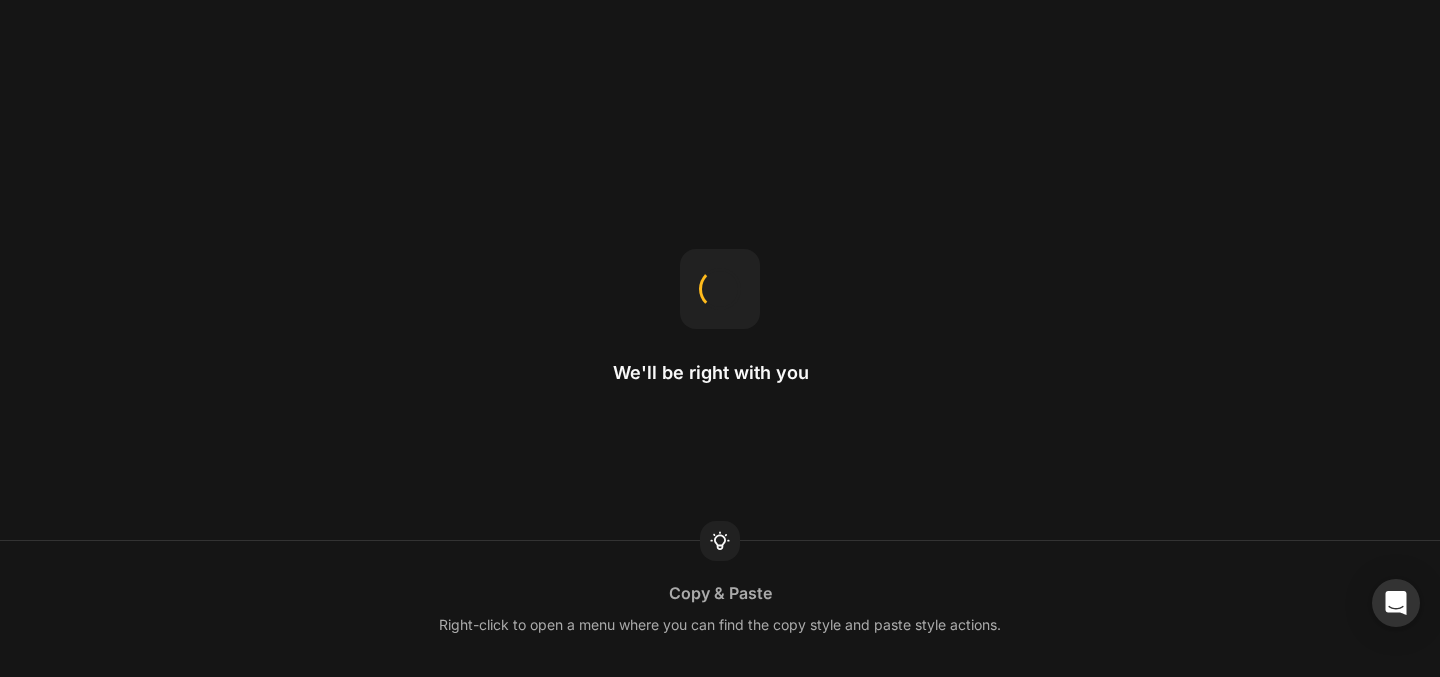 scroll, scrollTop: 0, scrollLeft: 0, axis: both 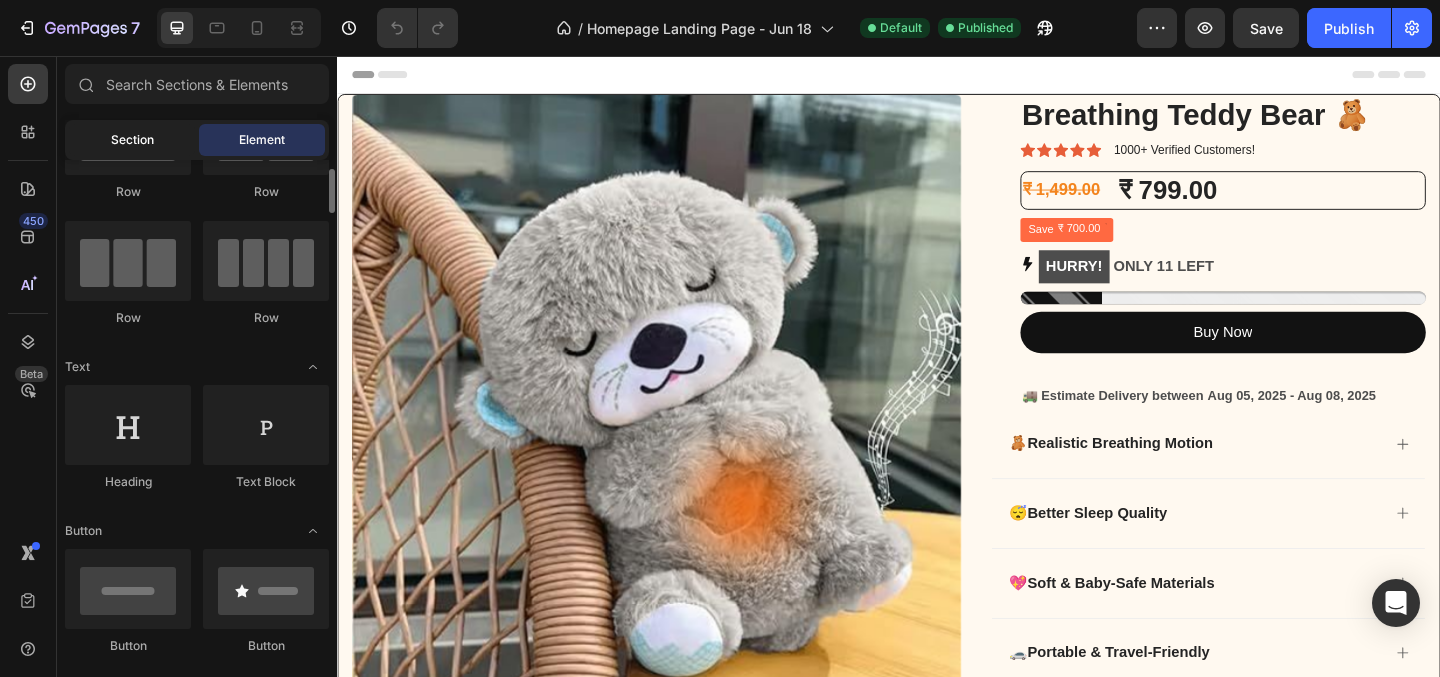 click on "Section" at bounding box center [132, 140] 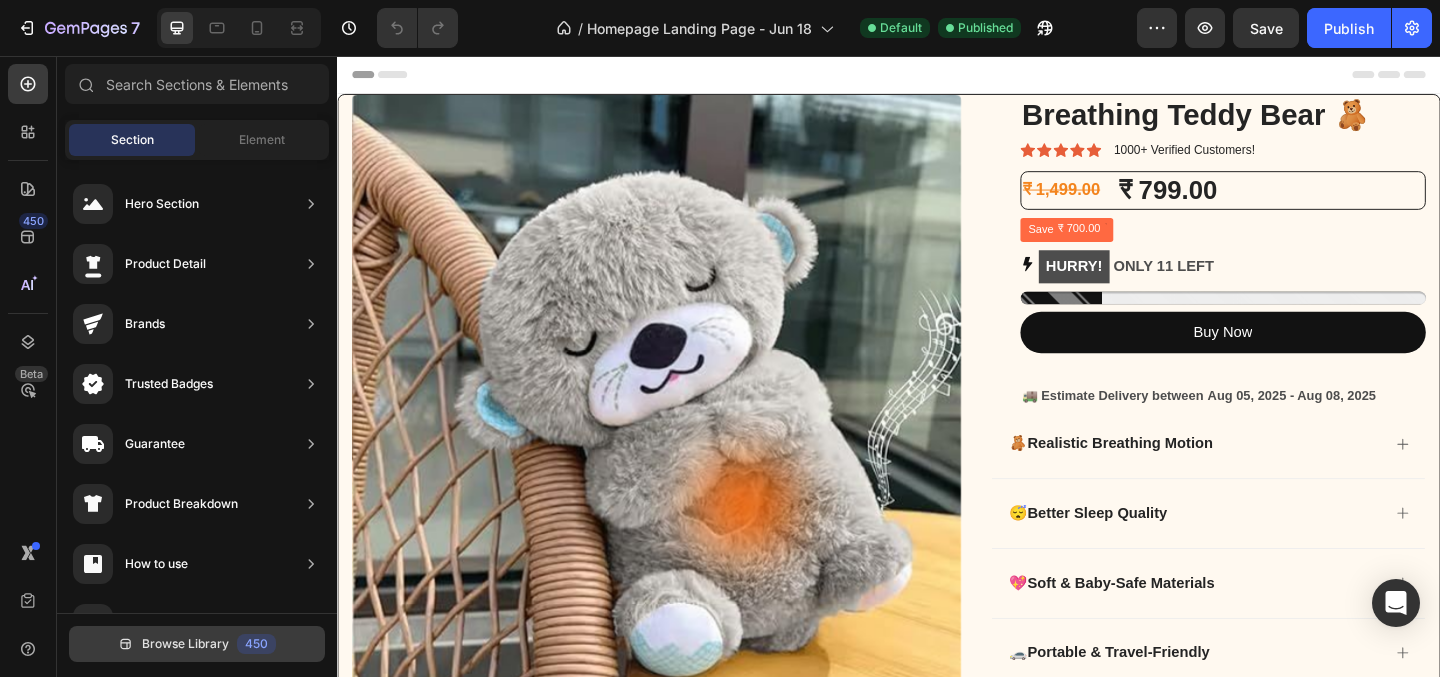 click on "Browse Library" at bounding box center (185, 644) 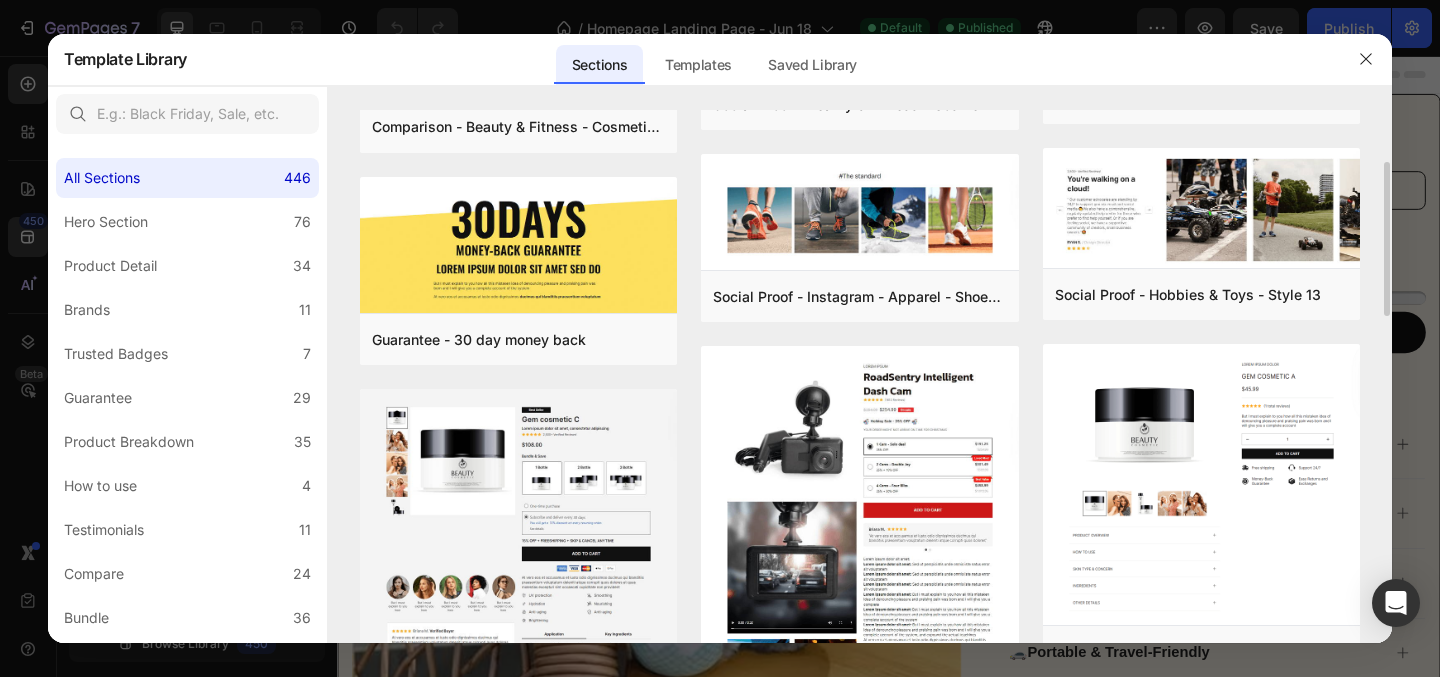 scroll, scrollTop: 180, scrollLeft: 0, axis: vertical 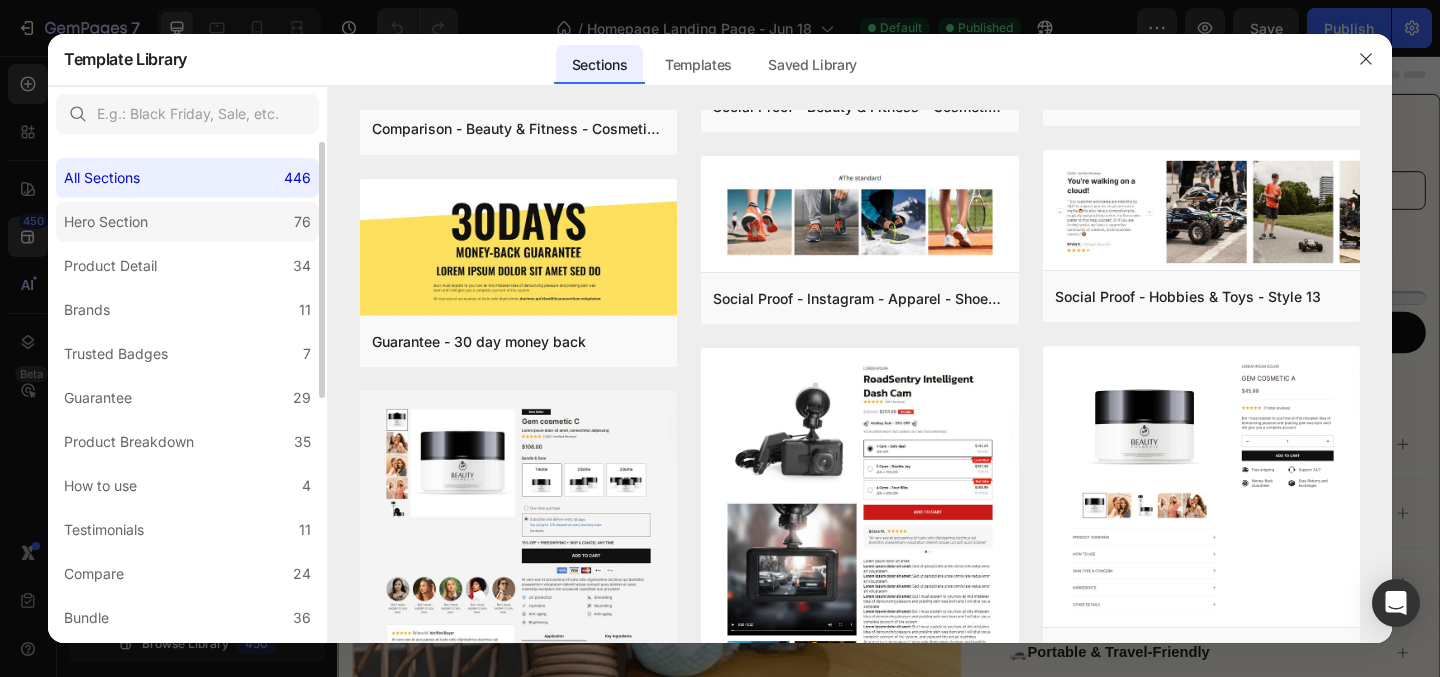 click on "Hero Section 76" 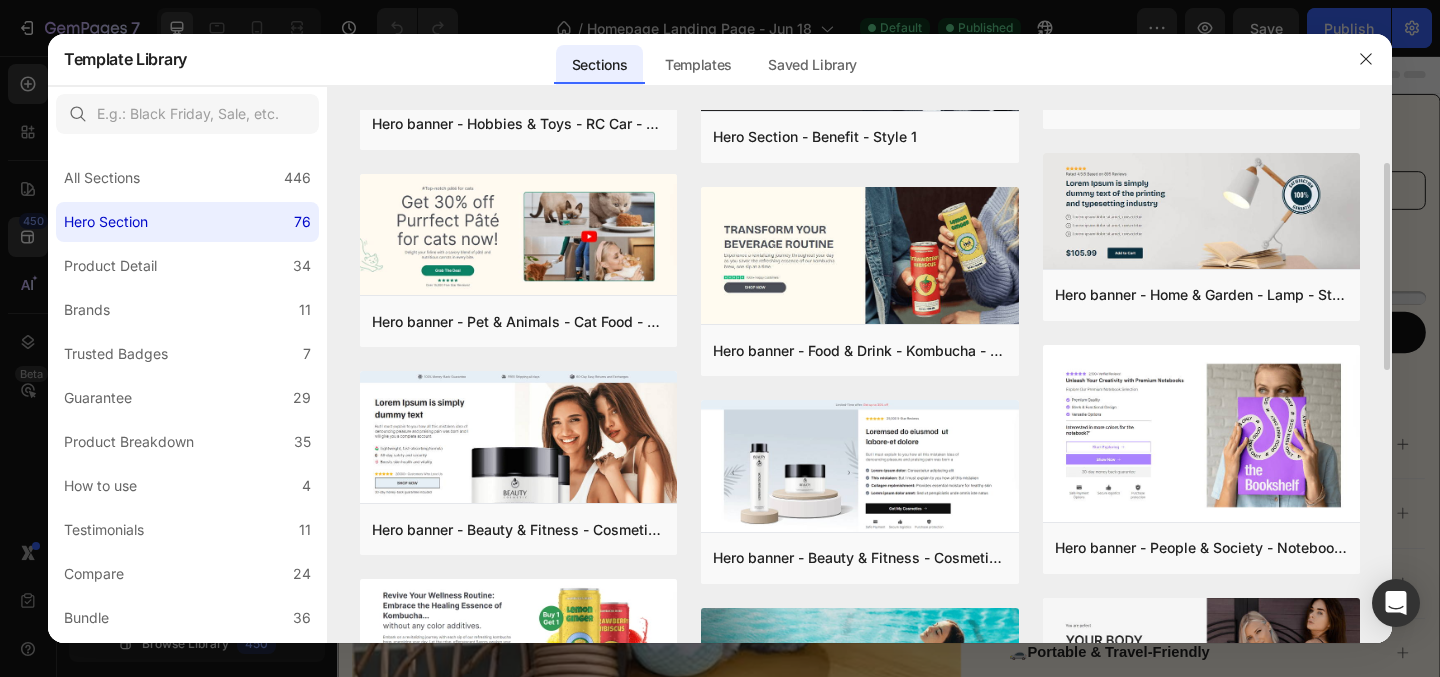 scroll, scrollTop: 169, scrollLeft: 0, axis: vertical 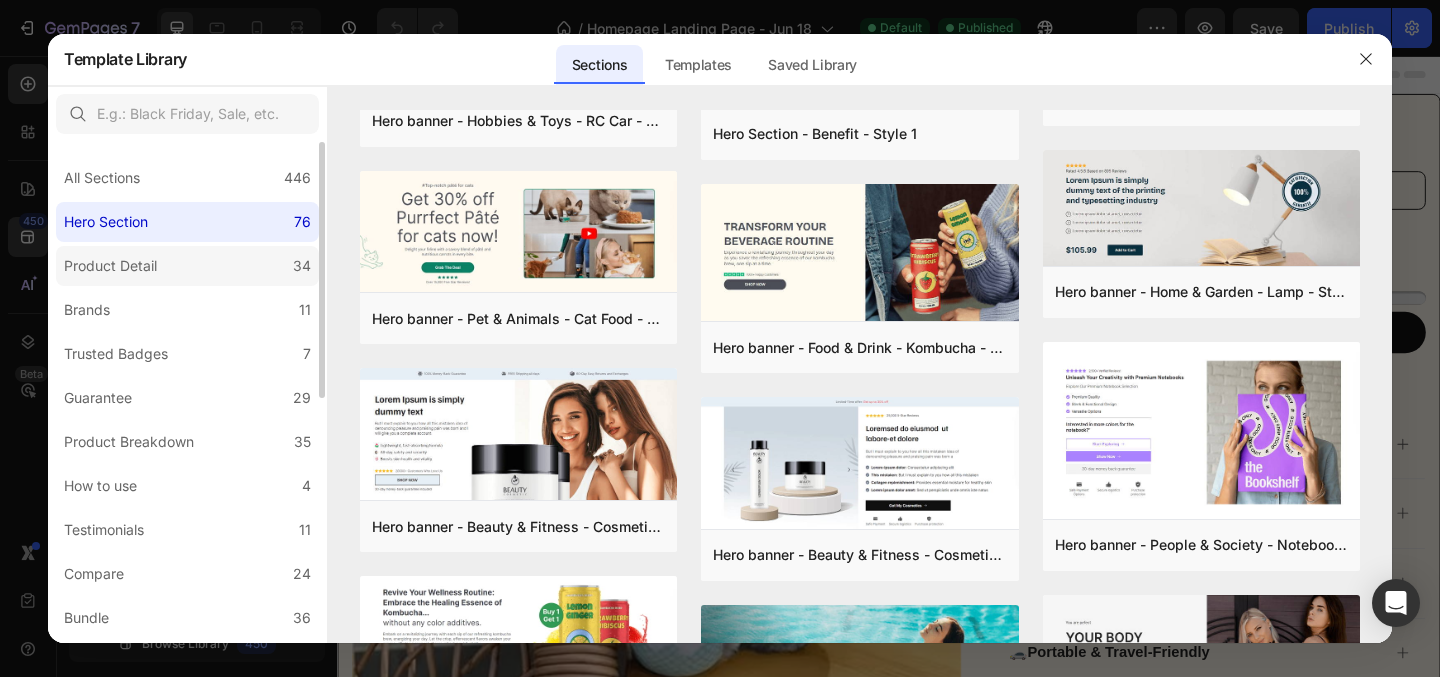 click on "Product Detail" at bounding box center (110, 266) 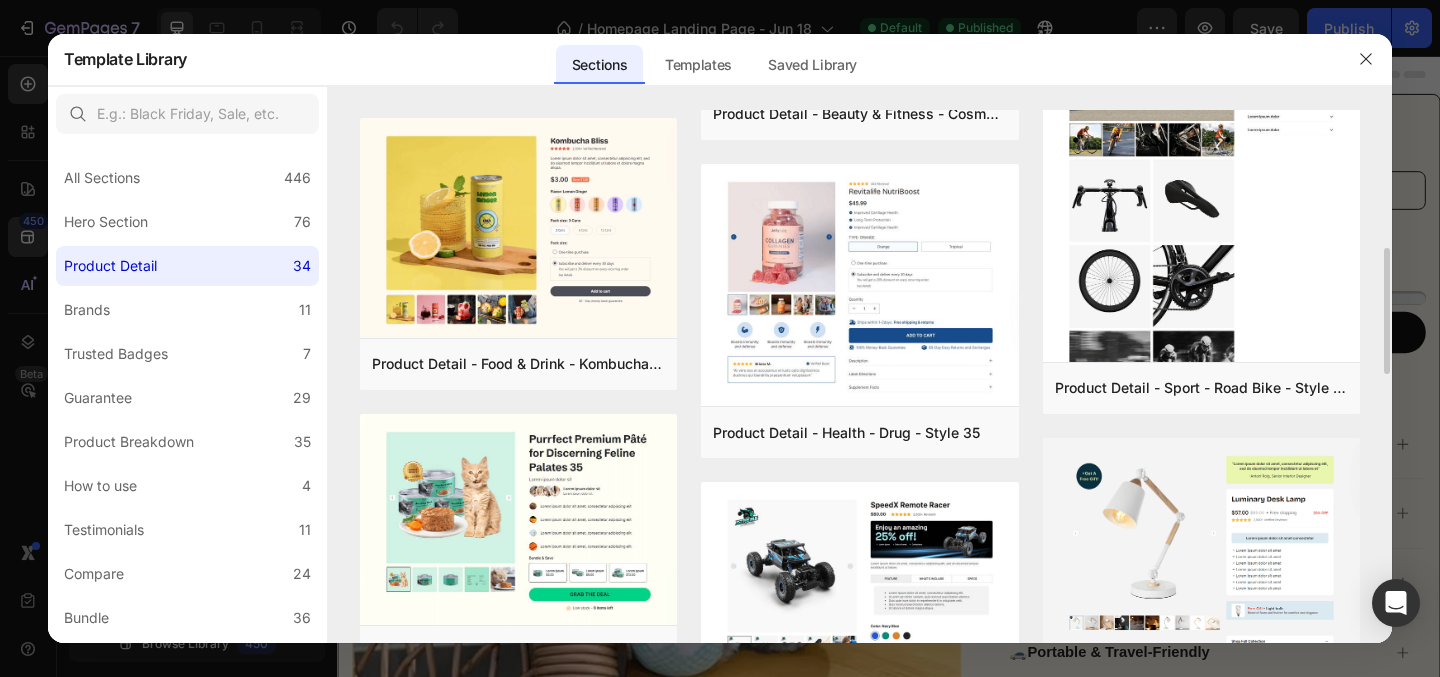 scroll, scrollTop: 553, scrollLeft: 0, axis: vertical 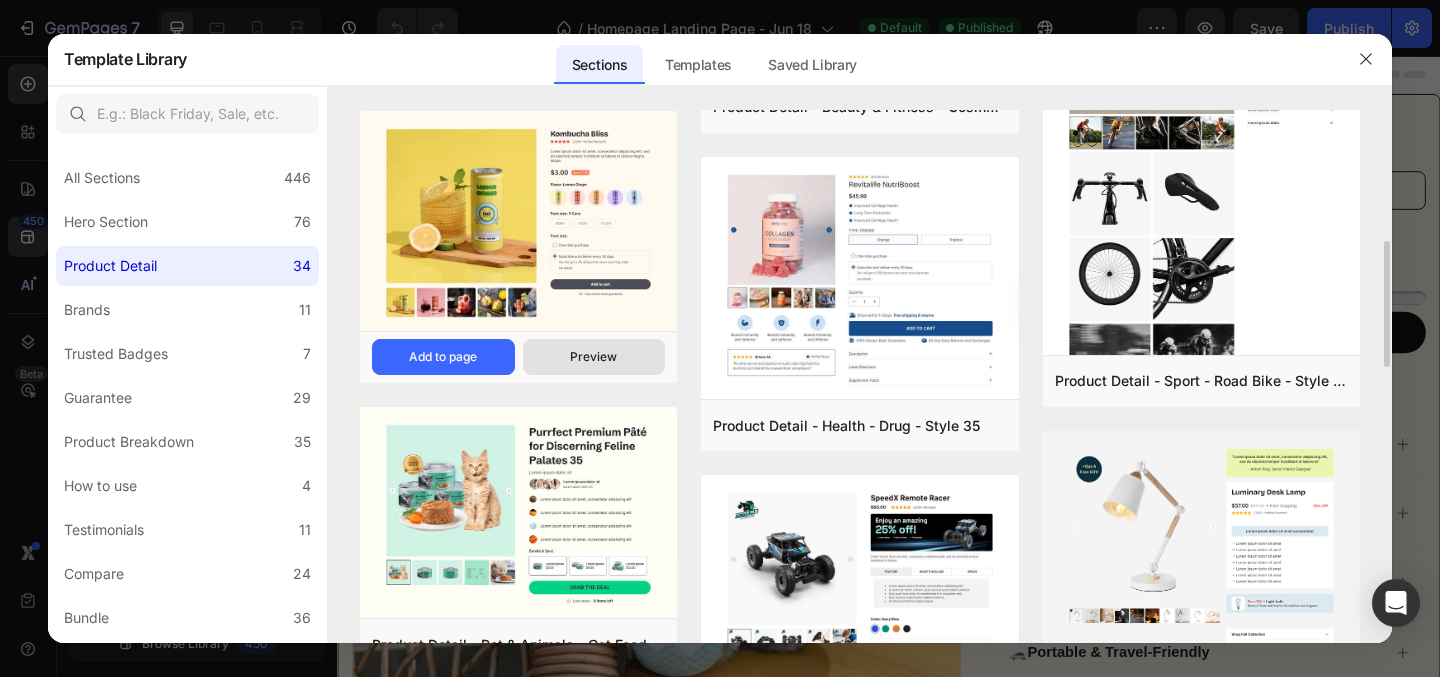 click on "Preview" at bounding box center (593, 357) 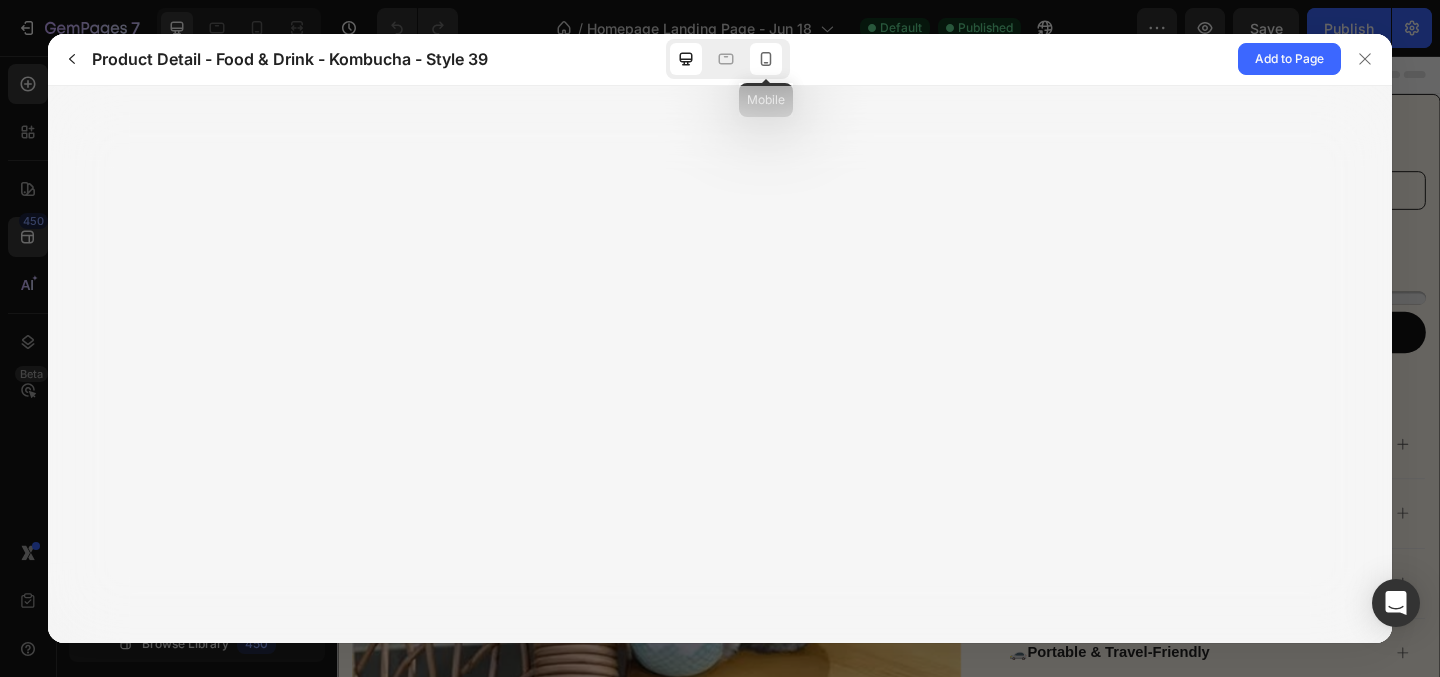 click 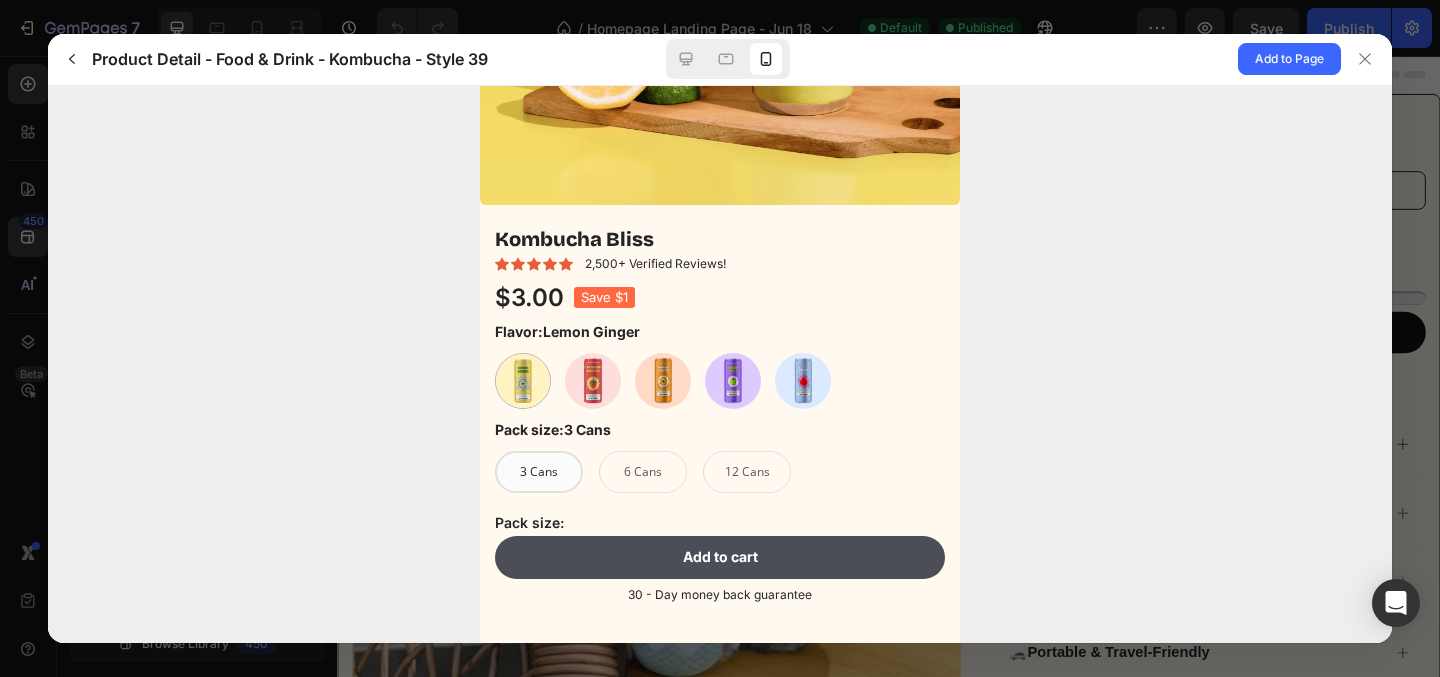 scroll, scrollTop: 0, scrollLeft: 0, axis: both 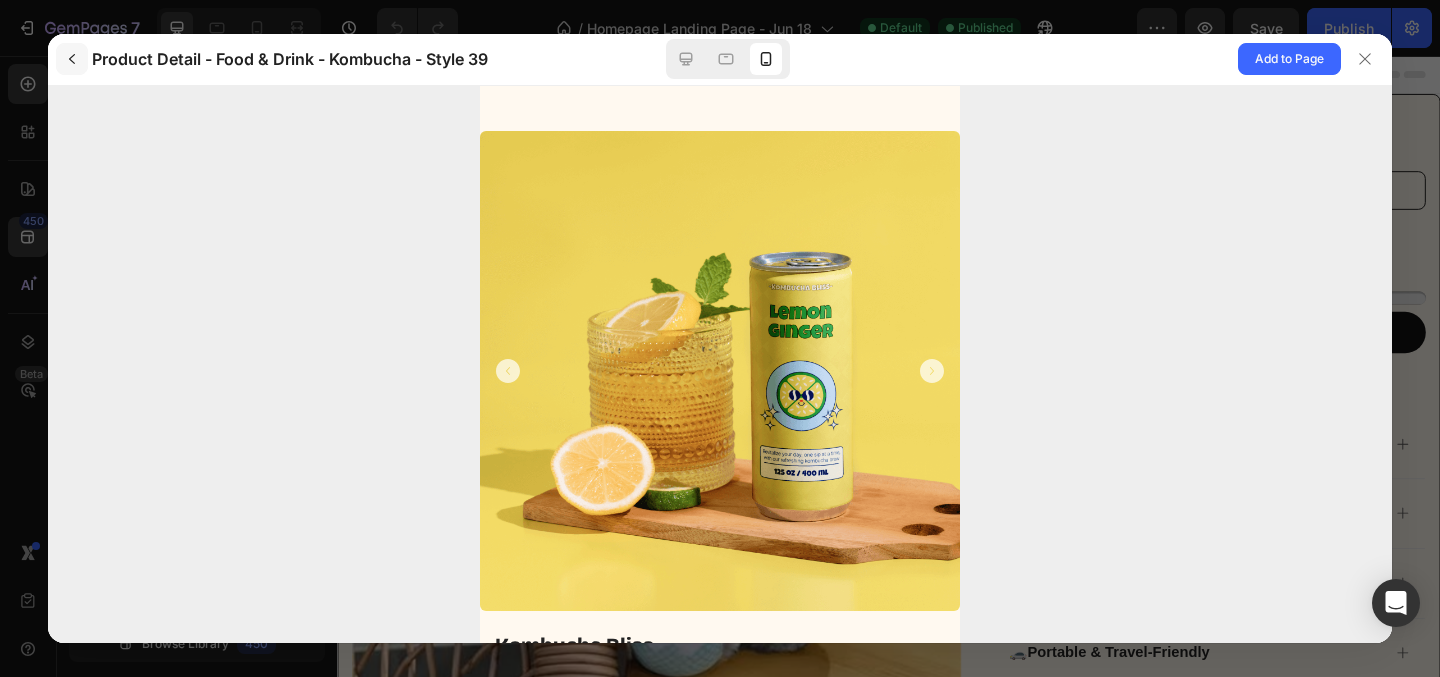 click at bounding box center (72, 59) 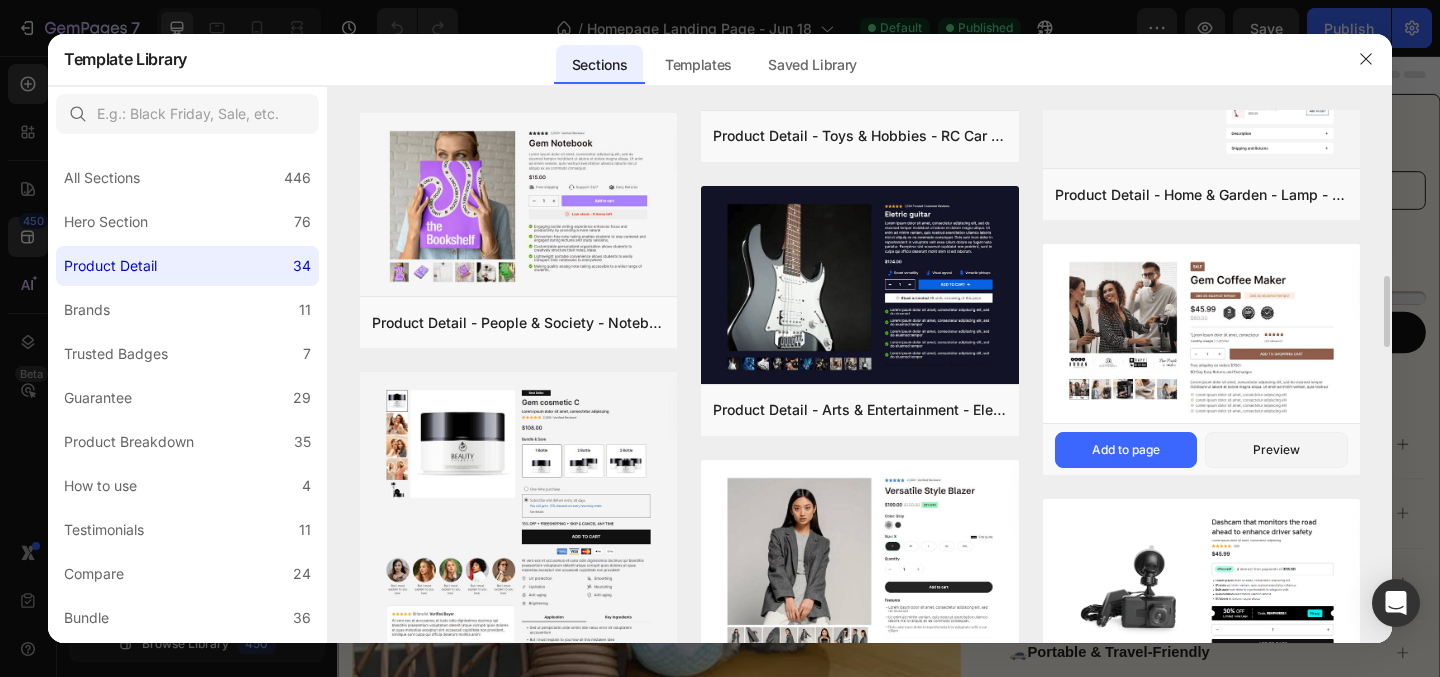 scroll, scrollTop: 1157, scrollLeft: 0, axis: vertical 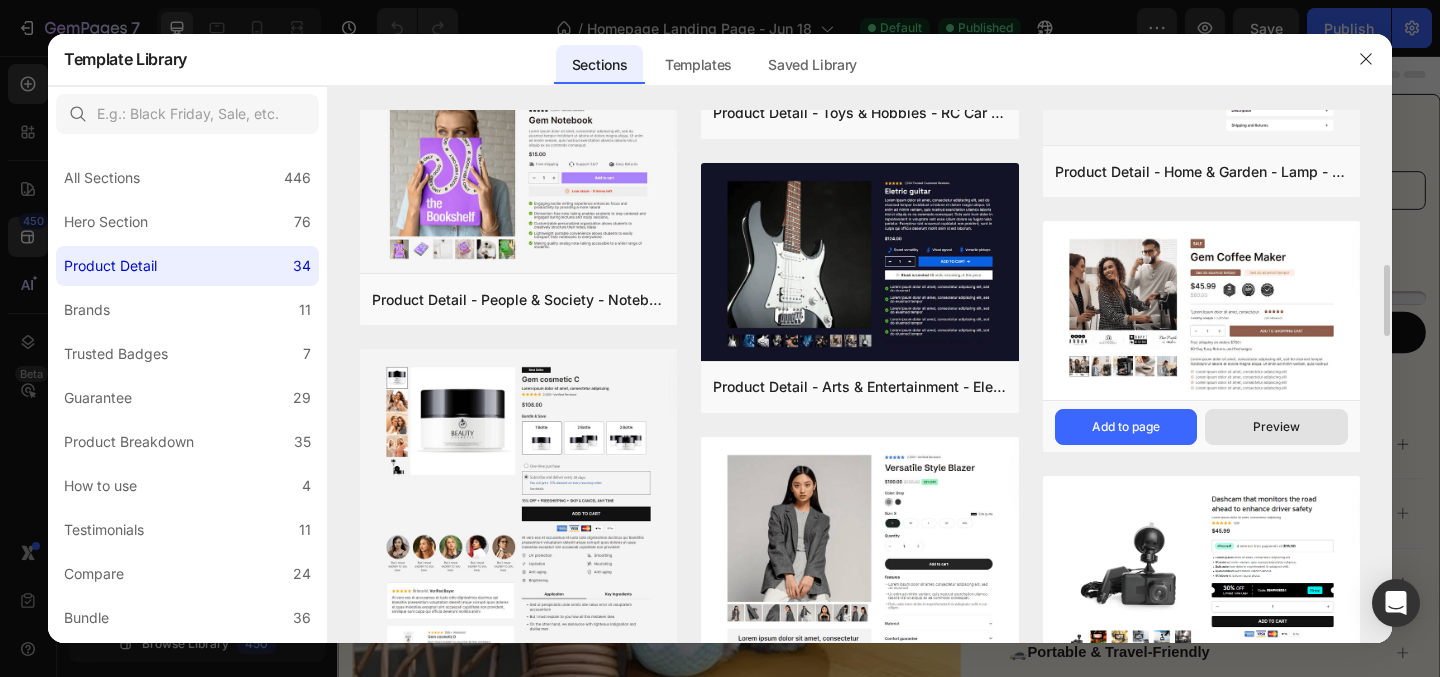 click on "Preview" at bounding box center [1276, 427] 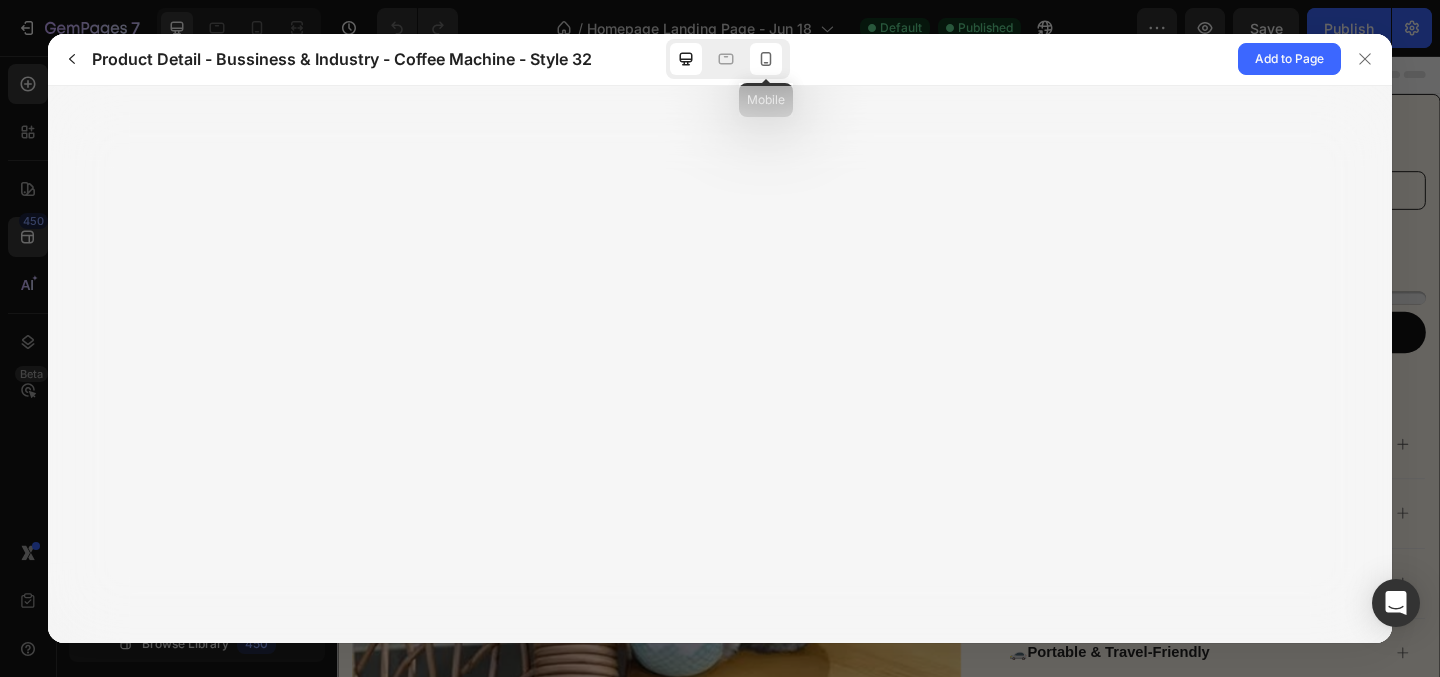 click 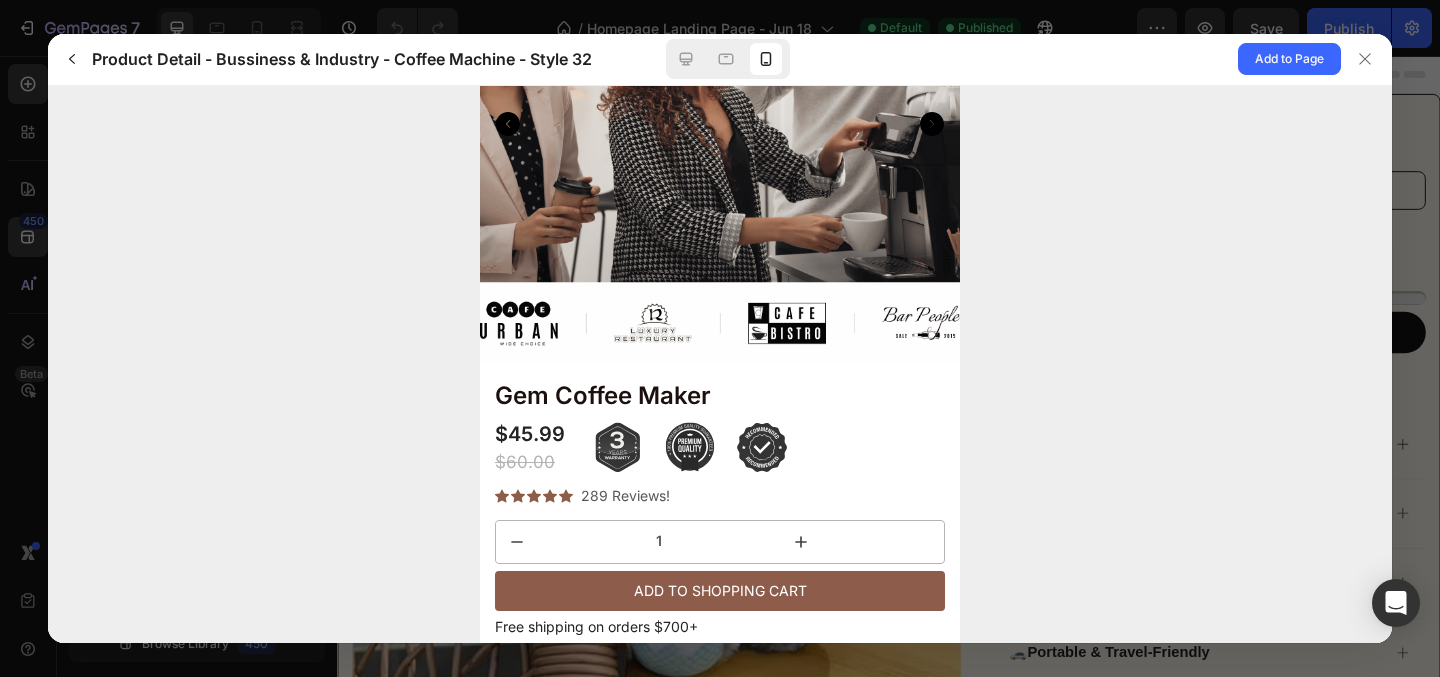 scroll, scrollTop: 0, scrollLeft: 0, axis: both 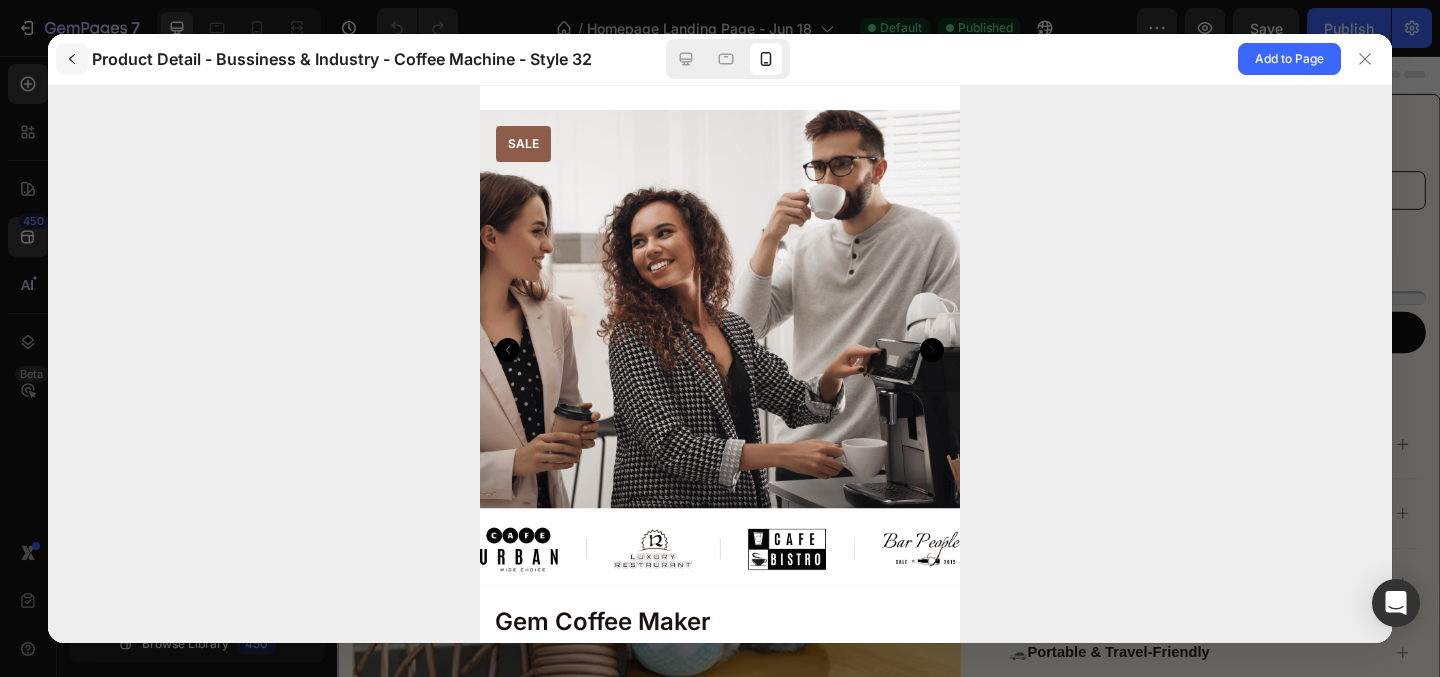 click at bounding box center (72, 59) 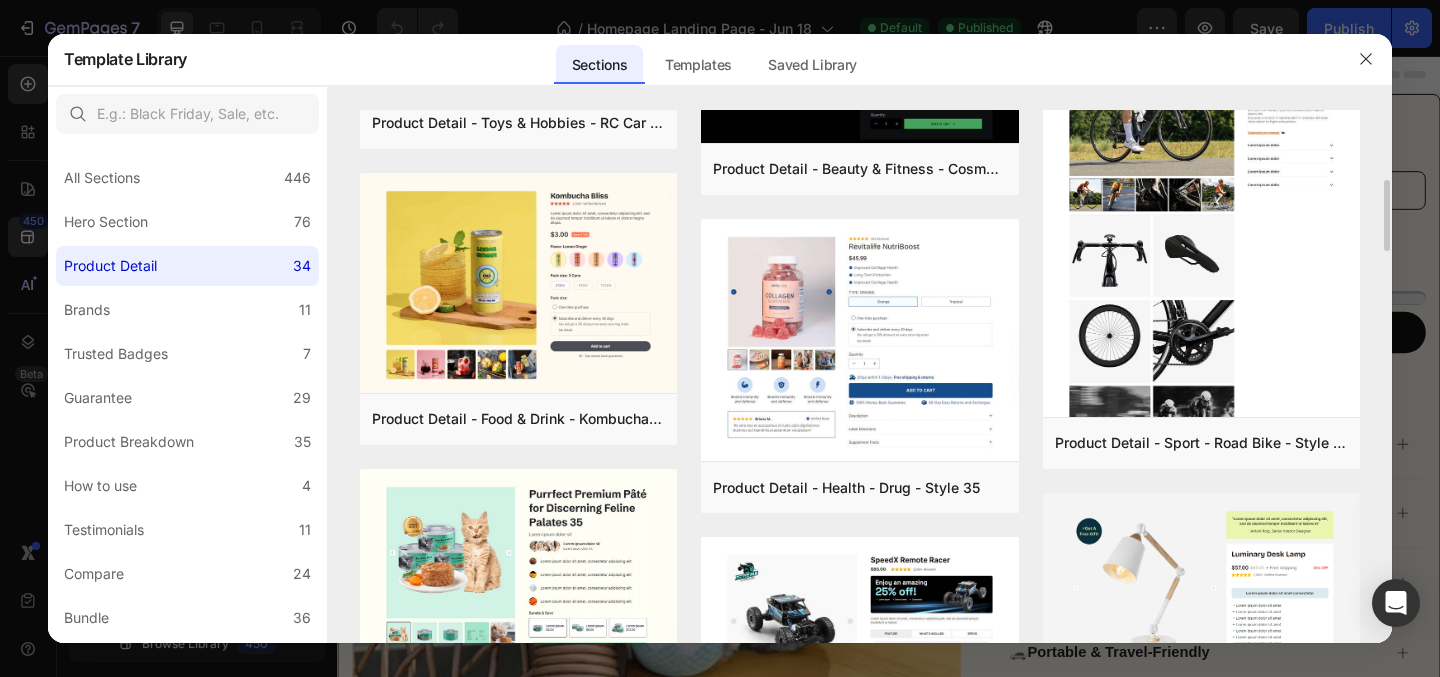 scroll, scrollTop: 495, scrollLeft: 0, axis: vertical 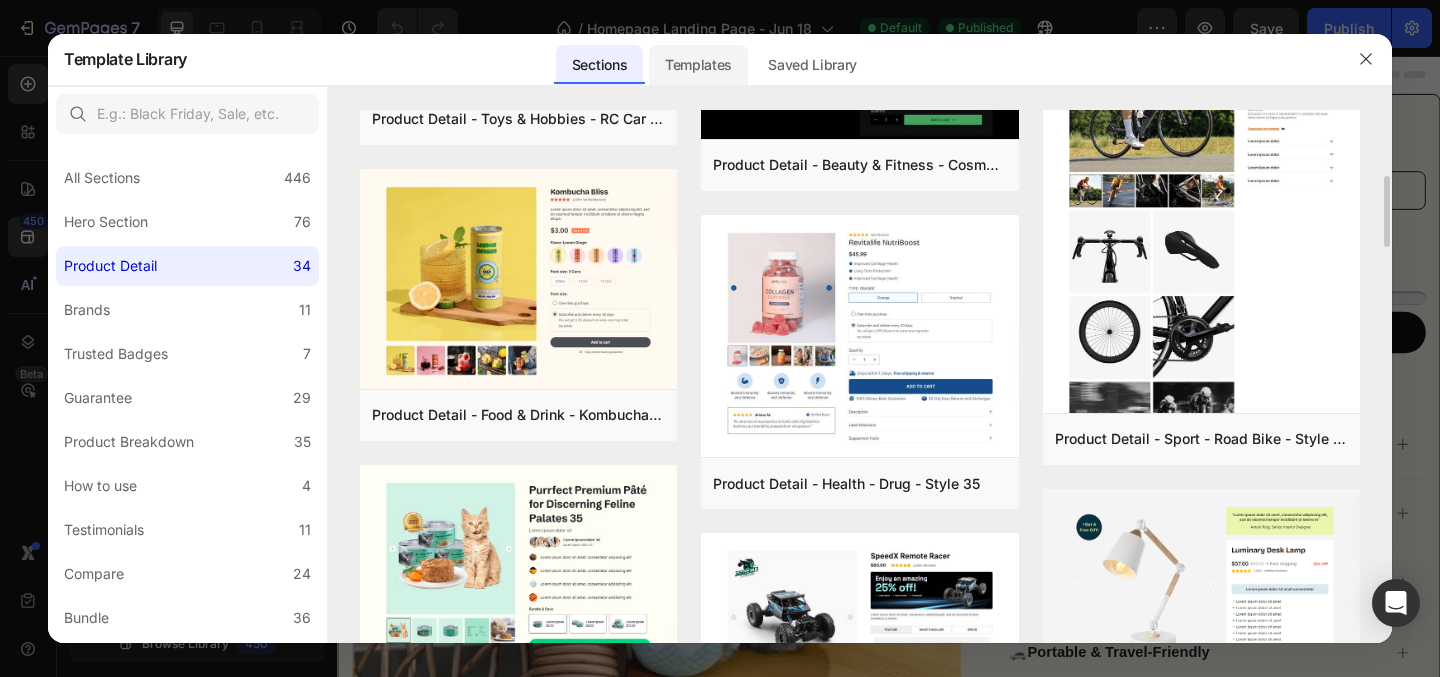 click on "Templates" 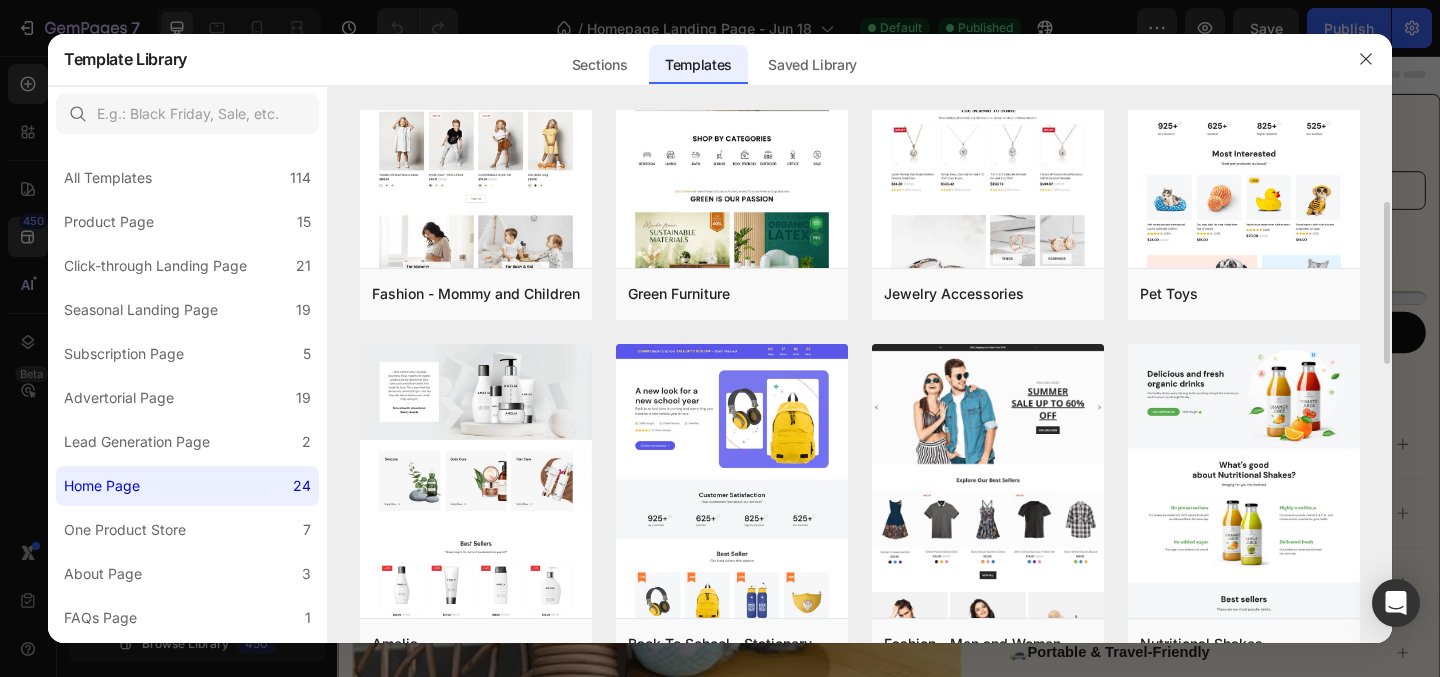 scroll, scrollTop: 815, scrollLeft: 0, axis: vertical 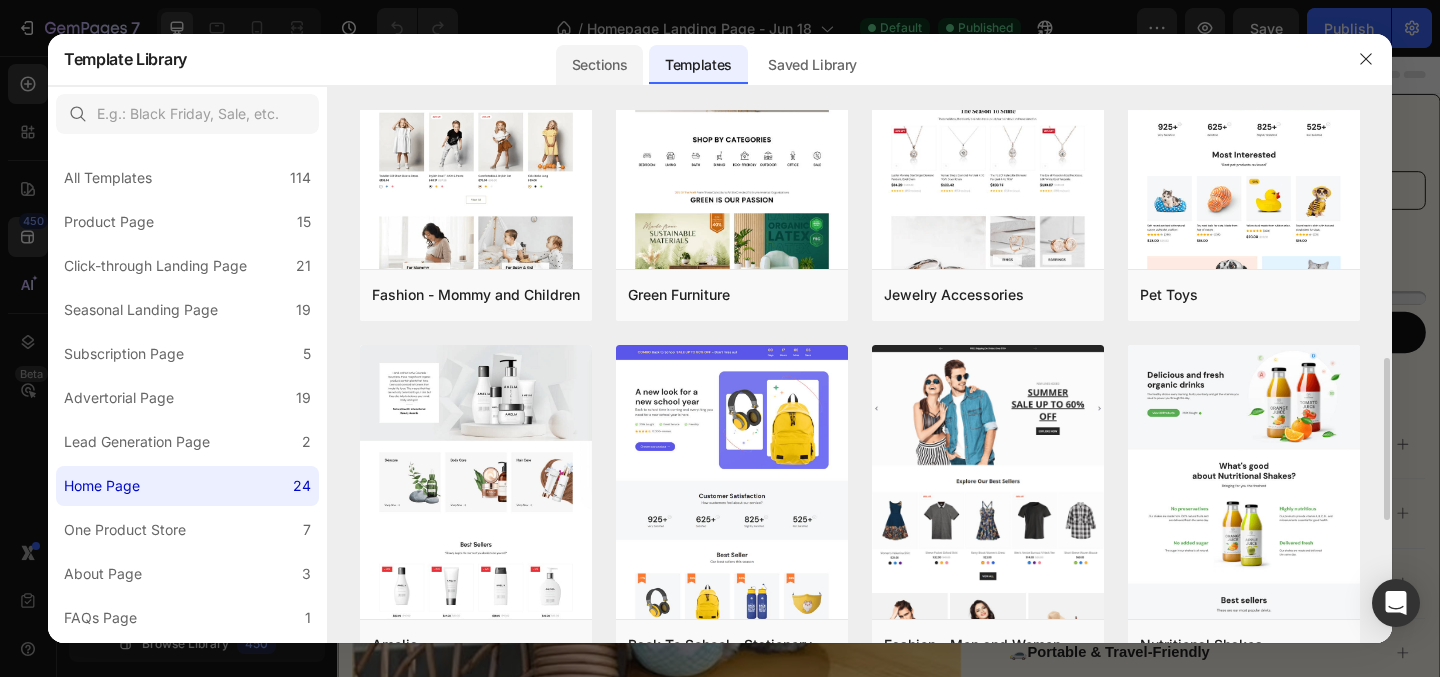 click on "Sections" 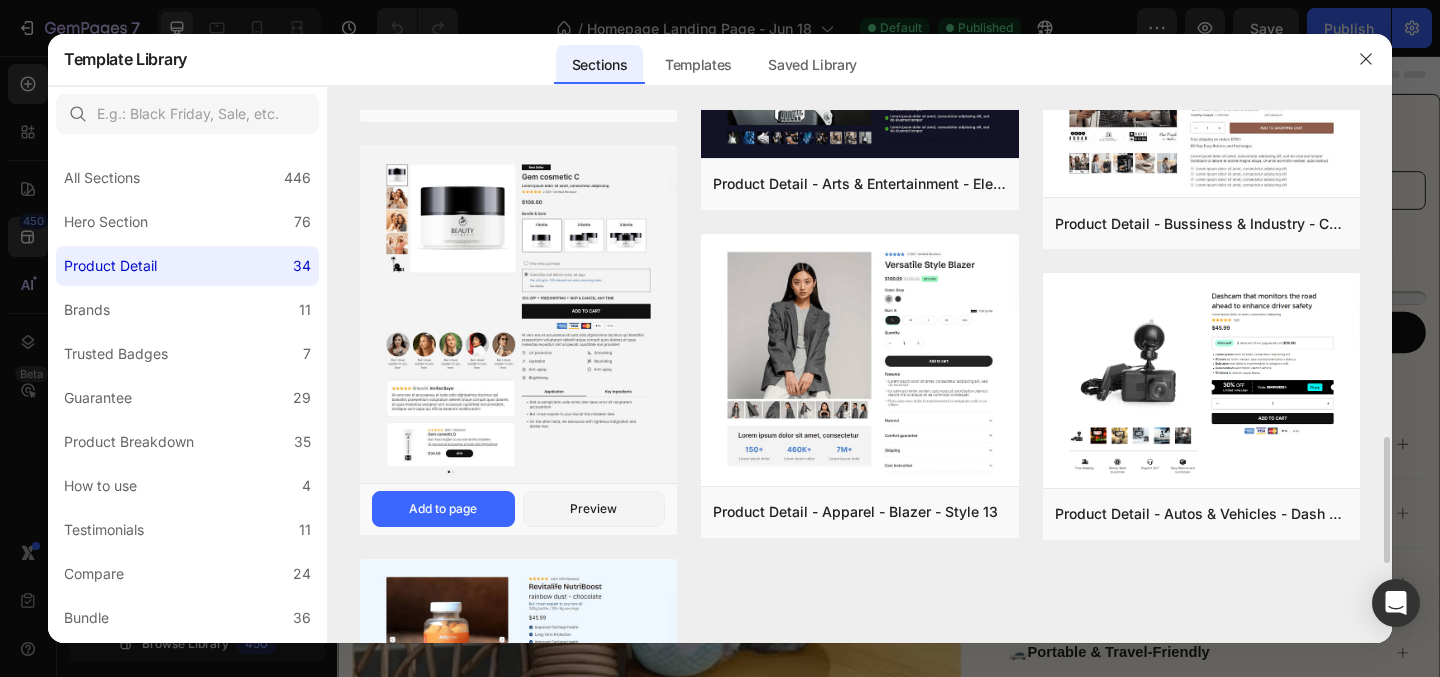 scroll, scrollTop: 1386, scrollLeft: 0, axis: vertical 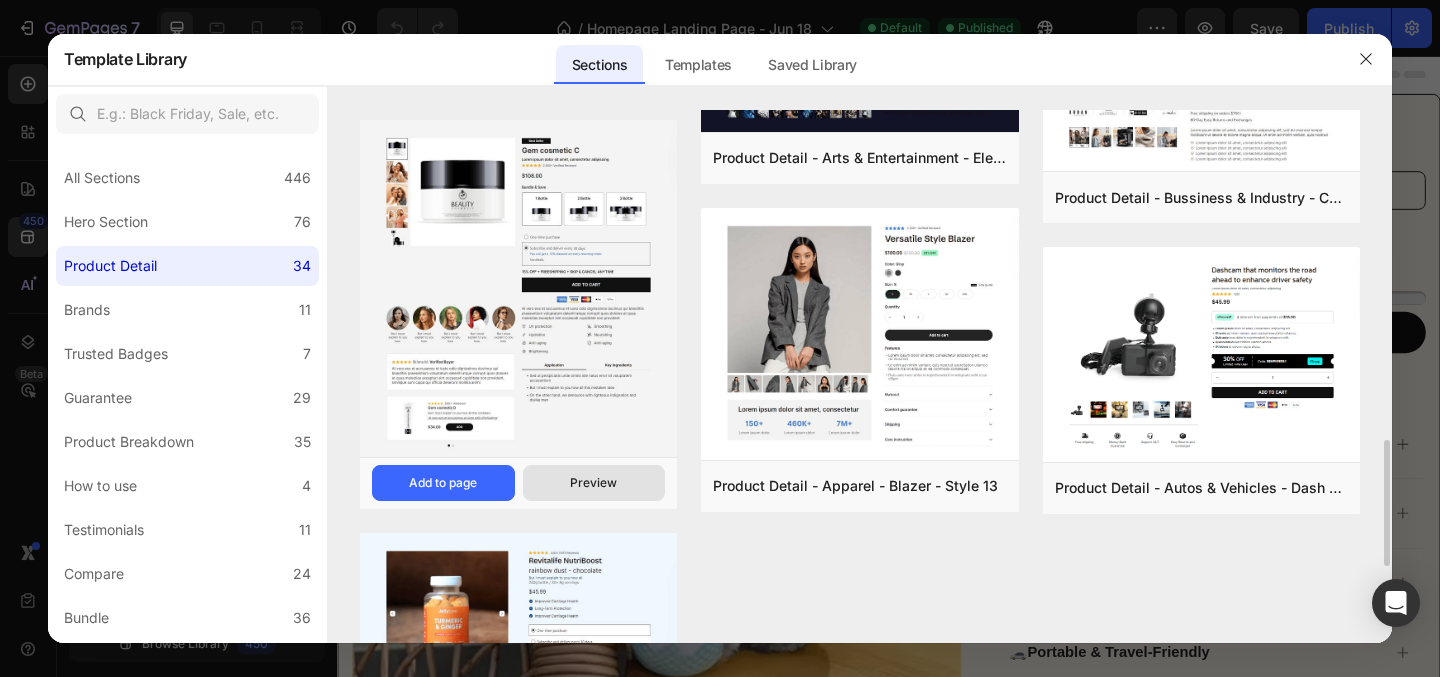 click on "Preview" at bounding box center [593, 483] 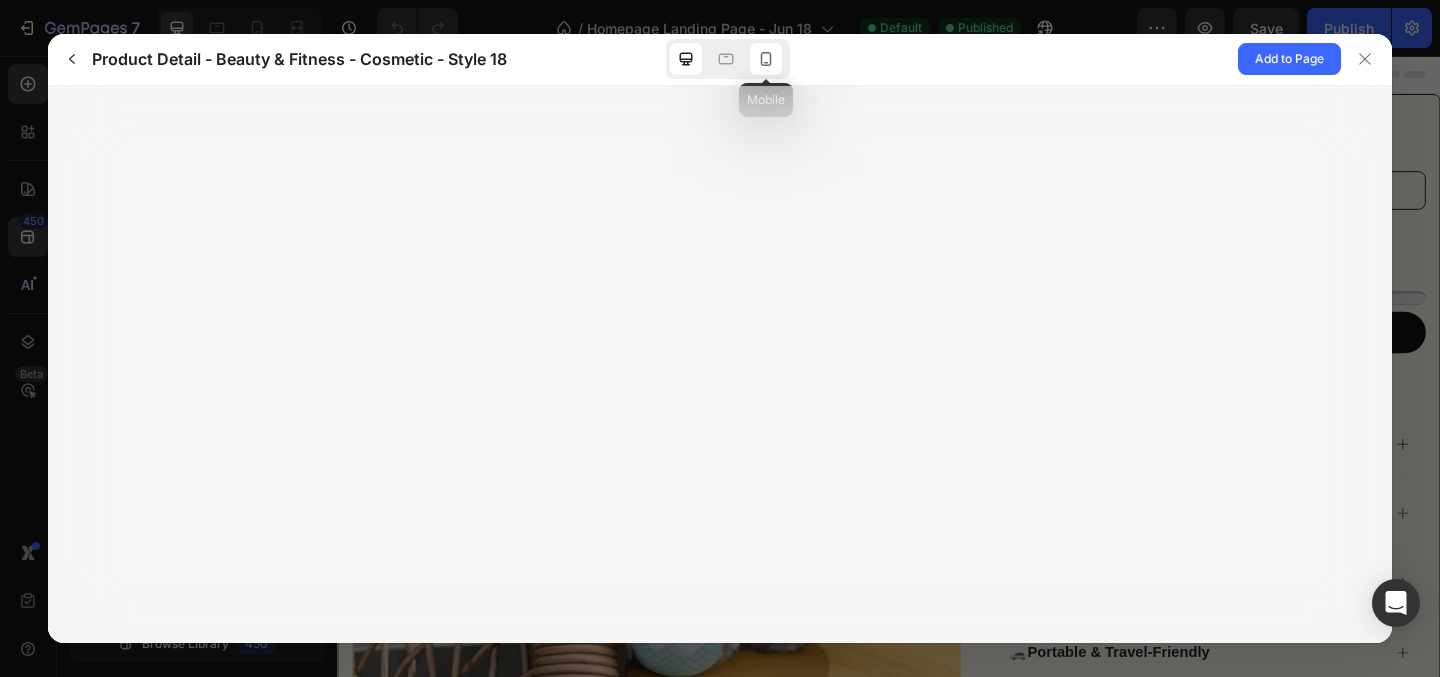 click 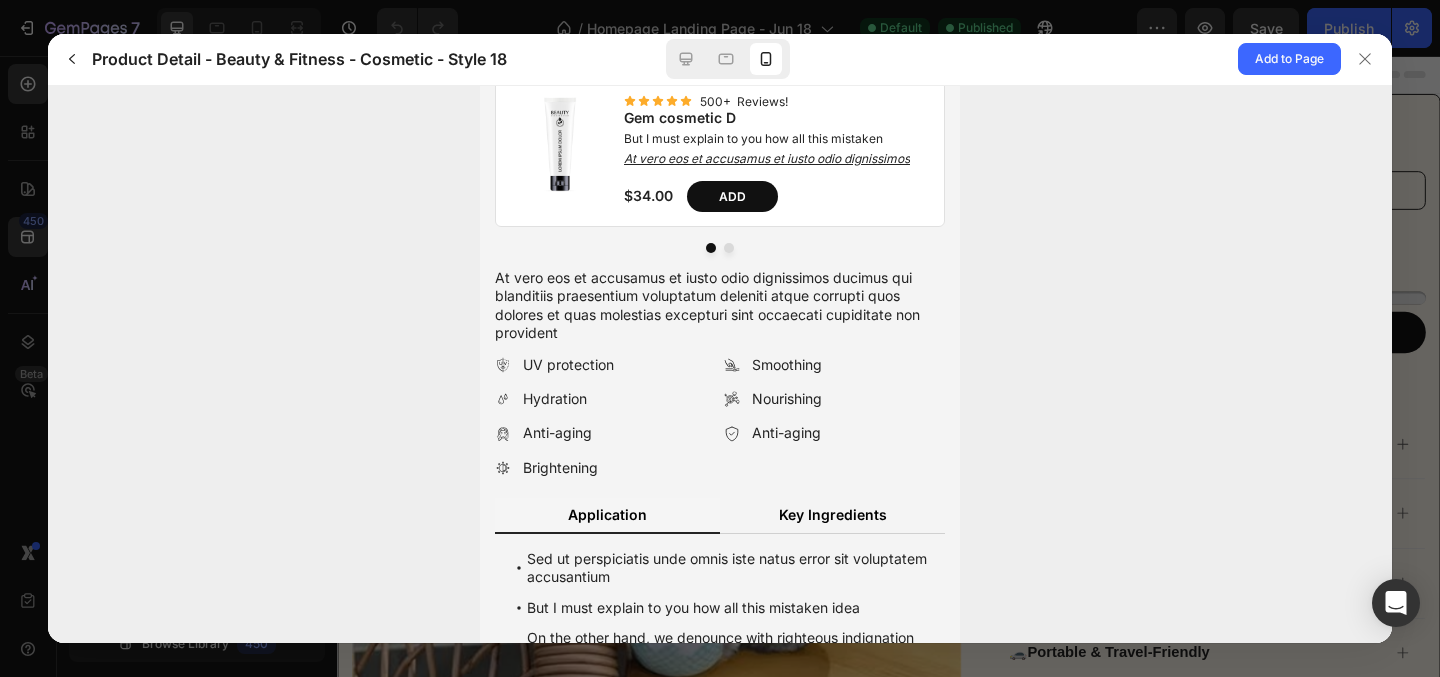 scroll, scrollTop: 1628, scrollLeft: 0, axis: vertical 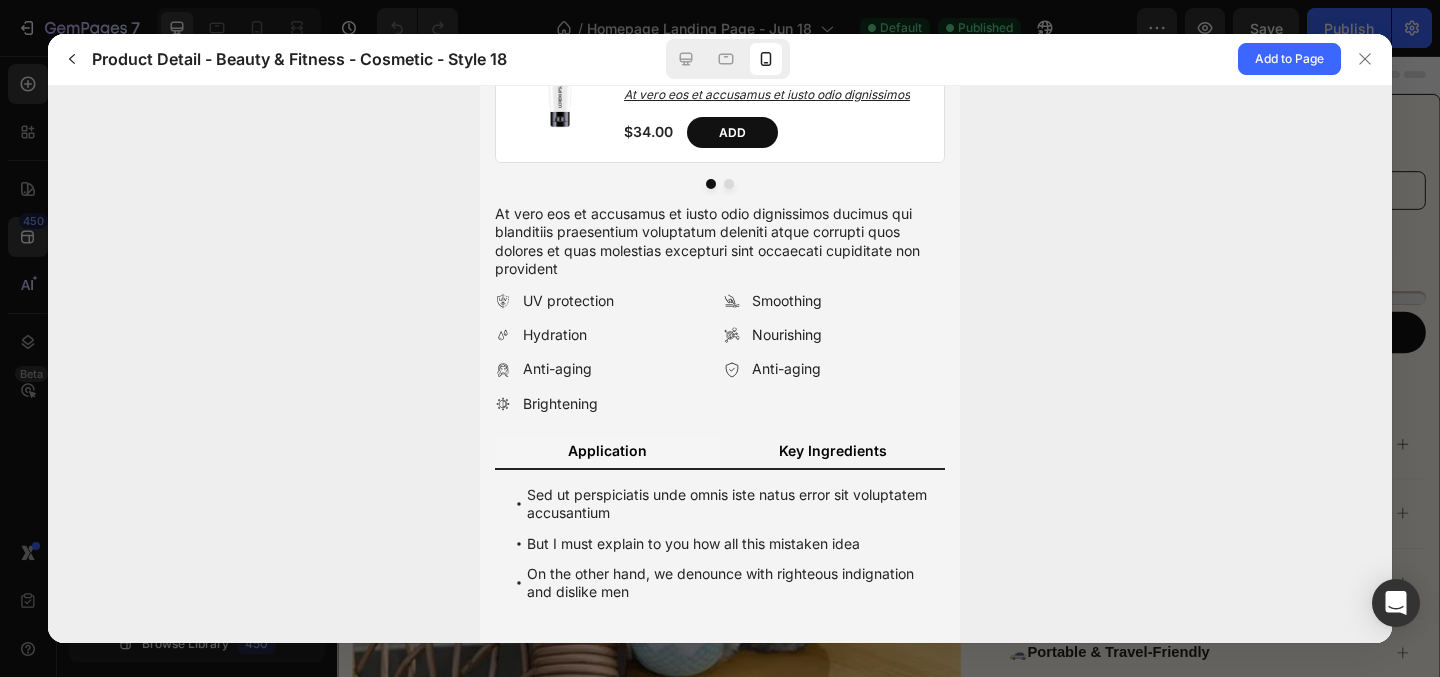 click on "Key Ingredients" 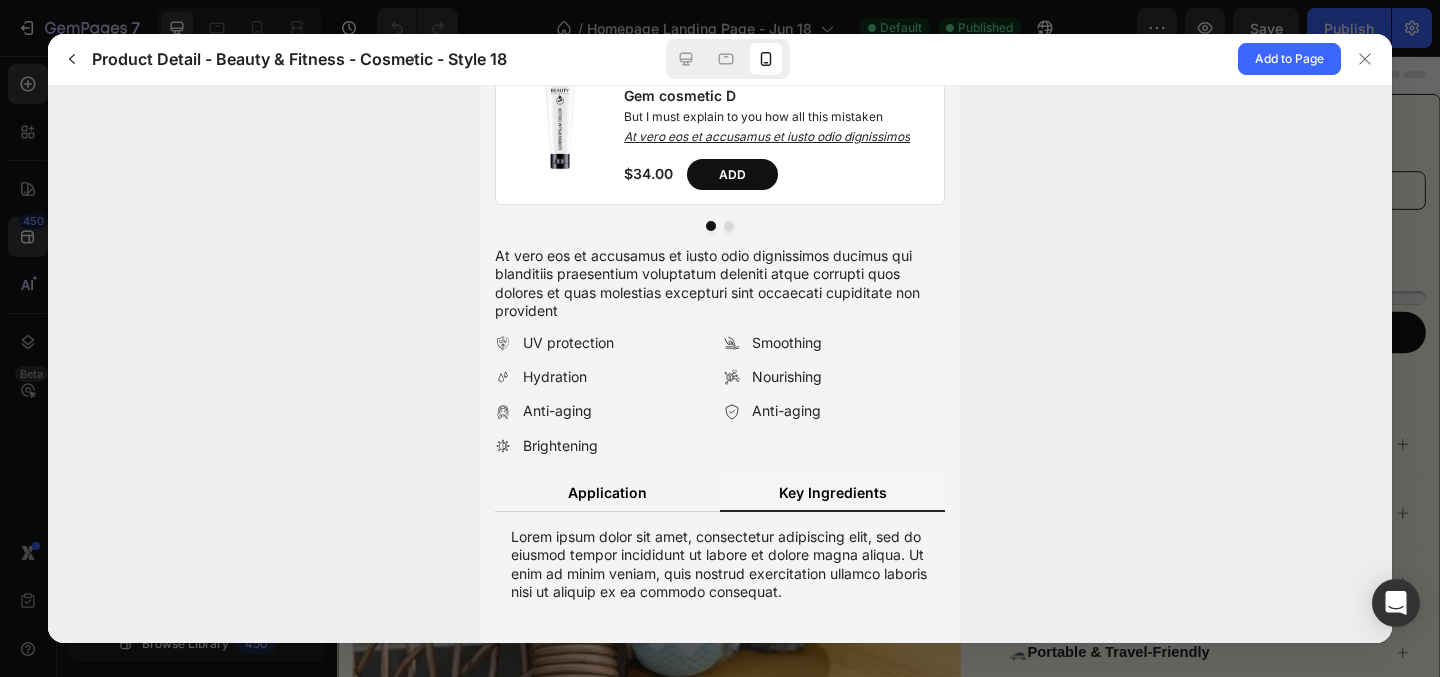 scroll, scrollTop: 1586, scrollLeft: 0, axis: vertical 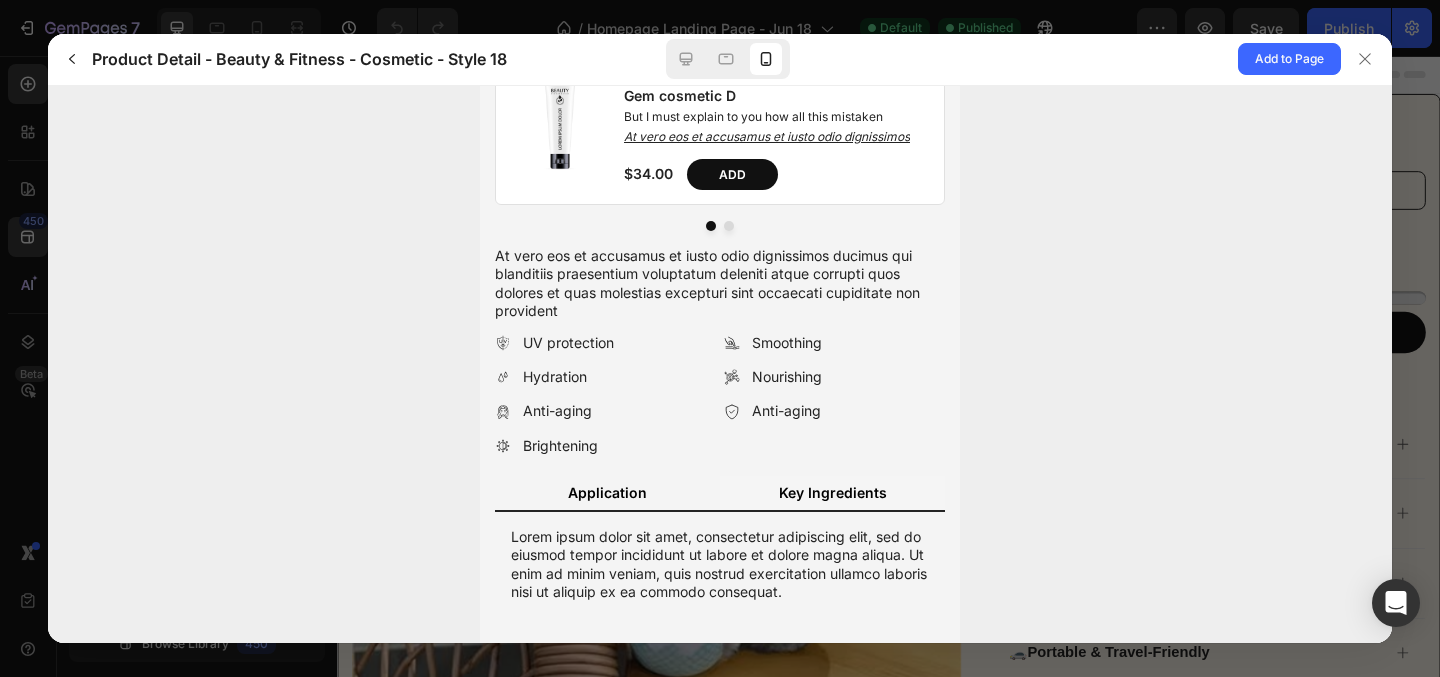 click on "Application" 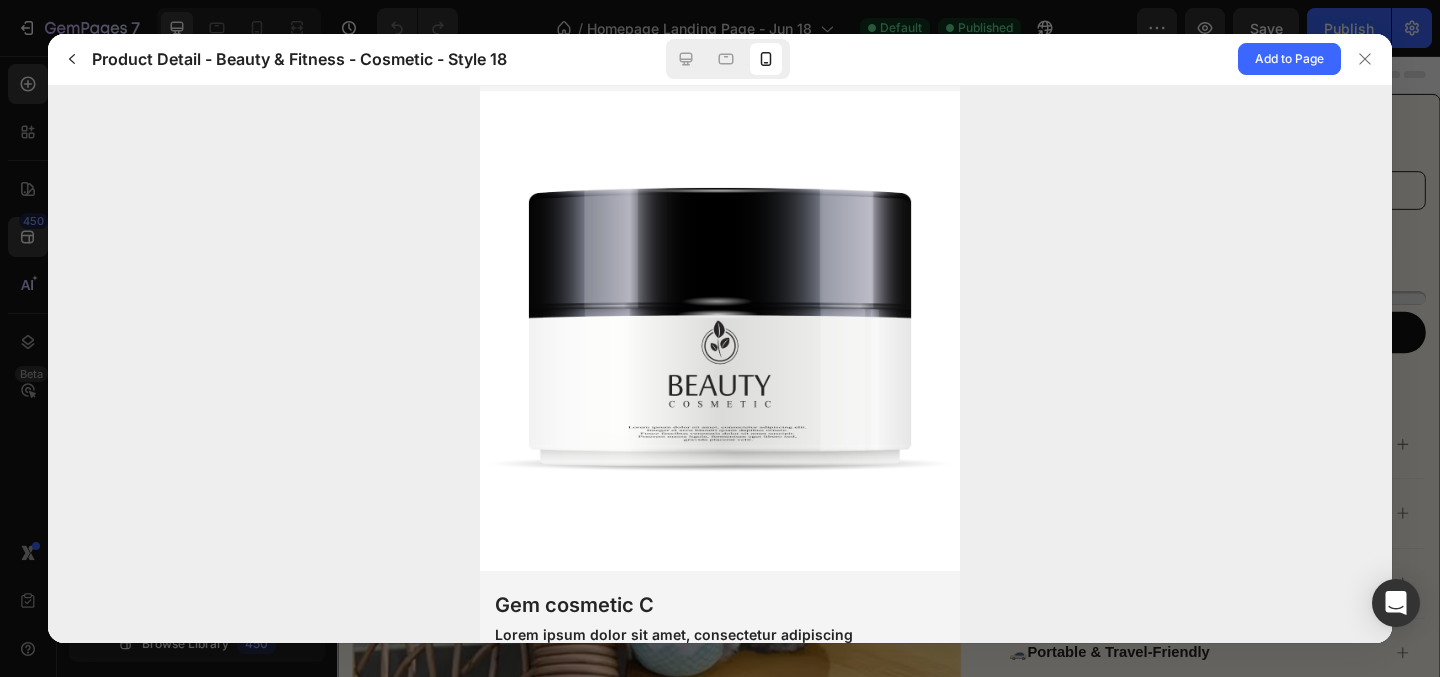 scroll, scrollTop: 0, scrollLeft: 0, axis: both 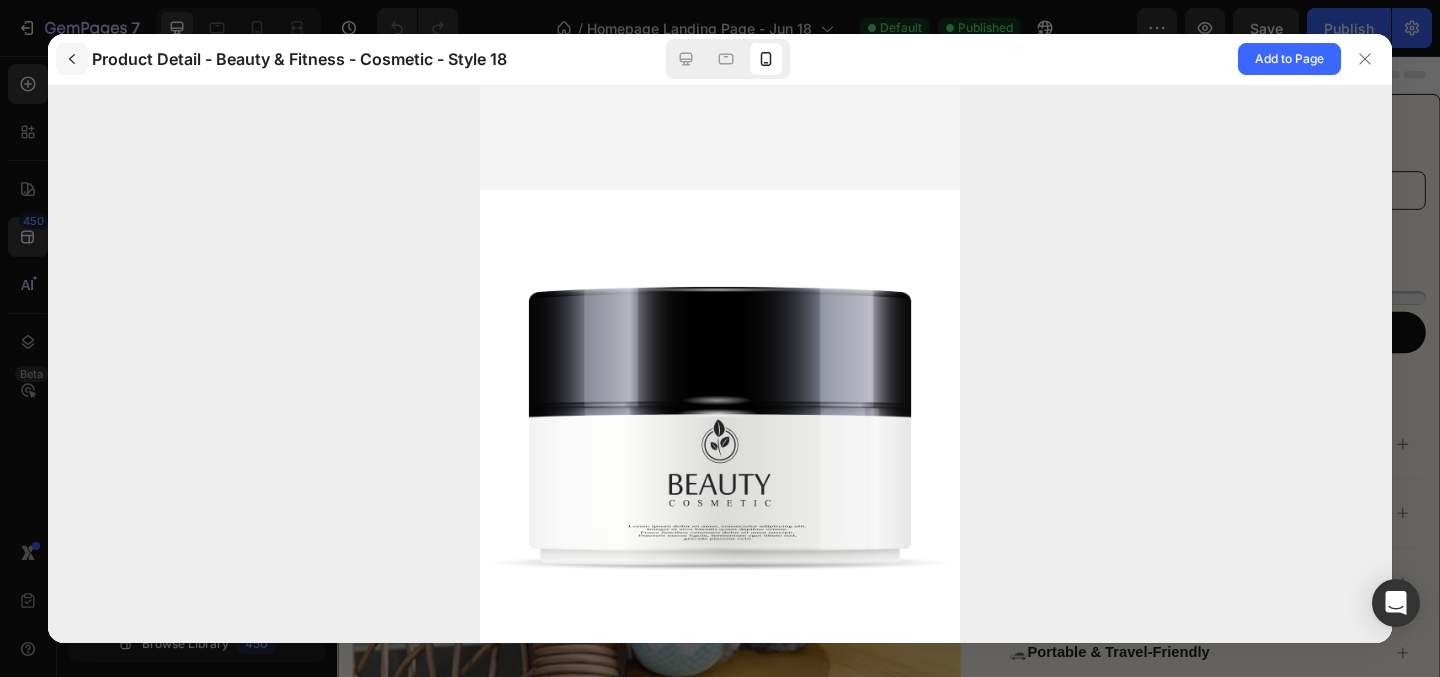 click 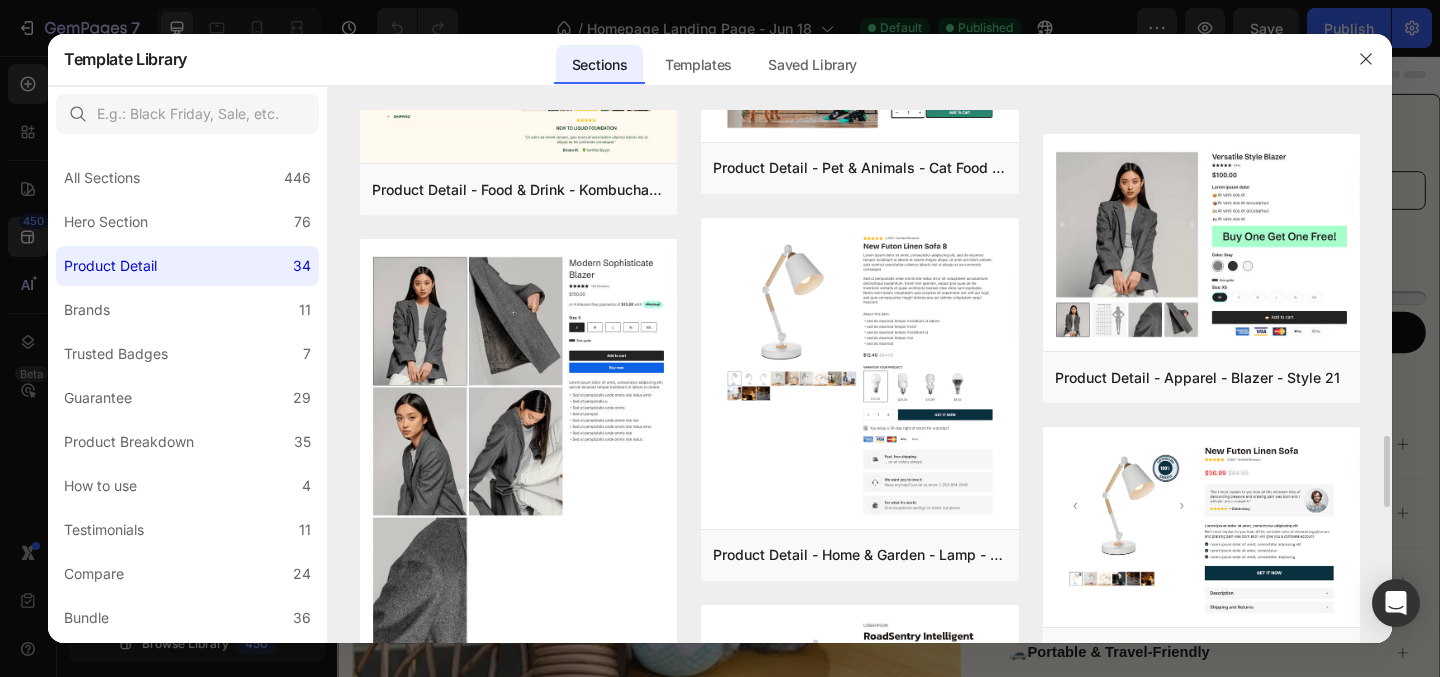 scroll, scrollTop: 2419, scrollLeft: 0, axis: vertical 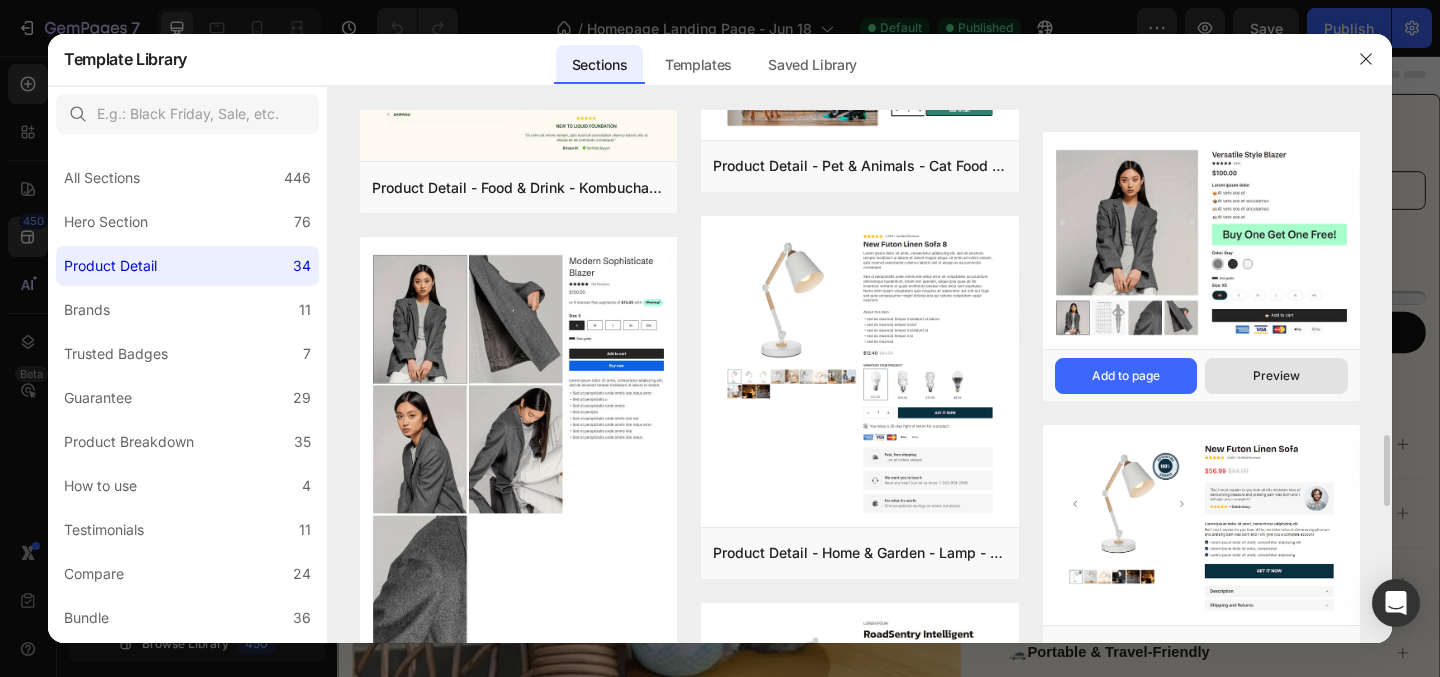 click on "Preview" at bounding box center (1276, 376) 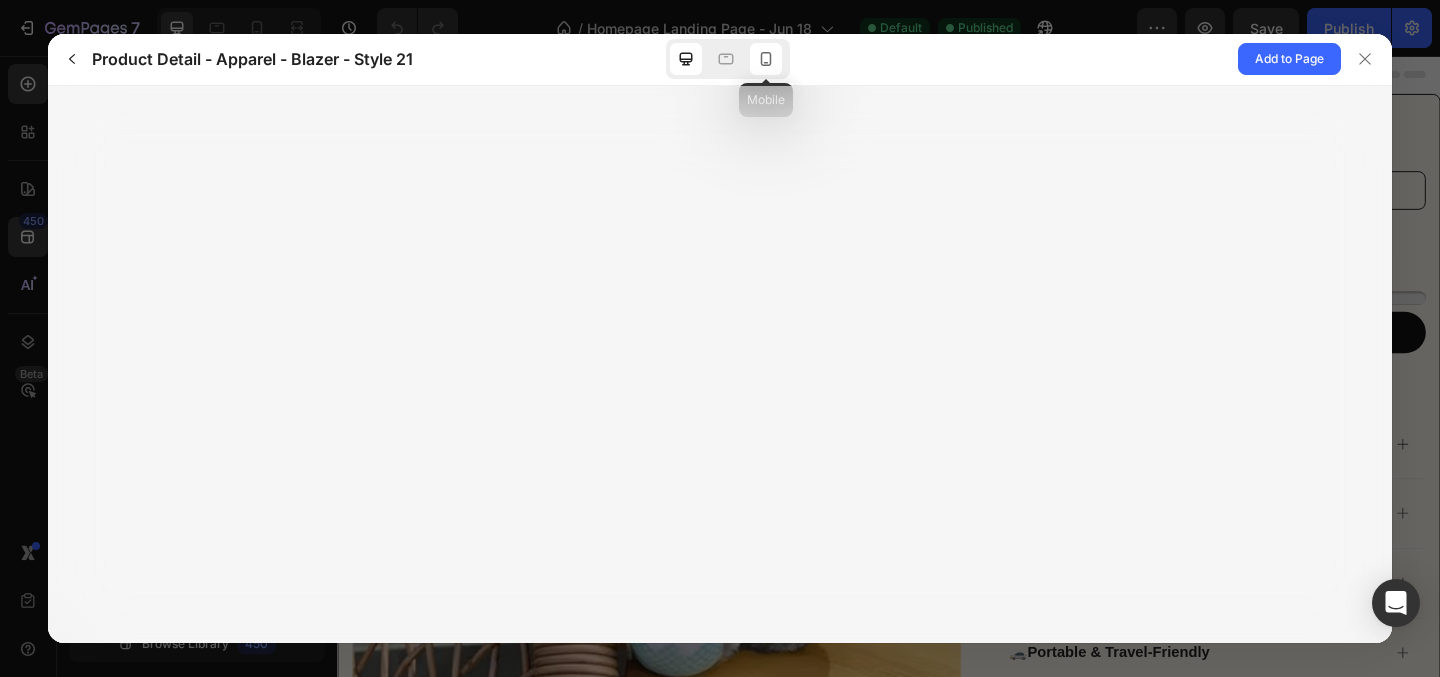 click 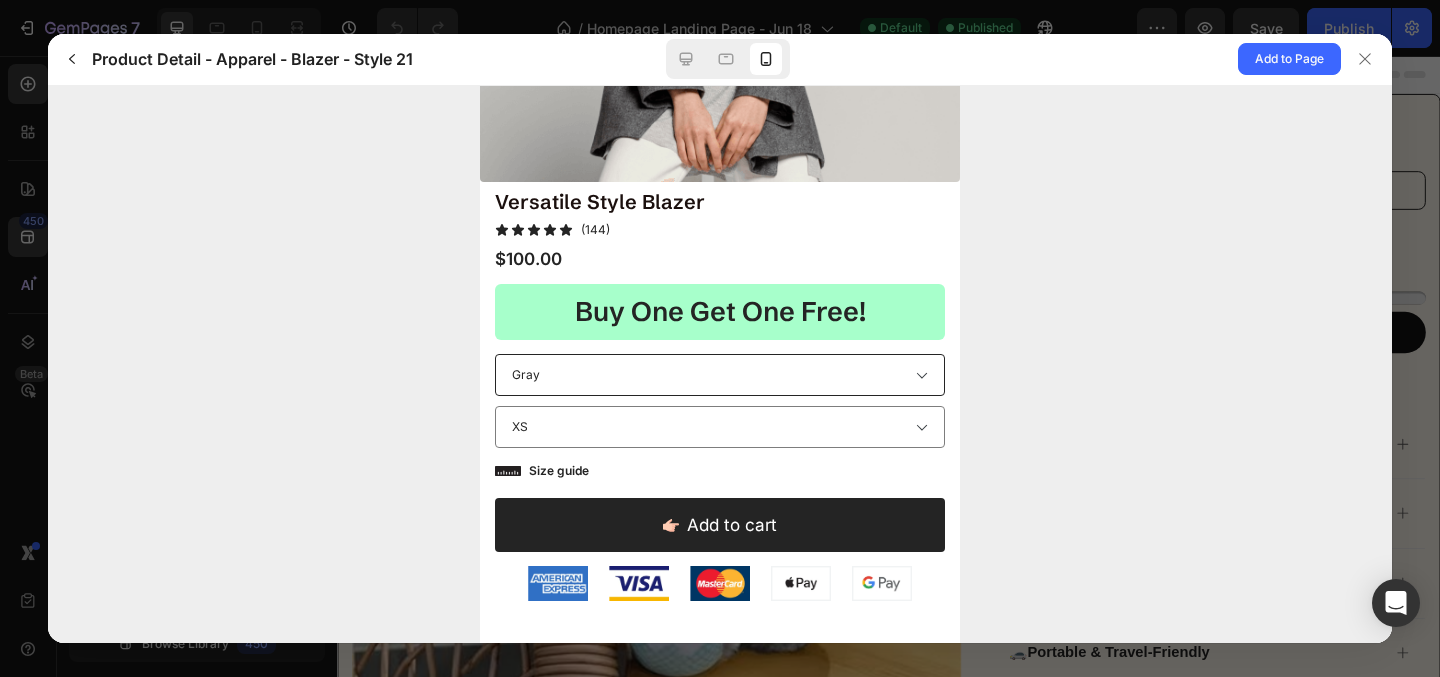 scroll, scrollTop: 0, scrollLeft: 0, axis: both 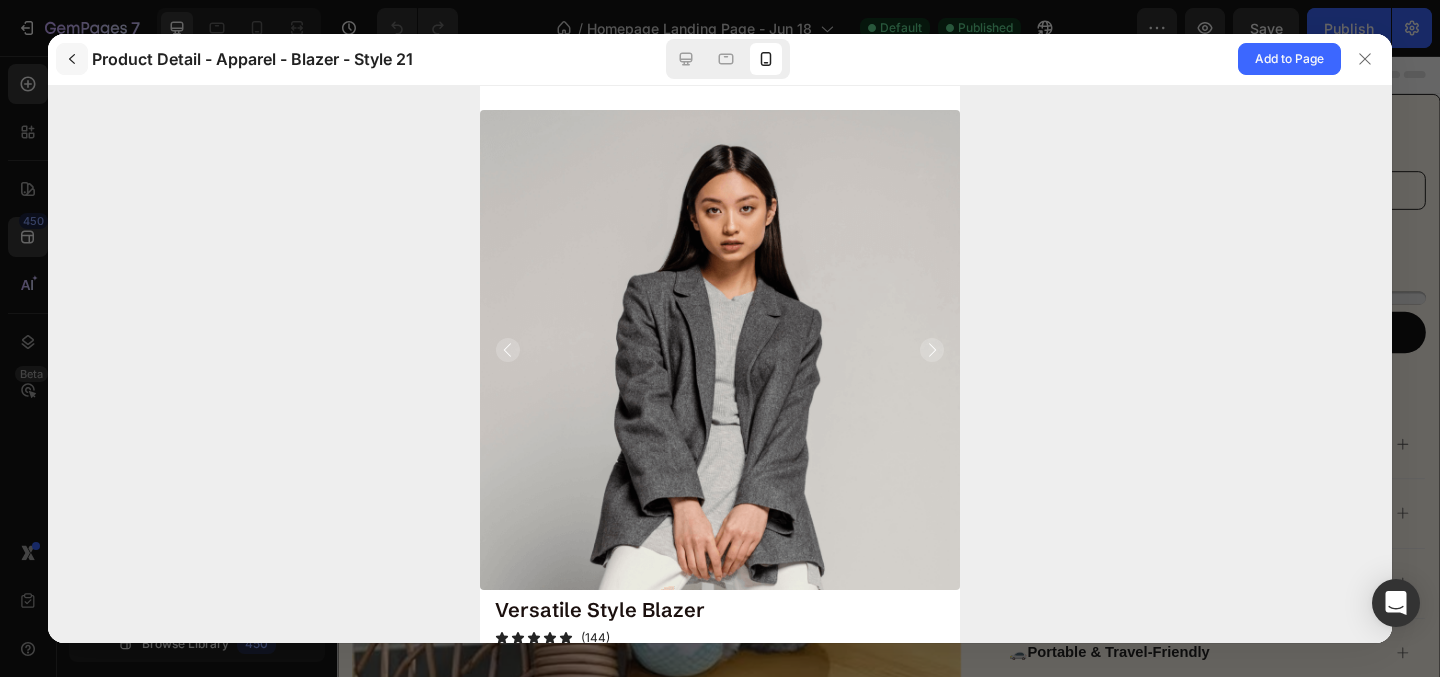 click 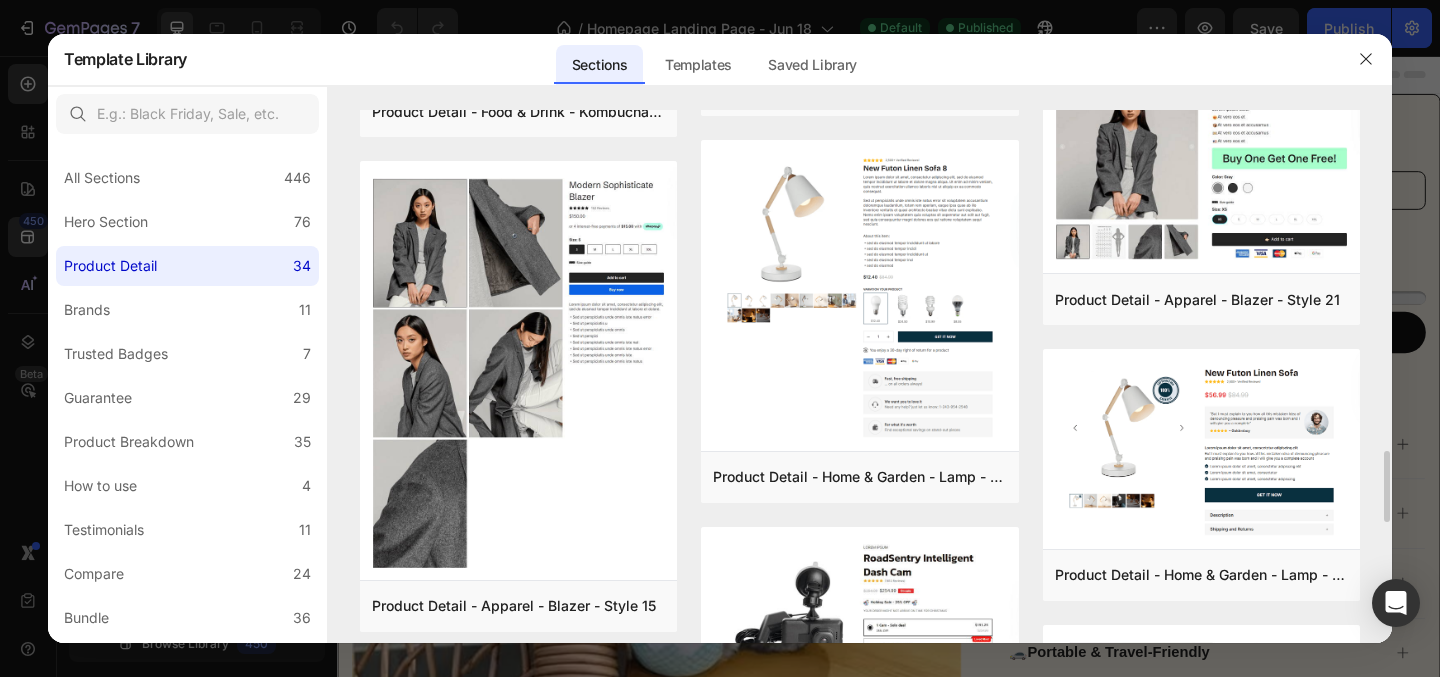 scroll, scrollTop: 2494, scrollLeft: 0, axis: vertical 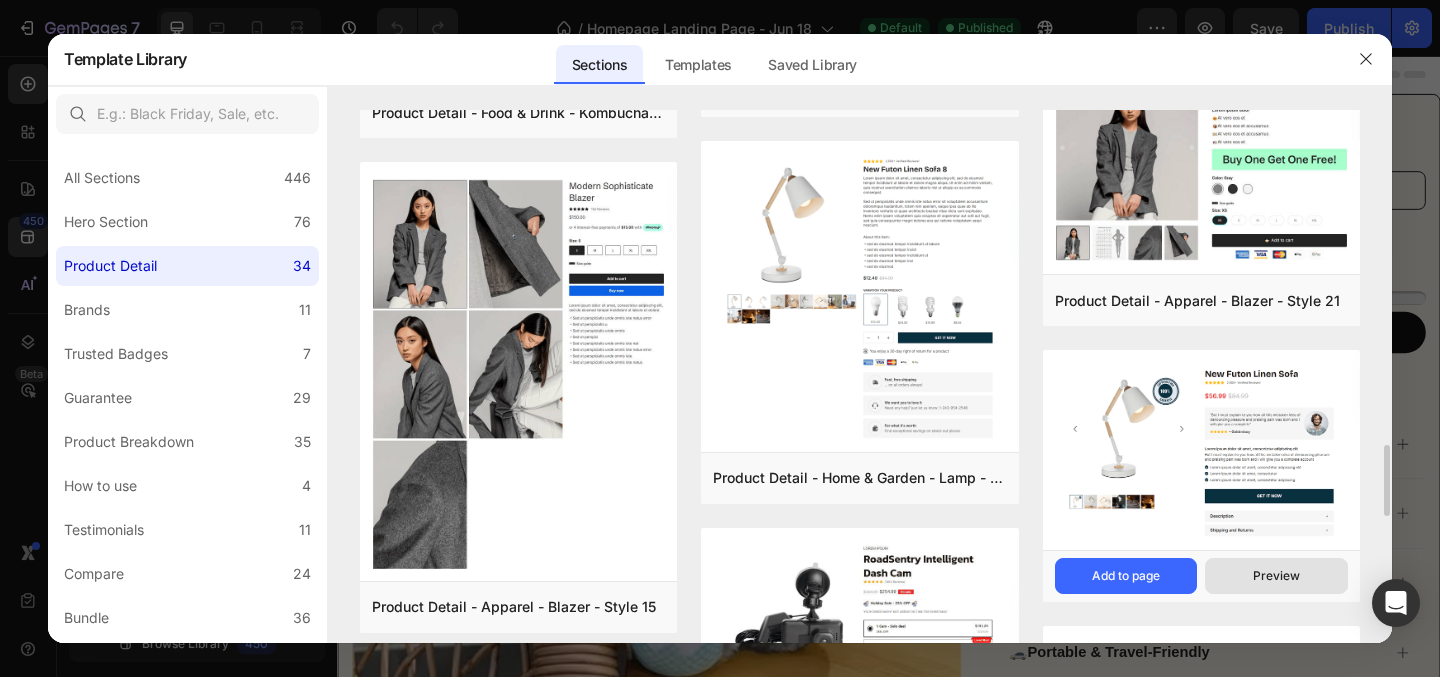 click on "Preview" at bounding box center (1276, 576) 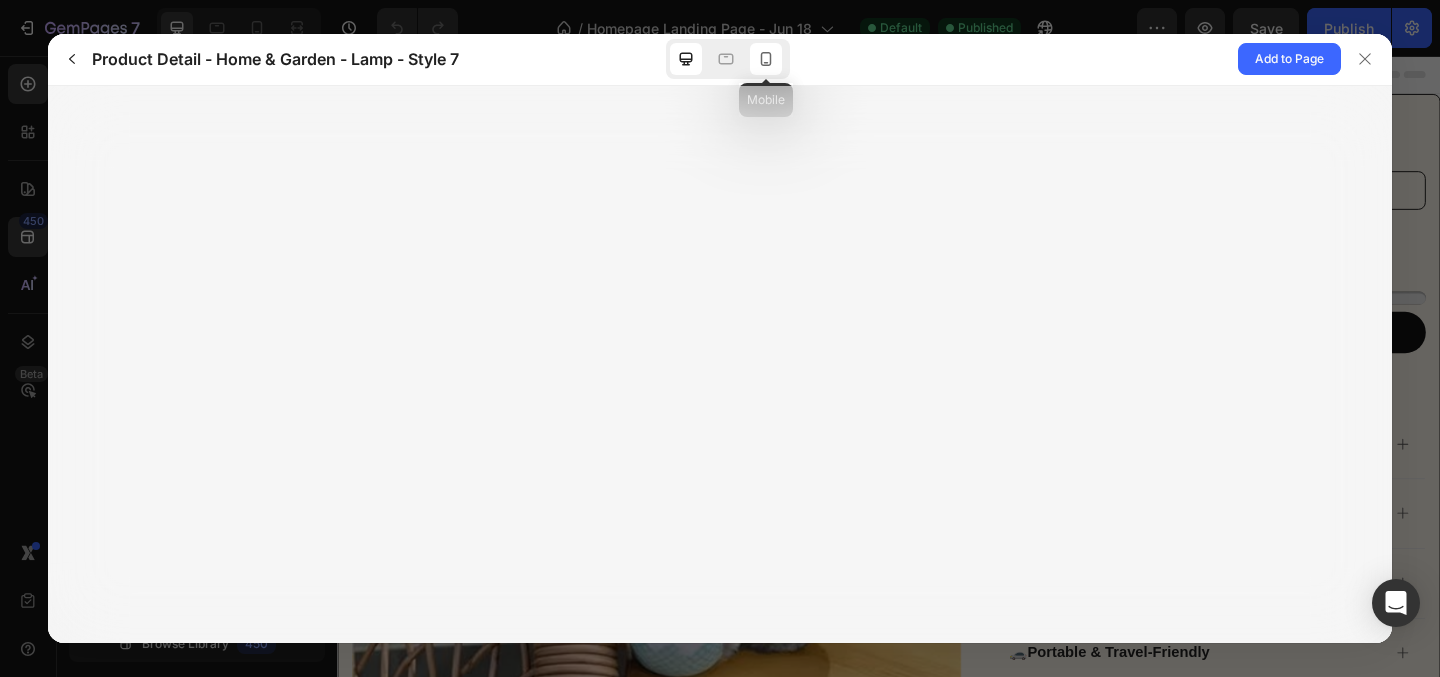 click 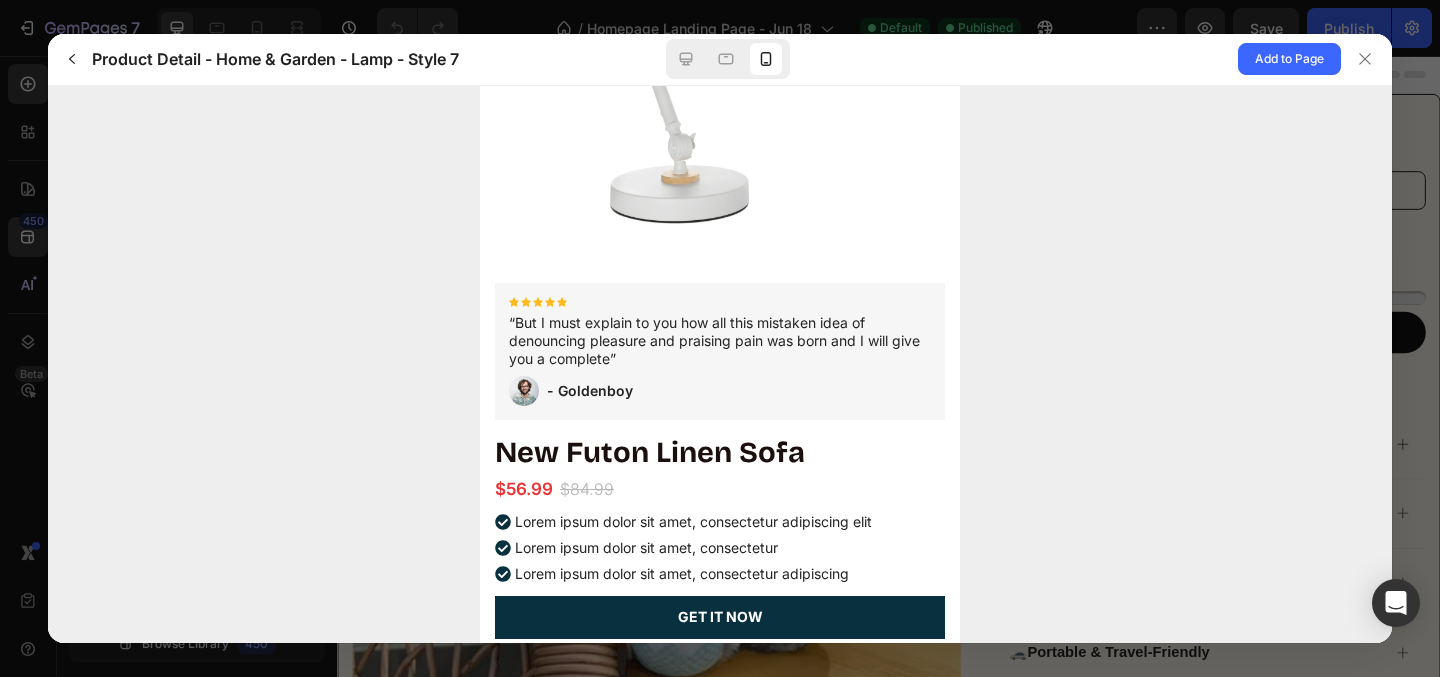 scroll, scrollTop: 330, scrollLeft: 0, axis: vertical 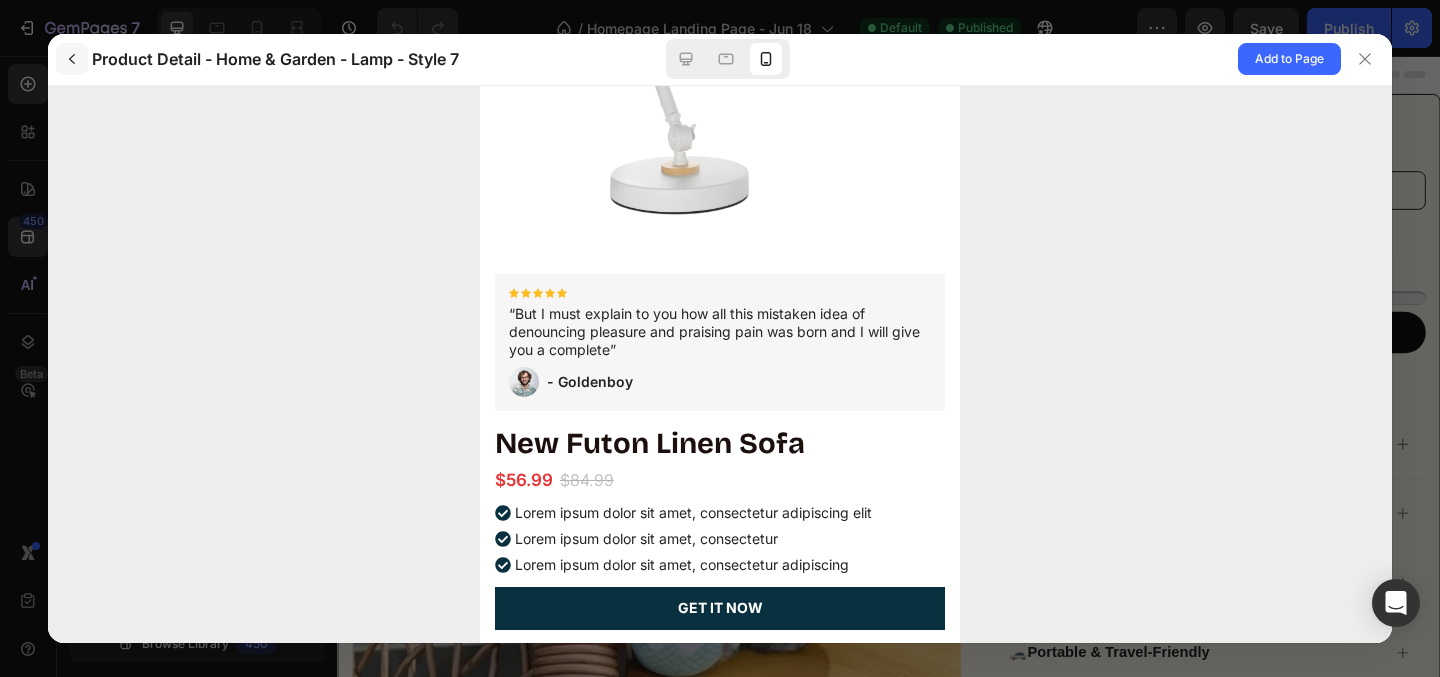 click 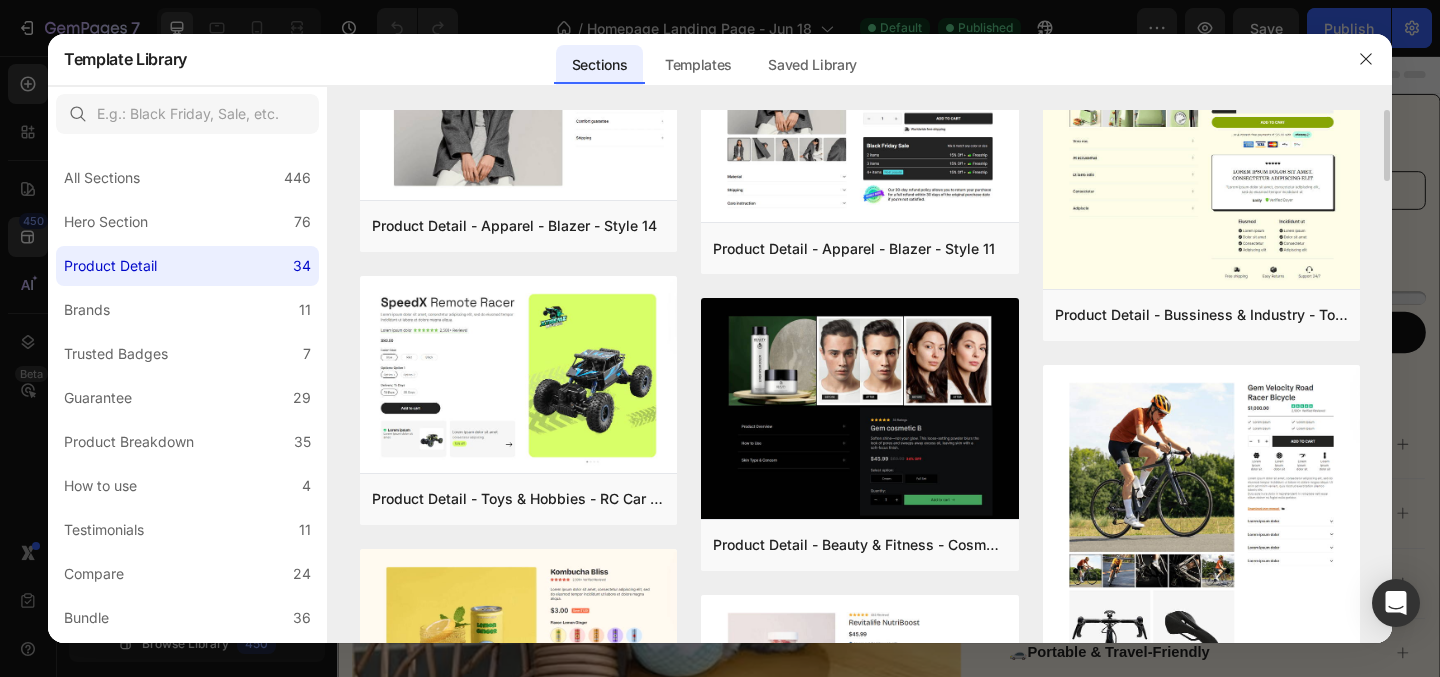 scroll, scrollTop: 0, scrollLeft: 0, axis: both 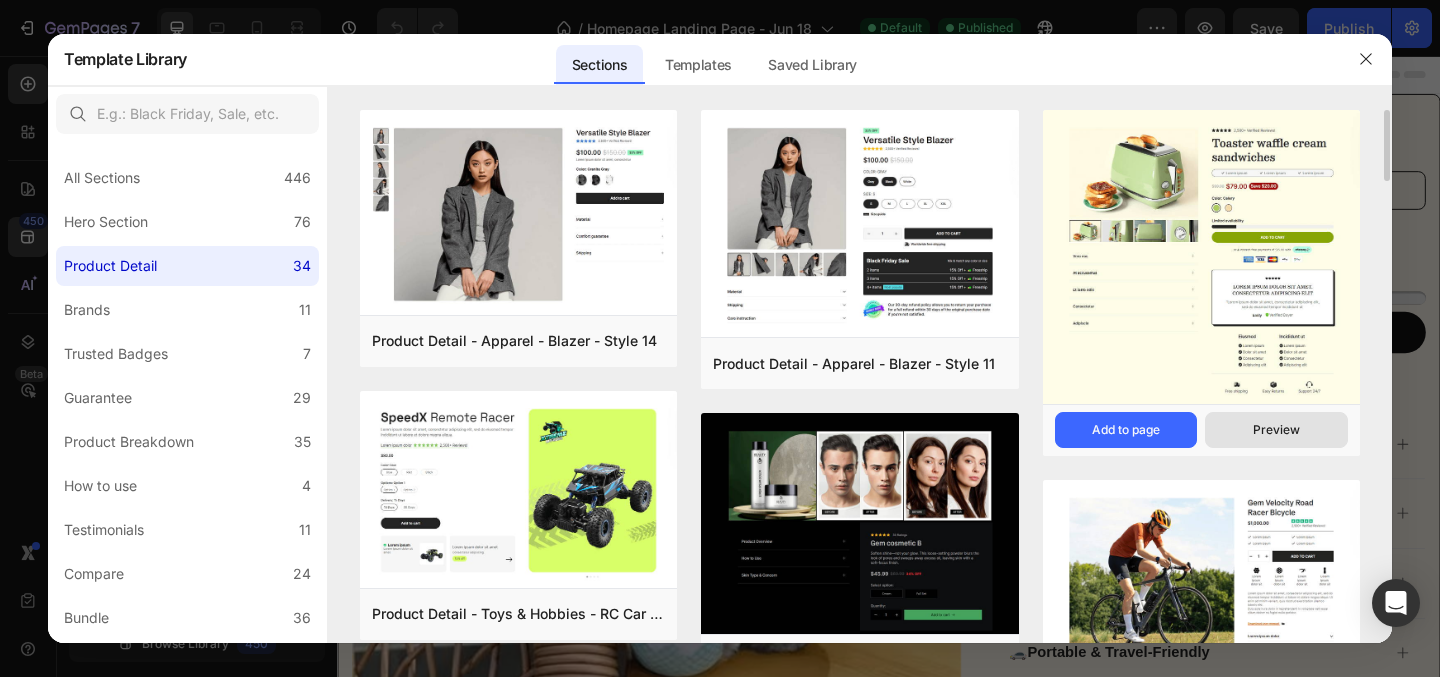 click on "Preview" at bounding box center (1276, 430) 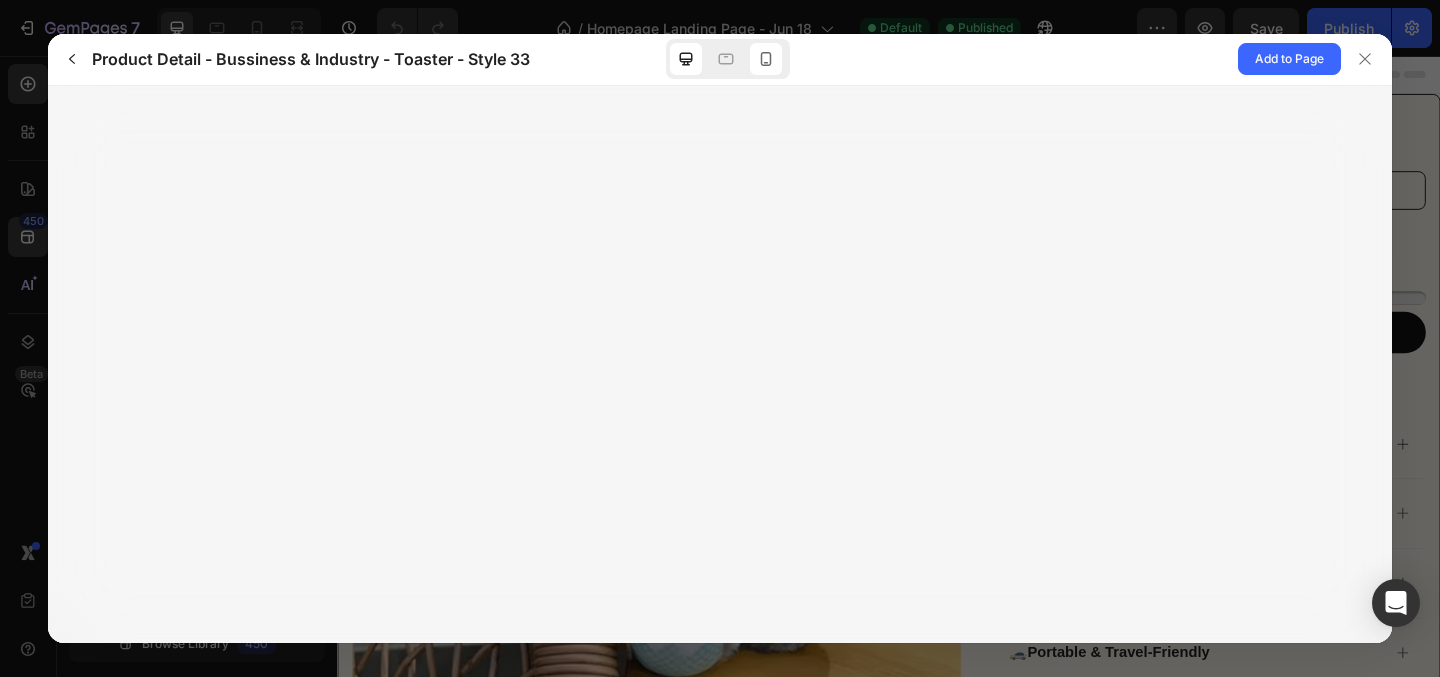 click 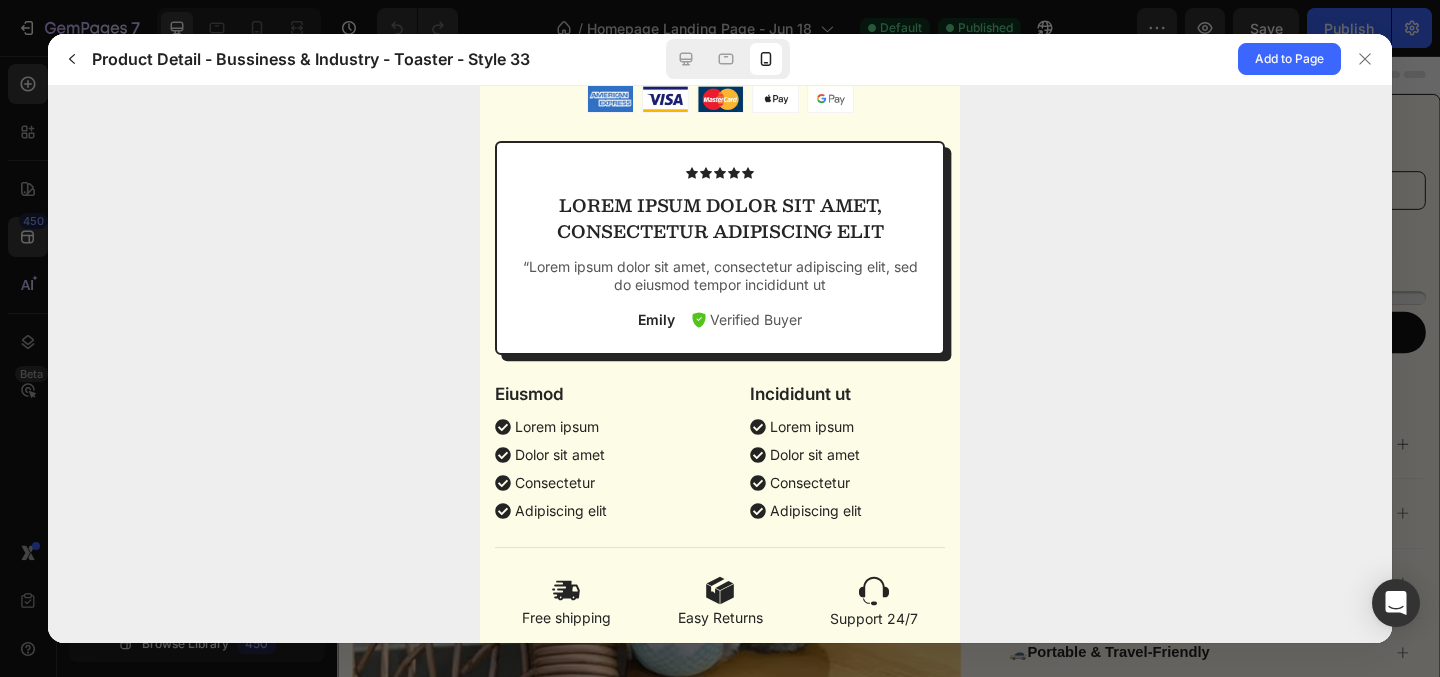 scroll, scrollTop: 876, scrollLeft: 0, axis: vertical 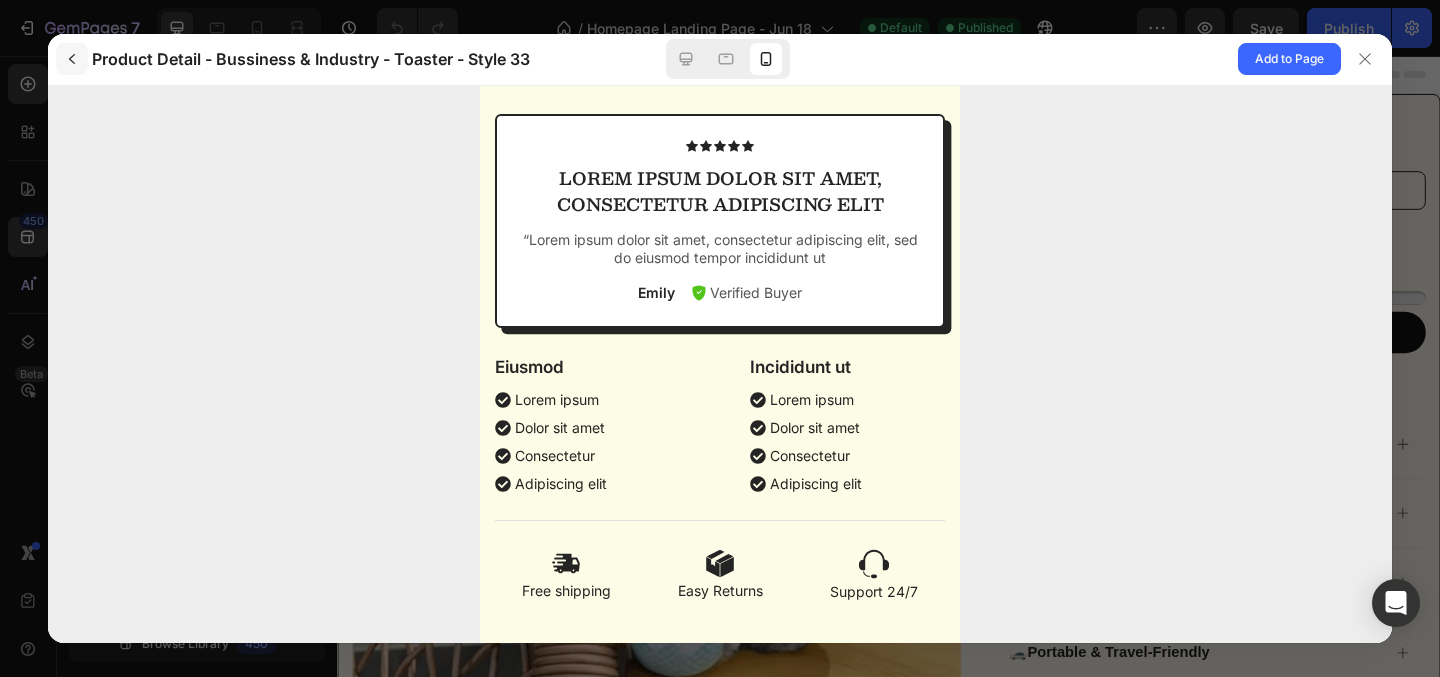 click 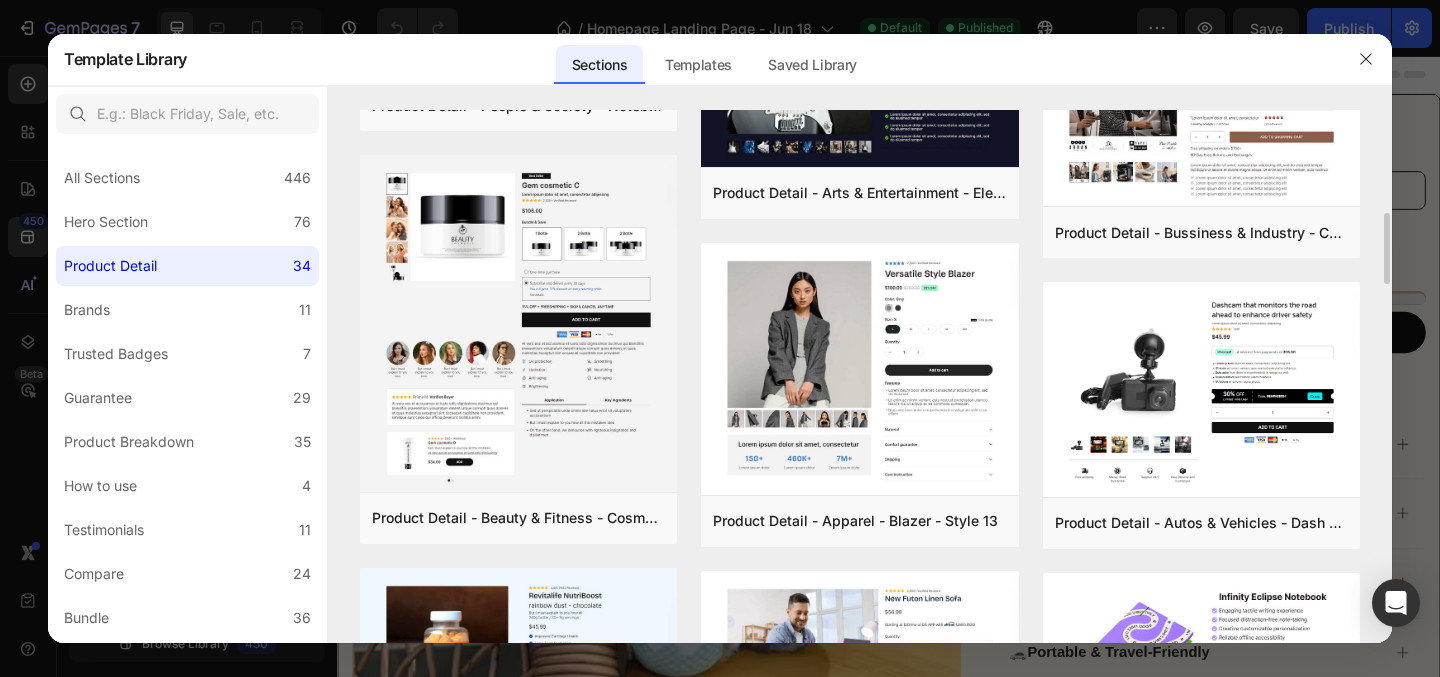 scroll, scrollTop: 1367, scrollLeft: 0, axis: vertical 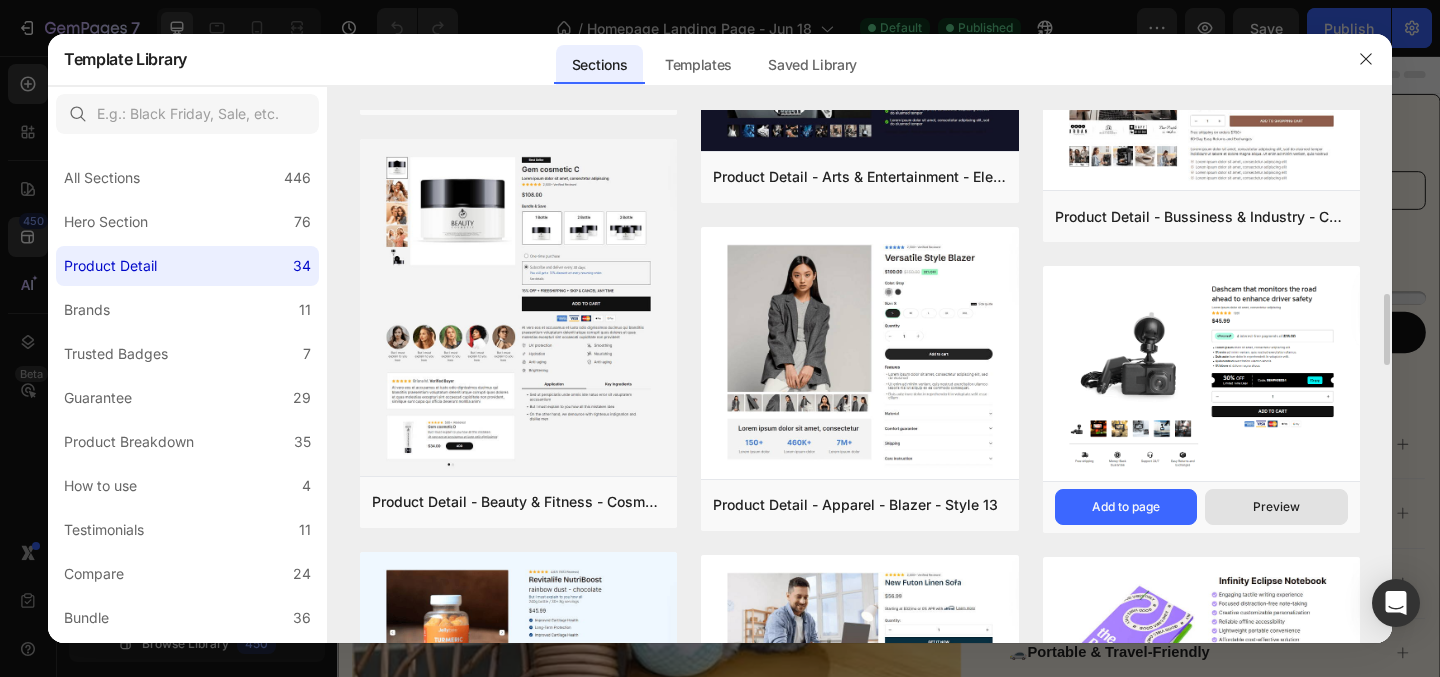 click on "Preview" at bounding box center [1276, 507] 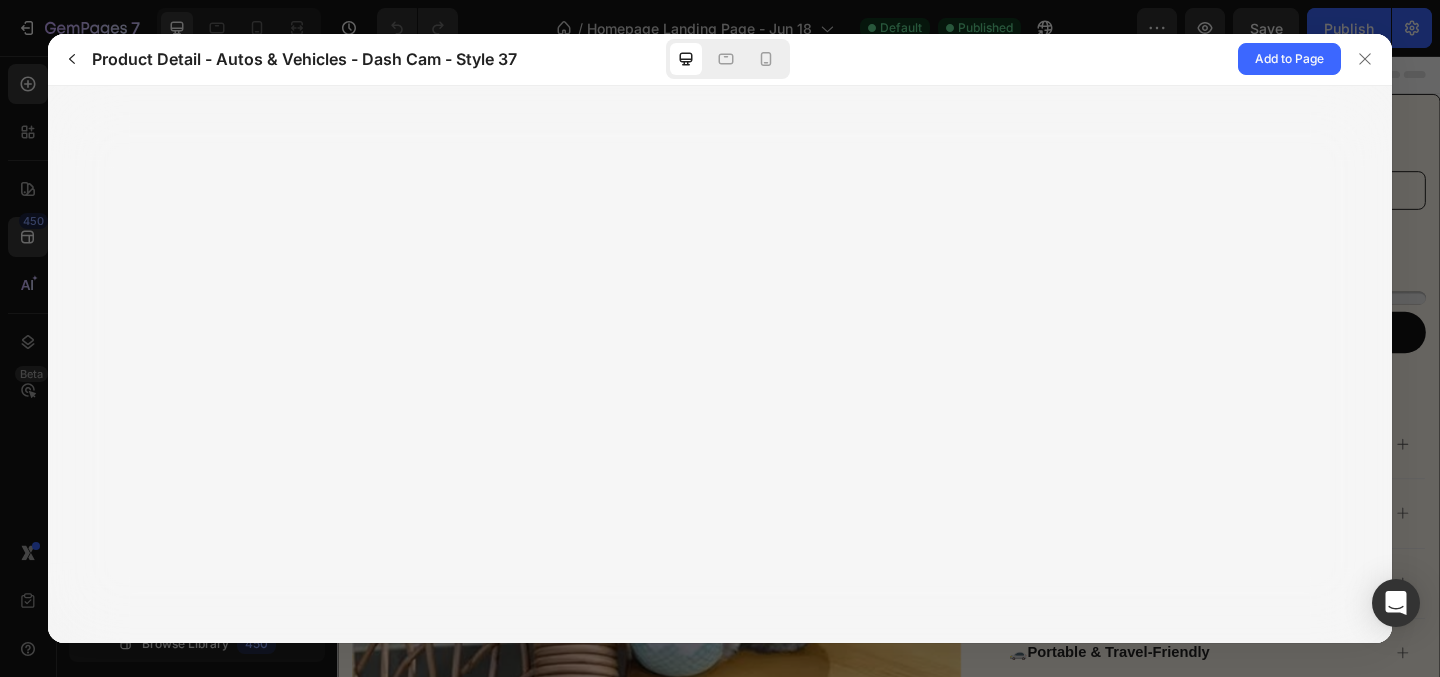 click at bounding box center (728, 59) 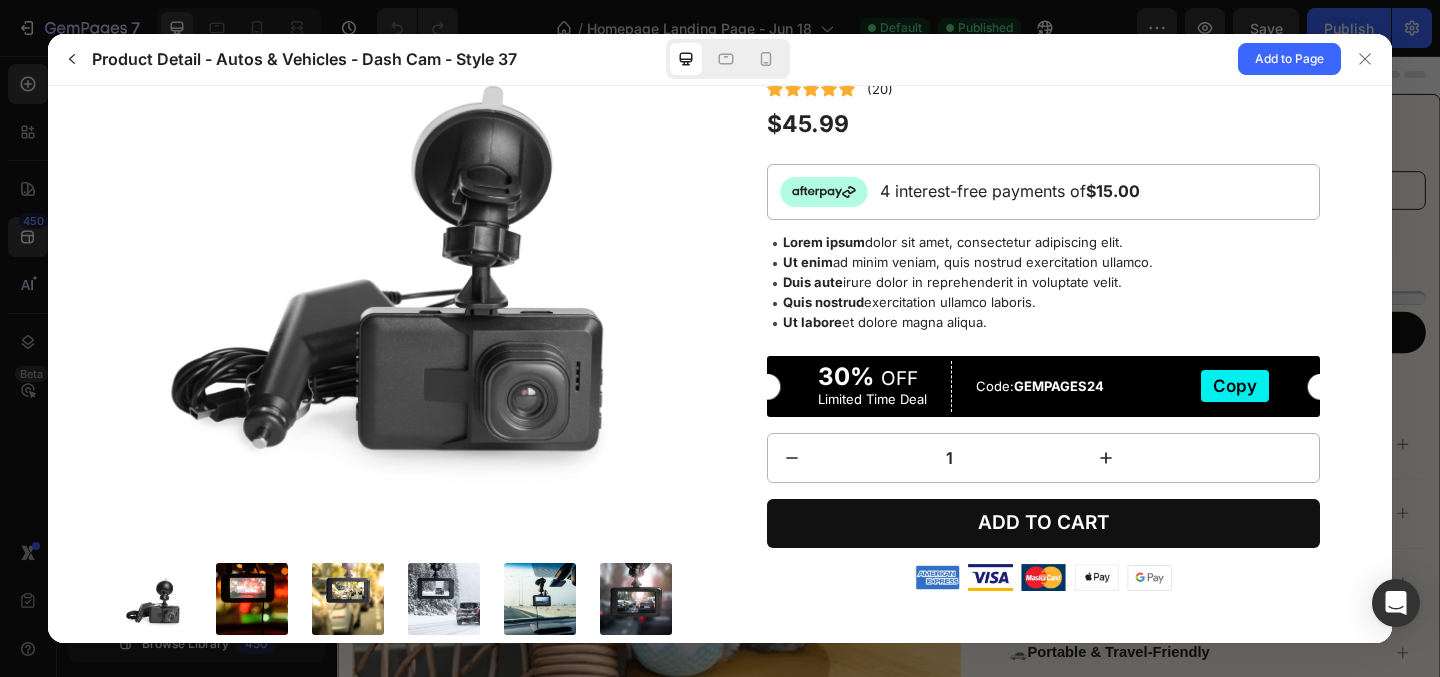 scroll, scrollTop: 0, scrollLeft: 0, axis: both 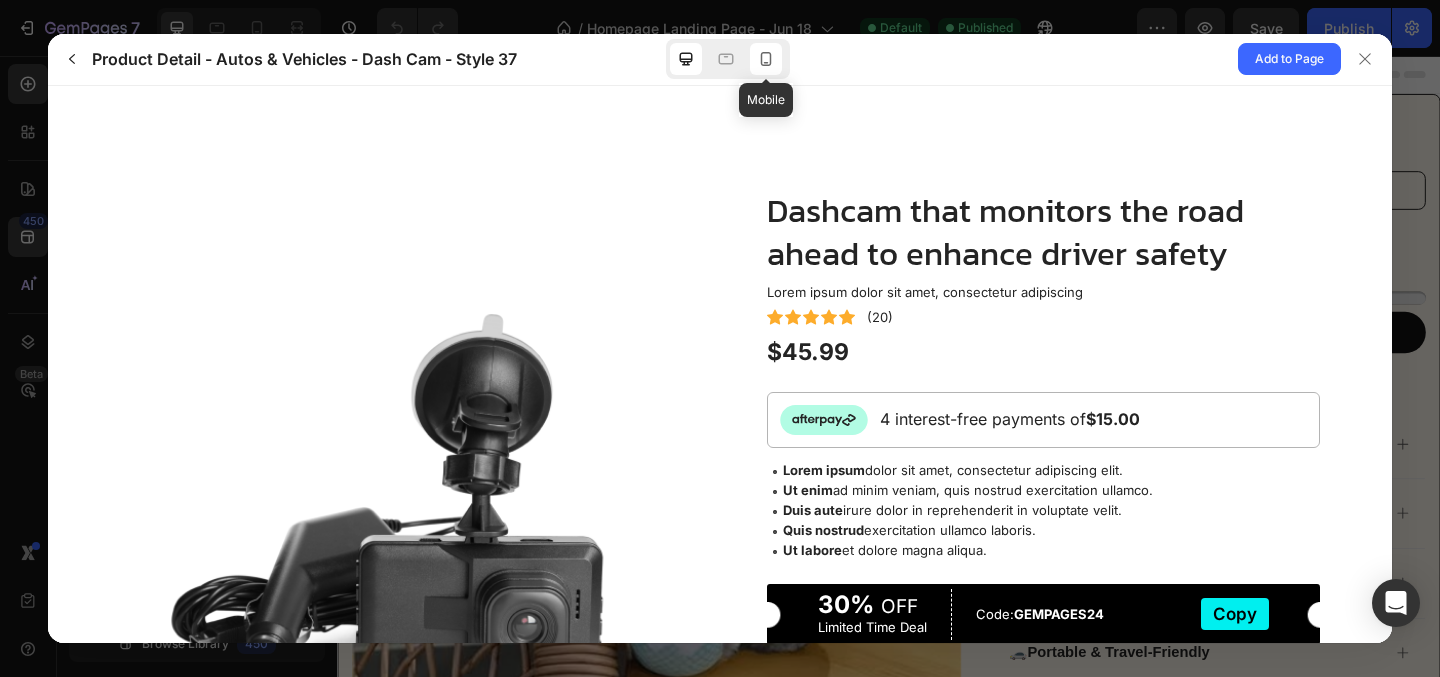 click 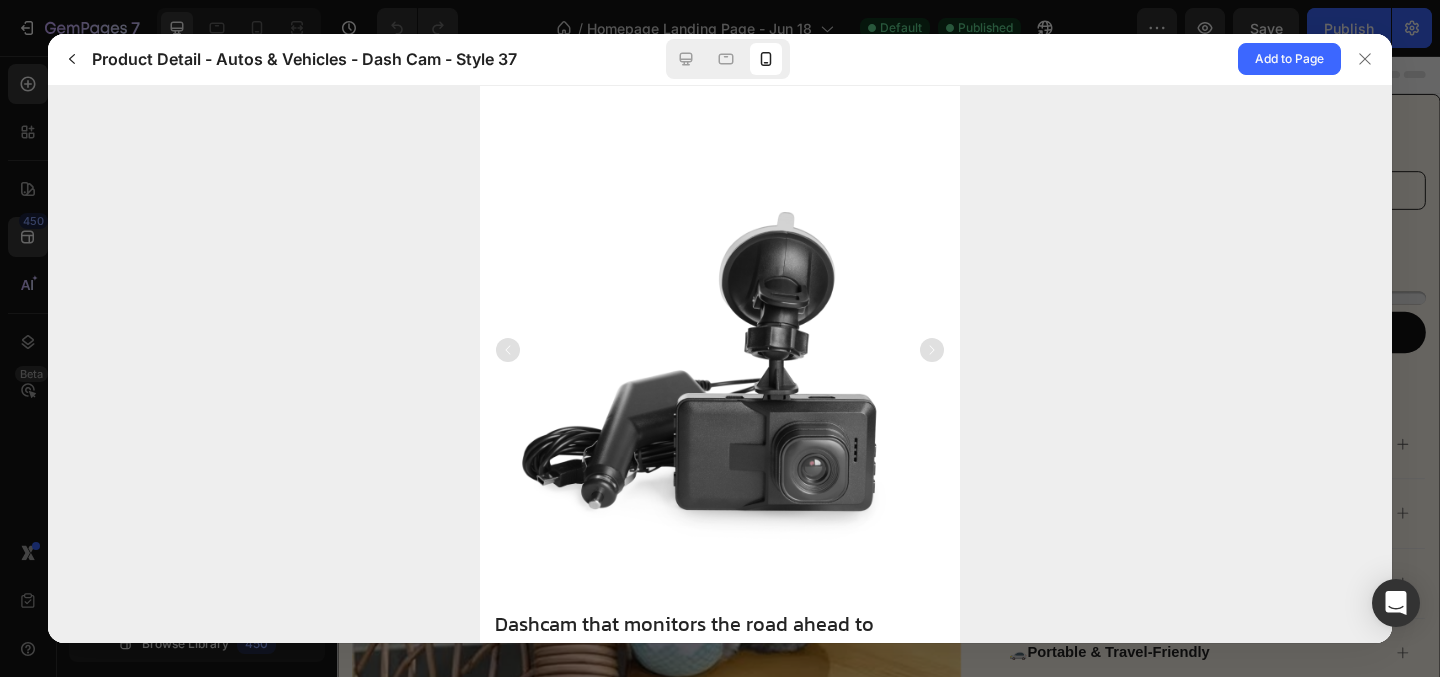 click 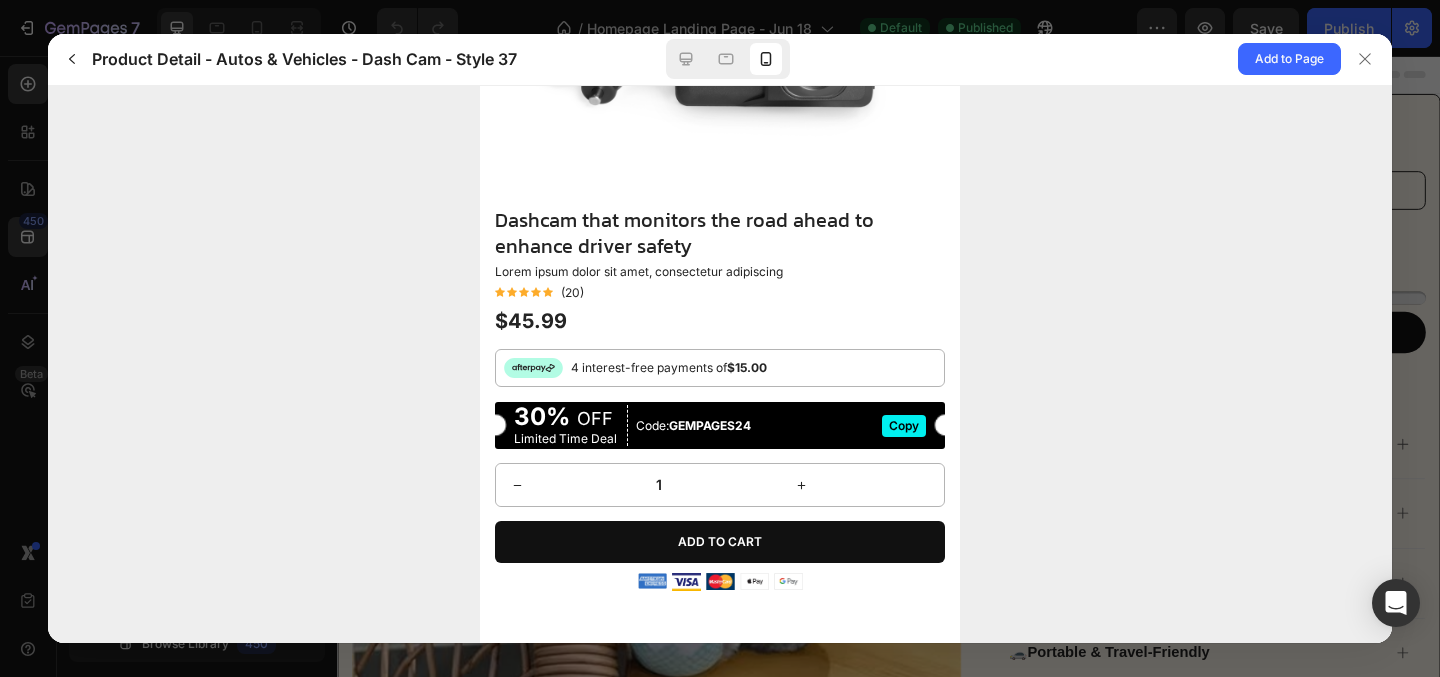 scroll, scrollTop: 414, scrollLeft: 0, axis: vertical 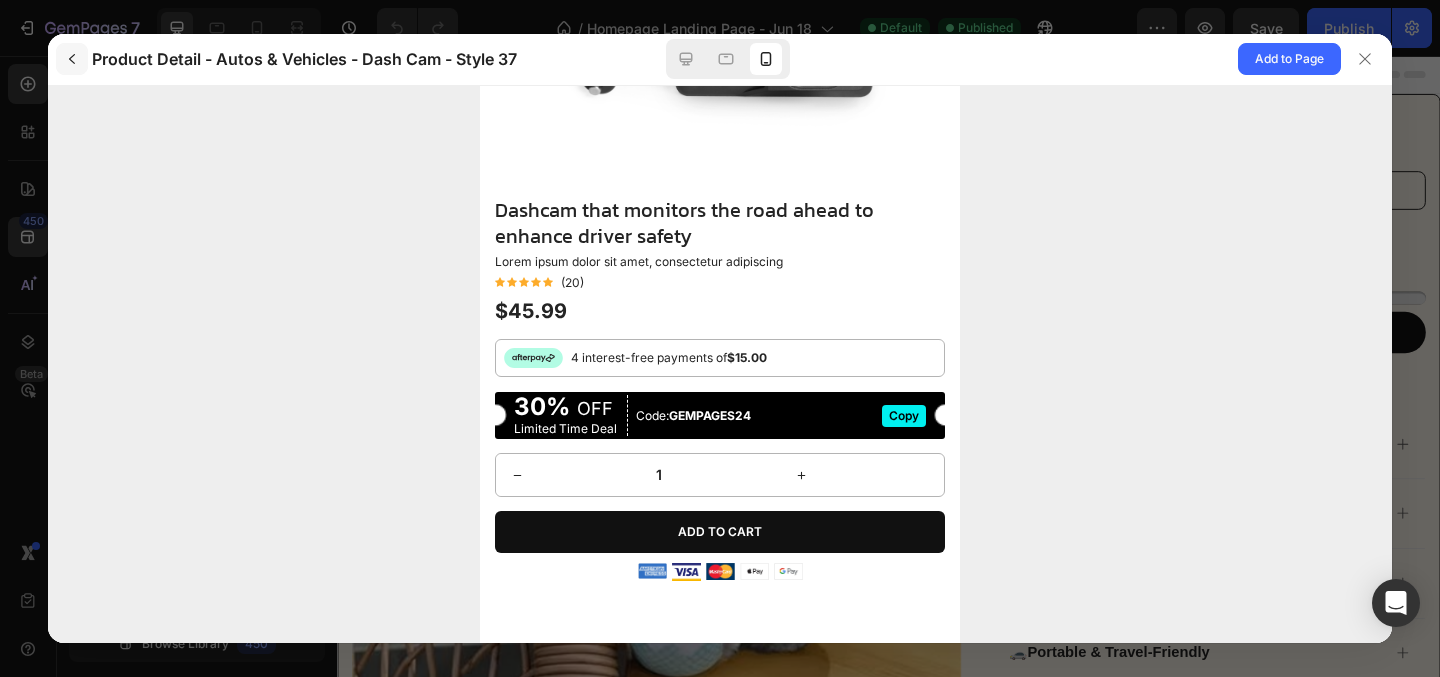 click 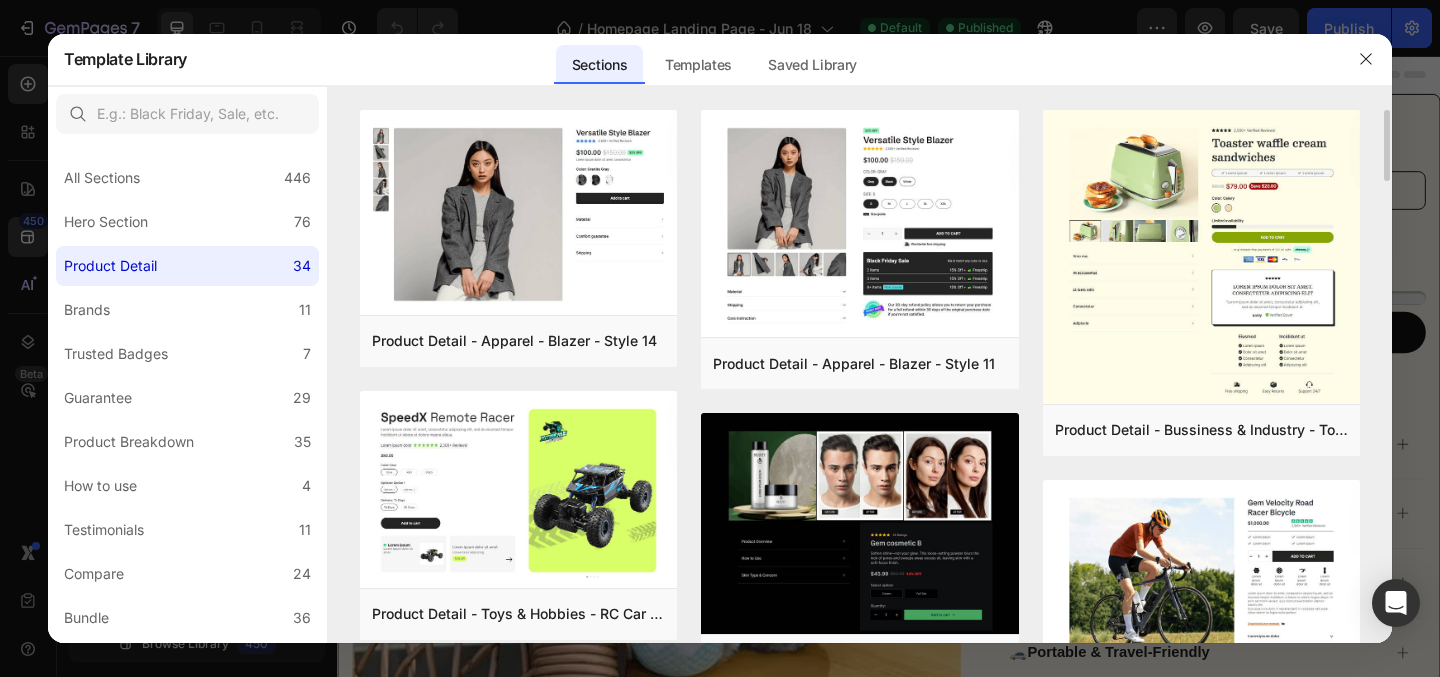 click on "Product Detail - Apparel - Blazer - Style 14 Add to page  Preview  Product Detail - Toys & Hobbies - RC Car - Style 30 Add to page  Preview  Product Detail - Food & Drink - Kombucha - Style 39 Add to page  Preview  Product Detail - Pet & Animals - Cat Food - Style 35 Add to page  Preview  Product Detail - People & Society - Notebook - Style 27 Add to page  Preview  Product Detail - Beauty & Fitness - Cosmetic - Style 18 Add to page  Preview  Product Detail - Health - Drug - Style 43 Add to page  Preview  Product Detail - Food & Drink - Kombucha - Style 41 Add to page  Preview  Product Detail - Apparel - Blazer - Style 15 Add to page  Preview  Product Detail - Style 4 Add to page  Preview  Product Detail - Style 3 Add to page  Preview  Product Detail - Style 2 Add to page  Preview  Product Detail - Apparel - Blazer - Style 11 Add to page  Preview  Product Detail - Beauty & Fitness - Cosmetic - Style 17 Add to page  Preview  Product Detail - Health - Drug - Style 35 Add to page  Preview  Add to page  Preview" at bounding box center [860, 2092] 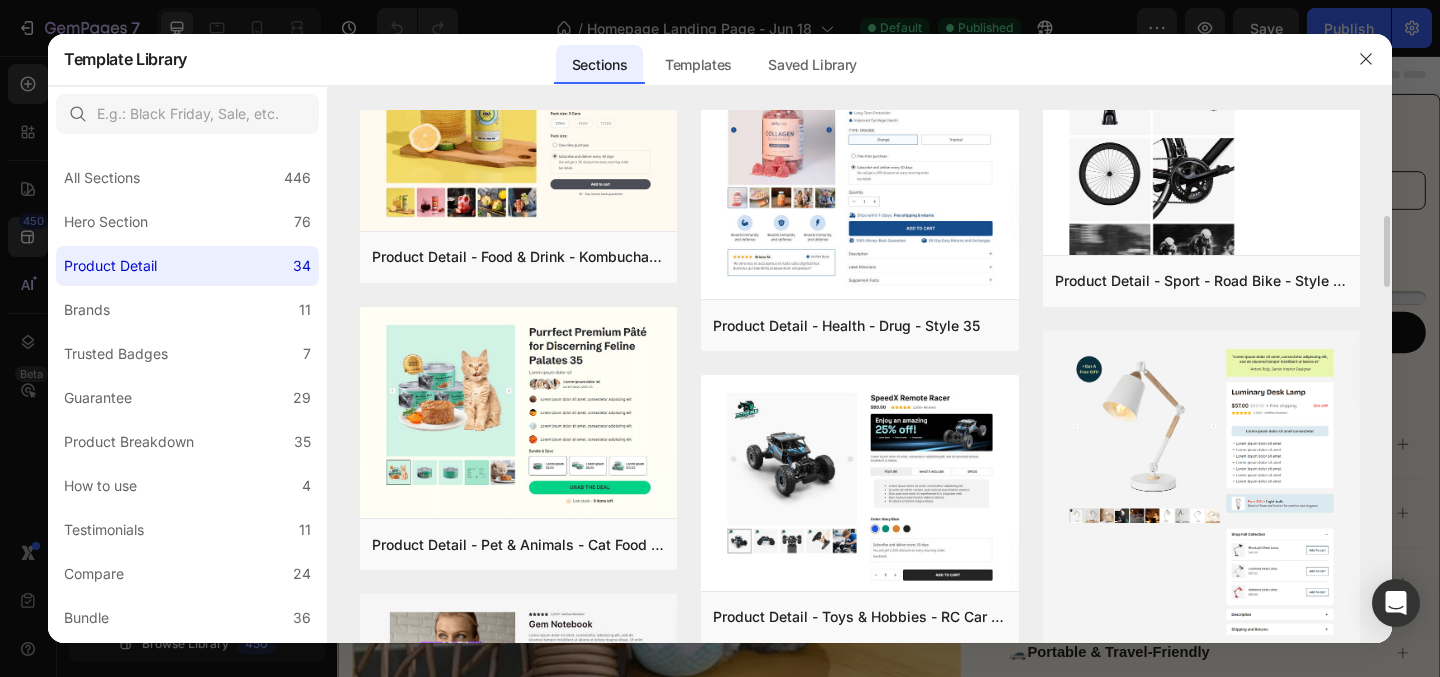 scroll, scrollTop: 679, scrollLeft: 0, axis: vertical 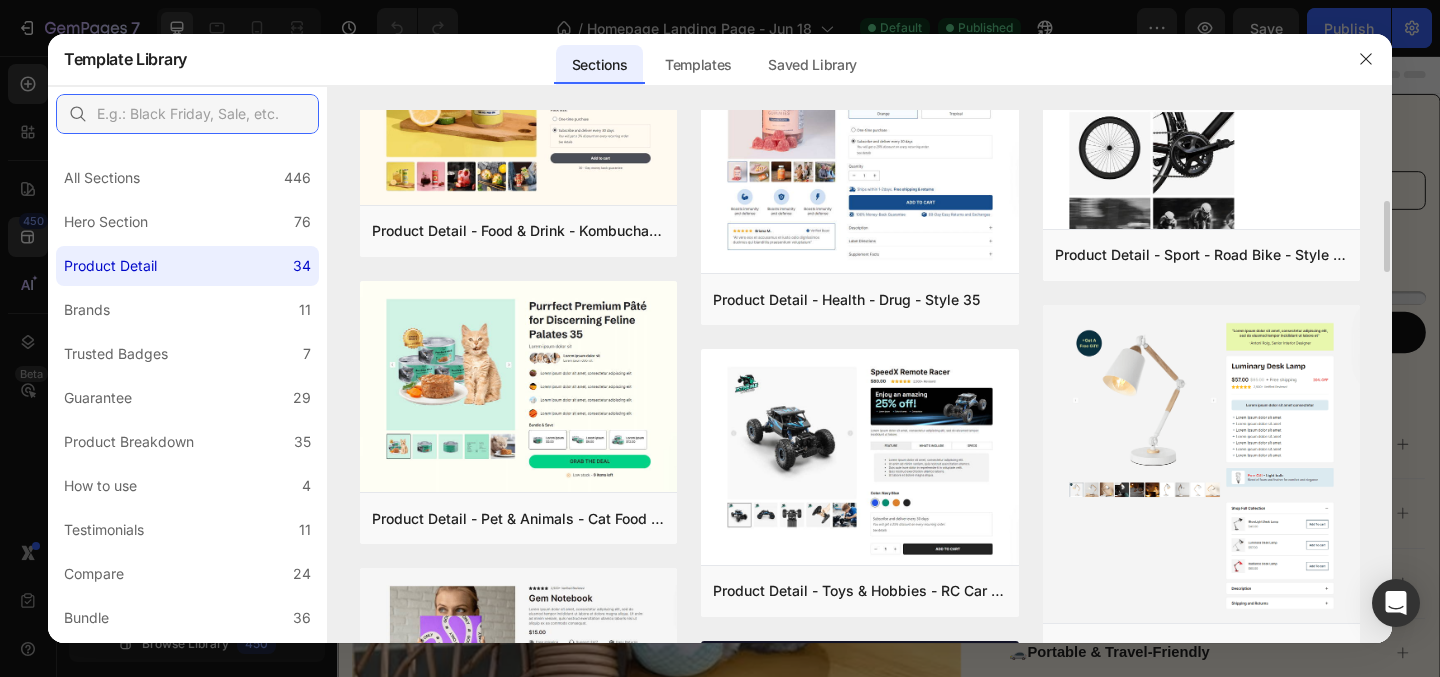 click at bounding box center [187, 114] 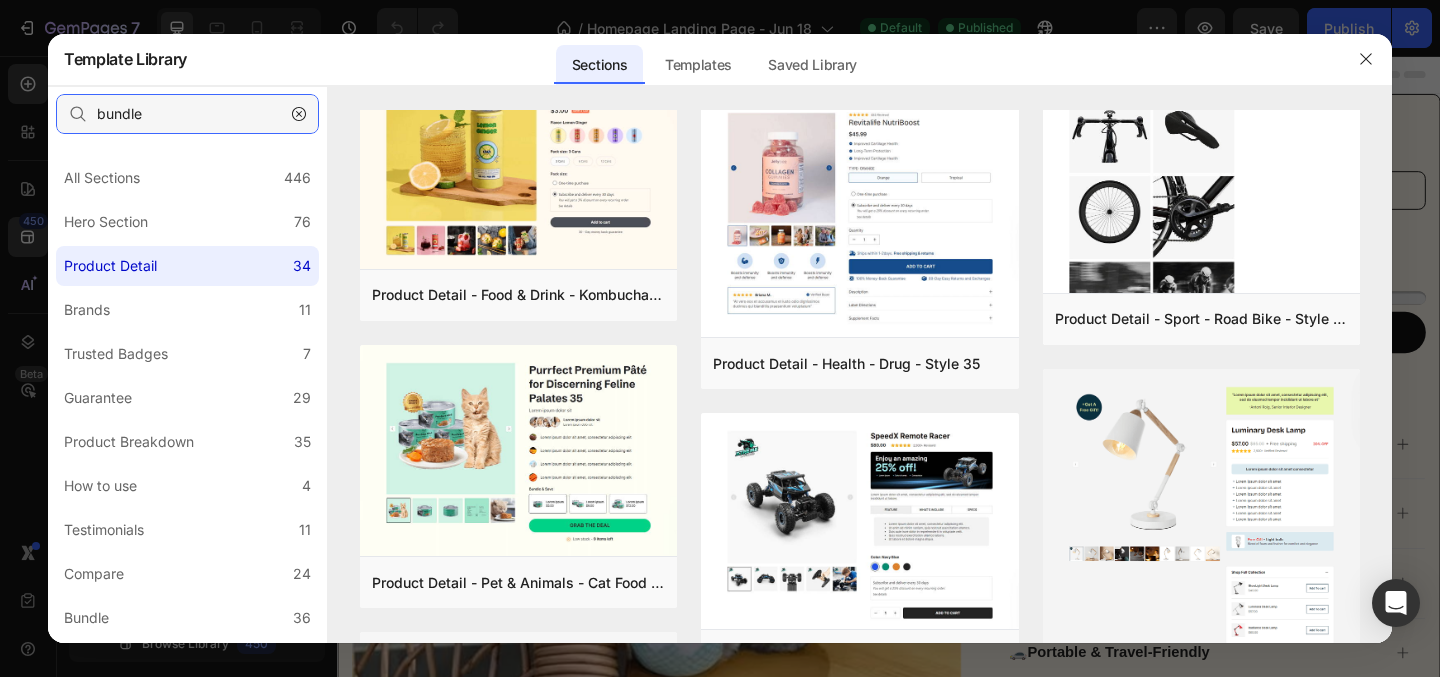 scroll, scrollTop: 0, scrollLeft: 0, axis: both 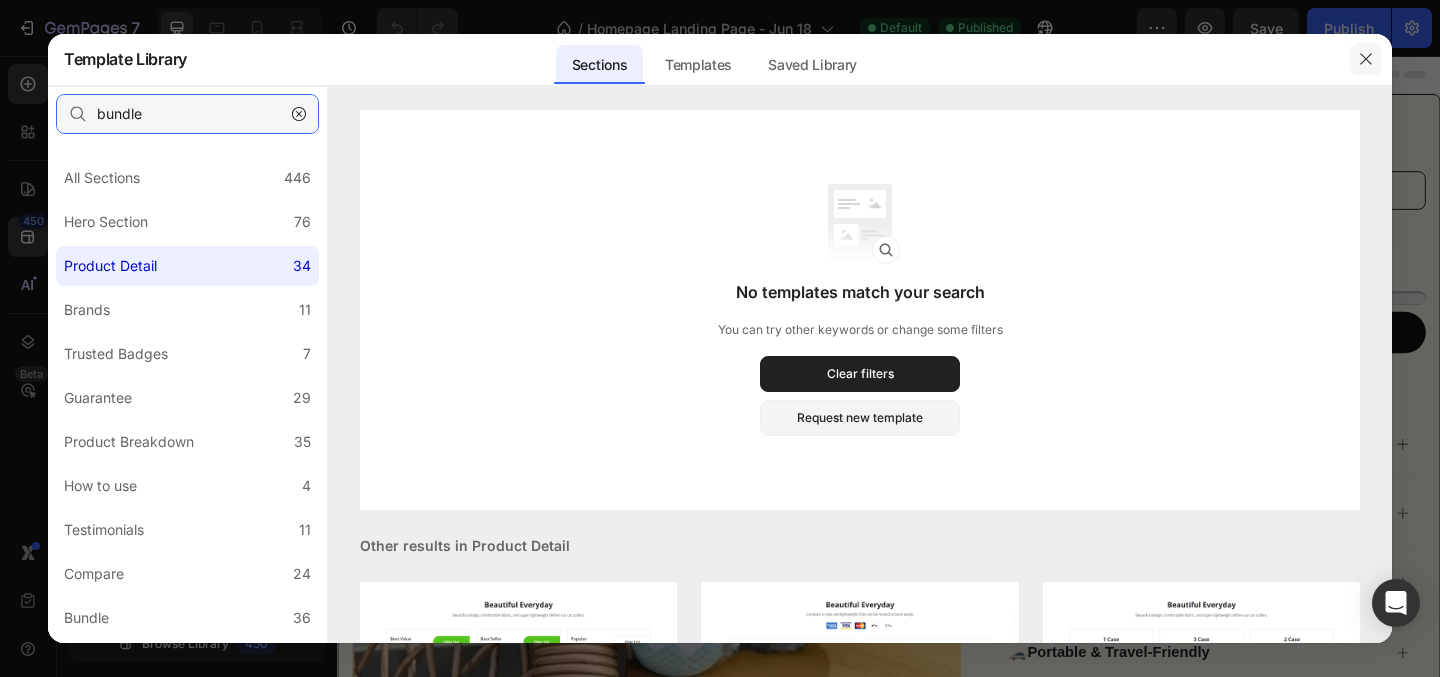type on "bundle" 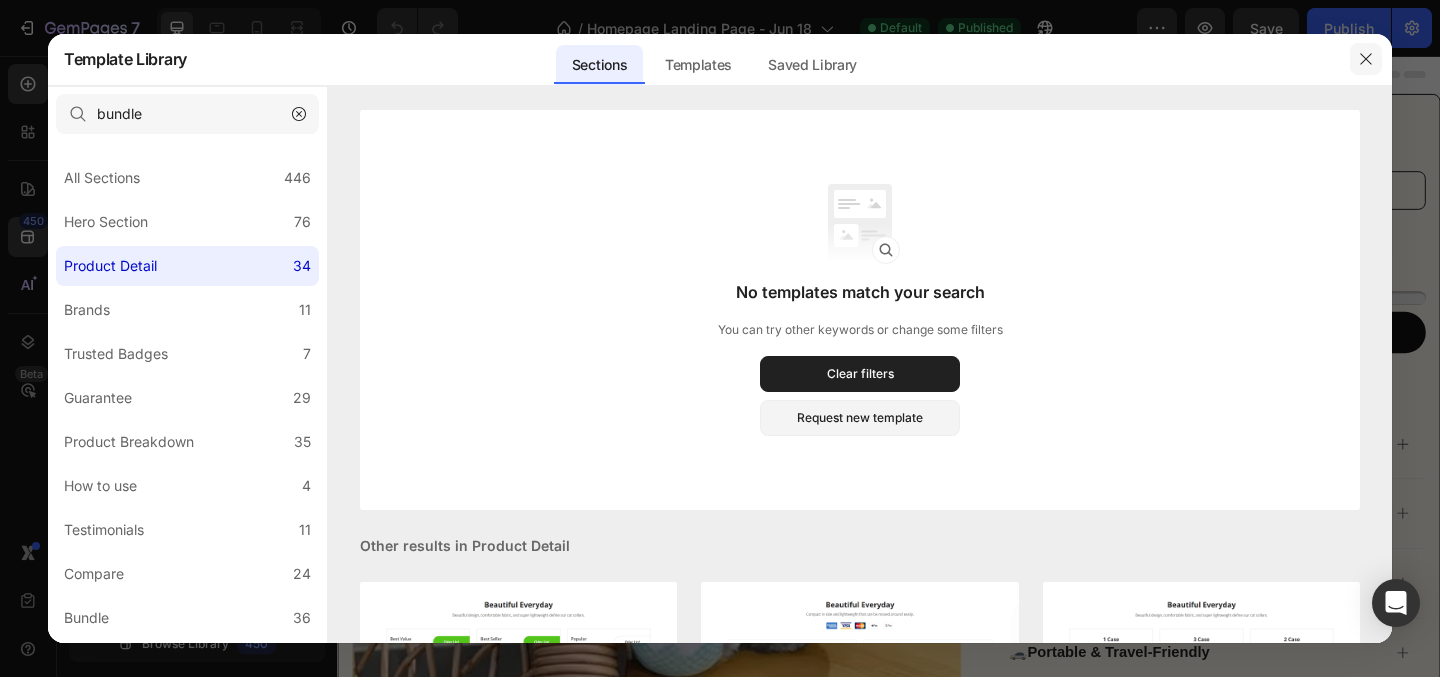 click 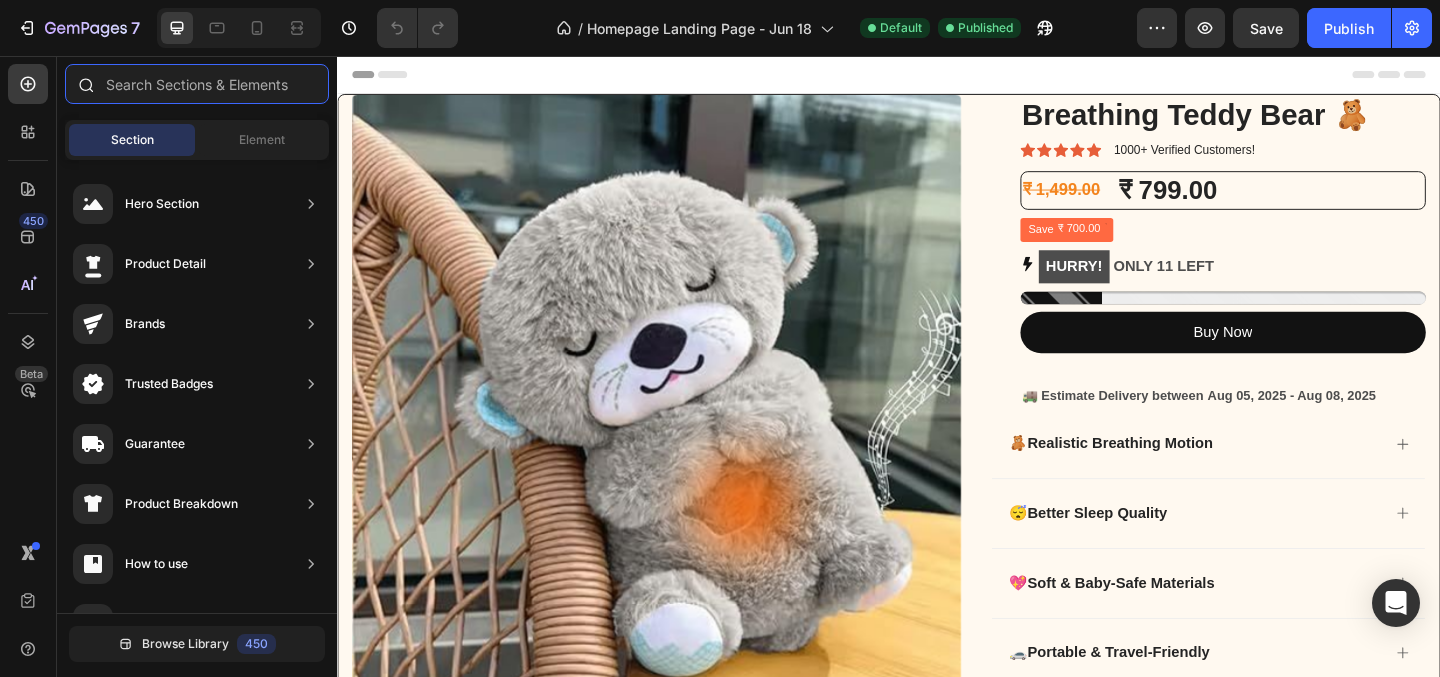 click at bounding box center (197, 84) 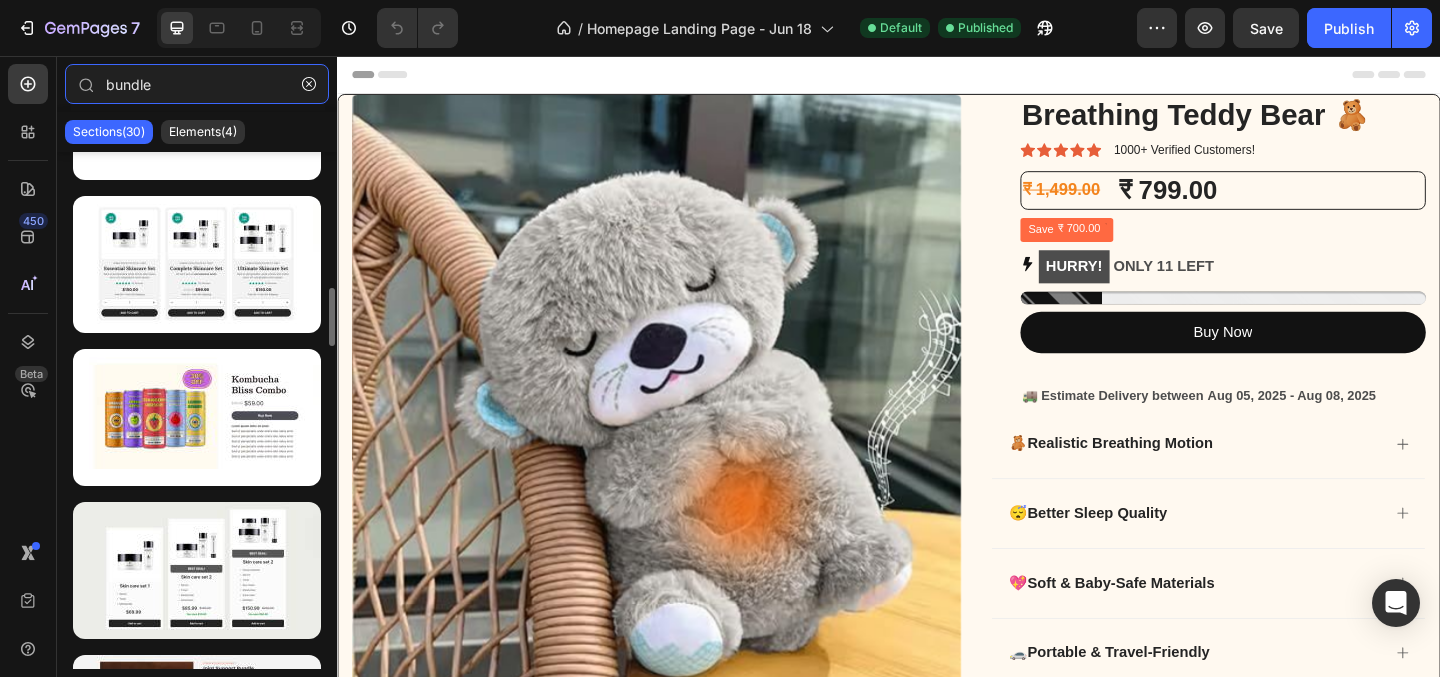 scroll, scrollTop: 1217, scrollLeft: 0, axis: vertical 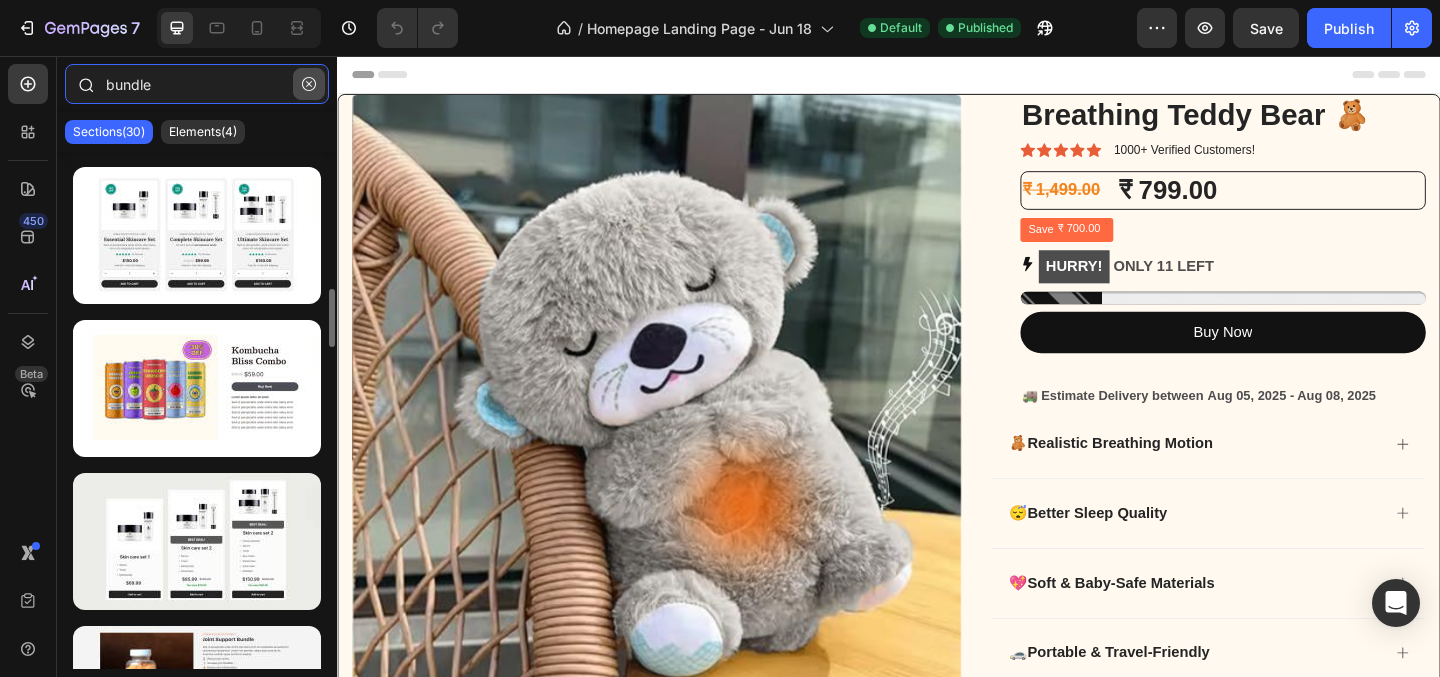 type on "bundle" 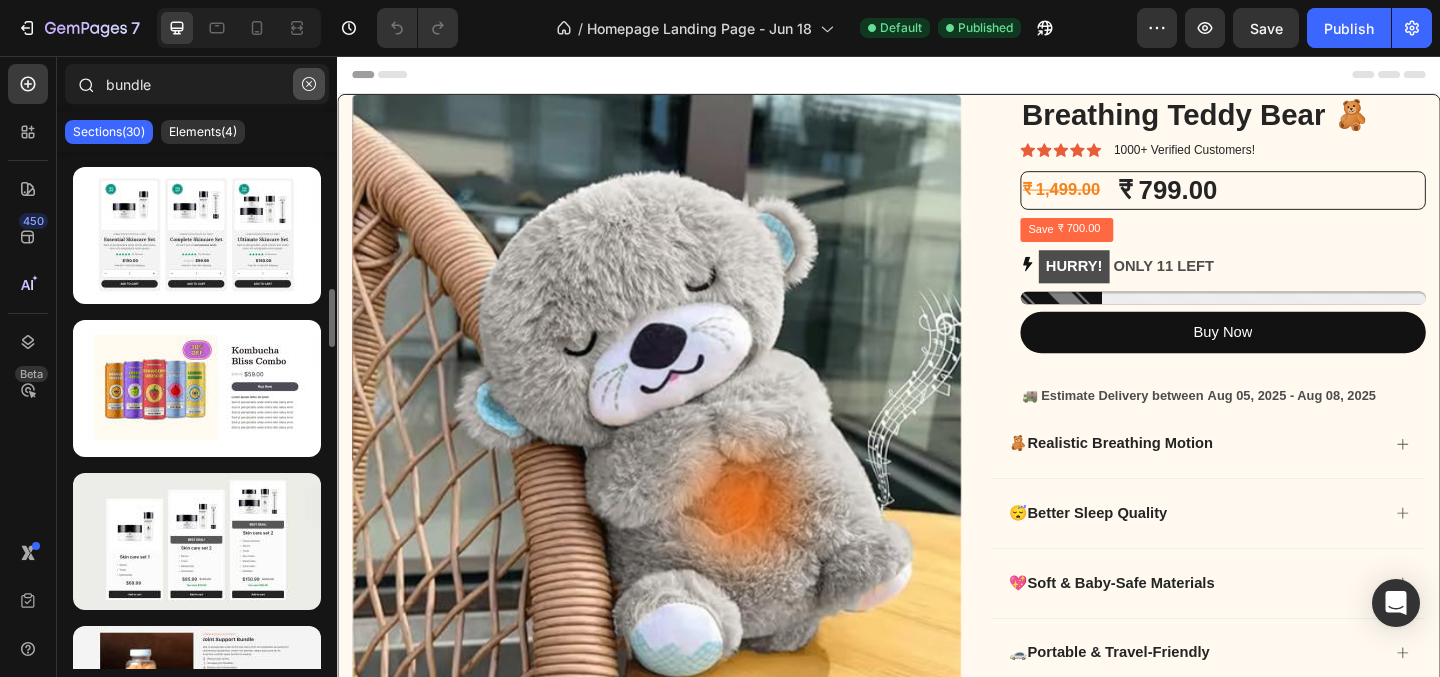 click 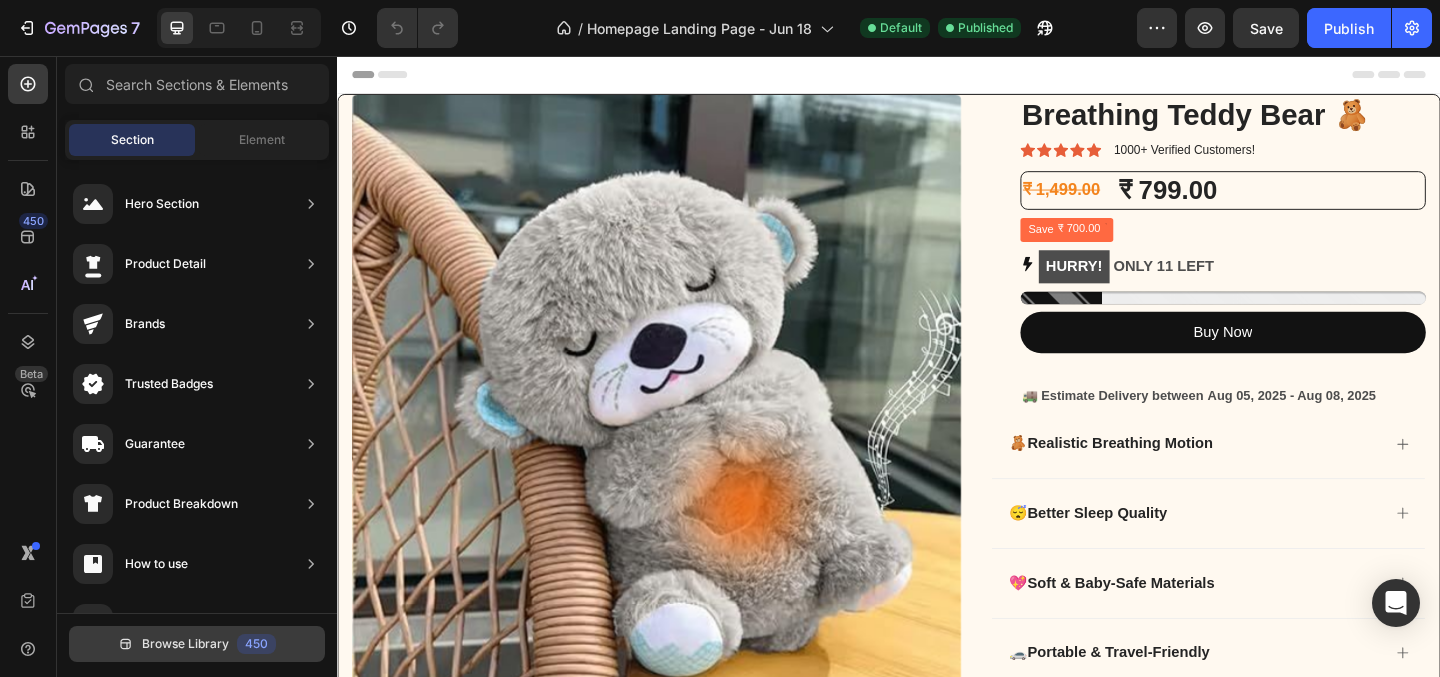 click on "Browse Library 450" at bounding box center (197, 644) 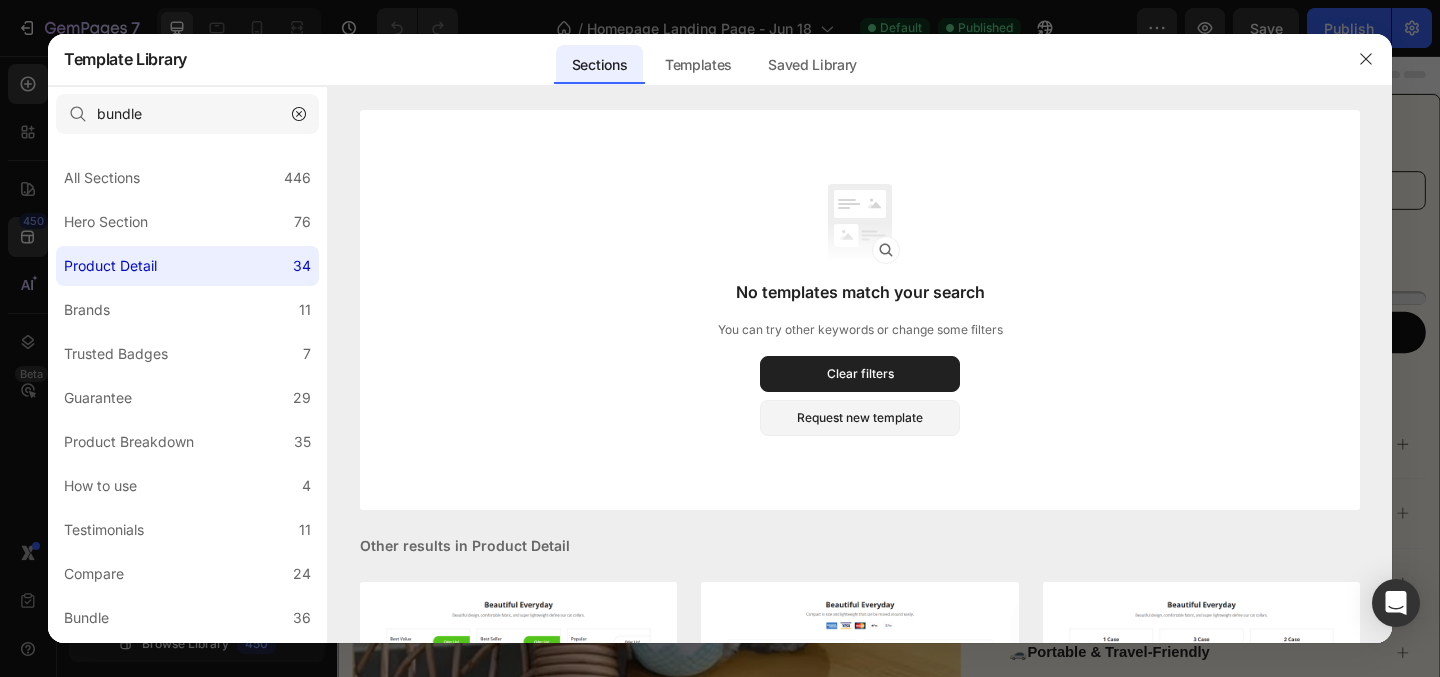 click at bounding box center (299, 114) 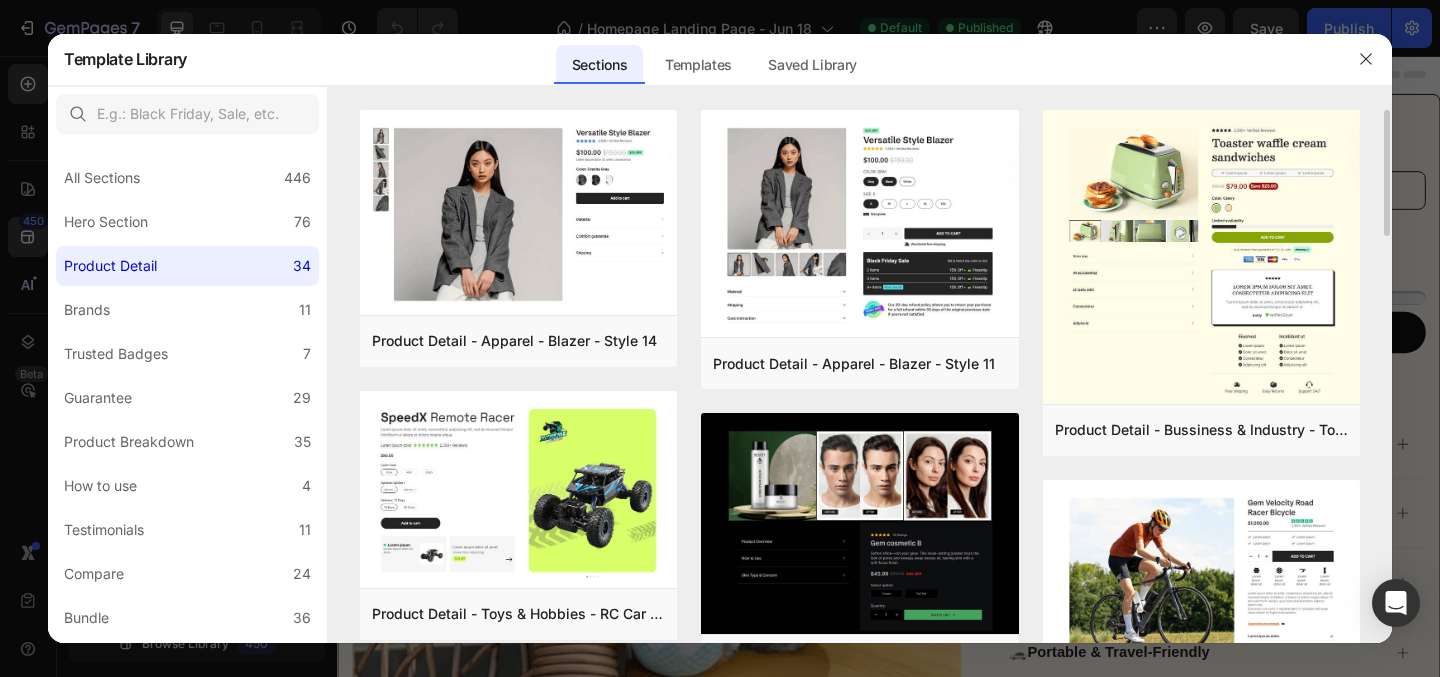click on "Product Detail - Apparel - Blazer - Style 14 Add to page  Preview  Product Detail - Toys & Hobbies - RC Car - Style 30 Add to page  Preview  Product Detail - Food & Drink - Kombucha - Style 39 Add to page  Preview  Product Detail - Pet & Animals - Cat Food - Style 35 Add to page  Preview  Product Detail - People & Society - Notebook - Style 27 Add to page  Preview  Product Detail - Beauty & Fitness - Cosmetic - Style 18 Add to page  Preview  Product Detail - Health - Drug - Style 43 Add to page  Preview  Product Detail - Apparel - Blazer - Style 11 Add to page  Preview  Product Detail - Beauty & Fitness - Cosmetic - Style 17 Add to page  Preview  Product Detail - Health - Drug - Style 35 Add to page  Preview  Product Detail - Toys & Hobbies - RC Car - Style 31 Add to page  Preview  Product Detail - Arts & Entertainment - Electric Guitar - Style 45 Add to page  Preview  Product Detail - Apparel - Blazer - Style 13 Add to page  Preview  Product Detail - Bussiness & Industry - Toaster - Style 33 Add to page" at bounding box center [860, 1231] 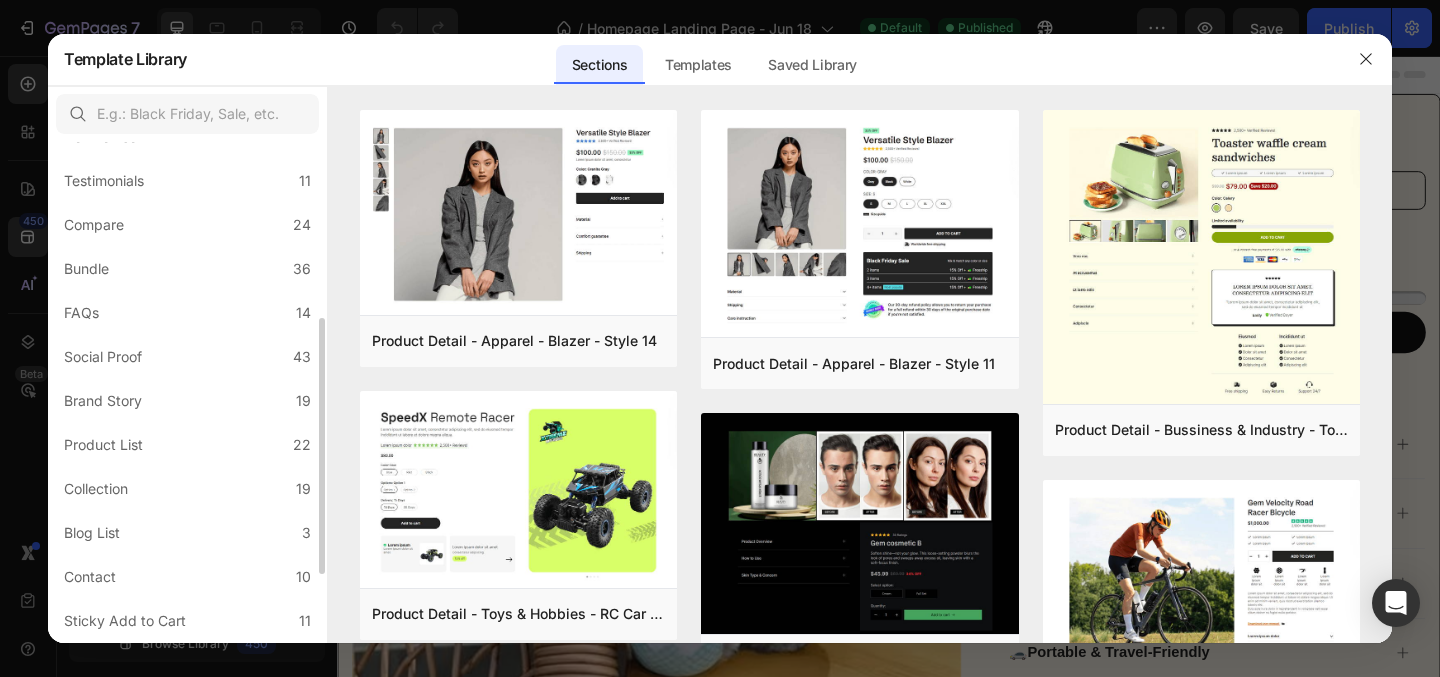 scroll, scrollTop: 328, scrollLeft: 0, axis: vertical 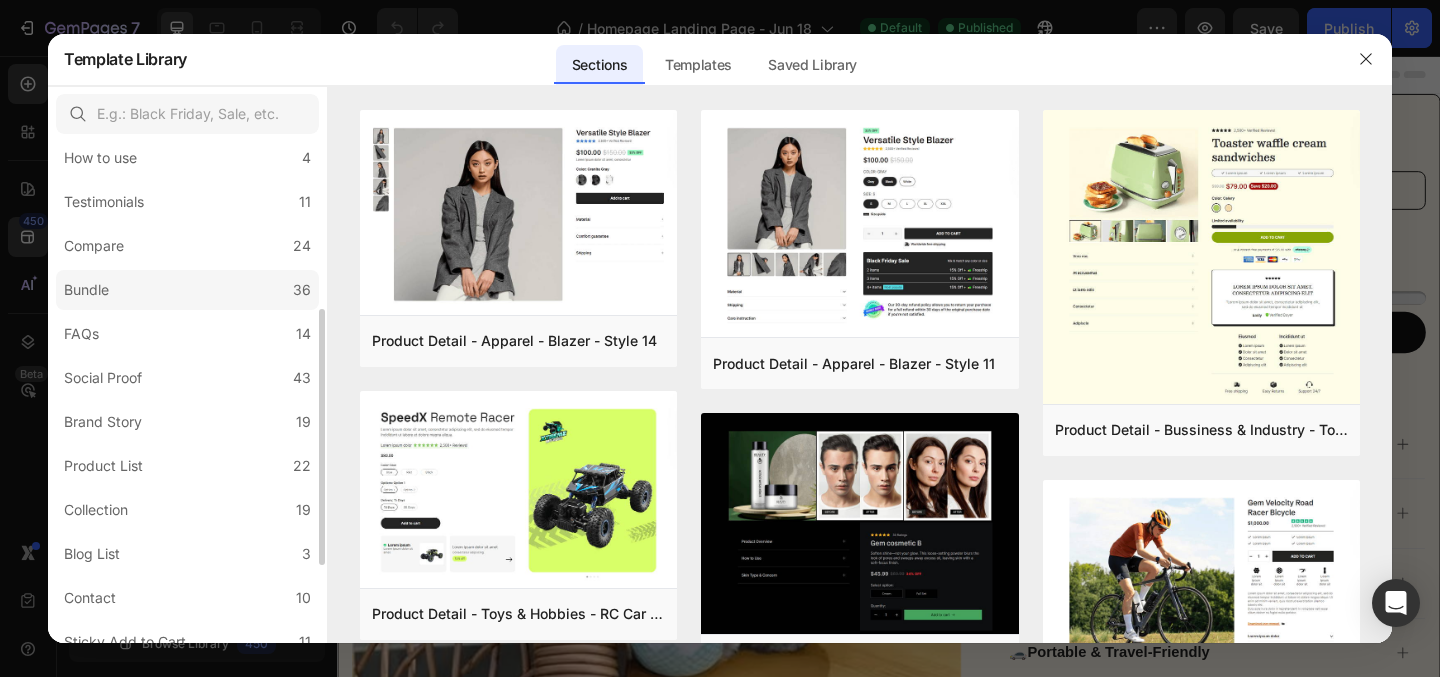 click on "Bundle 36" 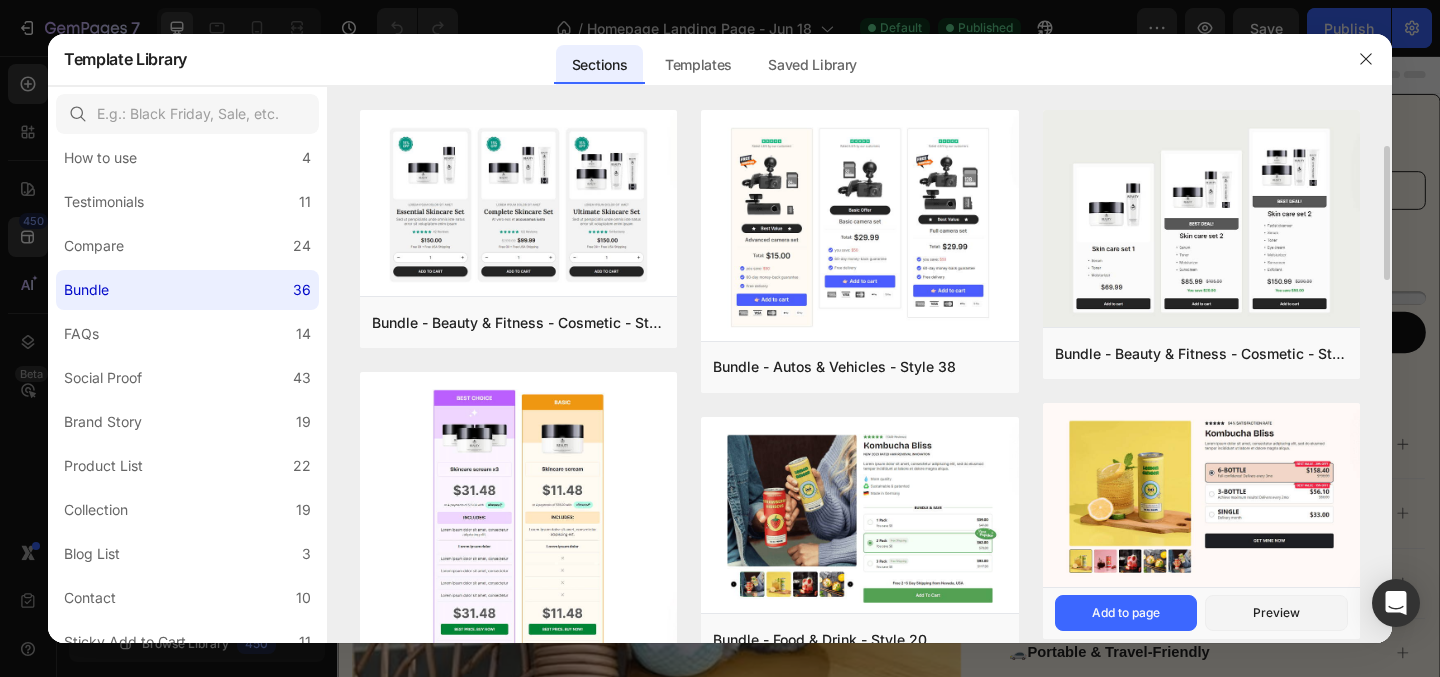 scroll, scrollTop: 70, scrollLeft: 0, axis: vertical 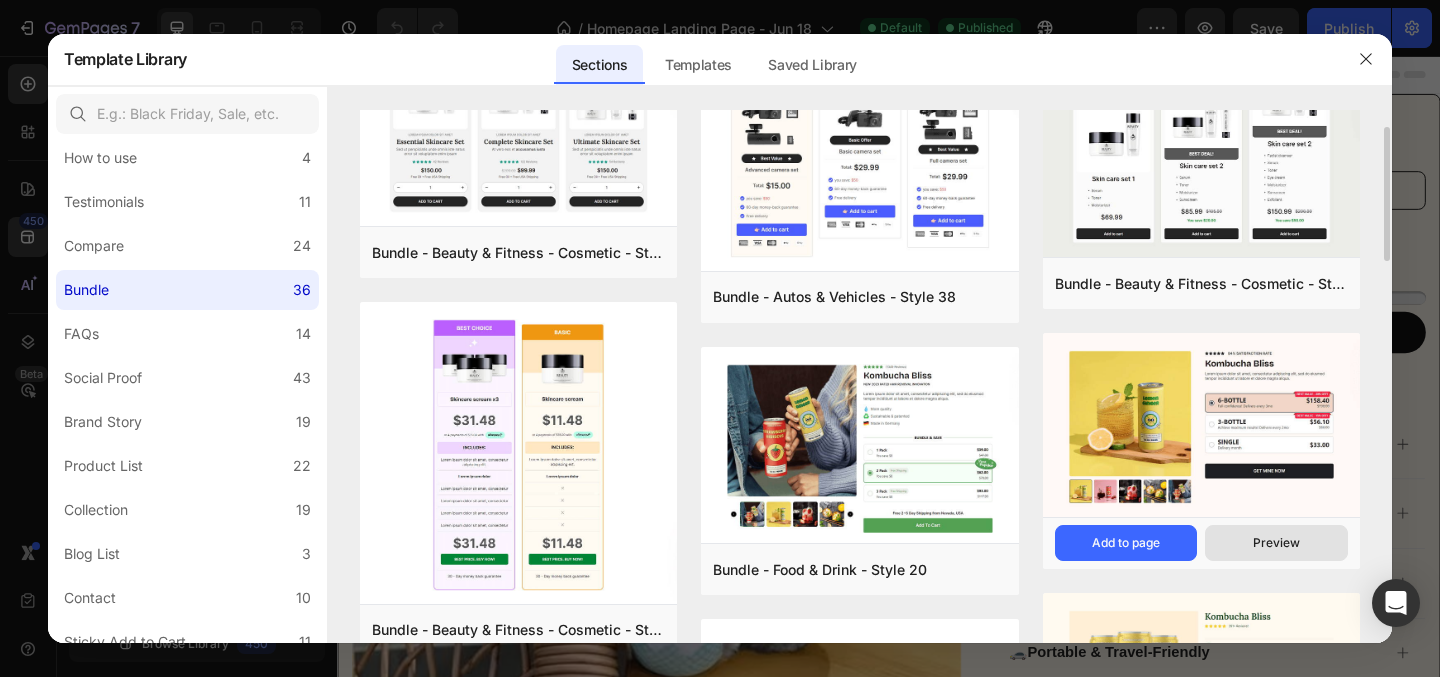 click on "Preview" at bounding box center [1276, 543] 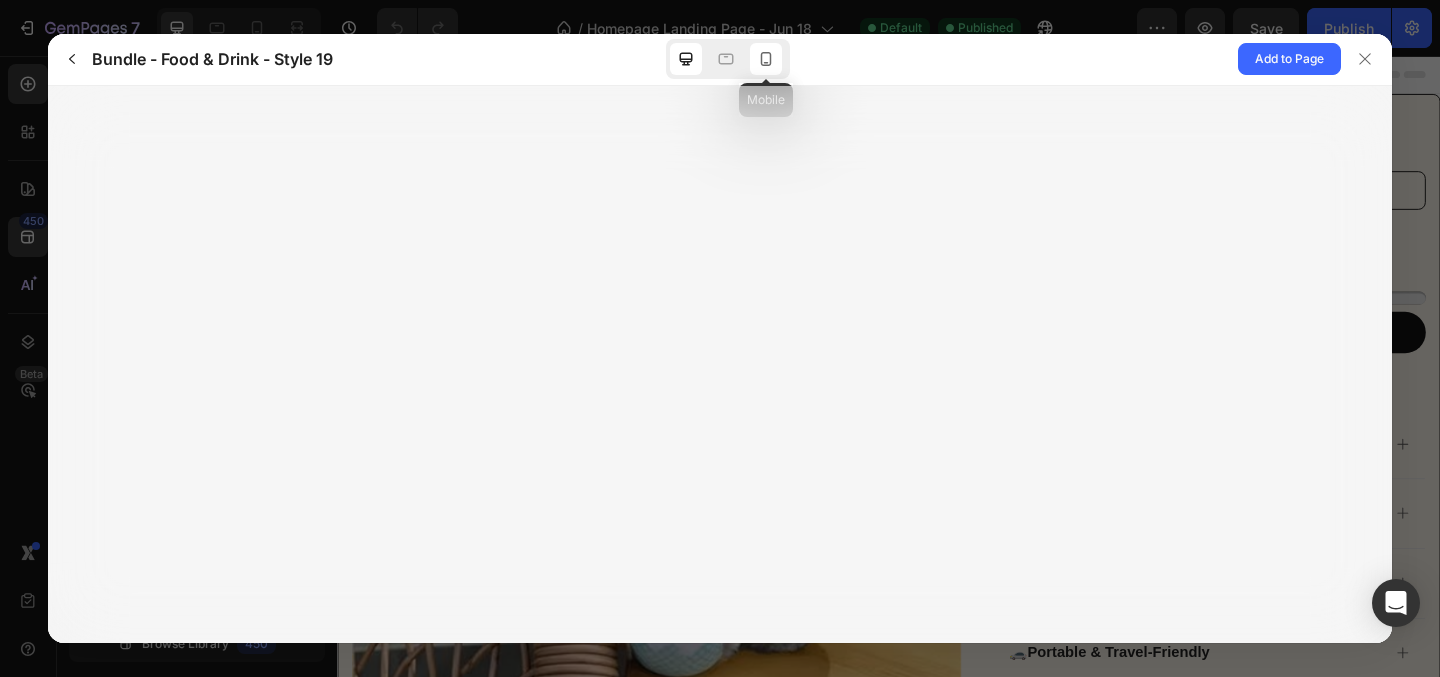 click 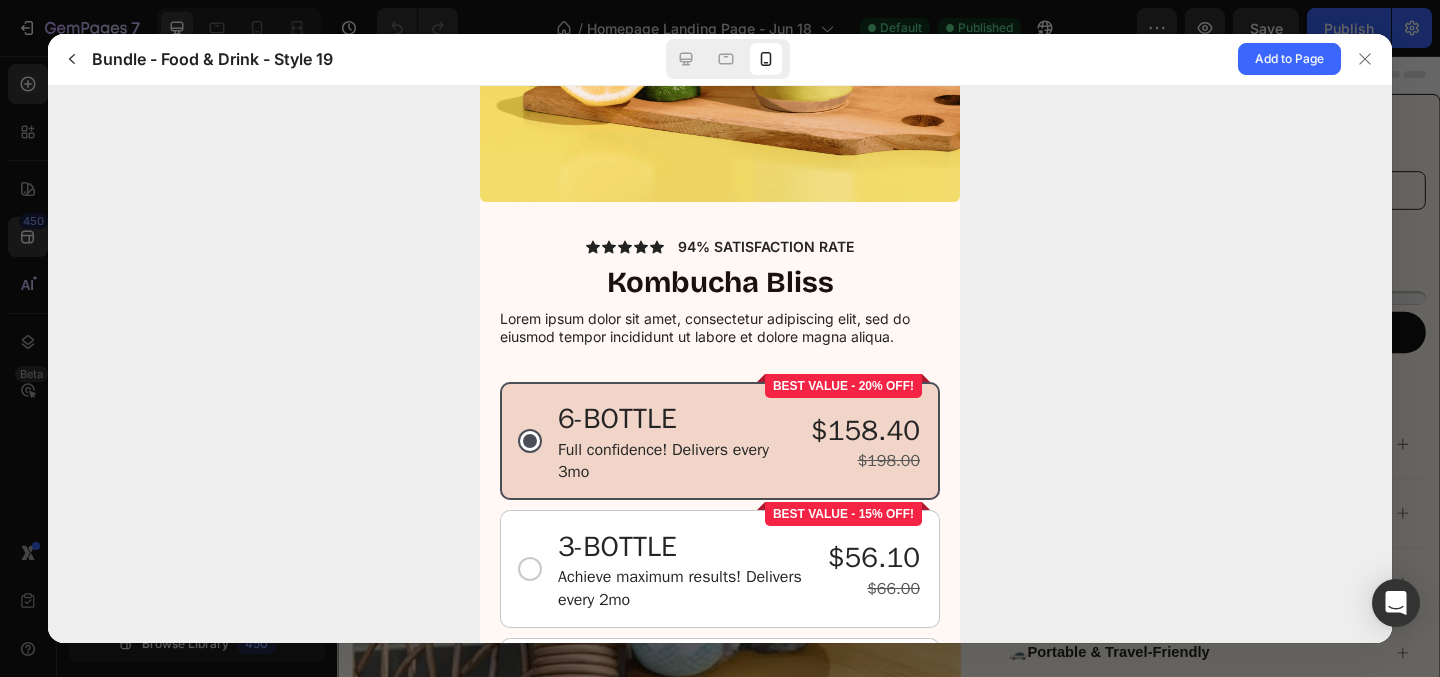 scroll, scrollTop: 617, scrollLeft: 0, axis: vertical 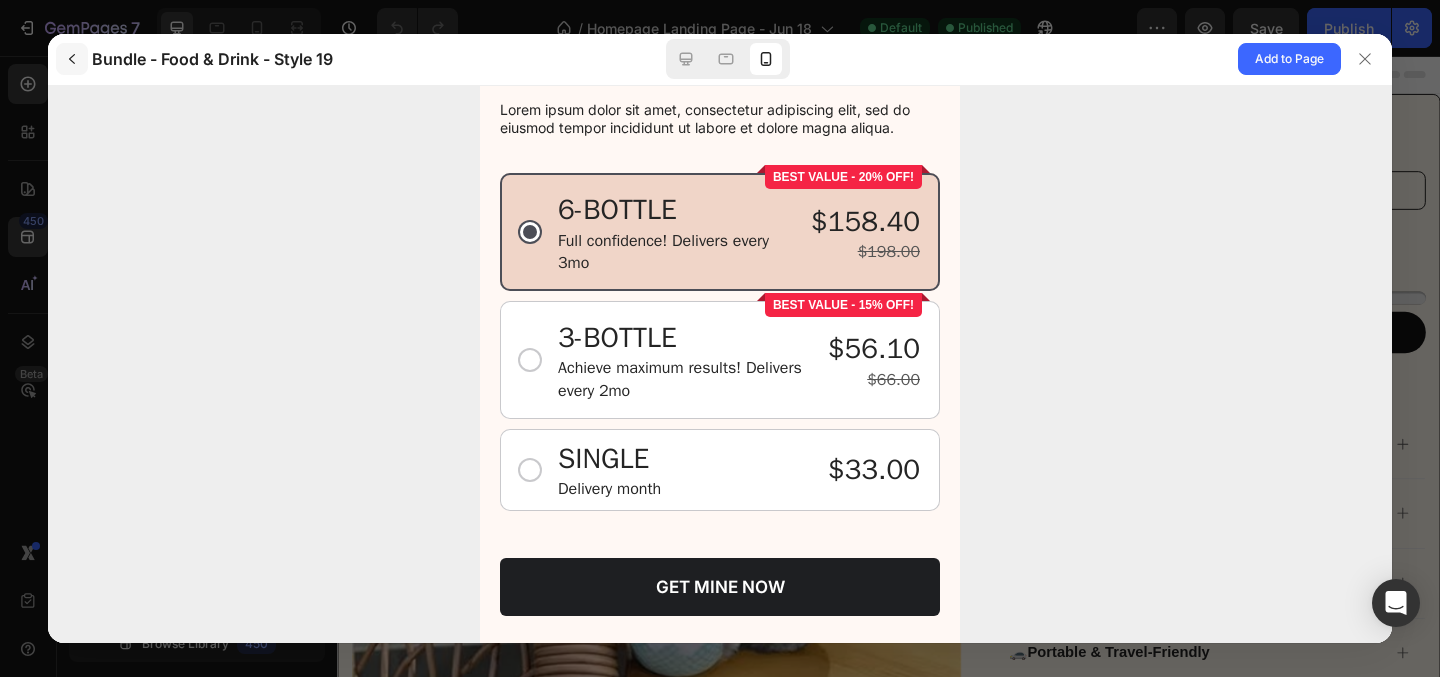 click 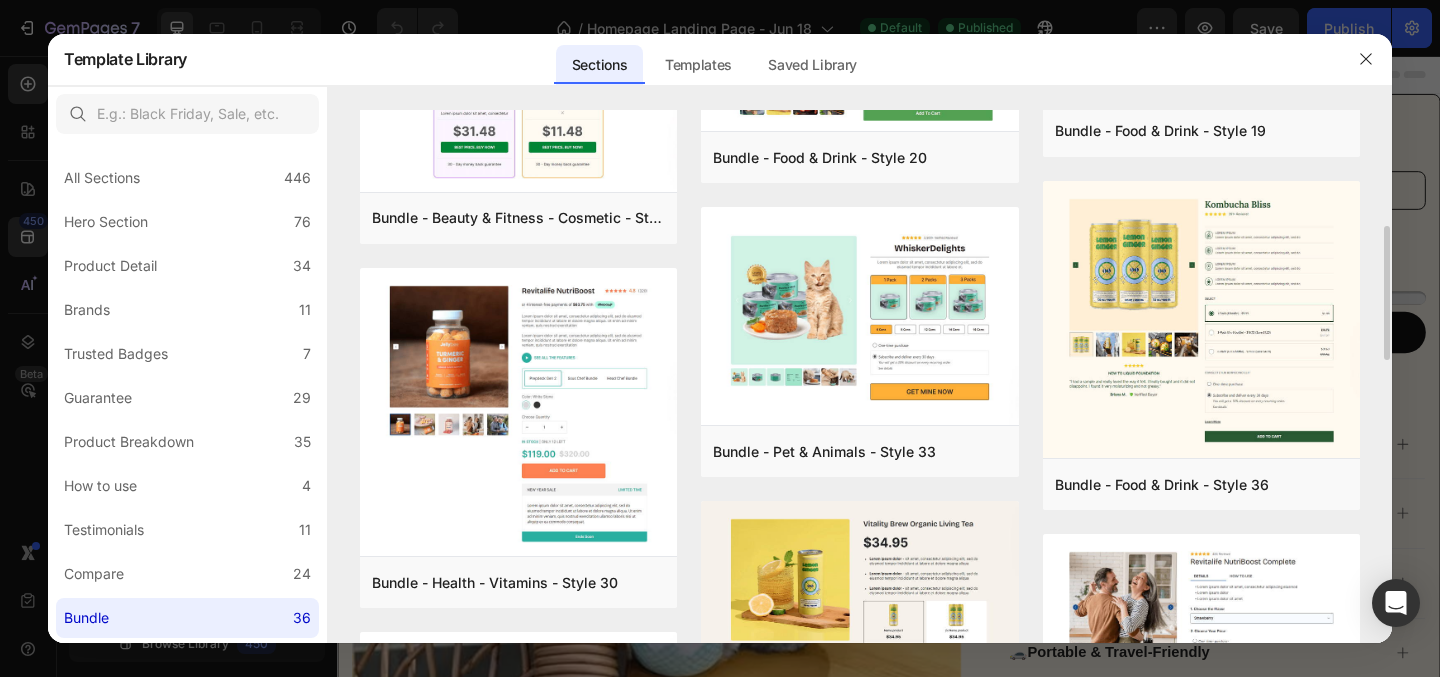 scroll, scrollTop: 511, scrollLeft: 0, axis: vertical 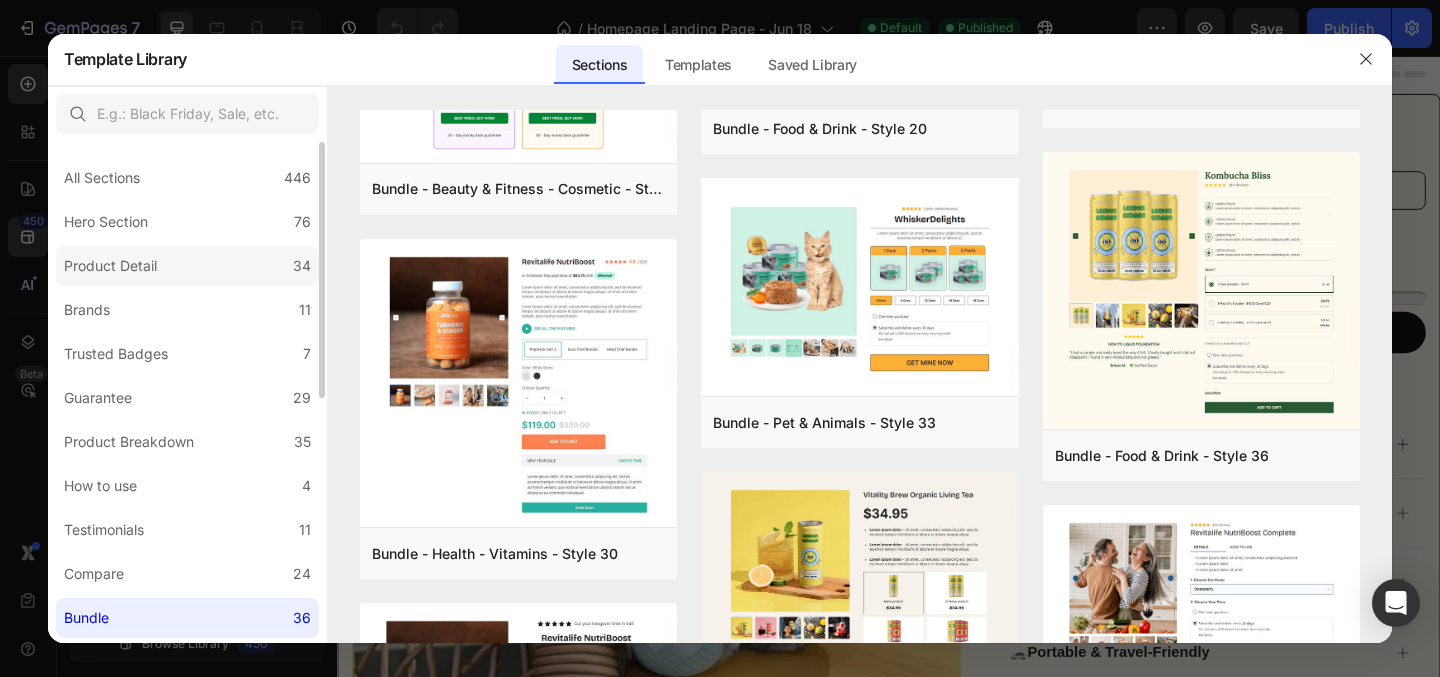 click on "Product Detail 34" 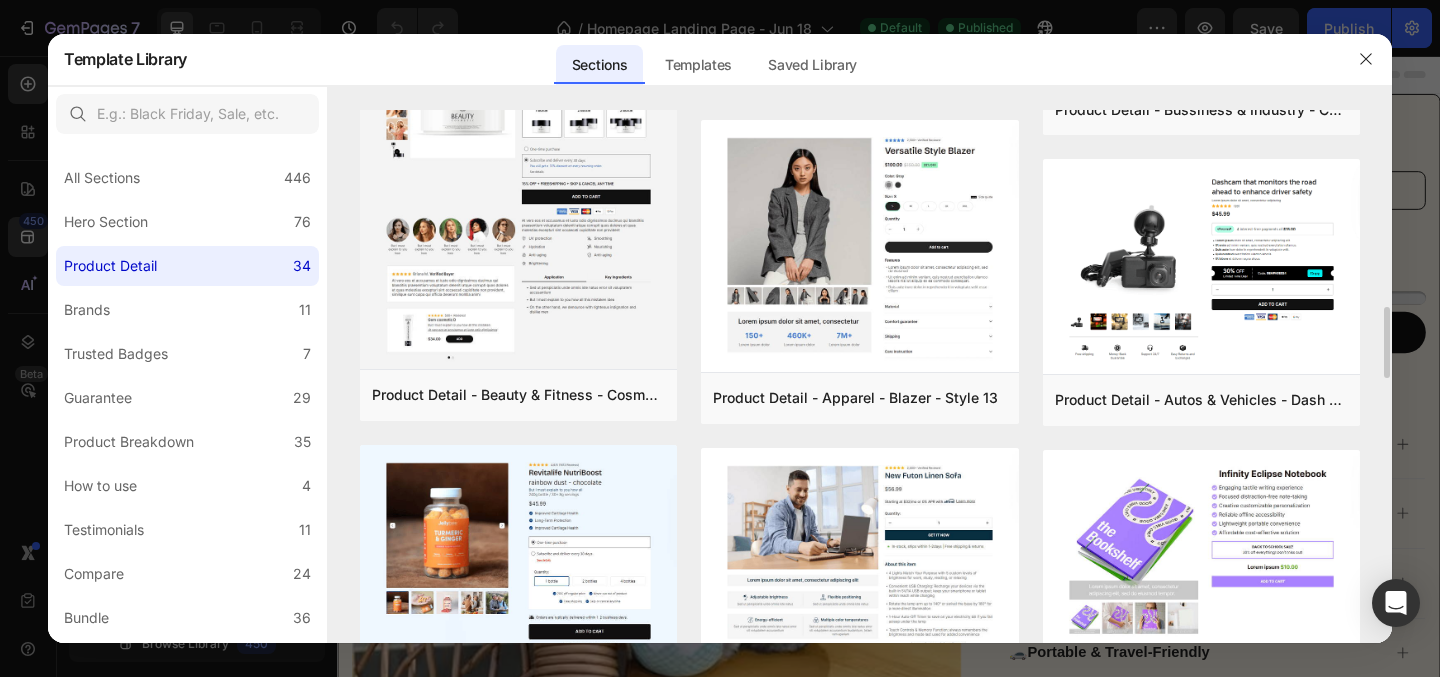 scroll, scrollTop: 1434, scrollLeft: 0, axis: vertical 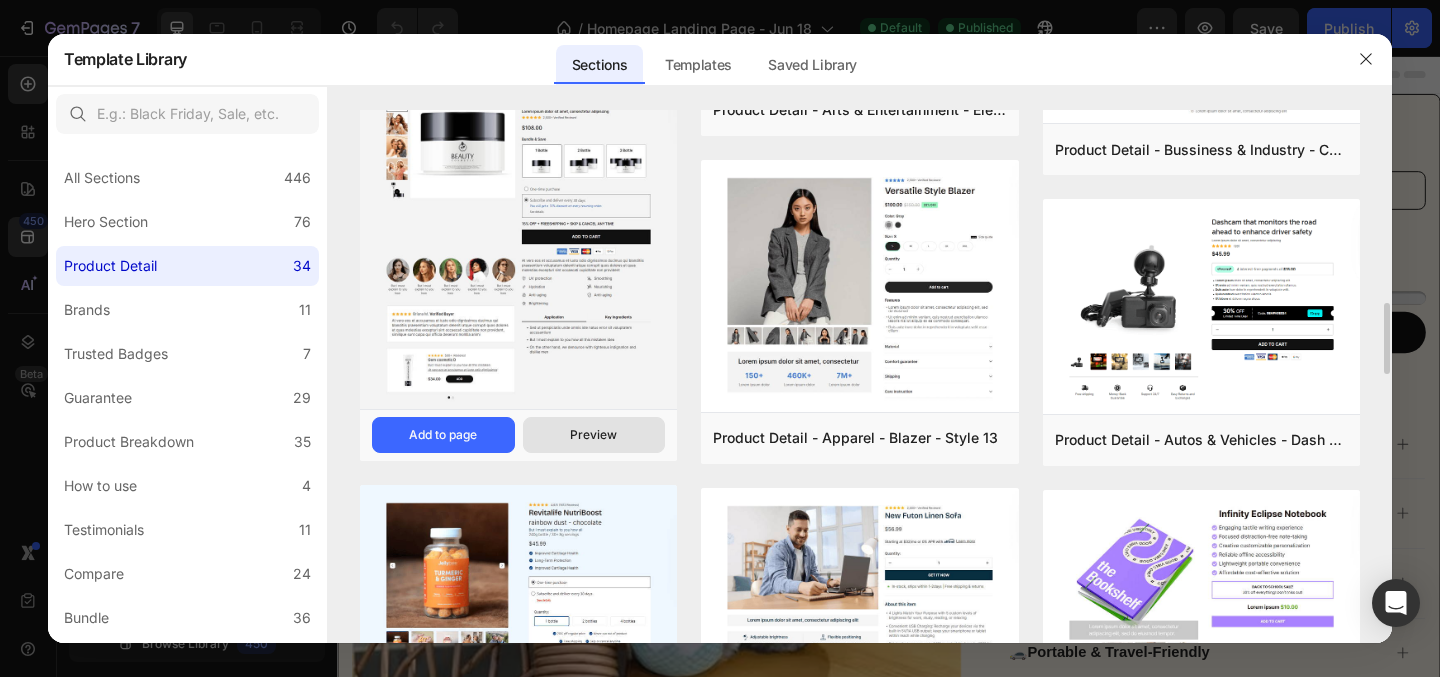 click on "Preview" at bounding box center (594, 435) 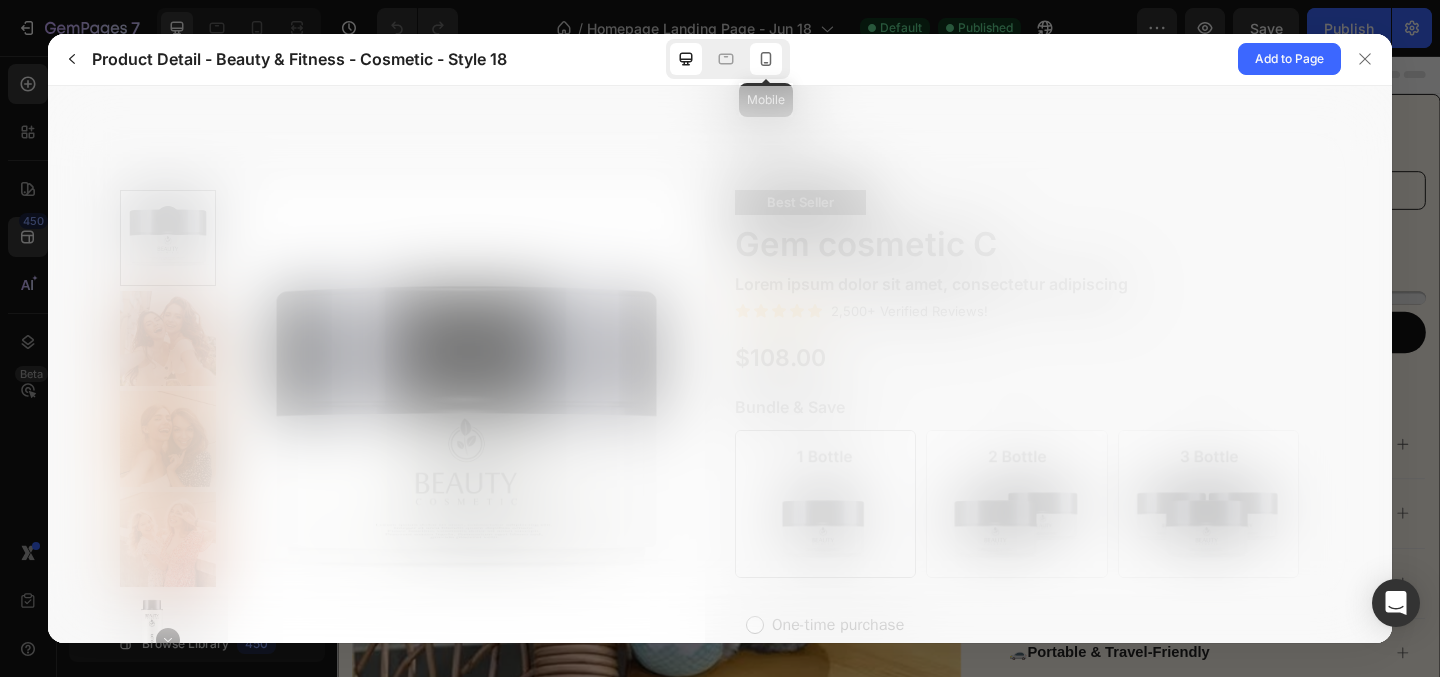 scroll, scrollTop: 0, scrollLeft: 0, axis: both 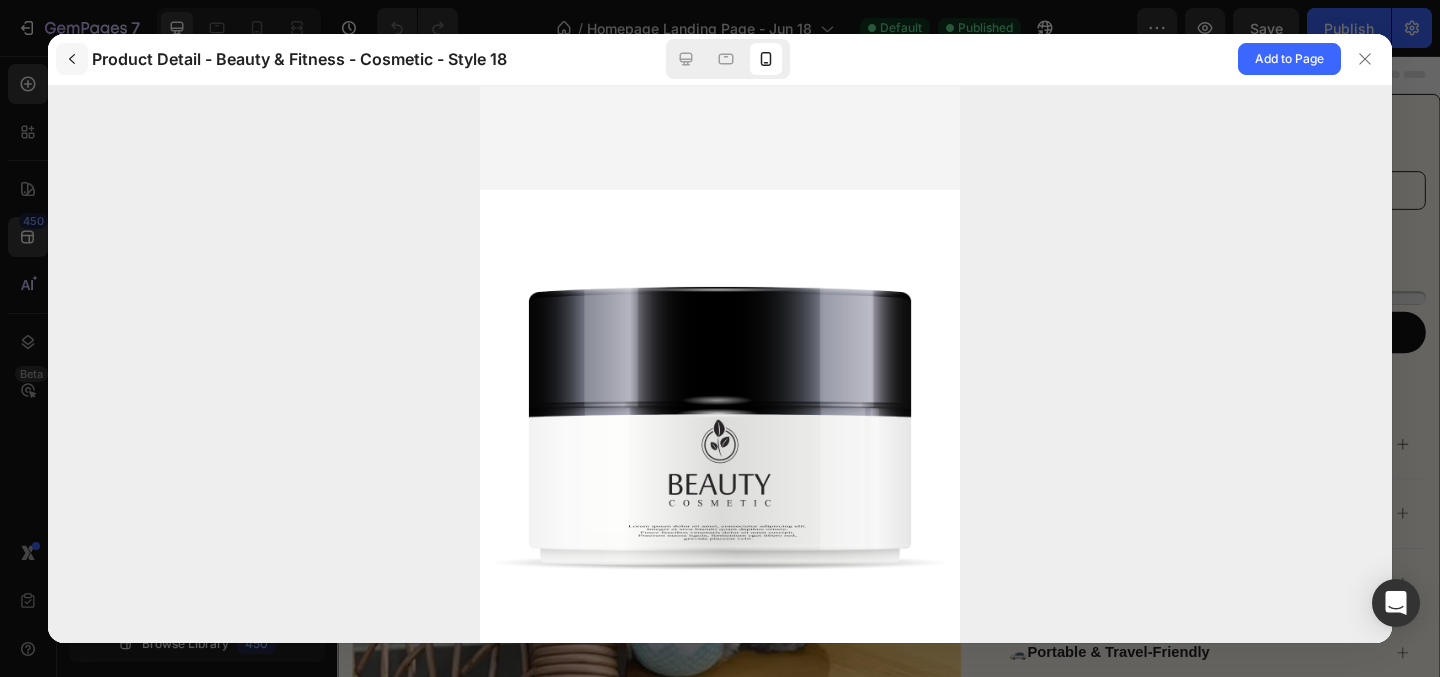 click 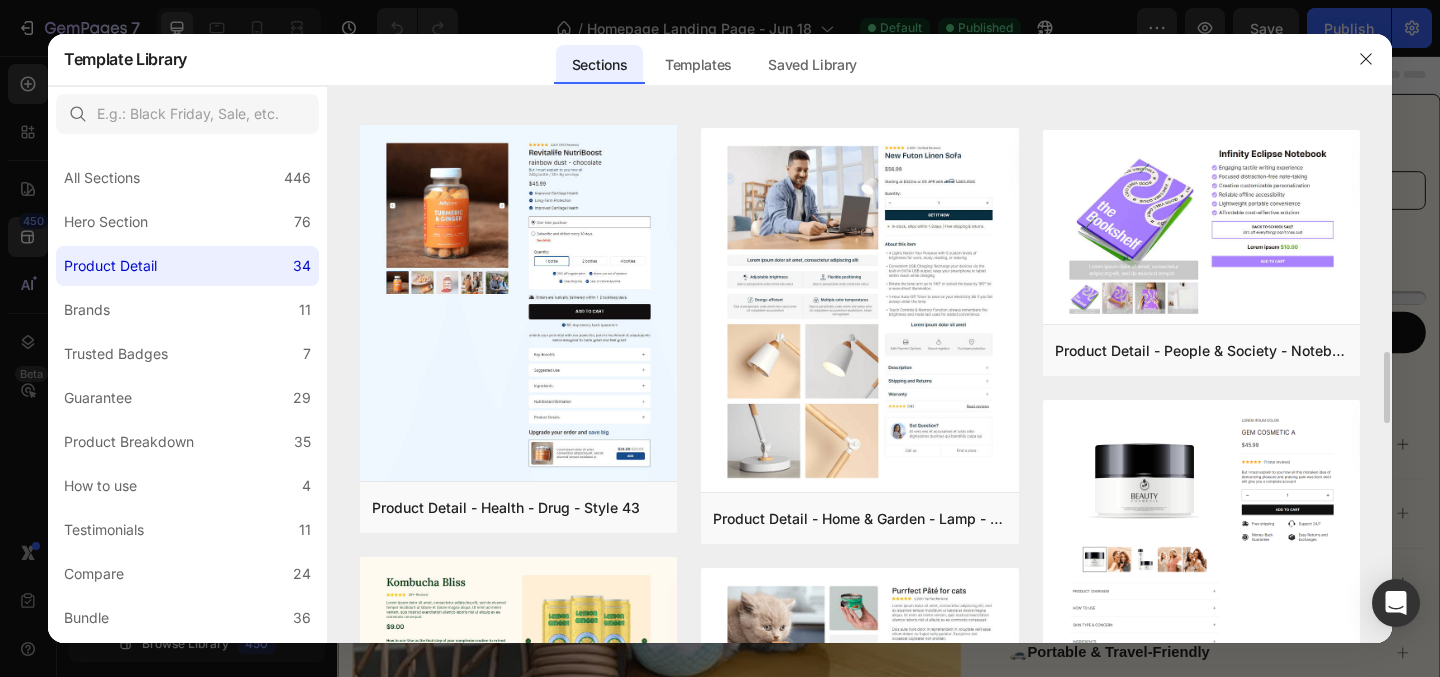 scroll, scrollTop: 1786, scrollLeft: 0, axis: vertical 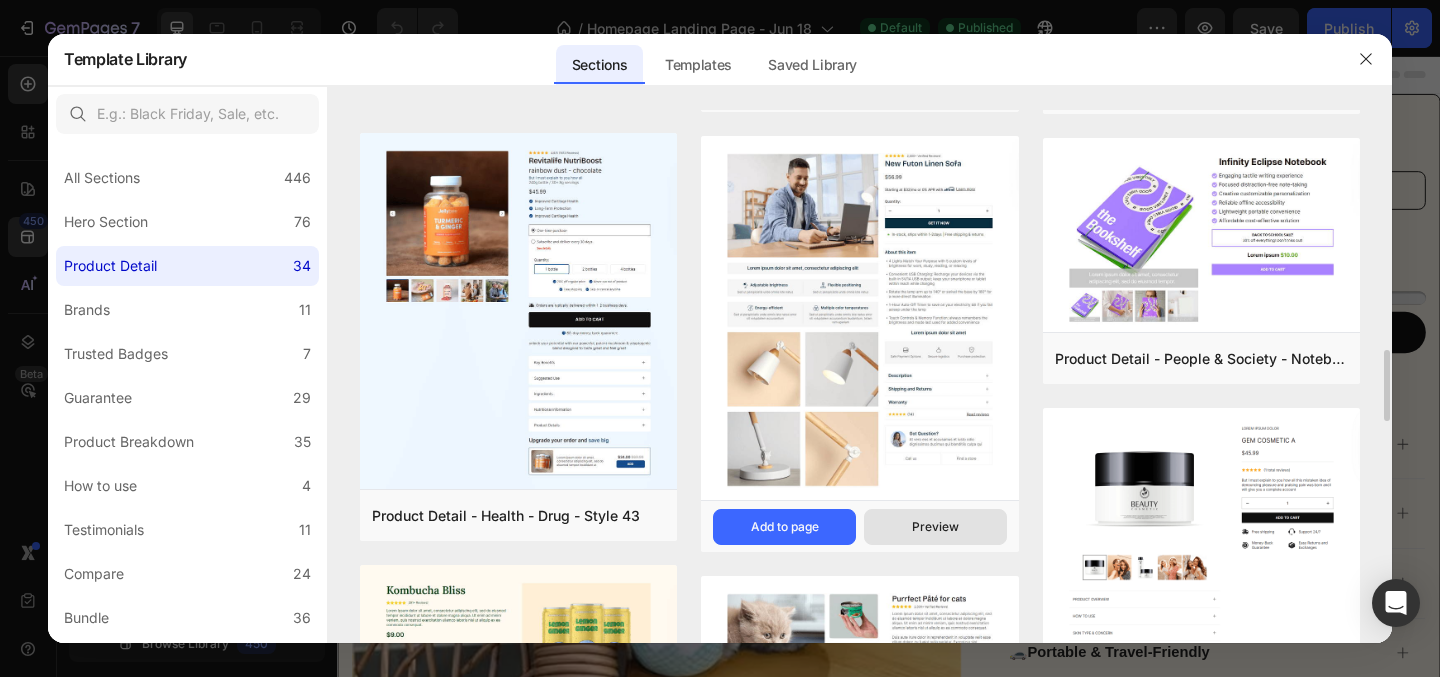 click on "Preview" at bounding box center [935, 527] 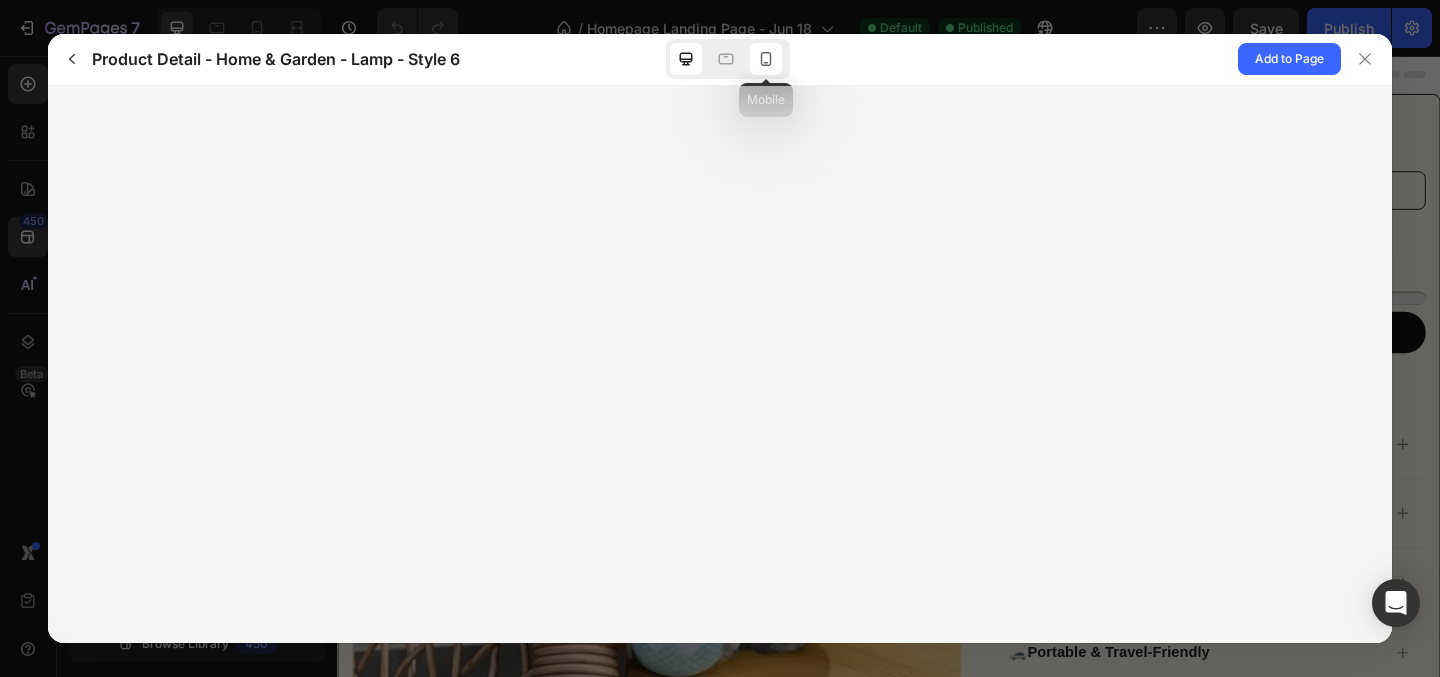 click 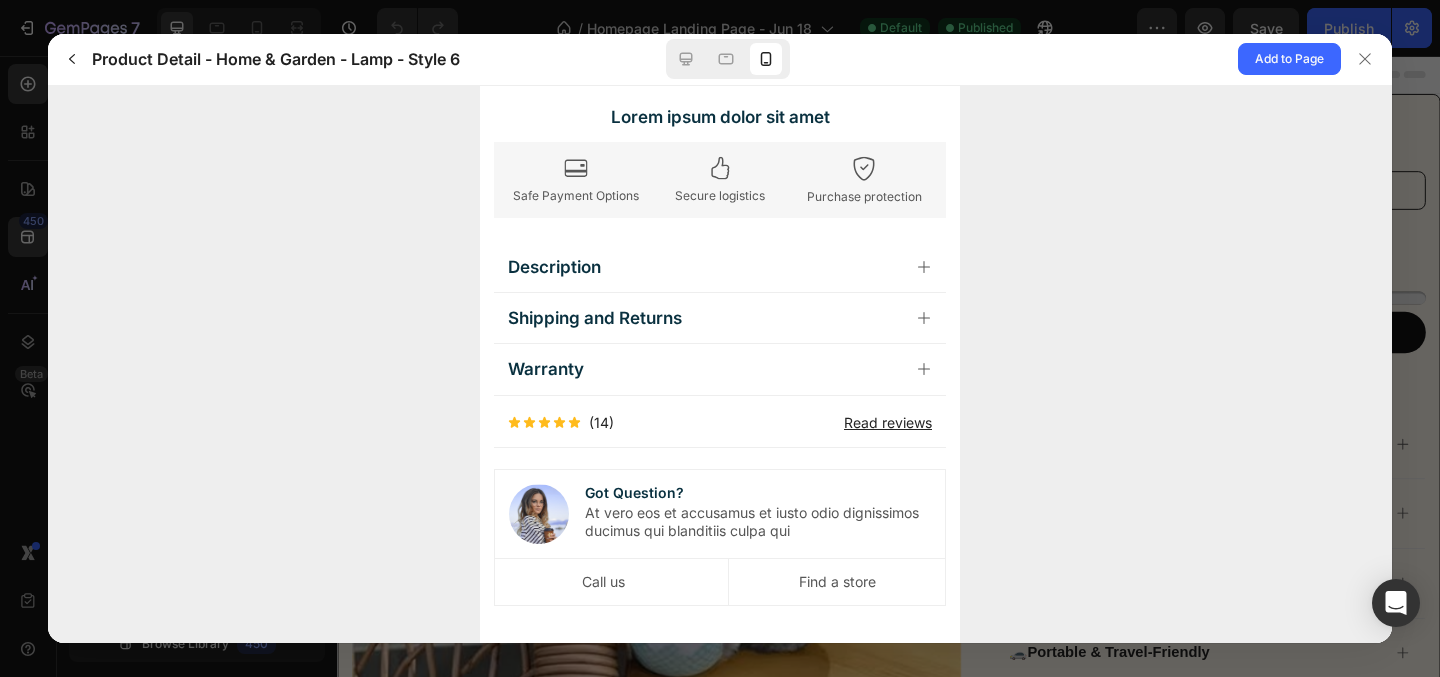 scroll, scrollTop: 1039, scrollLeft: 0, axis: vertical 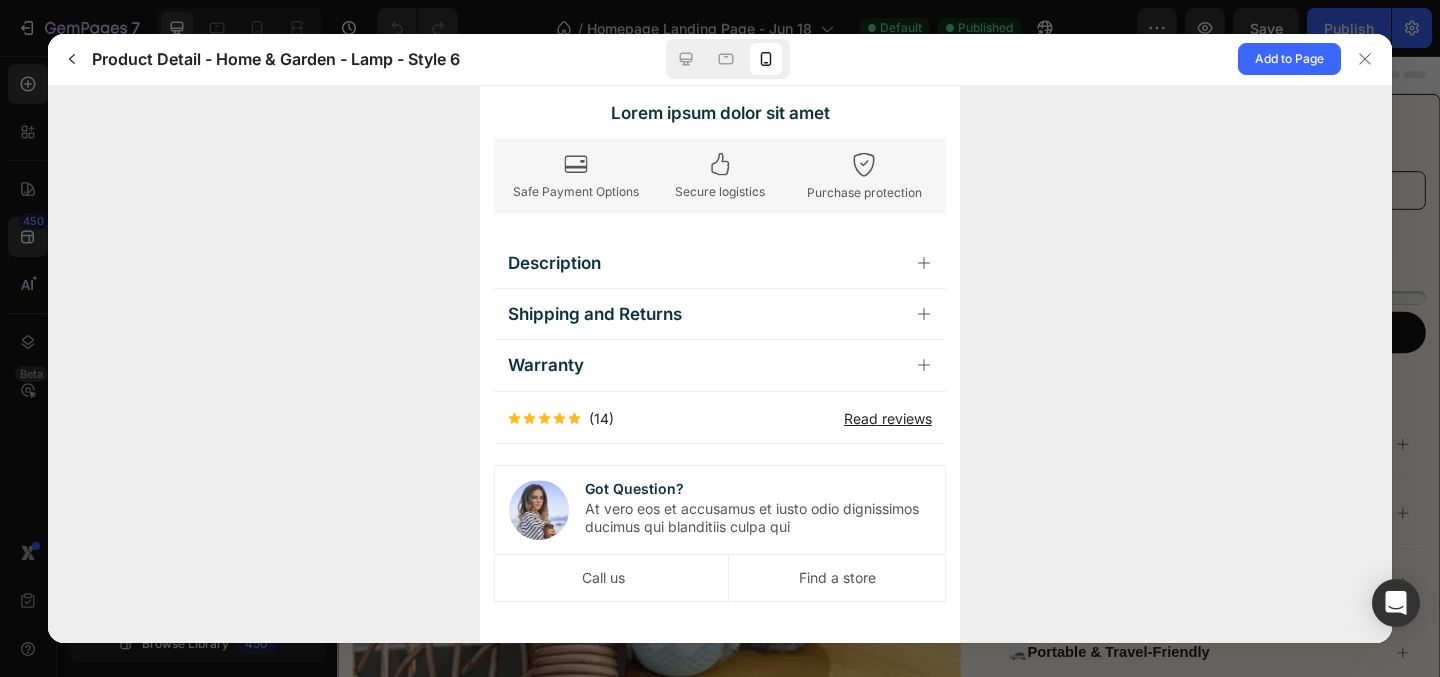 click 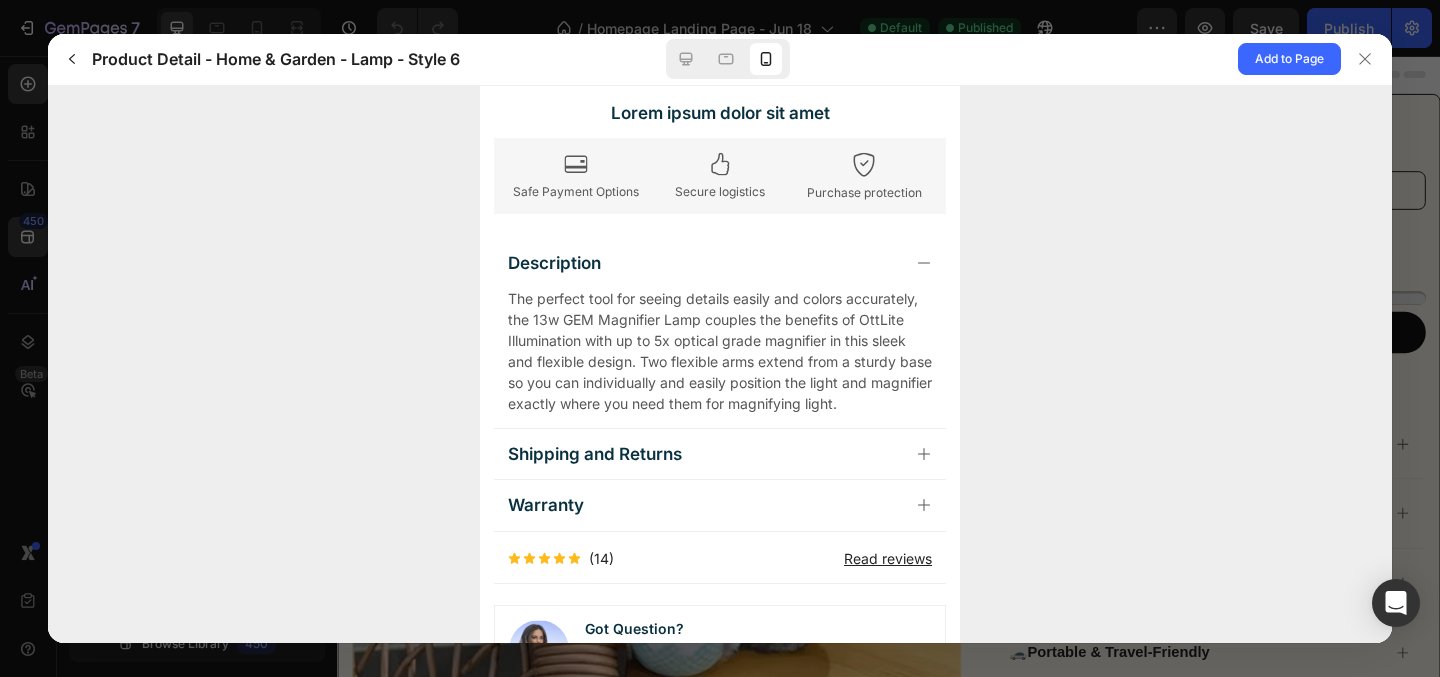 click 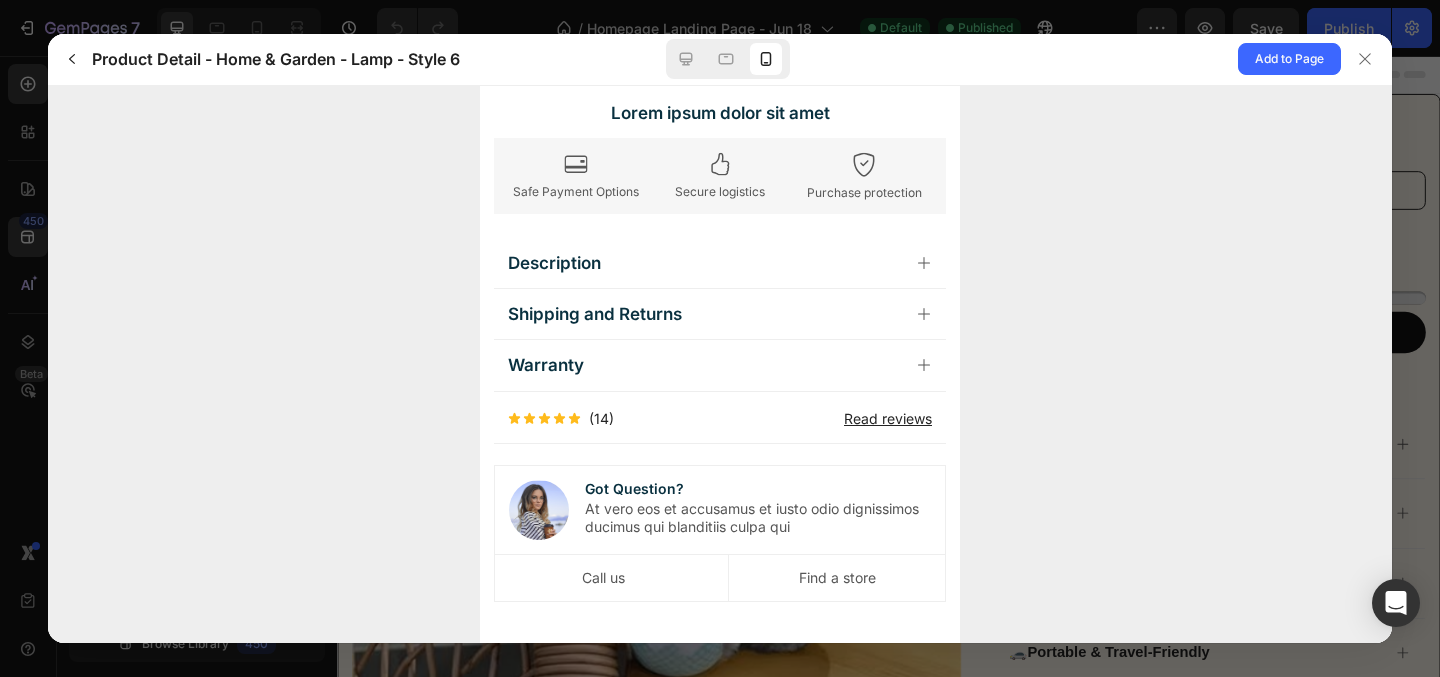 click 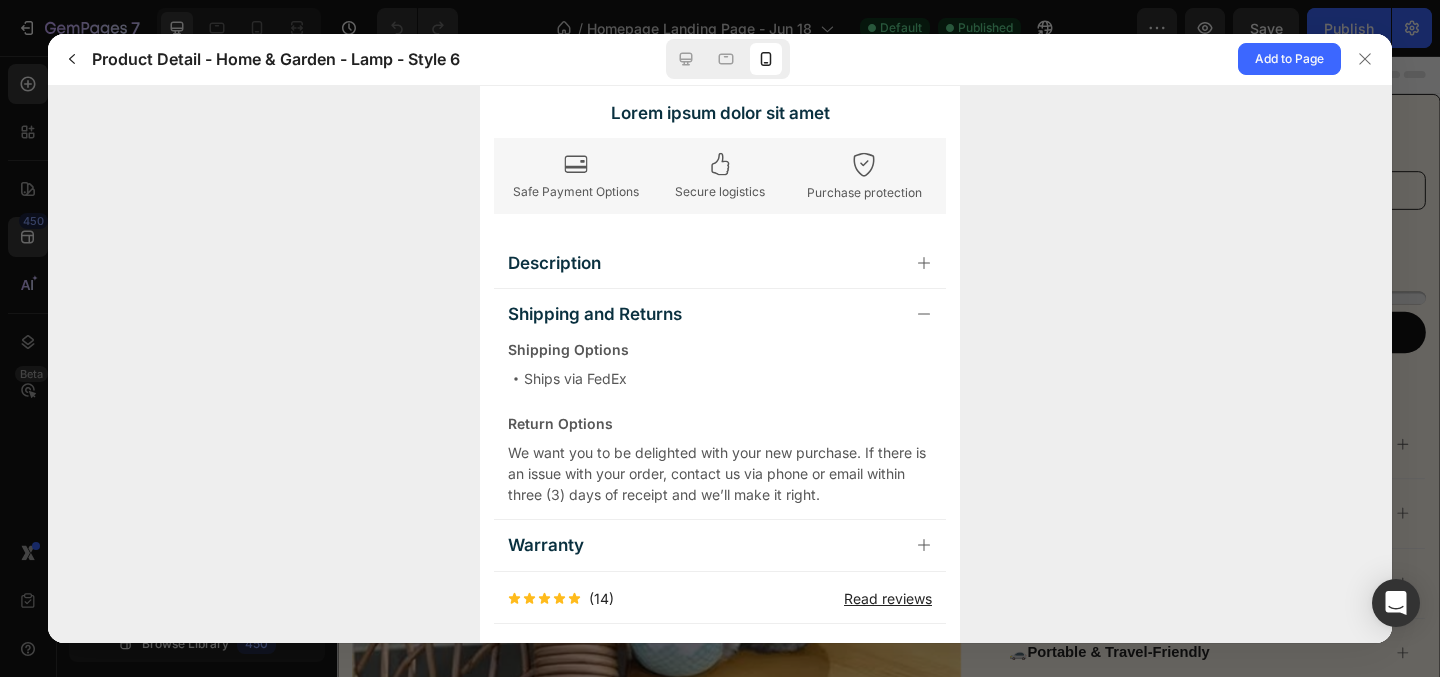 click 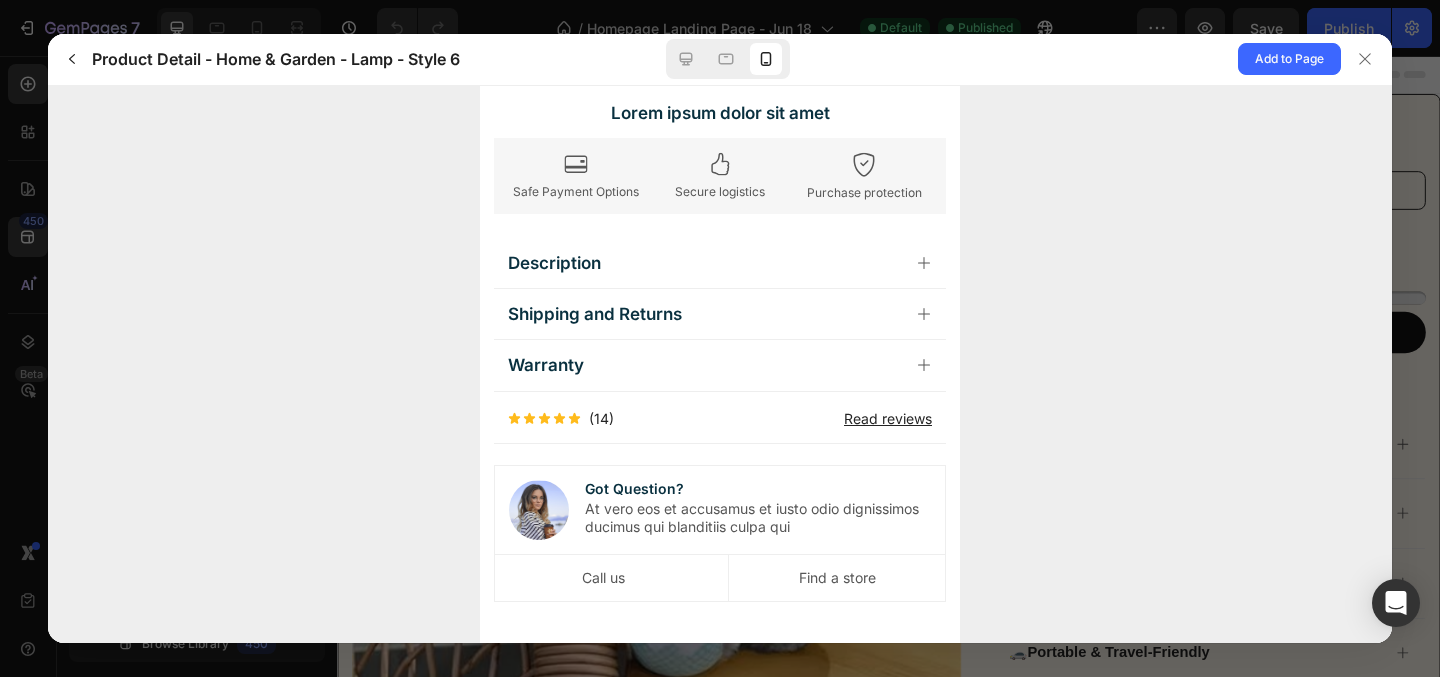 click 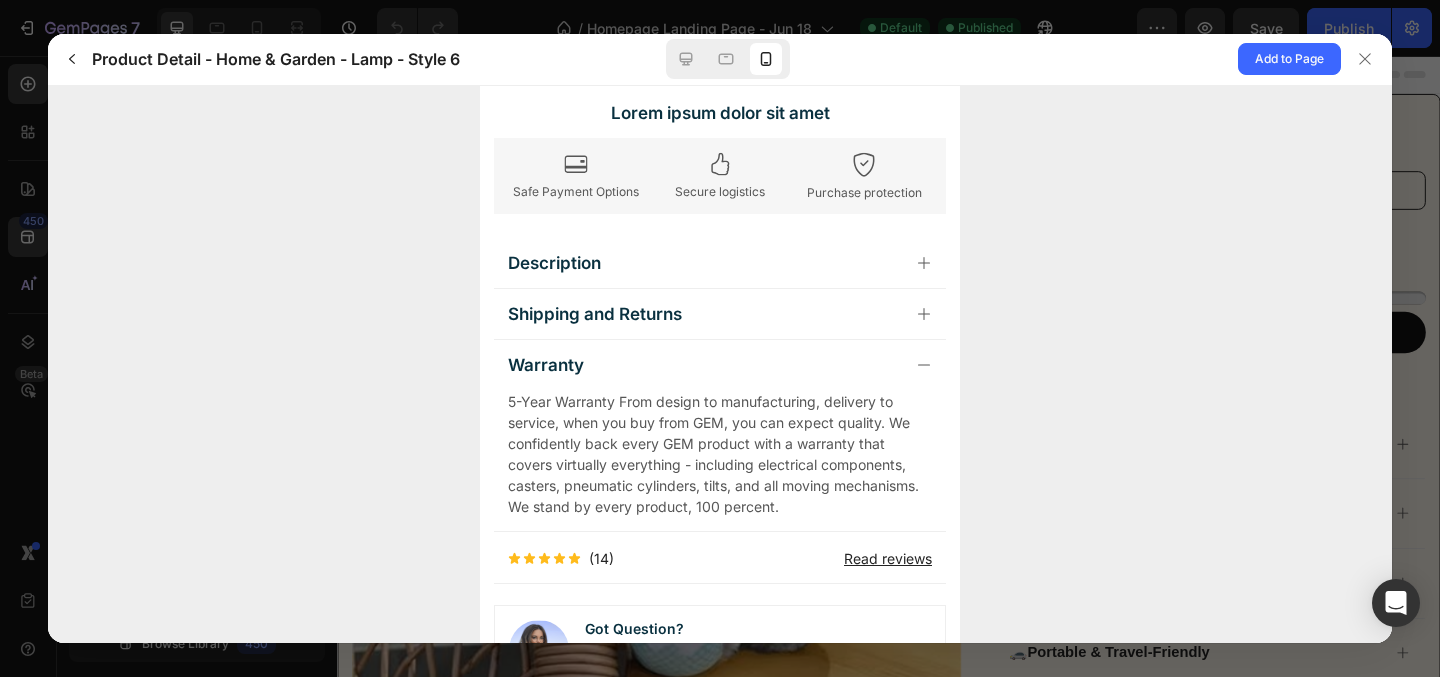 click 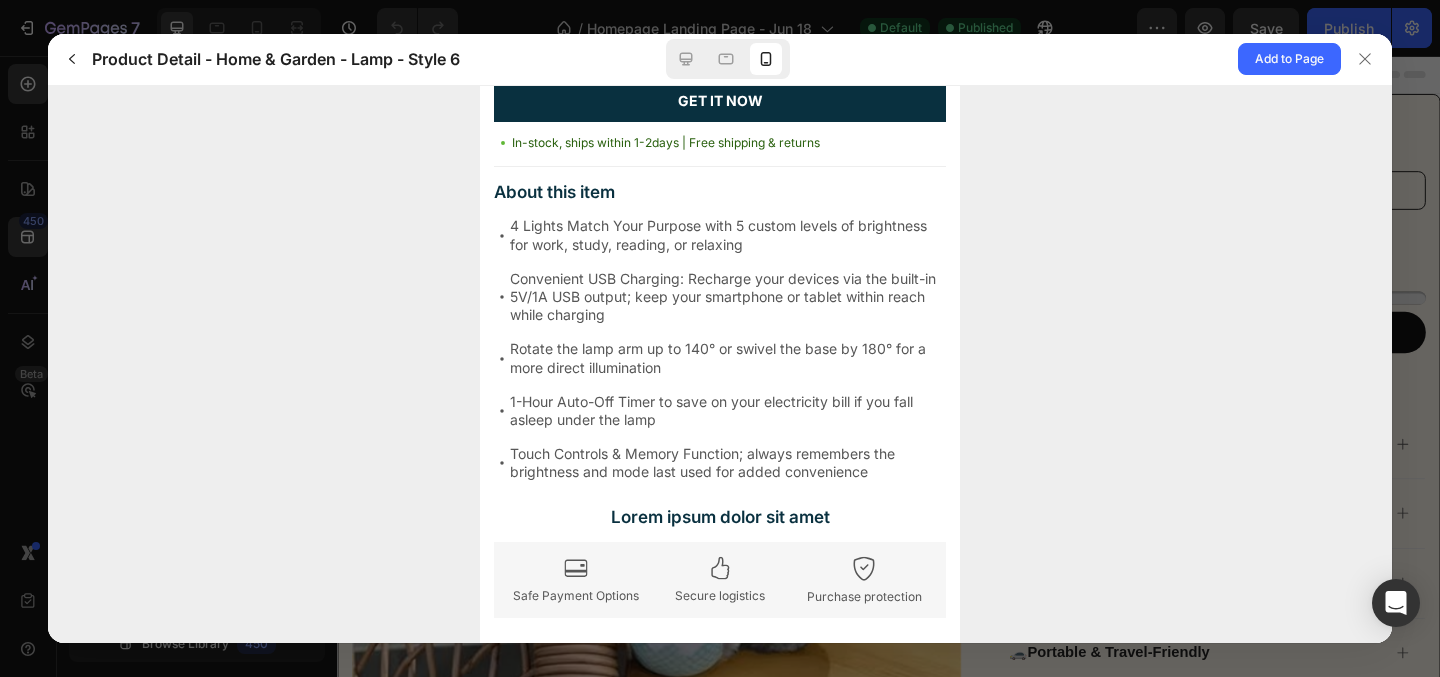 scroll, scrollTop: 0, scrollLeft: 0, axis: both 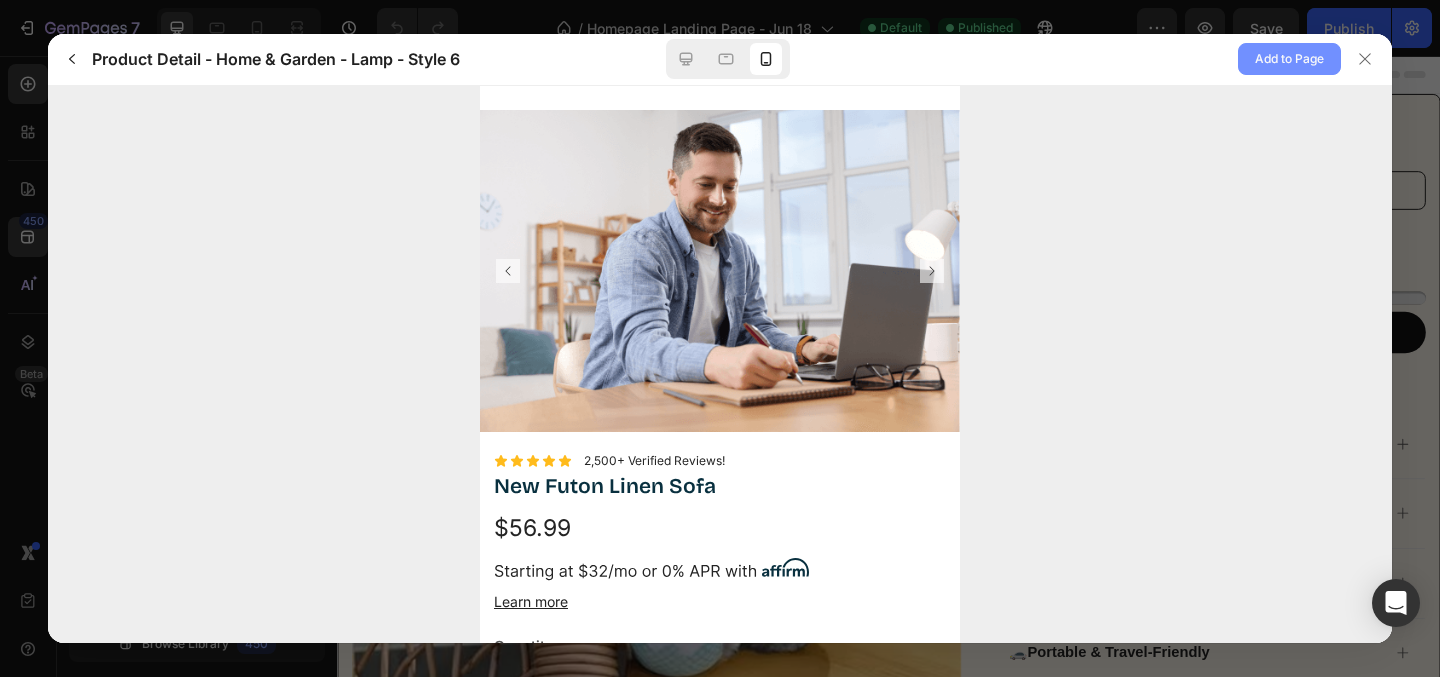 click on "Add to Page" 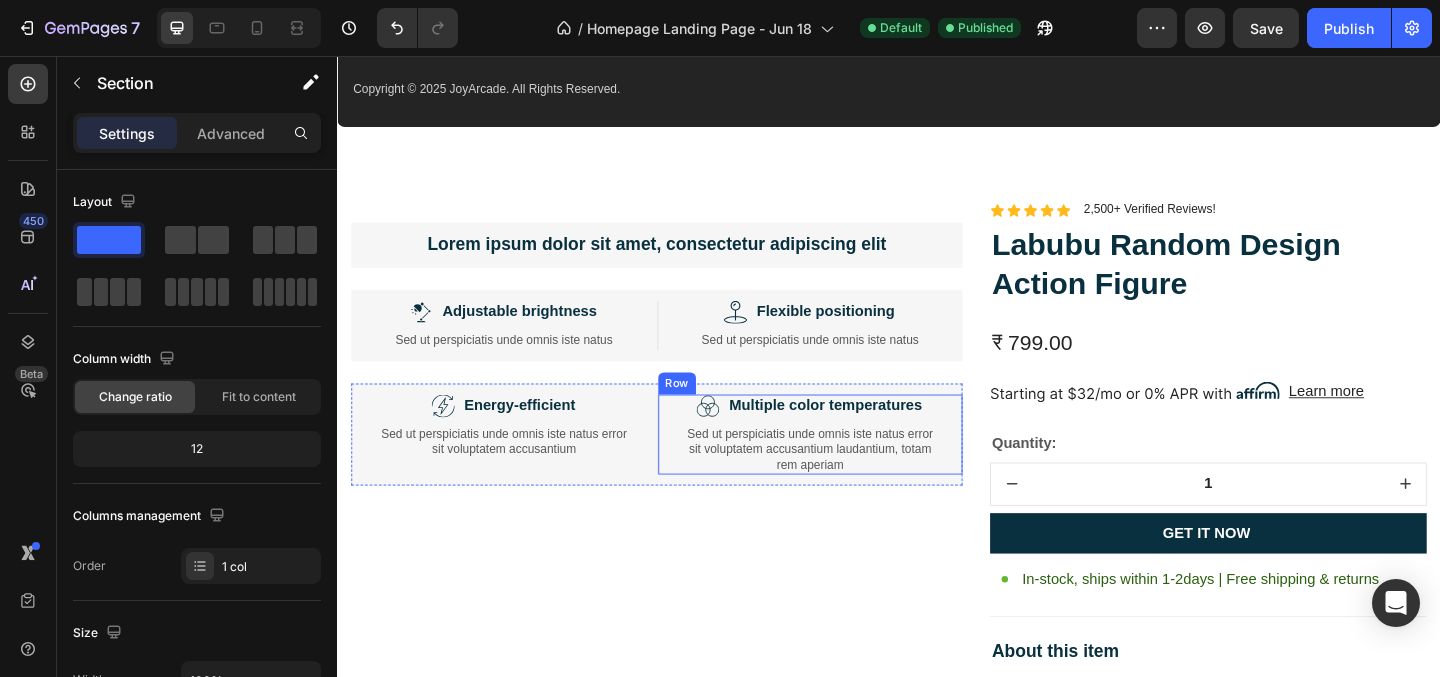 scroll, scrollTop: 2408, scrollLeft: 0, axis: vertical 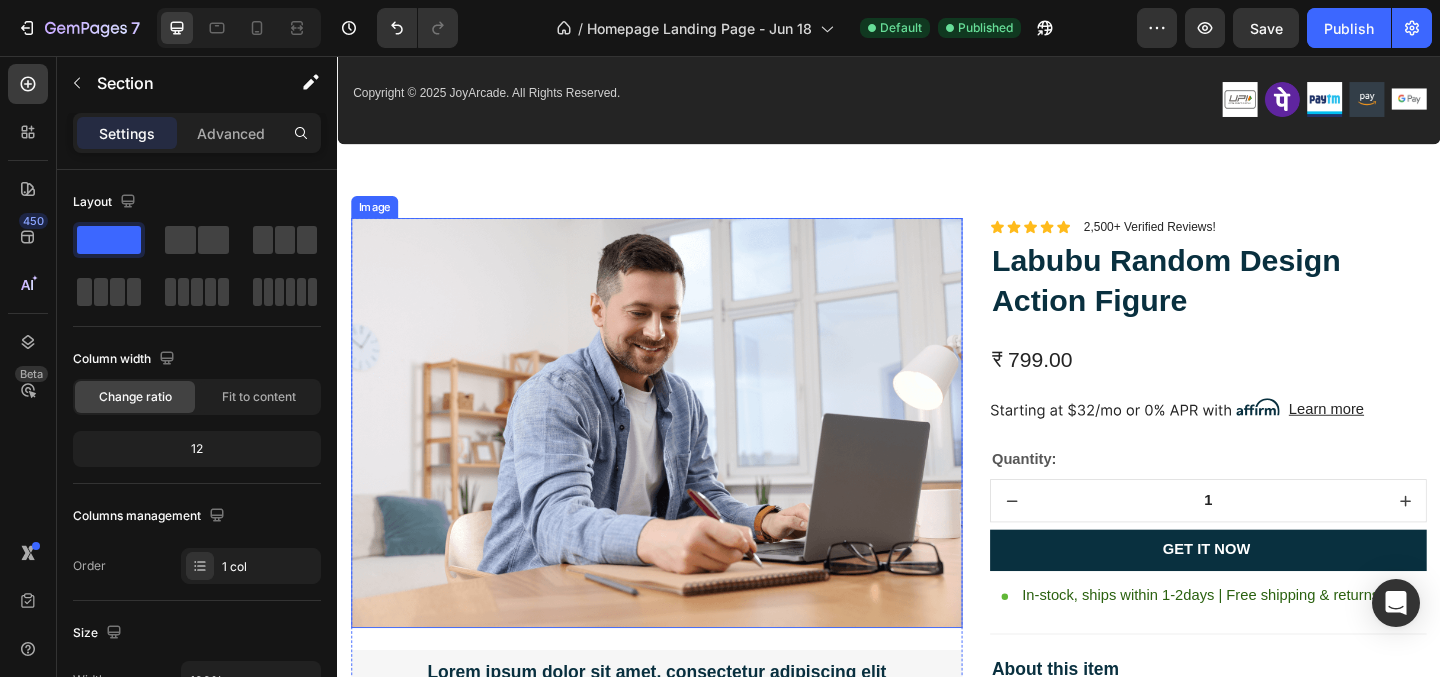 click at bounding box center (684, 455) 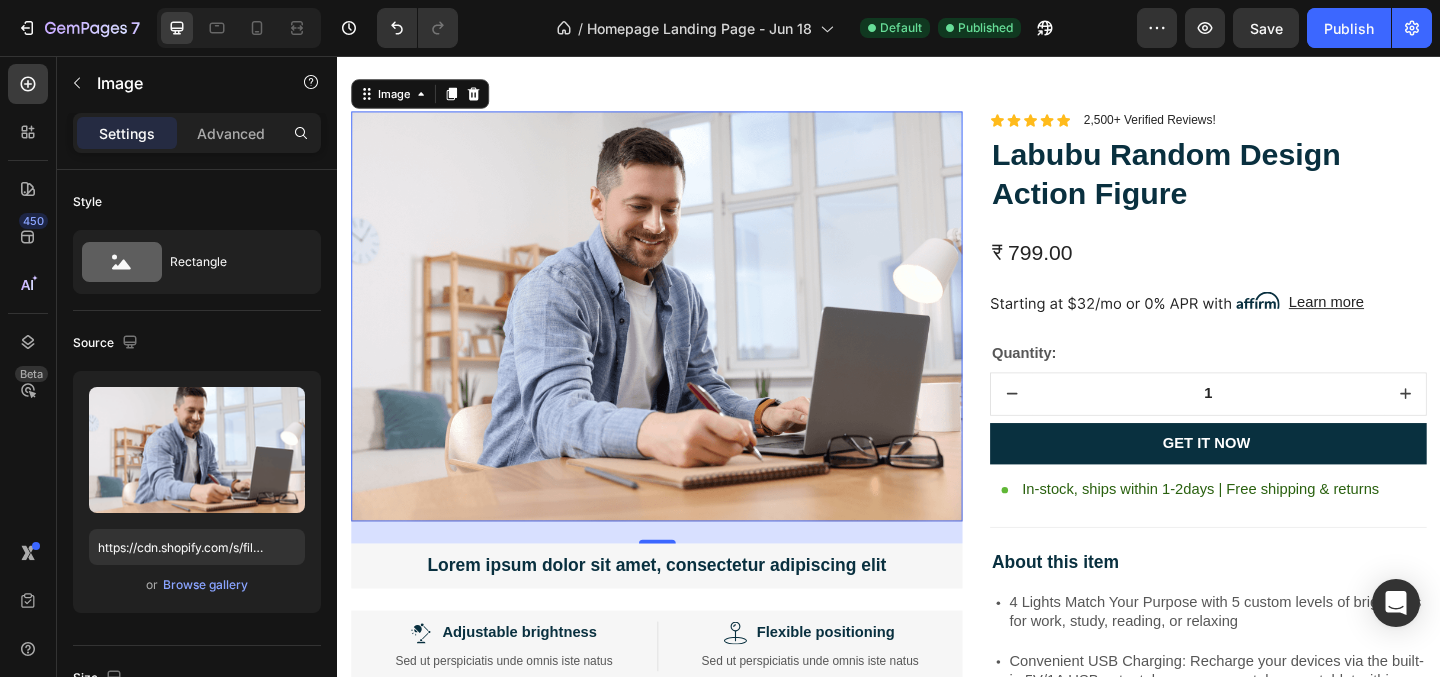 scroll, scrollTop: 2521, scrollLeft: 0, axis: vertical 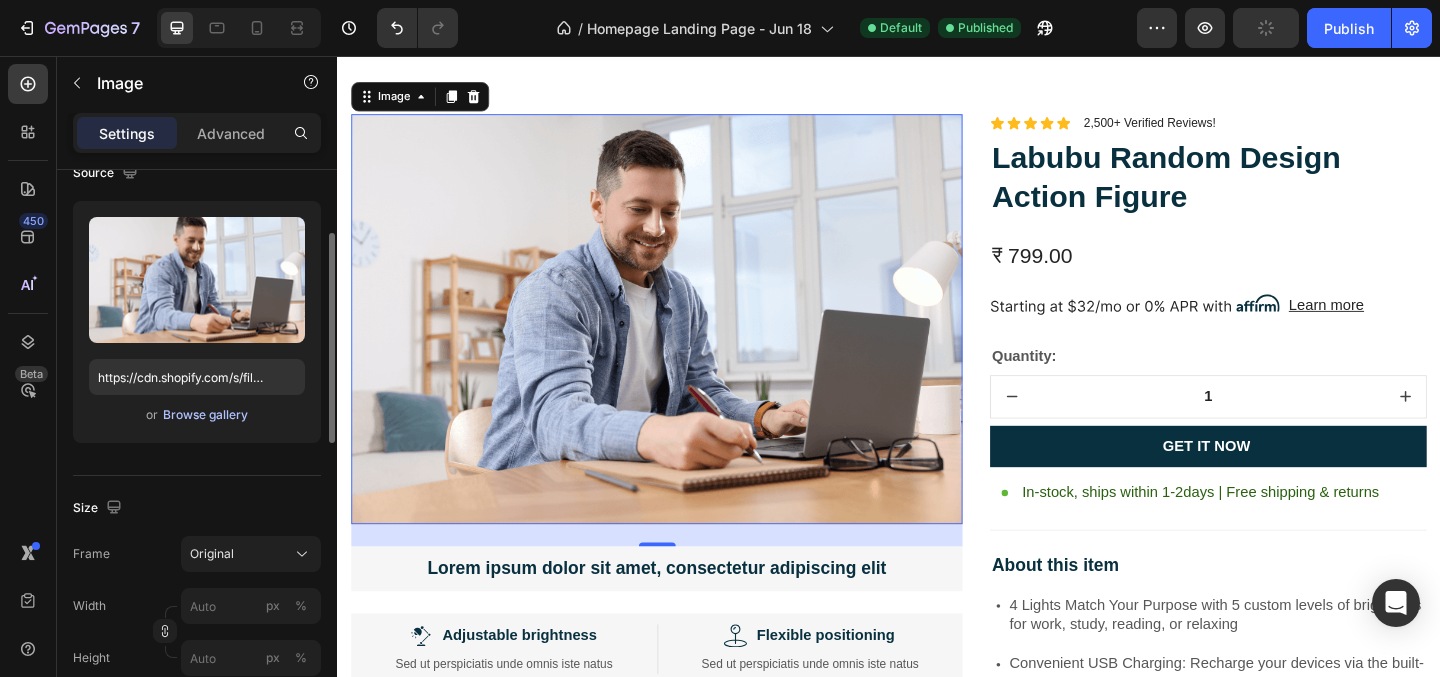 click on "Browse gallery" at bounding box center (205, 415) 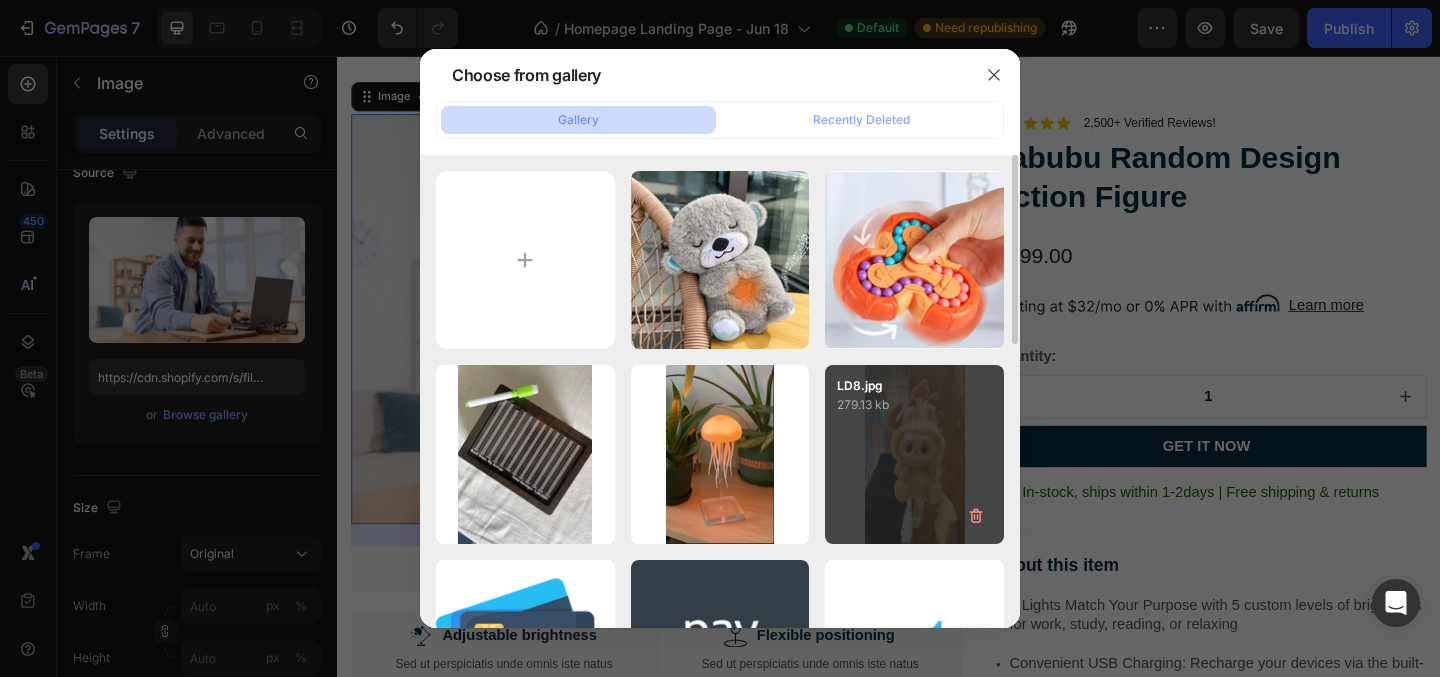 click on "LD8.jpg 279.13 kb" at bounding box center [914, 454] 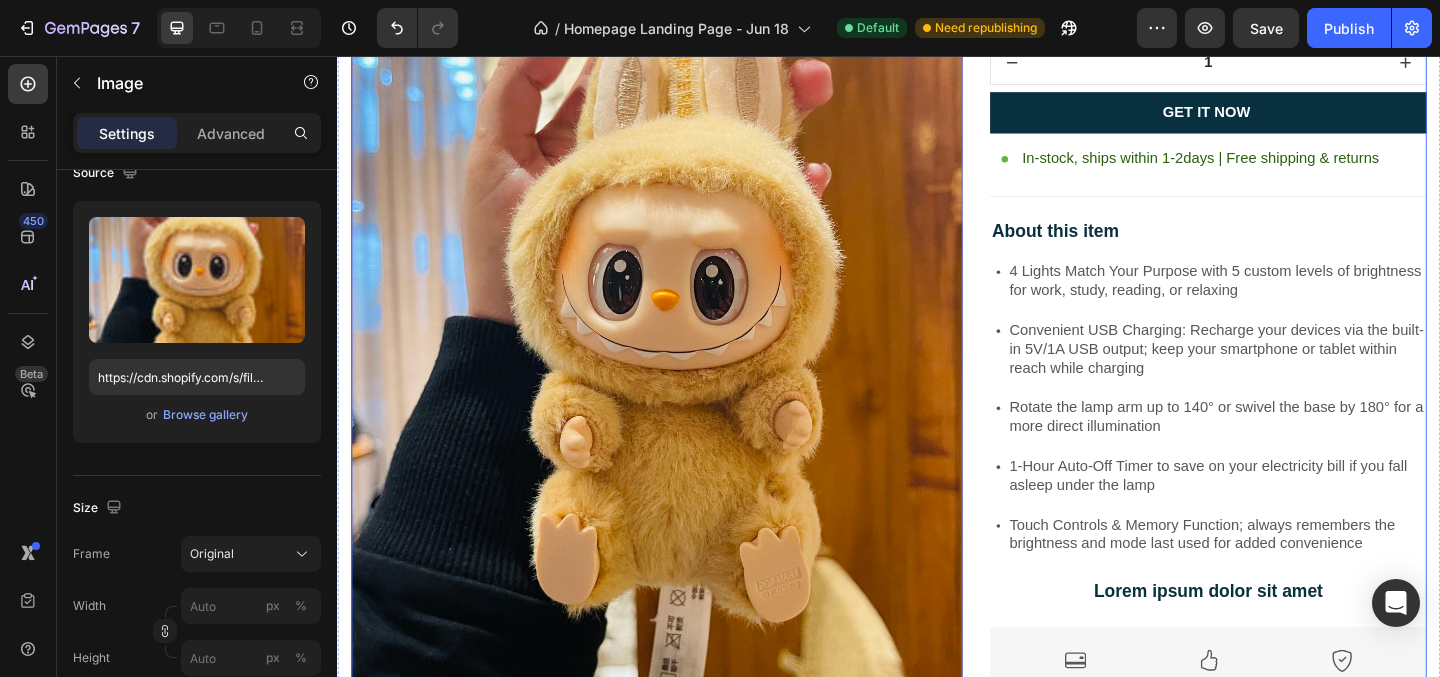 scroll, scrollTop: 2860, scrollLeft: 0, axis: vertical 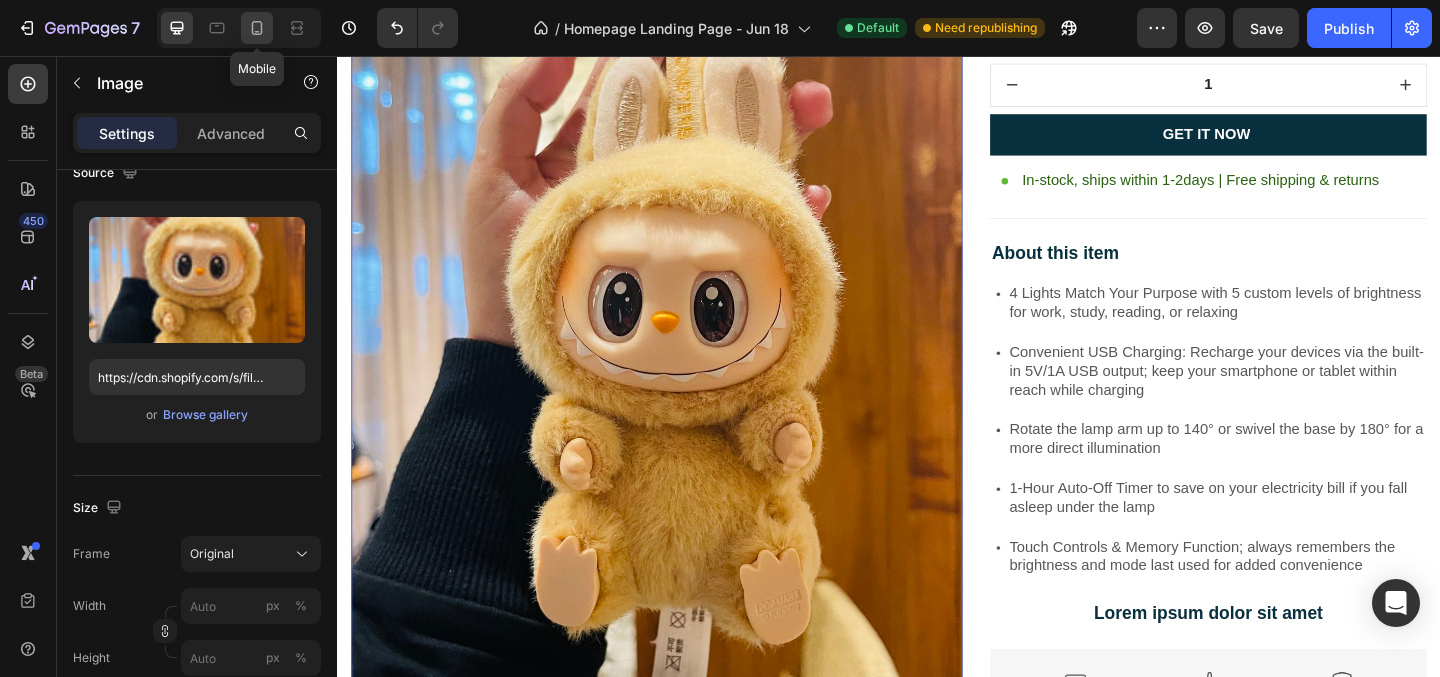 click 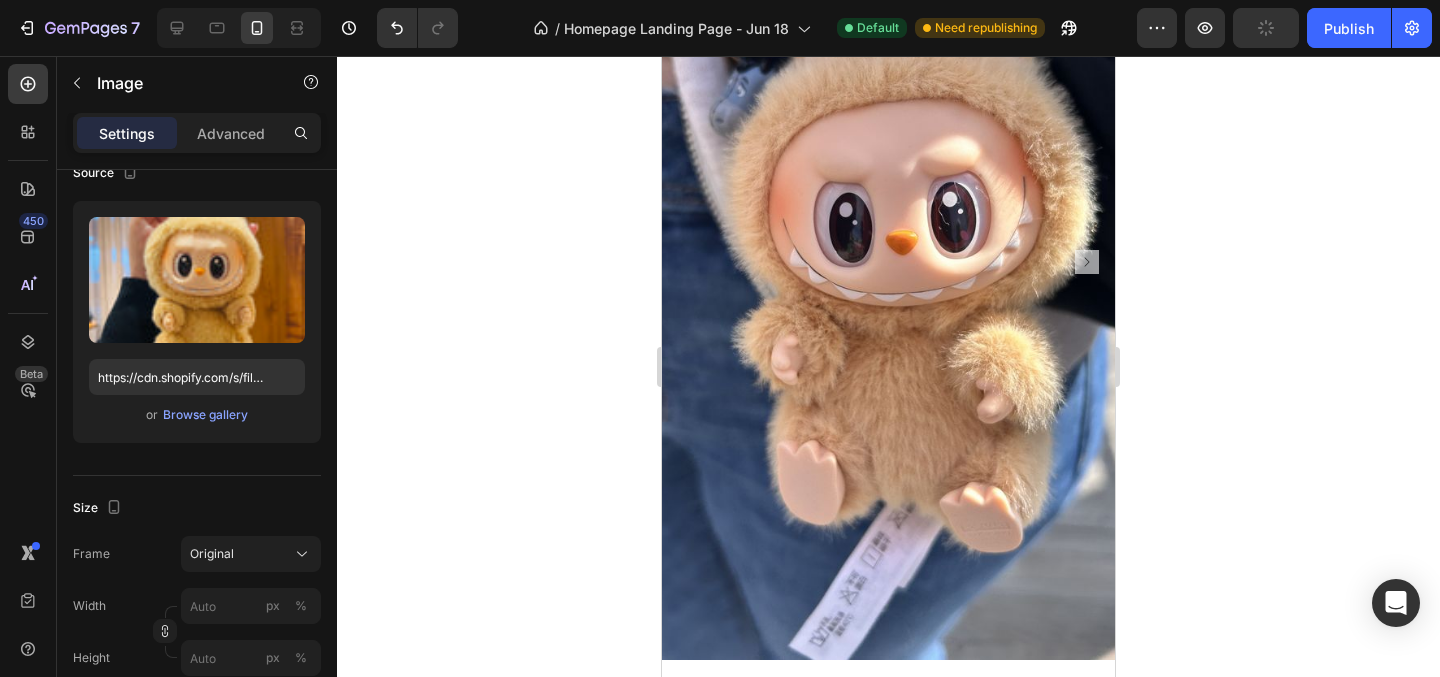 scroll, scrollTop: 2632, scrollLeft: 0, axis: vertical 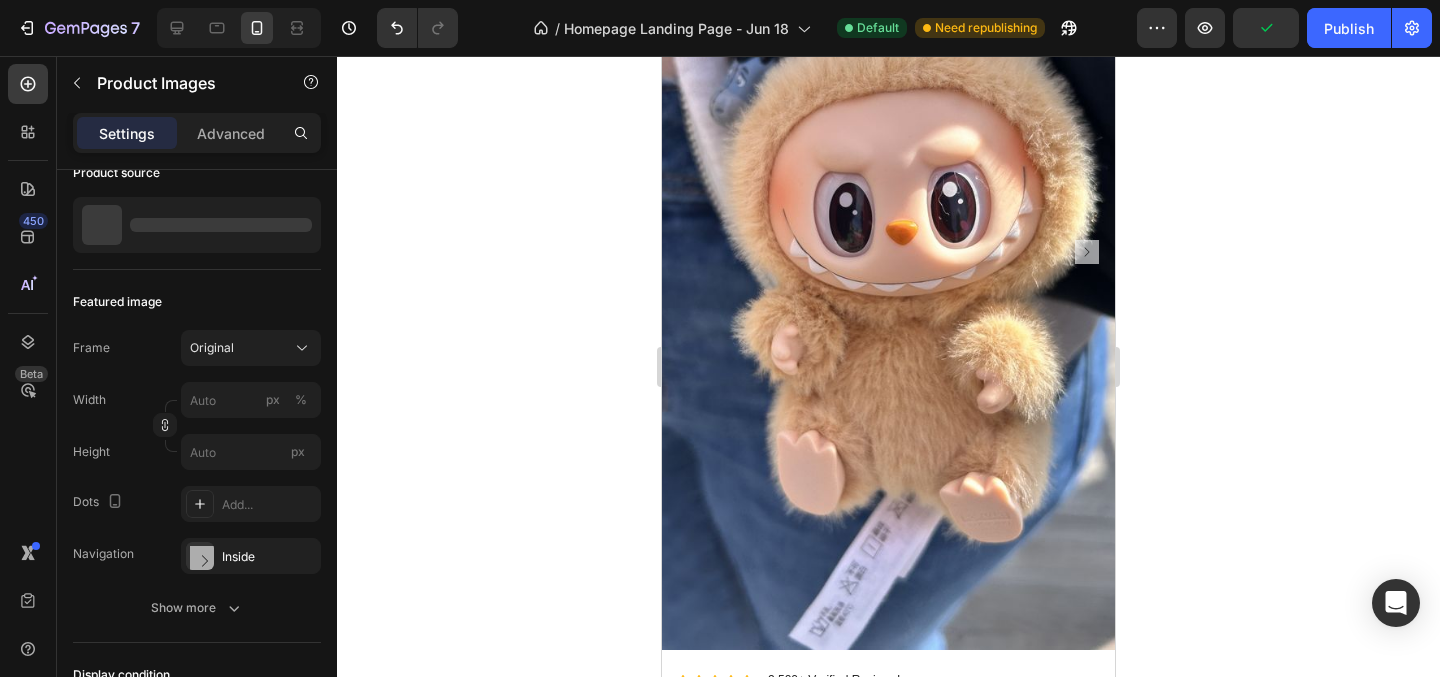click at bounding box center [888, 251] 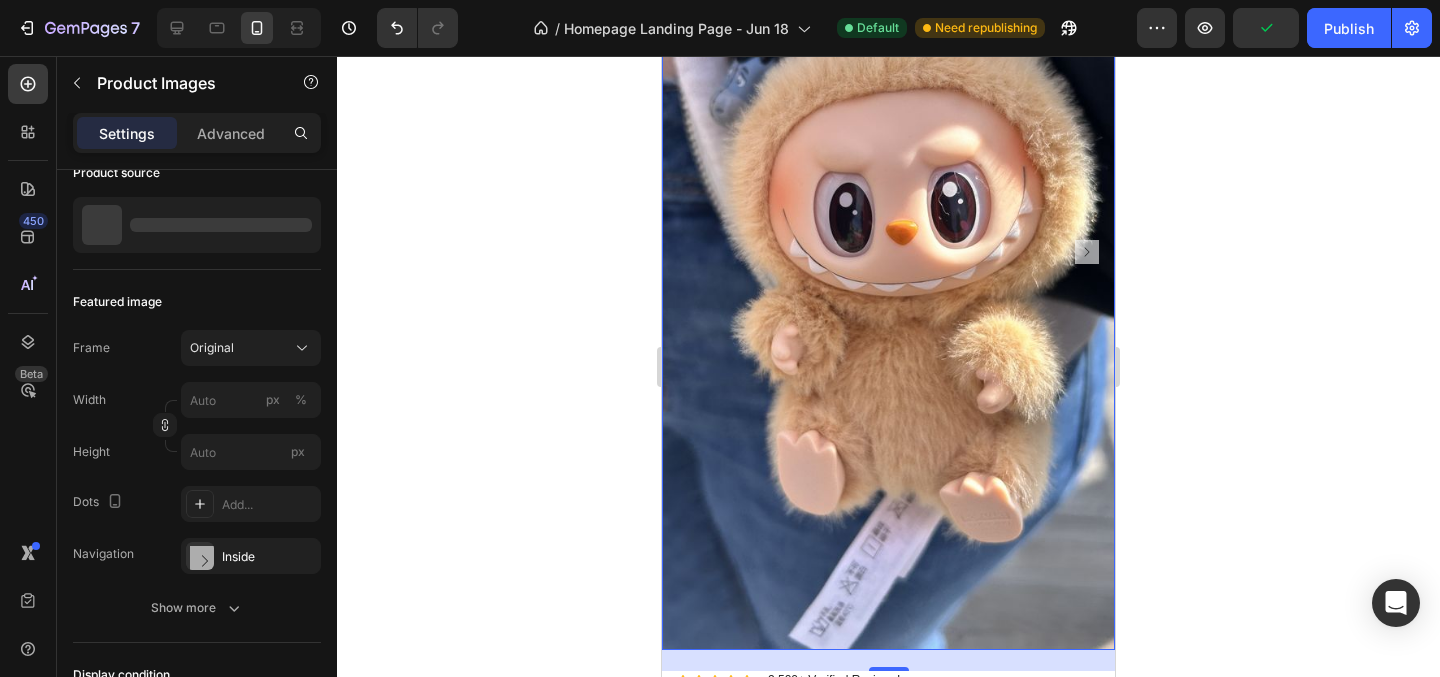 scroll, scrollTop: 0, scrollLeft: 0, axis: both 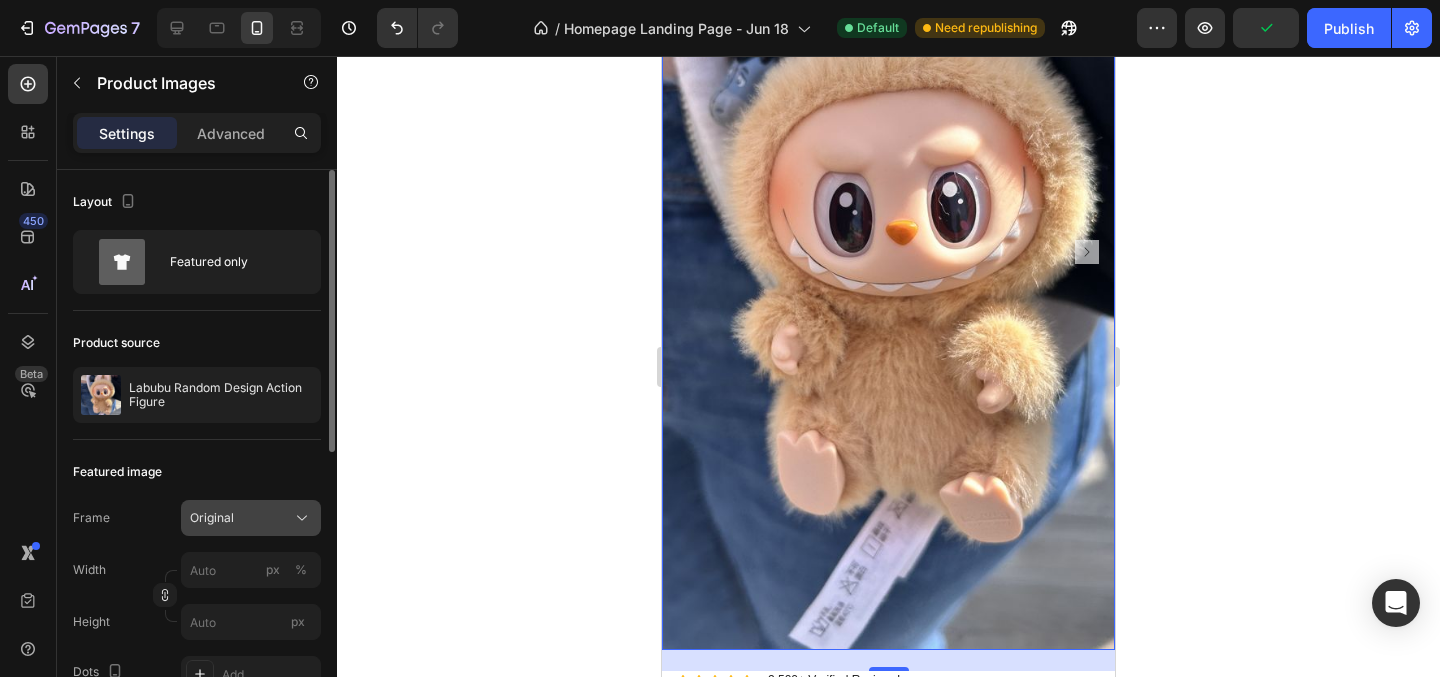 click on "Original" at bounding box center (251, 518) 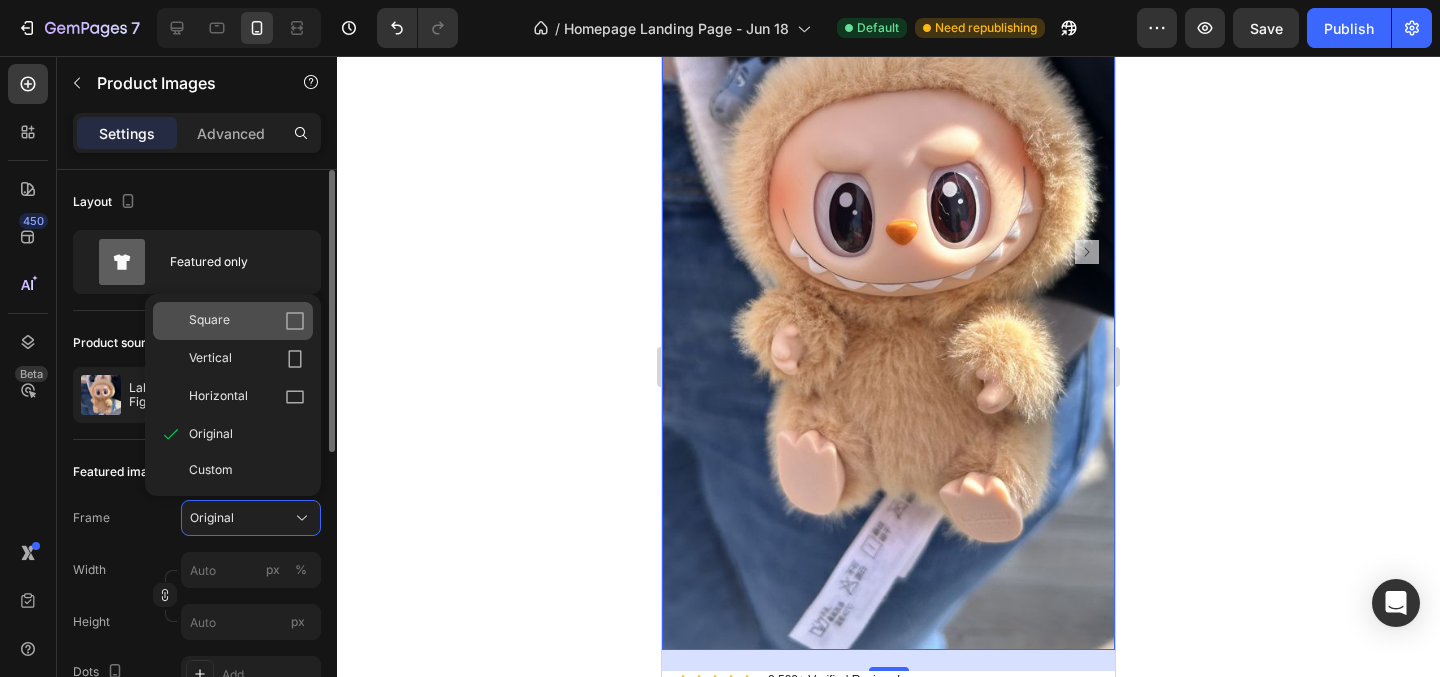 click on "Square" at bounding box center [247, 321] 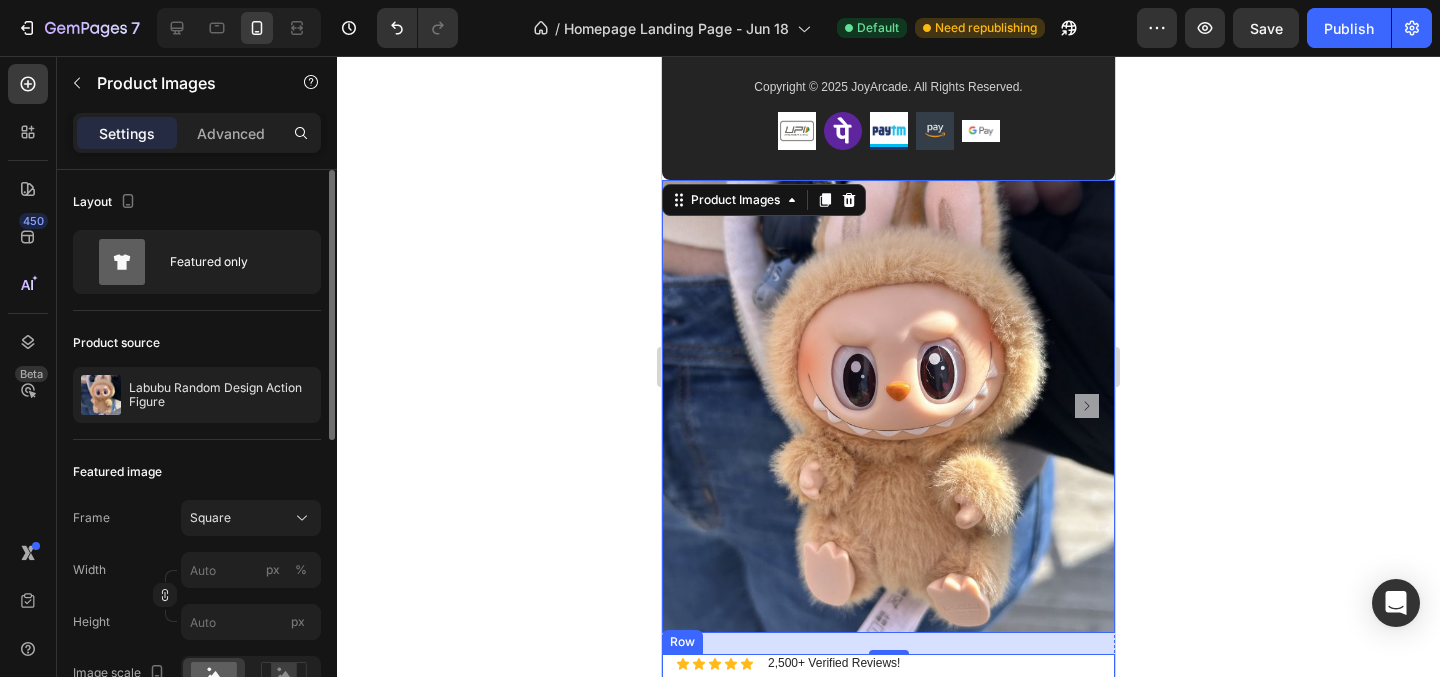 scroll, scrollTop: 2336, scrollLeft: 0, axis: vertical 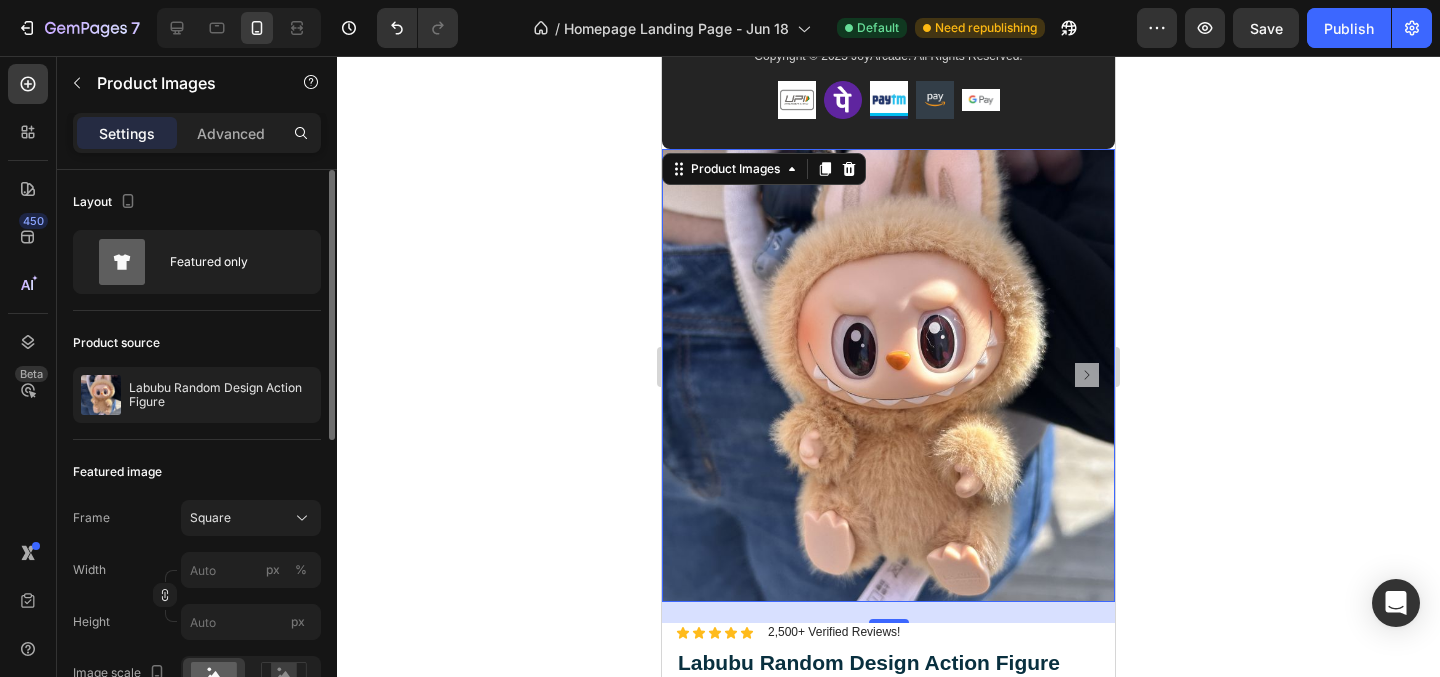 click 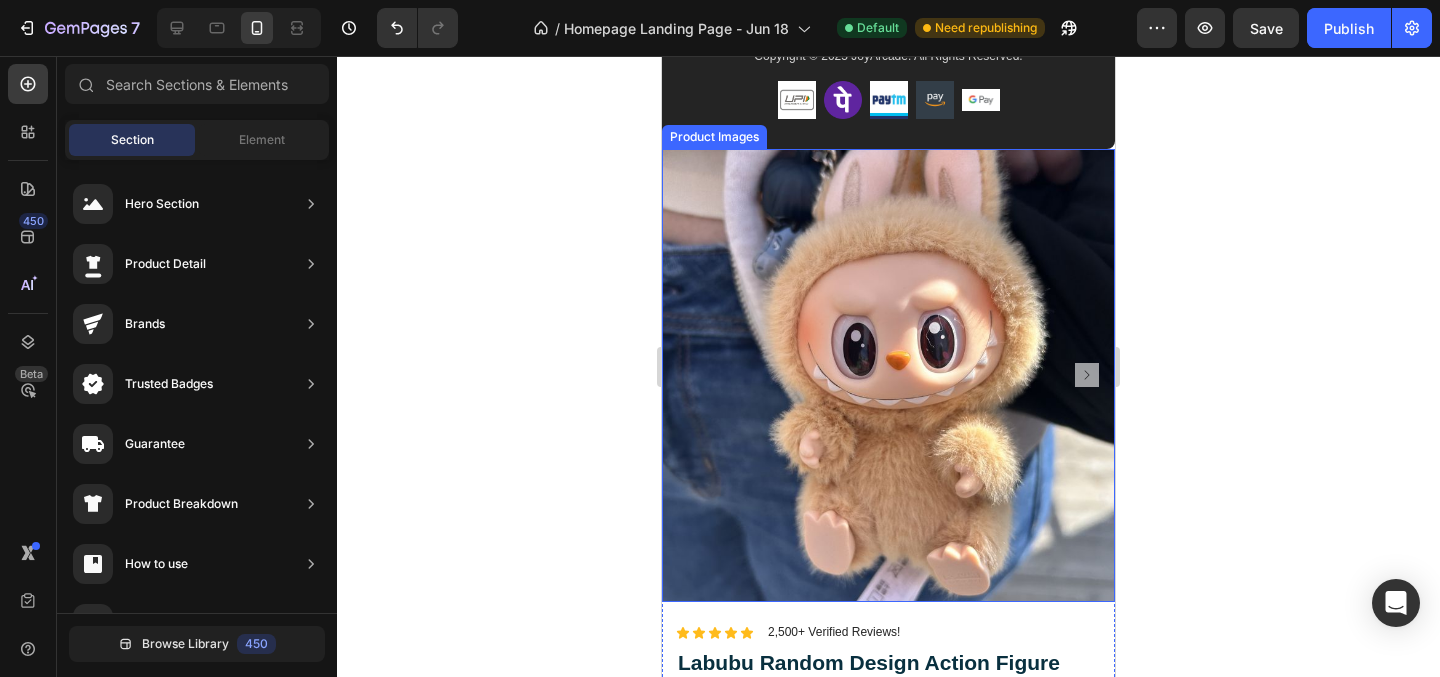 click at bounding box center [888, 375] 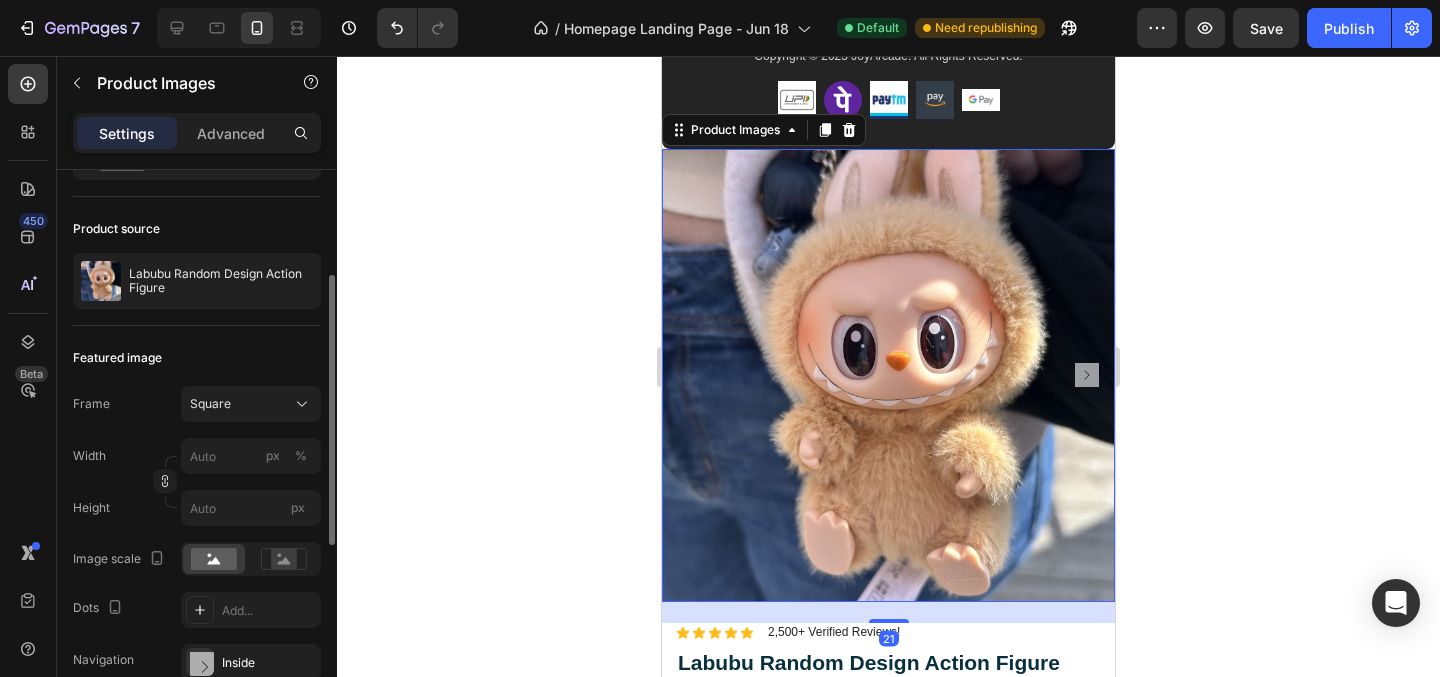 scroll, scrollTop: 166, scrollLeft: 0, axis: vertical 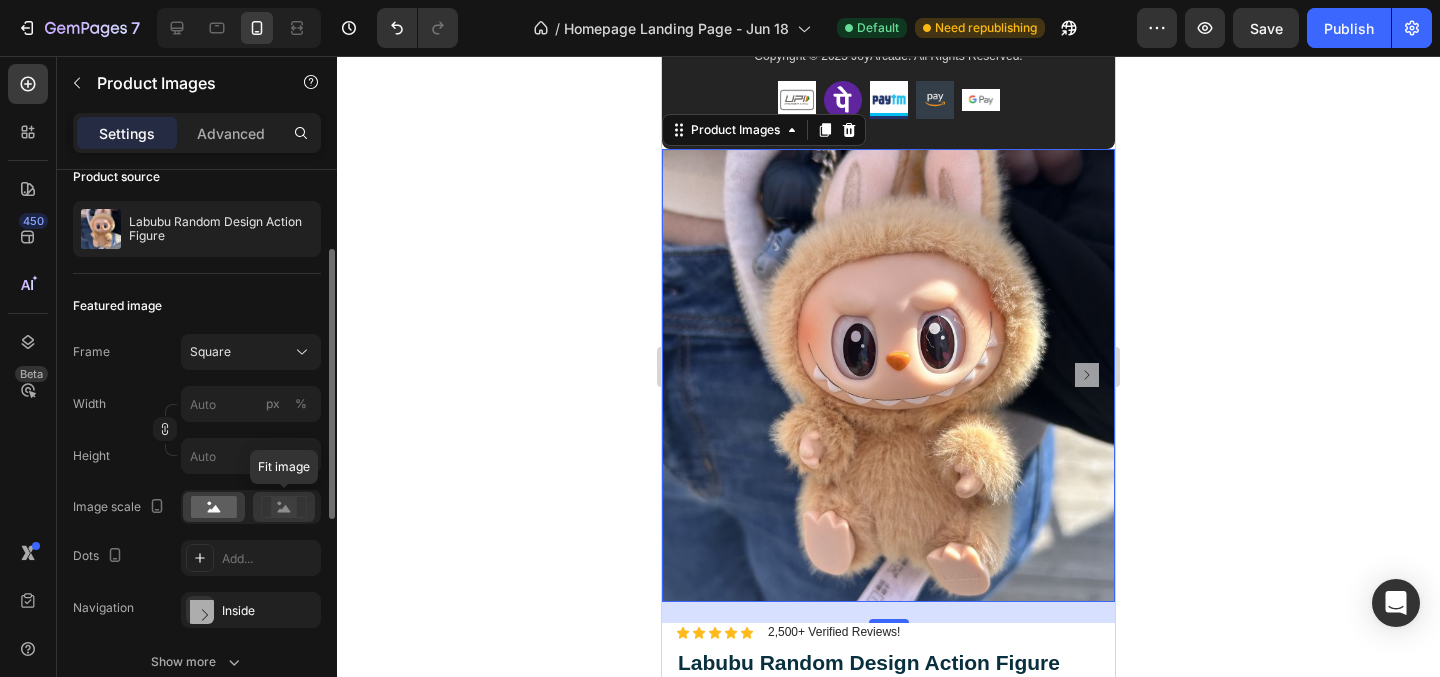 click 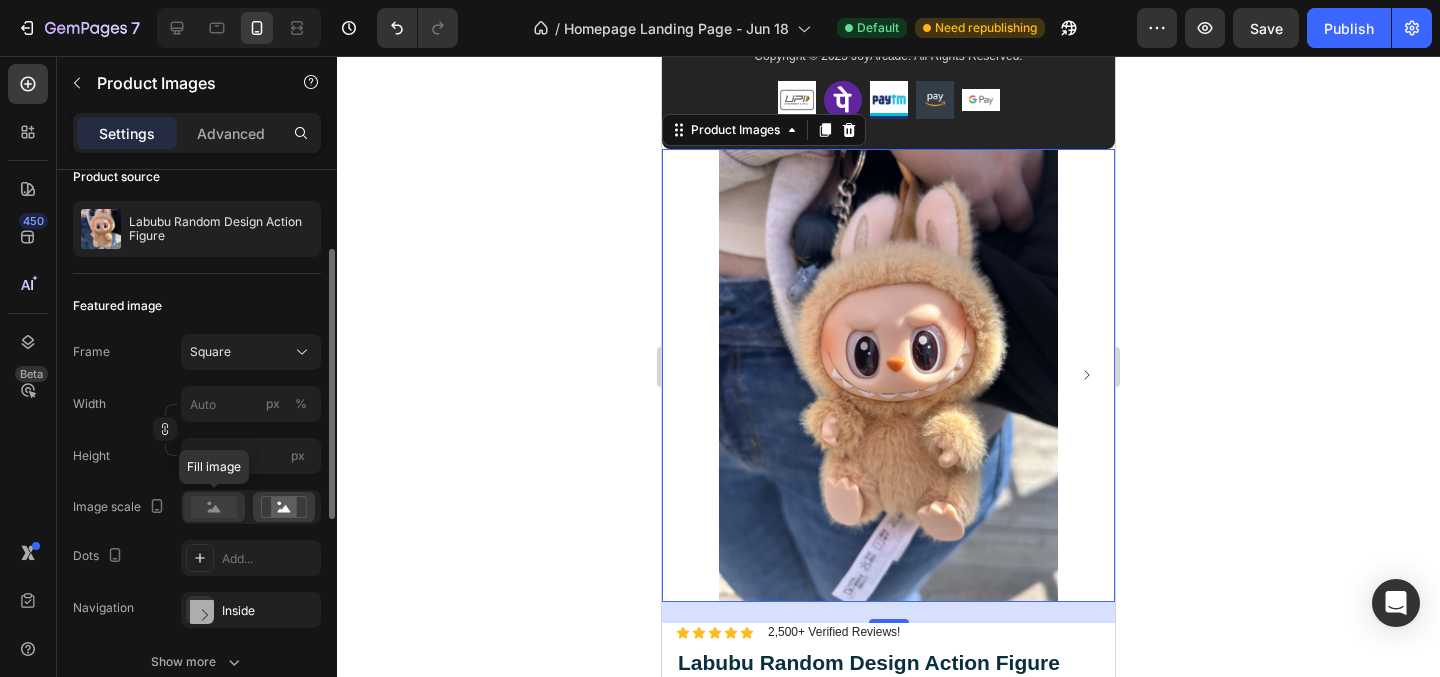 click 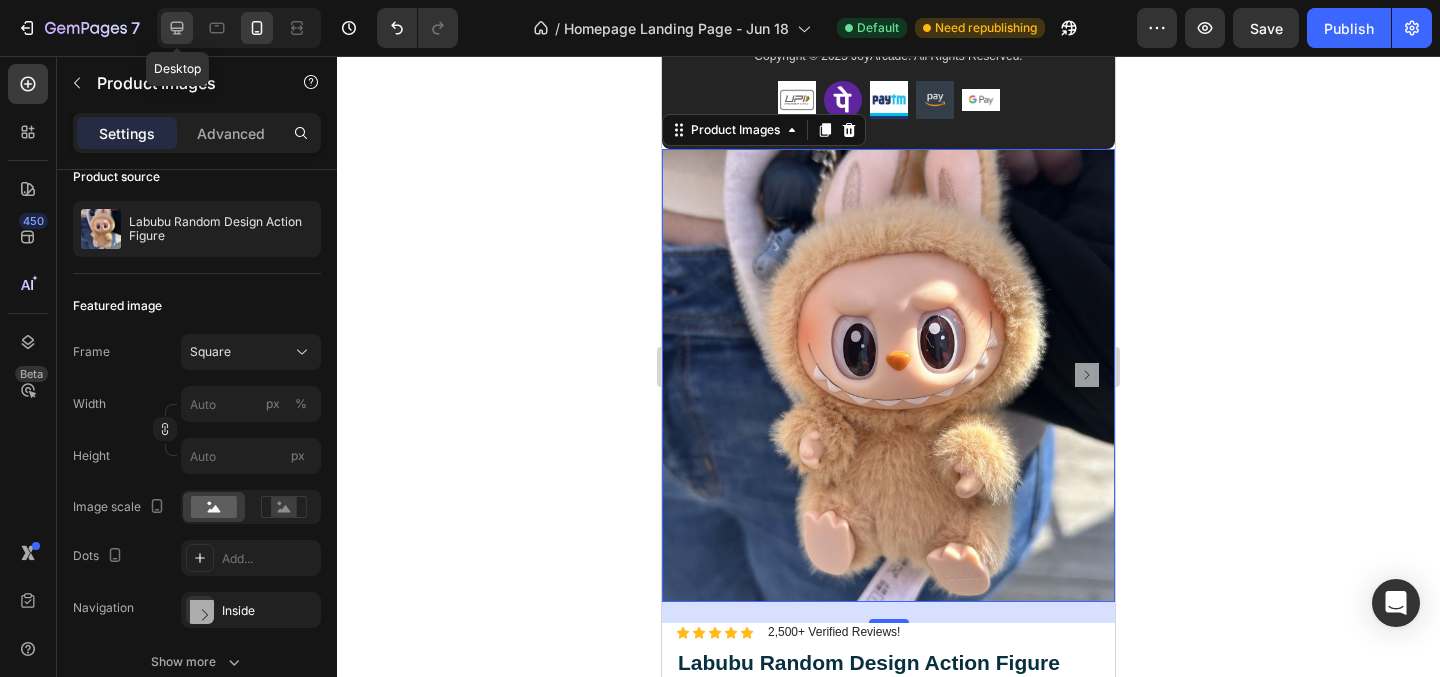 click 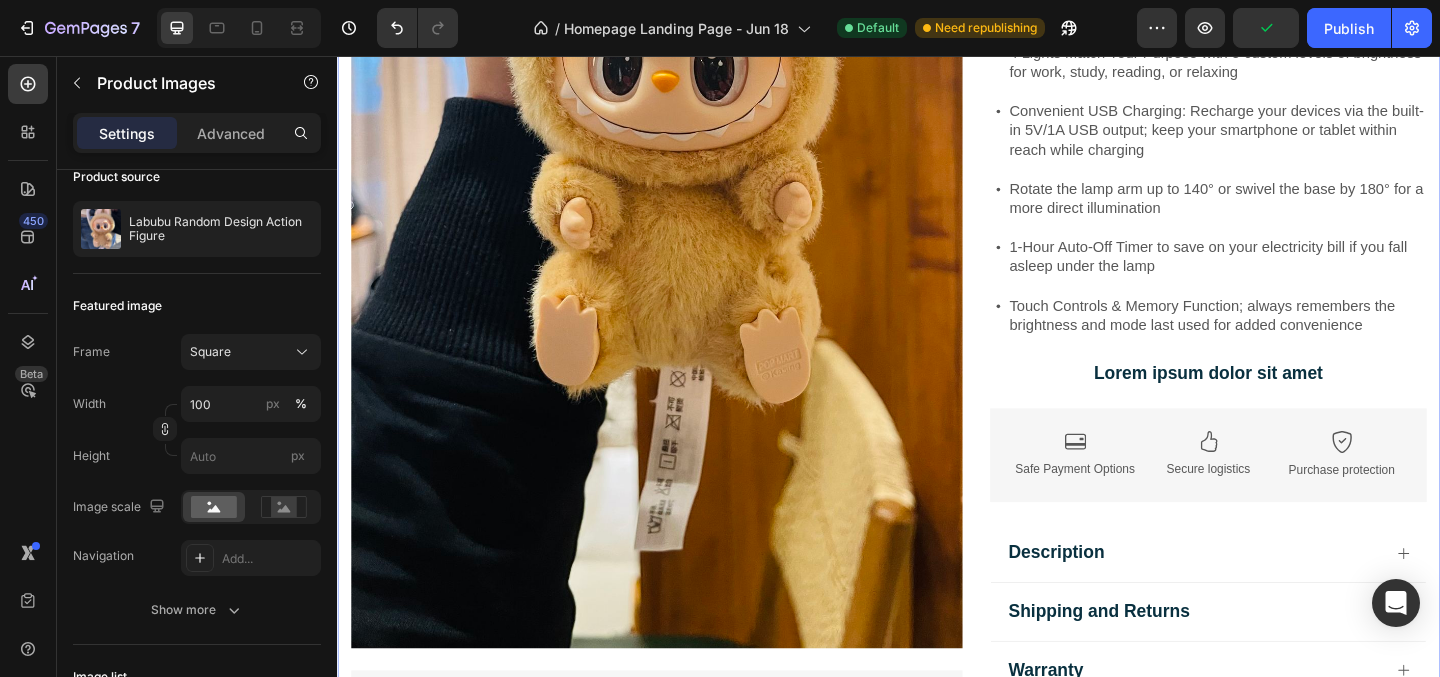 scroll, scrollTop: 3209, scrollLeft: 0, axis: vertical 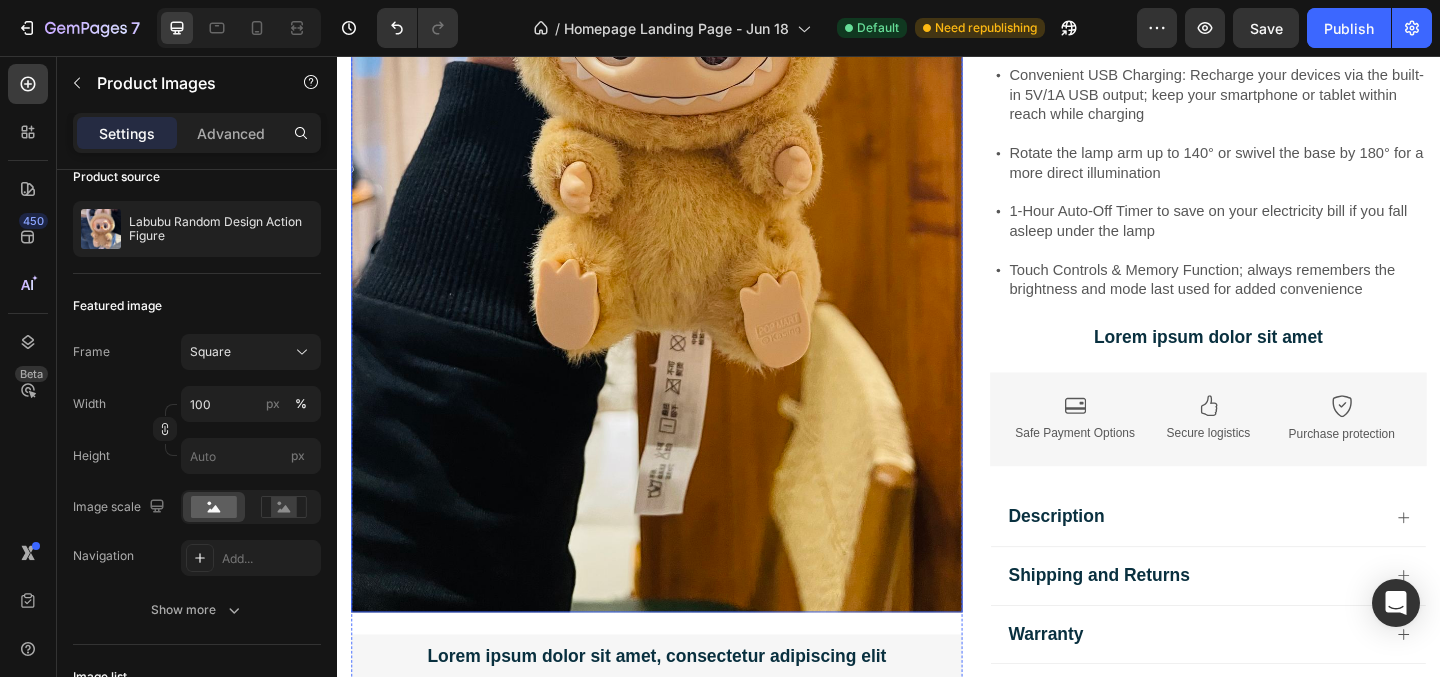 click at bounding box center [684, 70] 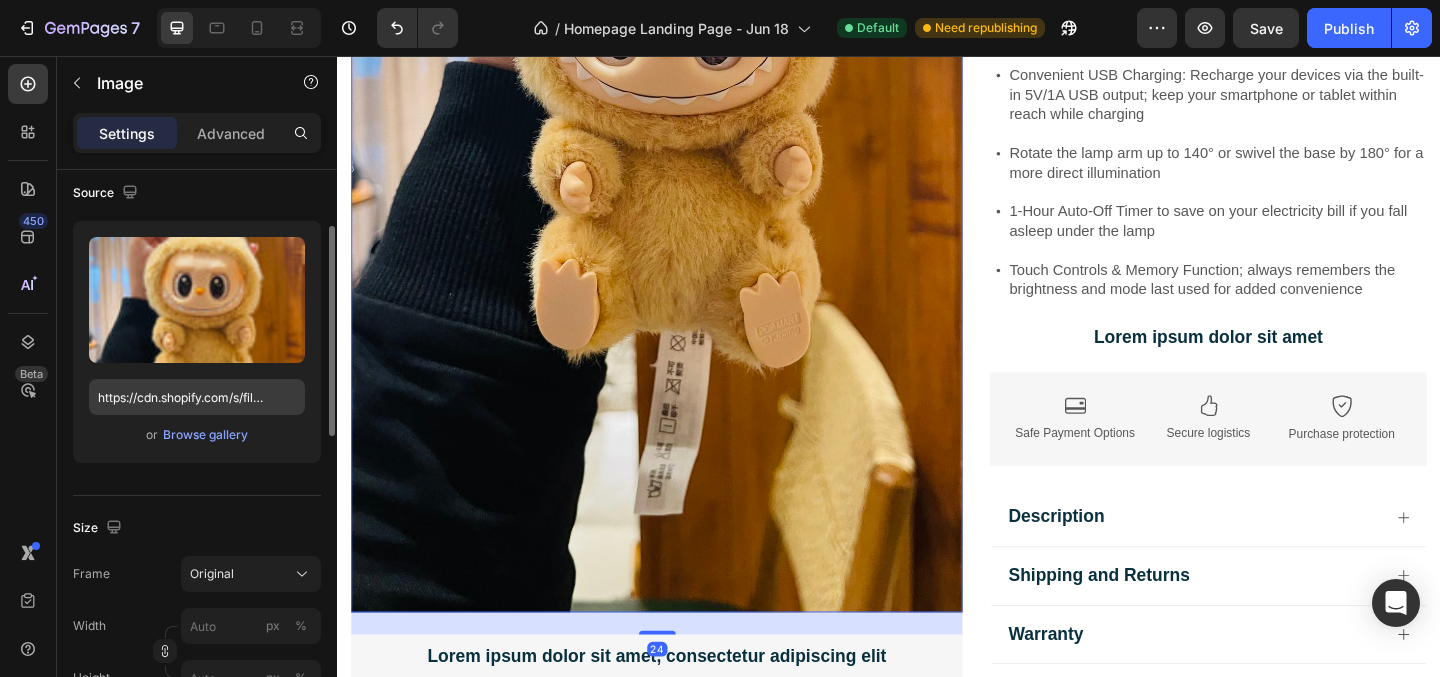 scroll, scrollTop: 208, scrollLeft: 0, axis: vertical 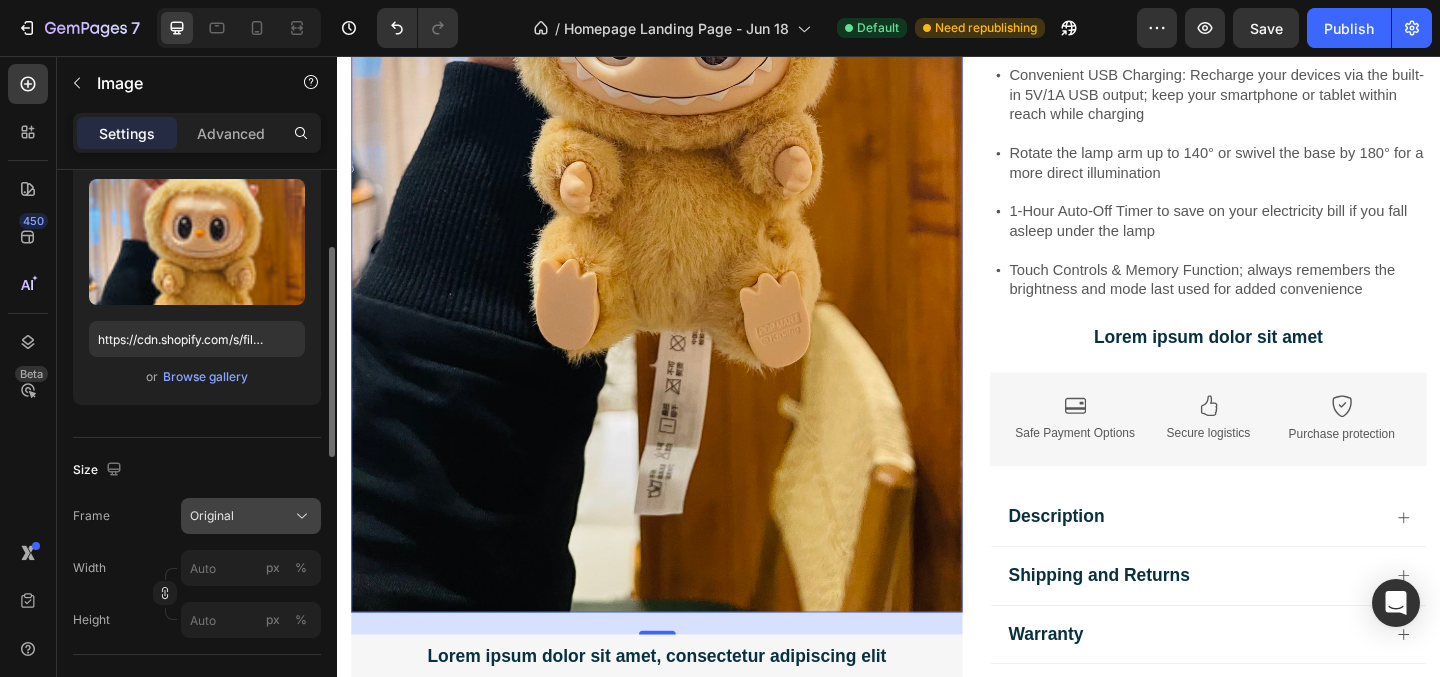 click on "Original" 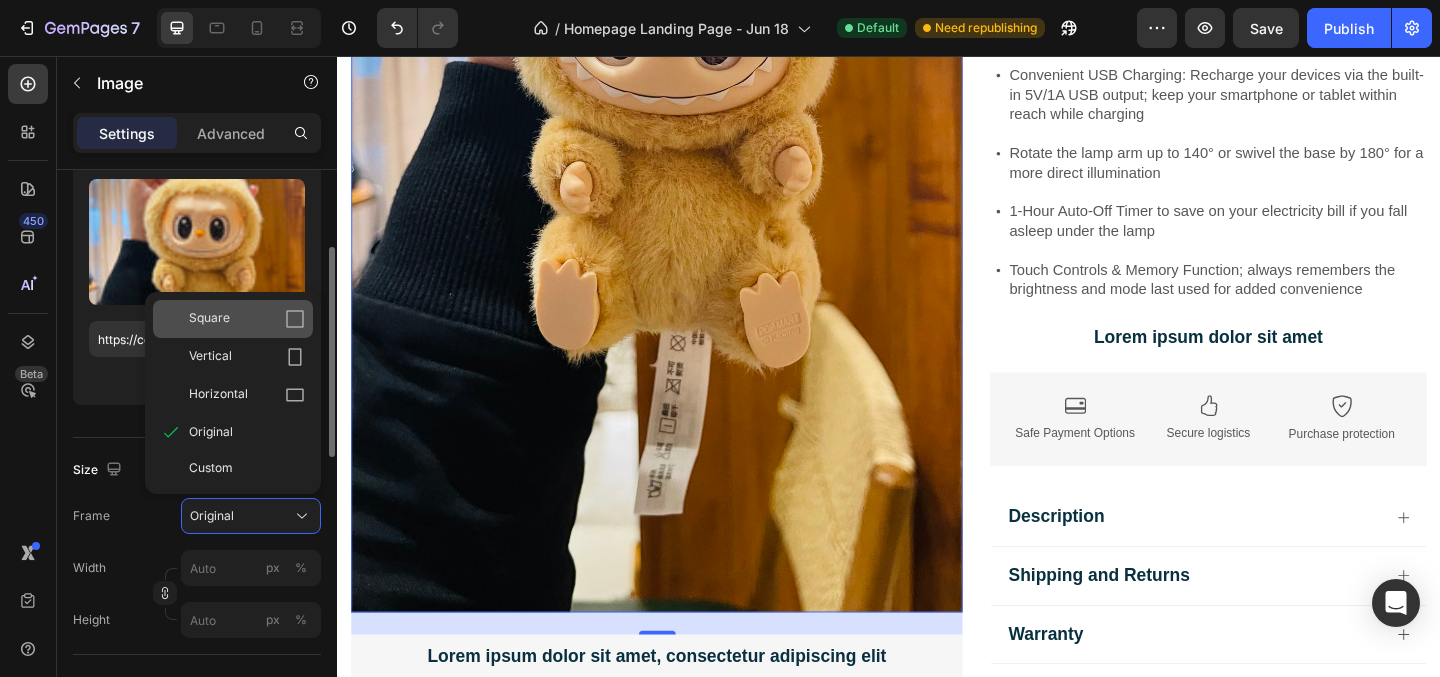 click on "Square" at bounding box center [247, 319] 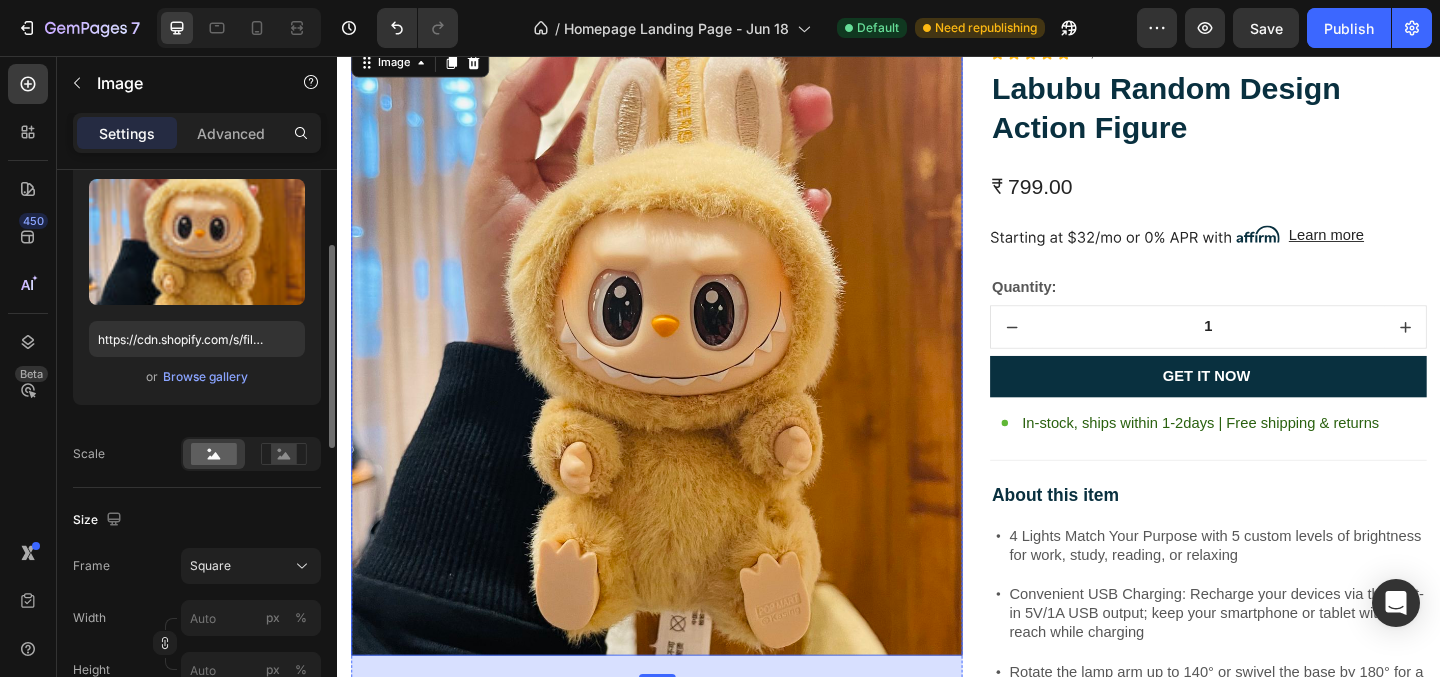 scroll, scrollTop: 2648, scrollLeft: 0, axis: vertical 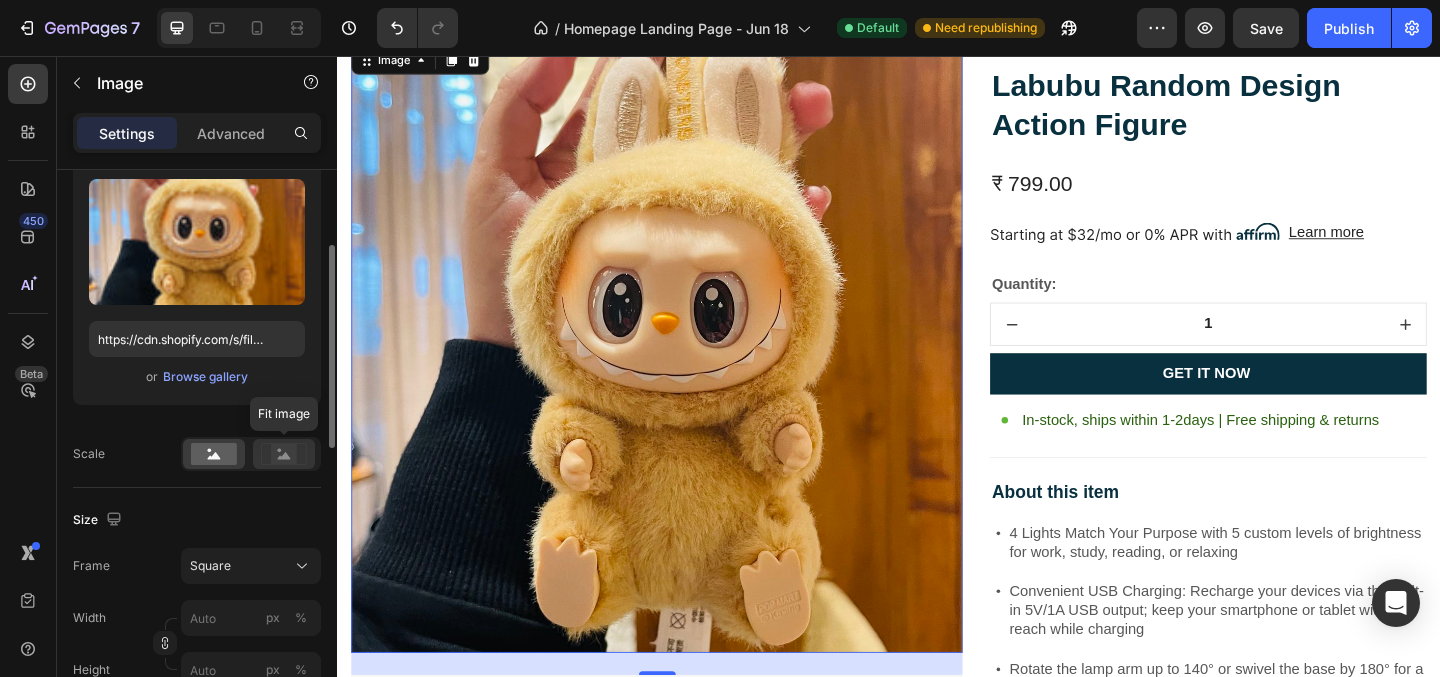 click 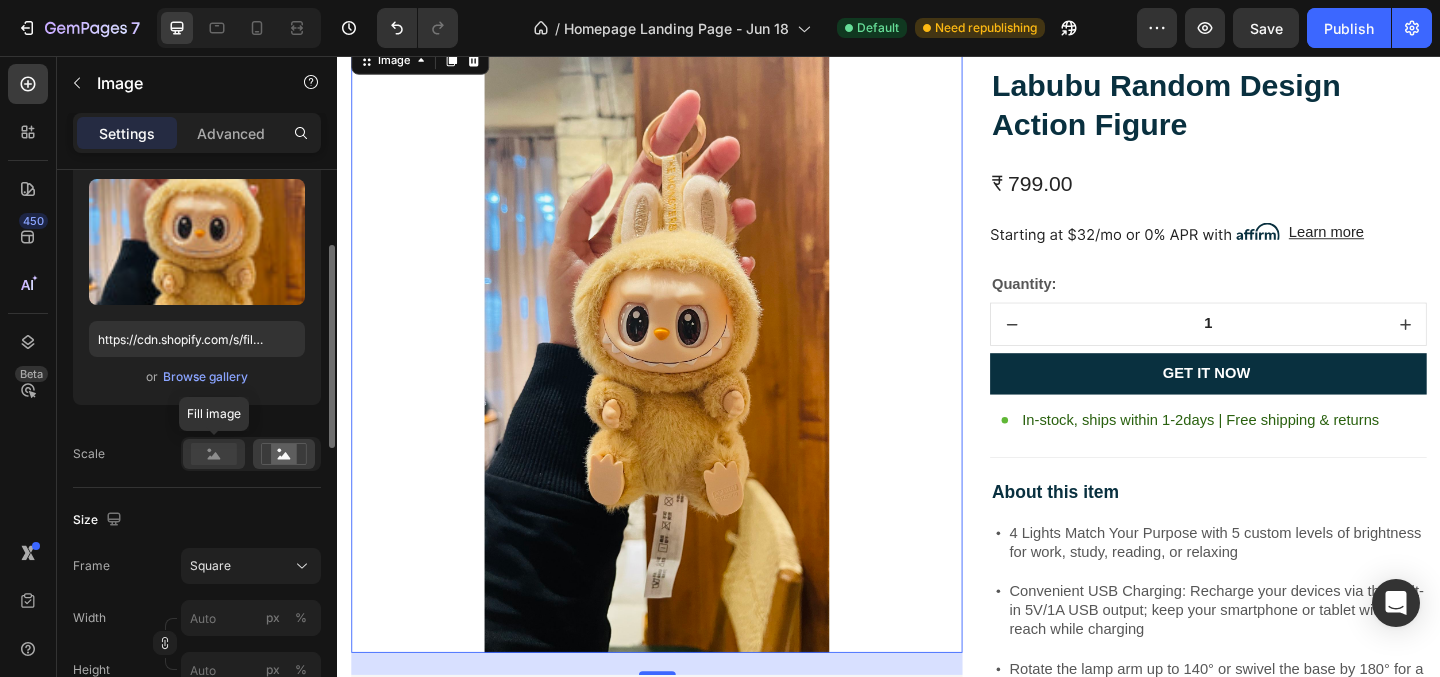 click 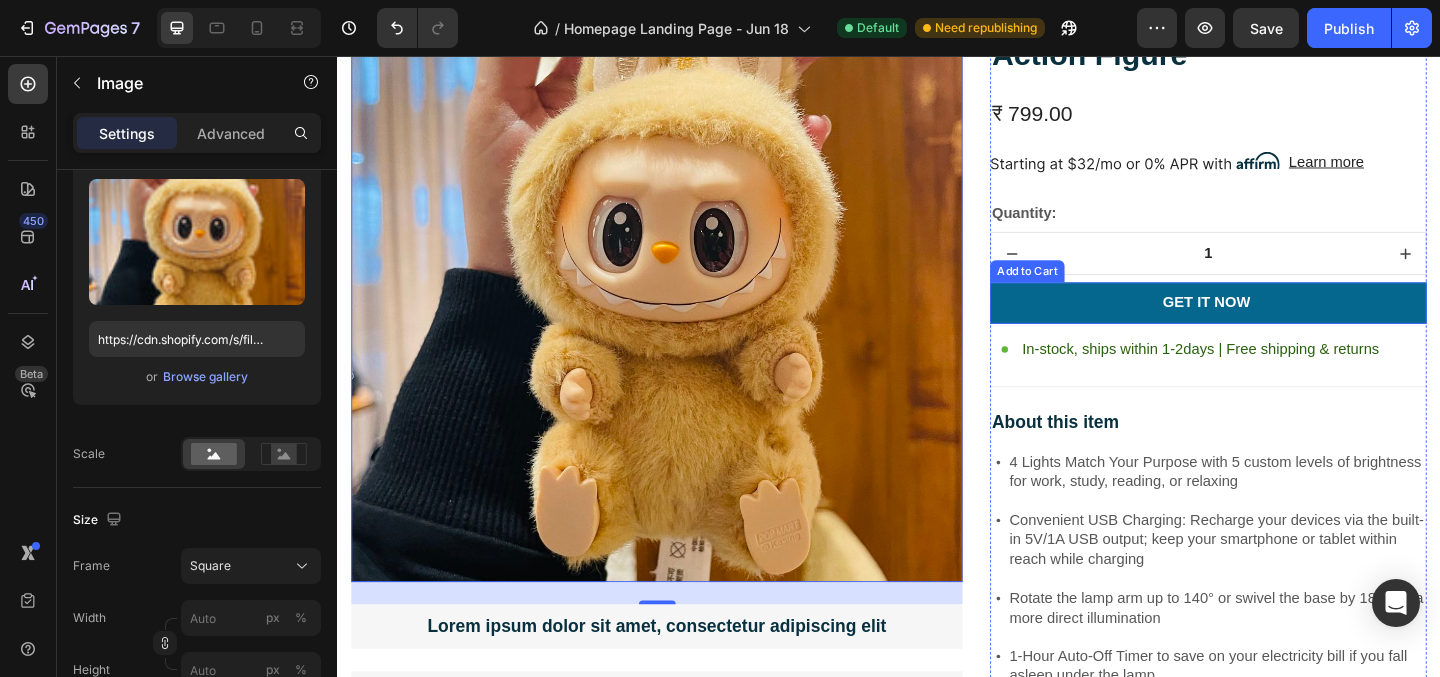 scroll, scrollTop: 2729, scrollLeft: 0, axis: vertical 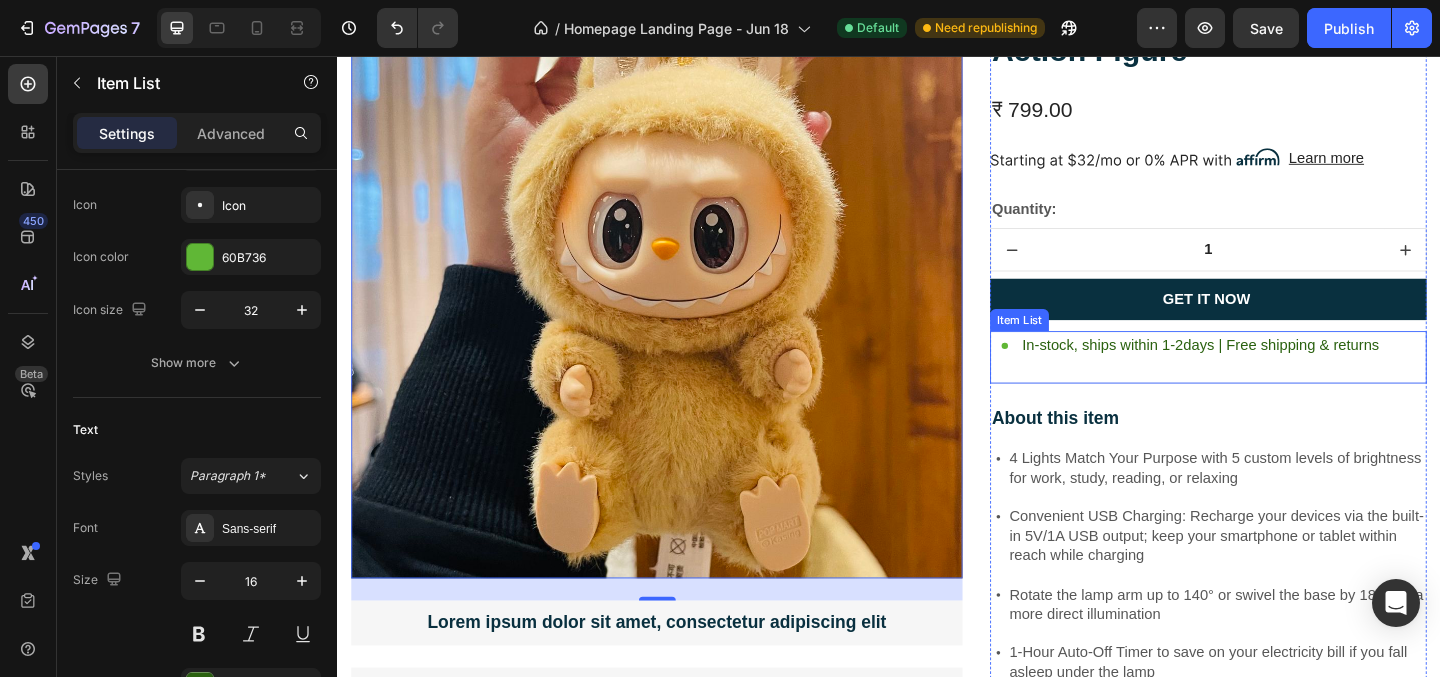 click on "In-stock, ships within 1-2days | Free shipping & returns" at bounding box center (1276, 371) 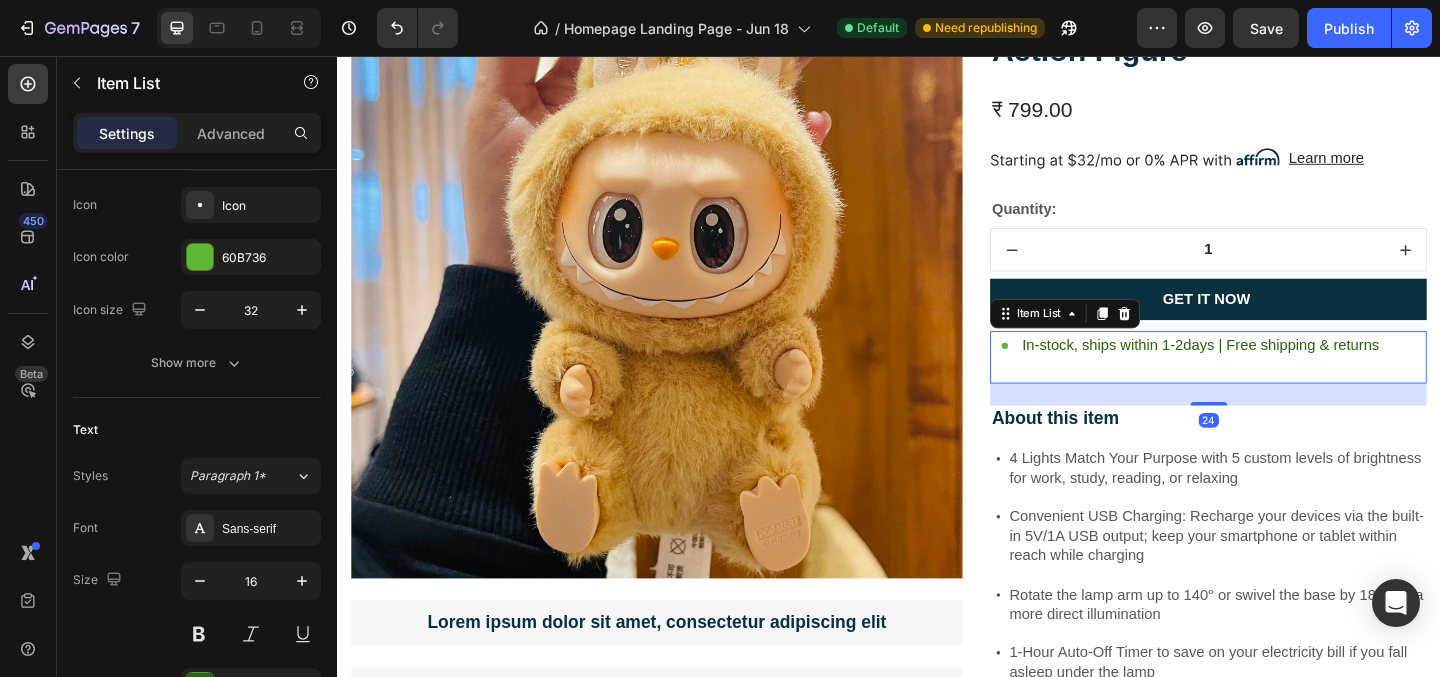 scroll, scrollTop: 0, scrollLeft: 0, axis: both 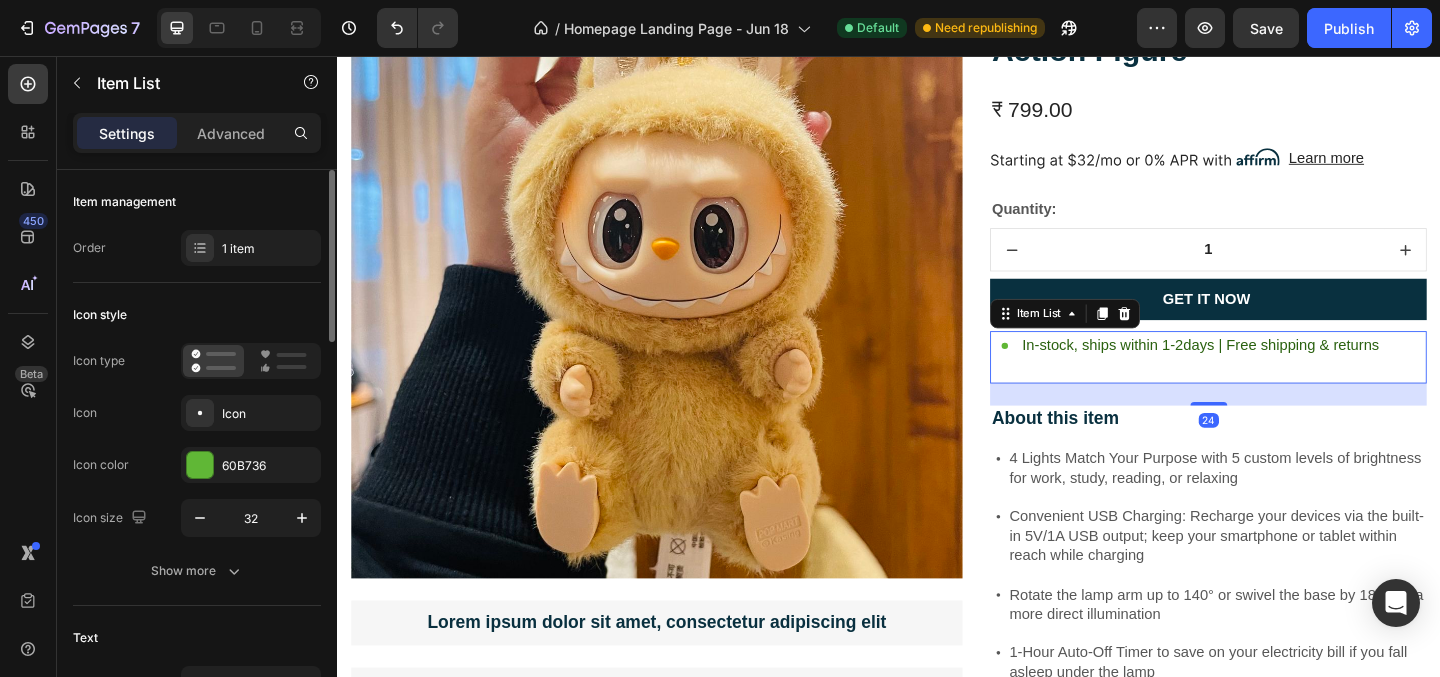 click on "In-stock, ships within 1-2days | Free shipping & returns" at bounding box center [1276, 371] 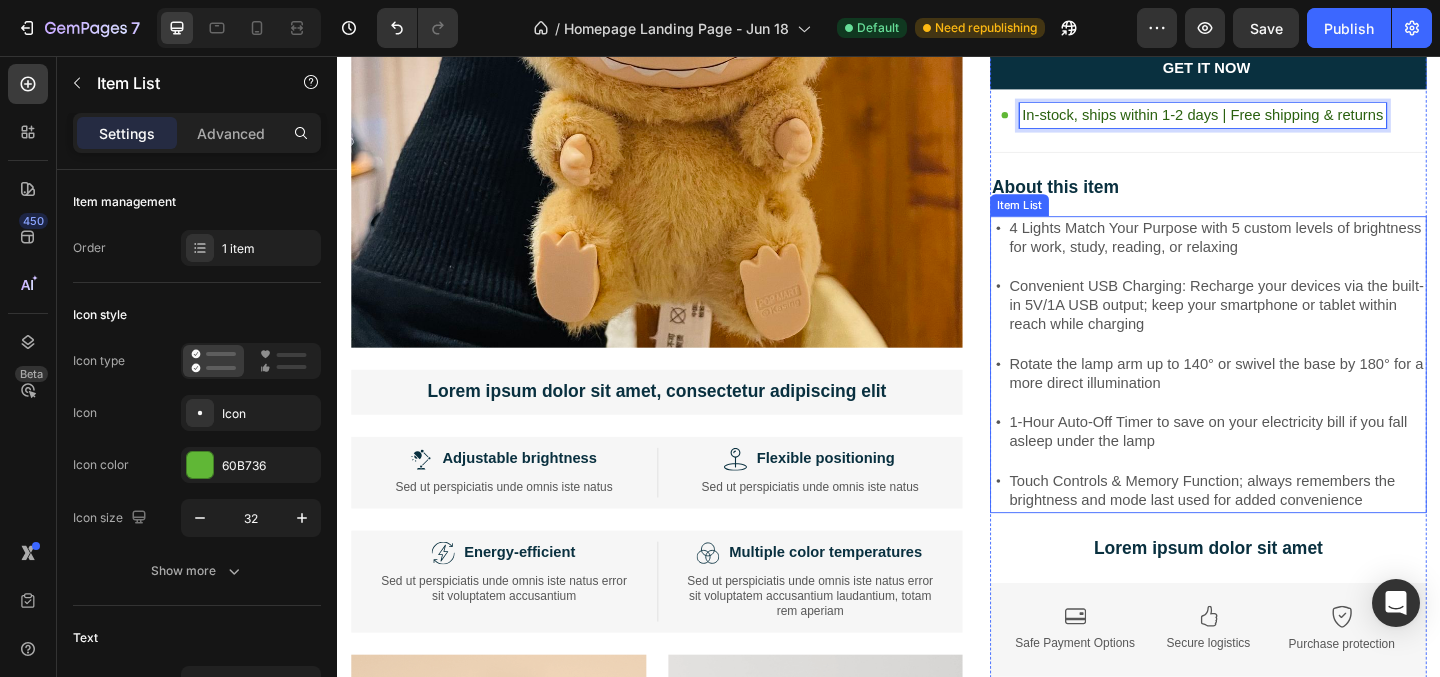 scroll, scrollTop: 2981, scrollLeft: 0, axis: vertical 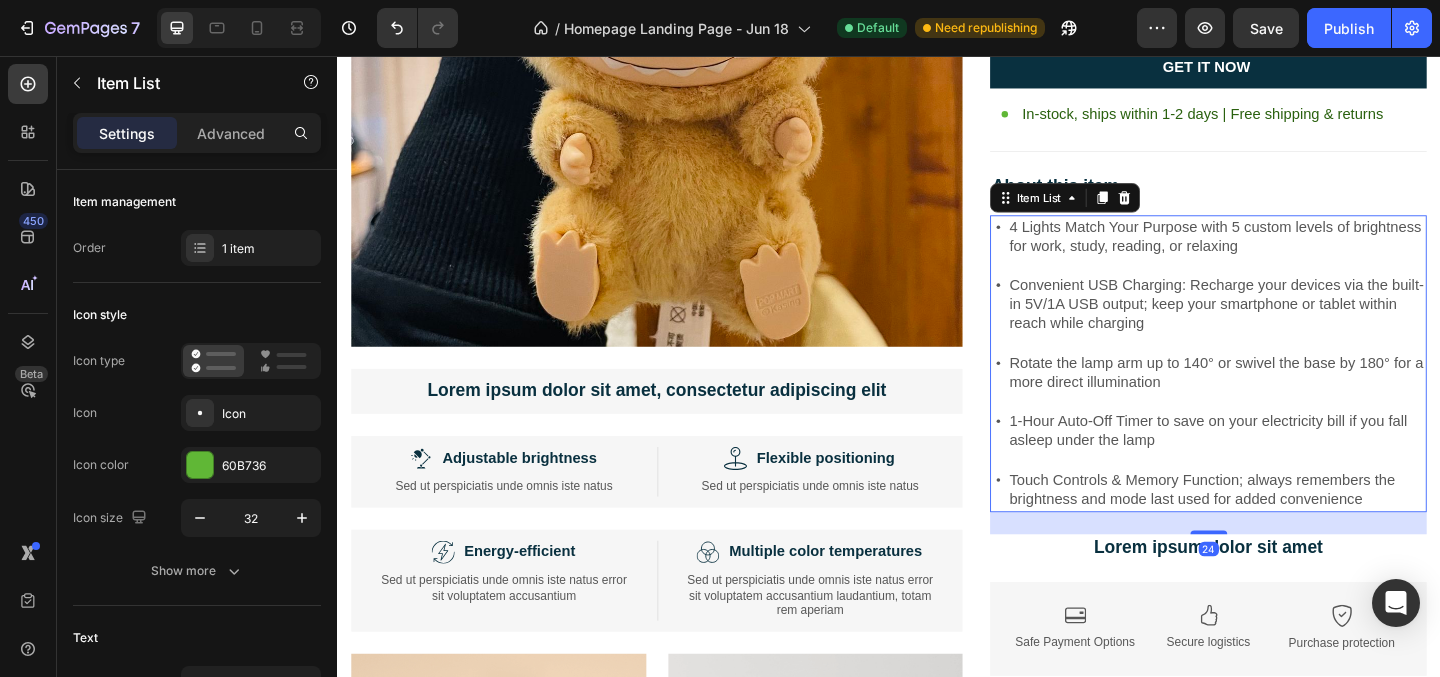 click on "4 Lights Match Your Purpose with 5 custom levels of brightness for work, study, reading, or relaxing" at bounding box center (1293, 253) 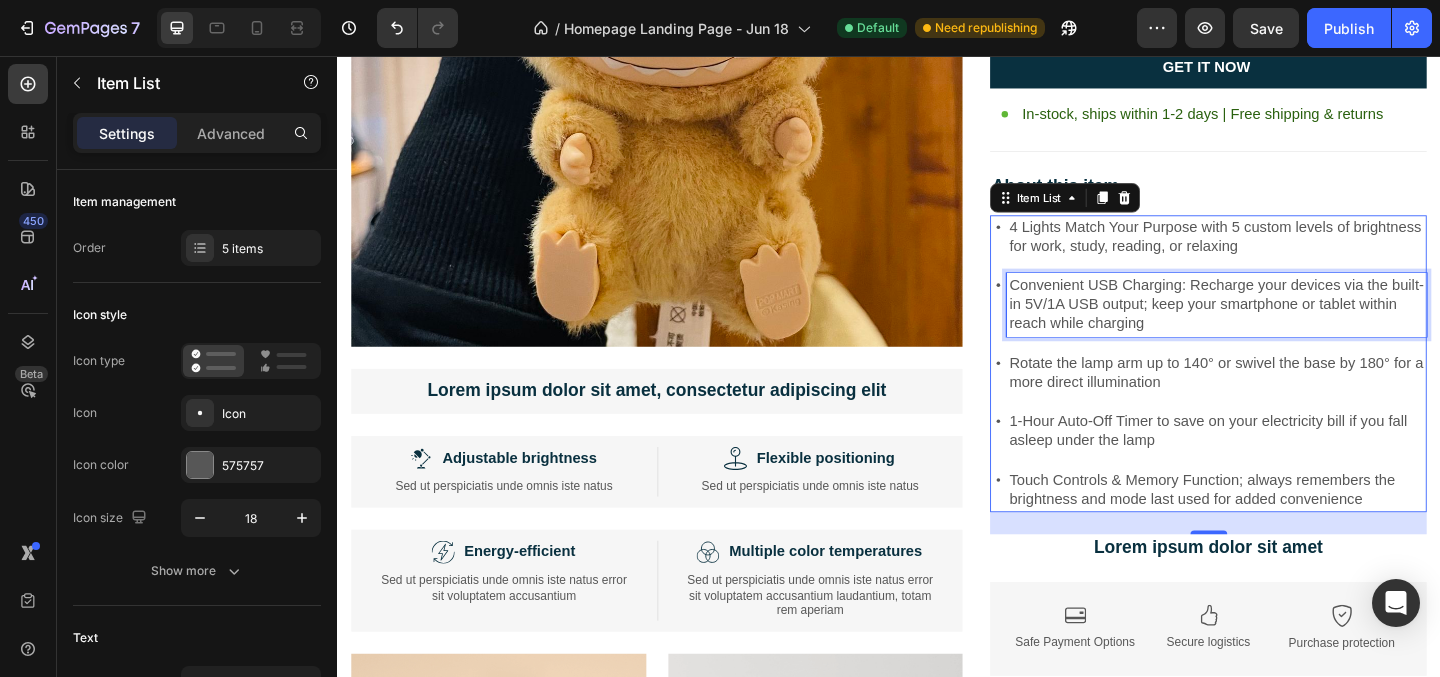 click on "Convenient USB Charging: Recharge your devices via the built-in 5V/1A USB output; keep your smartphone or tablet within reach while charging" at bounding box center (1293, 326) 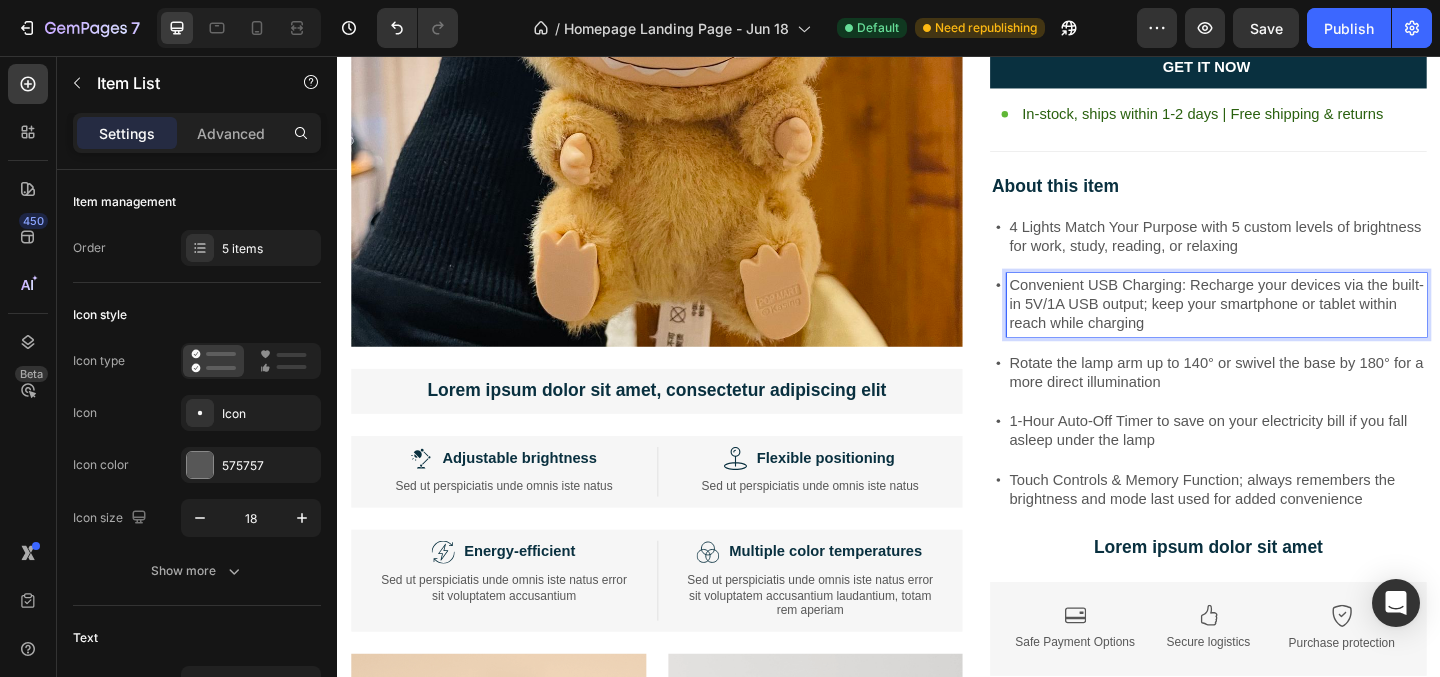click on "4 Lights Match Your Purpose with 5 custom levels of brightness for work, study, reading, or relaxing" at bounding box center [1293, 253] 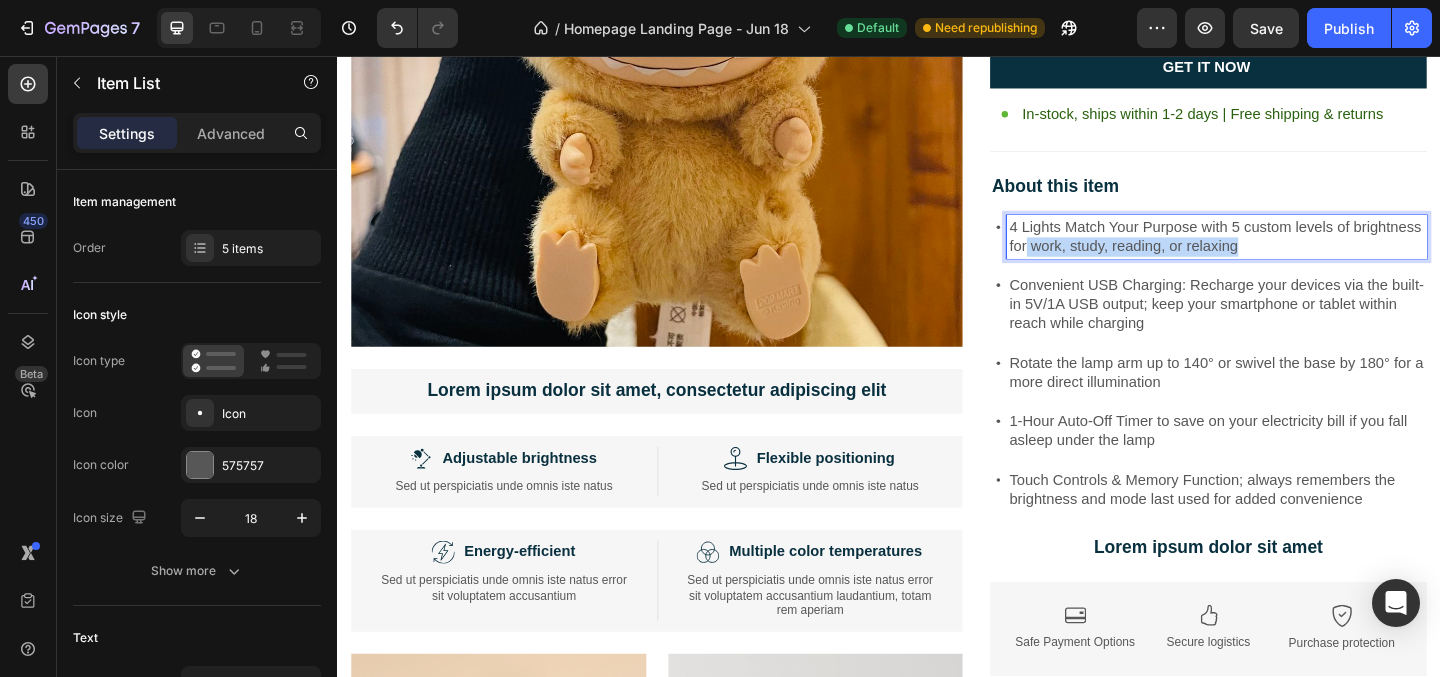 click on "Convenient USB Charging: Recharge your devices via the built-in 5V/1A USB output; keep your smartphone or tablet within reach while charging" at bounding box center (1293, 326) 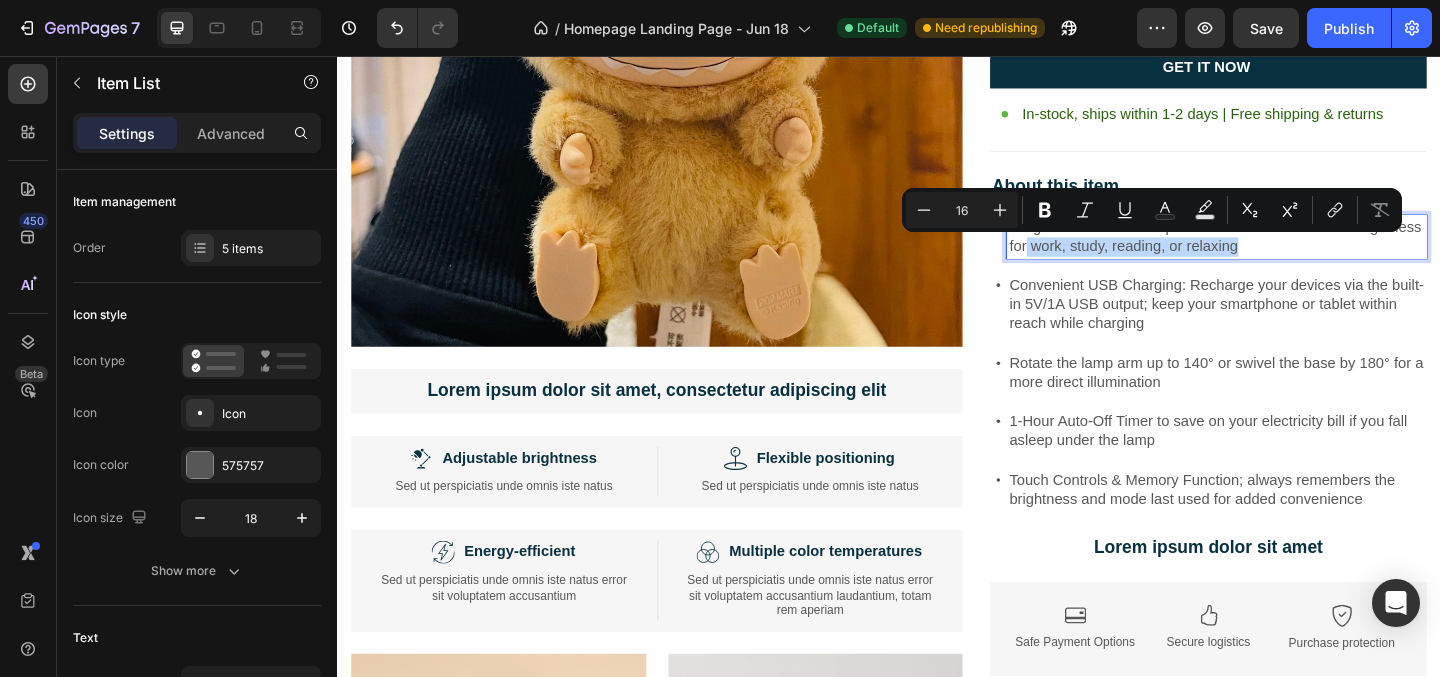 click on "Rotate the lamp arm up to 140° or swivel the base by 180° for a more direct illumination" at bounding box center [1293, 401] 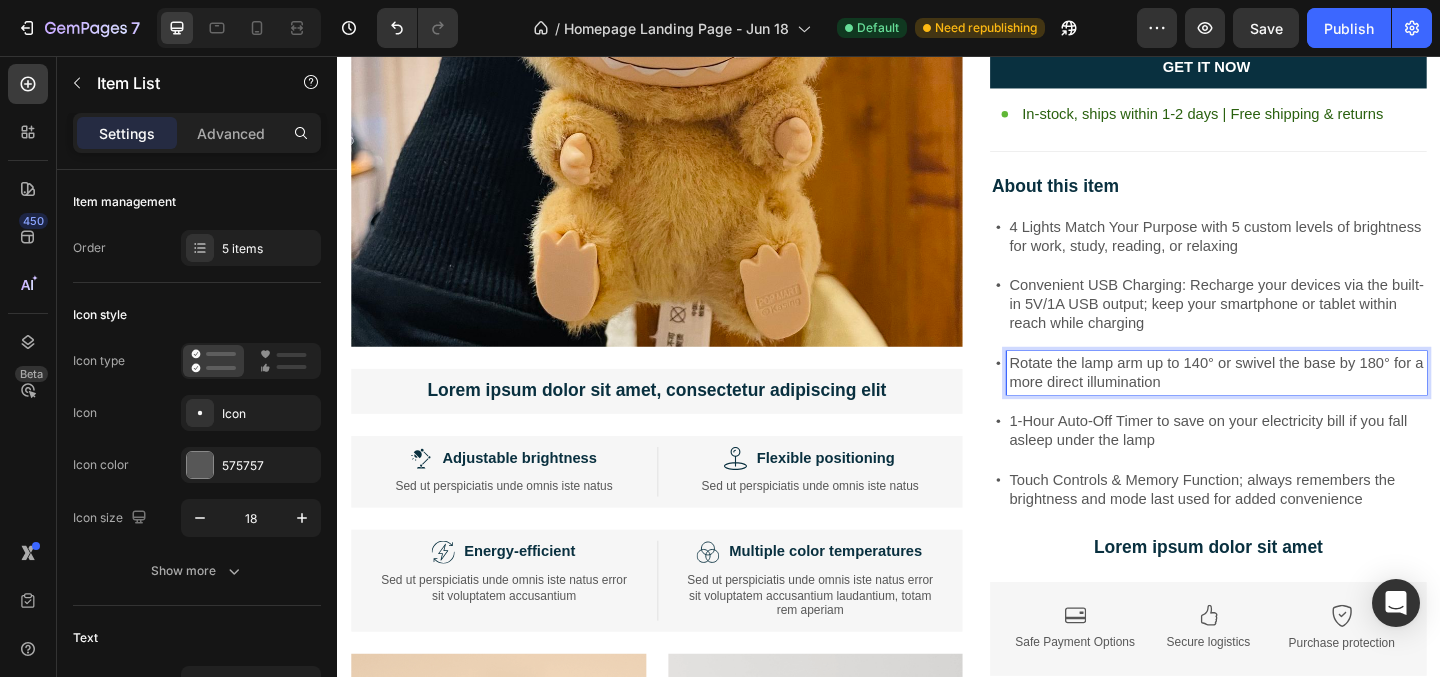 click on "Convenient USB Charging: Recharge your devices via the built-in 5V/1A USB output; keep your smartphone or tablet within reach while charging" at bounding box center (1293, 326) 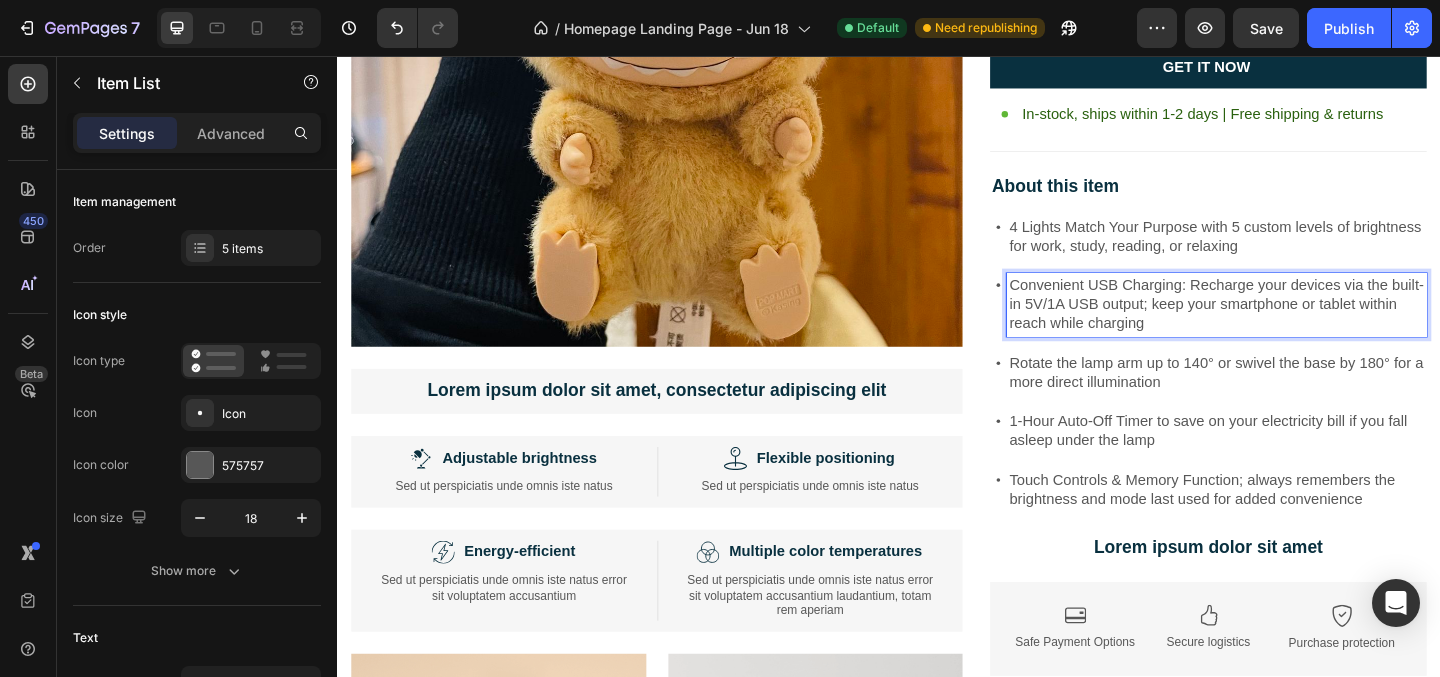 click on "4 Lights Match Your Purpose with 5 custom levels of brightness for work, study, reading, or relaxing" at bounding box center (1293, 253) 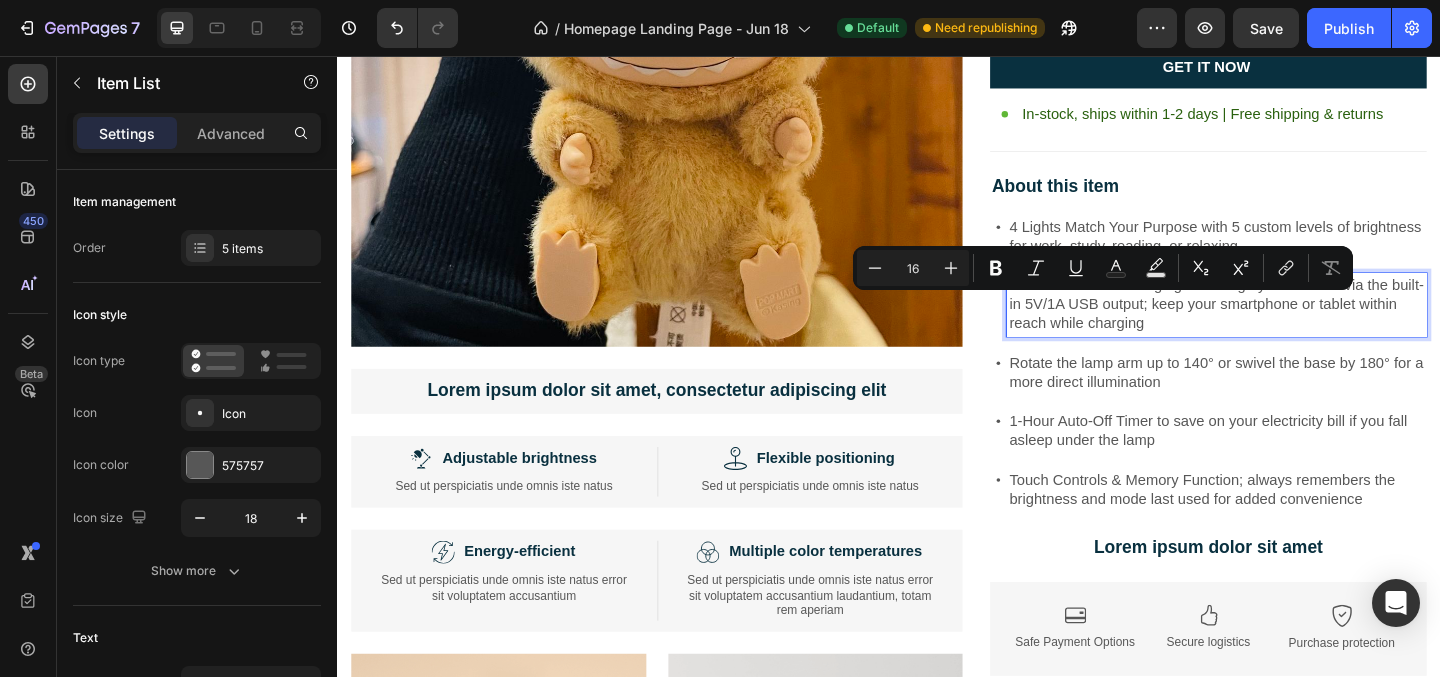 click on "Rotate the lamp arm up to 140° or swivel the base by 180° for a more direct illumination" at bounding box center [1293, 401] 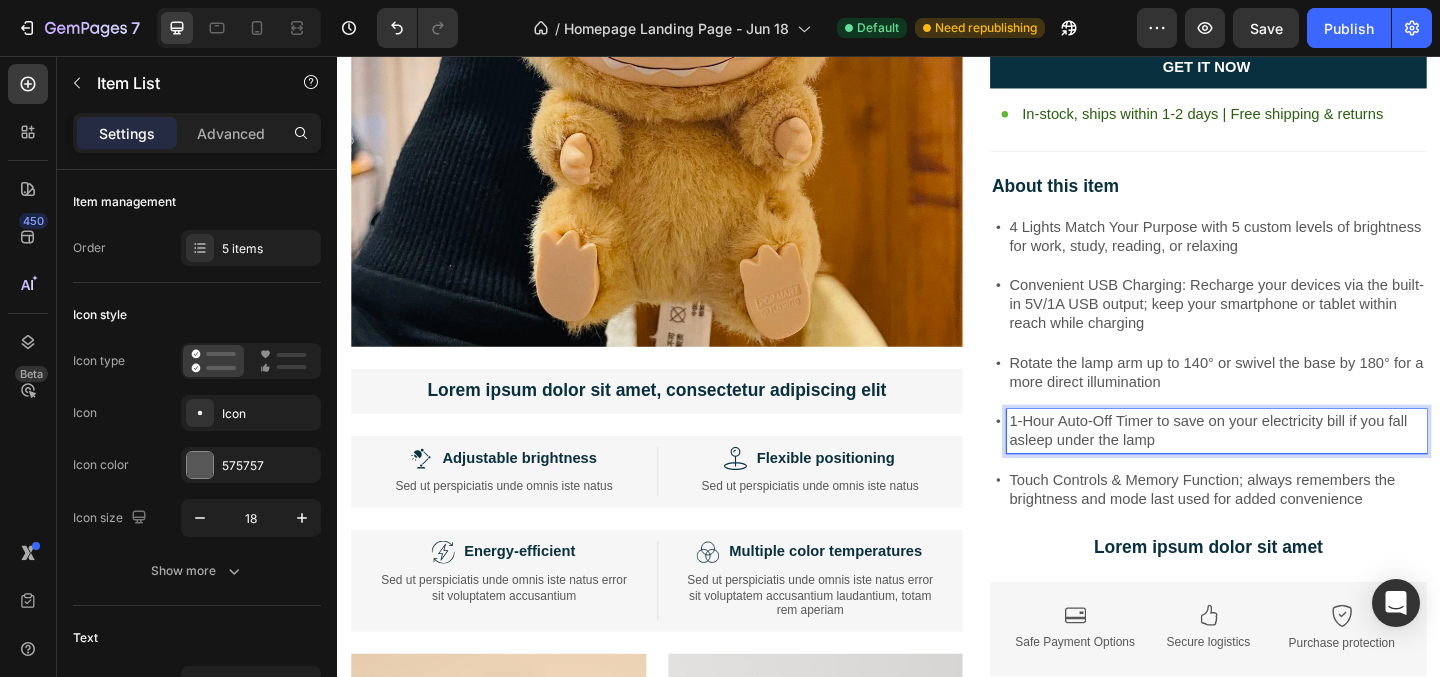click on "1-Hour Auto-Off Timer to save on your electricity bill if you fall asleep under the lamp" at bounding box center (1293, 464) 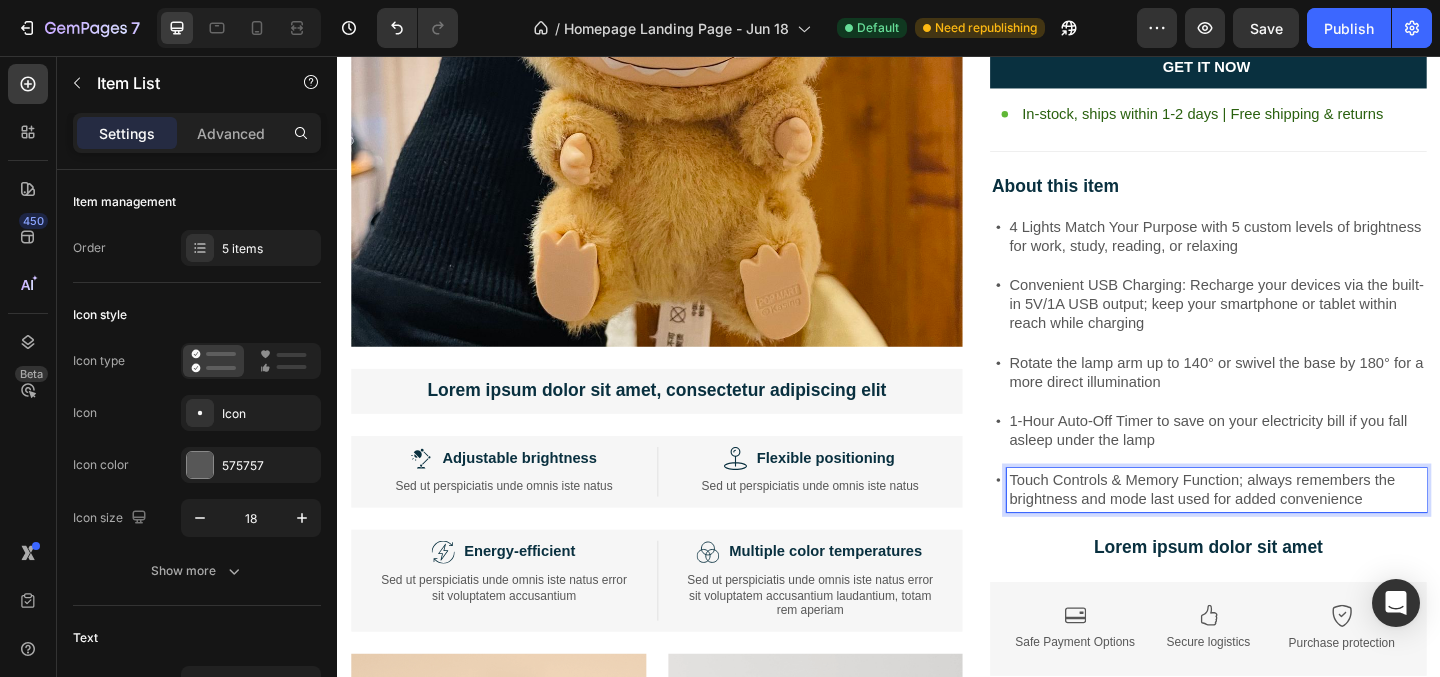 click on "4 Lights Match Your Purpose with 5 custom levels of brightness for work, study, reading, or relaxing" at bounding box center [1293, 253] 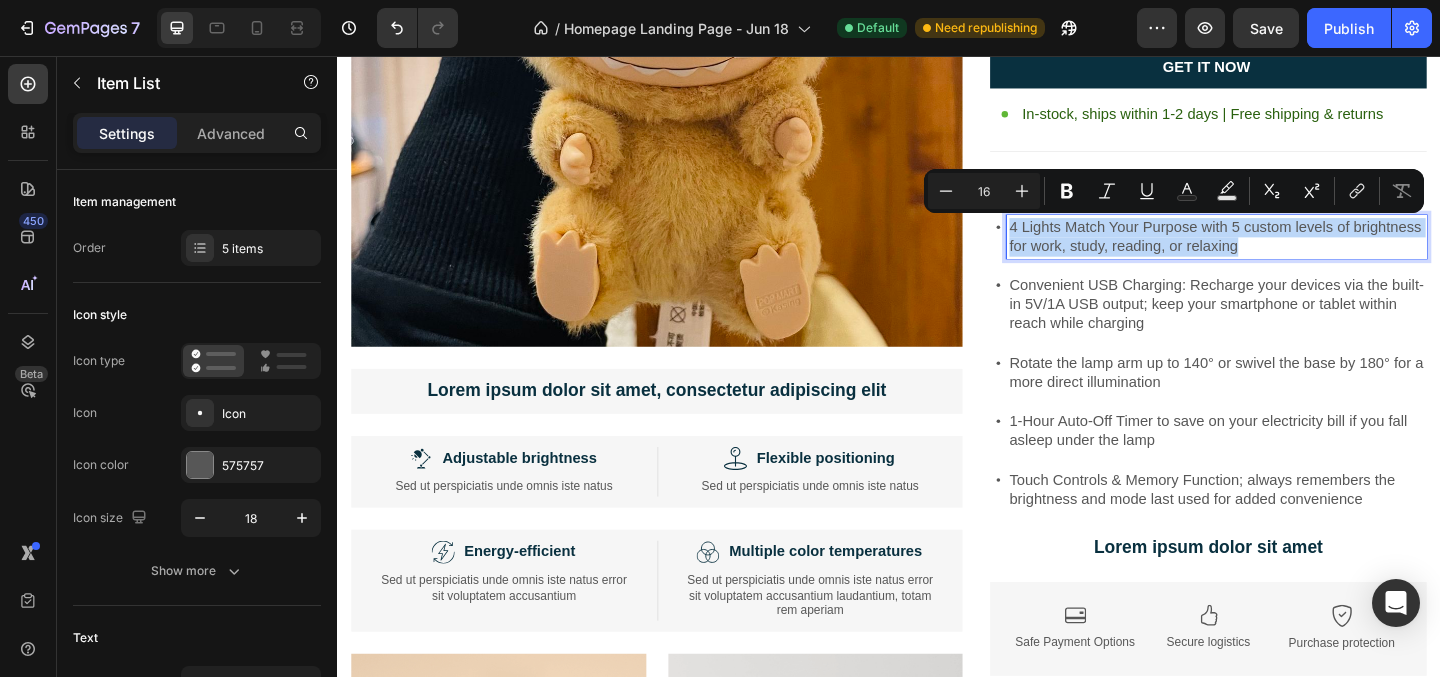 copy on "4 Lights Match Your Purpose with 5 custom levels of brightness for work, study, reading, or relaxing" 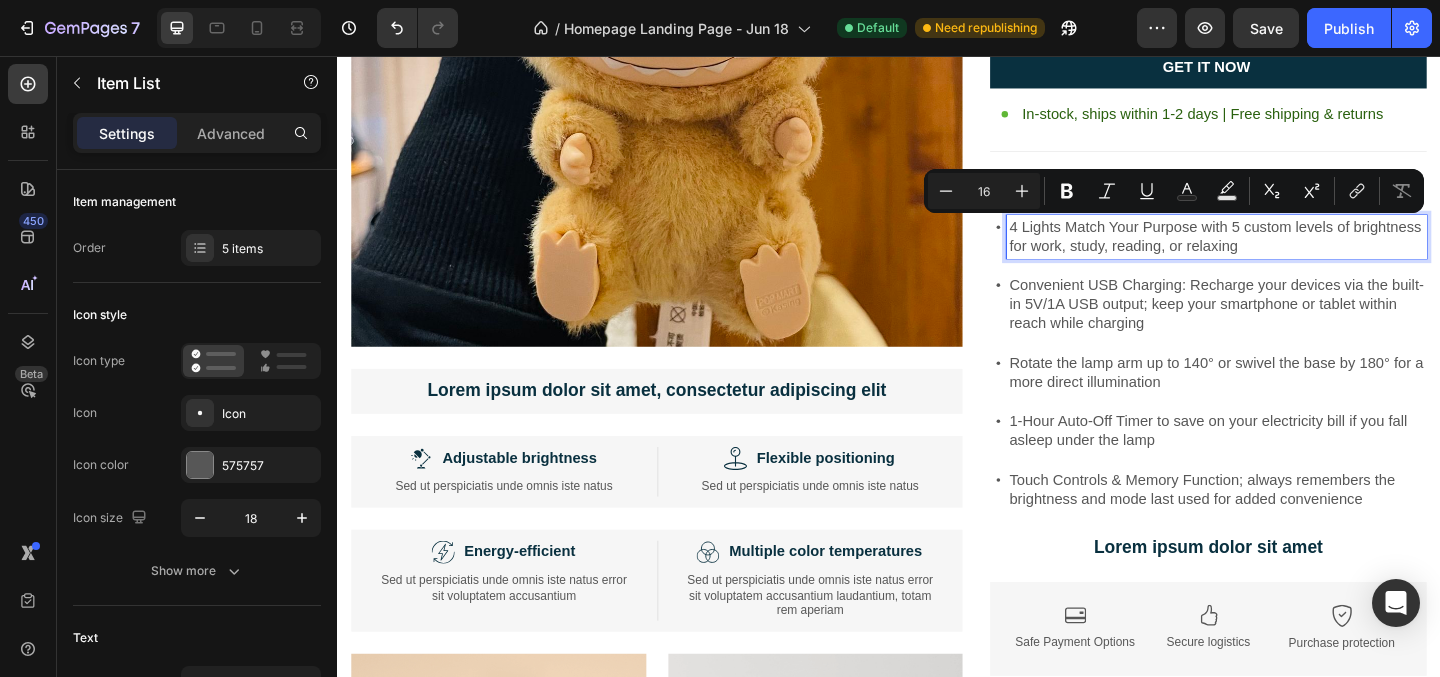click on "Convenient USB Charging: Recharge your devices via the built-in 5V/1A USB output; keep your smartphone or tablet within reach while charging" at bounding box center [1293, 326] 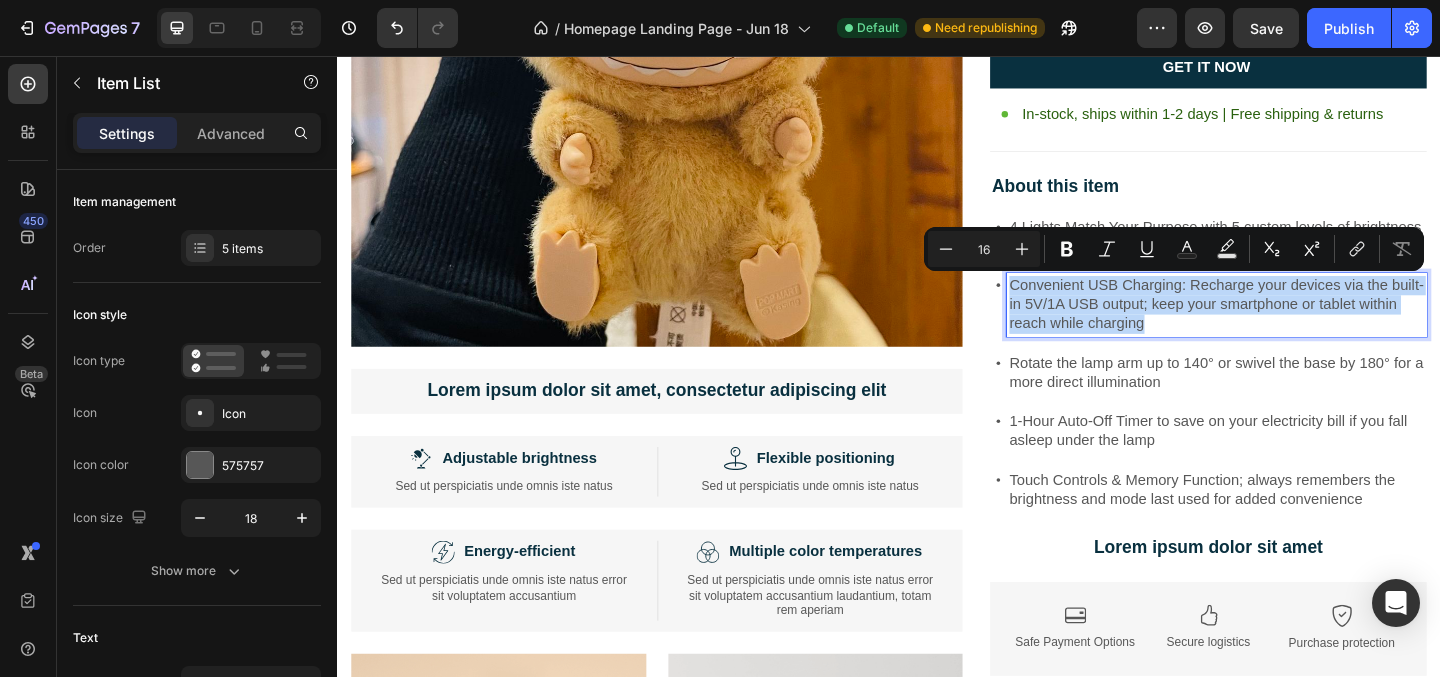 copy on "Convenient USB Charging: Recharge your devices via the built-in 5V/1A USB output; keep your smartphone or tablet within reach while charging" 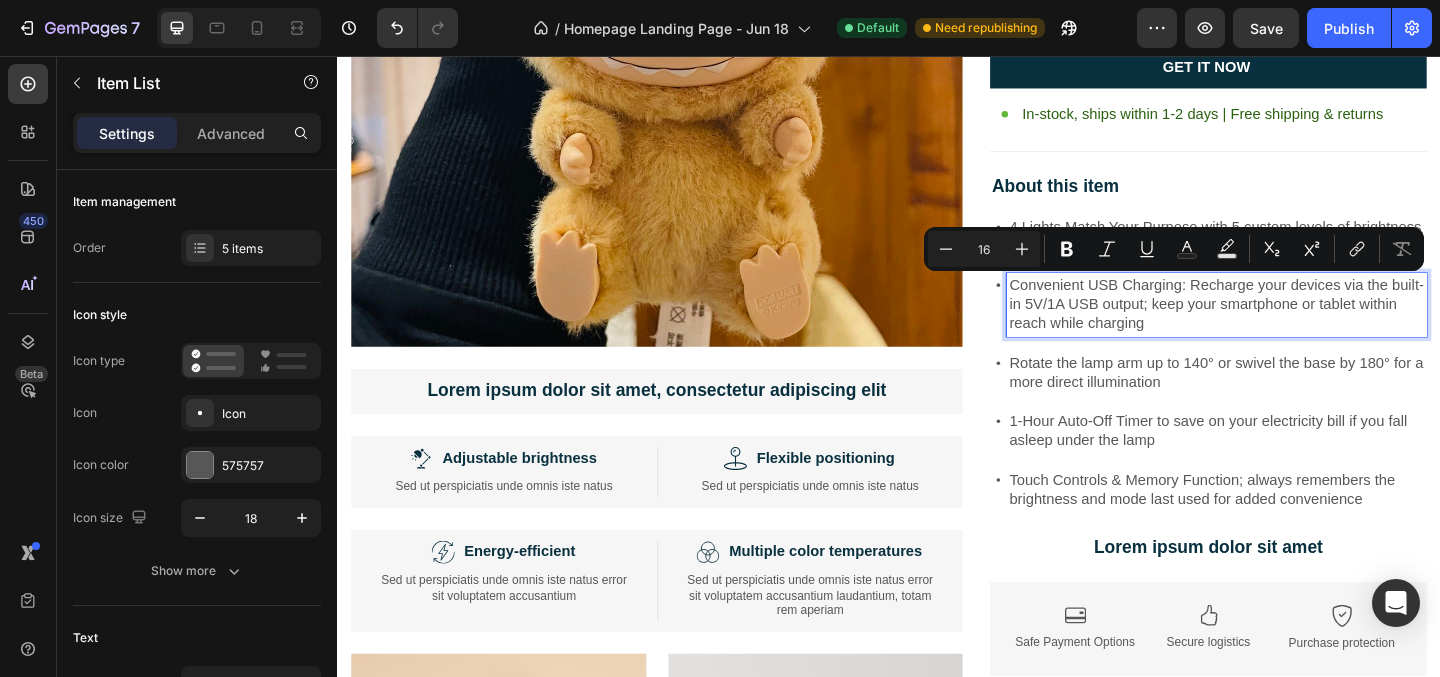 click on "Rotate the lamp arm up to 140° or swivel the base by 180° for a more direct illumination" at bounding box center (1293, 401) 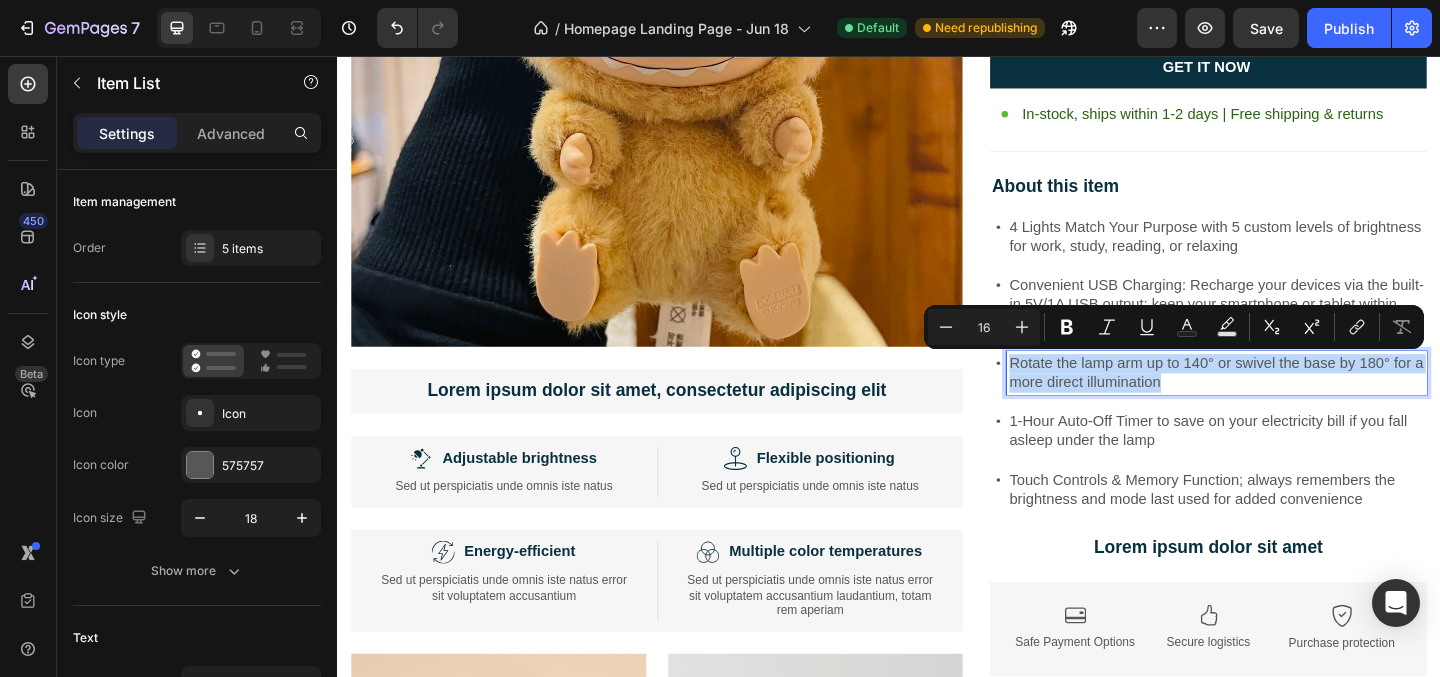 copy on "Rotate the lamp arm up to 140° or swivel the base by 180° for a more direct illumination" 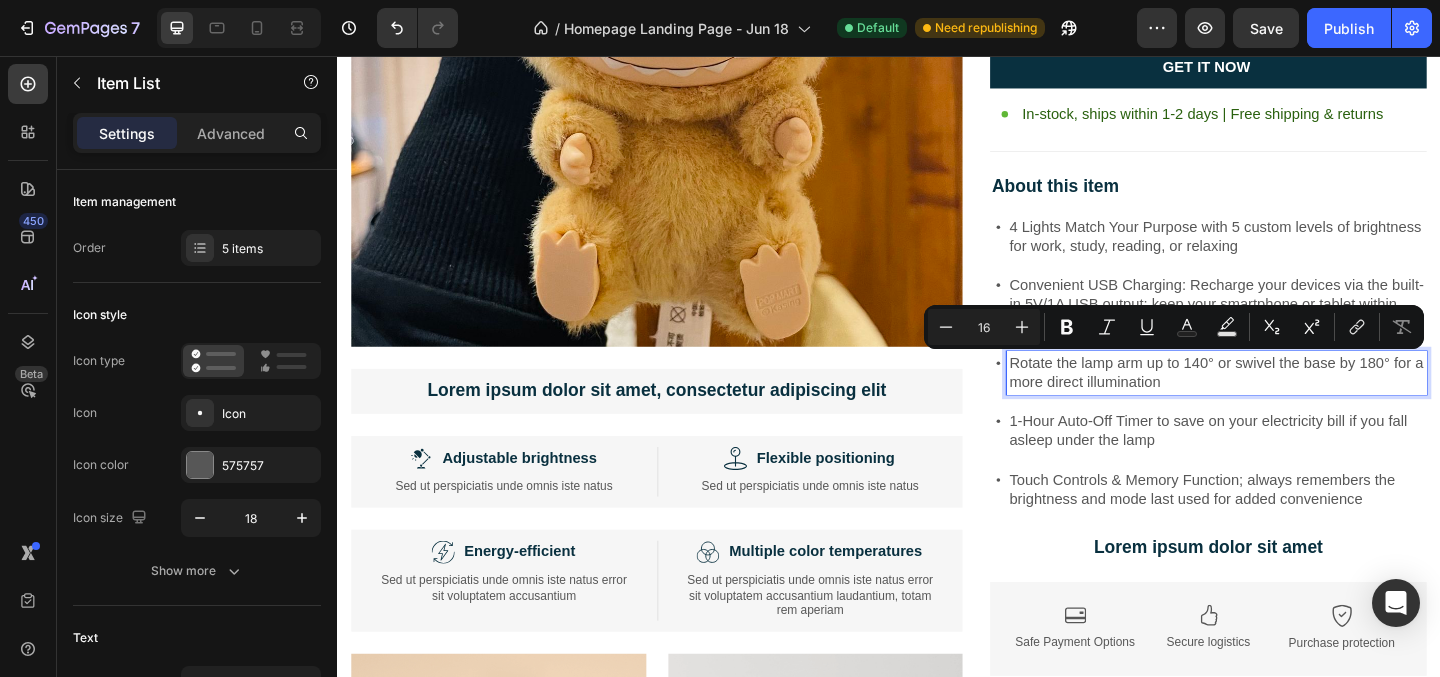 click on "1-Hour Auto-Off Timer to save on your electricity bill if you fall asleep under the lamp" at bounding box center [1293, 464] 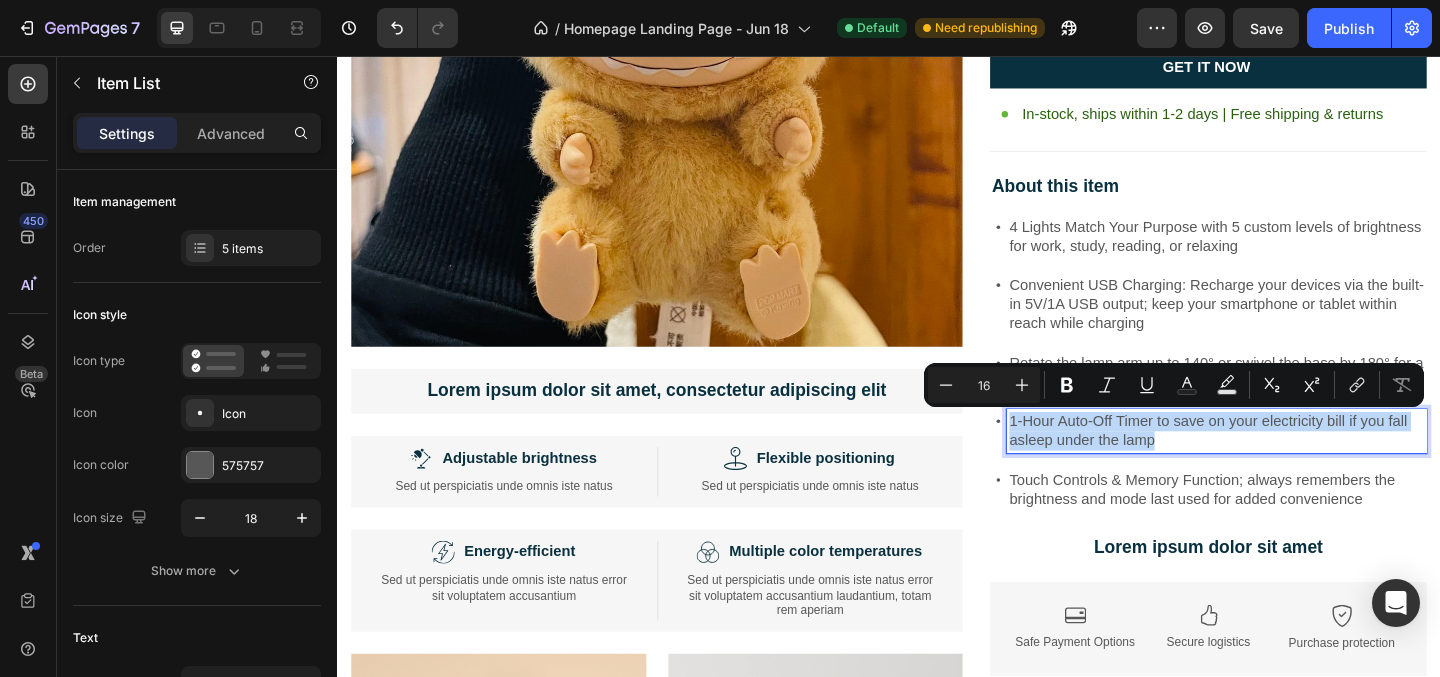 copy on "1-Hour Auto-Off Timer to save on your electricity bill if you fall asleep under the lamp" 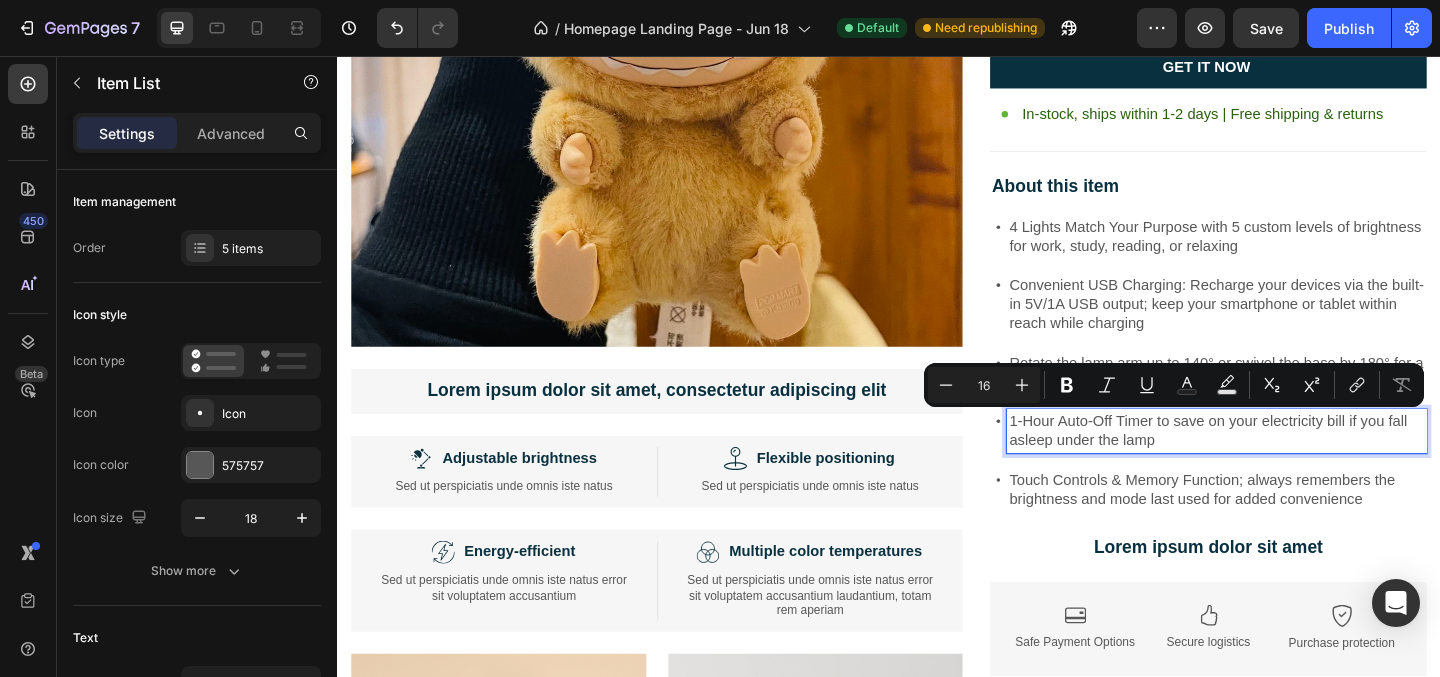 click on "Touch Controls & Memory Function; always remembers the brightness and mode last used for added convenience" at bounding box center (1293, 528) 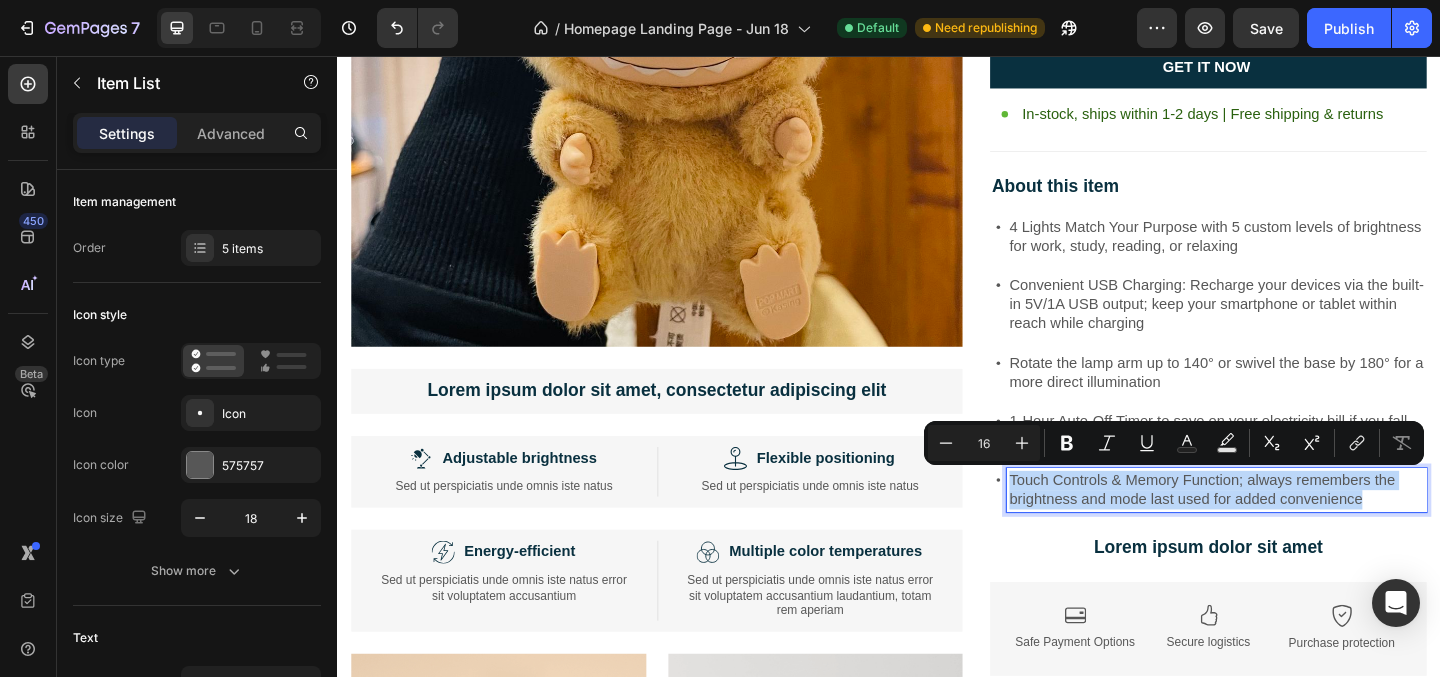 copy on "Touch Controls & Memory Function; always remembers the brightness and mode last used for added convenience" 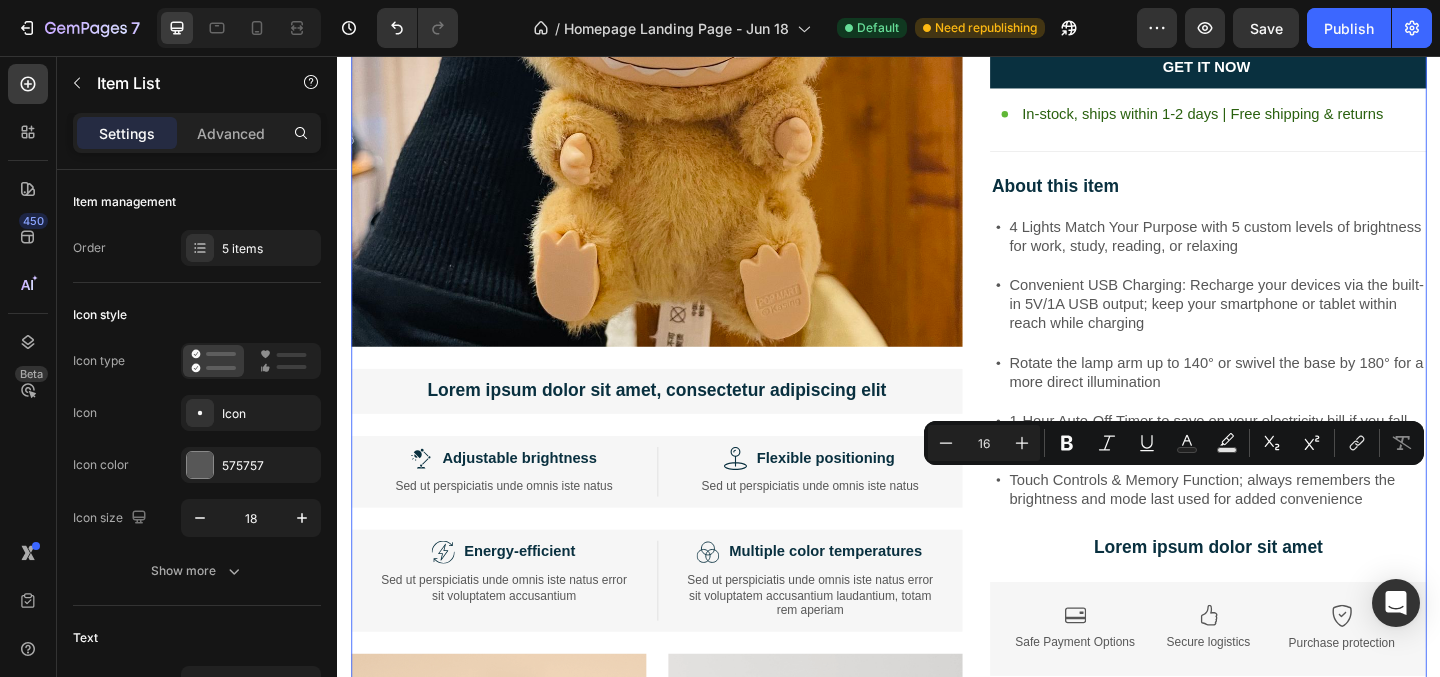 click on "Image Lorem ipsum dolor sit amet, consectetur adipiscing elit Text Block Image Adjustable brightness Text Block Row Sed ut perspiciatis unde omnis iste natus Text Block Row Image Flexible positioning Text Block Row Sed ut perspiciatis unde omnis iste natus Text Block Row Row Image Energy-efficient Text Block Row Sed ut perspiciatis unde omnis iste natus error sit voluptatem accusantium Text Block Row Image Multiple color temperatures Text Block Row Sed ut perspiciatis unde omnis iste natus error sit voluptatem accusantium laudantium, totam rem aperiam Text Block Row Row Image Image Row Image Image Row Row
Product Images Icon Icon Icon Icon Icon Icon List 2,500+ Verified Reviews! Text Block Row Labubu Random Design Action Figure Product Title ₹ 799.00 Product Price Product Price Image Learn more Text Block Row Quantity: Text Block
1
Product Quantity GET IT NOW Add to Cart
In-stock, ships within 1-2 days | Free shipping & returns Item List" at bounding box center [937, 547] 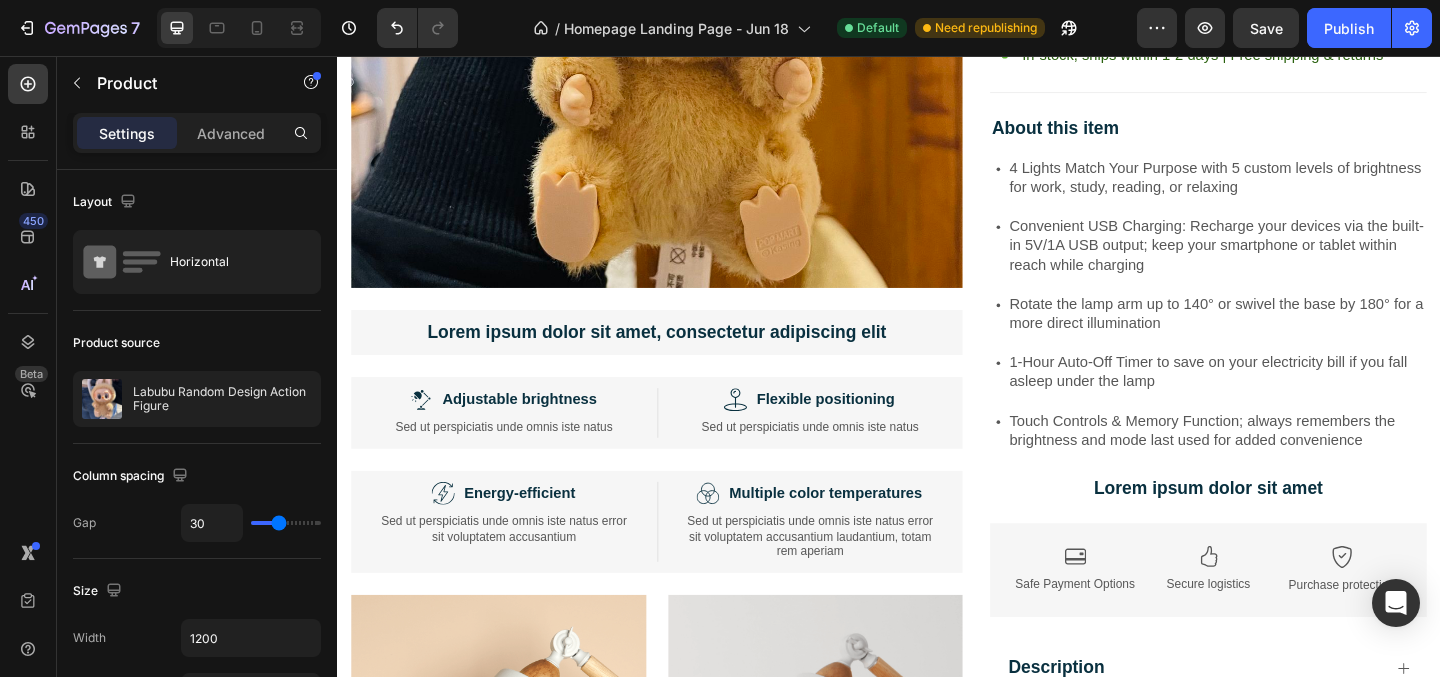 scroll, scrollTop: 3036, scrollLeft: 0, axis: vertical 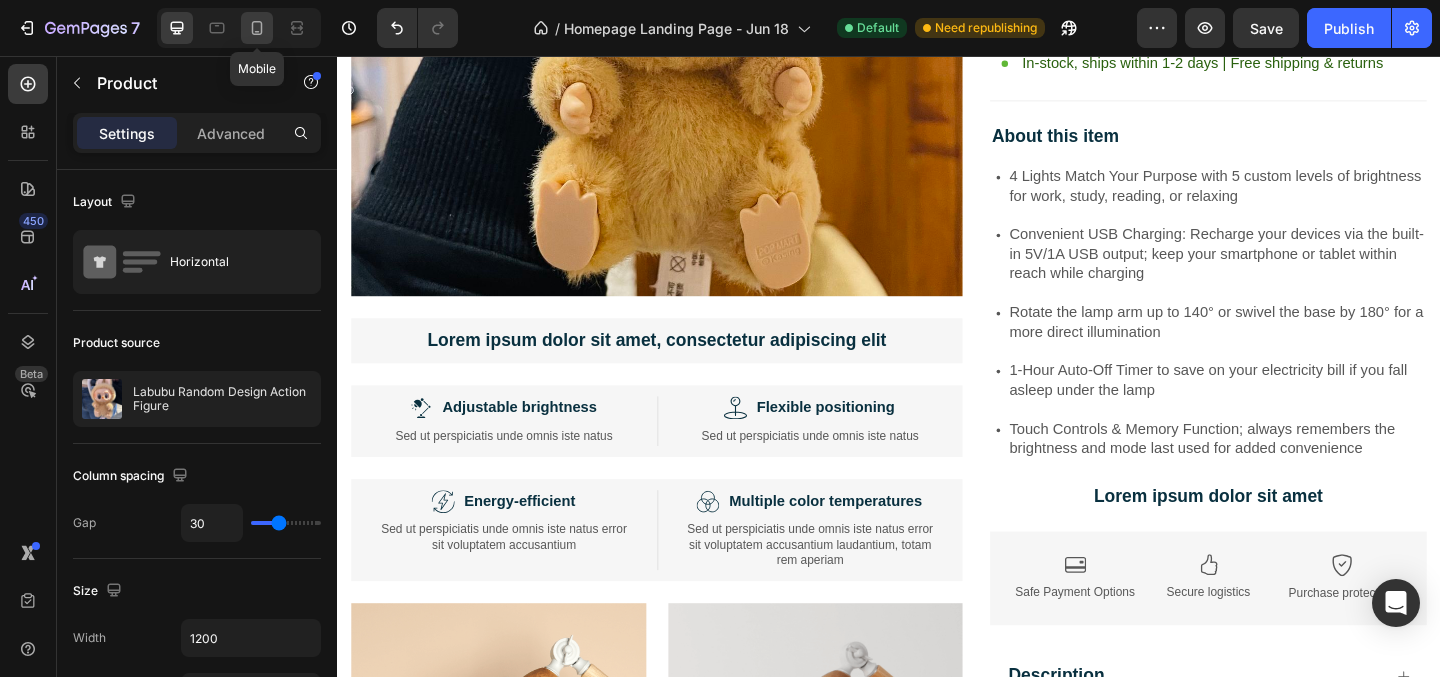click 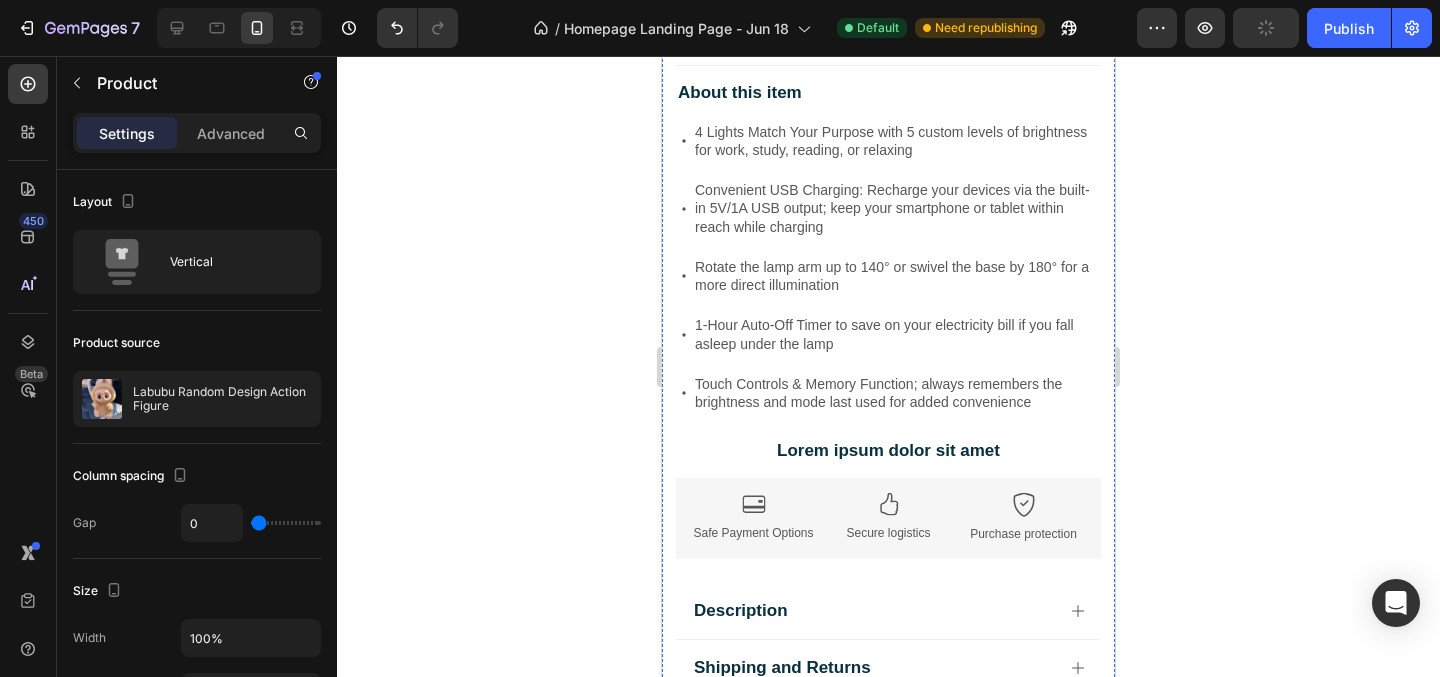 scroll, scrollTop: 3231, scrollLeft: 0, axis: vertical 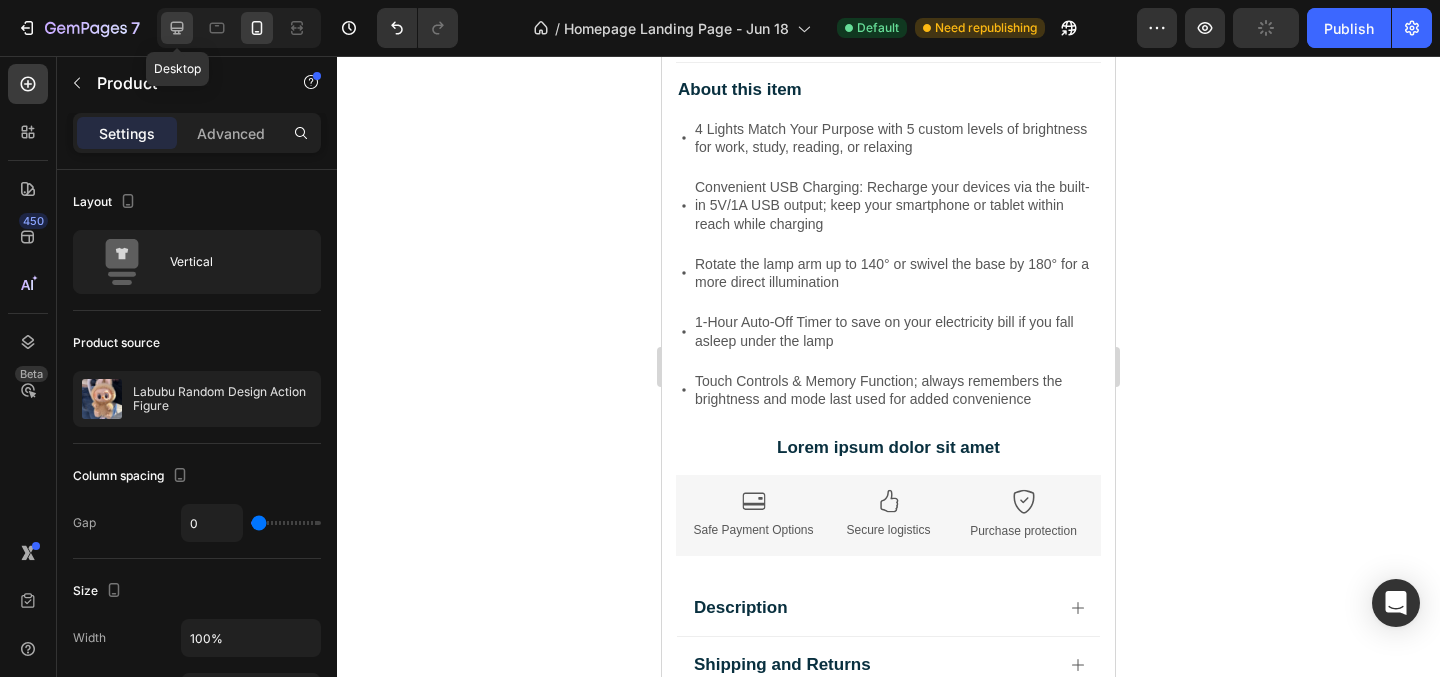 click 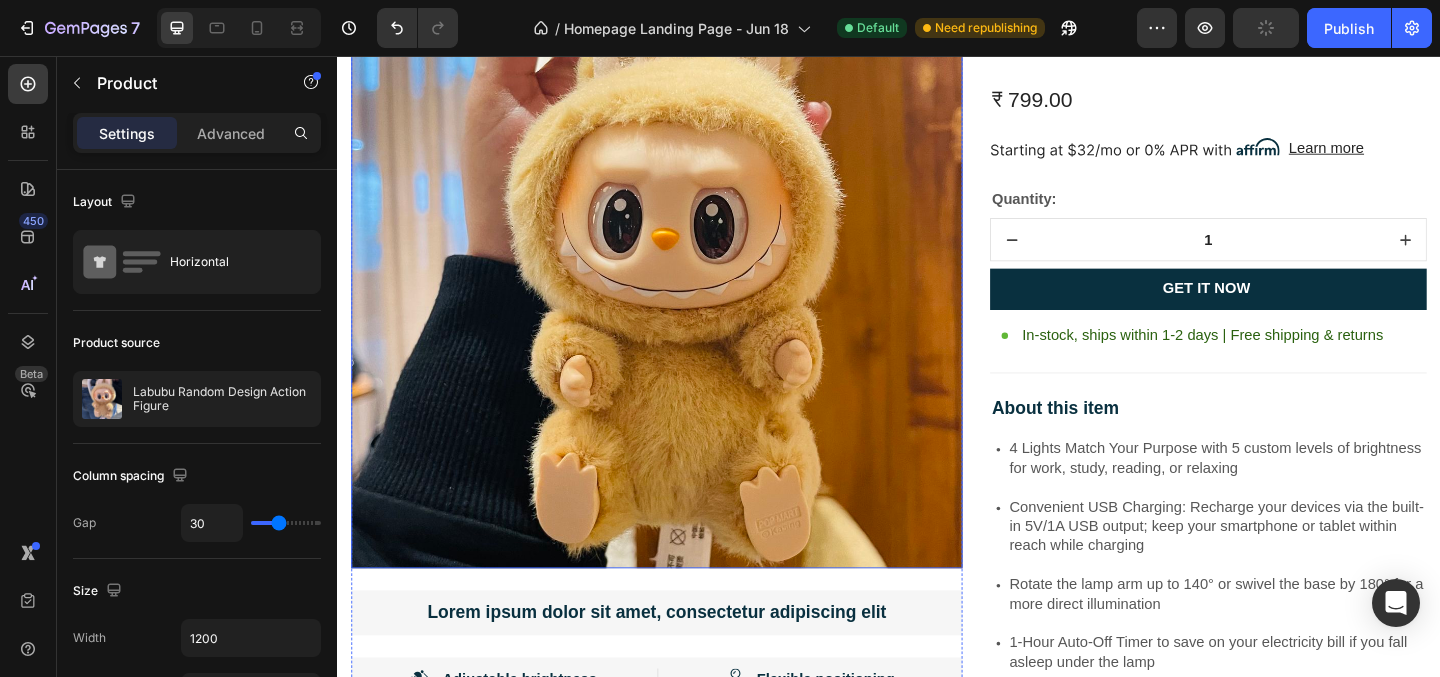 scroll, scrollTop: 2671, scrollLeft: 0, axis: vertical 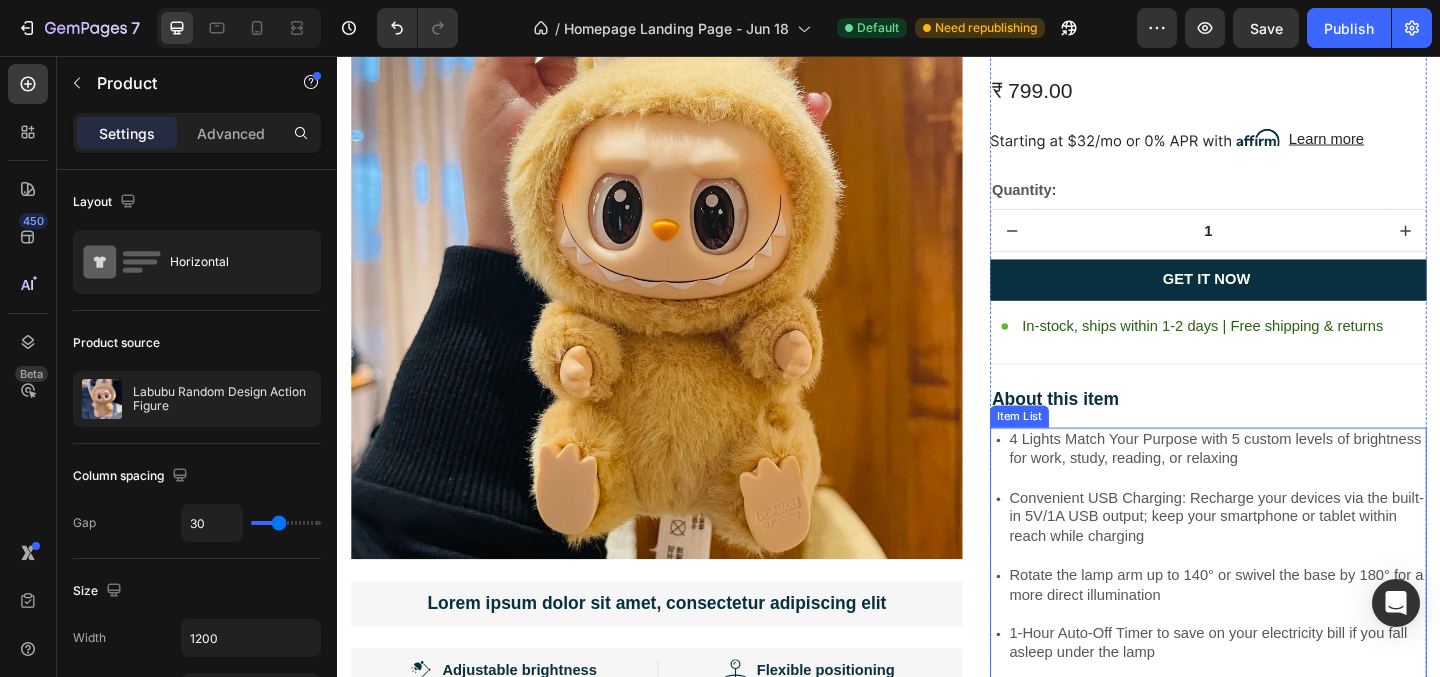 click on "4 Lights Match Your Purpose with 5 custom levels of brightness for work, study, reading, or relaxing" at bounding box center (1293, 484) 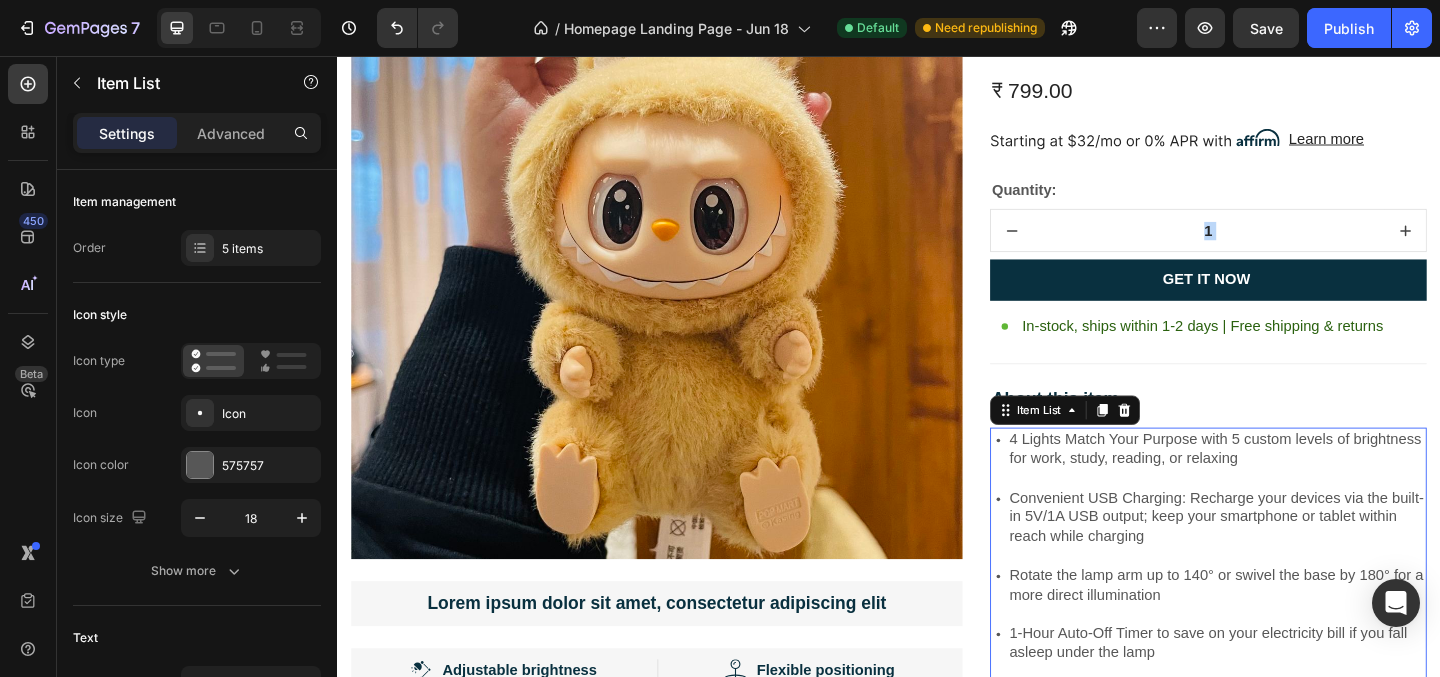 click on "4 Lights Match Your Purpose with 5 custom levels of brightness for work, study, reading, or relaxing" at bounding box center (1293, 484) 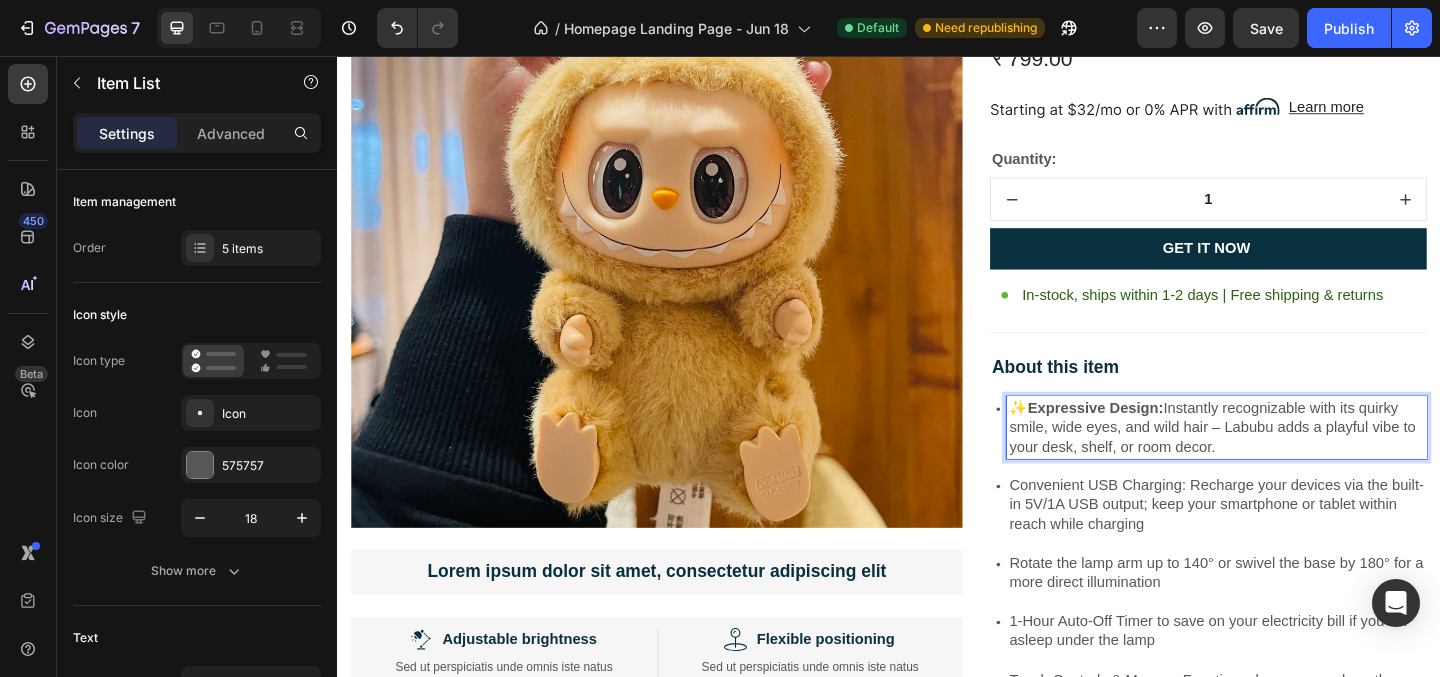 scroll, scrollTop: 2709, scrollLeft: 0, axis: vertical 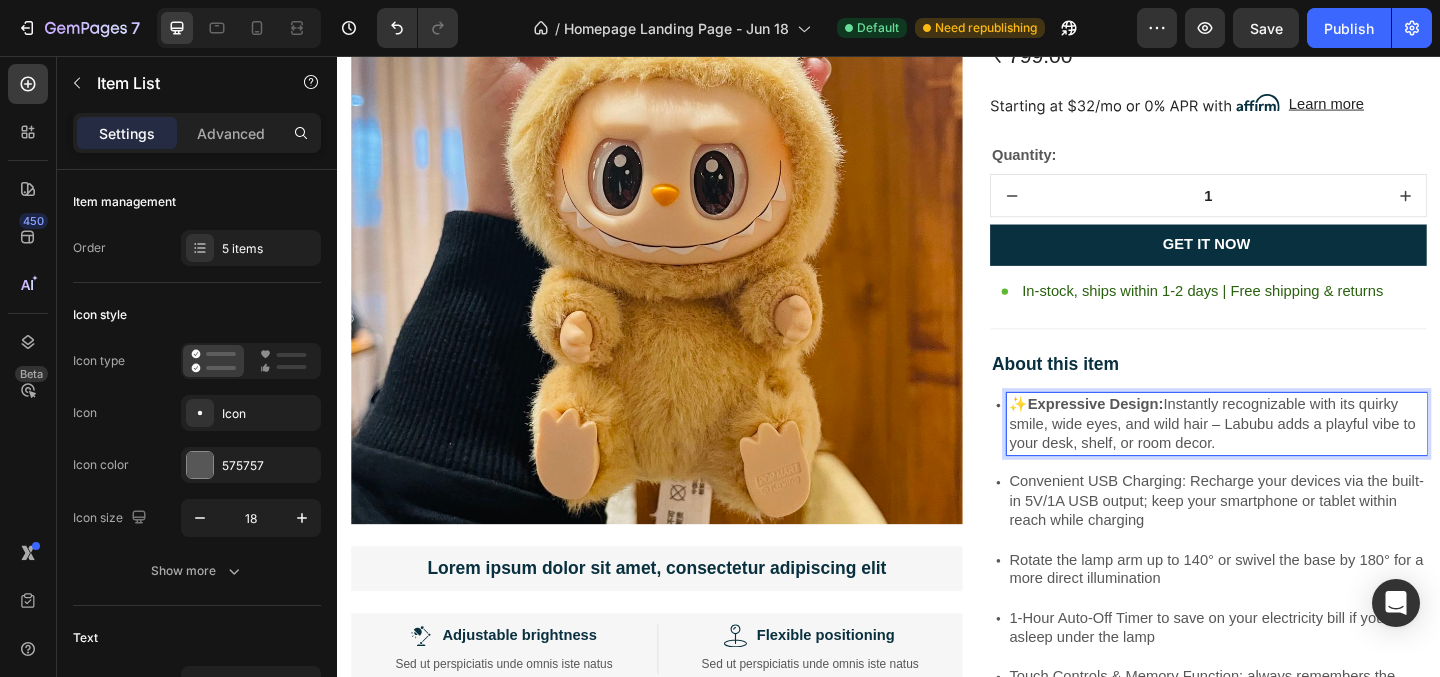 click on "Convenient USB Charging: Recharge your devices via the built-in 5V/1A USB output; keep your smartphone or tablet within reach while charging" at bounding box center (1293, 540) 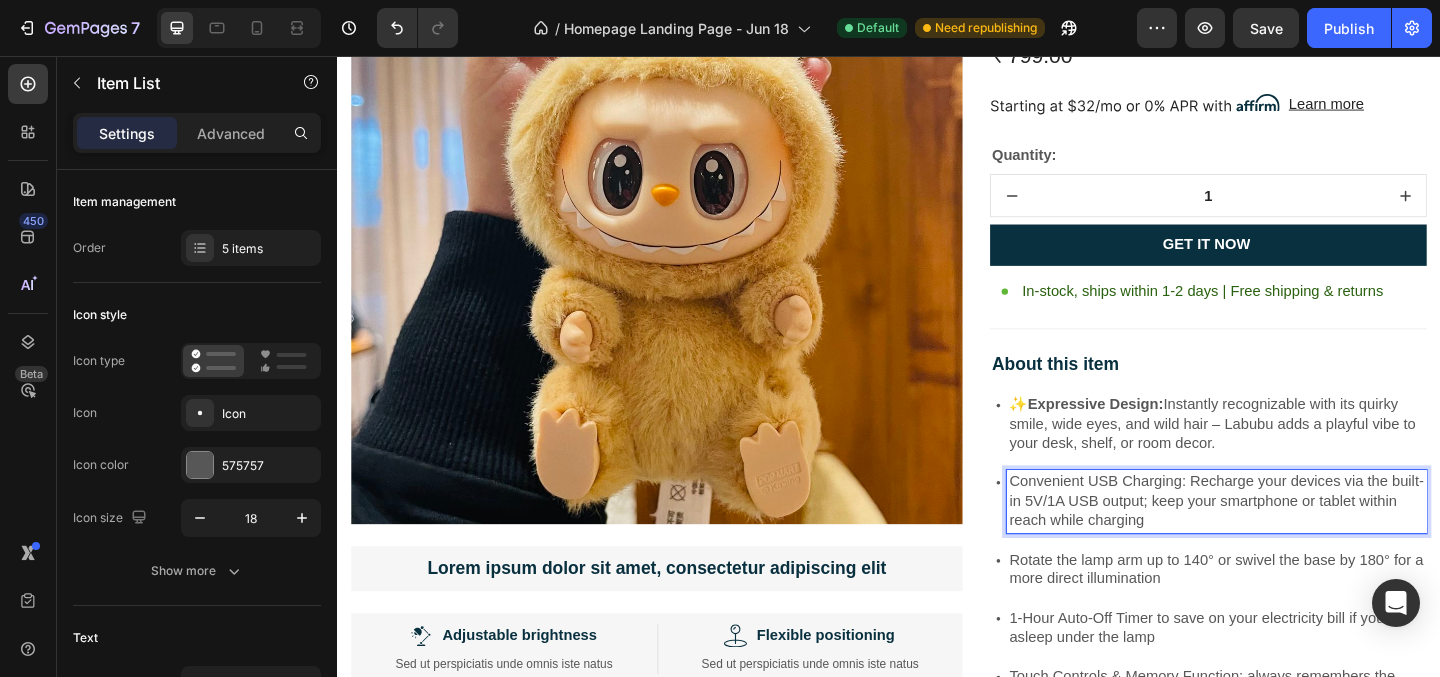 click on "Convenient USB Charging: Recharge your devices via the built-in 5V/1A USB output; keep your smartphone or tablet within reach while charging" at bounding box center [1293, 540] 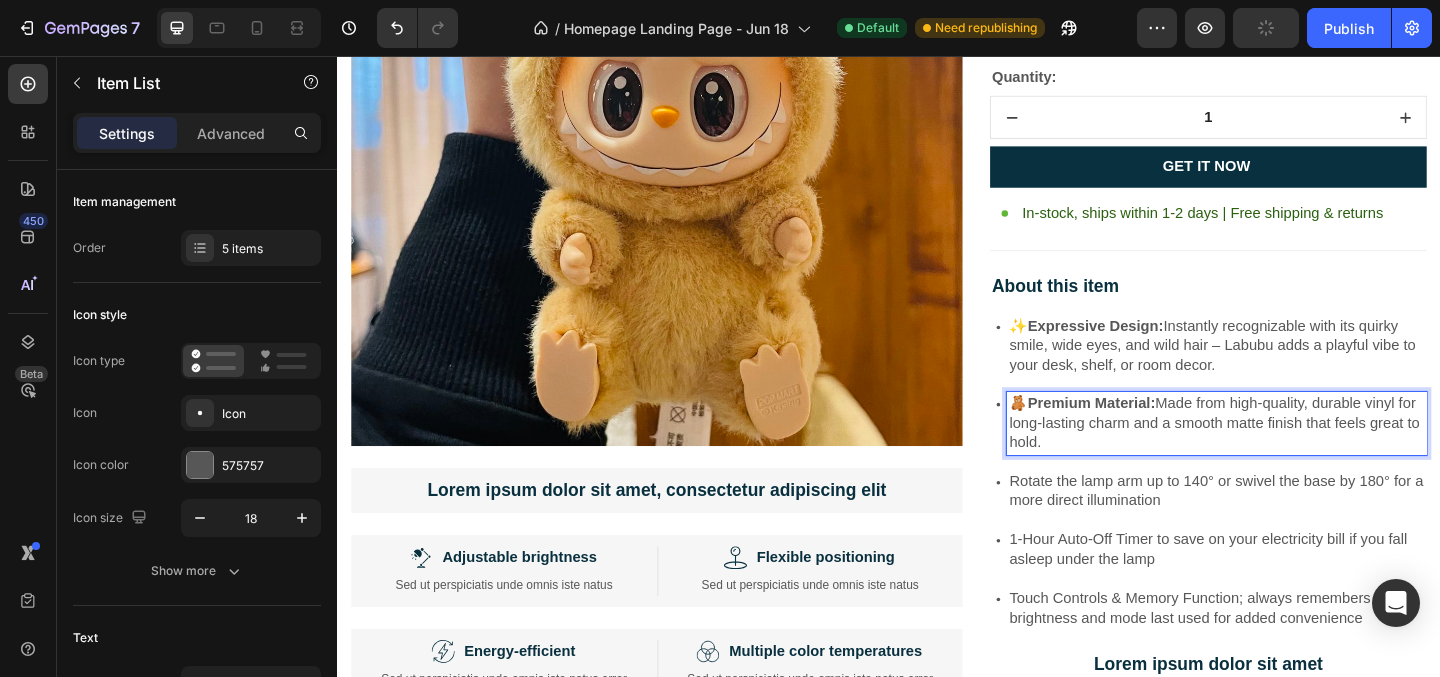 scroll, scrollTop: 2838, scrollLeft: 0, axis: vertical 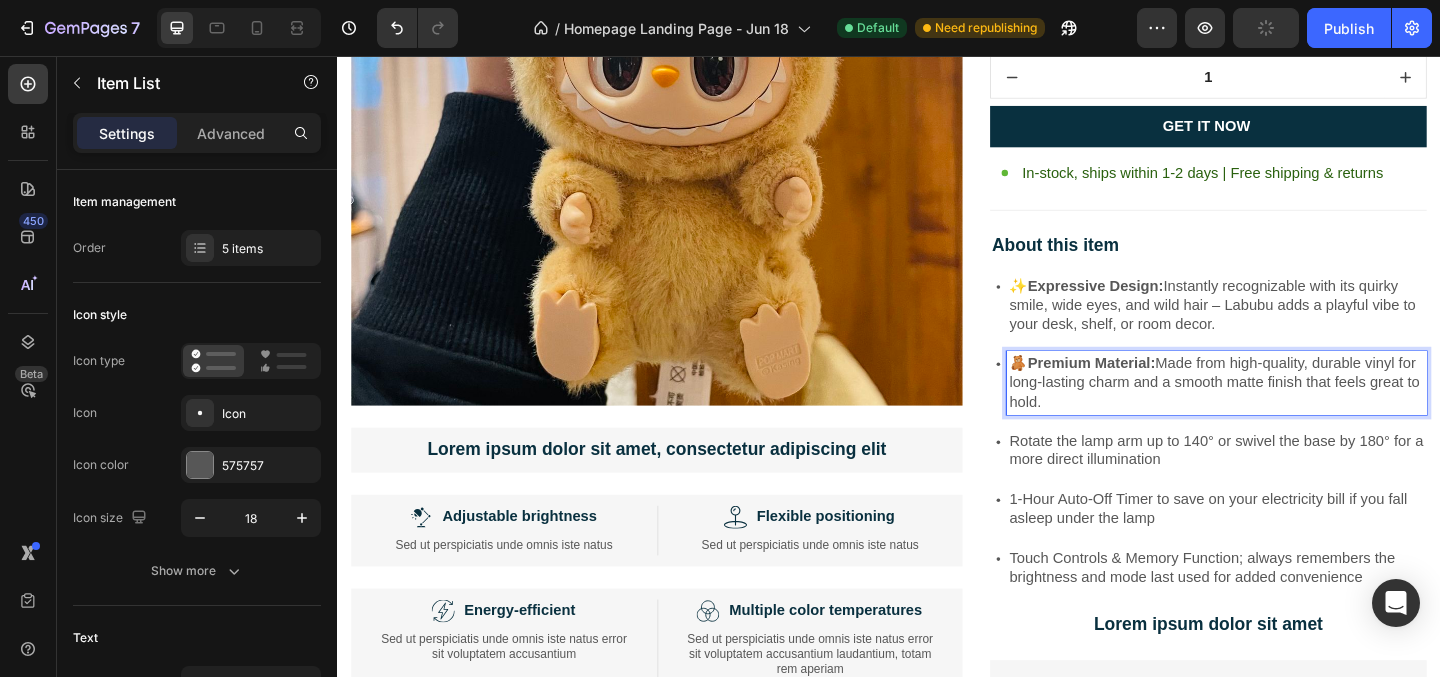click on "✨  Expressive Design:  Instantly recognizable with its quirky smile, wide eyes, and wild hair – Labubu adds a playful vibe to your desk, shelf, or room decor.
🧸  Premium Material:  Made from high-quality, durable vinyl for long-lasting charm and a smooth matte finish that feels great to hold.
Rotate the lamp arm up to 140° or swivel the base by 180° for a more direct illumination
1-Hour Auto-Off Timer to save on your electricity bill if you fall asleep under the lamp
Touch Controls & Memory Function; always remembers the brightness and mode last used for added convenience" at bounding box center (1284, 465) 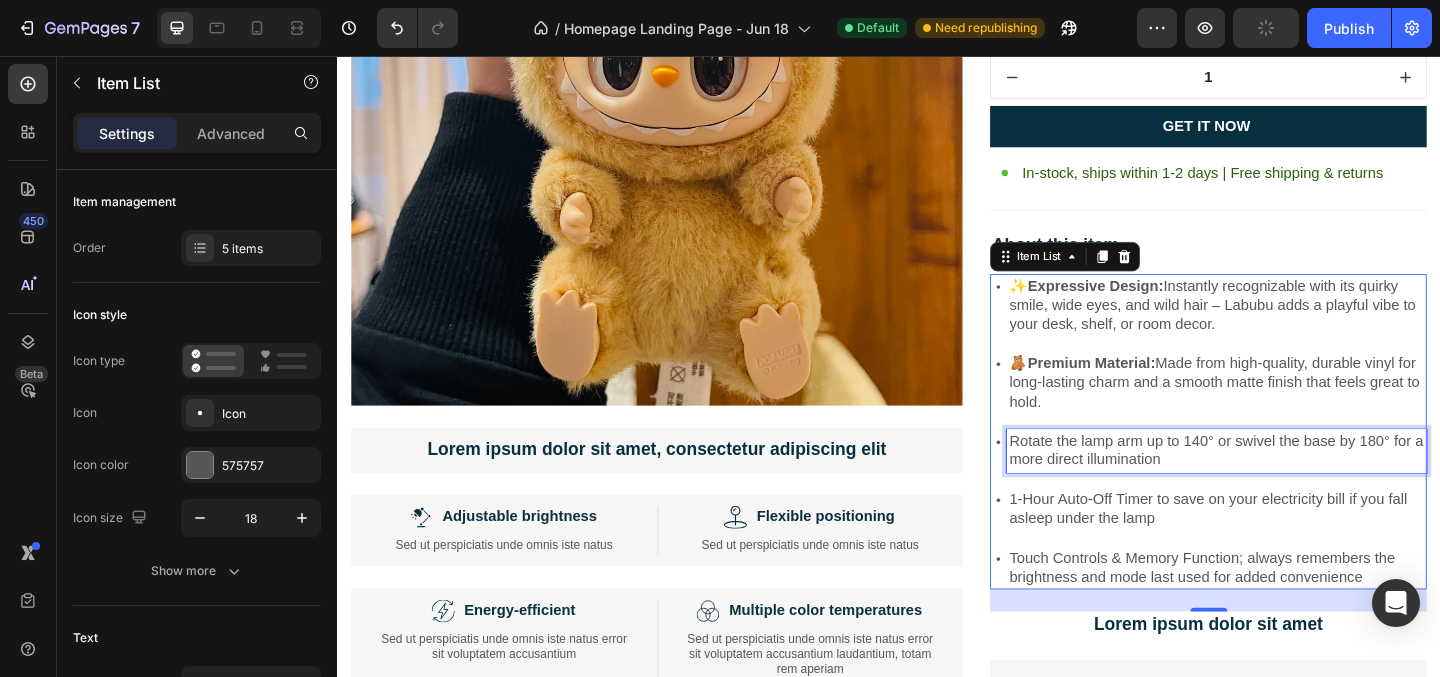 click on "Rotate the lamp arm up to 140° or swivel the base by 180° for a more direct illumination" at bounding box center [1293, 486] 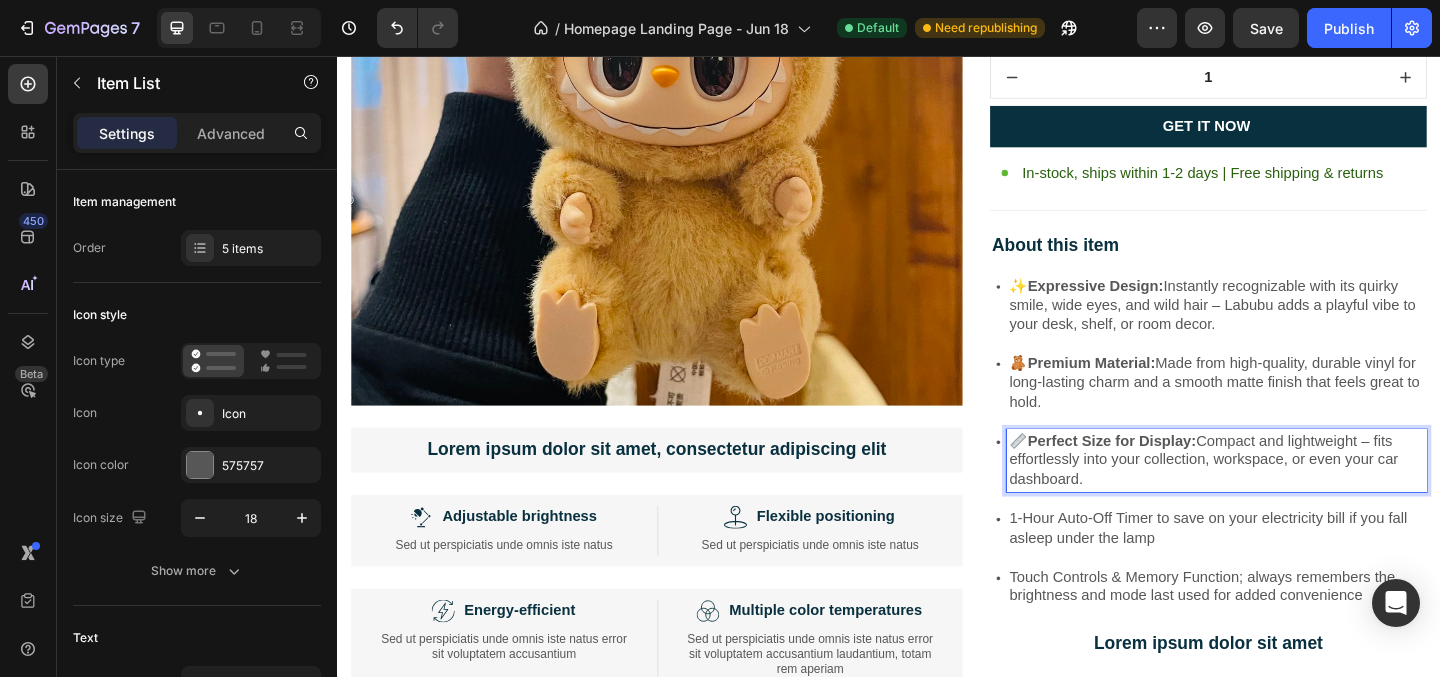 click on "1-Hour Auto-Off Timer to save on your electricity bill if you fall asleep under the lamp" at bounding box center (1293, 570) 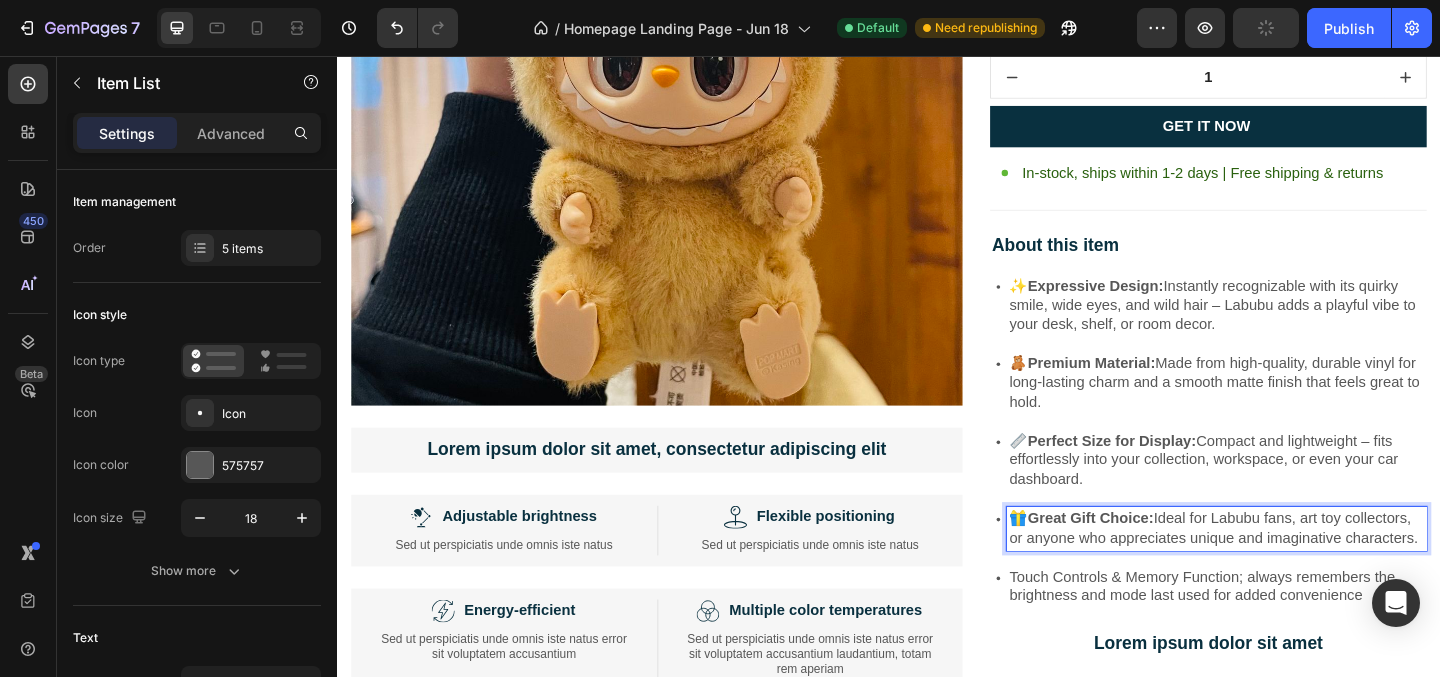 click on "Touch Controls & Memory Function; always remembers the brightness and mode last used for added convenience" at bounding box center [1293, 634] 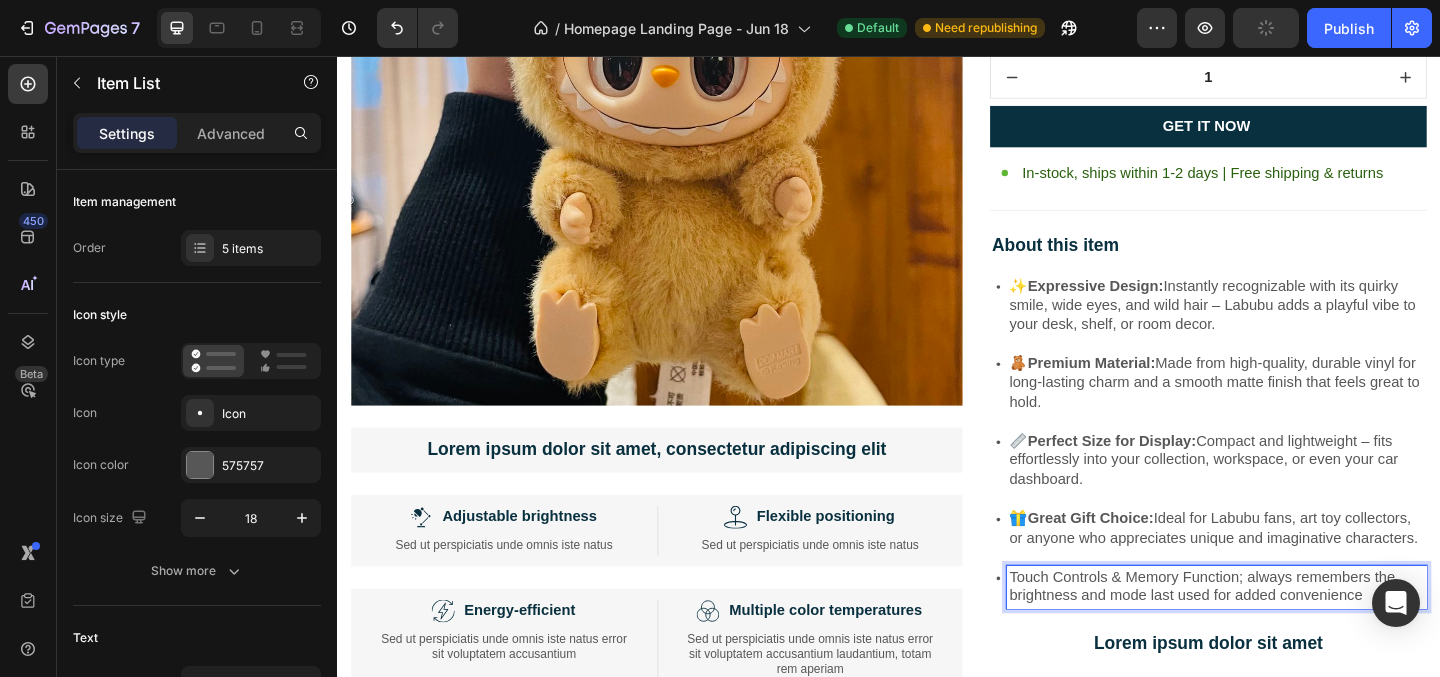 click on "Touch Controls & Memory Function; always remembers the brightness and mode last used for added convenience" at bounding box center (1293, 634) 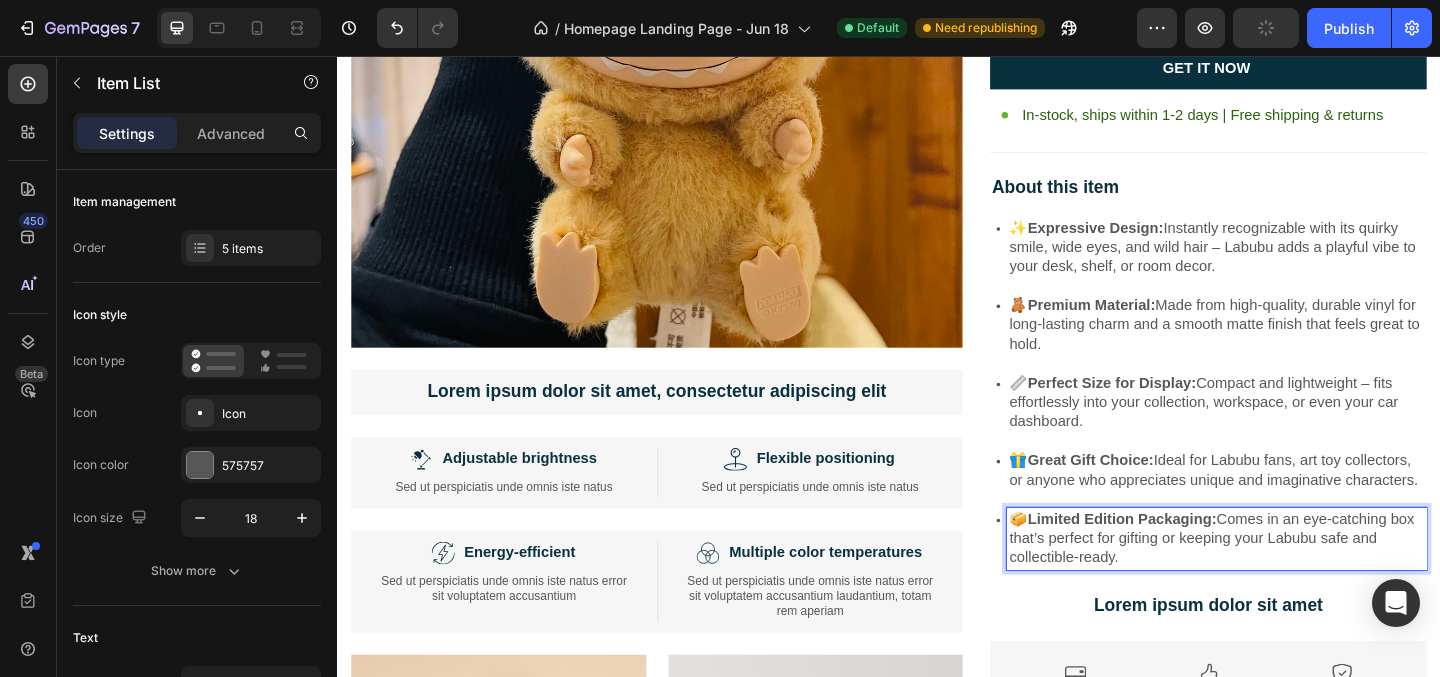 scroll, scrollTop: 2905, scrollLeft: 0, axis: vertical 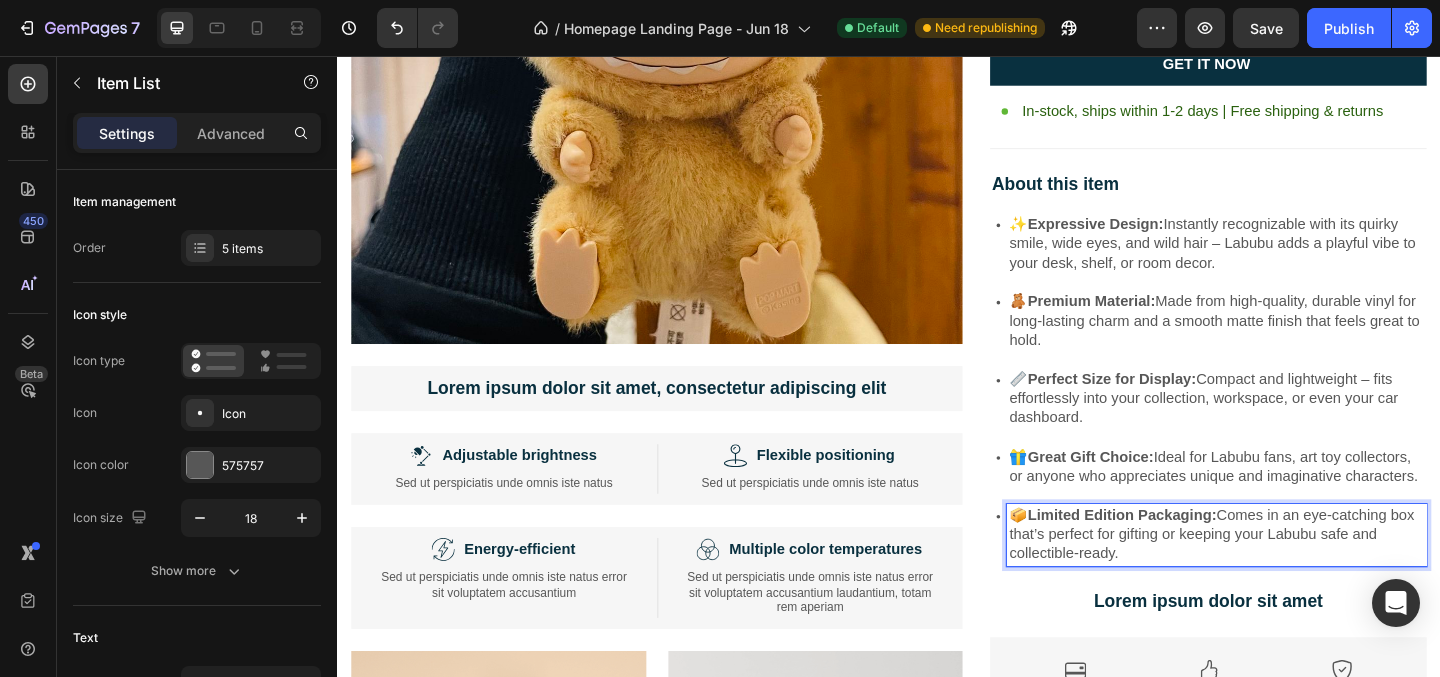 click on "🧸  Premium Material:  Made from high-quality, durable vinyl for long-lasting charm and a smooth matte finish that feels great to hold." 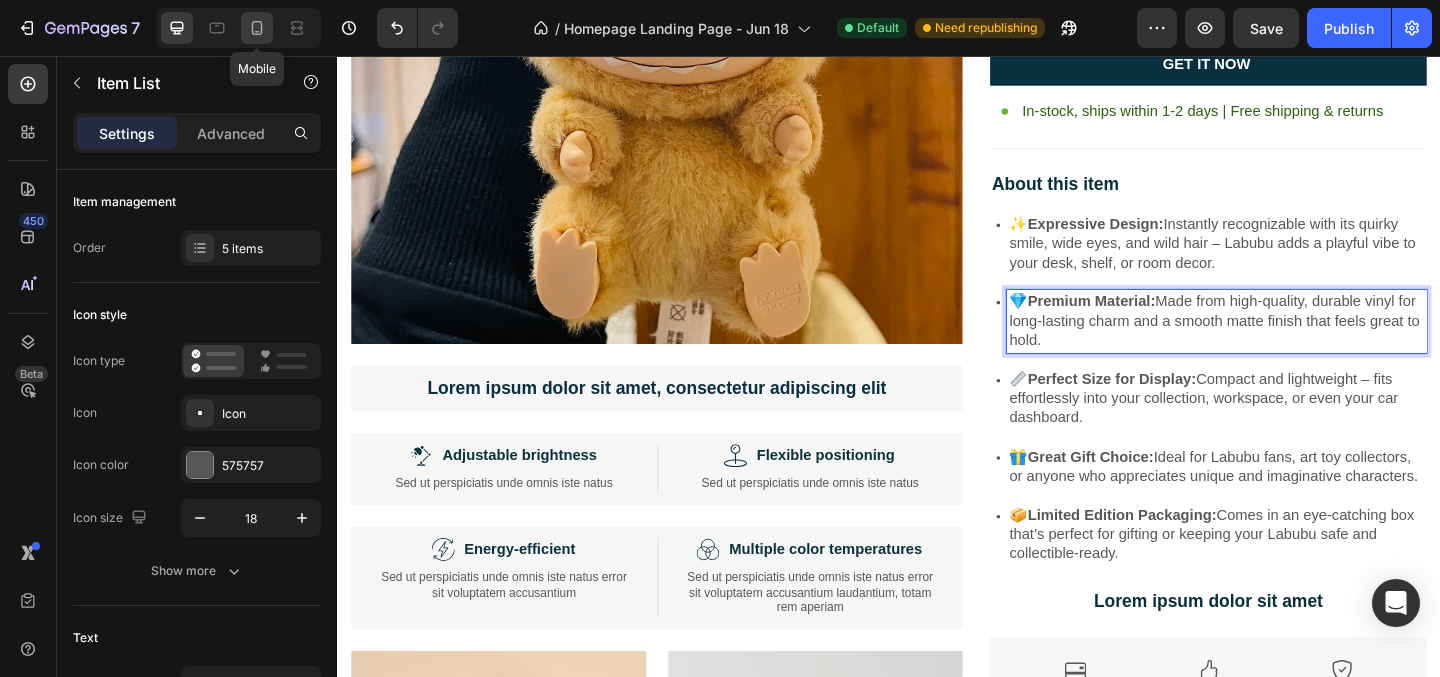 click 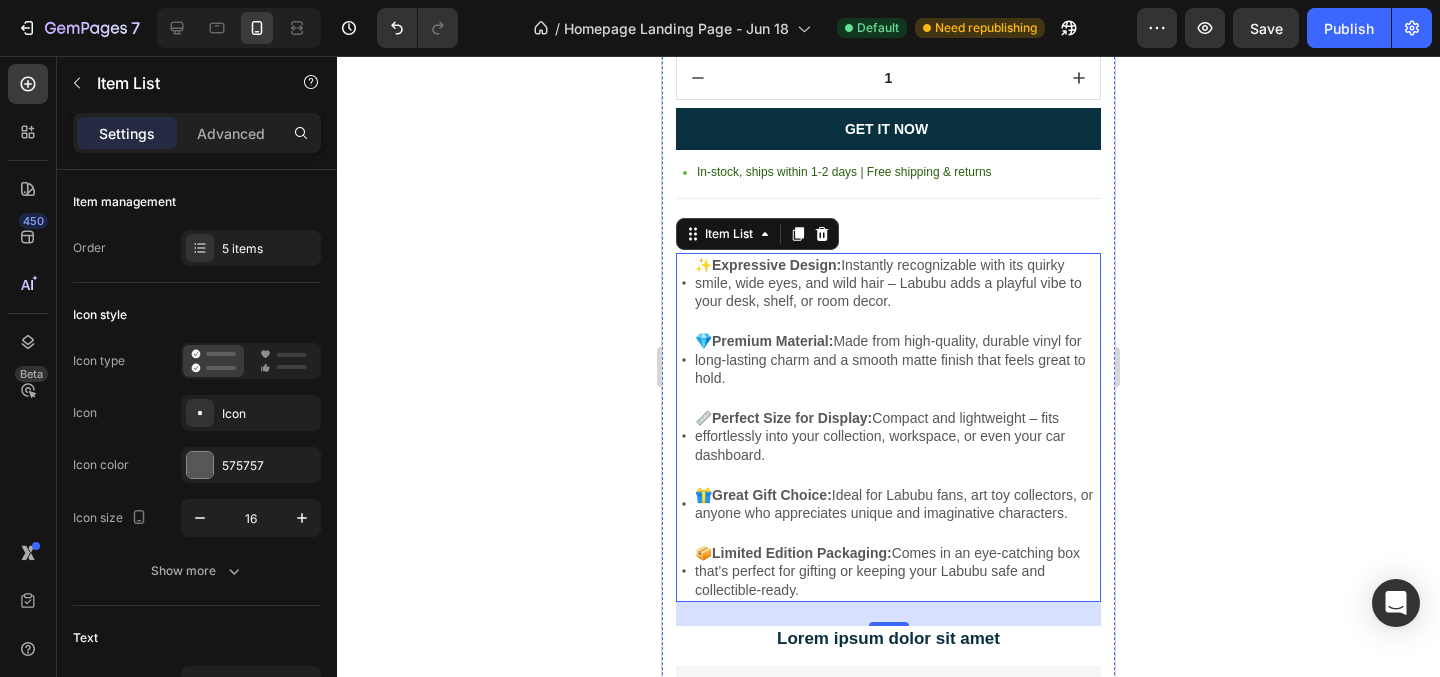 scroll, scrollTop: 3083, scrollLeft: 0, axis: vertical 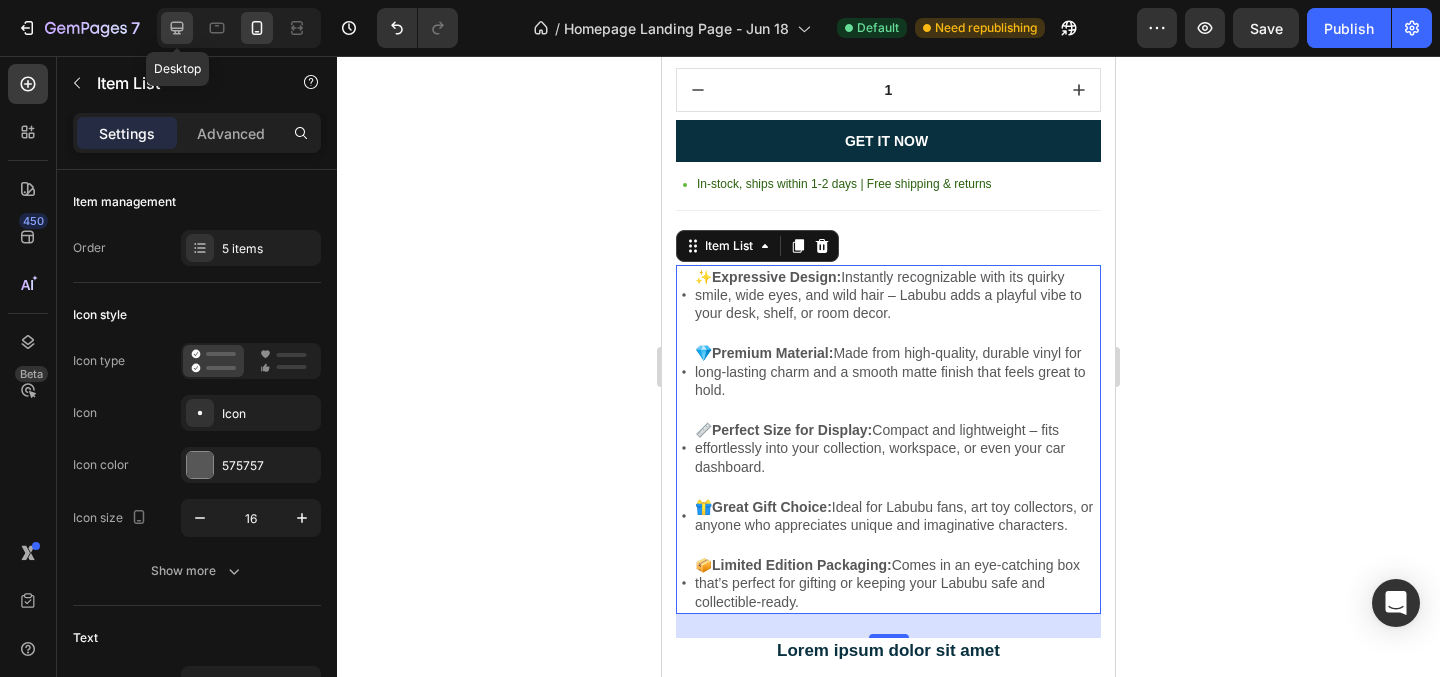 click 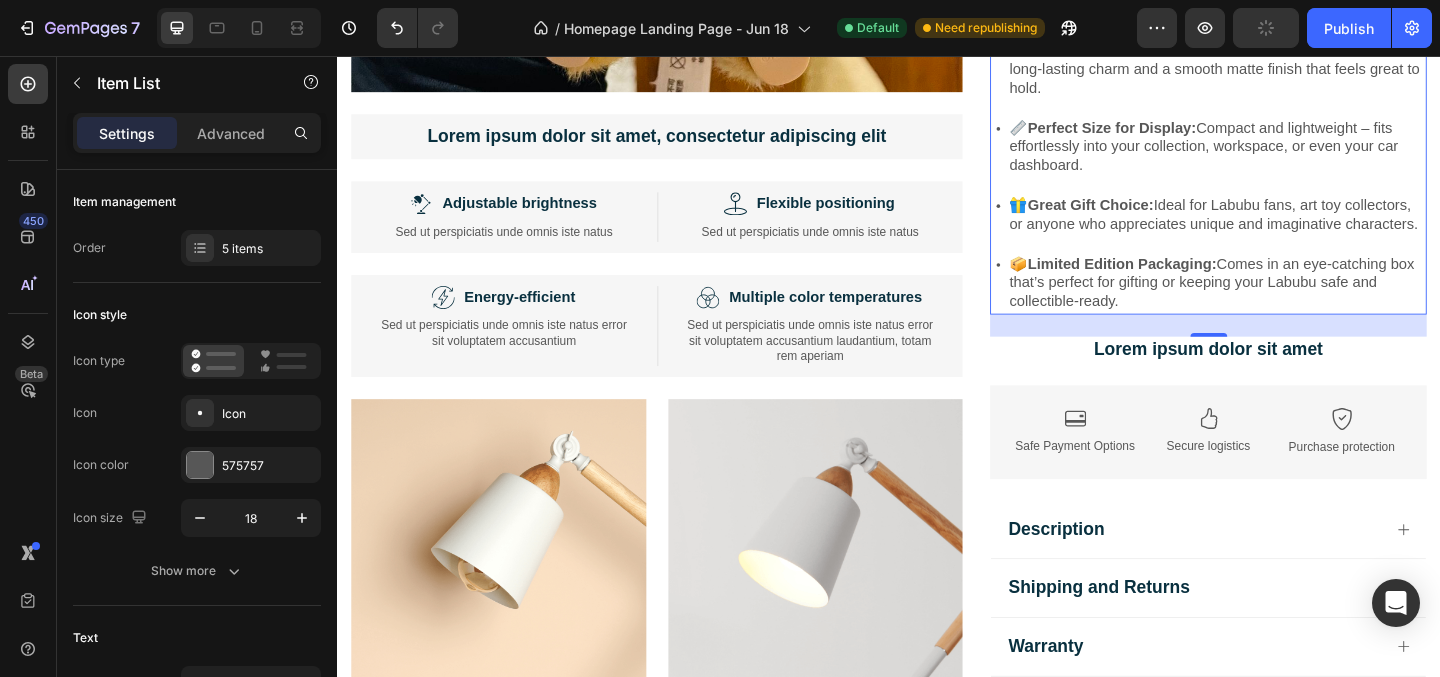 scroll, scrollTop: 3178, scrollLeft: 0, axis: vertical 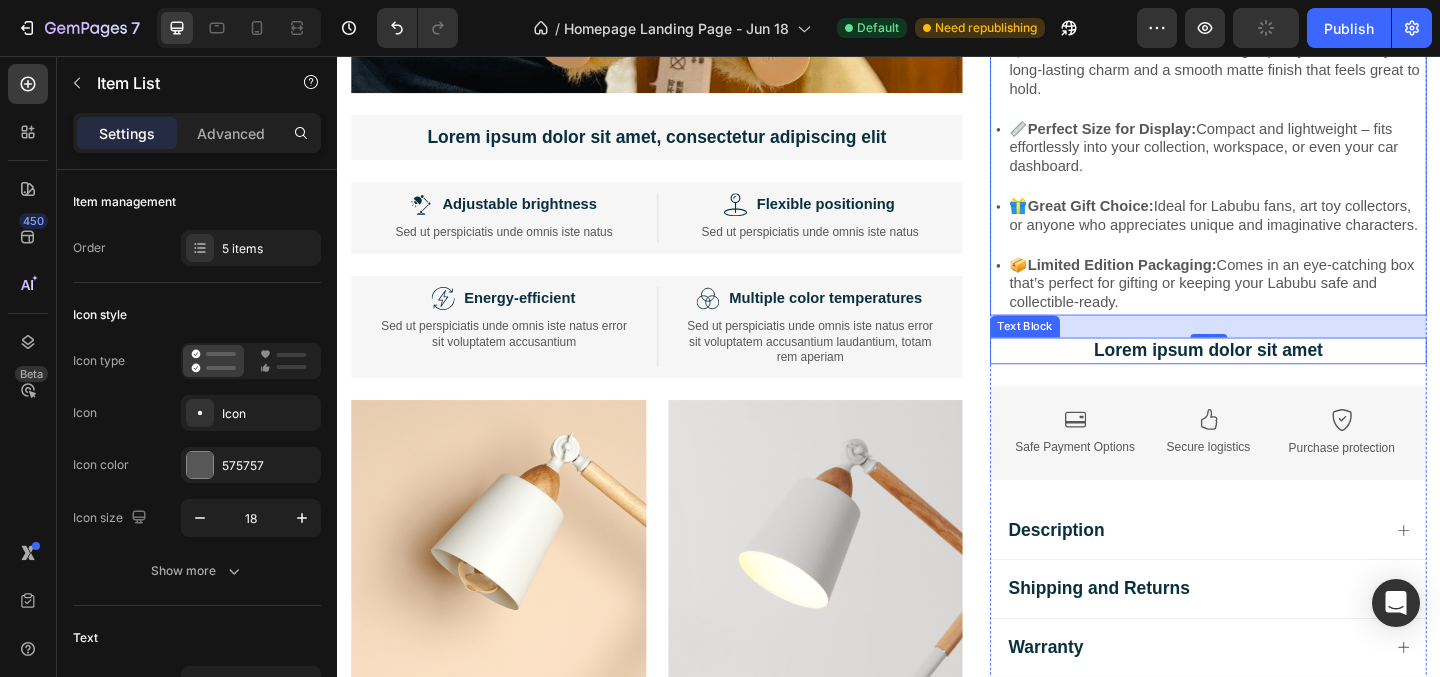 click on "Lorem ipsum dolor sit amet" 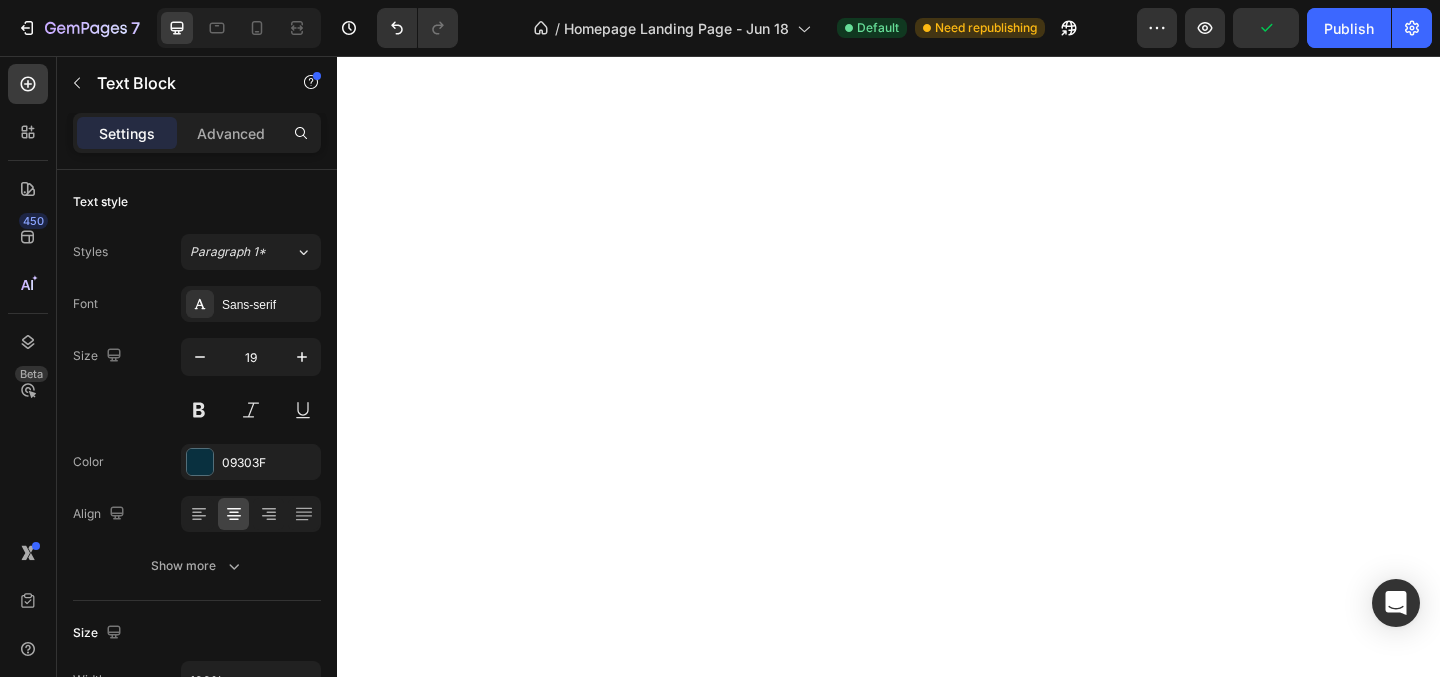 scroll, scrollTop: 0, scrollLeft: 0, axis: both 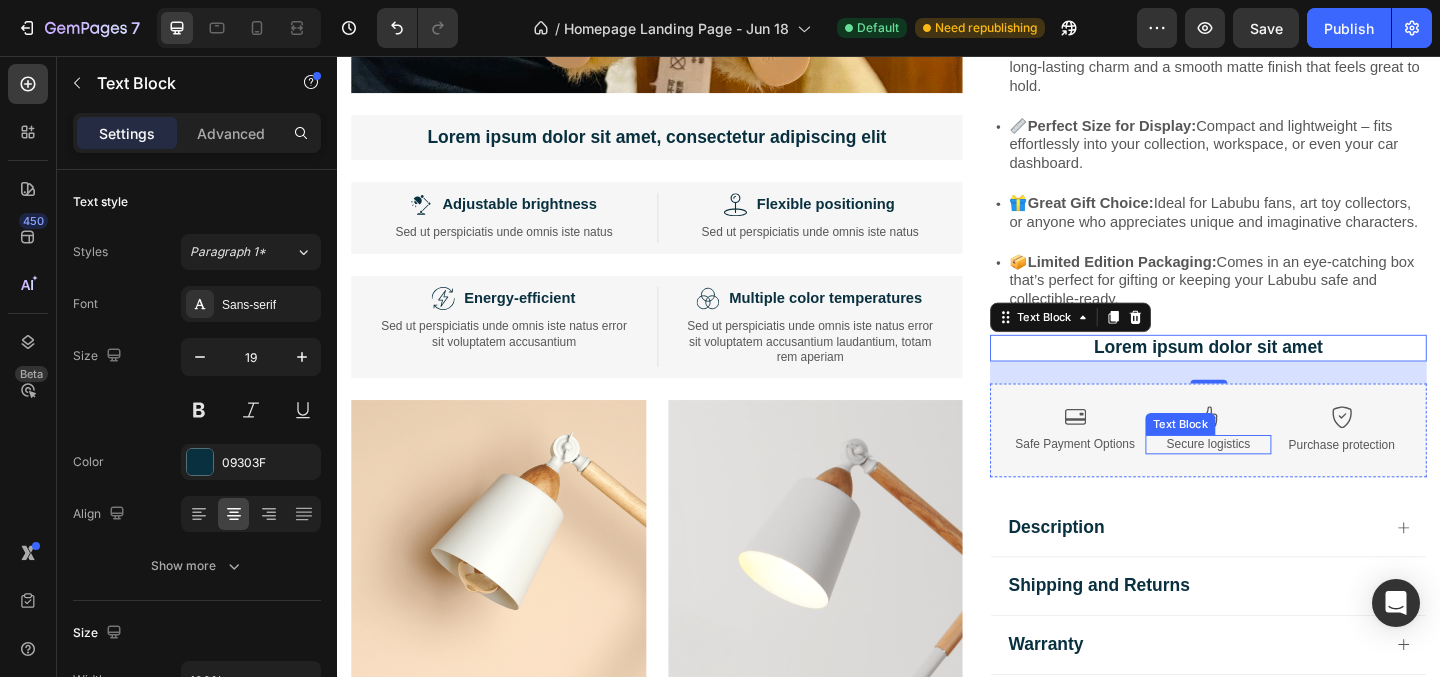 click on "Secure logistics" at bounding box center (1284, 478) 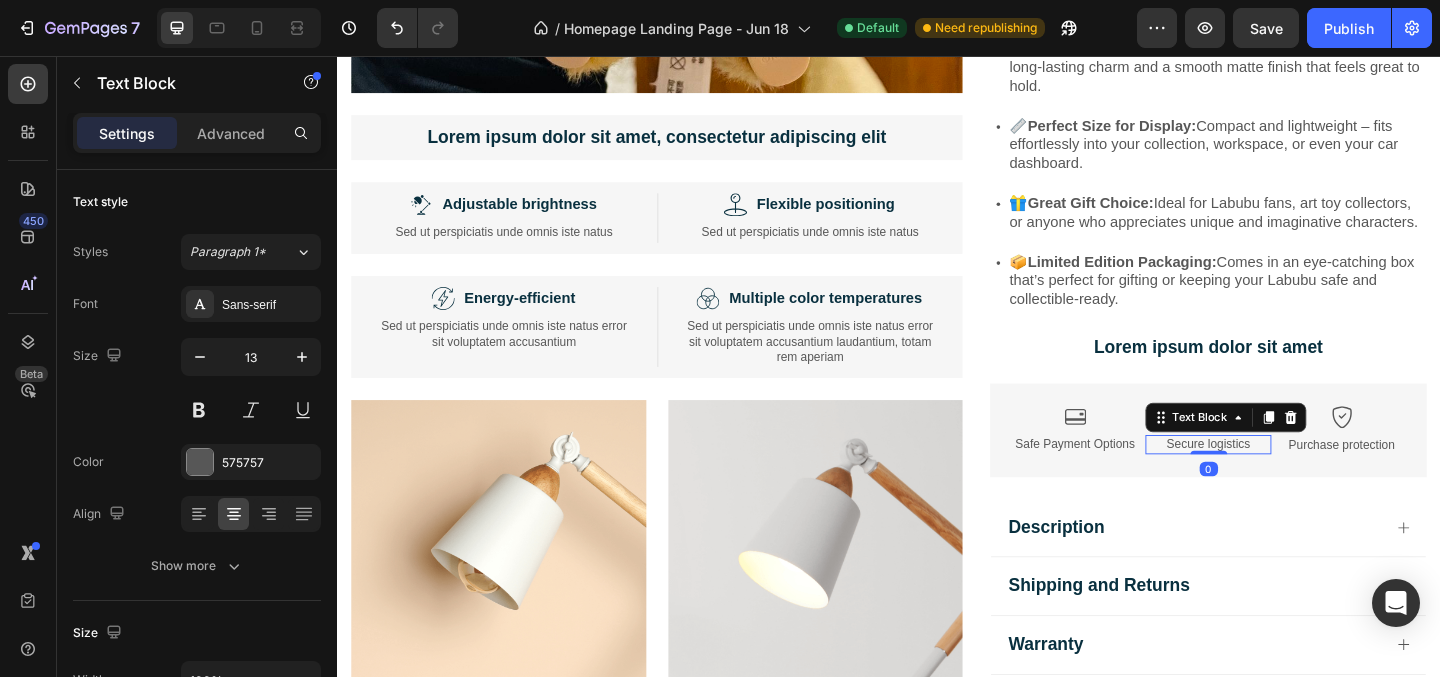click on "Secure logistics" at bounding box center (1284, 478) 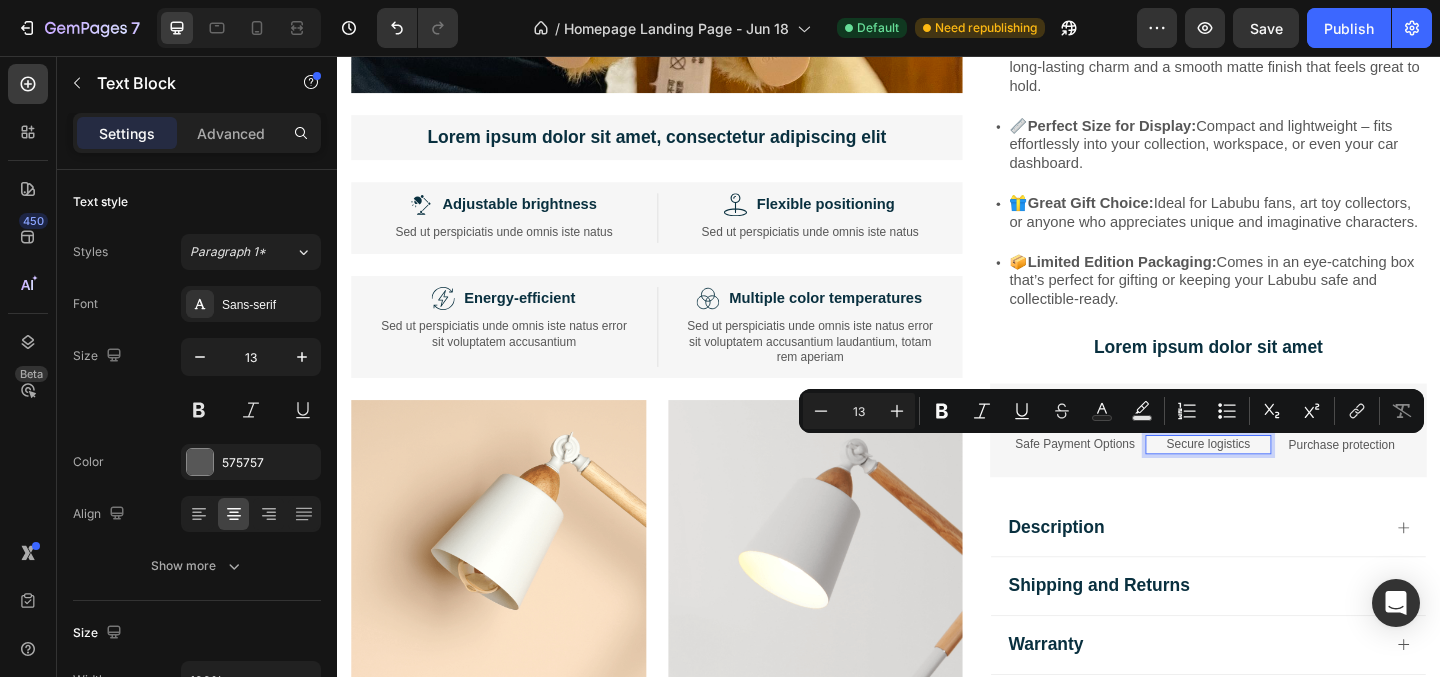 click on "Secure logistics" at bounding box center [1284, 478] 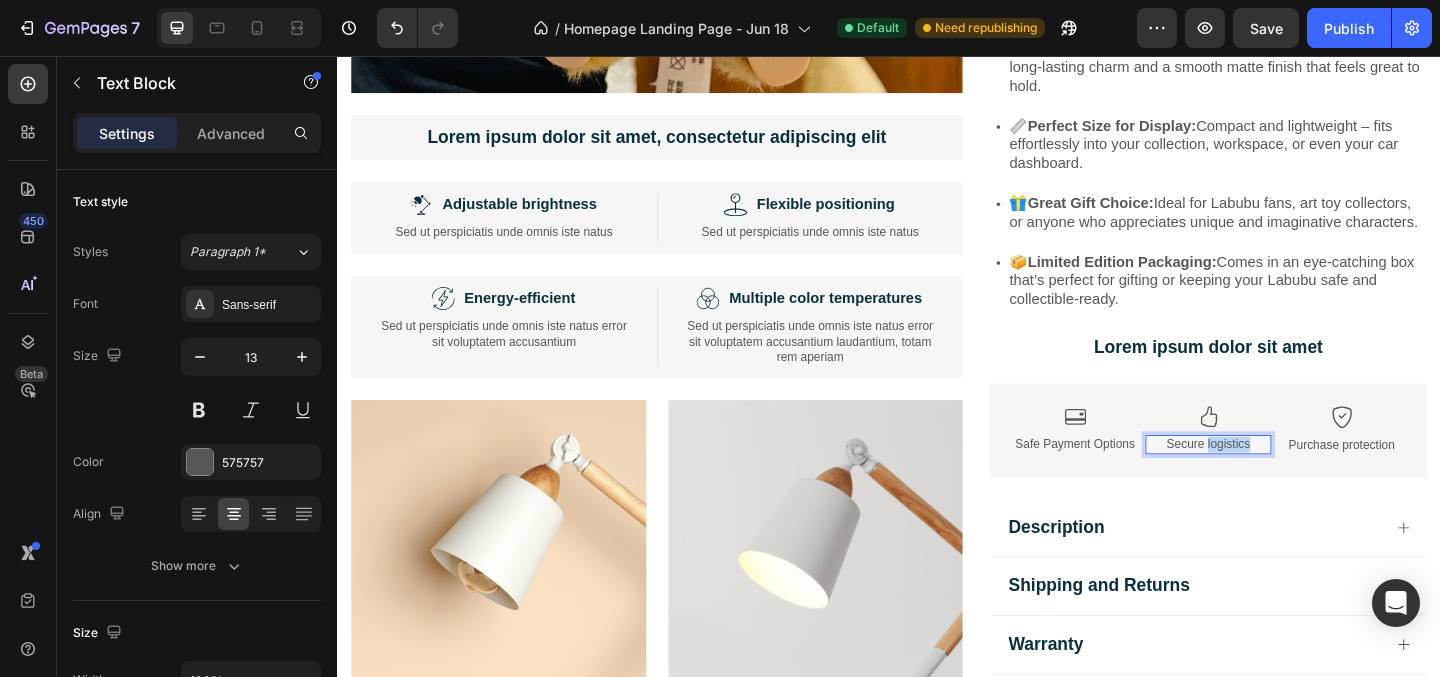 click on "Secure logistics" at bounding box center [1284, 478] 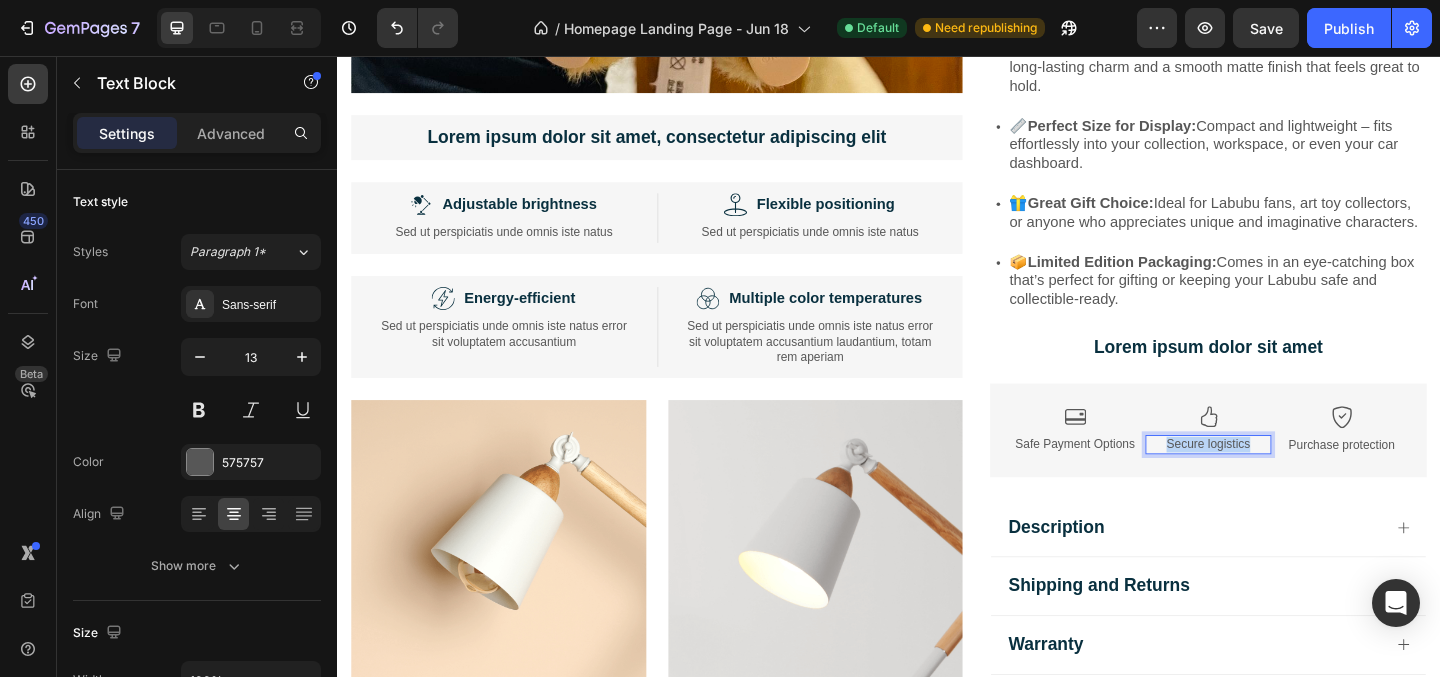 click on "Secure logistics" at bounding box center (1284, 478) 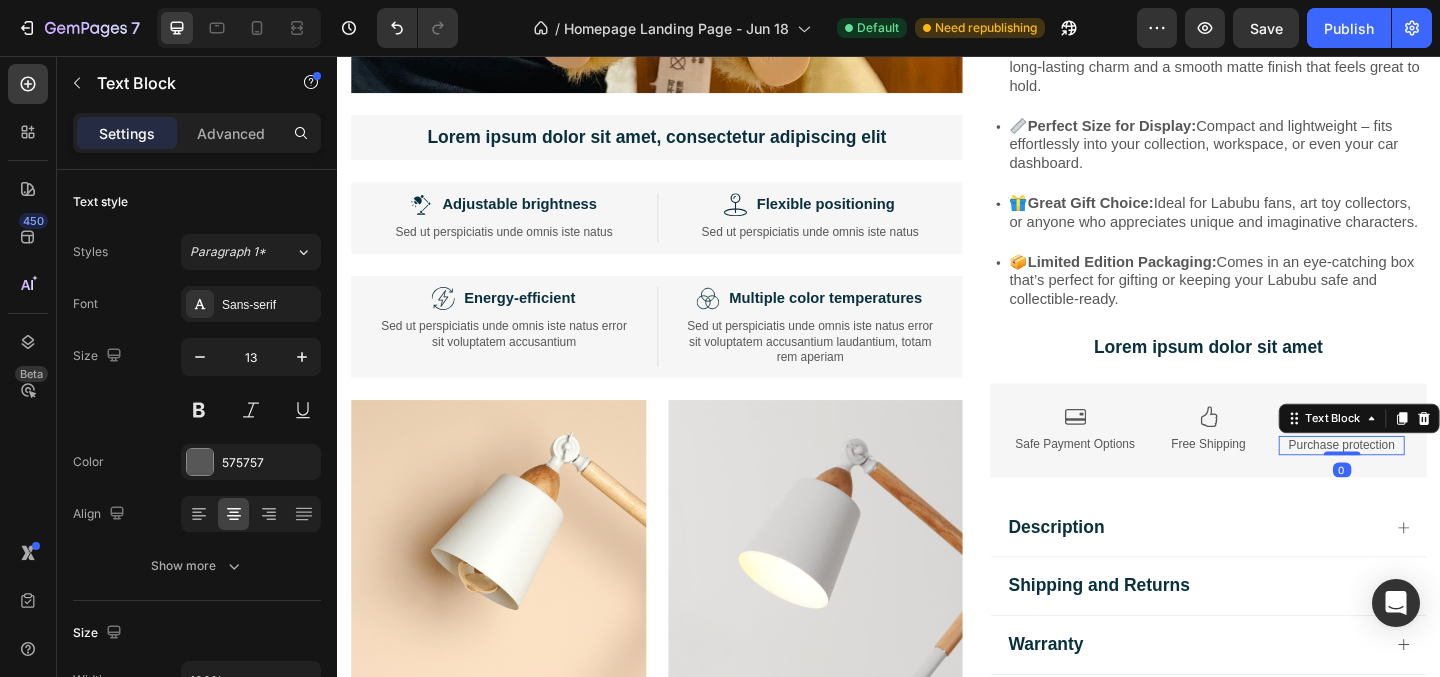 click on "Purchase protection" at bounding box center (1429, 479) 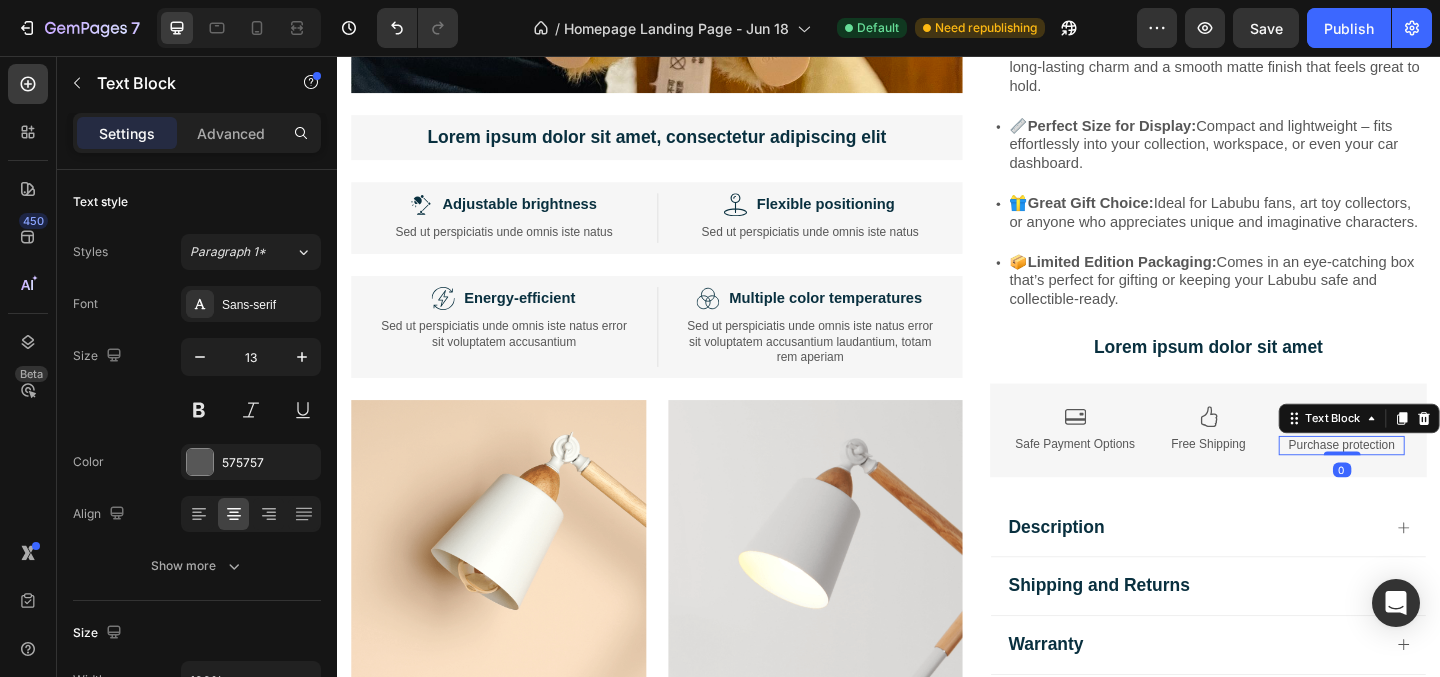 click on "Purchase protection" at bounding box center (1429, 479) 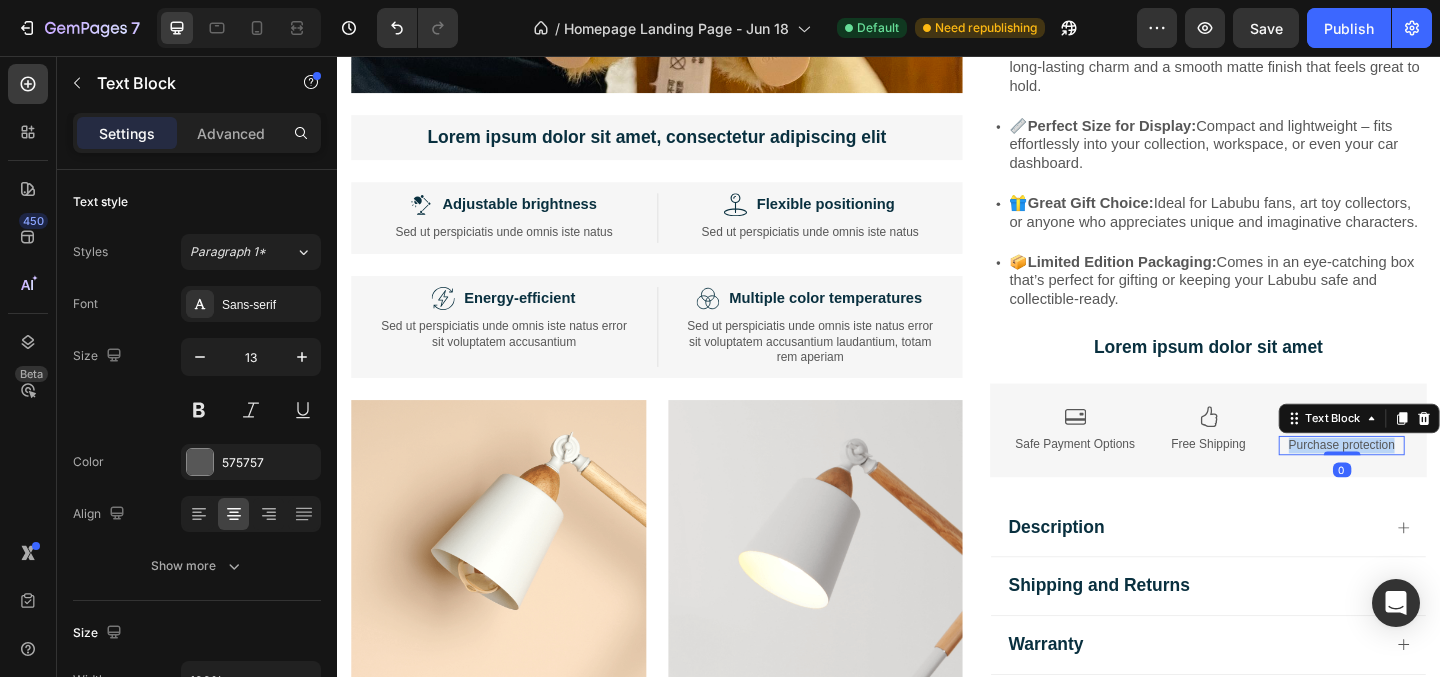 click on "Purchase protection" at bounding box center (1429, 479) 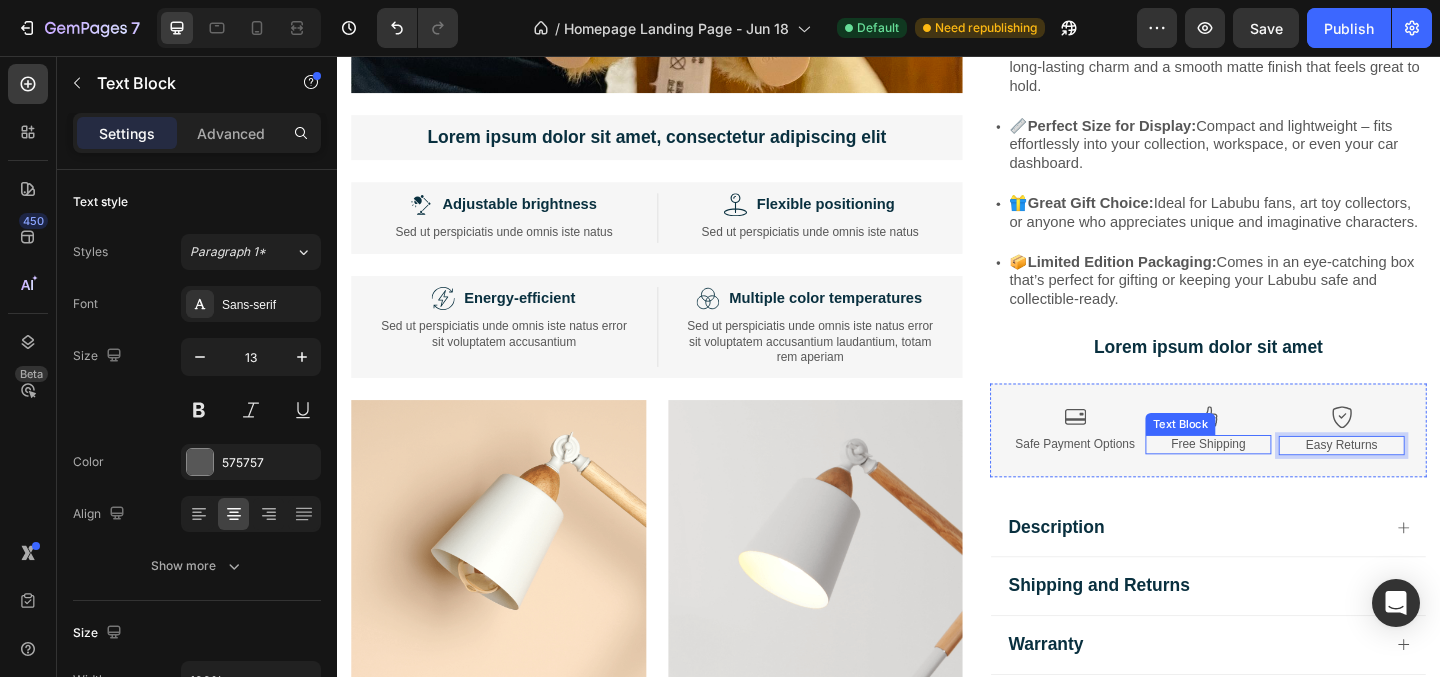 click on "Free Shipping" at bounding box center (1284, 478) 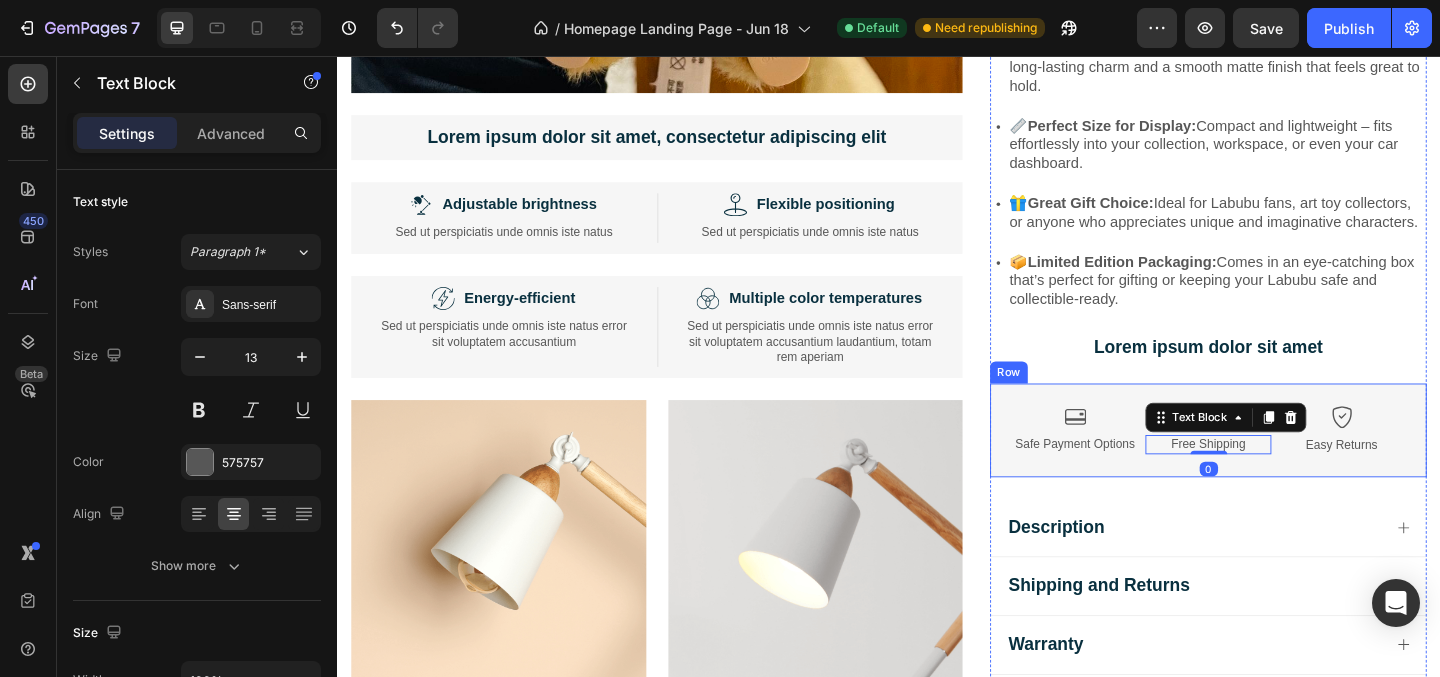 click on "Image Safe Payment Options Text Block Image Free Shipping Text Block   0 Image Easy Returns Text Block Row" at bounding box center [1284, 463] 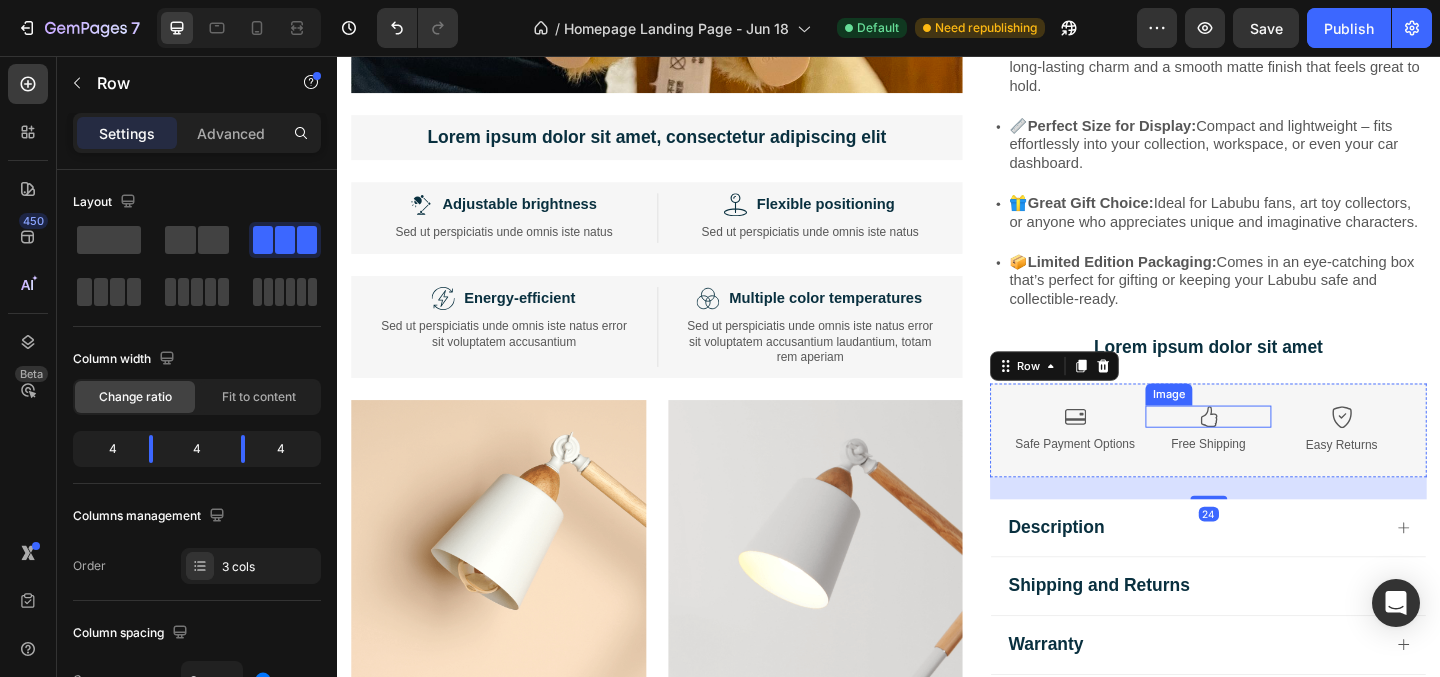 click at bounding box center [1285, 448] 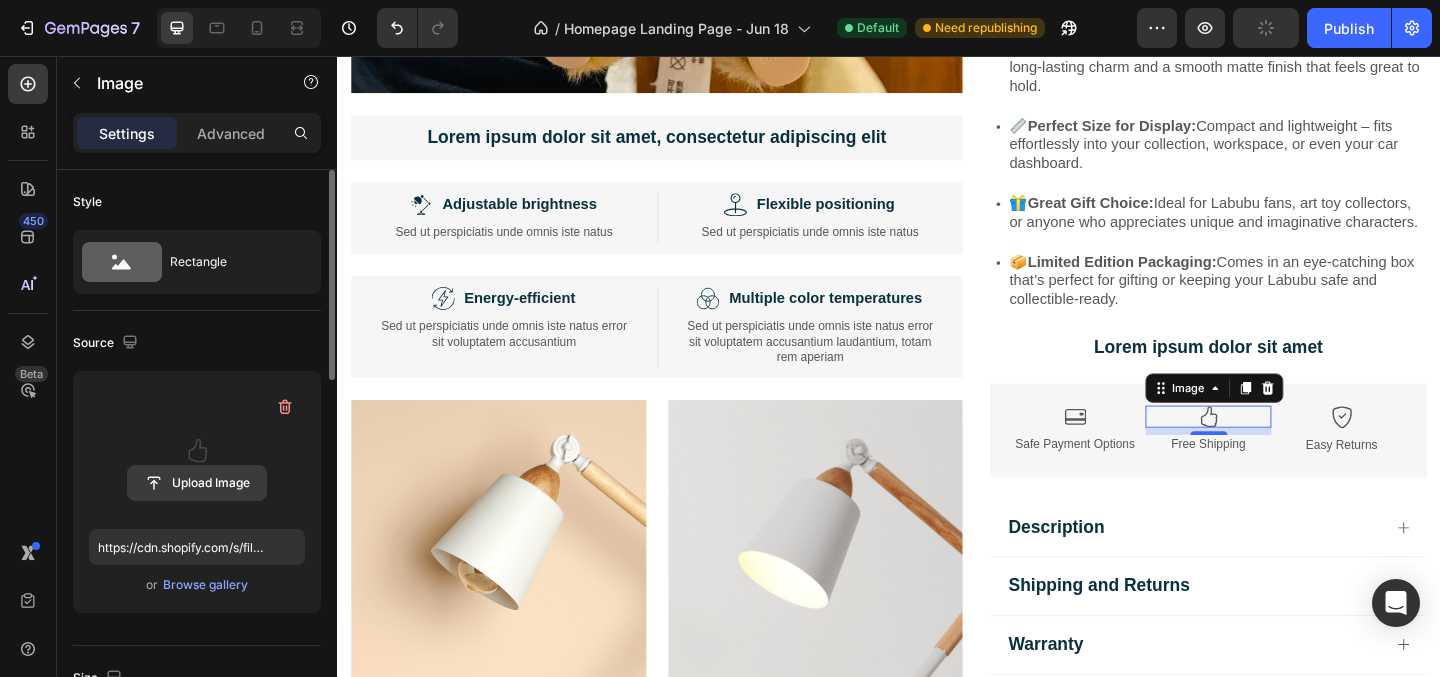 click 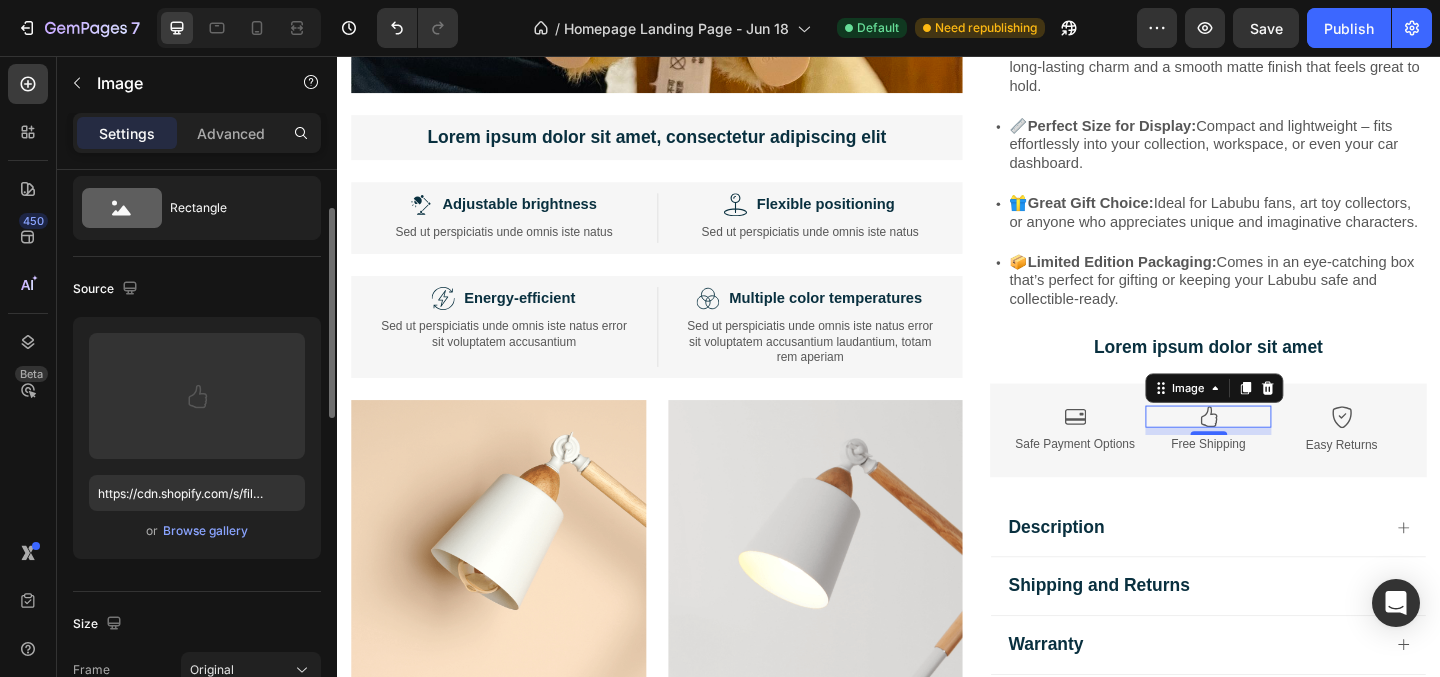 scroll, scrollTop: 67, scrollLeft: 0, axis: vertical 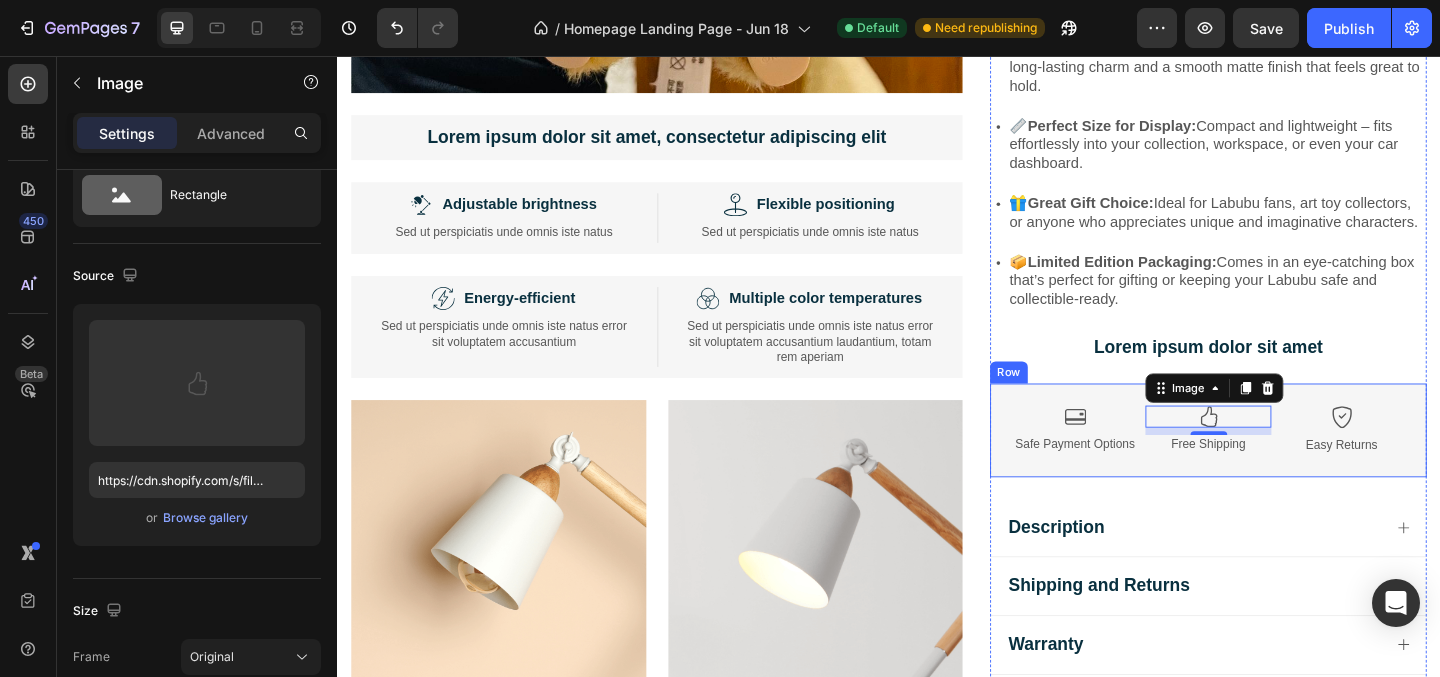 click on "Image Safe Payment Options Text Block Image   8 Free Shipping Text Block Image Easy Returns Text Block Row" at bounding box center (1284, 463) 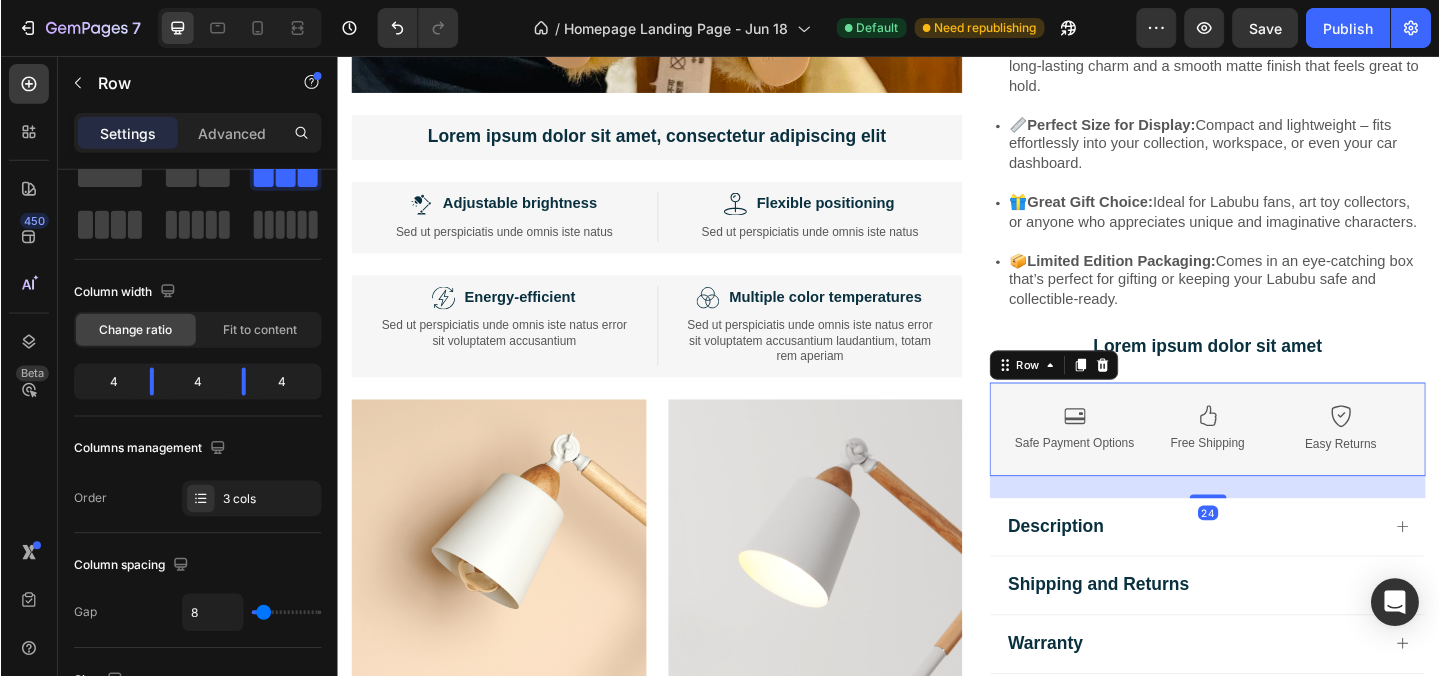 scroll, scrollTop: 0, scrollLeft: 0, axis: both 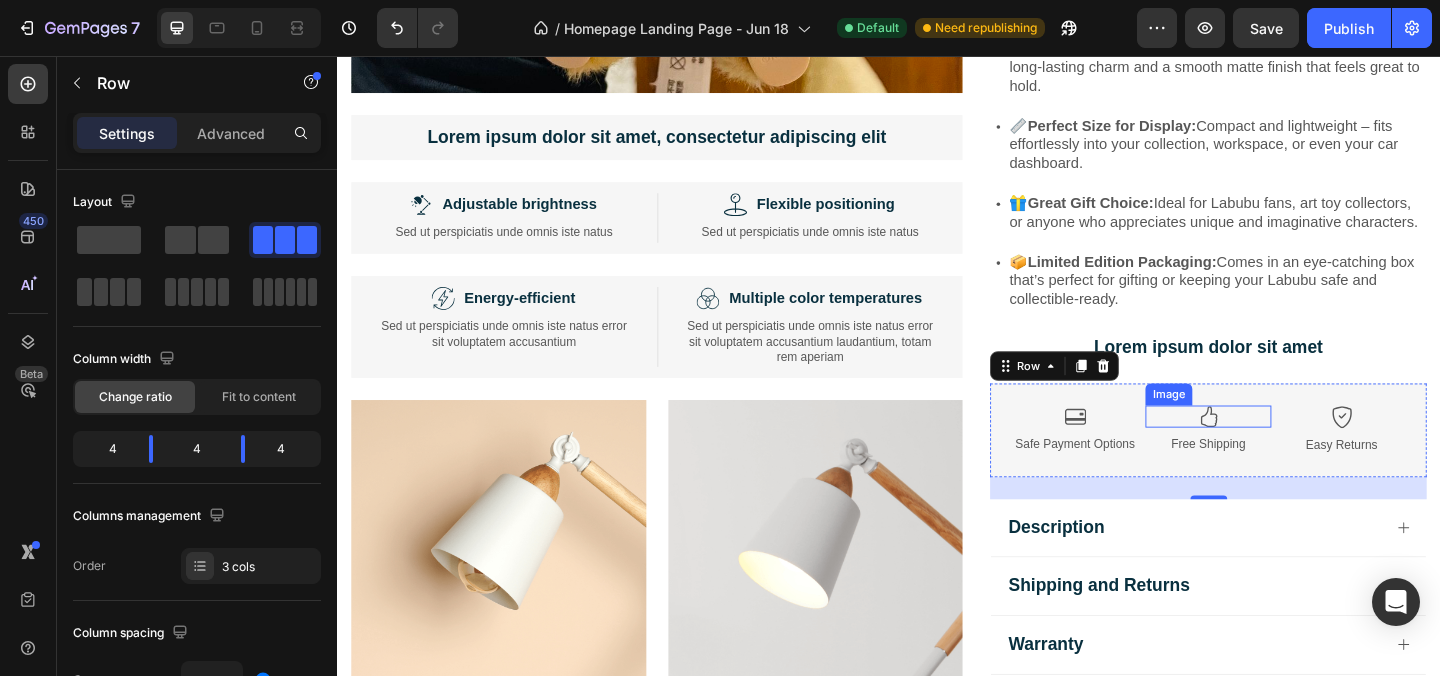 click at bounding box center [1285, 448] 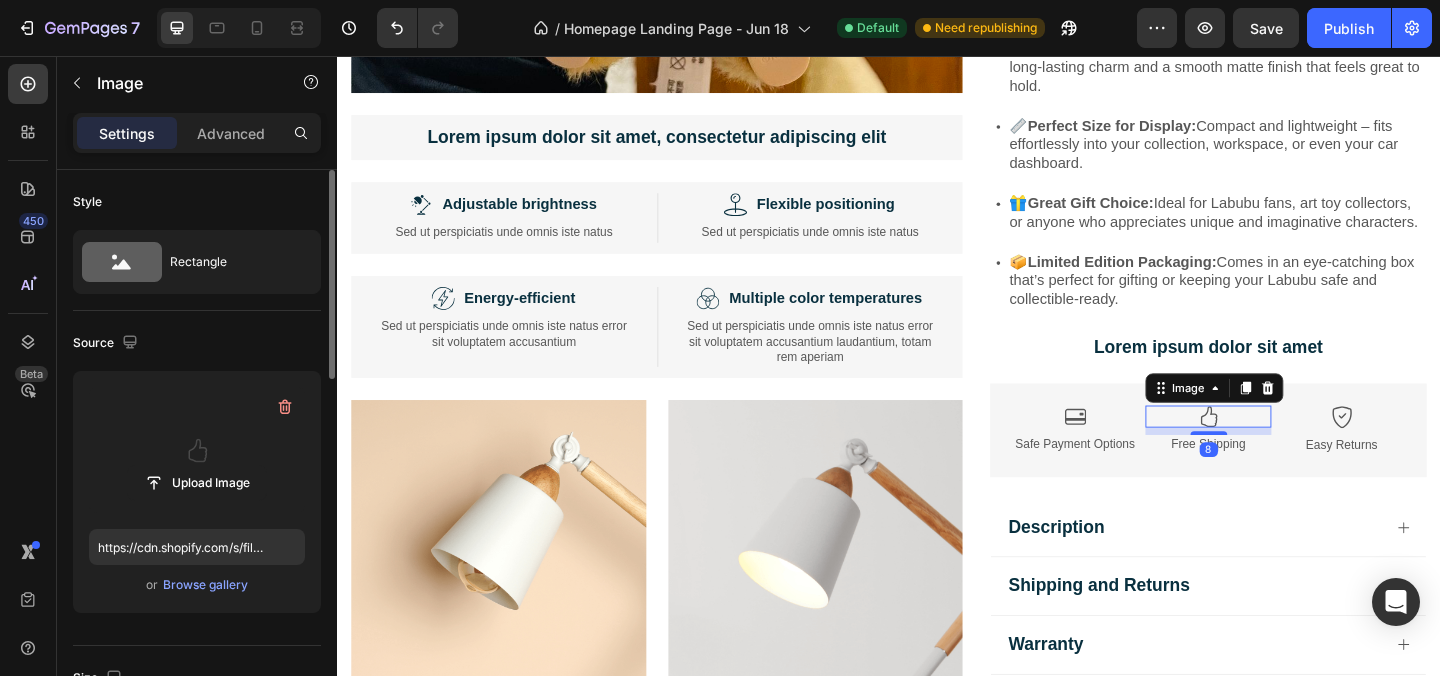 click at bounding box center (197, 450) 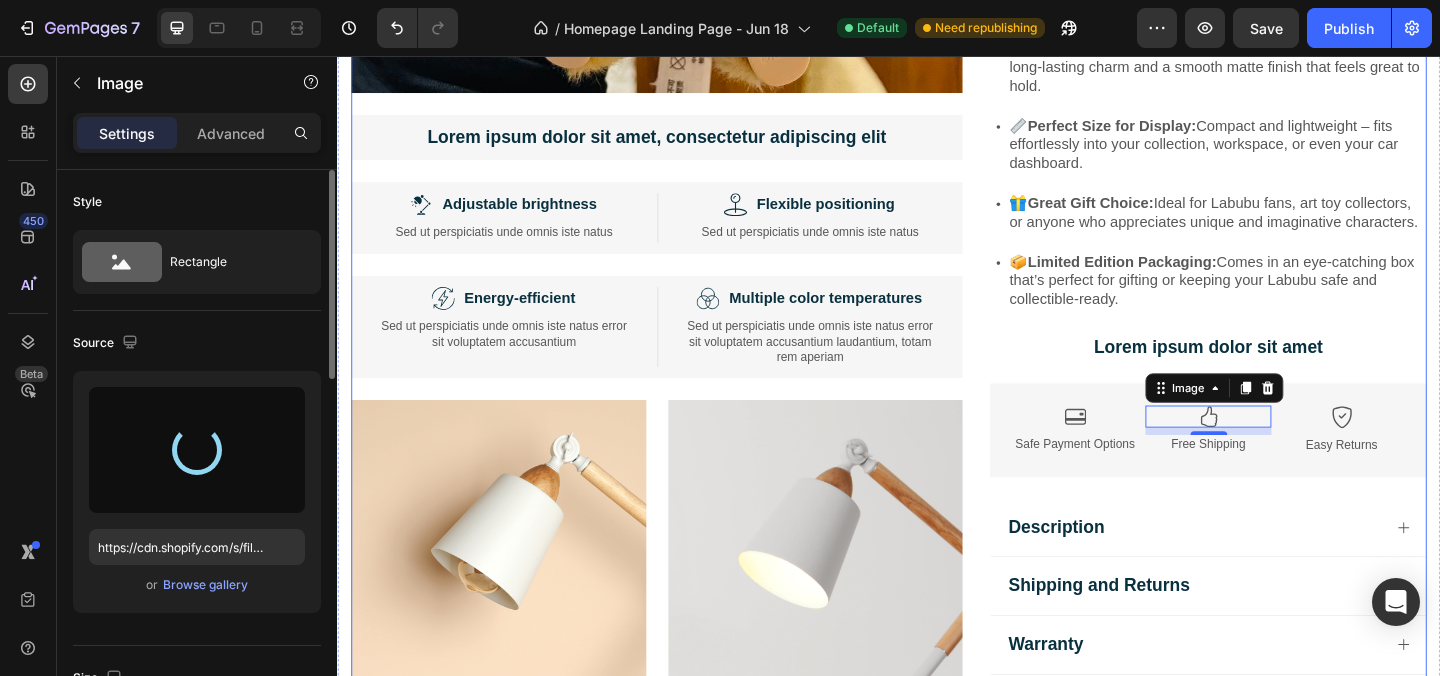 type on "https://cdn.shopify.com/s/files/1/0828/5156/1665/files/gempages_569170039245112352-19a9e021-dcb5-46a6-83cb-43cc5c14d113.jpg" 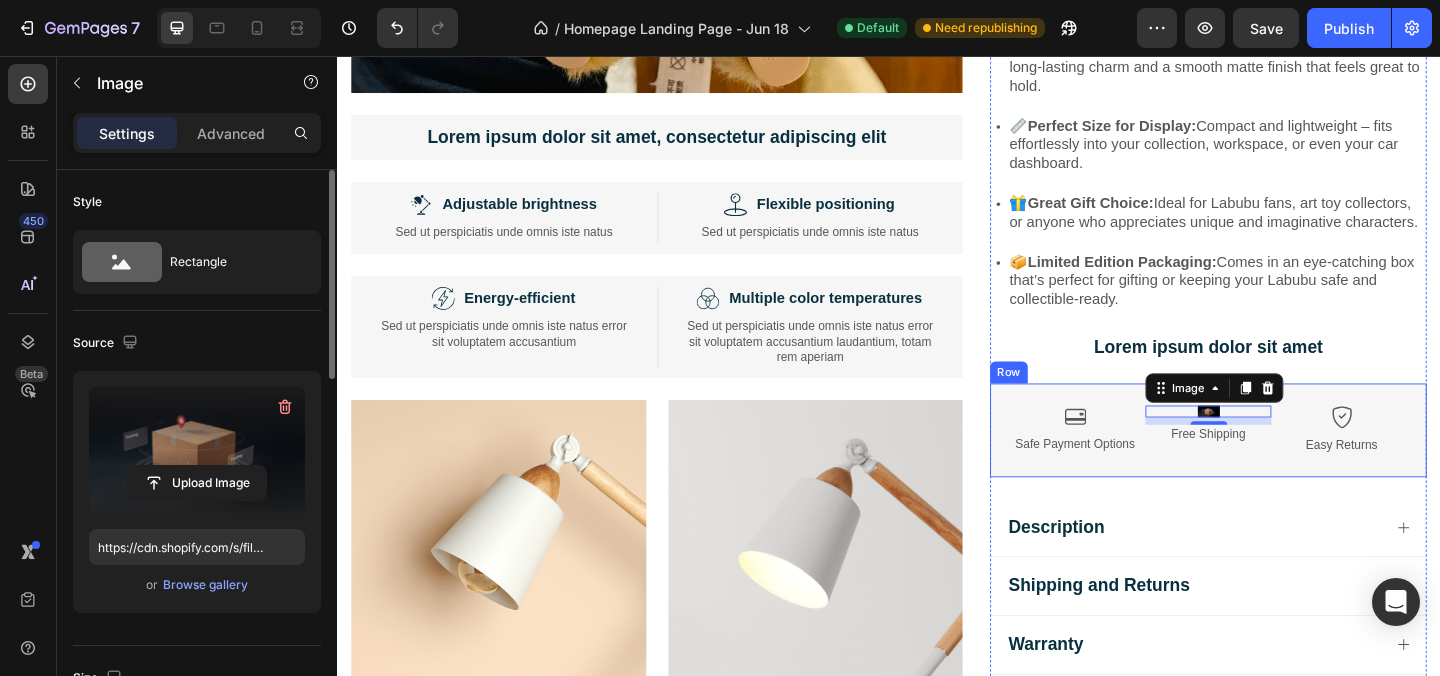 click on "Image Safe Payment Options Text Block Image   8 Free Shipping Text Block Image Easy Returns Text Block Row" at bounding box center [1284, 463] 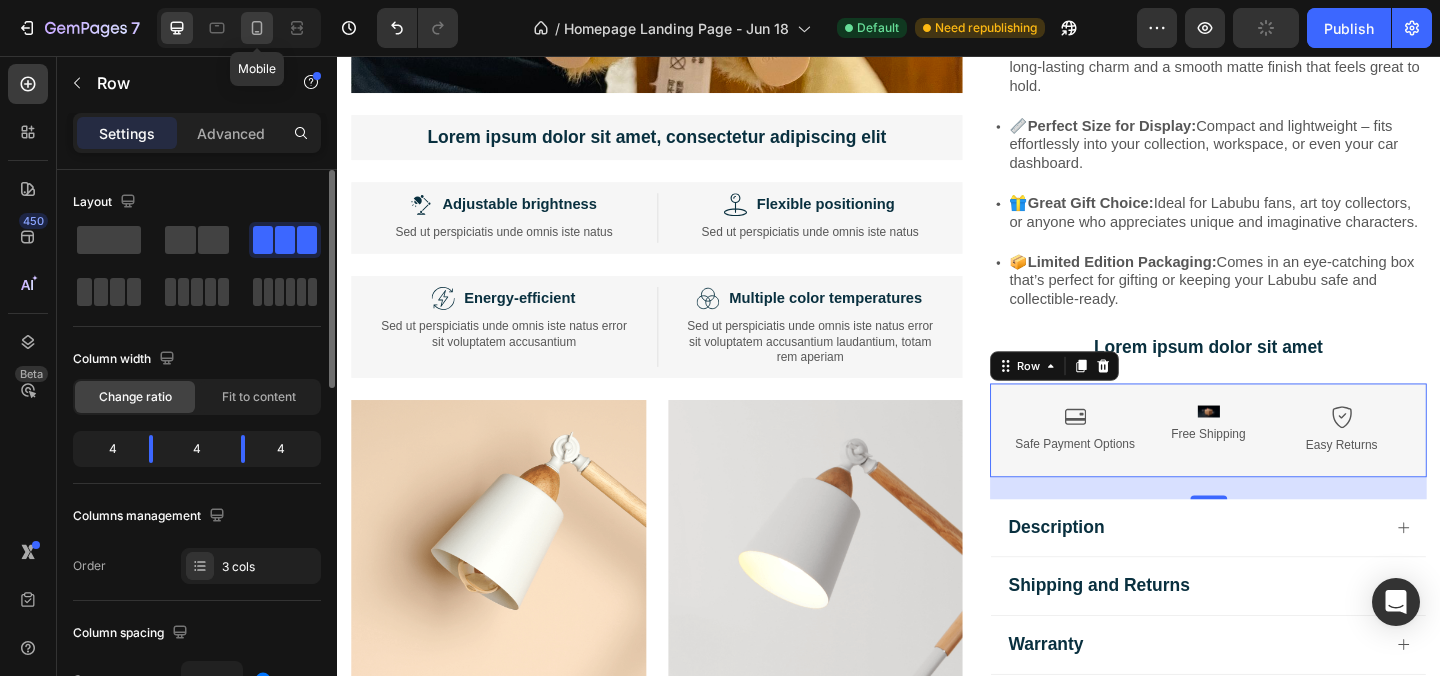 click 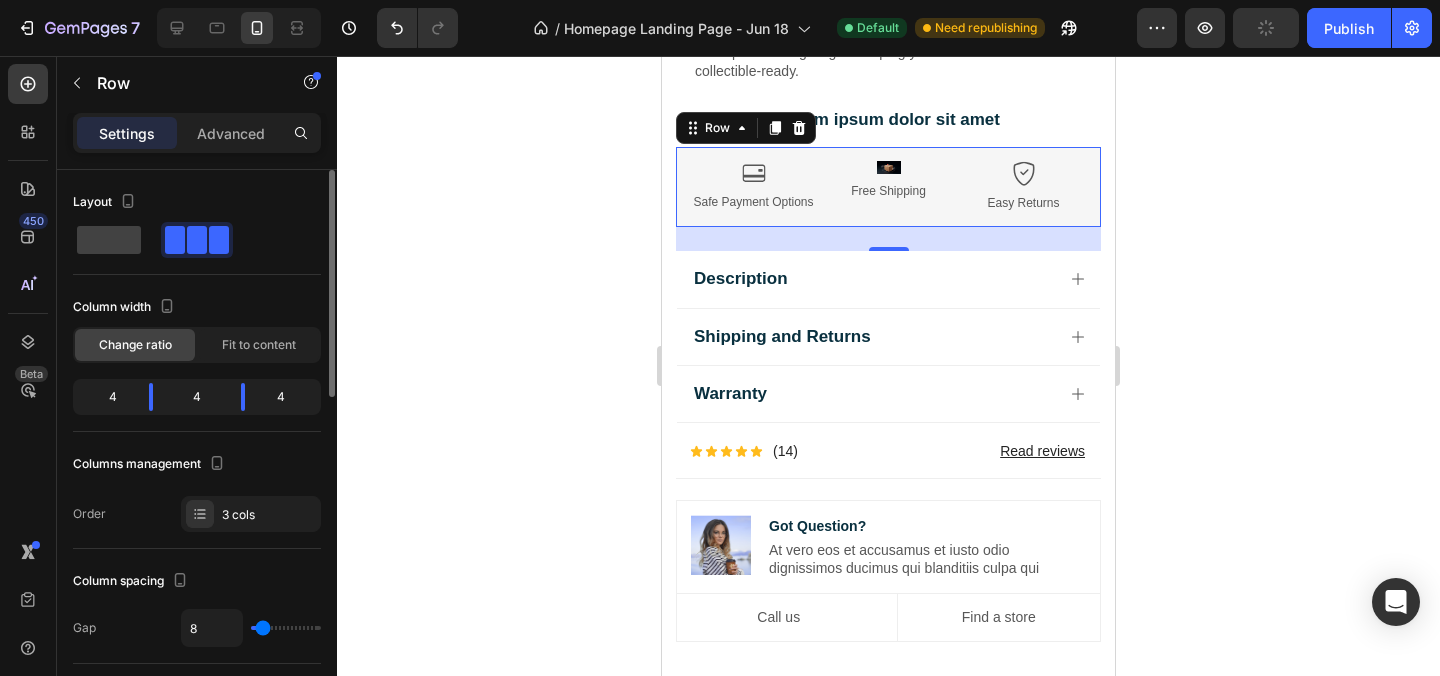 scroll, scrollTop: 3584, scrollLeft: 0, axis: vertical 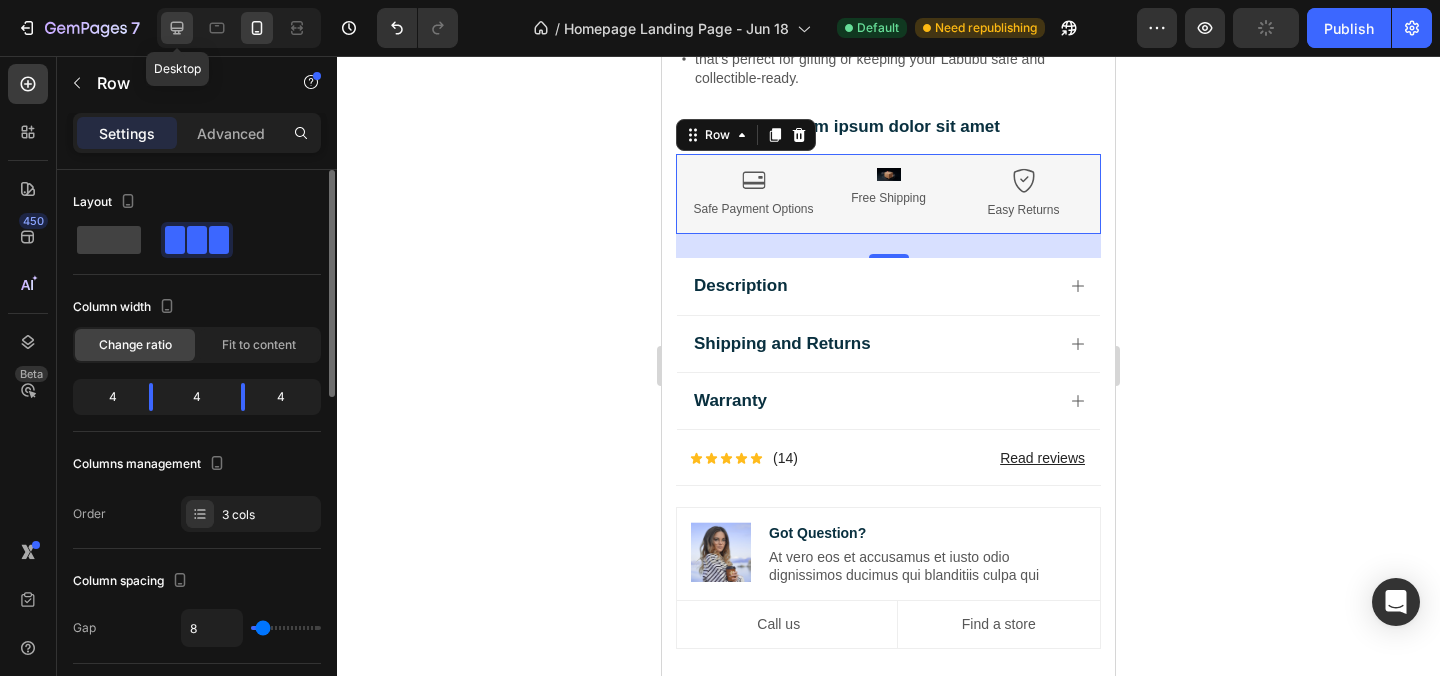 click 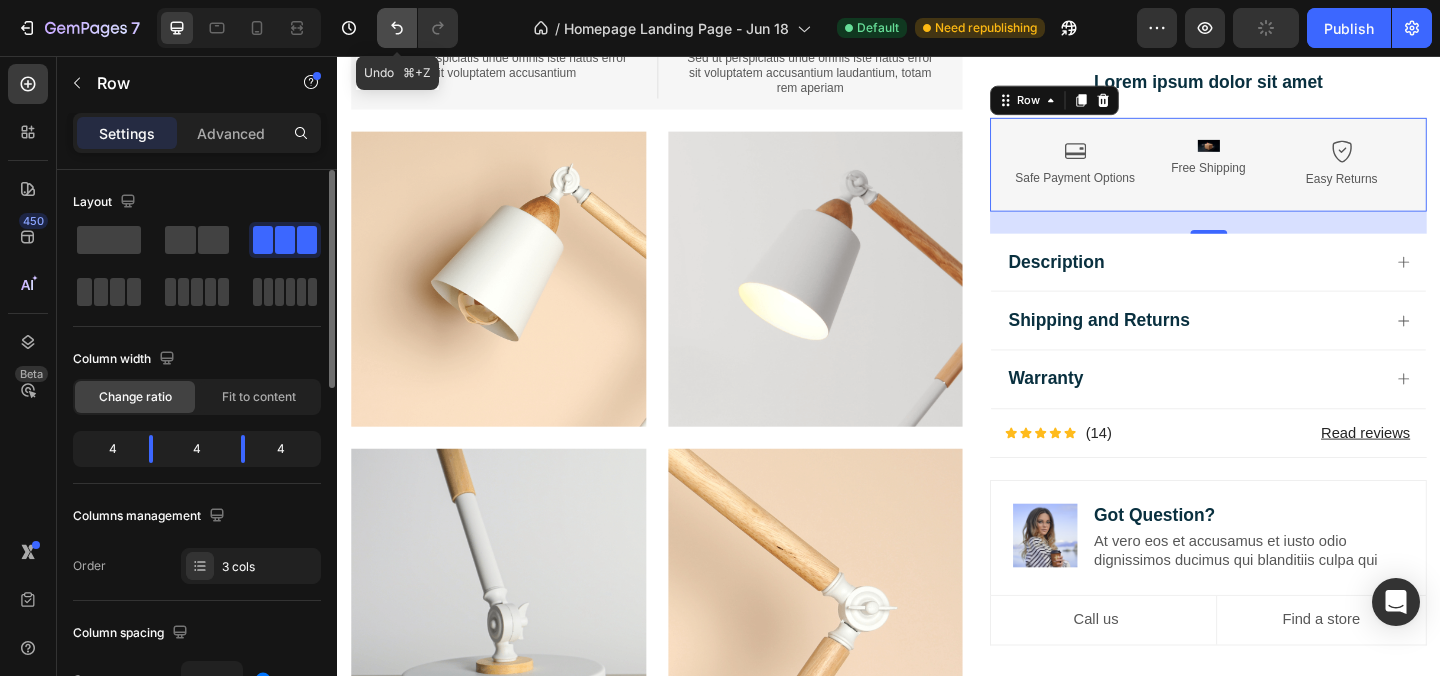 scroll, scrollTop: 3468, scrollLeft: 0, axis: vertical 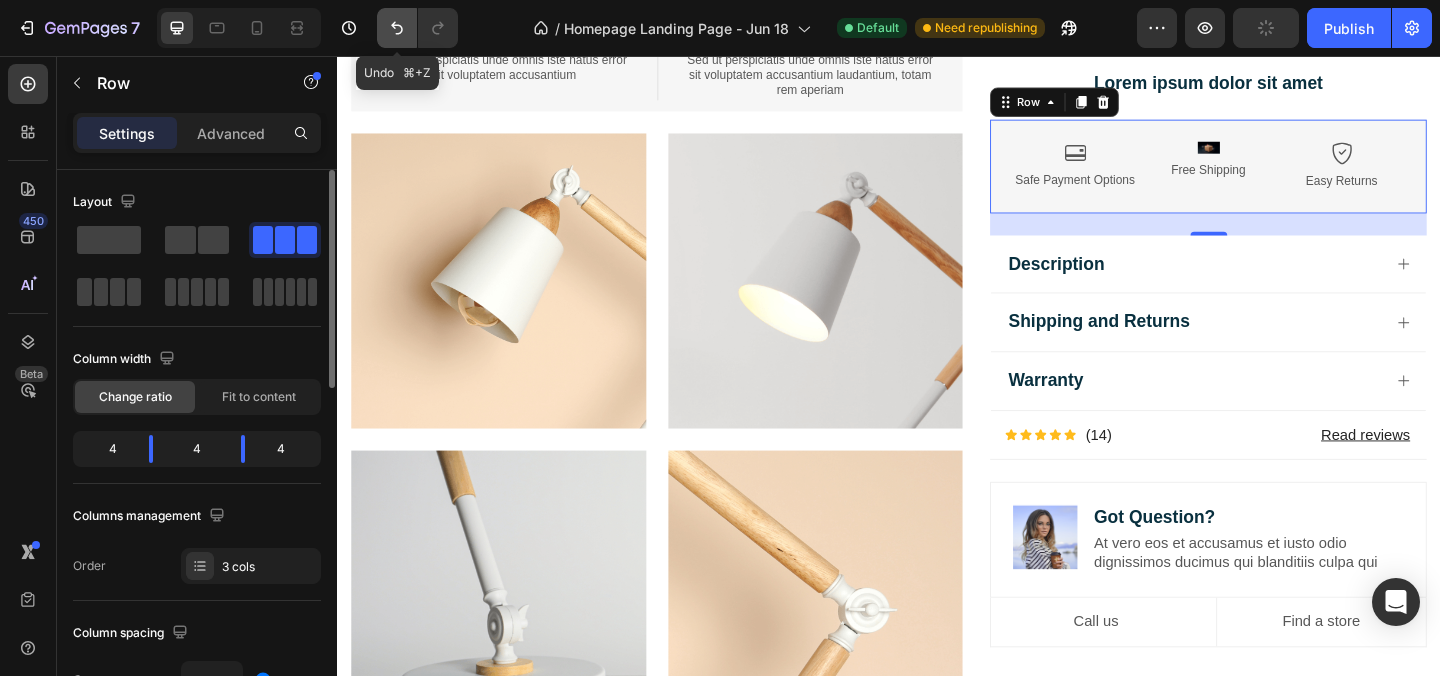 click 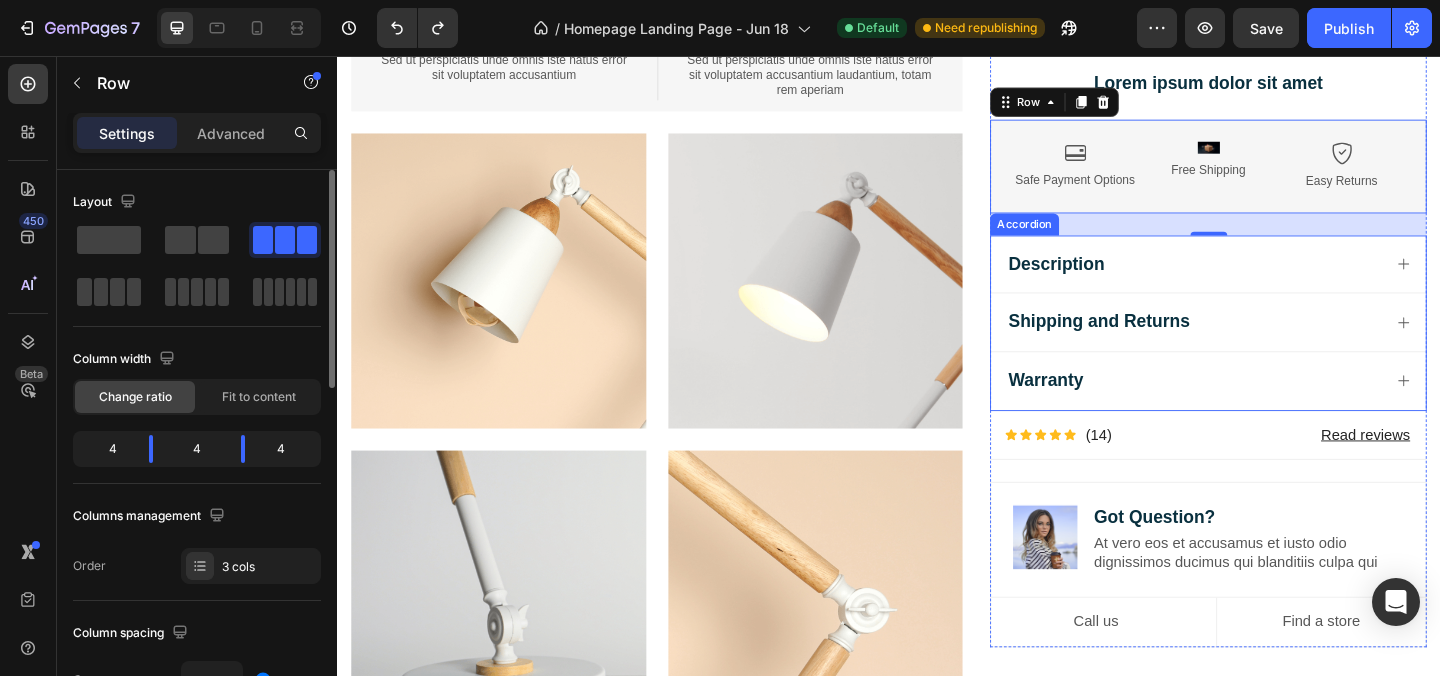 scroll, scrollTop: 3364, scrollLeft: 0, axis: vertical 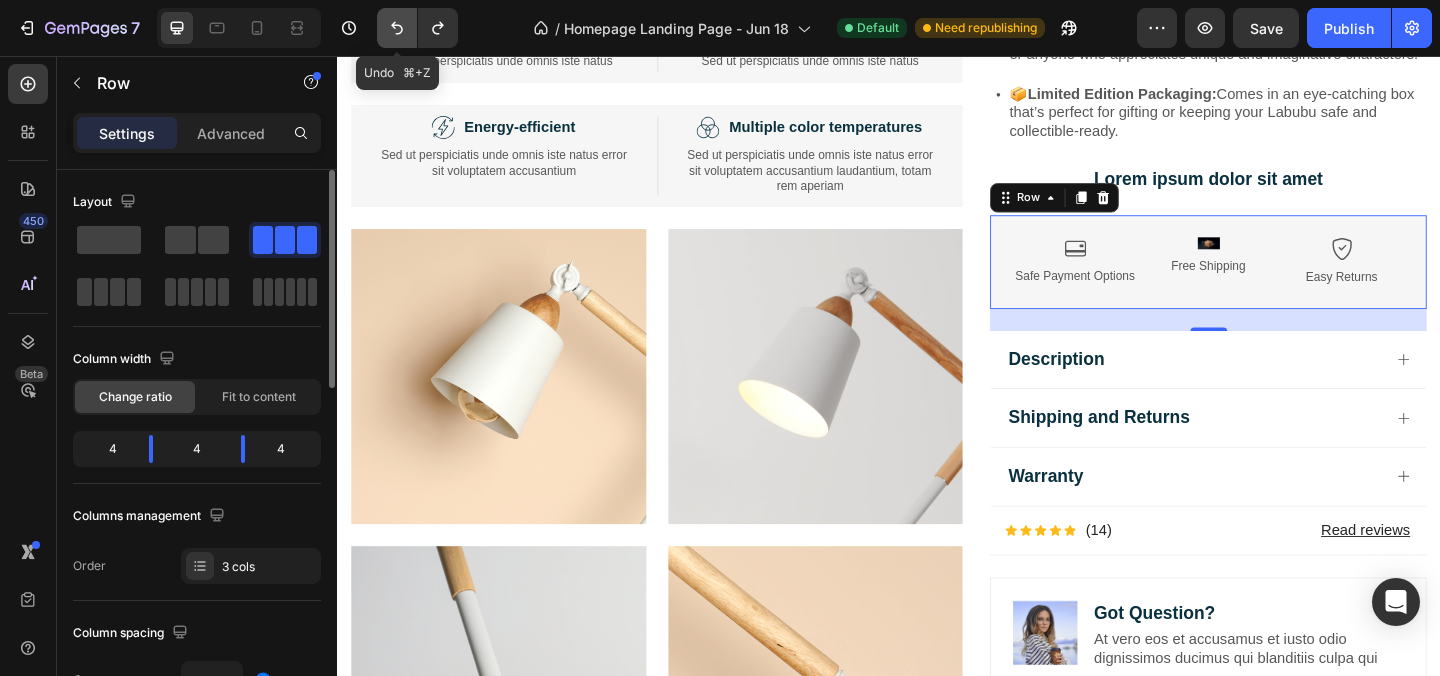click 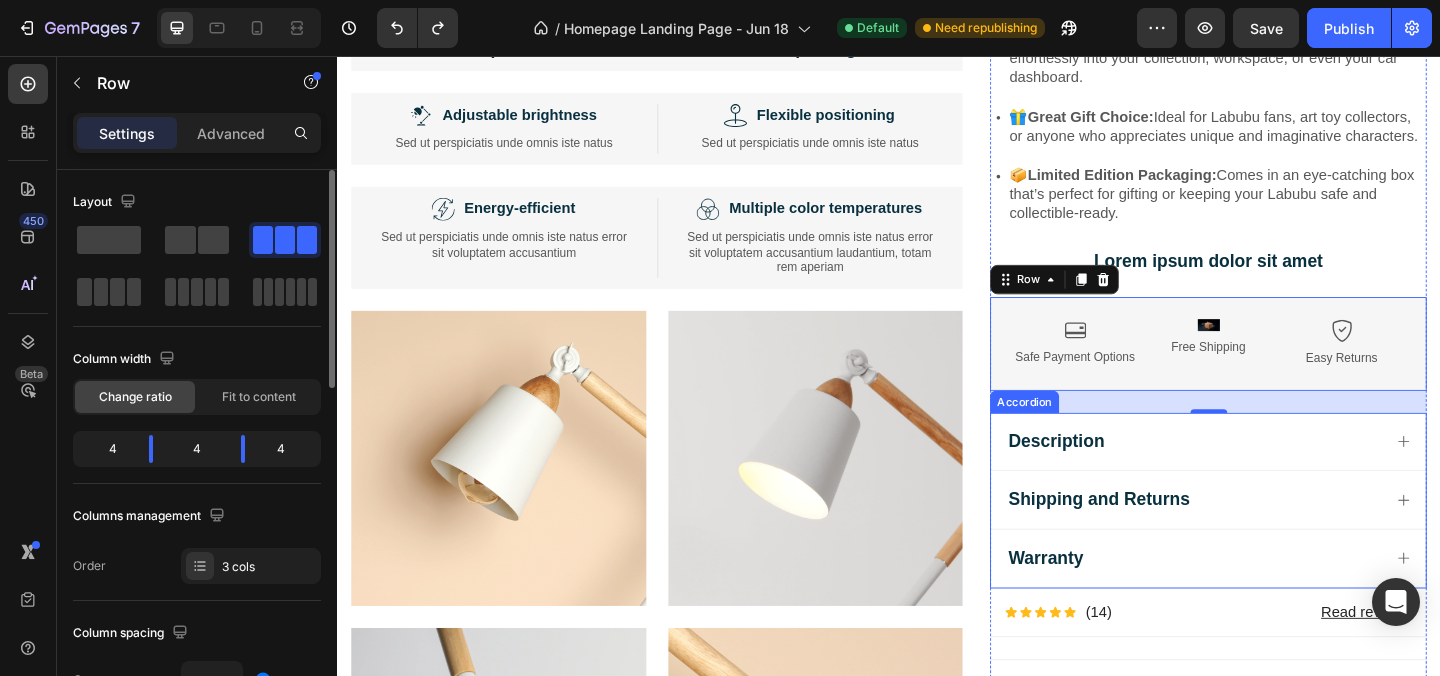 scroll, scrollTop: 3261, scrollLeft: 0, axis: vertical 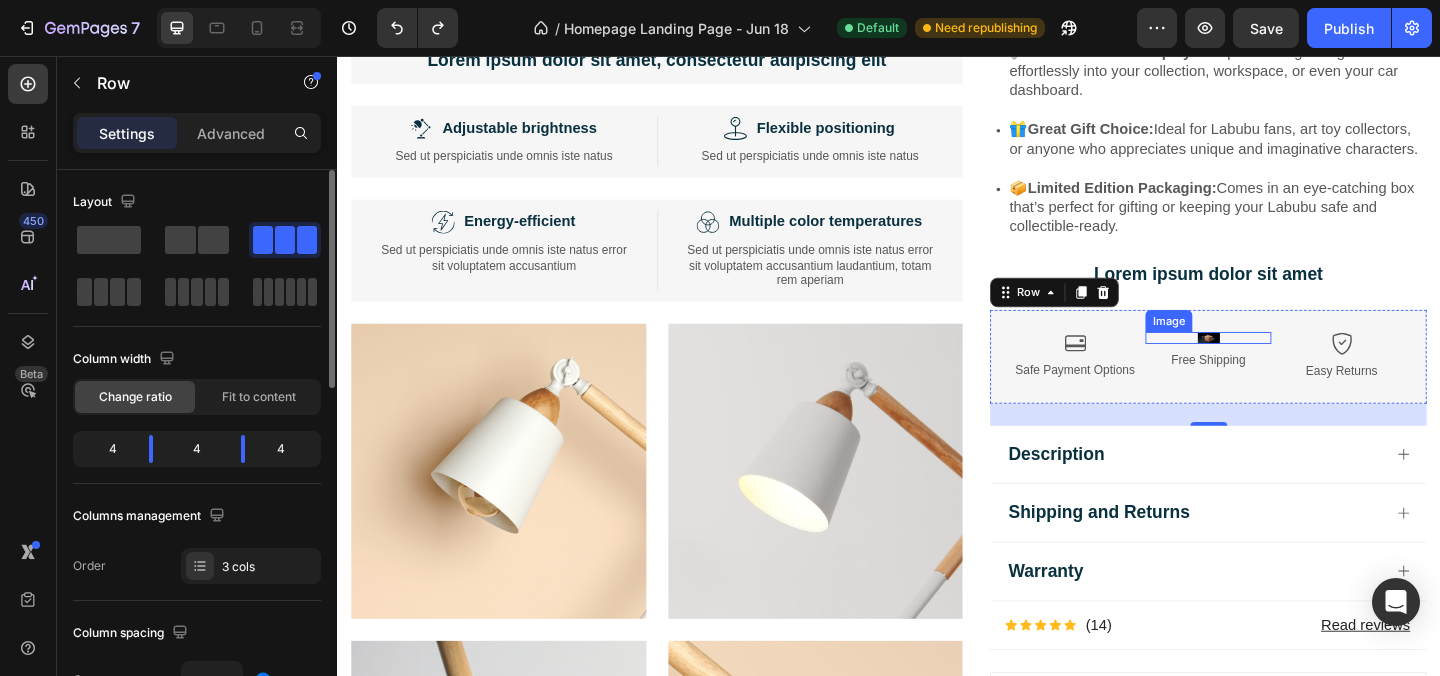 click at bounding box center (1285, 362) 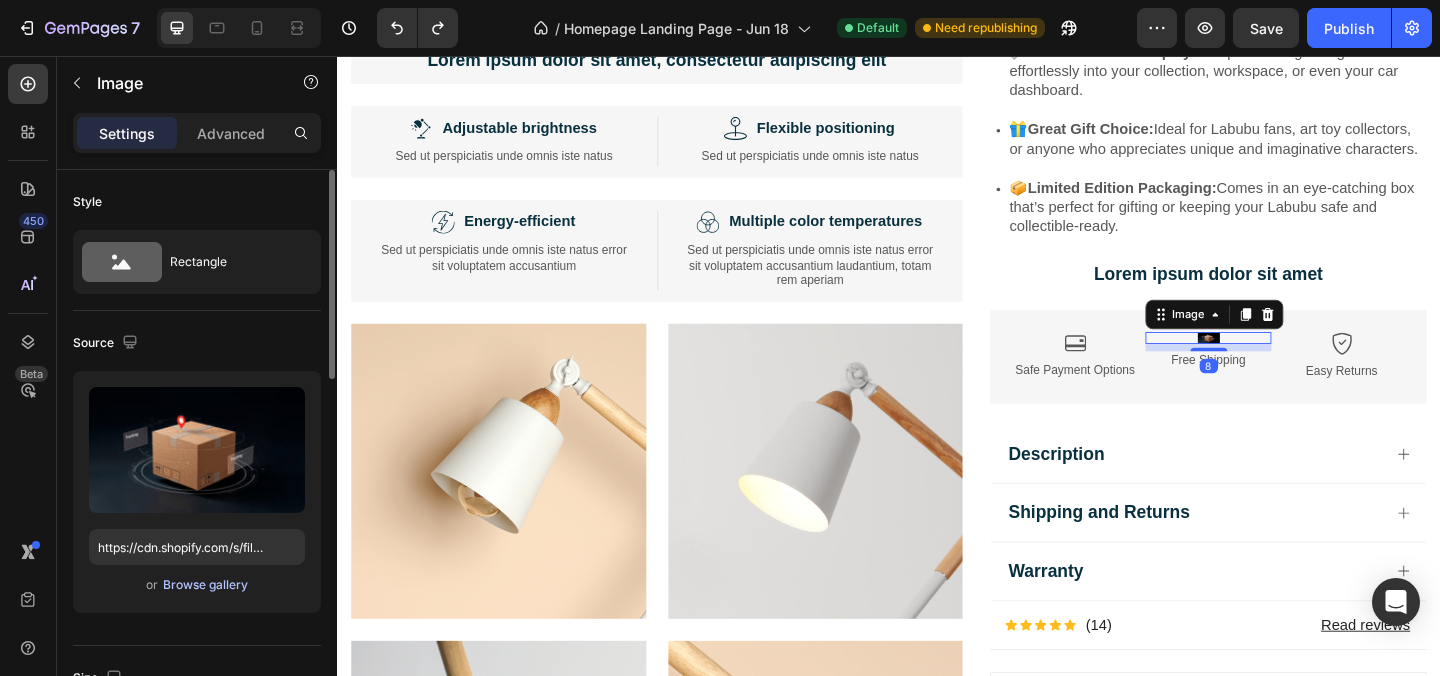 click on "Browse gallery" at bounding box center (205, 585) 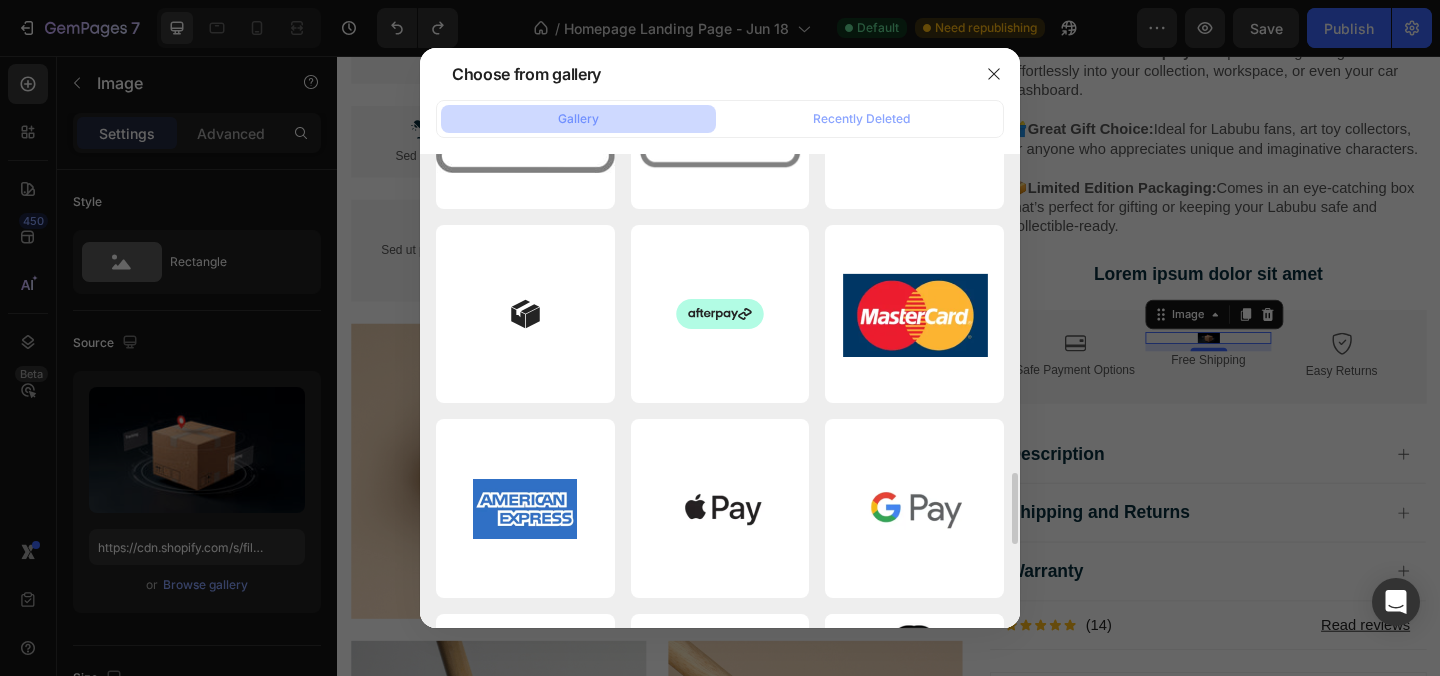 scroll, scrollTop: 2086, scrollLeft: 0, axis: vertical 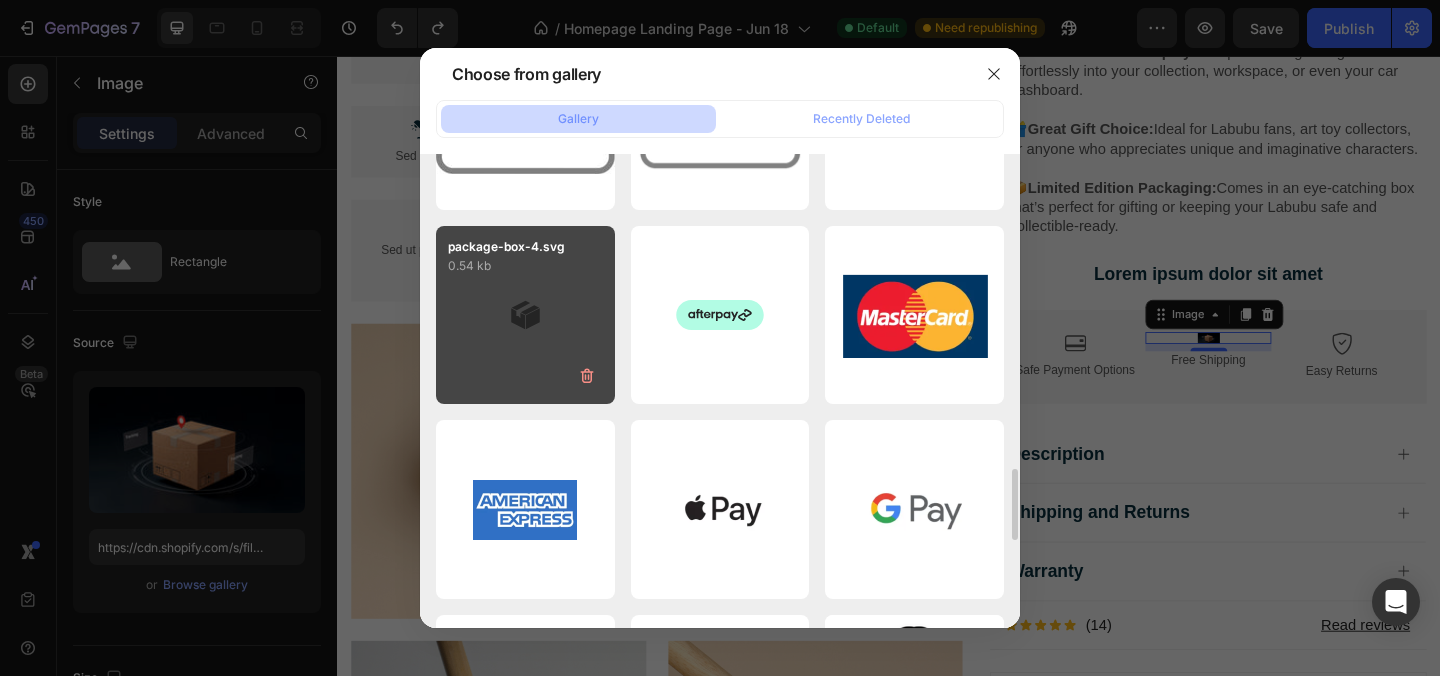 click on "package-box-4.svg 0.54 kb" at bounding box center (525, 315) 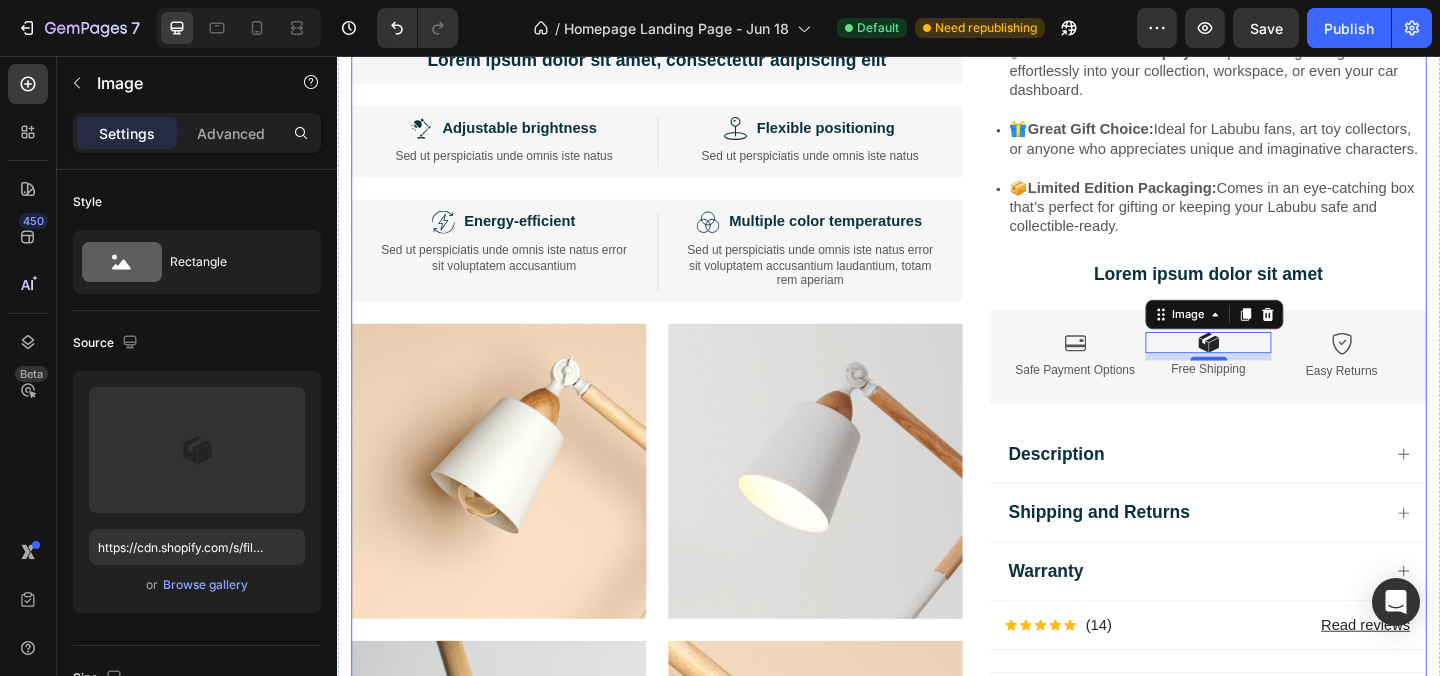 click on "Image Lorem ipsum dolor sit amet, consectetur adipiscing elit Text Block Image Adjustable brightness Text Block Row Sed ut perspiciatis unde omnis iste natus Text Block Row Image Flexible positioning Text Block Row Sed ut perspiciatis unde omnis iste natus Text Block Row Row Image Energy-efficient Text Block Row Sed ut perspiciatis unde omnis iste natus error sit voluptatem accusantium Text Block Row Image Multiple color temperatures Text Block Row Sed ut perspiciatis unde omnis iste natus error sit voluptatem accusantium laudantium, totam rem aperiam Text Block Row Row Image Image Row Image Image Row Row
Product Images Icon Icon Icon Icon Icon Icon List 2,500+ Verified Reviews! Text Block Row Labubu Random Design Action Figure Product Title ₹ 799.00 Product Price Product Price Image Learn more Text Block Row Quantity: Text Block
1
Product Quantity GET IT NOW Add to Cart
In-stock, ships within 1-2 days | Free shipping & returns Item List" at bounding box center (937, 188) 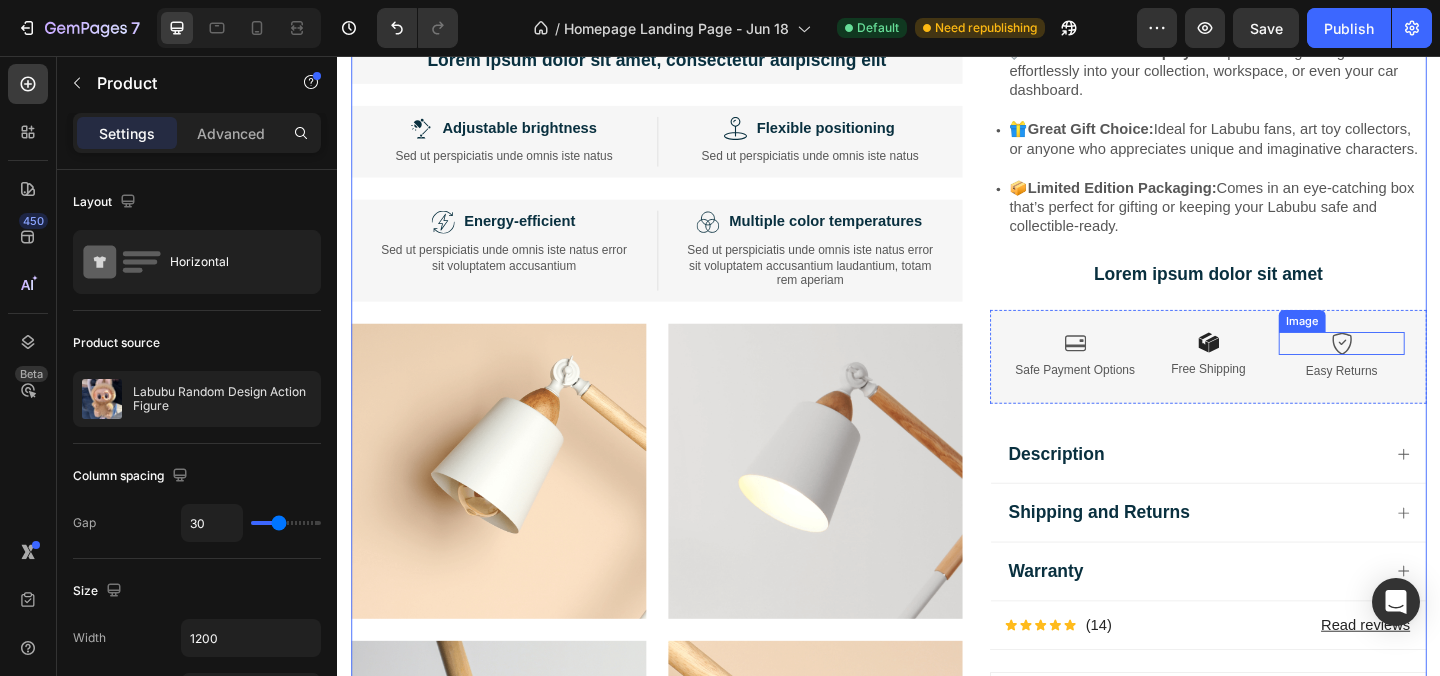 click at bounding box center [1430, 368] 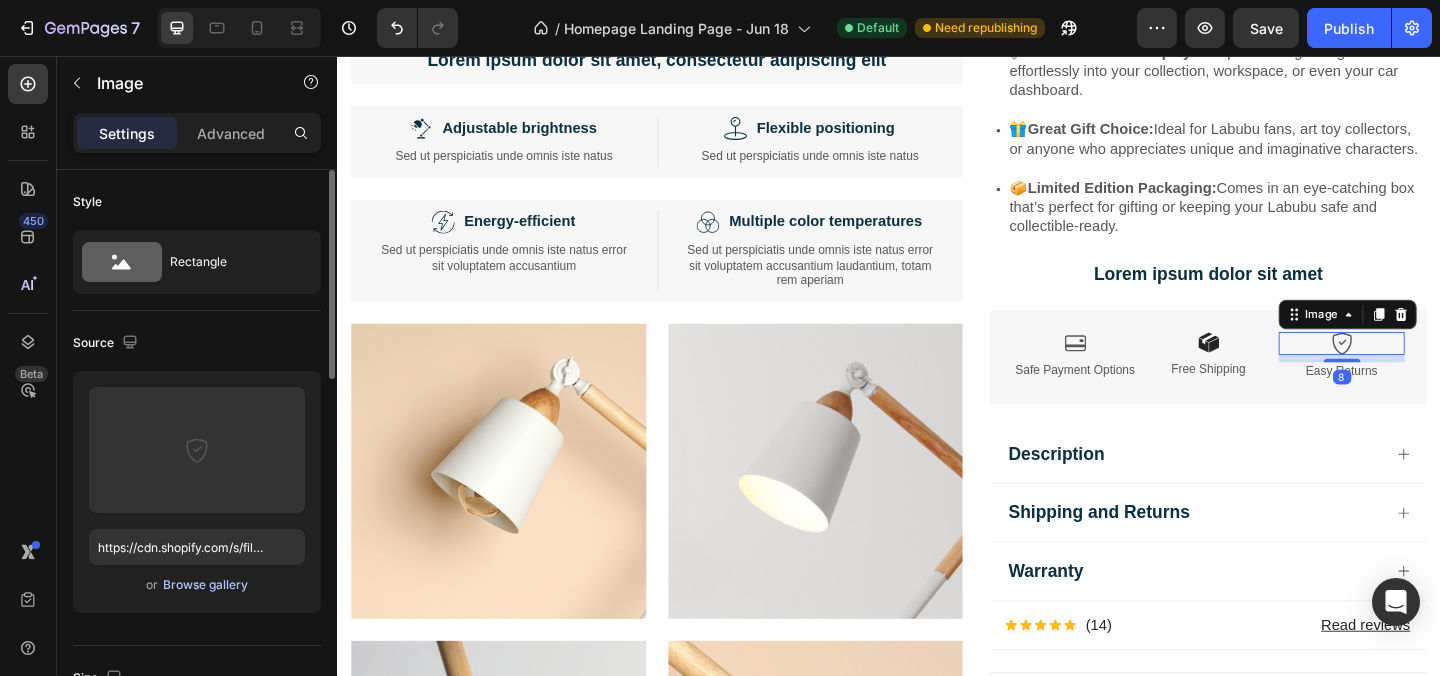 click on "Browse gallery" at bounding box center [205, 585] 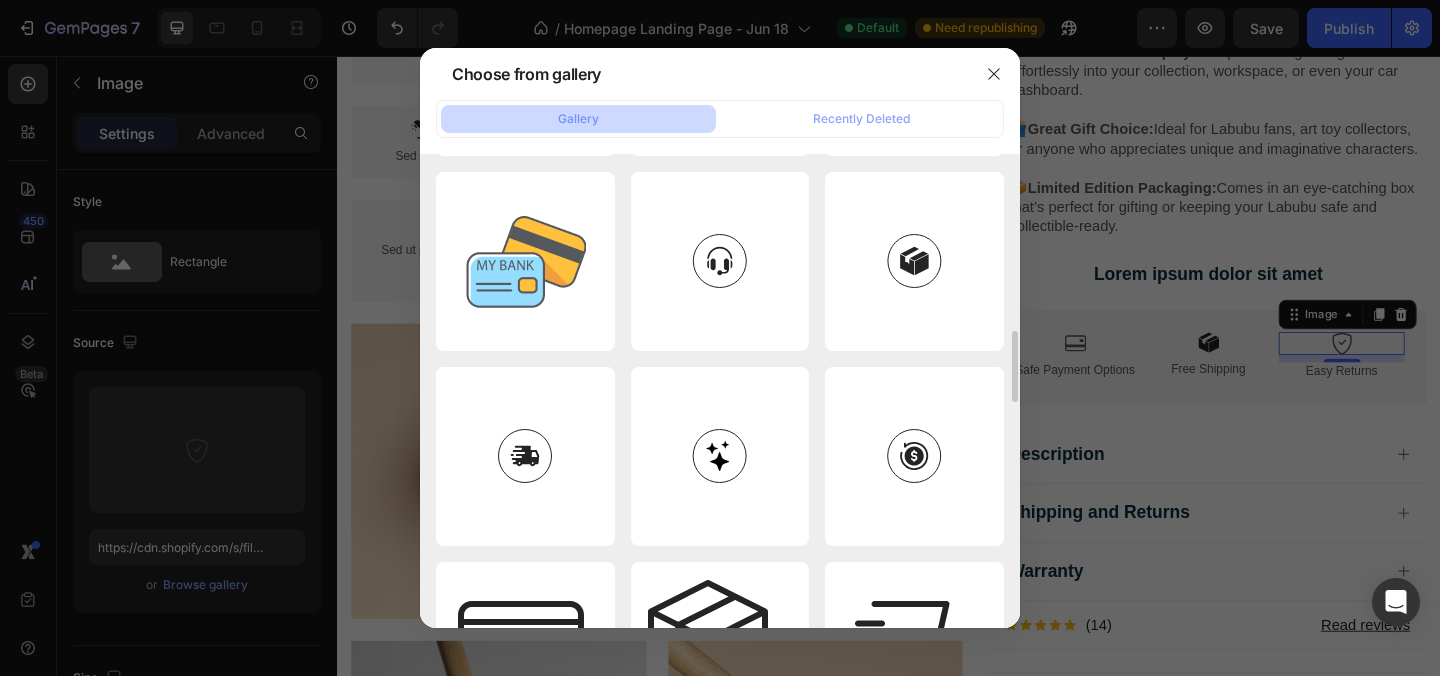 scroll, scrollTop: 1160, scrollLeft: 0, axis: vertical 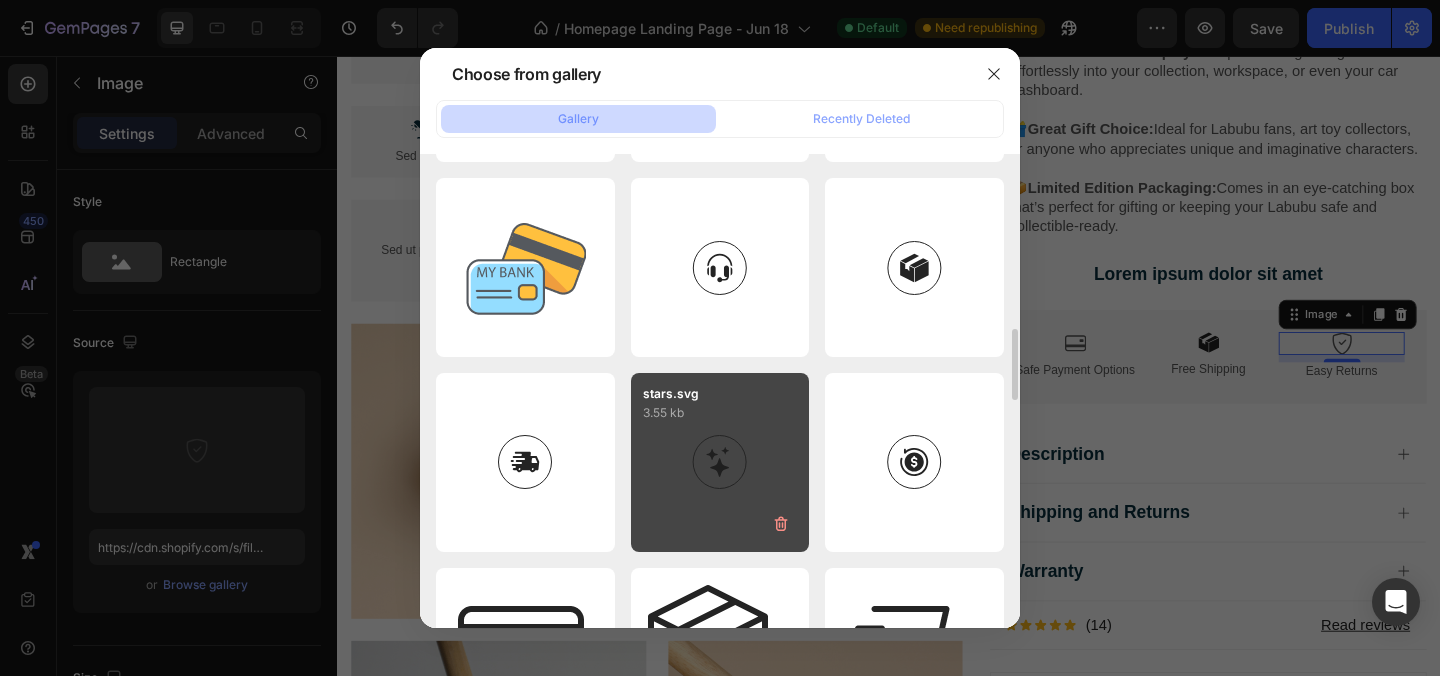 click on "stars.svg 3.55 kb" at bounding box center [720, 462] 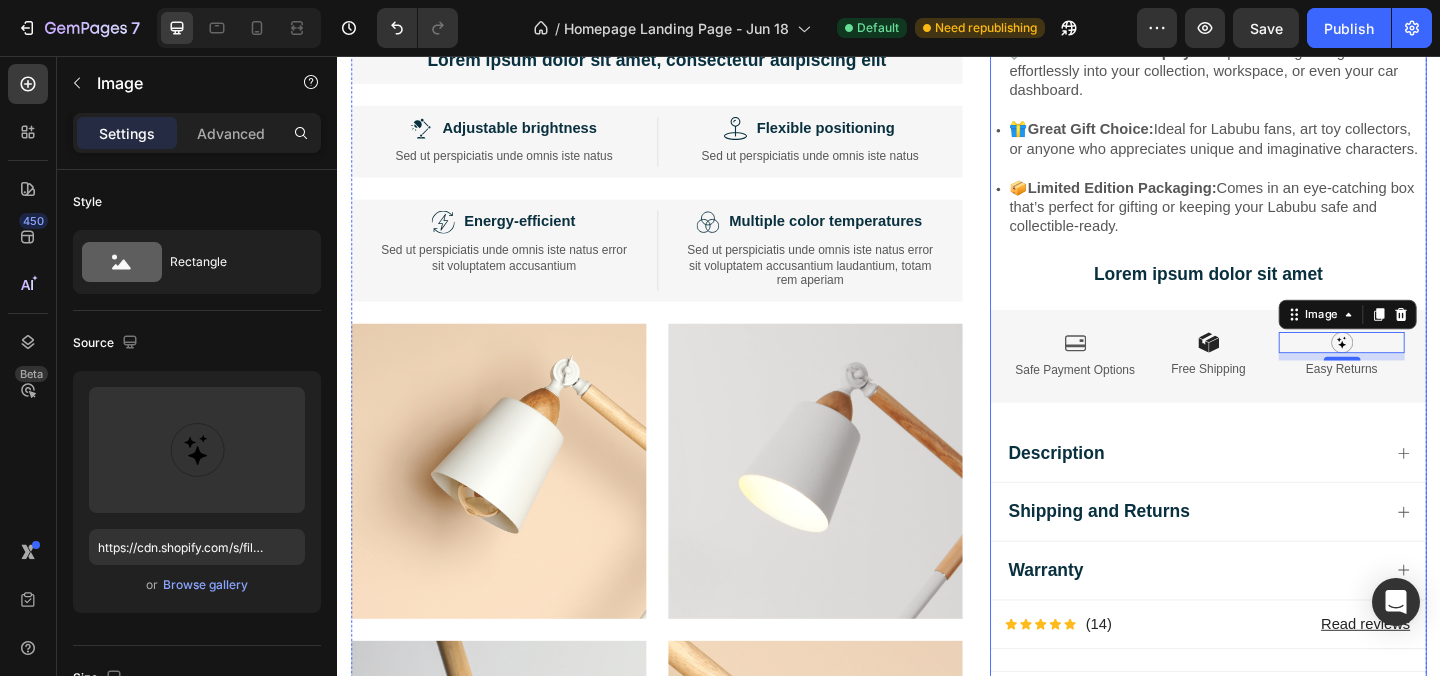 click on "Icon Icon Icon Icon Icon Icon List 2,500+ Verified Reviews! Text Block Row Labubu Random Design Action Figure Product Title ₹ 799.00 Product Price Product Price Image Learn more Text Block Row Quantity: Text Block
1
Product Quantity GET IT NOW Add to Cart
In-stock, ships within 1-2 days | Free shipping & returns Item List About this item Text Block
✨  Expressive Design:  Instantly recognizable with its quirky smile, wide eyes, and wild hair – Labubu adds a playful vibe to your desk, shelf, or room decor.
💎  Premium Material:  Made from high-quality, durable vinyl for long-lasting charm and a smooth matte finish that feels great to hold.
📏  Perfect Size for Display:  Compact and lightweight – fits effortlessly into your collection, workspace, or even your car dashboard.
🎁  Great Gift Choice:
📦  Limited Edition Packaging: Item List Lorem ipsum dolor sit amet Image   8" at bounding box center [1284, 126] 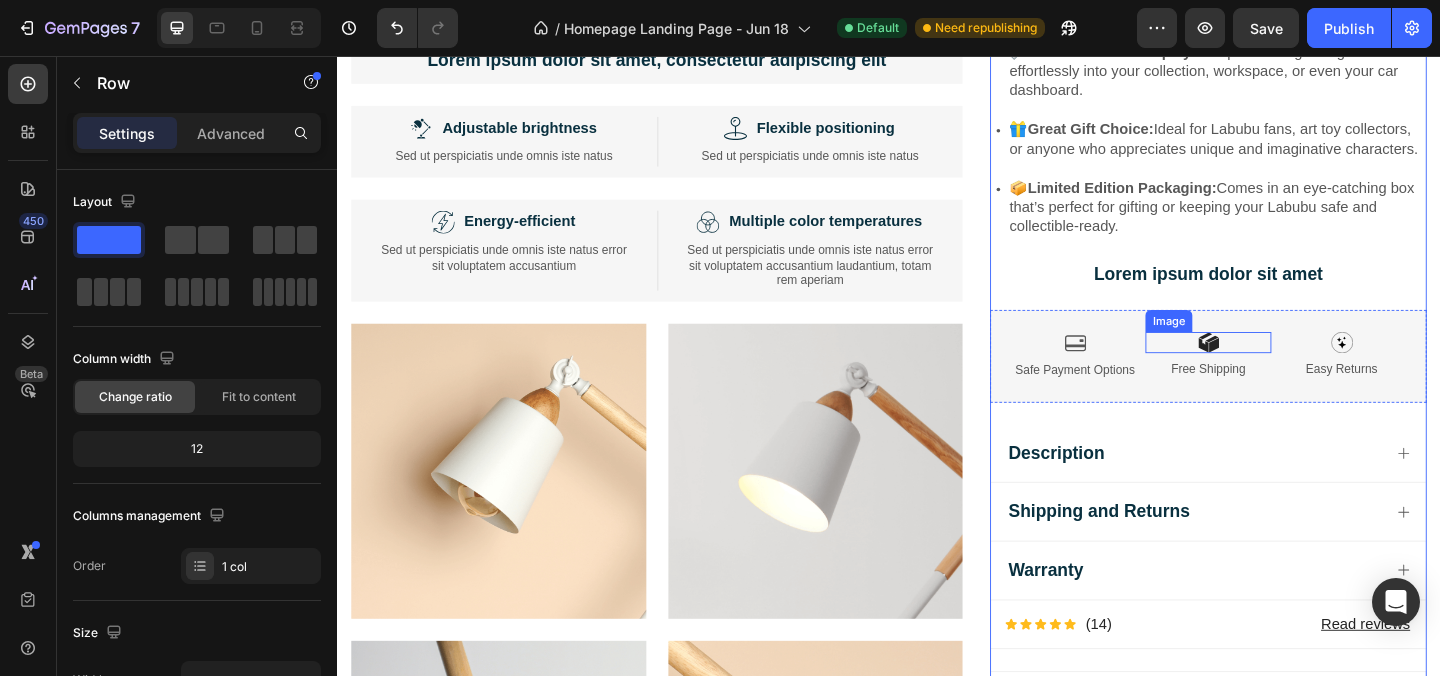 click at bounding box center [1285, 367] 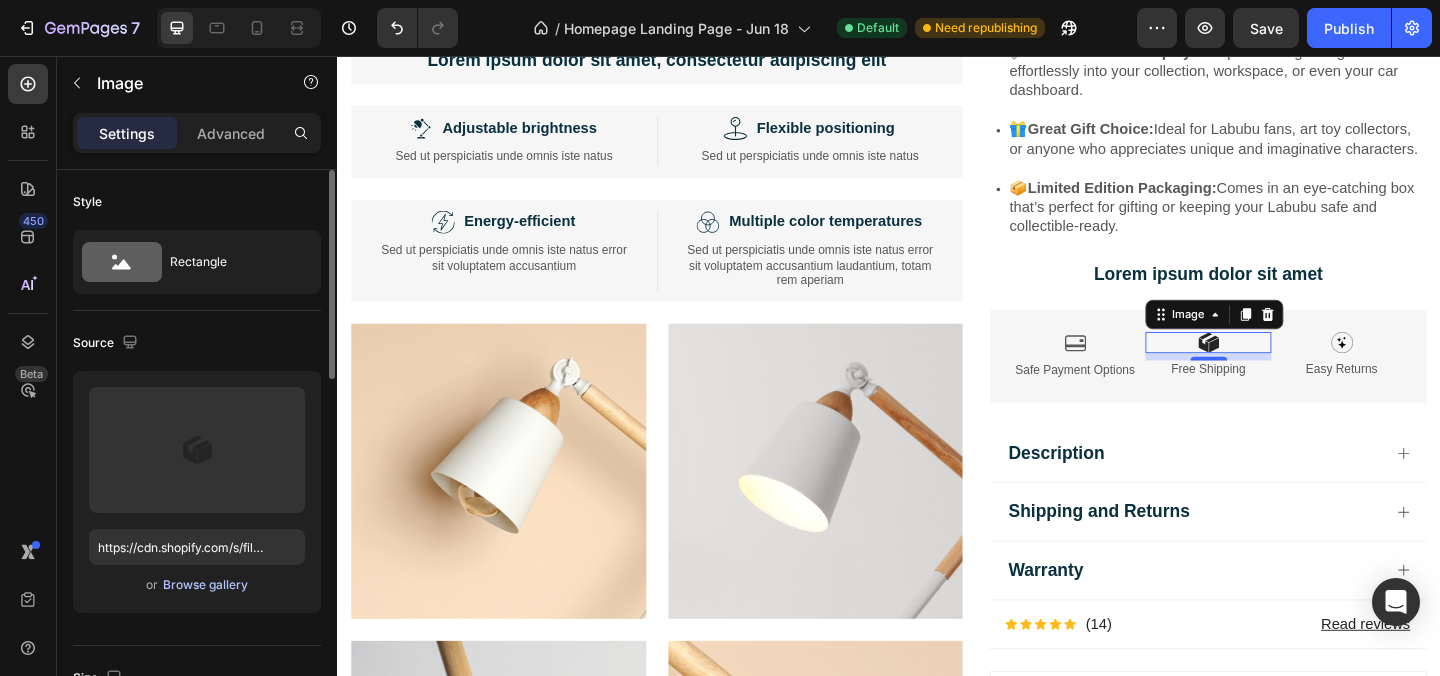 click on "Browse gallery" at bounding box center (205, 585) 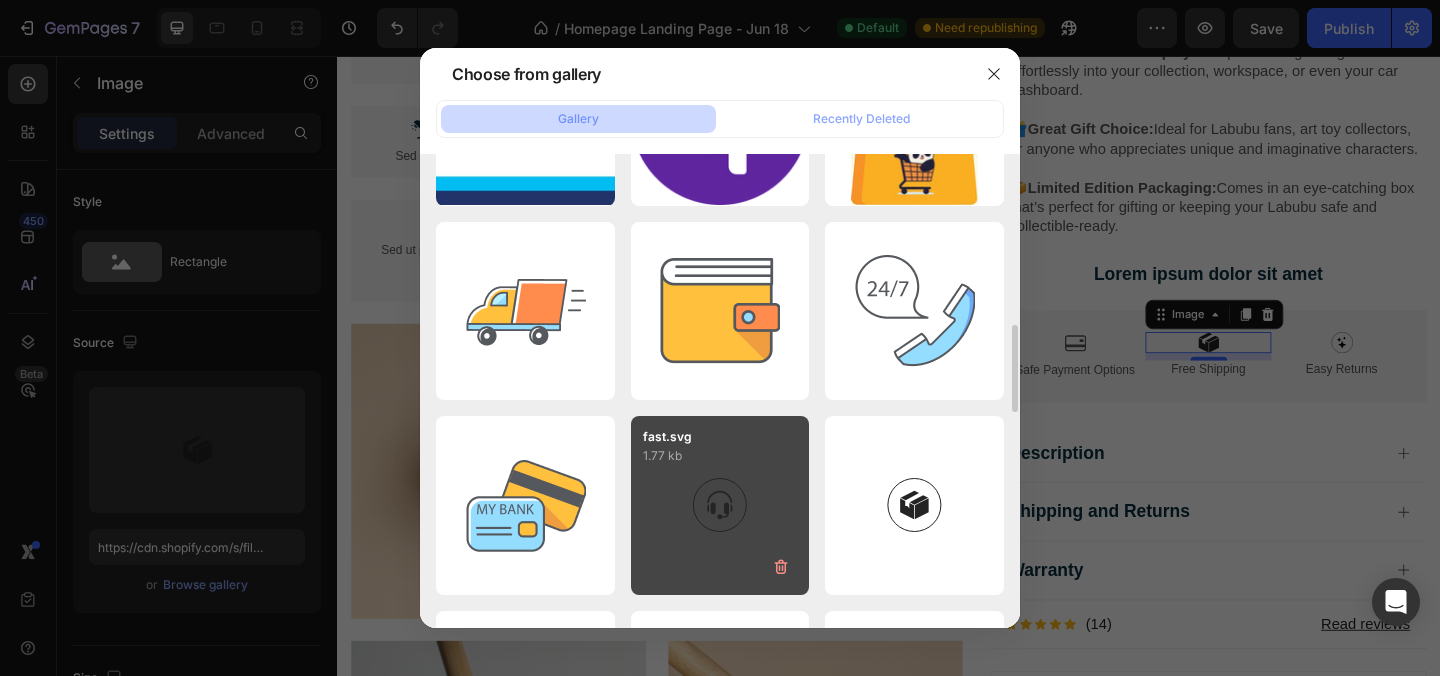 scroll, scrollTop: 911, scrollLeft: 0, axis: vertical 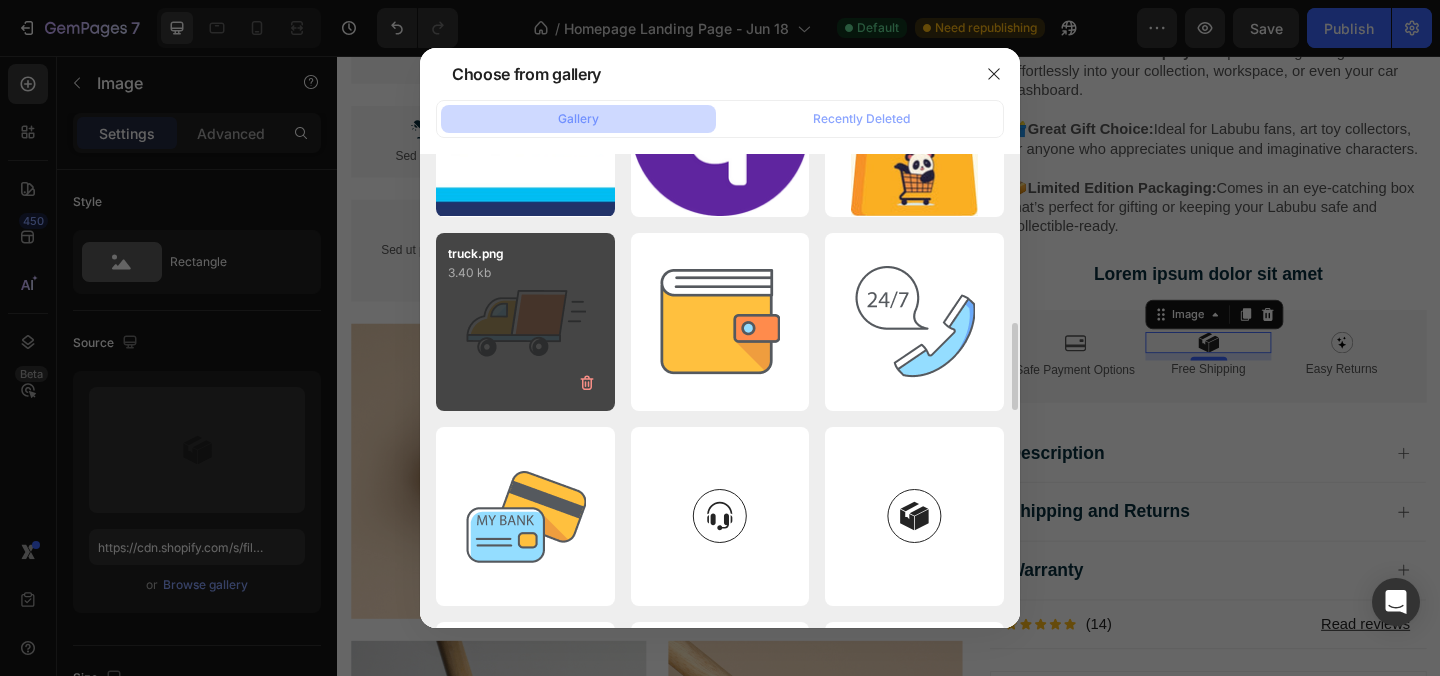 click on "truck.png 3.40 kb" at bounding box center [525, 322] 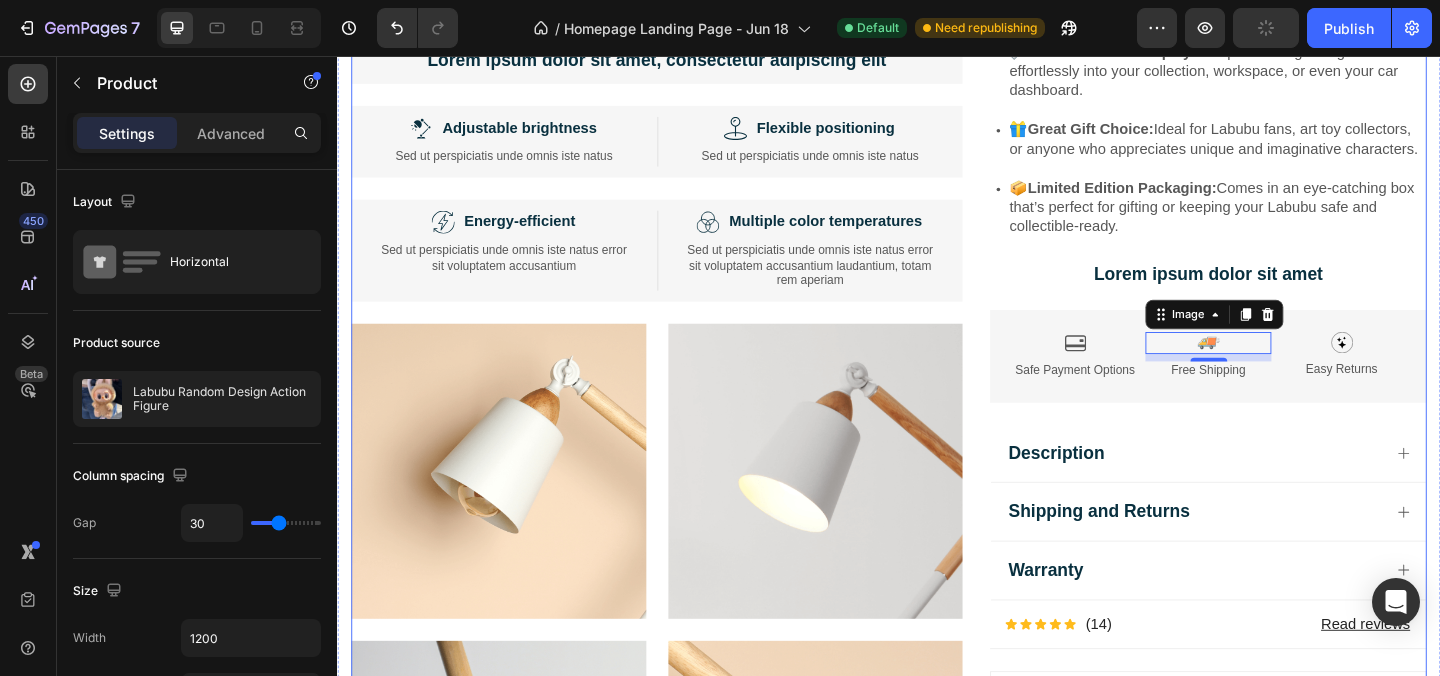 click on "Image Lorem ipsum dolor sit amet, consectetur adipiscing elit Text Block Image Adjustable brightness Text Block Row Sed ut perspiciatis unde omnis iste natus Text Block Row Image Flexible positioning Text Block Row Sed ut perspiciatis unde omnis iste natus Text Block Row Row Image Energy-efficient Text Block Row Sed ut perspiciatis unde omnis iste natus error sit voluptatem accusantium Text Block Row Image Multiple color temperatures Text Block Row Sed ut perspiciatis unde omnis iste natus error sit voluptatem accusantium laudantium, totam rem aperiam Text Block Row Row Image Image Row Image Image Row Row
Product Images Icon Icon Icon Icon Icon Icon List 2,500+ Verified Reviews! Text Block Row Labubu Random Design Action Figure Product Title ₹ 799.00 Product Price Product Price Image Learn more Text Block Row Quantity: Text Block
1
Product Quantity GET IT NOW Add to Cart
In-stock, ships within 1-2 days | Free shipping & returns Item List" at bounding box center (937, 188) 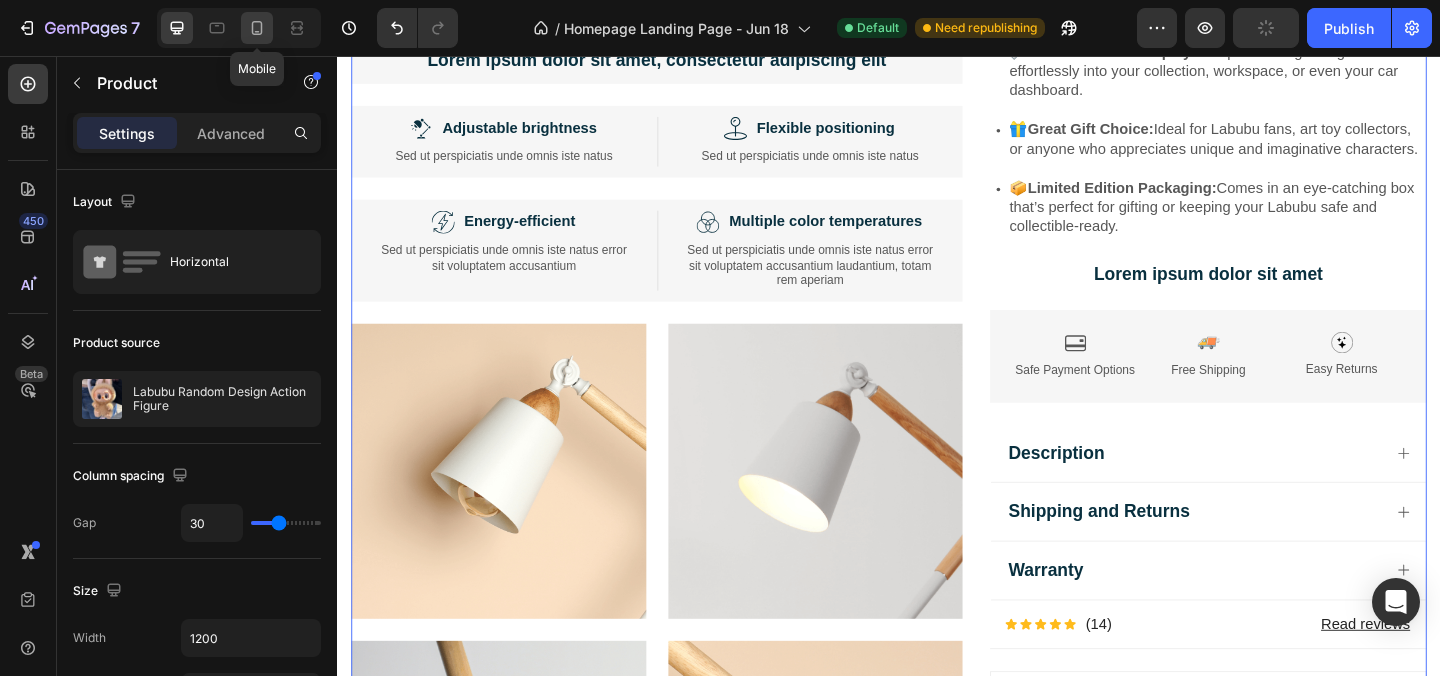 click 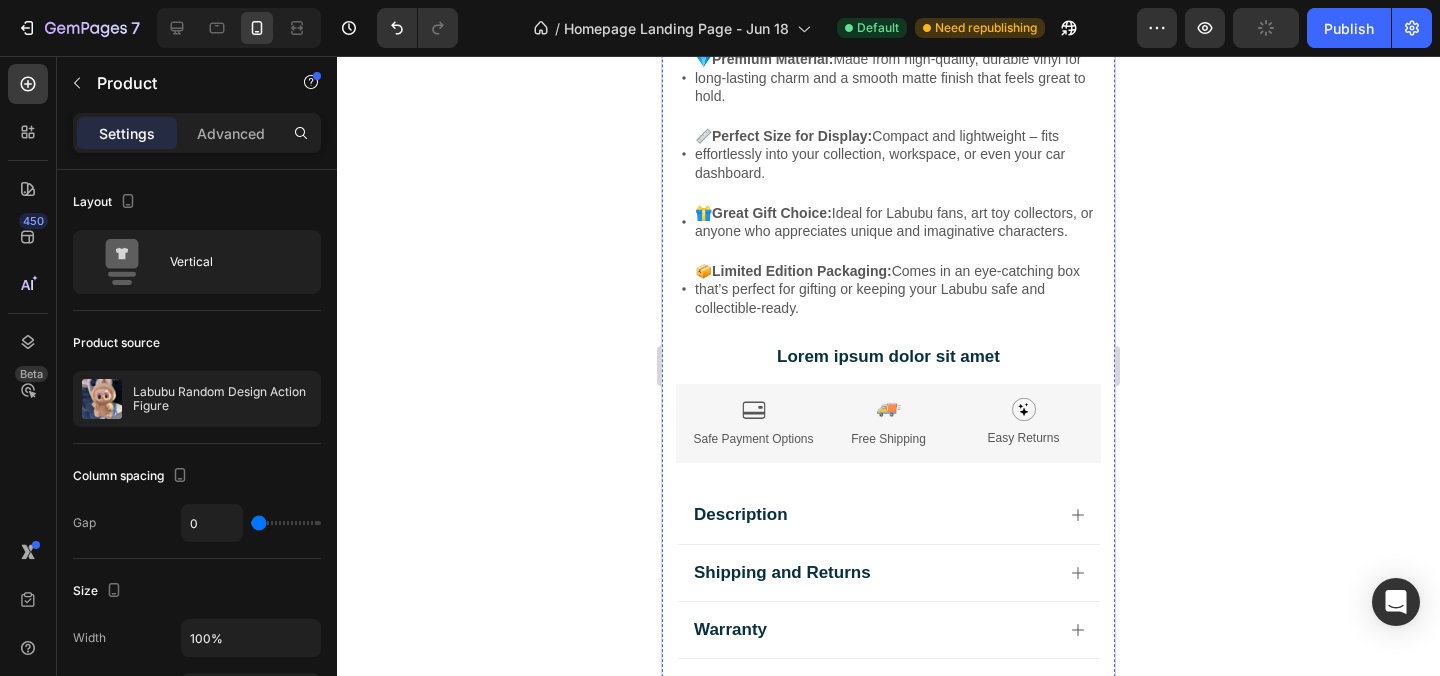 scroll, scrollTop: 3432, scrollLeft: 0, axis: vertical 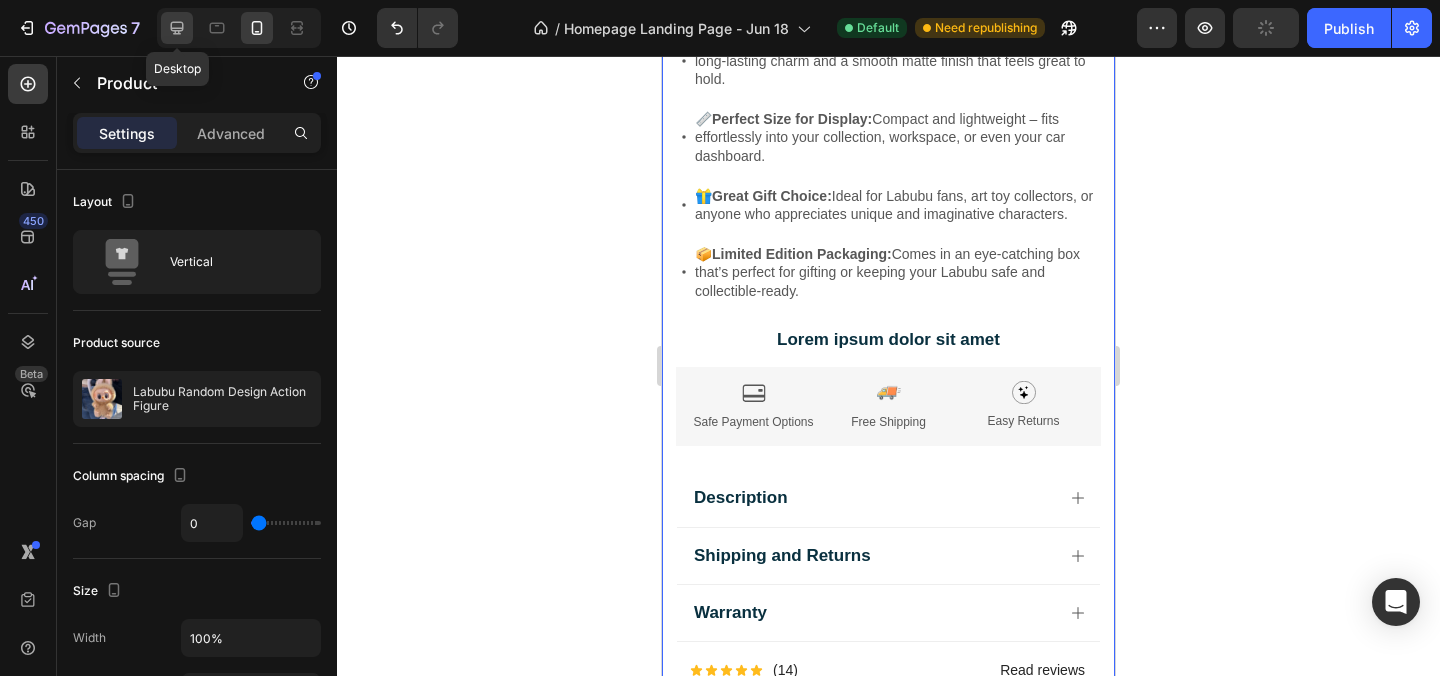 click 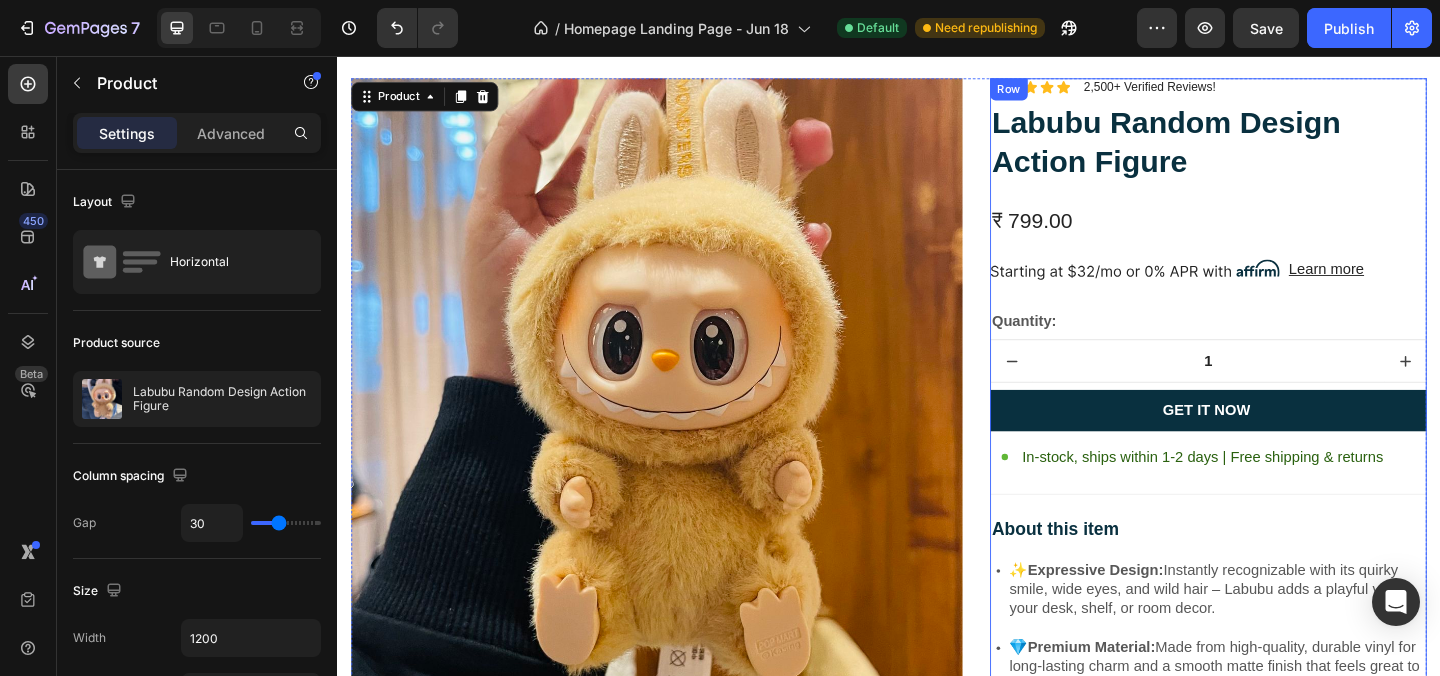 scroll, scrollTop: 2564, scrollLeft: 0, axis: vertical 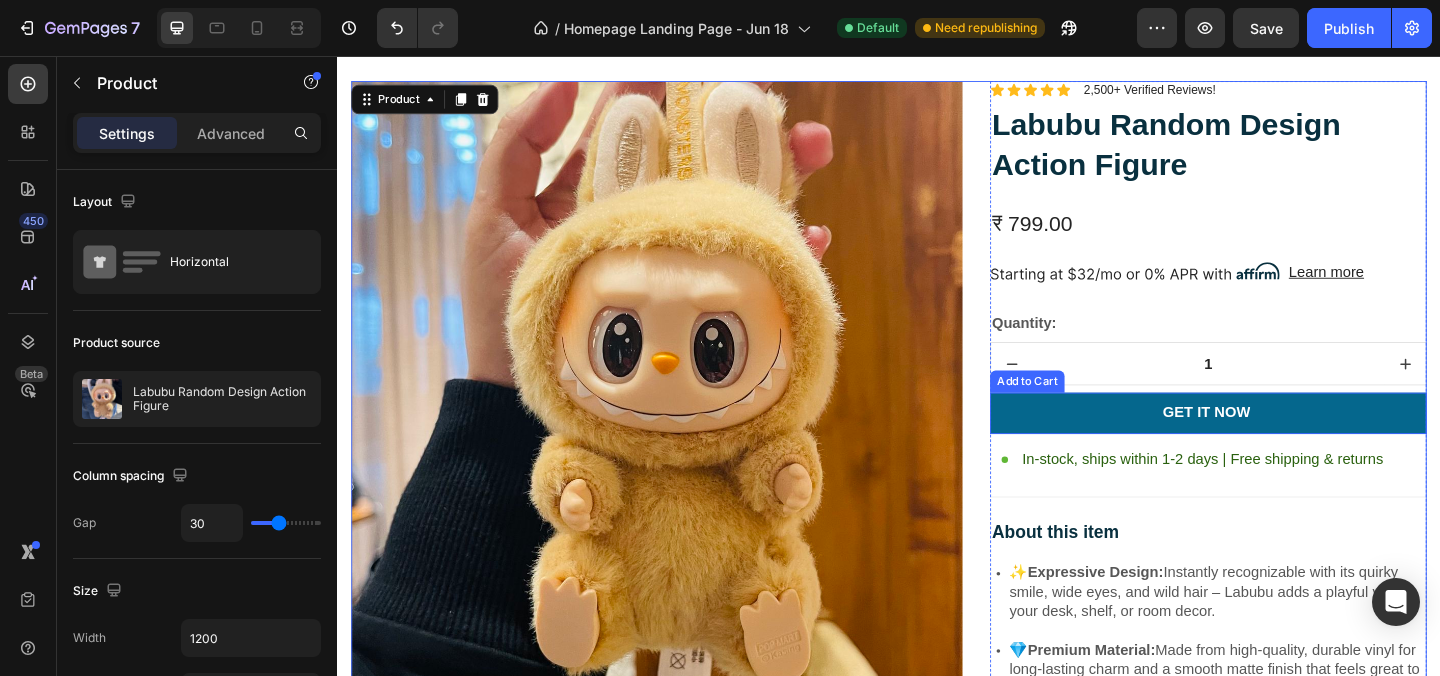 click on "GET IT NOW" at bounding box center (1284, 444) 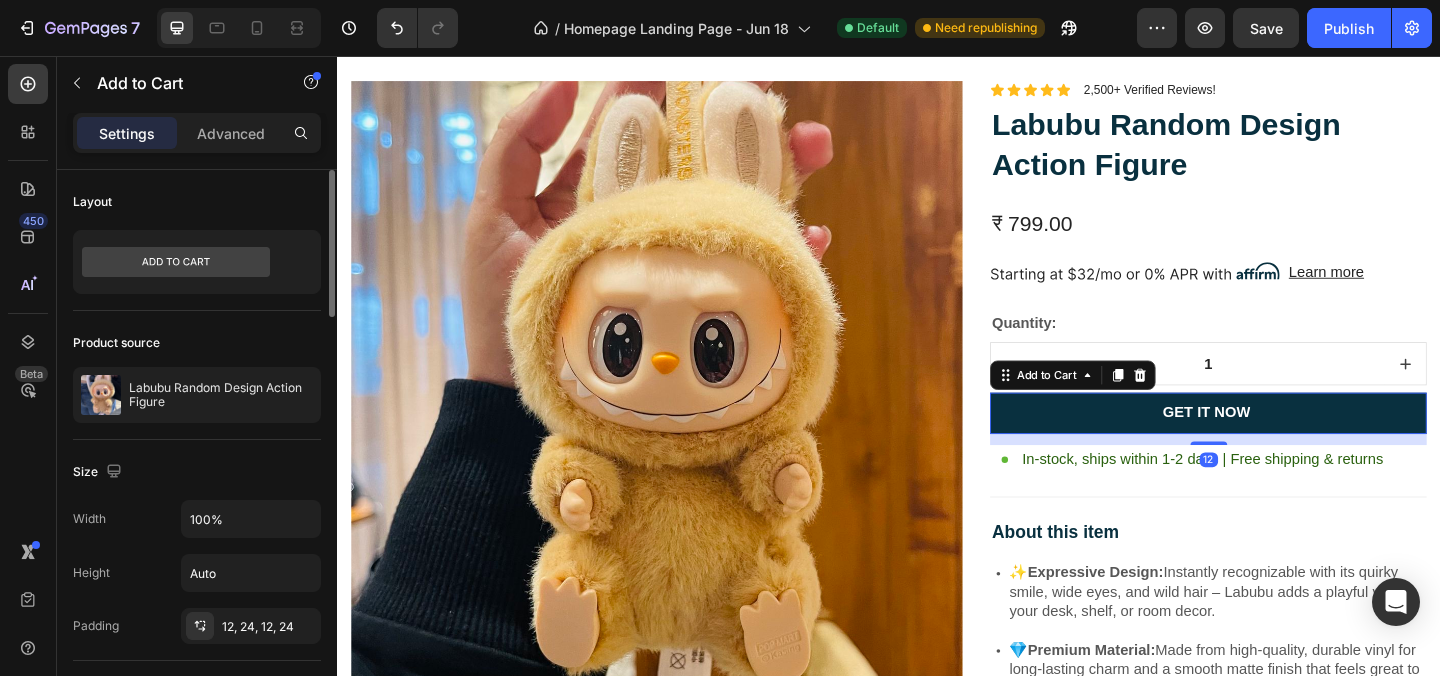 click on "Layout" 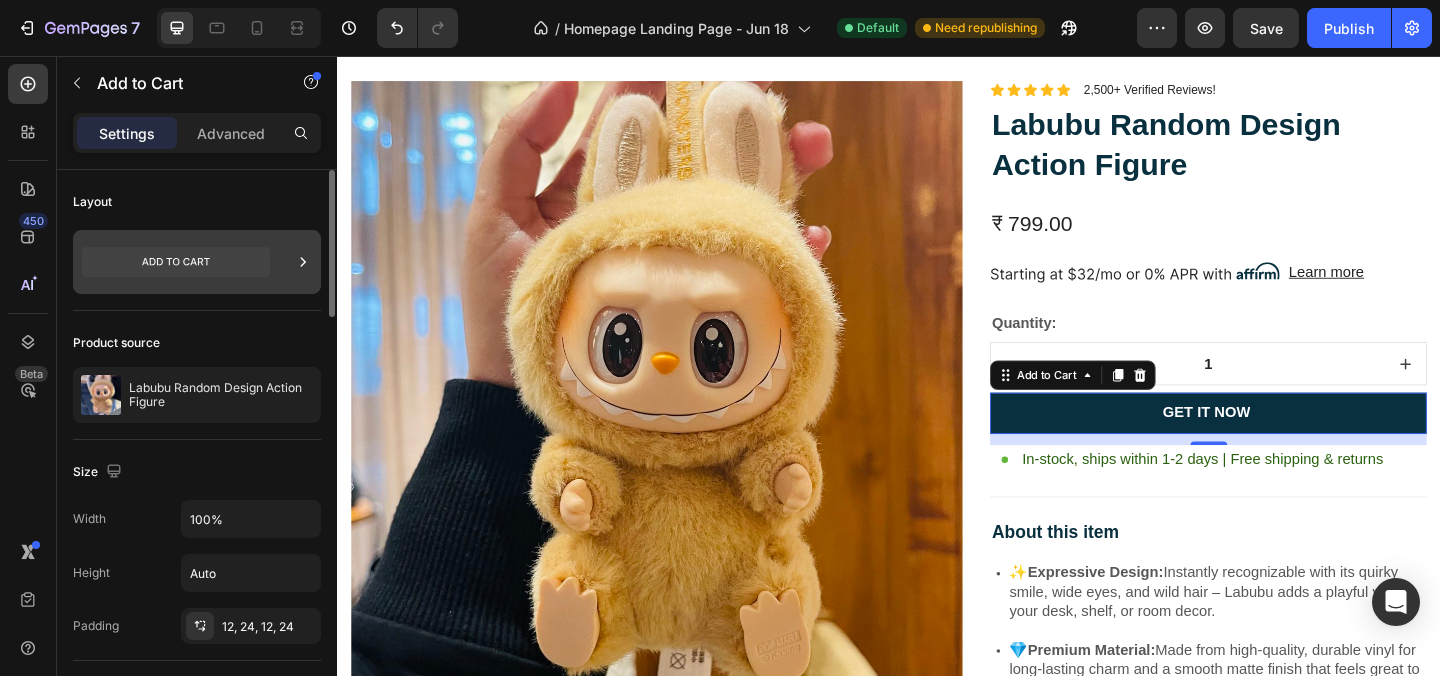 click 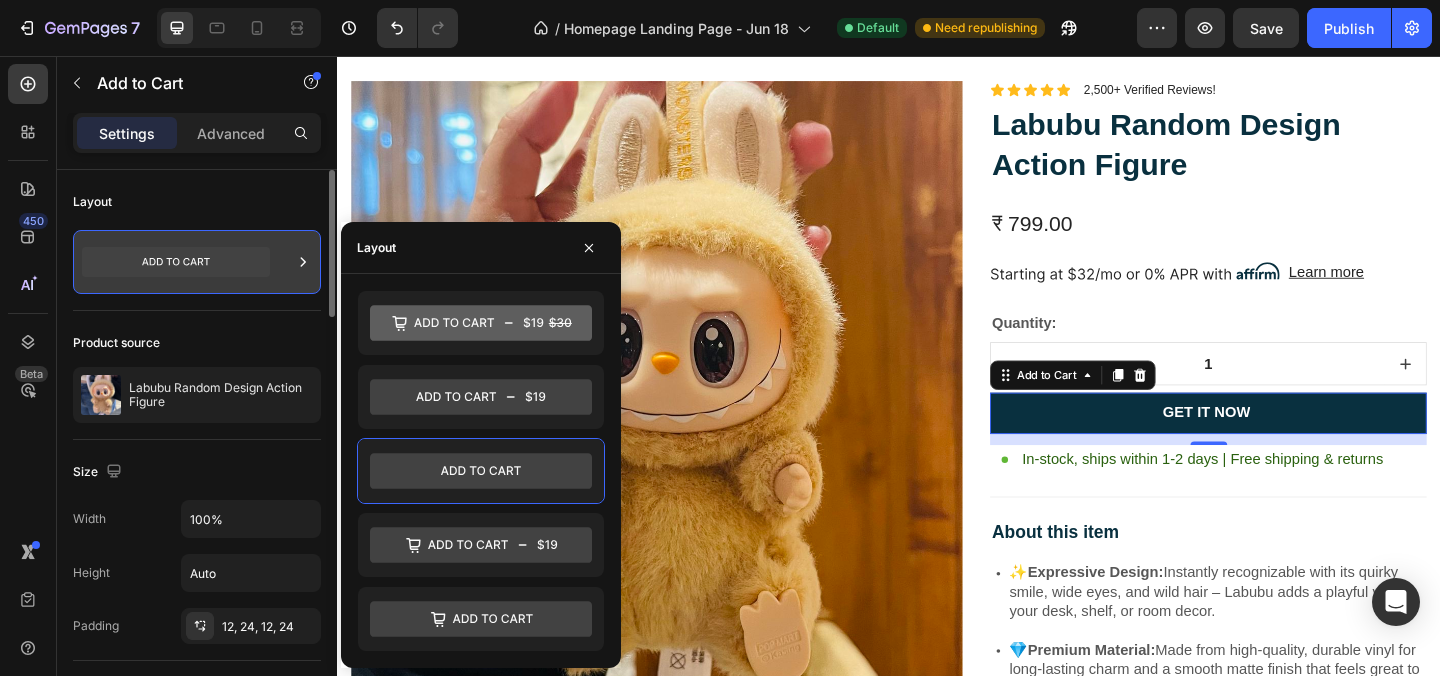 click 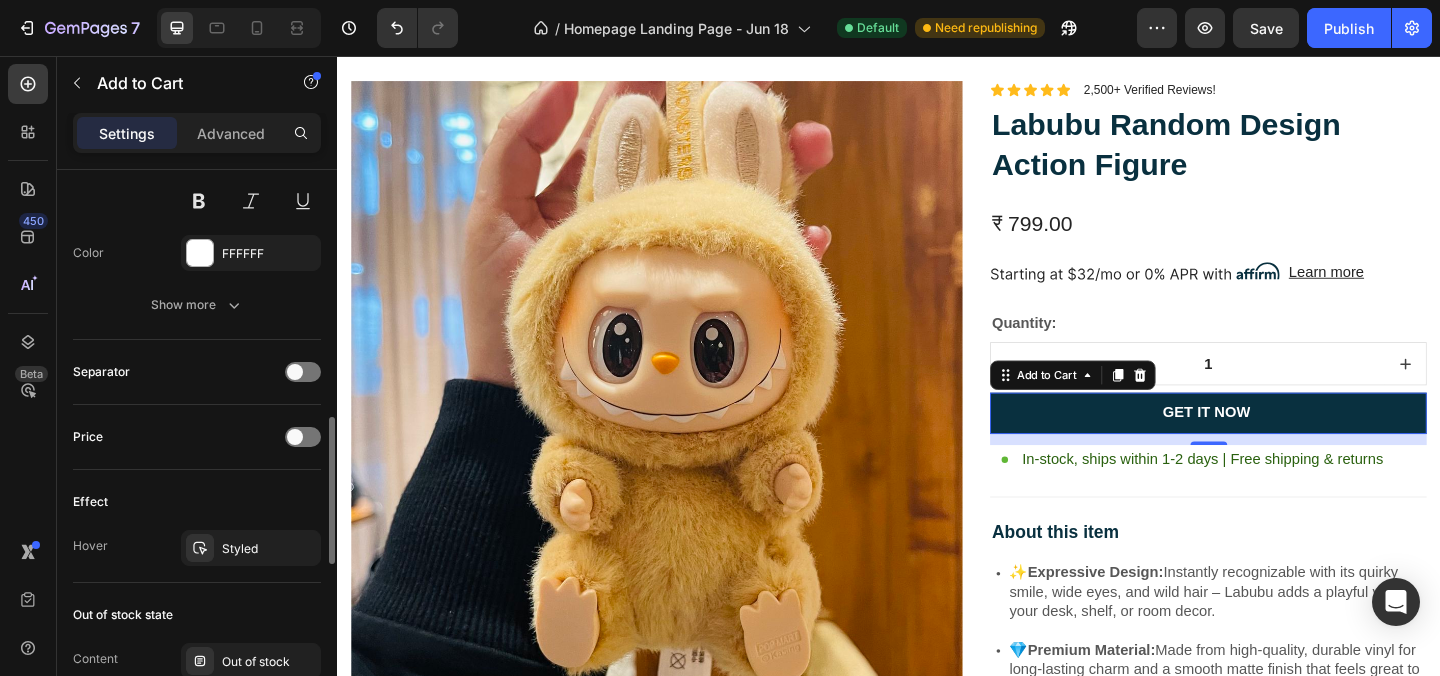 scroll, scrollTop: 1157, scrollLeft: 0, axis: vertical 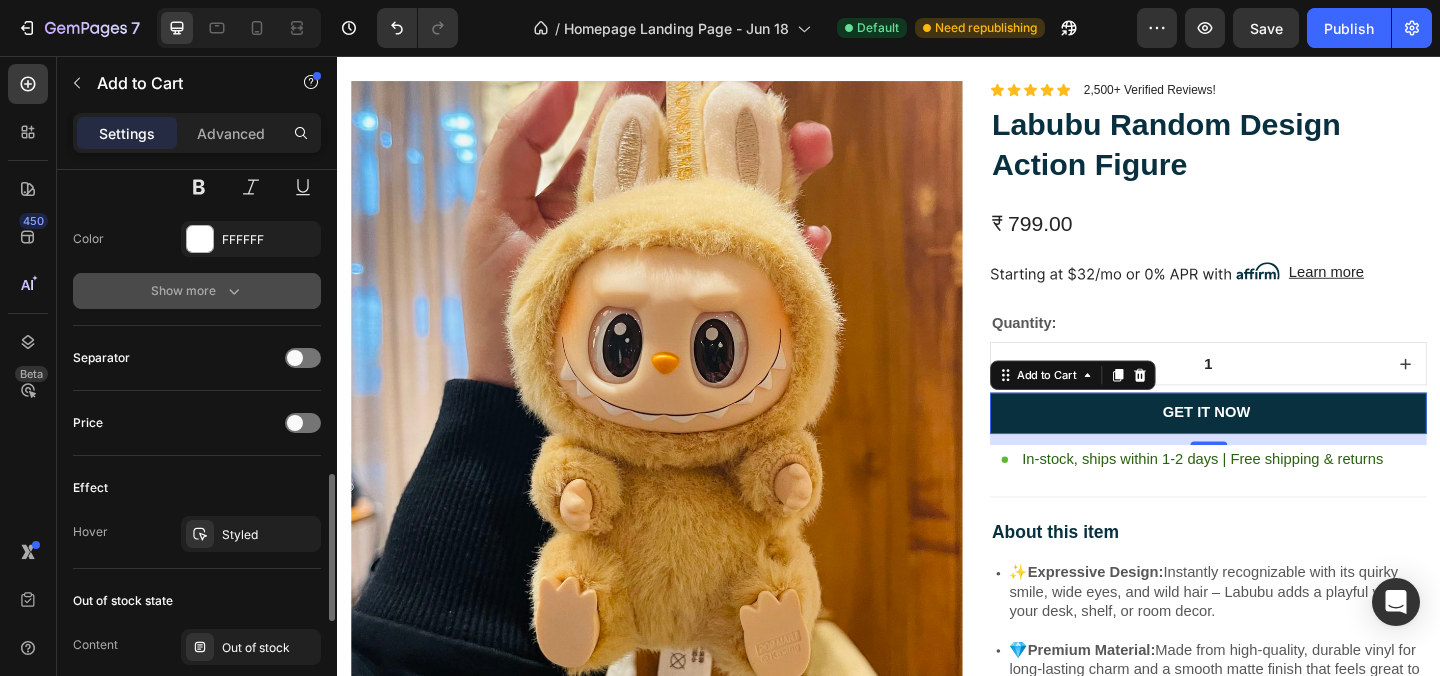 click on "Show more" at bounding box center [197, 291] 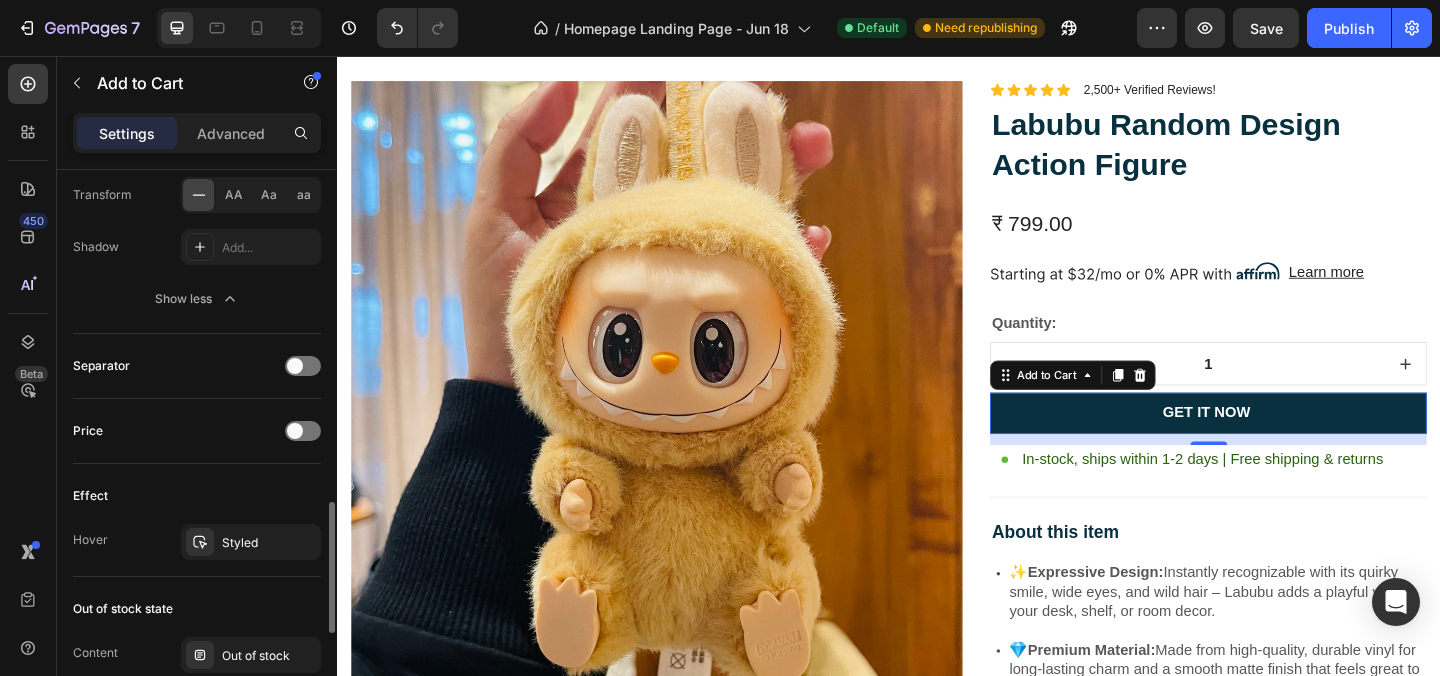 scroll, scrollTop: 1413, scrollLeft: 0, axis: vertical 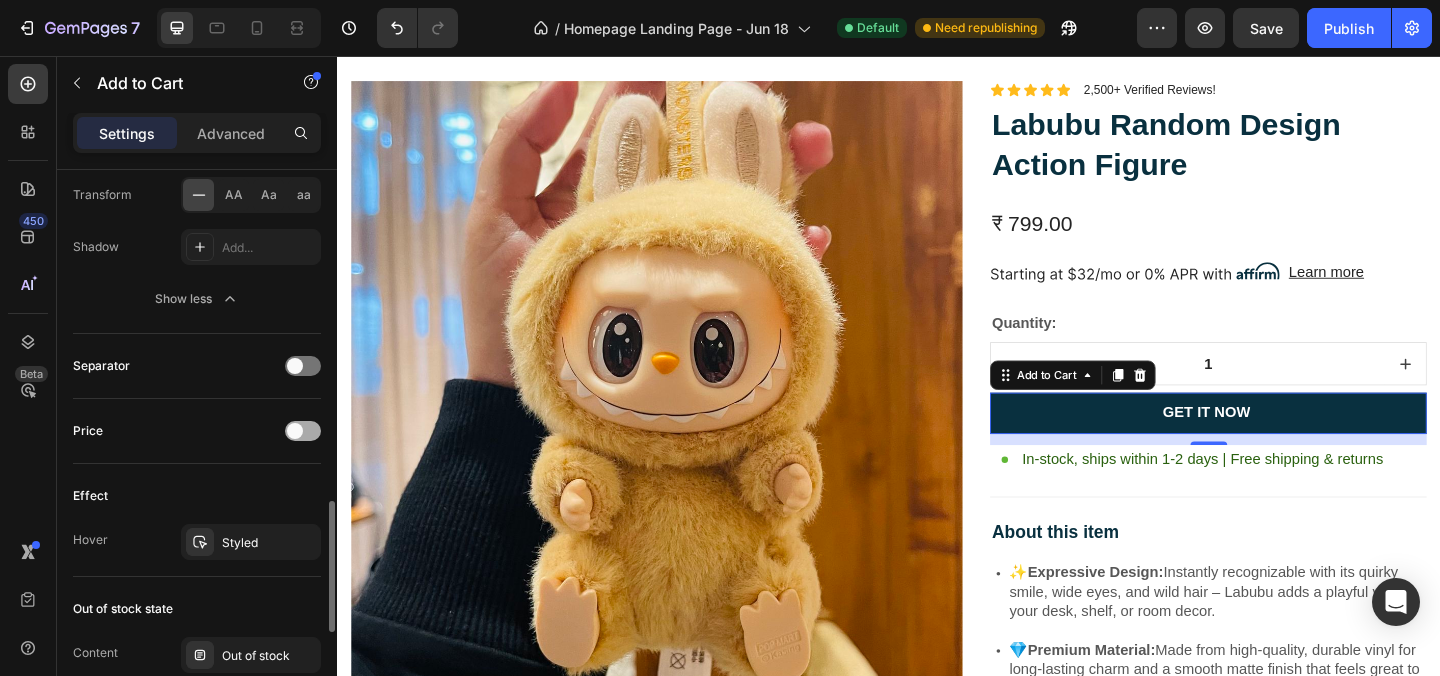 click at bounding box center (303, 431) 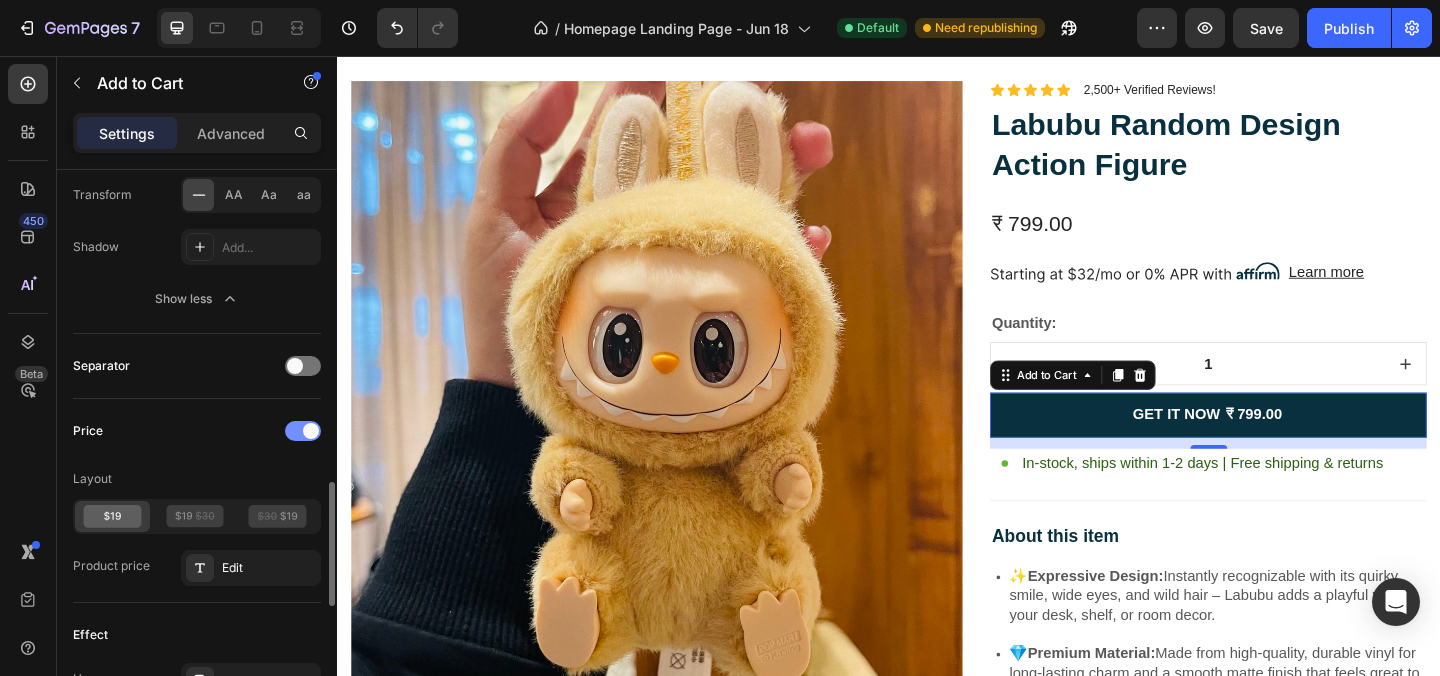 click at bounding box center [303, 431] 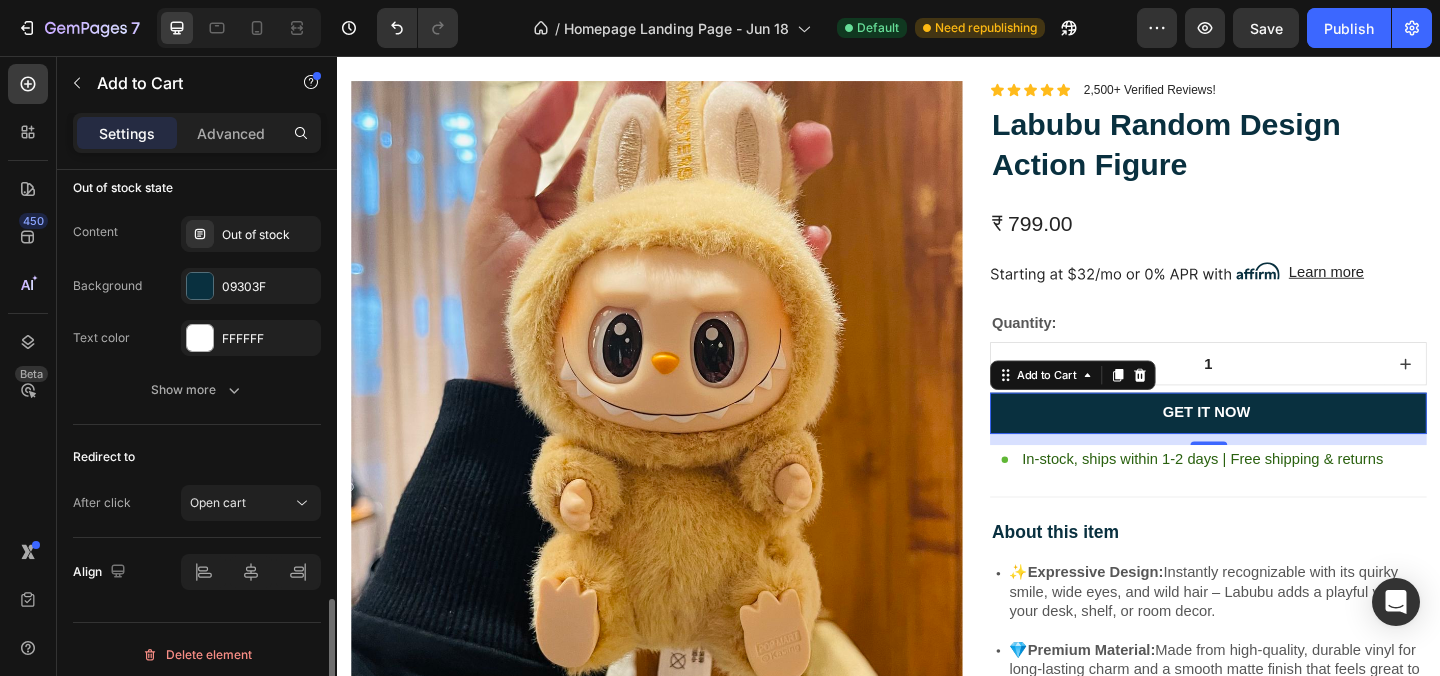 scroll, scrollTop: 1844, scrollLeft: 0, axis: vertical 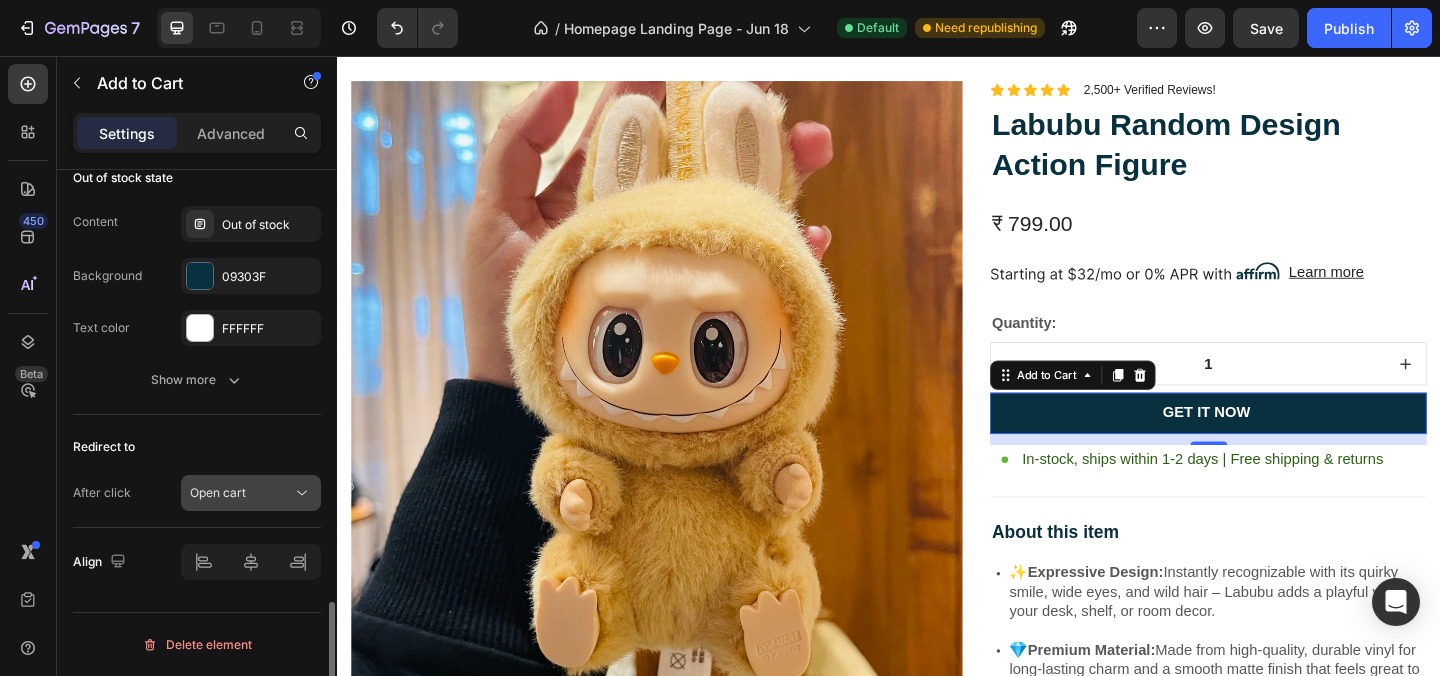 click on "Open cart" at bounding box center (218, 492) 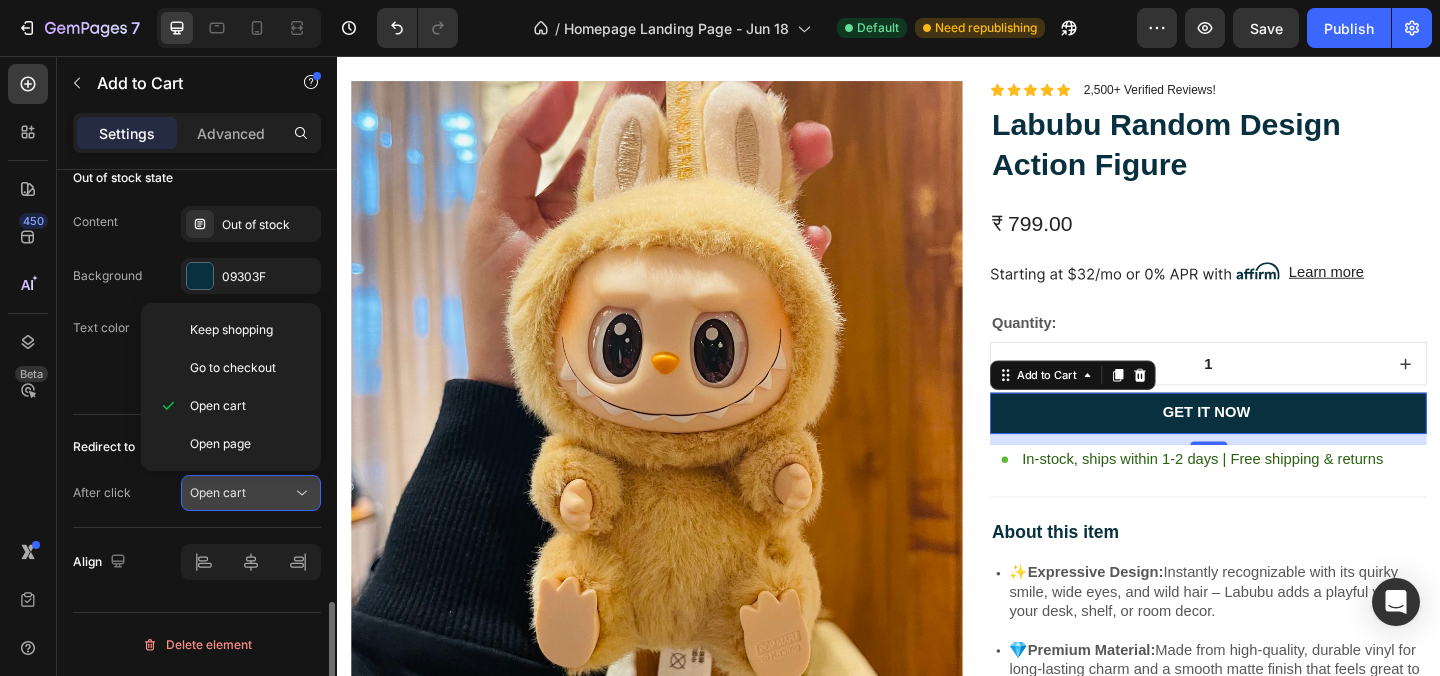 click on "Open cart" at bounding box center [218, 492] 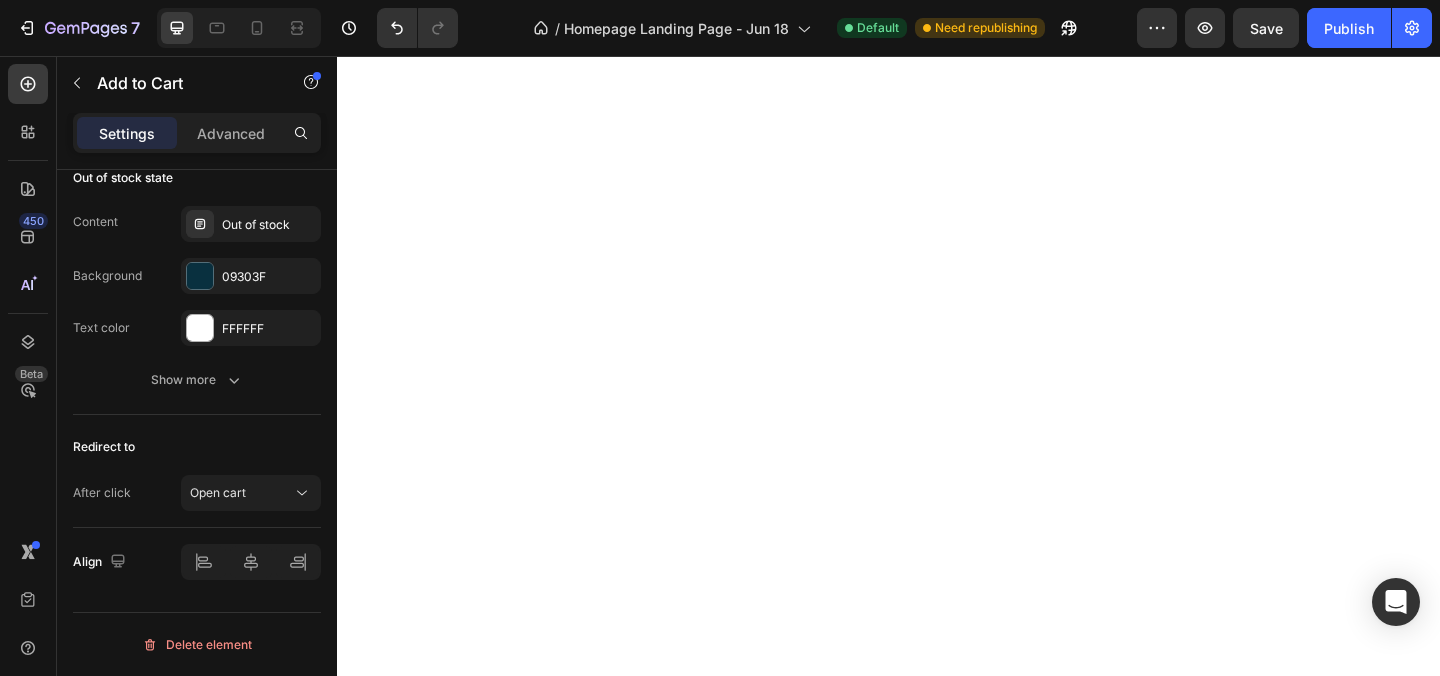 scroll, scrollTop: 0, scrollLeft: 0, axis: both 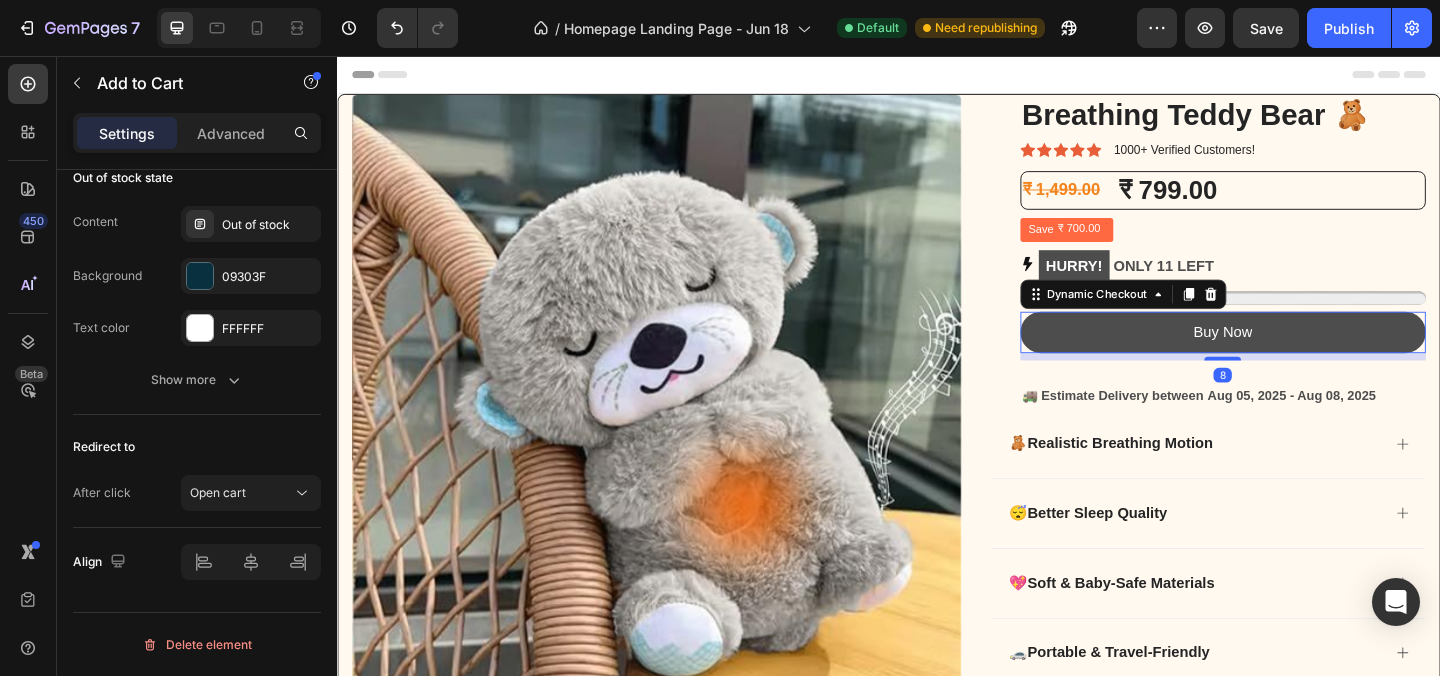 click on "Buy Now" at bounding box center [1300, 356] 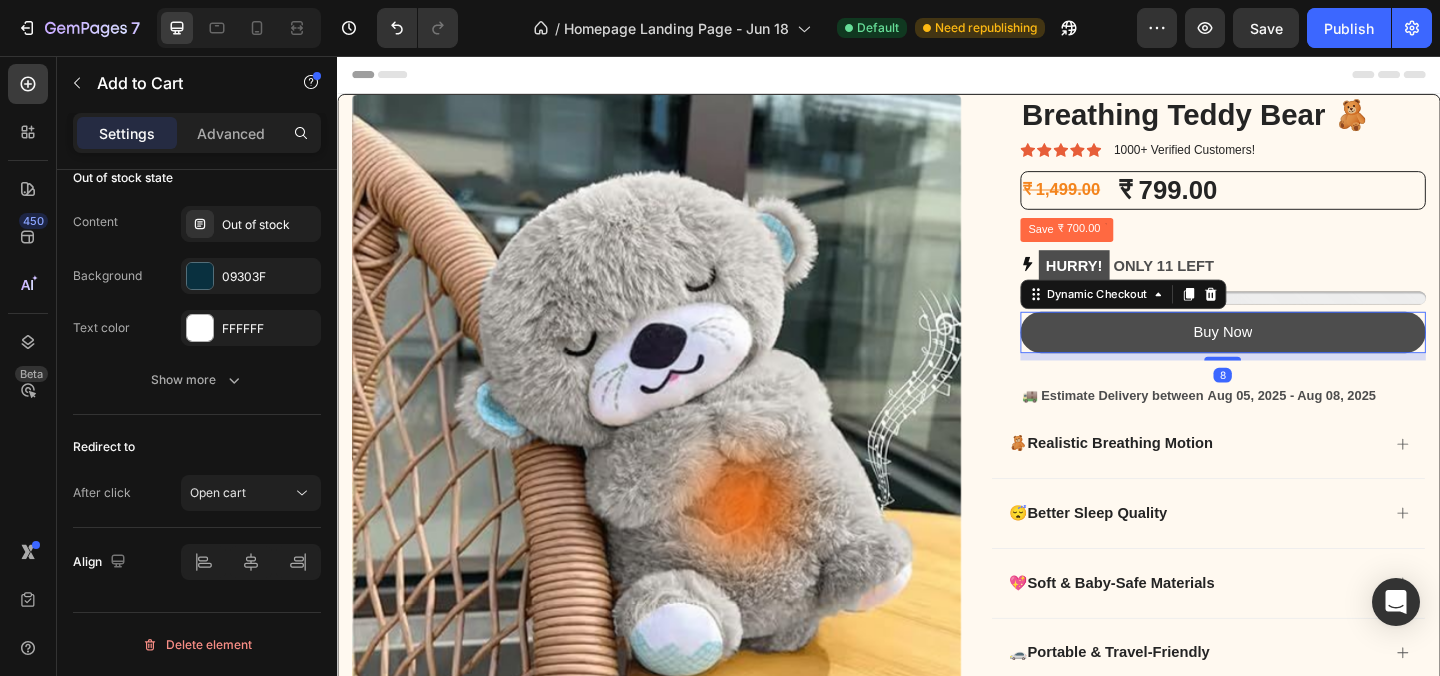 scroll, scrollTop: 0, scrollLeft: 0, axis: both 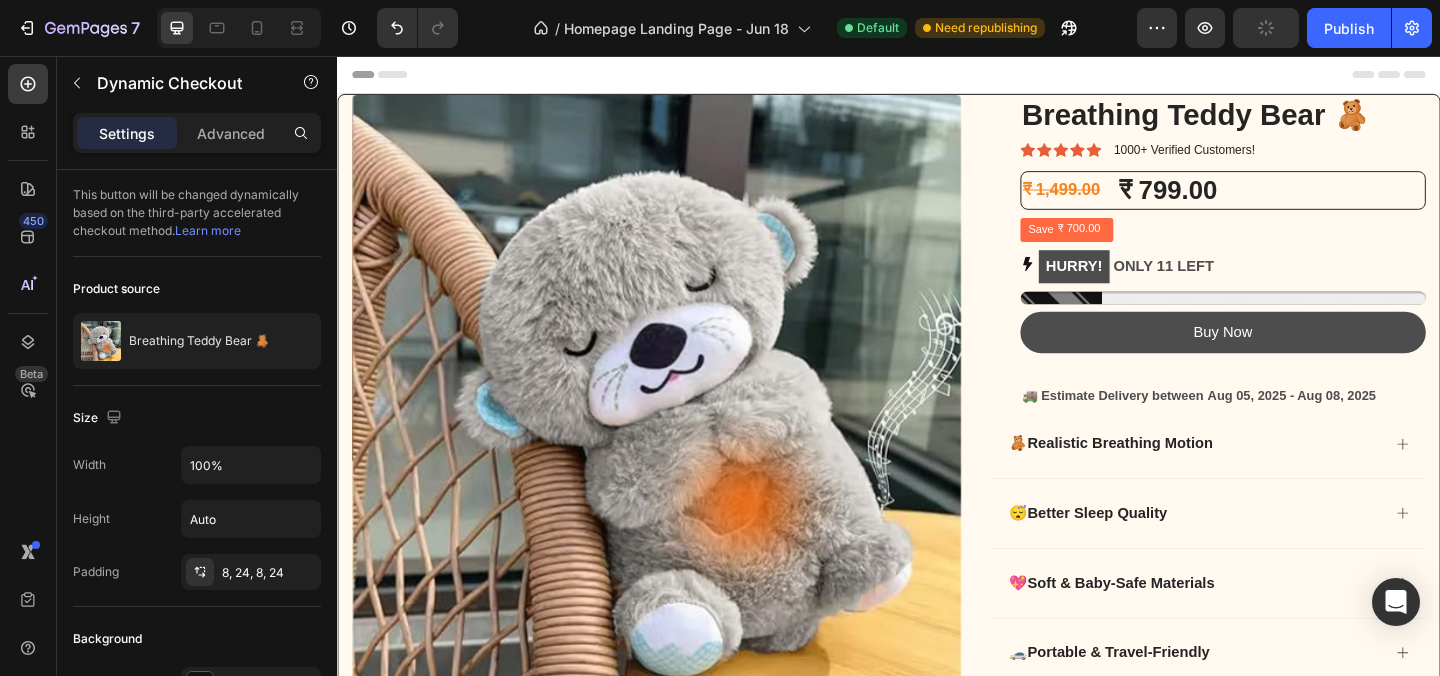 click on "Buy Now" at bounding box center [1300, 356] 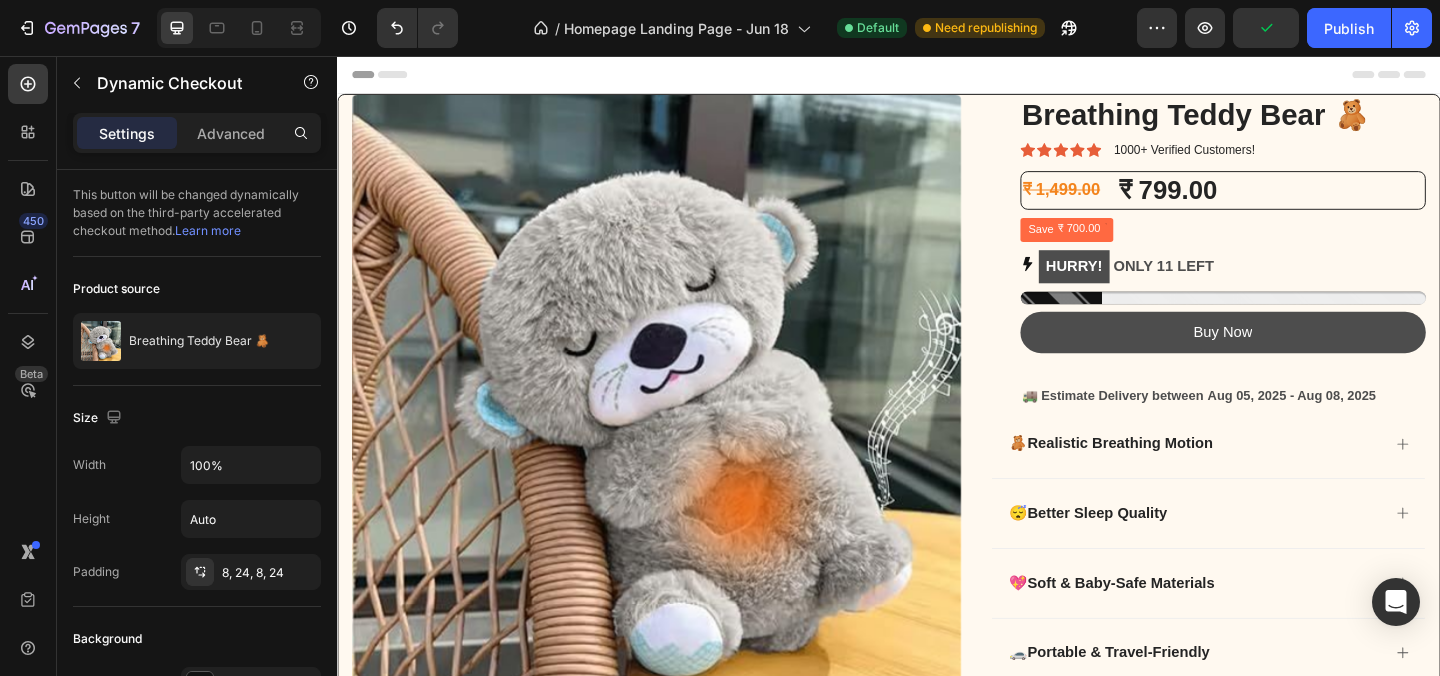 click on "Buy Now" at bounding box center [1300, 356] 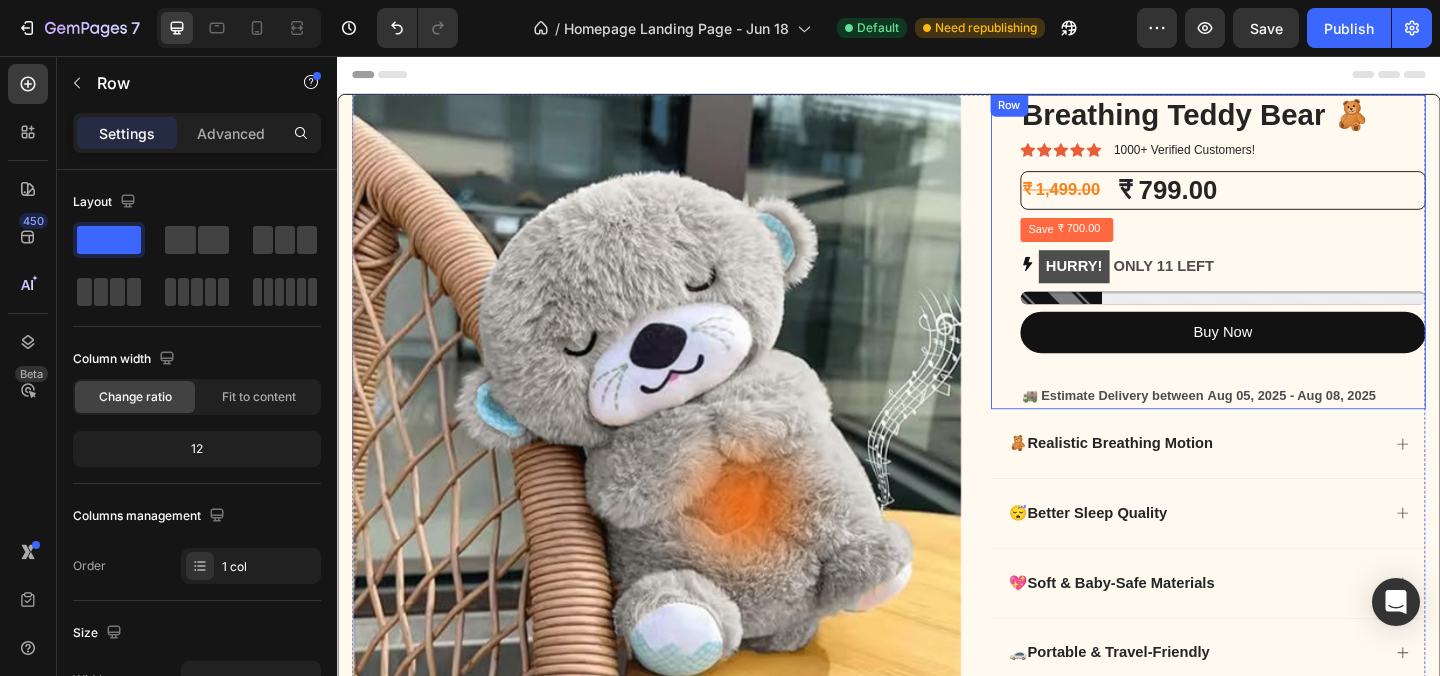 click on "Breathing Teddy Bear 🧸 Product Title Icon Icon Icon Icon Icon Icon List 1000+ Verified Customers! Text Block Row ₹ 1,499.00 Product Price Product Price ₹ 799.00 Product Price Product Price Row Save ₹ 700.00 Discount Tag
HURRY!  ONLY 11 LEFT Stock Counter Buy Now Dynamic Checkout
🚚 Estimate Delivery between
Aug 05, 2025 - Aug 08, 2025
Delivery Date" at bounding box center (1300, 269) 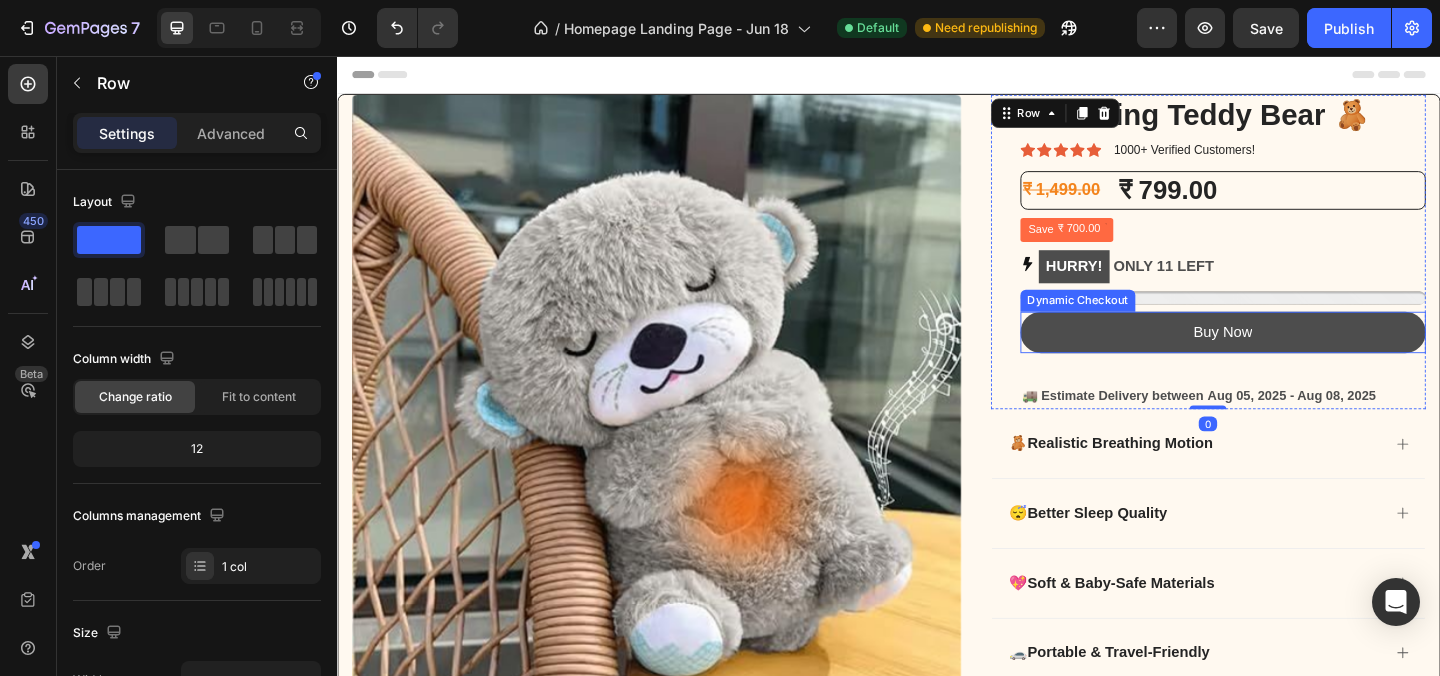 click on "Buy Now" at bounding box center [1300, 356] 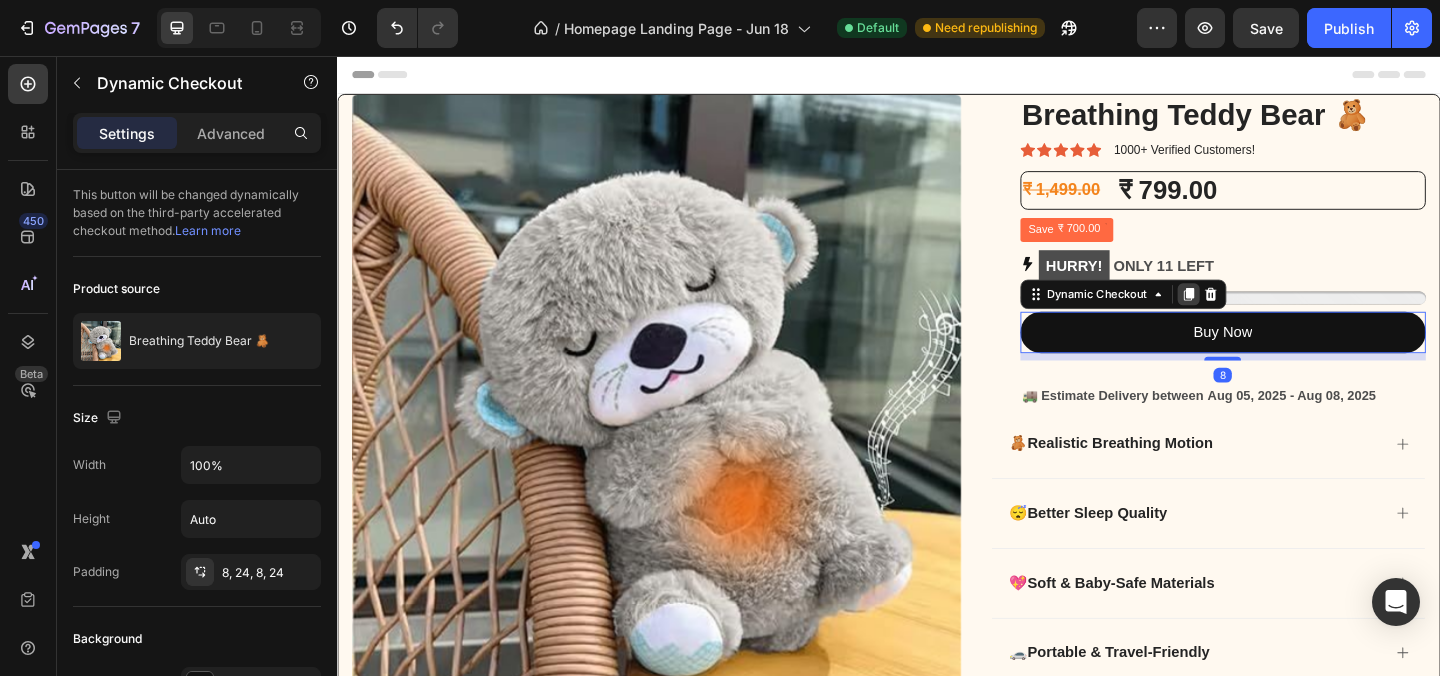click 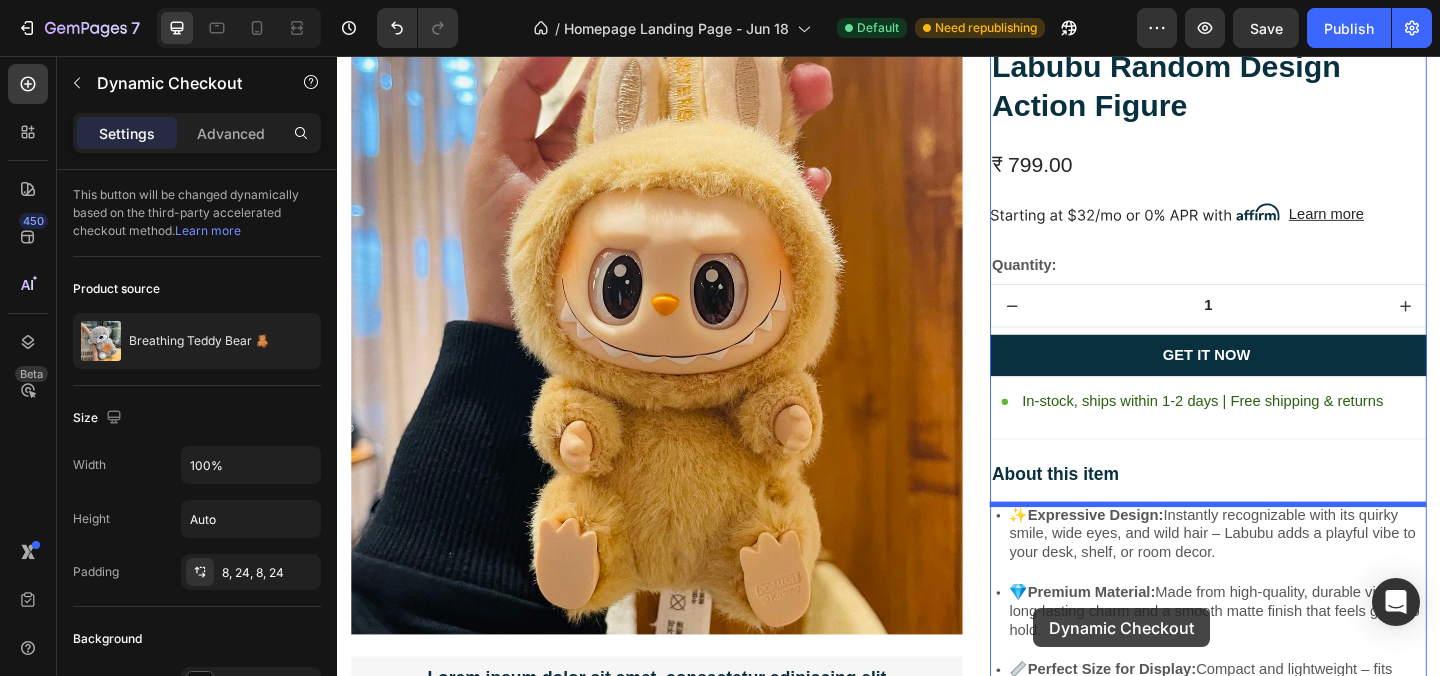 scroll, scrollTop: 3093, scrollLeft: 0, axis: vertical 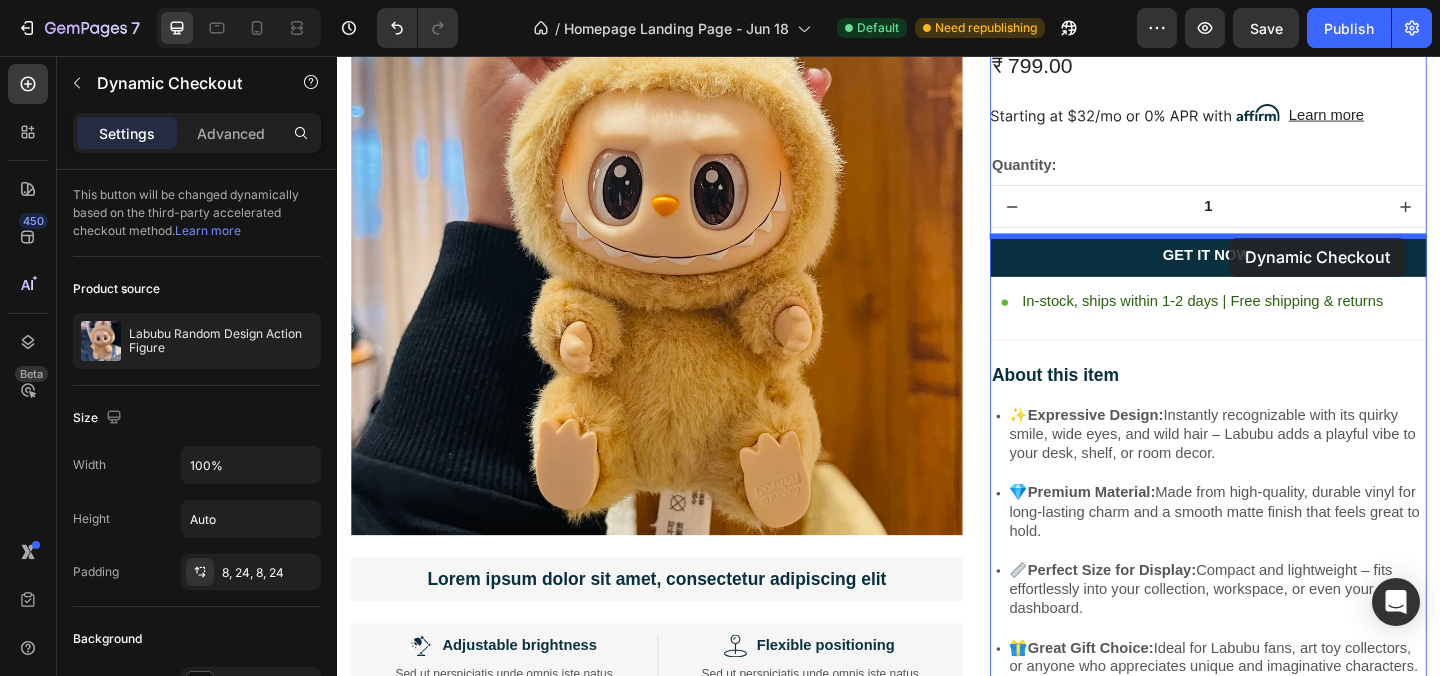 drag, startPoint x: 1096, startPoint y: 366, endPoint x: 1307, endPoint y: 255, distance: 238.4156 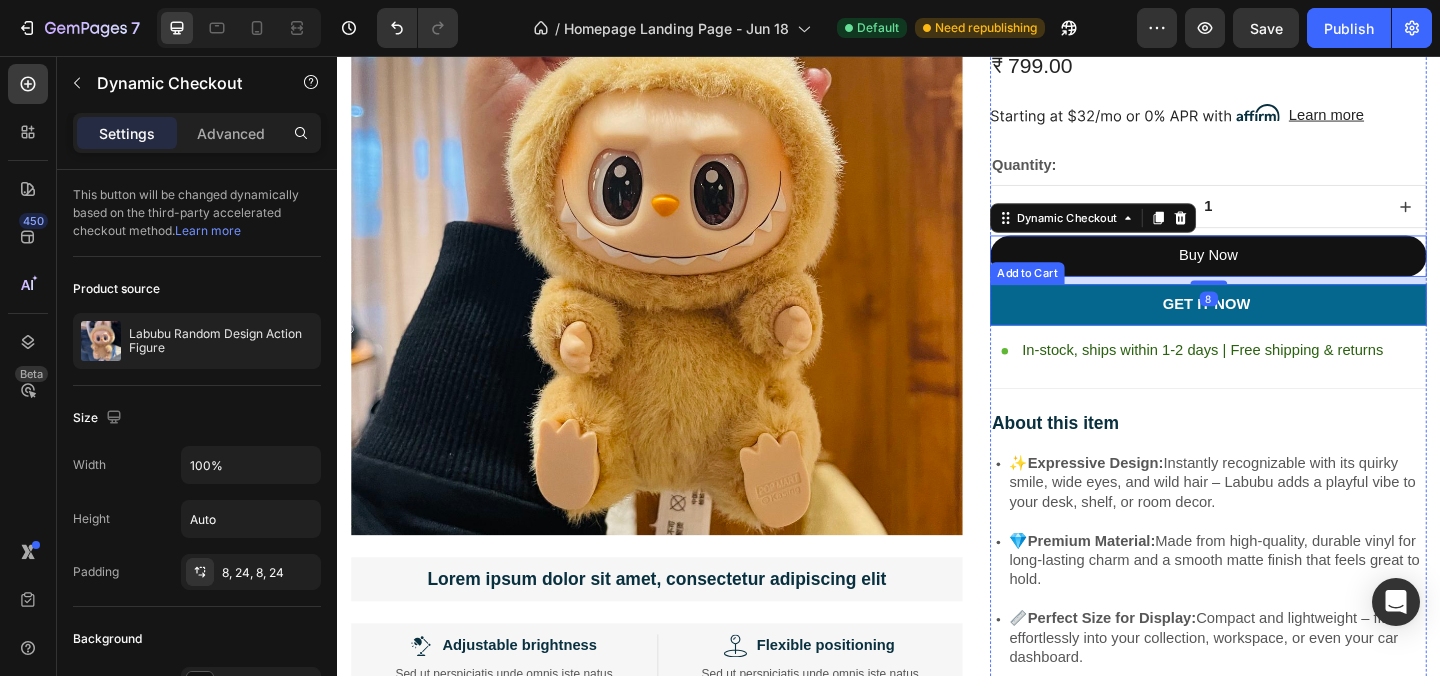 click on "GET IT NOW" at bounding box center (1284, 326) 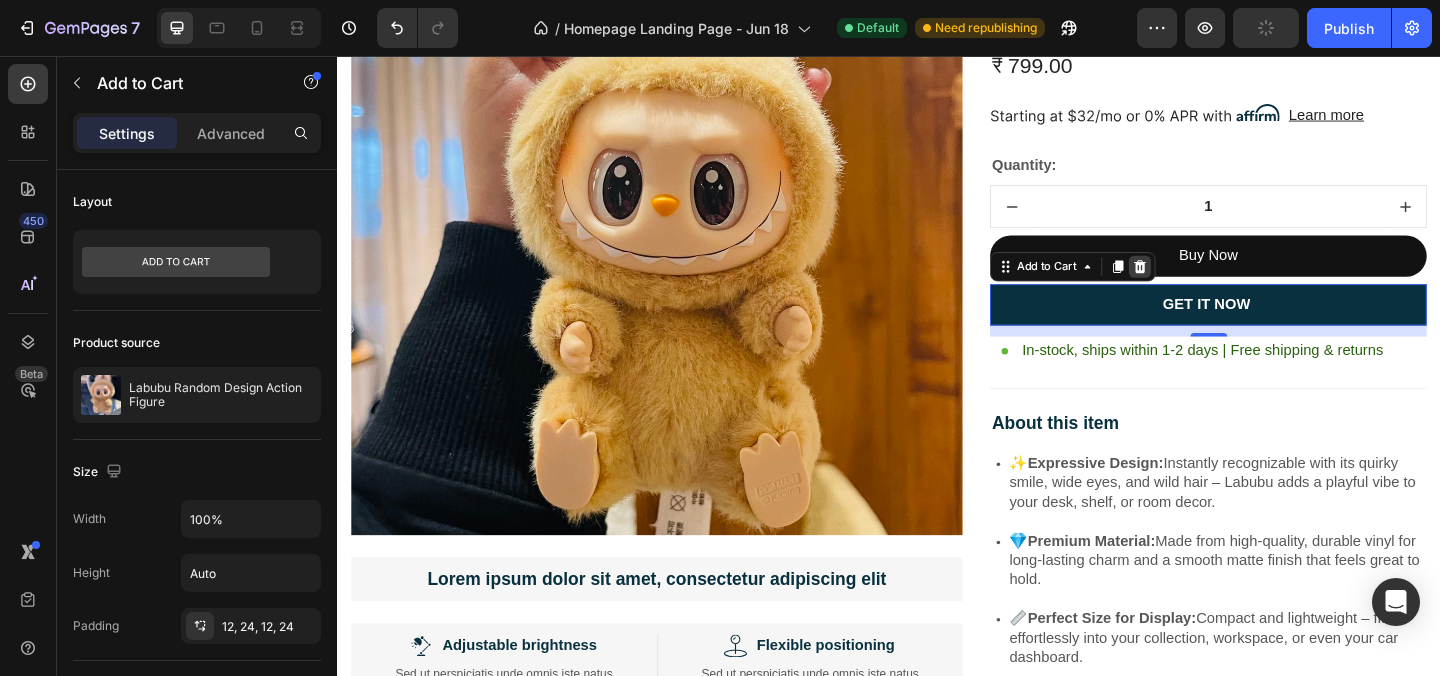 click 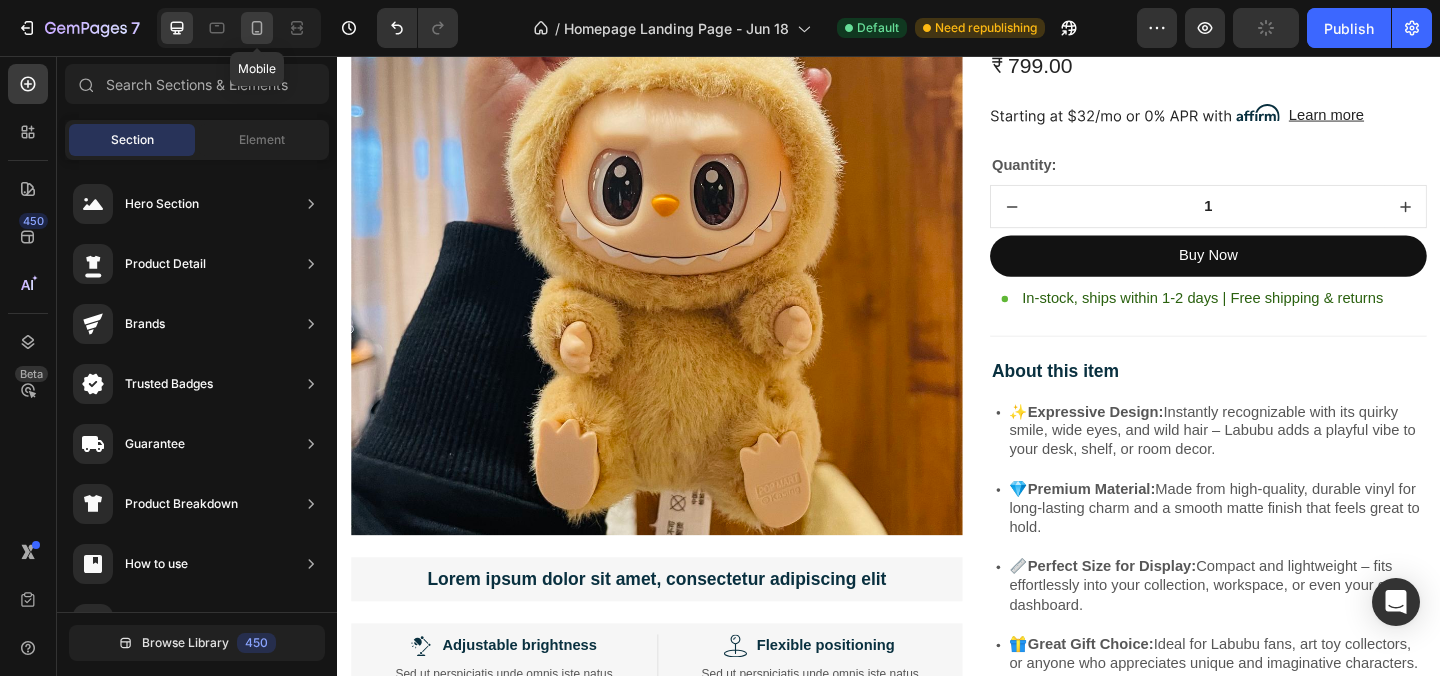click 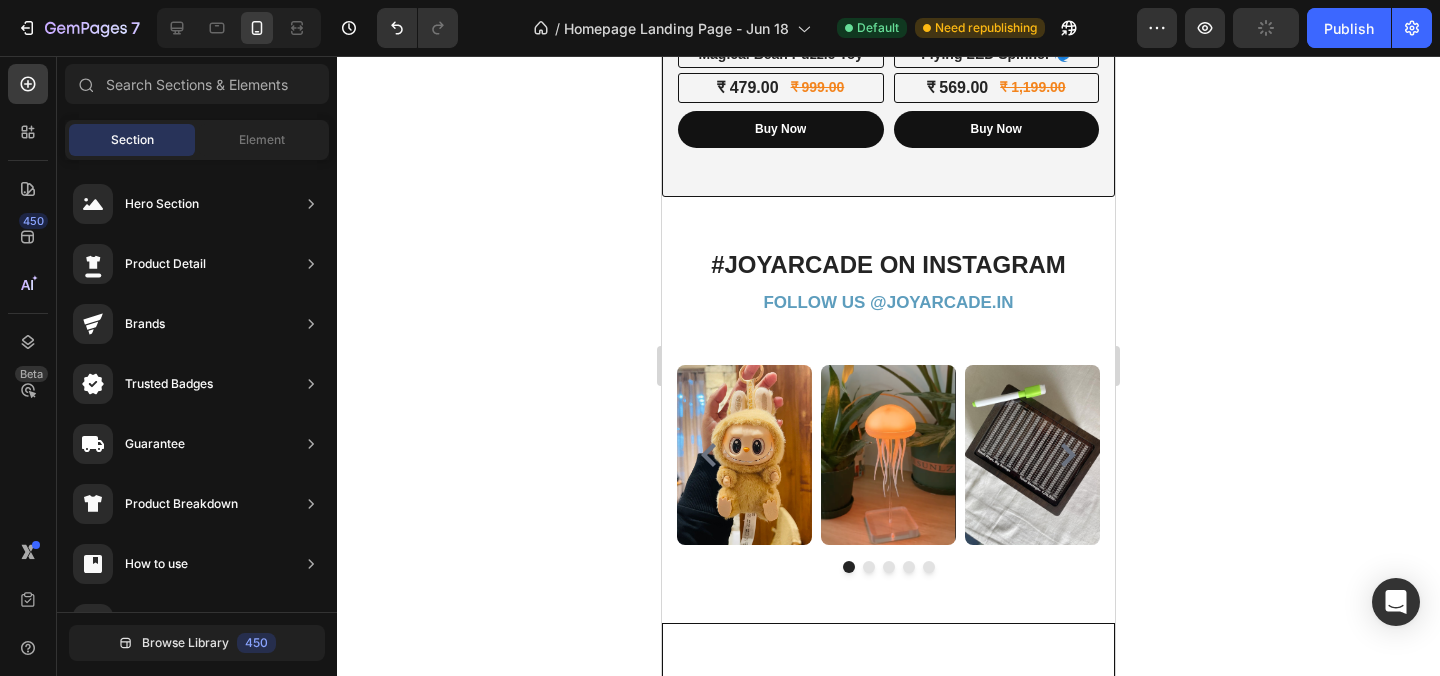 scroll, scrollTop: 2563, scrollLeft: 0, axis: vertical 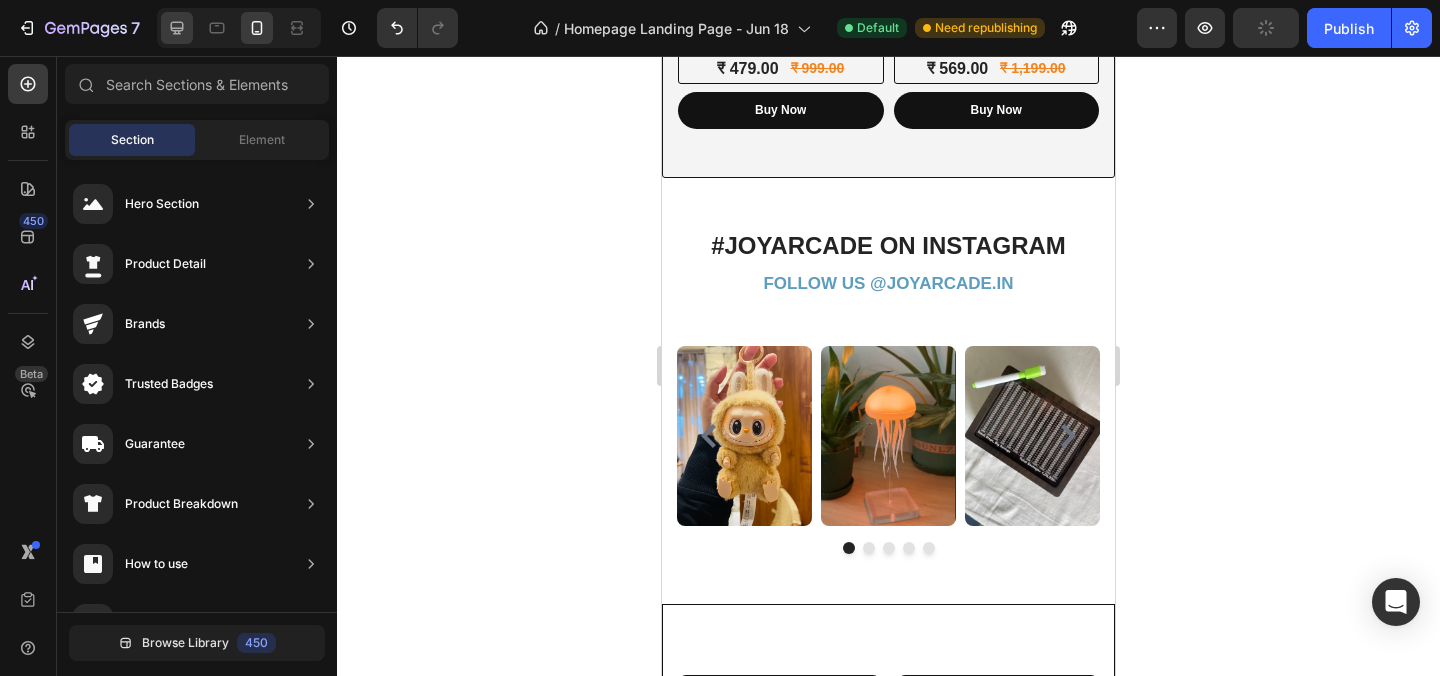 click 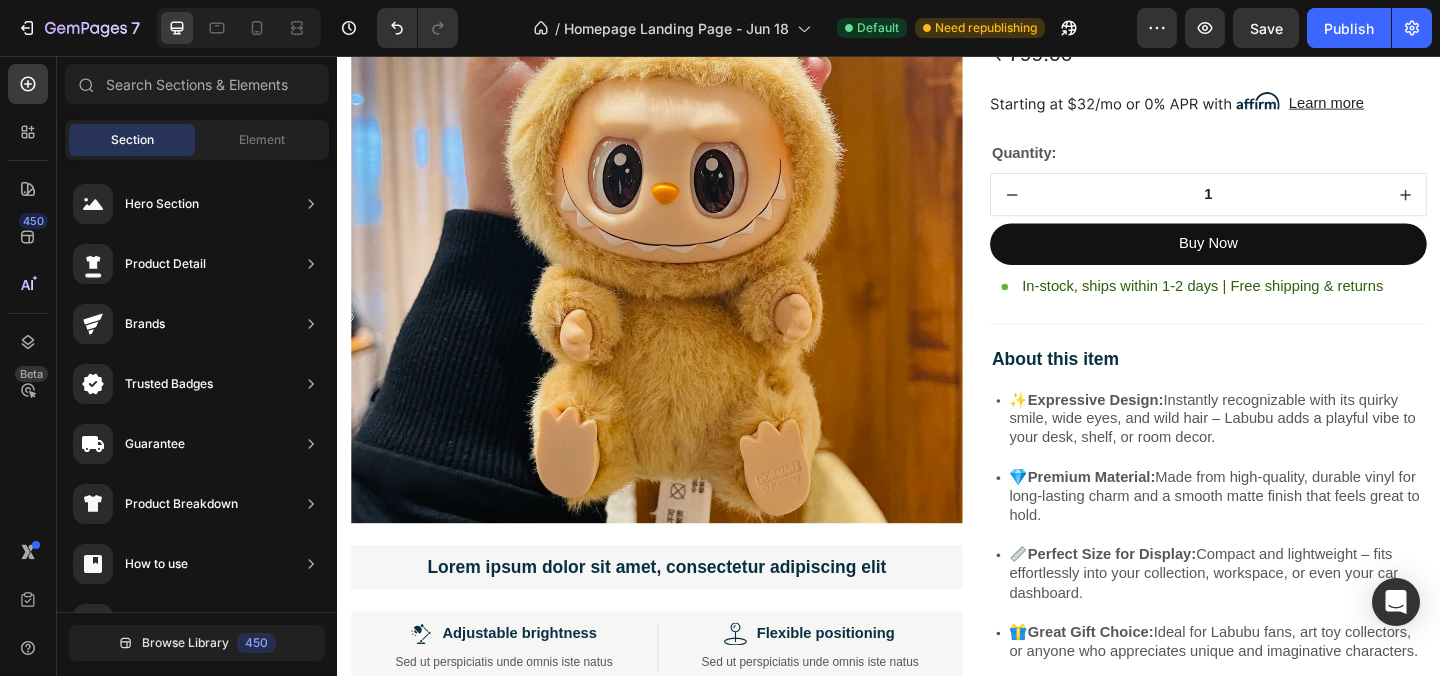 scroll, scrollTop: 3502, scrollLeft: 0, axis: vertical 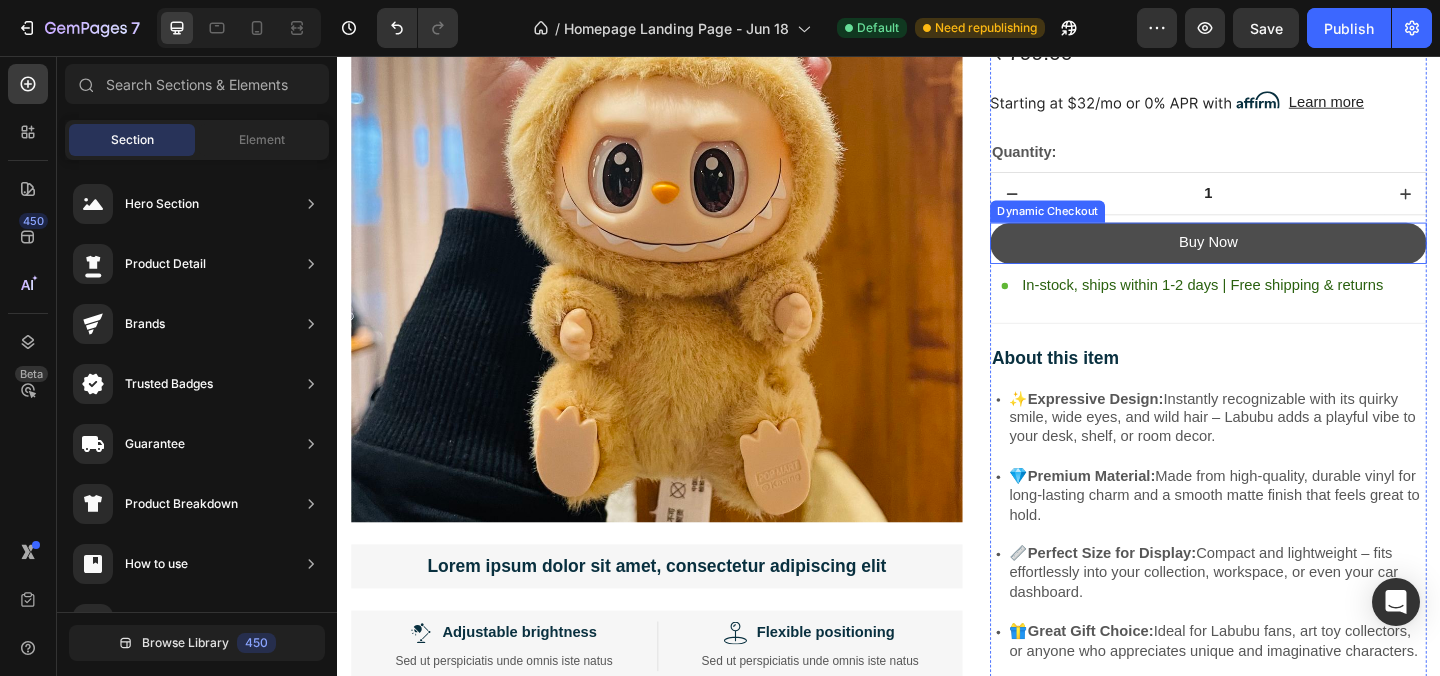 click on "Buy Now" at bounding box center [1284, 259] 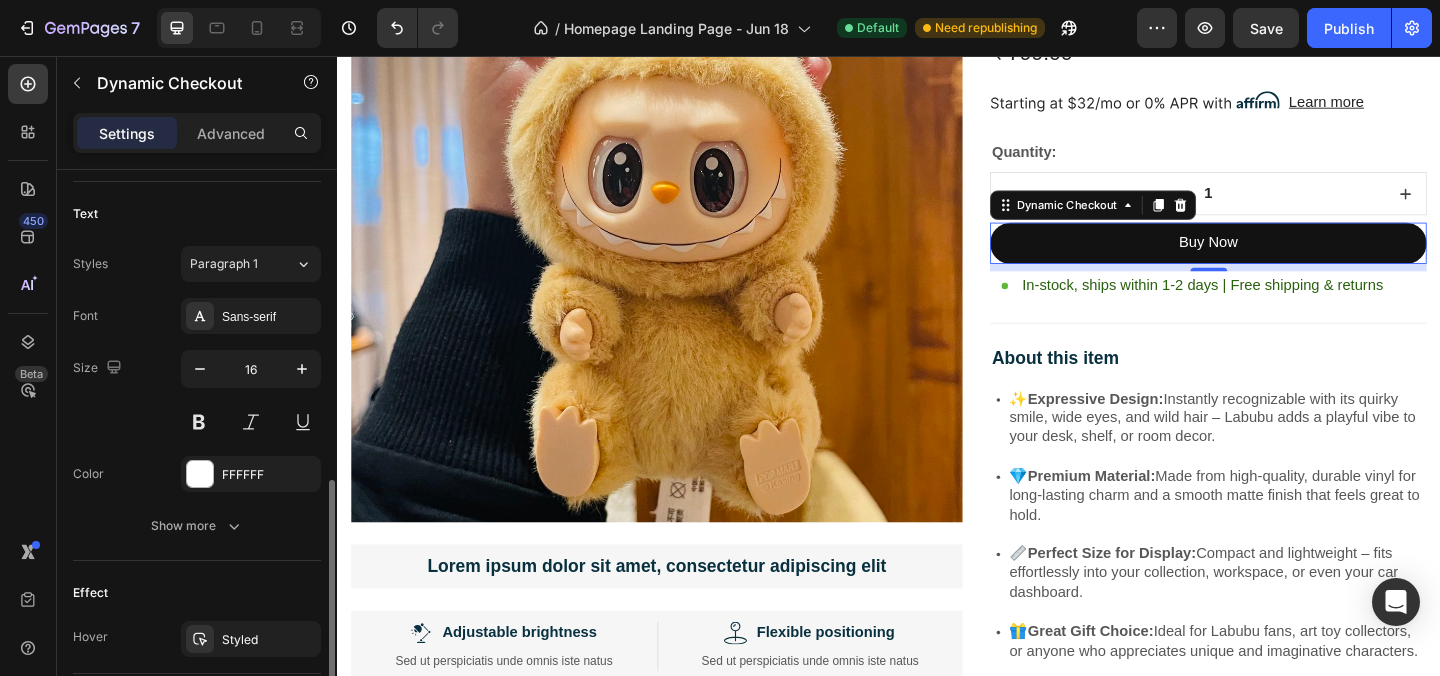 scroll, scrollTop: 953, scrollLeft: 0, axis: vertical 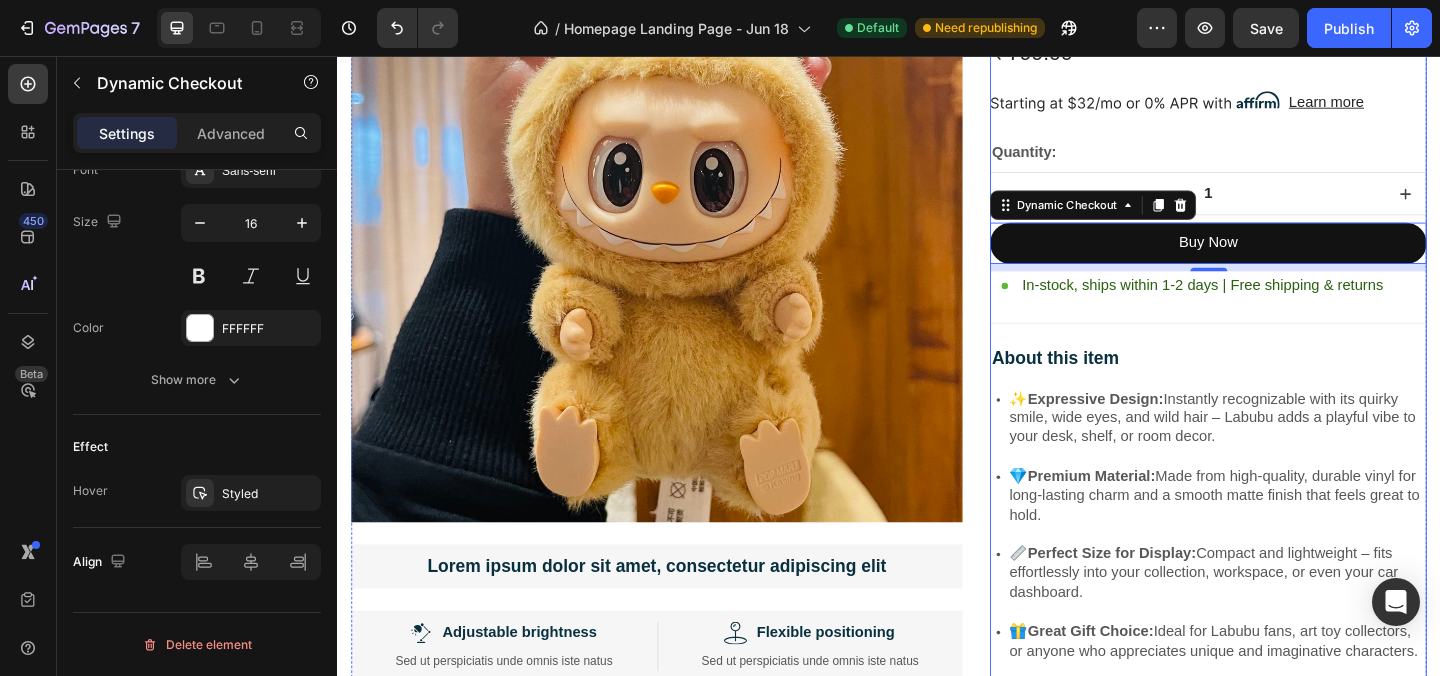 click on "Icon Icon Icon Icon Icon Icon List 2,500+ Verified Reviews! Text Block Row Labubu Random Design Action Figure Product Title ₹ 799.00 Product Price Product Price Image Learn more Text Block Row Quantity: Text Block
1
Product Quantity Buy Now Dynamic Checkout   8
In-stock, ships within 1-2 days | Free shipping & returns Item List About this item Text Block
✨  Expressive Design:  Instantly recognizable with its quirky smile, wide eyes, and wild hair – Labubu adds a playful vibe to your desk, shelf, or room decor.
💎  Premium Material:  Made from high-quality, durable vinyl for long-lasting charm and a smooth matte finish that feels great to hold.
📏  Perfect Size for Display:  Compact and lightweight – fits effortlessly into your collection, workspace, or even your car dashboard.
🎁  Great Gift Choice:
📦  Limited Edition Packaging: Item List Lorem ipsum dolor sit amet Row" at bounding box center (1284, 674) 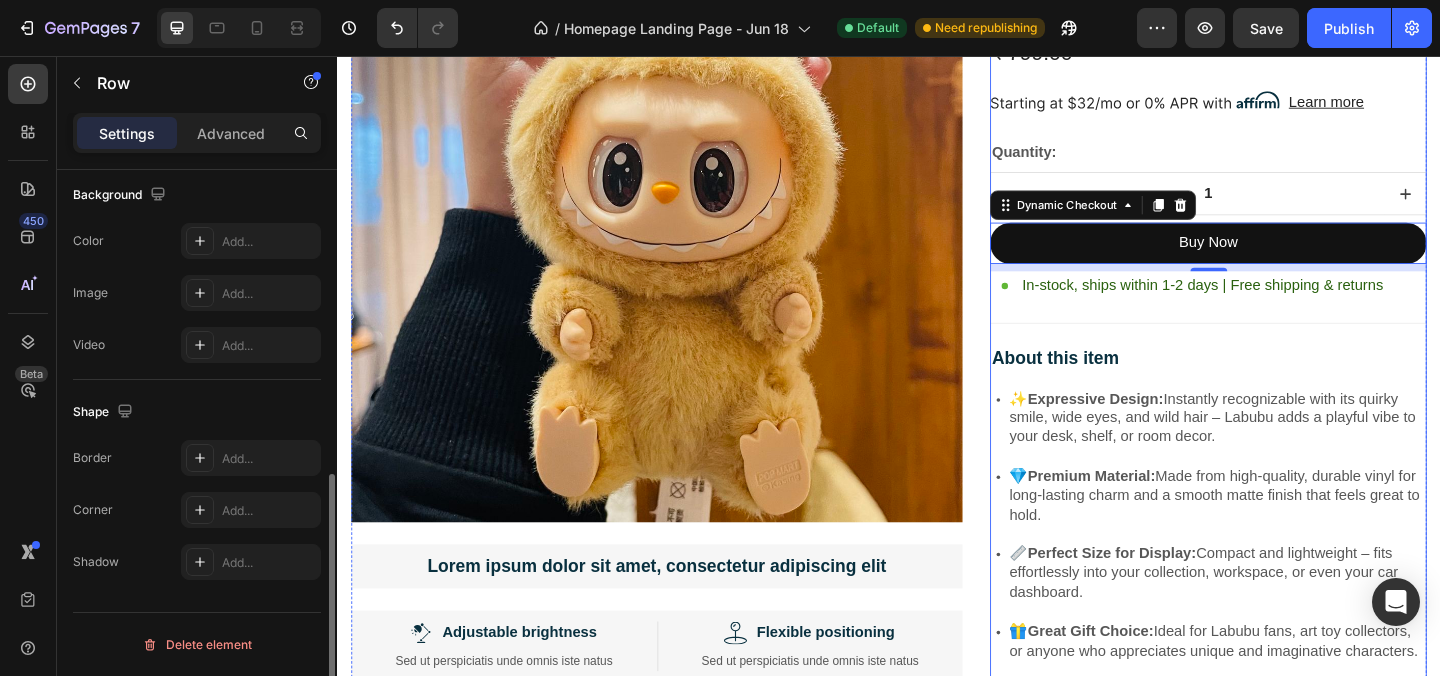 scroll, scrollTop: 0, scrollLeft: 0, axis: both 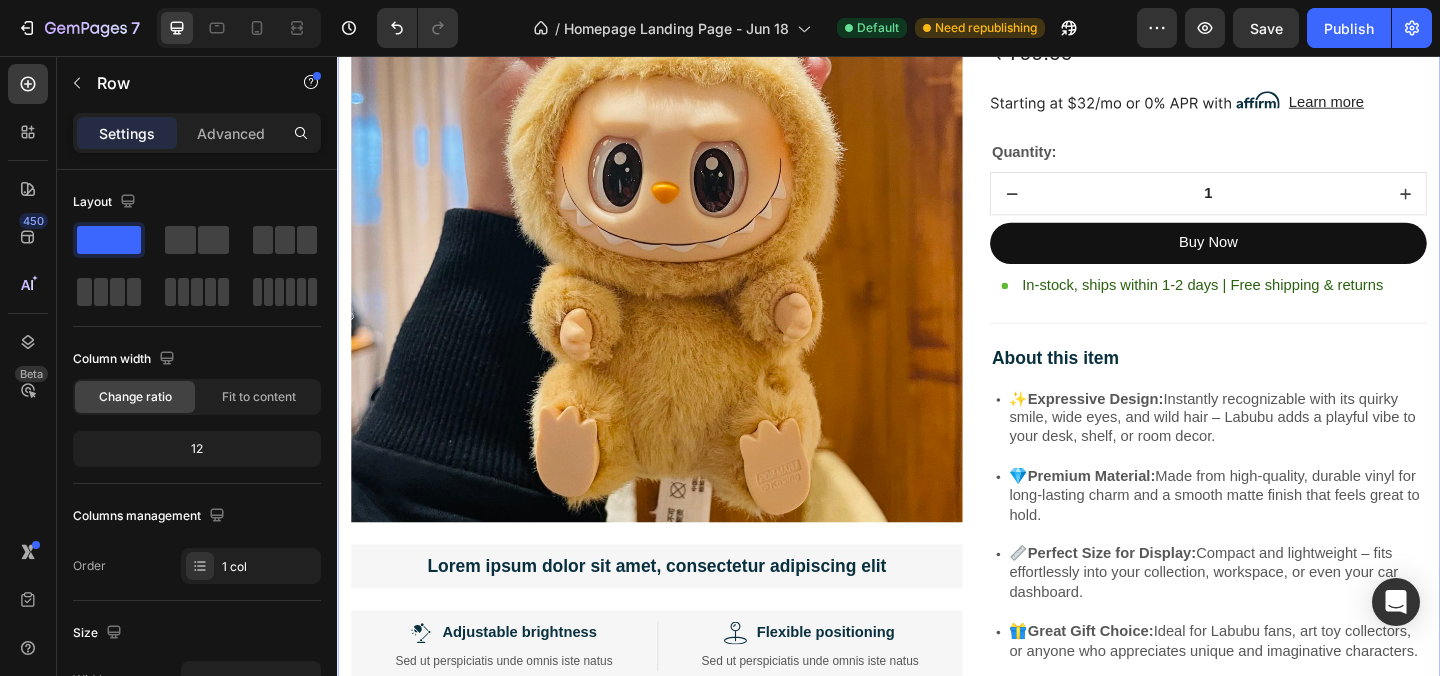 click on "Image Lorem ipsum dolor sit amet, consectetur adipiscing elit Text Block Image Adjustable brightness Text Block Row Sed ut perspiciatis unde omnis iste natus Text Block Row Image Flexible positioning Text Block Row Sed ut perspiciatis unde omnis iste natus Text Block Row Row Image Energy-efficient Text Block Row Sed ut perspiciatis unde omnis iste natus error sit voluptatem accusantium Text Block Row Image Multiple color temperatures Text Block Row Sed ut perspiciatis unde omnis iste natus error sit voluptatem accusantium laudantium, totam rem aperiam Text Block Row Row Image Image Row Image Image Row Row
Product Images Icon Icon Icon Icon Icon Icon List 2,500+ Verified Reviews! Text Block Row Labubu Random Design Action Figure Product Title ₹ 799.00 Product Price Product Price Image Learn more Text Block Row Quantity: Text Block
1
Product Quantity Buy Now Dynamic Checkout
In-stock, ships within 1-2 days | Free shipping & returns ✨  Row" at bounding box center [937, 730] 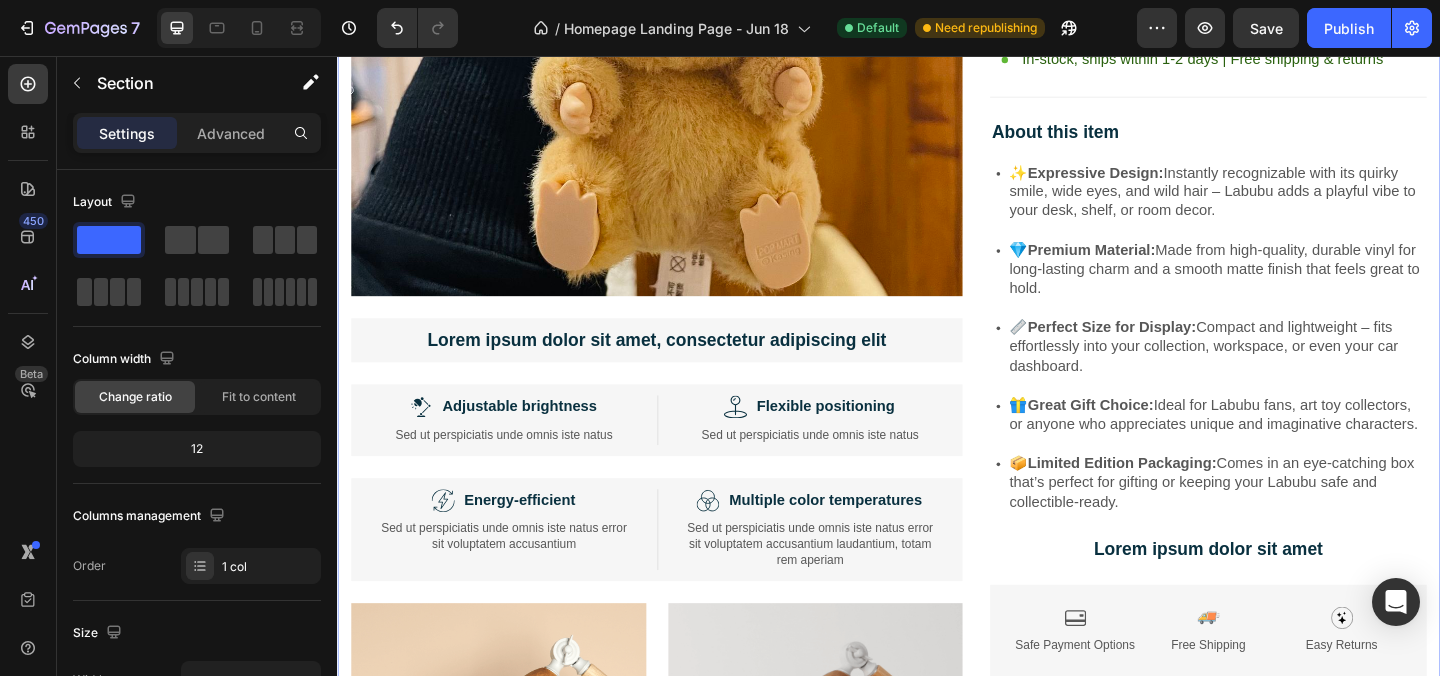 scroll, scrollTop: 3741, scrollLeft: 0, axis: vertical 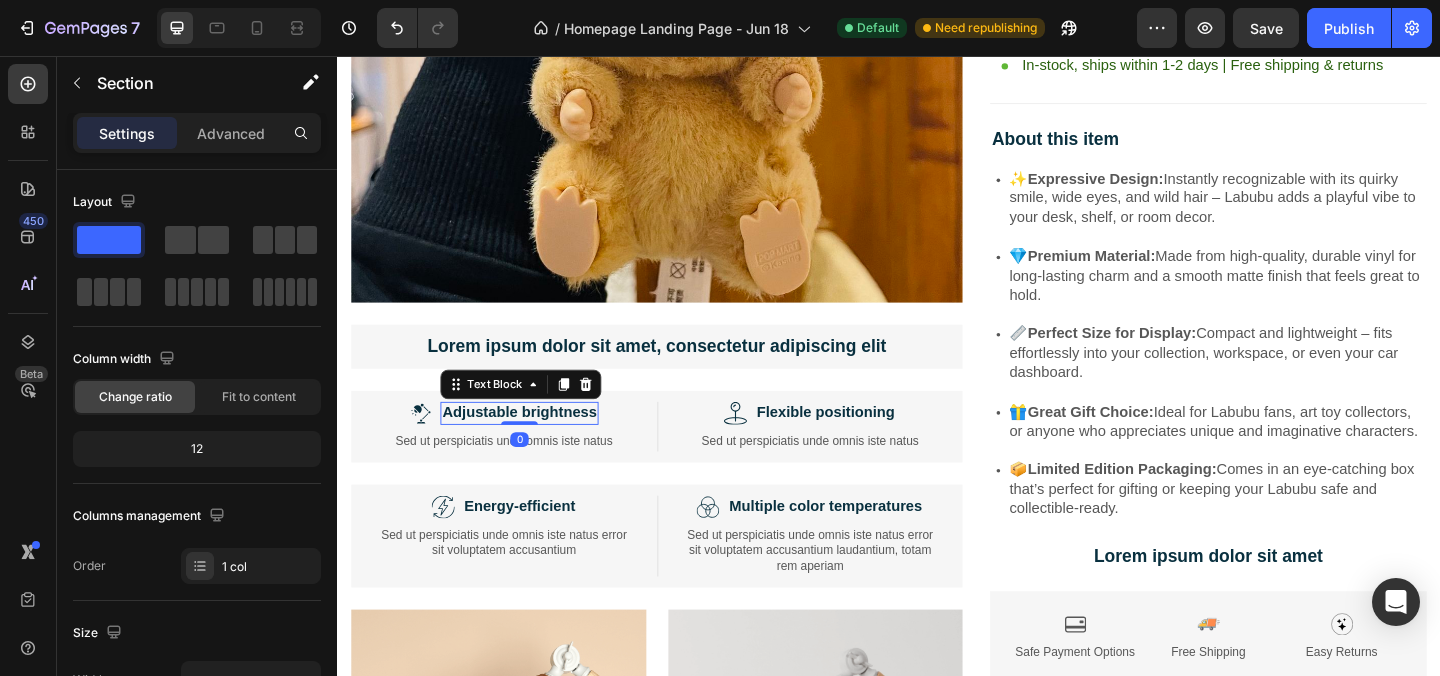 click on "Adjustable brightness" at bounding box center (535, 444) 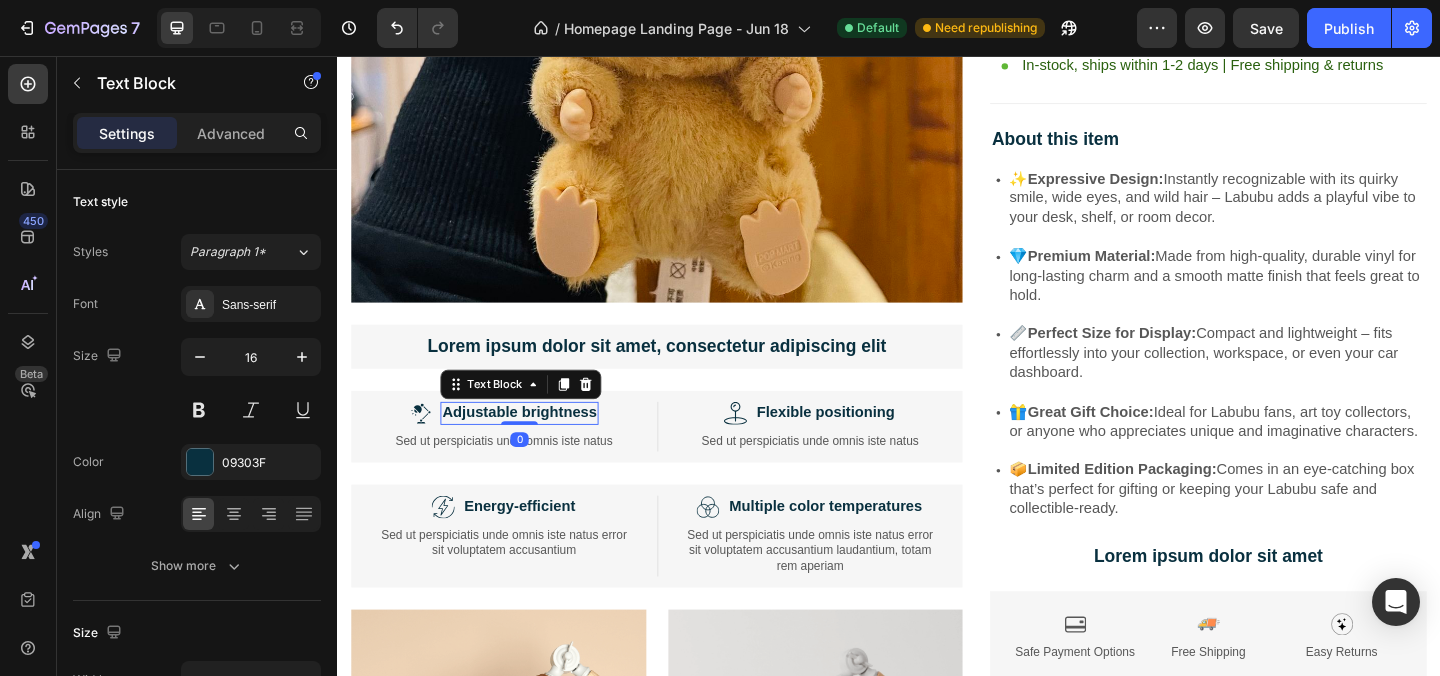 click on "Adjustable brightness" at bounding box center [535, 444] 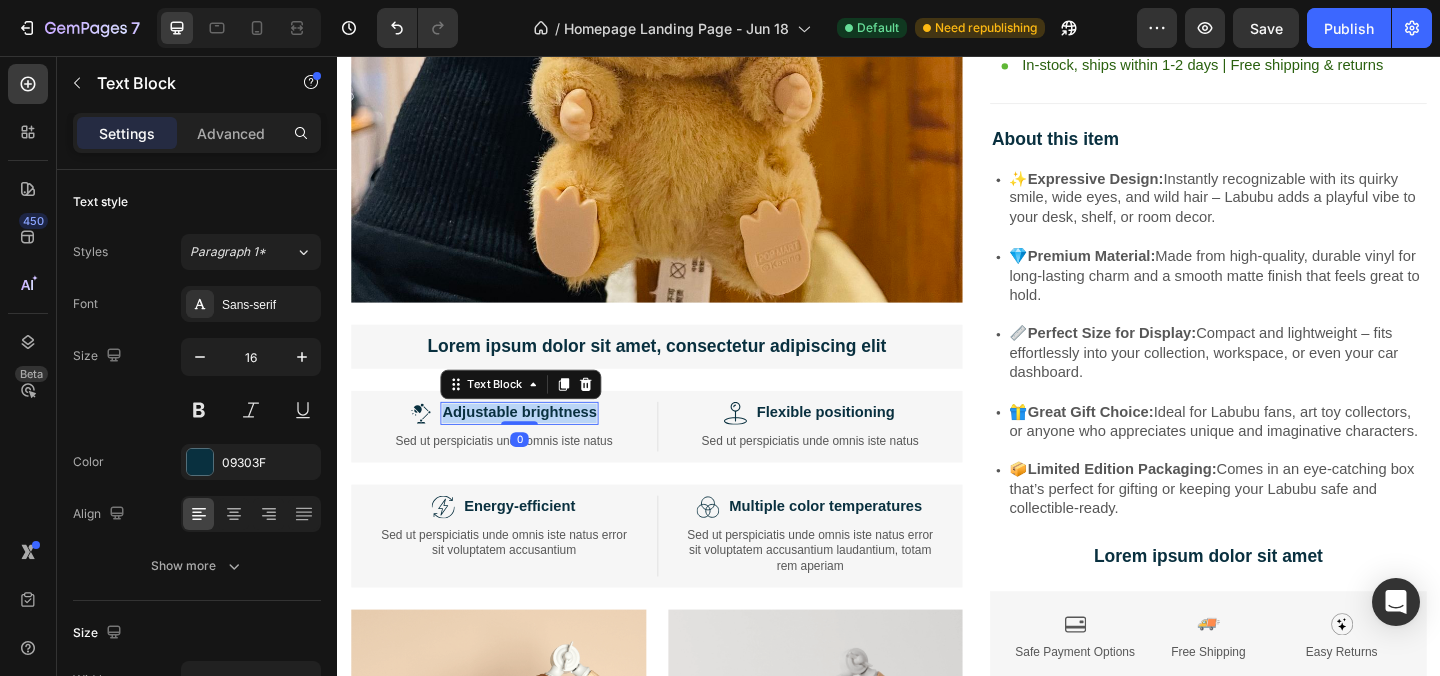 click on "Adjustable brightness" at bounding box center [535, 444] 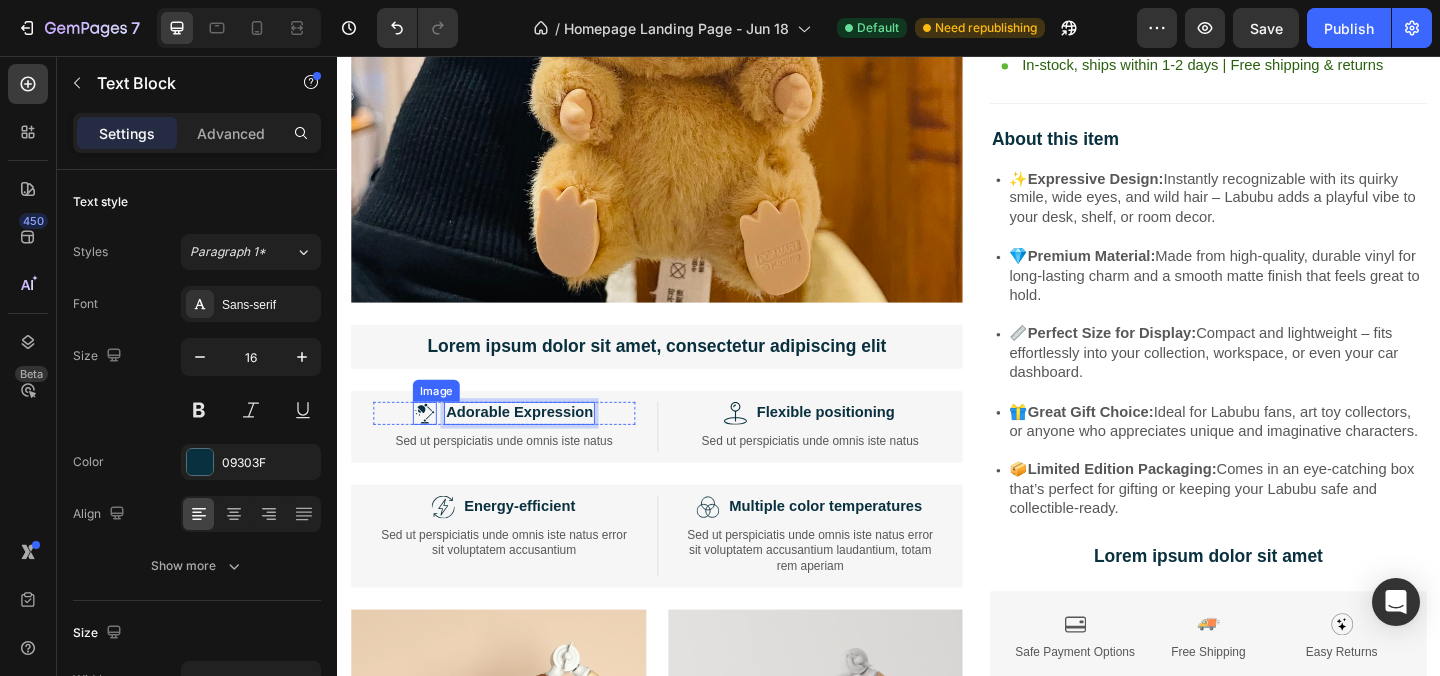 click at bounding box center [432, 444] 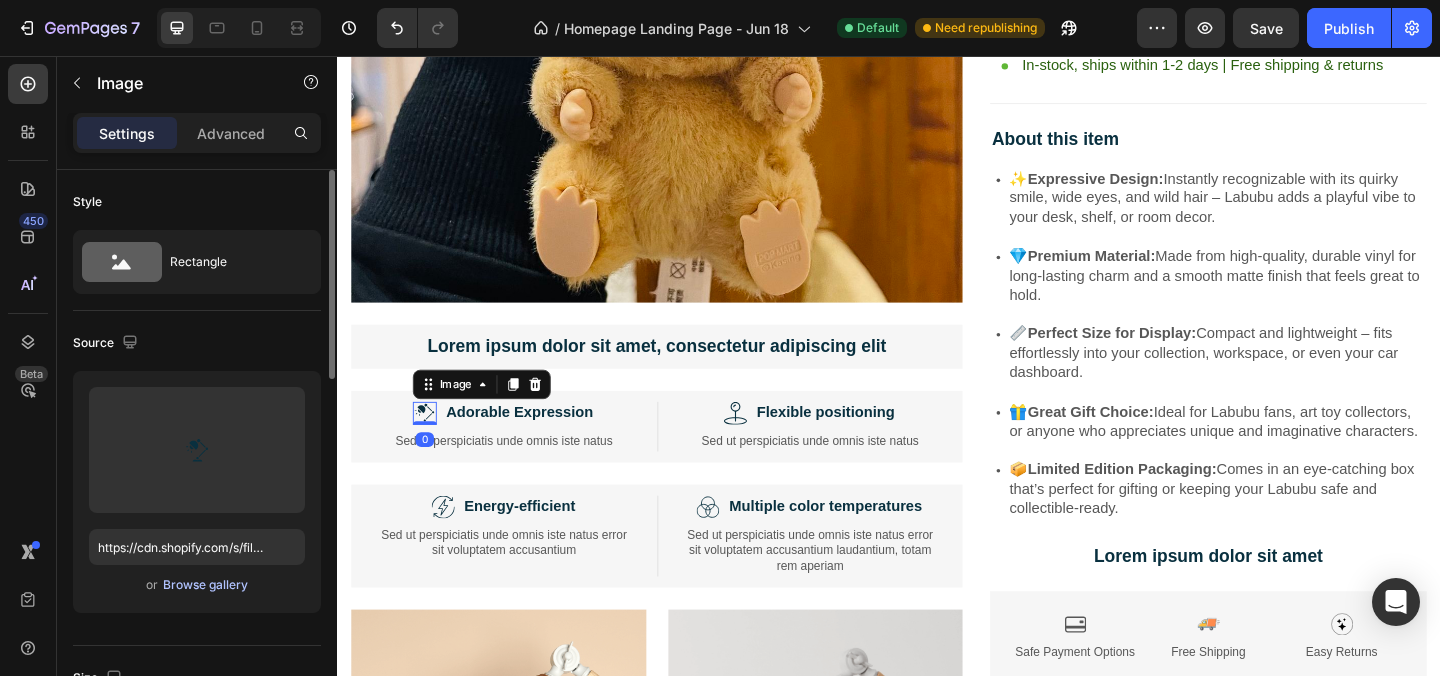 click on "Browse gallery" at bounding box center (205, 585) 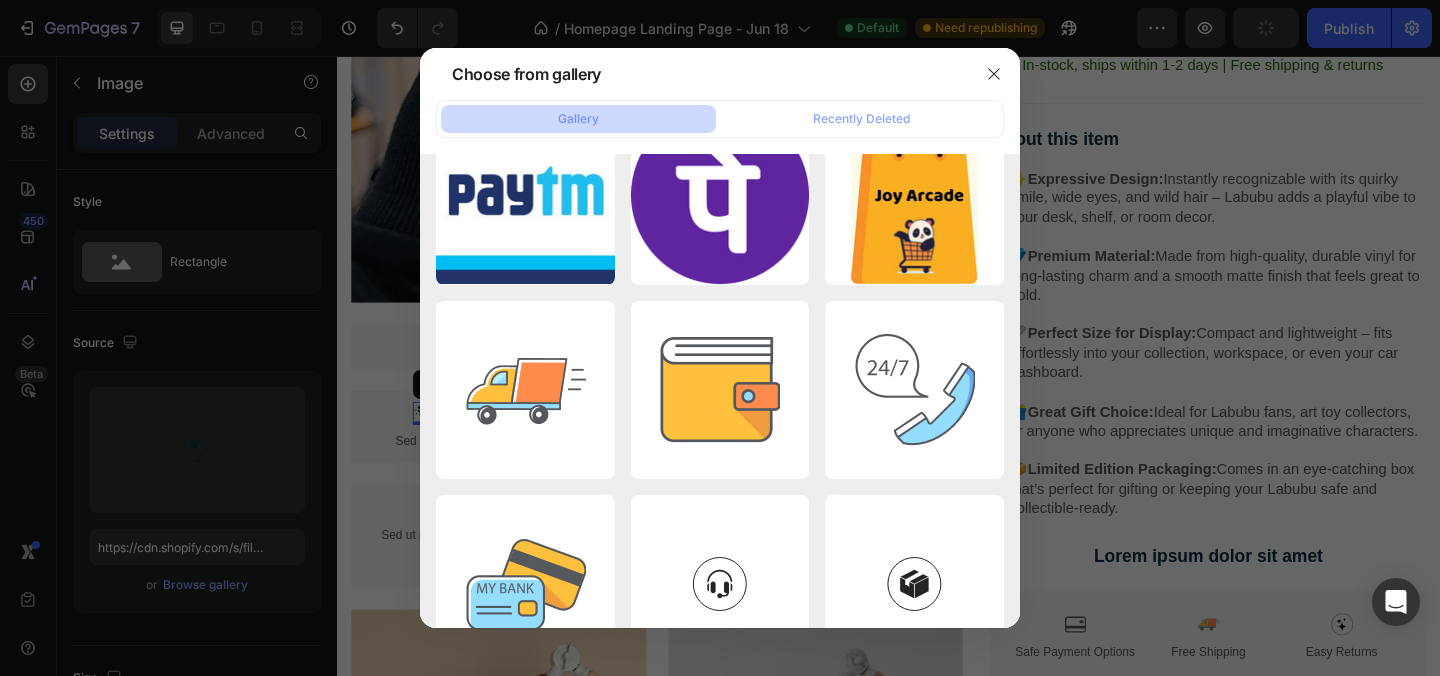 scroll, scrollTop: 0, scrollLeft: 0, axis: both 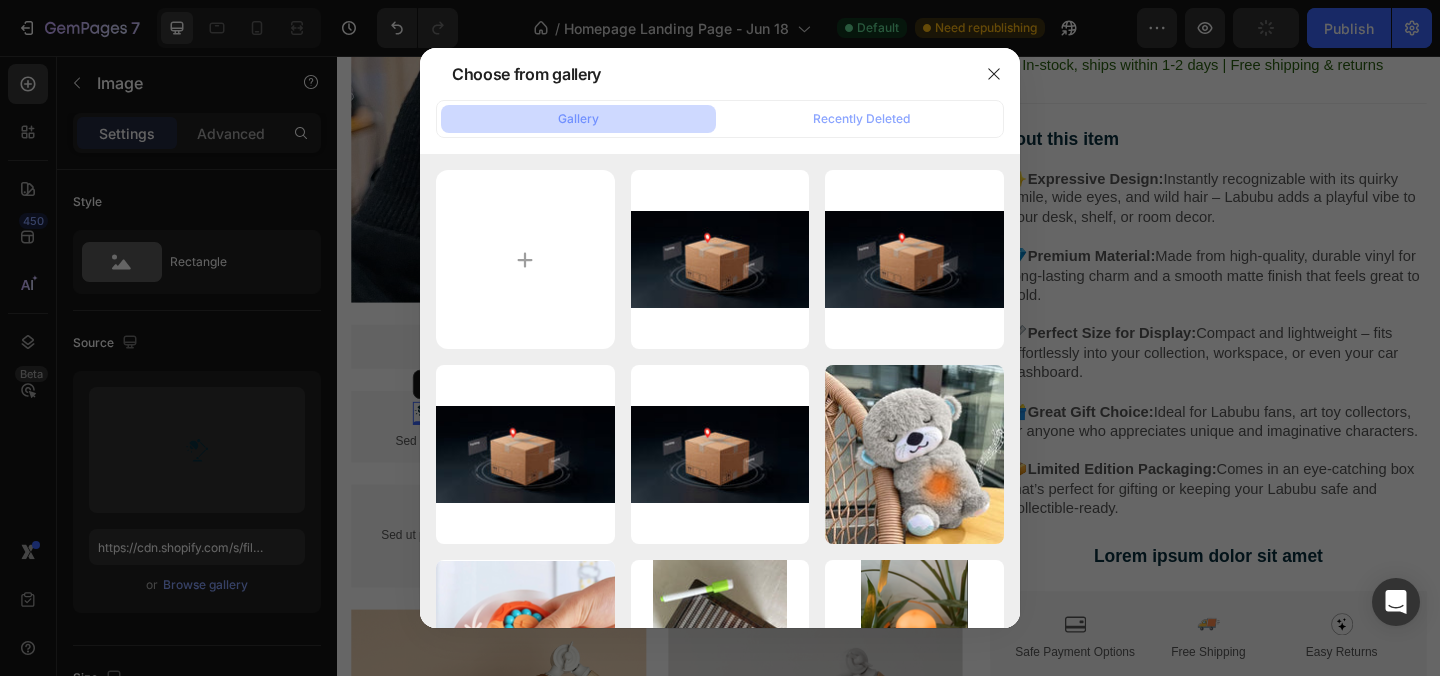 click on "Gallery Recently Deleted" 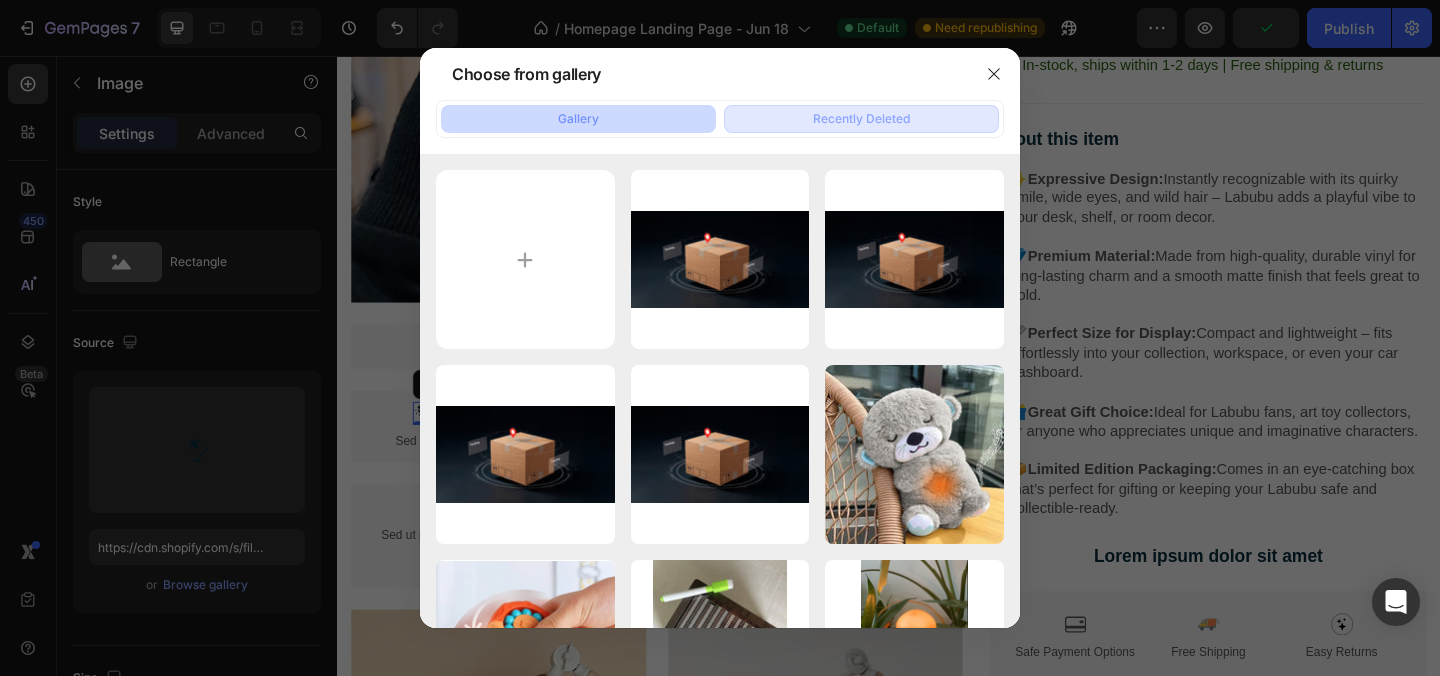 click on "Recently Deleted" 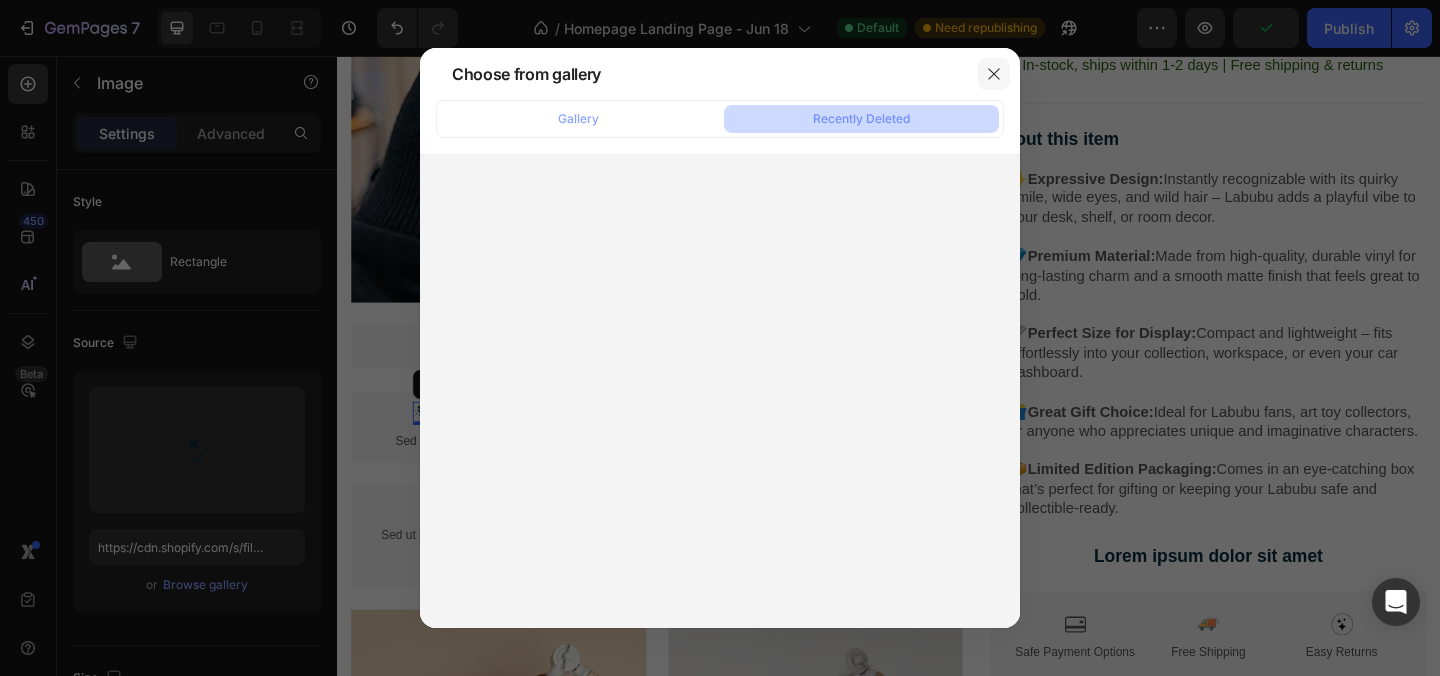 click 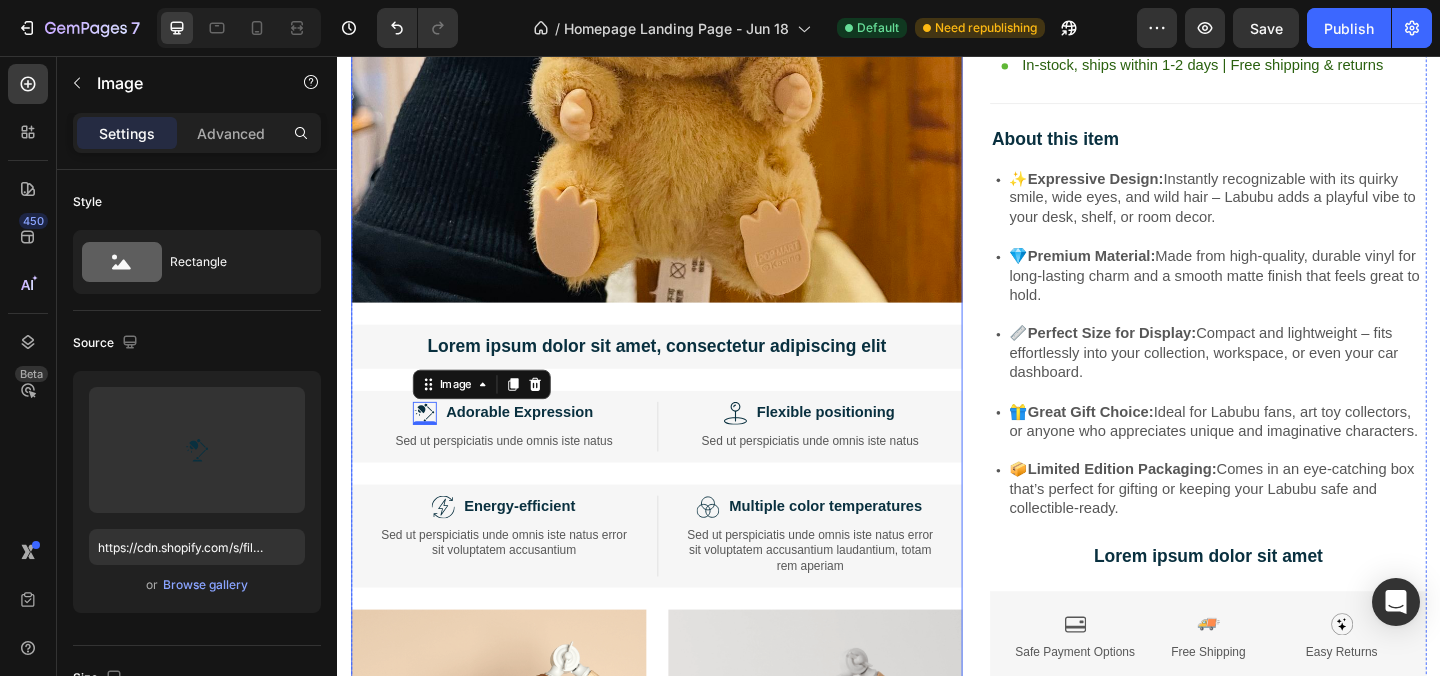 click on "Image Lorem ipsum dolor sit amet, consectetur adipiscing elit Text Block Image   0 Adorable Expression Text Block Row Sed ut perspiciatis unde omnis iste natus Text Block Row Image Flexible positioning Text Block Row Sed ut perspiciatis unde omnis iste natus Text Block Row Row Image Energy-efficient Text Block Row Sed ut perspiciatis unde omnis iste natus error sit voluptatem accusantium Text Block Row Image Multiple color temperatures Text Block Row Sed ut perspiciatis unde omnis iste natus error sit voluptatem accusantium laudantium, totam rem aperiam Text Block Row Row Image Image Row Image Image Row" at bounding box center (684, 491) 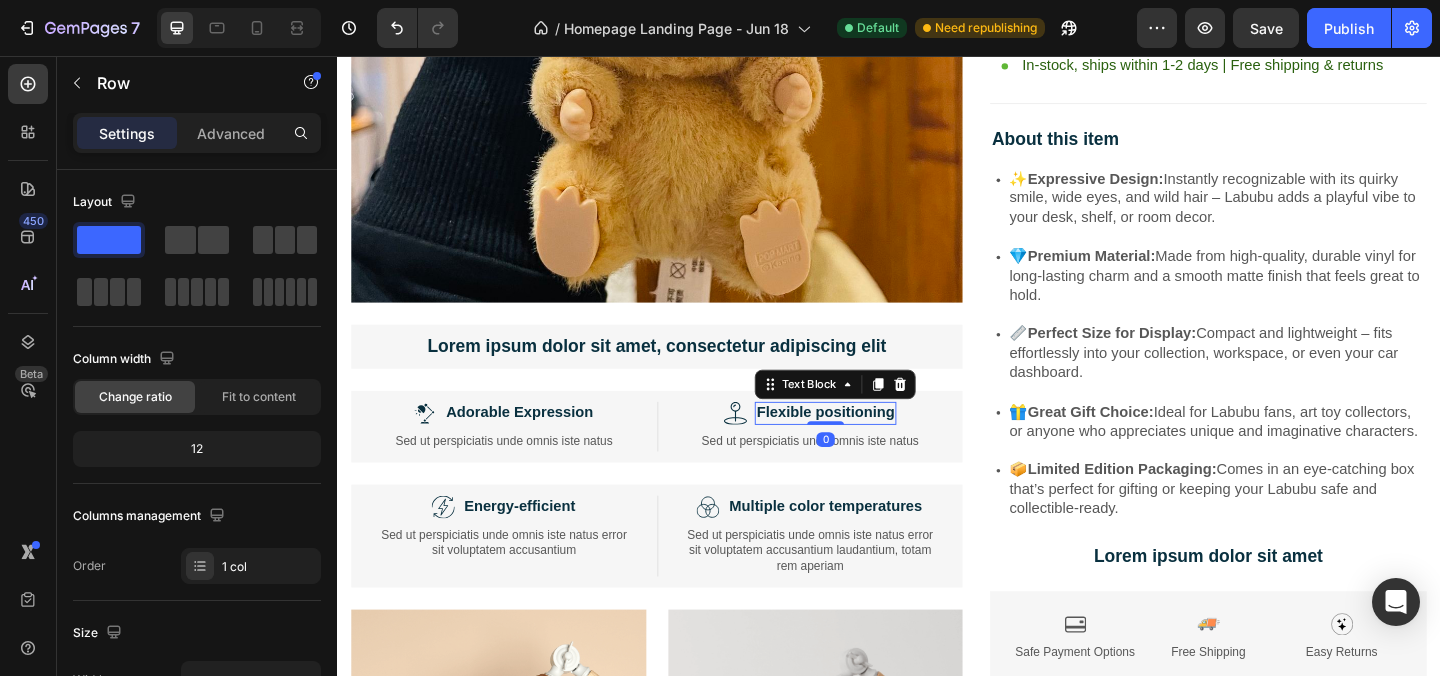 click on "Flexible positioning" at bounding box center [868, 444] 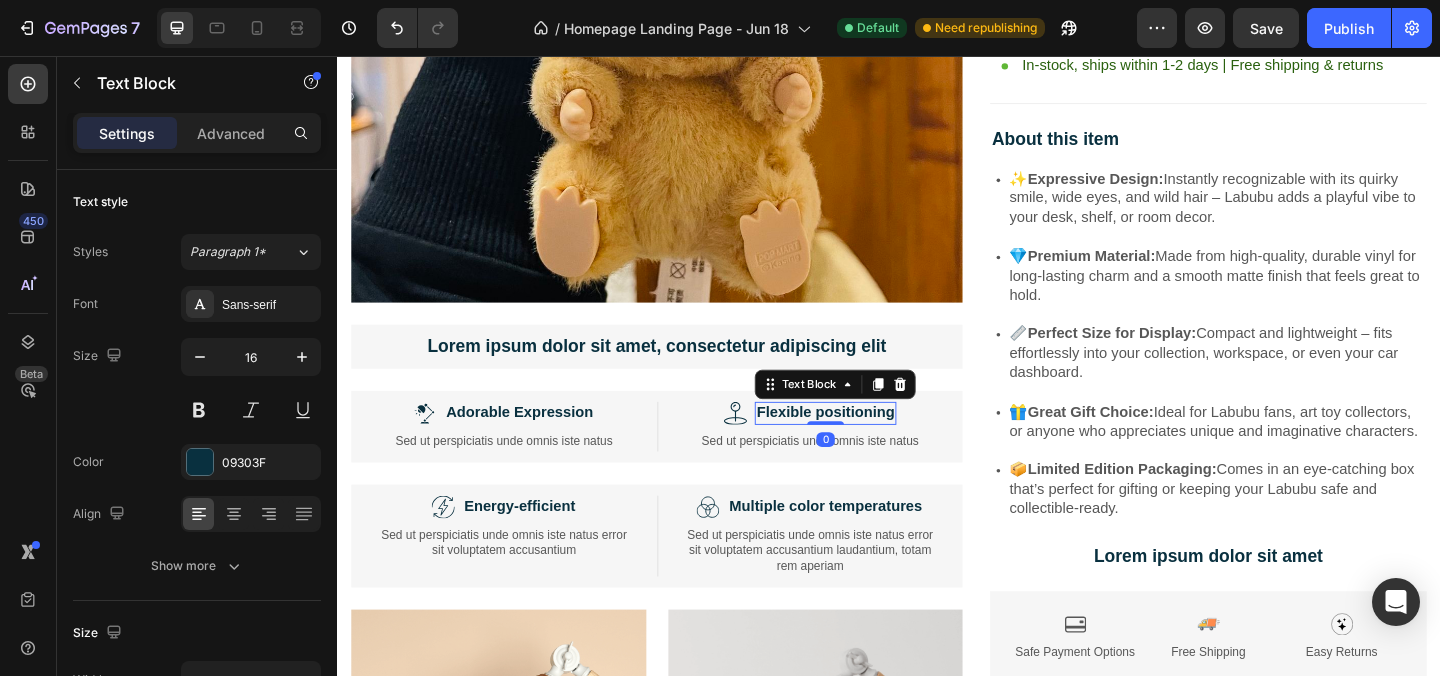 click on "Flexible positioning" at bounding box center [868, 444] 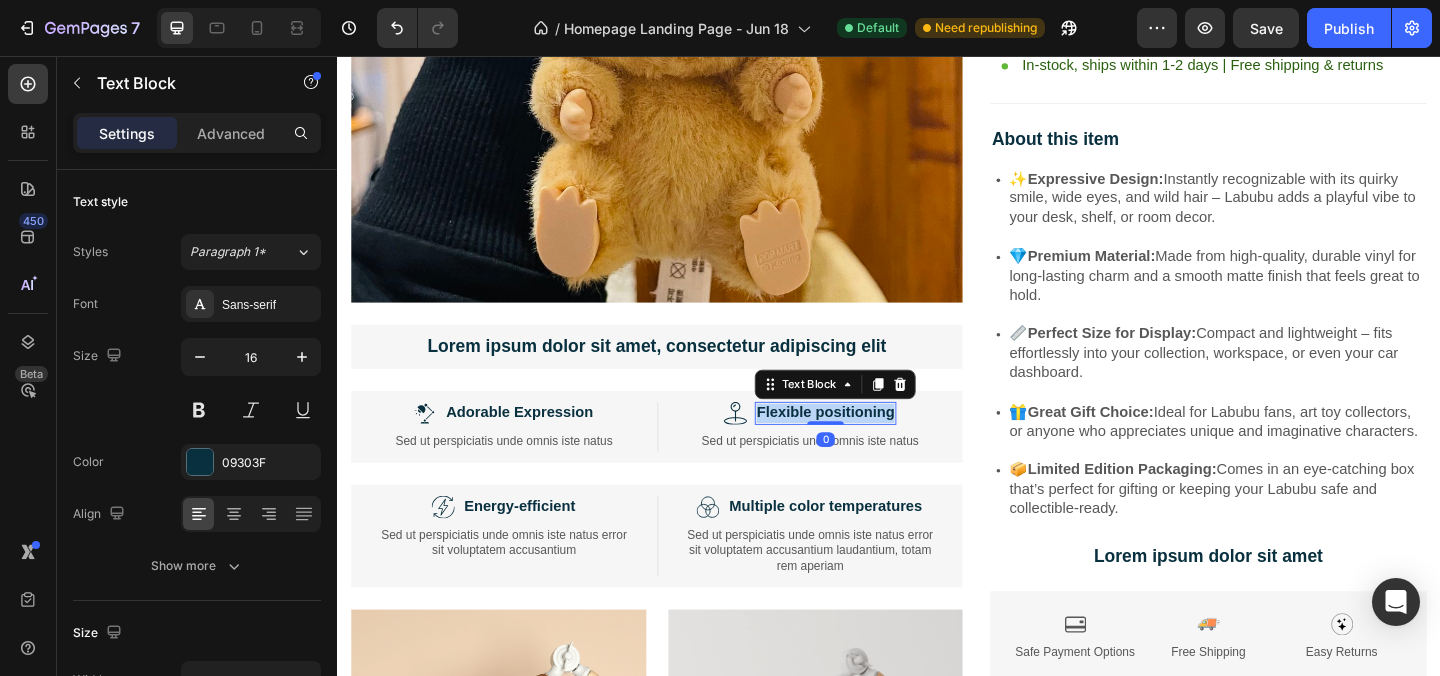 click on "Flexible positioning" at bounding box center (868, 444) 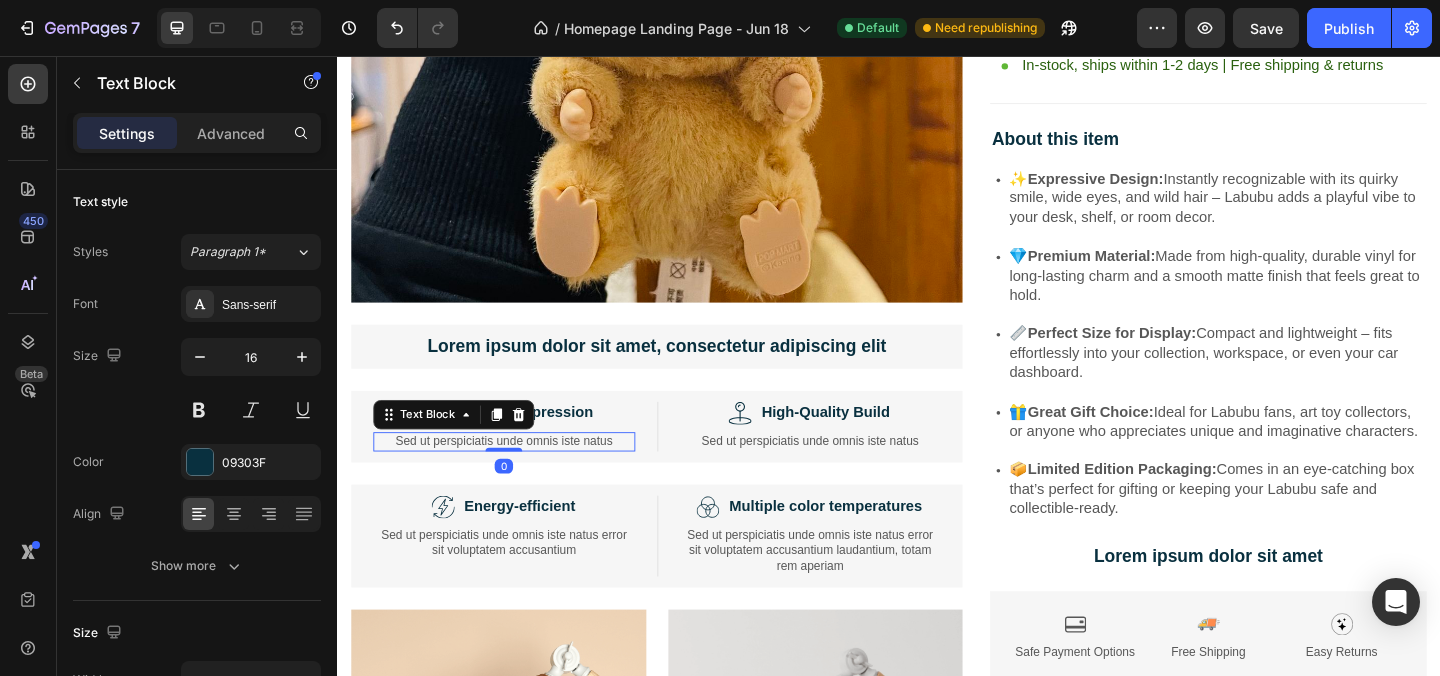 click on "Sed ut perspiciatis unde omnis iste natus" at bounding box center (518, 475) 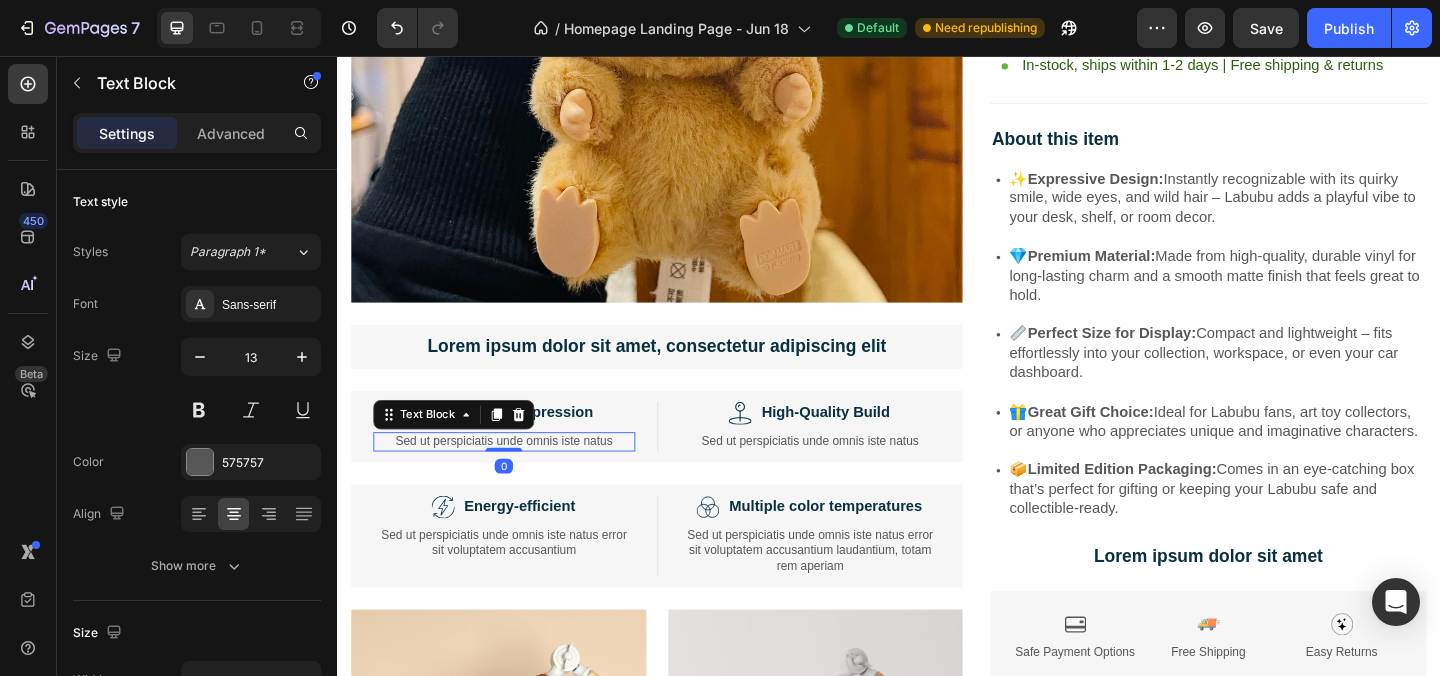 click on "Sed ut perspiciatis unde omnis iste natus" at bounding box center (518, 475) 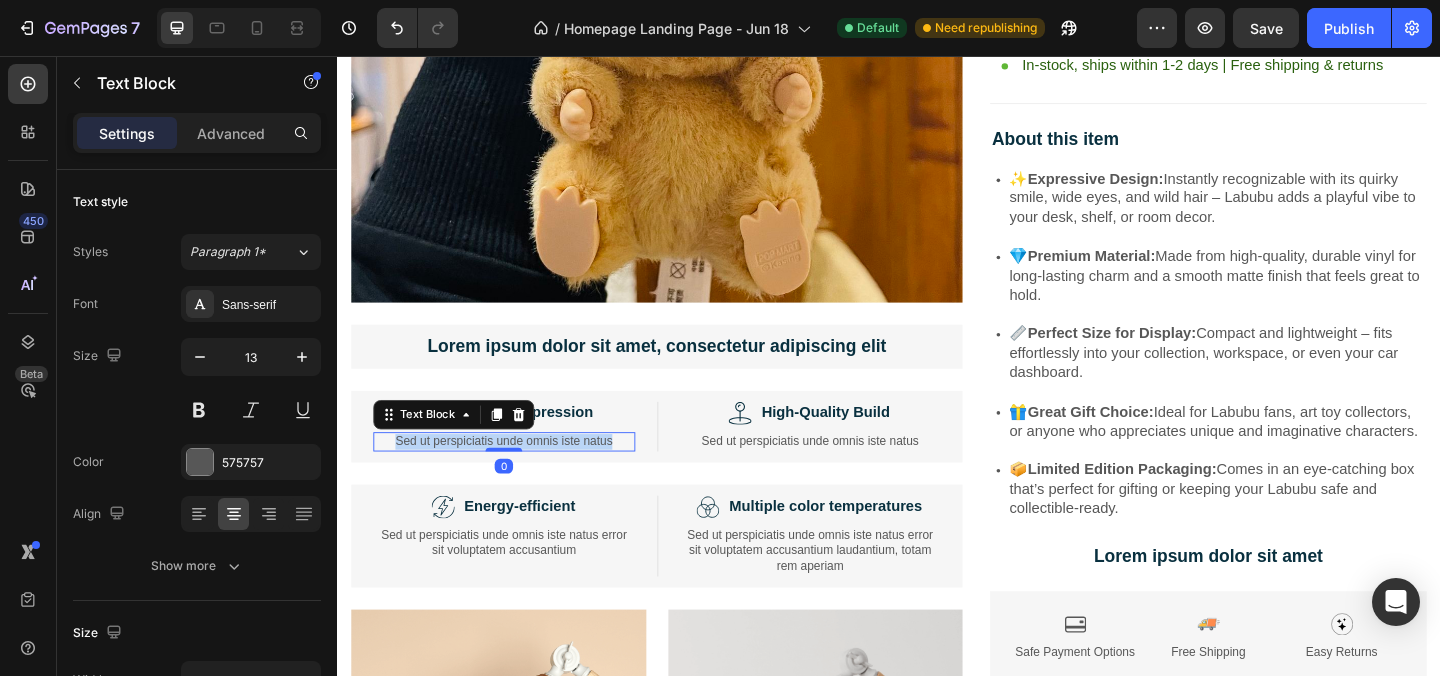 click on "Sed ut perspiciatis unde omnis iste natus" at bounding box center [518, 475] 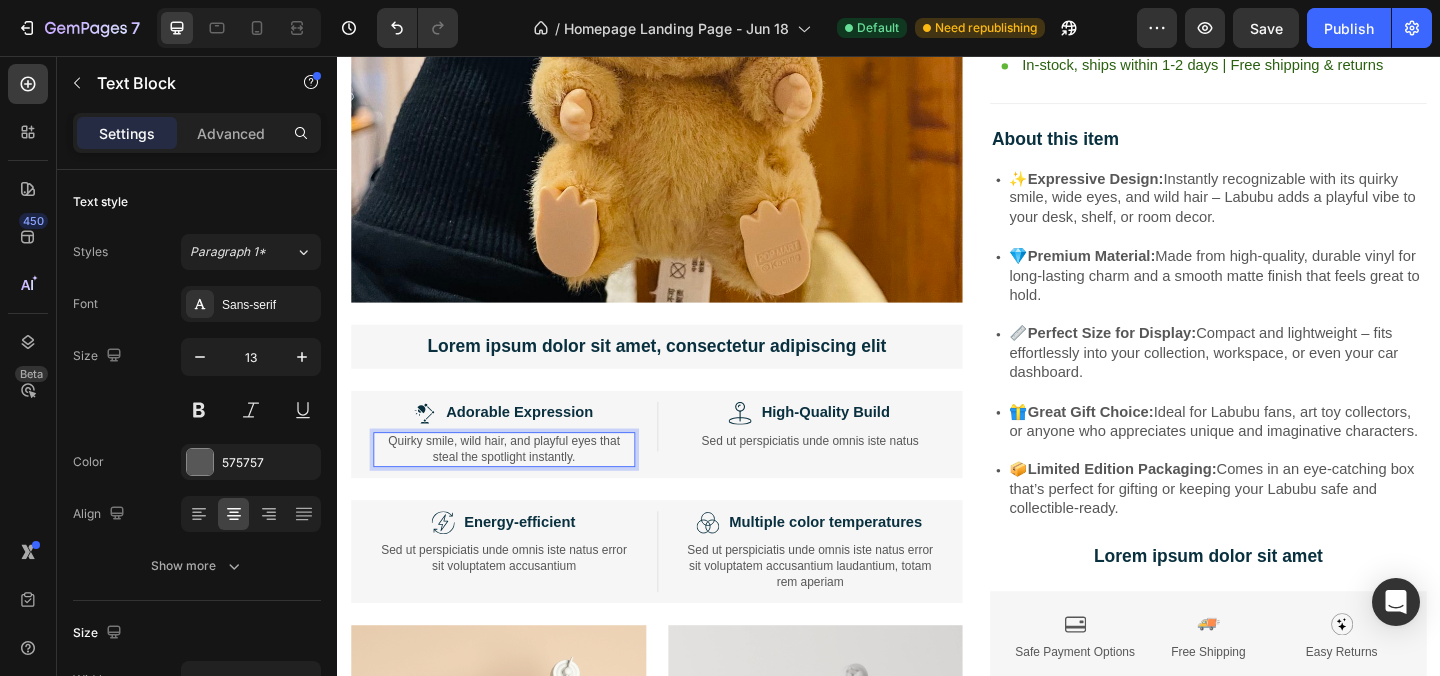 click on "Quirky smile, wild hair, and playful eyes that steal the spotlight instantly." at bounding box center [518, 484] 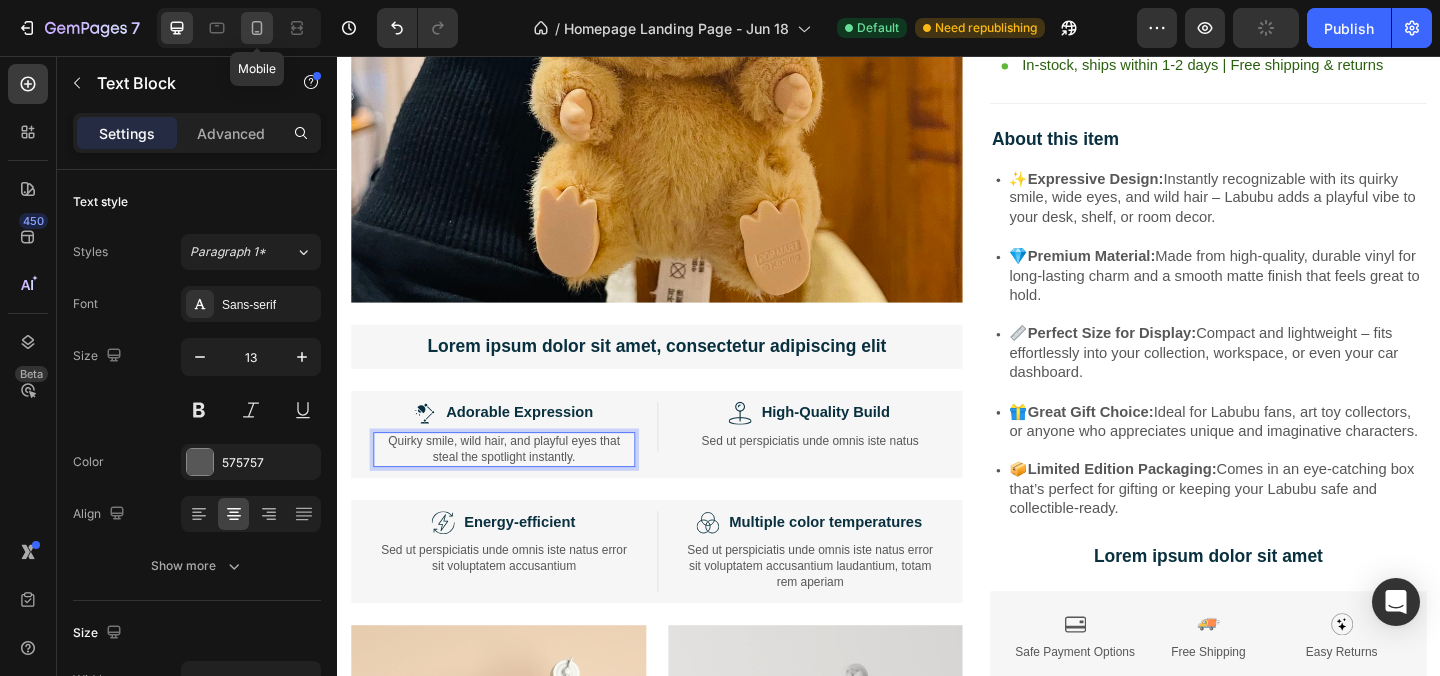 click 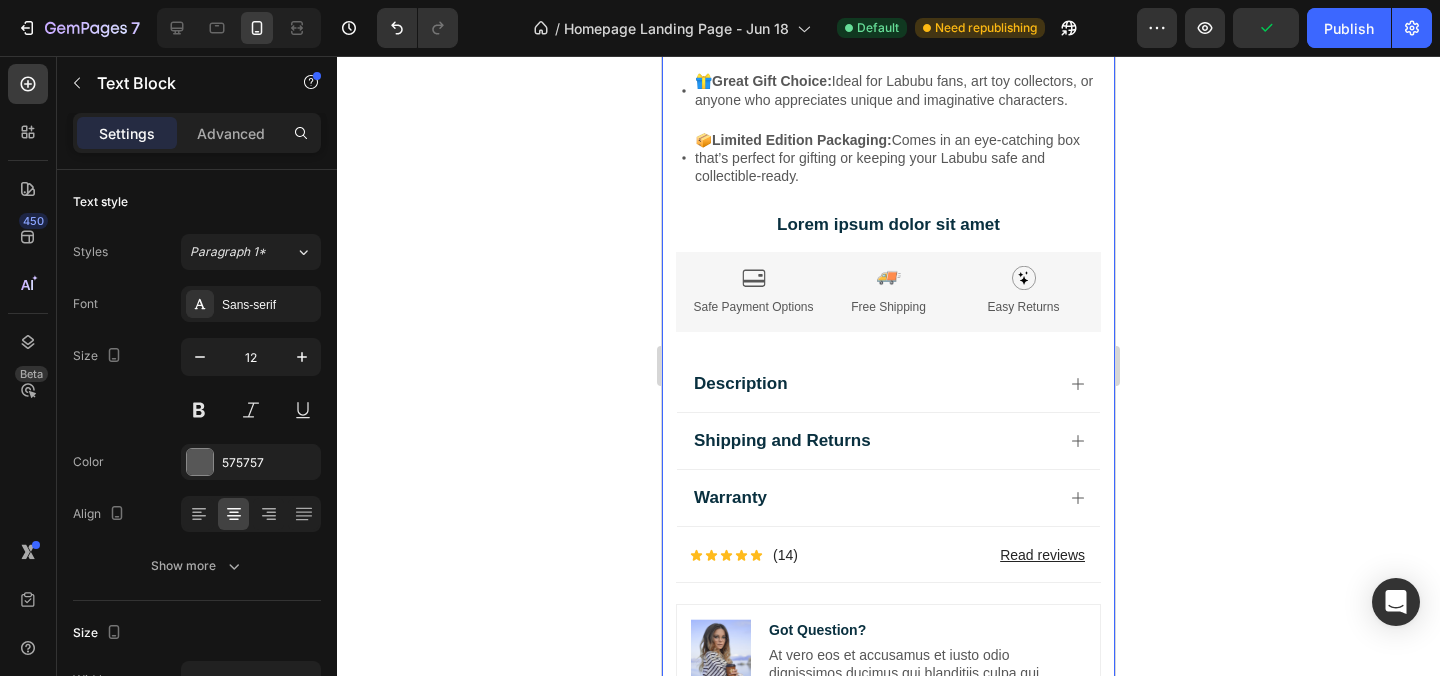 scroll, scrollTop: 4185, scrollLeft: 0, axis: vertical 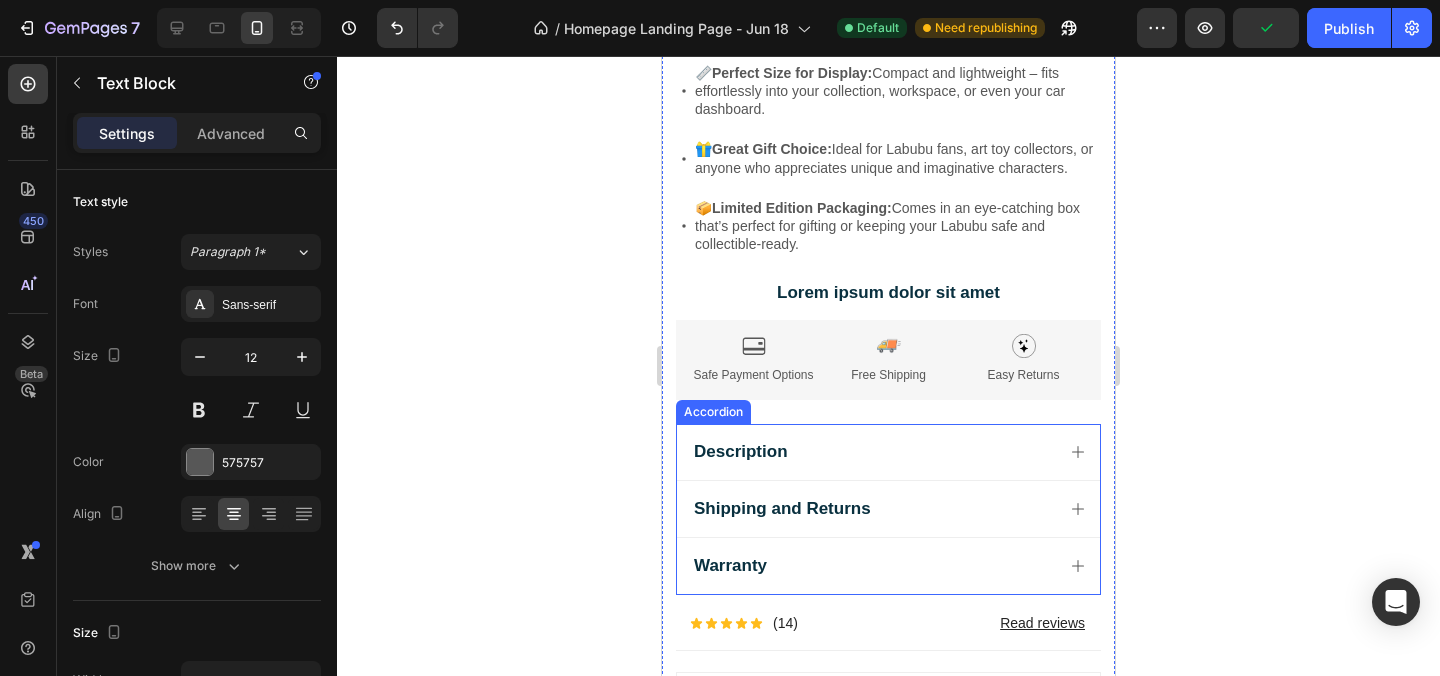 click on "Description" at bounding box center [872, 452] 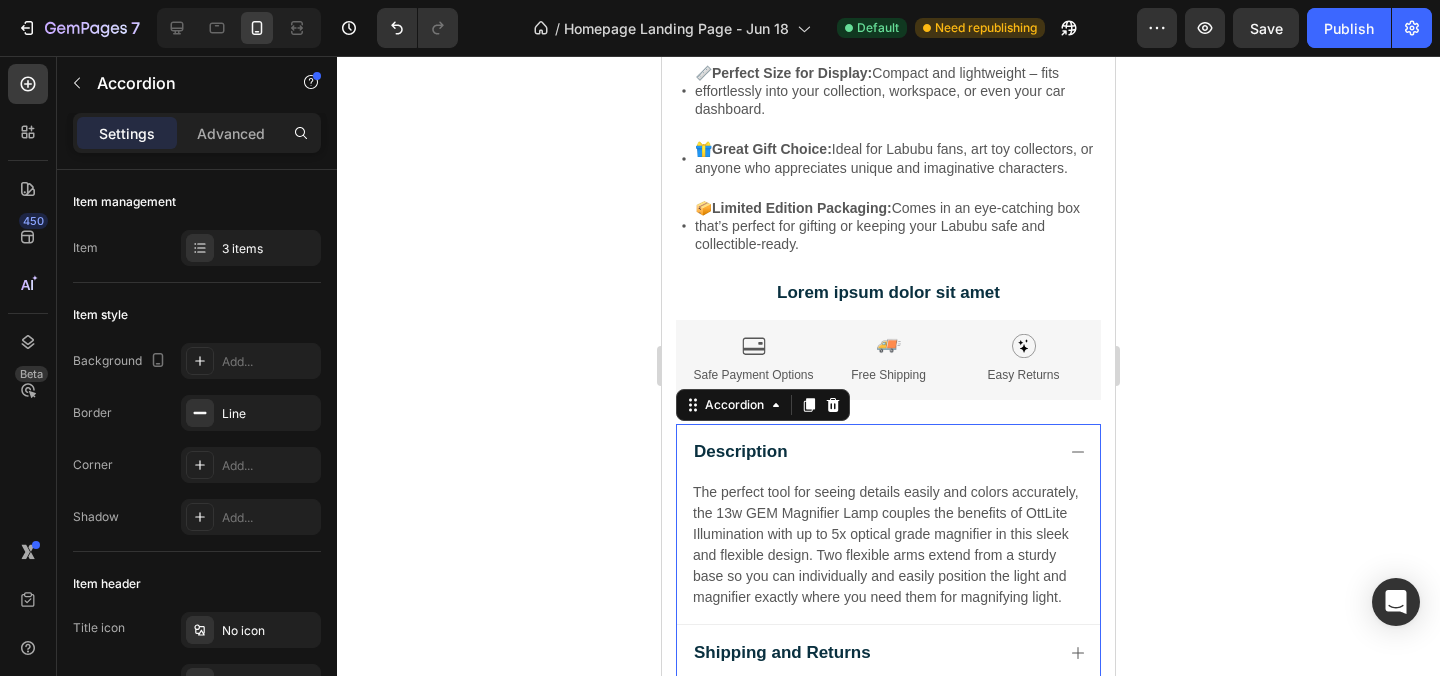 click on "Description" at bounding box center (872, 452) 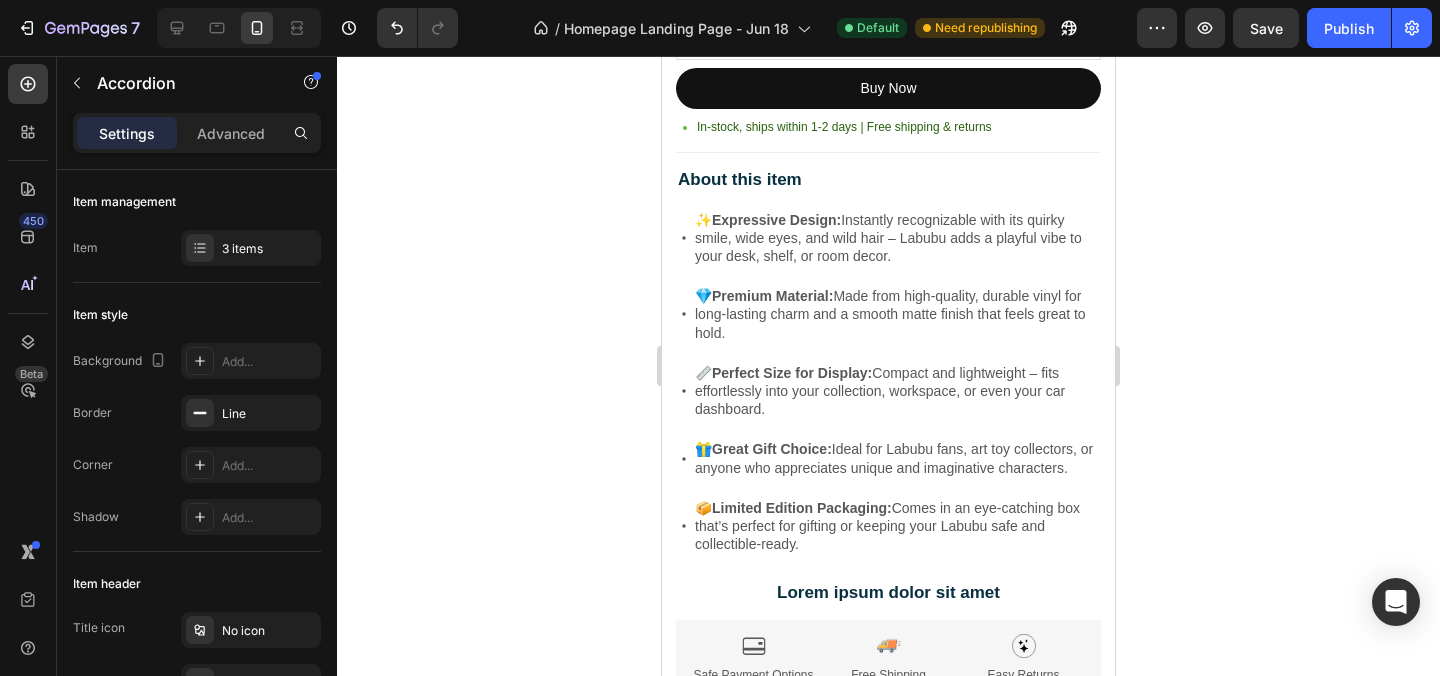 scroll, scrollTop: 3777, scrollLeft: 0, axis: vertical 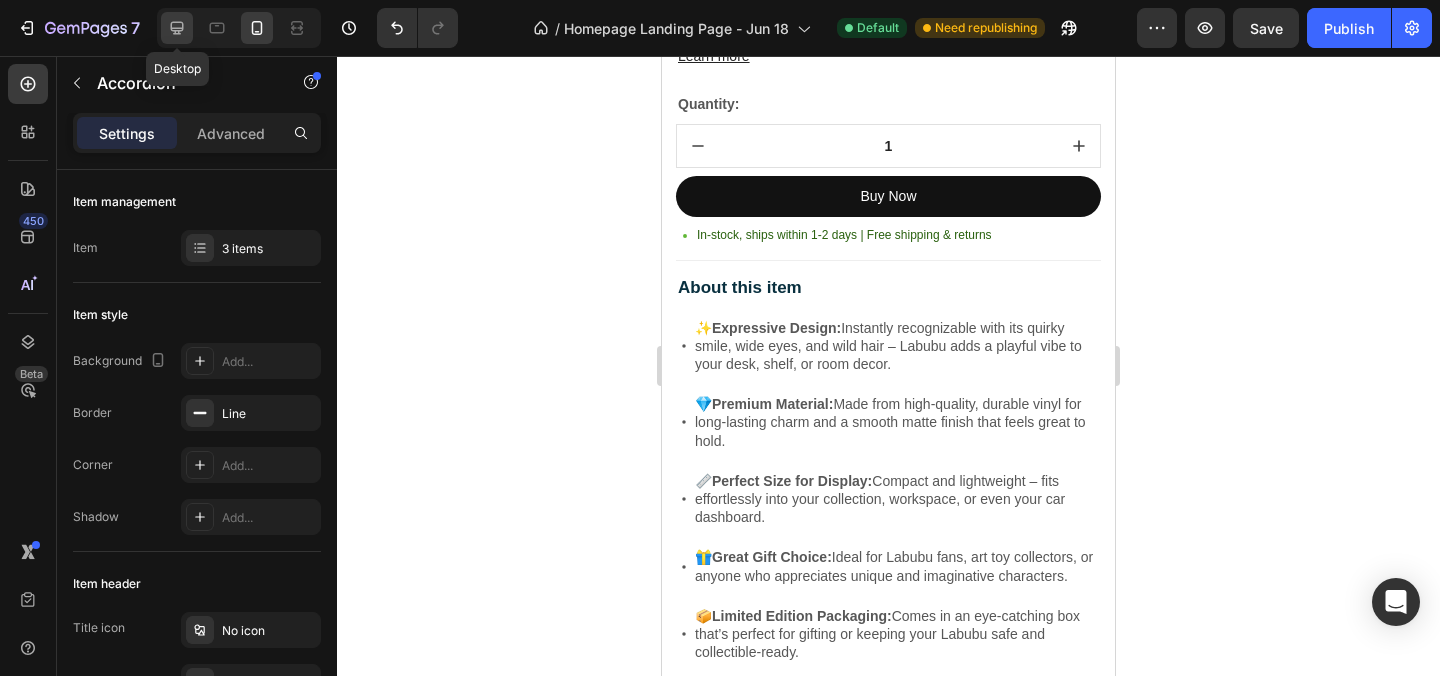 click 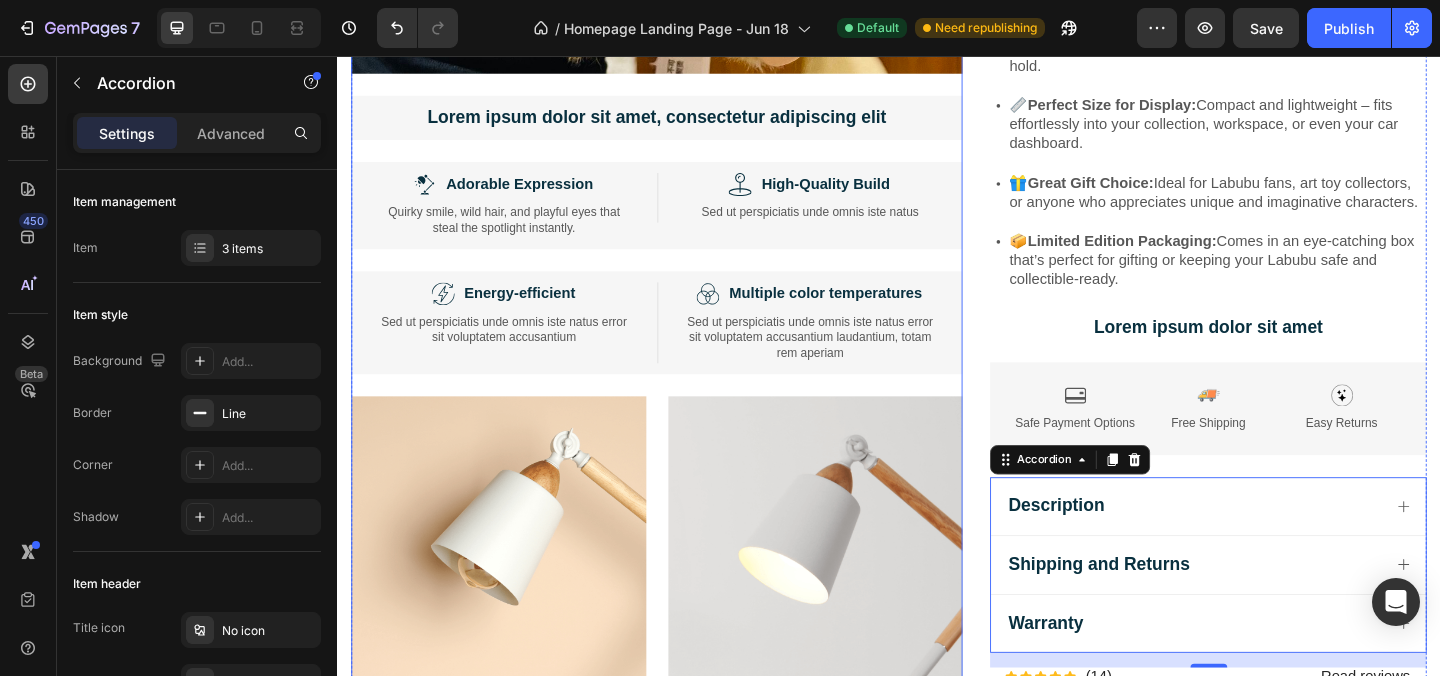 scroll, scrollTop: 3834, scrollLeft: 0, axis: vertical 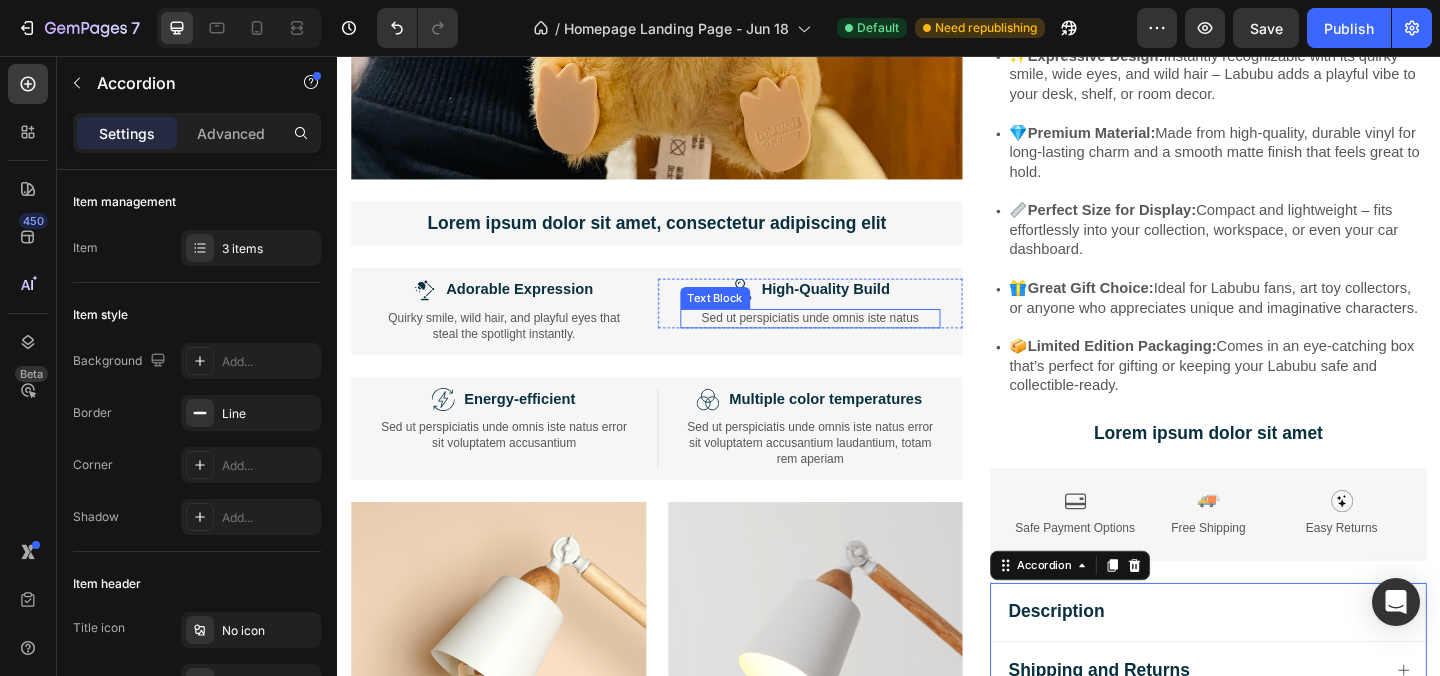 click on "Sed ut perspiciatis unde omnis iste natus" at bounding box center [852, 341] 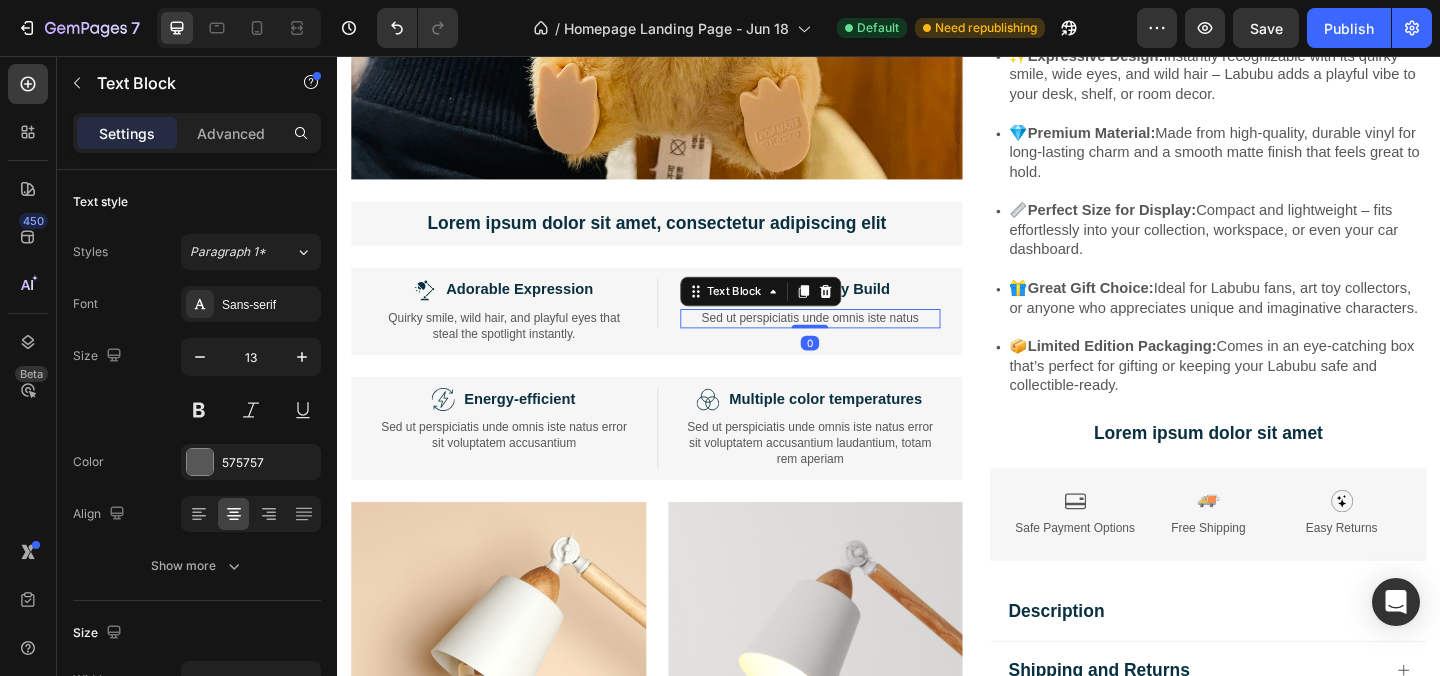 click on "Sed ut perspiciatis unde omnis iste natus" at bounding box center [852, 341] 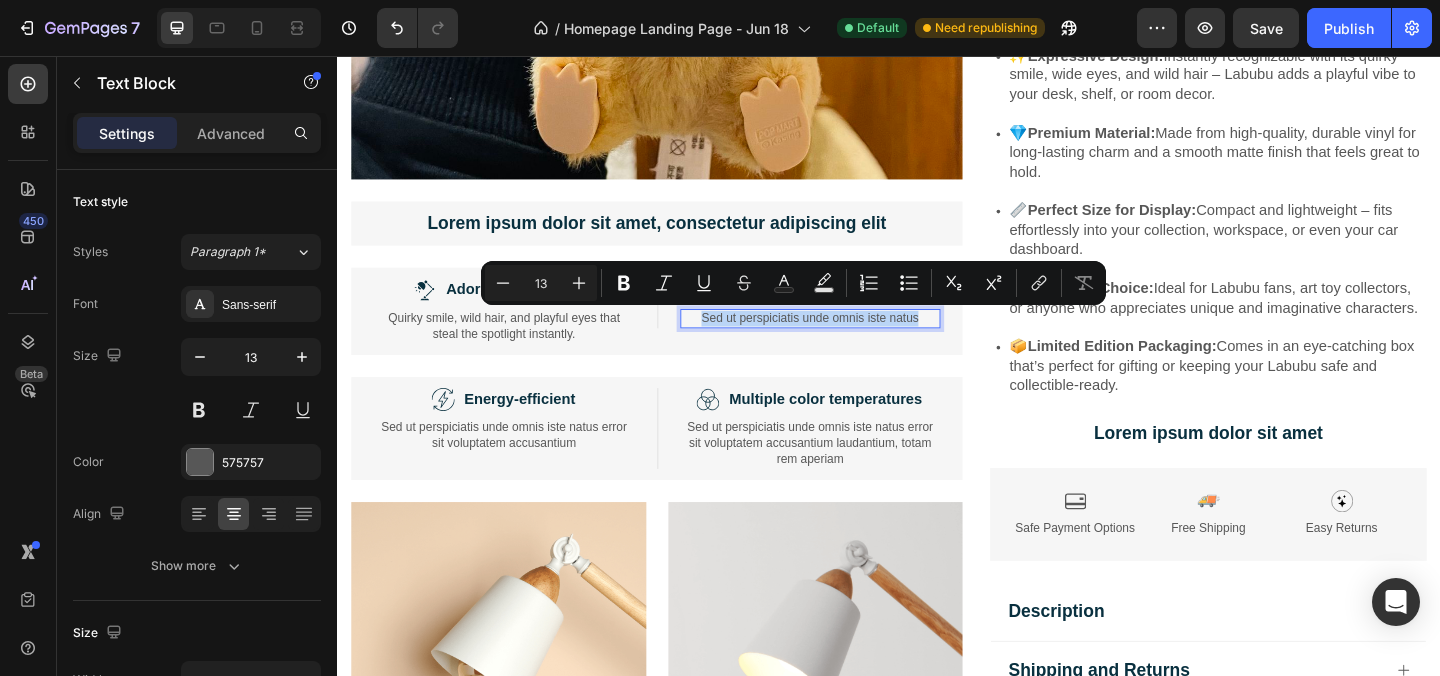 click on "Sed ut perspiciatis unde omnis iste natus" at bounding box center [852, 341] 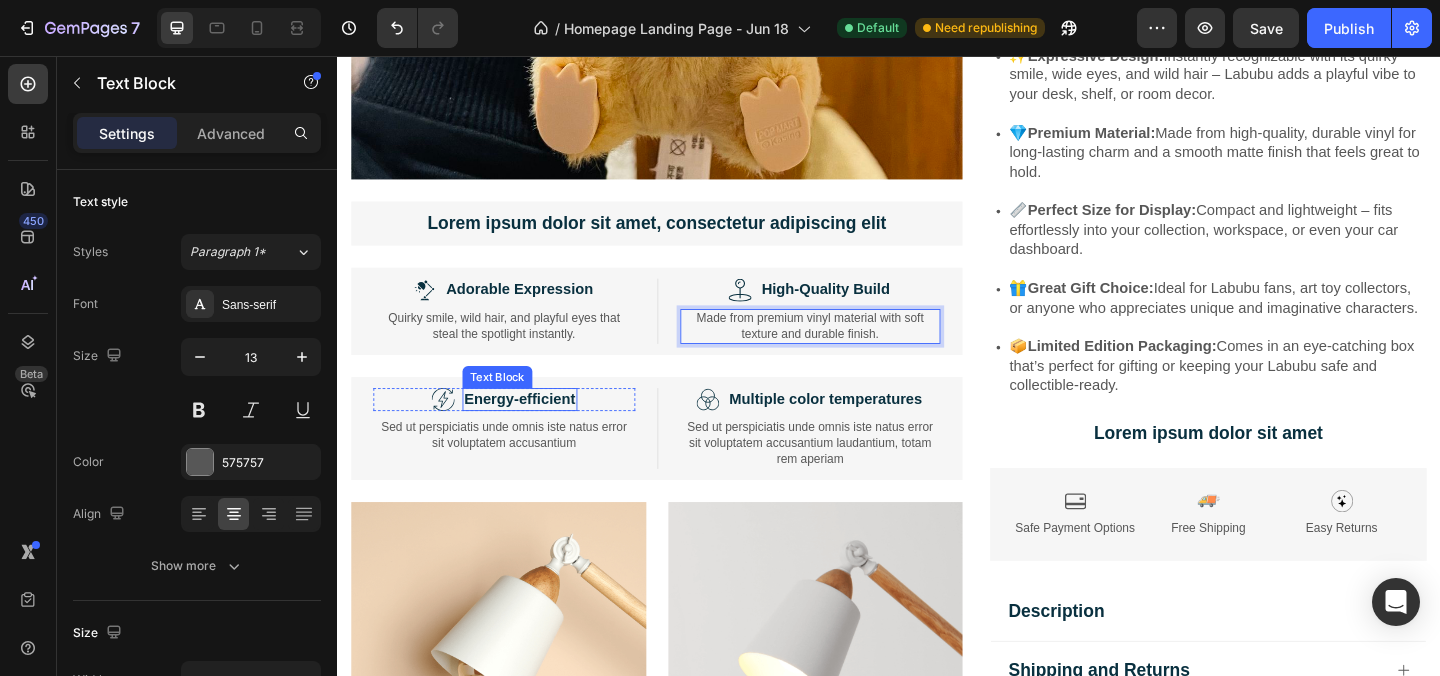 click on "Energy-efficient" at bounding box center [535, 429] 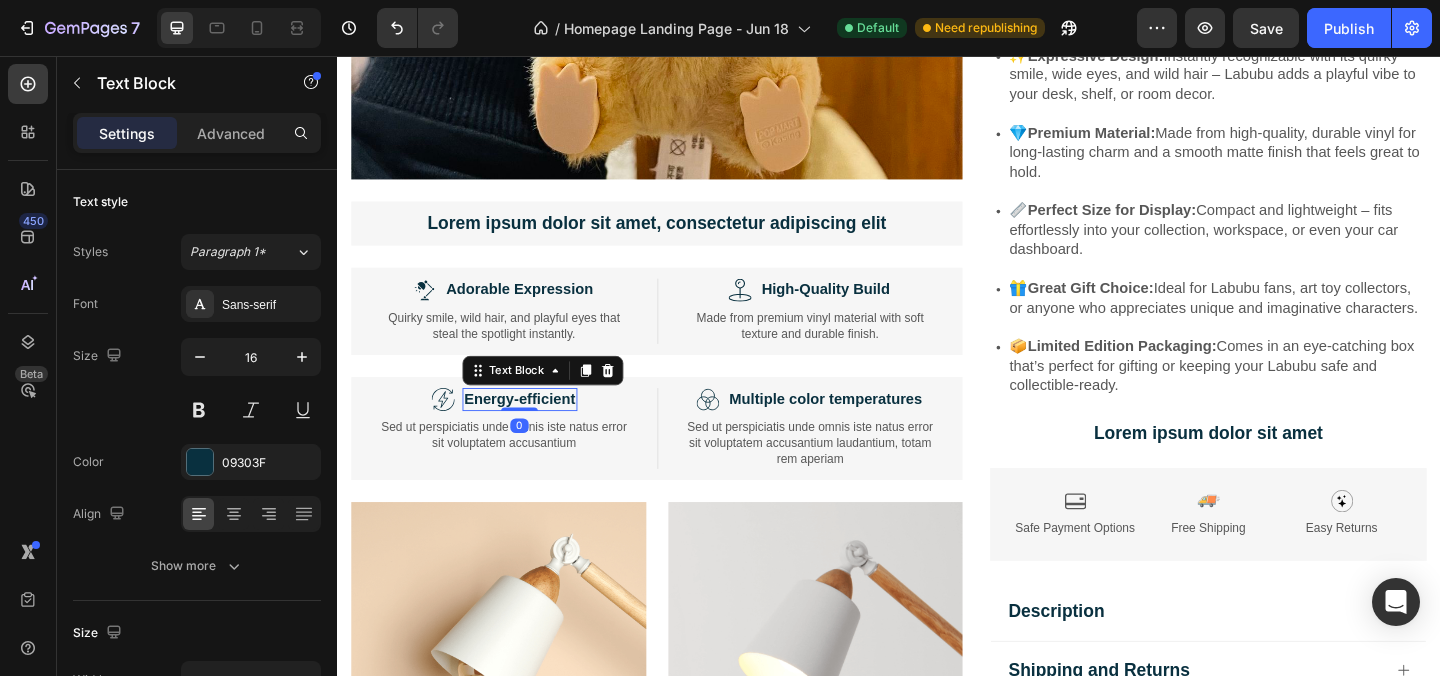 click on "Energy-efficient" at bounding box center [535, 429] 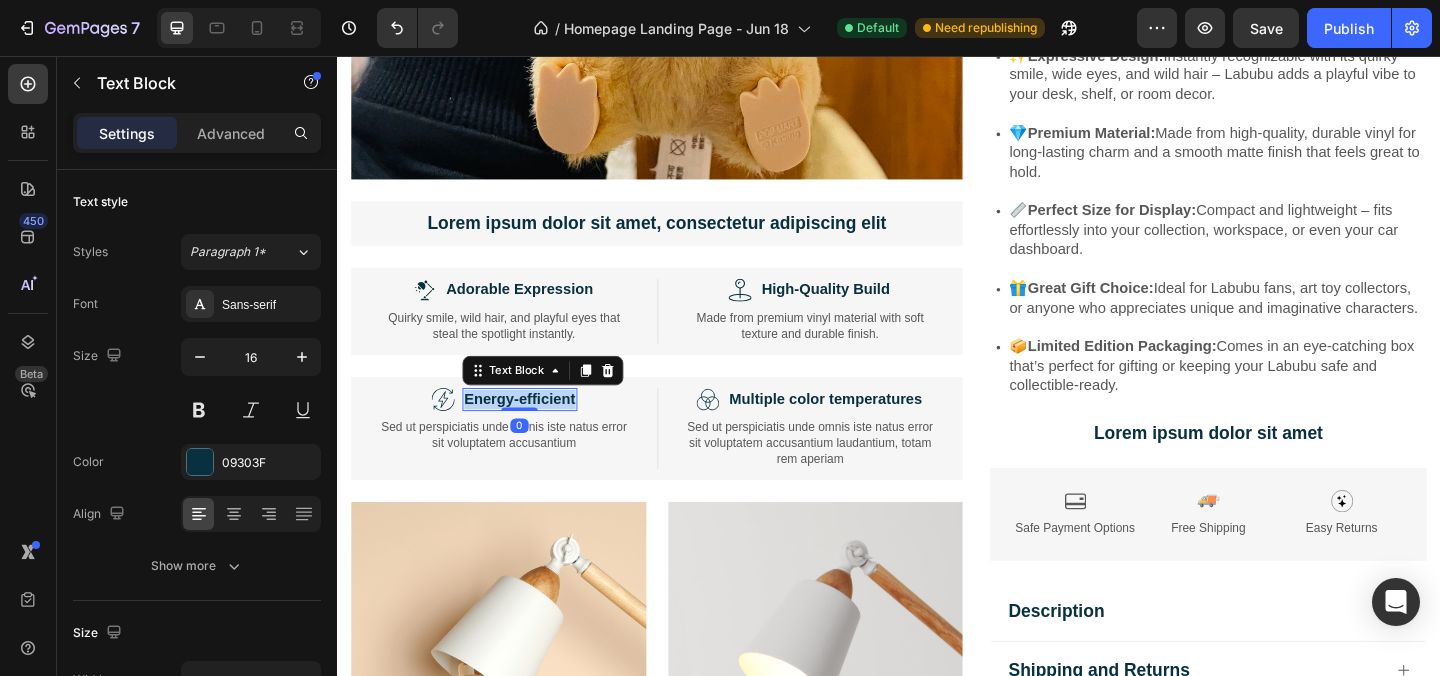 click on "Energy-efficient" at bounding box center (535, 429) 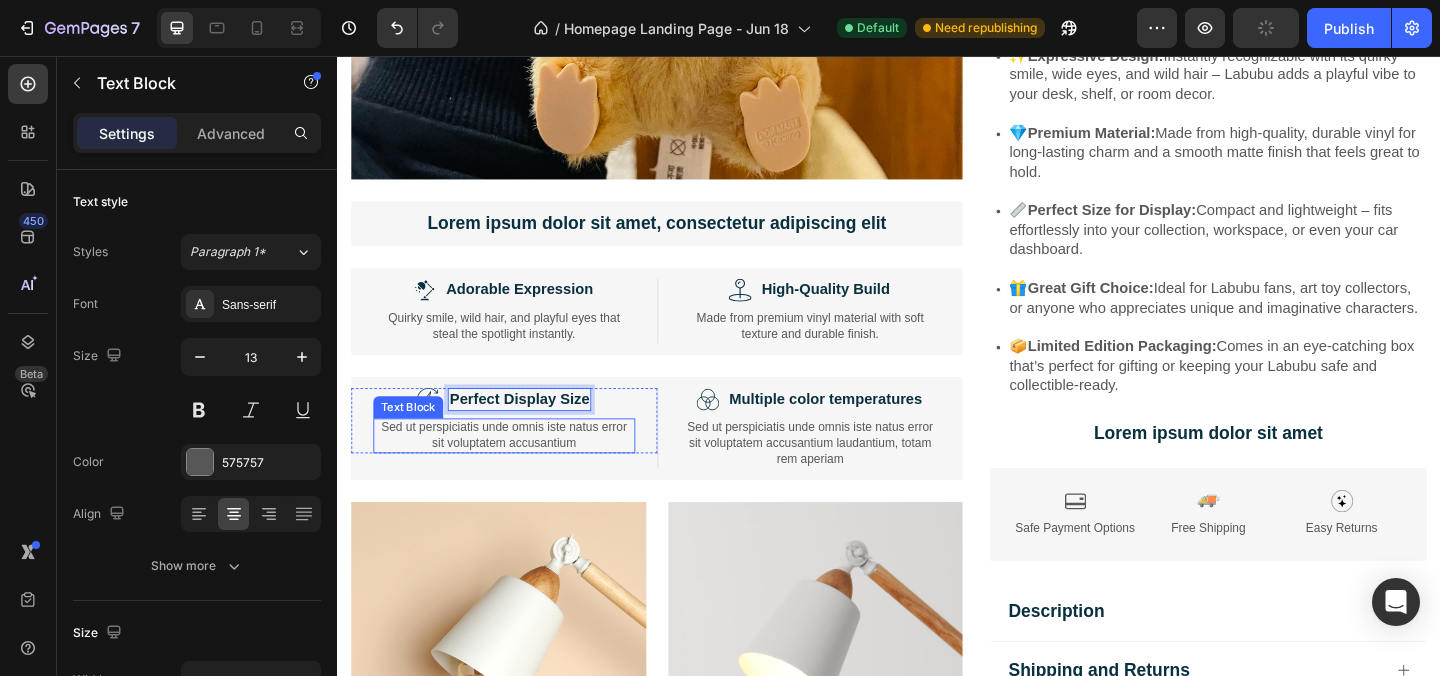 click on "Sed ut perspiciatis unde omnis iste natus error sit voluptatem accusantium" at bounding box center [518, 469] 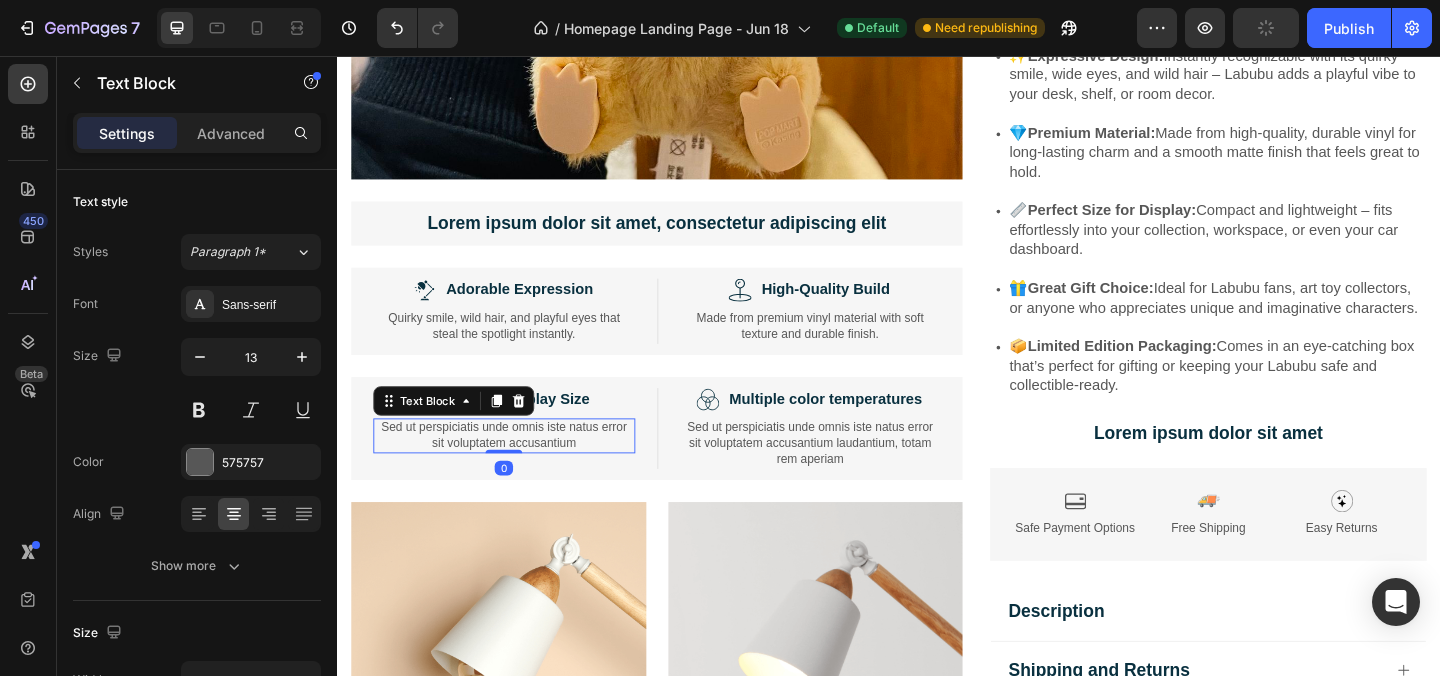 click on "Sed ut perspiciatis unde omnis iste natus error sit voluptatem accusantium" at bounding box center [518, 469] 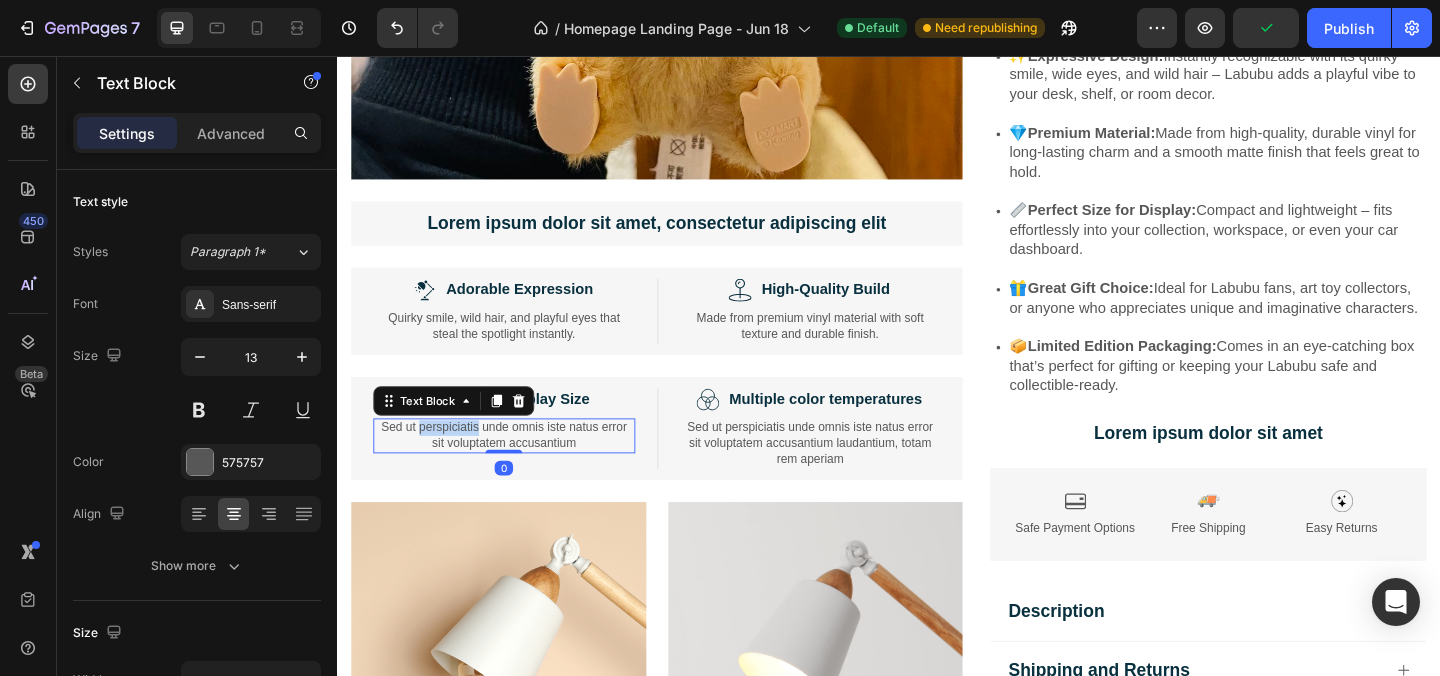 click on "Sed ut perspiciatis unde omnis iste natus error sit voluptatem accusantium" at bounding box center (518, 469) 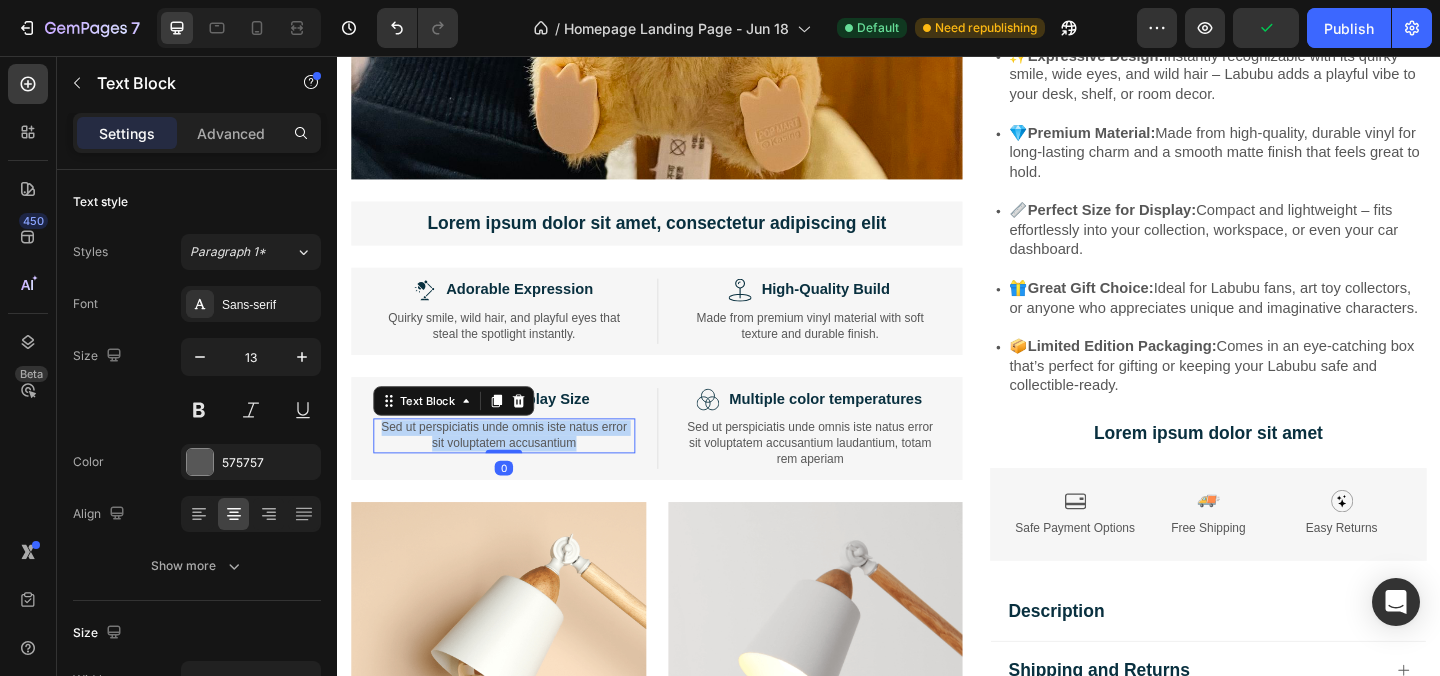 click on "Sed ut perspiciatis unde omnis iste natus error sit voluptatem accusantium" at bounding box center (518, 469) 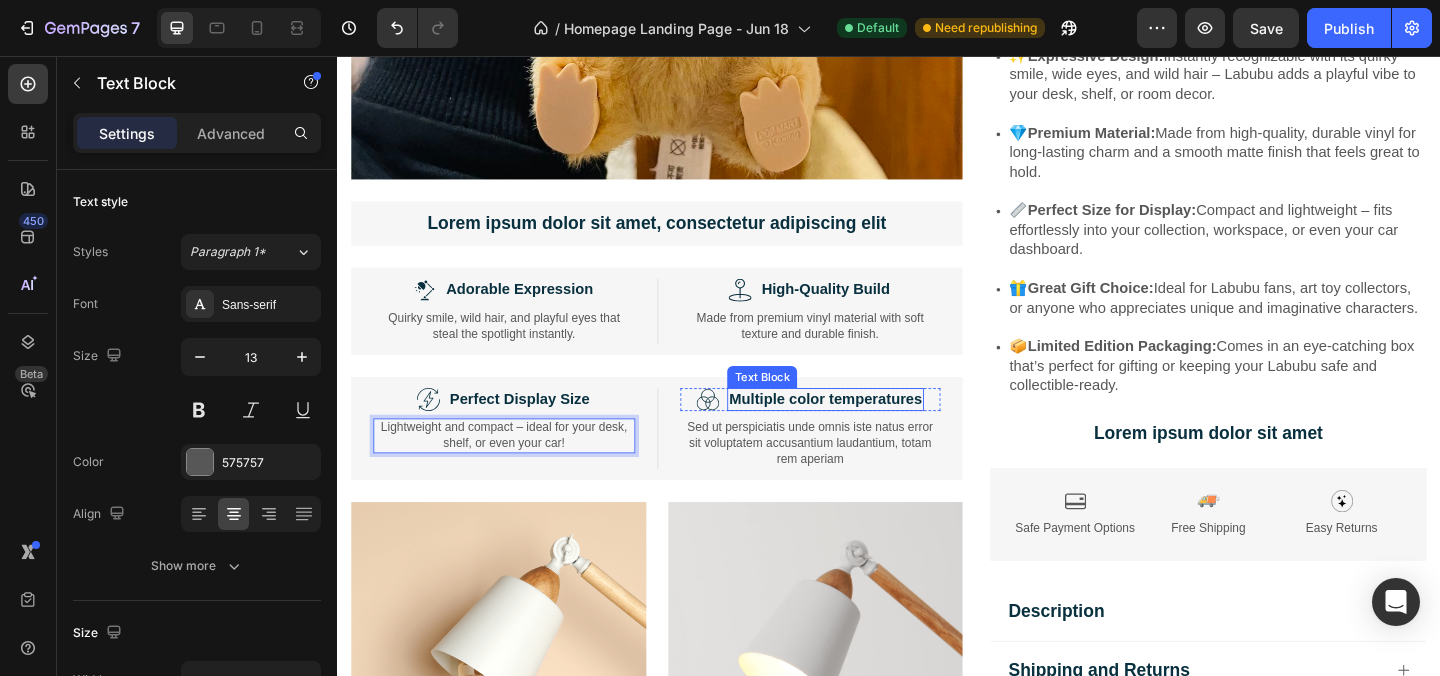 click on "Multiple color temperatures" at bounding box center (868, 429) 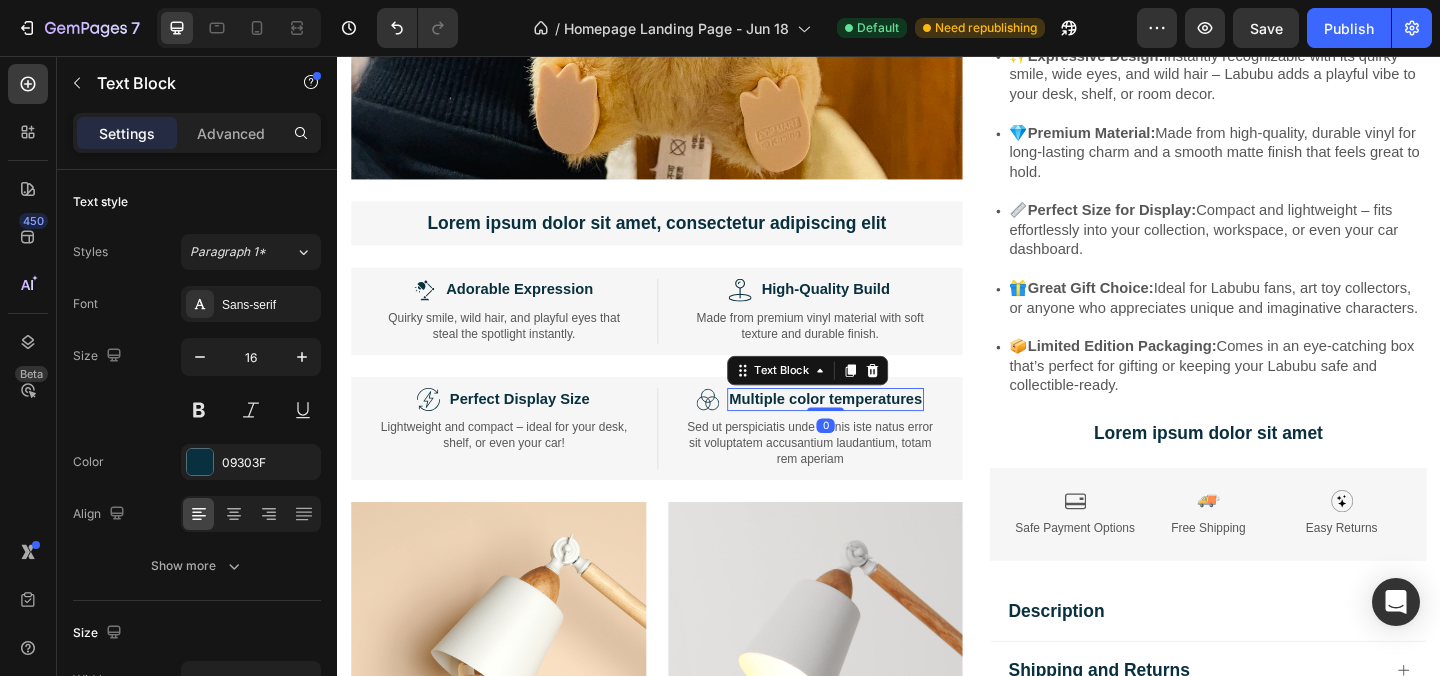 click on "Multiple color temperatures" at bounding box center (868, 429) 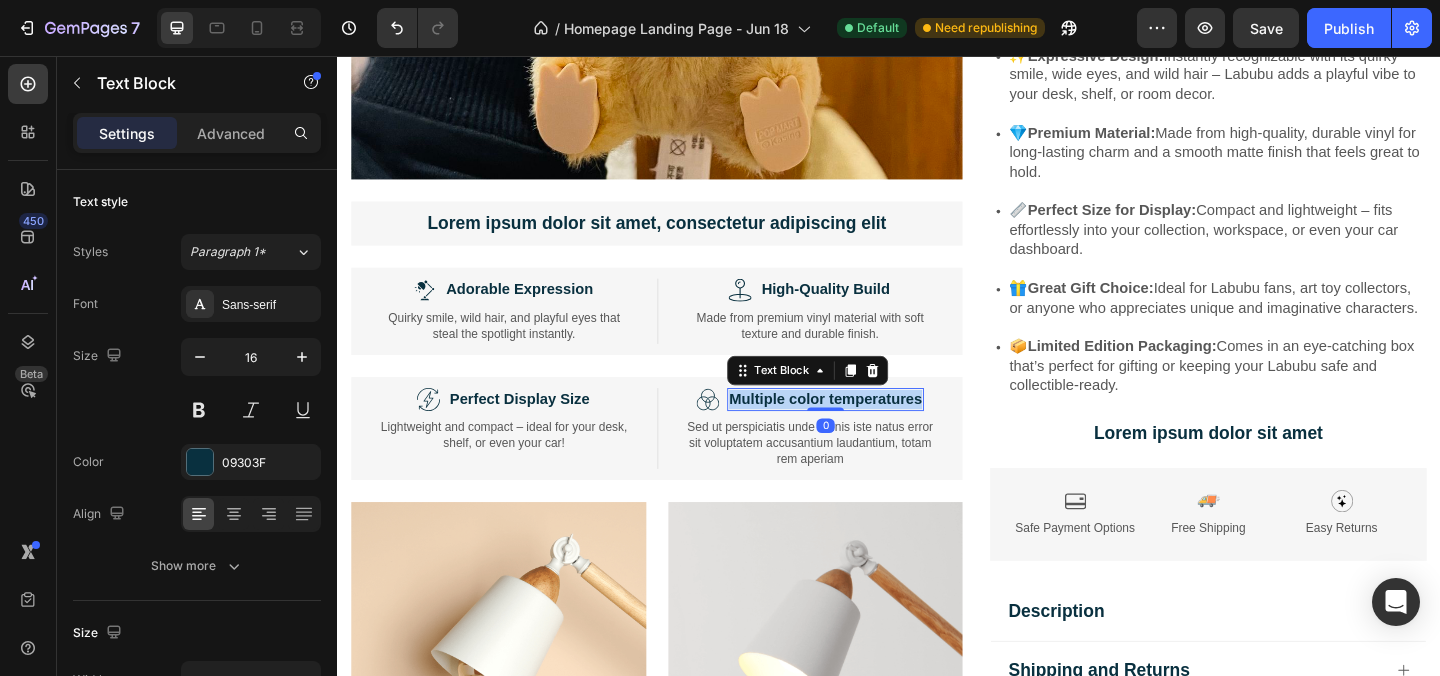 click on "Multiple color temperatures" at bounding box center [868, 429] 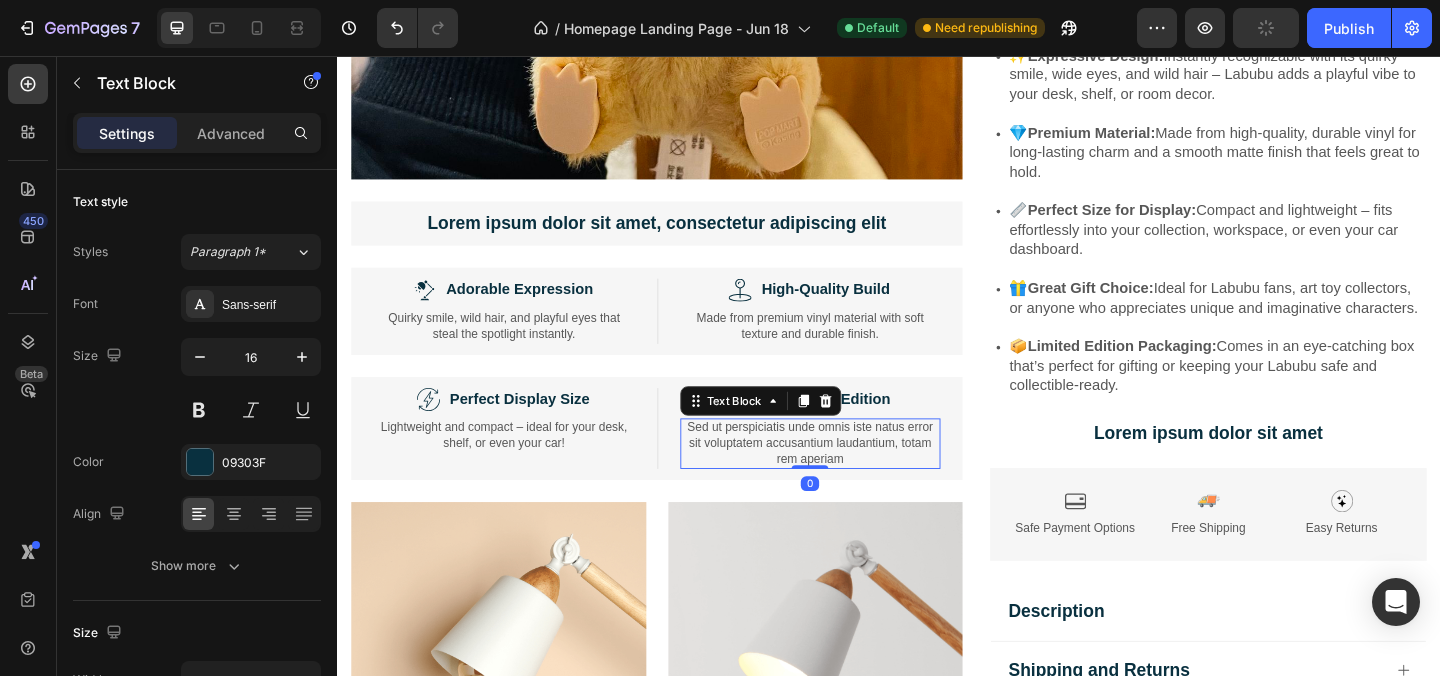 click on "Sed ut perspiciatis unde omnis iste natus error sit voluptatem accusantium laudantium, totam rem aperiam" at bounding box center (852, 477) 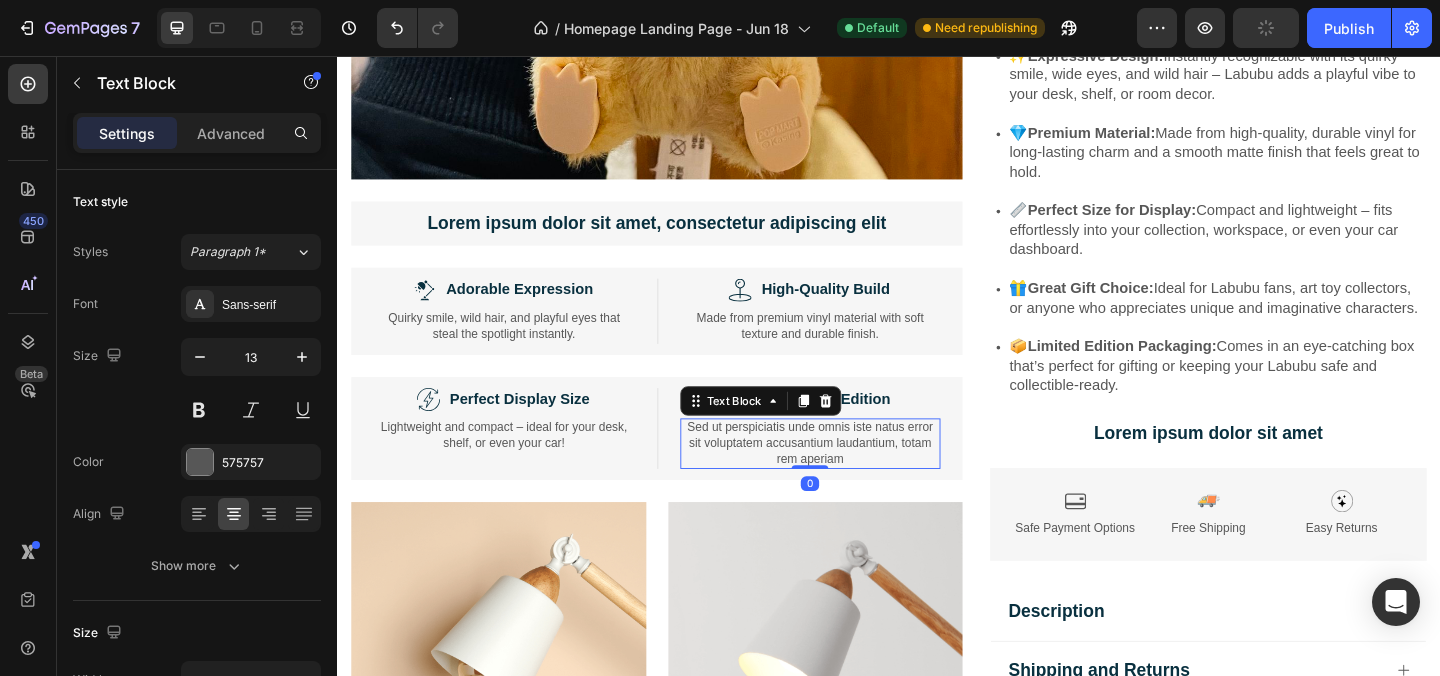 click on "Sed ut perspiciatis unde omnis iste natus error sit voluptatem accusantium laudantium, totam rem aperiam" at bounding box center (852, 477) 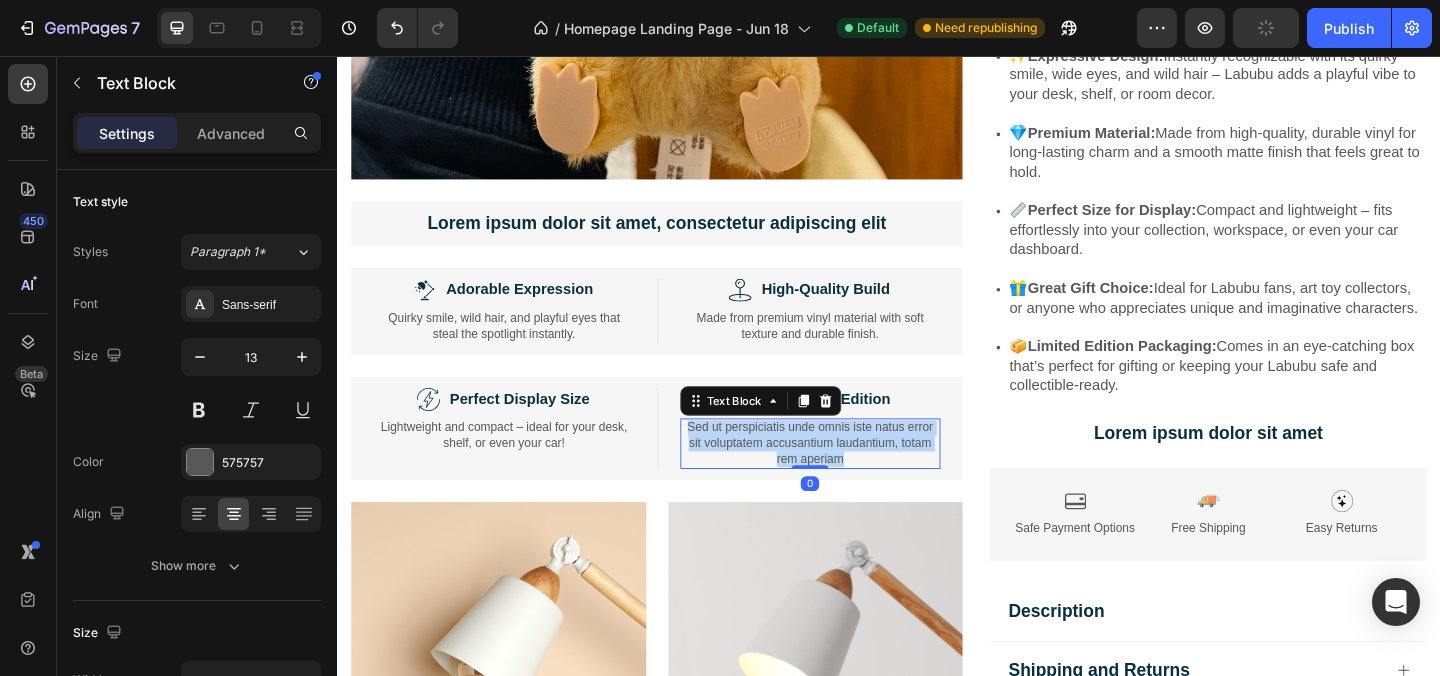 click on "Sed ut perspiciatis unde omnis iste natus error sit voluptatem accusantium laudantium, totam rem aperiam" at bounding box center [852, 477] 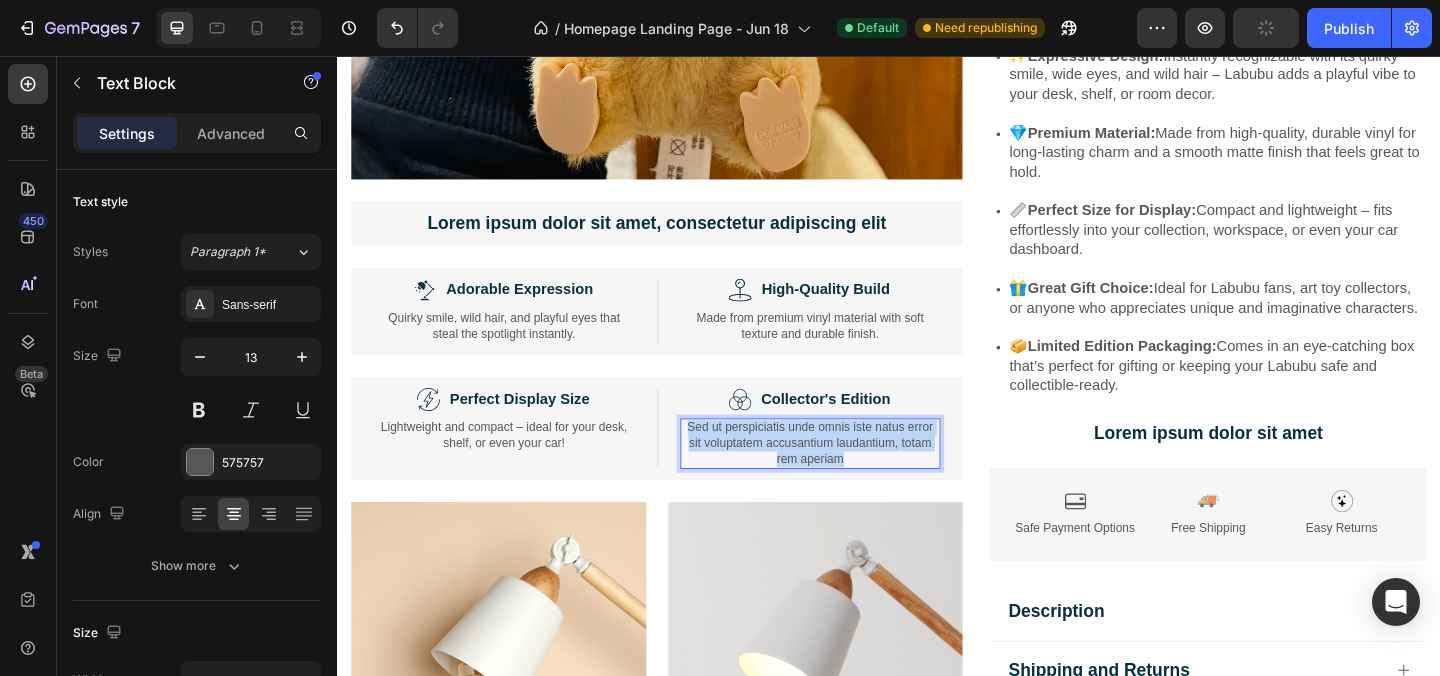 click on "Sed ut perspiciatis unde omnis iste natus error sit voluptatem accusantium laudantium, totam rem aperiam" at bounding box center [852, 477] 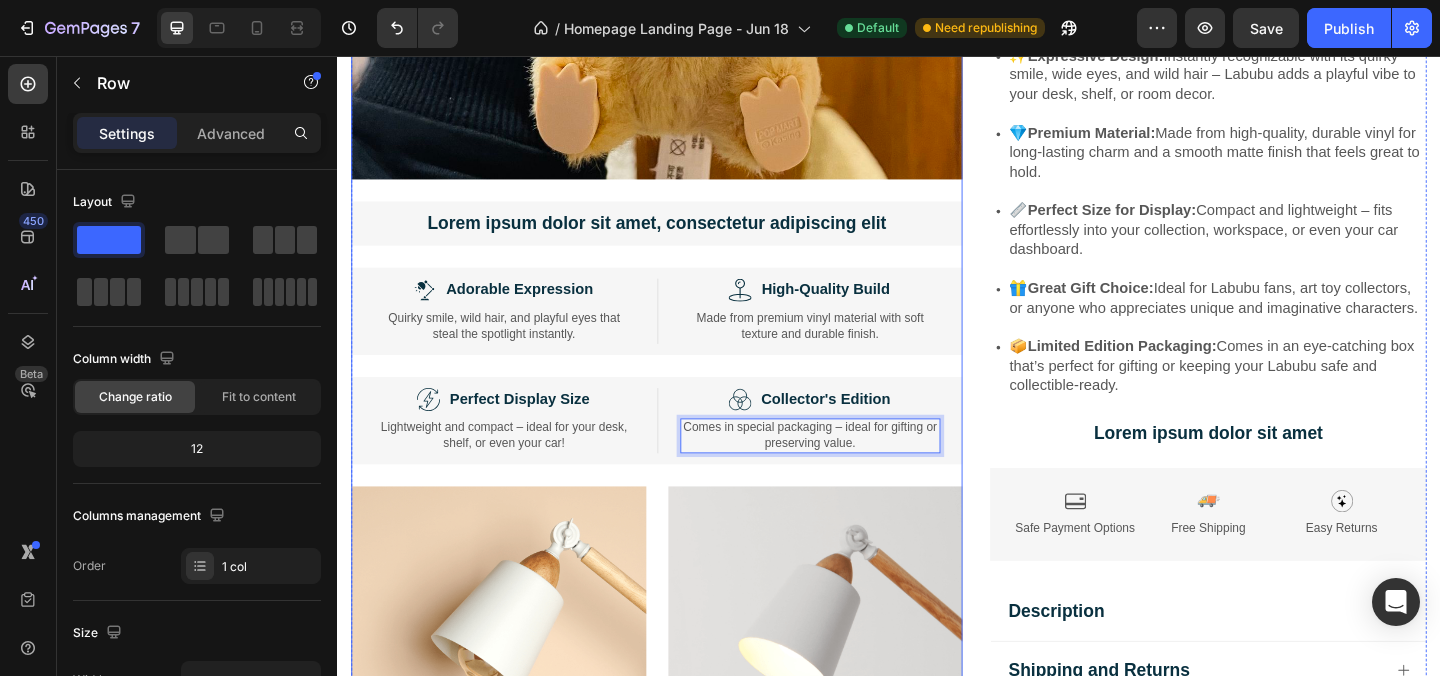 click on "Image Lorem ipsum dolor sit amet, consectetur adipiscing elit Text Block Image Adorable Expression Text Block Row Quirky smile, wild hair, and playful eyes that steal the spotlight instantly. Text Block Row Image High-Quality Build Text Block Row Made from premium vinyl material with soft texture and durable finish. Text Block Row Row Image Perfect Display Size Text Block Row Lightweight and compact – ideal for your desk, shelf, or even your car! Text Block Row Image Collector's Edition Text Block Row Comes in special packaging – ideal for gifting or preserving value. Text Block   0 Row Row Image Image Row Image Image Row" at bounding box center (684, 357) 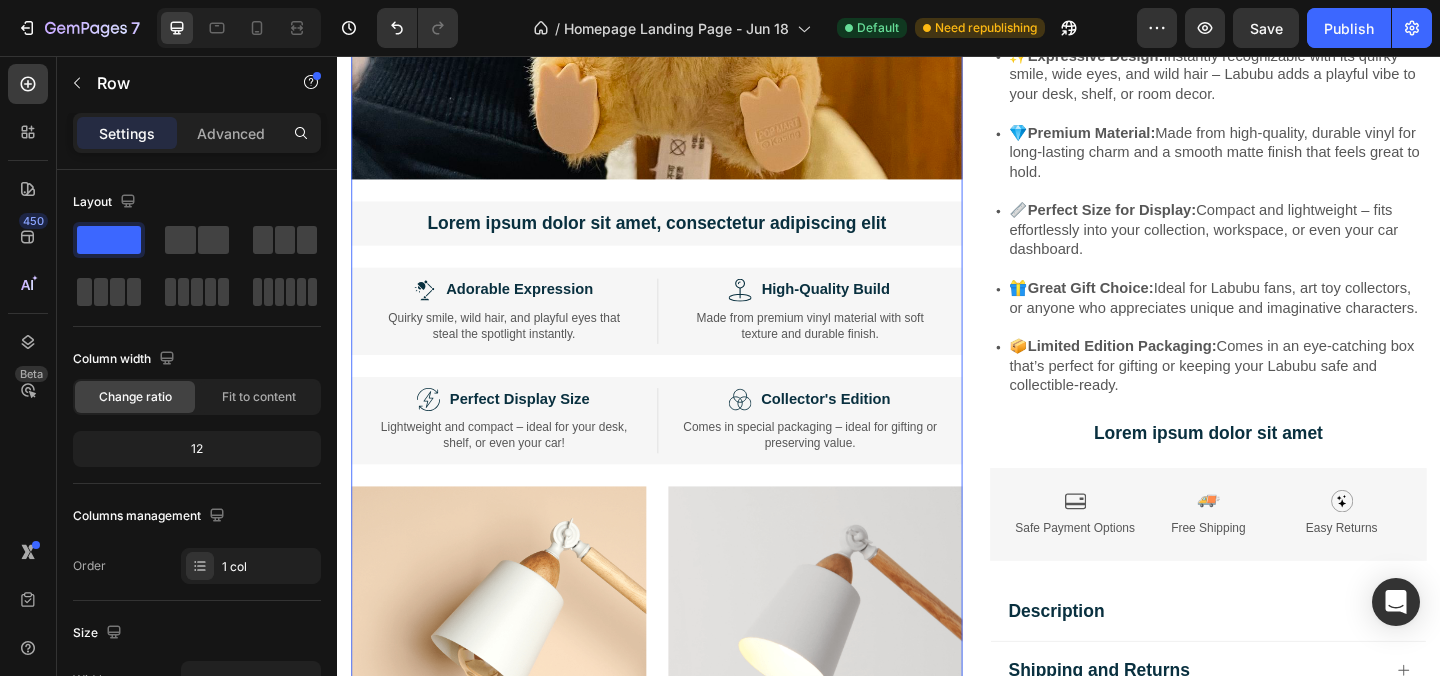 click at bounding box center [512, 684] 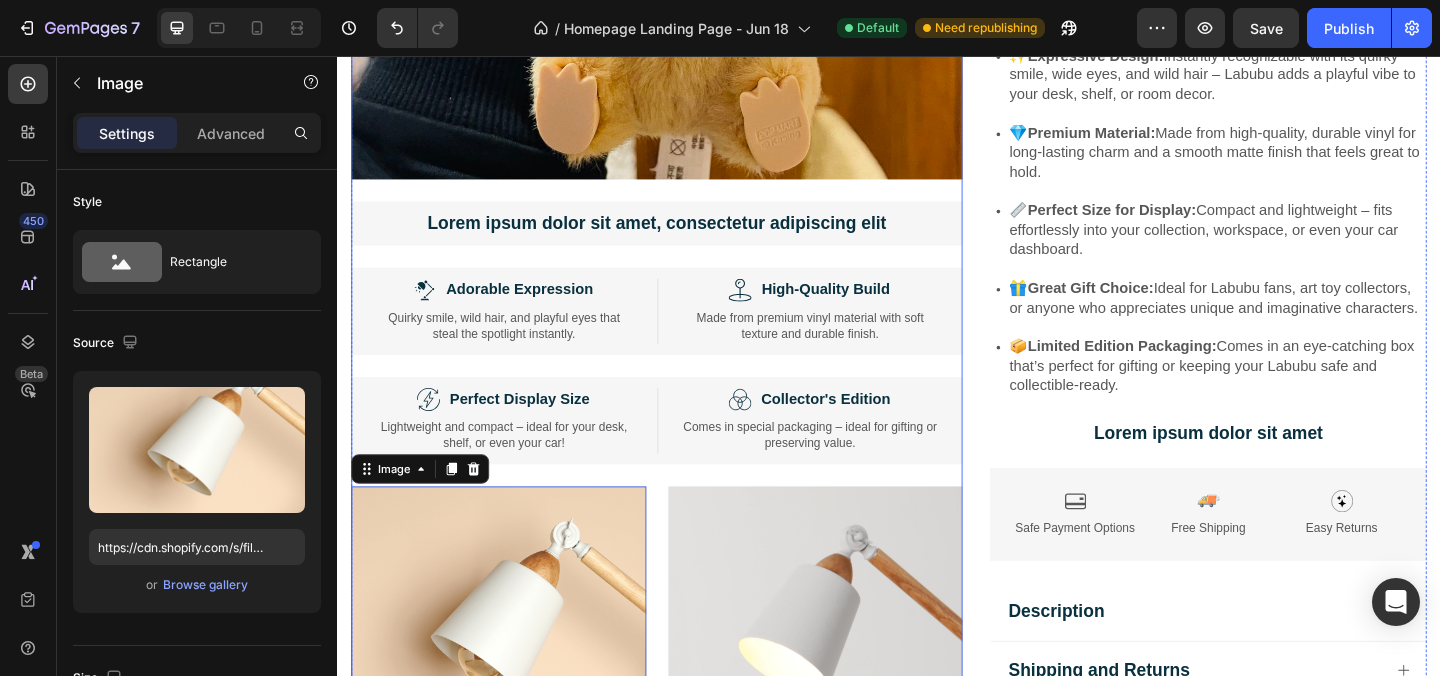 click on "Image Lorem ipsum dolor sit amet, consectetur adipiscing elit Text Block Image Adorable Expression Text Block Row Quirky smile, wild hair, and playful eyes that steal the spotlight instantly. Text Block Row Image High-Quality Build Text Block Row Made from premium vinyl material with soft texture and durable finish. Text Block Row Row Image Perfect Display Size Text Block Row Lightweight and compact – ideal for your desk, shelf, or even your car! Text Block Row Image Collector's Edition Text Block Row Comes in special packaging – ideal for gifting or preserving value. Text Block Row Row Image   0 Image Row Image Image Row" at bounding box center [684, 357] 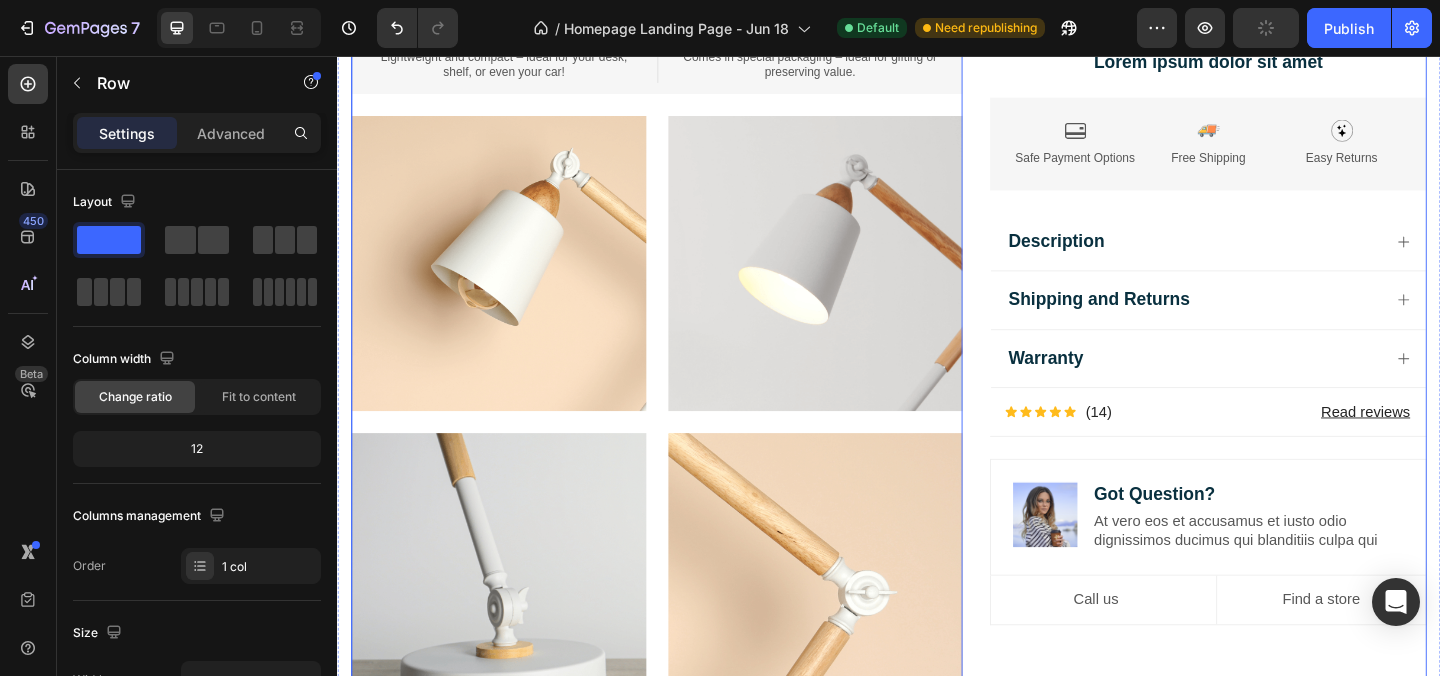 scroll, scrollTop: 3992, scrollLeft: 0, axis: vertical 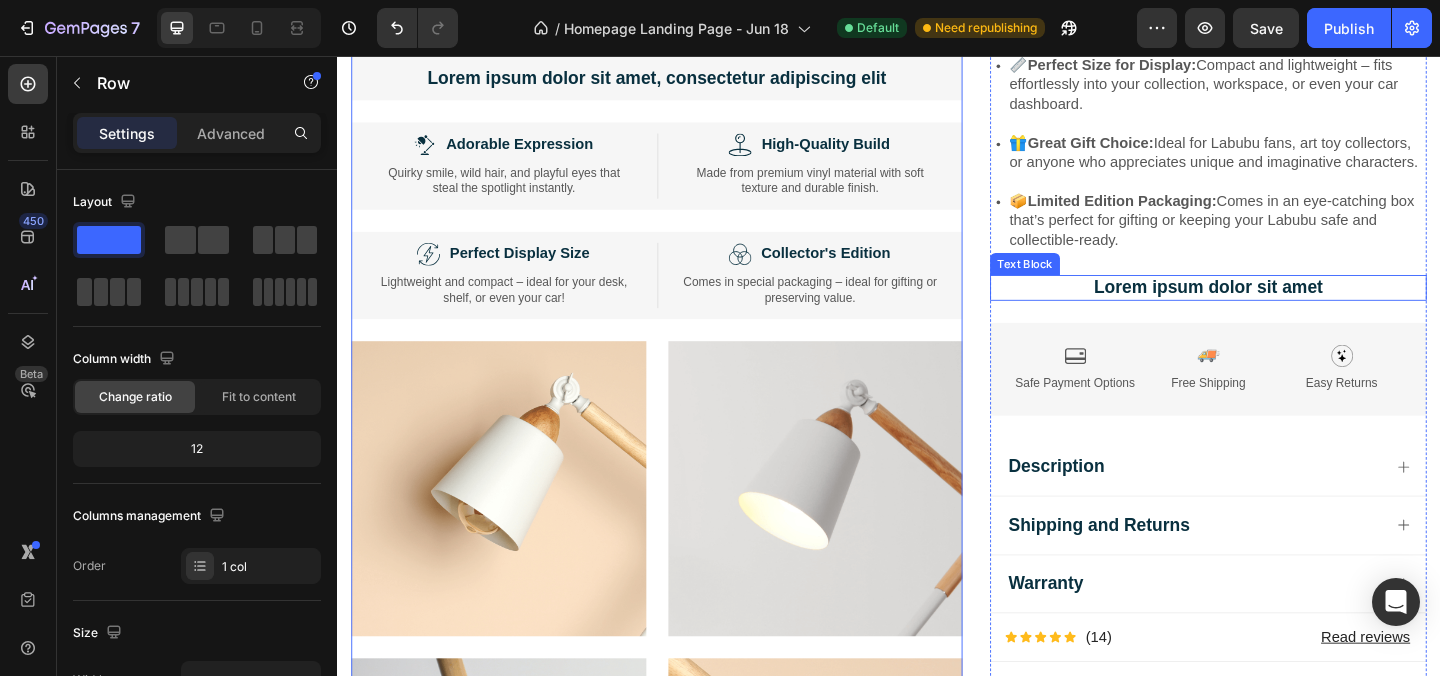 click on "Lorem ipsum dolor sit amet" at bounding box center (1284, 308) 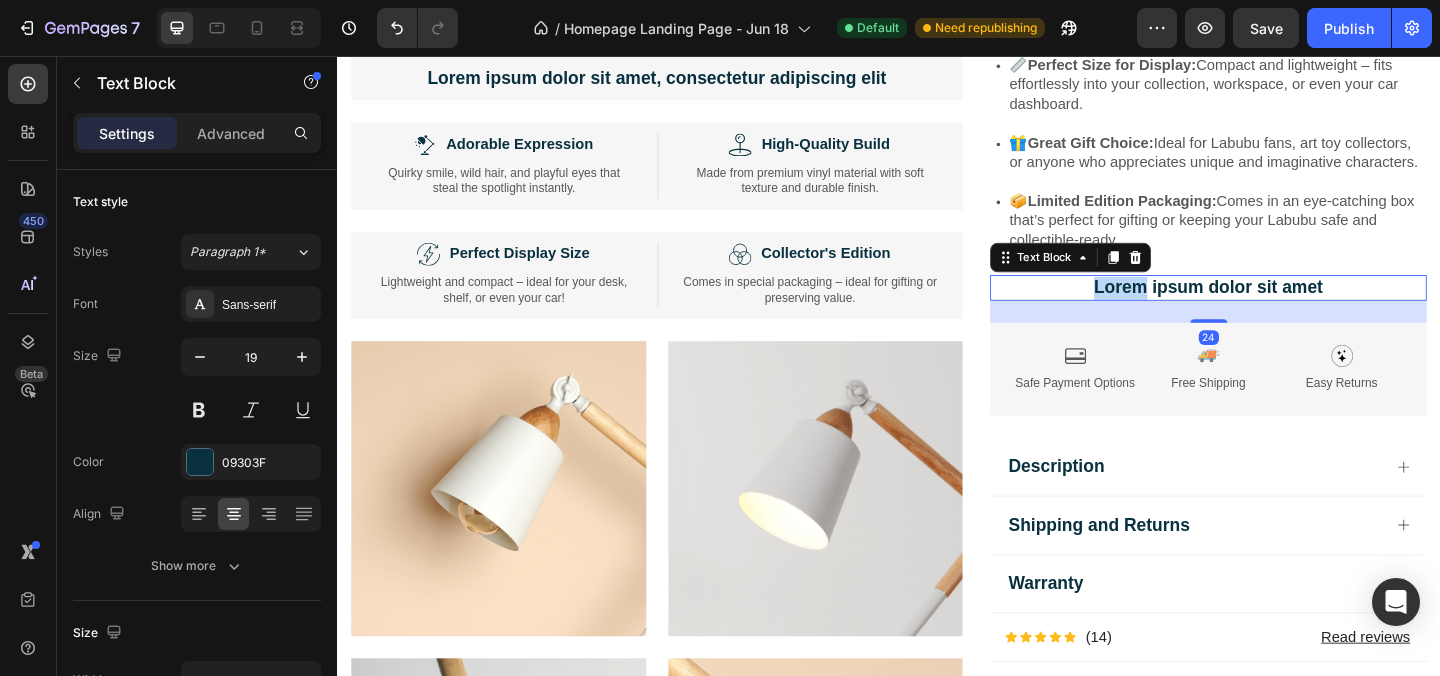 click on "Lorem ipsum dolor sit amet" at bounding box center [1284, 308] 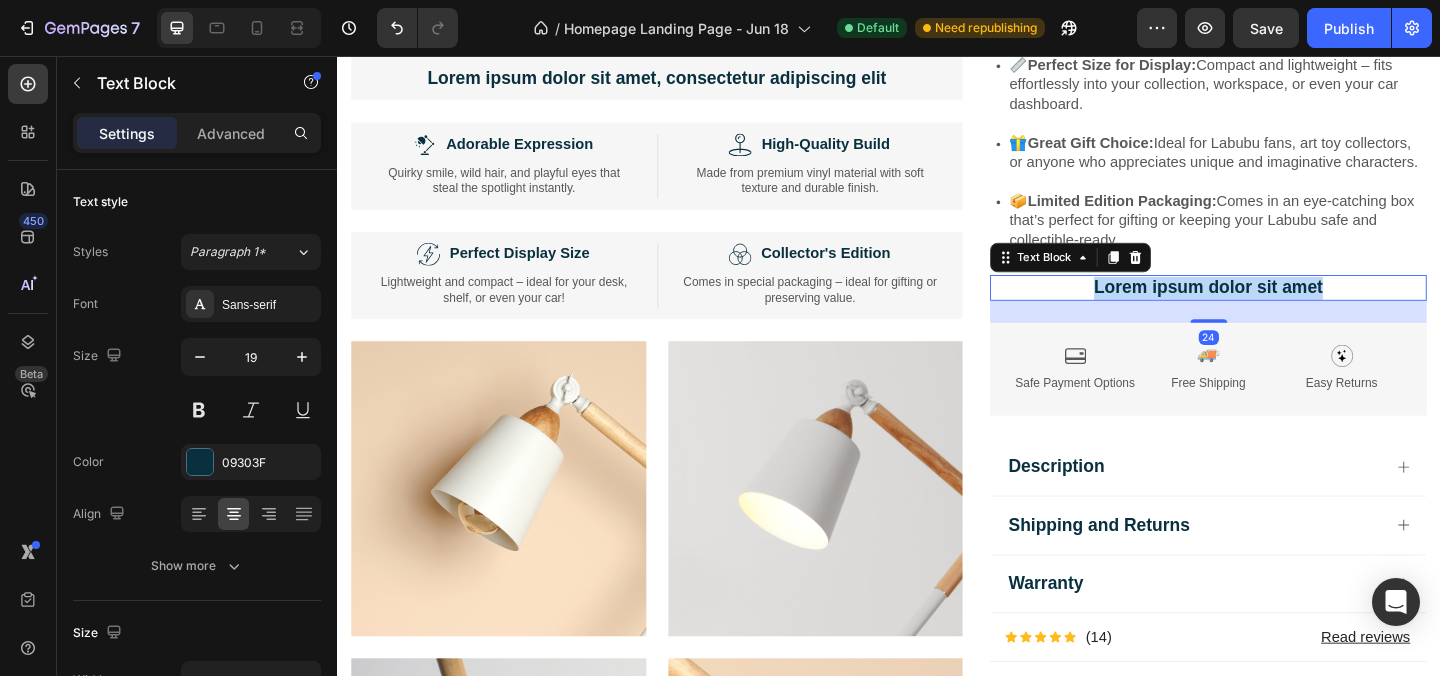 click on "Lorem ipsum dolor sit amet" at bounding box center [1284, 308] 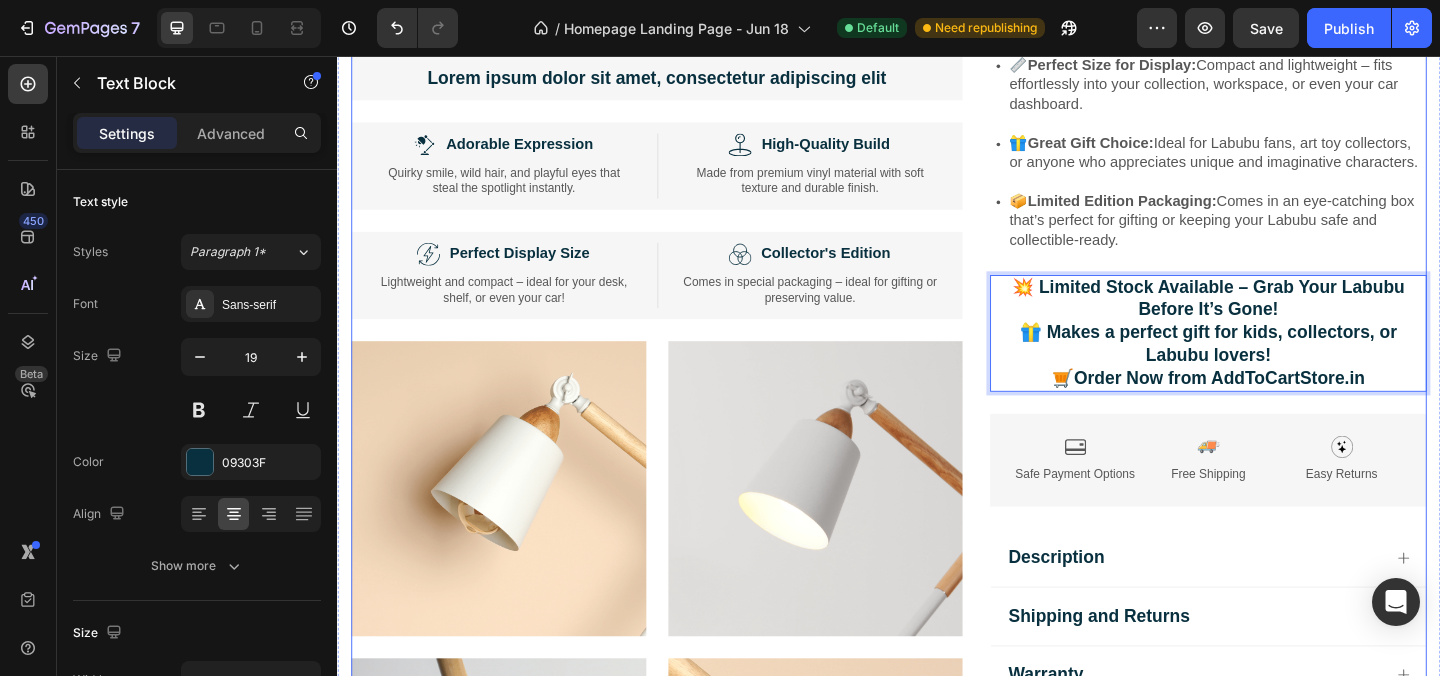 click on "Image Lorem ipsum dolor sit amet, consectetur adipiscing elit Text Block Image Adorable Expression Text Block Row Quirky smile, wild hair, and playful eyes that steal the spotlight instantly. Text Block Row Image High-Quality Build Text Block Row Made from premium vinyl material with soft texture and durable finish. Text Block Row Row Image Perfect Display Size Text Block Row Lightweight and compact – ideal for your desk, shelf, or even your car! Text Block Row Image Collector's Edition Text Block Row Comes in special packaging – ideal for gifting or preserving value. Text Block Row Row Image Image Row Image Image Row Row
Product Images Icon Icon Icon Icon Icon Icon List 2,500+ Verified Reviews! Text Block Row Labubu Random Design Action Figure Product Title ₹ 799.00 Product Price Product Price Image Learn more Text Block Row Quantity: Text Block
1
Product Quantity Buy Now Dynamic Checkout
Item List About this item Text Block ✨" at bounding box center [937, 207] 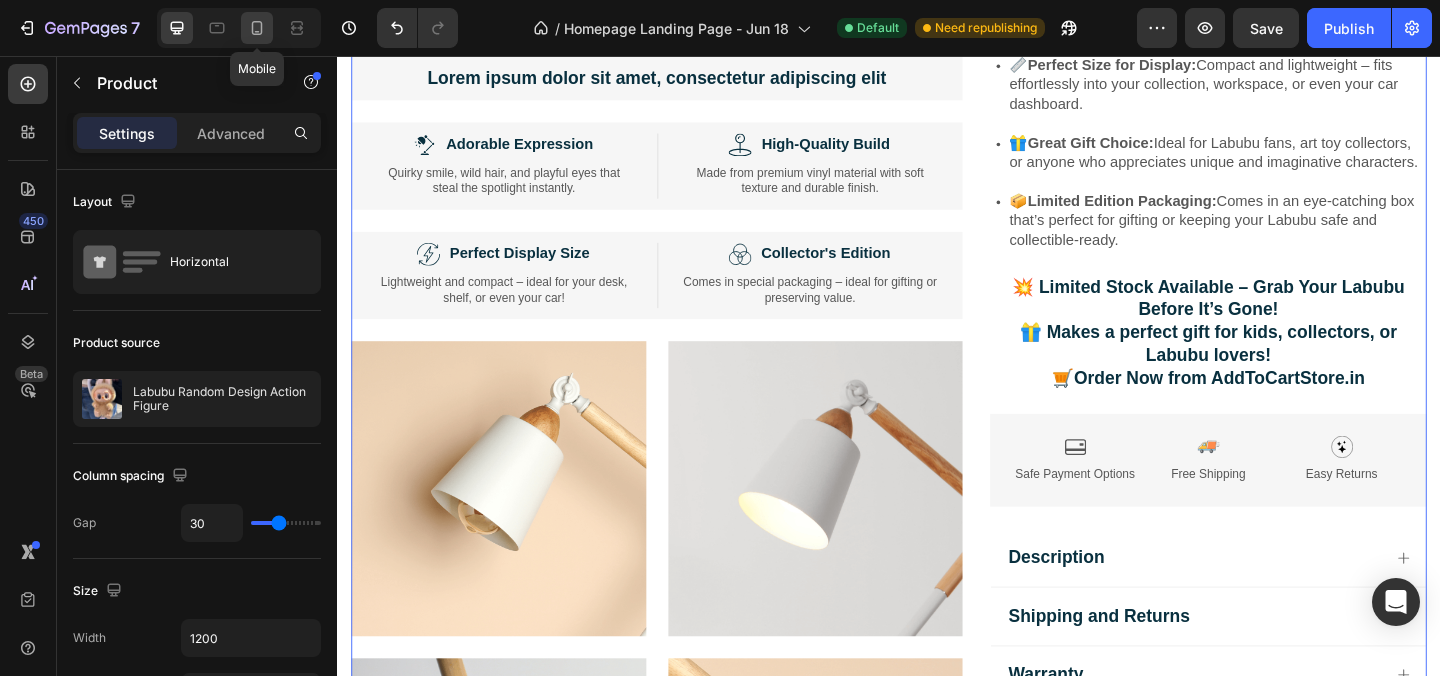 click 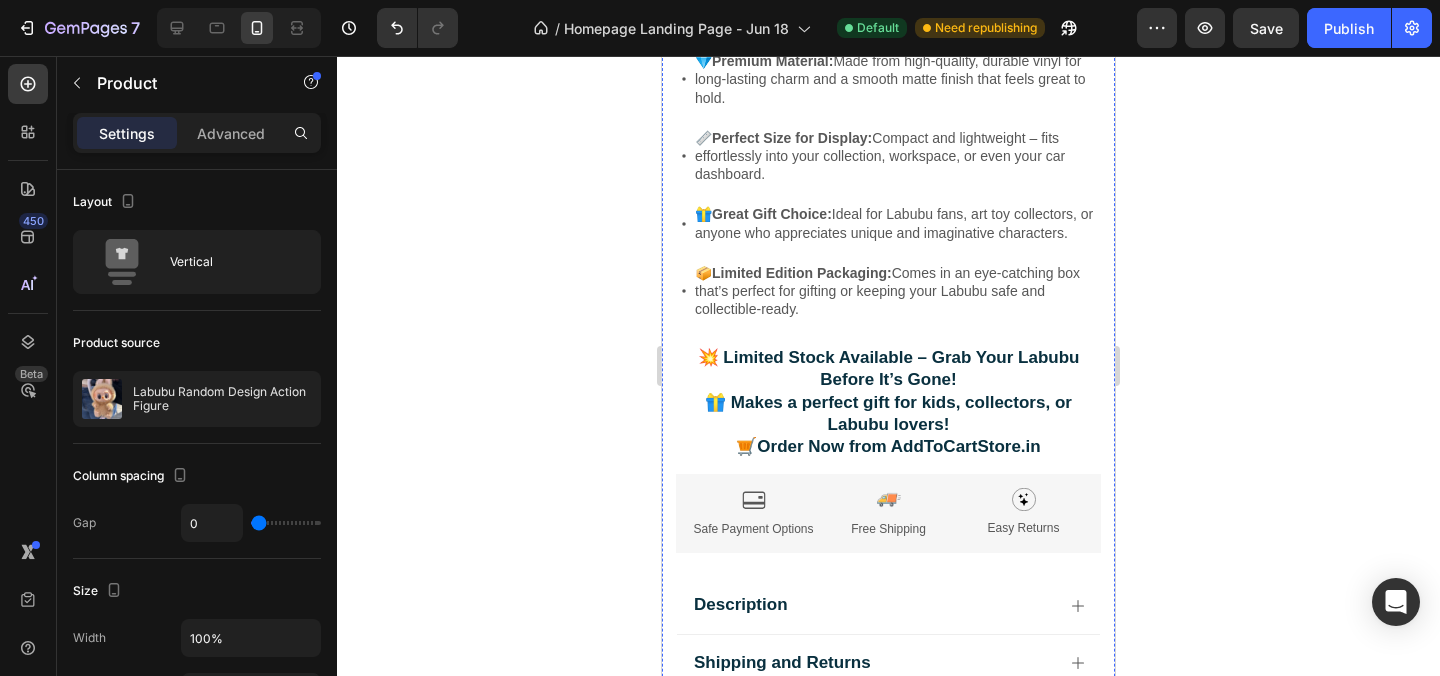 scroll, scrollTop: 4127, scrollLeft: 0, axis: vertical 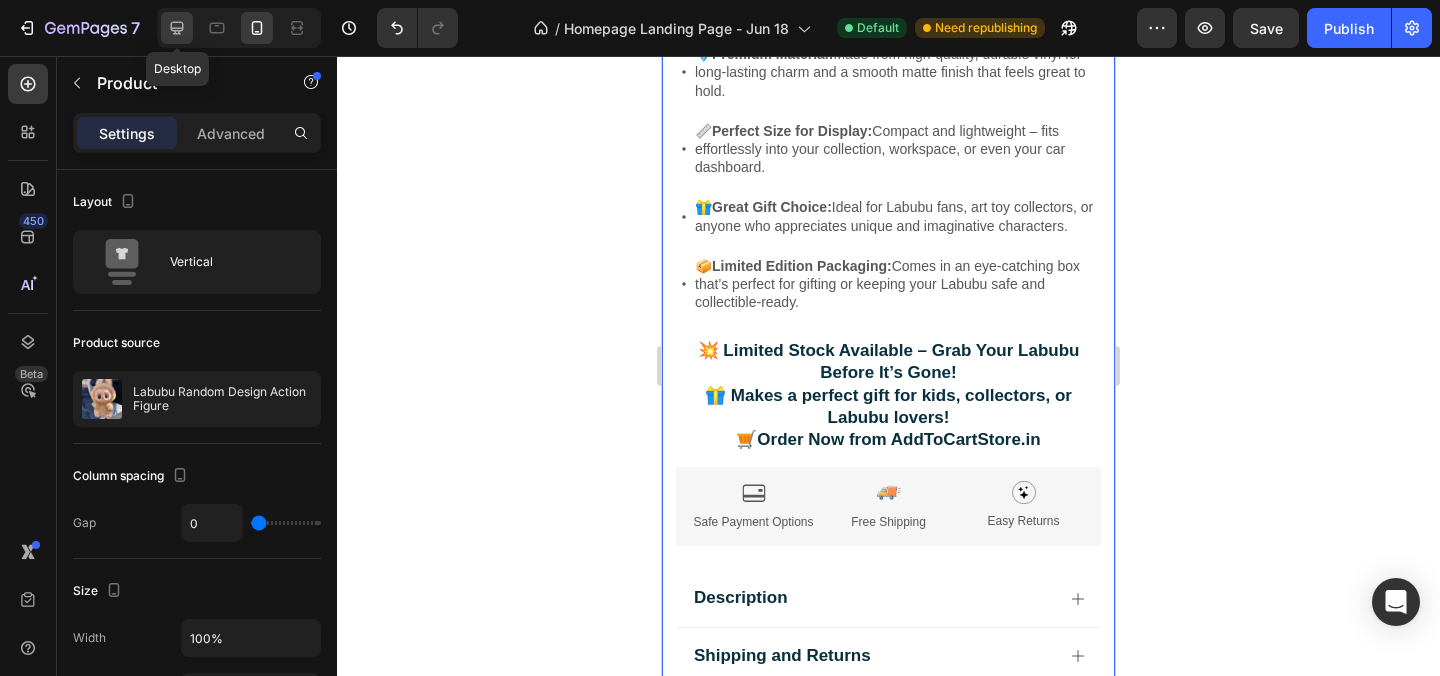 click 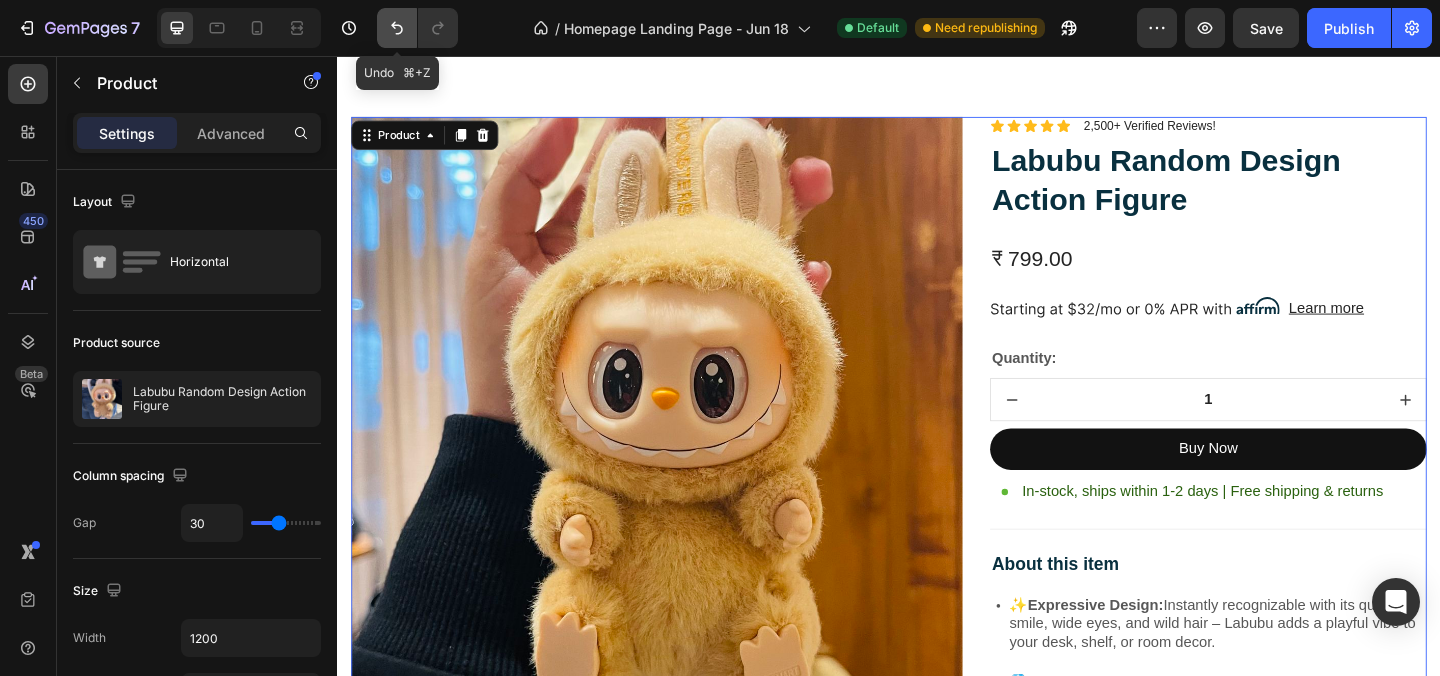 scroll, scrollTop: 3233, scrollLeft: 0, axis: vertical 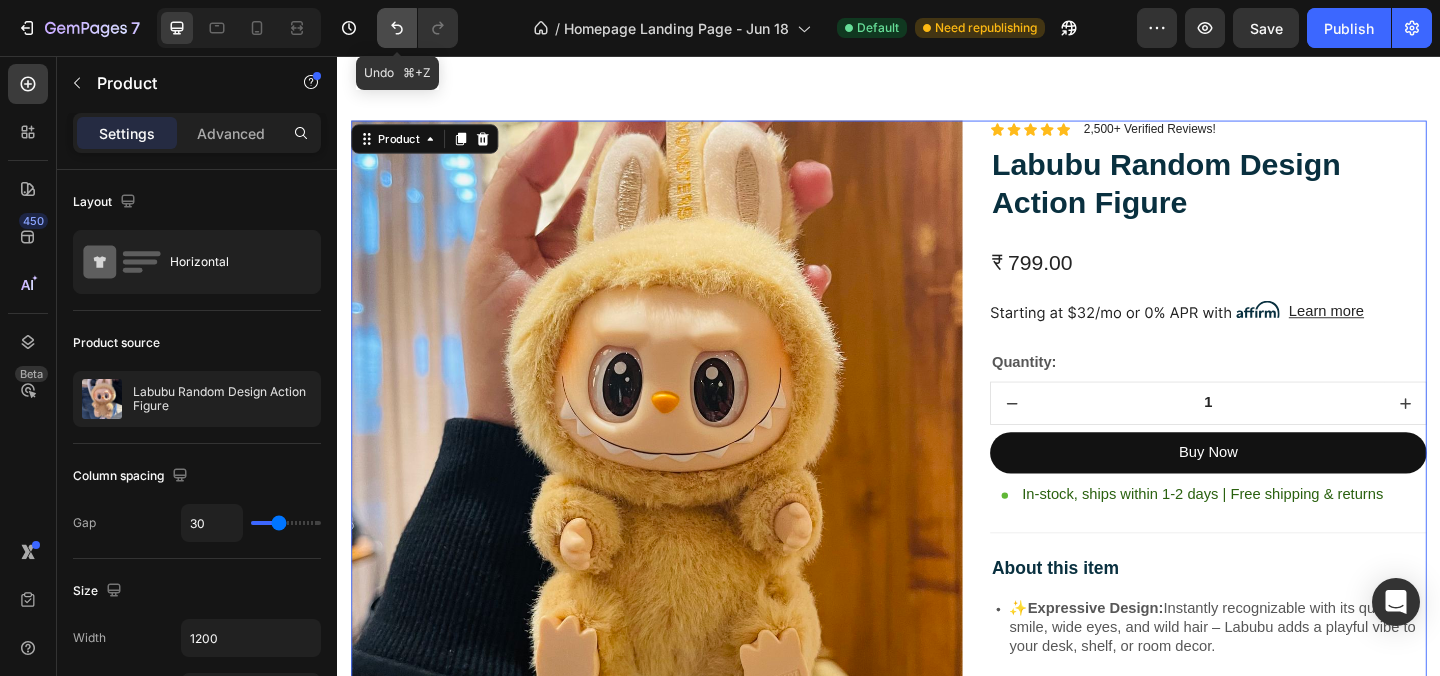 click 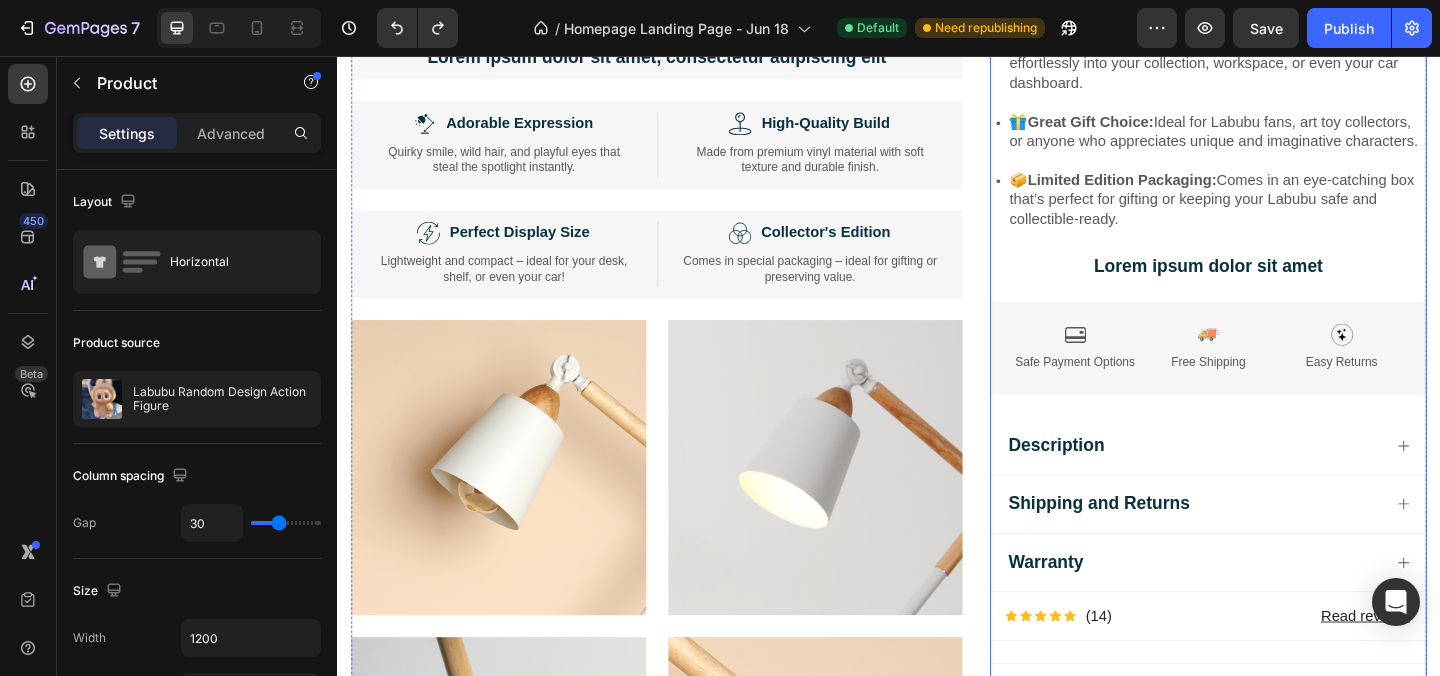 scroll, scrollTop: 4014, scrollLeft: 0, axis: vertical 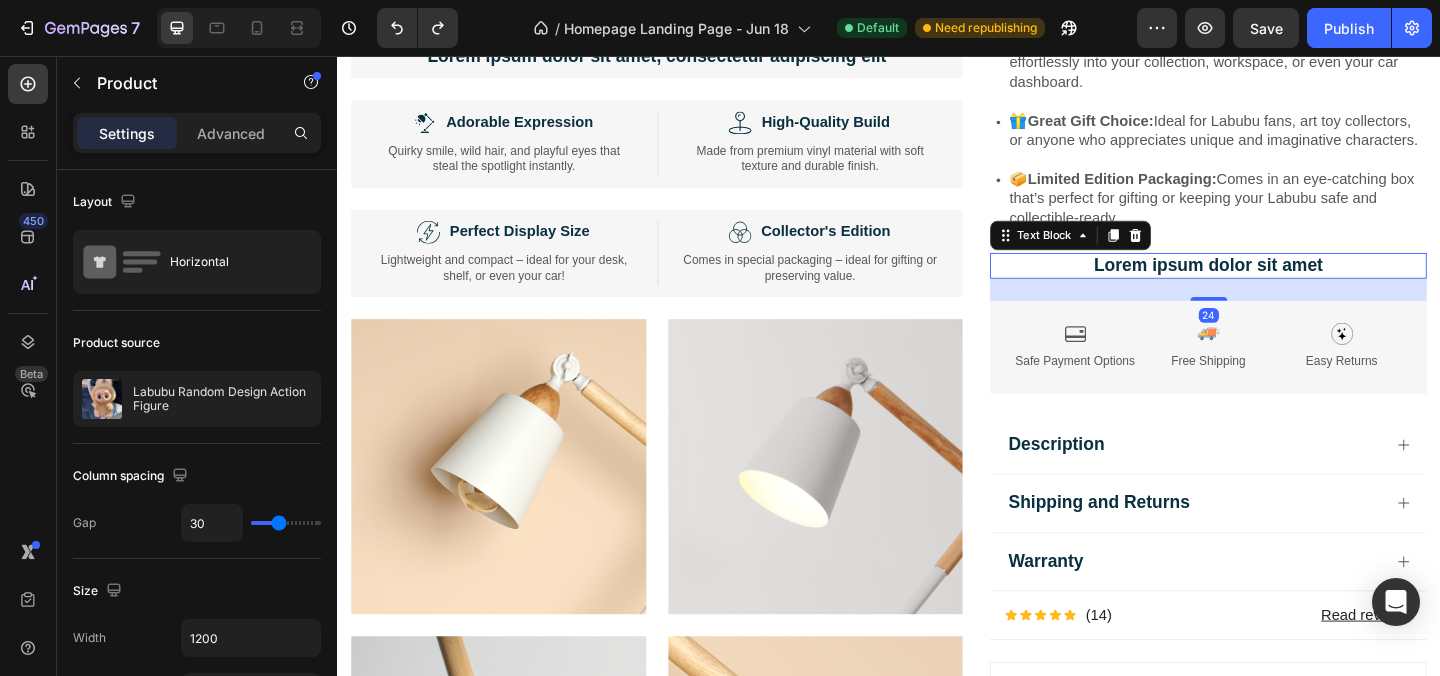click on "Lorem ipsum dolor sit amet" at bounding box center (1284, 284) 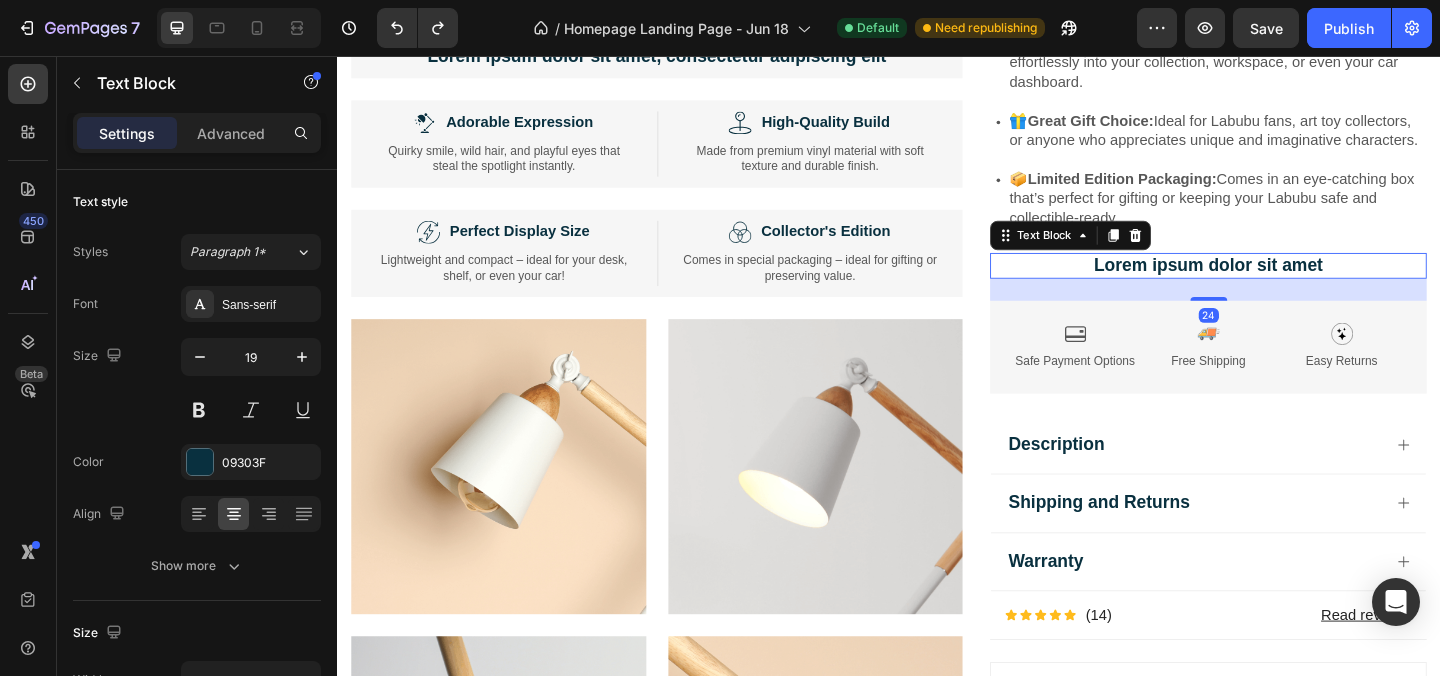 click on "Lorem ipsum dolor sit amet" at bounding box center (1284, 284) 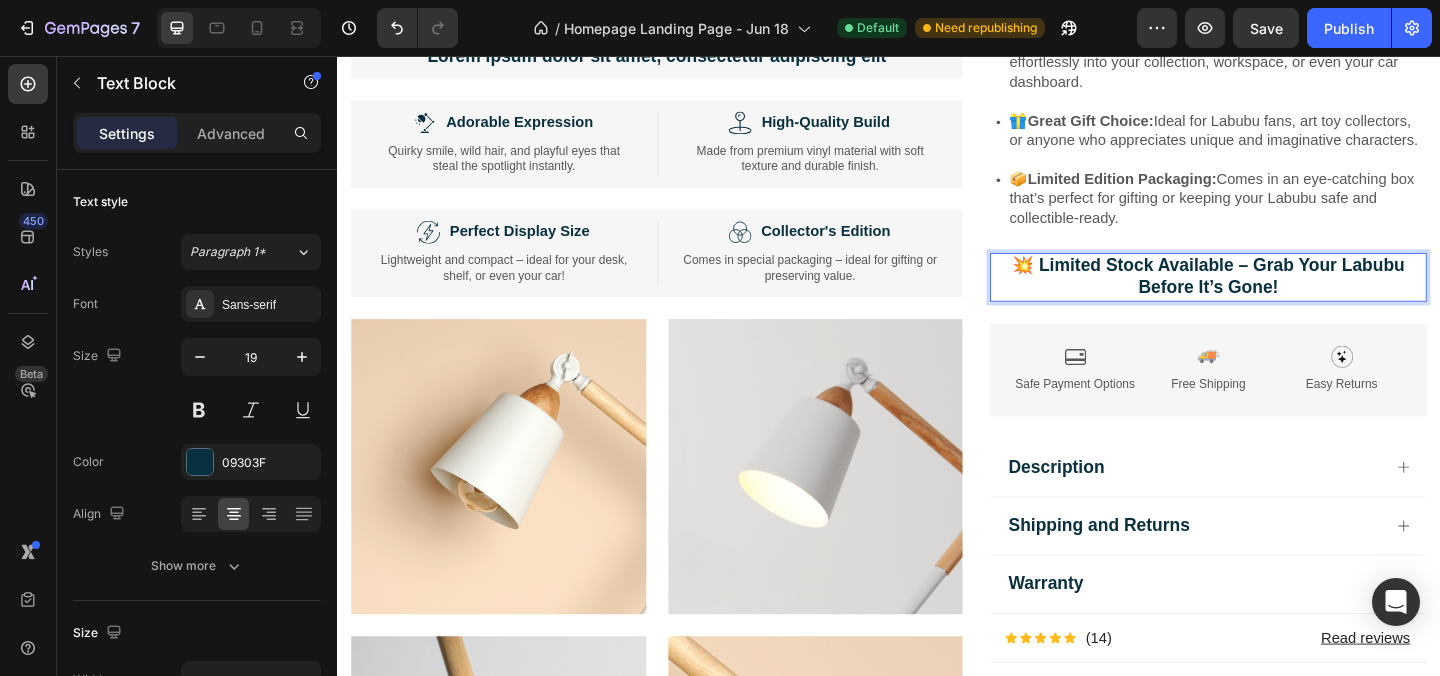click on "💥 Limited Stock Available – Grab Your Labubu Before It’s Gone!" at bounding box center [1284, 296] 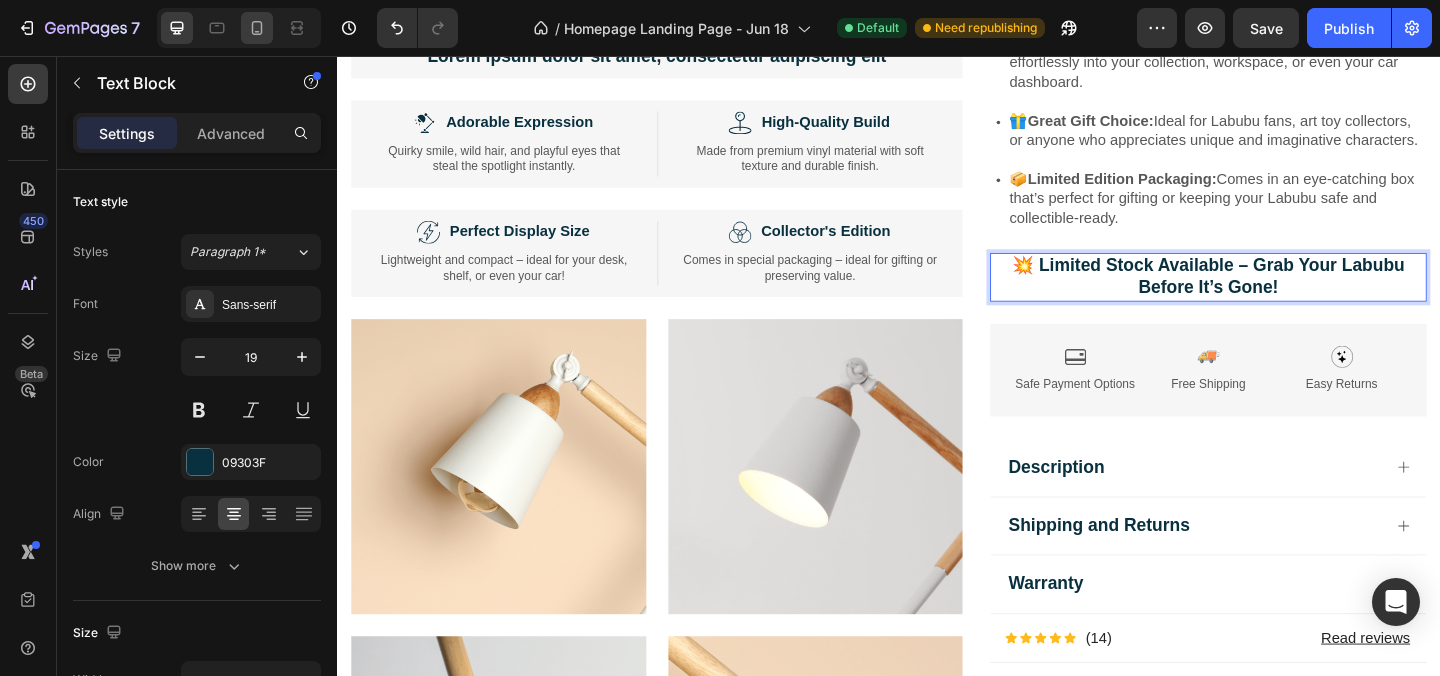 click 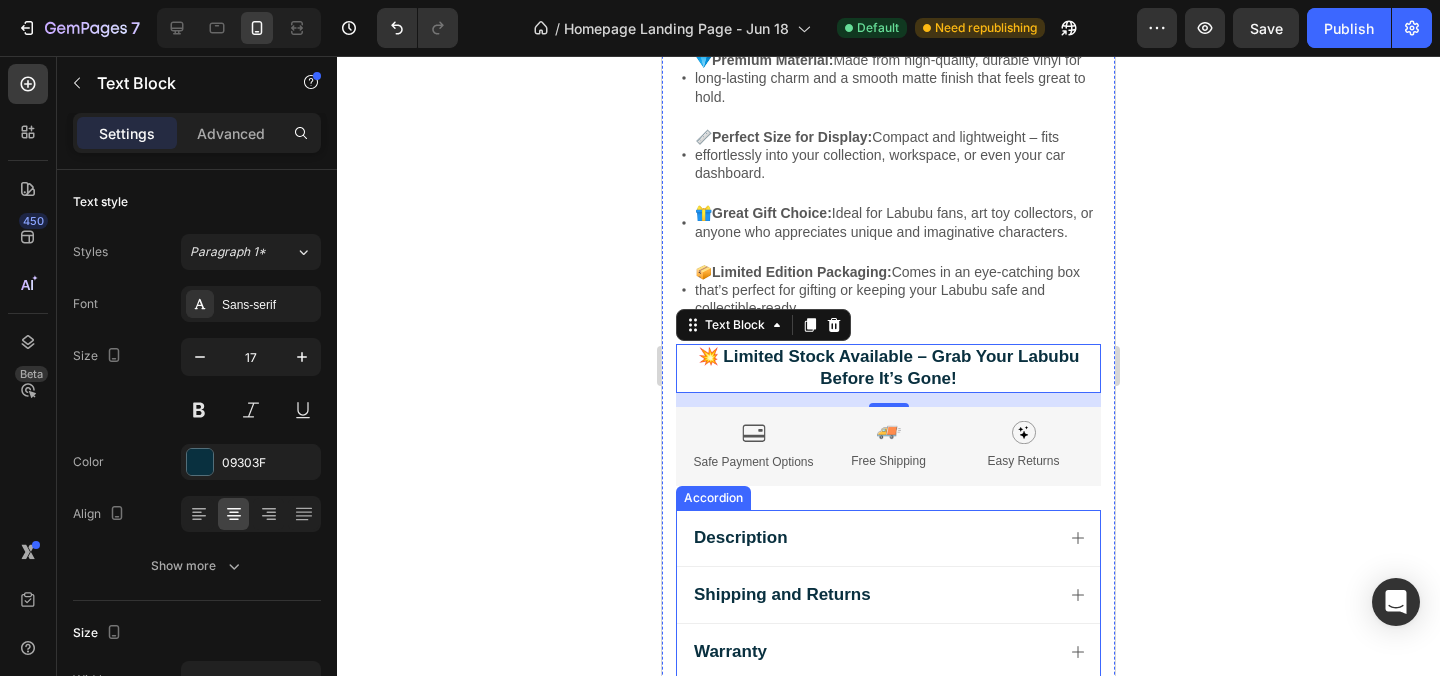 scroll, scrollTop: 4070, scrollLeft: 0, axis: vertical 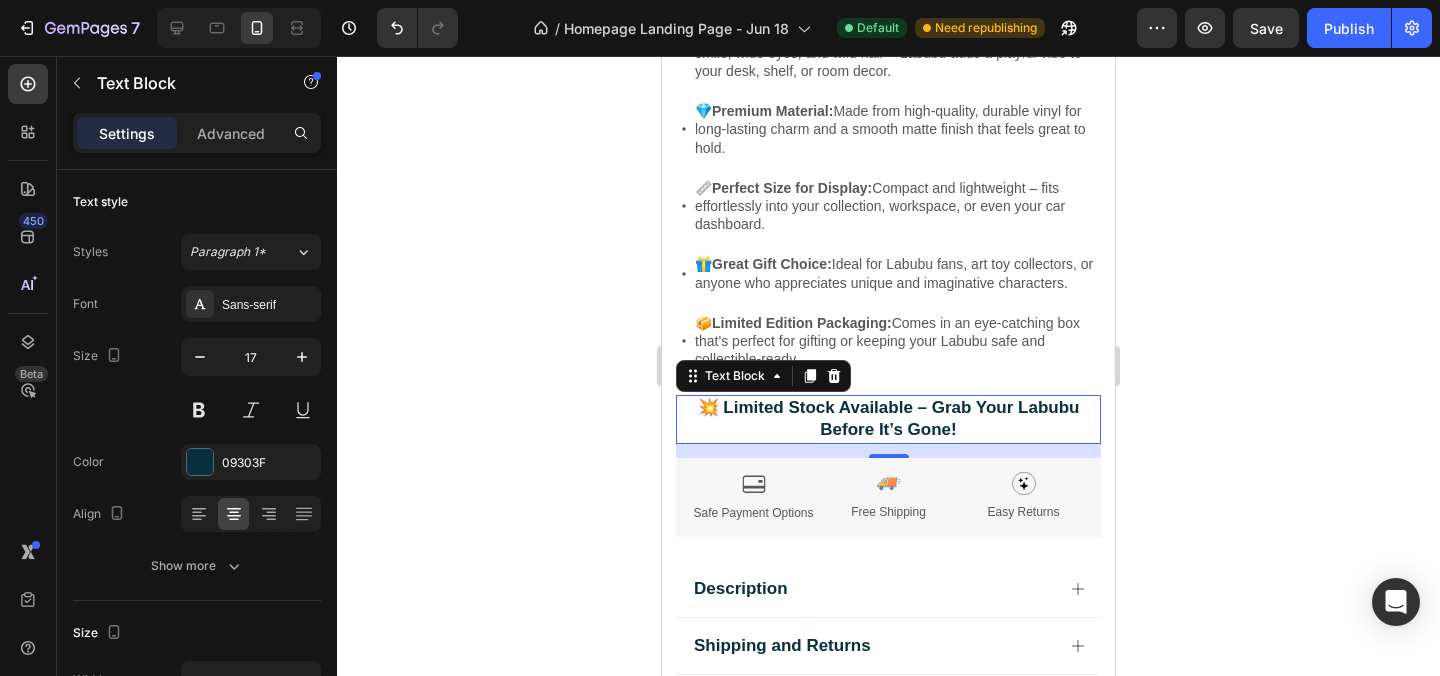 click 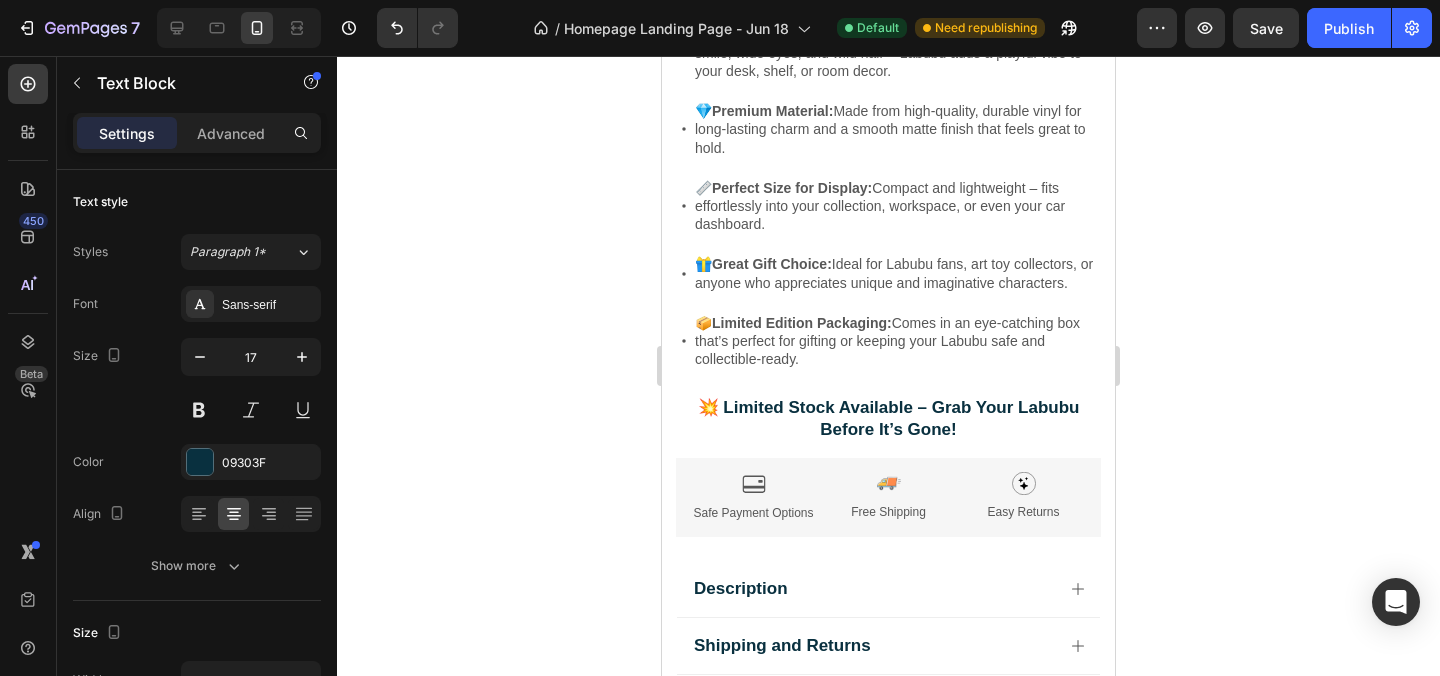 click on "💥 Limited Stock Available – Grab Your Labubu Before It’s Gone!" at bounding box center [888, 419] 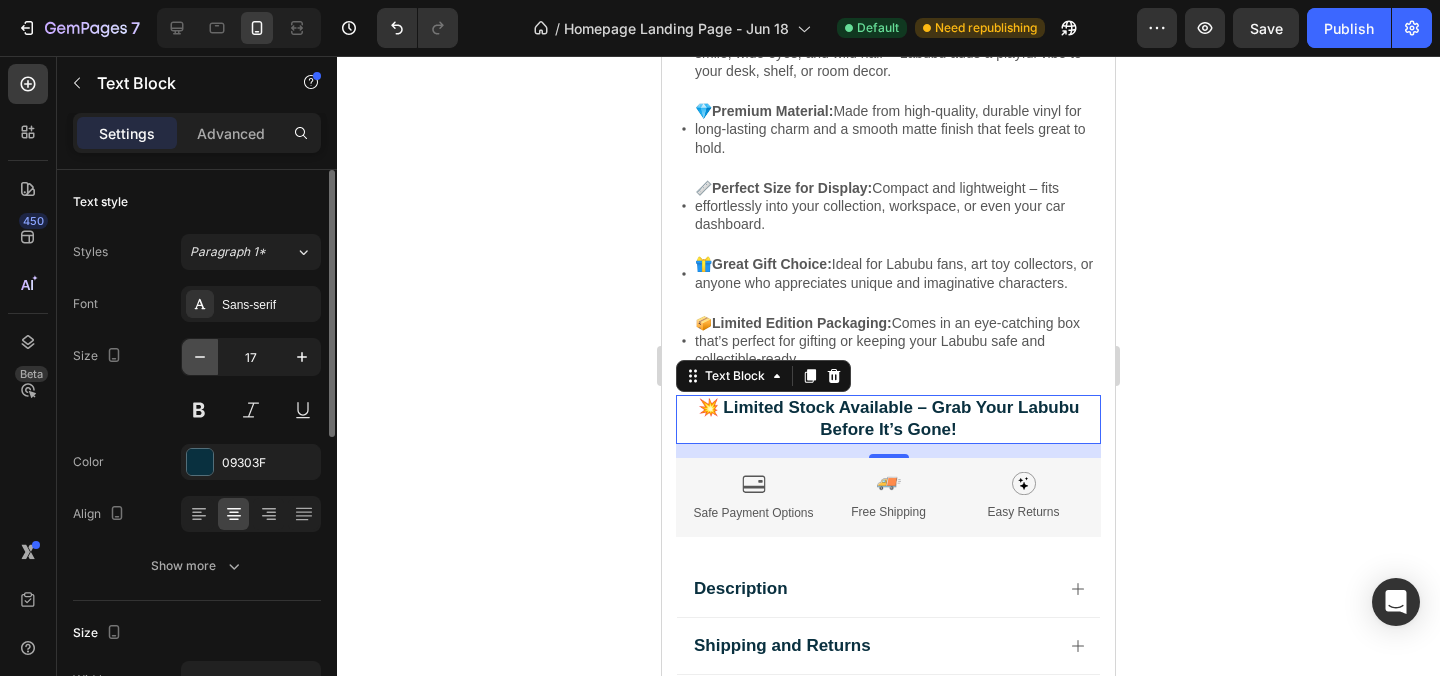 click 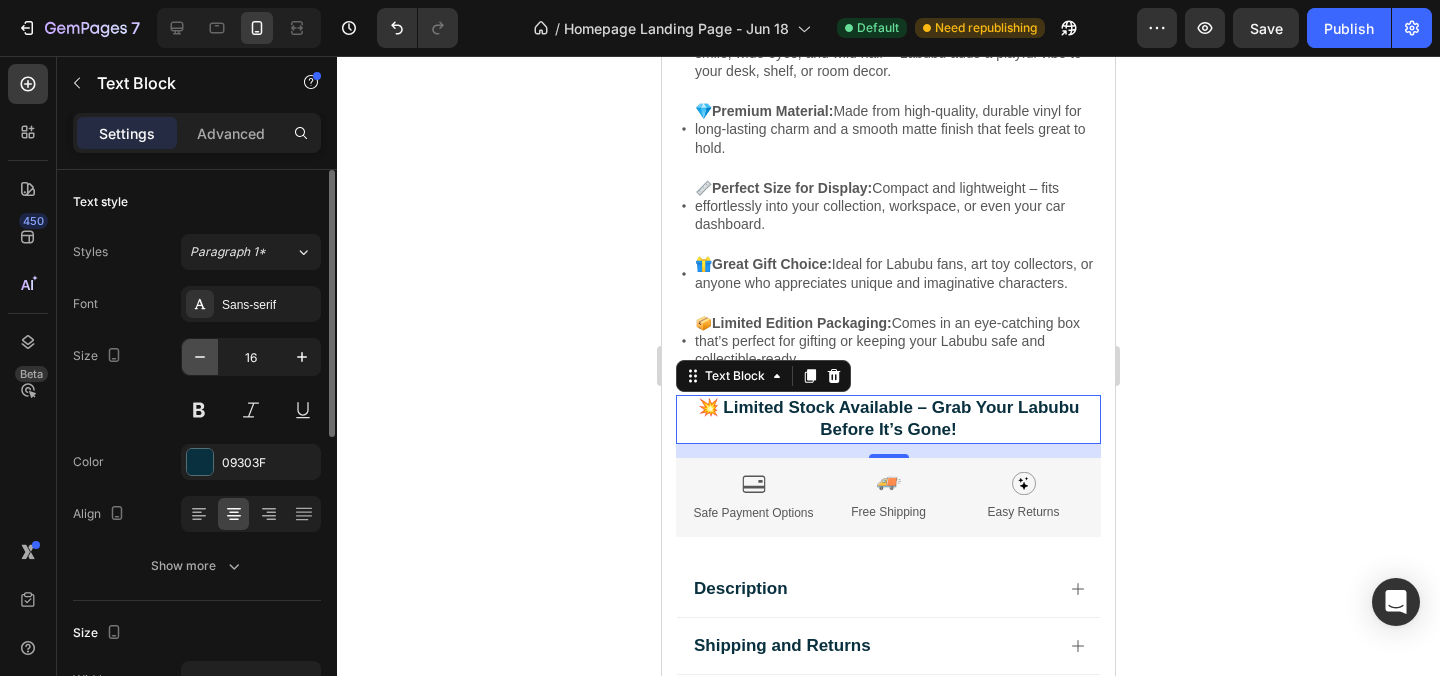 click 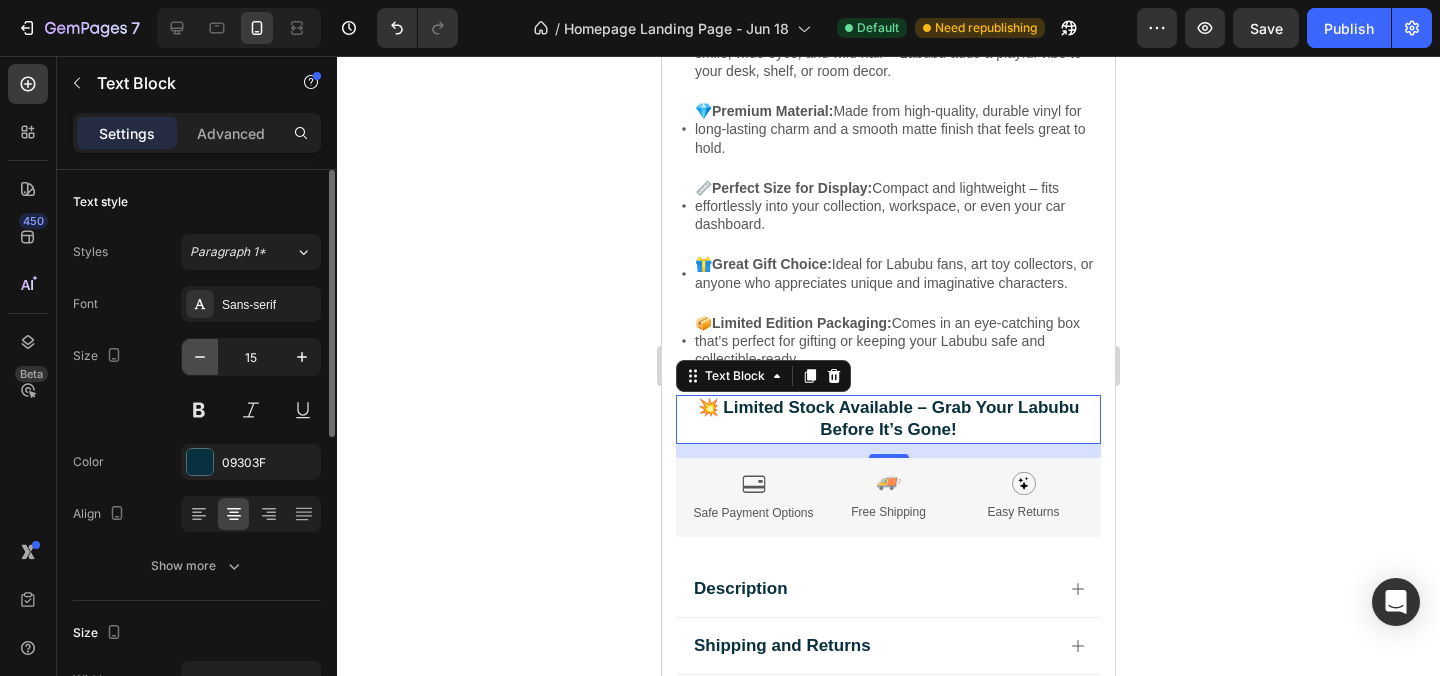 click 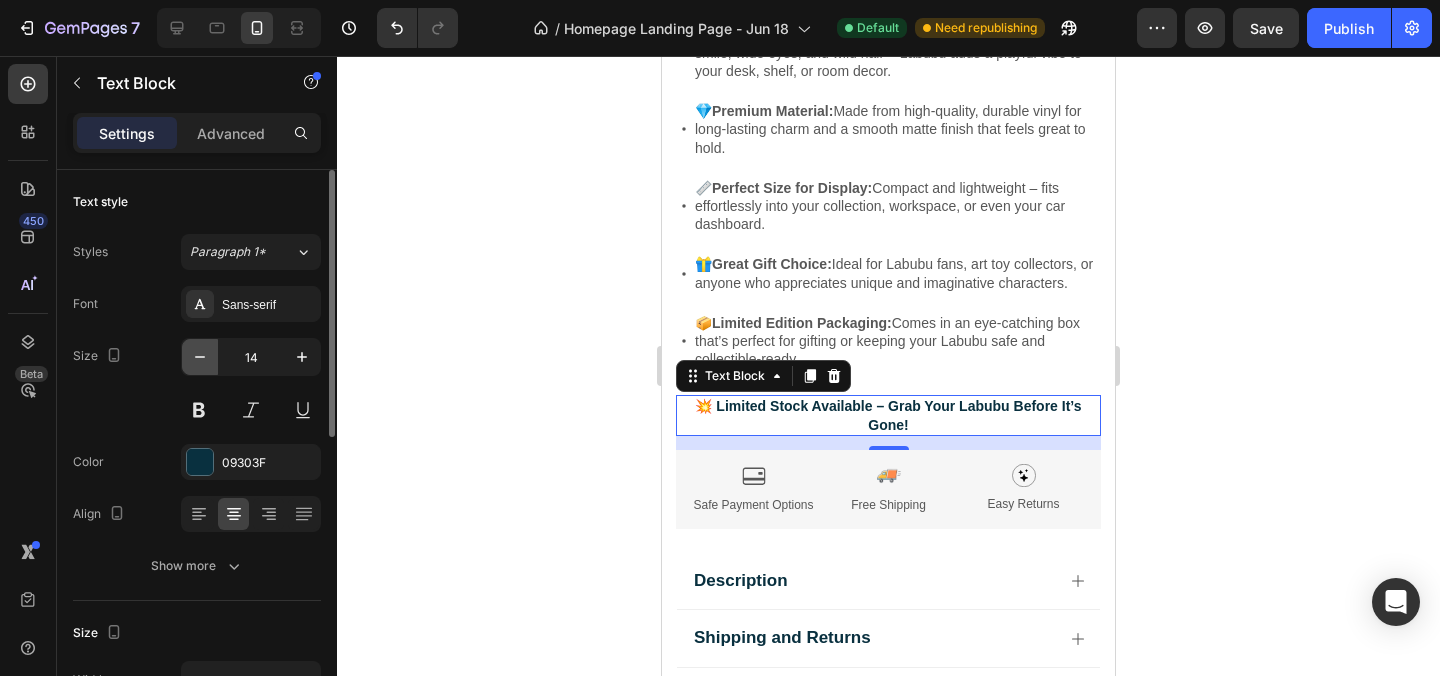 click 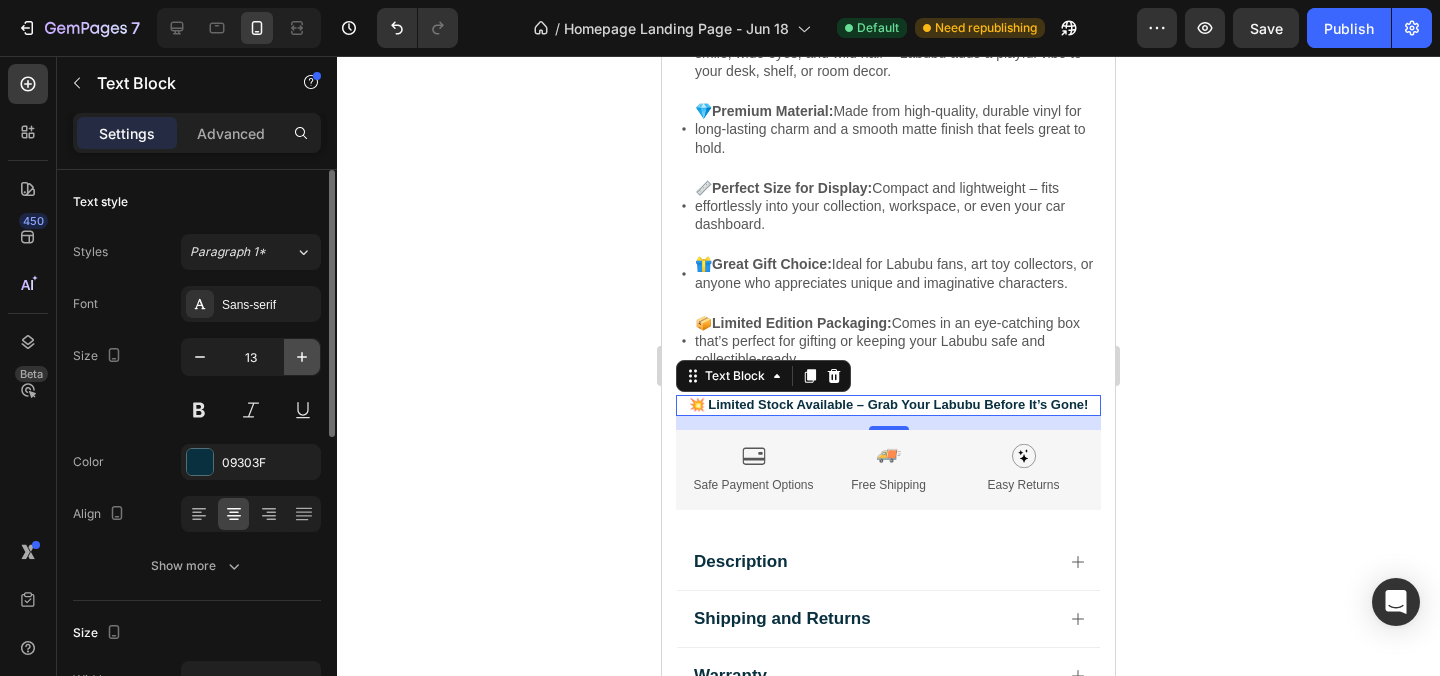click 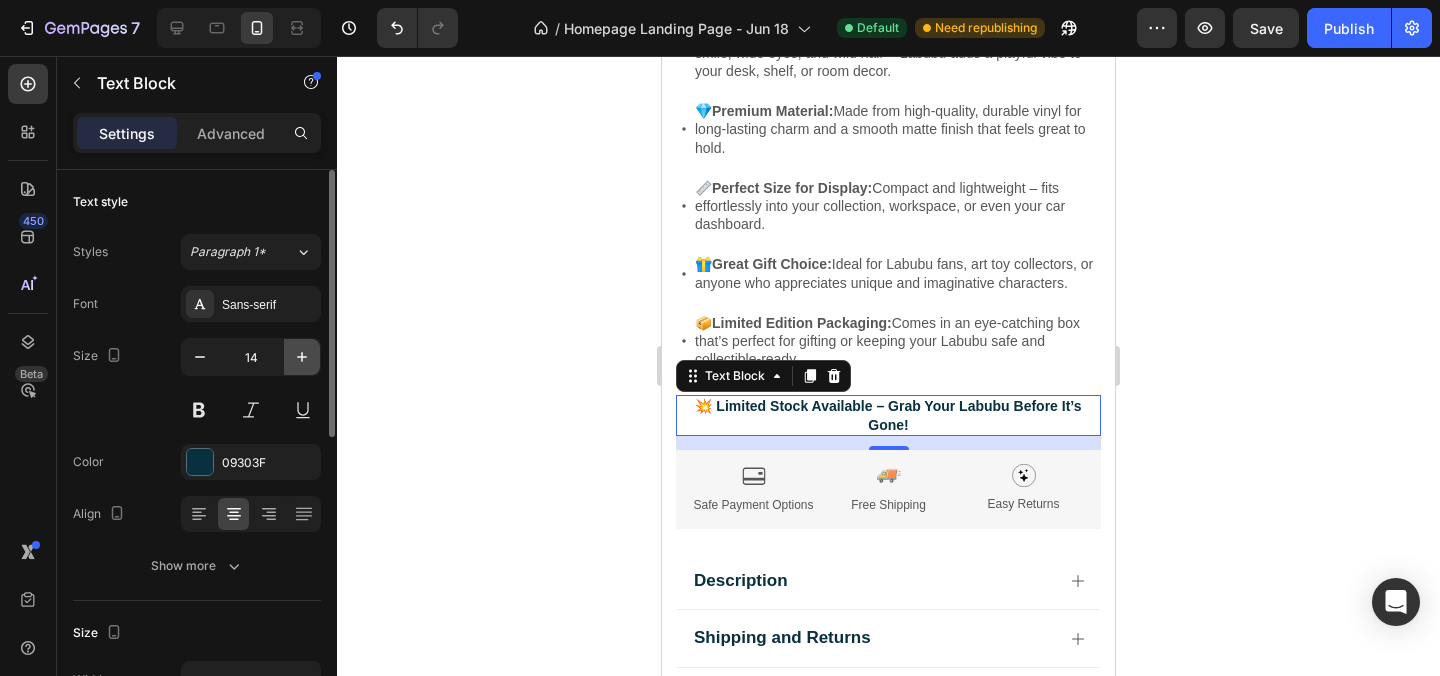click 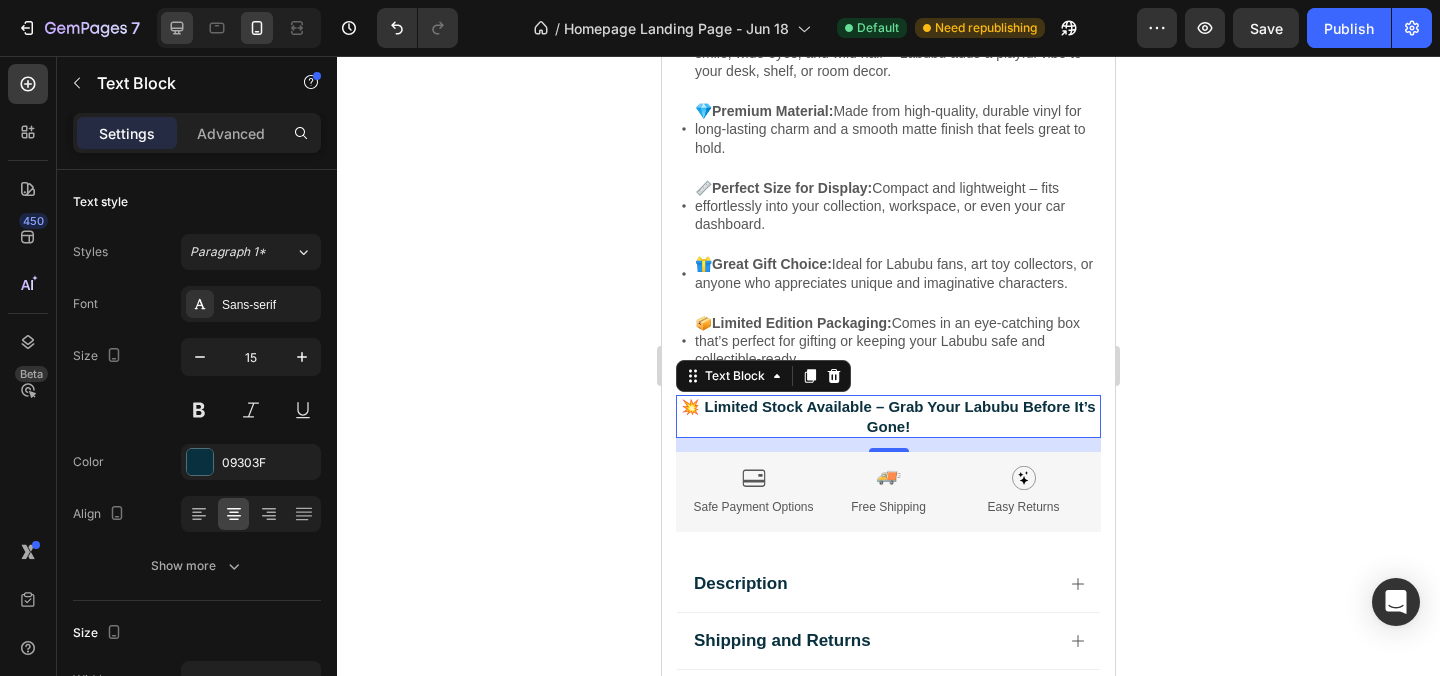 click 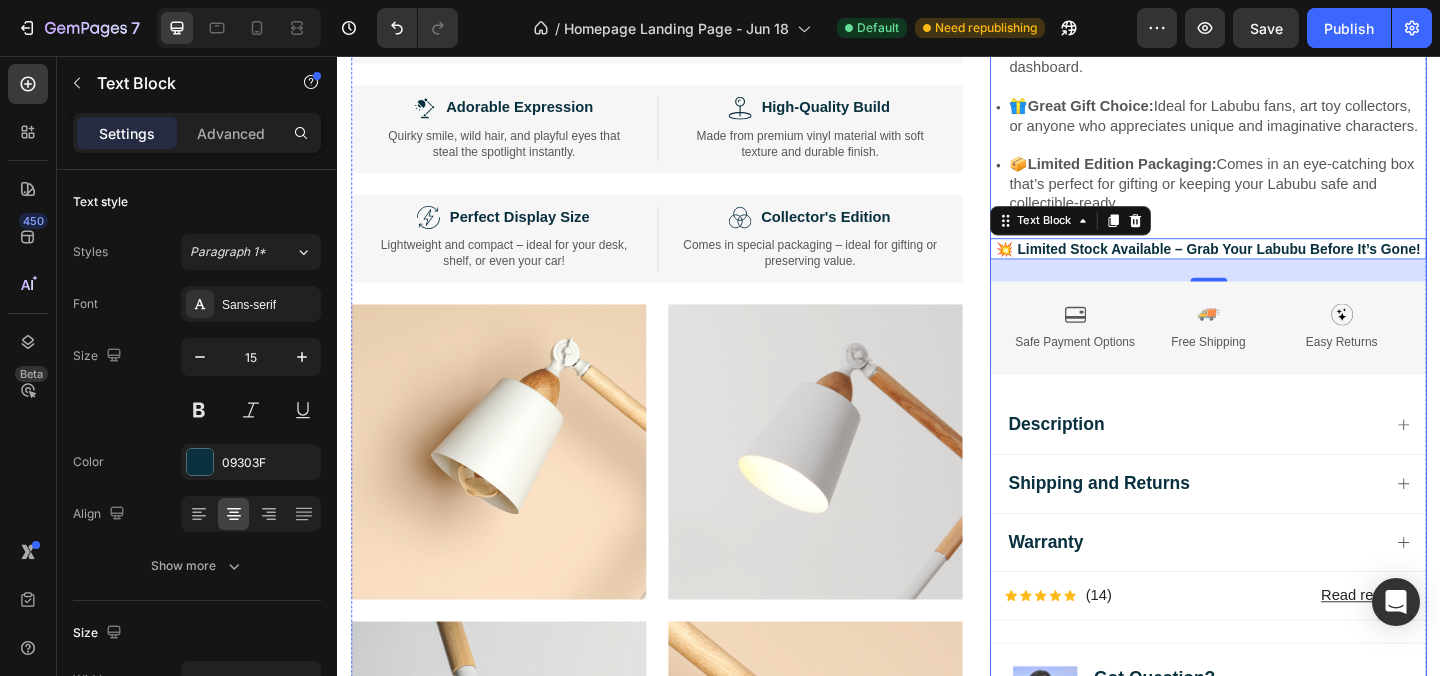 scroll, scrollTop: 4008, scrollLeft: 0, axis: vertical 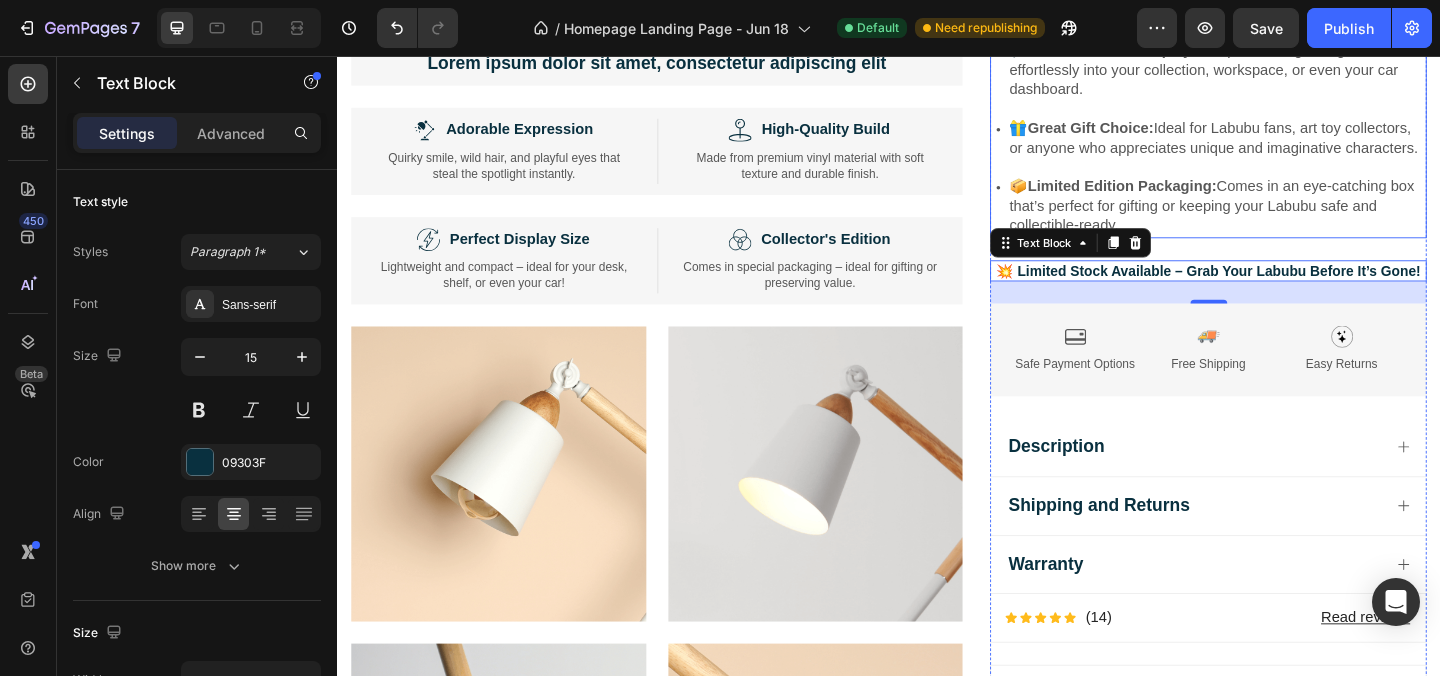click on "📦  Limited Edition Packaging:  Comes in an eye-catching box that’s perfect for gifting or keeping your Labubu safe and collectible-ready." at bounding box center [1293, 219] 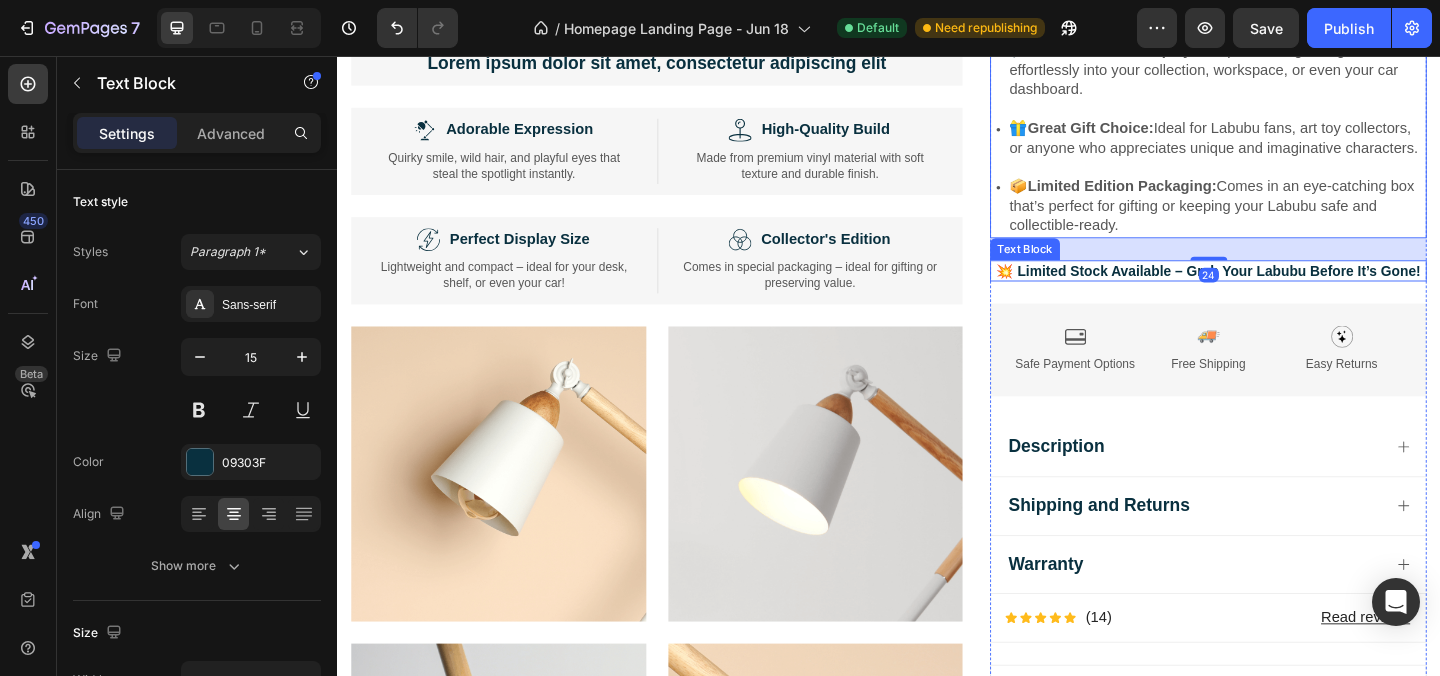 click on "💥 Limited Stock Available – Grab Your Labubu Before It’s Gone!" at bounding box center (1284, 290) 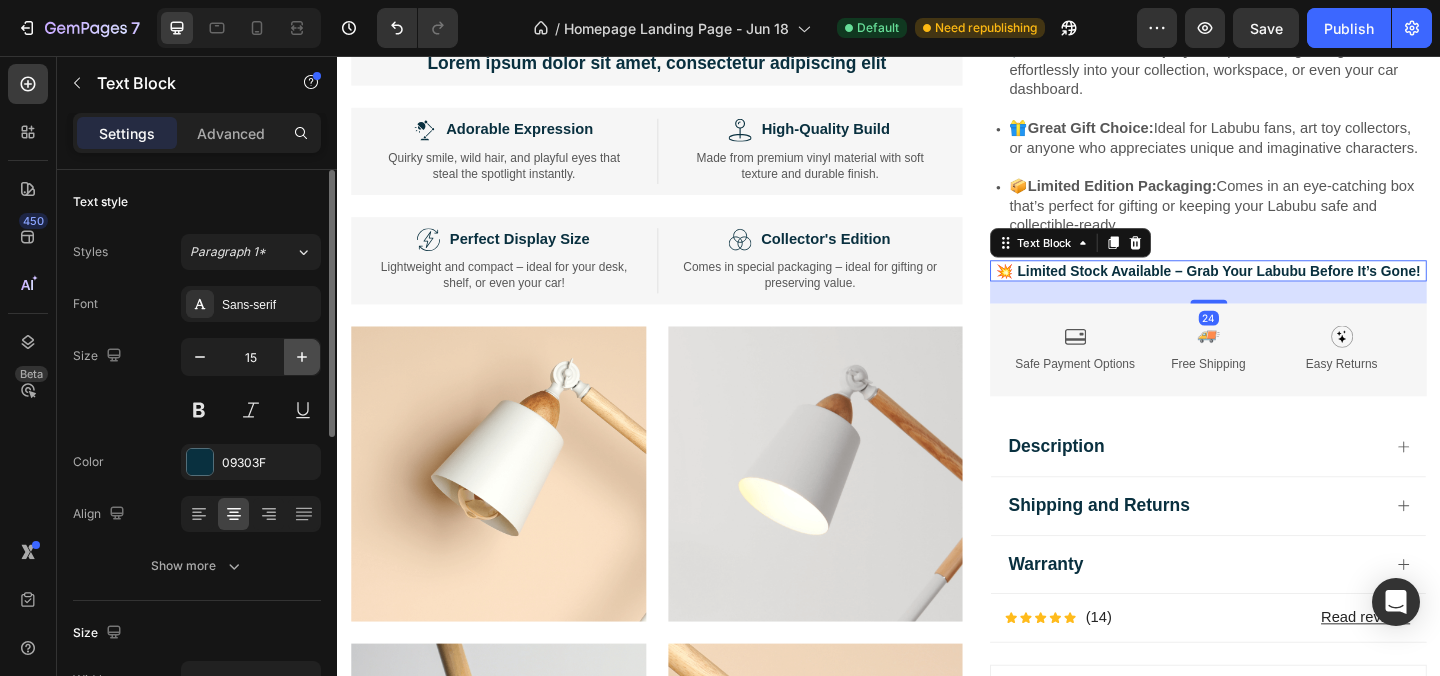 click 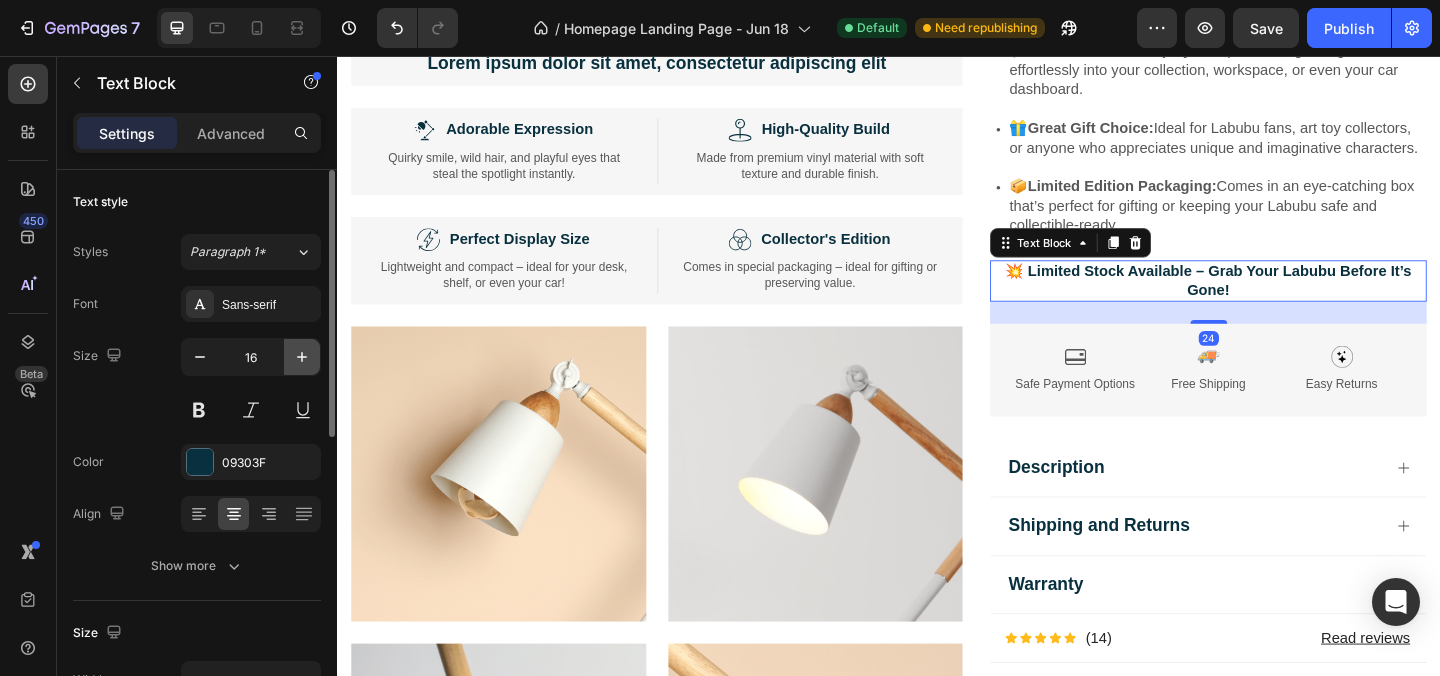 click 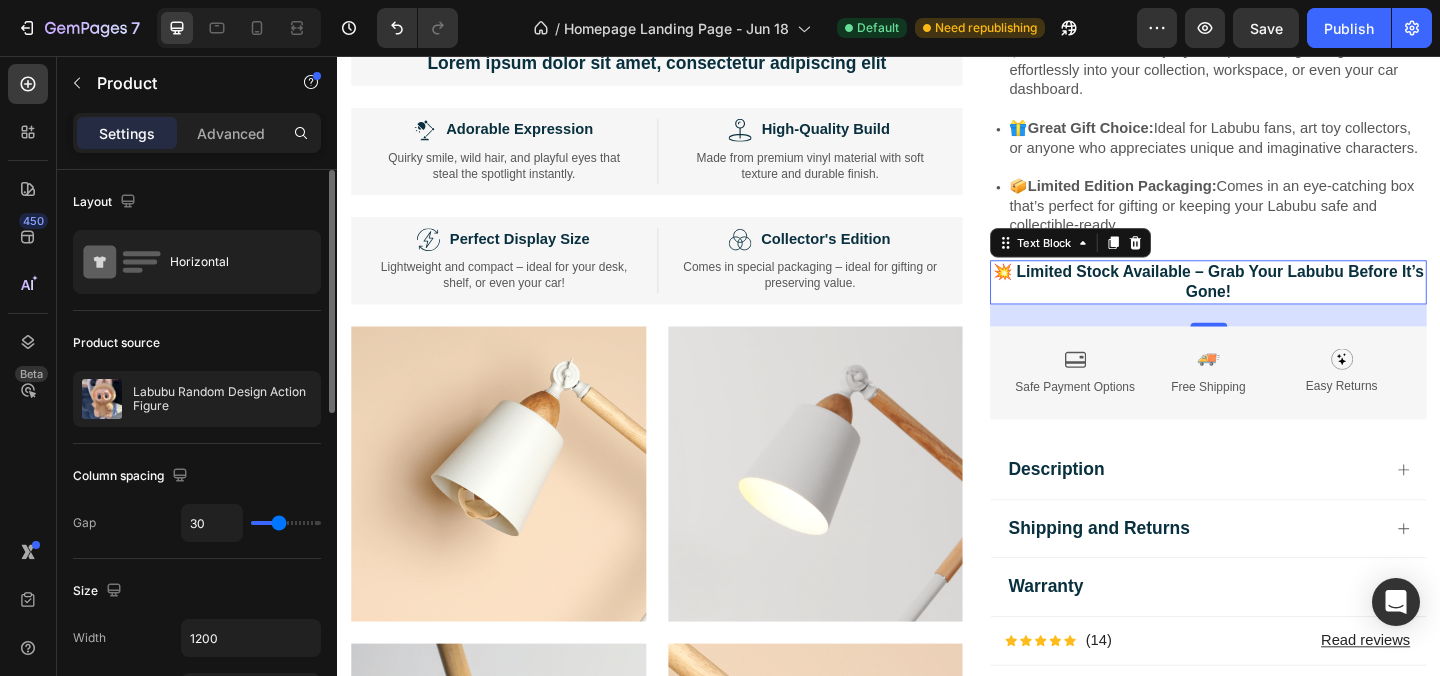 click on "Image Lorem ipsum dolor sit amet, consectetur adipiscing elit Text Block Image Adorable Expression Text Block Row Quirky smile, wild hair, and playful eyes that steal the spotlight instantly. Text Block Row Image High-Quality Build Text Block Row Made from premium vinyl material with soft texture and durable finish. Text Block Row Row Image Perfect Display Size Text Block Row Lightweight and compact – ideal for your desk, shelf, or even your car! Text Block Row Image Collector's Edition Text Block Row Comes in special packaging – ideal for gifting or preserving value. Text Block Row Row Image Image Row Image Image Row Row
Product Images Icon Icon Icon Icon Icon Icon List 2,500+ Verified Reviews! Text Block Row Labubu Random Design Action Figure Product Title ₹ 799.00 Product Price Product Price Image Learn more Text Block Row Quantity: Text Block
1
Product Quantity Buy Now Dynamic Checkout
Item List About this item Text Block ✨" at bounding box center (937, 191) 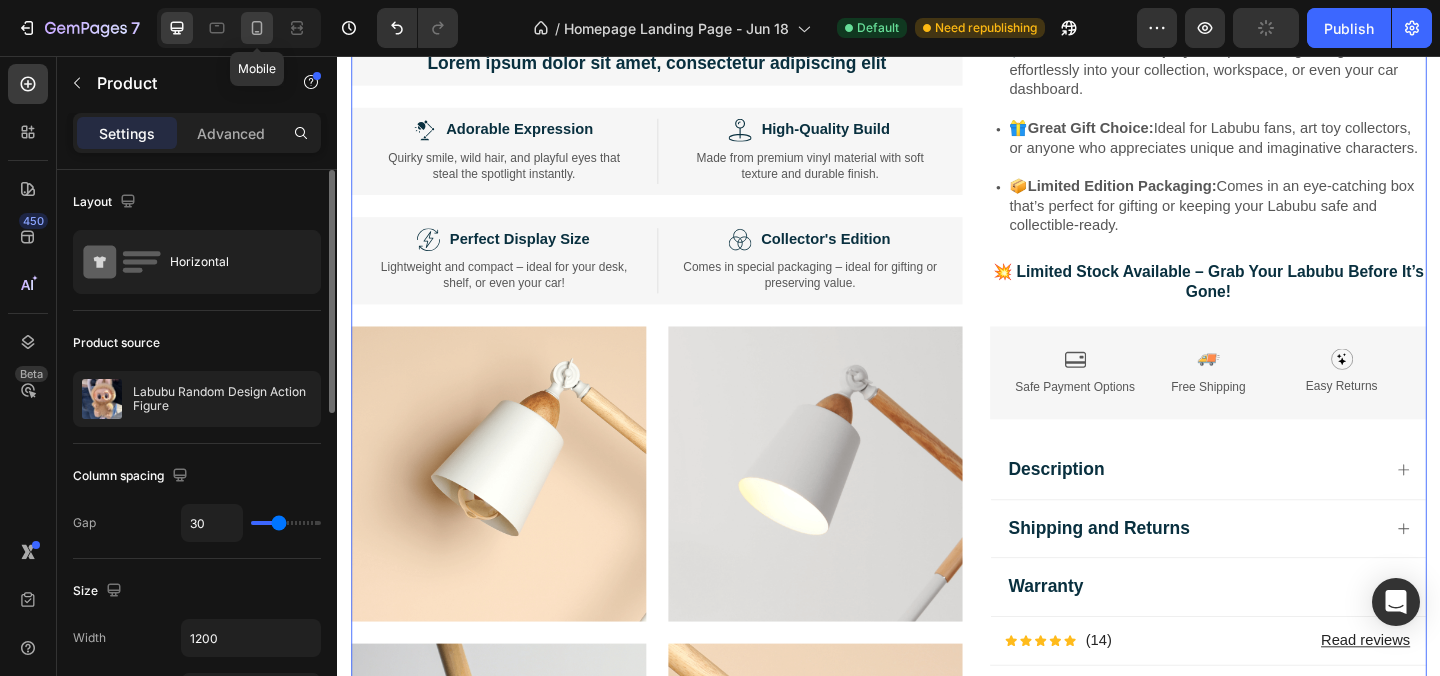 click 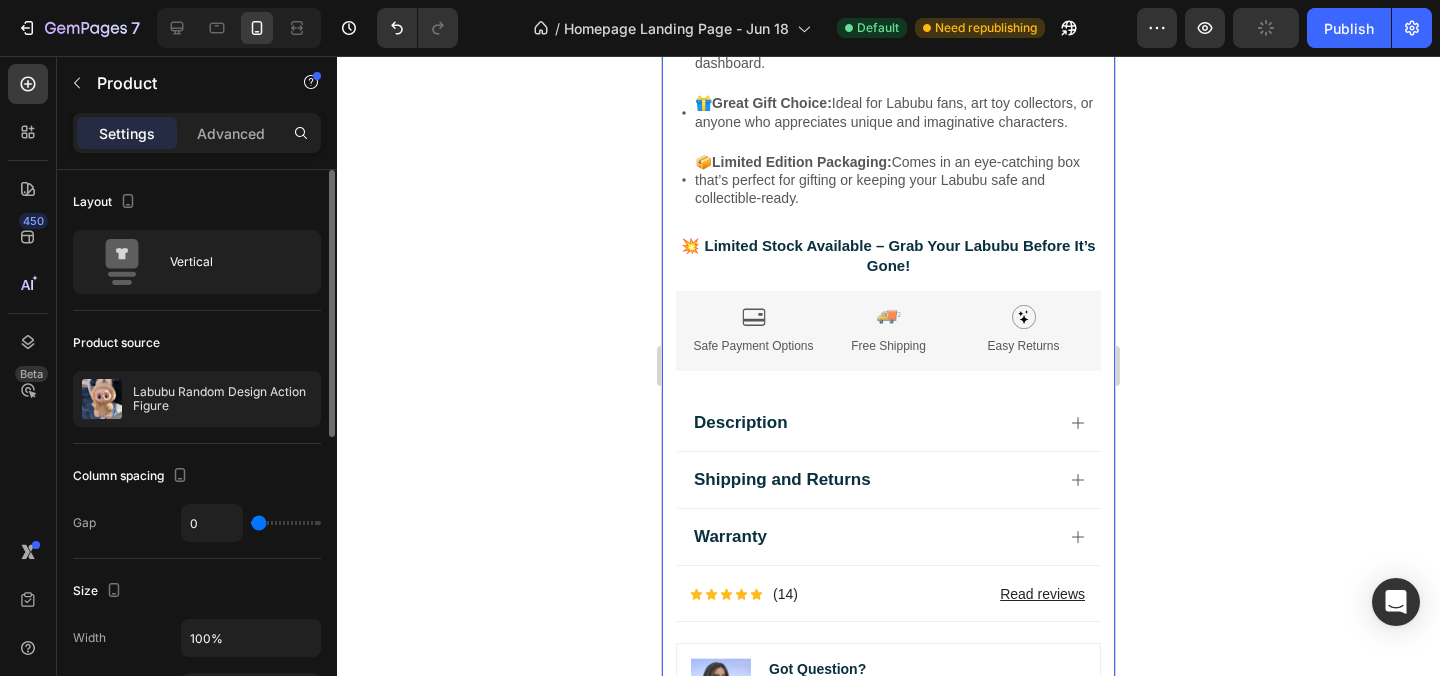 scroll, scrollTop: 4224, scrollLeft: 0, axis: vertical 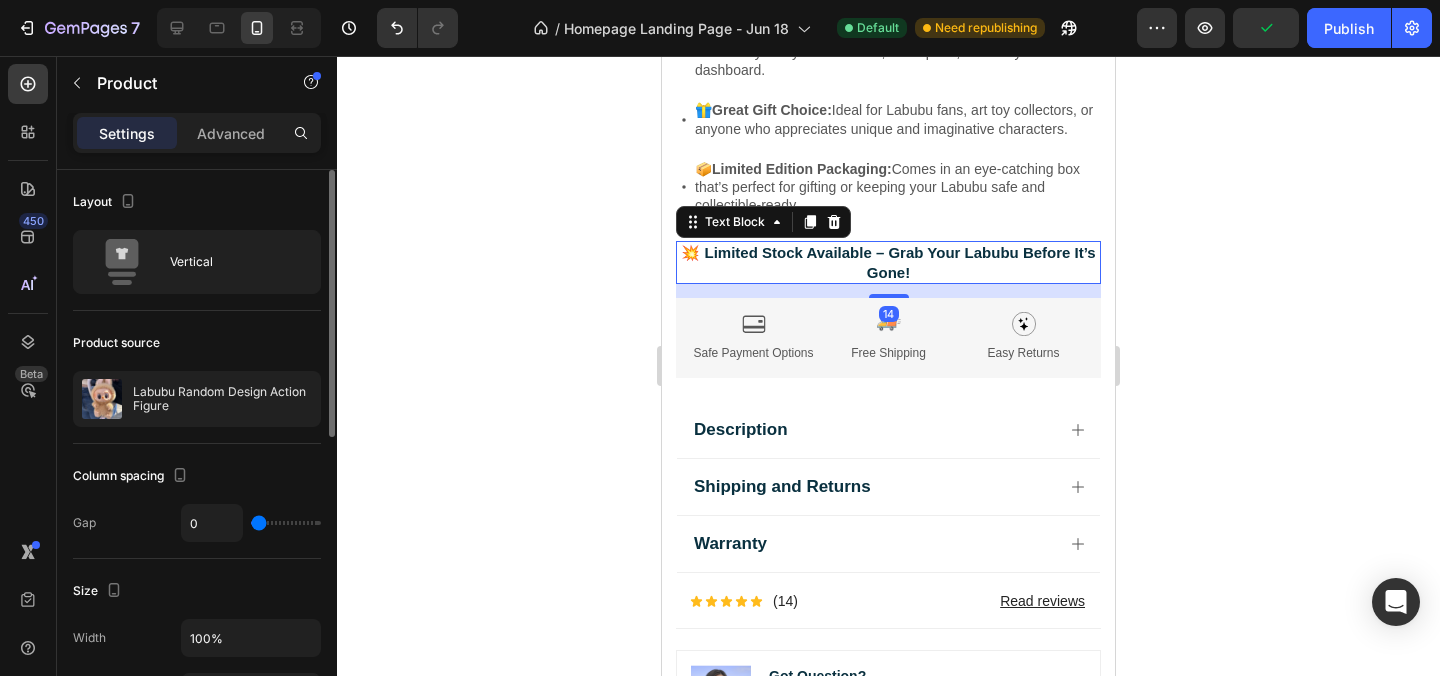 click on "💥 Limited Stock Available – Grab Your Labubu Before It’s Gone!" at bounding box center (888, 262) 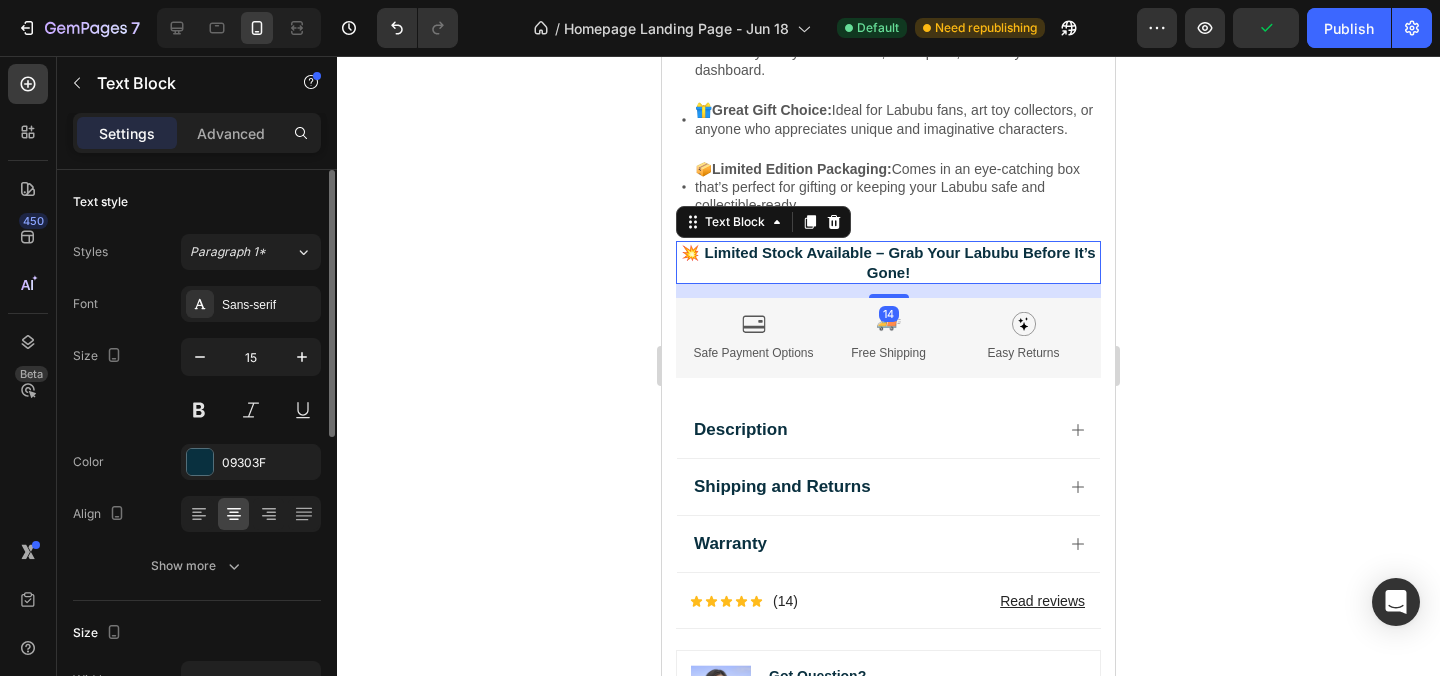 click at bounding box center [239, 28] 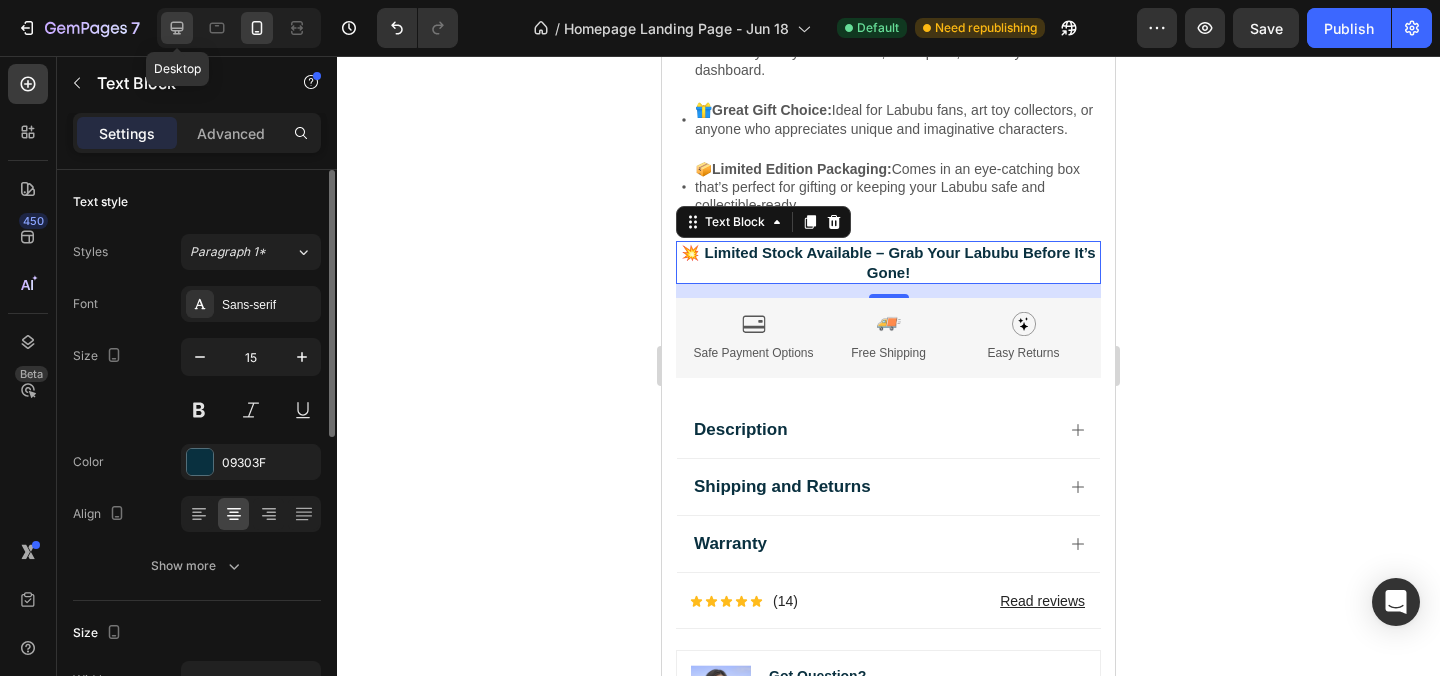 click 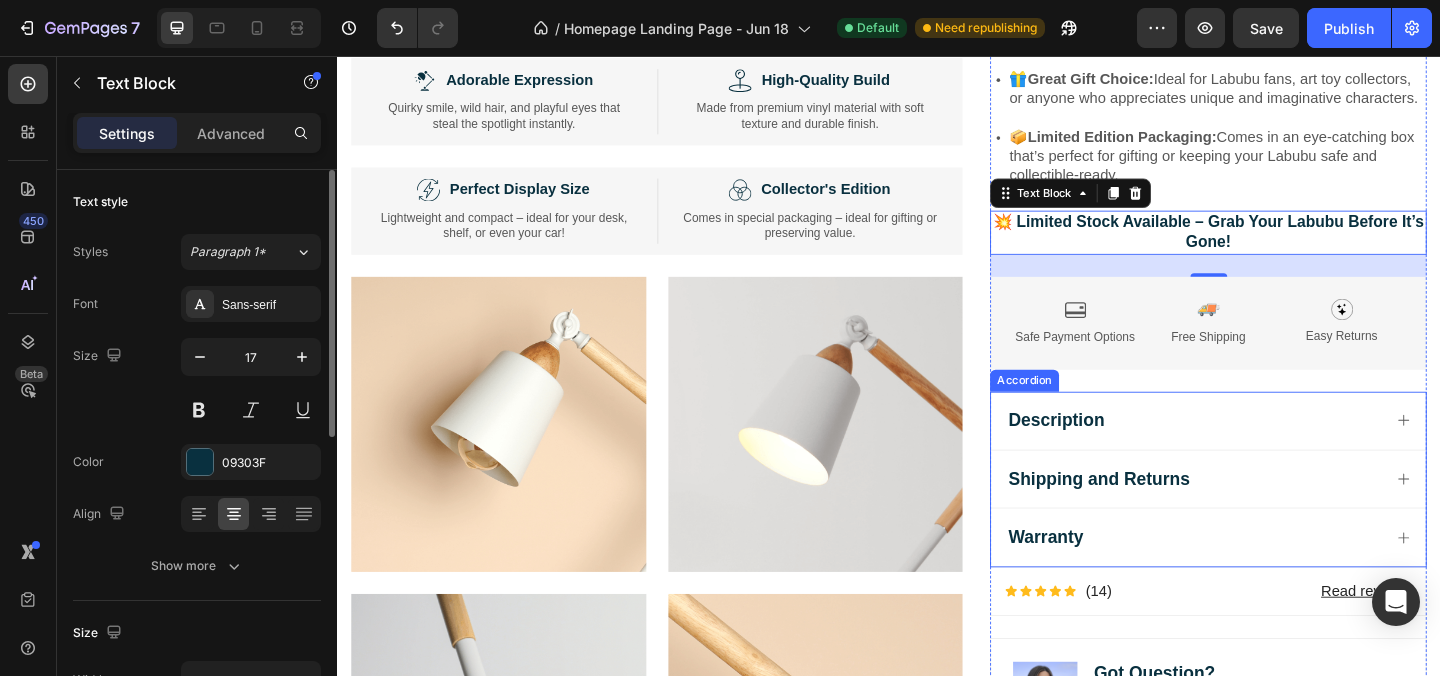 scroll, scrollTop: 4052, scrollLeft: 0, axis: vertical 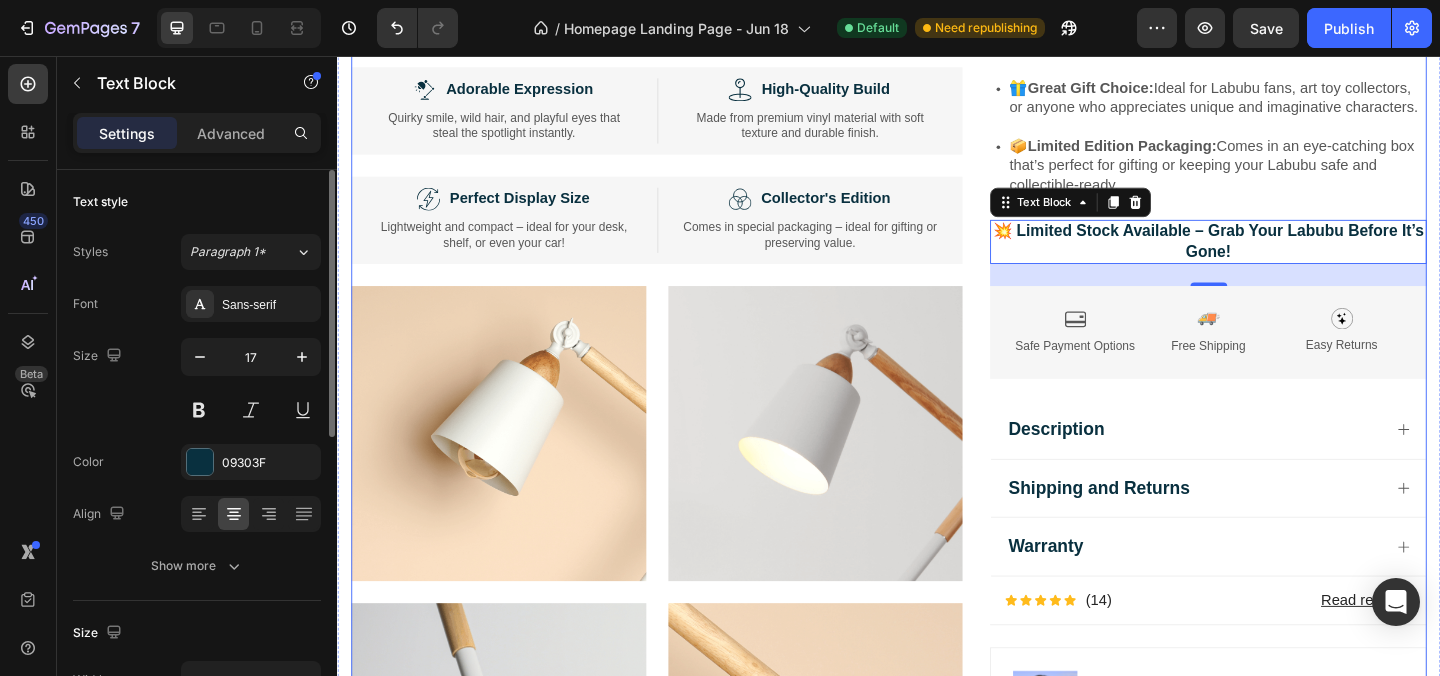 click on "Image Lorem ipsum dolor sit amet, consectetur adipiscing elit Text Block Image Adorable Expression Text Block Row Quirky smile, wild hair, and playful eyes that steal the spotlight instantly. Text Block Row Image High-Quality Build Text Block Row Made from premium vinyl material with soft texture and durable finish. Text Block Row Row Image Perfect Display Size Text Block Row Lightweight and compact – ideal for your desk, shelf, or even your car! Text Block Row Image Collector's Edition Text Block Row Comes in special packaging – ideal for gifting or preserving value. Text Block Row Row Image Image Row Image Image Row Row
Product Images Icon Icon Icon Icon Icon Icon List 2,500+ Verified Reviews! Text Block Row Labubu Random Design Action Figure Product Title ₹ 799.00 Product Price Product Price Image Learn more Text Block Row Quantity: Text Block
1
Product Quantity Buy Now Dynamic Checkout
Item List About this item Text Block ✨" at bounding box center [937, 147] 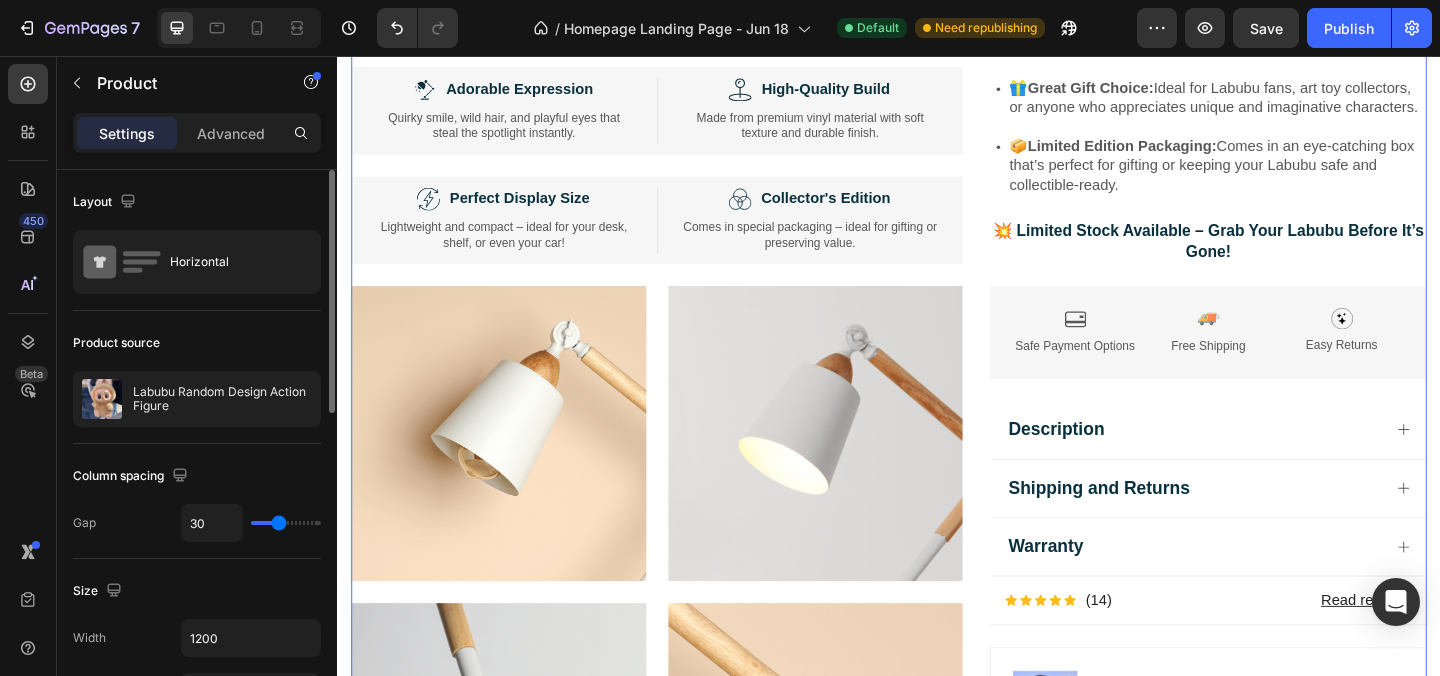 click on "Image Lorem ipsum dolor sit amet, consectetur adipiscing elit Text Block Image Adorable Expression Text Block Row Quirky smile, wild hair, and playful eyes that steal the spotlight instantly. Text Block Row Image High-Quality Build Text Block Row Made from premium vinyl material with soft texture and durable finish. Text Block Row Row Image Perfect Display Size Text Block Row Lightweight and compact – ideal for your desk, shelf, or even your car! Text Block Row Image Collector's Edition Text Block Row Comes in special packaging – ideal for gifting or preserving value. Text Block Row Row Image Image Row Image Image Row Row
Product Images Icon Icon Icon Icon Icon Icon List 2,500+ Verified Reviews! Text Block Row Labubu Random Design Action Figure Product Title ₹ 799.00 Product Price Product Price Image Learn more Text Block Row Quantity: Text Block
1
Product Quantity Buy Now Dynamic Checkout
Item List About this item Text Block ✨  Row" at bounding box center [937, 147] 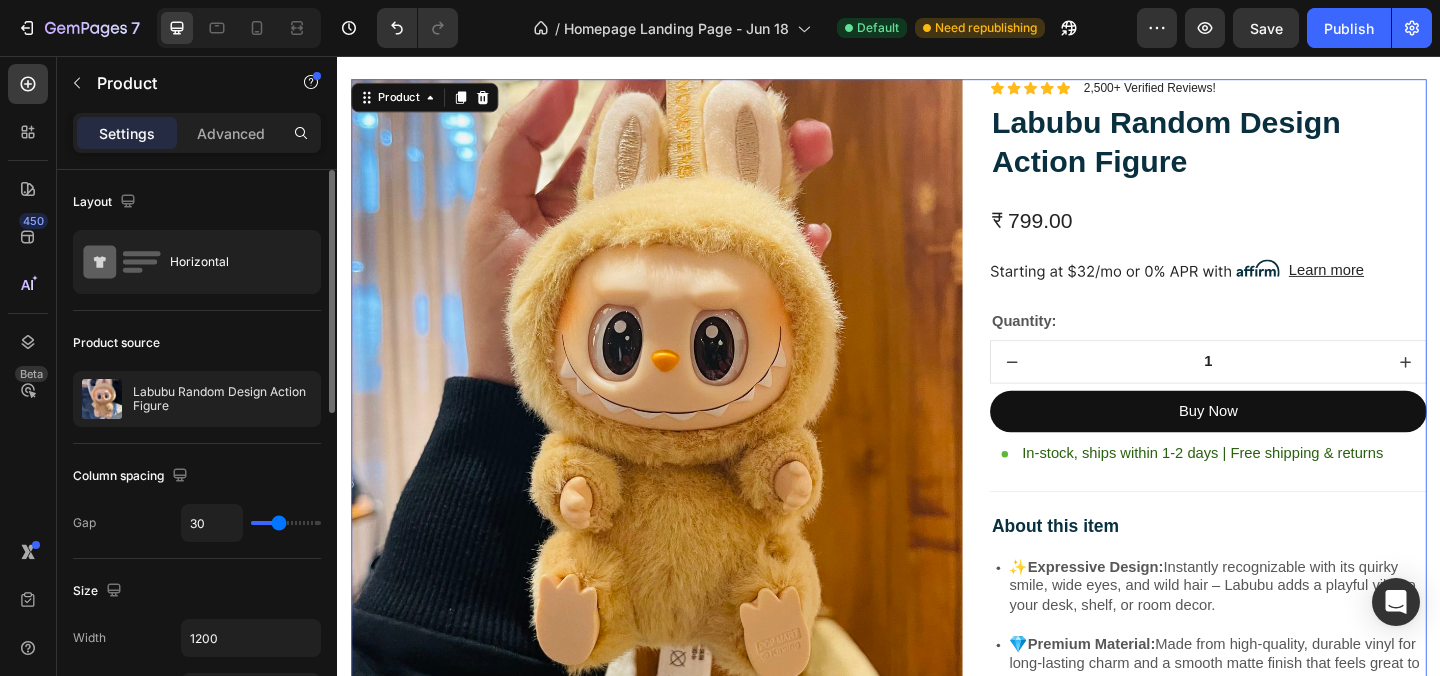 scroll, scrollTop: 3273, scrollLeft: 0, axis: vertical 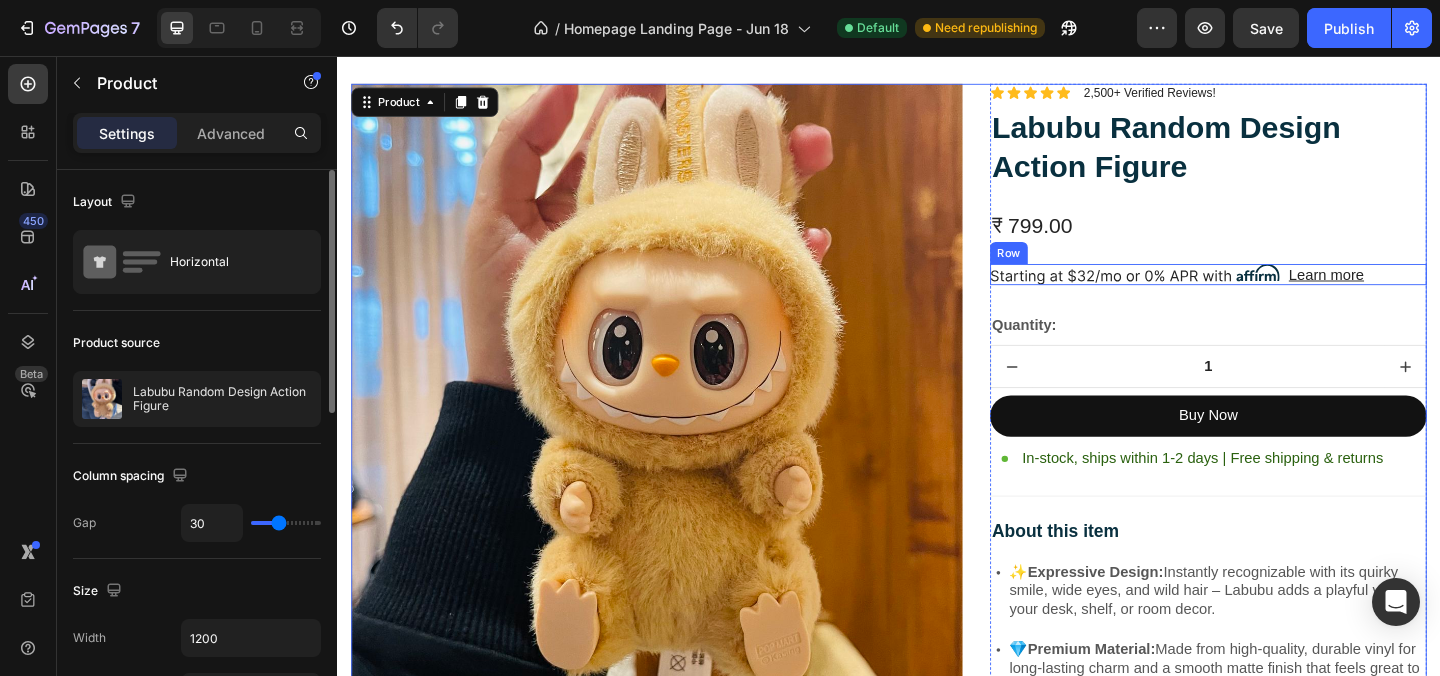 click on "Image Learn more Text Block Row" at bounding box center (1284, 293) 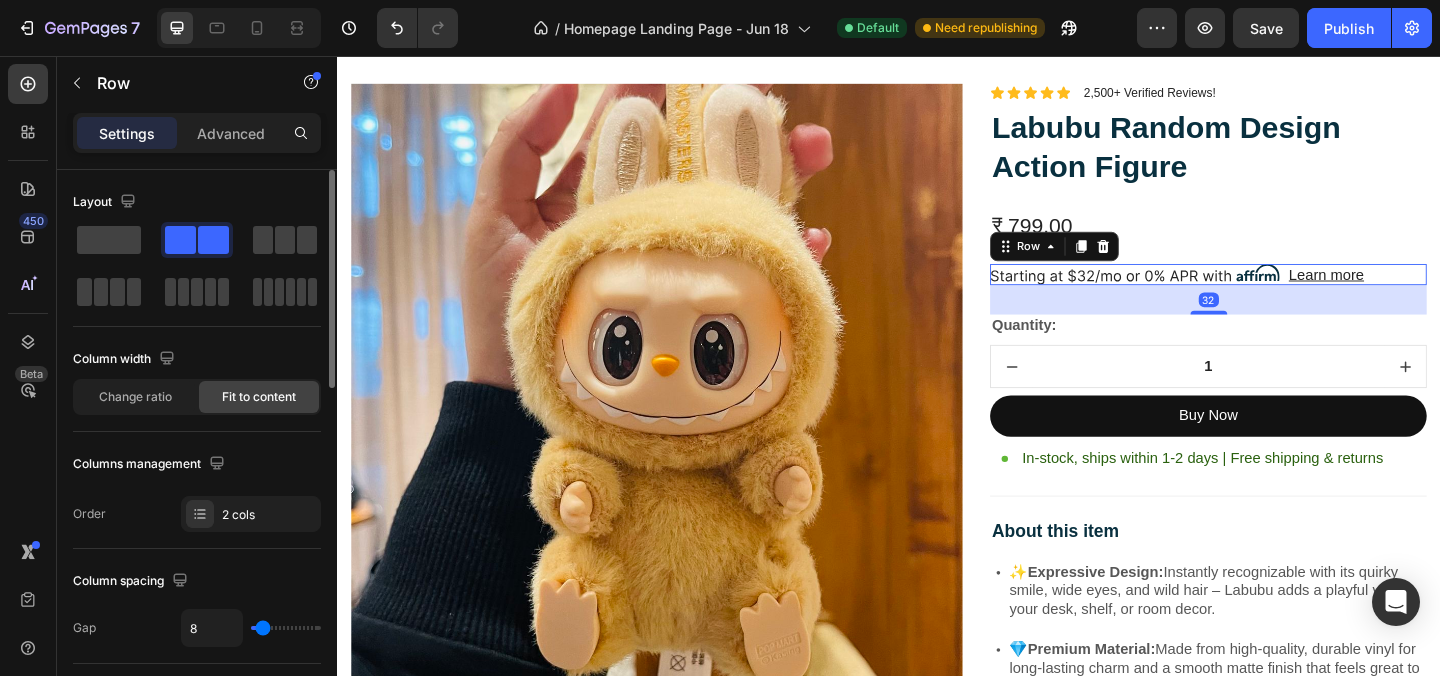 click on "Image Learn more Text Block Row   32" at bounding box center [1284, 293] 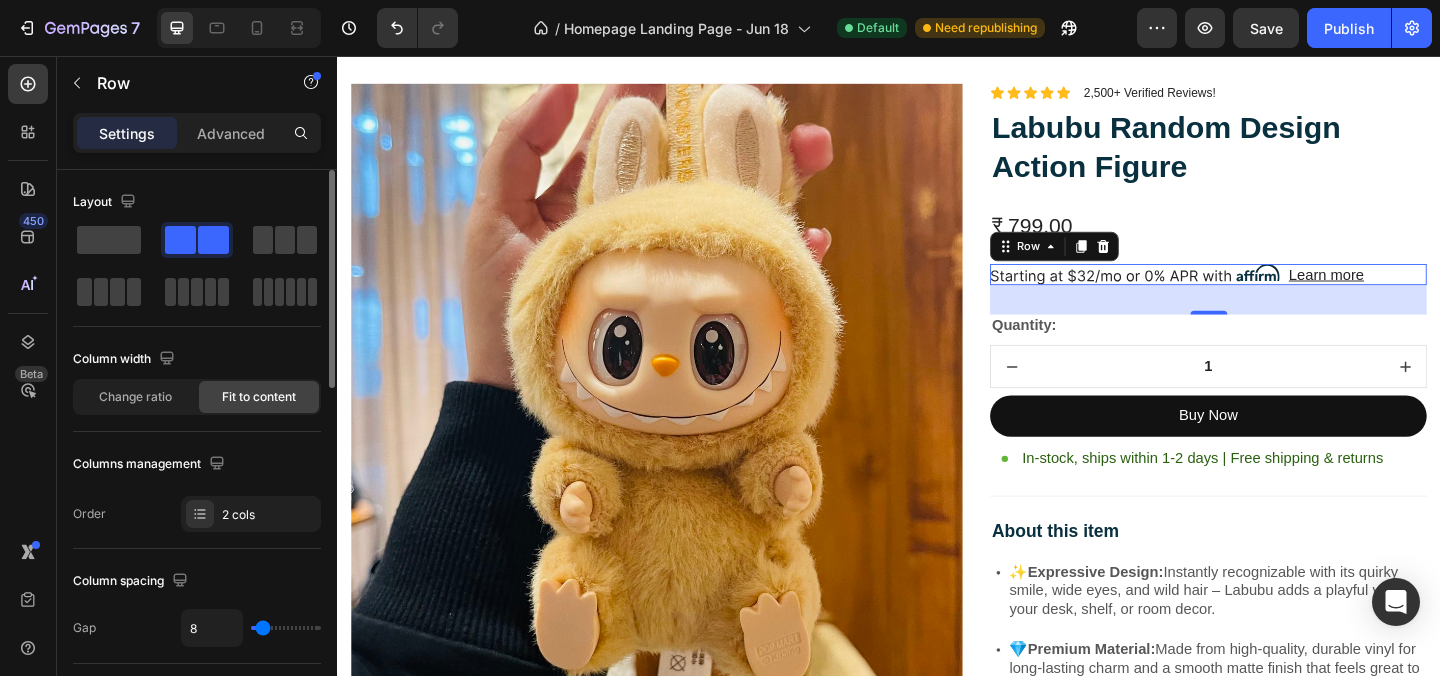 click on "Image Learn more Text Block Row   32" at bounding box center [1284, 293] 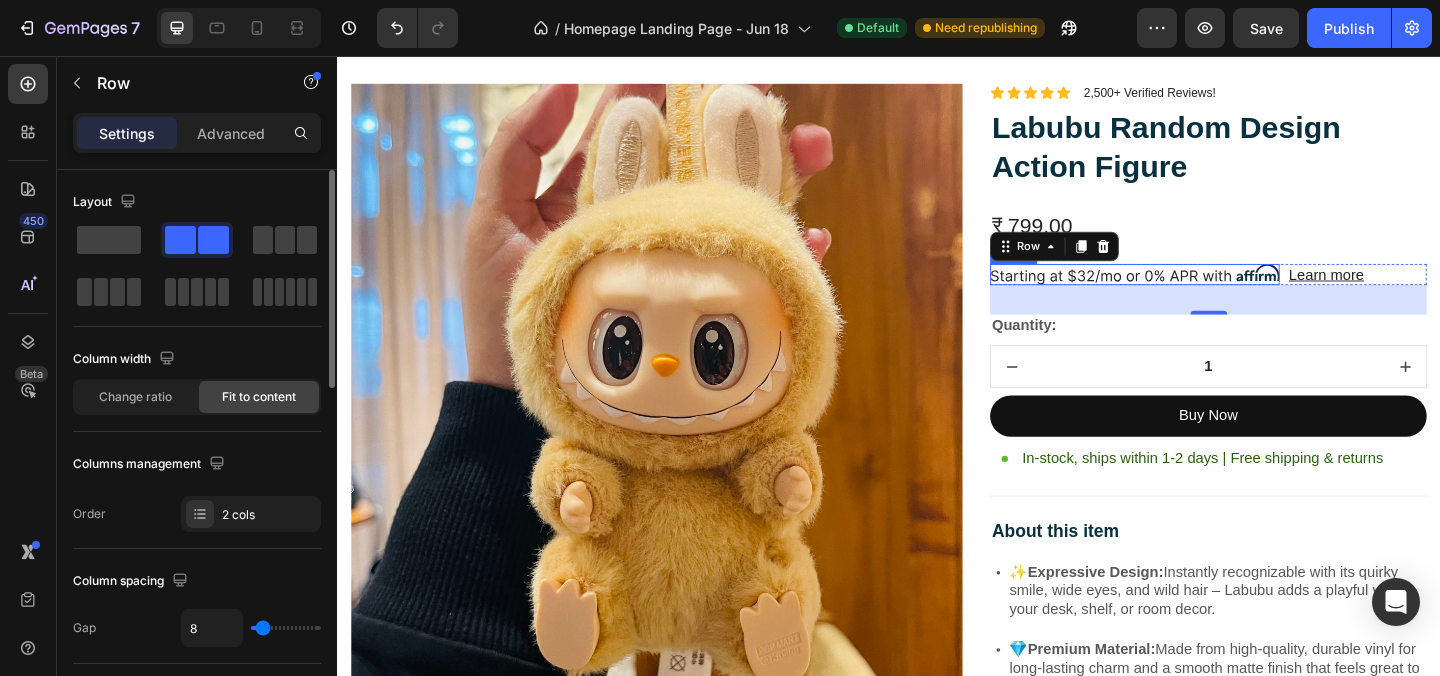 click at bounding box center (1204, 293) 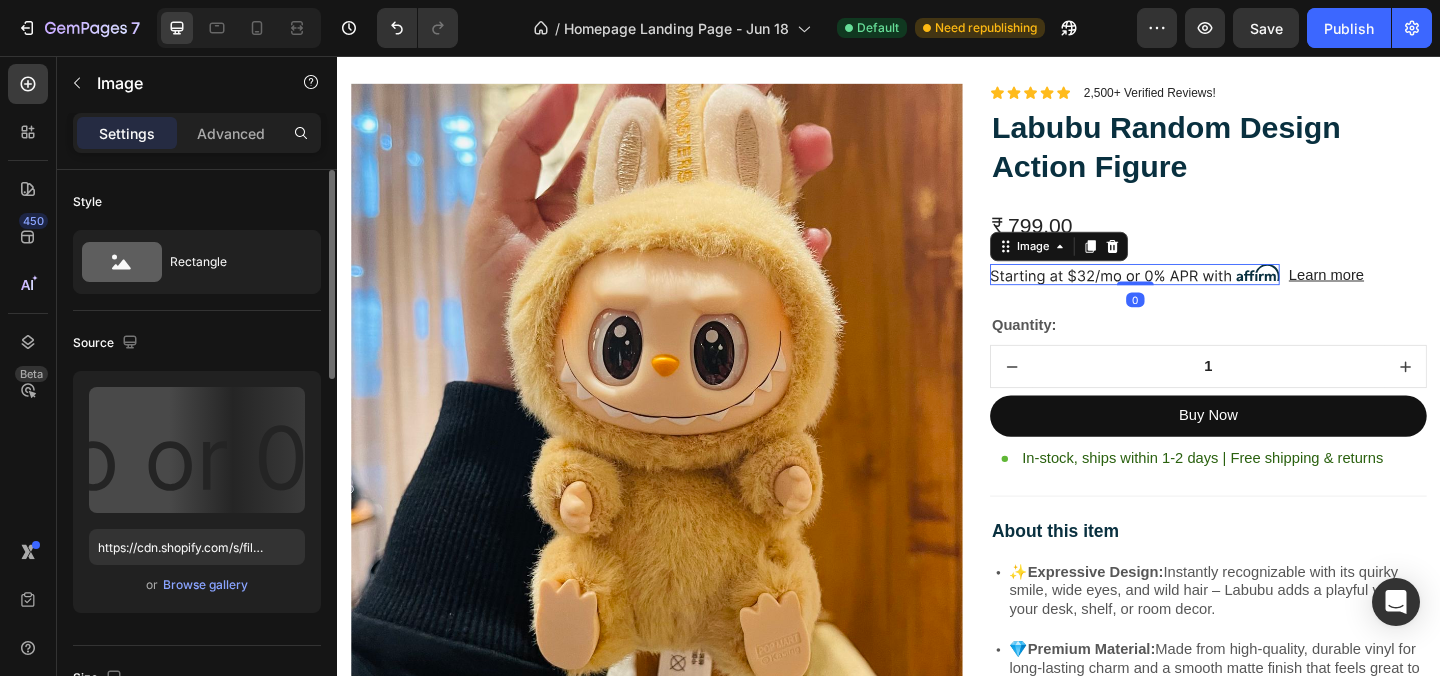 click at bounding box center [1204, 293] 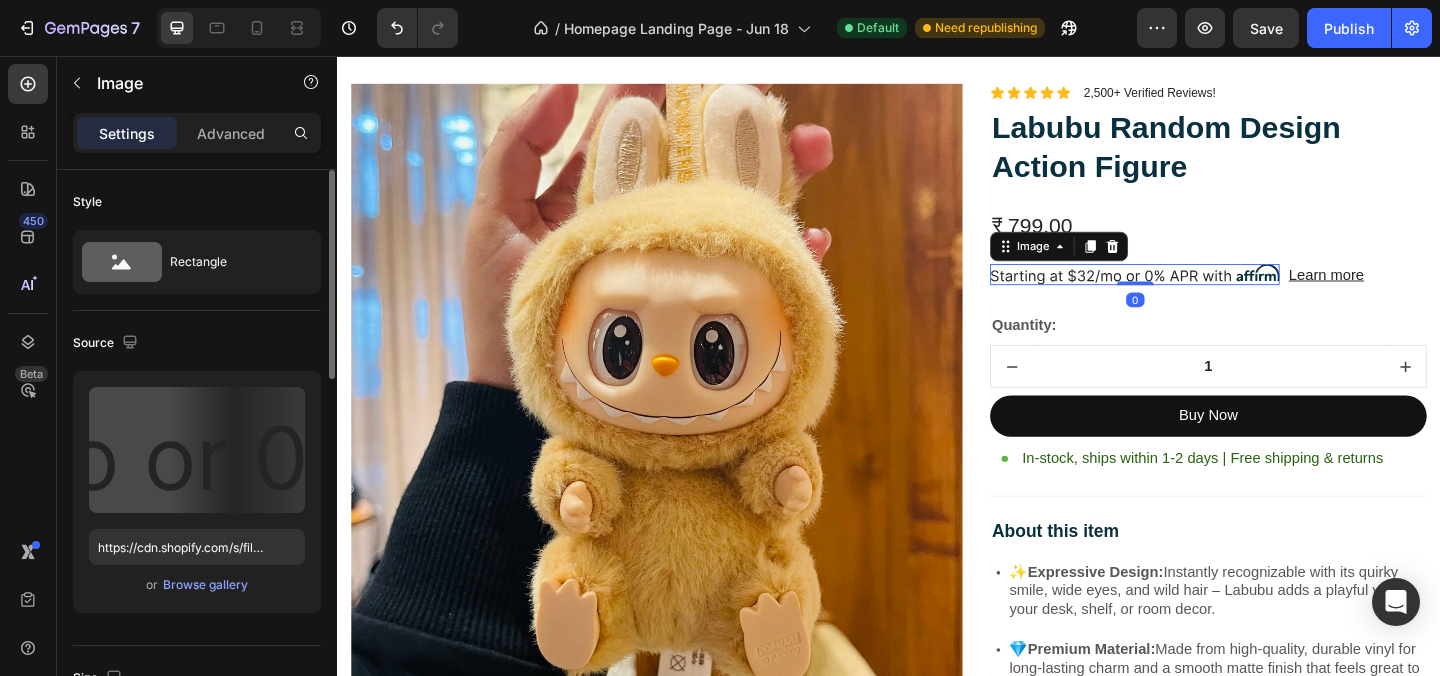 click at bounding box center [1204, 293] 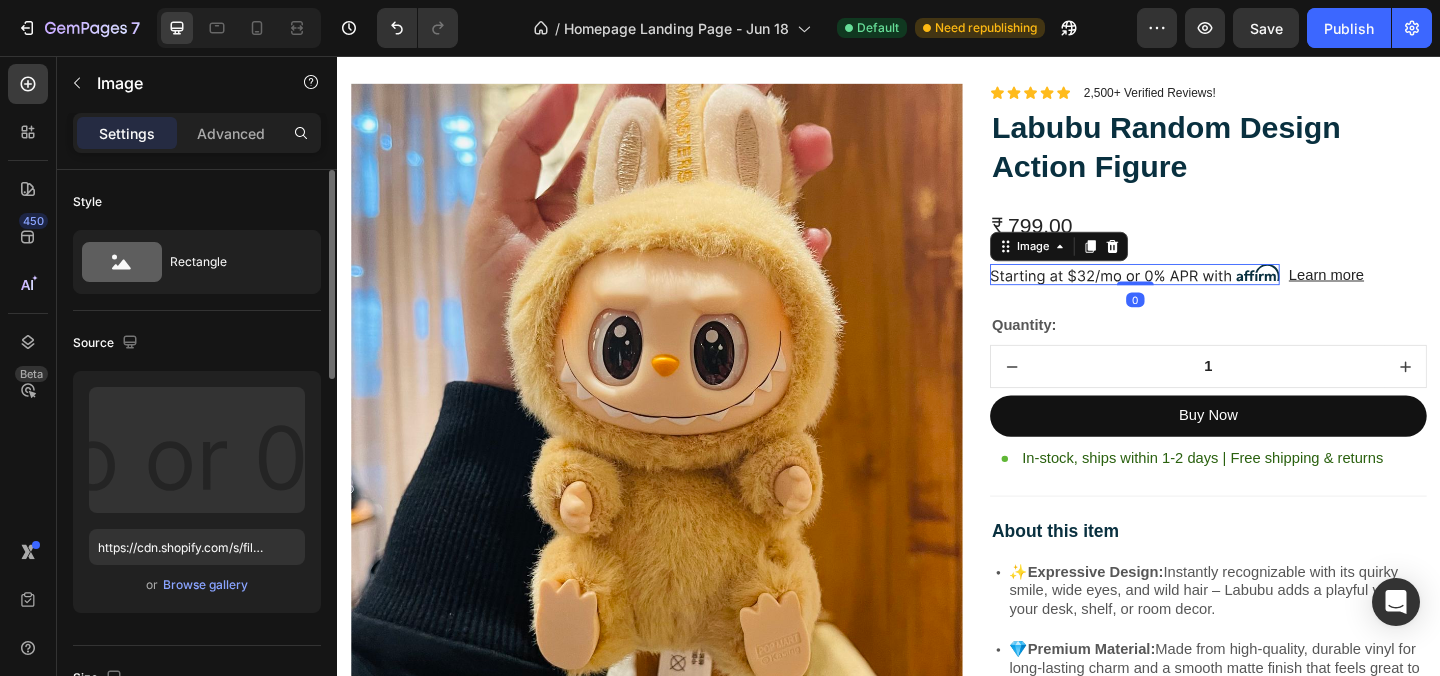 click at bounding box center [1204, 293] 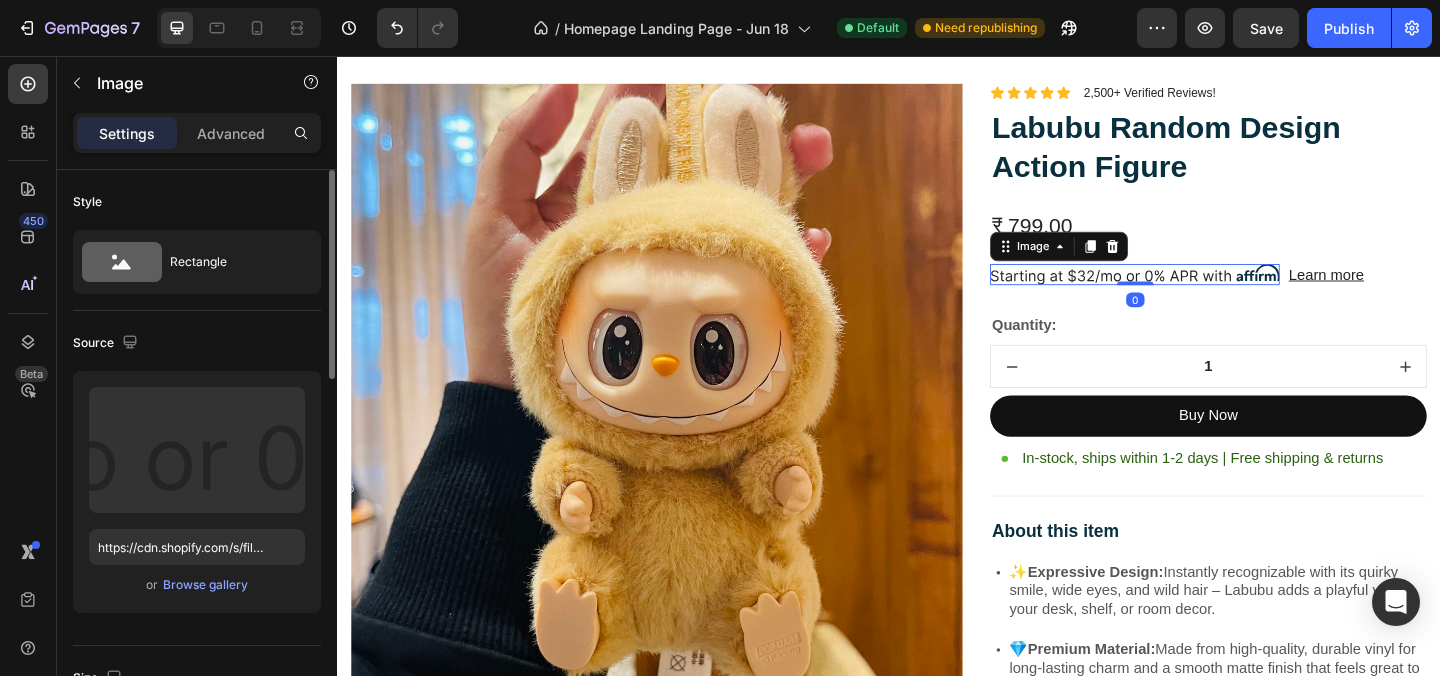 click at bounding box center (1204, 293) 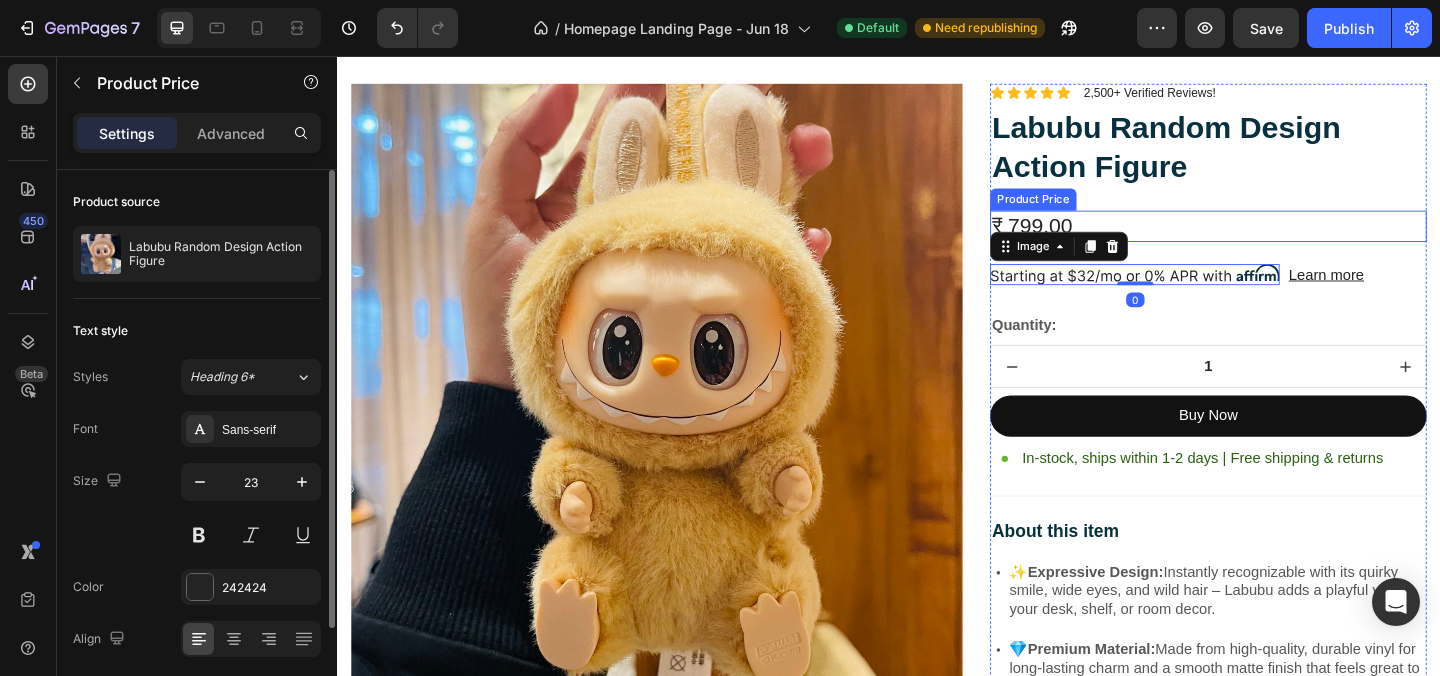 click on "₹ 799.00" at bounding box center [1284, 241] 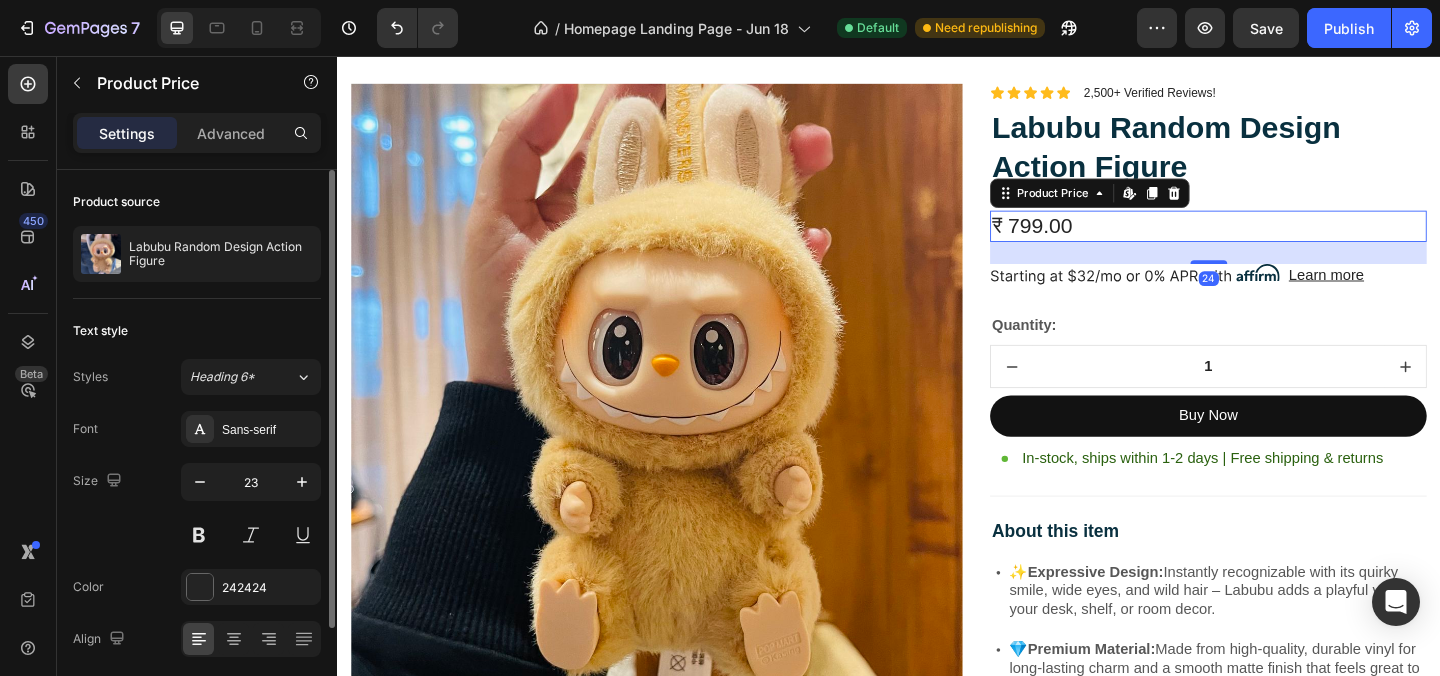 click on "24" at bounding box center [1284, 270] 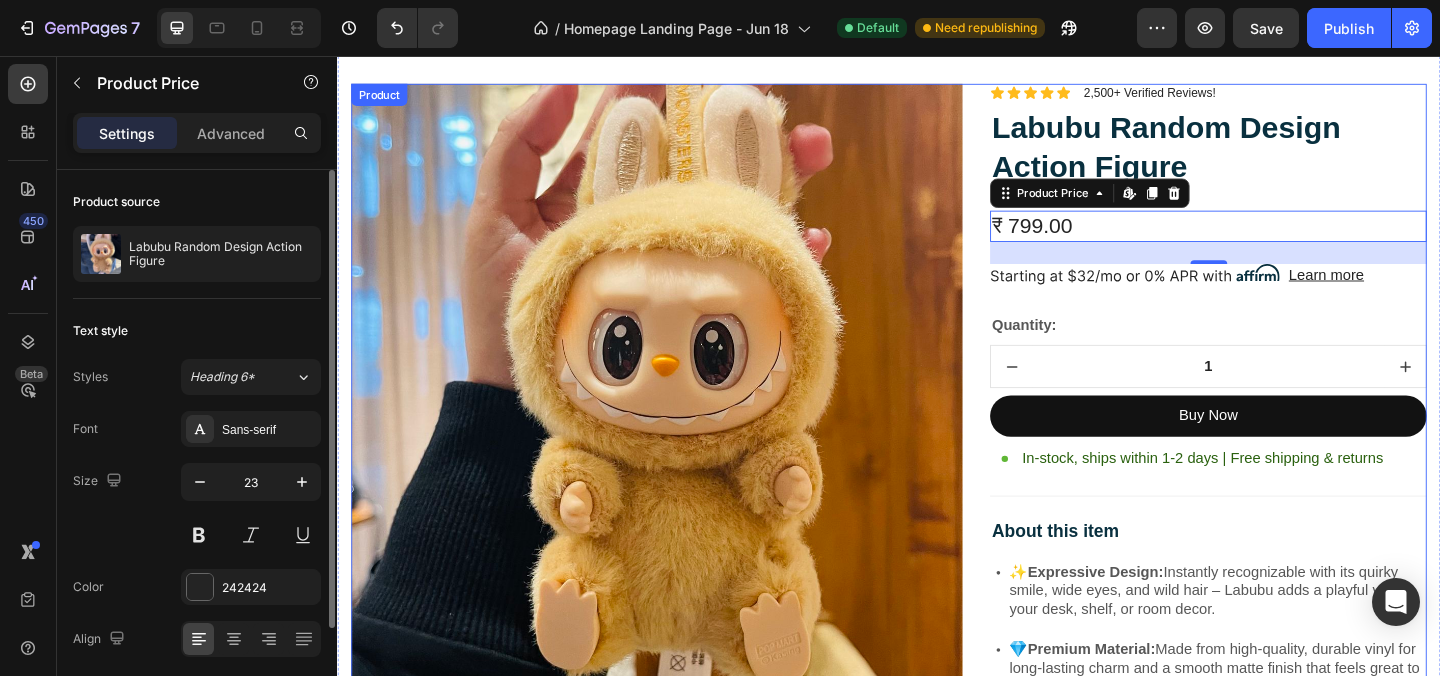 click on "Image Lorem ipsum dolor sit amet, consectetur adipiscing elit Text Block Image Adorable Expression Text Block Row Quirky smile, wild hair, and playful eyes that steal the spotlight instantly. Text Block Row Image High-Quality Build Text Block Row Made from premium vinyl material with soft texture and durable finish. Text Block Row Row Image Perfect Display Size Text Block Row Lightweight and compact – ideal for your desk, shelf, or even your car! Text Block Row Image Collector's Edition Text Block Row Comes in special packaging – ideal for gifting or preserving value. Text Block Row Row Image Image Row Image Image Row Row
Product Images Icon Icon Icon Icon Icon Icon List 2,500+ Verified Reviews! Text Block Row Labubu Random Design Action Figure Product Title ₹ 799.00 Product Price   Edit content in Shopify 24 Product Price   Edit content in Shopify 24 Image Learn more Text Block Row Quantity: Text Block
1
Product Quantity Buy Now Dynamic Checkout Row" at bounding box center (937, 926) 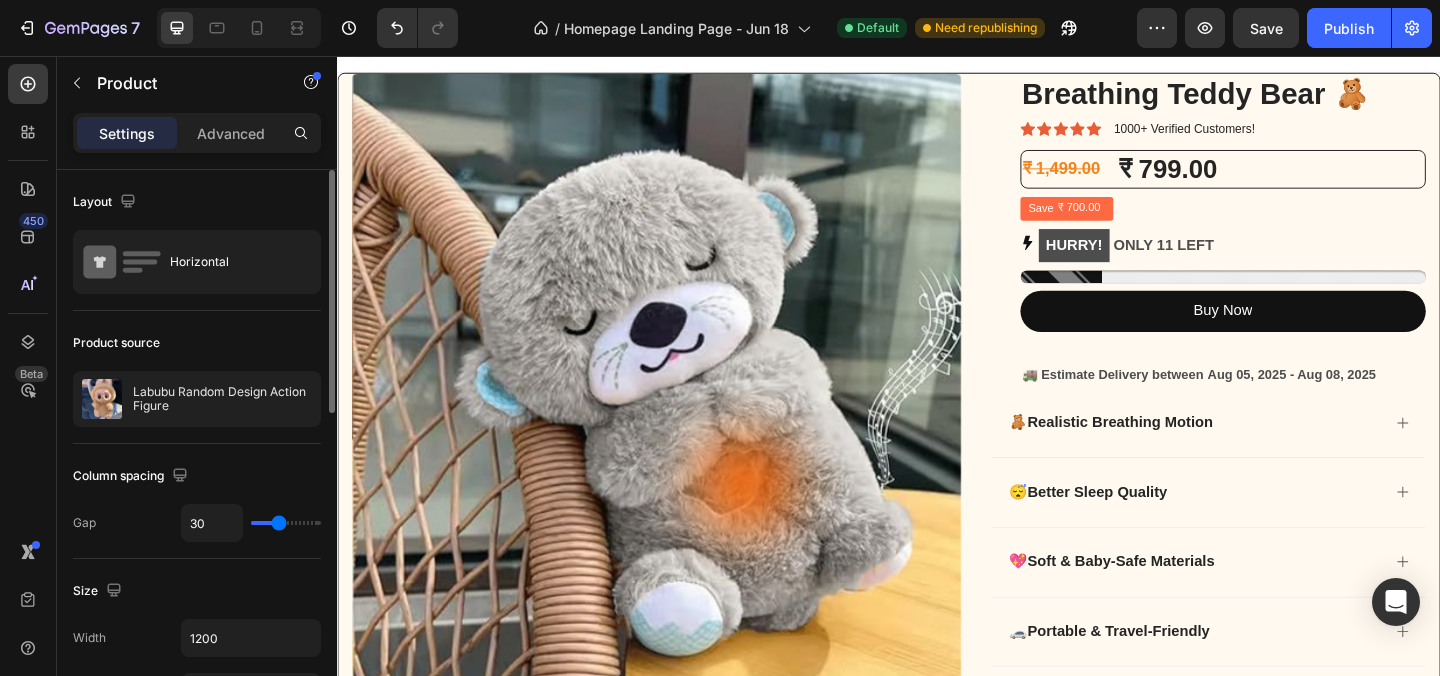 scroll, scrollTop: 30, scrollLeft: 0, axis: vertical 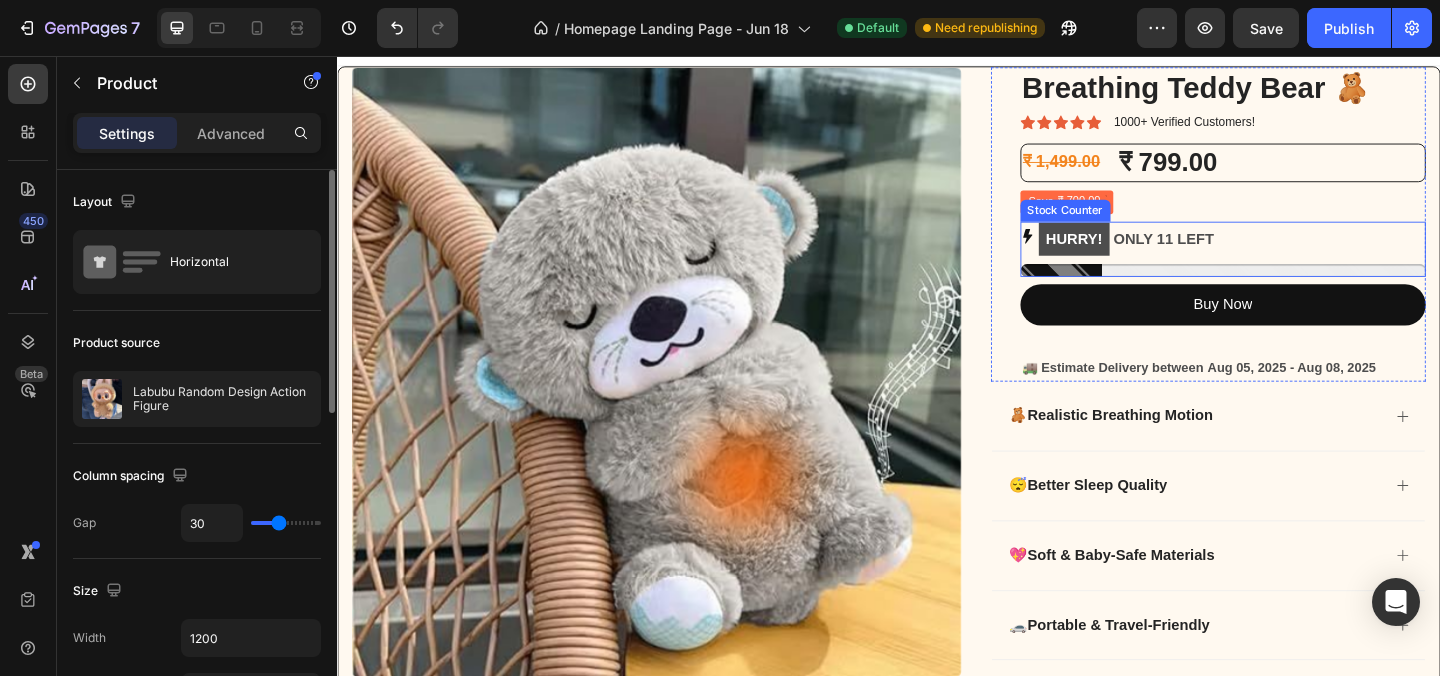 click on "HURRY!" at bounding box center [1139, 255] 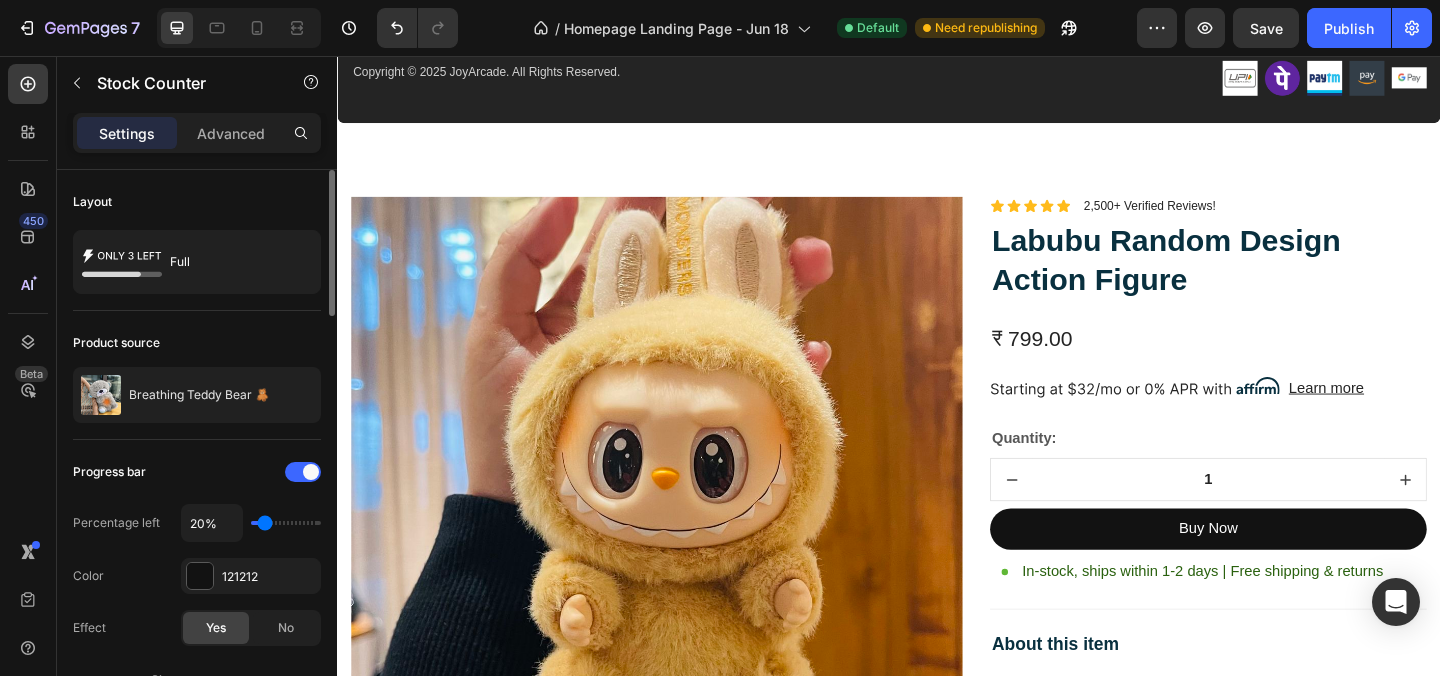 scroll, scrollTop: 2855, scrollLeft: 0, axis: vertical 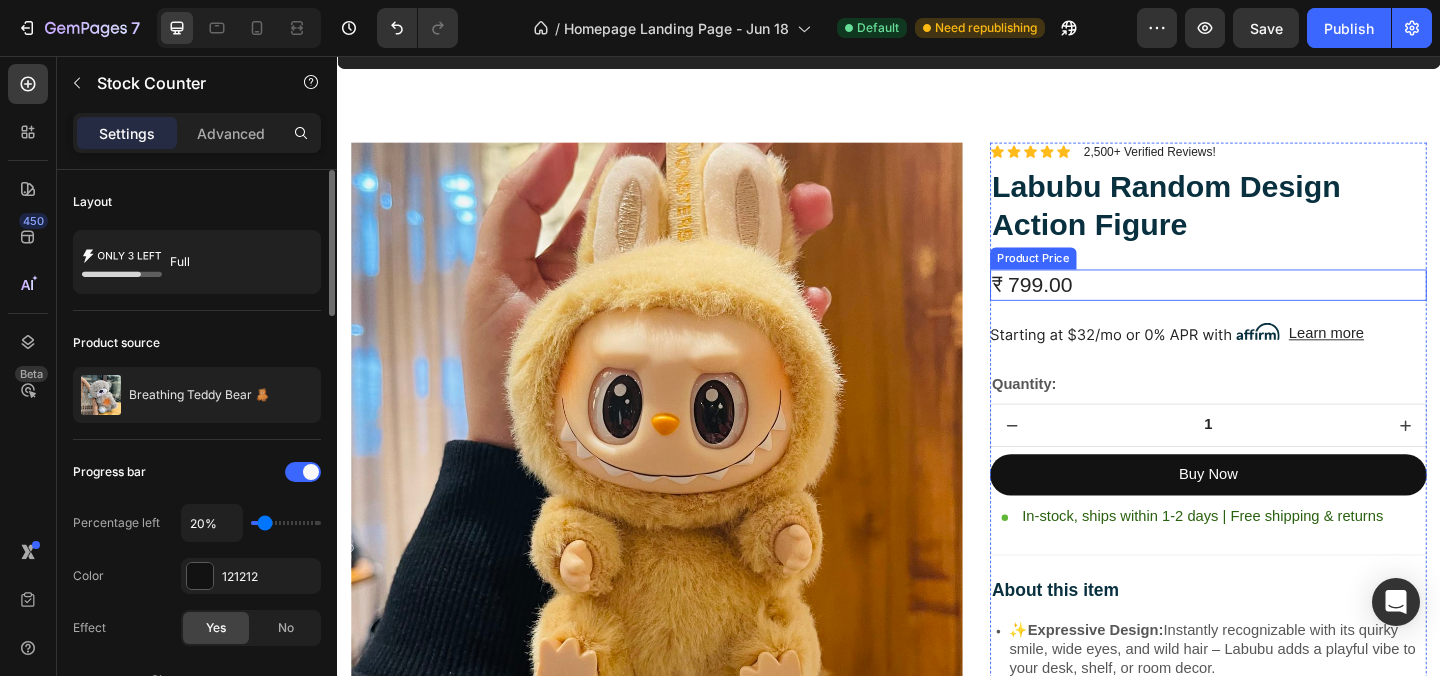 click on "₹ 799.00" at bounding box center [1284, 305] 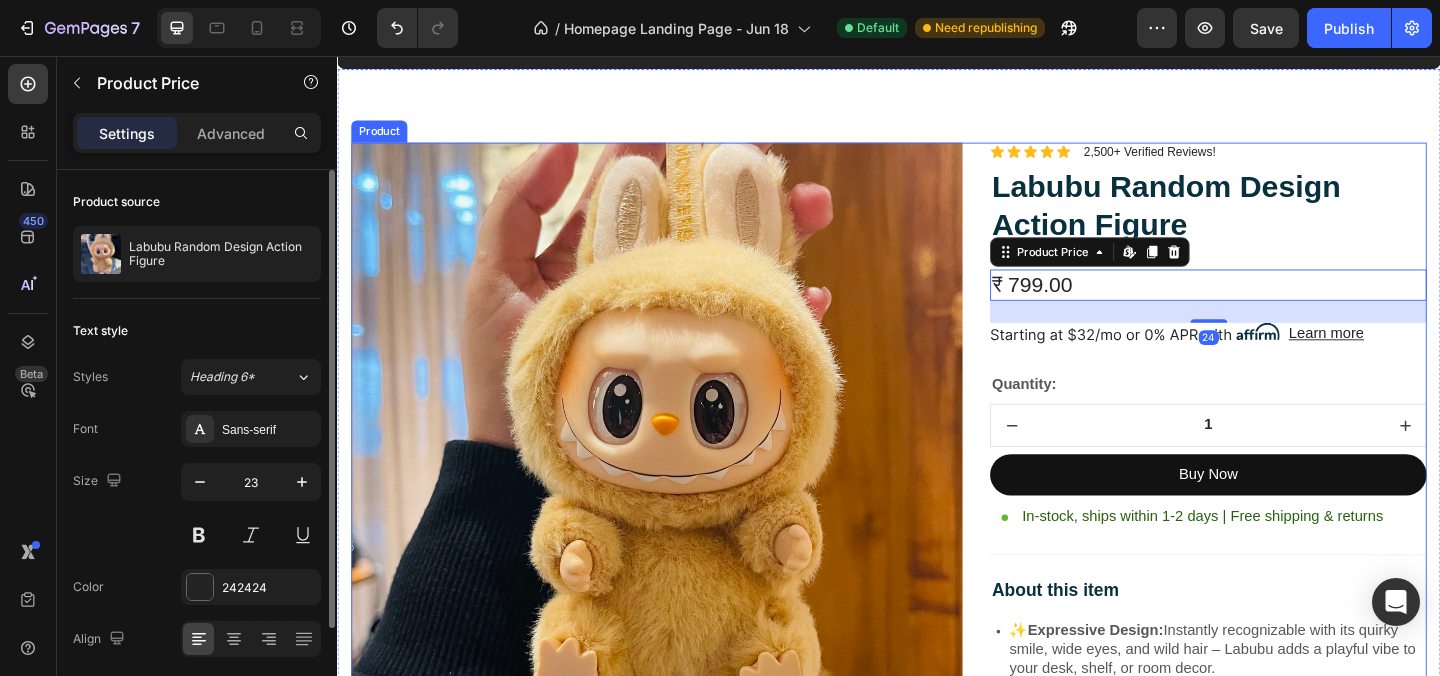 click on "Image Lorem ipsum dolor sit amet, consectetur adipiscing elit Text Block Image Adorable Expression Text Block Row Quirky smile, wild hair, and playful eyes that steal the spotlight instantly. Text Block Row Image High-Quality Build Text Block Row Made from premium vinyl material with soft texture and durable finish. Text Block Row Row Image Perfect Display Size Text Block Row Lightweight and compact – ideal for your desk, shelf, or even your car! Text Block Row Image Collector's Edition Text Block Row Comes in special packaging – ideal for gifting or preserving value. Text Block Row Row Image Image Row Image Image Row Row
Product Images Icon Icon Icon Icon Icon Icon List 2,500+ Verified Reviews! Text Block Row Labubu Random Design Action Figure Product Title ₹ 799.00 Product Price   Edit content in Shopify 24 Product Price   Edit content in Shopify 24 Image Learn more Text Block Row Quantity: Text Block
1
Product Quantity Buy Now Dynamic Checkout Row" at bounding box center (937, 990) 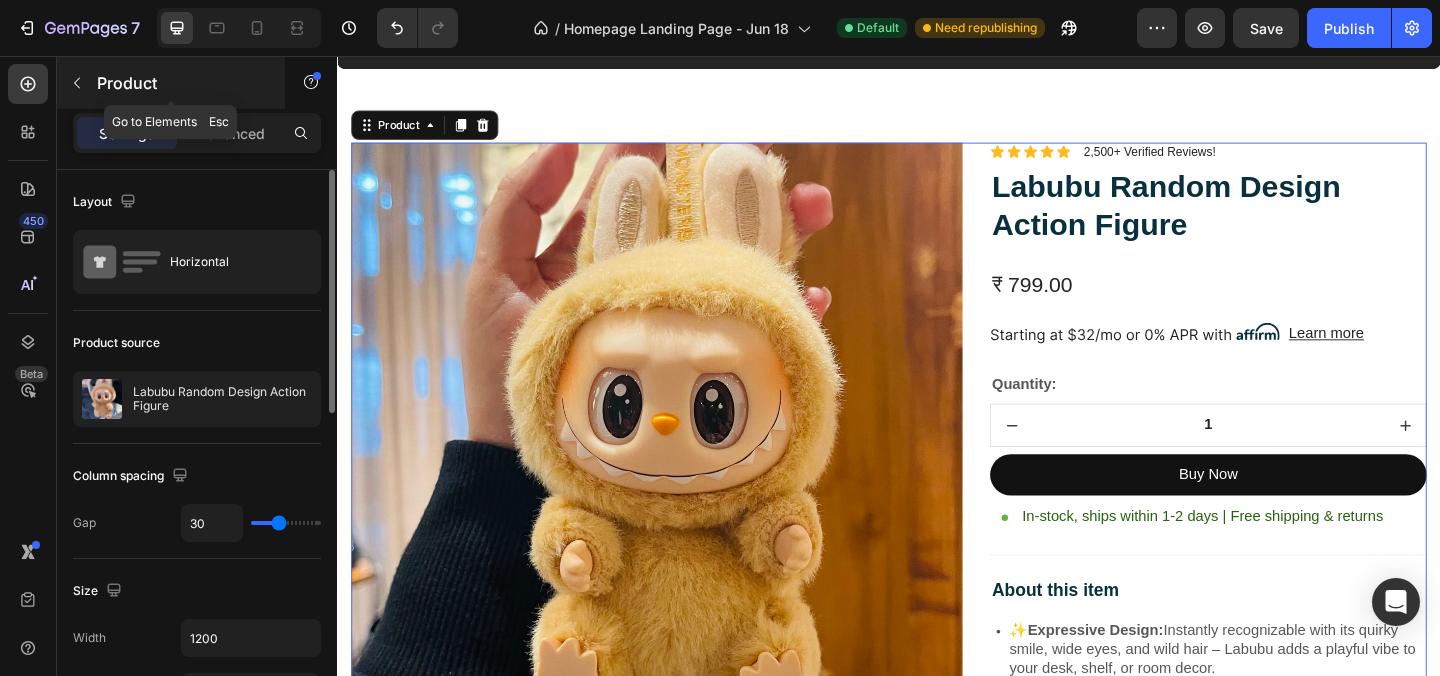 click at bounding box center (77, 83) 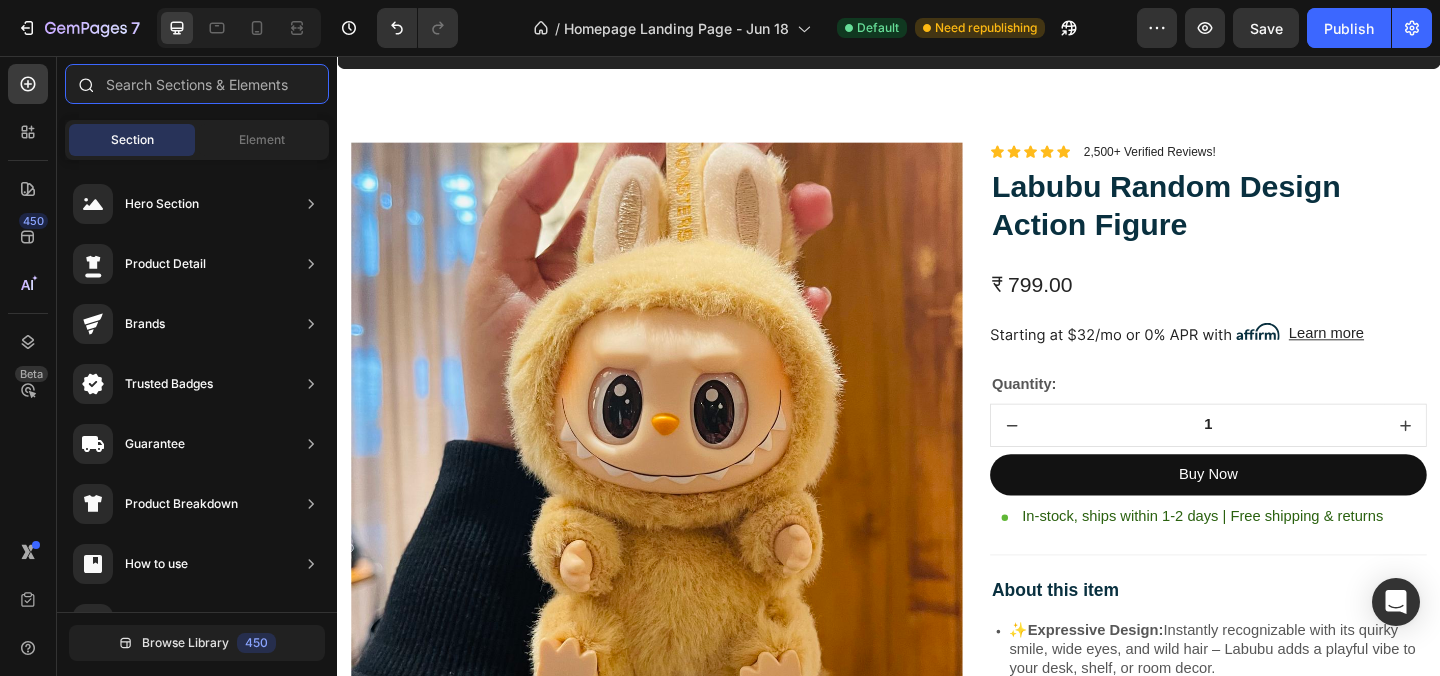 click at bounding box center [197, 84] 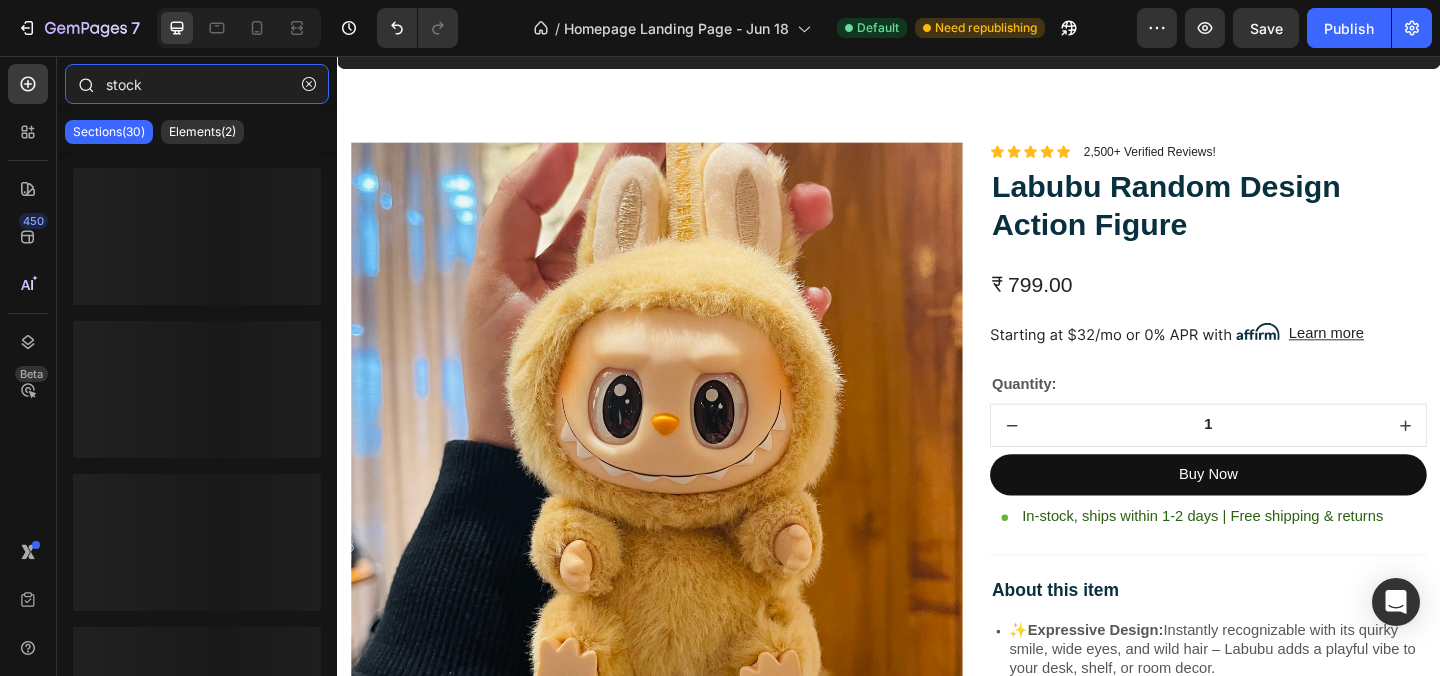 type on "stock" 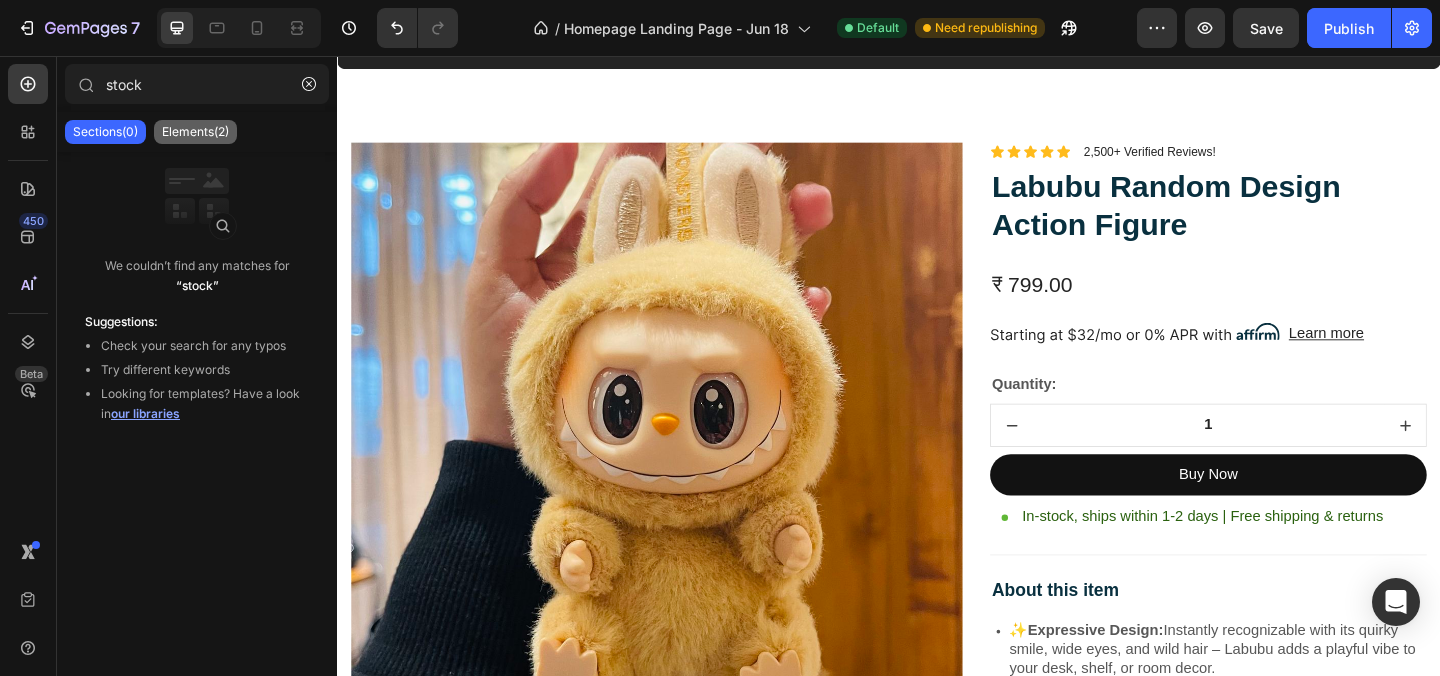 click on "Elements(2)" at bounding box center [195, 132] 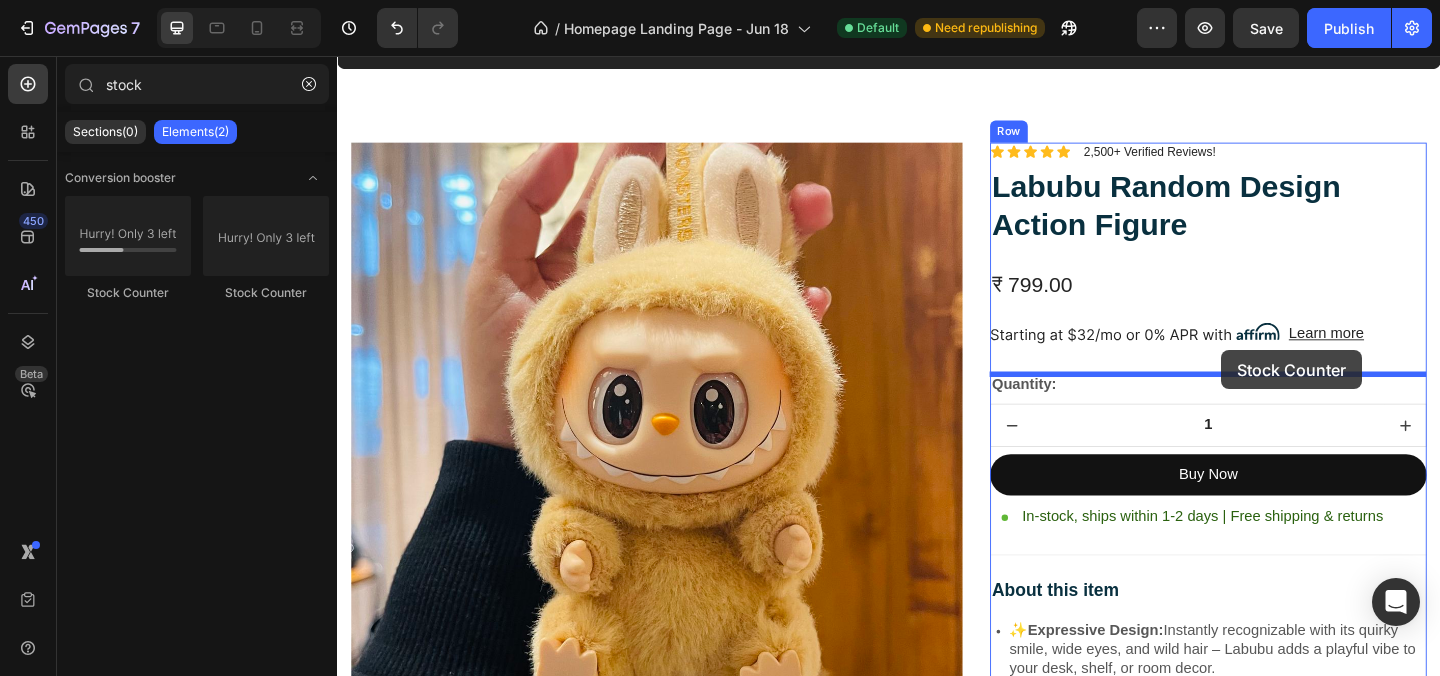 drag, startPoint x: 512, startPoint y: 294, endPoint x: 1299, endPoint y: 376, distance: 791.2604 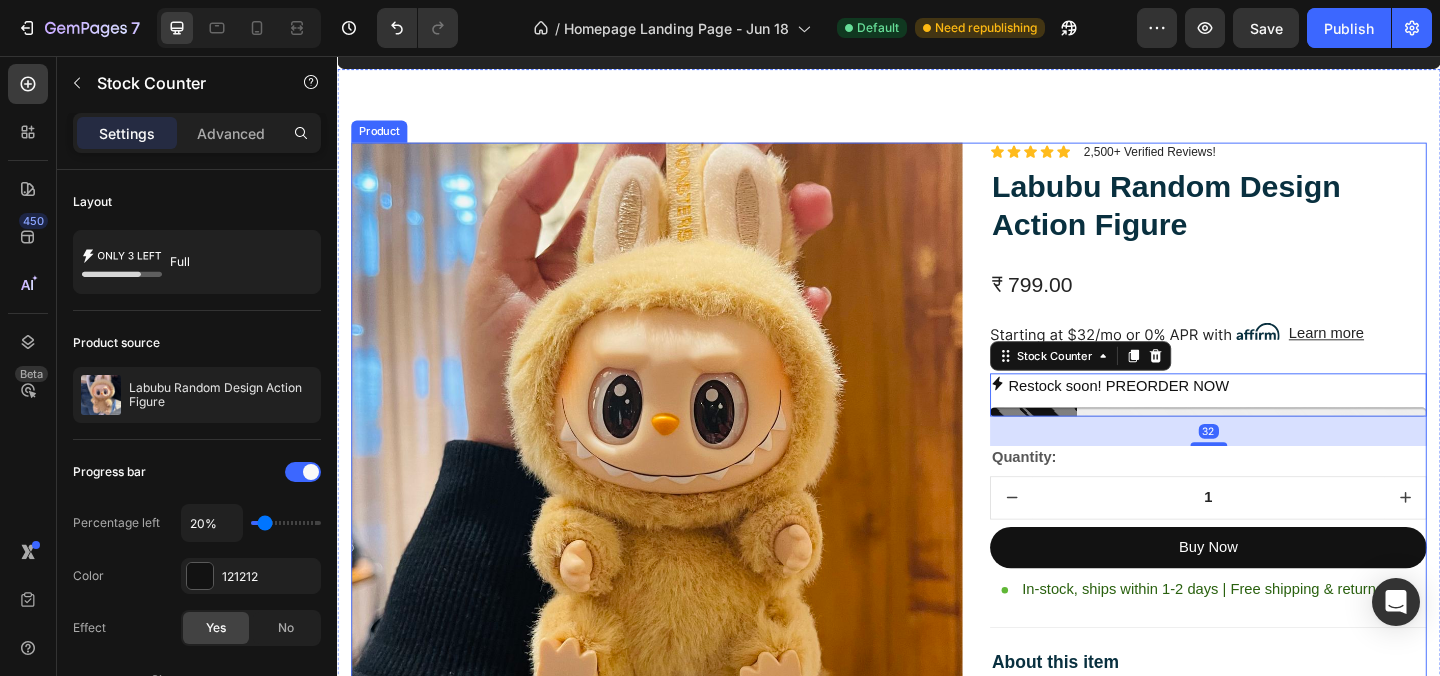 click on "Image Lorem ipsum dolor sit amet, consectetur adipiscing elit Text Block Image Adorable Expression Text Block Row Quirky smile, wild hair, and playful eyes that steal the spotlight instantly. Text Block Row Image High-Quality Build Text Block Row Made from premium vinyl material with soft texture and durable finish. Text Block Row Row Image Perfect Display Size Text Block Row Lightweight and compact – ideal for your desk, shelf, or even your car! Text Block Row Image Collector's Edition Text Block Row Comes in special packaging – ideal for gifting or preserving value. Text Block Row Row Image Image Row Image Image Row Row
Product Images Icon Icon Icon Icon Icon Icon List 2,500+ Verified Reviews! Text Block Row Labubu Random Design Action Figure Product Title ₹ 799.00 Product Price Product Price Image Learn more Text Block Row
Restock soon! PREORDER NOW Stock Counter   32 Quantity: Text Block
1
Product Quantity Buy Now Dynamic Checkout" at bounding box center [937, 990] 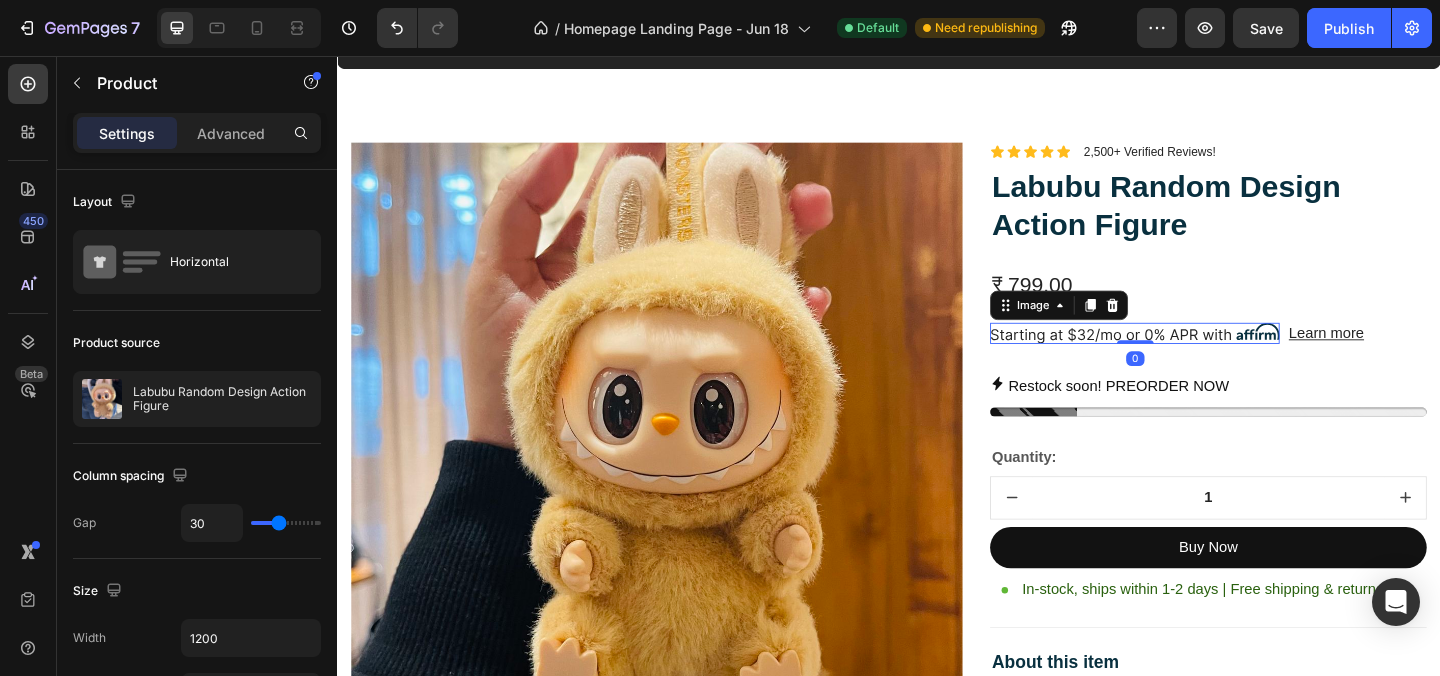 click at bounding box center [1204, 357] 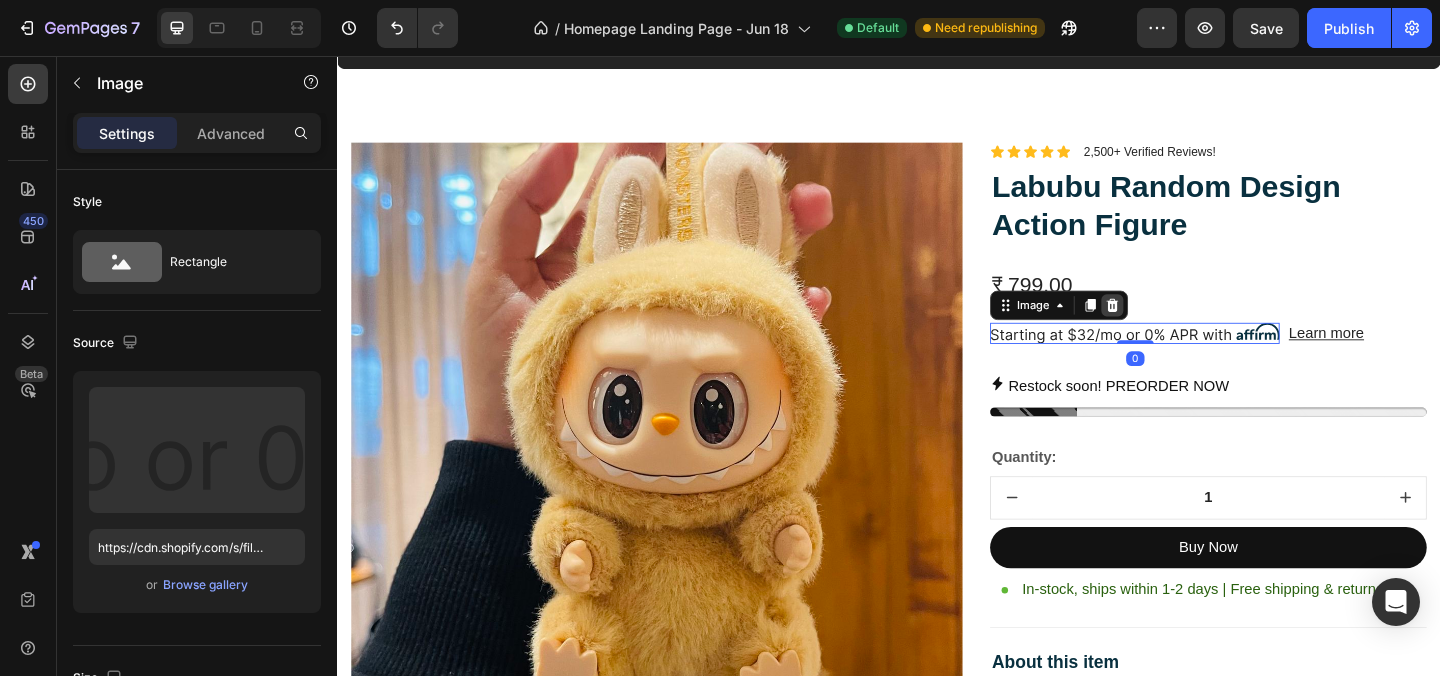 click 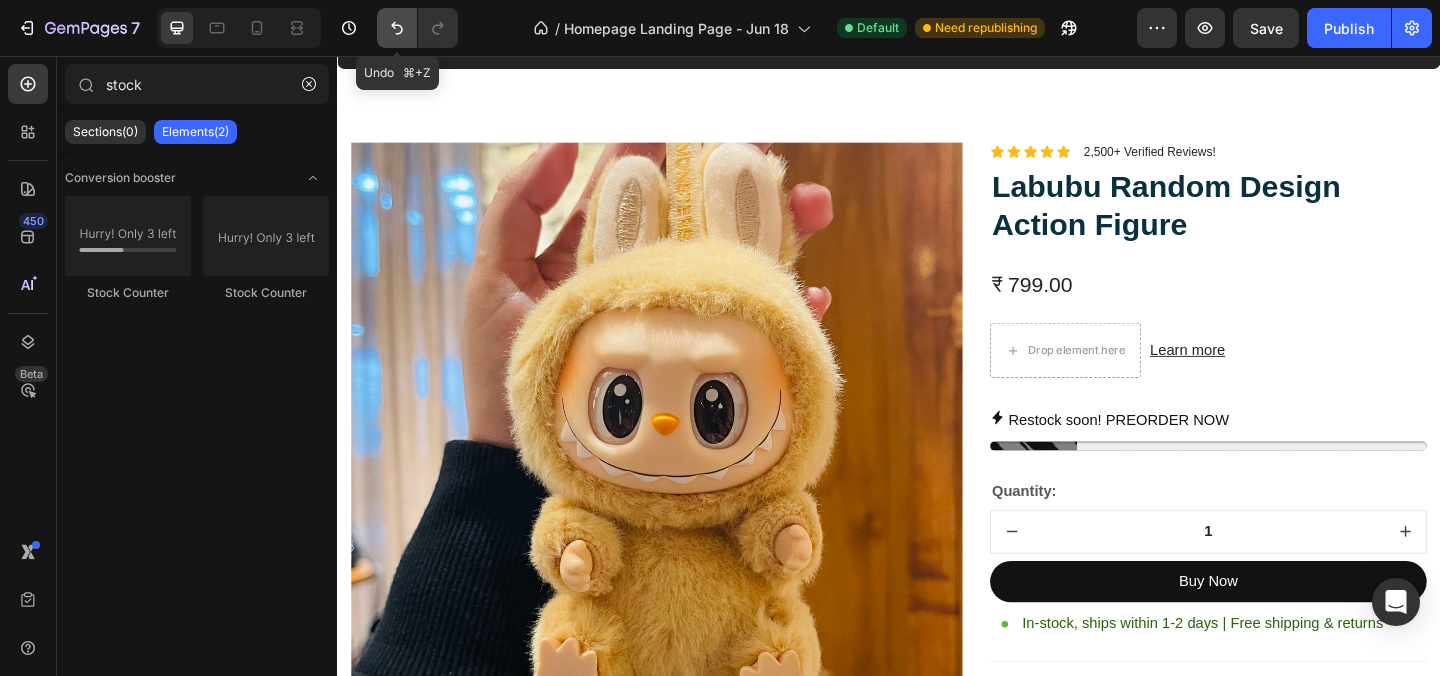click 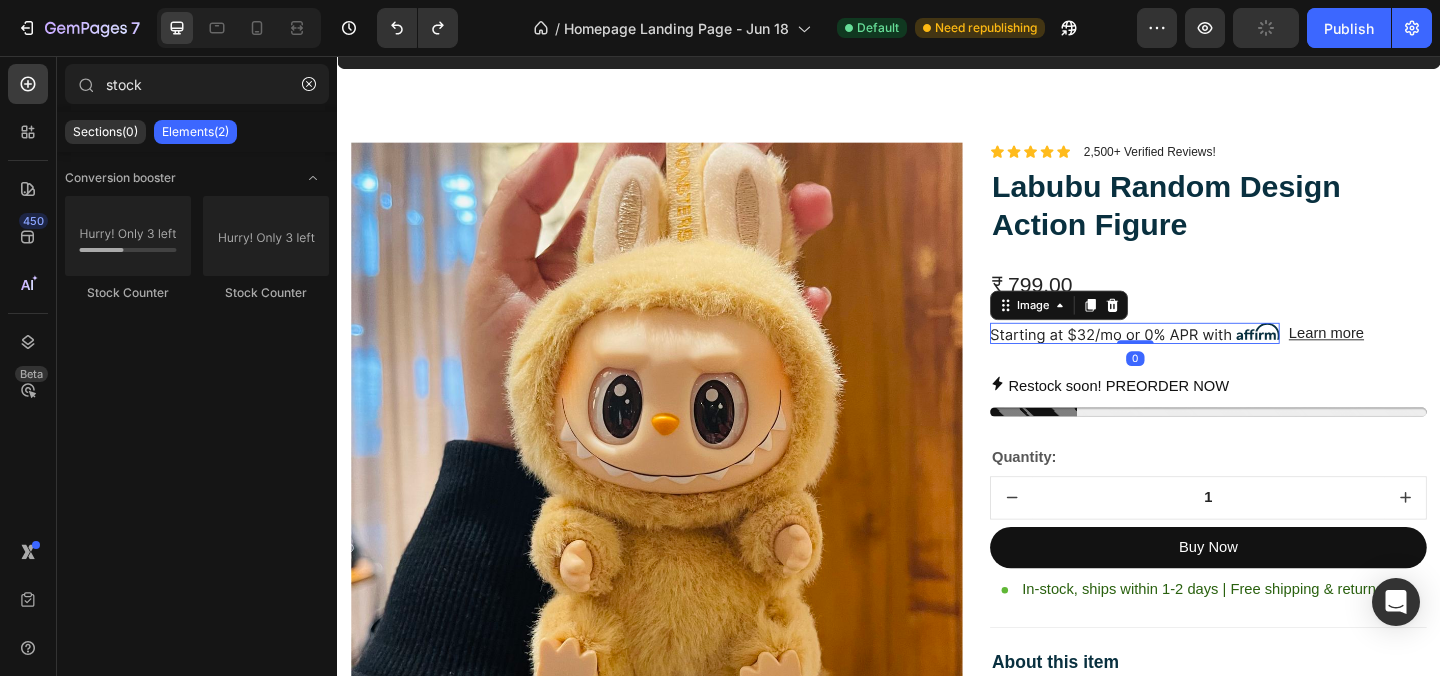 click at bounding box center (1204, 357) 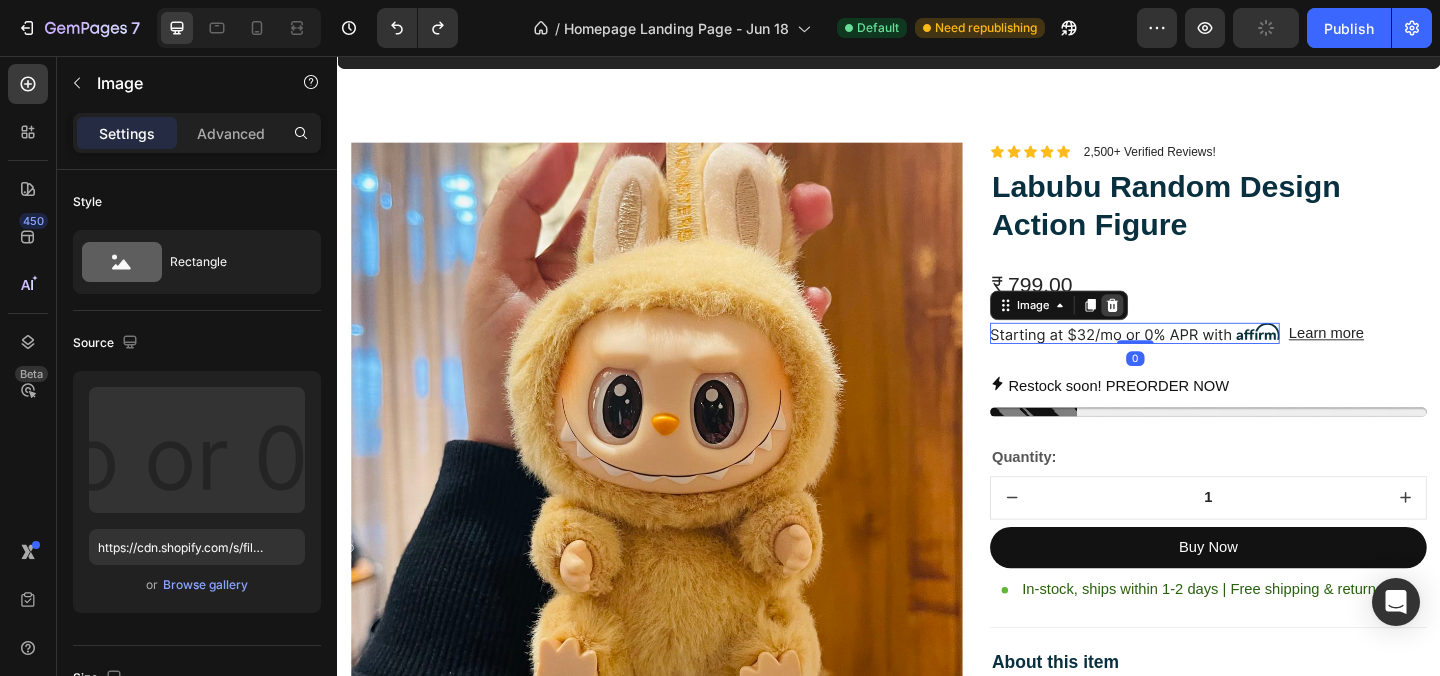 click 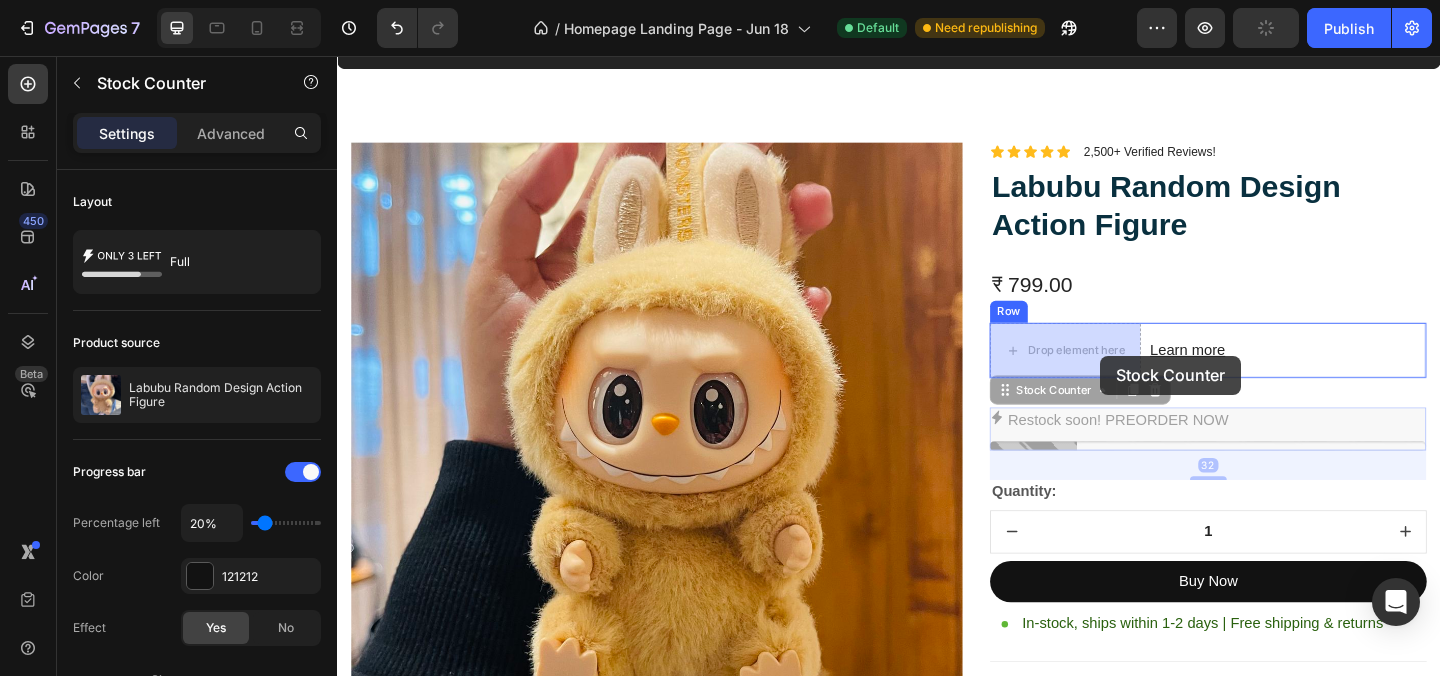 drag, startPoint x: 1134, startPoint y: 451, endPoint x: 1167, endPoint y: 382, distance: 76.48529 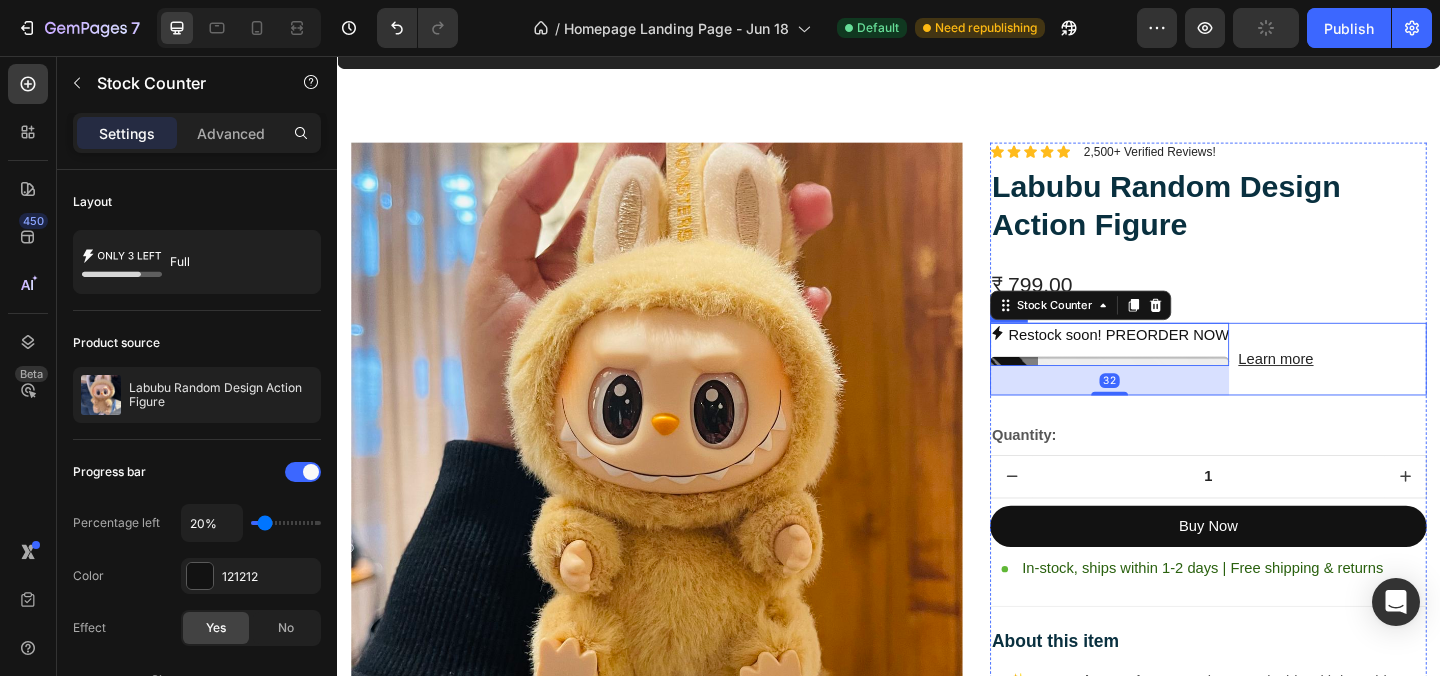 click on "Restock soon! PREORDER NOW Stock Counter   32 Learn more Text Block Row" at bounding box center [1284, 385] 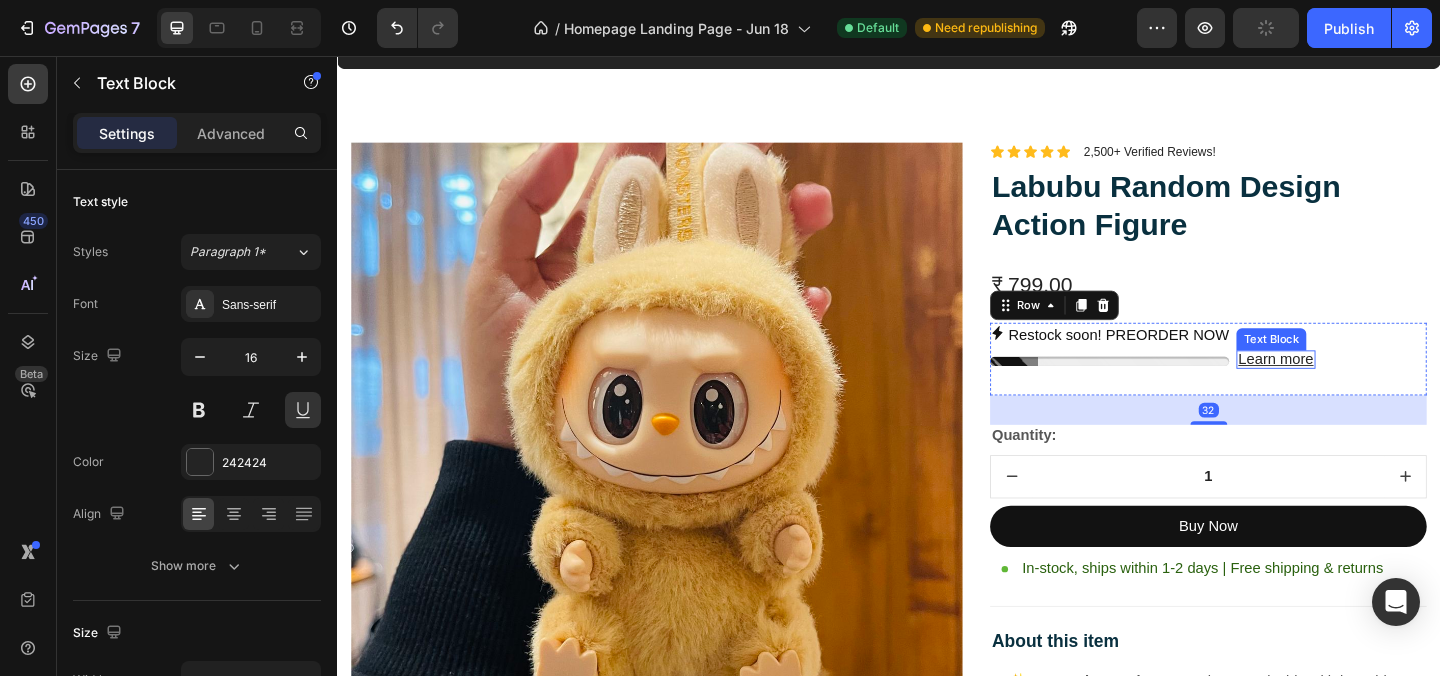 click on "Learn more" at bounding box center [1358, 386] 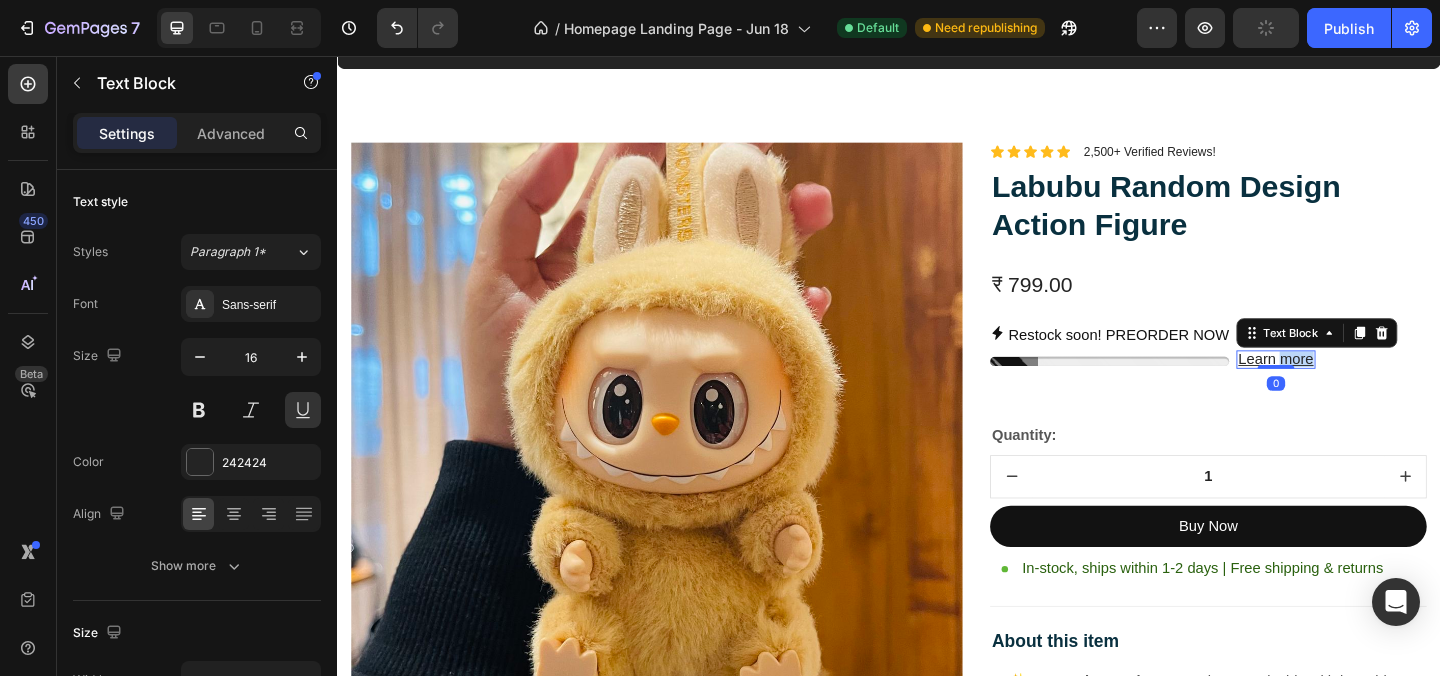 click on "Learn more" at bounding box center (1358, 386) 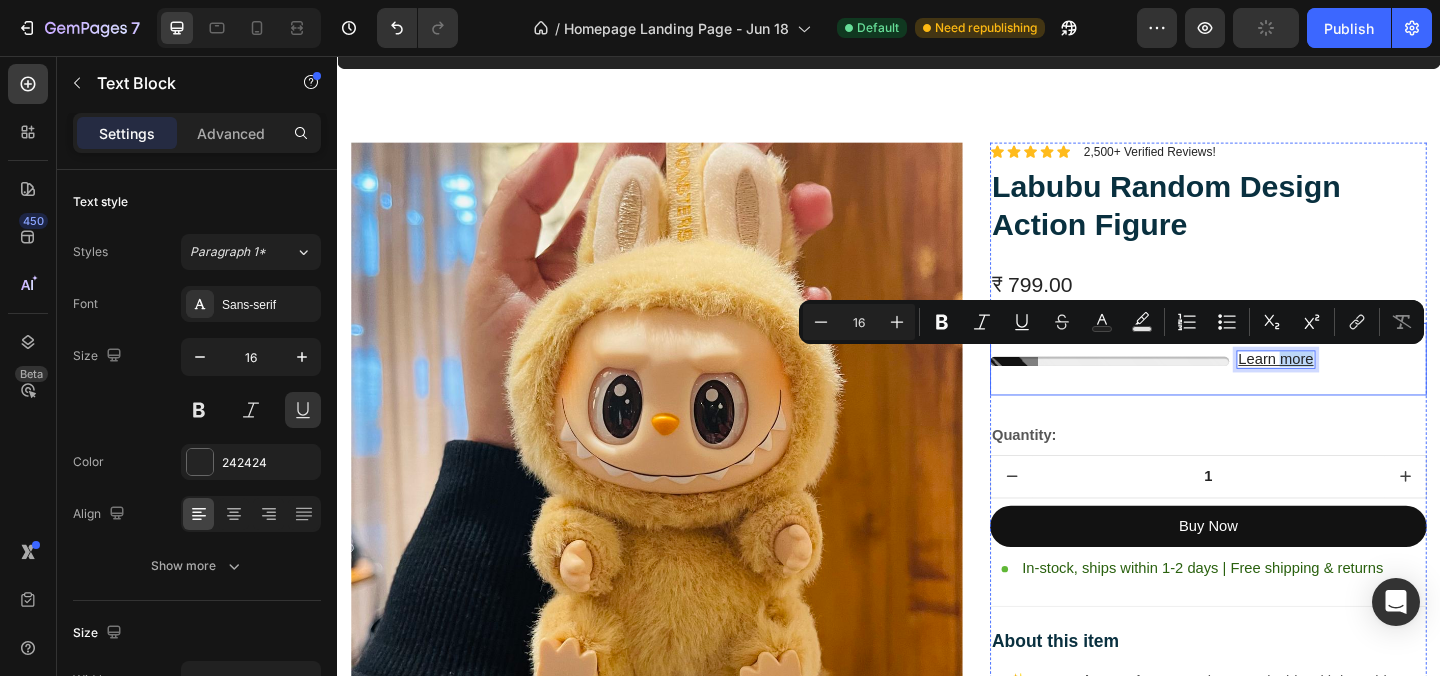 click on "Restock soon! PREORDER NOW Stock Counter Learn more Text Block   0 Row" at bounding box center (1284, 385) 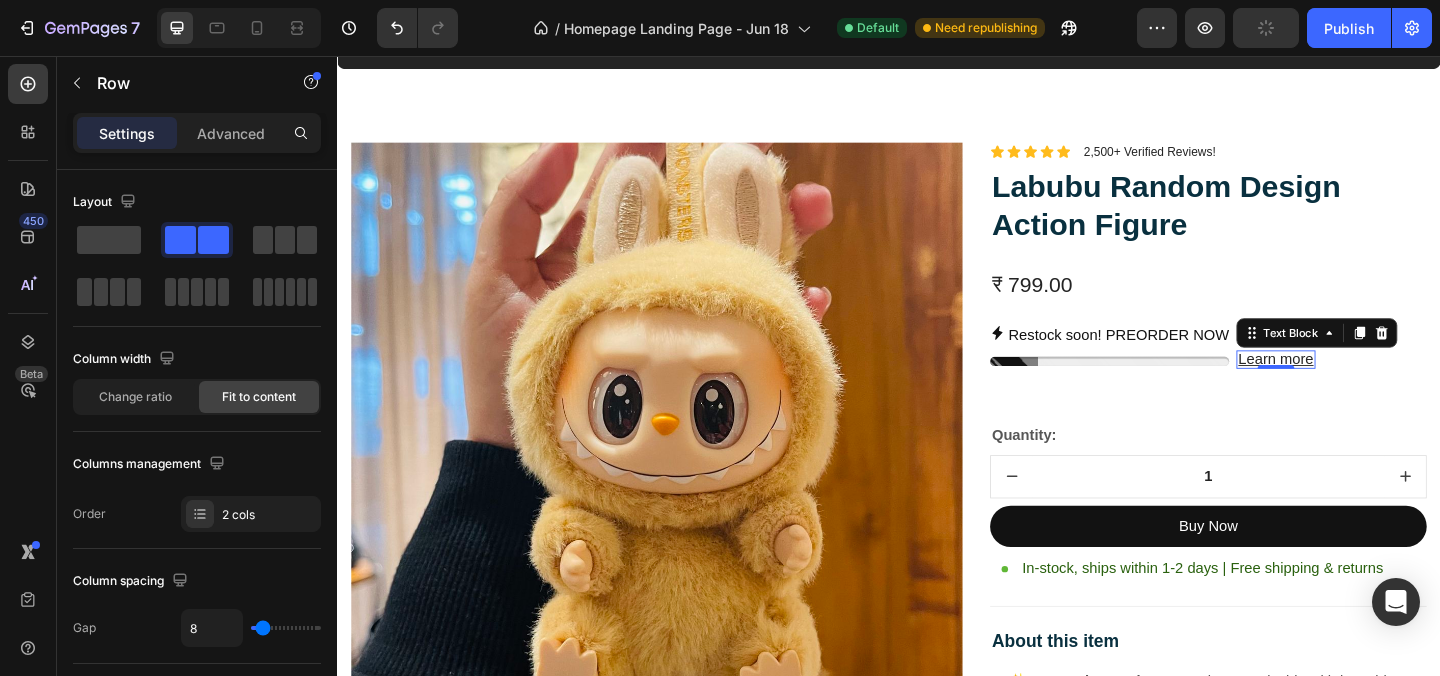 click on "Learn more" at bounding box center (1358, 386) 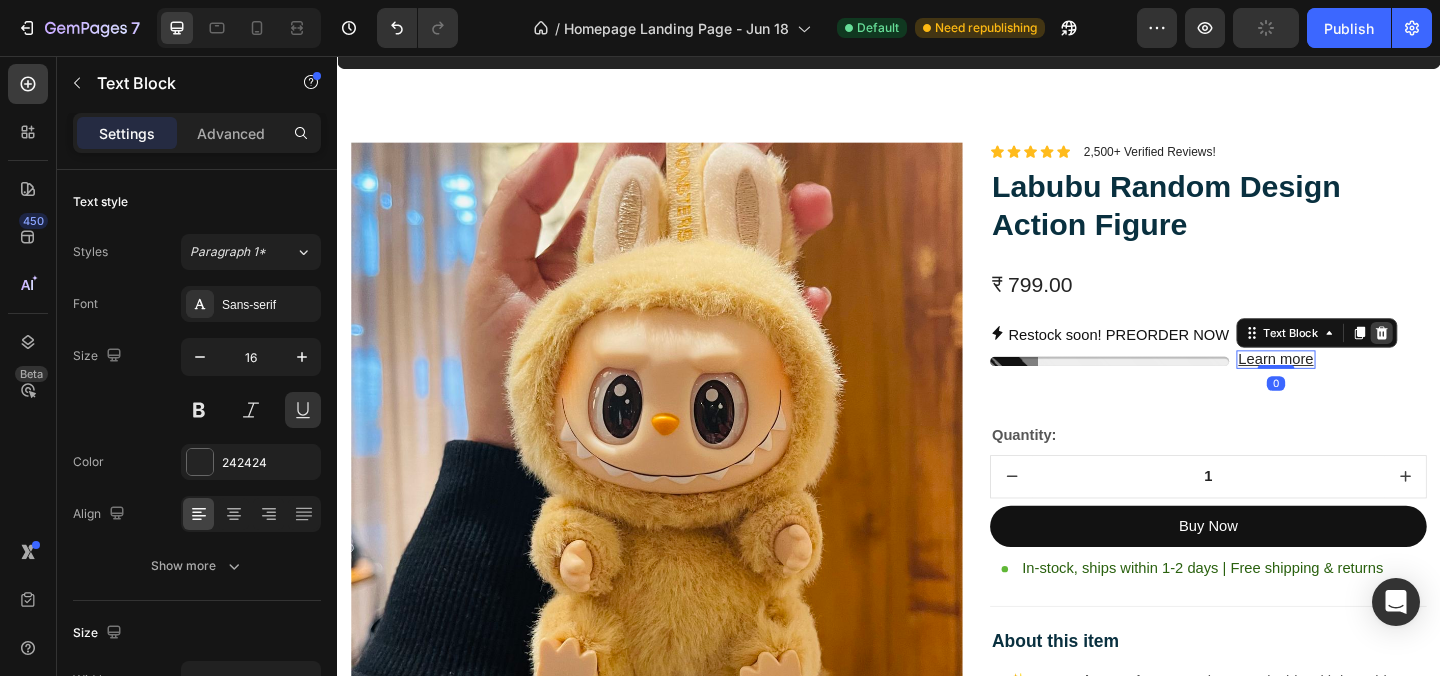 click 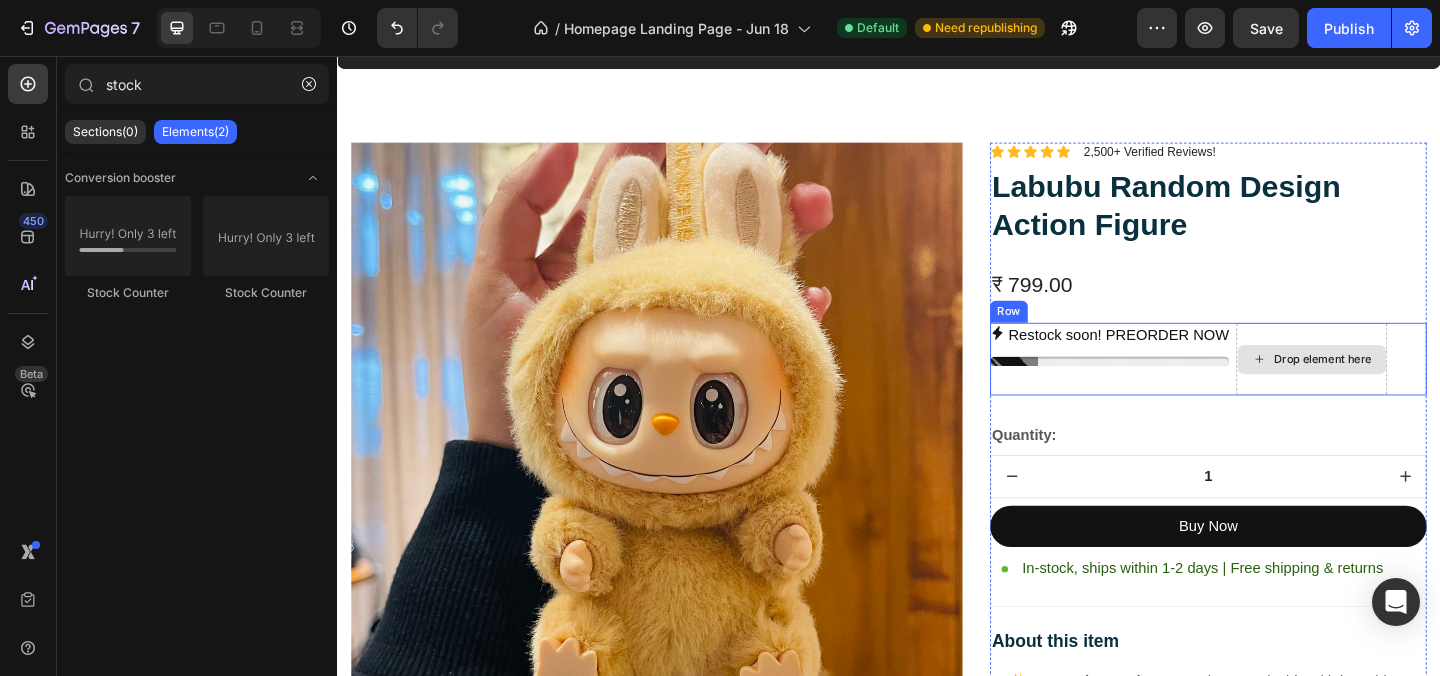 click on "Drop element here" at bounding box center (1397, 385) 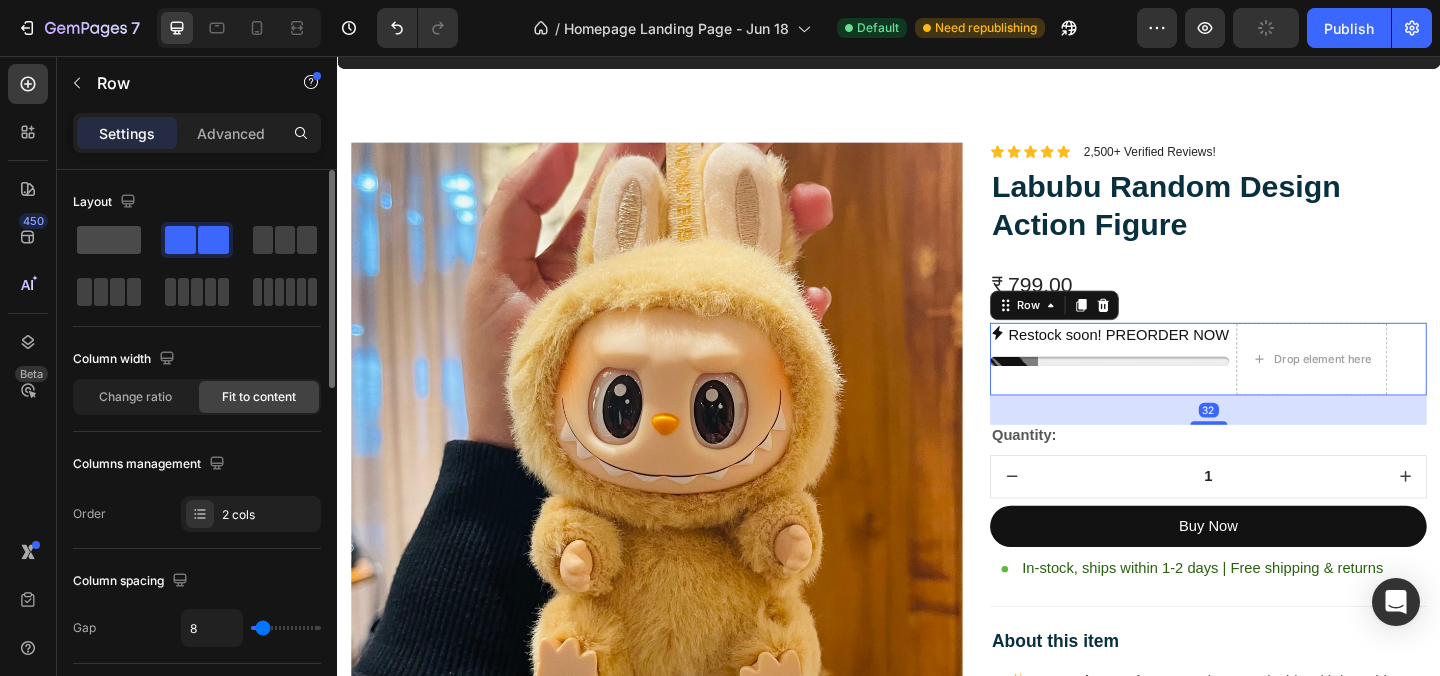 click 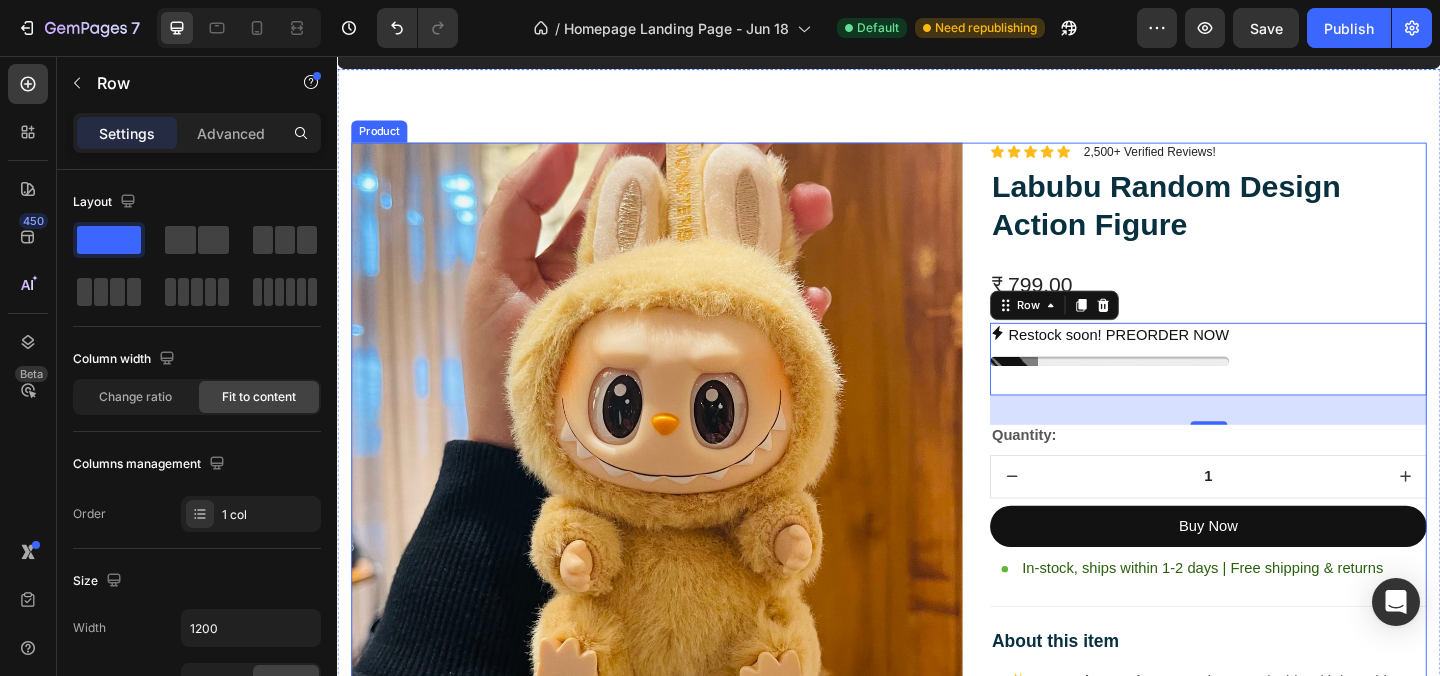 click on "Image Lorem ipsum dolor sit amet, consectetur adipiscing elit Text Block Image Adorable Expression Text Block Row Quirky smile, wild hair, and playful eyes that steal the spotlight instantly. Text Block Row Image High-Quality Build Text Block Row Made from premium vinyl material with soft texture and durable finish. Text Block Row Row Image Perfect Display Size Text Block Row Lightweight and compact – ideal for your desk, shelf, or even your car! Text Block Row Image Collector's Edition Text Block Row Comes in special packaging – ideal for gifting or preserving value. Text Block Row Row Image Image Row Image Image Row Row
Product Images Icon Icon Icon Icon Icon Icon List 2,500+ Verified Reviews! Text Block Row Labubu Random Design Action Figure Product Title ₹ 799.00 Product Price Product Price
Restock soon! PREORDER NOW Stock Counter Row   32 Quantity: Text Block
1
Product Quantity Buy Now Dynamic Checkout
Item List" at bounding box center (937, 990) 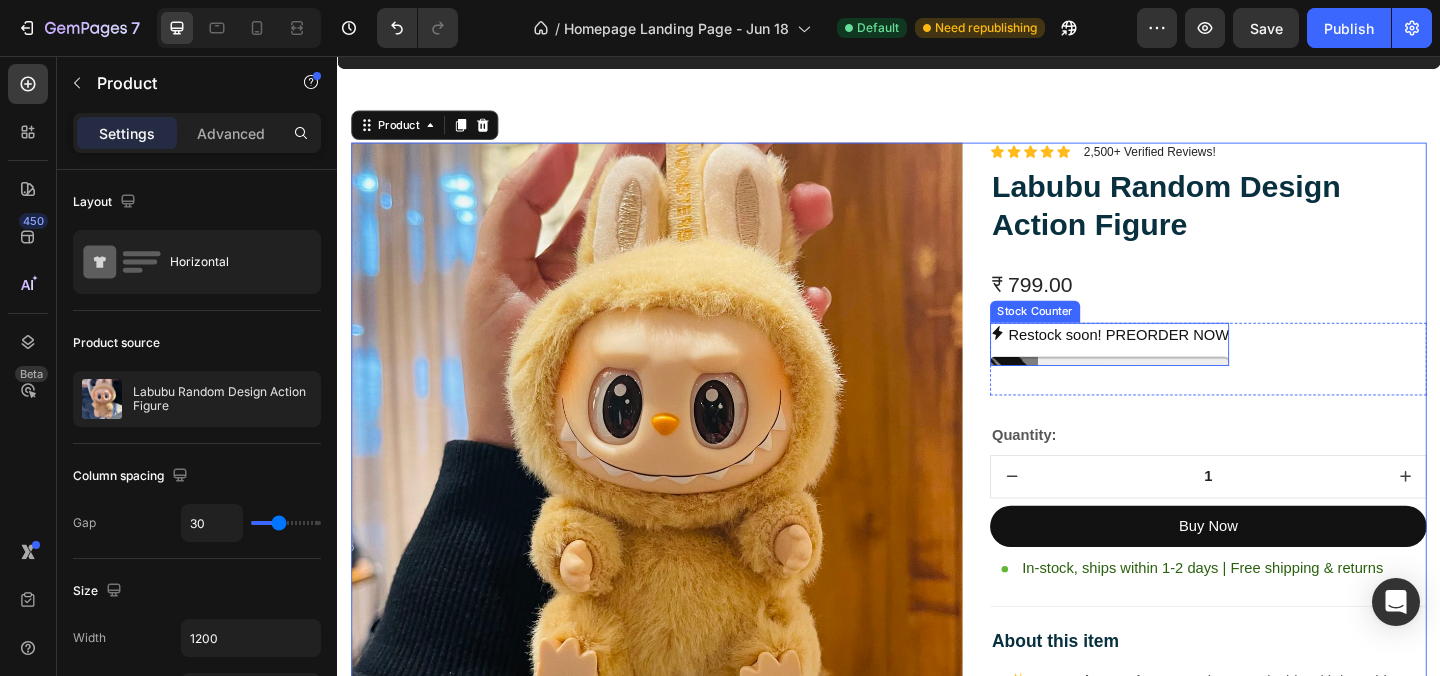 click on "Restock soon! PREORDER NOW Stock Counter Row" at bounding box center [1284, 385] 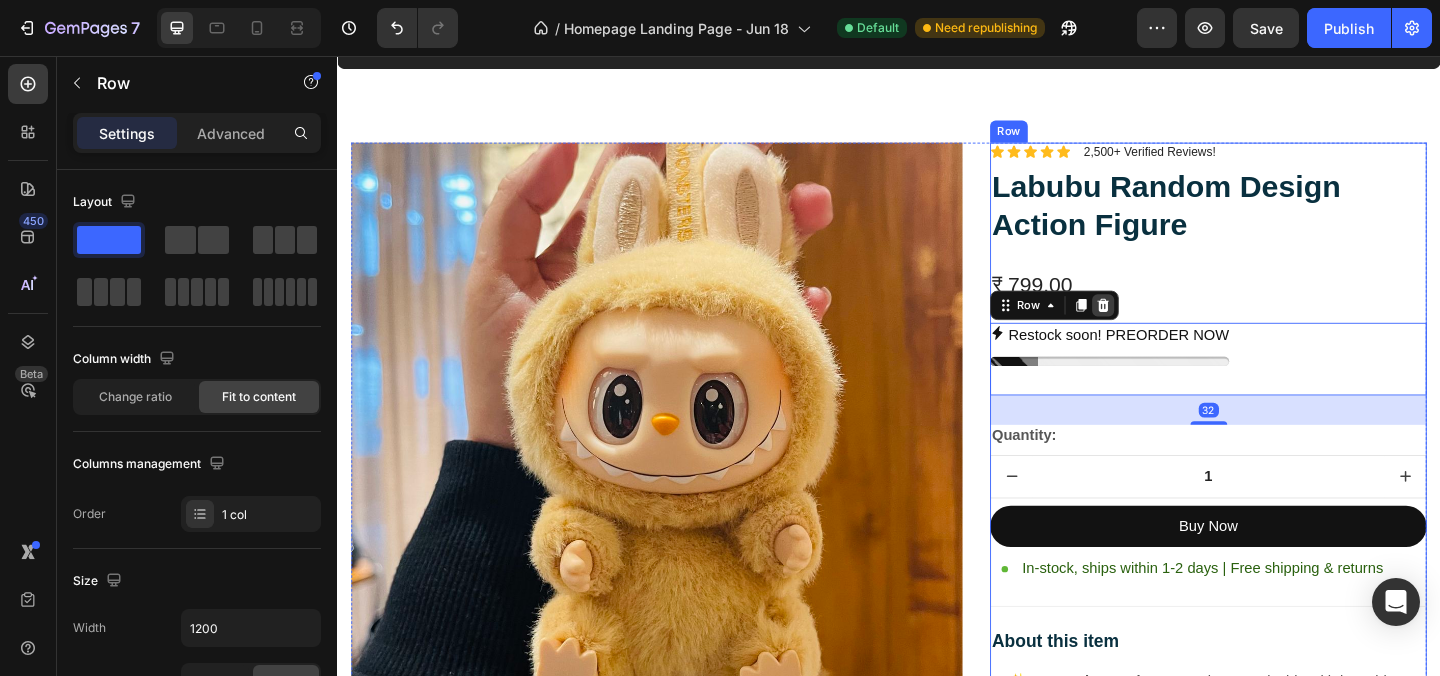 click 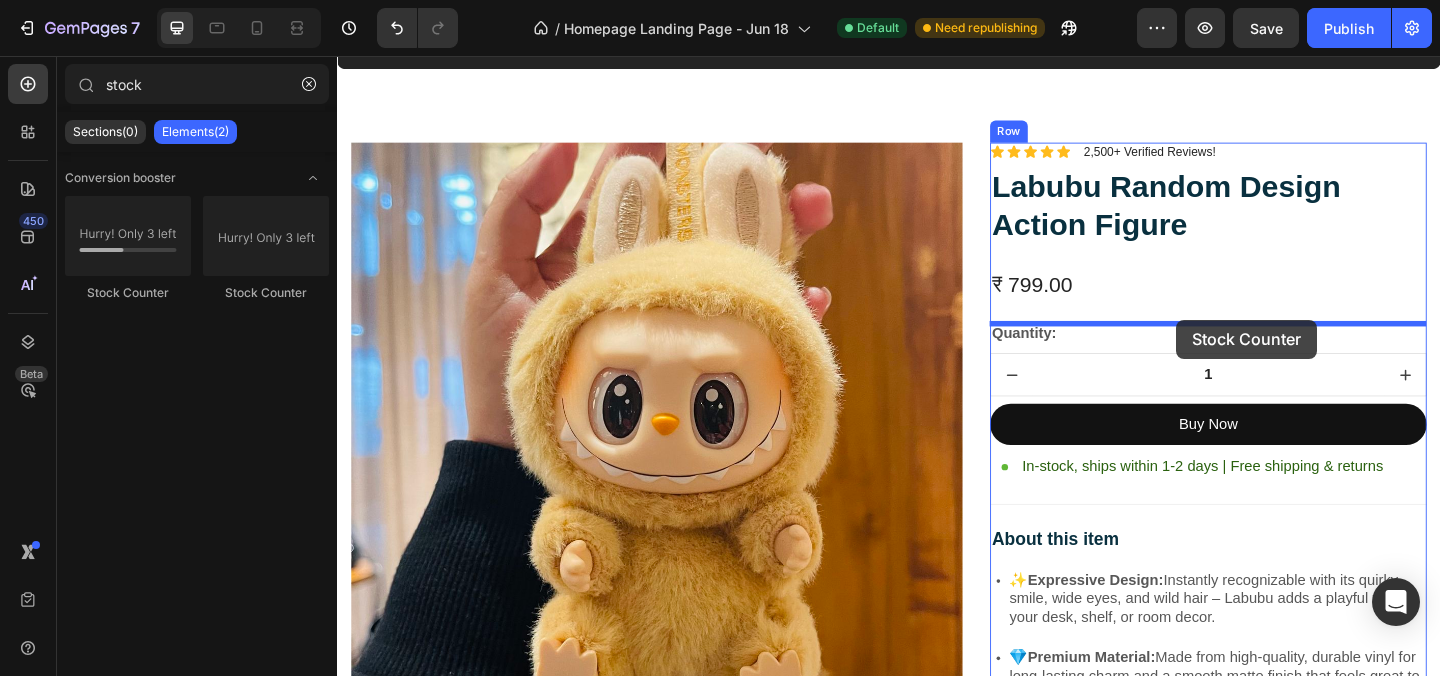 drag, startPoint x: 478, startPoint y: 308, endPoint x: 1250, endPoint y: 343, distance: 772.79297 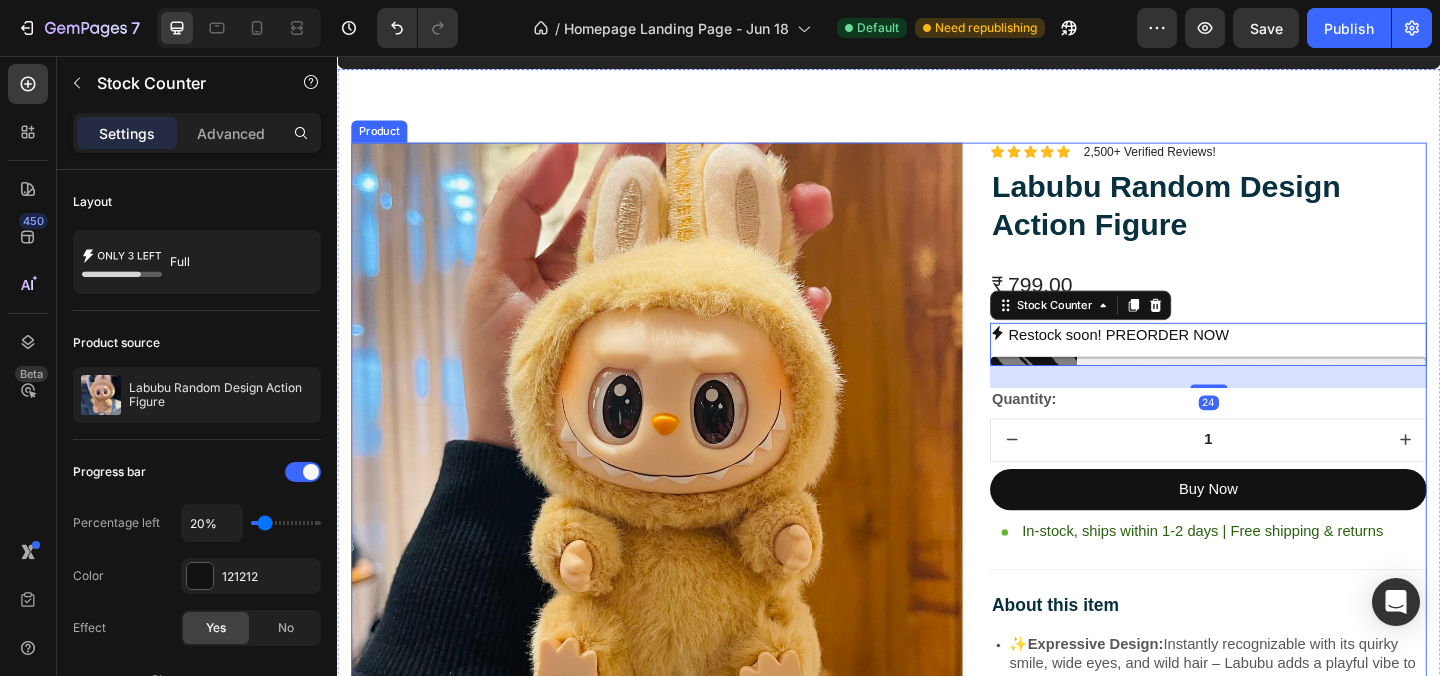 click on "Image Lorem ipsum dolor sit amet, consectetur adipiscing elit Text Block Image Adorable Expression Text Block Row Quirky smile, wild hair, and playful eyes that steal the spotlight instantly. Text Block Row Image High-Quality Build Text Block Row Made from premium vinyl material with soft texture and durable finish. Text Block Row Row Image Perfect Display Size Text Block Row Lightweight and compact – ideal for your desk, shelf, or even your car! Text Block Row Image Collector's Edition Text Block Row Comes in special packaging – ideal for gifting or preserving value. Text Block Row Row Image Image Row Image Image Row Row
Product Images Icon Icon Icon Icon Icon Icon List 2,500+ Verified Reviews! Text Block Row Labubu Random Design Action Figure Product Title ₹ 799.00 Product Price Product Price
Restock soon! PREORDER NOW Stock Counter   24 Quantity: Text Block
1
Product Quantity Buy Now Dynamic Checkout
Item List ✨" at bounding box center (937, 990) 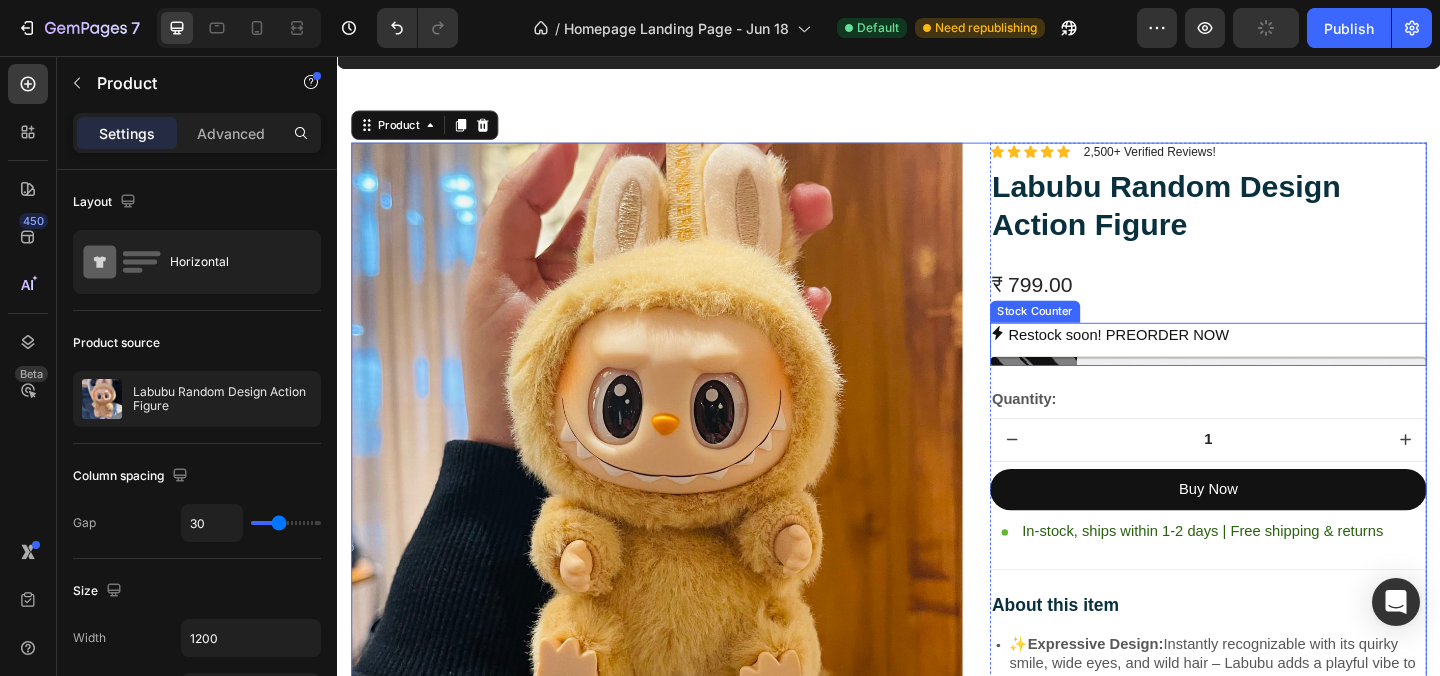 click on "Restock soon! PREORDER NOW" at bounding box center (1284, 360) 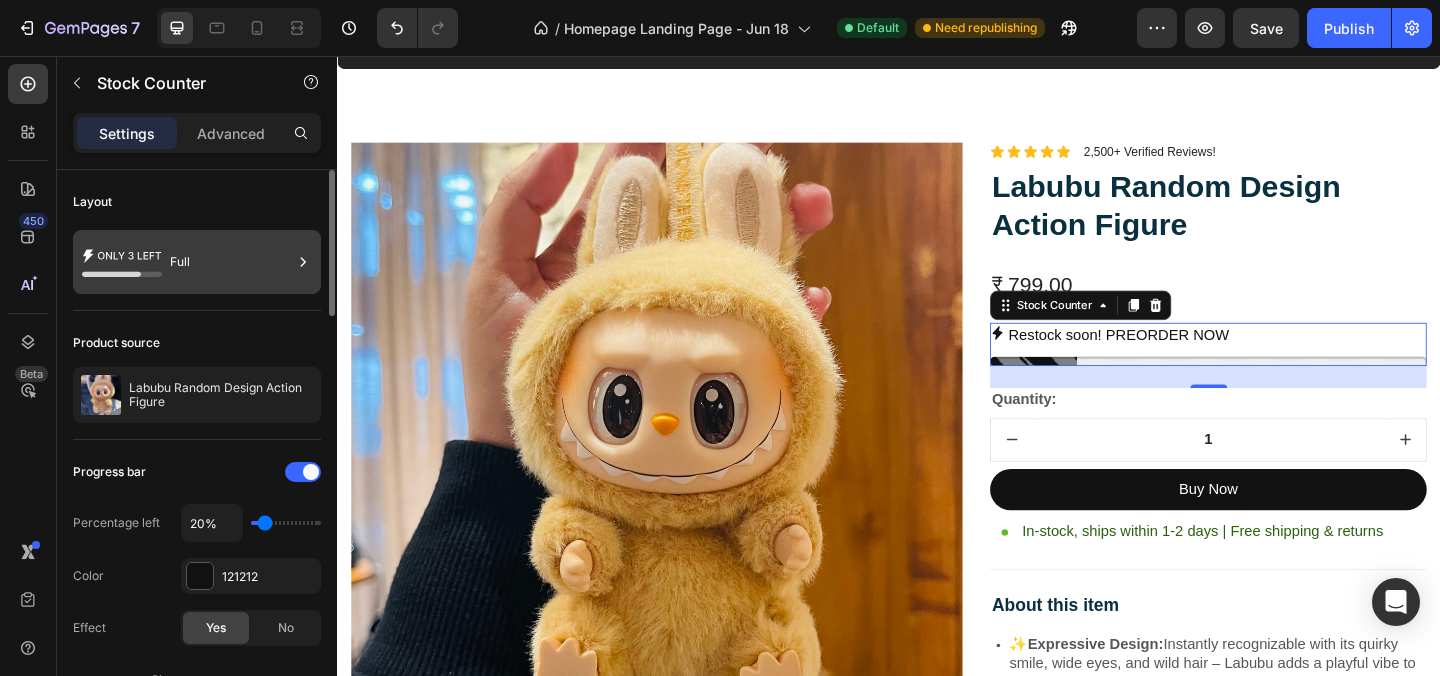 click on "Full" at bounding box center (231, 262) 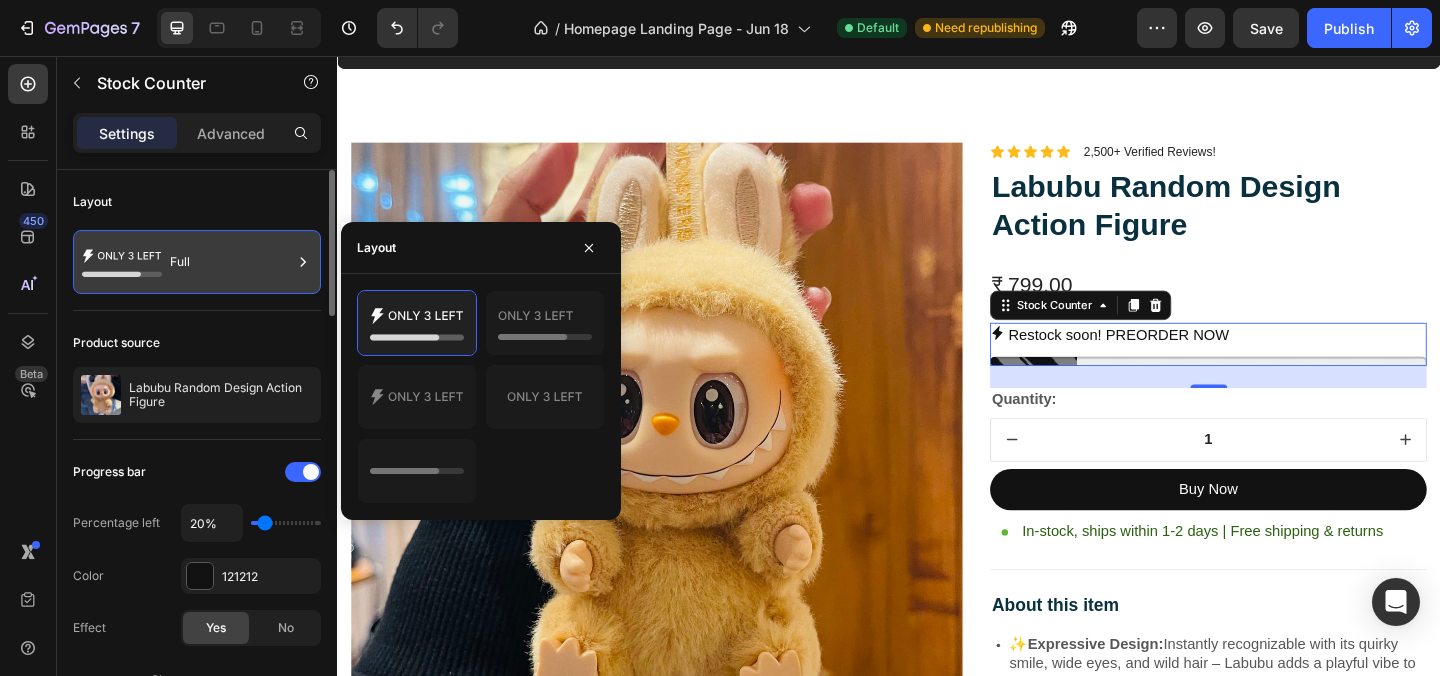 click on "Full" at bounding box center [231, 262] 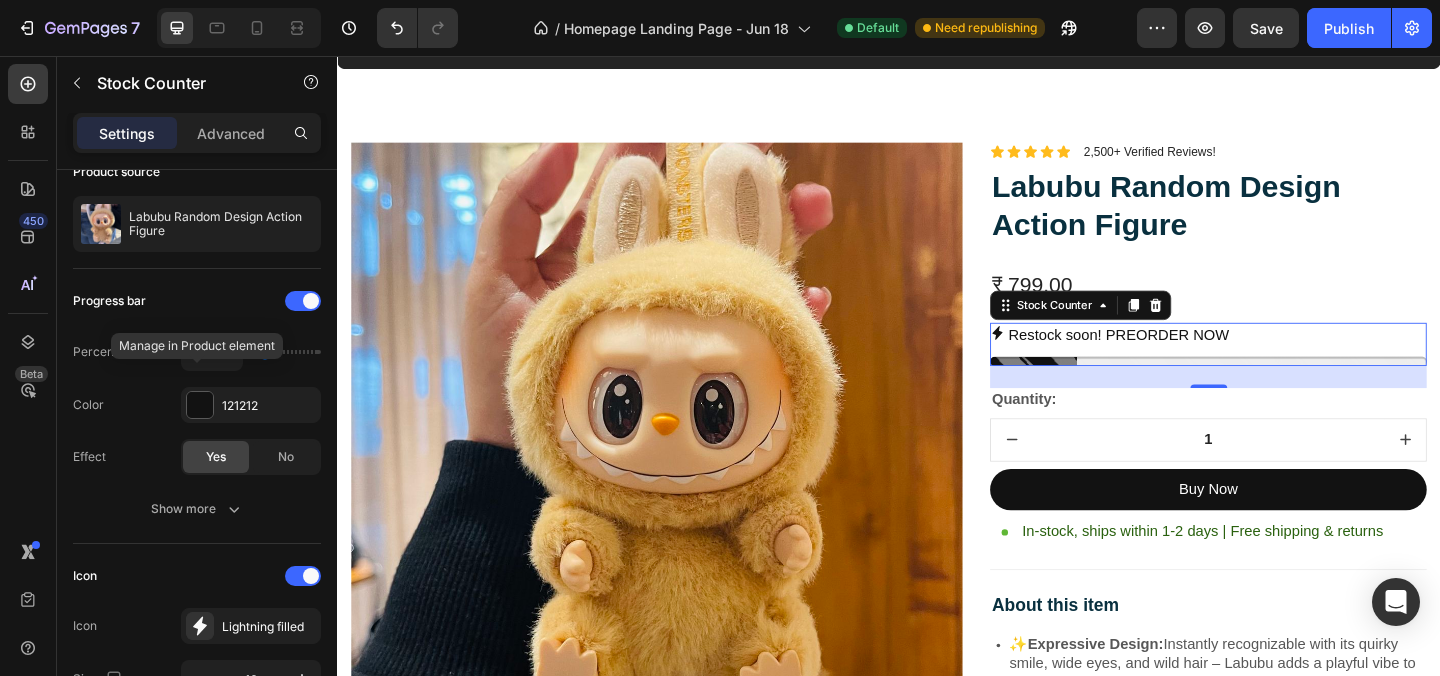 scroll, scrollTop: 0, scrollLeft: 0, axis: both 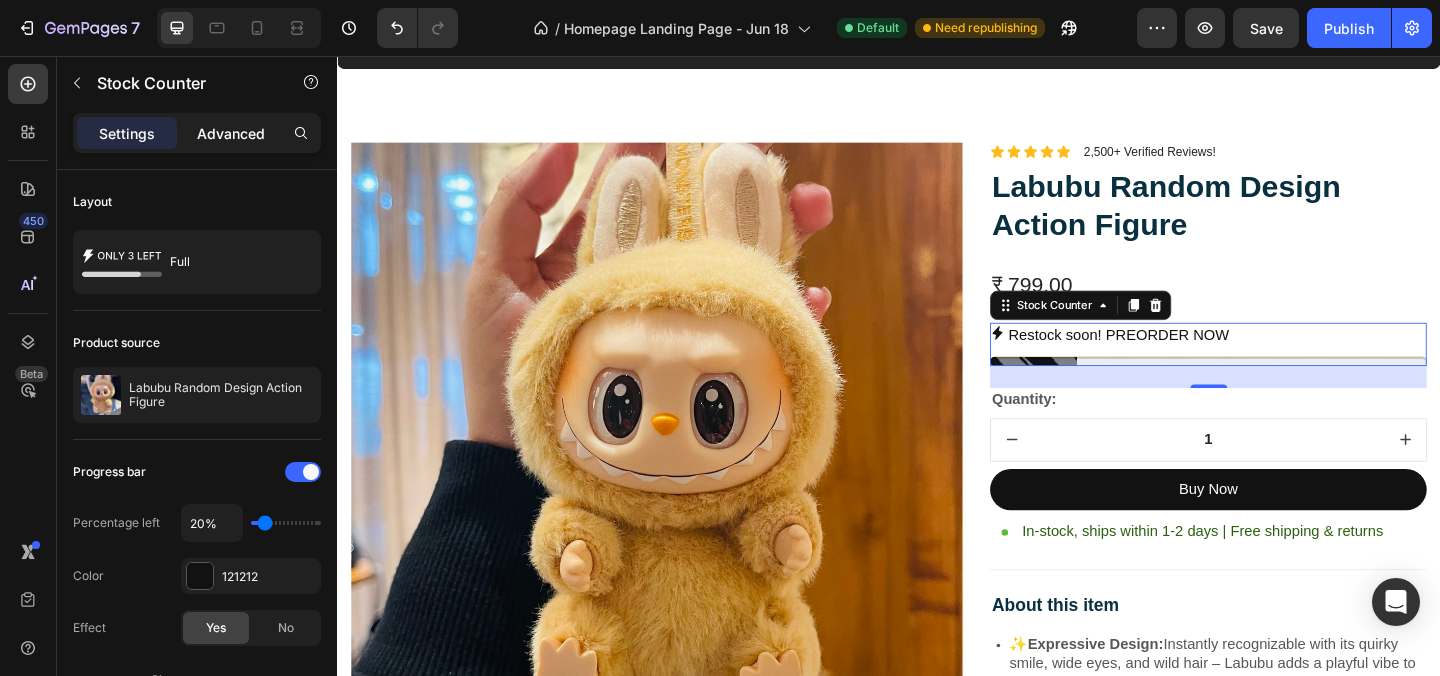 click on "Advanced" at bounding box center (231, 133) 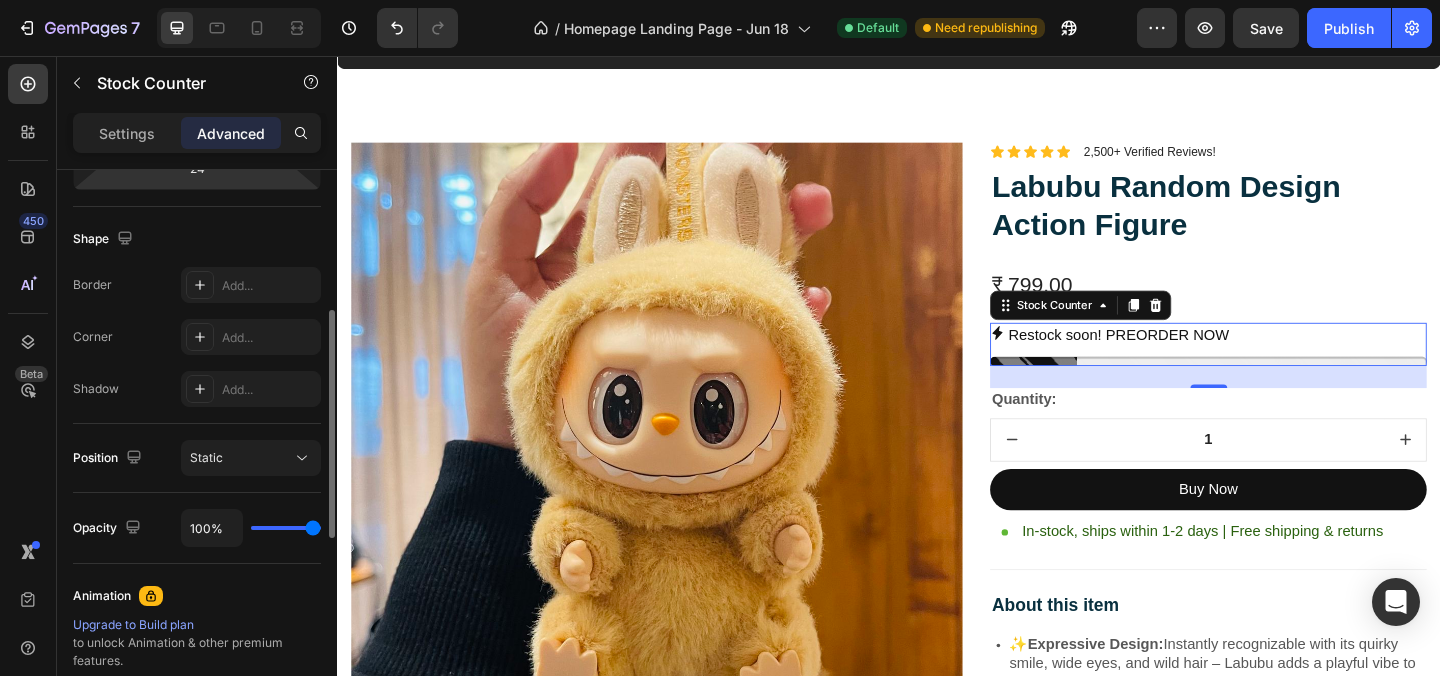 scroll, scrollTop: 0, scrollLeft: 0, axis: both 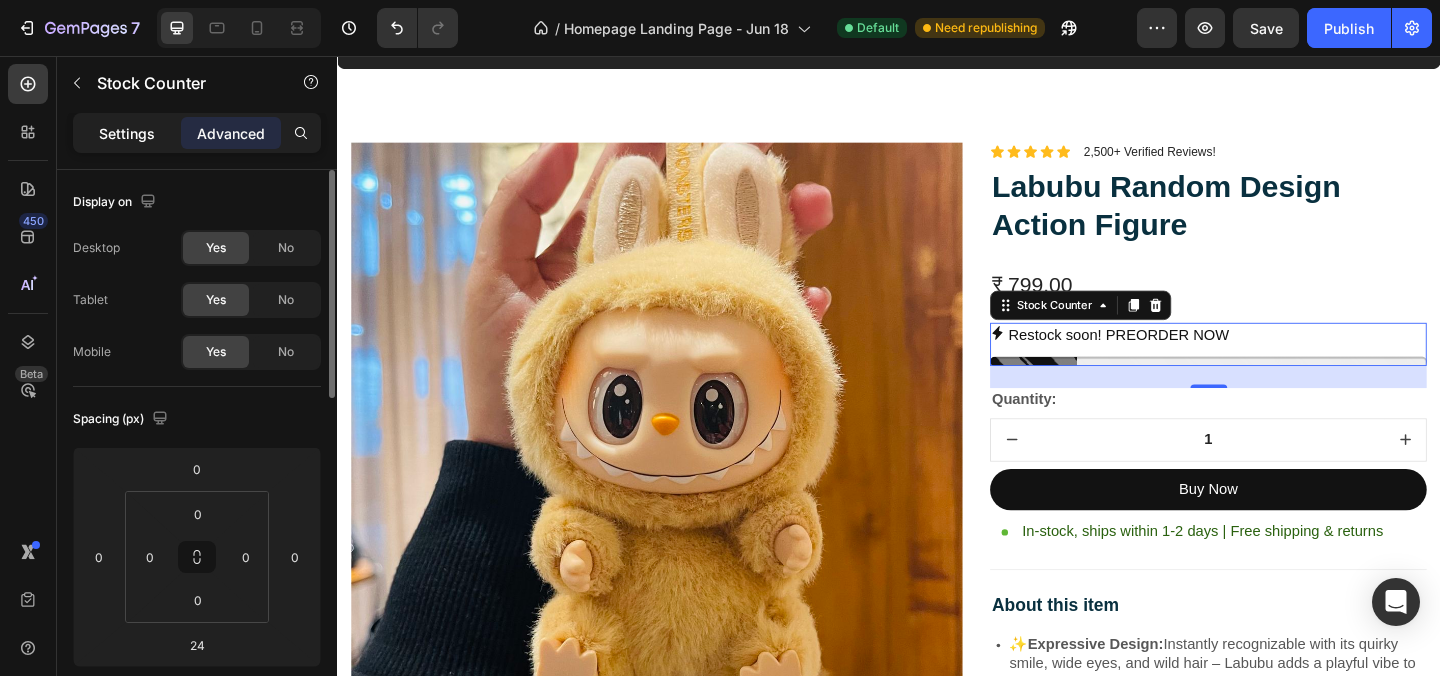 click on "Settings" at bounding box center [127, 133] 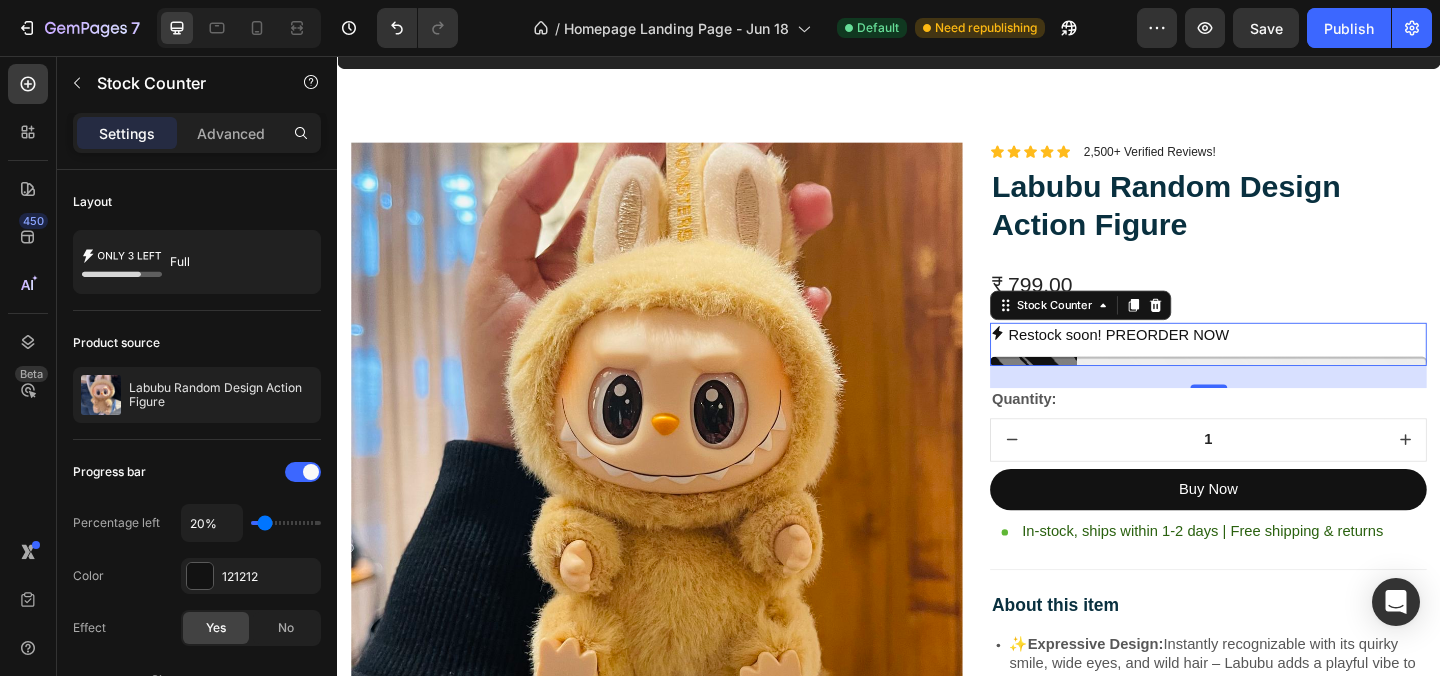 click on "Restock soon! PREORDER NOW" at bounding box center [1284, 360] 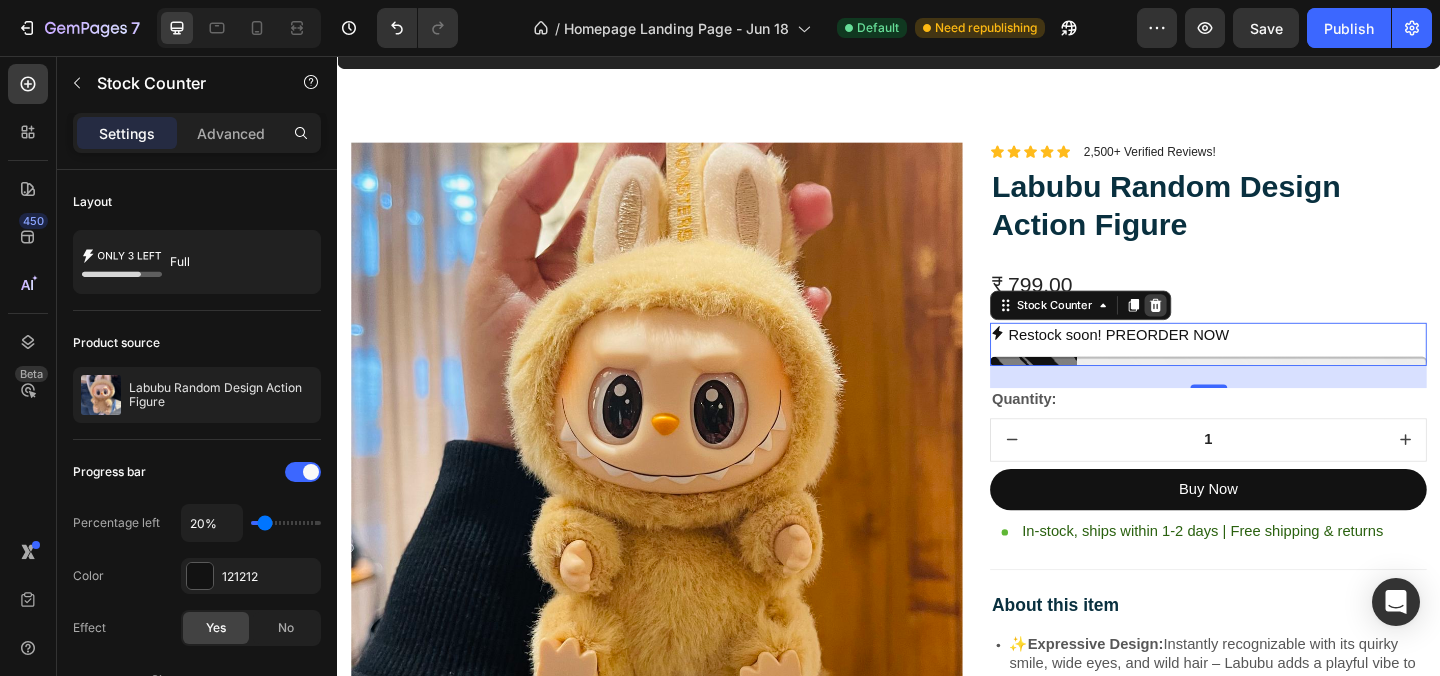 click 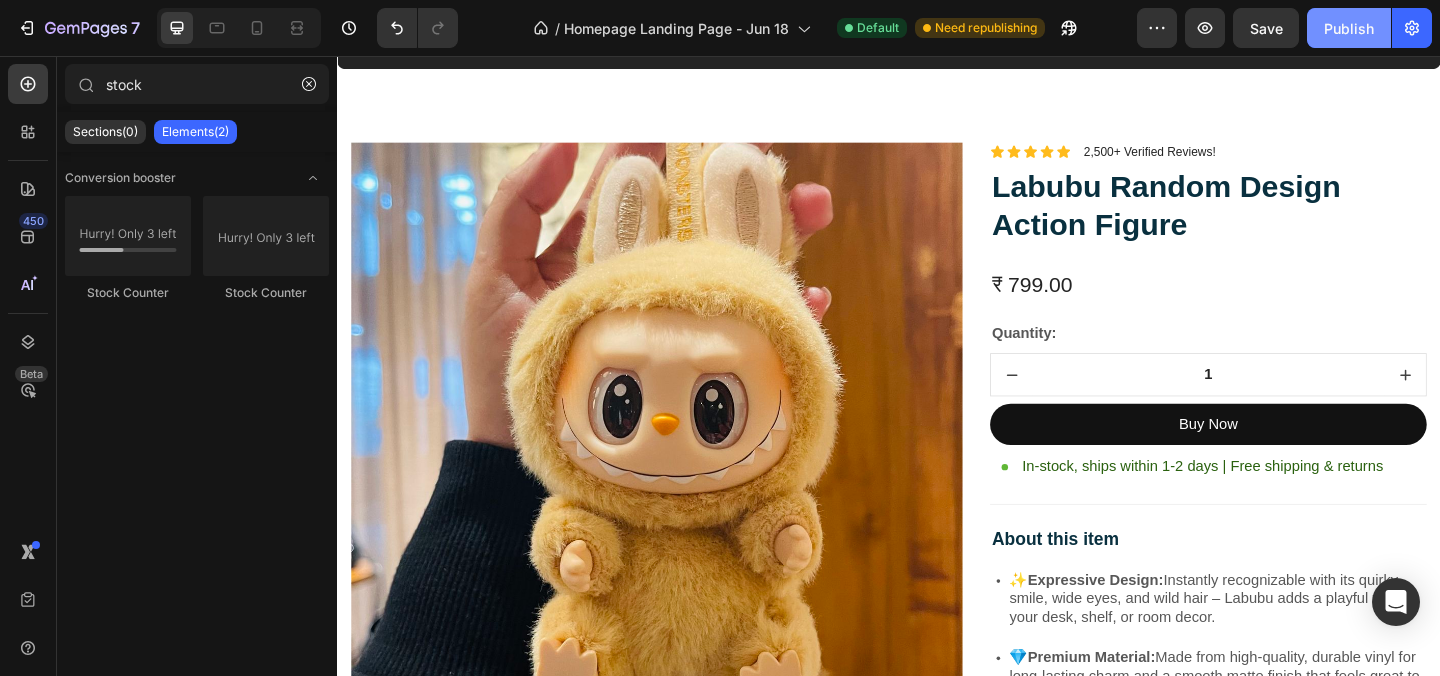 click on "Publish" at bounding box center (1349, 28) 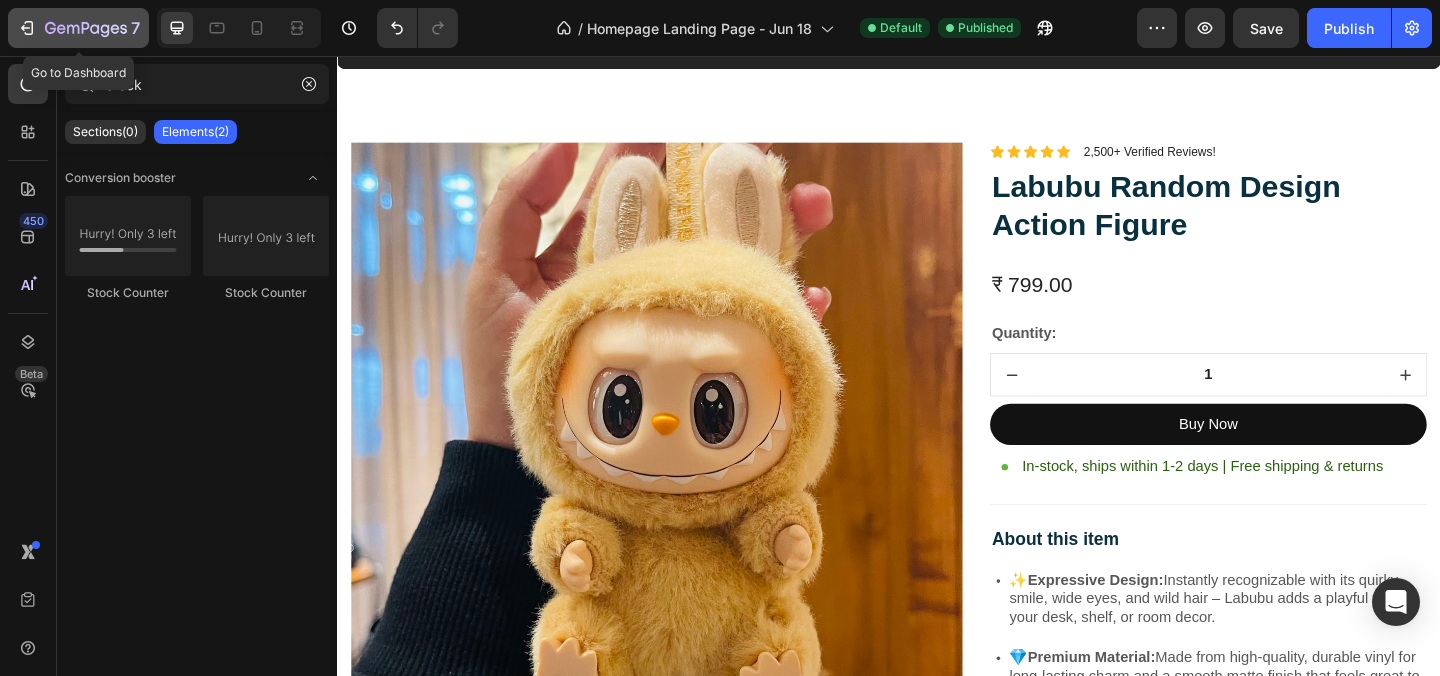 click on "7" at bounding box center (78, 28) 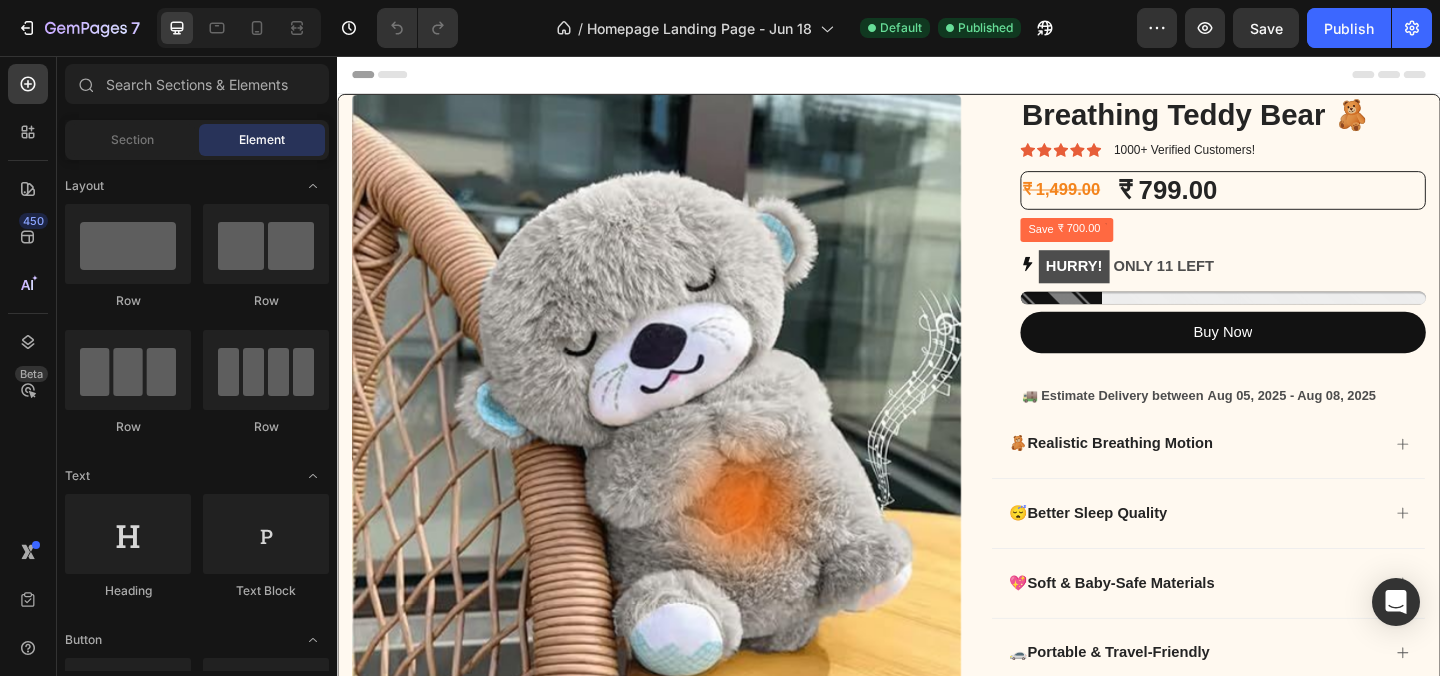 scroll, scrollTop: 0, scrollLeft: 0, axis: both 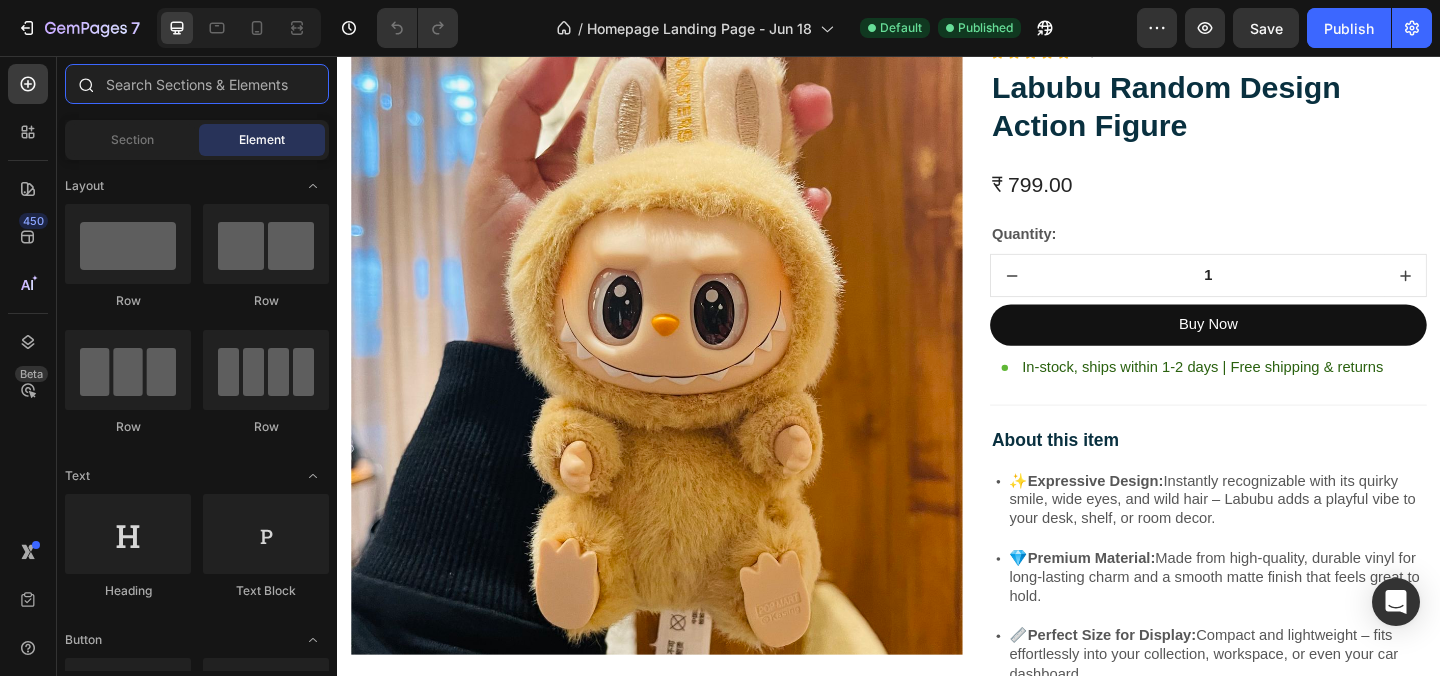 click at bounding box center (197, 84) 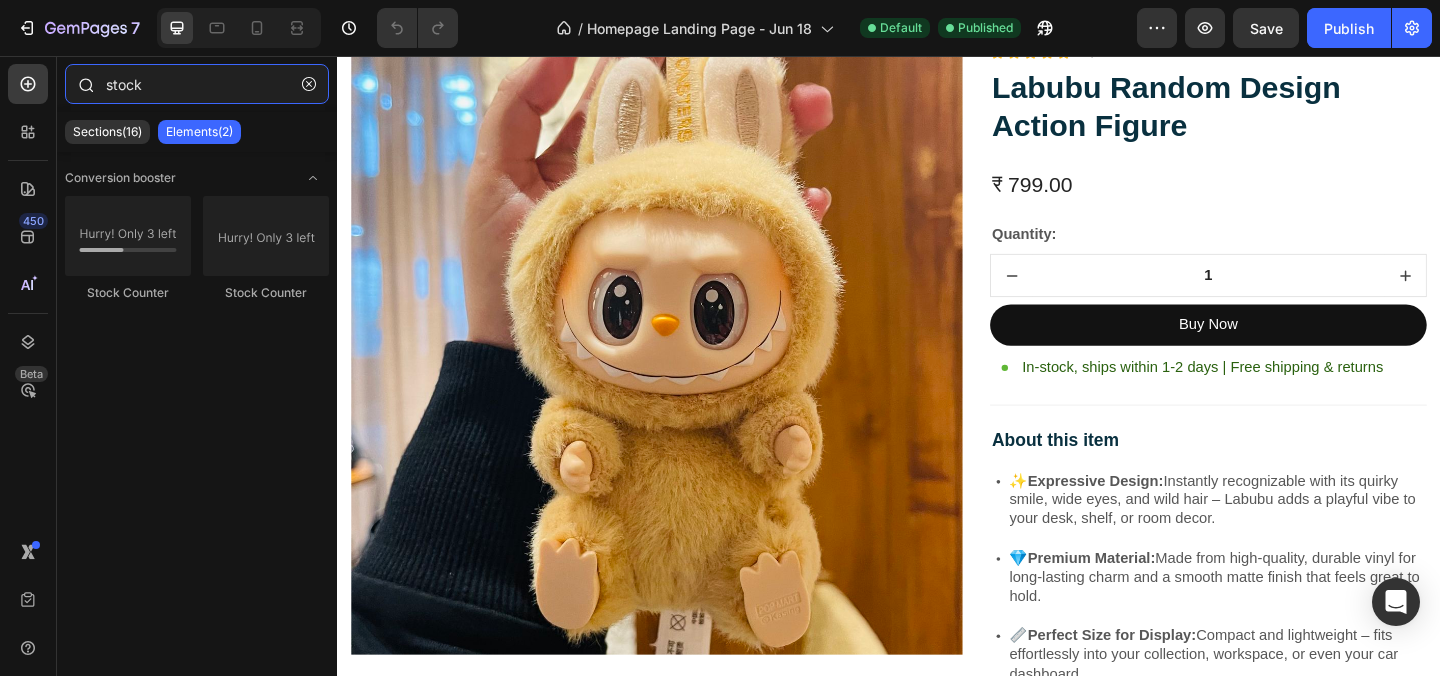 type on "stock" 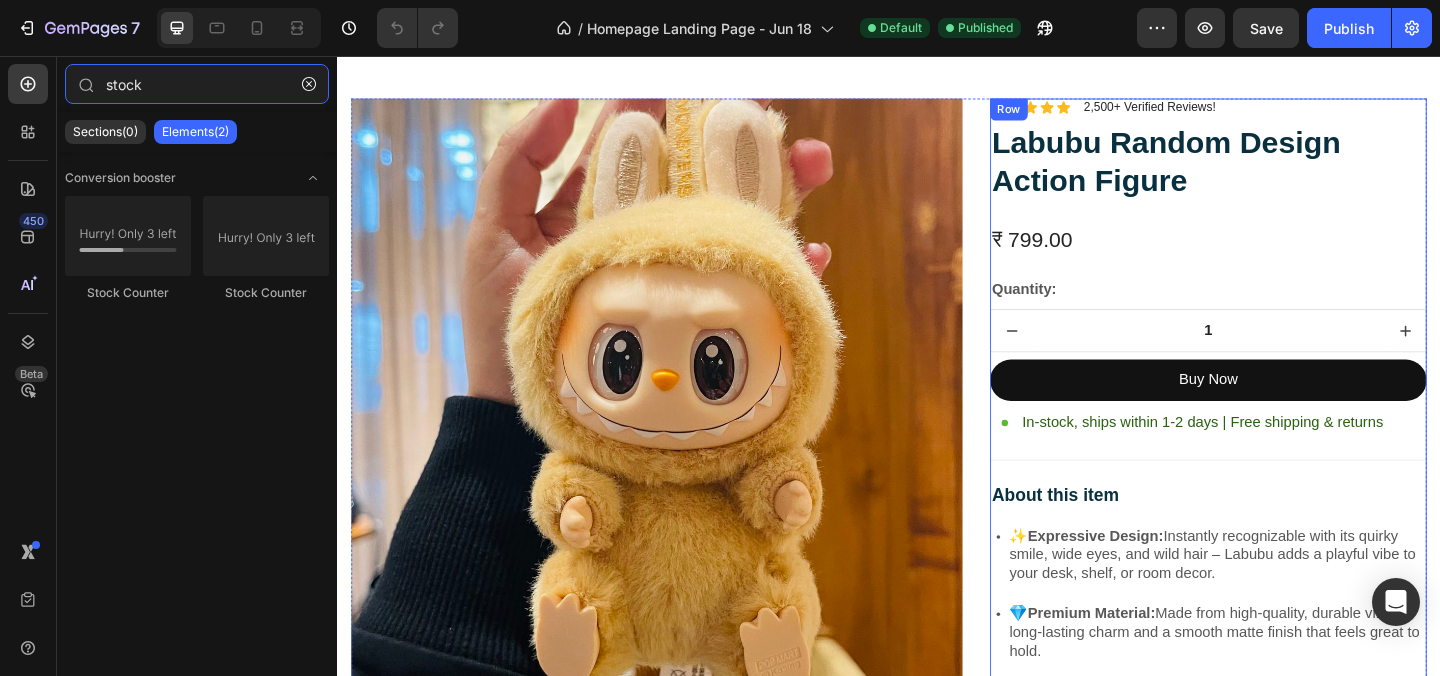 scroll, scrollTop: 2879, scrollLeft: 0, axis: vertical 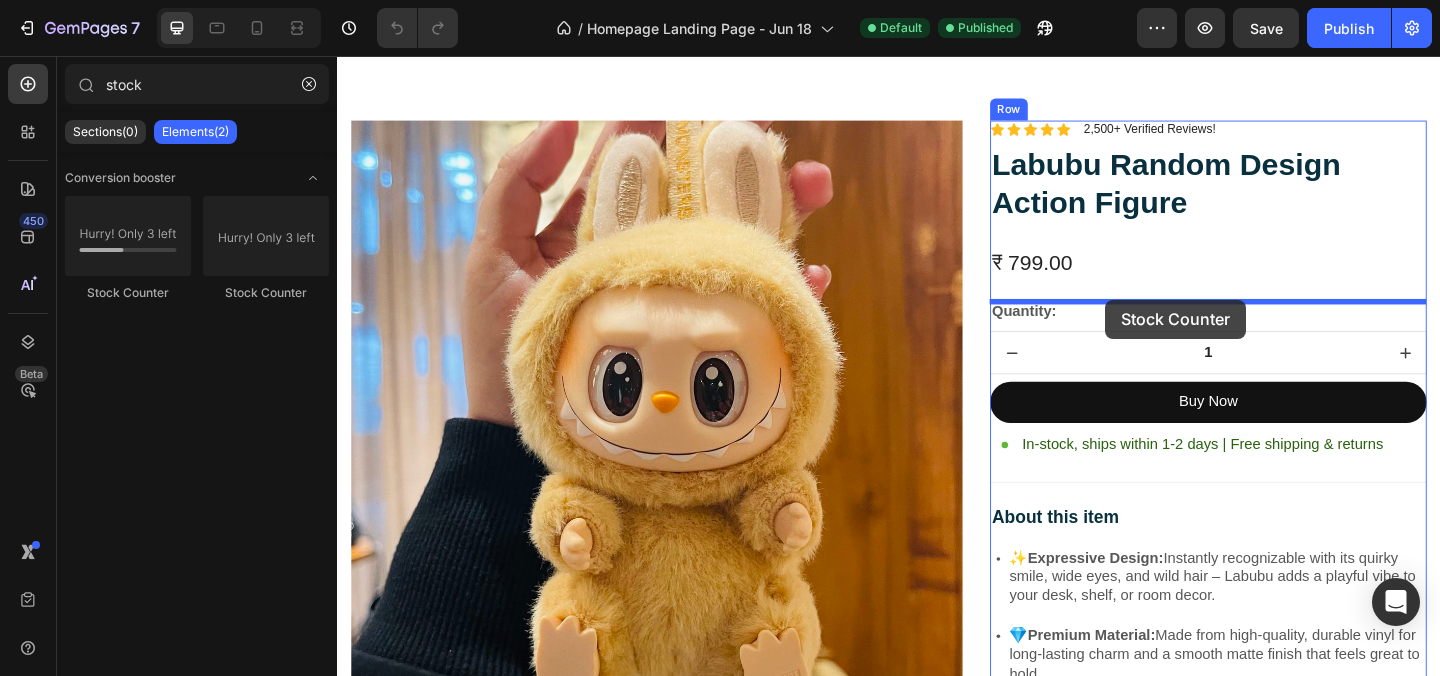 drag, startPoint x: 492, startPoint y: 302, endPoint x: 1178, endPoint y: 321, distance: 686.26306 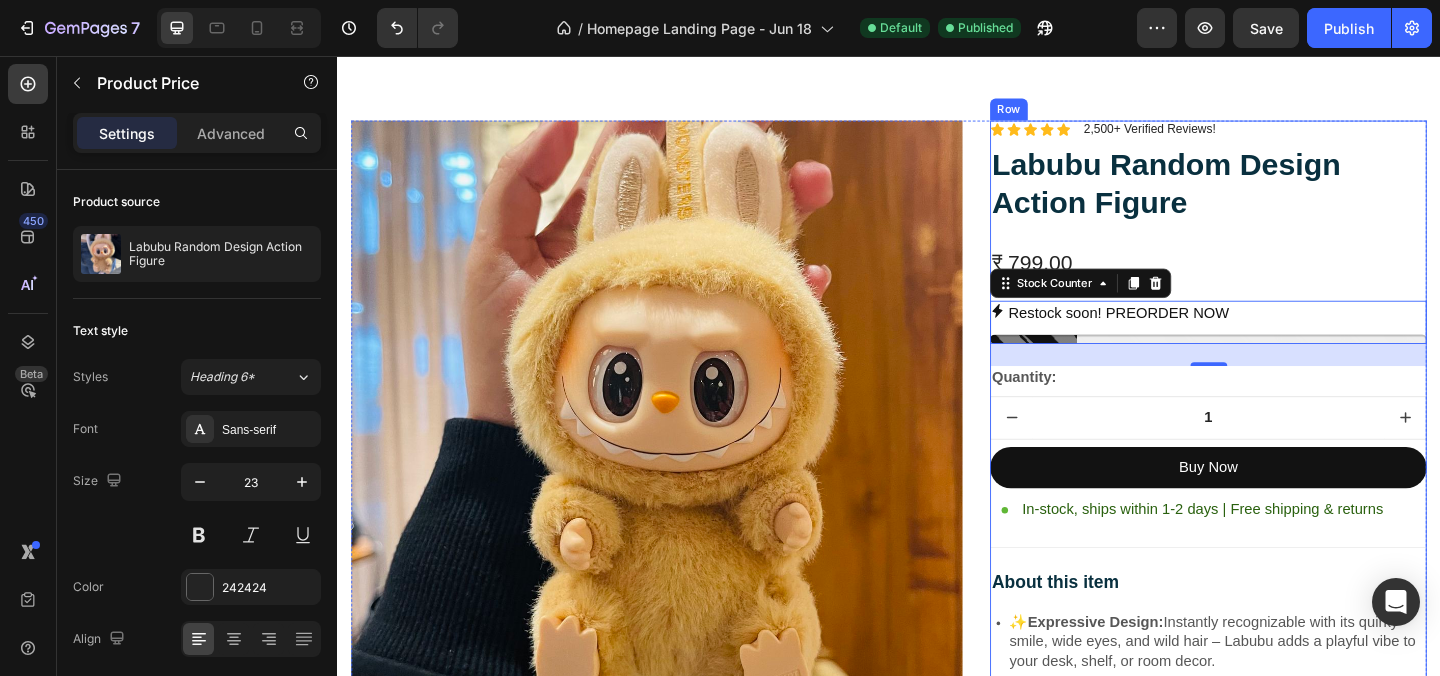click on "₹ 799.00" at bounding box center [1284, 281] 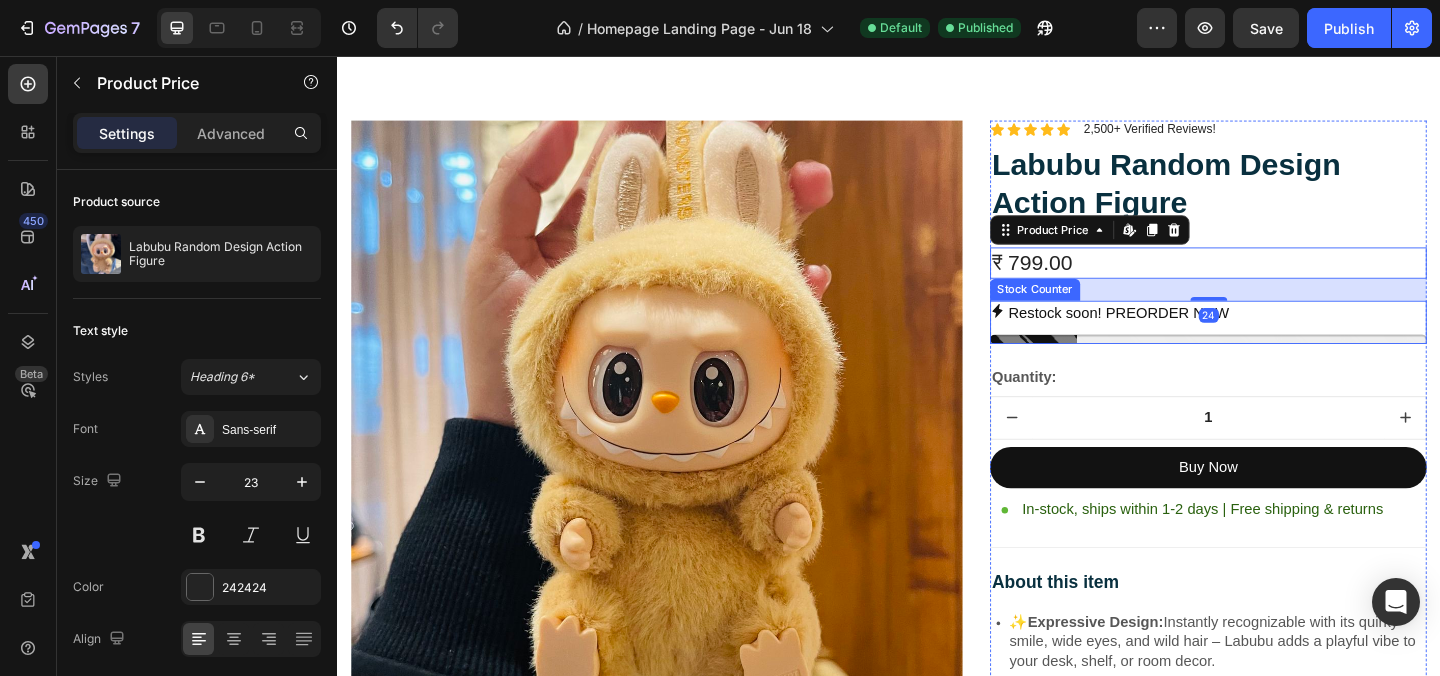 click on "Restock soon! PREORDER NOW" at bounding box center [1187, 336] 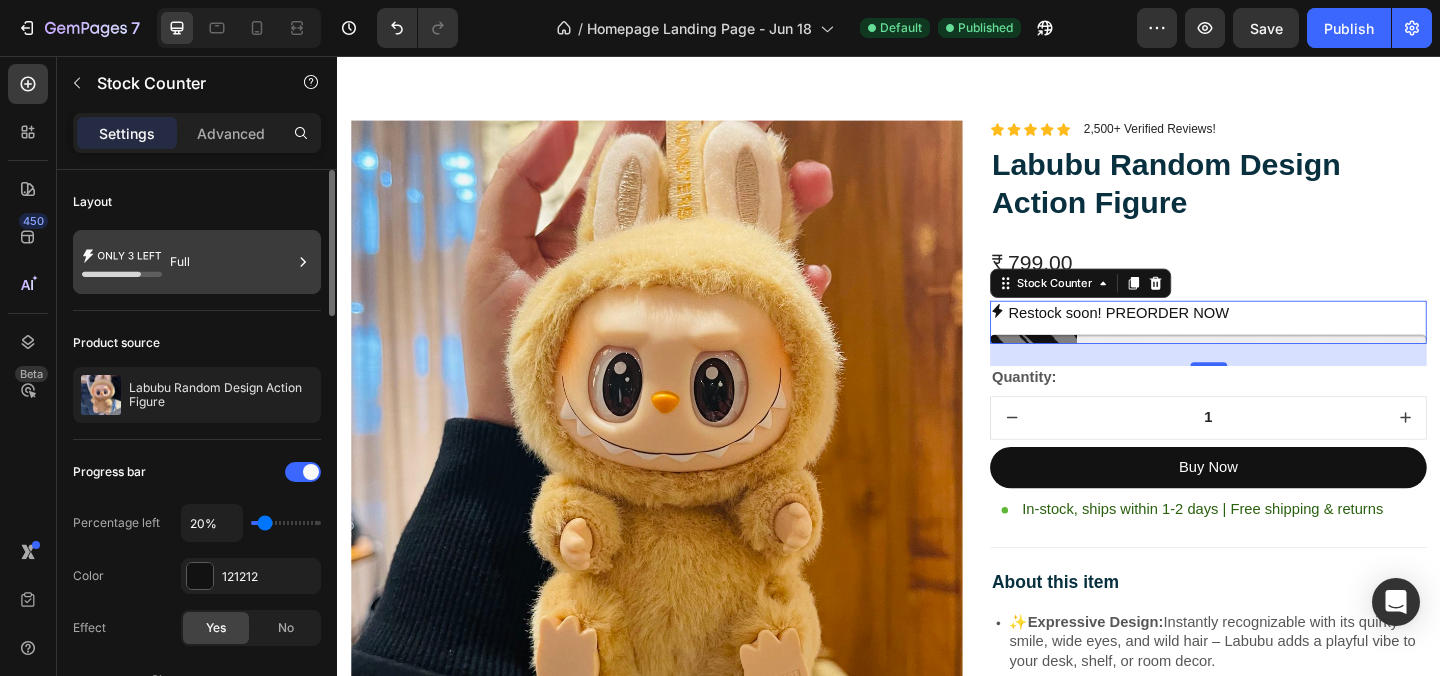click on "Full" at bounding box center (231, 262) 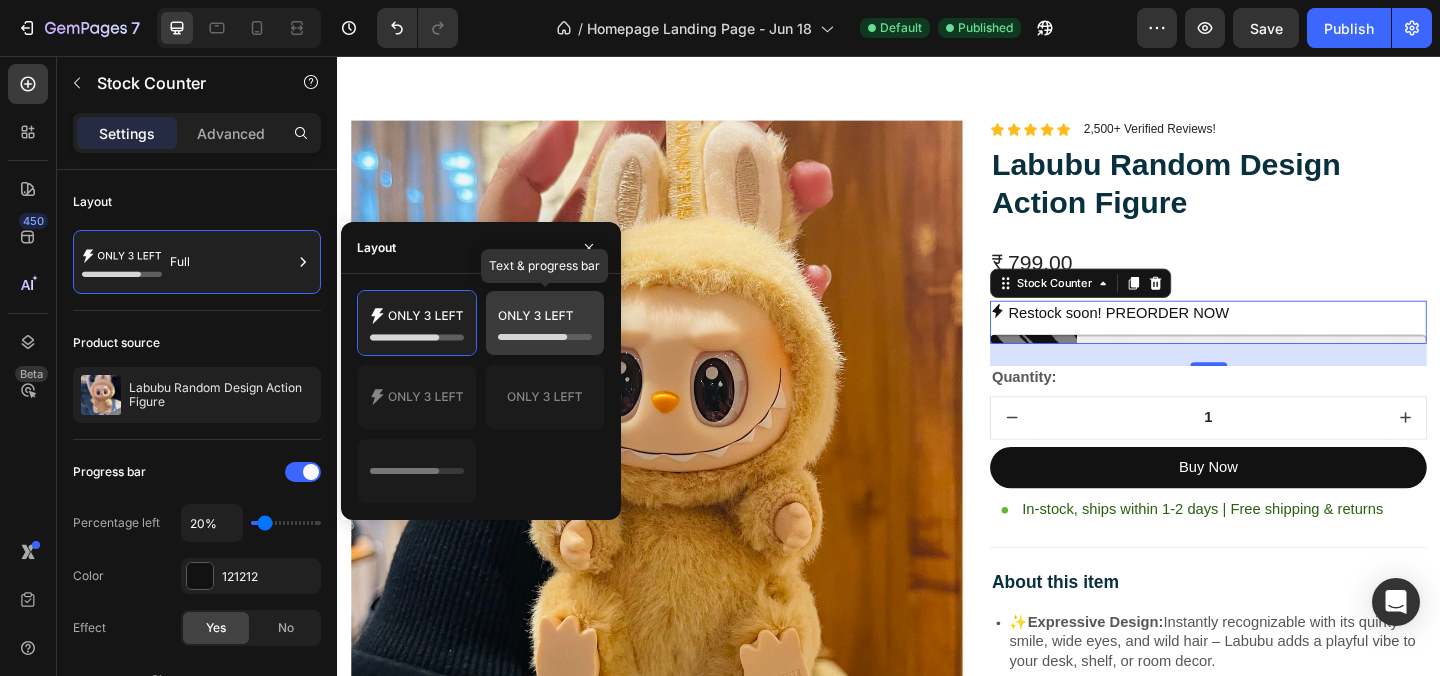 click 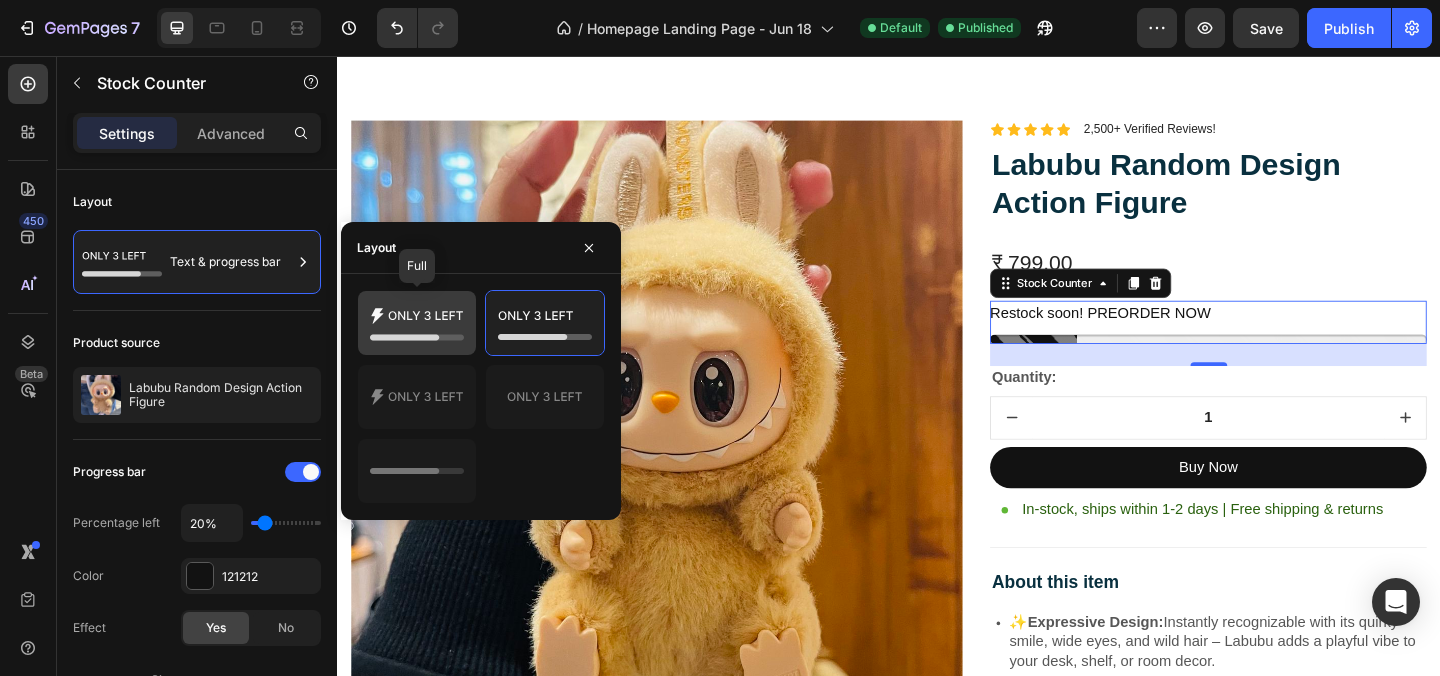 click 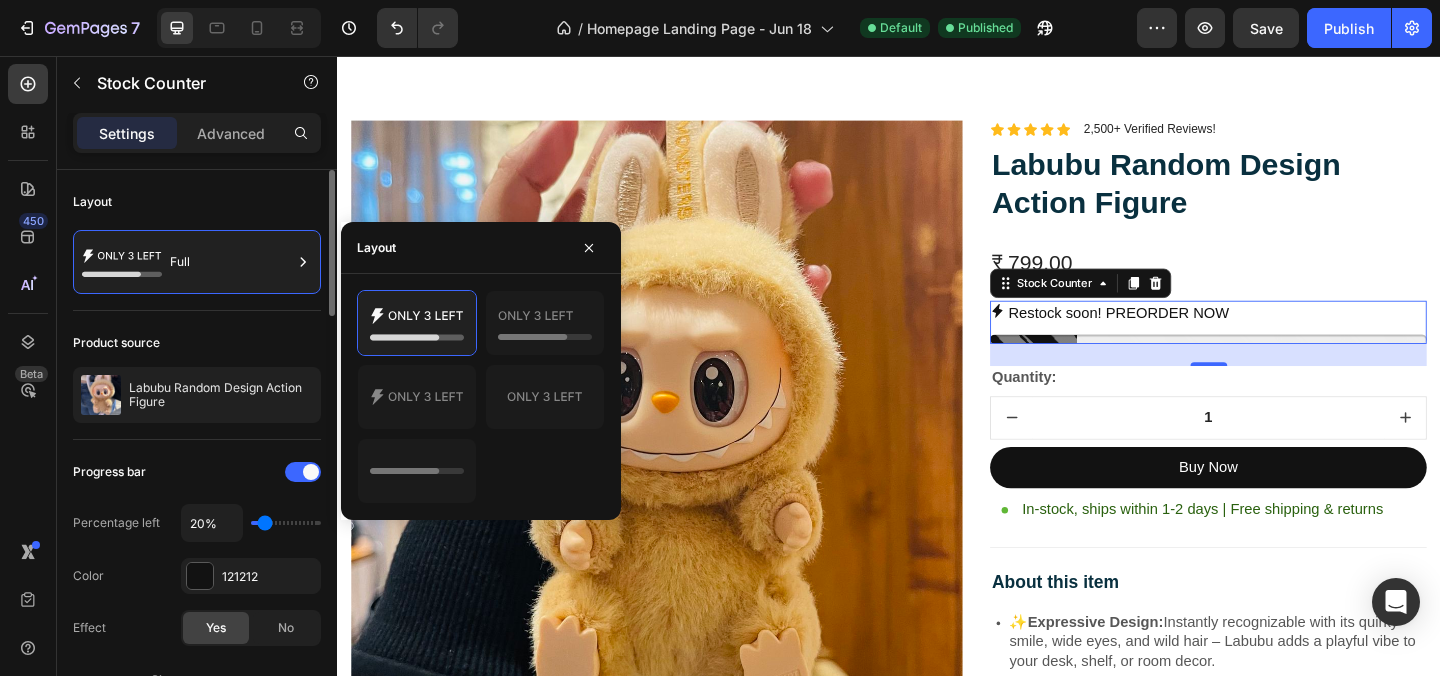 click on "Layout Full" 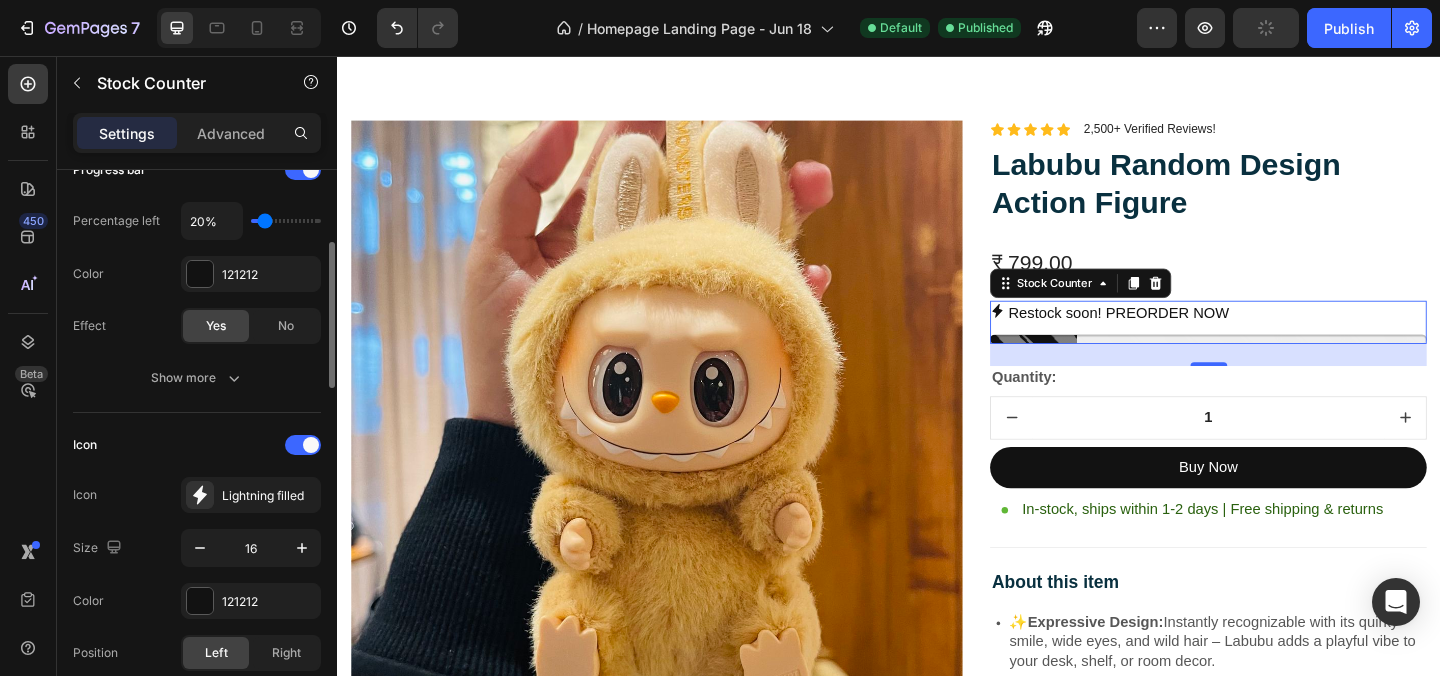 scroll, scrollTop: 301, scrollLeft: 0, axis: vertical 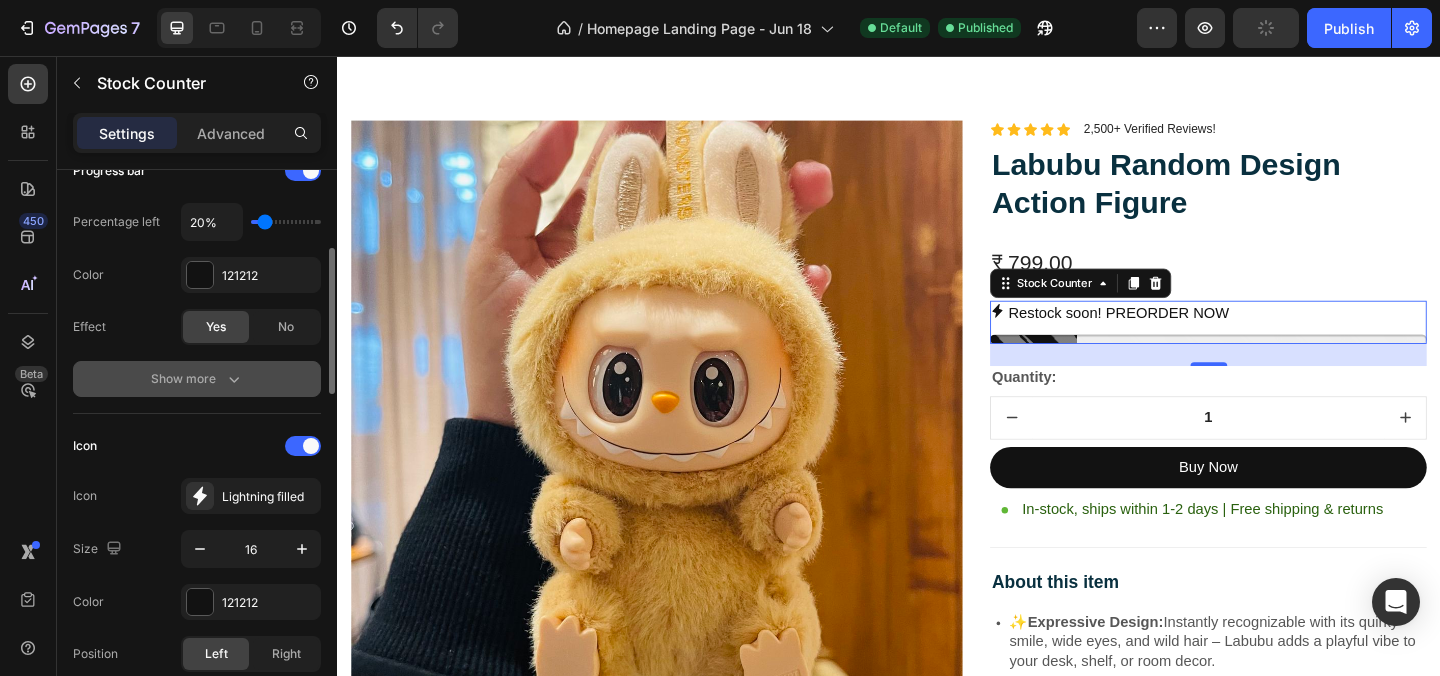 click on "Show more" at bounding box center (197, 379) 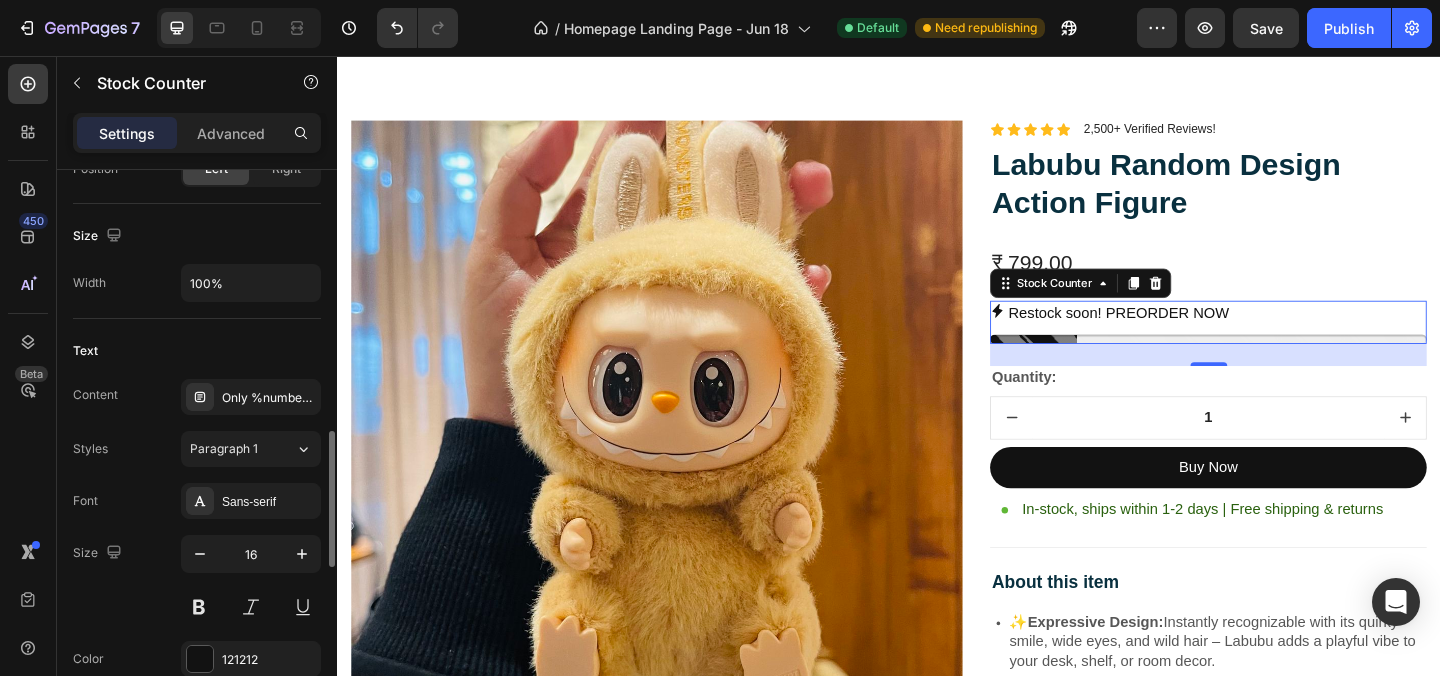 scroll, scrollTop: 978, scrollLeft: 0, axis: vertical 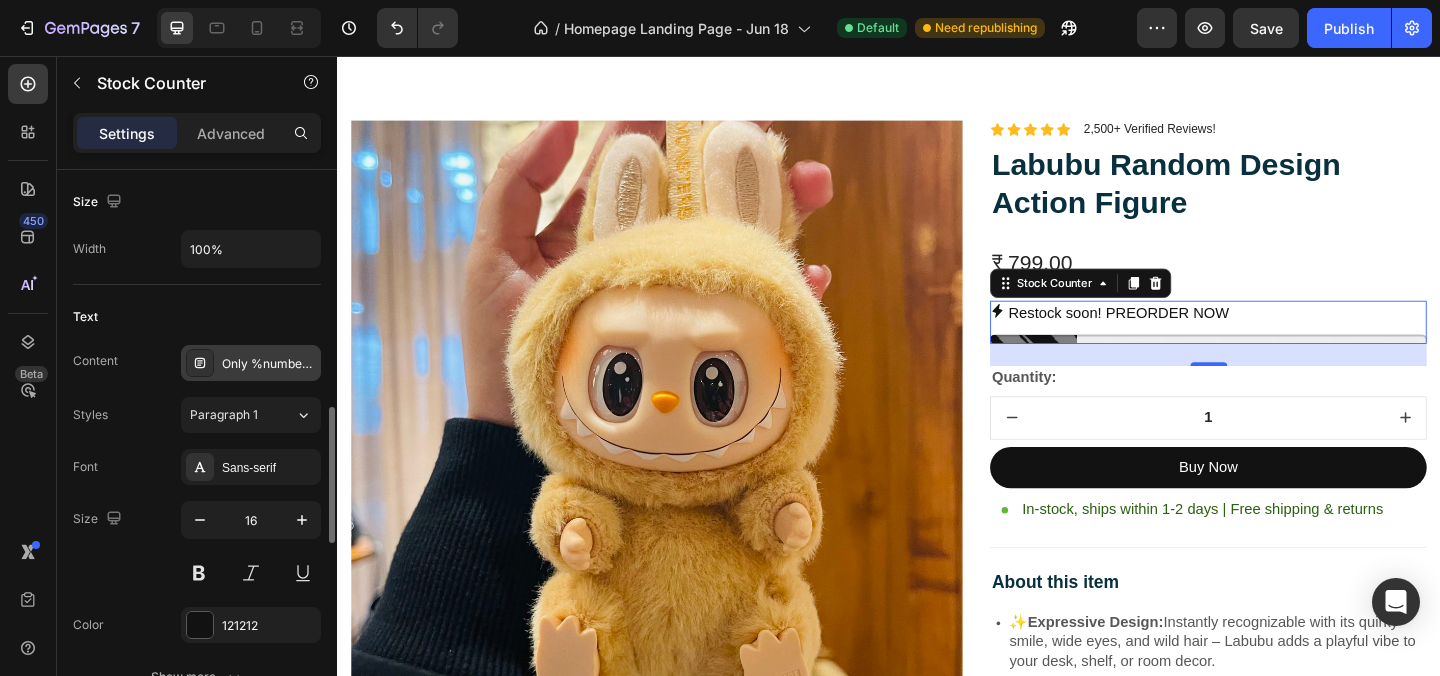 click on "Only %number% left" at bounding box center [269, 364] 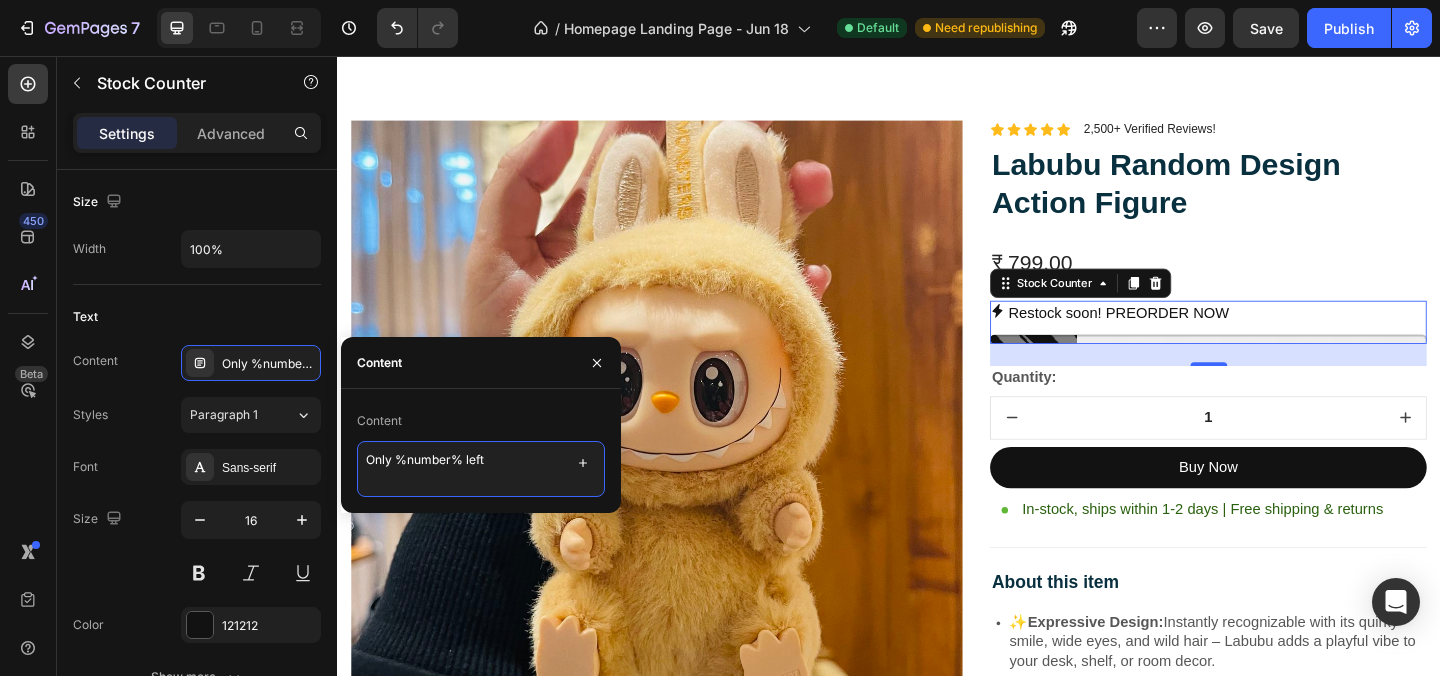 click on "Only %number% left" at bounding box center (481, 469) 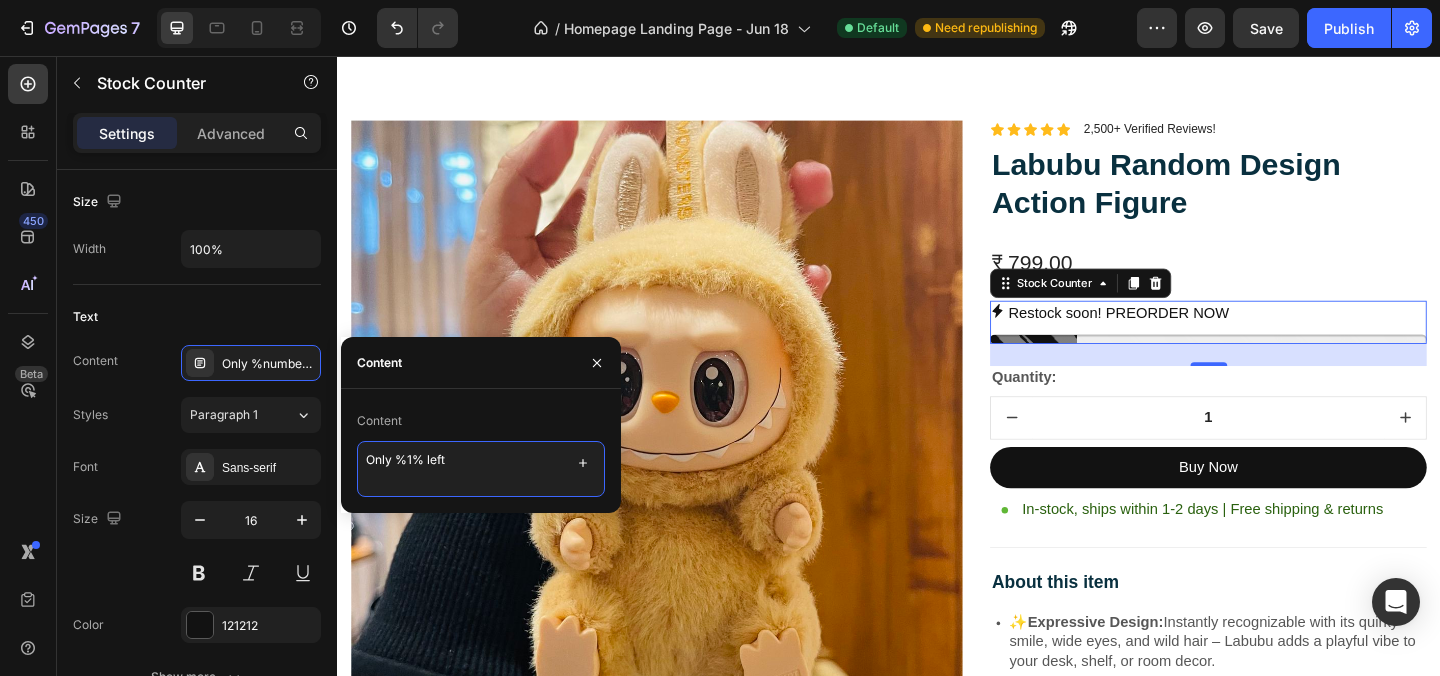 type on "Only %11% left" 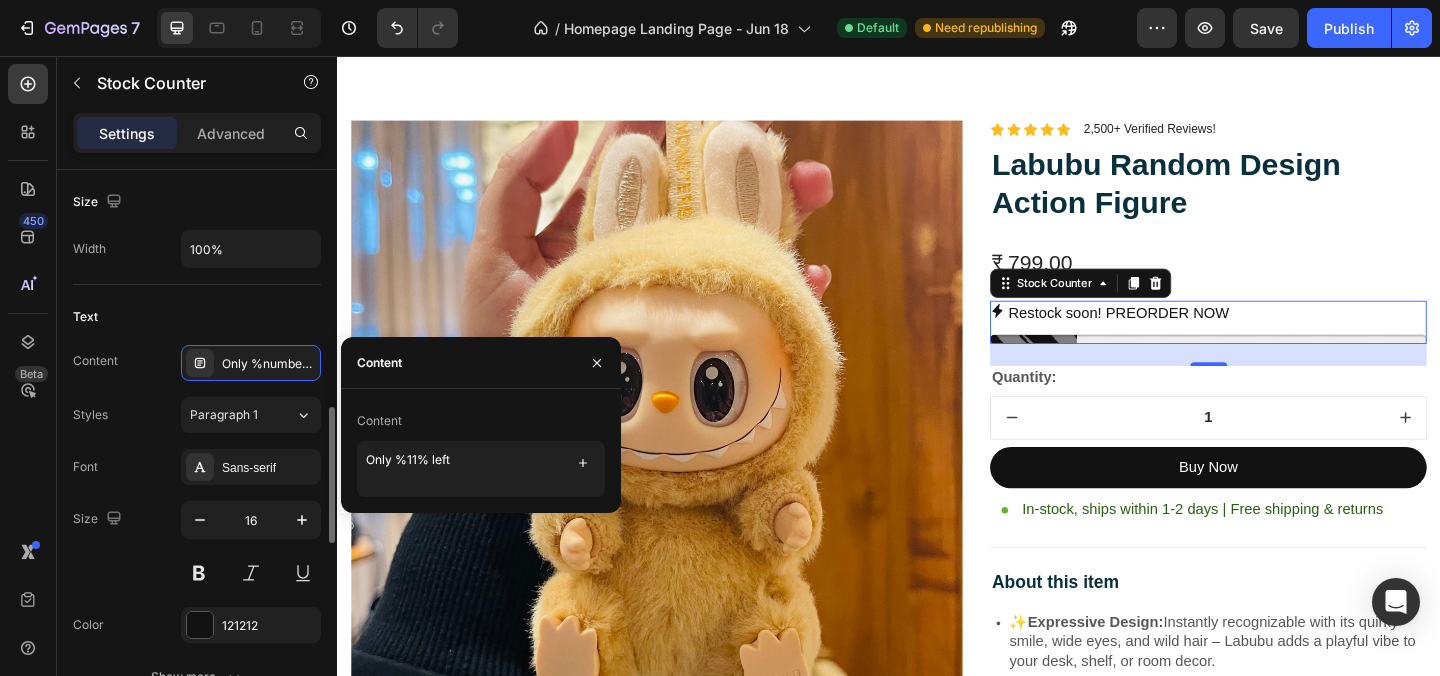 click on "Styles Paragraph 1" at bounding box center [197, 415] 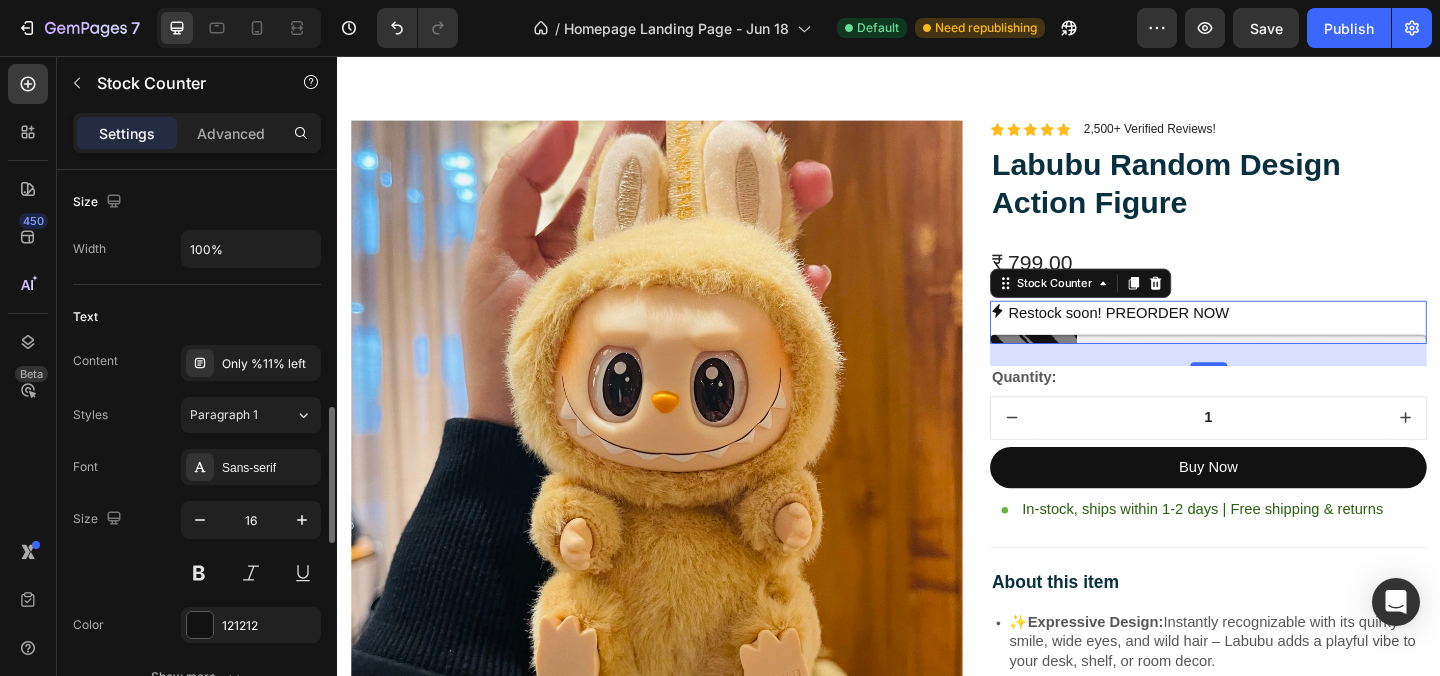 click on "Styles Paragraph 1 Font Sans-serif Size 16 Color 121212 Show more" at bounding box center [197, 546] 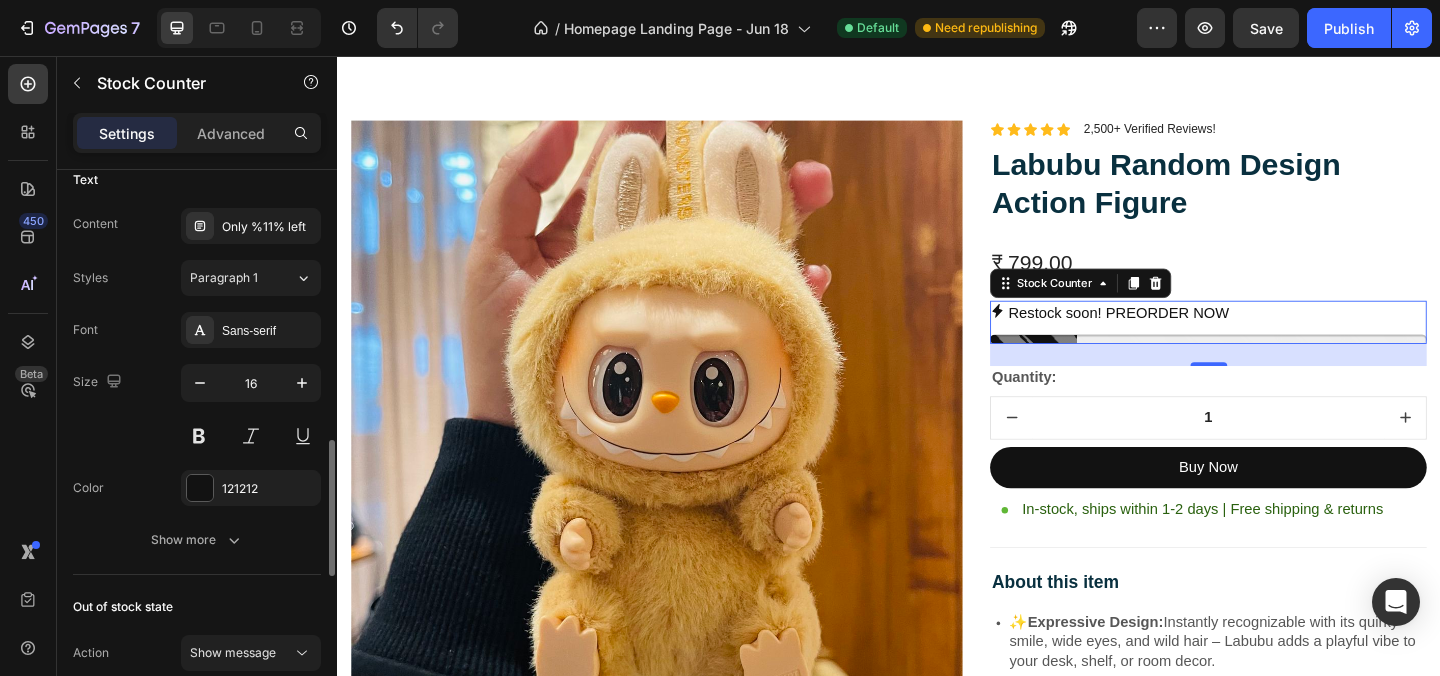 scroll, scrollTop: 1212, scrollLeft: 0, axis: vertical 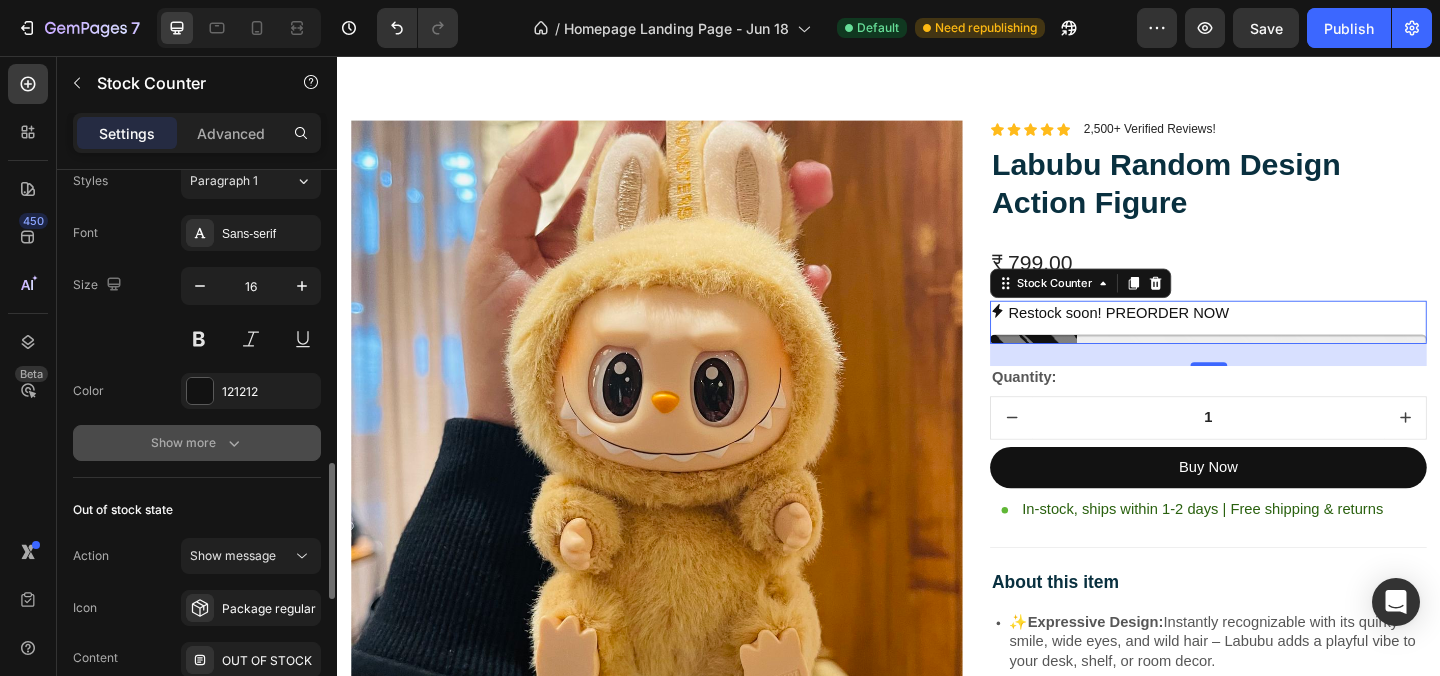 click on "Show more" at bounding box center [197, 443] 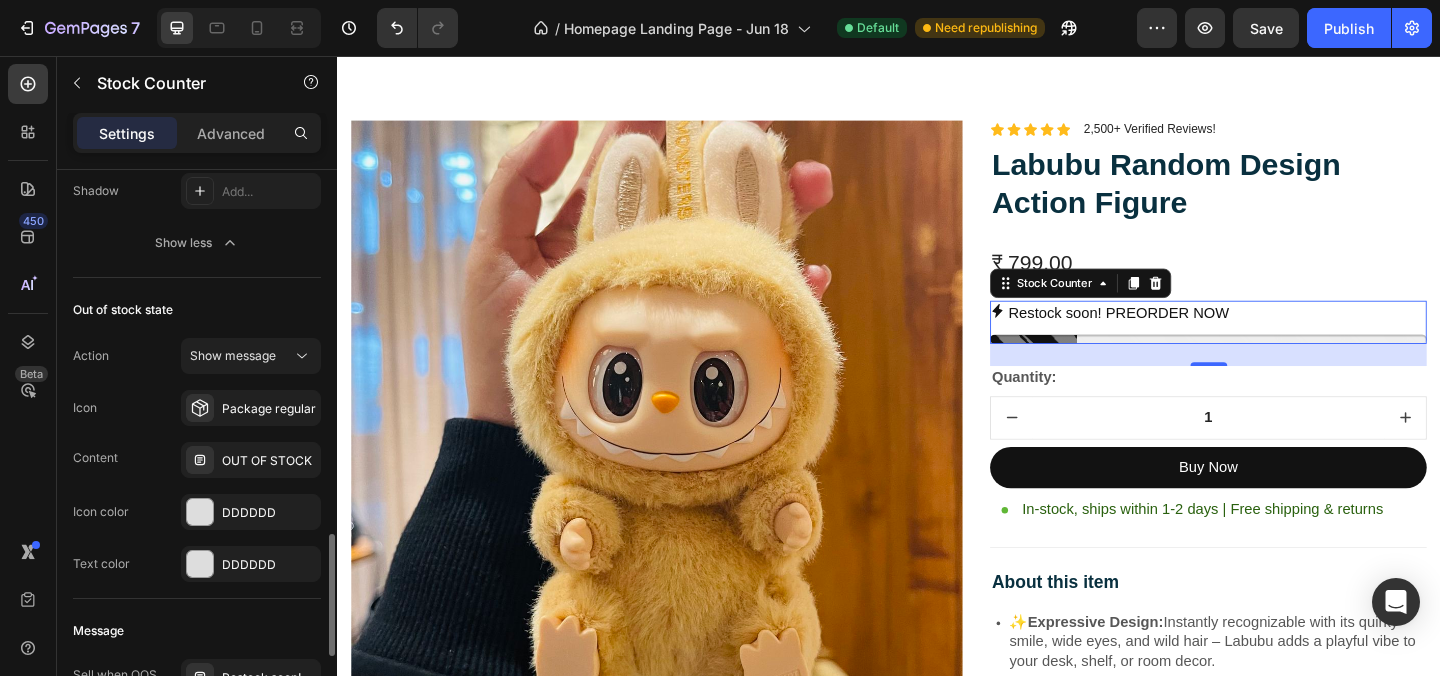 scroll, scrollTop: 1674, scrollLeft: 0, axis: vertical 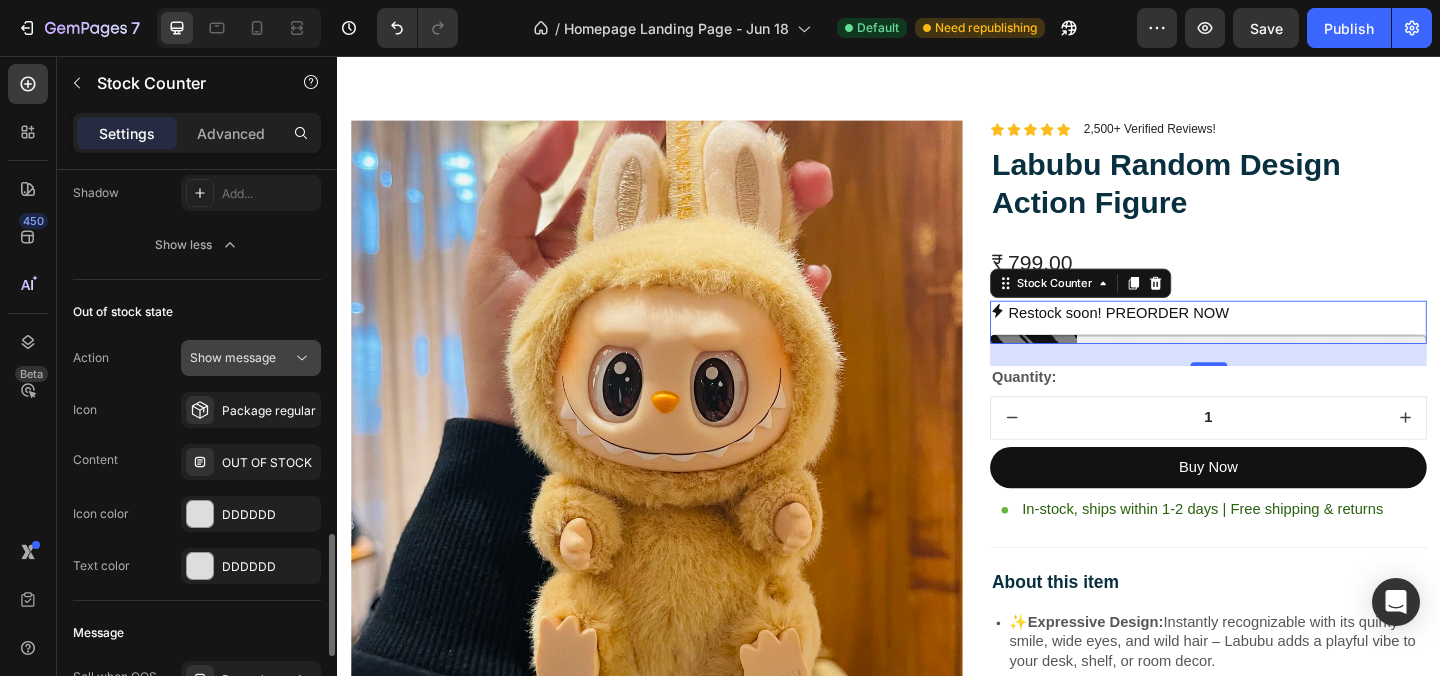 click on "Show message" 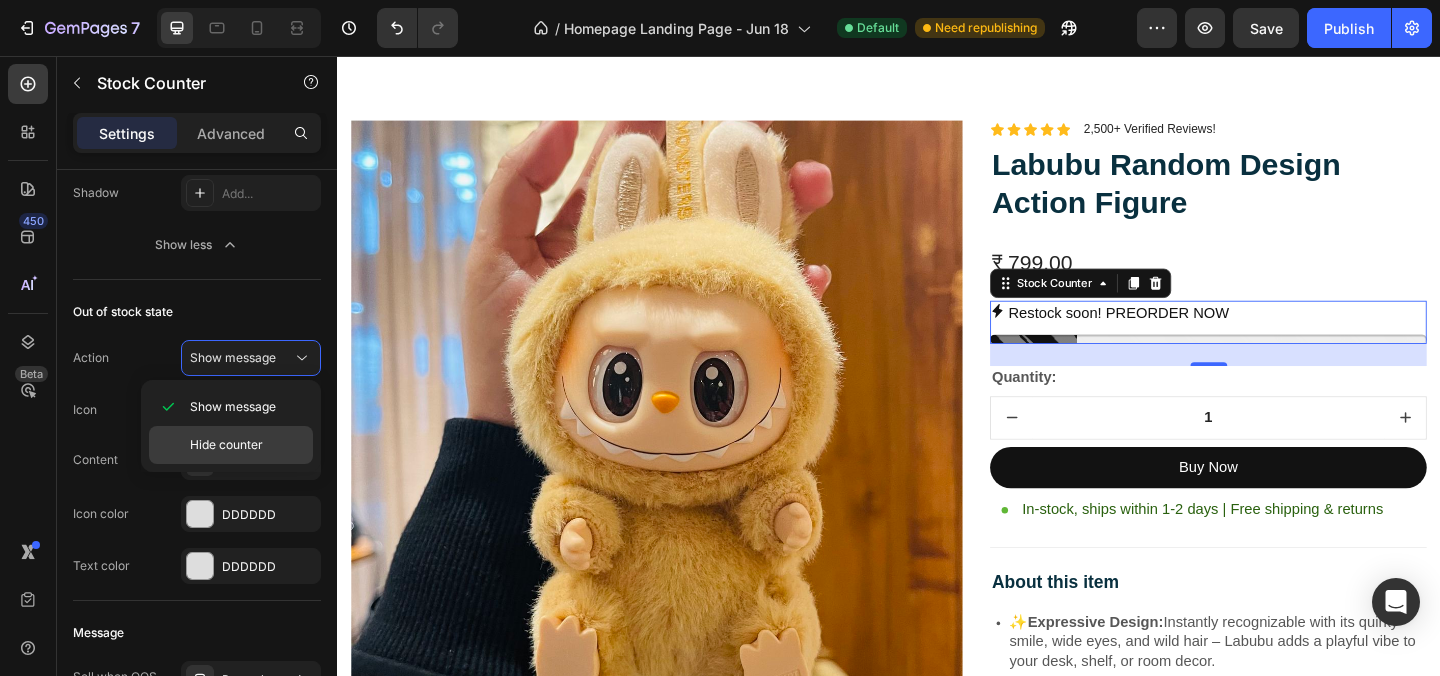 click on "Hide counter" at bounding box center (247, 445) 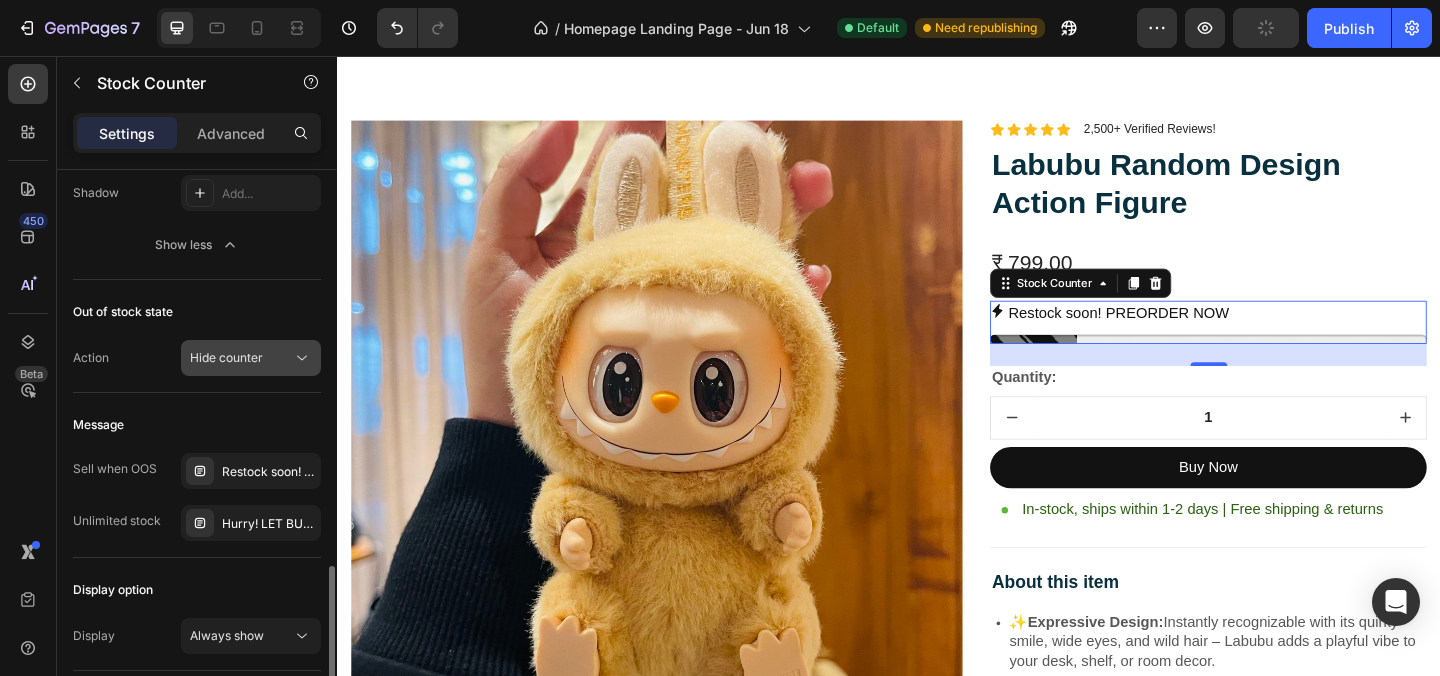 click on "Hide counter" at bounding box center (241, 358) 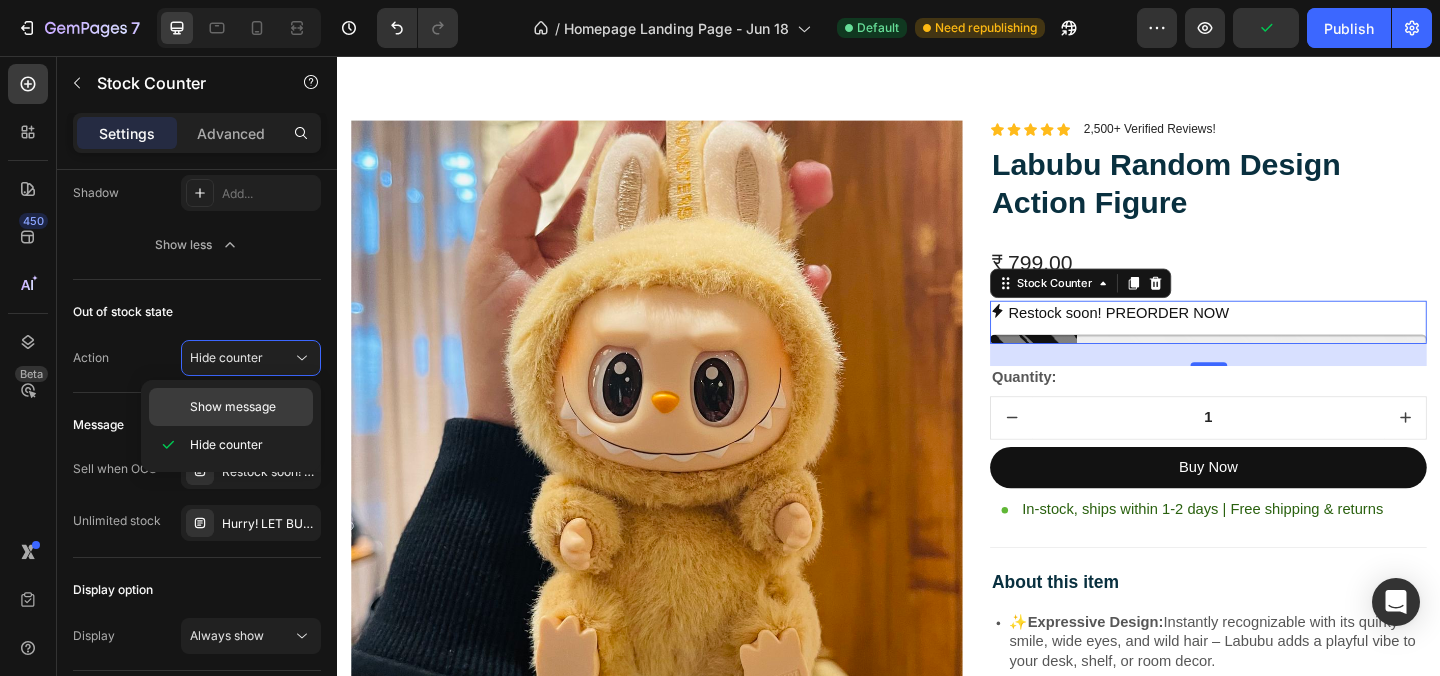 click on "Show message" 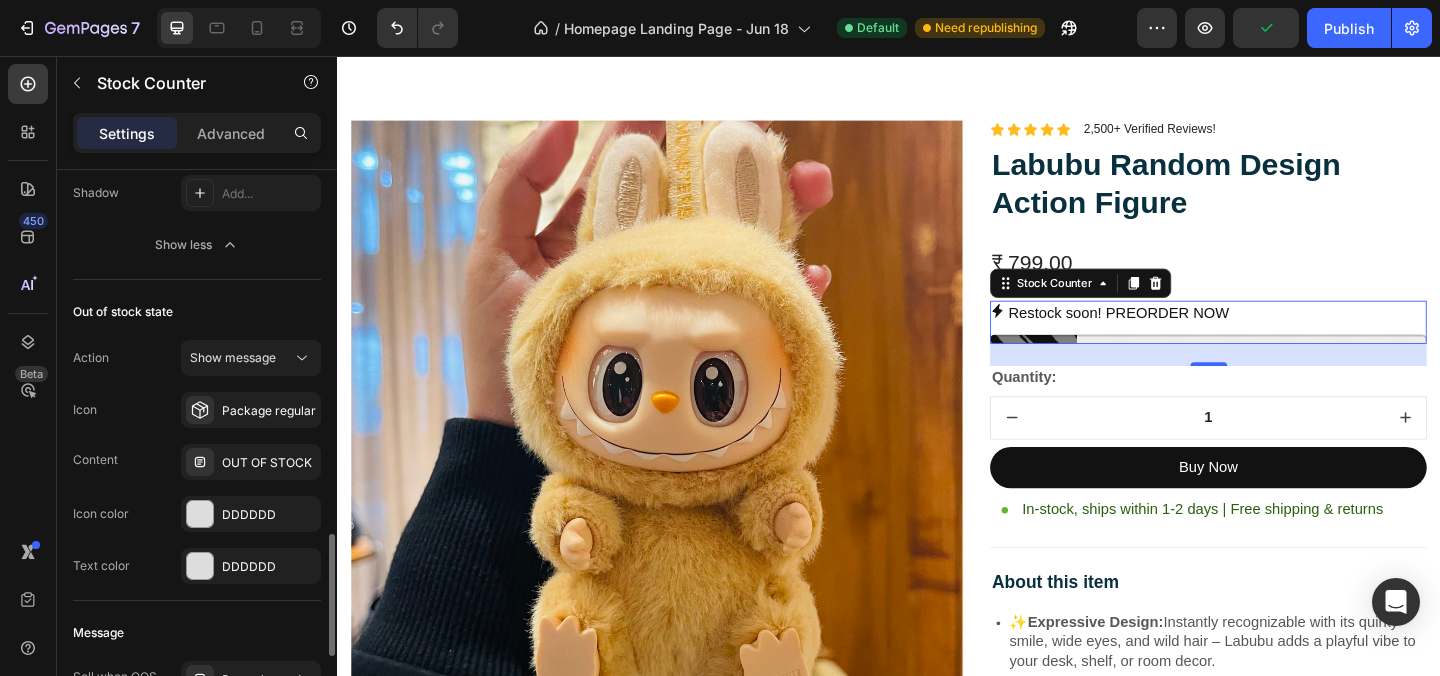 click on "Icon Package regular" at bounding box center (197, 410) 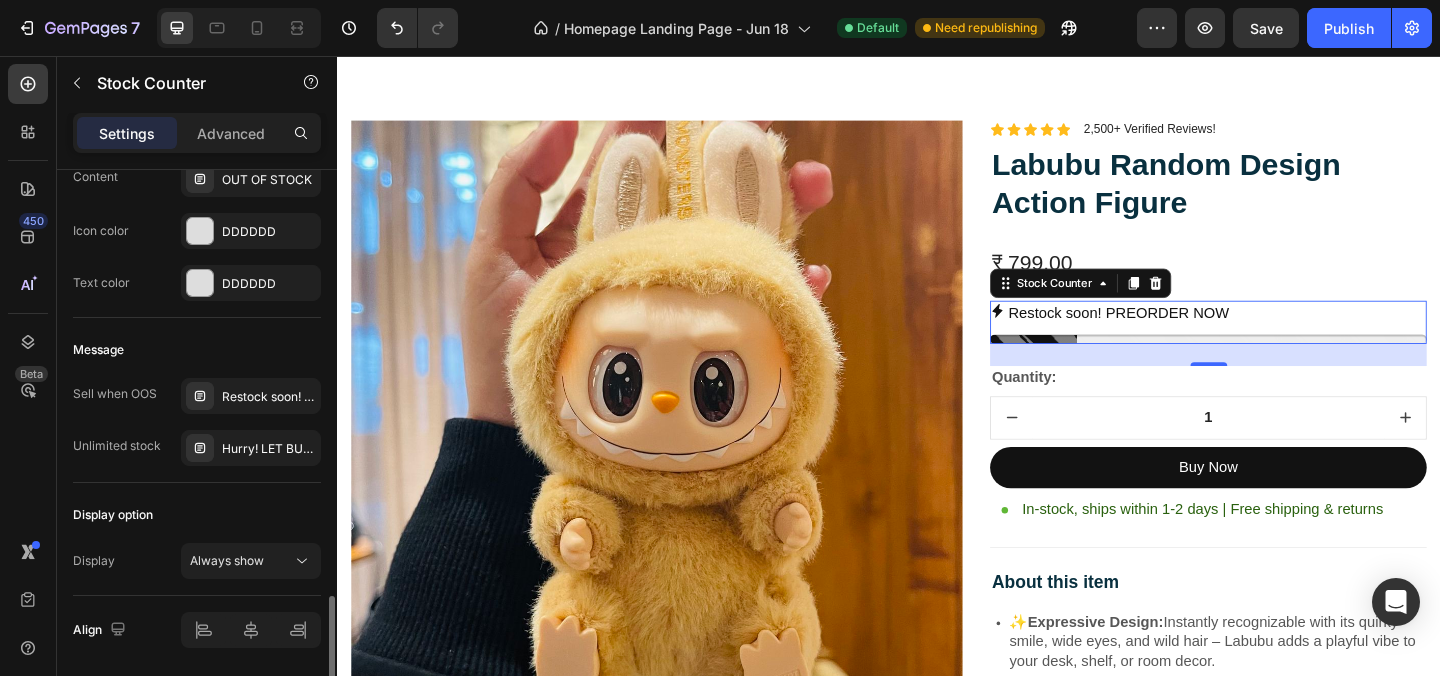 scroll, scrollTop: 2001, scrollLeft: 0, axis: vertical 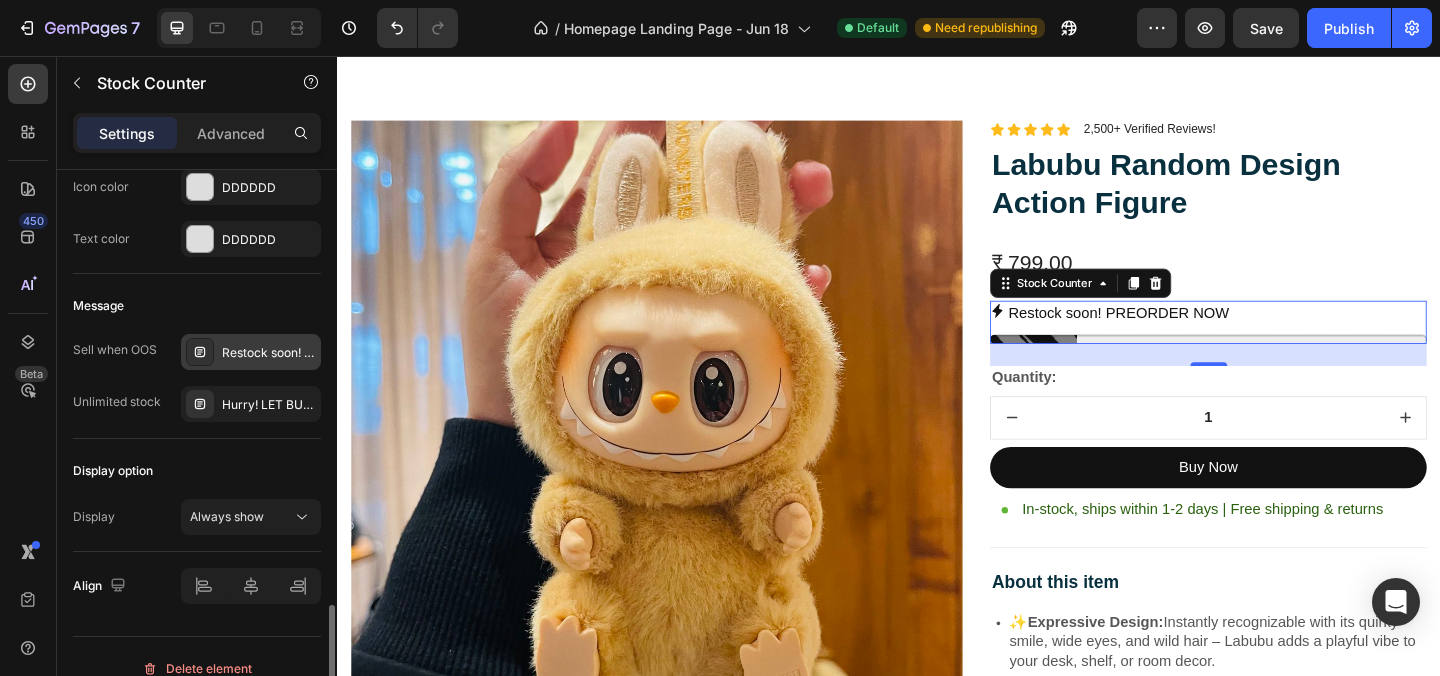 click on "Restock soon! PREORDER NOW" at bounding box center (269, 353) 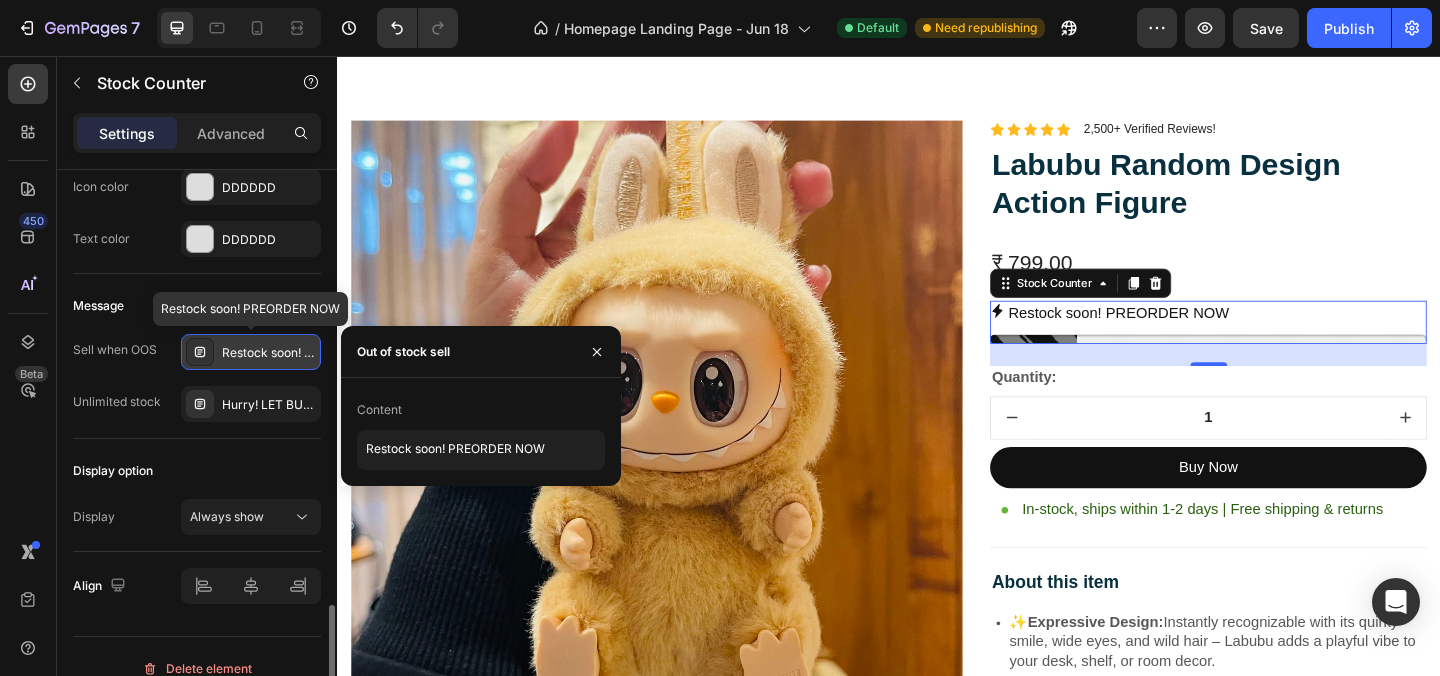 click on "Restock soon! PREORDER NOW" at bounding box center [269, 353] 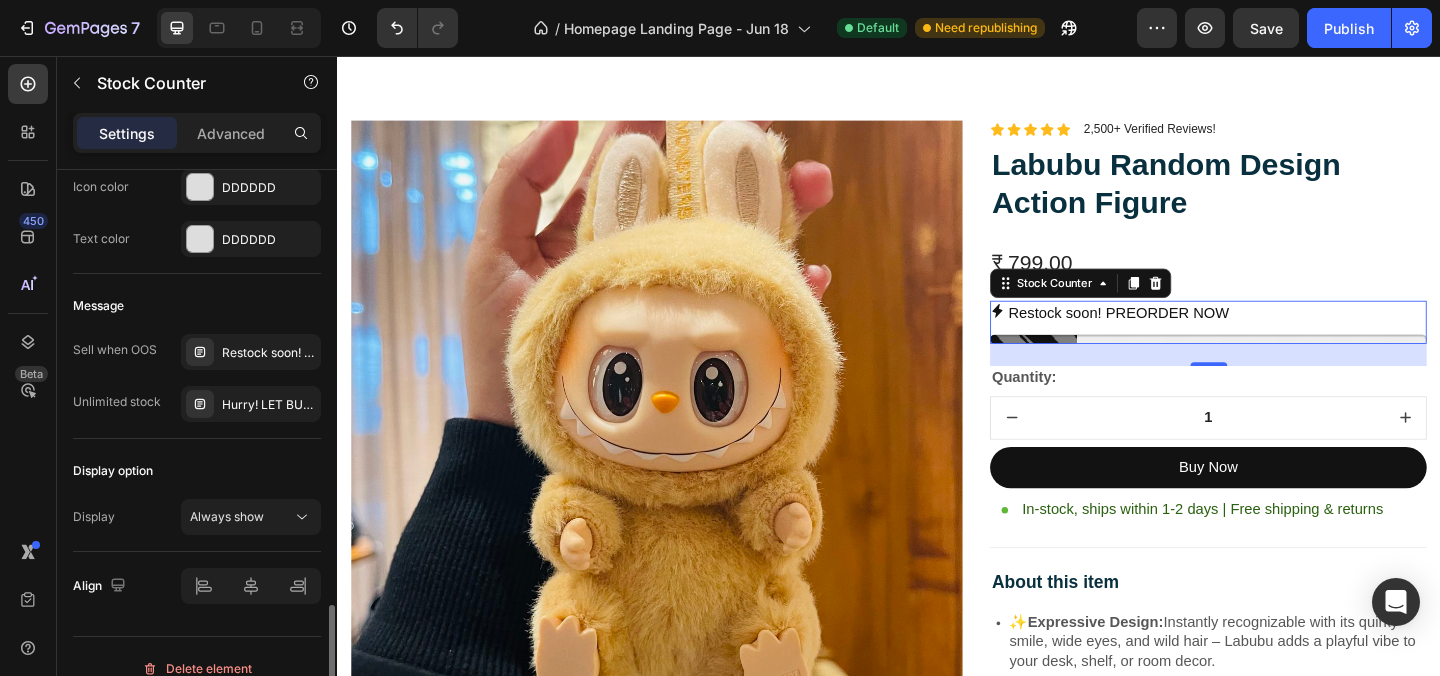 scroll, scrollTop: 2025, scrollLeft: 0, axis: vertical 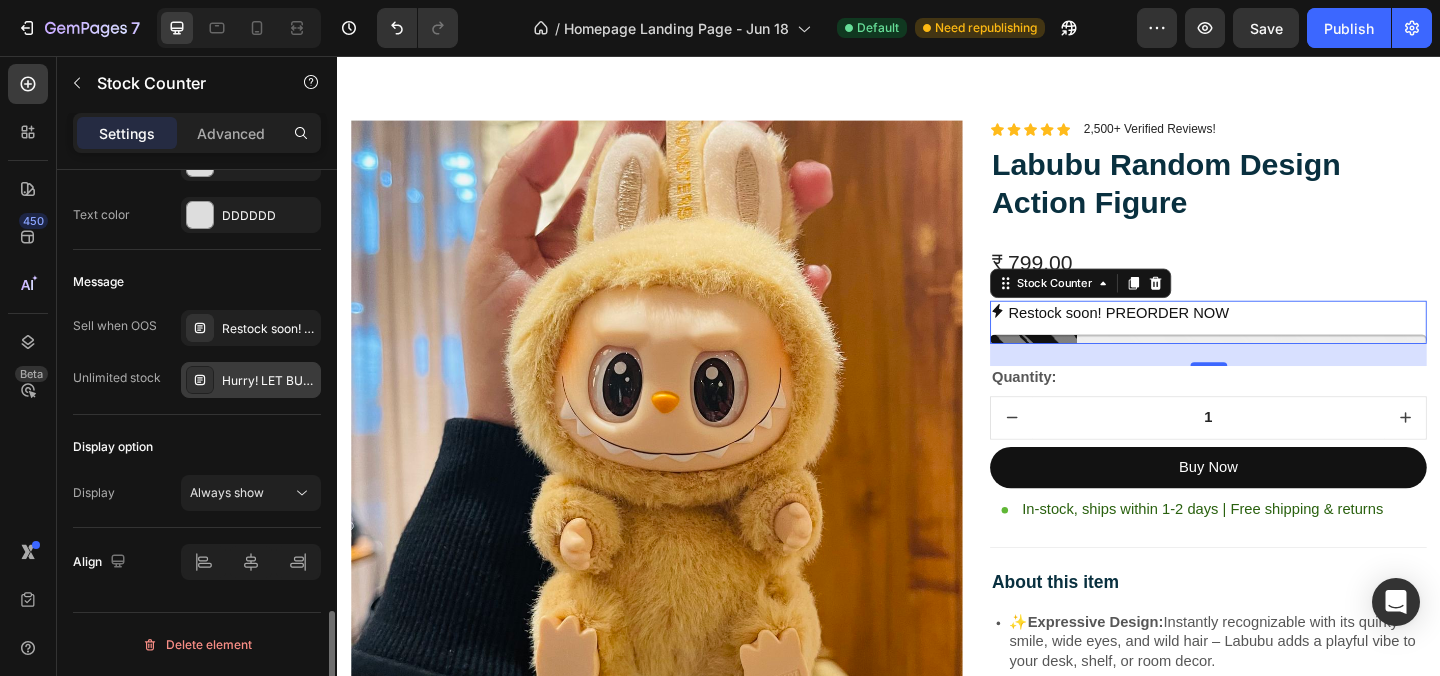 click on "Hurry! LET BUY NOW" at bounding box center (269, 381) 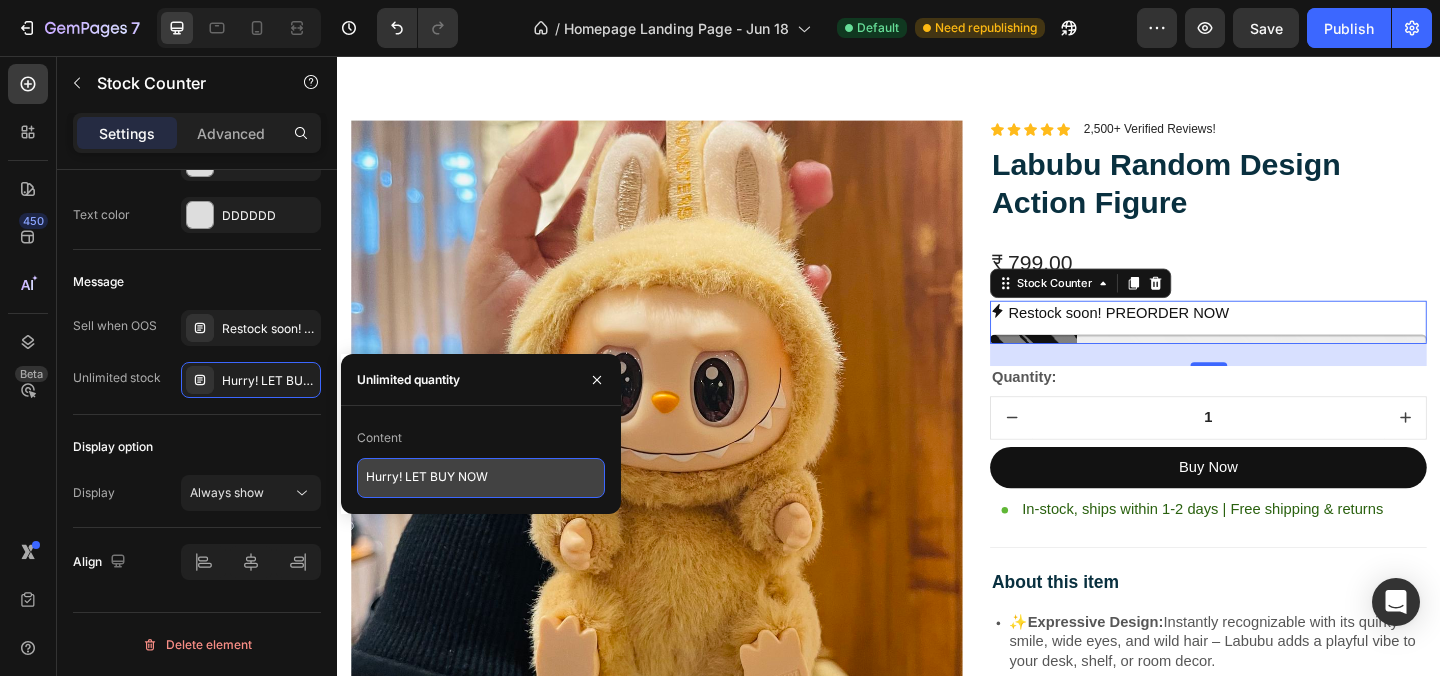 click on "Hurry! LET BUY NOW" at bounding box center (481, 478) 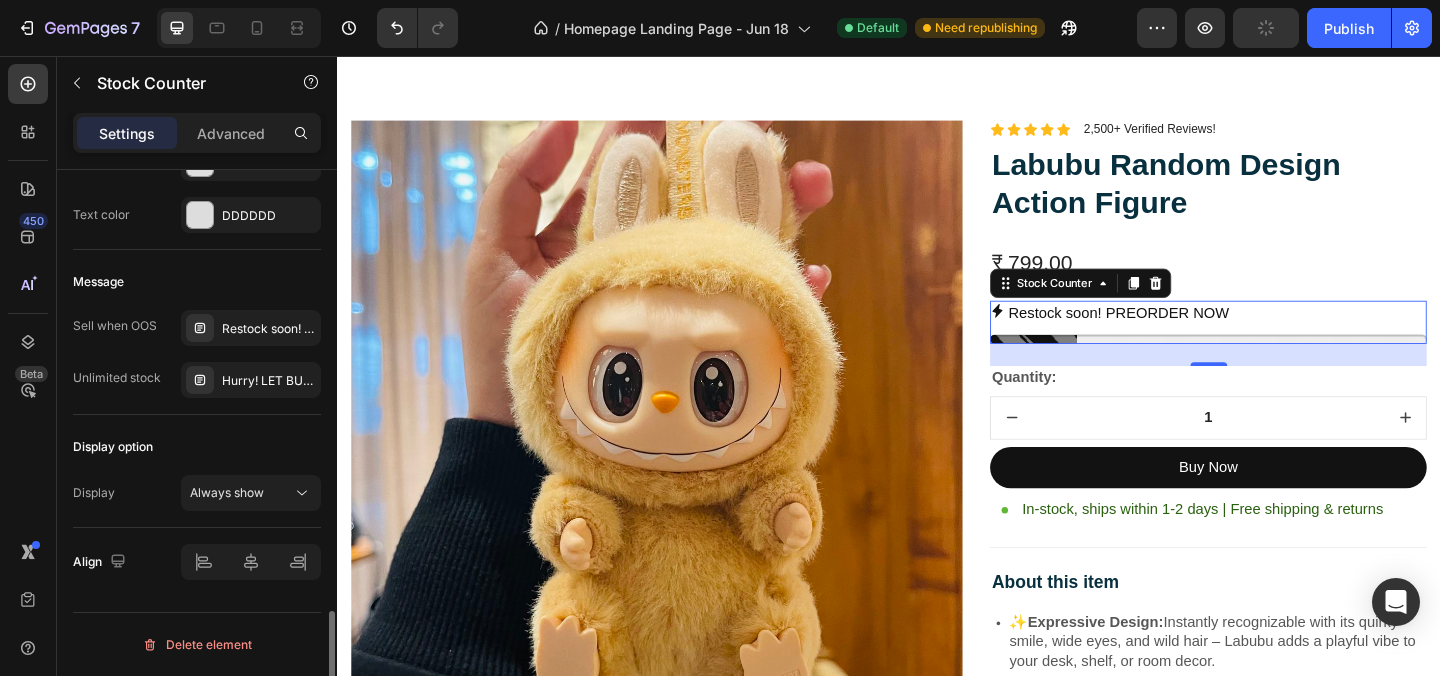 click on "Display option Display Always show" 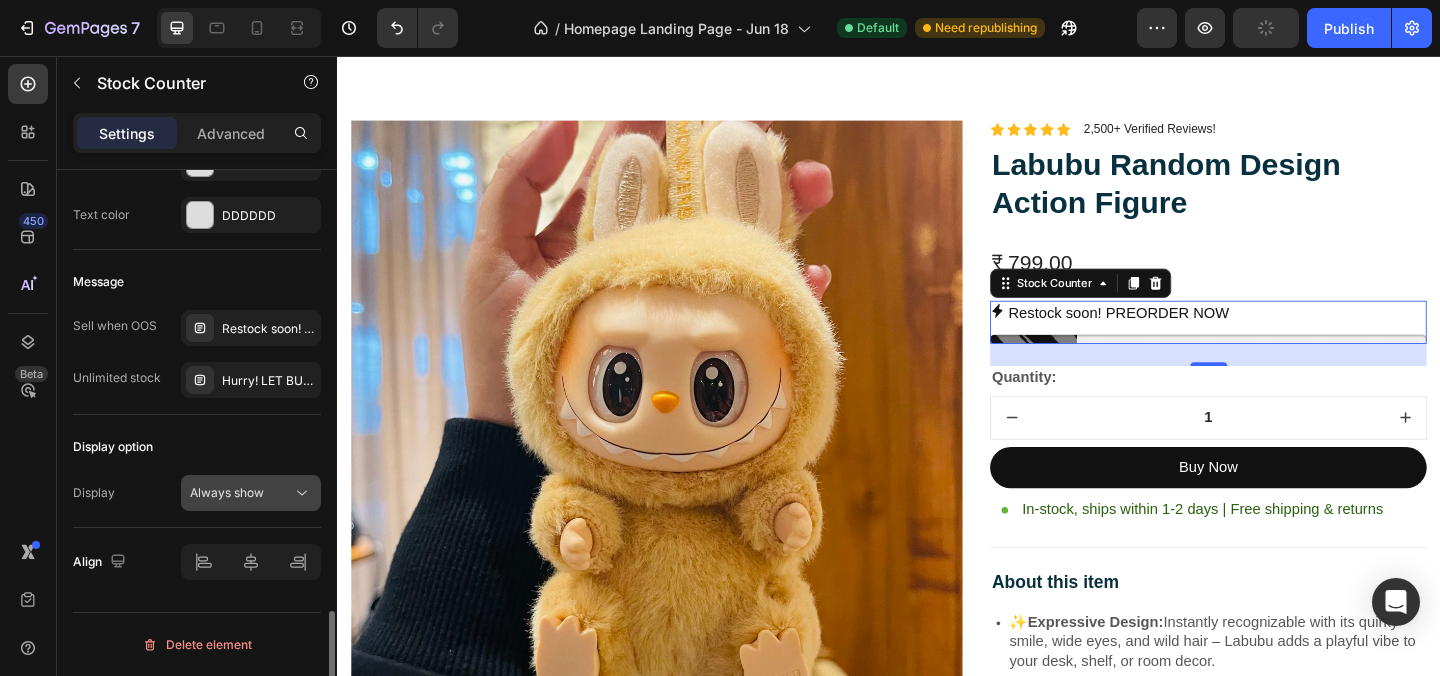 click on "Always show" 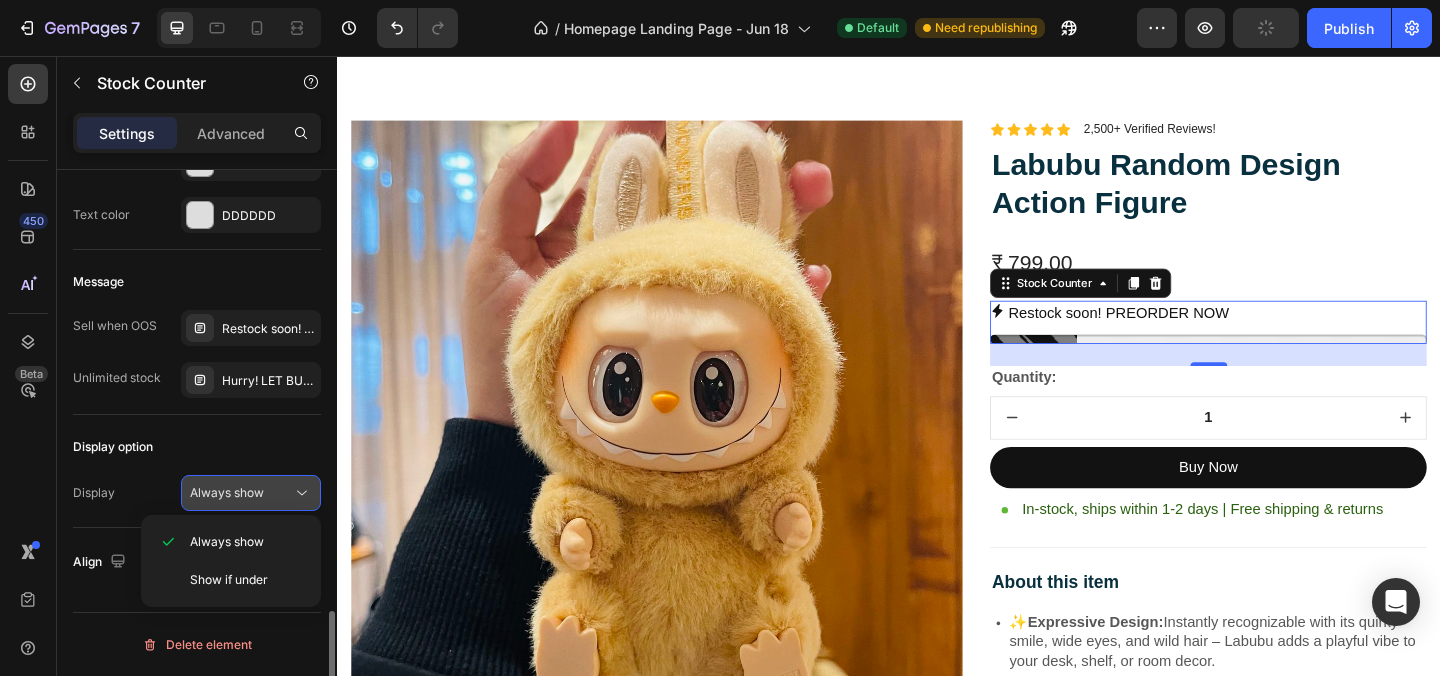 click on "Always show" 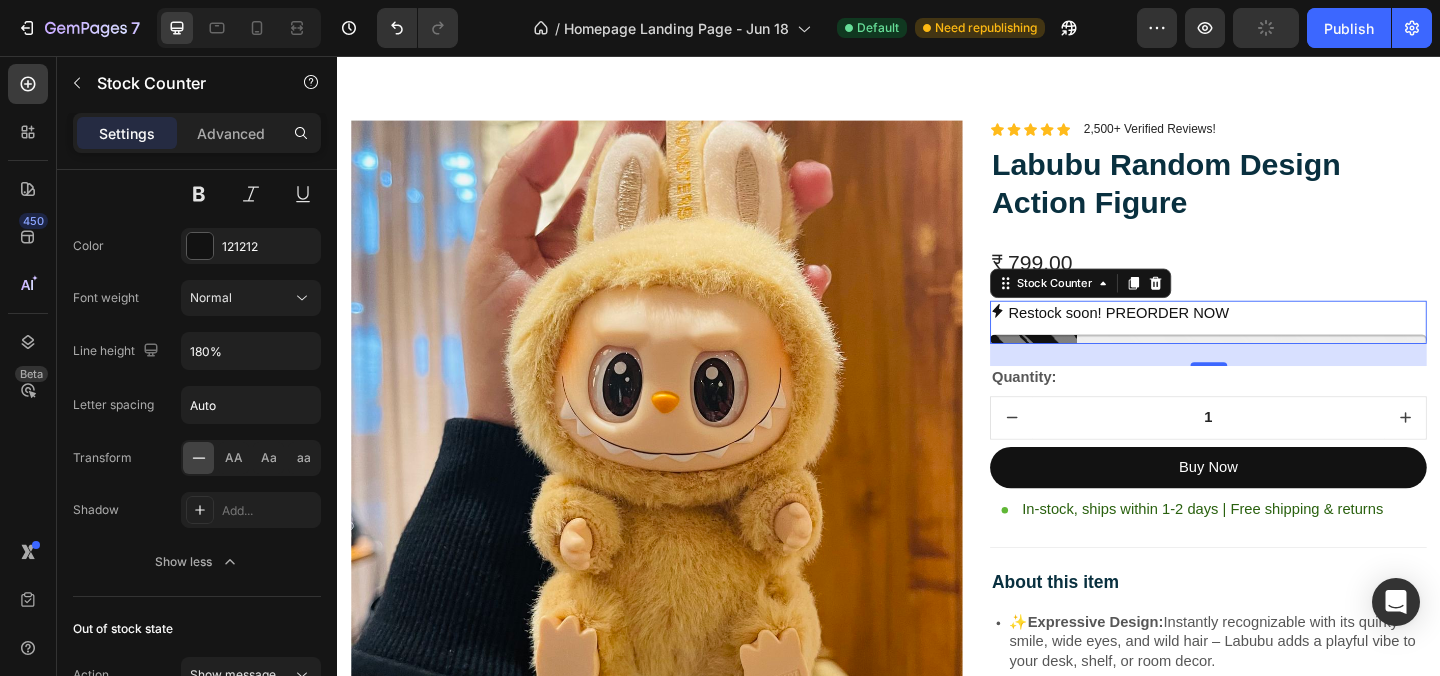 scroll, scrollTop: 0, scrollLeft: 0, axis: both 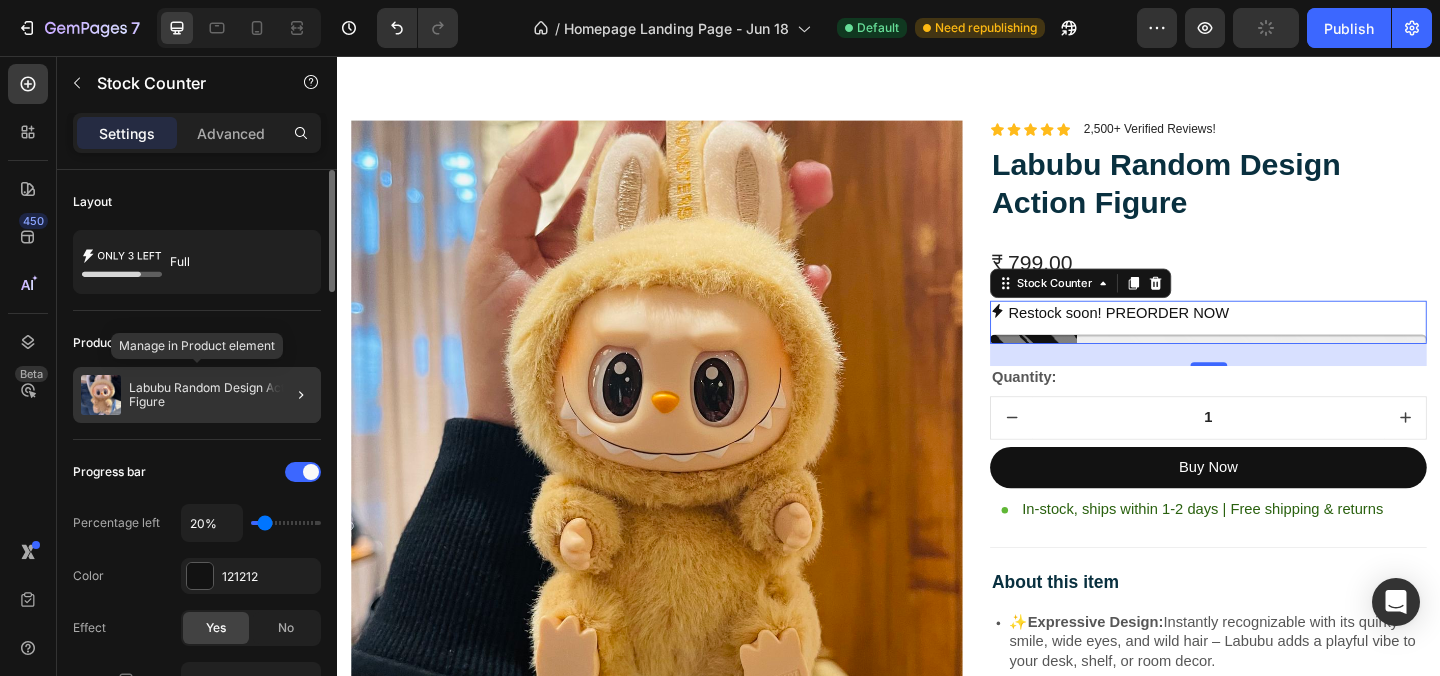 click on "Labubu Random Design Action Figure" at bounding box center [221, 395] 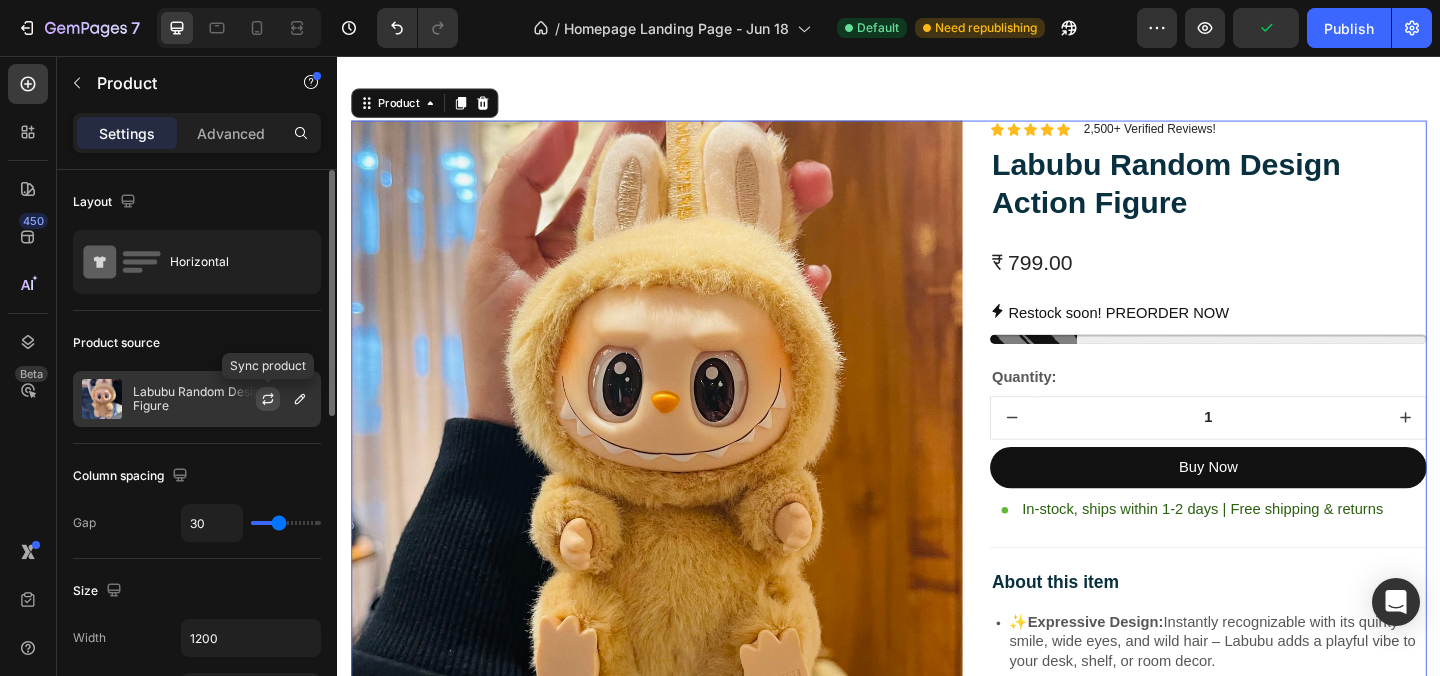 click 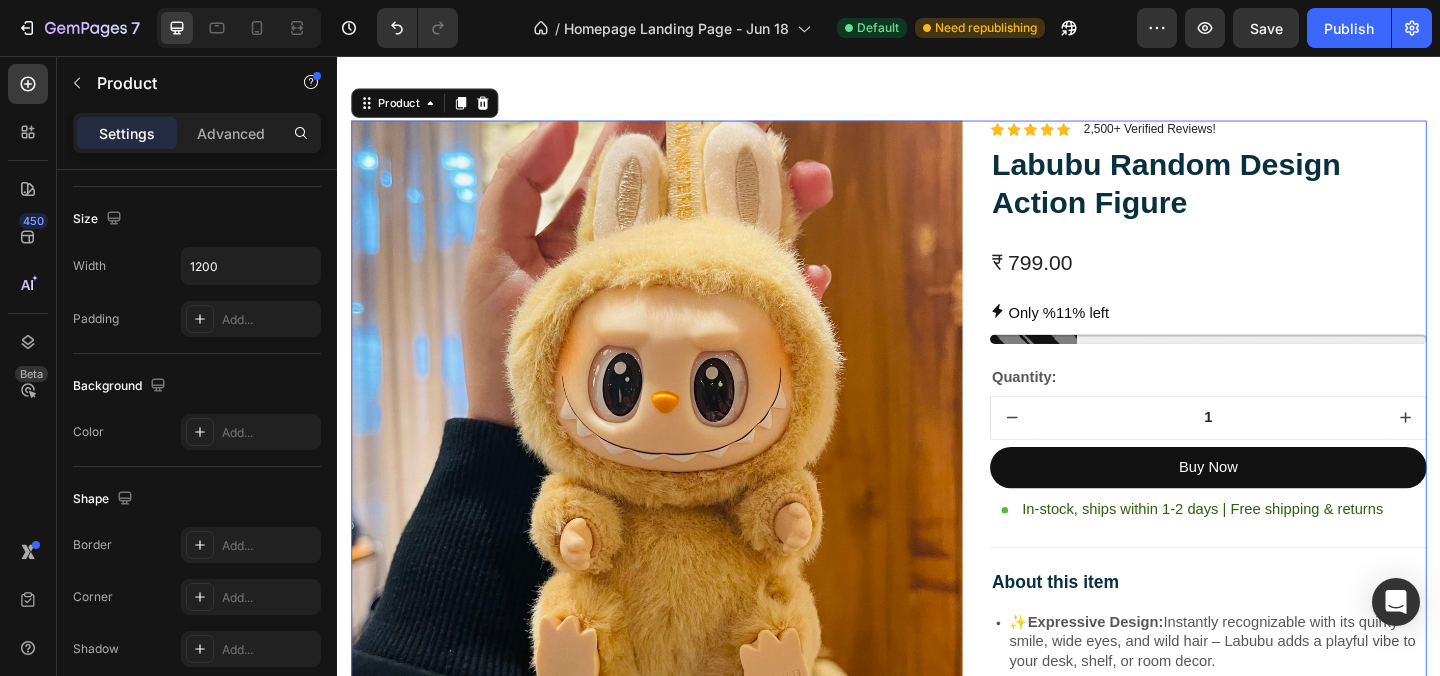 scroll, scrollTop: 0, scrollLeft: 0, axis: both 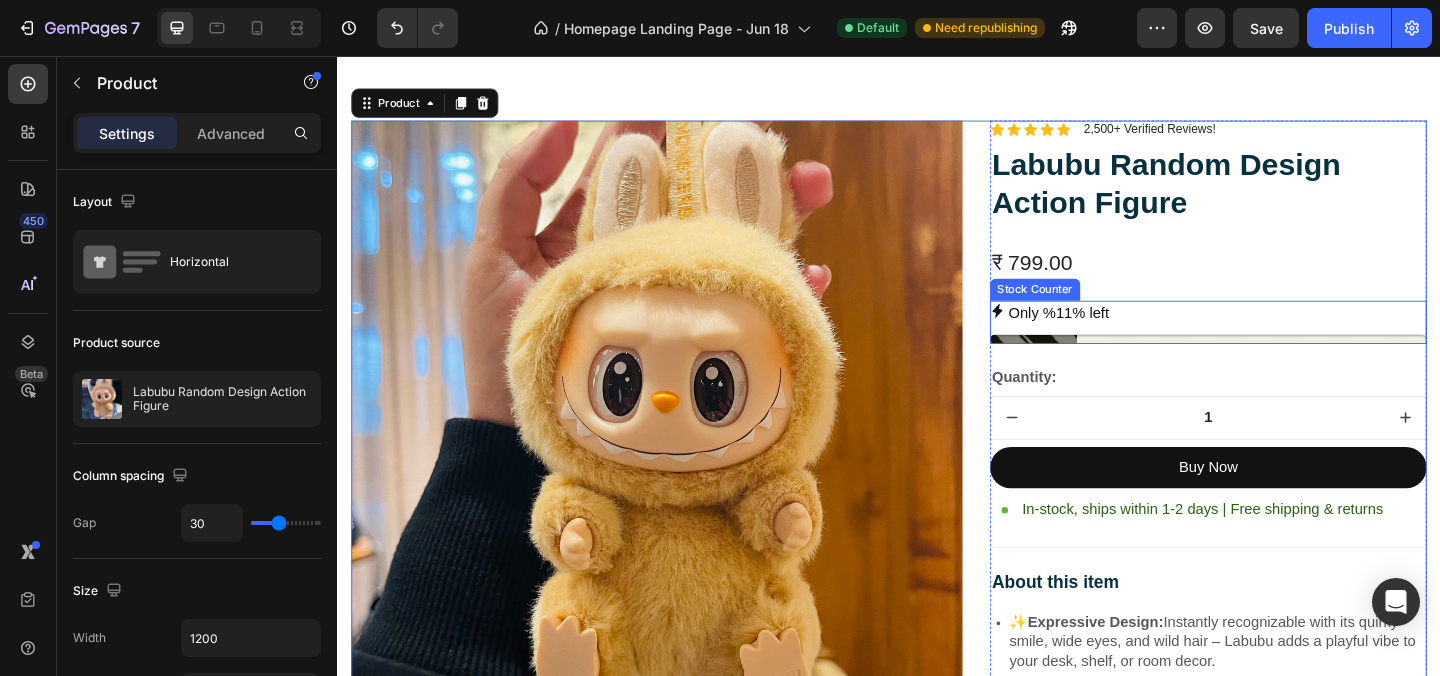 click on "Only %11% left" at bounding box center [1284, 336] 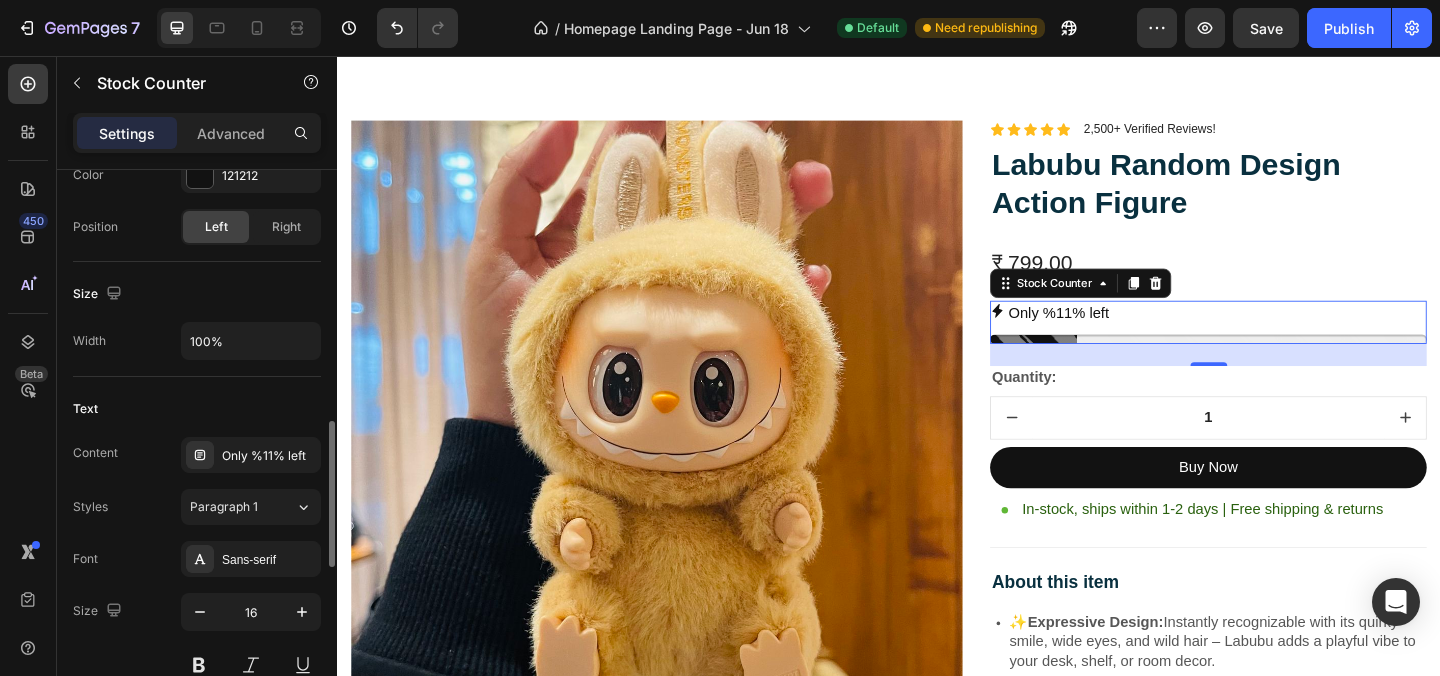 scroll, scrollTop: 776, scrollLeft: 0, axis: vertical 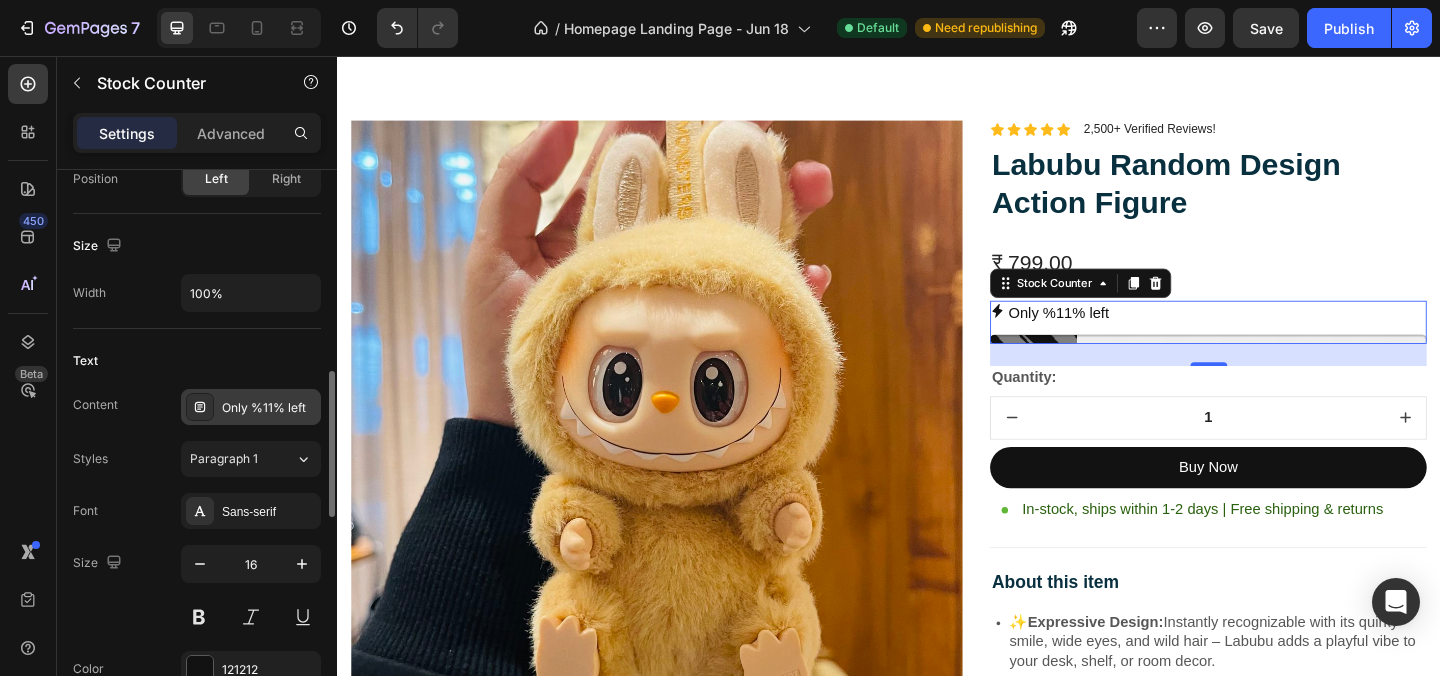 click on "Only %11% left" at bounding box center [269, 408] 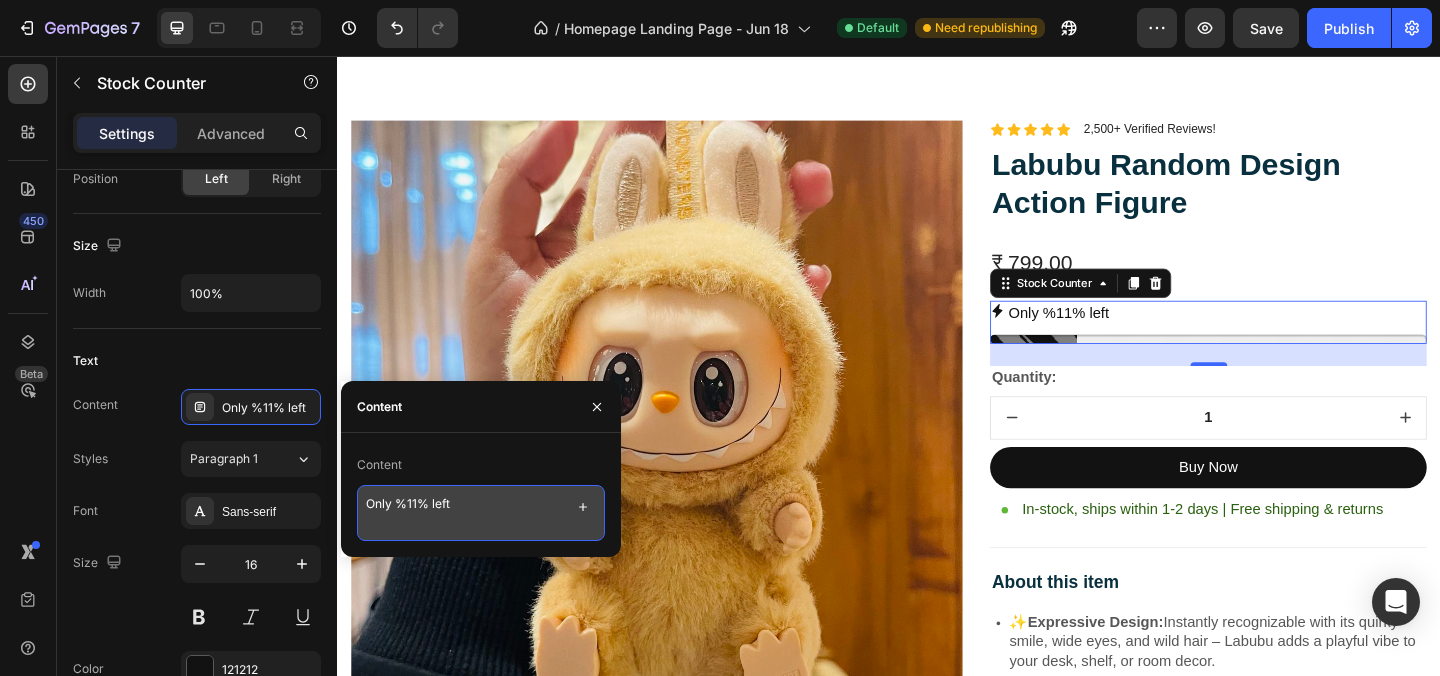 click on "Only %11% left" at bounding box center (481, 513) 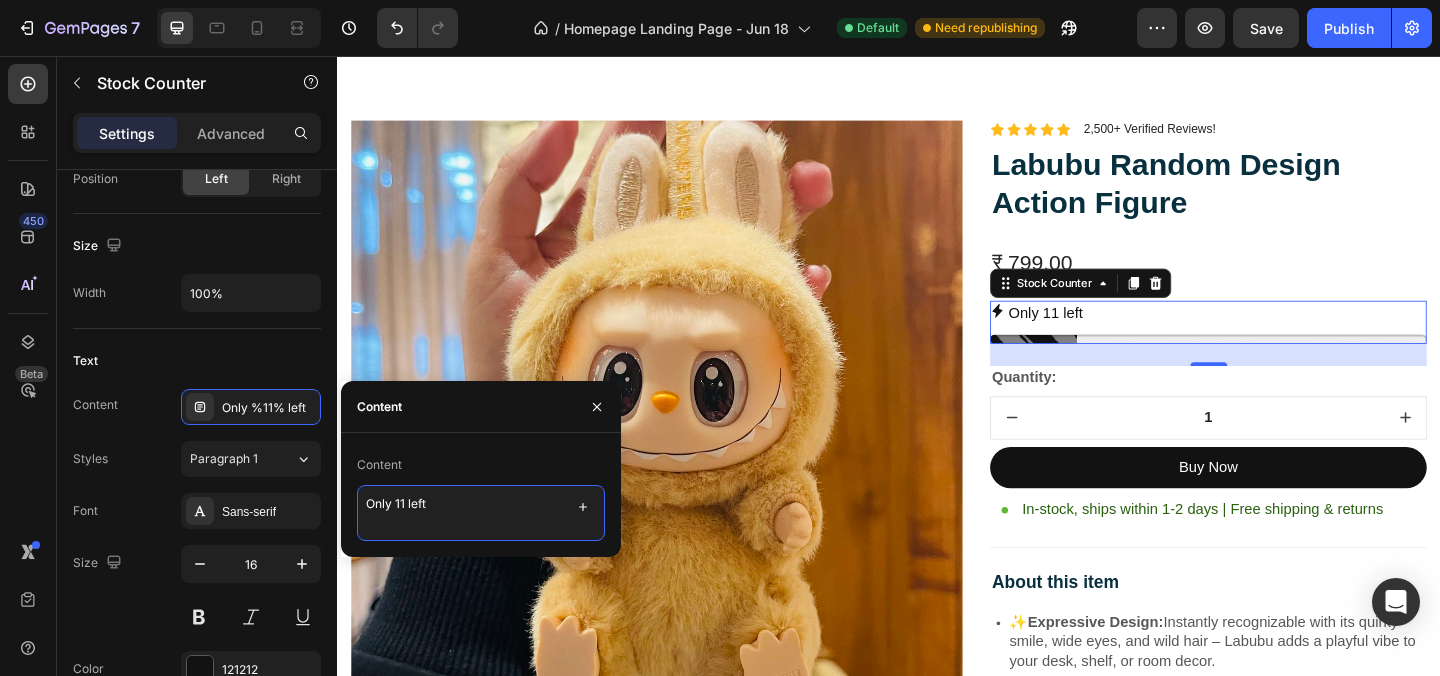 click on "Only 11 left" at bounding box center (481, 513) 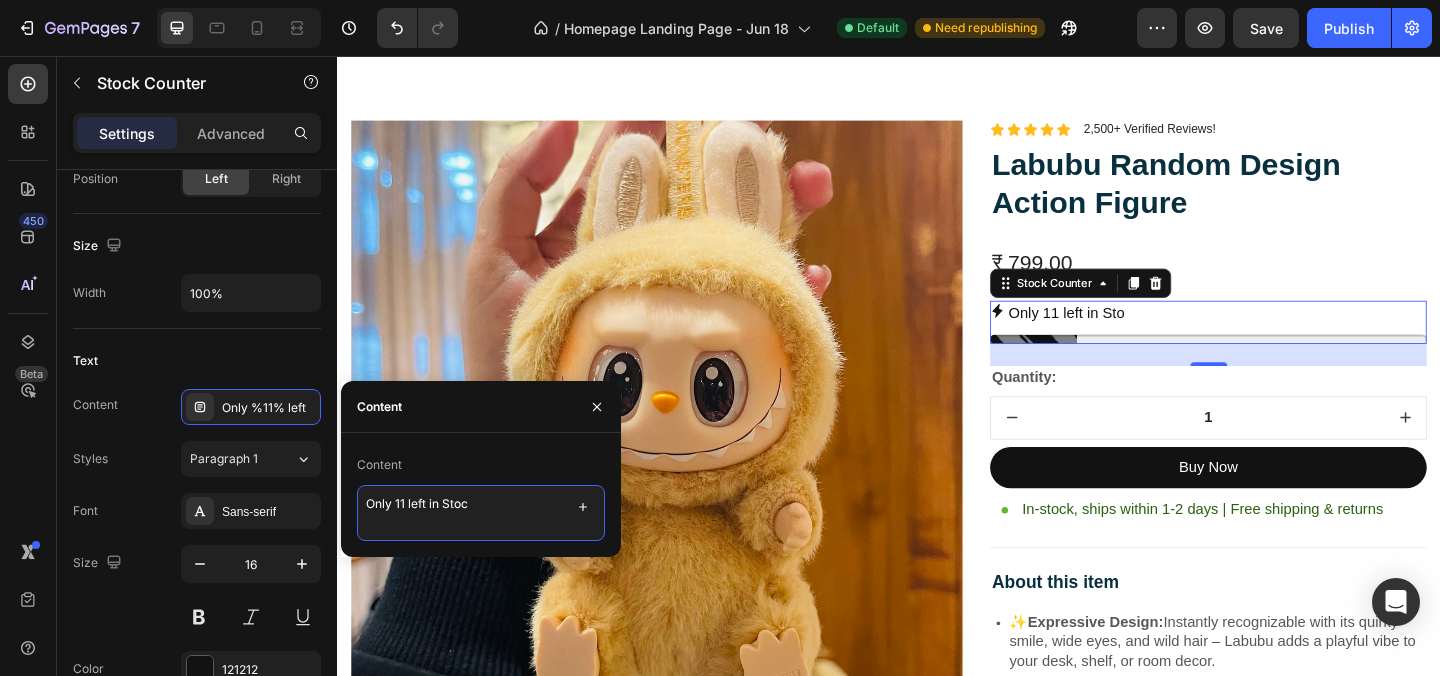 type on "Only 11 left in Stock" 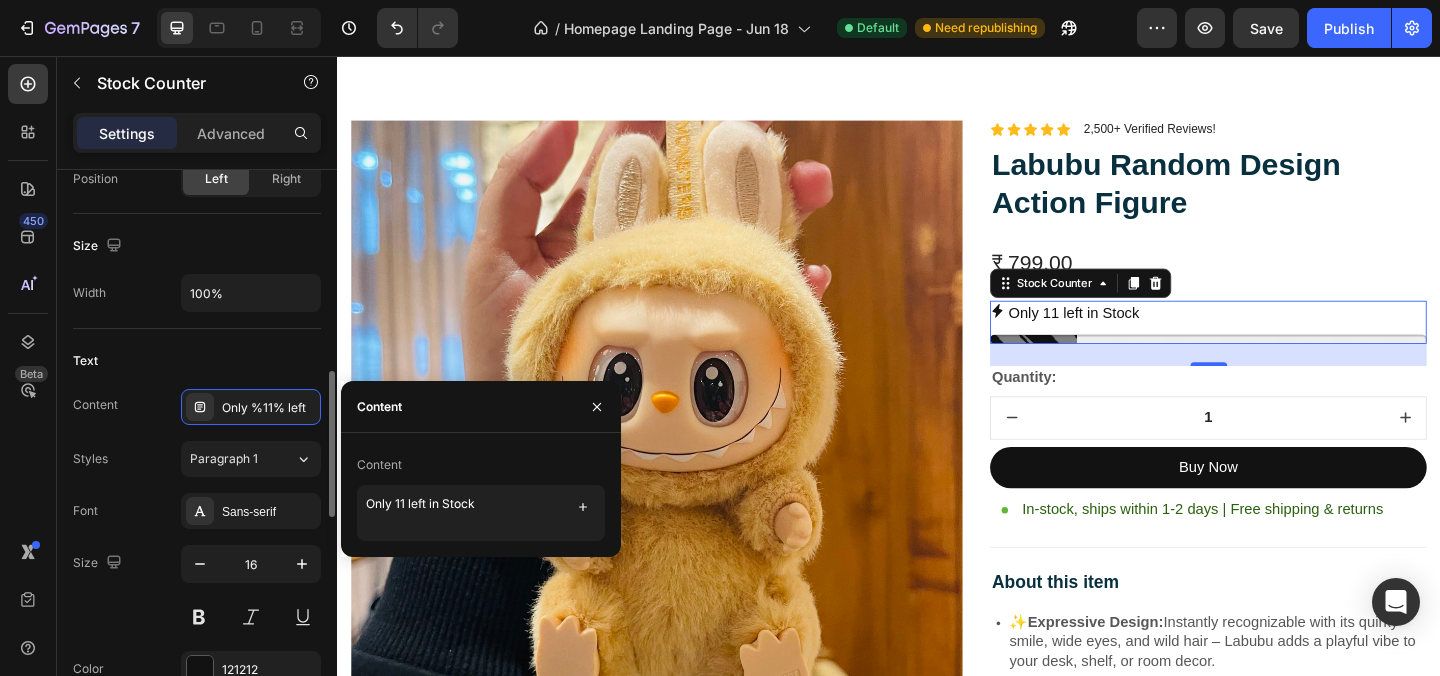 click on "Text" at bounding box center (197, 361) 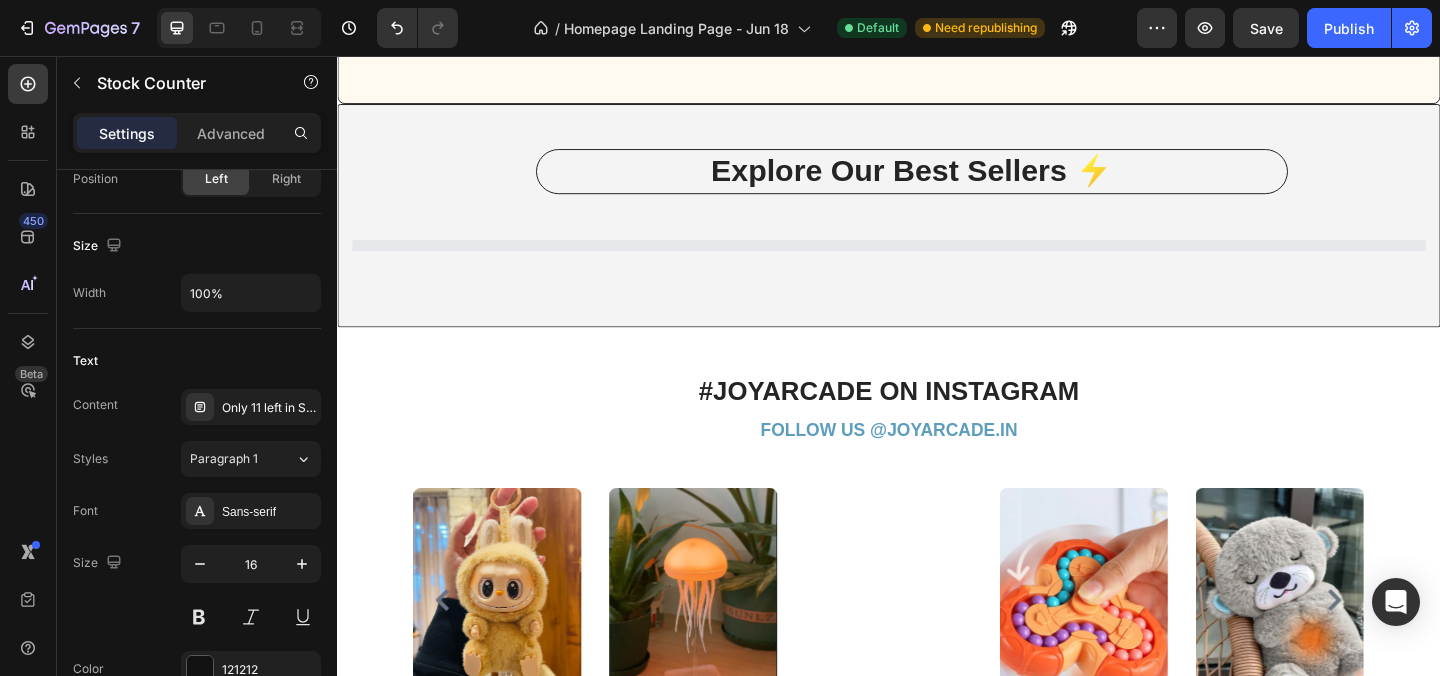 scroll, scrollTop: 0, scrollLeft: 0, axis: both 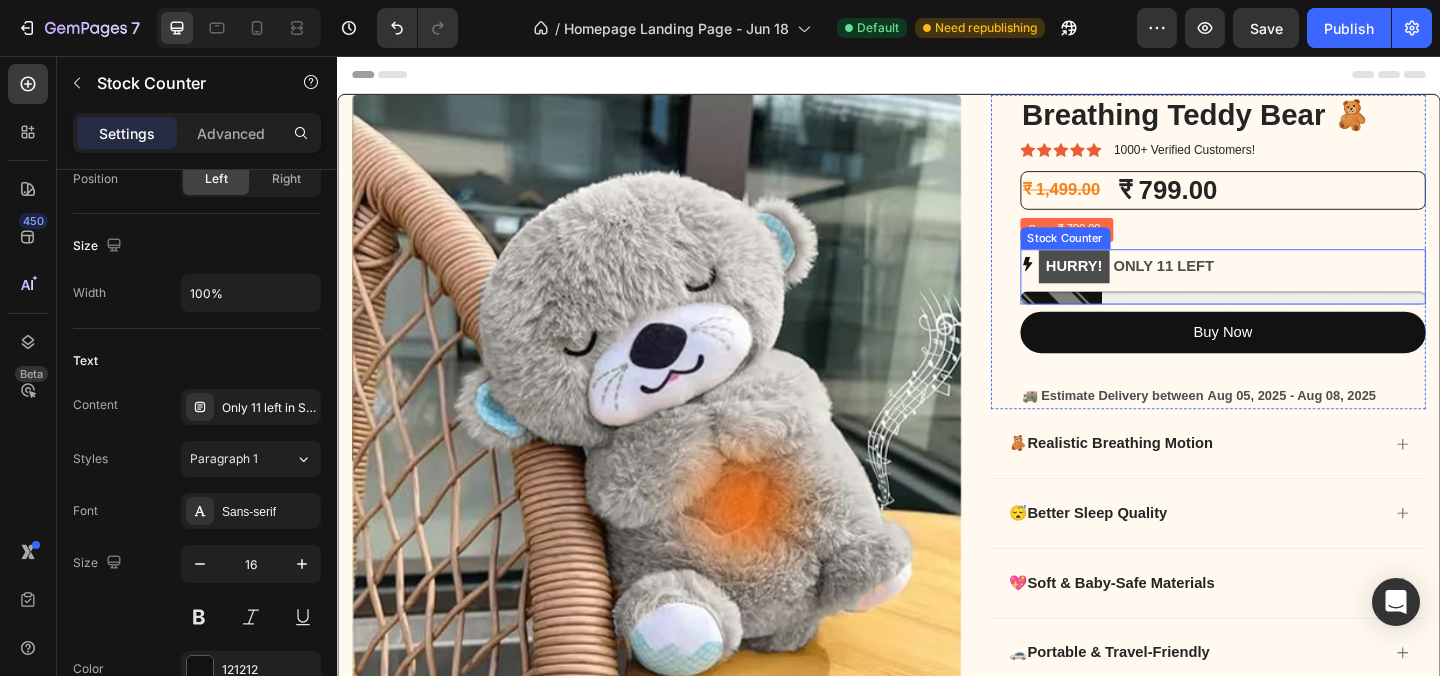 click on "HURRY!" at bounding box center [1139, 285] 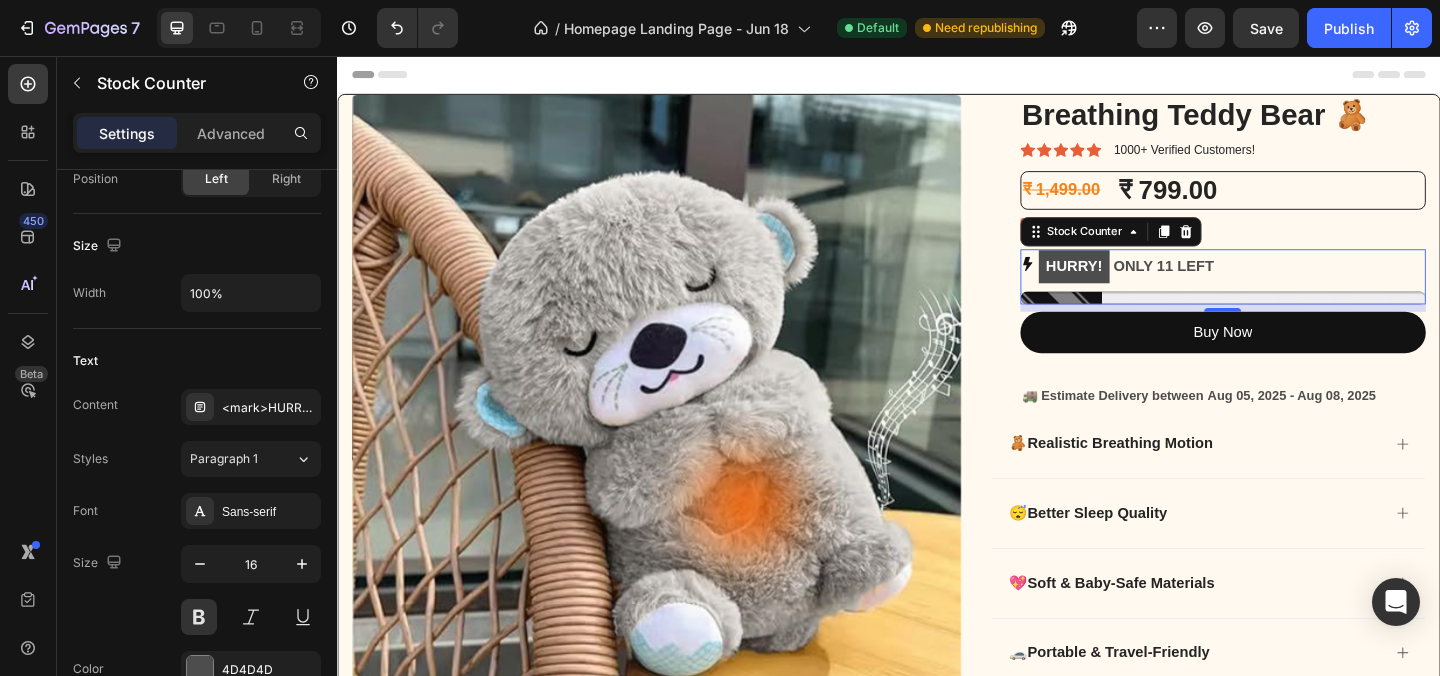 click on "HURRY!" at bounding box center [1139, 285] 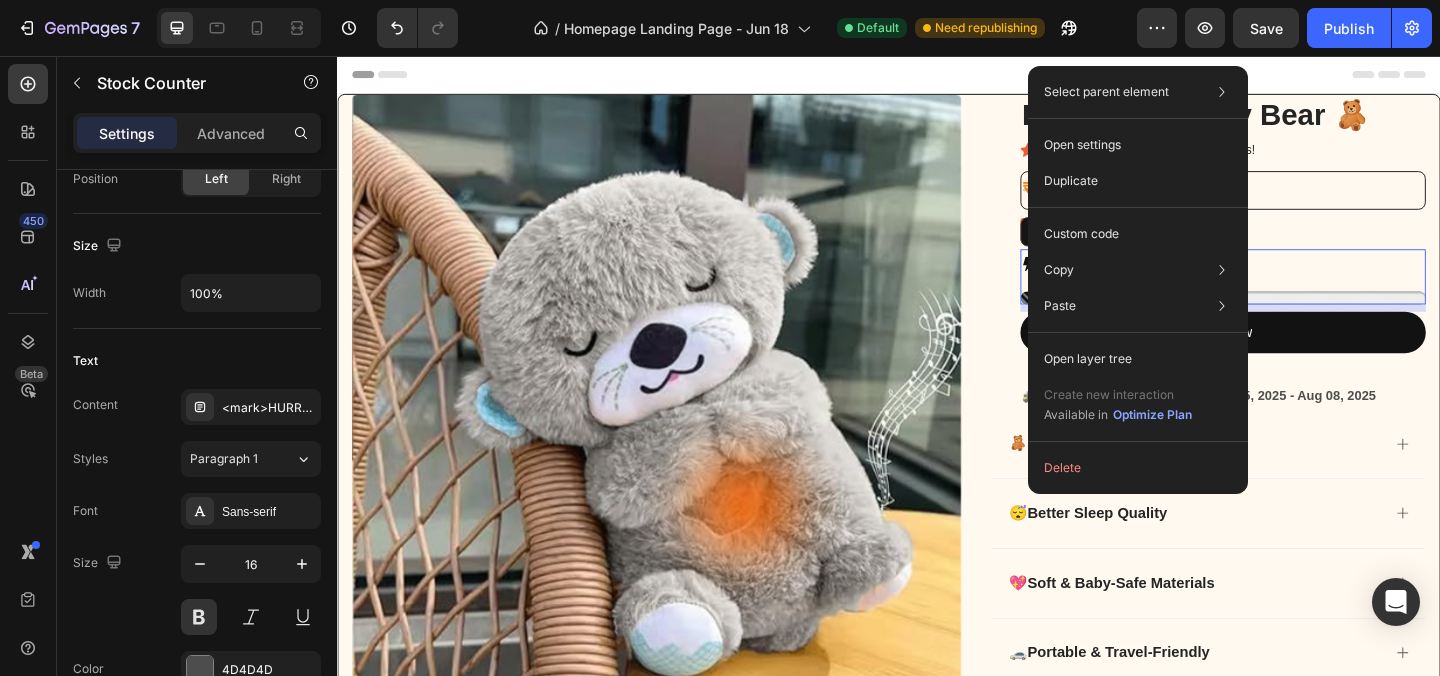 click on "Copy Copy element  Cmd + C Copy style  Copy class  .g_49gneCs3" 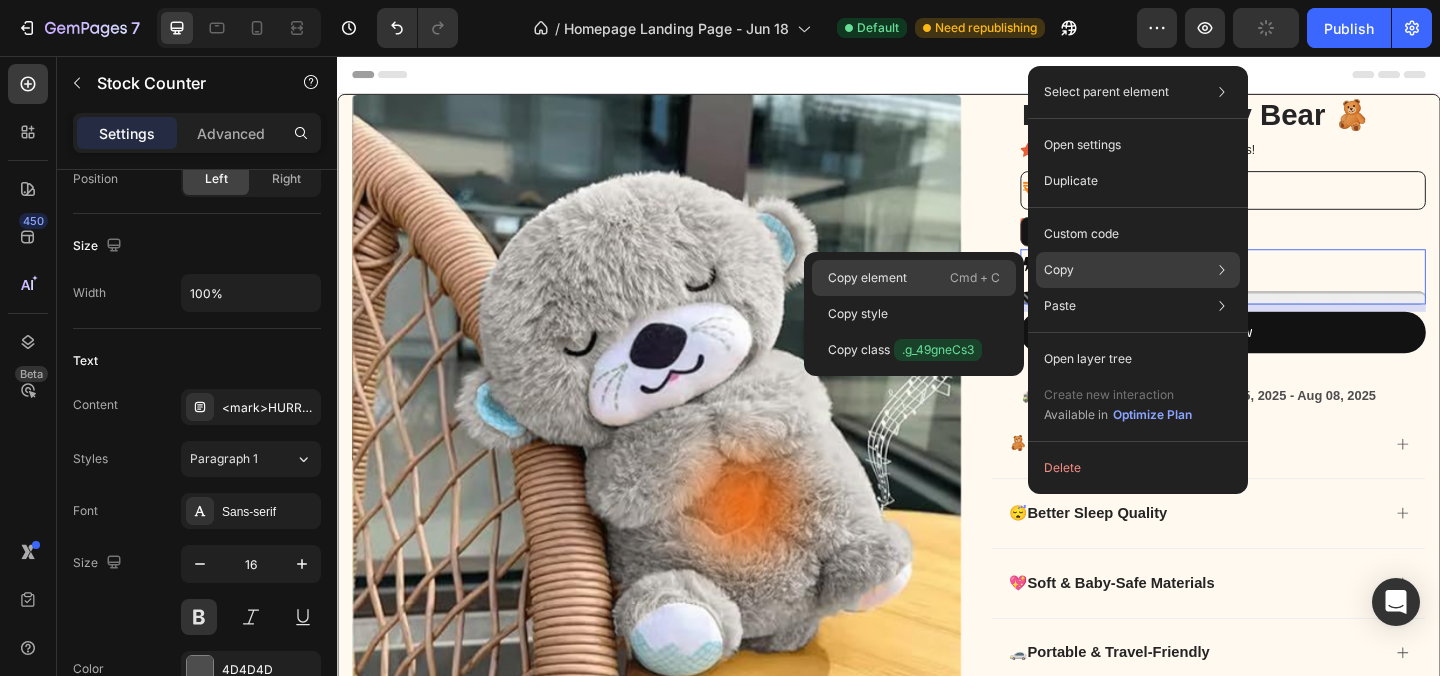 click on "Cmd + C" at bounding box center (975, 278) 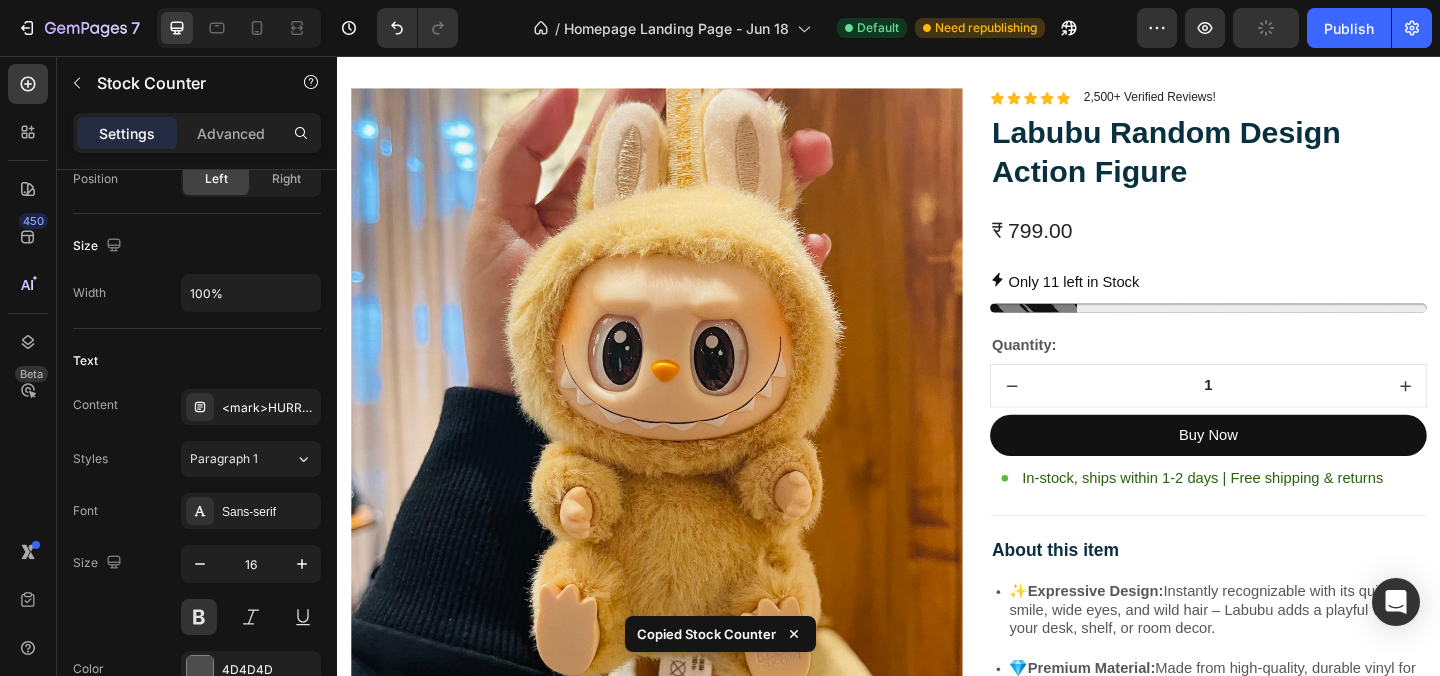scroll, scrollTop: 2903, scrollLeft: 0, axis: vertical 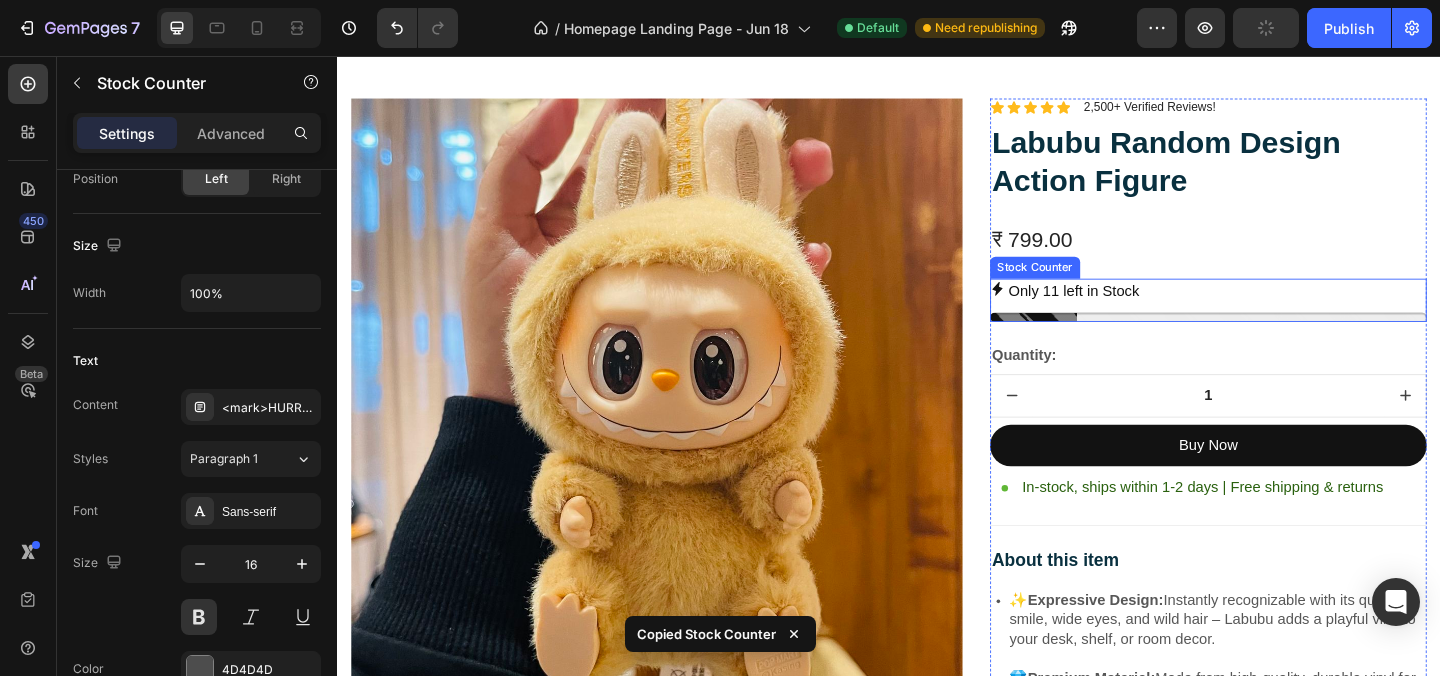 click on "Only 11 left in Stock" at bounding box center [1138, 312] 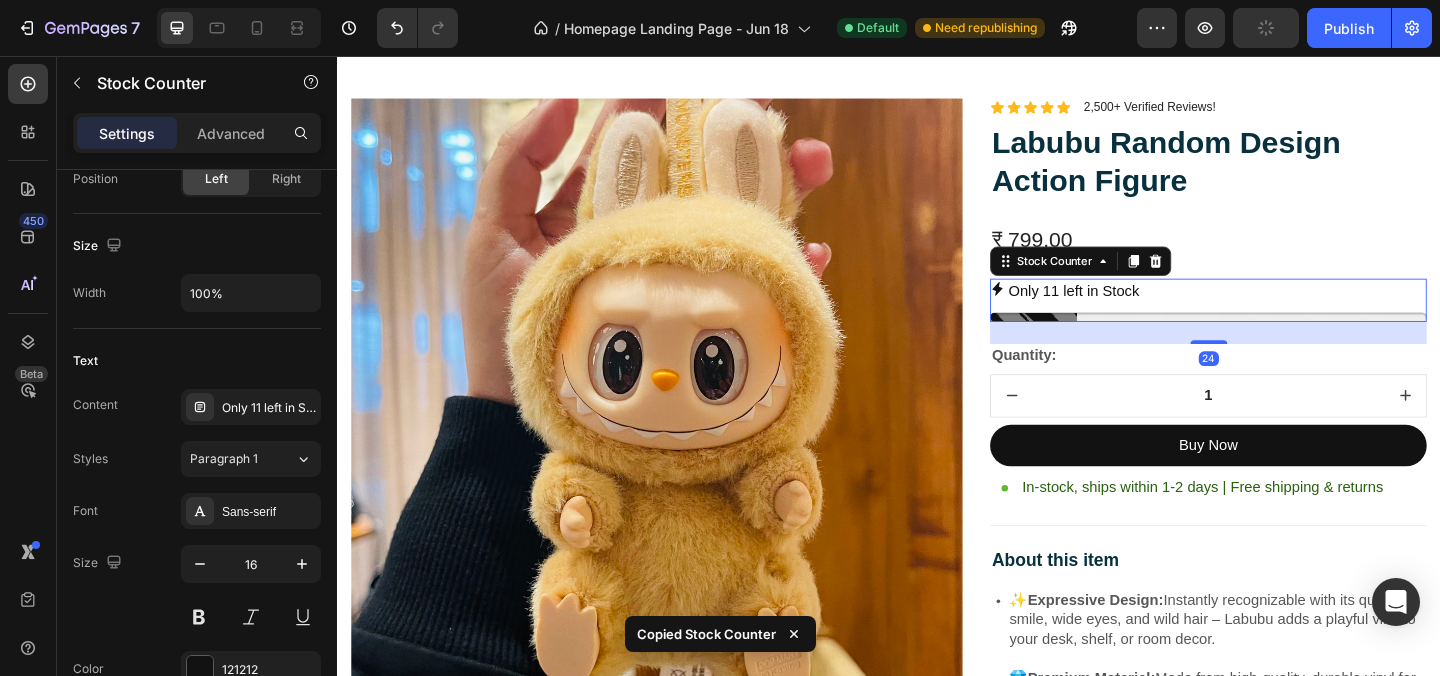 click on "Only 11 left in Stock" at bounding box center [1284, 312] 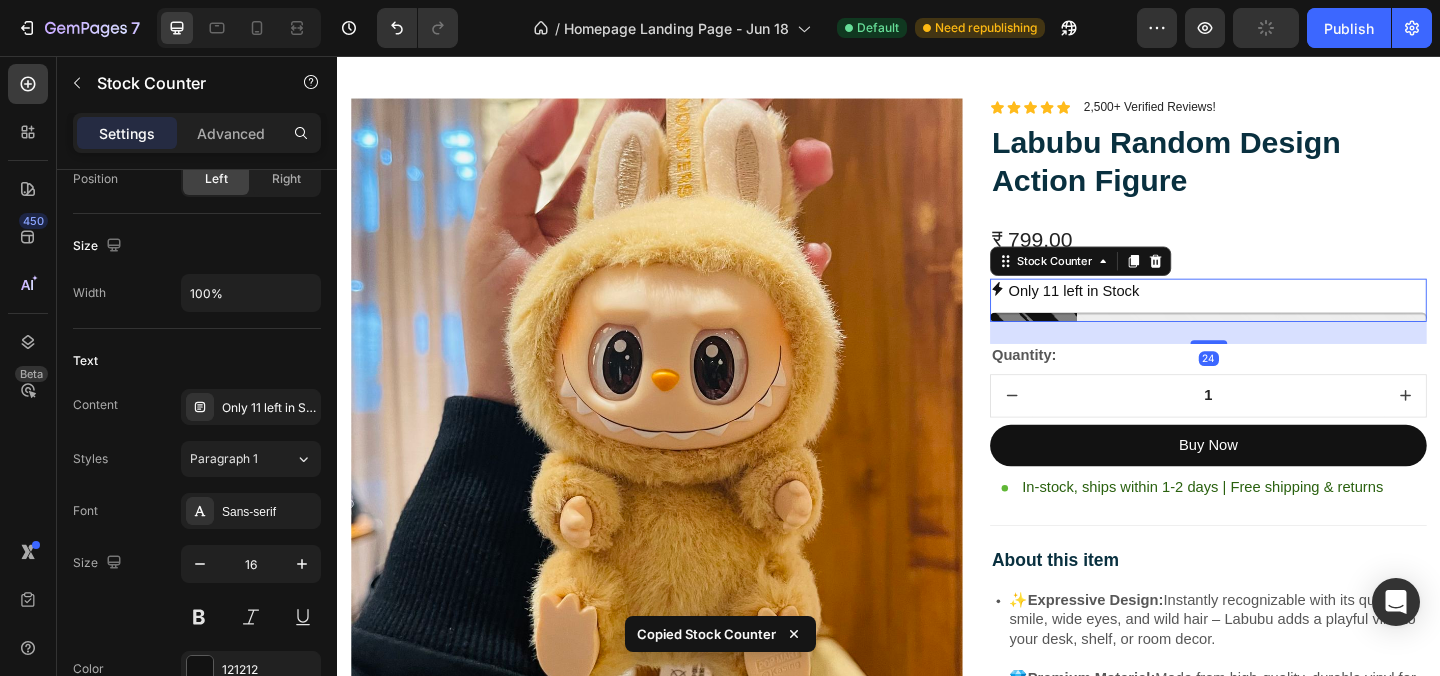 click on "Only 11 left in Stock" at bounding box center (1284, 312) 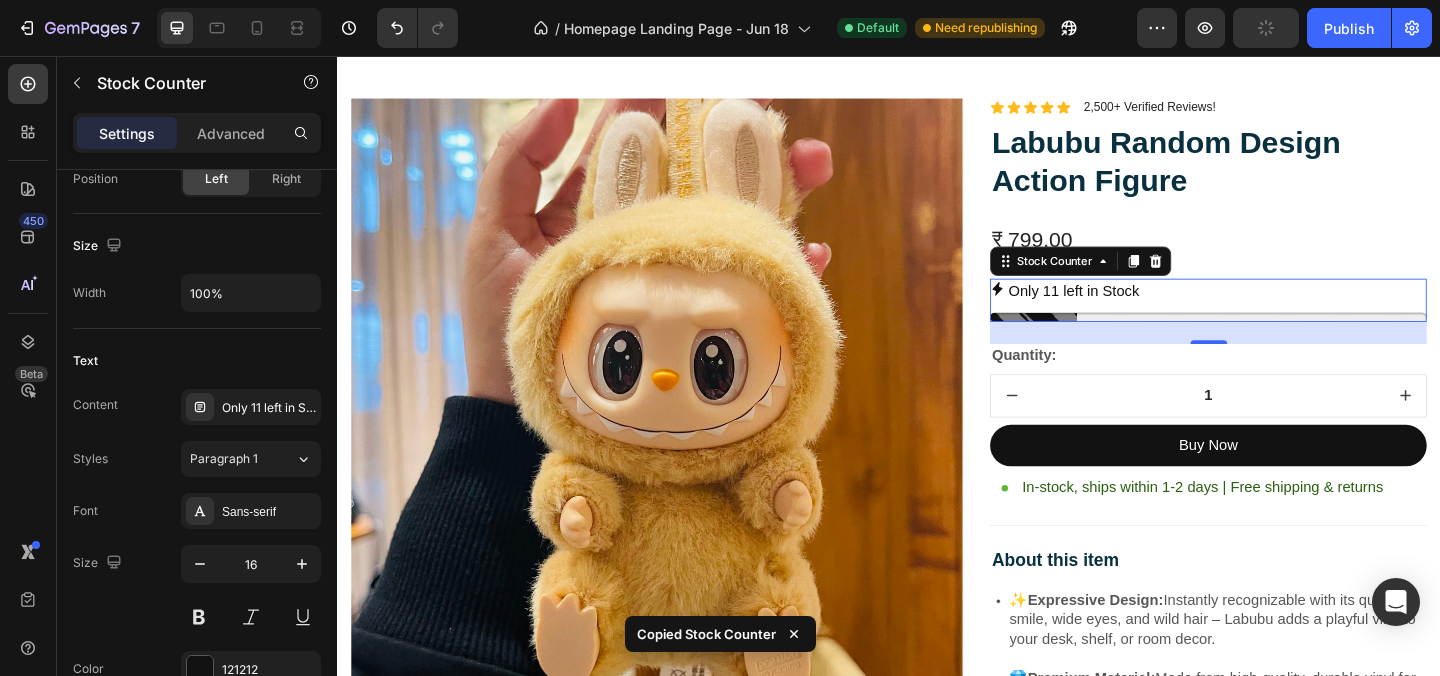 click on "Only 11 left in Stock" at bounding box center (1284, 312) 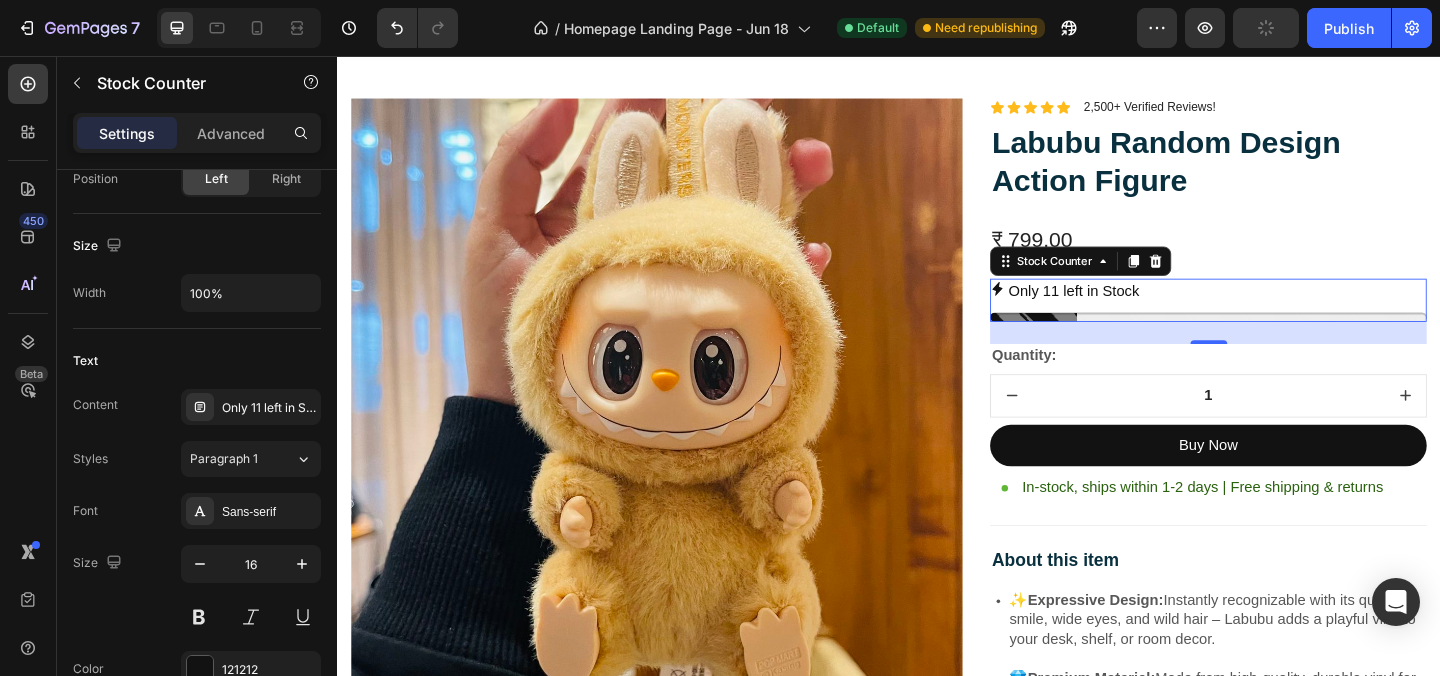 click on "Only 11 left in Stock" at bounding box center (1138, 312) 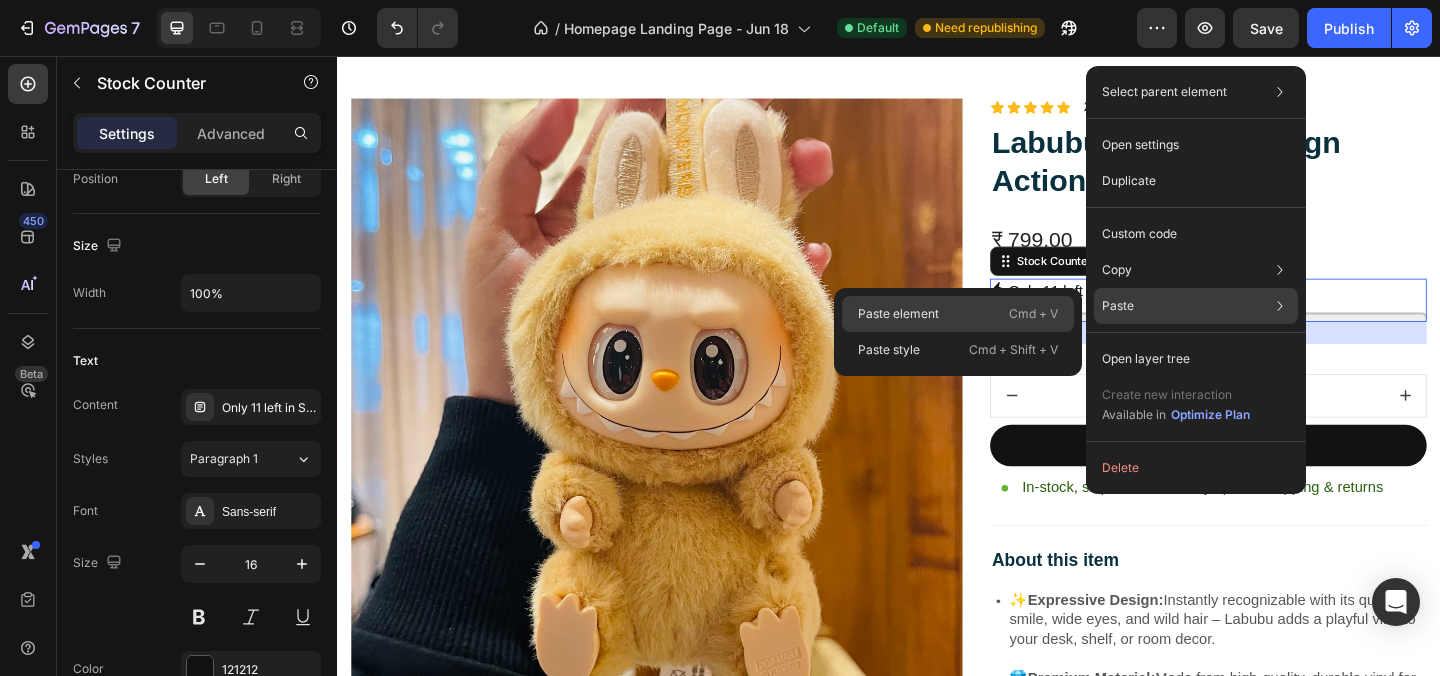 click on "Cmd + V" at bounding box center (1033, 314) 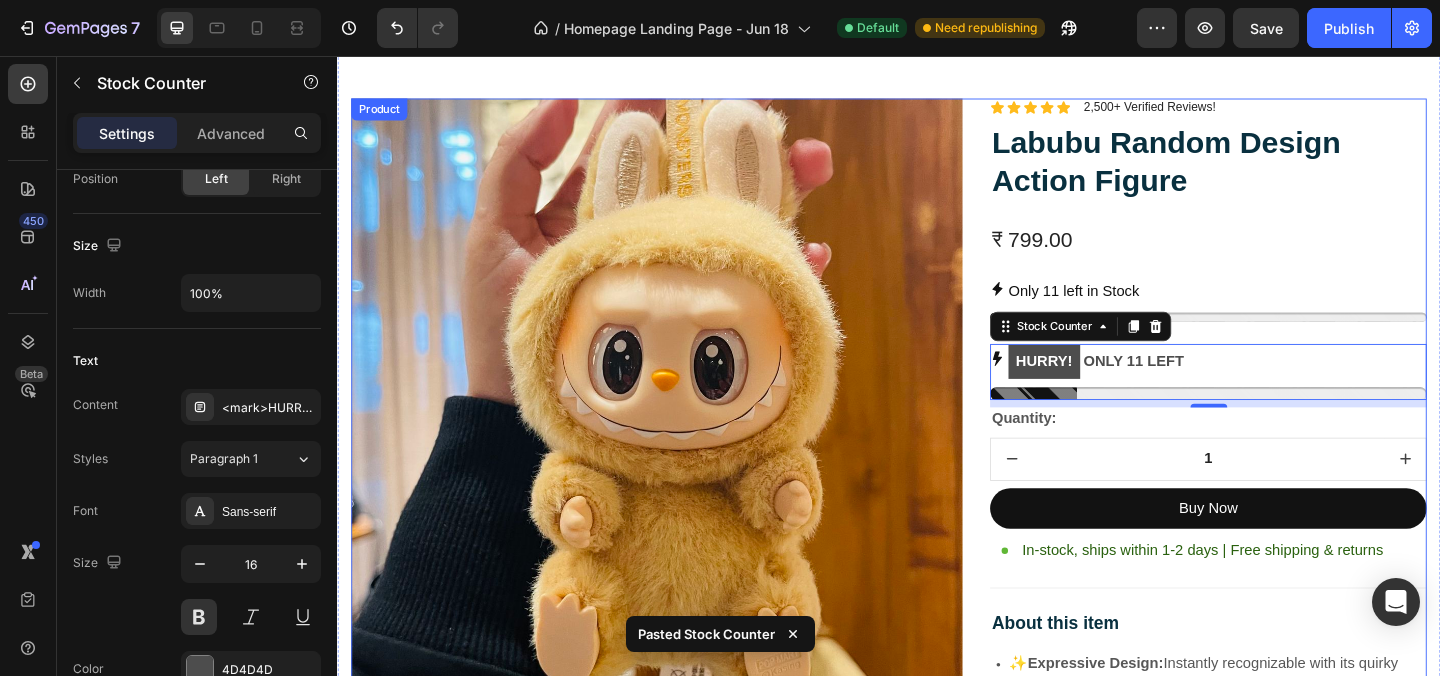click on "Image Lorem ipsum dolor sit amet, consectetur adipiscing elit Text Block Image Adorable Expression Text Block Row Quirky smile, wild hair, and playful eyes that steal the spotlight instantly. Text Block Row Image High-Quality Build Text Block Row Made from premium vinyl material with soft texture and durable finish. Text Block Row Row Image Perfect Display Size Text Block Row Lightweight and compact – ideal for your desk, shelf, or even your car! Text Block Row Image Collector's Edition Text Block Row Comes in special packaging – ideal for gifting or preserving value. Text Block Row Row Image Image Row Image Image Row Row
Product Images Icon Icon Icon Icon Icon Icon List 2,500+ Verified Reviews! Text Block Row Labubu Random Design Action Figure Product Title ₹ 799.00 Product Price Product Price
Only 11 left in Stock Stock Counter
HURRY!  ONLY 11 LEFT Stock Counter   8 Quantity: Text Block
1
Product Quantity Buy Now ✨" at bounding box center (937, 926) 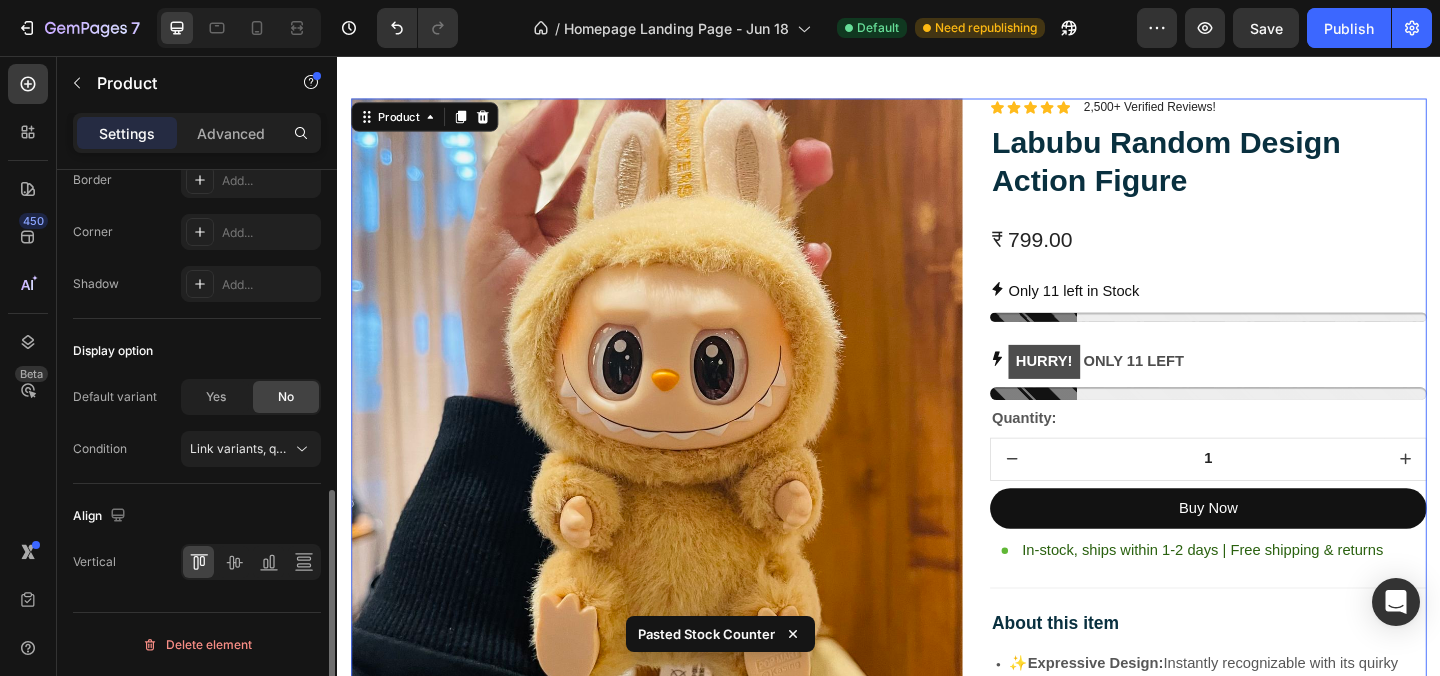 scroll, scrollTop: 0, scrollLeft: 0, axis: both 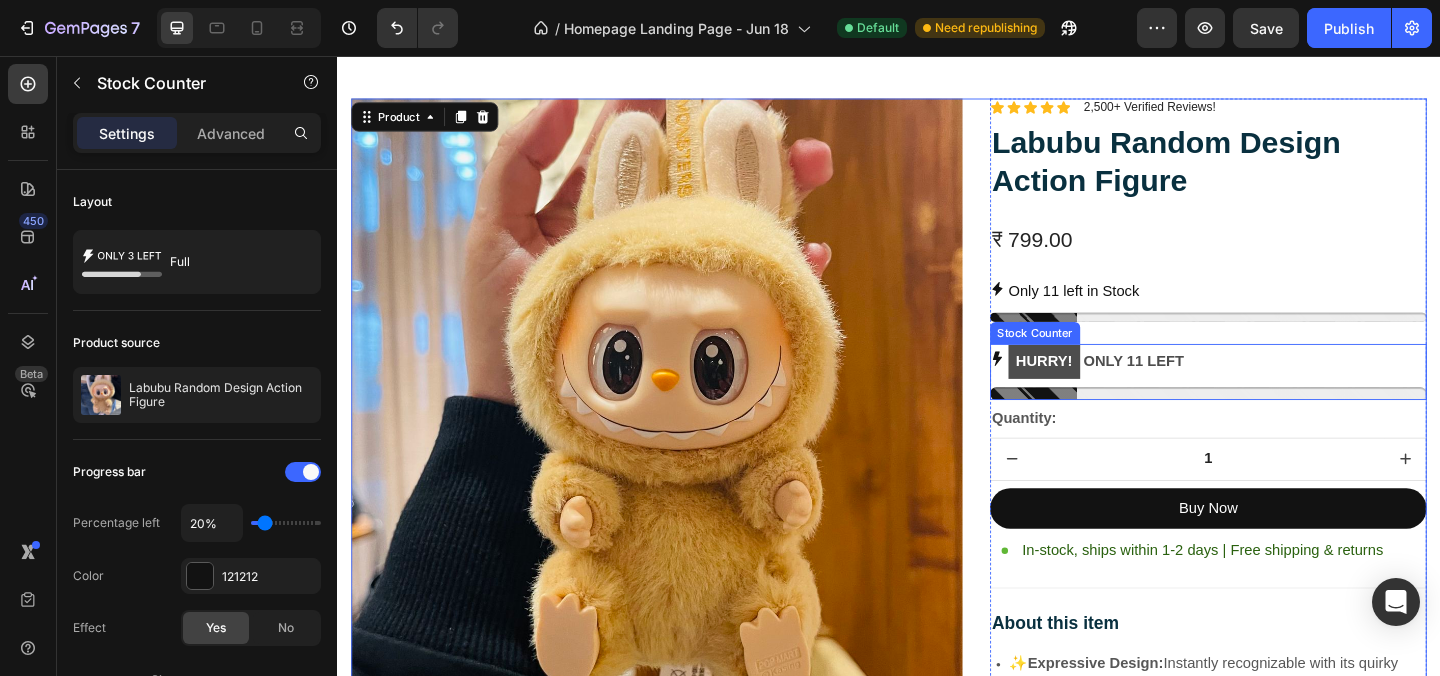 click on "HURRY!  ONLY 11 LEFT" at bounding box center [1162, 388] 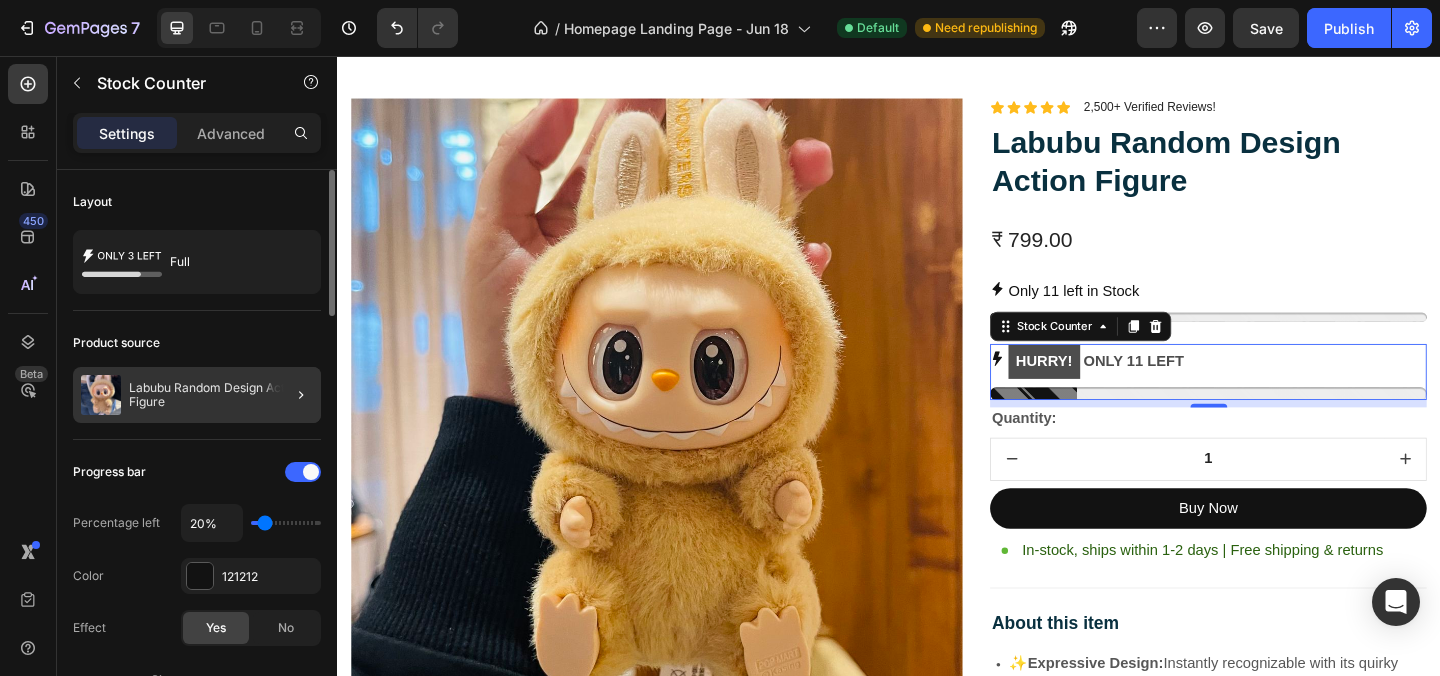 click 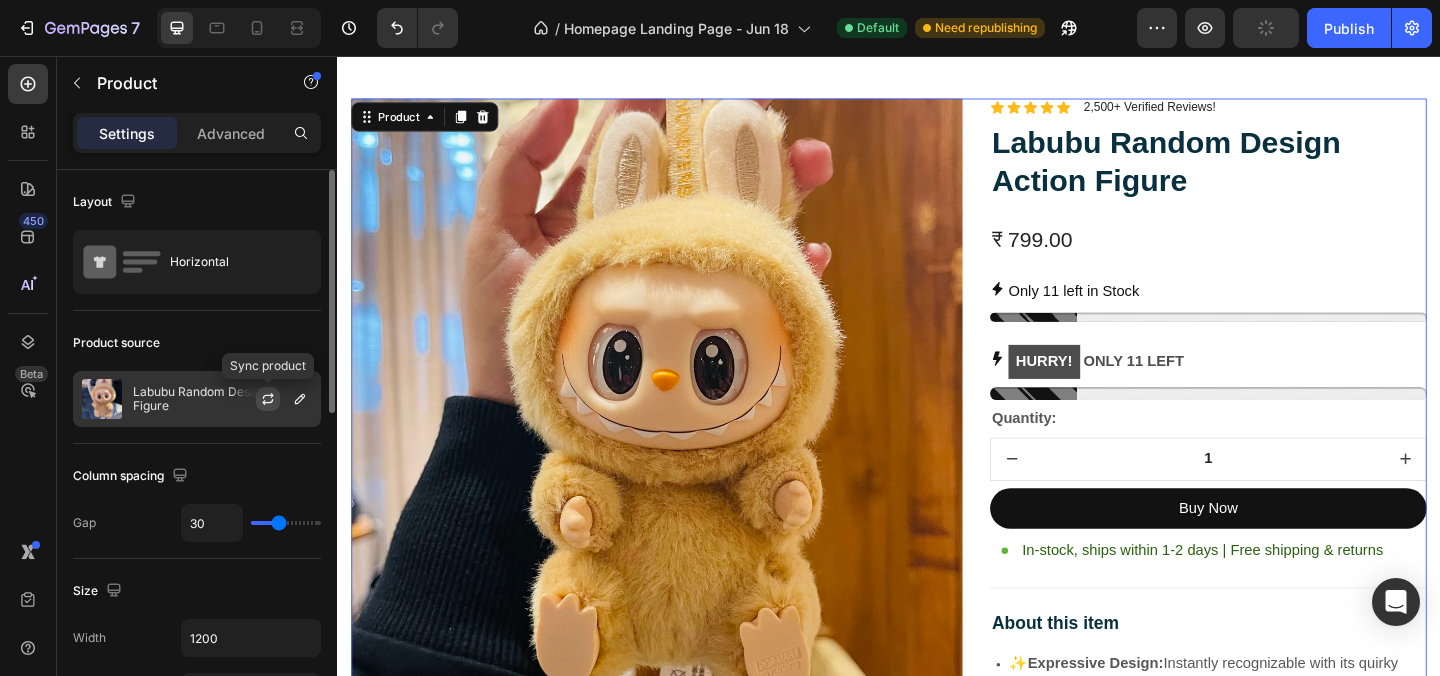 click 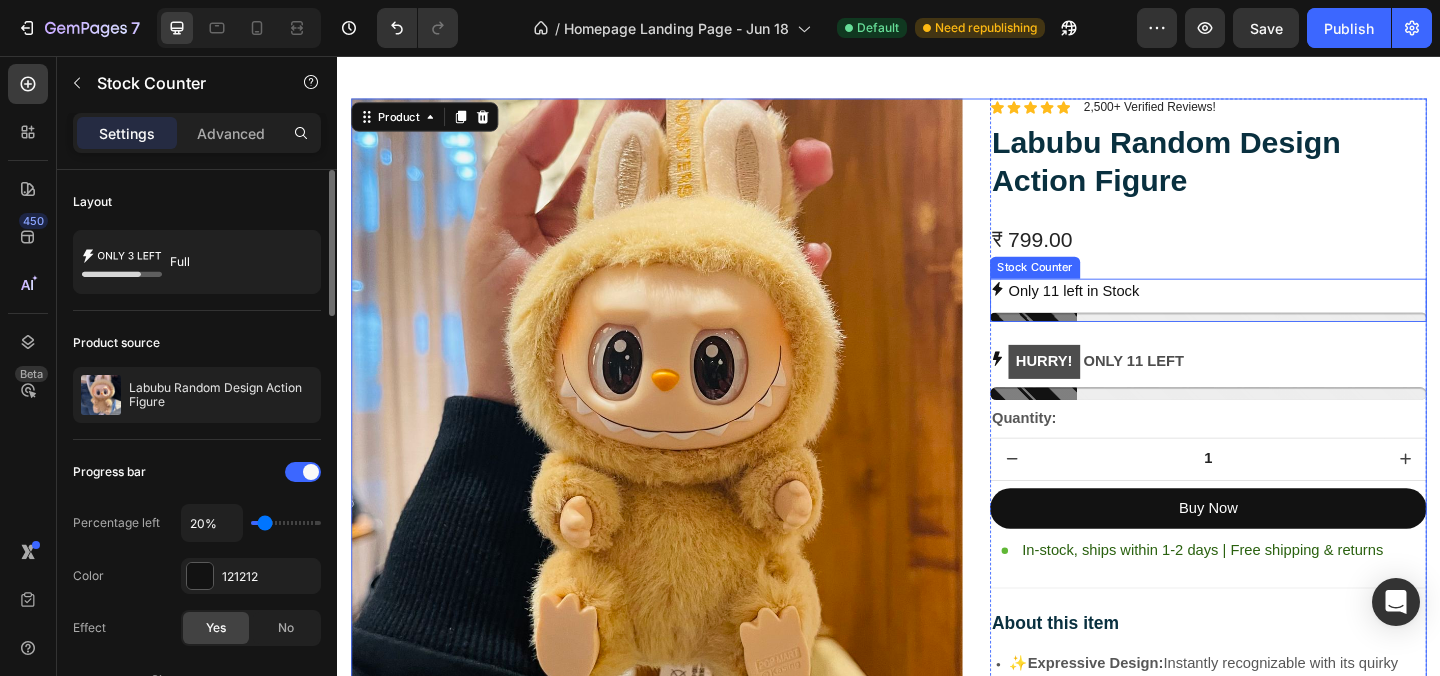 click on "Only 11 left in Stock" at bounding box center (1284, 312) 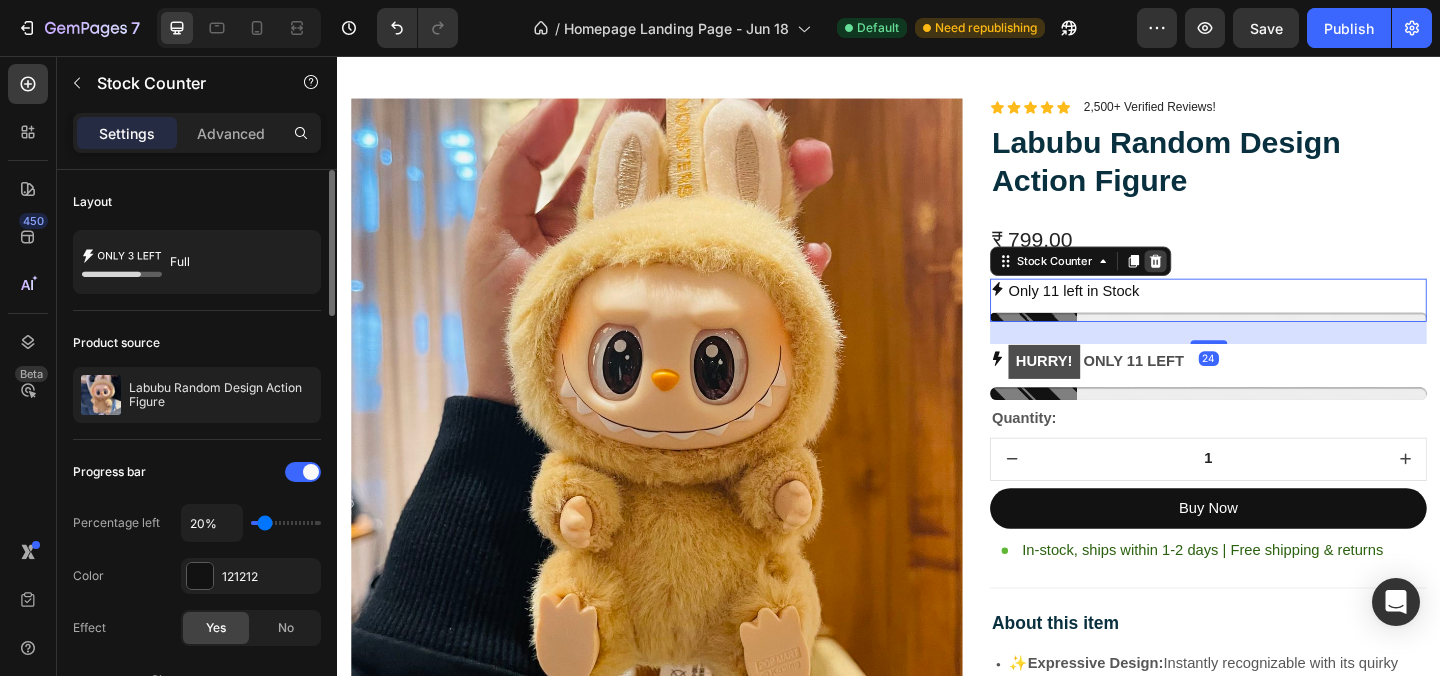 click 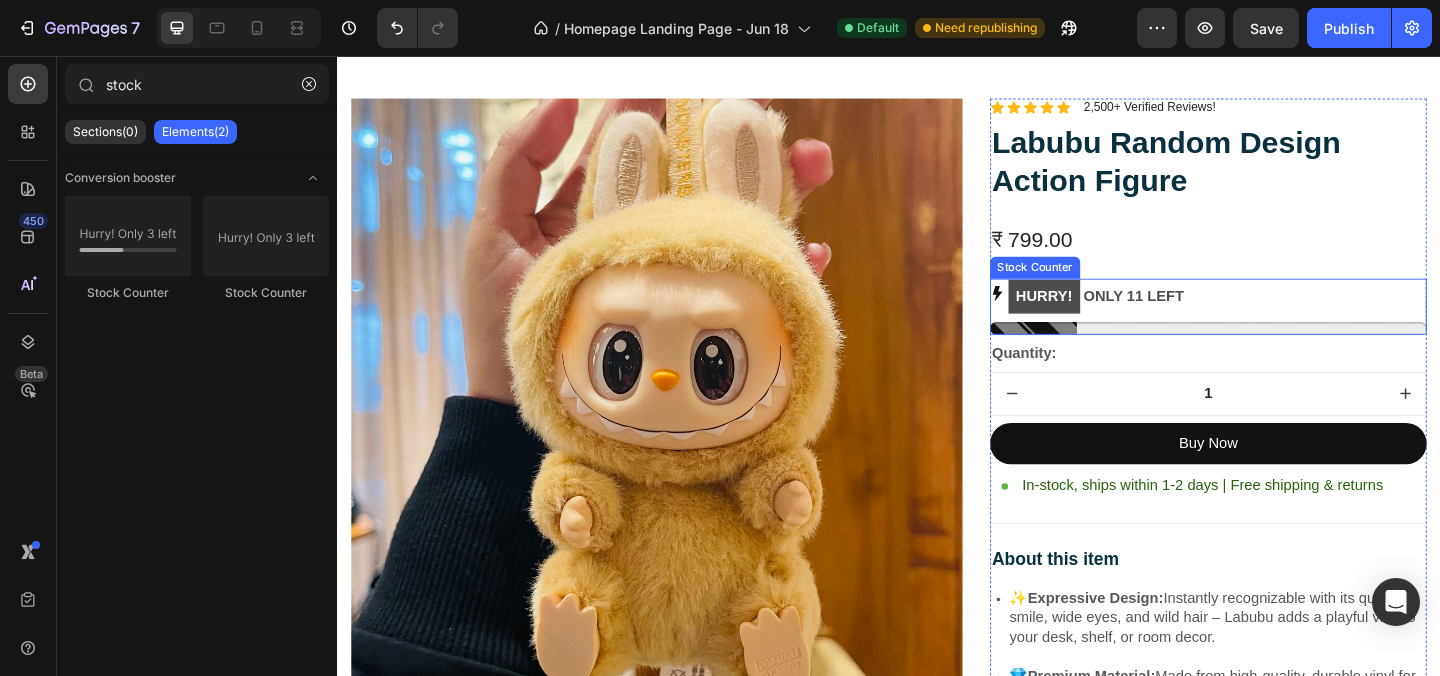 click on "HURRY!  ONLY 11 LEFT" at bounding box center [1284, 317] 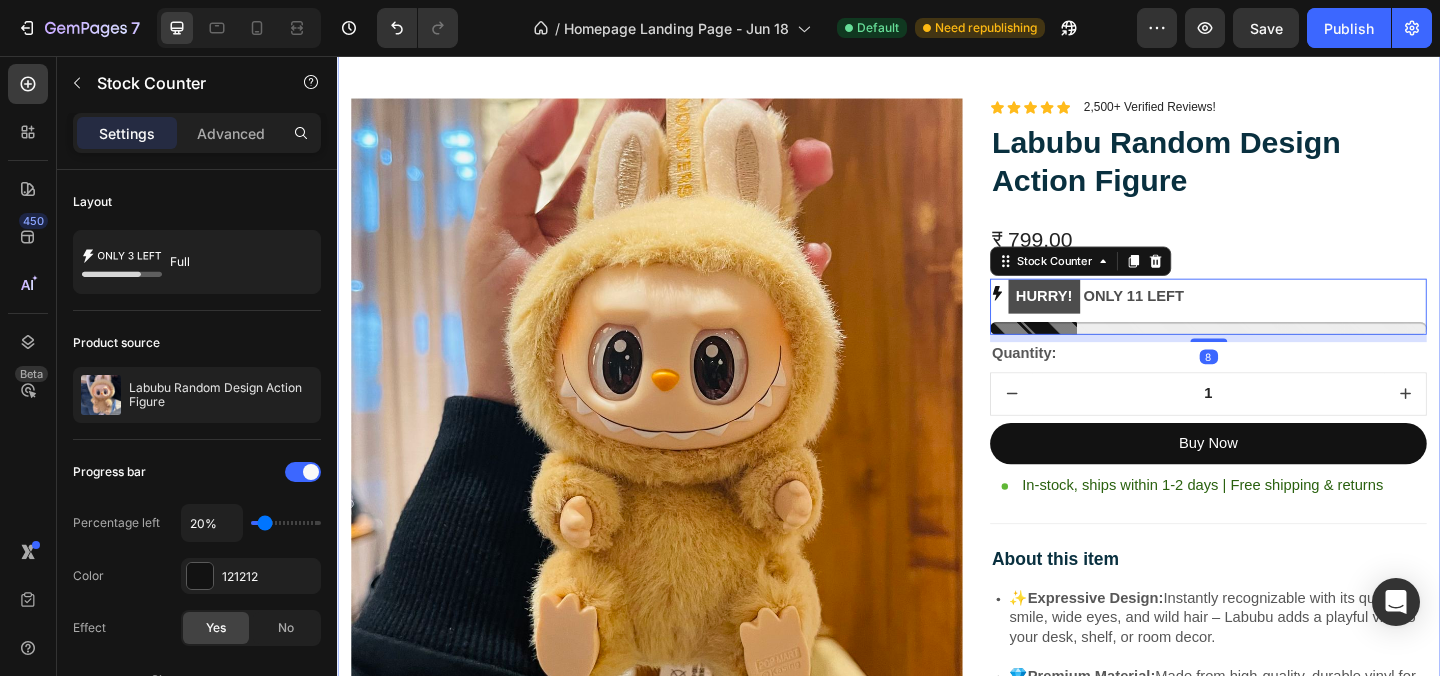 click on "Image Lorem ipsum dolor sit amet, consectetur adipiscing elit Text Block Image Adorable Expression Text Block Row Quirky smile, wild hair, and playful eyes that steal the spotlight instantly. Text Block Row Image High-Quality Build Text Block Row Made from premium vinyl material with soft texture and durable finish. Text Block Row Row Image Perfect Display Size Text Block Row Lightweight and compact – ideal for your desk, shelf, or even your car! Text Block Row Image Collector's Edition Text Block Row Comes in special packaging – ideal for gifting or preserving value. Text Block Row Row Image Image Row Image Image Row Row
Product Images Icon Icon Icon Icon Icon Icon List 2,500+ Verified Reviews! Text Block Row Labubu Random Design Action Figure Product Title ₹ 799.00 Product Price Product Price
HURRY!  ONLY 11 LEFT Stock Counter   8 Quantity: Text Block
1
Product Quantity Buy Now Dynamic Checkout
Item List Text Block" at bounding box center [937, 883] 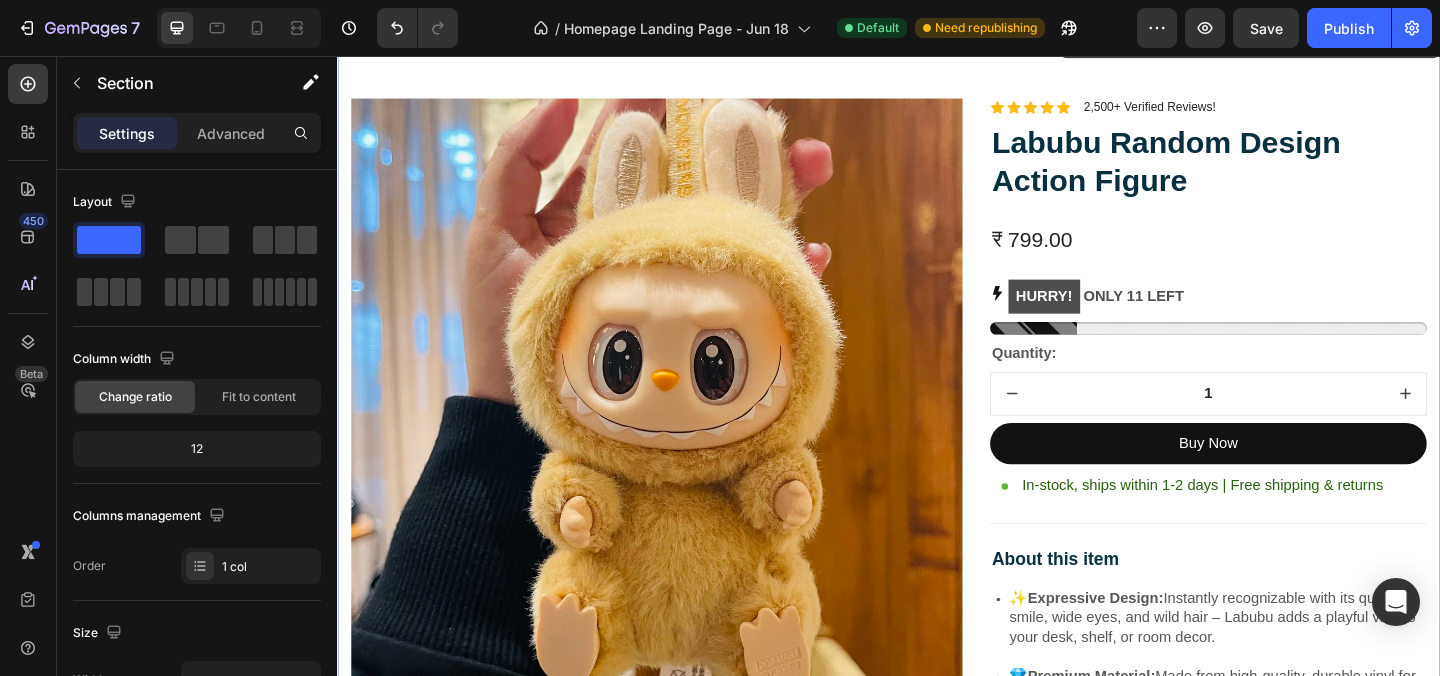 click on "Image Lorem ipsum dolor sit amet, consectetur adipiscing elit Text Block Image Adorable Expression Text Block Row Quirky smile, wild hair, and playful eyes that steal the spotlight instantly. Text Block Row Image High-Quality Build Text Block Row Made from premium vinyl material with soft texture and durable finish. Text Block Row Row Image Perfect Display Size Text Block Row Lightweight and compact – ideal for your desk, shelf, or even your car! Text Block Row Image Collector's Edition Text Block Row Comes in special packaging – ideal for gifting or preserving value. Text Block Row Row Image Image Row Image Image Row Row
Product Images Icon Icon Icon Icon Icon Icon List 2,500+ Verified Reviews! Text Block Row Labubu Random Design Action Figure Product Title ₹ 799.00 Product Price Product Price
HURRY!  ONLY 11 LEFT Stock Counter Quantity: Text Block
1
Product Quantity Buy Now Dynamic Checkout
Item List About this item" at bounding box center [937, 883] 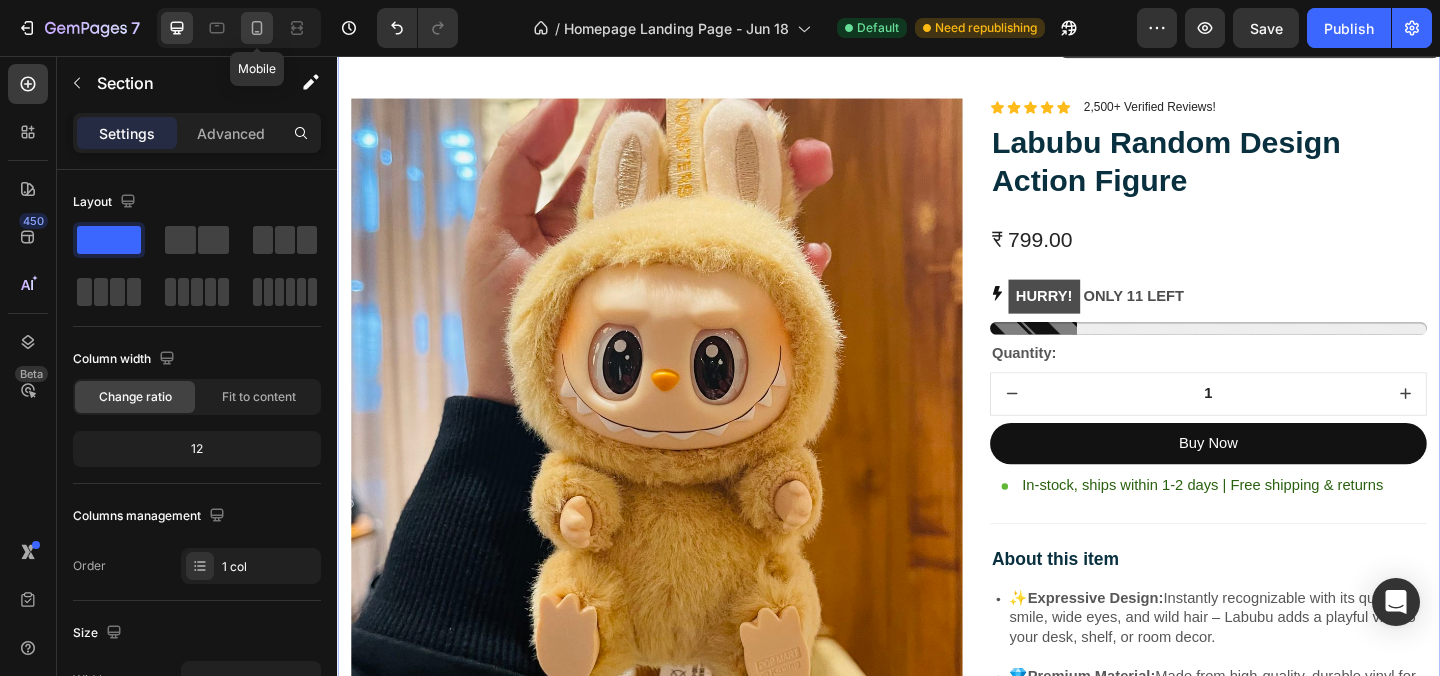 click 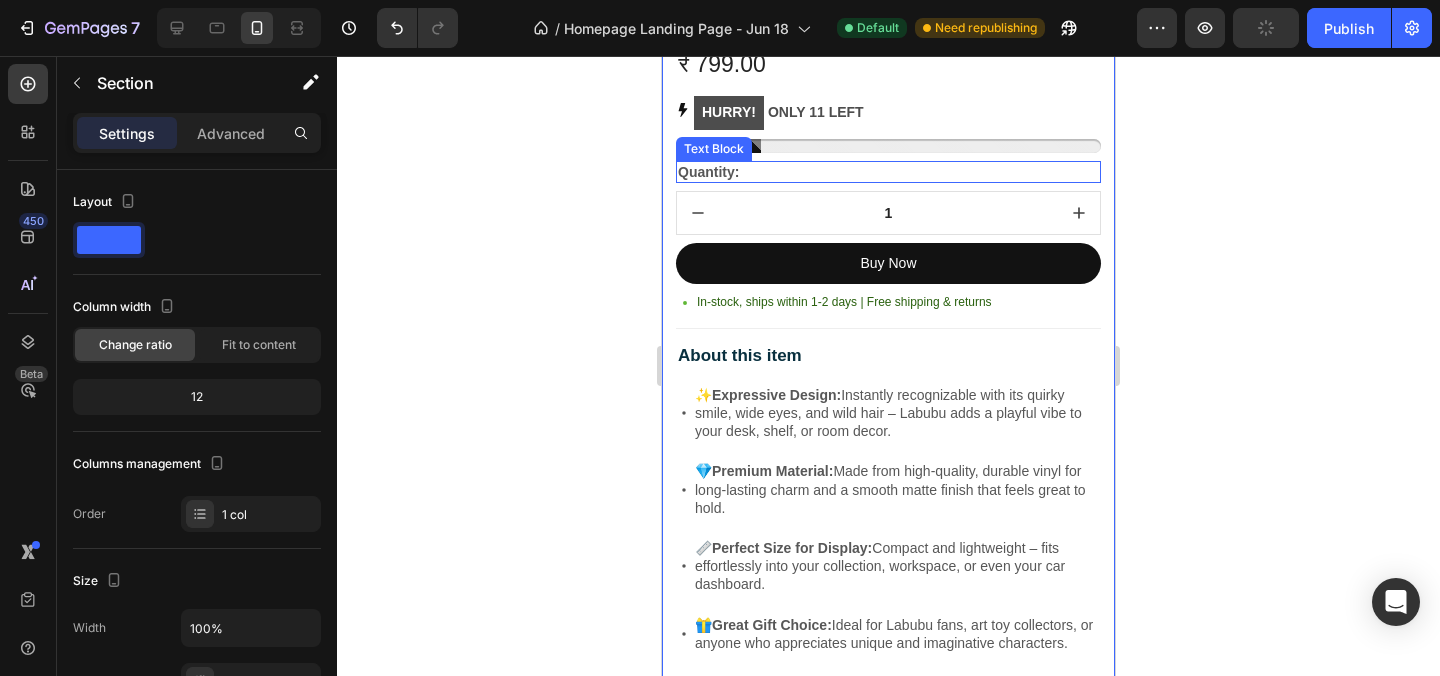 scroll, scrollTop: 3262, scrollLeft: 0, axis: vertical 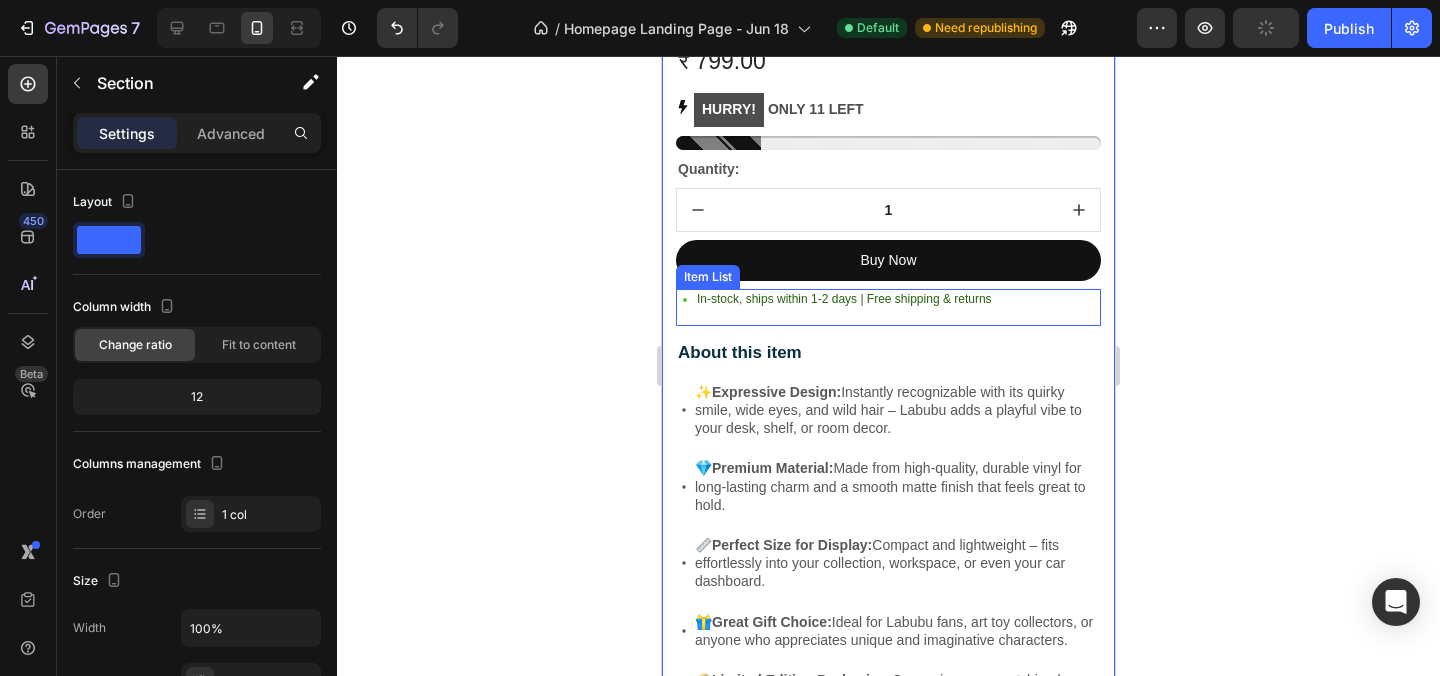 click on "In-stock, ships within 1-2 days | Free shipping & returns" at bounding box center [888, 307] 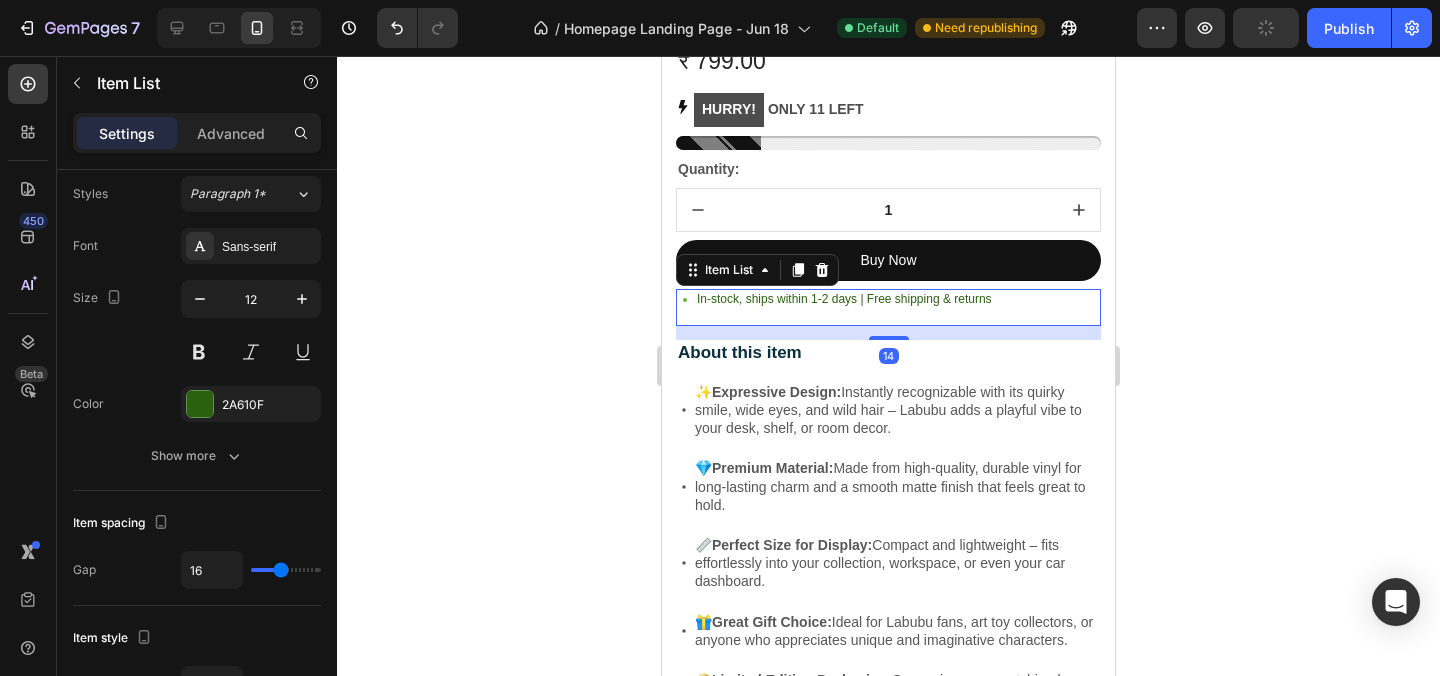 scroll, scrollTop: 1284, scrollLeft: 0, axis: vertical 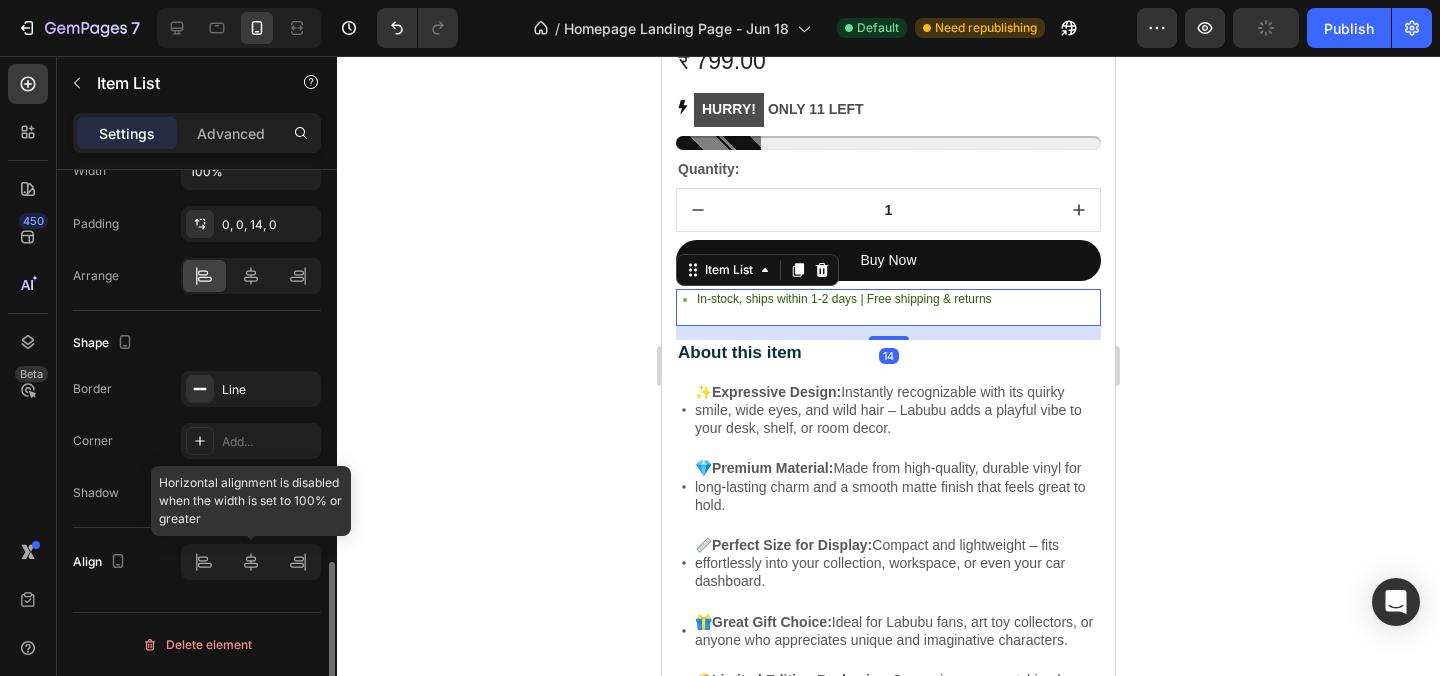 click 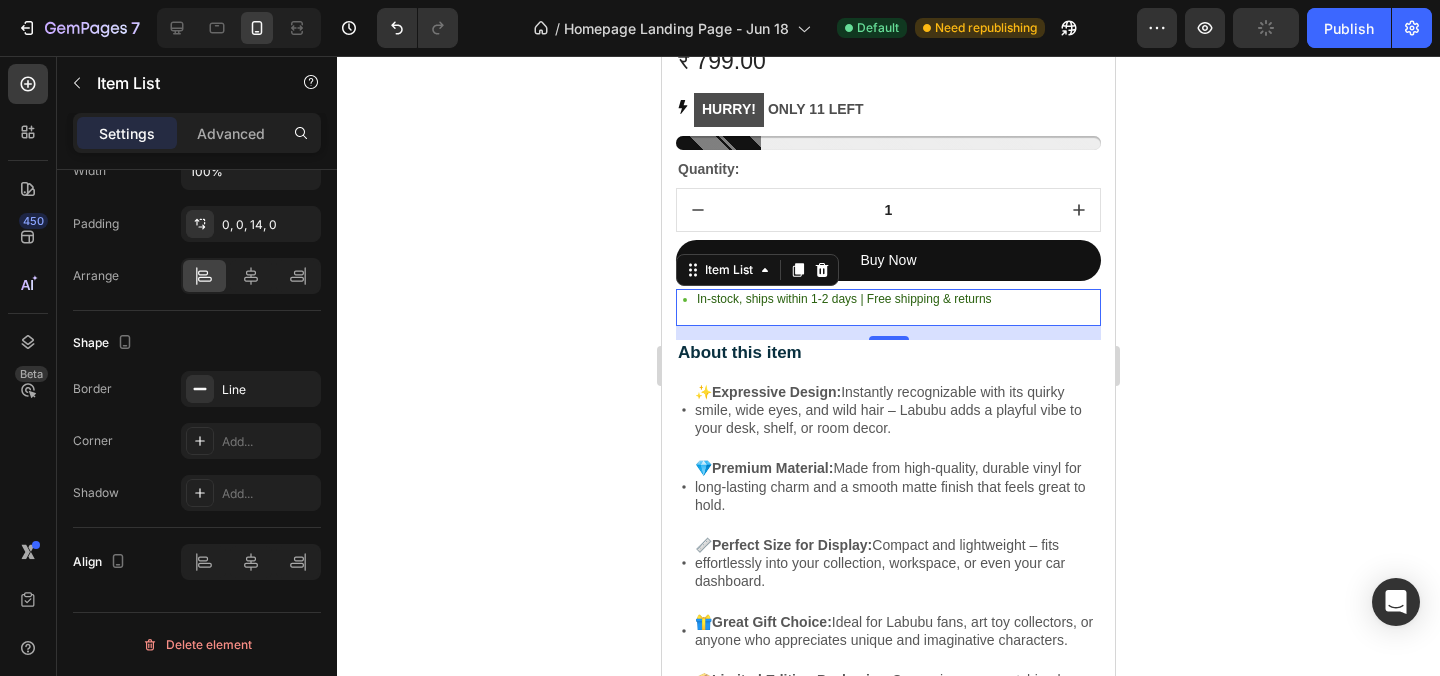 click 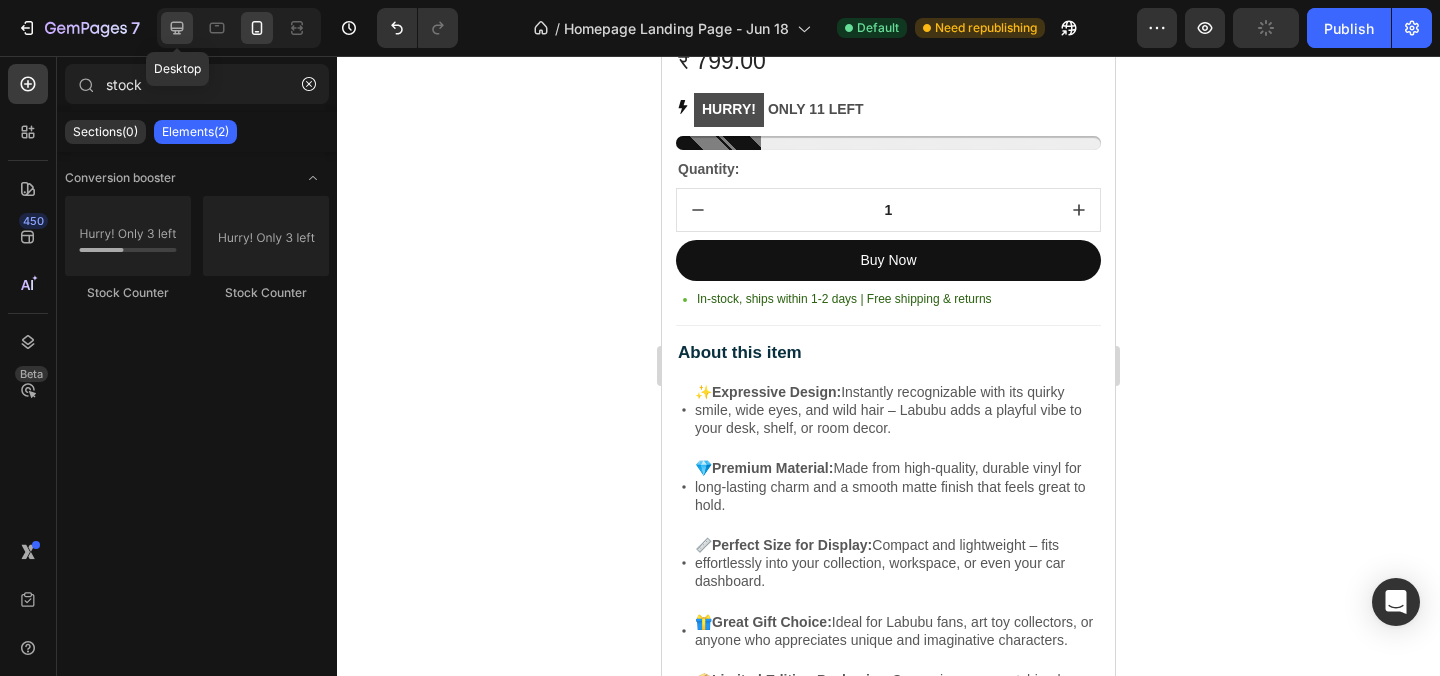click 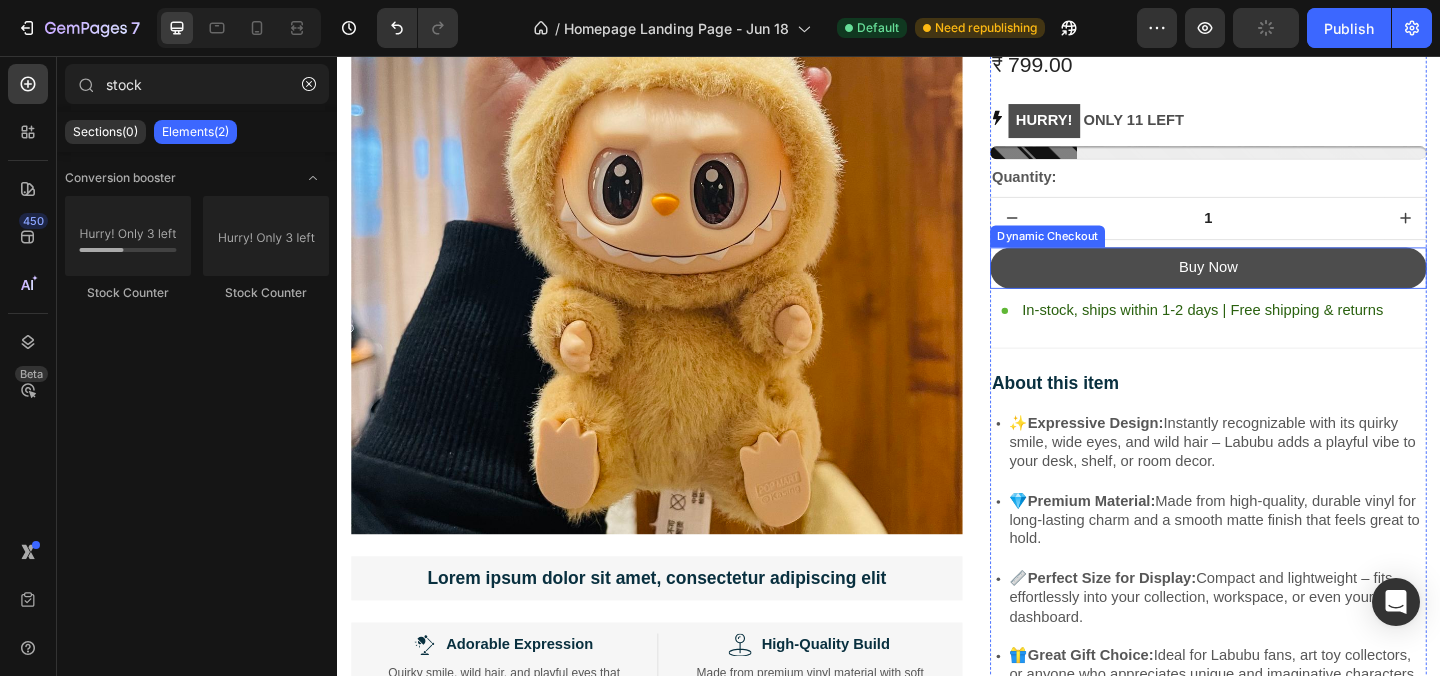 scroll, scrollTop: 3096, scrollLeft: 0, axis: vertical 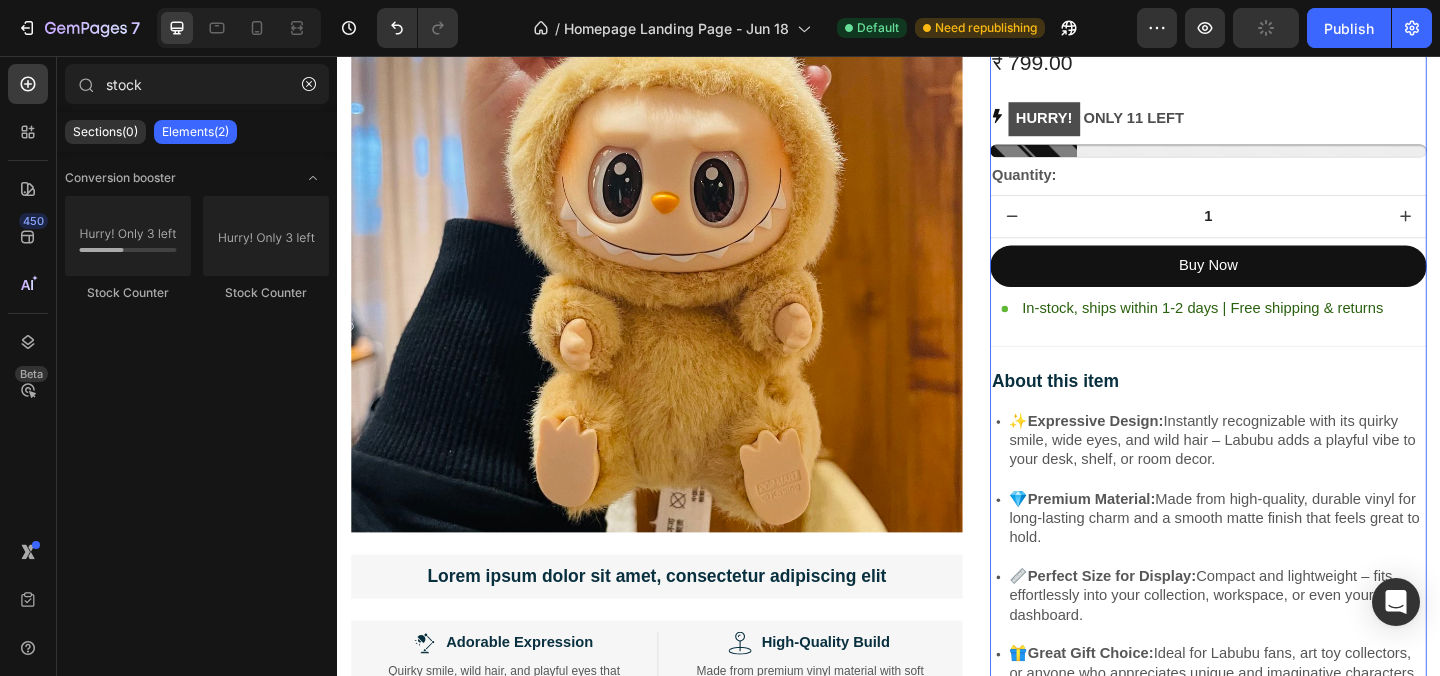 click on "Icon Icon Icon Icon Icon Icon List 2,500+ Verified Reviews! Text Block Row Labubu Random Design Action Figure Product Title ₹ 799.00 Product Price Product Price
HURRY!  ONLY 11 LEFT Stock Counter Quantity: Text Block
1
Product Quantity Buy Now Dynamic Checkout
In-stock, ships within 1-2 days | Free shipping & returns Item List About this item Text Block
✨  Expressive Design:  Instantly recognizable with its quirky smile, wide eyes, and wild hair – Labubu adds a playful vibe to your desk, shelf, or room decor.
💎  Premium Material:  Made from high-quality, durable vinyl for long-lasting charm and a smooth matte finish that feels great to hold.
📏  Perfect Size for Display:  Compact and lightweight – fits effortlessly into your collection, workspace, or even your car dashboard.
🎁  Great Gift Choice:
📦  Limited Edition Packaging: Item List Text Block Image" at bounding box center [1284, 690] 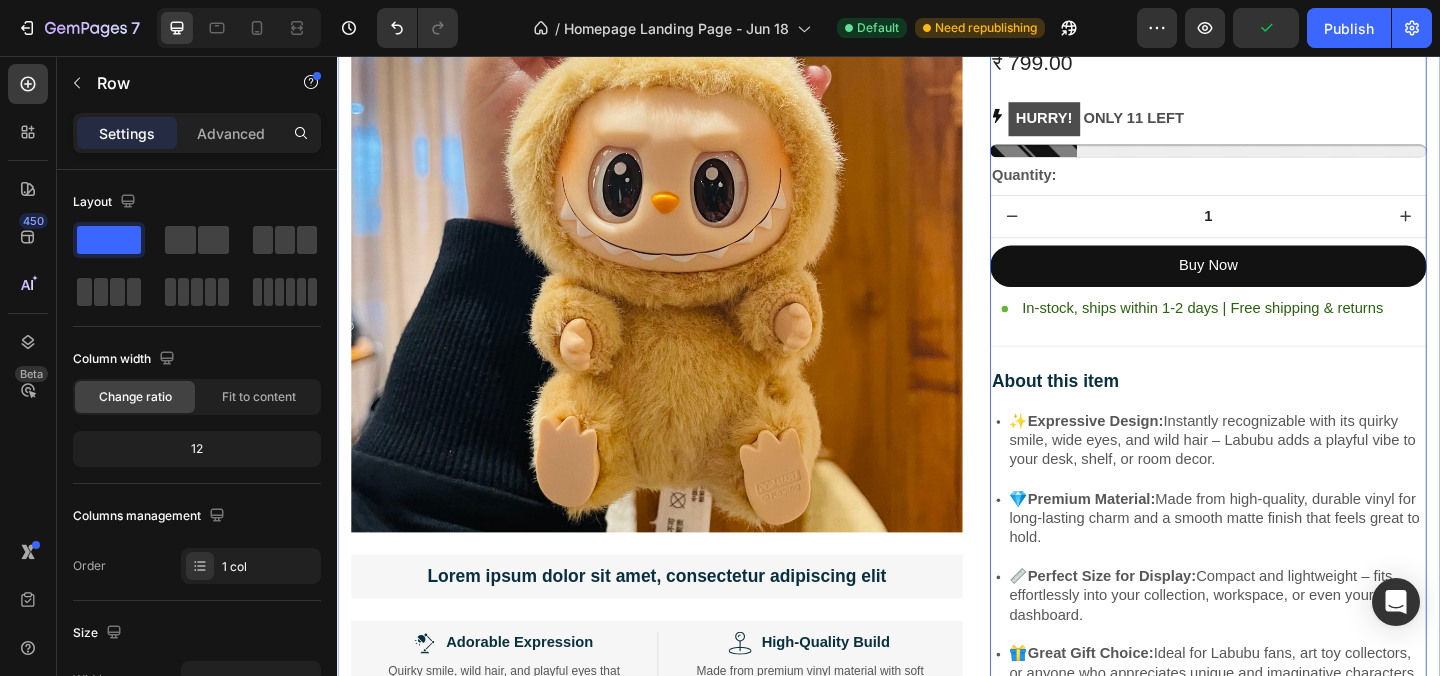 click on "Image Lorem ipsum dolor sit amet, consectetur adipiscing elit Text Block Image Adorable Expression Text Block Row Quirky smile, wild hair, and playful eyes that steal the spotlight instantly. Text Block Row Image High-Quality Build Text Block Row Made from premium vinyl material with soft texture and durable finish. Text Block Row Row Image Perfect Display Size Text Block Row Lightweight and compact – ideal for your desk, shelf, or even your car! Text Block Row Image Collector's Edition Text Block Row Comes in special packaging – ideal for gifting or preserving value. Text Block Row Row Image Image Row Image Image Row Row
Product Images Icon Icon Icon Icon Icon Icon List 2,500+ Verified Reviews! Text Block Row Labubu Random Design Action Figure Product Title ₹ 799.00 Product Price Product Price
HURRY!  ONLY 11 LEFT Stock Counter Quantity: Text Block
1
Product Quantity Buy Now Dynamic Checkout
Item List About this item" at bounding box center [937, 741] 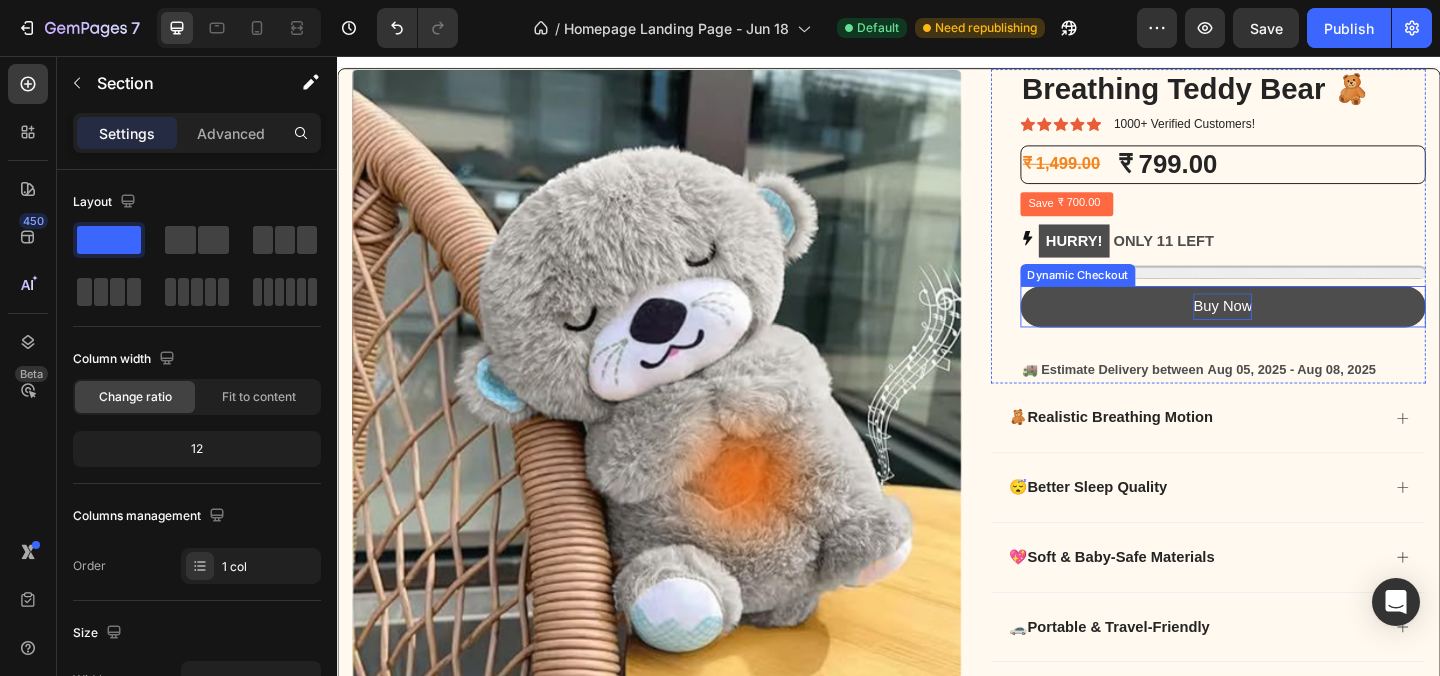 scroll, scrollTop: 0, scrollLeft: 0, axis: both 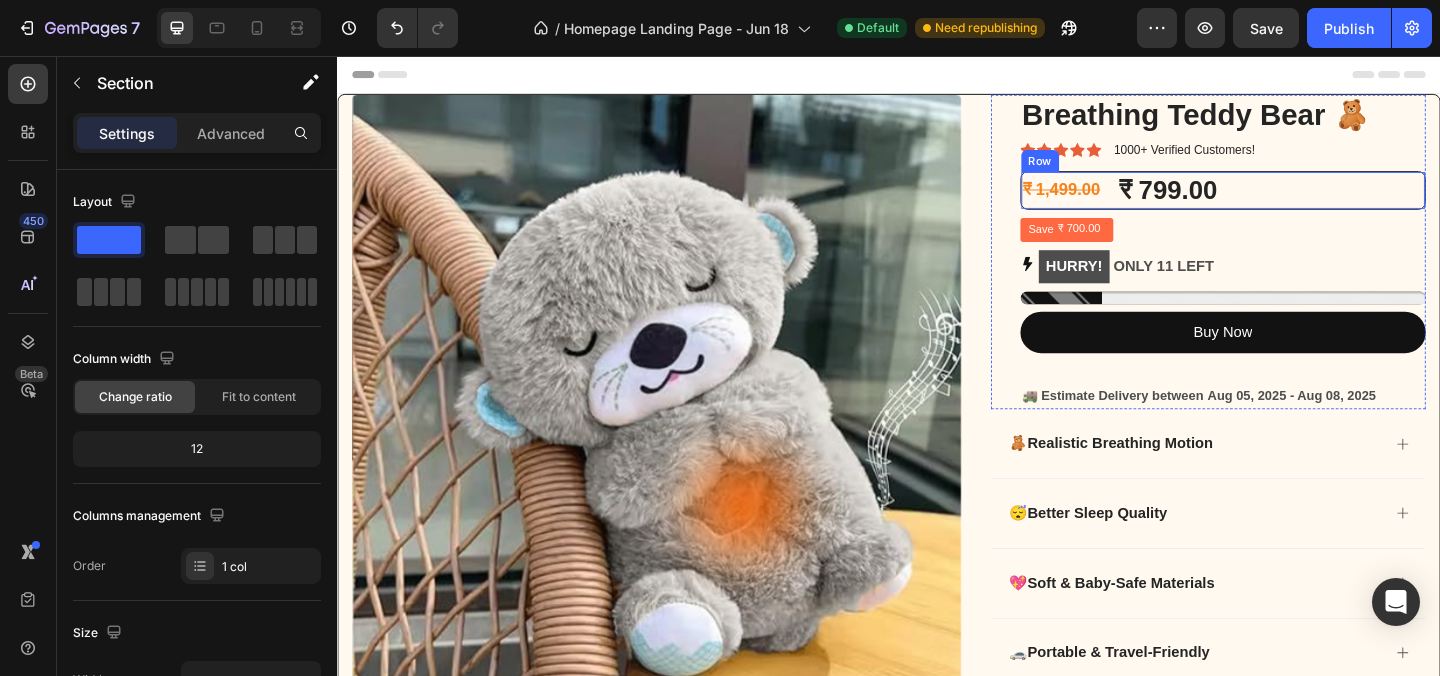 click on "₹ 1,499.00 Product Price Product Price ₹ 799.00 Product Price Product Price Row" at bounding box center [1300, 202] 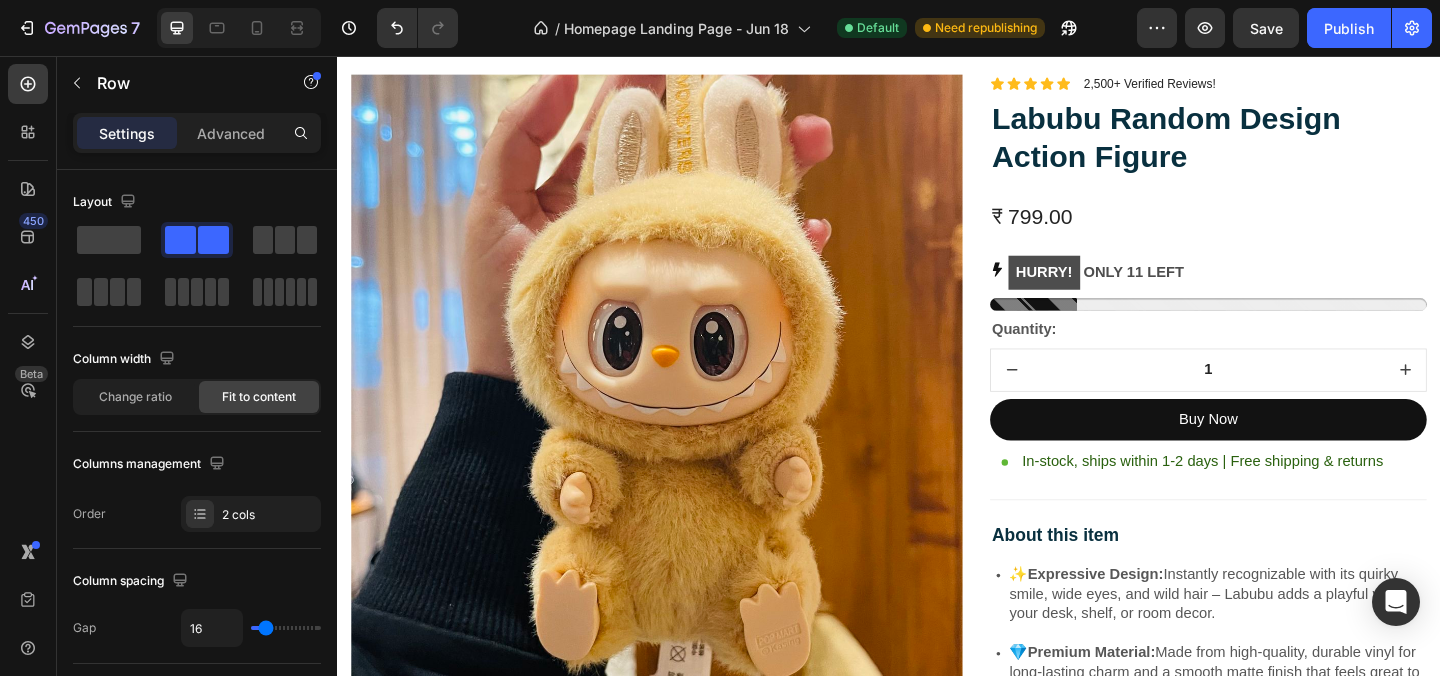 scroll, scrollTop: 2878, scrollLeft: 0, axis: vertical 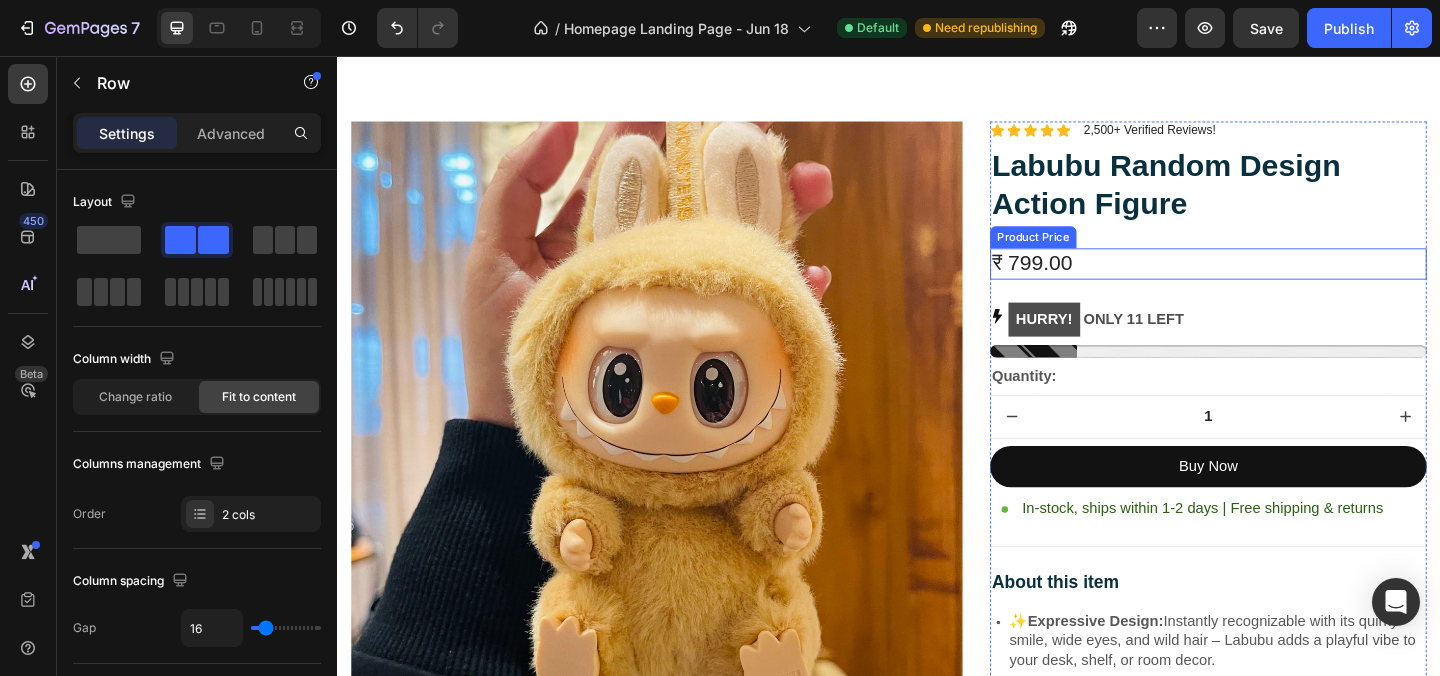 click on "₹ 799.00" at bounding box center [1284, 282] 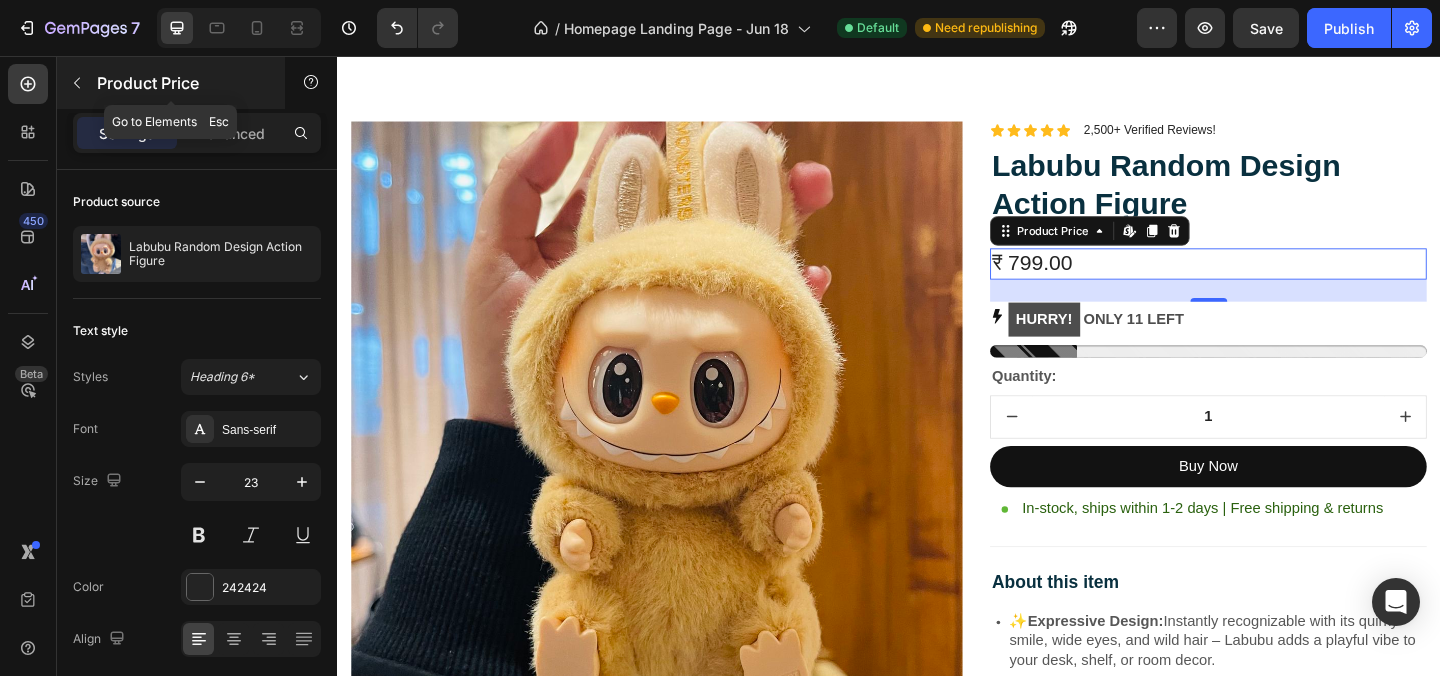 click 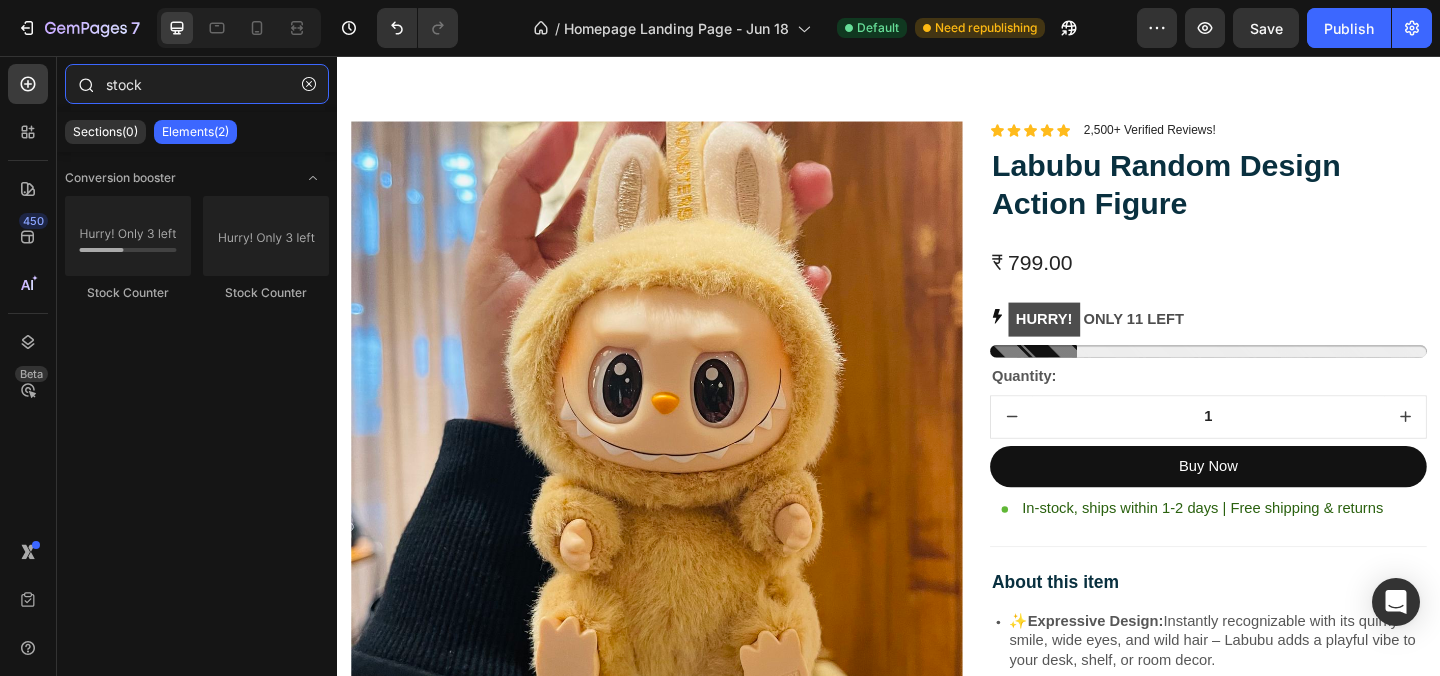 click on "stock" at bounding box center [197, 84] 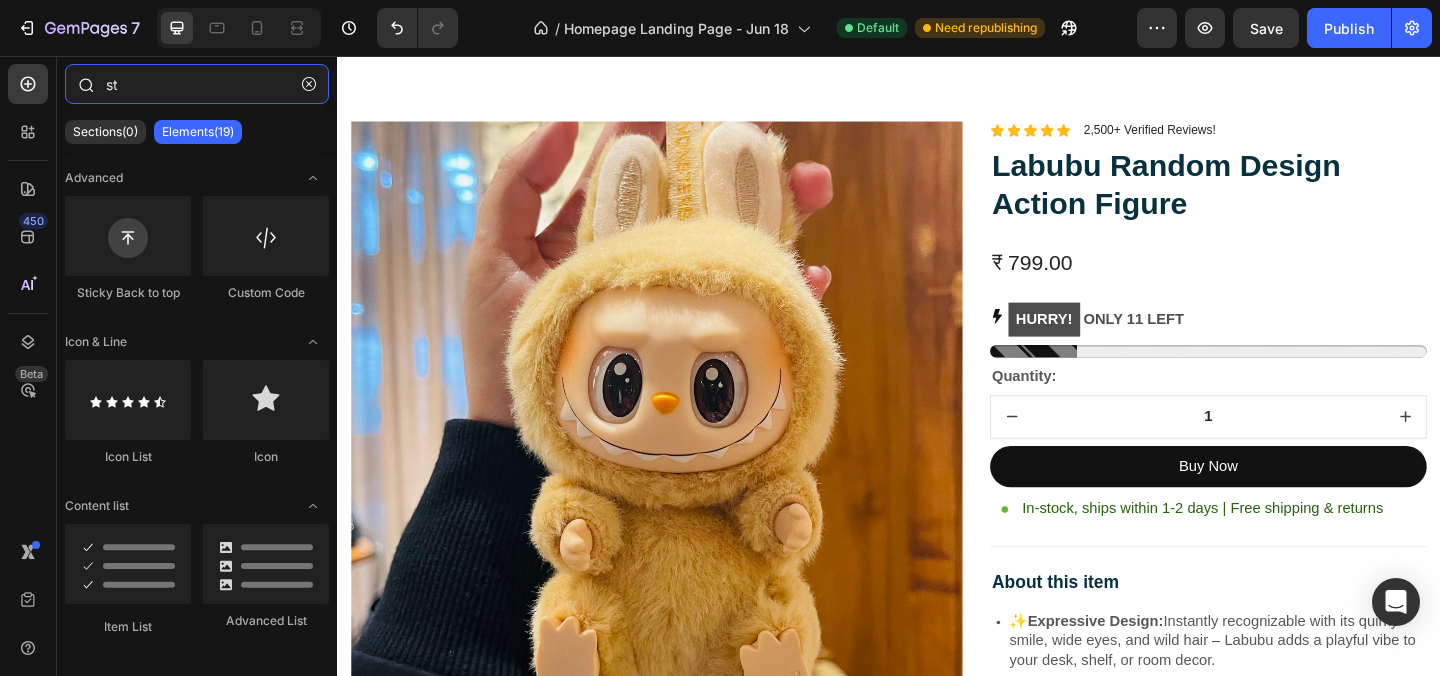 type on "s" 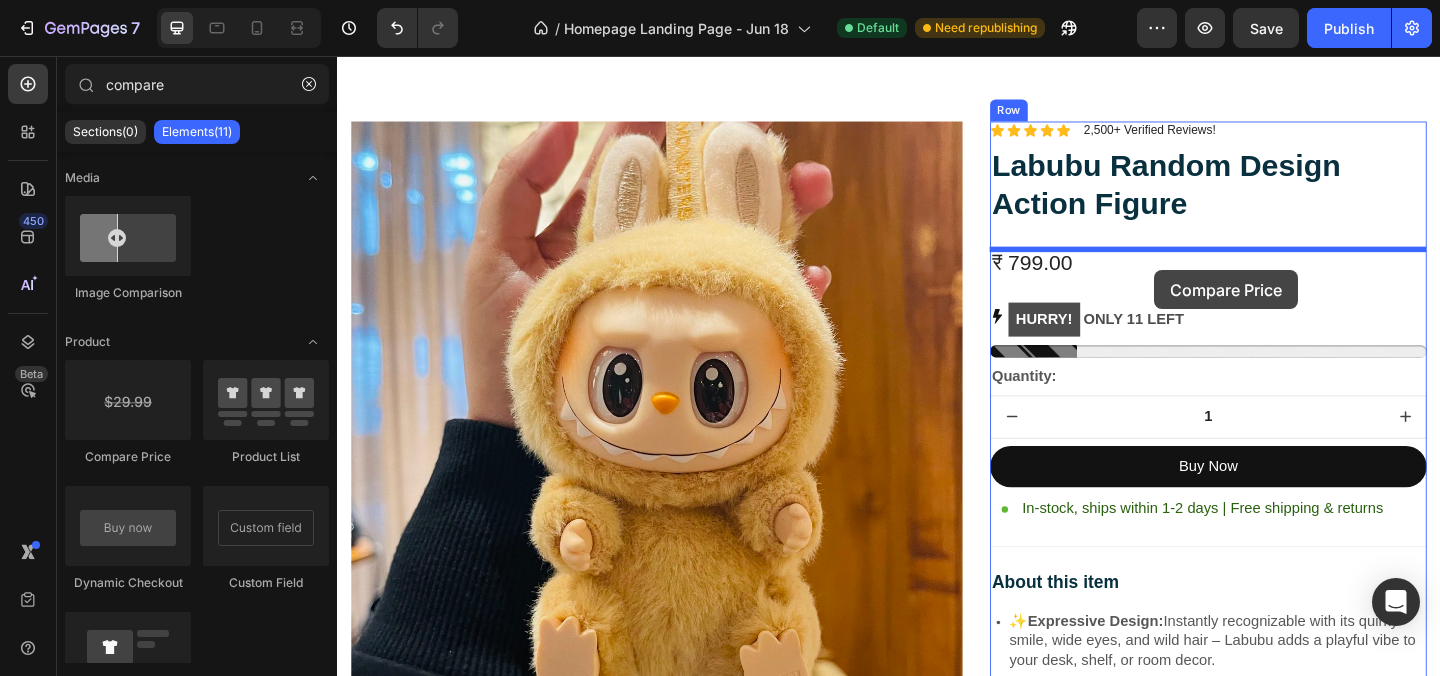 drag, startPoint x: 487, startPoint y: 464, endPoint x: 1226, endPoint y: 289, distance: 759.4379 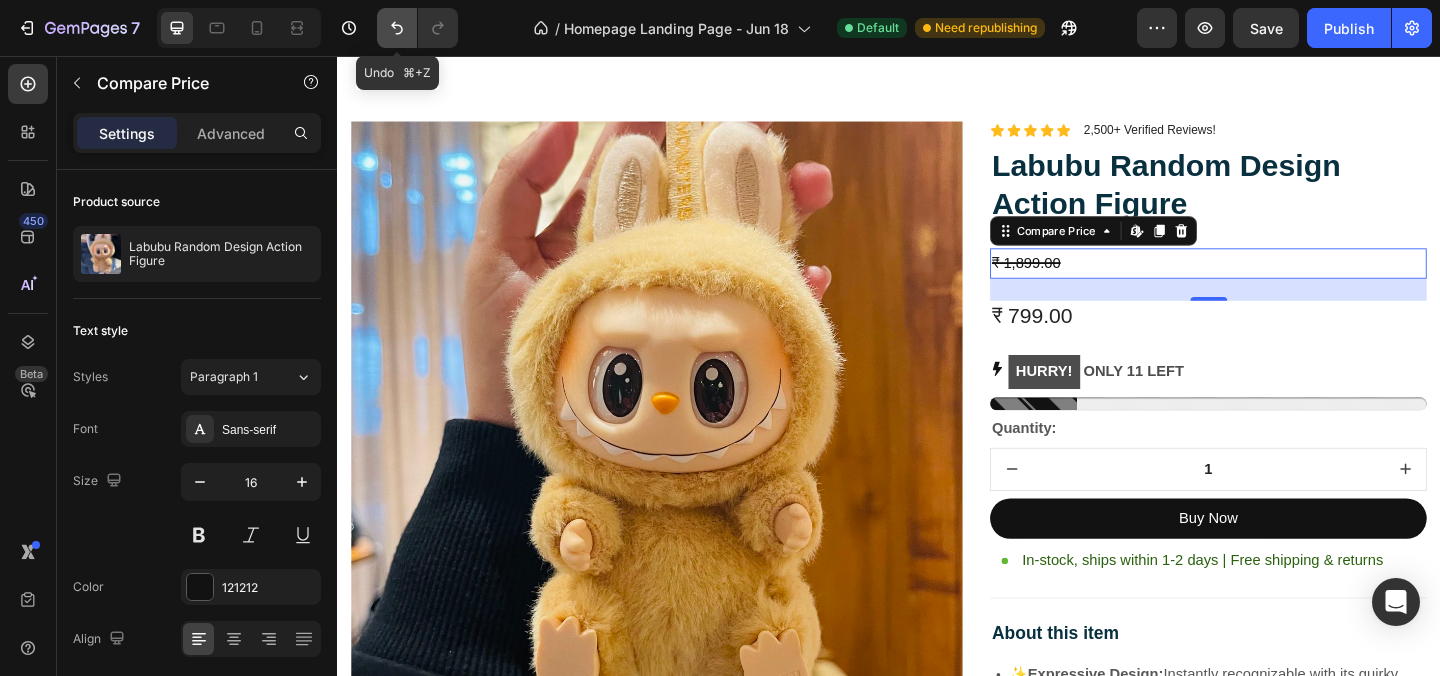 click 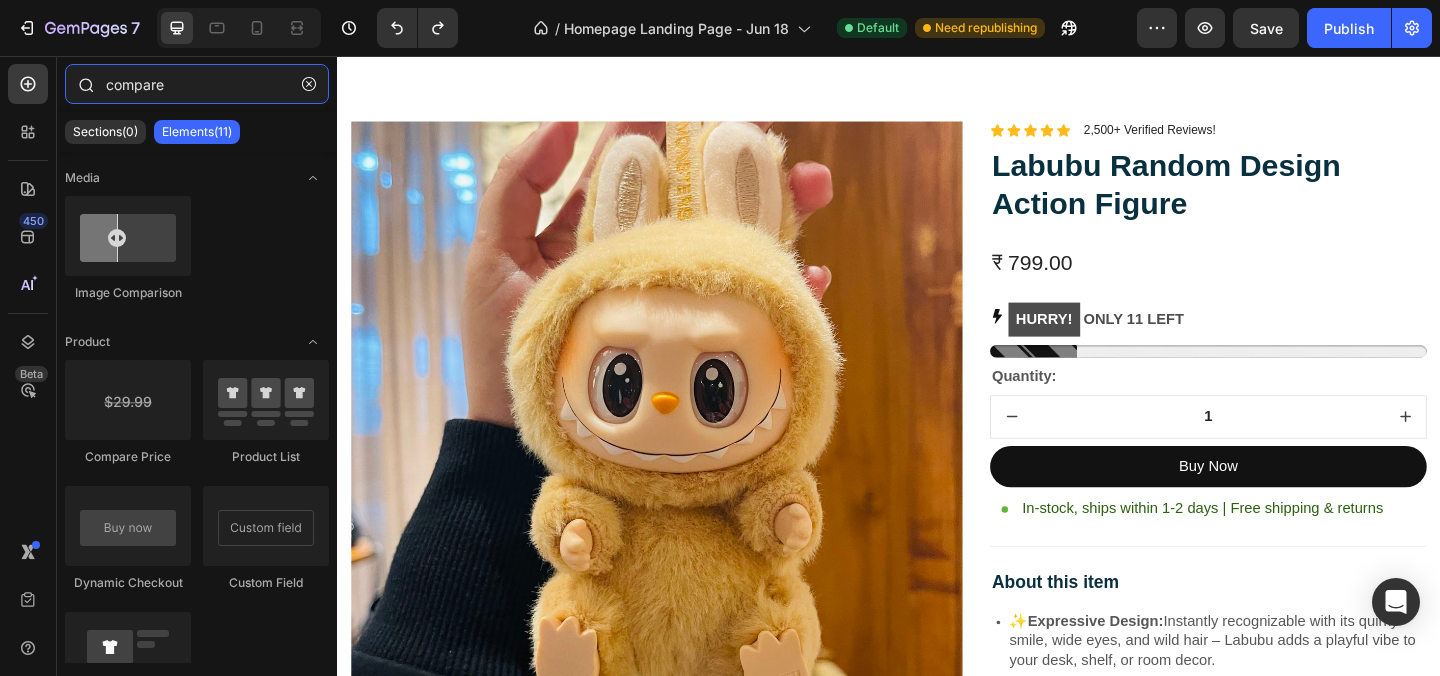 click on "compare" at bounding box center (197, 84) 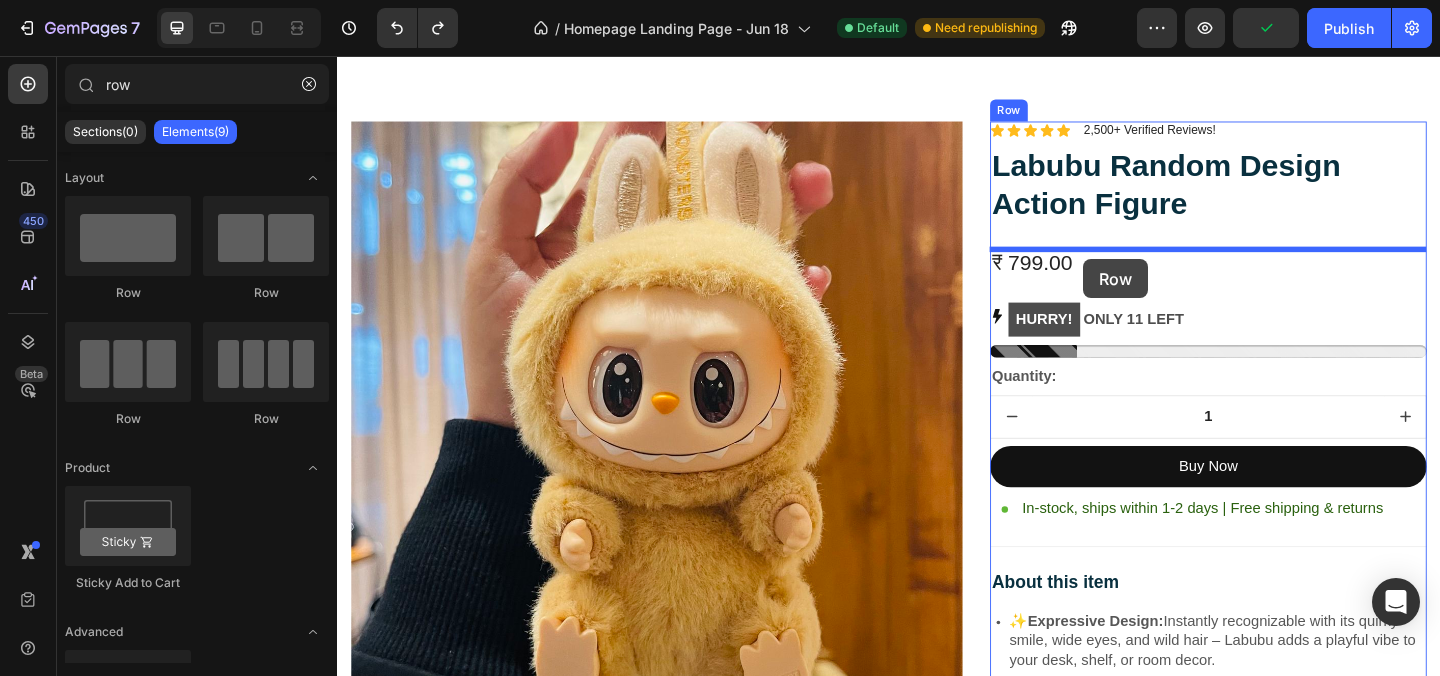 drag, startPoint x: 591, startPoint y: 287, endPoint x: 1149, endPoint y: 277, distance: 558.0896 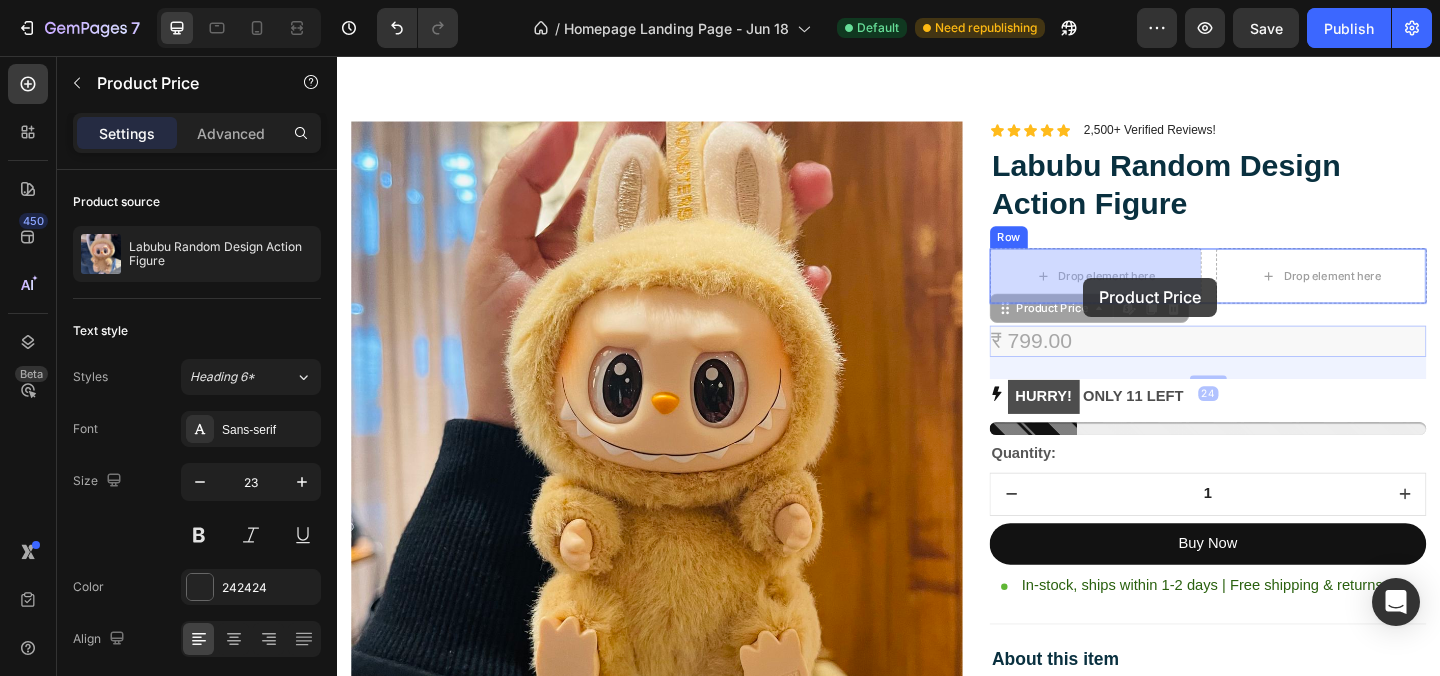 drag, startPoint x: 1099, startPoint y: 363, endPoint x: 1149, endPoint y: 297, distance: 82.800964 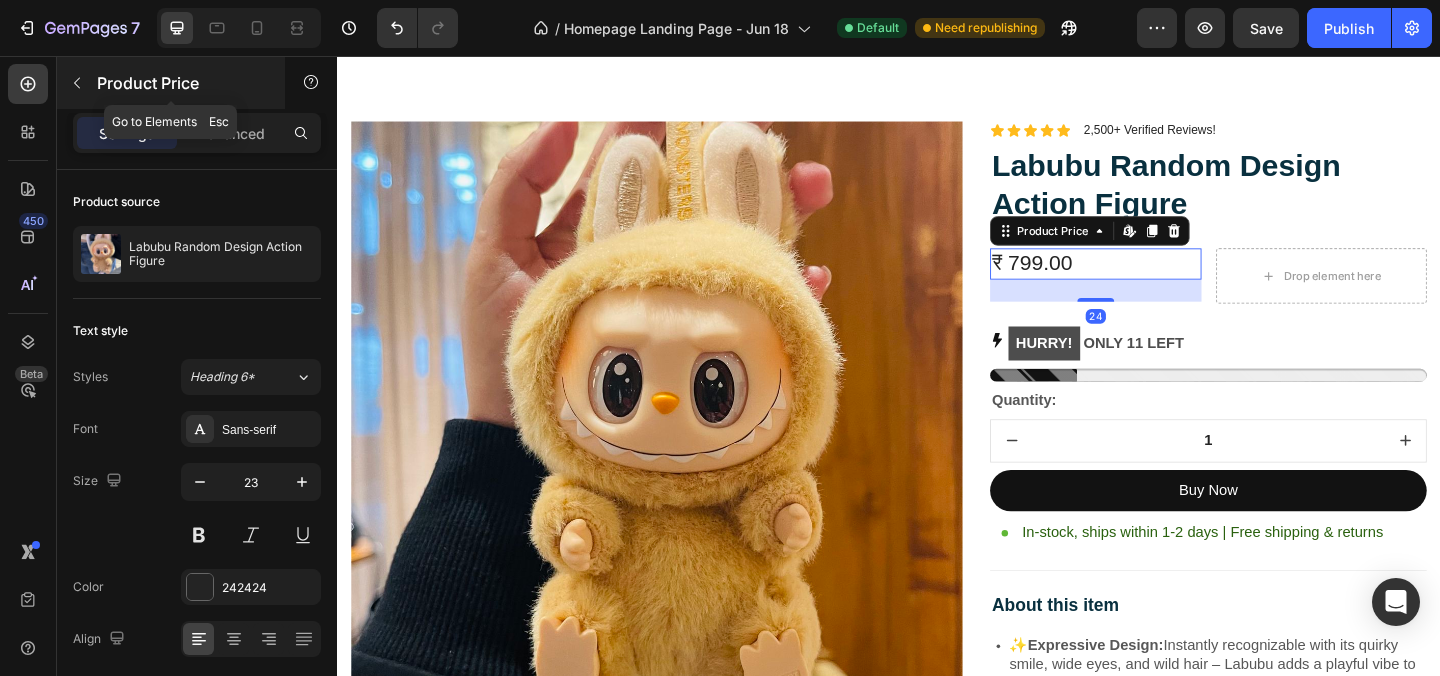 click on "Product Price" at bounding box center (171, 83) 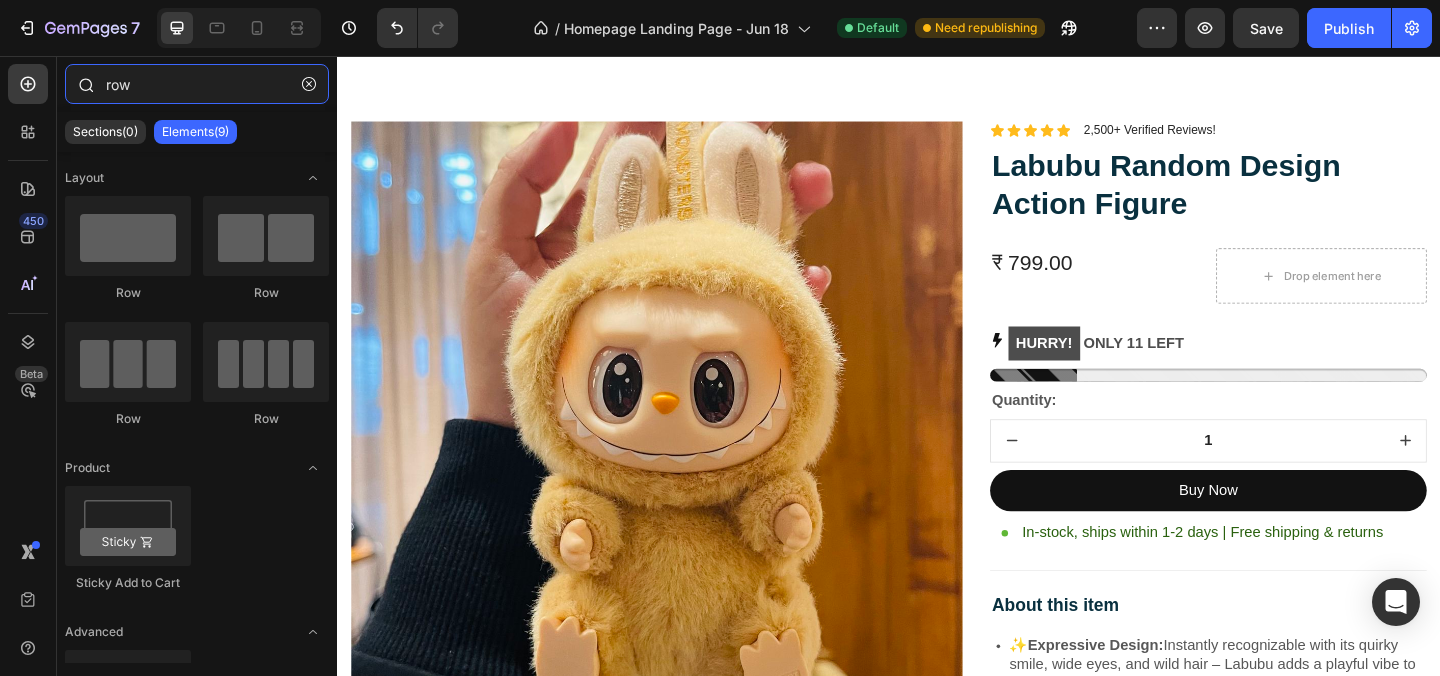click on "row" at bounding box center (197, 84) 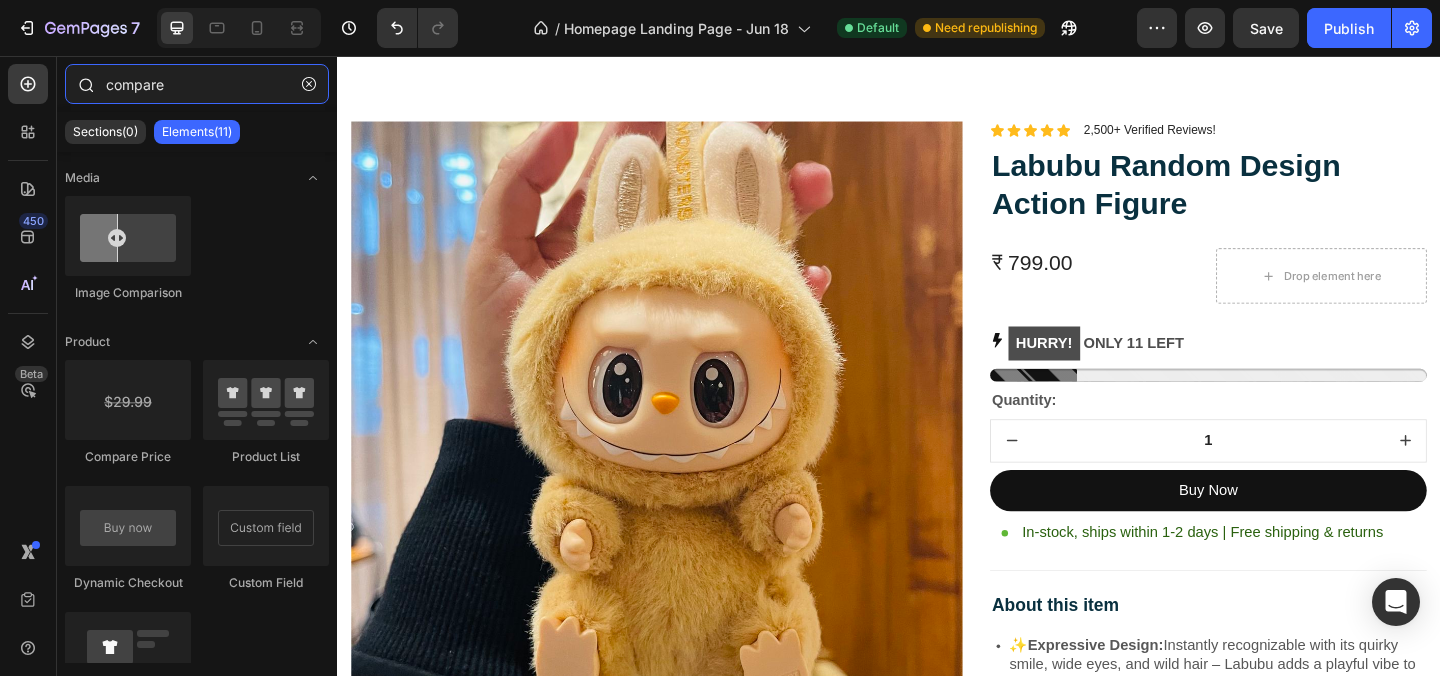 type on "compare" 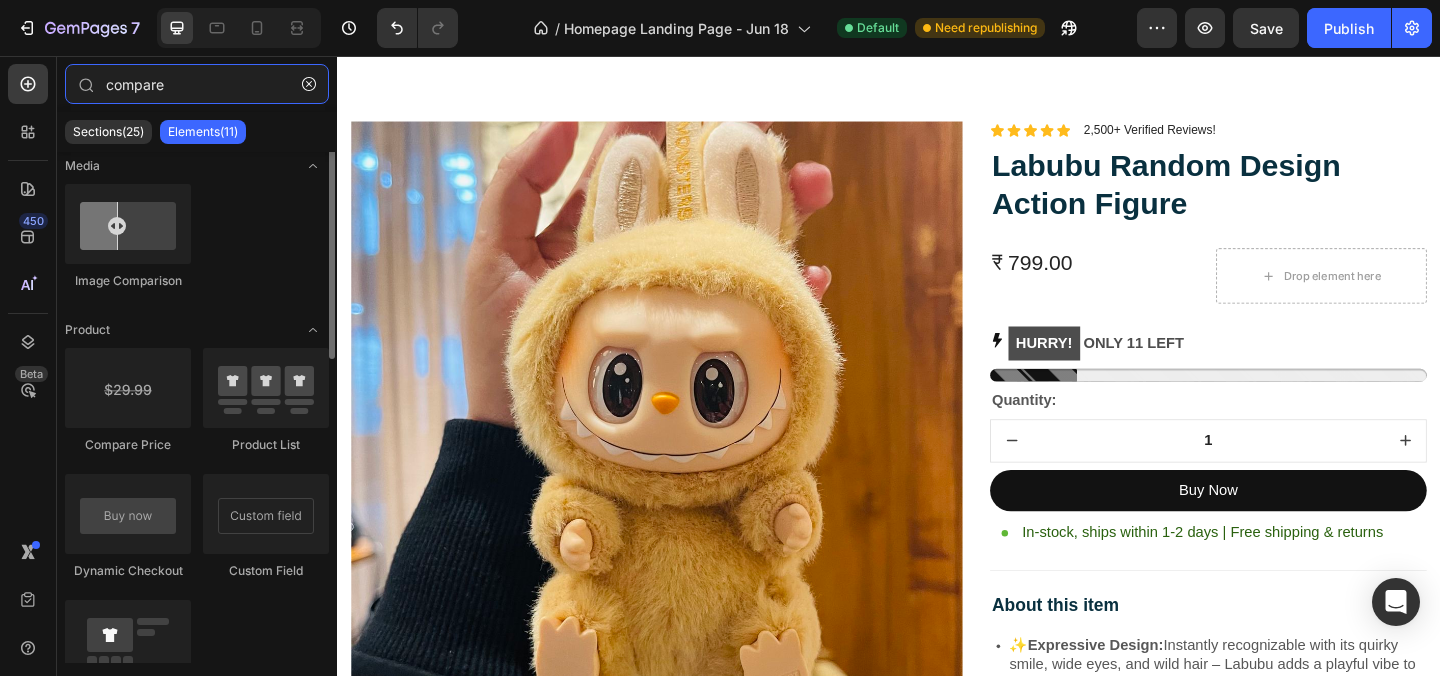 scroll, scrollTop: 3, scrollLeft: 0, axis: vertical 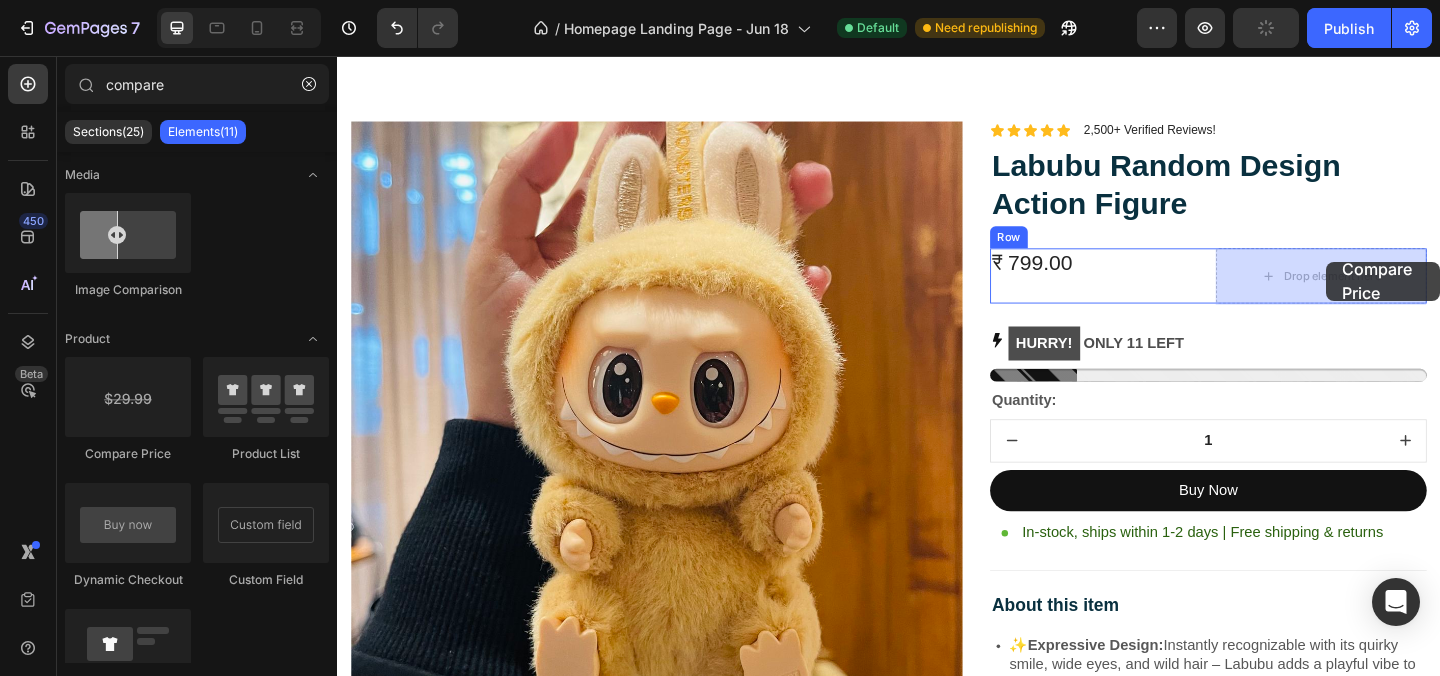 drag, startPoint x: 479, startPoint y: 441, endPoint x: 1413, endPoint y: 280, distance: 947.7748 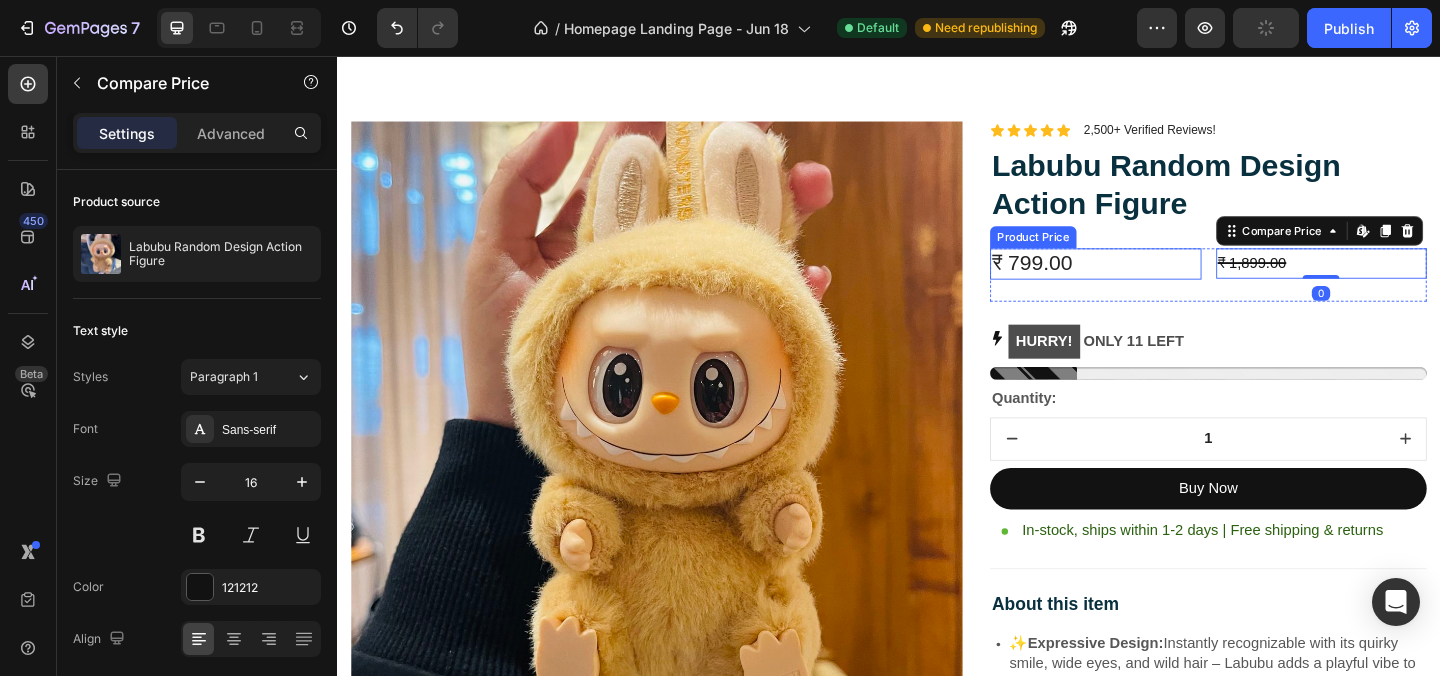 click on "₹ 799.00" at bounding box center [1162, 282] 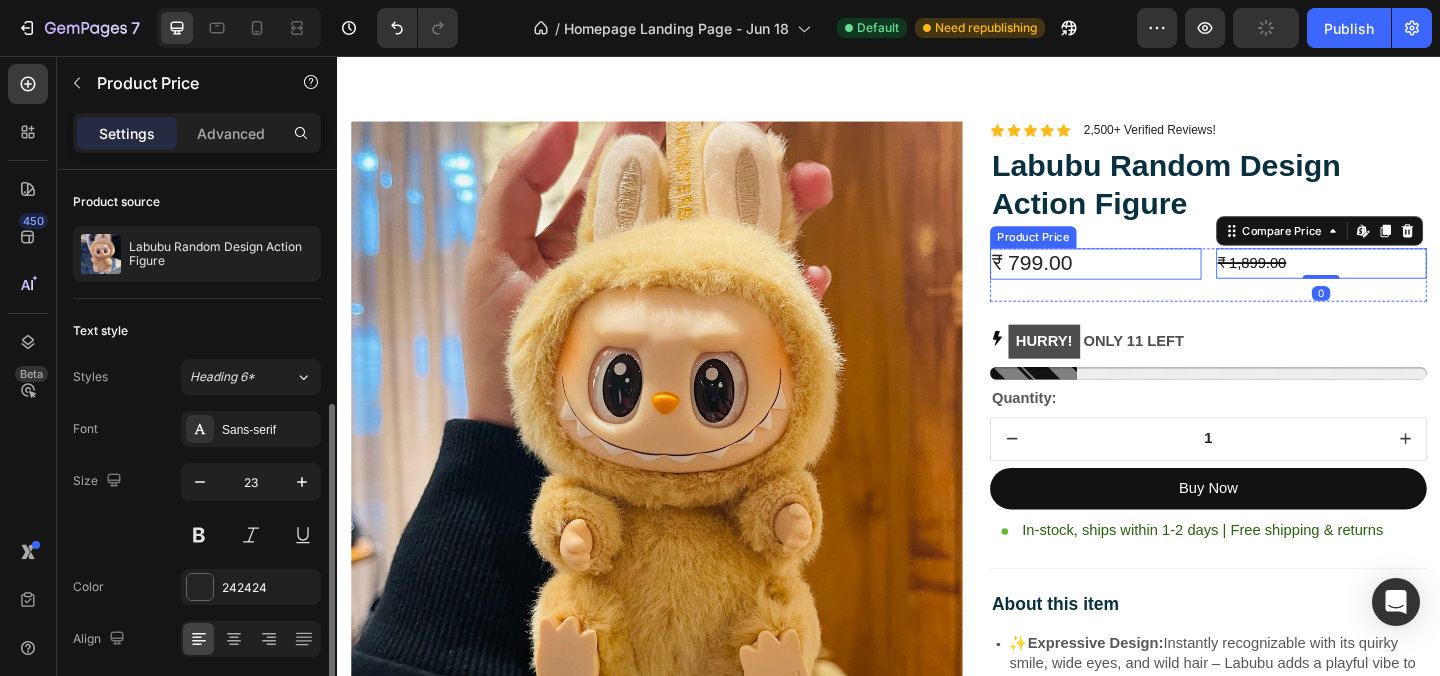 scroll, scrollTop: 129, scrollLeft: 0, axis: vertical 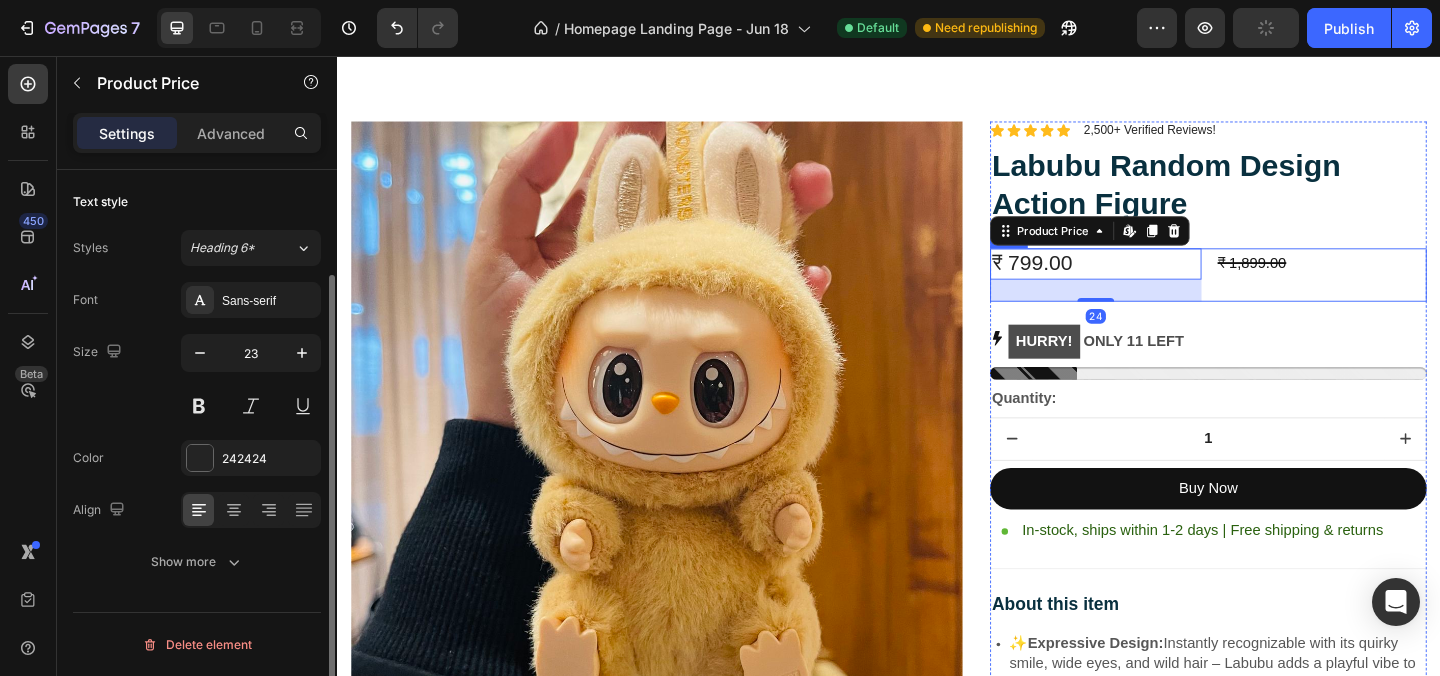 click on "₹ 799.00 Product Price   Edit content in Shopify 24 Product Price   Edit content in Shopify 24 ₹ 1,899.00 Compare Price Compare Price Row" at bounding box center [1284, 294] 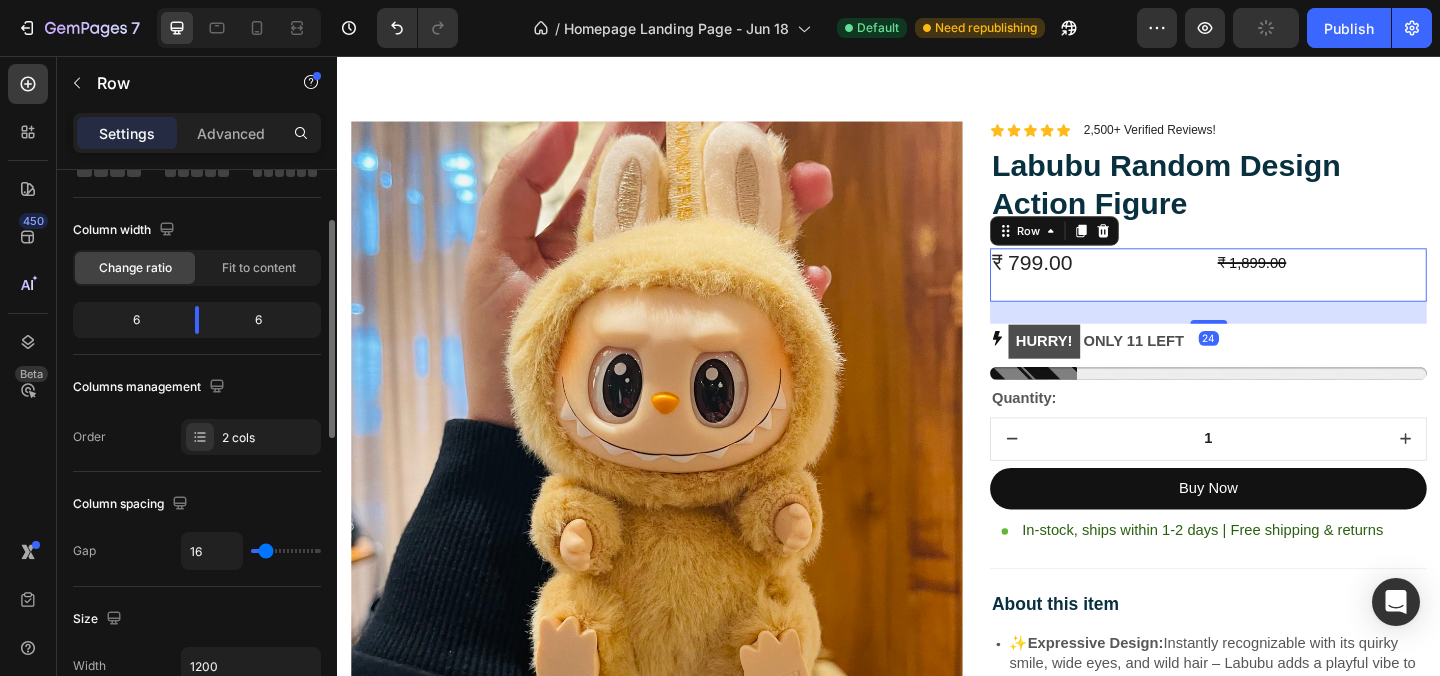 scroll, scrollTop: 0, scrollLeft: 0, axis: both 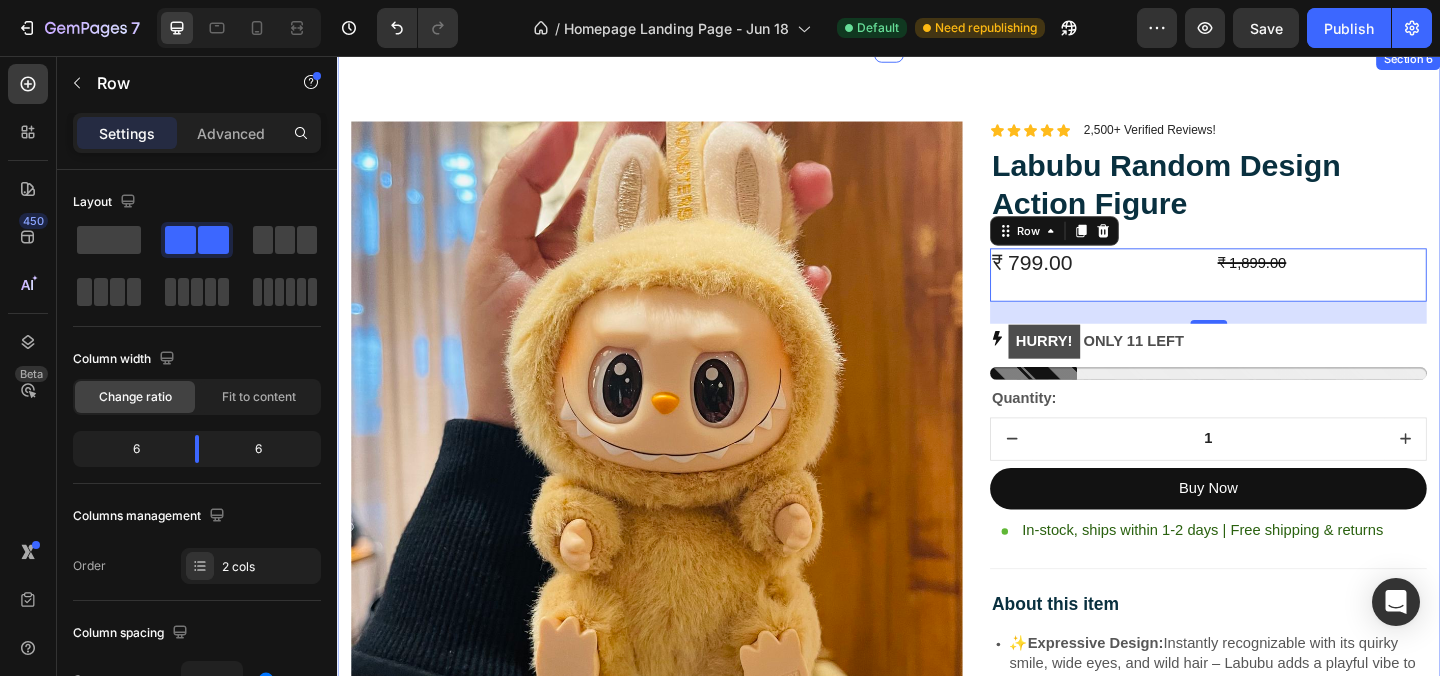 click on "Image Lorem ipsum dolor sit amet, consectetur adipiscing elit Text Block Image Adorable Expression Text Block Row Quirky smile, wild hair, and playful eyes that steal the spotlight instantly. Text Block Row Image High-Quality Build Text Block Row Made from premium vinyl material with soft texture and durable finish. Text Block Row Row Image Perfect Display Size Text Block Row Lightweight and compact – ideal for your desk, shelf, or even your car! Text Block Row Image Collector's Edition Text Block Row Comes in special packaging – ideal for gifting or preserving value. Text Block Row Row Image Image Row Image Image Row Row
Product Images Icon Icon Icon Icon Icon Icon List 2,500+ Verified Reviews! Text Block Row Labubu Random Design Action Figure Product Title ₹ 799.00 Product Price Product Price ₹ 1,899.00 Compare Price Compare Price Row   24
HURRY!  ONLY 11 LEFT Stock Counter Quantity: Text Block
1
Product Quantity Buy Now Item List" at bounding box center (937, 959) 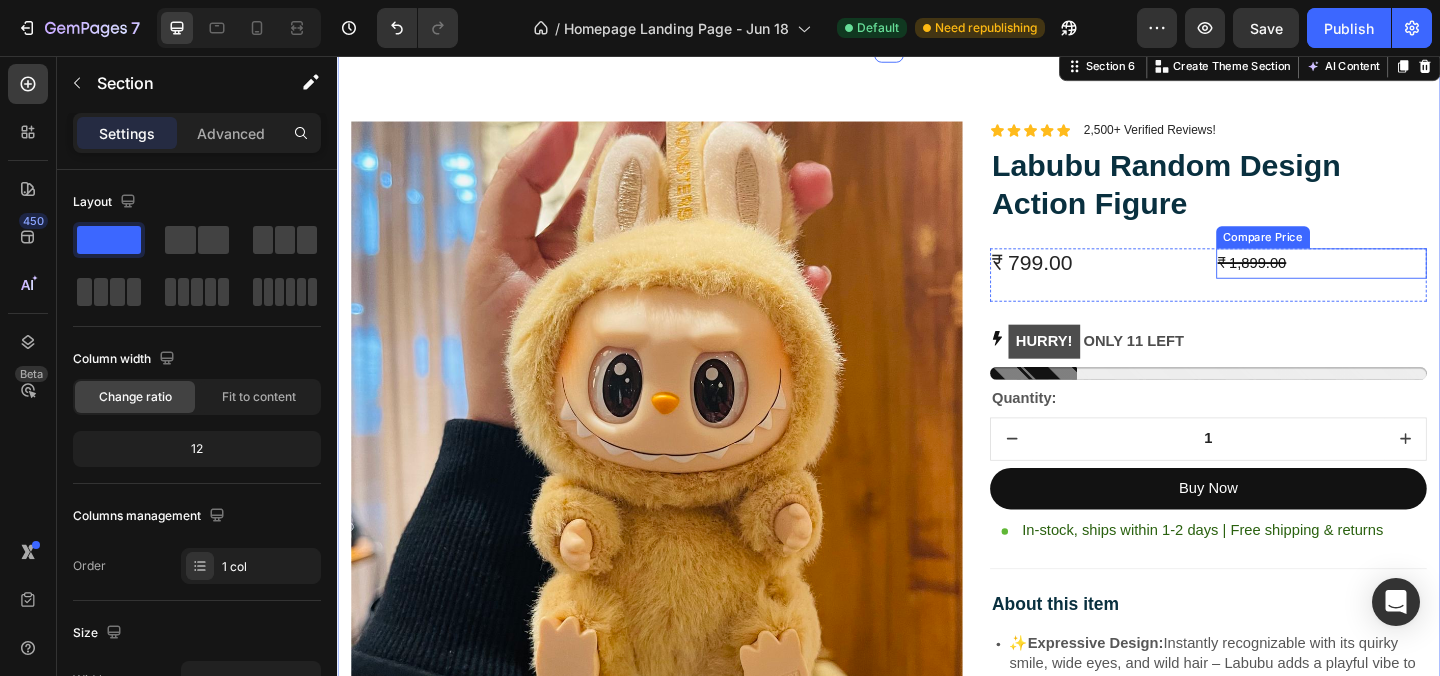 click on "₹ 1,899.00" at bounding box center [1408, 281] 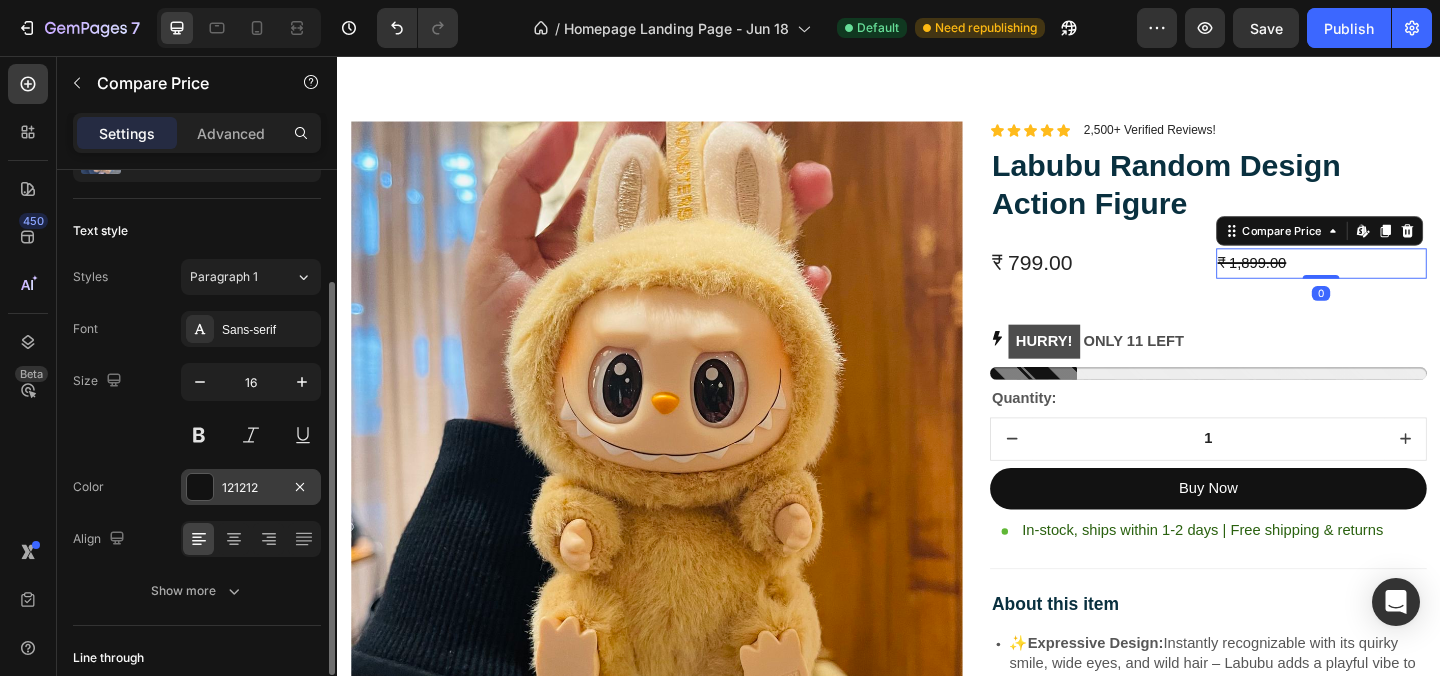 scroll, scrollTop: 125, scrollLeft: 0, axis: vertical 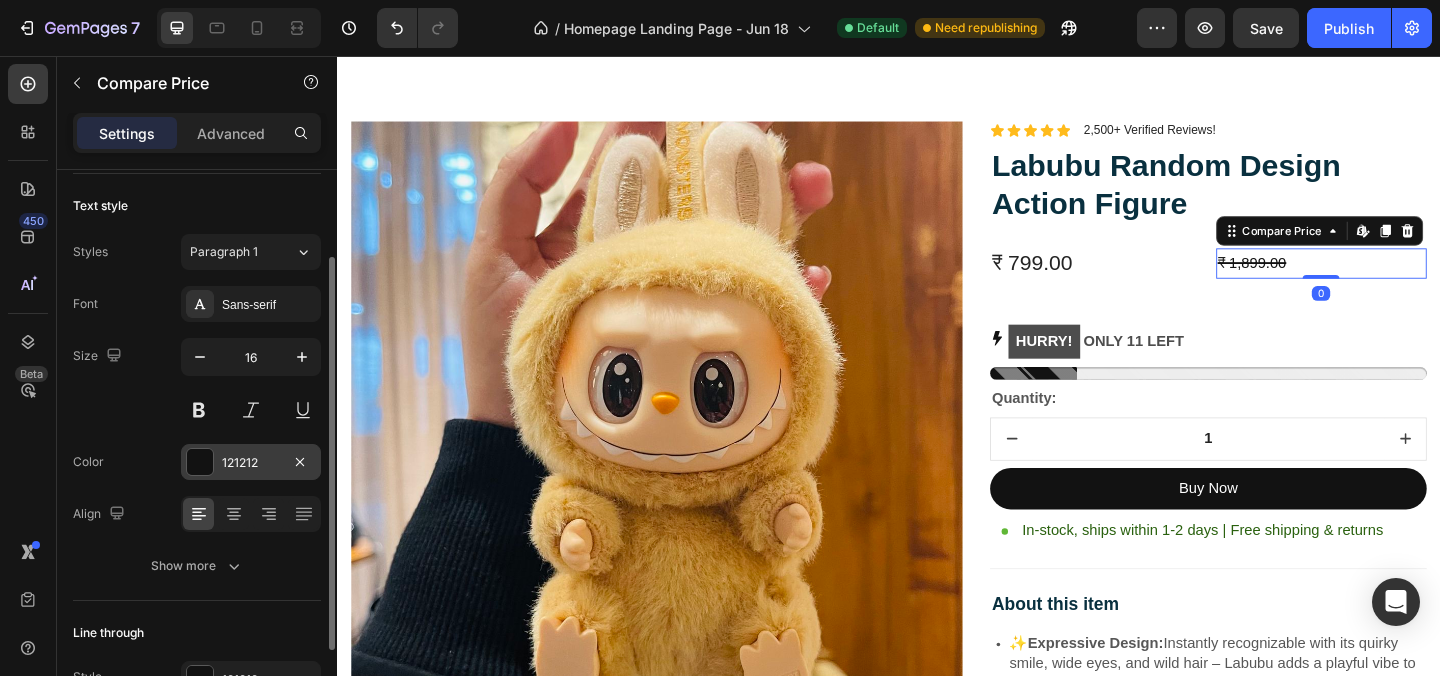 click at bounding box center (200, 462) 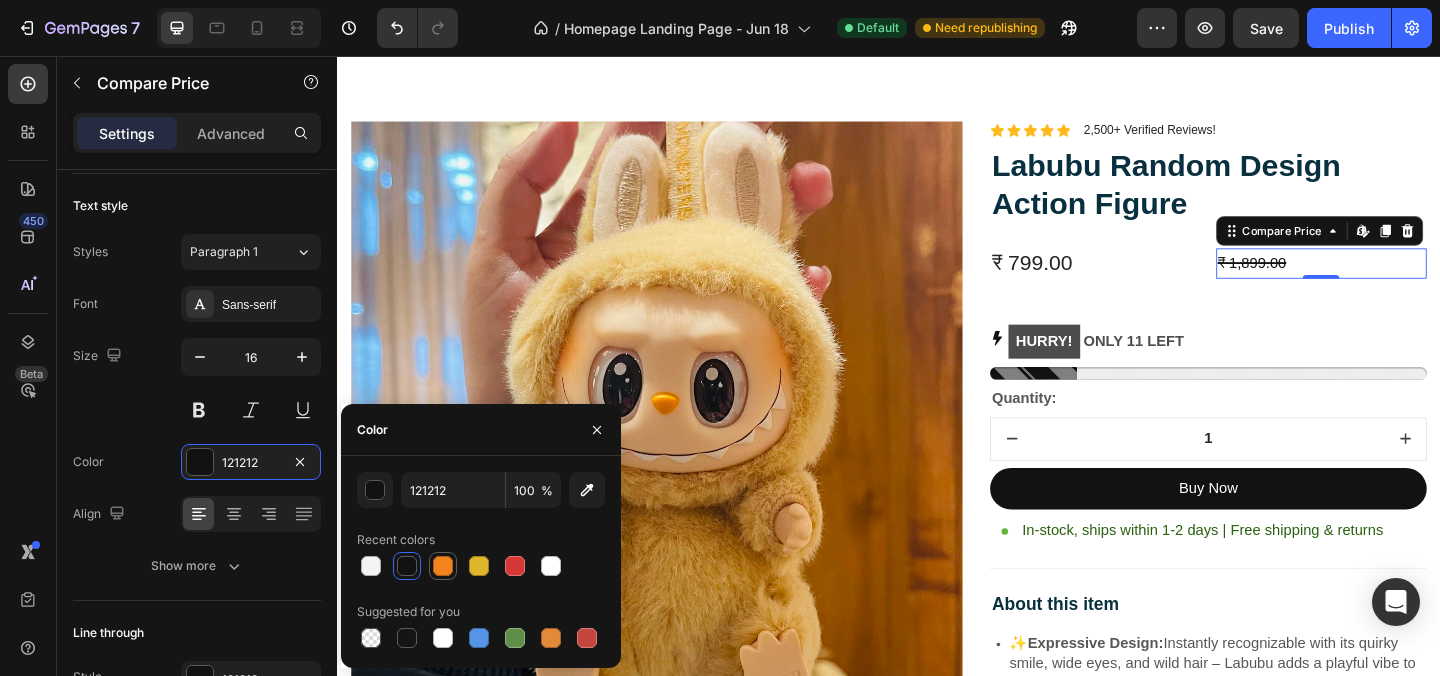 click at bounding box center [443, 566] 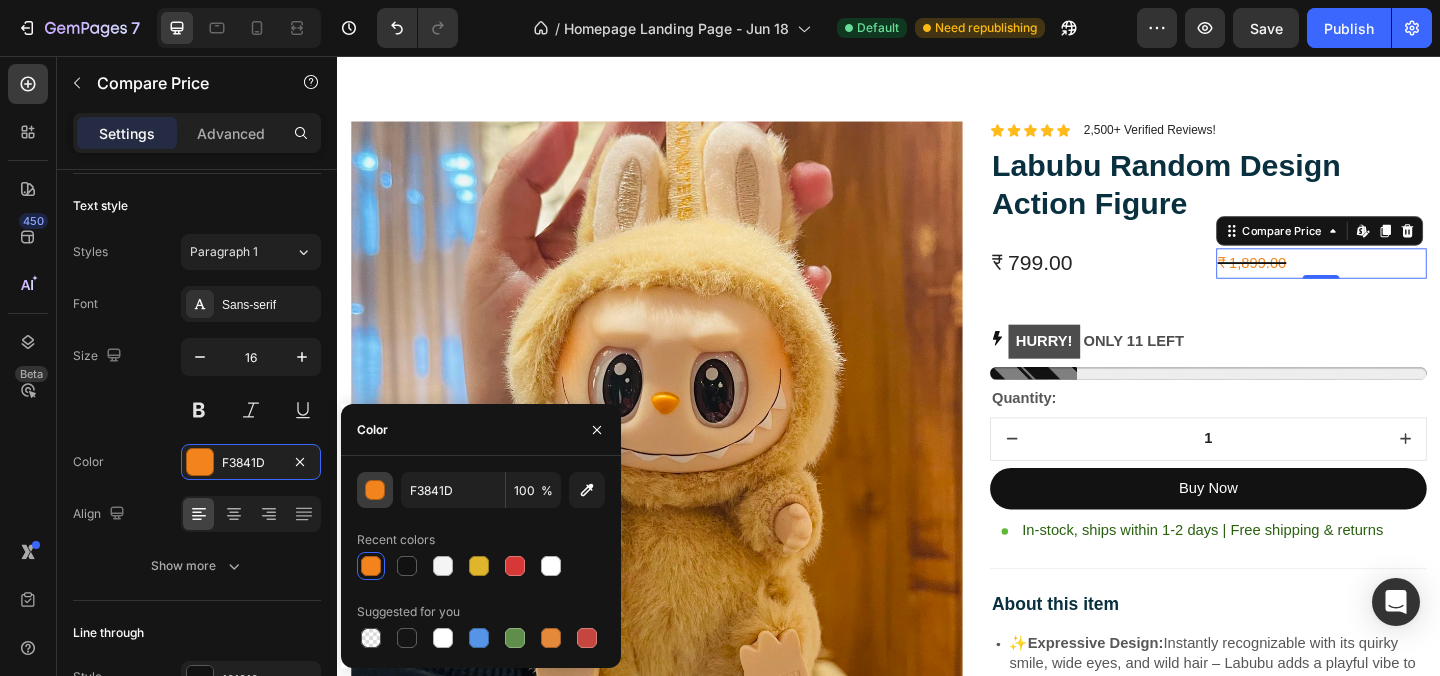 click at bounding box center [376, 491] 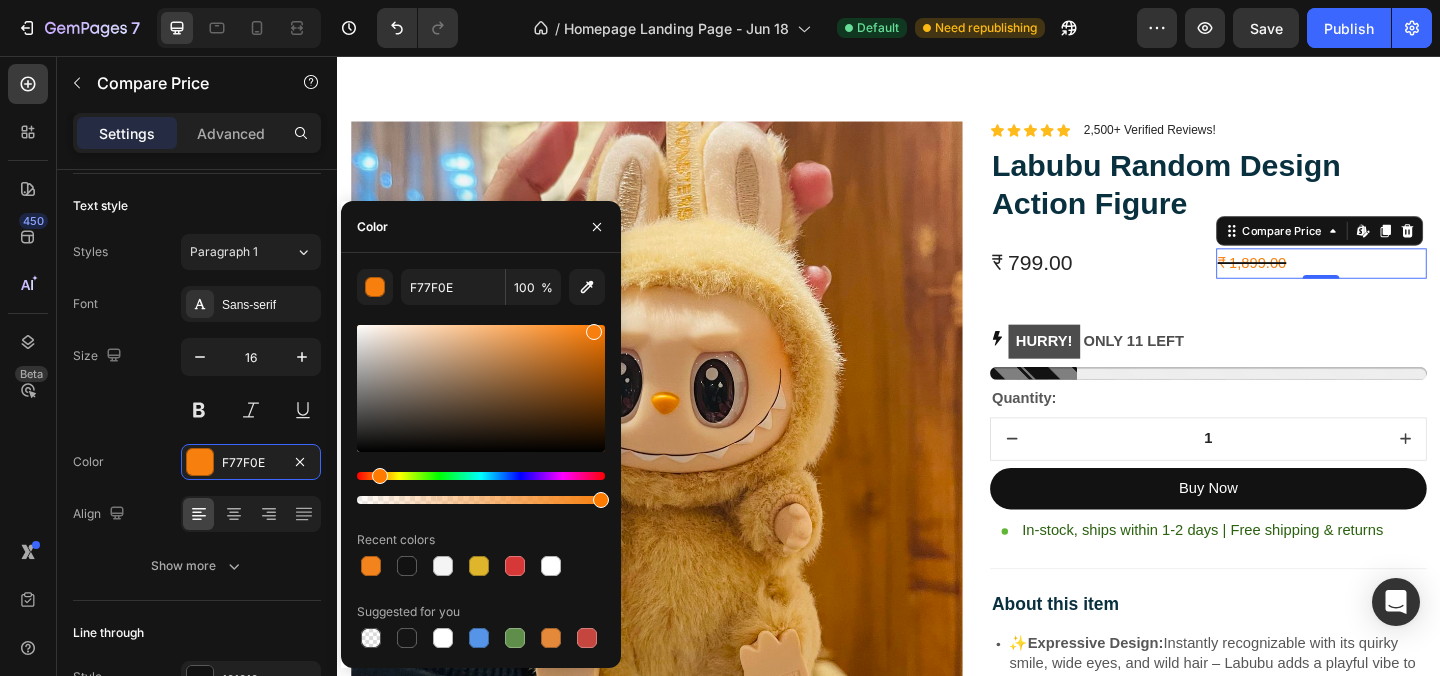 click at bounding box center [594, 332] 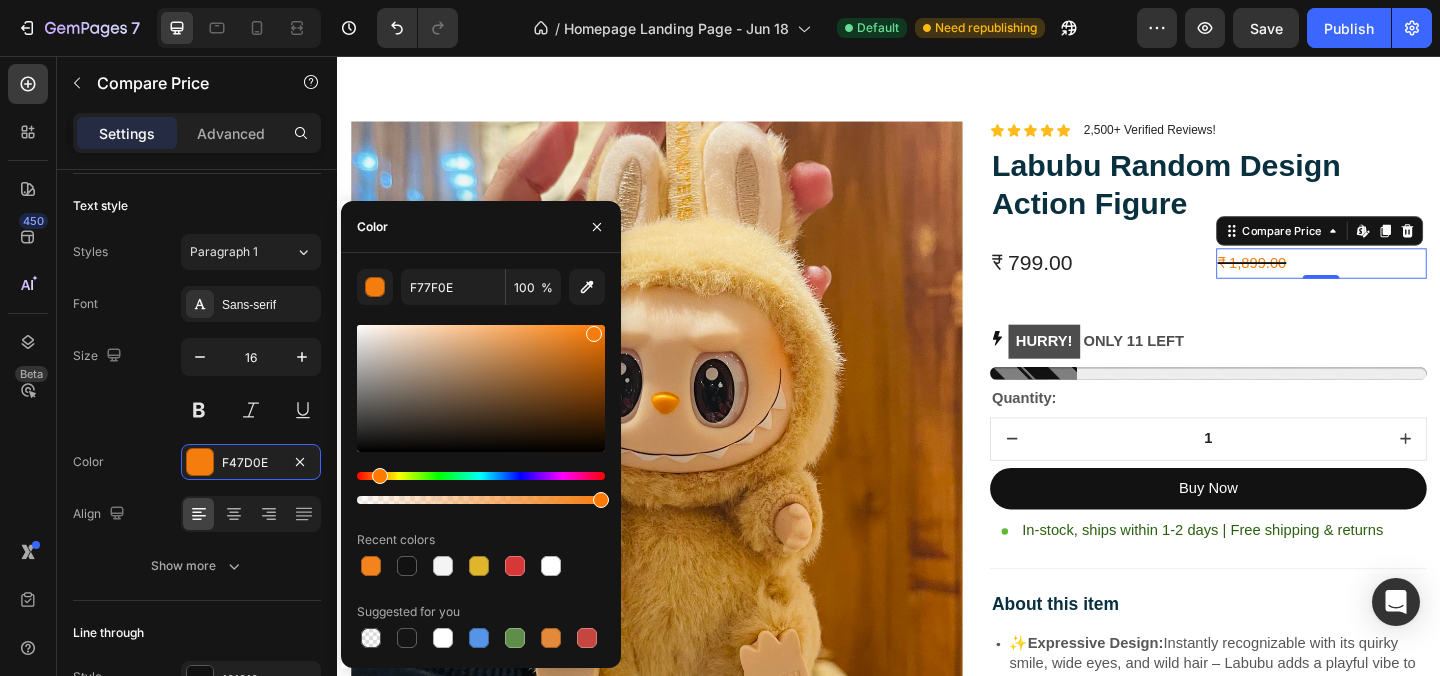 type on "F47D0E" 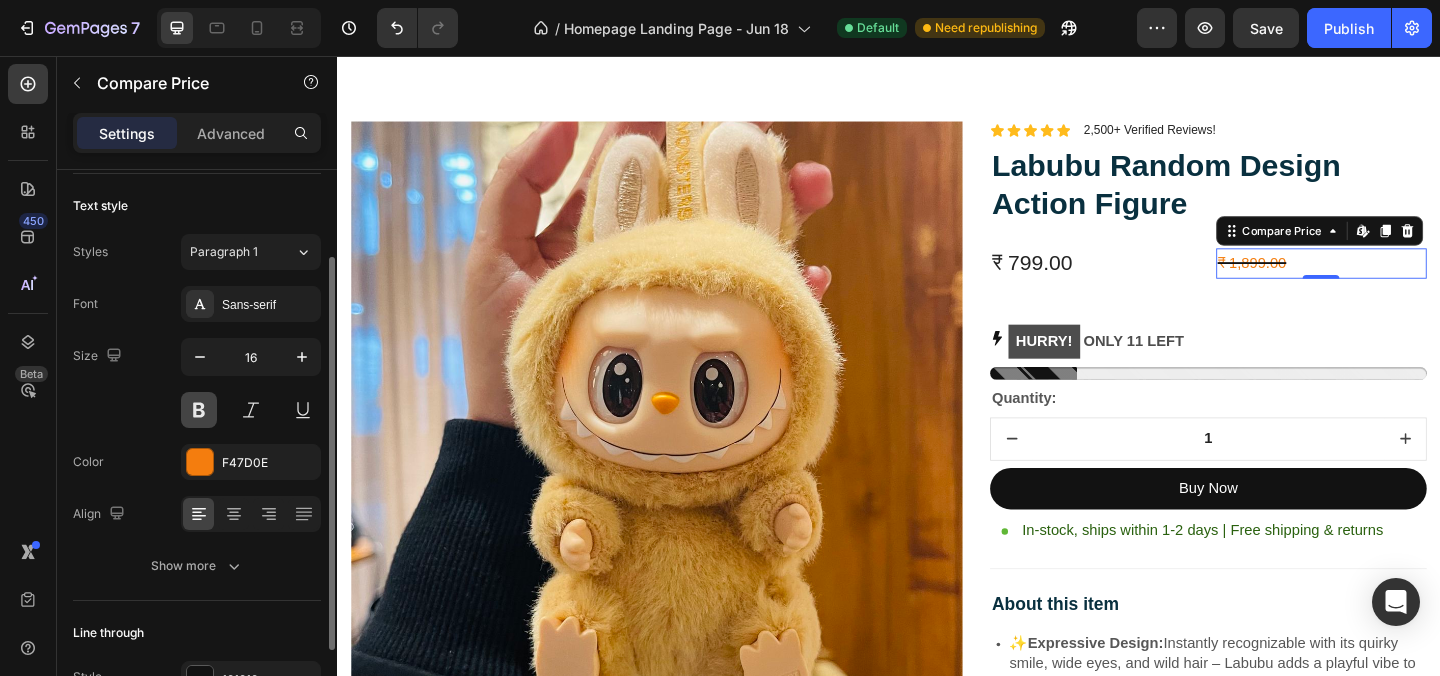 click at bounding box center [199, 410] 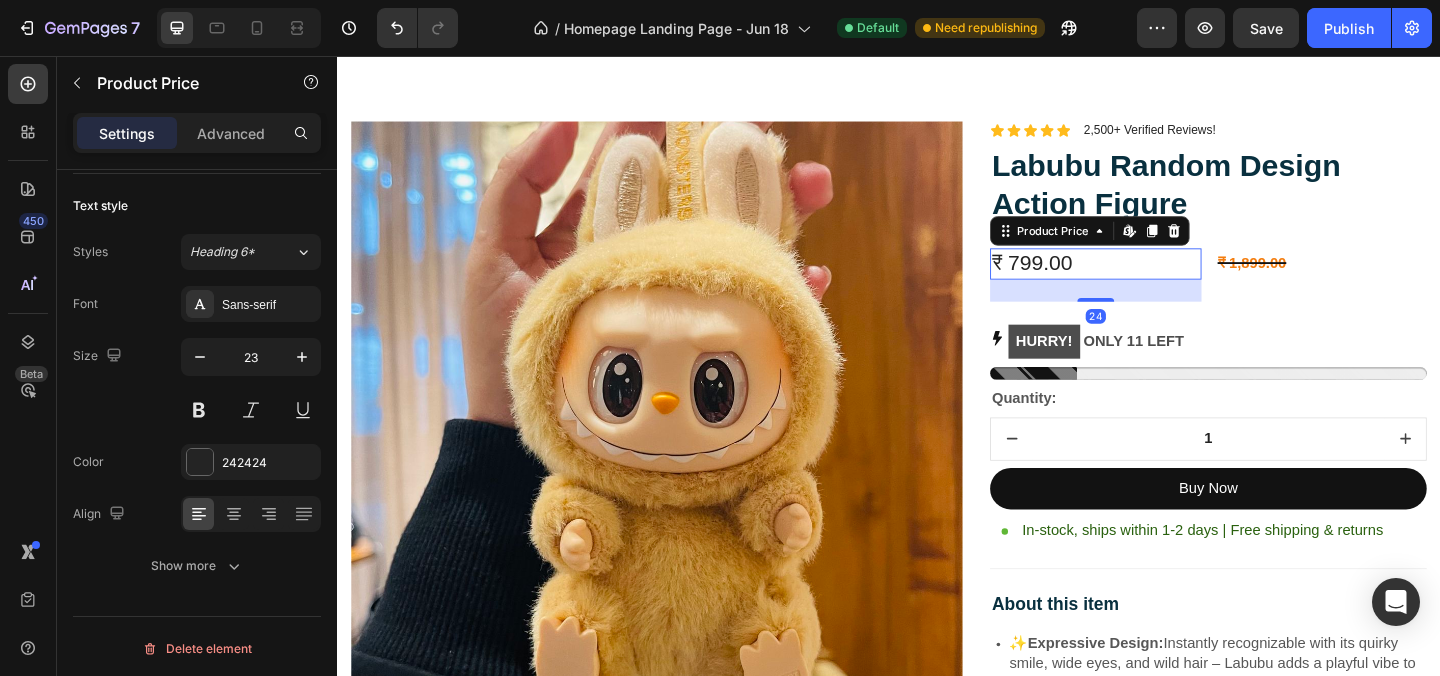 click on "₹ 799.00" at bounding box center (1162, 282) 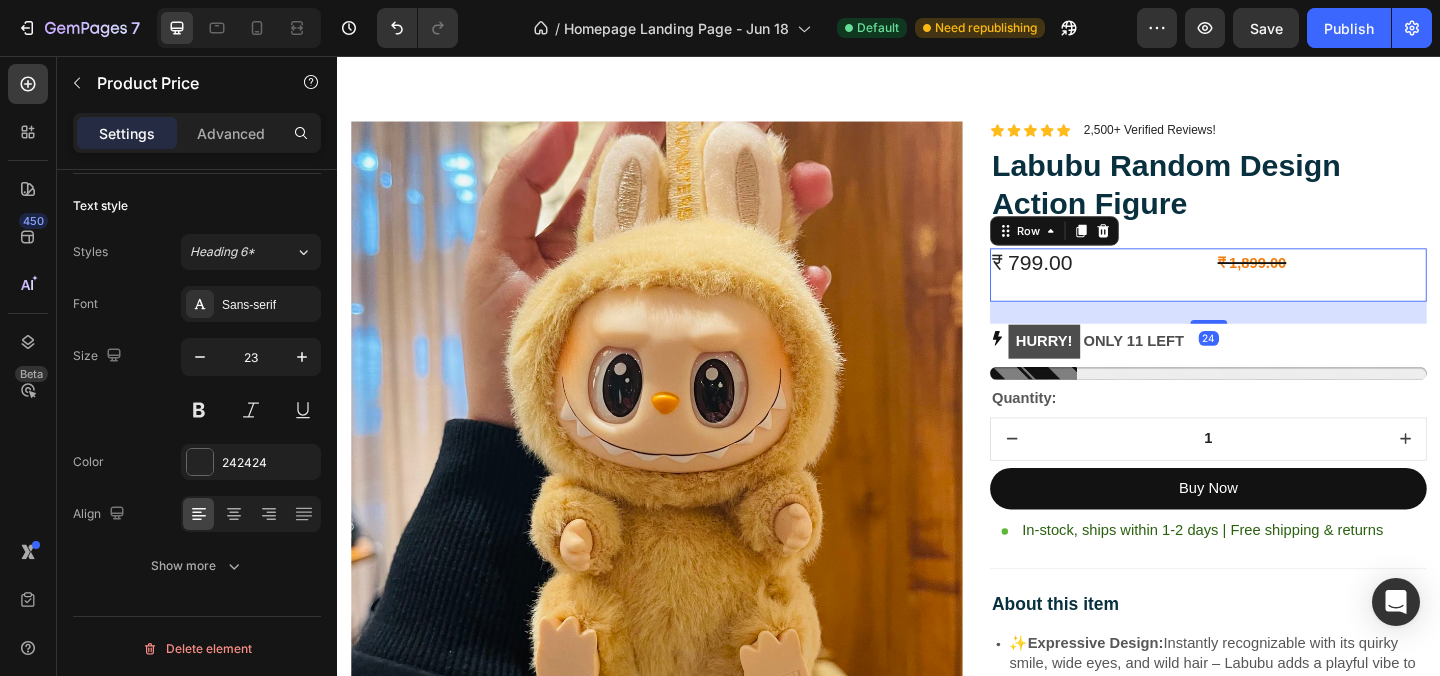 click on "₹ 799.00 Product Price Product Price ₹ 1,899.00 Compare Price Compare Price Row   24" at bounding box center [1284, 294] 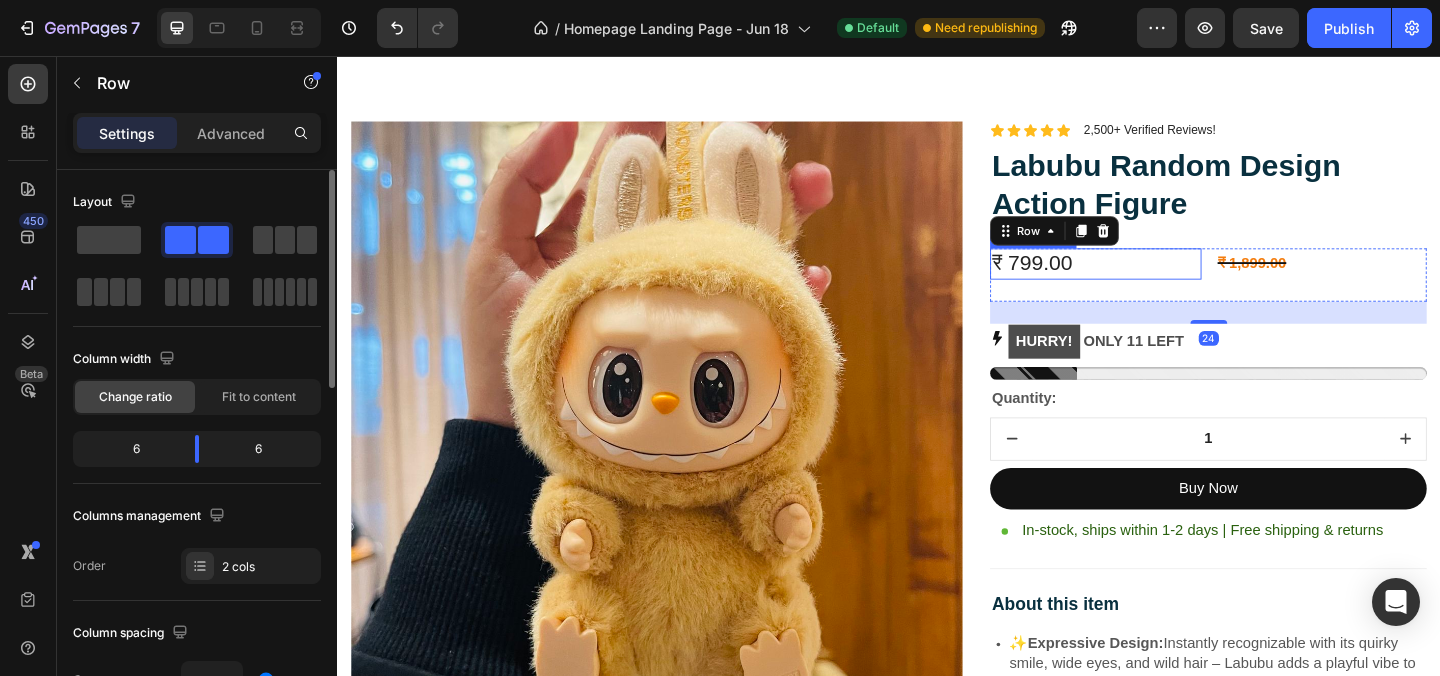 click on "₹ 799.00" at bounding box center [1162, 282] 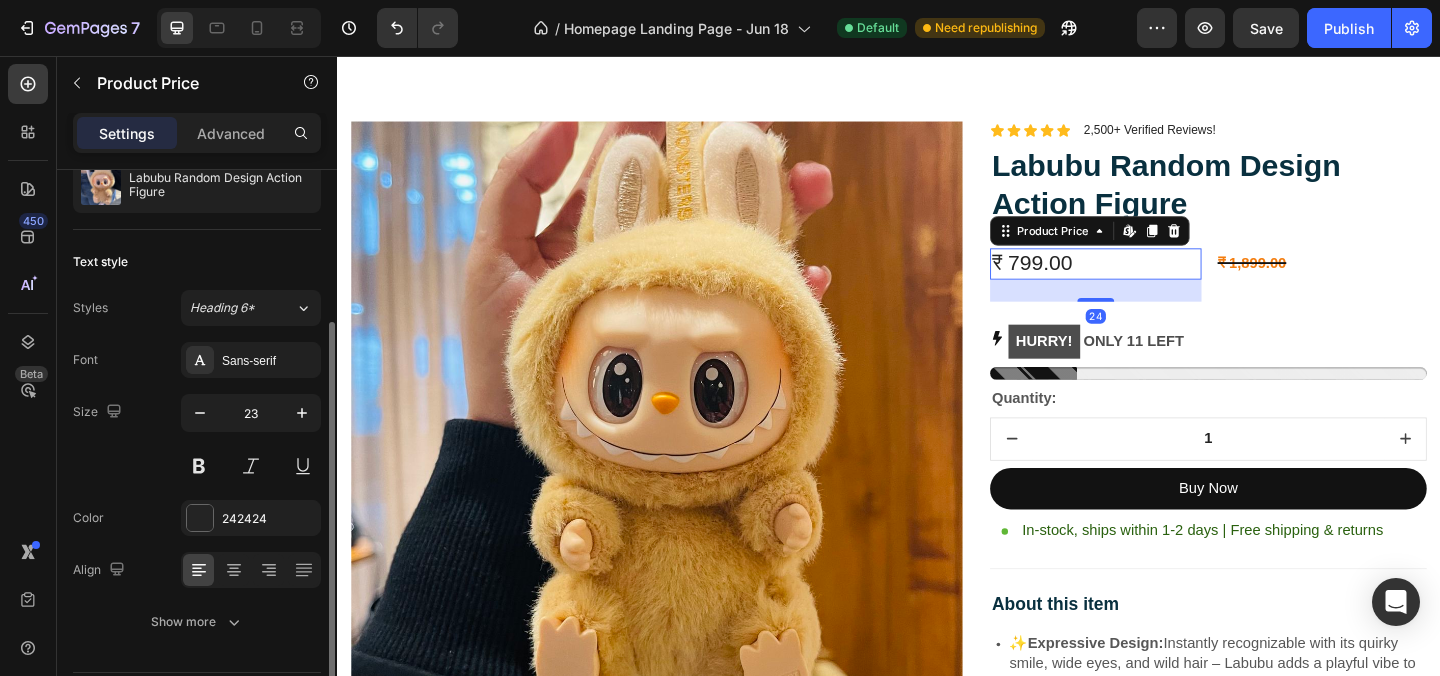 scroll, scrollTop: 129, scrollLeft: 0, axis: vertical 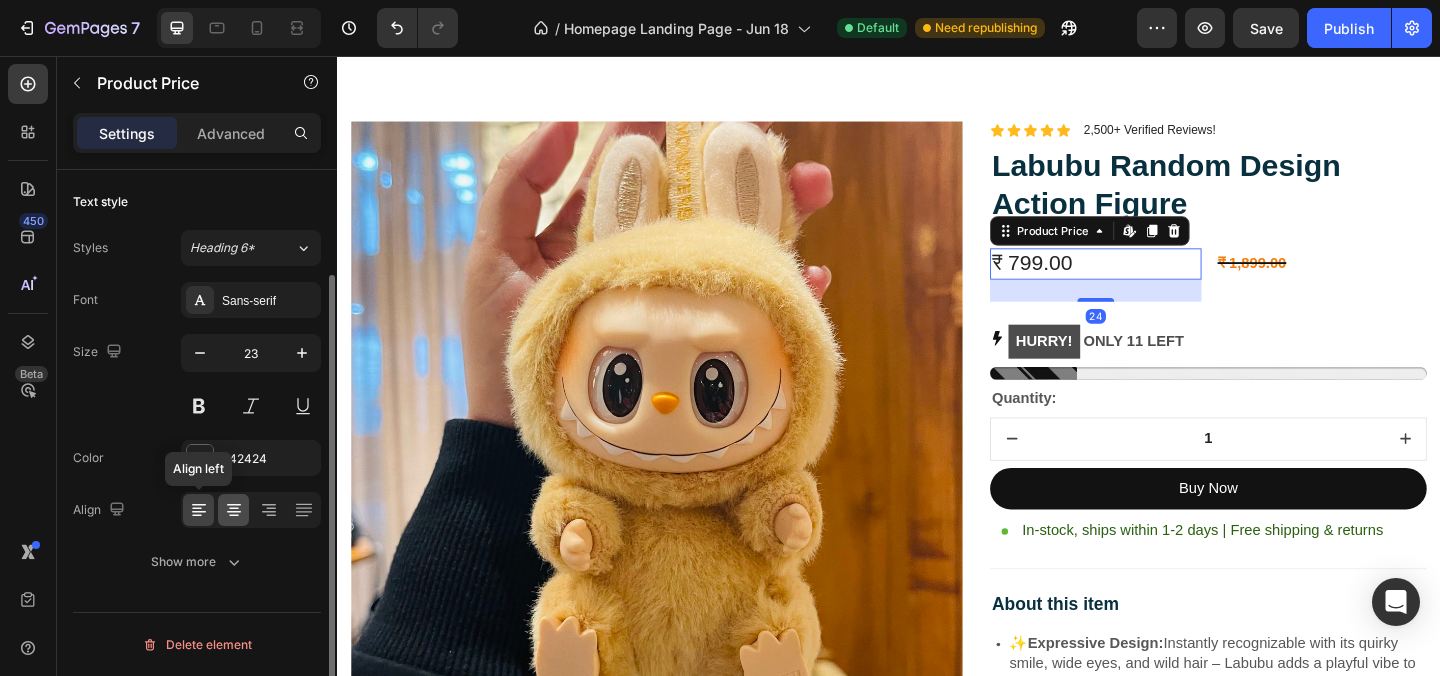 click 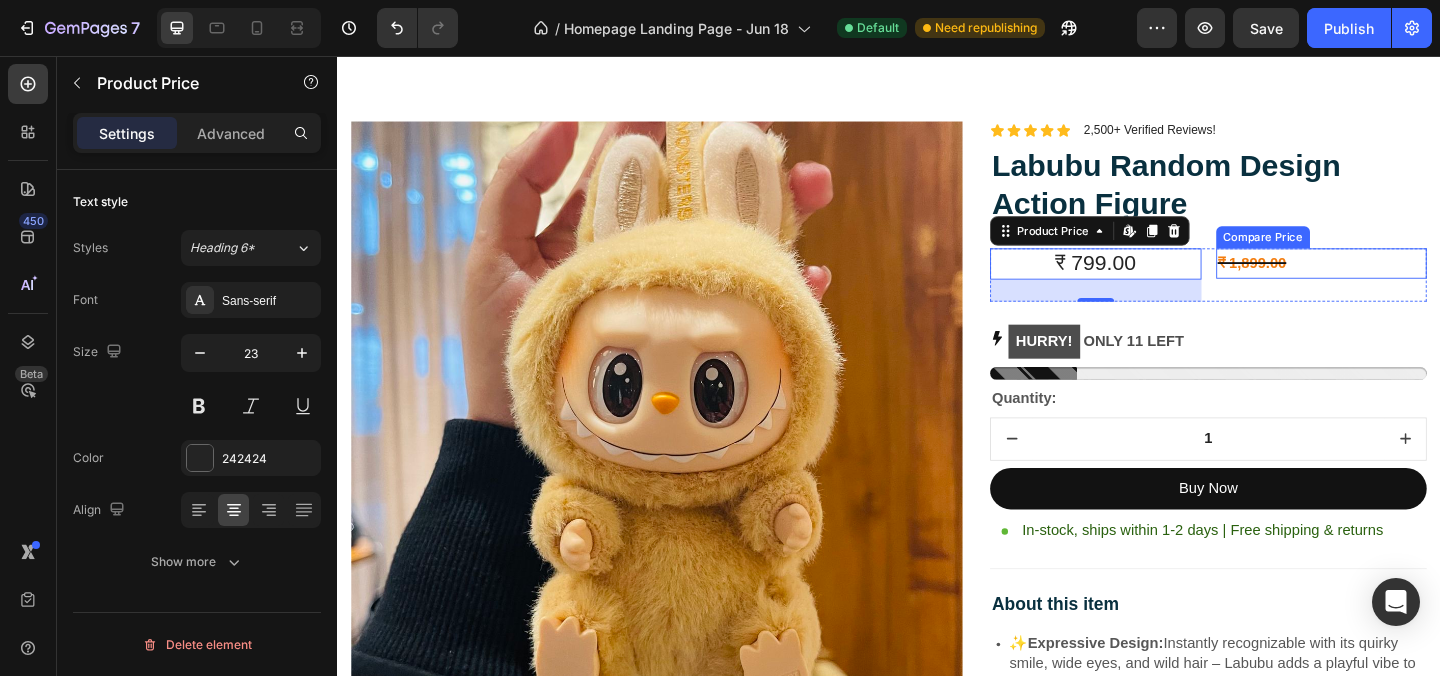 click on "₹ 1,899.00" at bounding box center [1408, 281] 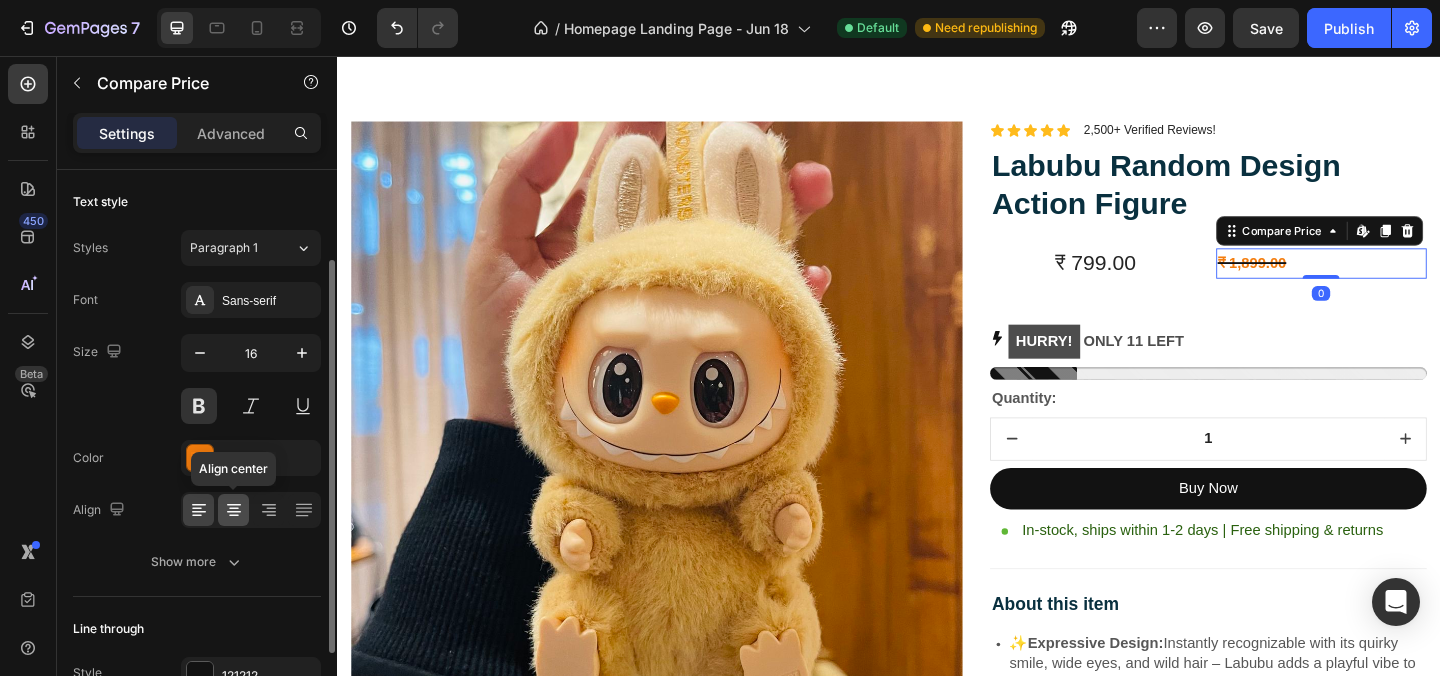 click 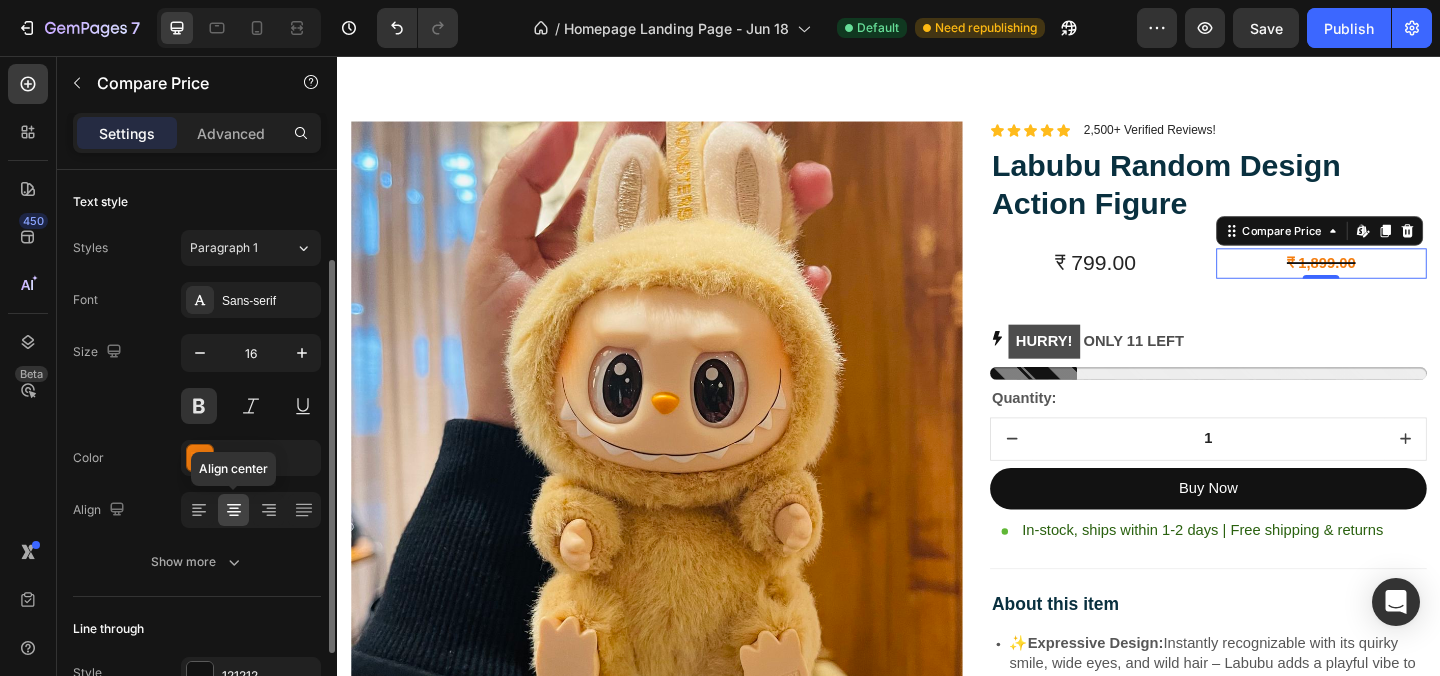 click 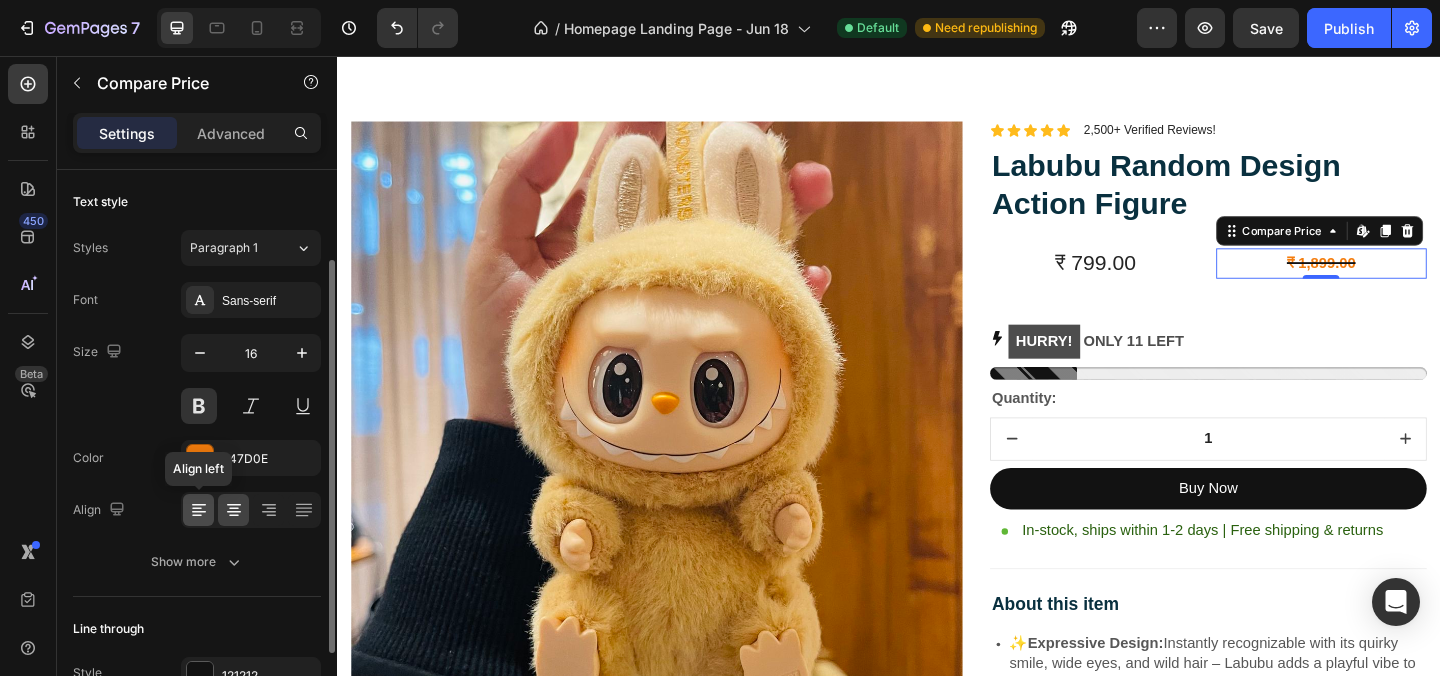 click 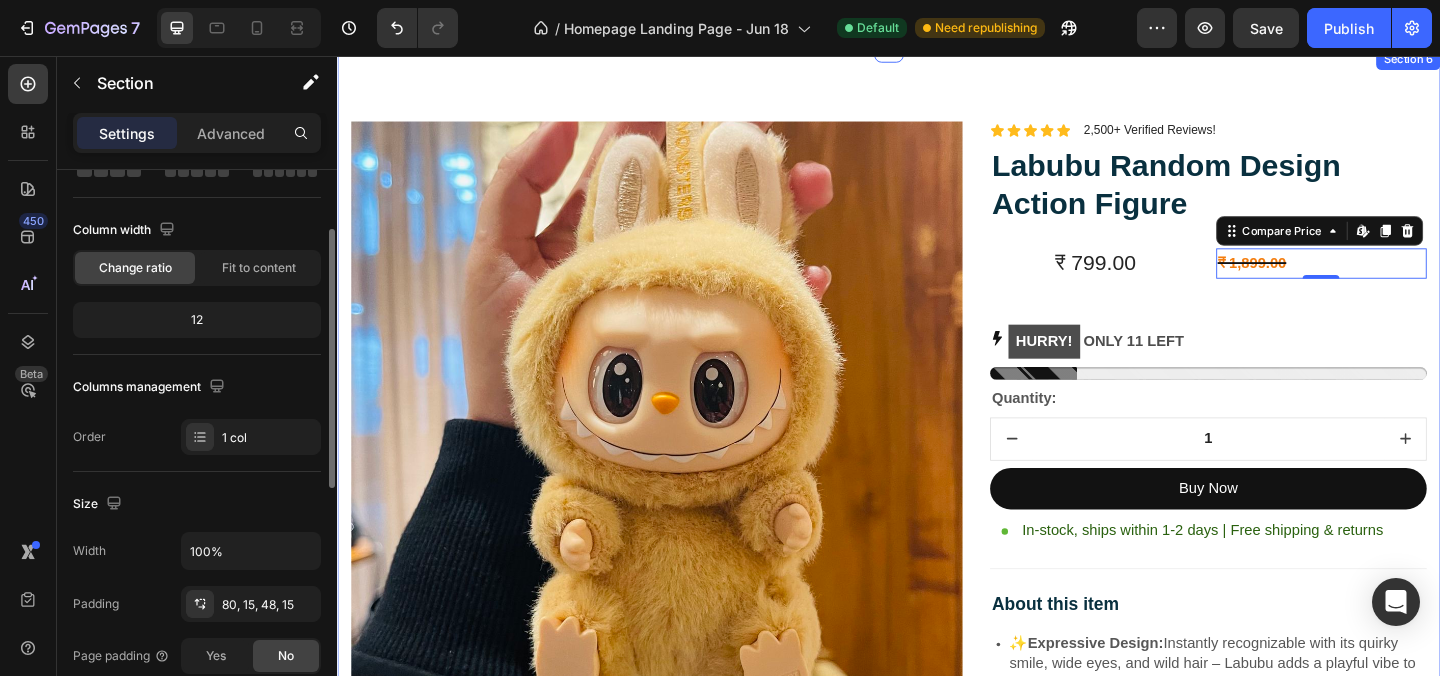 click on "Image Lorem ipsum dolor sit amet, consectetur adipiscing elit Text Block Image Adorable Expression Text Block Row Quirky smile, wild hair, and playful eyes that steal the spotlight instantly. Text Block Row Image High-Quality Build Text Block Row Made from premium vinyl material with soft texture and durable finish. Text Block Row Row Image Perfect Display Size Text Block Row Lightweight and compact – ideal for your desk, shelf, or even your car! Text Block Row Image Collector's Edition Text Block Row Comes in special packaging – ideal for gifting or preserving value. Text Block Row Row Image Image Row Image Image Row Row
Product Images Icon Icon Icon Icon Icon Icon List 2,500+ Verified Reviews! Text Block Row Labubu Random Design Action Figure Product Title ₹ 799.00 Product Price Product Price ₹ 1,899.00 Compare Price   Edit content in Shopify 0 Compare Price   Edit content in Shopify 0 Row
HURRY!  ONLY 11 LEFT Stock Counter Quantity: Text Block" at bounding box center (937, 959) 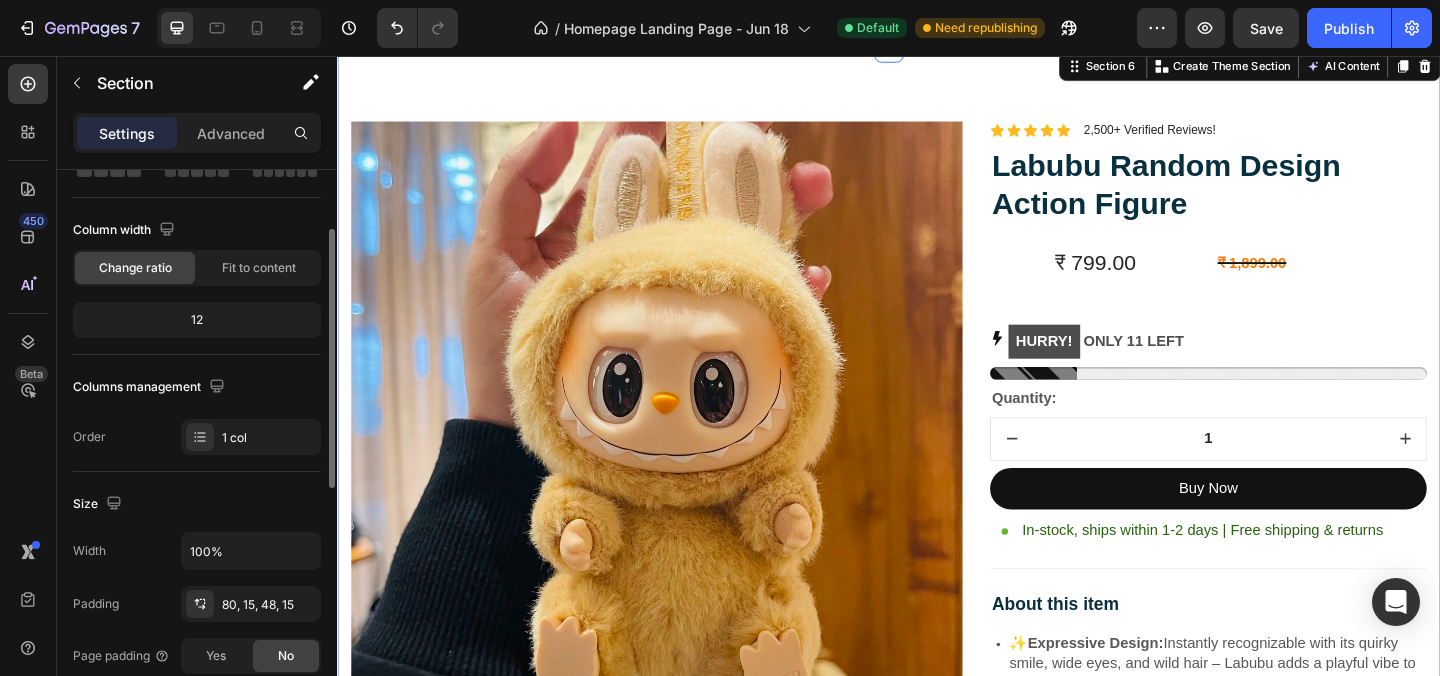 scroll, scrollTop: 0, scrollLeft: 0, axis: both 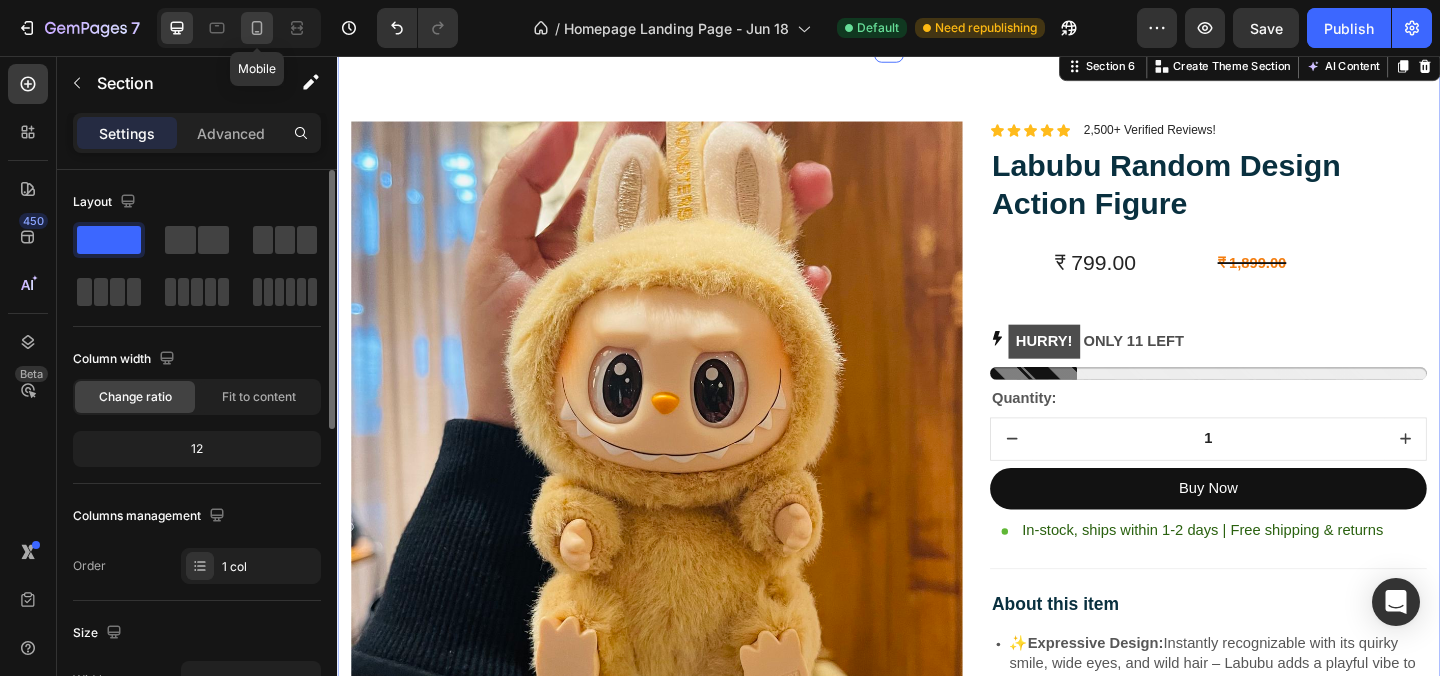 click 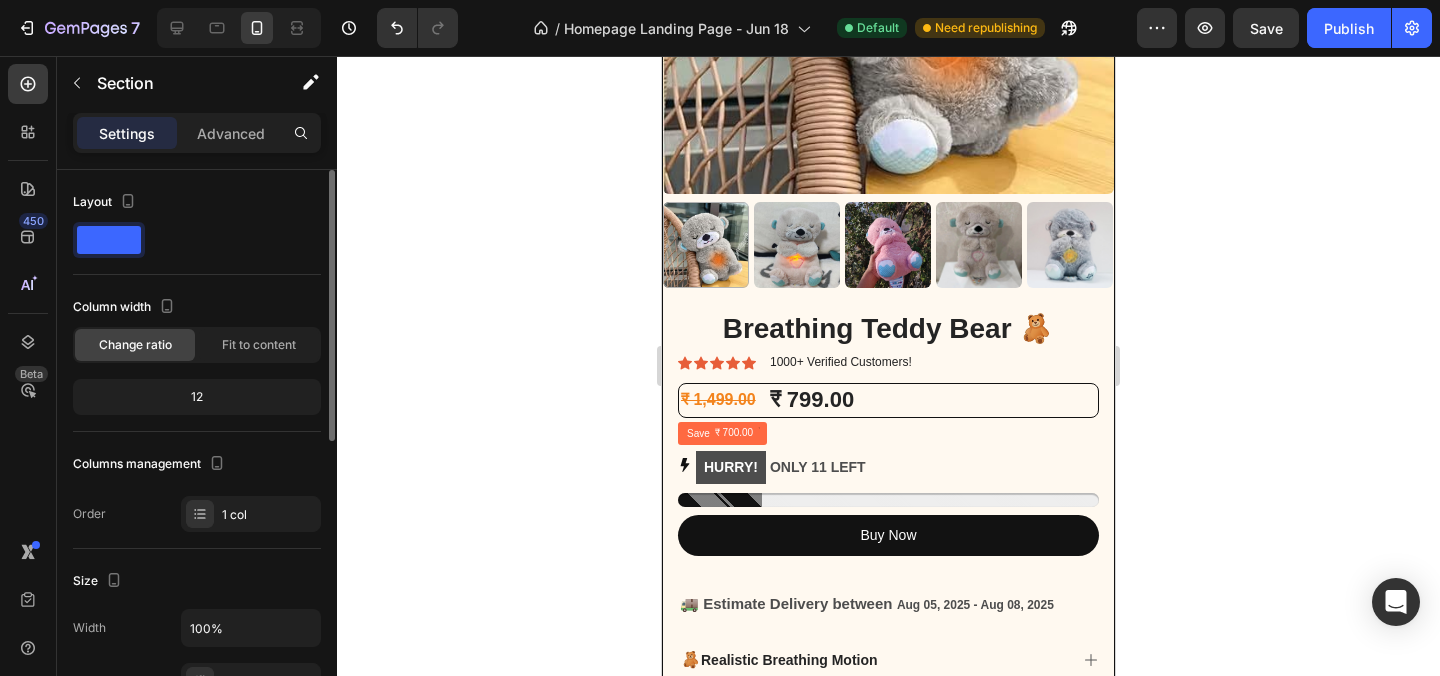 scroll, scrollTop: 356, scrollLeft: 0, axis: vertical 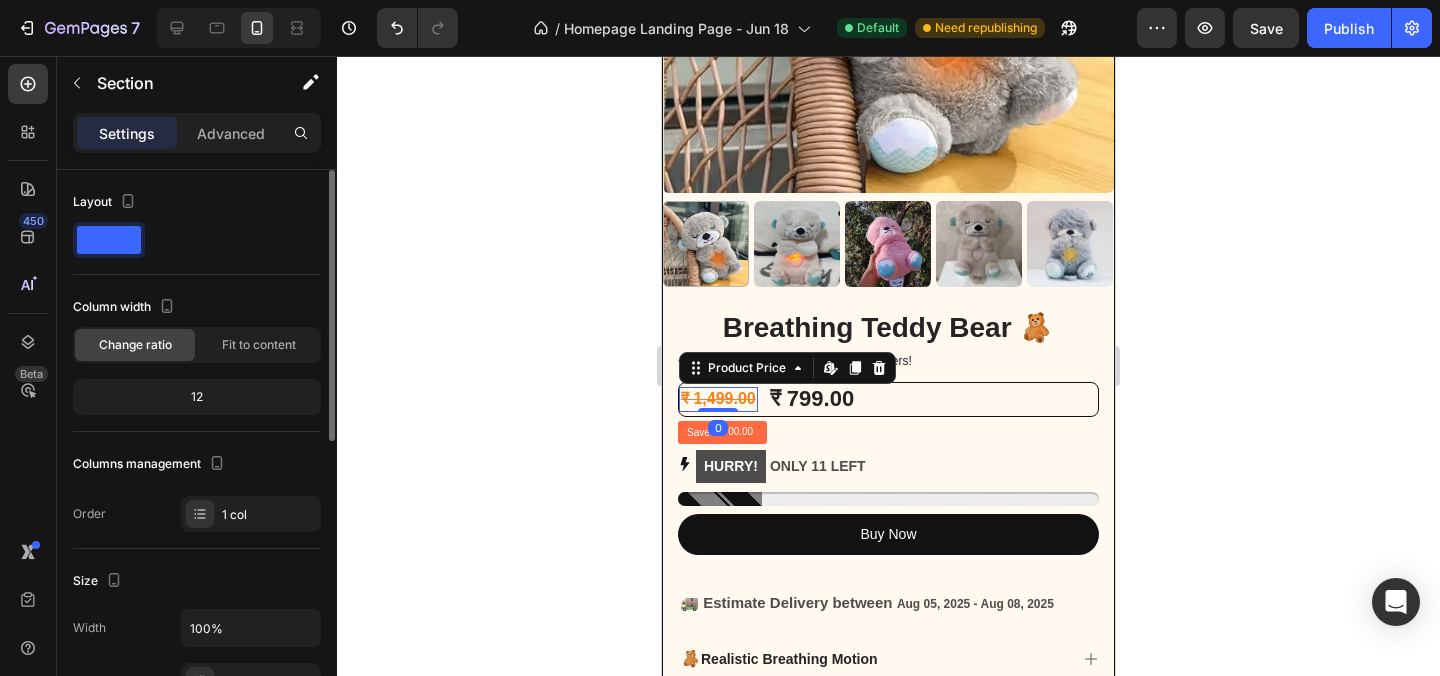 click on "₹ 1,499.00" at bounding box center [718, 399] 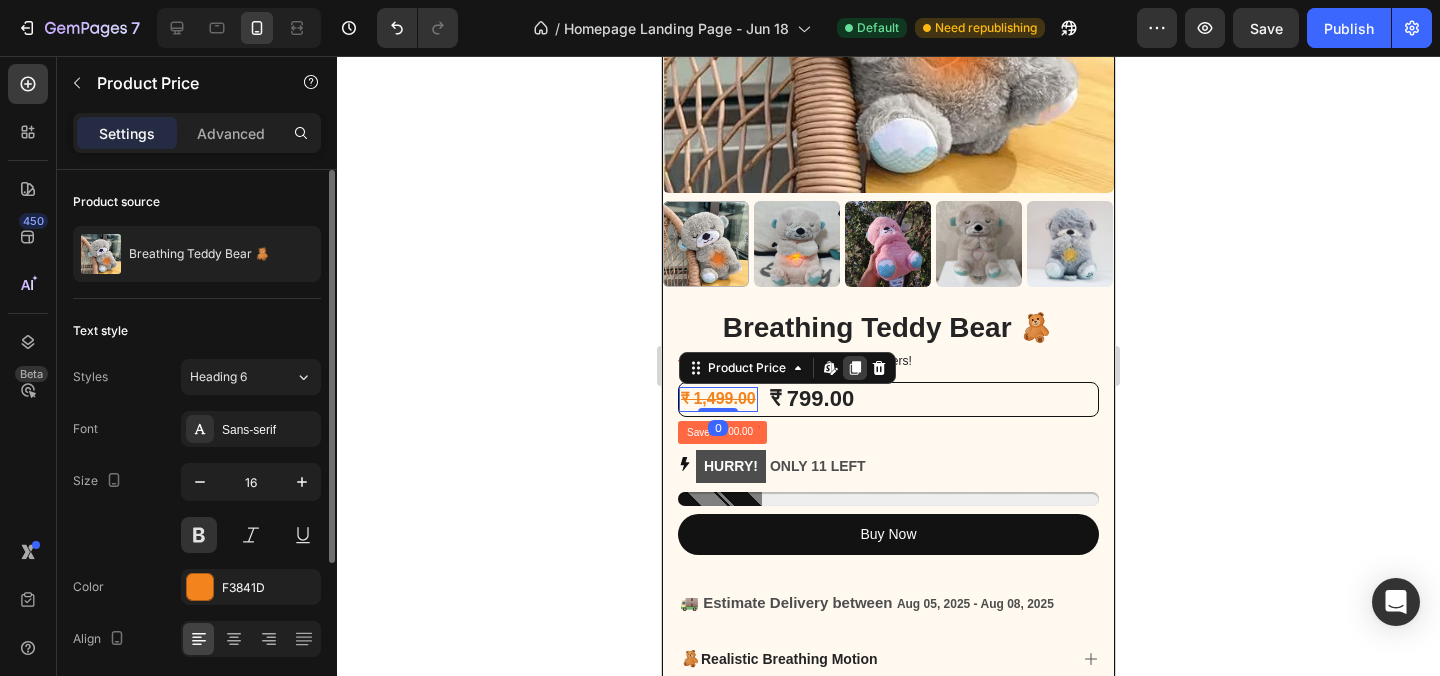 click 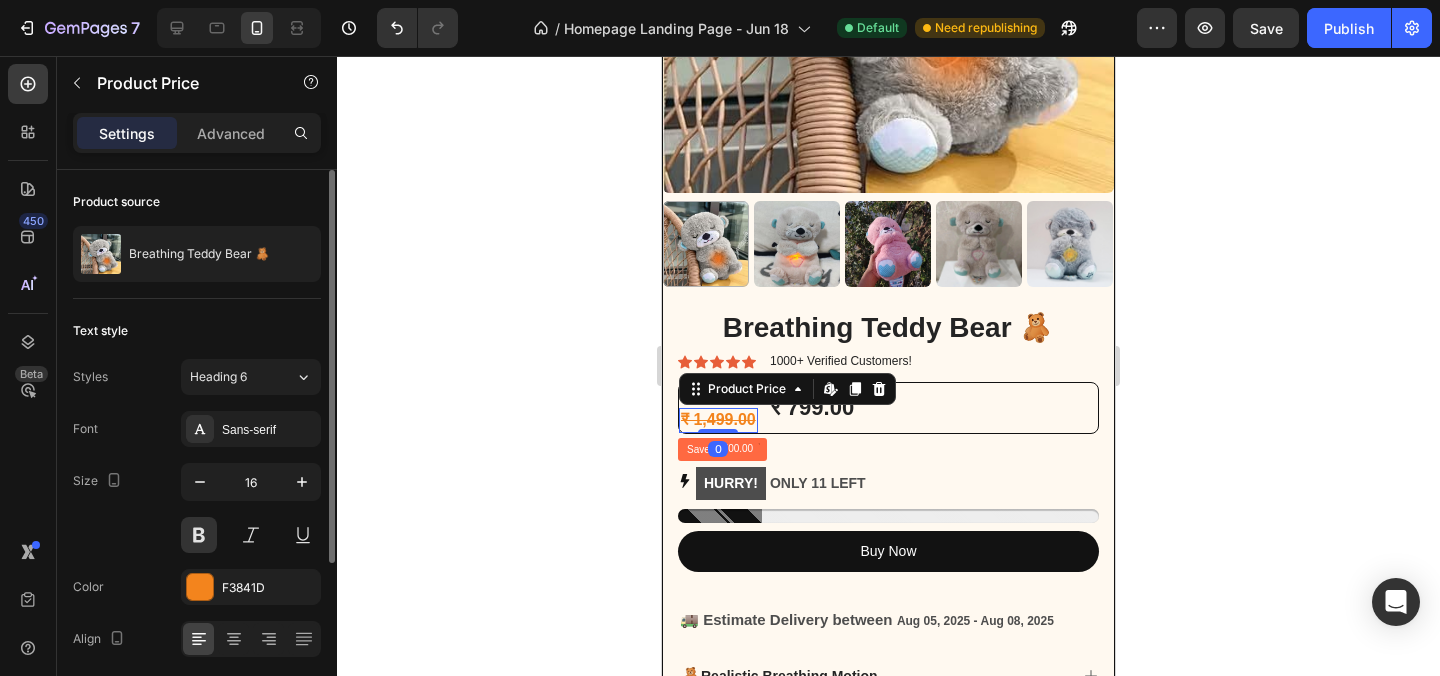 drag, startPoint x: 1241, startPoint y: 435, endPoint x: 1193, endPoint y: 435, distance: 48 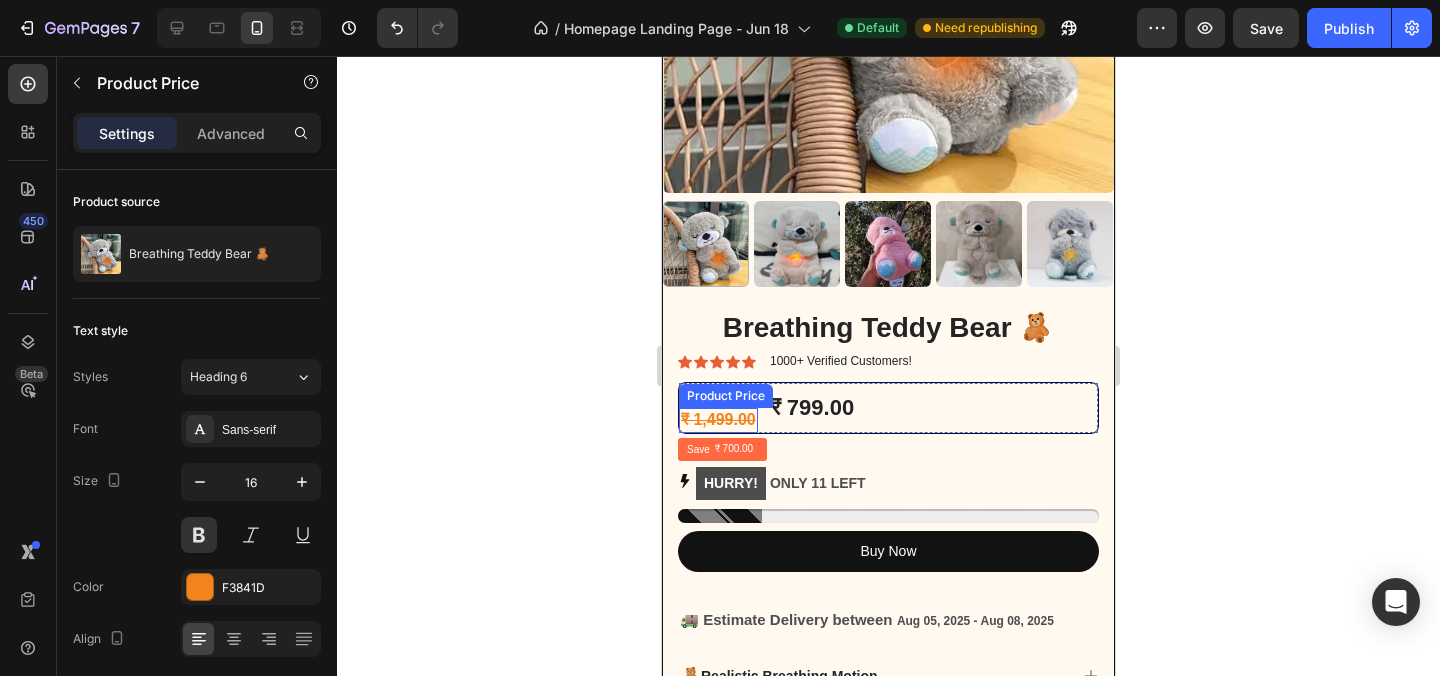 click on "₹ 1,499.00" at bounding box center (718, 420) 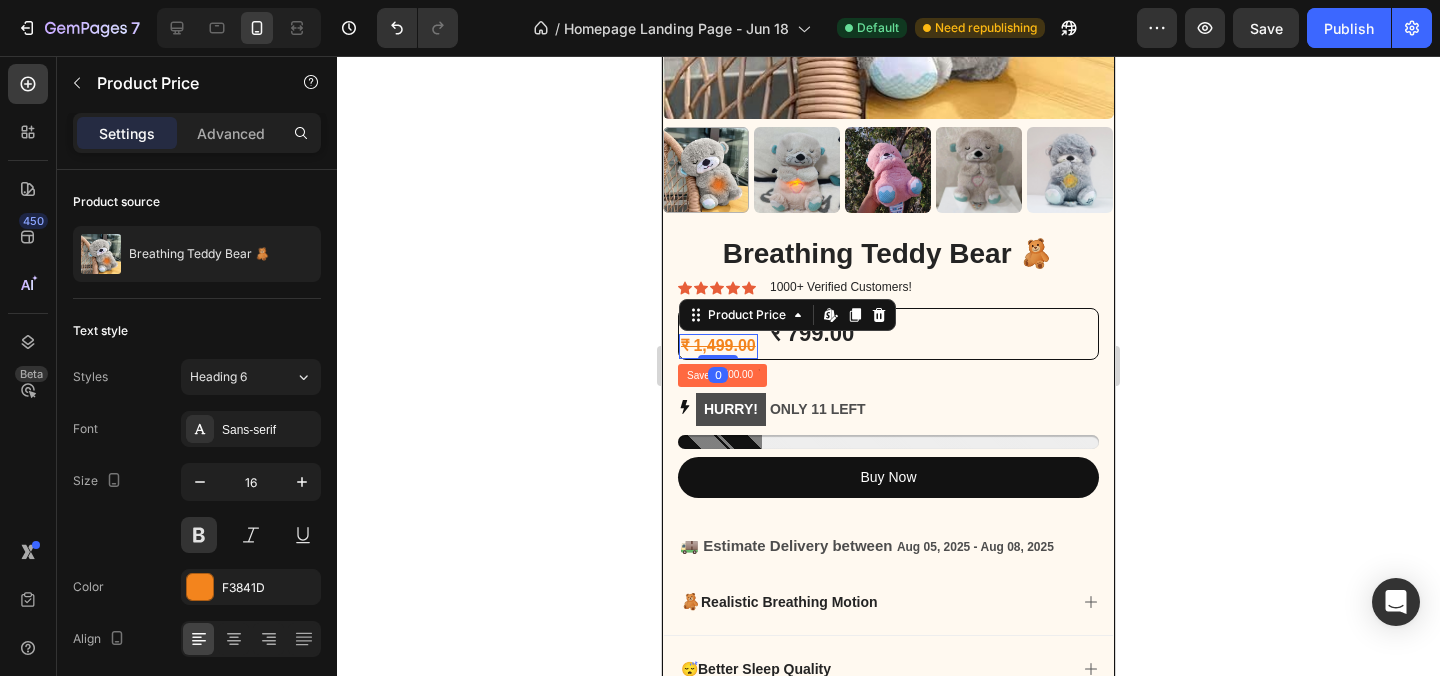 scroll, scrollTop: 454, scrollLeft: 0, axis: vertical 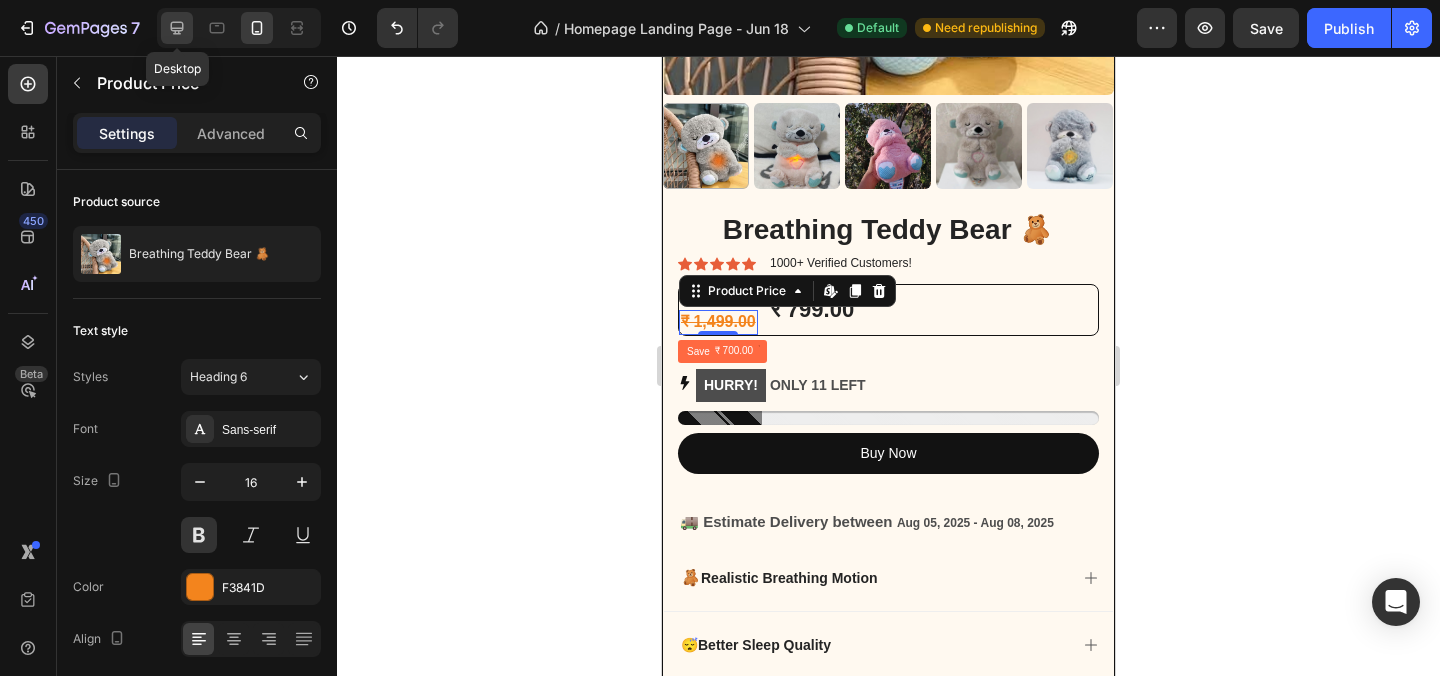 click 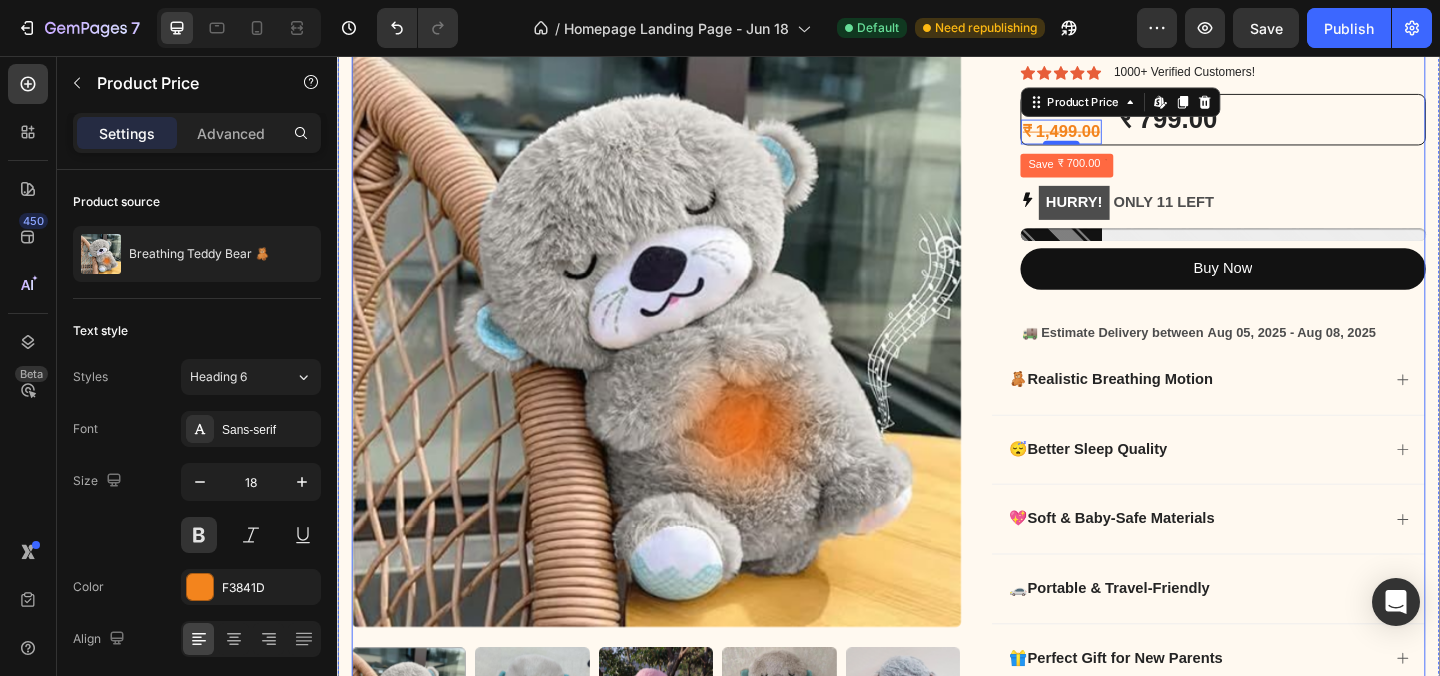 scroll, scrollTop: 0, scrollLeft: 0, axis: both 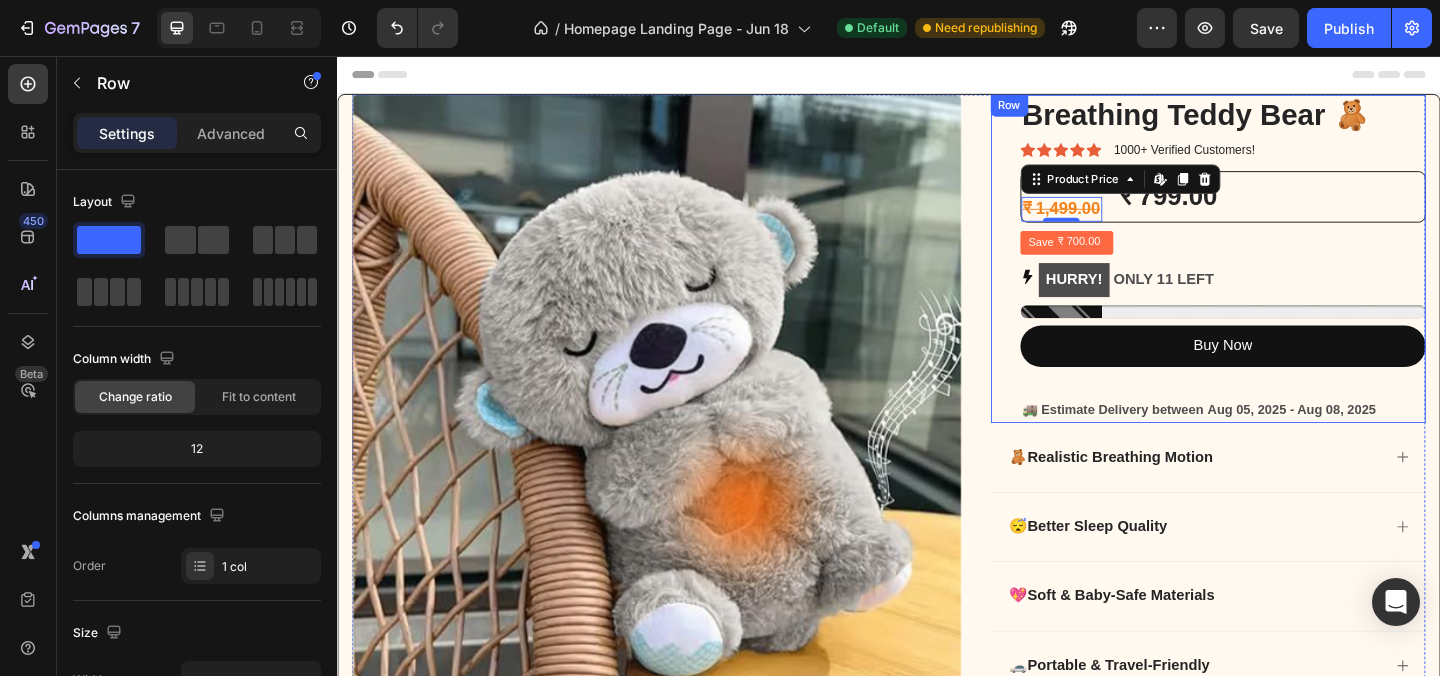 click on "Breathing Teddy Bear 🧸 Product Title Icon Icon Icon Icon Icon Icon List 1000+ Verified Customers! Text Block Row ₹ 1,499.00 Product Price Product Price ₹ 1,499.00 Product Price   Edit content in Shopify 0 Product Price   Edit content in Shopify 0 ₹ 799.00 Product Price Product Price Row Save ₹ 700.00 Discount Tag
HURRY!  ONLY 11 LEFT Stock Counter Buy Now Dynamic Checkout
🚚 Estimate Delivery between
Aug 05, 2025 - Aug 08, 2025
Delivery Date Row" at bounding box center [1284, 276] 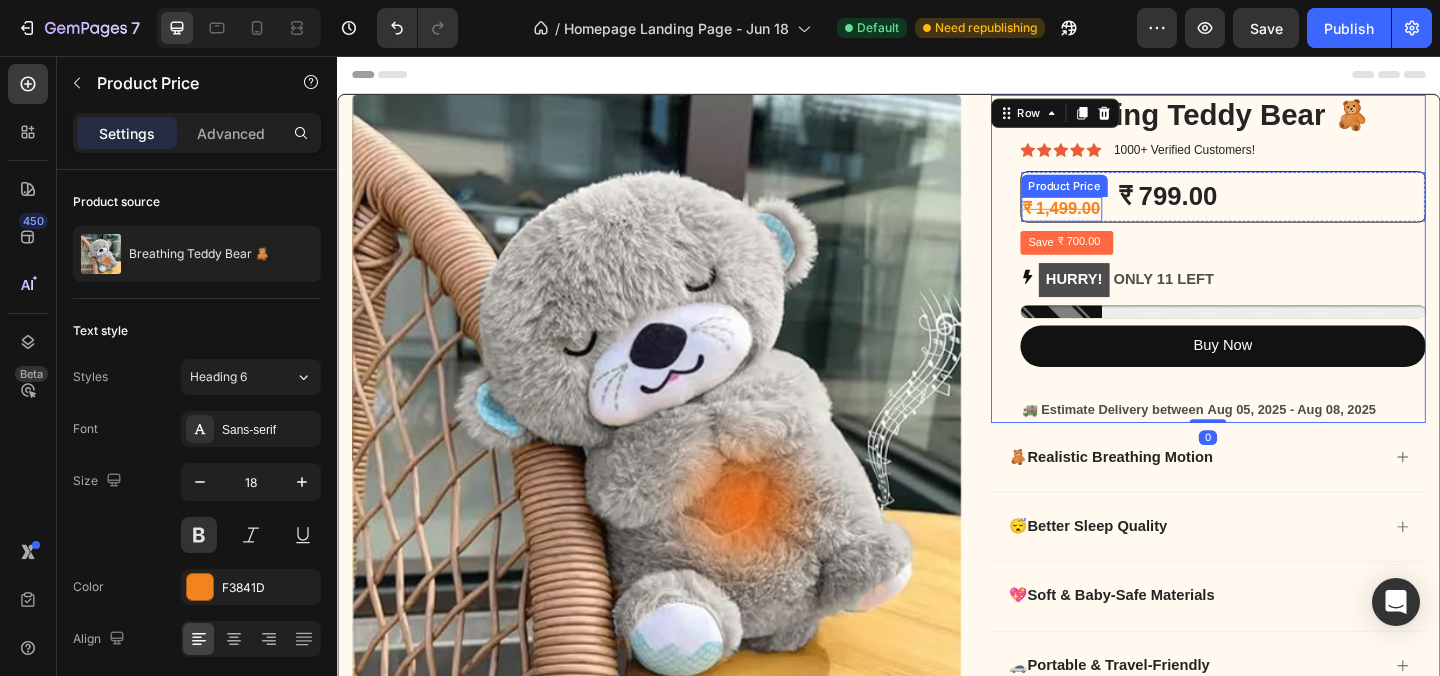 click on "₹ 1,499.00" at bounding box center [1125, 222] 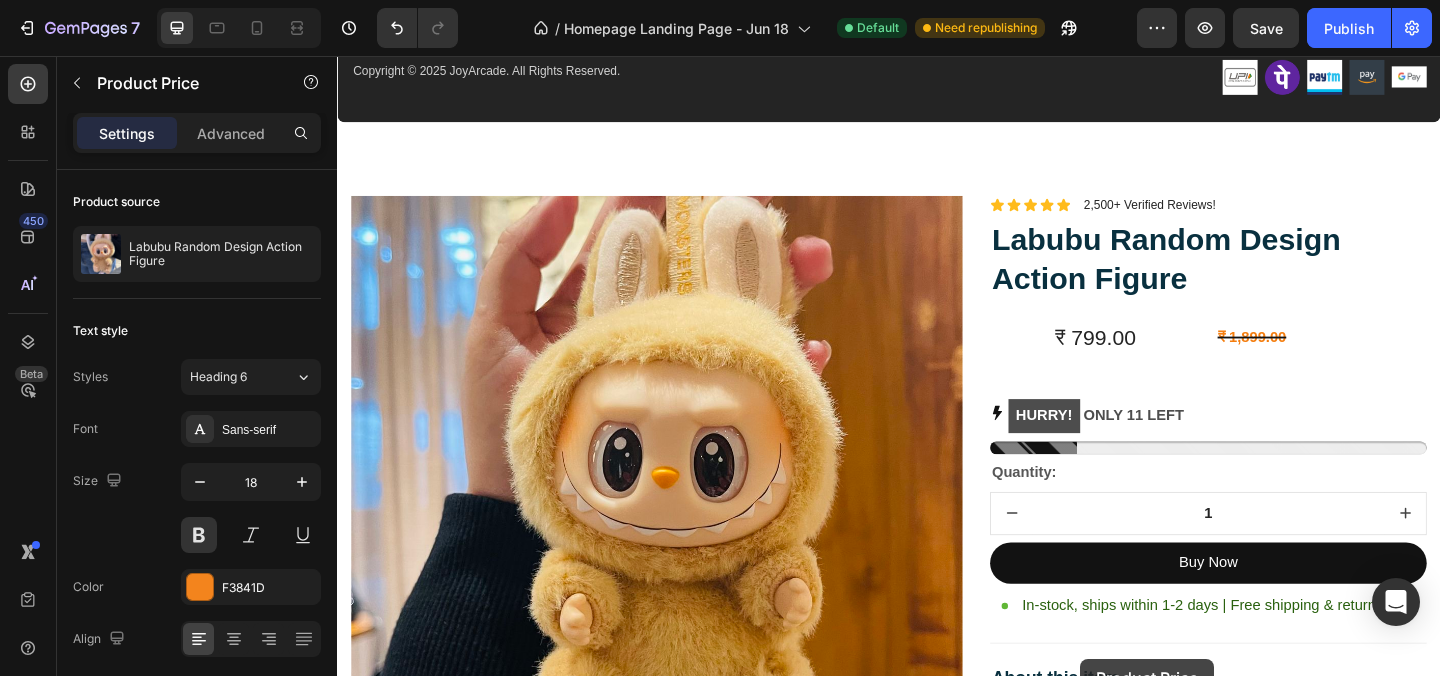 scroll, scrollTop: 2803, scrollLeft: 0, axis: vertical 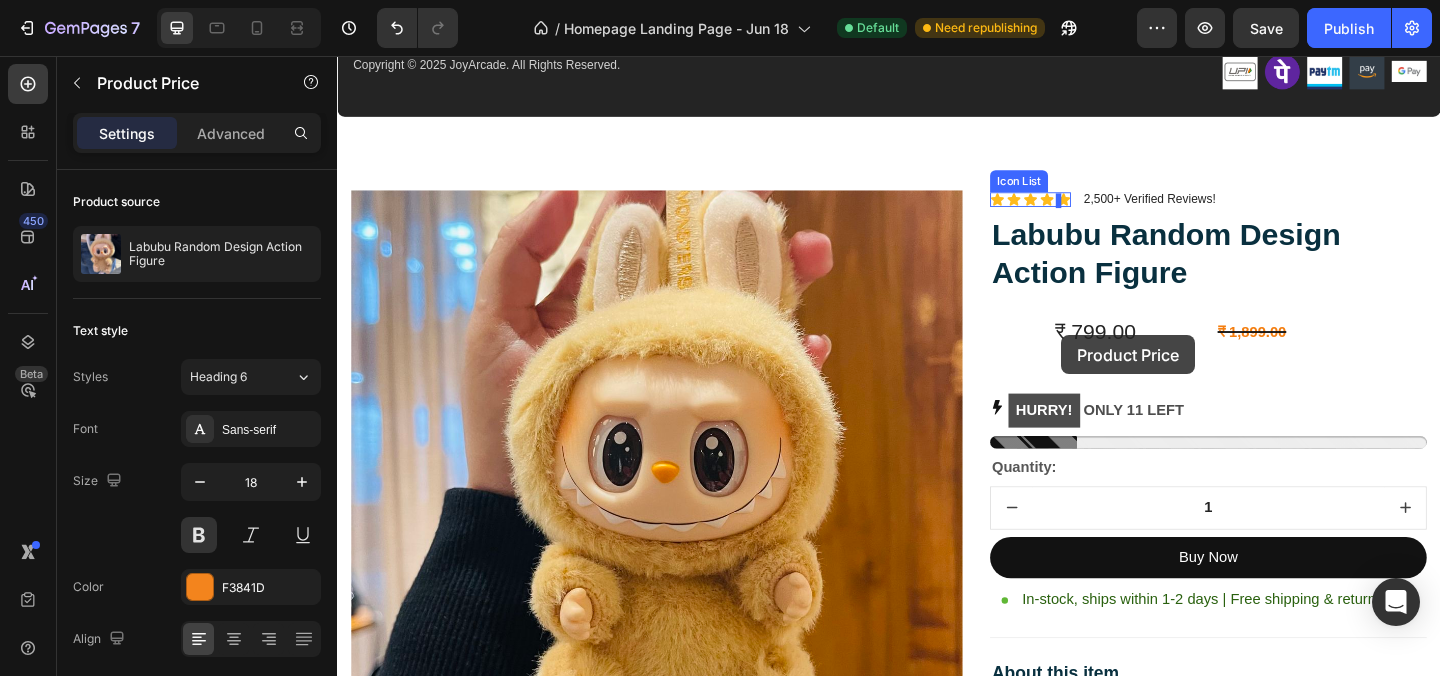 drag, startPoint x: 1104, startPoint y: 194, endPoint x: 1125, endPoint y: 360, distance: 167.32304 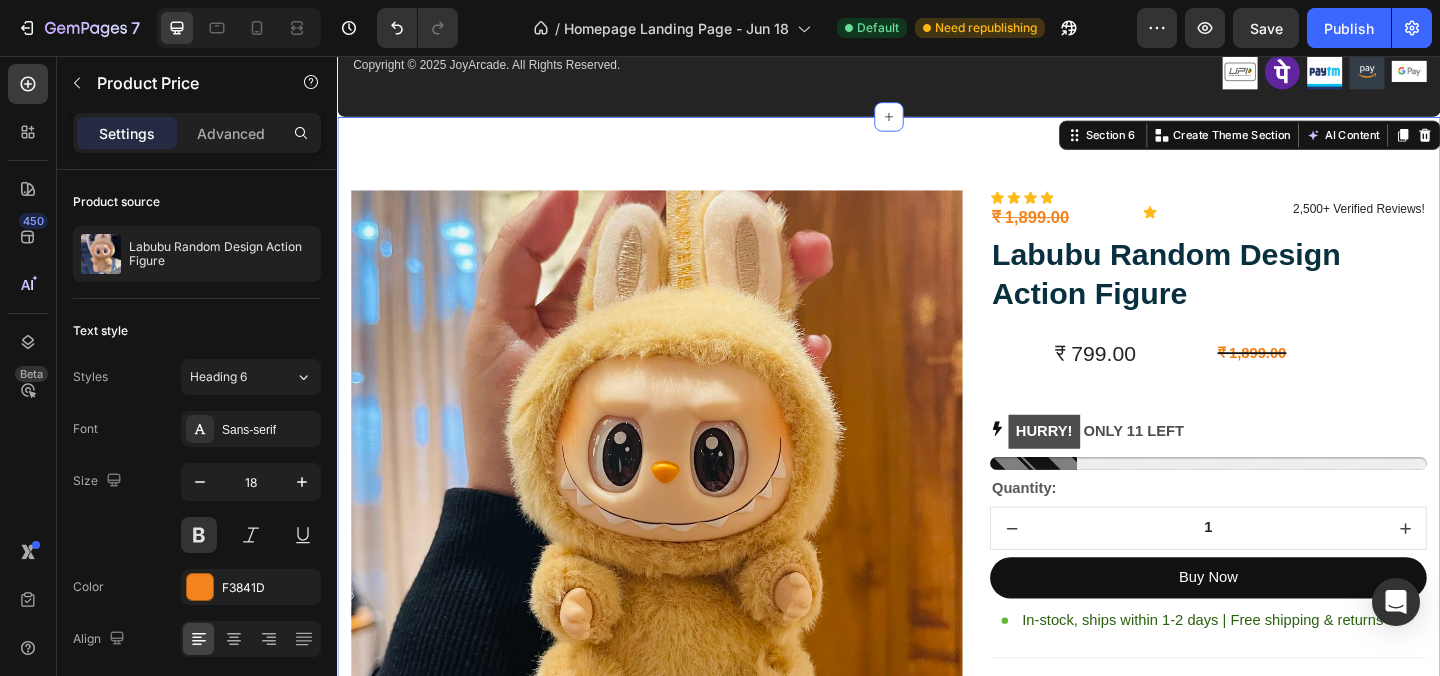 click on "Image Lorem ipsum dolor sit amet, consectetur adipiscing elit Text Block Image Adorable Expression Text Block Row Quirky smile, wild hair, and playful eyes that steal the spotlight instantly. Text Block Row Image High-Quality Build Text Block Row Made from premium vinyl material with soft texture and durable finish. Text Block Row Row Image Perfect Display Size Text Block Row Lightweight and compact – ideal for your desk, shelf, or even your car! Text Block Row Image Collector's Edition Text Block Row Comes in special packaging – ideal for gifting or preserving value. Text Block Row Row Image Image Row Image Image Row Row
Product Images Icon Icon Icon Icon ₹ 1,899.00 Product Price Product Price Icon Row Icon List 2,500+ Verified Reviews! Text Block Row Labubu Random Design Action Figure Product Title ₹ 799.00 Product Price Product Price ₹ 1,899.00 Compare Price Compare Price Row
HURRY!  ONLY 11 LEFT Stock Counter Quantity: Text Block
1" at bounding box center (937, 1034) 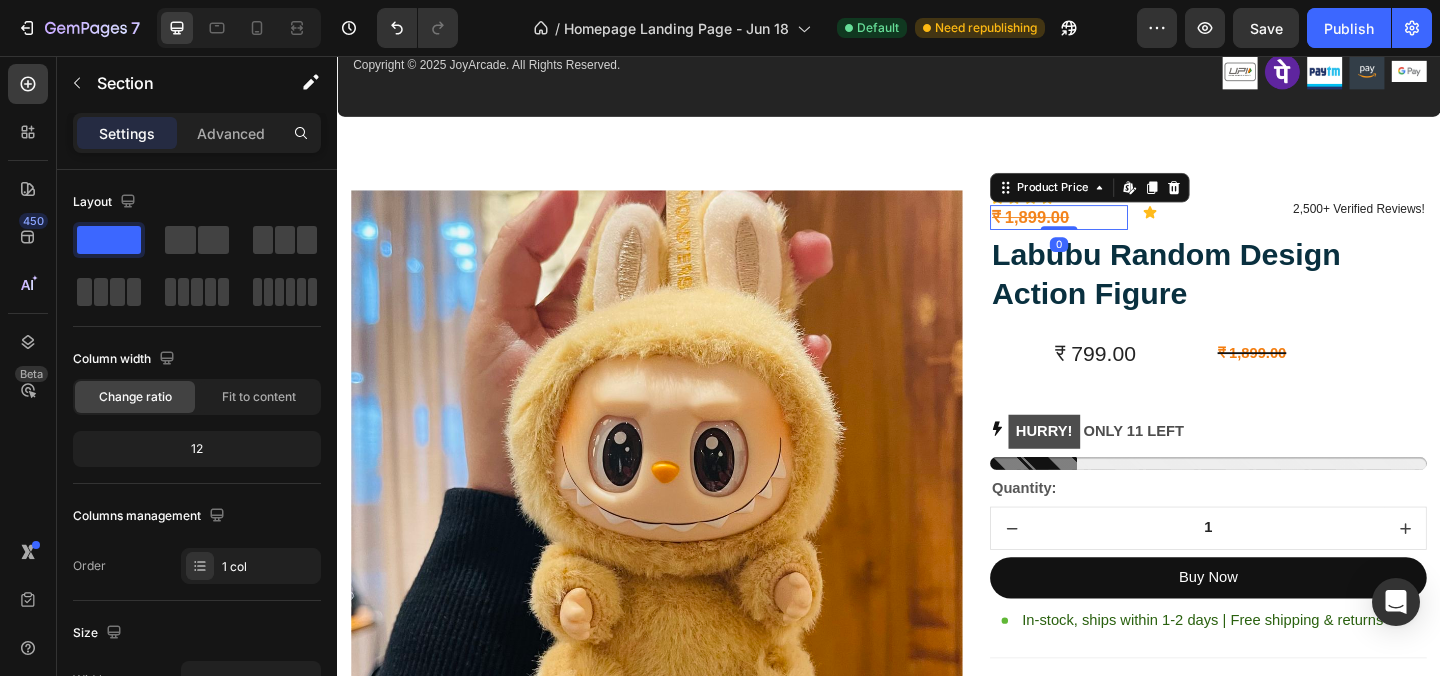 click on "₹ 1,899.00" at bounding box center [1122, 231] 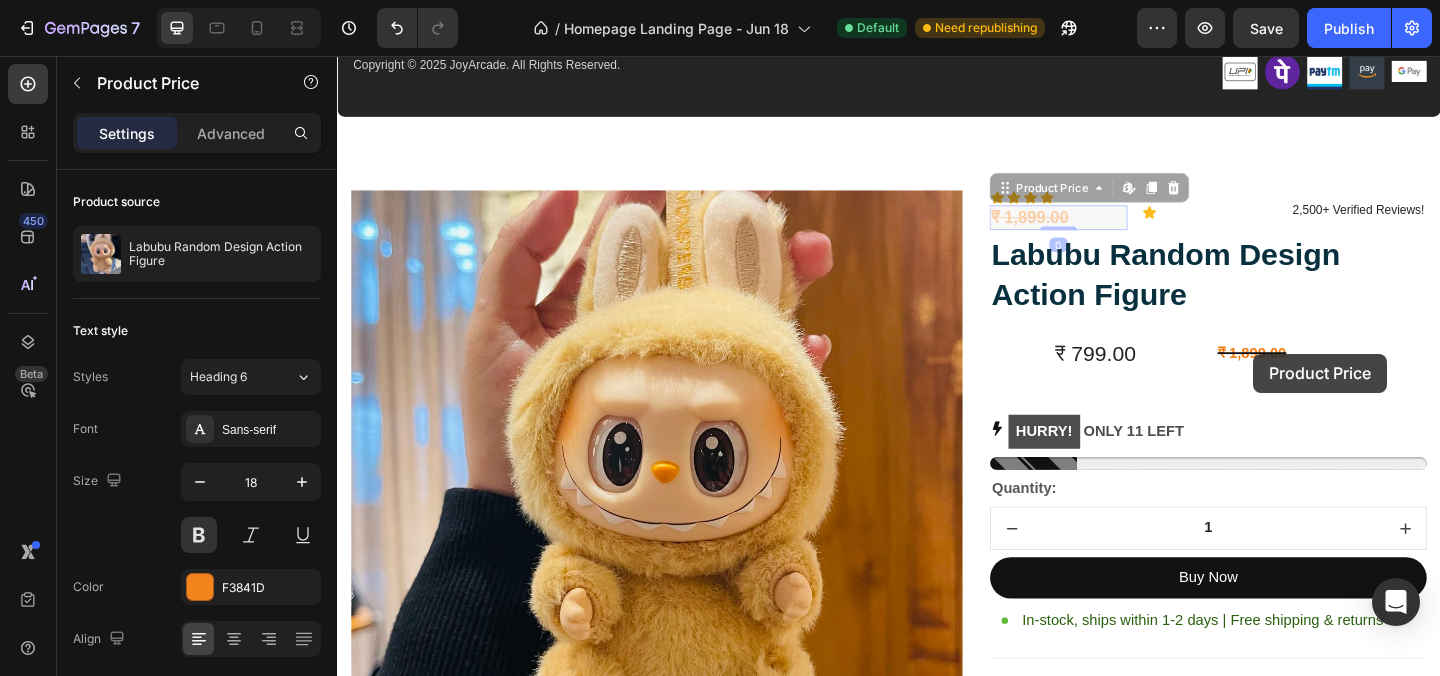 drag, startPoint x: 1071, startPoint y: 203, endPoint x: 1334, endPoint y: 380, distance: 317.0142 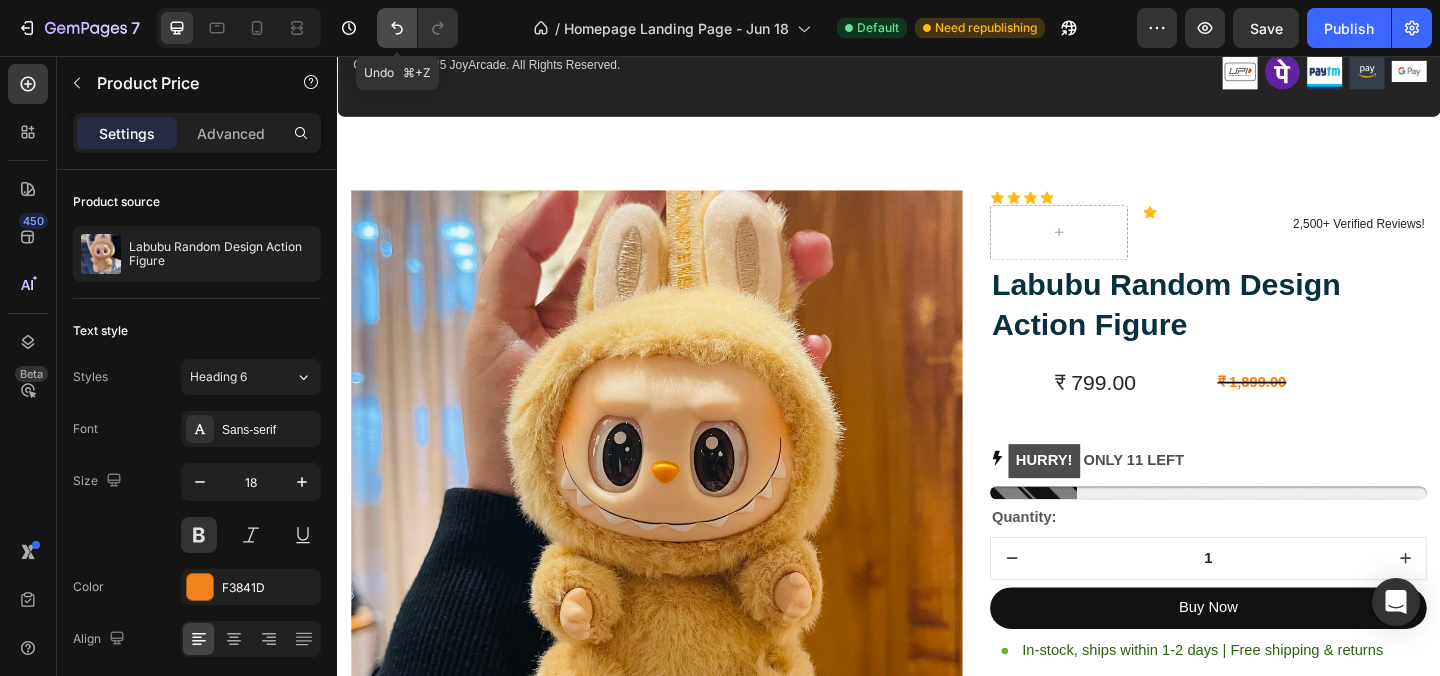 click 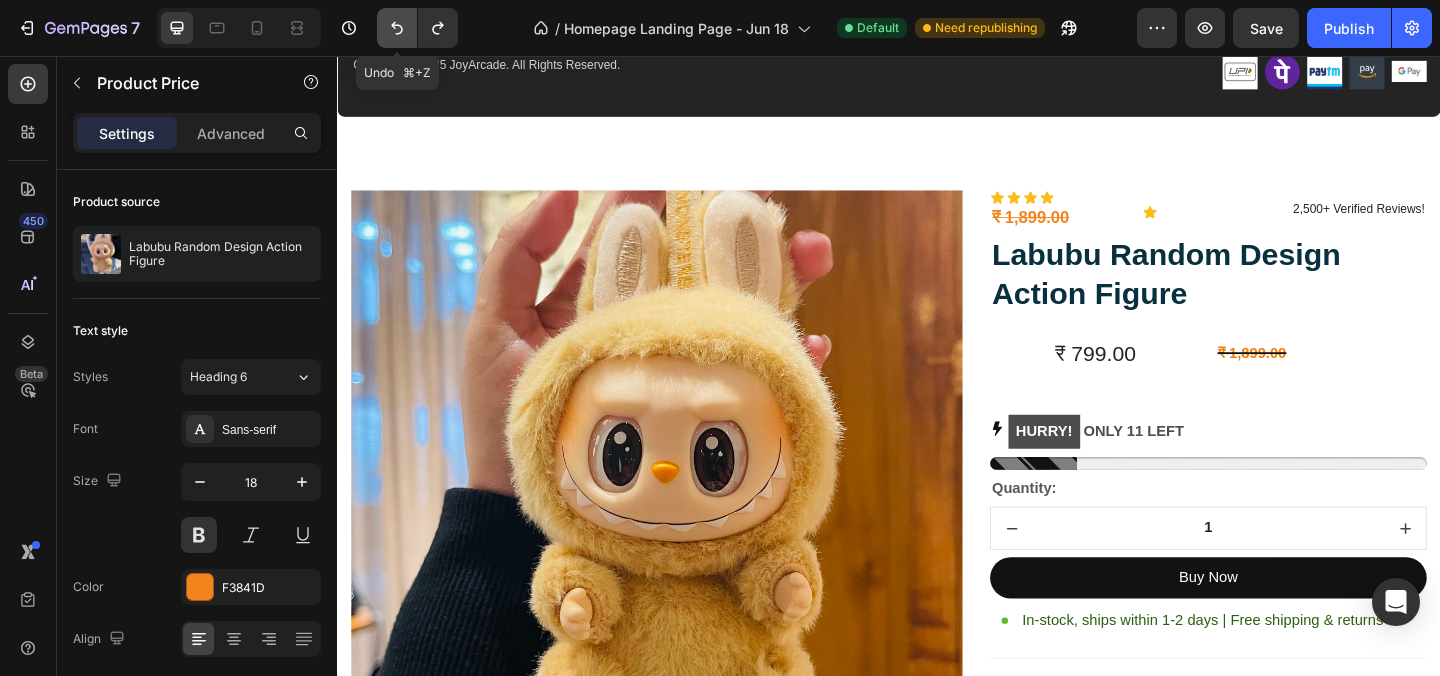 click 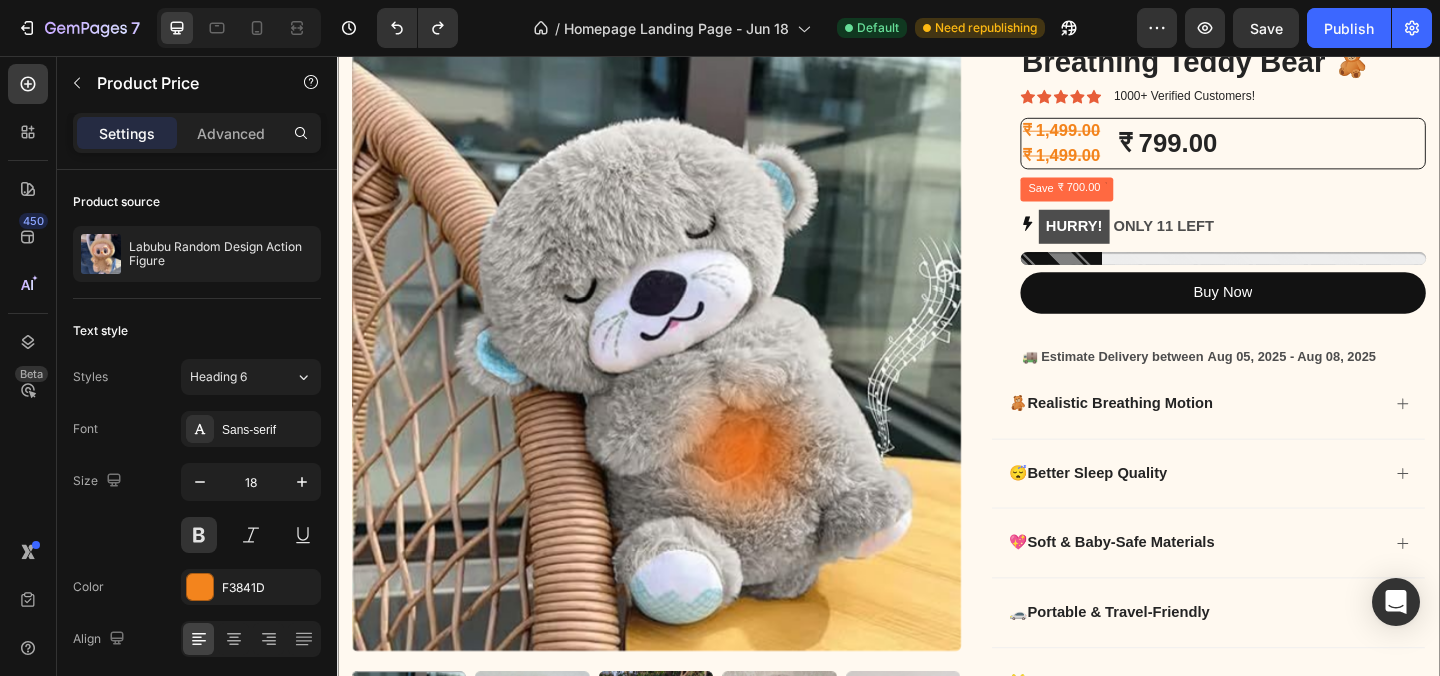scroll, scrollTop: 0, scrollLeft: 0, axis: both 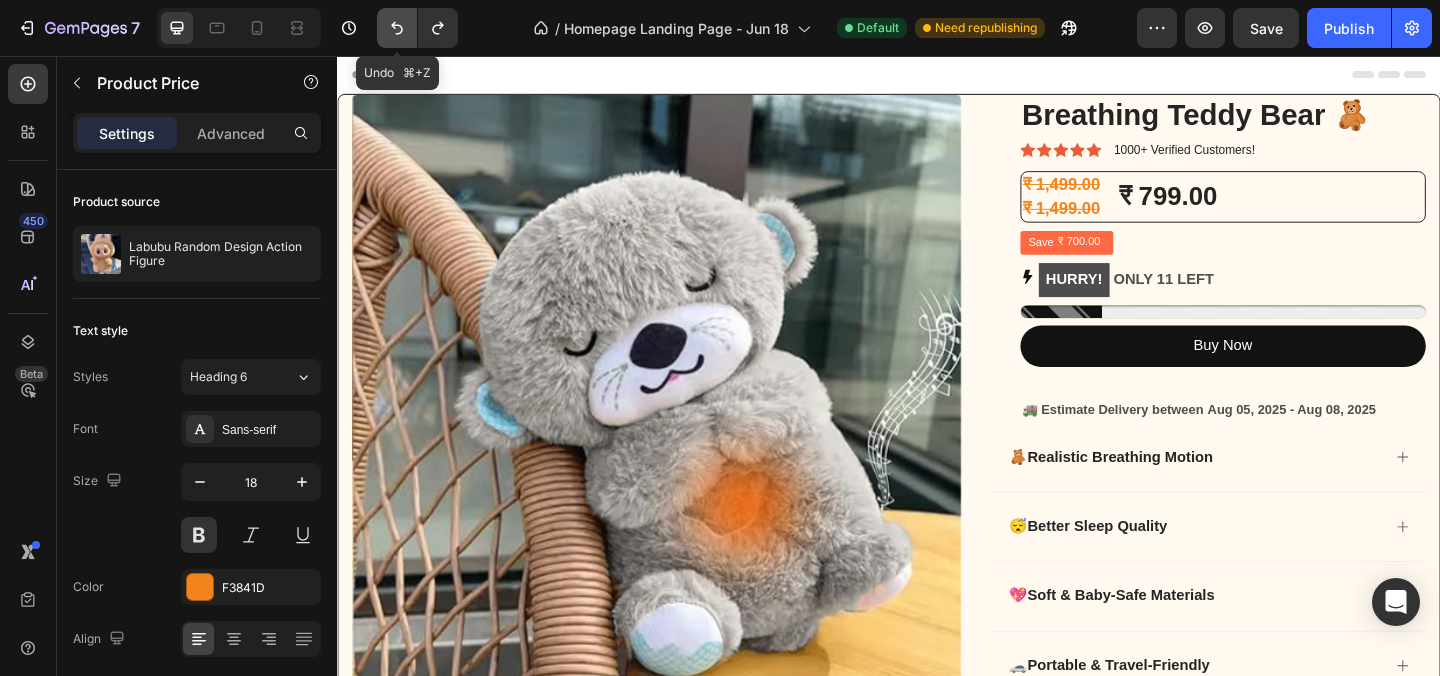 click 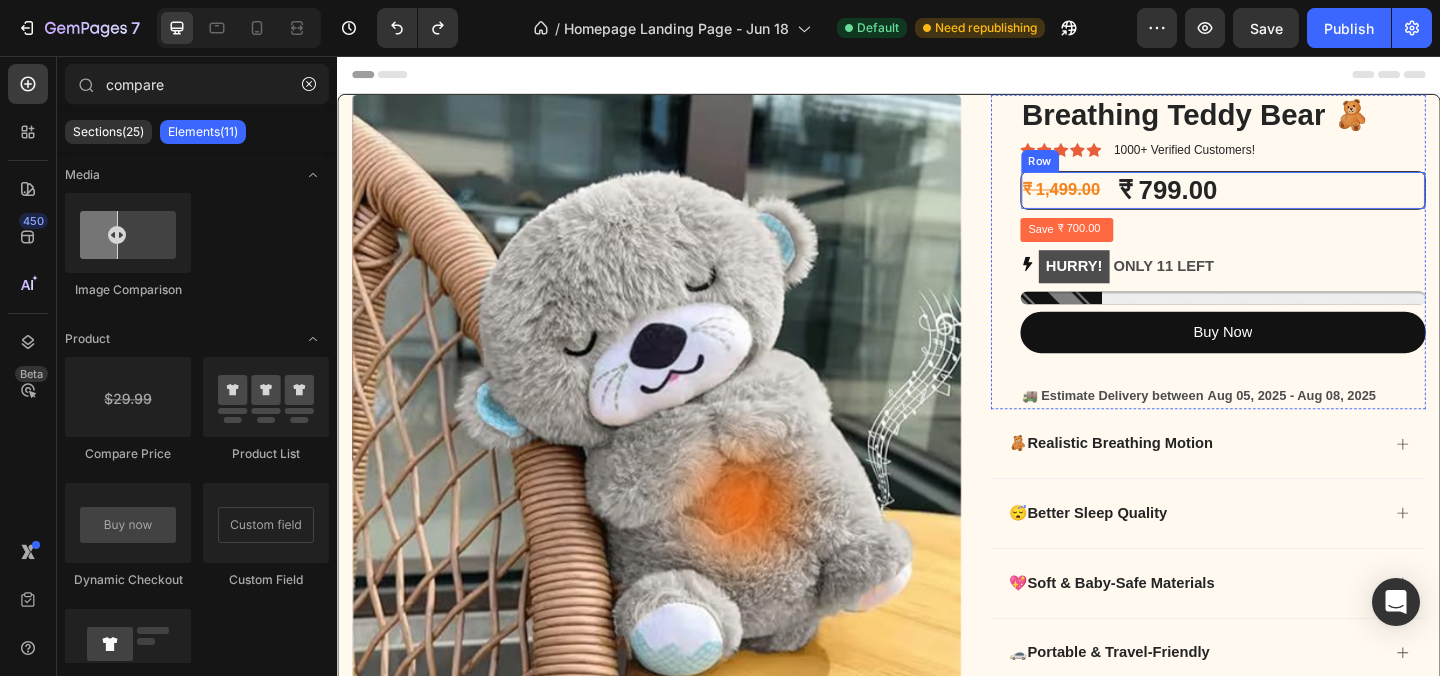 click on "₹ 1,499.00 Product Price Product Price ₹ 799.00 Product Price Product Price Row" at bounding box center (1300, 202) 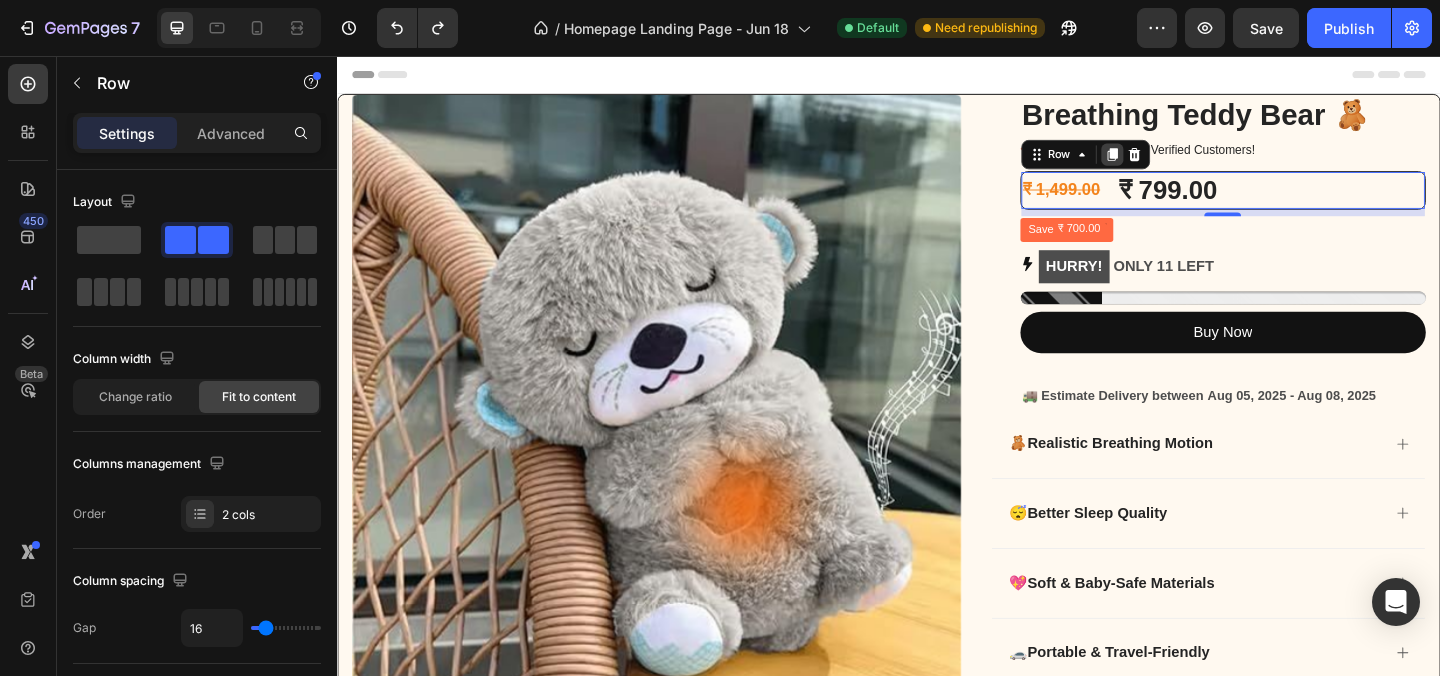 click 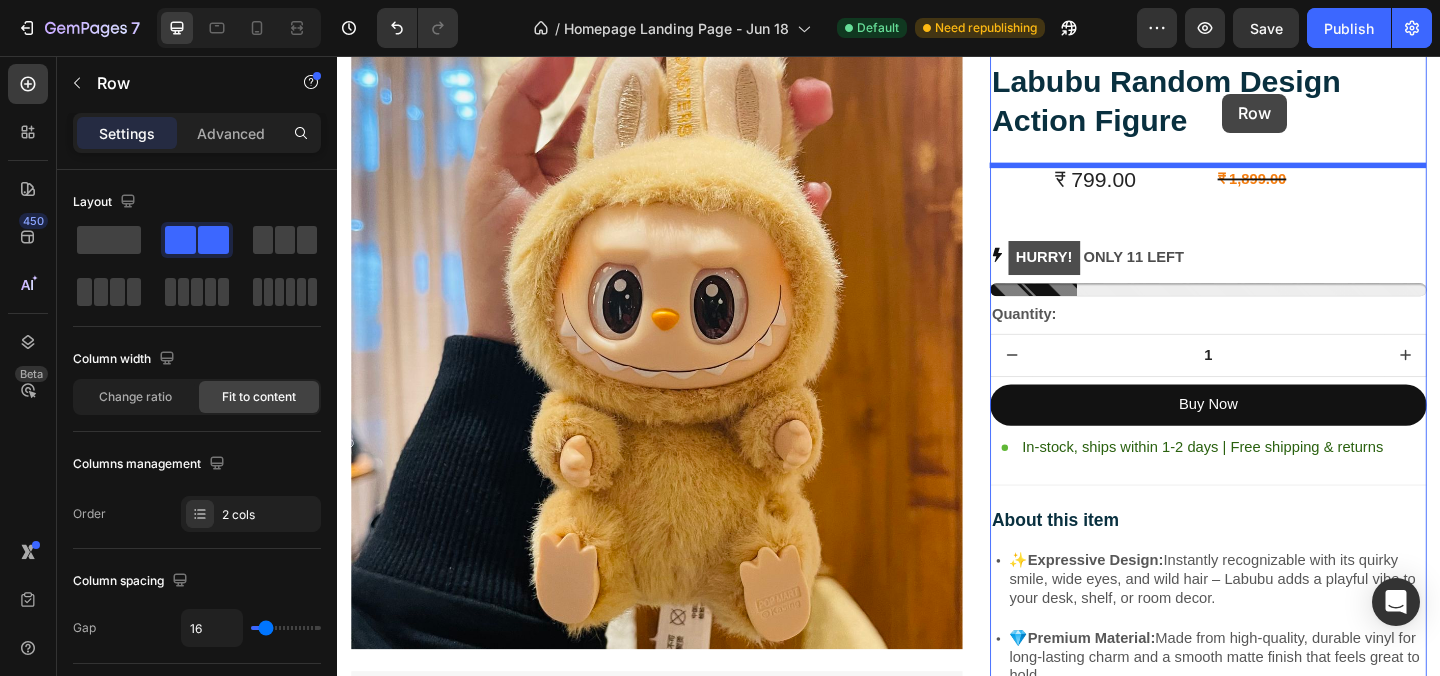 scroll, scrollTop: 2892, scrollLeft: 0, axis: vertical 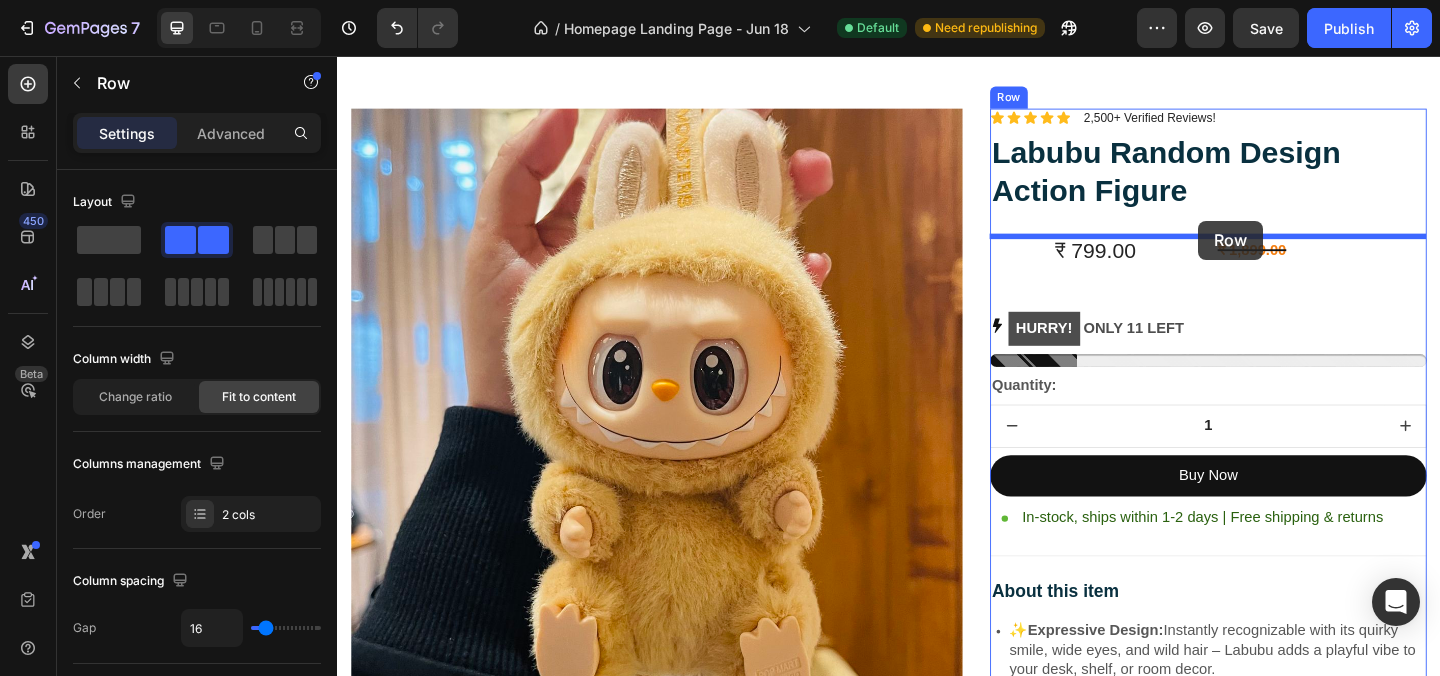drag, startPoint x: 1120, startPoint y: 210, endPoint x: 1274, endPoint y: 235, distance: 156.01602 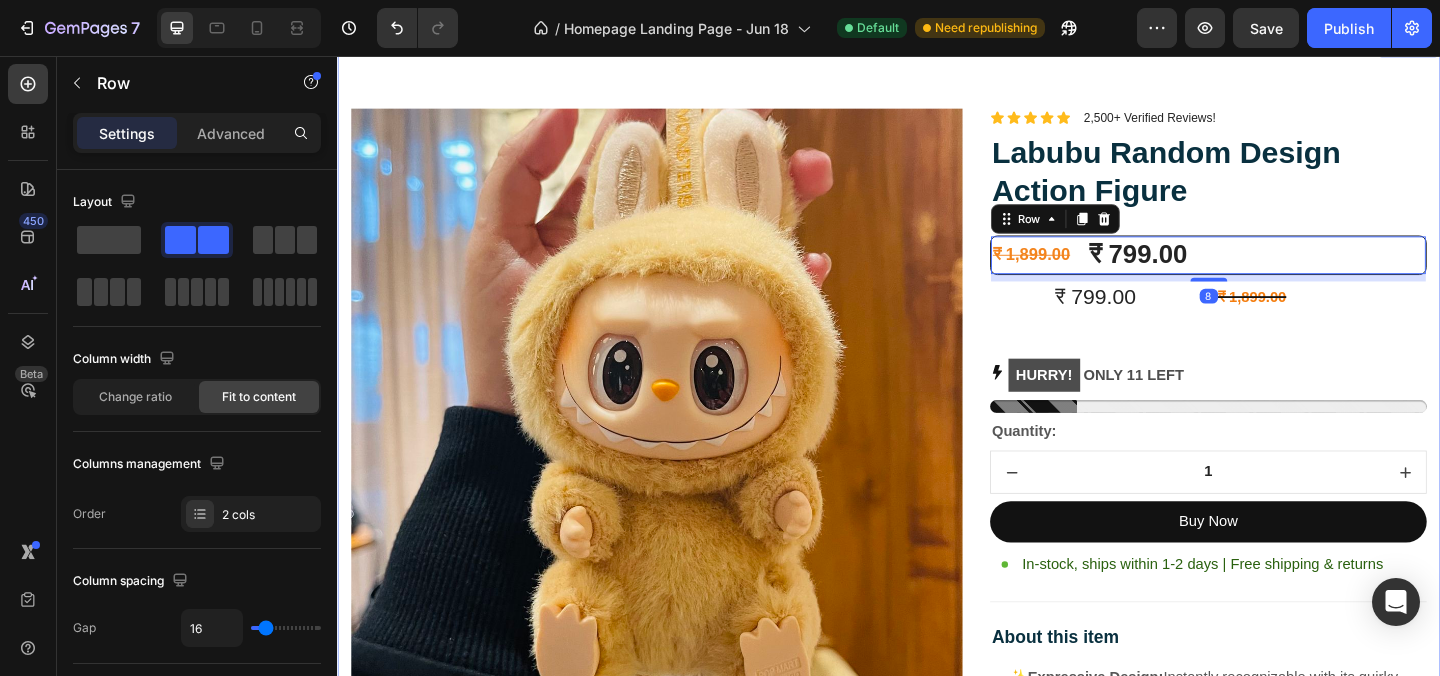click on "Image Lorem ipsum dolor sit amet, consectetur adipiscing elit Text Block Image Adorable Expression Text Block Row Quirky smile, wild hair, and playful eyes that steal the spotlight instantly. Text Block Row Image High-Quality Build Text Block Row Made from premium vinyl material with soft texture and durable finish. Text Block Row Row Image Perfect Display Size Text Block Row Lightweight and compact – ideal for your desk, shelf, or even your car! Text Block Row Image Collector's Edition Text Block Row Comes in special packaging – ideal for gifting or preserving value. Text Block Row Row Image Image Row Image Image Row Row
Product Images Icon Icon Icon Icon Icon Icon List 2,500+ Verified Reviews! Text Block Row Labubu Random Design Action Figure Product Title ₹ 1,899.00 Product Price Product Price ₹ 799.00 Product Price Product Price Row   8 ₹ 799.00 Product Price Product Price ₹ 1,899.00 Compare Price Compare Price Row
HURRY!  ONLY 11 LEFT Stock Counter 1 Row" at bounding box center (937, 945) 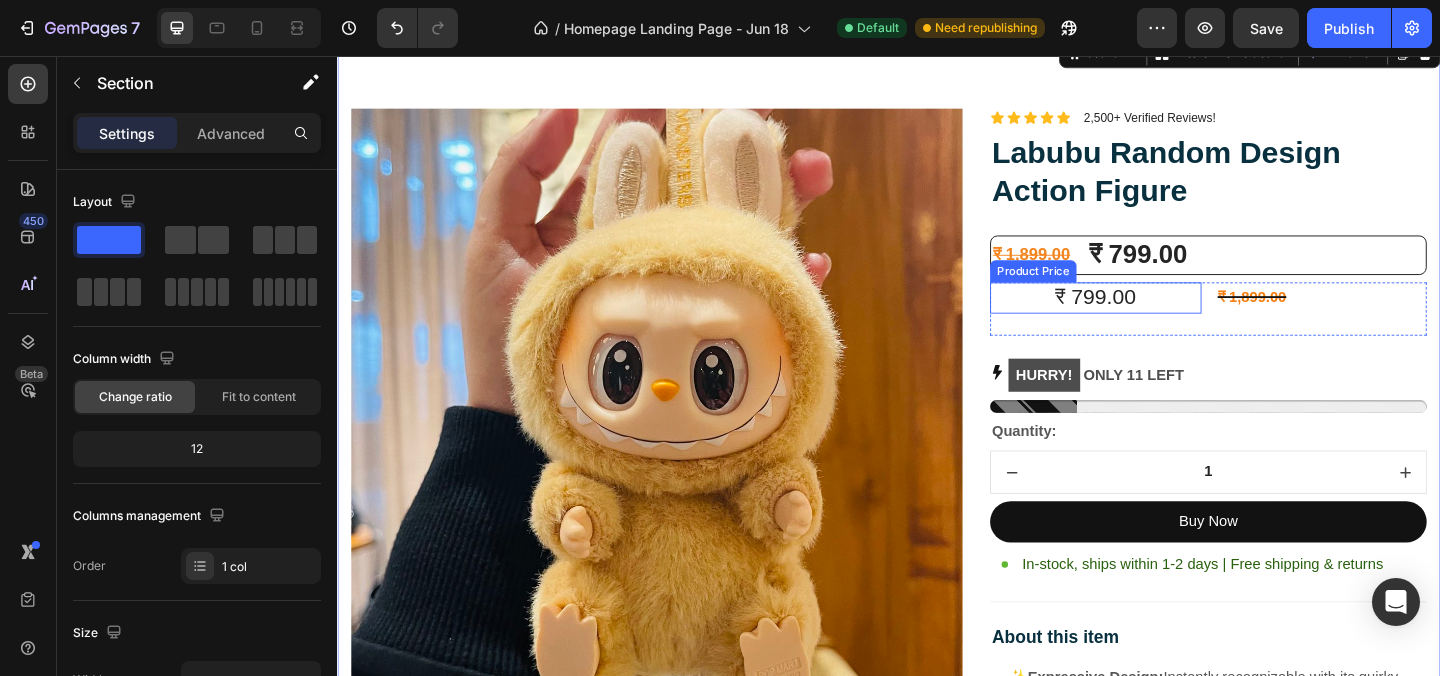 click on "₹ 799.00" at bounding box center [1162, 319] 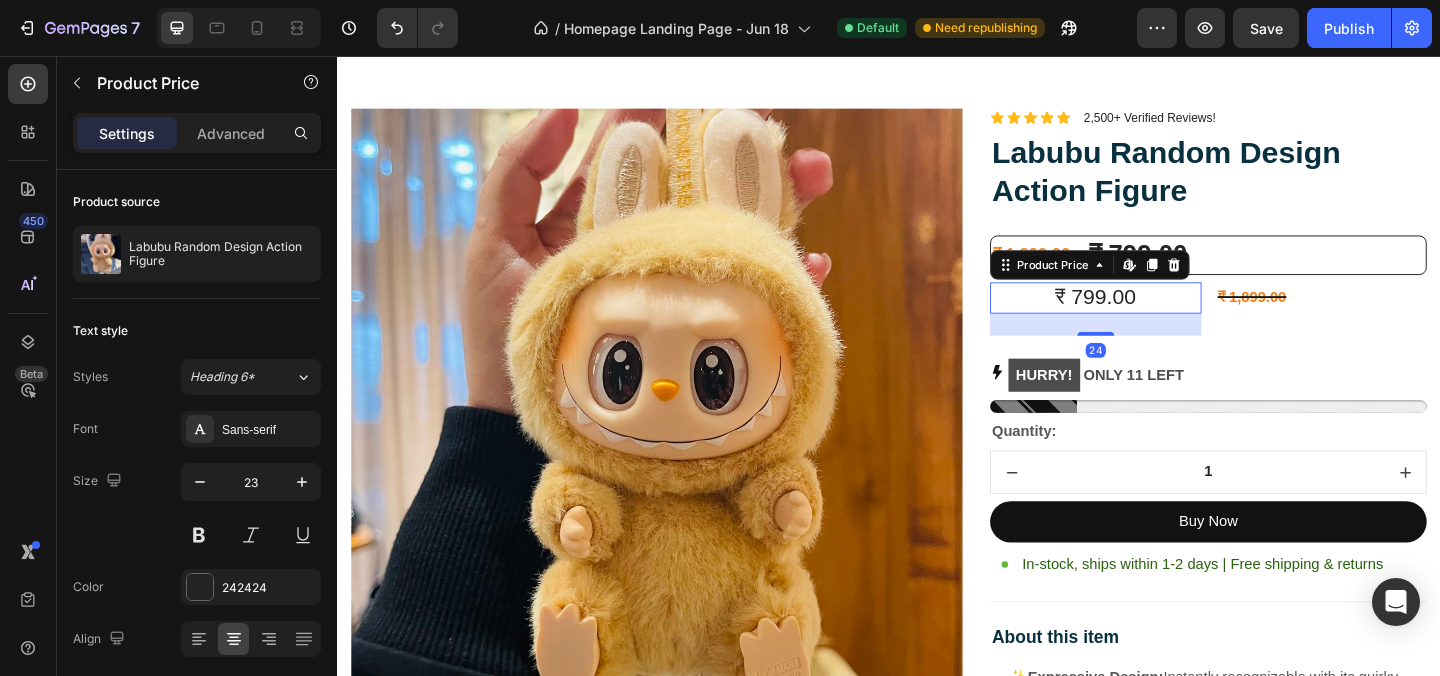 click on "₹ 799.00" at bounding box center (1162, 319) 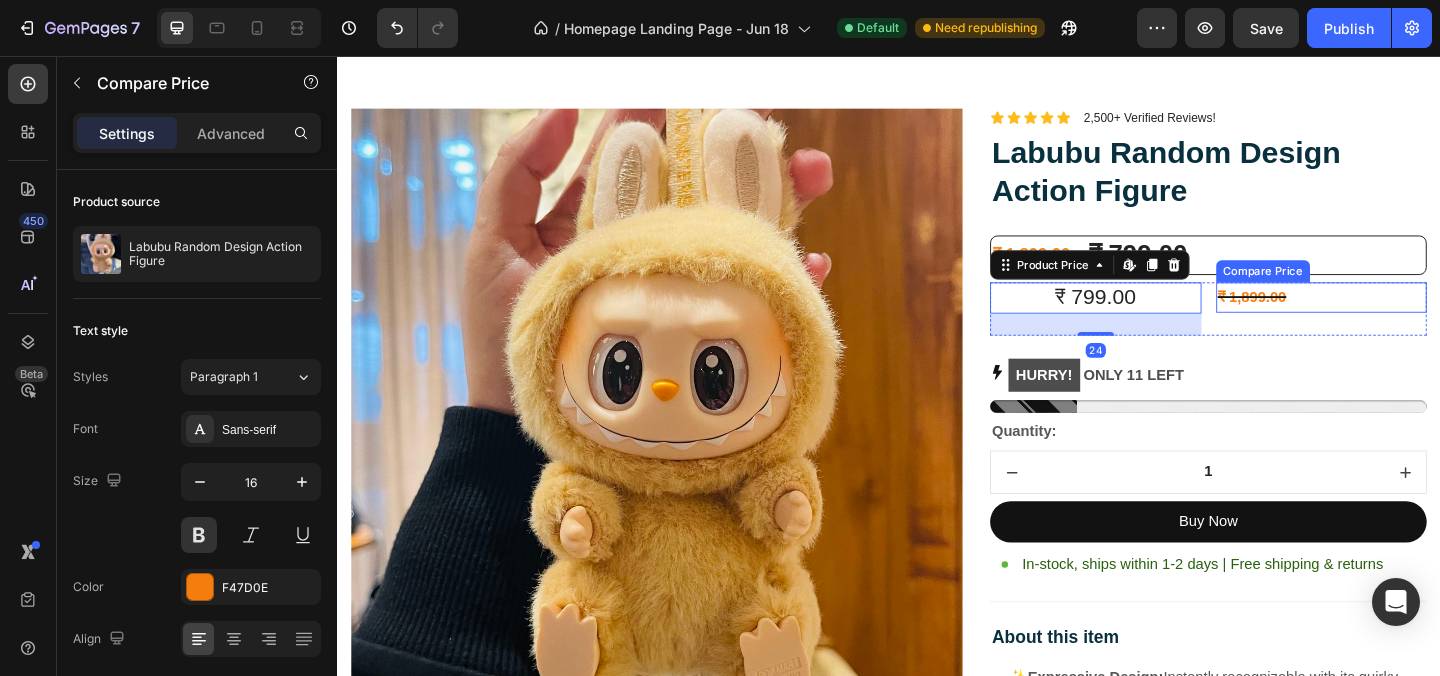 click on "₹ 1,899.00" at bounding box center (1408, 318) 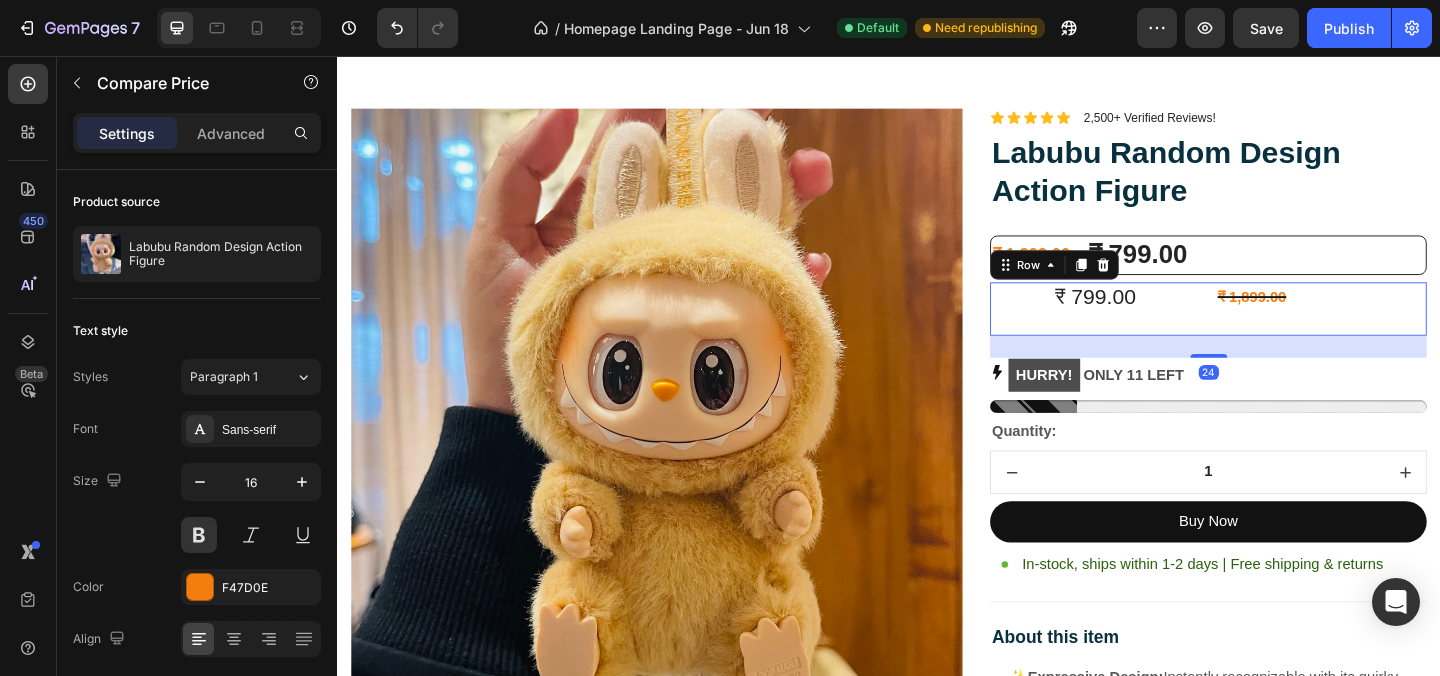 click on "₹ 1,899.00 Compare Price Compare Price" at bounding box center [1408, 331] 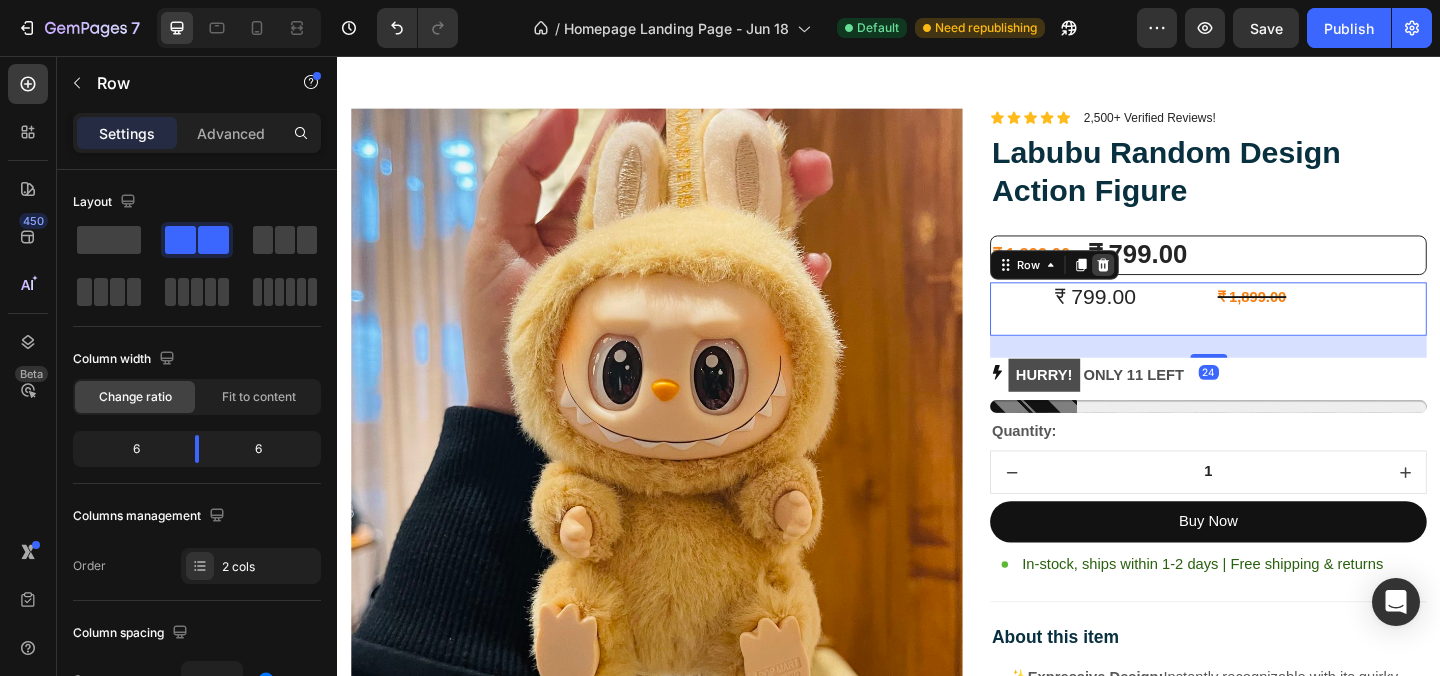 click 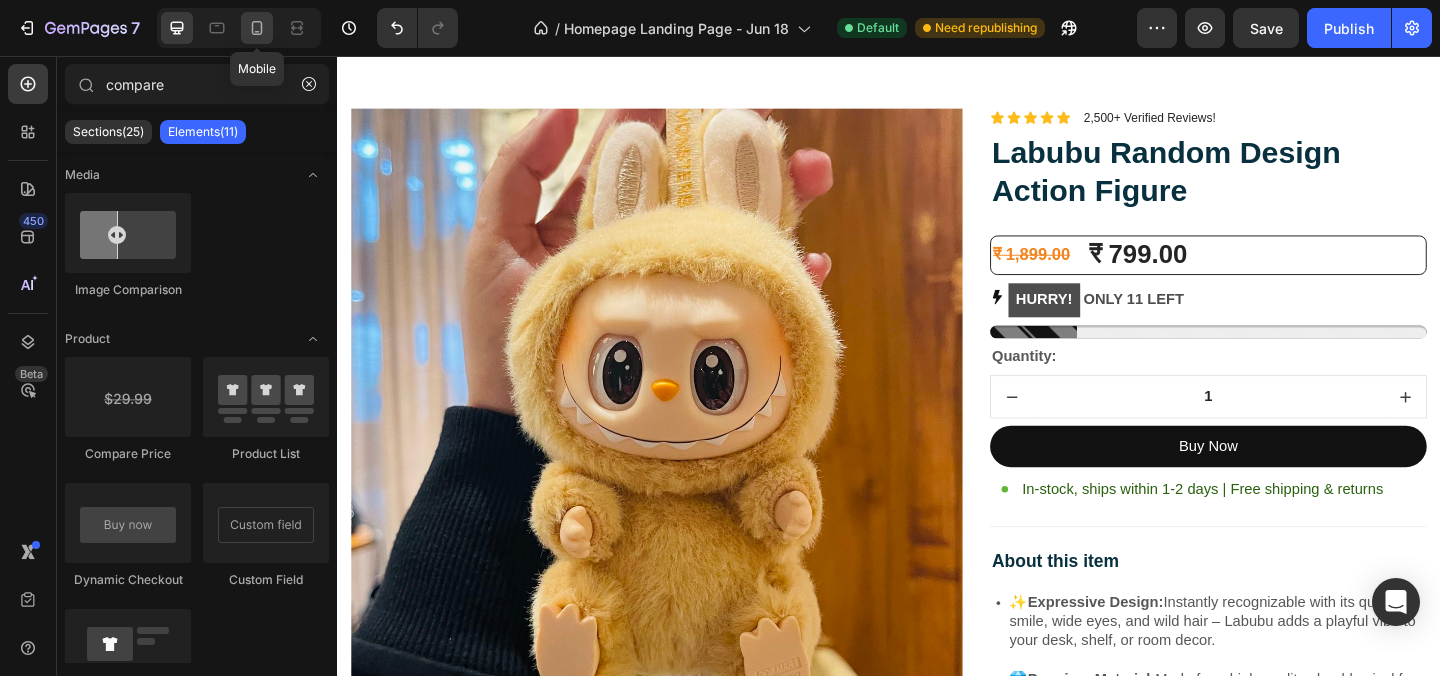 click 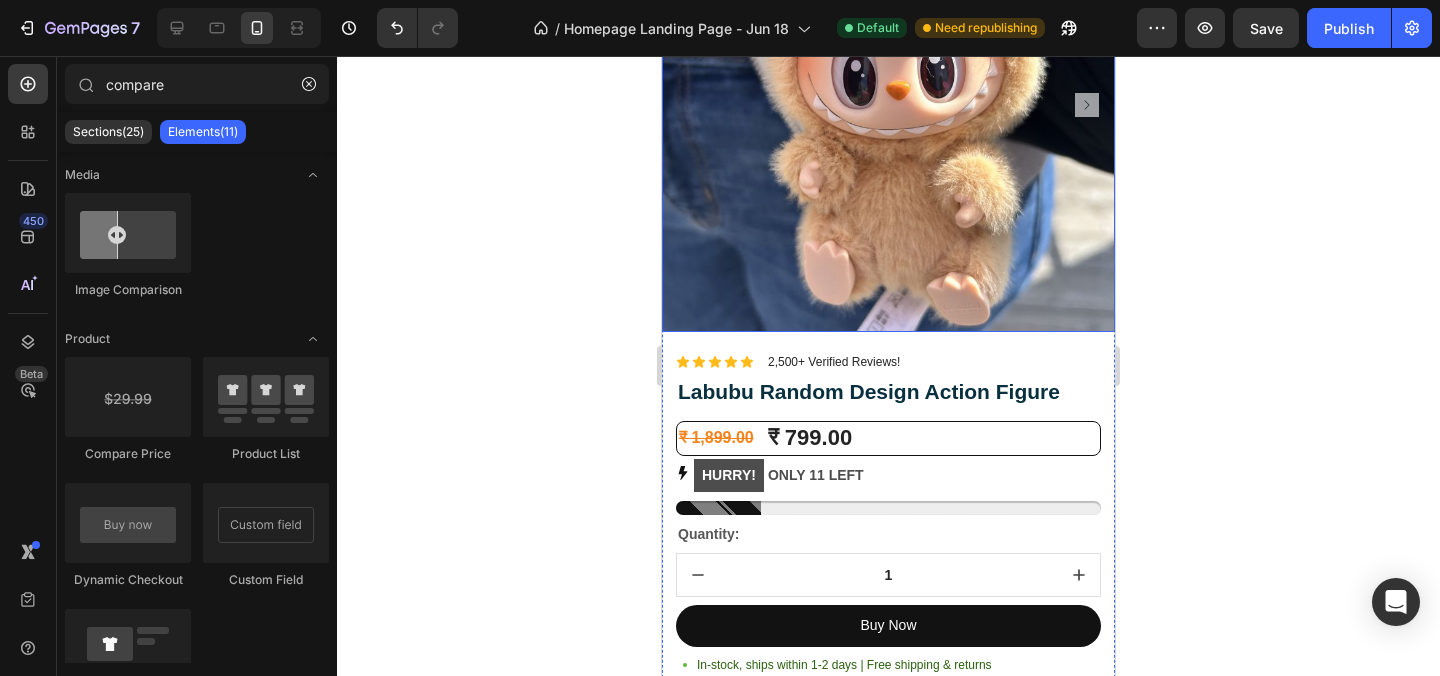 scroll, scrollTop: 2972, scrollLeft: 0, axis: vertical 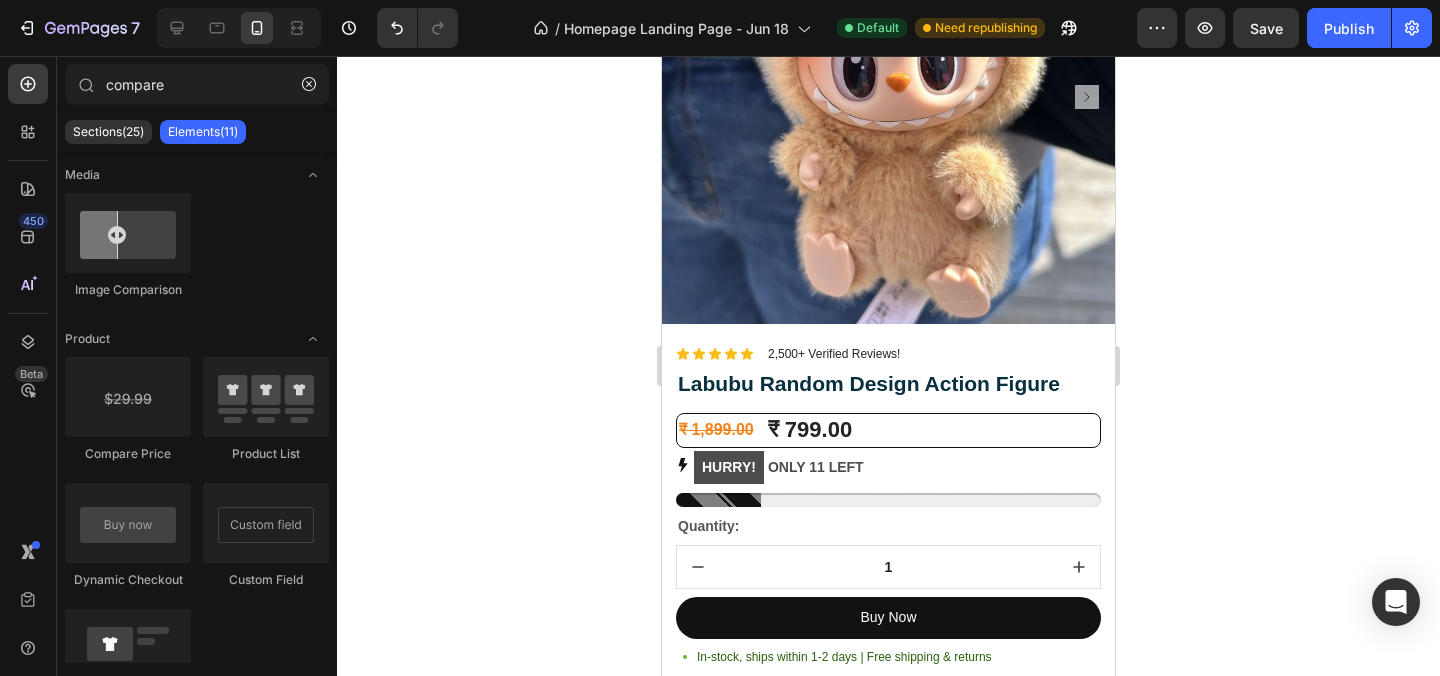 click 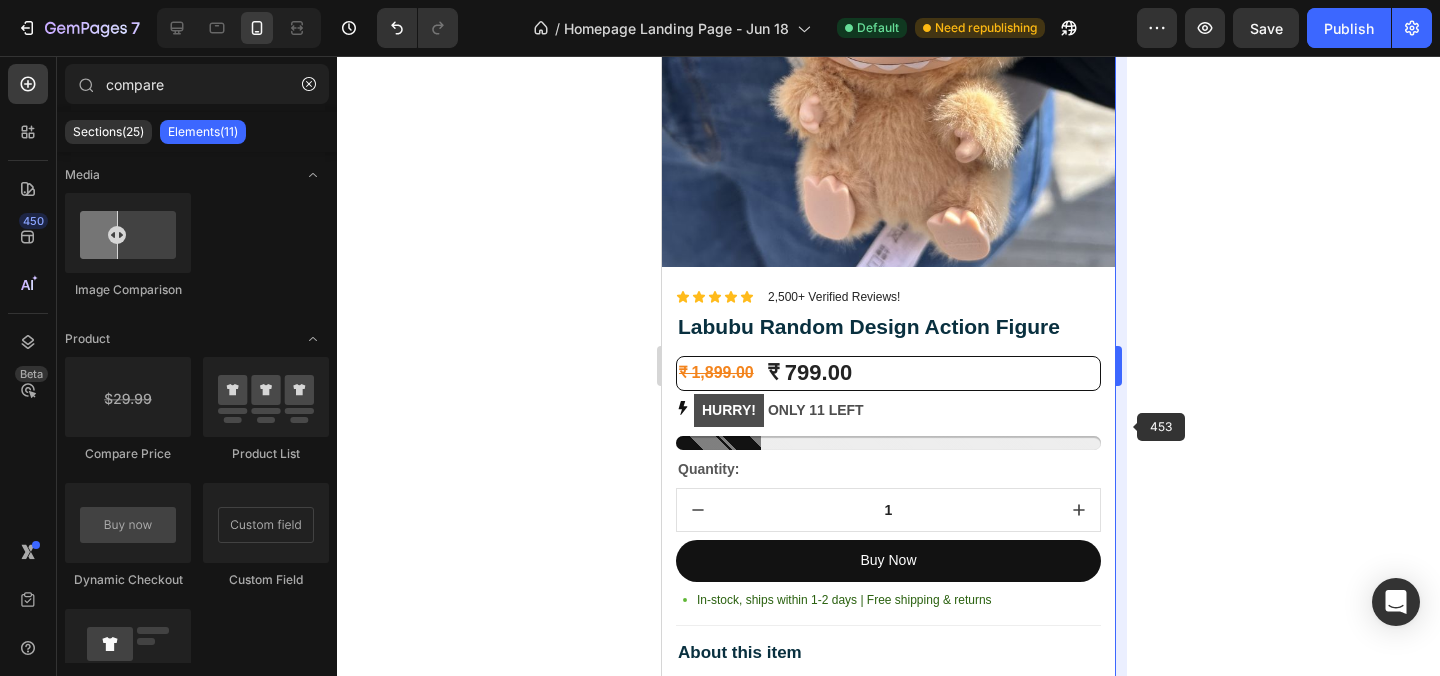 scroll, scrollTop: 3048, scrollLeft: 0, axis: vertical 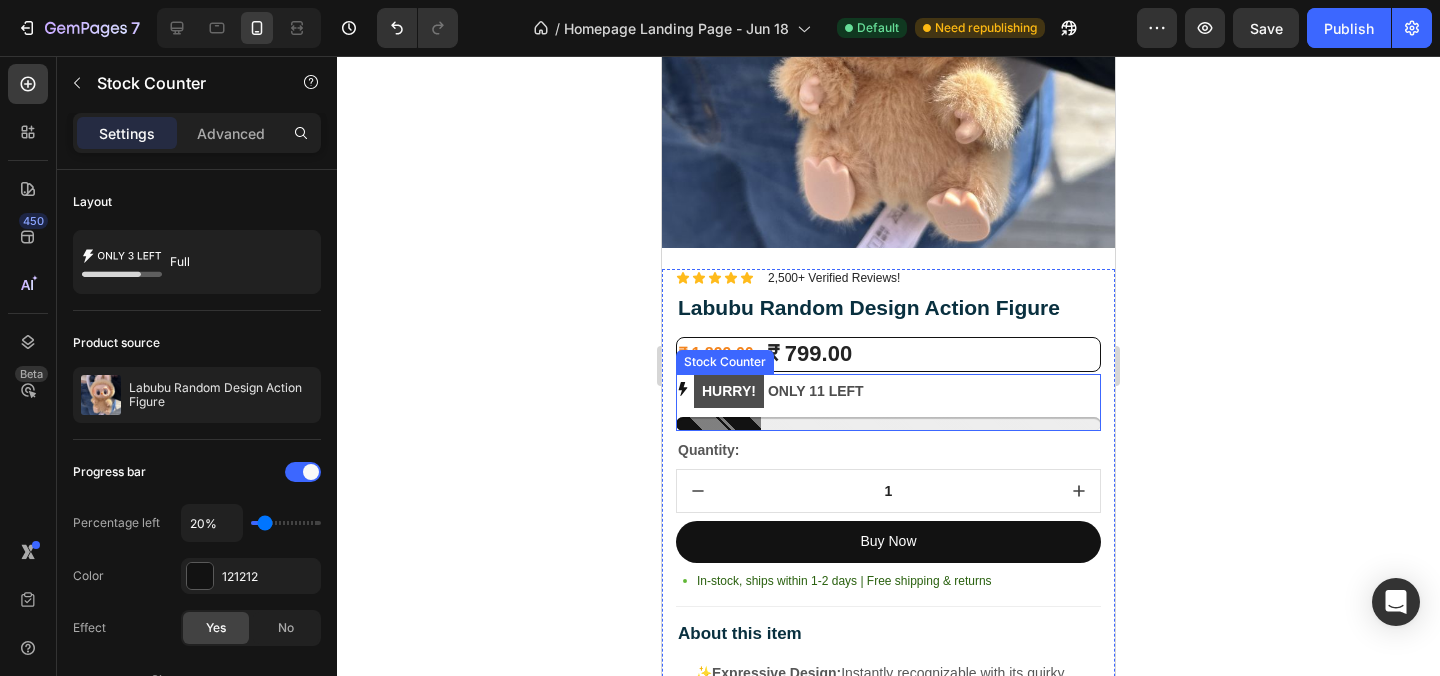 click on "HURRY!  ONLY 11 LEFT" at bounding box center [888, 391] 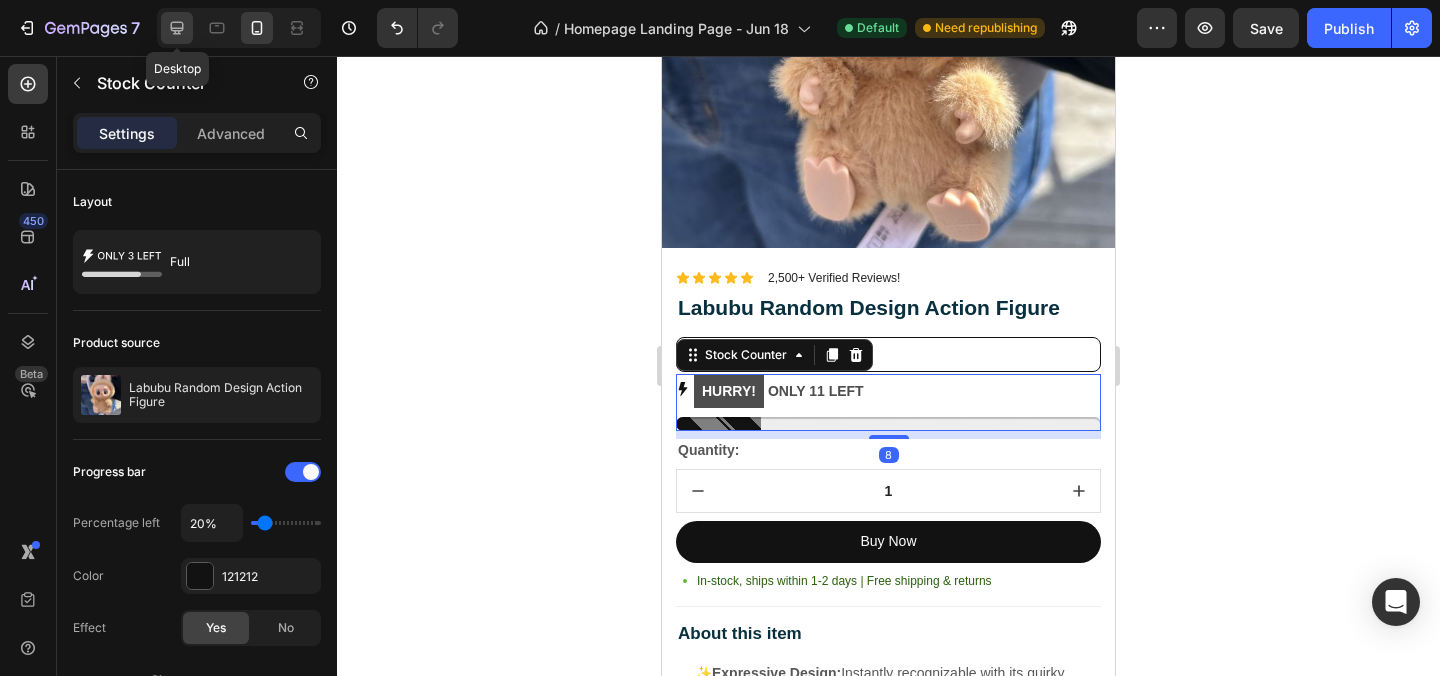 click 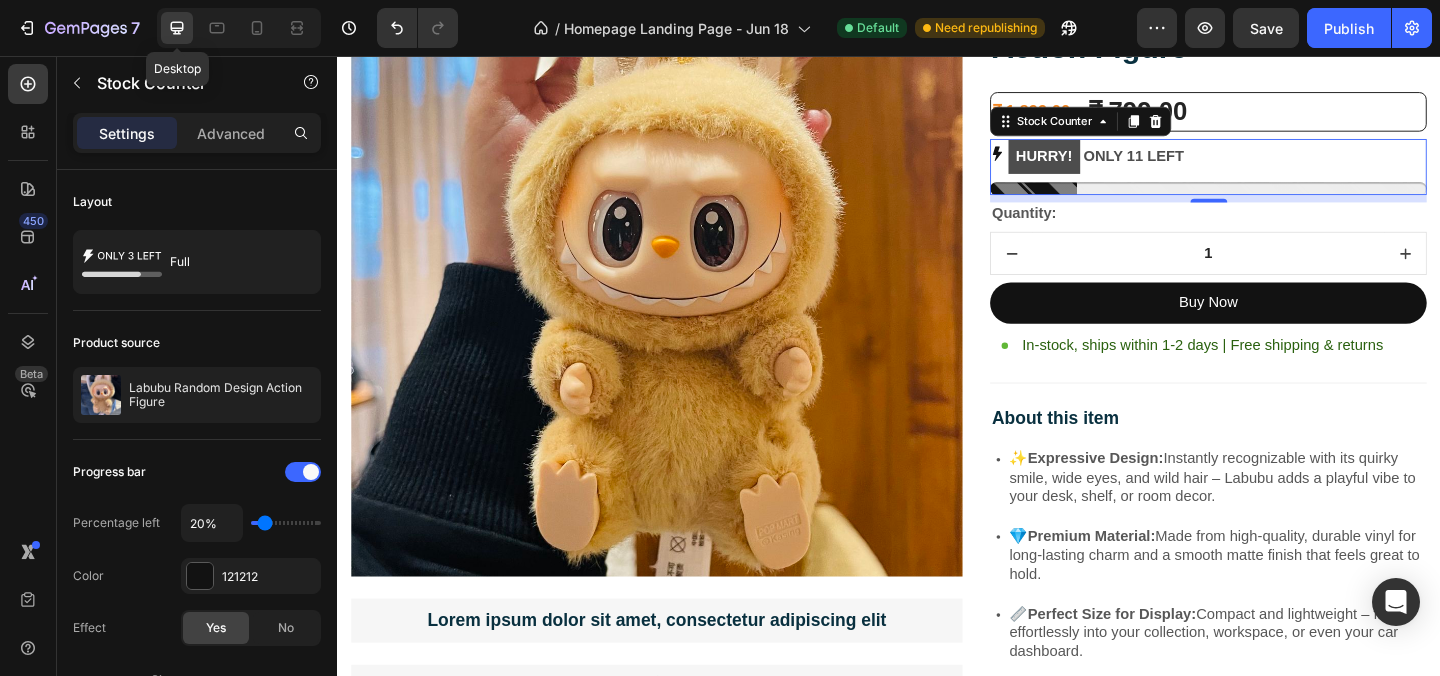 scroll, scrollTop: 3069, scrollLeft: 0, axis: vertical 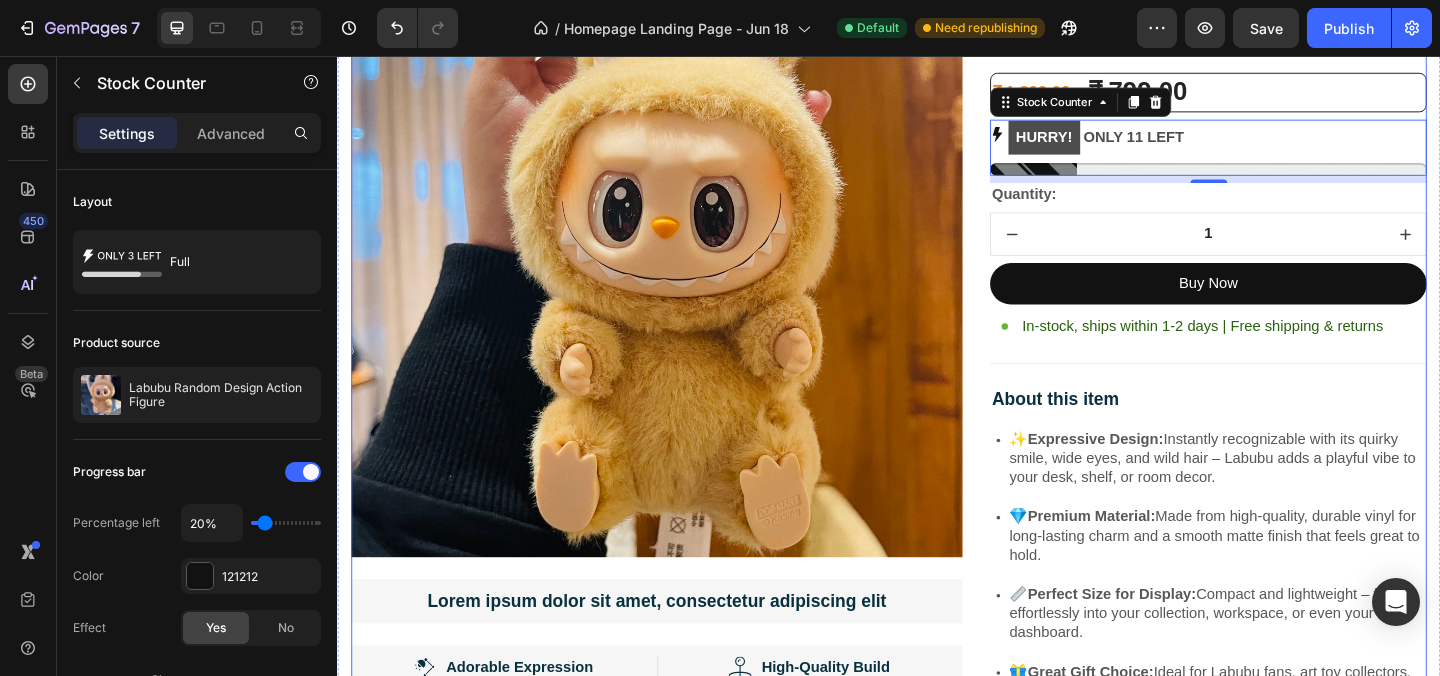 click on "Image Lorem ipsum dolor sit amet, consectetur adipiscing elit Text Block Image Adorable Expression Text Block Row Quirky smile, wild hair, and playful eyes that steal the spotlight instantly. Text Block Row Image High-Quality Build Text Block Row Made from premium vinyl material with soft texture and durable finish. Text Block Row Row Image Perfect Display Size Text Block Row Lightweight and compact – ideal for your desk, shelf, or even your car! Text Block Row Image Collector's Edition Text Block Row Comes in special packaging – ideal for gifting or preserving value. Text Block Row Row Image Image Row Image Image Row Row
Product Images Icon Icon Icon Icon Icon Icon List 2,500+ Verified Reviews! Text Block Row Labubu Random Design Action Figure Product Title ₹ 1,899.00 Product Price Product Price ₹ 799.00 Product Price Product Price Row
HURRY!  ONLY 11 LEFT Stock Counter   8 Quantity: Text Block
1
Product Quantity Buy Now Item List" at bounding box center [937, 776] 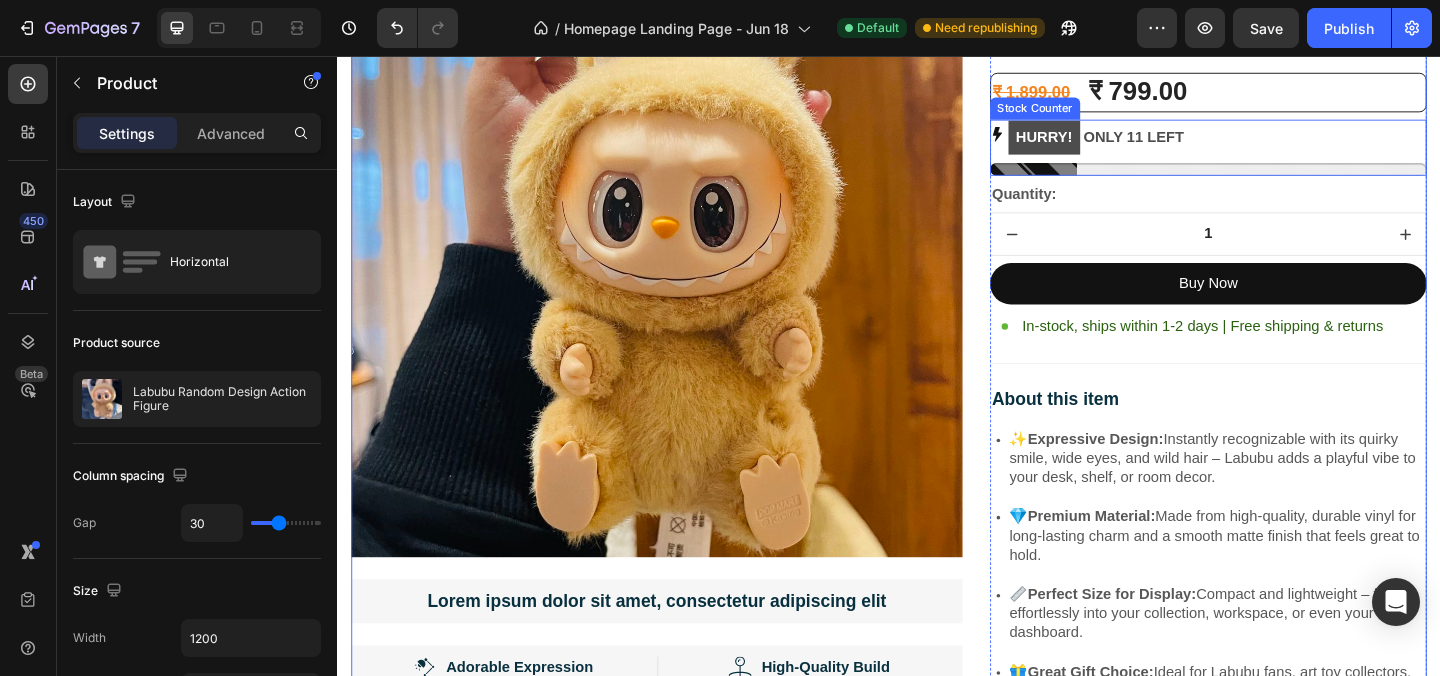 click on "HURRY!  ONLY 11 LEFT" at bounding box center (1284, 144) 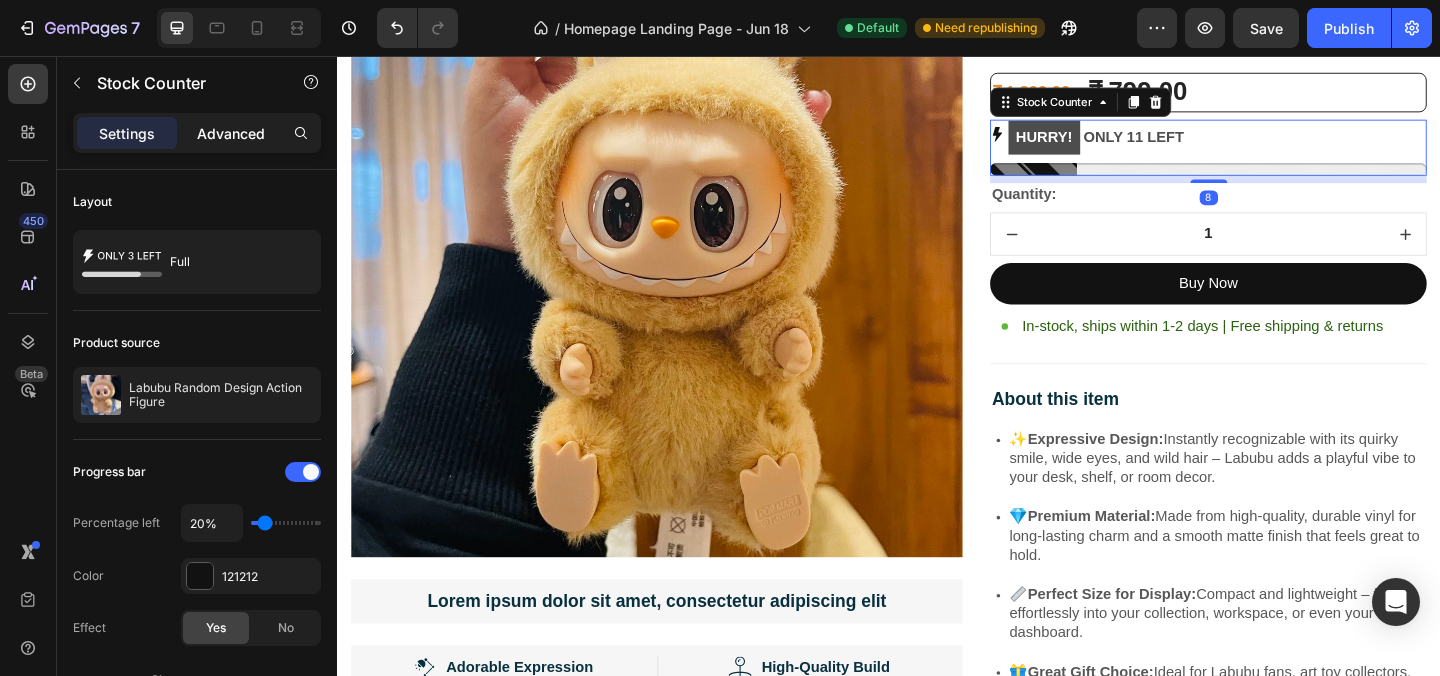 click on "Advanced" at bounding box center [231, 133] 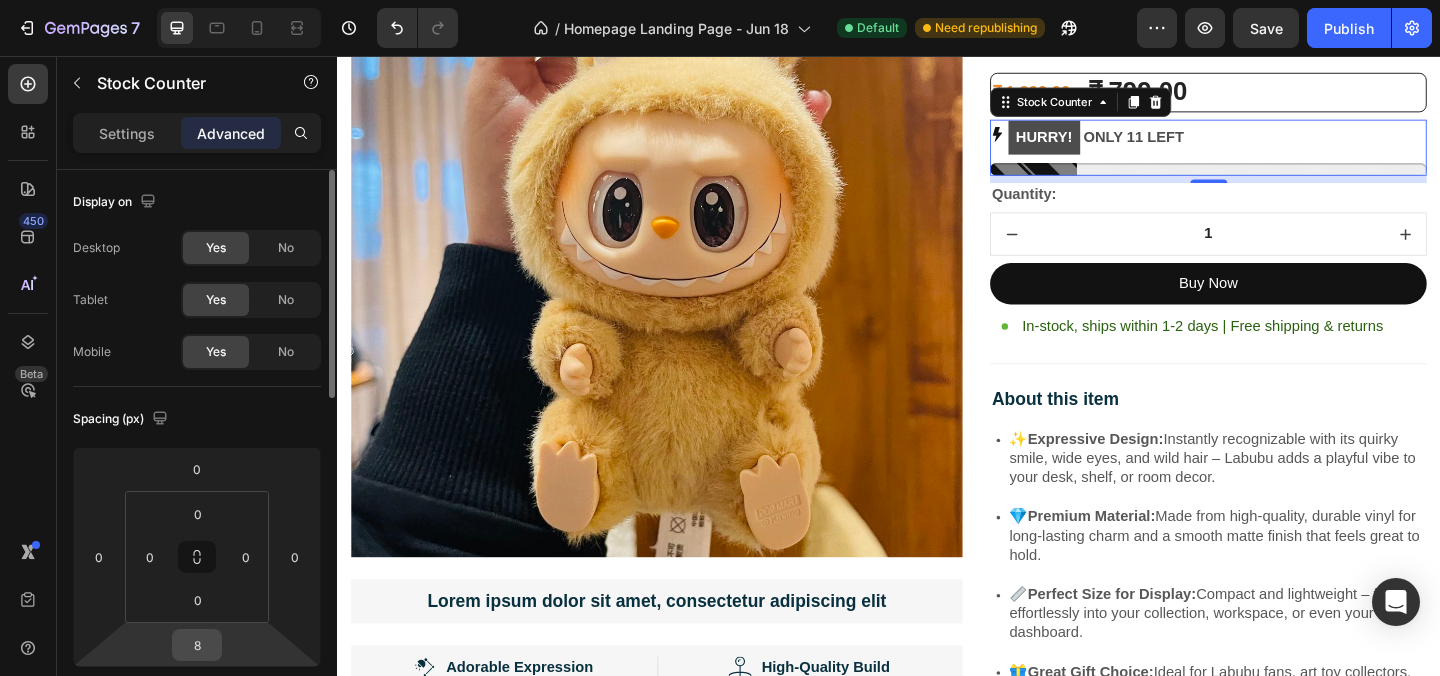 click on "8" at bounding box center [197, 645] 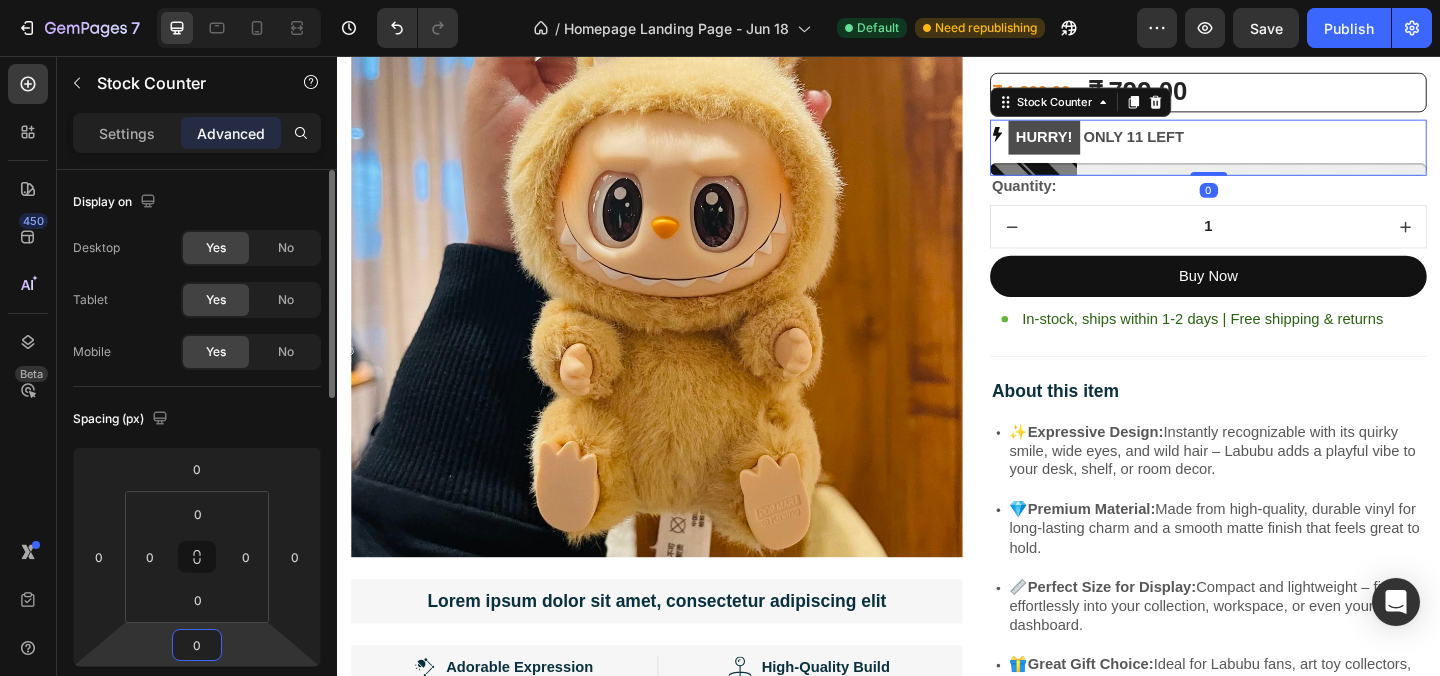 type on "0" 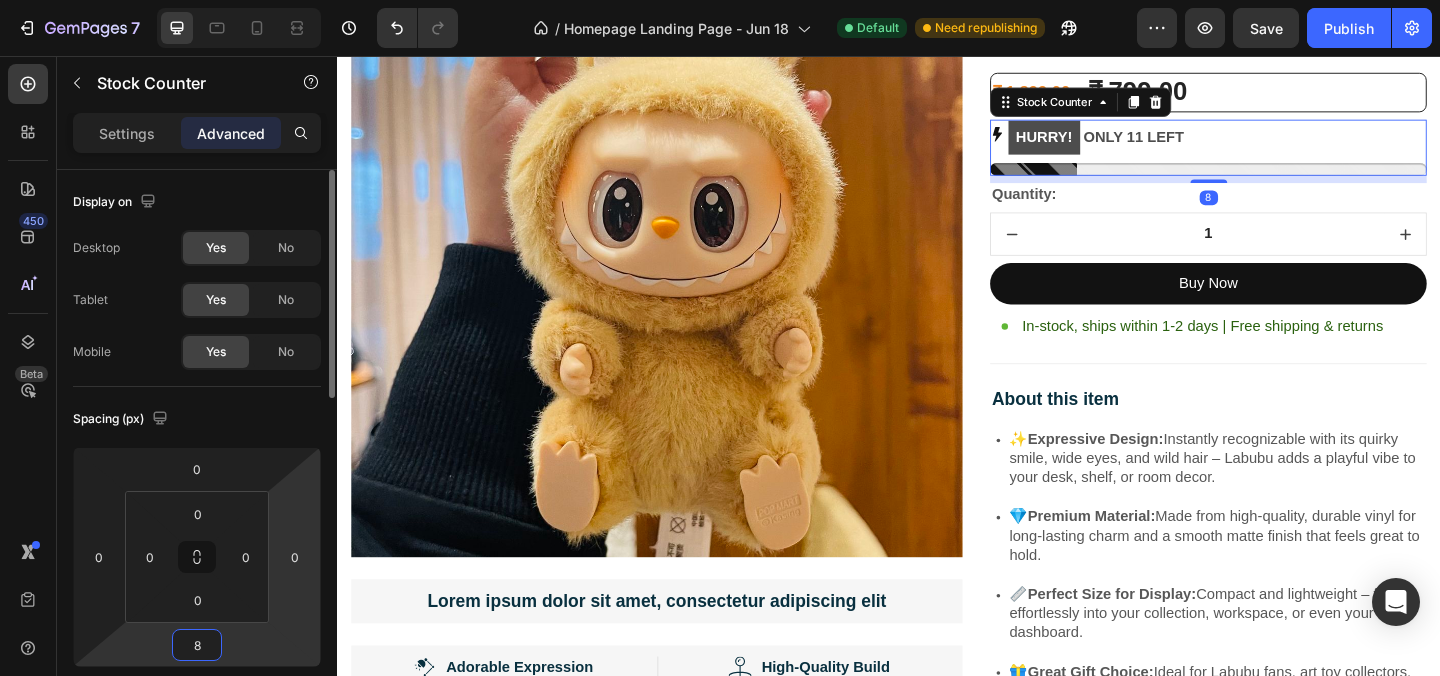 type on "8" 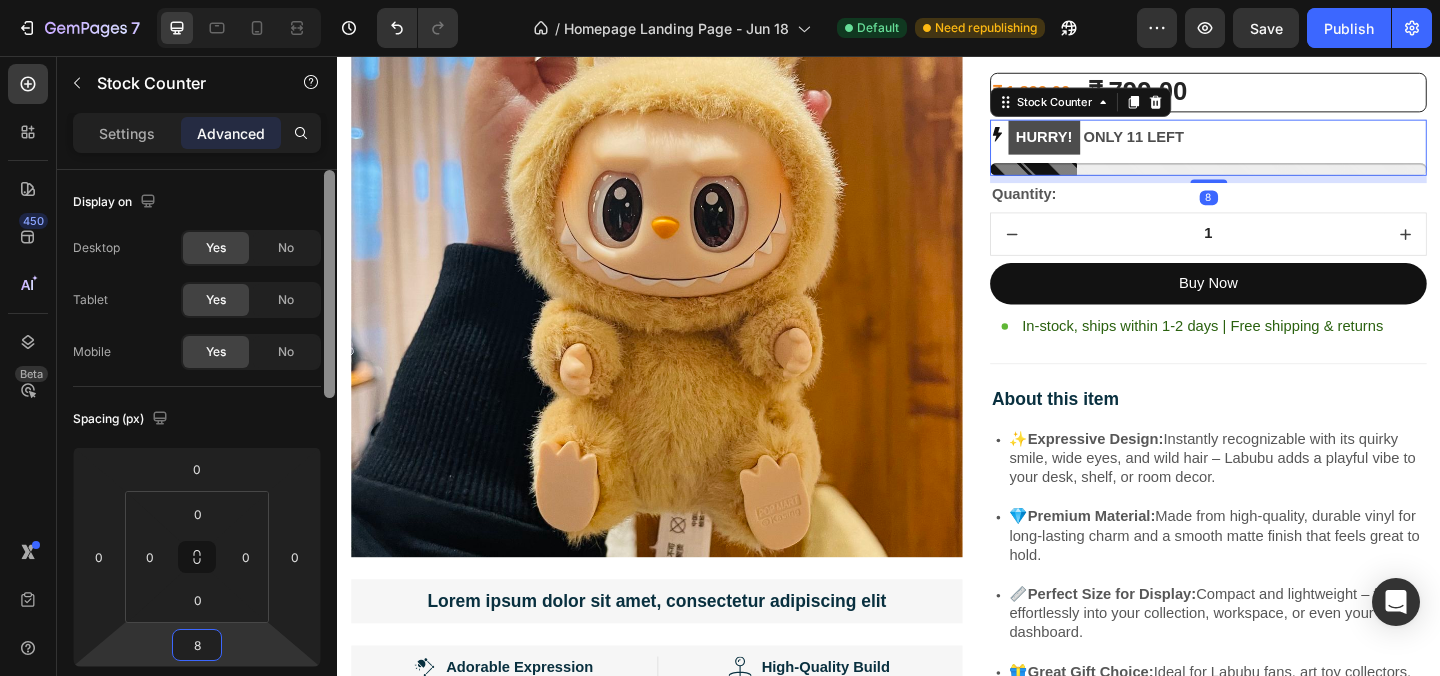 click at bounding box center [329, 451] 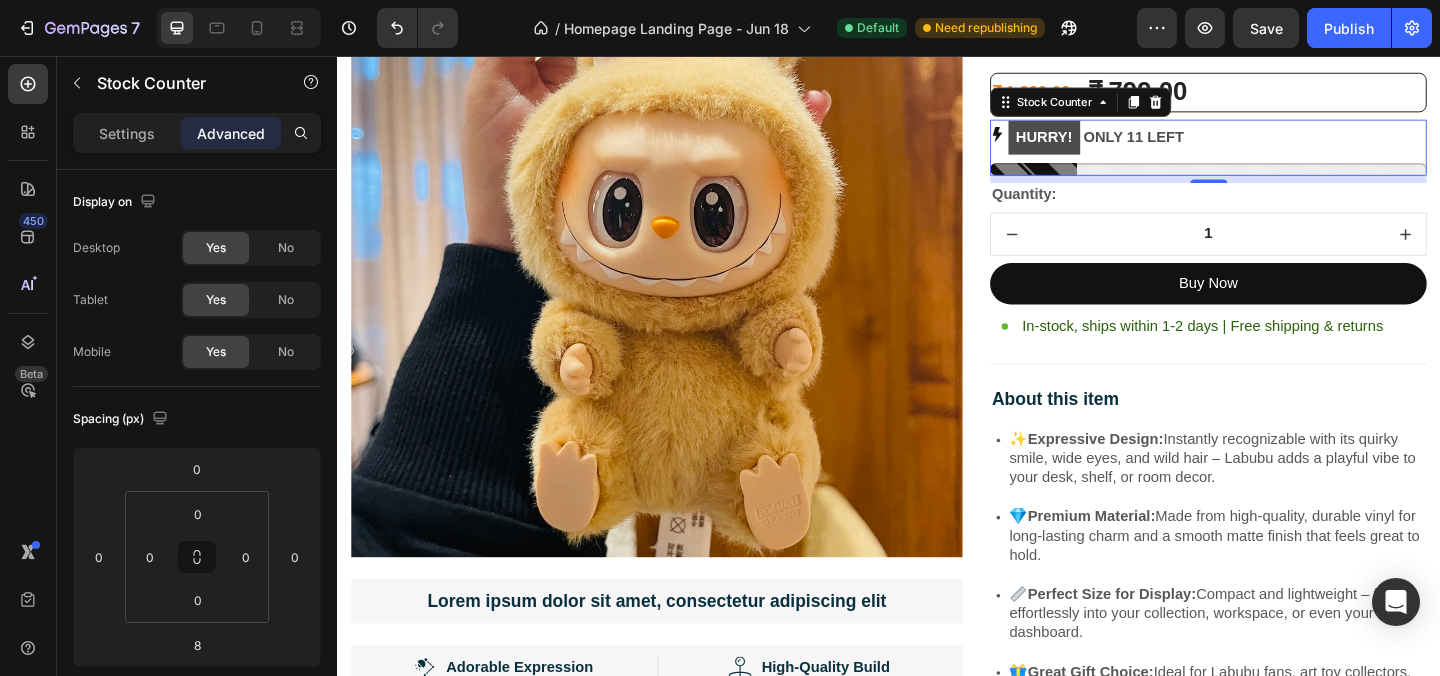 scroll, scrollTop: 563, scrollLeft: 0, axis: vertical 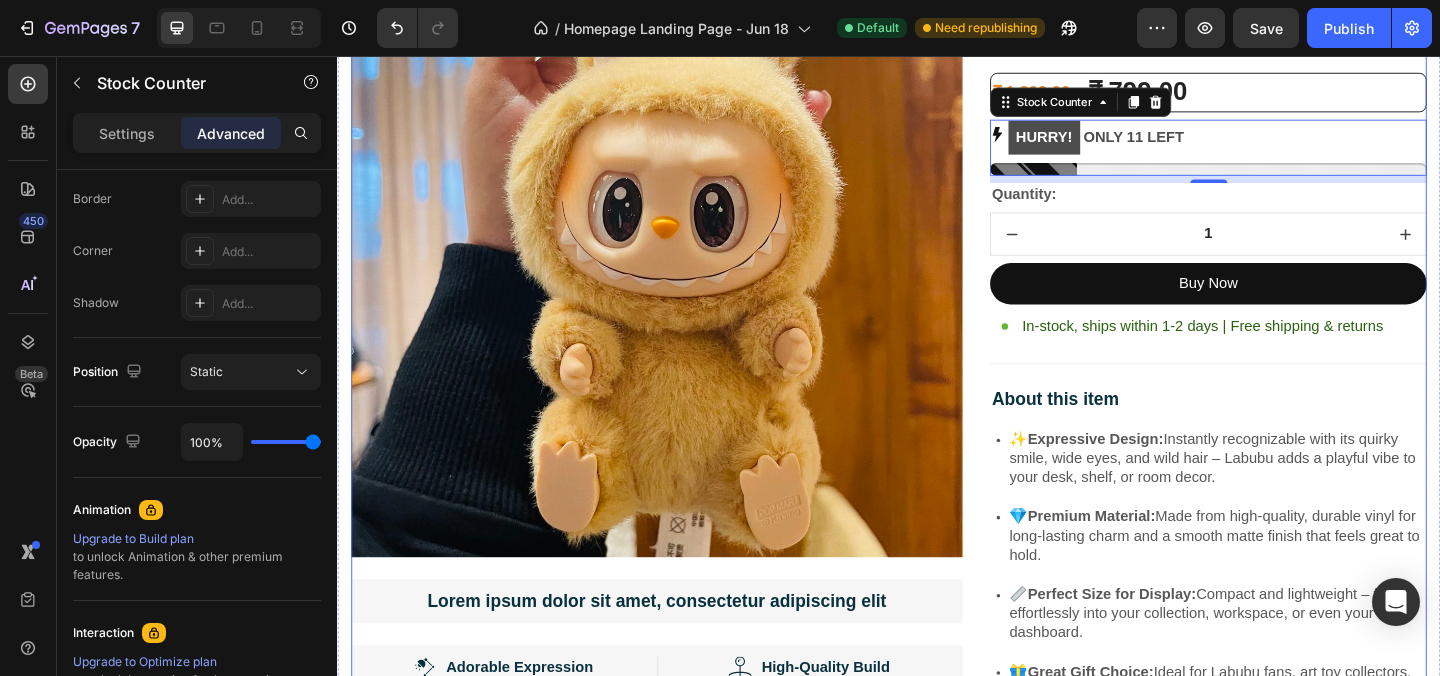click on "Image Lorem ipsum dolor sit amet, consectetur adipiscing elit Text Block Image Adorable Expression Text Block Row Quirky smile, wild hair, and playful eyes that steal the spotlight instantly. Text Block Row Image High-Quality Build Text Block Row Made from premium vinyl material with soft texture and durable finish. Text Block Row Row Image Perfect Display Size Text Block Row Lightweight and compact – ideal for your desk, shelf, or even your car! Text Block Row Image Collector's Edition Text Block Row Comes in special packaging – ideal for gifting or preserving value. Text Block Row Row Image Image Row Image Image Row Row
Product Images Icon Icon Icon Icon Icon Icon List 2,500+ Verified Reviews! Text Block Row Labubu Random Design Action Figure Product Title ₹ 1,899.00 Product Price Product Price ₹ 799.00 Product Price Product Price Row
HURRY!  ONLY 11 LEFT Stock Counter   8 Quantity: Text Block
1
Product Quantity Buy Now Item List" at bounding box center [937, 776] 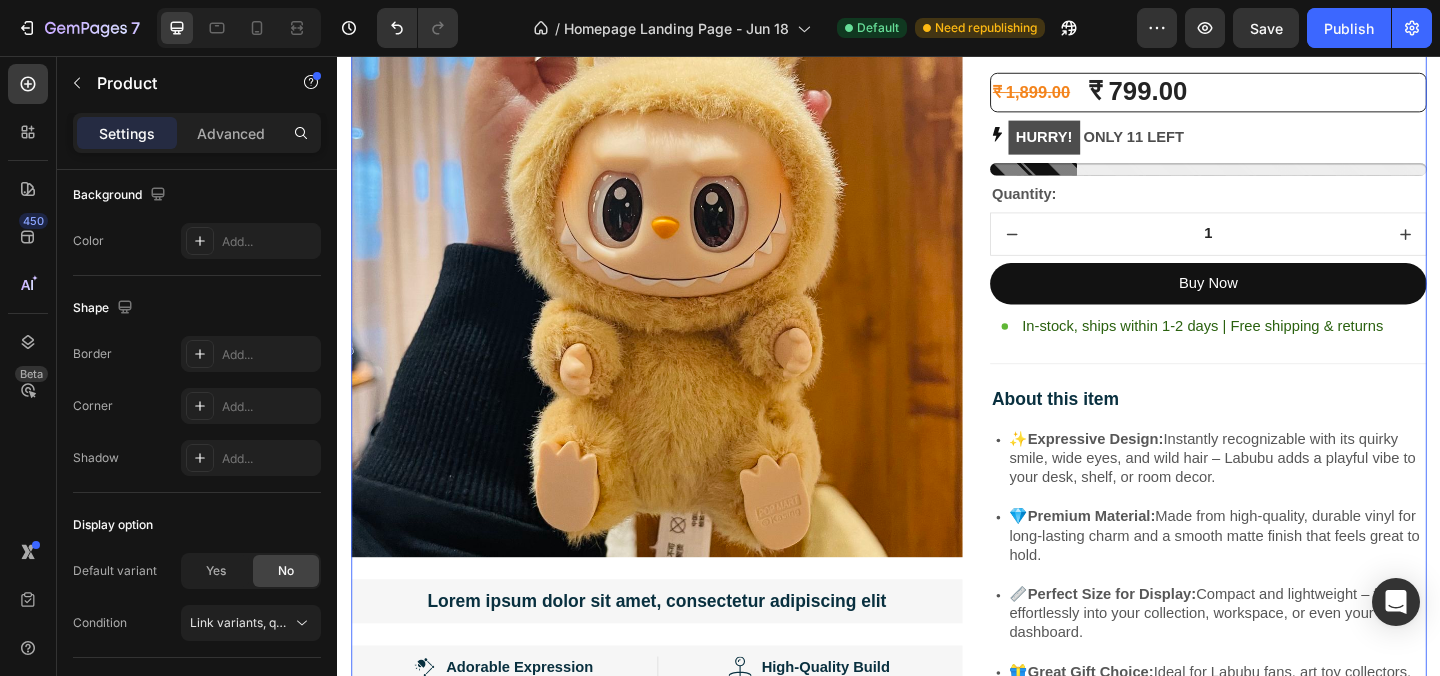 scroll, scrollTop: 0, scrollLeft: 0, axis: both 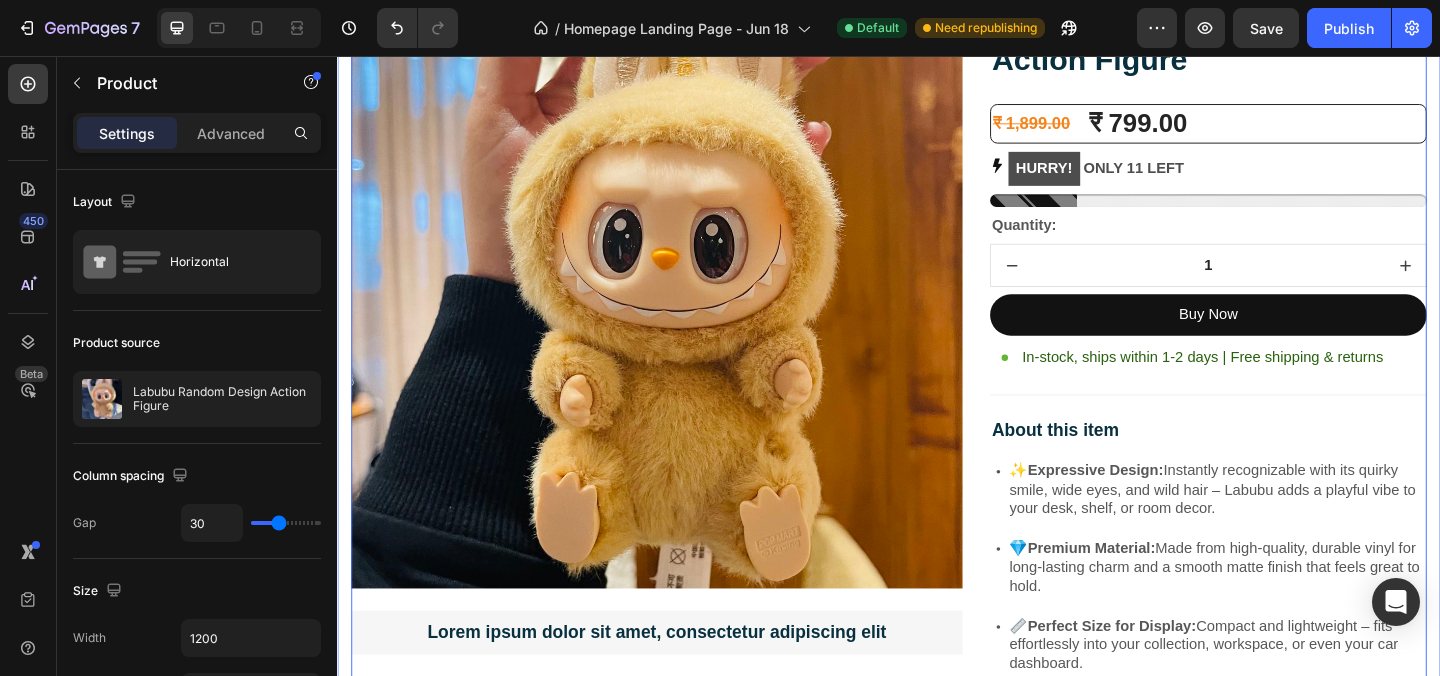 click on "Image Lorem ipsum dolor sit amet, consectetur adipiscing elit Text Block Image Adorable Expression Text Block Row Quirky smile, wild hair, and playful eyes that steal the spotlight instantly. Text Block Row Image High-Quality Build Text Block Row Made from premium vinyl material with soft texture and durable finish. Text Block Row Row Image Perfect Display Size Text Block Row Lightweight and compact – ideal for your desk, shelf, or even your car! Text Block Row Image Collector's Edition Text Block Row Comes in special packaging – ideal for gifting or preserving value. Text Block Row Row Image Image Row Image Image Row Row
Product Images Icon Icon Icon Icon Icon Icon List 2,500+ Verified Reviews! Text Block Row Labubu Random Design Action Figure Product Title ₹ 1,899.00 Product Price Product Price ₹ 799.00 Product Price Product Price Row
HURRY!  ONLY 11 LEFT Stock Counter Quantity: Text Block
1
Product Quantity Buy Now" at bounding box center [937, 802] 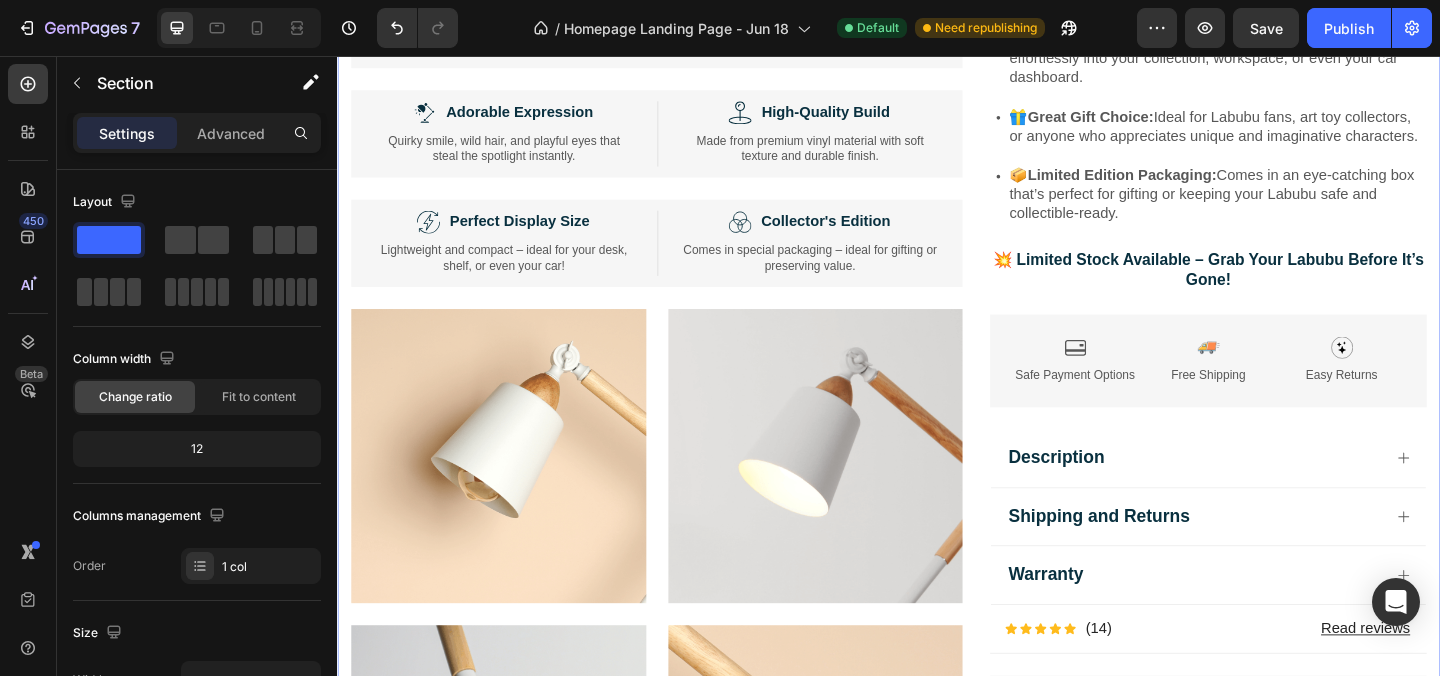 scroll, scrollTop: 3742, scrollLeft: 0, axis: vertical 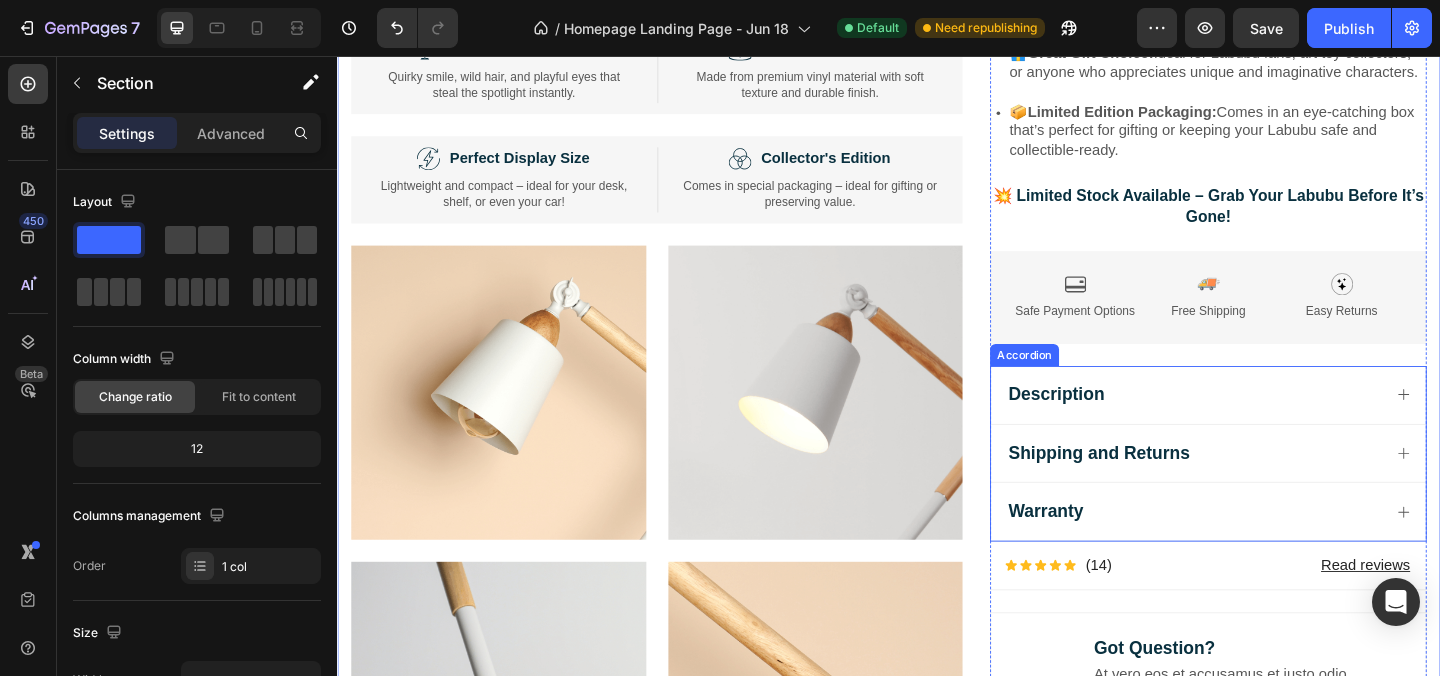 click 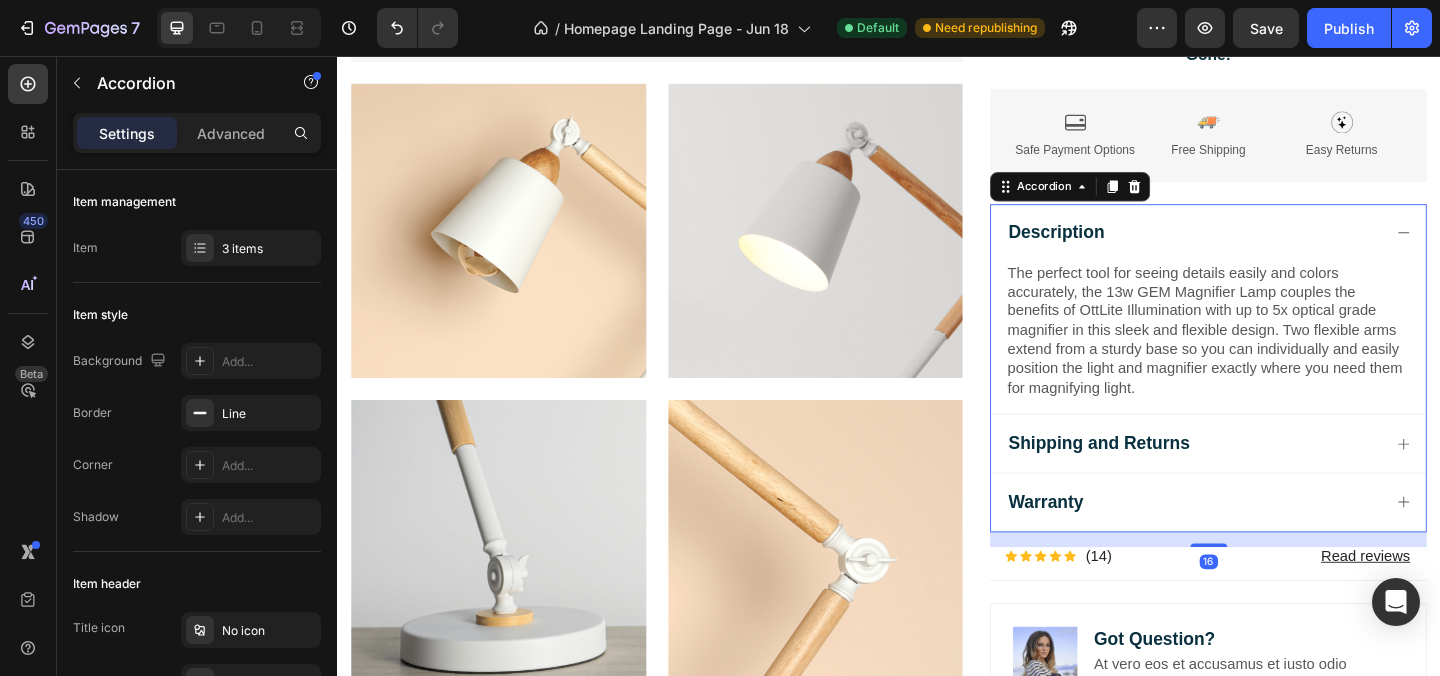 scroll, scrollTop: 3921, scrollLeft: 0, axis: vertical 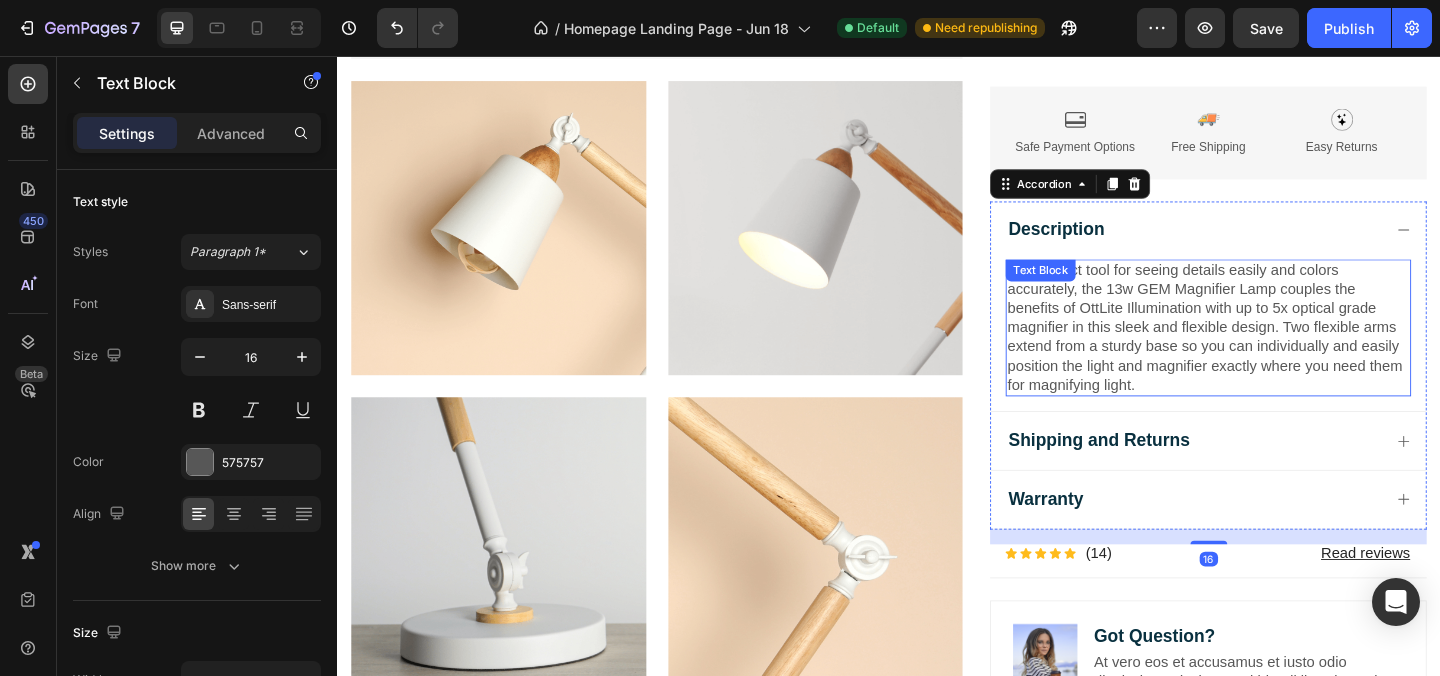 click on "The perfect tool for seeing details easily and colors accurately, the 13w GEM Magnifier Lamp couples the benefits of OttLite Illumination with up to 5x optical grade magnifier in this sleek and flexible design. Two flexible arms extend from a sturdy base so you can individually and easily position the light and magnifier exactly where you need them for magnifying light." at bounding box center (1284, 352) 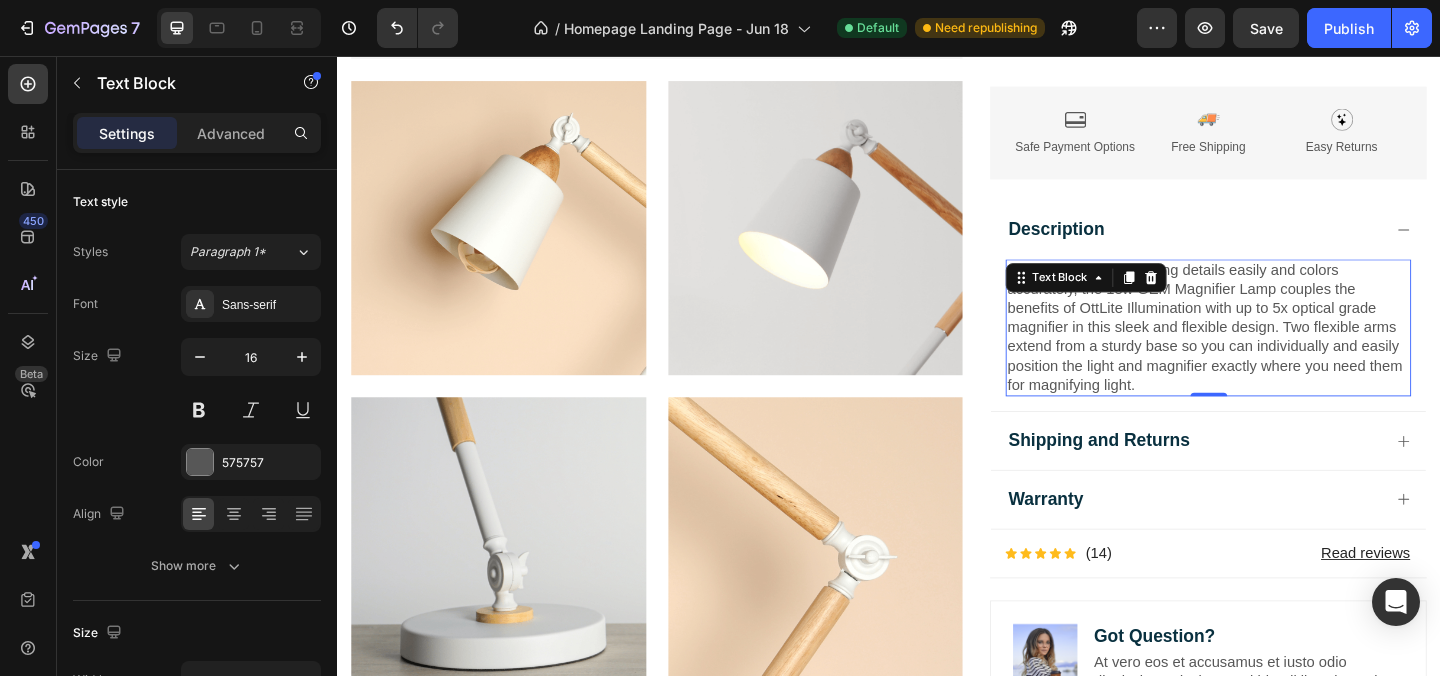 click on "The perfect tool for seeing details easily and colors accurately, the 13w GEM Magnifier Lamp couples the benefits of OttLite Illumination with up to 5x optical grade magnifier in this sleek and flexible design. Two flexible arms extend from a sturdy base so you can individually and easily position the light and magnifier exactly where you need them for magnifying light." at bounding box center (1284, 352) 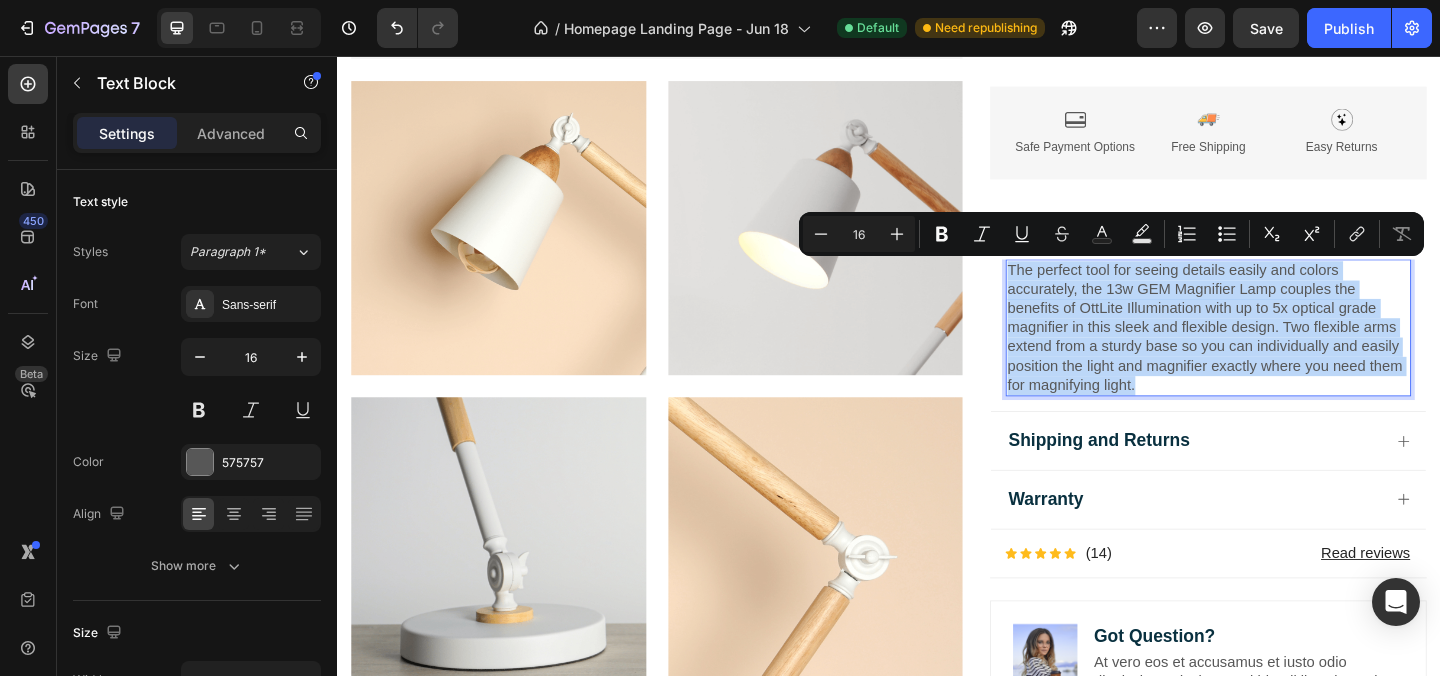 copy on "The perfect tool for seeing details easily and colors accurately, the 13w GEM Magnifier Lamp couples the benefits of OttLite Illumination with up to 5x optical grade magnifier in this sleek and flexible design. Two flexible arms extend from a sturdy base so you can individually and easily position the light and magnifier exactly where you need them for magnifying light." 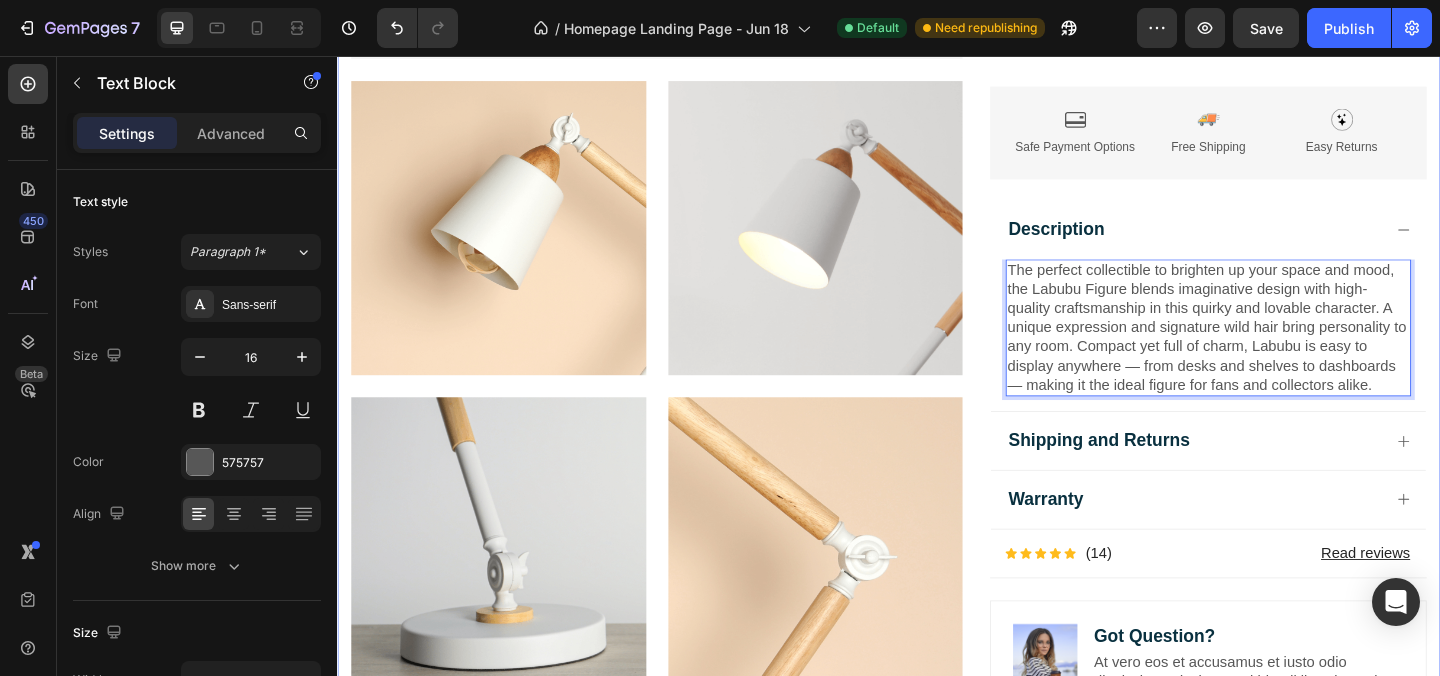 click on "Image Lorem ipsum dolor sit amet, consectetur adipiscing elit Text Block Image Adorable Expression Text Block Row Quirky smile, wild hair, and playful eyes that steal the spotlight instantly. Text Block Row Image High-Quality Build Text Block Row Made from premium vinyl material with soft texture and durable finish. Text Block Row Row Image Perfect Display Size Text Block Row Lightweight and compact – ideal for your desk, shelf, or even your car! Text Block Row Image Collector's Edition Text Block Row Comes in special packaging – ideal for gifting or preserving value. Text Block Row Row Image Image Row Image Image Row Row
Product Images Icon Icon Icon Icon Icon Icon List 2,500+ Verified Reviews! Text Block Row Labubu Random Design Action Figure Product Title ₹ 1,899.00 Product Price Product Price ₹ 799.00 Product Price Product Price Row
HURRY!  ONLY 11 LEFT Stock Counter Quantity: Text Block
1
Product Quantity Buy Now" at bounding box center [937, -44] 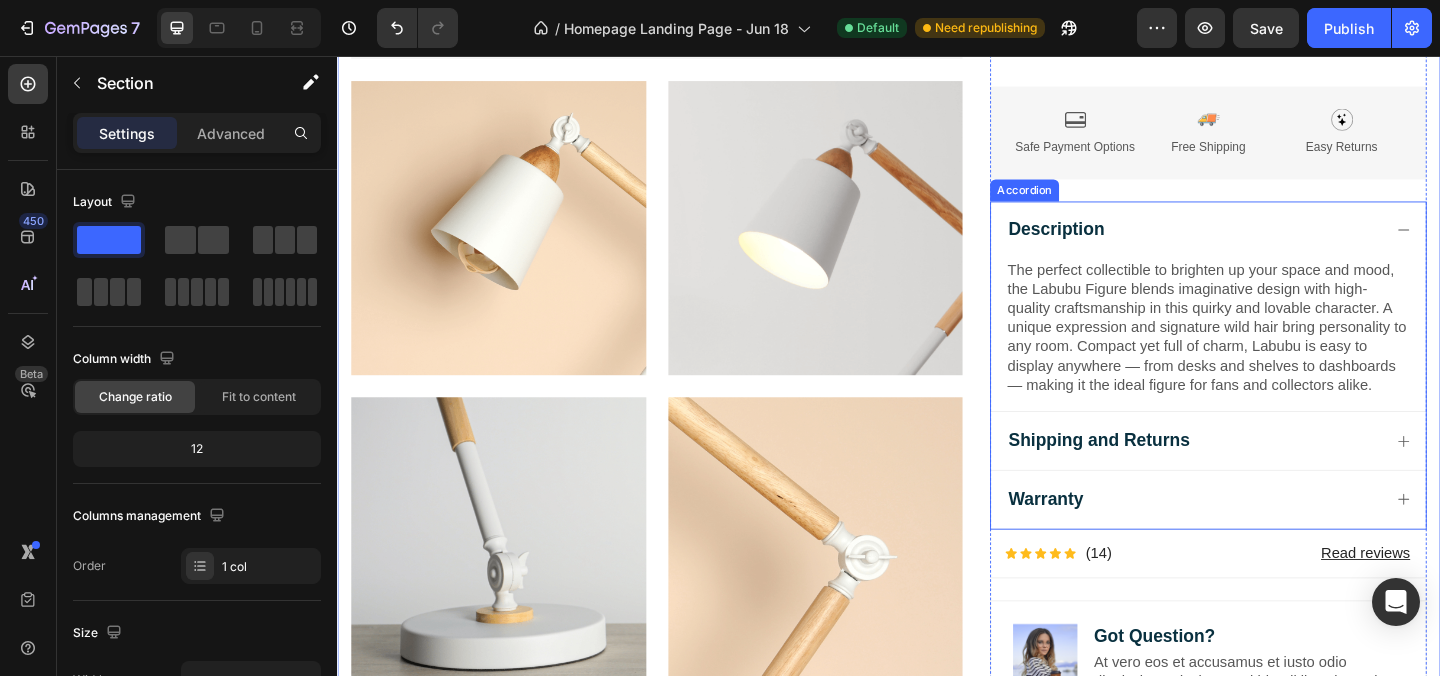 click 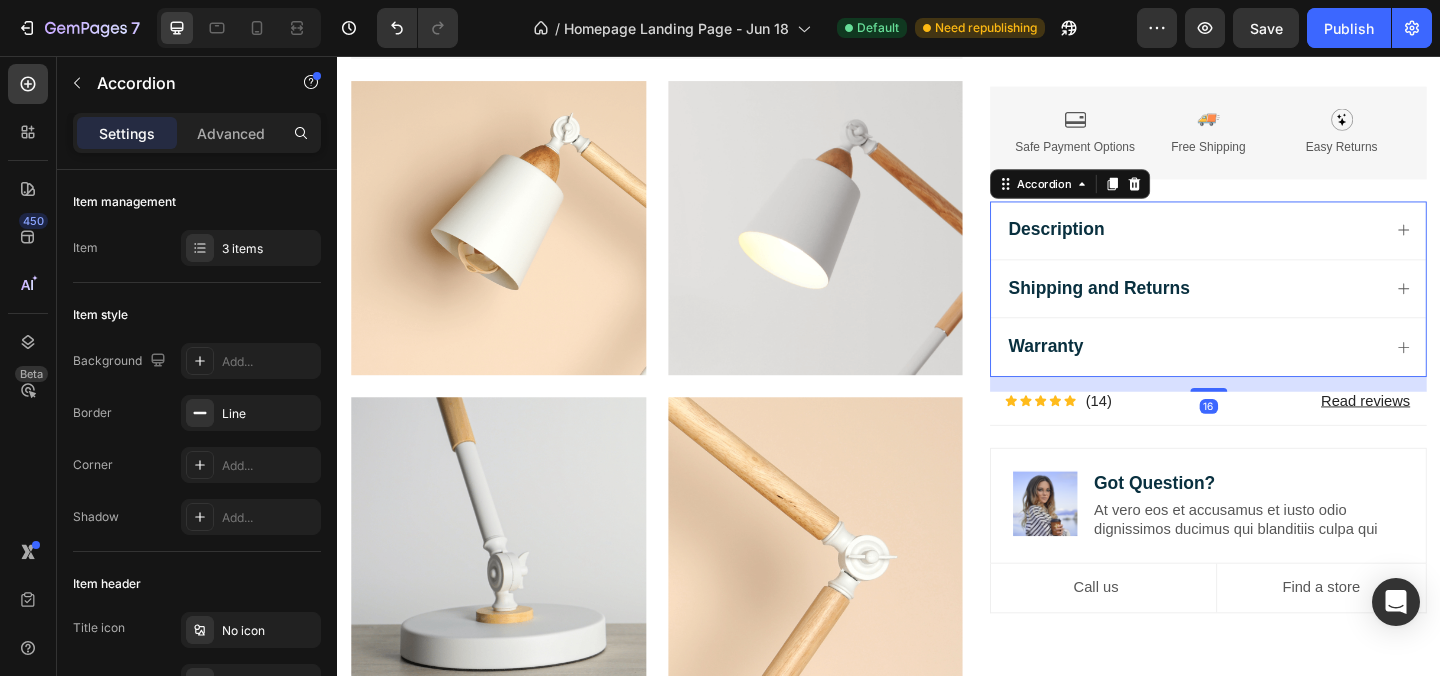 click on "Shipping and Returns" at bounding box center [1284, 309] 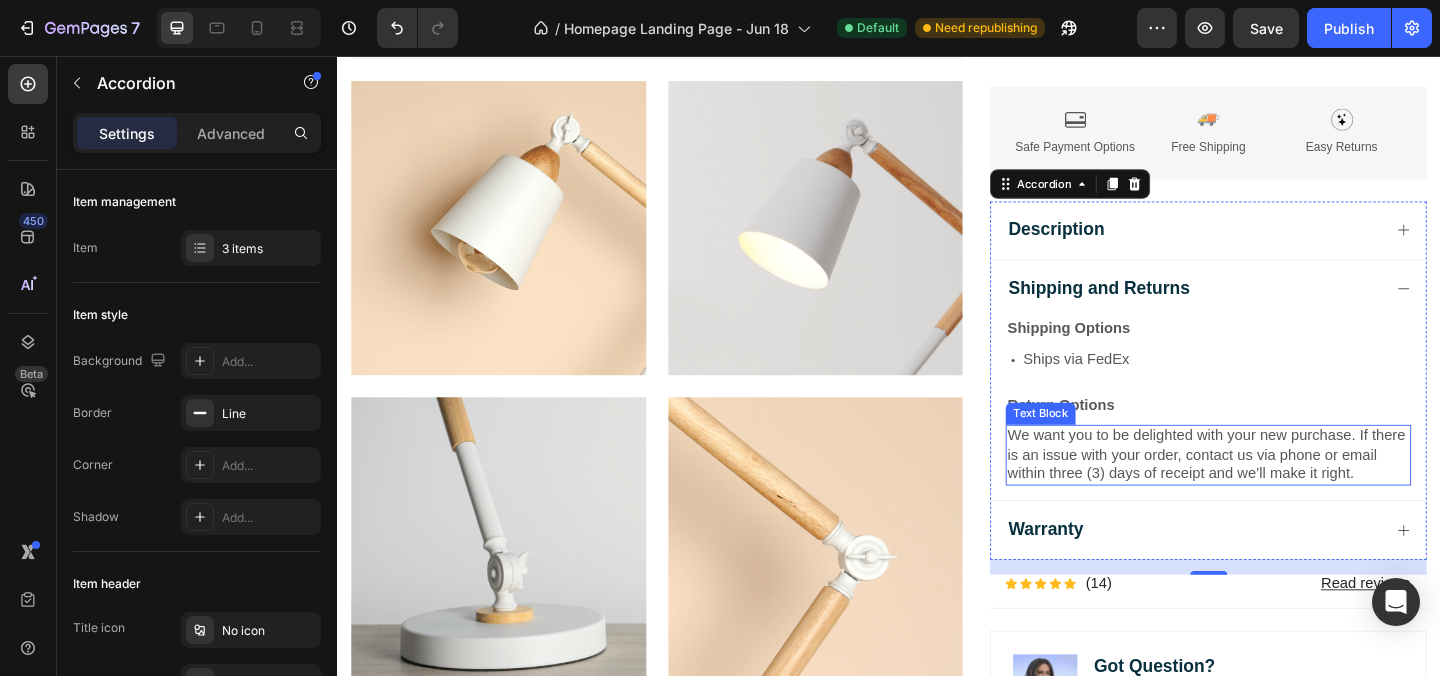 click on "We want you to be delighted with your new purchase. If there is an issue with your order, contact us via phone or email within three (3) days of receipt and we’ll make it right." at bounding box center (1284, 490) 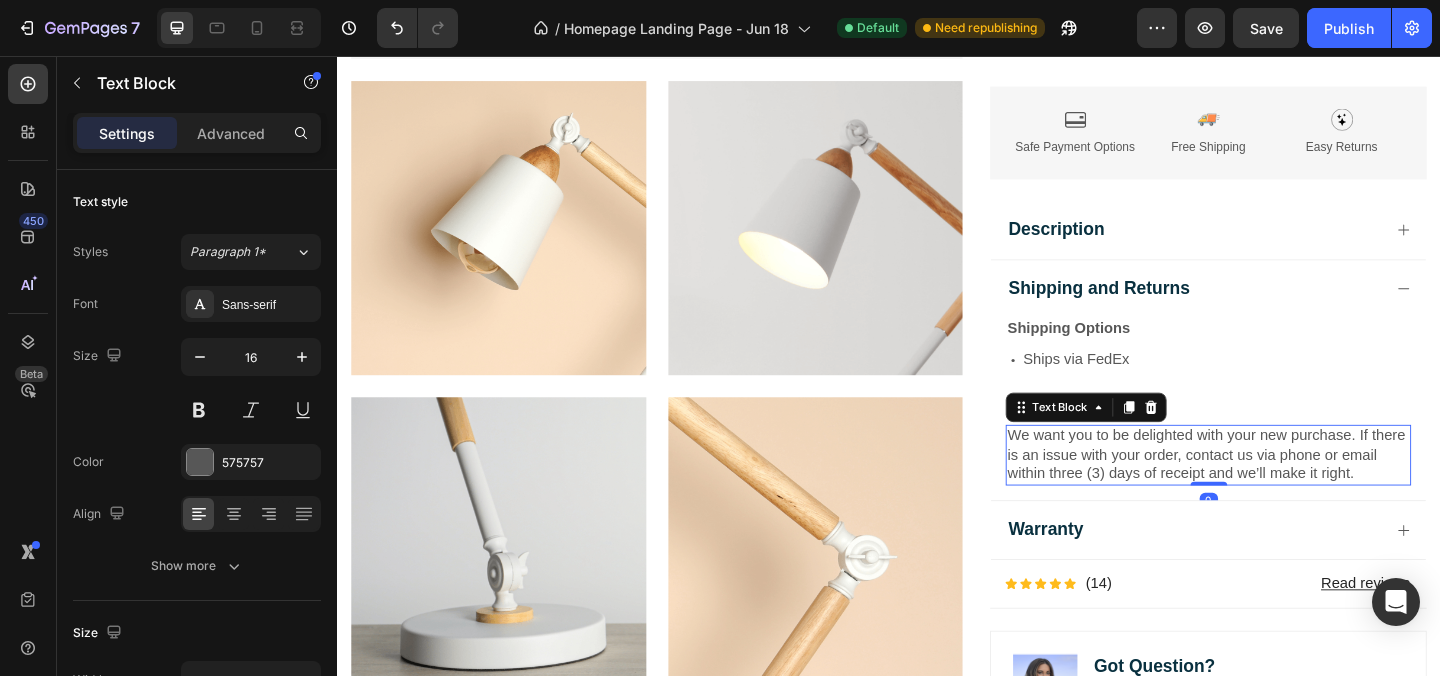 click on "We want you to be delighted with your new purchase. If there is an issue with your order, contact us via phone or email within three (3) days of receipt and we’ll make it right." at bounding box center [1284, 490] 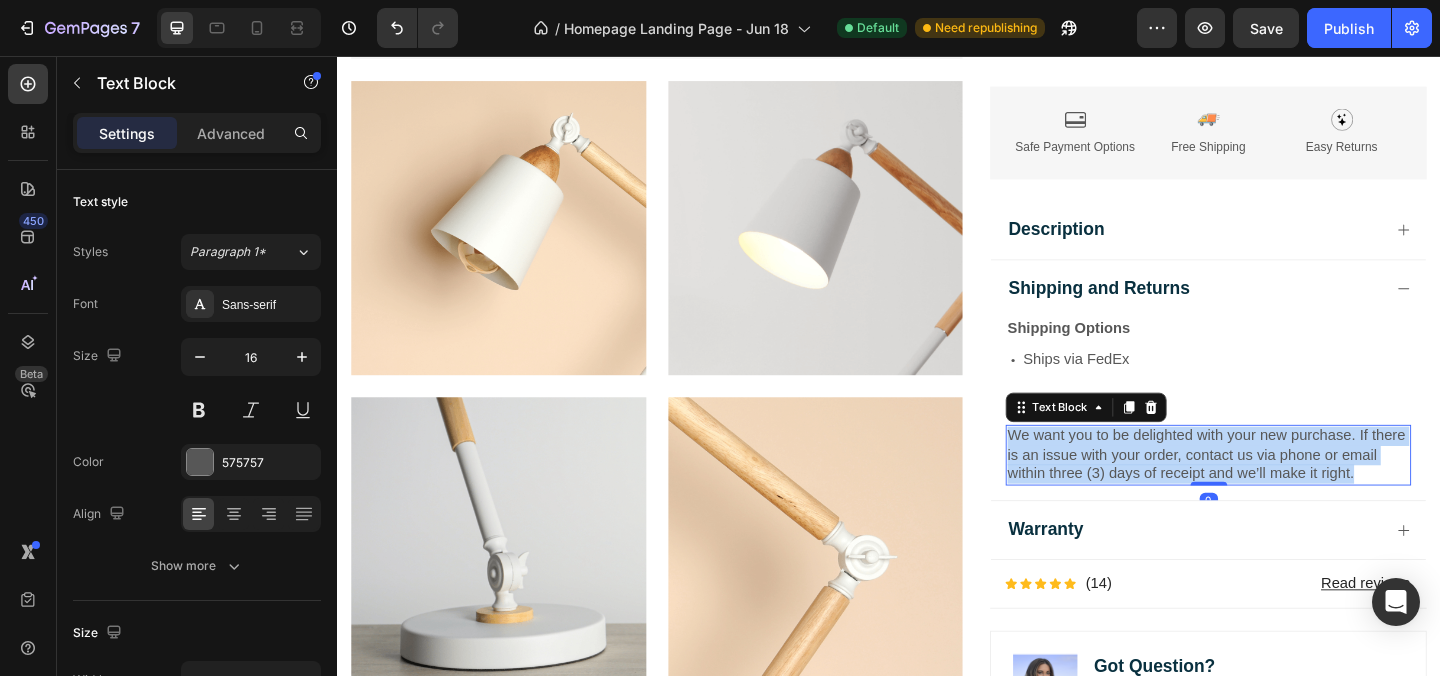 click on "We want you to be delighted with your new purchase. If there is an issue with your order, contact us via phone or email within three (3) days of receipt and we’ll make it right." at bounding box center (1284, 490) 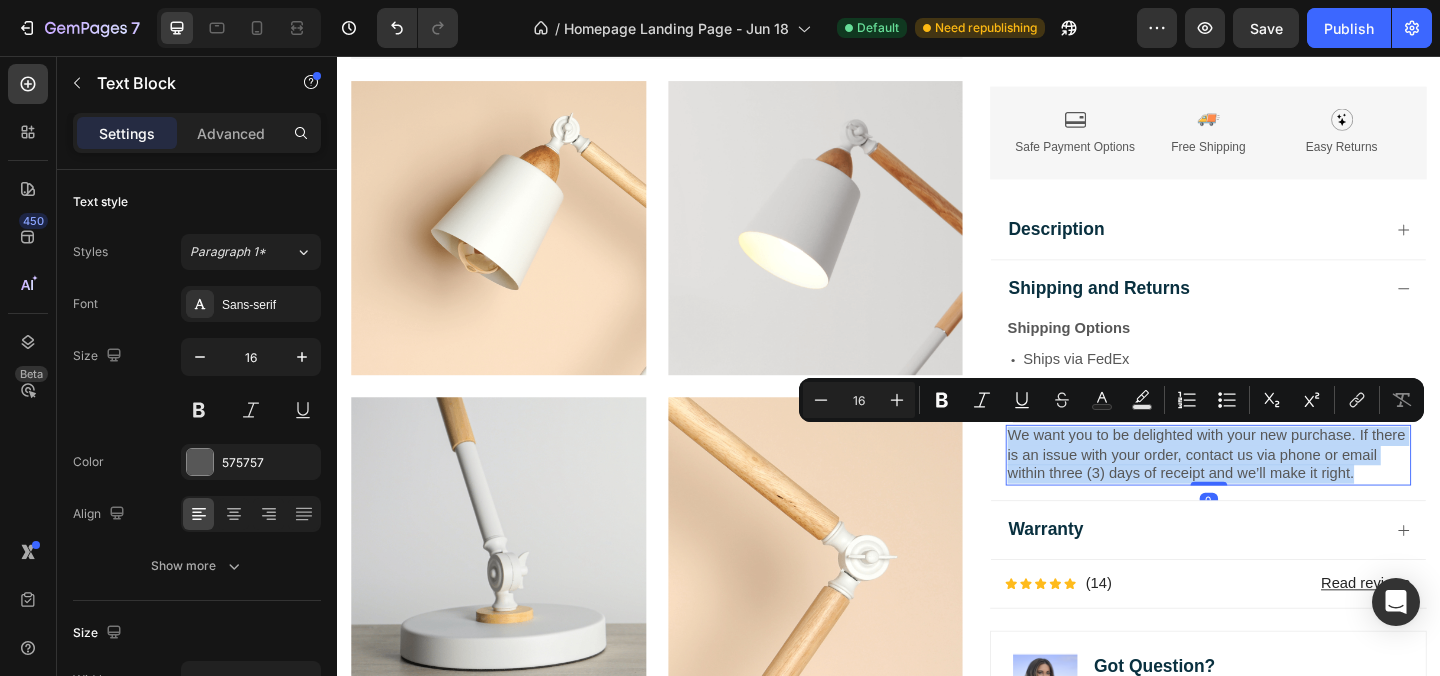 click on "We want you to be delighted with your new purchase. If there is an issue with your order, contact us via phone or email within three (3) days of receipt and we’ll make it right." at bounding box center [1284, 490] 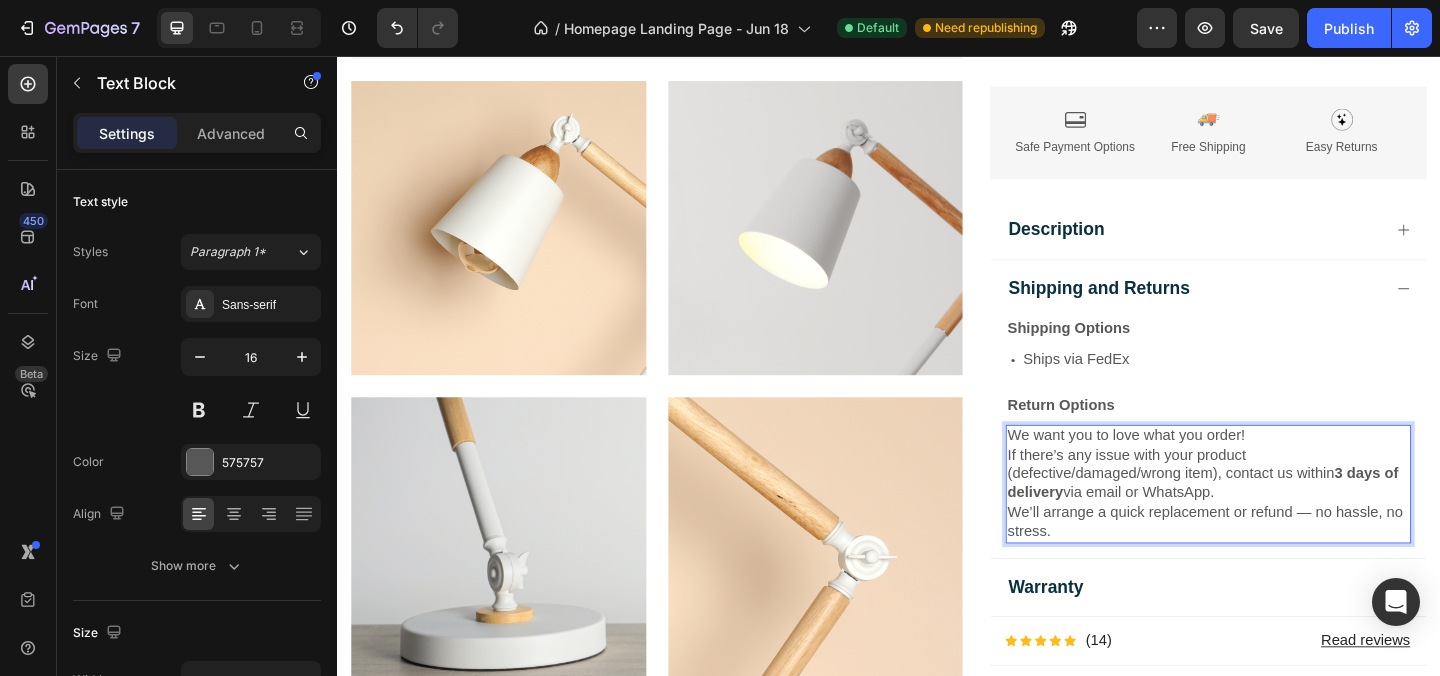 click on "We want you to love what you order! If there’s any issue with your product (defective/damaged/wrong item), contact us within  3 days of delivery  via email or WhatsApp. We’ll arrange a quick replacement or refund — no hassle, no stress." at bounding box center [1284, 521] 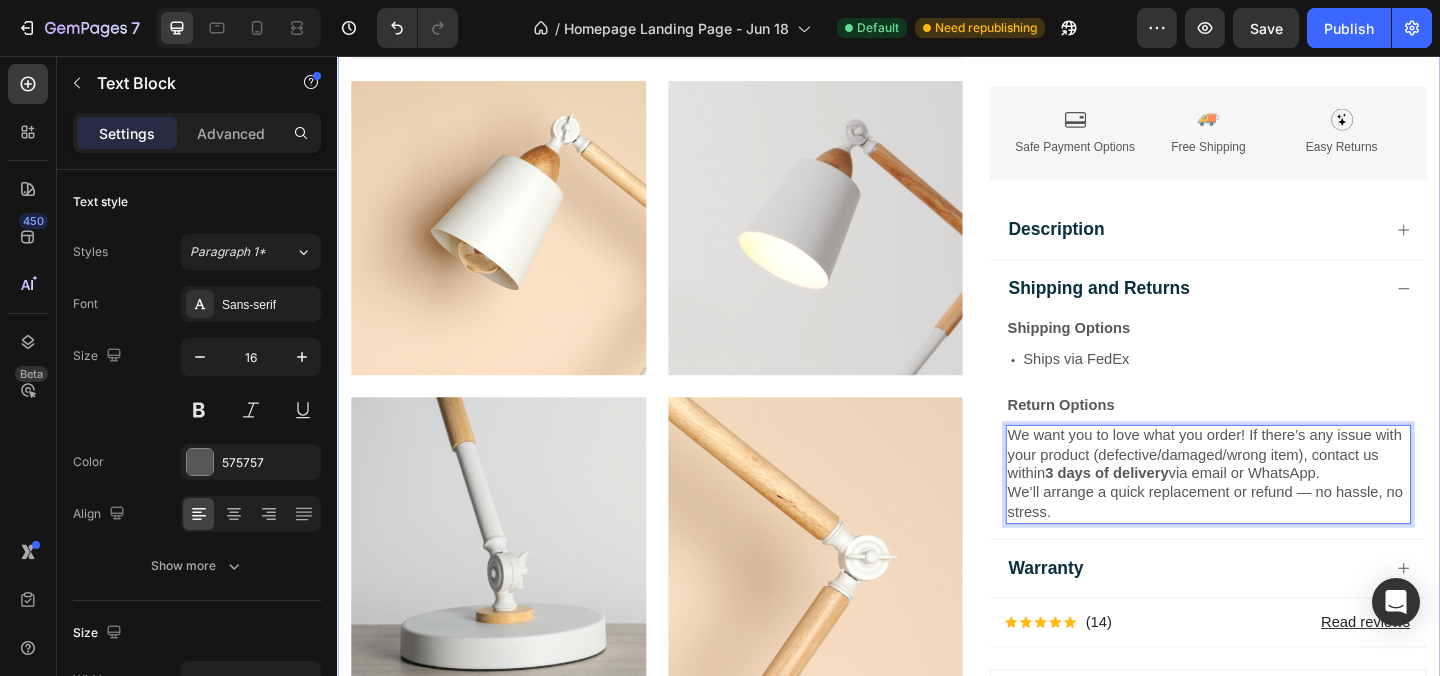 click on "Image Lorem ipsum dolor sit amet, consectetur adipiscing elit Text Block Image Adorable Expression Text Block Row Quirky smile, wild hair, and playful eyes that steal the spotlight instantly. Text Block Row Image High-Quality Build Text Block Row Made from premium vinyl material with soft texture and durable finish. Text Block Row Row Image Perfect Display Size Text Block Row Lightweight and compact – ideal for your desk, shelf, or even your car! Text Block Row Image Collector's Edition Text Block Row Comes in special packaging – ideal for gifting or preserving value. Text Block Row Row Image Image Row Image Image Row Row
Product Images Icon Icon Icon Icon Icon Icon List 2,500+ Verified Reviews! Text Block Row Labubu Random Design Action Figure Product Title ₹ 1,899.00 Product Price Product Price ₹ 799.00 Product Price Product Price Row
HURRY!  ONLY 11 LEFT Stock Counter Quantity: Text Block
1
Product Quantity Buy Now" at bounding box center [937, -7] 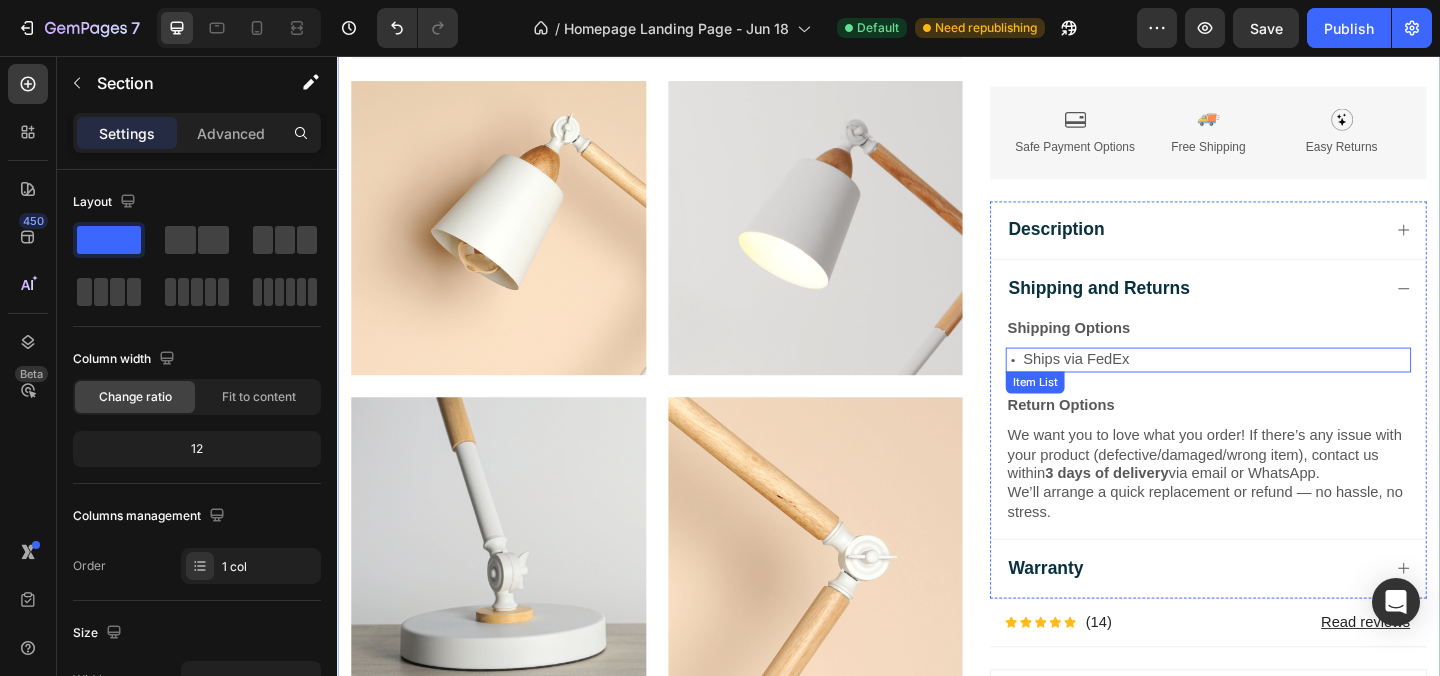 click on "Ships via FedEx" at bounding box center [1284, 386] 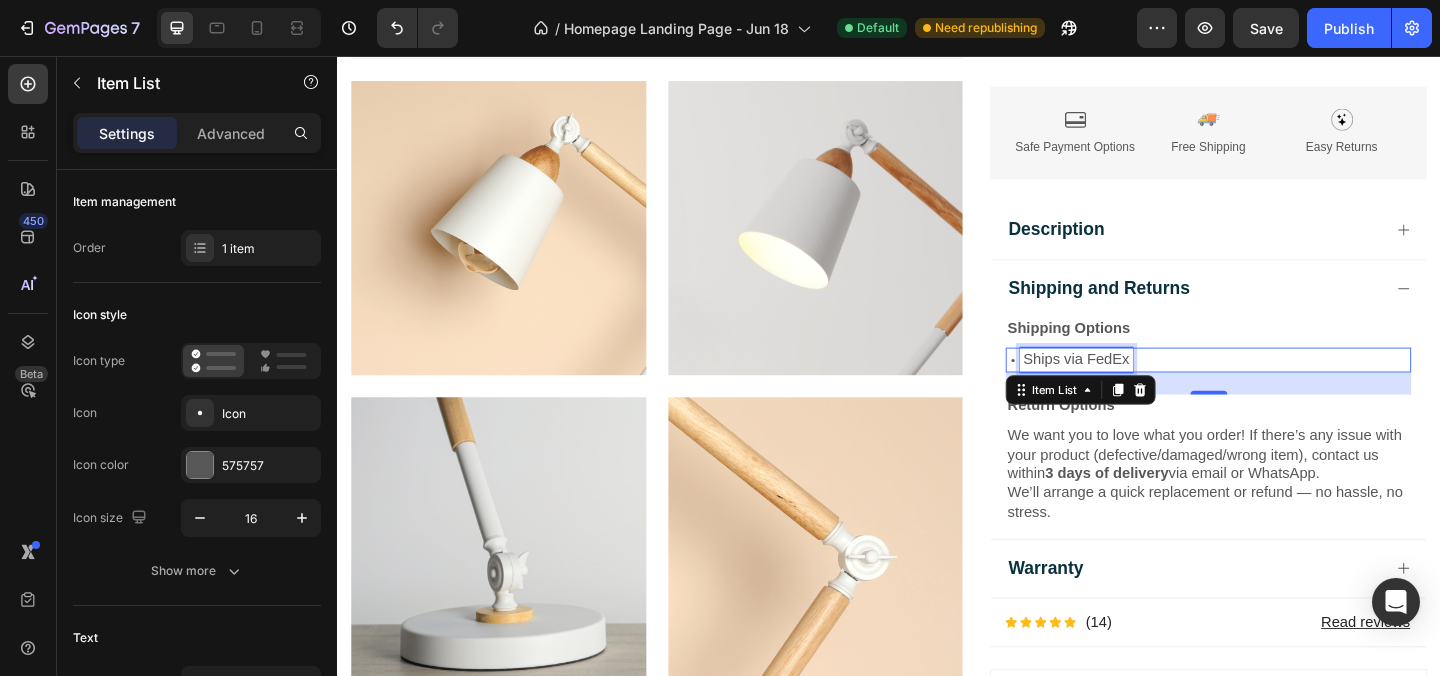 click on "Ships via FedEx" at bounding box center (1141, 386) 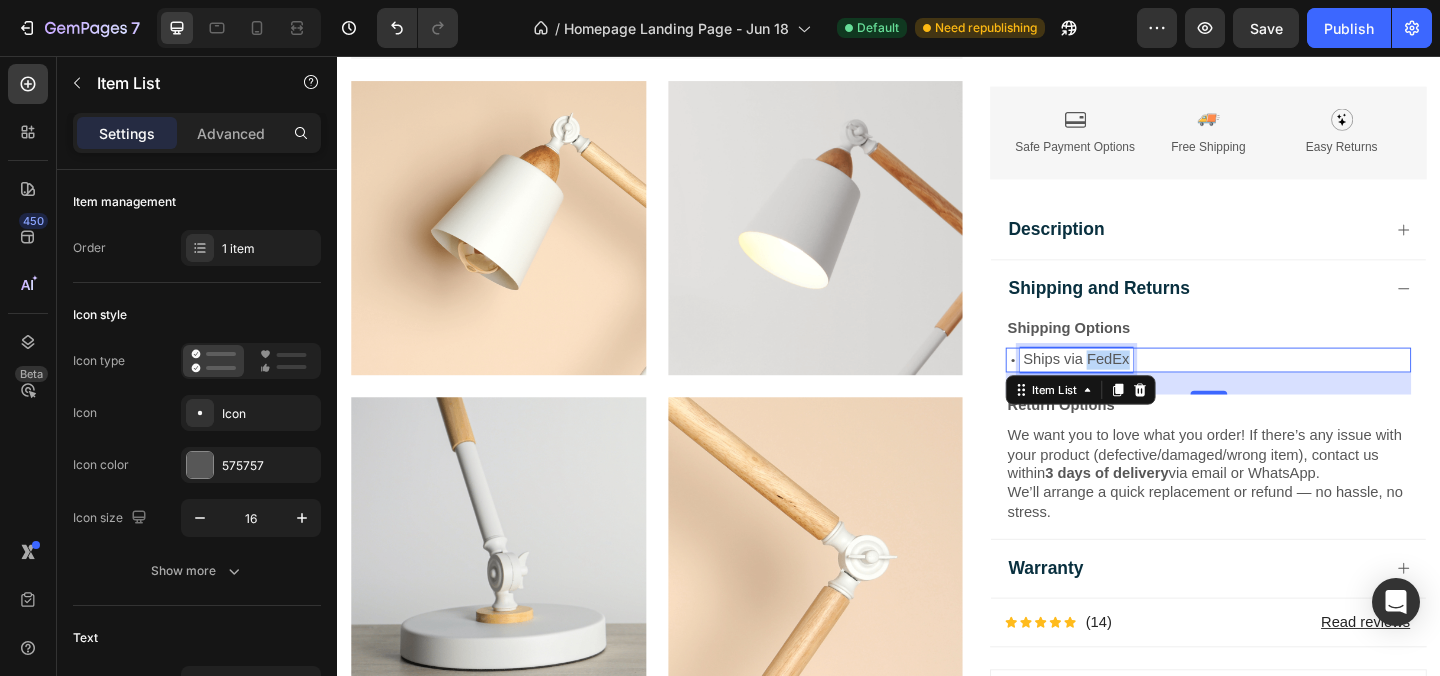 click on "Ships via FedEx" at bounding box center (1141, 386) 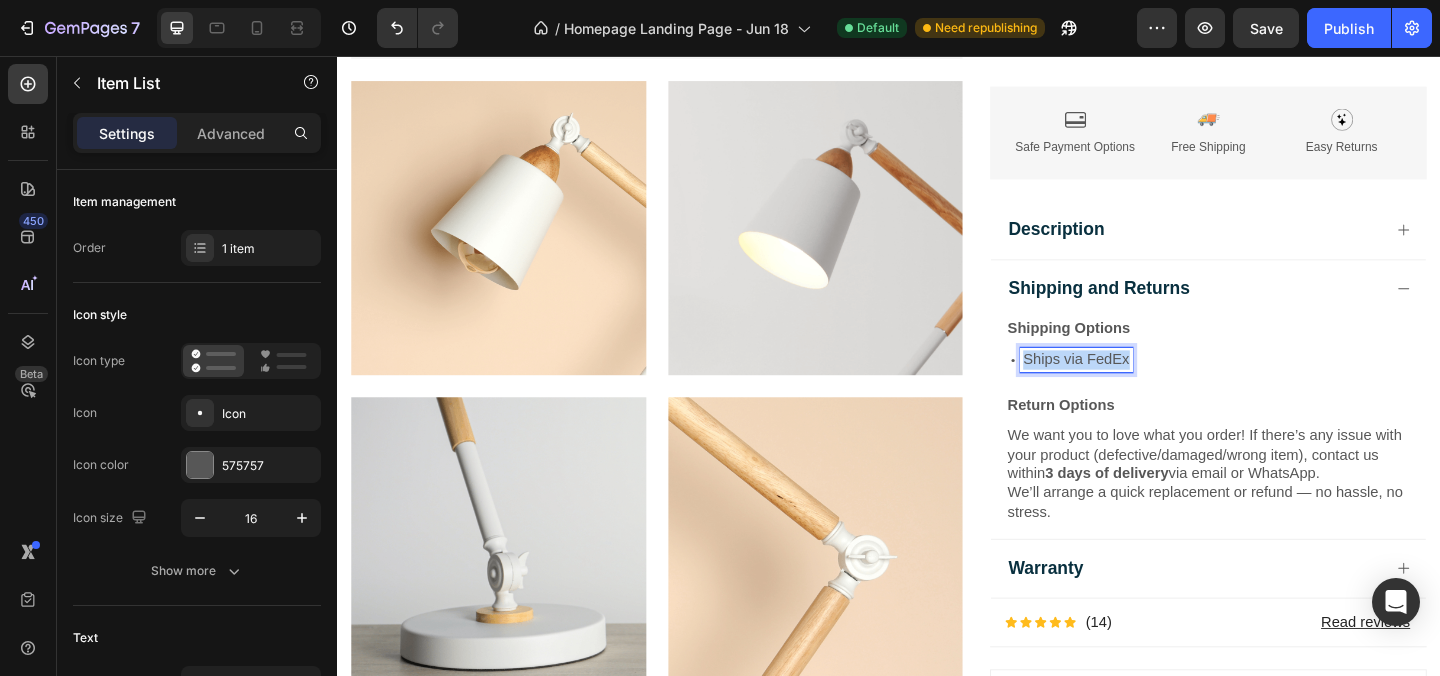 click on "Ships via FedEx" at bounding box center [1141, 386] 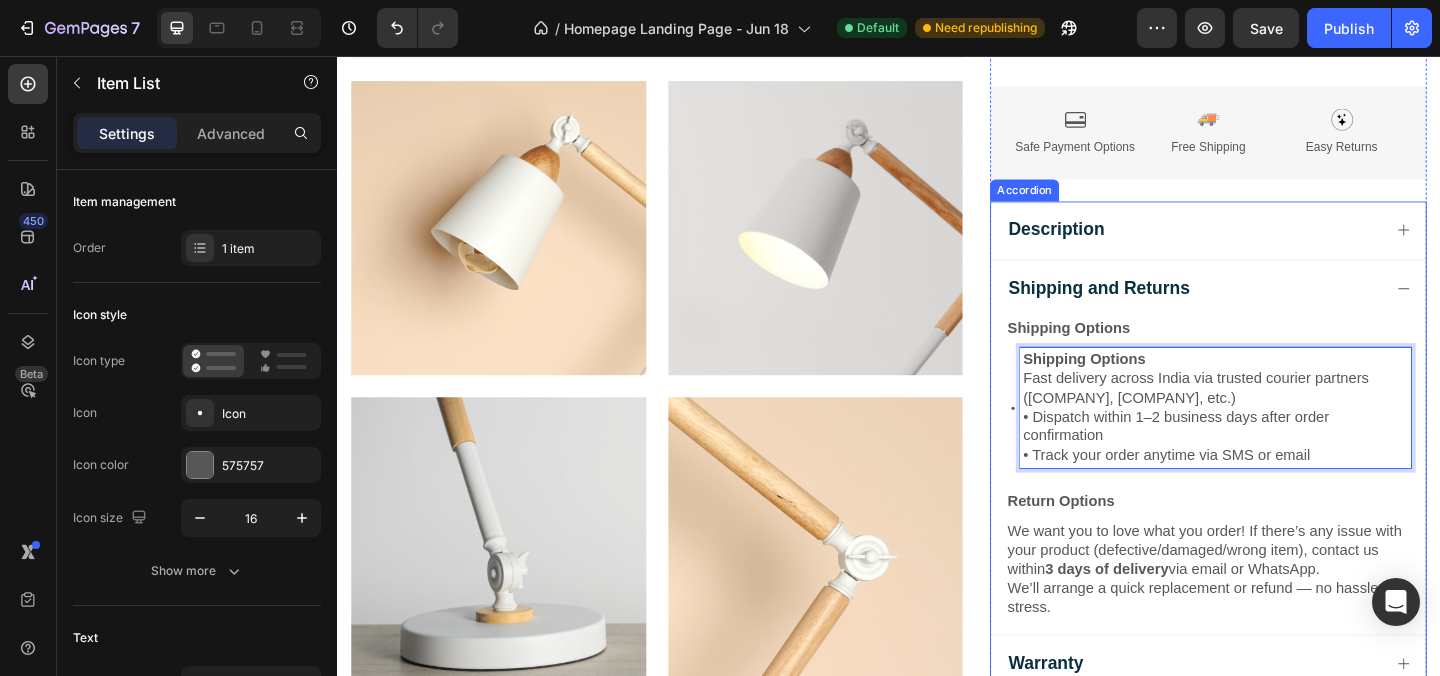 click on "Shipping Options Text Block
Shipping Options • Fast delivery across India via trusted courier partners (Delhivery, Bluedart, etc.) • Dispatch within 1–2 business days after order confirmation • Track your order anytime via SMS or email Item List   24 Return Options Text Block We want you to love what you order! If there’s any issue with your product (defective/damaged/wrong item), contact us within  3 days of delivery  via email or WhatsApp. We’ll arrange a quick replacement or refund — no hassle, no stress. Text Block" at bounding box center (1284, 512) 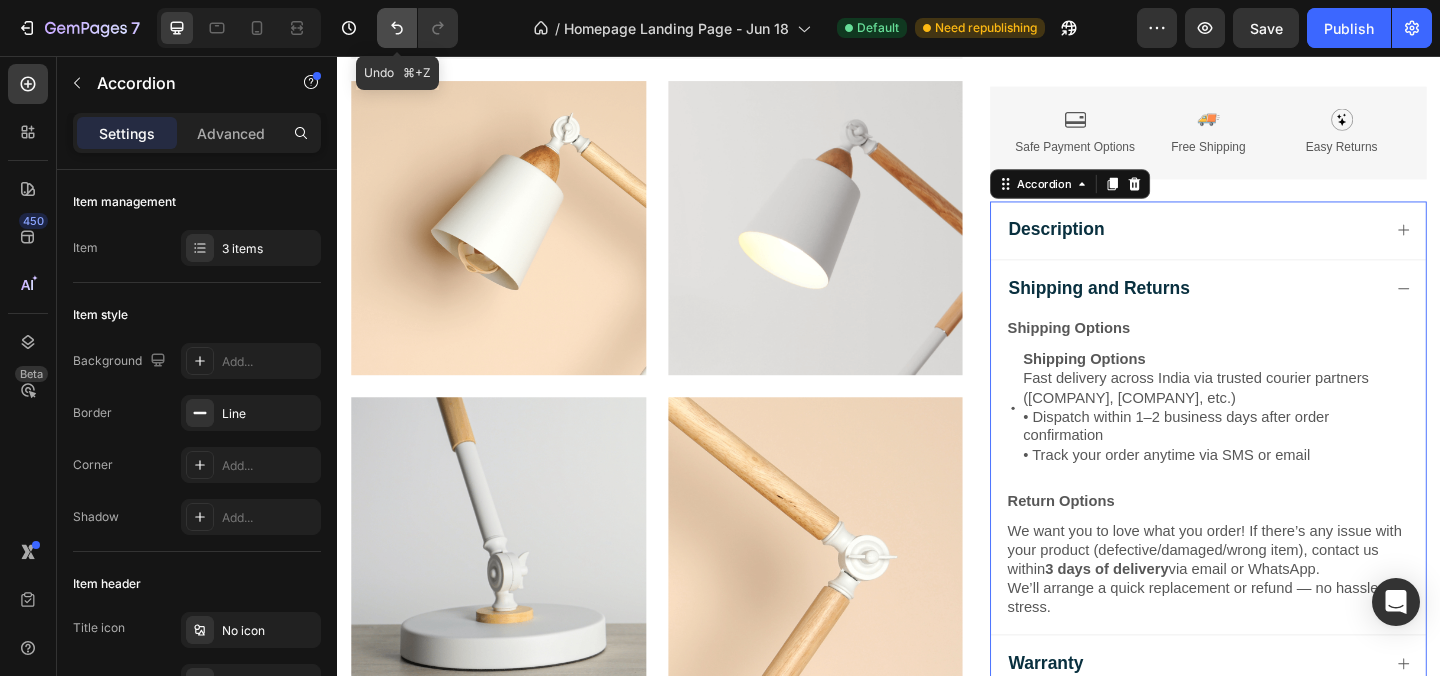 click 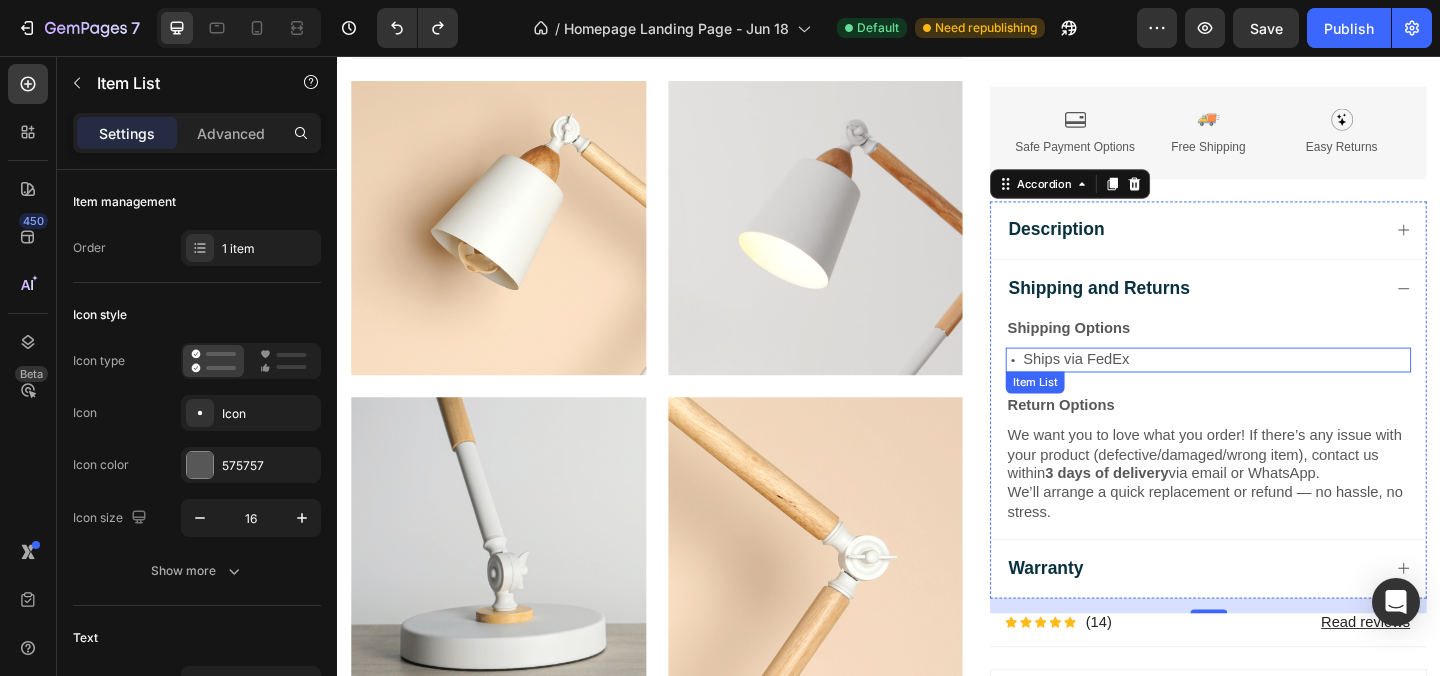 click on "Ships via FedEx" at bounding box center (1141, 386) 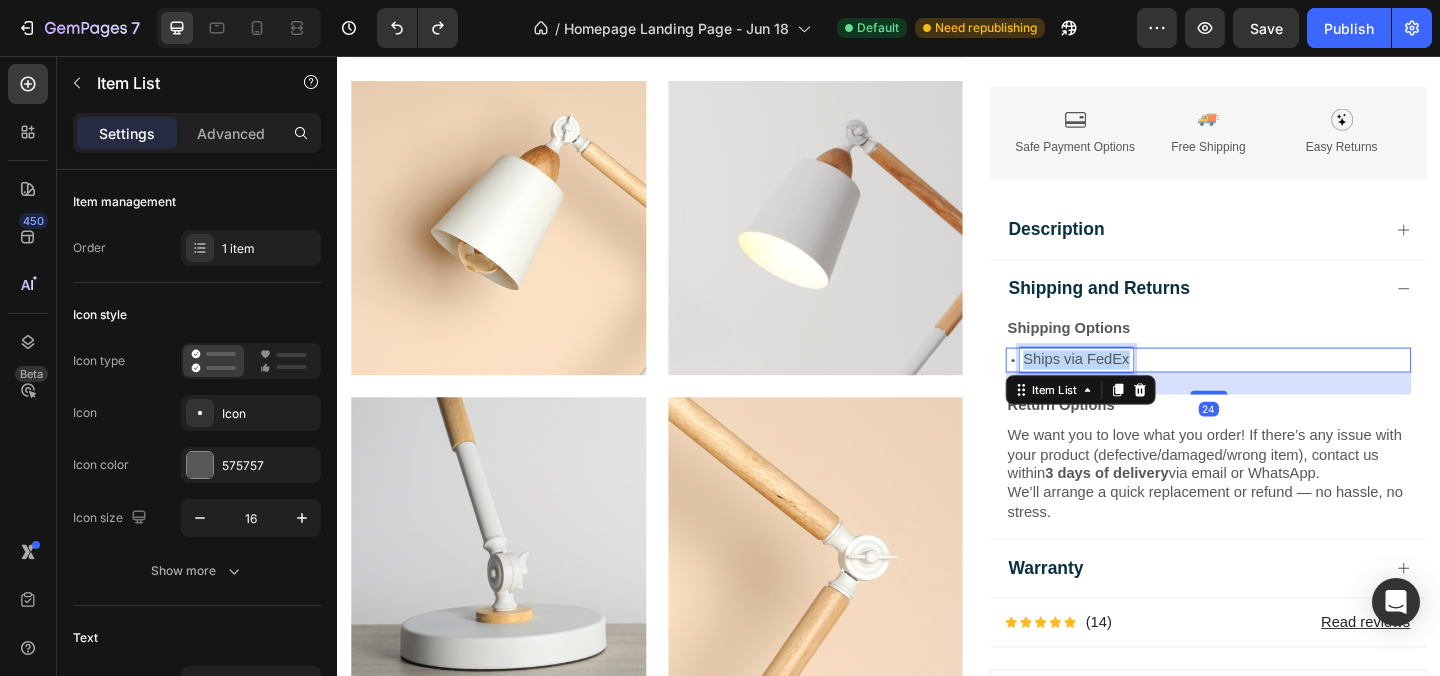 click on "Ships via FedEx" at bounding box center [1141, 386] 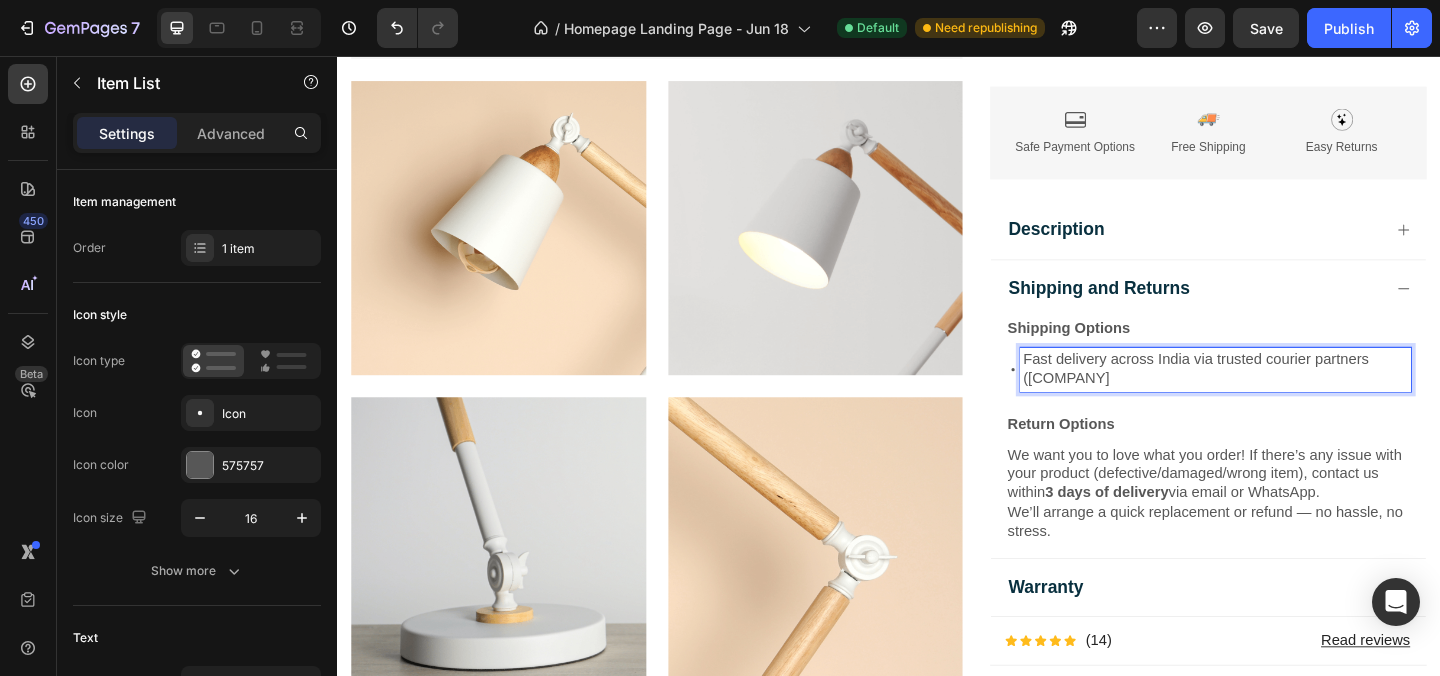 click on "Fast delivery across India via trusted courier partners (Delhivery" at bounding box center [1292, 397] 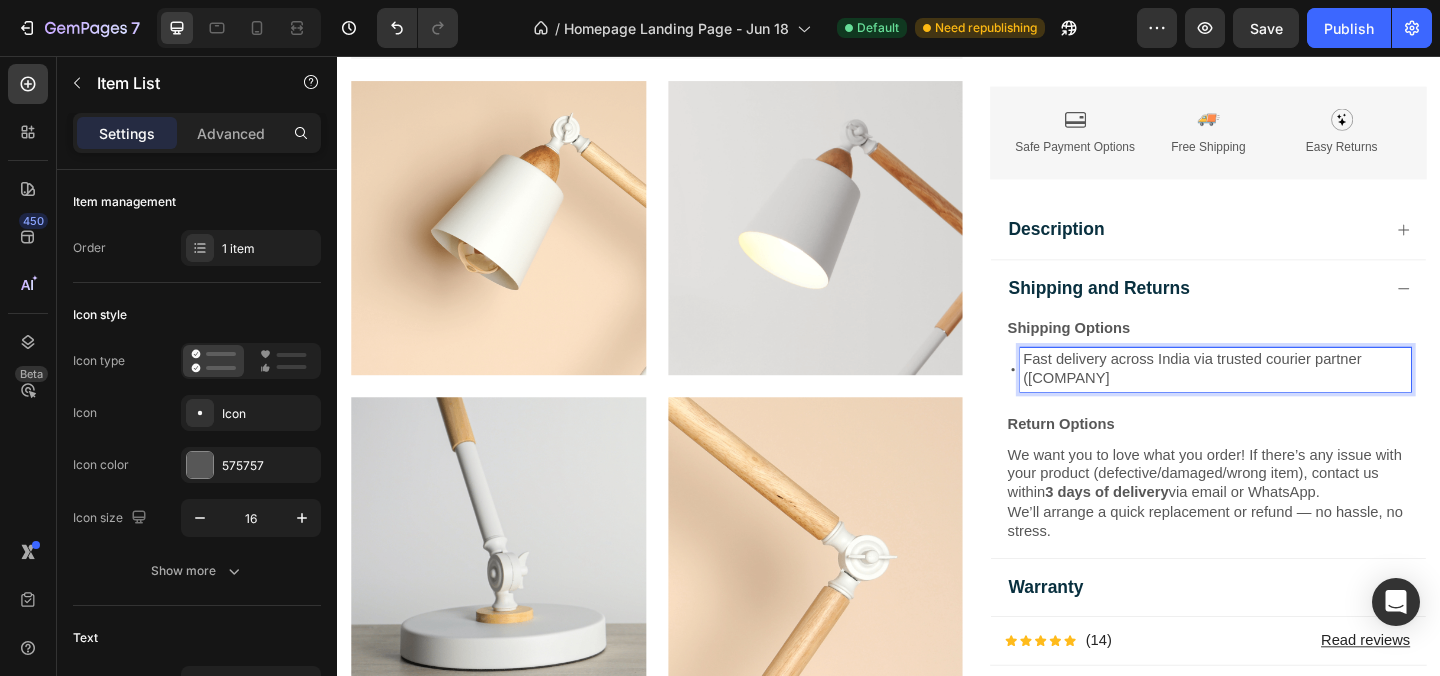 click on "Fast delivery across India via trusted courier partner (Delhivery" at bounding box center (1292, 397) 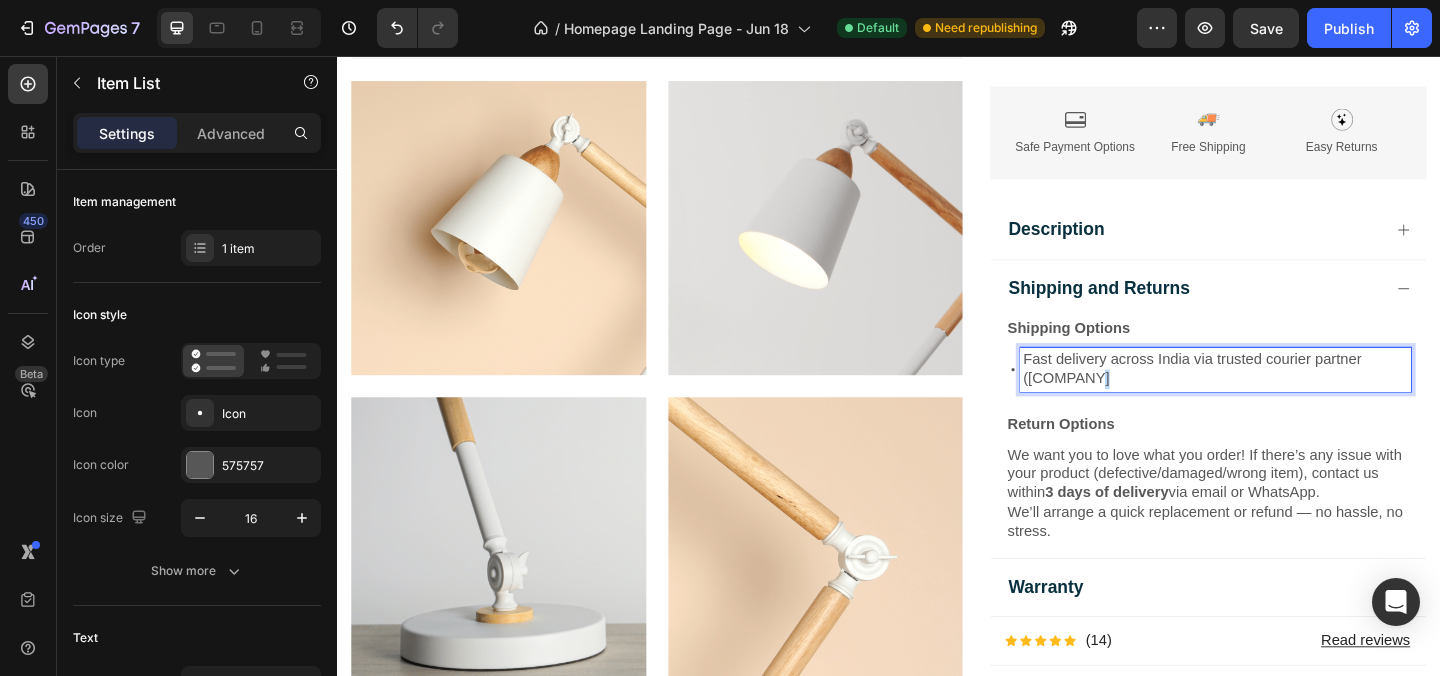 click on "Fast delivery across India via trusted courier partner (Delhivery" at bounding box center [1292, 397] 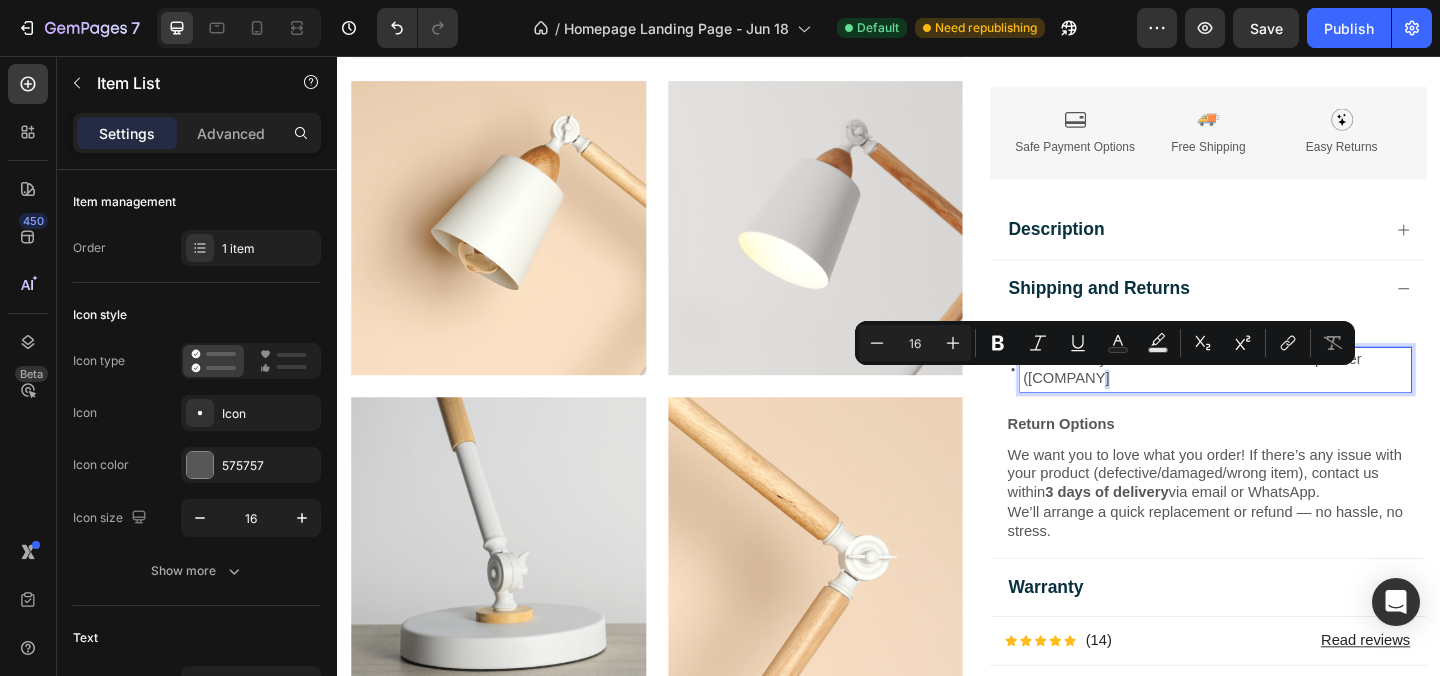 click on "Fast delivery across India via trusted courier partner (Delhivery" at bounding box center [1292, 397] 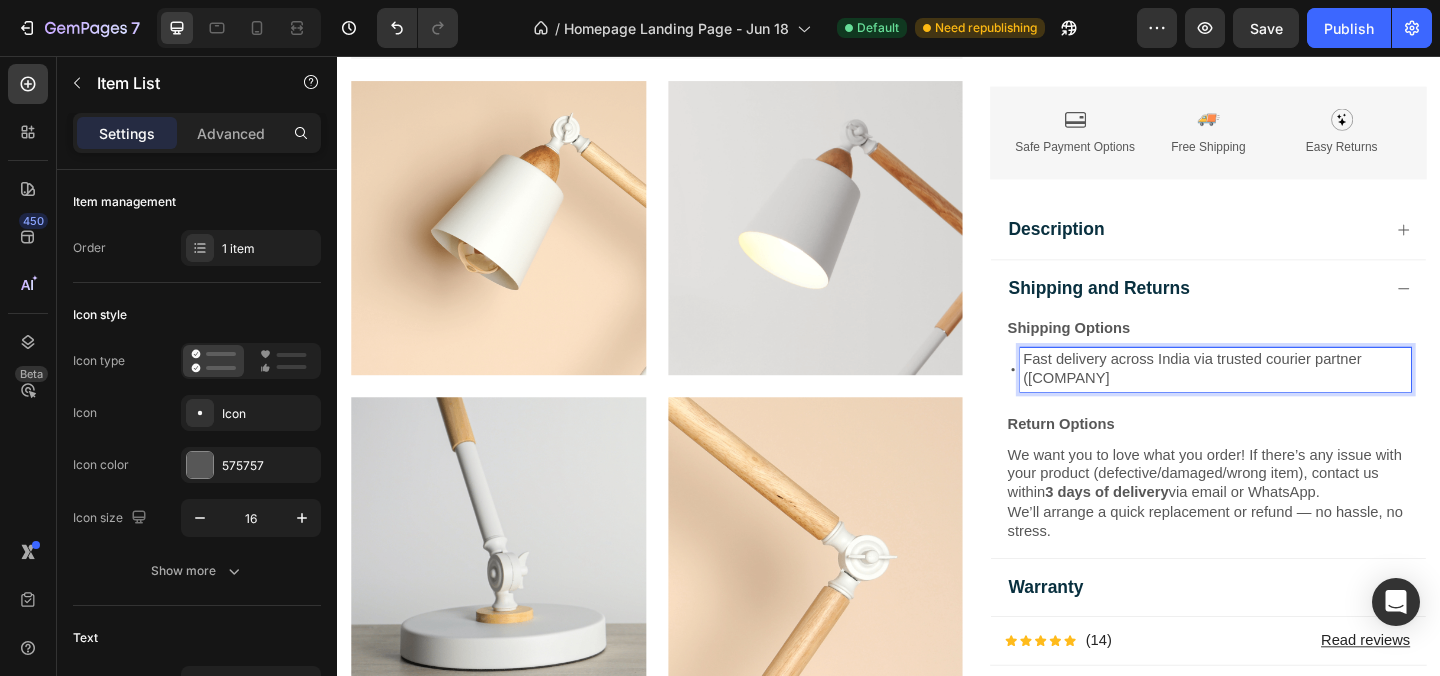 click on "Fast delivery across India via trusted courier partner (Delhivery" at bounding box center (1292, 397) 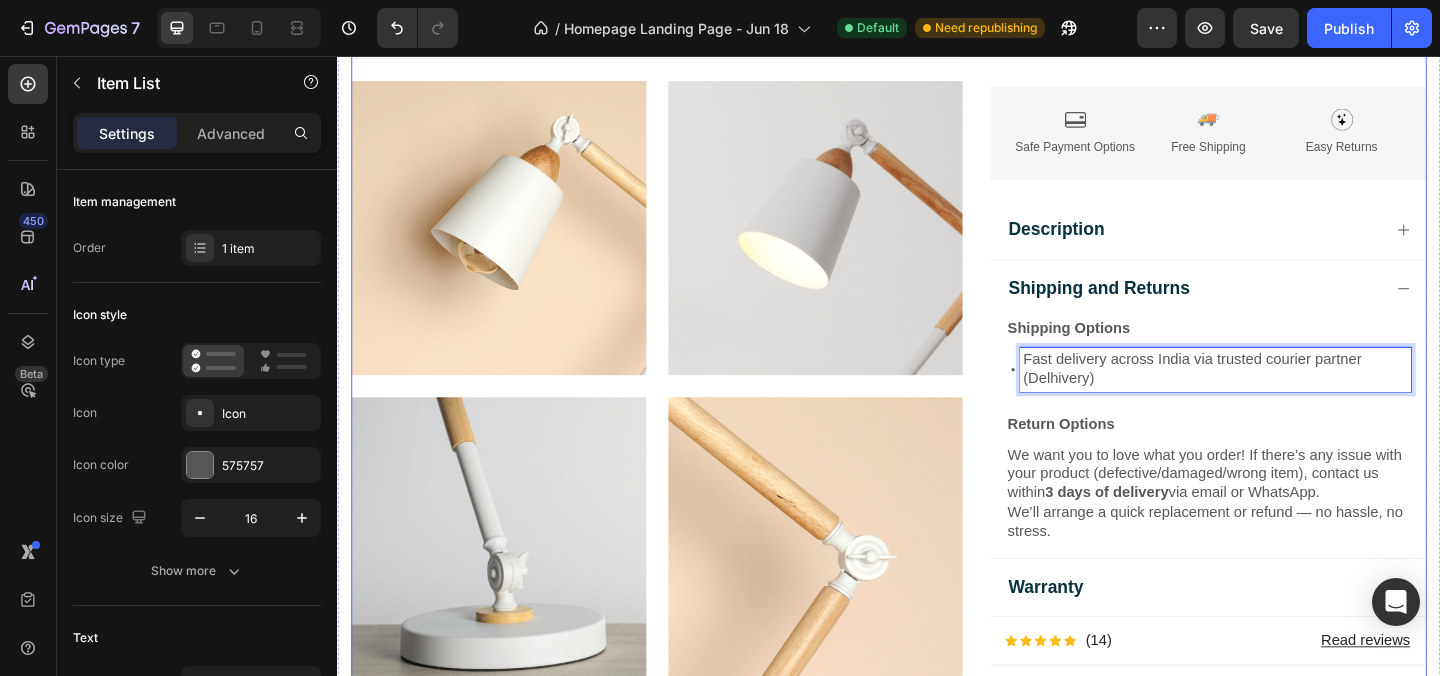 click on "Image Lorem ipsum dolor sit amet, consectetur adipiscing elit Text Block Image Adorable Expression Text Block Row Quirky smile, wild hair, and playful eyes that steal the spotlight instantly. Text Block Row Image High-Quality Build Text Block Row Made from premium vinyl material with soft texture and durable finish. Text Block Row Row Image Perfect Display Size Text Block Row Lightweight and compact – ideal for your desk, shelf, or even your car! Text Block Row Image Collector's Edition Text Block Row Comes in special packaging – ideal for gifting or preserving value. Text Block Row Row Image Image Row Image Image Row Row
Product Images Icon Icon Icon Icon Icon Icon List 2,500+ Verified Reviews! Text Block Row Labubu Random Design Action Figure Product Title ₹ 1,899.00 Product Price Product Price ₹ 799.00 Product Price Product Price Row
HURRY!  ONLY 11 LEFT Stock Counter Quantity: Text Block
1
Product Quantity Buy Now" at bounding box center [937, 12] 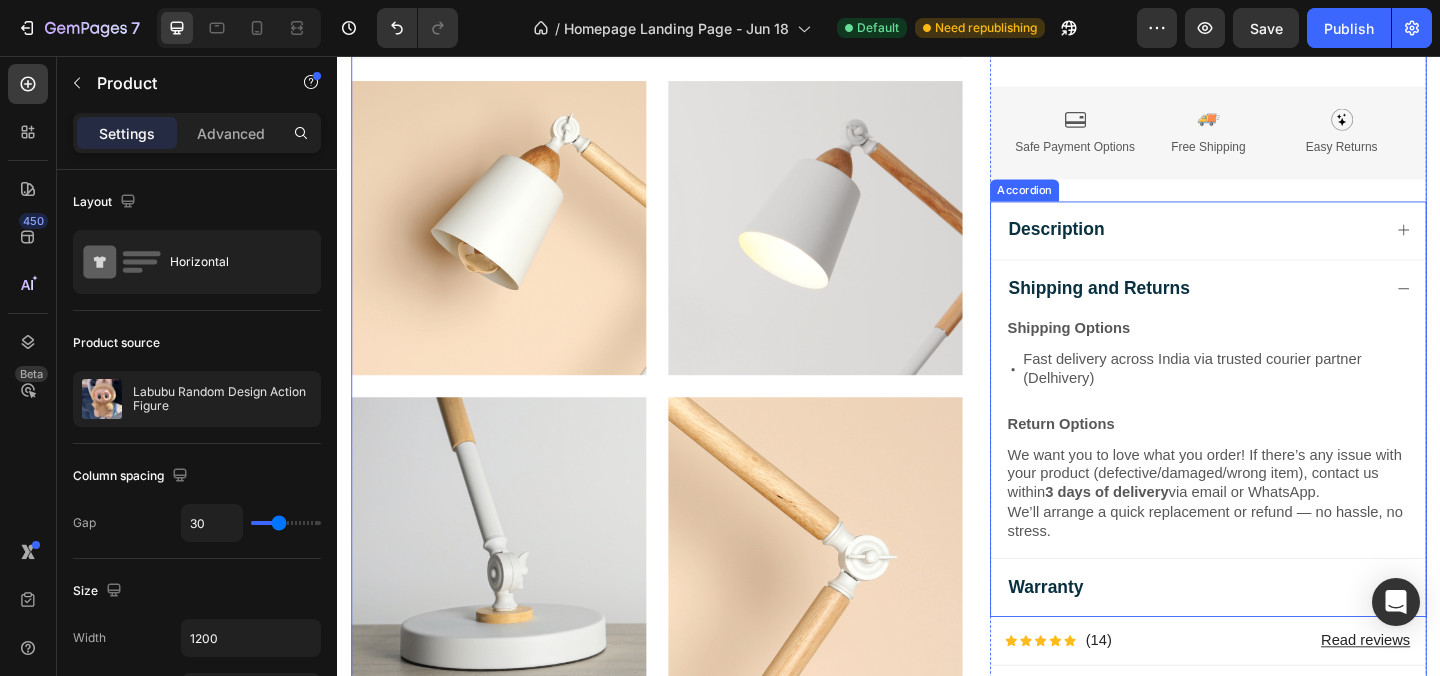 click on "Shipping and Returns" at bounding box center (1284, 309) 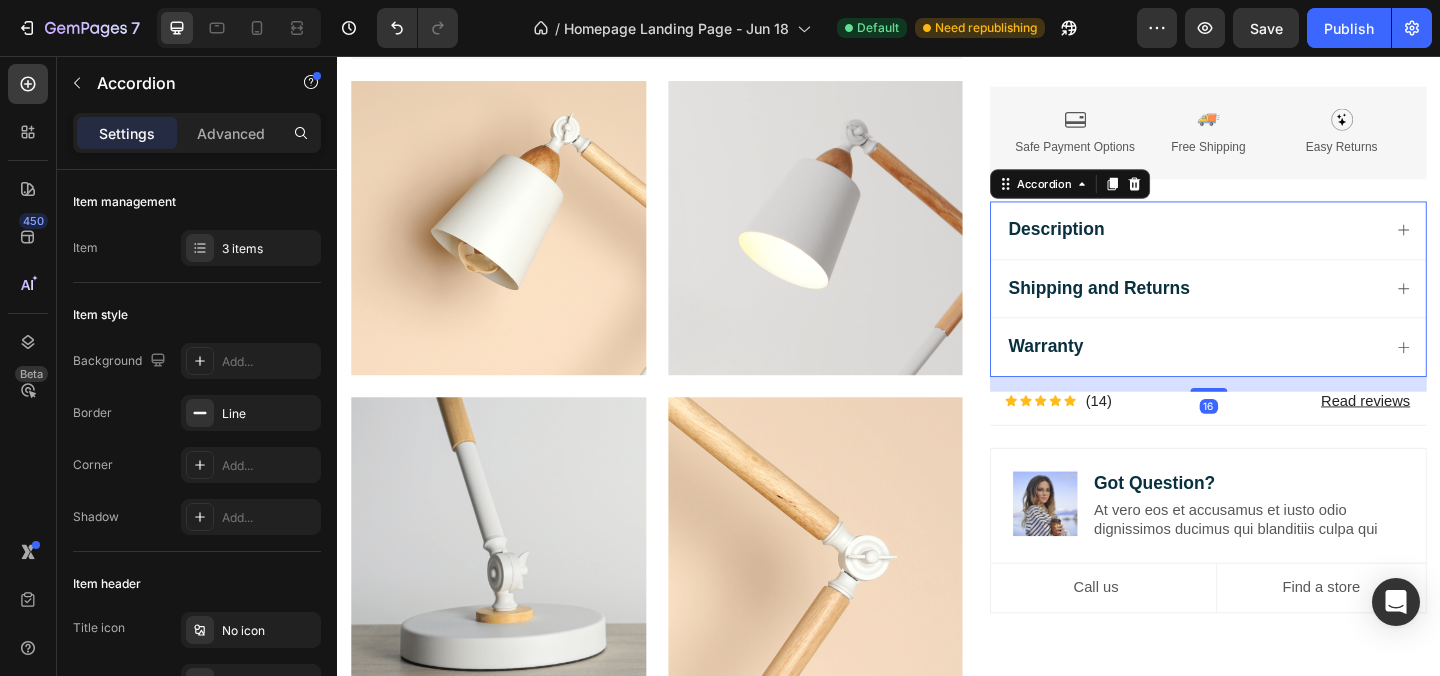 click 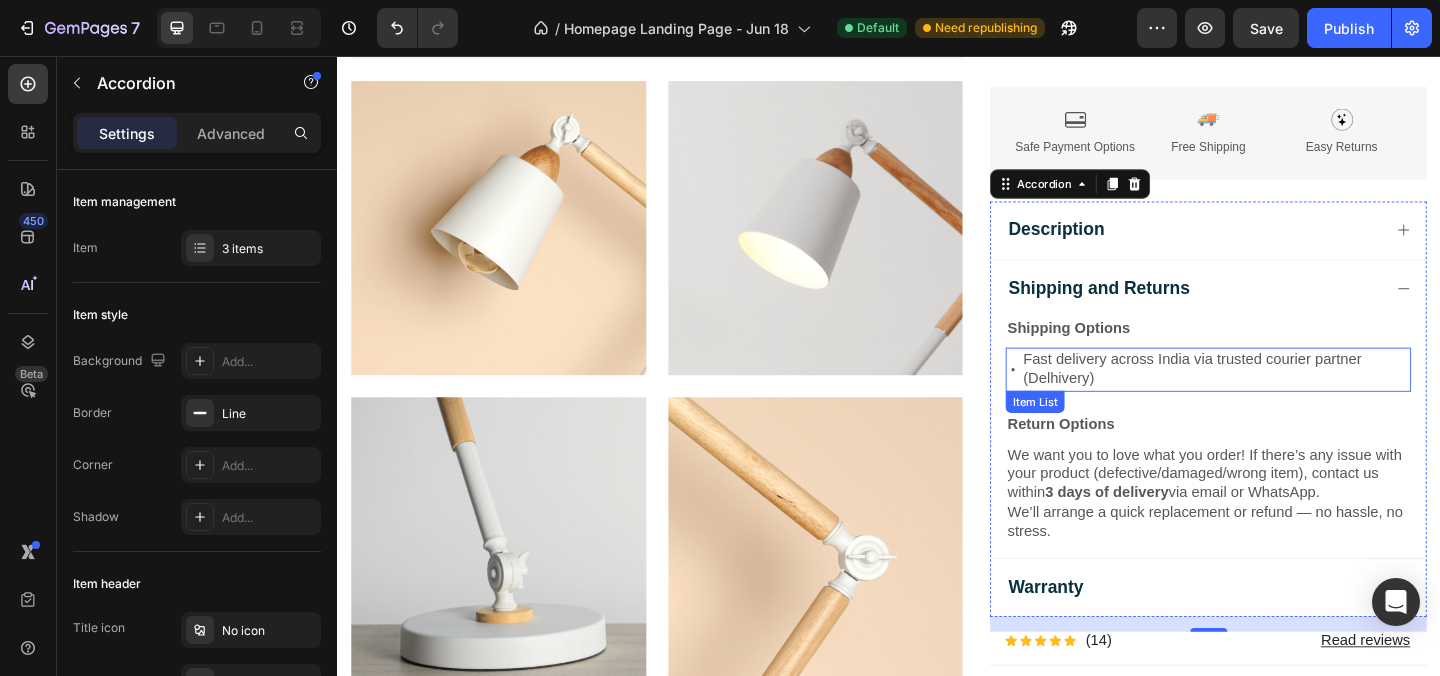 click on "Fast delivery across India via trusted courier partner (Delhivery)" at bounding box center (1292, 397) 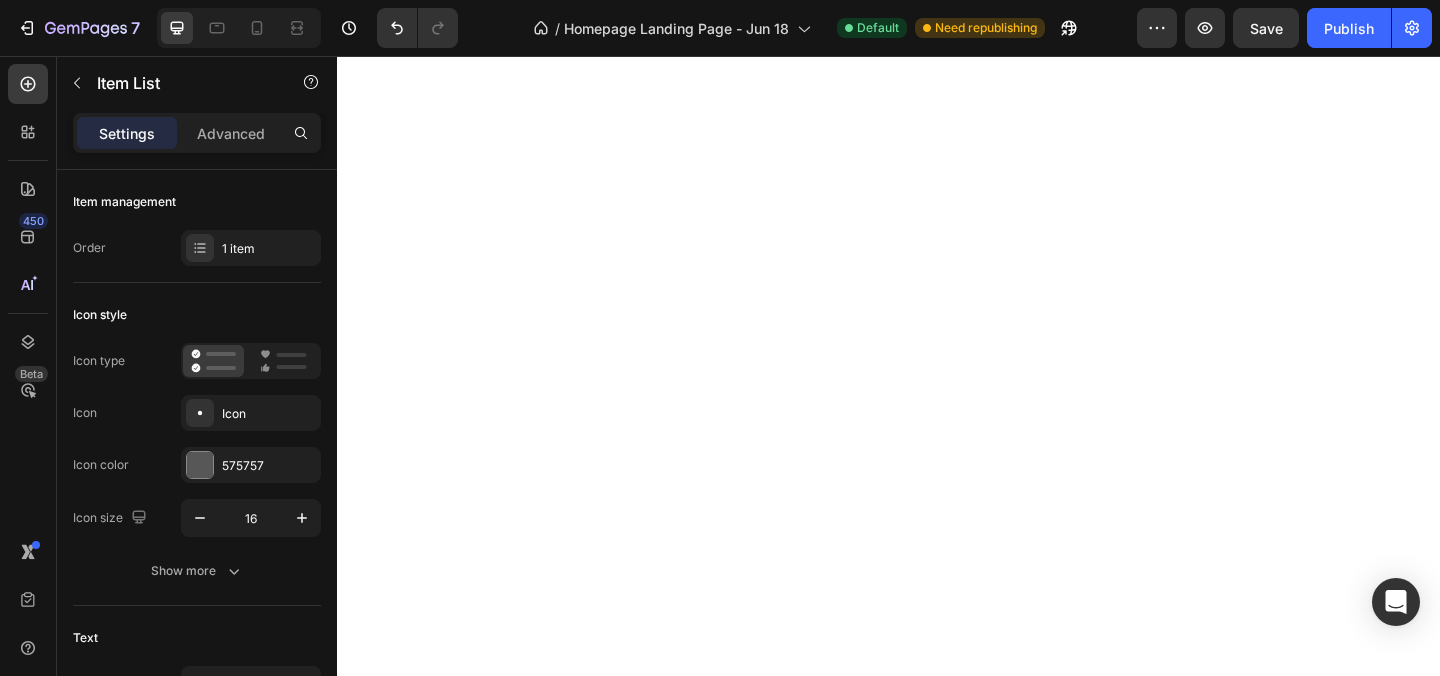 scroll, scrollTop: 0, scrollLeft: 0, axis: both 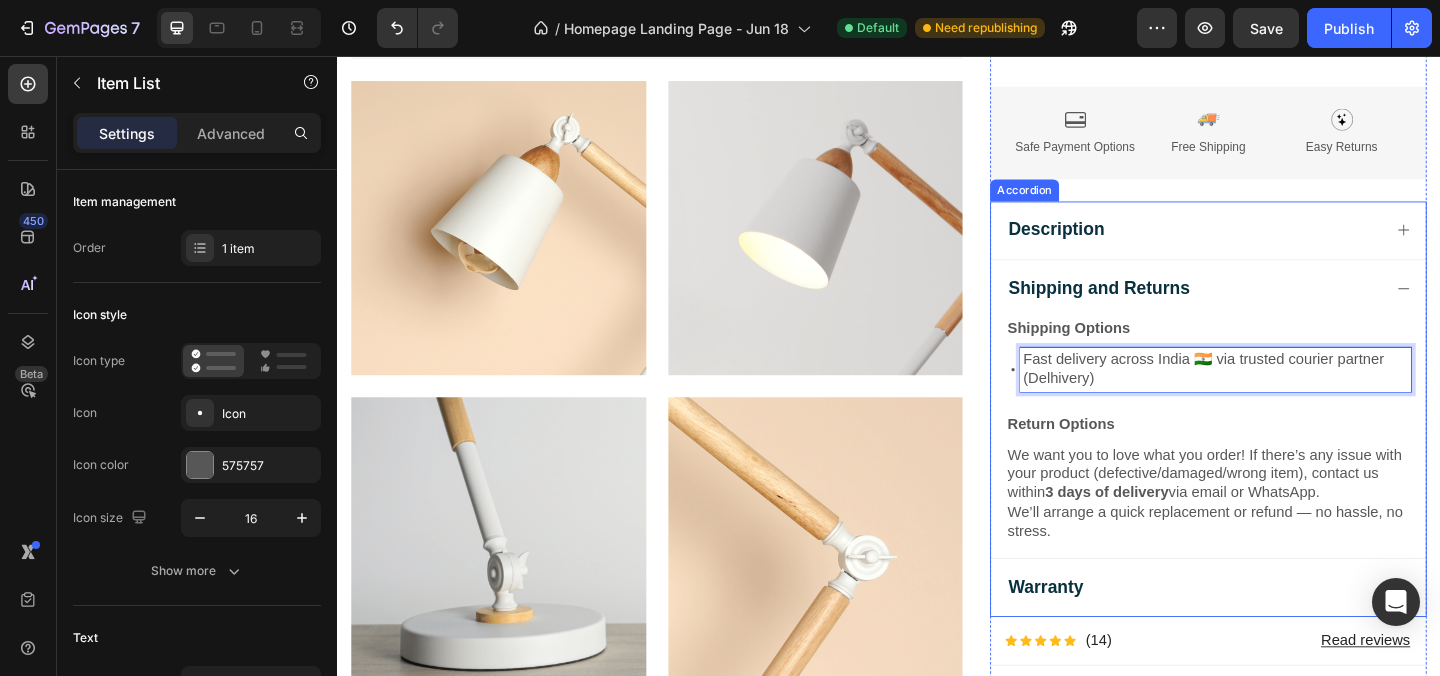 click 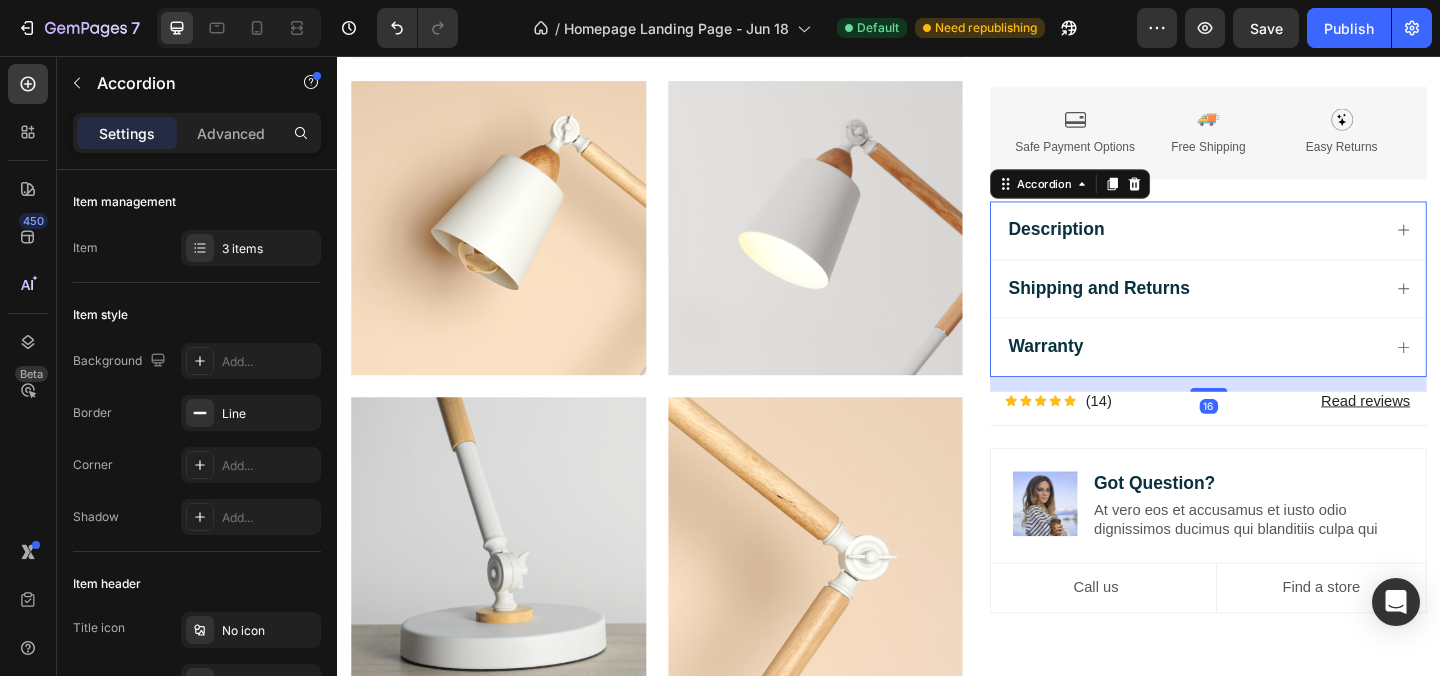click 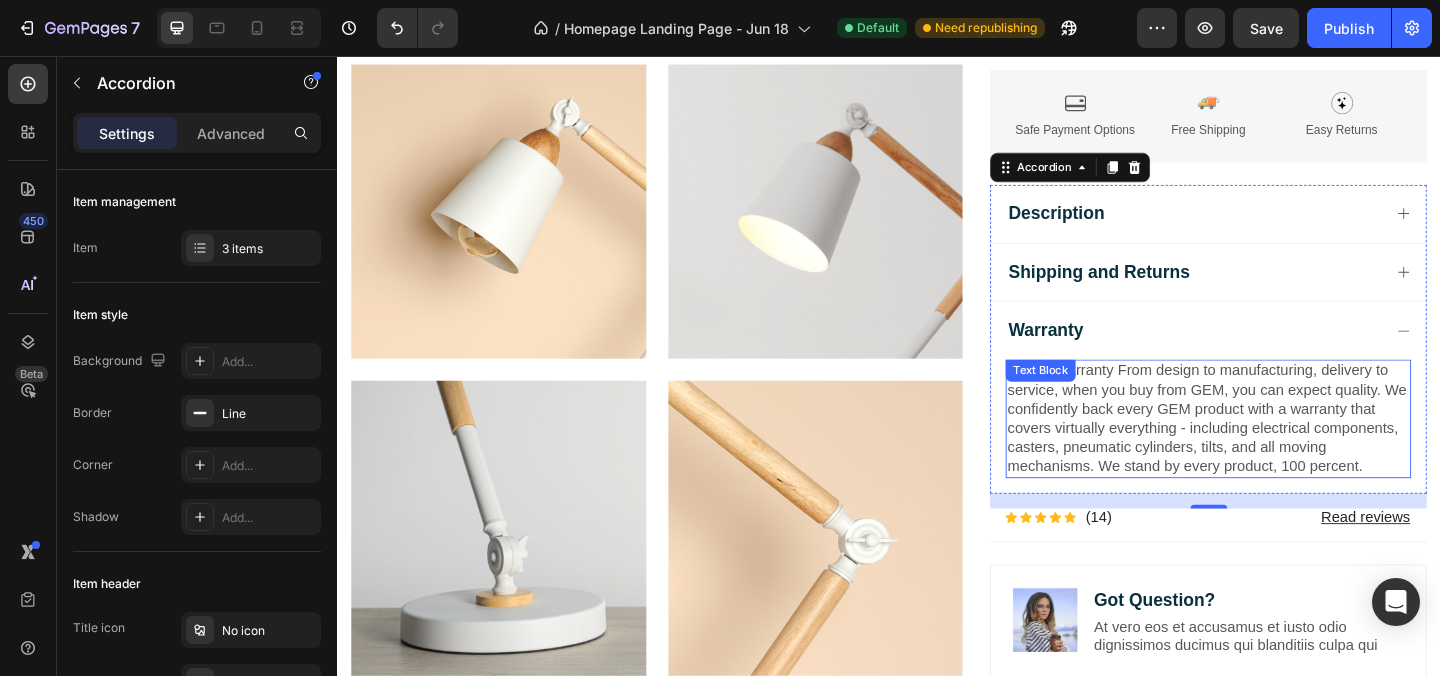 scroll, scrollTop: 3940, scrollLeft: 0, axis: vertical 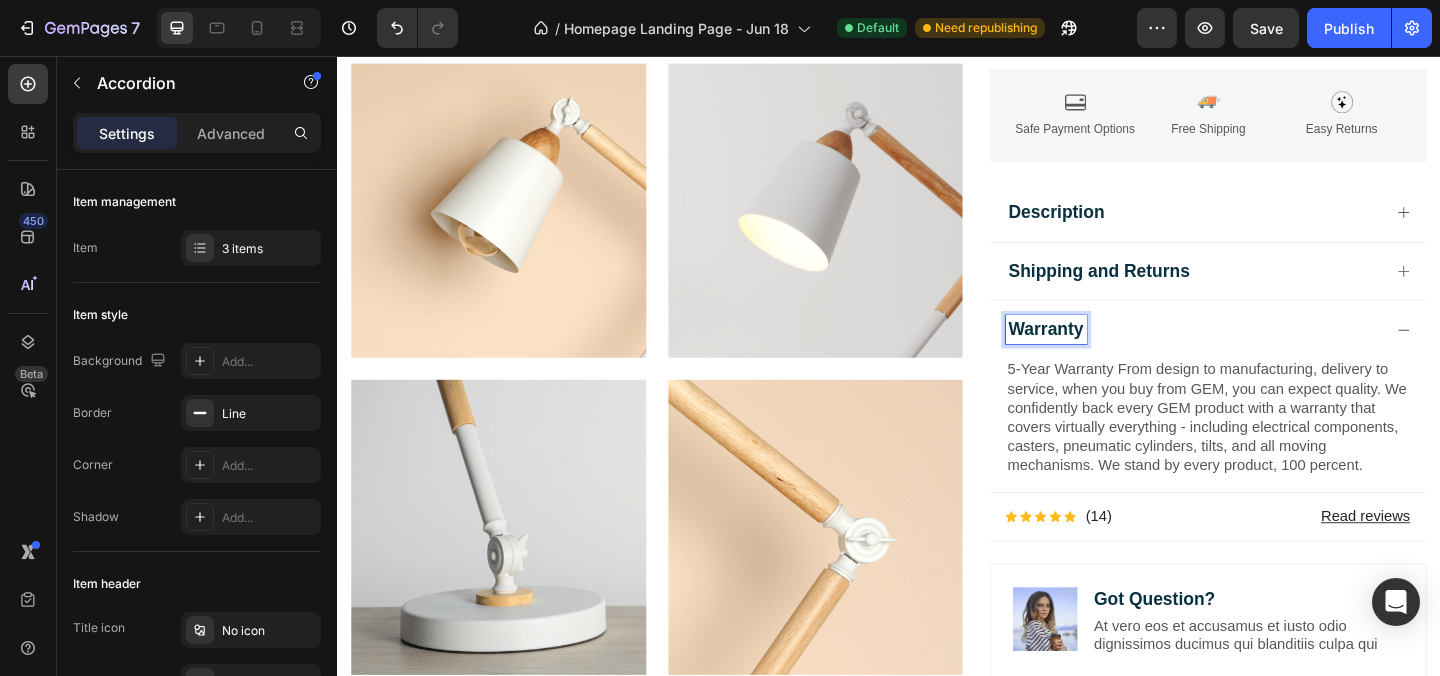 click on "Warranty" at bounding box center (1108, 353) 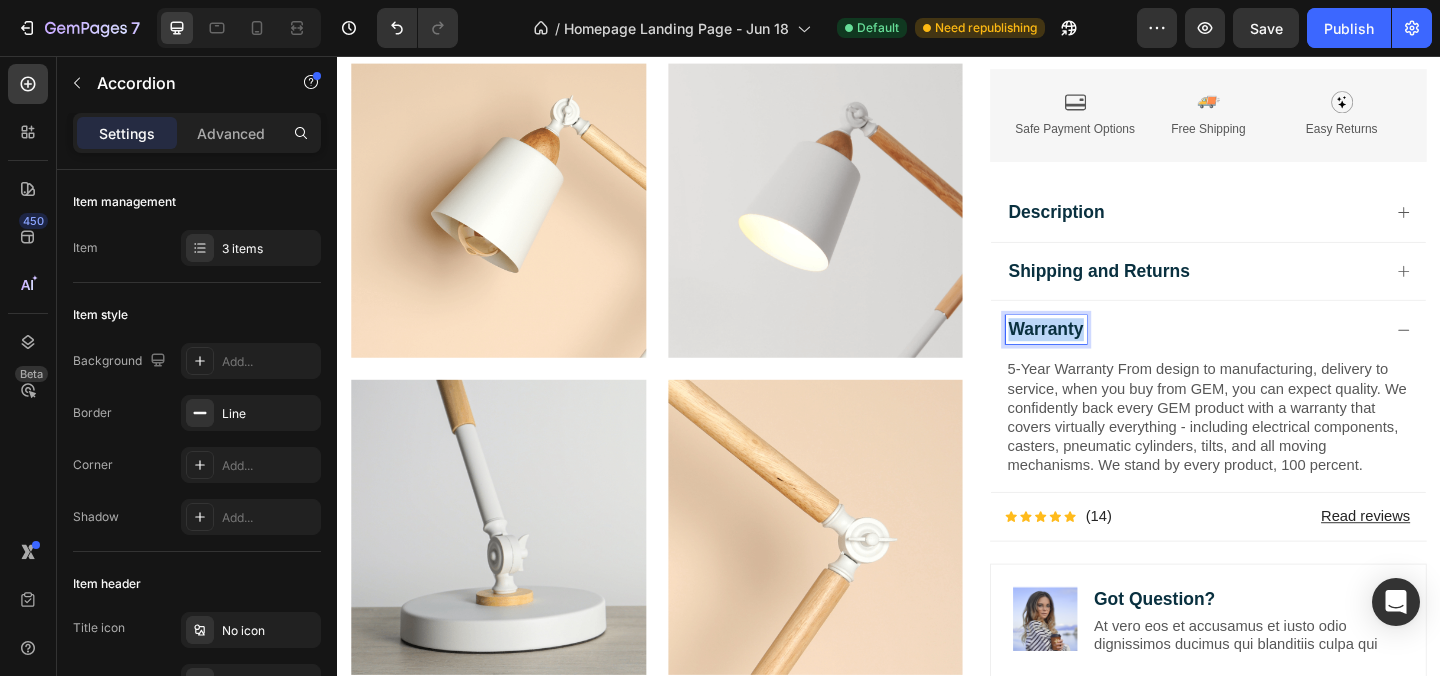 click on "Warranty" at bounding box center [1108, 353] 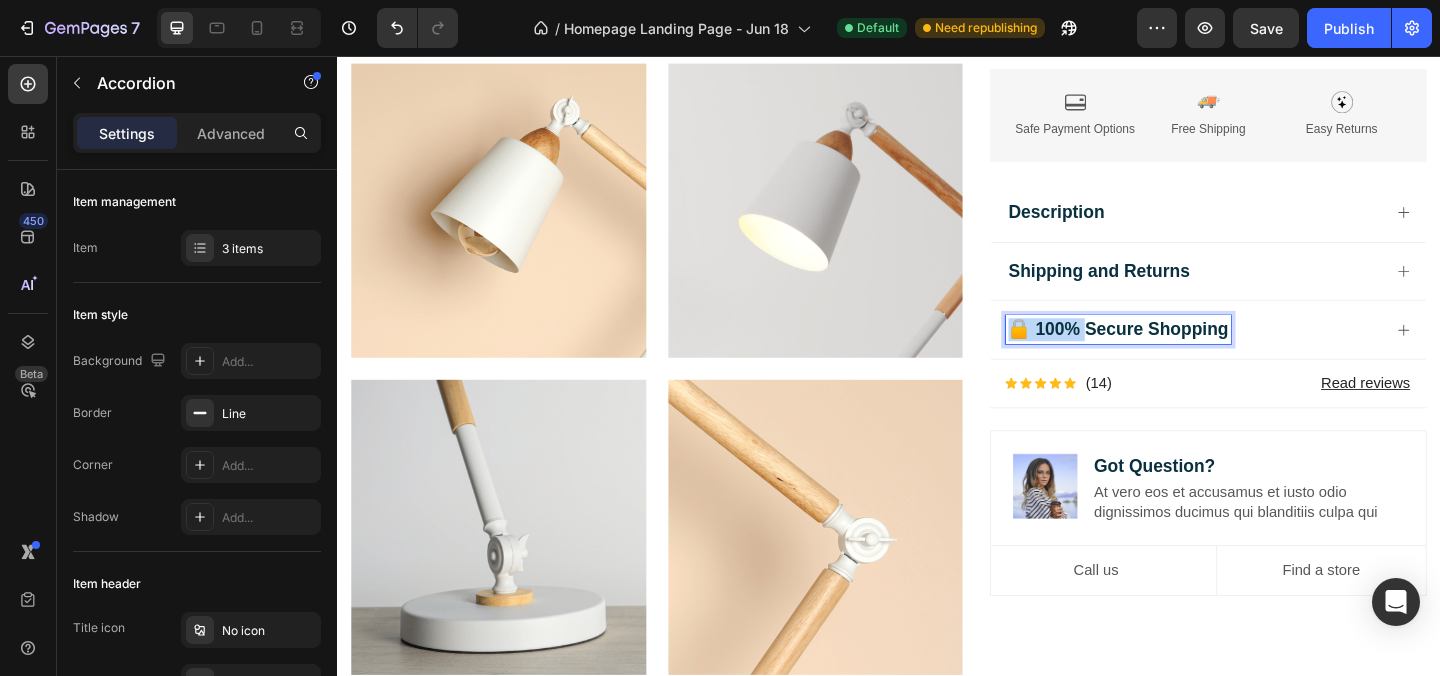 drag, startPoint x: 1145, startPoint y: 358, endPoint x: 1069, endPoint y: 349, distance: 76.53104 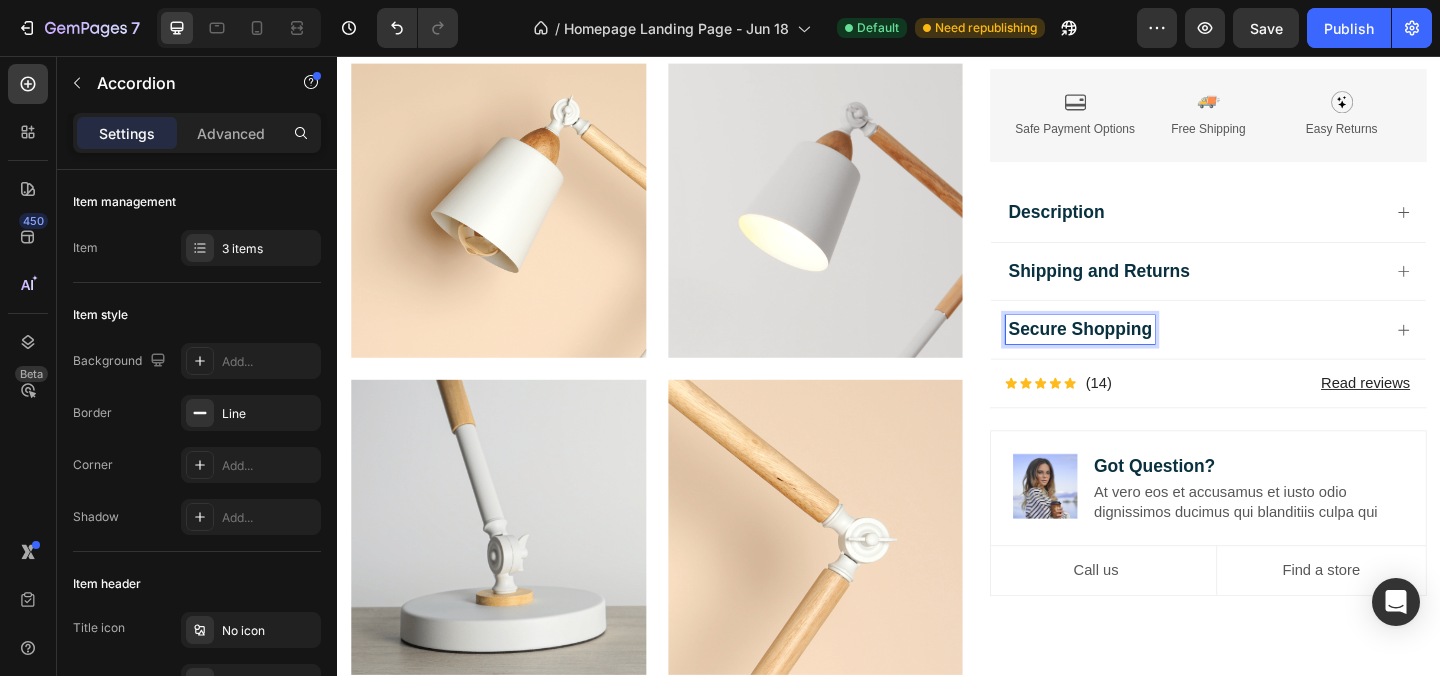click 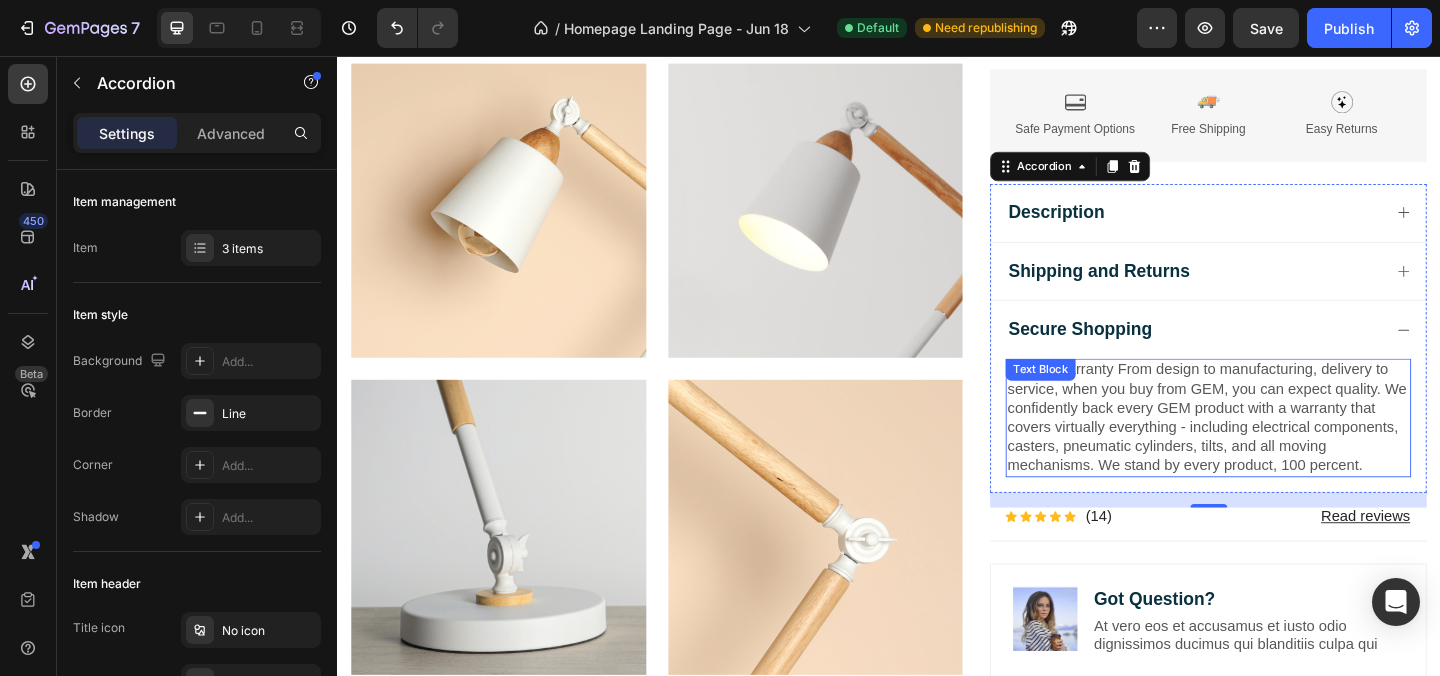click on "5-Year Warranty From design to manufacturing, delivery to service, when you buy from GEM, you can expect quality. We confidently back every GEM product with a warranty that covers virtually everything - including electrical components, casters, pneumatic cylinders, tilts, and all moving mechanisms. We stand by every product, 100 percent." at bounding box center (1284, 449) 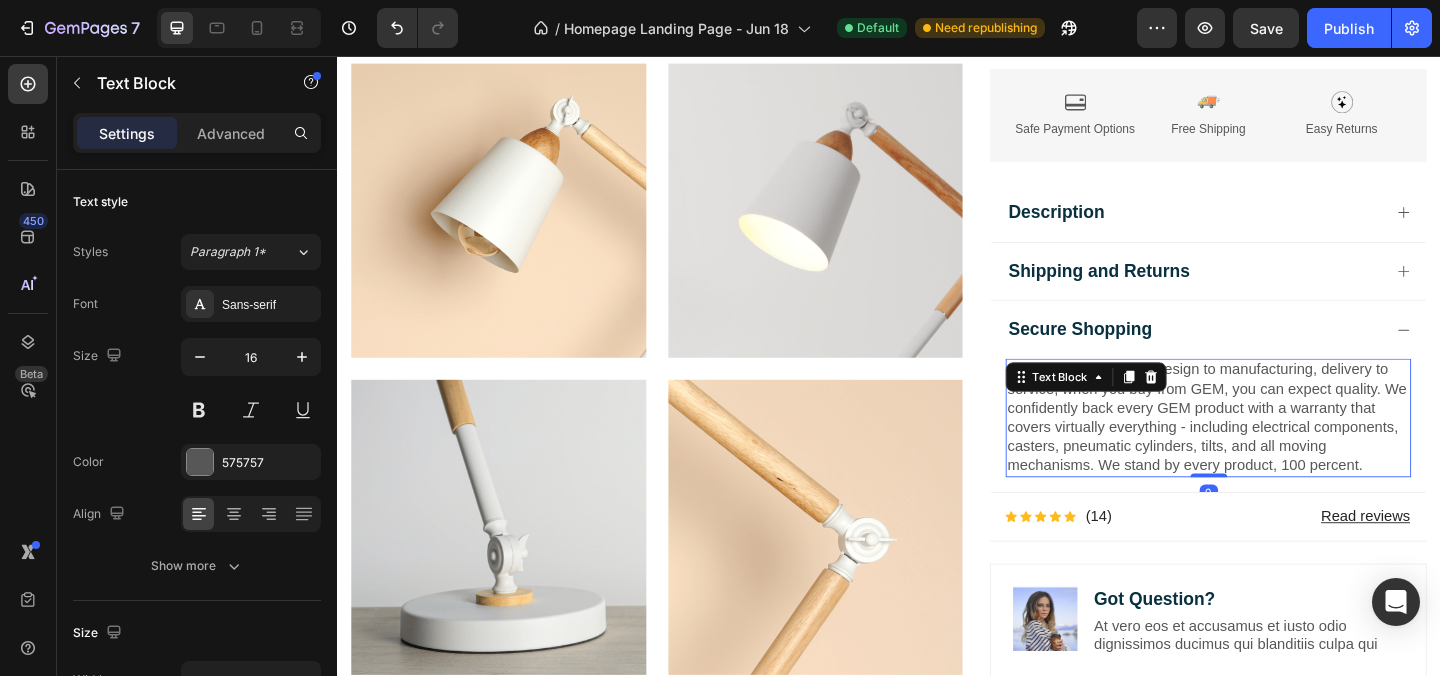 click on "5-Year Warranty From design to manufacturing, delivery to service, when you buy from GEM, you can expect quality. We confidently back every GEM product with a warranty that covers virtually everything - including electrical components, casters, pneumatic cylinders, tilts, and all moving mechanisms. We stand by every product, 100 percent." at bounding box center [1284, 449] 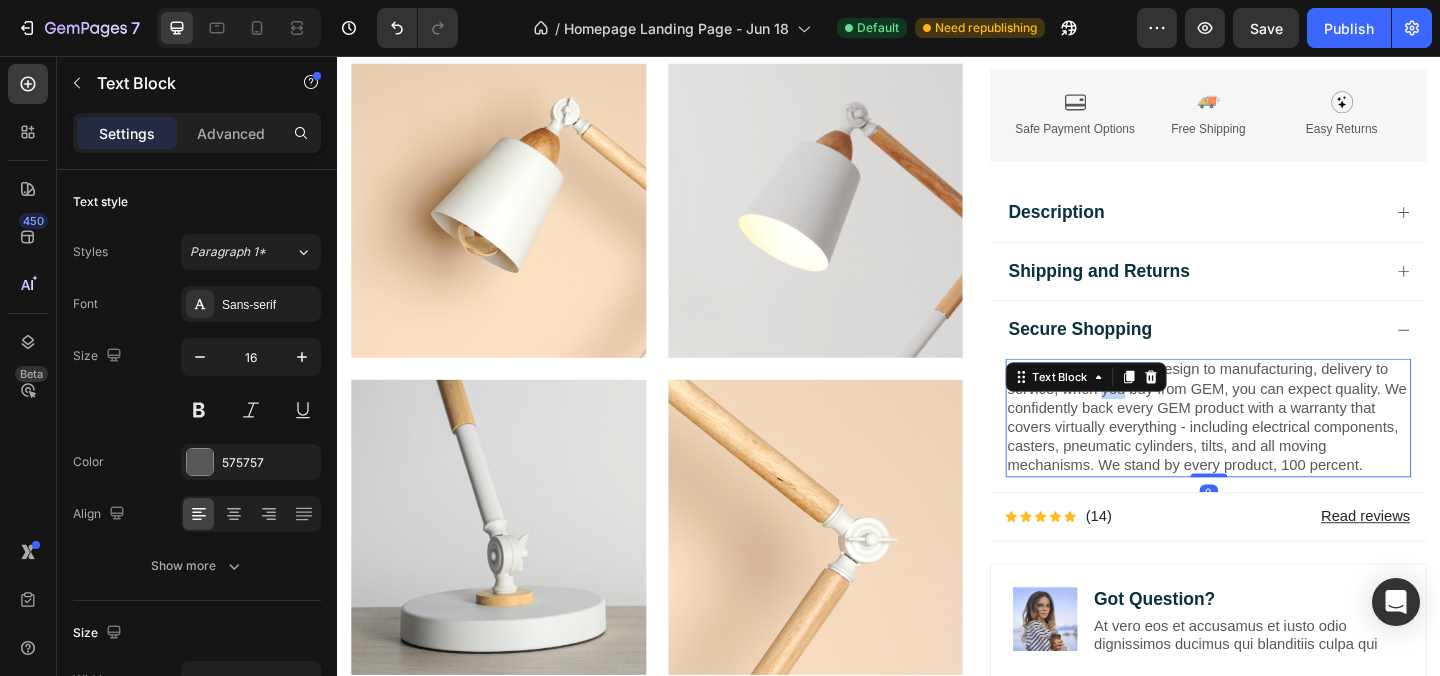 click on "5-Year Warranty From design to manufacturing, delivery to service, when you buy from GEM, you can expect quality. We confidently back every GEM product with a warranty that covers virtually everything - including electrical components, casters, pneumatic cylinders, tilts, and all moving mechanisms. We stand by every product, 100 percent." at bounding box center [1284, 449] 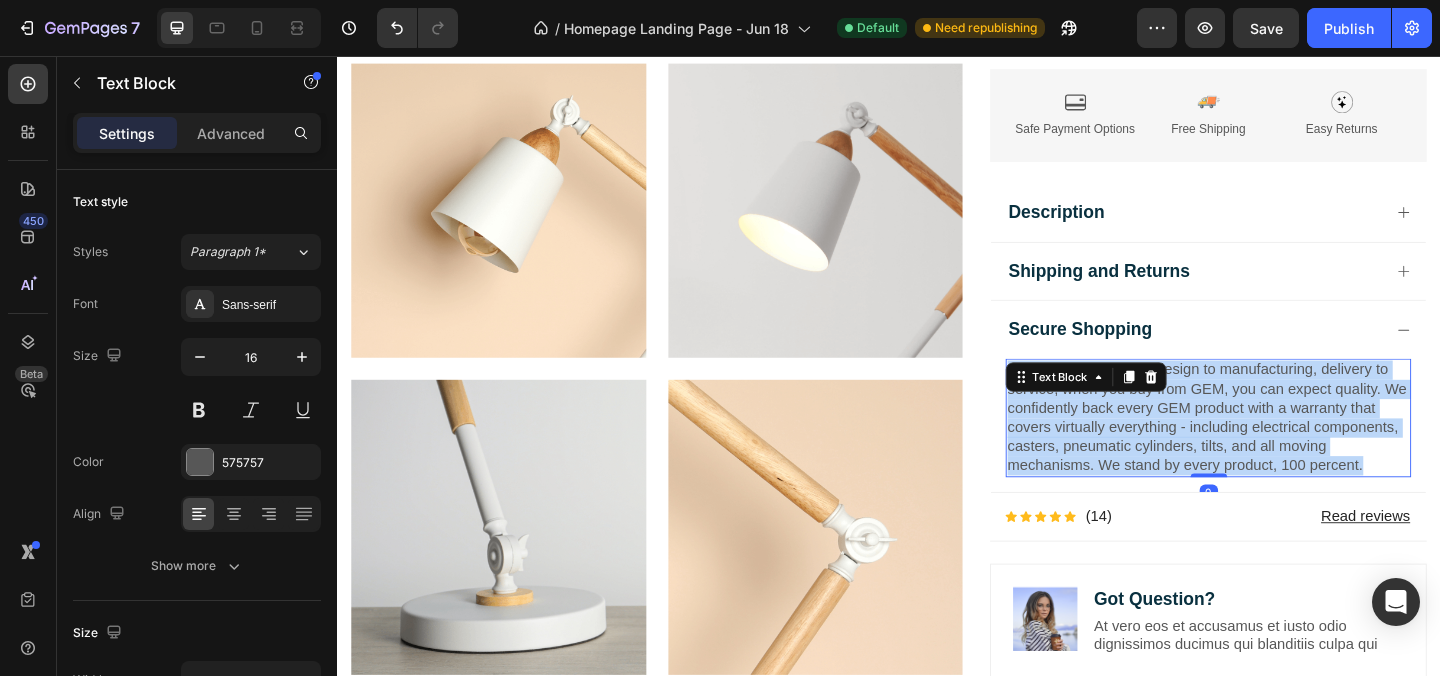 click on "5-Year Warranty From design to manufacturing, delivery to service, when you buy from GEM, you can expect quality. We confidently back every GEM product with a warranty that covers virtually everything - including electrical components, casters, pneumatic cylinders, tilts, and all moving mechanisms. We stand by every product, 100 percent." at bounding box center [1284, 449] 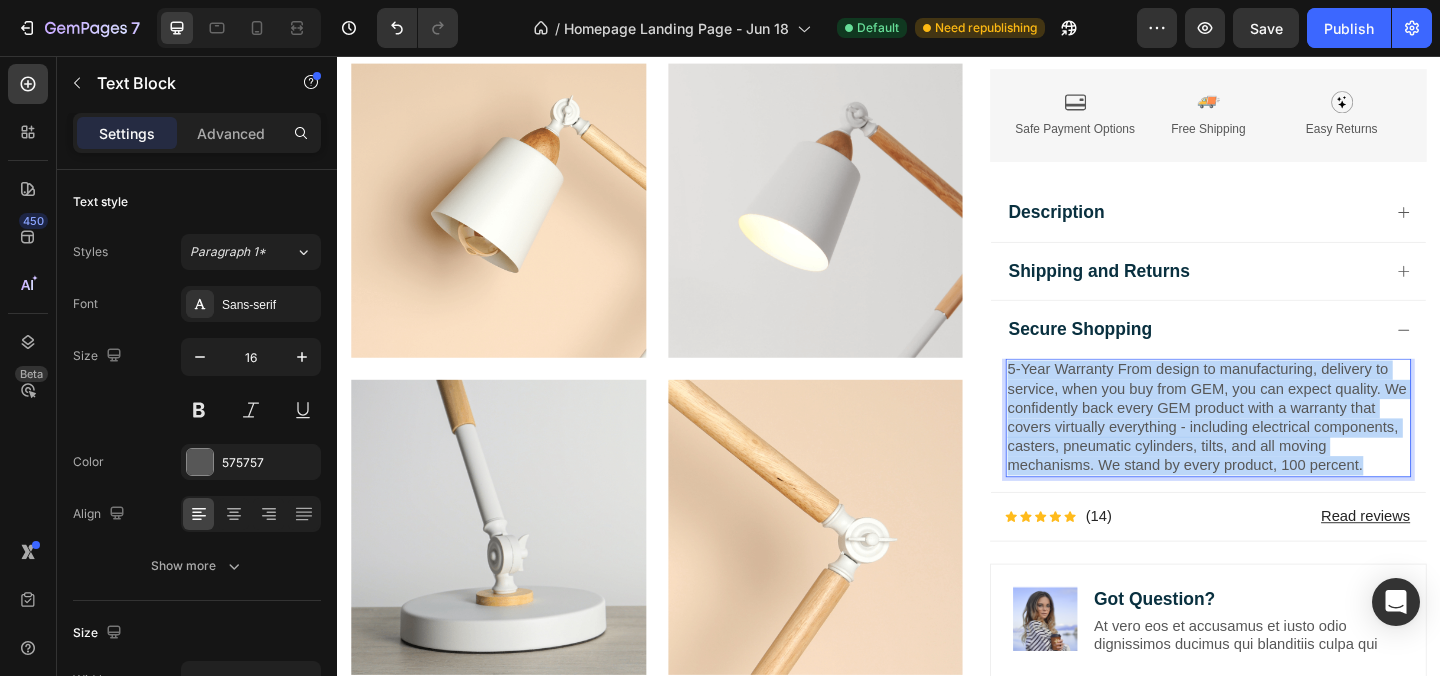click on "5-Year Warranty From design to manufacturing, delivery to service, when you buy from GEM, you can expect quality. We confidently back every GEM product with a warranty that covers virtually everything - including electrical components, casters, pneumatic cylinders, tilts, and all moving mechanisms. We stand by every product, 100 percent." at bounding box center [1284, 449] 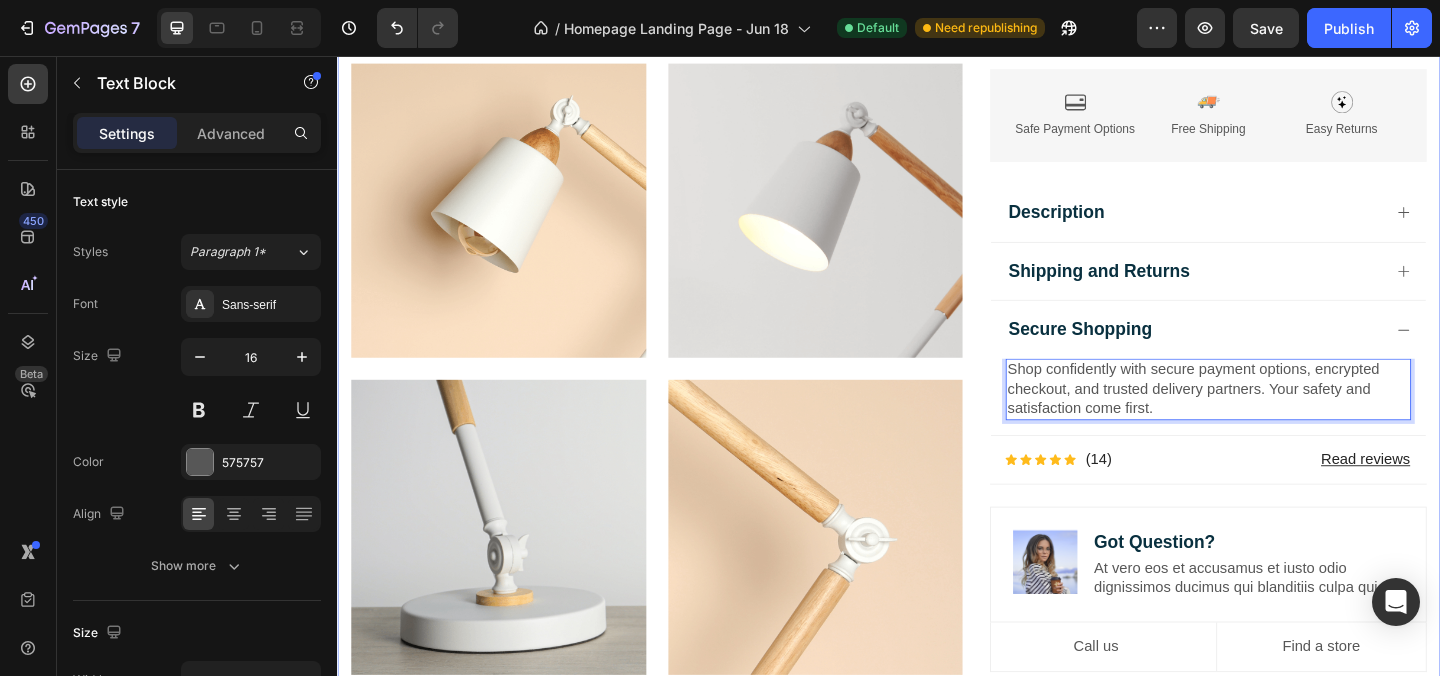 click on "Image Lorem ipsum dolor sit amet, consectetur adipiscing elit Text Block Image Adorable Expression Text Block Row Quirky smile, wild hair, and playful eyes that steal the spotlight instantly. Text Block Row Image High-Quality Build Text Block Row Made from premium vinyl material with soft texture and durable finish. Text Block Row Row Image Perfect Display Size Text Block Row Lightweight and compact – ideal for your desk, shelf, or even your car! Text Block Row Image Collector's Edition Text Block Row Comes in special packaging – ideal for gifting or preserving value. Text Block Row Row Image Image Row Image Image Row Row
Product Images Icon Icon Icon Icon Icon Icon List 2,500+ Verified Reviews! Text Block Row Labubu Random Design Action Figure Product Title ₹ 1,899.00 Product Price Product Price ₹ 799.00 Product Price Product Price Row
HURRY!  ONLY 11 LEFT Stock Counter Quantity: Text Block
1
Product Quantity Buy Now" at bounding box center [937, -103] 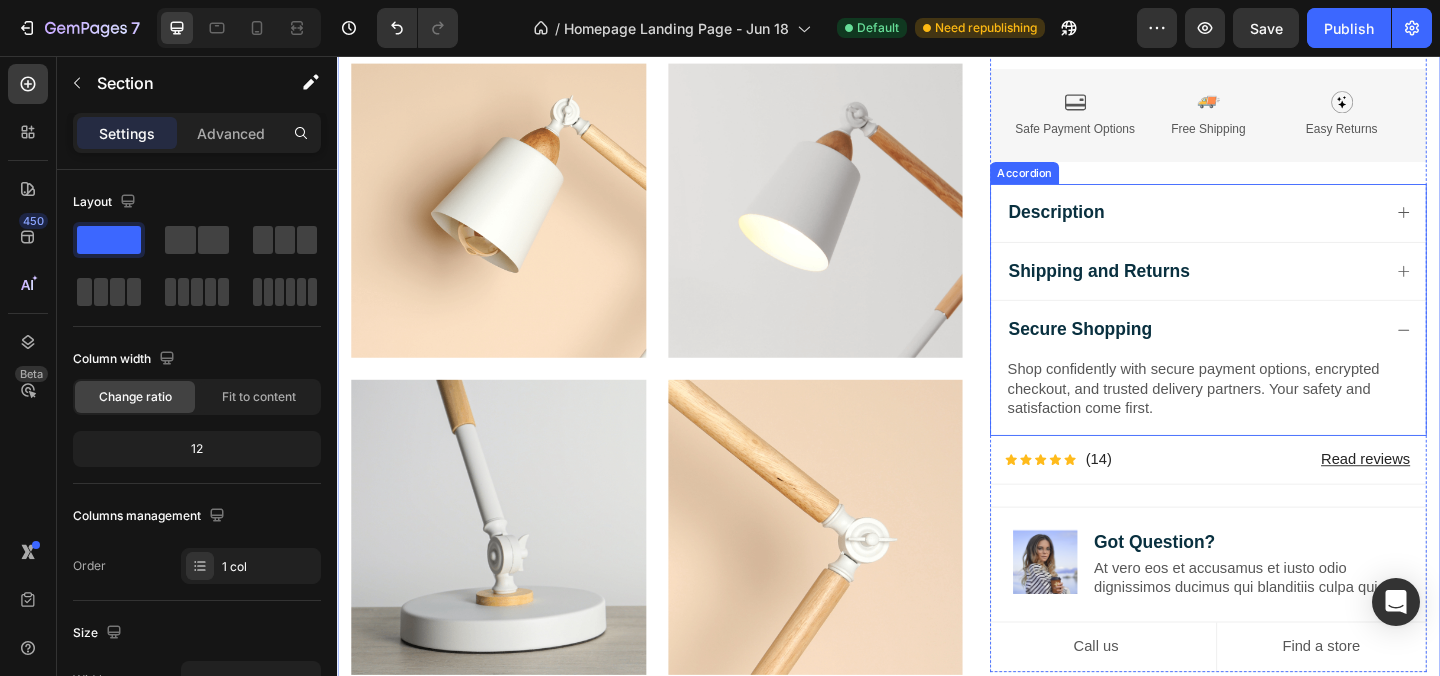 click 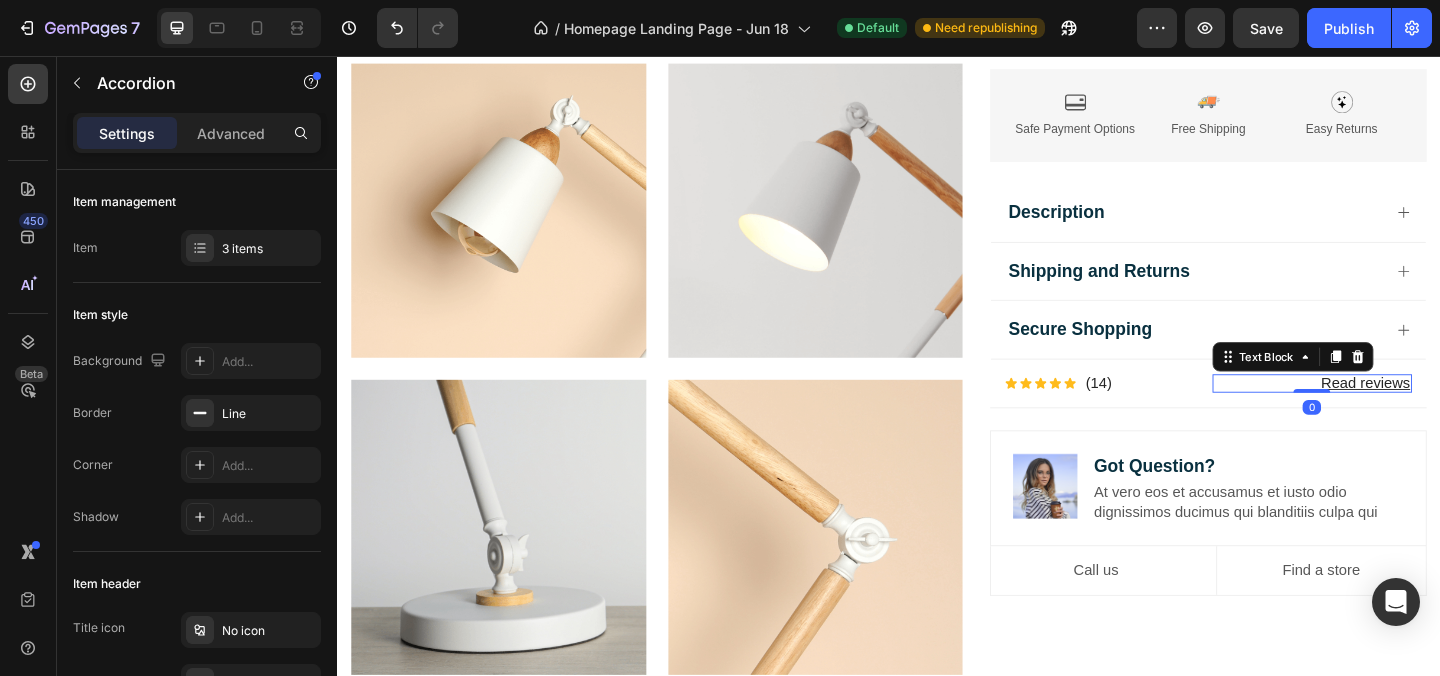 click on "Read reviews" at bounding box center (1398, 412) 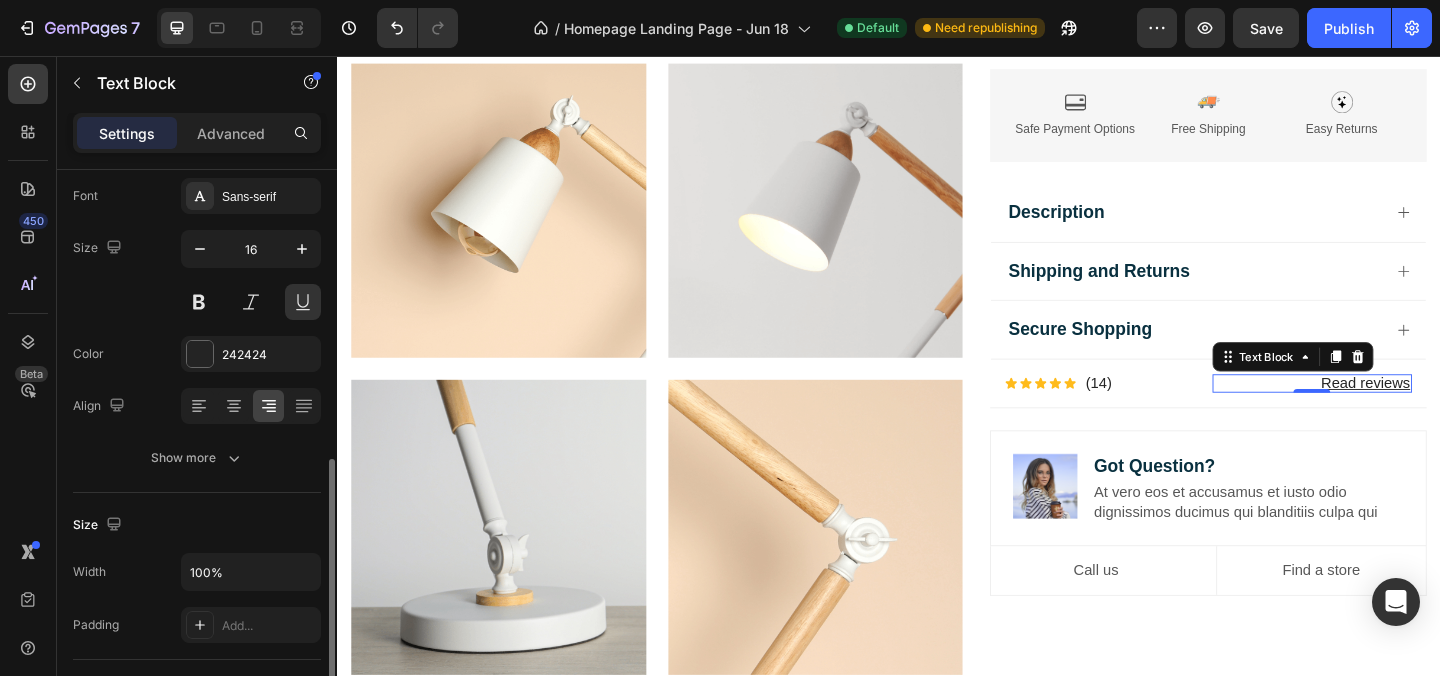 scroll, scrollTop: 0, scrollLeft: 0, axis: both 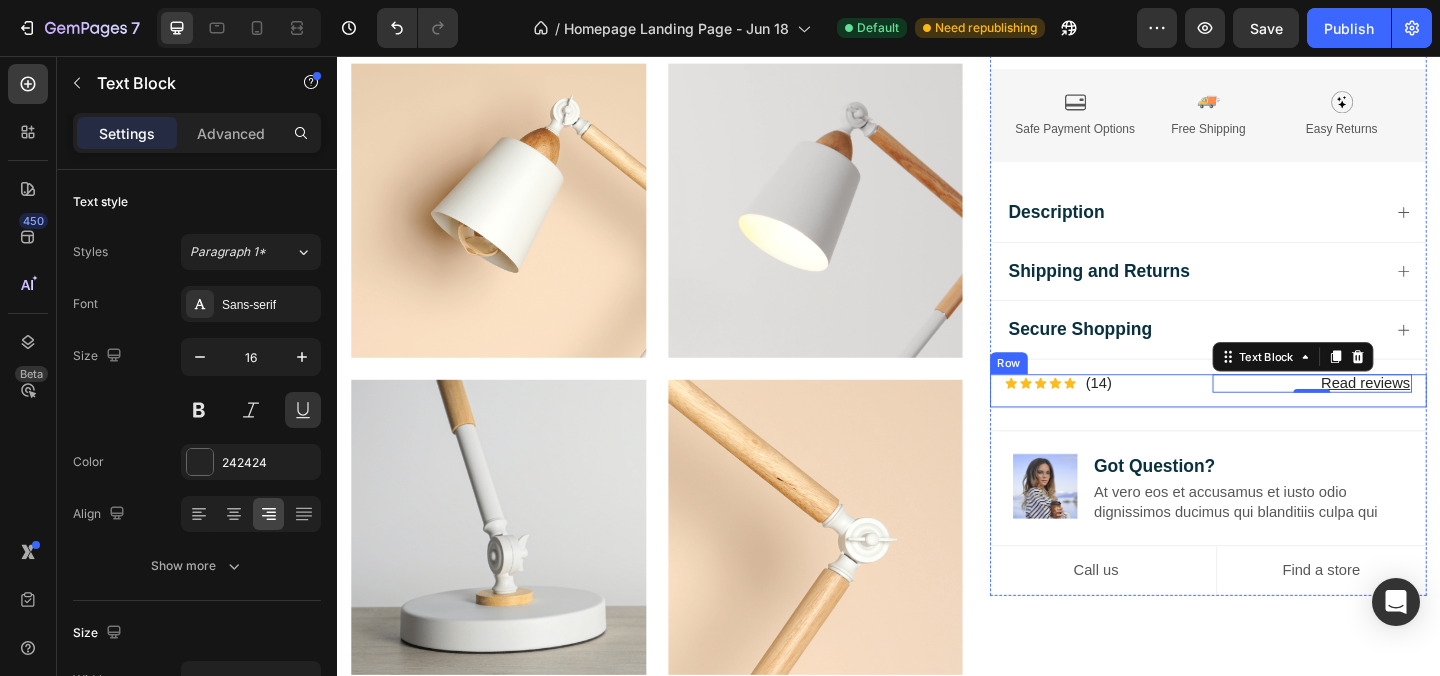 click on "Icon Icon Icon Icon Icon Icon List (14) Text Block Row Read reviews Text Block   0 Row" at bounding box center (1284, 420) 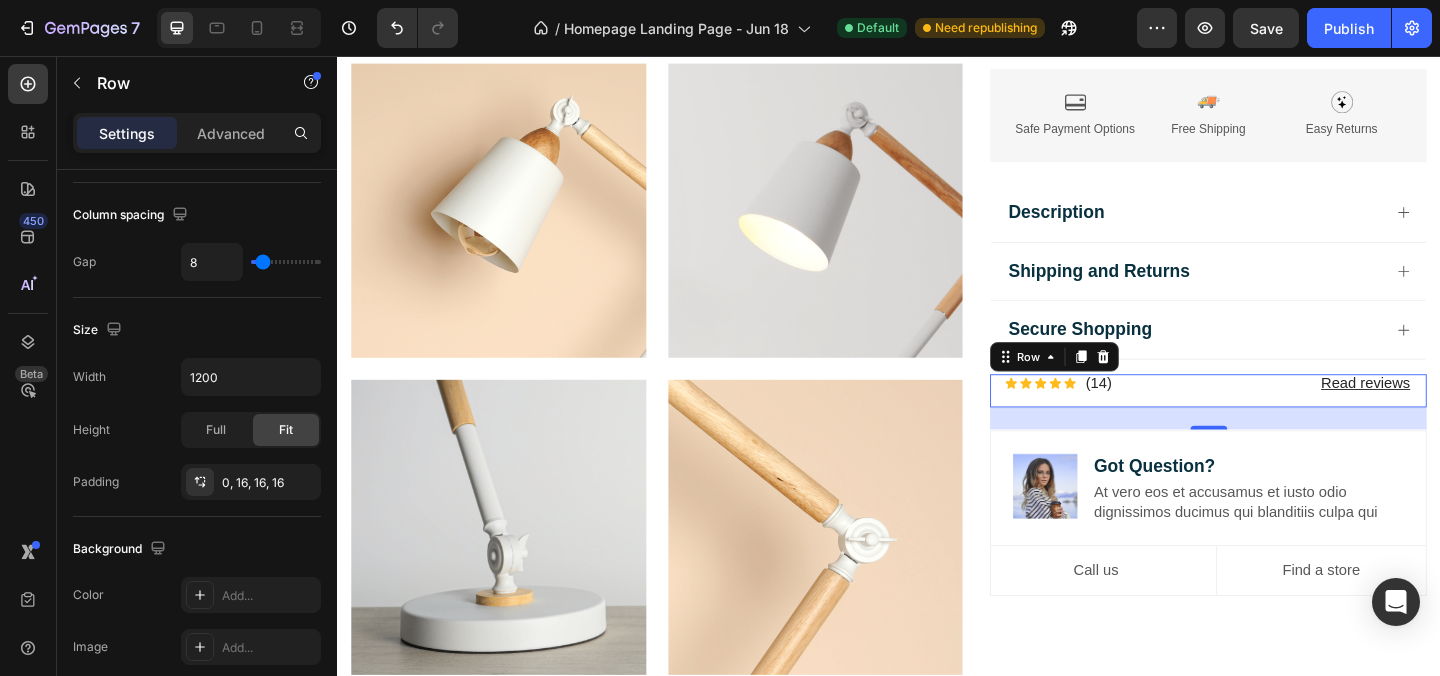 scroll, scrollTop: 0, scrollLeft: 0, axis: both 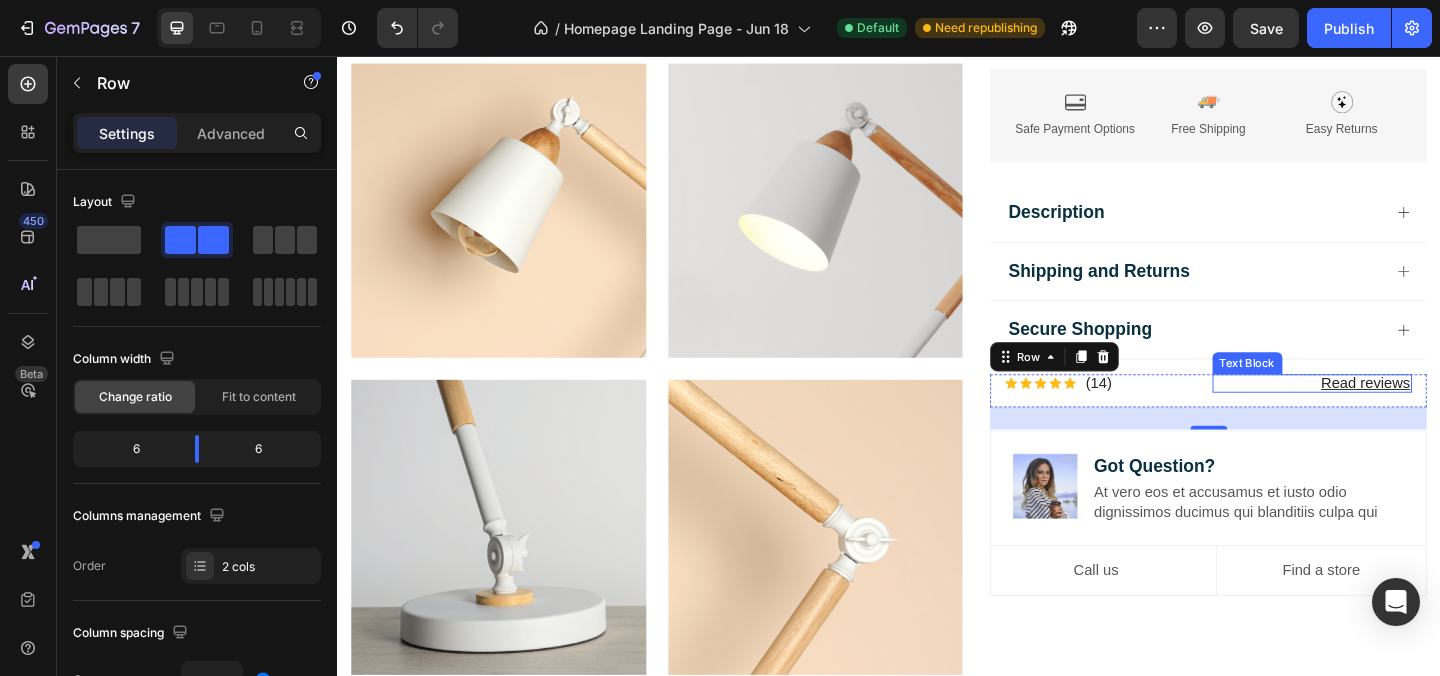 click on "Read reviews" at bounding box center (1398, 412) 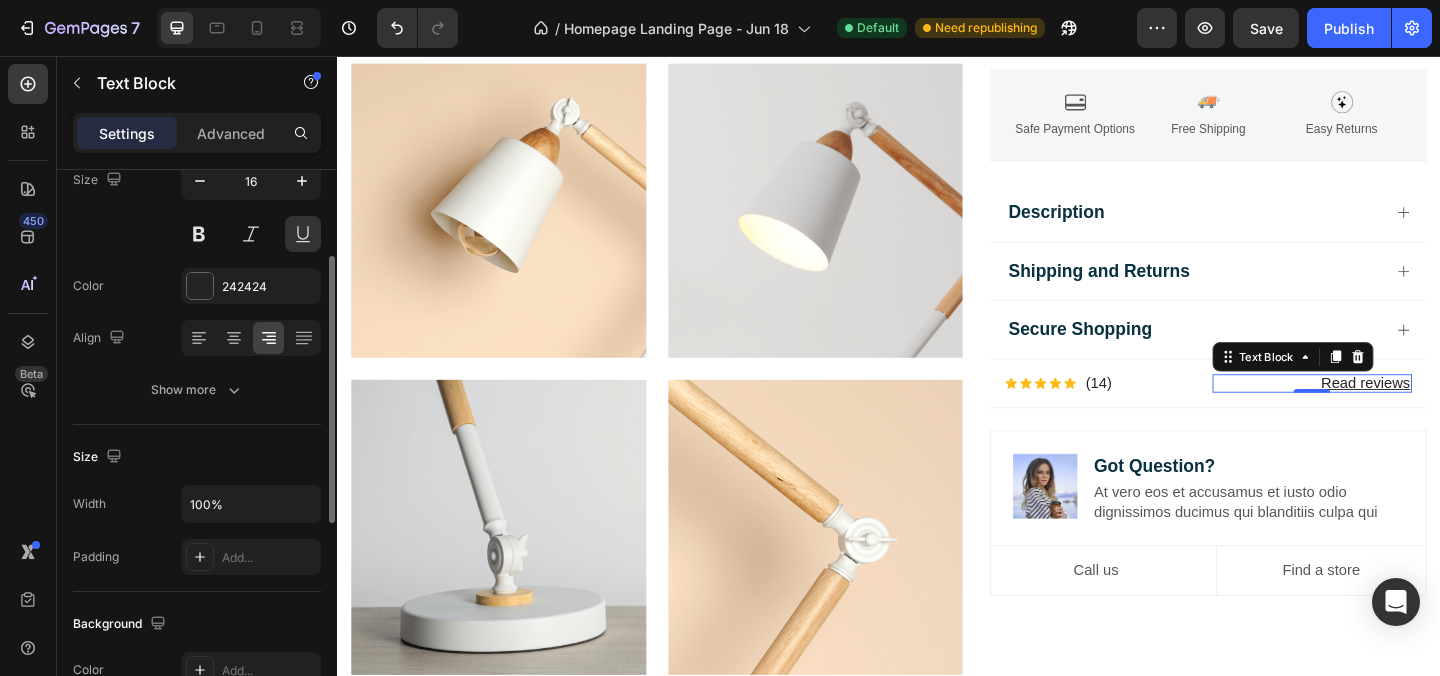 scroll, scrollTop: 181, scrollLeft: 0, axis: vertical 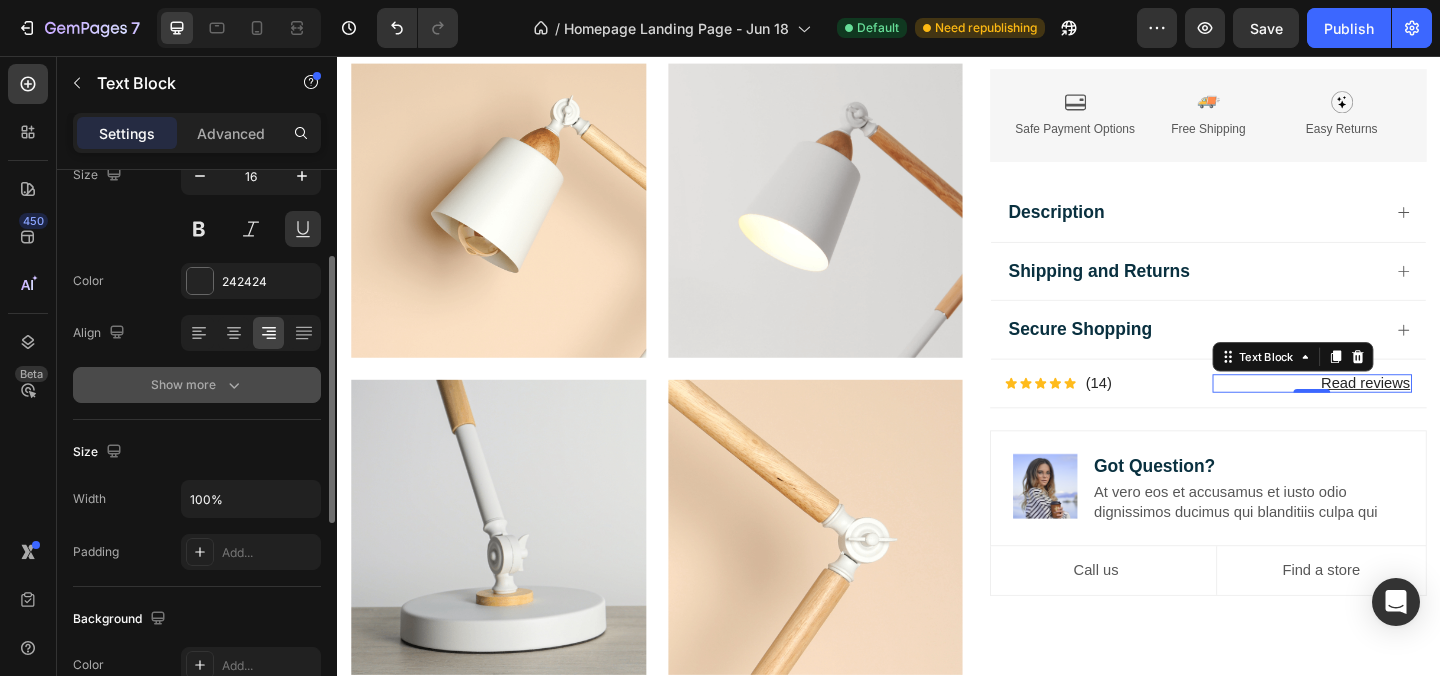 click on "Show more" at bounding box center [197, 385] 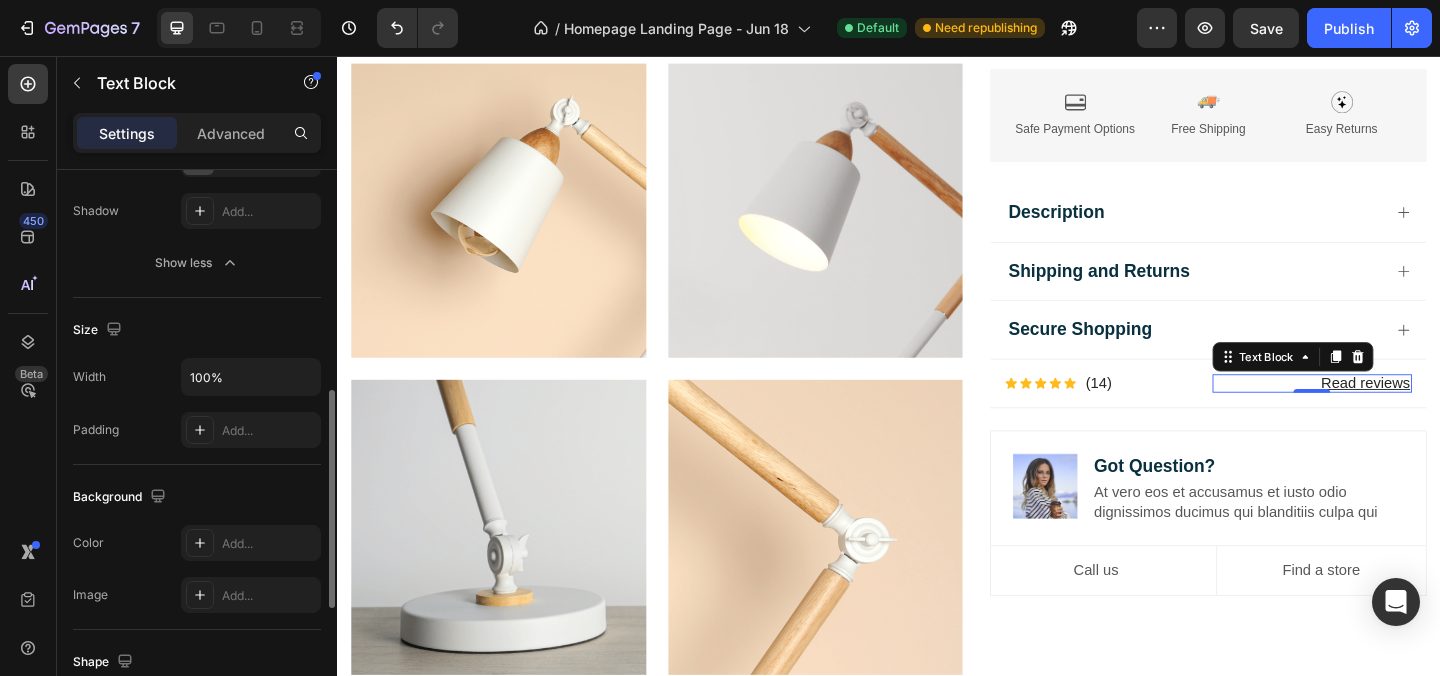 scroll, scrollTop: 0, scrollLeft: 0, axis: both 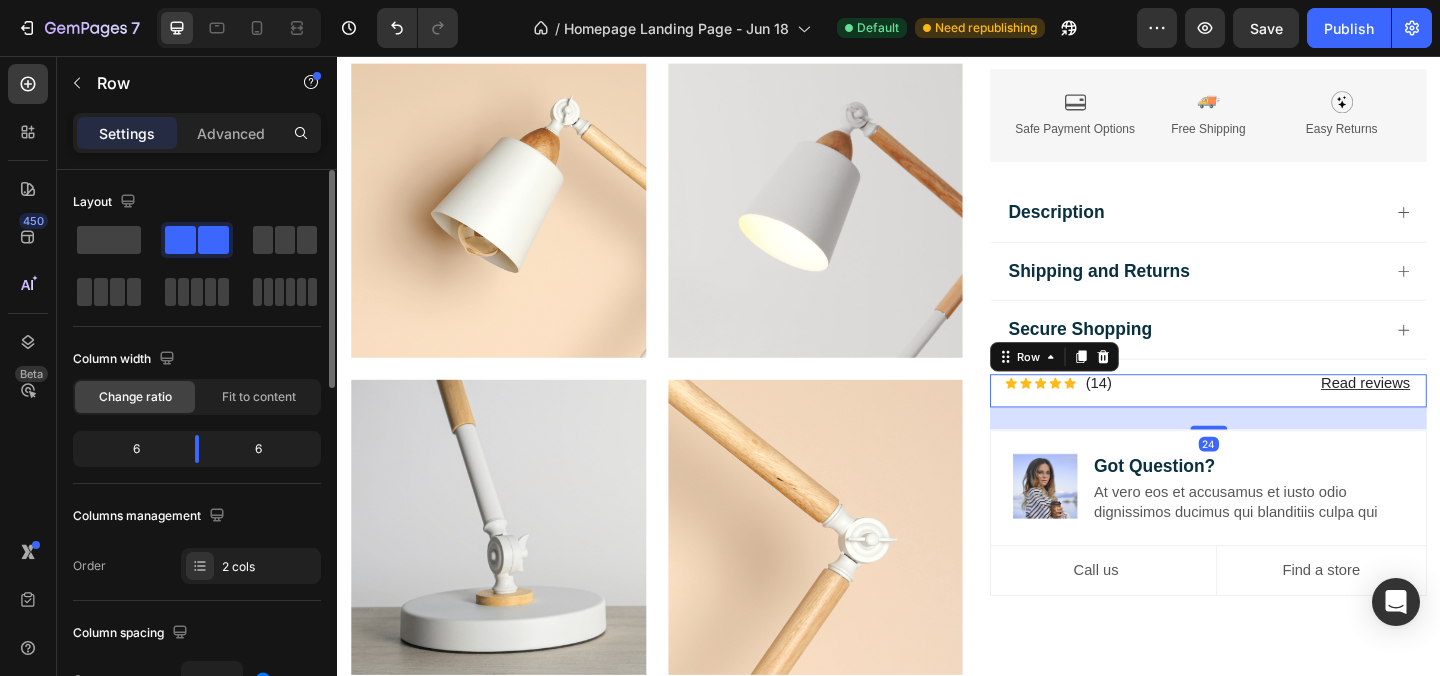 click on "Icon Icon Icon Icon Icon Icon List (14) Text Block Row Read reviews Text Block Row   24" at bounding box center [1284, 420] 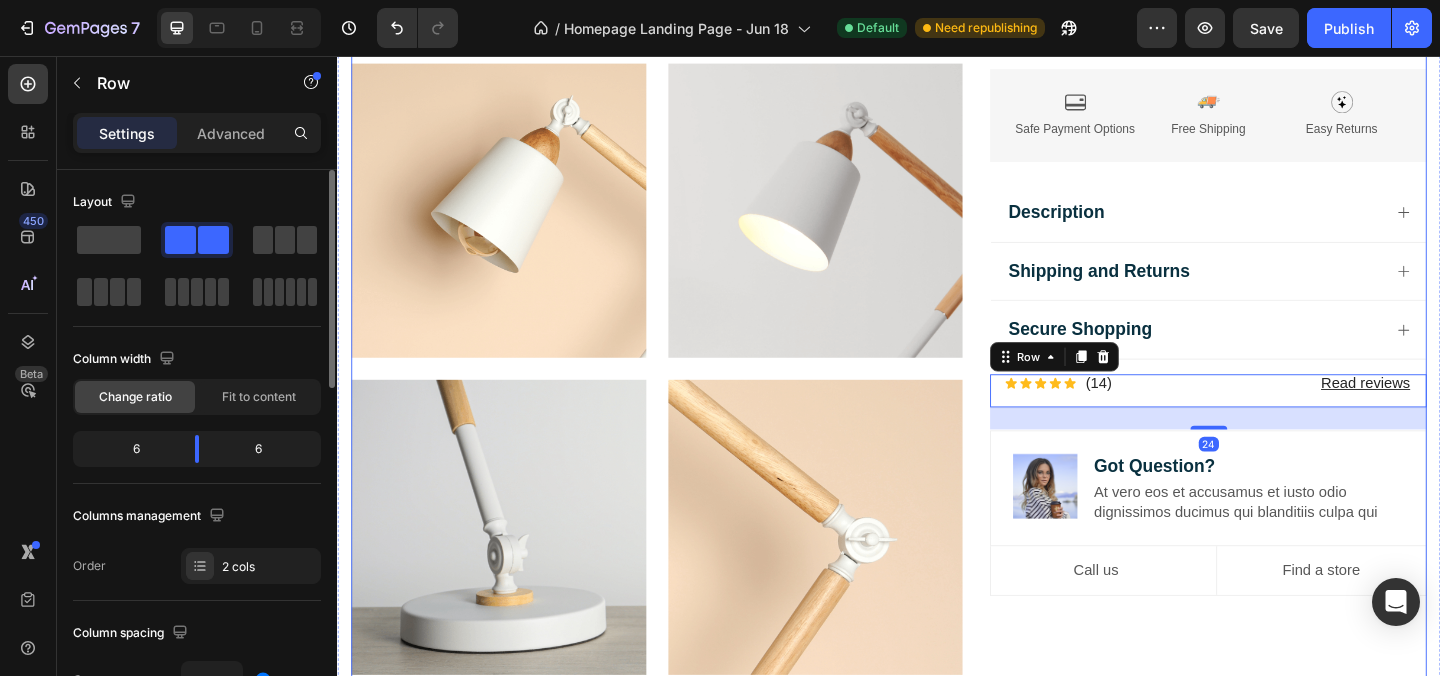 click on "Image Lorem ipsum dolor sit amet, consectetur adipiscing elit Text Block Image Adorable Expression Text Block Row Quirky smile, wild hair, and playful eyes that steal the spotlight instantly. Text Block Row Image High-Quality Build Text Block Row Made from premium vinyl material with soft texture and durable finish. Text Block Row Row Image Perfect Display Size Text Block Row Lightweight and compact – ideal for your desk, shelf, or even your car! Text Block Row Image Collector's Edition Text Block Row Comes in special packaging – ideal for gifting or preserving value. Text Block Row Row Image Image Row Image Image Row Row
Product Images Icon Icon Icon Icon Icon Icon List 2,500+ Verified Reviews! Text Block Row Labubu Random Design Action Figure Product Title ₹ 1,899.00 Product Price Product Price ₹ 799.00 Product Price Product Price Row
HURRY!  ONLY 11 LEFT Stock Counter Quantity: Text Block
1
Product Quantity Buy Now" at bounding box center [937, -95] 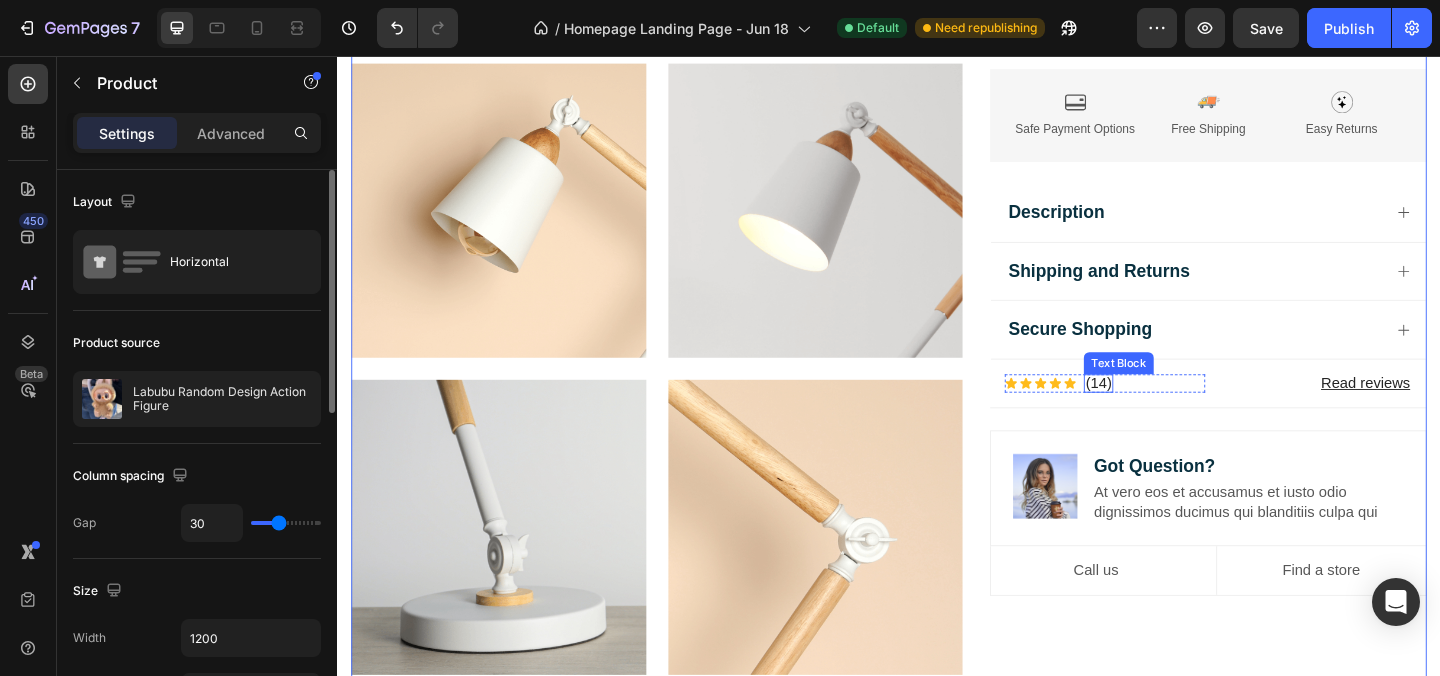 click on "(14)" at bounding box center [1165, 412] 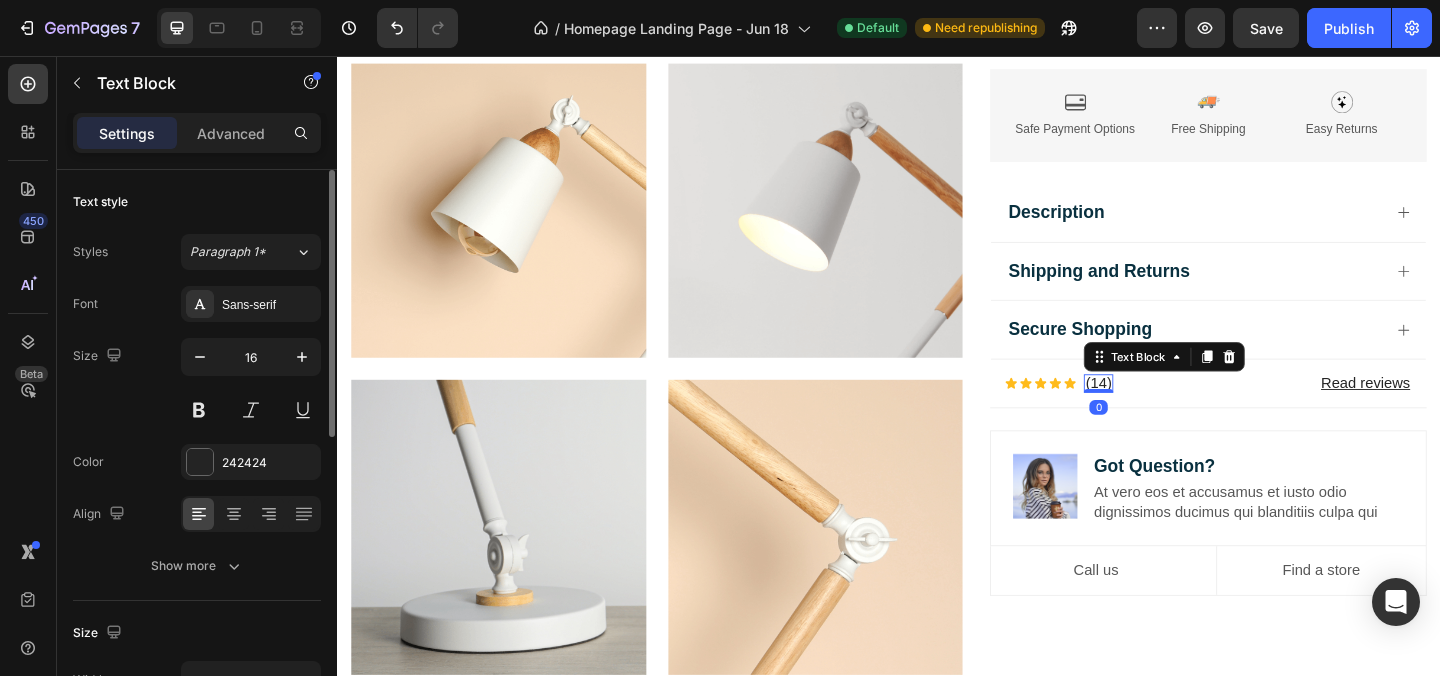 click on "(14)" at bounding box center [1165, 412] 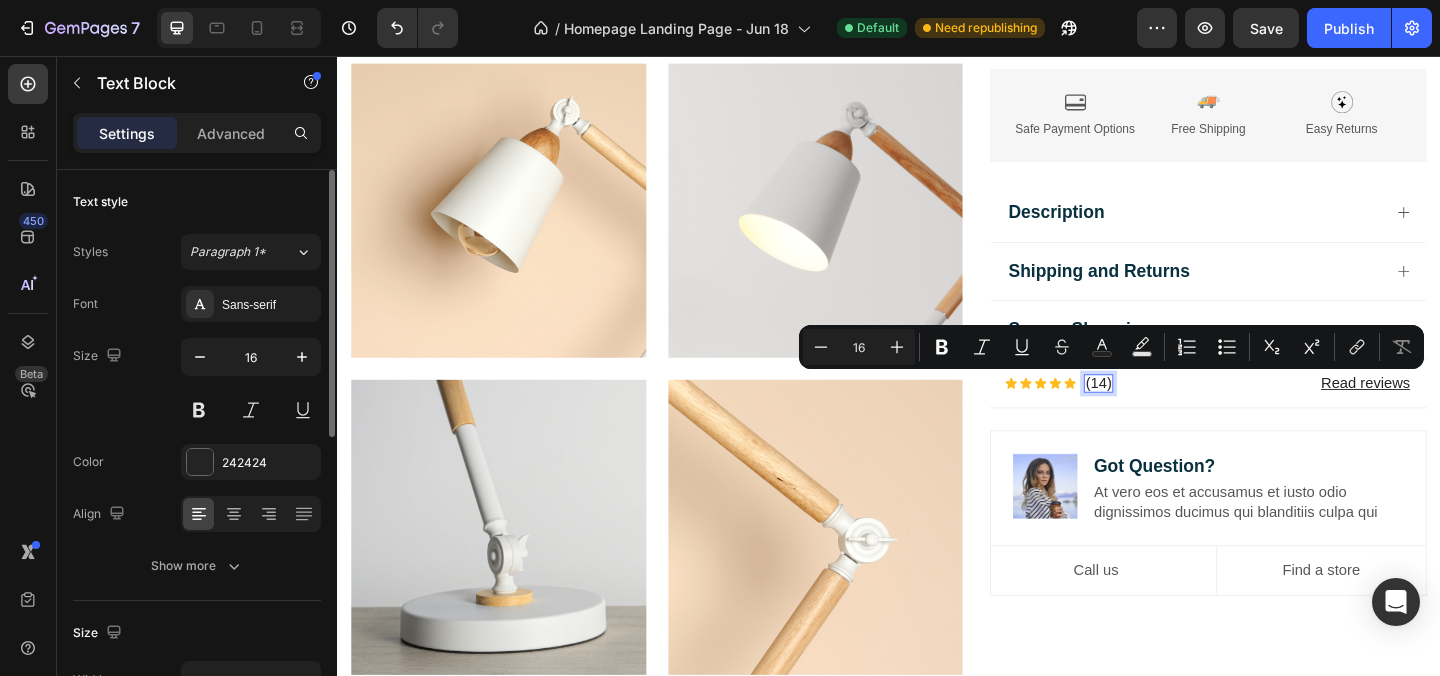 click on "(14)" at bounding box center [1165, 412] 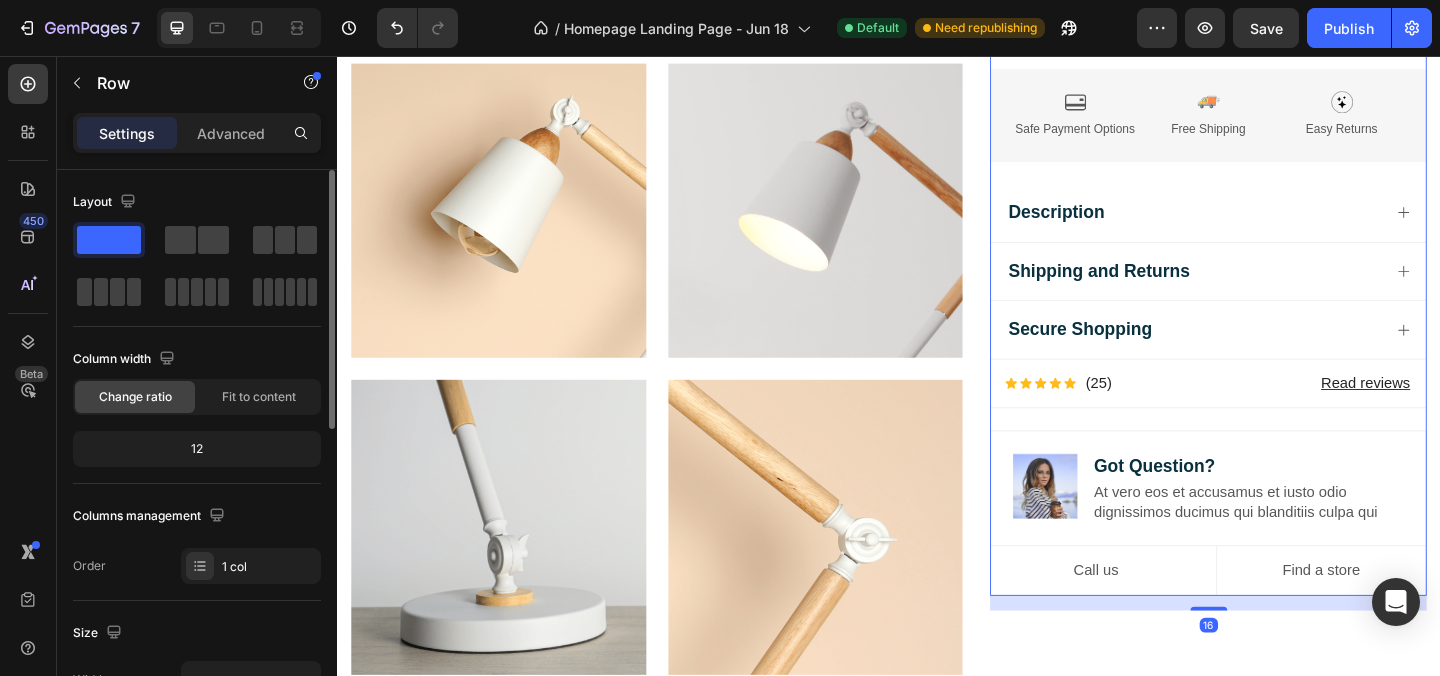 click on "Icon Icon Icon Icon Icon Icon List 2,500+ Verified Reviews! Text Block Row Labubu Random Design Action Figure Product Title ₹ 1,899.00 Product Price Product Price ₹ 799.00 Product Price Product Price Row
HURRY!  ONLY 11 LEFT Stock Counter Quantity: Text Block
1
Product Quantity Buy Now Dynamic Checkout
In-stock, ships within 1-2 days | Free shipping & returns Item List About this item Text Block
✨  Expressive Design:  Instantly recognizable with its quirky smile, wide eyes, and wild hair – Labubu adds a playful vibe to your desk, shelf, or room decor.
💎  Premium Material:  Made from high-quality, durable vinyl for long-lasting charm and a smooth matte finish that feels great to hold.
📏  Perfect Size for Display:  Compact and lightweight – fits effortlessly into your collection, workspace, or even your car dashboard.
🎁  Great Gift Choice:
📦  Image" at bounding box center (1284, -146) 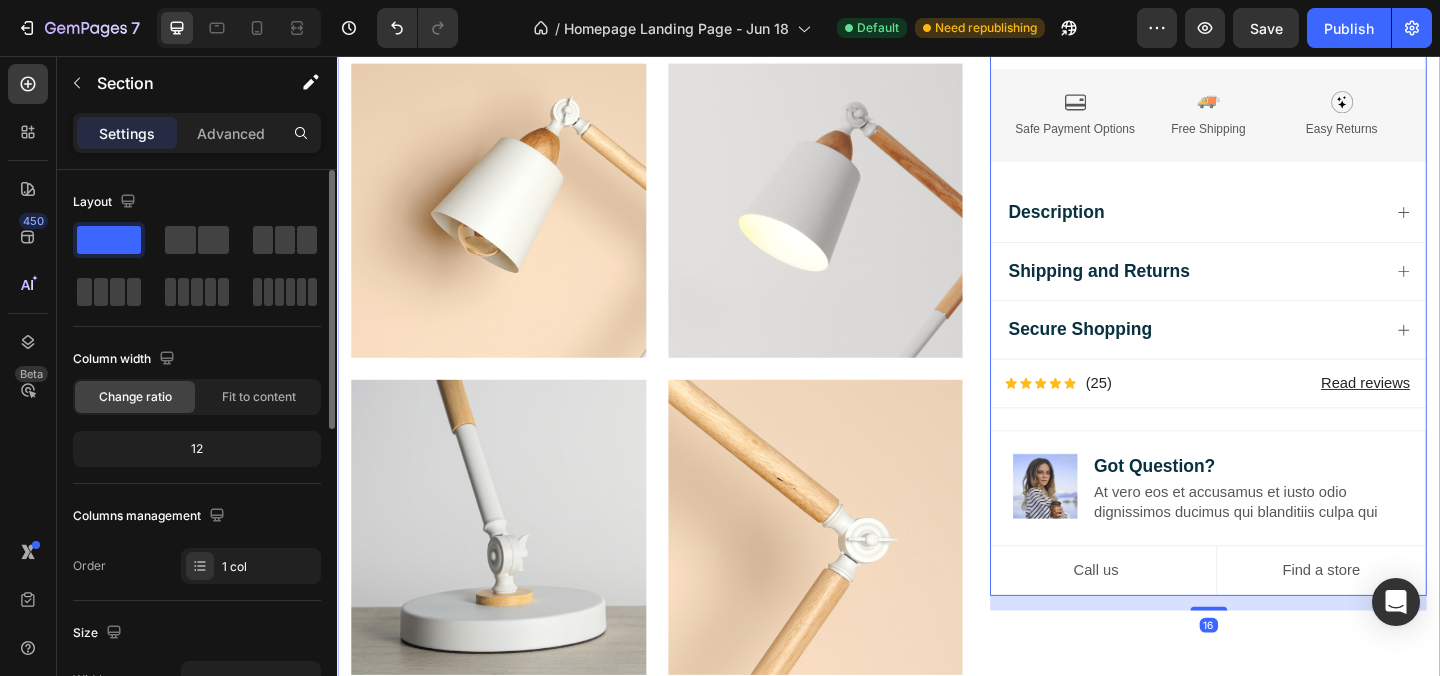 click on "Image Lorem ipsum dolor sit amet, consectetur adipiscing elit Text Block Image Adorable Expression Text Block Row Quirky smile, wild hair, and playful eyes that steal the spotlight instantly. Text Block Row Image High-Quality Build Text Block Row Made from premium vinyl material with soft texture and durable finish. Text Block Row Row Image Perfect Display Size Text Block Row Lightweight and compact – ideal for your desk, shelf, or even your car! Text Block Row Image Collector's Edition Text Block Row Comes in special packaging – ideal for gifting or preserving value. Text Block Row Row Image Image Row Image Image Row Row
Product Images Icon Icon Icon Icon Icon Icon List 2,500+ Verified Reviews! Text Block Row Labubu Random Design Action Figure Product Title ₹ 1,899.00 Product Price Product Price ₹ 799.00 Product Price Product Price Row
HURRY!  ONLY 11 LEFT Stock Counter Quantity: Text Block
1
Product Quantity Buy Now" at bounding box center (937, -103) 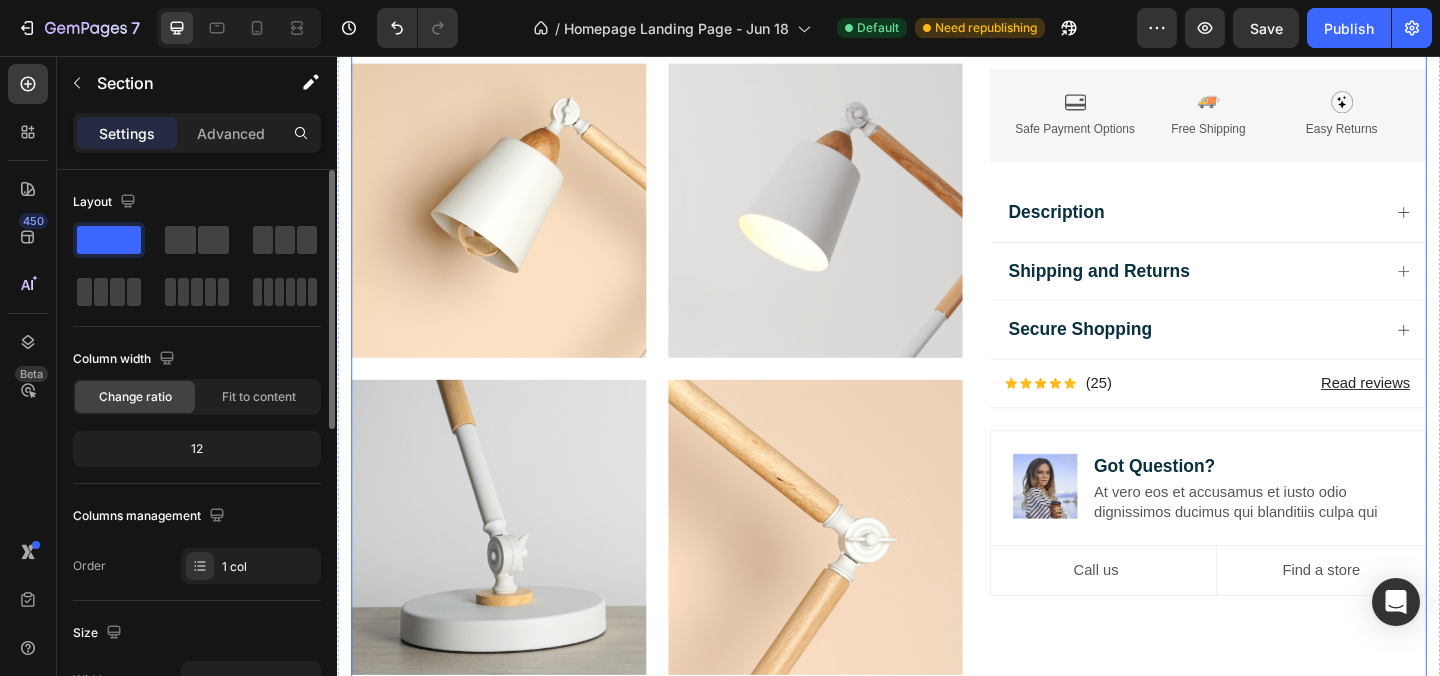 scroll, scrollTop: 3931, scrollLeft: 0, axis: vertical 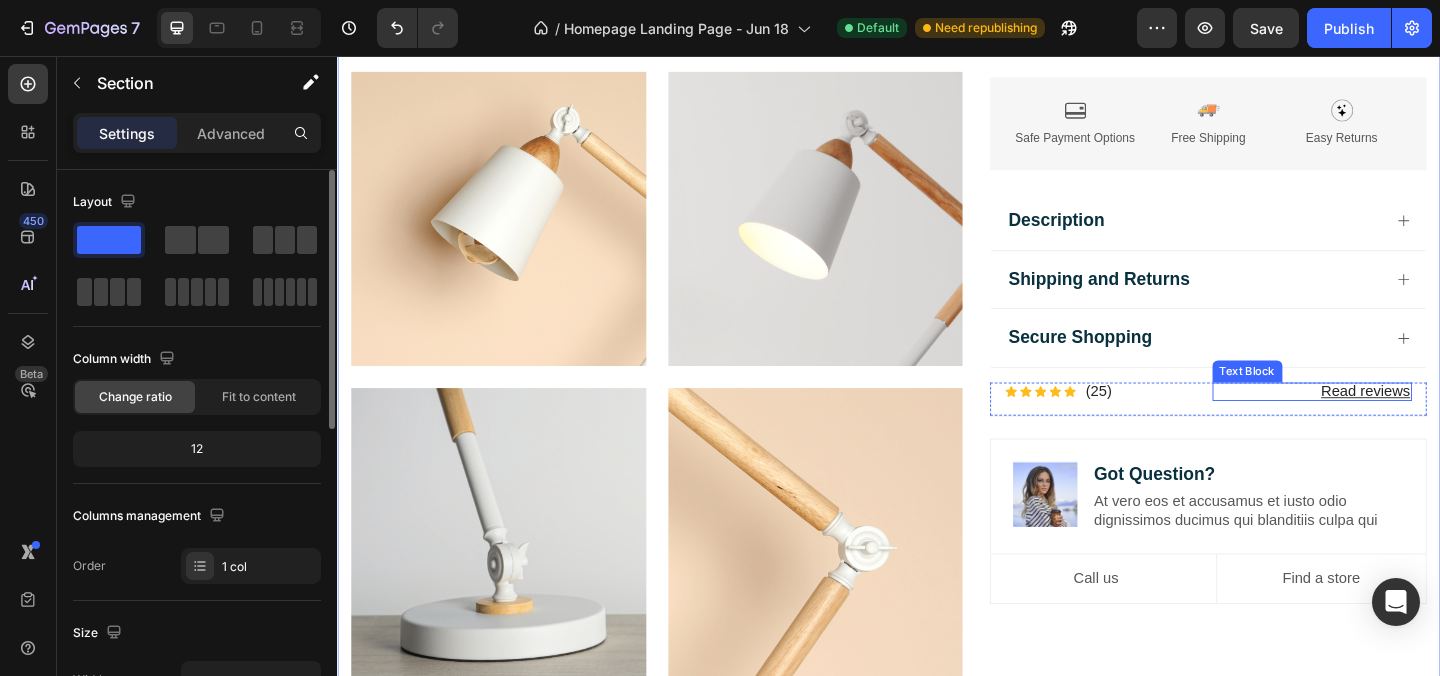 click on "Read reviews" at bounding box center [1398, 421] 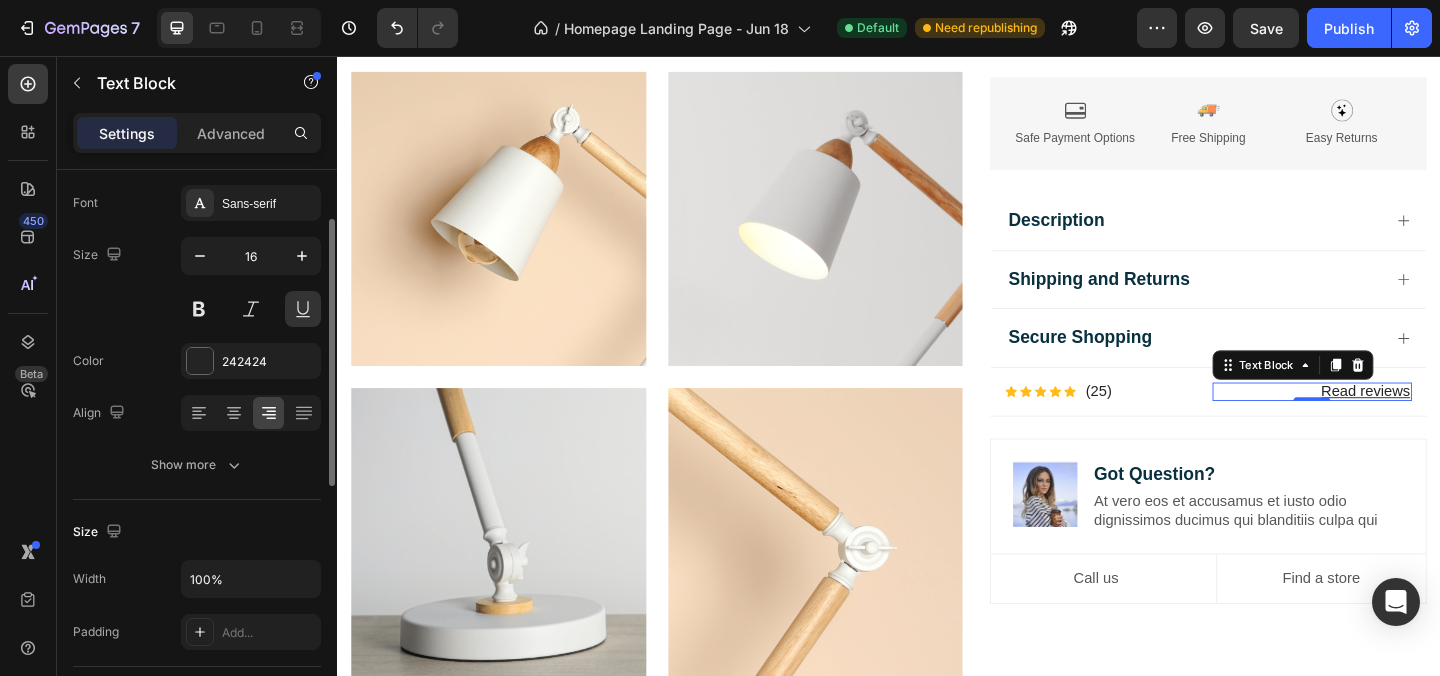scroll, scrollTop: 102, scrollLeft: 0, axis: vertical 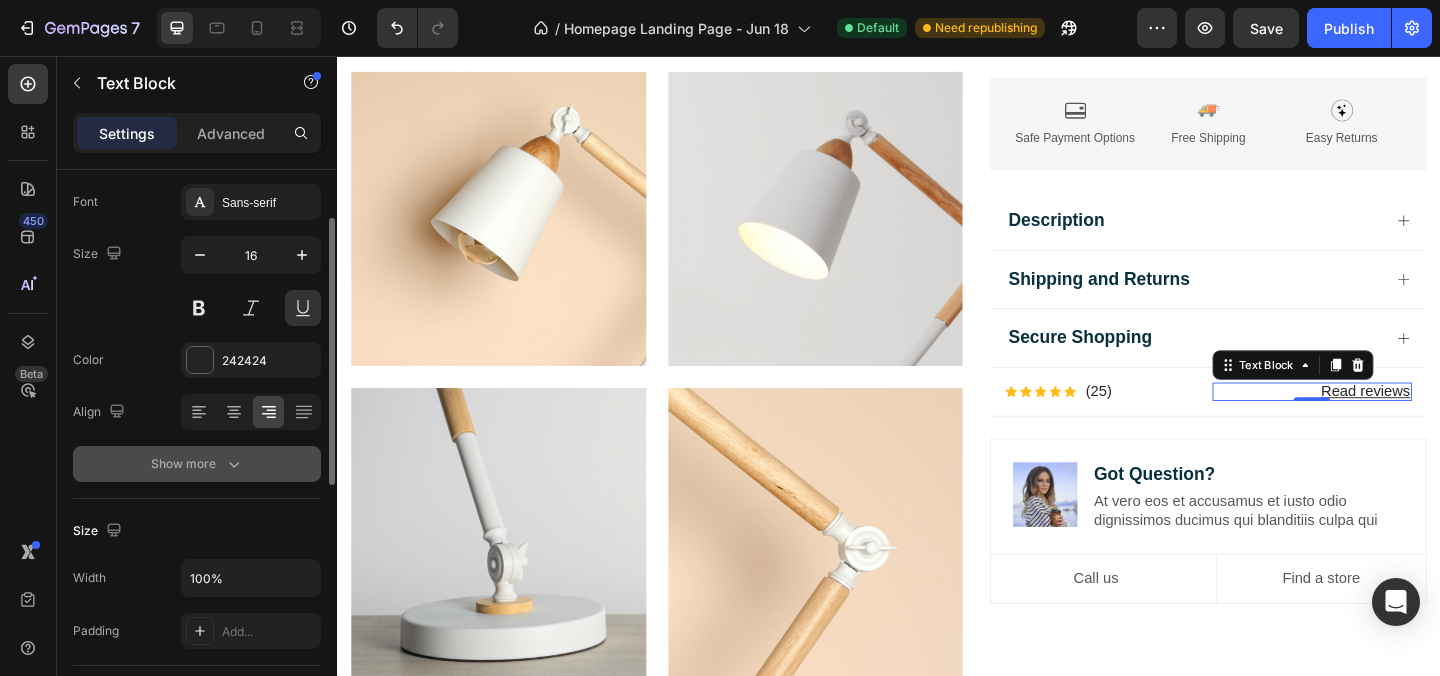 click 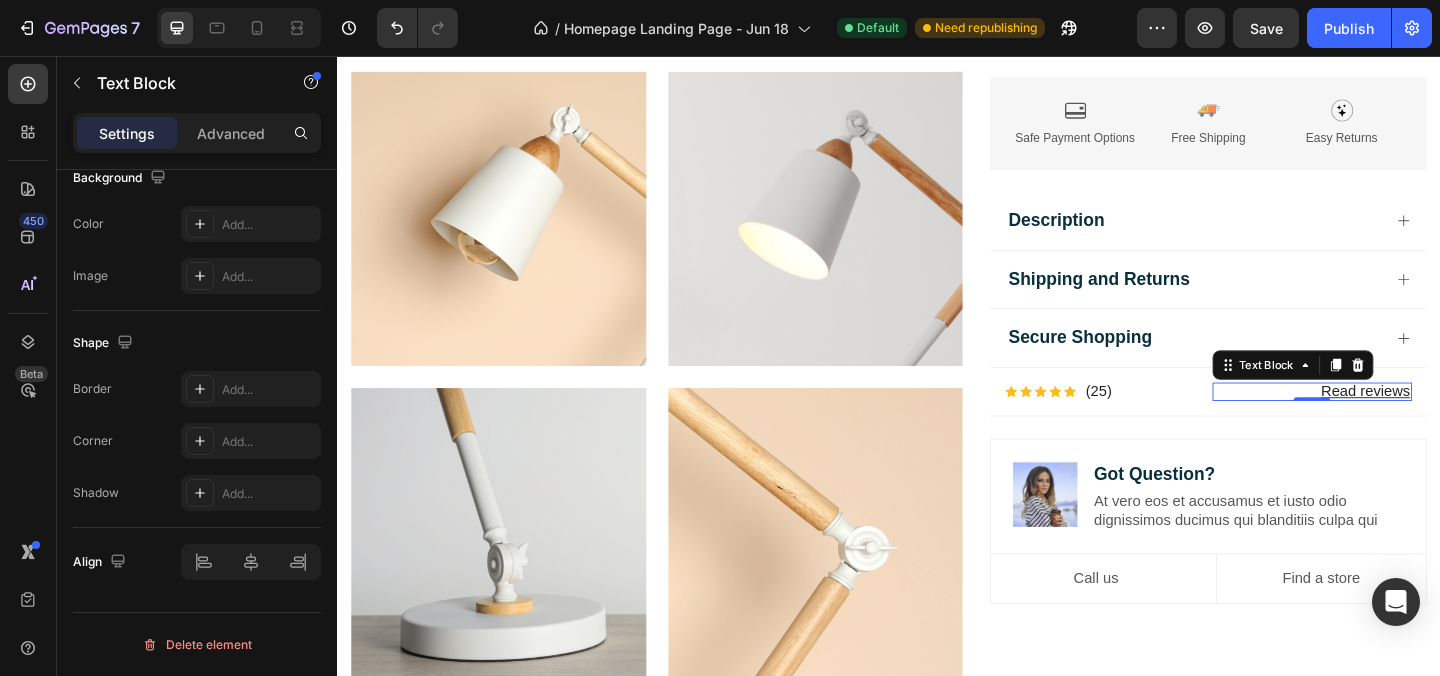 scroll, scrollTop: 0, scrollLeft: 0, axis: both 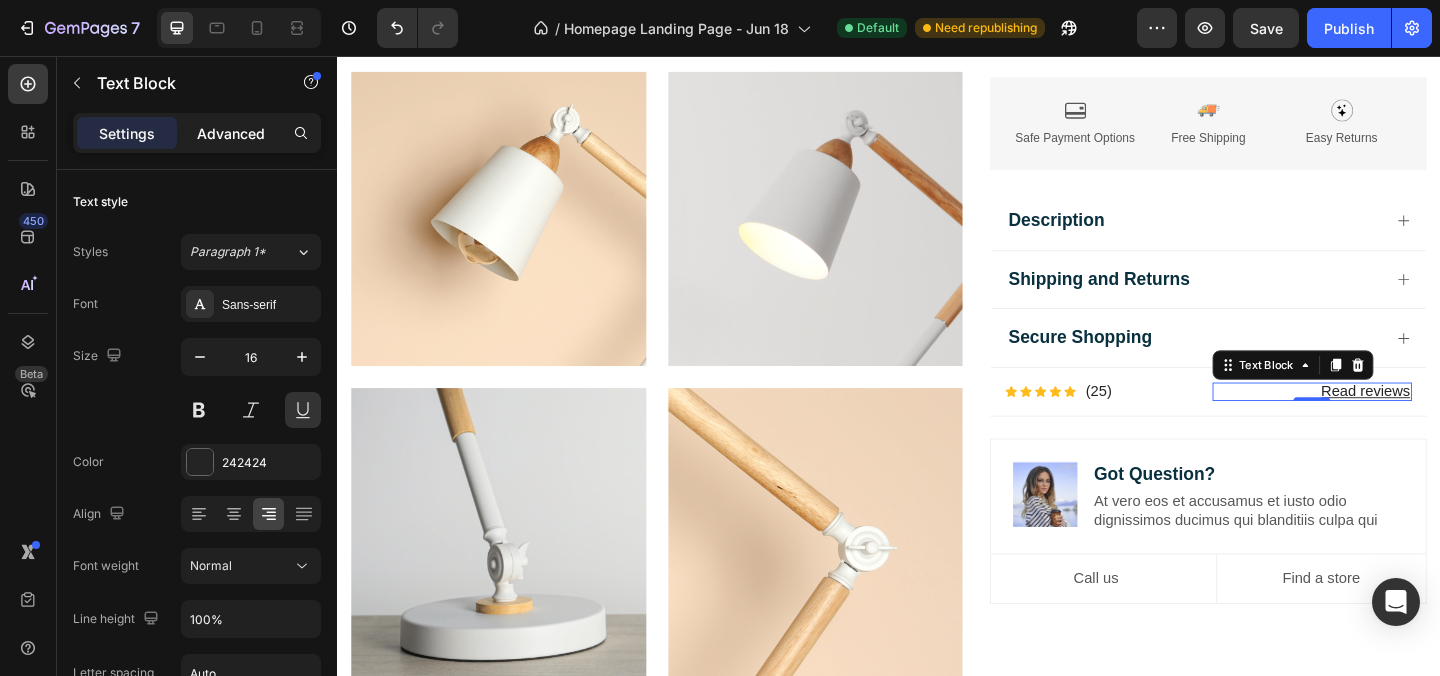 click on "Advanced" at bounding box center [231, 133] 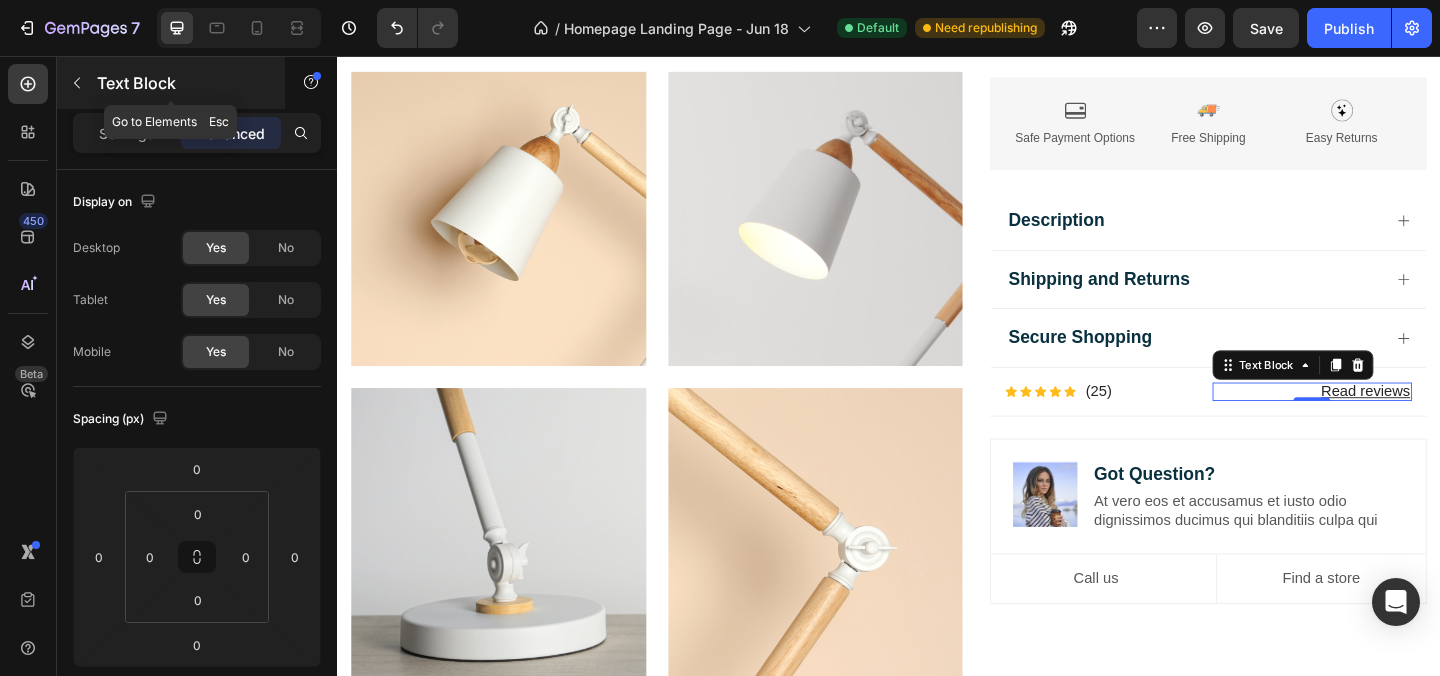 click 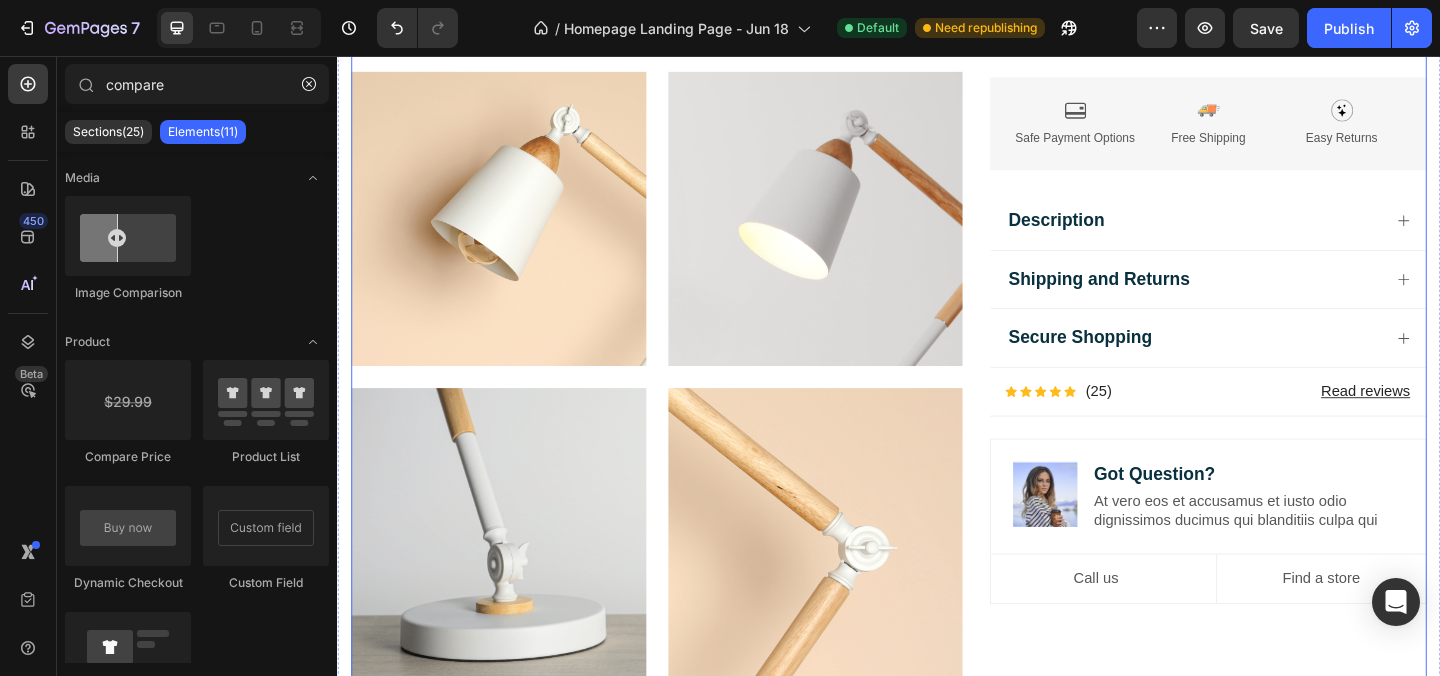 click on "Image Lorem ipsum dolor sit amet, consectetur adipiscing elit Text Block Image Adorable Expression Text Block Row Quirky smile, wild hair, and playful eyes that steal the spotlight instantly. Text Block Row Image High-Quality Build Text Block Row Made from premium vinyl material with soft texture and durable finish. Text Block Row Row Image Perfect Display Size Text Block Row Lightweight and compact – ideal for your desk, shelf, or even your car! Text Block Row Image Collector's Edition Text Block Row Comes in special packaging – ideal for gifting or preserving value. Text Block Row Row Image Image Row Image Image Row Row
Product Images Icon Icon Icon Icon Icon Icon List 2,500+ Verified Reviews! Text Block Row Labubu Random Design Action Figure Product Title ₹ 1,899.00 Product Price Product Price ₹ 799.00 Product Price Product Price Row
HURRY!  ONLY 11 LEFT Stock Counter Quantity: Text Block
1
Product Quantity Buy Now" at bounding box center [937, -86] 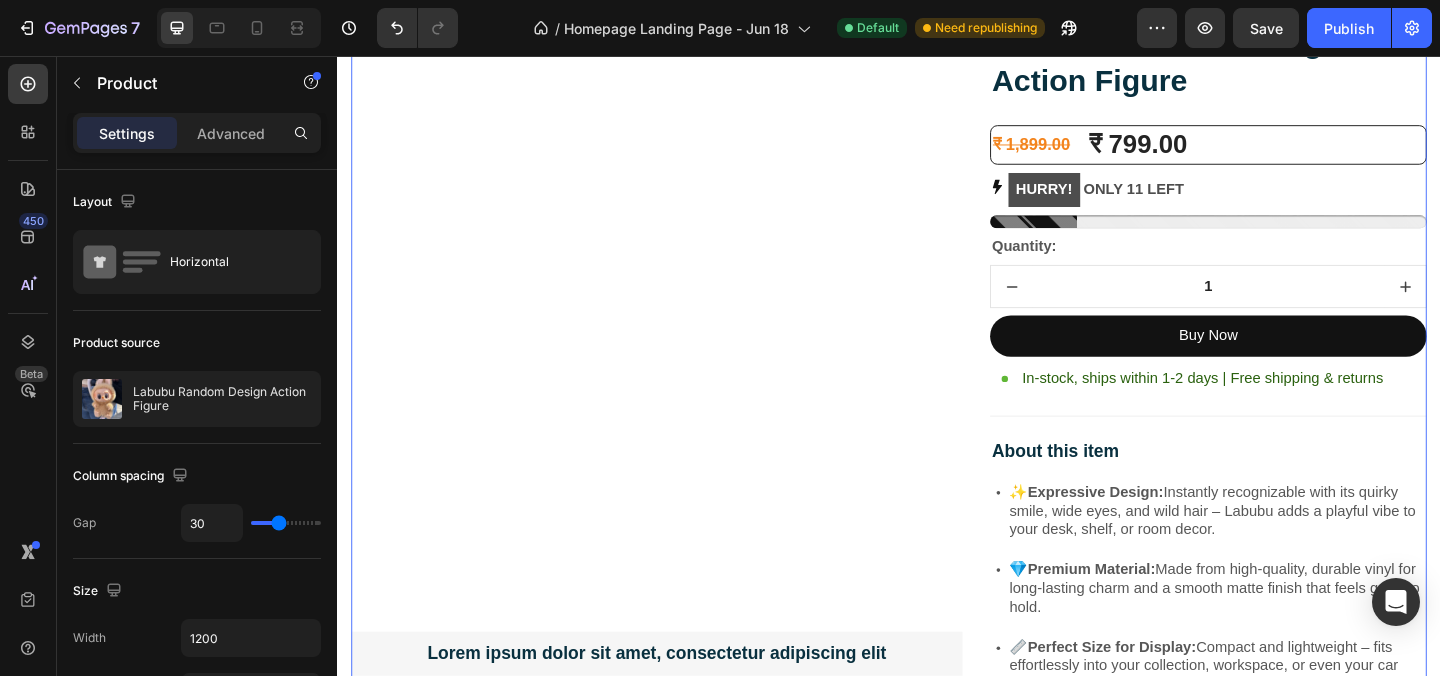 scroll, scrollTop: 2992, scrollLeft: 0, axis: vertical 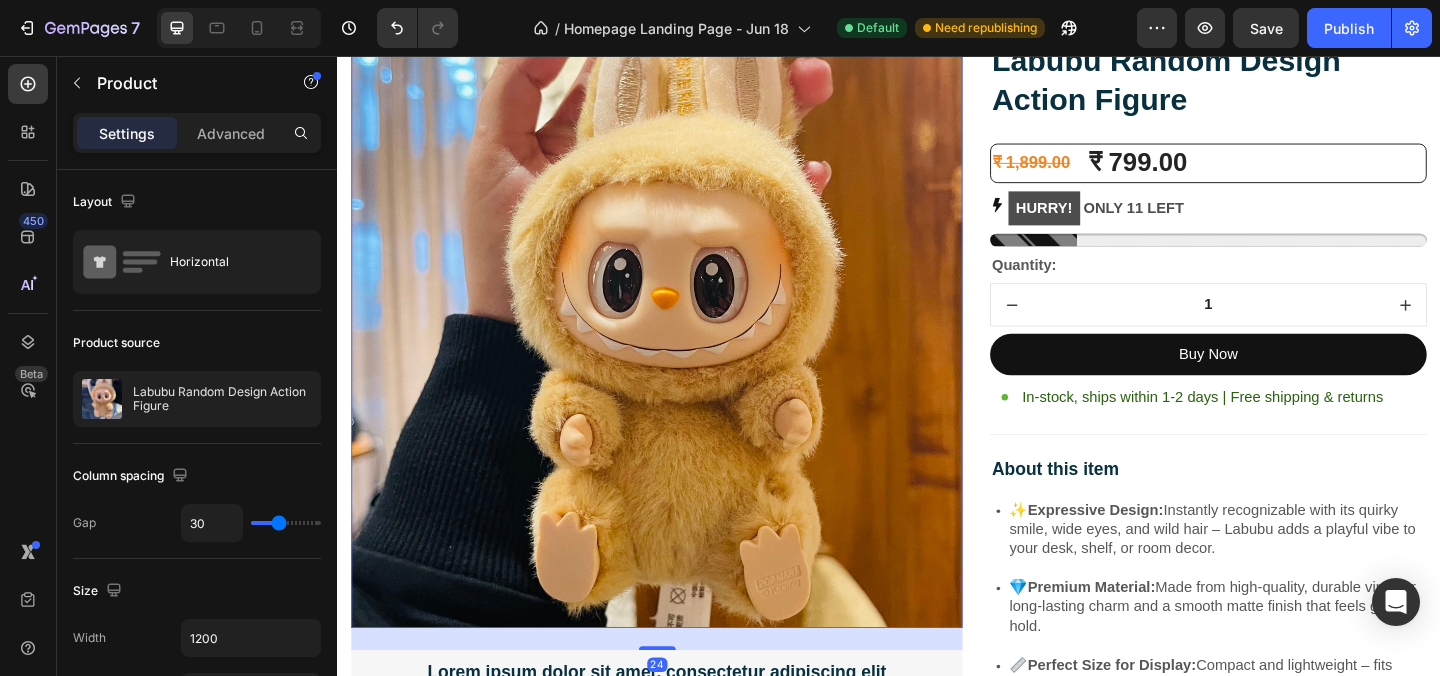 click at bounding box center (684, 345) 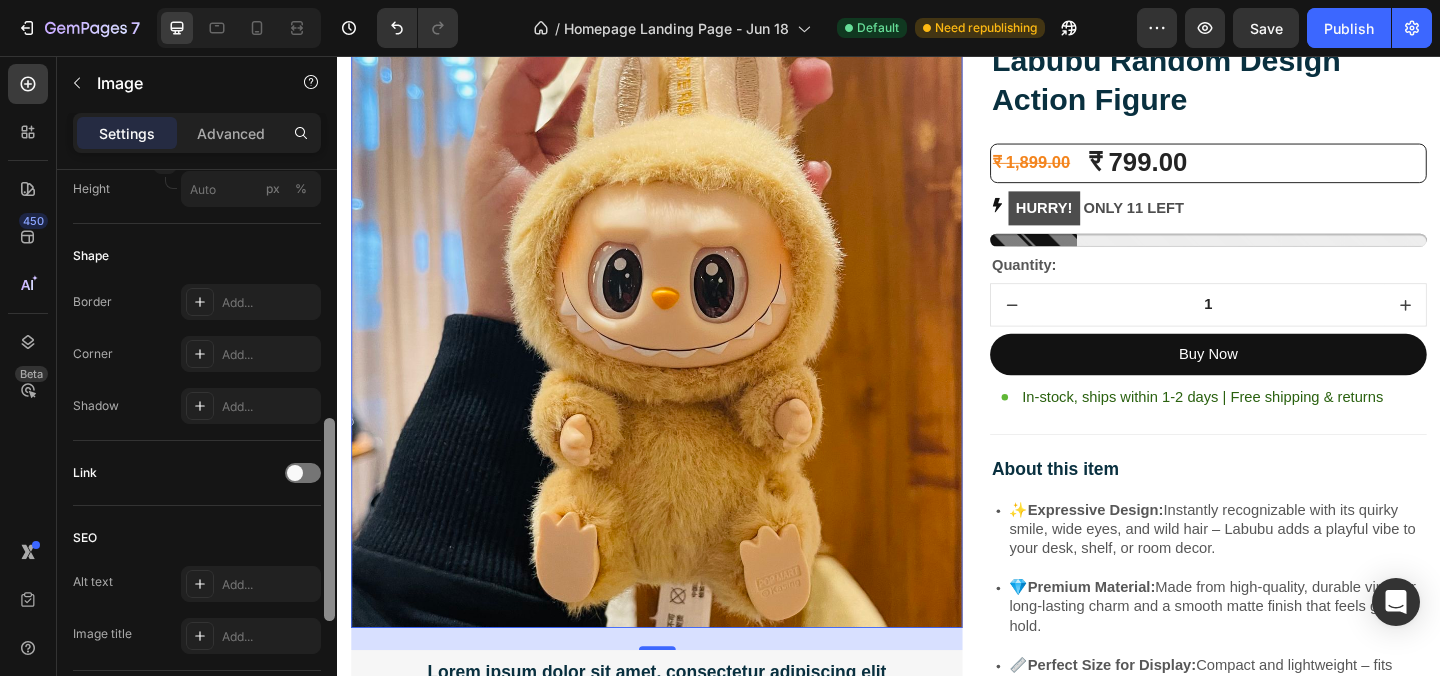 scroll, scrollTop: 713, scrollLeft: 0, axis: vertical 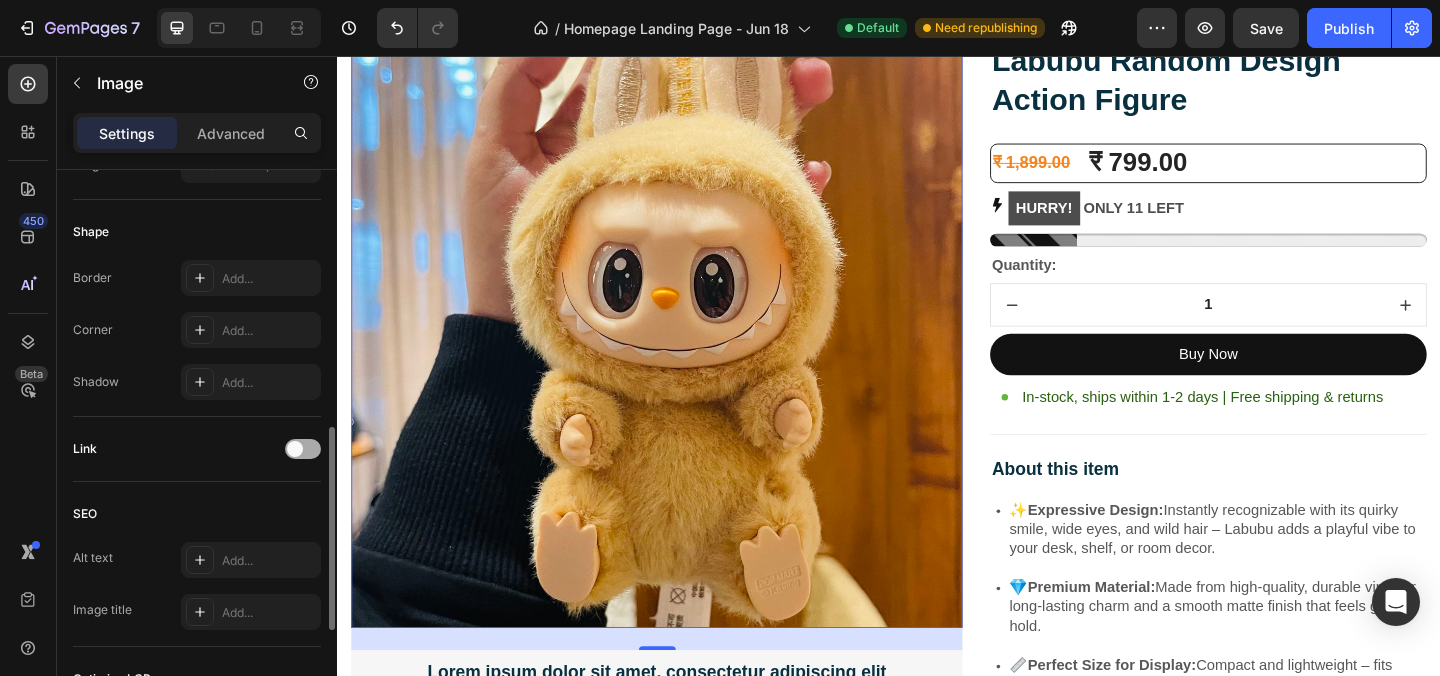 click at bounding box center [303, 449] 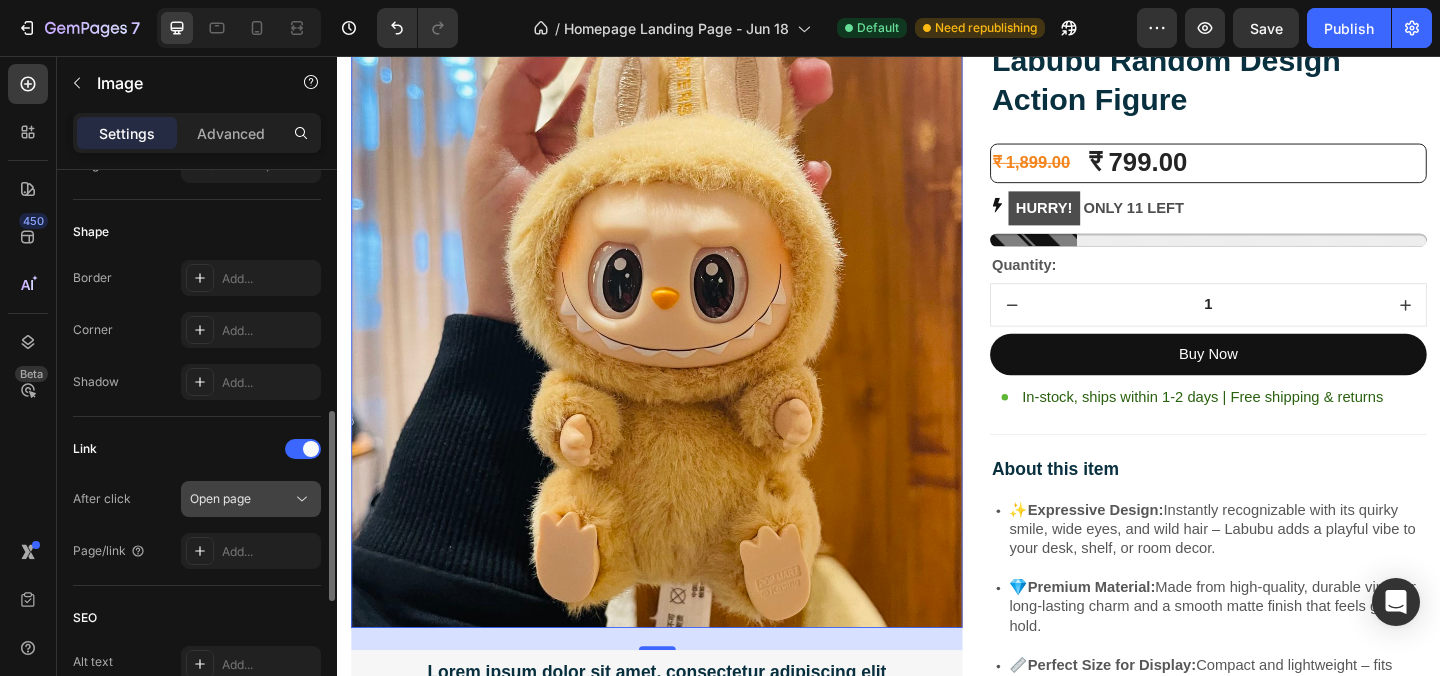 click 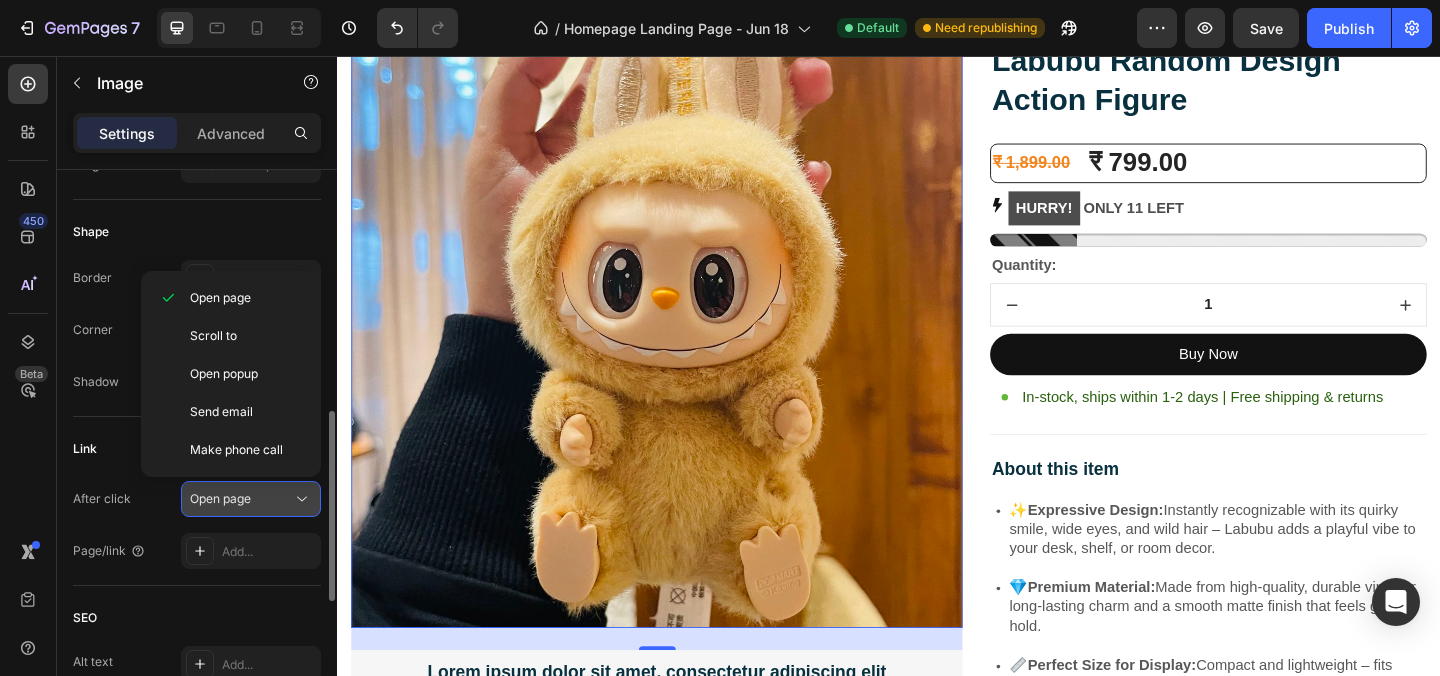 click 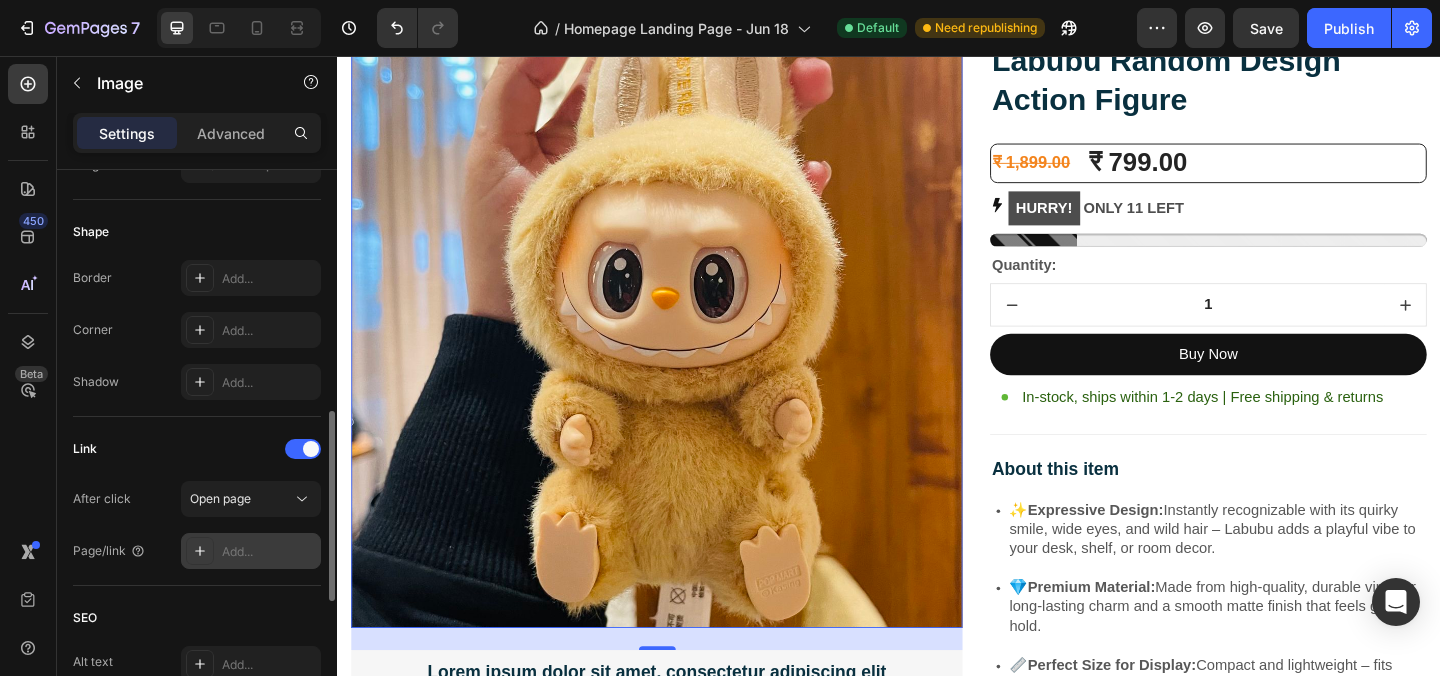 click on "Add..." at bounding box center [269, 552] 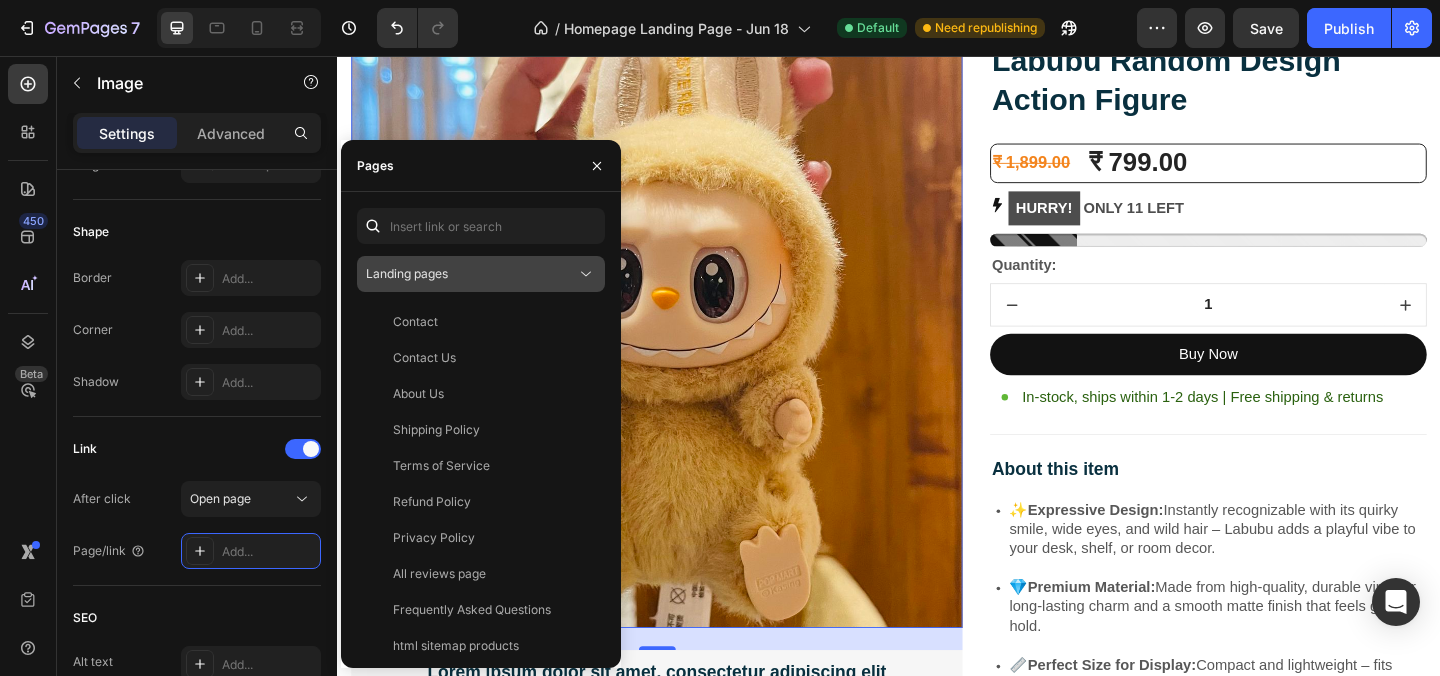 click on "Landing pages" at bounding box center [471, 274] 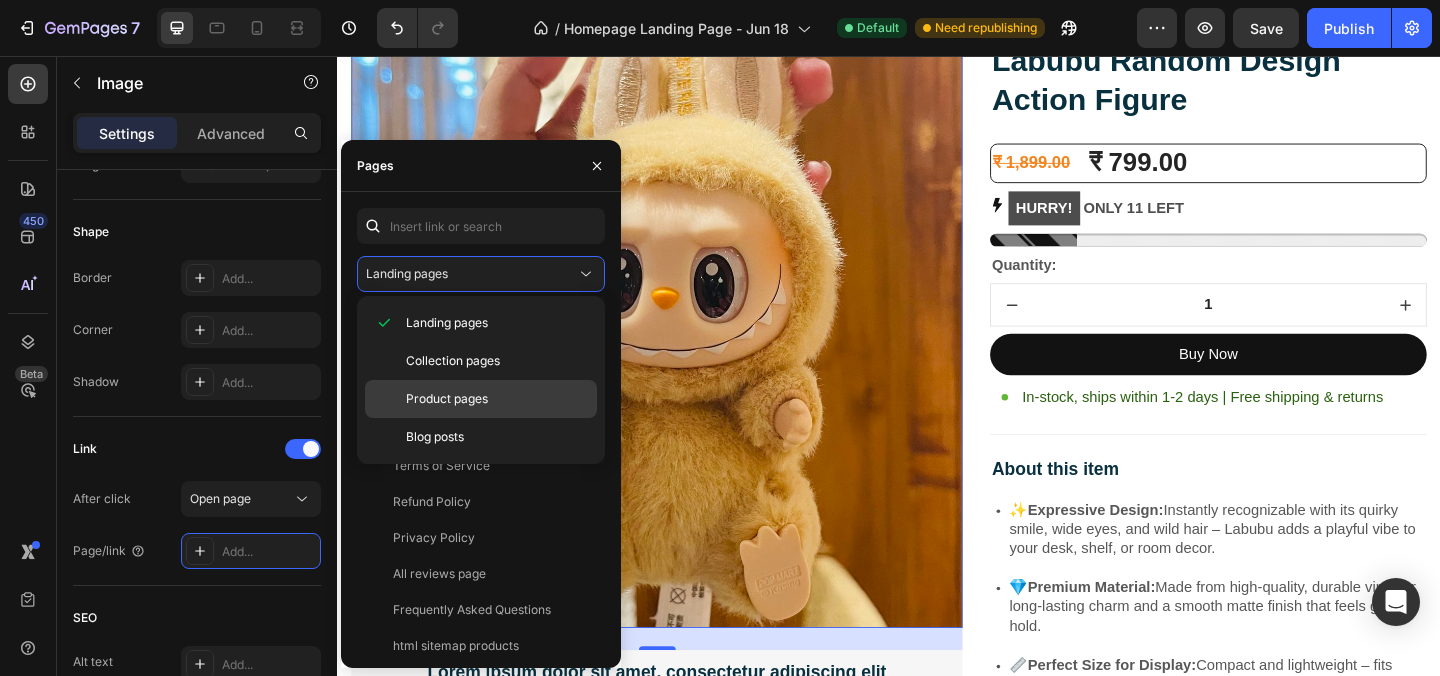 click on "Product pages" at bounding box center [447, 399] 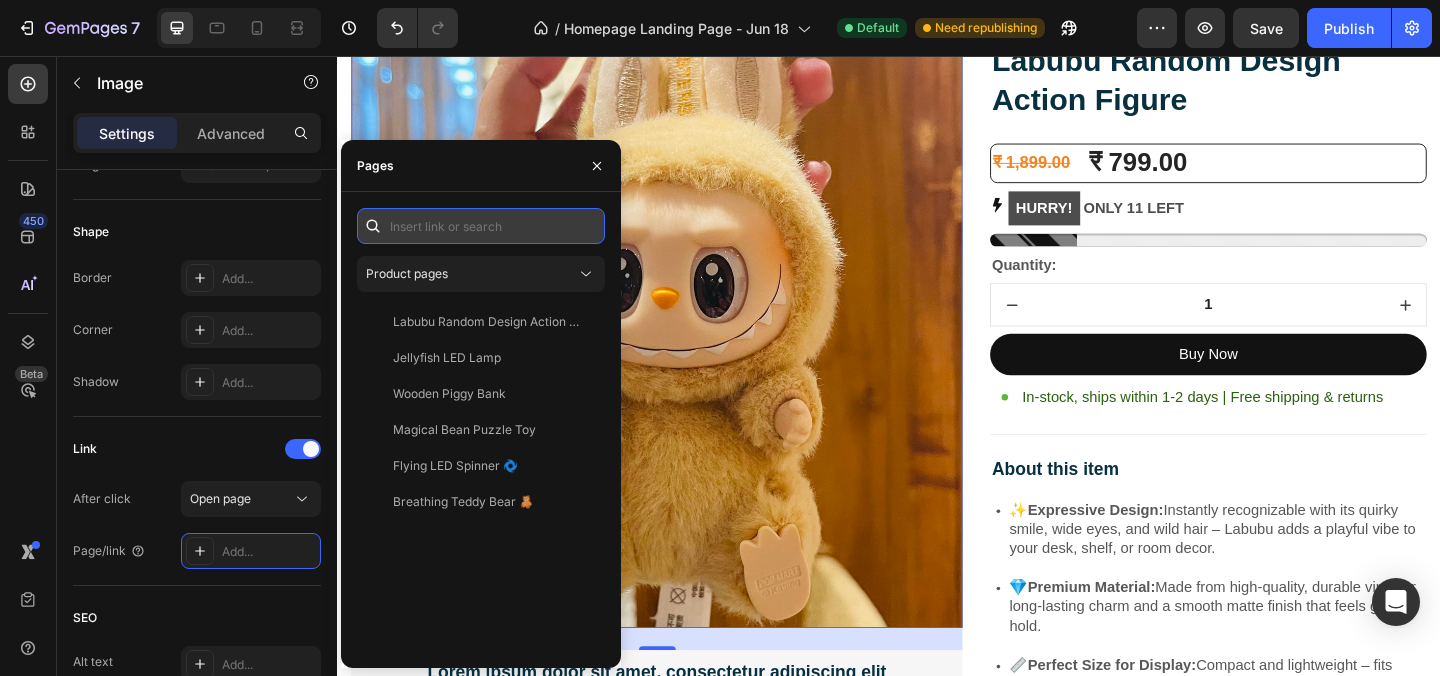 click at bounding box center [481, 226] 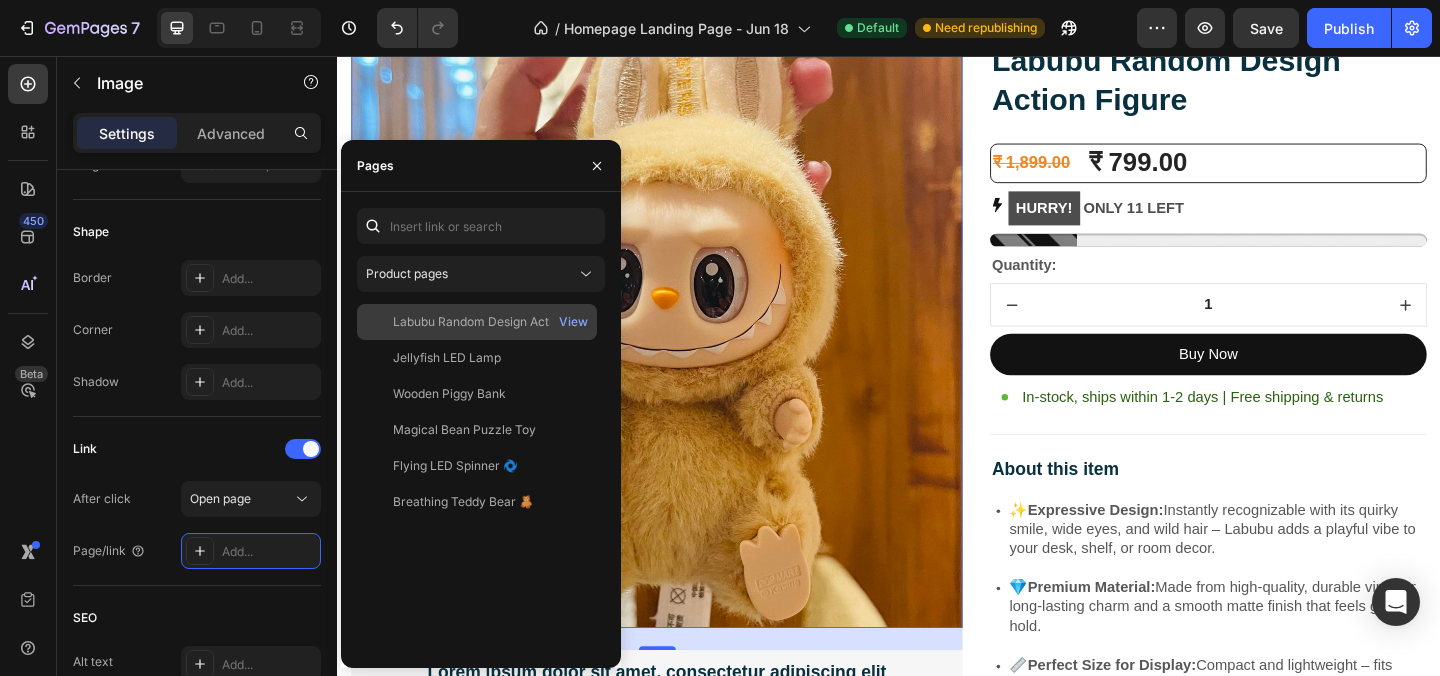 click on "Labubu Random Design Action Figure" 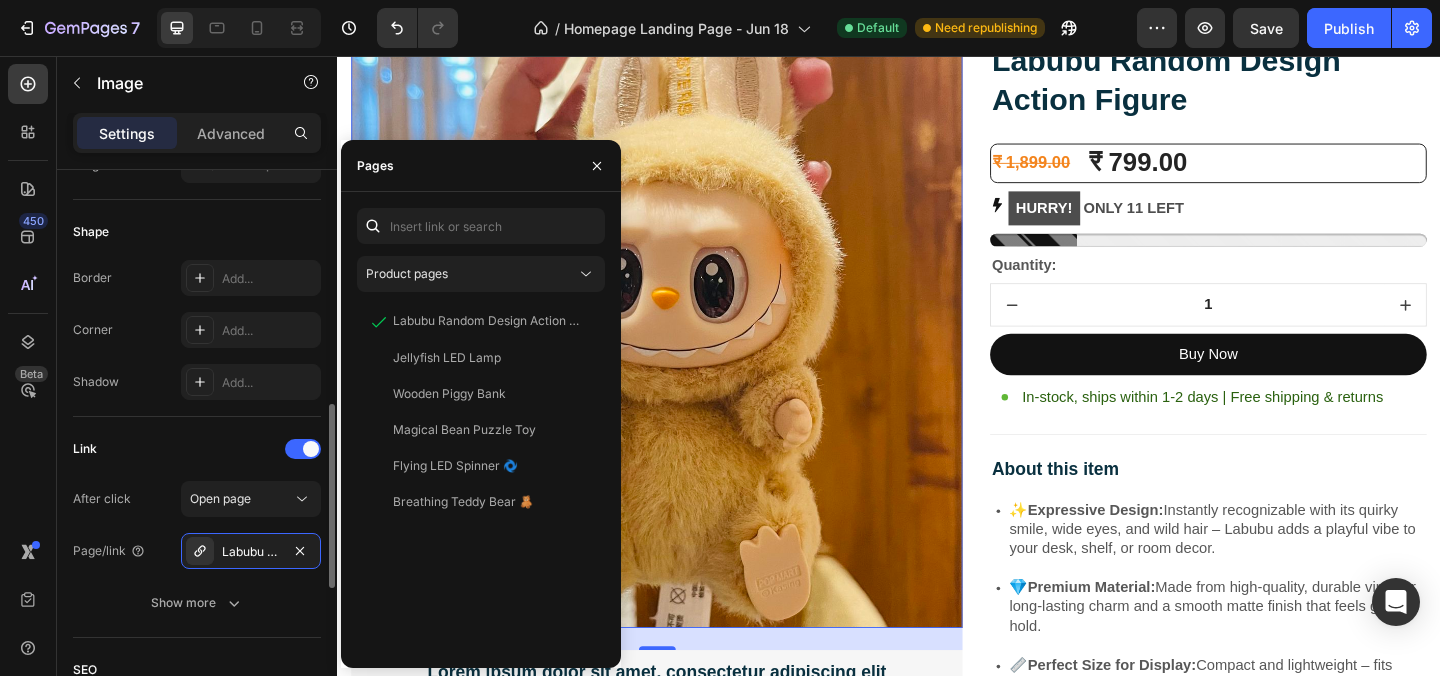 click on "Link" at bounding box center [197, 449] 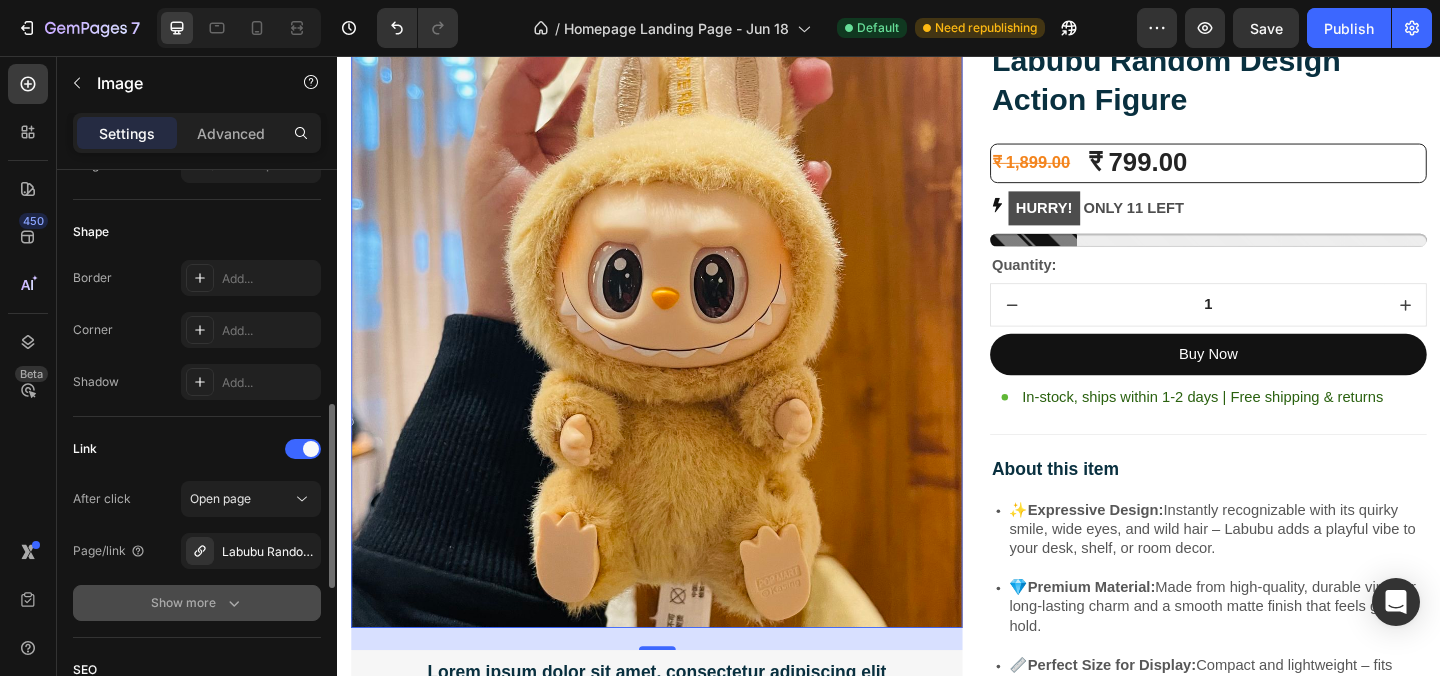 click on "Show more" at bounding box center [197, 603] 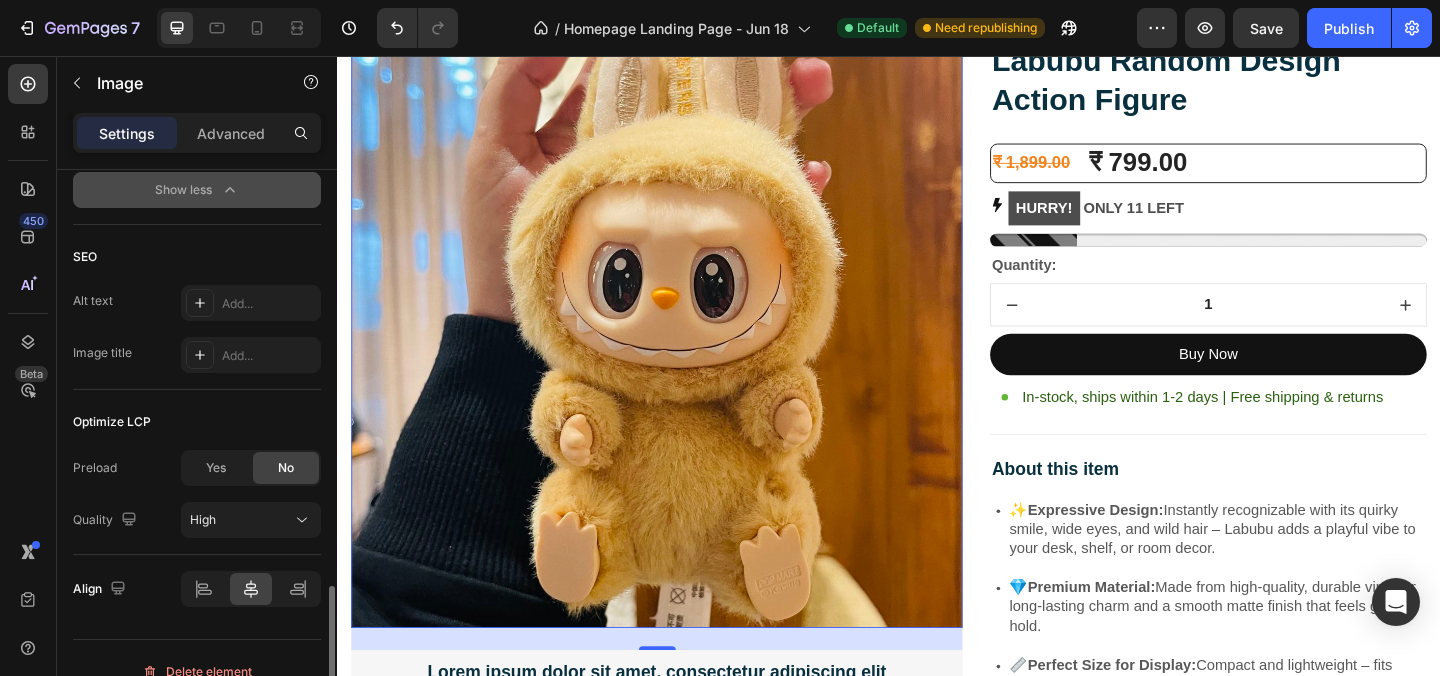 scroll, scrollTop: 1257, scrollLeft: 0, axis: vertical 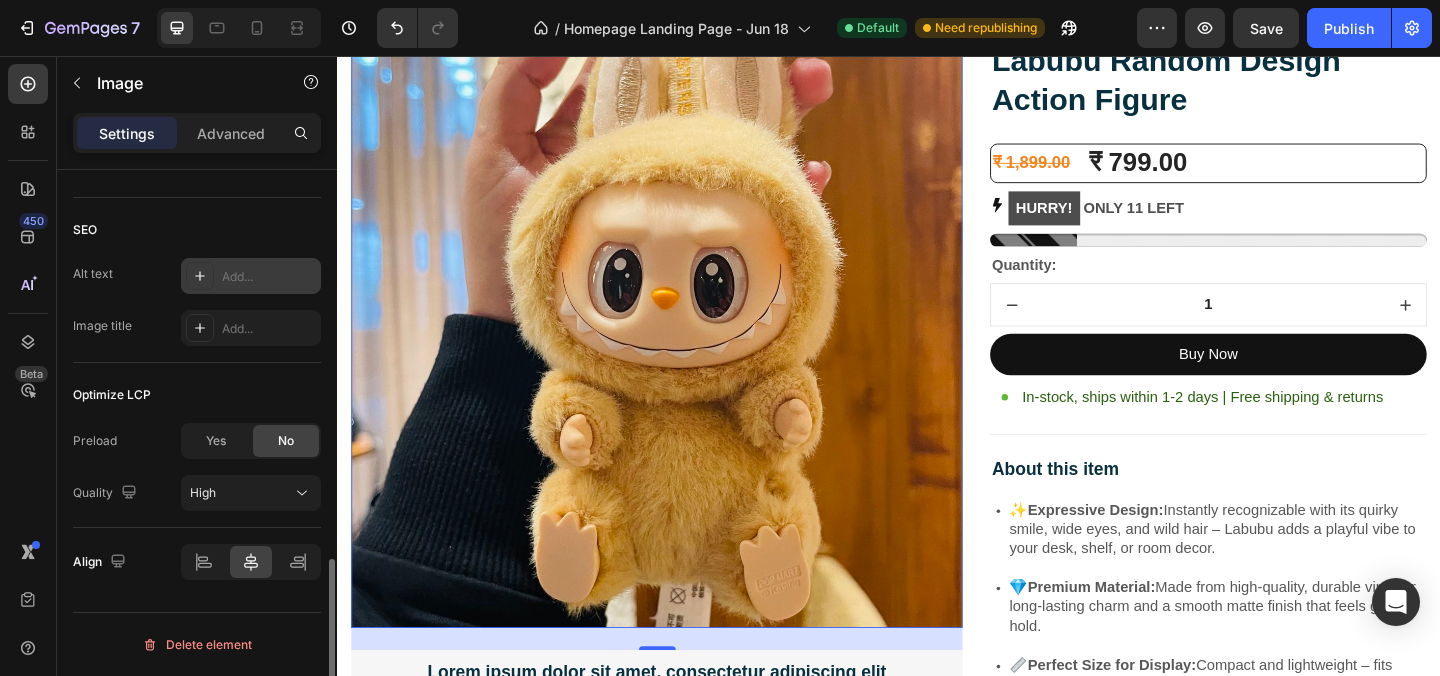 click 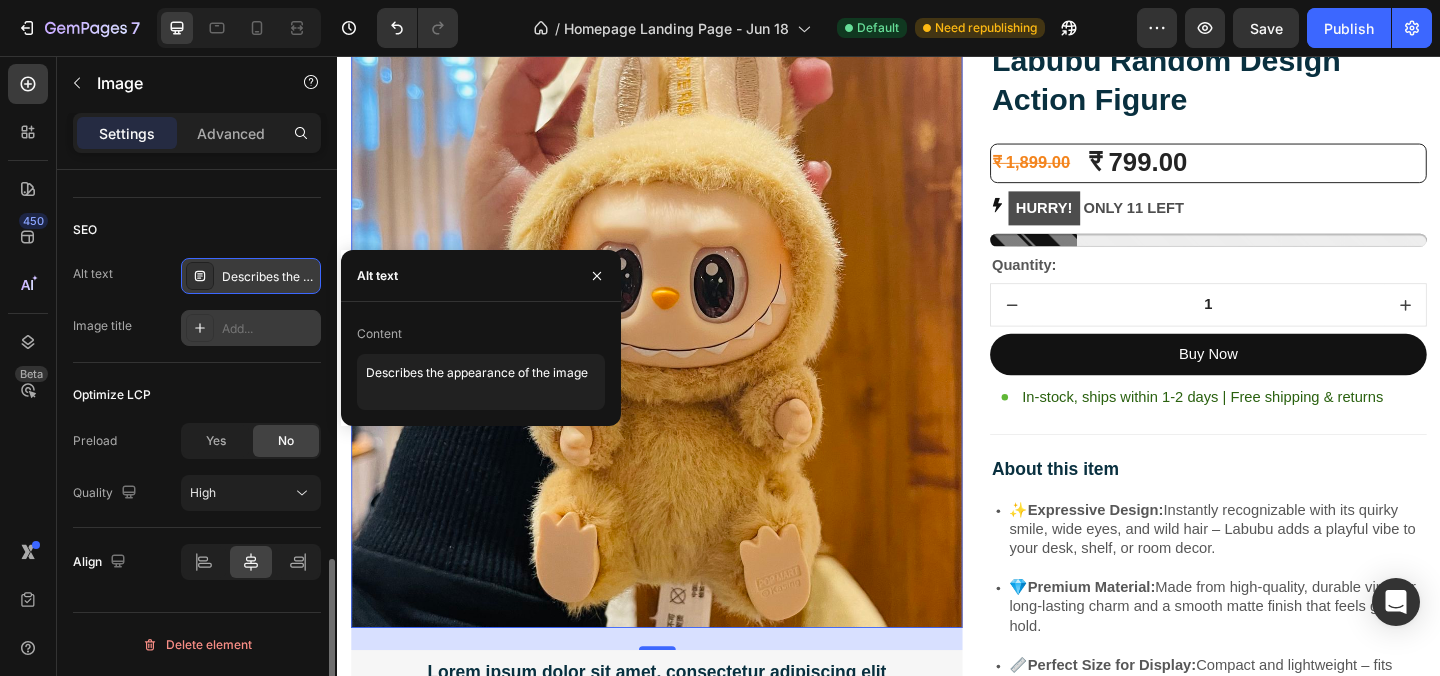 click on "Add..." at bounding box center (251, 328) 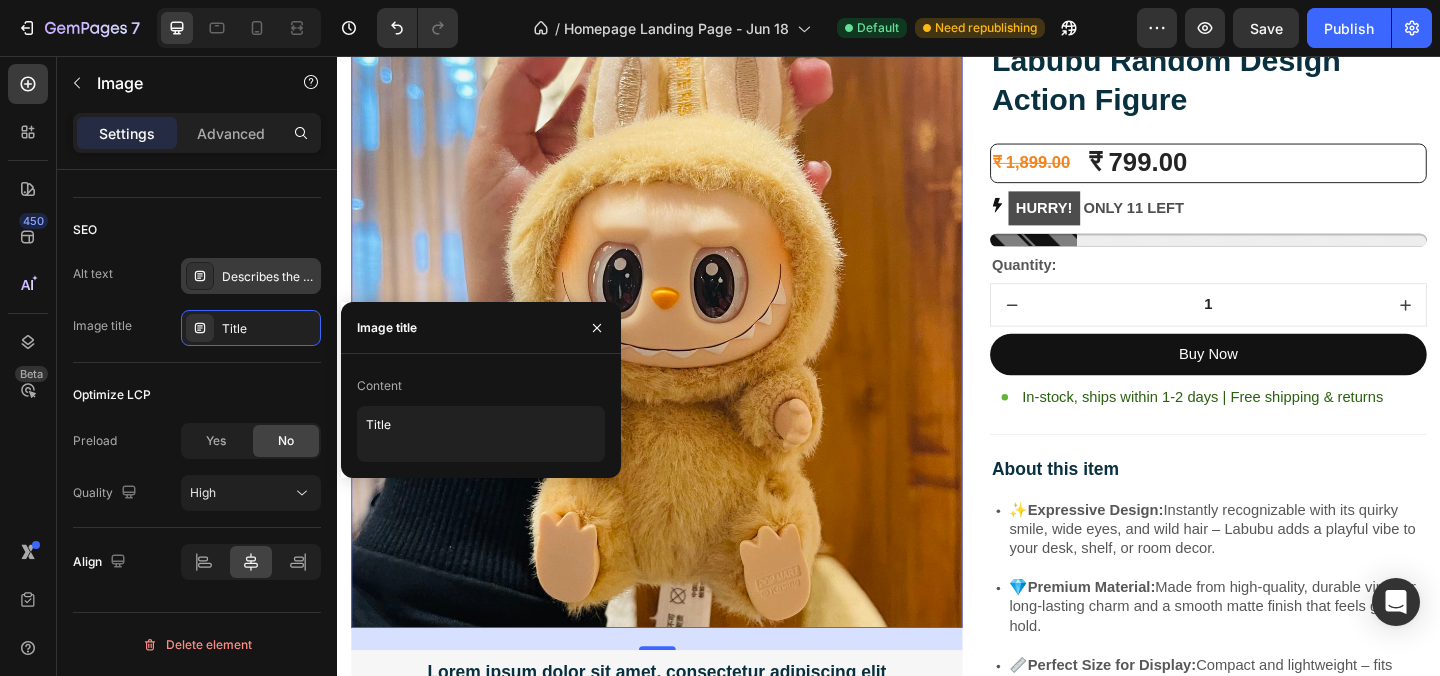 click on "Describes the appearance of the image" at bounding box center [269, 277] 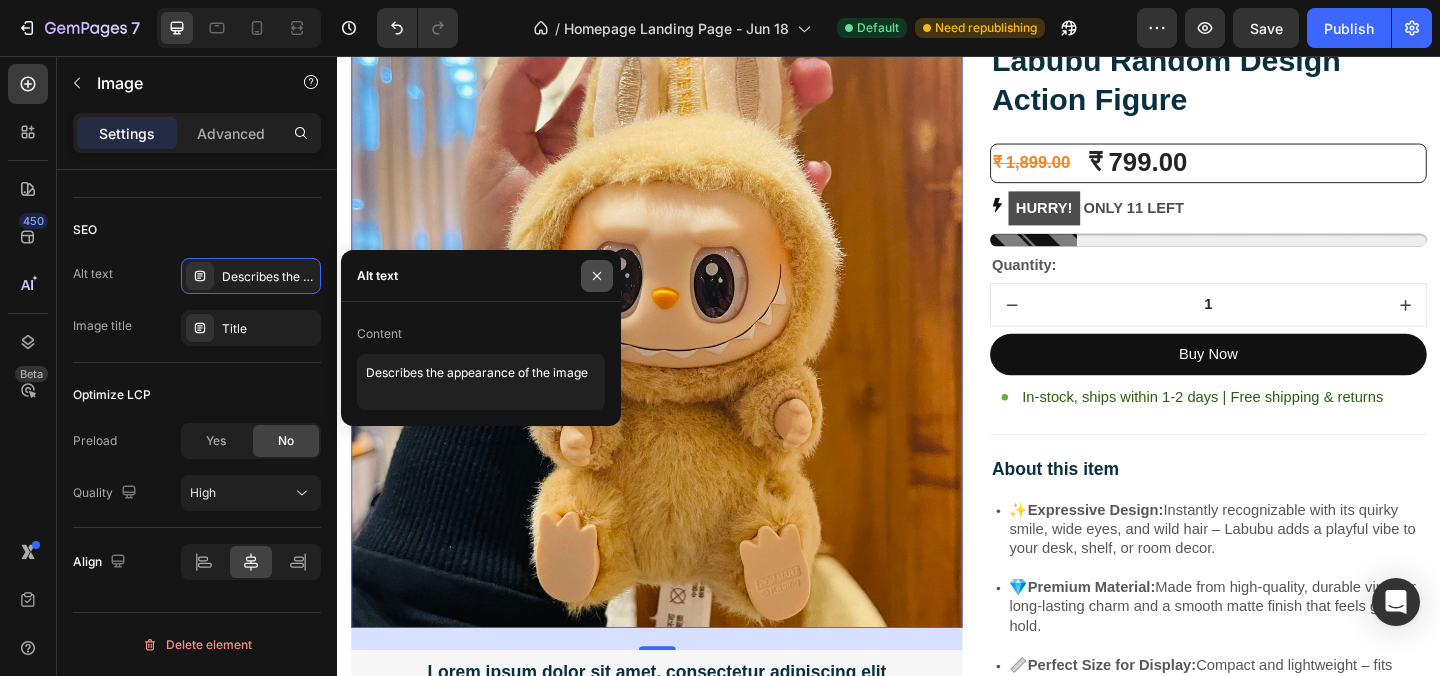click 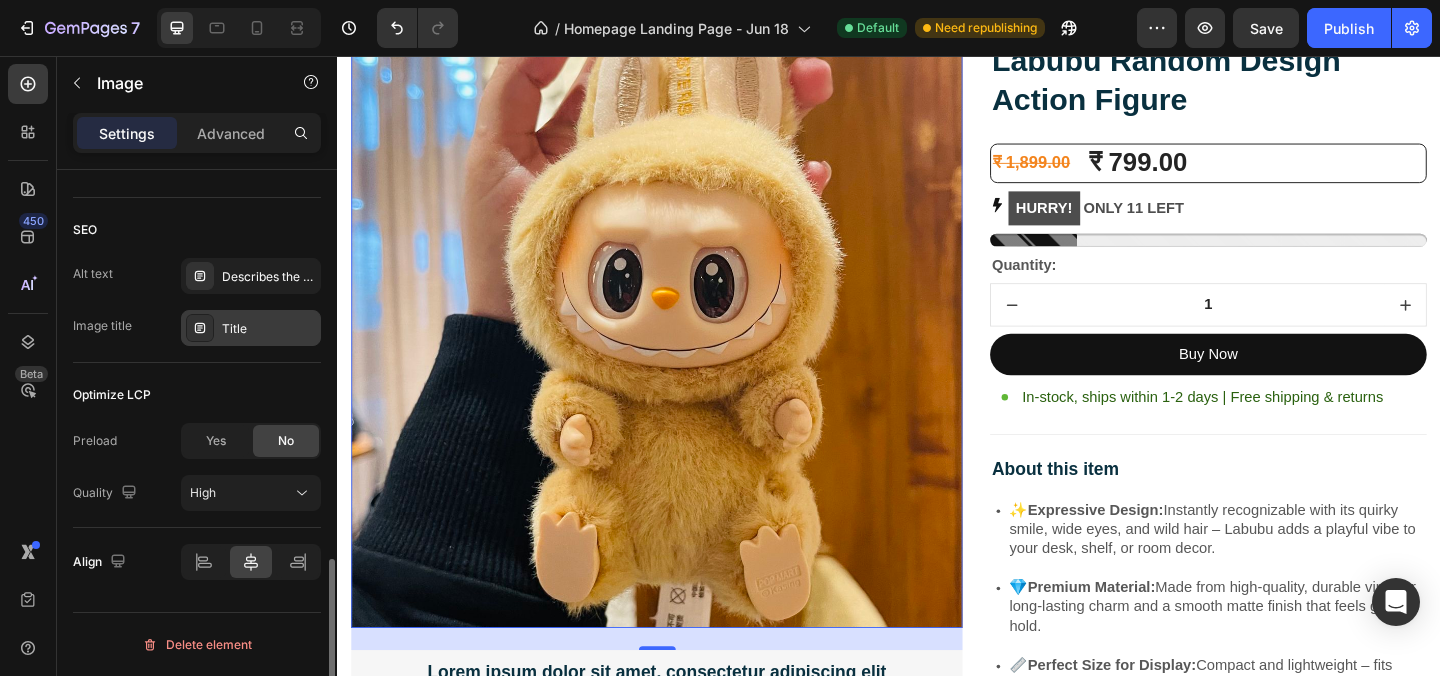click on "Title" at bounding box center [269, 329] 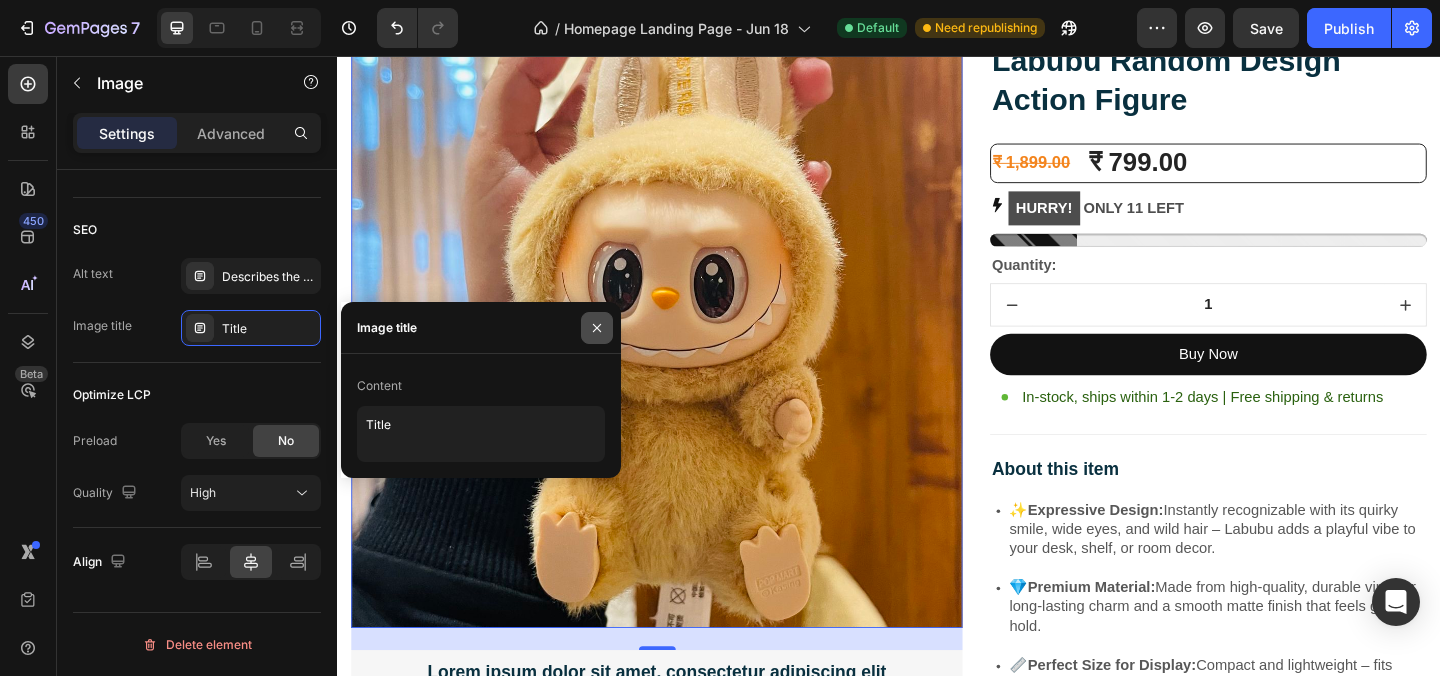 click 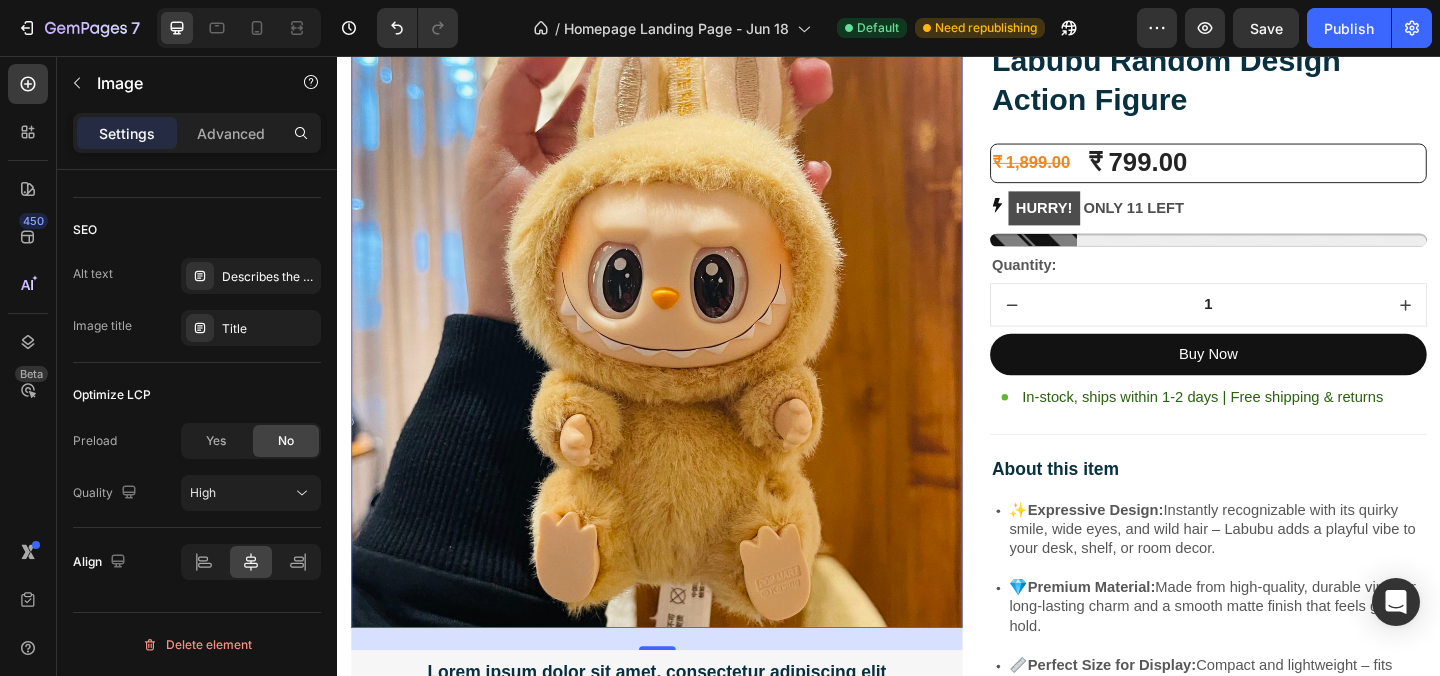 click 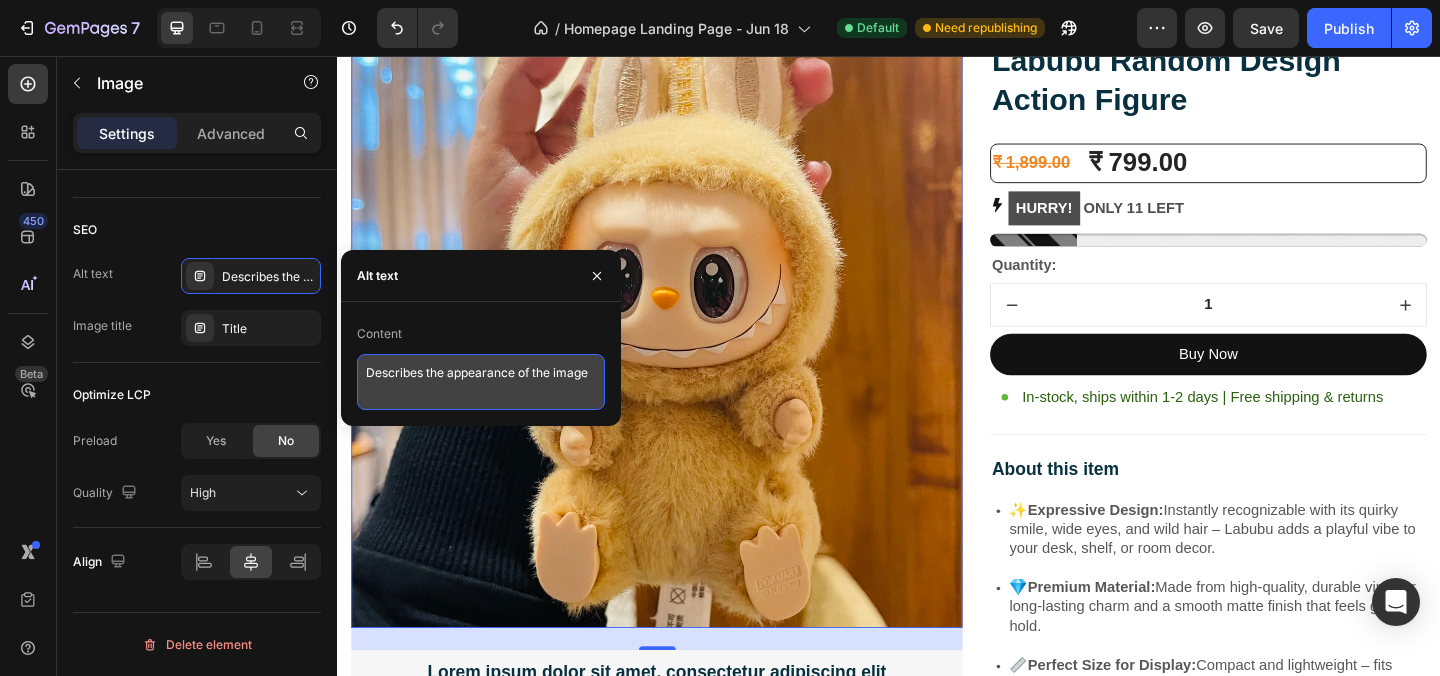 click on "Describes the appearance of the image" at bounding box center [481, 382] 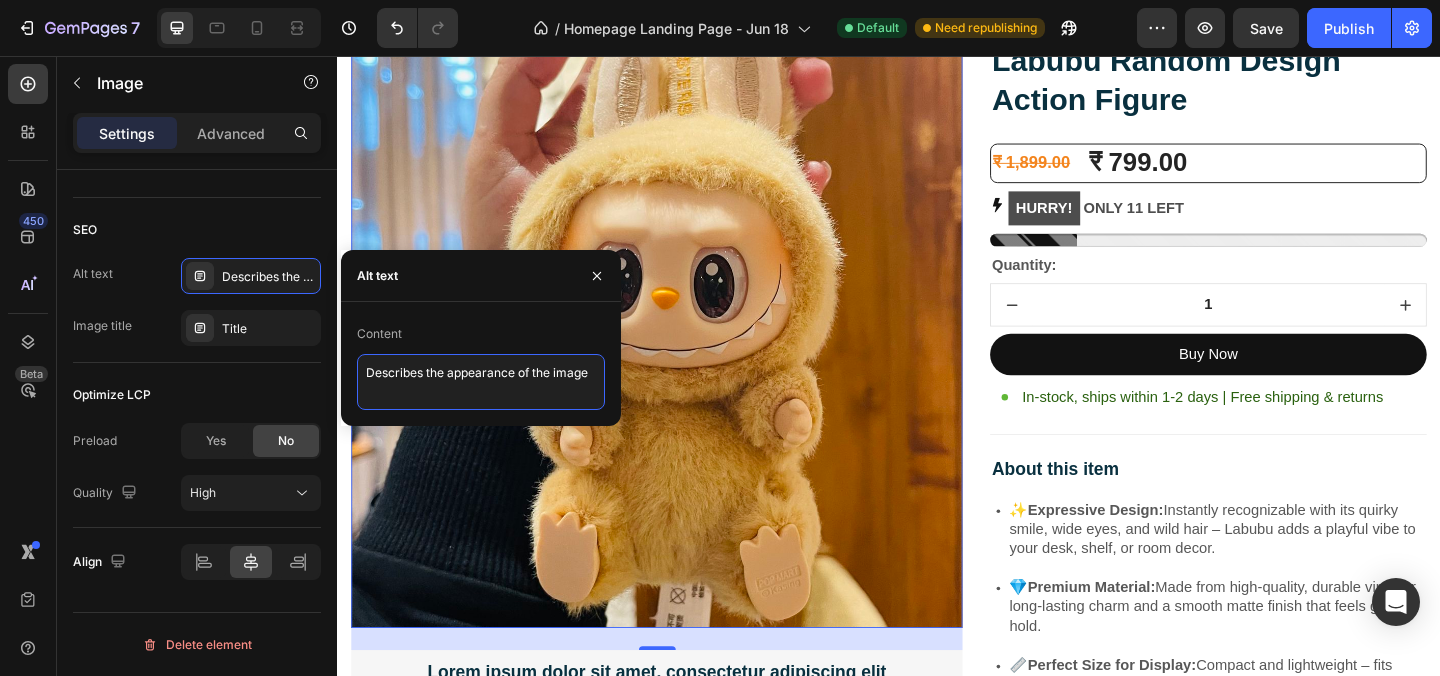 click on "Describes the appearance of the image" at bounding box center (481, 382) 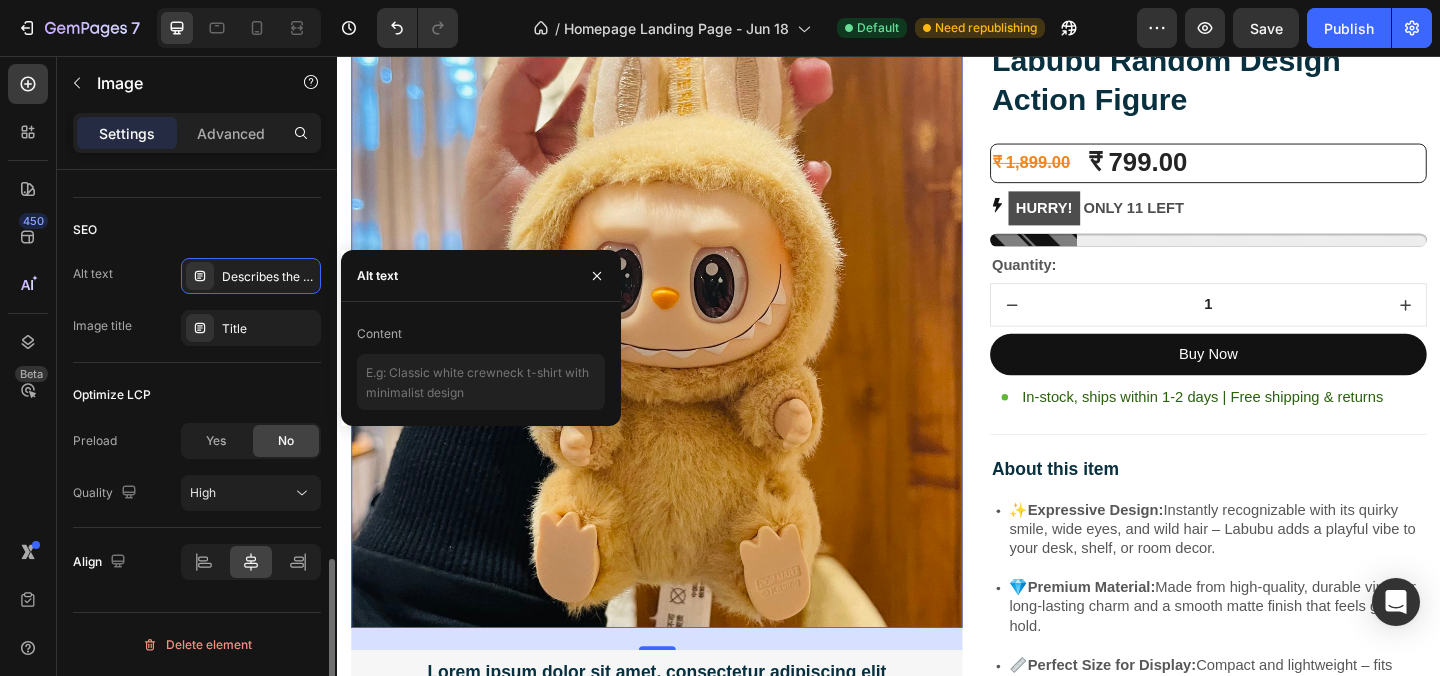 click on "Image title Title" at bounding box center [197, 328] 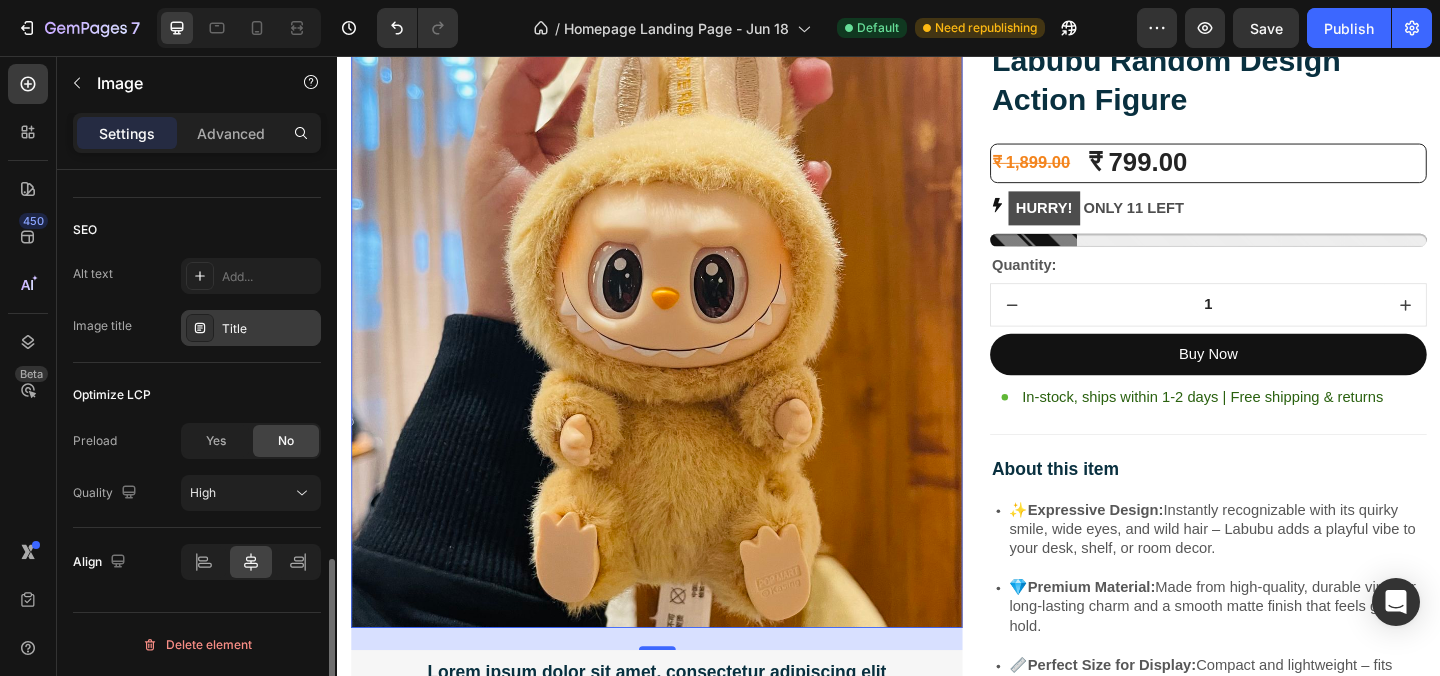 click at bounding box center [200, 328] 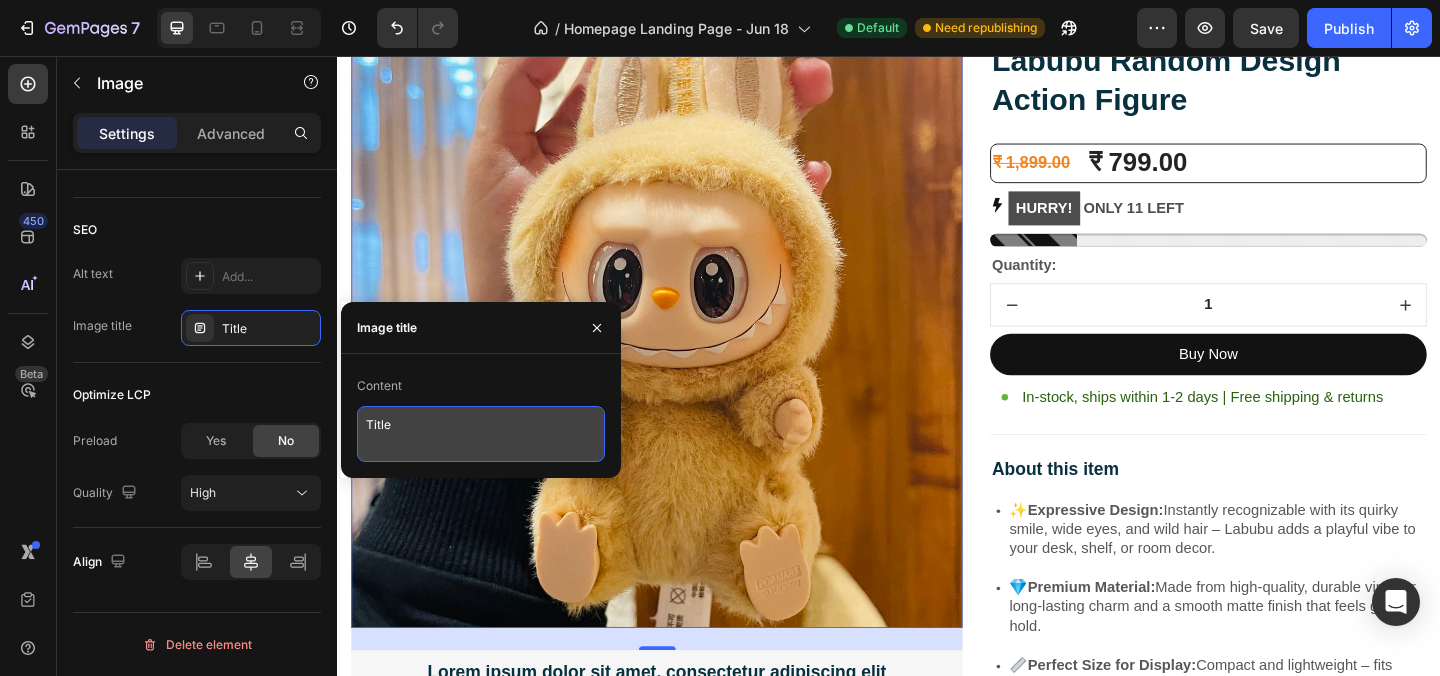 click on "Title" at bounding box center (481, 434) 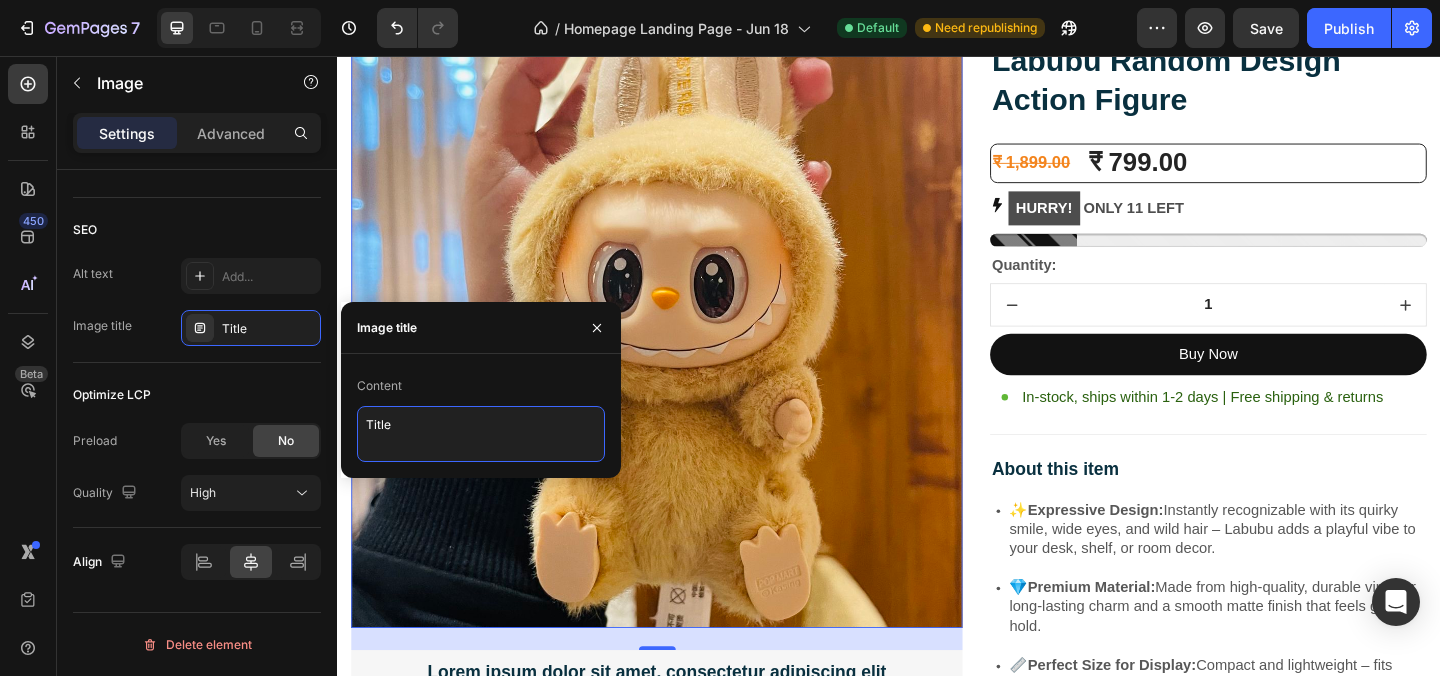 click on "Title" at bounding box center [481, 434] 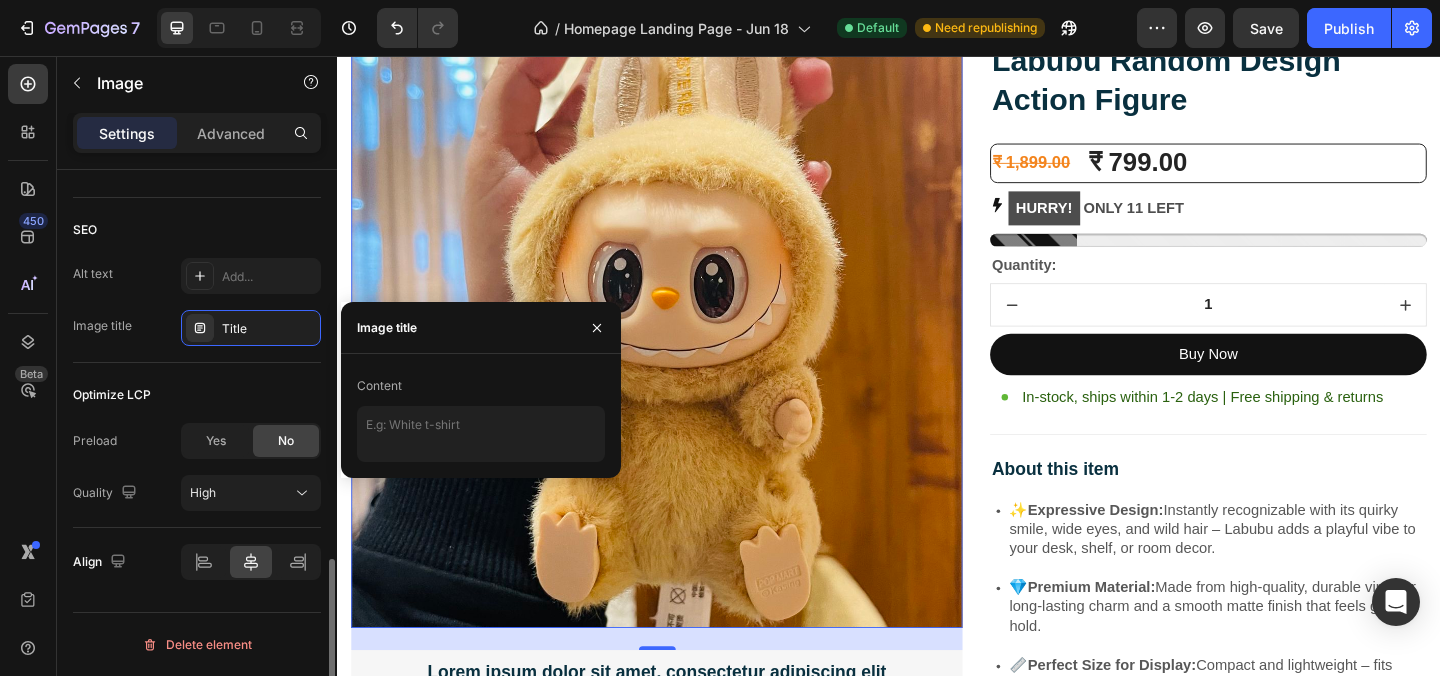 click on "Image title Title" at bounding box center (197, 328) 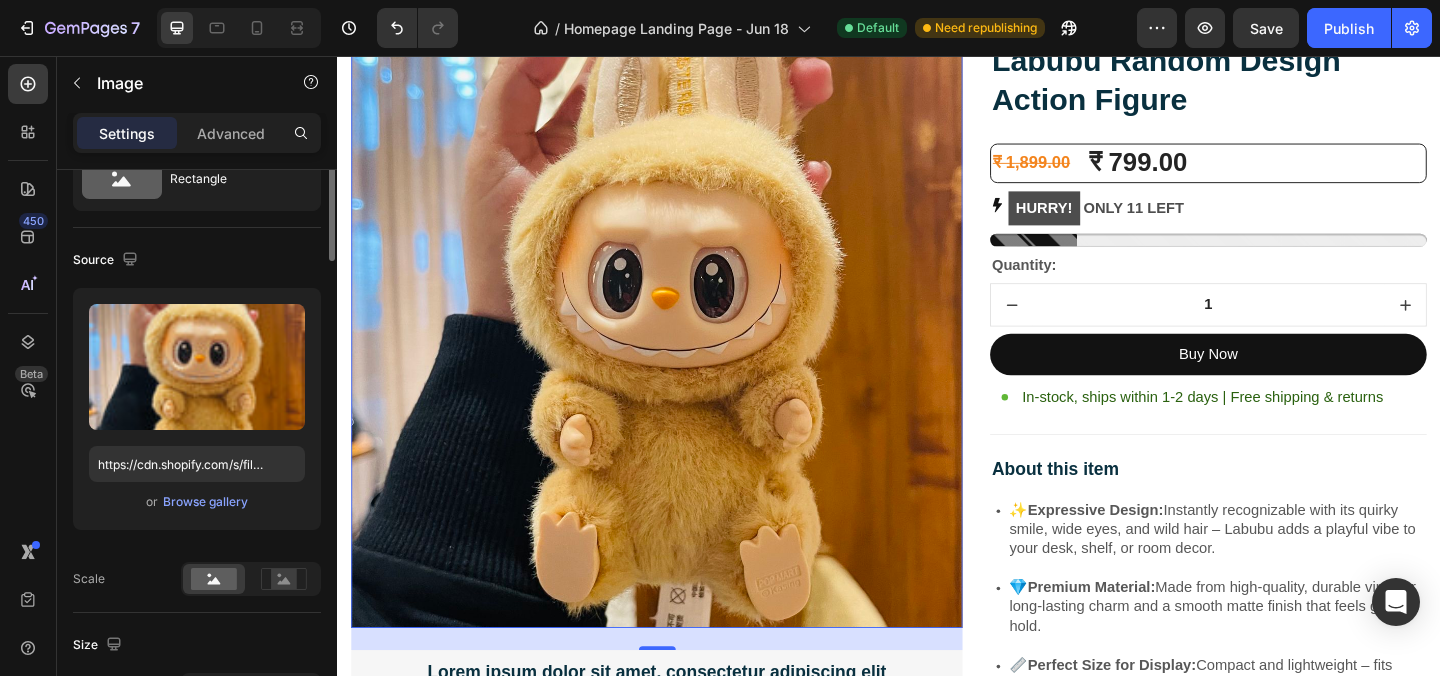 scroll, scrollTop: 0, scrollLeft: 0, axis: both 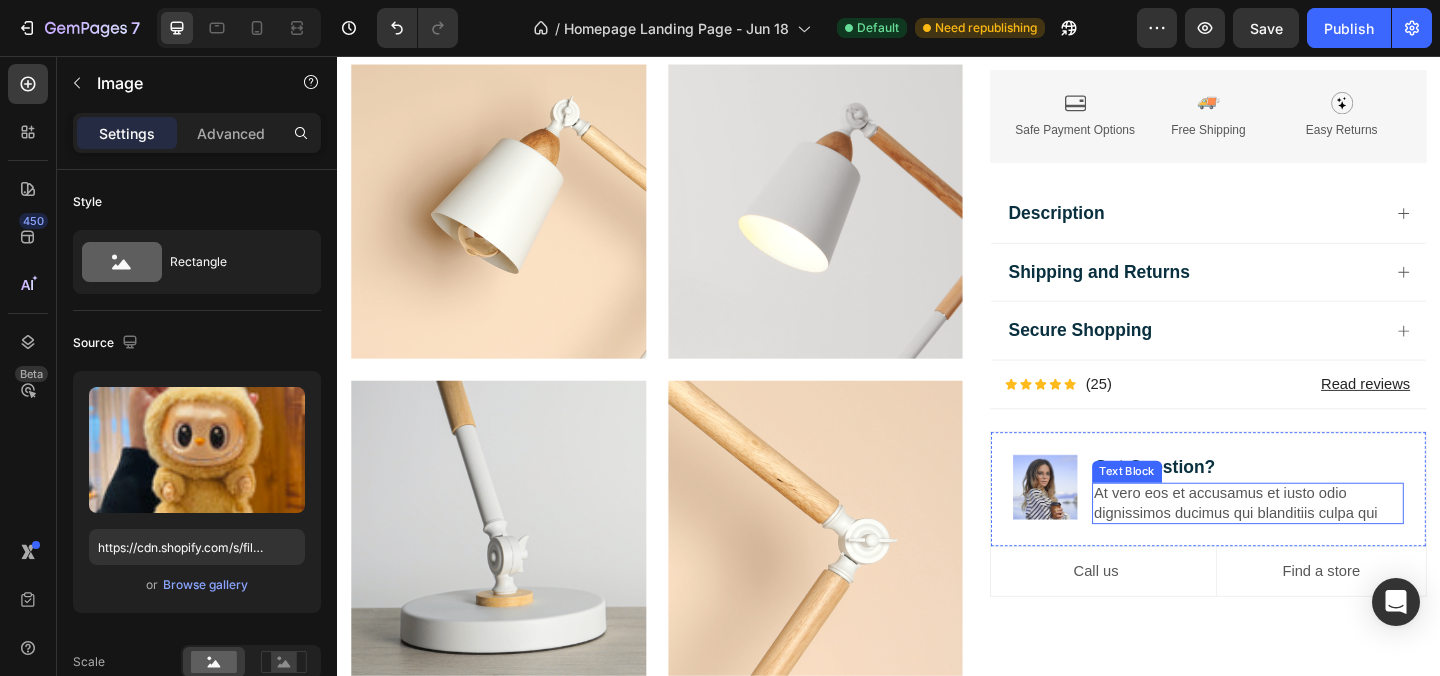 click on "At vero eos et accusamus et iusto odio dignissimos ducimus qui blanditiis culpa qui" at bounding box center [1327, 543] 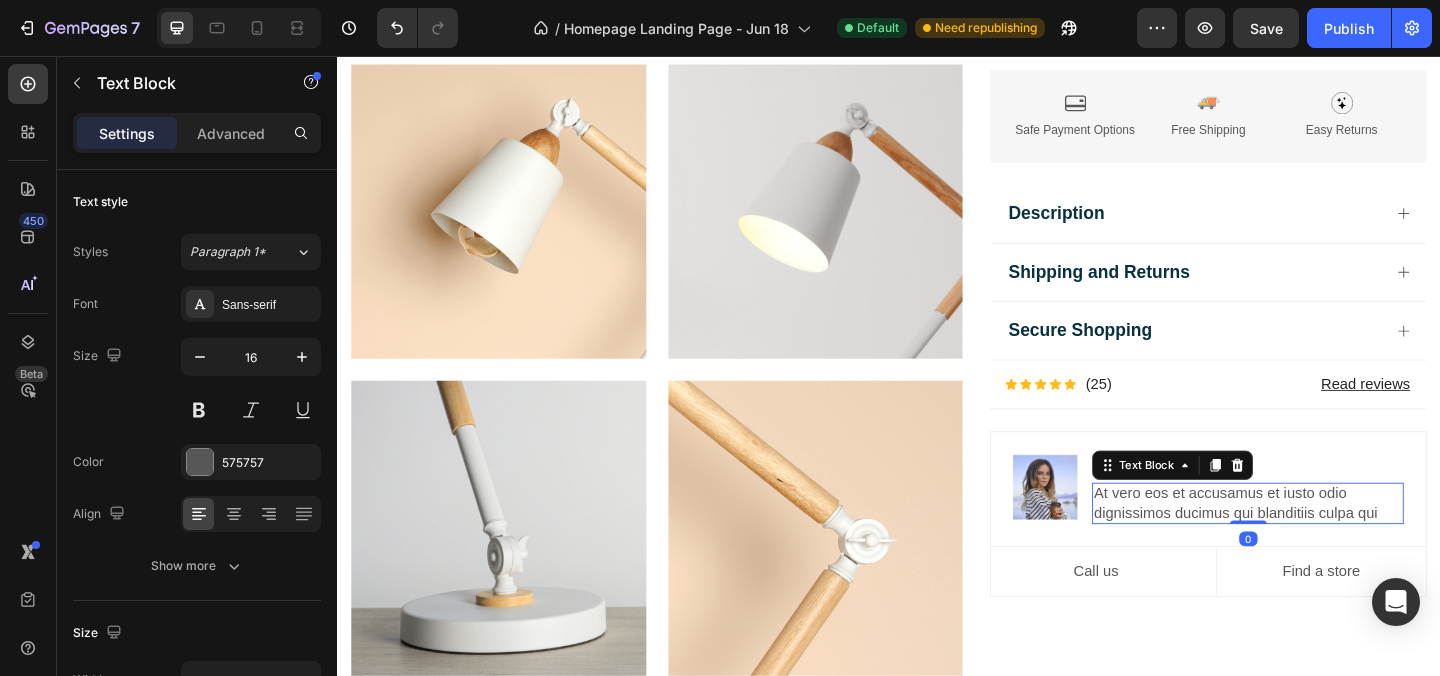 click on "At vero eos et accusamus et iusto odio dignissimos ducimus qui blanditiis culpa qui" at bounding box center [1327, 543] 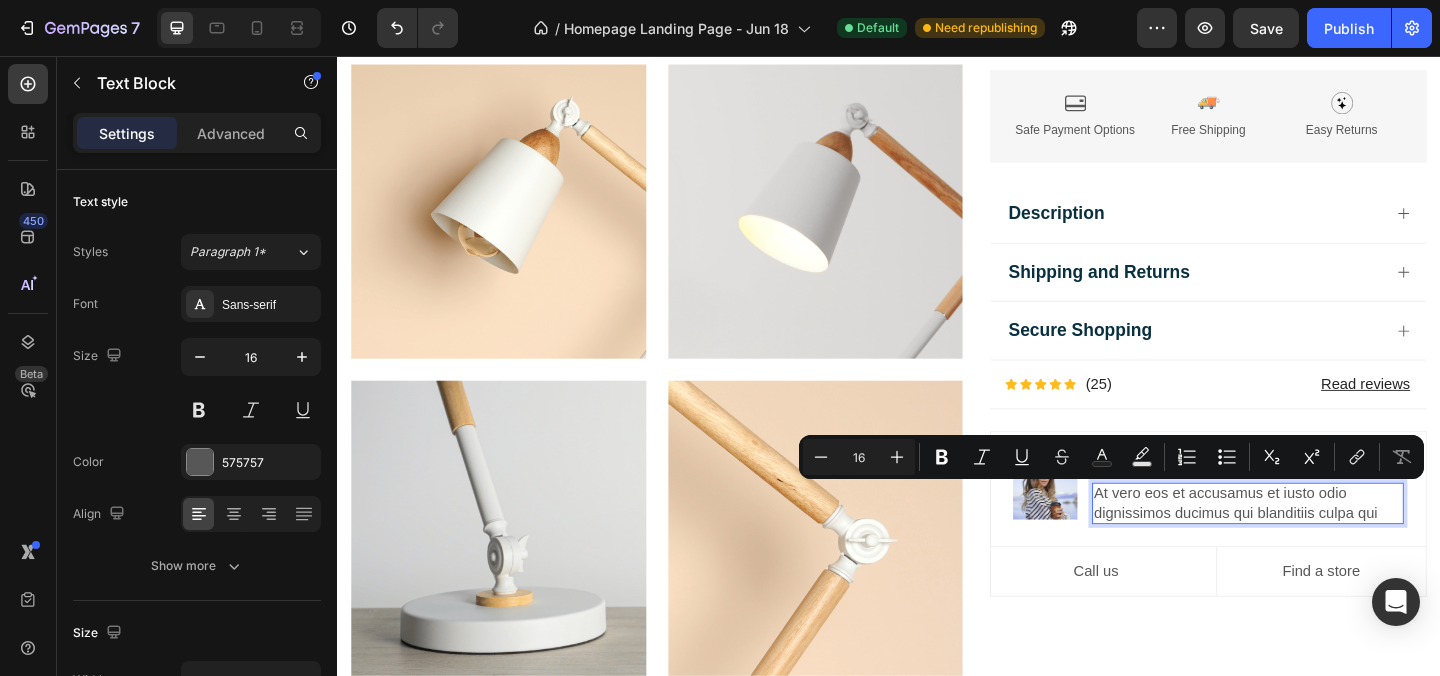 type on "19" 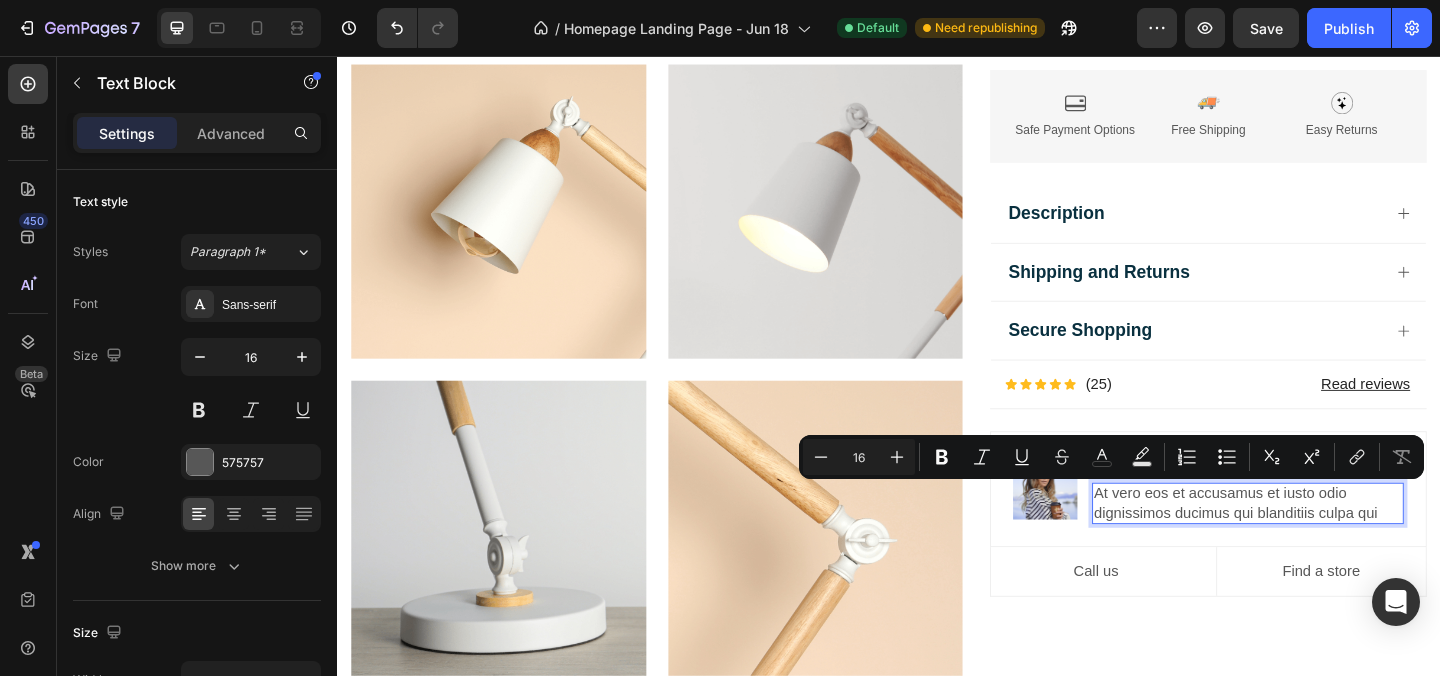 click on "At vero eos et accusamus et iusto odio dignissimos ducimus qui blanditiis culpa qui" at bounding box center (1327, 543) 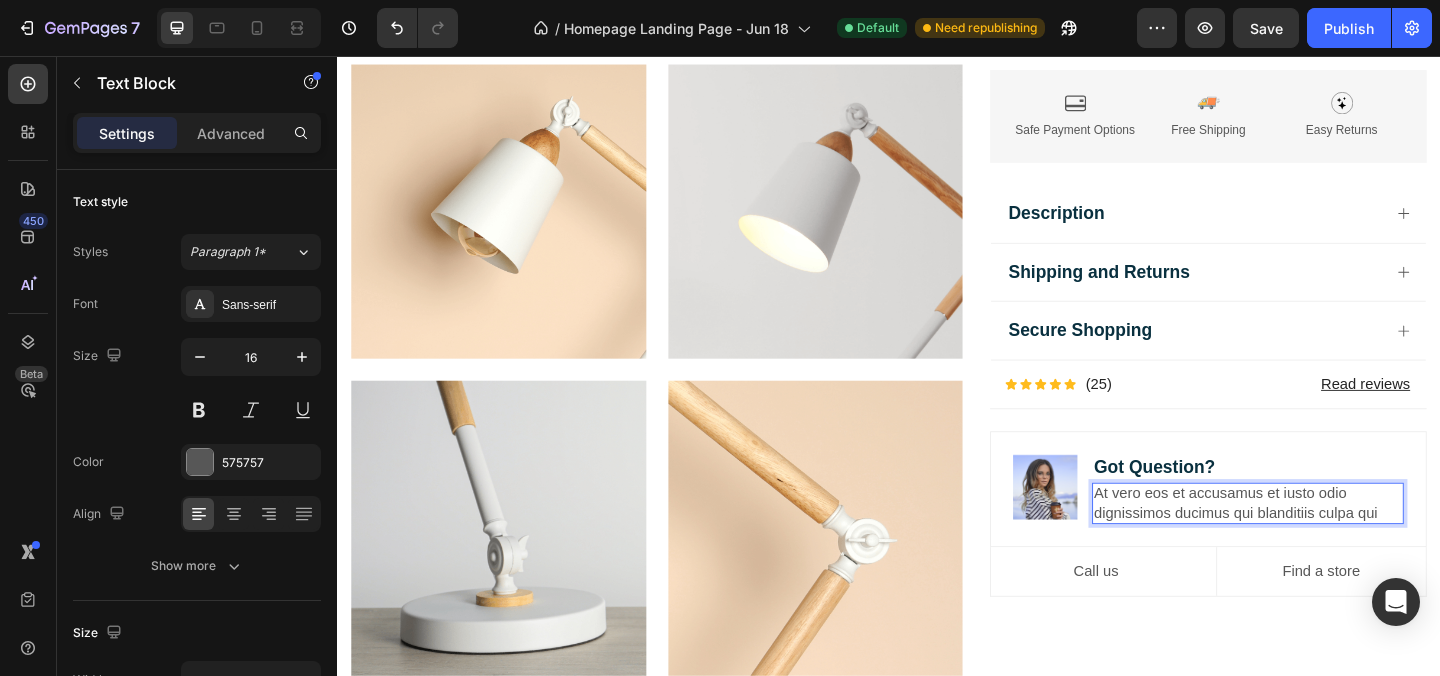 click on "At vero eos et accusamus et iusto odio dignissimos ducimus qui blanditiis culpa qui" at bounding box center (1327, 543) 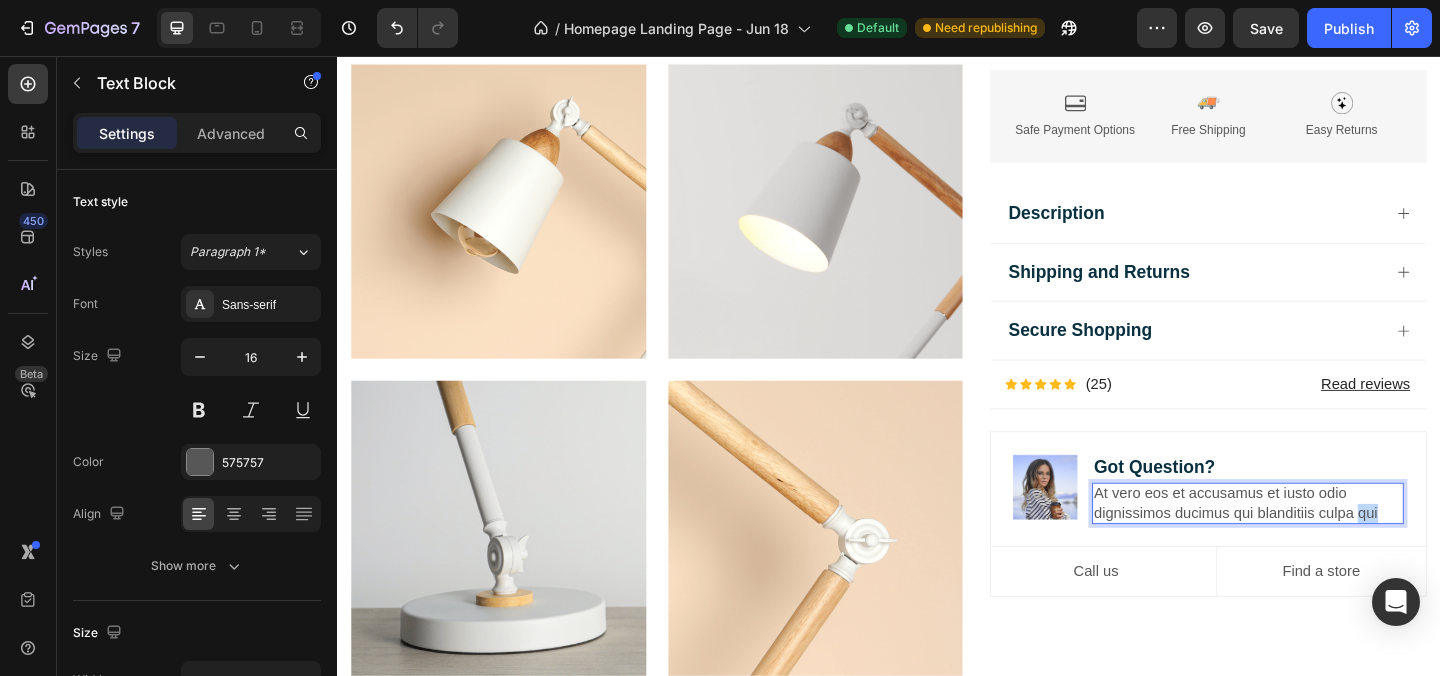 click on "At vero eos et accusamus et iusto odio dignissimos ducimus qui blanditiis culpa qui" at bounding box center (1327, 543) 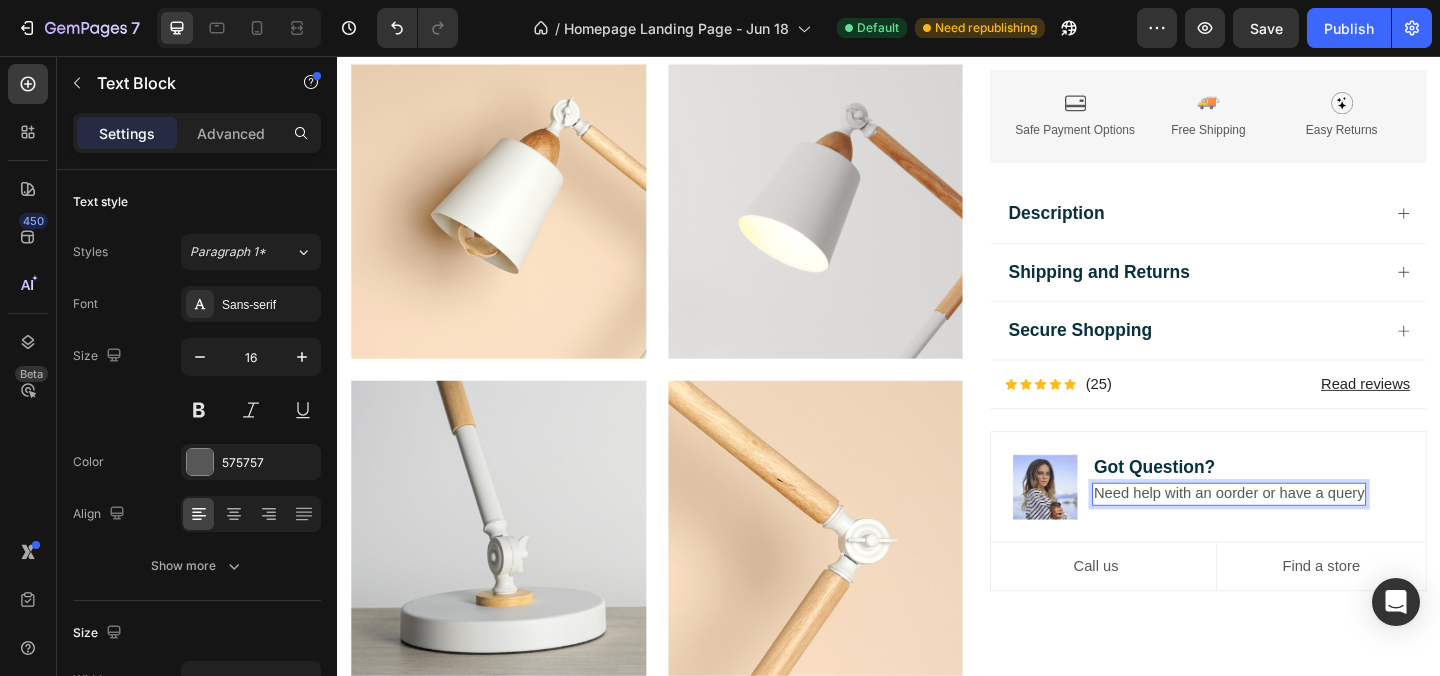 click on "Need help with an oorder or have a query" at bounding box center (1307, 532) 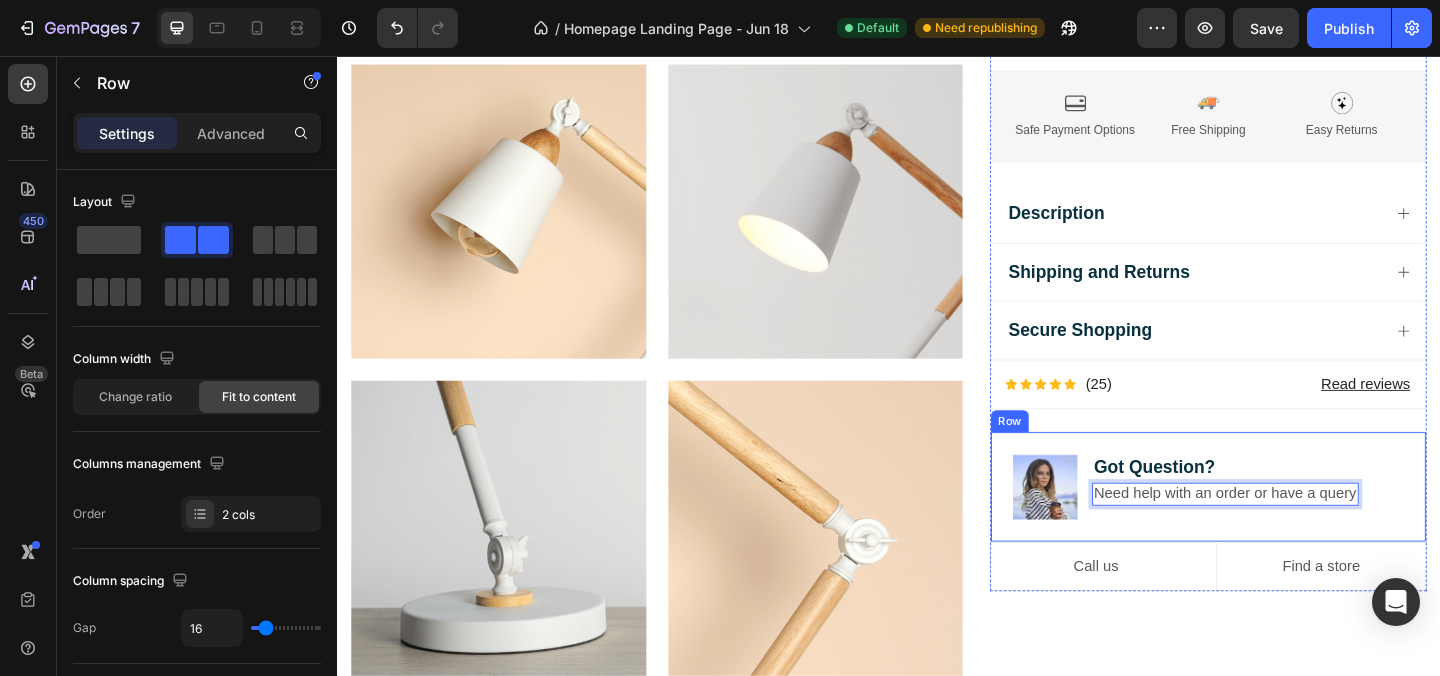 click on "Image Got Question? Text Block Need help with an order or have a query Text Block   0 Row" at bounding box center [1284, 524] 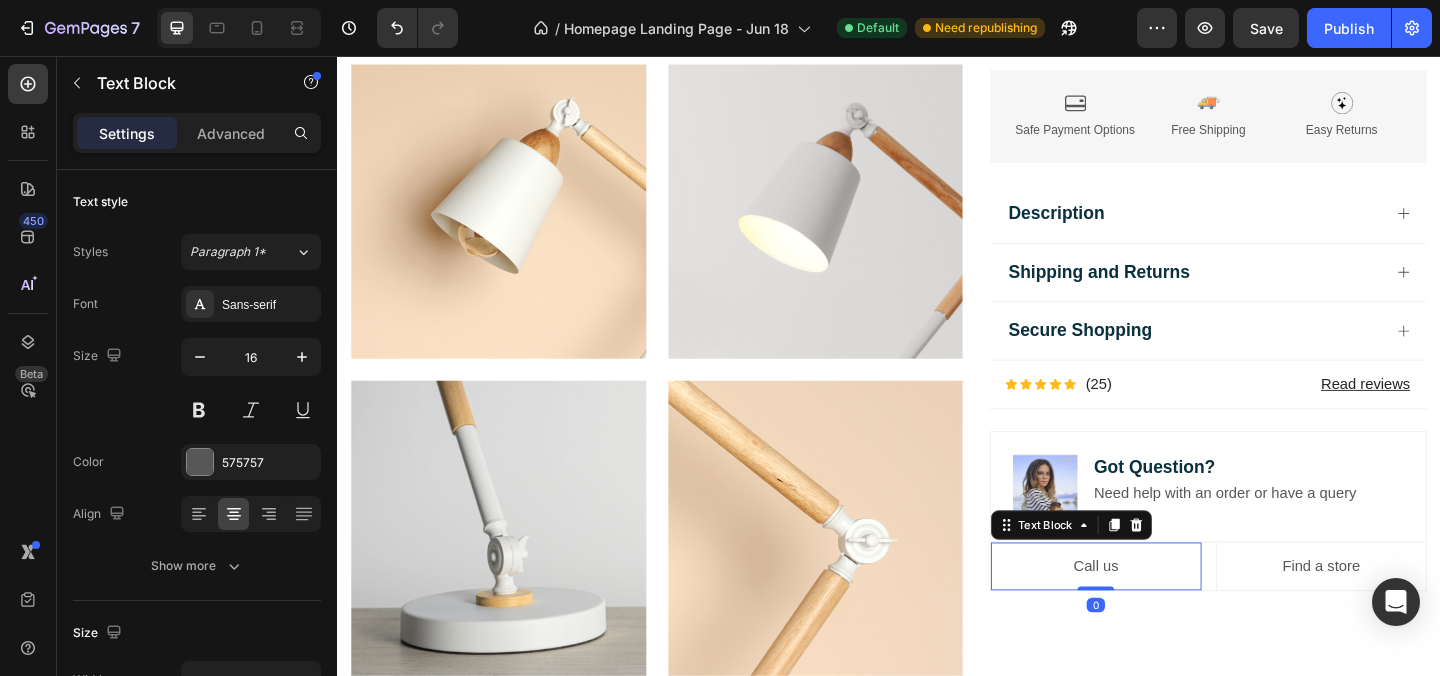 click on "Call us" at bounding box center [1162, 611] 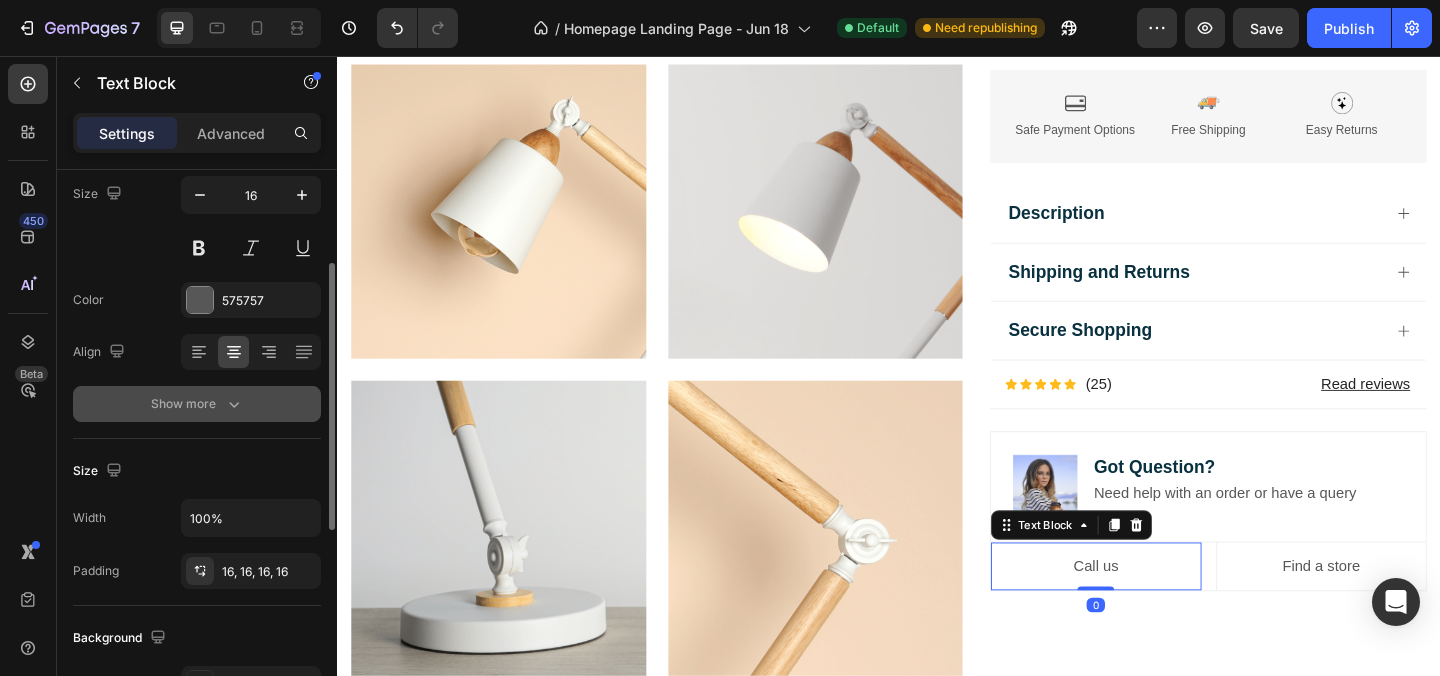 scroll, scrollTop: 173, scrollLeft: 0, axis: vertical 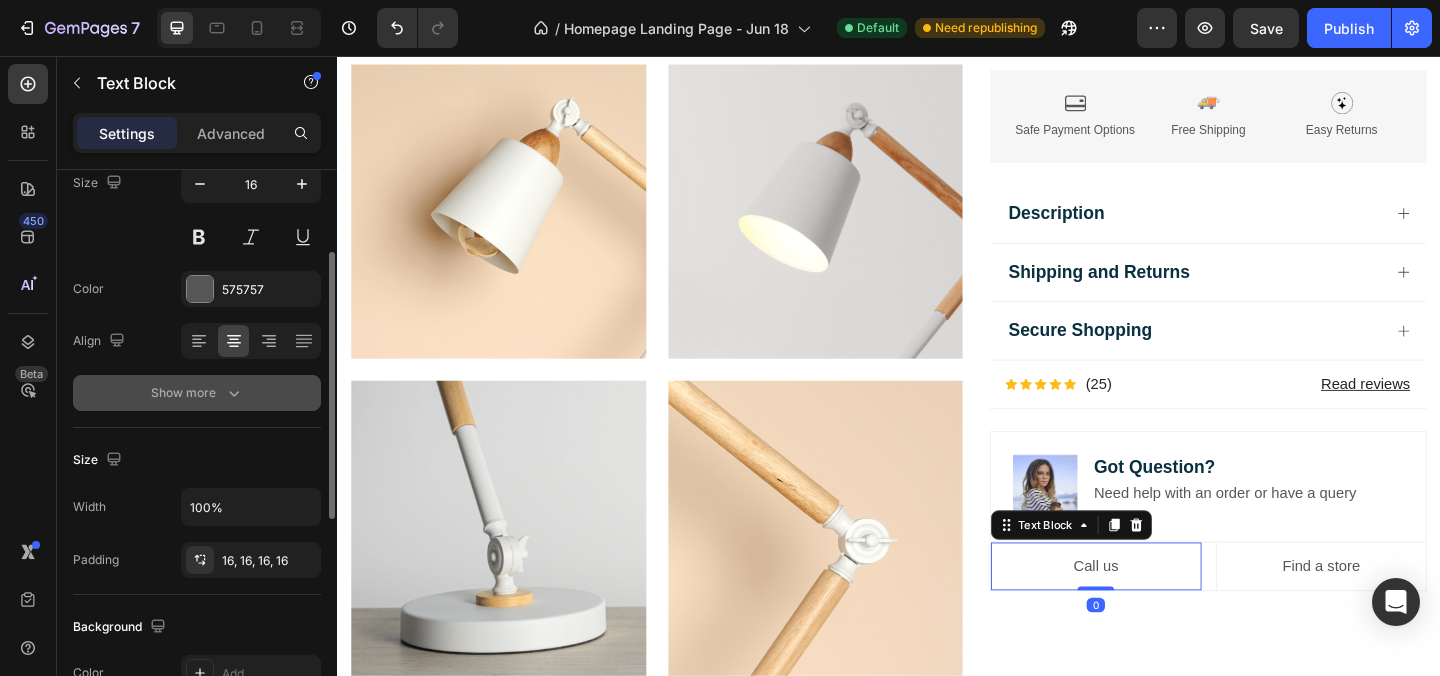 click on "Show more" at bounding box center [197, 393] 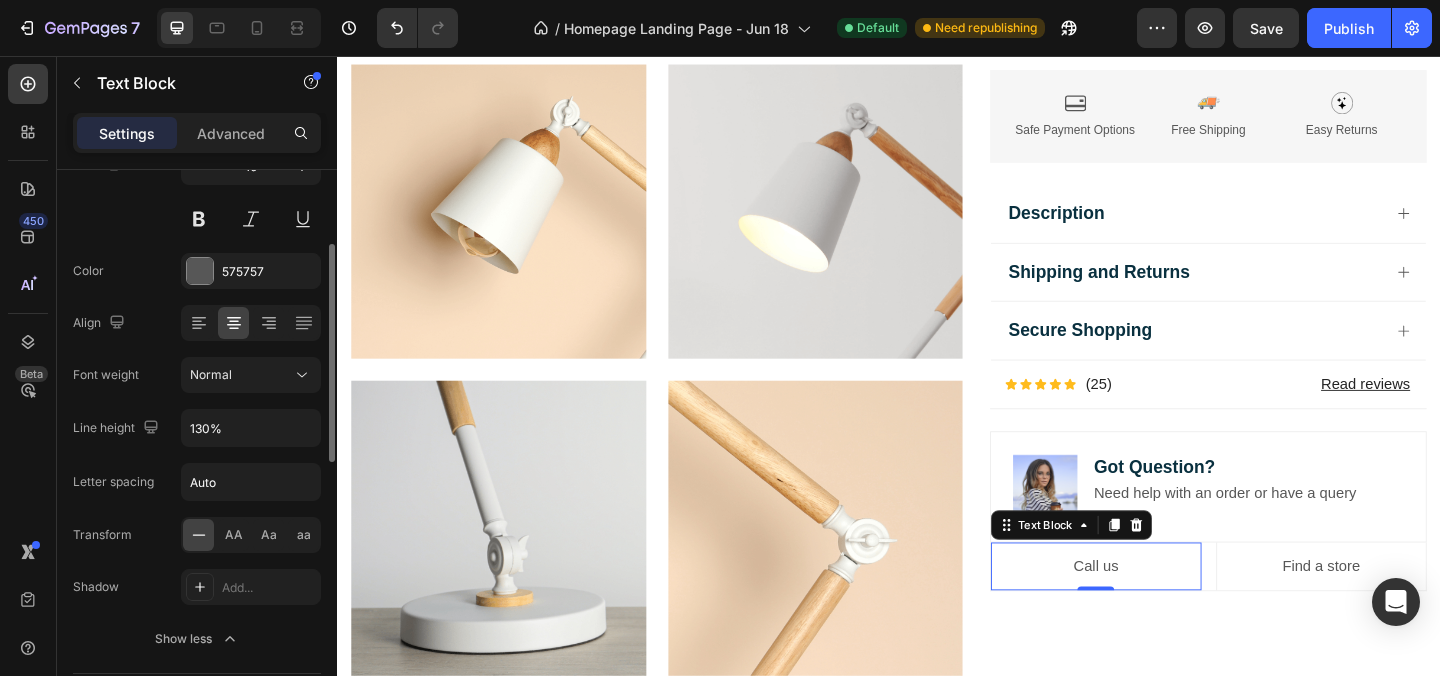 scroll, scrollTop: 206, scrollLeft: 0, axis: vertical 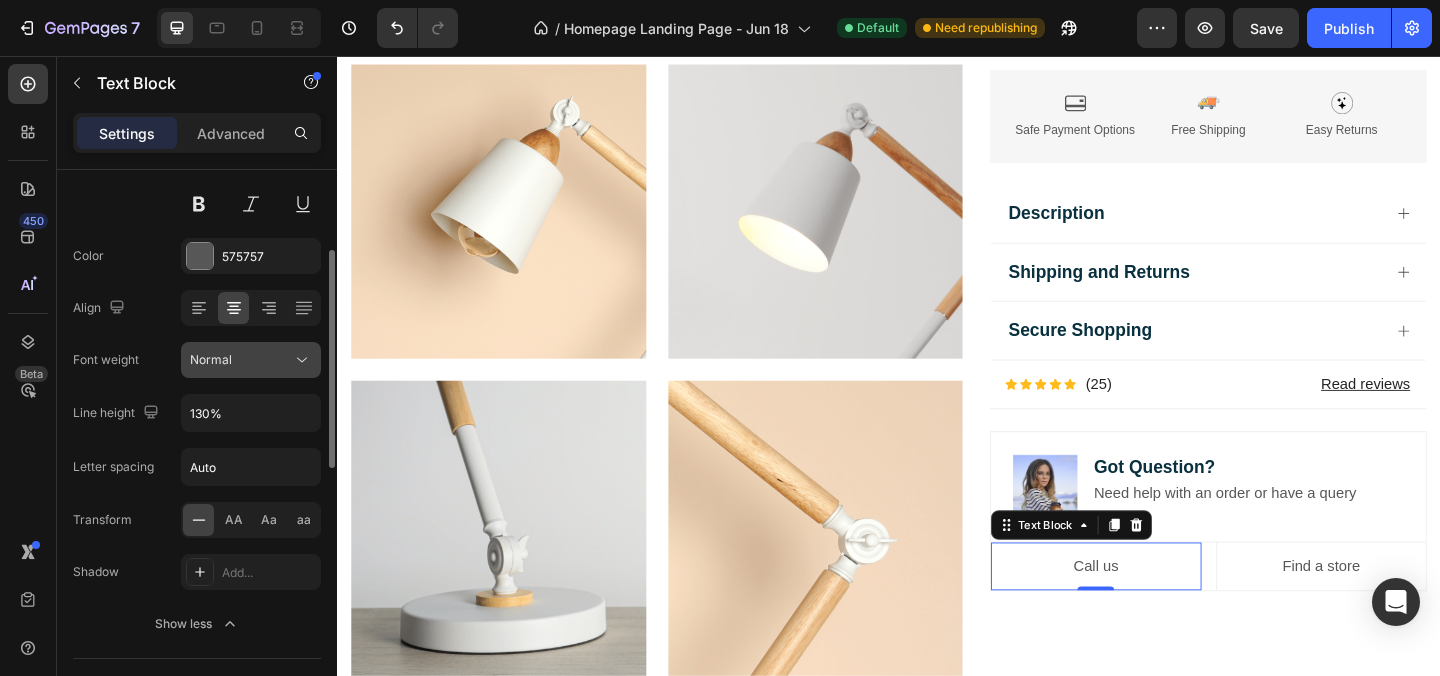 click on "Normal" at bounding box center [241, 360] 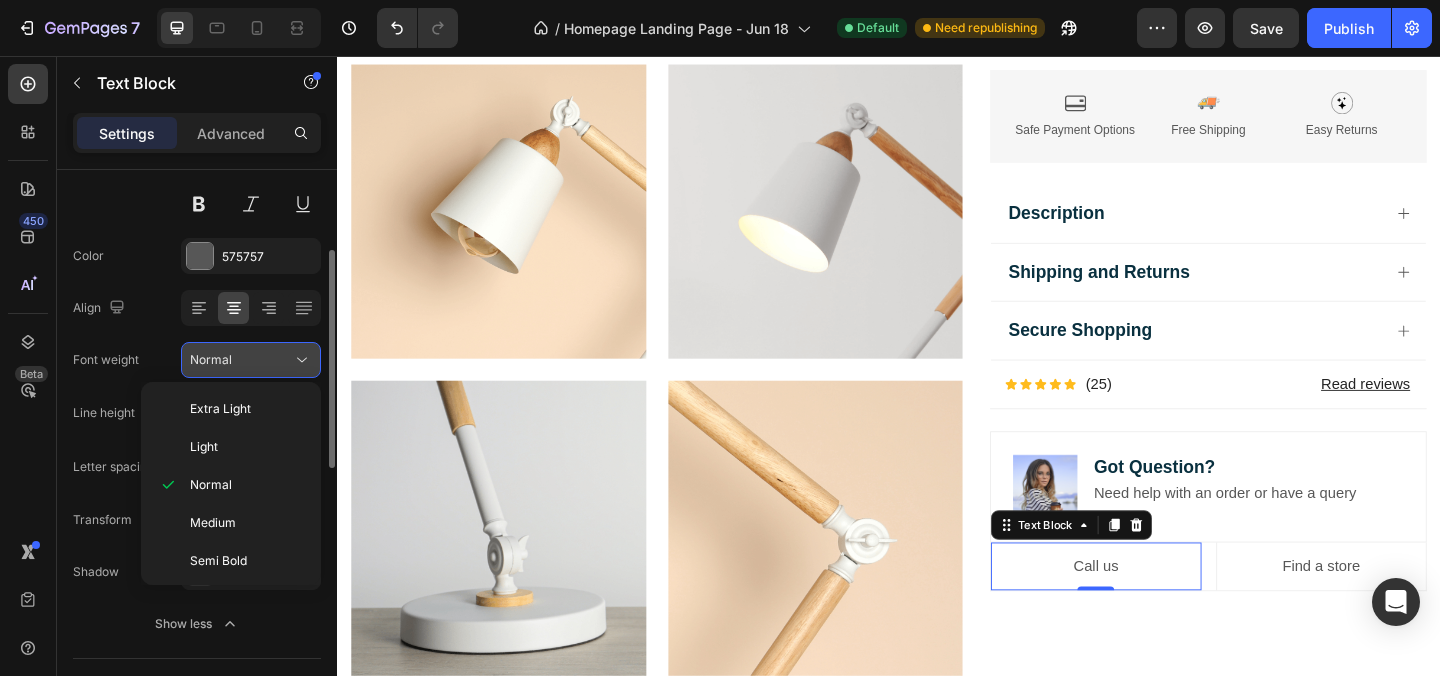 click on "Normal" at bounding box center (241, 360) 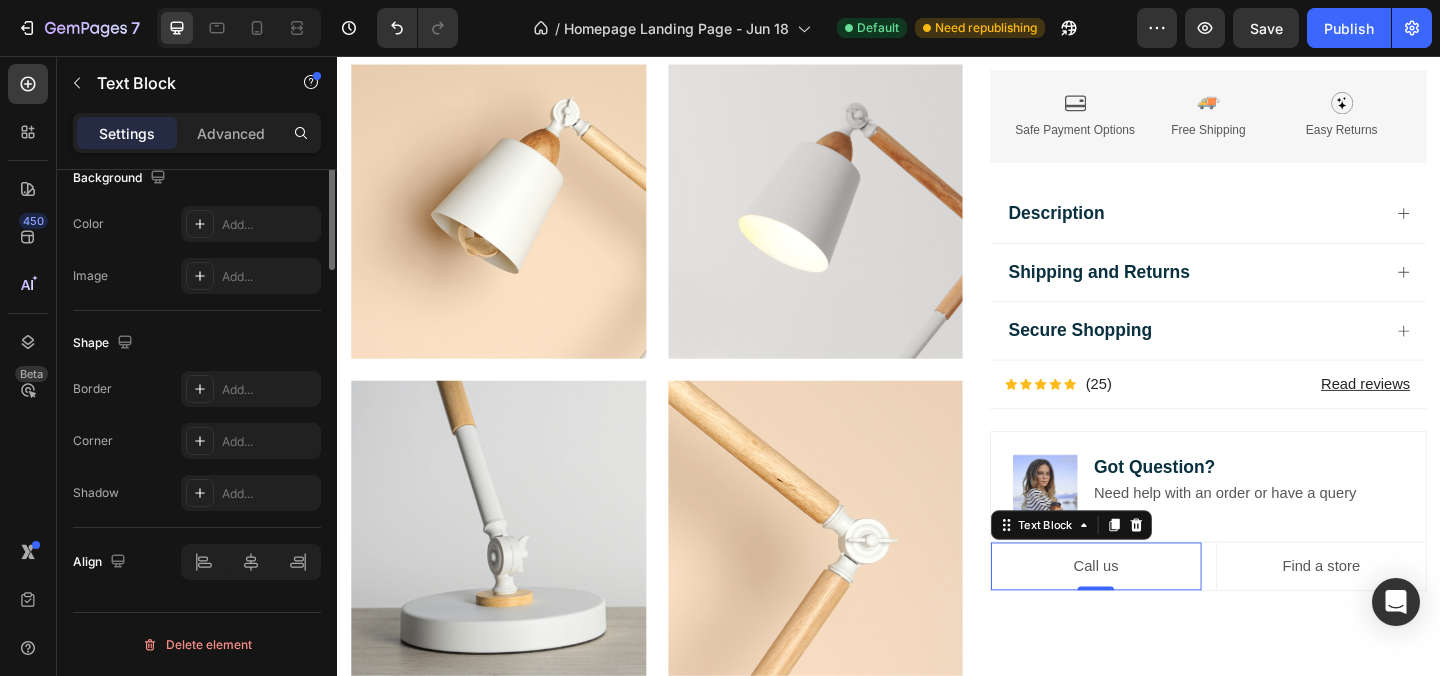 scroll, scrollTop: 0, scrollLeft: 0, axis: both 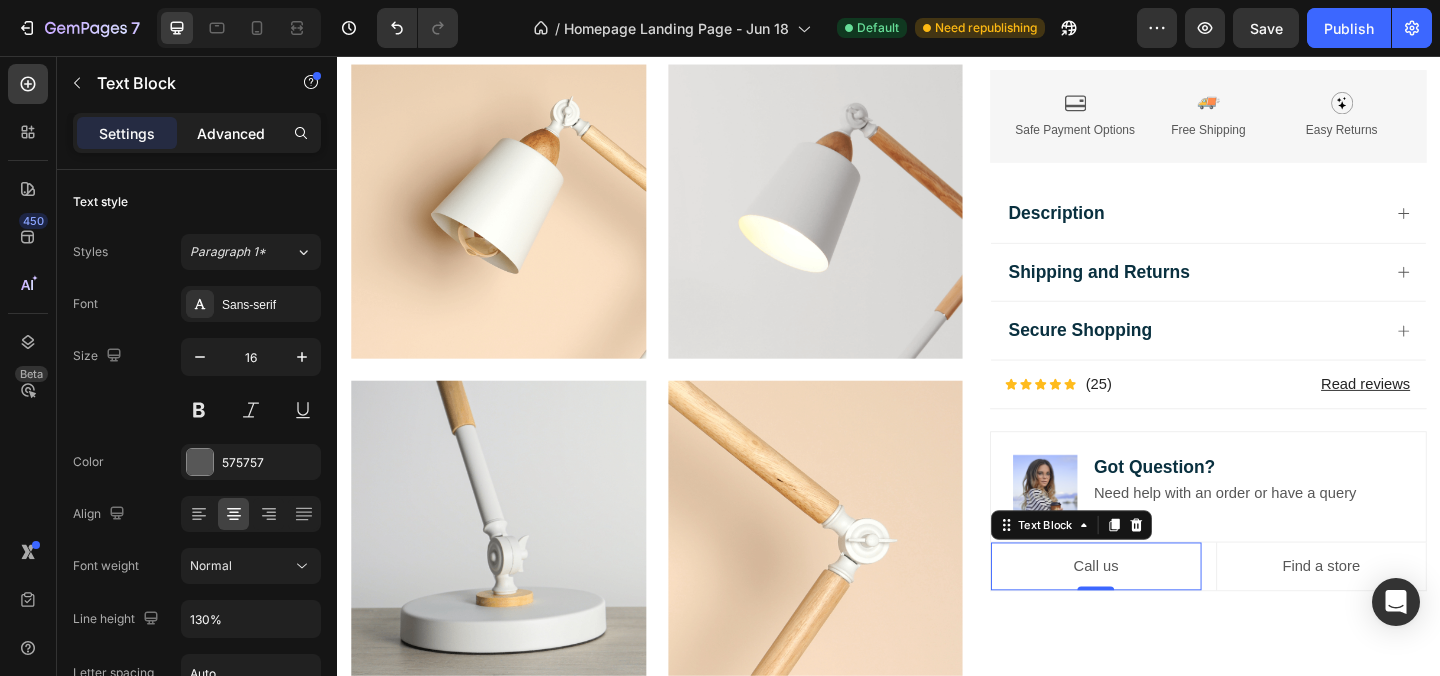 click on "Advanced" at bounding box center [231, 133] 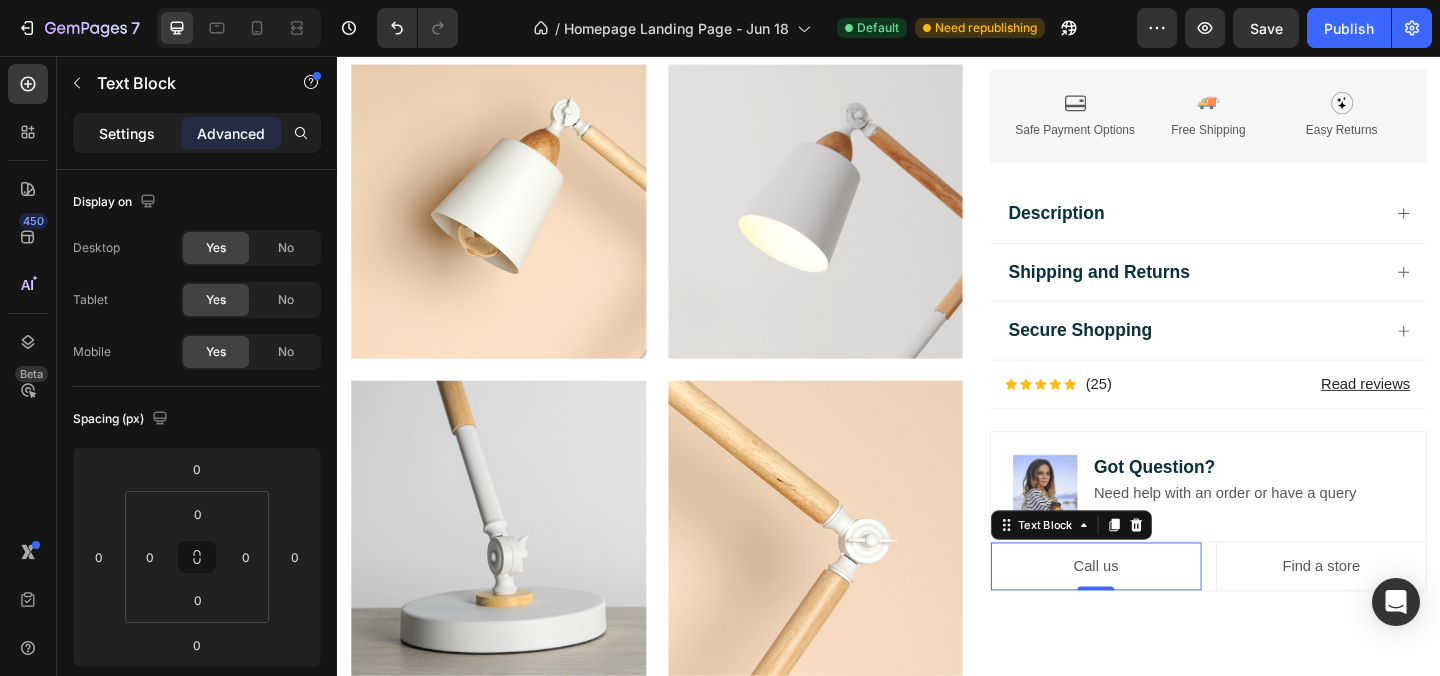 click on "Settings" at bounding box center [127, 133] 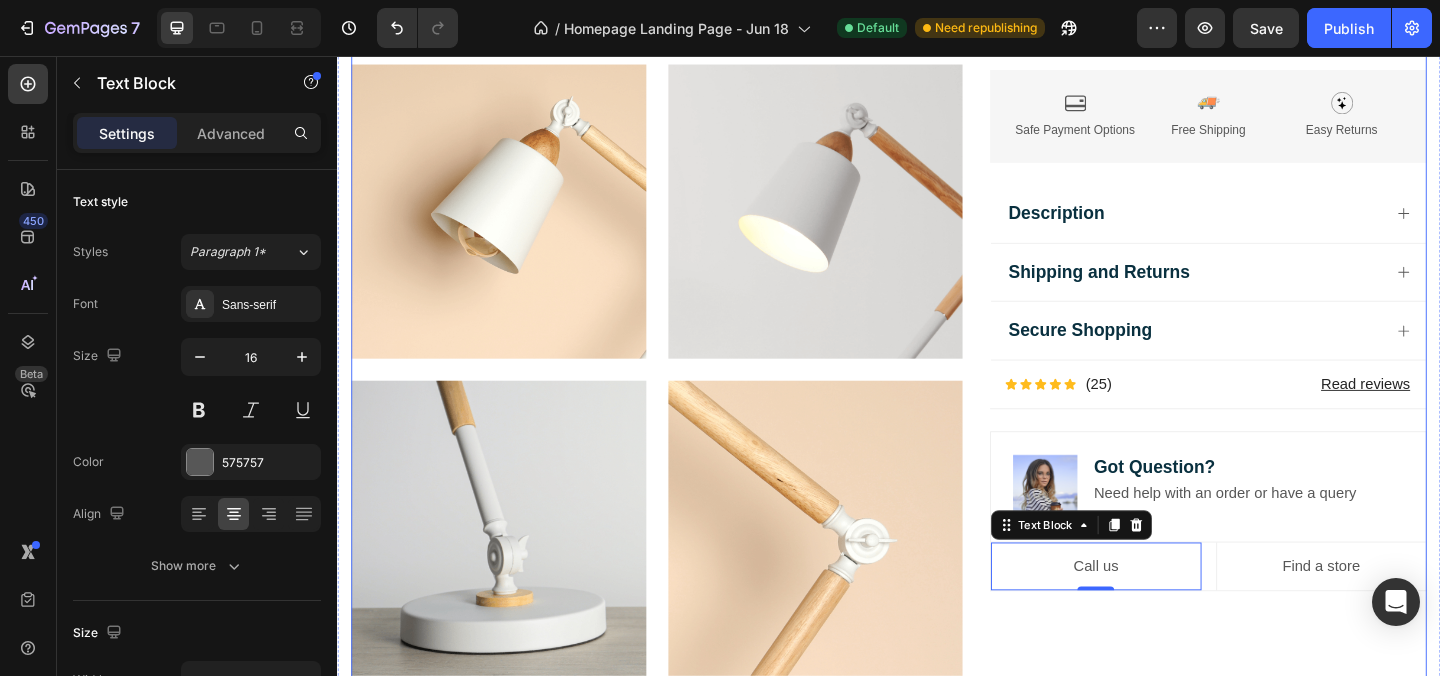 click on "Image Lorem ipsum dolor sit amet, consectetur adipiscing elit Text Block Image Adorable Expression Text Block Row Quirky smile, wild hair, and playful eyes that steal the spotlight instantly. Text Block Row Image High-Quality Build Text Block Row Made from premium vinyl material with soft texture and durable finish. Text Block Row Row Image Perfect Display Size Text Block Row Lightweight and compact – ideal for your desk, shelf, or even your car! Text Block Row Image Collector's Edition Text Block Row Comes in special packaging – ideal for gifting or preserving value. Text Block Row Row Image Image Row Image Image Row Row
Product Images Icon Icon Icon Icon Icon Icon List 2,500+ Verified Reviews! Text Block Row Labubu Random Design Action Figure Product Title ₹ 1,899.00 Product Price Product Price ₹ 799.00 Product Price Product Price Row
HURRY!  ONLY 11 LEFT Stock Counter Quantity: Text Block
1
Product Quantity Buy Now" at bounding box center [937, -94] 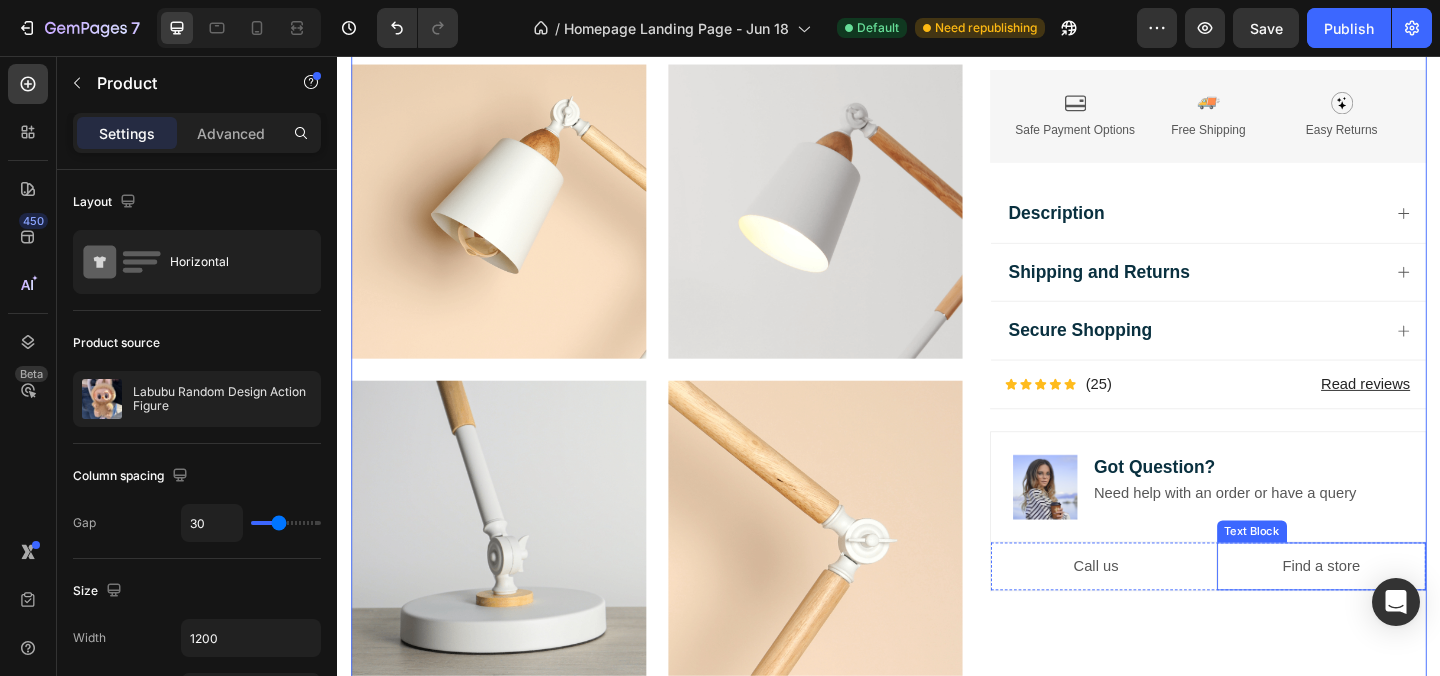 click on "Find a store" at bounding box center [1408, 611] 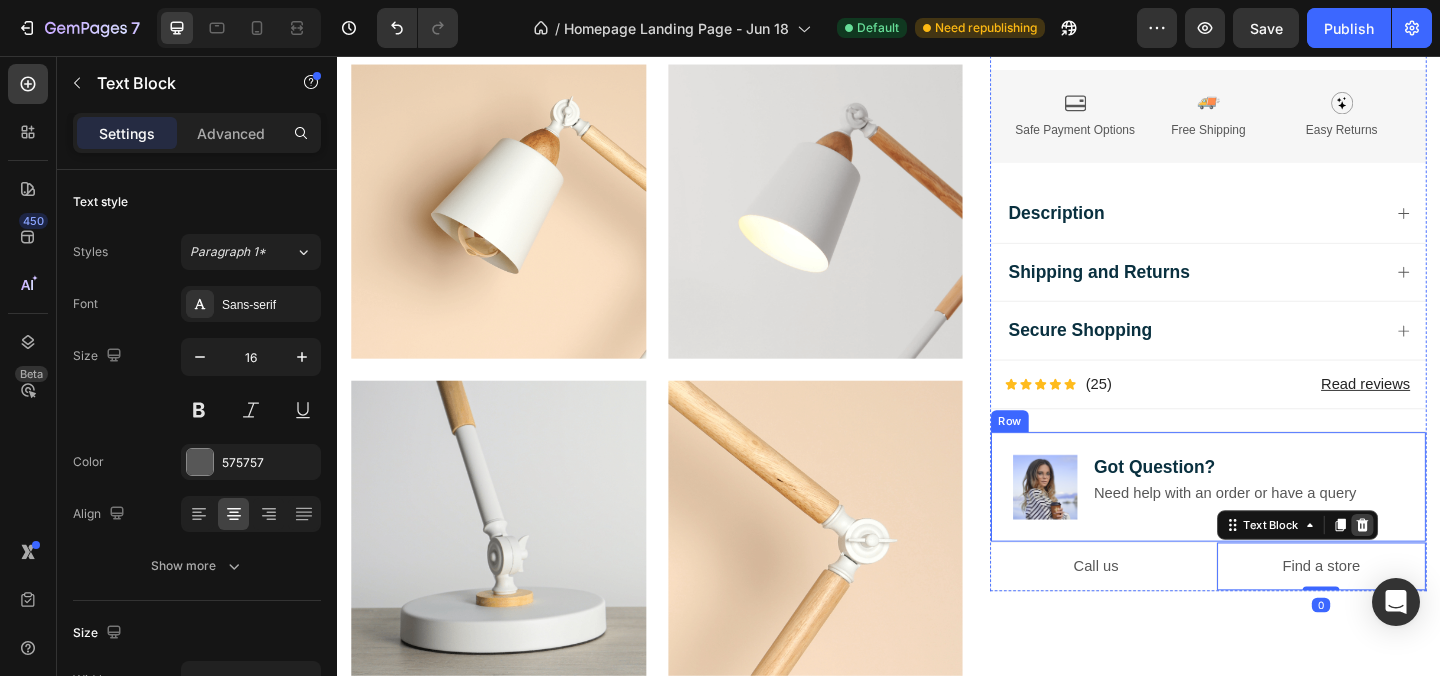 click 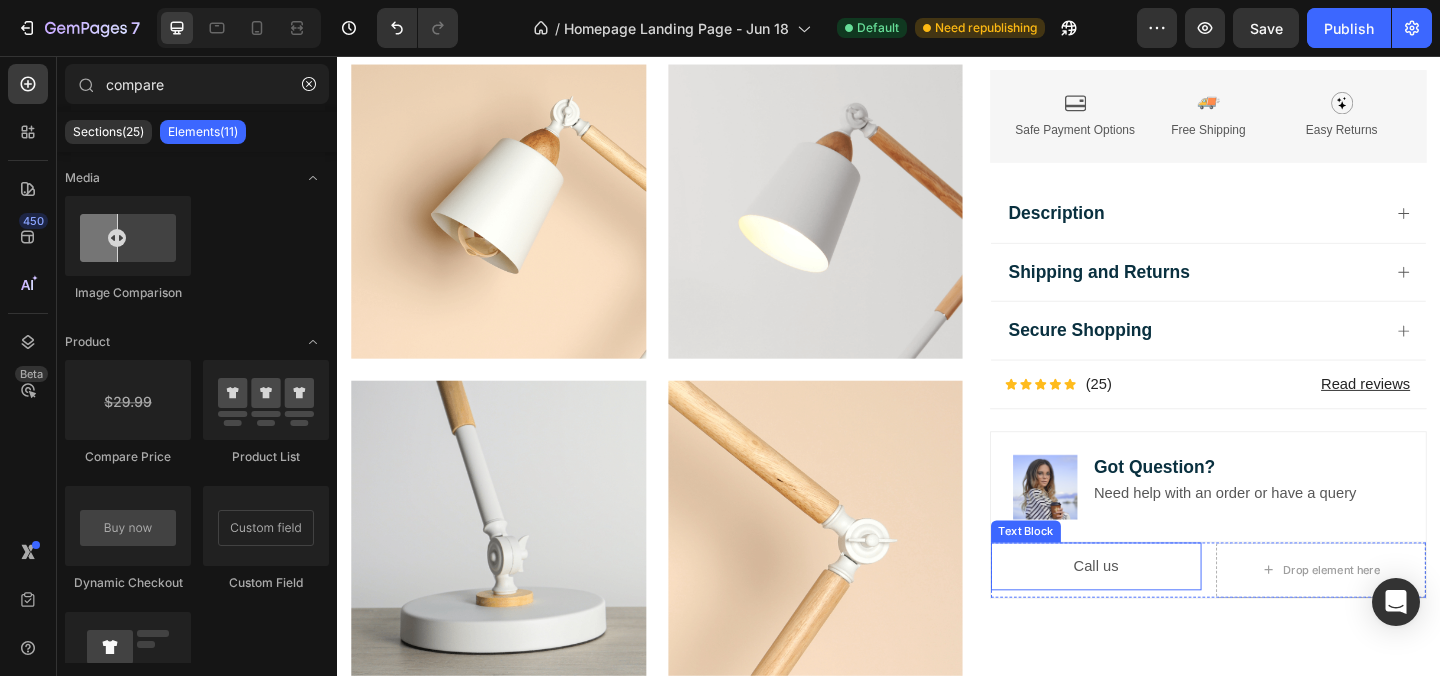click on "Call us" at bounding box center [1162, 611] 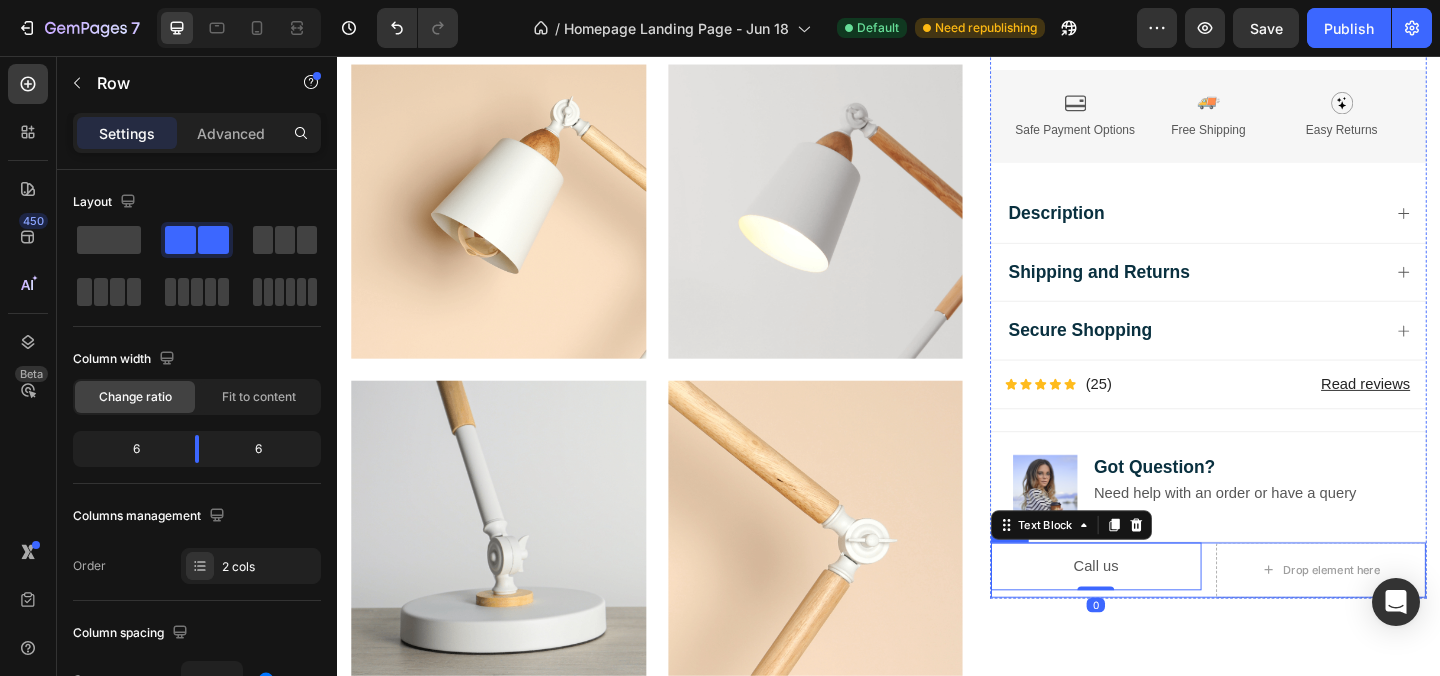 click on "Call us Text Block   0
Drop element here Row" at bounding box center [1284, 615] 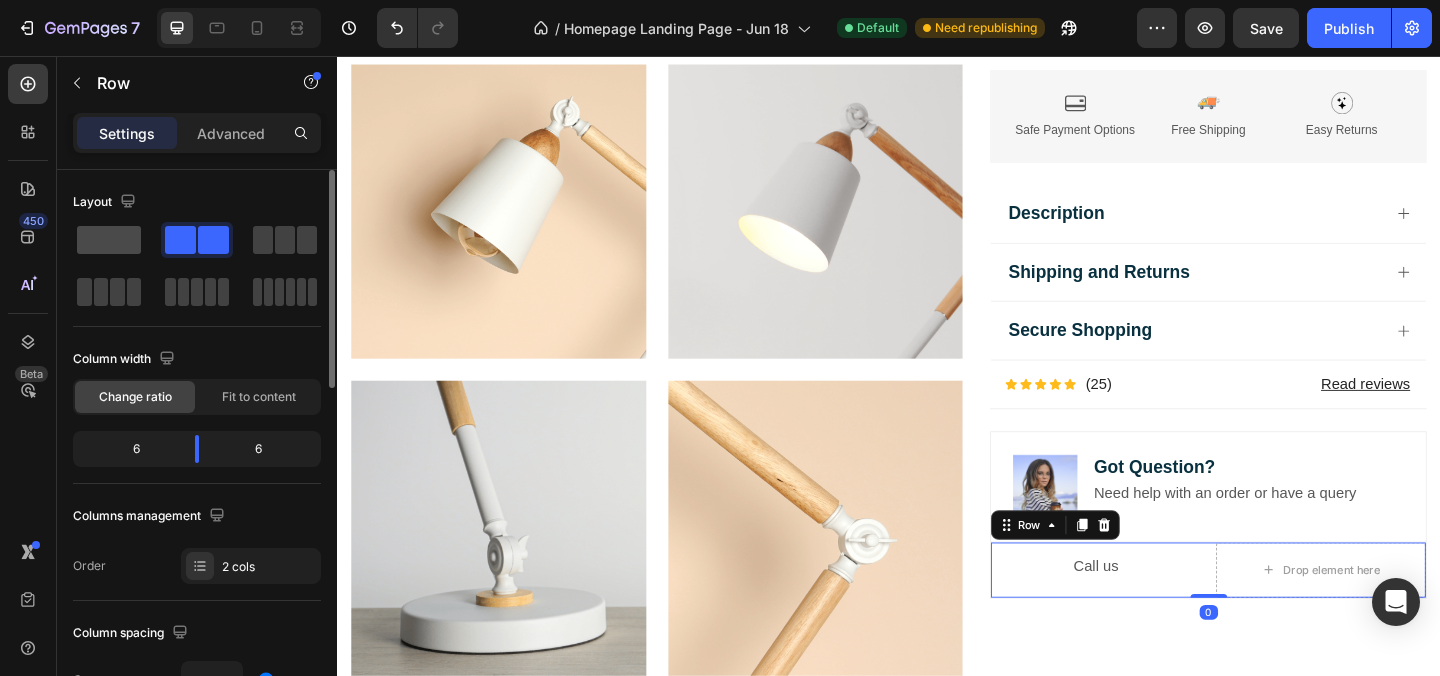 click 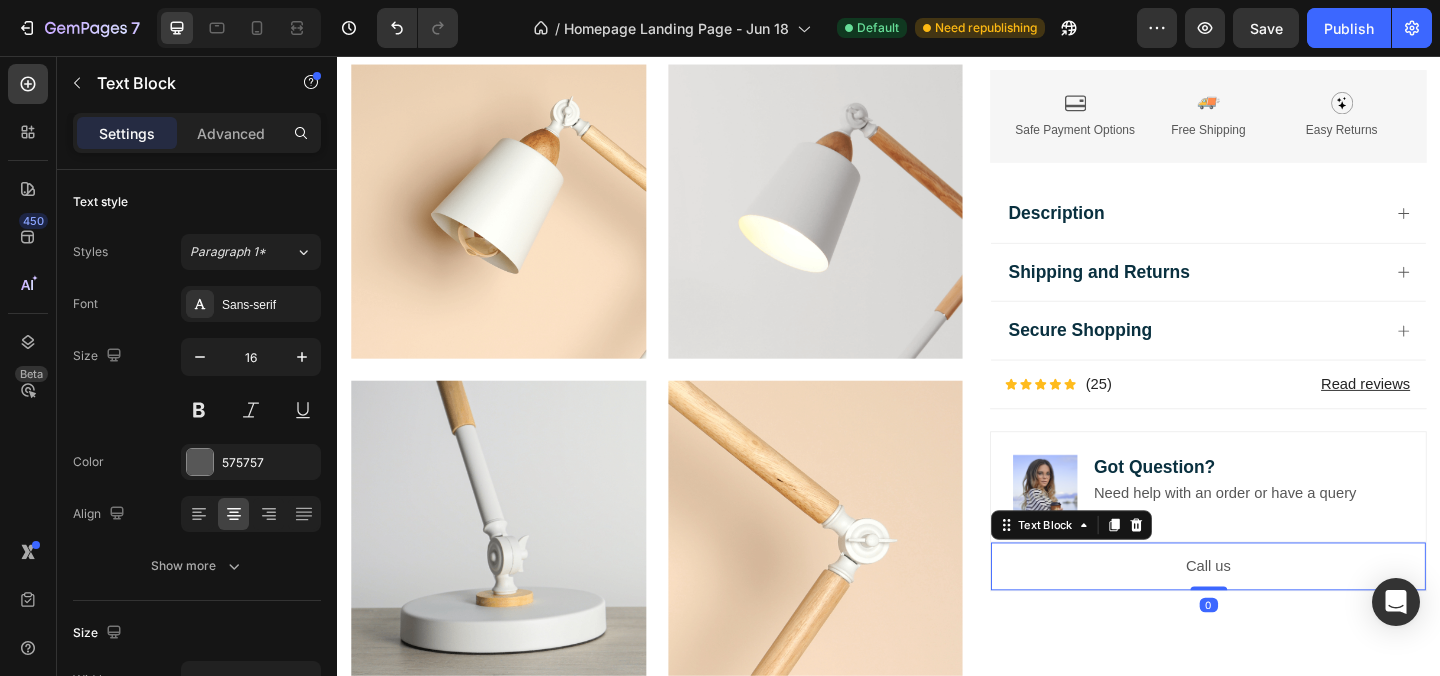click on "Call us" at bounding box center (1284, 611) 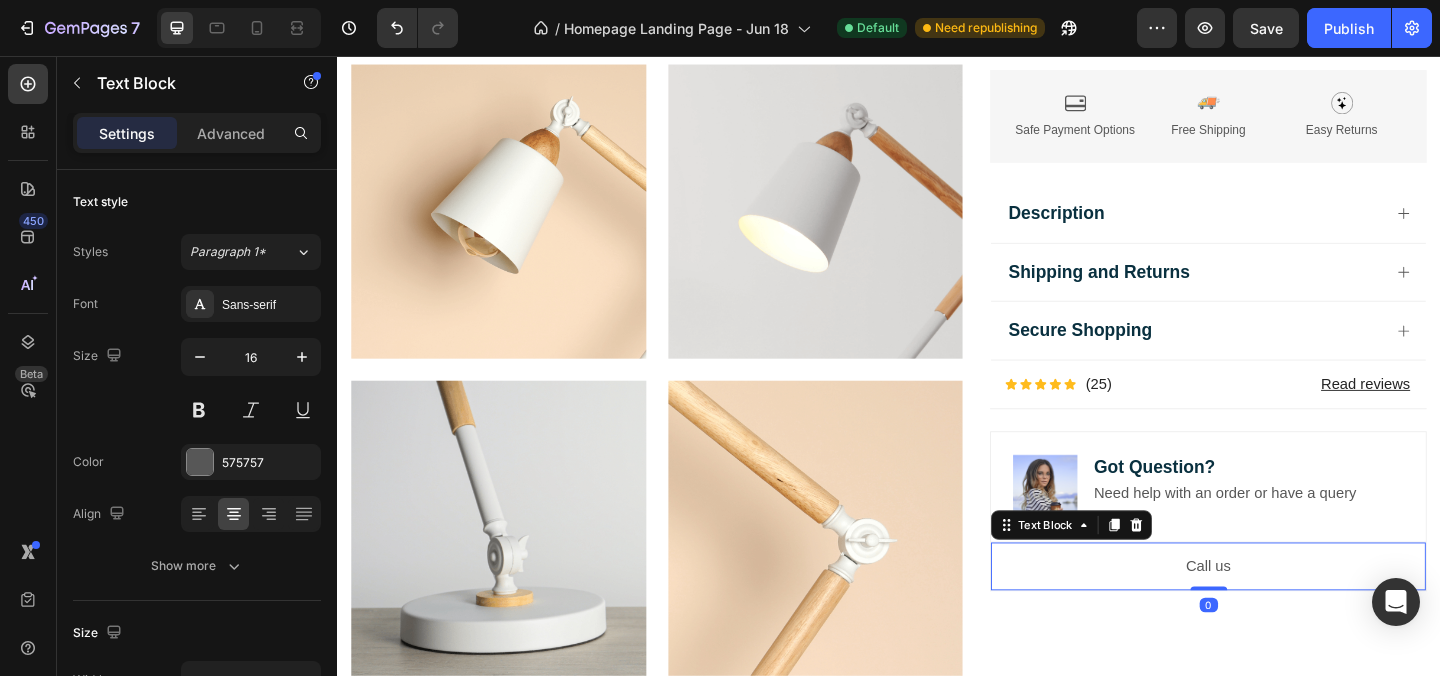 click on "Call us" at bounding box center (1284, 611) 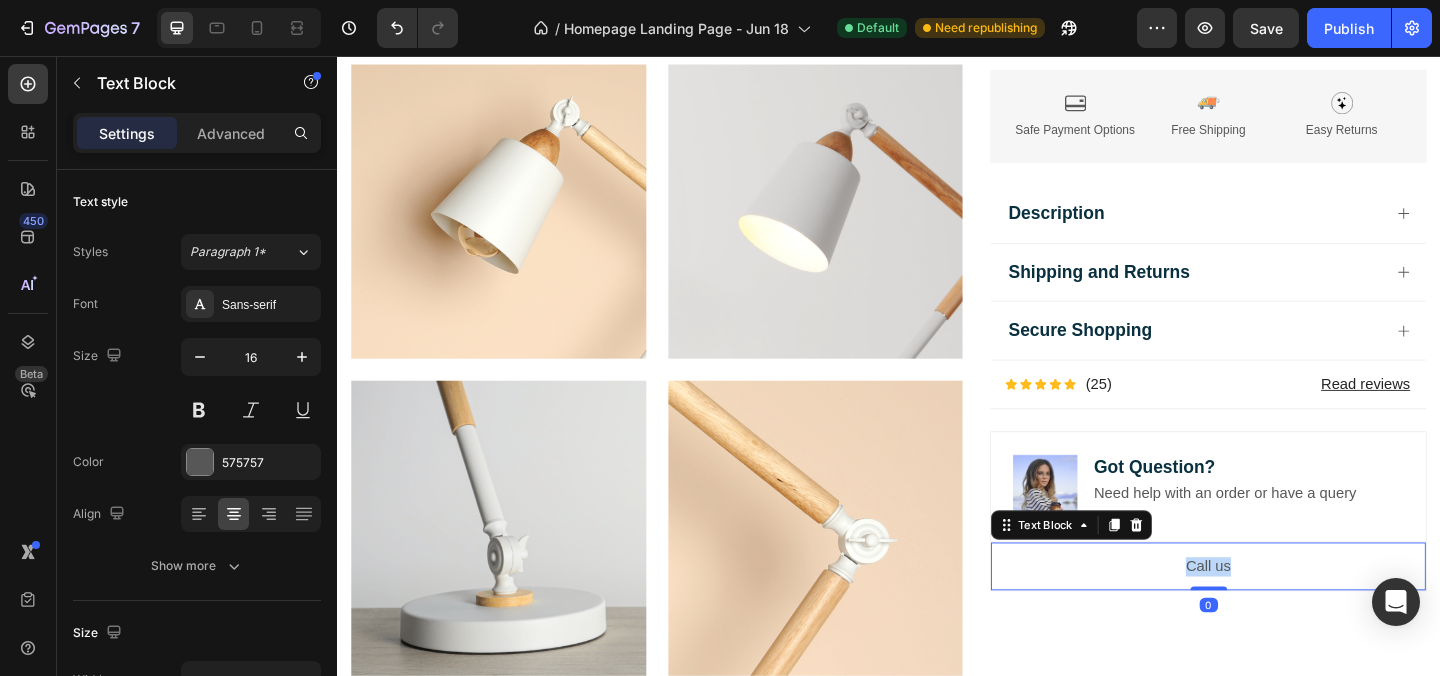 click on "Call us" at bounding box center [1284, 611] 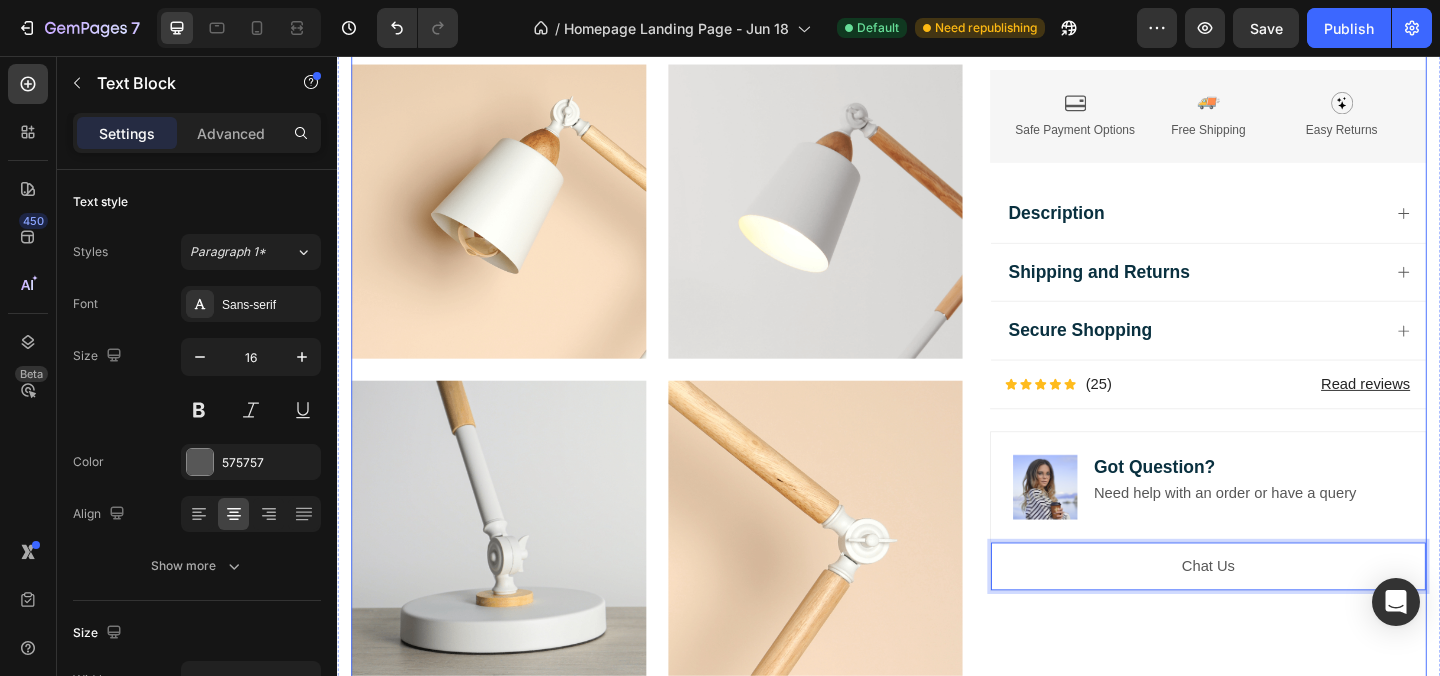 click on "Icon Icon Icon Icon Icon Icon List 2,500+ Verified Reviews! Text Block Row Labubu Random Design Action Figure Product Title ₹ 1,899.00 Product Price Product Price ₹ 799.00 Product Price Product Price Row
HURRY!  ONLY 11 LEFT Stock Counter Quantity: Text Block
1
Product Quantity Buy Now Dynamic Checkout
In-stock, ships within 1-2 days | Free shipping & returns Item List About this item Text Block
✨  Expressive Design:  Instantly recognizable with its quirky smile, wide eyes, and wild hair – Labubu adds a playful vibe to your desk, shelf, or room decor.
💎  Premium Material:  Made from high-quality, durable vinyl for long-lasting charm and a smooth matte finish that feels great to hold.
📏  Perfect Size for Display:  Compact and lightweight – fits effortlessly into your collection, workspace, or even your car dashboard.
🎁  Great Gift Choice:
📦  Image" at bounding box center [1284, -94] 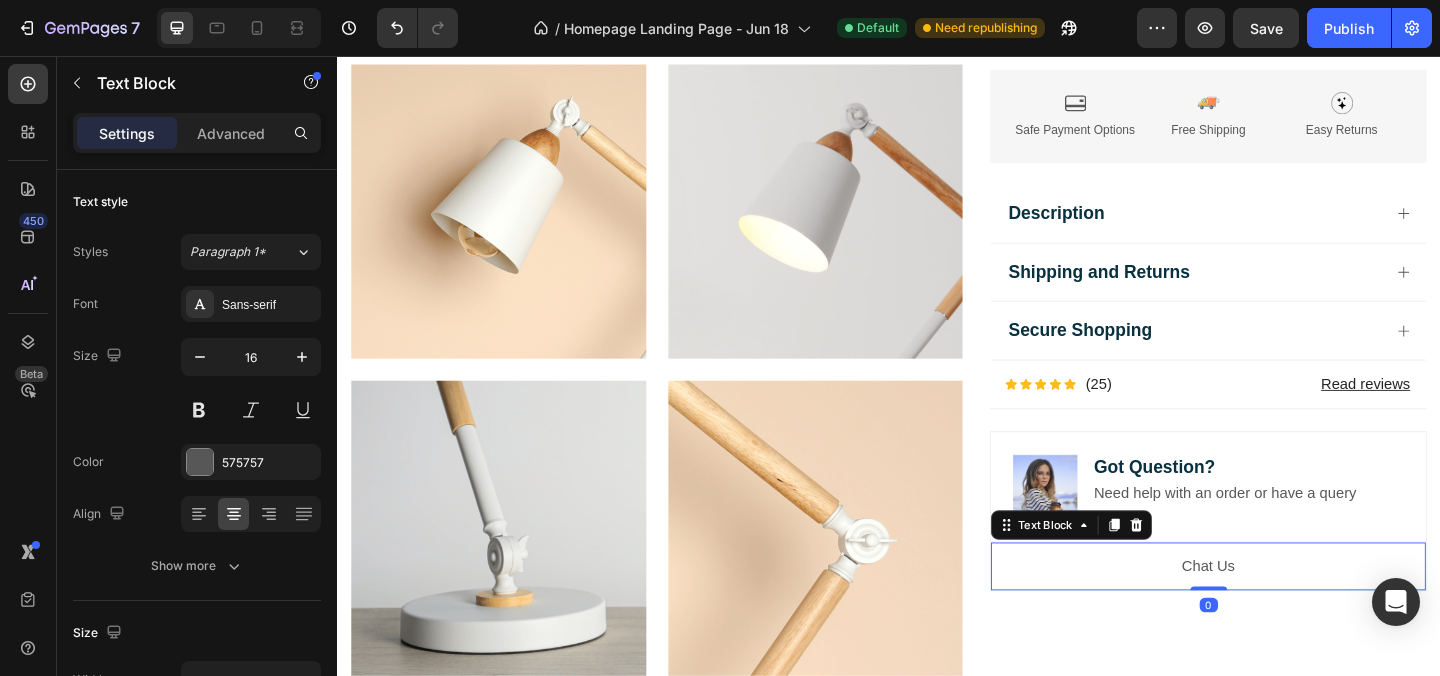 click on "Chat Us" at bounding box center (1284, 611) 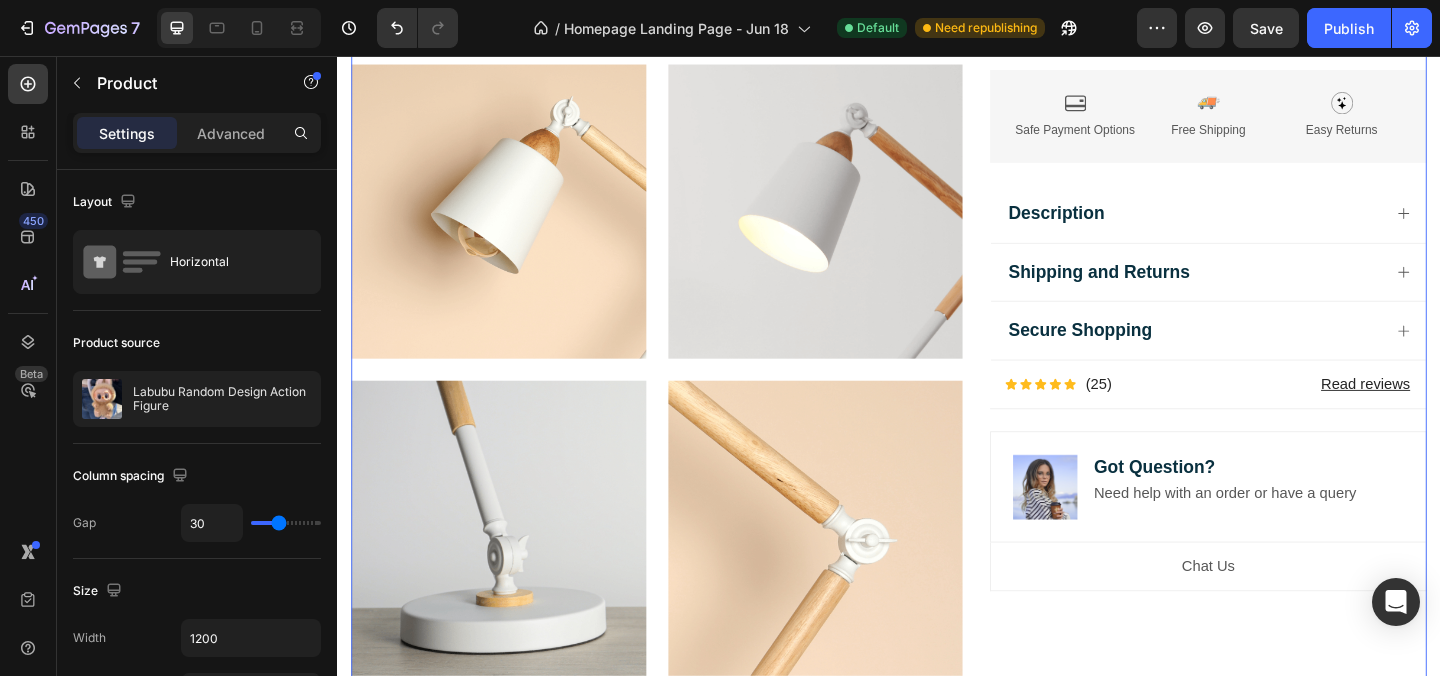 click on "Icon Icon Icon Icon Icon Icon List 2,500+ Verified Reviews! Text Block Row Labubu Random Design Action Figure Product Title ₹ 1,899.00 Product Price Product Price ₹ 799.00 Product Price Product Price Row
HURRY!  ONLY 11 LEFT Stock Counter Quantity: Text Block
1
Product Quantity Buy Now Dynamic Checkout
In-stock, ships within 1-2 days | Free shipping & returns Item List About this item Text Block
✨  Expressive Design:  Instantly recognizable with its quirky smile, wide eyes, and wild hair – Labubu adds a playful vibe to your desk, shelf, or room decor.
💎  Premium Material:  Made from high-quality, durable vinyl for long-lasting charm and a smooth matte finish that feels great to hold.
📏  Perfect Size for Display:  Compact and lightweight – fits effortlessly into your collection, workspace, or even your car dashboard.
🎁  Great Gift Choice:
📦  Image" at bounding box center (1284, -94) 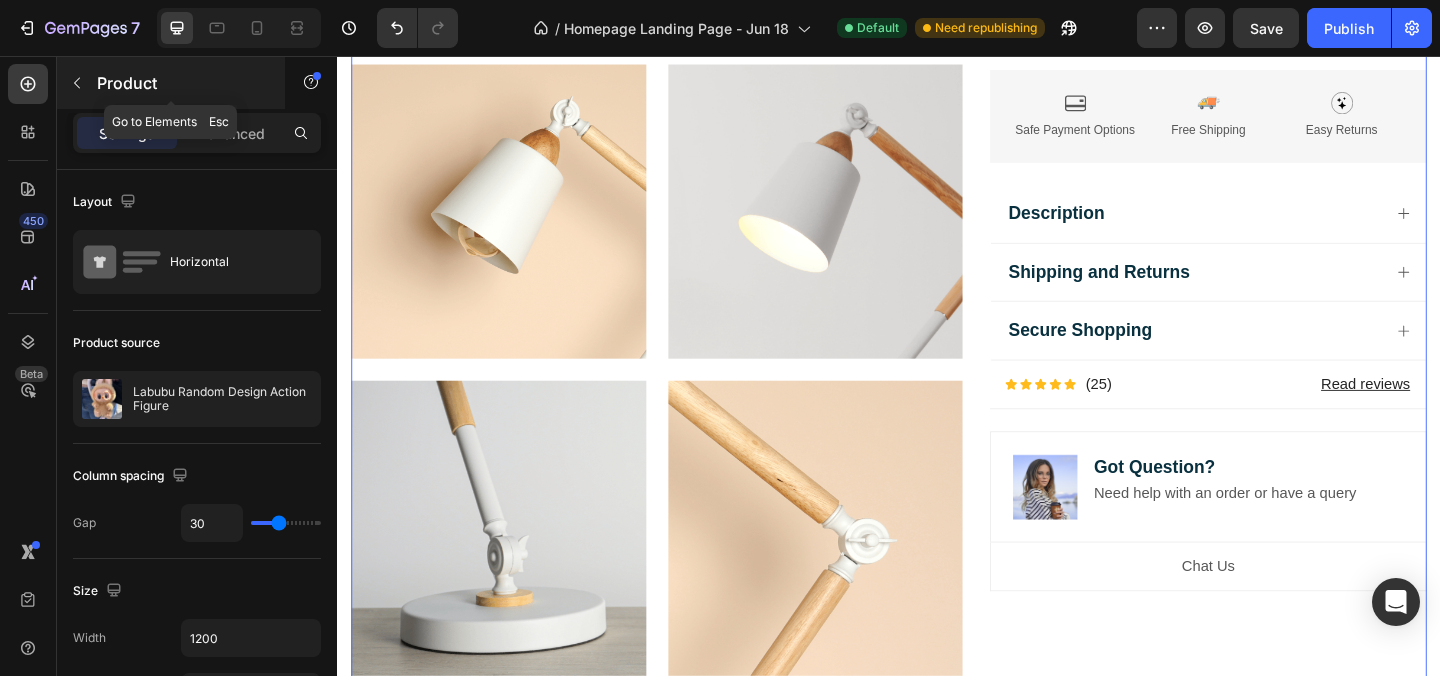 click on "Product" at bounding box center (182, 83) 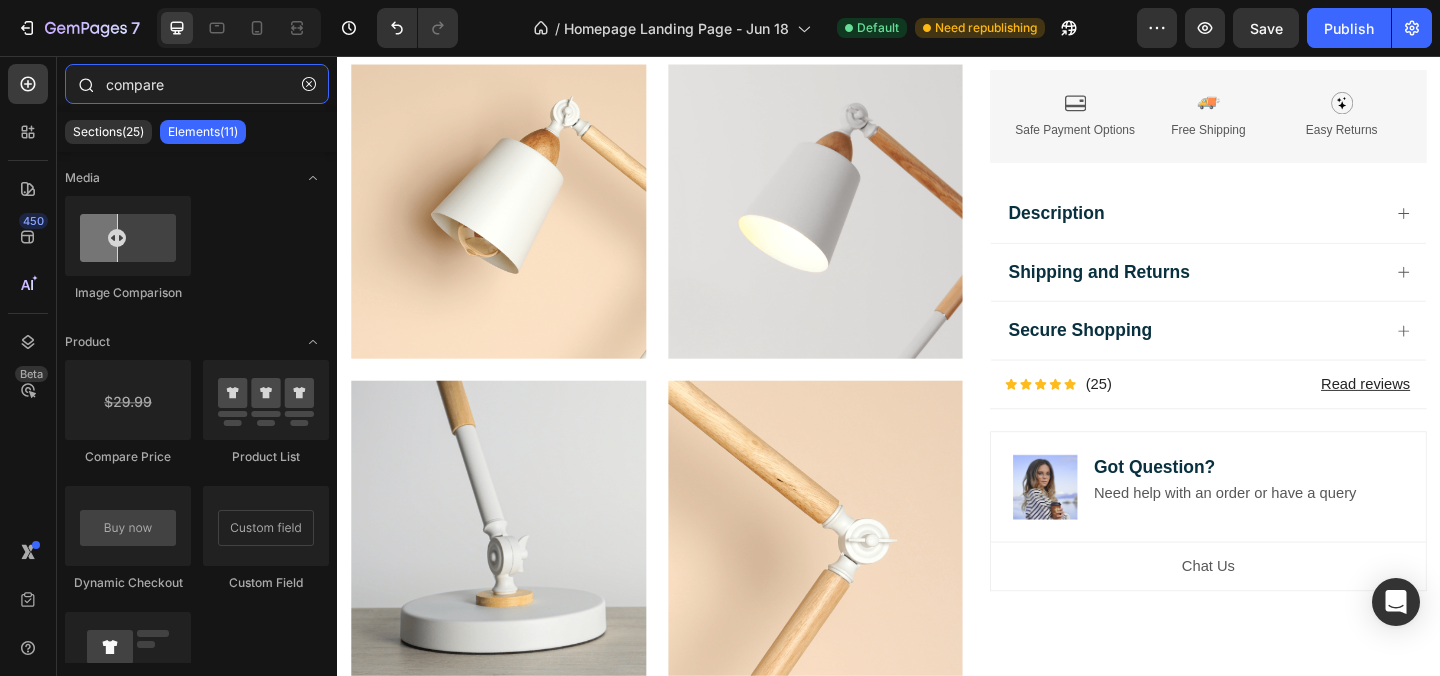 click on "compare" at bounding box center [197, 84] 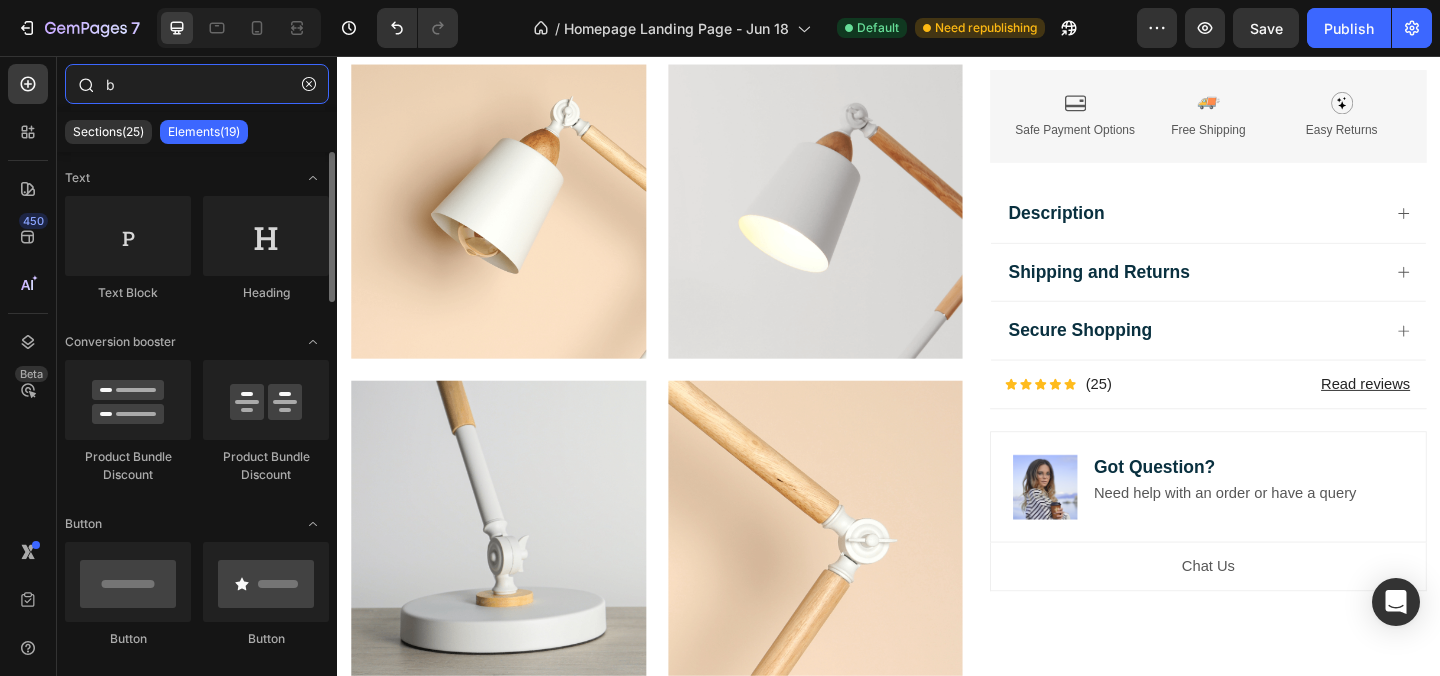 scroll, scrollTop: 0, scrollLeft: 0, axis: both 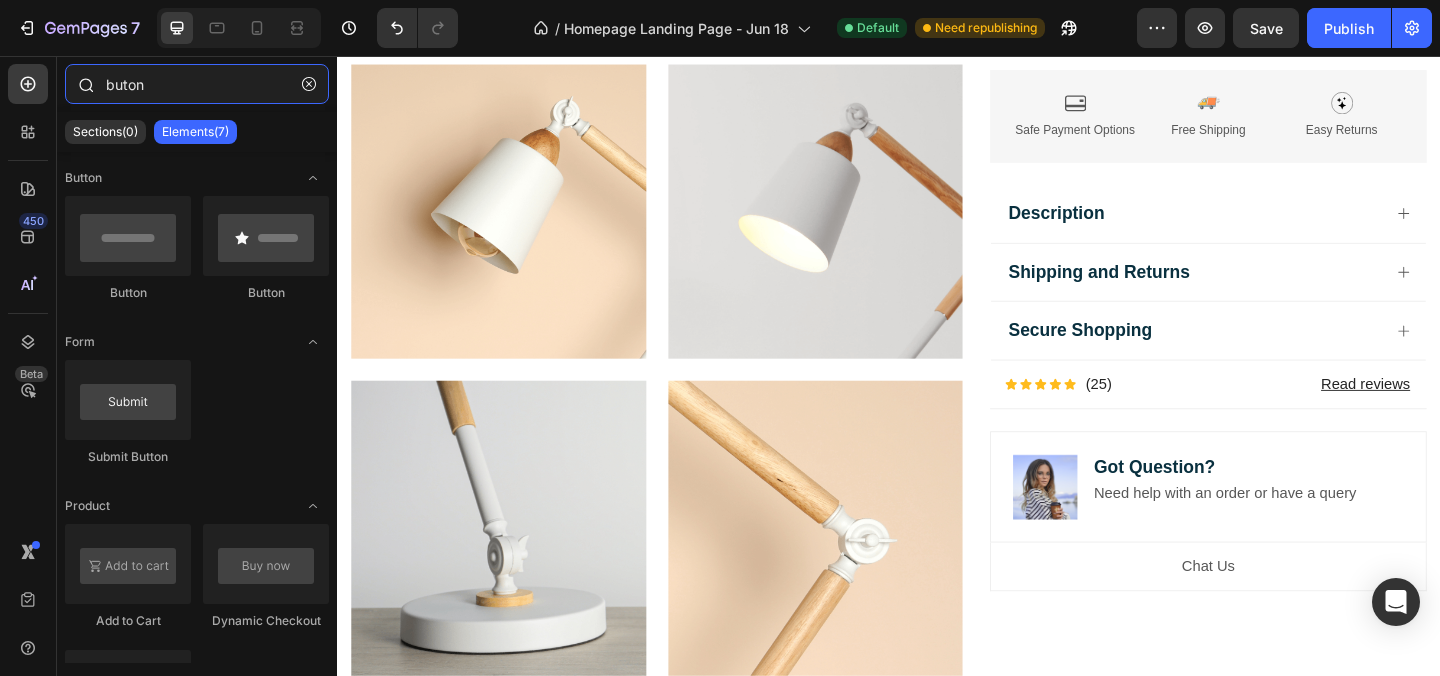 type on "buton" 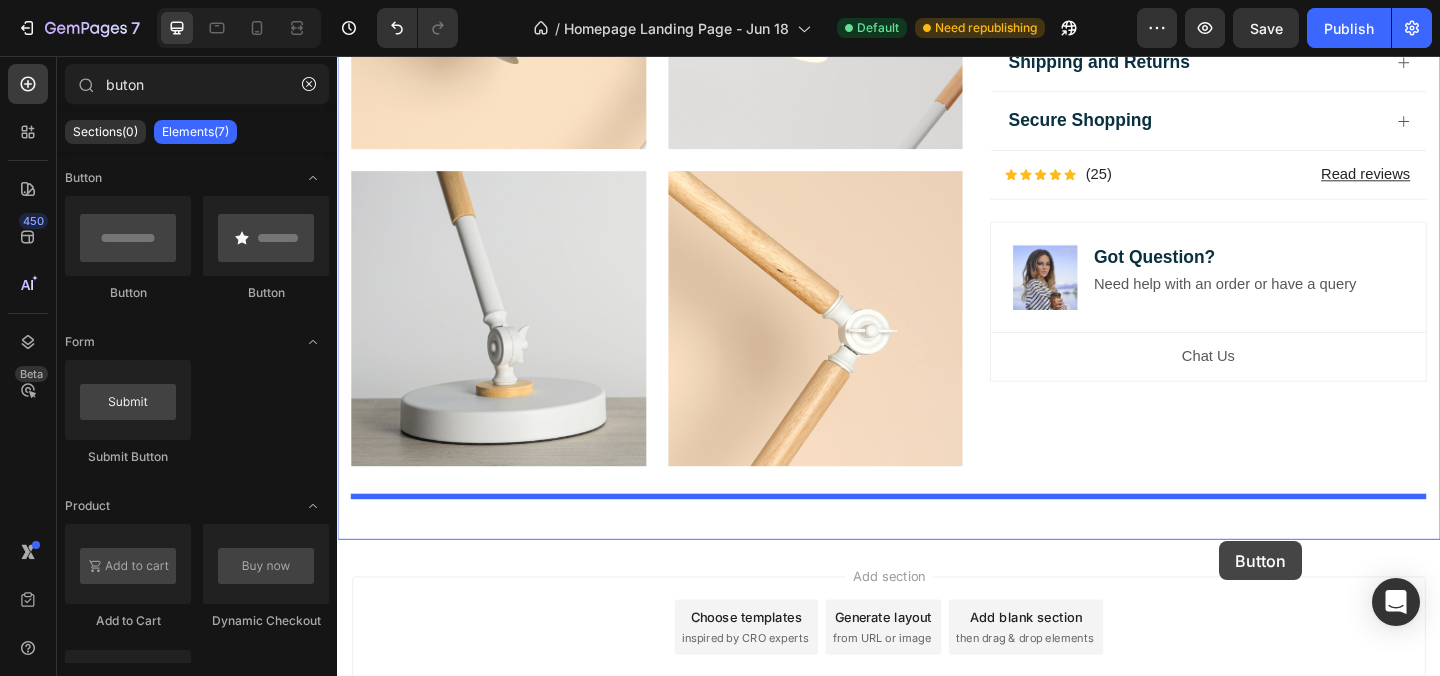 scroll, scrollTop: 4171, scrollLeft: 0, axis: vertical 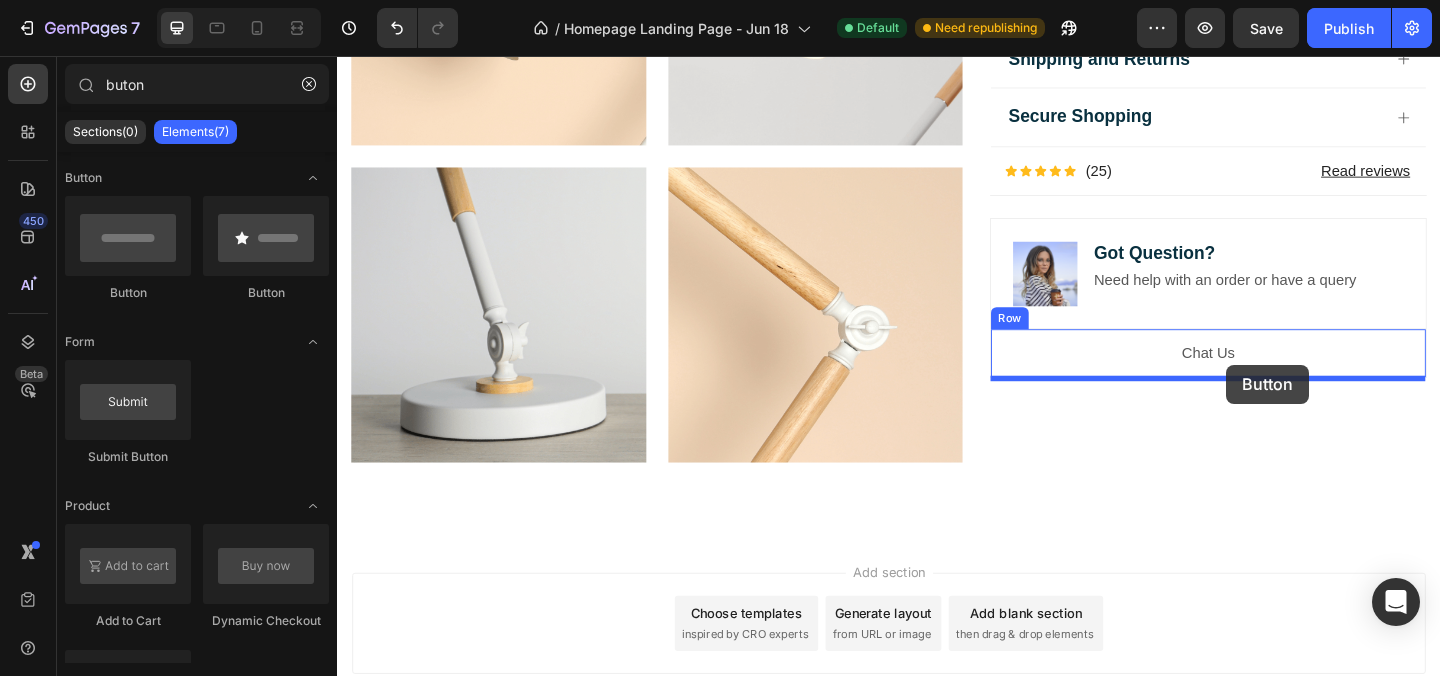 drag, startPoint x: 458, startPoint y: 290, endPoint x: 1297, endPoint y: 390, distance: 844.9385 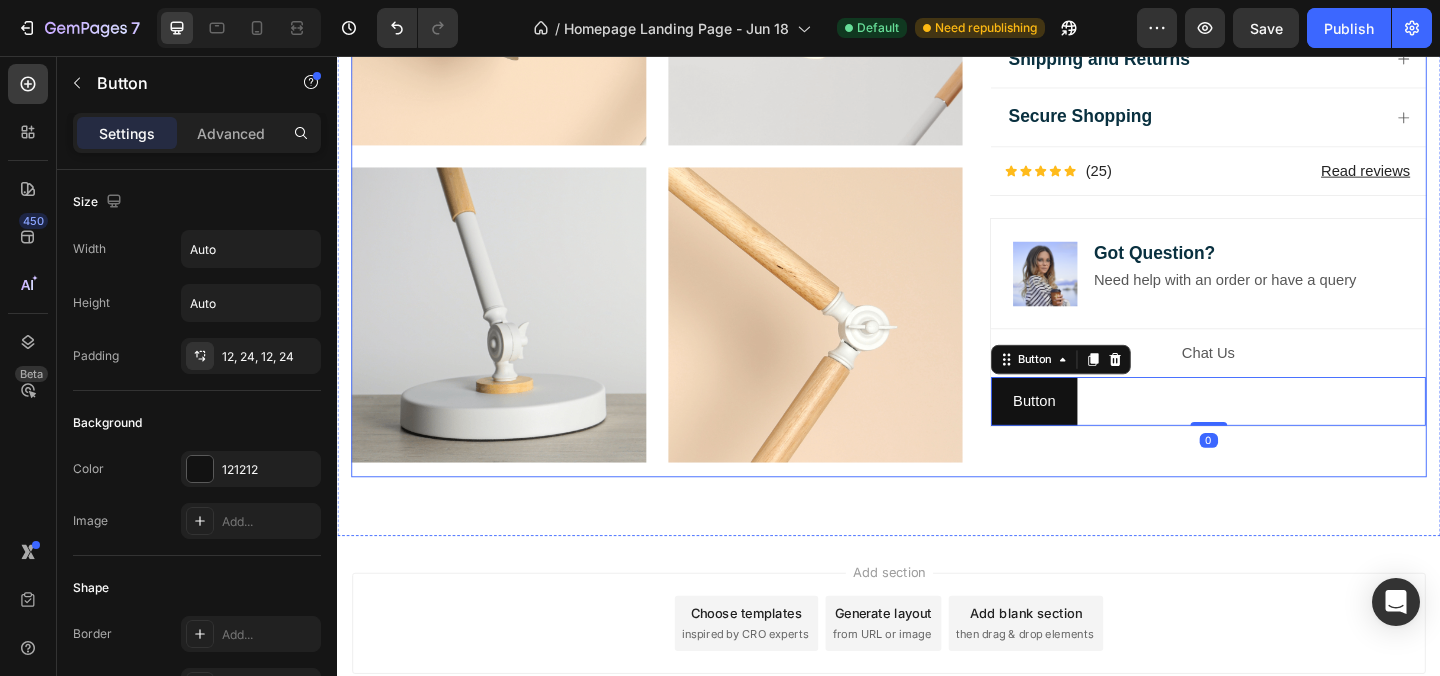 click on "Icon Icon Icon Icon Icon Icon List 2,500+ Verified Reviews! Text Block Row Labubu Random Design Action Figure Product Title ₹ 1,899.00 Product Price Product Price ₹ 799.00 Product Price Product Price Row
HURRY!  ONLY 11 LEFT Stock Counter Quantity: Text Block
1
Product Quantity Buy Now Dynamic Checkout
In-stock, ships within 1-2 days | Free shipping & returns Item List About this item Text Block
✨  Expressive Design:  Instantly recognizable with its quirky smile, wide eyes, and wild hair – Labubu adds a playful vibe to your desk, shelf, or room decor.
💎  Premium Material:  Made from high-quality, durable vinyl for long-lasting charm and a smooth matte finish that feels great to hold.
📏  Perfect Size for Display:  Compact and lightweight – fits effortlessly into your collection, workspace, or even your car dashboard.
🎁  Great Gift Choice:
📦  Image" at bounding box center (1284, -326) 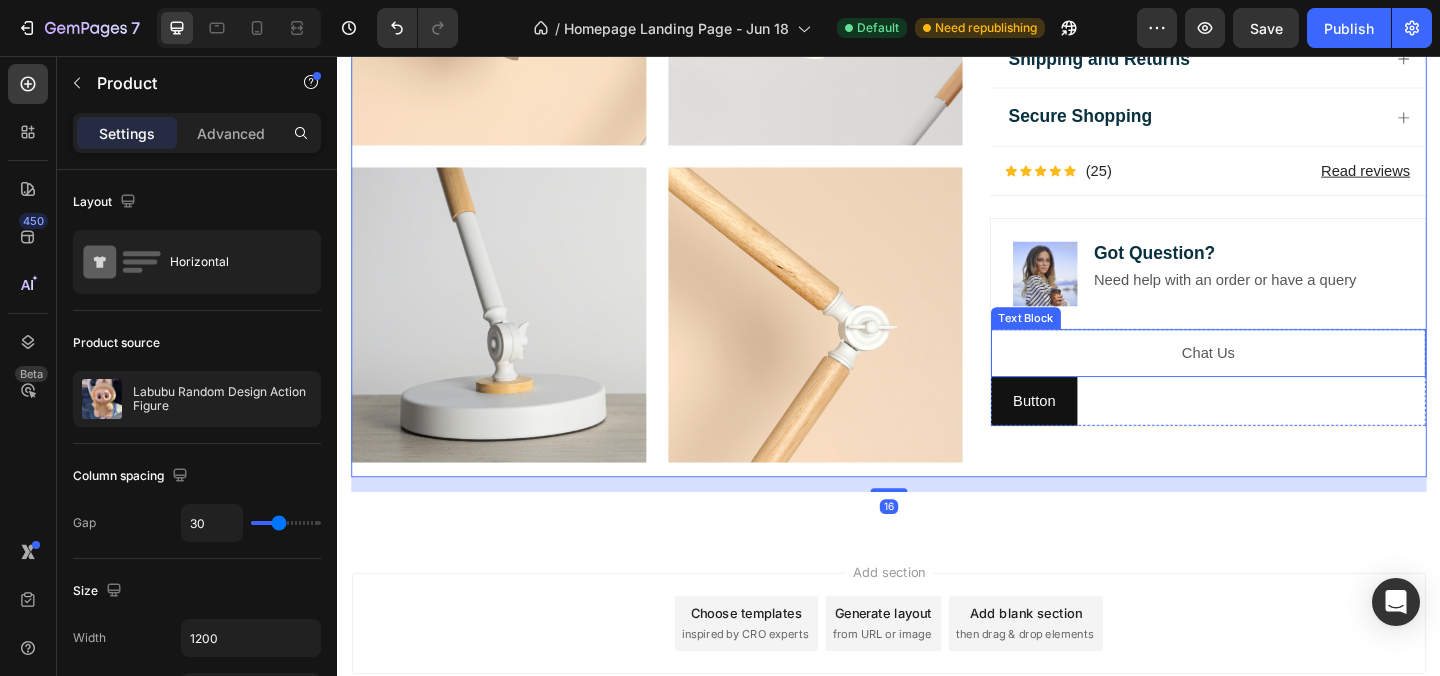 click on "Chat Us" at bounding box center [1284, 379] 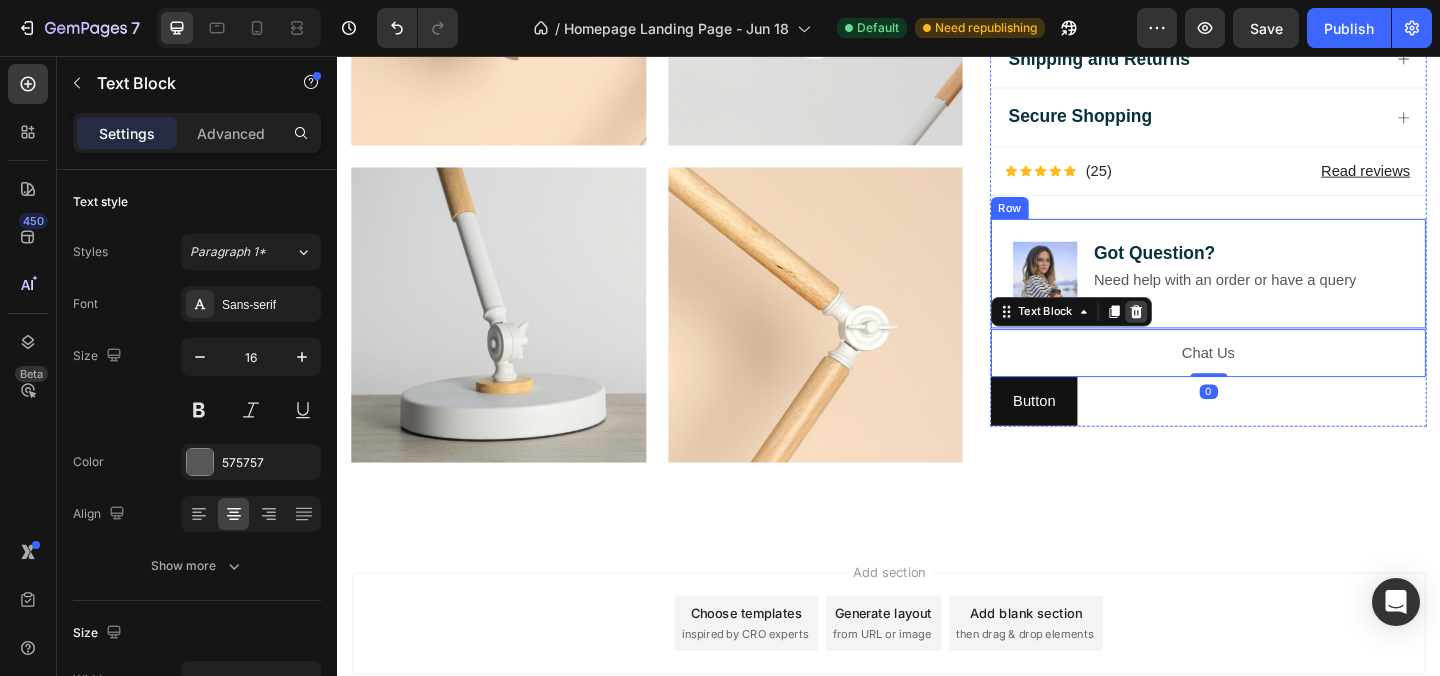click at bounding box center (1206, 334) 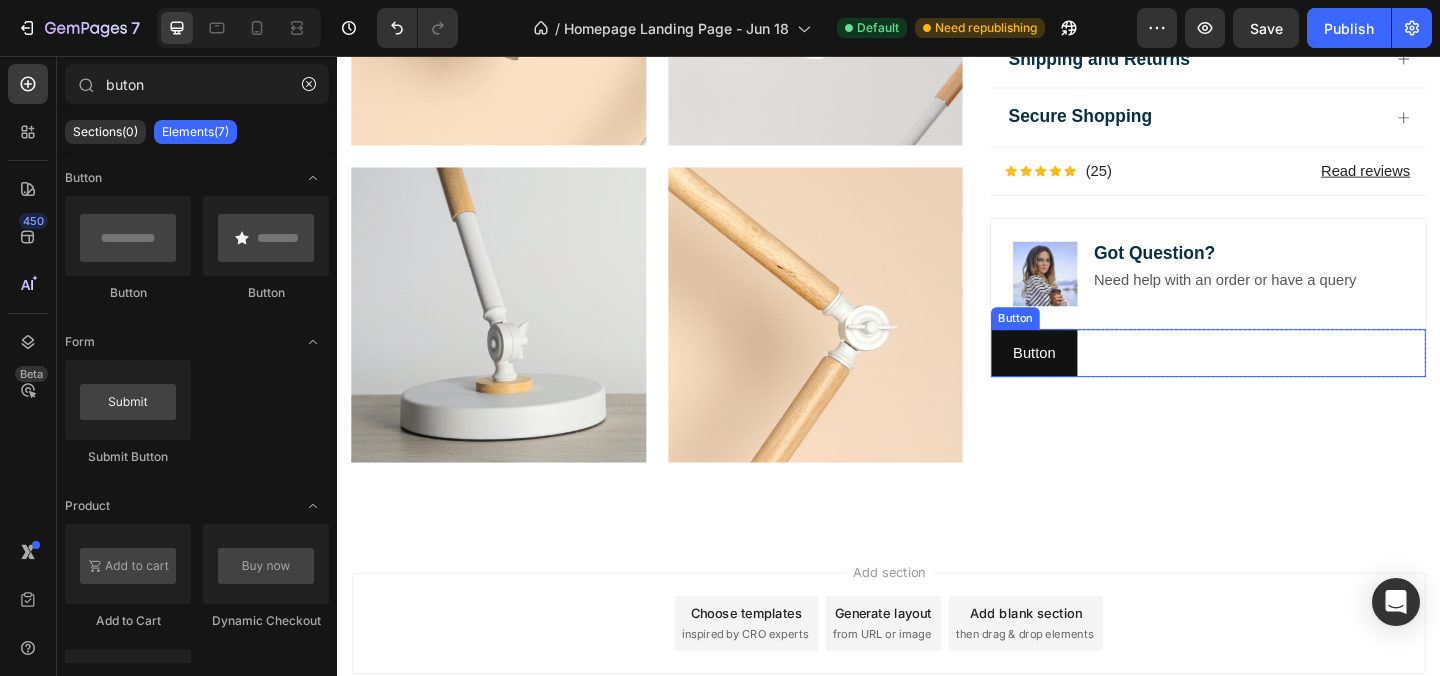 click on "Button Button" at bounding box center [1284, 379] 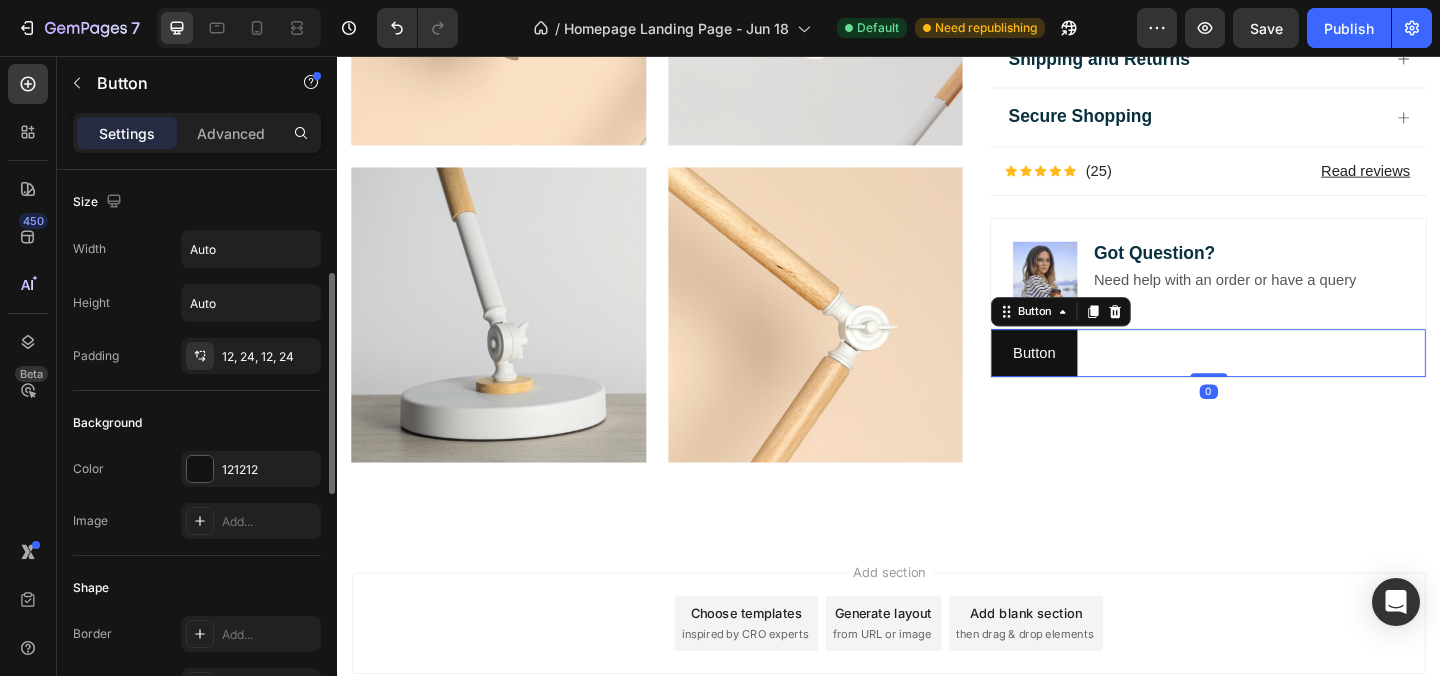 scroll, scrollTop: 871, scrollLeft: 0, axis: vertical 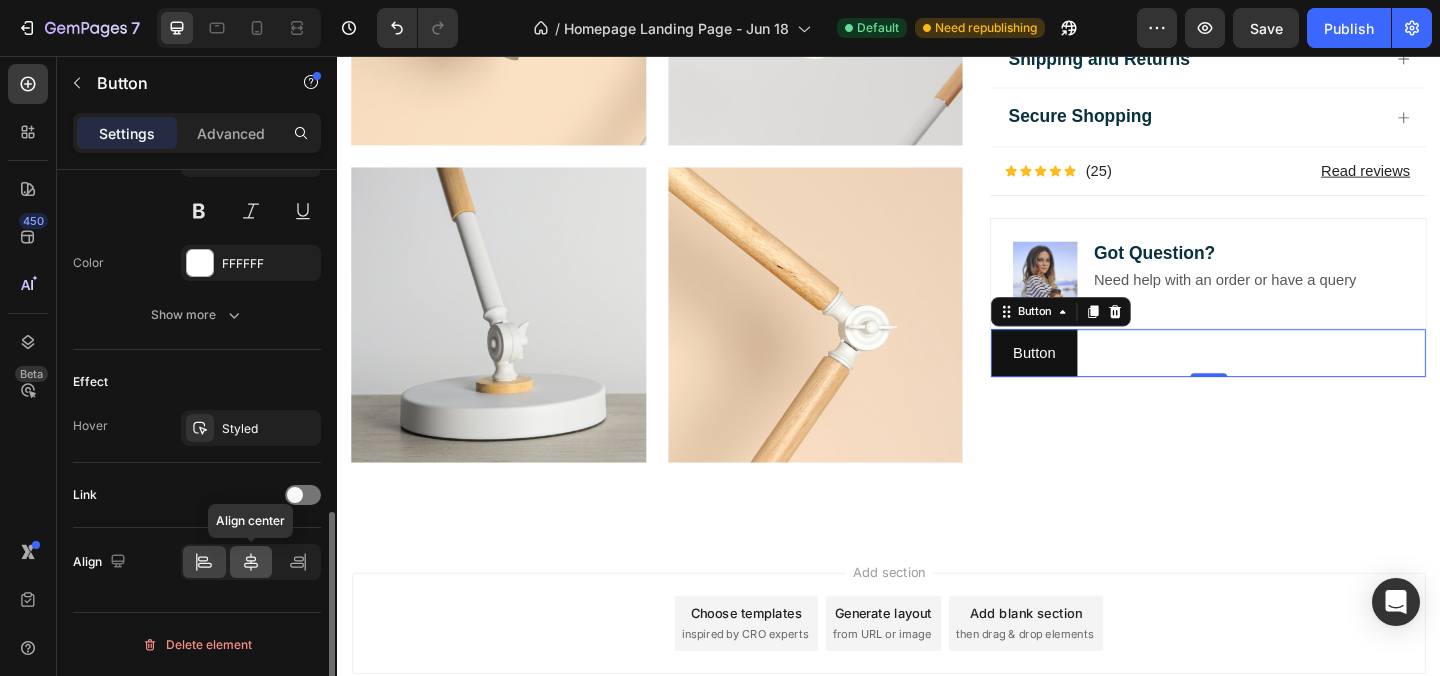 click 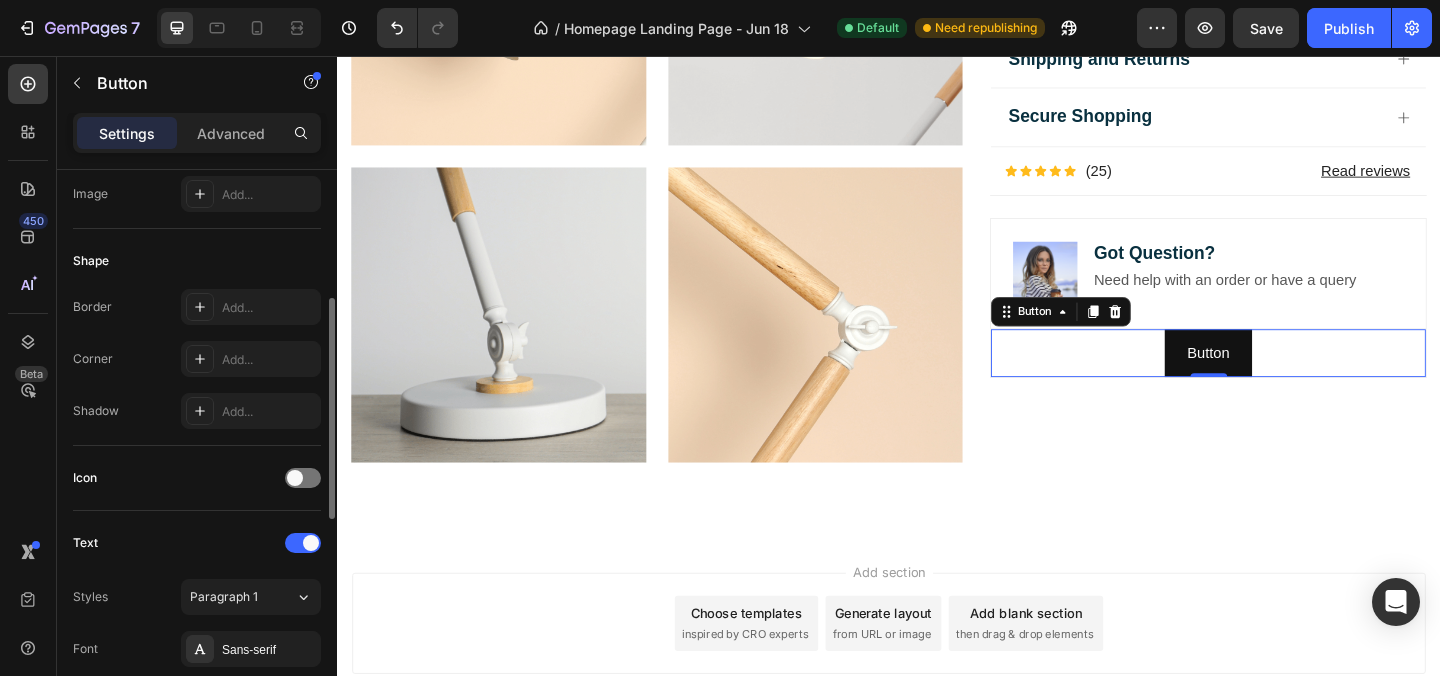 scroll, scrollTop: 0, scrollLeft: 0, axis: both 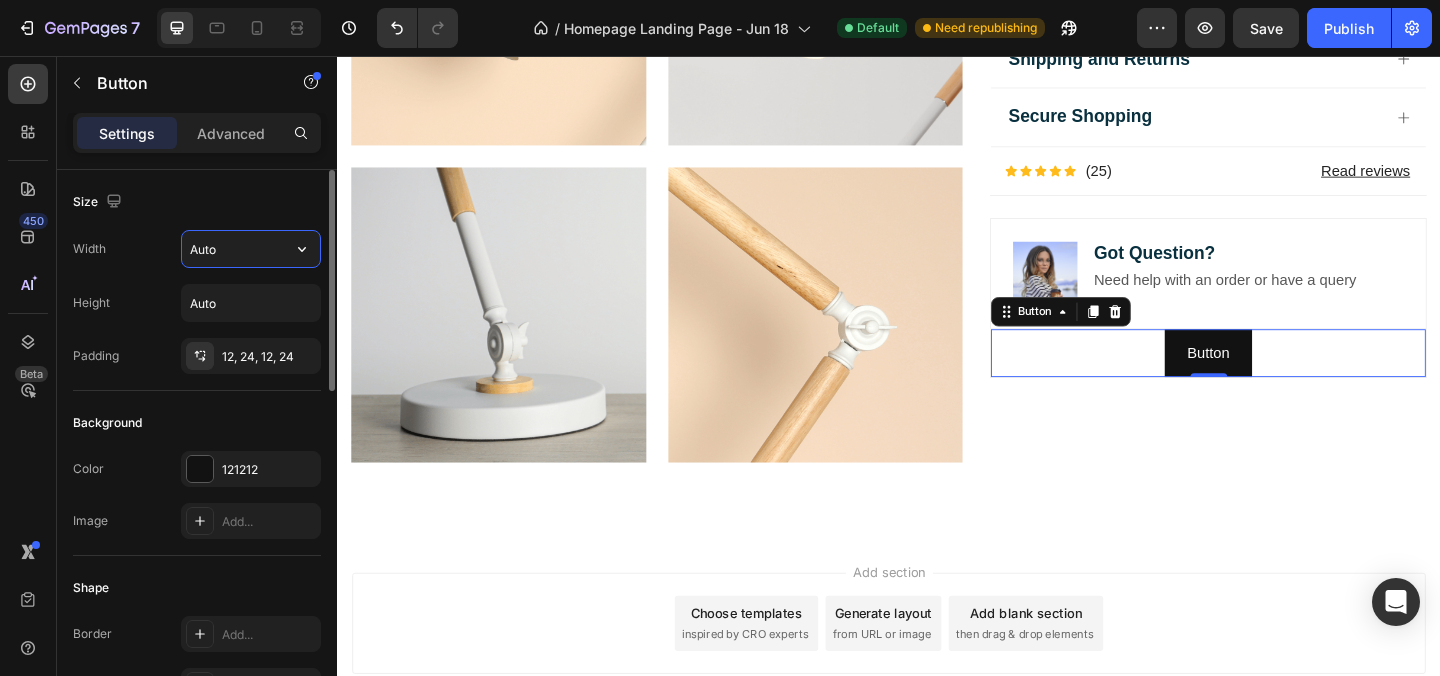 click on "Auto" at bounding box center [251, 249] 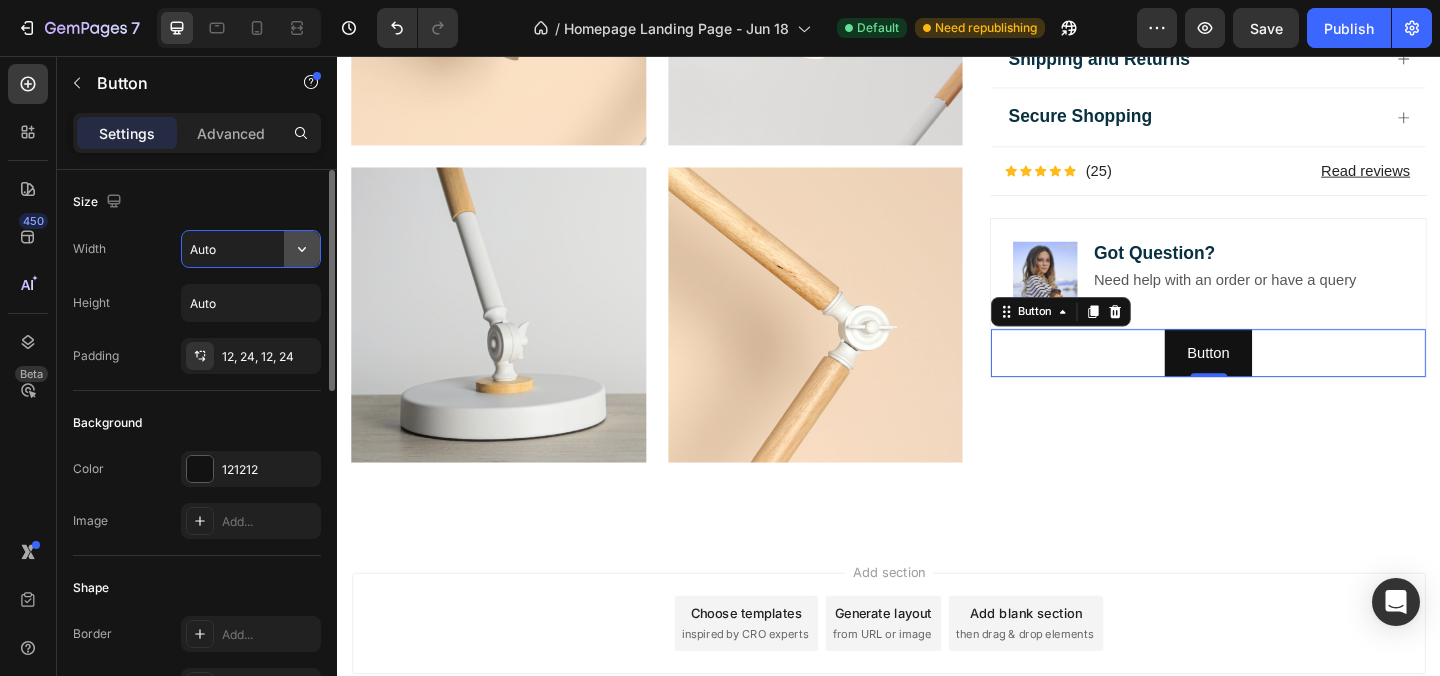 click 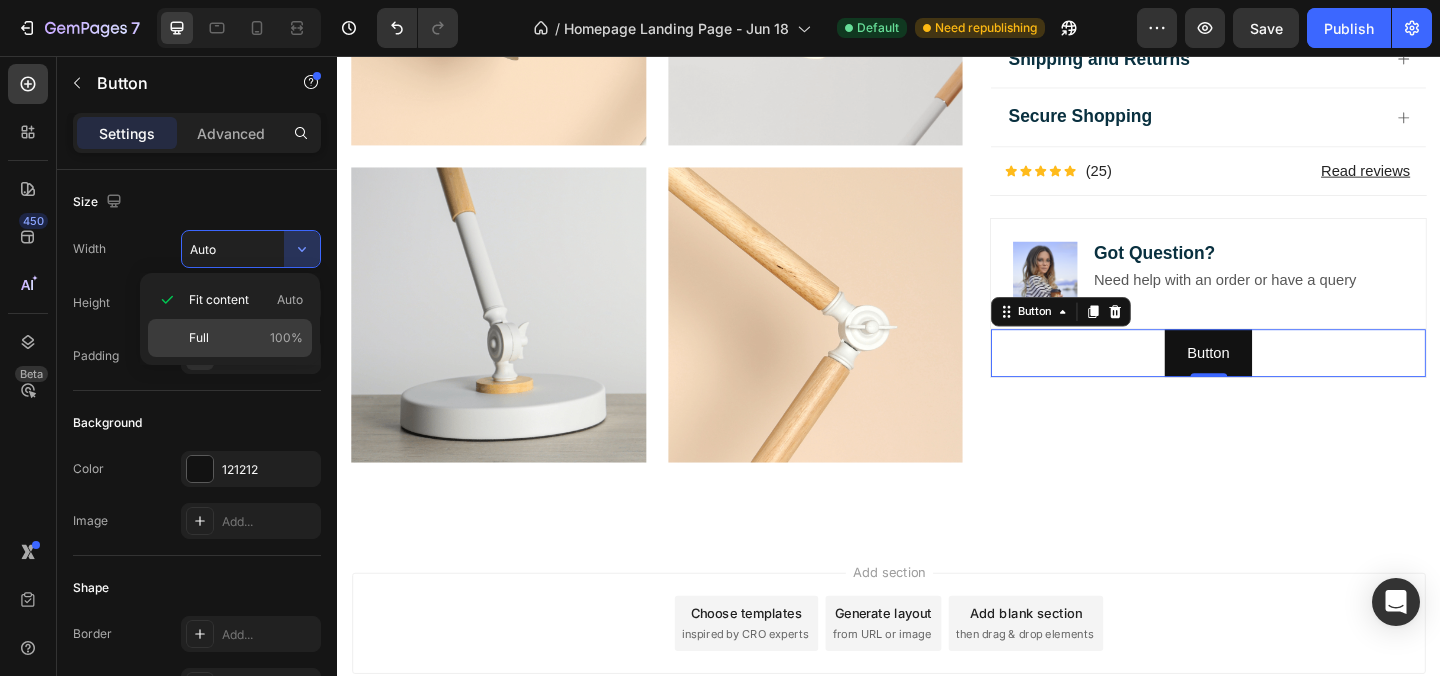 click on "Full 100%" at bounding box center (246, 338) 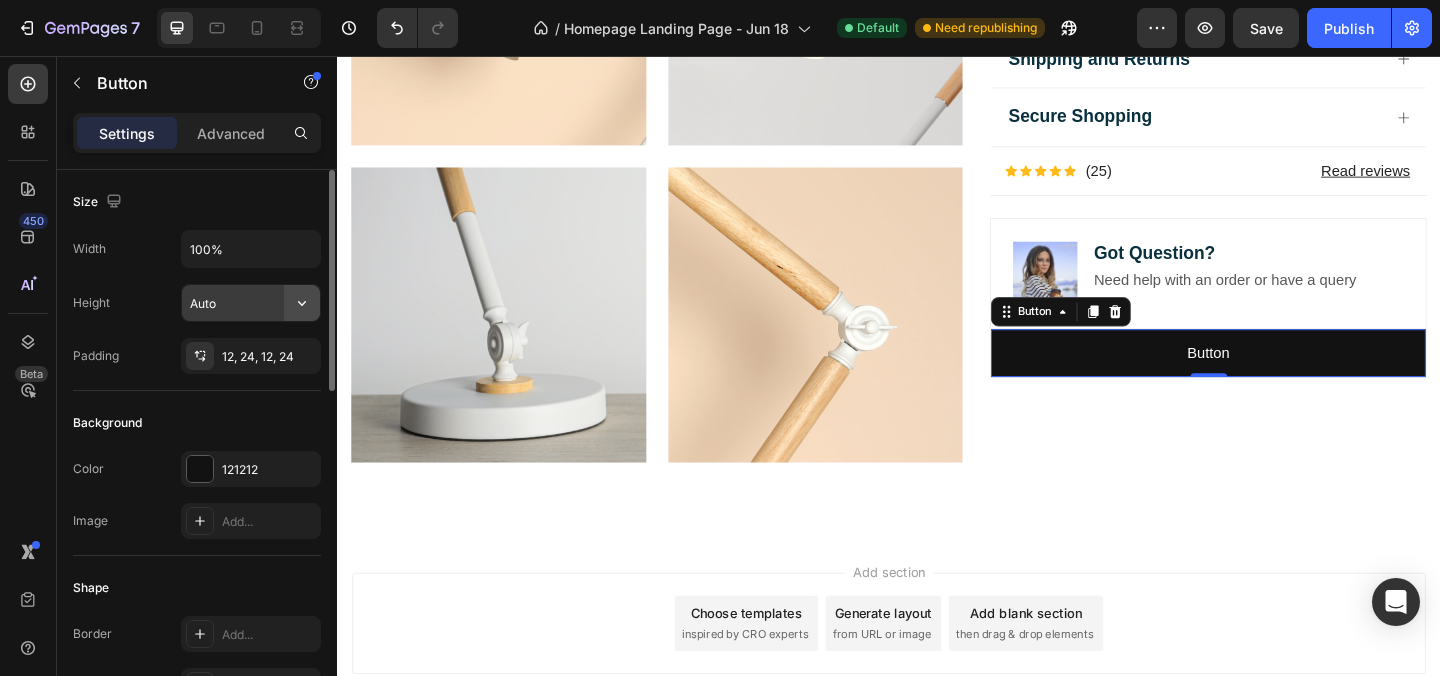 click 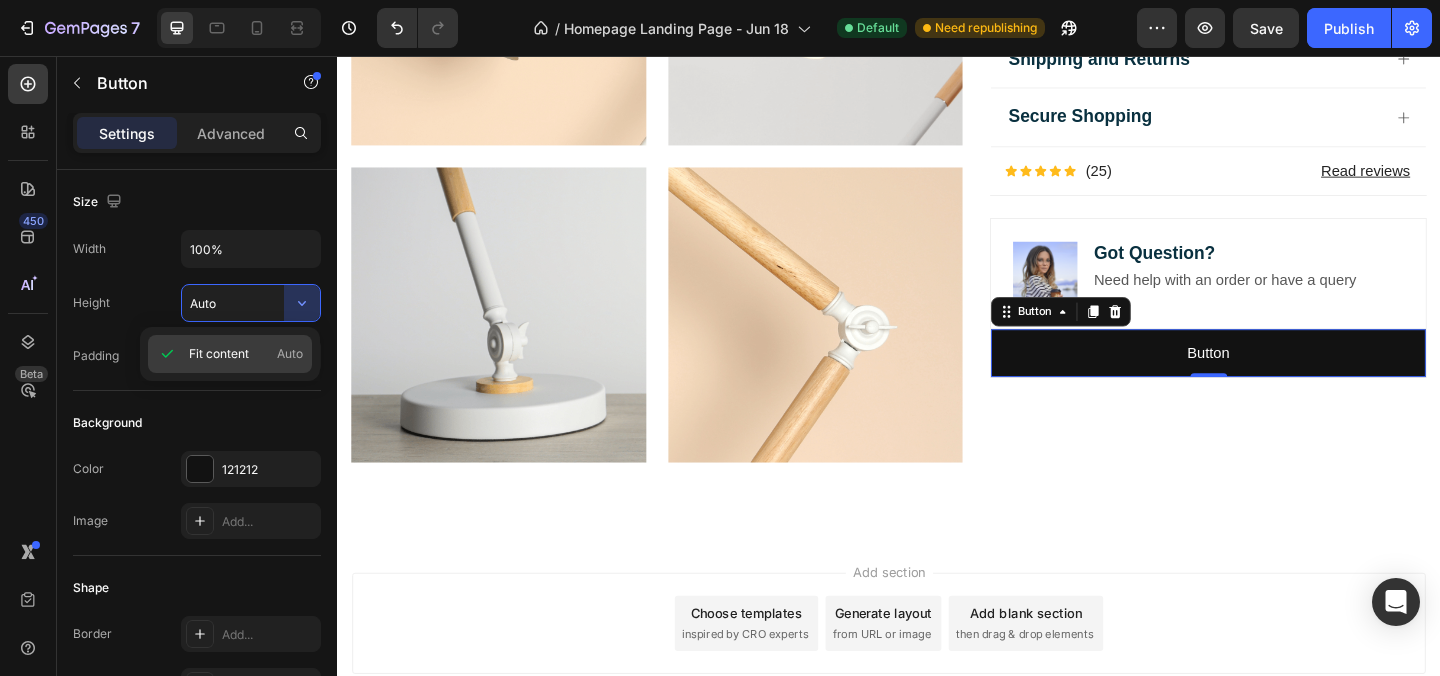 click on "Fit content" at bounding box center (219, 354) 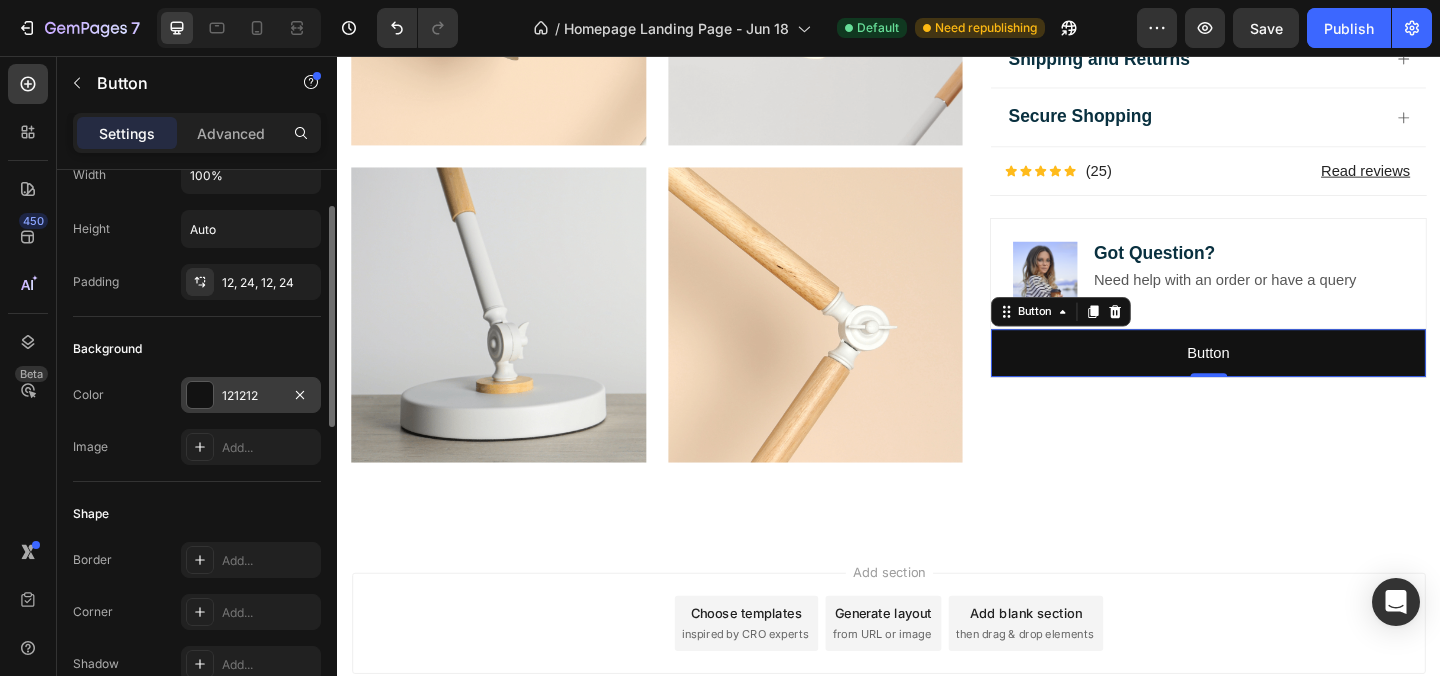 scroll, scrollTop: 88, scrollLeft: 0, axis: vertical 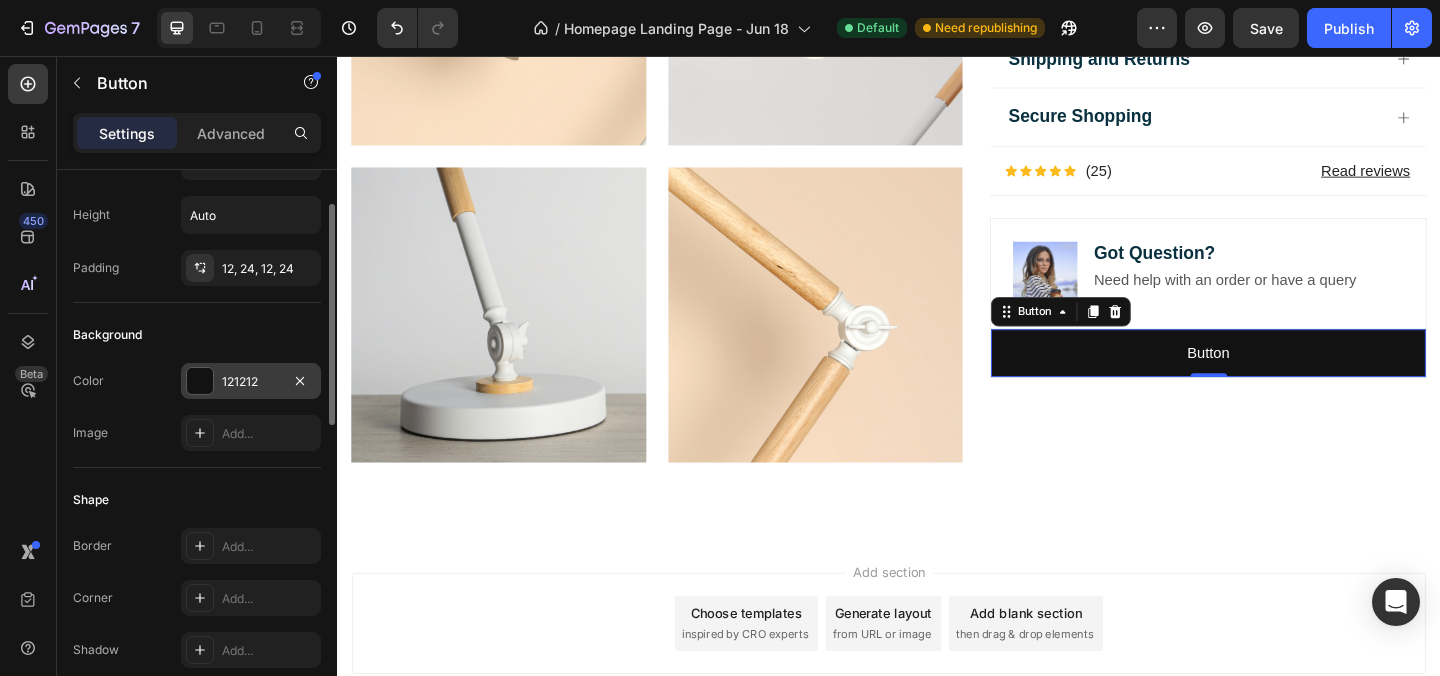 click at bounding box center (200, 381) 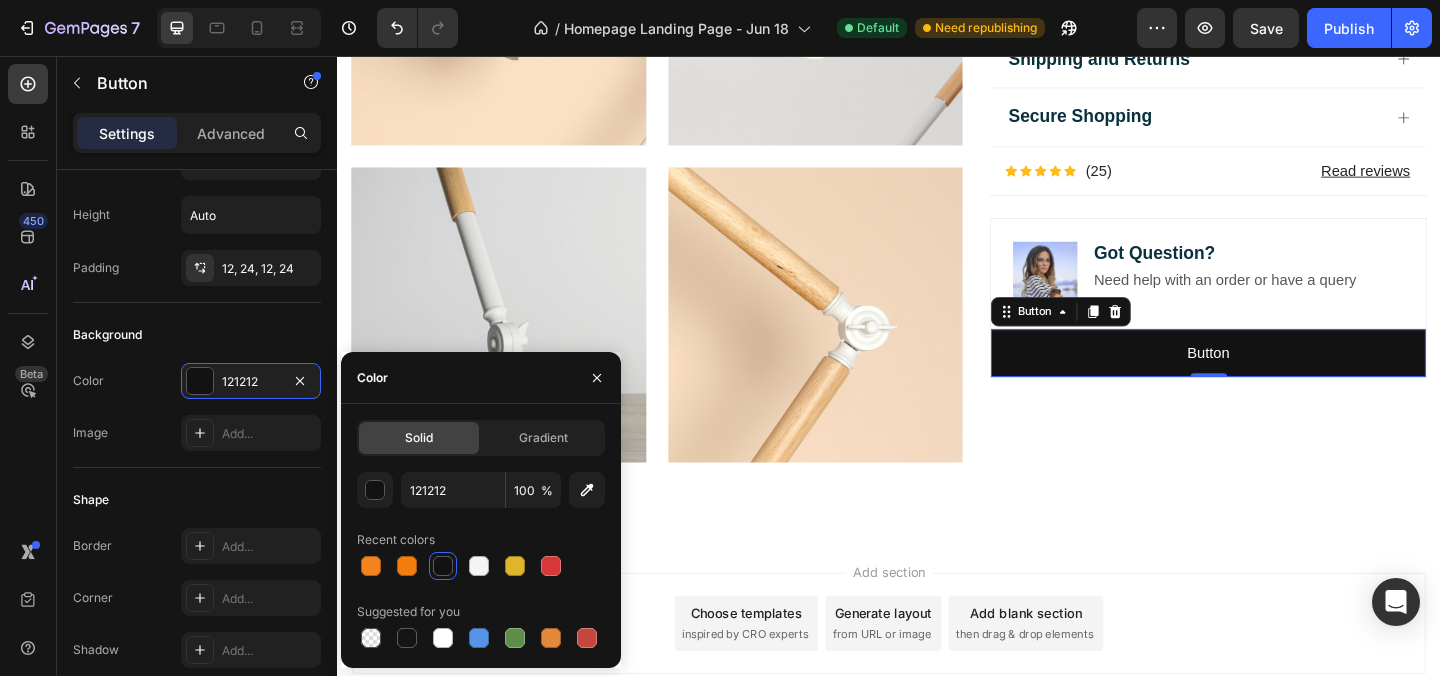 click at bounding box center (479, 566) 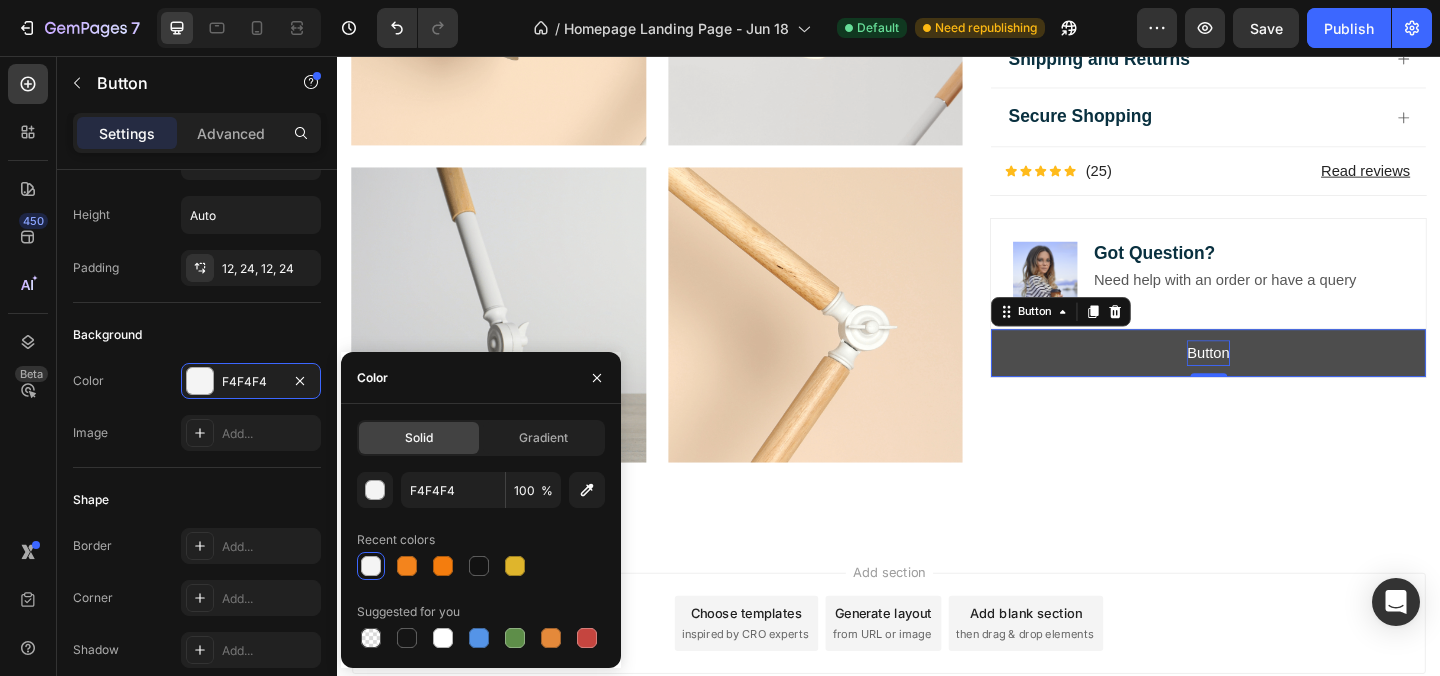 click on "Button" at bounding box center [1284, 379] 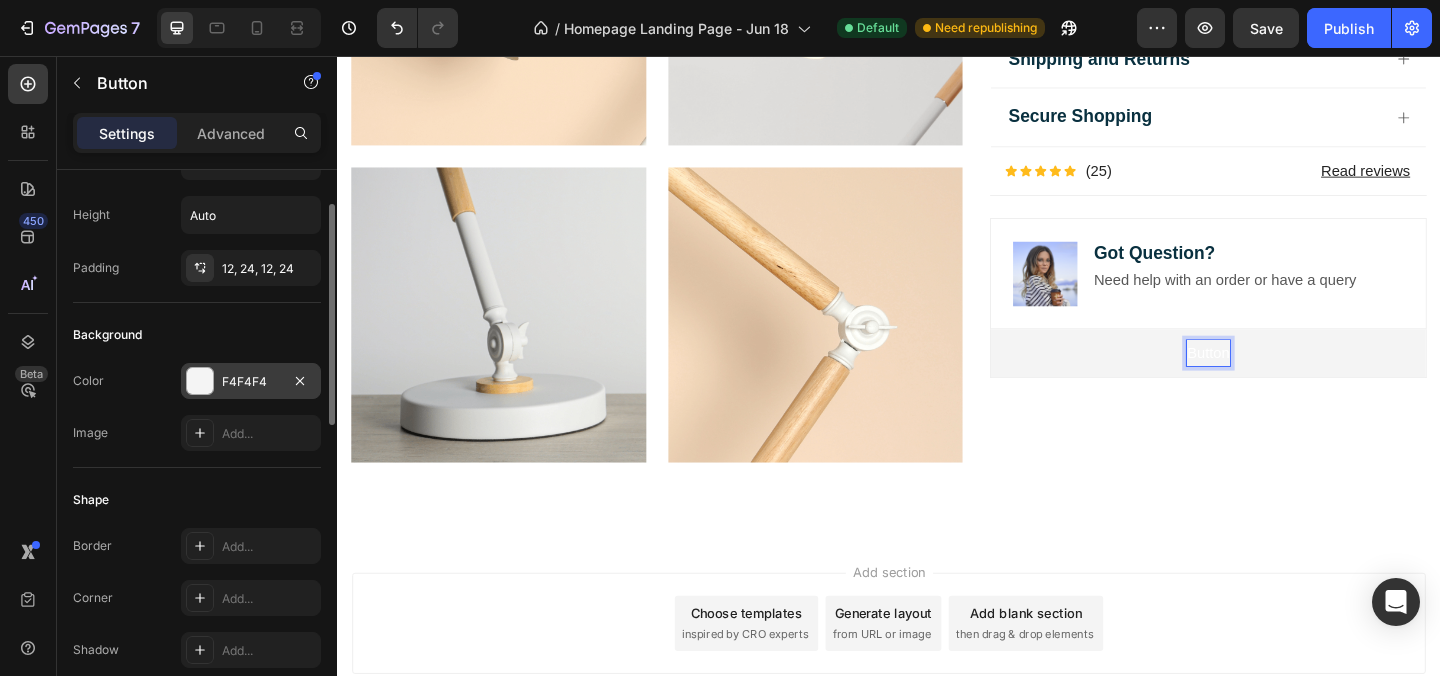 click at bounding box center (200, 381) 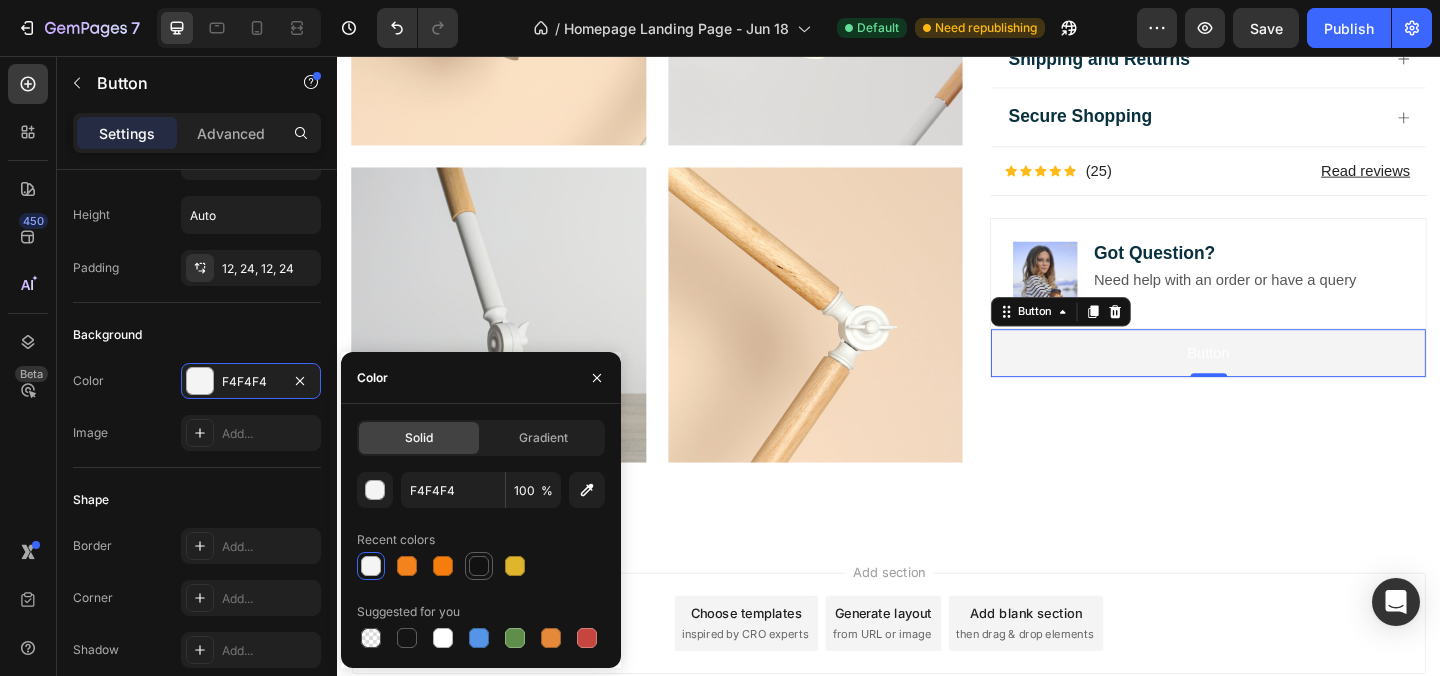 click at bounding box center (479, 566) 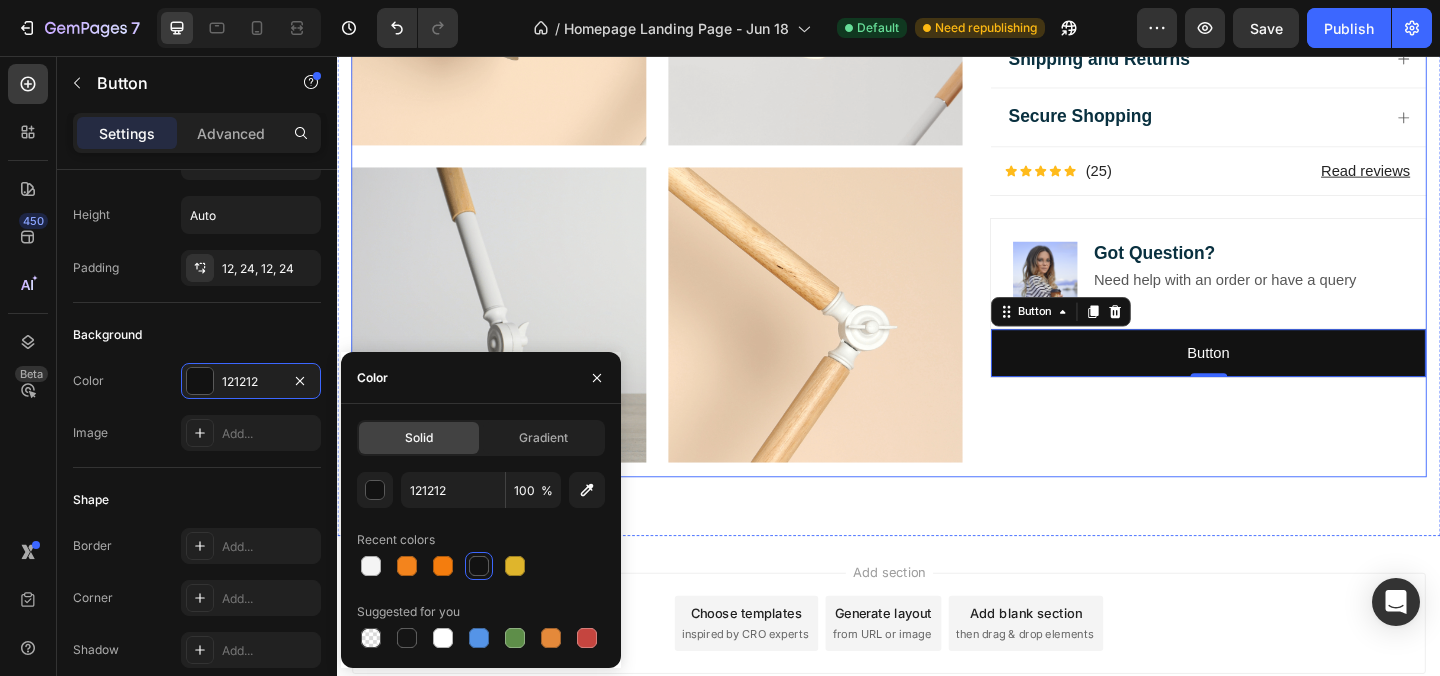 click on "Icon Icon Icon Icon Icon Icon List 2,500+ Verified Reviews! Text Block Row Labubu Random Design Action Figure Product Title ₹ 1,899.00 Product Price Product Price ₹ 799.00 Product Price Product Price Row
HURRY!  ONLY 11 LEFT Stock Counter Quantity: Text Block
1
Product Quantity Buy Now Dynamic Checkout
In-stock, ships within 1-2 days | Free shipping & returns Item List About this item Text Block
✨  Expressive Design:  Instantly recognizable with its quirky smile, wide eyes, and wild hair – Labubu adds a playful vibe to your desk, shelf, or room decor.
💎  Premium Material:  Made from high-quality, durable vinyl for long-lasting charm and a smooth matte finish that feels great to hold.
📏  Perfect Size for Display:  Compact and lightweight – fits effortlessly into your collection, workspace, or even your car dashboard.
🎁  Great Gift Choice:
📦  Image" at bounding box center [1284, -326] 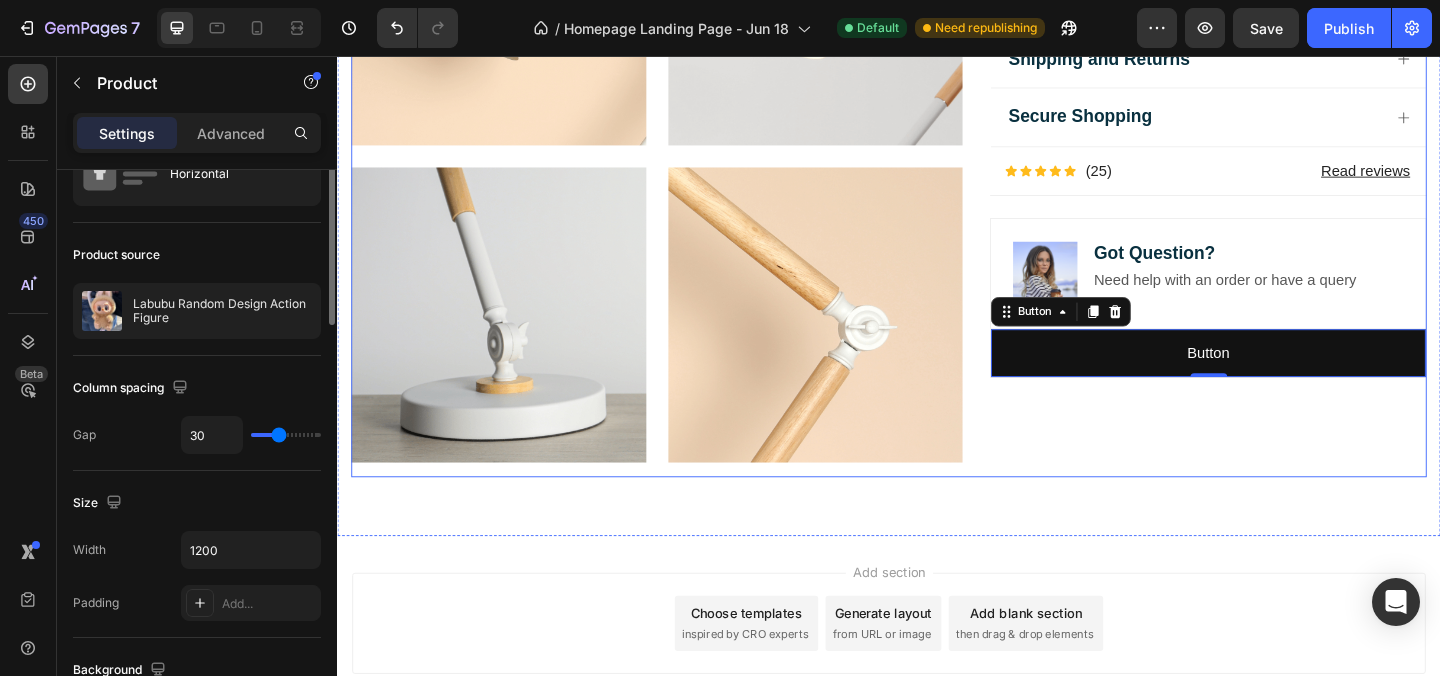 scroll, scrollTop: 0, scrollLeft: 0, axis: both 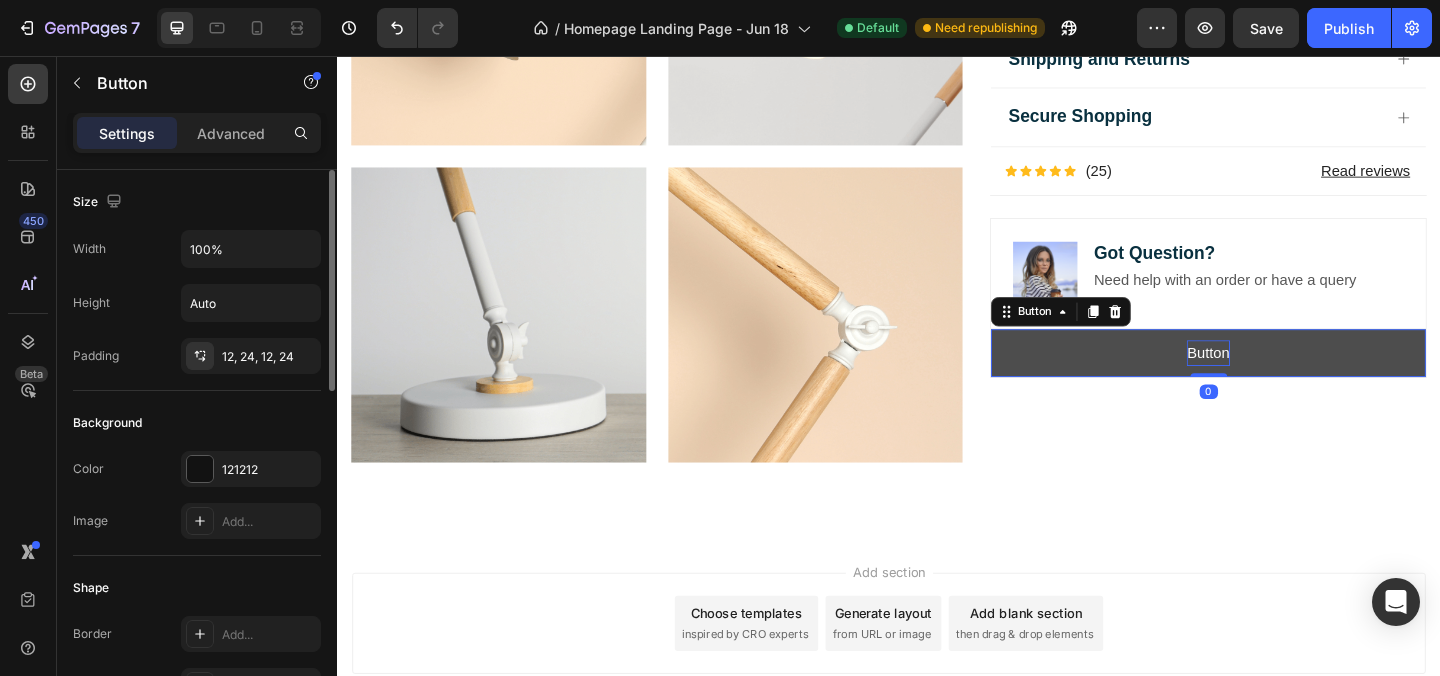 click on "Button" at bounding box center (1284, 379) 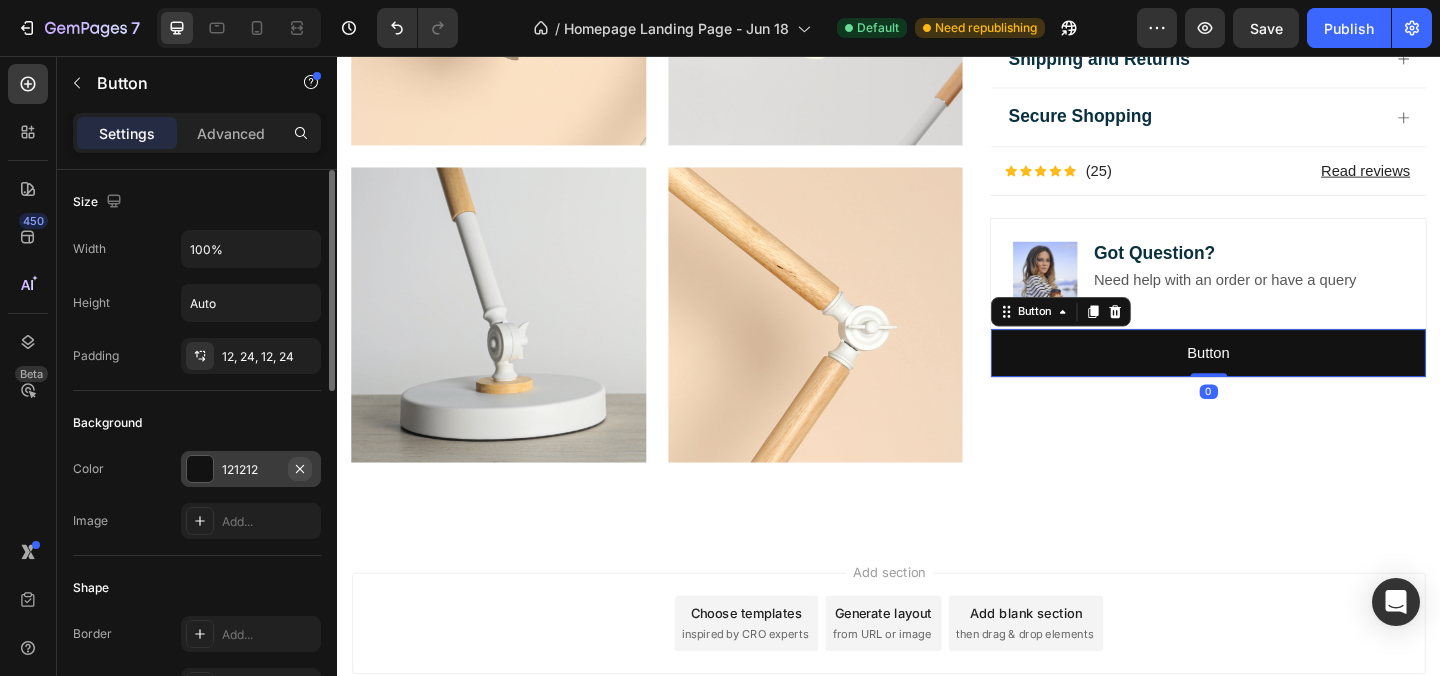 click 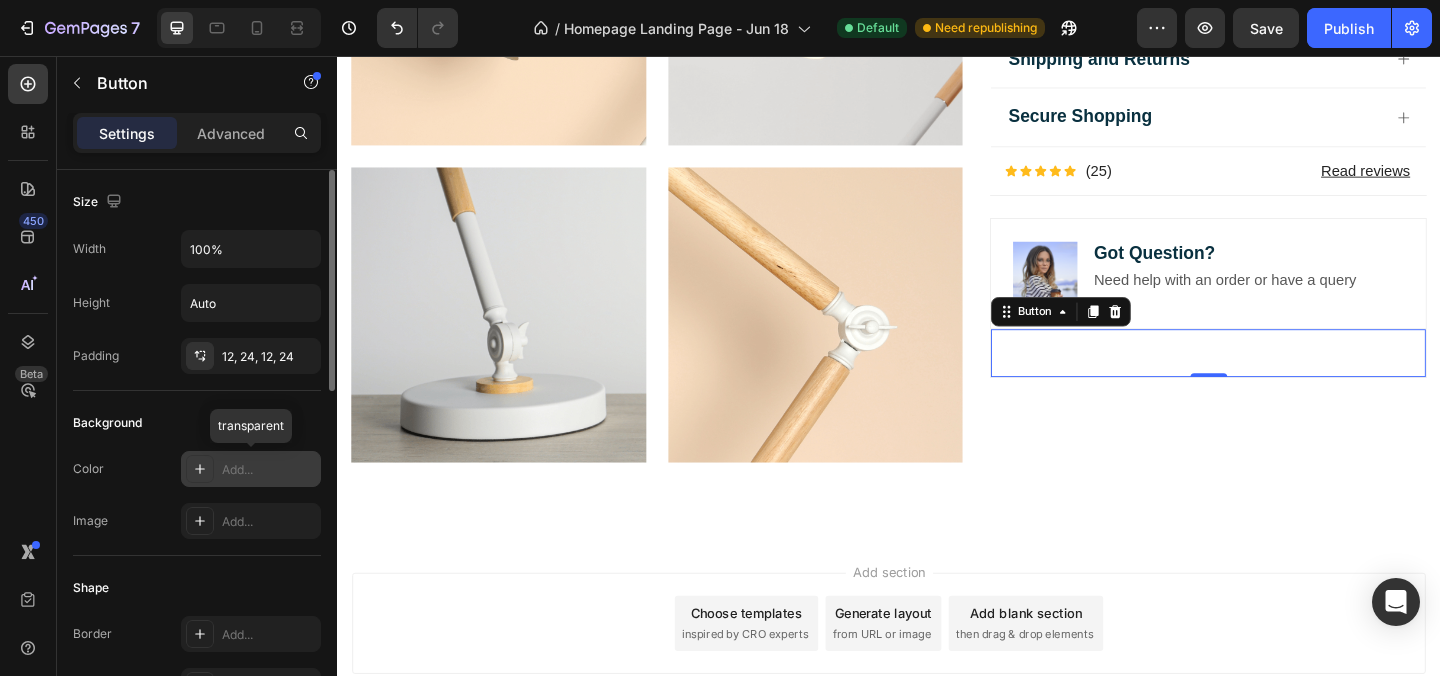 click on "Add..." at bounding box center (269, 470) 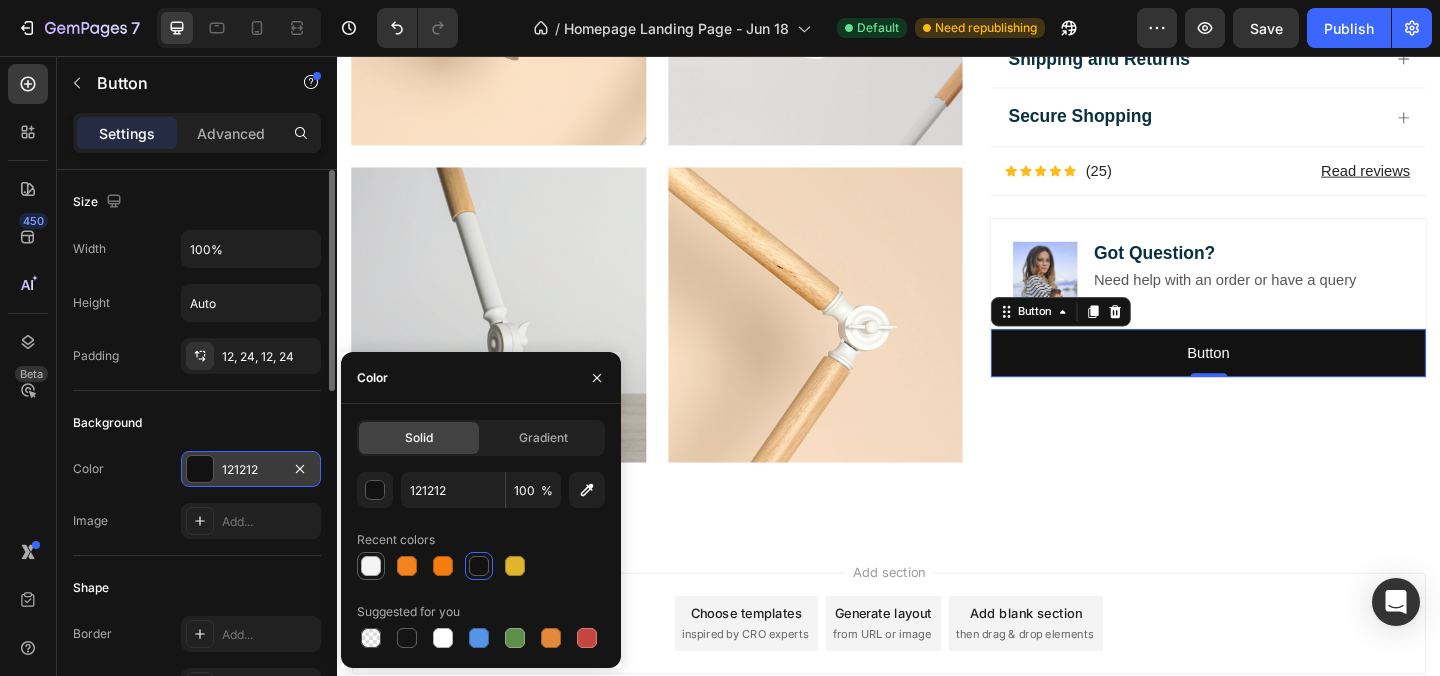 click at bounding box center (371, 566) 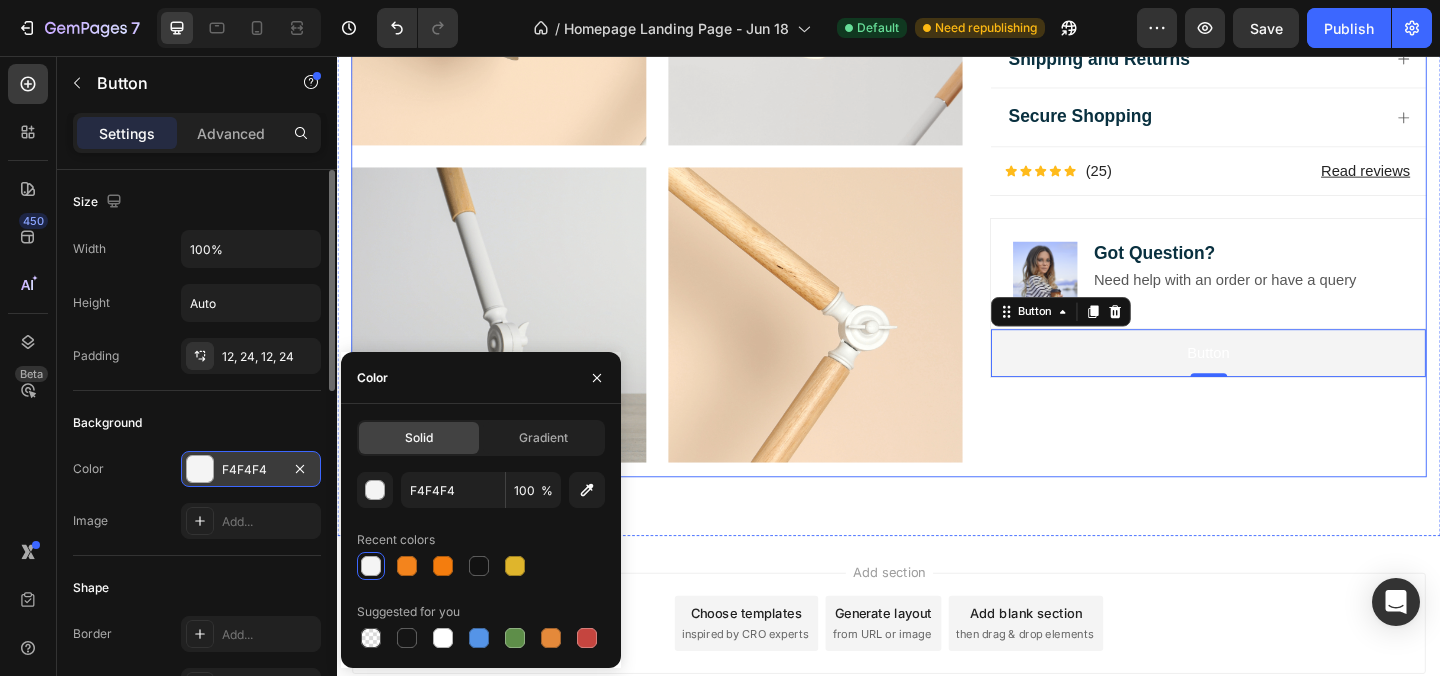 click on "Icon Icon Icon Icon Icon Icon List 2,500+ Verified Reviews! Text Block Row Labubu Random Design Action Figure Product Title ₹ 1,899.00 Product Price Product Price ₹ 799.00 Product Price Product Price Row
HURRY!  ONLY 11 LEFT Stock Counter Quantity: Text Block
1
Product Quantity Buy Now Dynamic Checkout
In-stock, ships within 1-2 days | Free shipping & returns Item List About this item Text Block
✨  Expressive Design:  Instantly recognizable with its quirky smile, wide eyes, and wild hair – Labubu adds a playful vibe to your desk, shelf, or room decor.
💎  Premium Material:  Made from high-quality, durable vinyl for long-lasting charm and a smooth matte finish that feels great to hold.
📏  Perfect Size for Display:  Compact and lightweight – fits effortlessly into your collection, workspace, or even your car dashboard.
🎁  Great Gift Choice:
📦  Image" at bounding box center [1284, -326] 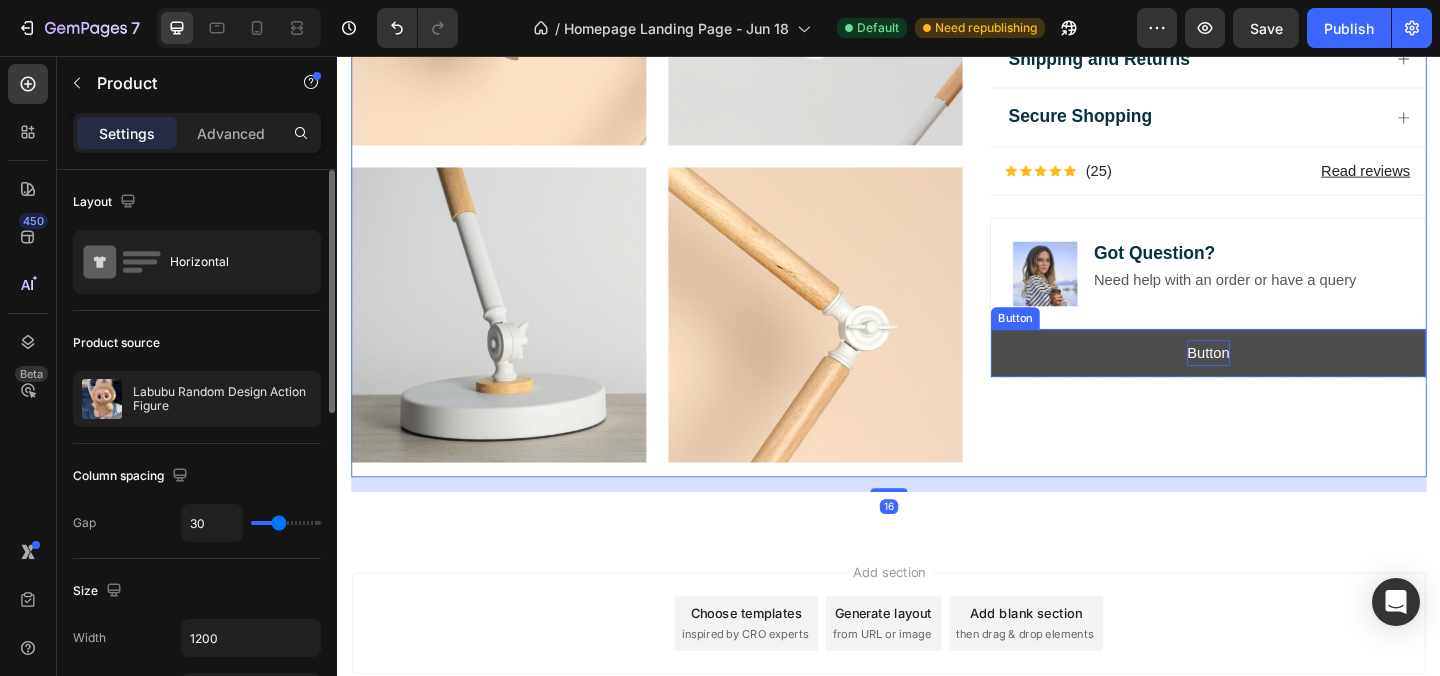 click on "Button" at bounding box center (1284, 379) 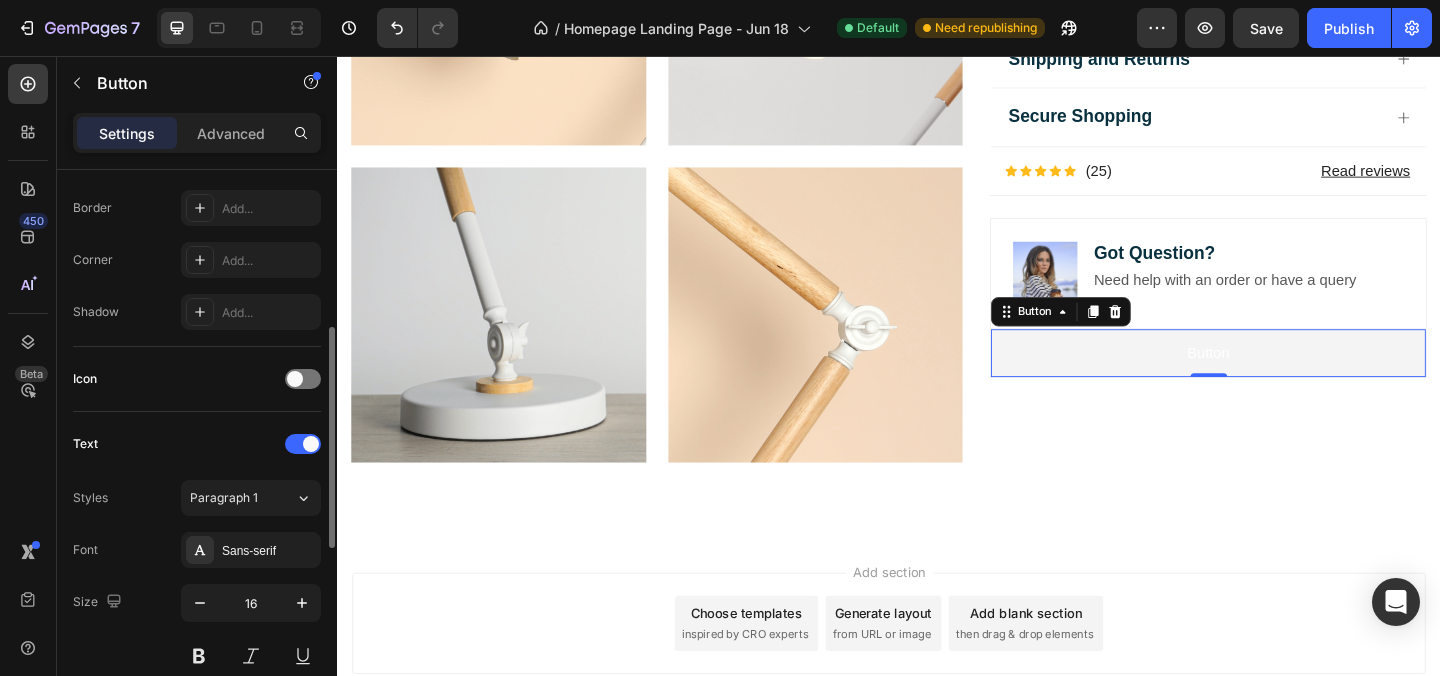 scroll, scrollTop: 428, scrollLeft: 0, axis: vertical 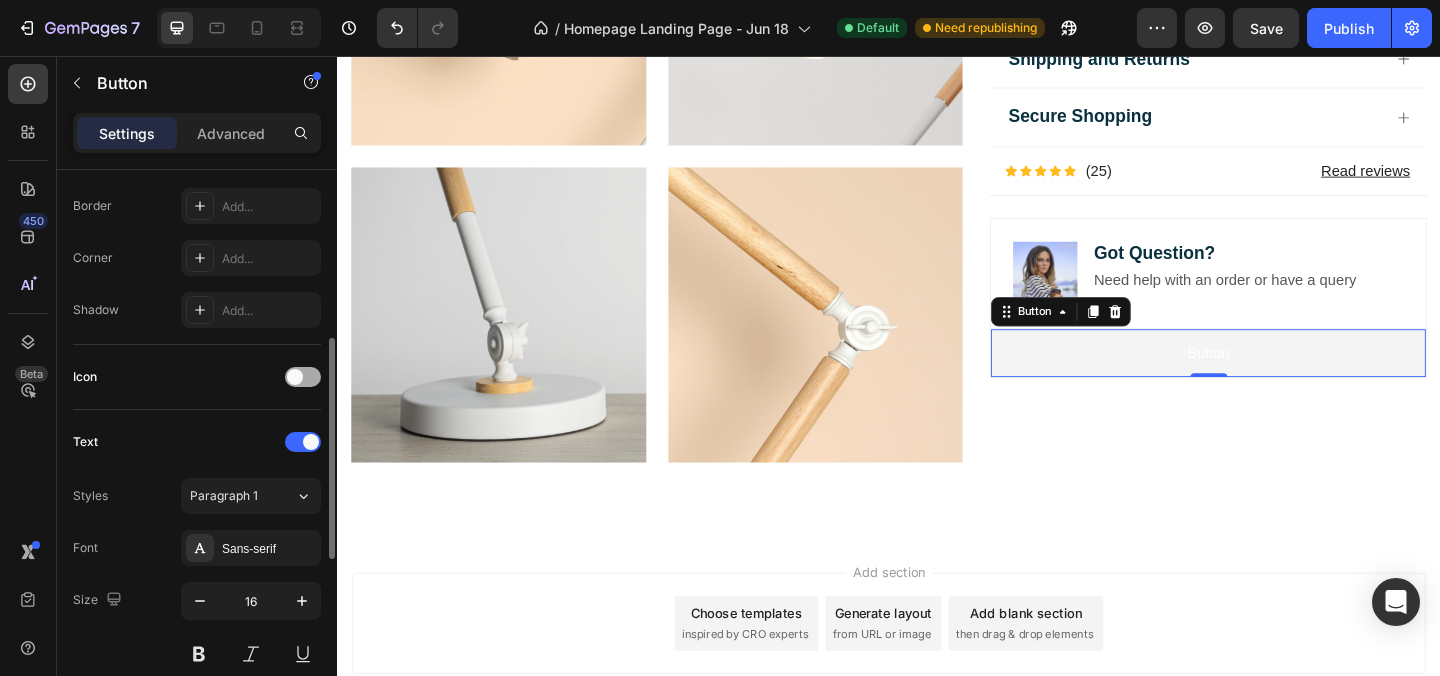 click at bounding box center (303, 377) 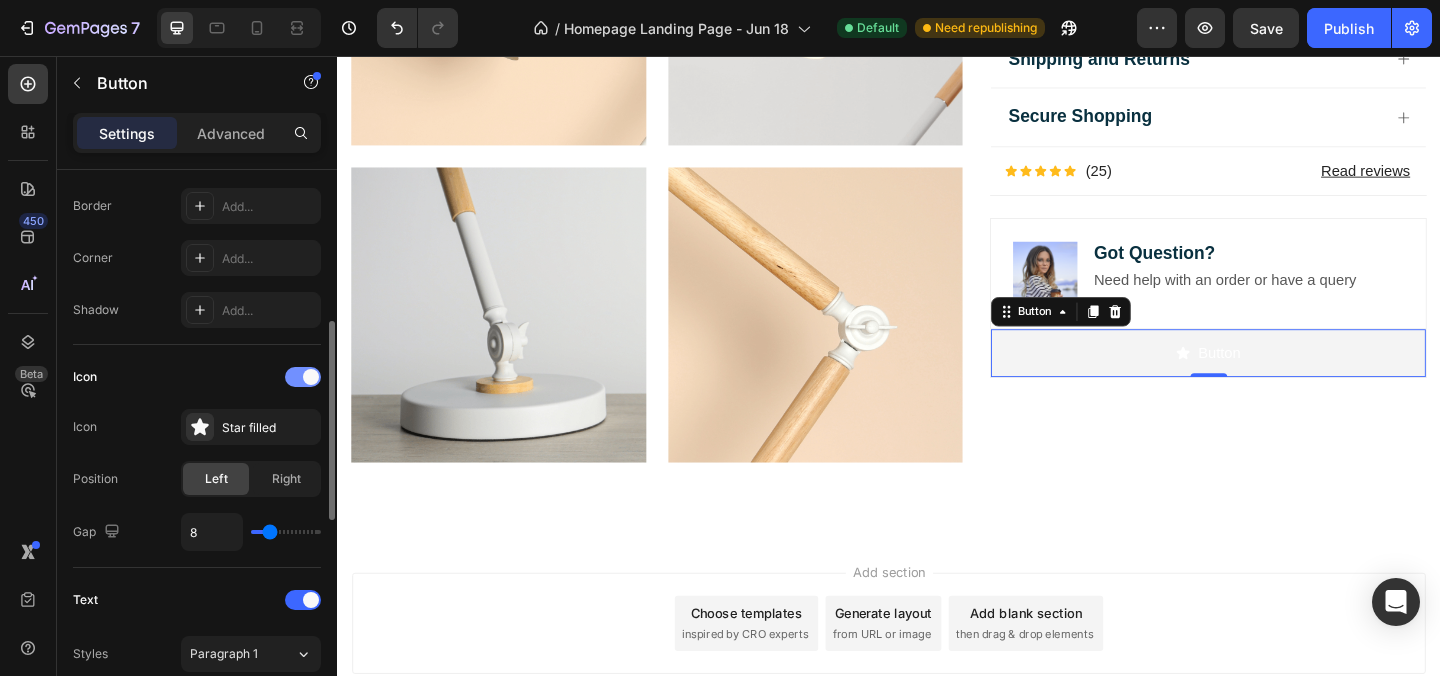 click at bounding box center [311, 377] 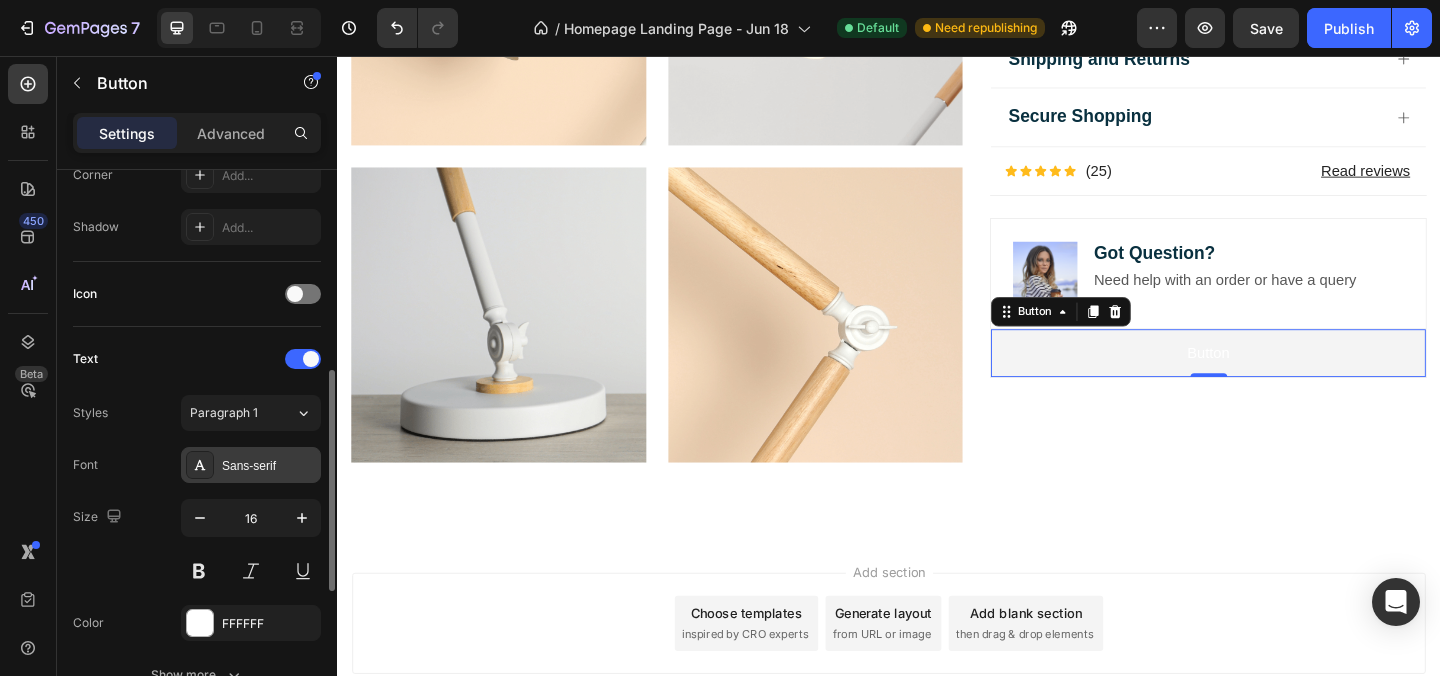 scroll, scrollTop: 571, scrollLeft: 0, axis: vertical 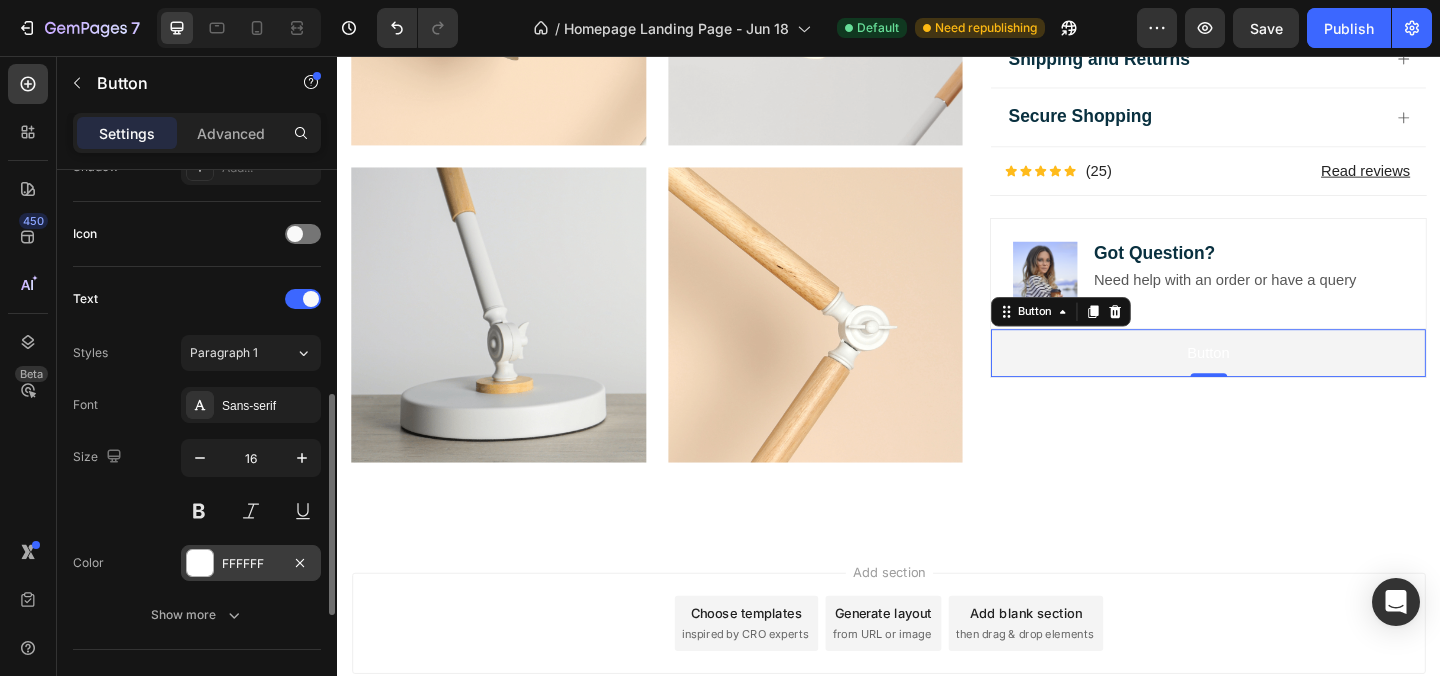 click at bounding box center [200, 563] 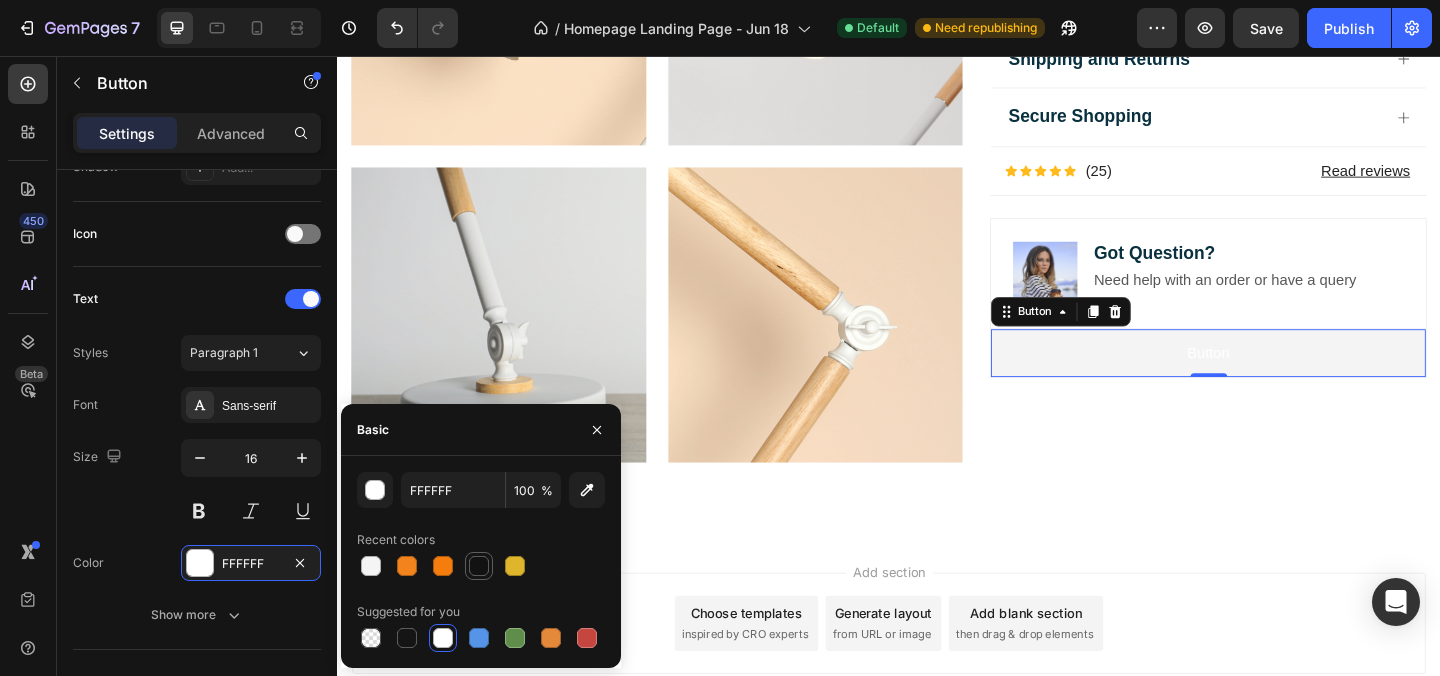 click at bounding box center [479, 566] 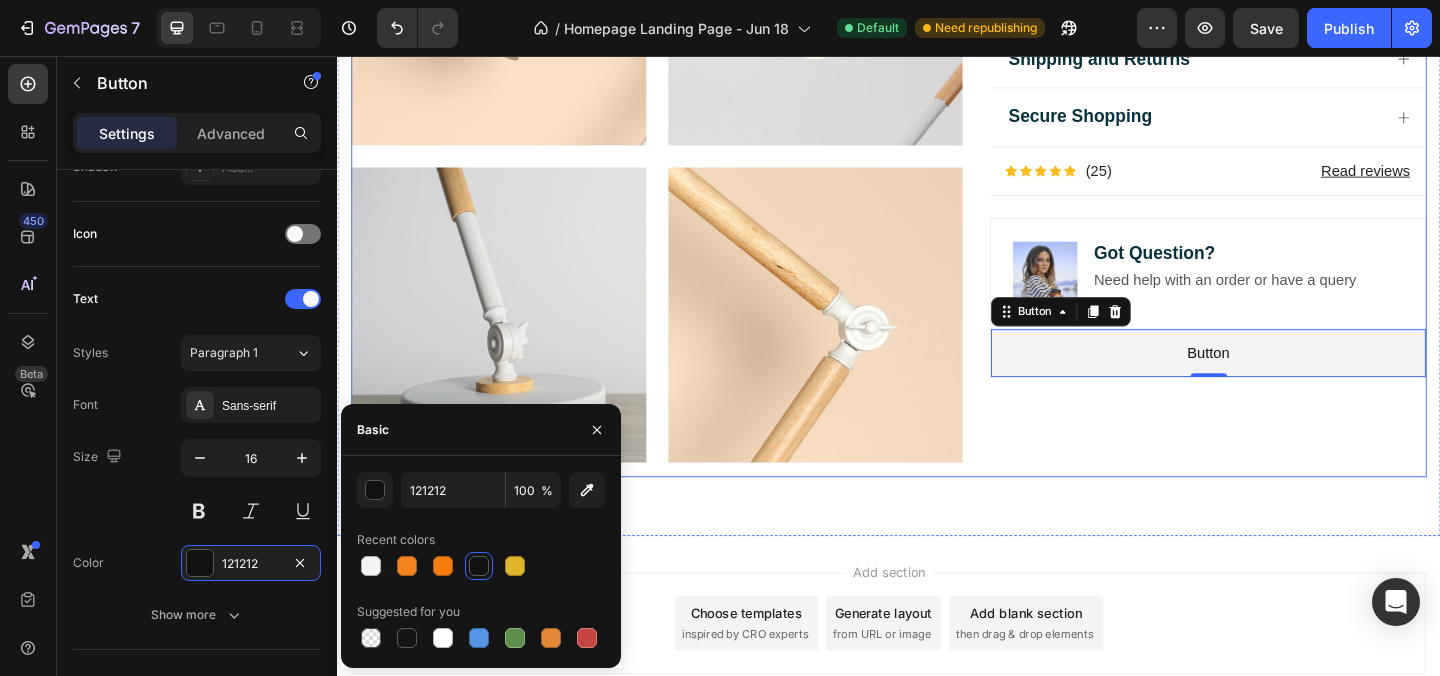 click on "Icon Icon Icon Icon Icon Icon List 2,500+ Verified Reviews! Text Block Row Labubu Random Design Action Figure Product Title ₹ 1,899.00 Product Price Product Price ₹ 799.00 Product Price Product Price Row
HURRY!  ONLY 11 LEFT Stock Counter Quantity: Text Block
1
Product Quantity Buy Now Dynamic Checkout
In-stock, ships within 1-2 days | Free shipping & returns Item List About this item Text Block
✨  Expressive Design:  Instantly recognizable with its quirky smile, wide eyes, and wild hair – Labubu adds a playful vibe to your desk, shelf, or room decor.
💎  Premium Material:  Made from high-quality, durable vinyl for long-lasting charm and a smooth matte finish that feels great to hold.
📏  Perfect Size for Display:  Compact and lightweight – fits effortlessly into your collection, workspace, or even your car dashboard.
🎁  Great Gift Choice:
📦  Image" at bounding box center (1284, -326) 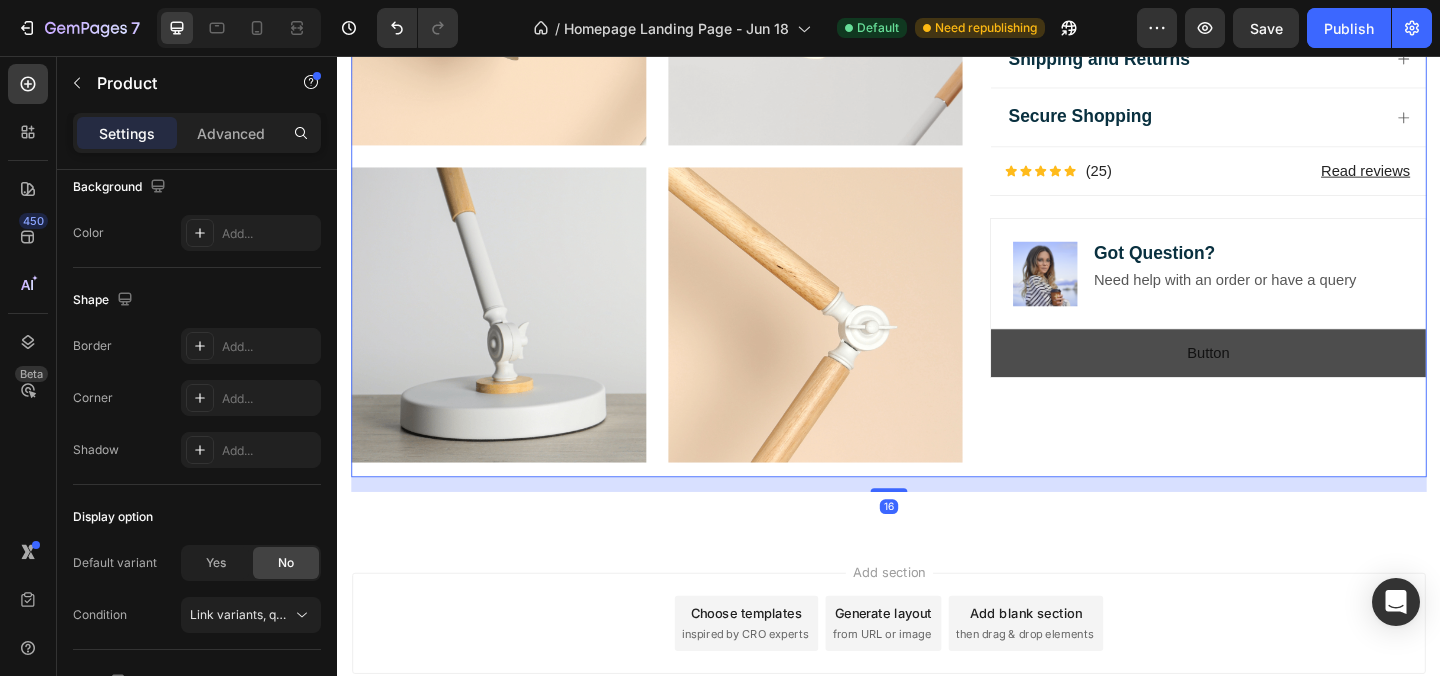 scroll, scrollTop: 0, scrollLeft: 0, axis: both 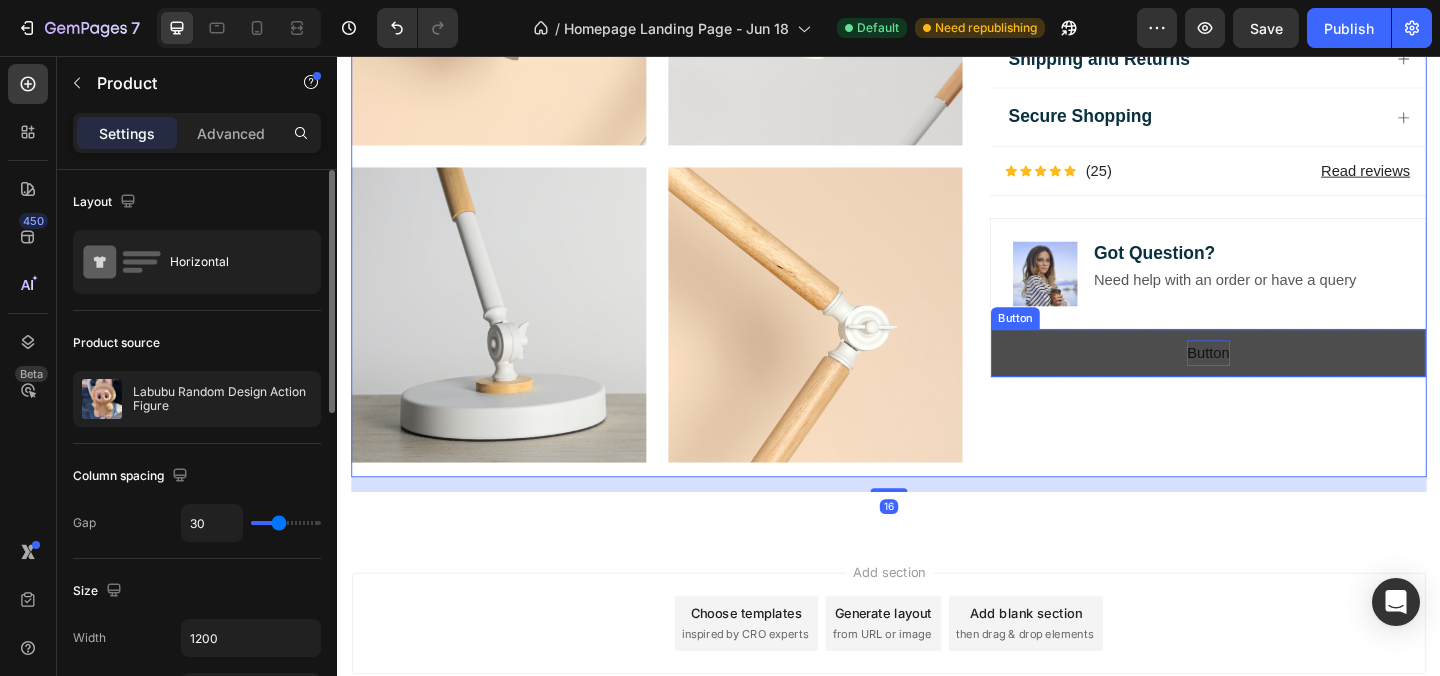 click on "Button" at bounding box center (1284, 379) 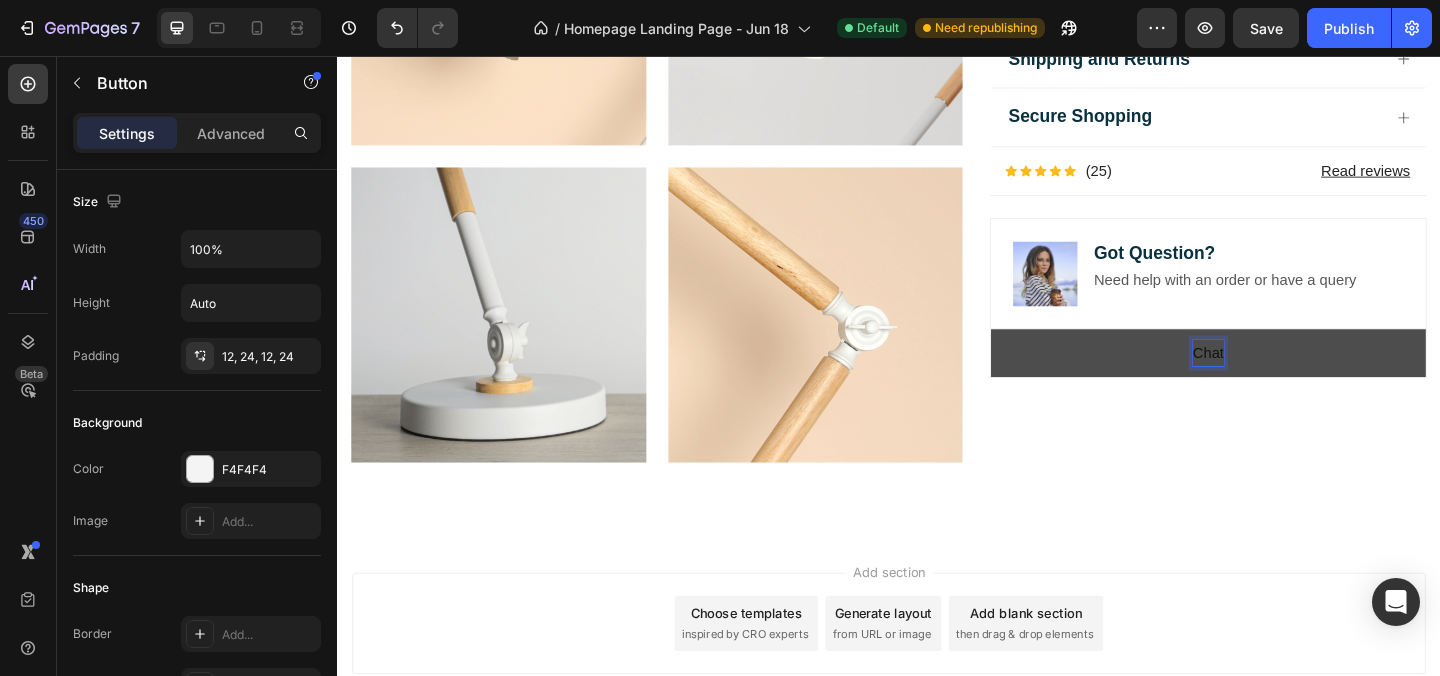 click on "Chat" at bounding box center [1284, 379] 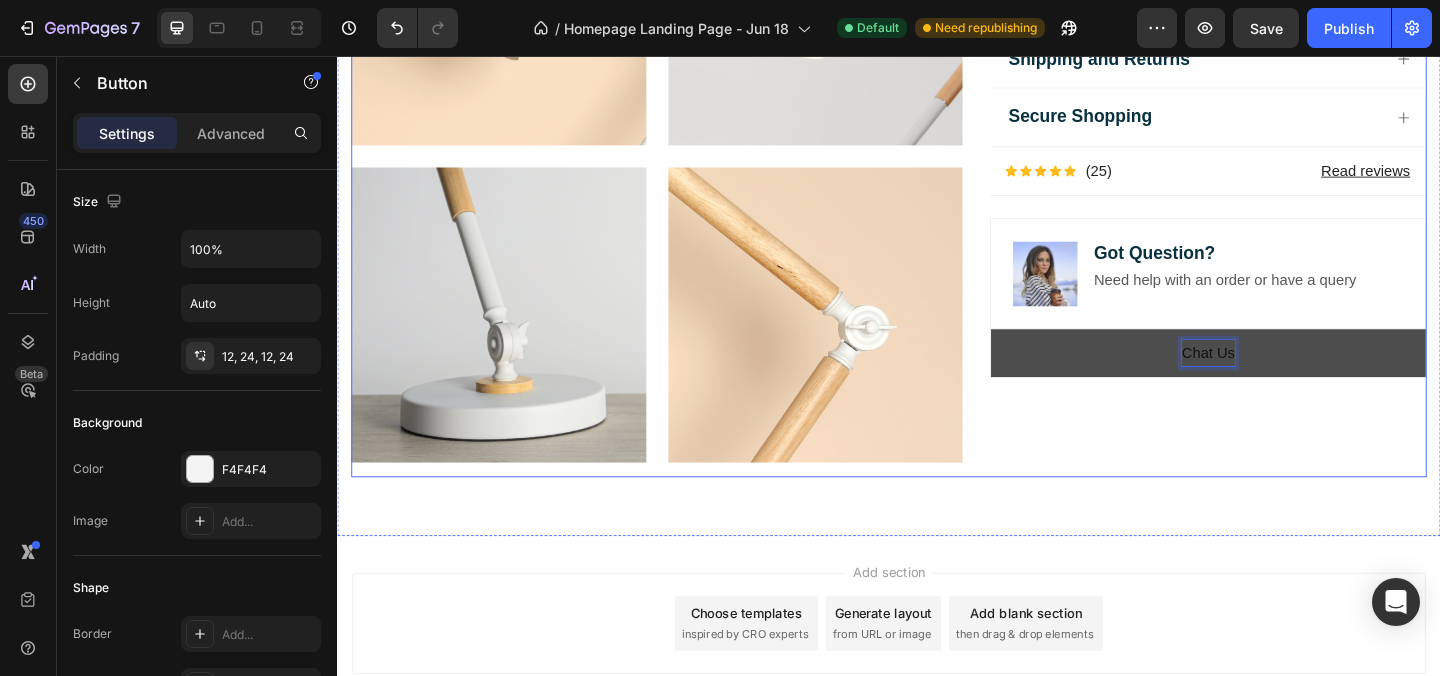 click on "Icon Icon Icon Icon Icon Icon List 2,500+ Verified Reviews! Text Block Row Labubu Random Design Action Figure Product Title ₹ 1,899.00 Product Price Product Price ₹ 799.00 Product Price Product Price Row
HURRY!  ONLY 11 LEFT Stock Counter Quantity: Text Block
1
Product Quantity Buy Now Dynamic Checkout
In-stock, ships within 1-2 days | Free shipping & returns Item List About this item Text Block
✨  Expressive Design:  Instantly recognizable with its quirky smile, wide eyes, and wild hair – Labubu adds a playful vibe to your desk, shelf, or room decor.
💎  Premium Material:  Made from high-quality, durable vinyl for long-lasting charm and a smooth matte finish that feels great to hold.
📏  Perfect Size for Display:  Compact and lightweight – fits effortlessly into your collection, workspace, or even your car dashboard.
🎁  Great Gift Choice:
📦  Image" at bounding box center [1284, -326] 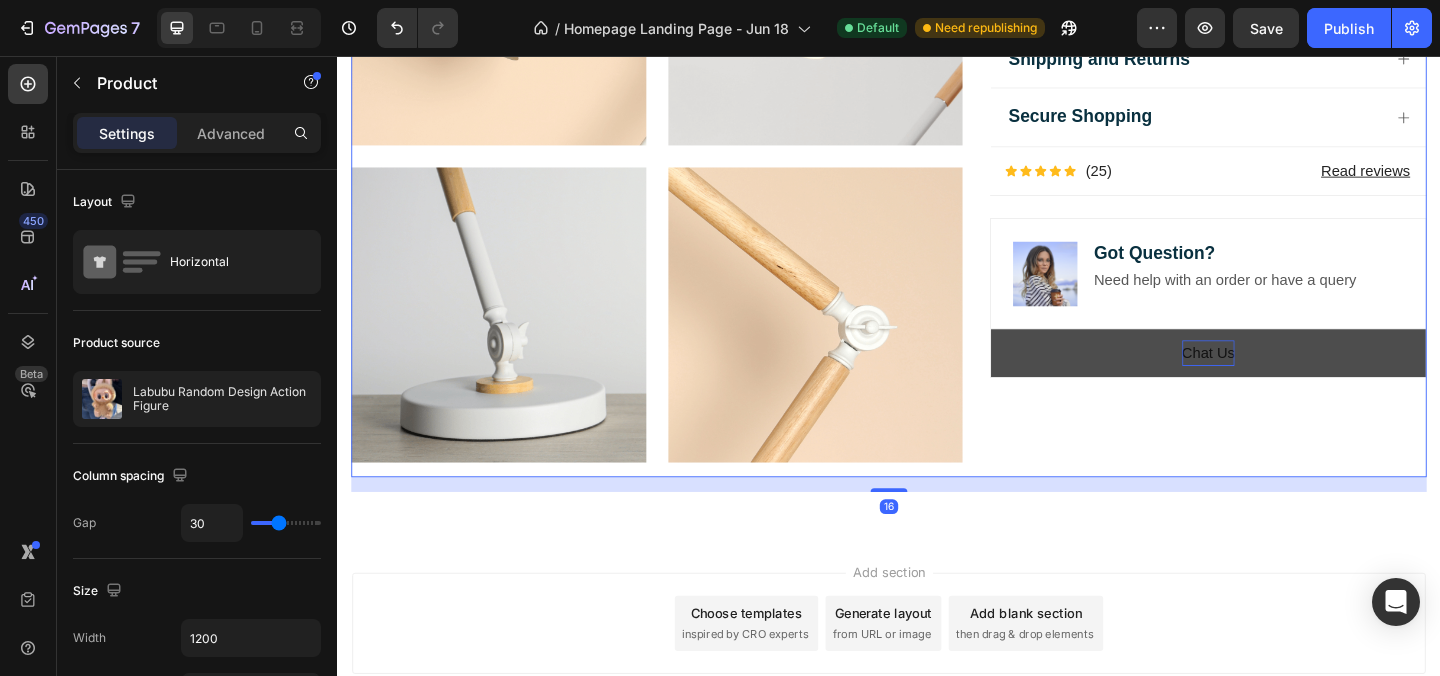 click on "Icon Icon Icon Icon Icon Icon List 2,500+ Verified Reviews! Text Block Row Labubu Random Design Action Figure Product Title ₹ 1,899.00 Product Price Product Price ₹ 799.00 Product Price Product Price Row
HURRY!  ONLY 11 LEFT Stock Counter Quantity: Text Block
1
Product Quantity Buy Now Dynamic Checkout
In-stock, ships within 1-2 days | Free shipping & returns Item List About this item Text Block
✨  Expressive Design:  Instantly recognizable with its quirky smile, wide eyes, and wild hair – Labubu adds a playful vibe to your desk, shelf, or room decor.
💎  Premium Material:  Made from high-quality, durable vinyl for long-lasting charm and a smooth matte finish that feels great to hold.
📏  Perfect Size for Display:  Compact and lightweight – fits effortlessly into your collection, workspace, or even your car dashboard.
🎁  Great Gift Choice:
📦  Image" at bounding box center [1284, -326] 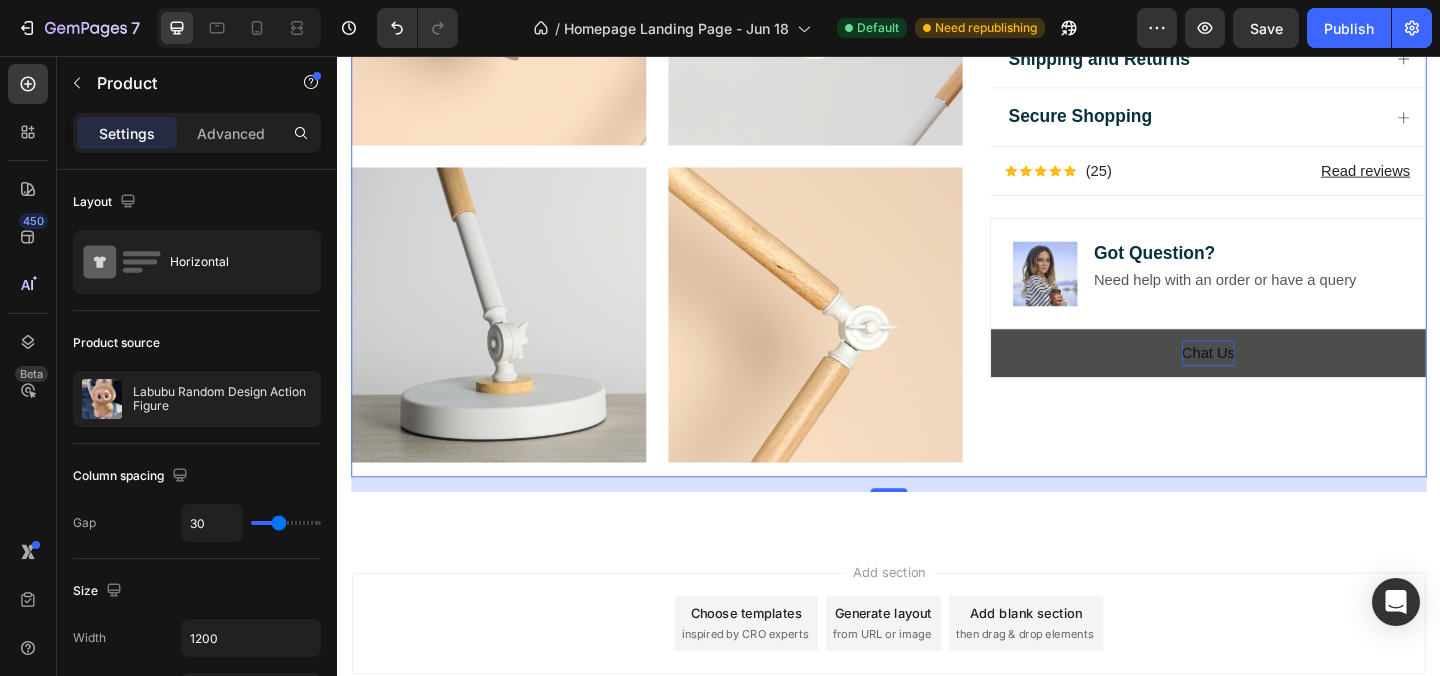 click on "Icon Icon Icon Icon Icon Icon List 2,500+ Verified Reviews! Text Block Row Labubu Random Design Action Figure Product Title ₹ 1,899.00 Product Price Product Price ₹ 799.00 Product Price Product Price Row
HURRY!  ONLY 11 LEFT Stock Counter Quantity: Text Block
1
Product Quantity Buy Now Dynamic Checkout
In-stock, ships within 1-2 days | Free shipping & returns Item List About this item Text Block
✨  Expressive Design:  Instantly recognizable with its quirky smile, wide eyes, and wild hair – Labubu adds a playful vibe to your desk, shelf, or room decor.
💎  Premium Material:  Made from high-quality, durable vinyl for long-lasting charm and a smooth matte finish that feels great to hold.
📏  Perfect Size for Display:  Compact and lightweight – fits effortlessly into your collection, workspace, or even your car dashboard.
🎁  Great Gift Choice:
📦  Image" at bounding box center (1284, -326) 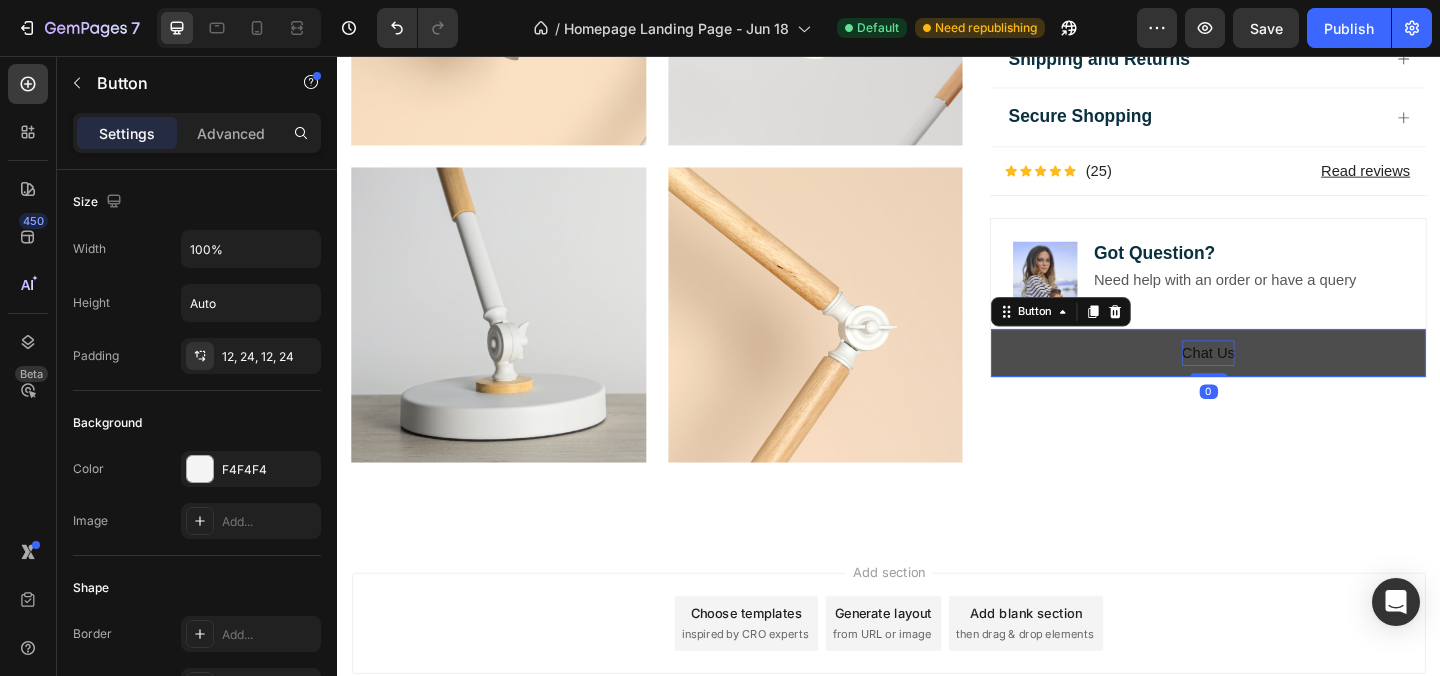 click on "Chat Us" at bounding box center [1284, 379] 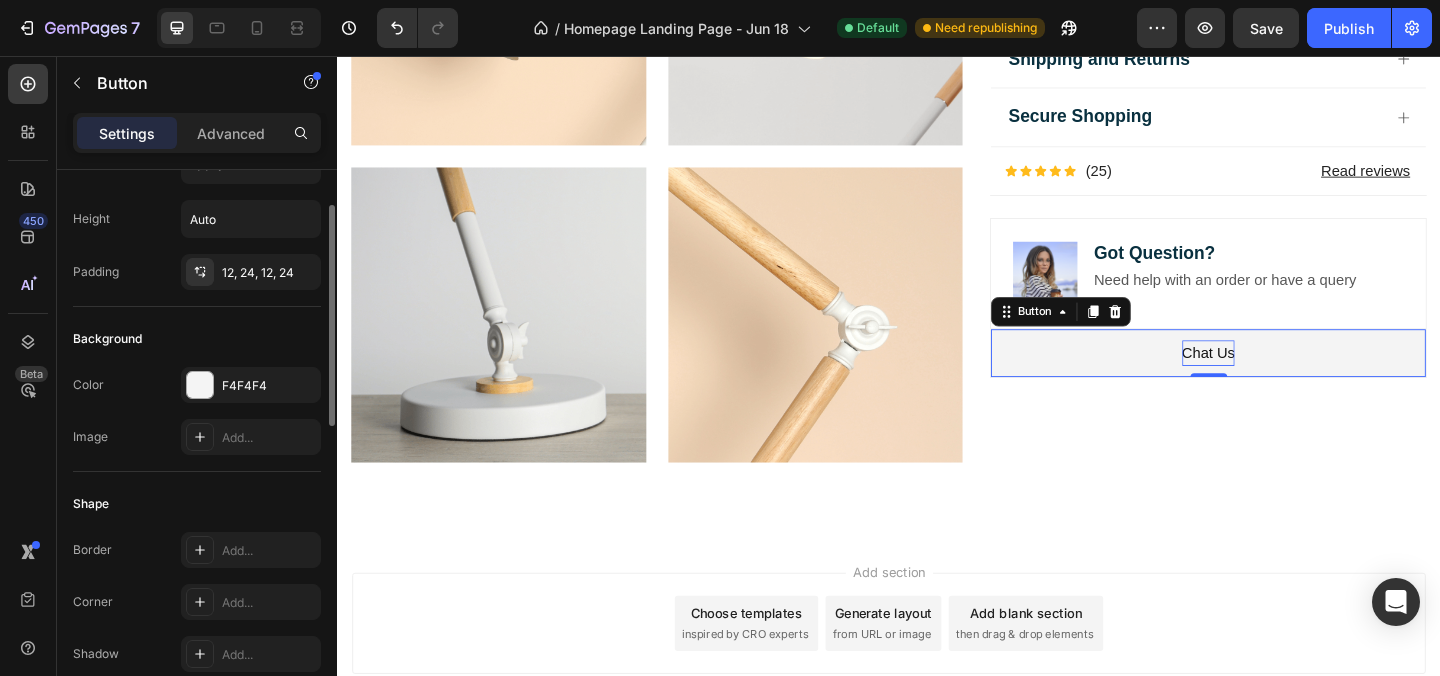 scroll, scrollTop: 92, scrollLeft: 0, axis: vertical 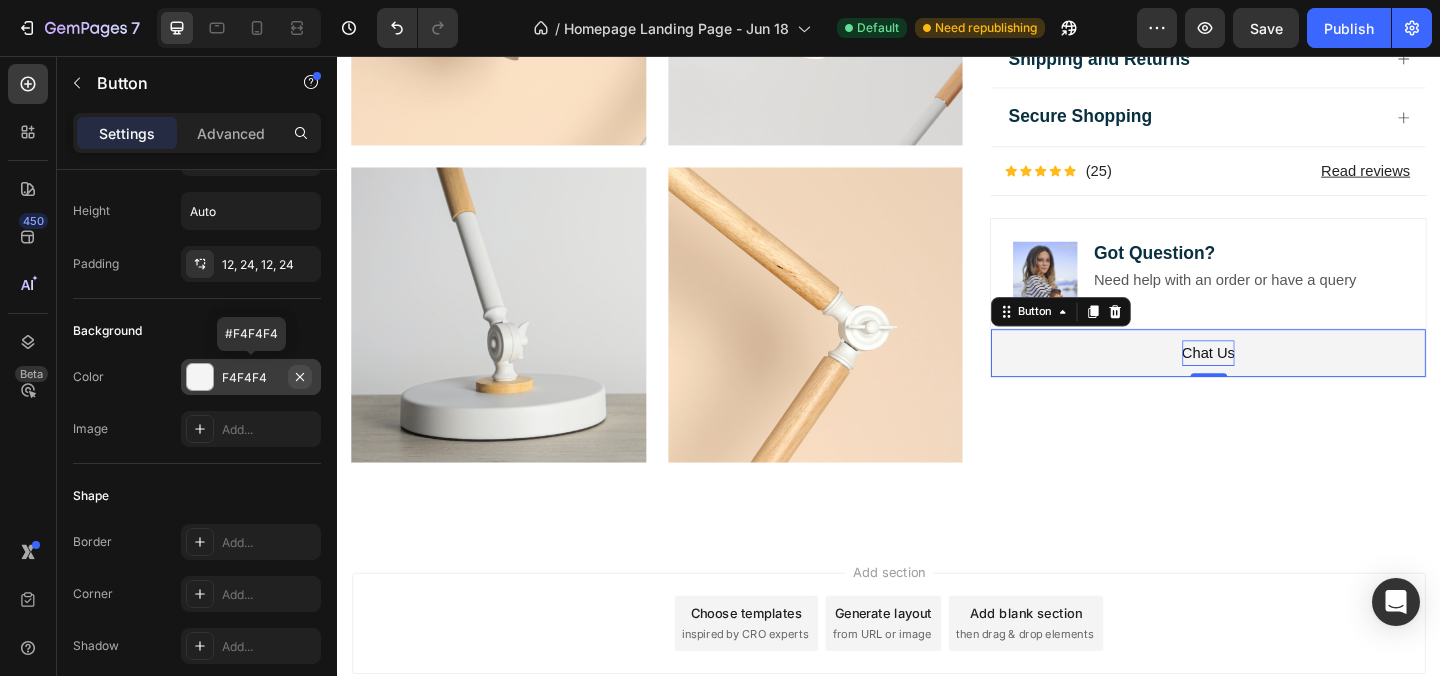 click 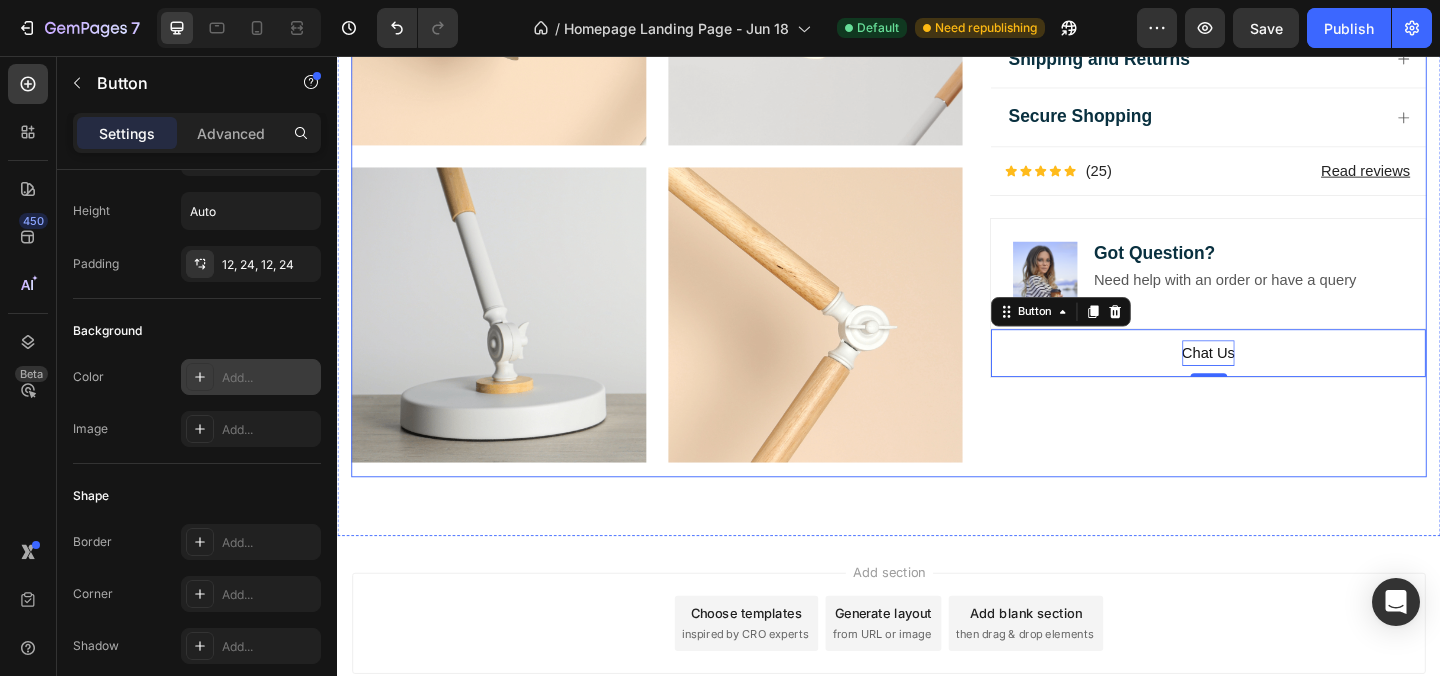click on "Icon Icon Icon Icon Icon Icon List 2,500+ Verified Reviews! Text Block Row Labubu Random Design Action Figure Product Title ₹ 1,899.00 Product Price Product Price ₹ 799.00 Product Price Product Price Row
HURRY!  ONLY 11 LEFT Stock Counter Quantity: Text Block
1
Product Quantity Buy Now Dynamic Checkout
In-stock, ships within 1-2 days | Free shipping & returns Item List About this item Text Block
✨  Expressive Design:  Instantly recognizable with its quirky smile, wide eyes, and wild hair – Labubu adds a playful vibe to your desk, shelf, or room decor.
💎  Premium Material:  Made from high-quality, durable vinyl for long-lasting charm and a smooth matte finish that feels great to hold.
📏  Perfect Size for Display:  Compact and lightweight – fits effortlessly into your collection, workspace, or even your car dashboard.
🎁  Great Gift Choice:
📦  Image" at bounding box center [1284, -326] 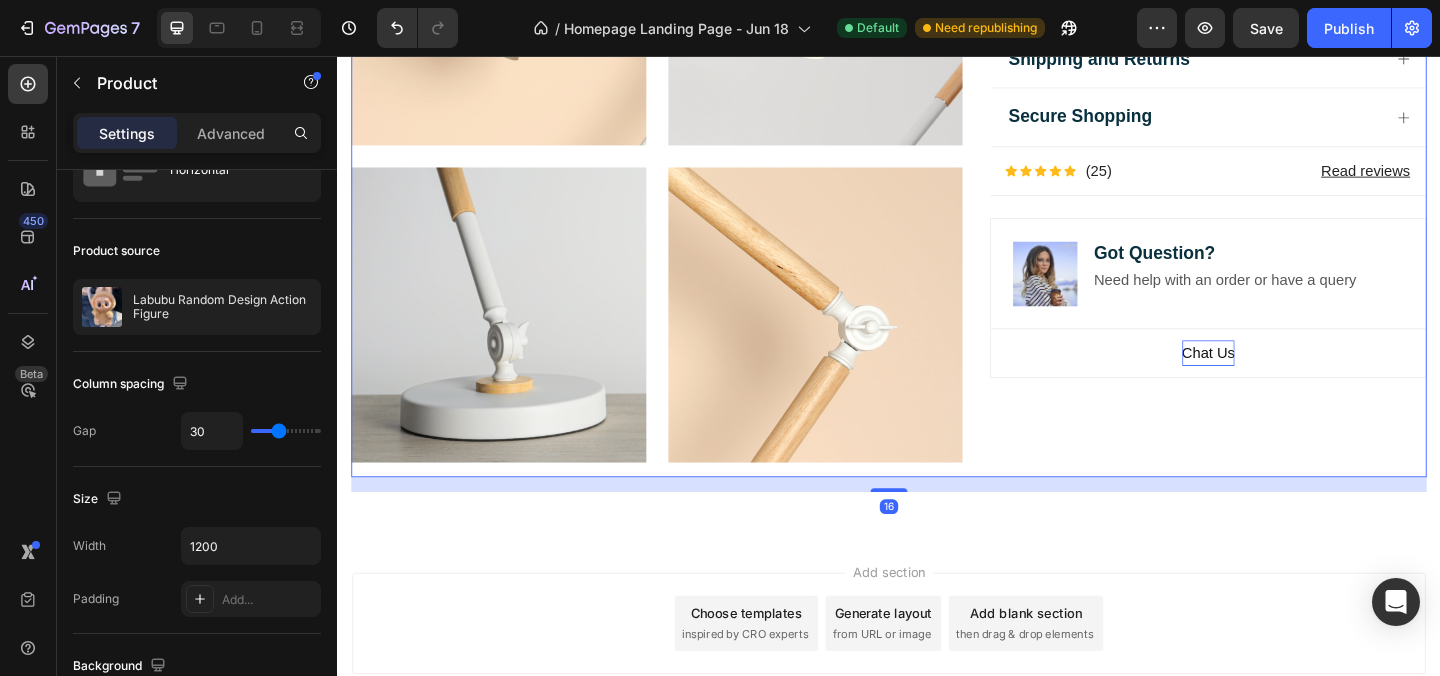 scroll, scrollTop: 0, scrollLeft: 0, axis: both 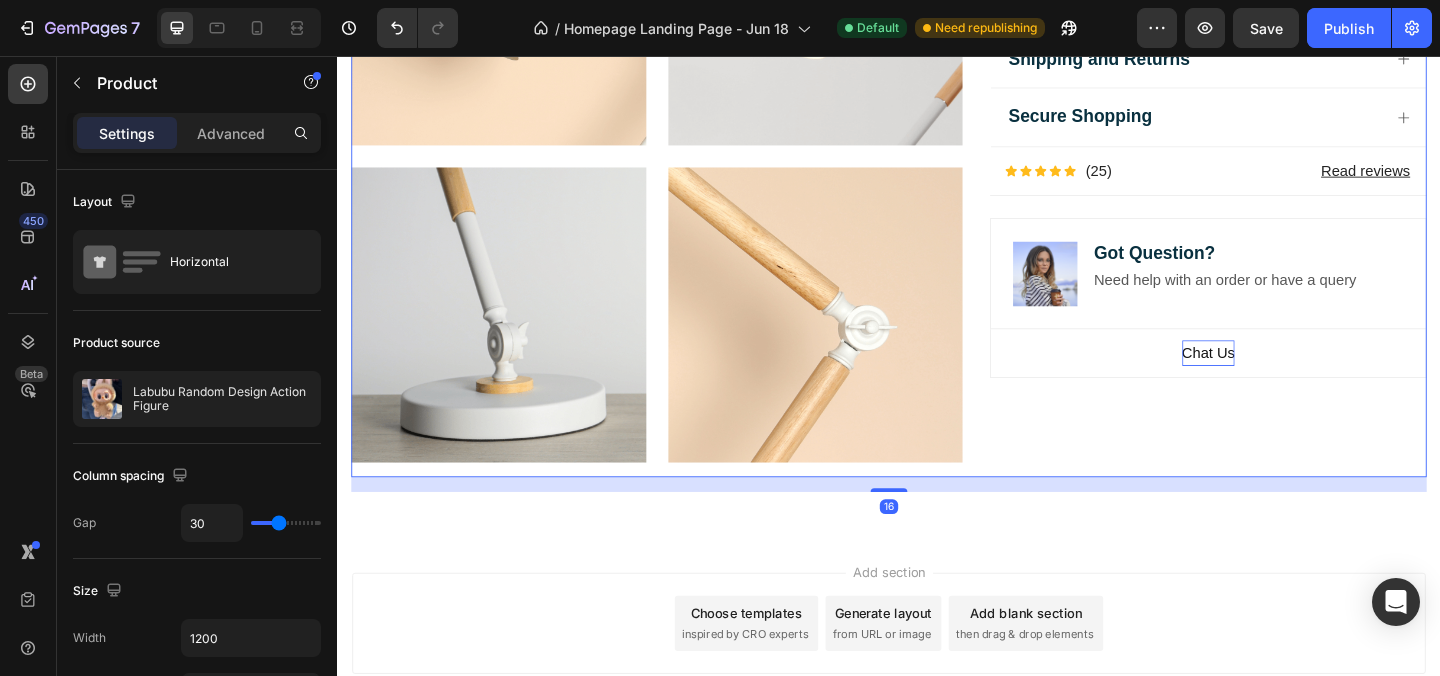 click on "Icon Icon Icon Icon Icon Icon List 2,500+ Verified Reviews! Text Block Row Labubu Random Design Action Figure Product Title ₹ 1,899.00 Product Price Product Price ₹ 799.00 Product Price Product Price Row
HURRY!  ONLY 11 LEFT Stock Counter Quantity: Text Block
1
Product Quantity Buy Now Dynamic Checkout
In-stock, ships within 1-2 days | Free shipping & returns Item List About this item Text Block
✨  Expressive Design:  Instantly recognizable with its quirky smile, wide eyes, and wild hair – Labubu adds a playful vibe to your desk, shelf, or room decor.
💎  Premium Material:  Made from high-quality, durable vinyl for long-lasting charm and a smooth matte finish that feels great to hold.
📏  Perfect Size for Display:  Compact and lightweight – fits effortlessly into your collection, workspace, or even your car dashboard.
🎁  Great Gift Choice:
📦  Image" at bounding box center [1284, -326] 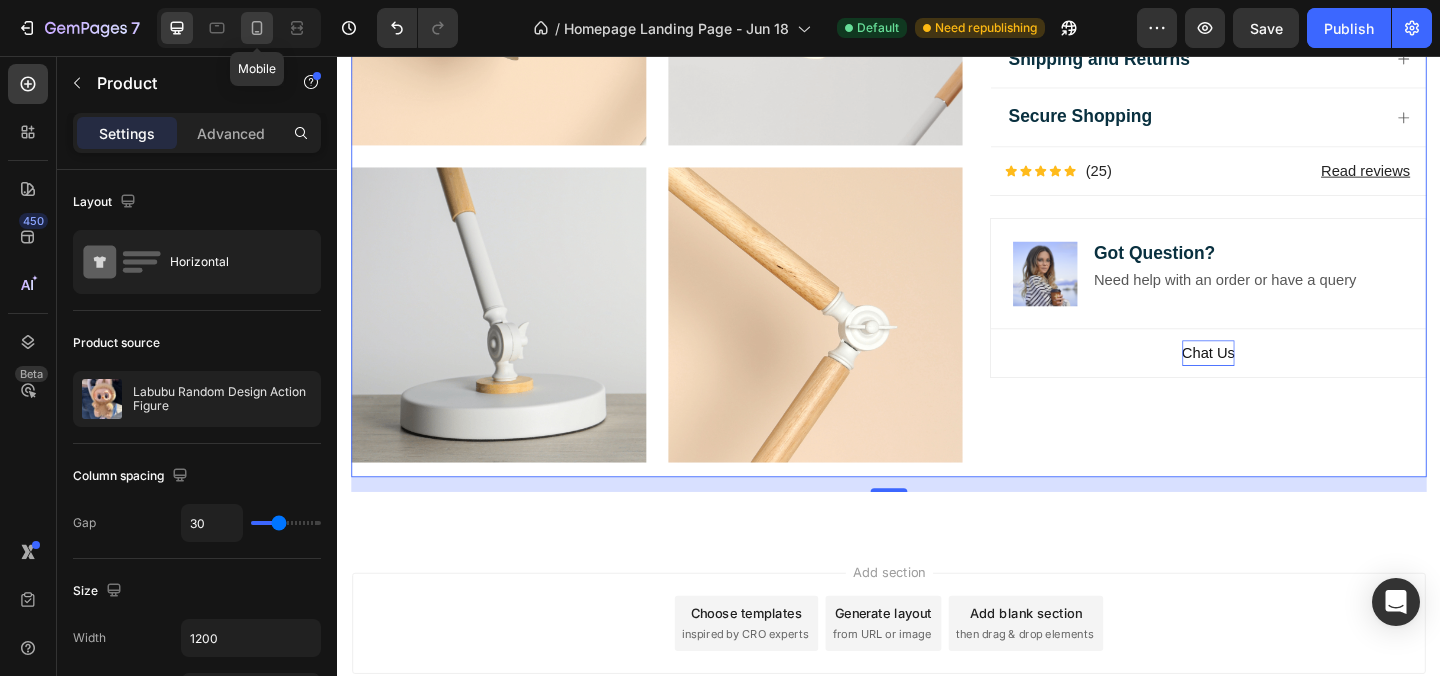 click 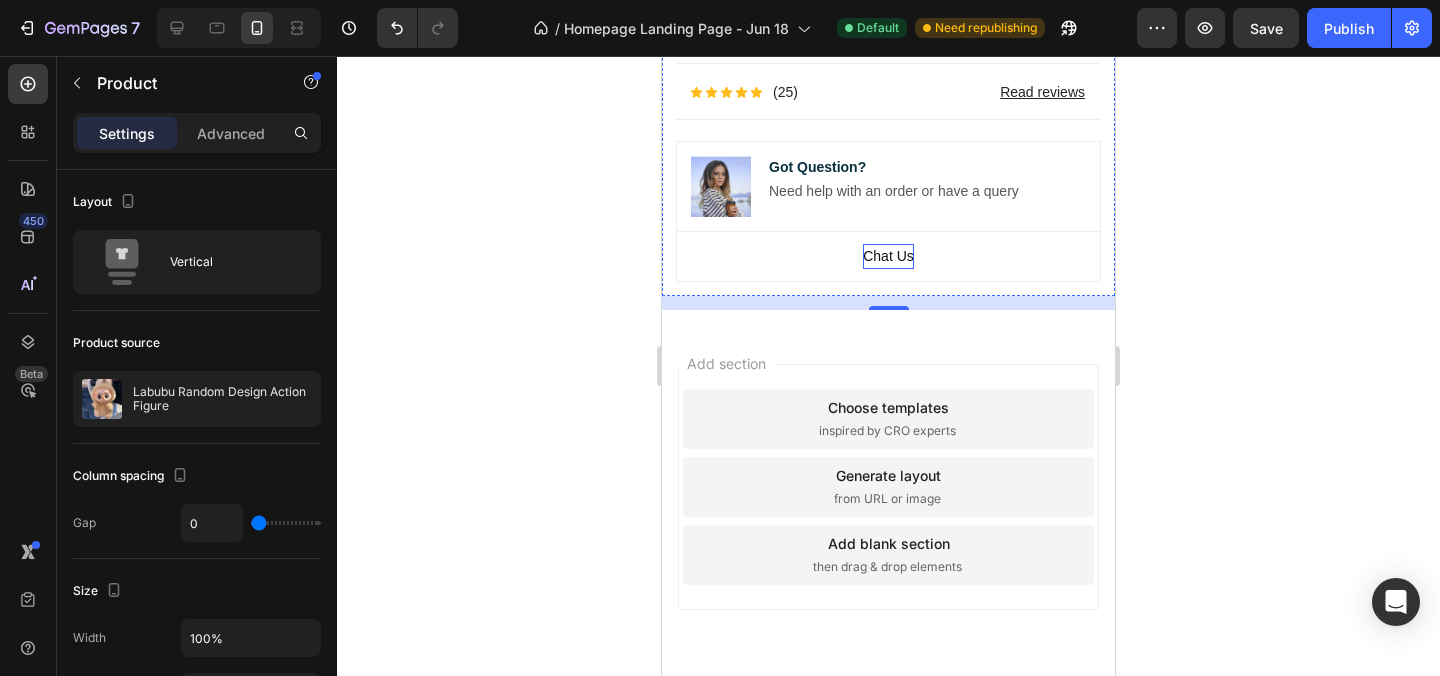 scroll, scrollTop: 4295, scrollLeft: 0, axis: vertical 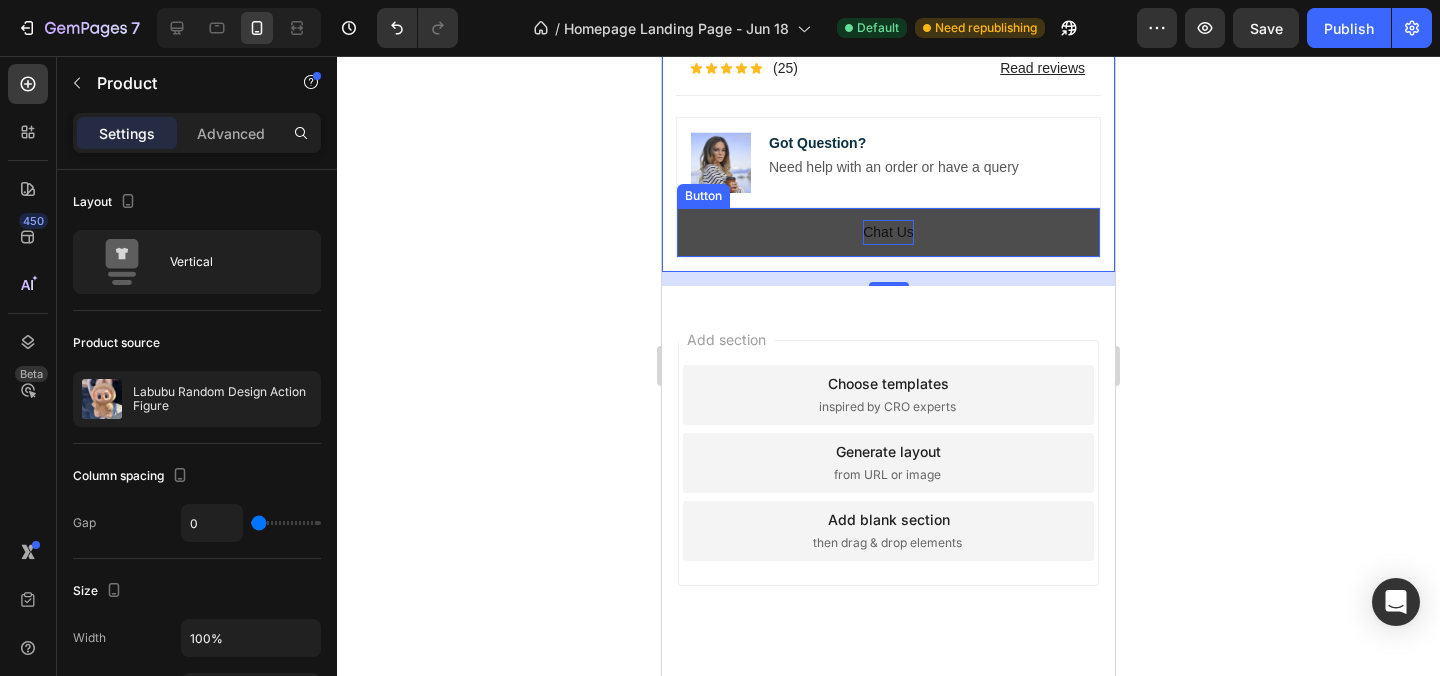 click on "Chat Us" at bounding box center [888, 232] 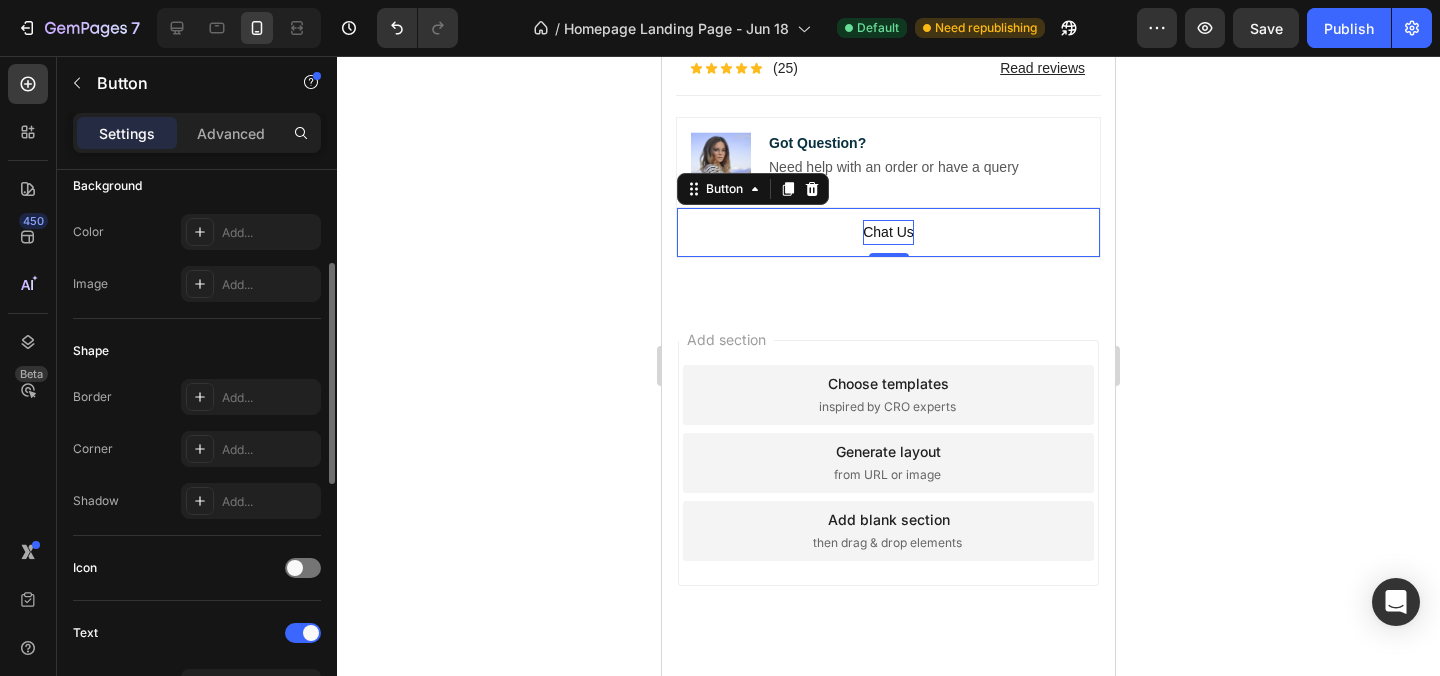 scroll, scrollTop: 327, scrollLeft: 0, axis: vertical 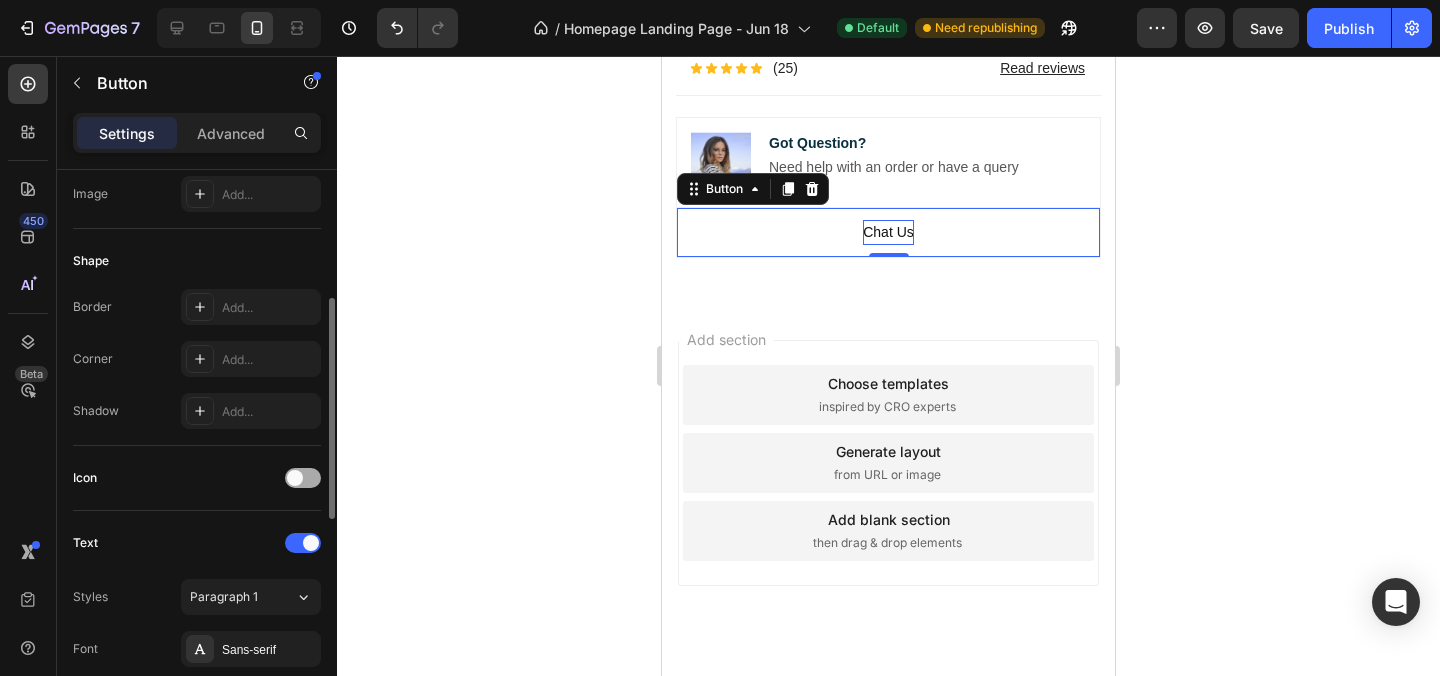 click at bounding box center (303, 478) 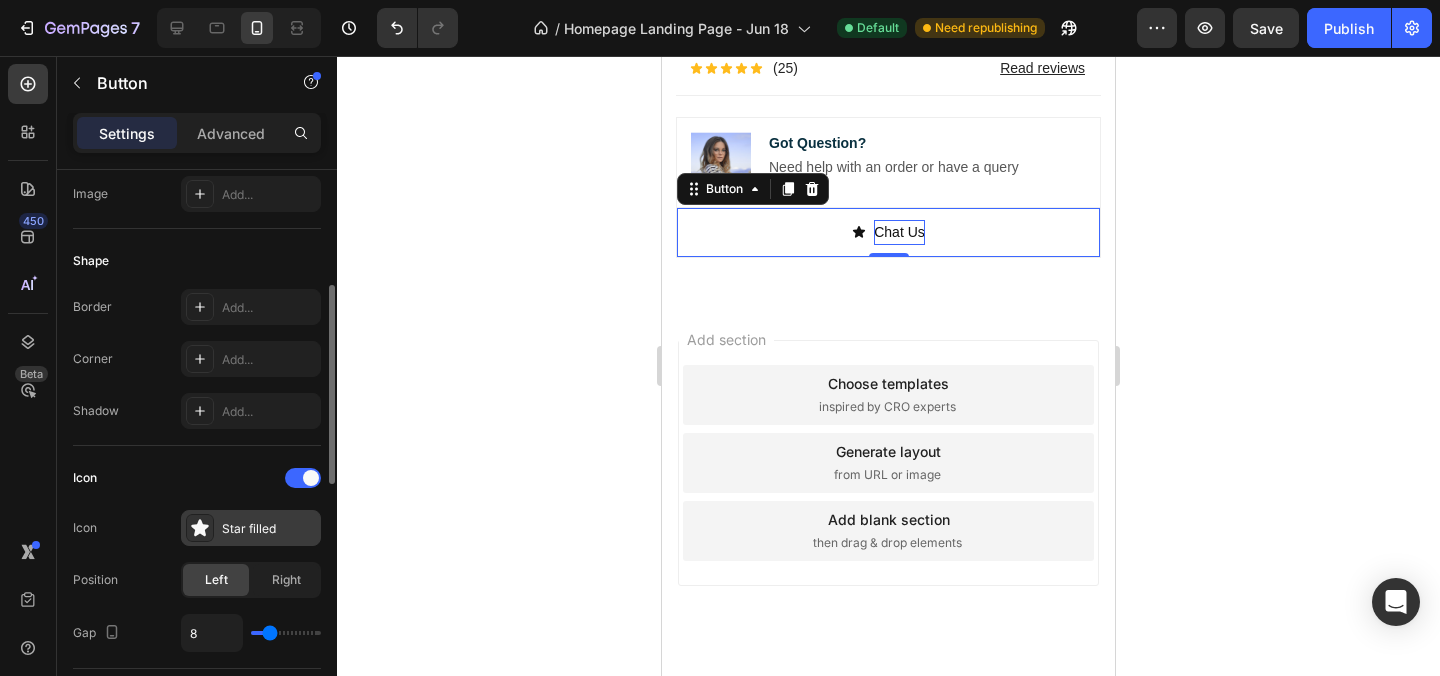 click 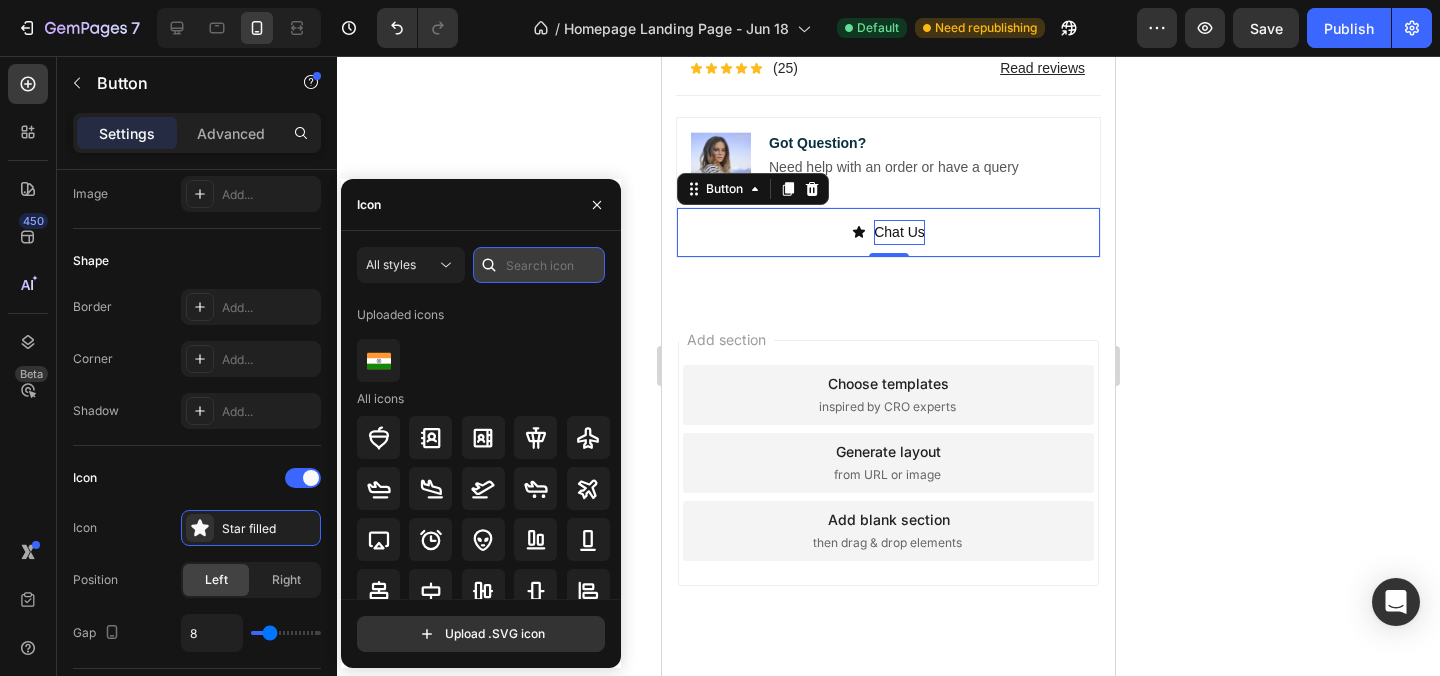 click at bounding box center [539, 265] 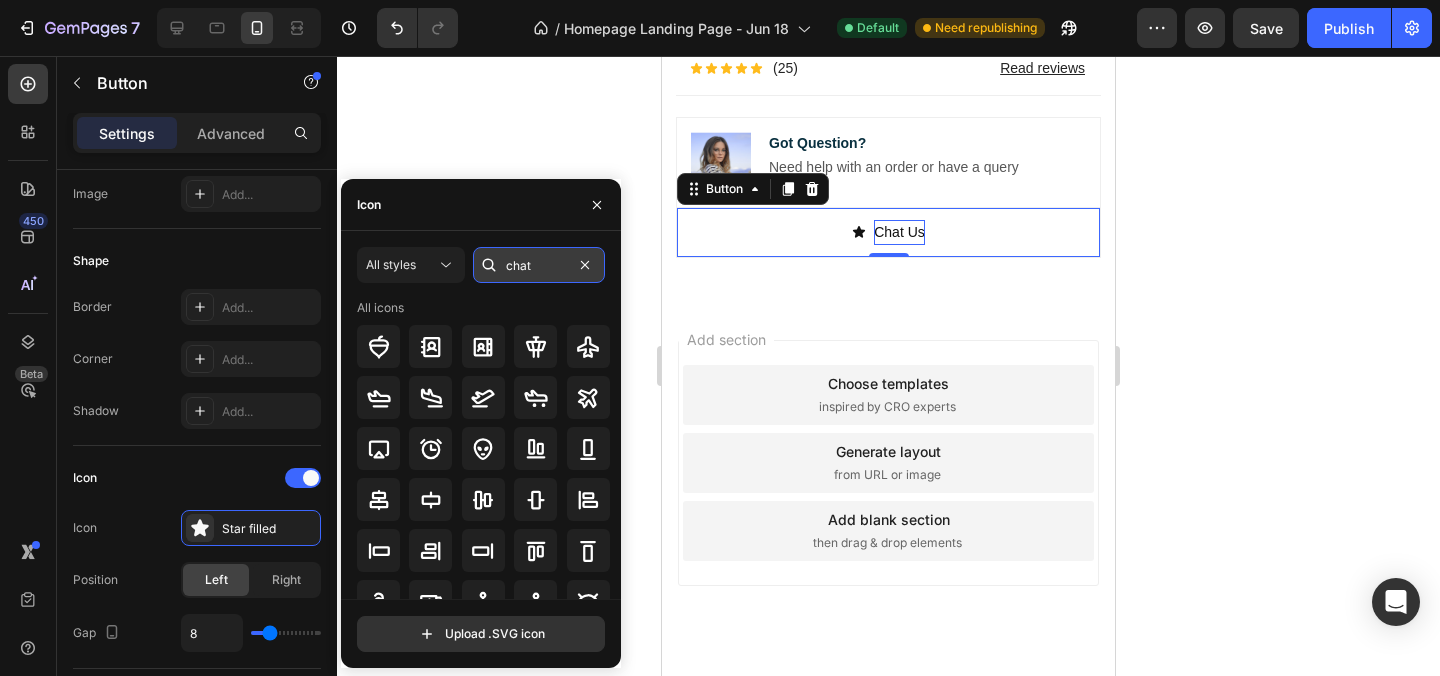 type on "chat" 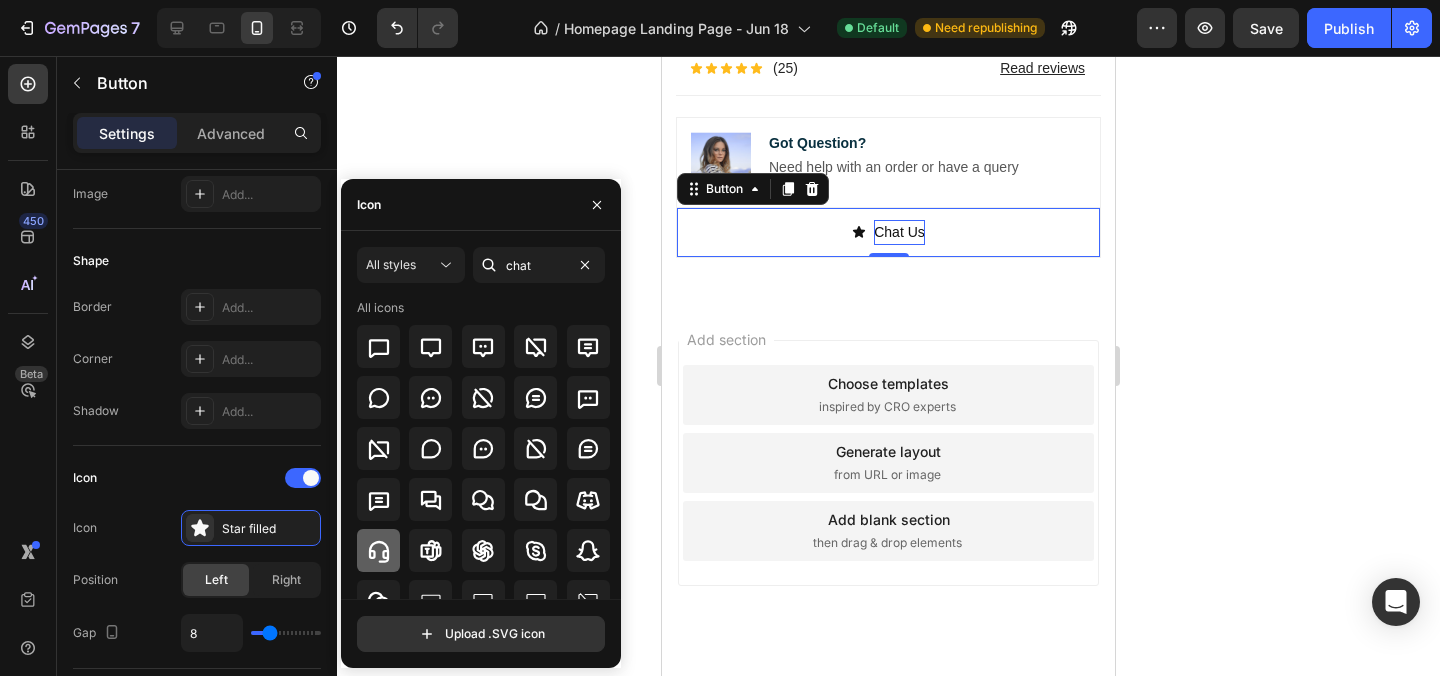 click 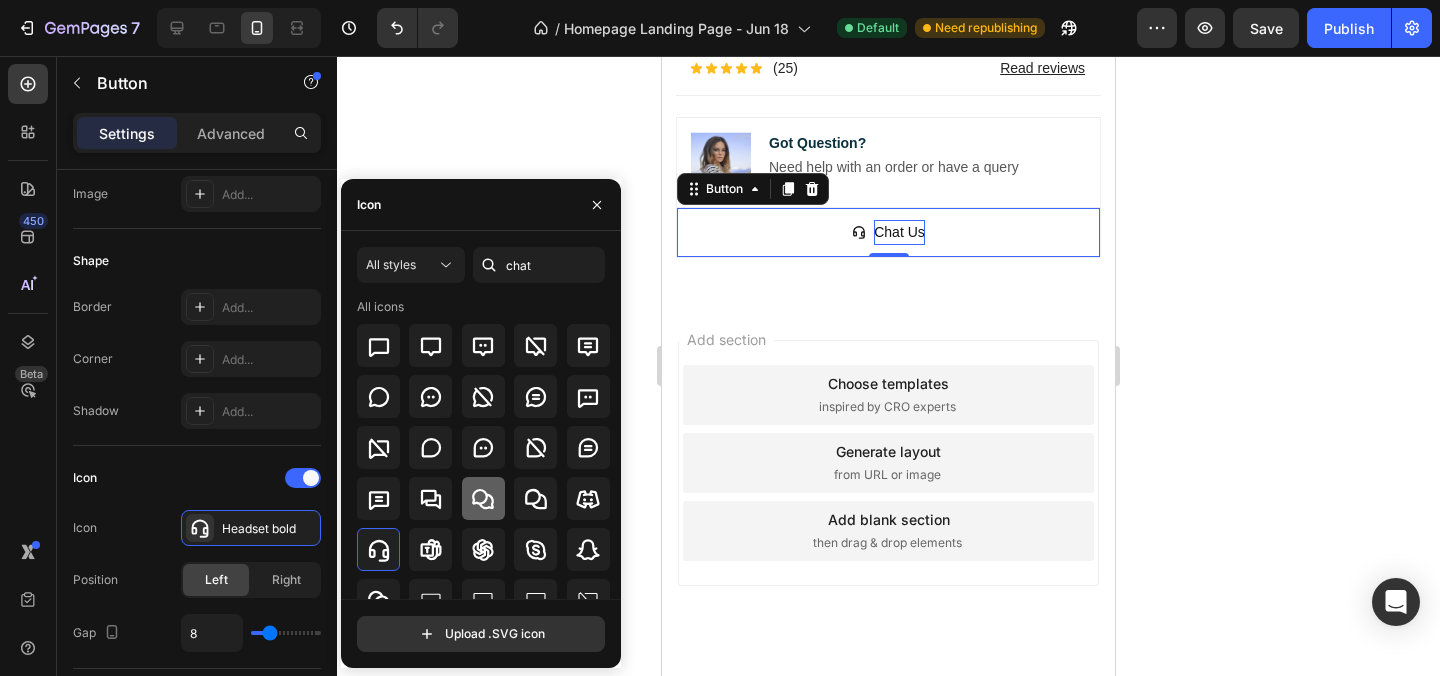 scroll, scrollTop: 0, scrollLeft: 0, axis: both 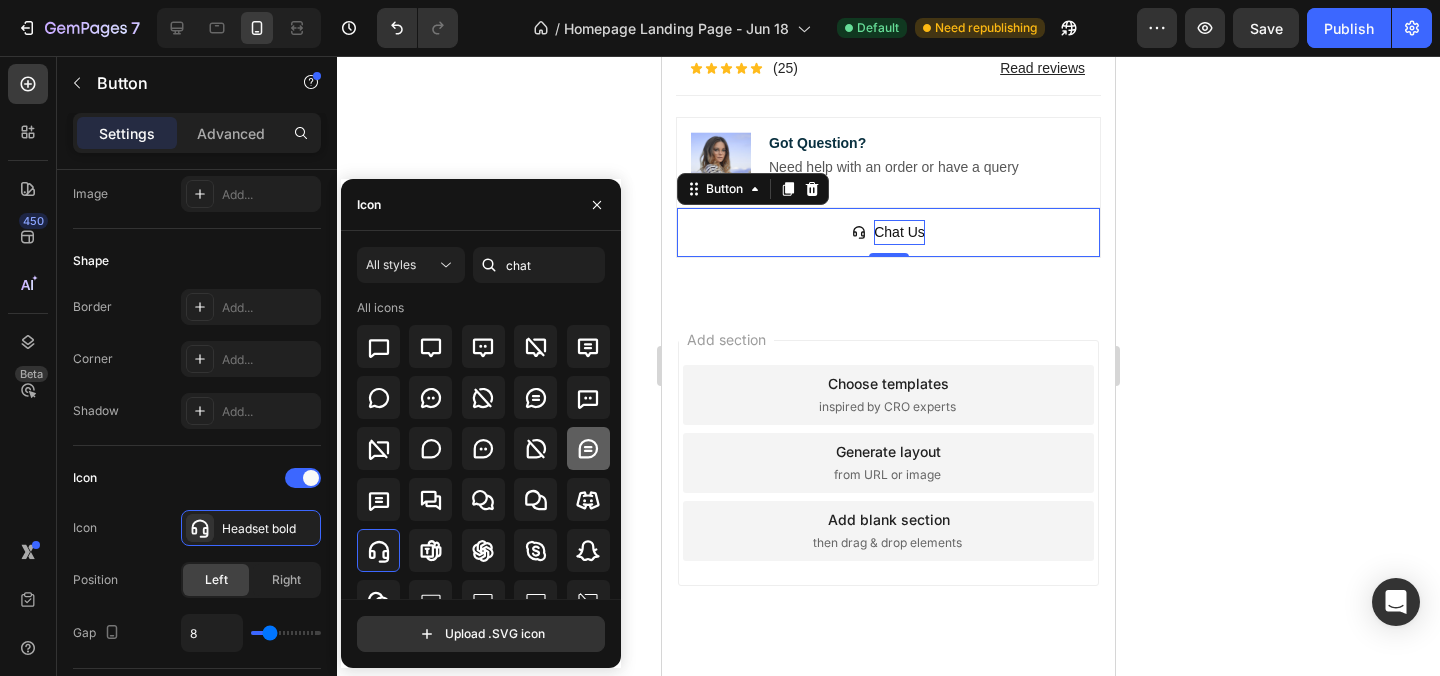 click 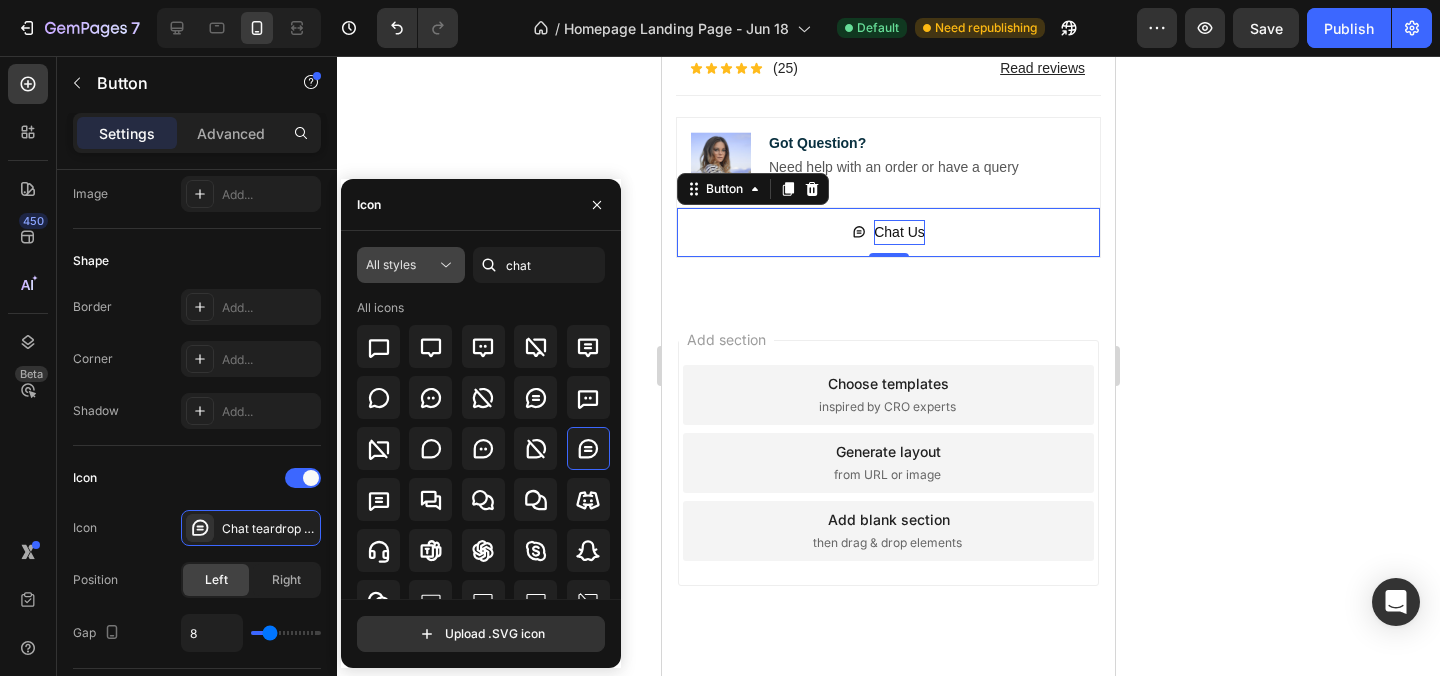 click 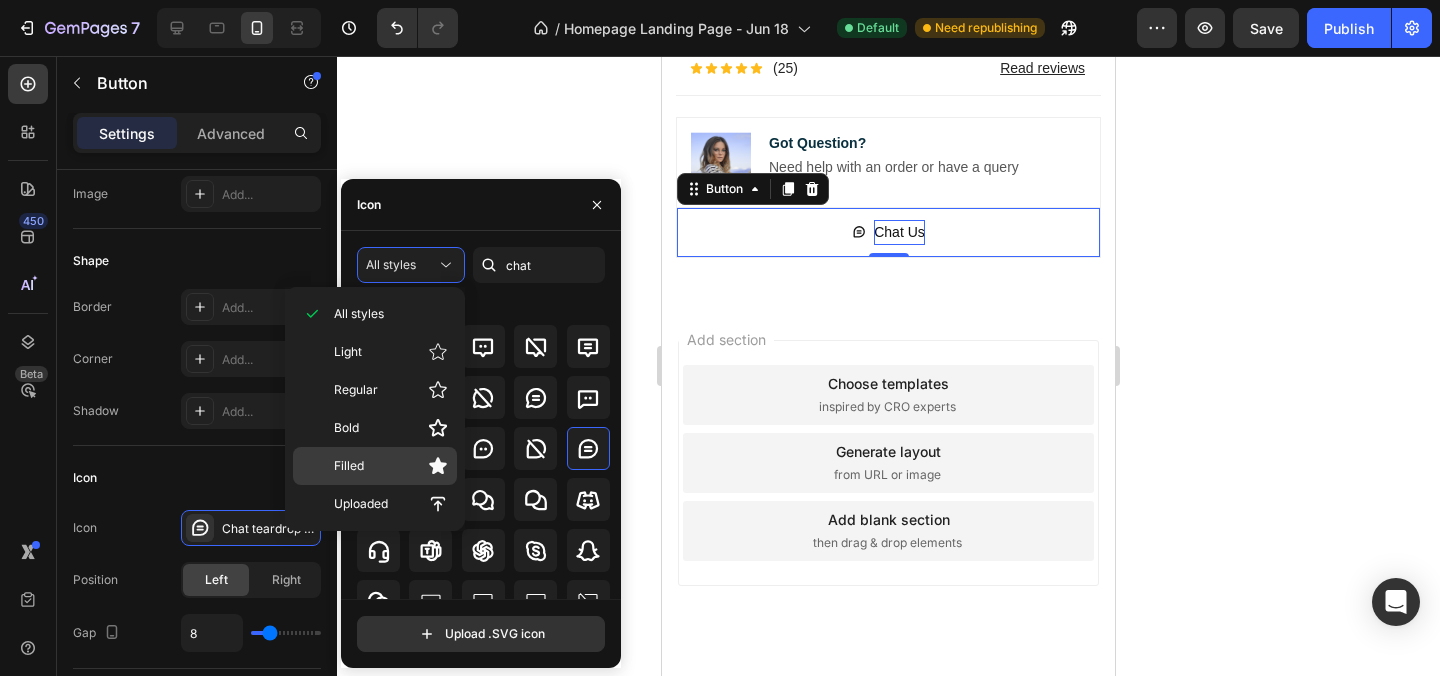 click on "Filled" at bounding box center [391, 466] 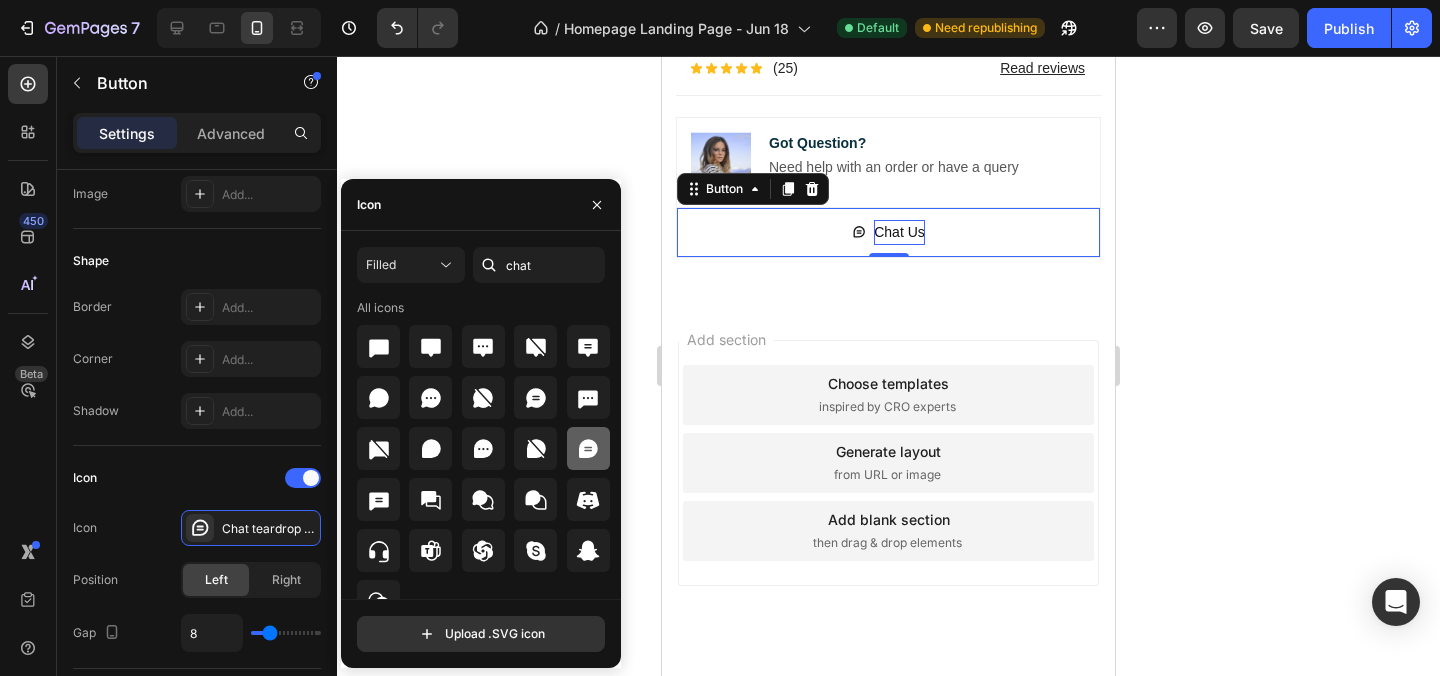 click 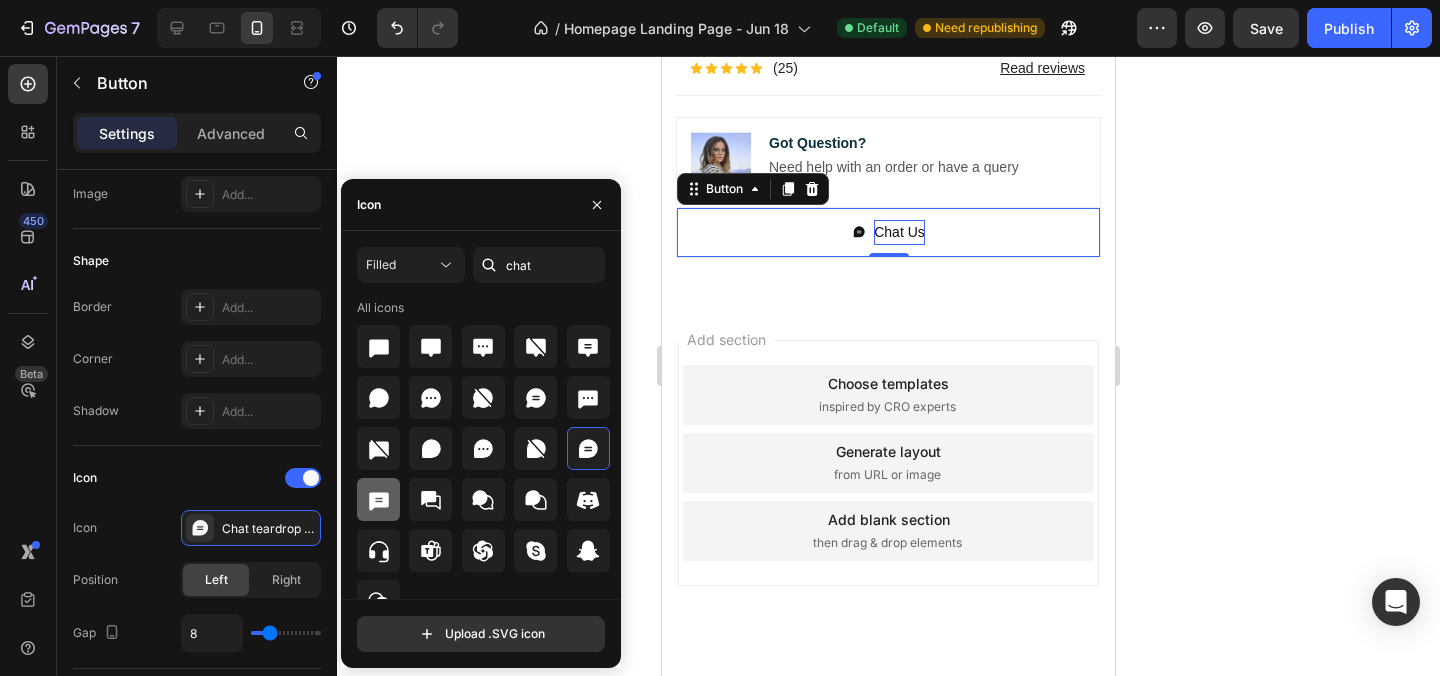 click 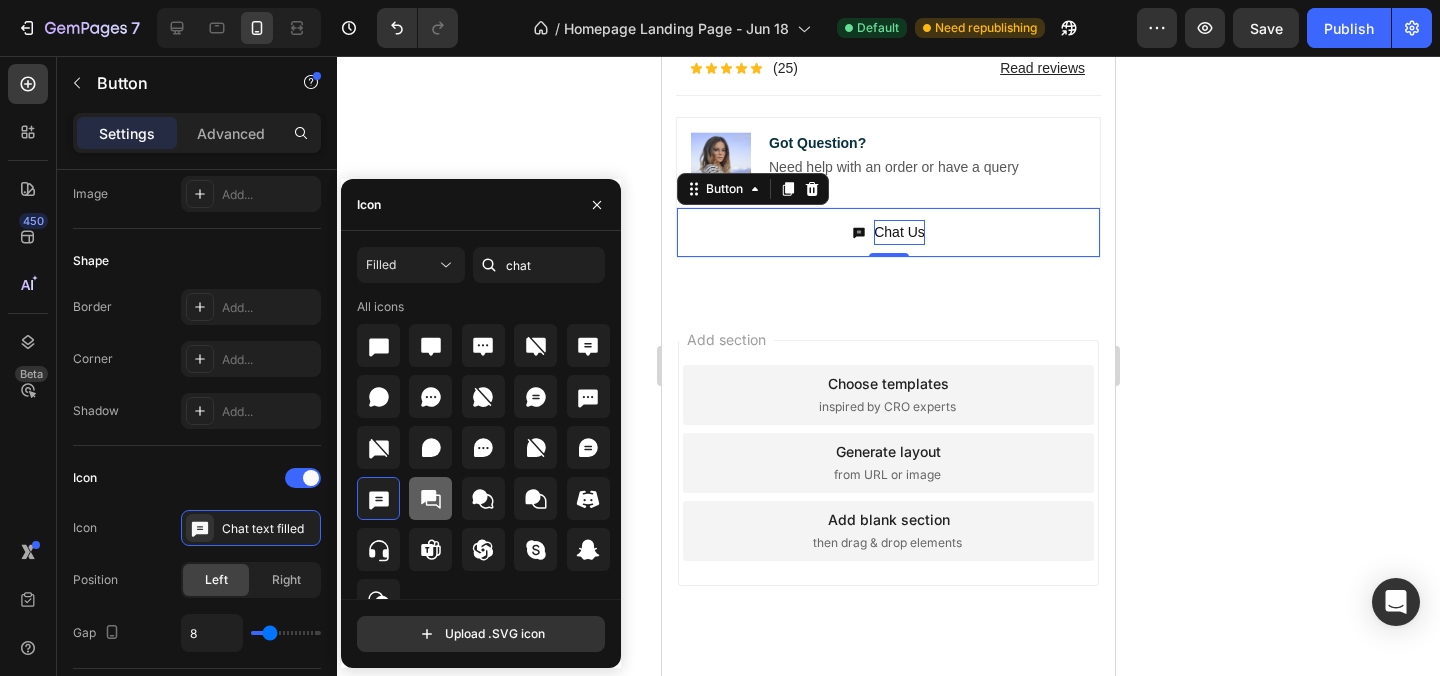 scroll, scrollTop: 0, scrollLeft: 0, axis: both 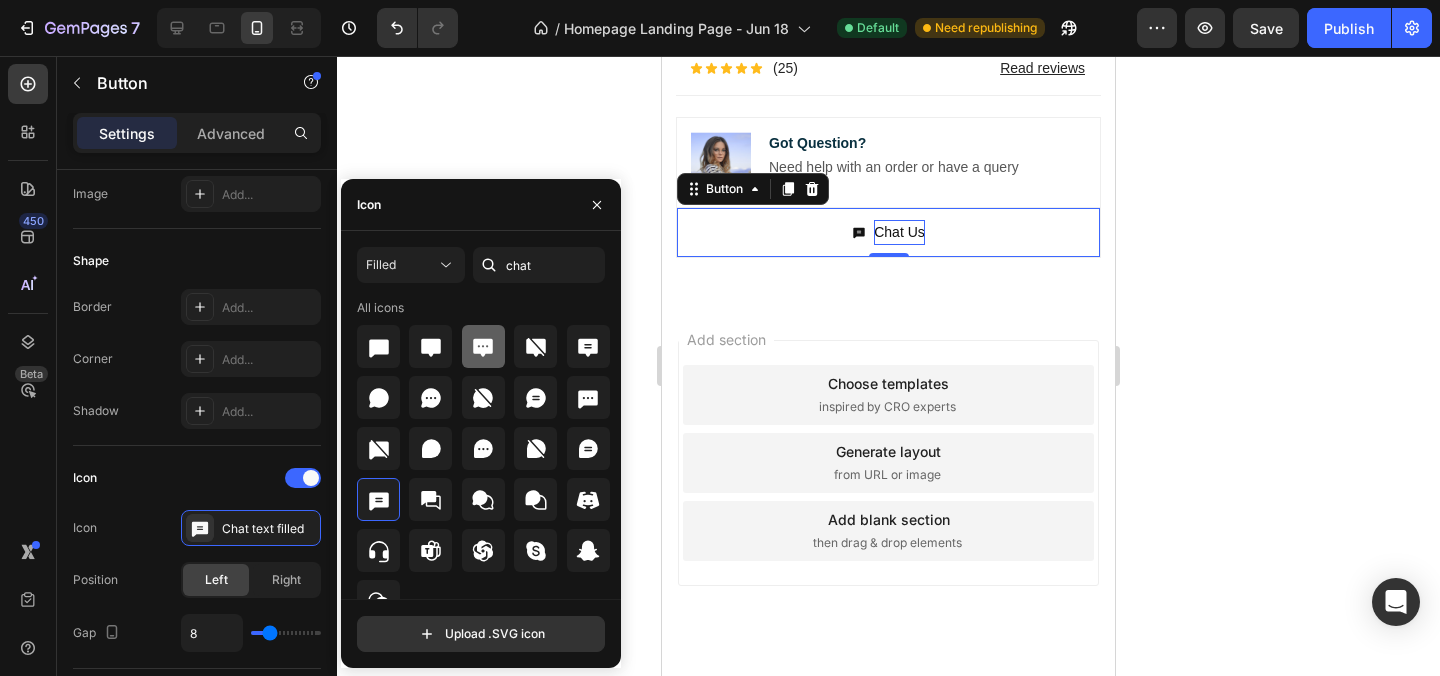click 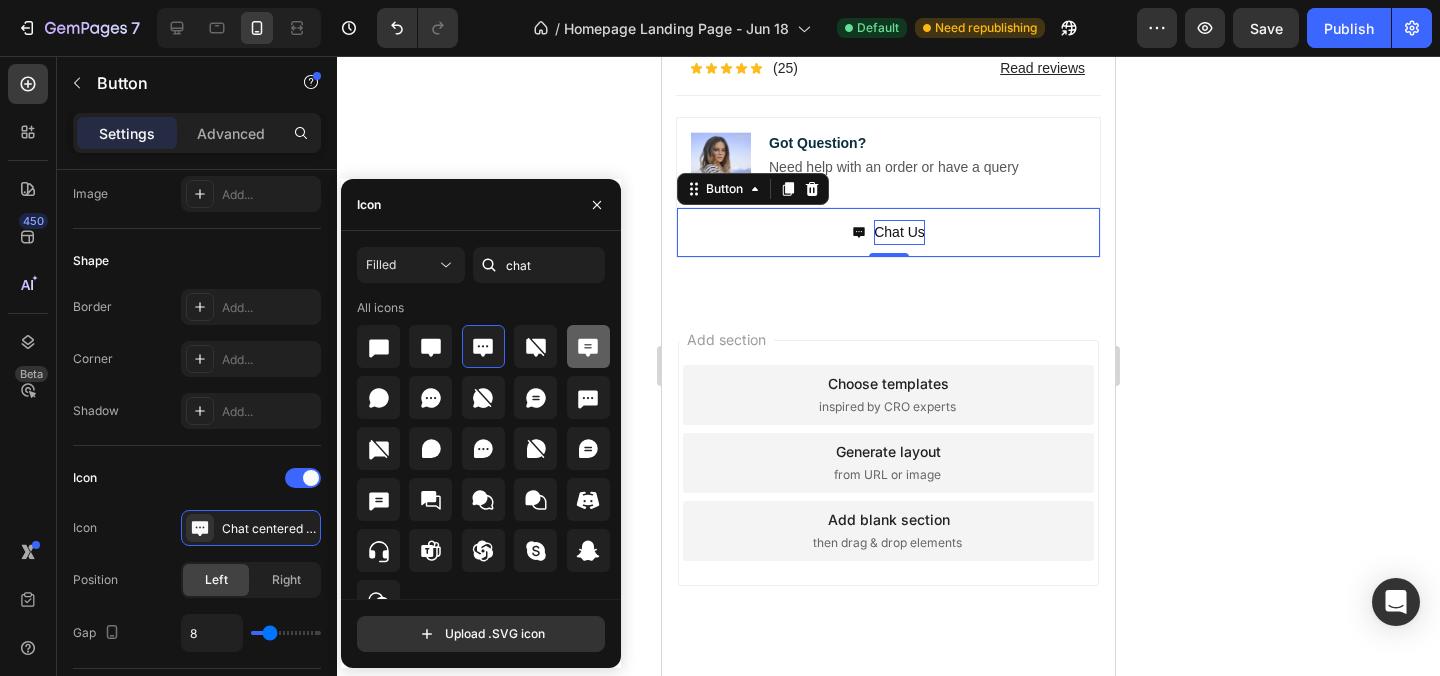click 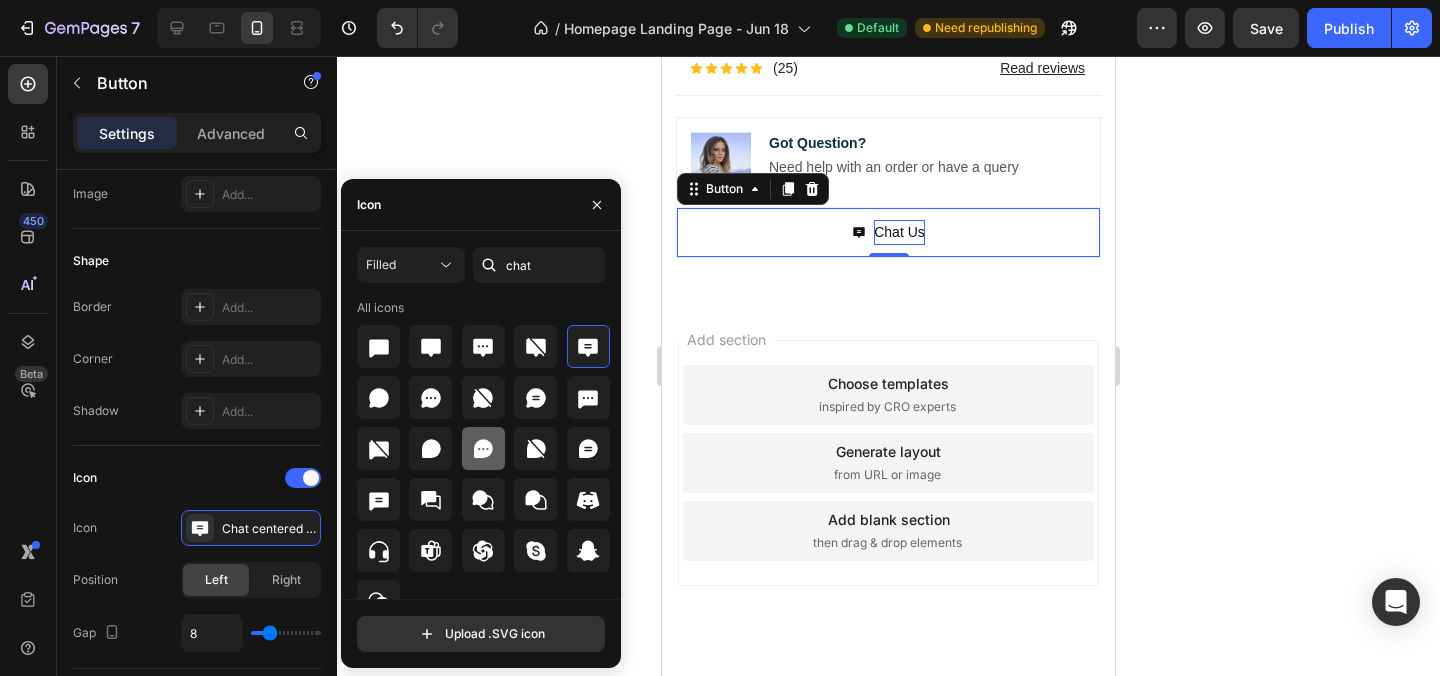 click 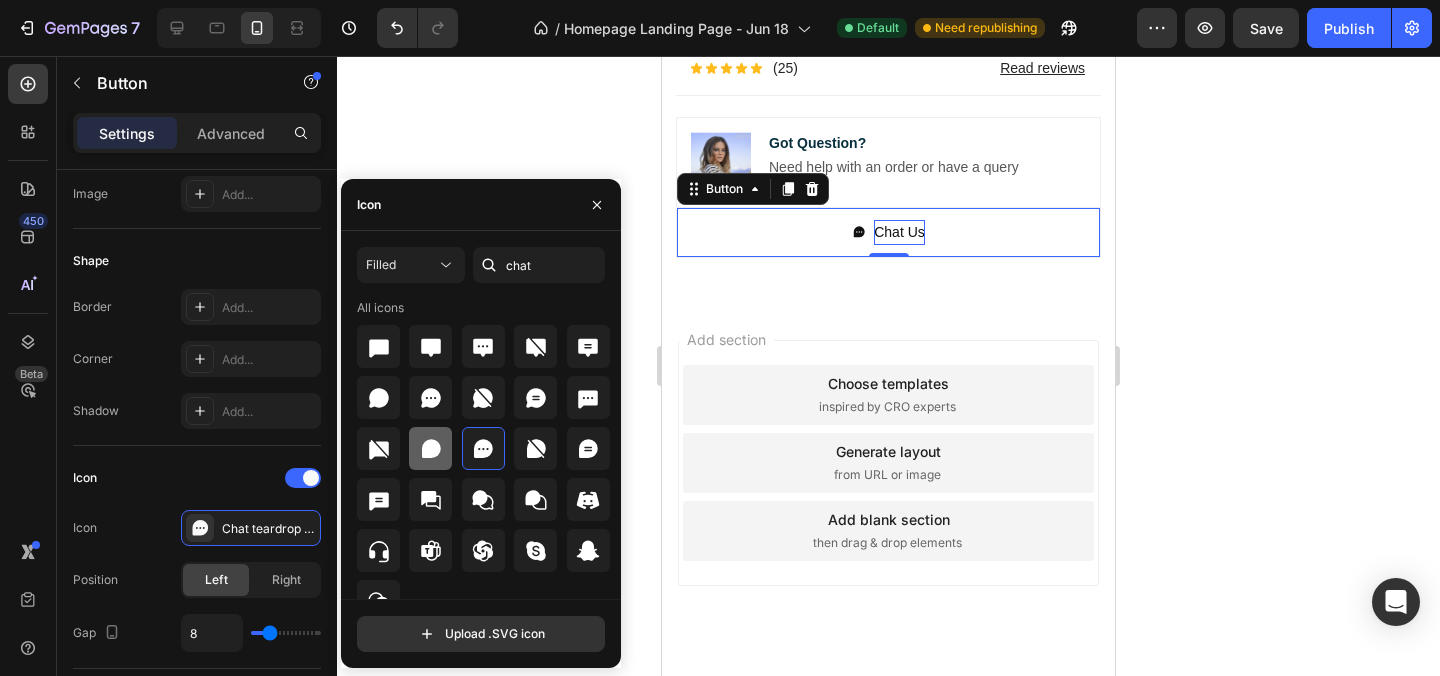 click 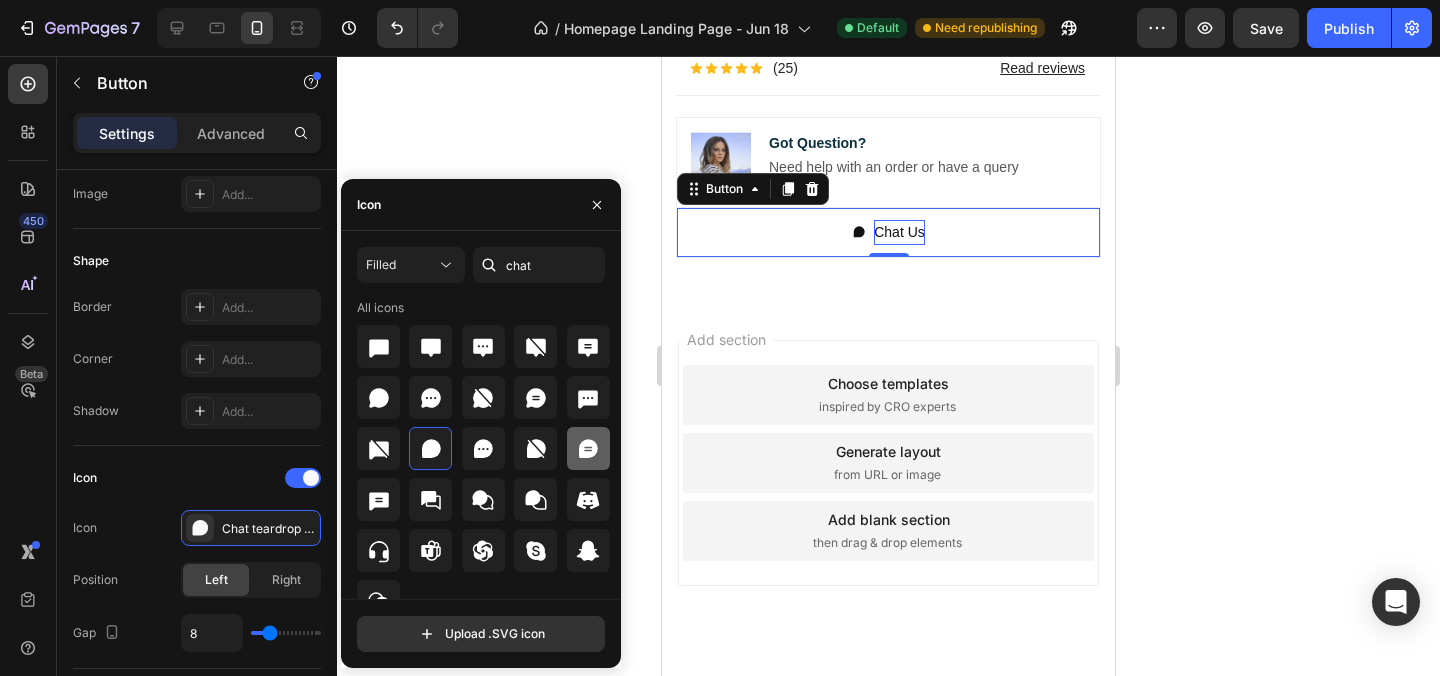 click 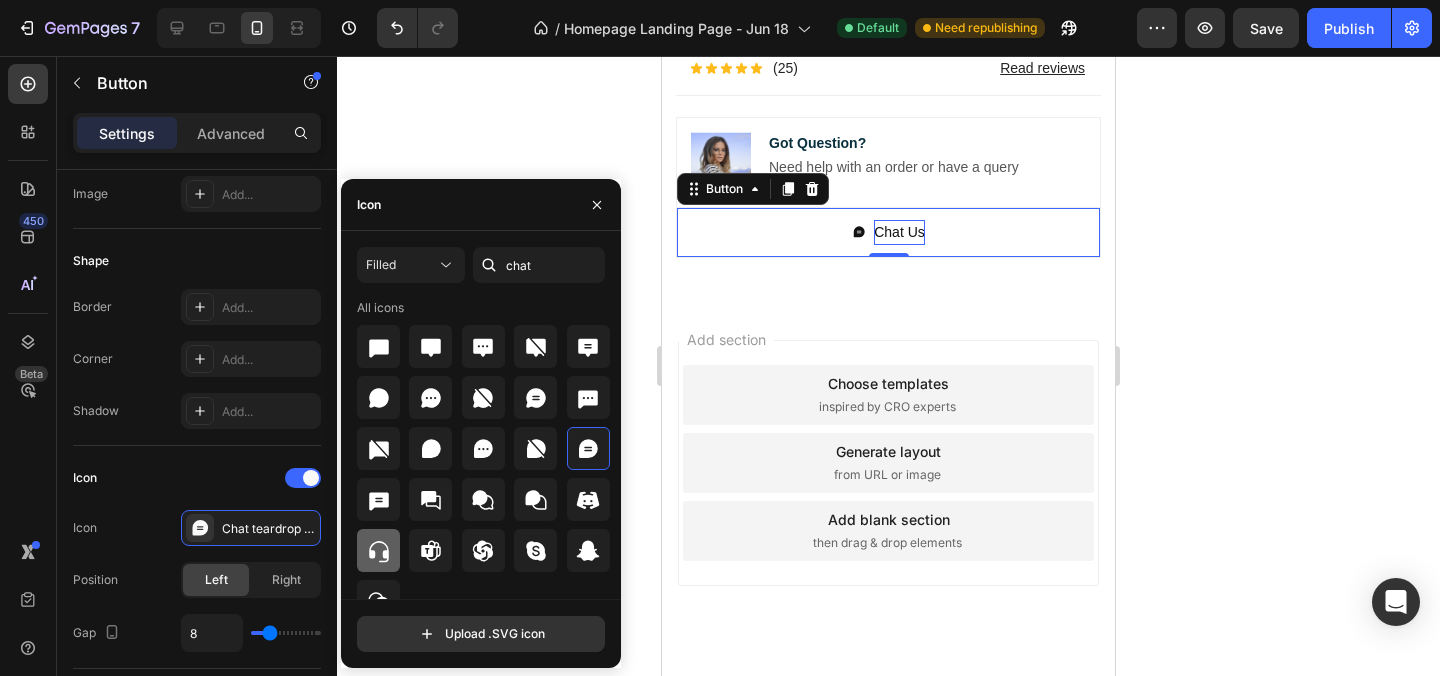 click 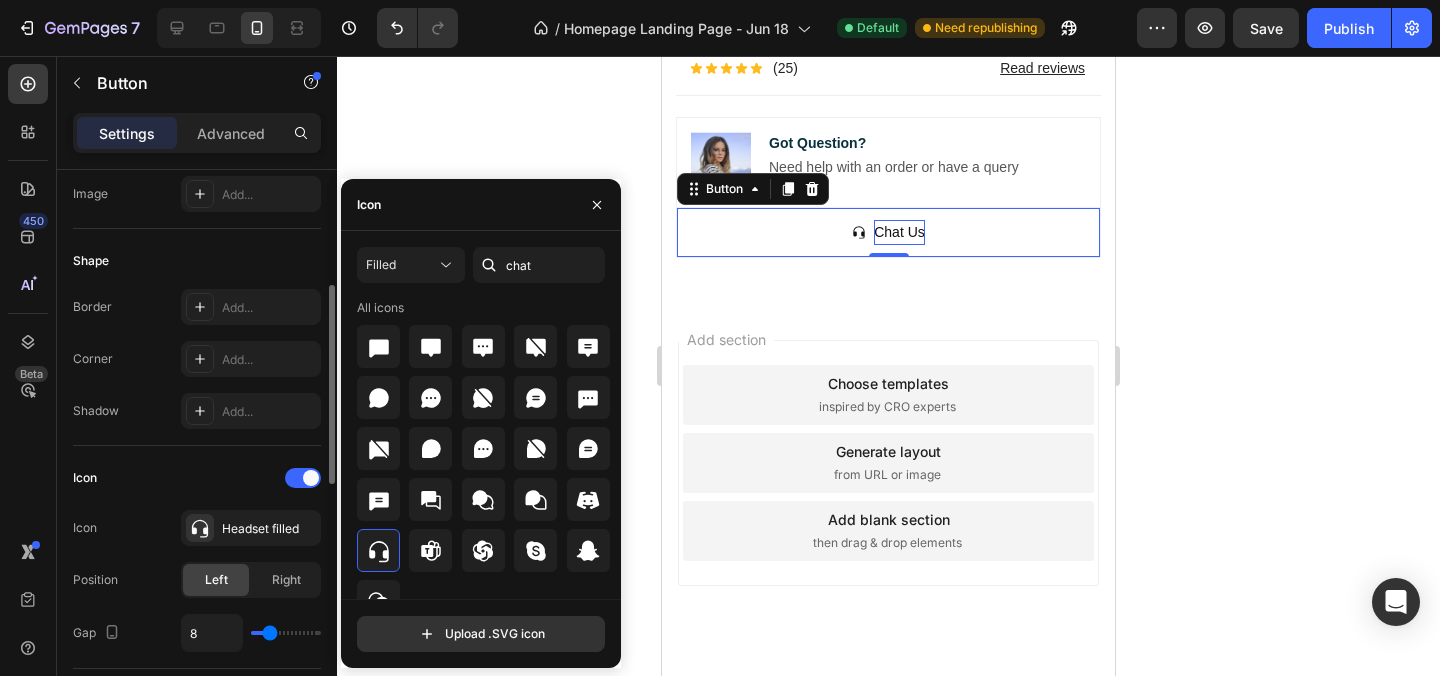 click on "Icon" at bounding box center [197, 478] 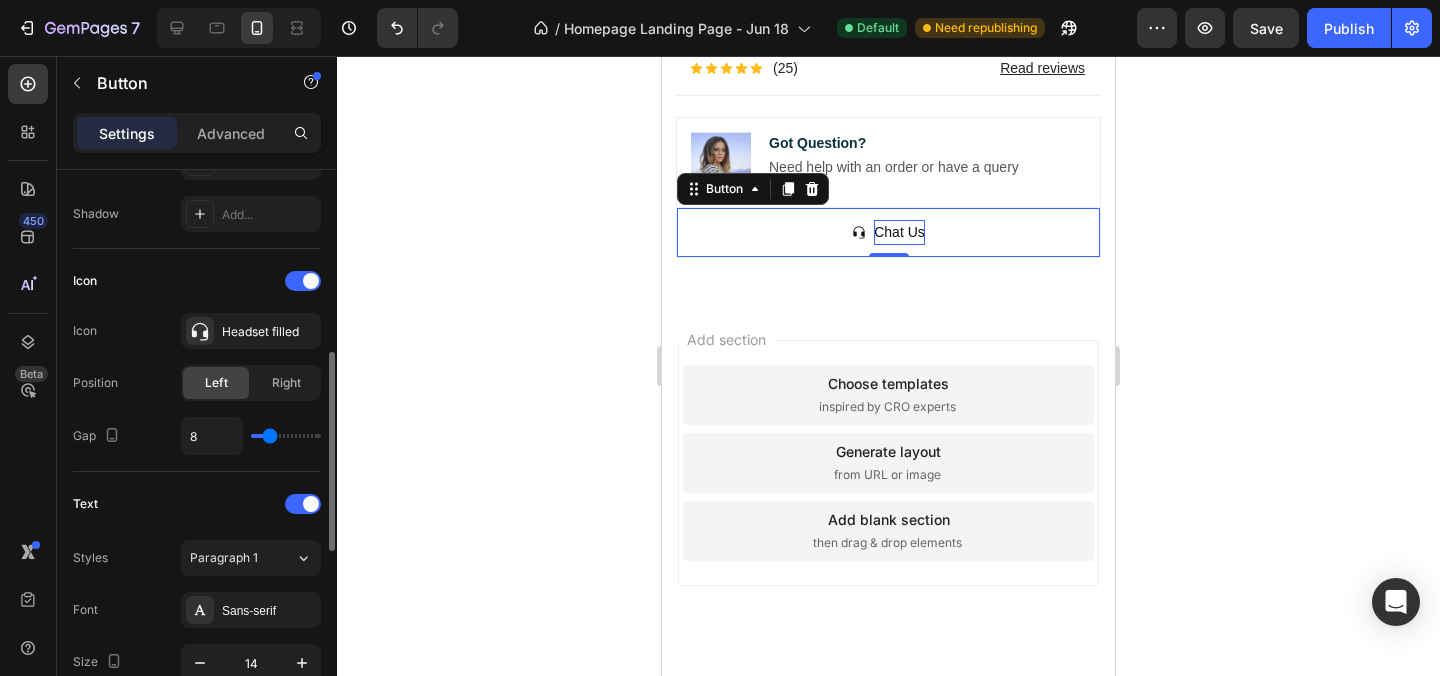 scroll, scrollTop: 482, scrollLeft: 0, axis: vertical 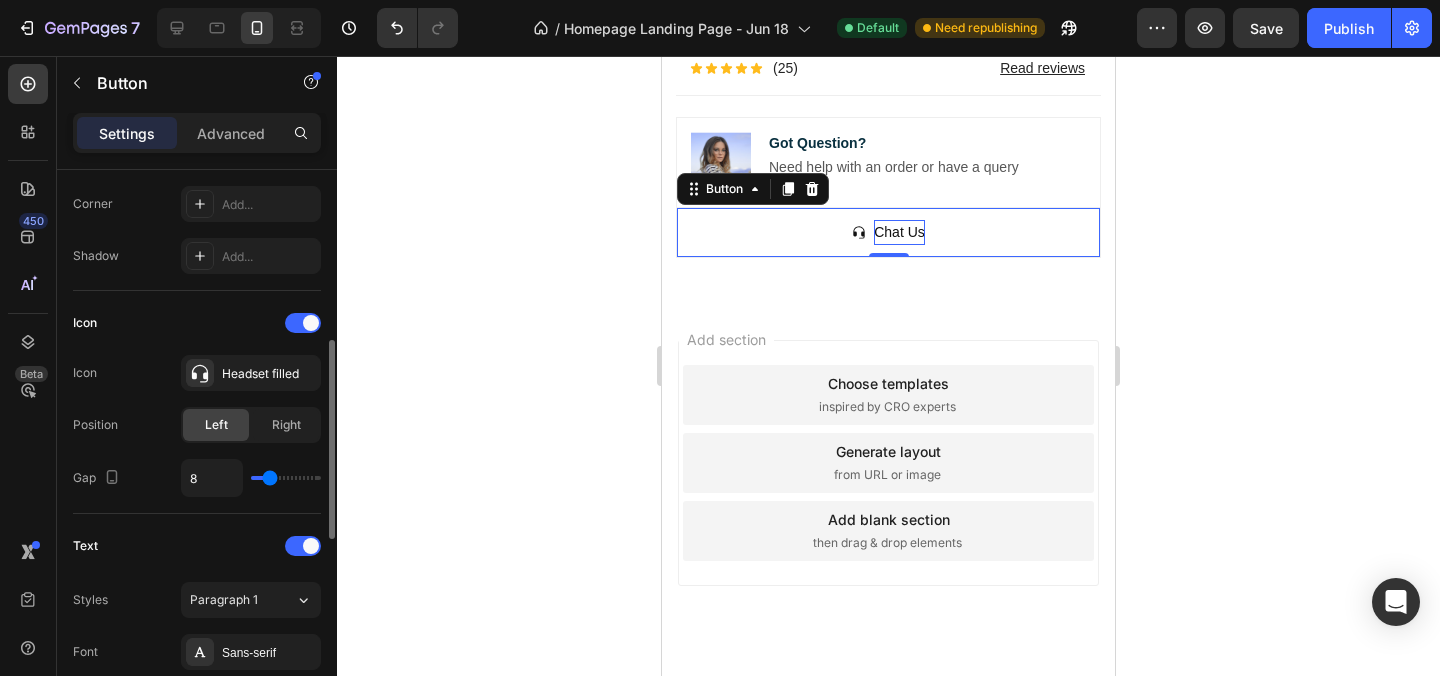 type on "12" 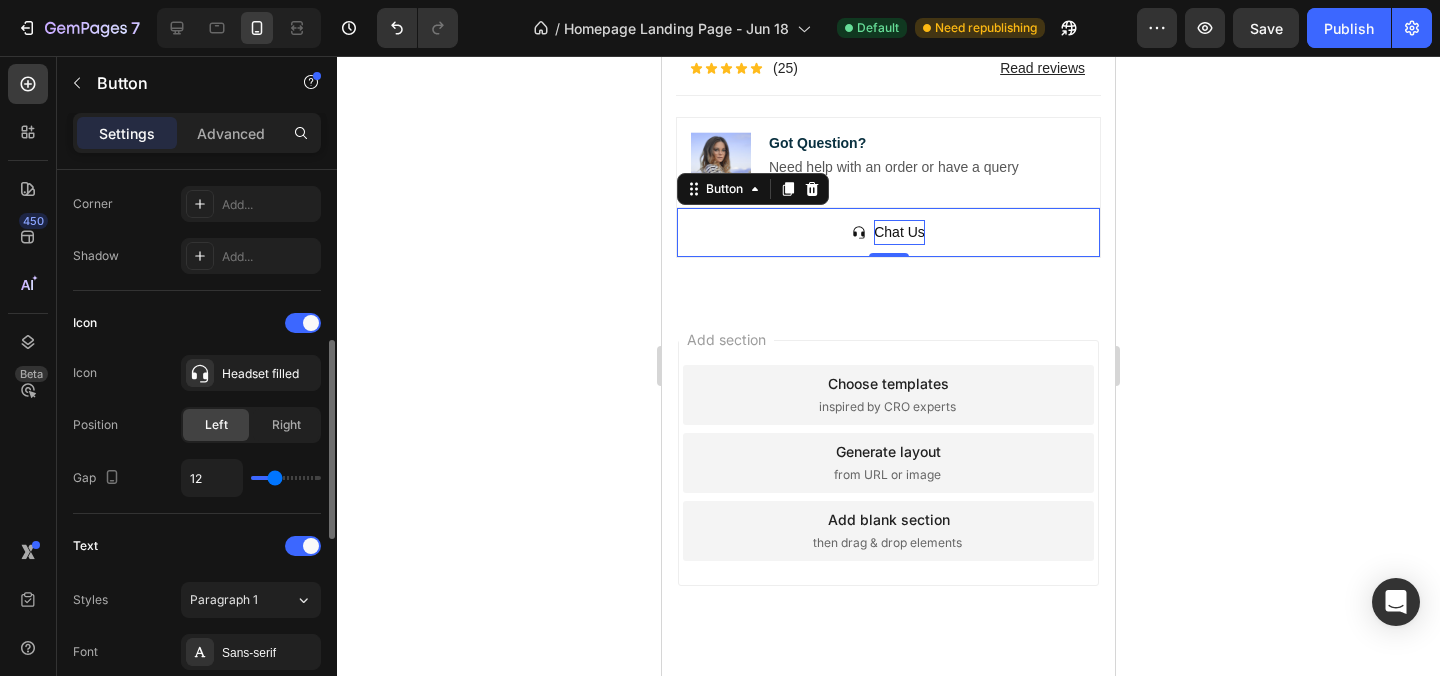 type on "13" 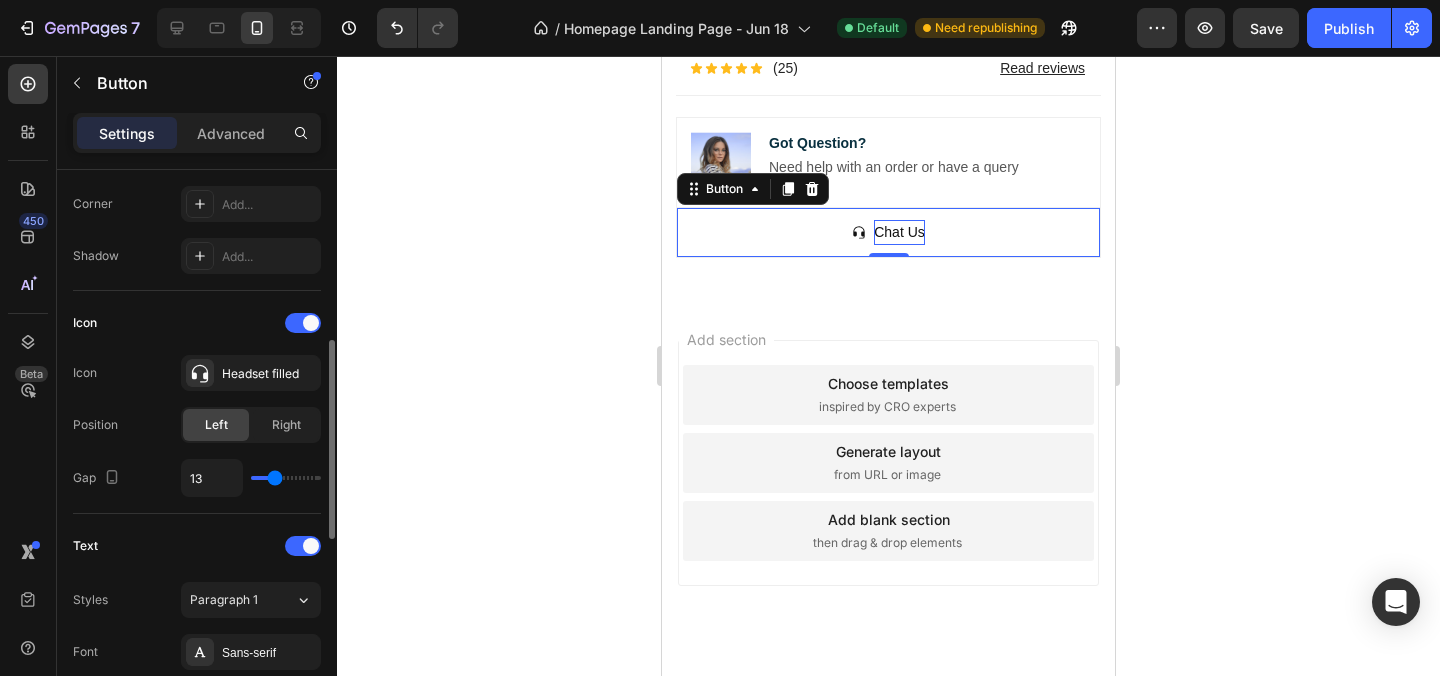 type on "13" 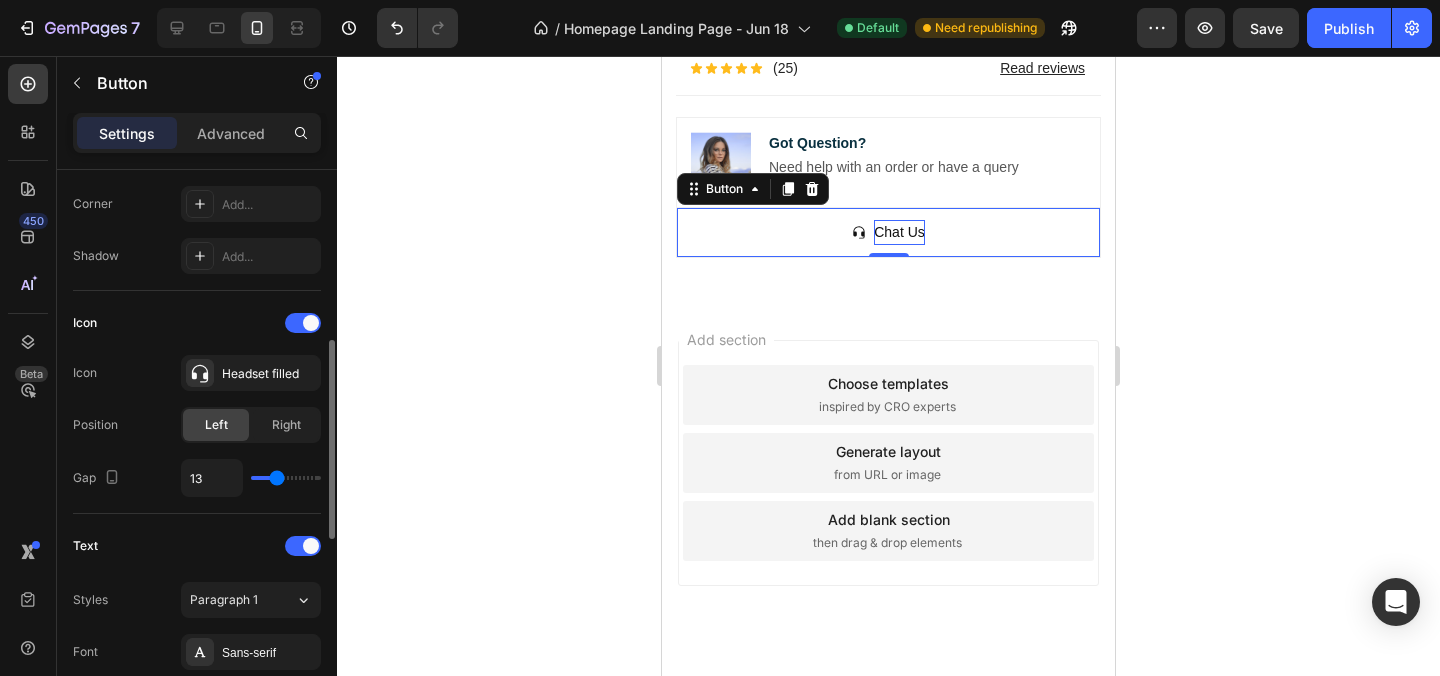 type on "15" 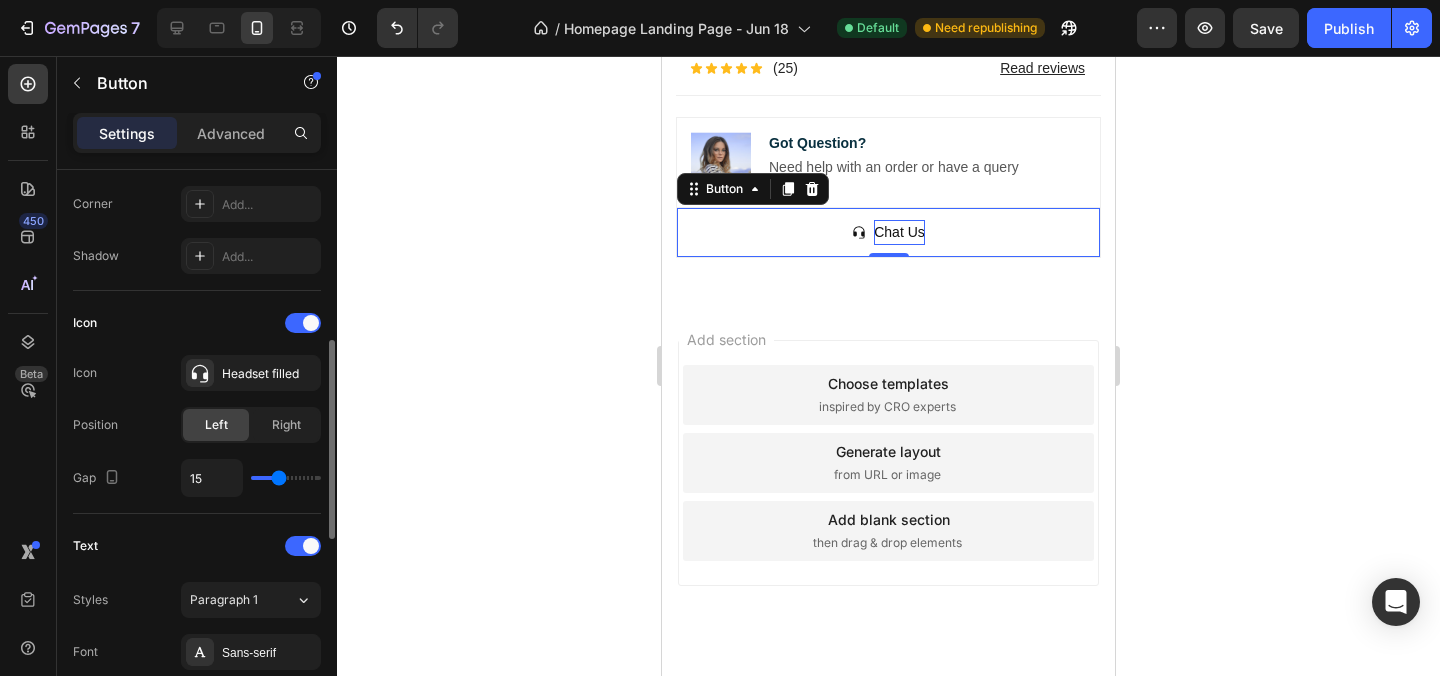type on "16" 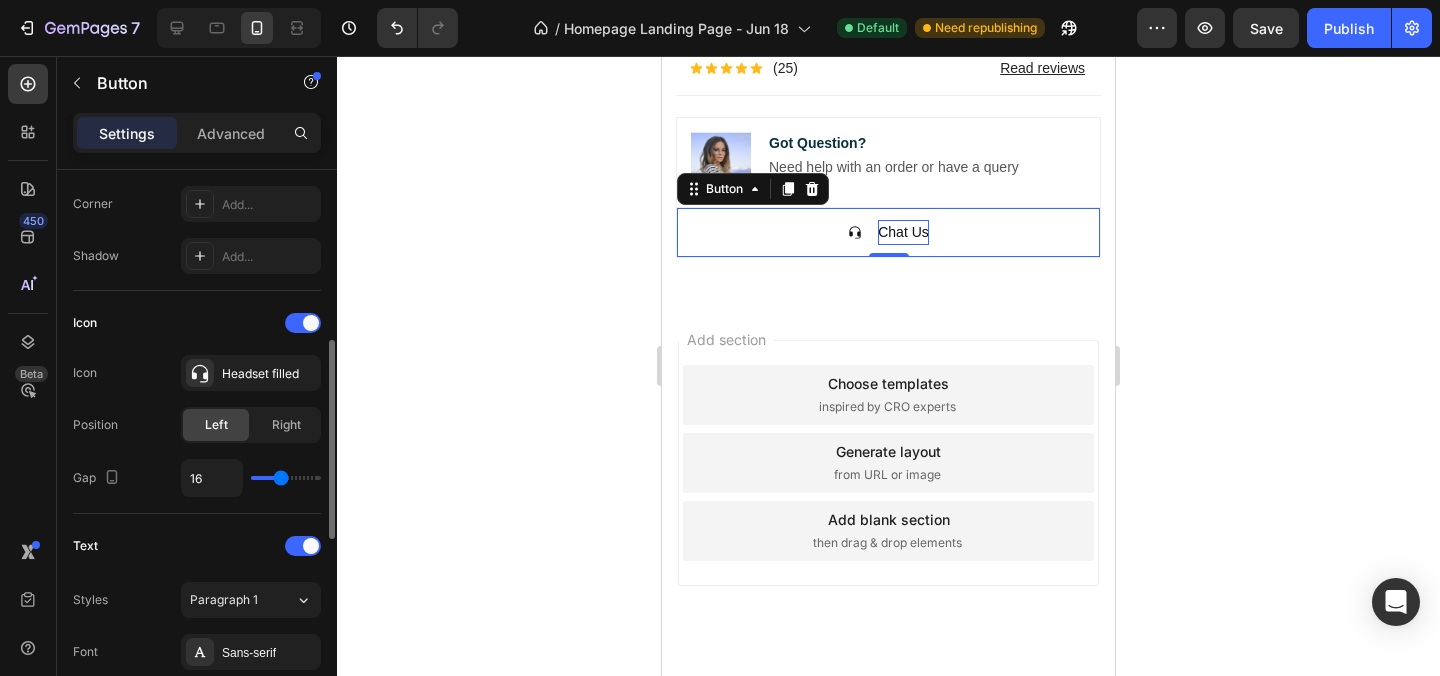type on "17" 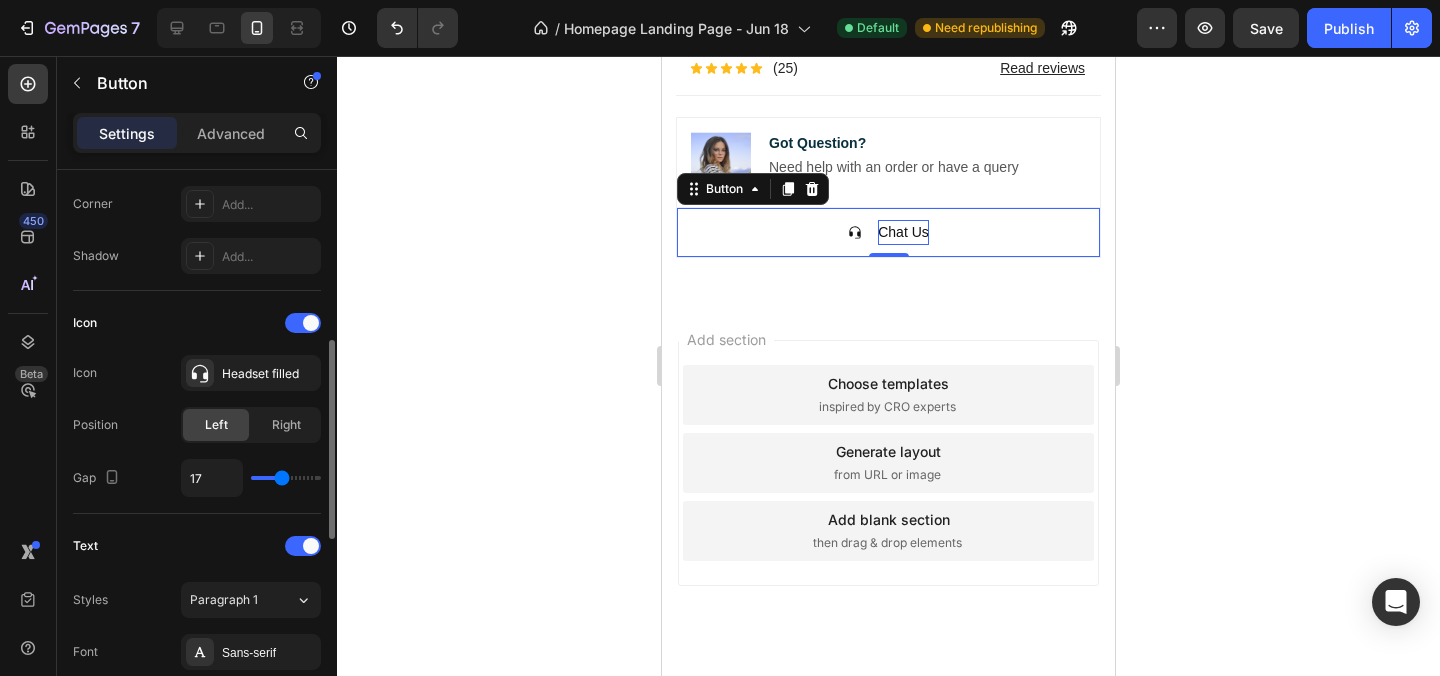 type on "18" 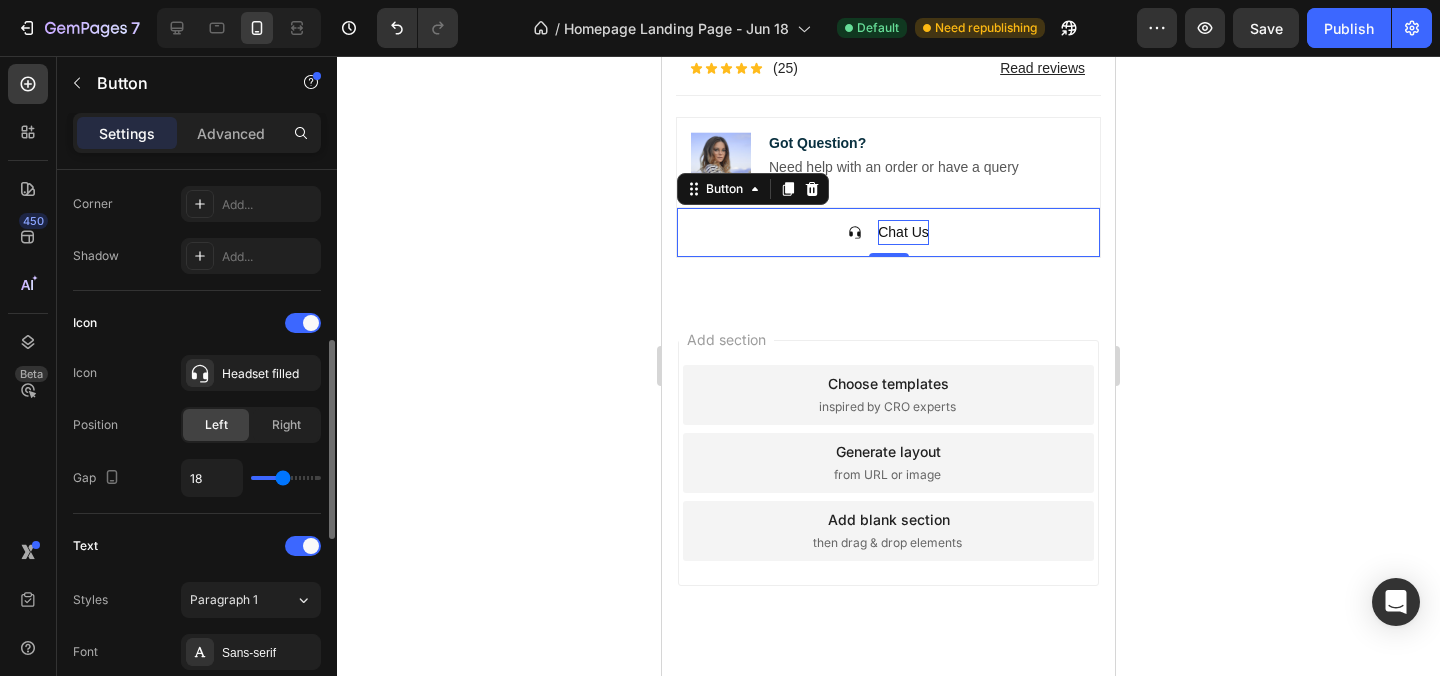type on "19" 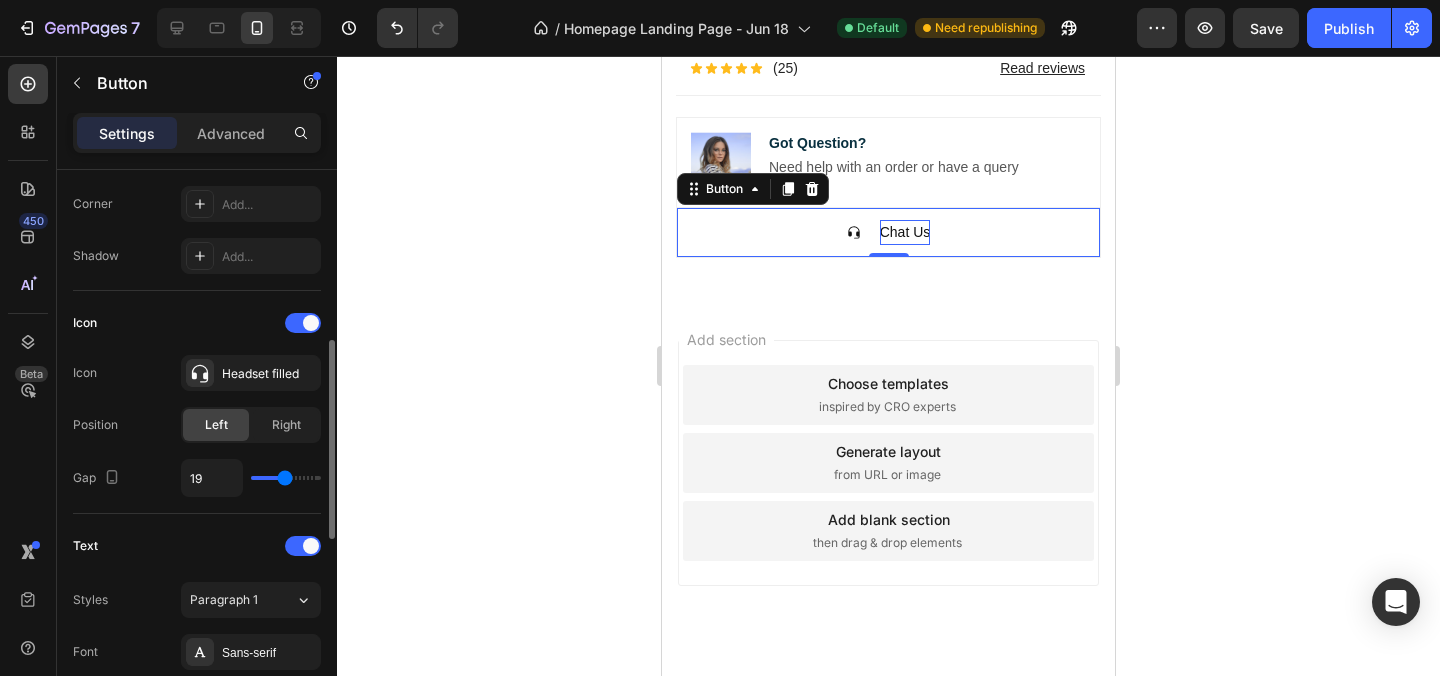 type on "17" 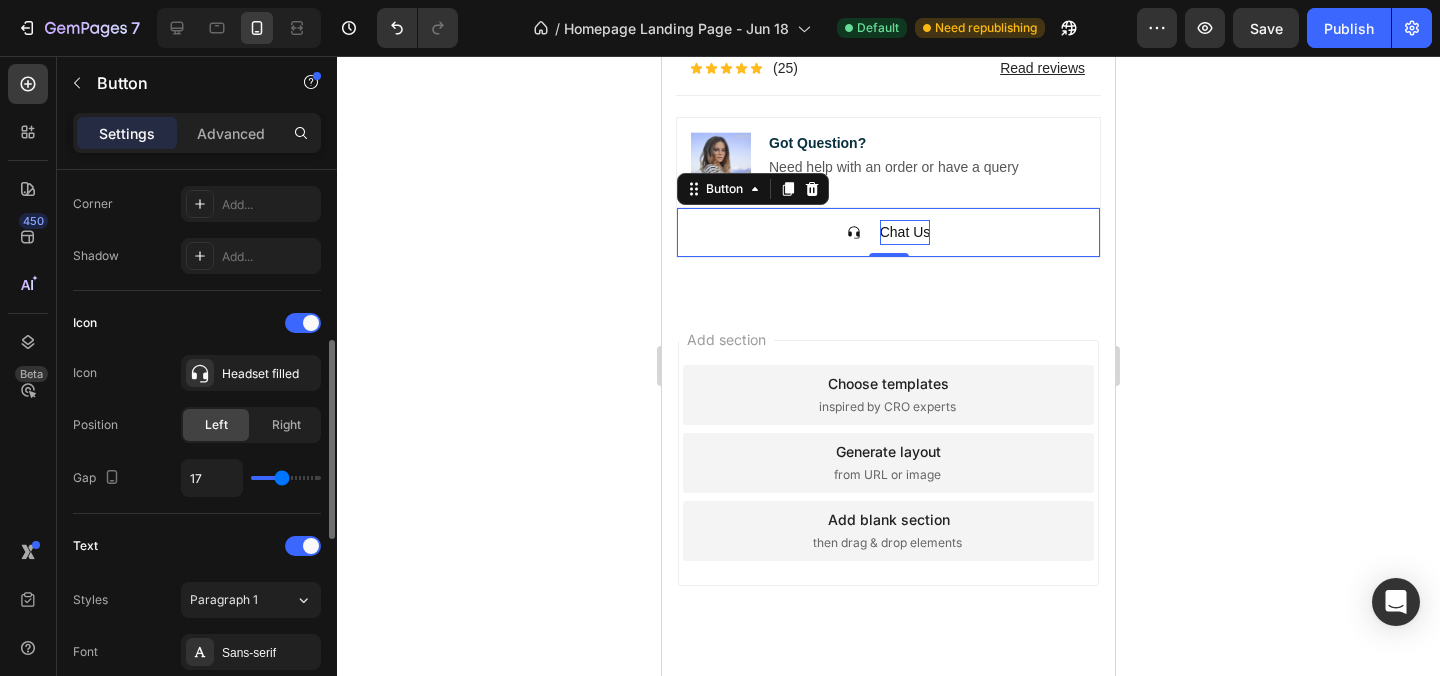type on "16" 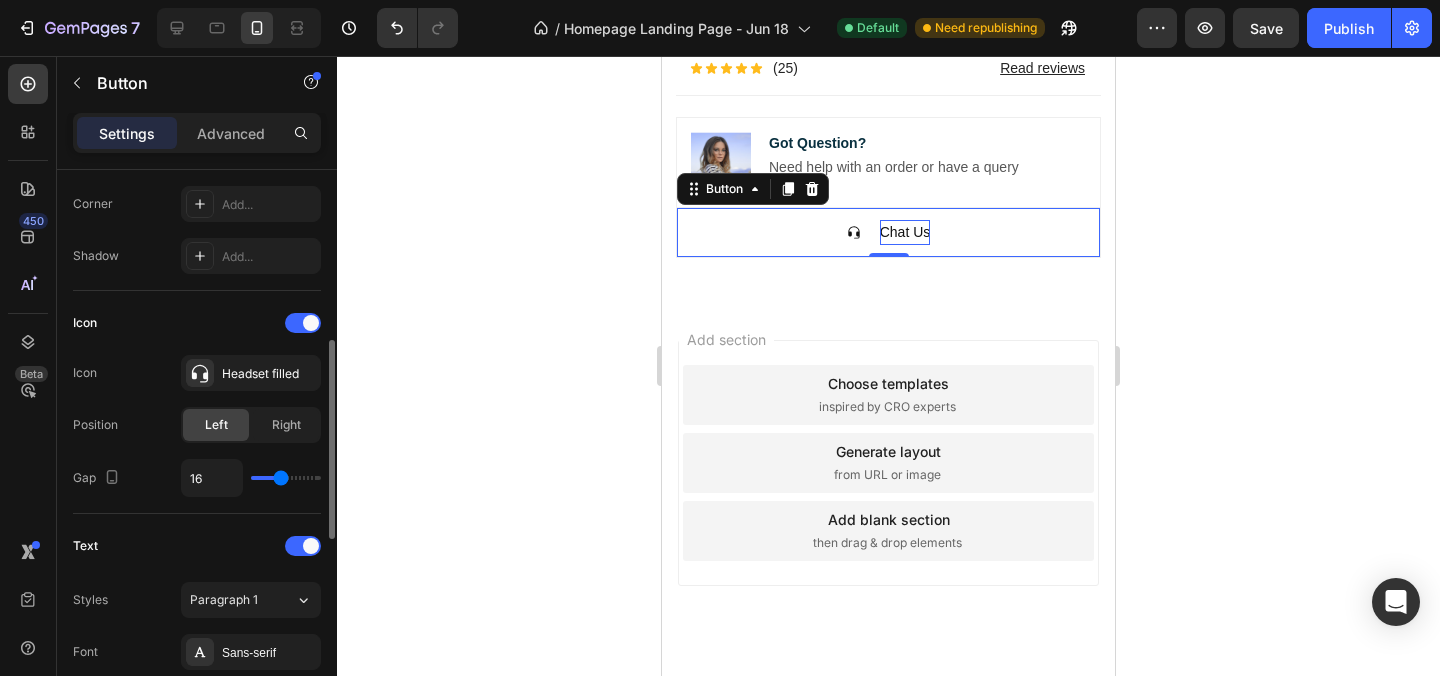 type on "15" 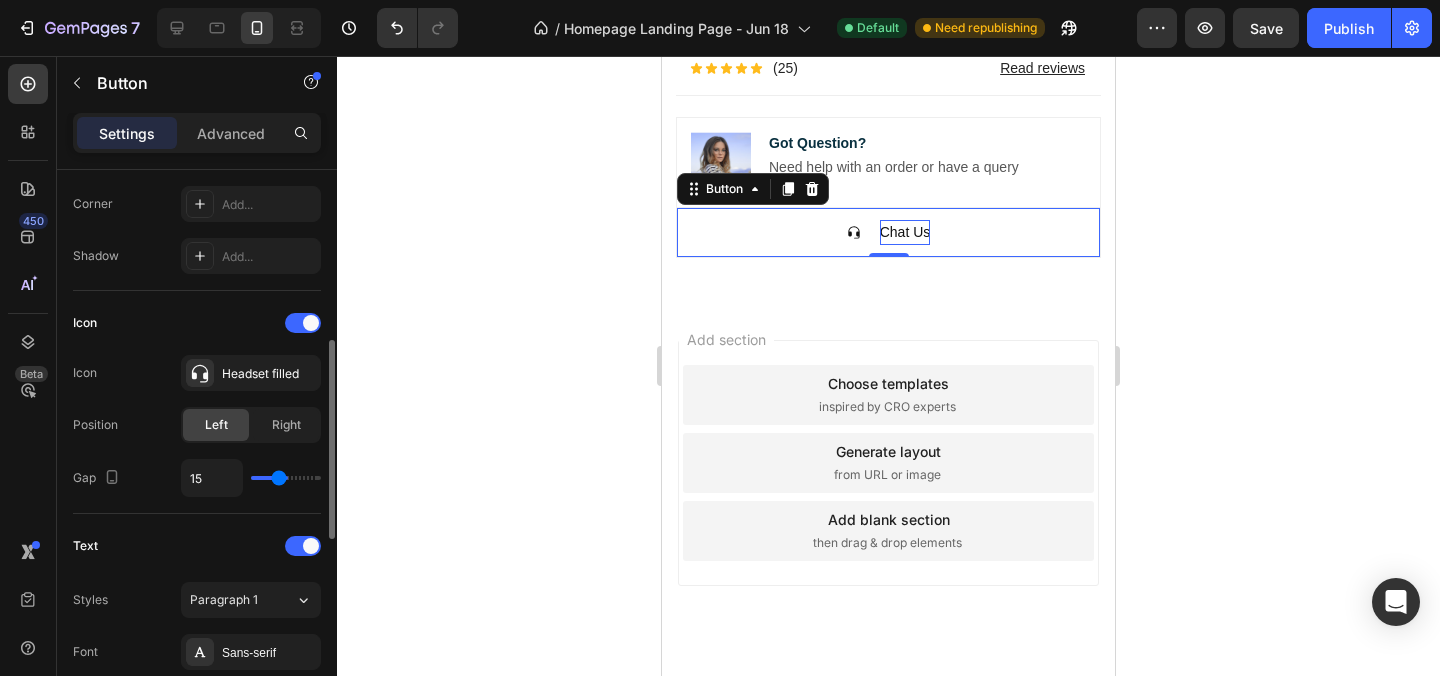 type on "14" 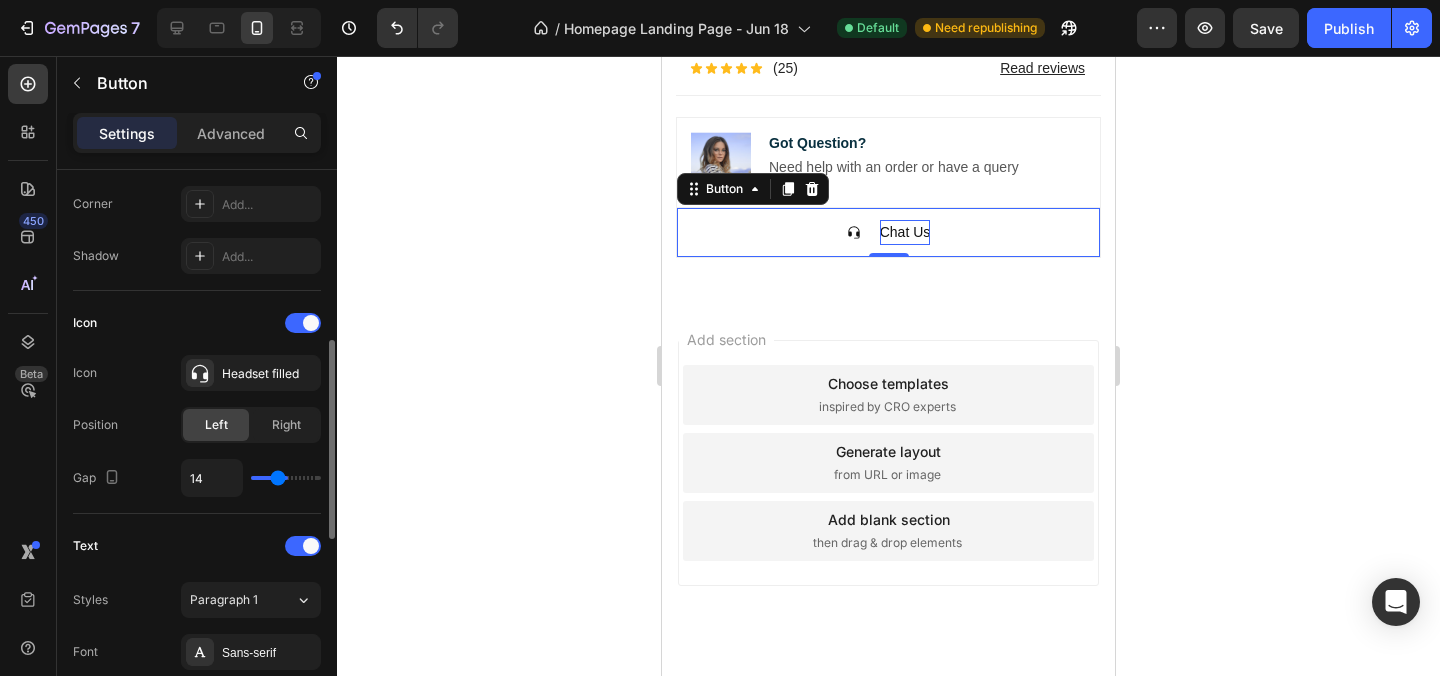 type on "13" 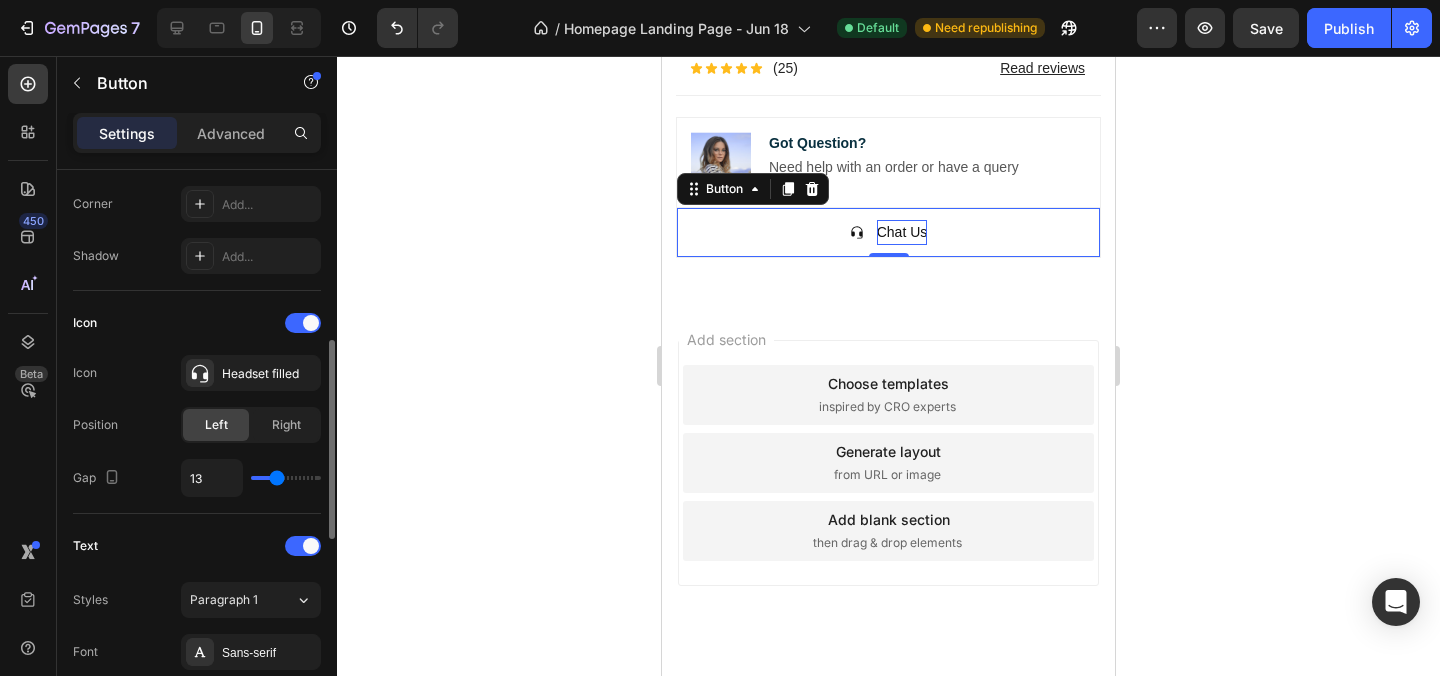 type on "12" 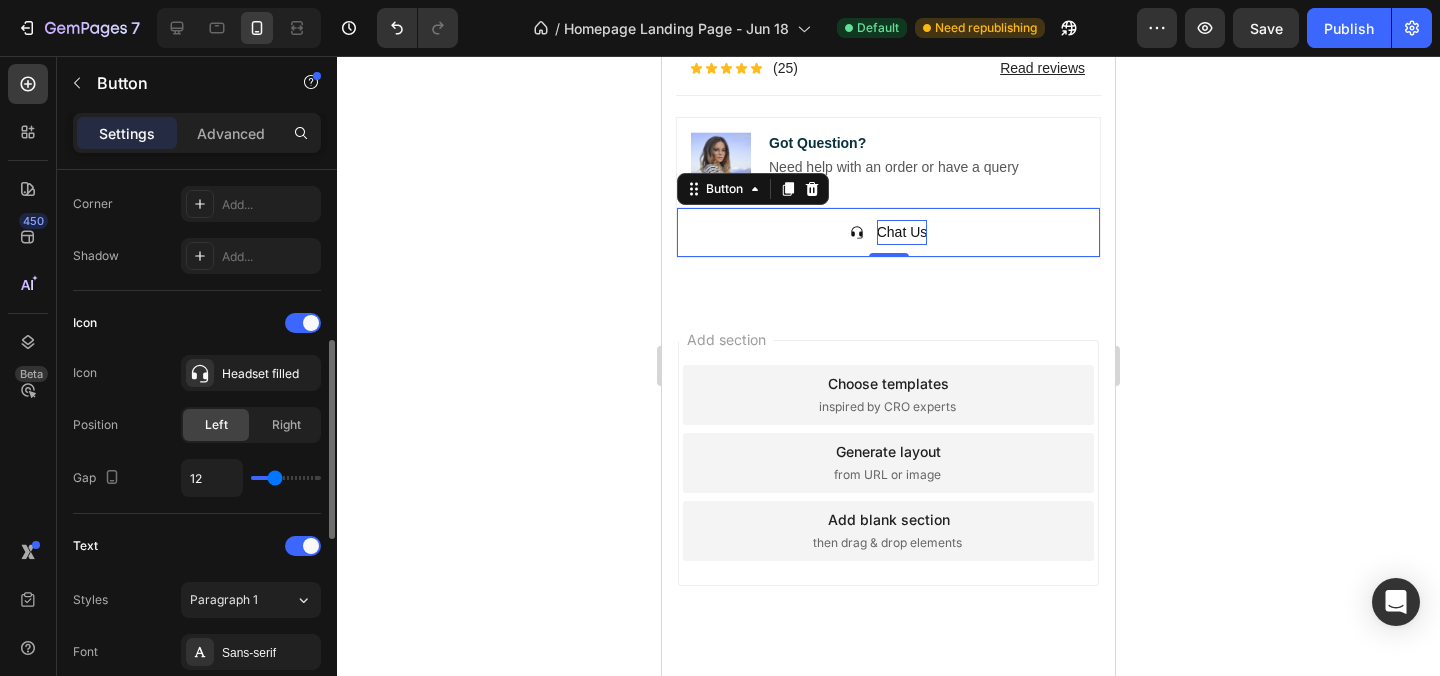 type on "11" 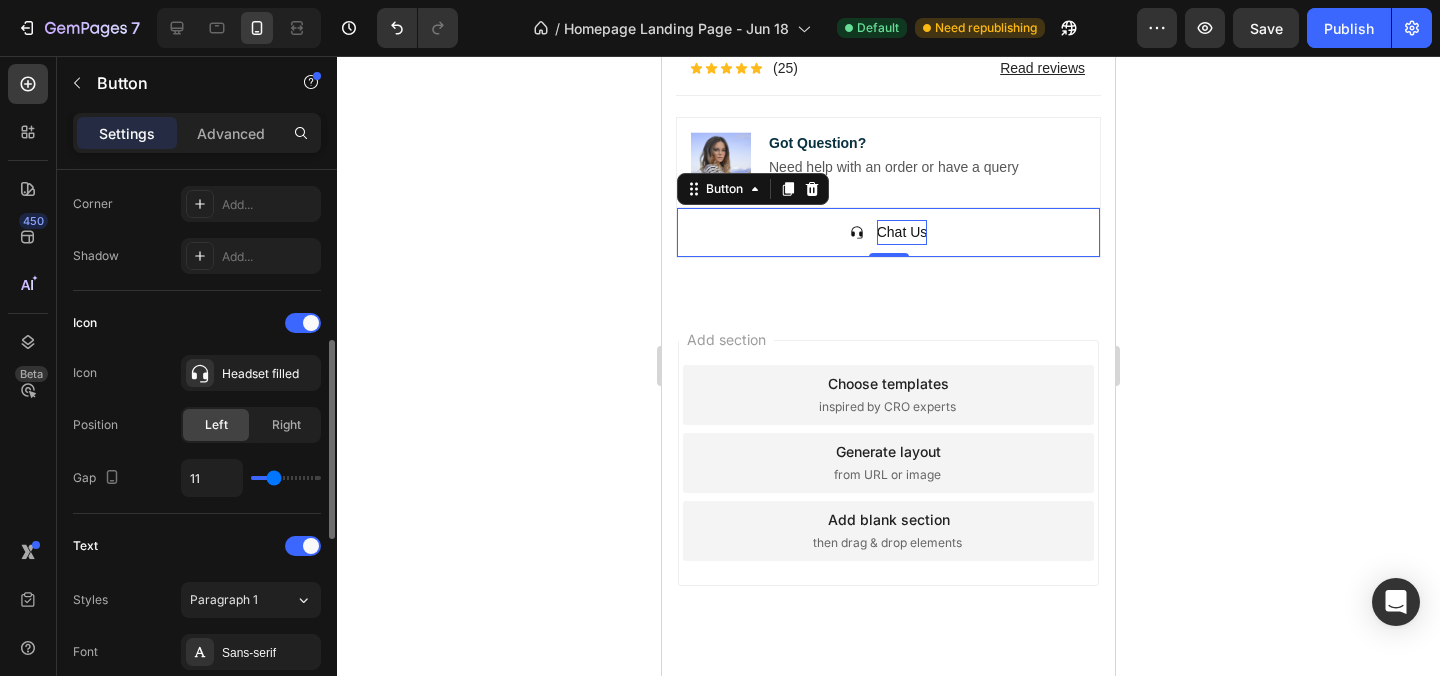 type on "10" 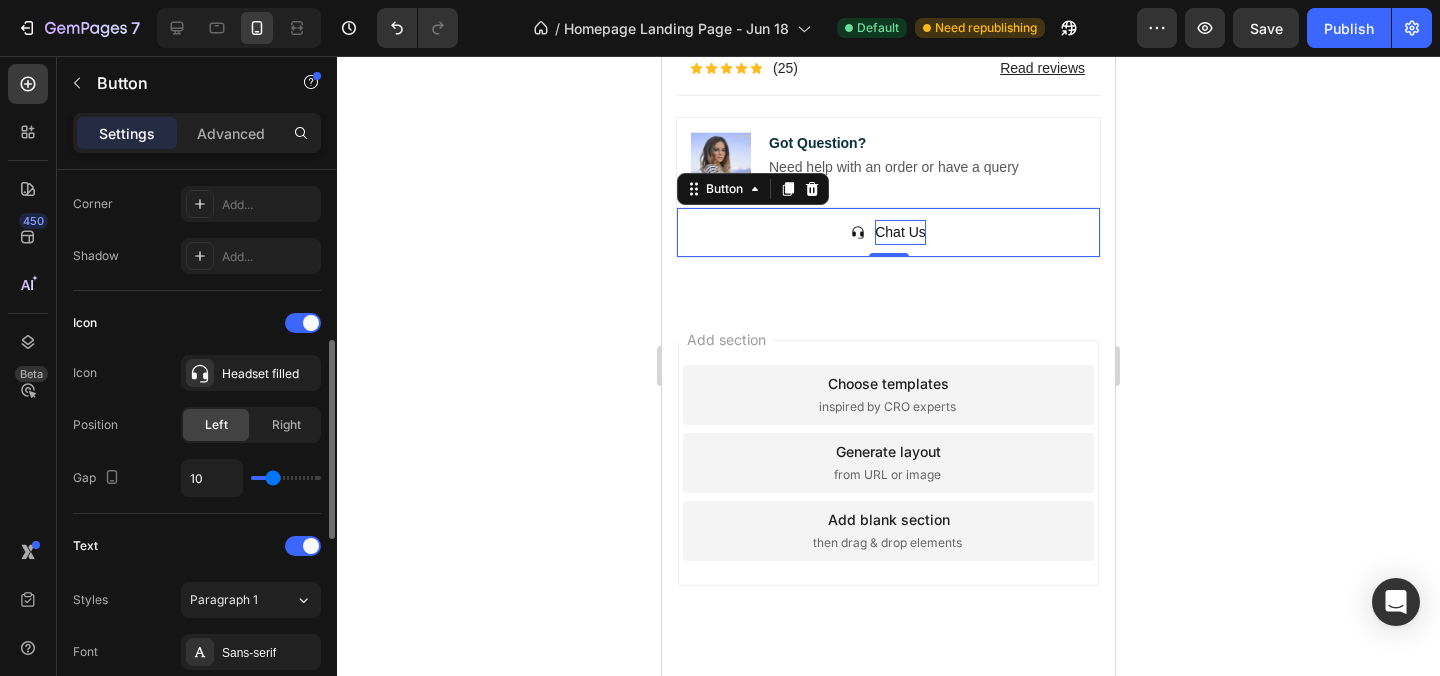 type on "9" 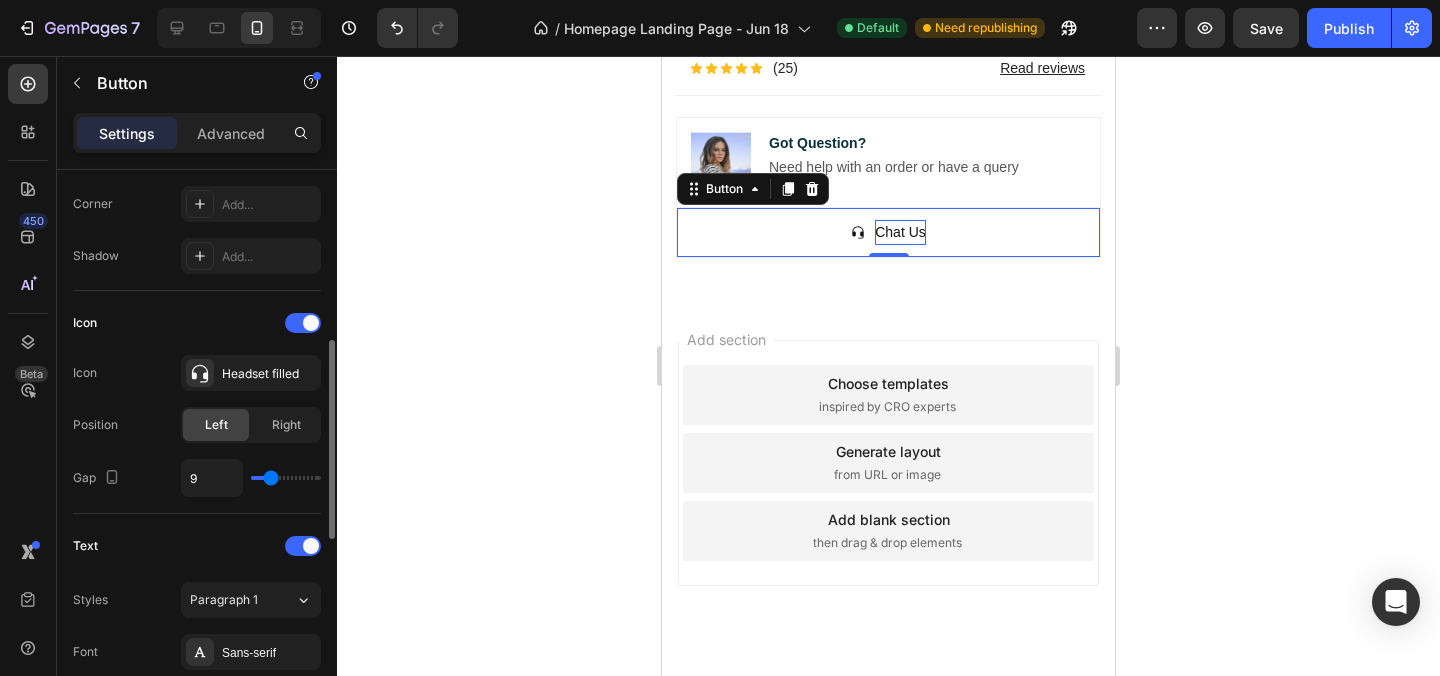 type on "8" 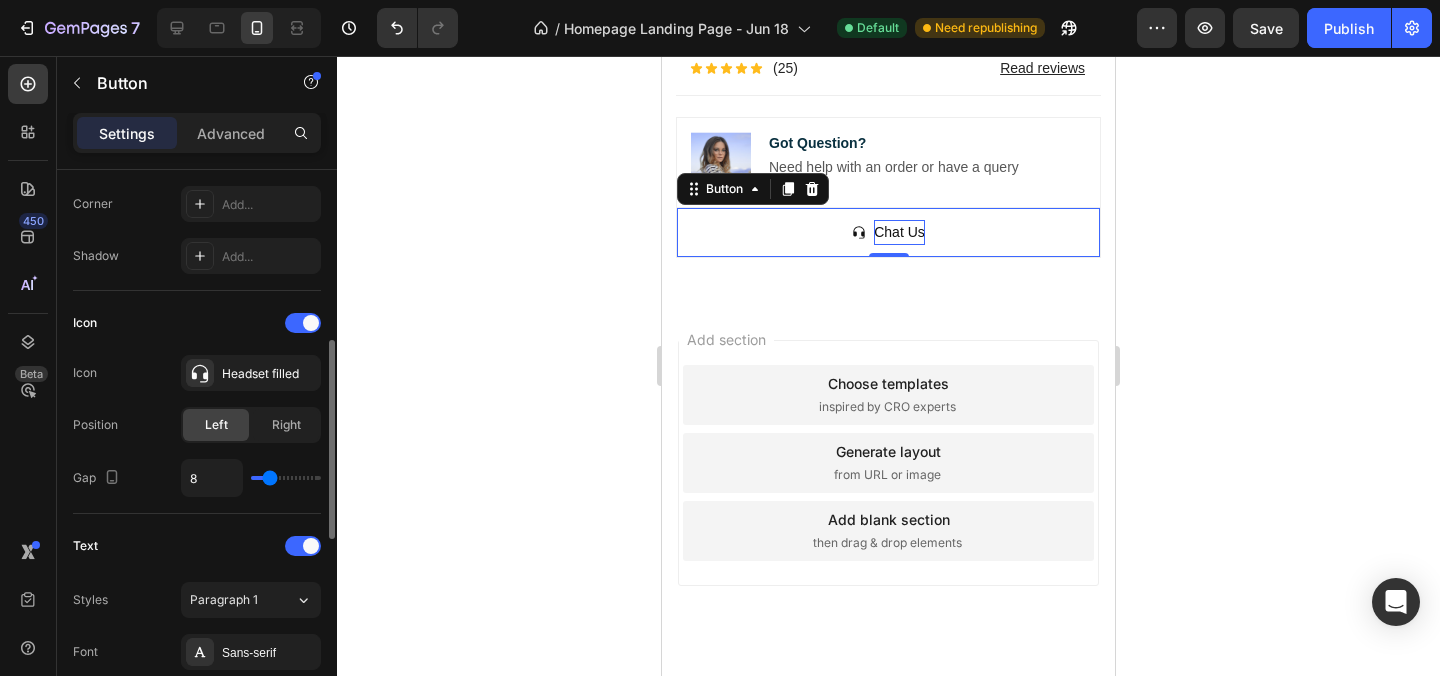 type on "7" 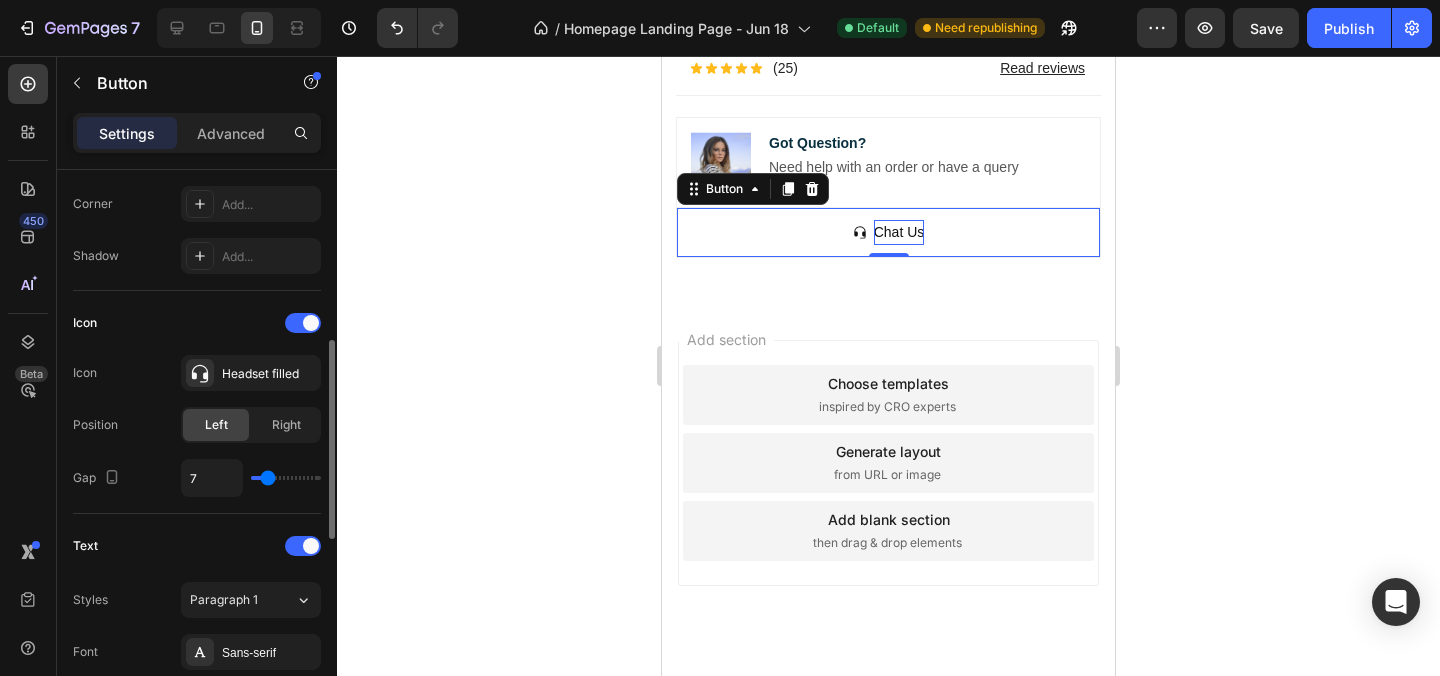 type on "8" 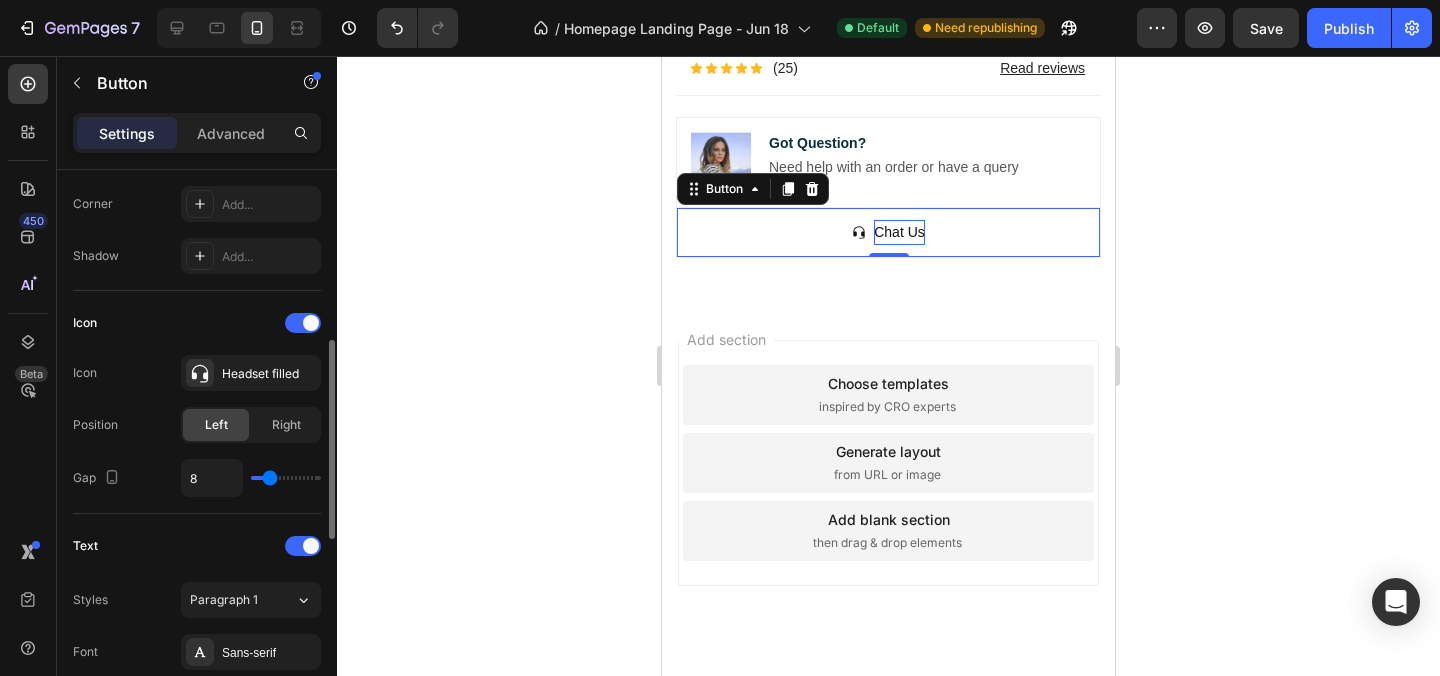 click at bounding box center (286, 478) 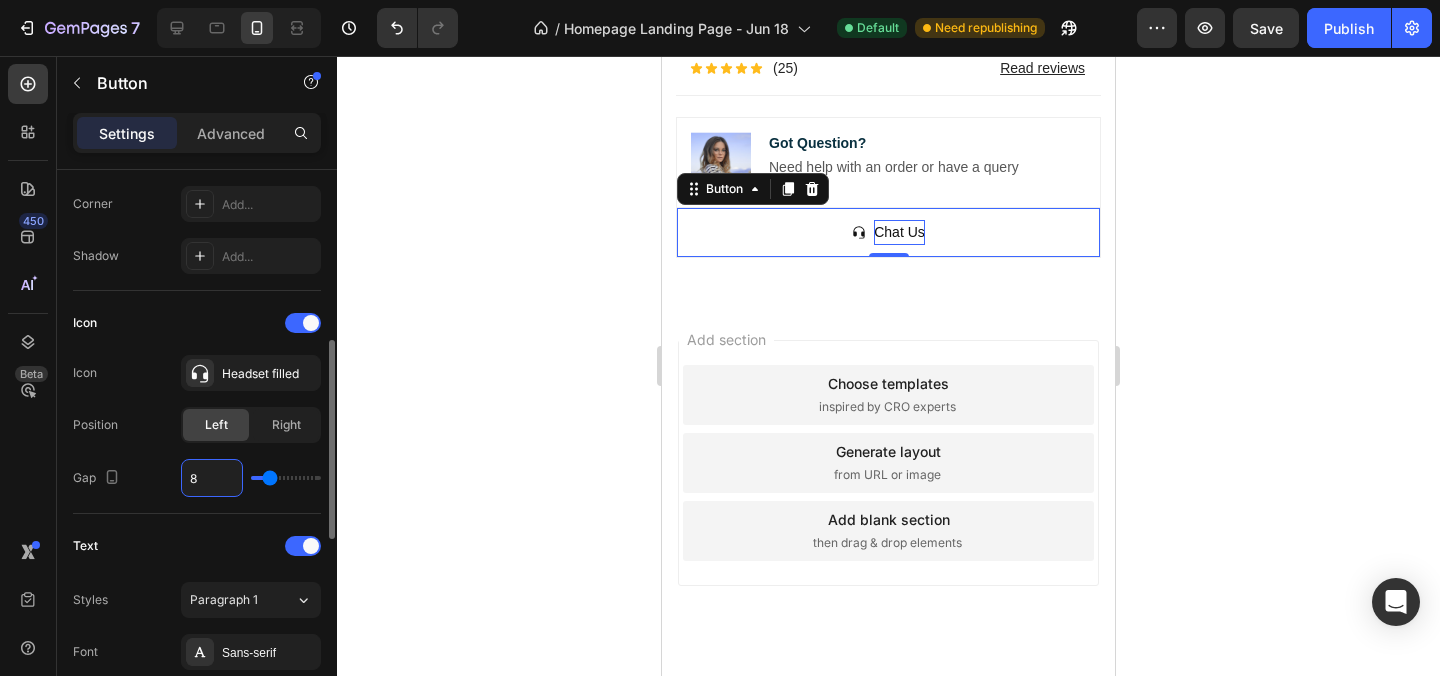 click on "8" at bounding box center (212, 478) 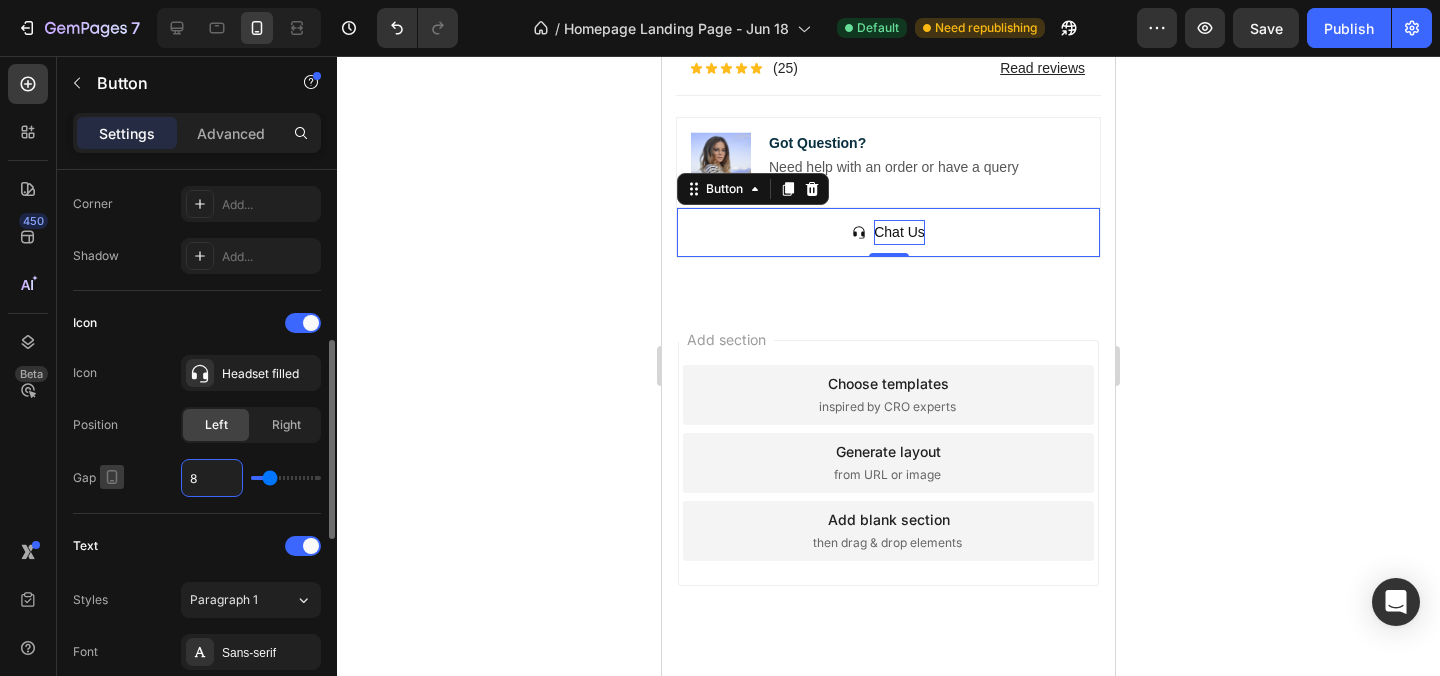 click 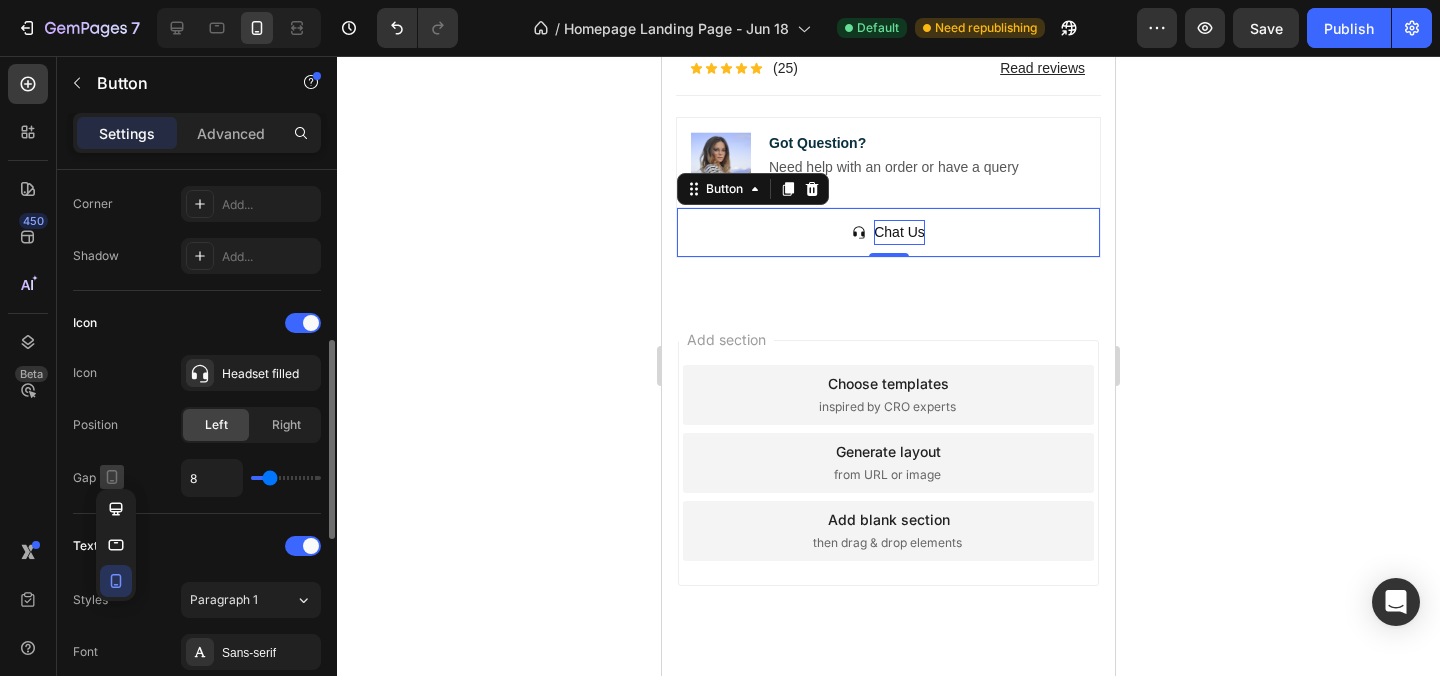click 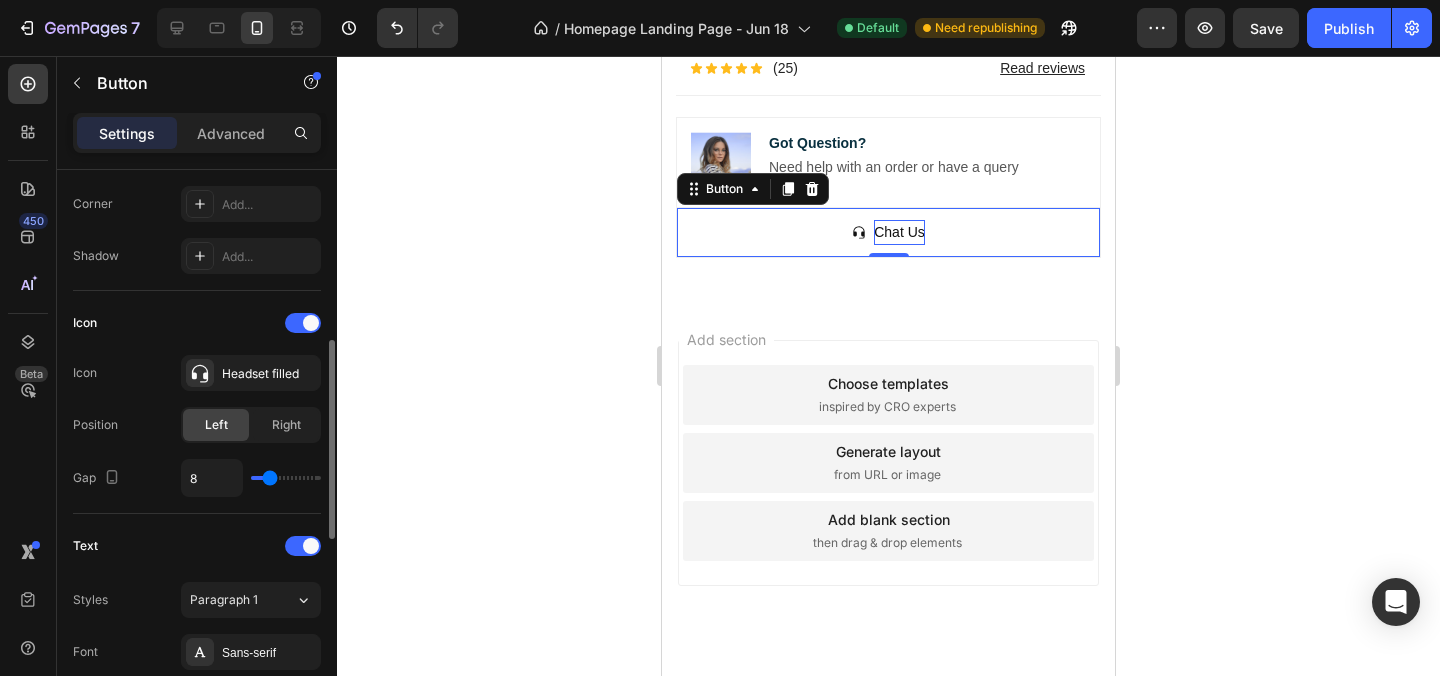 click on "Gap 8" at bounding box center (197, 478) 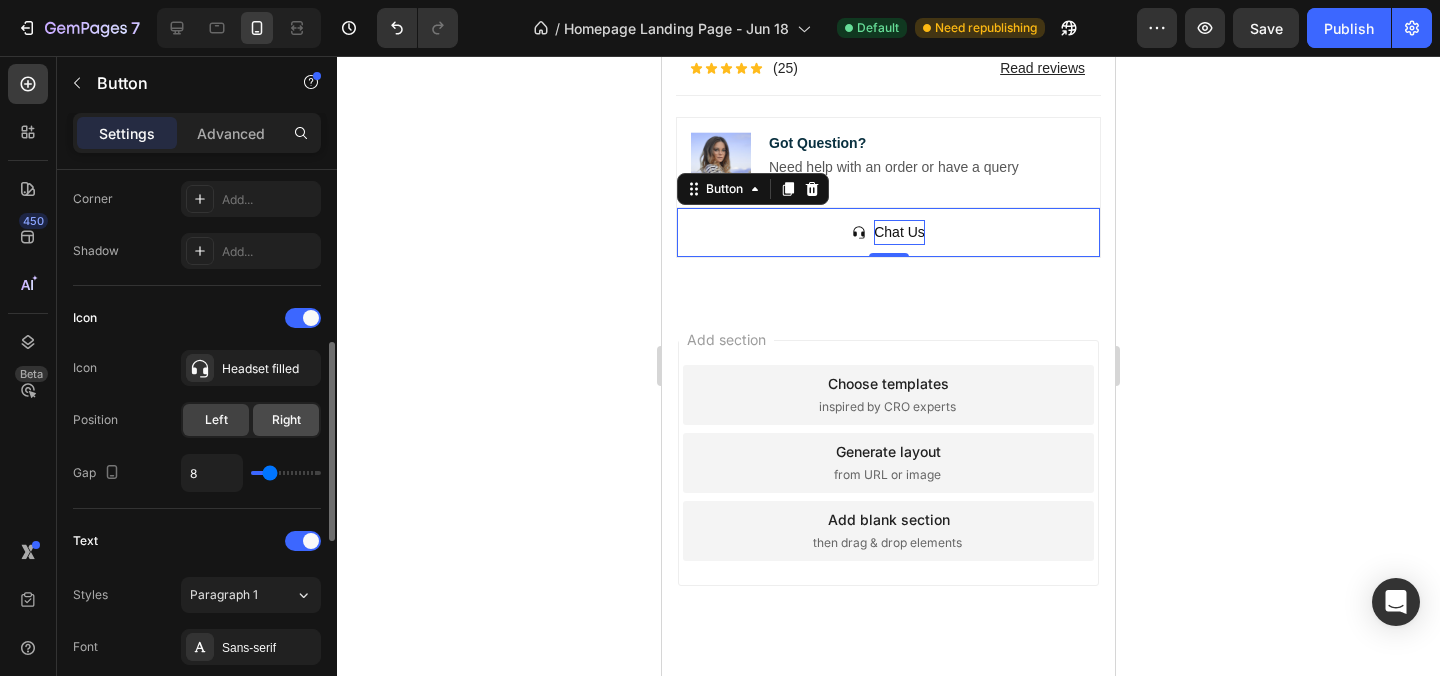 click on "Right" 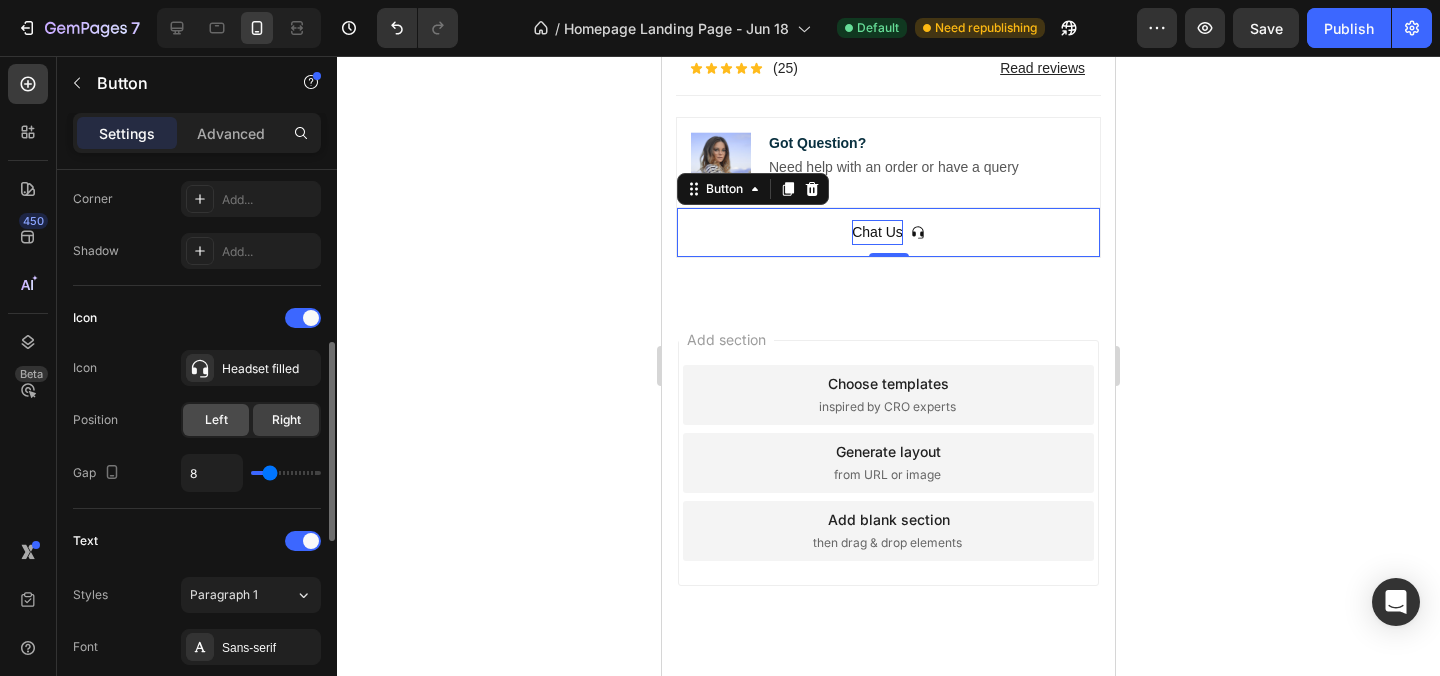 click on "Left" 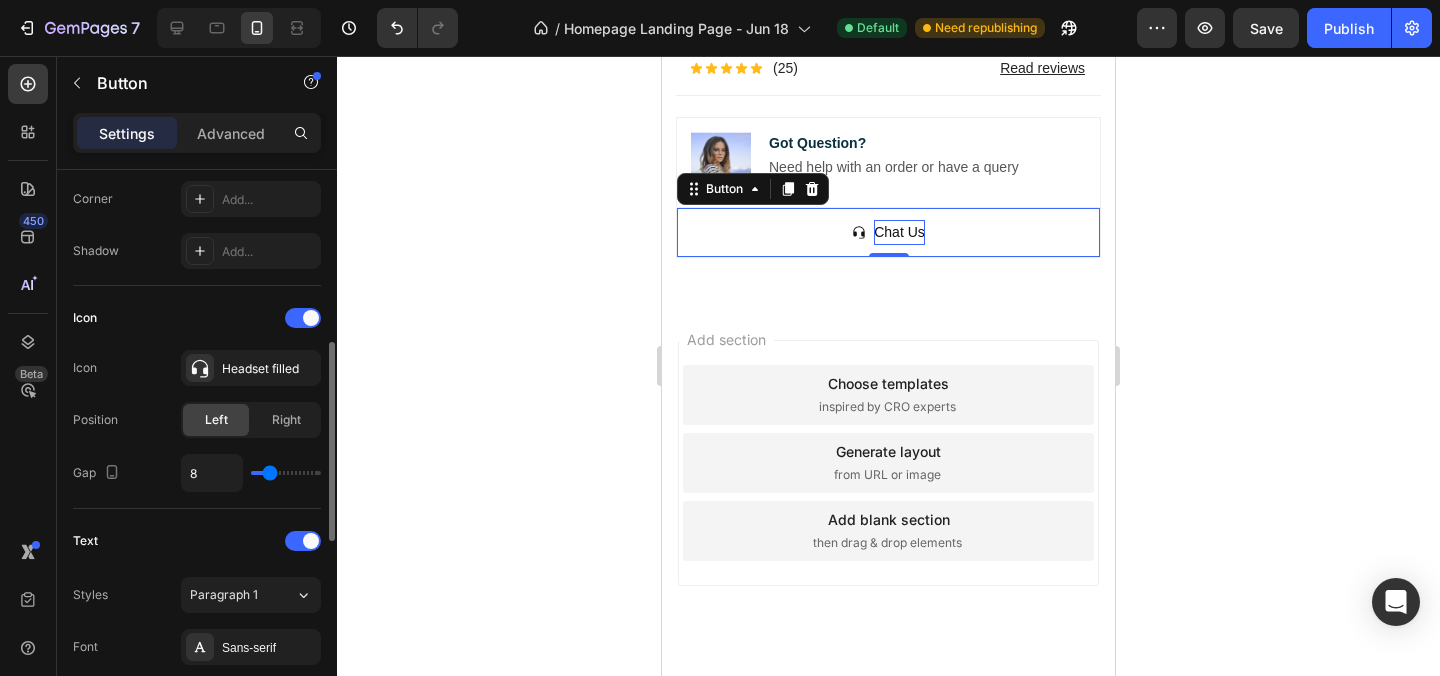 click on "Position Left Right" at bounding box center [197, 420] 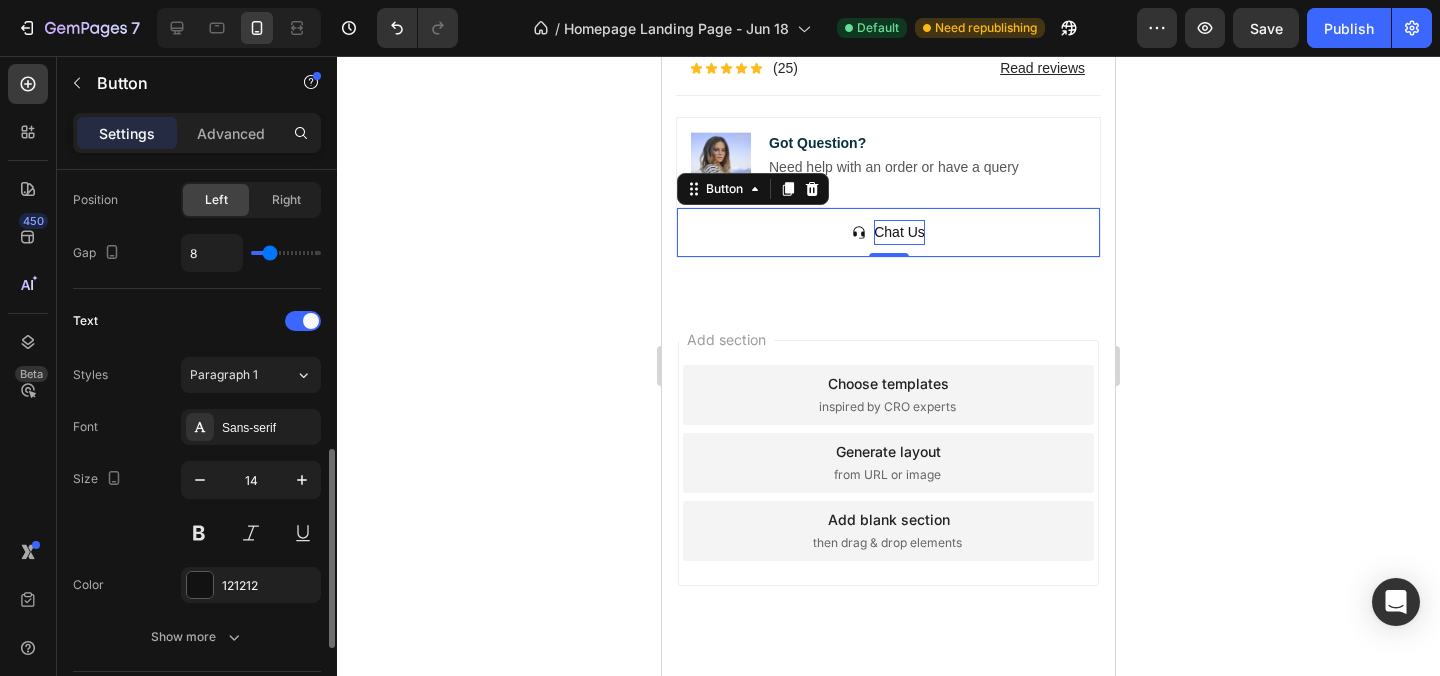 scroll, scrollTop: 730, scrollLeft: 0, axis: vertical 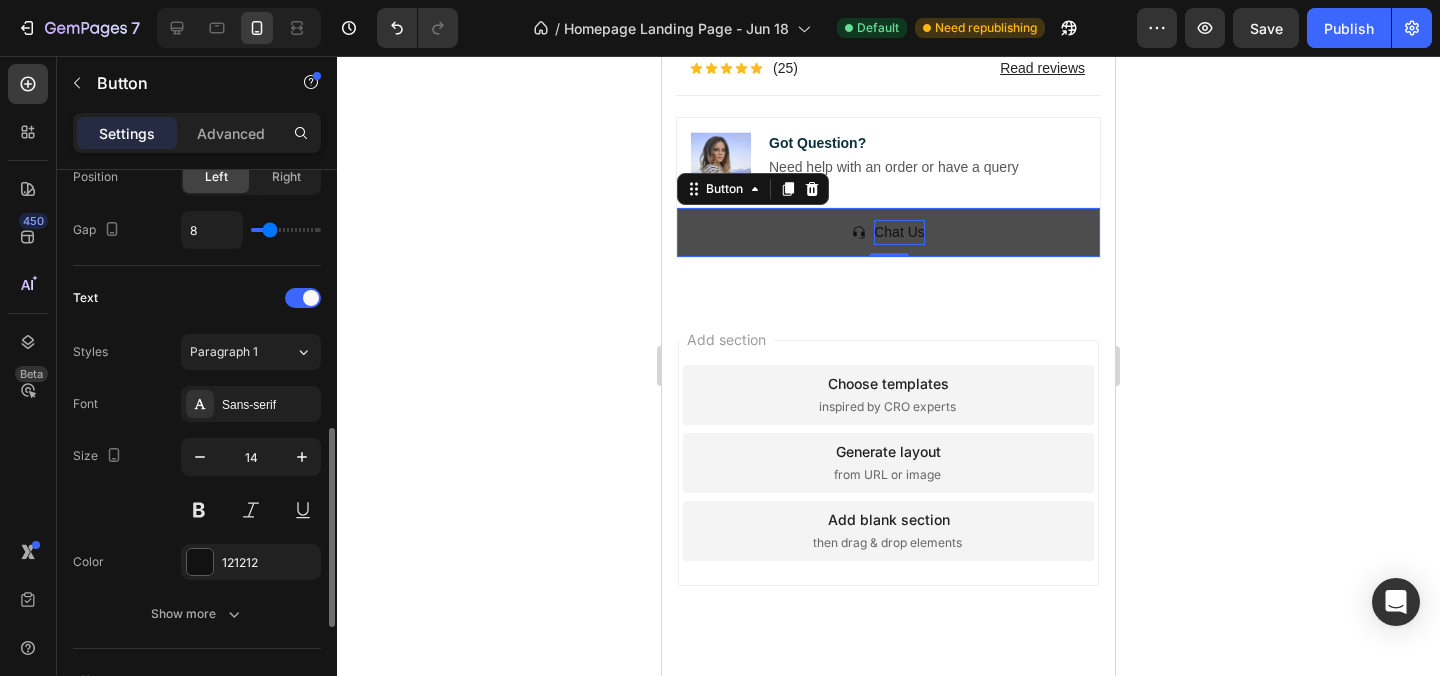 click on "Chat Us" at bounding box center (888, 232) 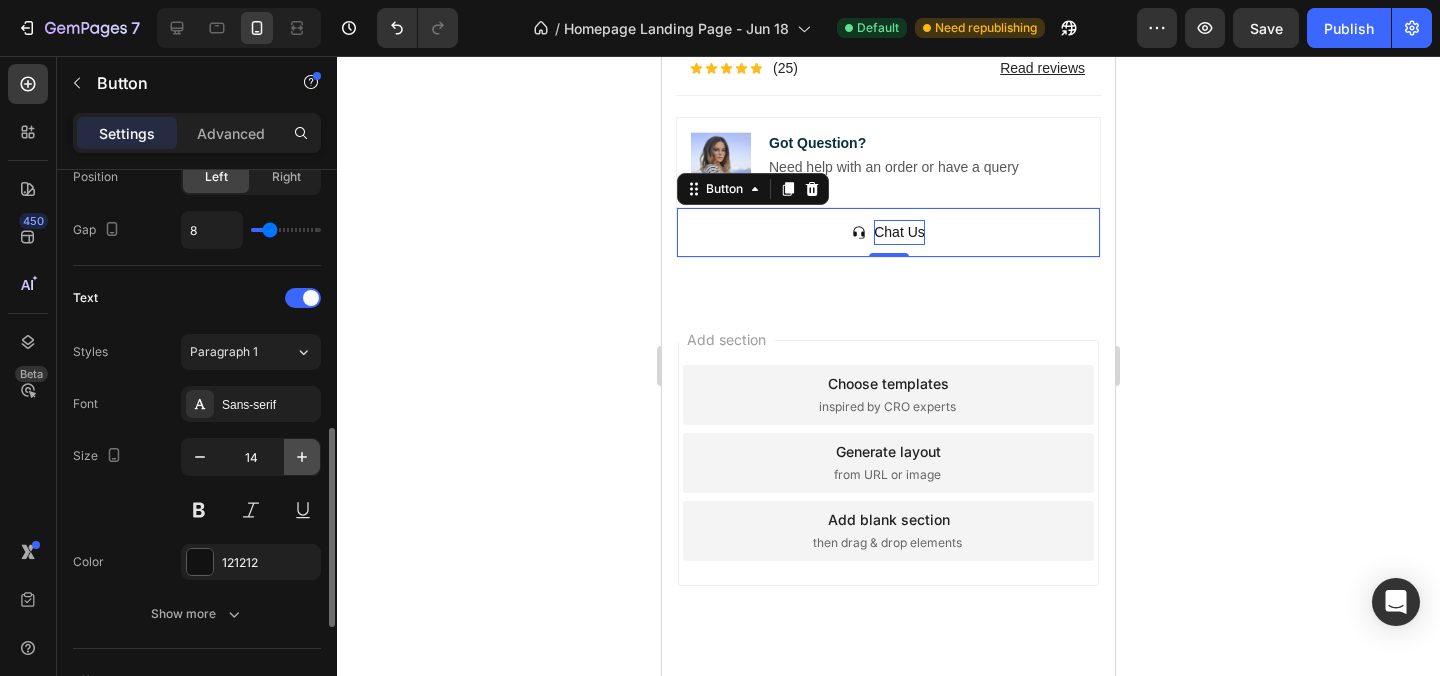 click 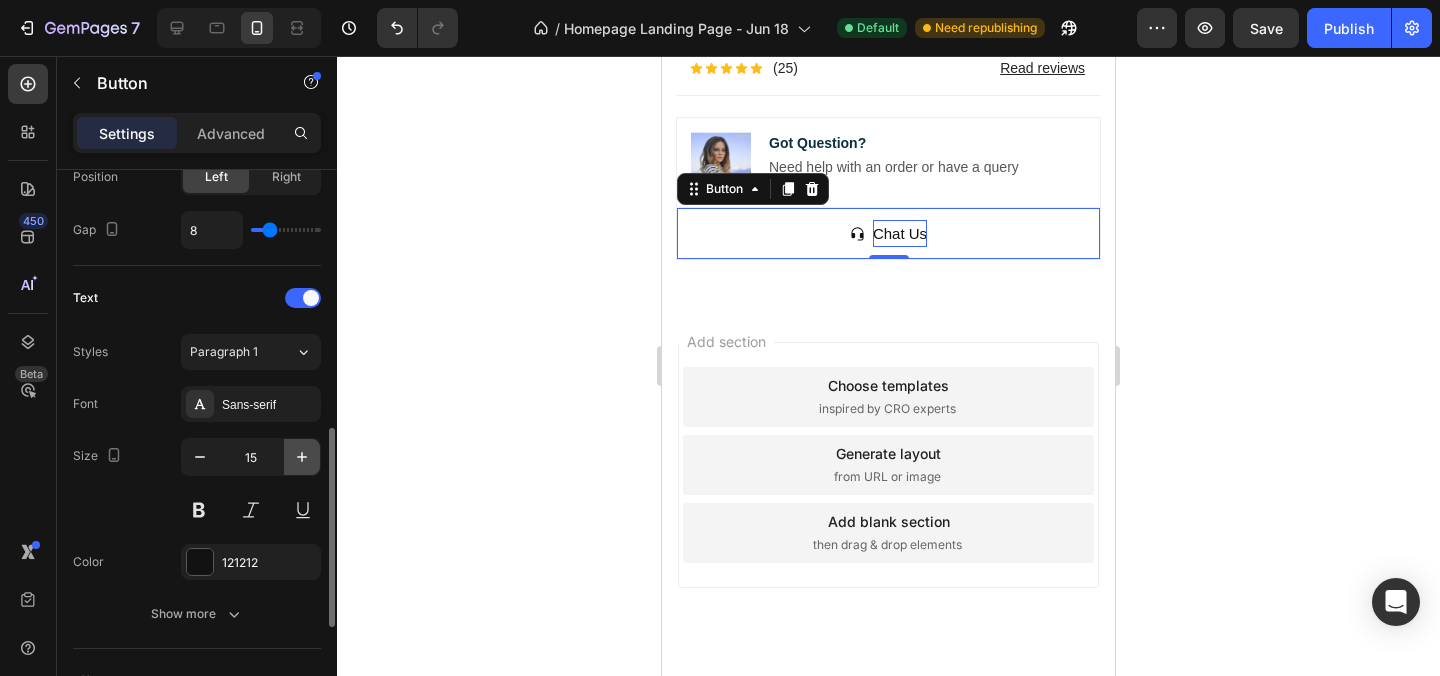 click 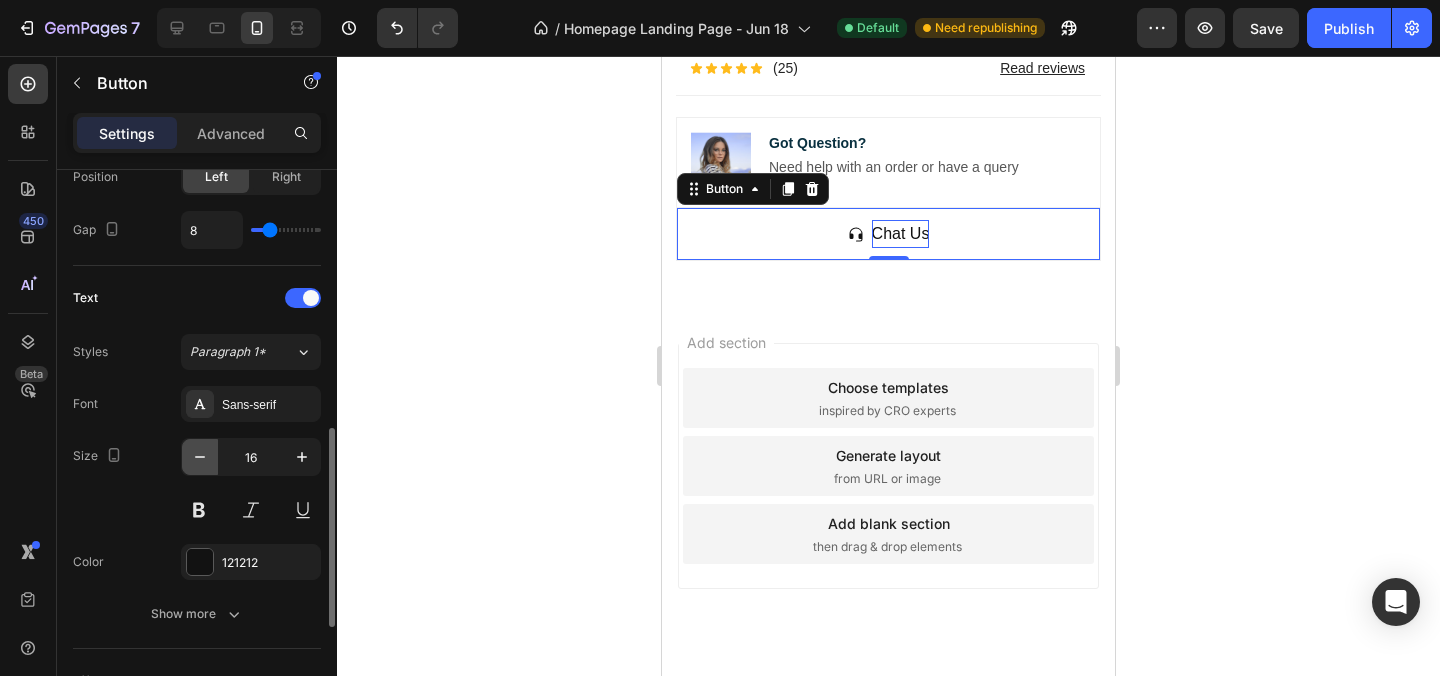 click 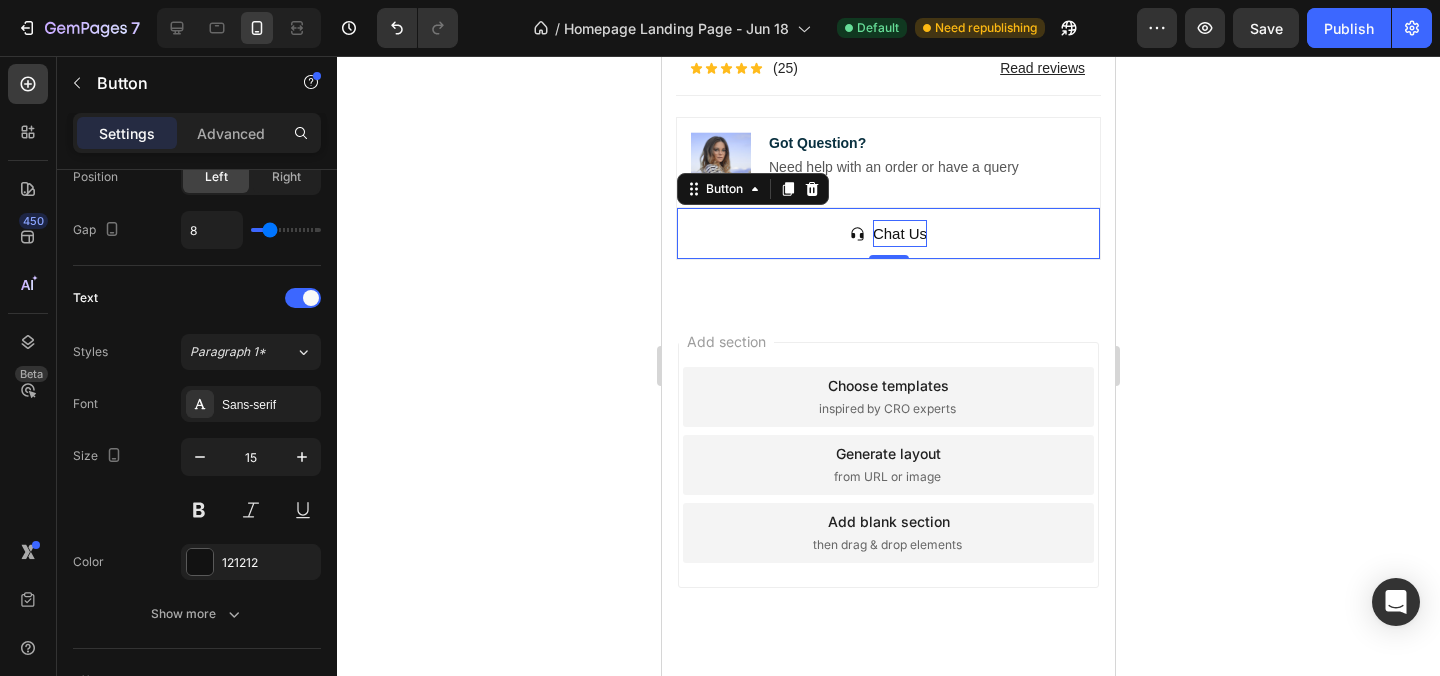 click 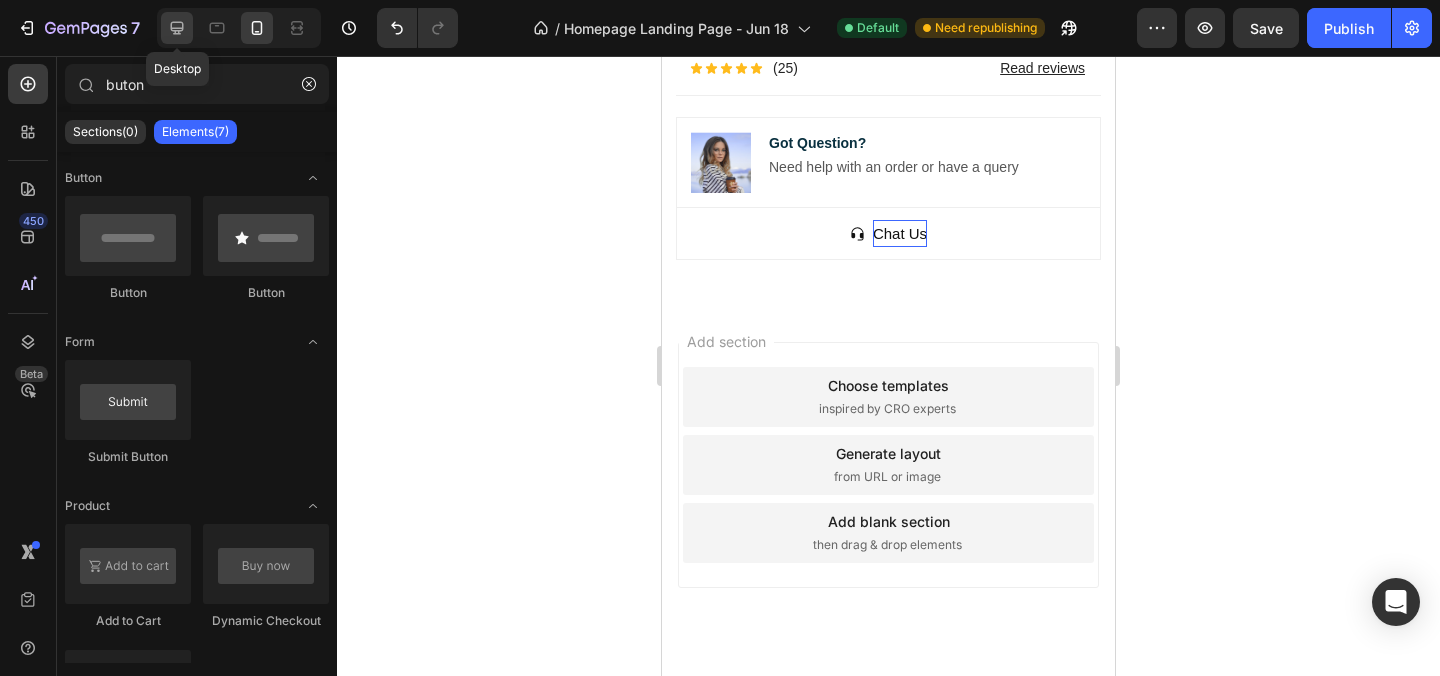 click 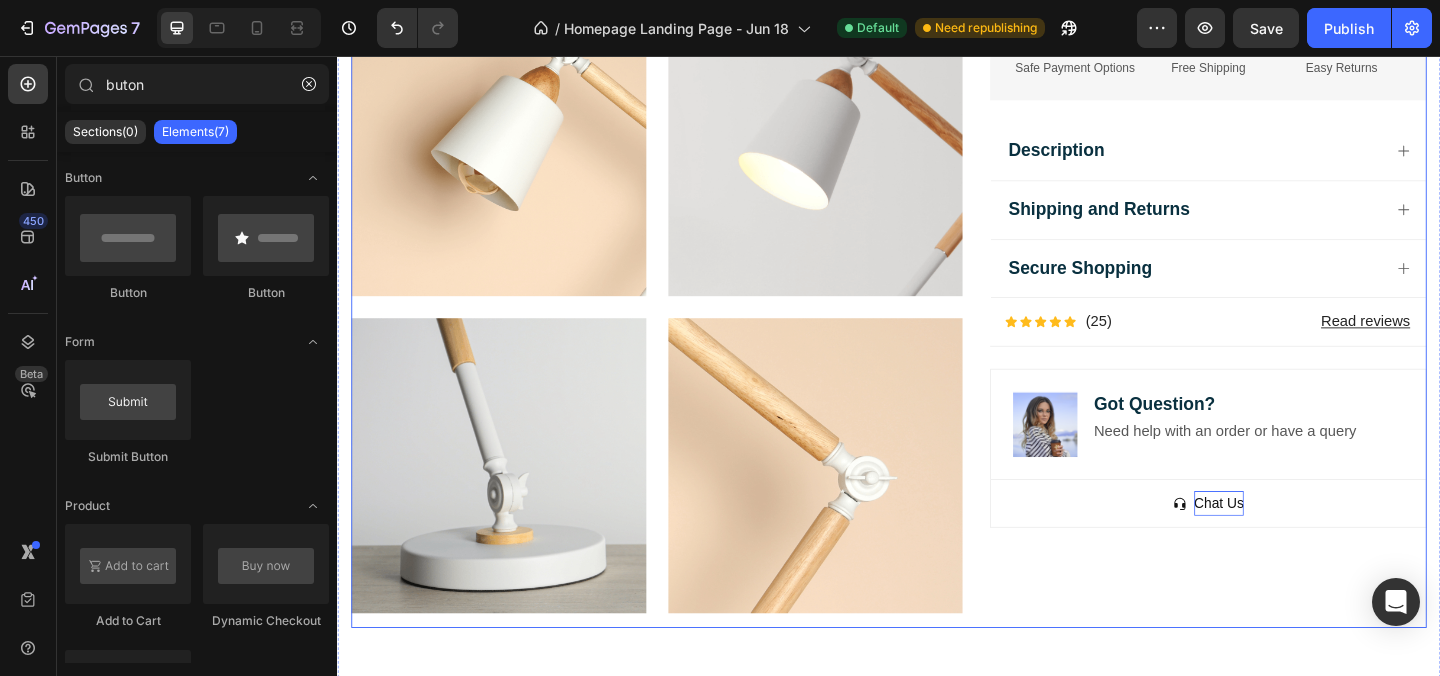scroll, scrollTop: 3926, scrollLeft: 0, axis: vertical 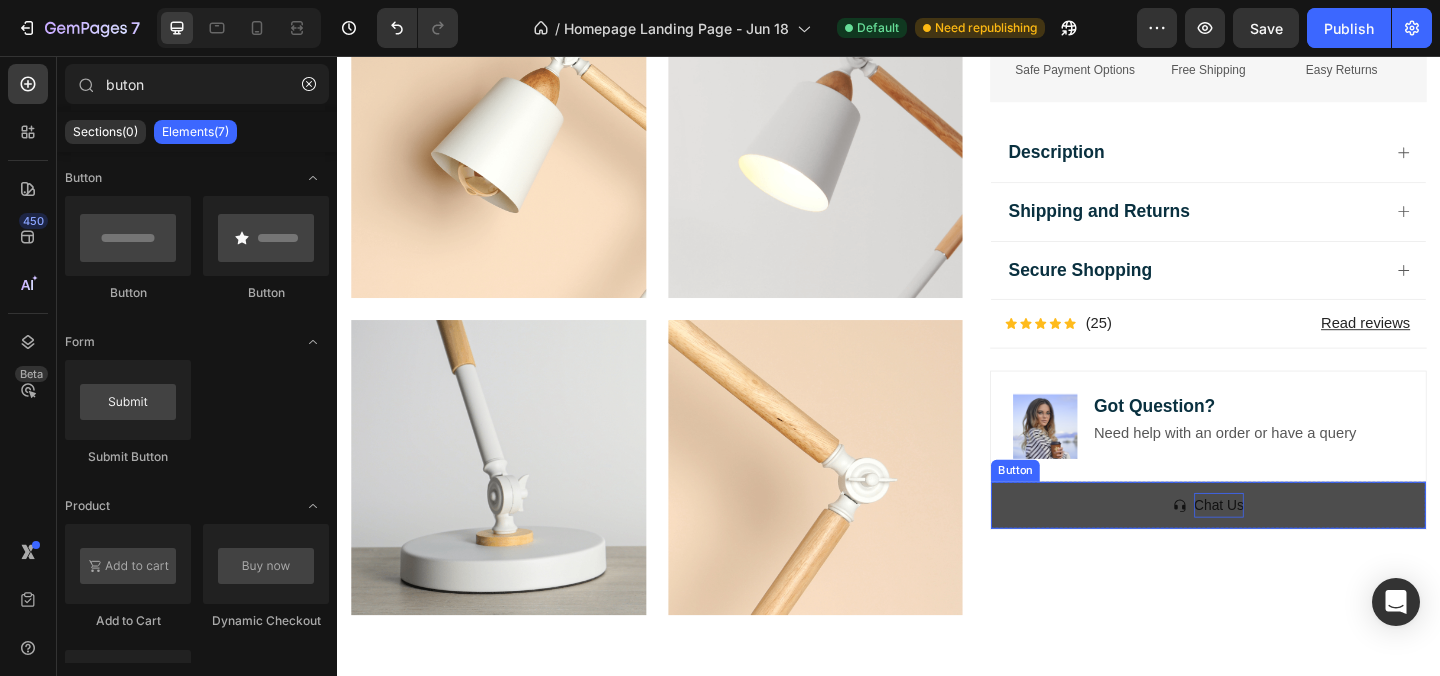 click on "Chat Us" at bounding box center (1284, 544) 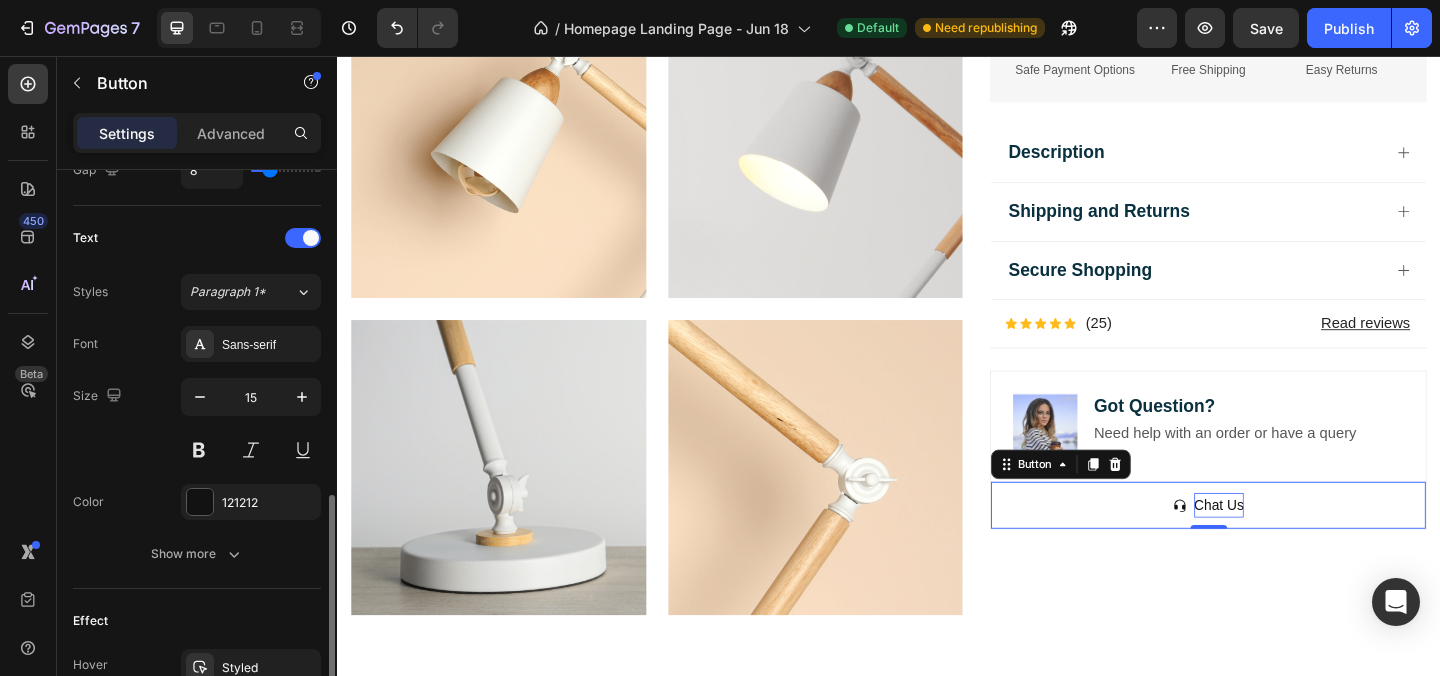 scroll, scrollTop: 824, scrollLeft: 0, axis: vertical 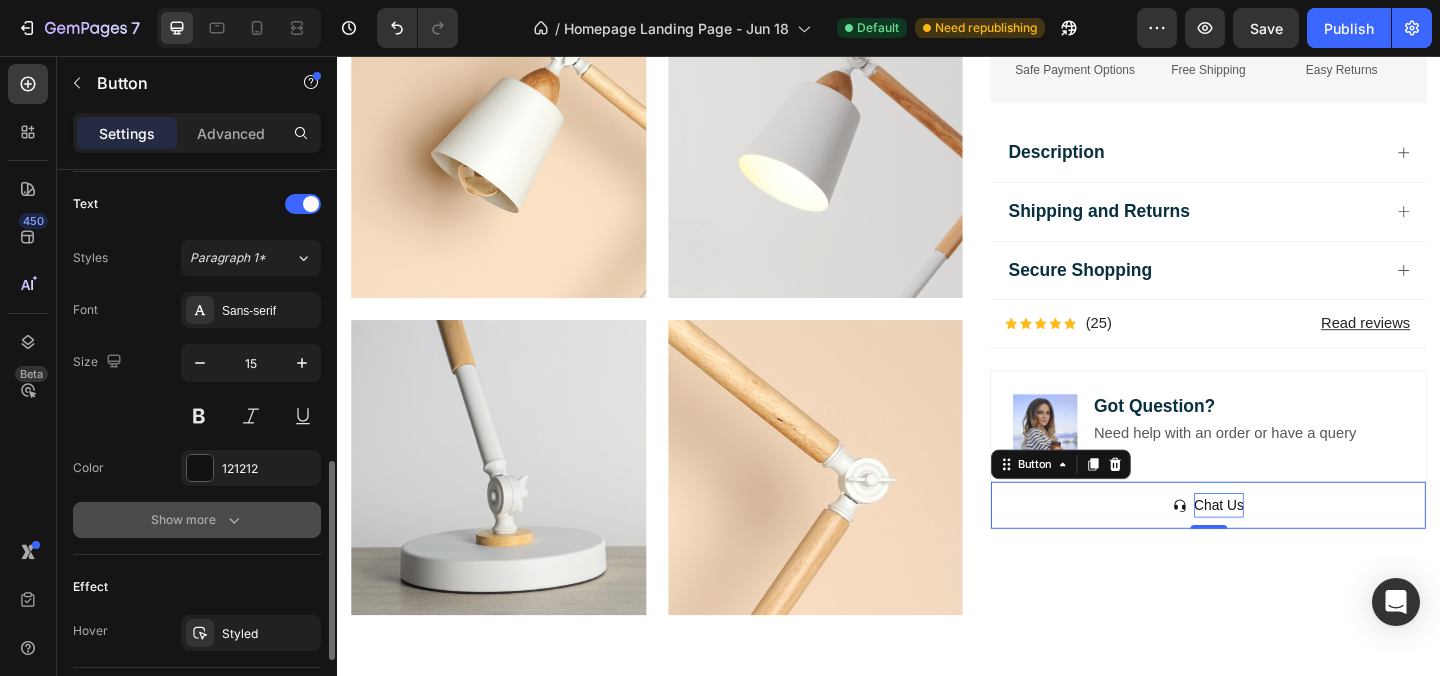 click on "Show more" at bounding box center (197, 520) 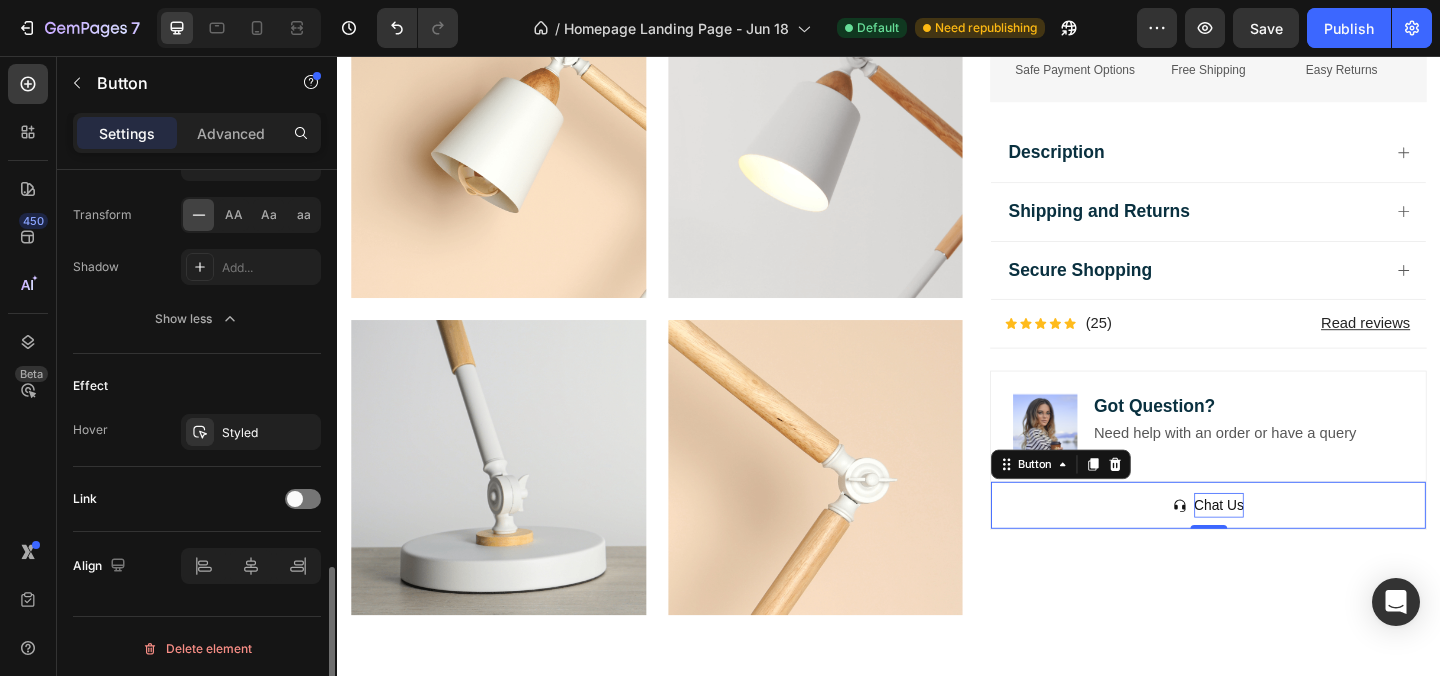scroll, scrollTop: 1293, scrollLeft: 0, axis: vertical 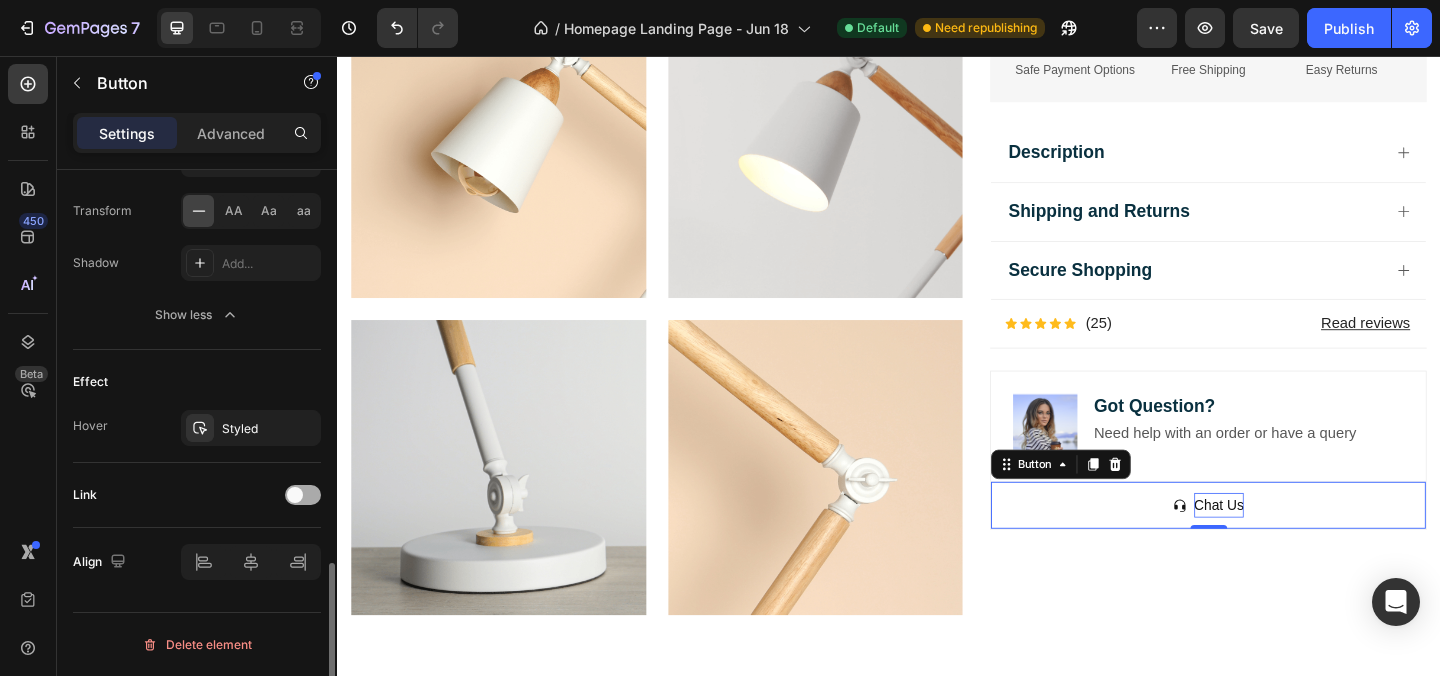 click at bounding box center (303, 495) 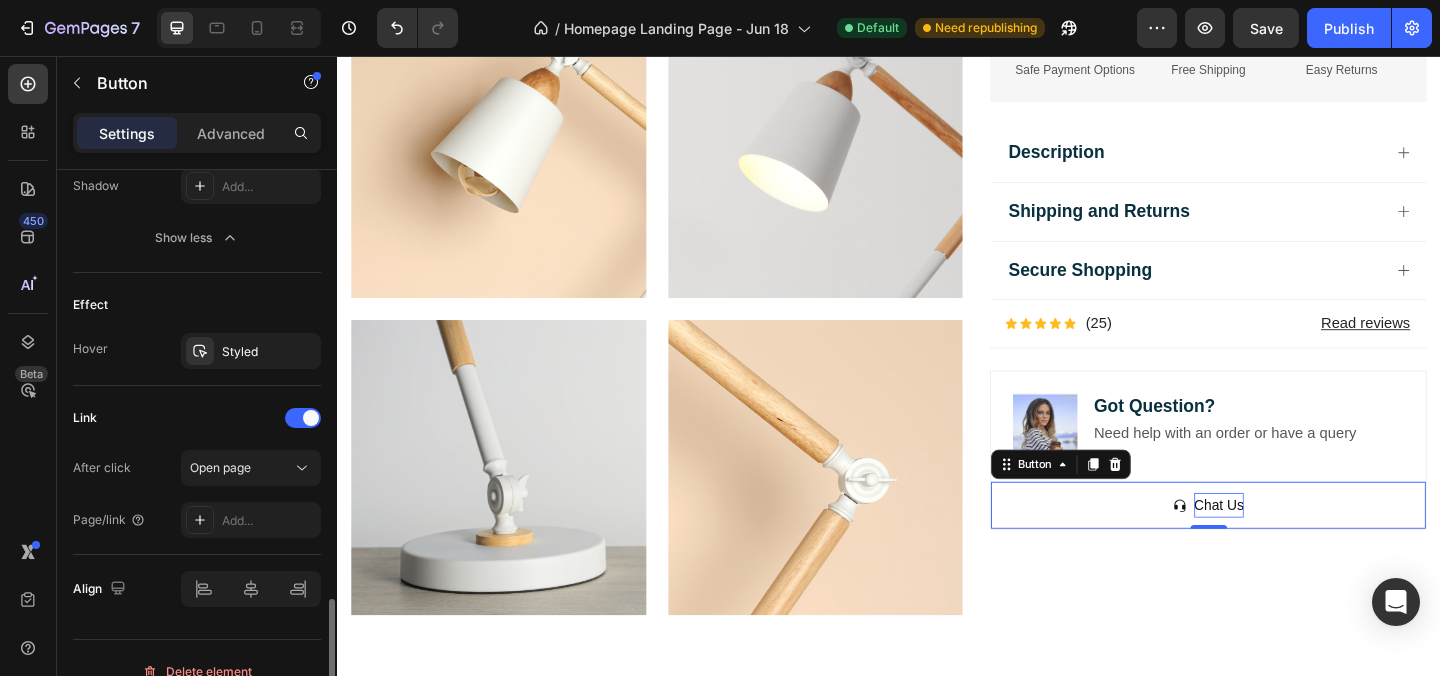 scroll, scrollTop: 1397, scrollLeft: 0, axis: vertical 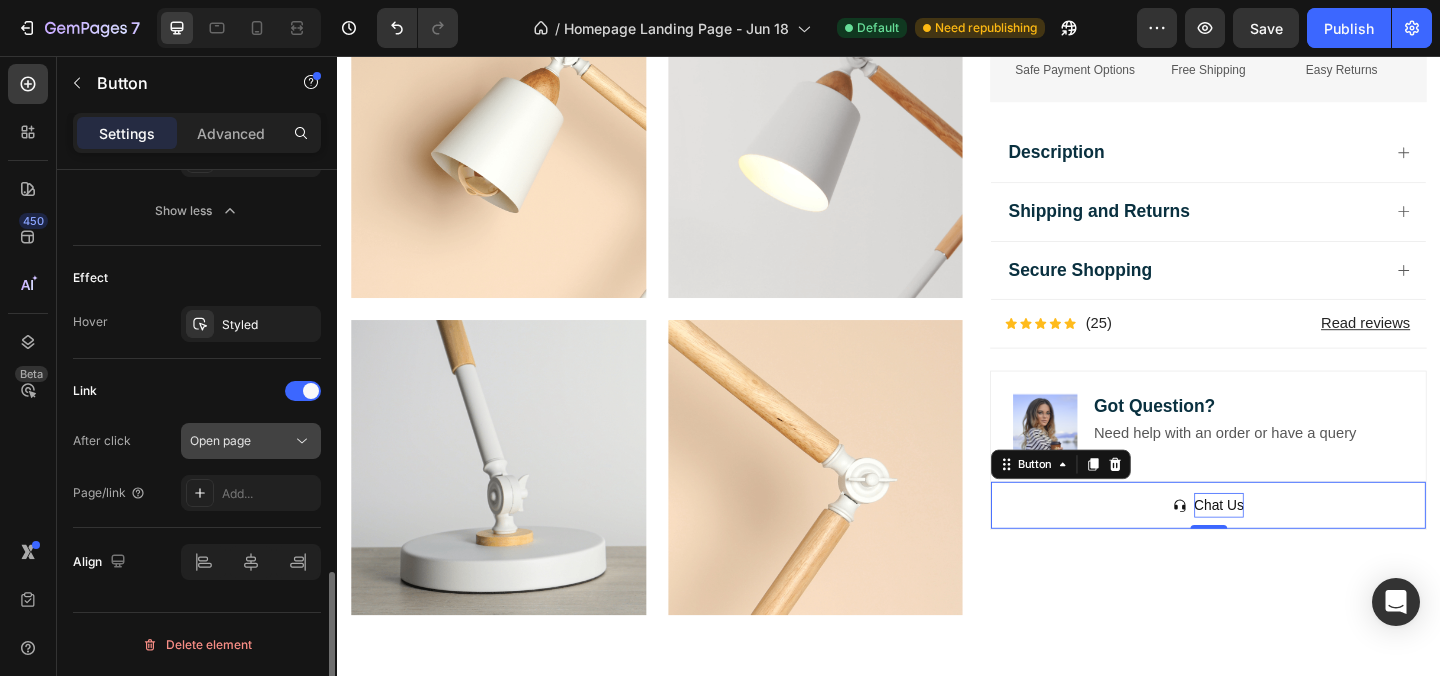 click on "Open page" at bounding box center (241, 441) 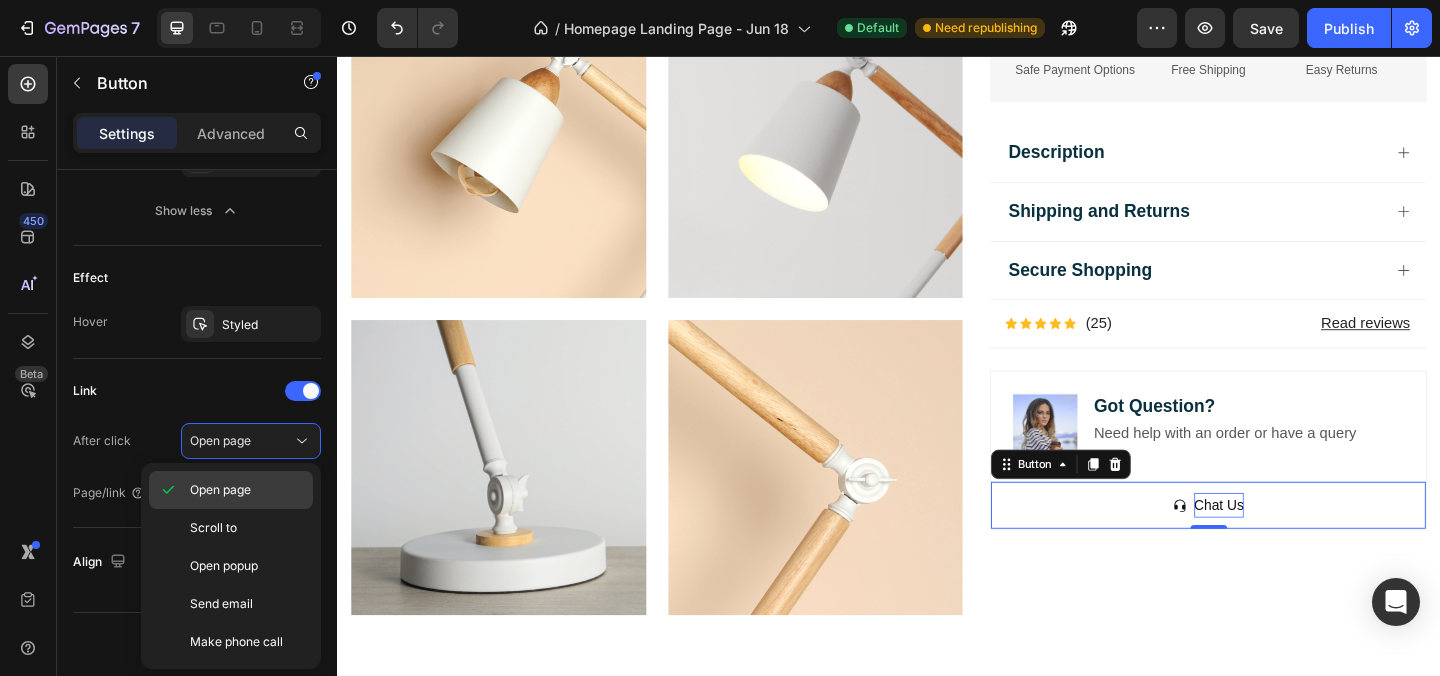 click on "Open page" 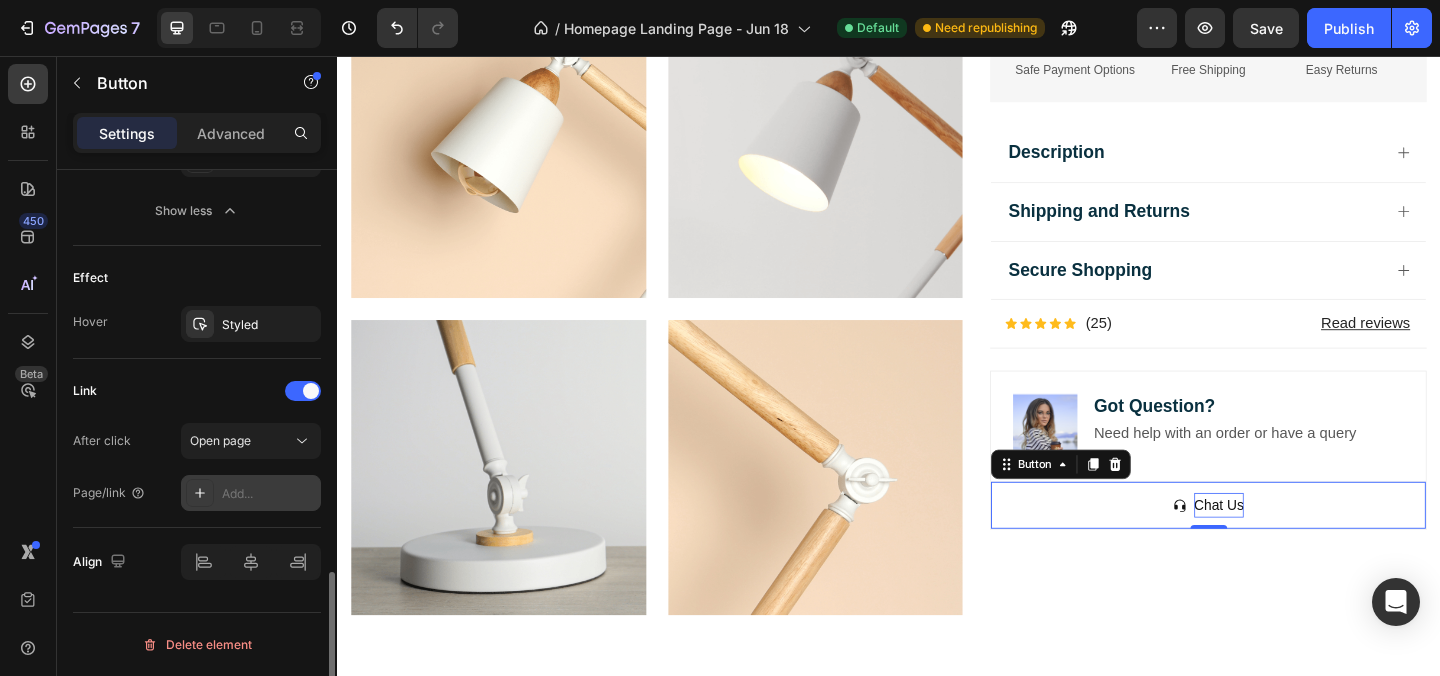 click on "Add..." at bounding box center (269, 494) 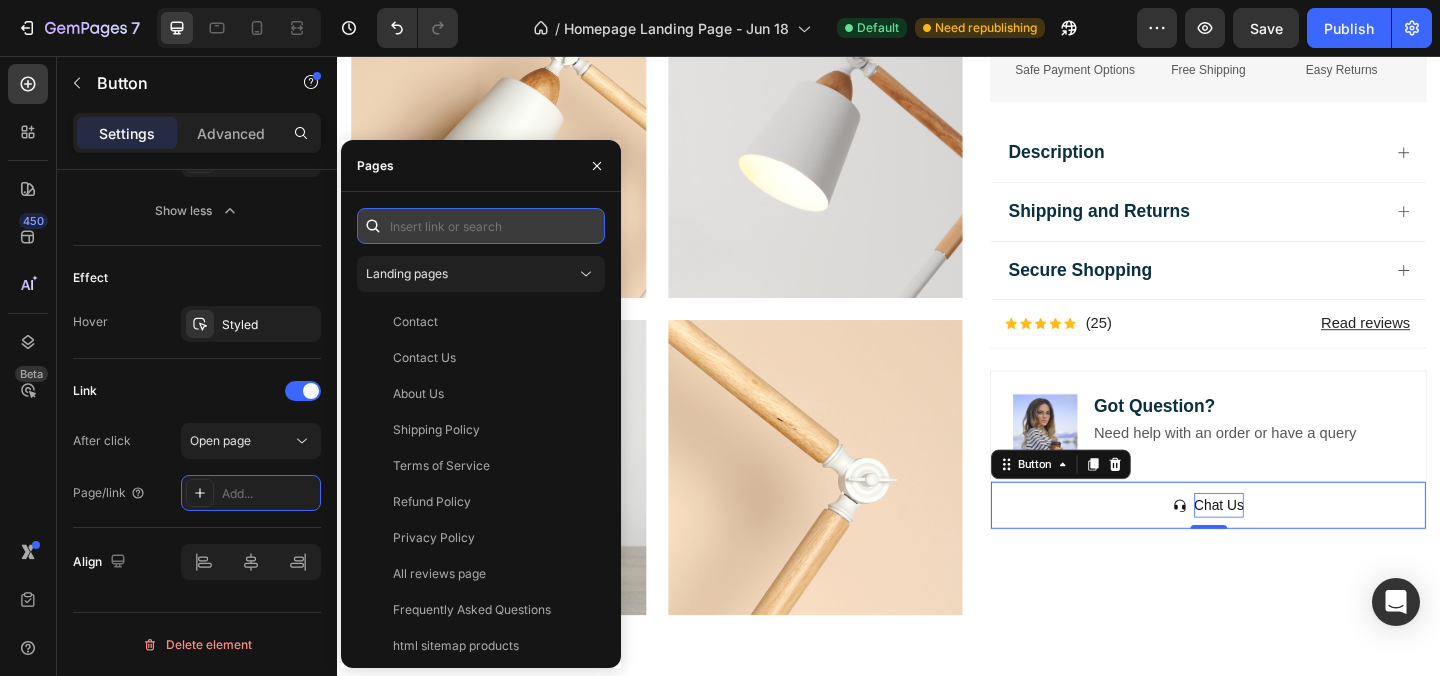 click at bounding box center [481, 226] 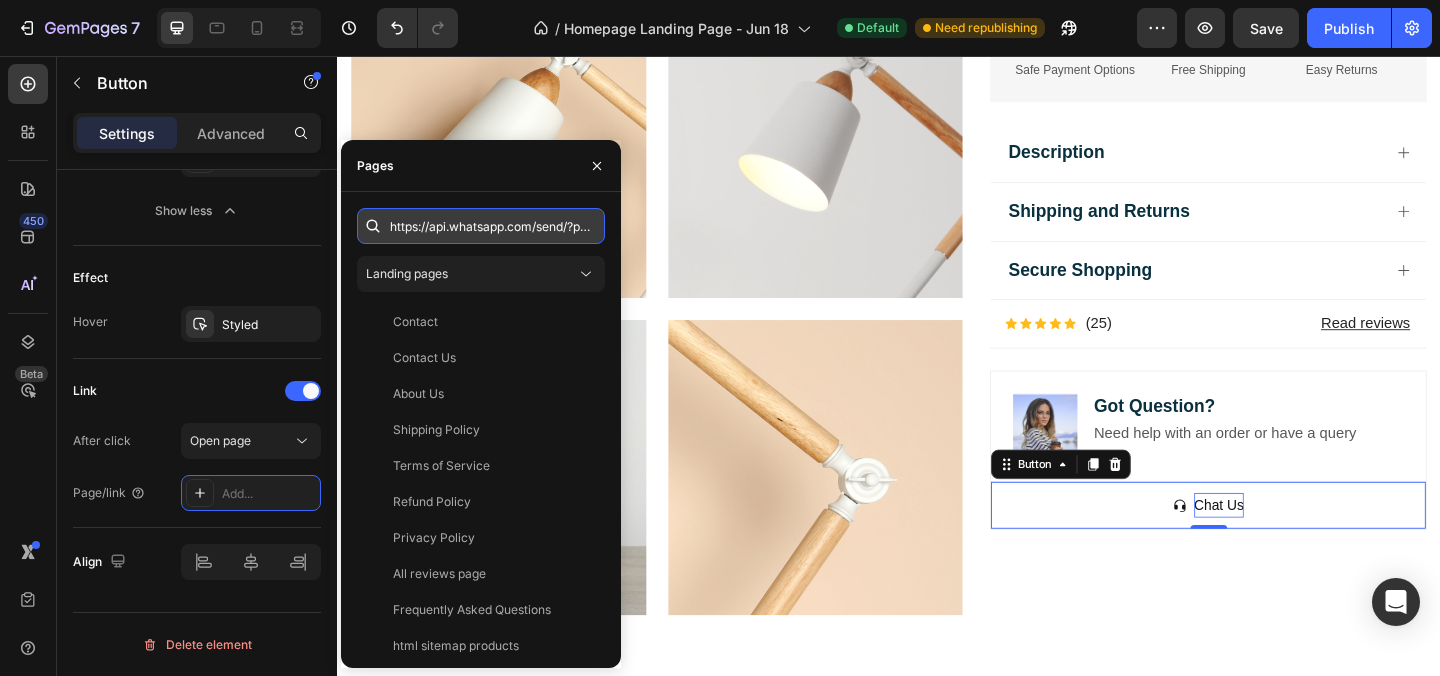 scroll, scrollTop: 0, scrollLeft: 384, axis: horizontal 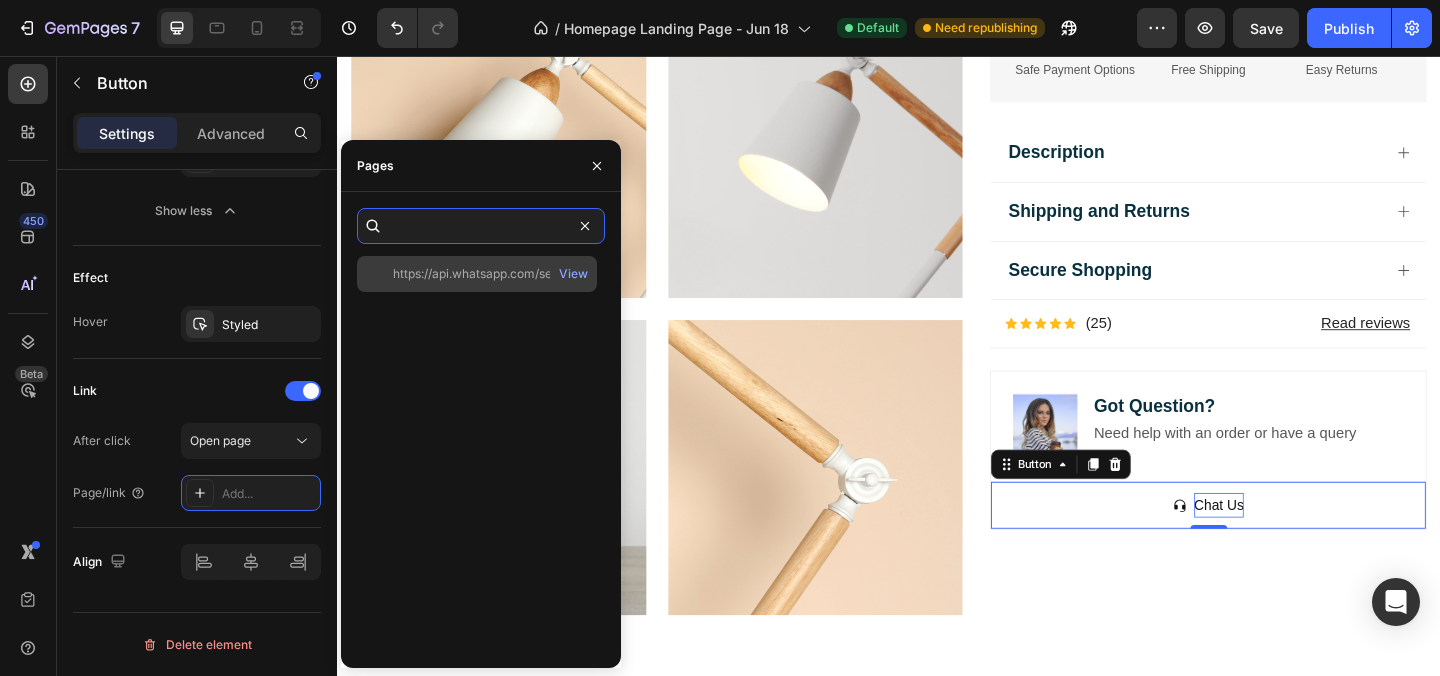 type on "https://api.whatsapp.com/send/?phone=917509575634&text&type=phone_number&app_absent=0" 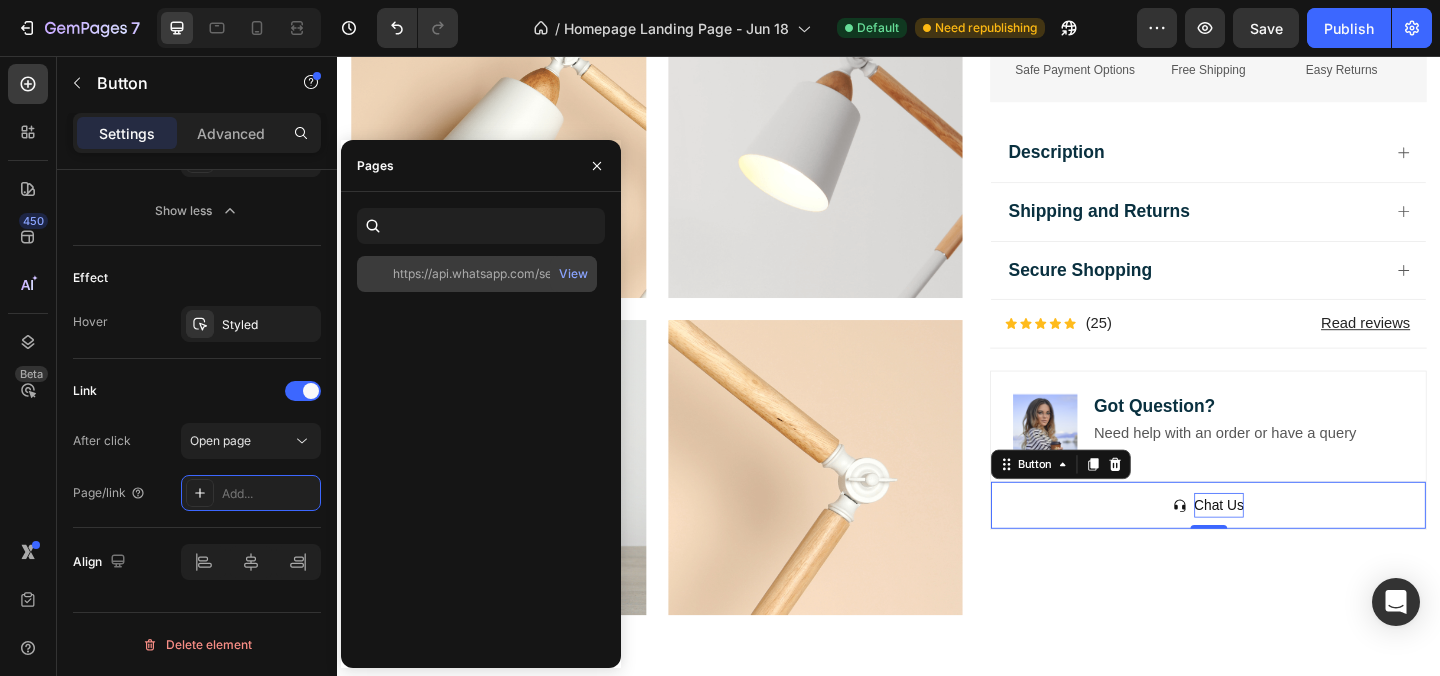 click on "https://api.whatsapp.com/send/?phone=917509575634&text&type=phone_number&app_absent=0" 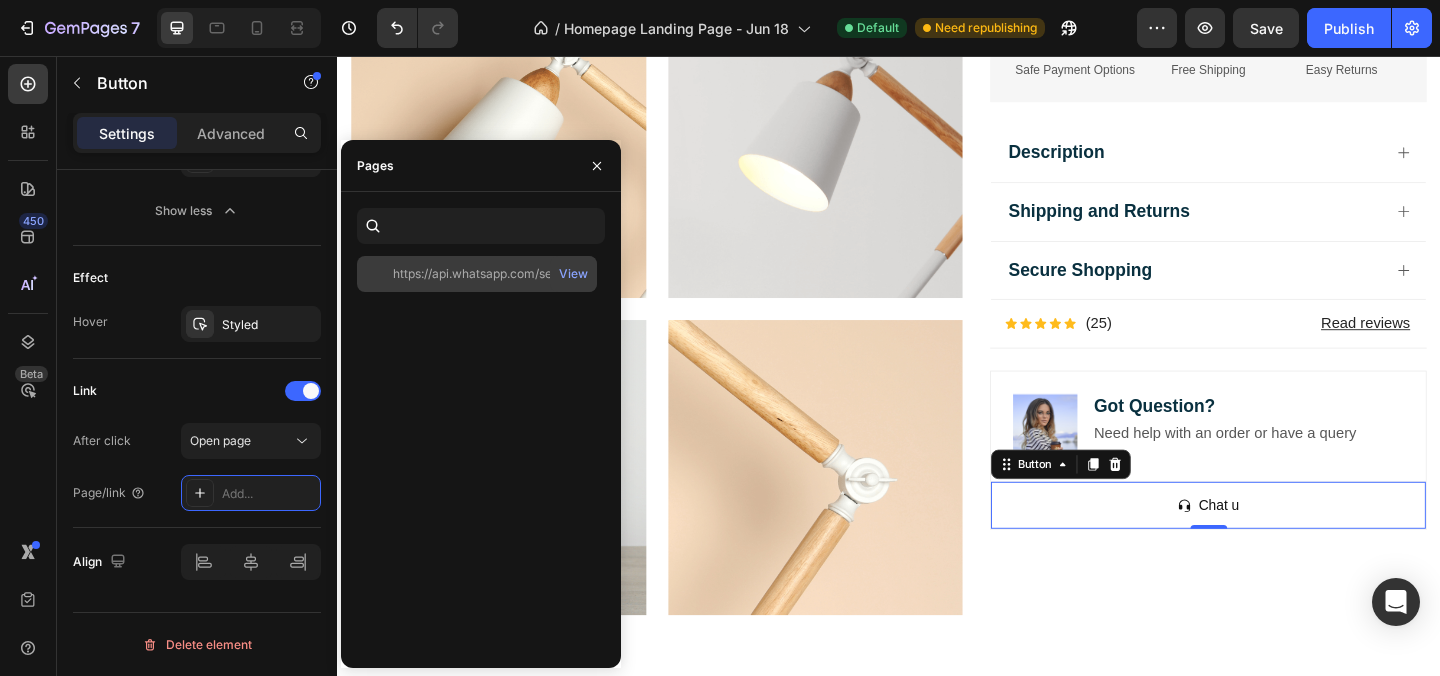 scroll, scrollTop: 0, scrollLeft: 0, axis: both 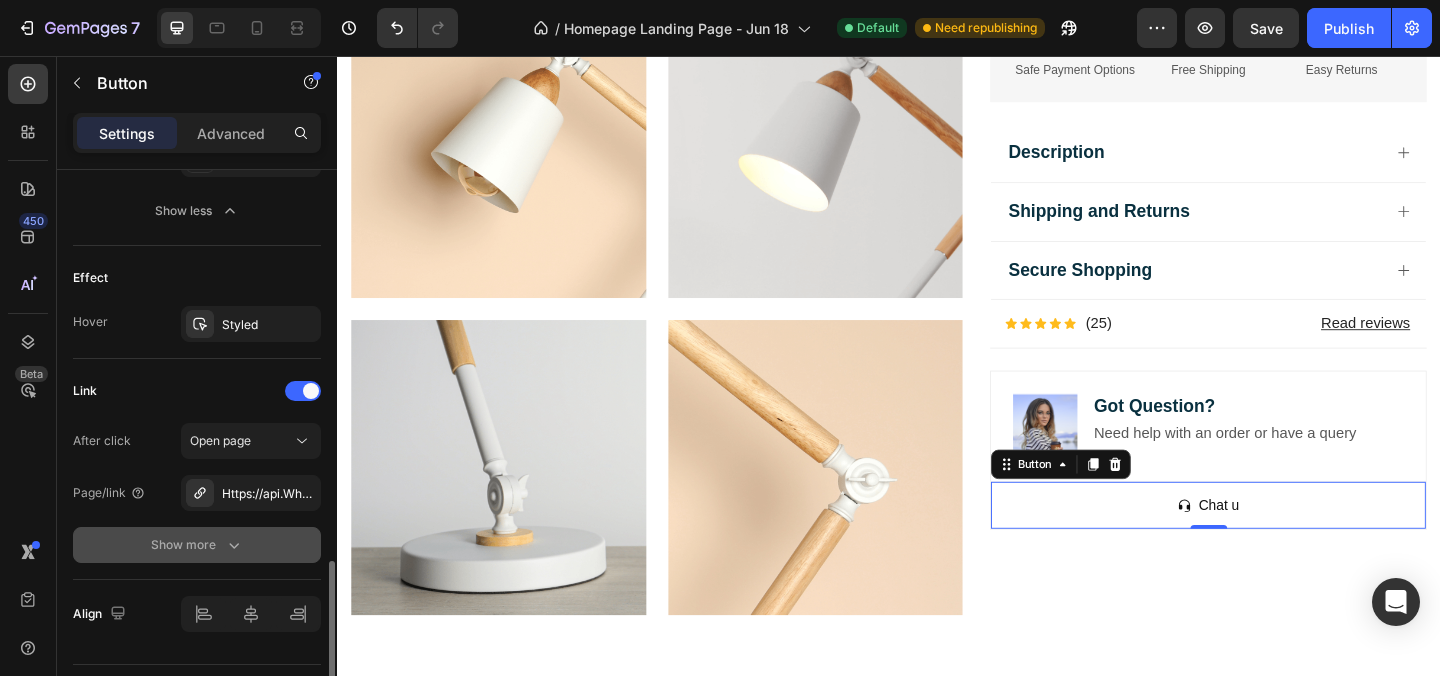 click on "Show more" at bounding box center (197, 545) 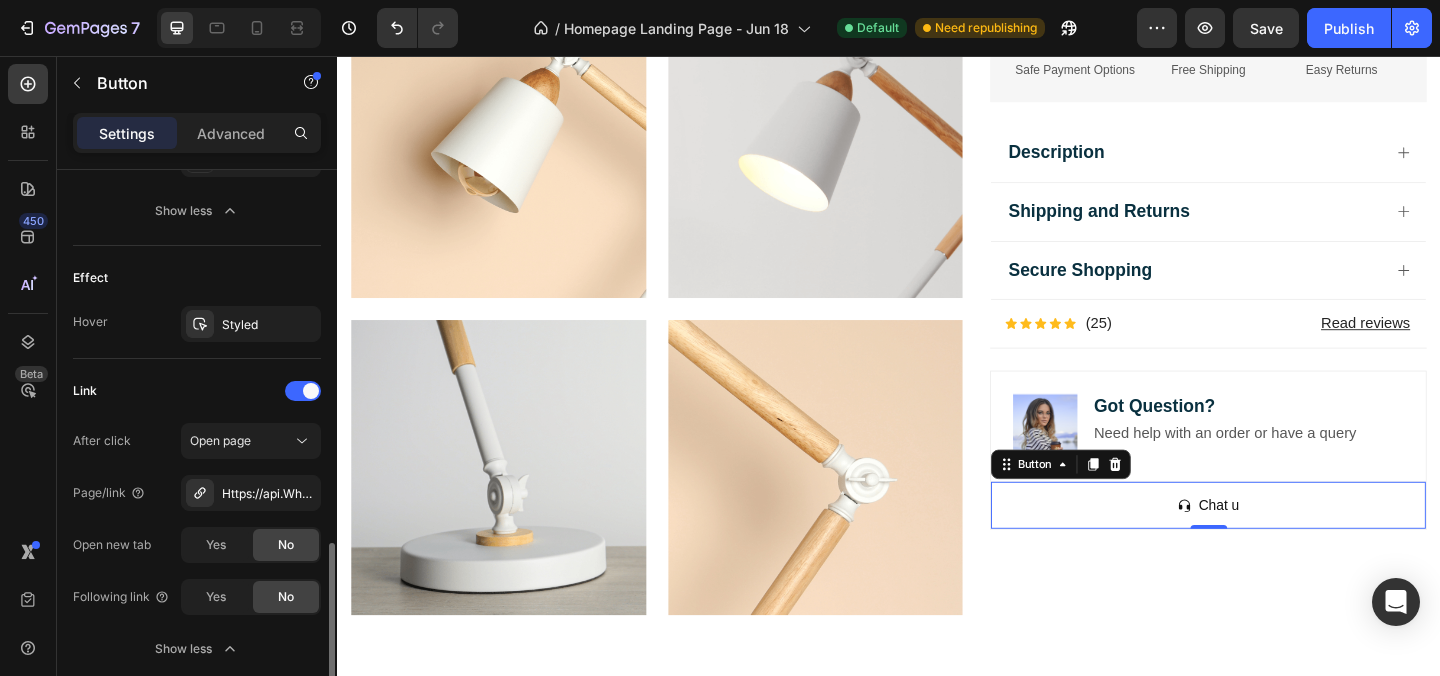 scroll, scrollTop: 1553, scrollLeft: 0, axis: vertical 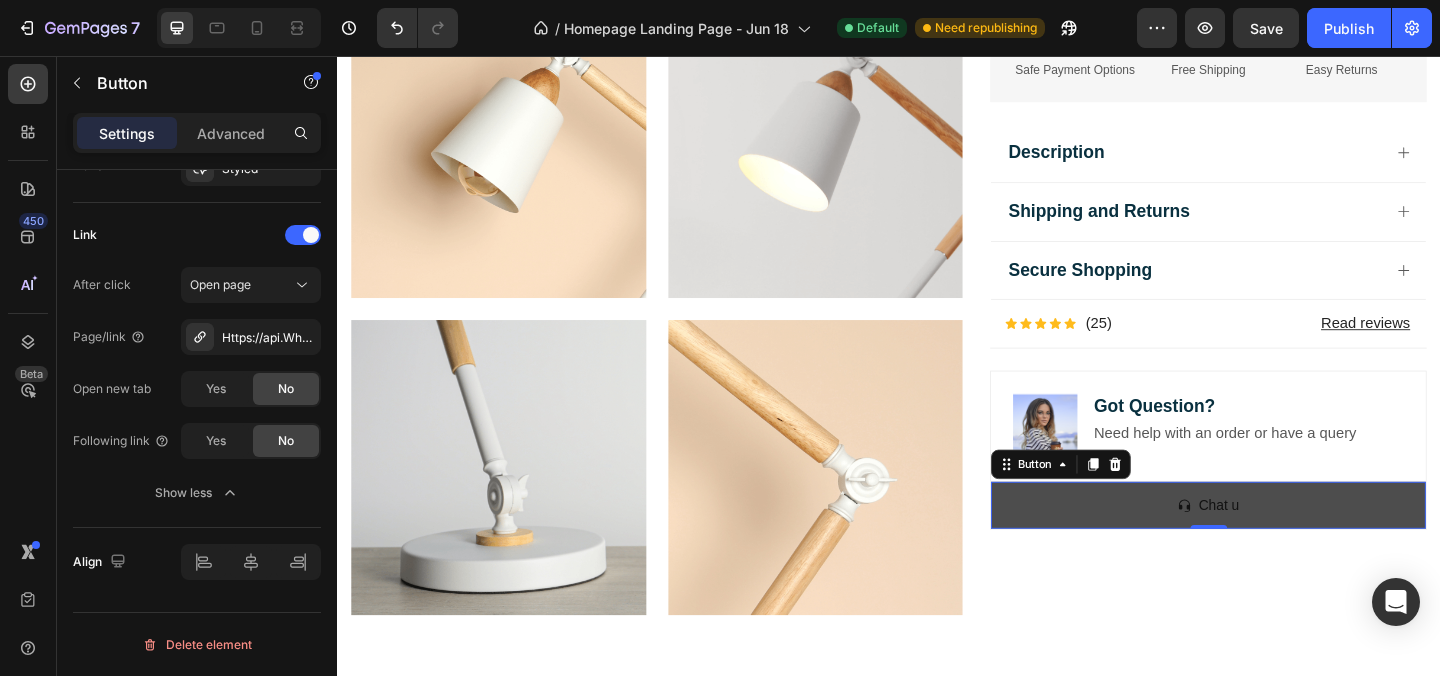click on "Chat u" at bounding box center (1284, 544) 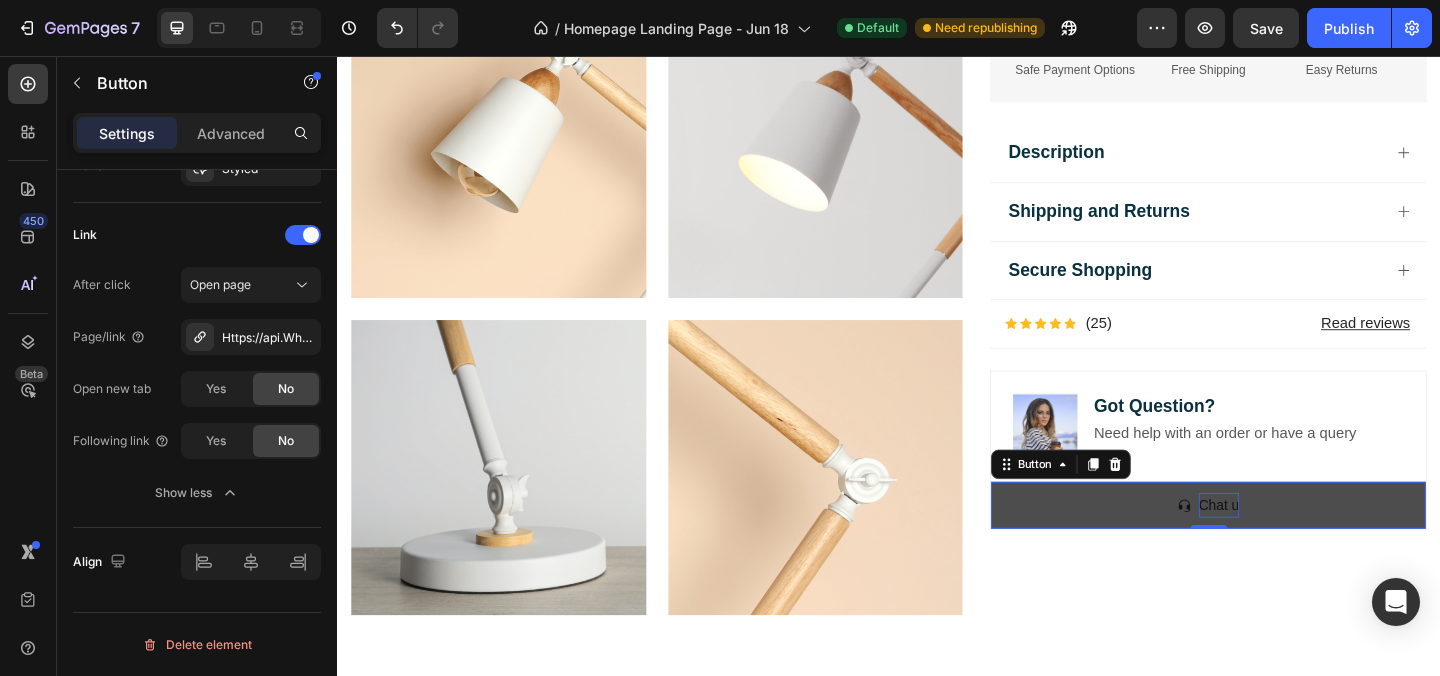 click on "Chat u" at bounding box center [1296, 544] 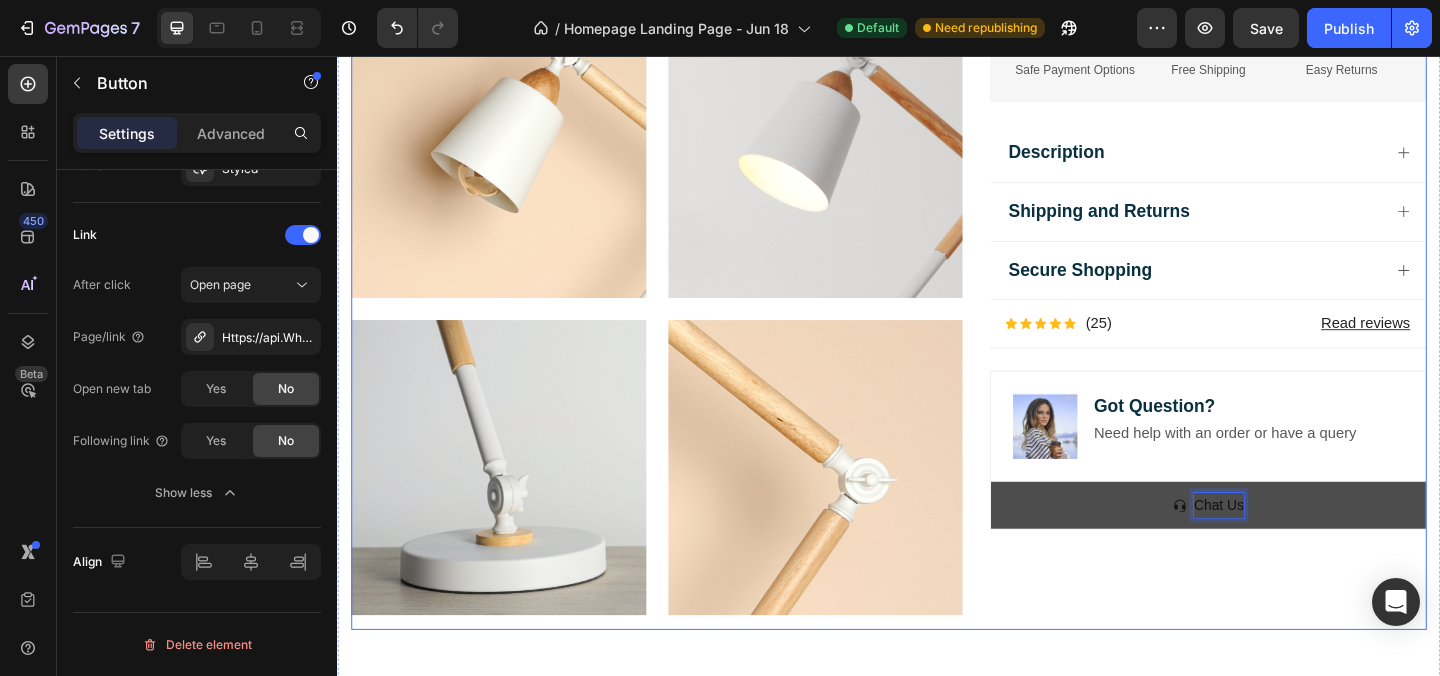 click on "Icon Icon Icon Icon Icon Icon List 2,500+ Verified Reviews! Text Block Row Labubu Random Design Action Figure Product Title ₹ 1,899.00 Product Price Product Price ₹ 799.00 Product Price Product Price Row
HURRY!  ONLY 11 LEFT Stock Counter Quantity: Text Block
1
Product Quantity Buy Now Dynamic Checkout
In-stock, ships within 1-2 days | Free shipping & returns Item List About this item Text Block
✨  Expressive Design:  Instantly recognizable with its quirky smile, wide eyes, and wild hair – Labubu adds a playful vibe to your desk, shelf, or room decor.
💎  Premium Material:  Made from high-quality, durable vinyl for long-lasting charm and a smooth matte finish that feels great to hold.
📏  Perfect Size for Display:  Compact and lightweight – fits effortlessly into your collection, workspace, or even your car dashboard.
🎁  Great Gift Choice:
📦  Image" at bounding box center (1284, -160) 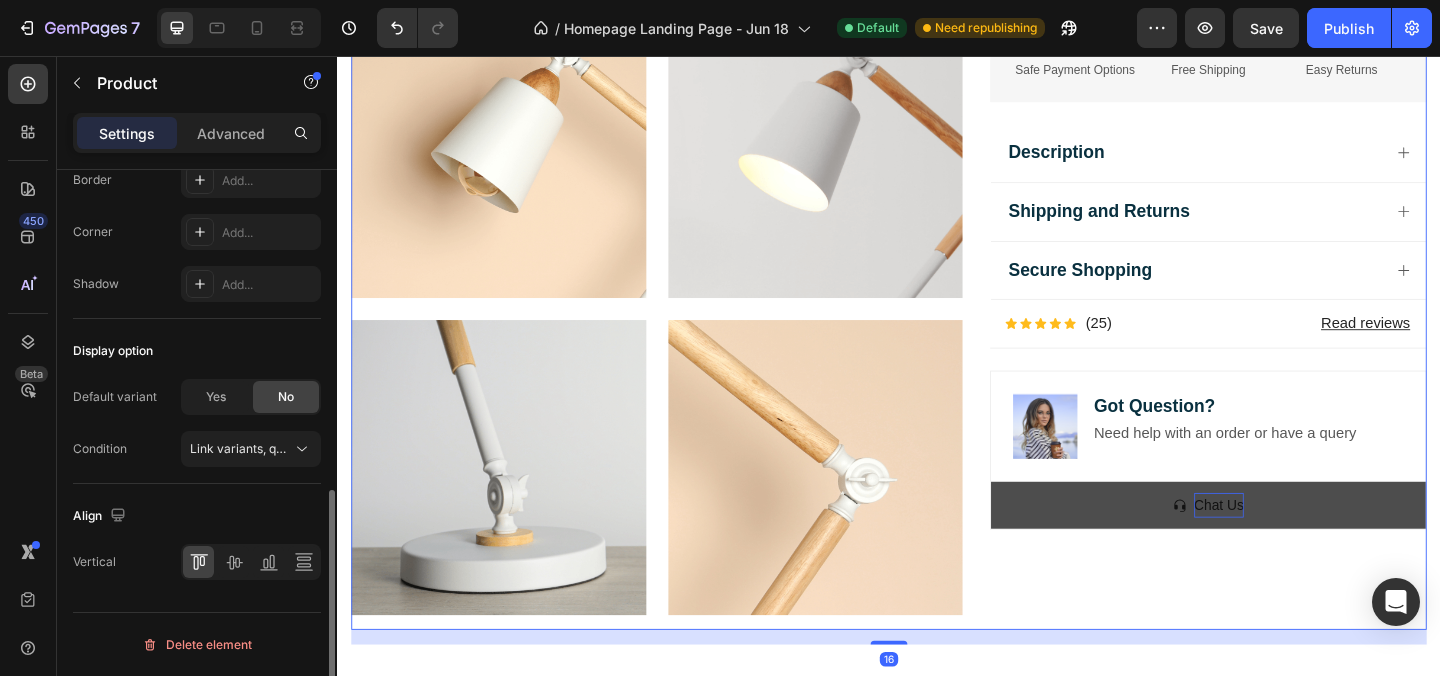 scroll, scrollTop: 0, scrollLeft: 0, axis: both 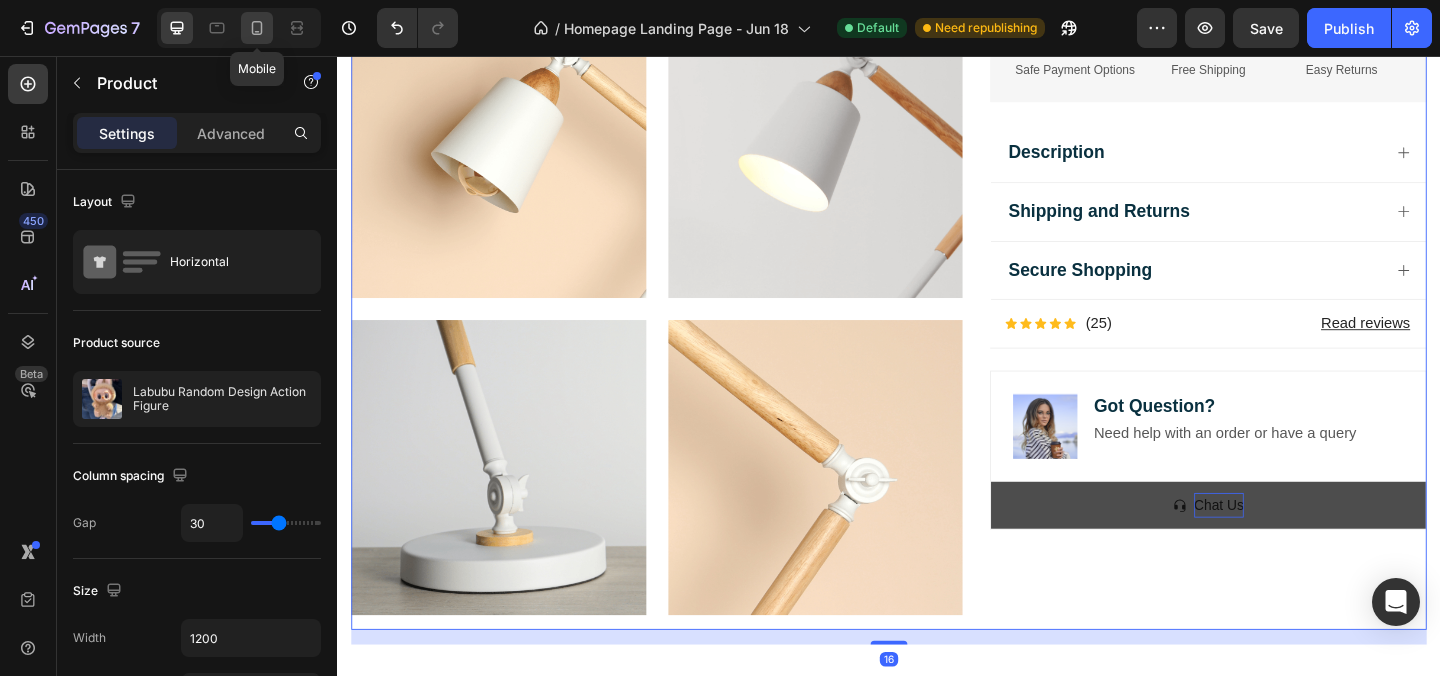 click 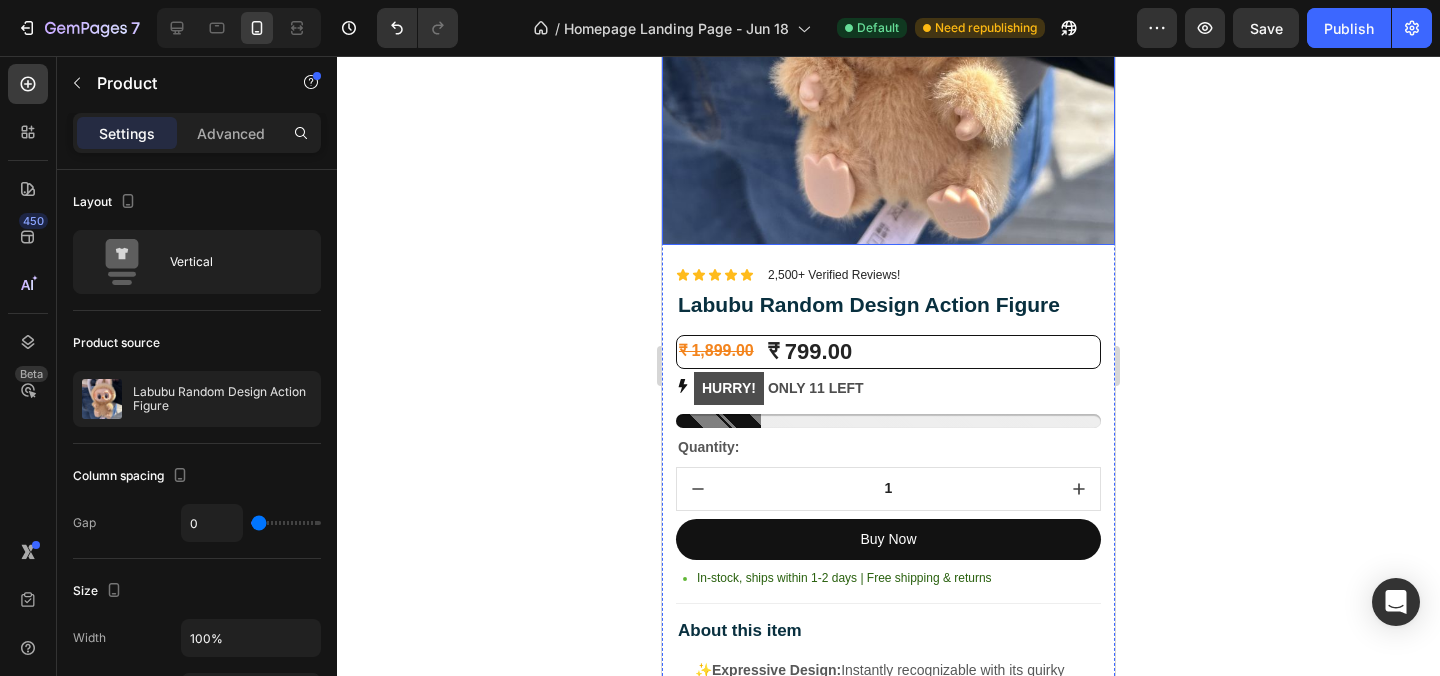 scroll, scrollTop: 3107, scrollLeft: 0, axis: vertical 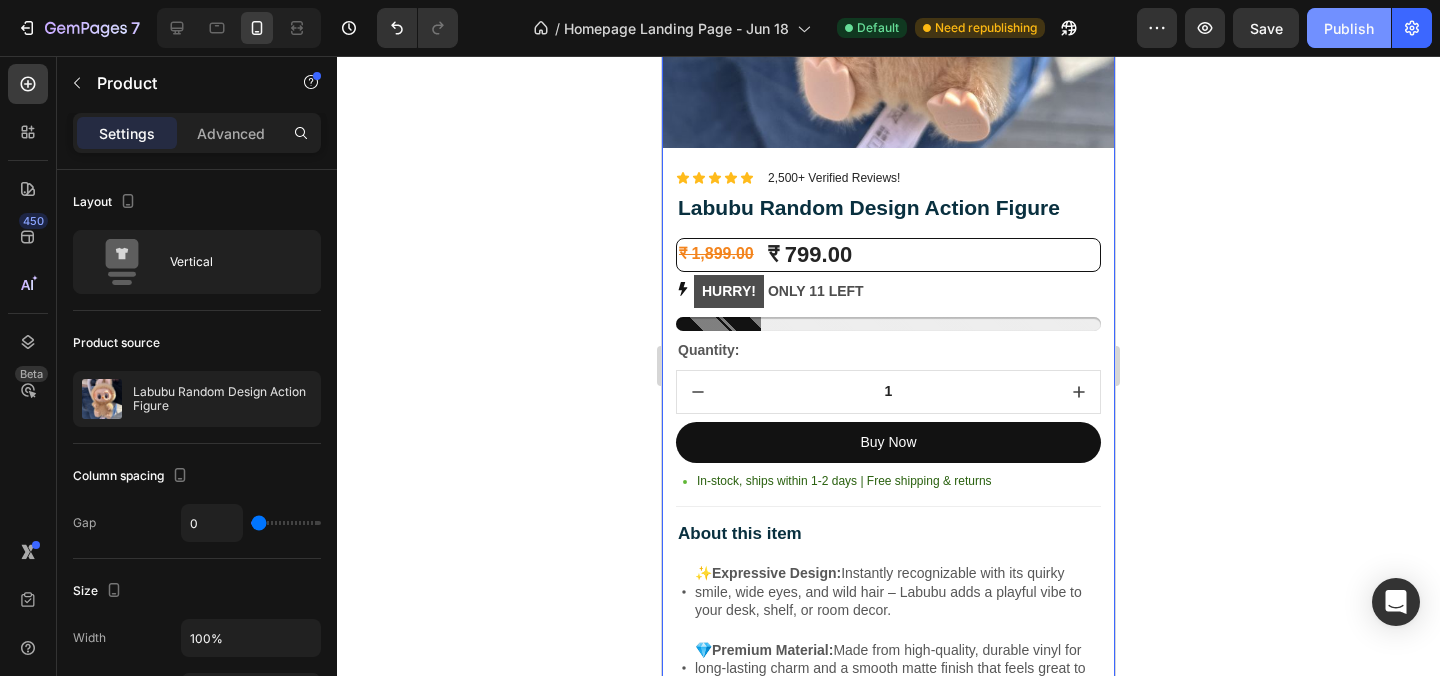 click on "Publish" at bounding box center [1349, 28] 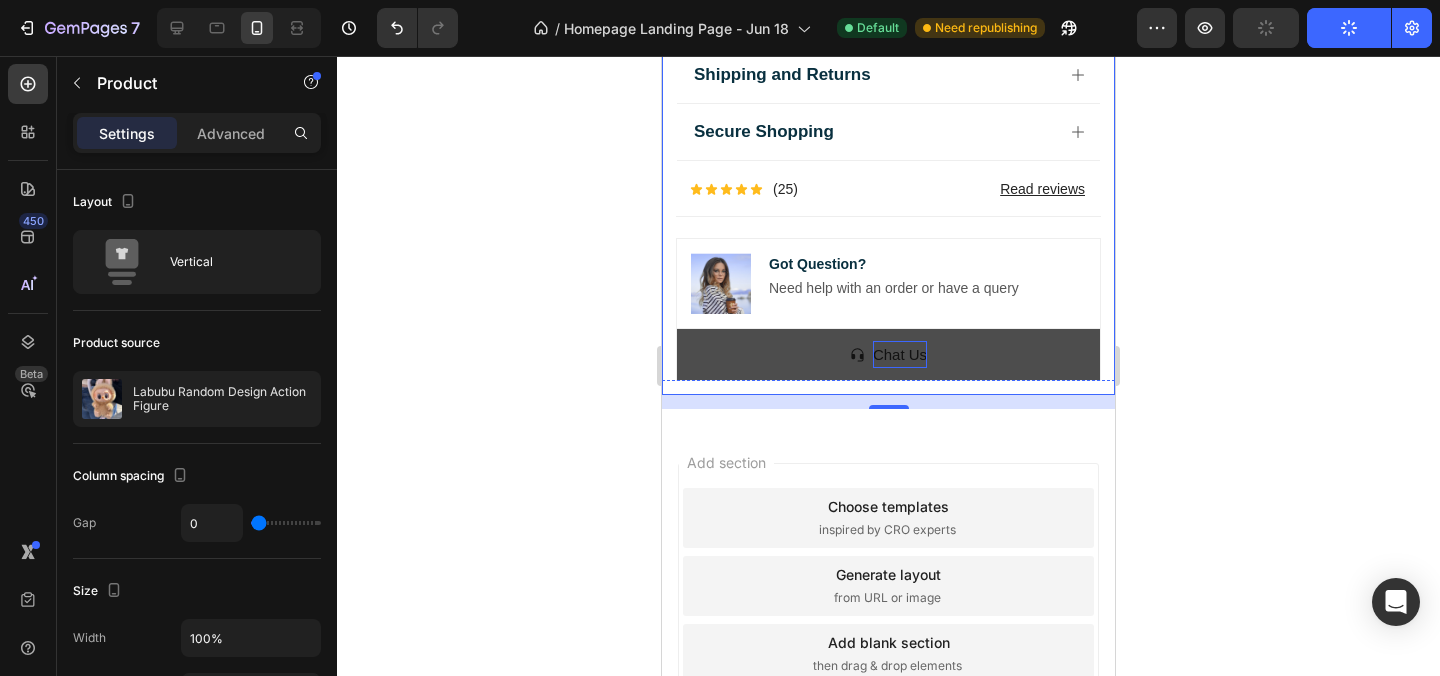 scroll, scrollTop: 4215, scrollLeft: 0, axis: vertical 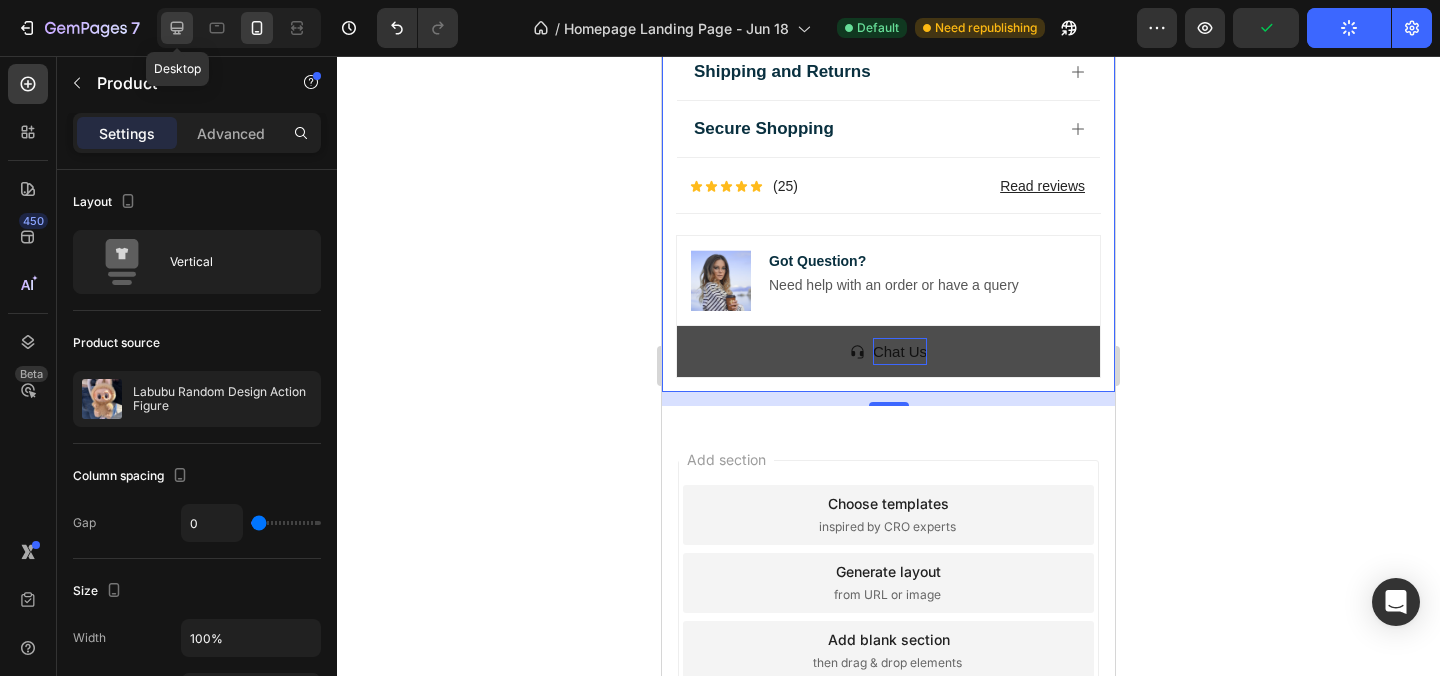 click 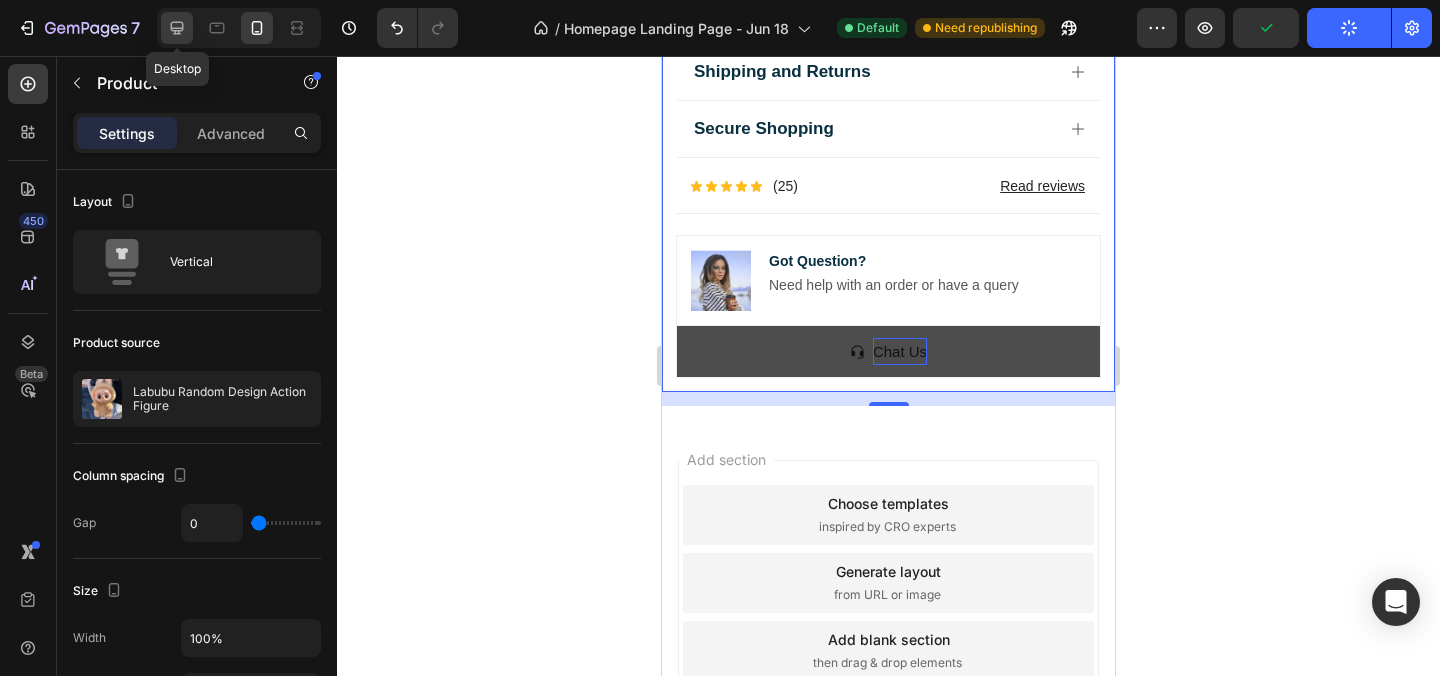 type on "30" 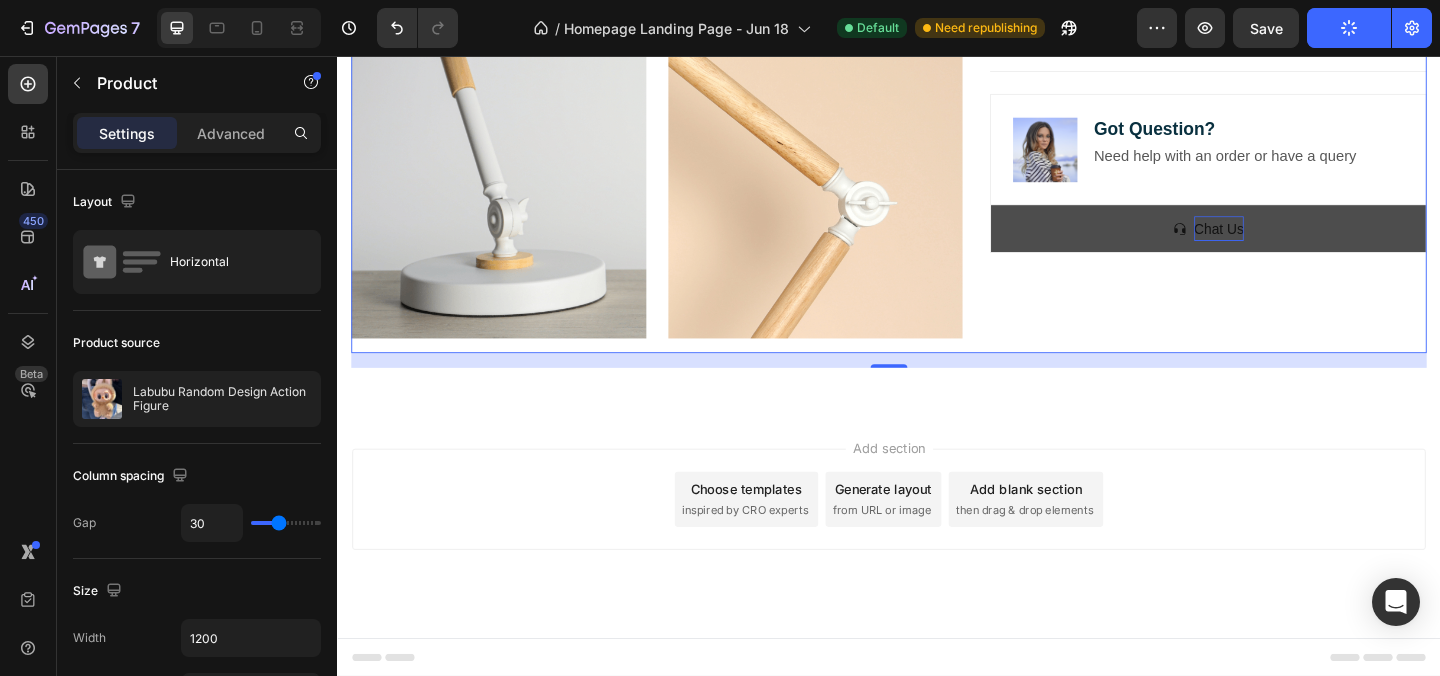 scroll, scrollTop: 4143, scrollLeft: 0, axis: vertical 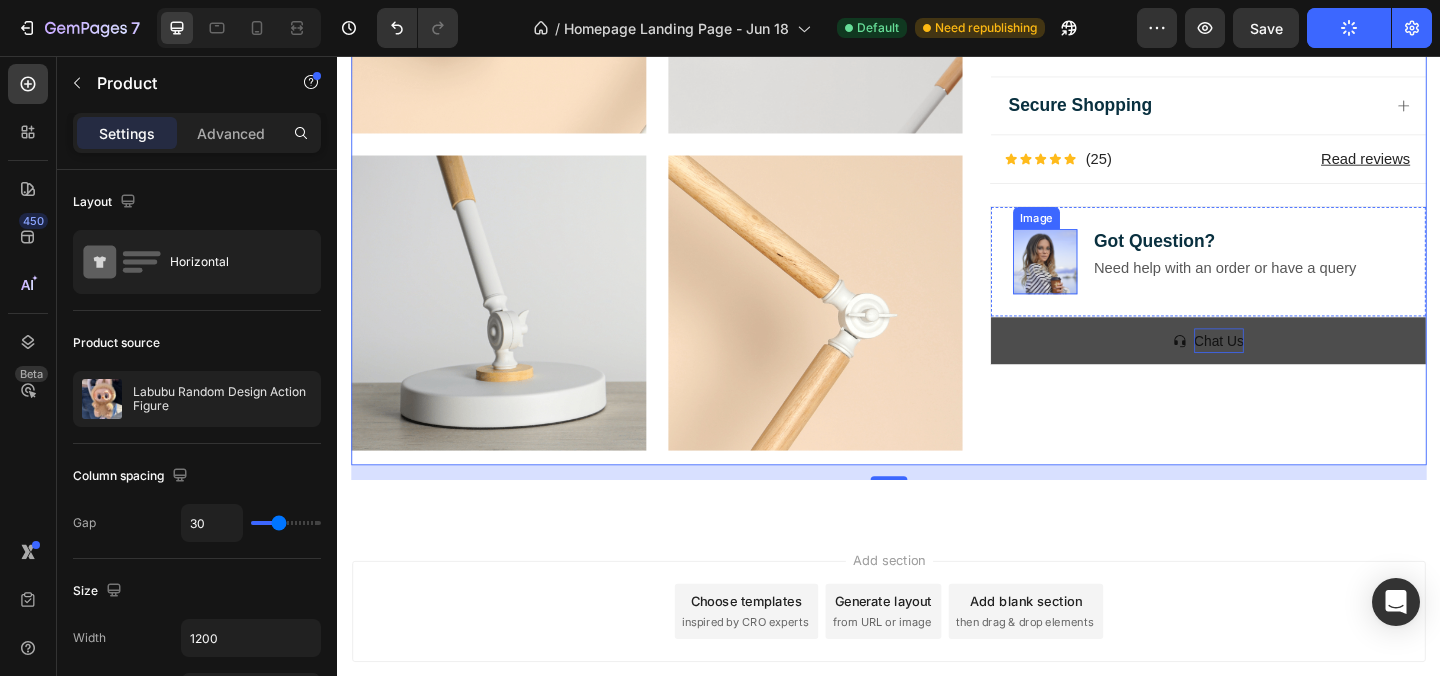 click at bounding box center [1107, 279] 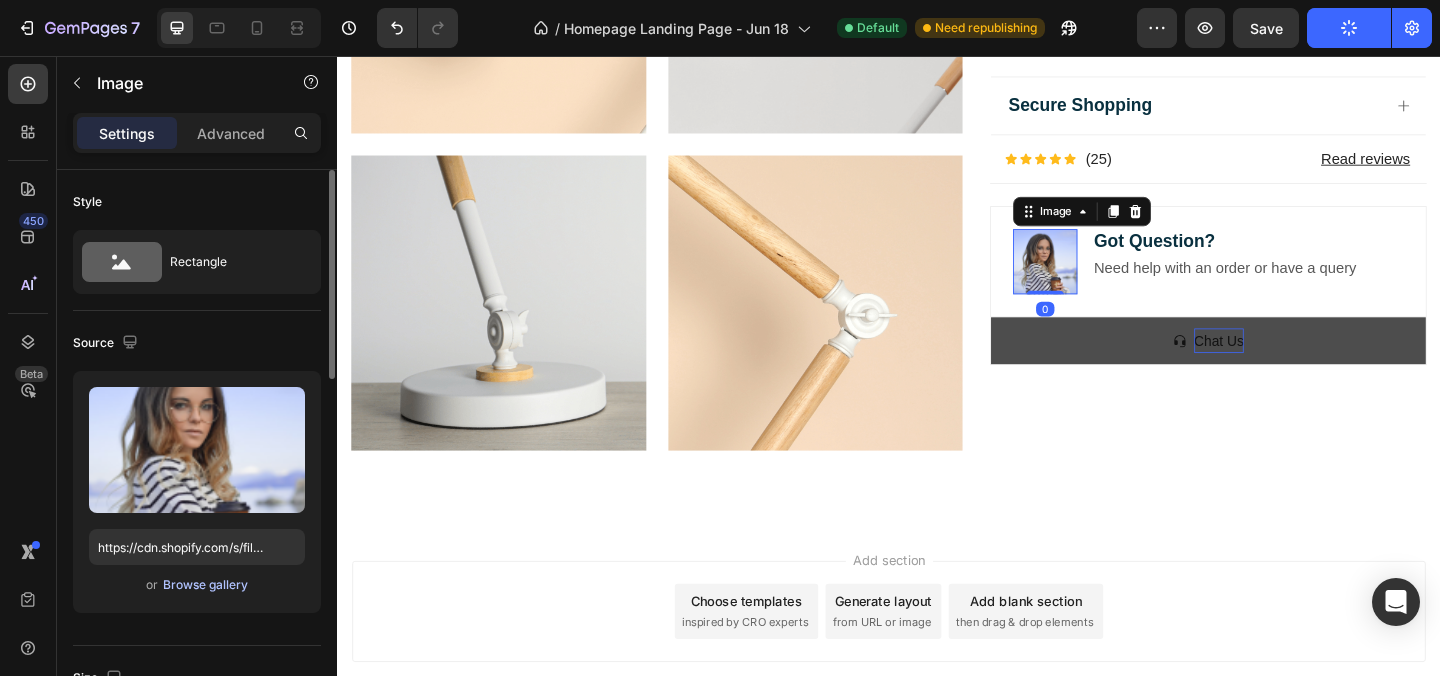 click on "Browse gallery" at bounding box center [205, 585] 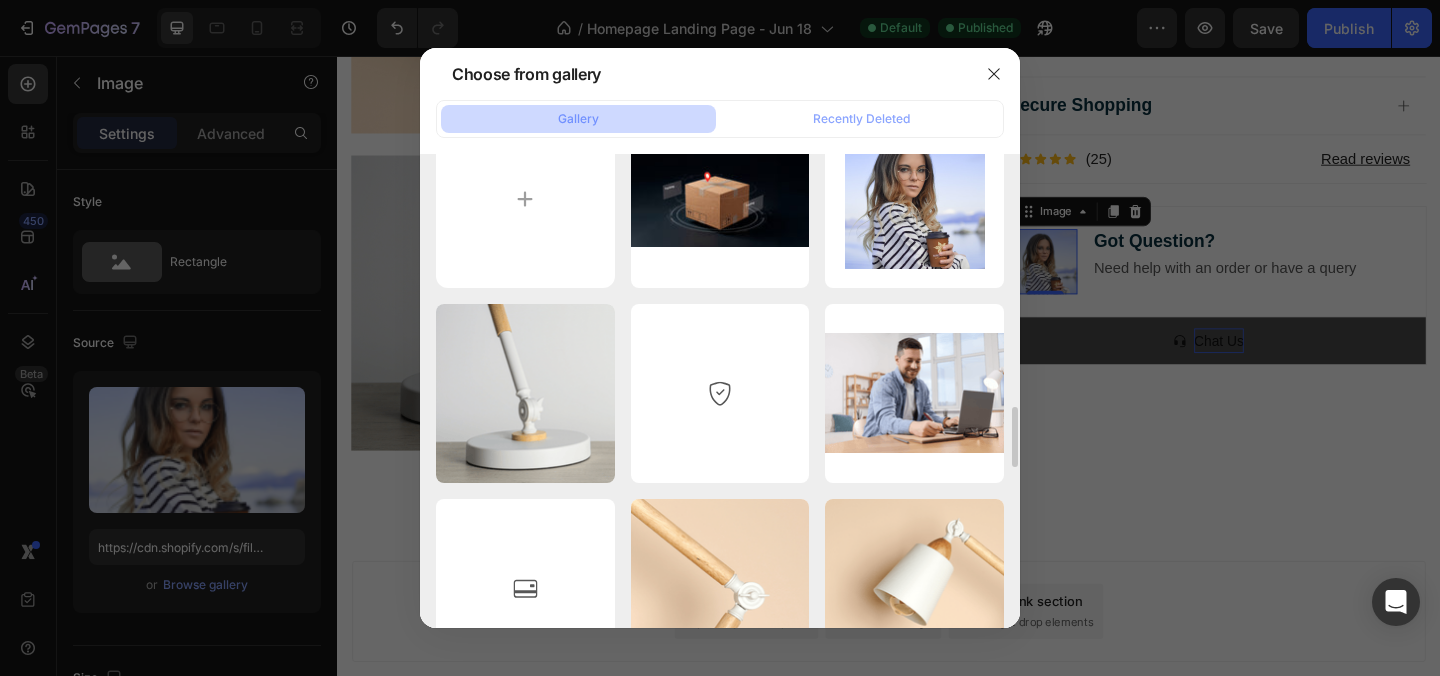 scroll, scrollTop: 0, scrollLeft: 0, axis: both 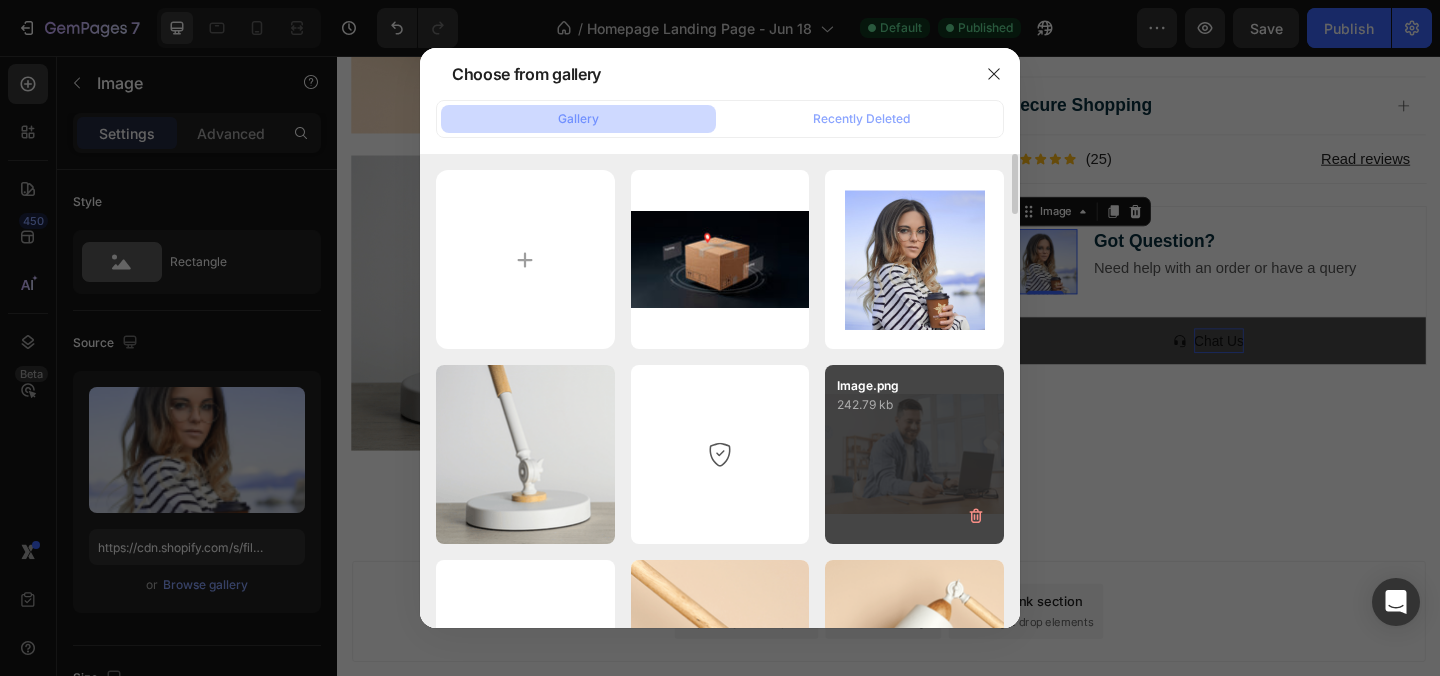 click on "Image.png 242.79 kb" at bounding box center (914, 454) 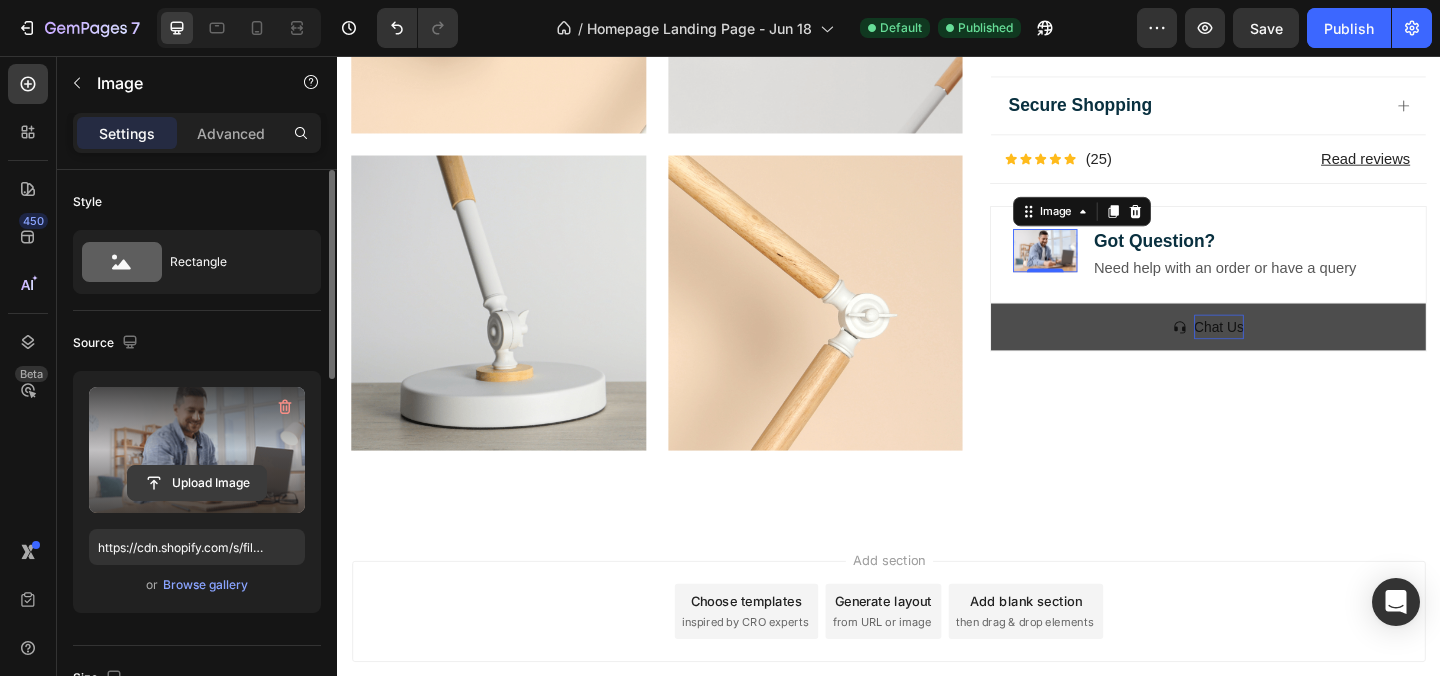click 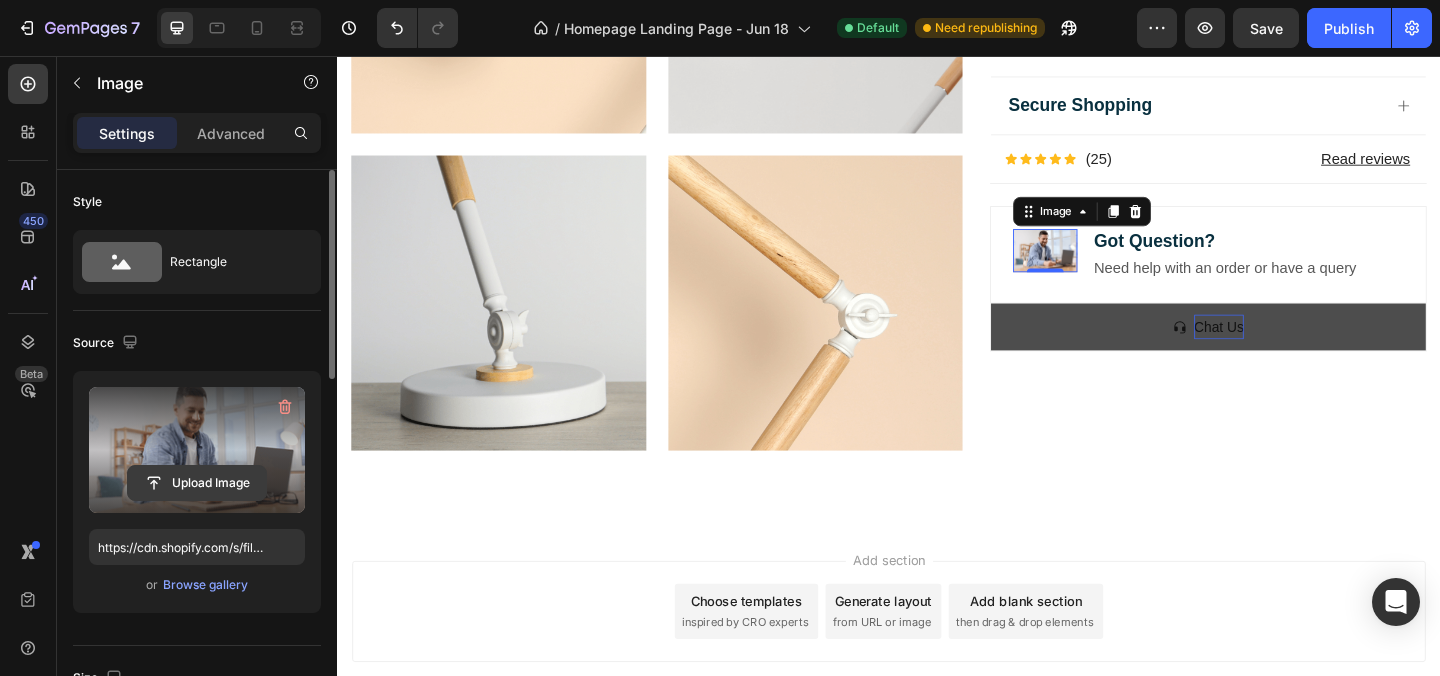 click 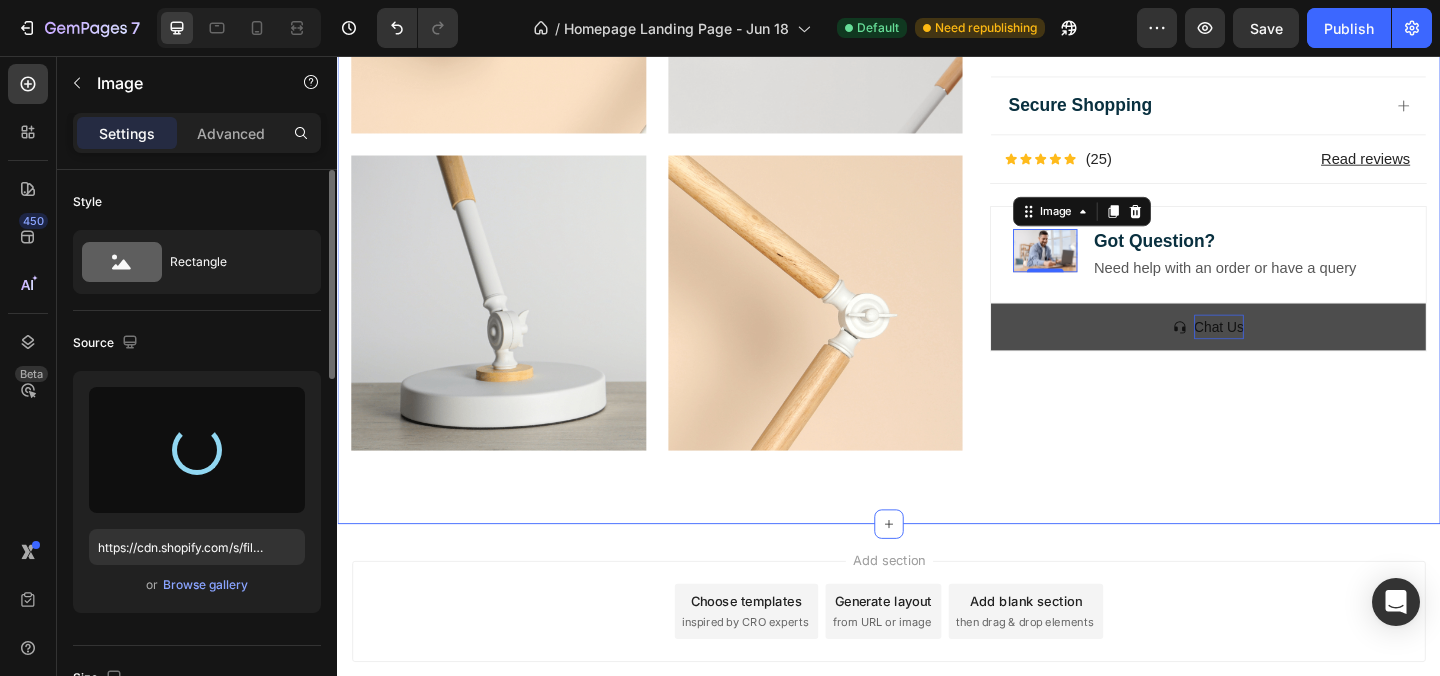 type on "https://cdn.shopify.com/s/files/1/0828/5156/1665/files/gempages_569170039245112352-10d77a39-0a47-40c7-936c-607eda8da427.jpg" 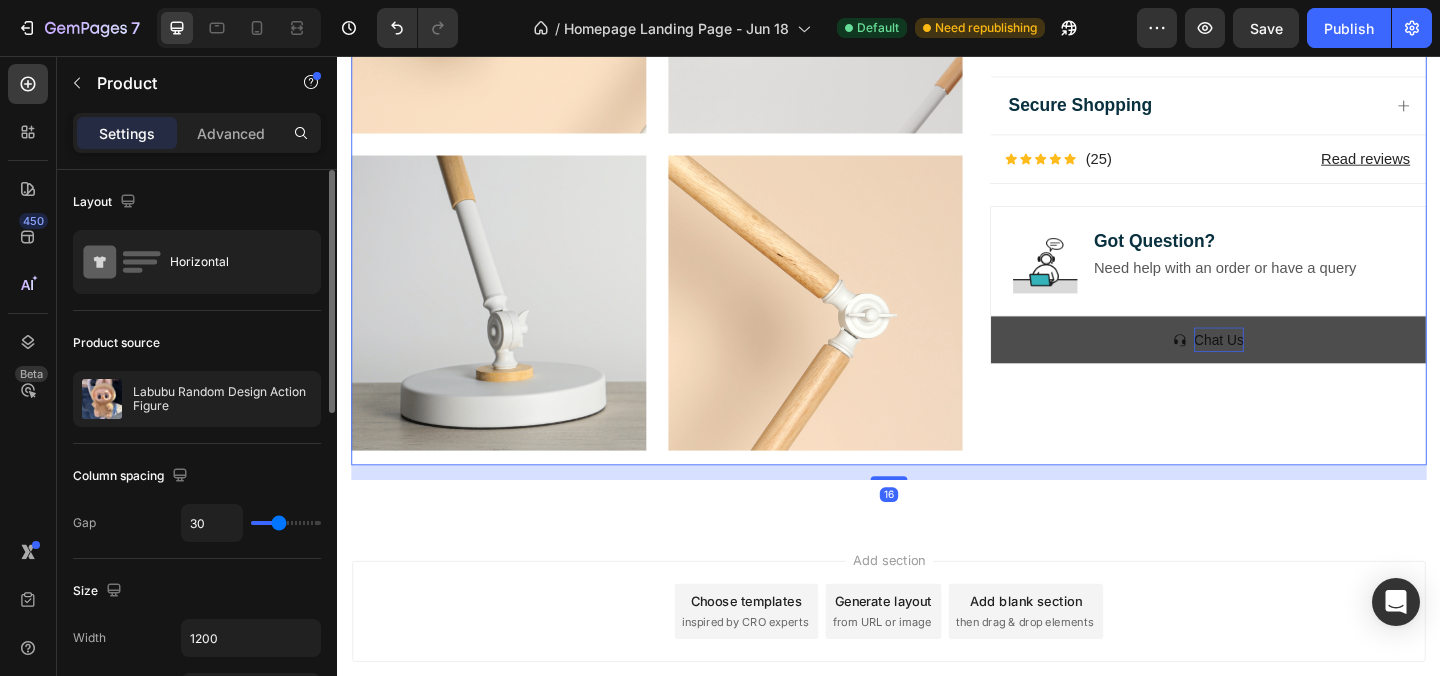 click on "Icon Icon Icon Icon Icon Icon List 2,500+ Verified Reviews! Text Block Row Labubu Random Design Action Figure Product Title ₹ 1,899.00 Product Price Product Price ₹ 799.00 Product Price Product Price Row
HURRY!  ONLY 11 LEFT Stock Counter Quantity: Text Block
1
Product Quantity Buy Now Dynamic Checkout
In-stock, ships within 1-2 days | Free shipping & returns Item List About this item Text Block
✨  Expressive Design:  Instantly recognizable with its quirky smile, wide eyes, and wild hair – Labubu adds a playful vibe to your desk, shelf, or room decor.
💎  Premium Material:  Made from high-quality, durable vinyl for long-lasting charm and a smooth matte finish that feels great to hold.
📏  Perfect Size for Display:  Compact and lightweight – fits effortlessly into your collection, workspace, or even your car dashboard.
🎁  Great Gift Choice:
📦  Image" at bounding box center (1284, -339) 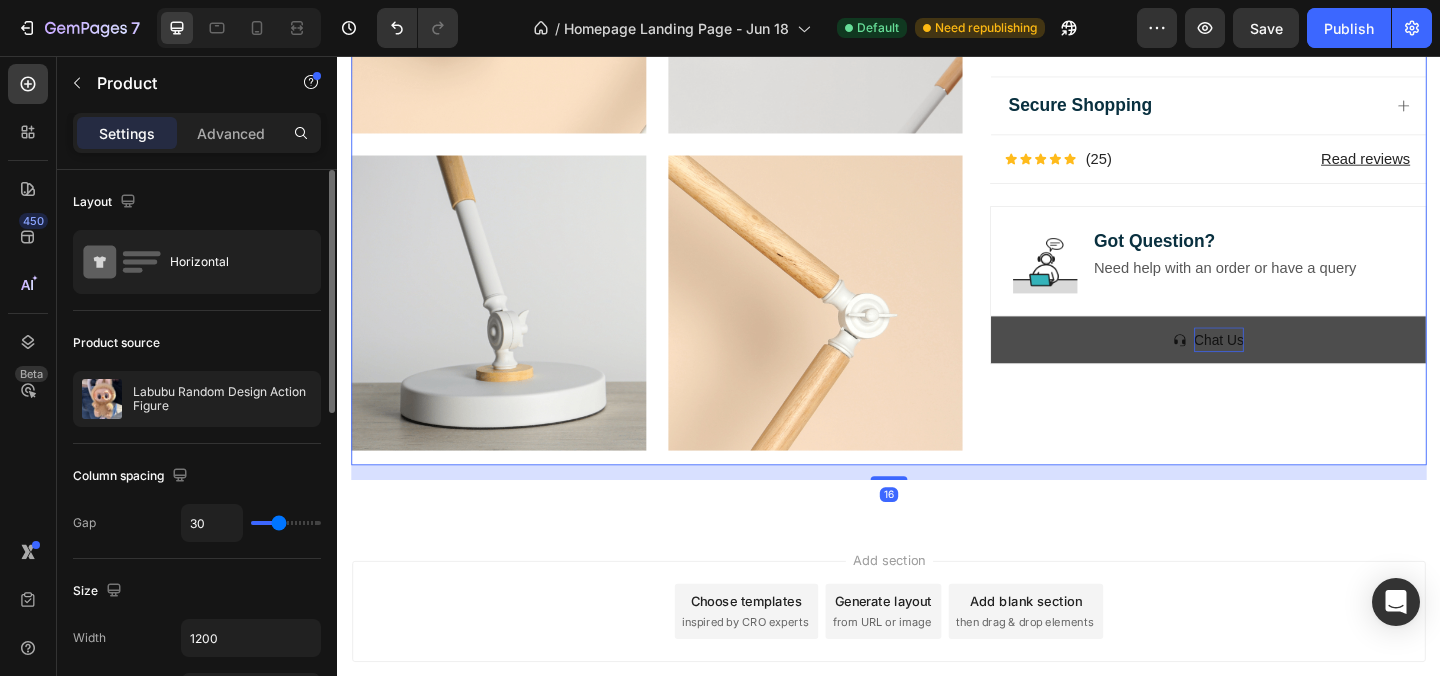 click on "Icon Icon Icon Icon Icon Icon List 2,500+ Verified Reviews! Text Block Row Labubu Random Design Action Figure Product Title ₹ 1,899.00 Product Price Product Price ₹ 799.00 Product Price Product Price Row
HURRY!  ONLY 11 LEFT Stock Counter Quantity: Text Block
1
Product Quantity Buy Now Dynamic Checkout
In-stock, ships within 1-2 days | Free shipping & returns Item List About this item Text Block
✨  Expressive Design:  Instantly recognizable with its quirky smile, wide eyes, and wild hair – Labubu adds a playful vibe to your desk, shelf, or room decor.
💎  Premium Material:  Made from high-quality, durable vinyl for long-lasting charm and a smooth matte finish that feels great to hold.
📏  Perfect Size for Display:  Compact and lightweight – fits effortlessly into your collection, workspace, or even your car dashboard.
🎁  Great Gift Choice:
📦  Image" at bounding box center (1284, -339) 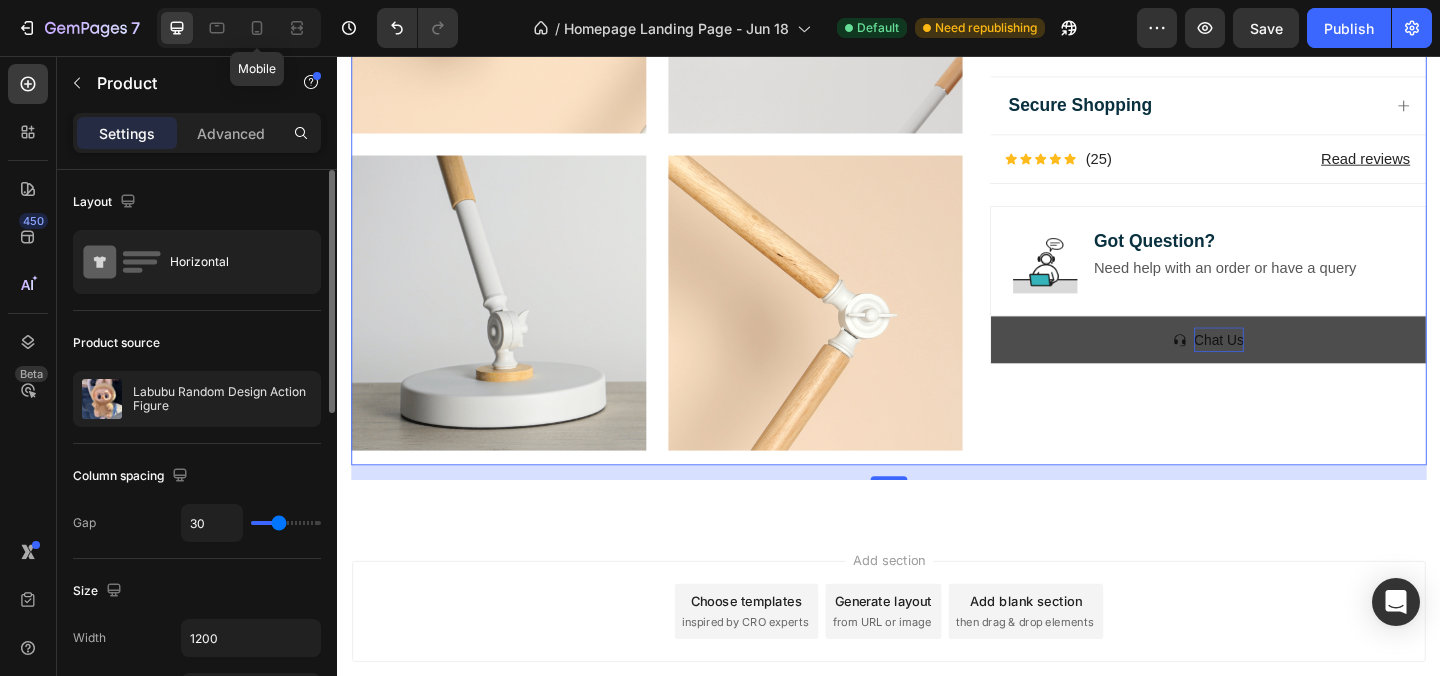 click on "7  Mobile  /  Homepage Landing Page - Jun 18 Default Need republishing Preview  Save   Publish" 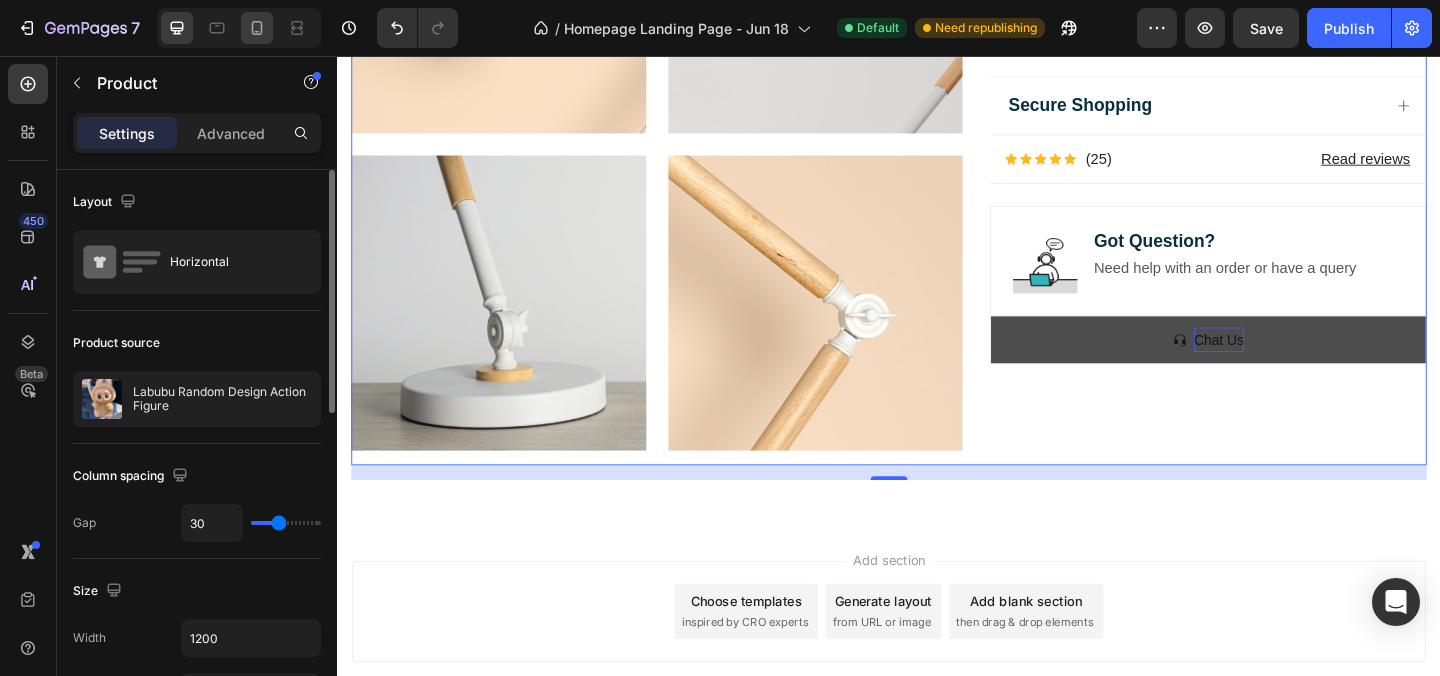 click 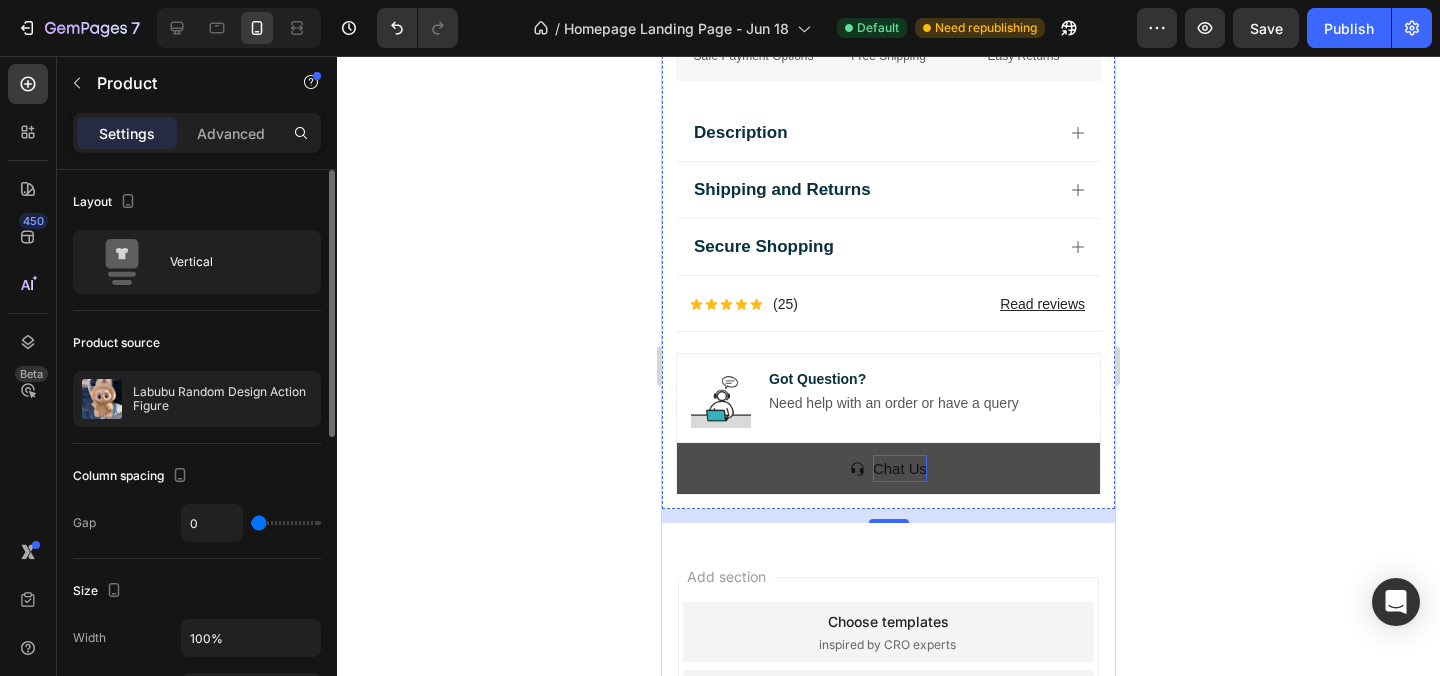 scroll, scrollTop: 4109, scrollLeft: 0, axis: vertical 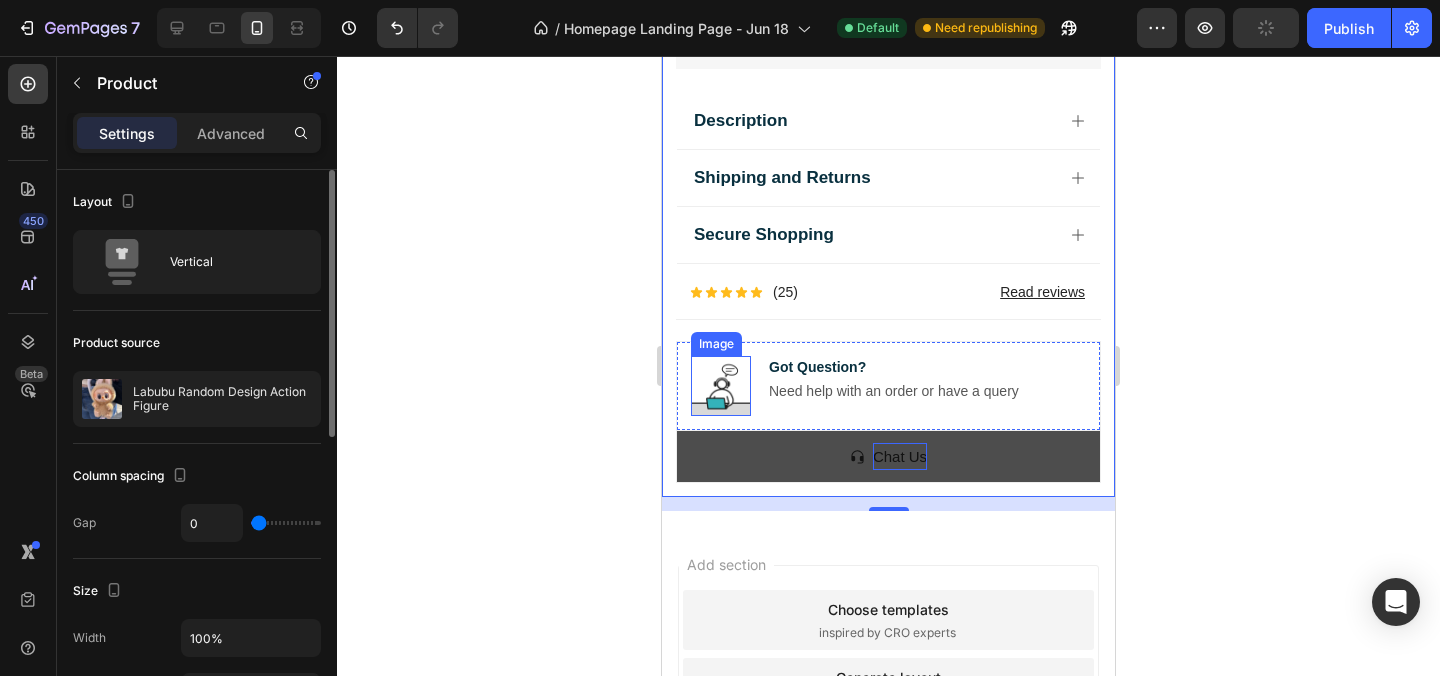 click at bounding box center [721, 386] 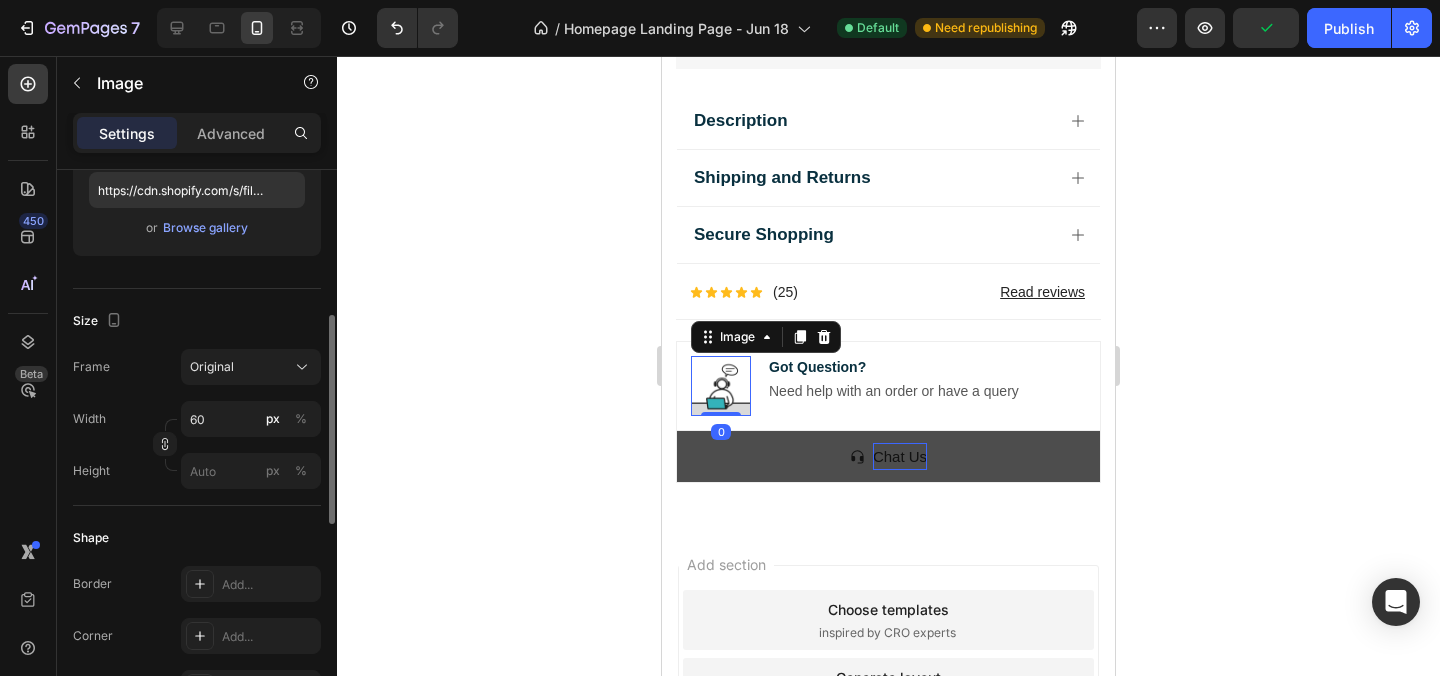 scroll, scrollTop: 380, scrollLeft: 0, axis: vertical 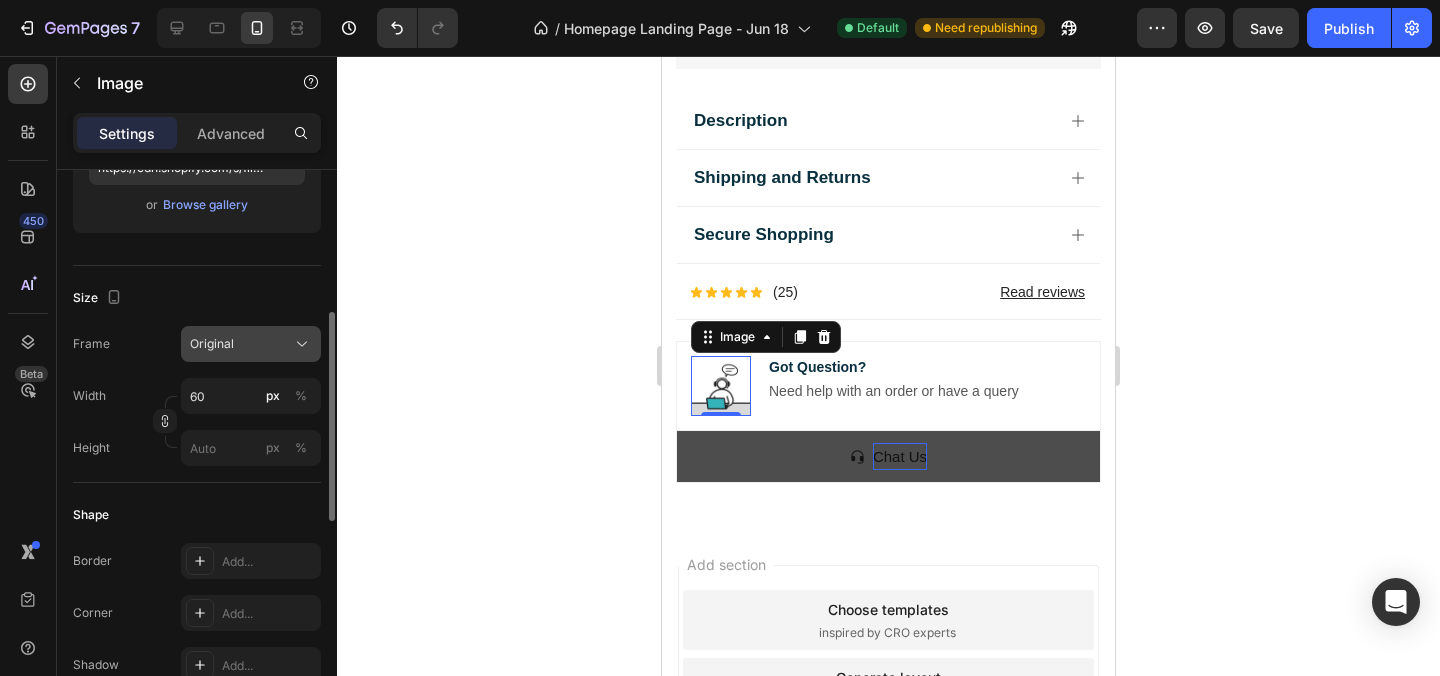 click 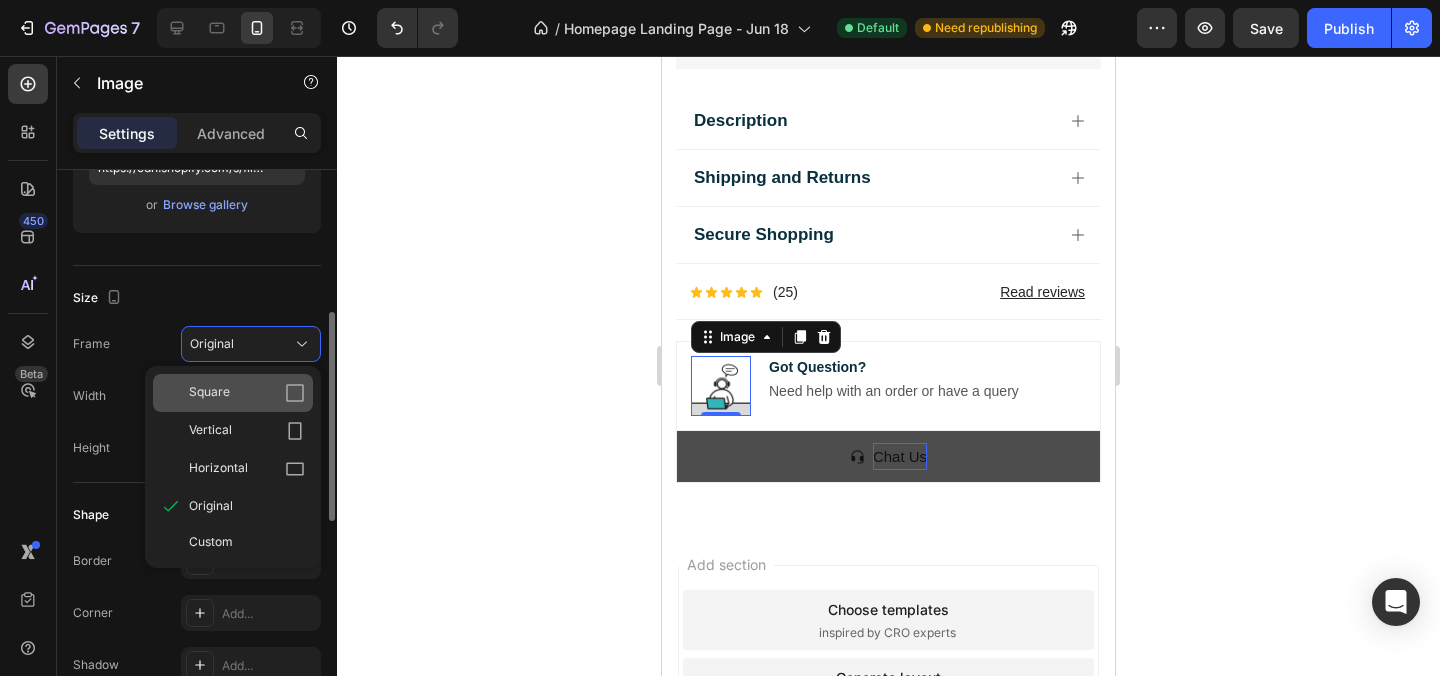 click on "Square" at bounding box center [247, 393] 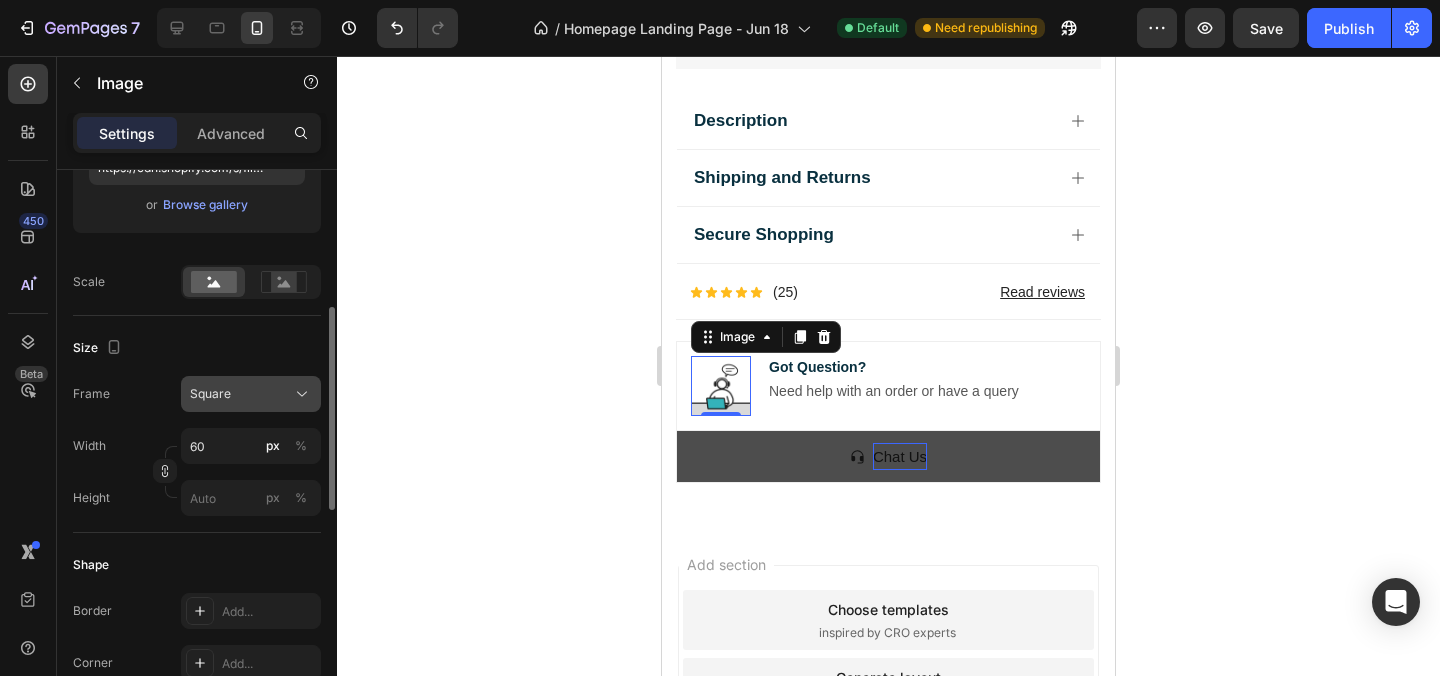 click 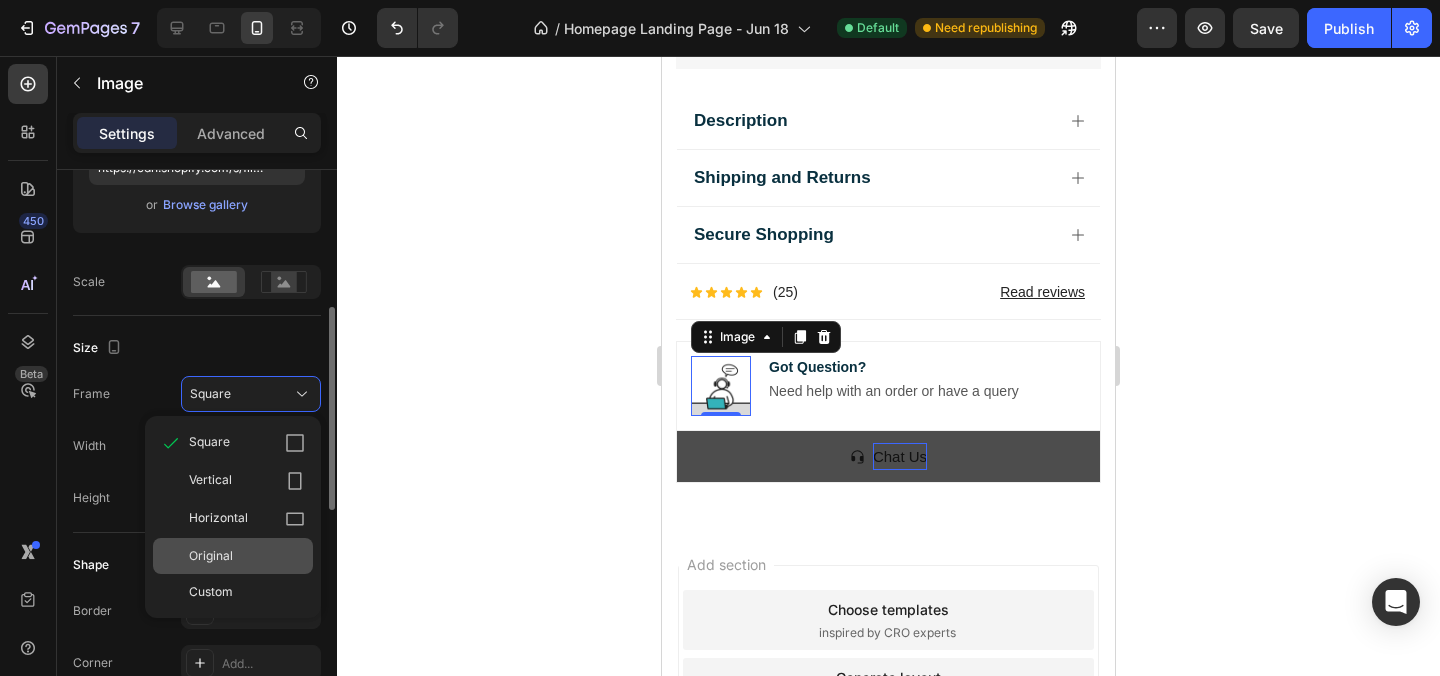 click on "Original" at bounding box center [211, 556] 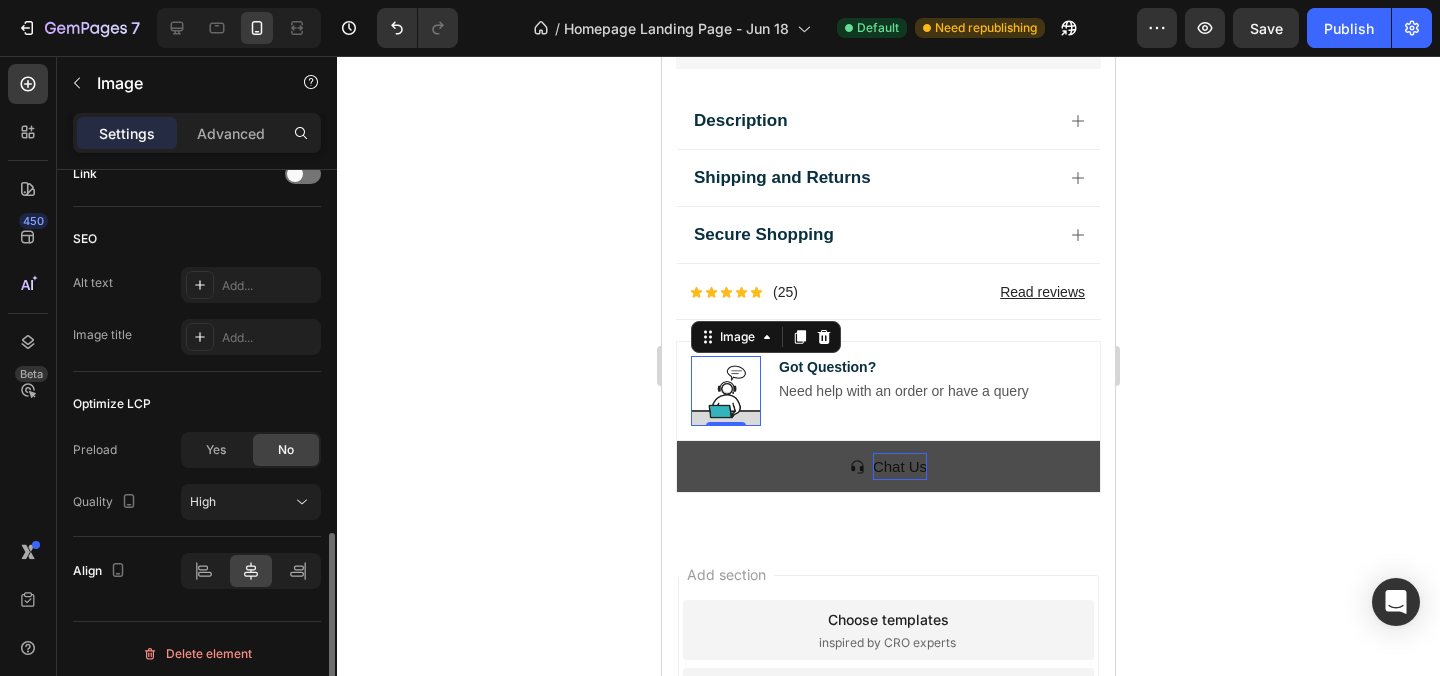 scroll, scrollTop: 947, scrollLeft: 0, axis: vertical 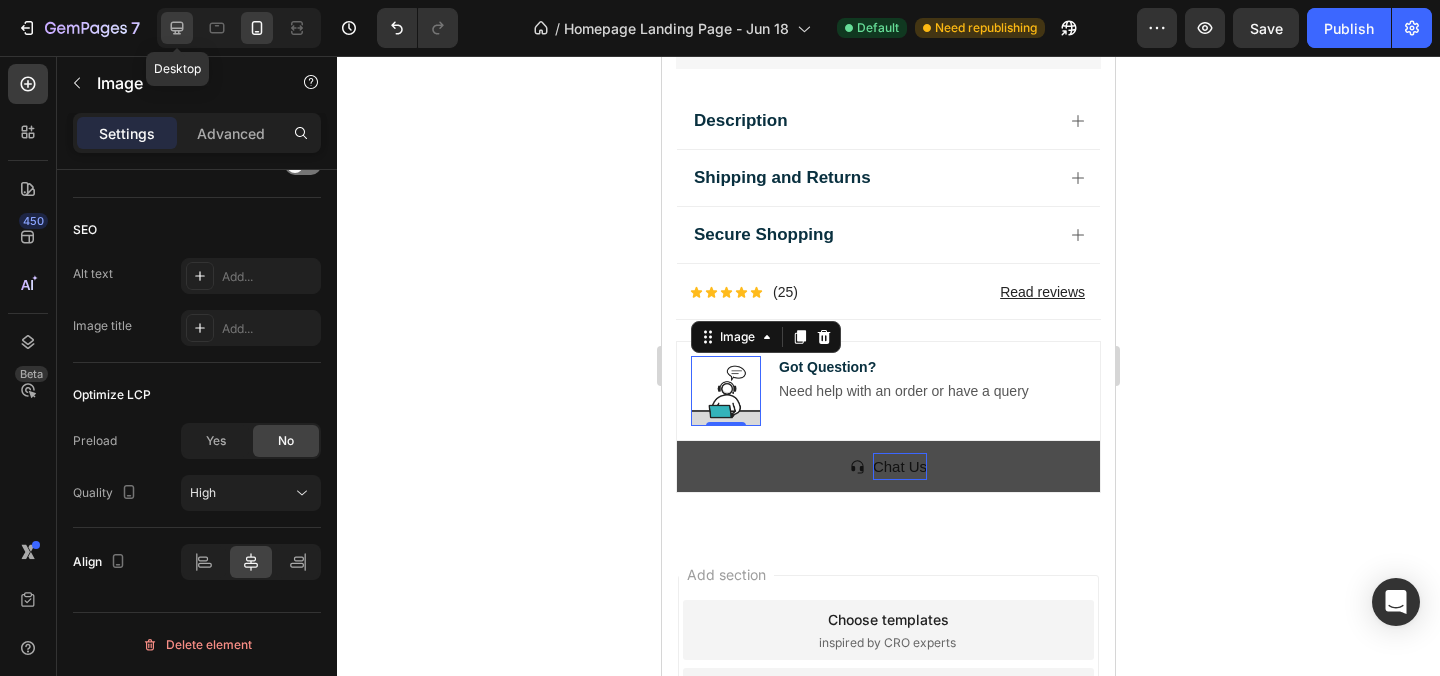 click 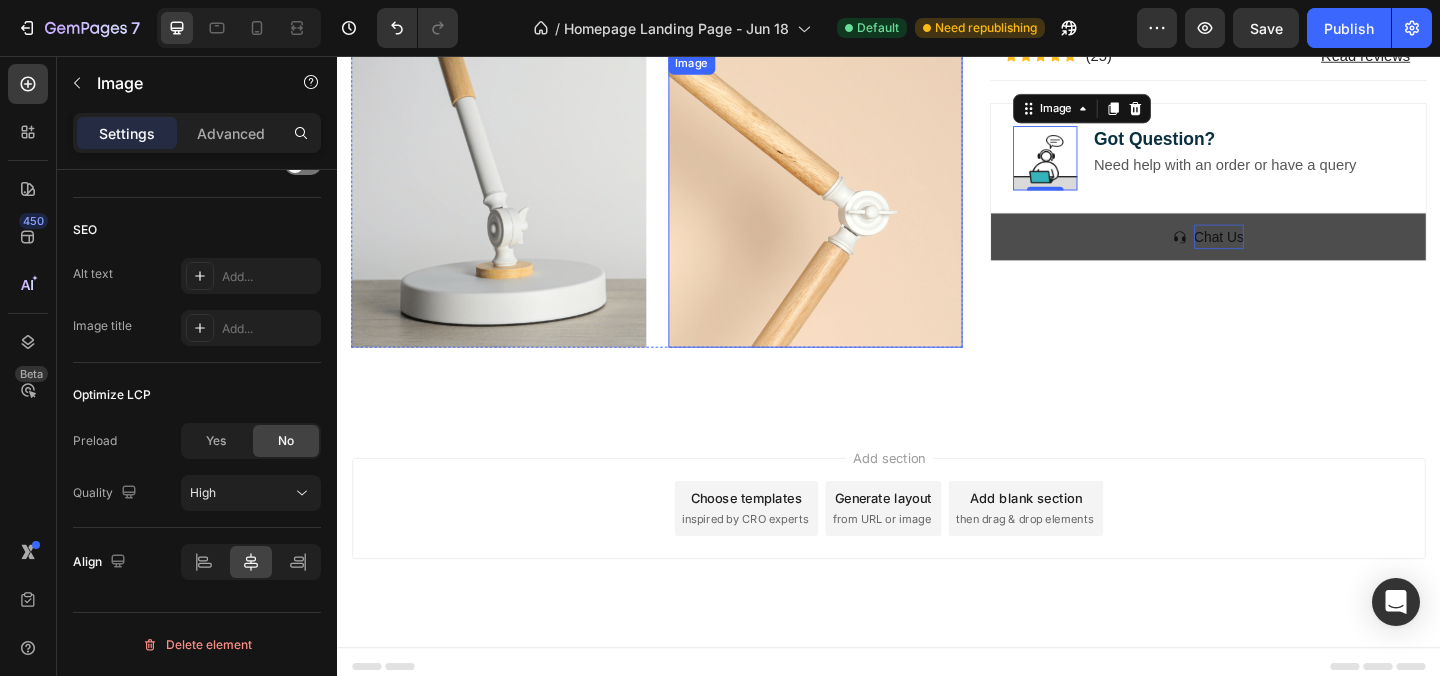 scroll, scrollTop: 4263, scrollLeft: 0, axis: vertical 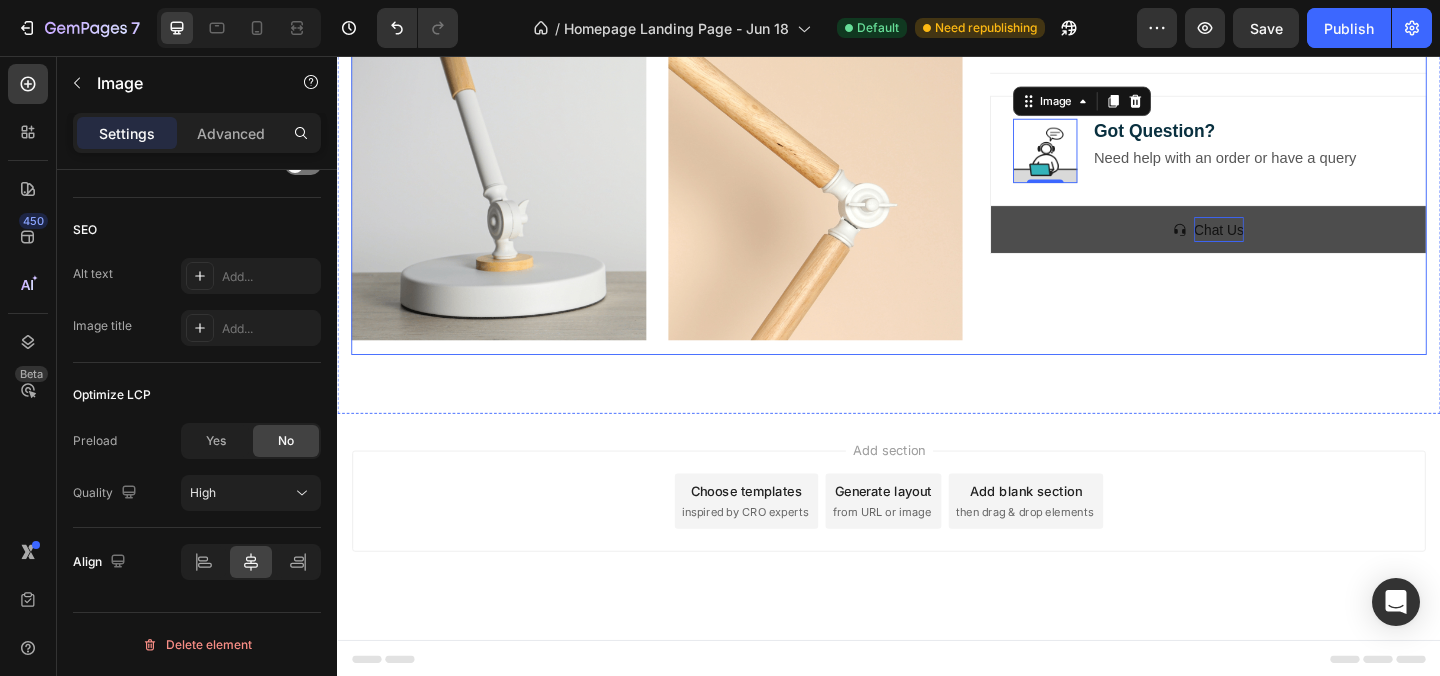 click on "Icon Icon Icon Icon Icon Icon List 2,500+ Verified Reviews! Text Block Row Labubu Random Design Action Figure Product Title ₹ 1,899.00 Product Price Product Price ₹ 799.00 Product Price Product Price Row
HURRY!  ONLY 11 LEFT Stock Counter Quantity: Text Block
1
Product Quantity Buy Now Dynamic Checkout
In-stock, ships within 1-2 days | Free shipping & returns Item List About this item Text Block
✨  Expressive Design:  Instantly recognizable with its quirky smile, wide eyes, and wild hair – Labubu adds a playful vibe to your desk, shelf, or room decor.
💎  Premium Material:  Made from high-quality, durable vinyl for long-lasting charm and a smooth matte finish that feels great to hold.
📏  Perfect Size for Display:  Compact and lightweight – fits effortlessly into your collection, workspace, or even your car dashboard.
🎁  Great Gift Choice:
📦  Image" at bounding box center [1284, -459] 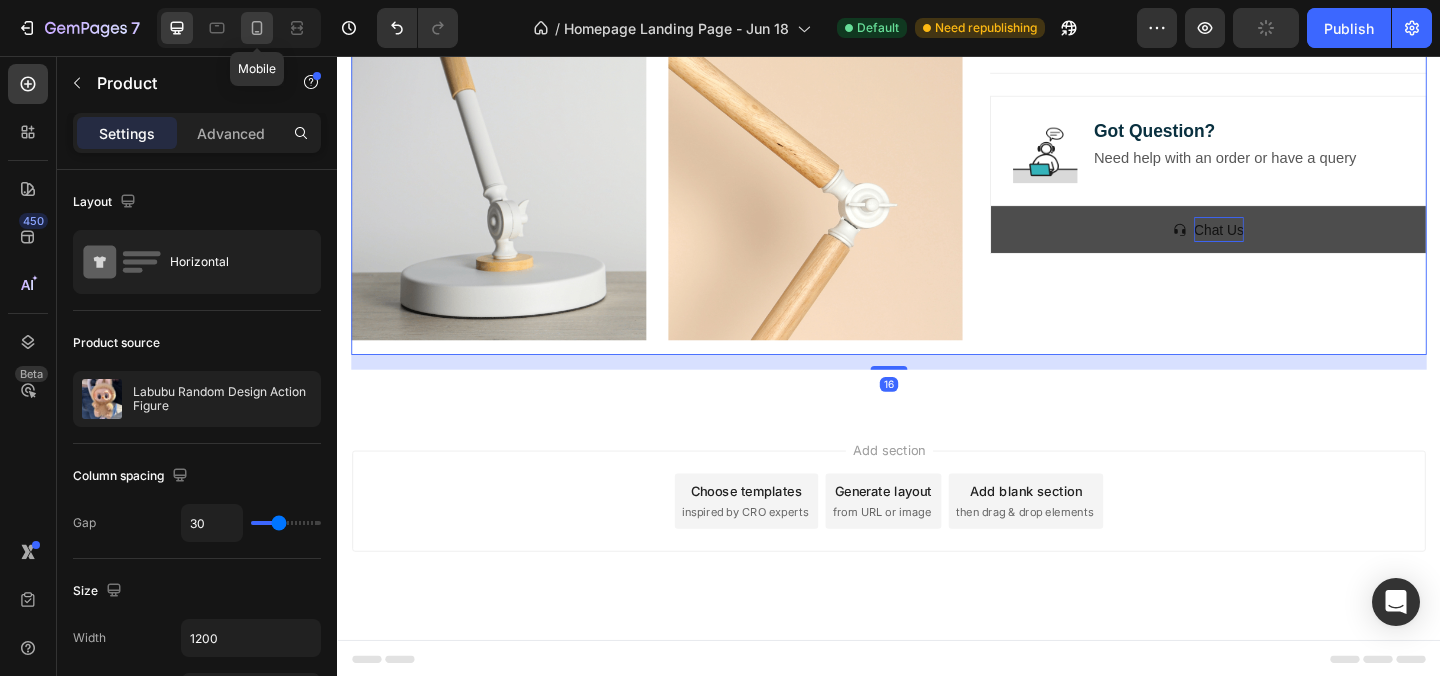 click 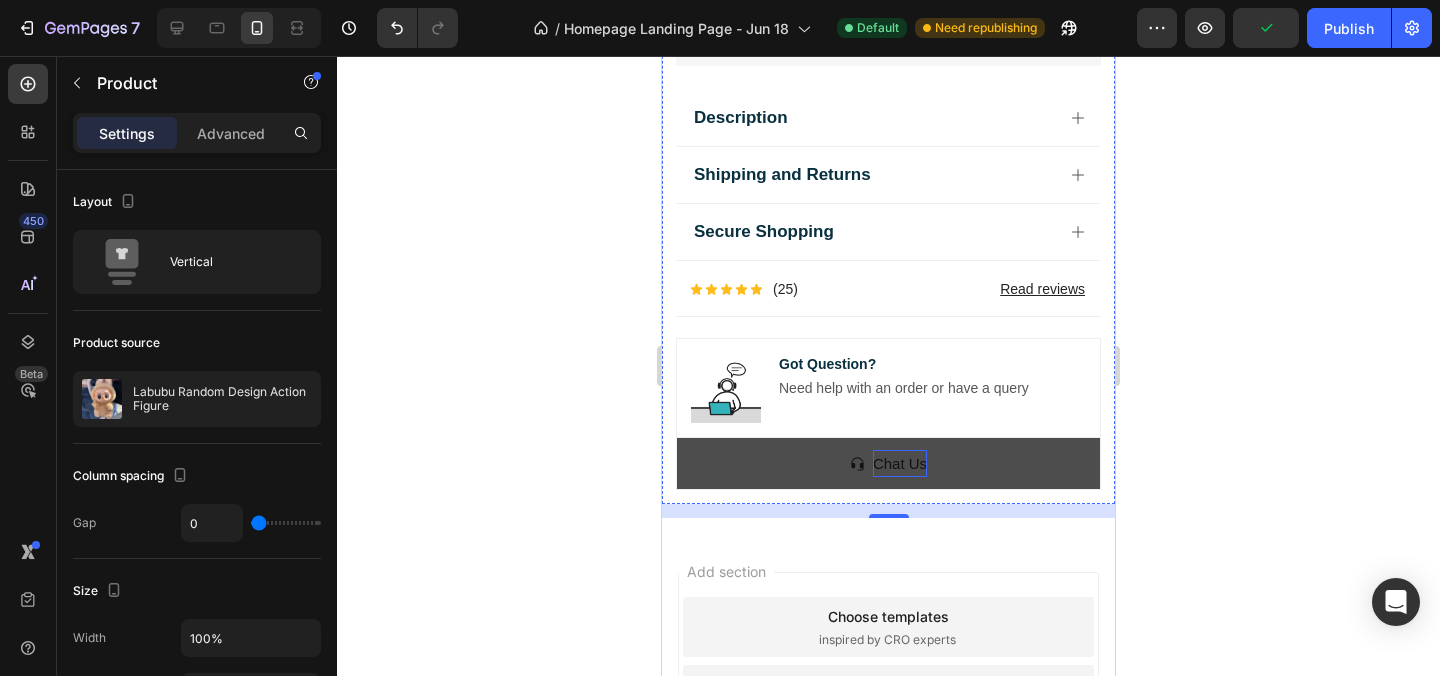 scroll, scrollTop: 4121, scrollLeft: 0, axis: vertical 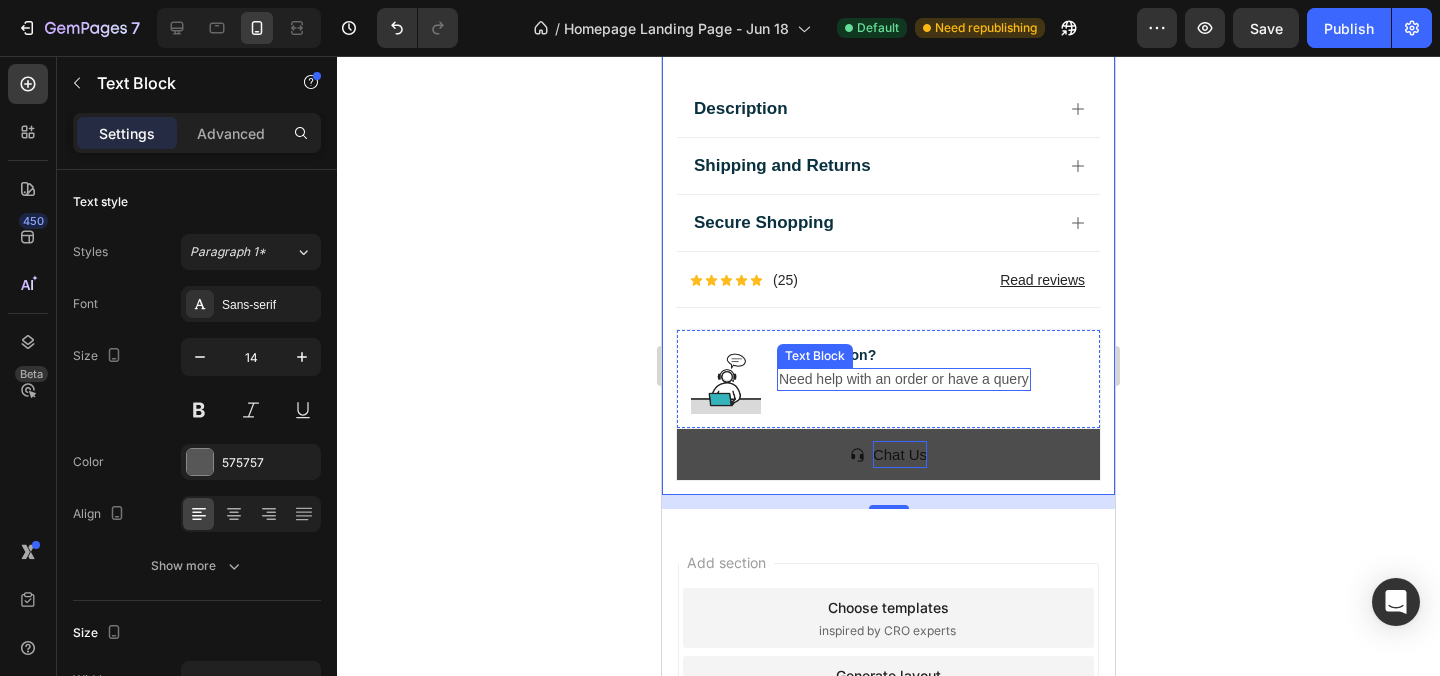 click on "Need help with an order or have a query" at bounding box center (904, 379) 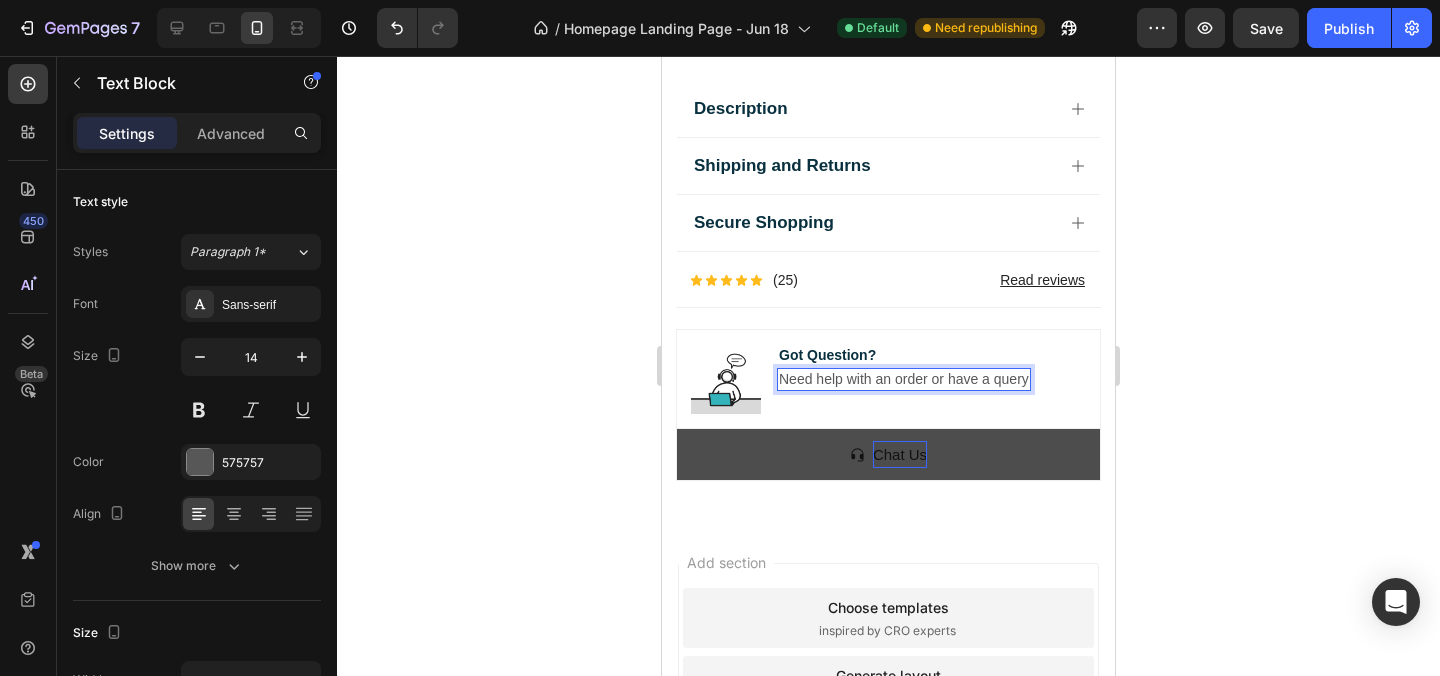 click on "Need help with an order or have a query" at bounding box center (904, 379) 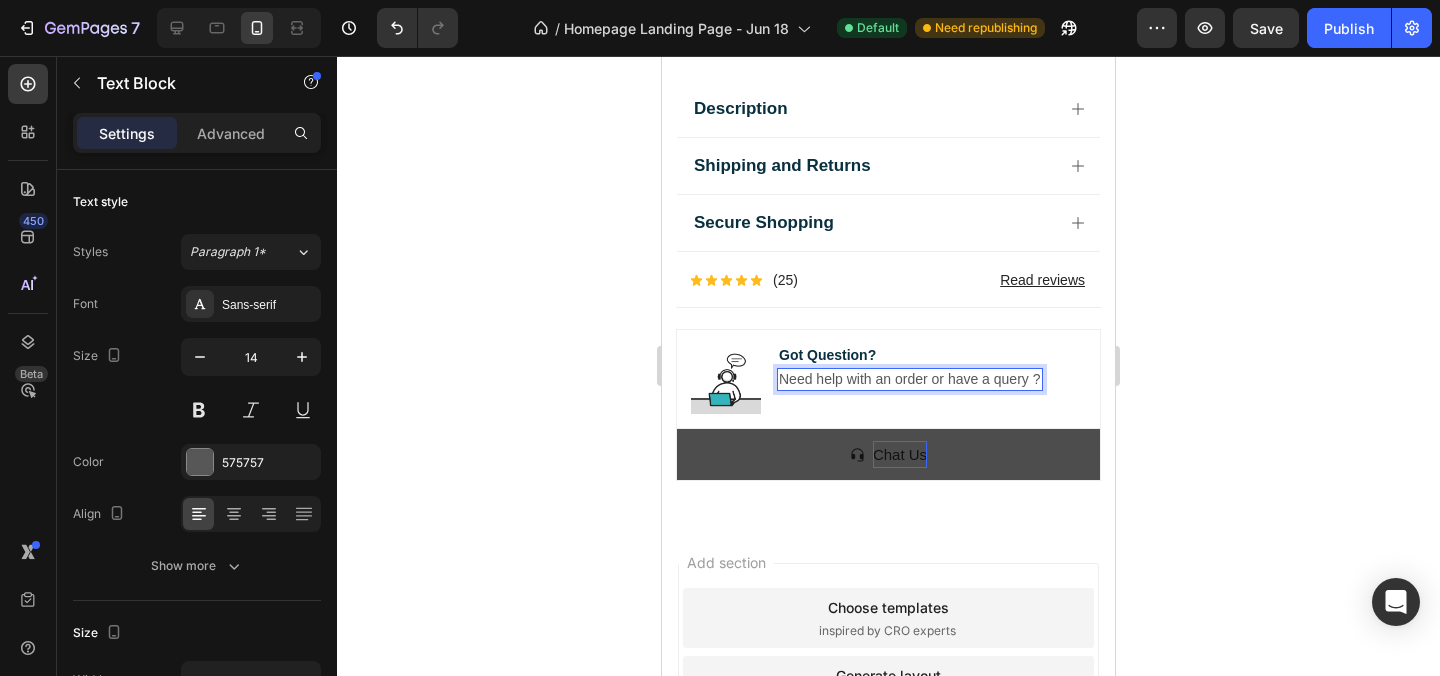 click 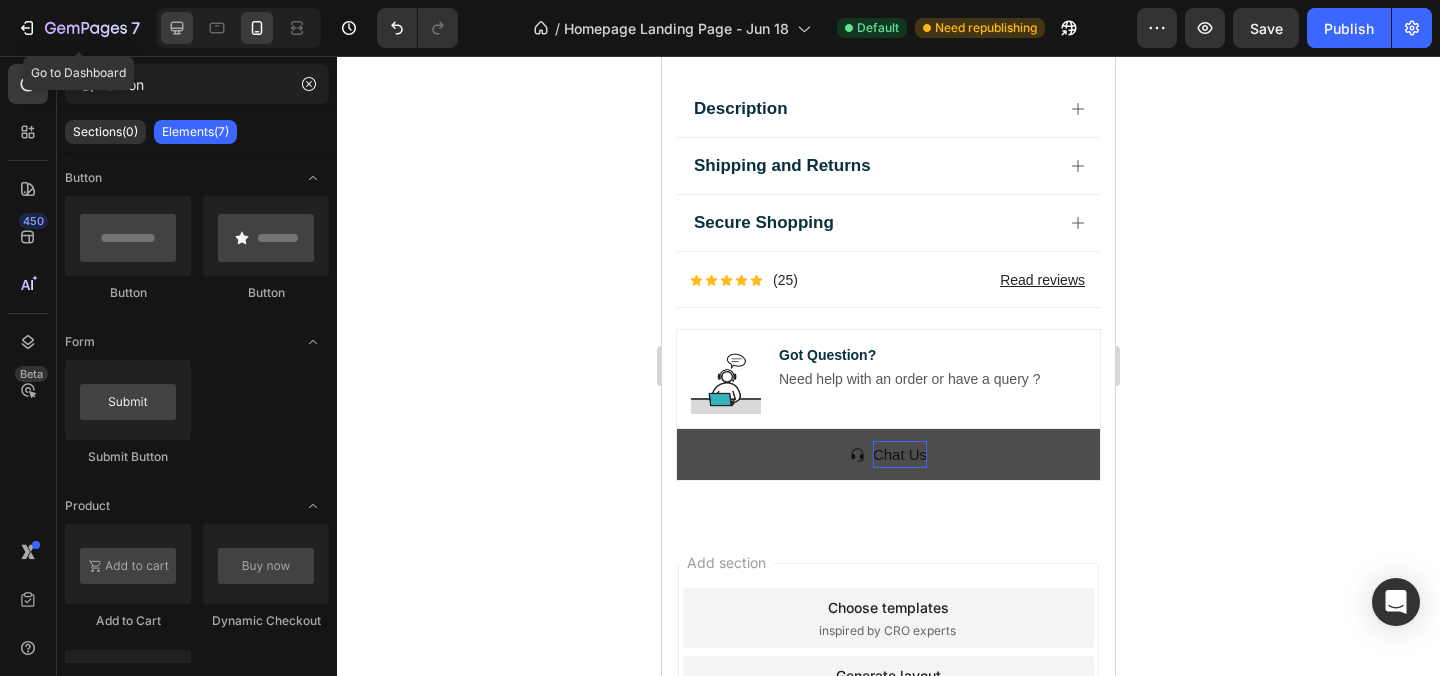 click 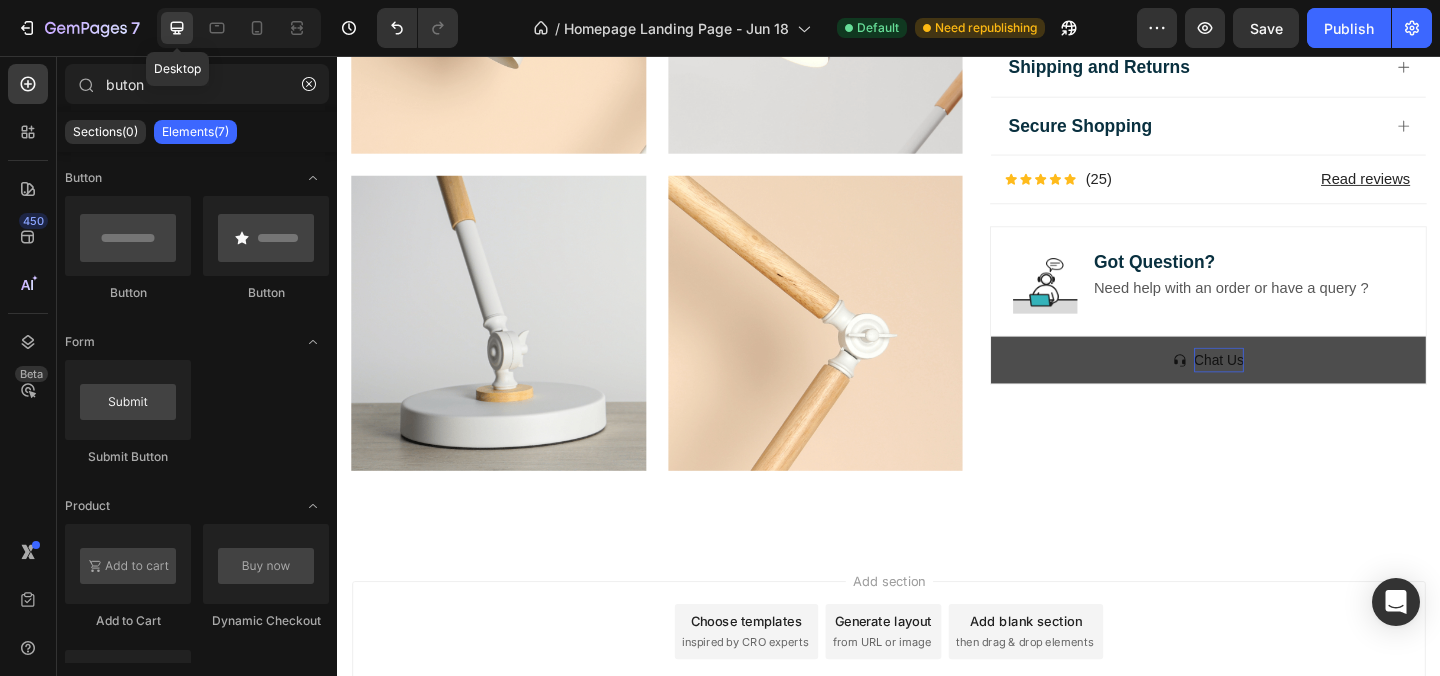 scroll, scrollTop: 4189, scrollLeft: 0, axis: vertical 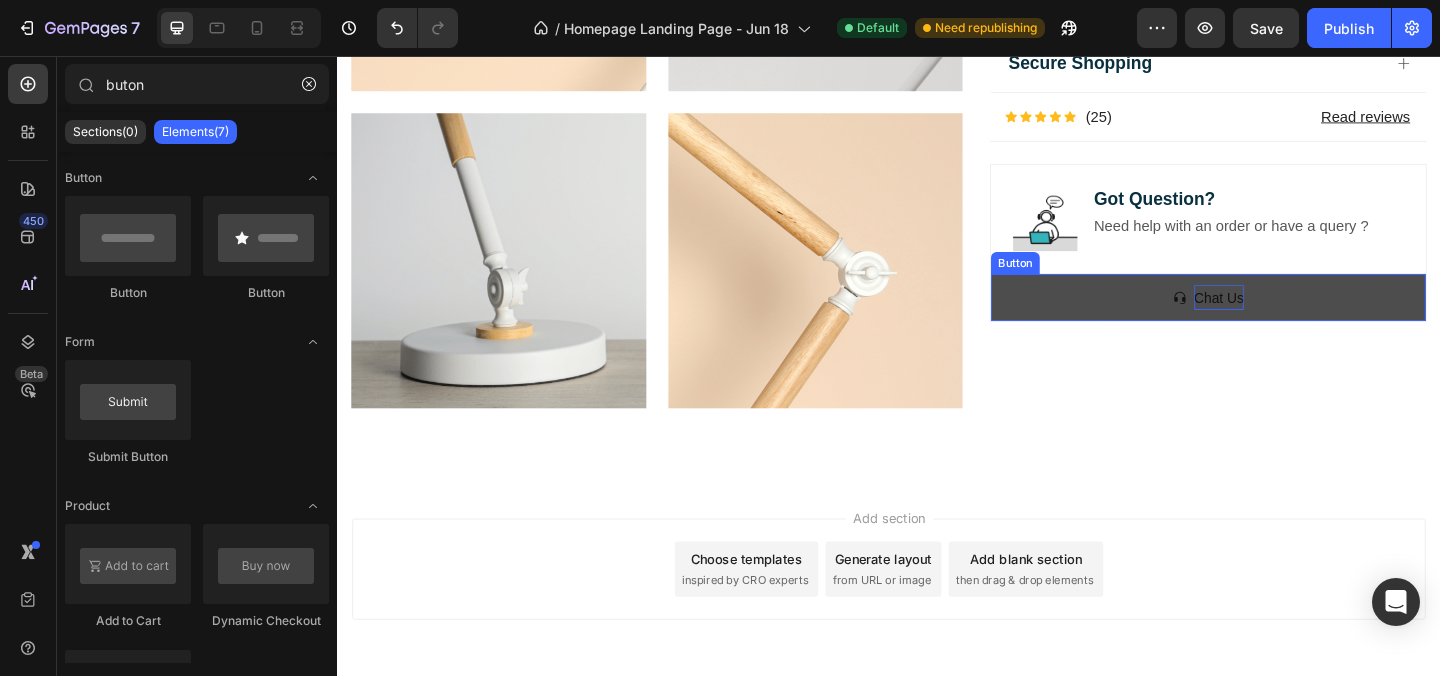 click on "Chat Us" at bounding box center (1284, 318) 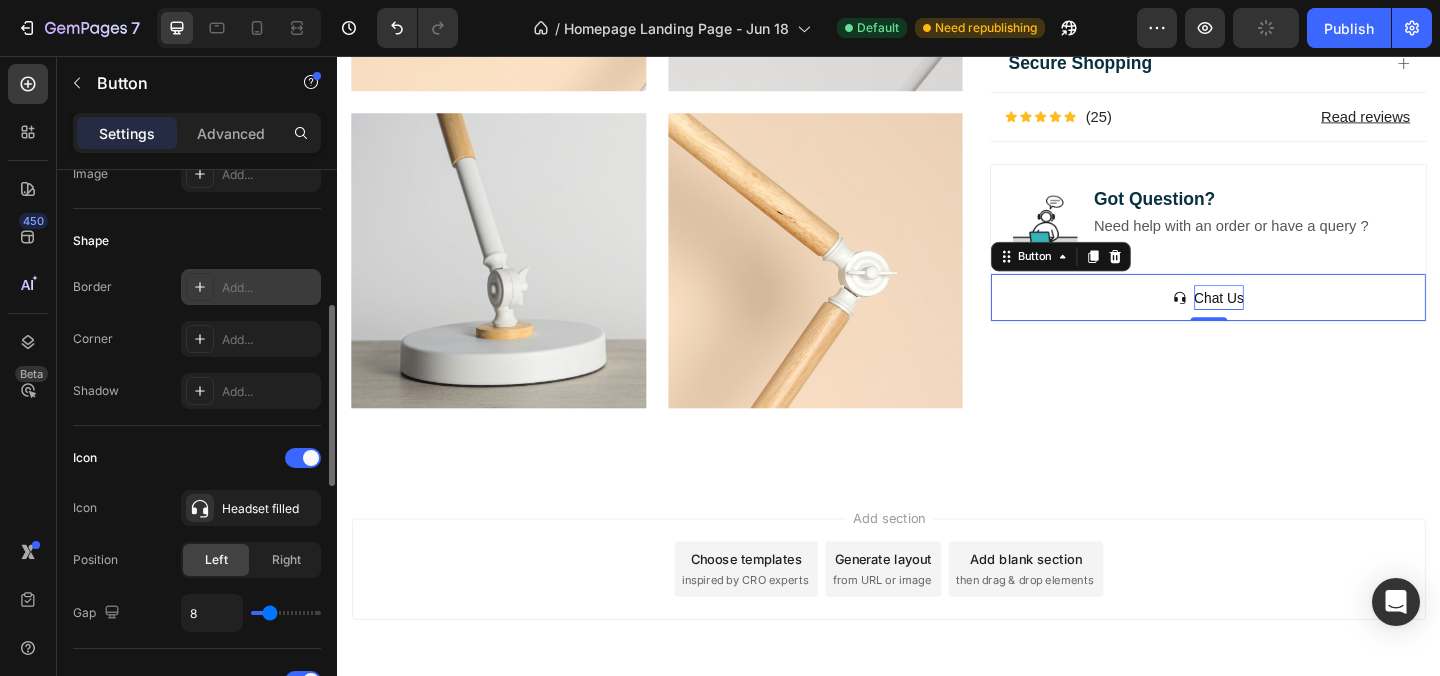 scroll, scrollTop: 365, scrollLeft: 0, axis: vertical 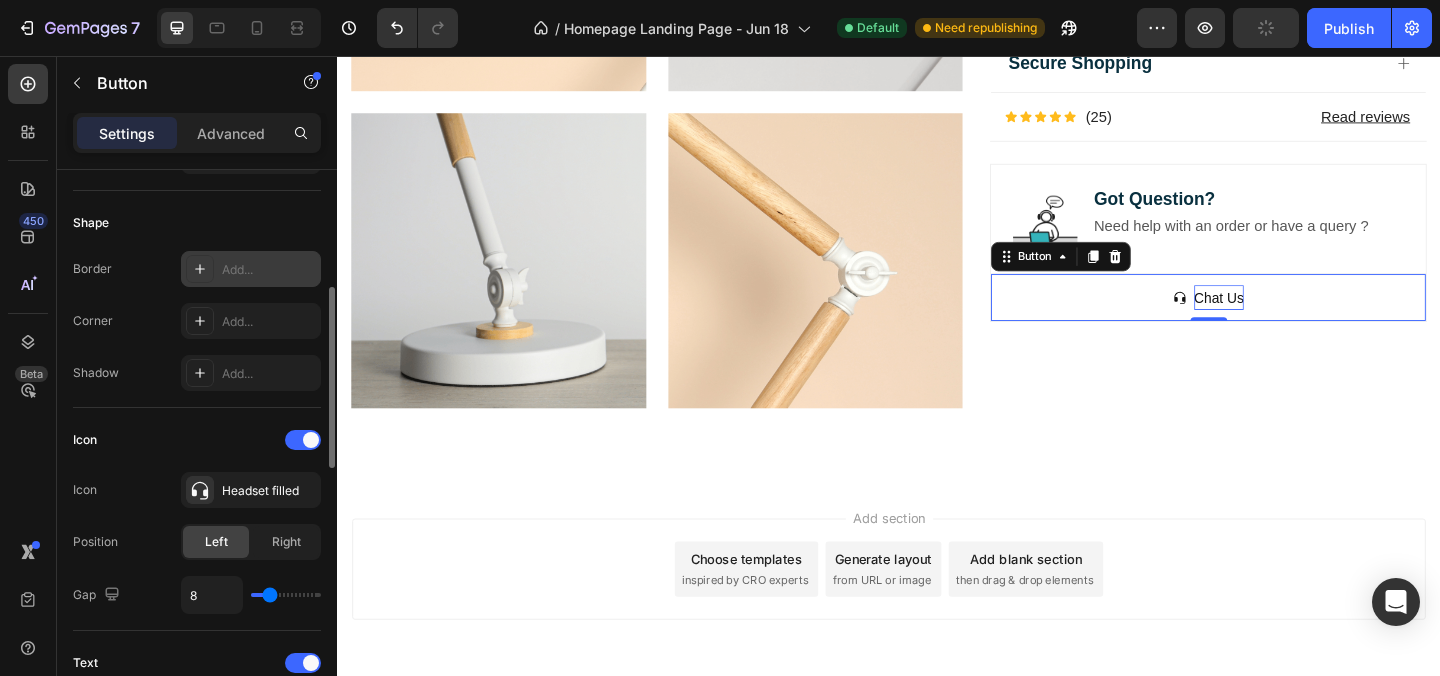 click 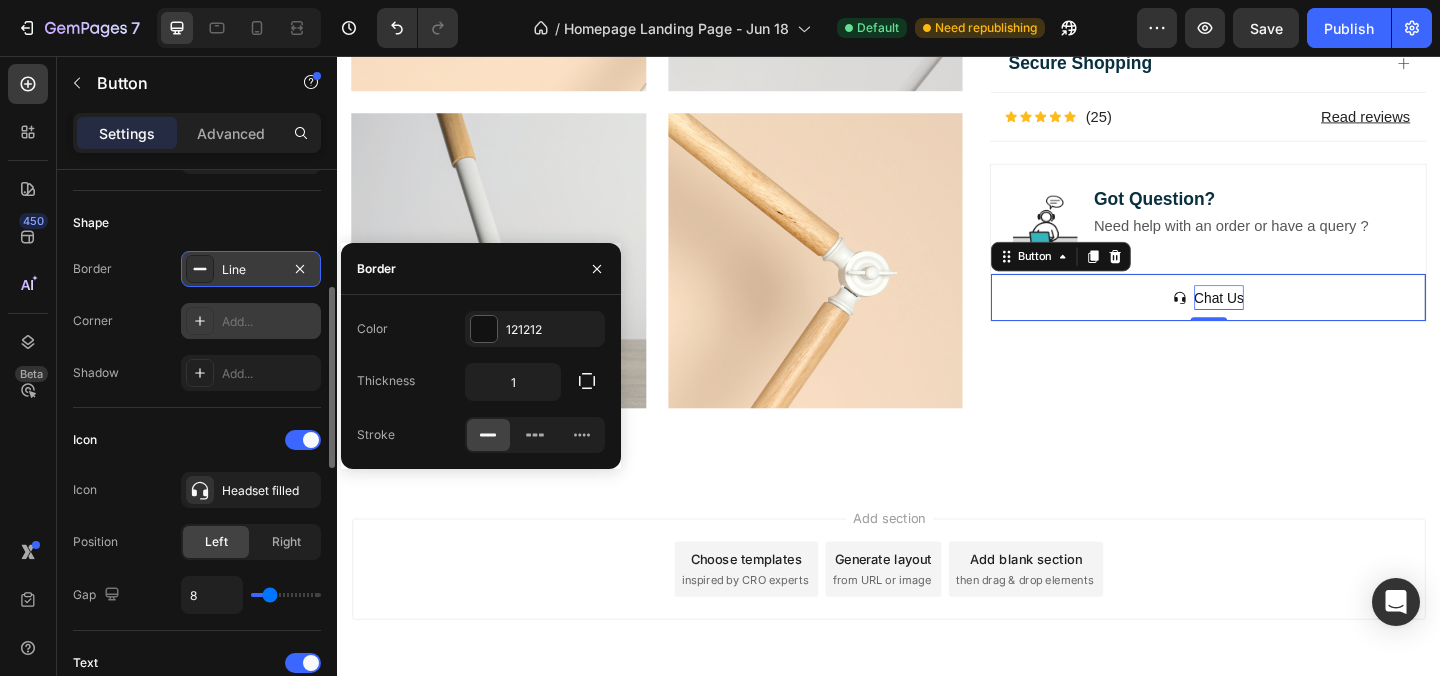 click 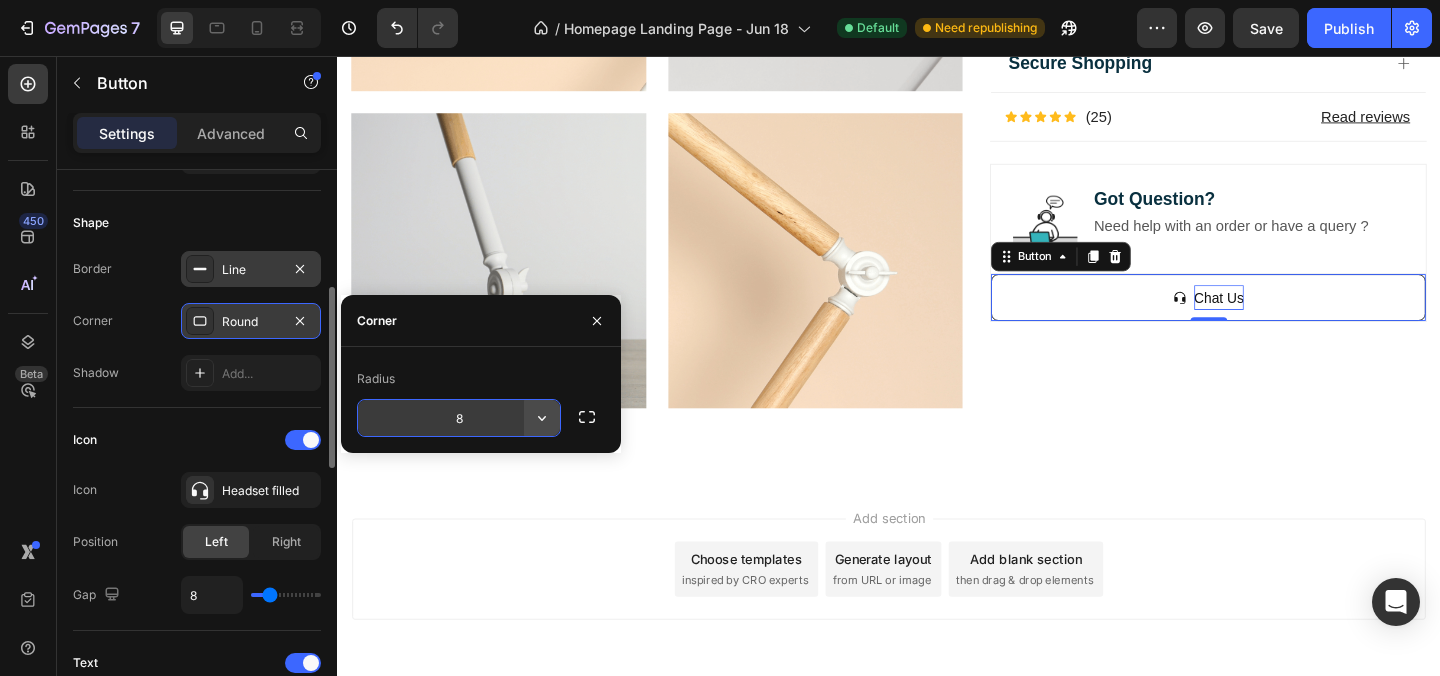 click 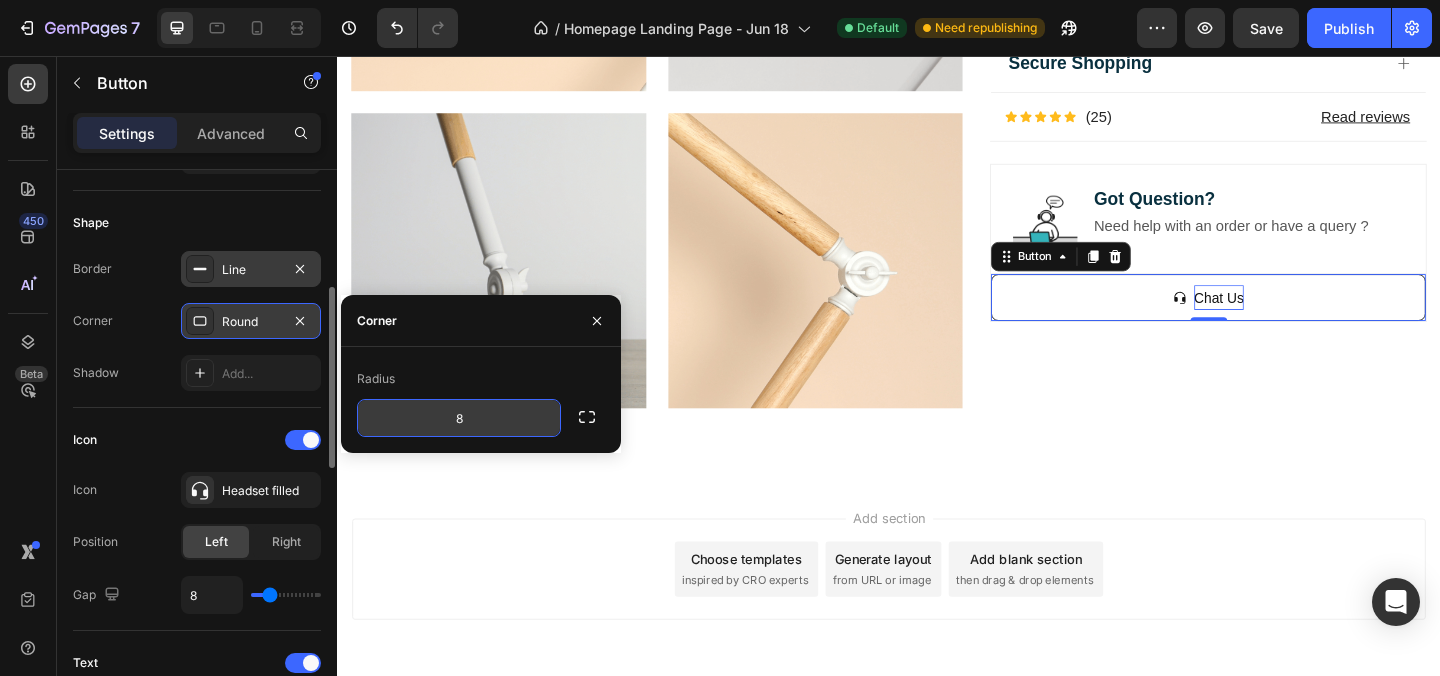 click on "Shadow Add..." at bounding box center (197, 373) 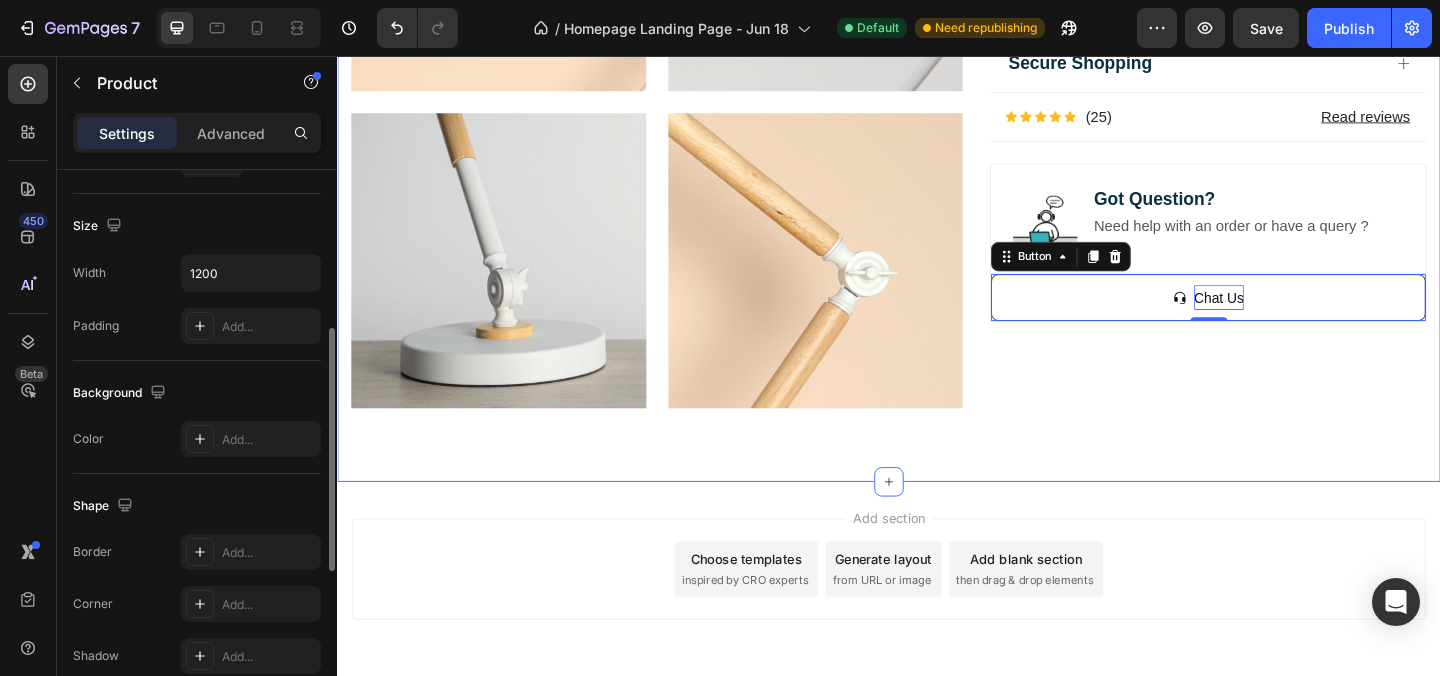 click on "Image Lorem ipsum dolor sit amet, consectetur adipiscing elit Text Block Image Adorable Expression Text Block Row Quirky smile, wild hair, and playful eyes that steal the spotlight instantly. Text Block Row Image High-Quality Build Text Block Row Made from premium vinyl material with soft texture and durable finish. Text Block Row Row Image Perfect Display Size Text Block Row Lightweight and compact – ideal for your desk, shelf, or even your car! Text Block Row Image Collector's Edition Text Block Row Comes in special packaging – ideal for gifting or preserving value. Text Block Row Row Image Image Row Image Image Row Row
Product Images Icon Icon Icon Icon Icon Icon List 2,500+ Verified Reviews! Text Block Row Labubu Random Design Action Figure Product Title ₹ 1,899.00 Product Price Product Price ₹ 799.00 Product Price Product Price Row
HURRY!  ONLY 11 LEFT Stock Counter Quantity: Text Block
1
Product Quantity Buy Now" at bounding box center (937, -385) 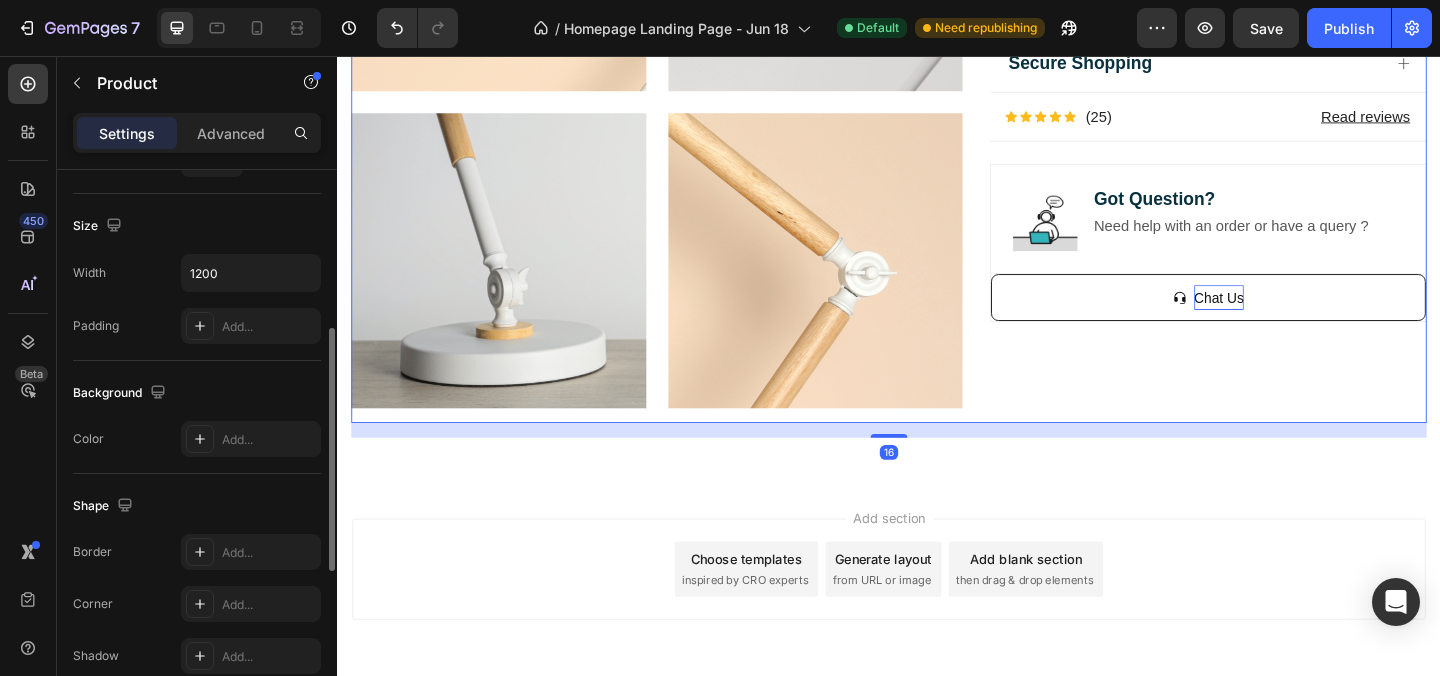 scroll, scrollTop: 0, scrollLeft: 0, axis: both 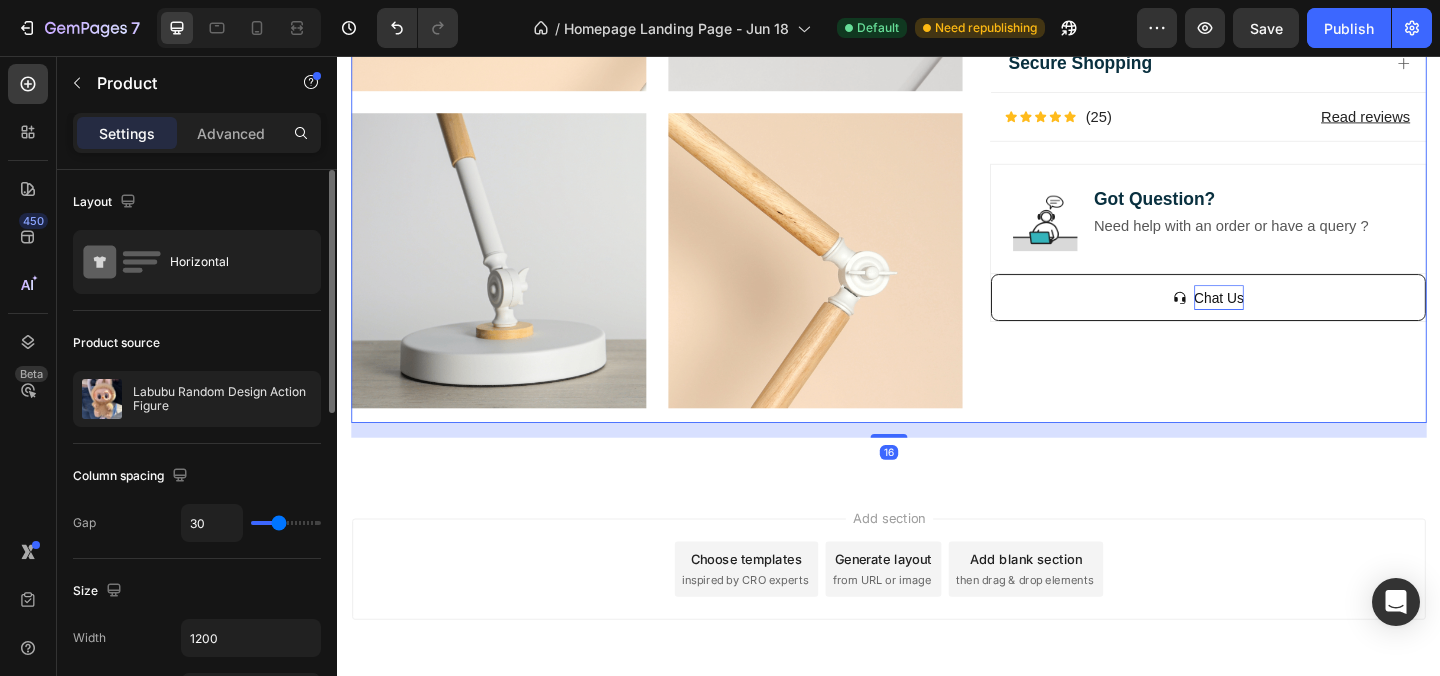 click on "Icon Icon Icon Icon Icon Icon List 2,500+ Verified Reviews! Text Block Row Labubu Random Design Action Figure Product Title ₹ 1,899.00 Product Price Product Price ₹ 799.00 Product Price Product Price Row
HURRY!  ONLY 11 LEFT Stock Counter Quantity: Text Block
1
Product Quantity Buy Now Dynamic Checkout
In-stock, ships within 1-2 days | Free shipping & returns Item List About this item Text Block
✨  Expressive Design:  Instantly recognizable with its quirky smile, wide eyes, and wild hair – Labubu adds a playful vibe to your desk, shelf, or room decor.
💎  Premium Material:  Made from high-quality, durable vinyl for long-lasting charm and a smooth matte finish that feels great to hold.
📏  Perfect Size for Display:  Compact and lightweight – fits effortlessly into your collection, workspace, or even your car dashboard.
🎁  Great Gift Choice:
📦  Image" at bounding box center [1284, -385] 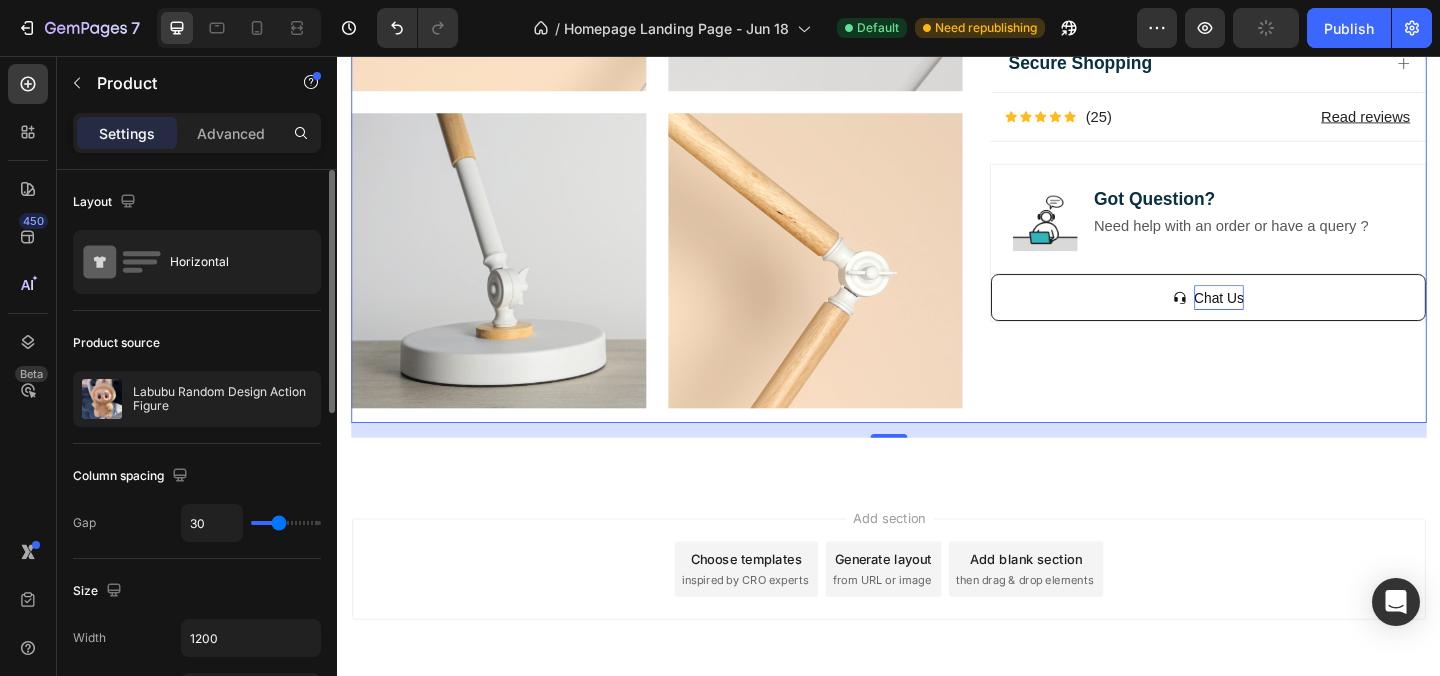 scroll, scrollTop: 4117, scrollLeft: 0, axis: vertical 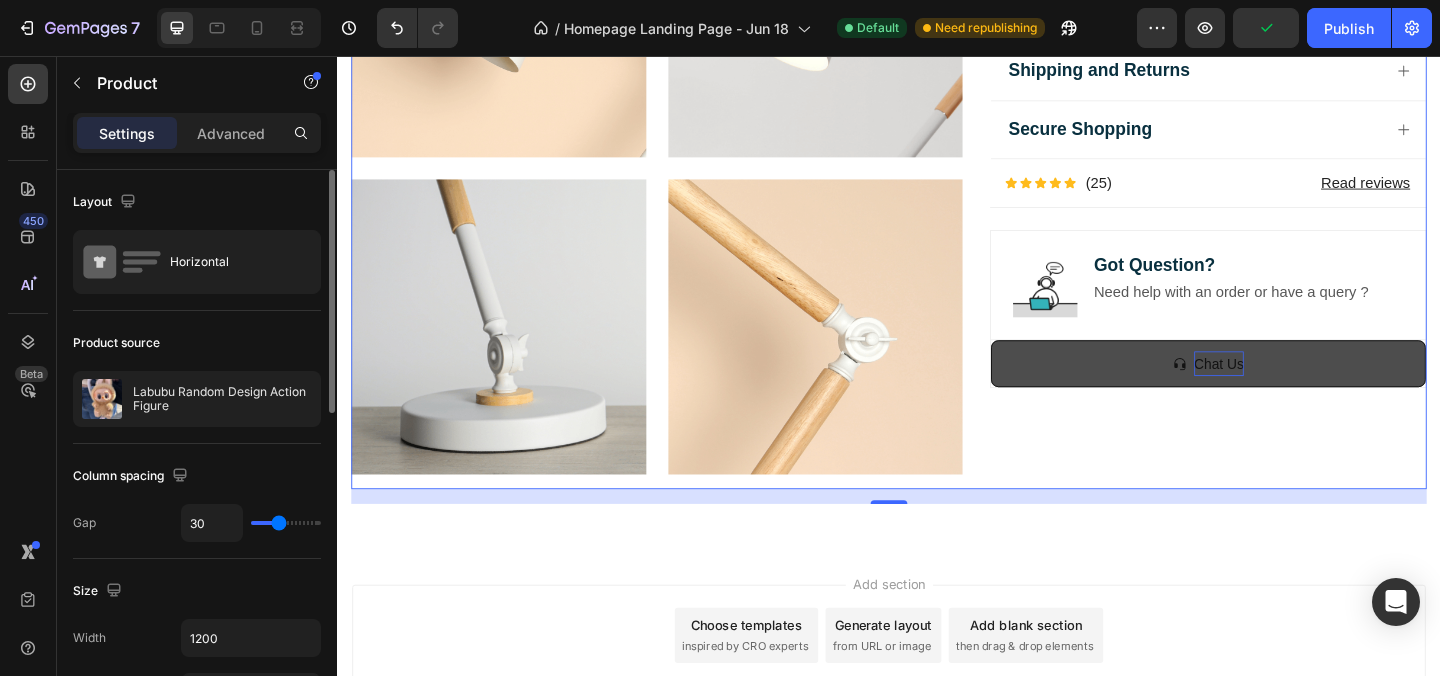 click on "Chat Us" at bounding box center (1284, 390) 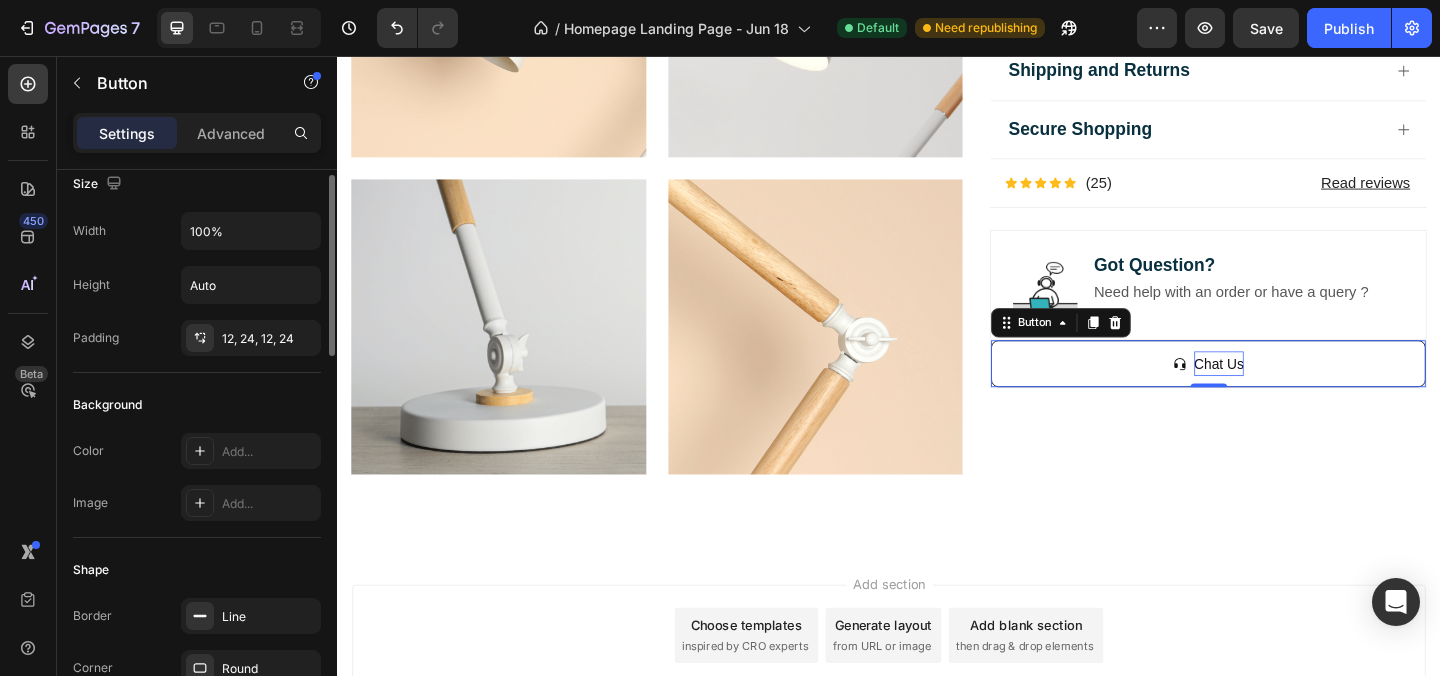 scroll, scrollTop: 0, scrollLeft: 0, axis: both 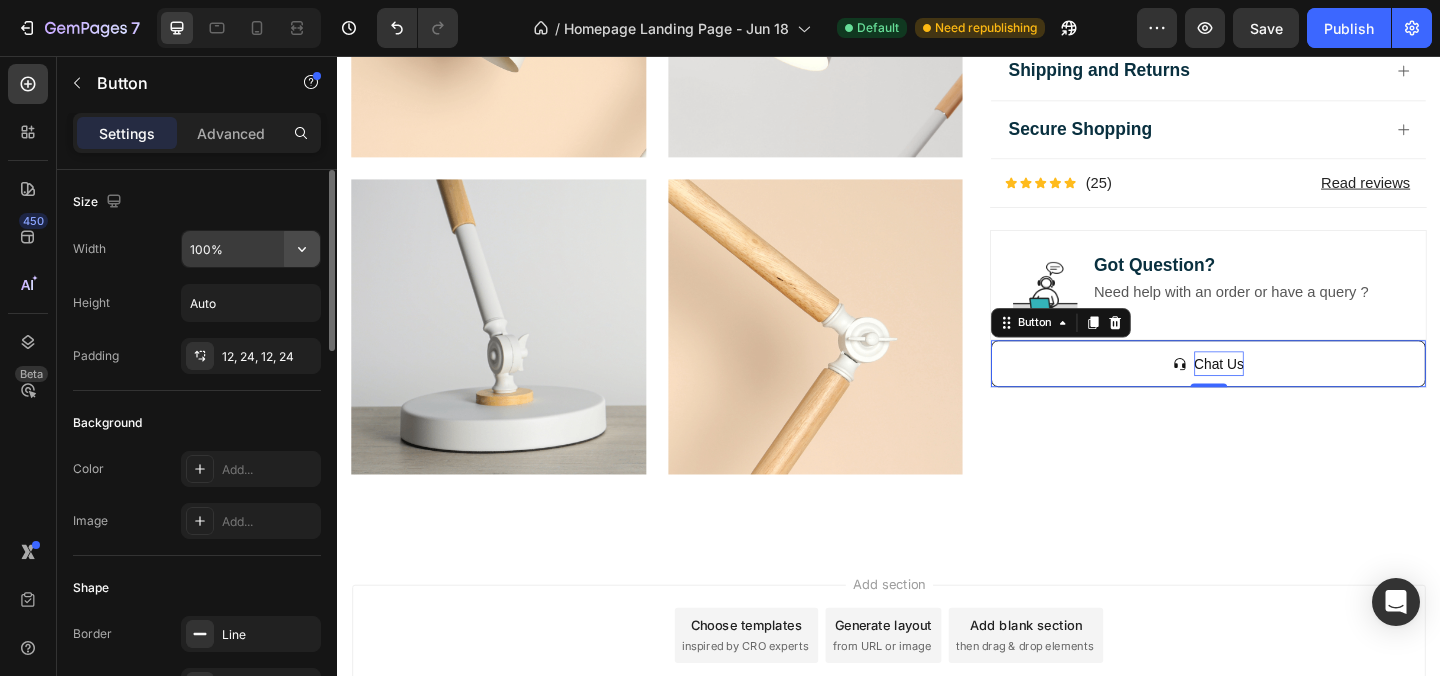 click 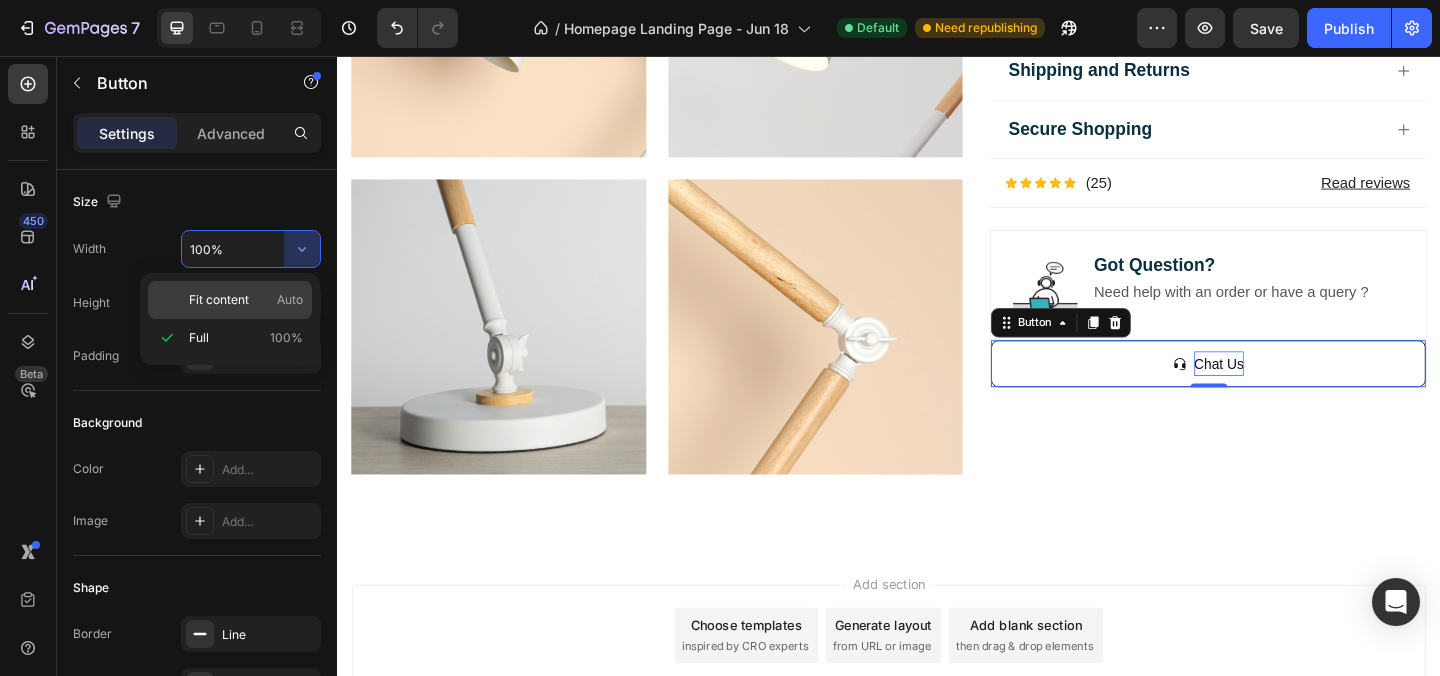 click on "Auto" at bounding box center (290, 300) 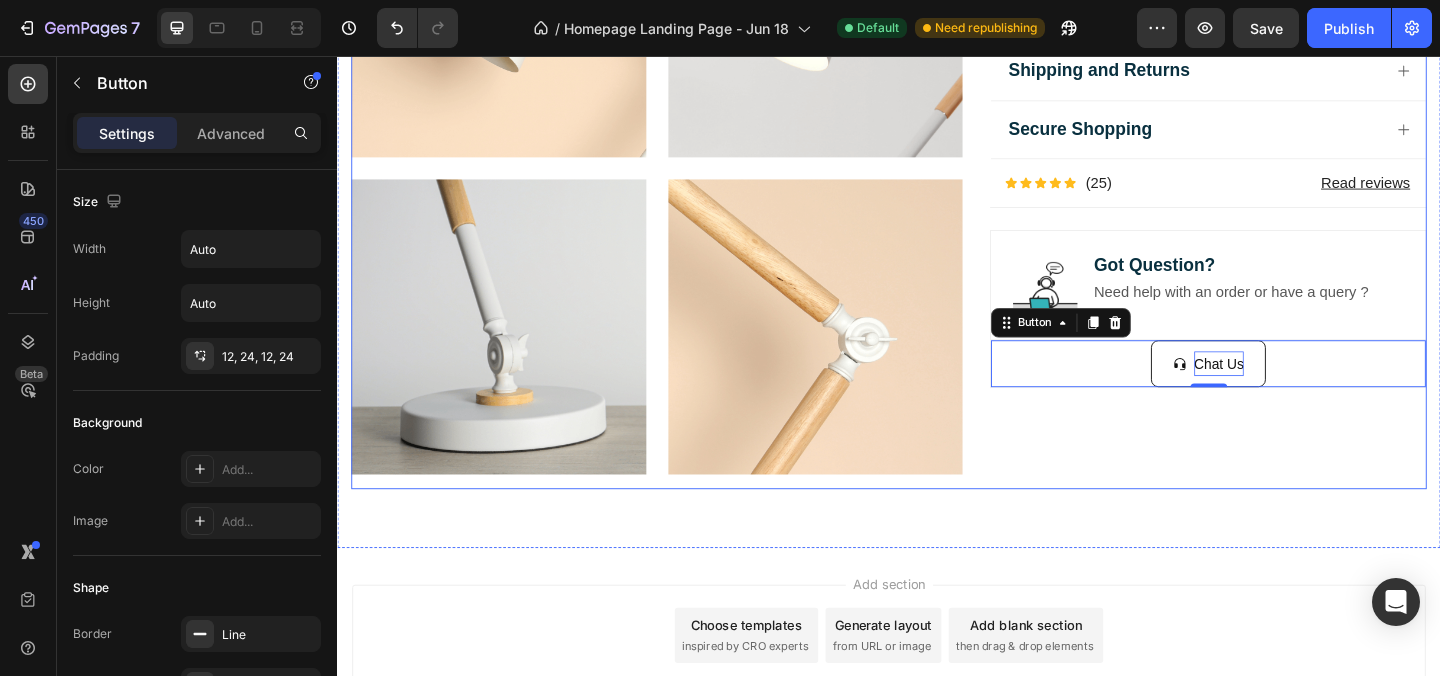 click on "Icon Icon Icon Icon Icon Icon List 2,500+ Verified Reviews! Text Block Row Labubu Random Design Action Figure Product Title ₹ 1,899.00 Product Price Product Price ₹ 799.00 Product Price Product Price Row
HURRY!  ONLY 11 LEFT Stock Counter Quantity: Text Block
1
Product Quantity Buy Now Dynamic Checkout
In-stock, ships within 1-2 days | Free shipping & returns Item List About this item Text Block
✨  Expressive Design:  Instantly recognizable with its quirky smile, wide eyes, and wild hair – Labubu adds a playful vibe to your desk, shelf, or room decor.
💎  Premium Material:  Made from high-quality, durable vinyl for long-lasting charm and a smooth matte finish that feels great to hold.
📏  Perfect Size for Display:  Compact and lightweight – fits effortlessly into your collection, workspace, or even your car dashboard.
🎁  Great Gift Choice:
📦  Image" at bounding box center (1284, -313) 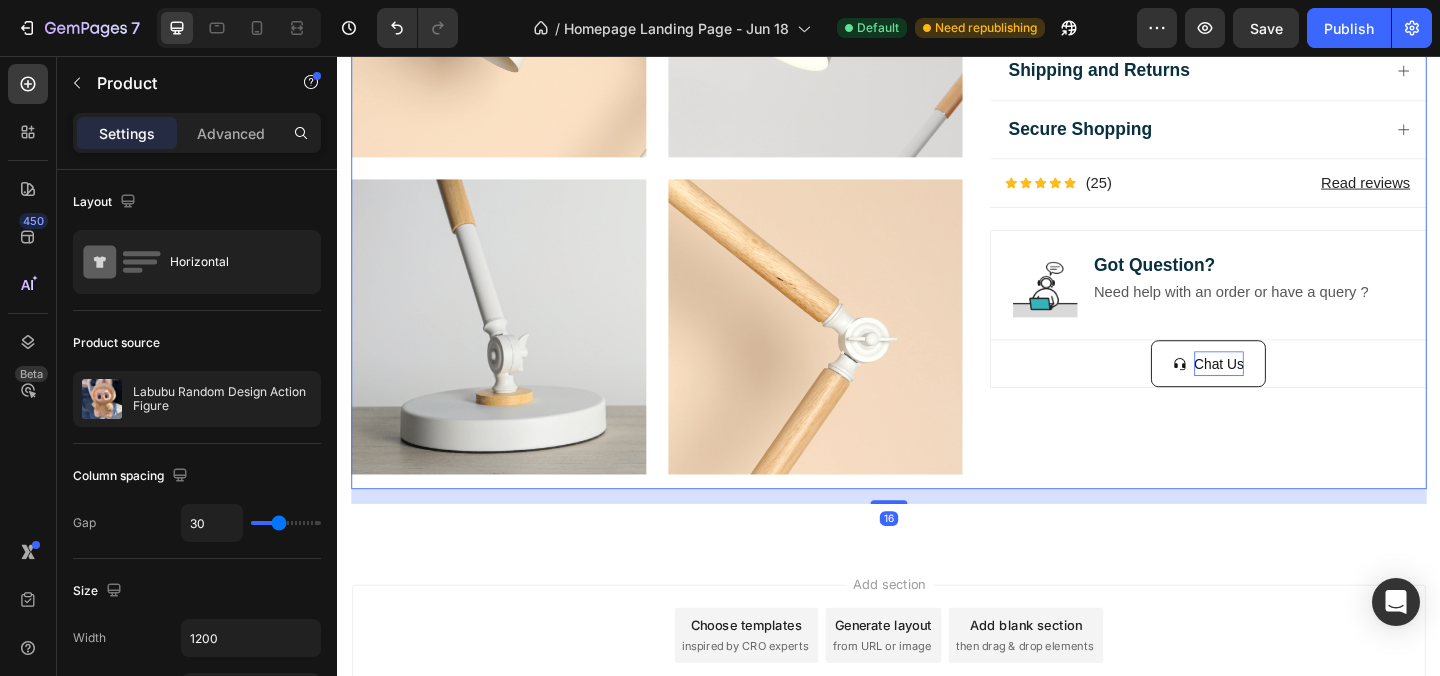 click on "Icon Icon Icon Icon Icon Icon List 2,500+ Verified Reviews! Text Block Row Labubu Random Design Action Figure Product Title ₹ 1,899.00 Product Price Product Price ₹ 799.00 Product Price Product Price Row
HURRY!  ONLY 11 LEFT Stock Counter Quantity: Text Block
1
Product Quantity Buy Now Dynamic Checkout
In-stock, ships within 1-2 days | Free shipping & returns Item List About this item Text Block
✨  Expressive Design:  Instantly recognizable with its quirky smile, wide eyes, and wild hair – Labubu adds a playful vibe to your desk, shelf, or room decor.
💎  Premium Material:  Made from high-quality, durable vinyl for long-lasting charm and a smooth matte finish that feels great to hold.
📏  Perfect Size for Display:  Compact and lightweight – fits effortlessly into your collection, workspace, or even your car dashboard.
🎁  Great Gift Choice:
📦  Image" at bounding box center [1284, -313] 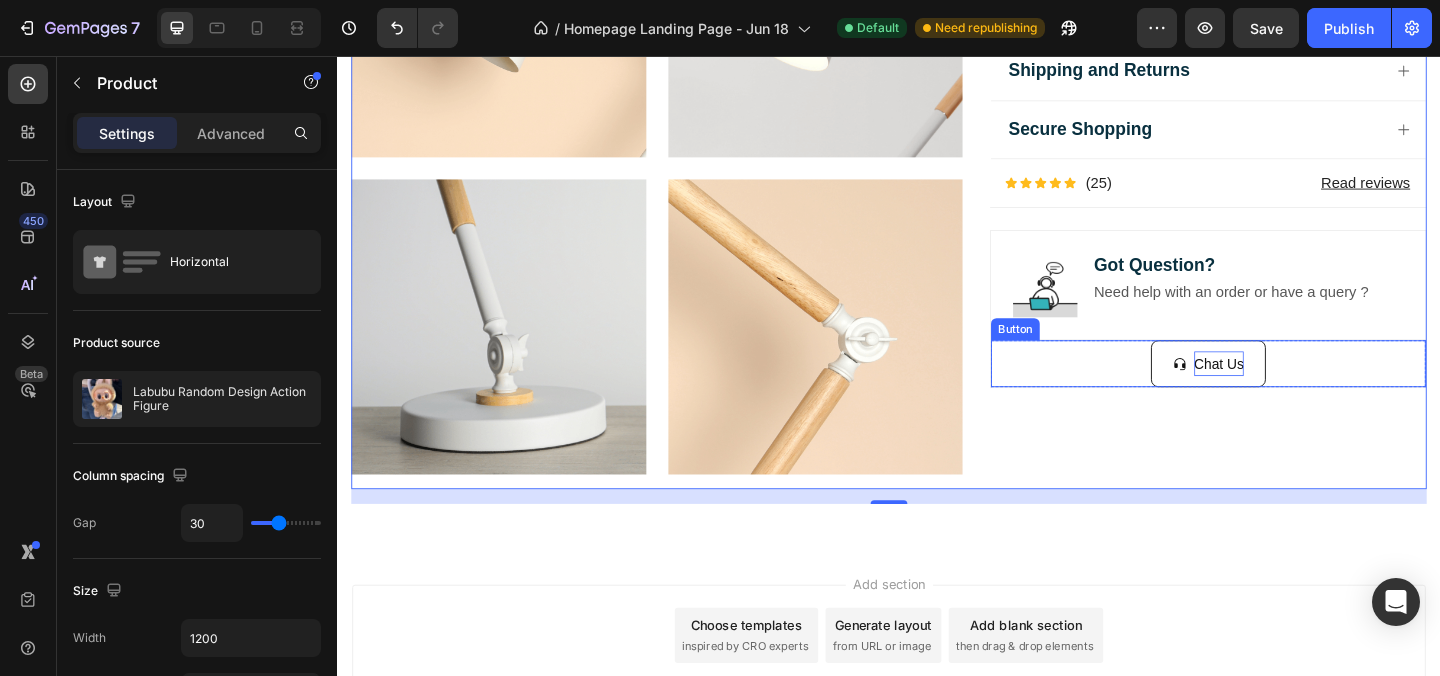 click at bounding box center [1253, 390] 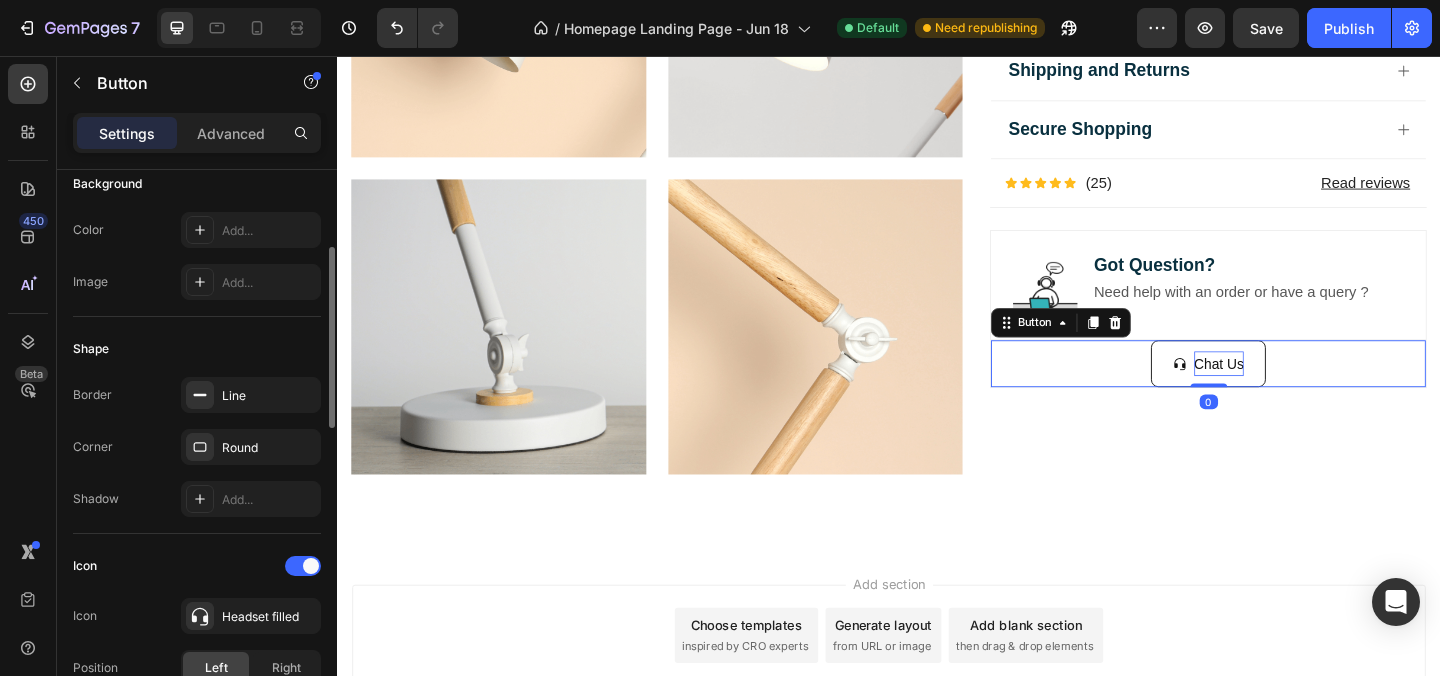 scroll, scrollTop: 303, scrollLeft: 0, axis: vertical 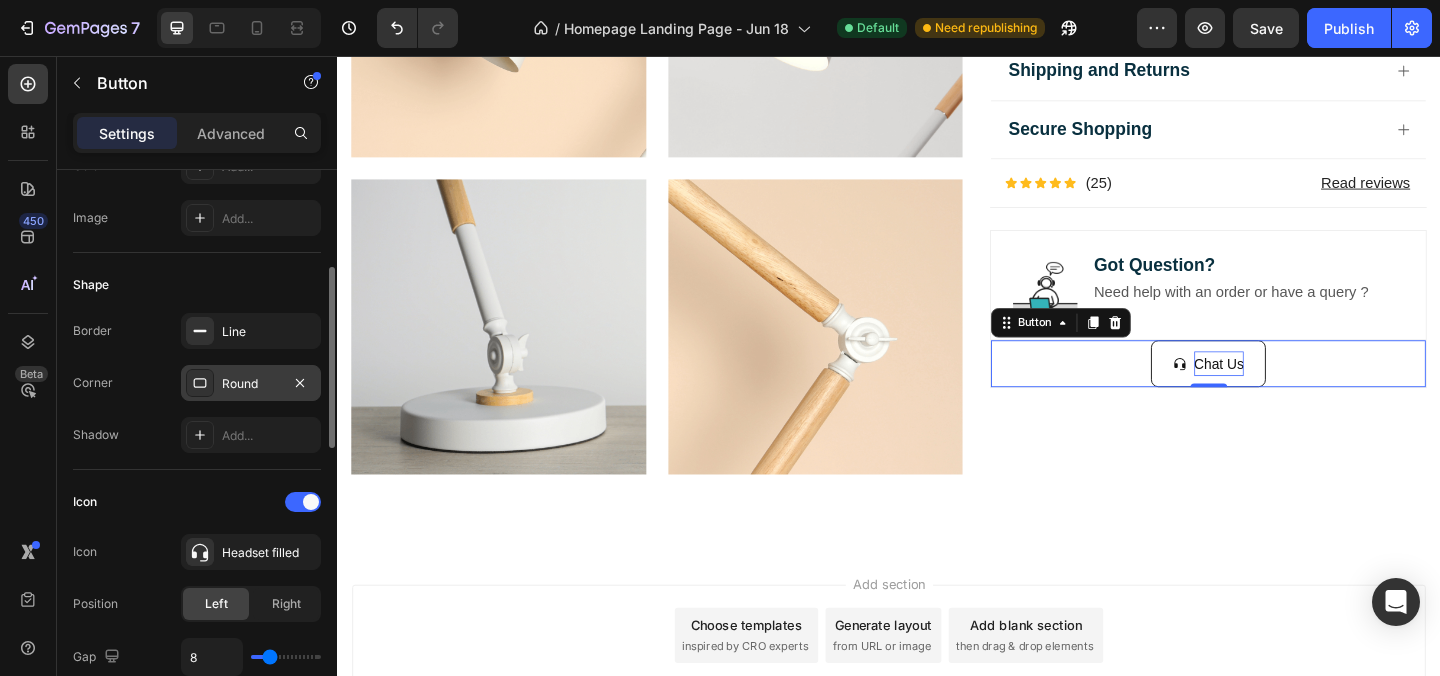 click at bounding box center [200, 383] 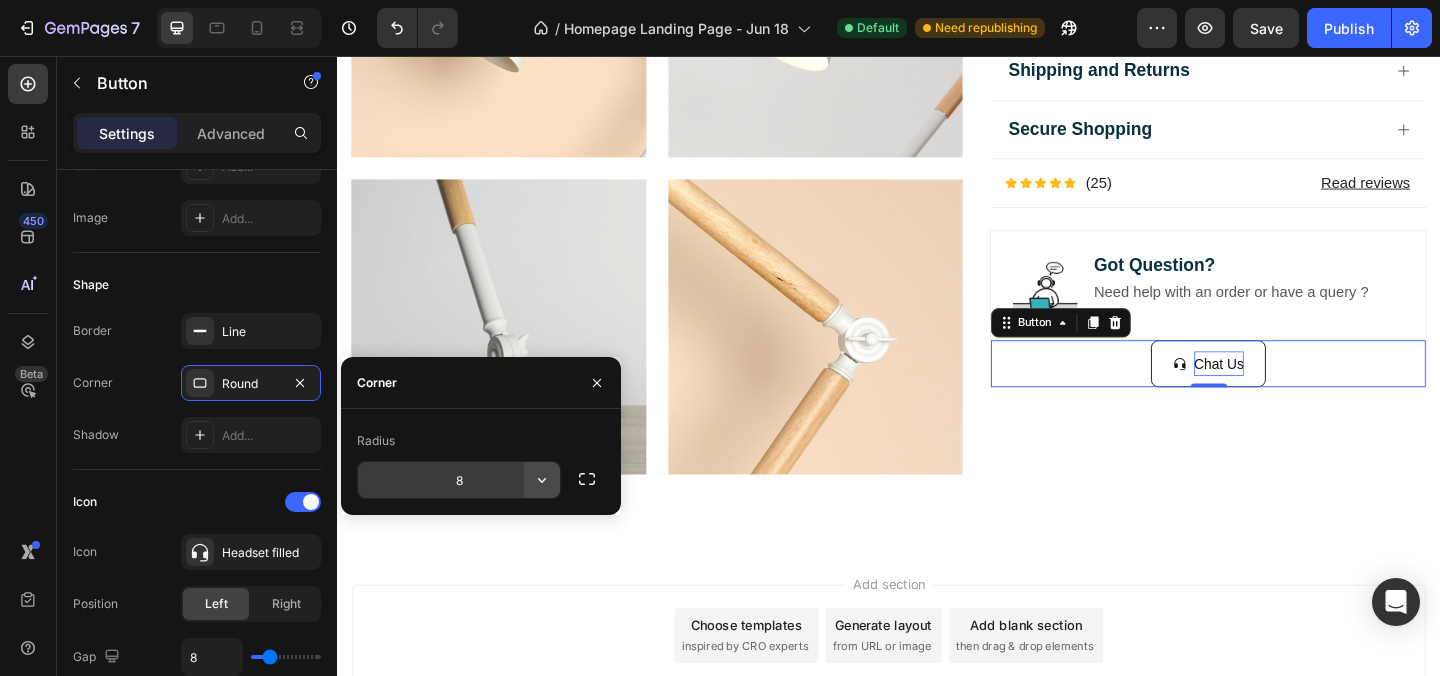 click 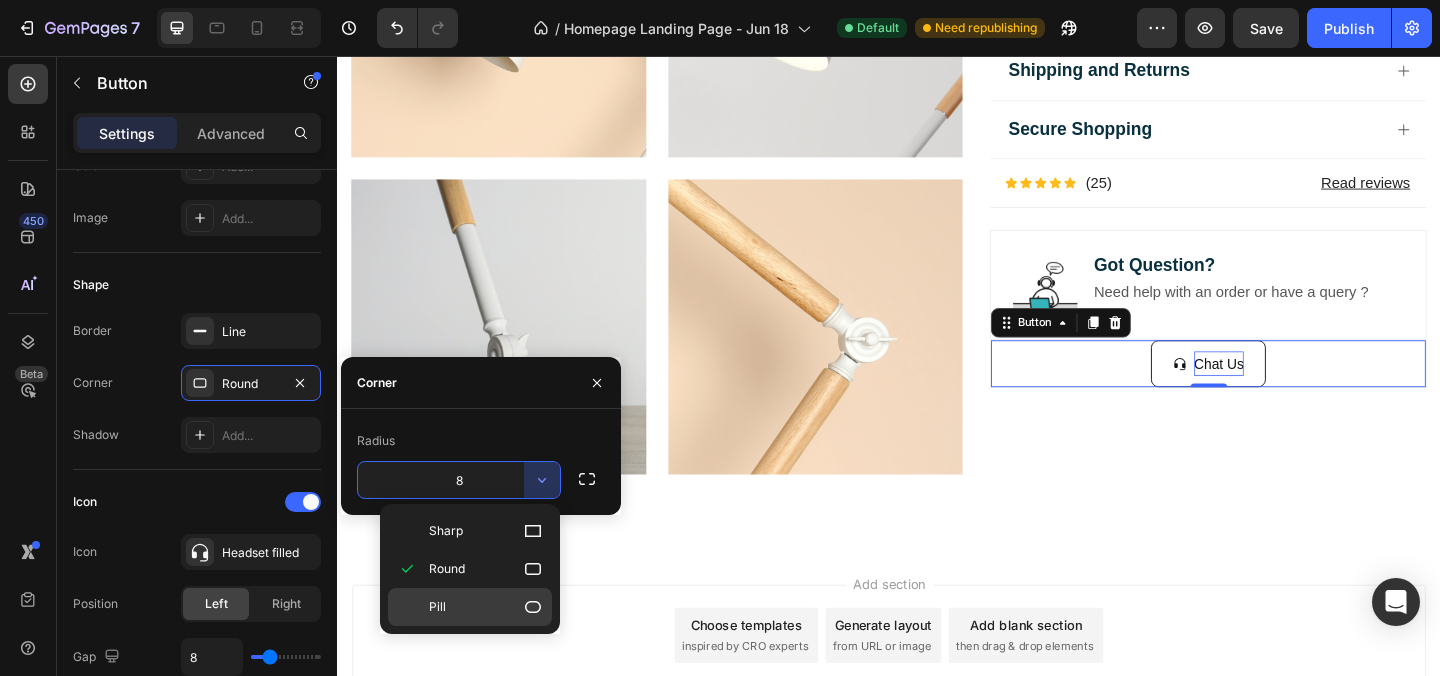 click 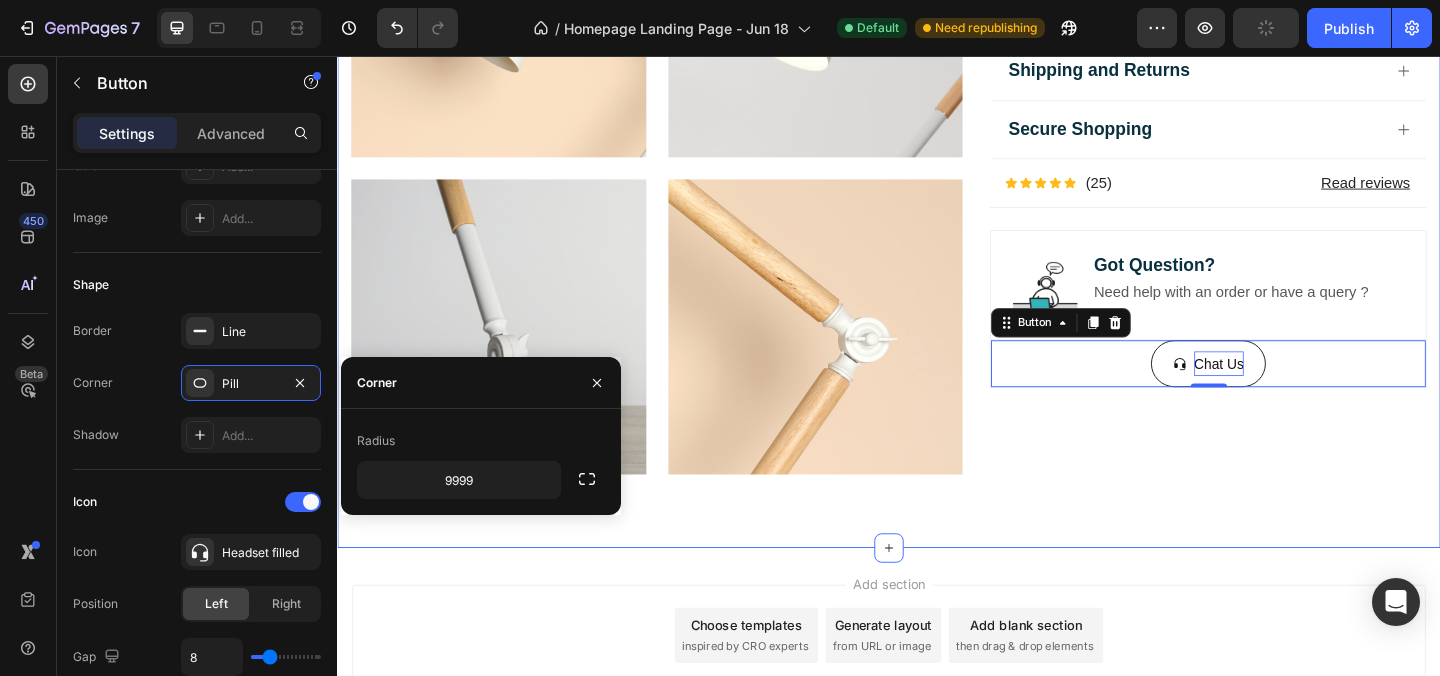 click on "Icon Icon Icon Icon Icon Icon List 2,500+ Verified Reviews! Text Block Row Labubu Random Design Action Figure Product Title ₹ 1,899.00 Product Price Product Price ₹ 799.00 Product Price Product Price Row
HURRY!  ONLY 11 LEFT Stock Counter Quantity: Text Block
1
Product Quantity Buy Now Dynamic Checkout
In-stock, ships within 1-2 days | Free shipping & returns Item List About this item Text Block
✨  Expressive Design:  Instantly recognizable with its quirky smile, wide eyes, and wild hair – Labubu adds a playful vibe to your desk, shelf, or room decor.
💎  Premium Material:  Made from high-quality, durable vinyl for long-lasting charm and a smooth matte finish that feels great to hold.
📏  Perfect Size for Display:  Compact and lightweight – fits effortlessly into your collection, workspace, or even your car dashboard.
🎁  Great Gift Choice:
📦  Image" at bounding box center [1284, -313] 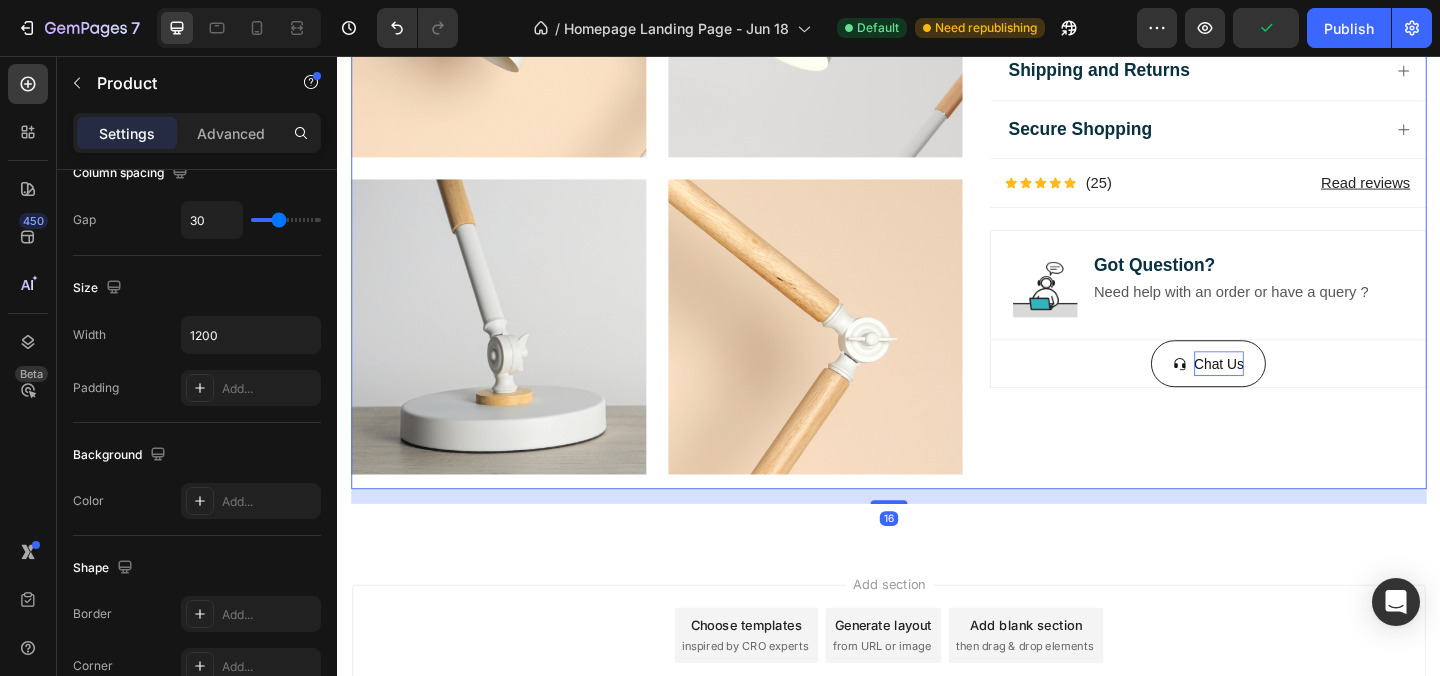 scroll, scrollTop: 0, scrollLeft: 0, axis: both 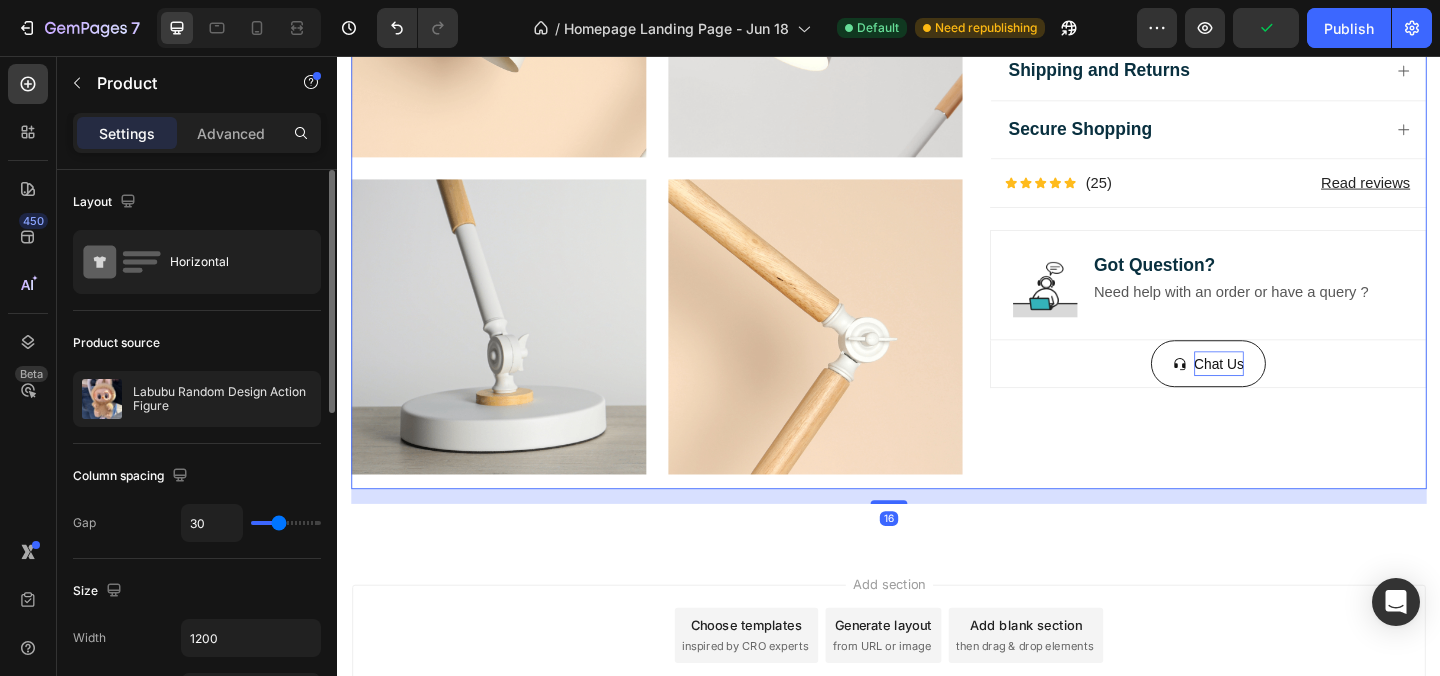 click on "Icon Icon Icon Icon Icon Icon List 2,500+ Verified Reviews! Text Block Row Labubu Random Design Action Figure Product Title ₹ 1,899.00 Product Price Product Price ₹ 799.00 Product Price Product Price Row
HURRY!  ONLY 11 LEFT Stock Counter Quantity: Text Block
1
Product Quantity Buy Now Dynamic Checkout
In-stock, ships within 1-2 days | Free shipping & returns Item List About this item Text Block
✨  Expressive Design:  Instantly recognizable with its quirky smile, wide eyes, and wild hair – Labubu adds a playful vibe to your desk, shelf, or room decor.
💎  Premium Material:  Made from high-quality, durable vinyl for long-lasting charm and a smooth matte finish that feels great to hold.
📏  Perfect Size for Display:  Compact and lightweight – fits effortlessly into your collection, workspace, or even your car dashboard.
🎁  Great Gift Choice:
📦  Image" at bounding box center [1284, -313] 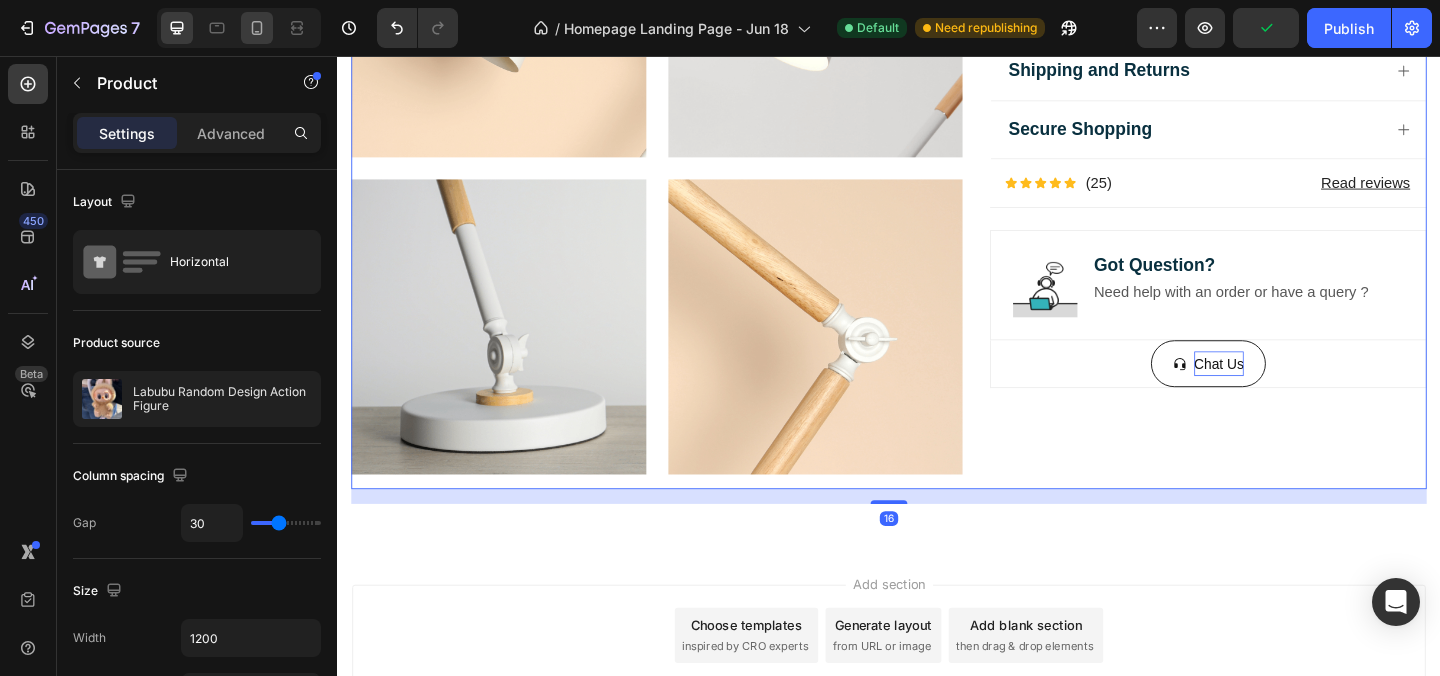 click 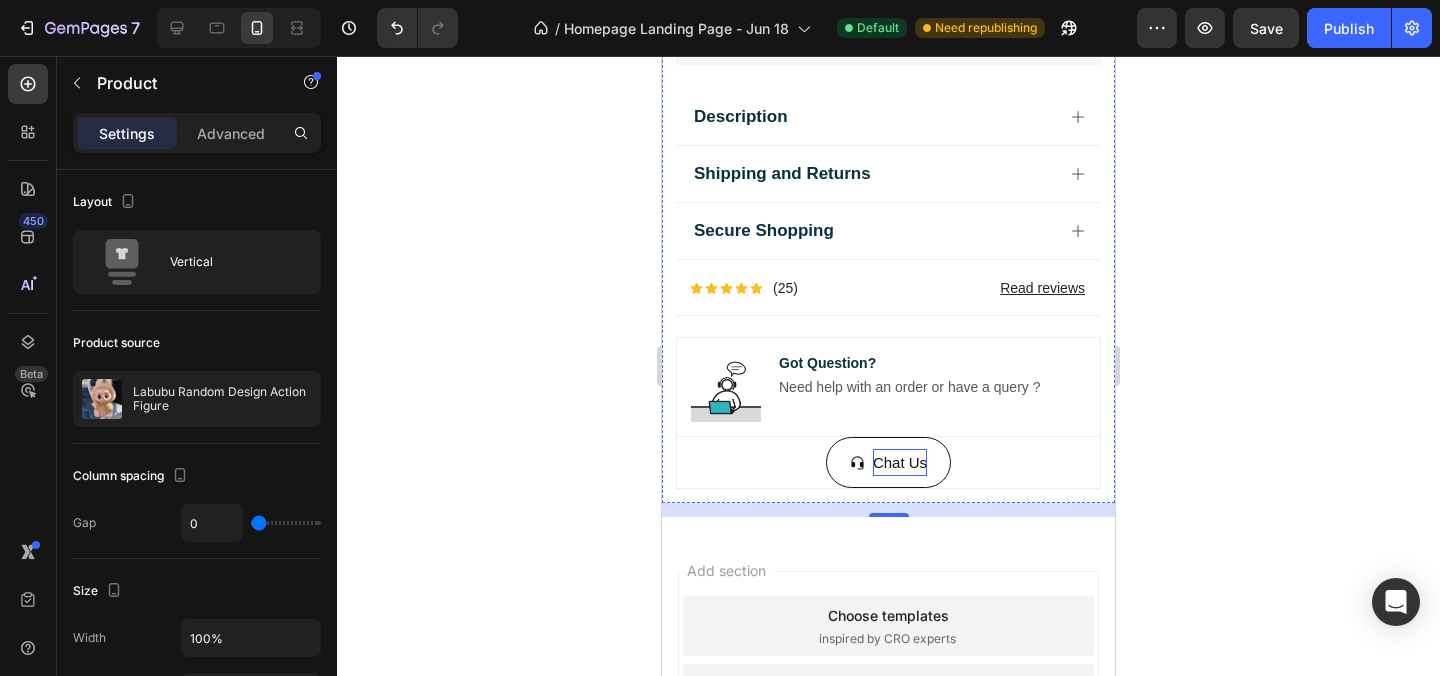 scroll, scrollTop: 4141, scrollLeft: 0, axis: vertical 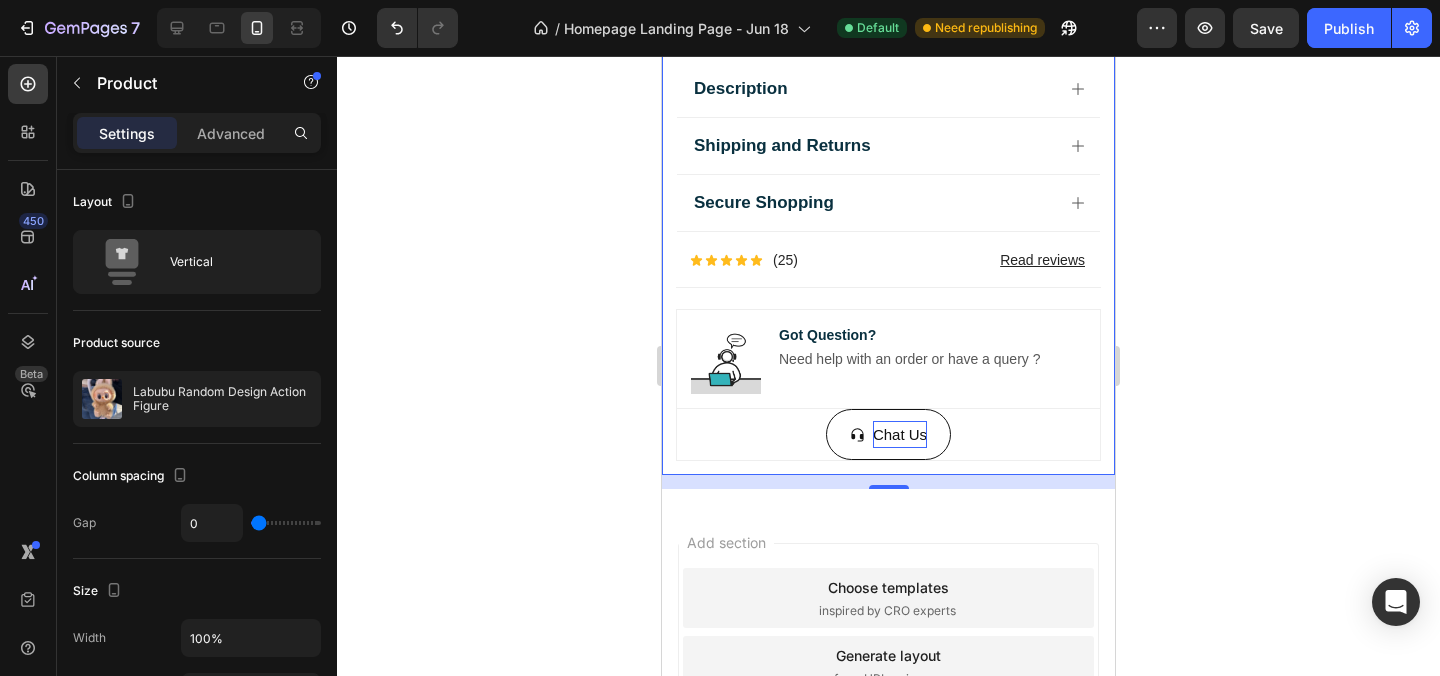 click 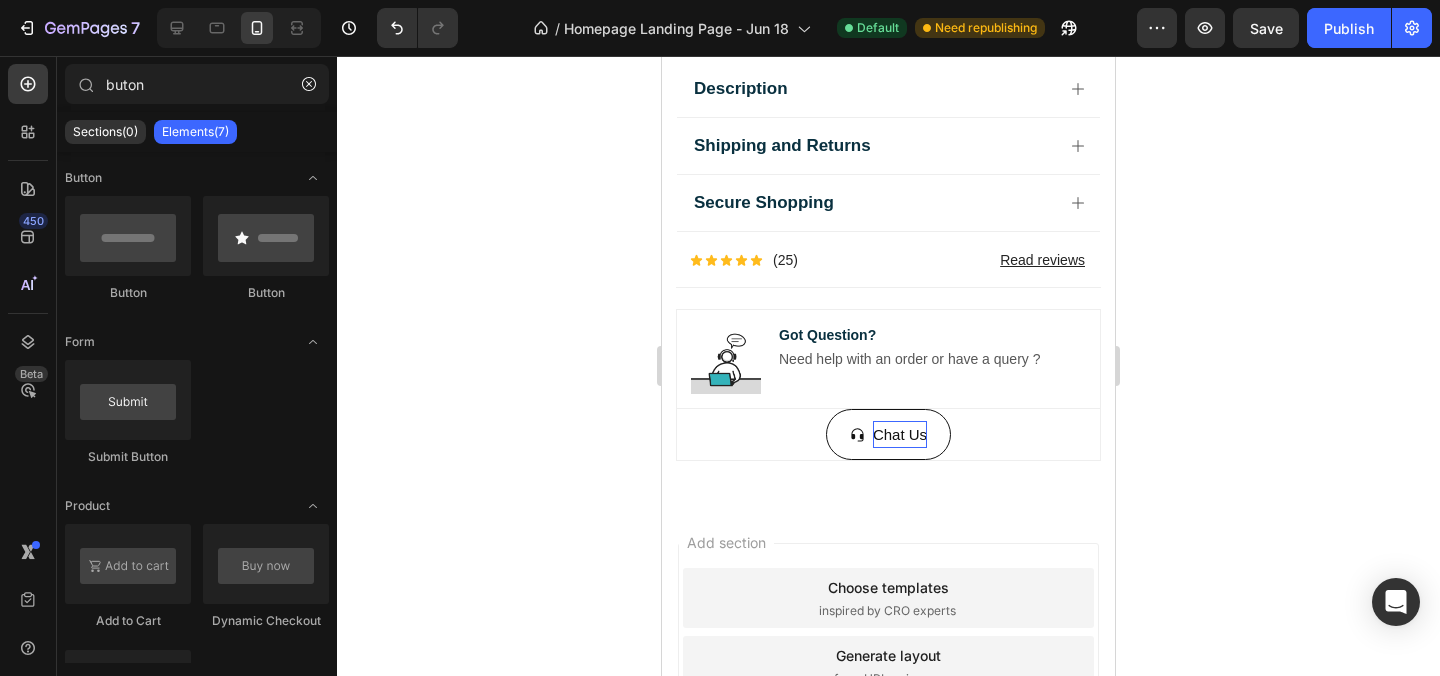 click 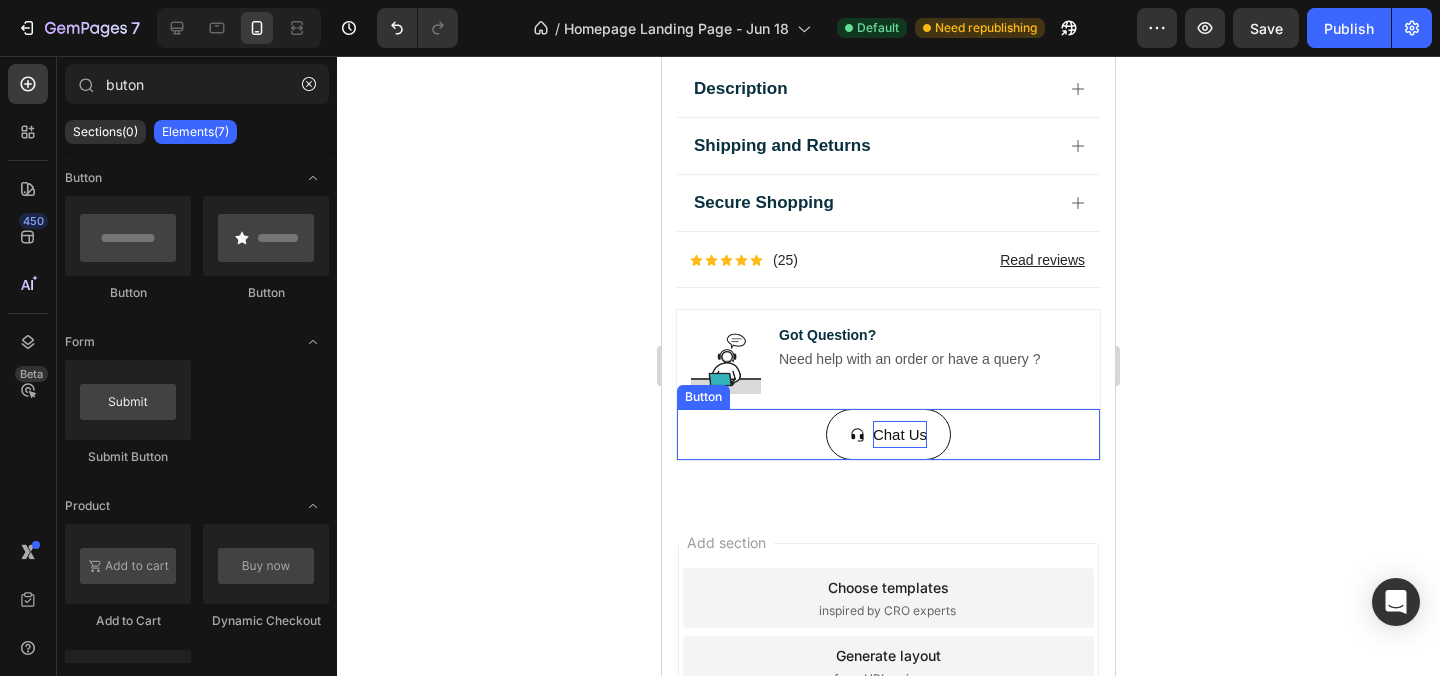 click on "Chat Us Button" at bounding box center [888, 434] 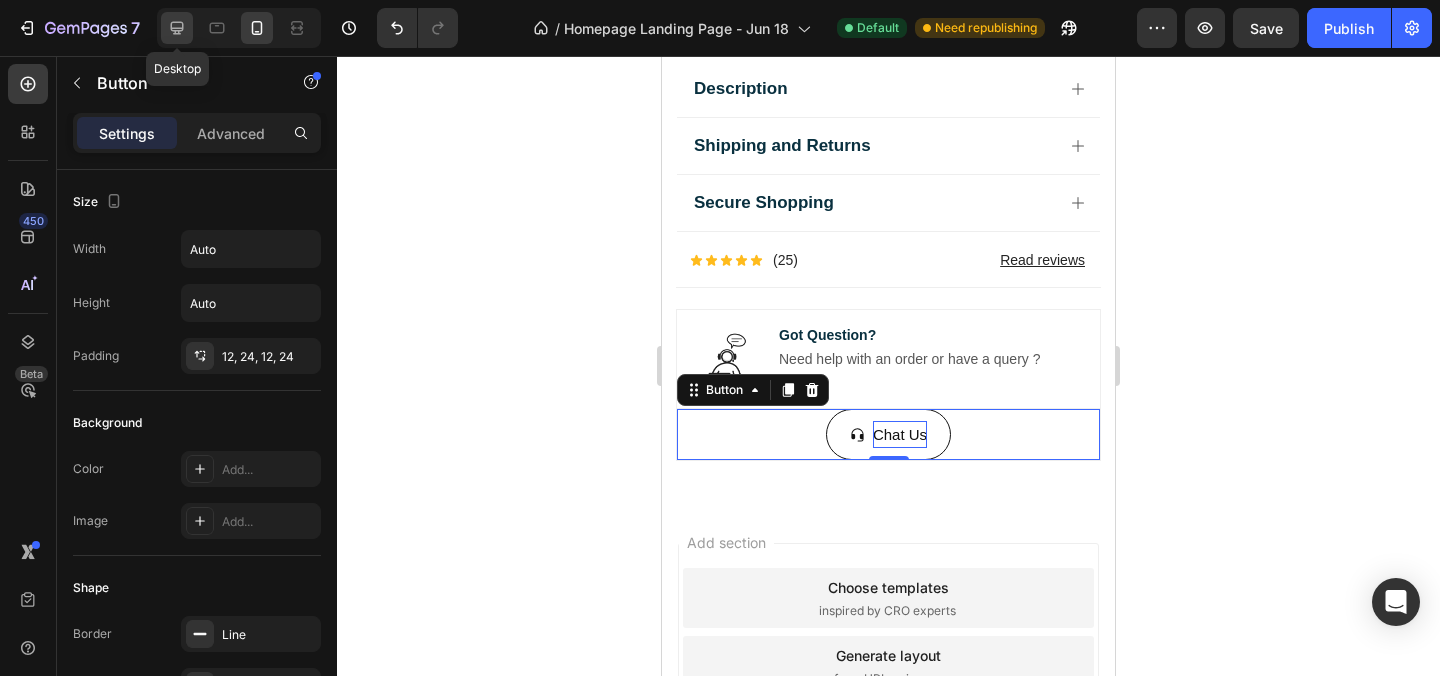click 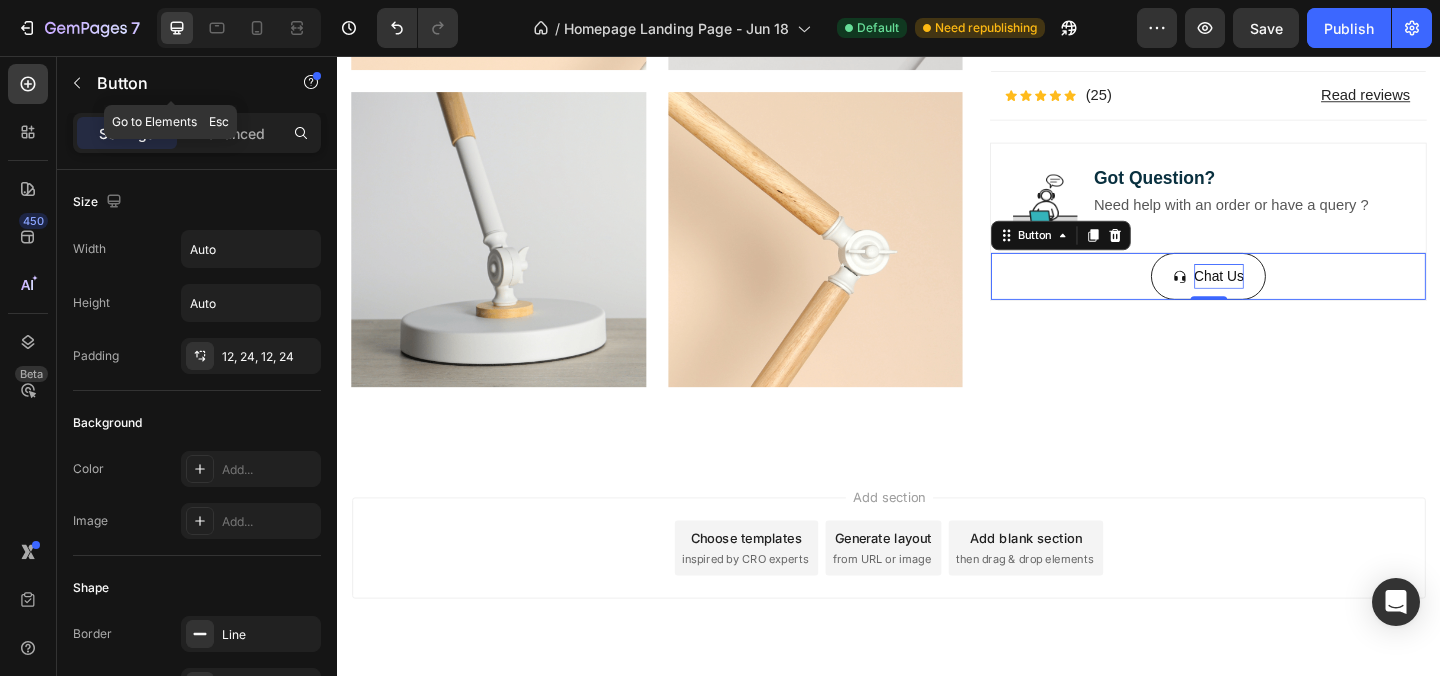 scroll, scrollTop: 4266, scrollLeft: 0, axis: vertical 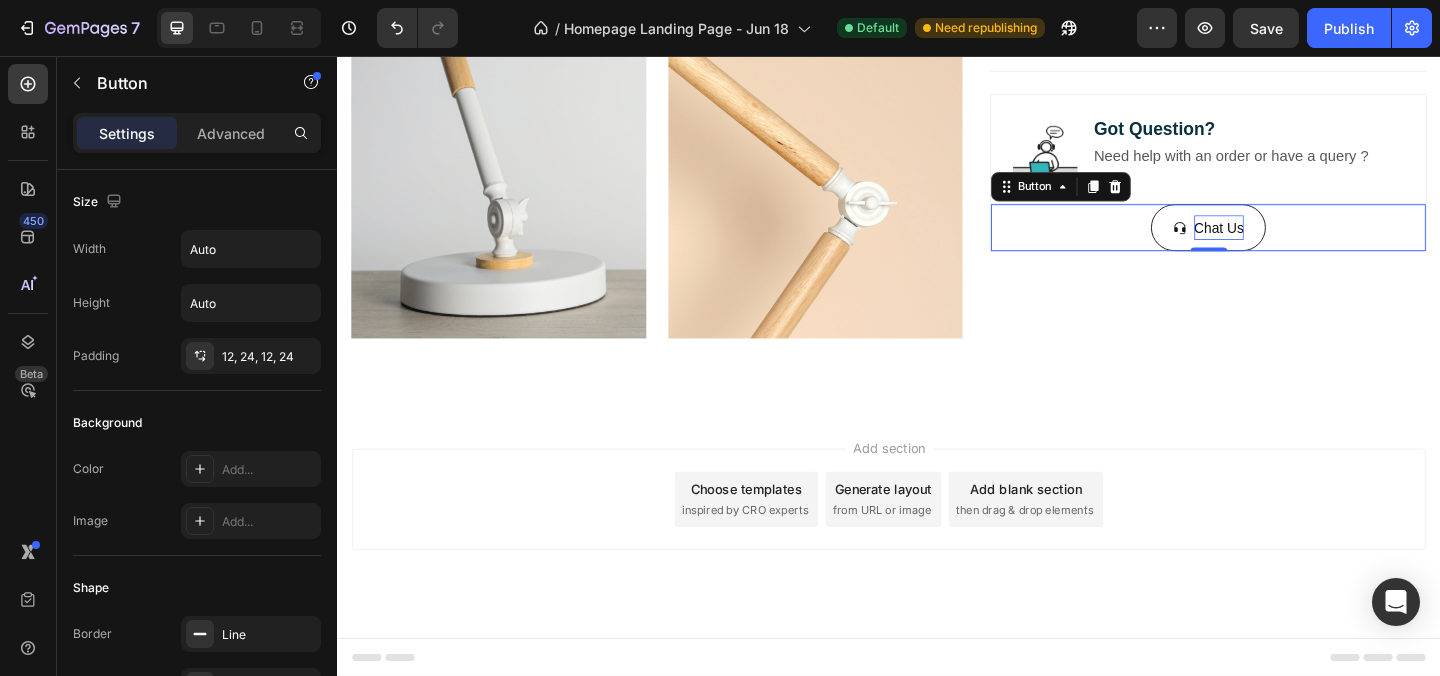 click on "Chat Us Button   0" at bounding box center [1284, 242] 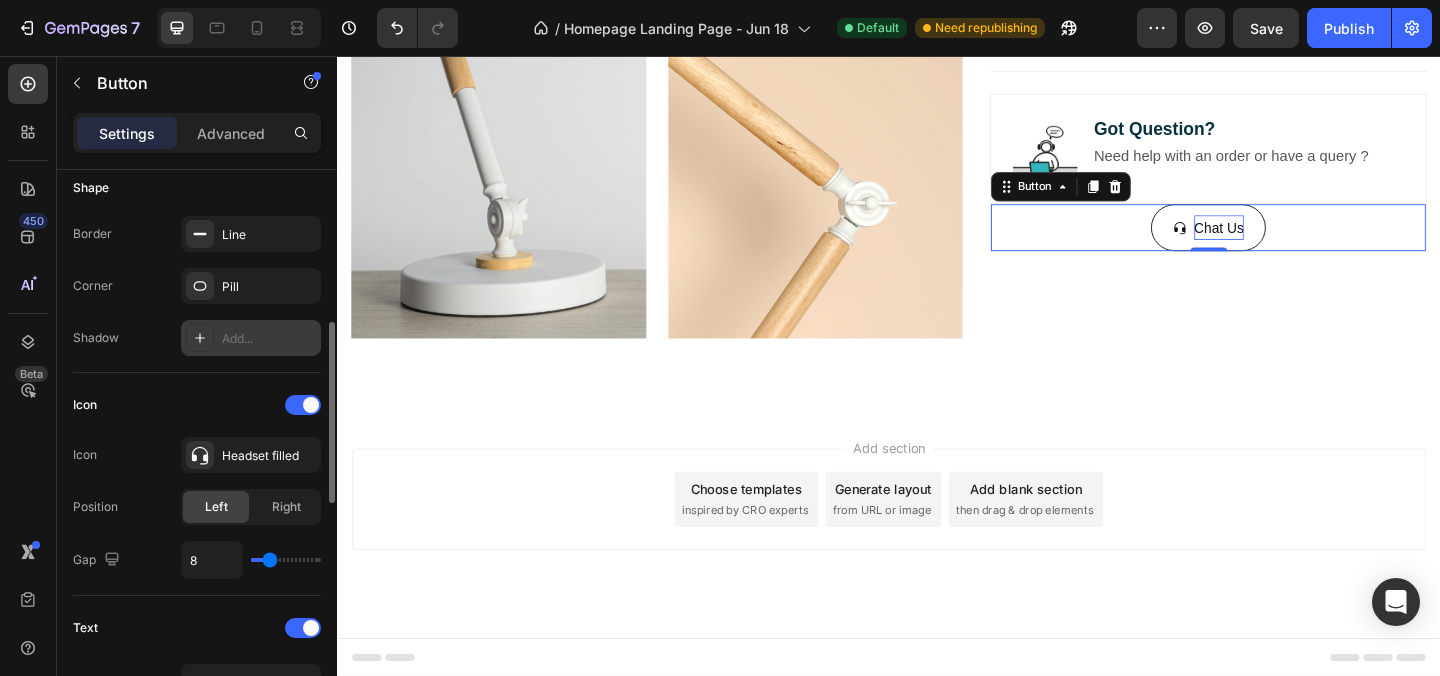 scroll, scrollTop: 428, scrollLeft: 0, axis: vertical 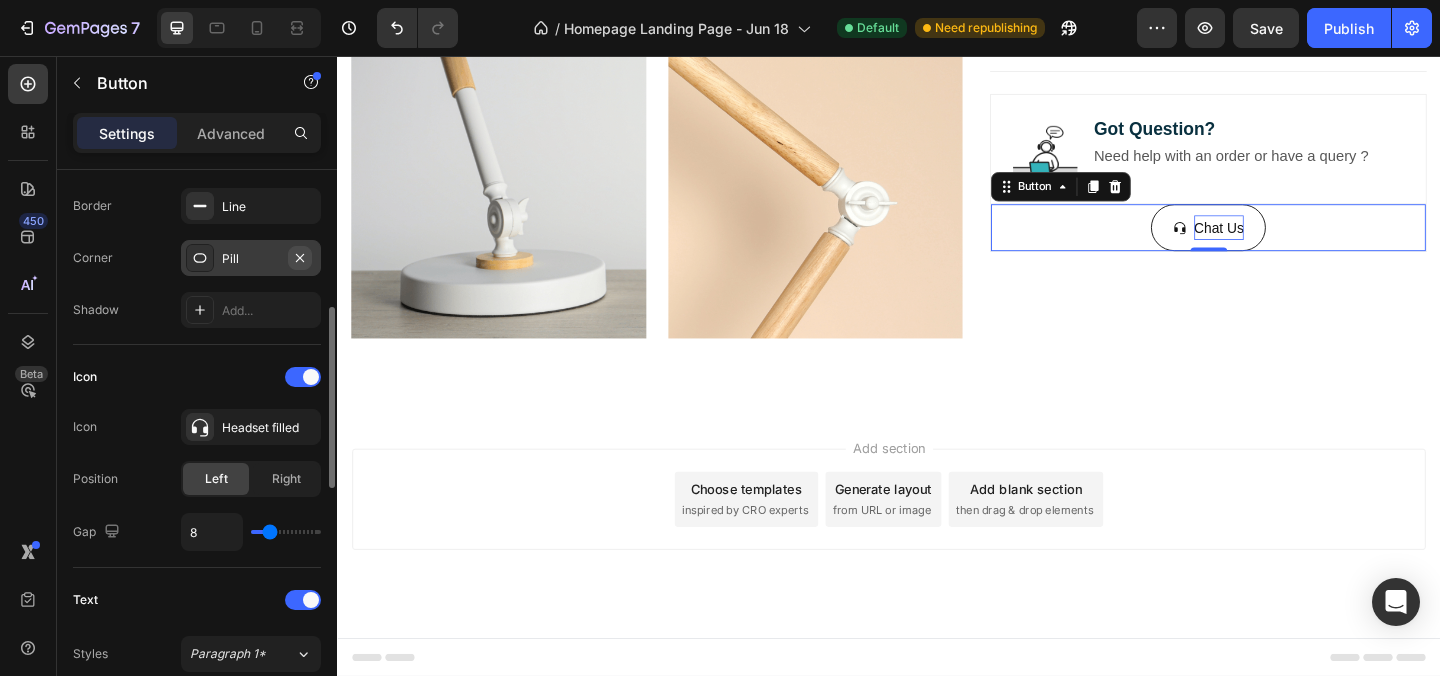 click 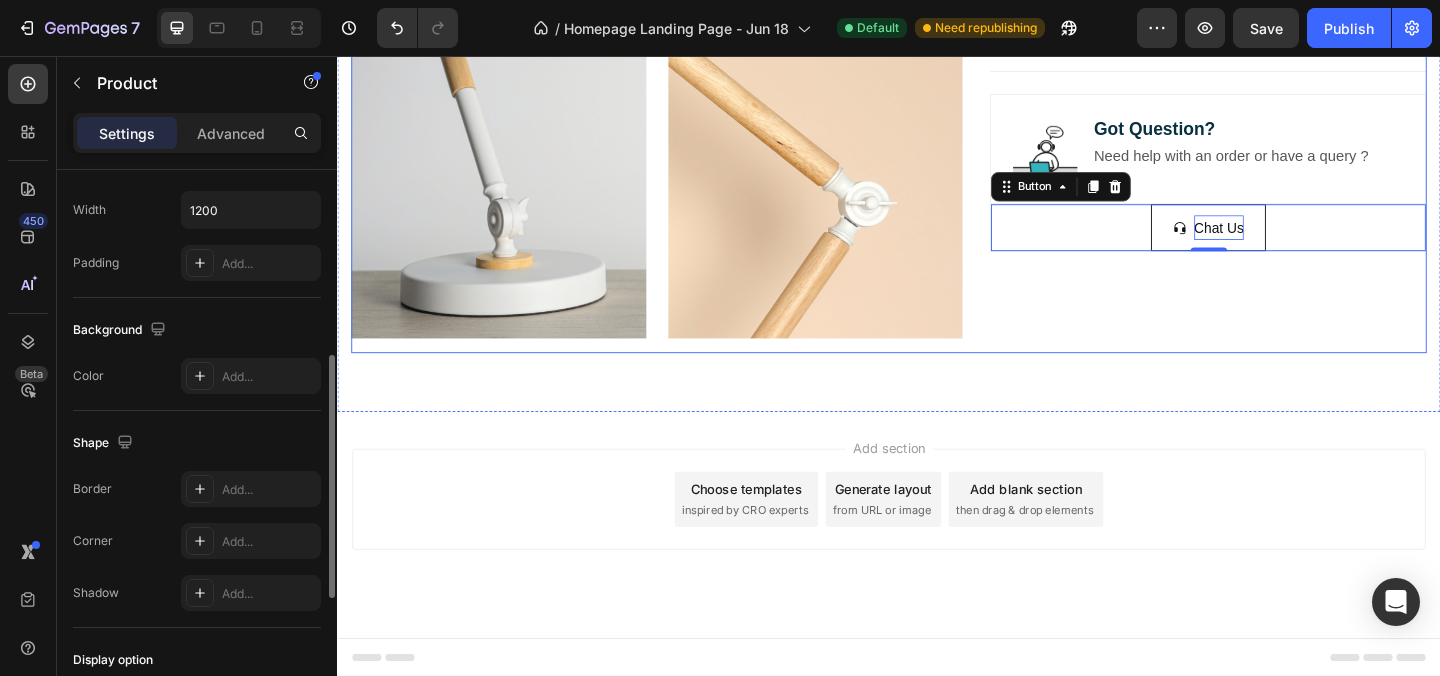 click on "Icon Icon Icon Icon Icon Icon List 2,500+ Verified Reviews! Text Block Row Labubu Random Design Action Figure Product Title ₹ 1,899.00 Product Price Product Price ₹ 799.00 Product Price Product Price Row
HURRY!  ONLY 11 LEFT Stock Counter Quantity: Text Block
1
Product Quantity Buy Now Dynamic Checkout
In-stock, ships within 1-2 days | Free shipping & returns Item List About this item Text Block
✨  Expressive Design:  Instantly recognizable with its quirky smile, wide eyes, and wild hair – Labubu adds a playful vibe to your desk, shelf, or room decor.
💎  Premium Material:  Made from high-quality, durable vinyl for long-lasting charm and a smooth matte finish that feels great to hold.
📏  Perfect Size for Display:  Compact and lightweight – fits effortlessly into your collection, workspace, or even your car dashboard.
🎁  Great Gift Choice:
📦  Image" at bounding box center [1284, -461] 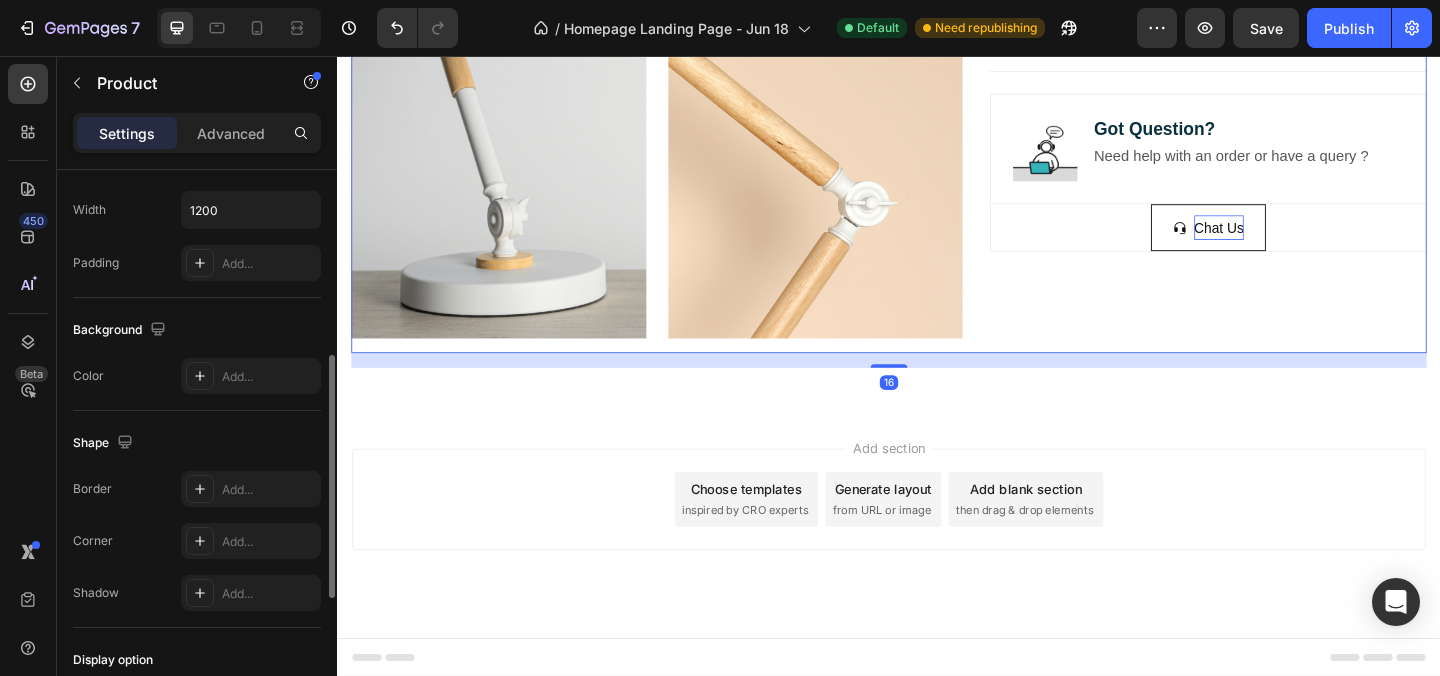 scroll, scrollTop: 0, scrollLeft: 0, axis: both 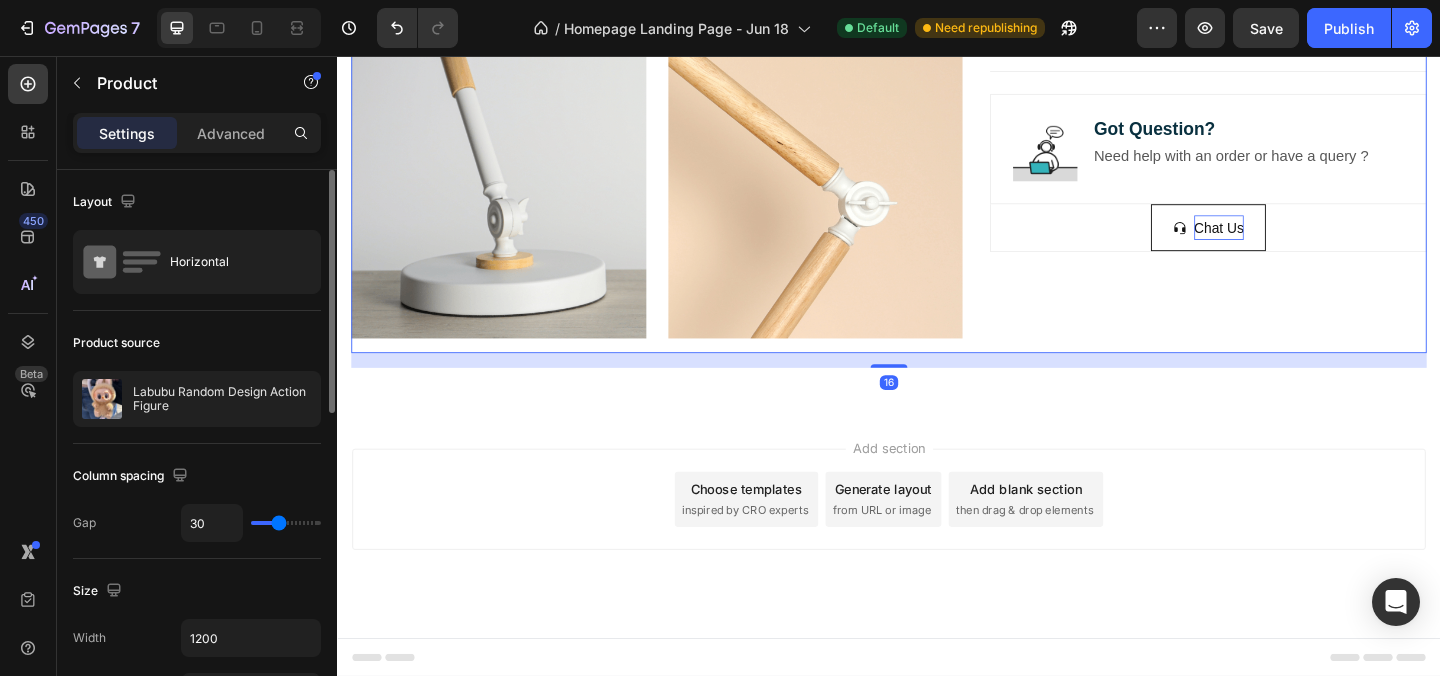 click on "Icon Icon Icon Icon Icon Icon List 2,500+ Verified Reviews! Text Block Row Labubu Random Design Action Figure Product Title ₹ 1,899.00 Product Price Product Price ₹ 799.00 Product Price Product Price Row
HURRY!  ONLY 11 LEFT Stock Counter Quantity: Text Block
1
Product Quantity Buy Now Dynamic Checkout
In-stock, ships within 1-2 days | Free shipping & returns Item List About this item Text Block
✨  Expressive Design:  Instantly recognizable with its quirky smile, wide eyes, and wild hair – Labubu adds a playful vibe to your desk, shelf, or room decor.
💎  Premium Material:  Made from high-quality, durable vinyl for long-lasting charm and a smooth matte finish that feels great to hold.
📏  Perfect Size for Display:  Compact and lightweight – fits effortlessly into your collection, workspace, or even your car dashboard.
🎁  Great Gift Choice:
📦  Image" at bounding box center [1284, -461] 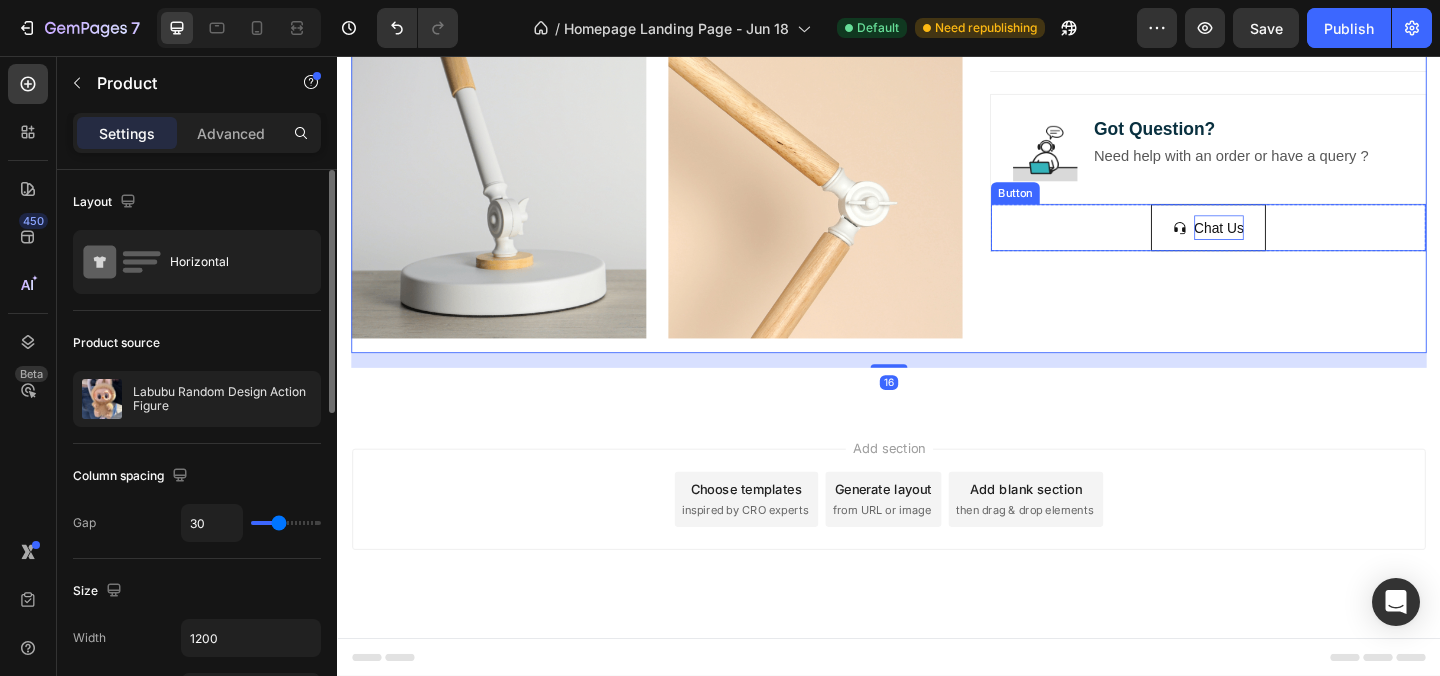 click on "Chat Us Button" at bounding box center (1284, 242) 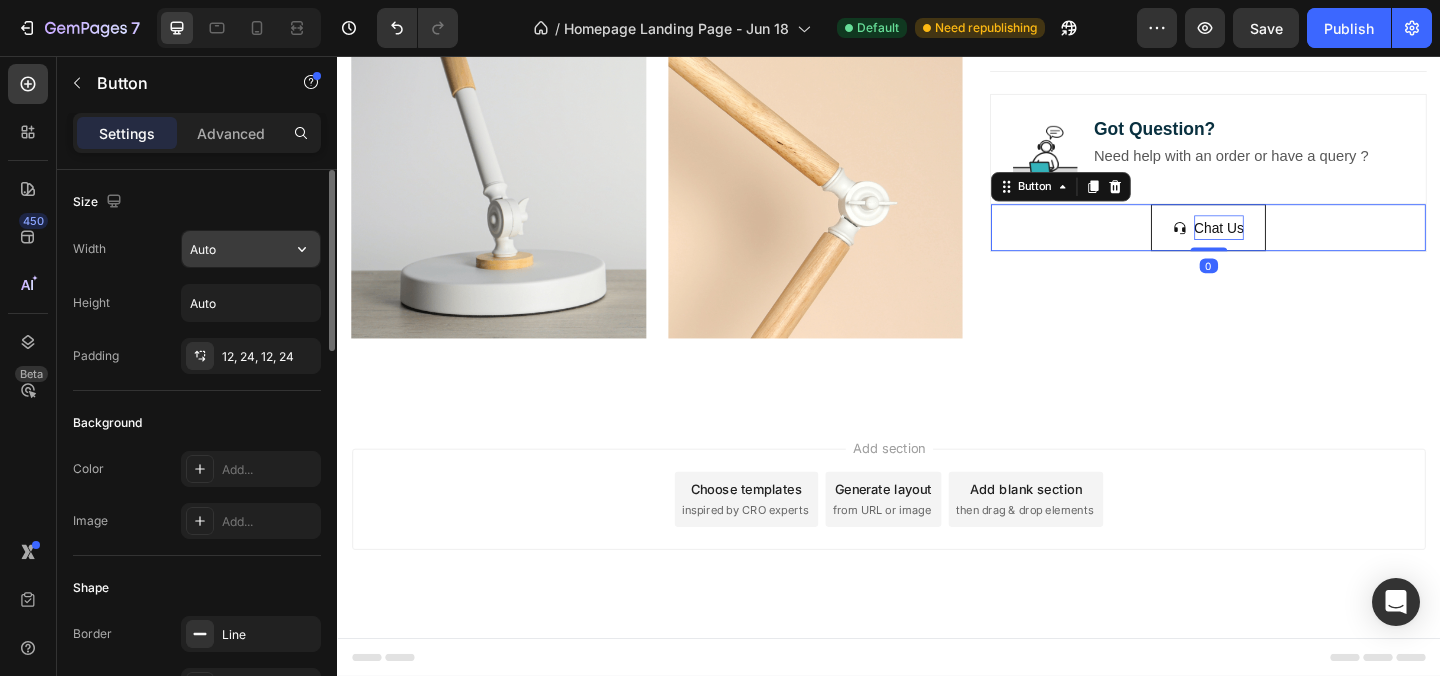 click 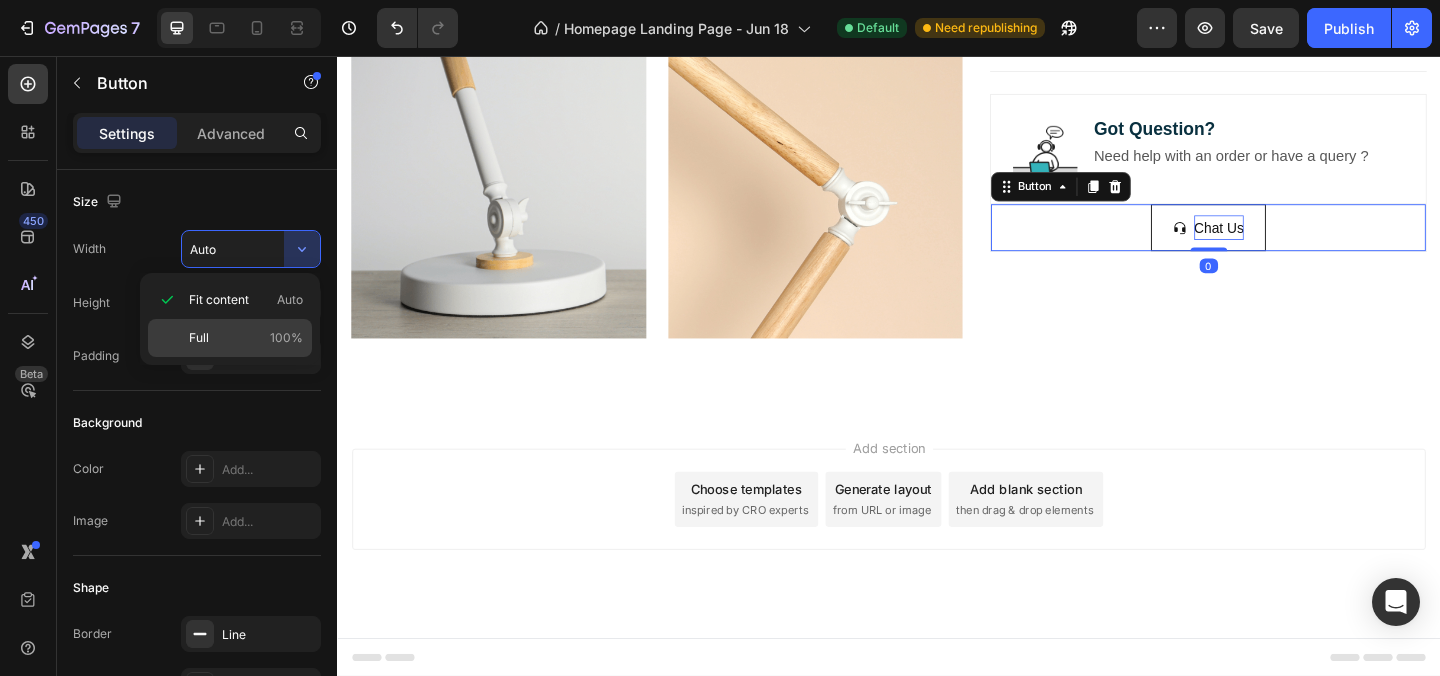 click on "Full 100%" 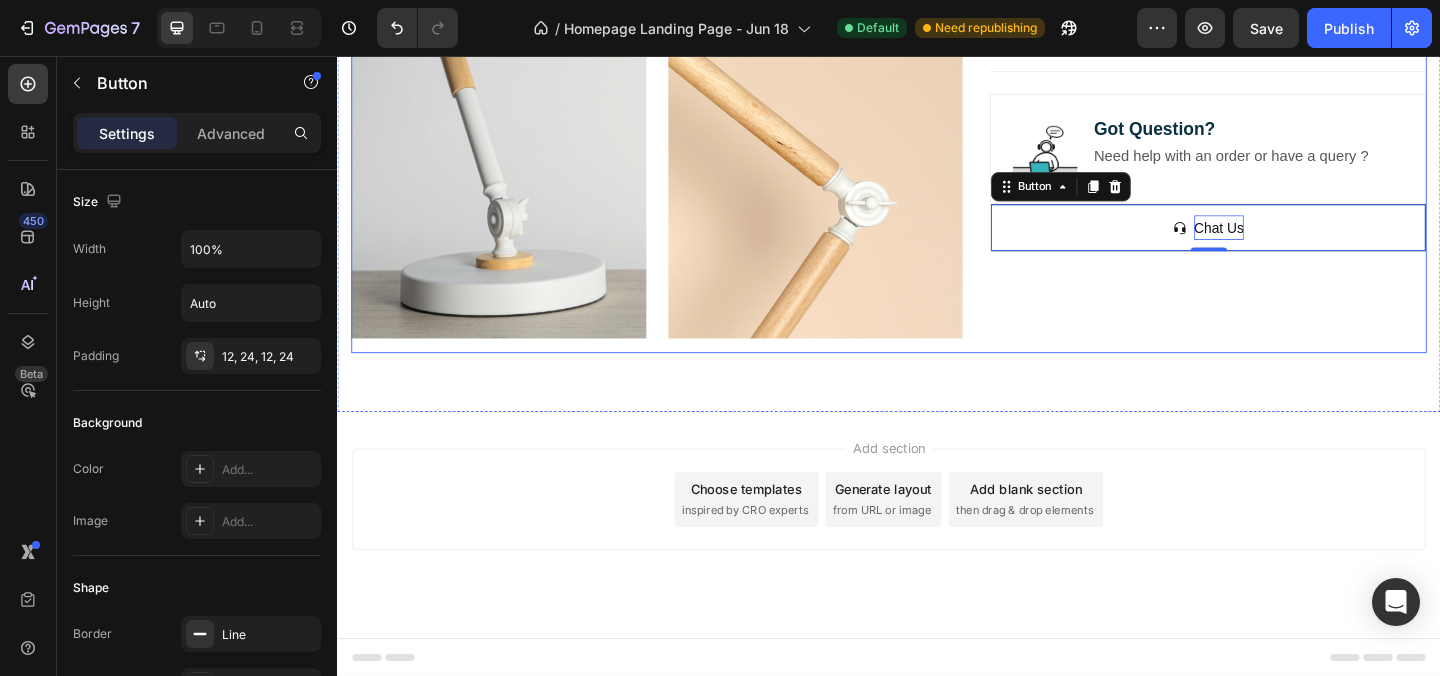click on "Icon Icon Icon Icon Icon Icon List 2,500+ Verified Reviews! Text Block Row Labubu Random Design Action Figure Product Title ₹ 1,899.00 Product Price Product Price ₹ 799.00 Product Price Product Price Row
HURRY!  ONLY 11 LEFT Stock Counter Quantity: Text Block
1
Product Quantity Buy Now Dynamic Checkout
In-stock, ships within 1-2 days | Free shipping & returns Item List About this item Text Block
✨  Expressive Design:  Instantly recognizable with its quirky smile, wide eyes, and wild hair – Labubu adds a playful vibe to your desk, shelf, or room decor.
💎  Premium Material:  Made from high-quality, durable vinyl for long-lasting charm and a smooth matte finish that feels great to hold.
📏  Perfect Size for Display:  Compact and lightweight – fits effortlessly into your collection, workspace, or even your car dashboard.
🎁  Great Gift Choice:
📦  Image" at bounding box center [1284, -461] 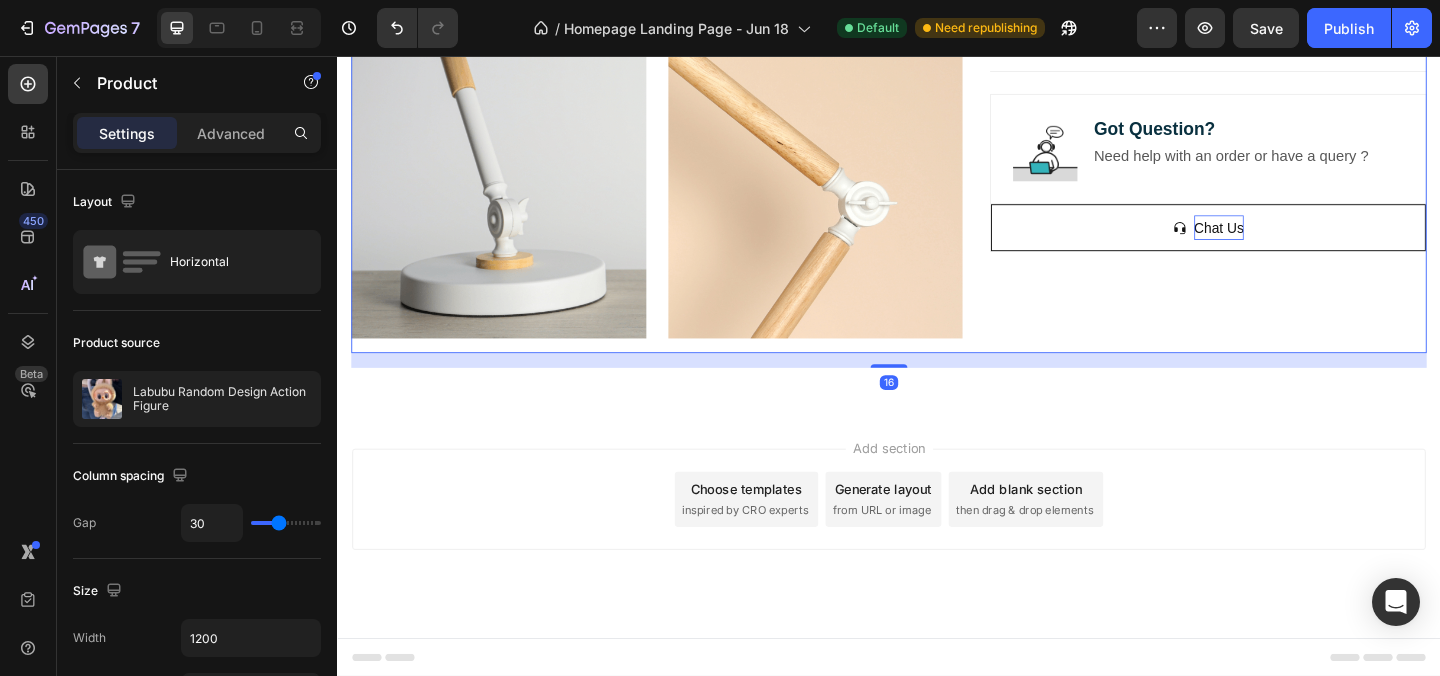click on "Icon Icon Icon Icon Icon Icon List 2,500+ Verified Reviews! Text Block Row Labubu Random Design Action Figure Product Title ₹ 1,899.00 Product Price Product Price ₹ 799.00 Product Price Product Price Row
HURRY!  ONLY 11 LEFT Stock Counter Quantity: Text Block
1
Product Quantity Buy Now Dynamic Checkout
In-stock, ships within 1-2 days | Free shipping & returns Item List About this item Text Block
✨  Expressive Design:  Instantly recognizable with its quirky smile, wide eyes, and wild hair – Labubu adds a playful vibe to your desk, shelf, or room decor.
💎  Premium Material:  Made from high-quality, durable vinyl for long-lasting charm and a smooth matte finish that feels great to hold.
📏  Perfect Size for Display:  Compact and lightweight – fits effortlessly into your collection, workspace, or even your car dashboard.
🎁  Great Gift Choice:
📦  Image" at bounding box center (1284, -461) 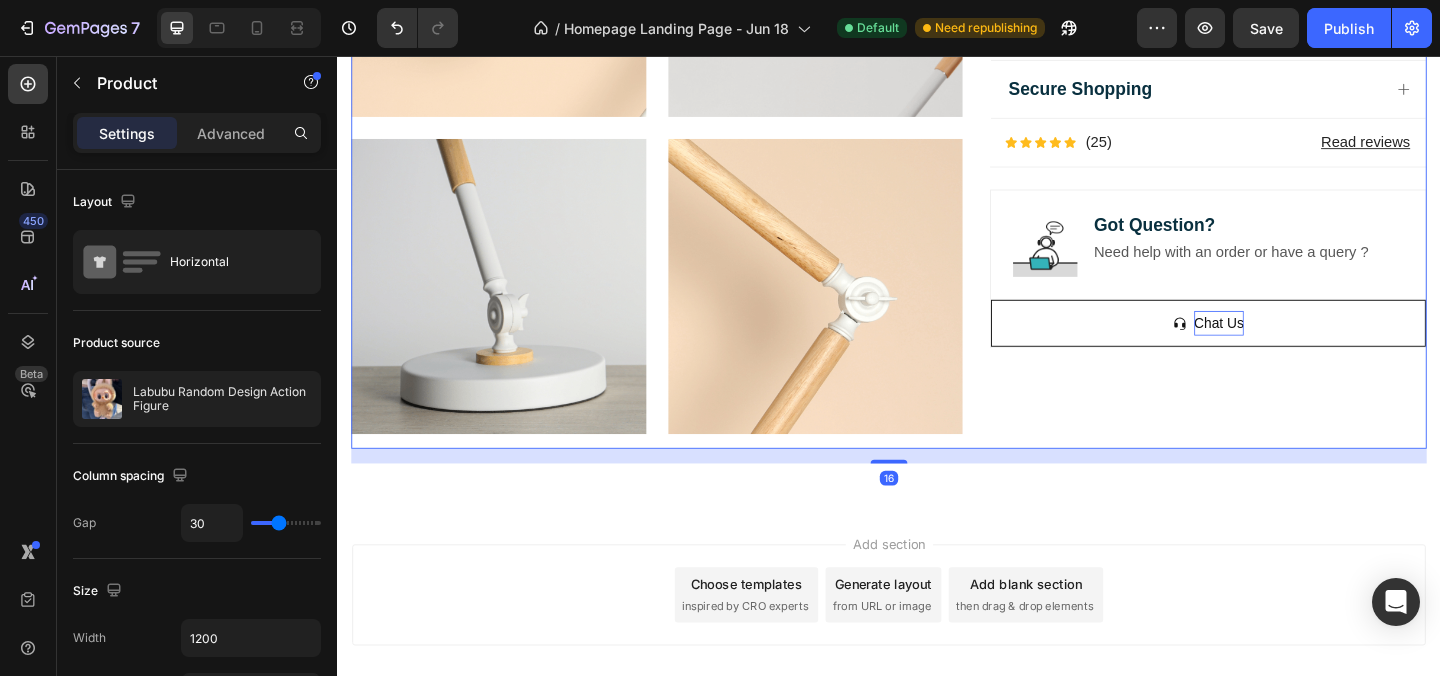scroll, scrollTop: 4130, scrollLeft: 0, axis: vertical 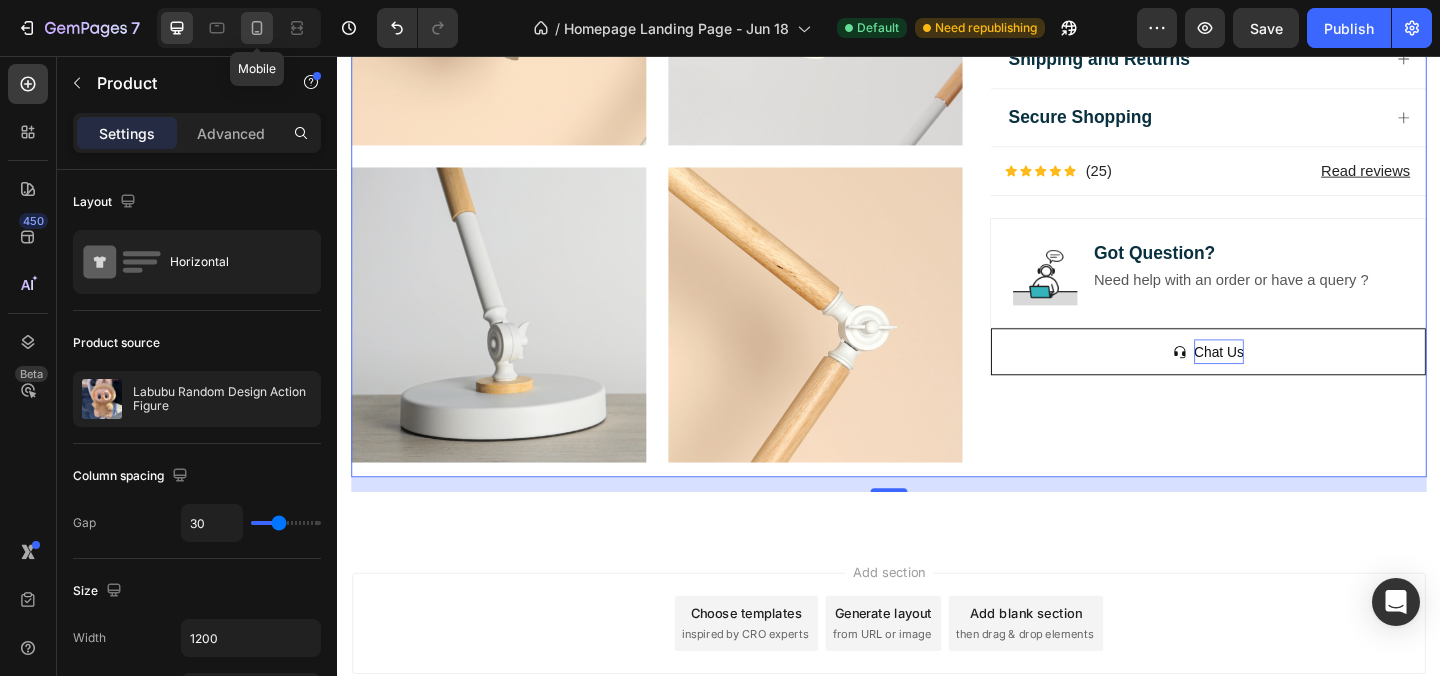 click 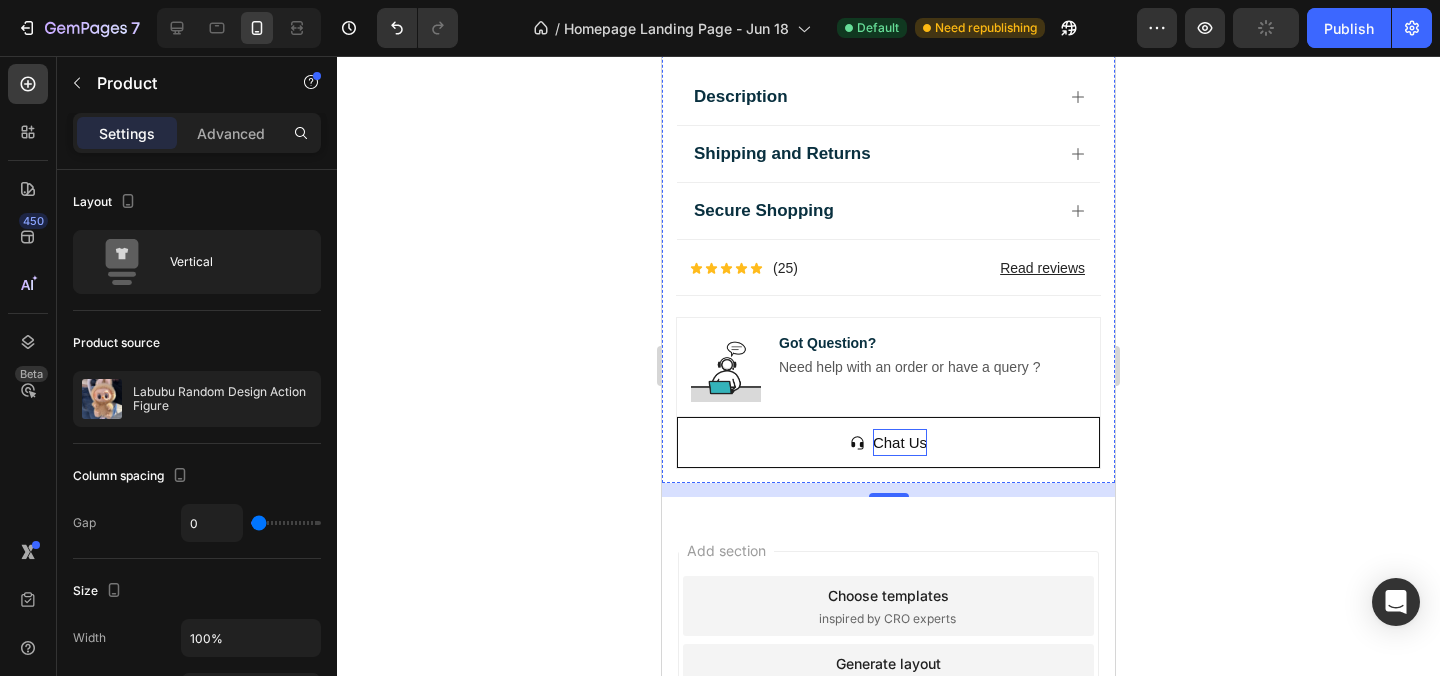 scroll, scrollTop: 4182, scrollLeft: 0, axis: vertical 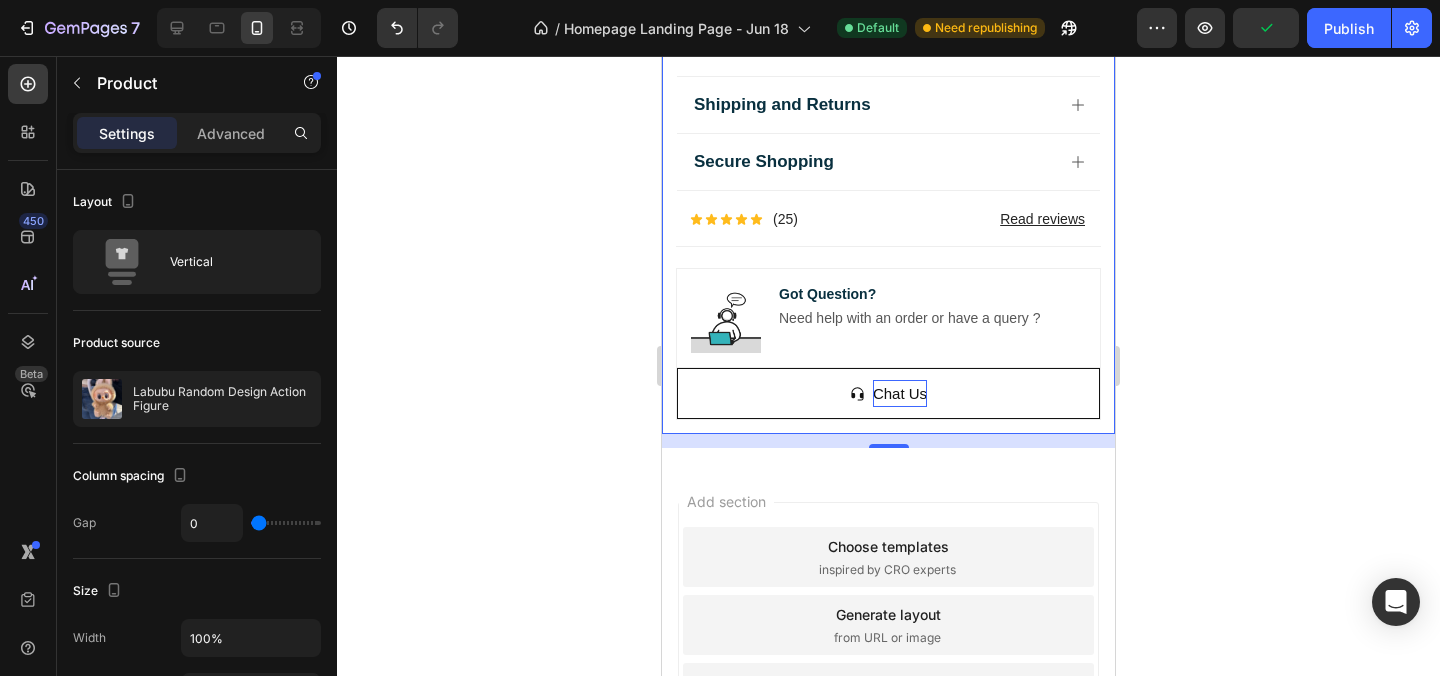 click 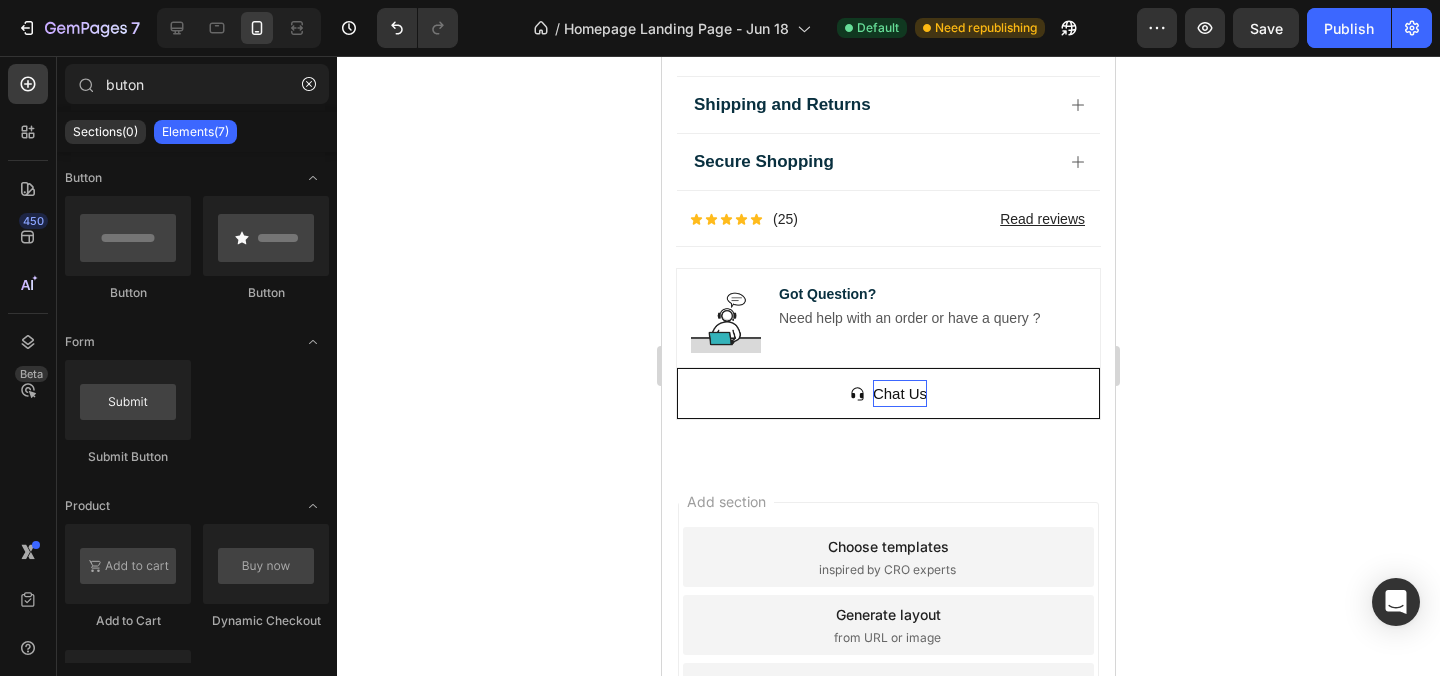click at bounding box center (239, 28) 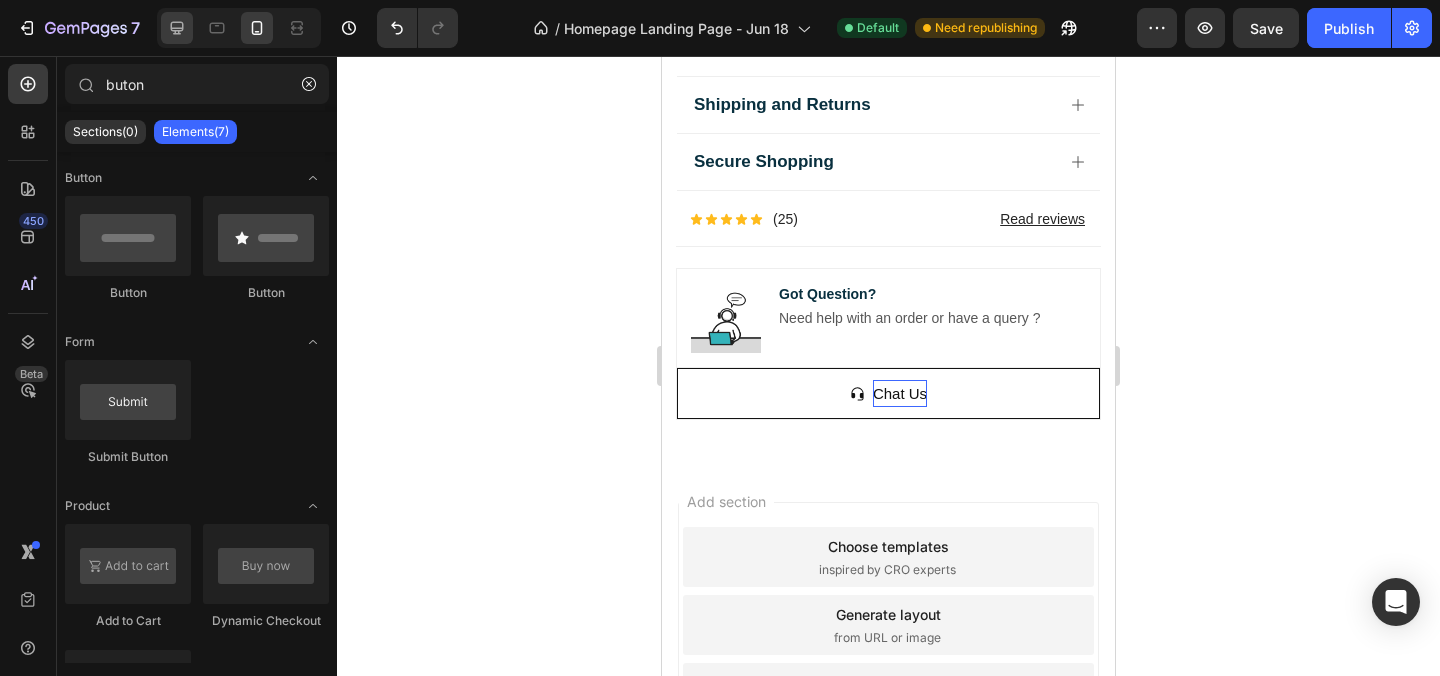 click 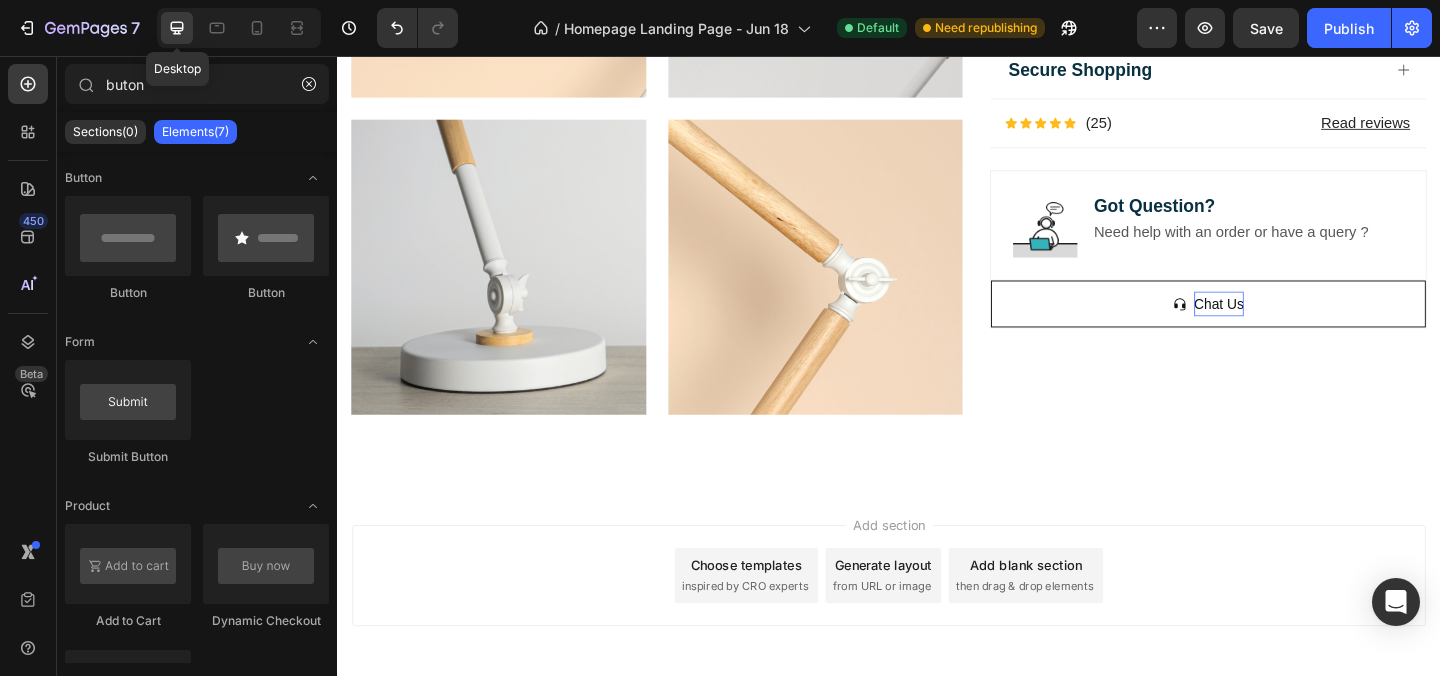 scroll, scrollTop: 4194, scrollLeft: 0, axis: vertical 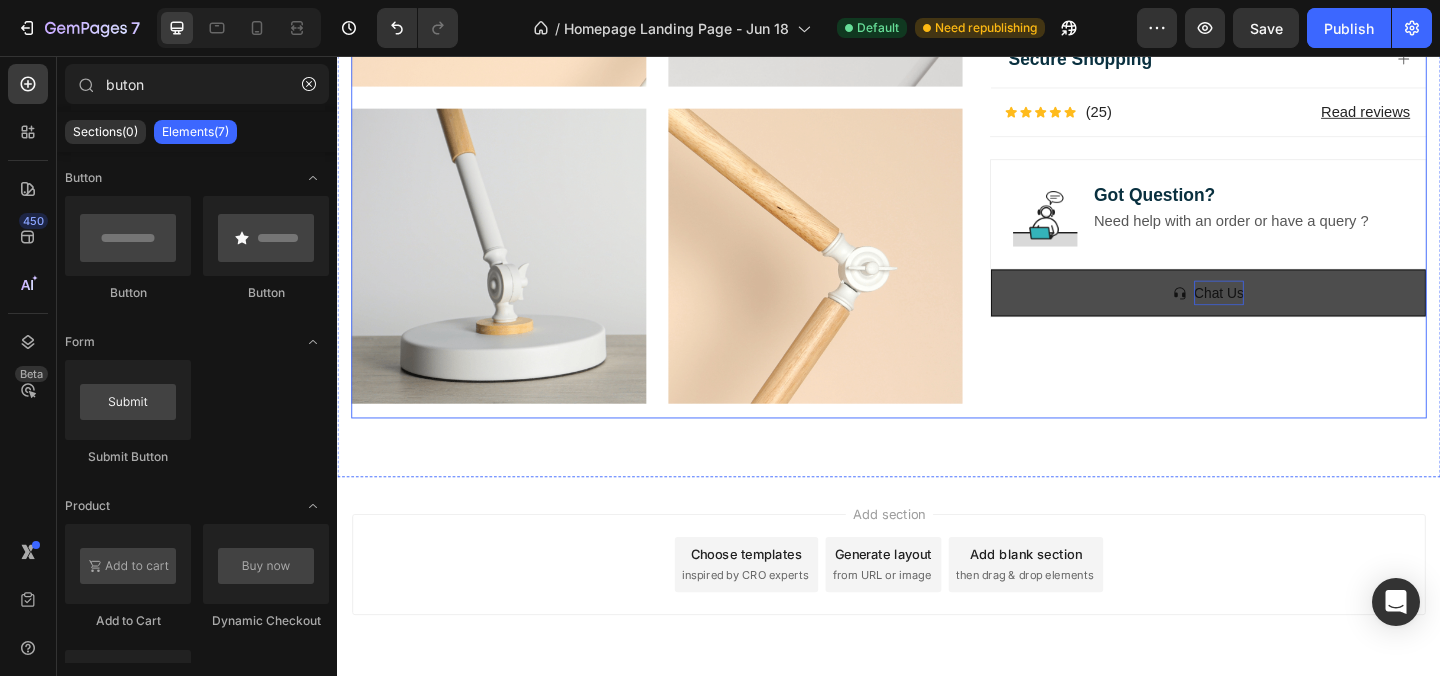 click on "Chat Us" at bounding box center (1284, 313) 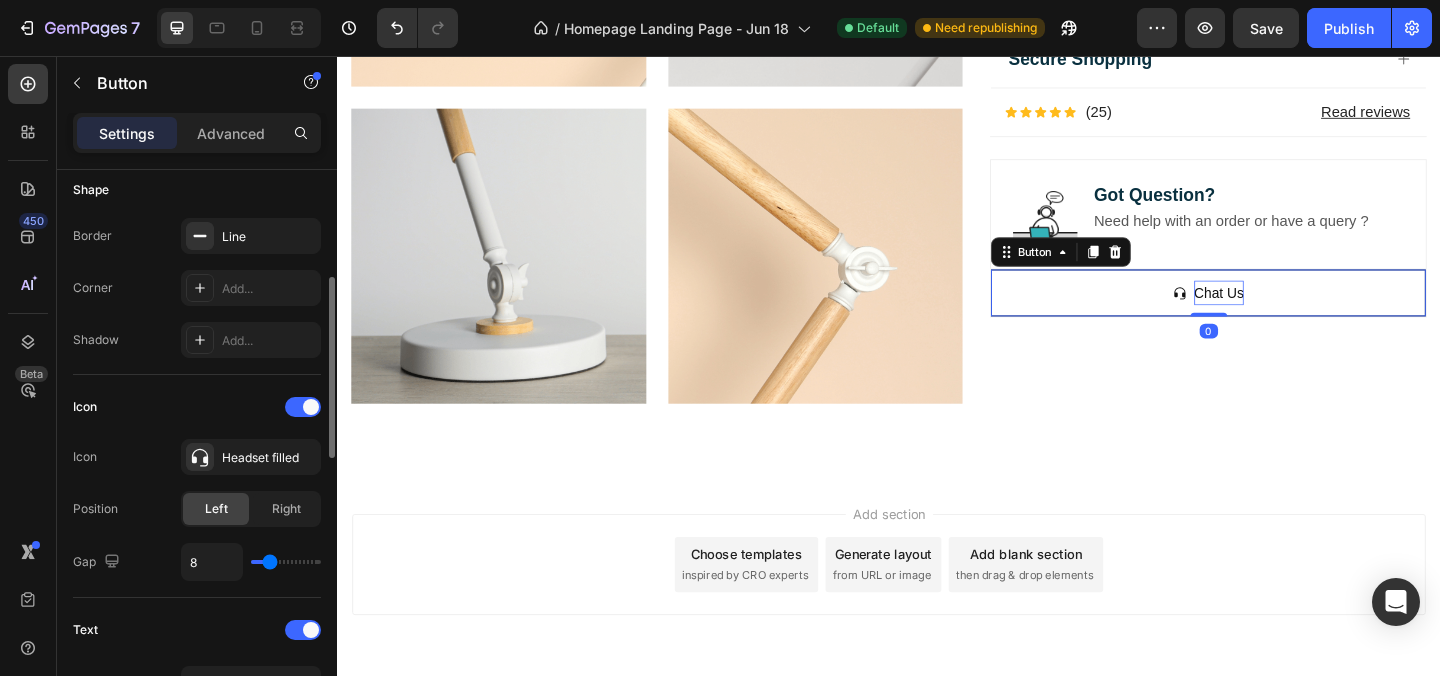 scroll, scrollTop: 402, scrollLeft: 0, axis: vertical 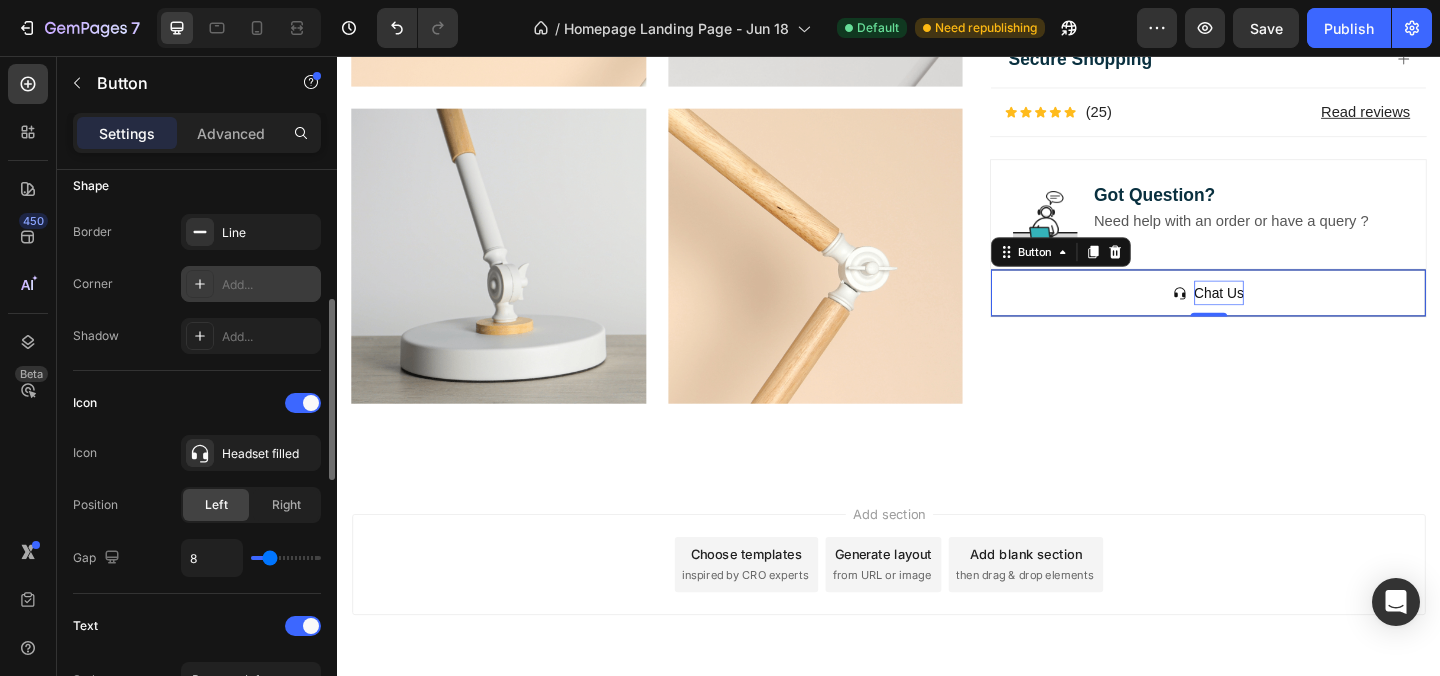 click 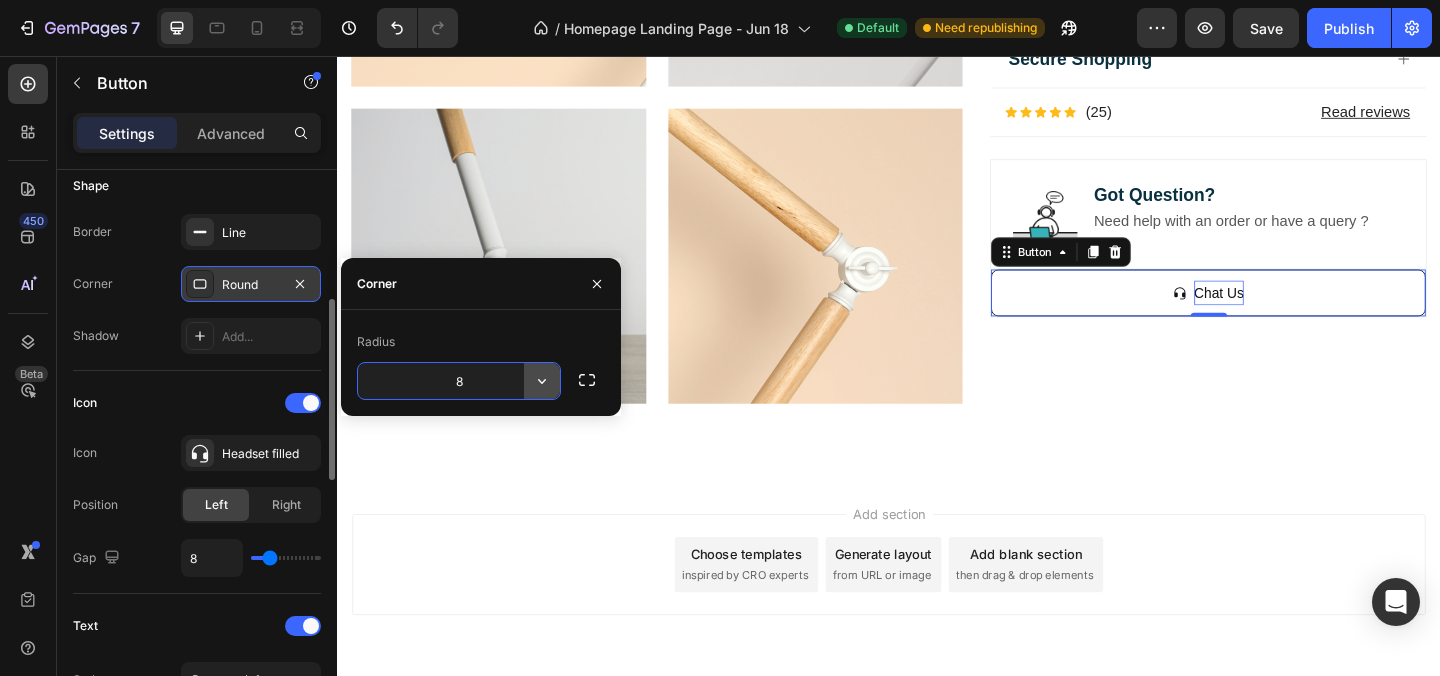 click 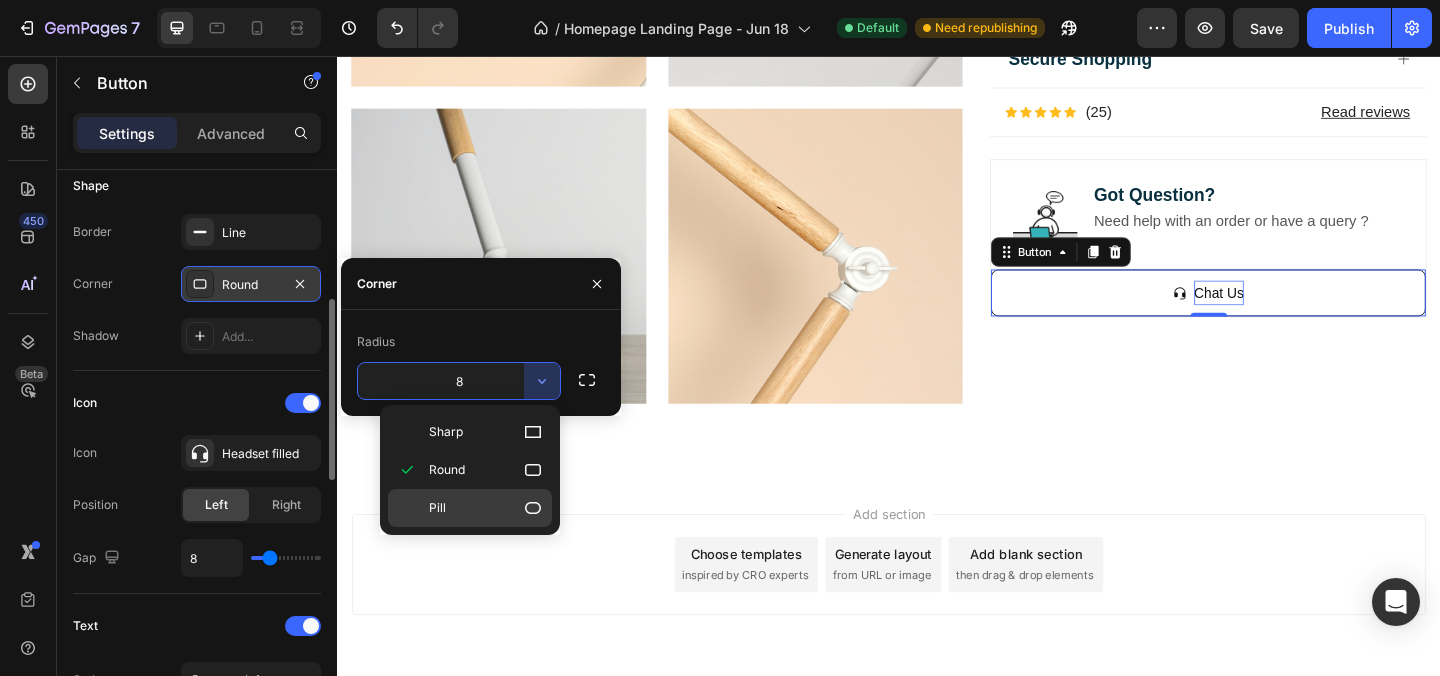 click on "Pill" 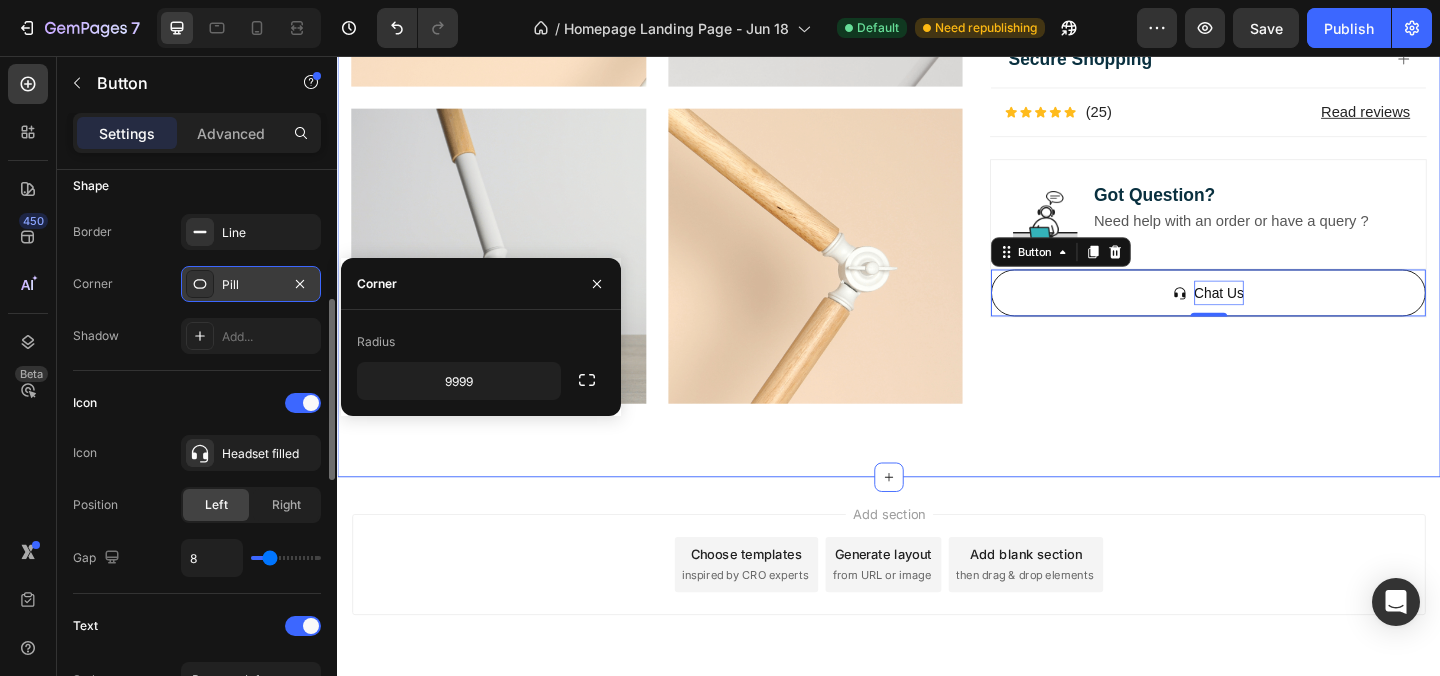 click on "Image Lorem ipsum dolor sit amet, consectetur adipiscing elit Text Block Image Adorable Expression Text Block Row Quirky smile, wild hair, and playful eyes that steal the spotlight instantly. Text Block Row Image High-Quality Build Text Block Row Made from premium vinyl material with soft texture and durable finish. Text Block Row Row Image Perfect Display Size Text Block Row Lightweight and compact – ideal for your desk, shelf, or even your car! Text Block Row Image Collector's Edition Text Block Row Comes in special packaging – ideal for gifting or preserving value. Text Block Row Row Image Image Row Image Image Row Row
Product Images Icon Icon Icon Icon Icon Icon List 2,500+ Verified Reviews! Text Block Row Labubu Random Design Action Figure Product Title ₹ 1,899.00 Product Price Product Price ₹ 799.00 Product Price Product Price Row
HURRY!  ONLY 11 LEFT Stock Counter Quantity: Text Block
1
Product Quantity Buy Now" at bounding box center (937, -398) 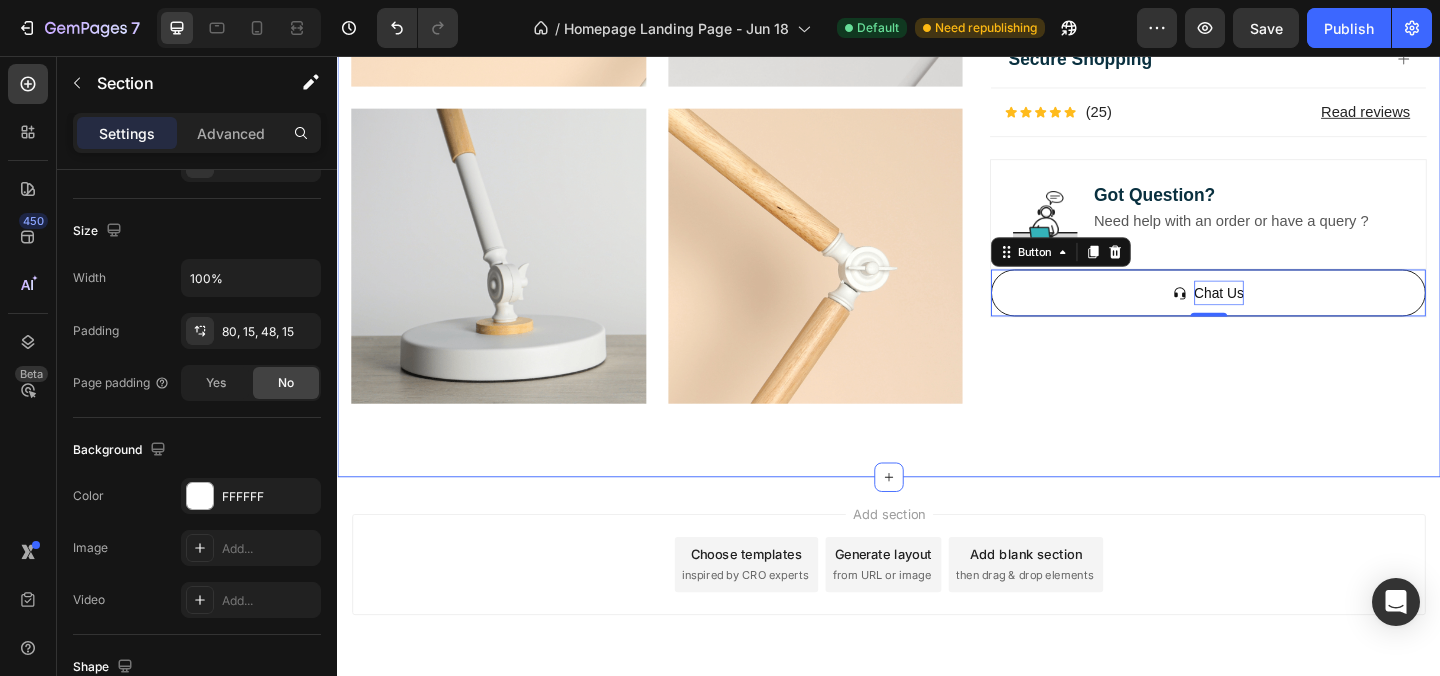 scroll, scrollTop: 0, scrollLeft: 0, axis: both 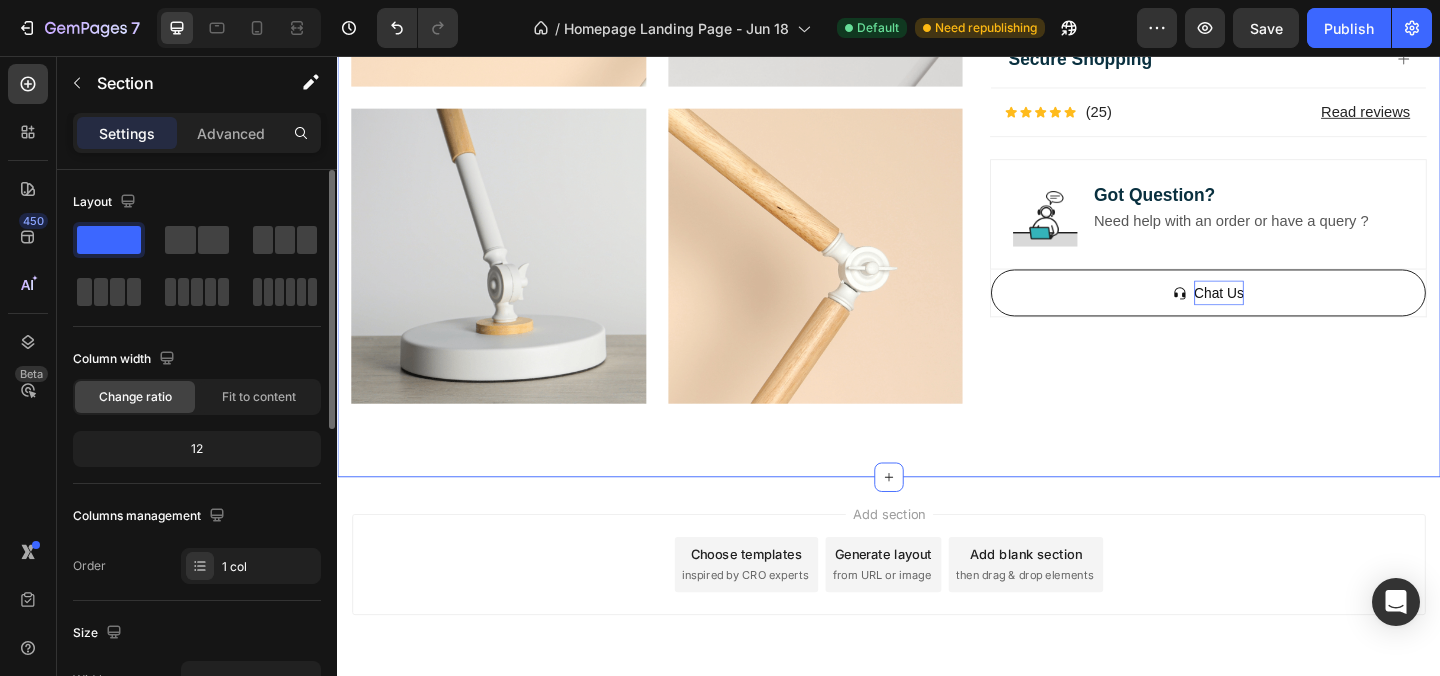 click on "Image Lorem ipsum dolor sit amet, consectetur adipiscing elit Text Block Image Adorable Expression Text Block Row Quirky smile, wild hair, and playful eyes that steal the spotlight instantly. Text Block Row Image High-Quality Build Text Block Row Made from premium vinyl material with soft texture and durable finish. Text Block Row Row Image Perfect Display Size Text Block Row Lightweight and compact – ideal for your desk, shelf, or even your car! Text Block Row Image Collector's Edition Text Block Row Comes in special packaging – ideal for gifting or preserving value. Text Block Row Row Image Image Row Image Image Row Row
Product Images Icon Icon Icon Icon Icon Icon List 2,500+ Verified Reviews! Text Block Row Labubu Random Design Action Figure Product Title ₹ 1,899.00 Product Price Product Price ₹ 799.00 Product Price Product Price Row
HURRY!  ONLY 11 LEFT Stock Counter Quantity: Text Block
1
Product Quantity Buy Now" at bounding box center (937, -398) 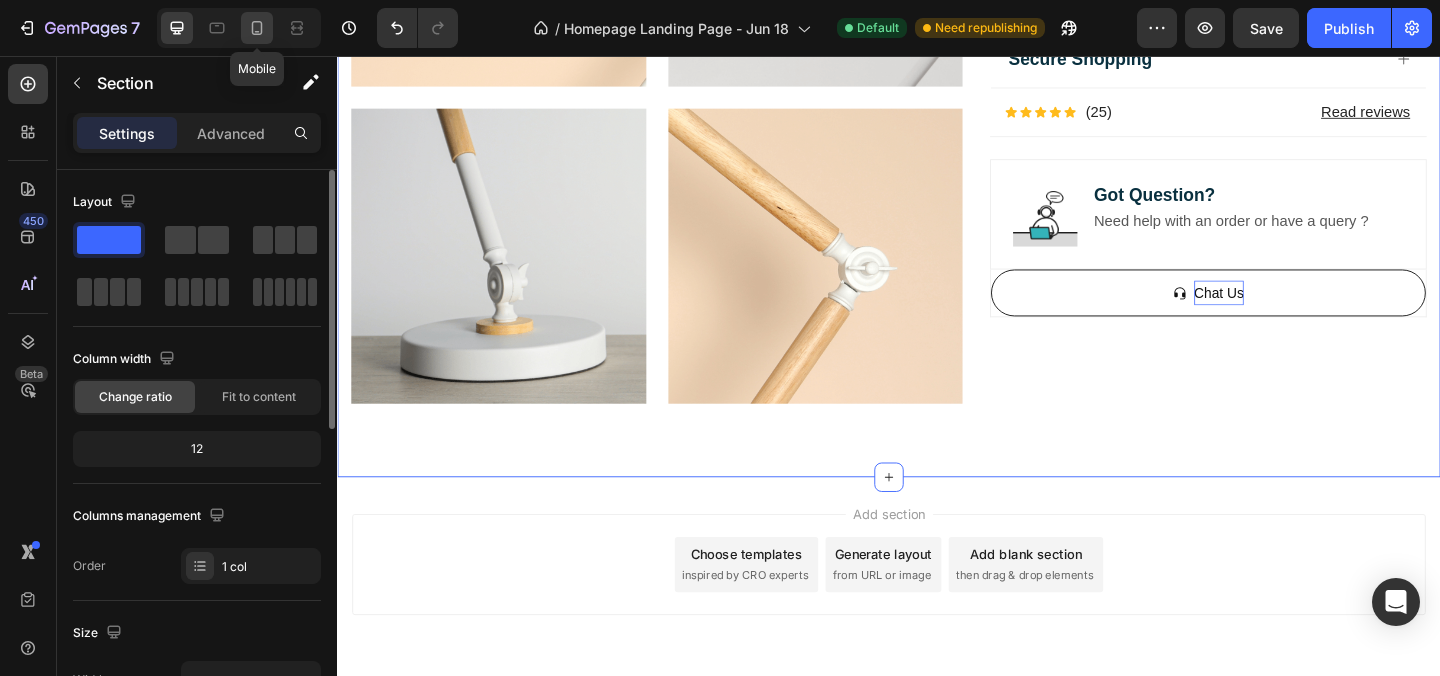 click 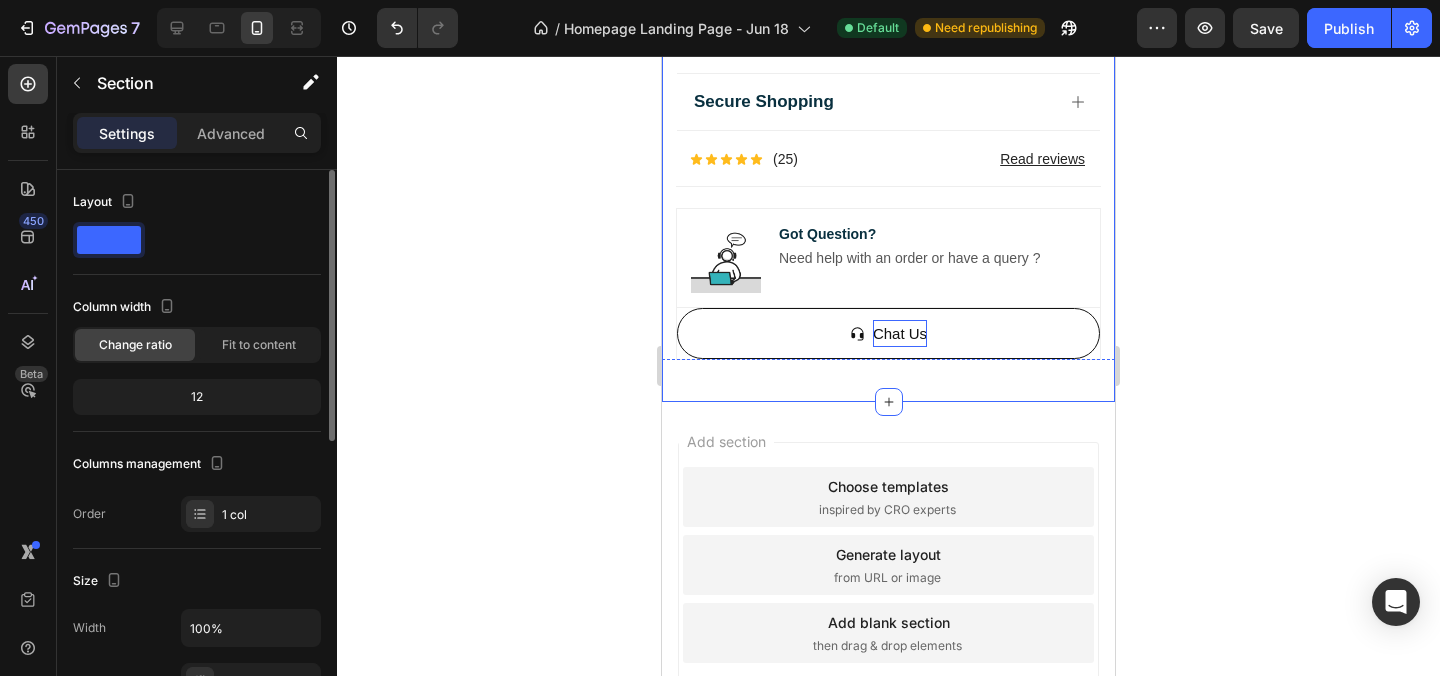 scroll, scrollTop: 4282, scrollLeft: 0, axis: vertical 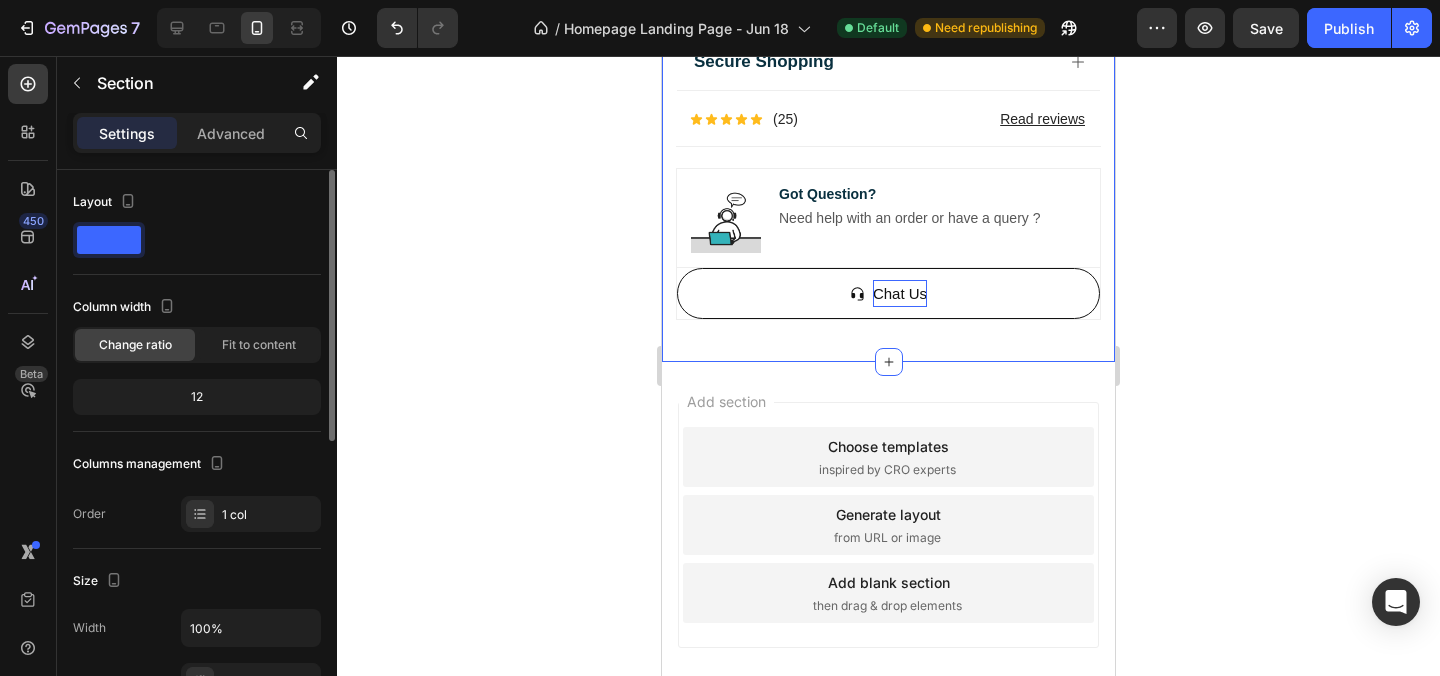 click on "Image Lorem ipsum dolor sit amet, consectetur adipiscing elit Text Block Image Adorable Expression Text Block Row Quirky smile, wild hair, and playful eyes that steal the spotlight instantly. Text Block Row Image High-Quality Build Text Block Row Made from premium vinyl material with soft texture and durable finish. Text Block Row Row Image Perfect Display Size Text Block Row Lightweight and compact – ideal for your desk, shelf, or even your car! Text Block Row Image Collector's Edition Text Block Row Comes in special packaging – ideal for gifting or preserving value. Text Block Row Row Image Image Row Image Image Row Row
Product Images Icon Icon Icon Icon Icon Icon List 2,500+ Verified Reviews! Text Block Row Labubu Random Design Action Figure Product Title ₹ 1,899.00 Product Price Product Price ₹ 799.00 Product Price Product Price Row
HURRY!  ONLY 11 LEFT Stock Counter Quantity: Text Block
1
Product Quantity Buy Now Dynamic Checkout Item List" at bounding box center (888, -566) 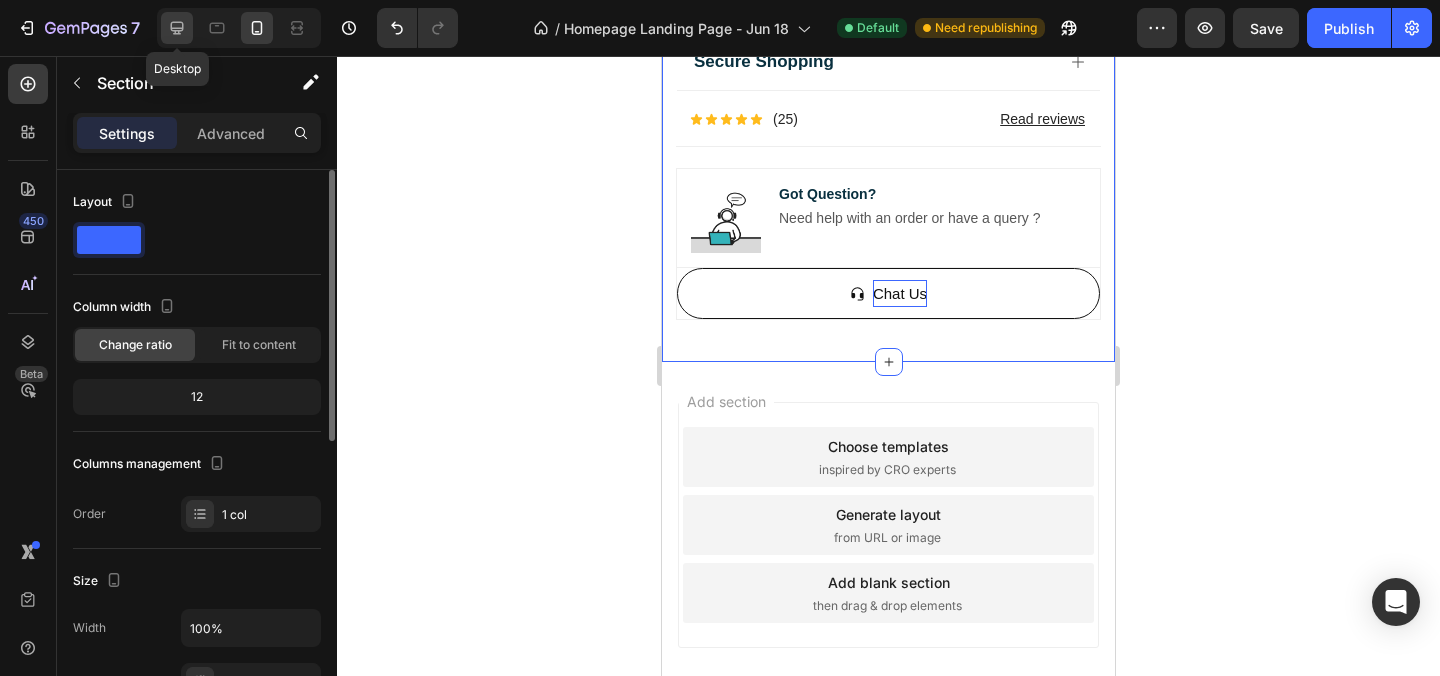 click 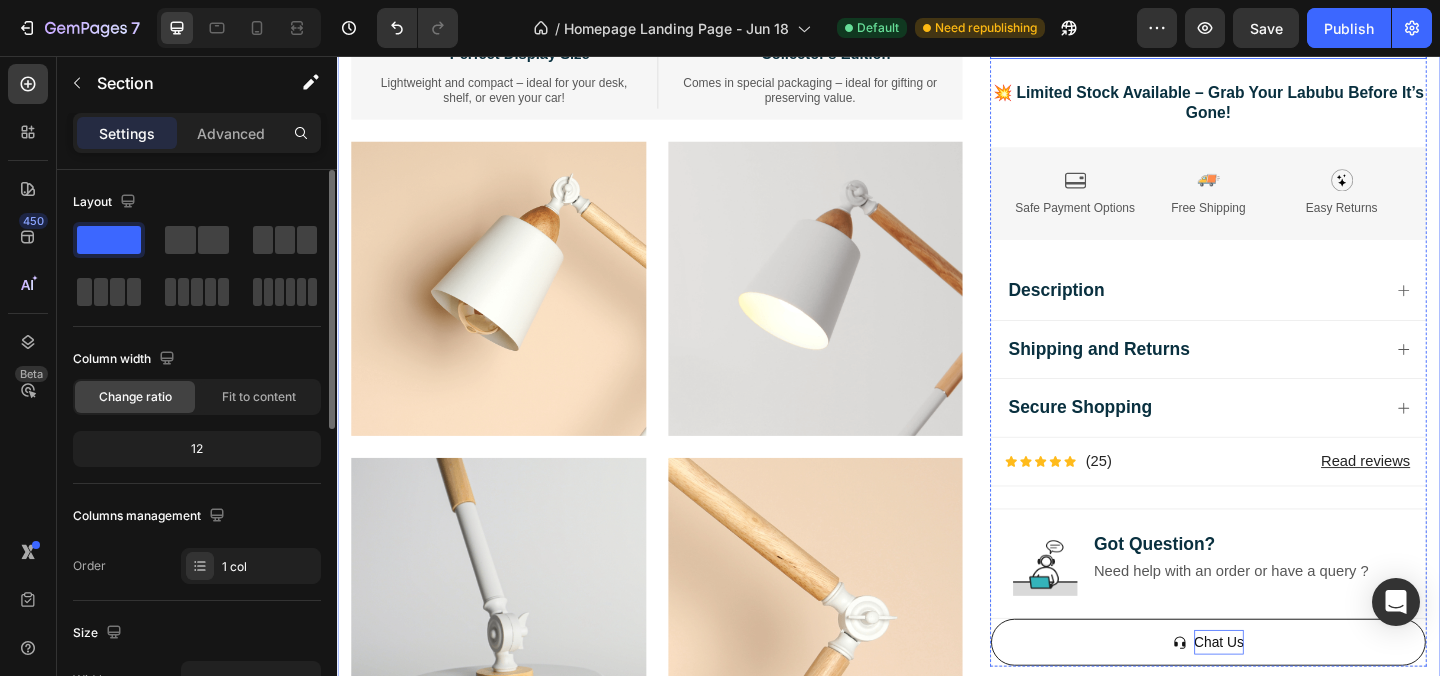 scroll, scrollTop: 3896, scrollLeft: 0, axis: vertical 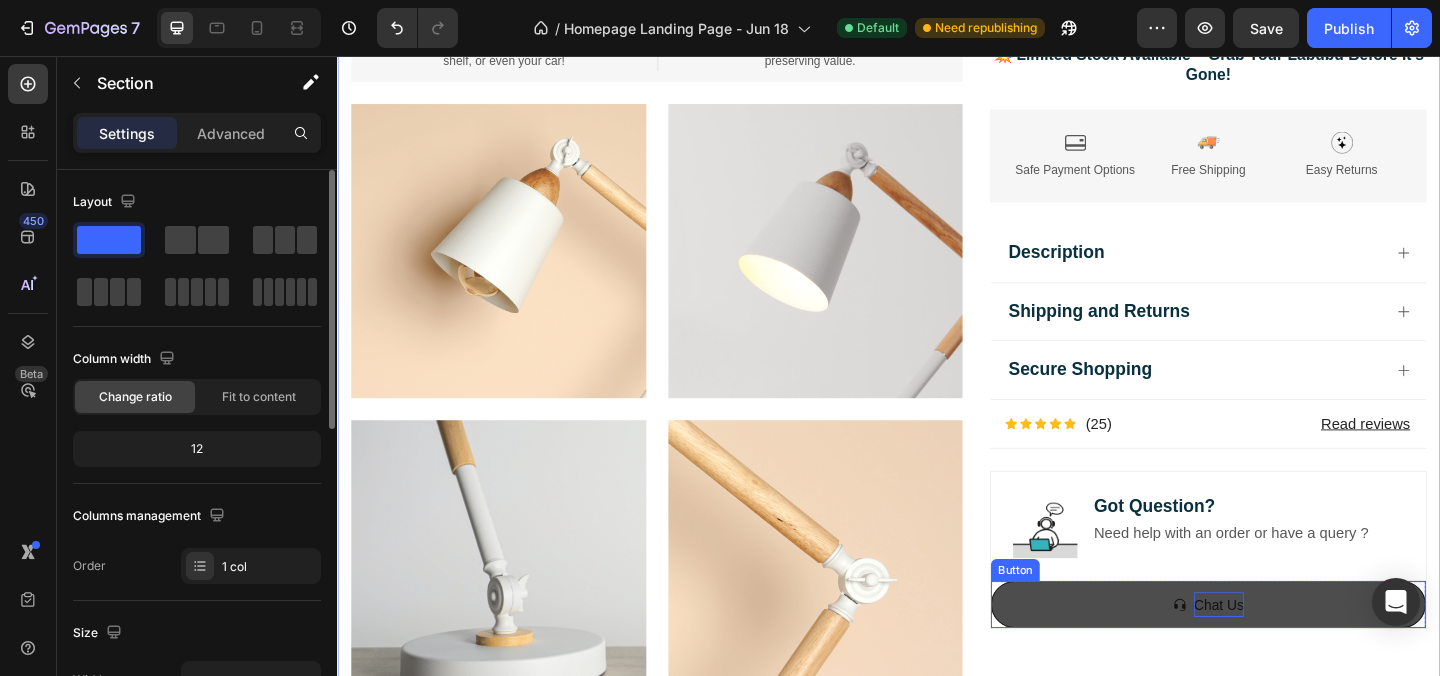 click on "Chat Us" at bounding box center [1284, 652] 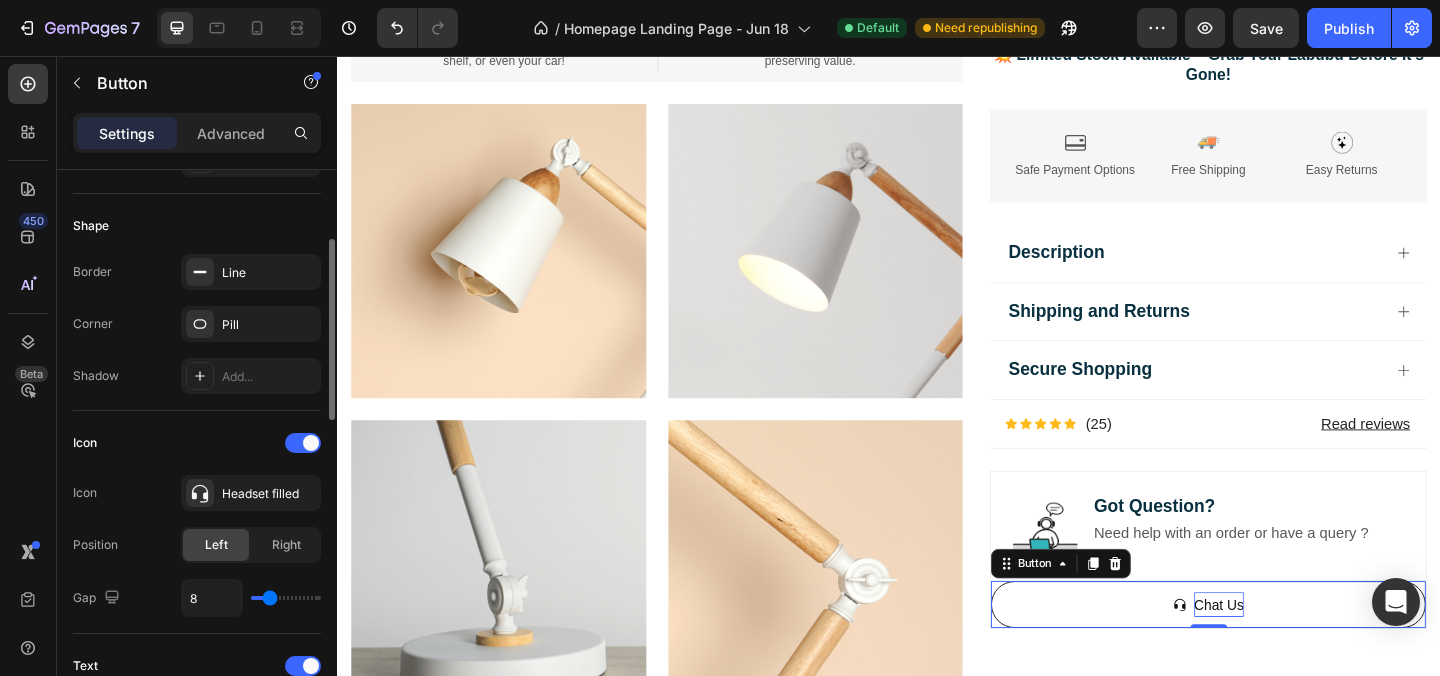 scroll, scrollTop: 321, scrollLeft: 0, axis: vertical 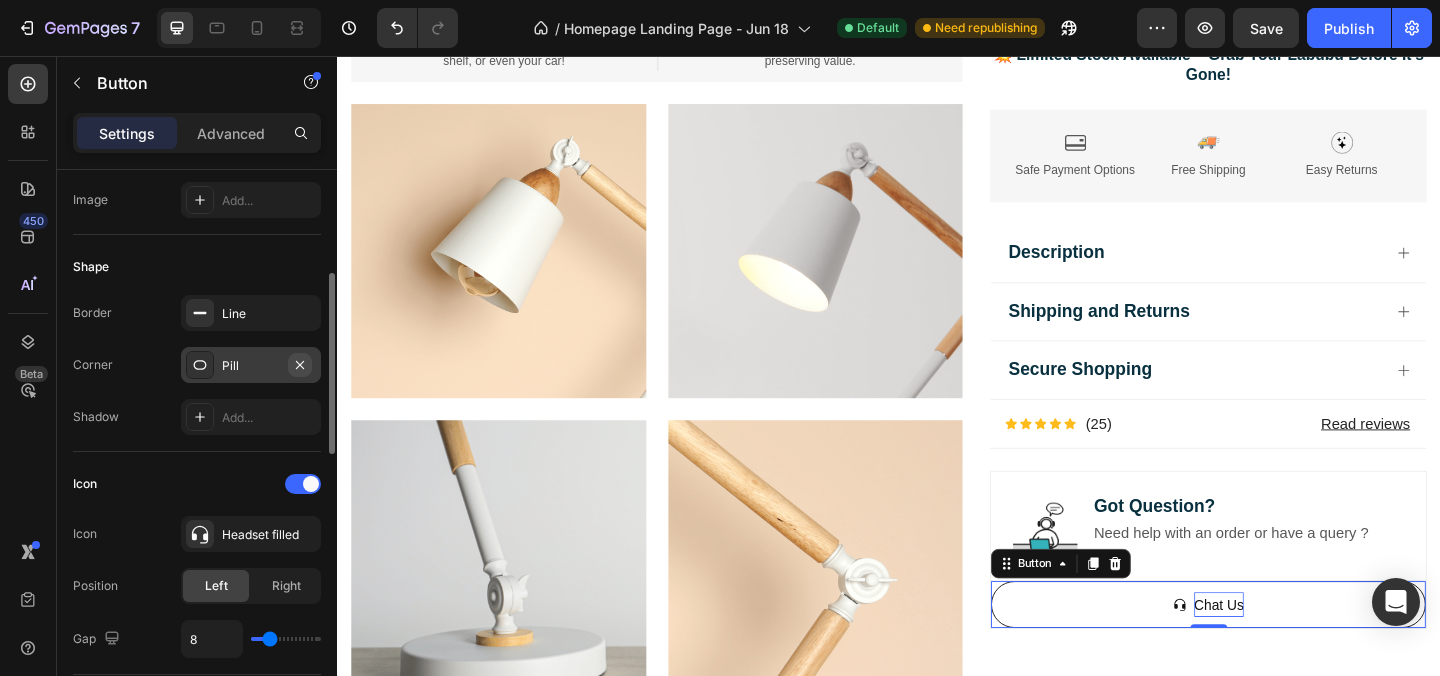 click 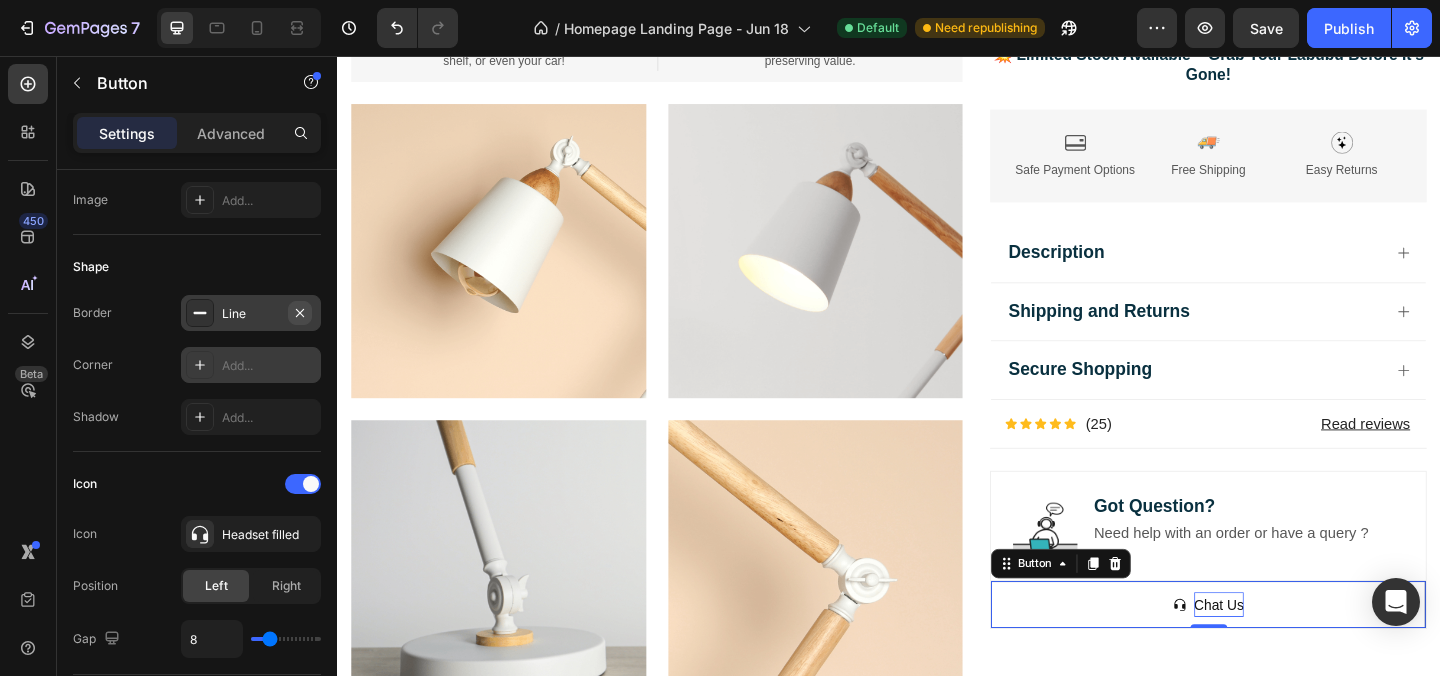 click 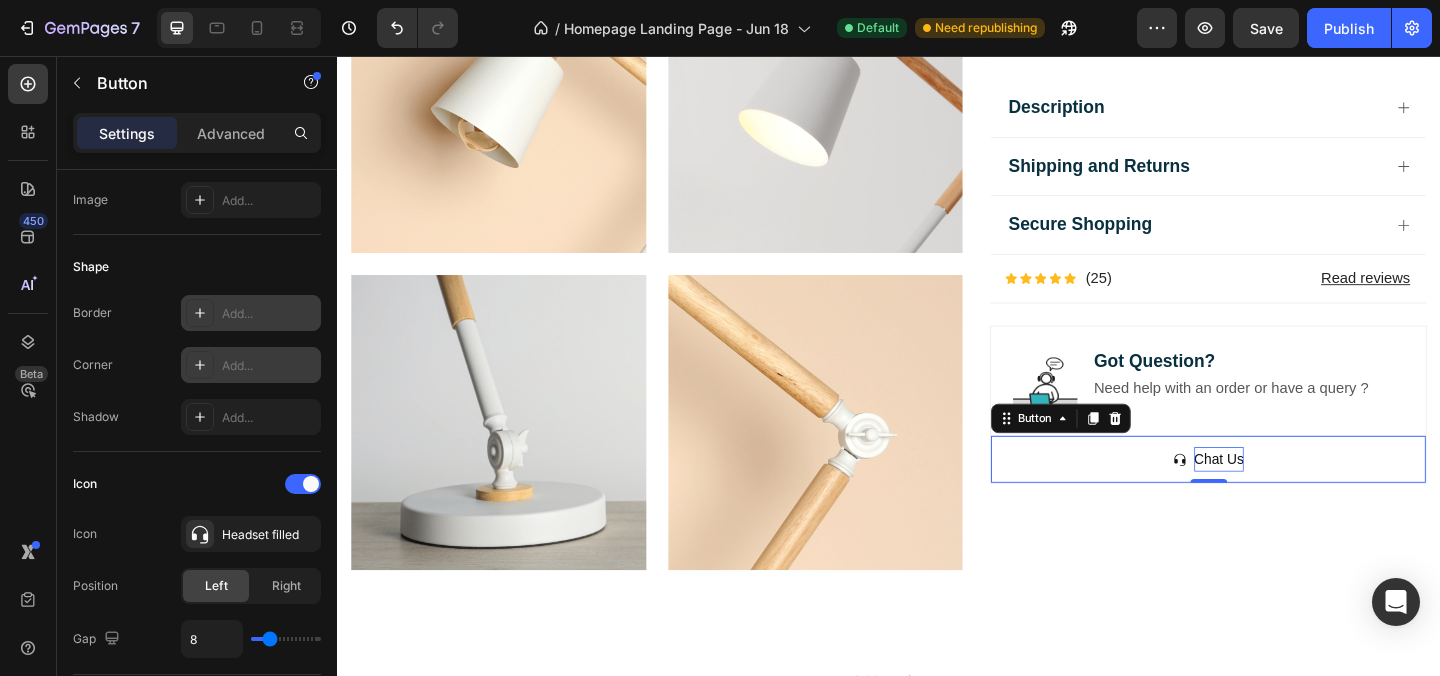 scroll, scrollTop: 4076, scrollLeft: 0, axis: vertical 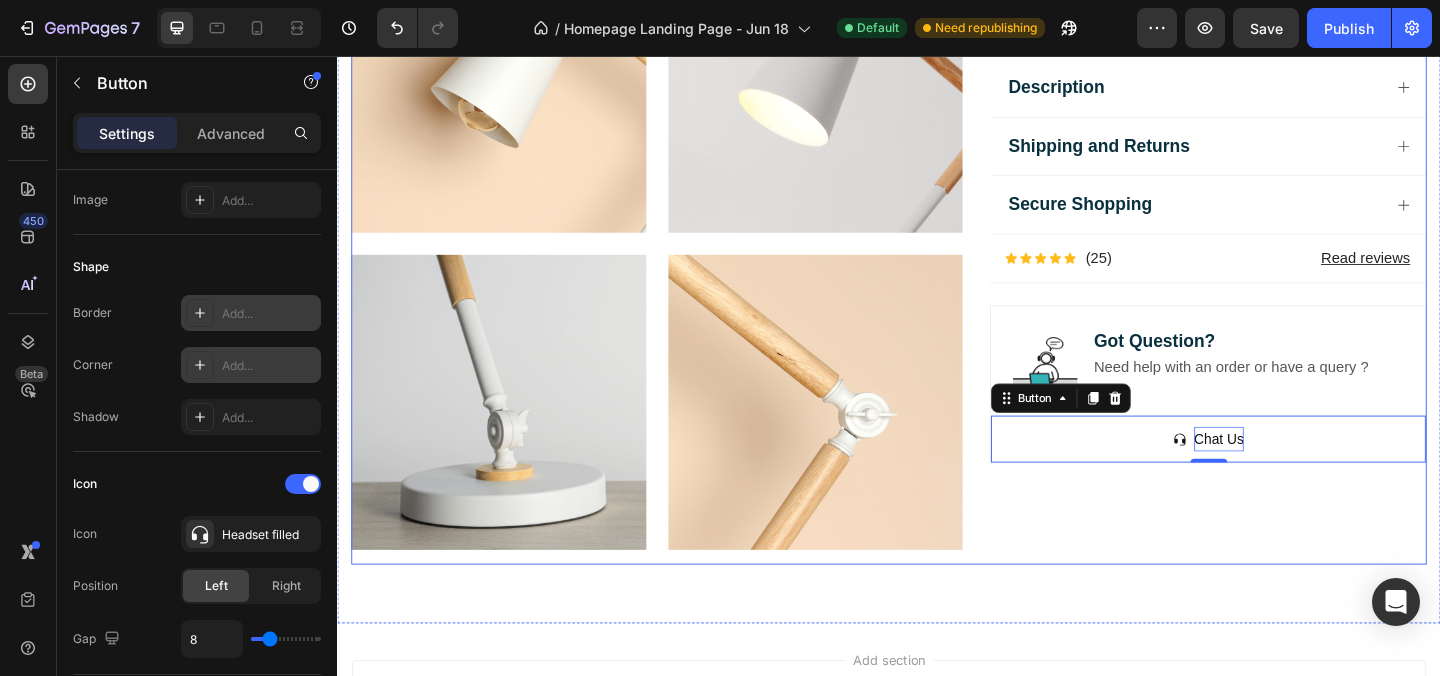 click on "Icon Icon Icon Icon Icon Icon List 2,500+ Verified Reviews! Text Block Row Labubu Random Design Action Figure Product Title ₹ 1,899.00 Product Price Product Price ₹ 799.00 Product Price Product Price Row
HURRY!  ONLY 11 LEFT Stock Counter Quantity: Text Block
1
Product Quantity Buy Now Dynamic Checkout
In-stock, ships within 1-2 days | Free shipping & returns Item List About this item Text Block
✨  Expressive Design:  Instantly recognizable with its quirky smile, wide eyes, and wild hair – Labubu adds a playful vibe to your desk, shelf, or room decor.
💎  Premium Material:  Made from high-quality, durable vinyl for long-lasting charm and a smooth matte finish that feels great to hold.
📏  Perfect Size for Display:  Compact and lightweight – fits effortlessly into your collection, workspace, or even your car dashboard.
🎁  Great Gift Choice:
📦  Image" at bounding box center [1284, -231] 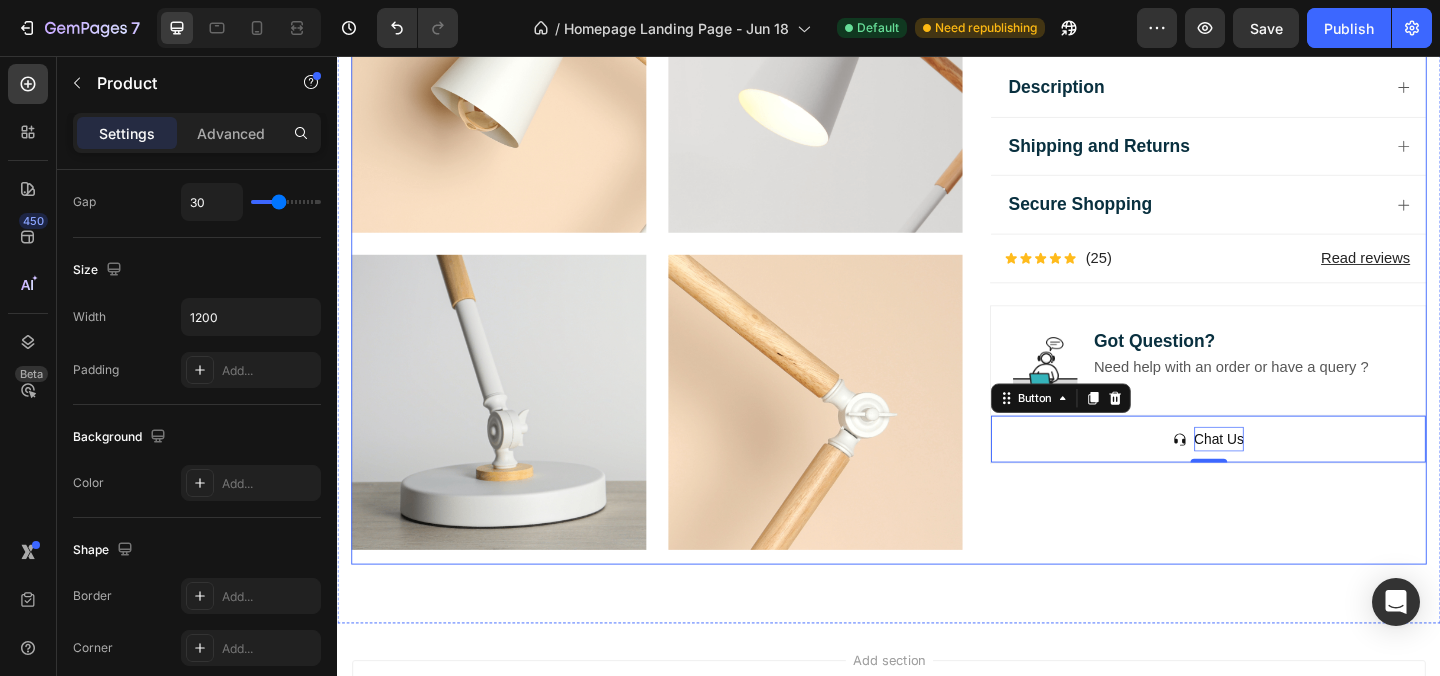 scroll, scrollTop: 0, scrollLeft: 0, axis: both 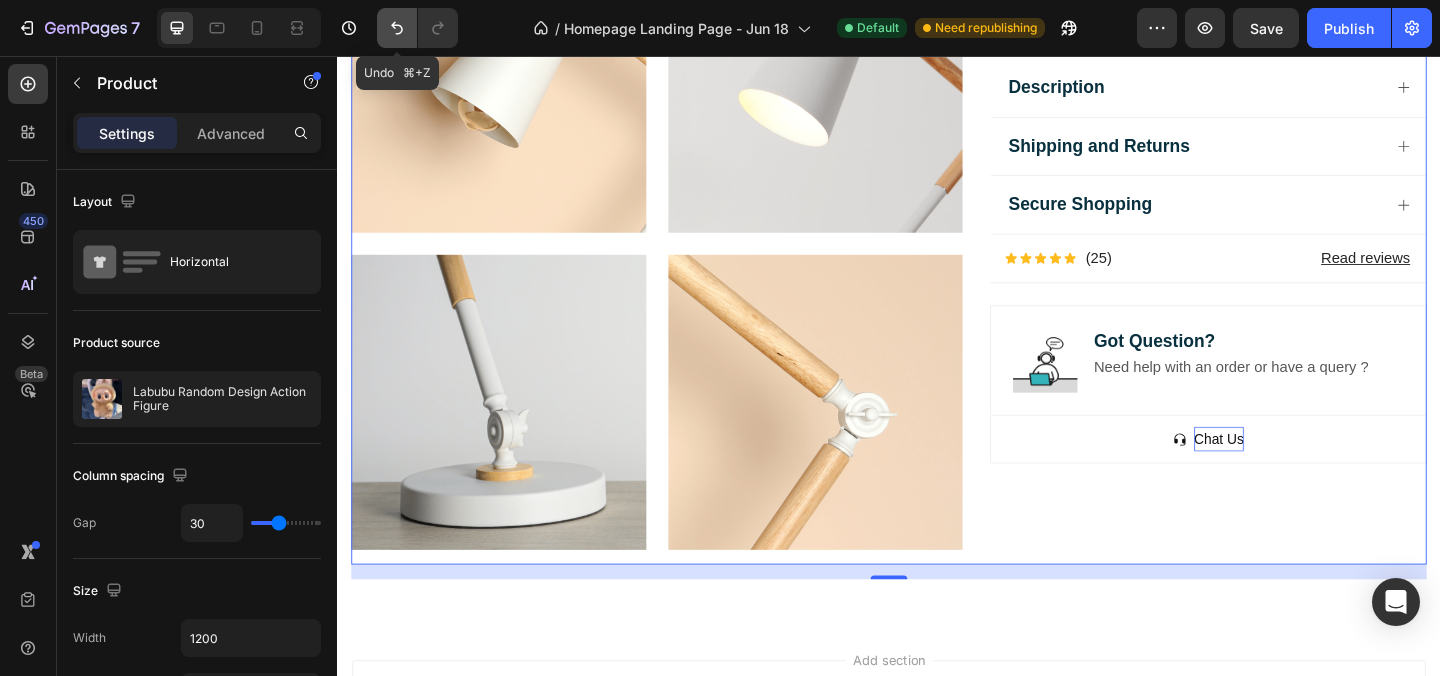 click 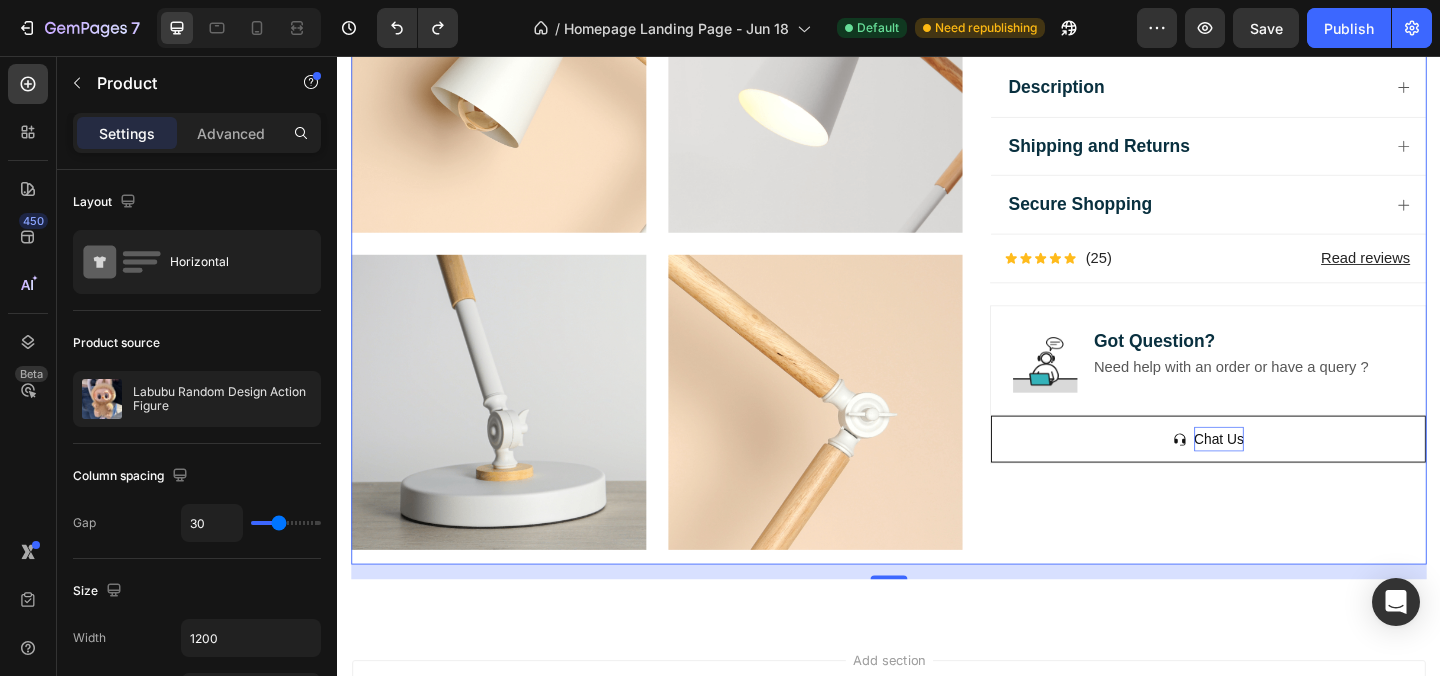click on "Icon Icon Icon Icon Icon Icon List 2,500+ Verified Reviews! Text Block Row Labubu Random Design Action Figure Product Title ₹ 1,899.00 Product Price Product Price ₹ 799.00 Product Price Product Price Row
HURRY!  ONLY 11 LEFT Stock Counter Quantity: Text Block
1
Product Quantity Buy Now Dynamic Checkout
In-stock, ships within 1-2 days | Free shipping & returns Item List About this item Text Block
✨  Expressive Design:  Instantly recognizable with its quirky smile, wide eyes, and wild hair – Labubu adds a playful vibe to your desk, shelf, or room decor.
💎  Premium Material:  Made from high-quality, durable vinyl for long-lasting charm and a smooth matte finish that feels great to hold.
📏  Perfect Size for Display:  Compact and lightweight – fits effortlessly into your collection, workspace, or even your car dashboard.
🎁  Great Gift Choice:
📦  Image" at bounding box center (1284, -231) 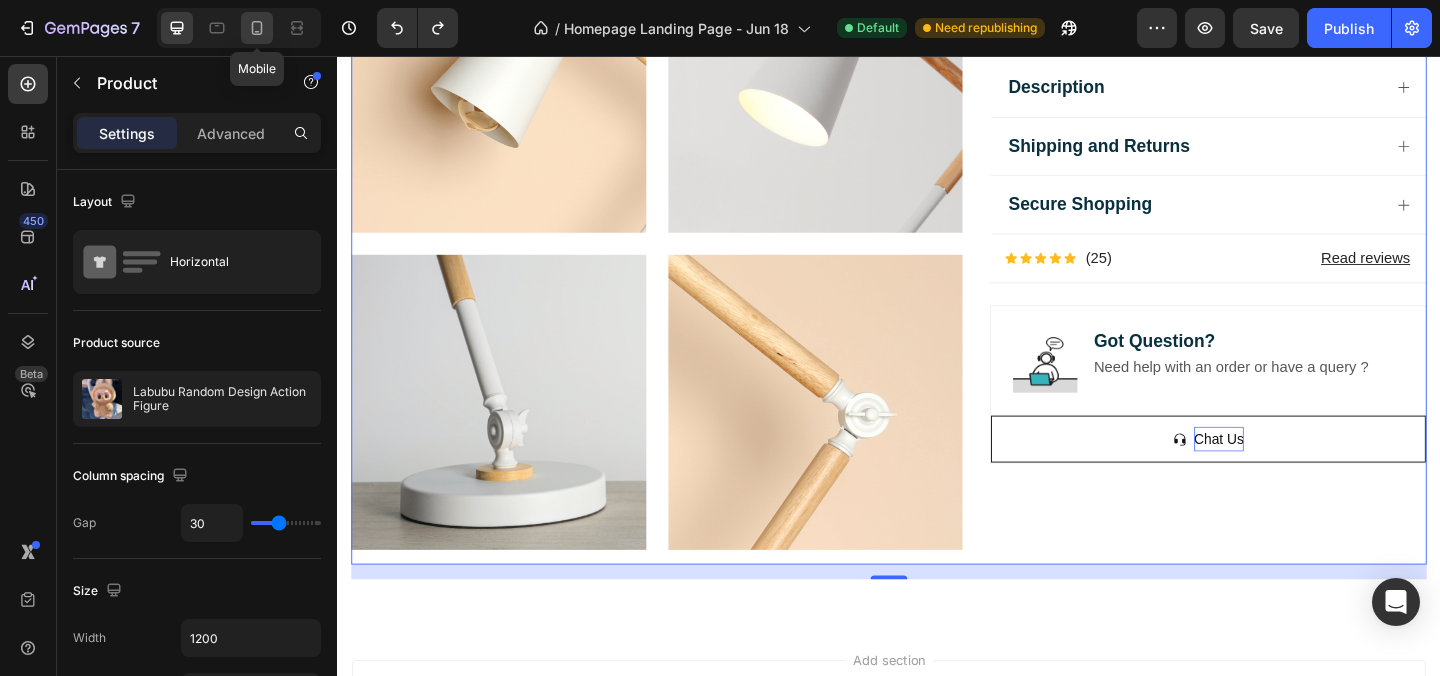 click 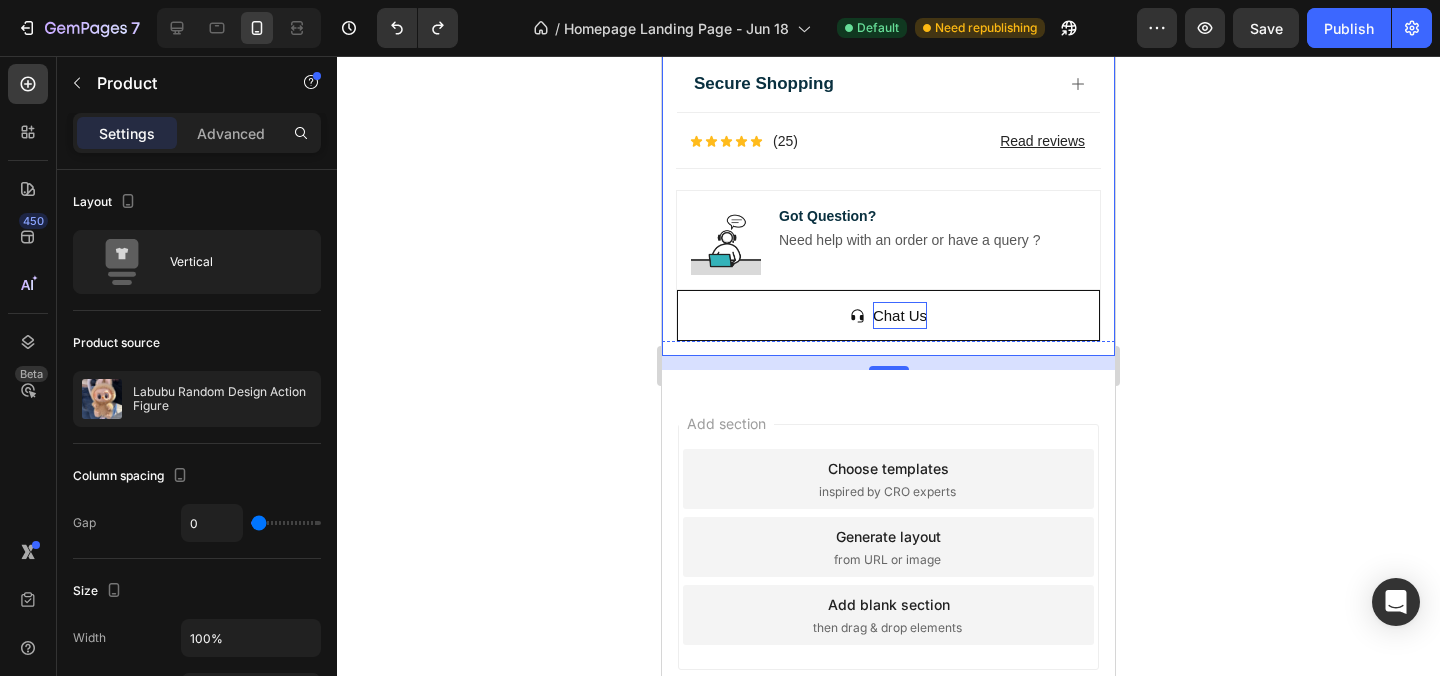 scroll, scrollTop: 4233, scrollLeft: 0, axis: vertical 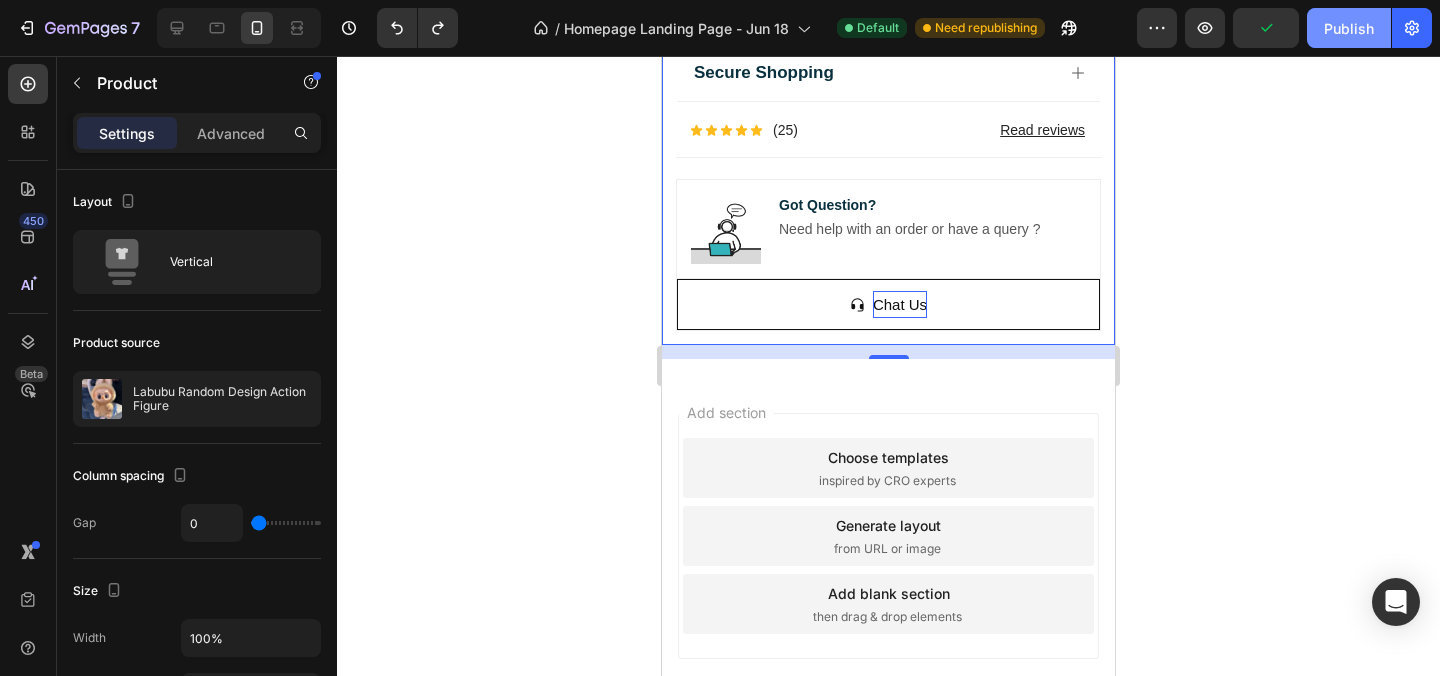 click on "Publish" 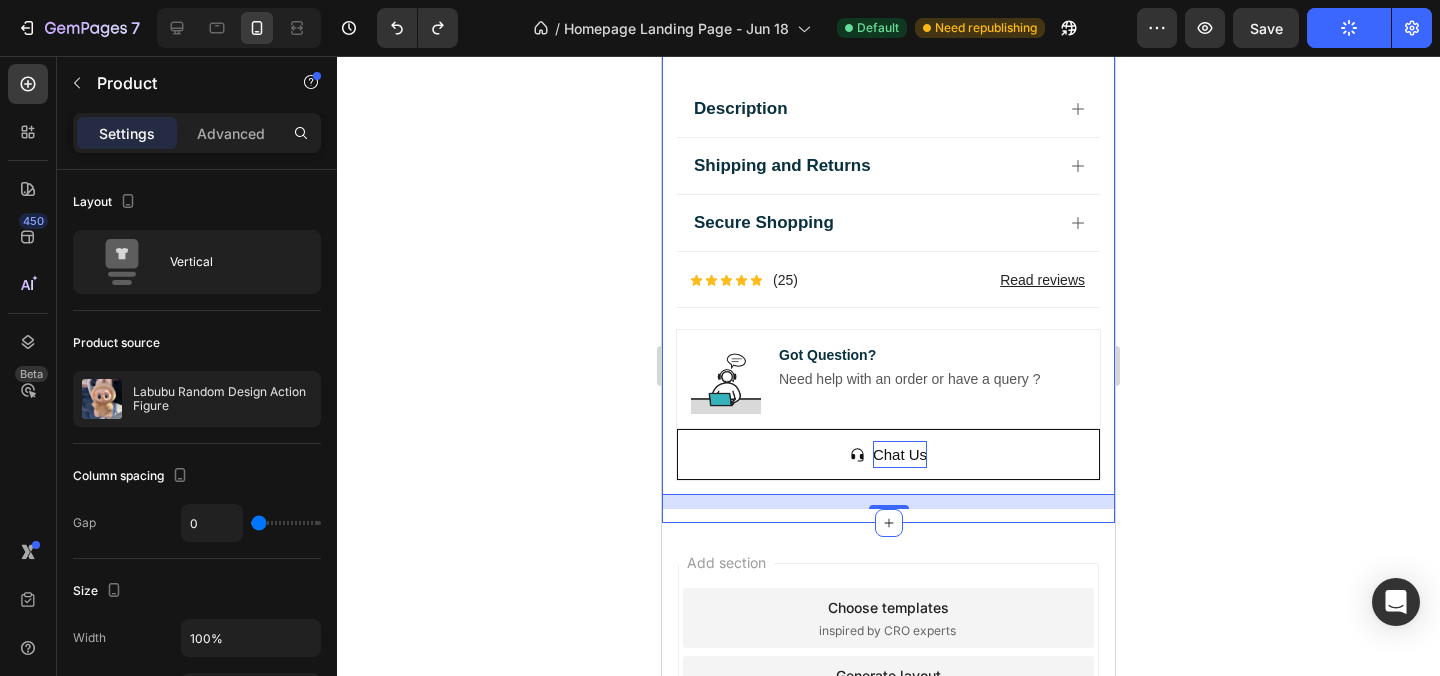 scroll, scrollTop: 4079, scrollLeft: 0, axis: vertical 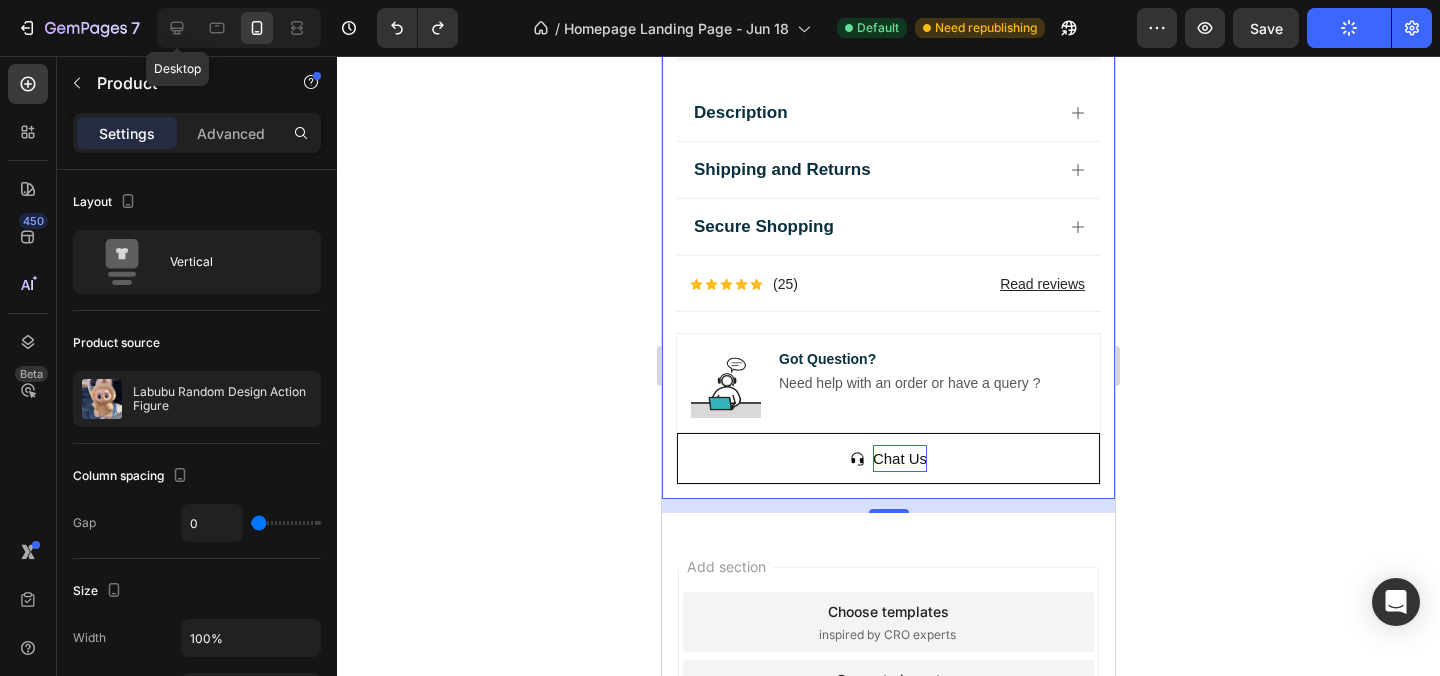 click on "Desktop" at bounding box center (239, 28) 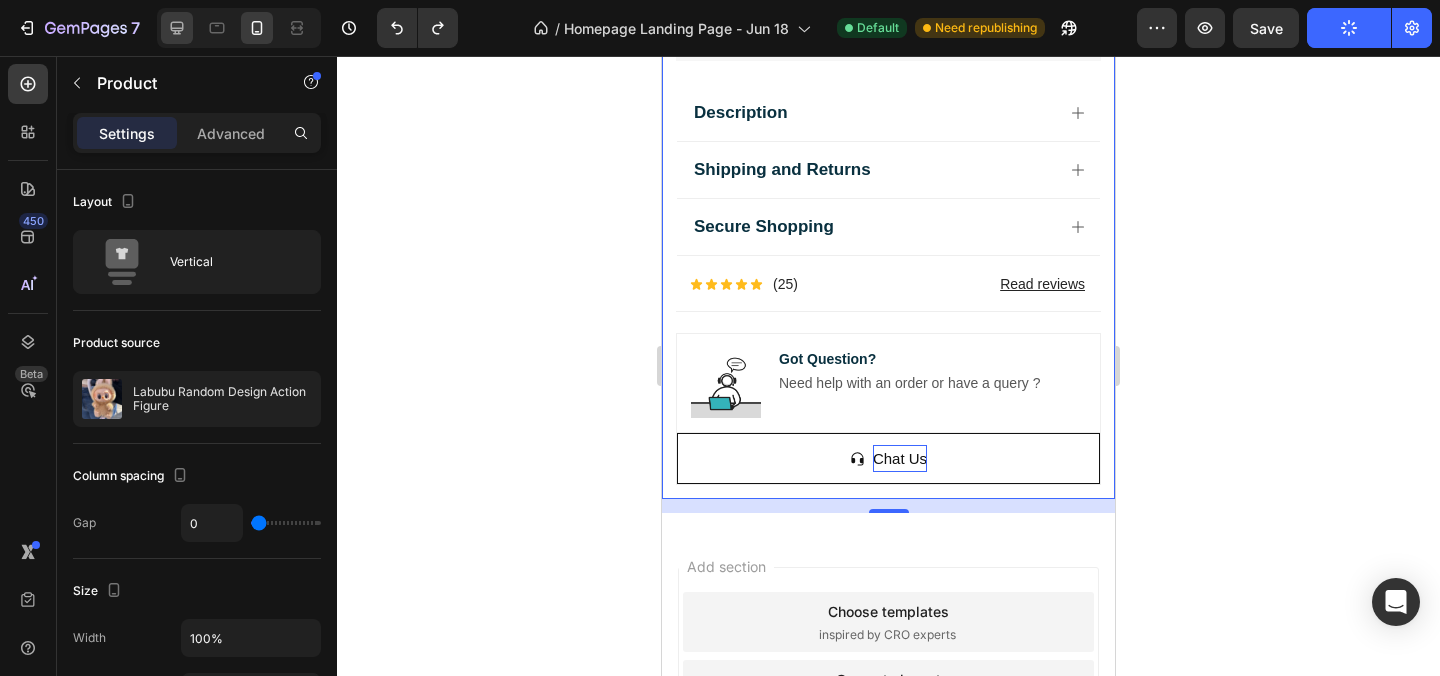 click 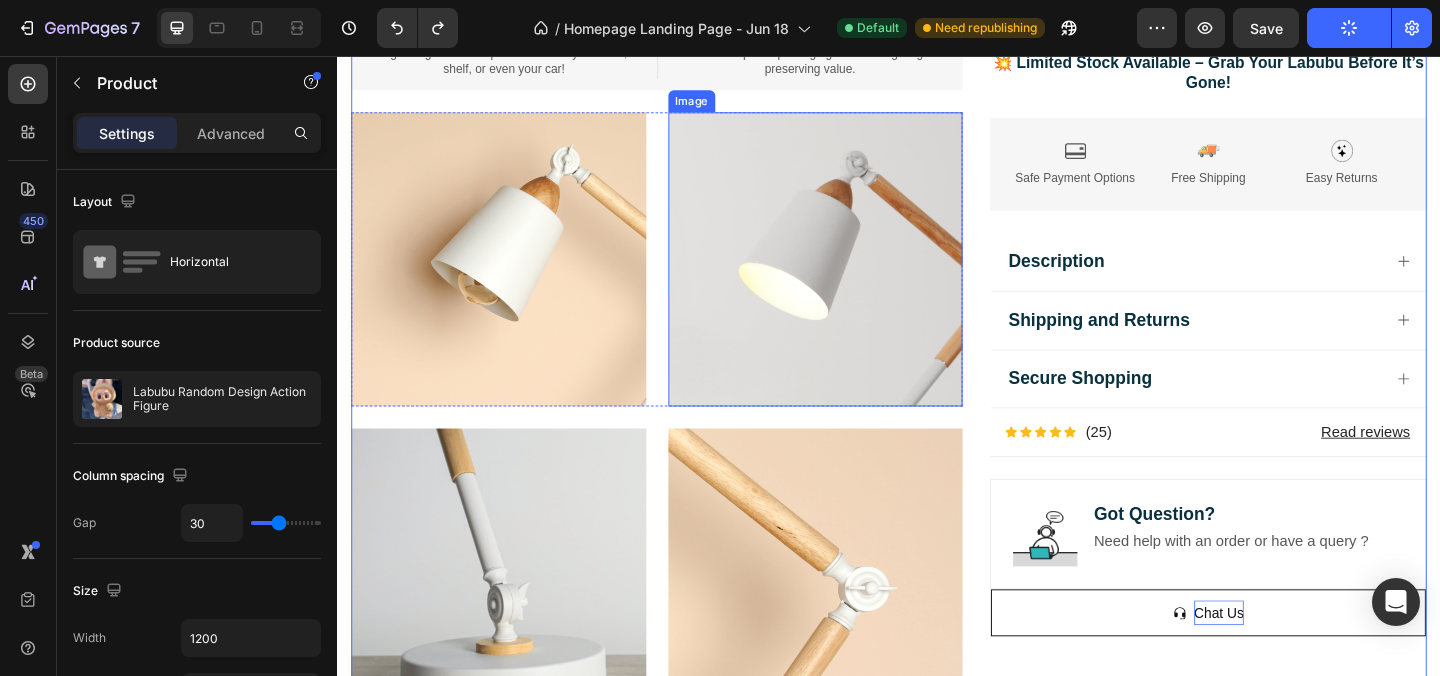 scroll, scrollTop: 3813, scrollLeft: 0, axis: vertical 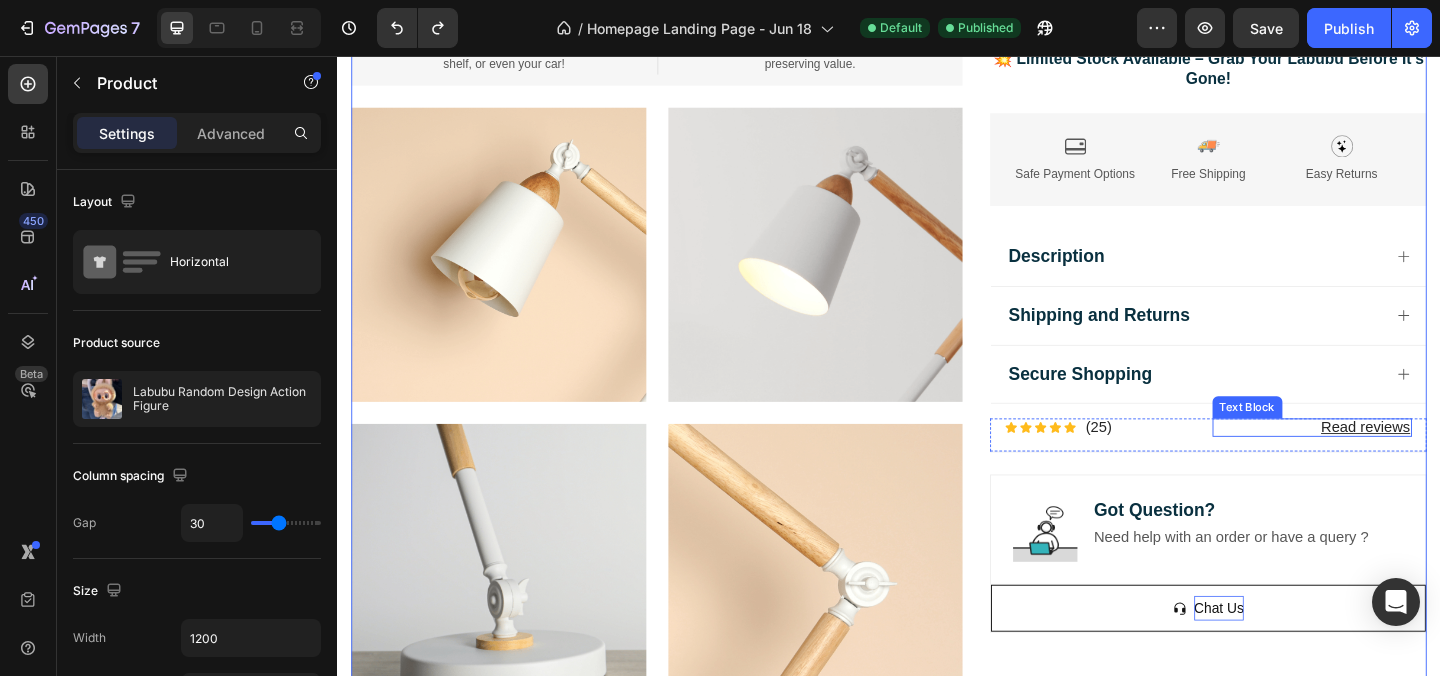 click on "Read reviews" at bounding box center (1398, 460) 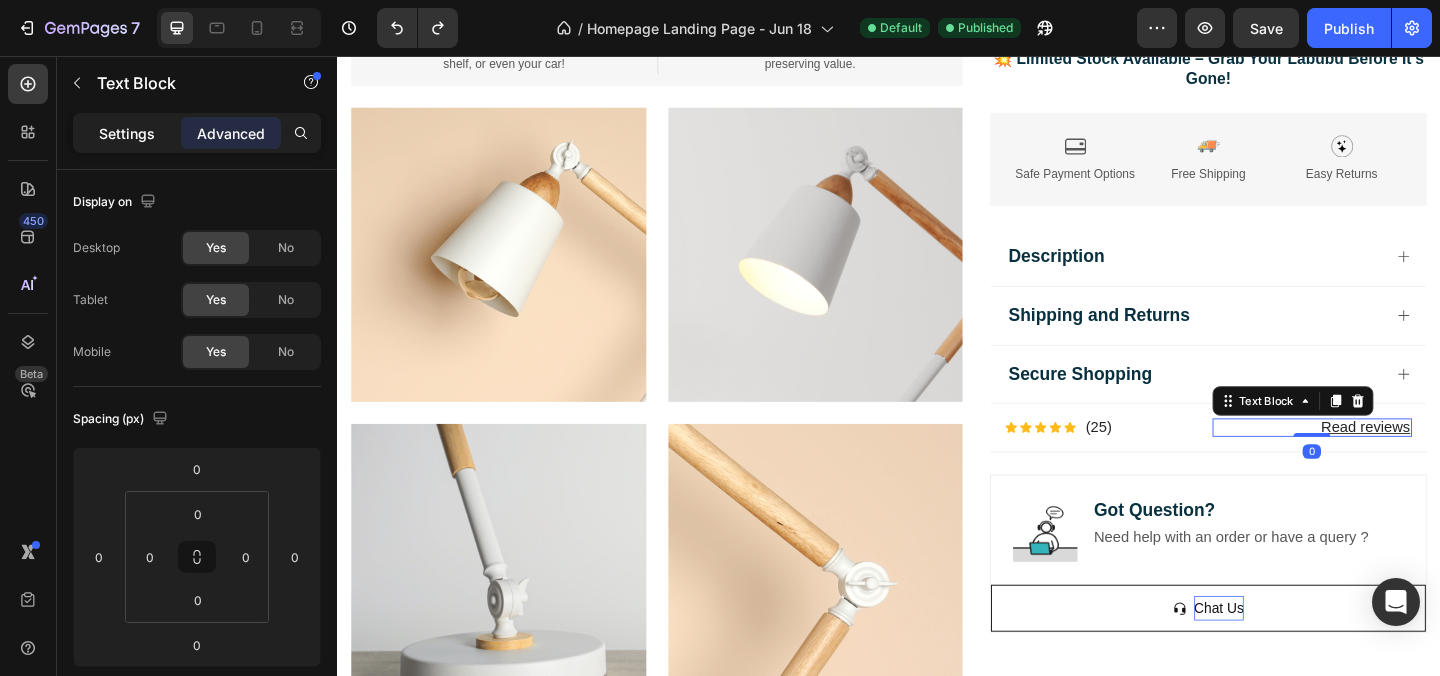 click on "Settings" at bounding box center (127, 133) 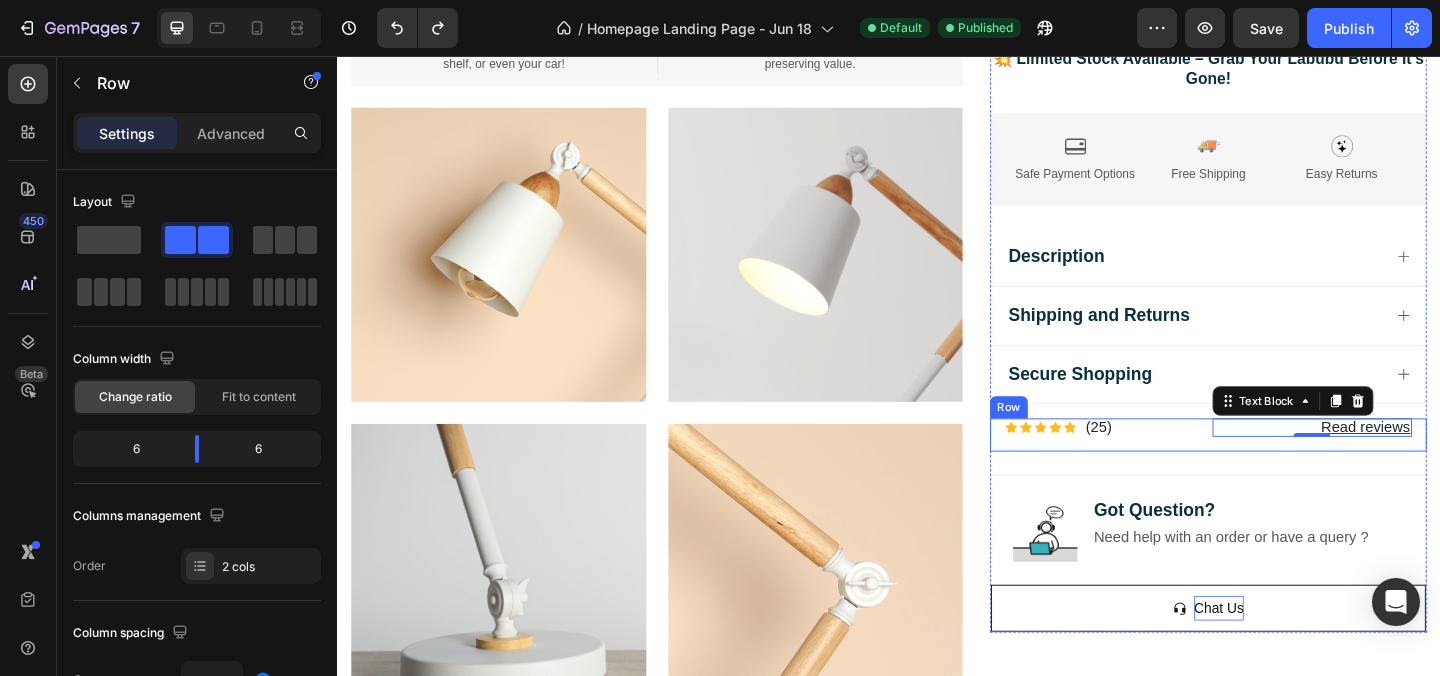 click on "Icon Icon Icon Icon Icon Icon List (25) Text Block Row Read reviews Text Block   0 Row" at bounding box center [1284, 468] 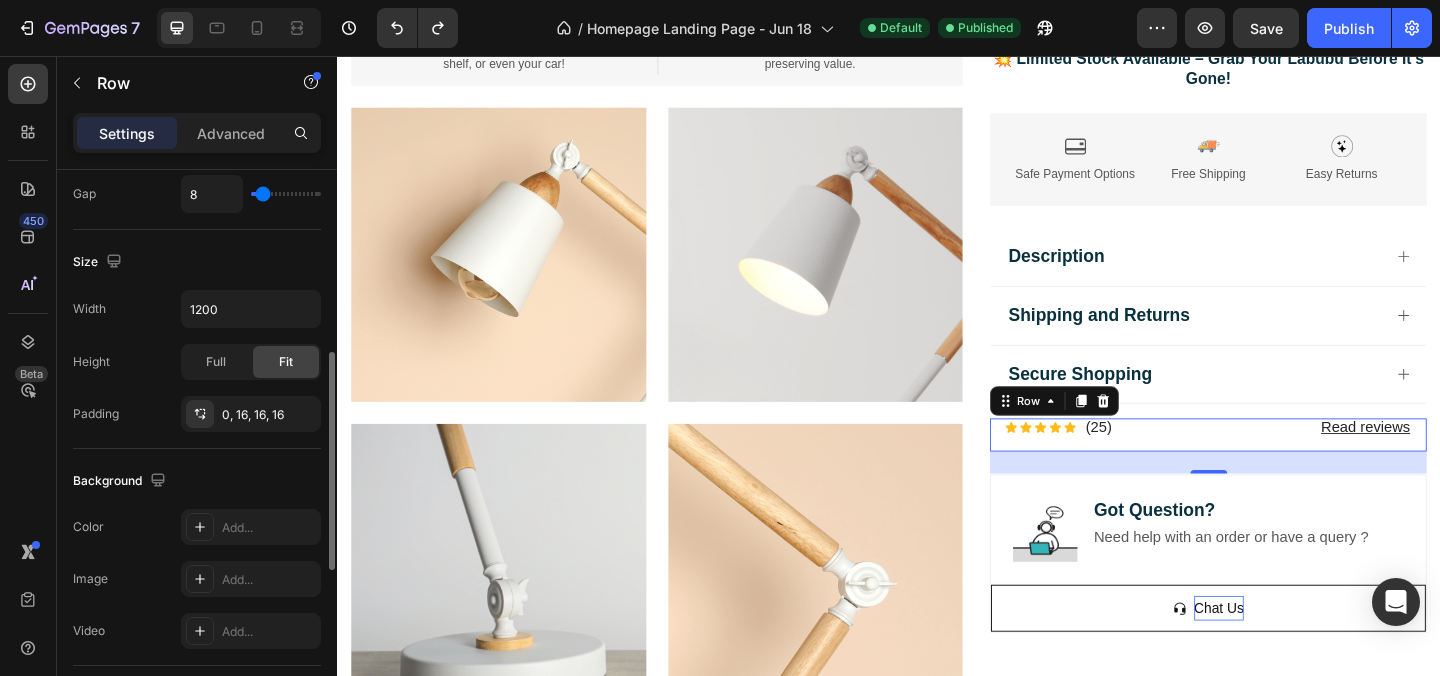 scroll, scrollTop: 479, scrollLeft: 0, axis: vertical 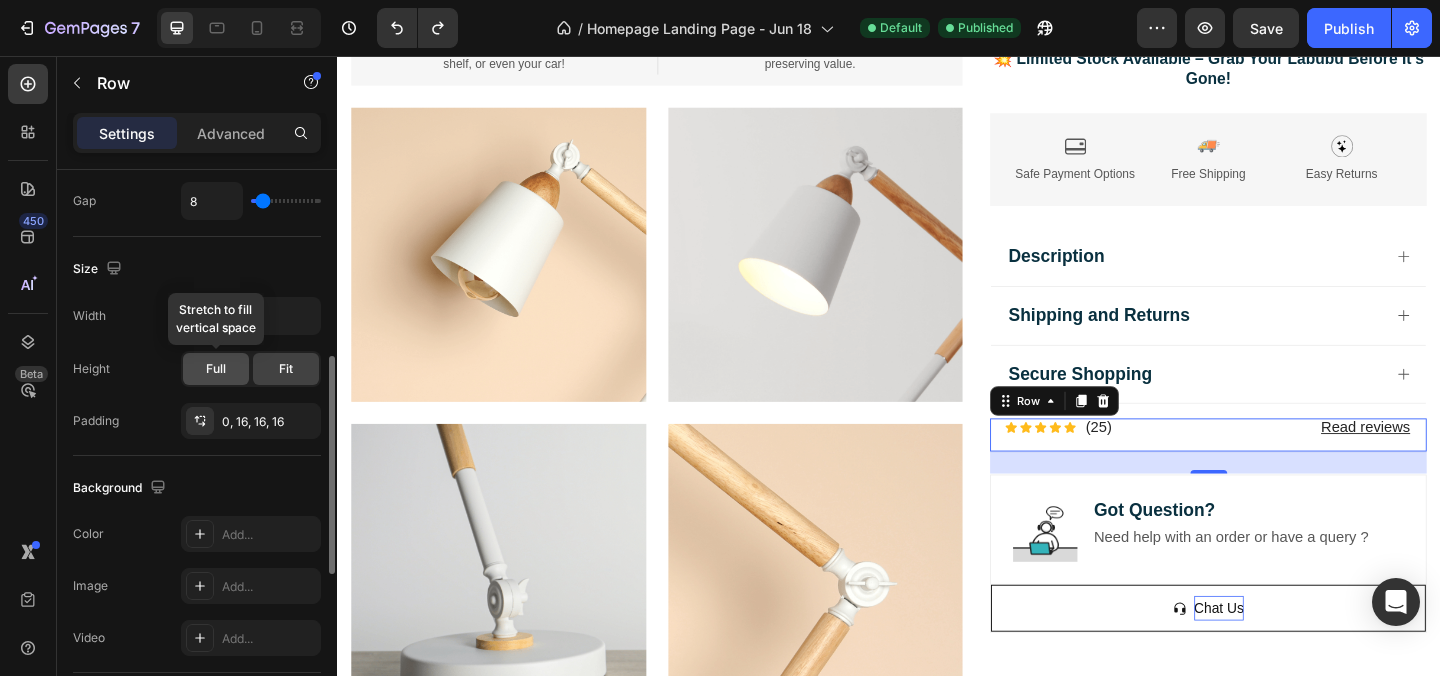 click on "Full" 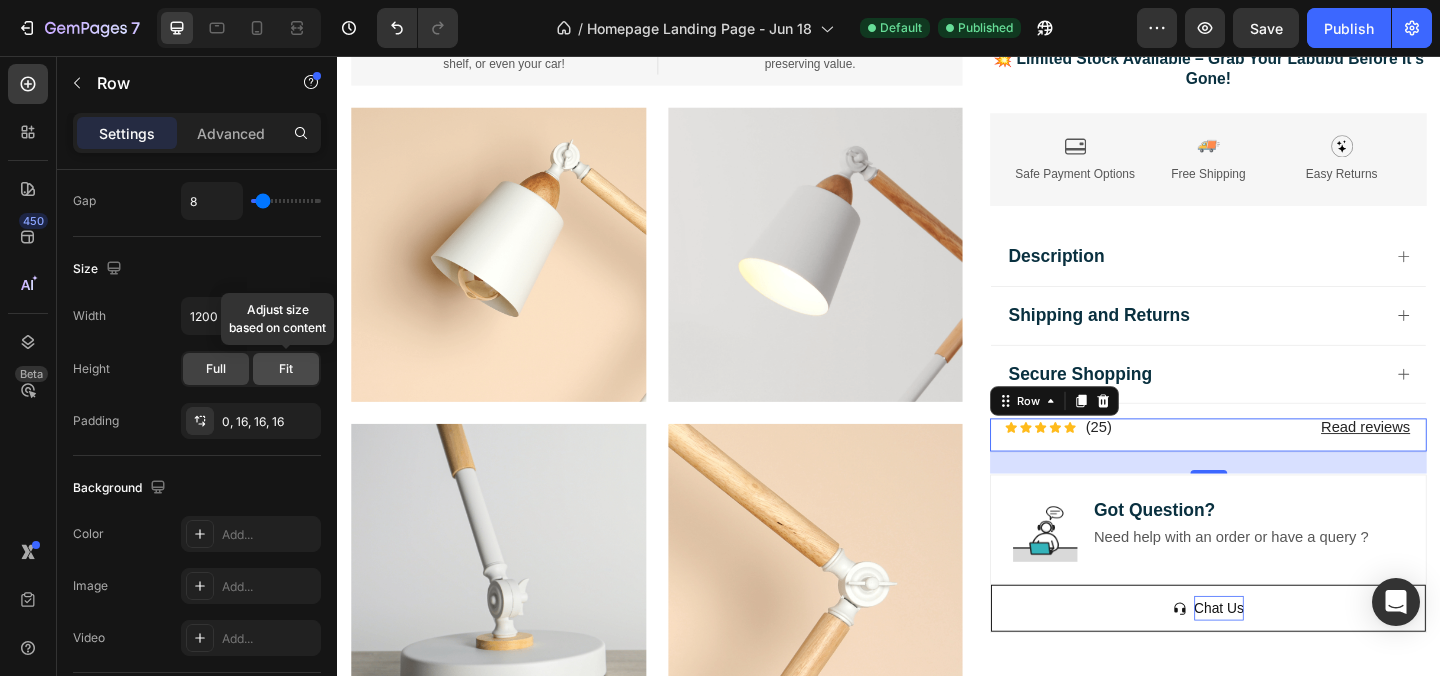 click on "Fit" 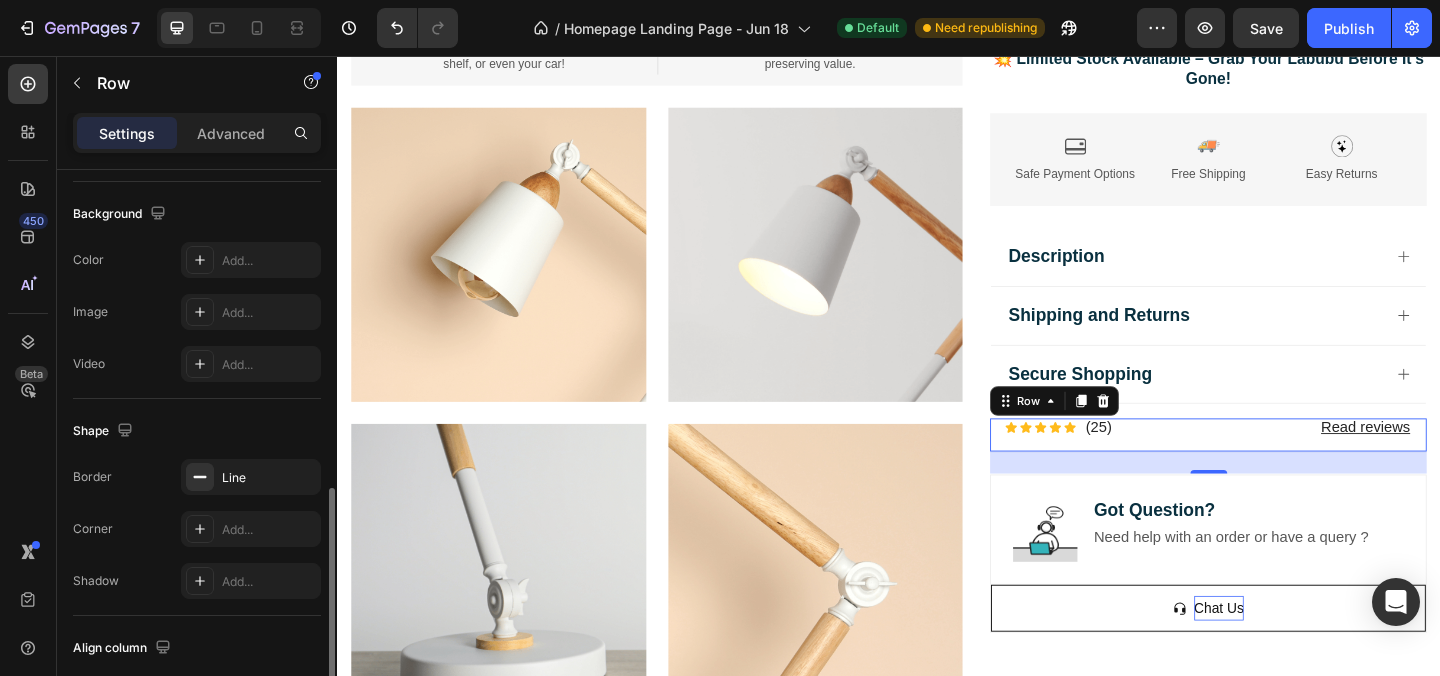 scroll, scrollTop: 885, scrollLeft: 0, axis: vertical 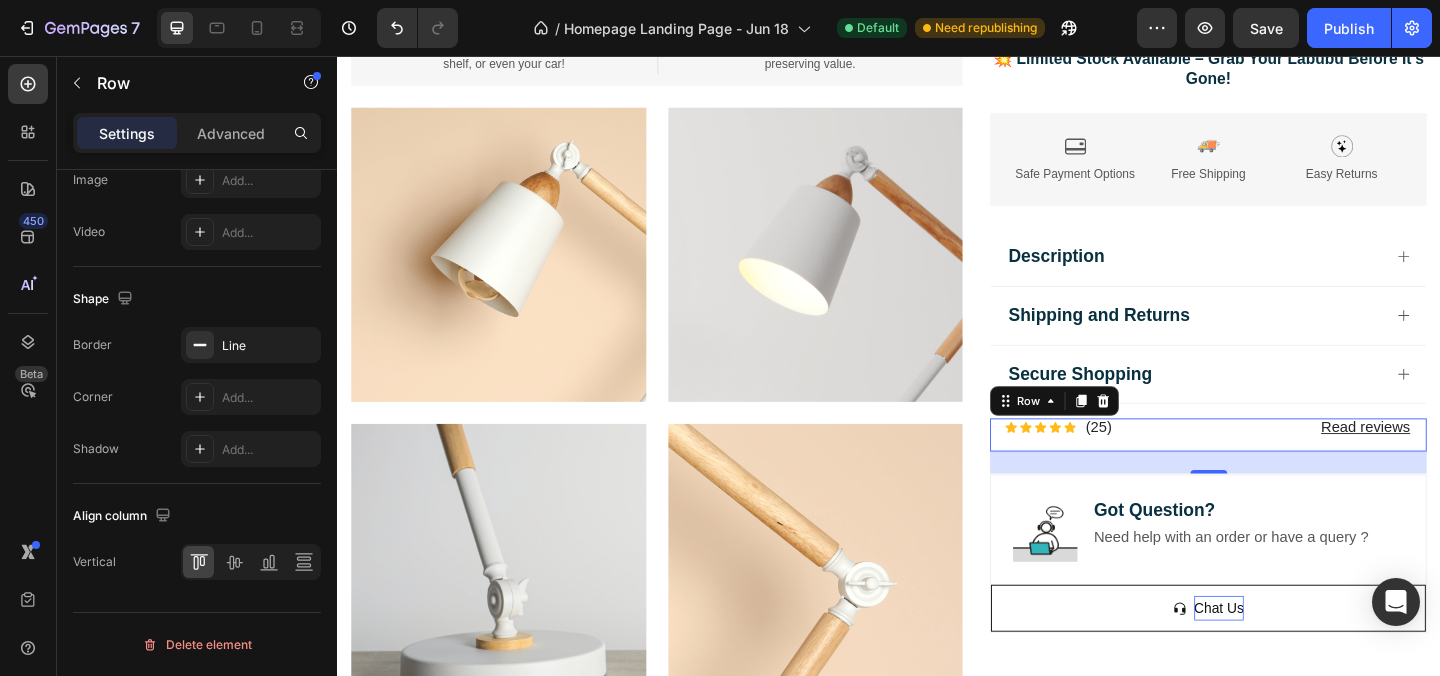 click on "Icon Icon Icon Icon Icon Icon List (25) Text Block Row Read reviews Text Block Row   24" at bounding box center (1284, 468) 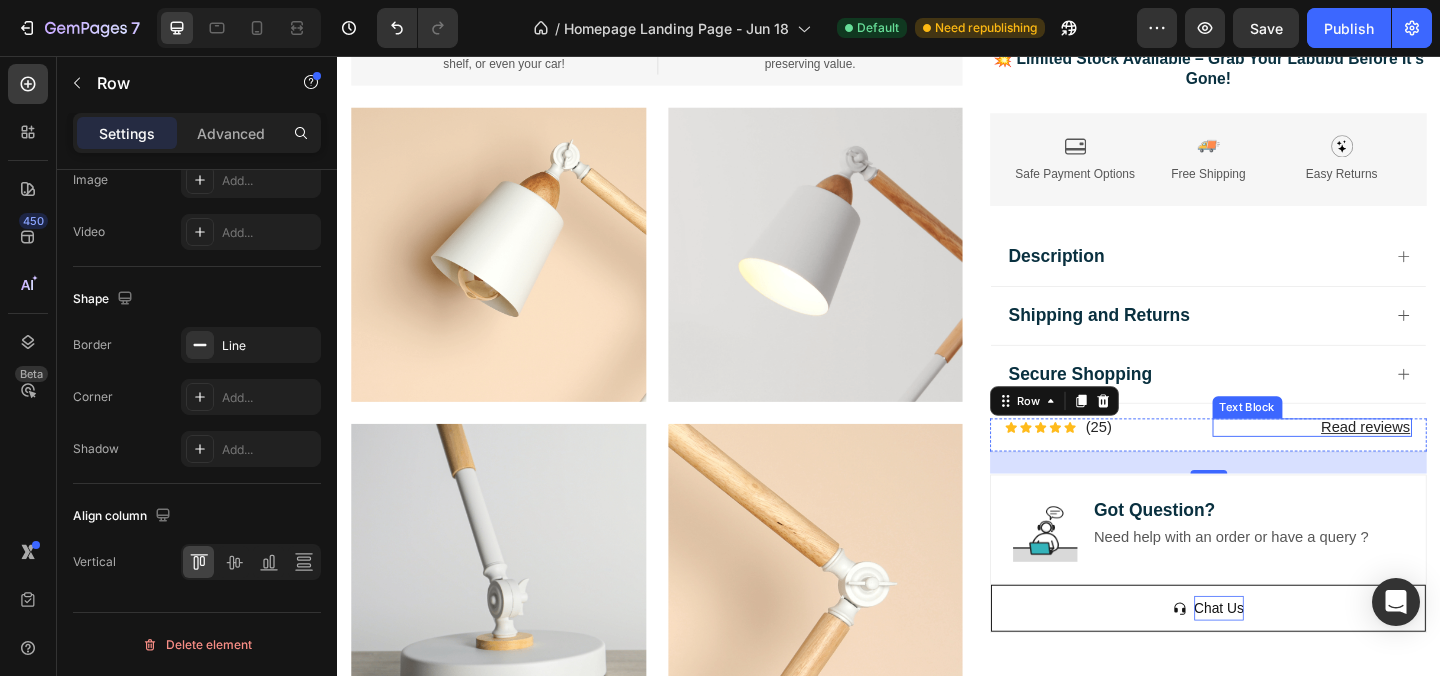 click on "Read reviews" at bounding box center (1398, 460) 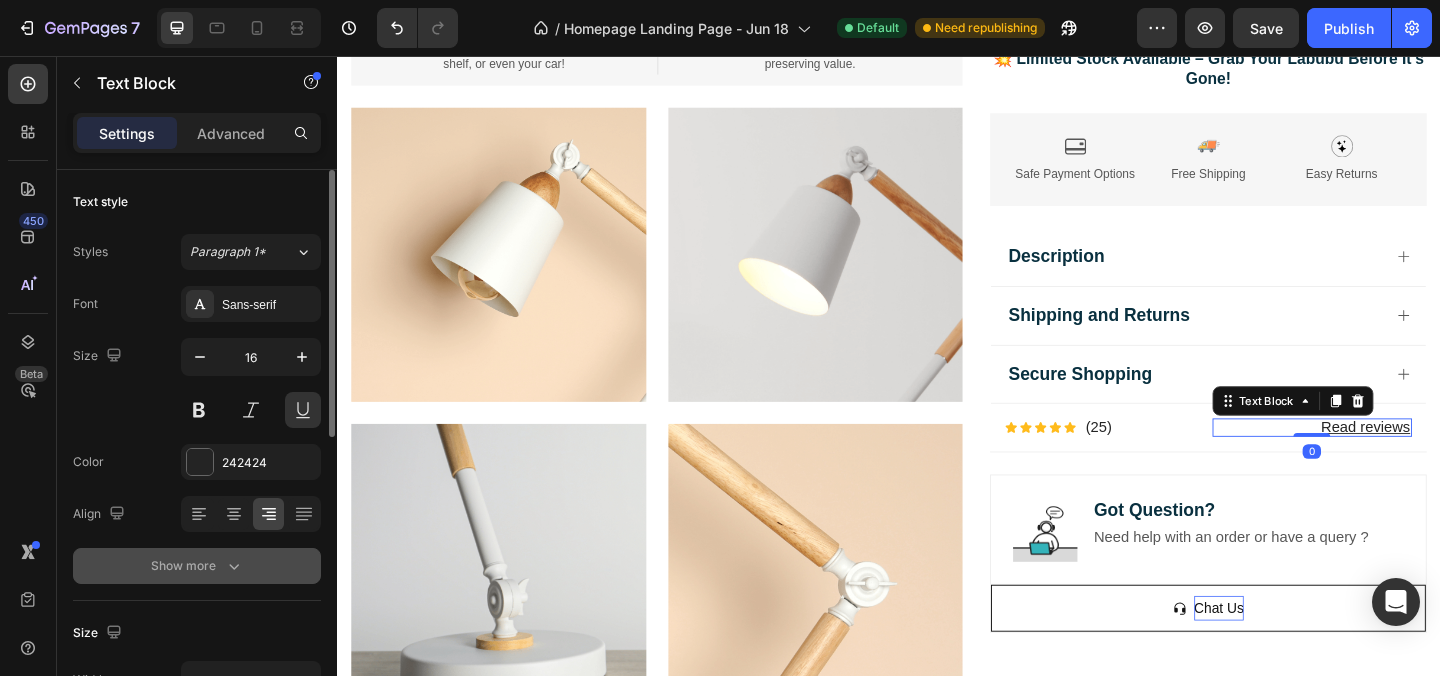 click on "Show more" at bounding box center (197, 566) 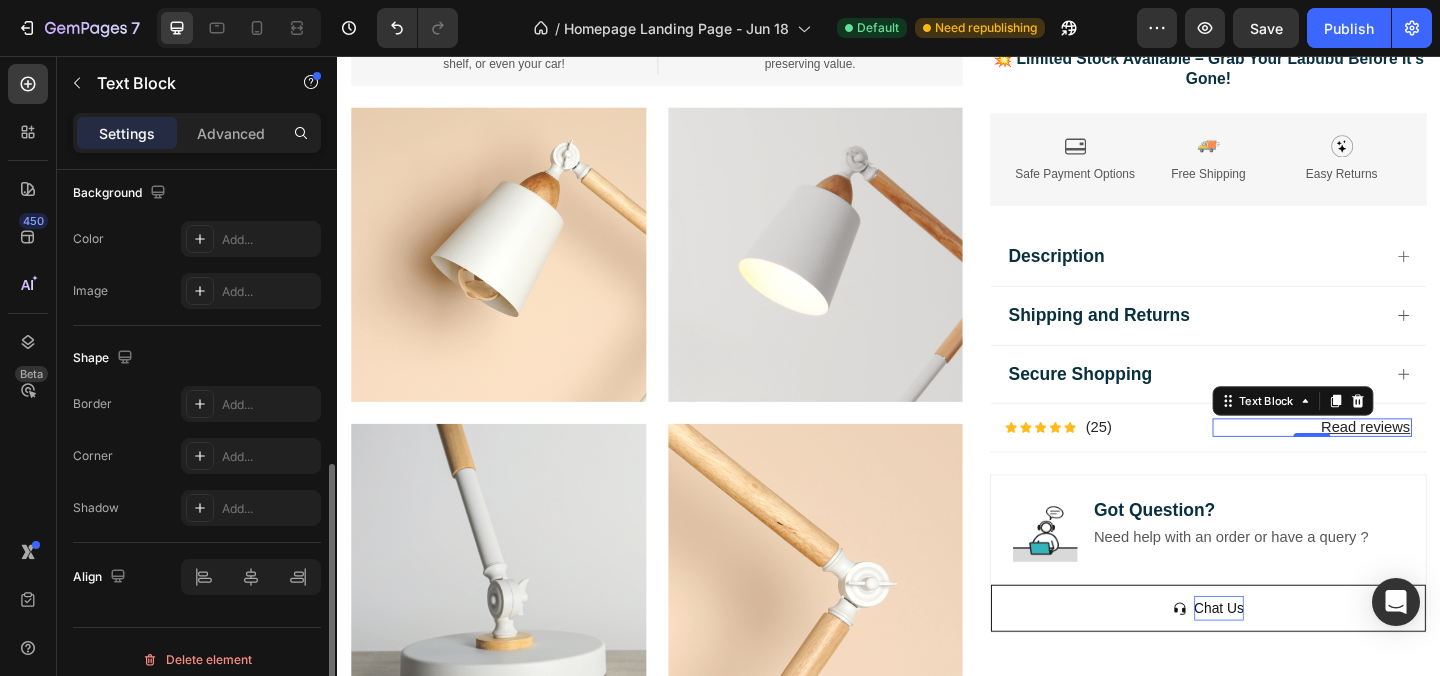 scroll, scrollTop: 886, scrollLeft: 0, axis: vertical 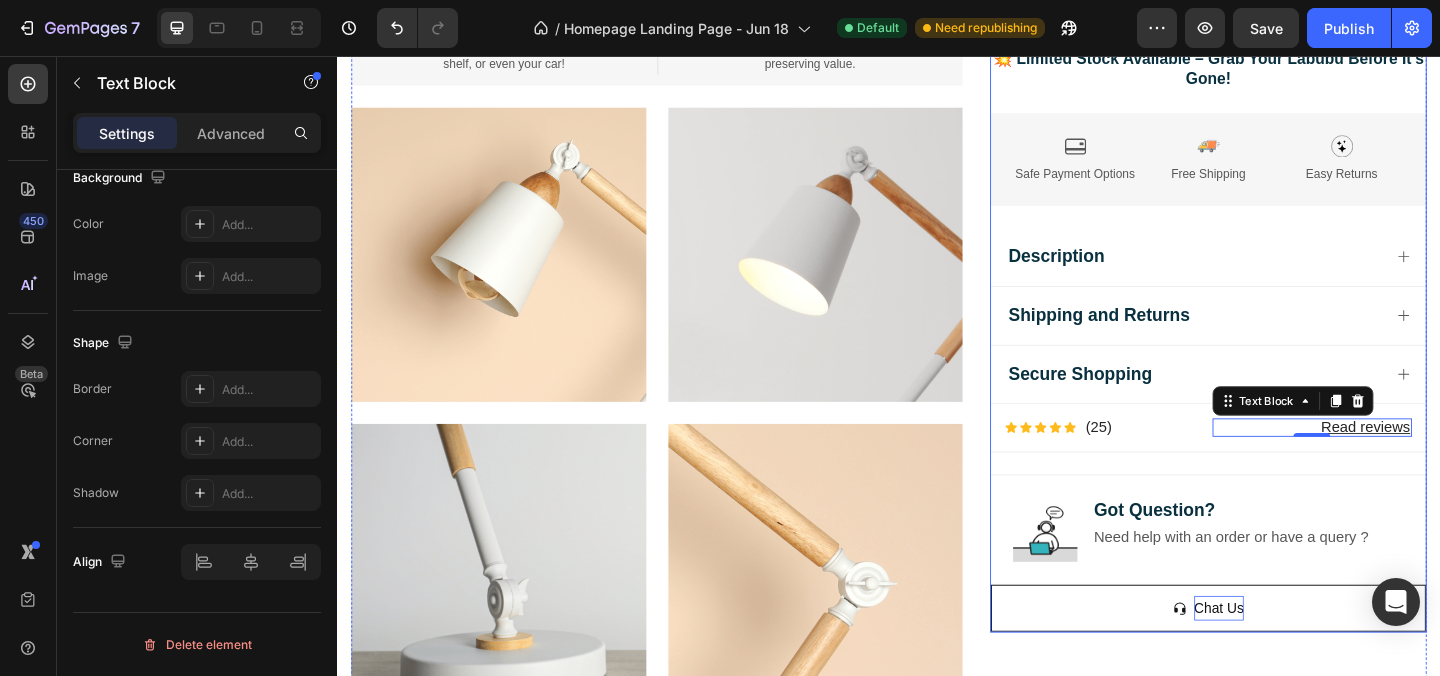 click on "Icon Icon Icon Icon Icon Icon List 2,500+ Verified Reviews! Text Block Row Labubu Random Design Action Figure Product Title ₹ 1,899.00 Product Price Product Price ₹ 799.00 Product Price Product Price Row
HURRY!  ONLY 11 LEFT Stock Counter Quantity: Text Block
1
Product Quantity Buy Now Dynamic Checkout
In-stock, ships within 1-2 days | Free shipping & returns Item List About this item Text Block
✨  Expressive Design:  Instantly recognizable with its quirky smile, wide eyes, and wild hair – Labubu adds a playful vibe to your desk, shelf, or room decor.
💎  Premium Material:  Made from high-quality, durable vinyl for long-lasting charm and a smooth matte finish that feels great to hold.
📏  Perfect Size for Display:  Compact and lightweight – fits effortlessly into your collection, workspace, or even your car dashboard.
🎁  Great Gift Choice:
📦  Image" at bounding box center (1284, -102) 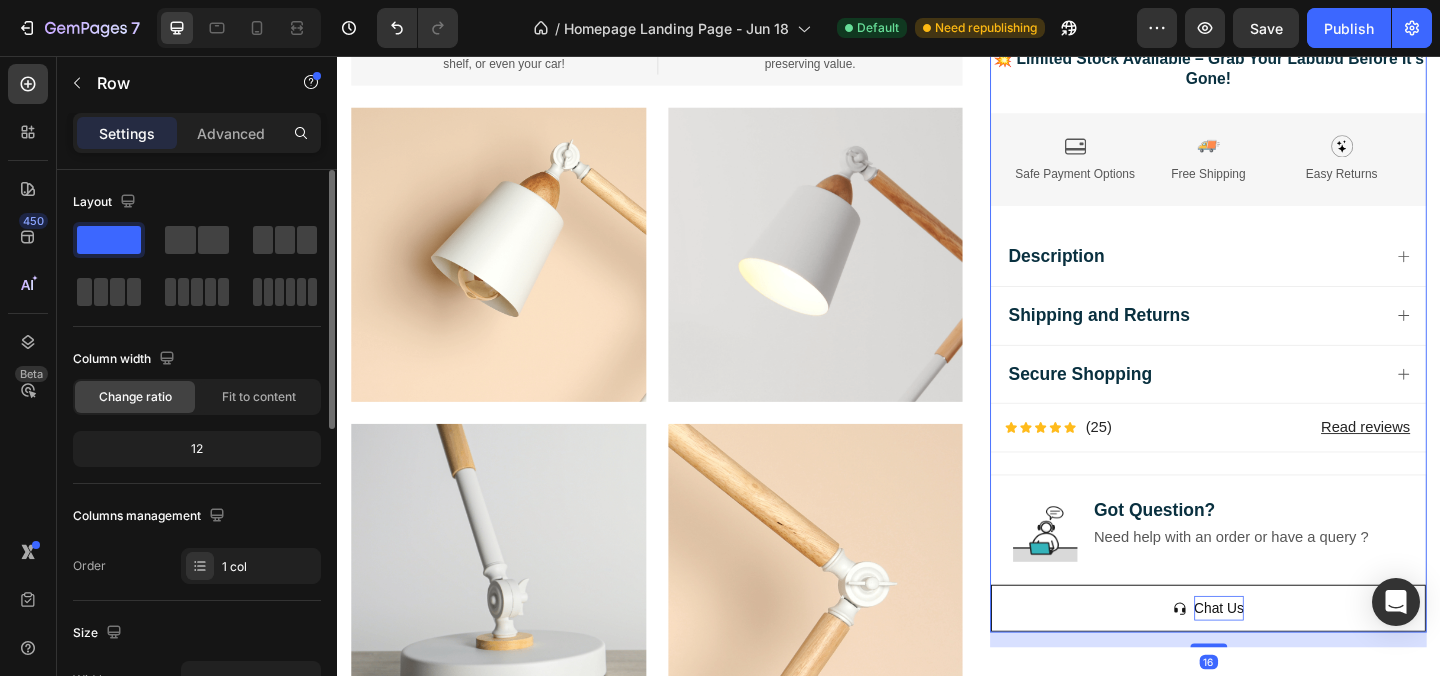 click on "Icon Icon Icon Icon Icon Icon List 2,500+ Verified Reviews! Text Block Row Labubu Random Design Action Figure Product Title ₹ 1,899.00 Product Price Product Price ₹ 799.00 Product Price Product Price Row
HURRY!  ONLY 11 LEFT Stock Counter Quantity: Text Block
1
Product Quantity Buy Now Dynamic Checkout
In-stock, ships within 1-2 days | Free shipping & returns Item List About this item Text Block
✨  Expressive Design:  Instantly recognizable with its quirky smile, wide eyes, and wild hair – Labubu adds a playful vibe to your desk, shelf, or room decor.
💎  Premium Material:  Made from high-quality, durable vinyl for long-lasting charm and a smooth matte finish that feels great to hold.
📏  Perfect Size for Display:  Compact and lightweight – fits effortlessly into your collection, workspace, or even your car dashboard.
🎁  Great Gift Choice:
📦  Image" at bounding box center [1284, -102] 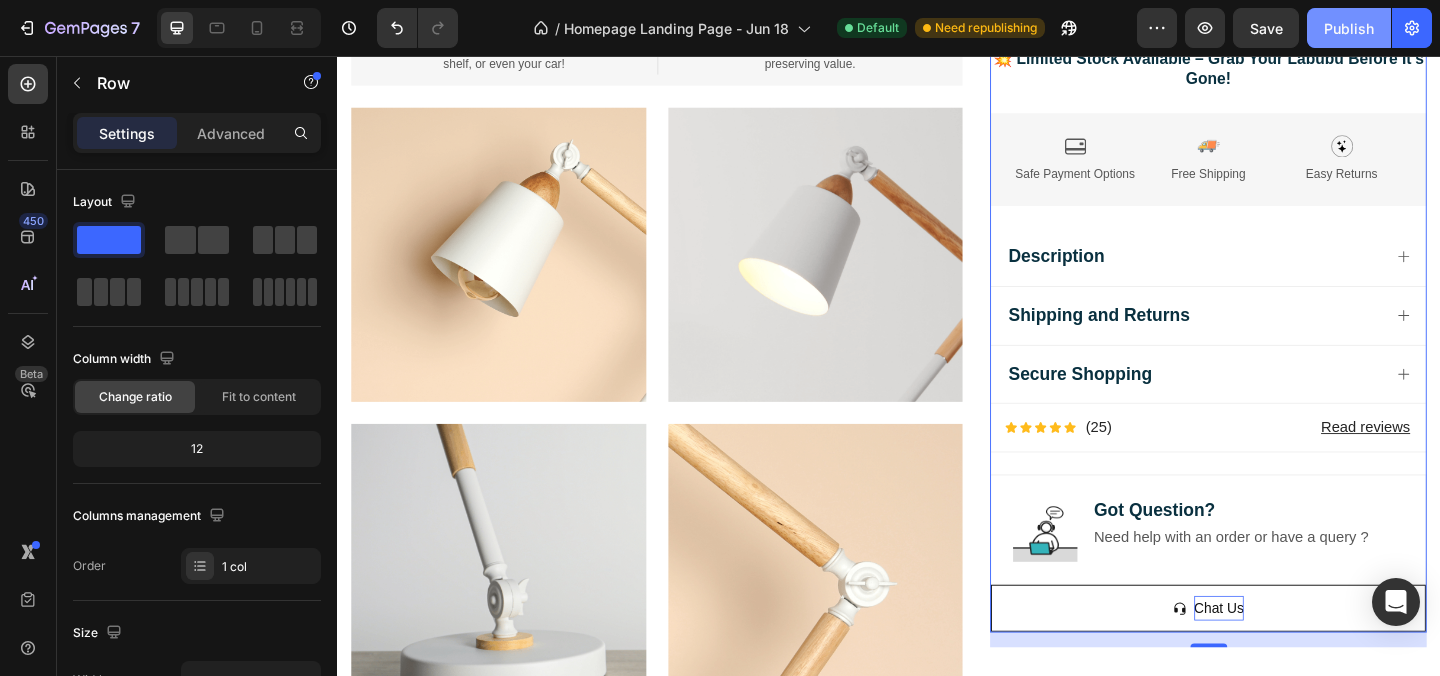 click on "Publish" 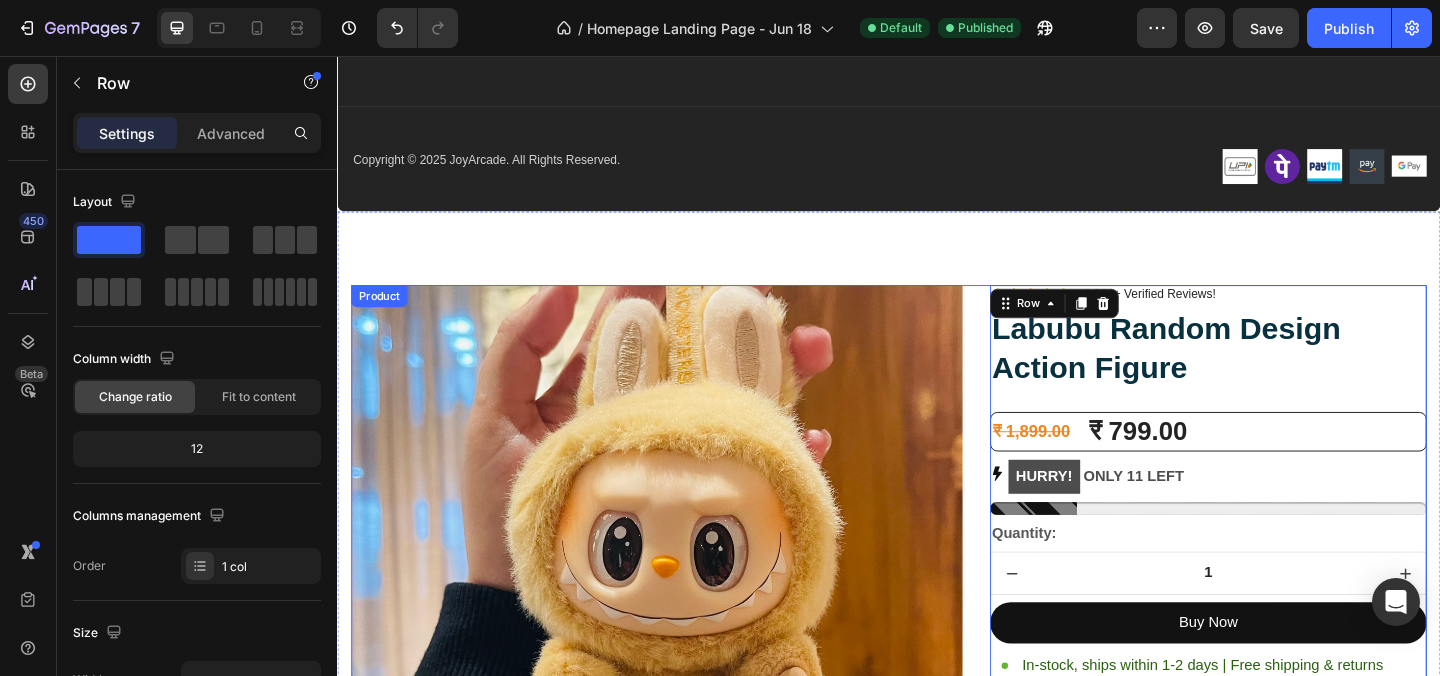 scroll, scrollTop: 2707, scrollLeft: 0, axis: vertical 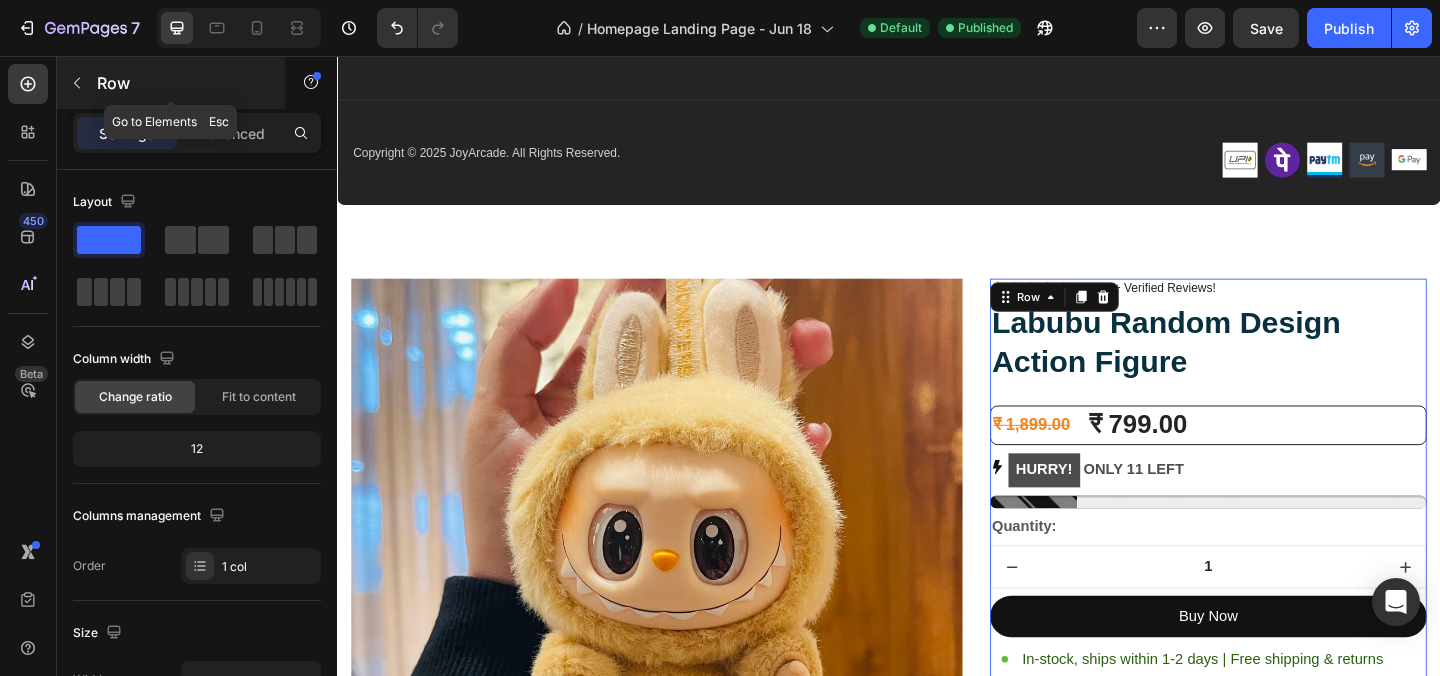 click 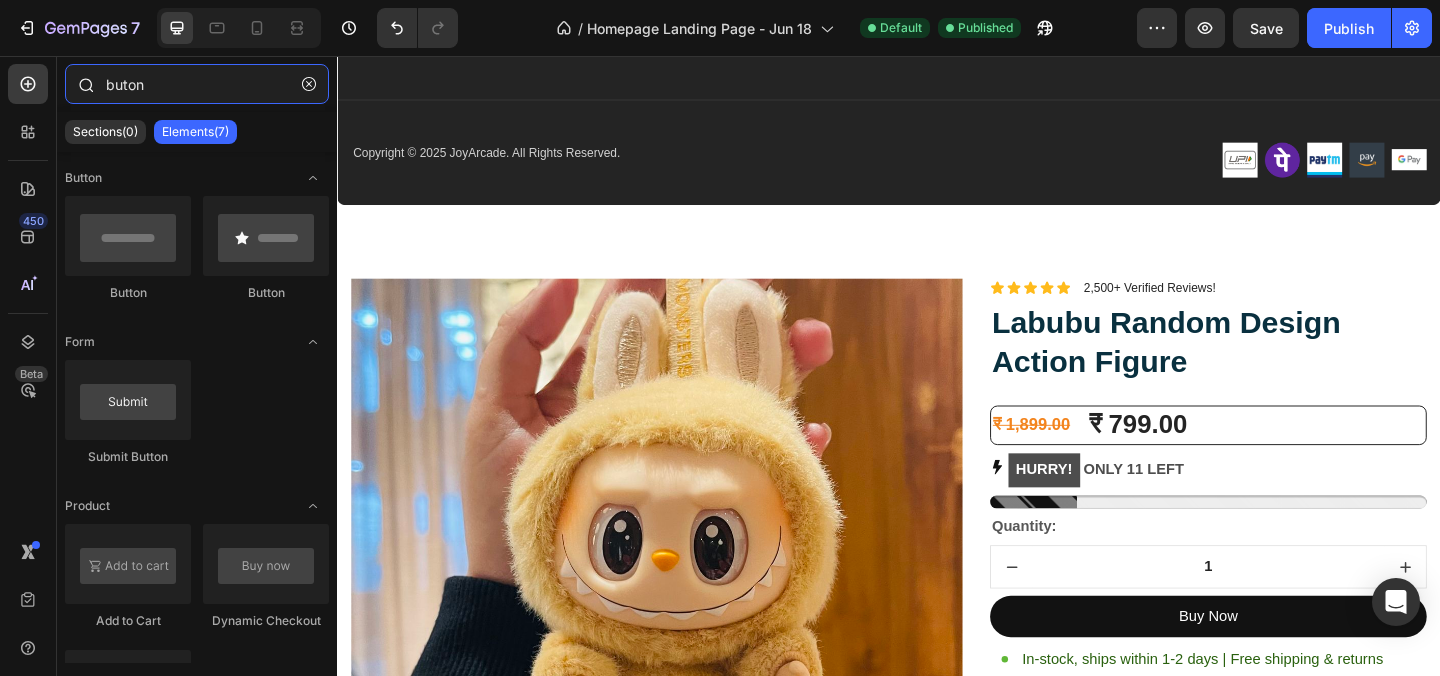 click on "buton" at bounding box center [197, 84] 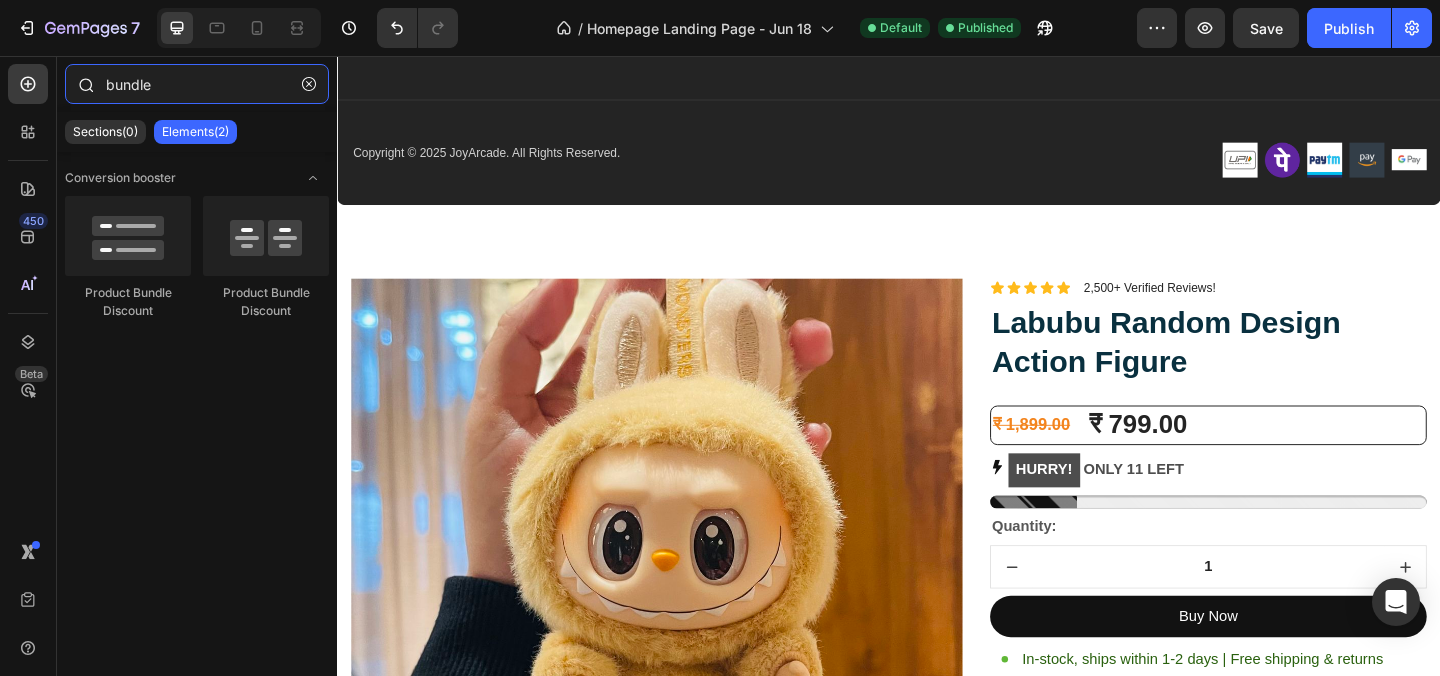 type on "bundle" 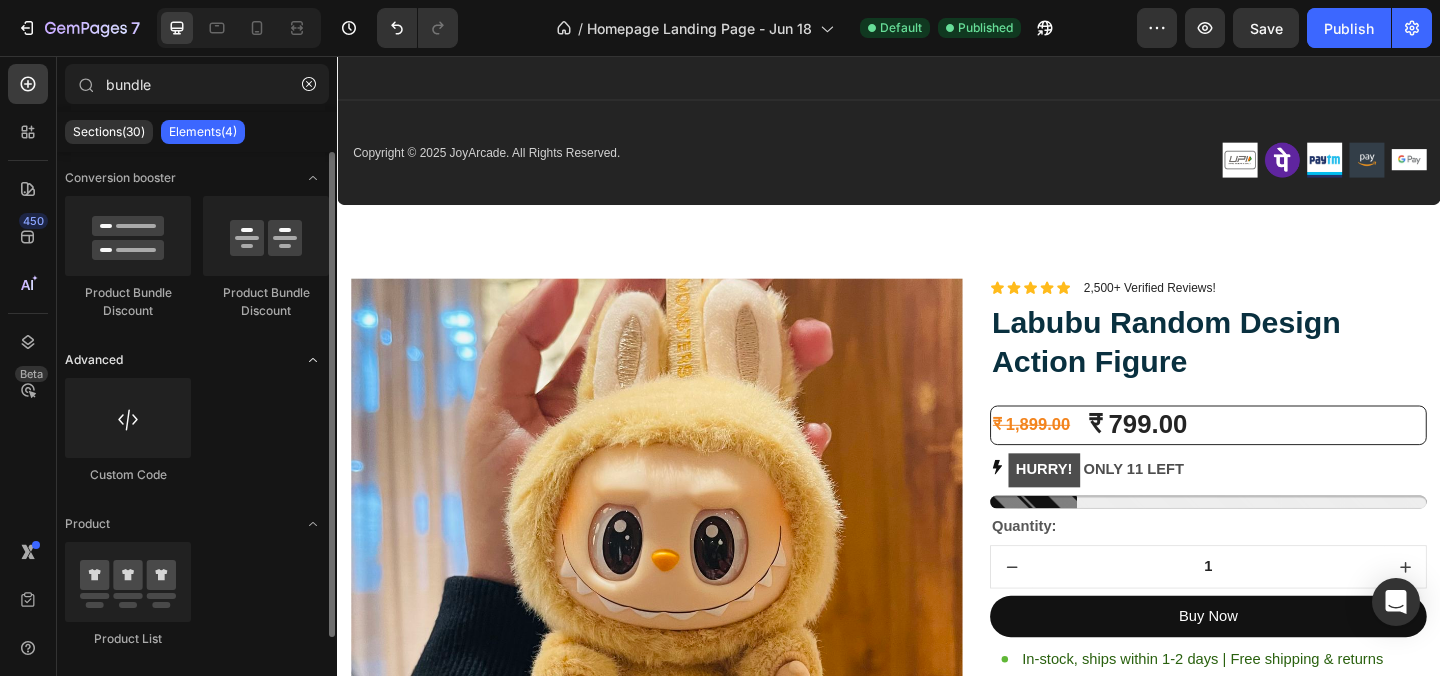 click on "Advanced" 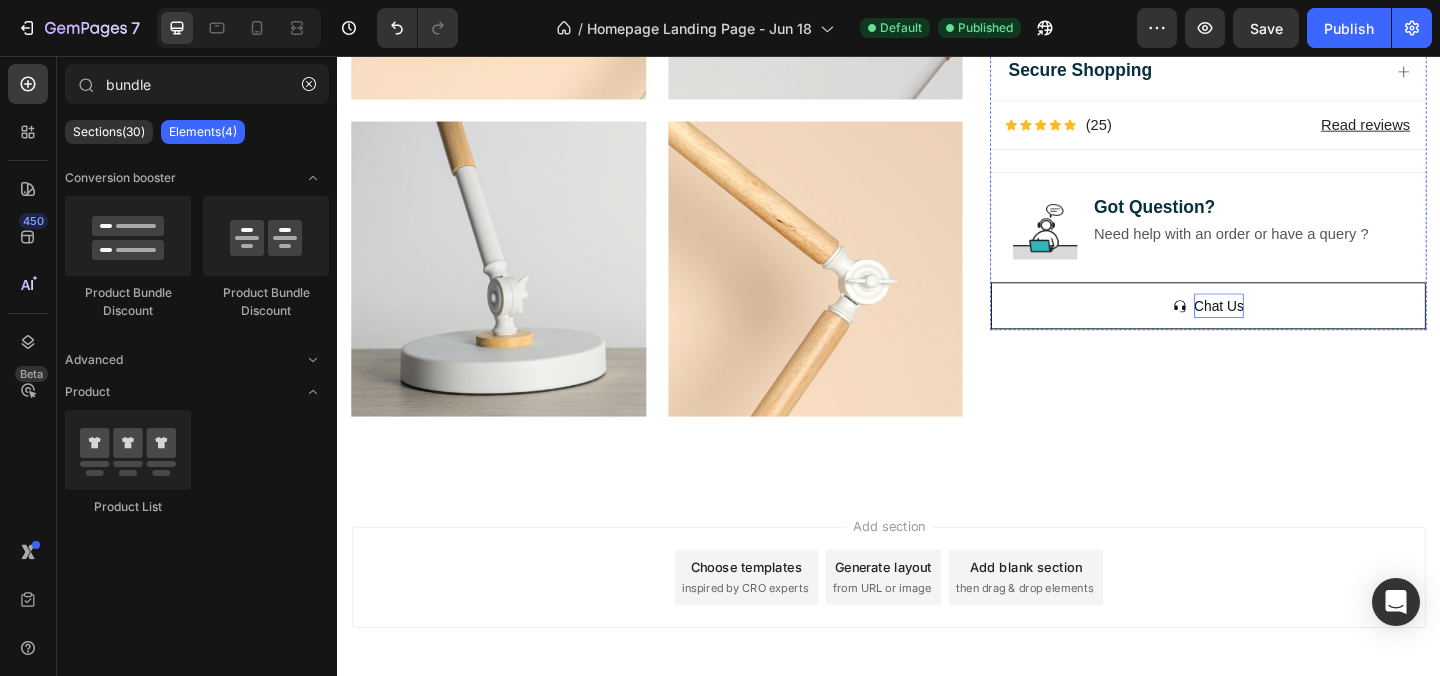 scroll, scrollTop: 4220, scrollLeft: 0, axis: vertical 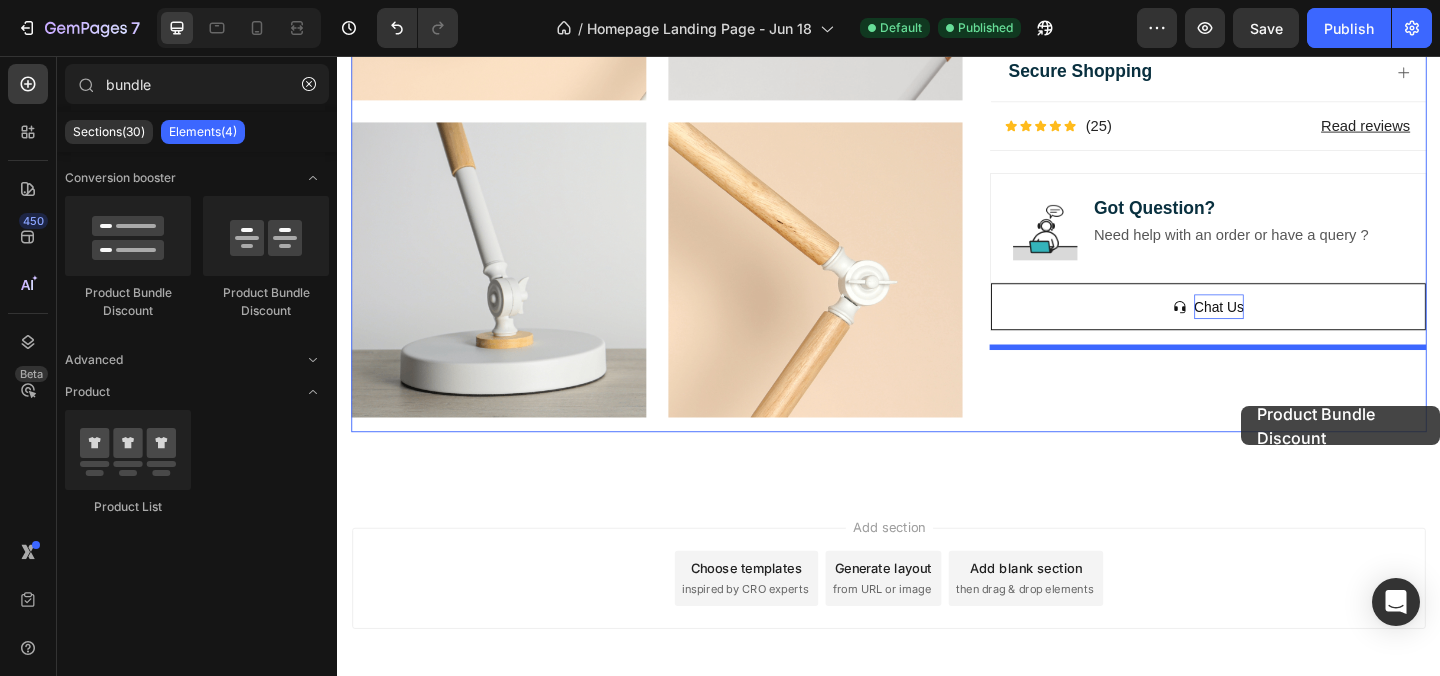 drag, startPoint x: 462, startPoint y: 314, endPoint x: 1320, endPoint y: 437, distance: 866.7716 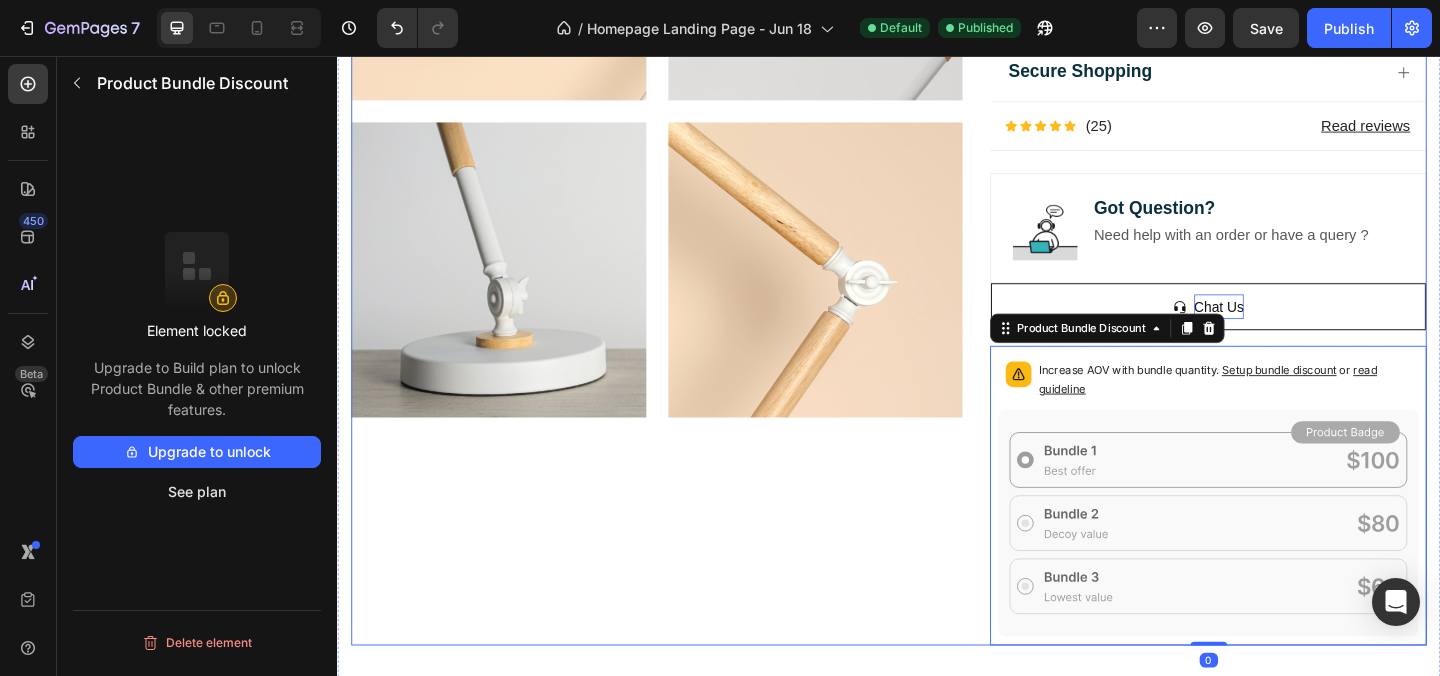 click on "Image Lorem ipsum dolor sit amet, consectetur adipiscing elit Text Block Image Adorable Expression Text Block Row Quirky smile, wild hair, and playful eyes that steal the spotlight instantly. Text Block Row Image High-Quality Build Text Block Row Made from premium vinyl material with soft texture and durable finish. Text Block Row Row Image Perfect Display Size Text Block Row Lightweight and compact – ideal for your desk, shelf, or even your car! Text Block Row Image Collector's Edition Text Block Row Comes in special packaging – ideal for gifting or preserving value. Text Block Row Row Image Image Row Image Image Row Row
Product Images" at bounding box center [684, -259] 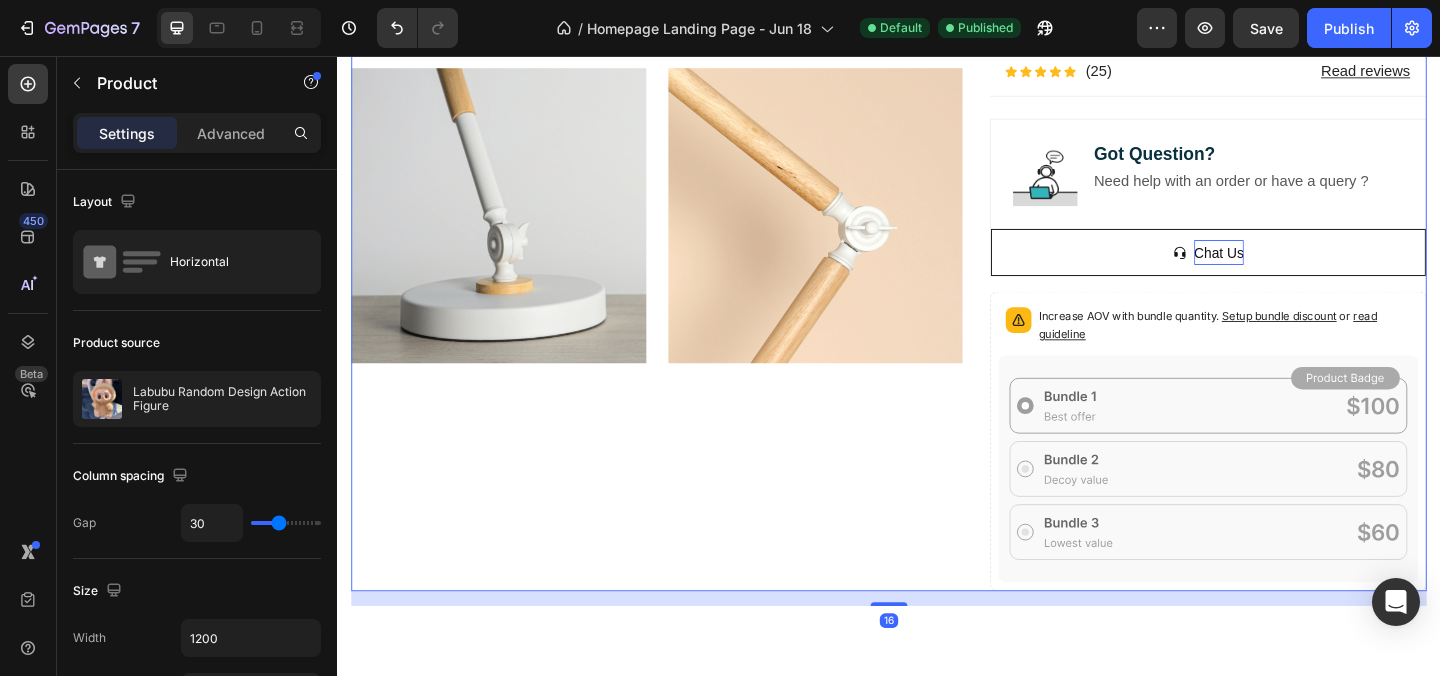 scroll, scrollTop: 4278, scrollLeft: 0, axis: vertical 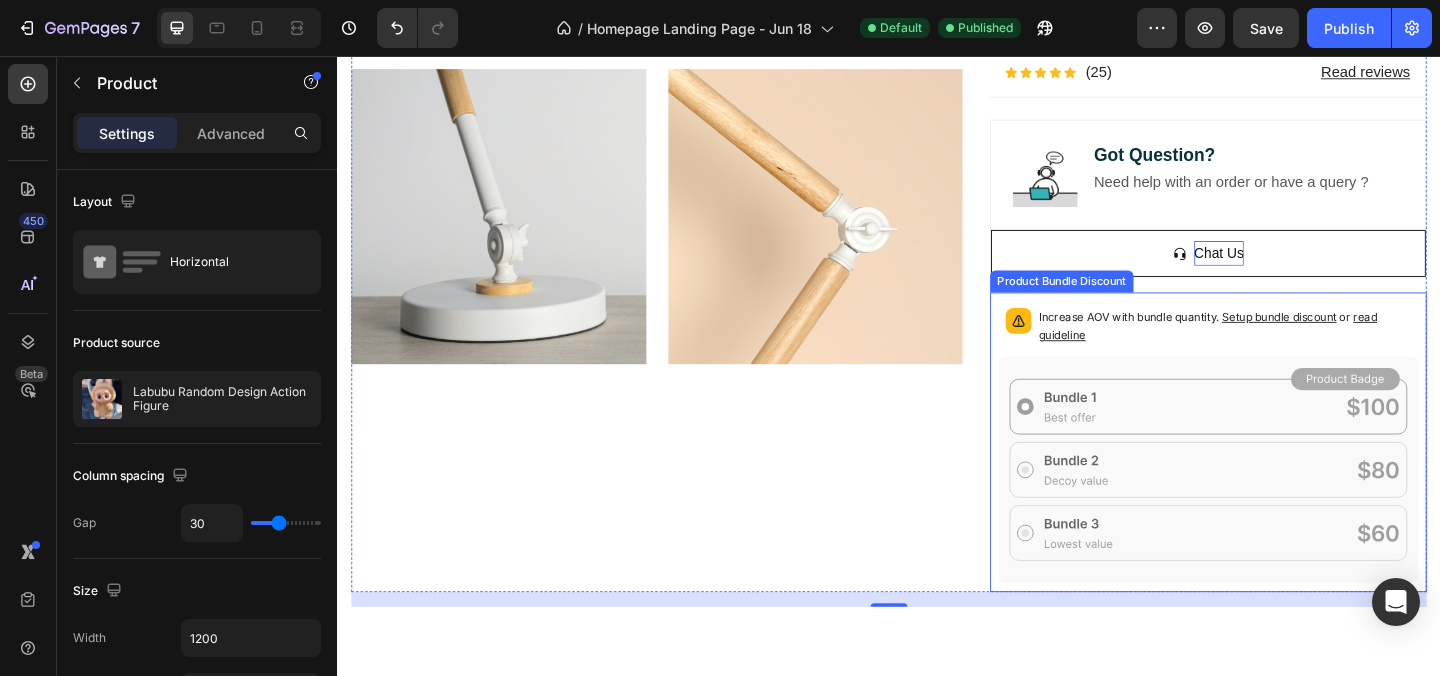 click 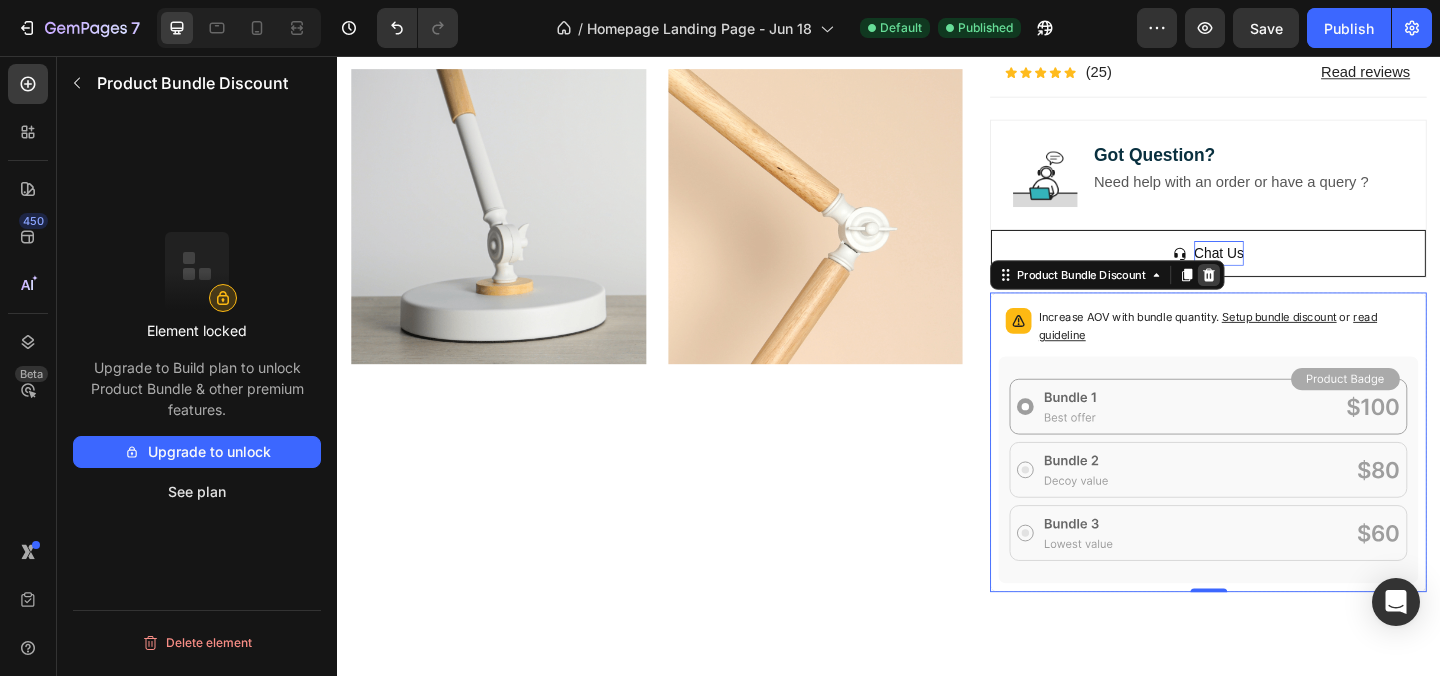 click at bounding box center (1285, 294) 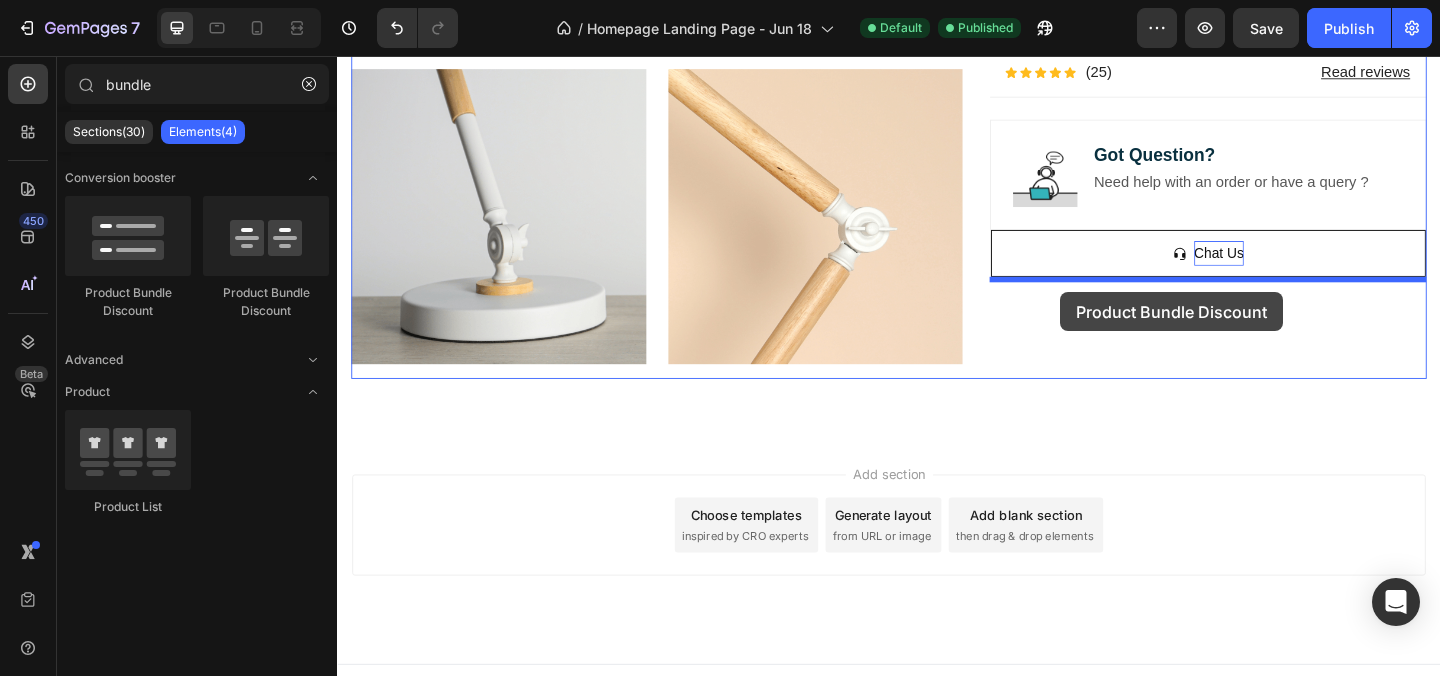 drag, startPoint x: 579, startPoint y: 288, endPoint x: 1127, endPoint y: 317, distance: 548.7668 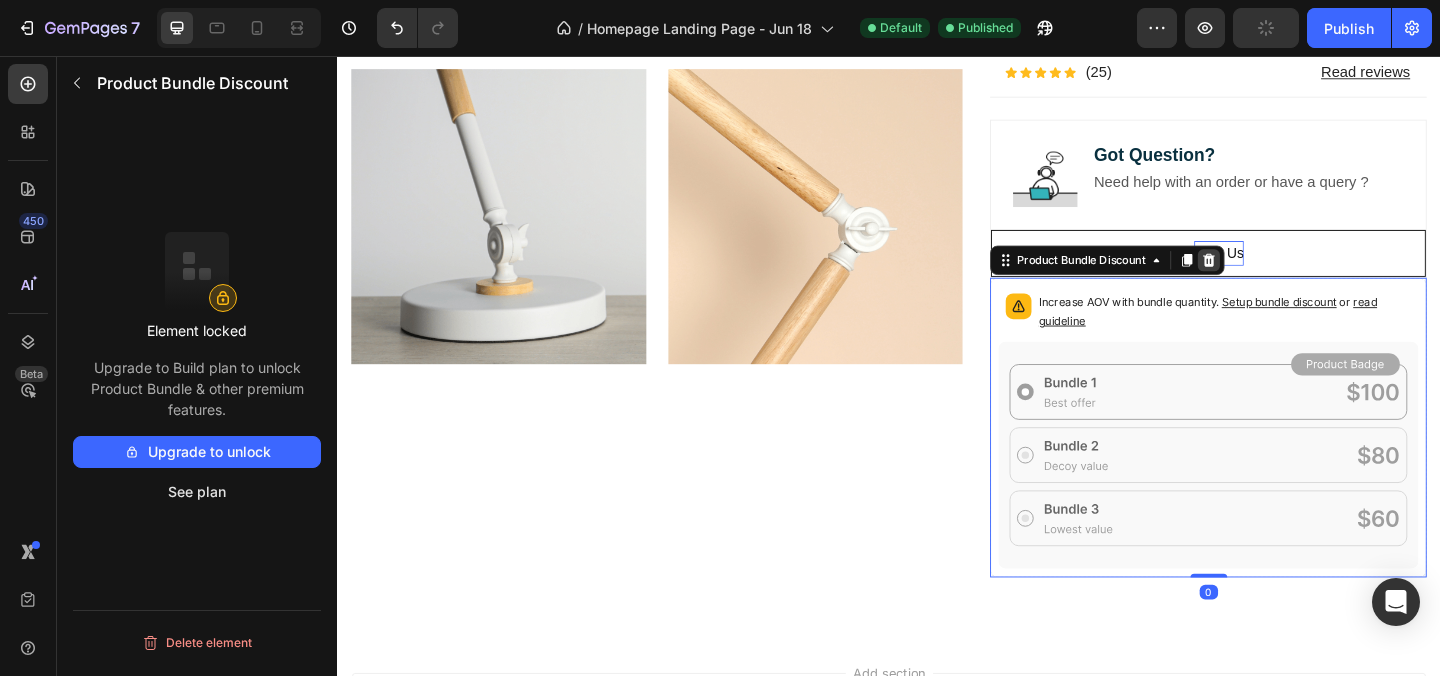 click 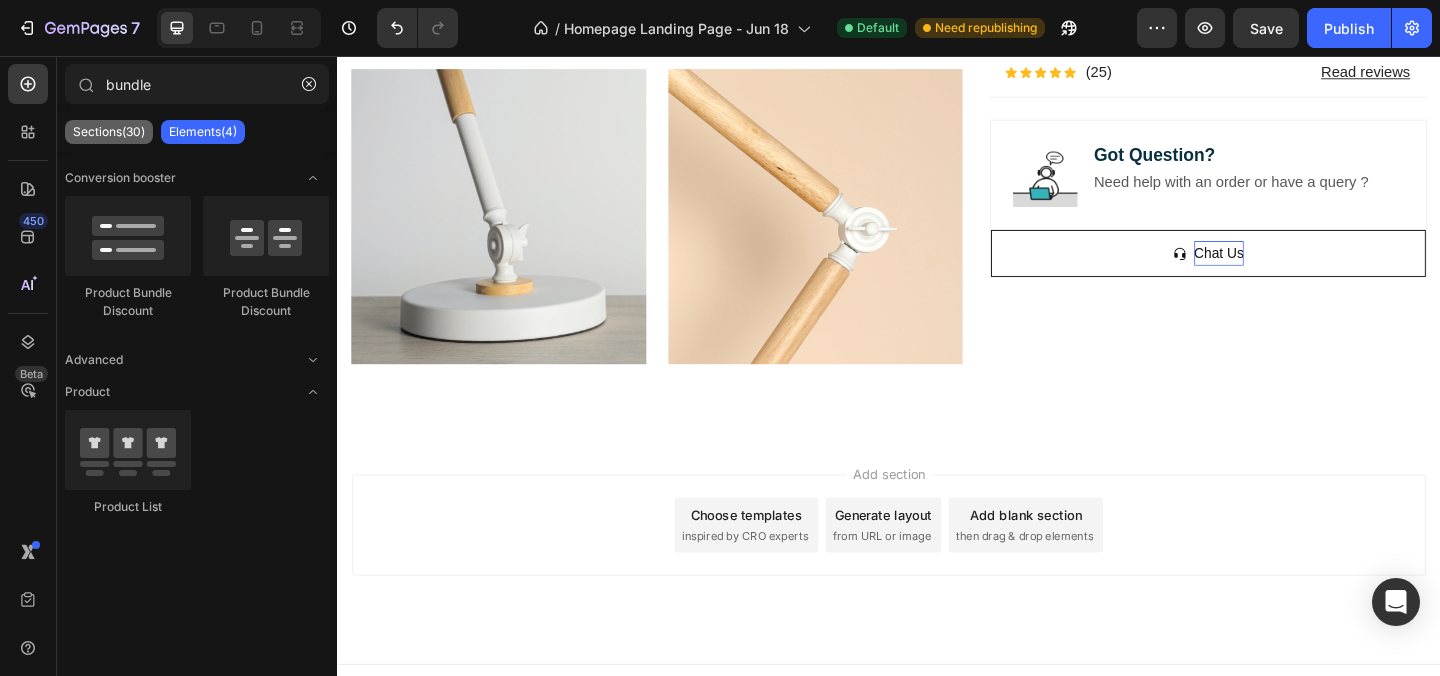 click on "Sections(30)" 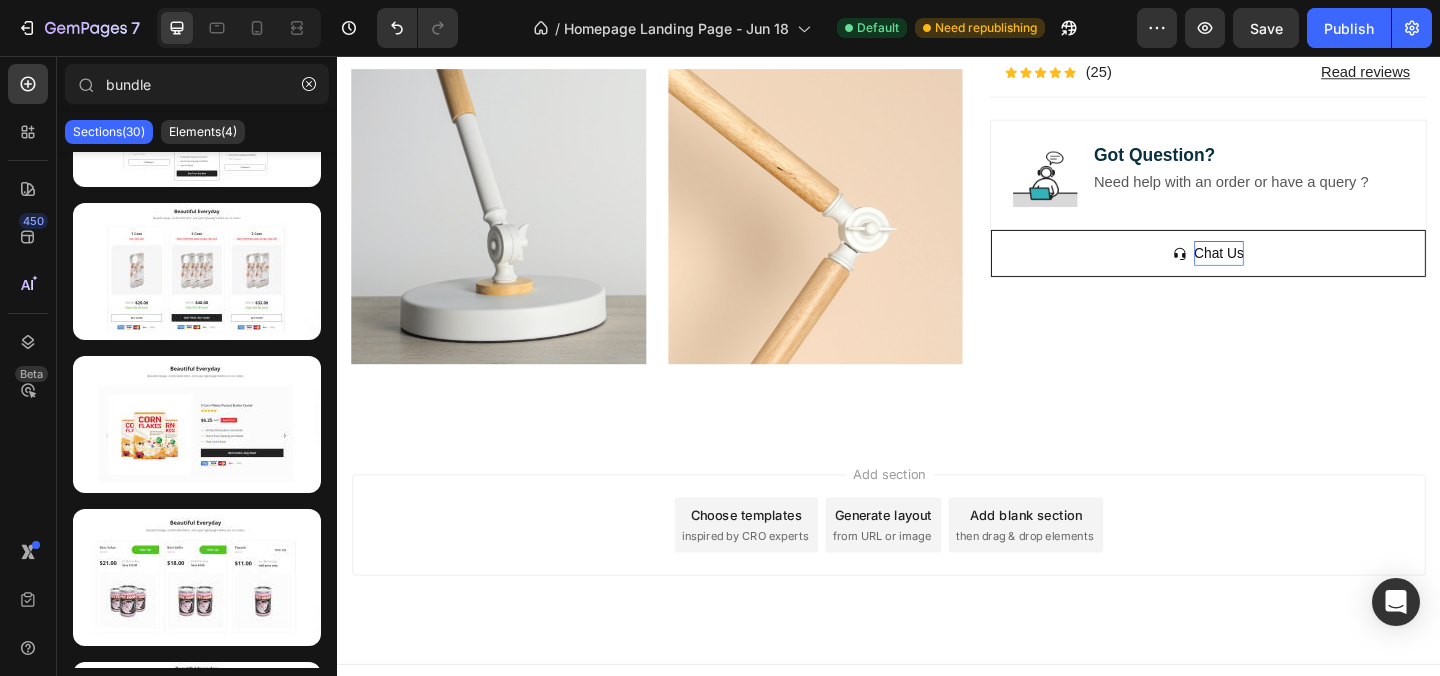 scroll, scrollTop: 0, scrollLeft: 0, axis: both 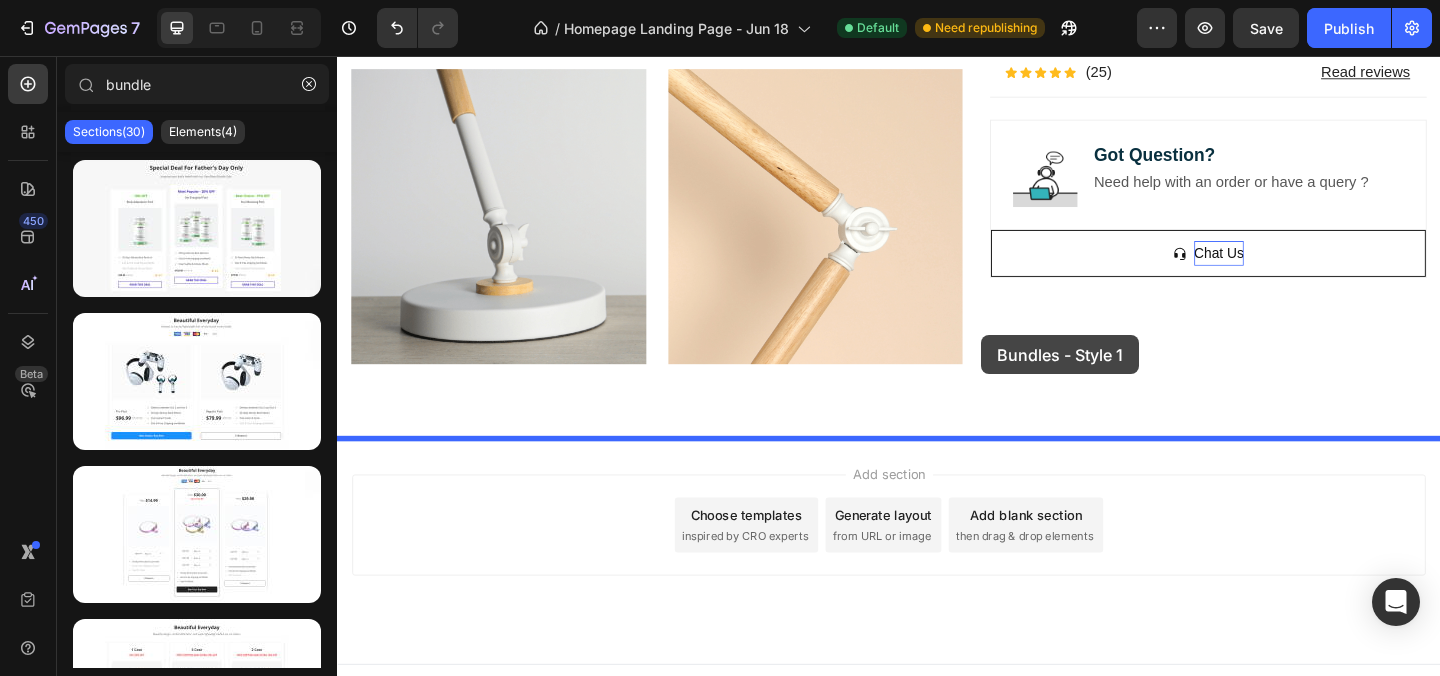 drag, startPoint x: 577, startPoint y: 275, endPoint x: 1076, endPoint y: 356, distance: 505.5314 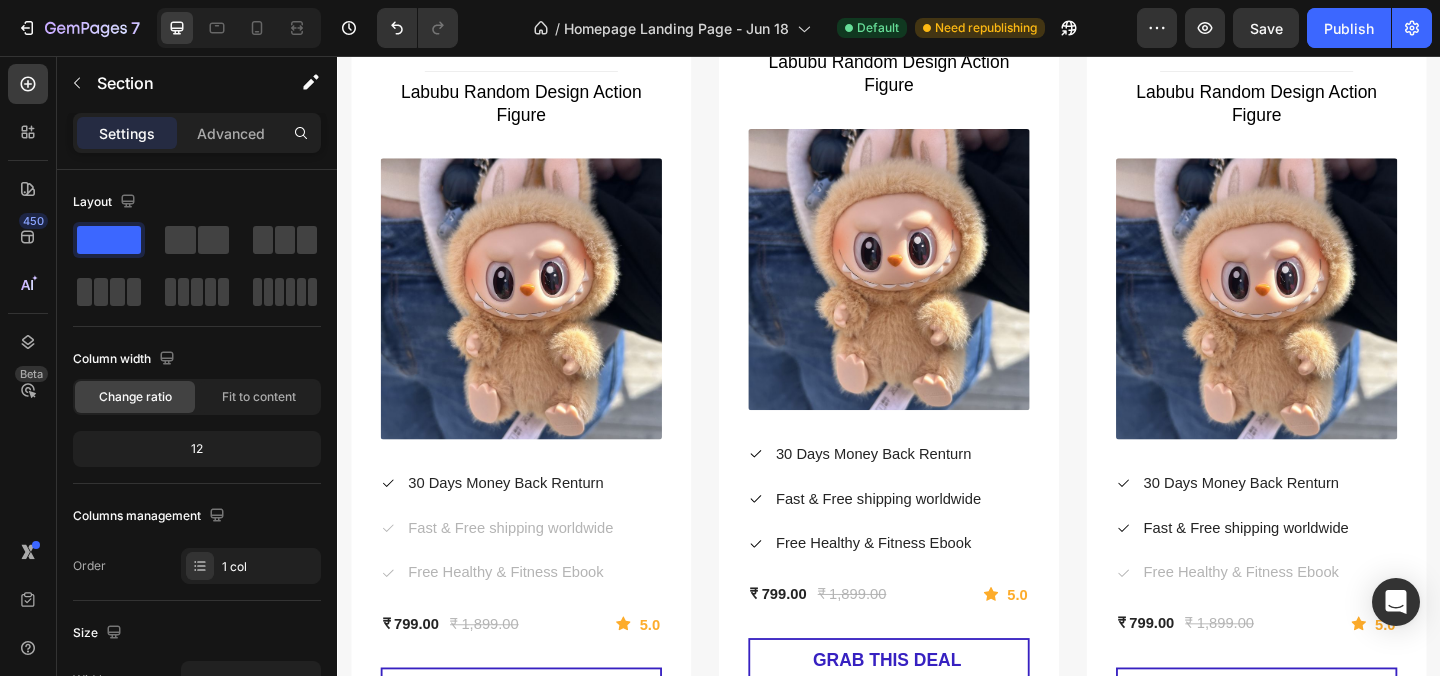 scroll, scrollTop: 5017, scrollLeft: 0, axis: vertical 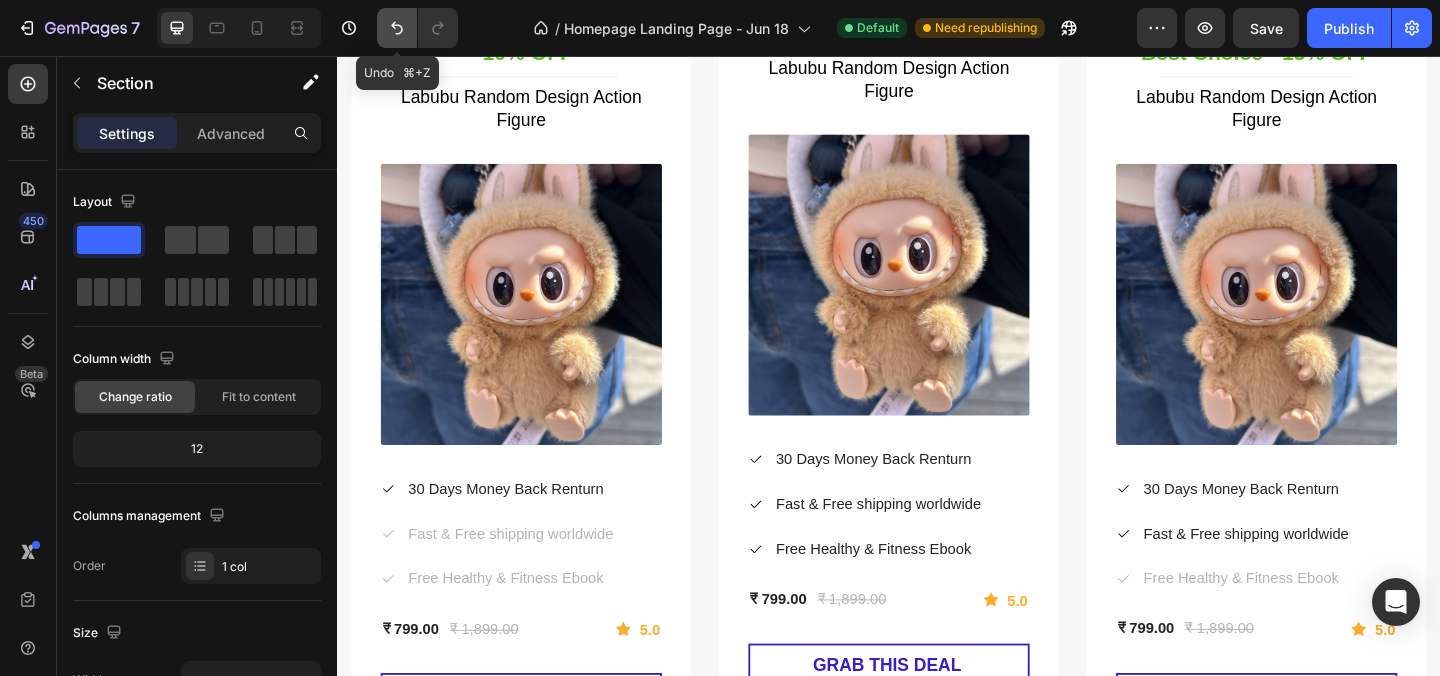 click 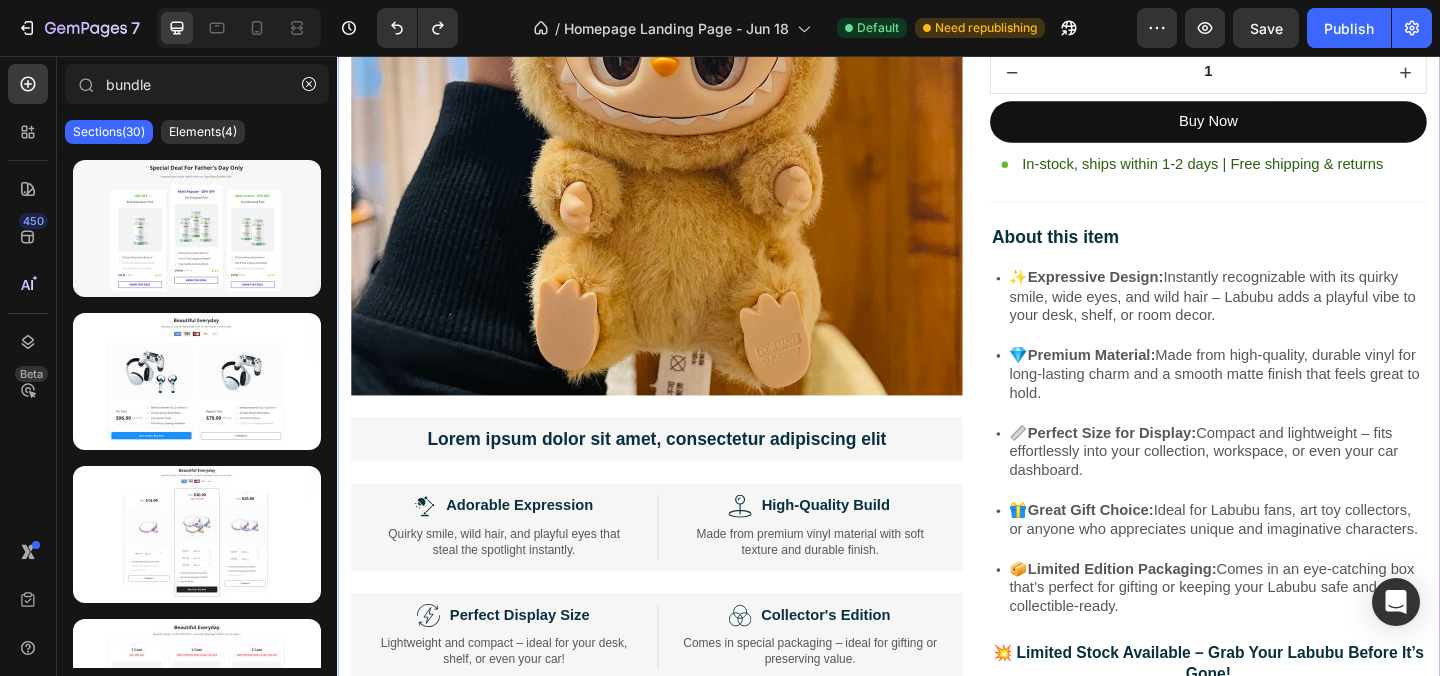 scroll, scrollTop: 3209, scrollLeft: 0, axis: vertical 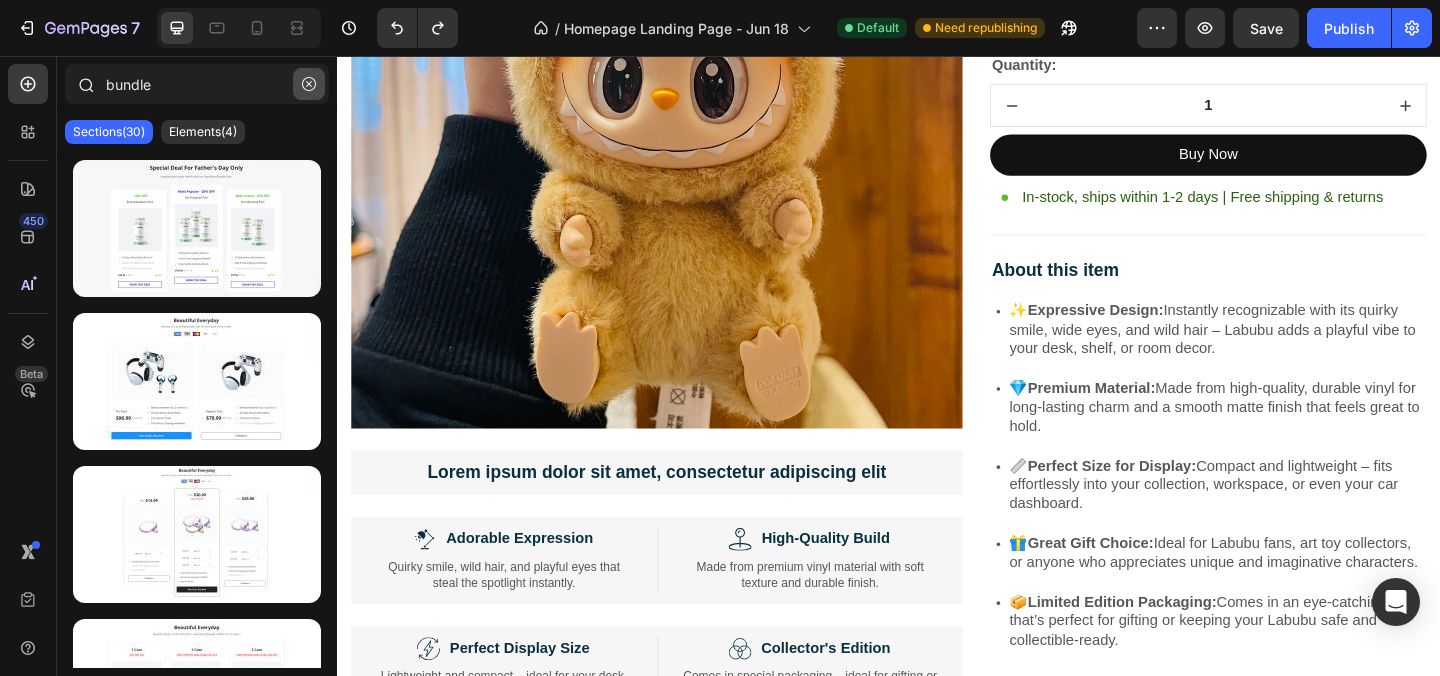 click 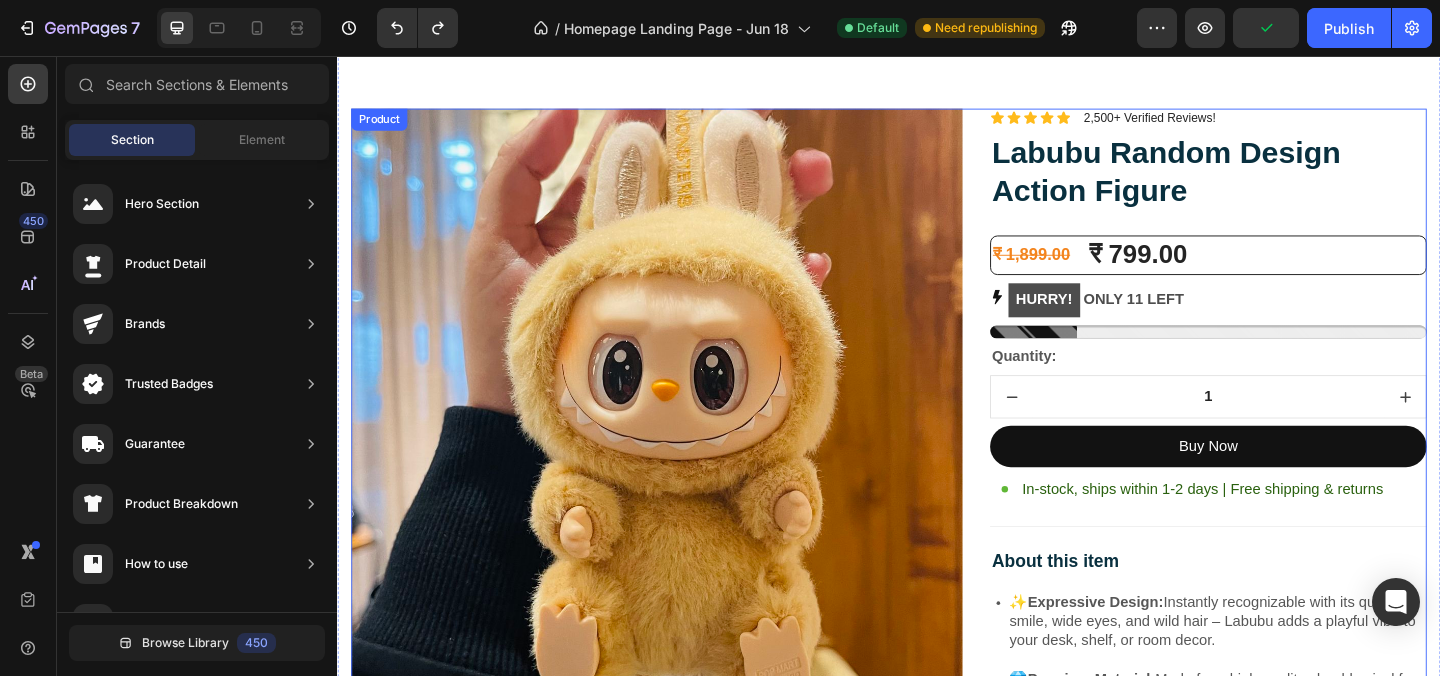 scroll, scrollTop: 2910, scrollLeft: 0, axis: vertical 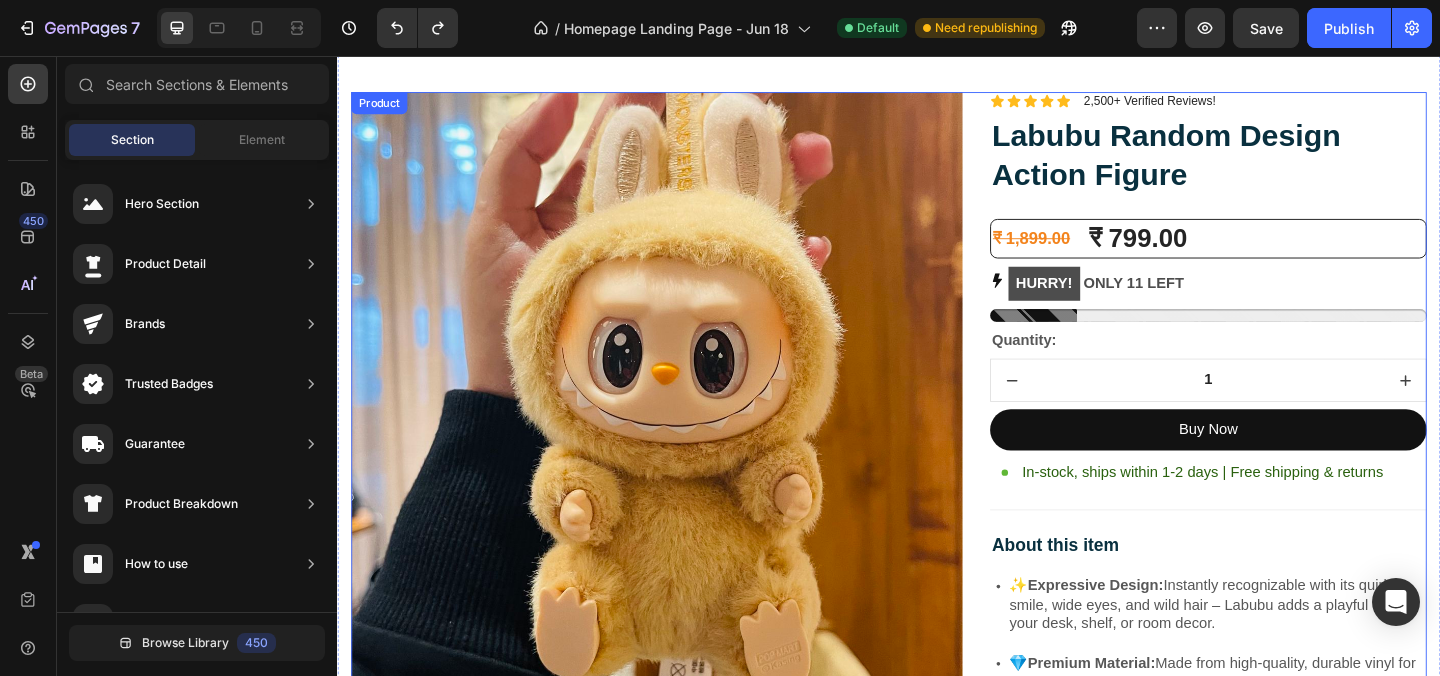 click on "Image Lorem ipsum dolor sit amet, consectetur adipiscing elit Text Block Image Adorable Expression Text Block Row Quirky smile, wild hair, and playful eyes that steal the spotlight instantly. Text Block Row Image High-Quality Build Text Block Row Made from premium vinyl material with soft texture and durable finish. Text Block Row Row Image Perfect Display Size Text Block Row Lightweight and compact – ideal for your desk, shelf, or even your car! Text Block Row Image Collector's Edition Text Block Row Comes in special packaging – ideal for gifting or preserving value. Text Block Row Row Image Image Row Image Image Row Row
Product Images Icon Icon Icon Icon Icon Icon List 2,500+ Verified Reviews! Text Block Row Labubu Random Design Action Figure Product Title ₹ 1,899.00 Product Price Product Price ₹ 799.00 Product Price Product Price Row
HURRY!  ONLY 11 LEFT Stock Counter Quantity: Text Block
1
Product Quantity Buy Now" at bounding box center [937, 935] 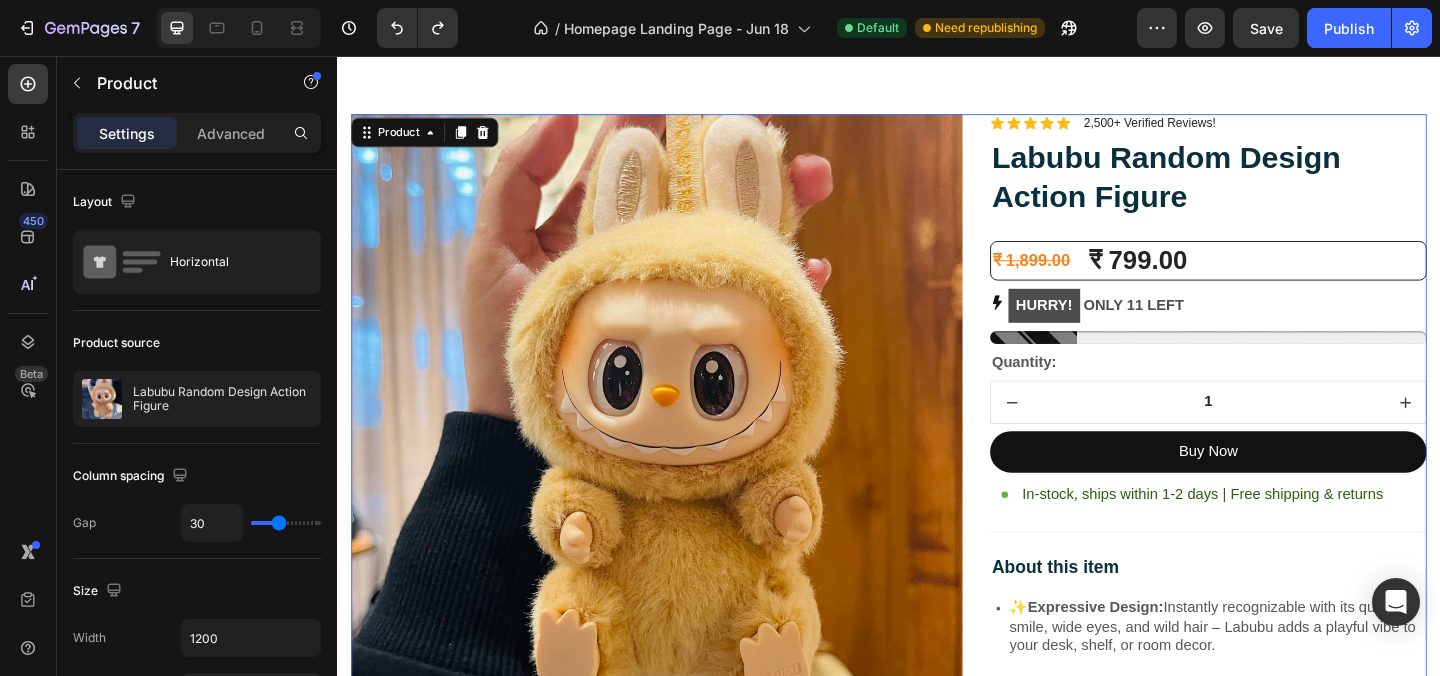 scroll, scrollTop: 2865, scrollLeft: 0, axis: vertical 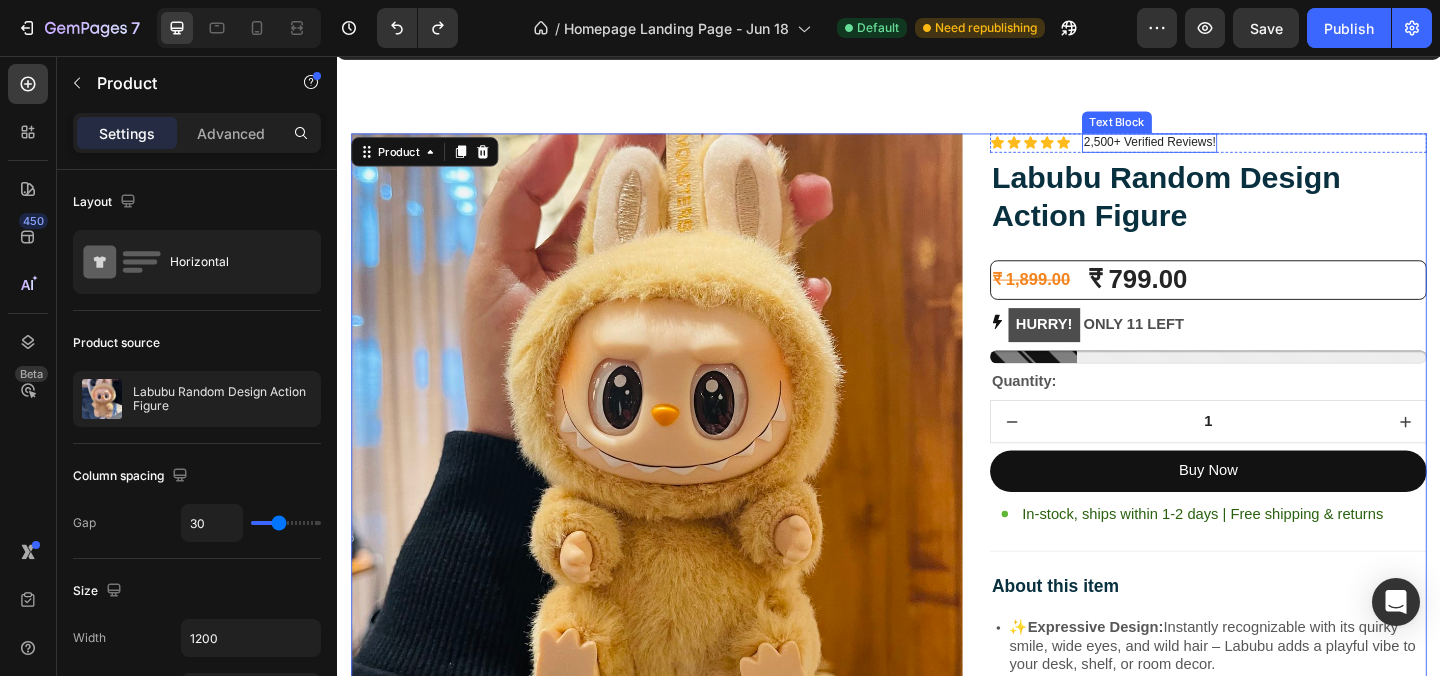 click on "2,500+ Verified Reviews!" at bounding box center (1220, 150) 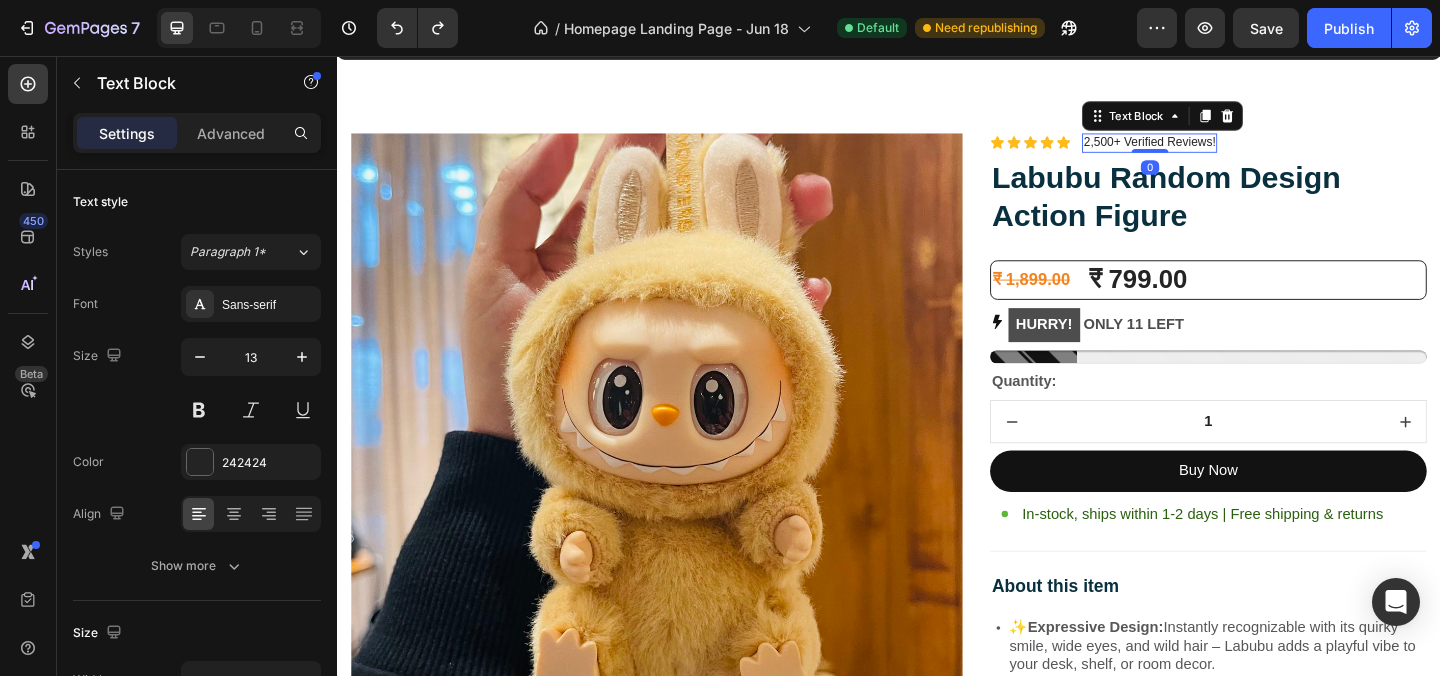 click on "2,500+ Verified Reviews!" at bounding box center (1220, 150) 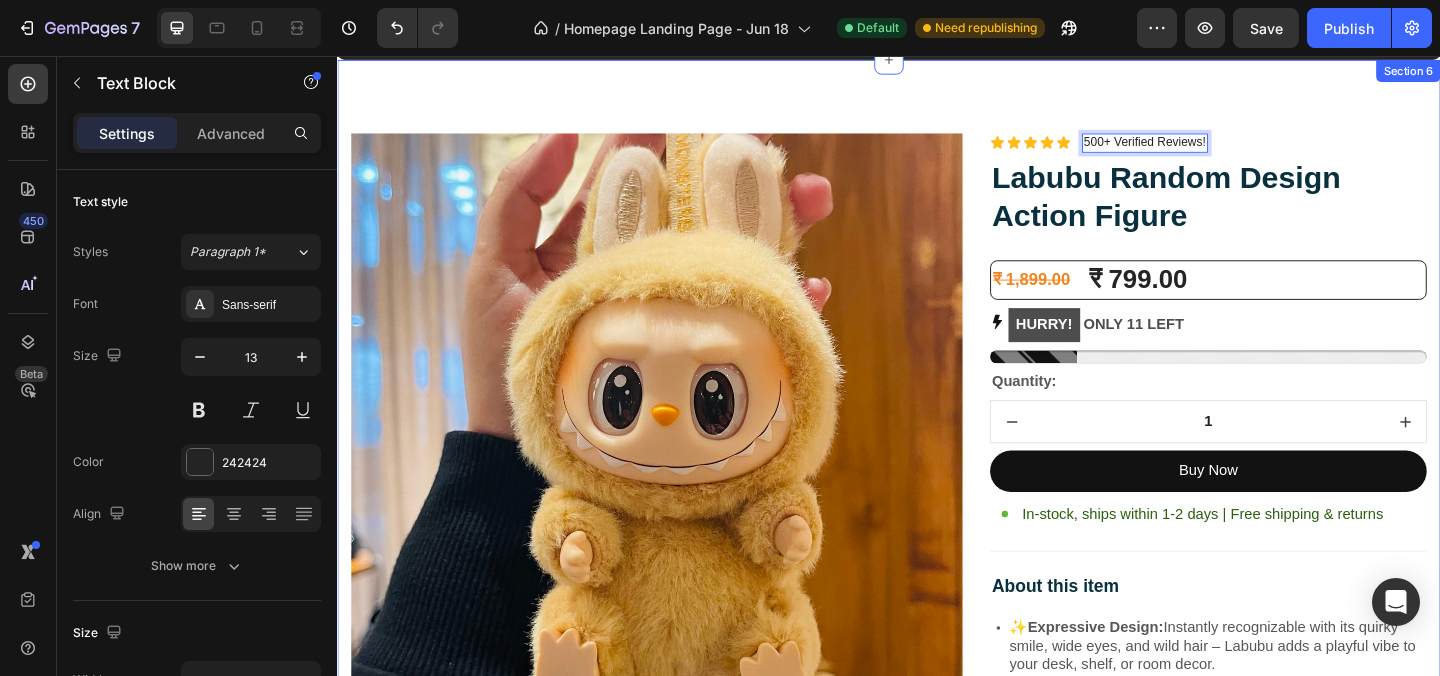 click on "Image Lorem ipsum dolor sit amet, consectetur adipiscing elit Text Block Image Adorable Expression Text Block Row Quirky smile, wild hair, and playful eyes that steal the spotlight instantly. Text Block Row Image High-Quality Build Text Block Row Made from premium vinyl material with soft texture and durable finish. Text Block Row Row Image Perfect Display Size Text Block Row Lightweight and compact – ideal for your desk, shelf, or even your car! Text Block Row Image Collector's Edition Text Block Row Comes in special packaging – ideal for gifting or preserving value. Text Block Row Row Image Image Row Image Image Row Row
Product Images Icon Icon Icon Icon Icon Icon List 500+ Verified Reviews! Text Block   0 Row Labubu Random Design Action Figure Product Title ₹ 1,899.00 Product Price Product Price ₹ 799.00 Product Price Product Price Row
HURRY!  ONLY 11 LEFT Stock Counter Quantity: Text Block
1
Product Quantity Buy Now Item List Row" at bounding box center (937, 972) 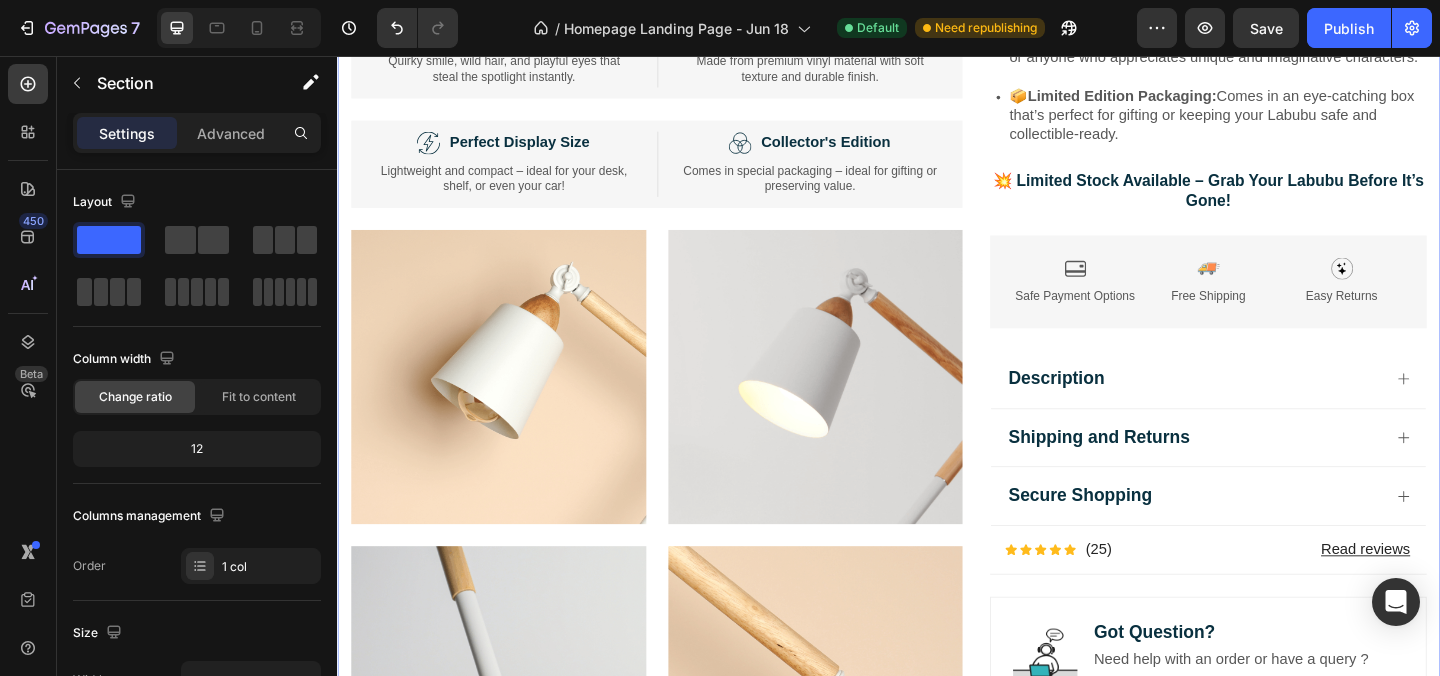 scroll, scrollTop: 3790, scrollLeft: 0, axis: vertical 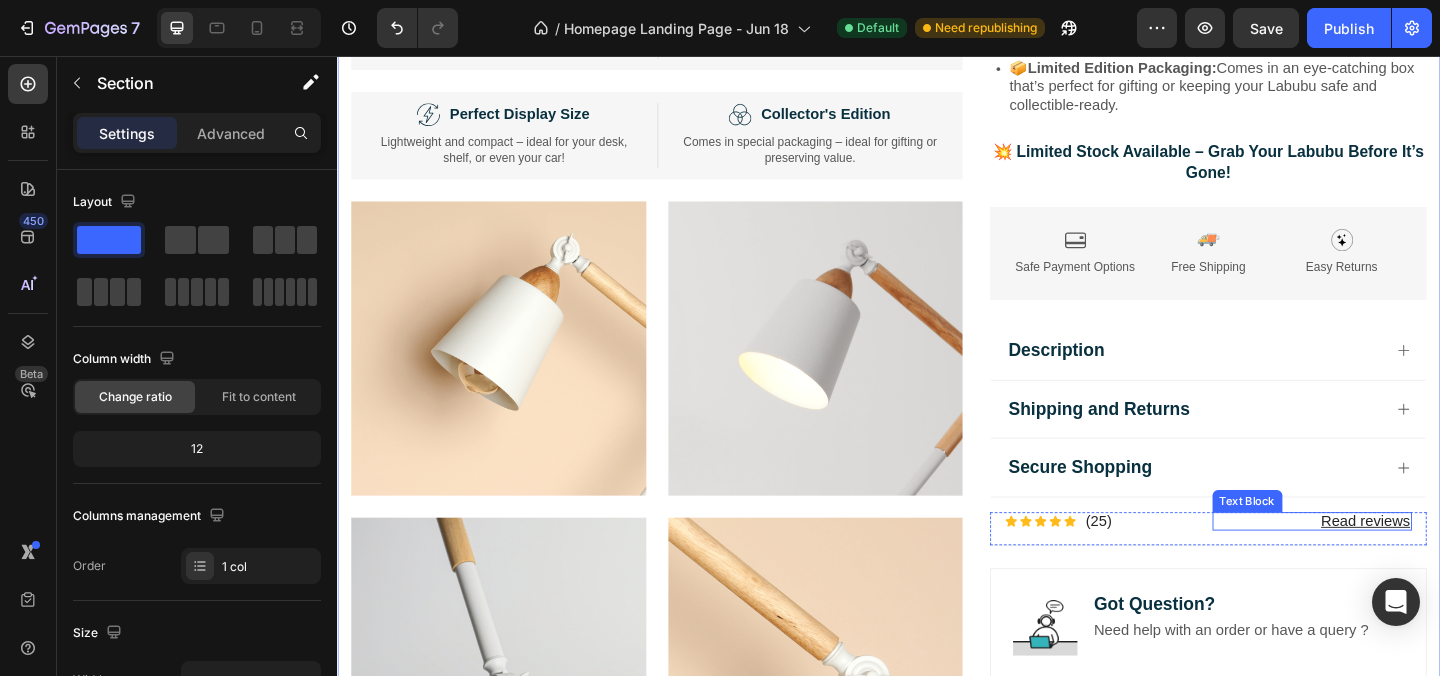 click on "Read reviews" at bounding box center [1398, 562] 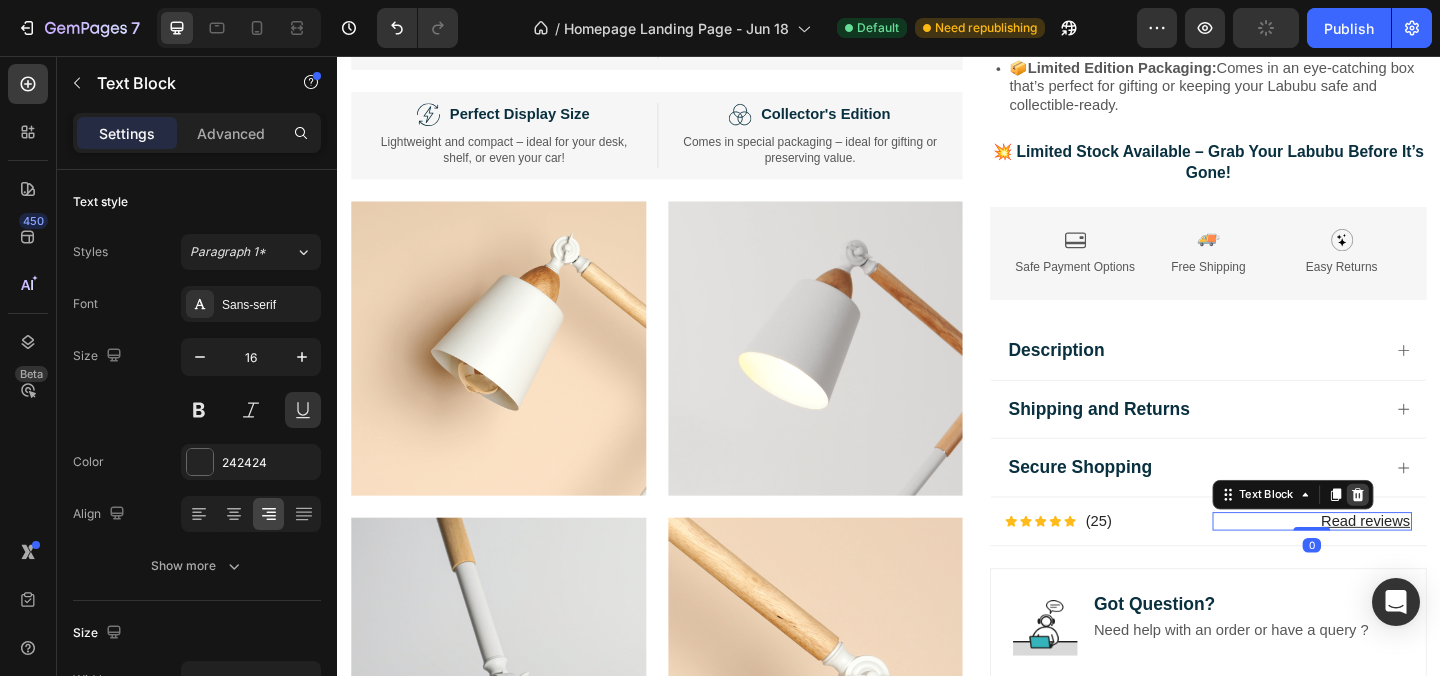 click 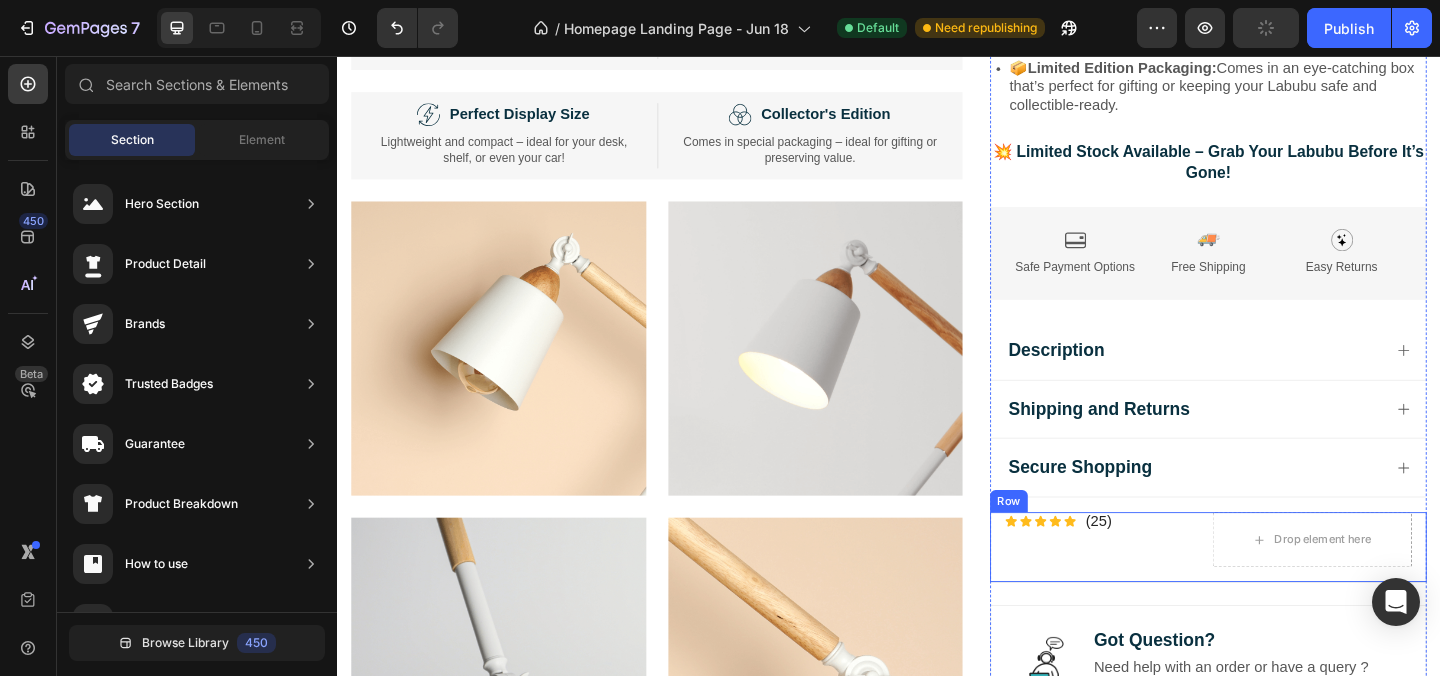 click on "Icon Icon Icon Icon Icon Icon List (25) Text Block Row" at bounding box center (1172, 582) 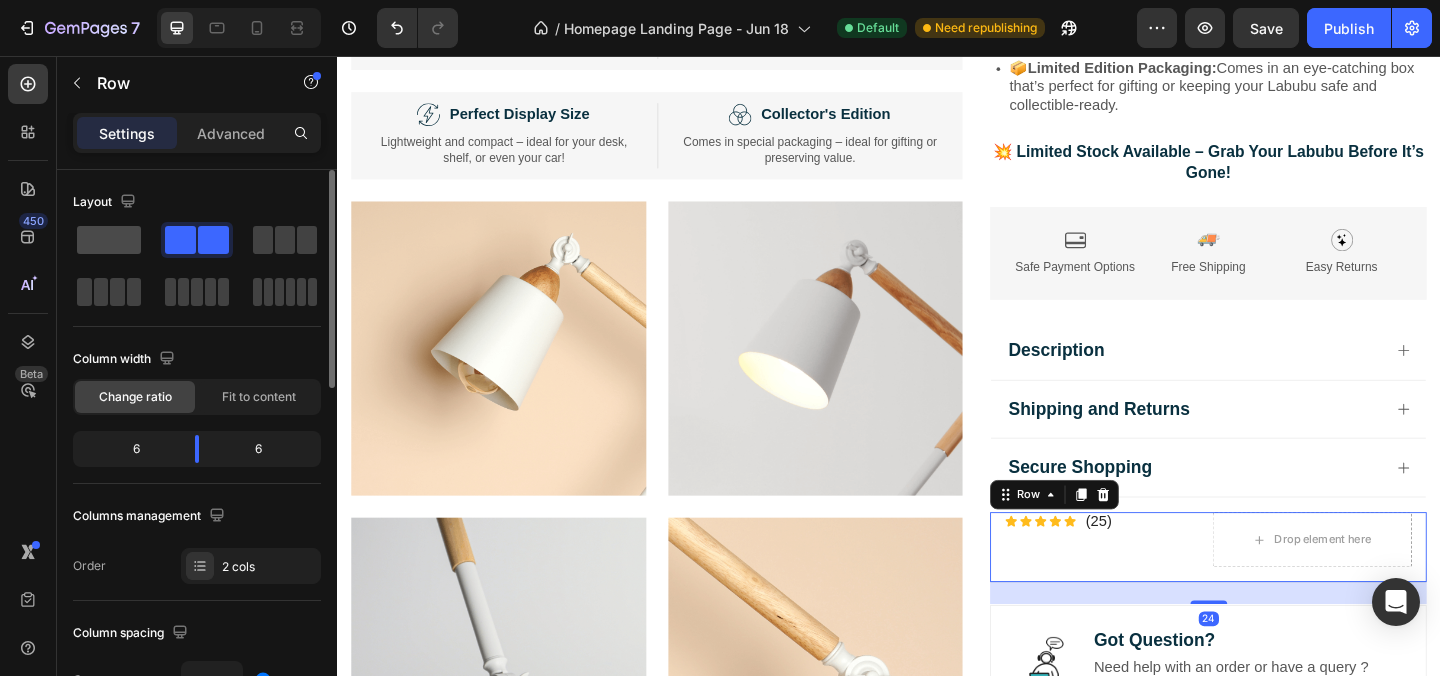 click 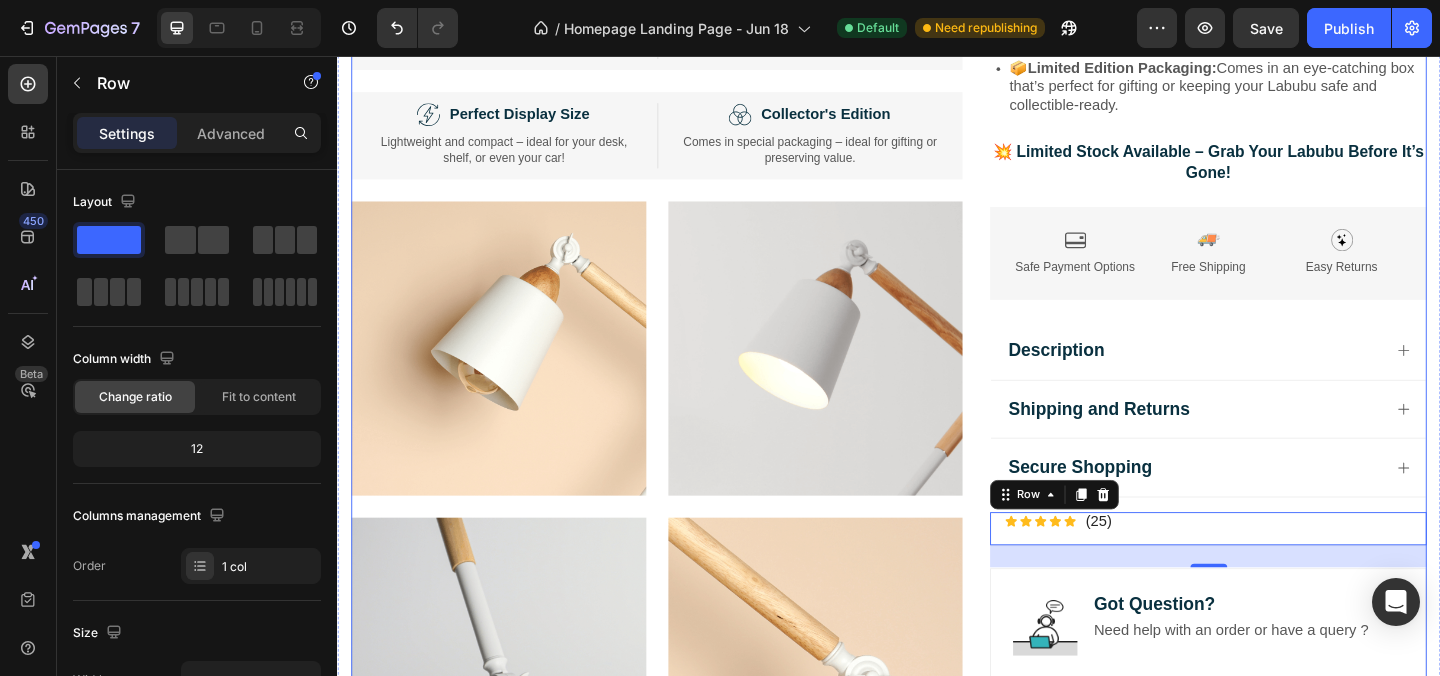 click on "Image Lorem ipsum dolor sit amet, consectetur adipiscing elit Text Block Image Adorable Expression Text Block Row Quirky smile, wild hair, and playful eyes that steal the spotlight instantly. Text Block Row Image High-Quality Build Text Block Row Made from premium vinyl material with soft texture and durable finish. Text Block Row Row Image Perfect Display Size Text Block Row Lightweight and compact – ideal for your desk, shelf, or even your car! Text Block Row Image Collector's Edition Text Block Row Comes in special packaging – ideal for gifting or preserving value. Text Block Row Row Image Image Row Image Image Row Row
Product Images Icon Icon Icon Icon Icon Icon List 500+ Verified Reviews! Text Block Row Labubu Random Design Action Figure Product Title ₹ 1,899.00 Product Price Product Price ₹ 799.00 Product Price Product Price Row
HURRY!  ONLY 11 LEFT Stock Counter Quantity: Text Block
1
Product Quantity Buy Now Dynamic Checkout" at bounding box center (937, 55) 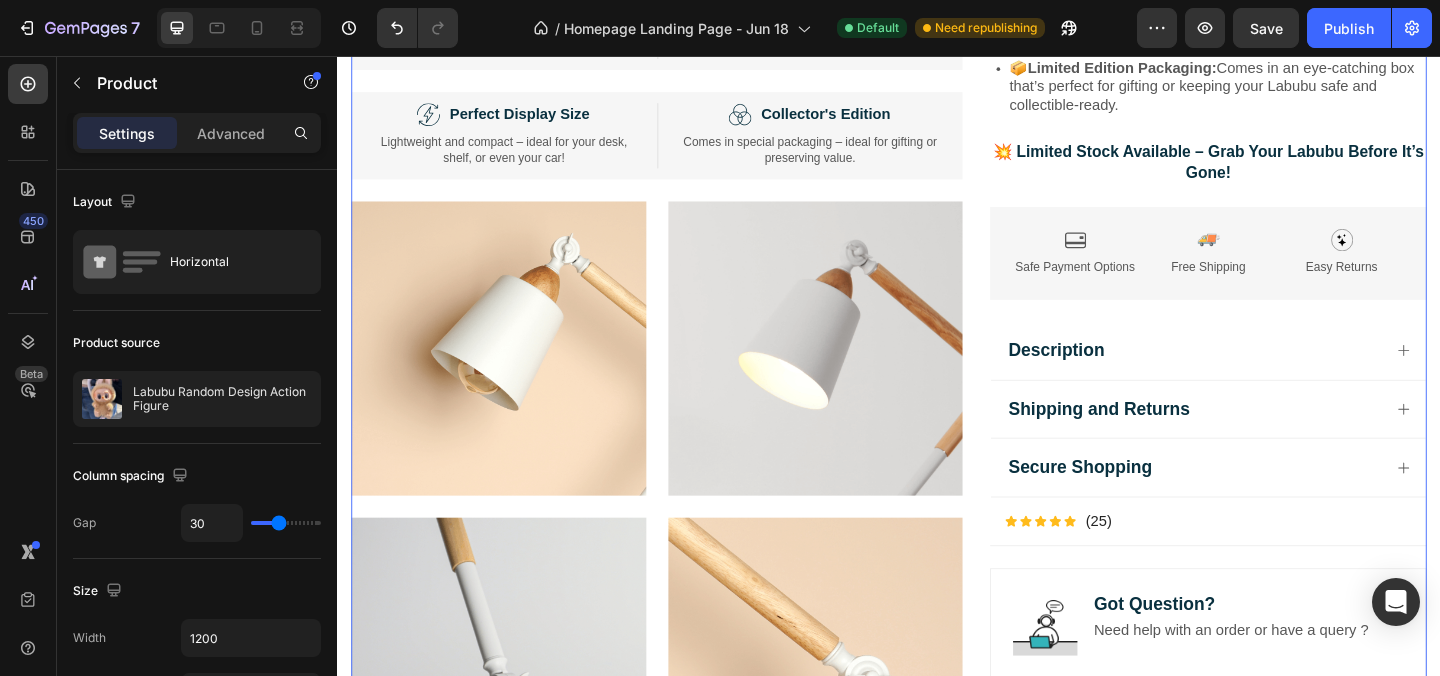 click on "Image Lorem ipsum dolor sit amet, consectetur adipiscing elit Text Block Image Adorable Expression Text Block Row Quirky smile, wild hair, and playful eyes that steal the spotlight instantly. Text Block Row Image High-Quality Build Text Block Row Made from premium vinyl material with soft texture and durable finish. Text Block Row Row Image Perfect Display Size Text Block Row Lightweight and compact – ideal for your desk, shelf, or even your car! Text Block Row Image Collector's Edition Text Block Row Comes in special packaging – ideal for gifting or preserving value. Text Block Row Row Image Image Row Image Image Row Row
Product Images Icon Icon Icon Icon Icon Icon List 500+ Verified Reviews! Text Block Row Labubu Random Design Action Figure Product Title ₹ 1,899.00 Product Price Product Price ₹ 799.00 Product Price Product Price Row
HURRY!  ONLY 11 LEFT Stock Counter Quantity: Text Block
1
Product Quantity Buy Now Dynamic Checkout" at bounding box center [937, 55] 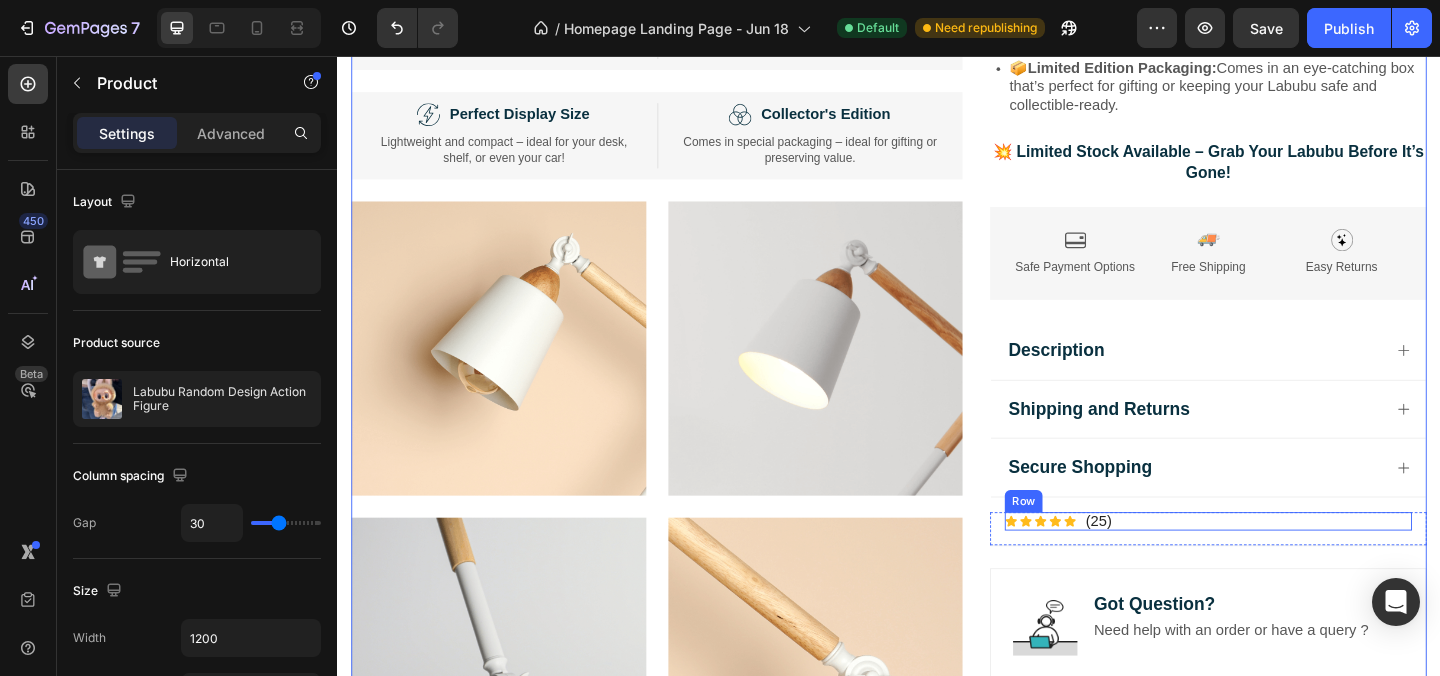 click on "Icon Icon Icon Icon Icon Icon List (25) Text Block Row" at bounding box center (1284, 562) 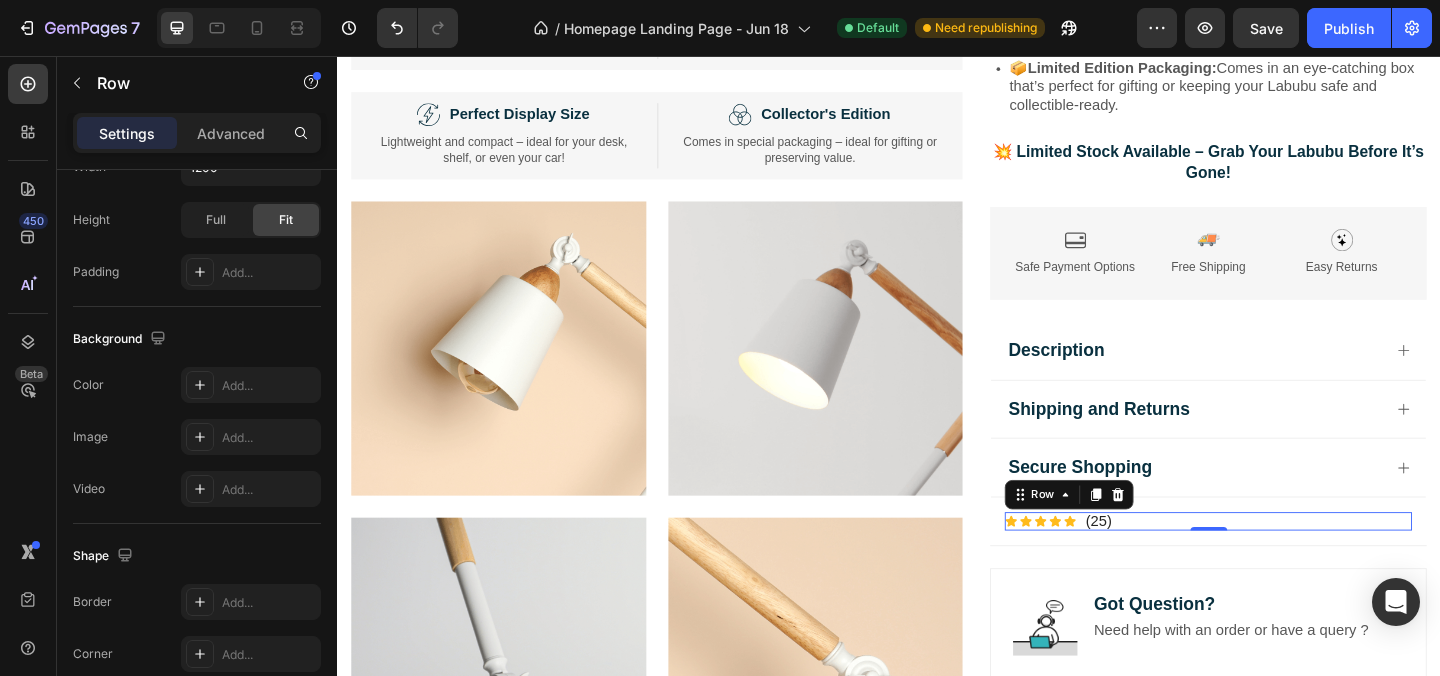 scroll, scrollTop: 0, scrollLeft: 0, axis: both 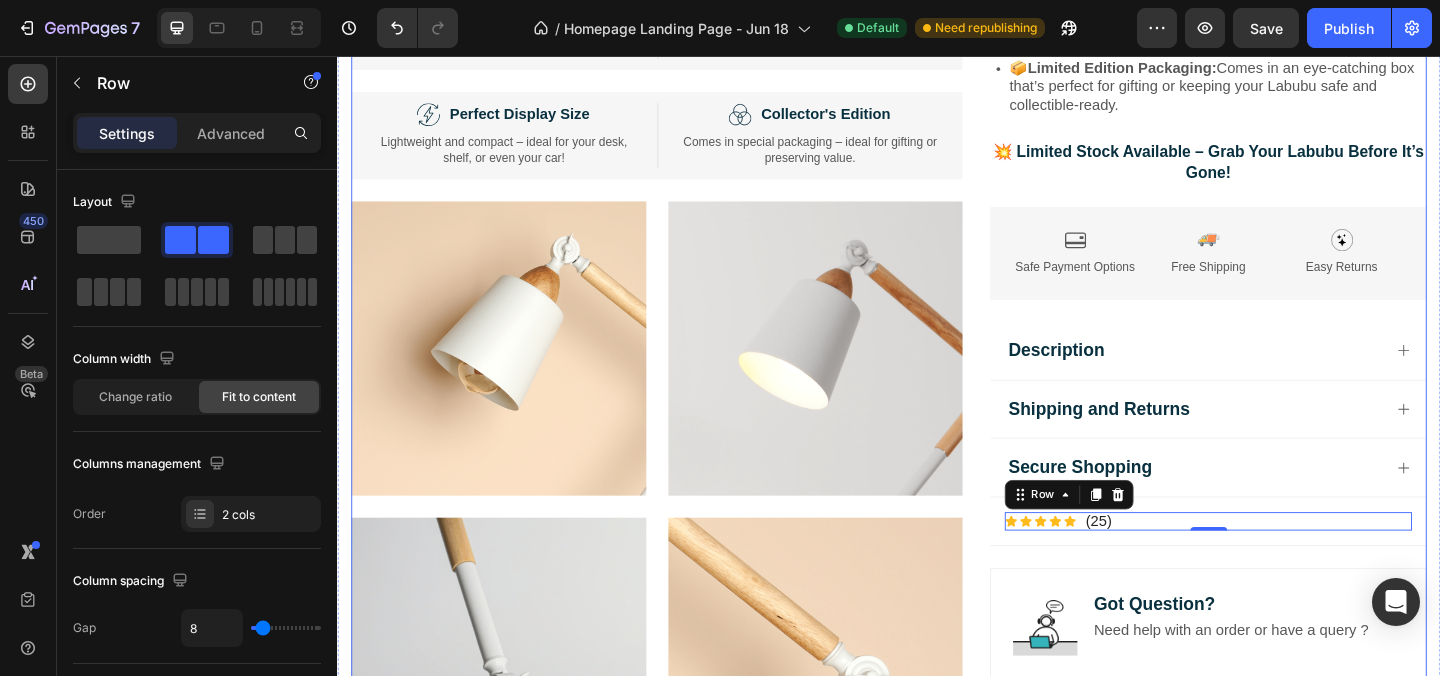 click on "Image Lorem ipsum dolor sit amet, consectetur adipiscing elit Text Block Image Adorable Expression Text Block Row Quirky smile, wild hair, and playful eyes that steal the spotlight instantly. Text Block Row Image High-Quality Build Text Block Row Made from premium vinyl material with soft texture and durable finish. Text Block Row Row Image Perfect Display Size Text Block Row Lightweight and compact – ideal for your desk, shelf, or even your car! Text Block Row Image Collector's Edition Text Block Row Comes in special packaging – ideal for gifting or preserving value. Text Block Row Row Image Image Row Image Image Row Row
Product Images Icon Icon Icon Icon Icon Icon List 500+ Verified Reviews! Text Block Row Labubu Random Design Action Figure Product Title ₹ 1,899.00 Product Price Product Price ₹ 799.00 Product Price Product Price Row
HURRY!  ONLY 11 LEFT Stock Counter Quantity: Text Block
1
Product Quantity Buy Now Dynamic Checkout" at bounding box center (937, 55) 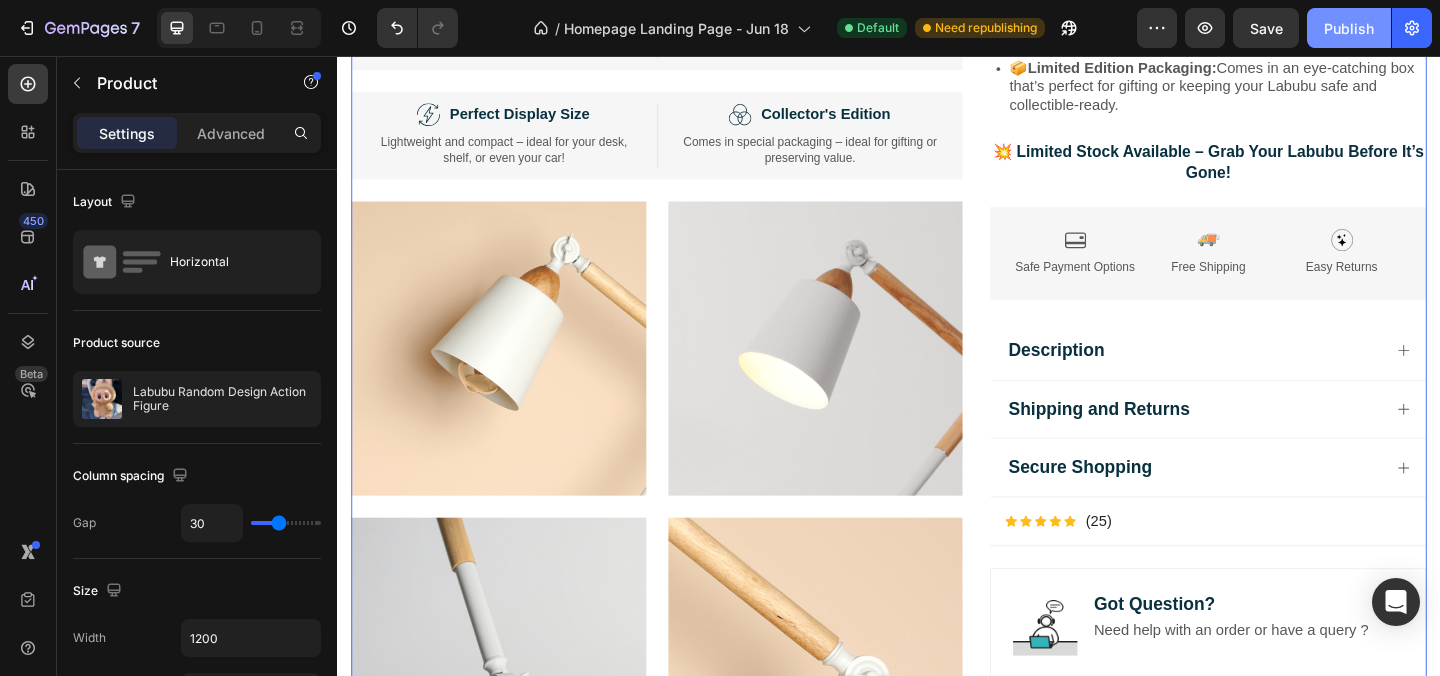 click on "Publish" 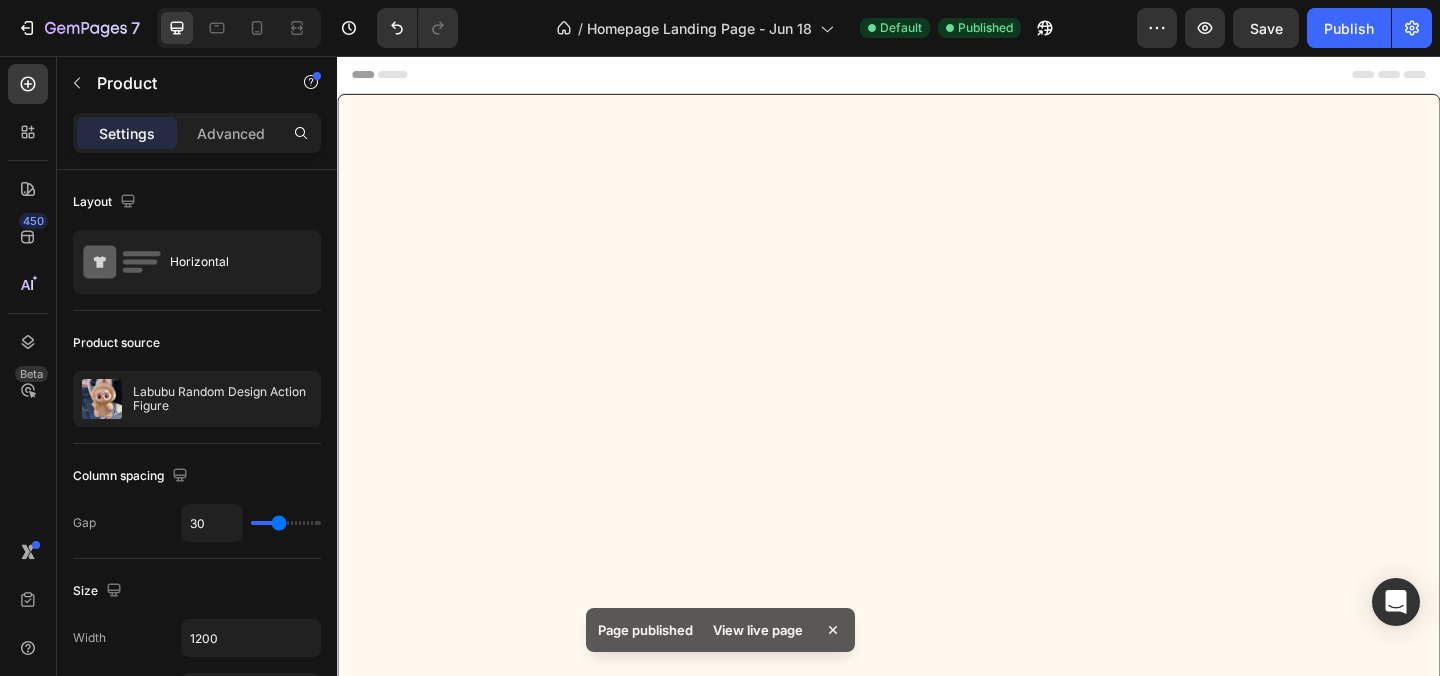scroll, scrollTop: 0, scrollLeft: 0, axis: both 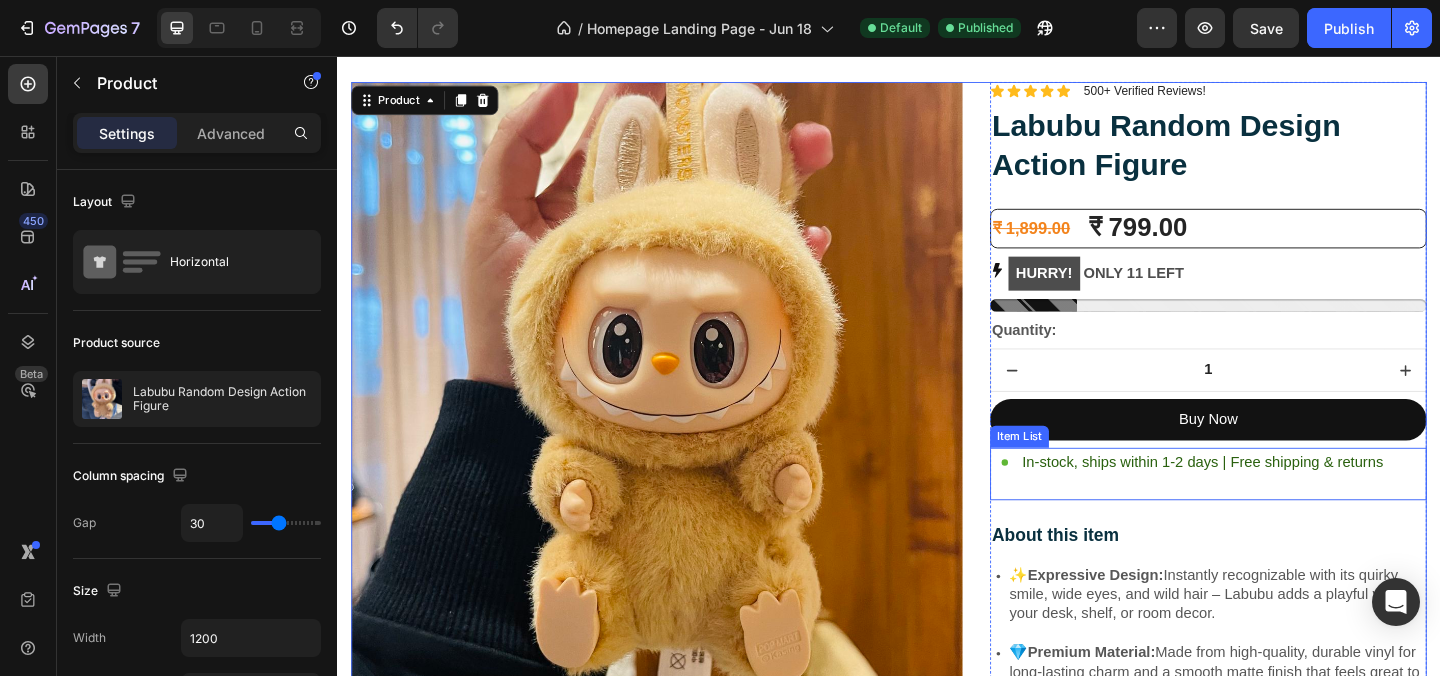 click on "In-stock, ships within 1-2 days | Free shipping & returns" at bounding box center (1284, 510) 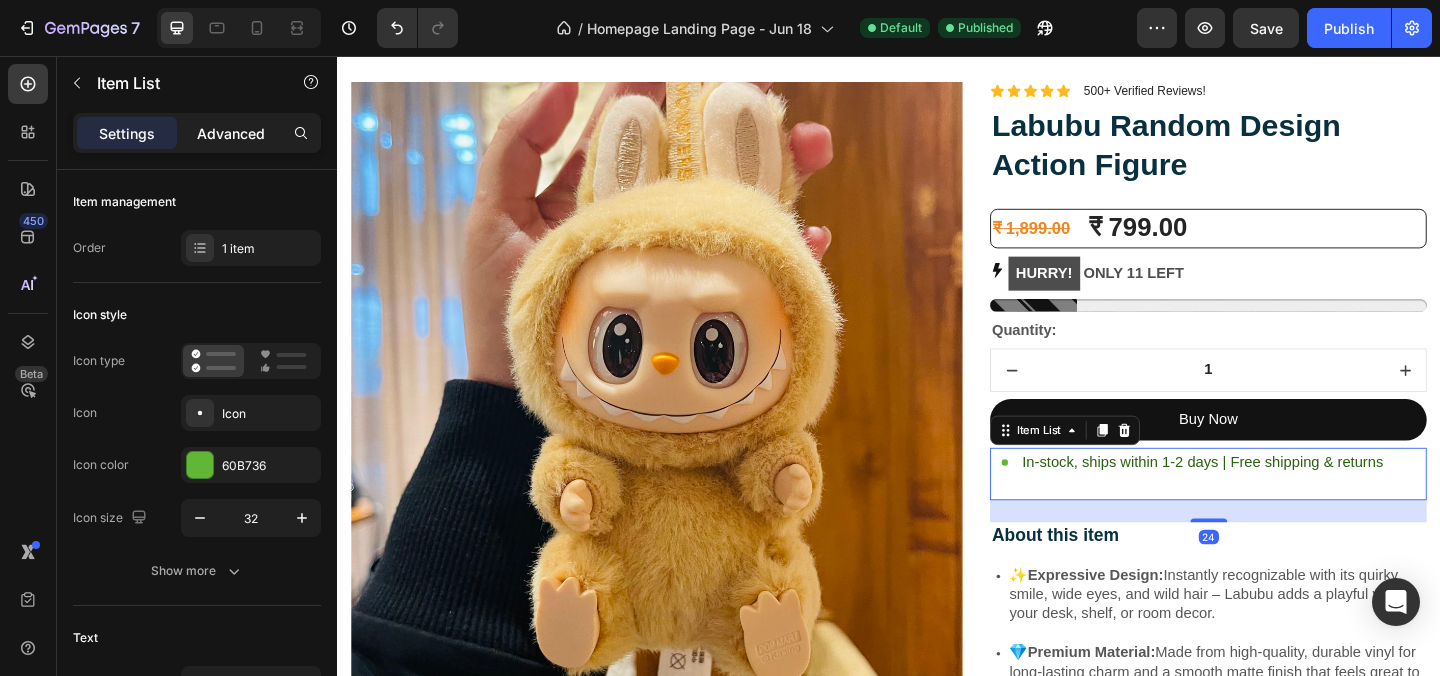 click on "Advanced" at bounding box center [231, 133] 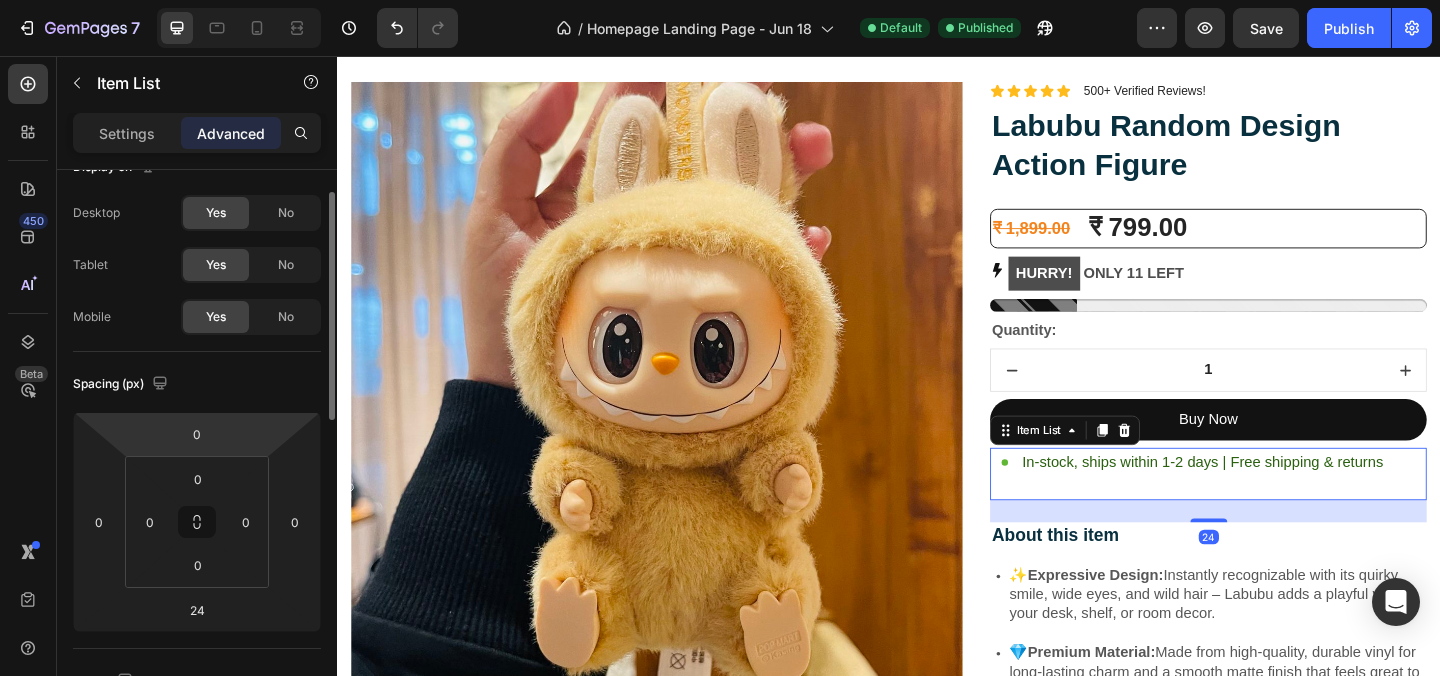 scroll, scrollTop: 65, scrollLeft: 0, axis: vertical 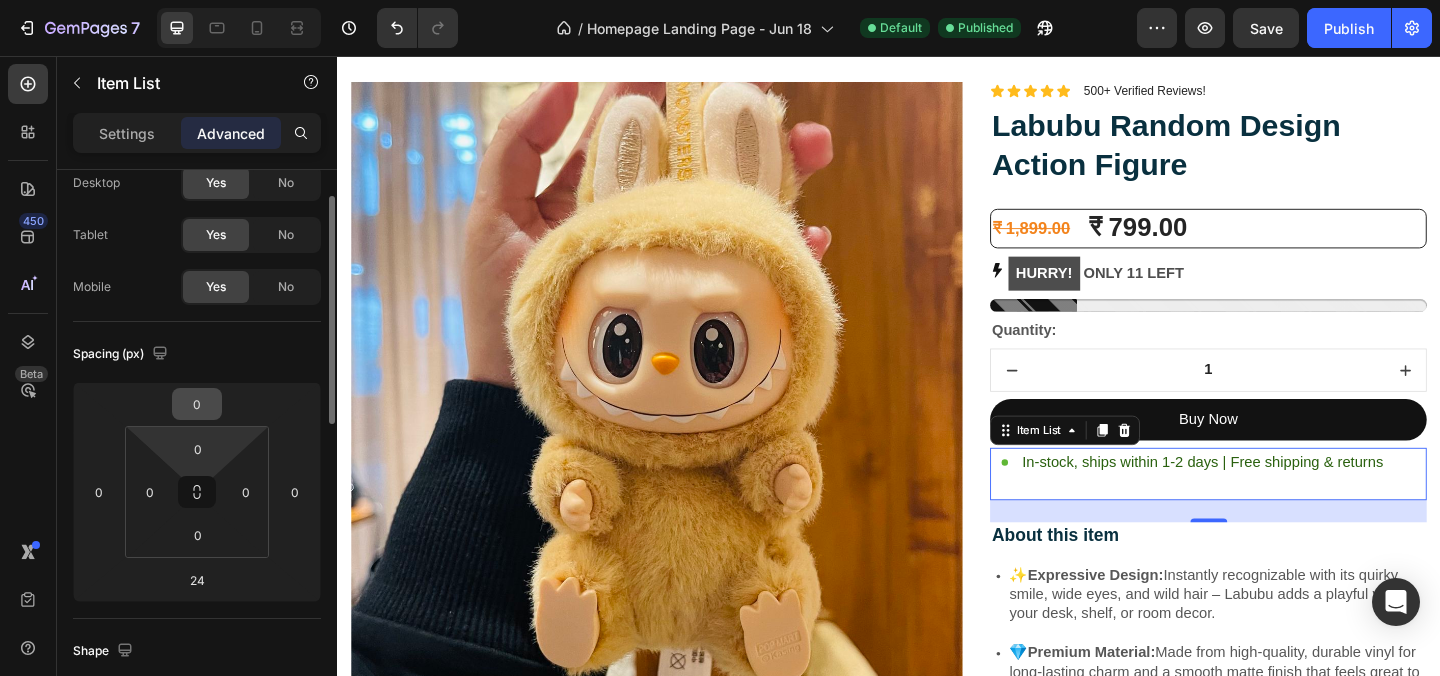 click on "0" at bounding box center [197, 404] 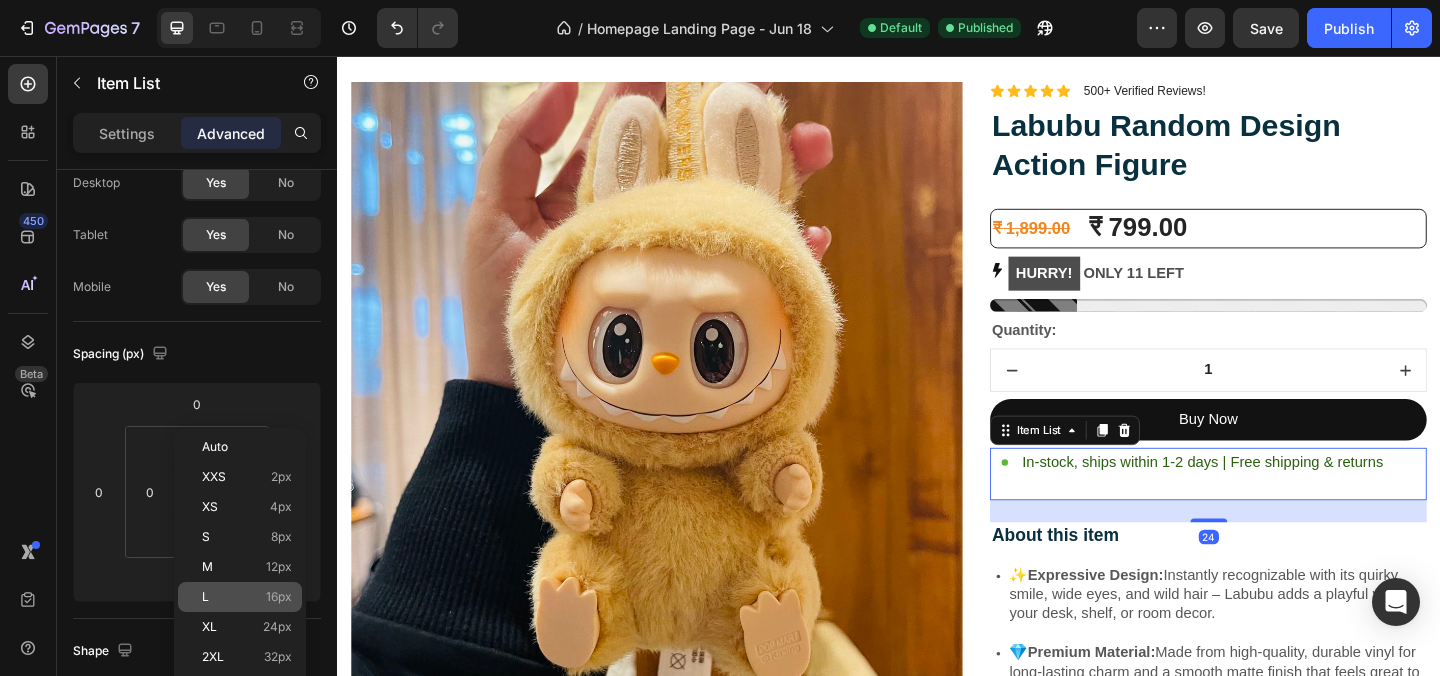 click on "L 16px" at bounding box center [247, 597] 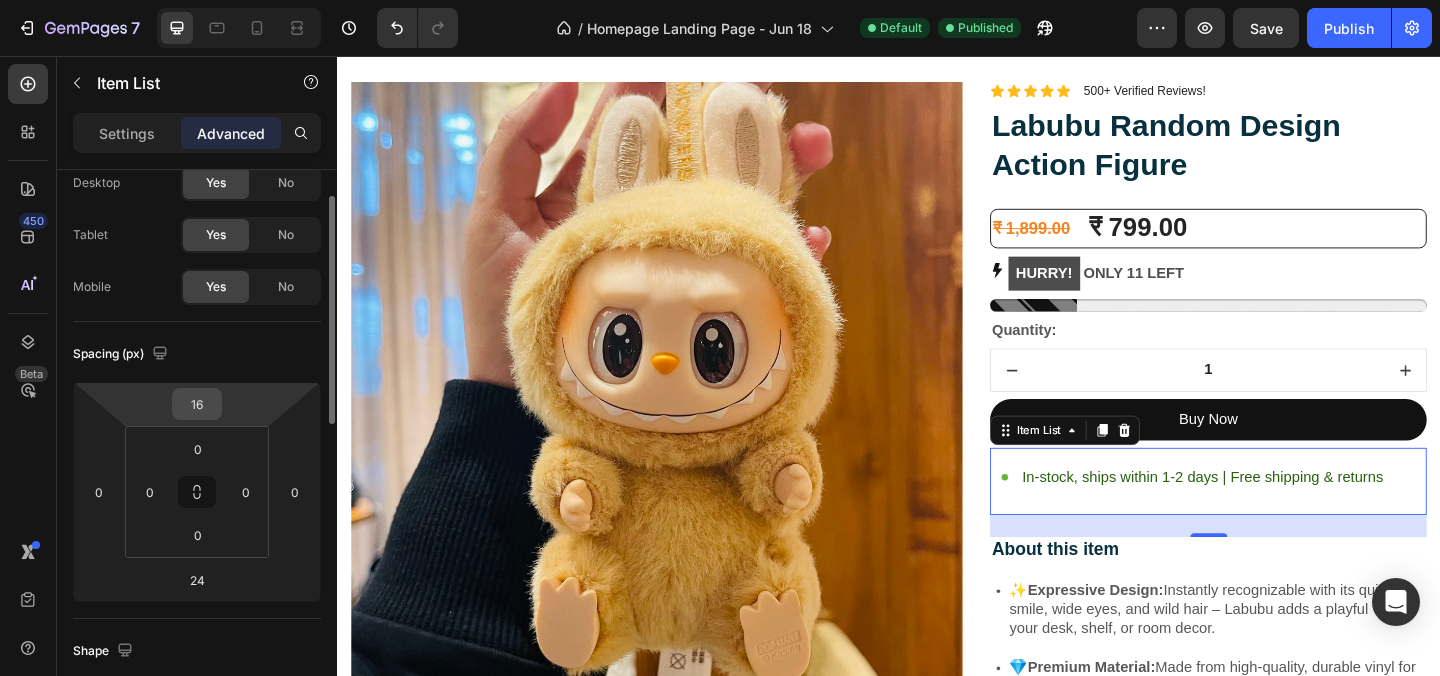 click on "16" at bounding box center (197, 404) 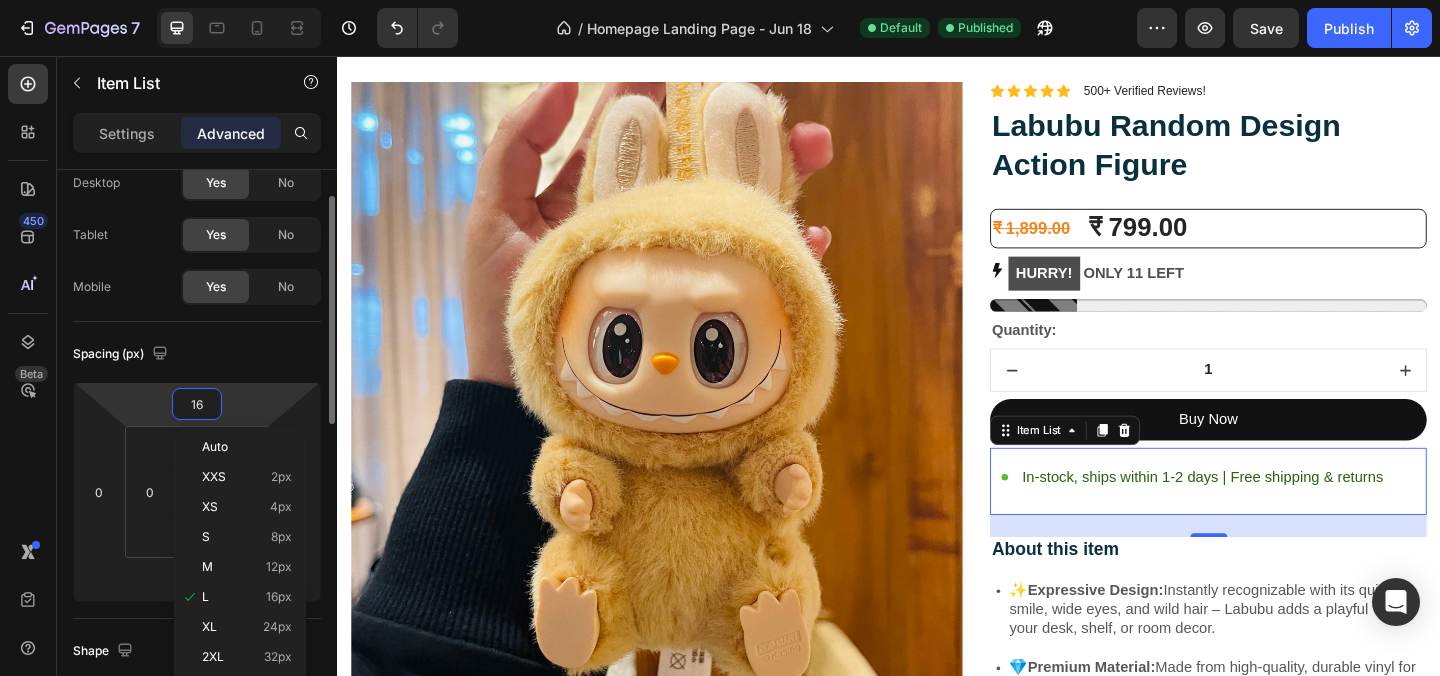 click on "Spacing (px)" at bounding box center [197, 354] 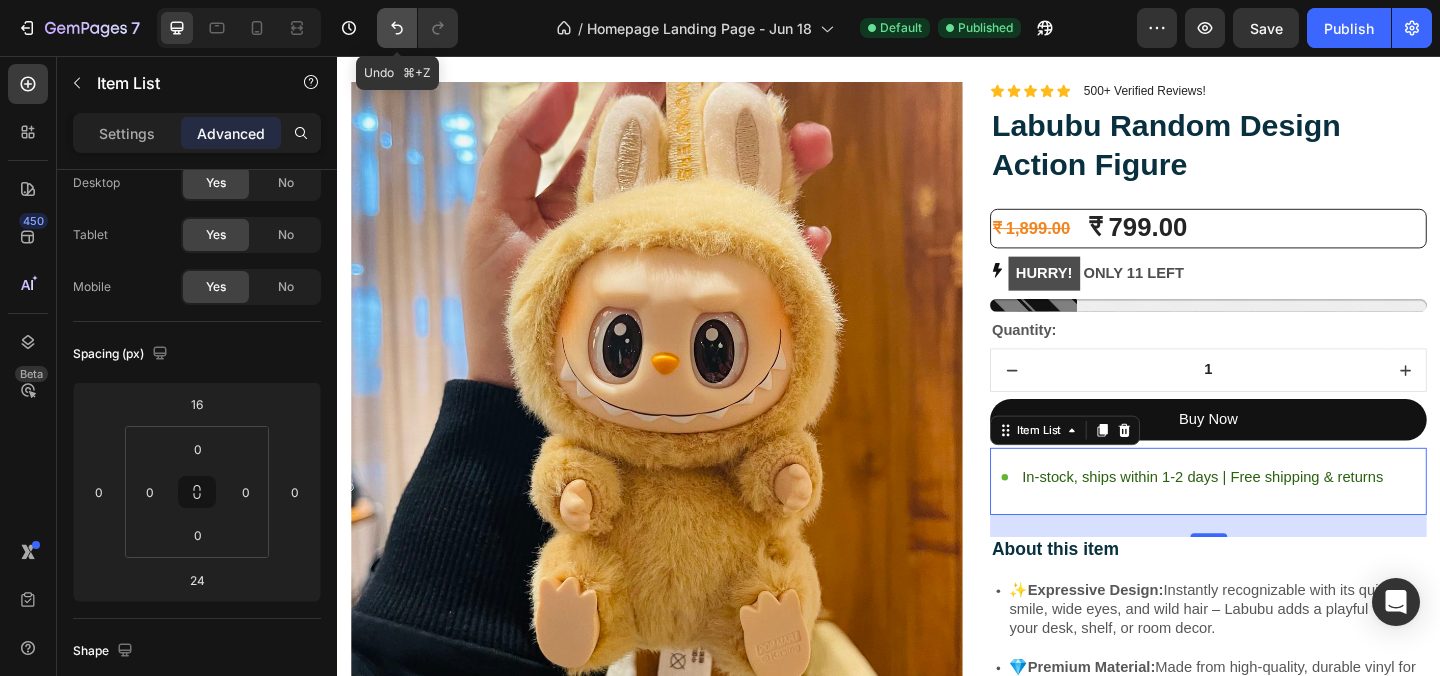click 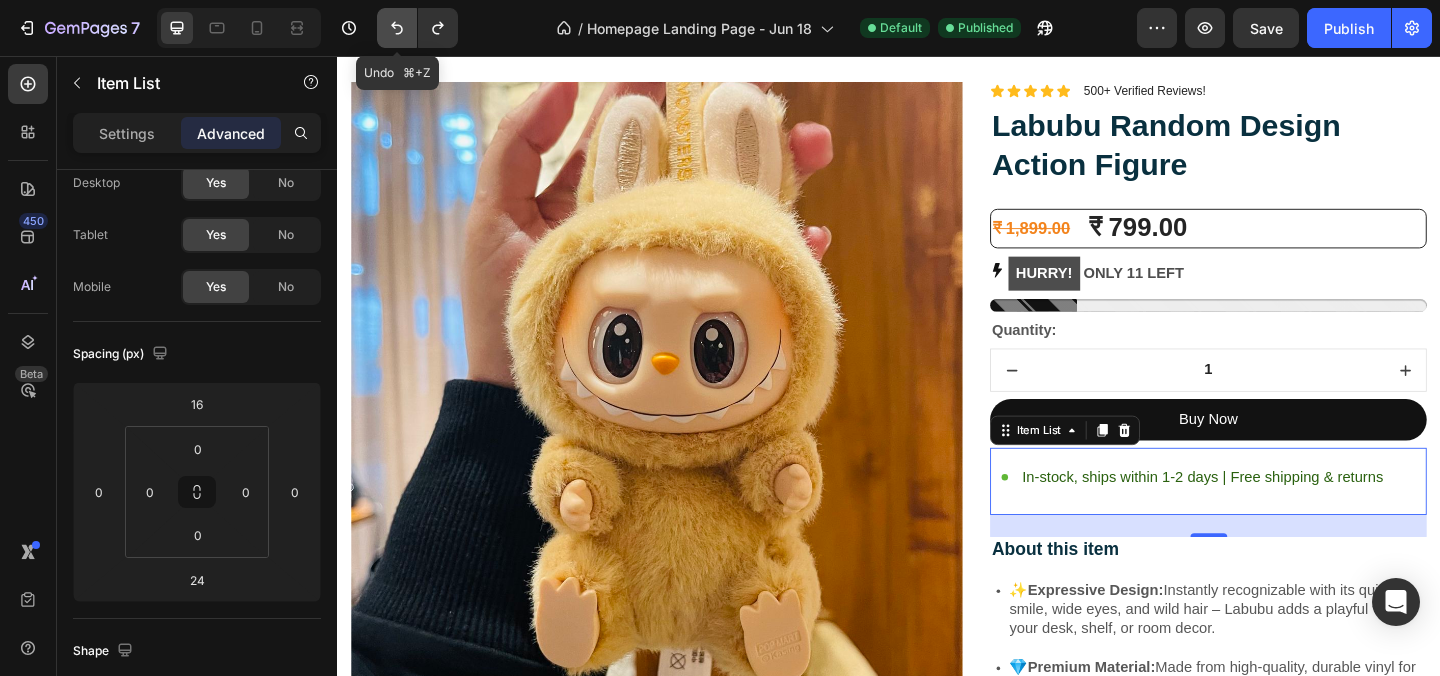 click 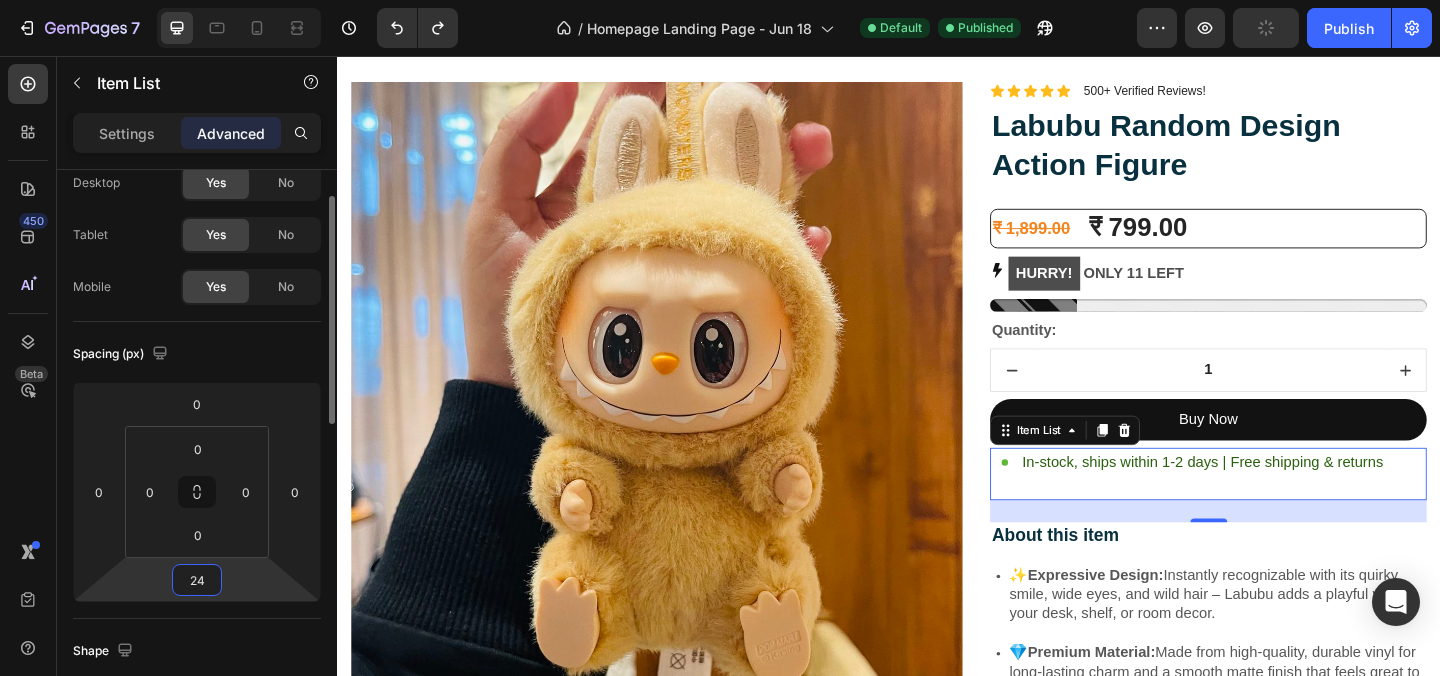 click on "24" at bounding box center (197, 580) 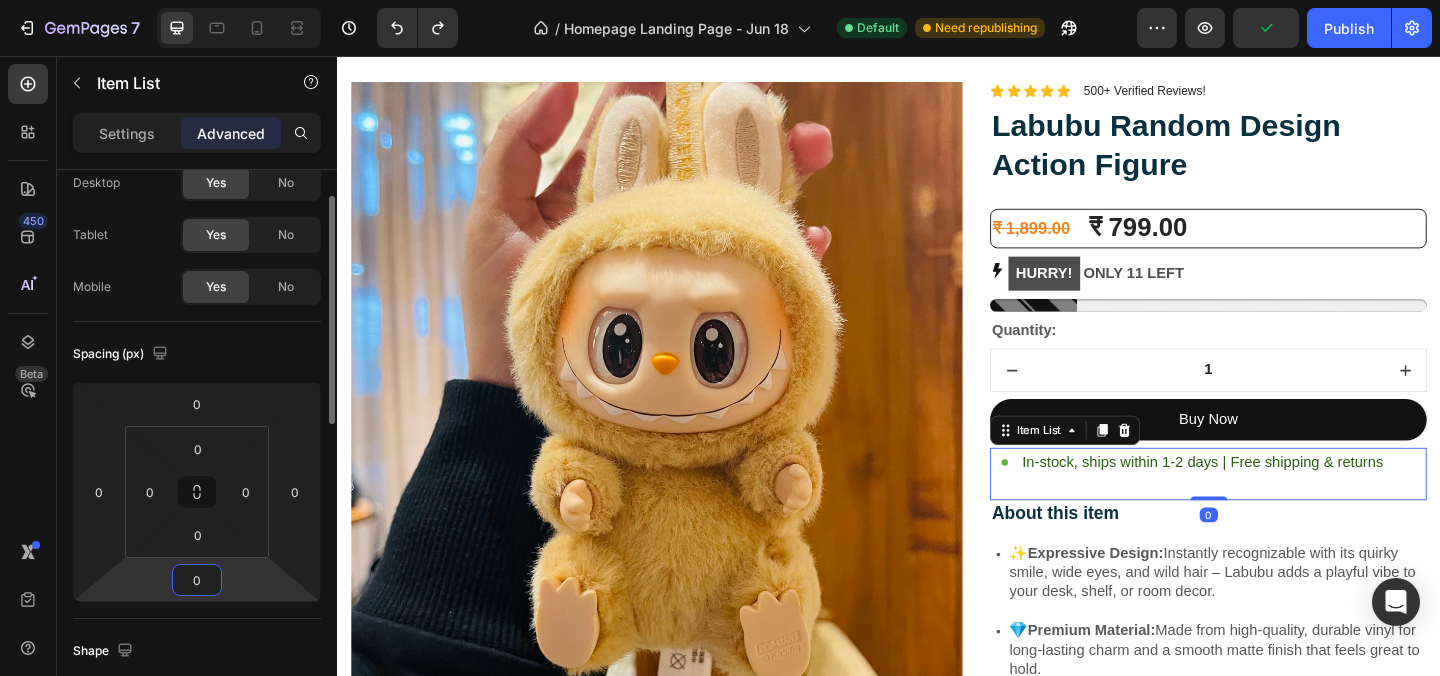 type on "0" 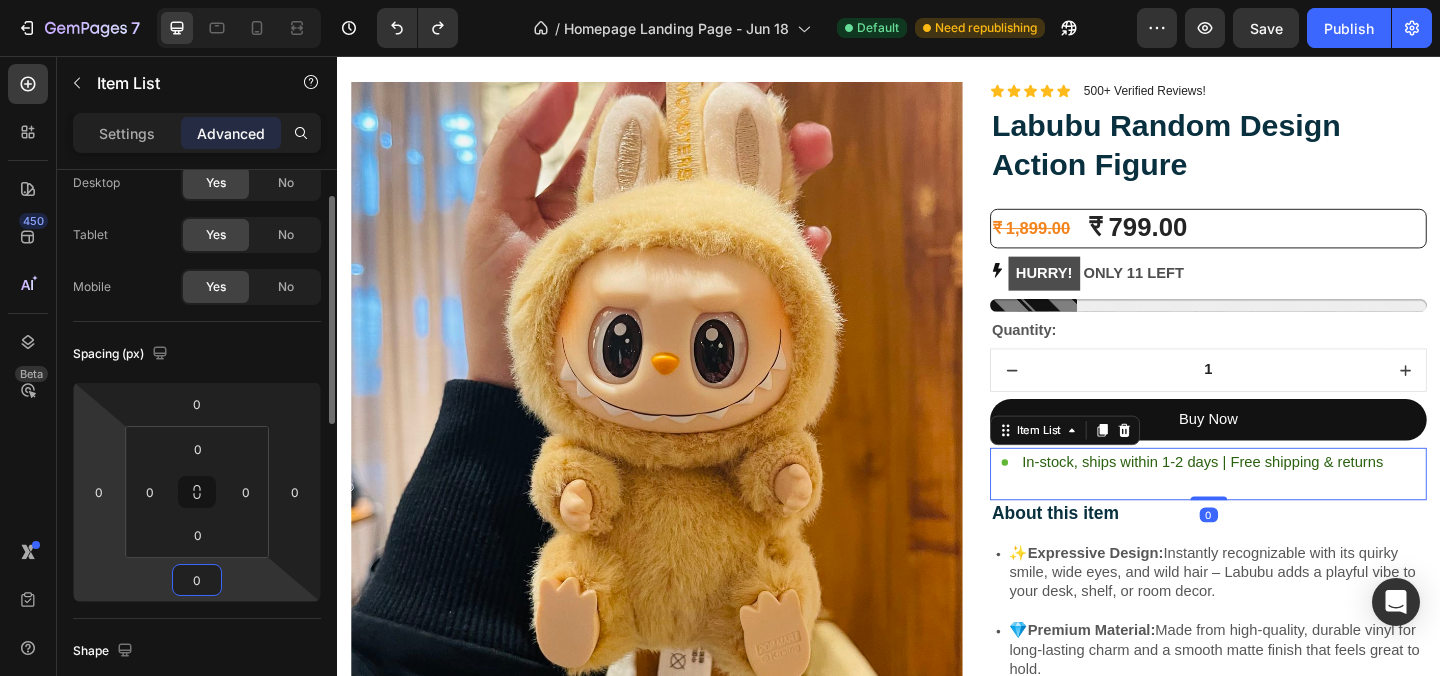 click on "7   /  Homepage Landing Page - Jun 18 Default Need republishing Preview  Save   Publish  450 Beta Sections(30) Elements(83) Section Element Hero Section Product Detail Brands Trusted Badges Guarantee Product Breakdown How to use Testimonials Compare Bundle FAQs Social Proof Brand Story Product List Collection Blog List Contact Sticky Add to Cart Custom Footer Browse Library 450 Layout
Row
Row
Row
Row Text
Heading
Text Block Button
Button
Button Media
Image
Image
Video" at bounding box center [720, 0] 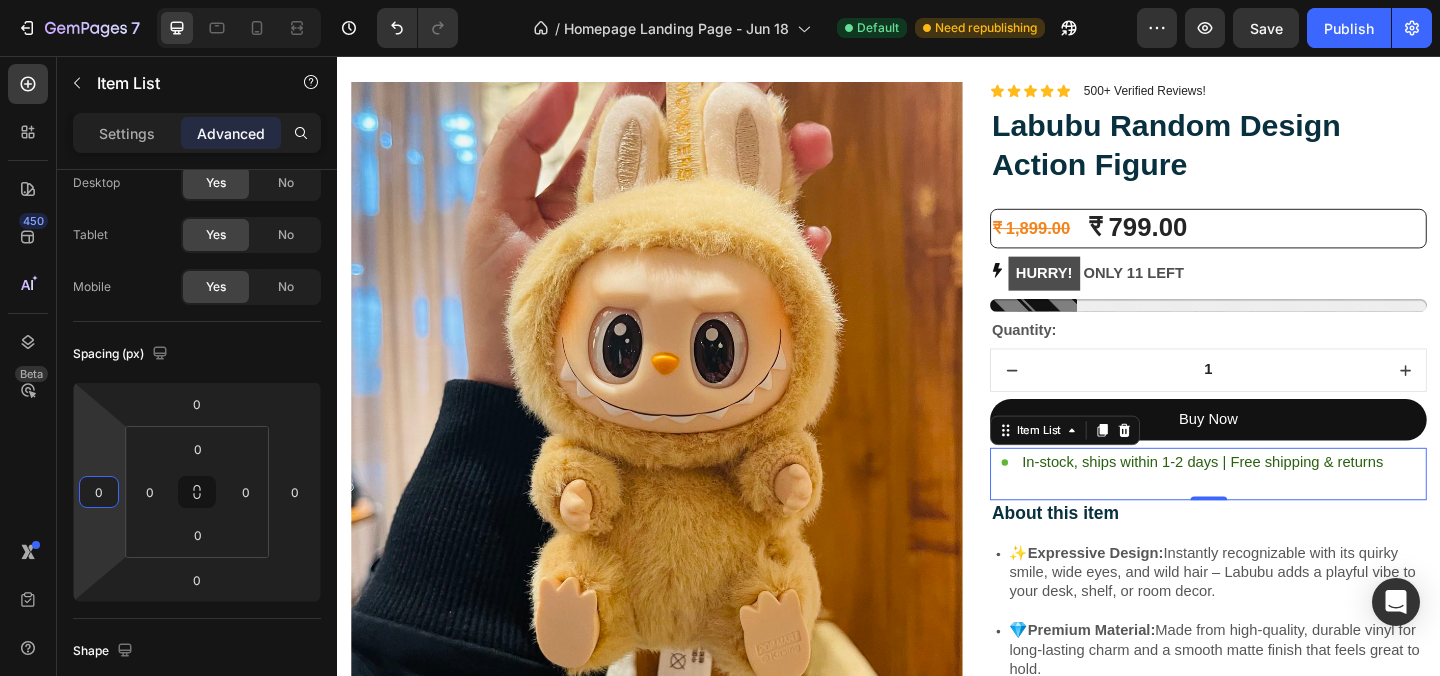 click on "In-stock, ships within 1-2 days | Free shipping & returns" at bounding box center (1284, 510) 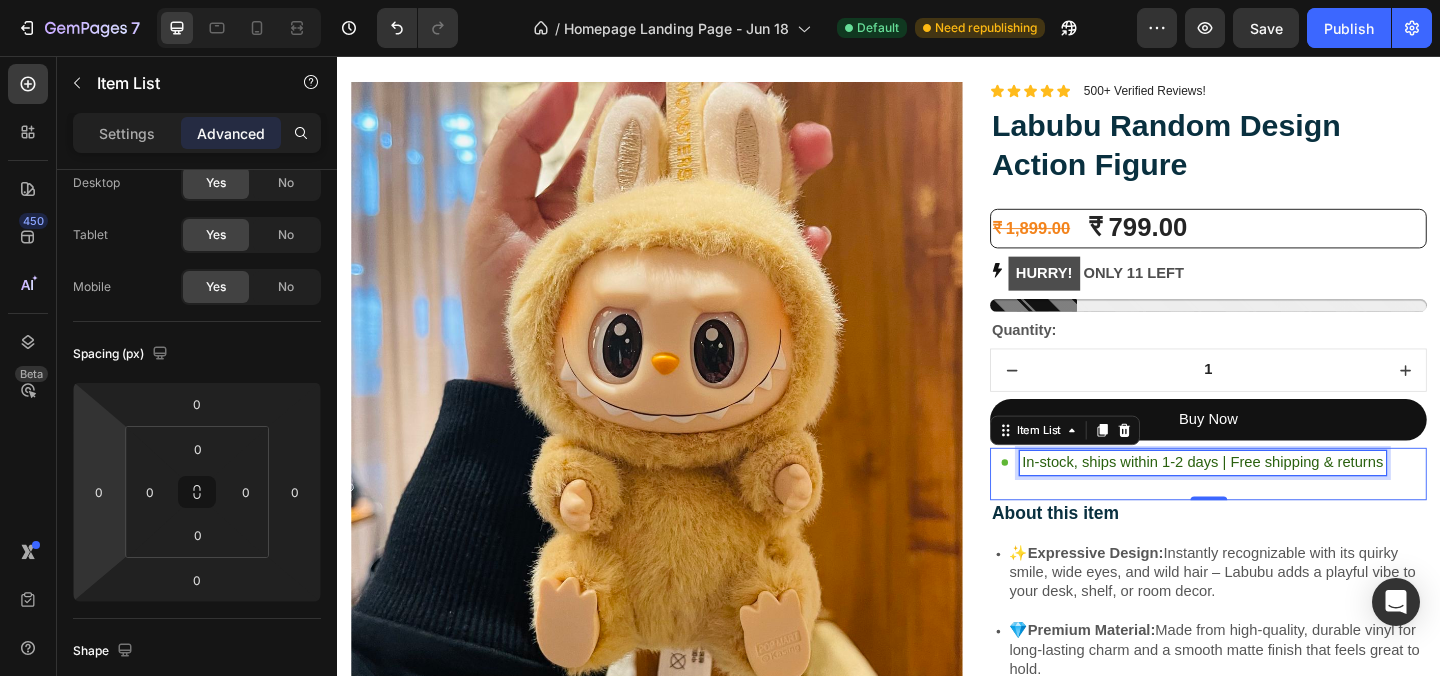 click on "In-stock, ships within 1-2 days | Free shipping & returns" at bounding box center (1278, 498) 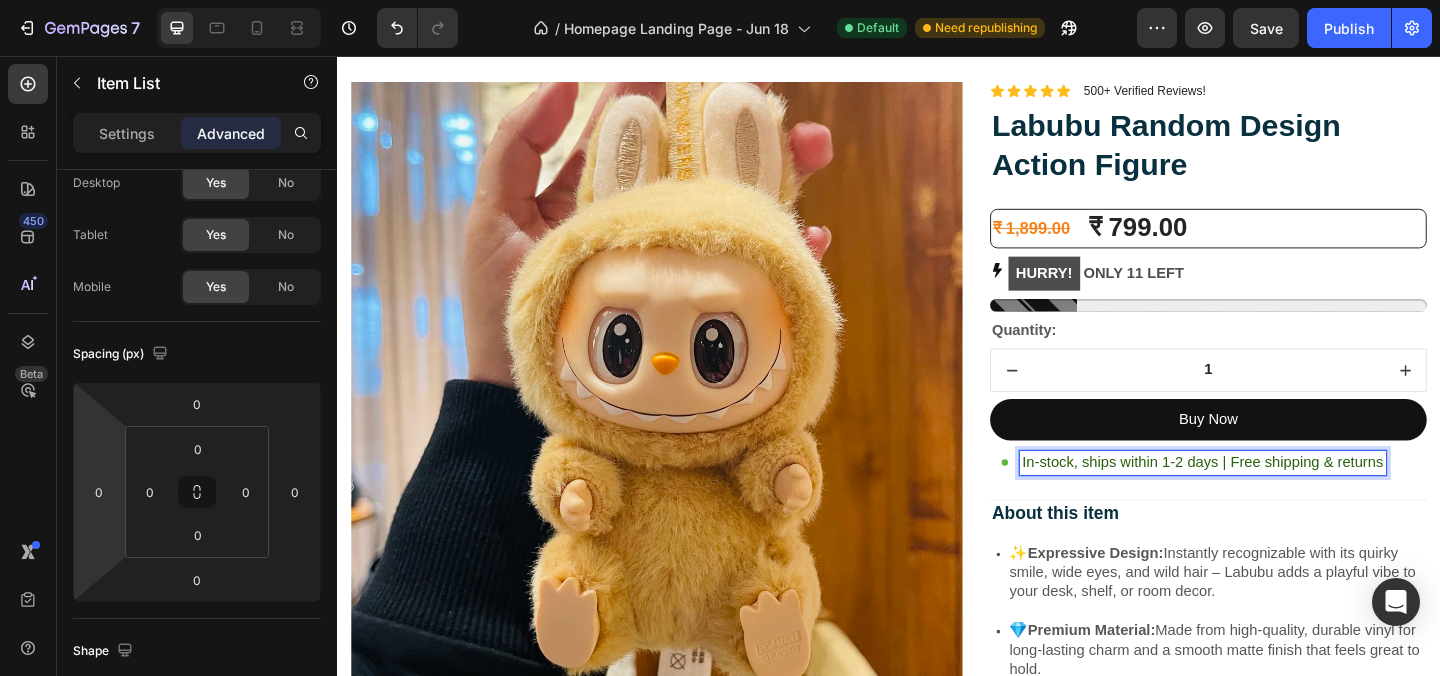 click on "In-stock, ships within 1-2 days | Free shipping & returns" at bounding box center (1284, 510) 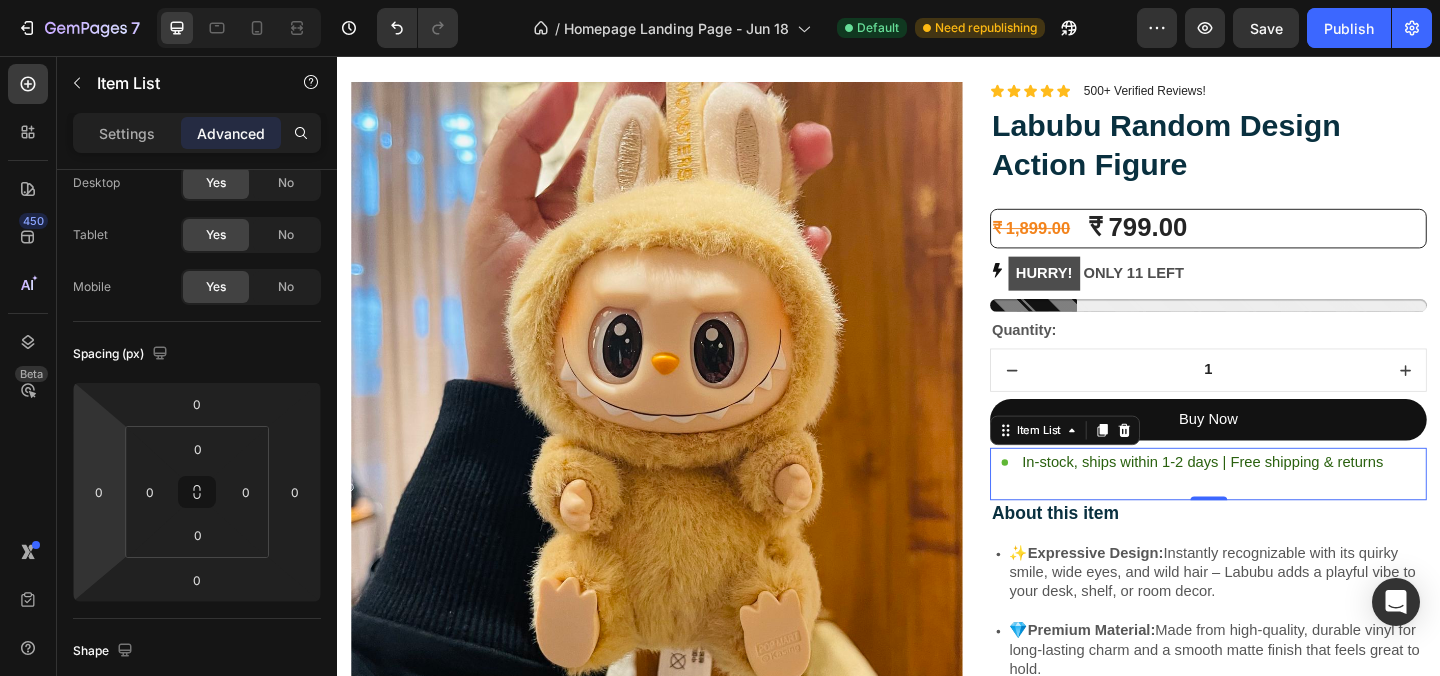 click on "In-stock, ships within 1-2 days | Free shipping & returns" at bounding box center [1278, 498] 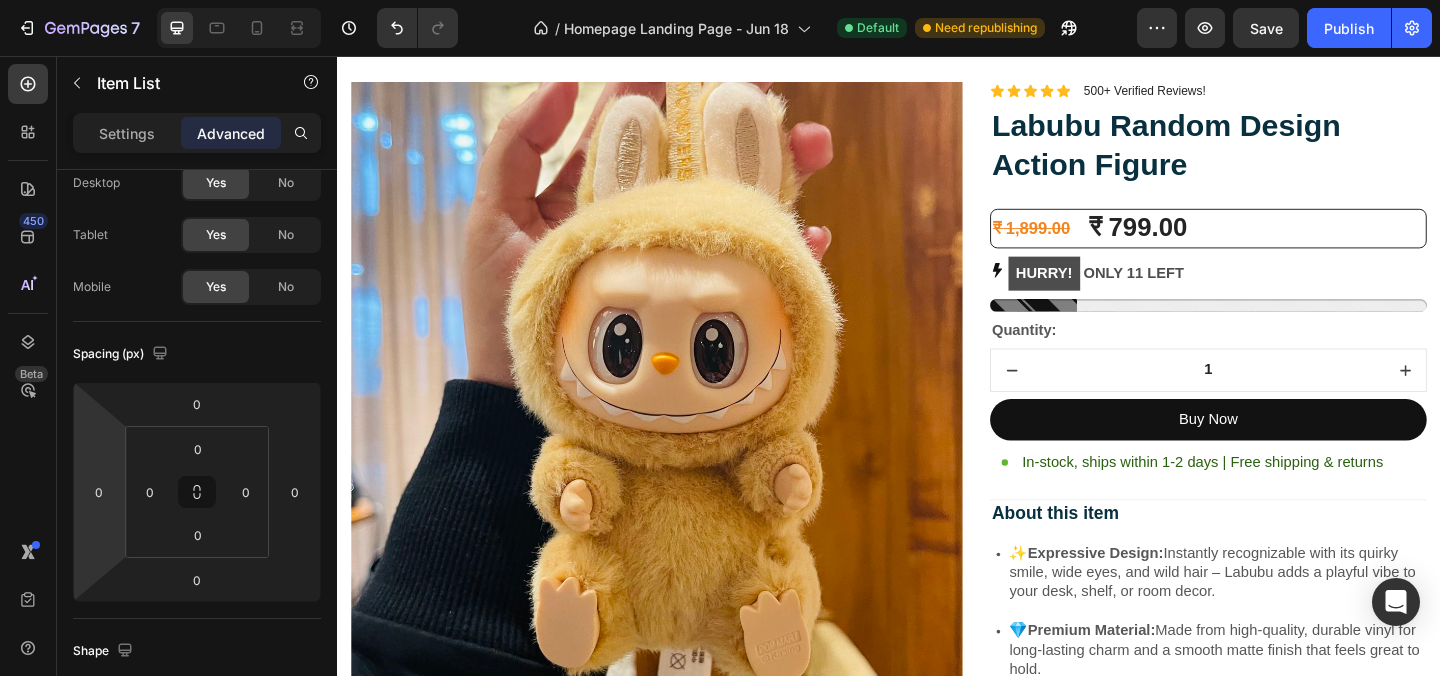 click on "In-stock, ships within 1-2 days | Free shipping & returns" at bounding box center [1284, 510] 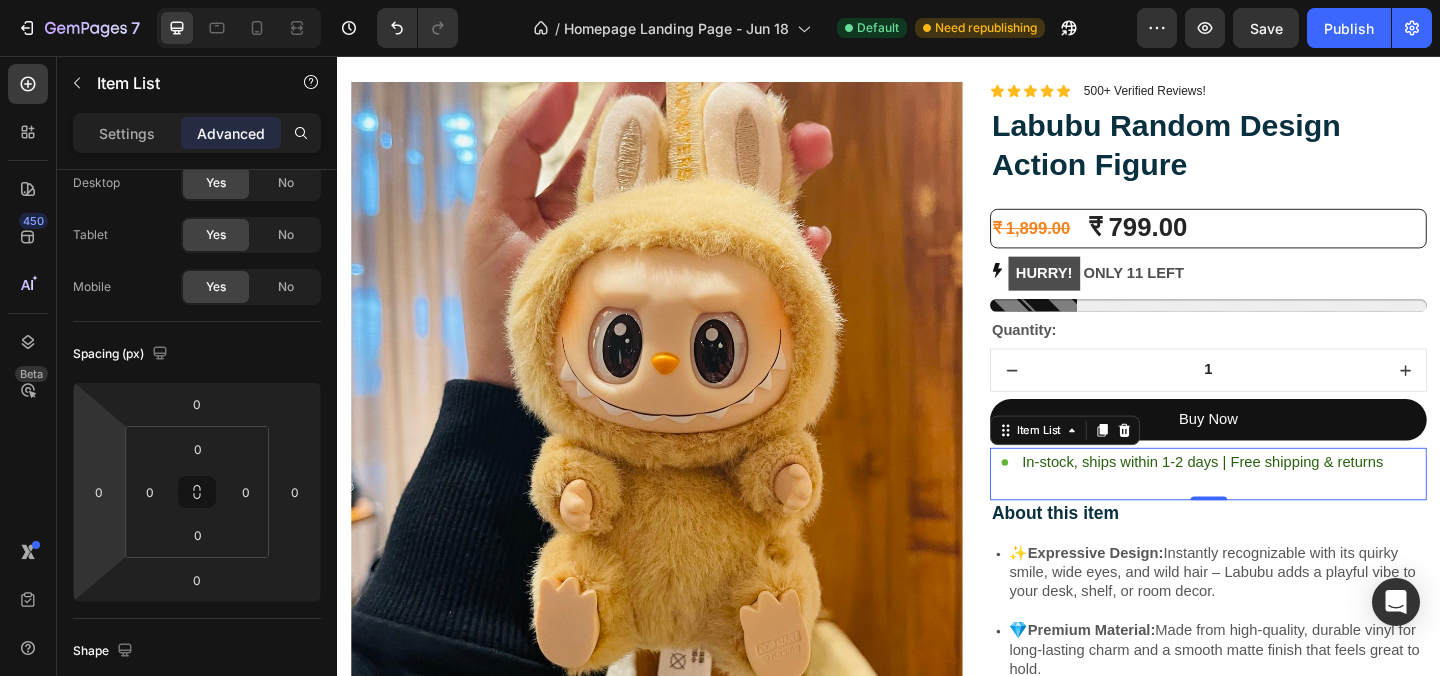 click on "In-stock, ships within 1-2 days | Free shipping & returns" at bounding box center (1262, 498) 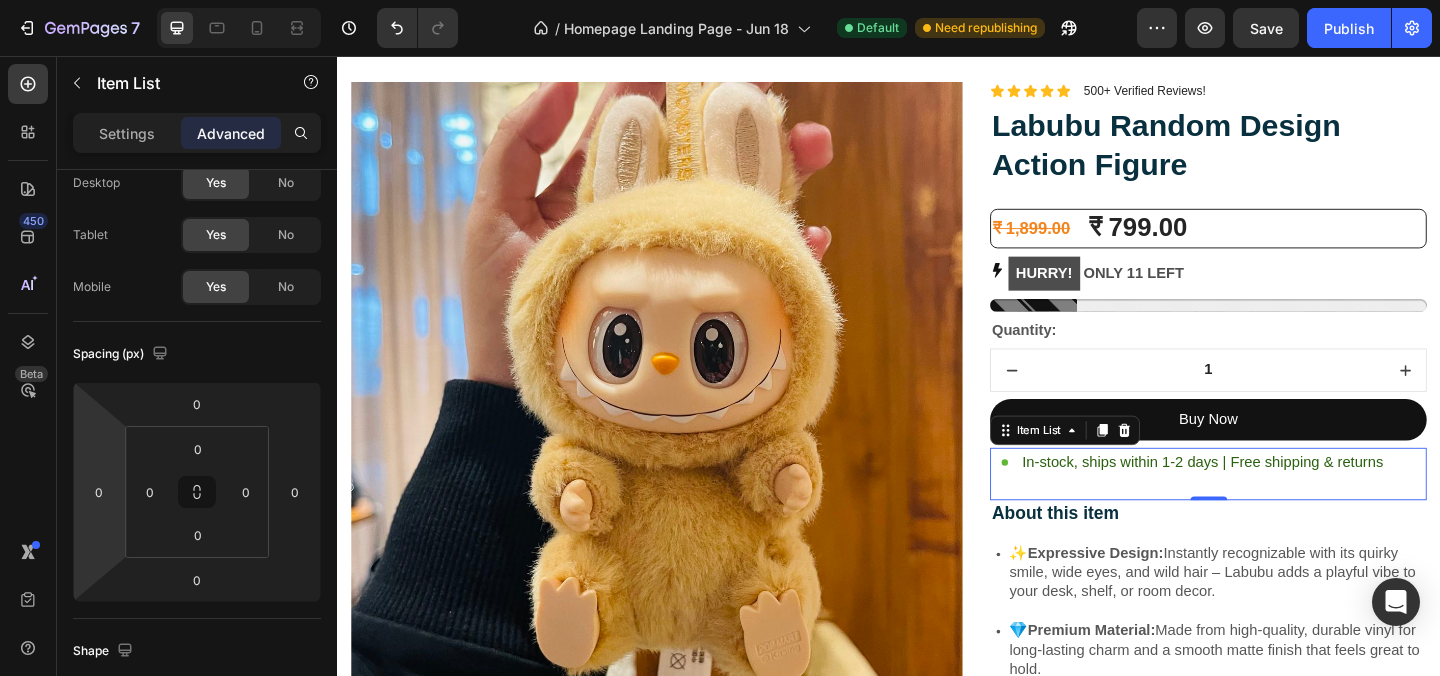 click on "In-stock, ships within 1-2 days | Free shipping & returns" at bounding box center (1278, 498) 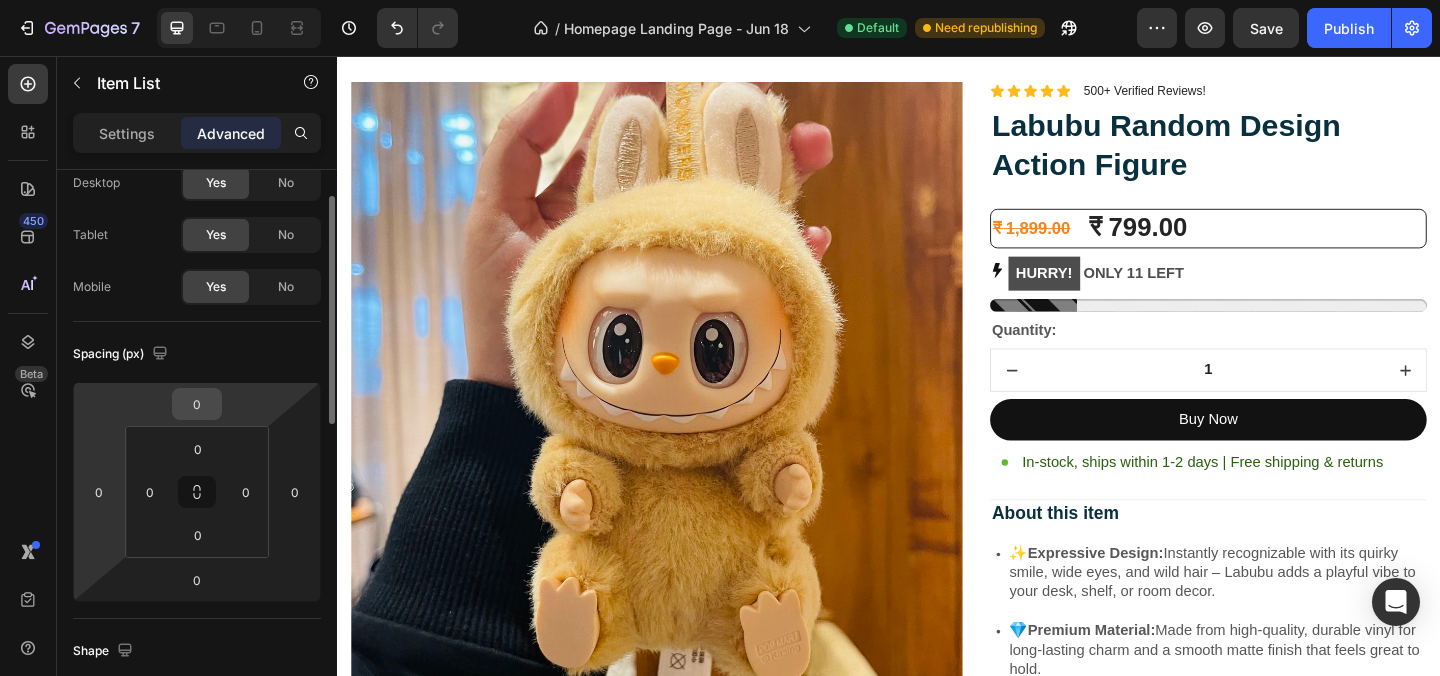 click on "0" at bounding box center [197, 404] 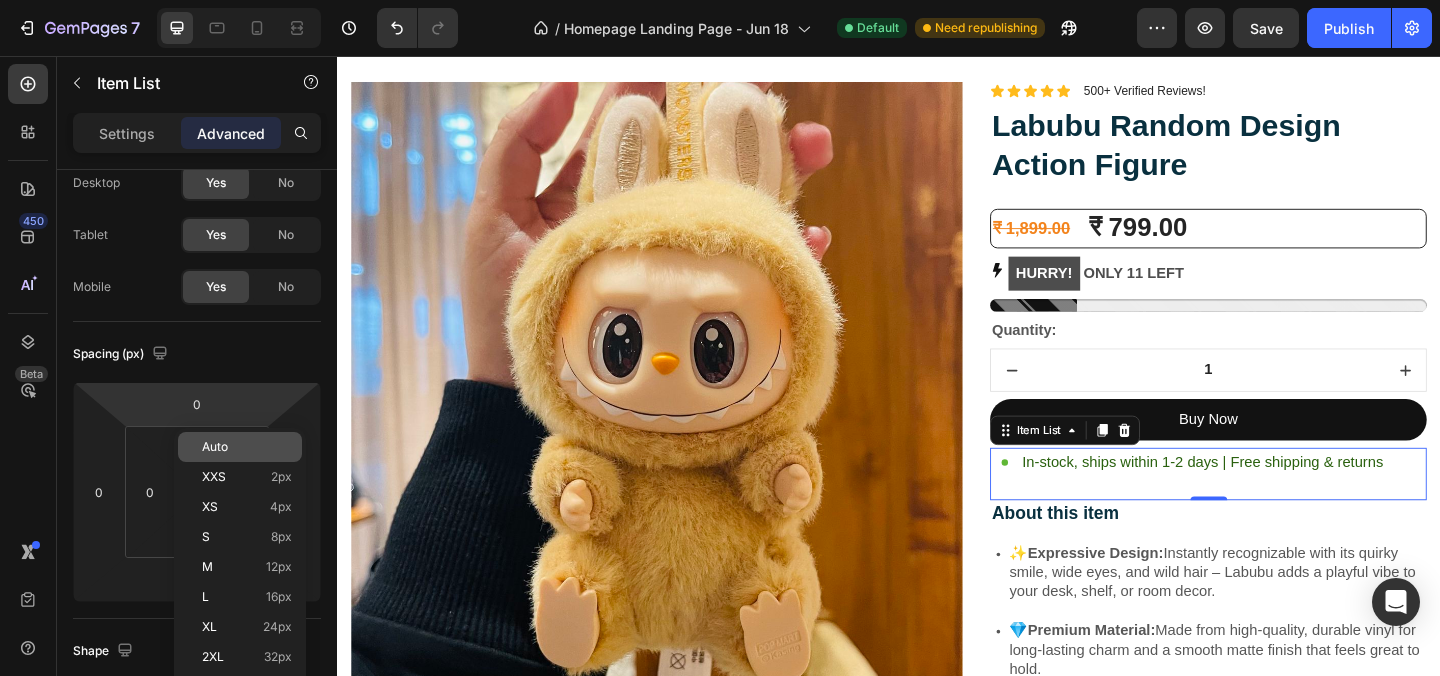 click on "Auto" at bounding box center [215, 447] 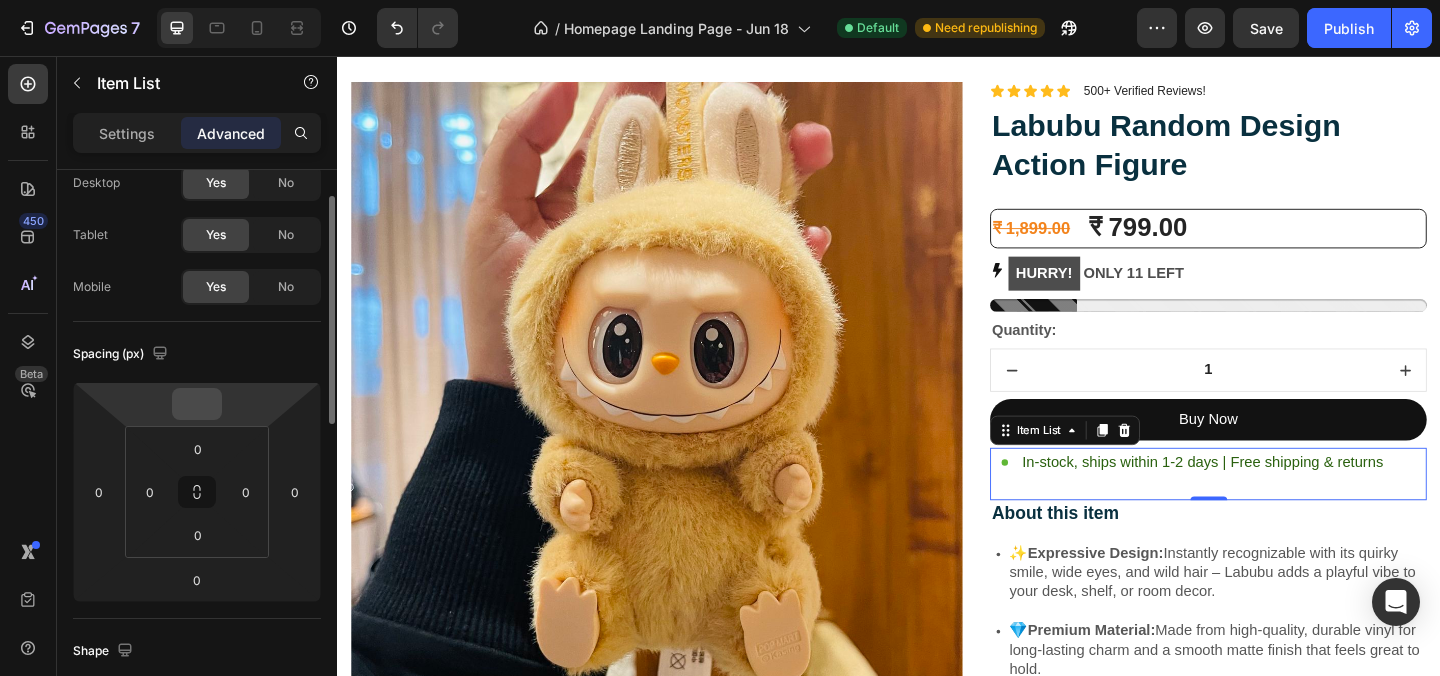 click at bounding box center [197, 404] 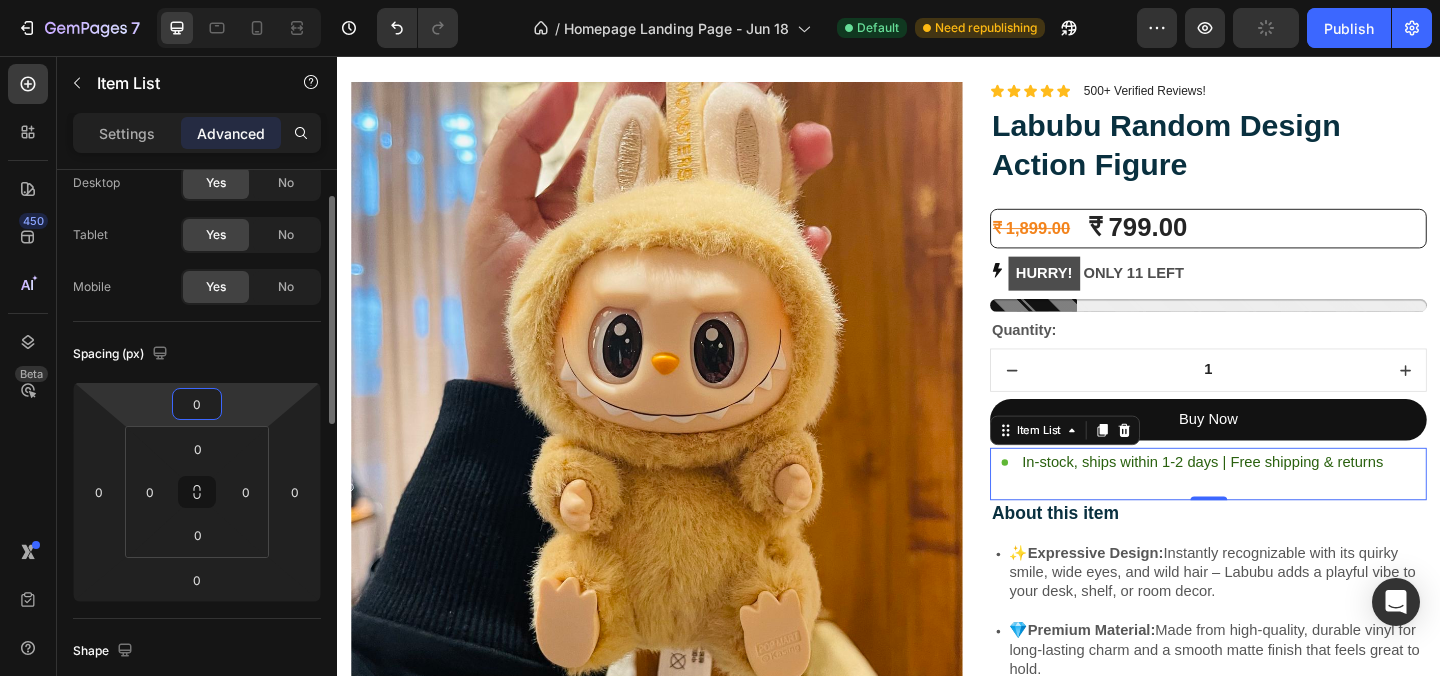type on "0" 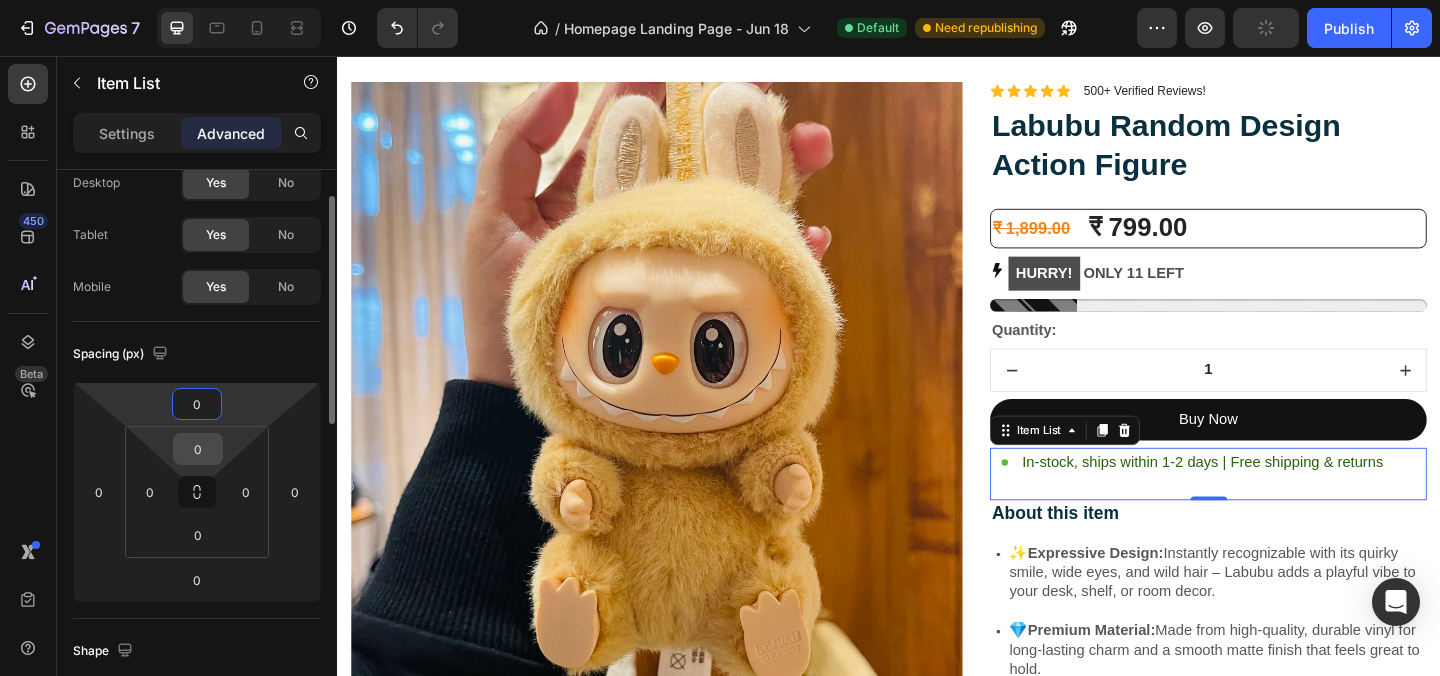 click on "0" at bounding box center (198, 449) 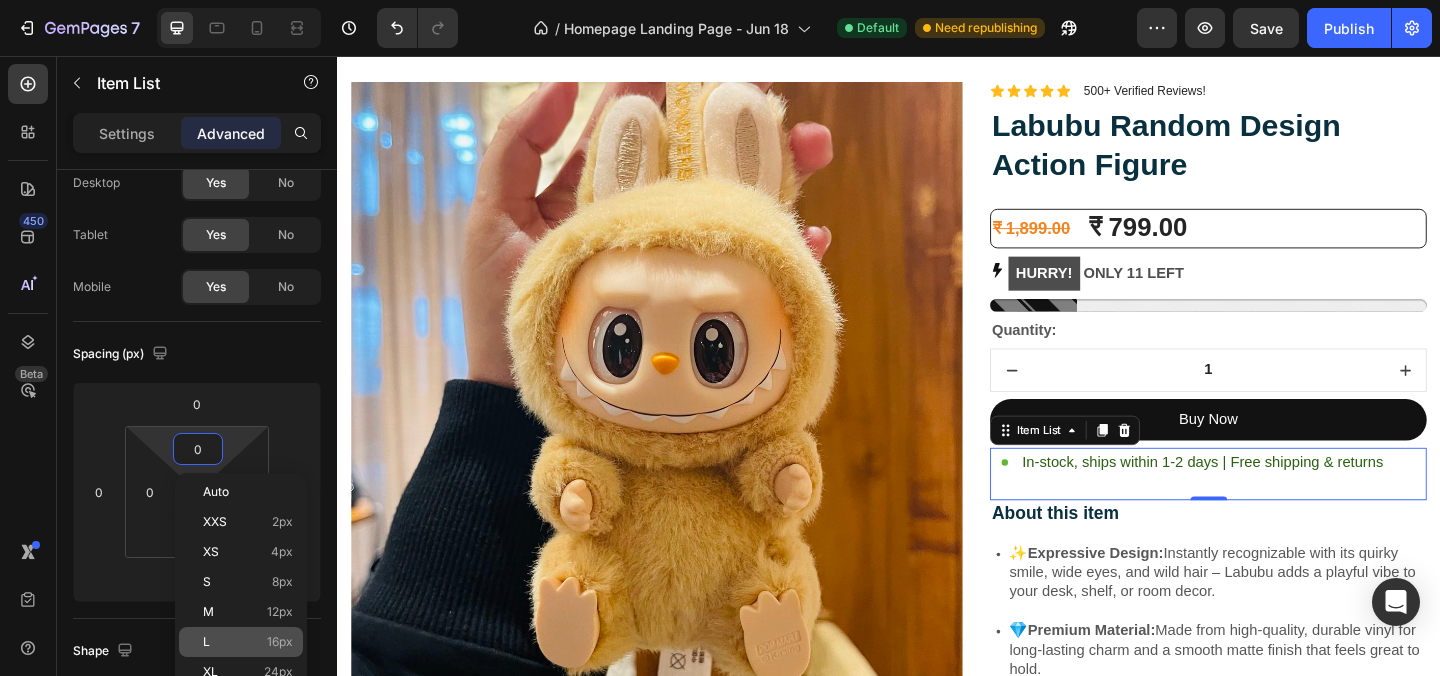 click on "L 16px" at bounding box center [248, 642] 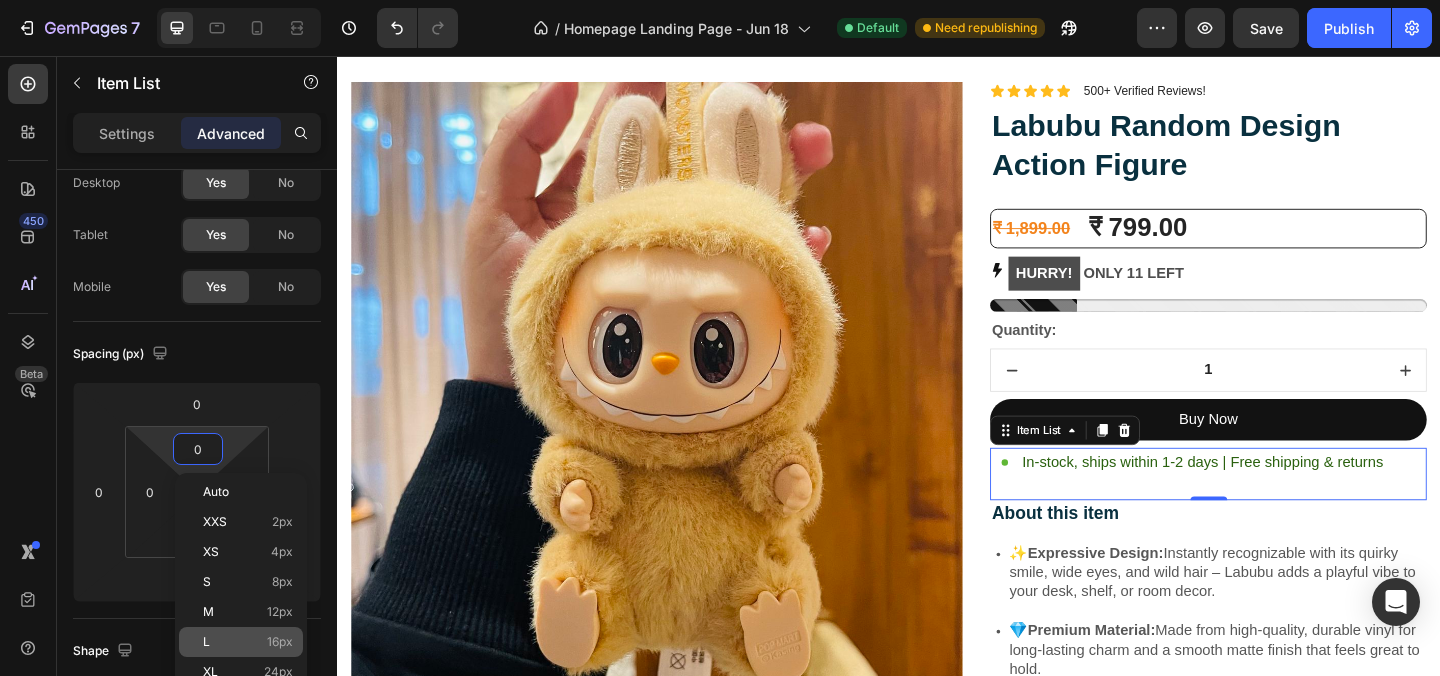 type on "16" 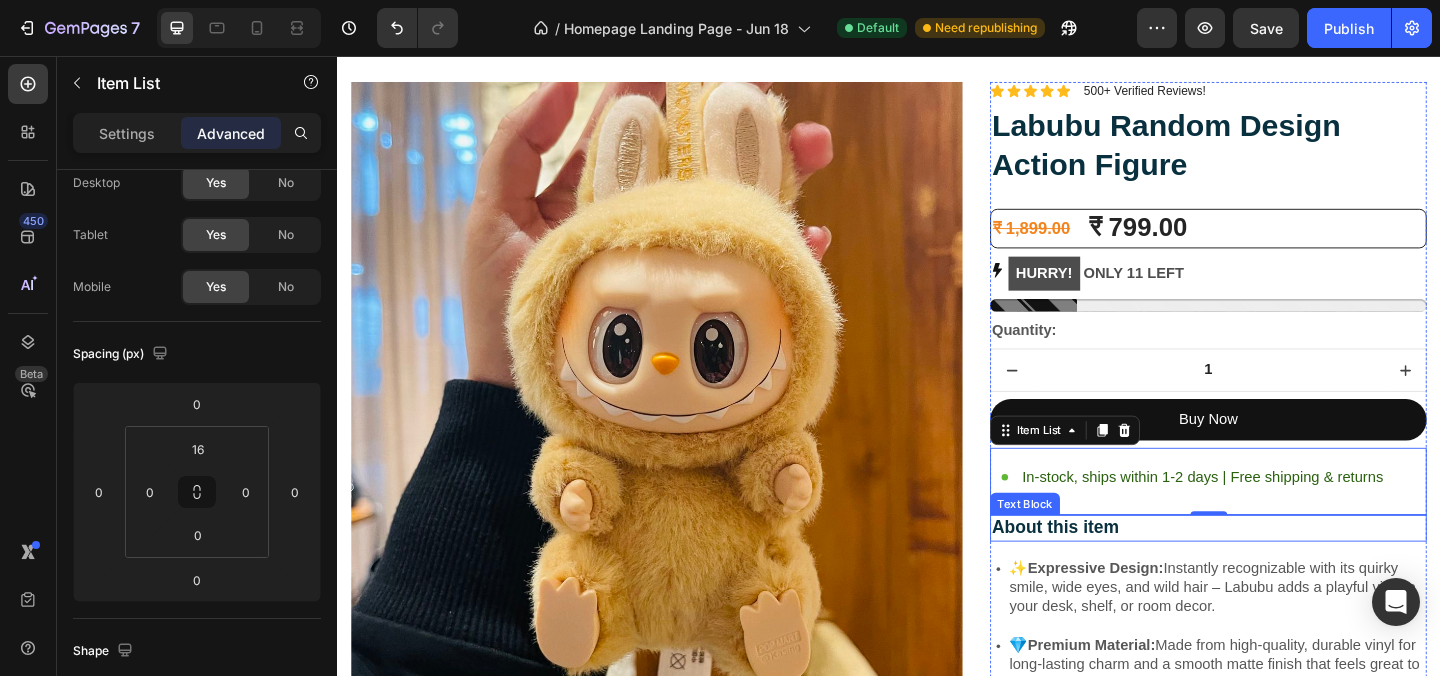 click on "In-stock, ships within 1-2 days | Free shipping & returns" at bounding box center (1284, 526) 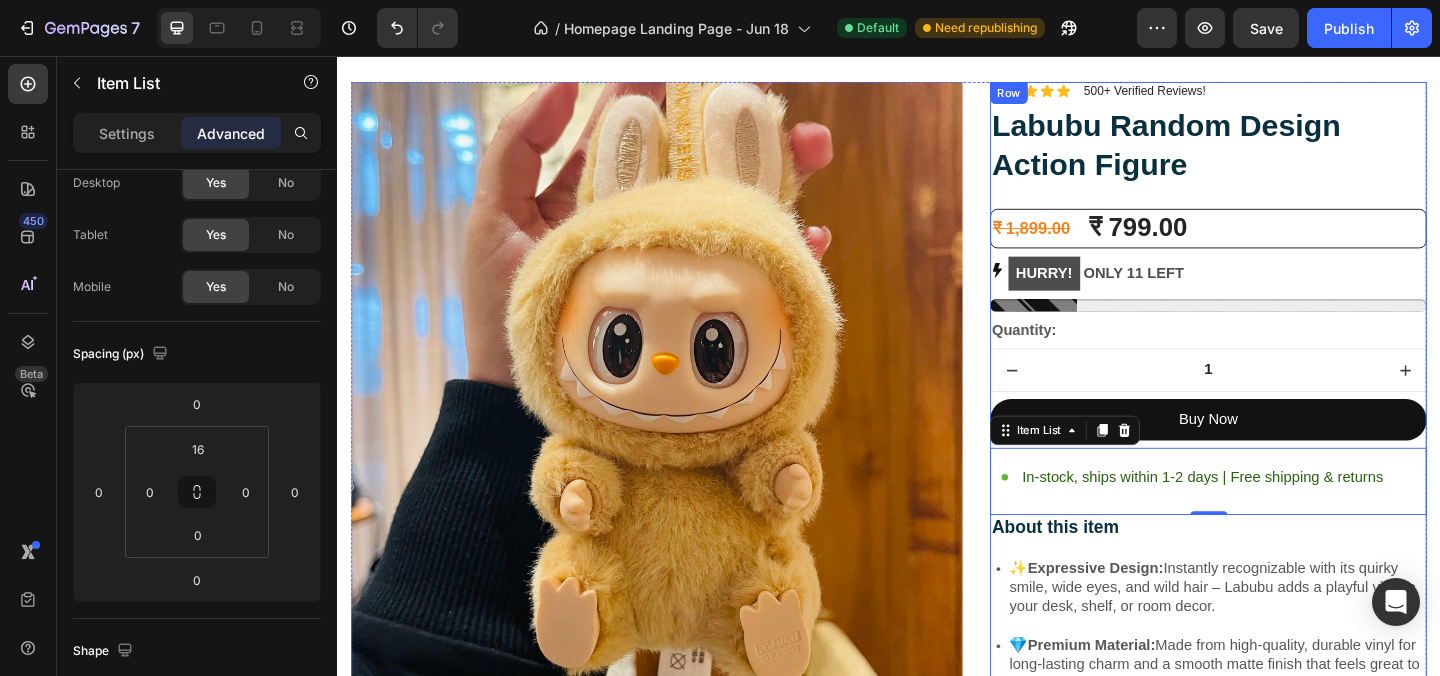 click on "Icon Icon Icon Icon Icon Icon List 500+ Verified Reviews! Text Block Row Labubu Random Design Action Figure Product Title ₹ 1,899.00 Product Price Product Price ₹ 799.00 Product Price Product Price Row
HURRY!  ONLY 11 LEFT Stock Counter Quantity: Text Block
1
Product Quantity Buy Now Dynamic Checkout
In-stock, ships within 1-2 days | Free shipping & returns Item List   0 About this item Text Block
✨  Expressive Design:  Instantly recognizable with its quirky smile, wide eyes, and wild hair – Labubu adds a playful vibe to your desk, shelf, or room decor.
💎  Premium Material:  Made from high-quality, durable vinyl for long-lasting charm and a smooth matte finish that feels great to hold.
📏  Perfect Size for Display:  Compact and lightweight – fits effortlessly into your collection, workspace, or even your car dashboard.
🎁  Great Gift Choice:
📦  Image" at bounding box center (1284, 865) 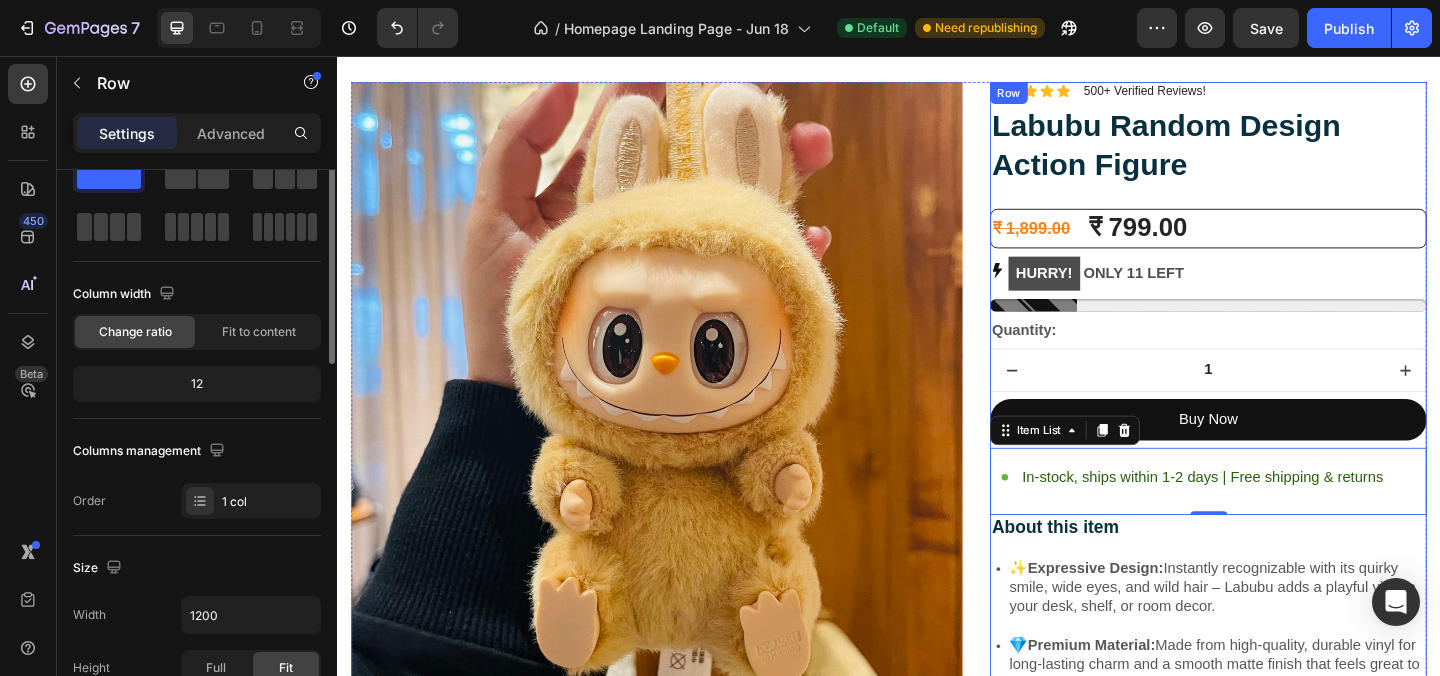 scroll, scrollTop: 0, scrollLeft: 0, axis: both 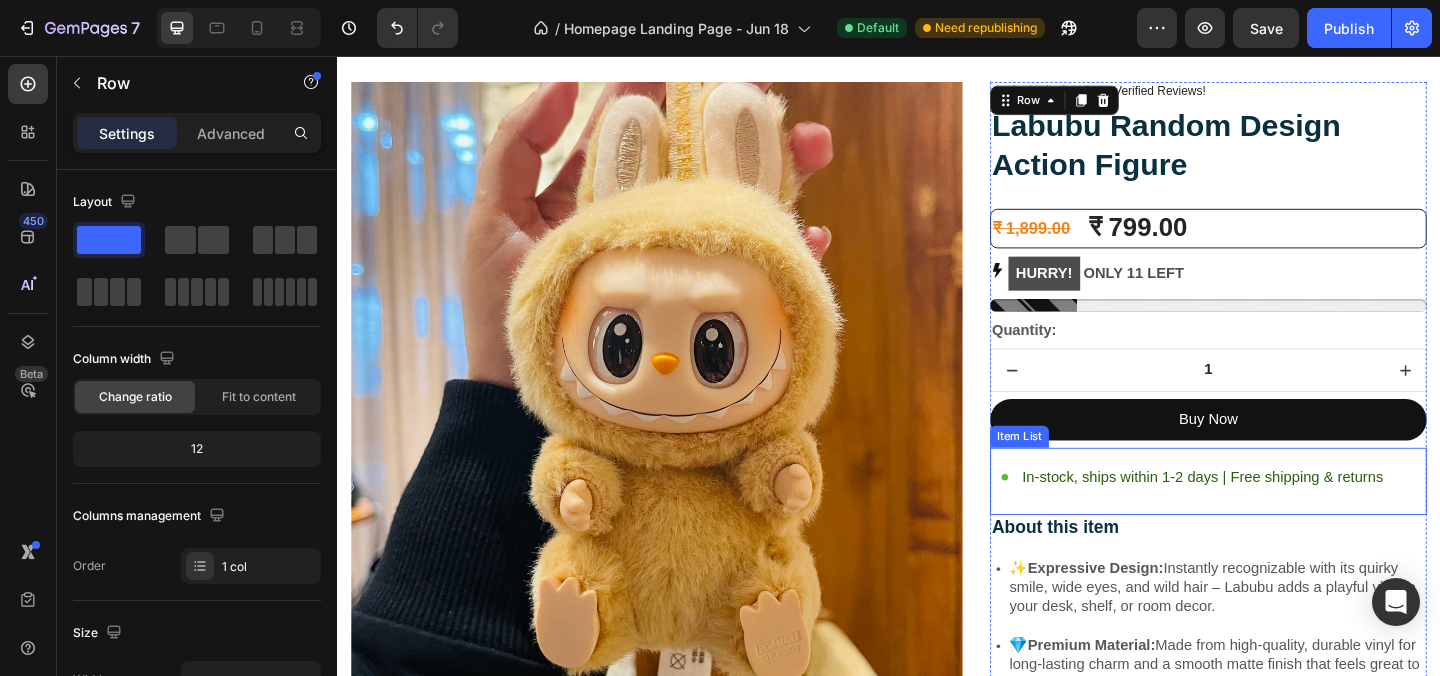 click on "In-stock, ships within 1-2 days | Free shipping & returns" at bounding box center [1278, 514] 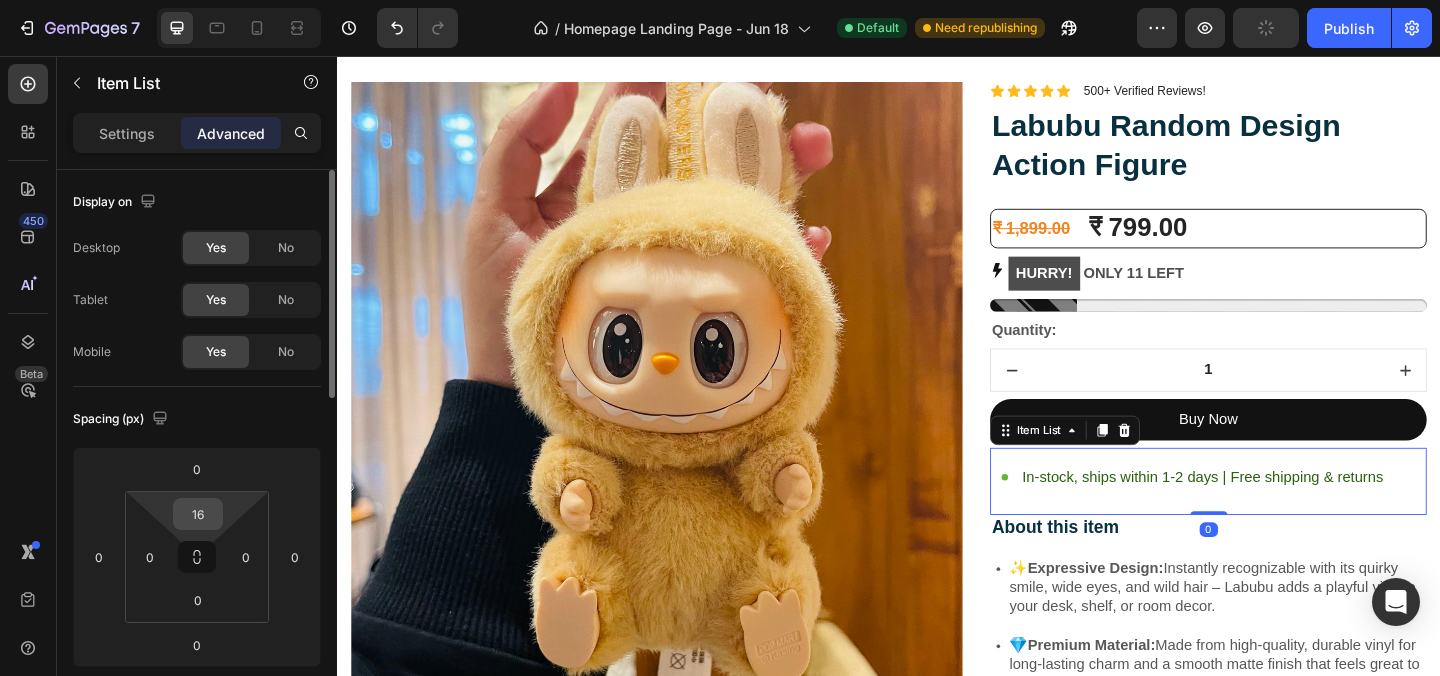 click on "16" at bounding box center [198, 514] 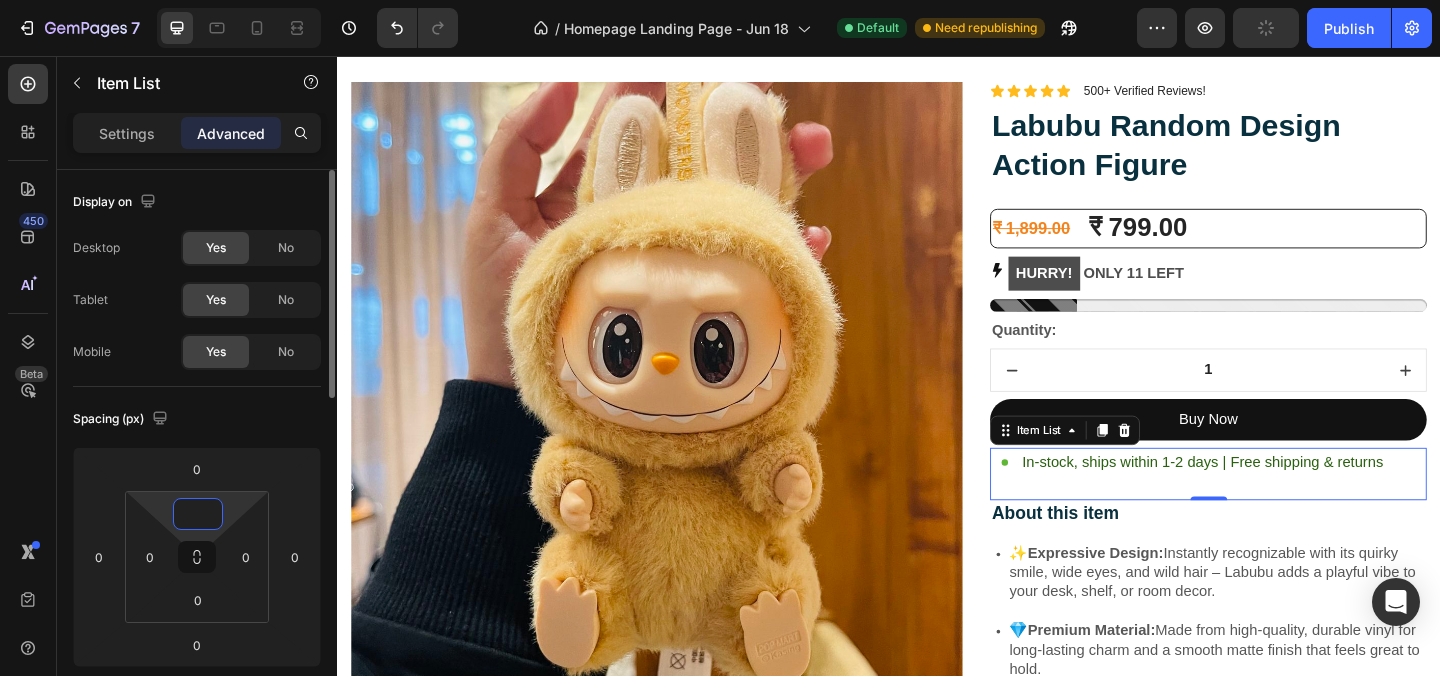 click at bounding box center (198, 514) 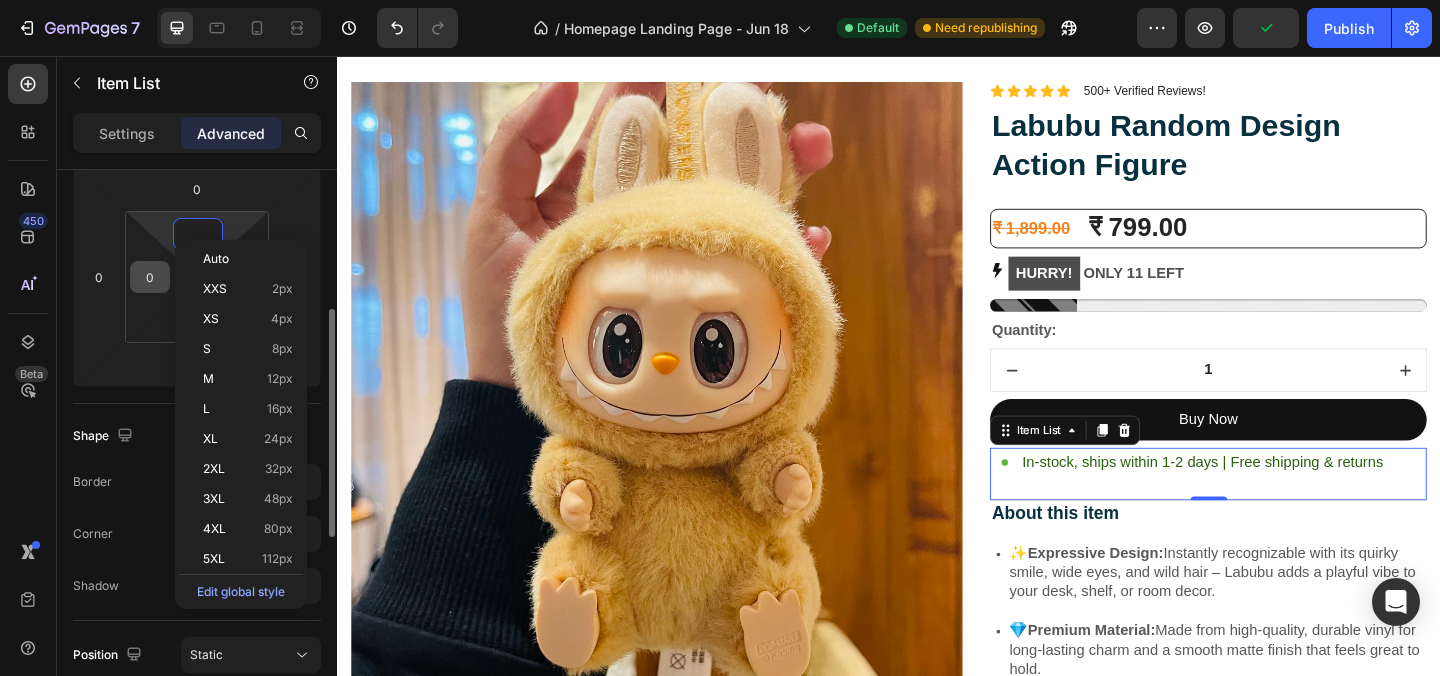 scroll, scrollTop: 305, scrollLeft: 0, axis: vertical 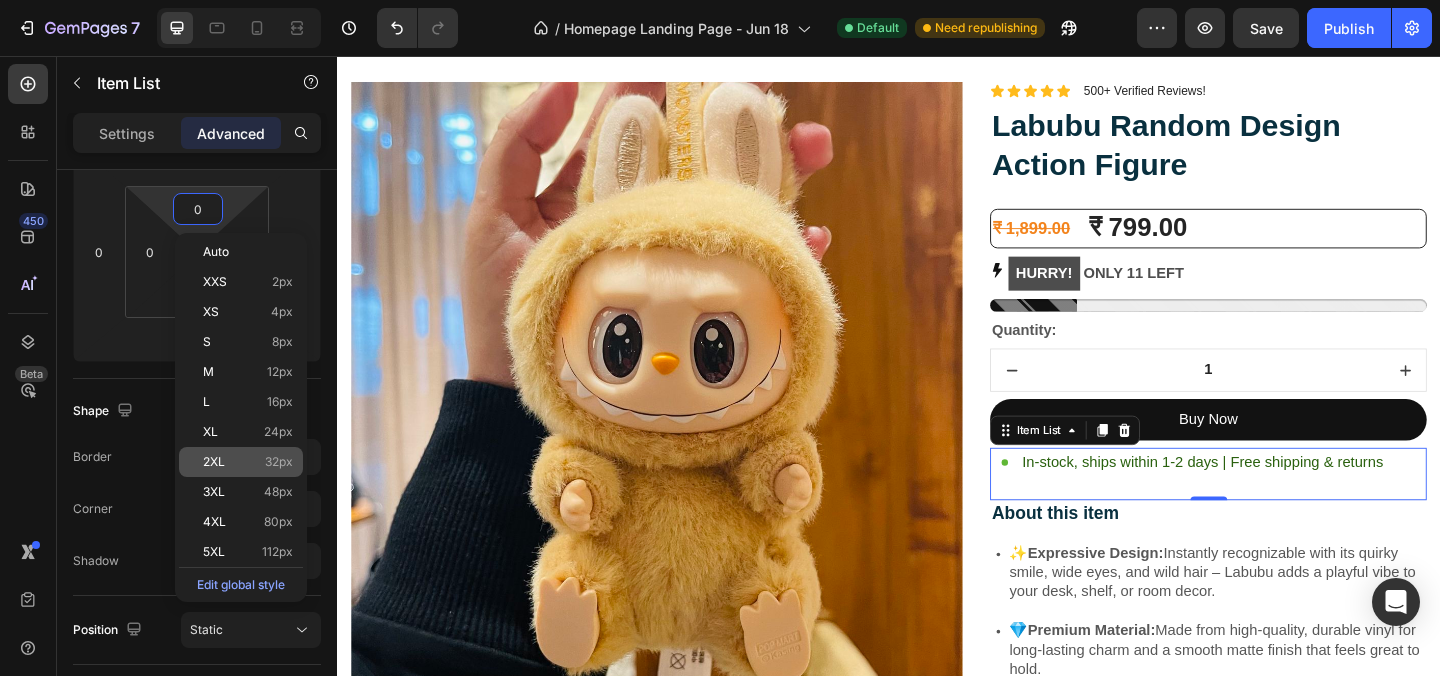 click on "2XL 32px" at bounding box center [248, 462] 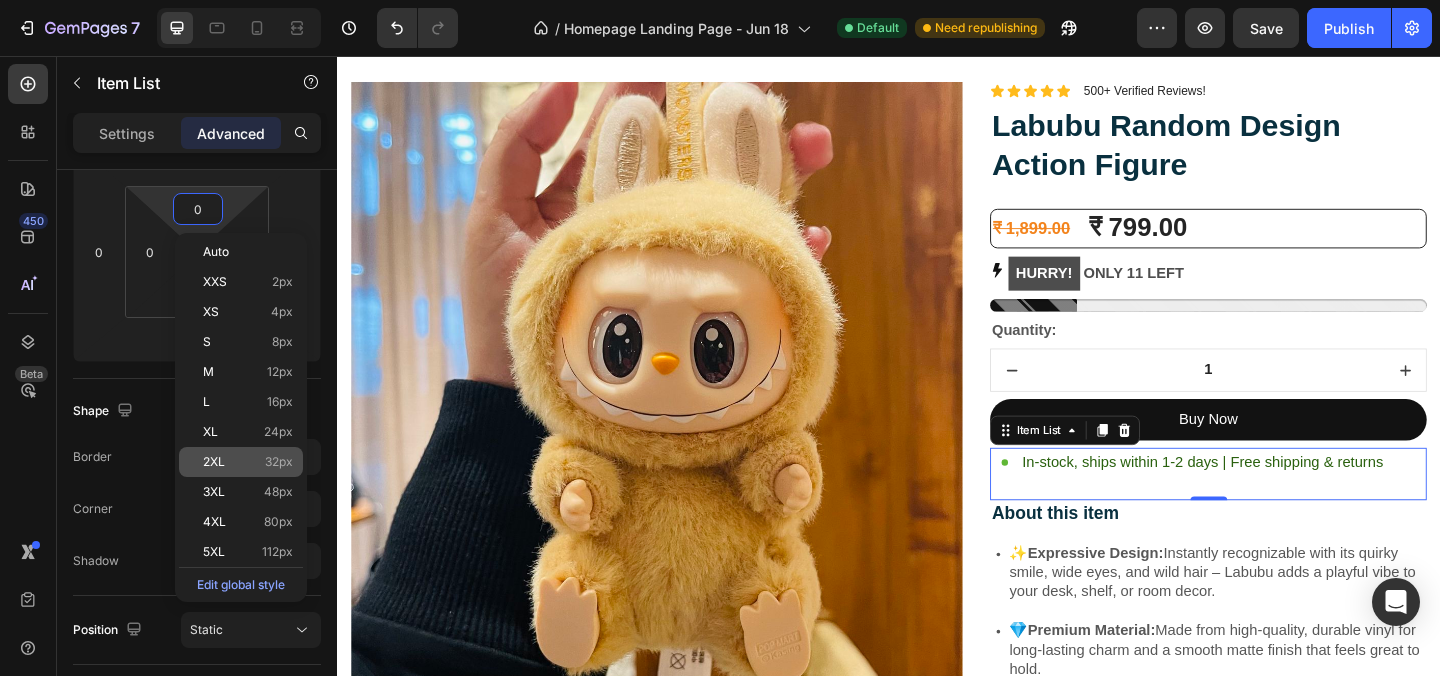 type on "32" 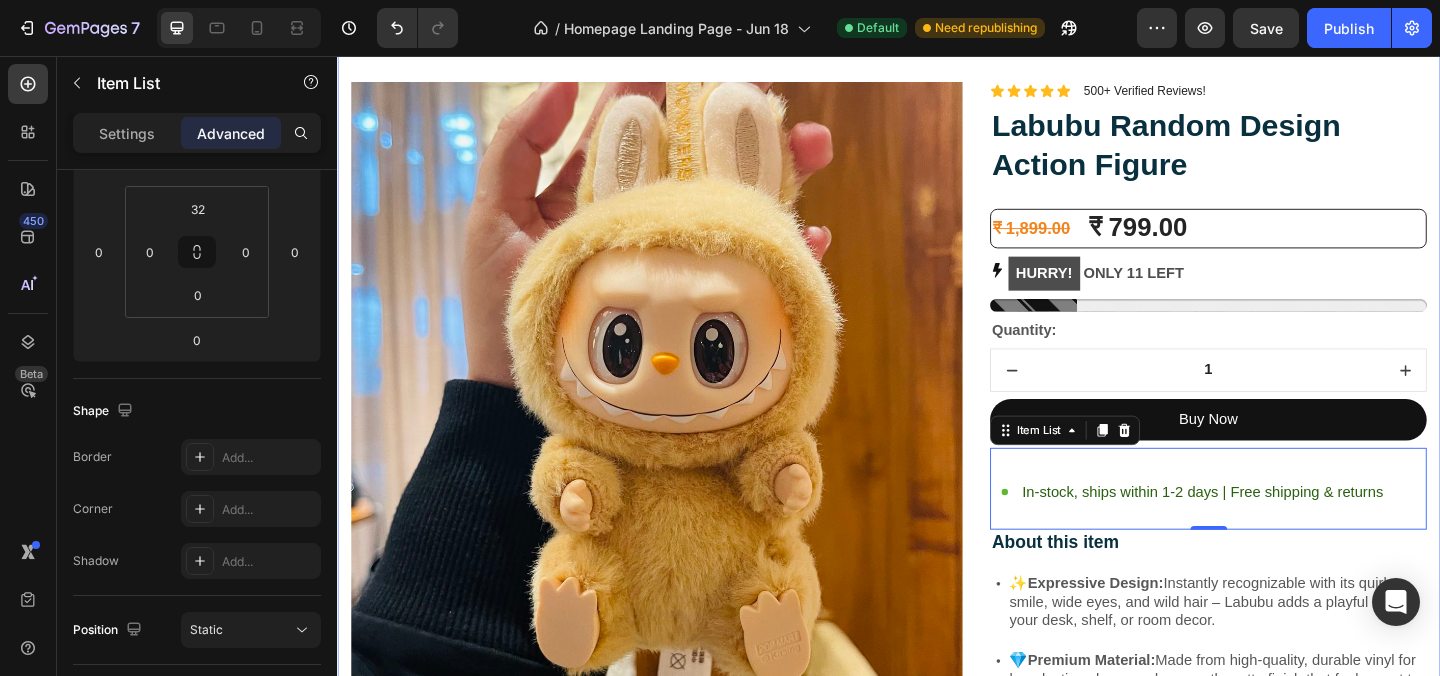 click on "Image Lorem ipsum dolor sit amet, consectetur adipiscing elit Text Block Image Adorable Expression Text Block Row Quirky smile, wild hair, and playful eyes that steal the spotlight instantly. Text Block Row Image High-Quality Build Text Block Row Made from premium vinyl material with soft texture and durable finish. Text Block Row Row Image Perfect Display Size Text Block Row Lightweight and compact – ideal for your desk, shelf, or even your car! Text Block Row Image Collector's Edition Text Block Row Comes in special packaging – ideal for gifting or preserving value. Text Block Row Row Image Image Row Image Image Row Row
Product Images Icon Icon Icon Icon Icon Icon List 500+ Verified Reviews! Text Block Row Labubu Random Design Action Figure Product Title ₹ 1,899.00 Product Price Product Price ₹ 799.00 Product Price Product Price Row
HURRY!  ONLY 11 LEFT Stock Counter Quantity: Text Block
1
Product Quantity Buy Now Dynamic Checkout" at bounding box center (937, 916) 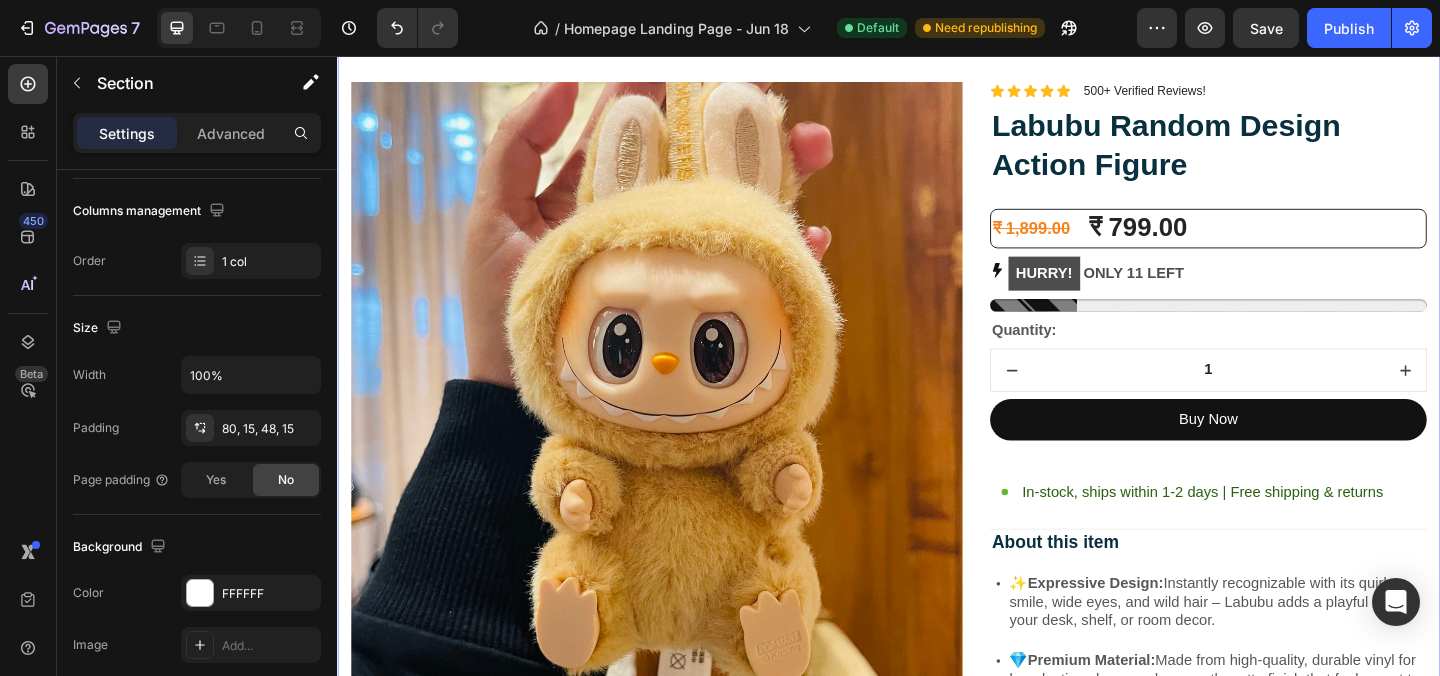 scroll, scrollTop: 0, scrollLeft: 0, axis: both 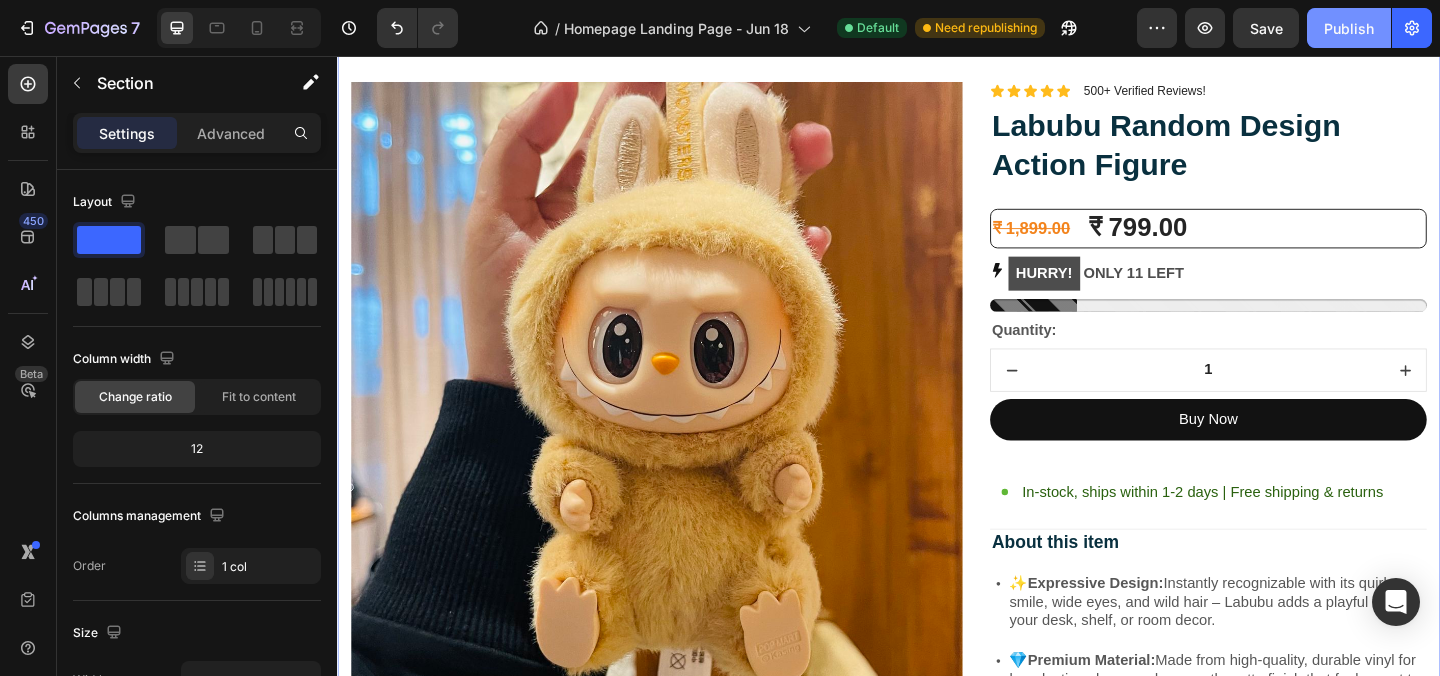 click on "Publish" at bounding box center (1349, 28) 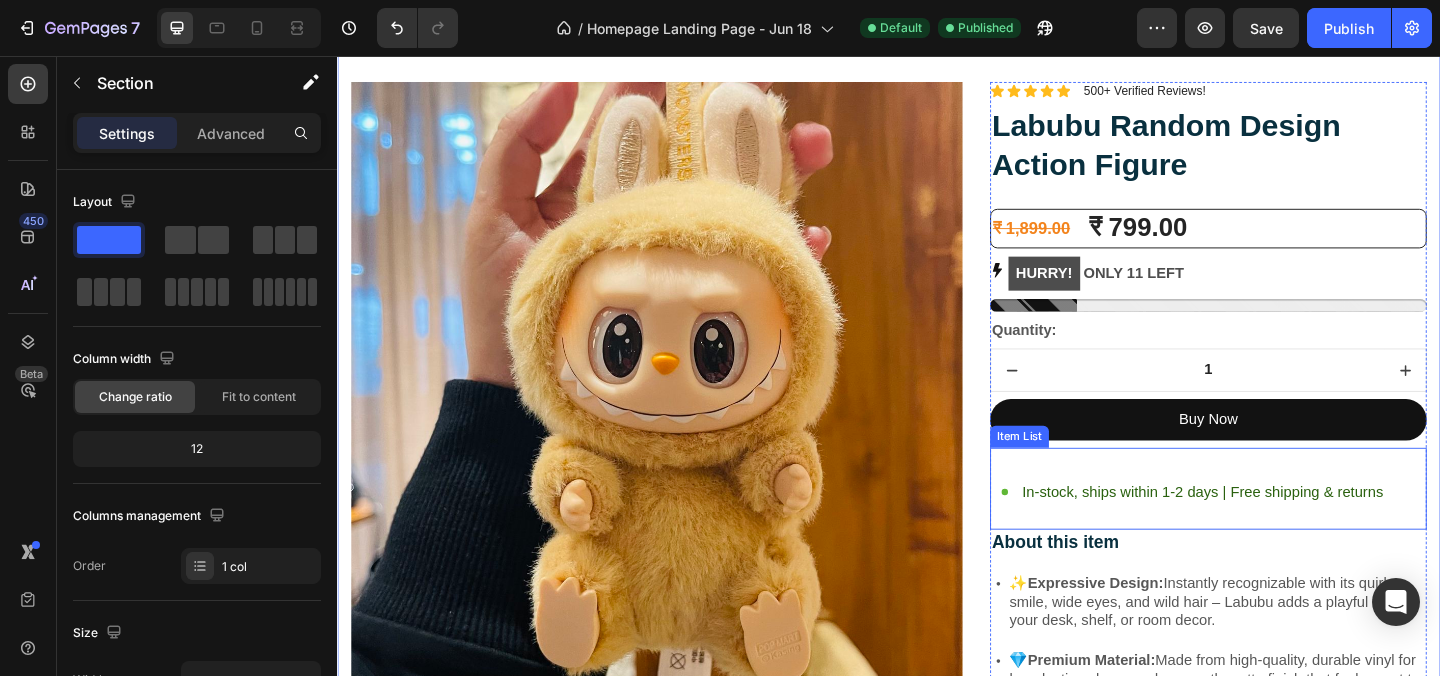 click on "In-stock, ships within 1-2 days | Free shipping & returns" at bounding box center [1284, 542] 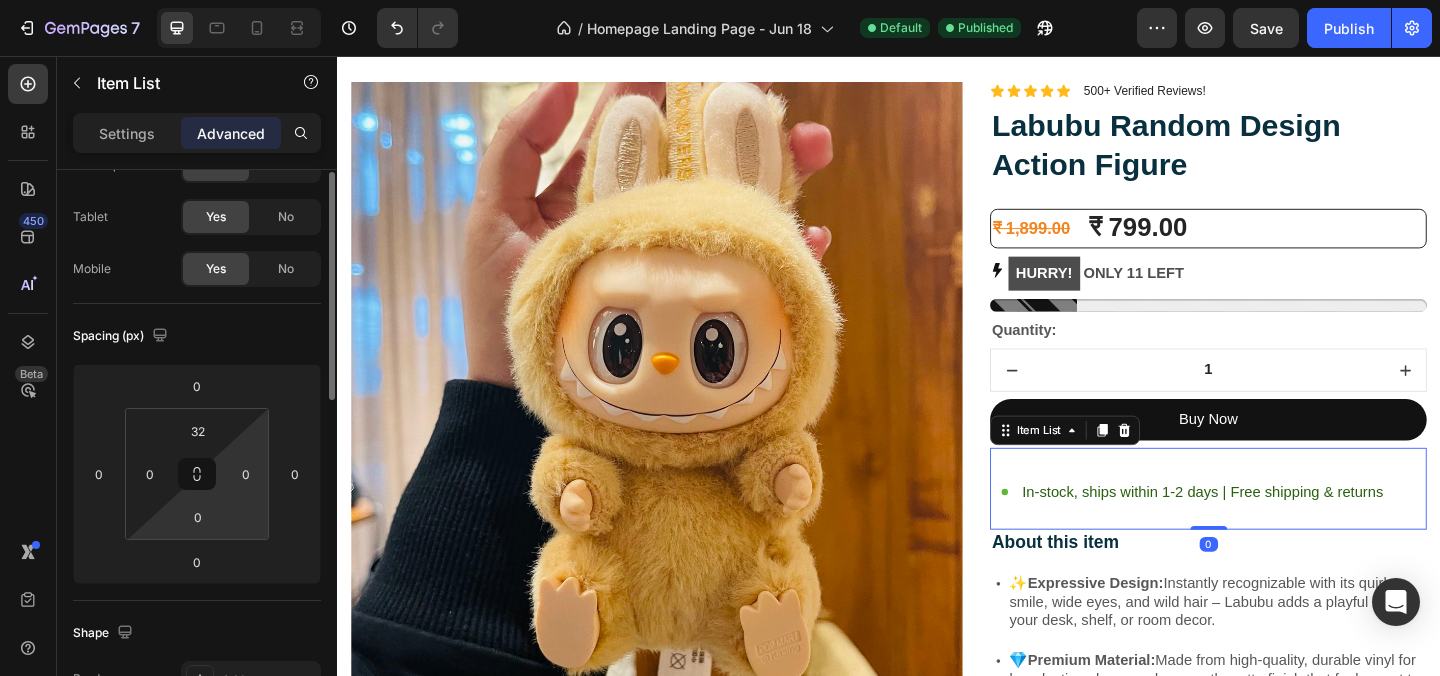 scroll, scrollTop: 84, scrollLeft: 0, axis: vertical 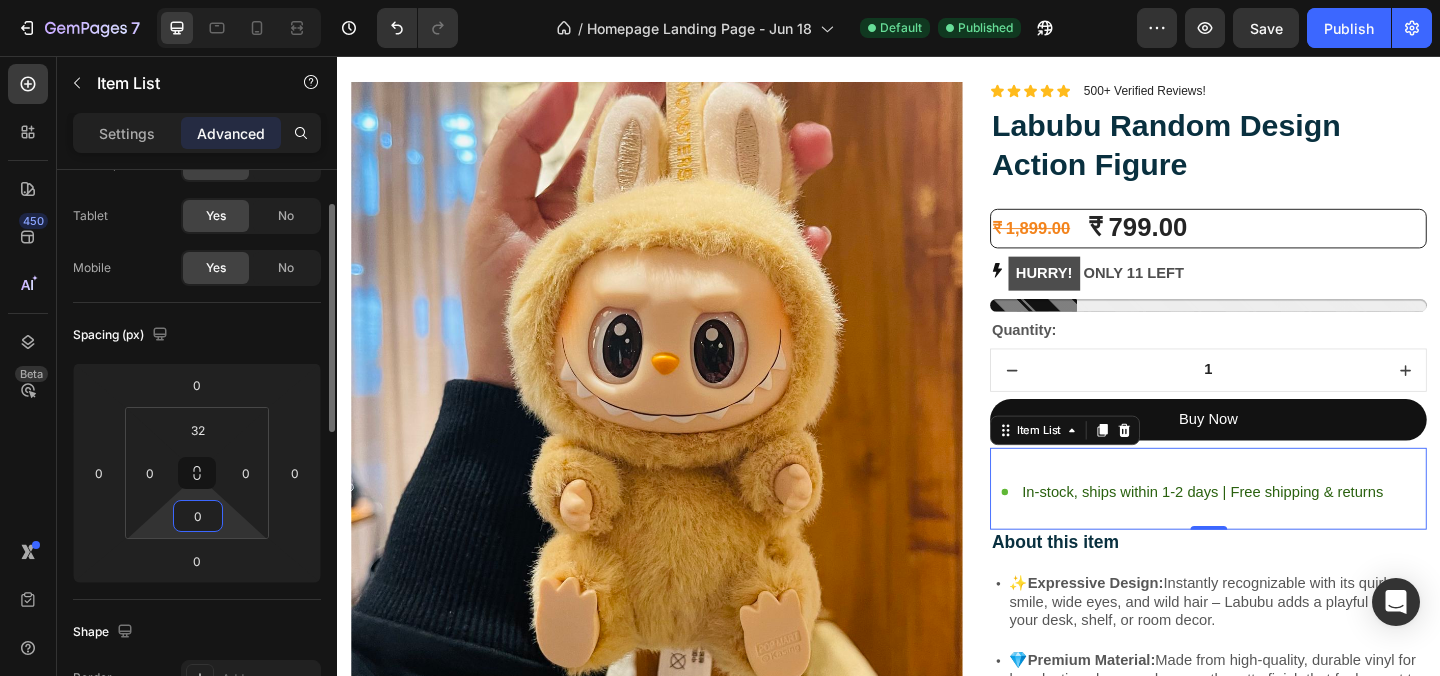 click on "0" at bounding box center (198, 516) 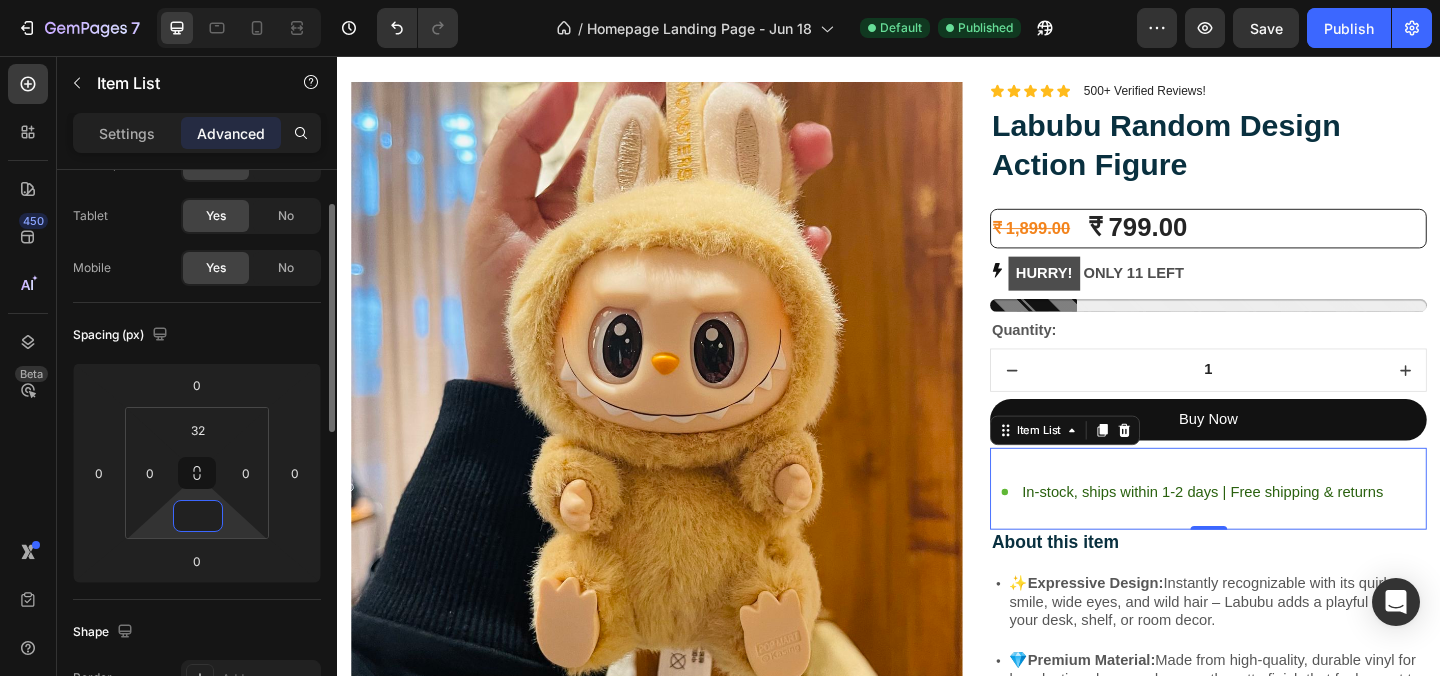 type on "2" 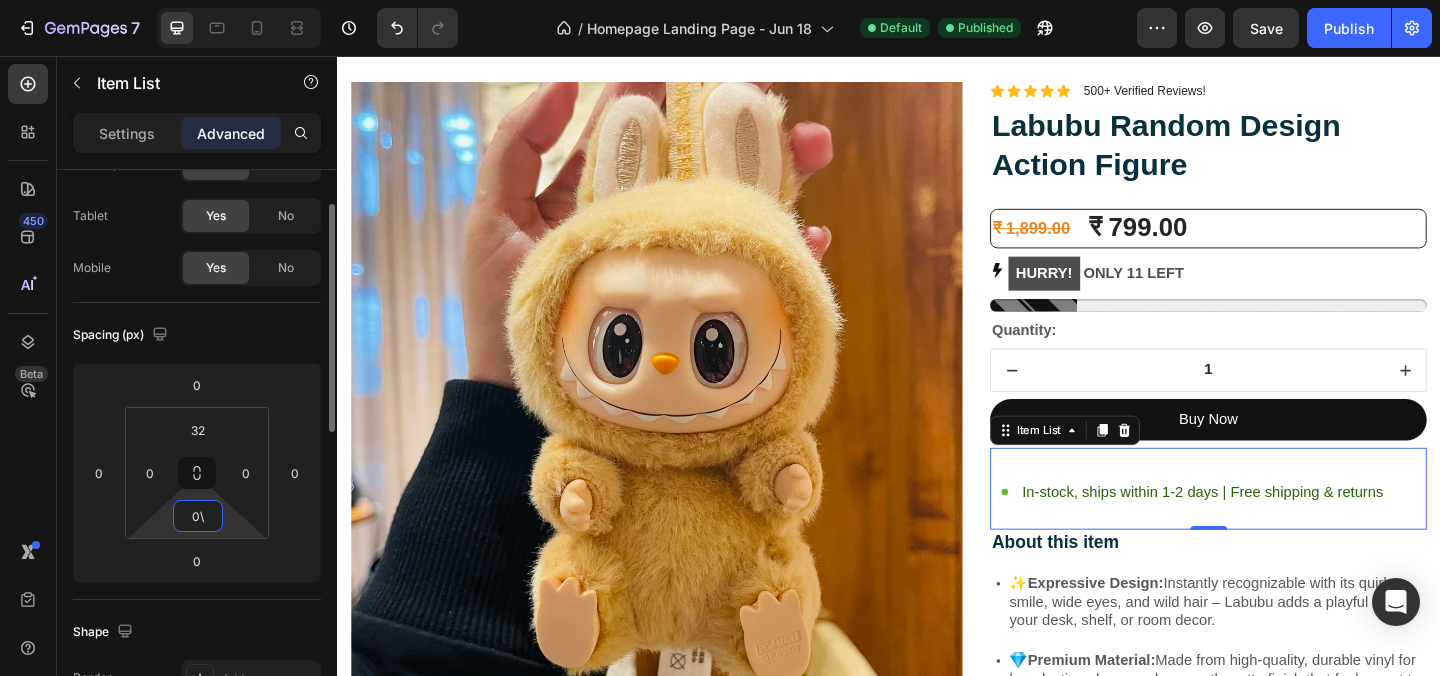 type on "0" 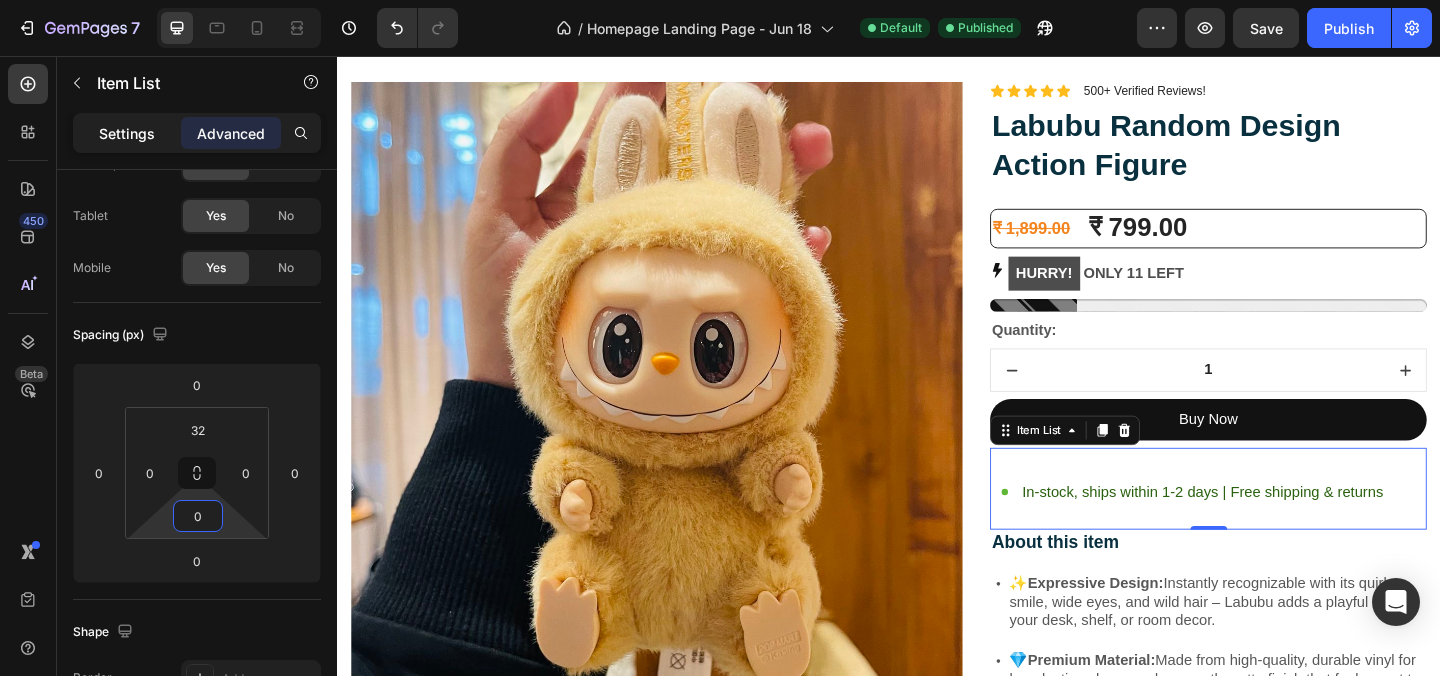 click on "Settings" at bounding box center (127, 133) 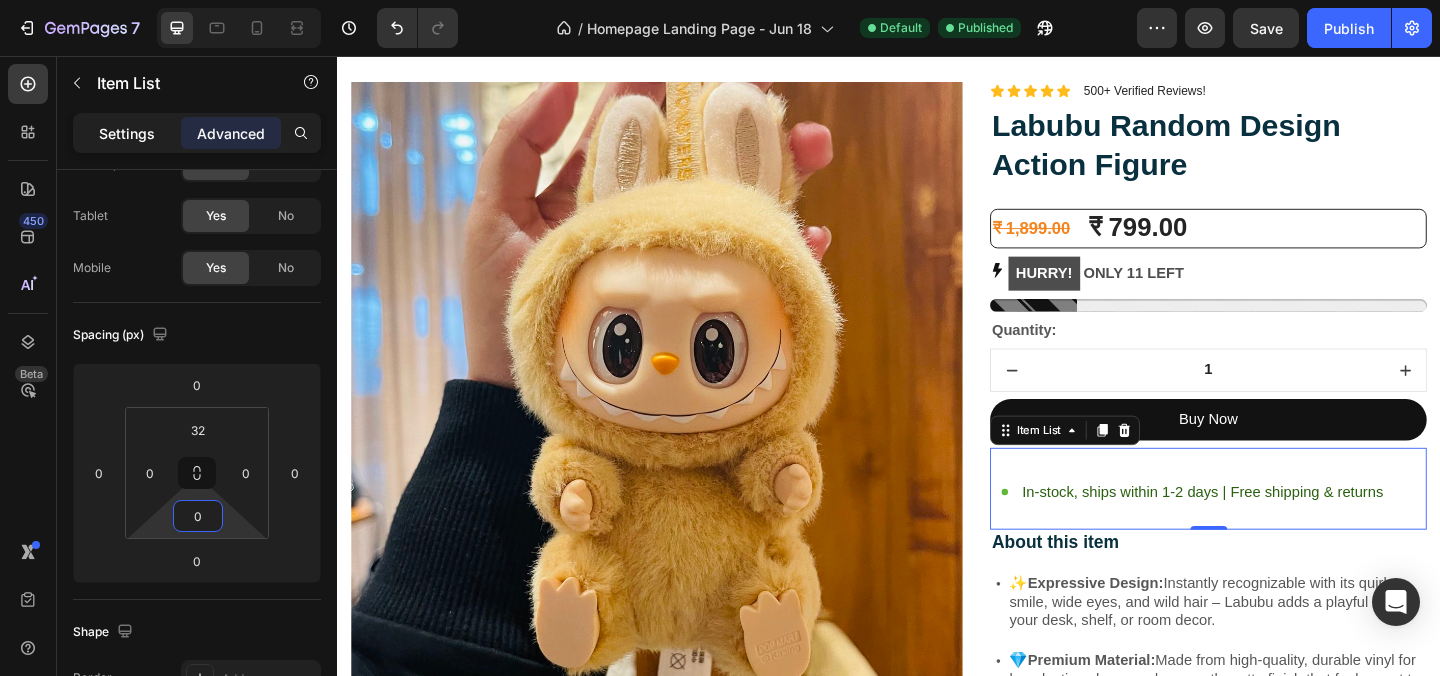 type on "0" 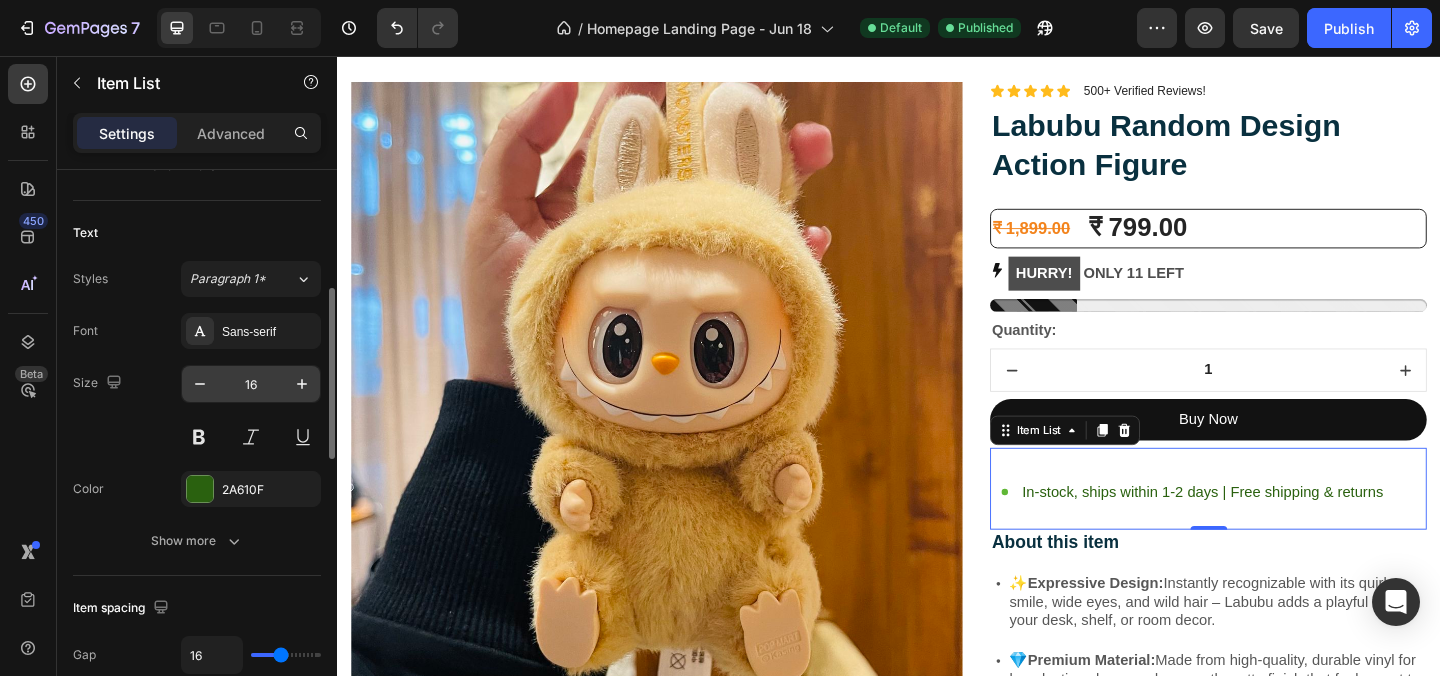 scroll, scrollTop: 392, scrollLeft: 0, axis: vertical 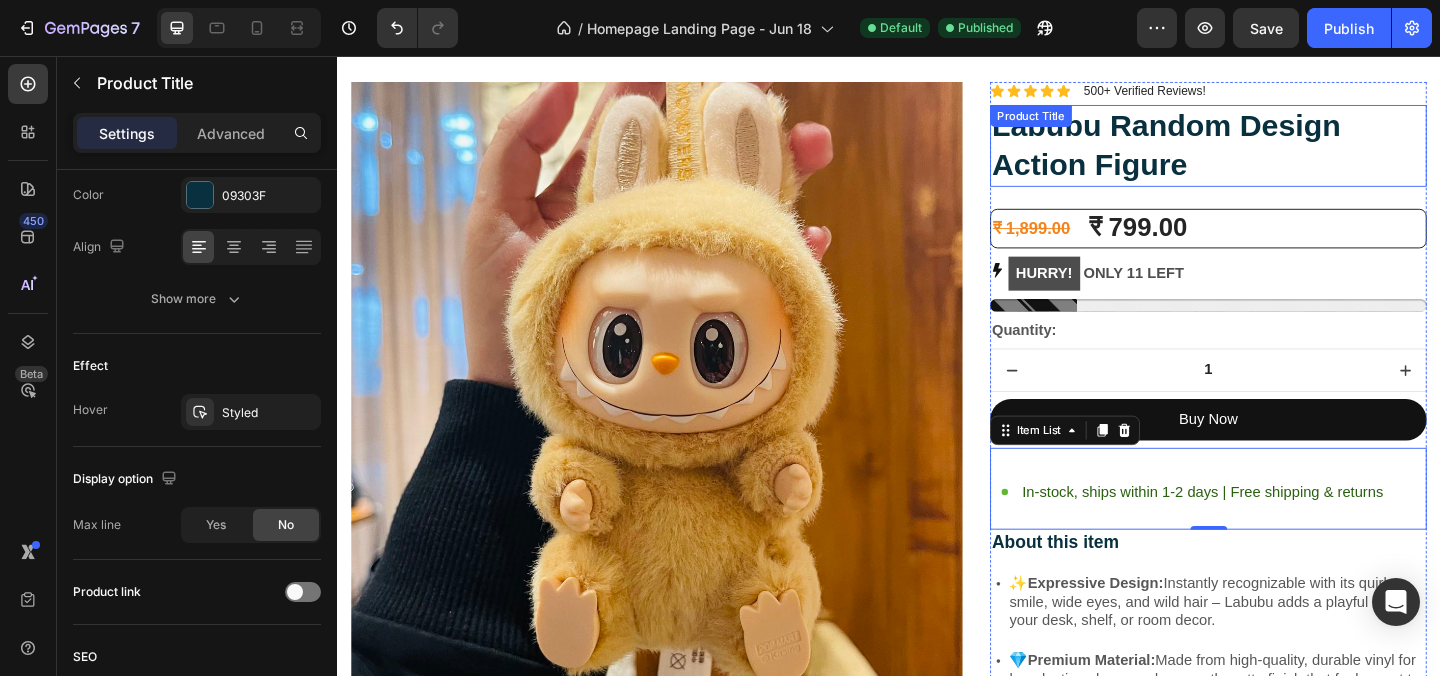 click on "Labubu Random Design Action Figure" at bounding box center [1284, 154] 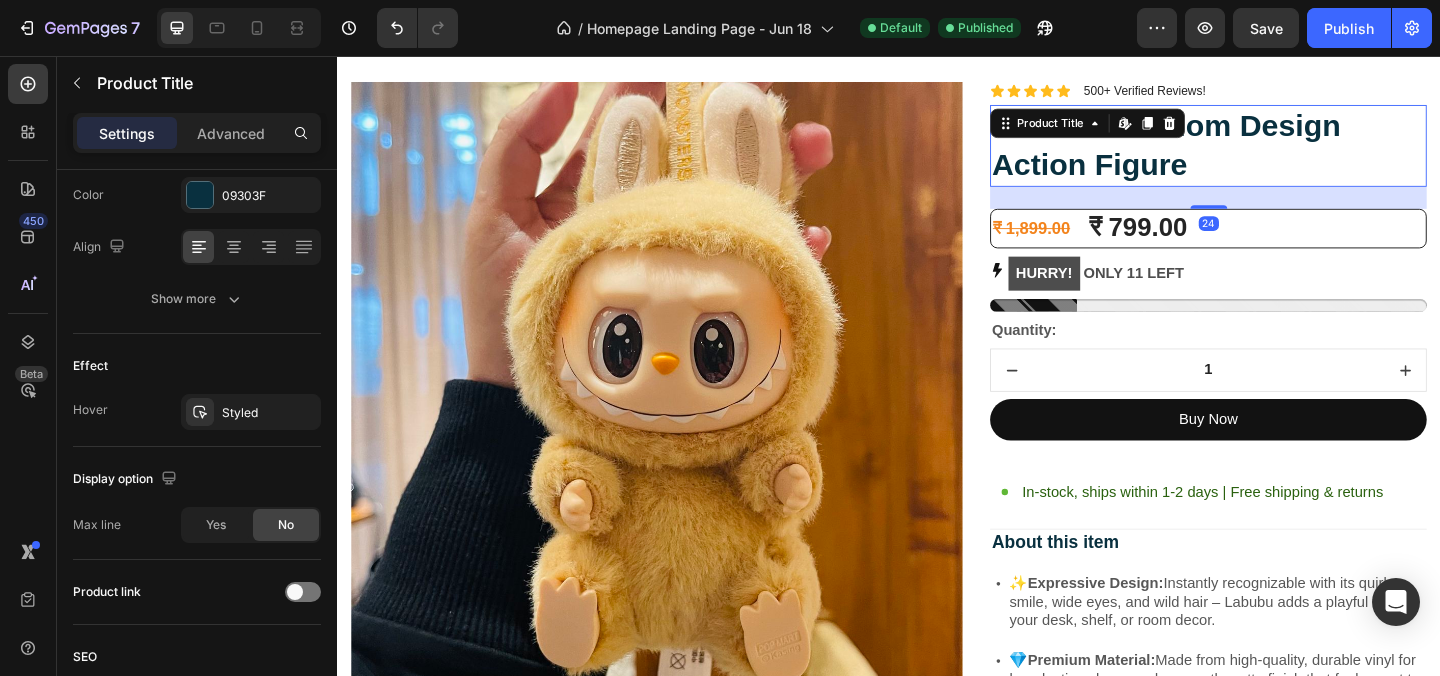 scroll, scrollTop: 0, scrollLeft: 0, axis: both 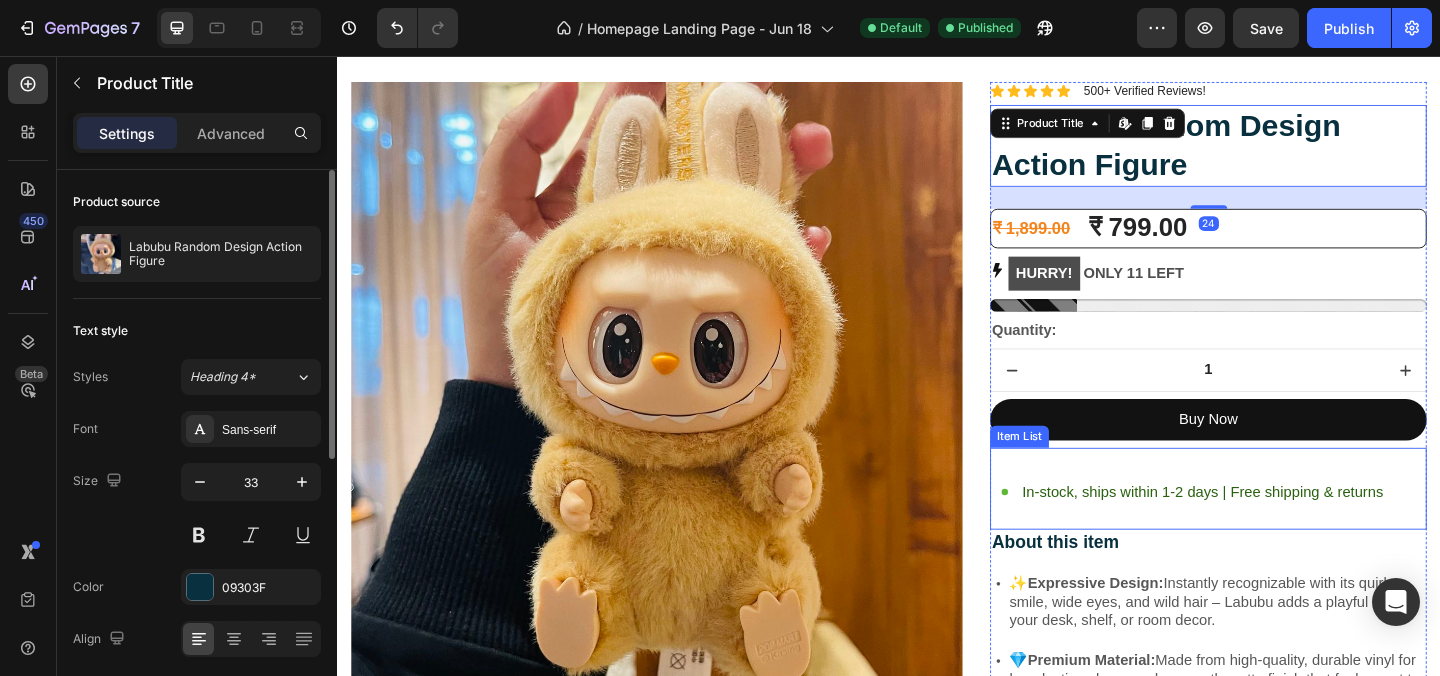 click on "In-stock, ships within 1-2 days | Free shipping & returns" at bounding box center (1284, 542) 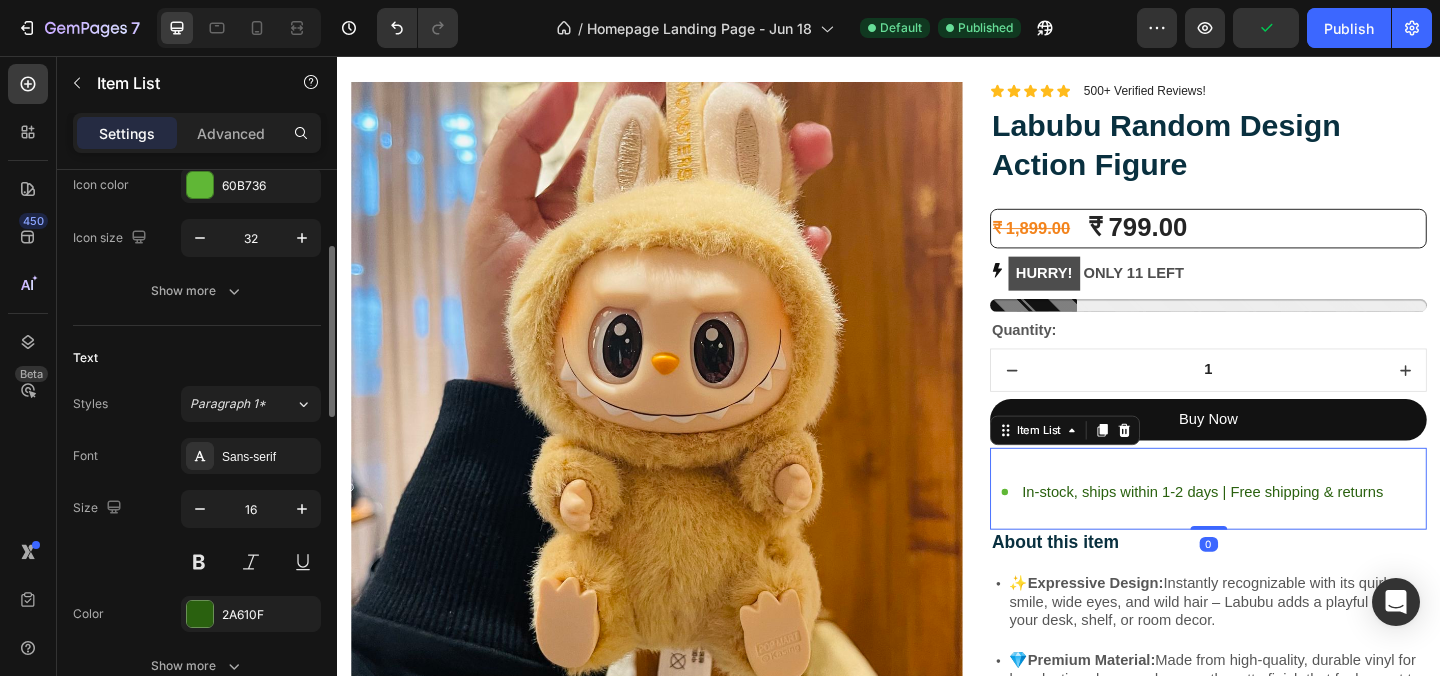 scroll, scrollTop: 281, scrollLeft: 0, axis: vertical 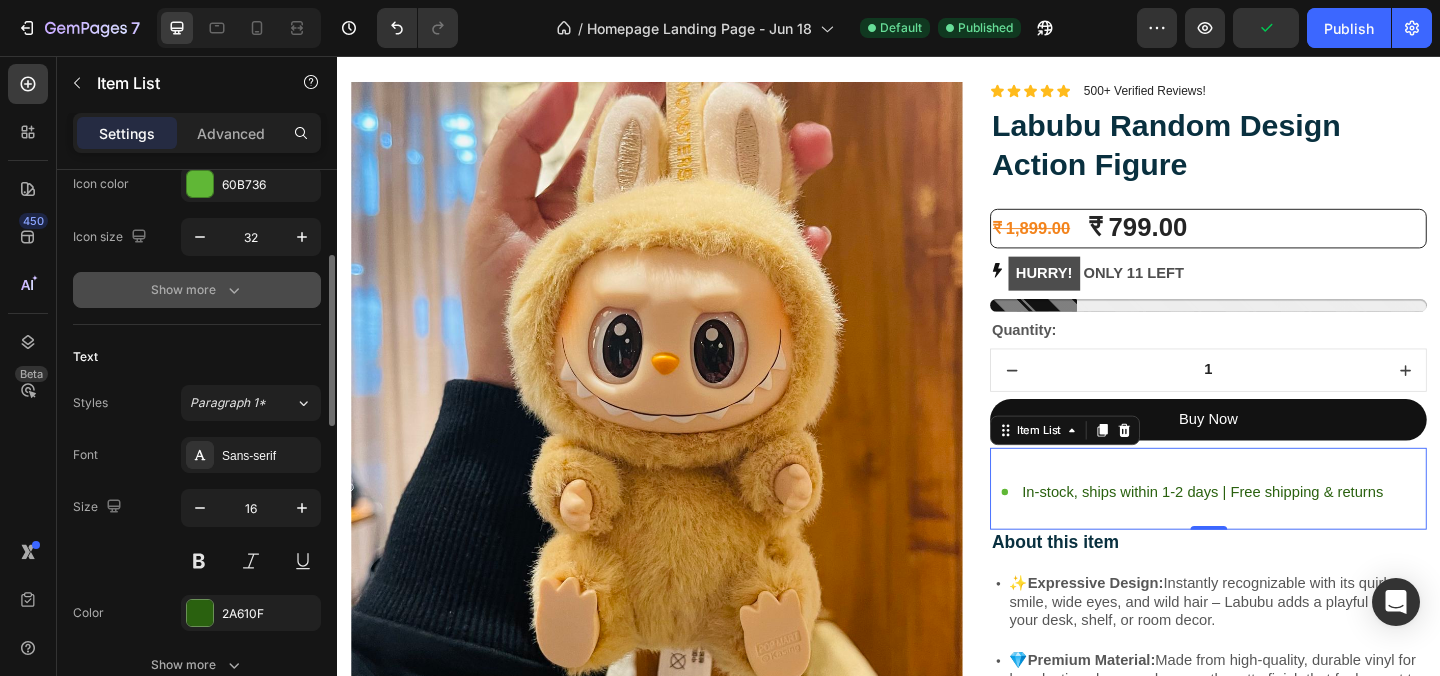 click on "Show more" at bounding box center (197, 290) 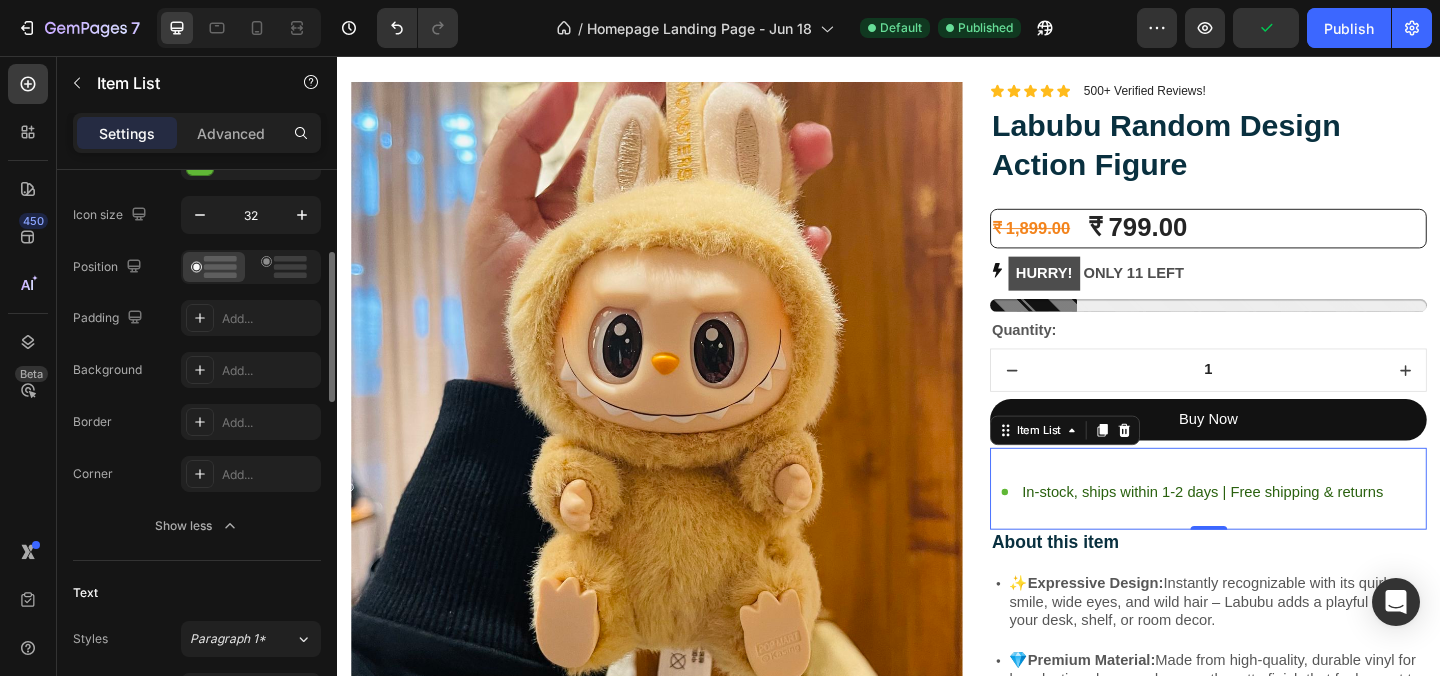 scroll, scrollTop: 306, scrollLeft: 0, axis: vertical 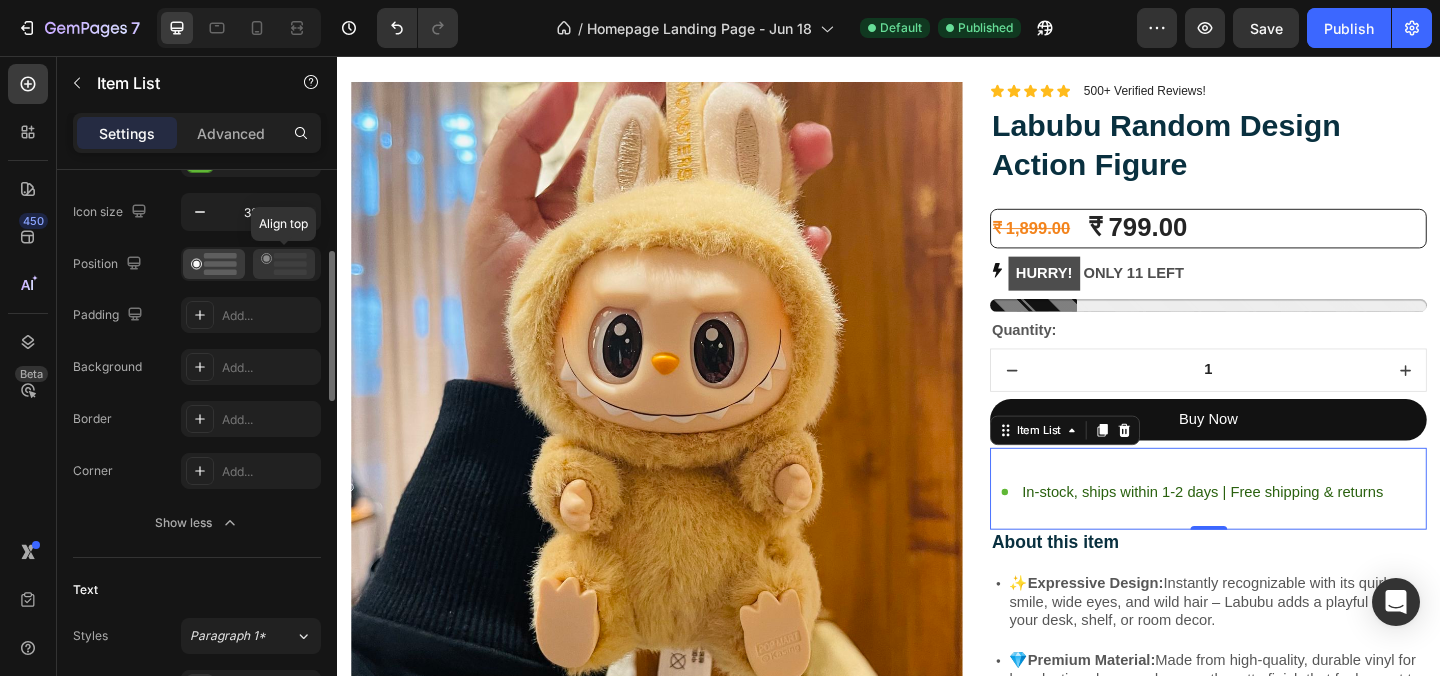 click 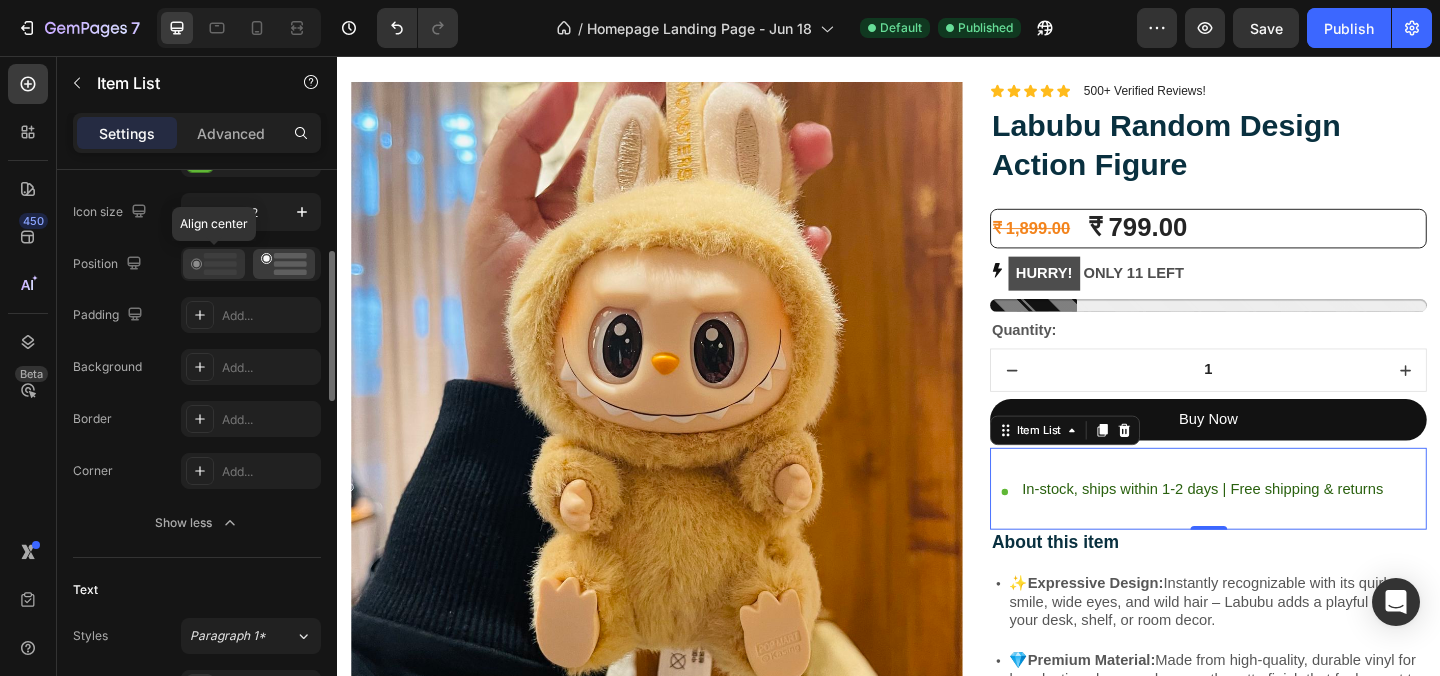 click 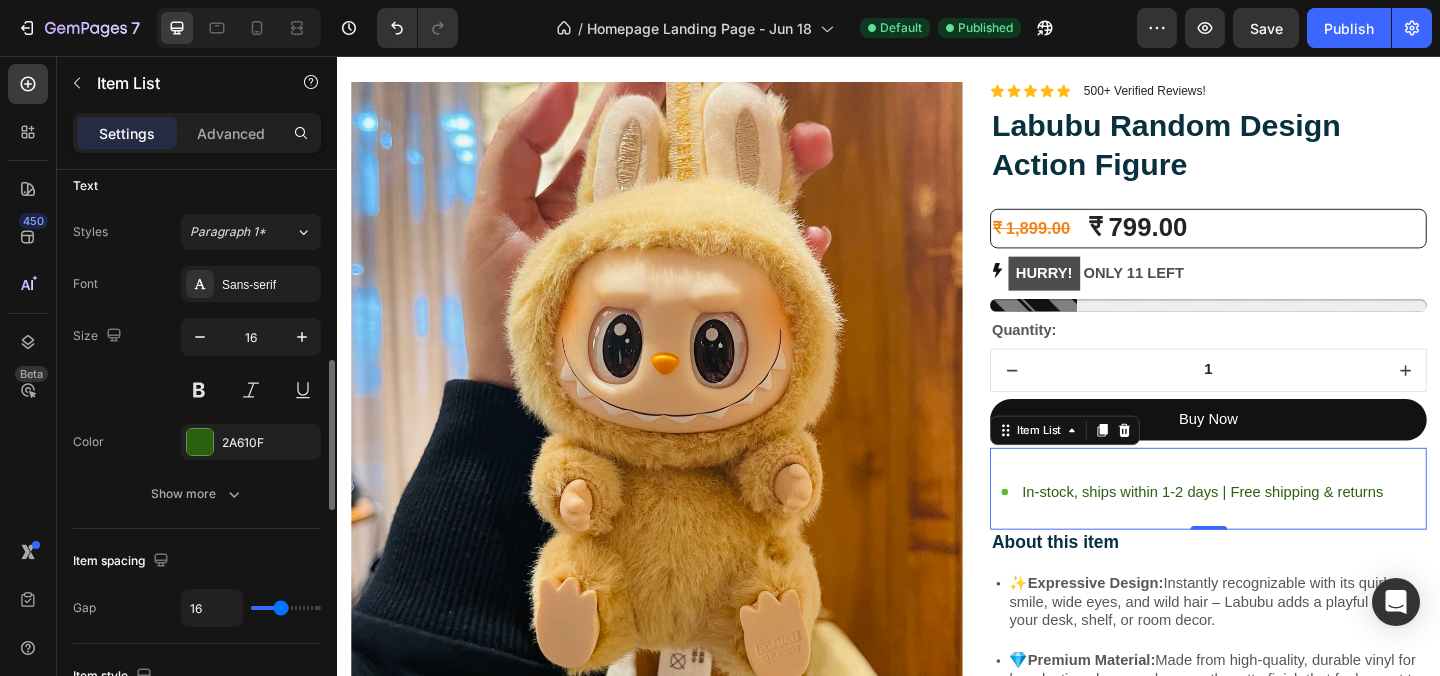 scroll, scrollTop: 756, scrollLeft: 0, axis: vertical 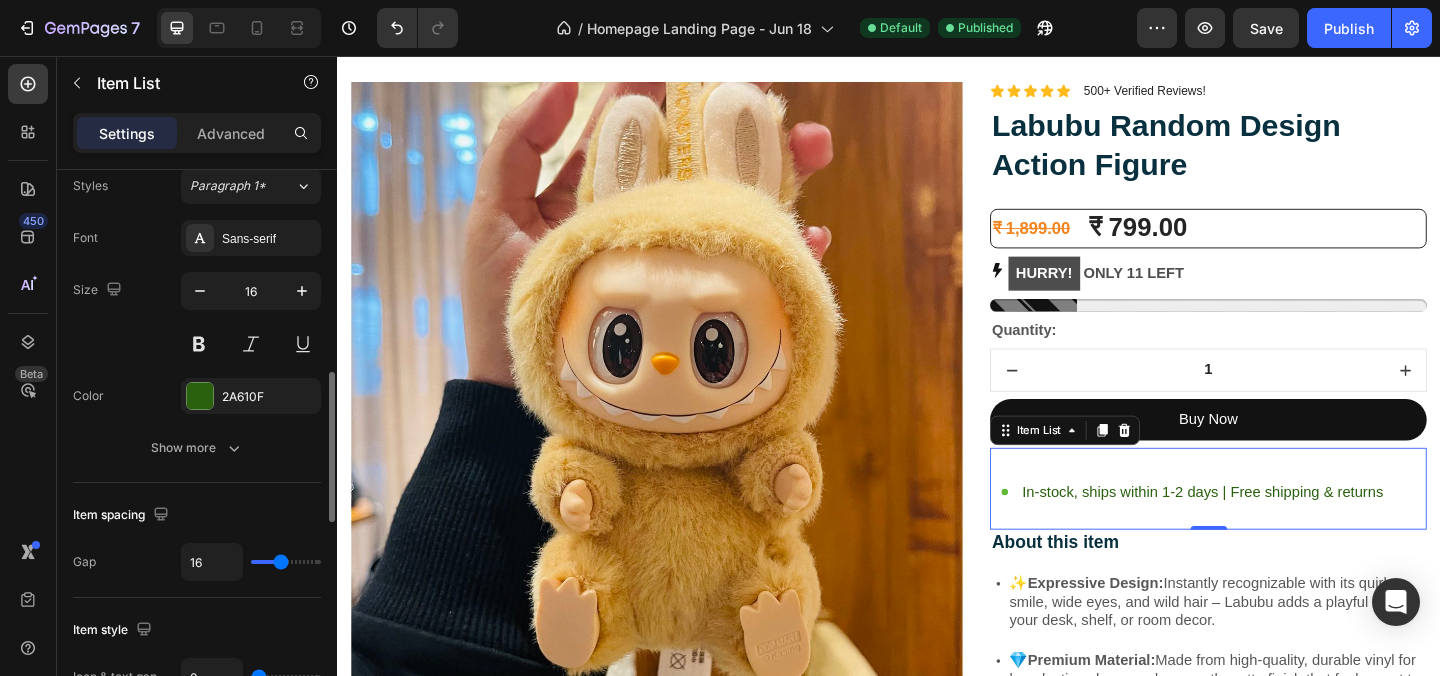 click on "Text Styles Paragraph 1* Font Sans-serif Size 16 Color 2A610F Show more" 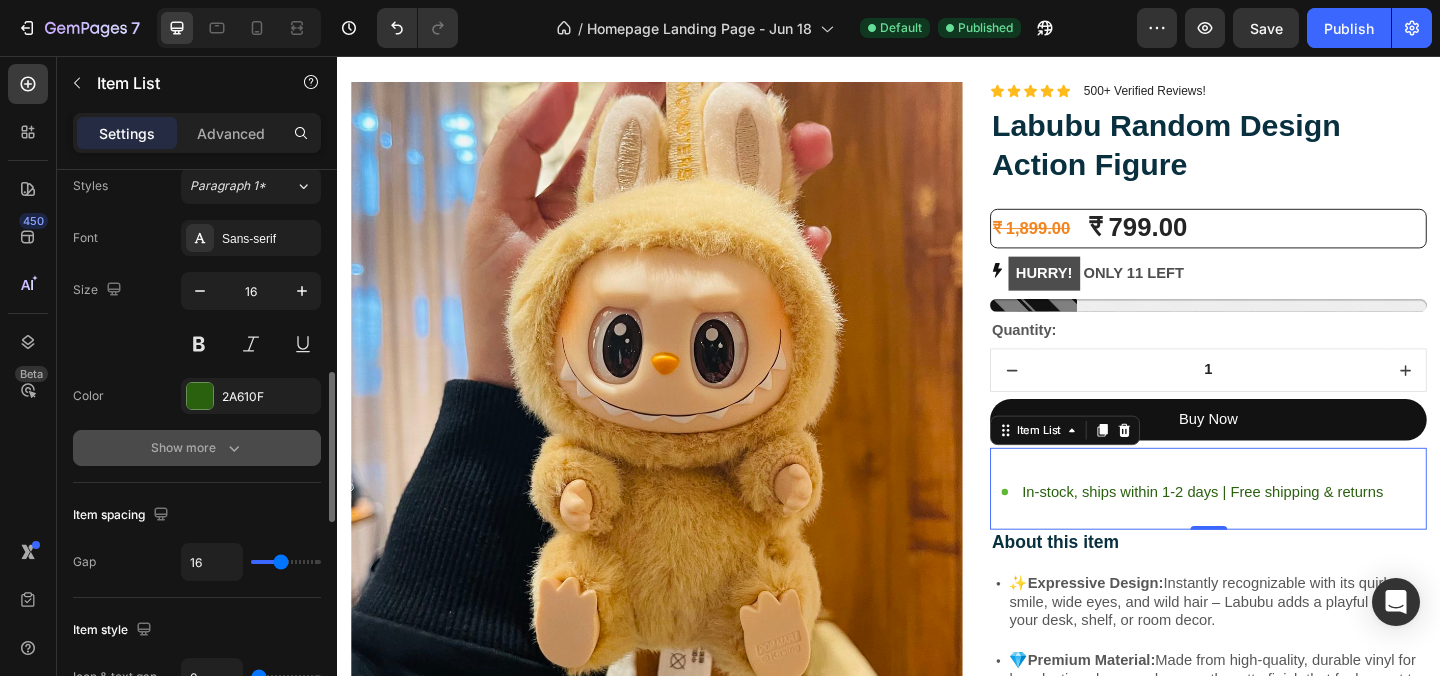 click on "Show more" at bounding box center (197, 448) 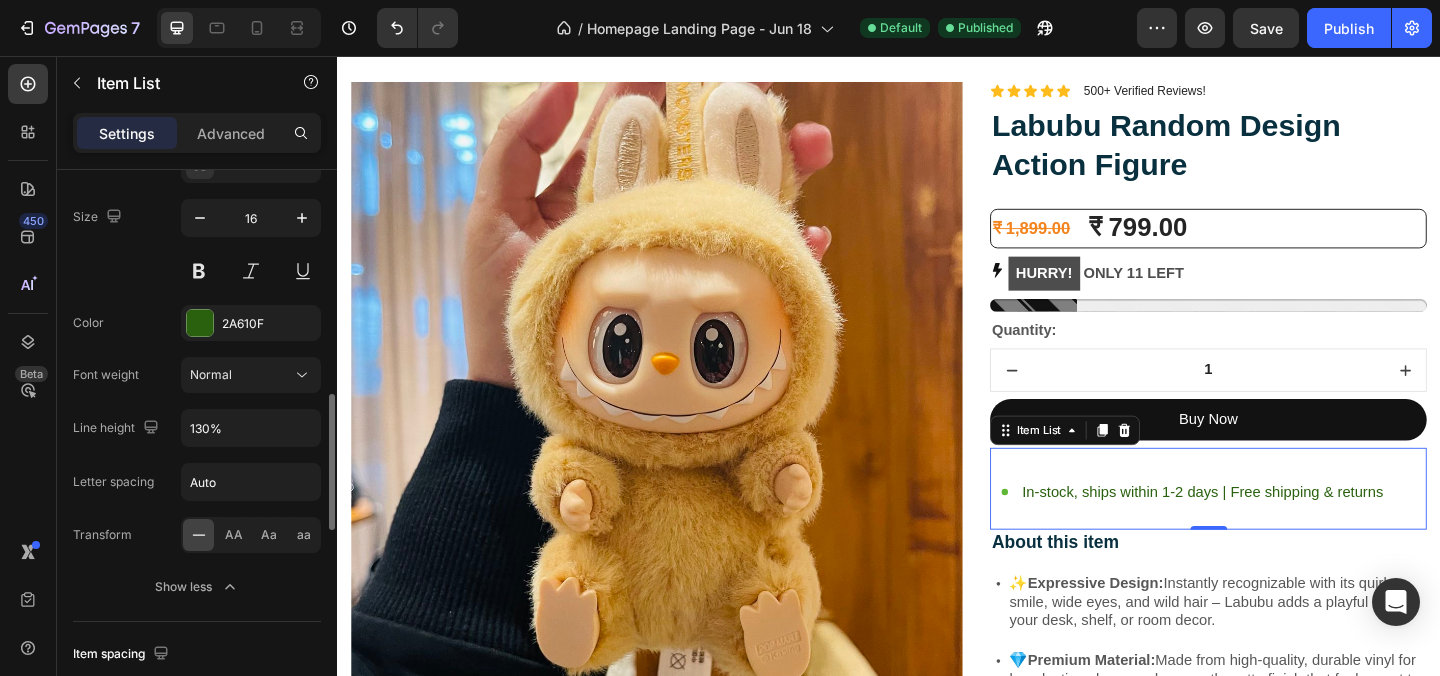 scroll, scrollTop: 849, scrollLeft: 0, axis: vertical 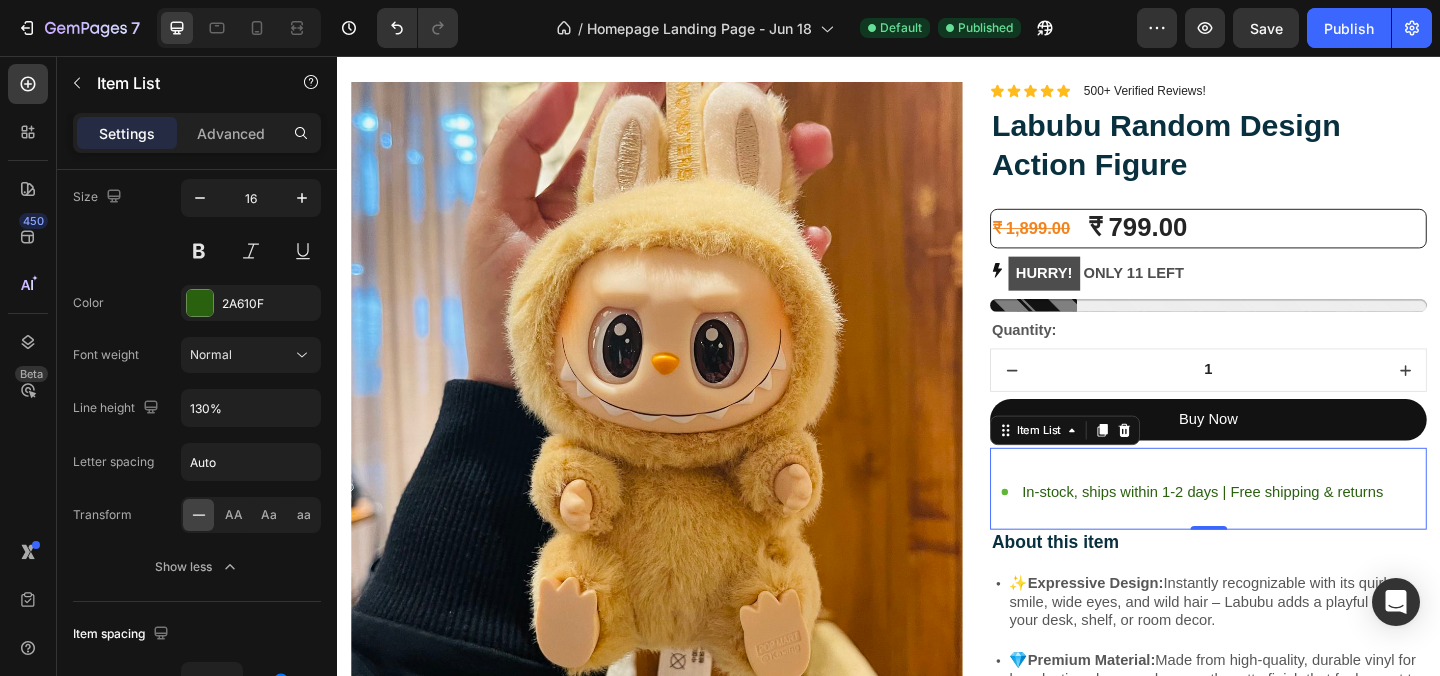 click at bounding box center [329, -112] 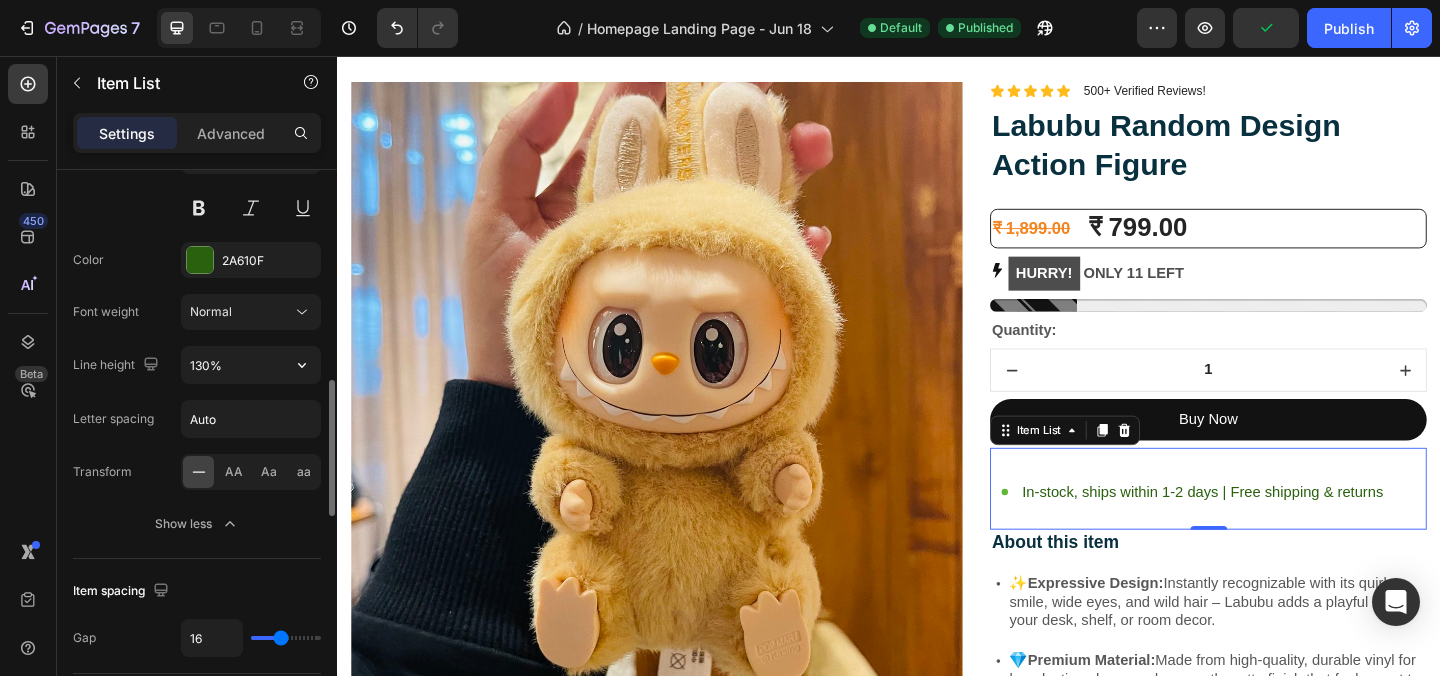 scroll, scrollTop: 891, scrollLeft: 0, axis: vertical 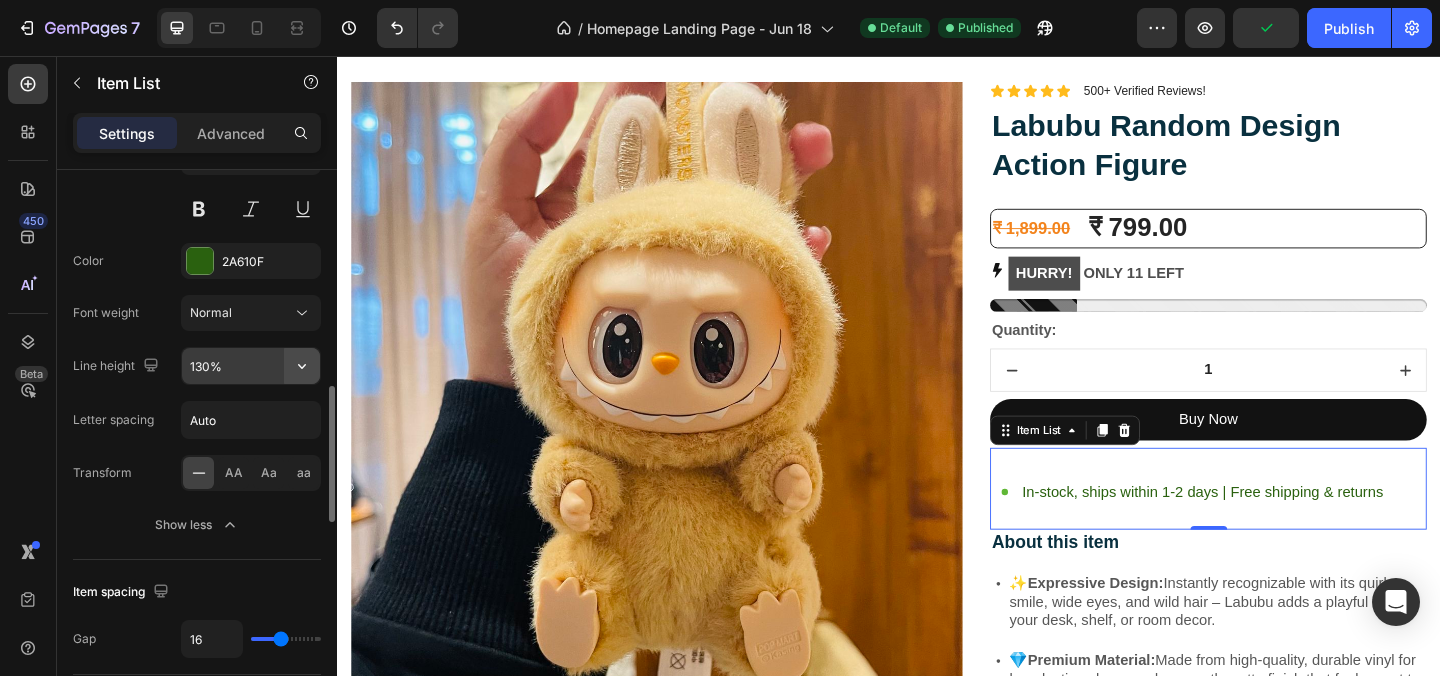 click 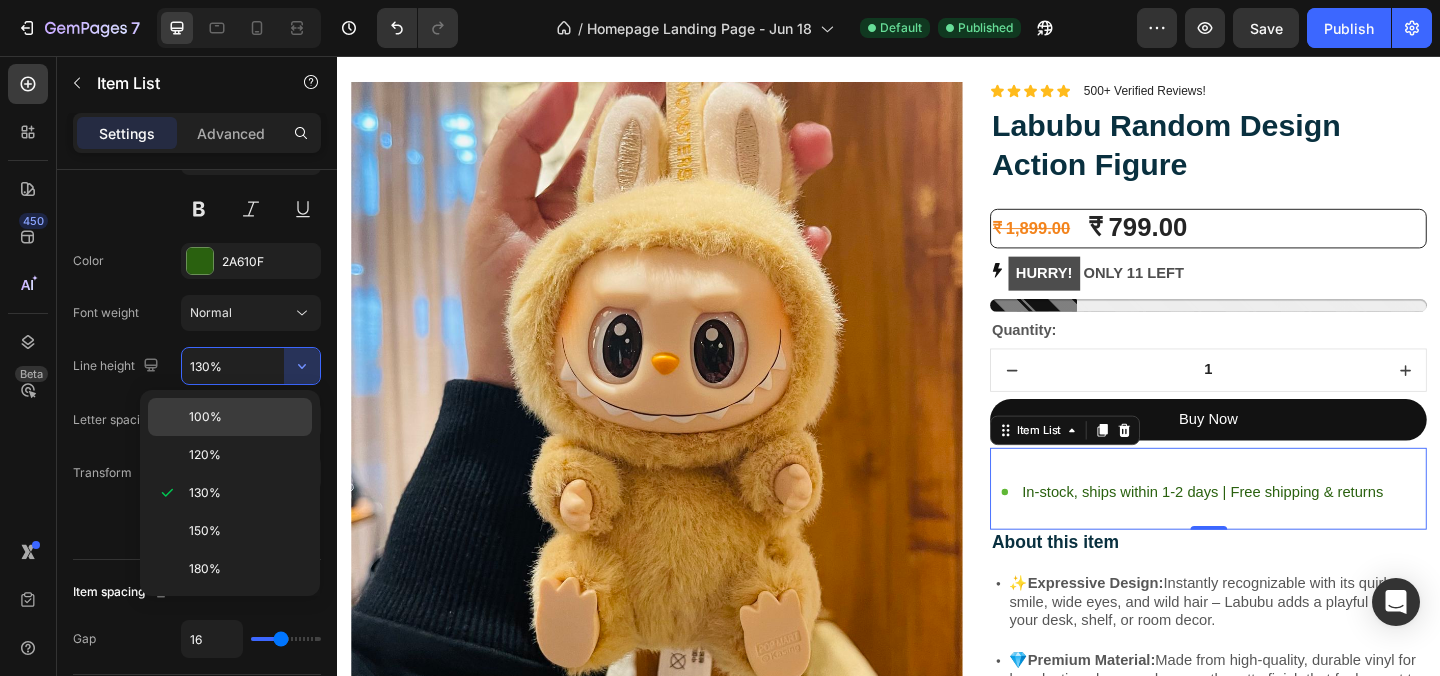 click on "100%" at bounding box center [246, 417] 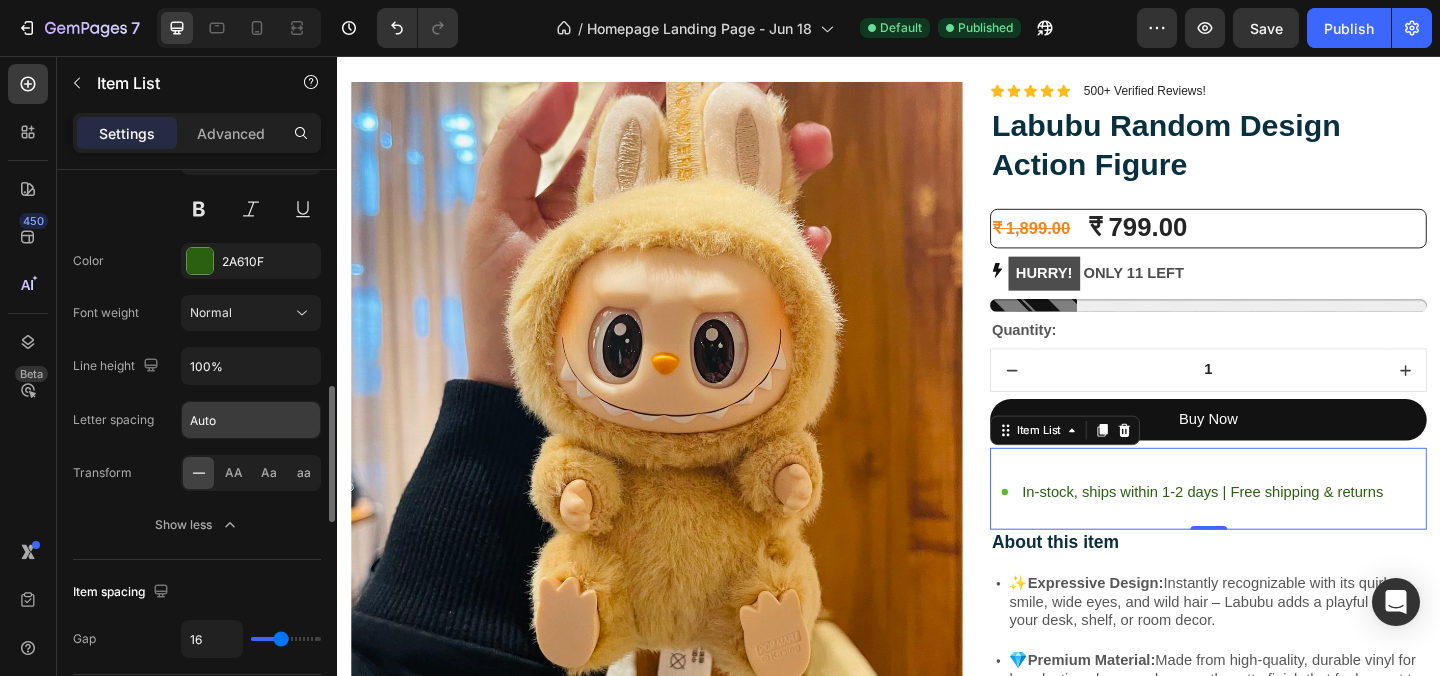 click on "Auto" at bounding box center [251, 420] 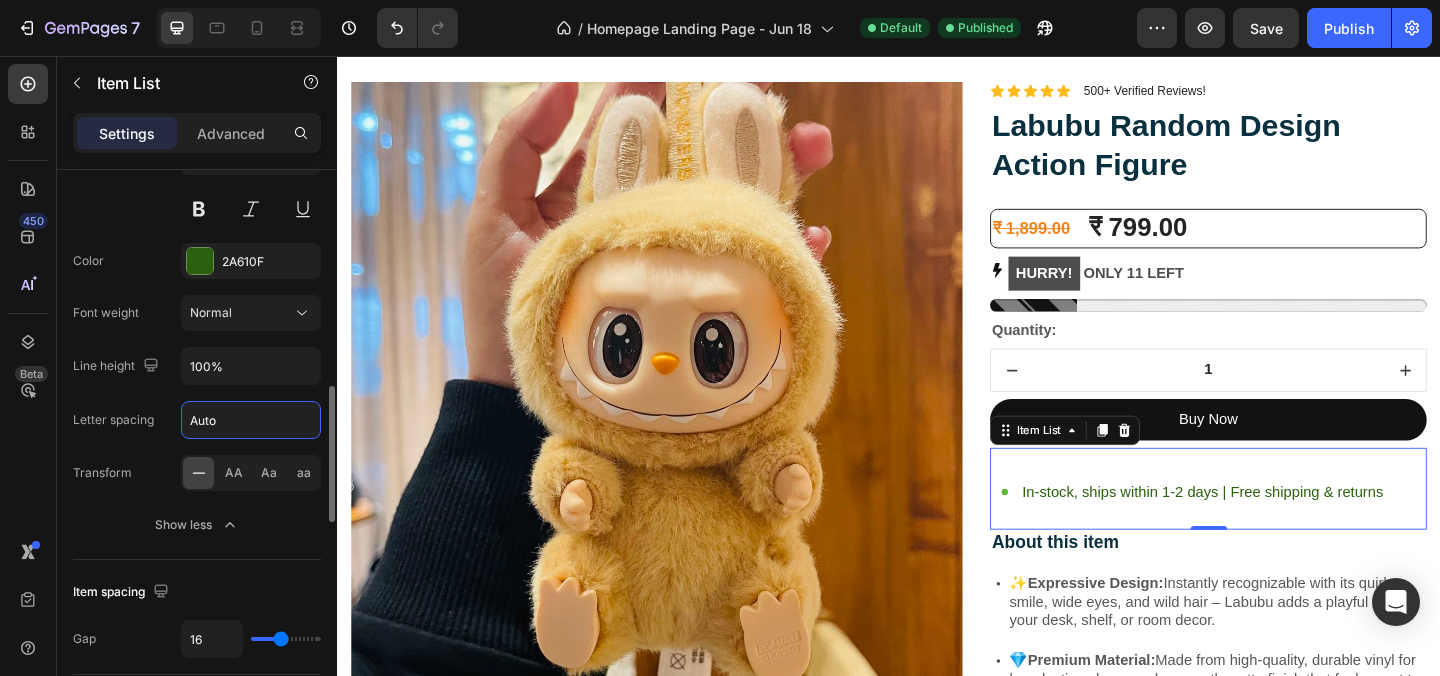 click on "Auto" at bounding box center (251, 420) 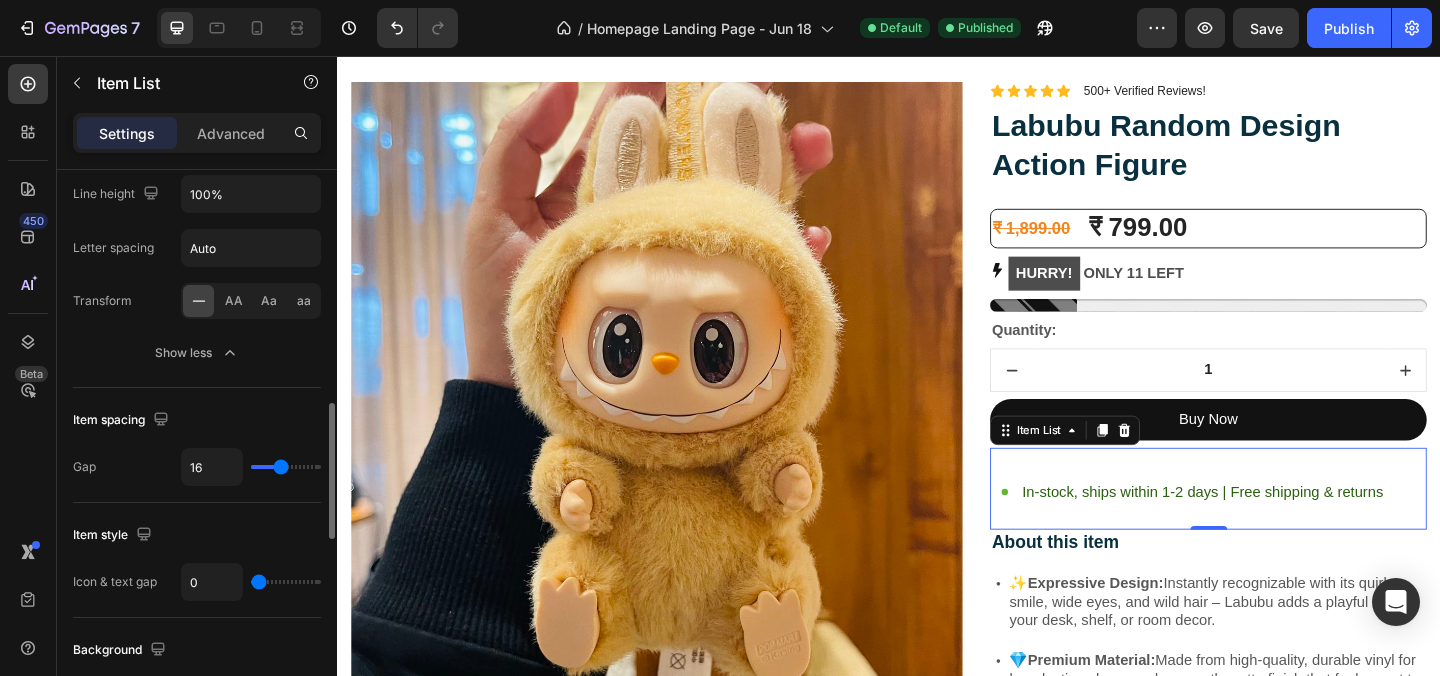 scroll, scrollTop: 1068, scrollLeft: 0, axis: vertical 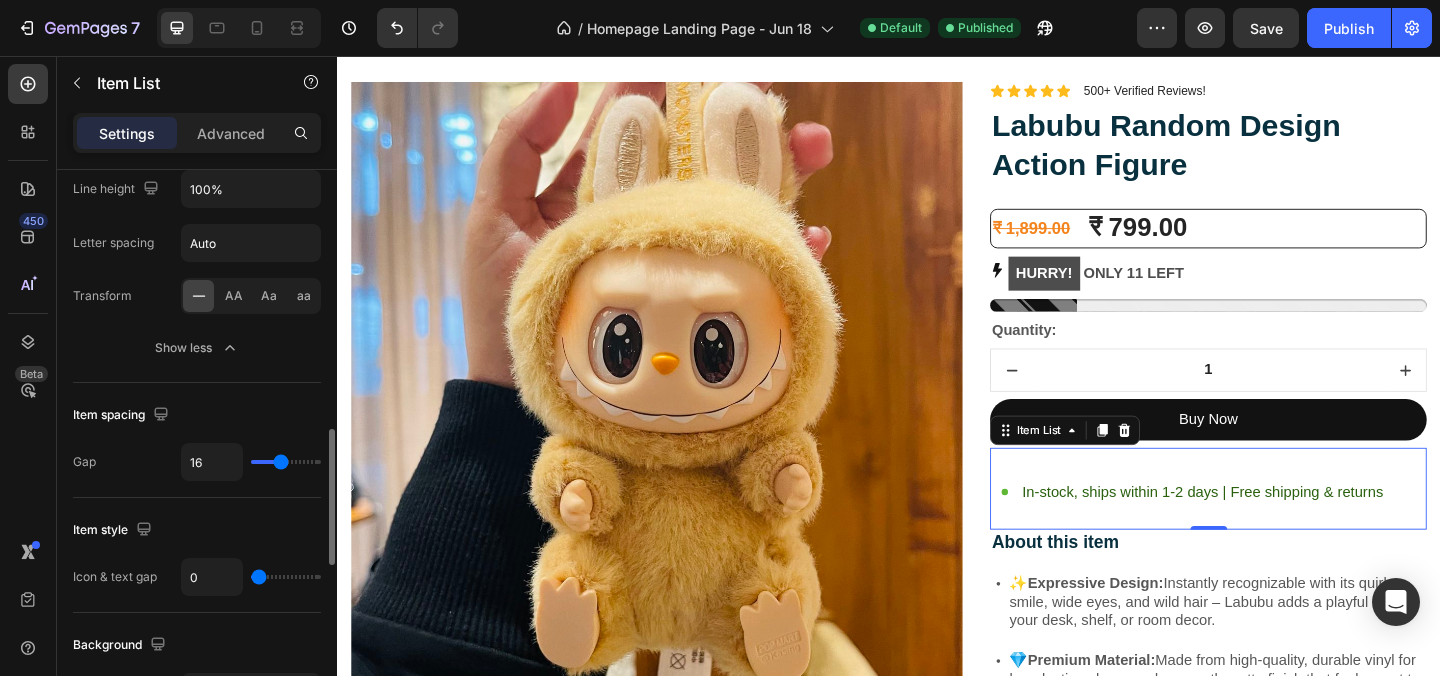 type on "9" 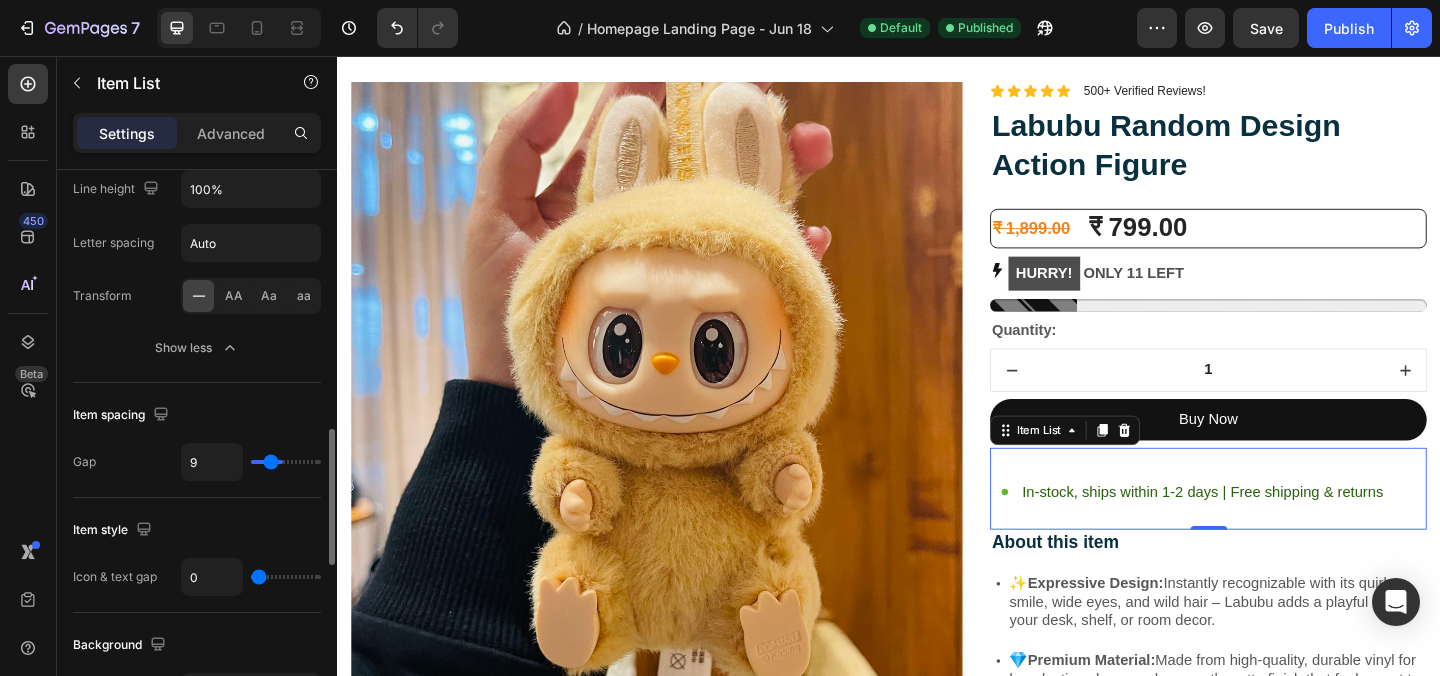 type on "8" 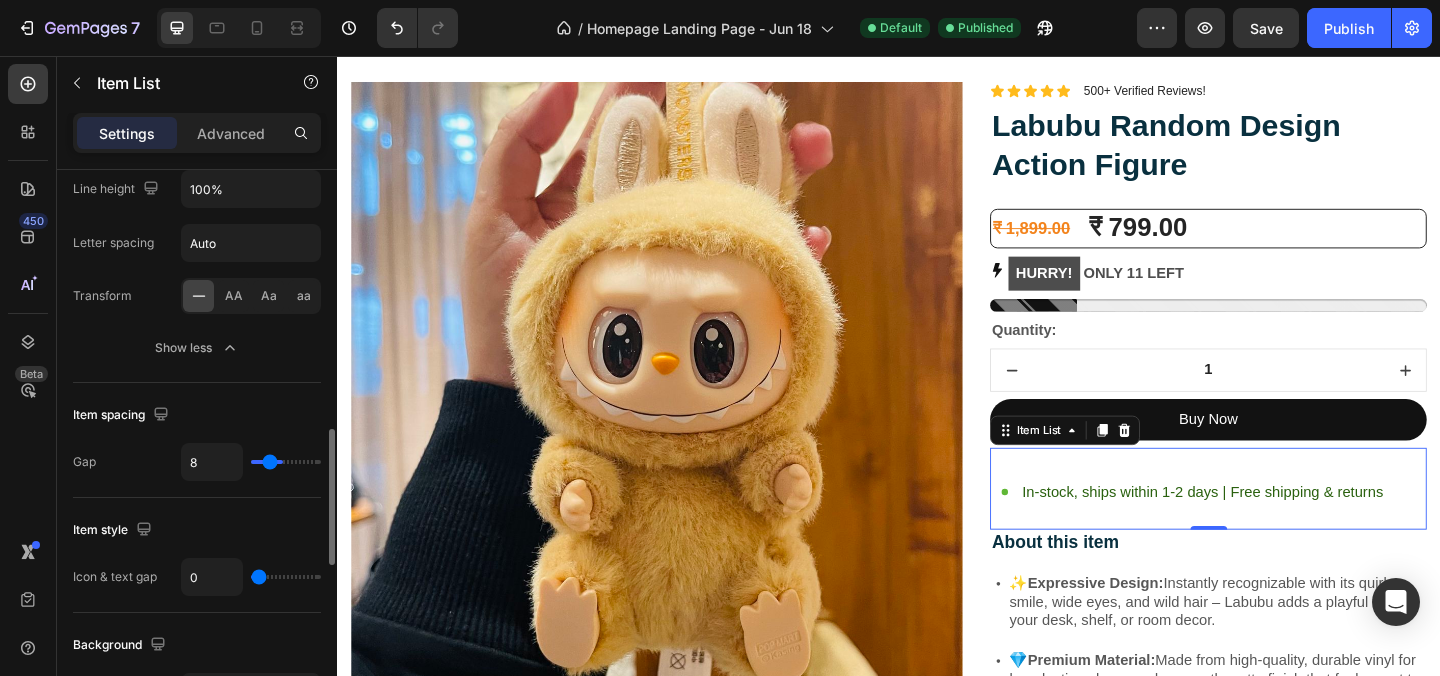 type on "7" 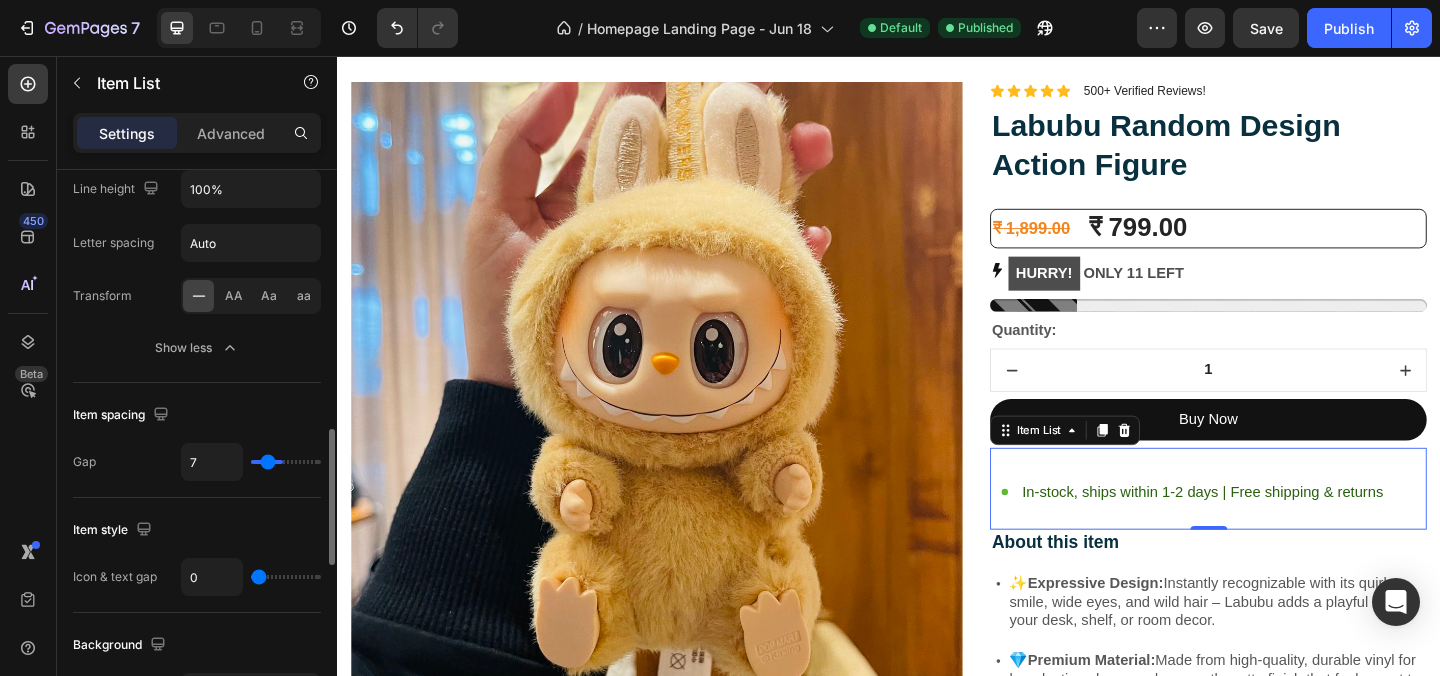 type on "6" 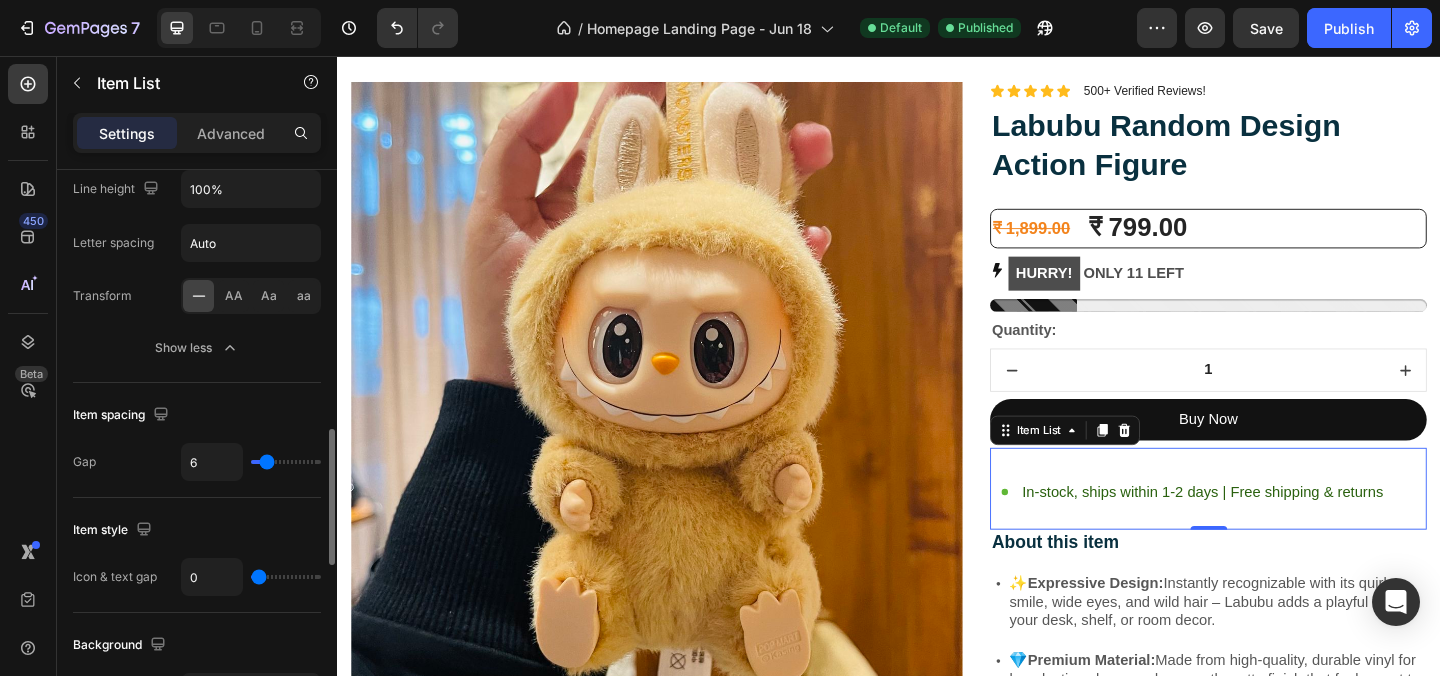 type on "5" 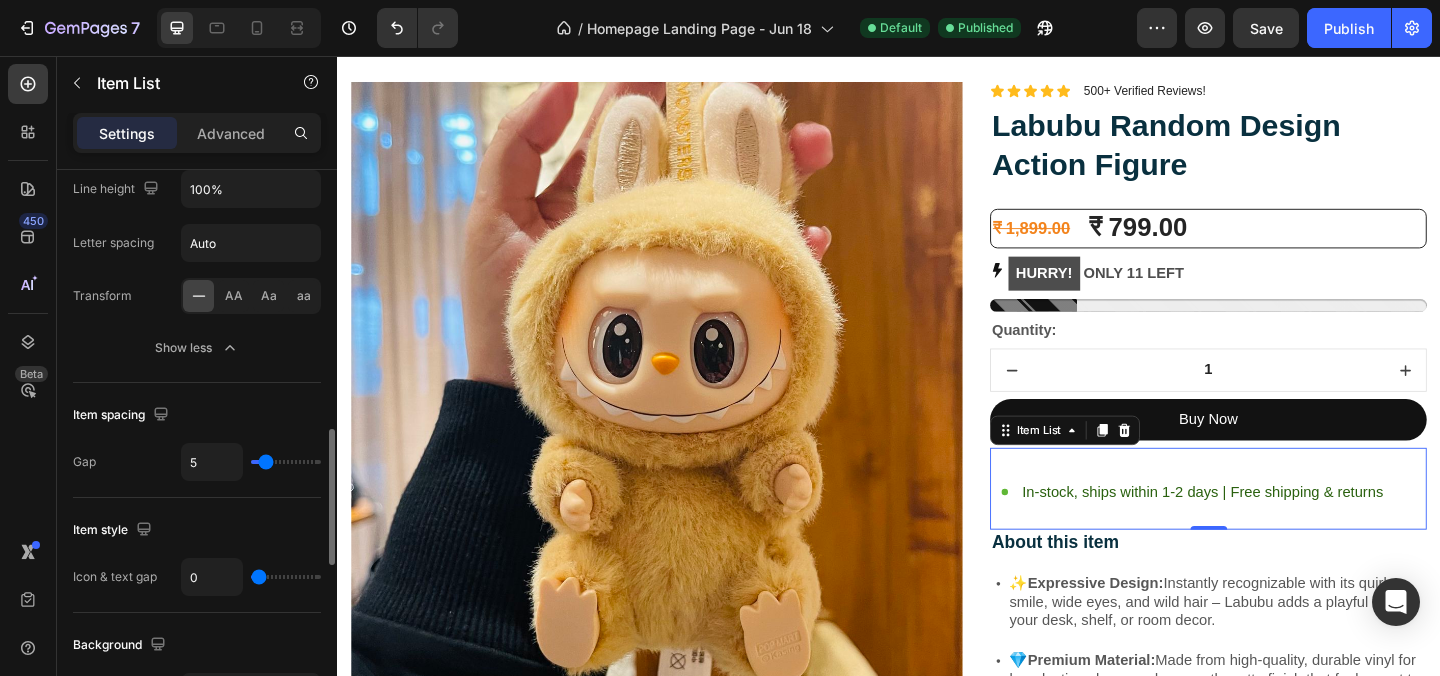 type on "4" 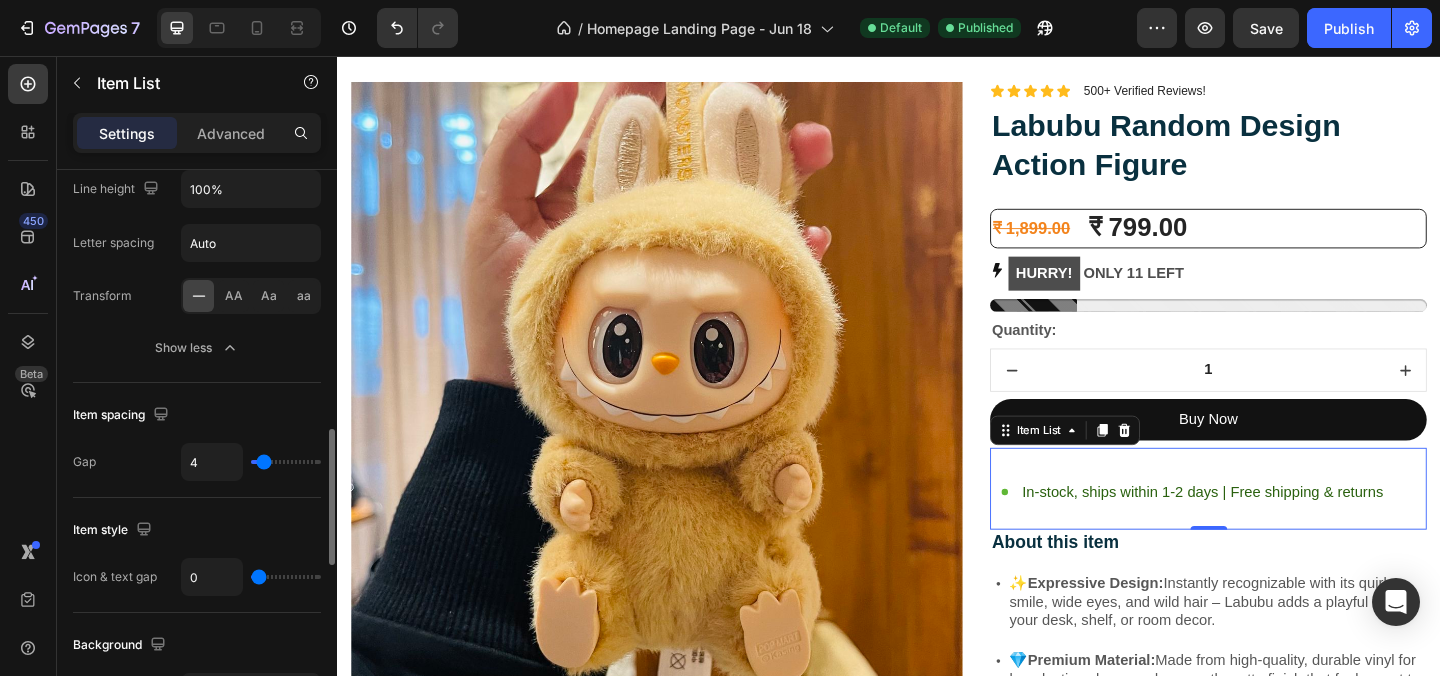 type on "2" 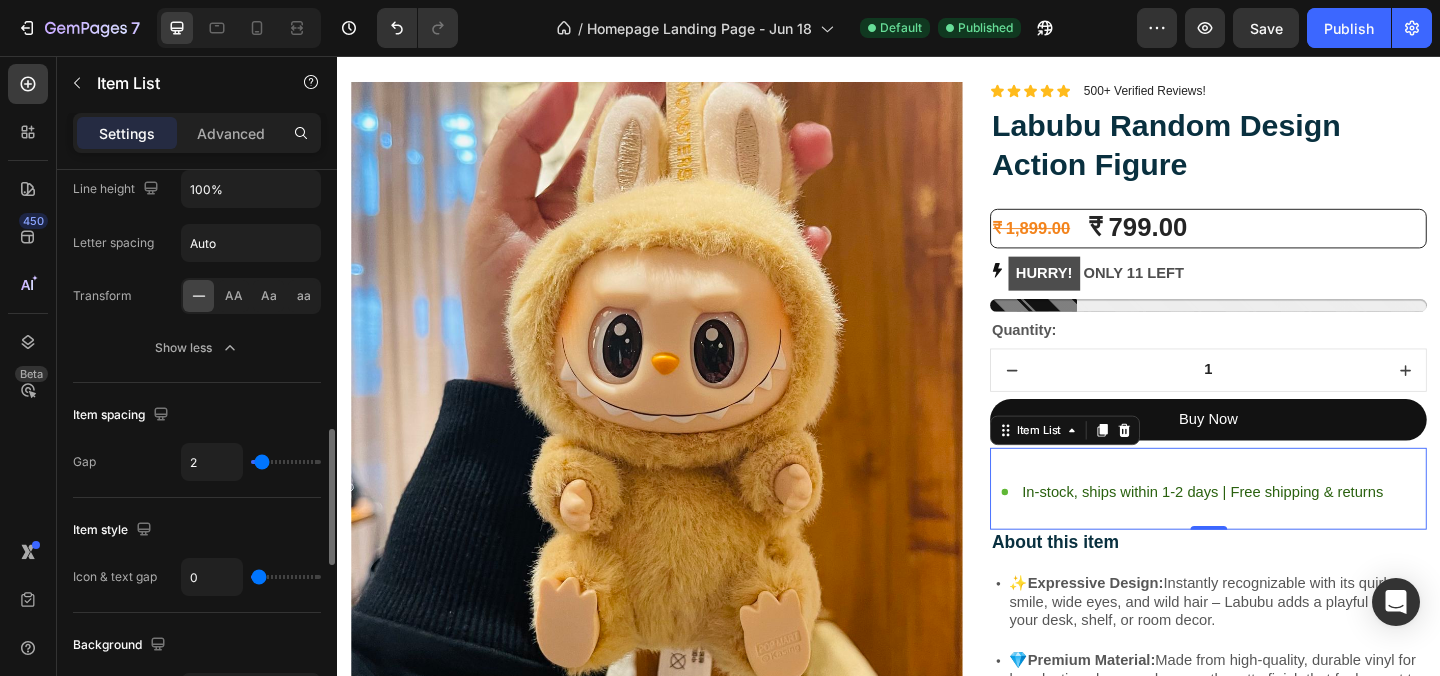 type on "0" 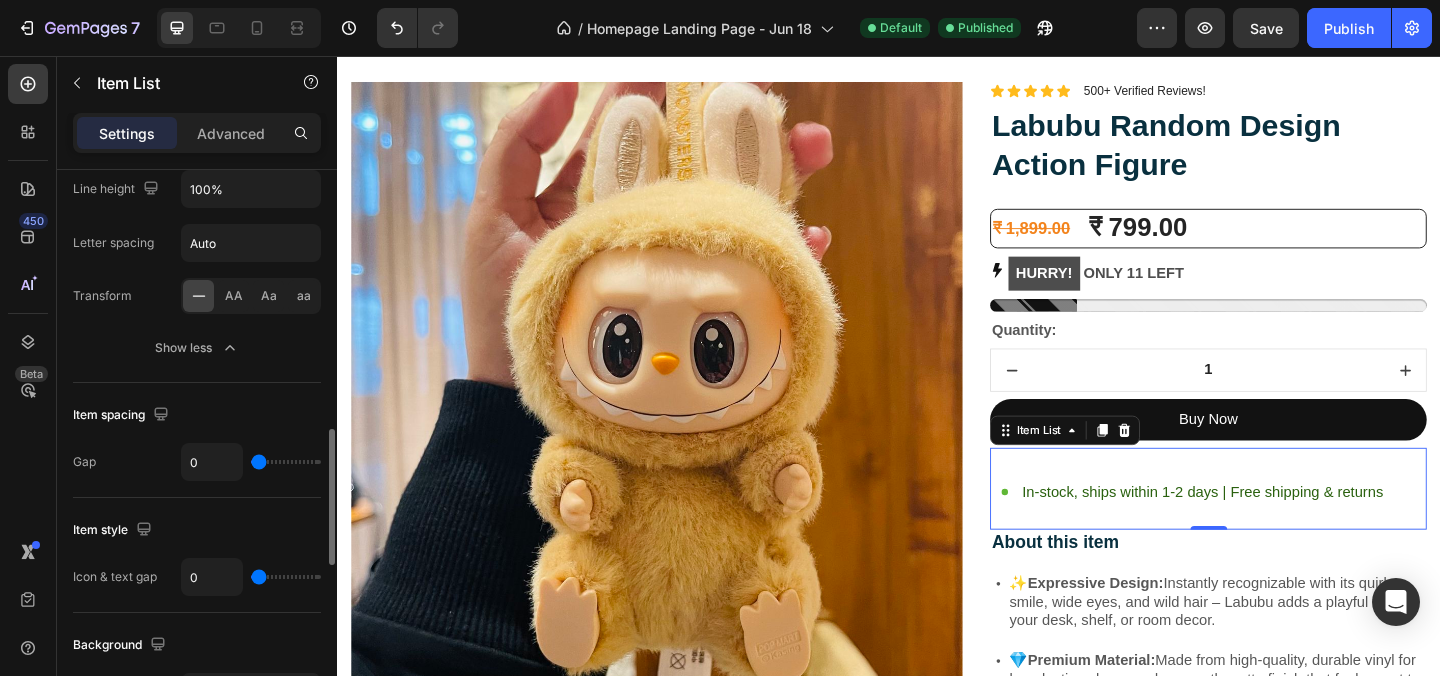 type on "6" 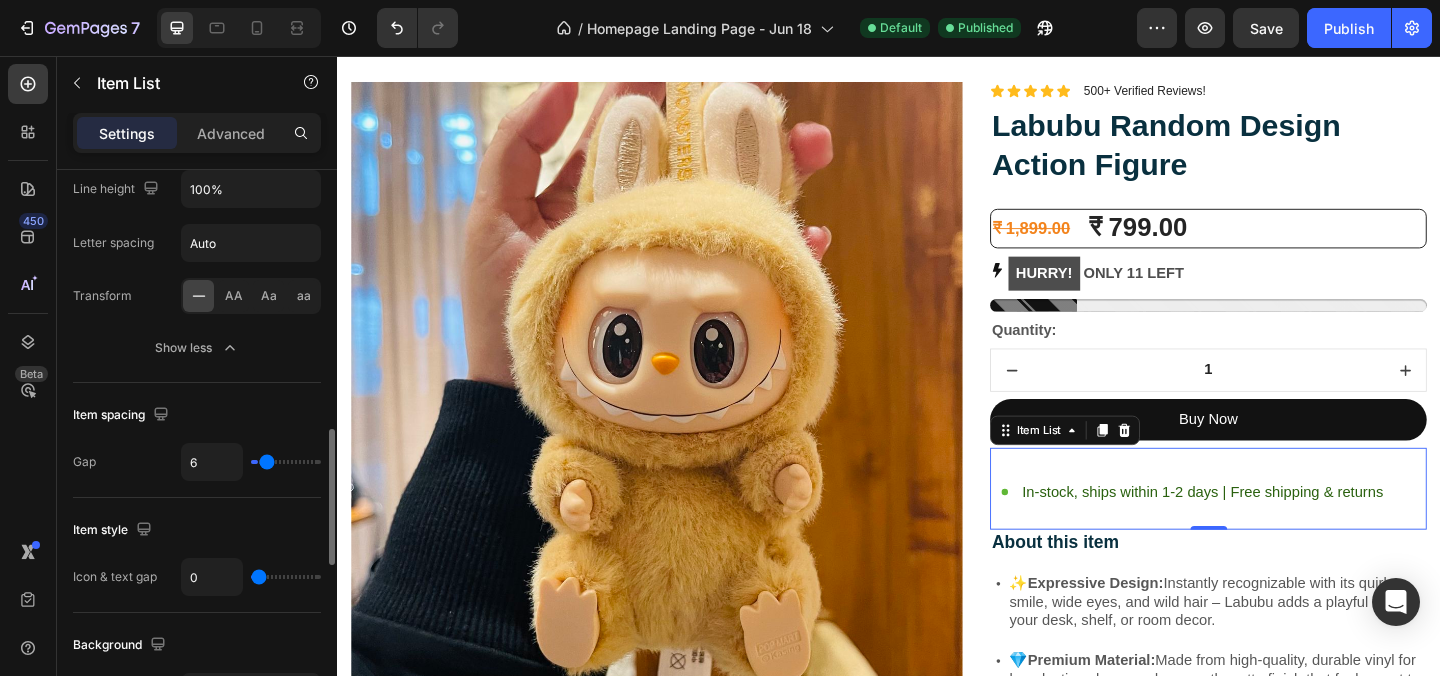 type on "8" 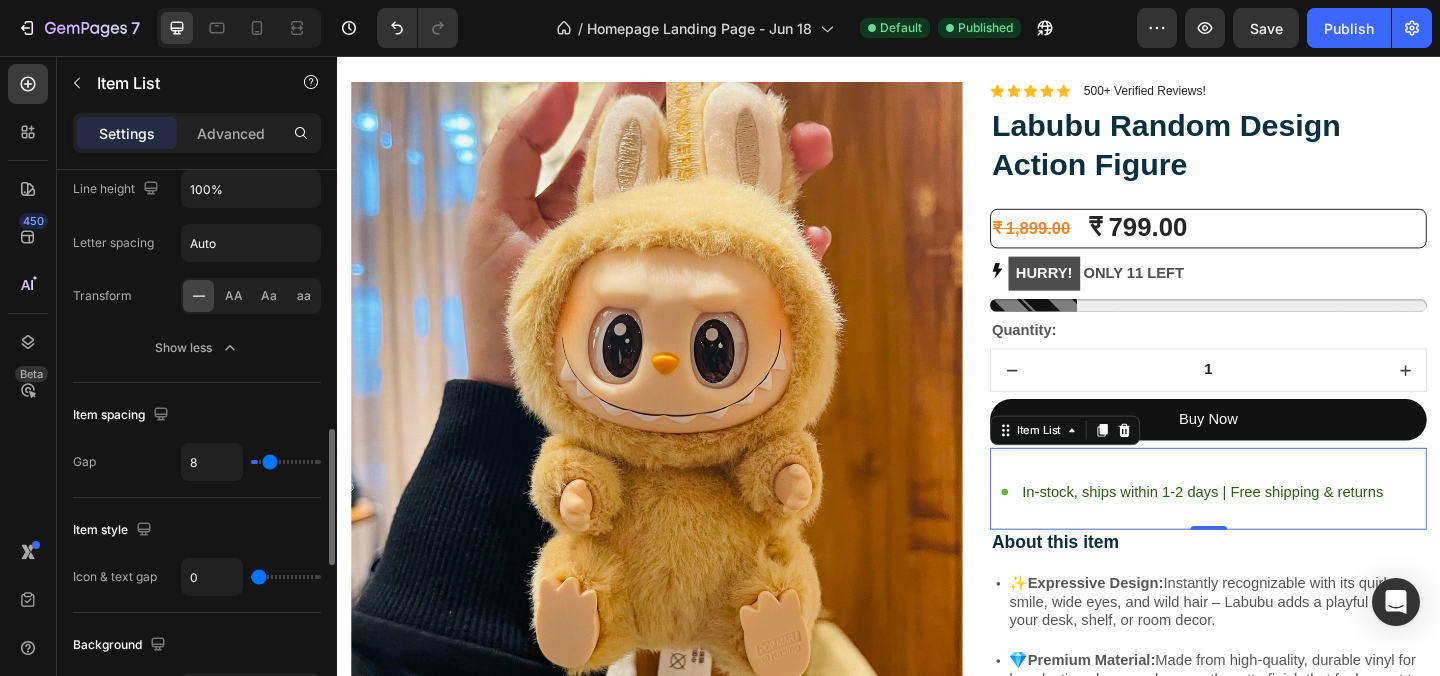 type on "9" 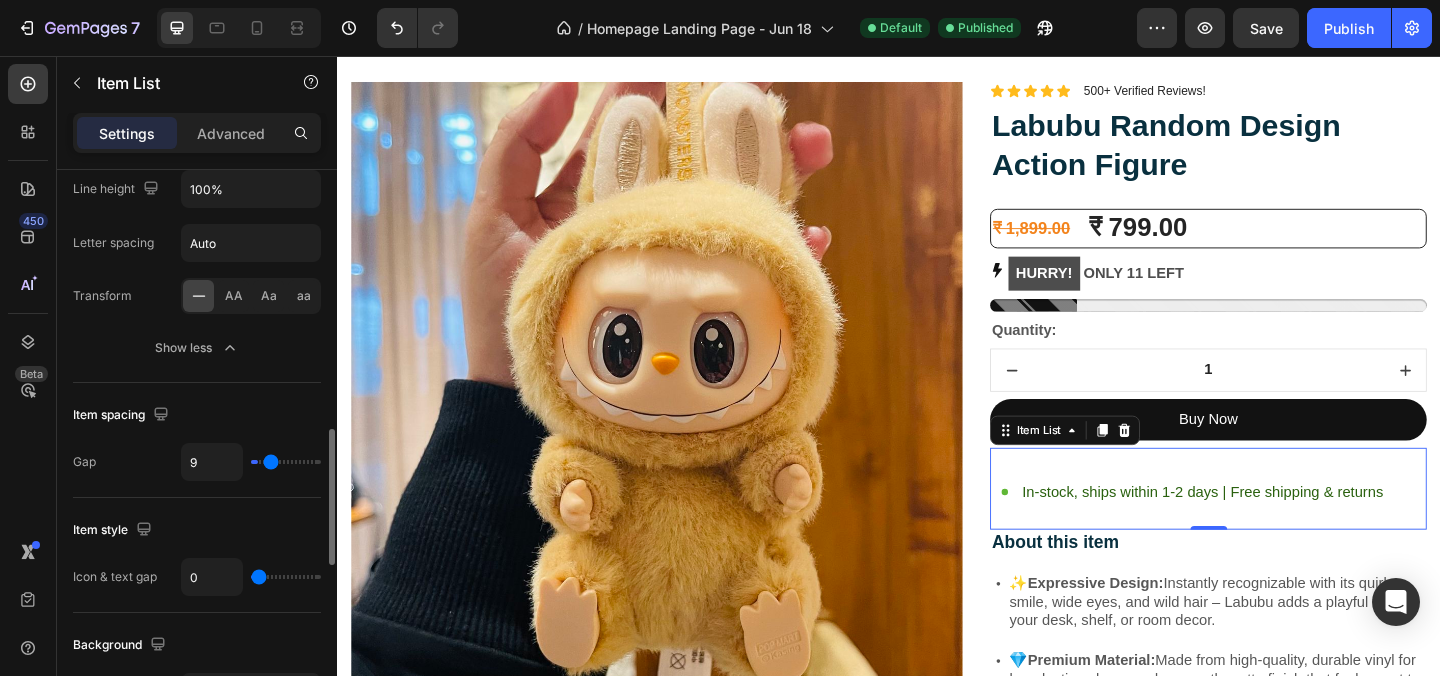 type on "10" 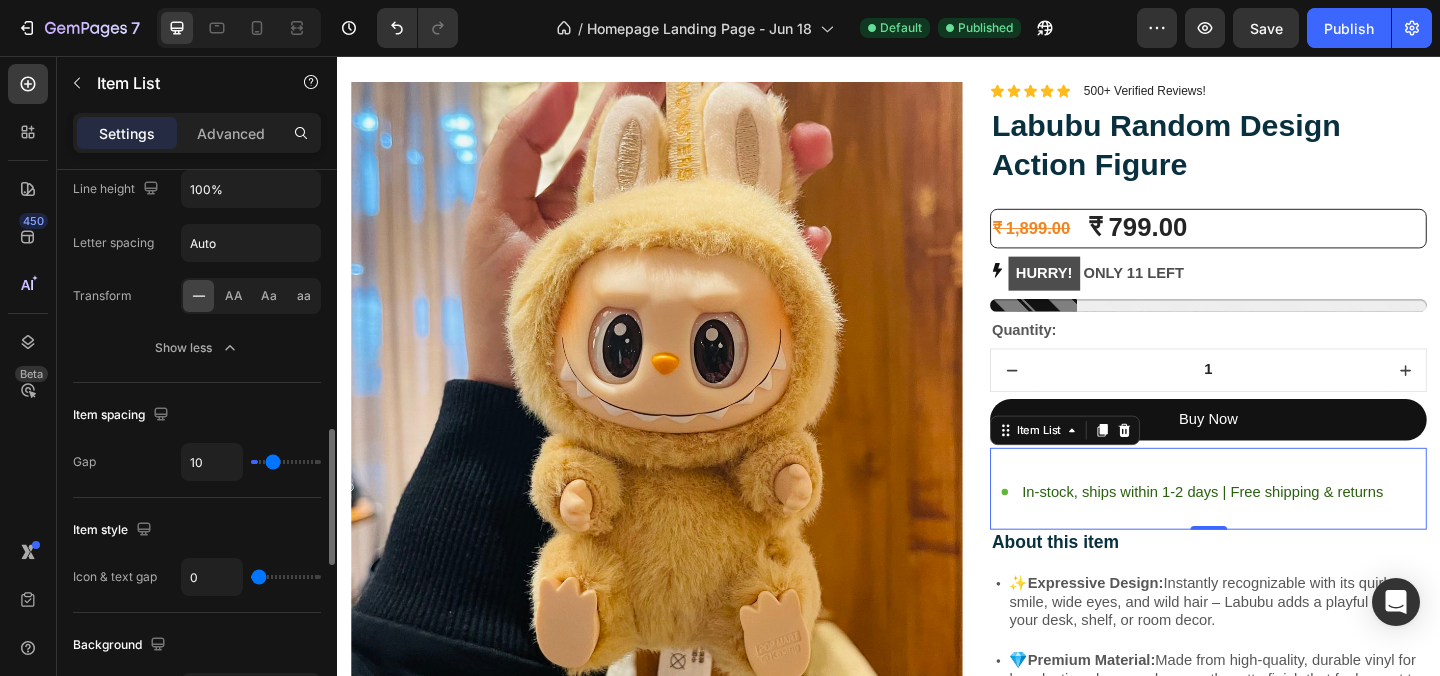 type on "11" 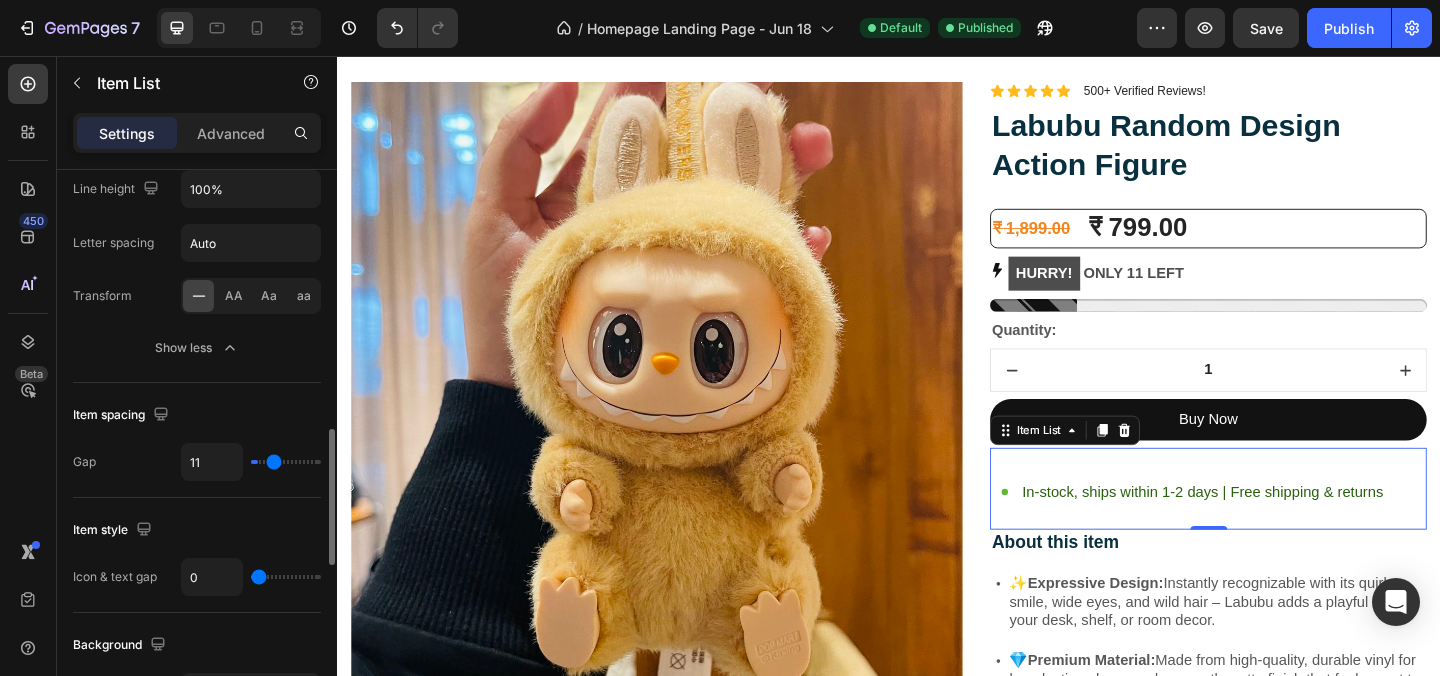 type on "12" 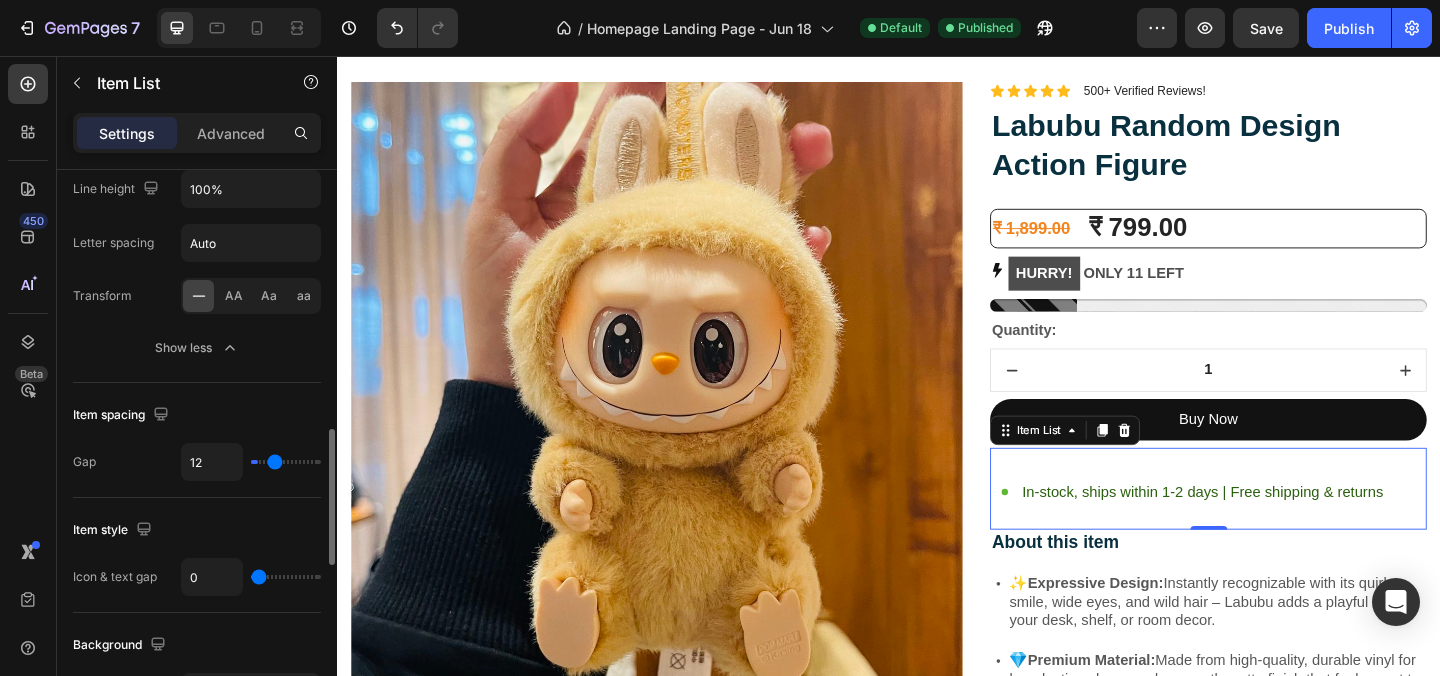 type on "13" 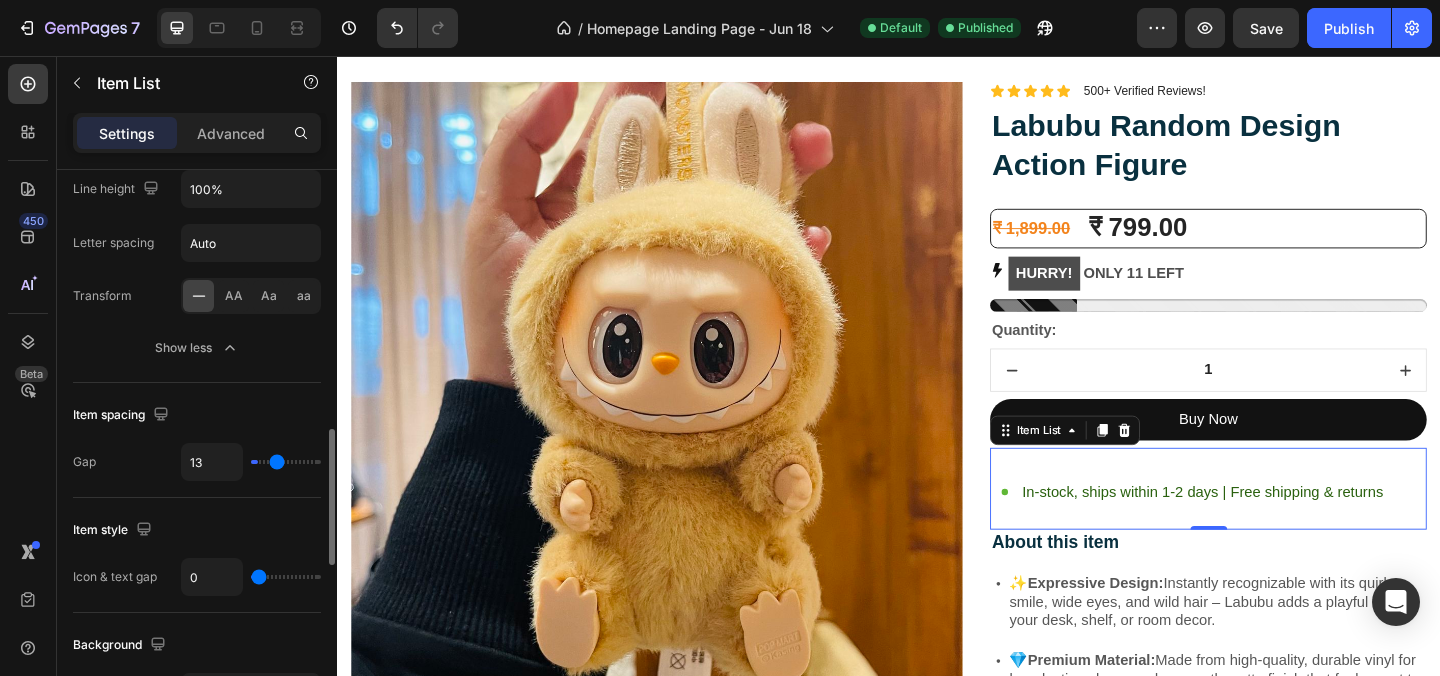 type on "14" 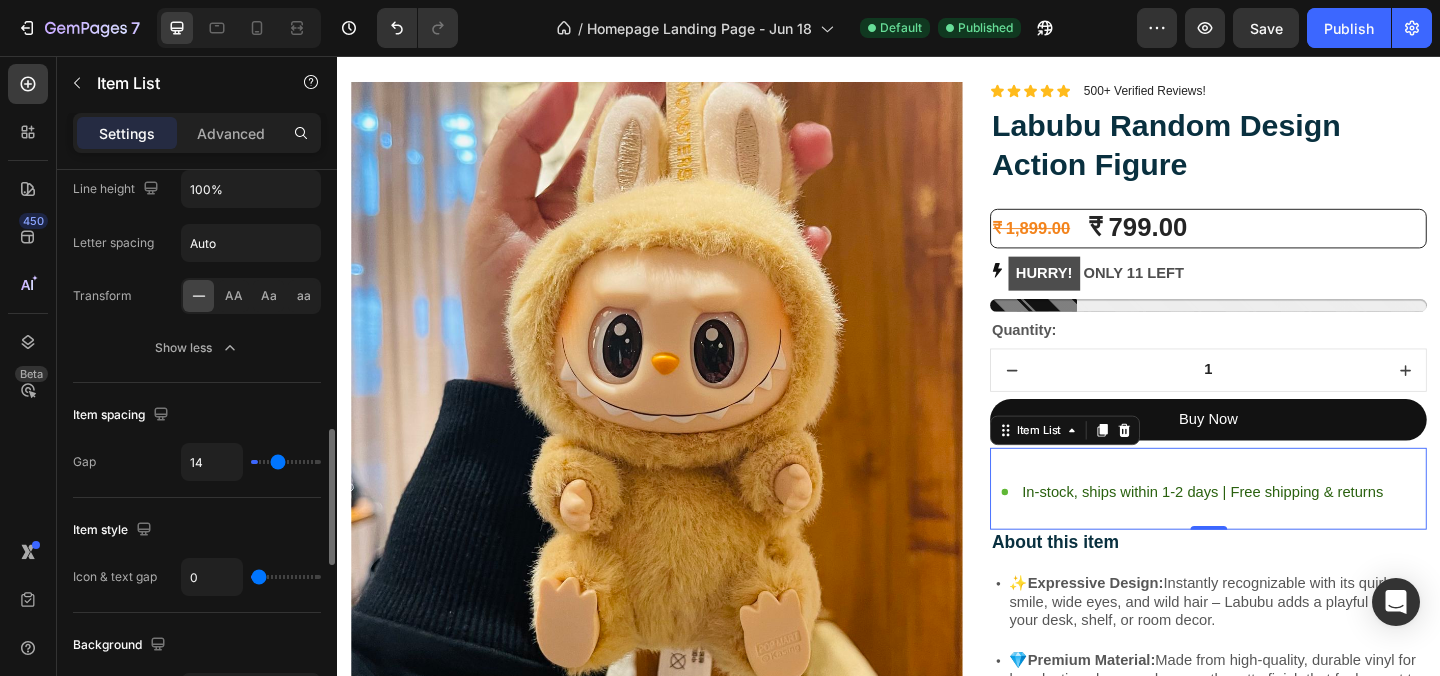 type on "15" 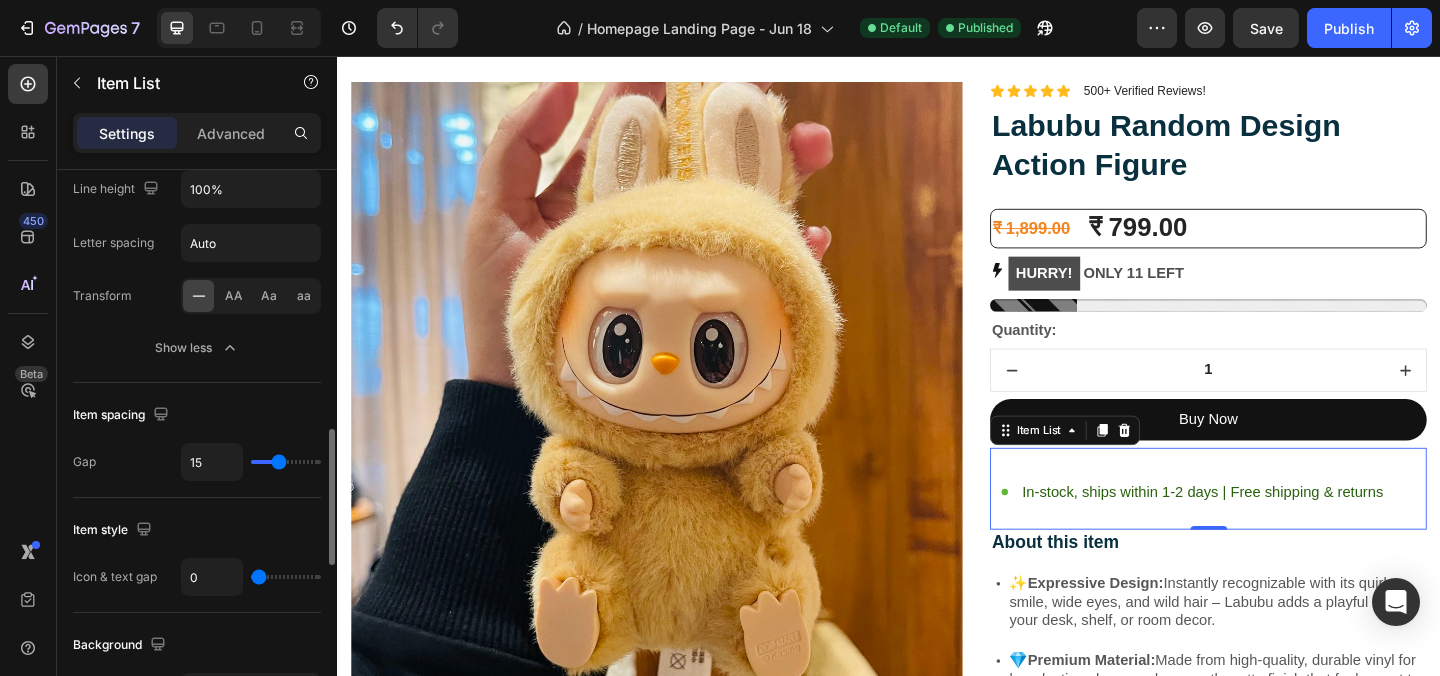type on "16" 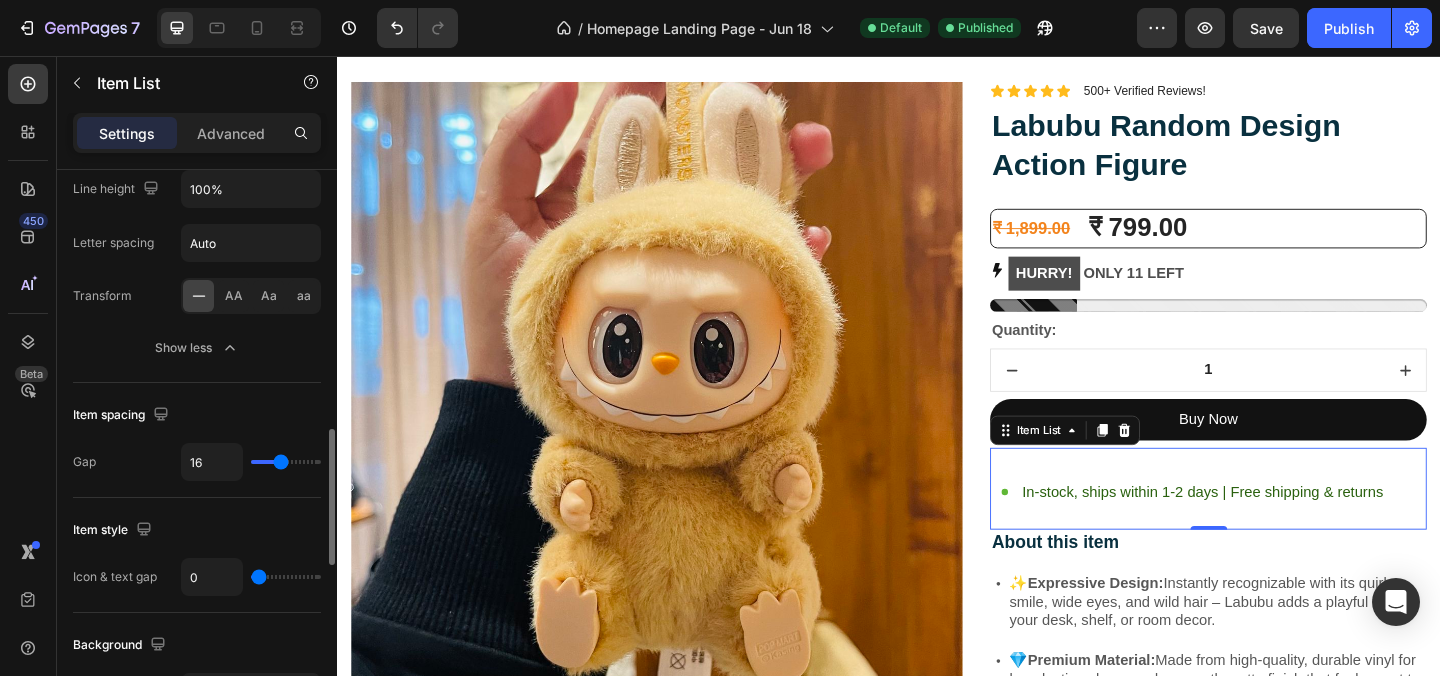 click at bounding box center (286, 462) 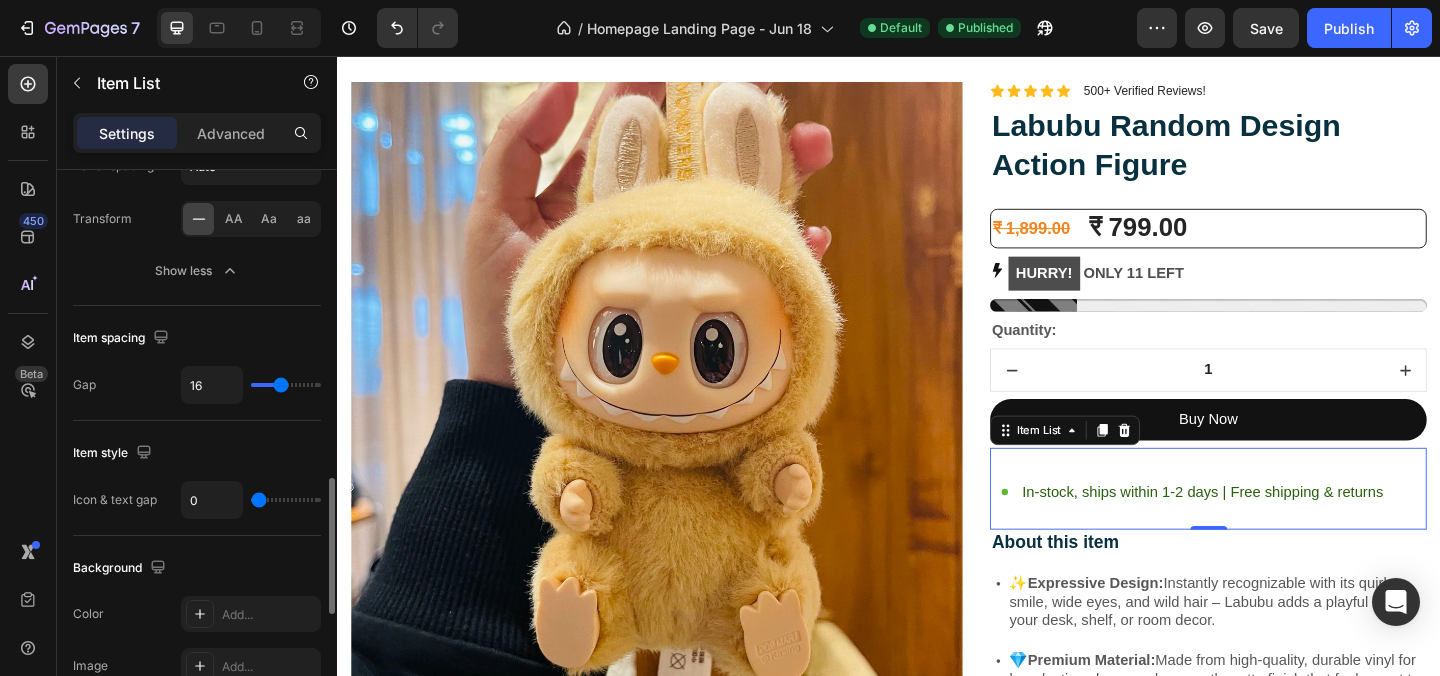scroll, scrollTop: 1172, scrollLeft: 0, axis: vertical 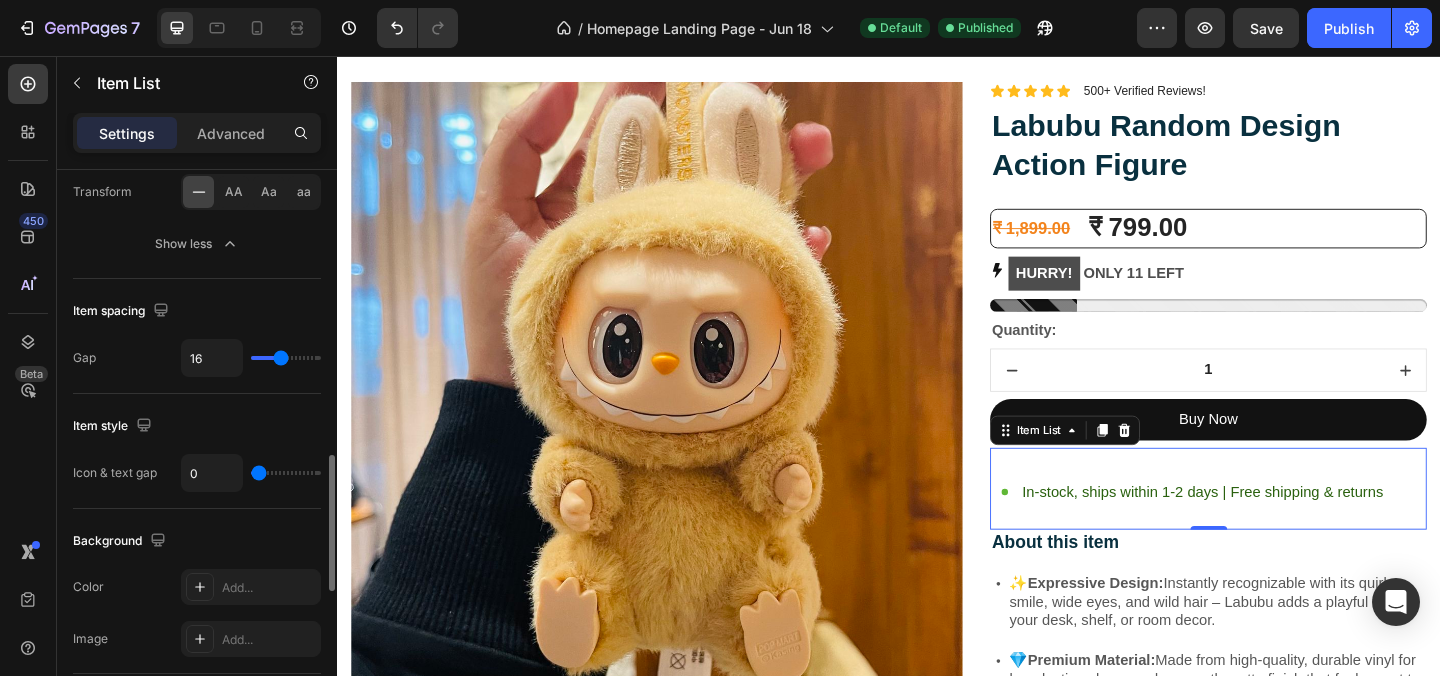 type on "6" 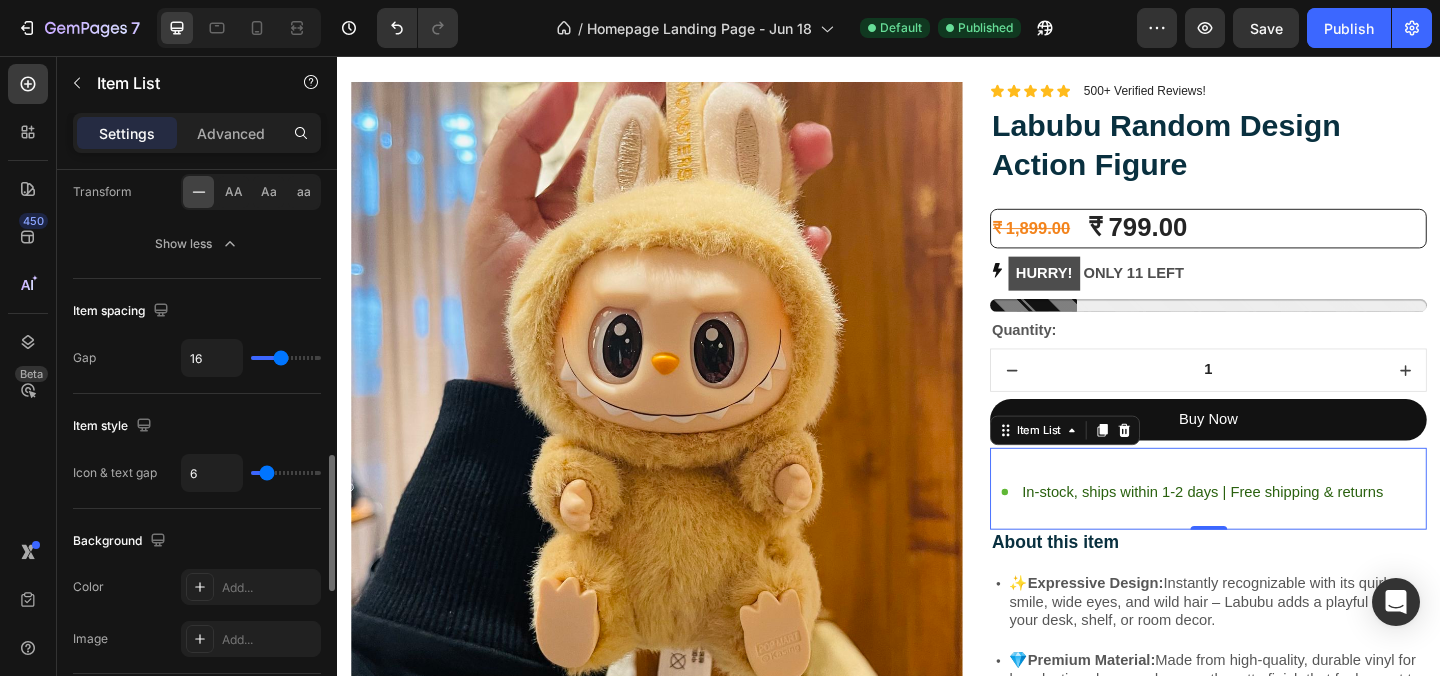 type on "8" 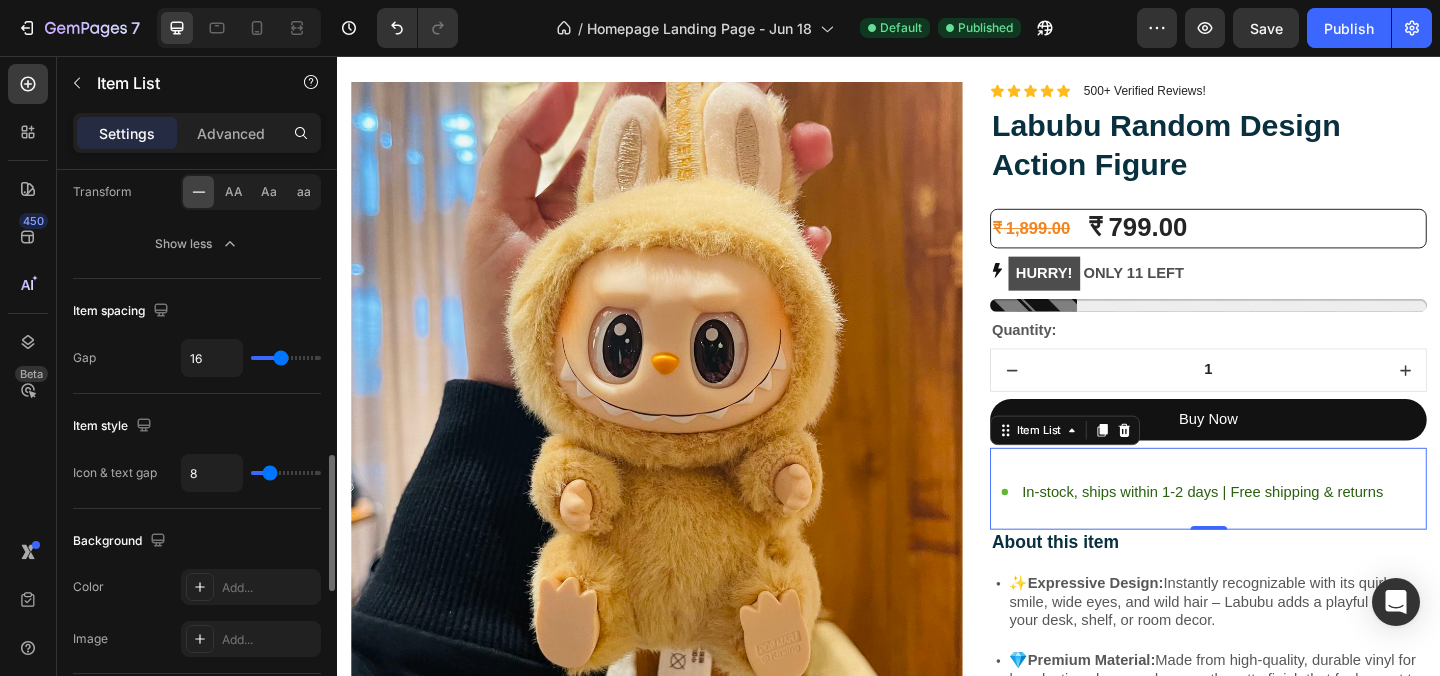 type on "11" 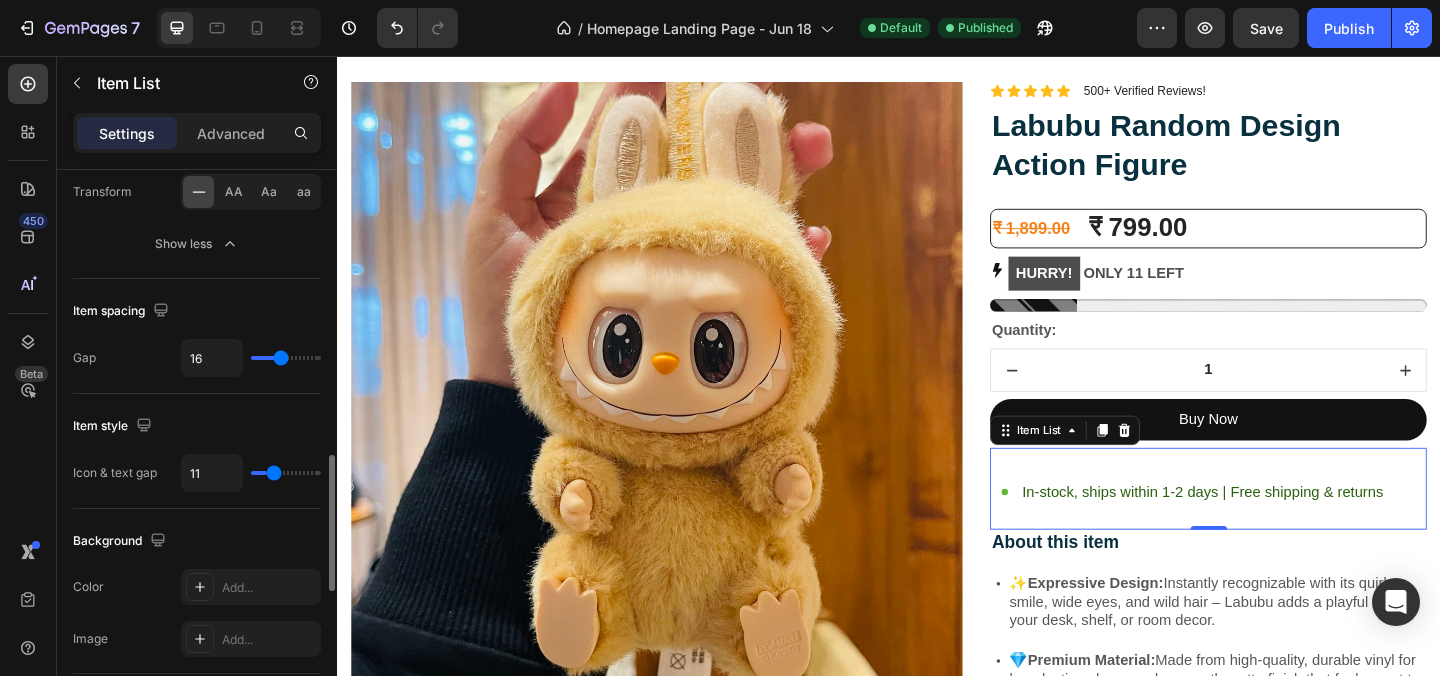 type on "13" 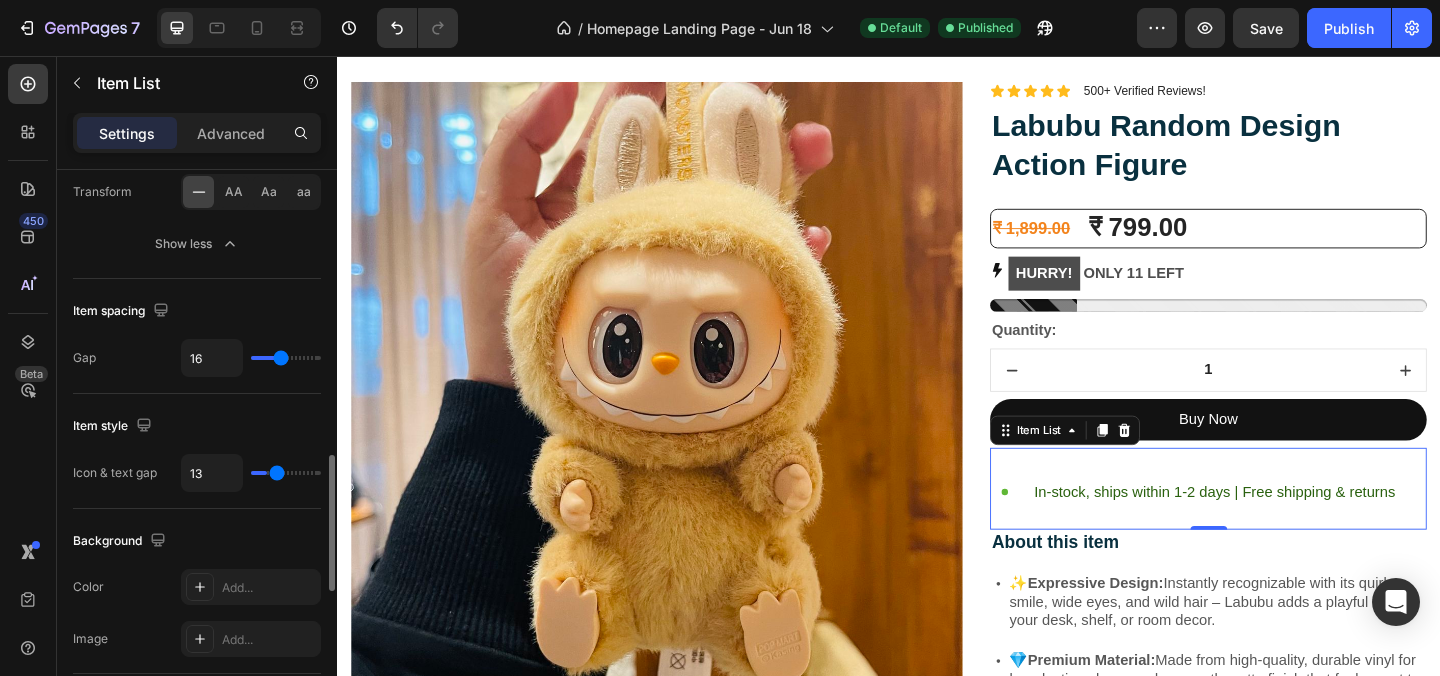 type on "15" 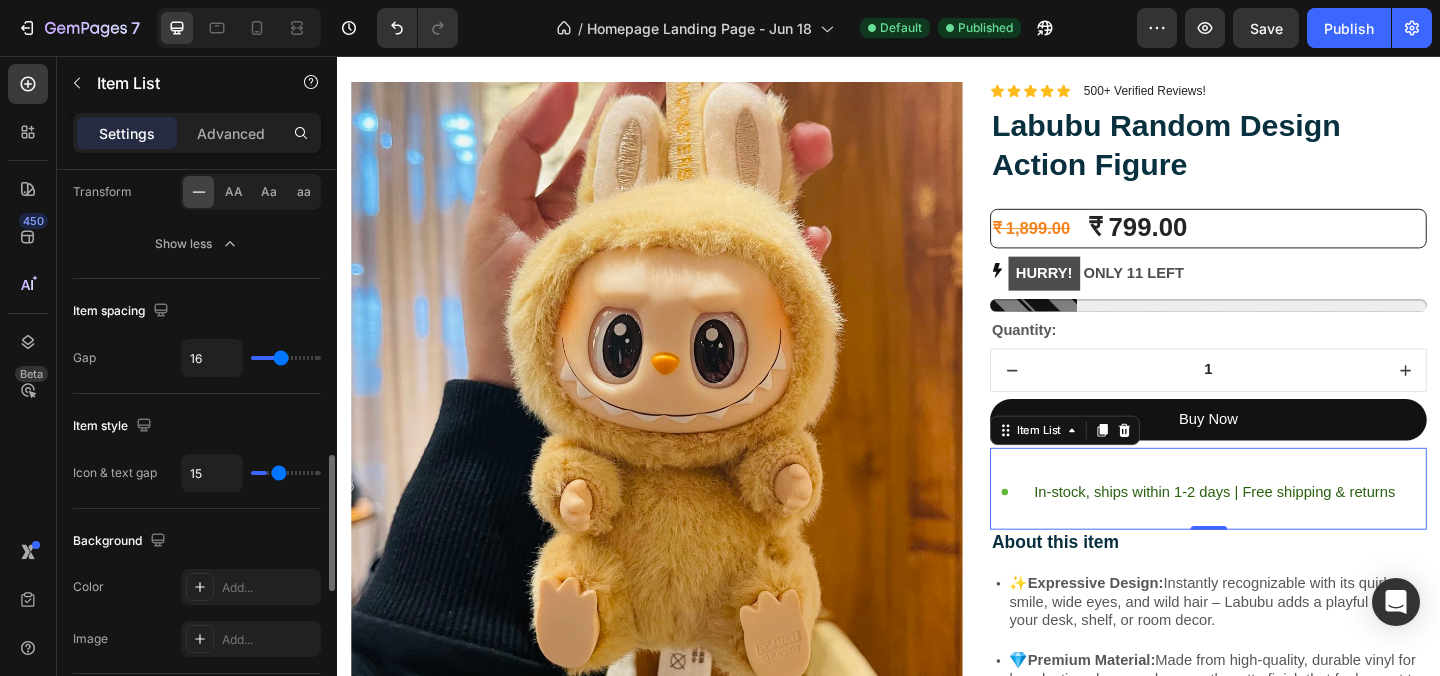 type on "16" 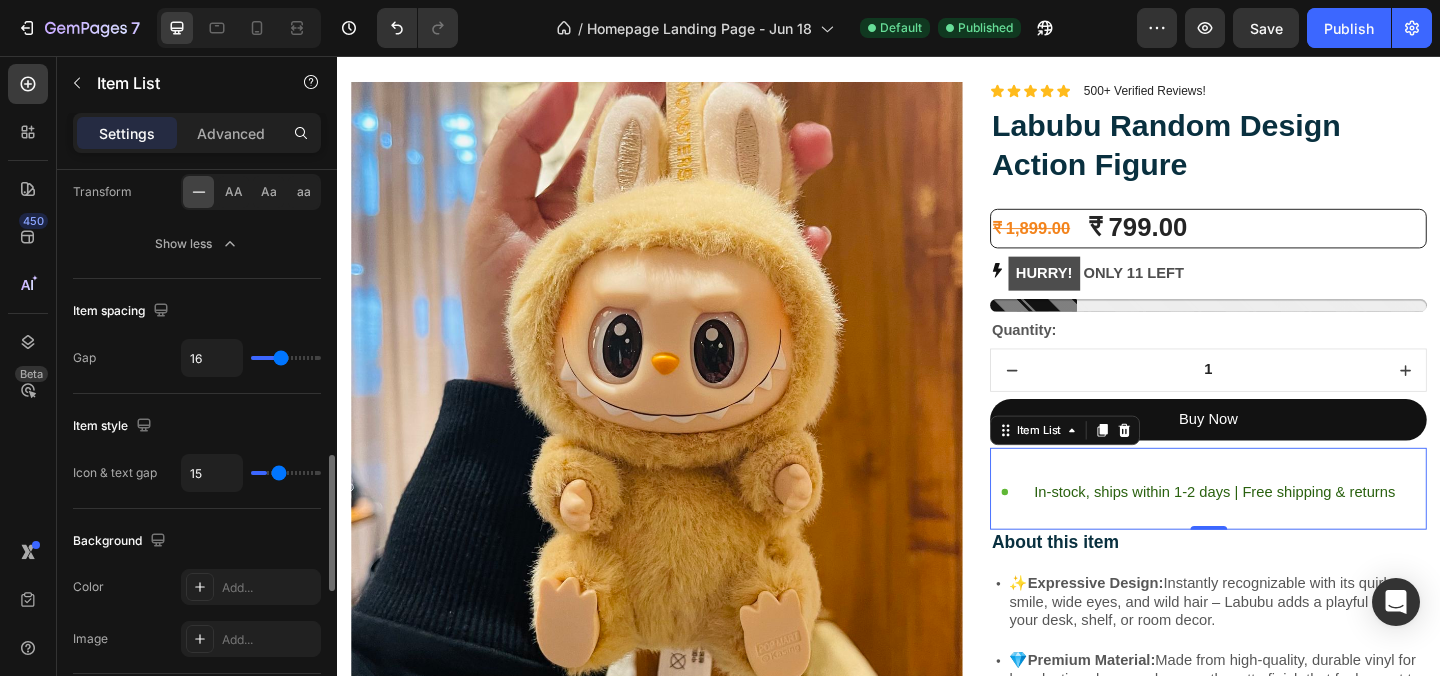 type on "16" 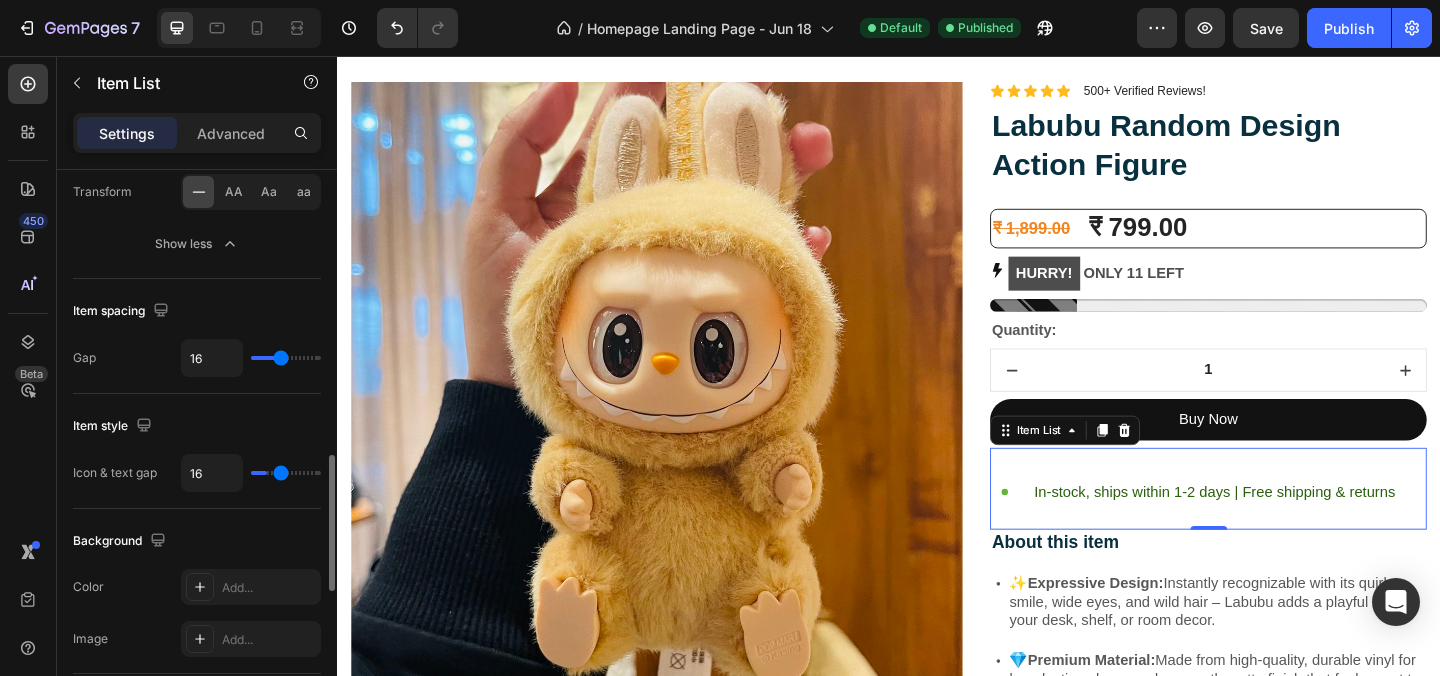 type on "17" 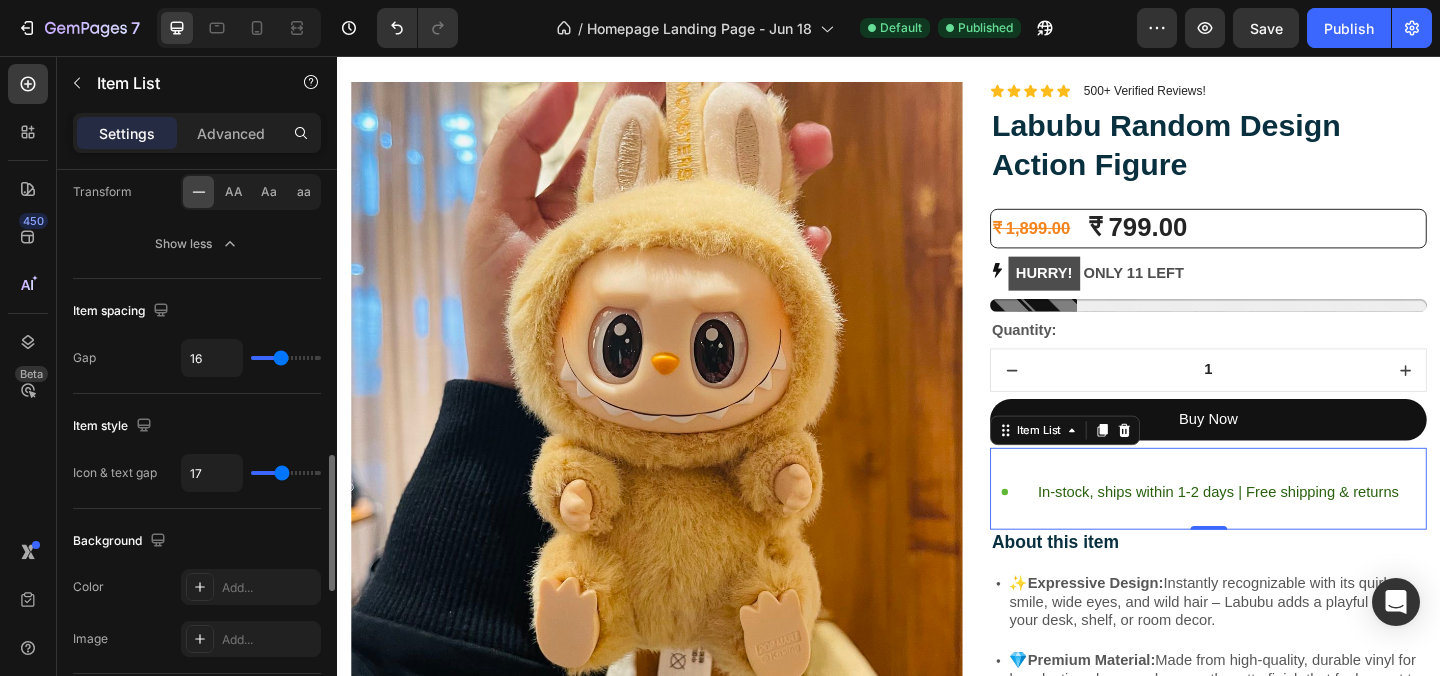 type on "5" 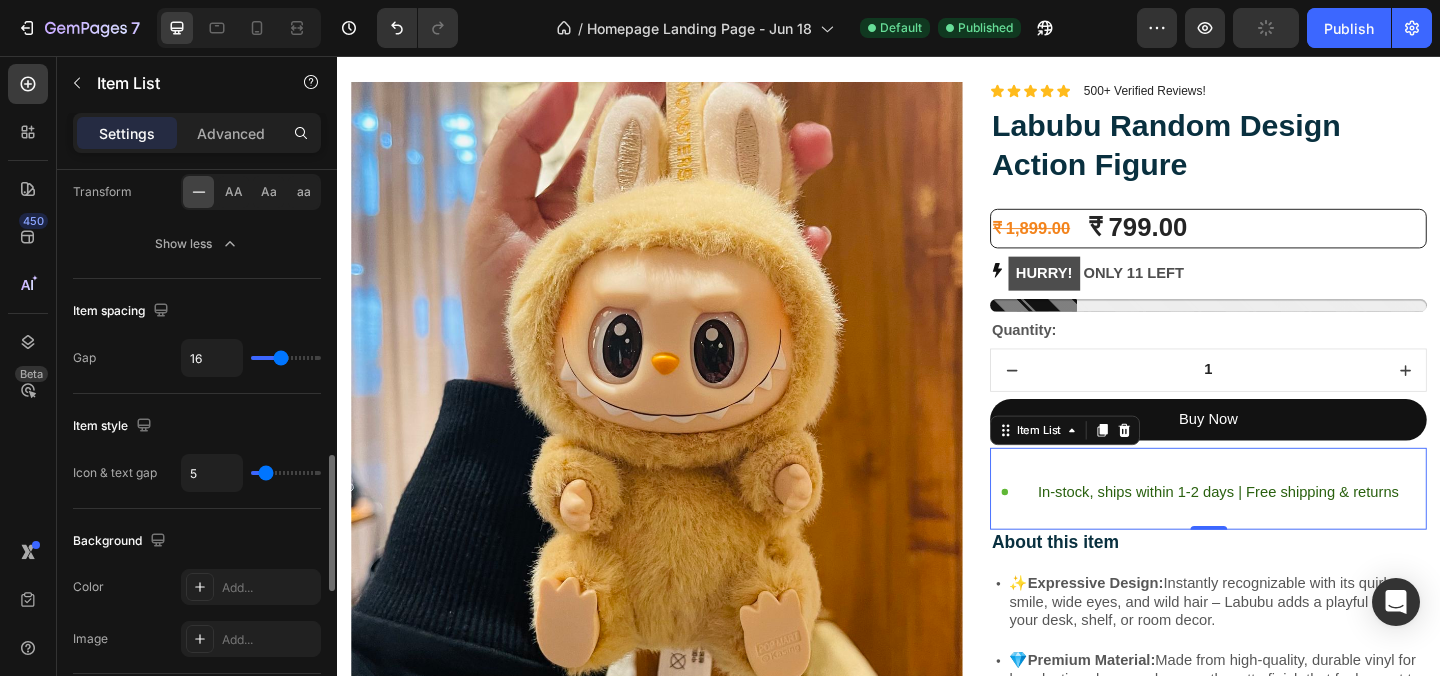 type on "3" 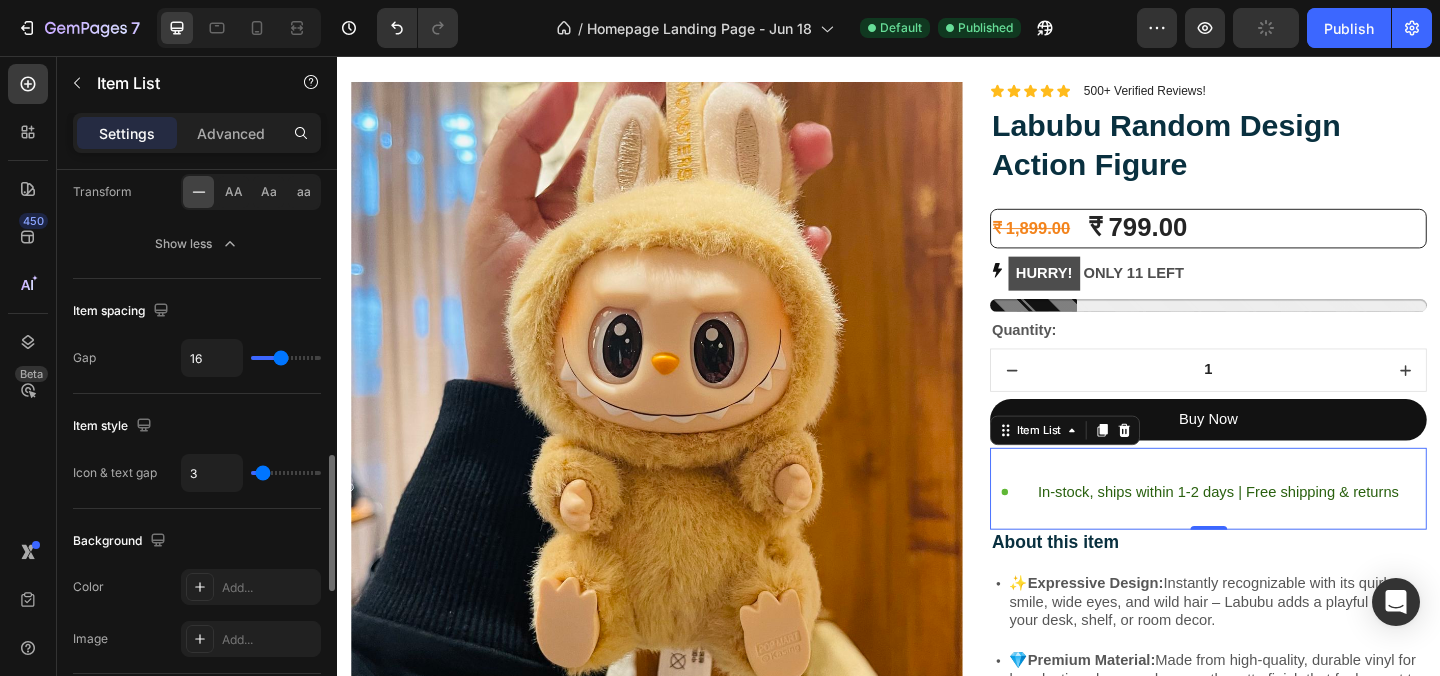 type on "1" 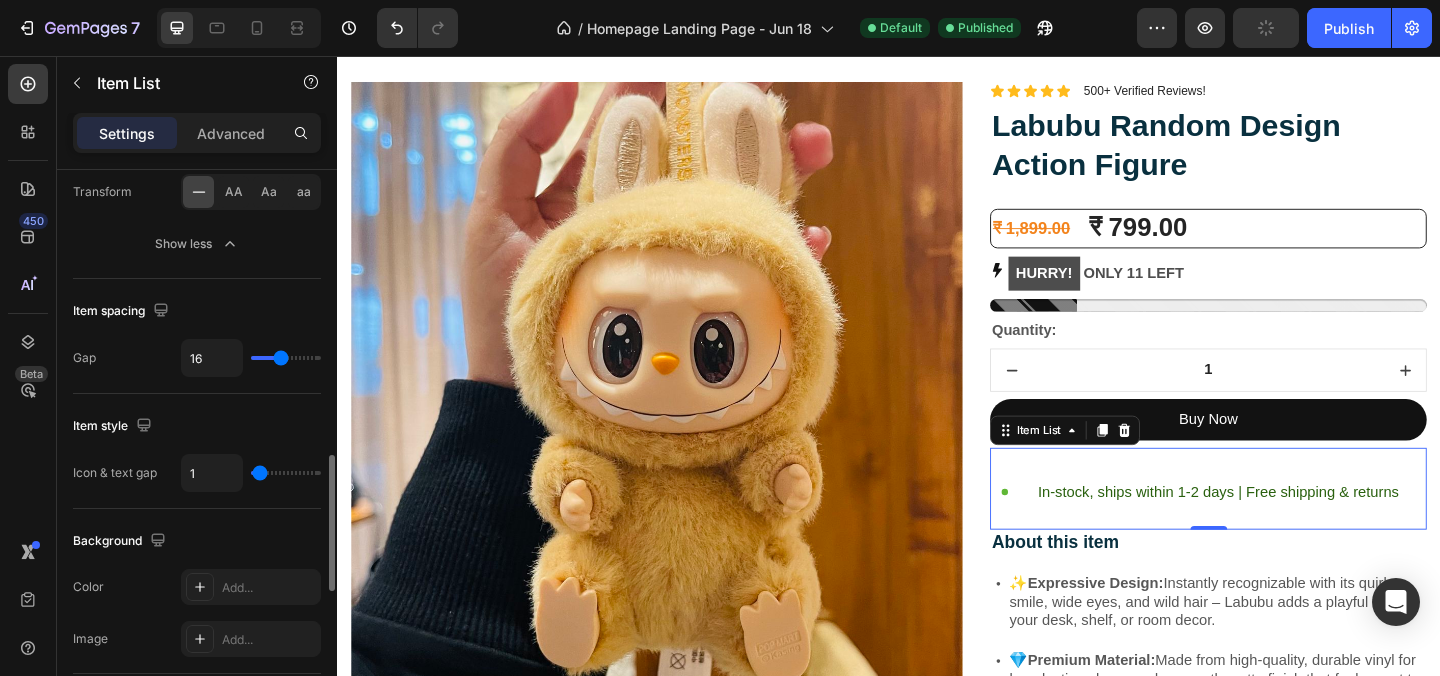 type on "0" 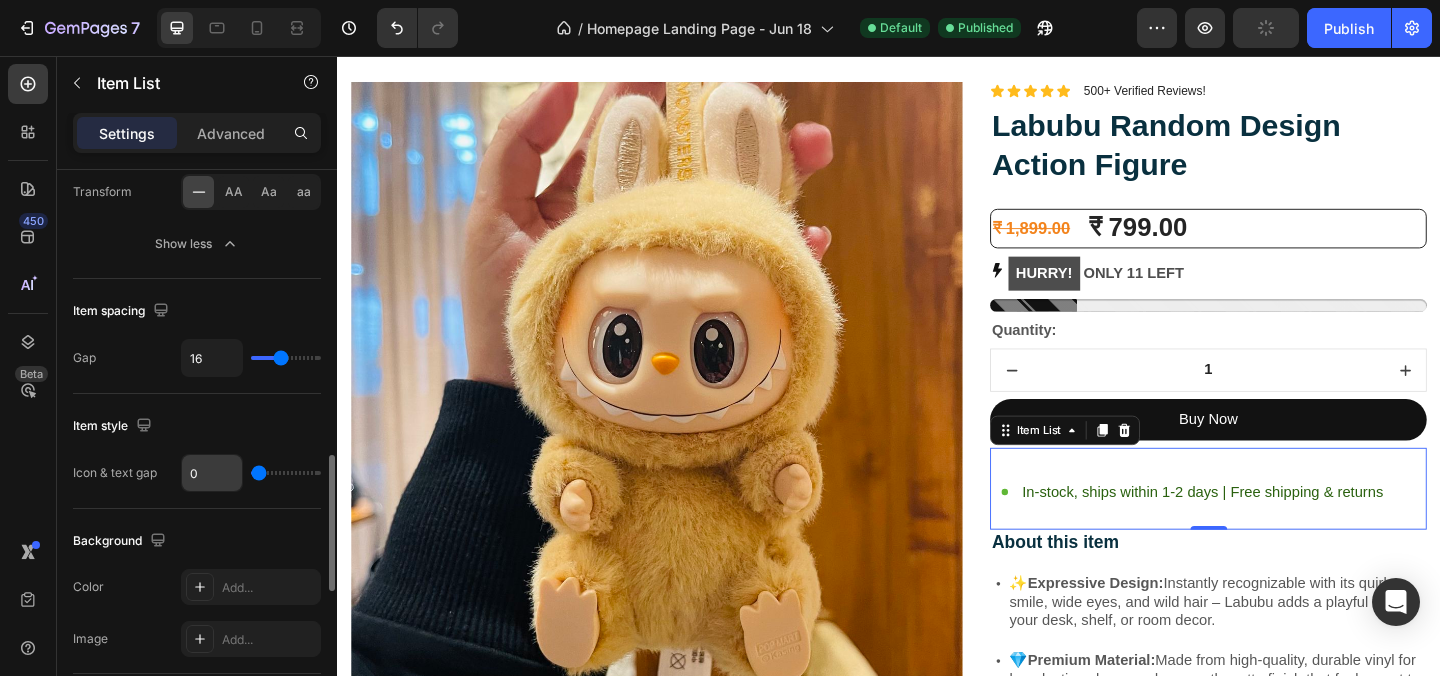 drag, startPoint x: 258, startPoint y: 477, endPoint x: 202, endPoint y: 471, distance: 56.32051 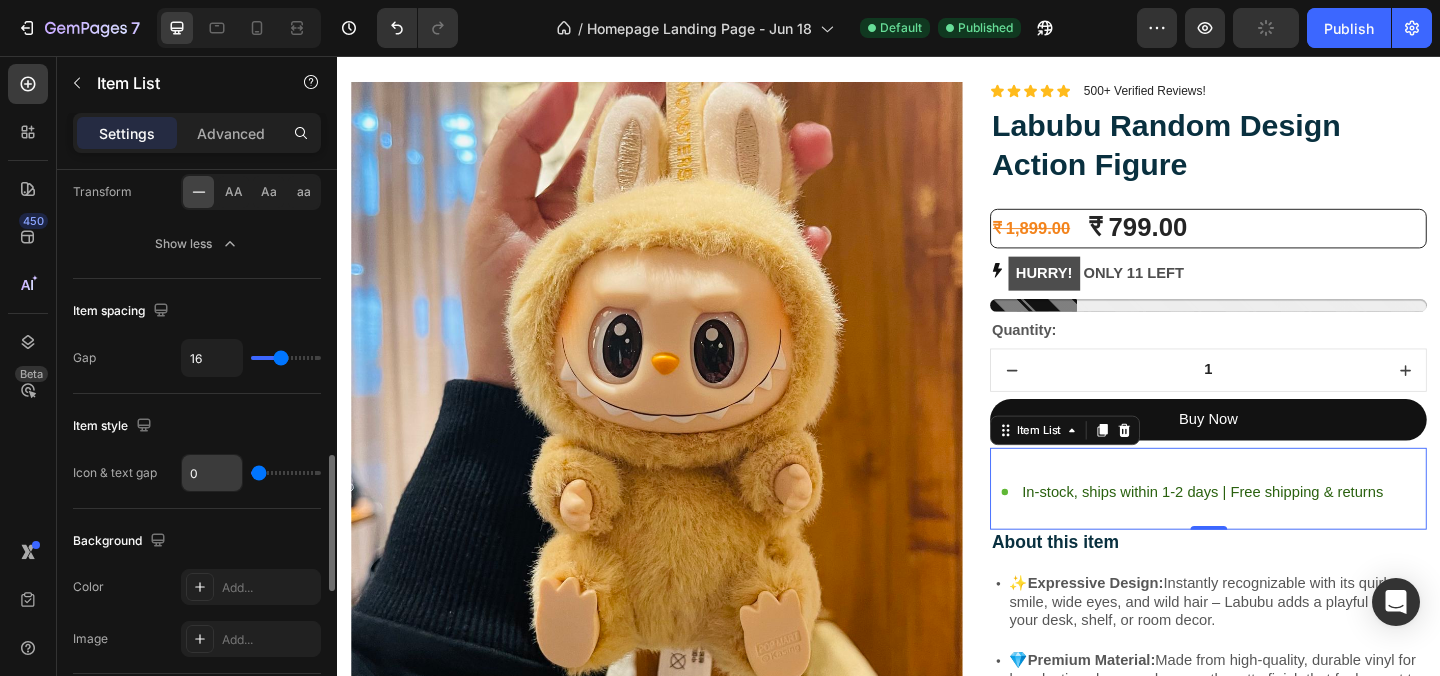click on "0" at bounding box center (251, 473) 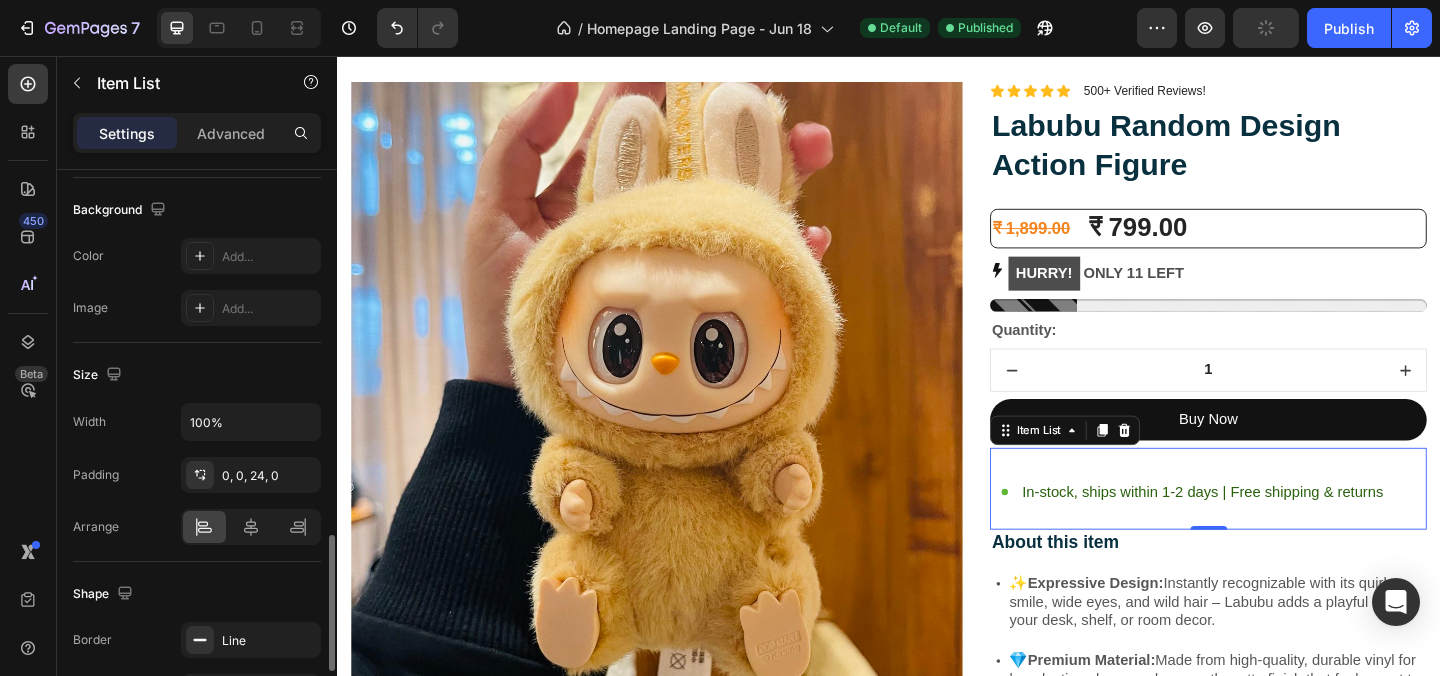 scroll, scrollTop: 1517, scrollLeft: 0, axis: vertical 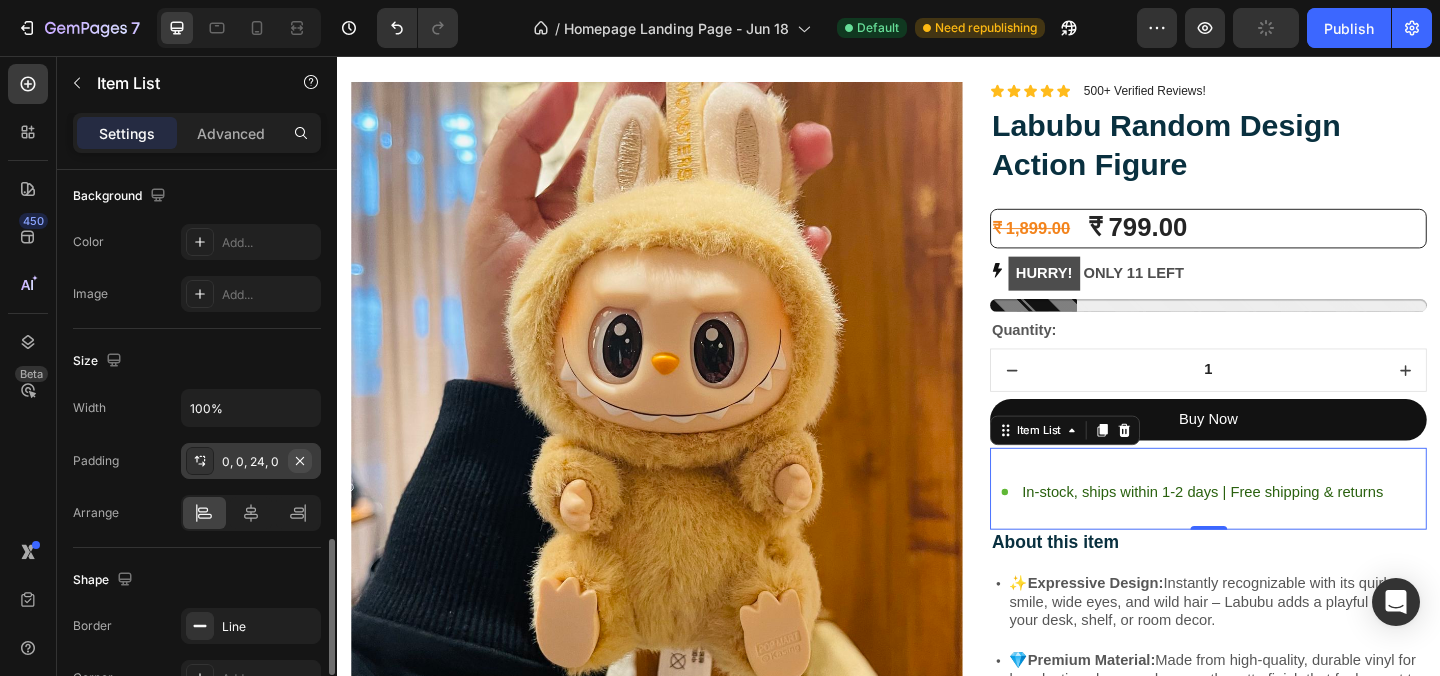 click 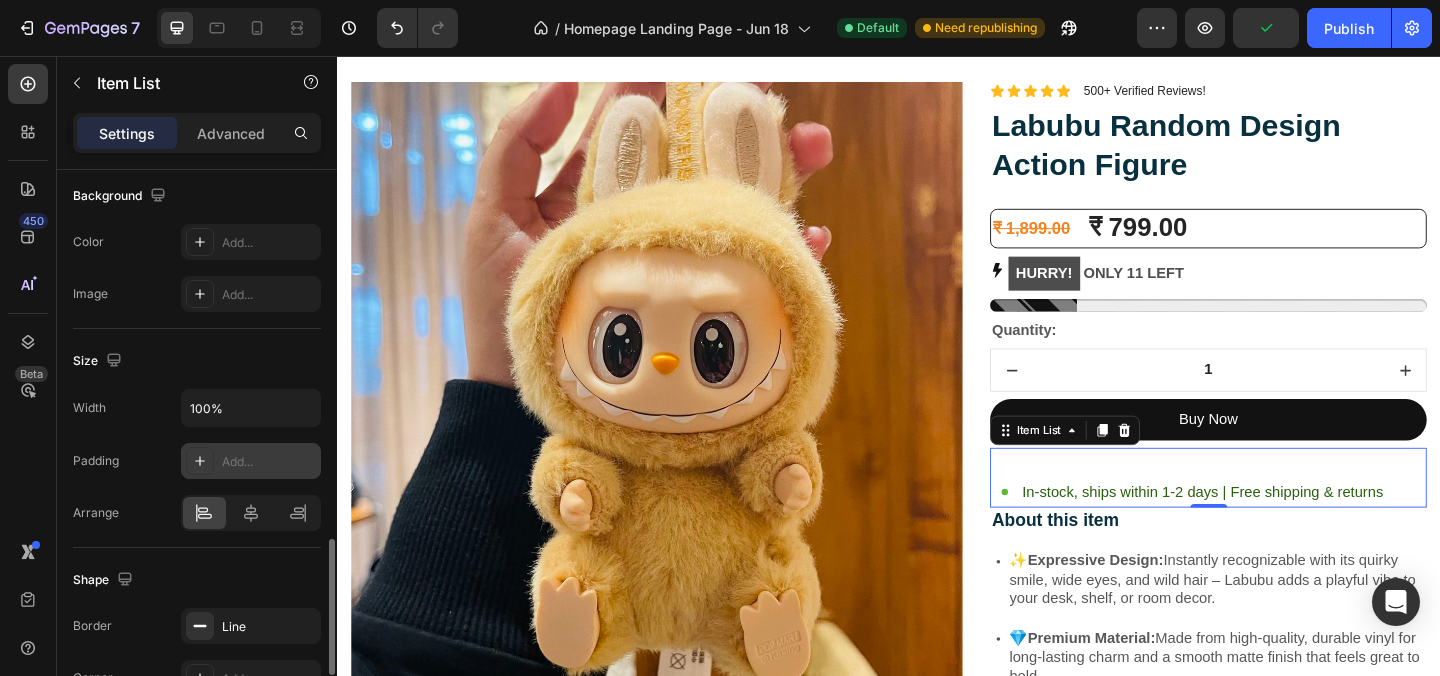 click on "Add..." at bounding box center (269, 462) 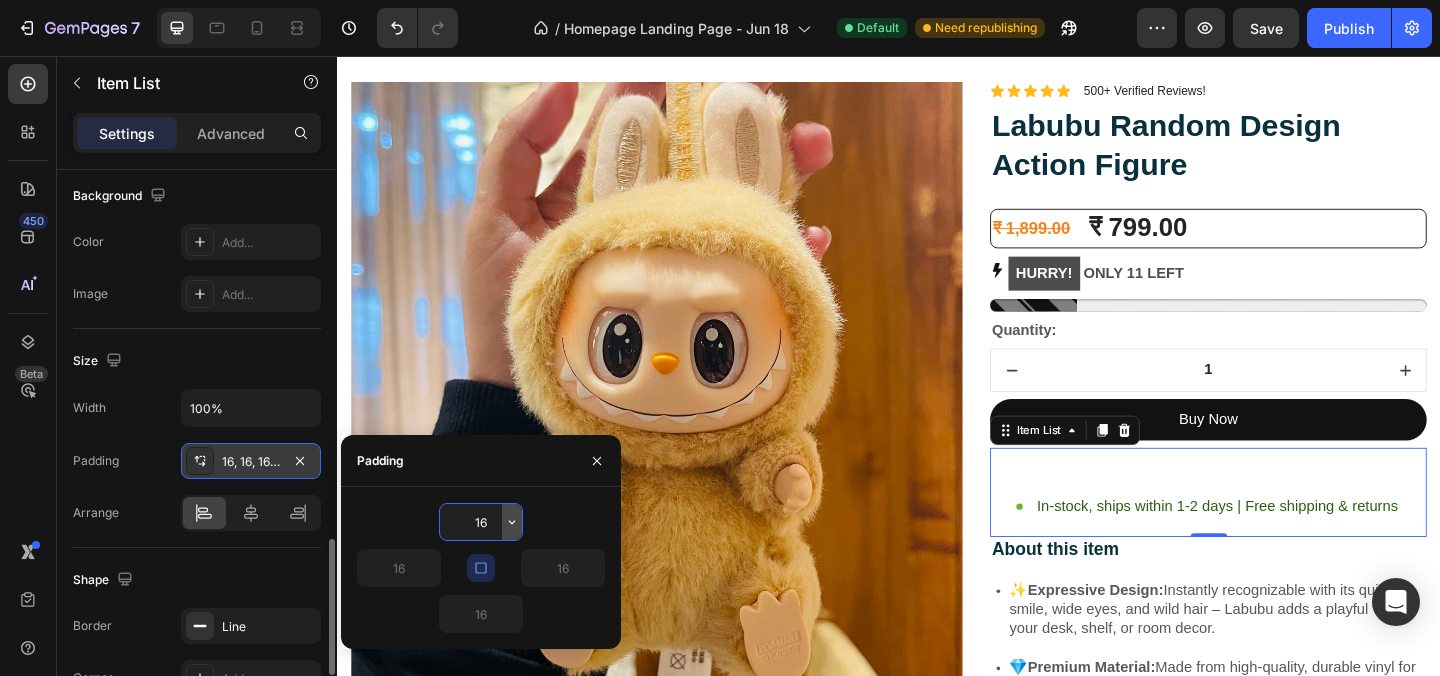 click 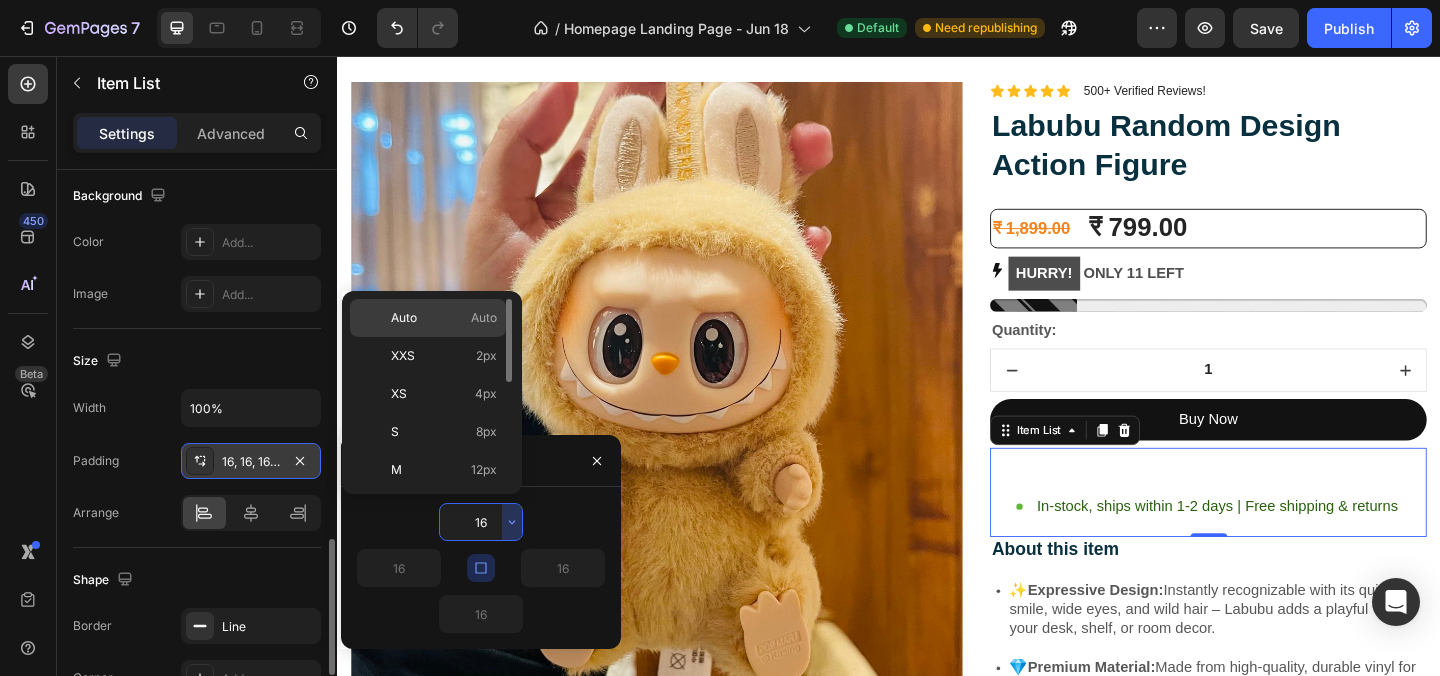 click on "Auto Auto" at bounding box center [444, 318] 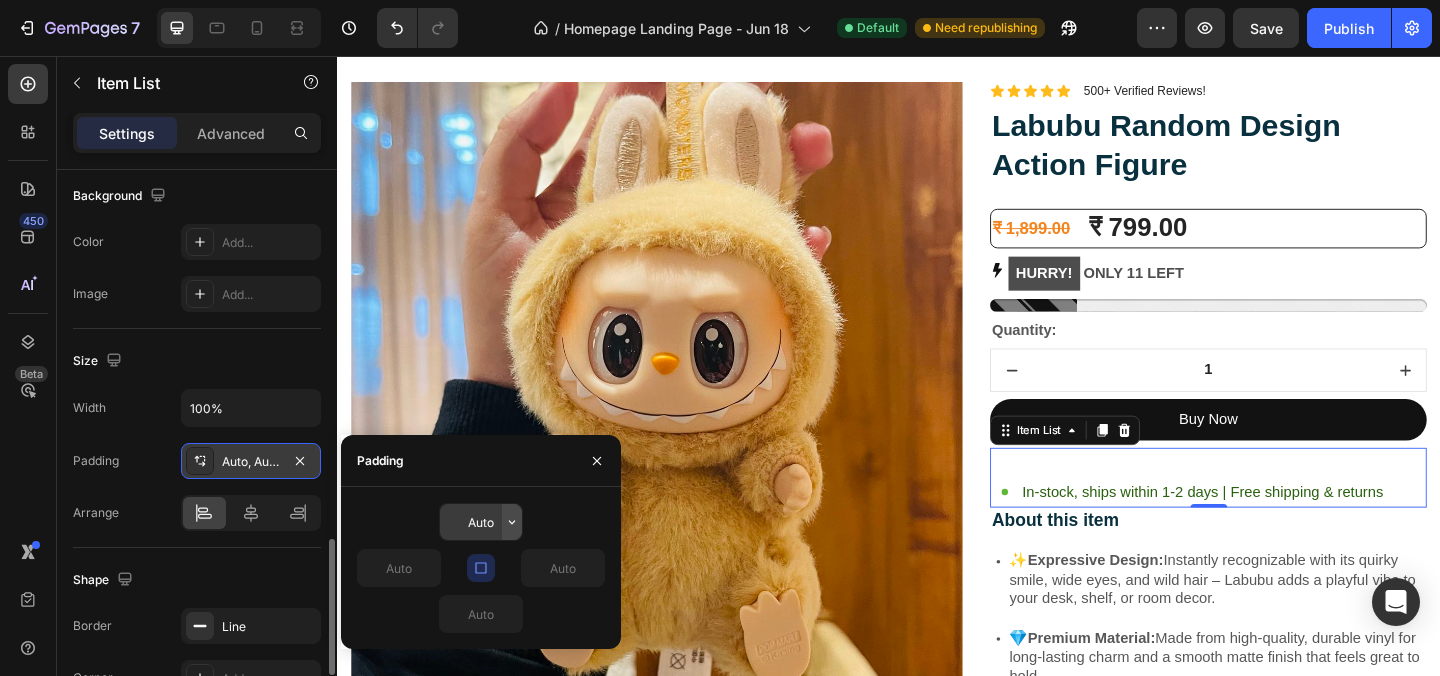 click 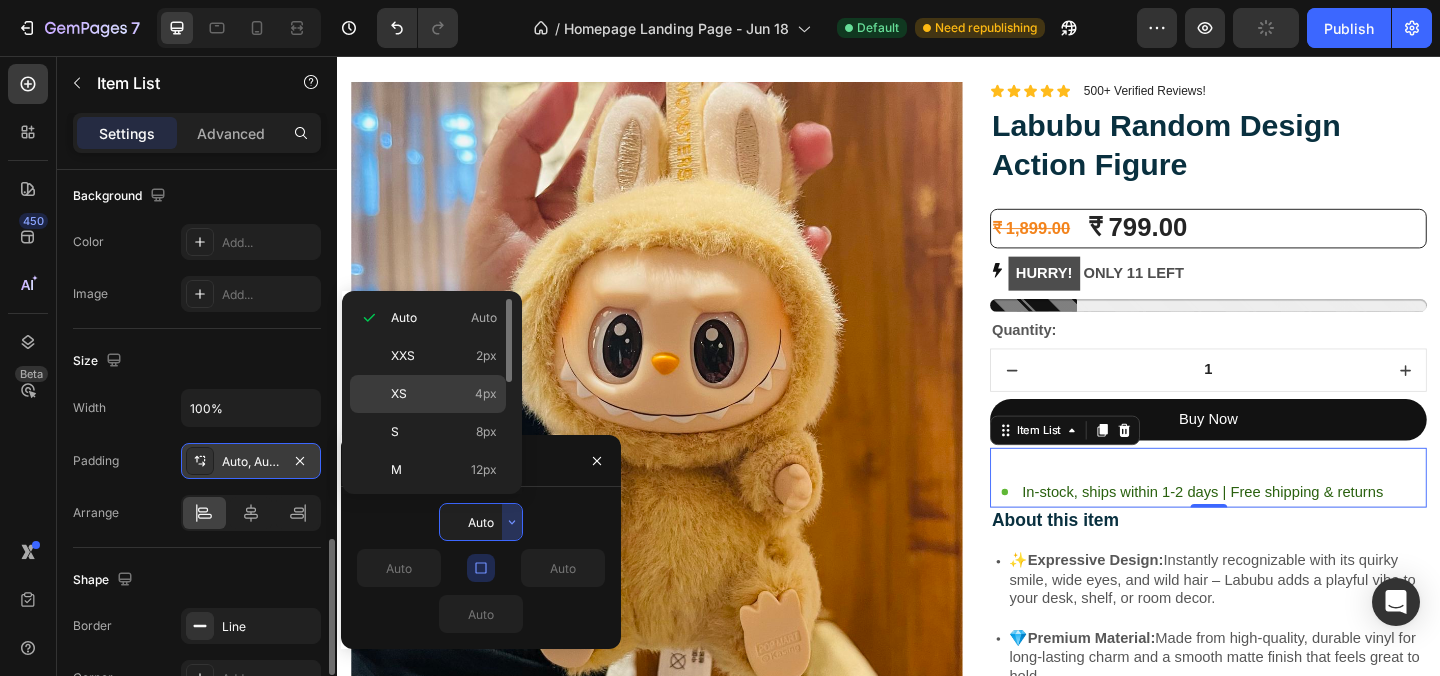 click on "XS 4px" at bounding box center [444, 394] 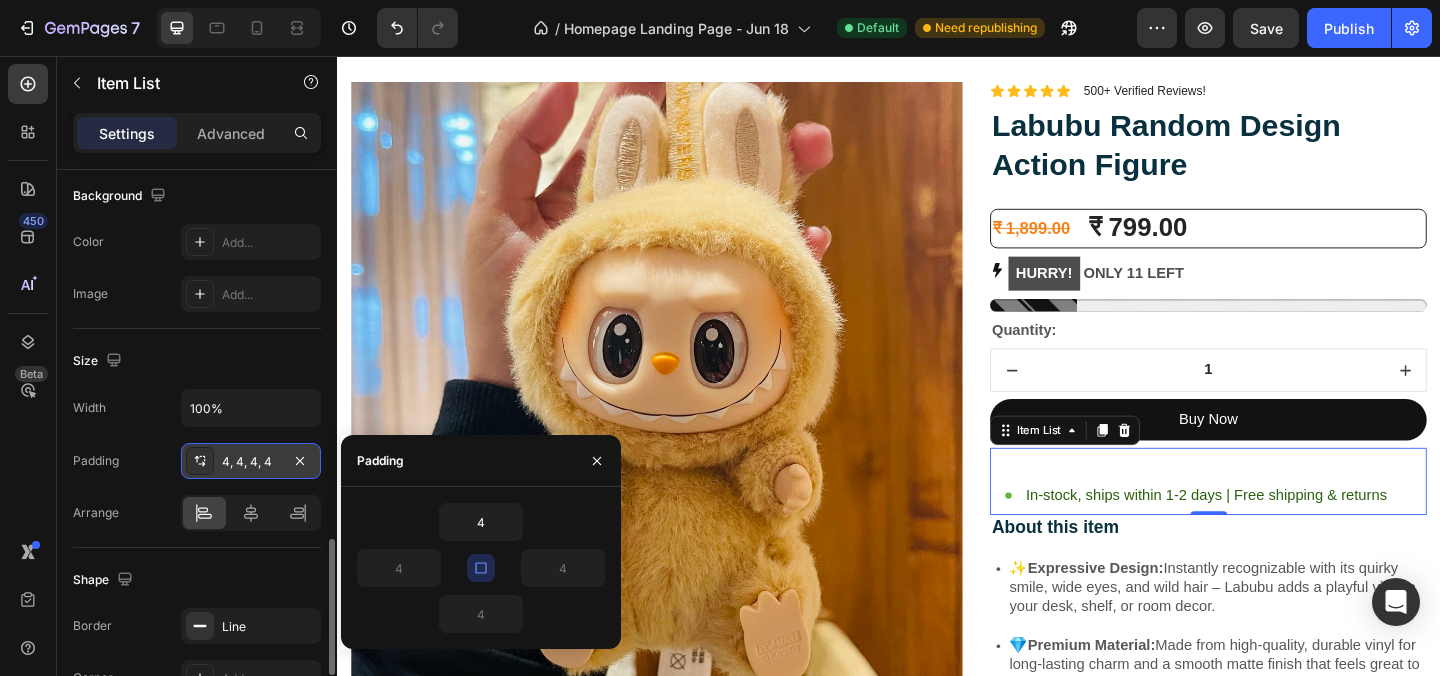 click 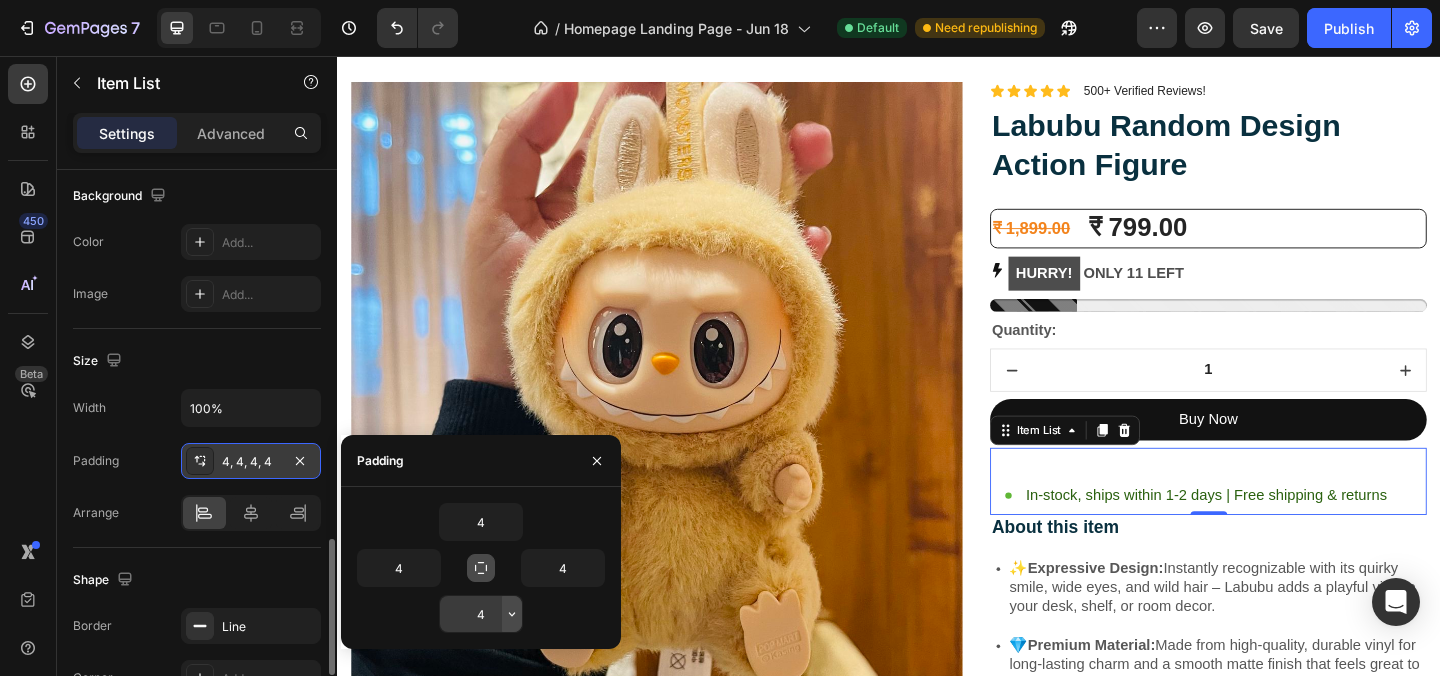 click 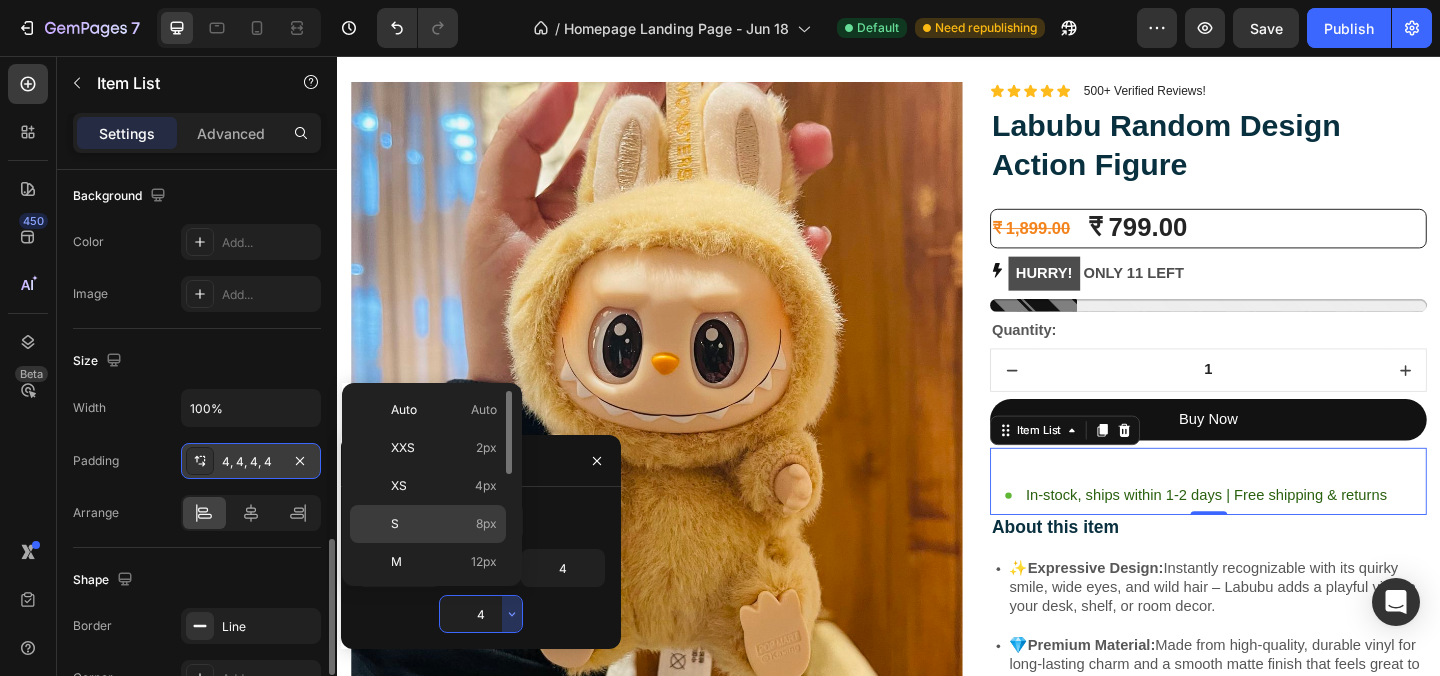 click on "8px" at bounding box center (486, 524) 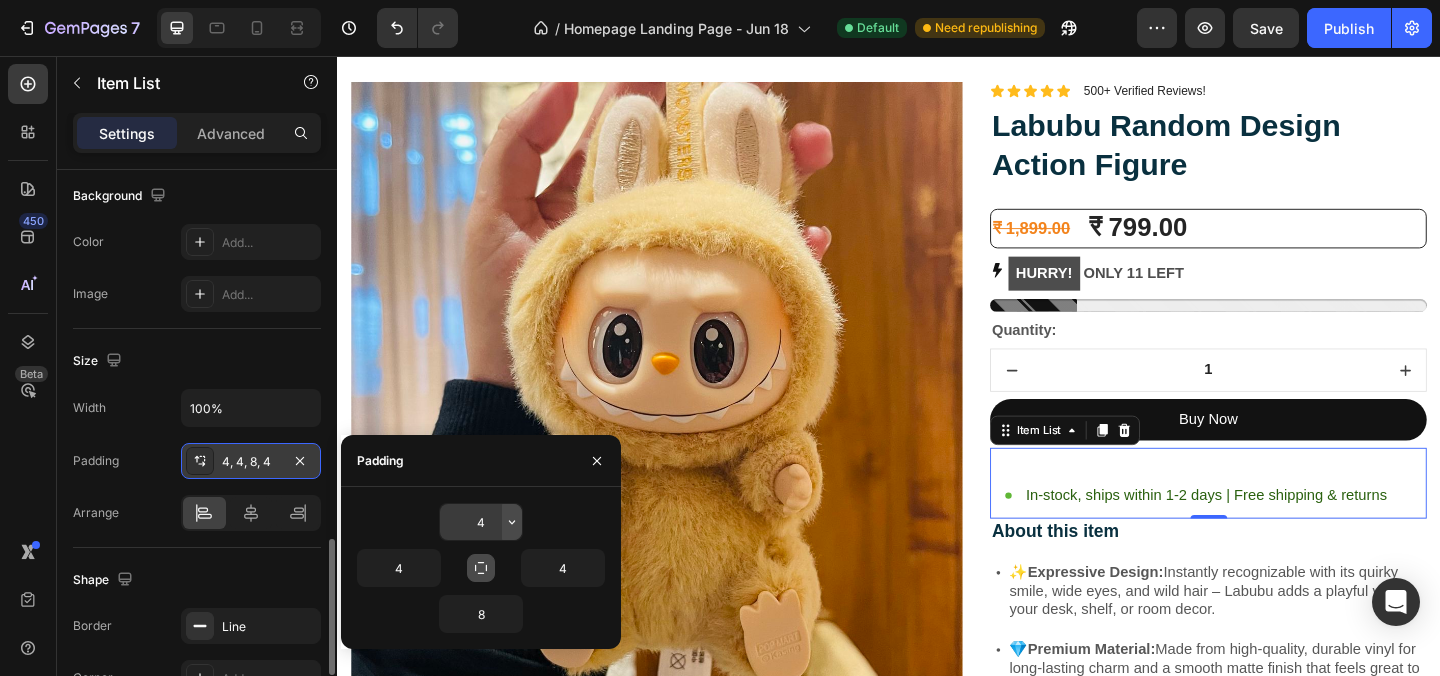 click 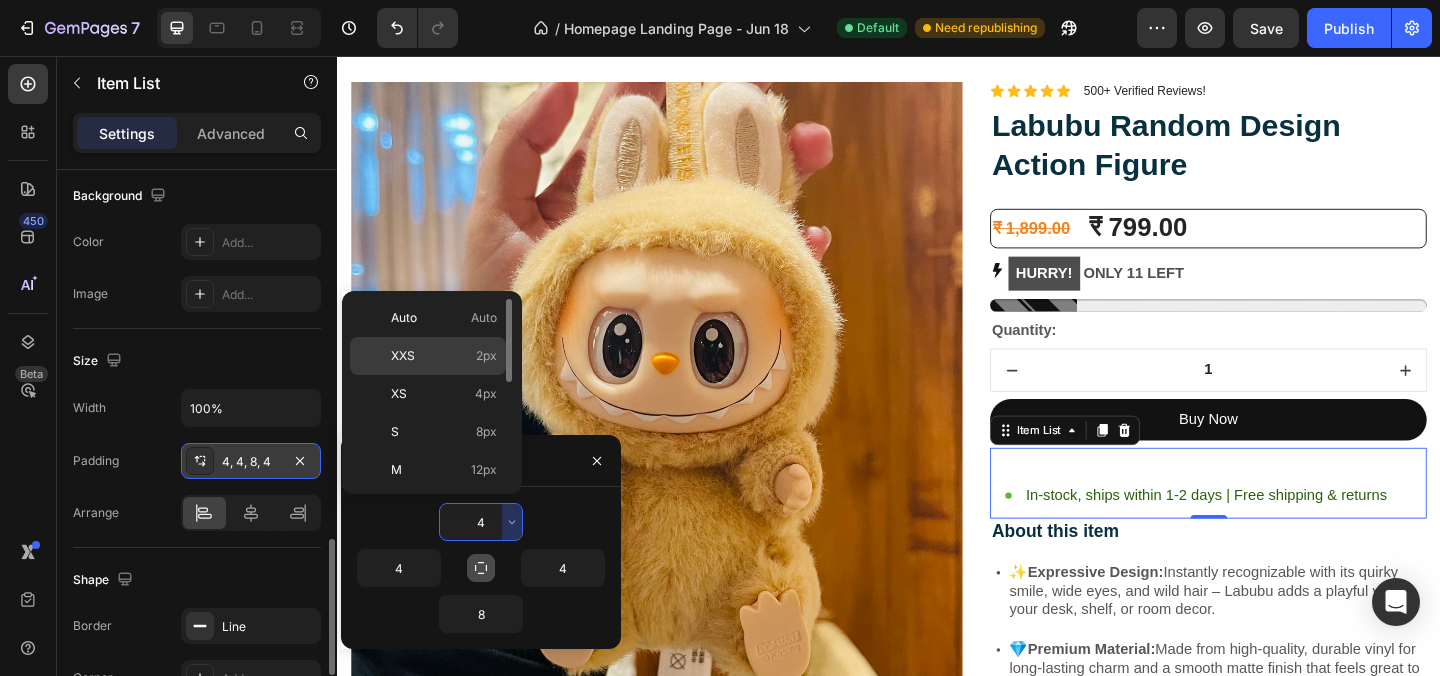 click on "XXS 2px" at bounding box center (444, 356) 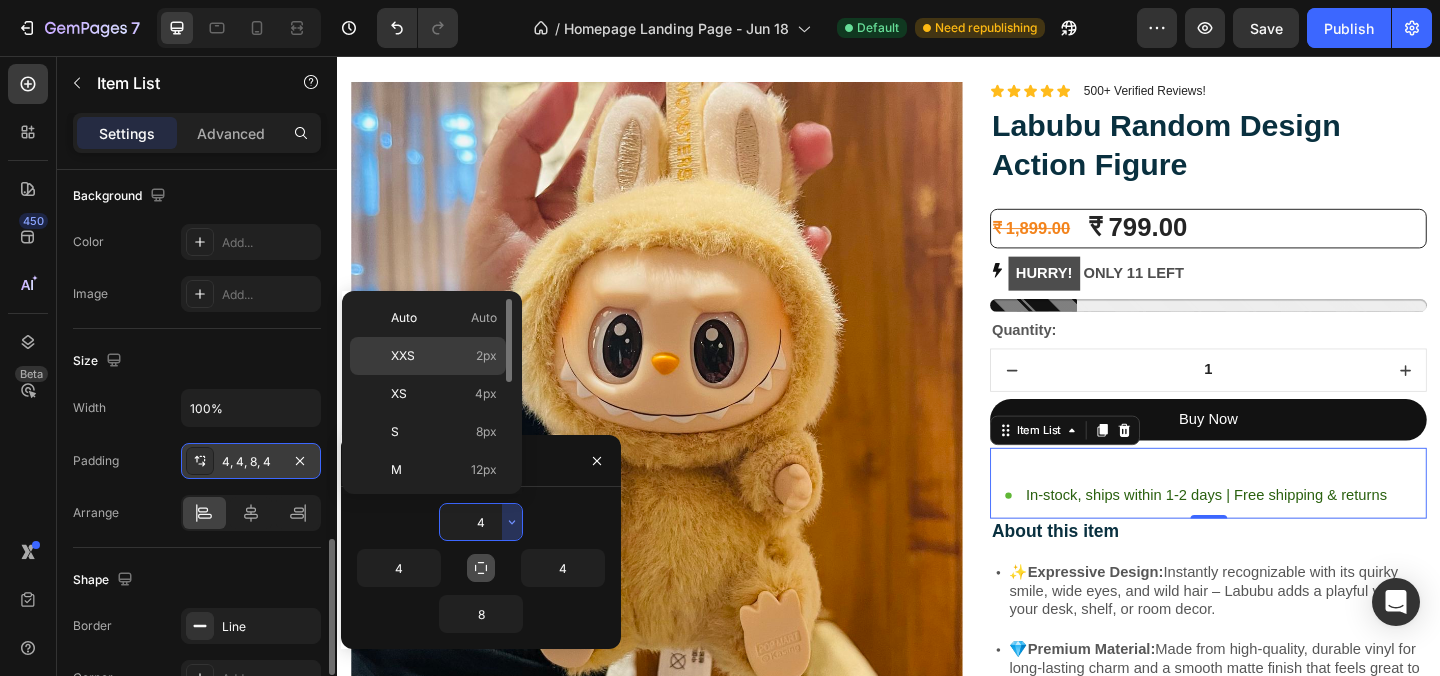 type on "2" 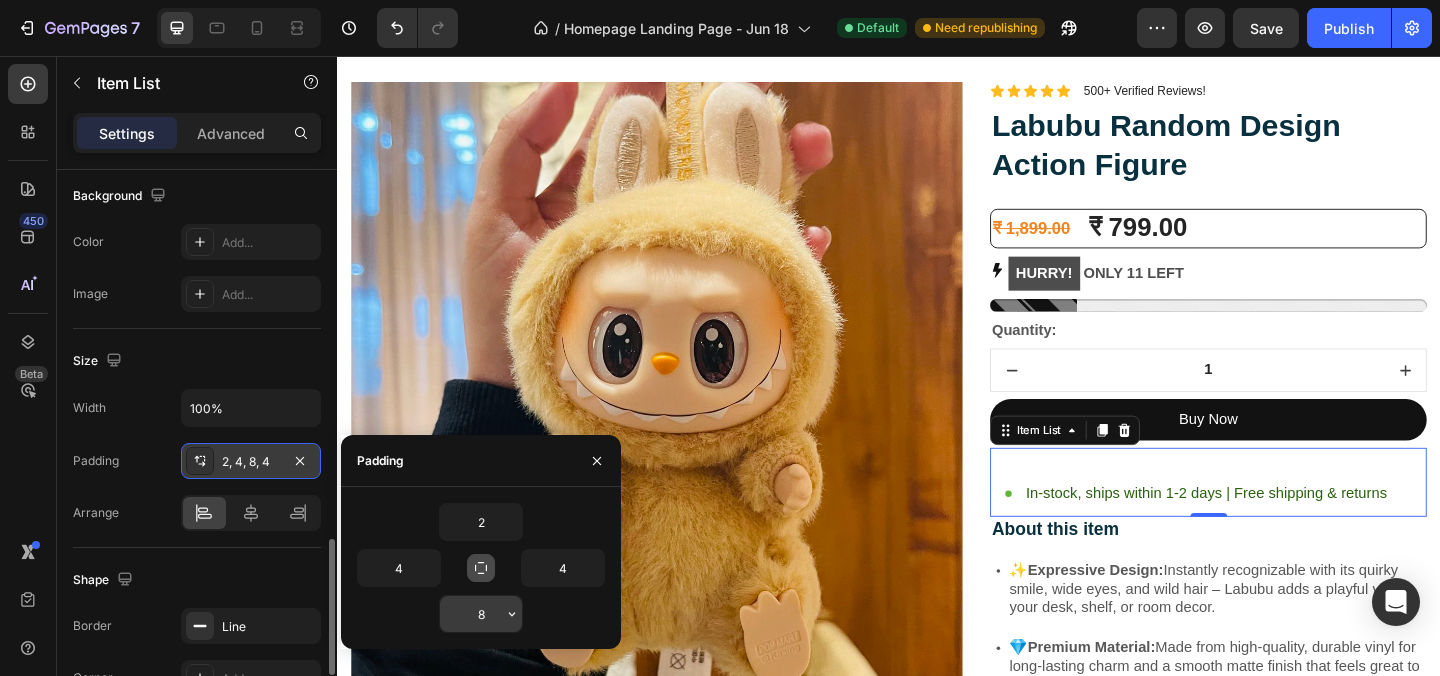 click on "8" at bounding box center [481, 614] 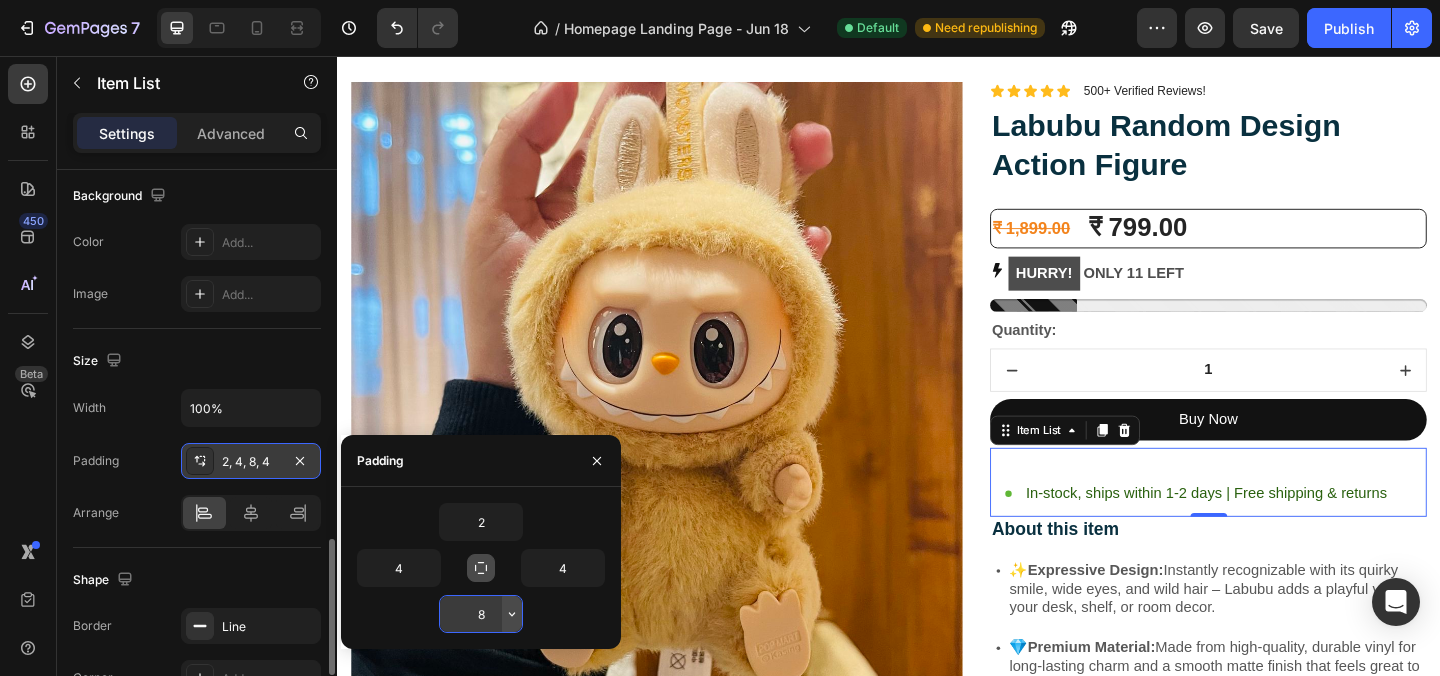 click 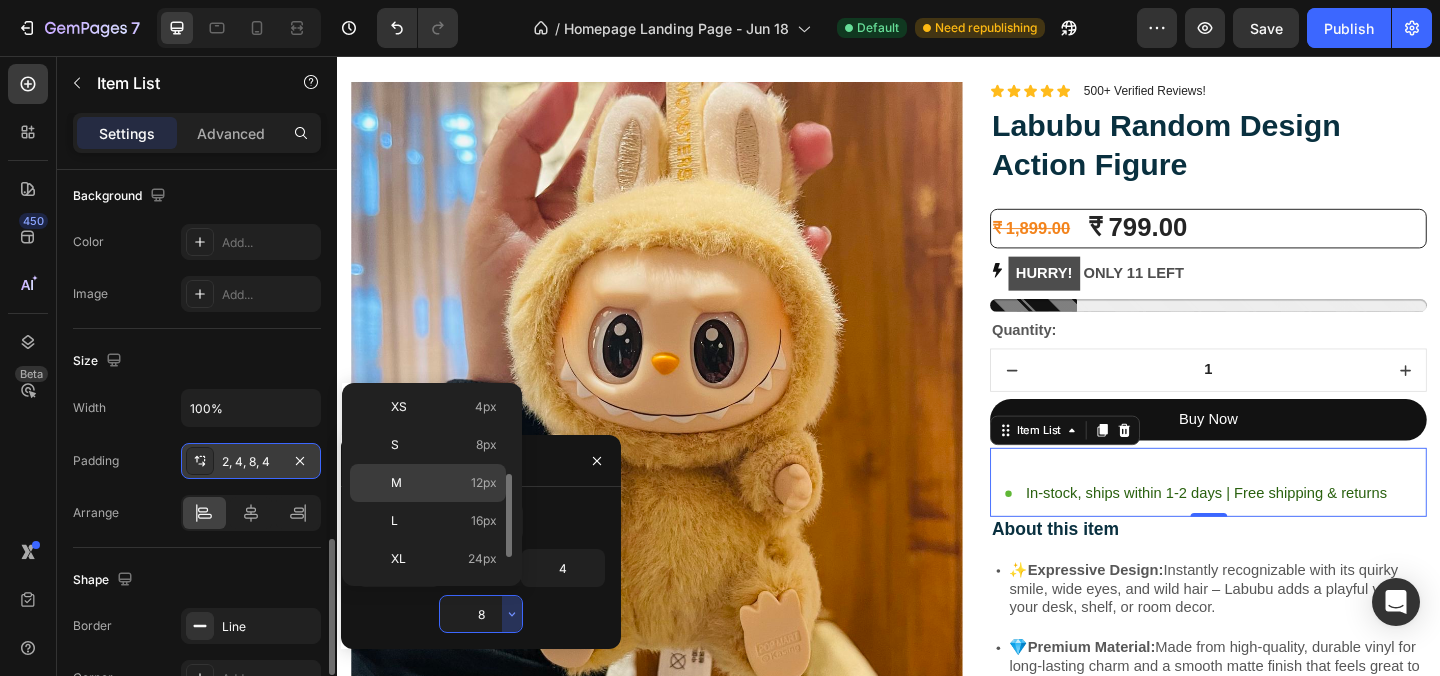 scroll, scrollTop: 112, scrollLeft: 0, axis: vertical 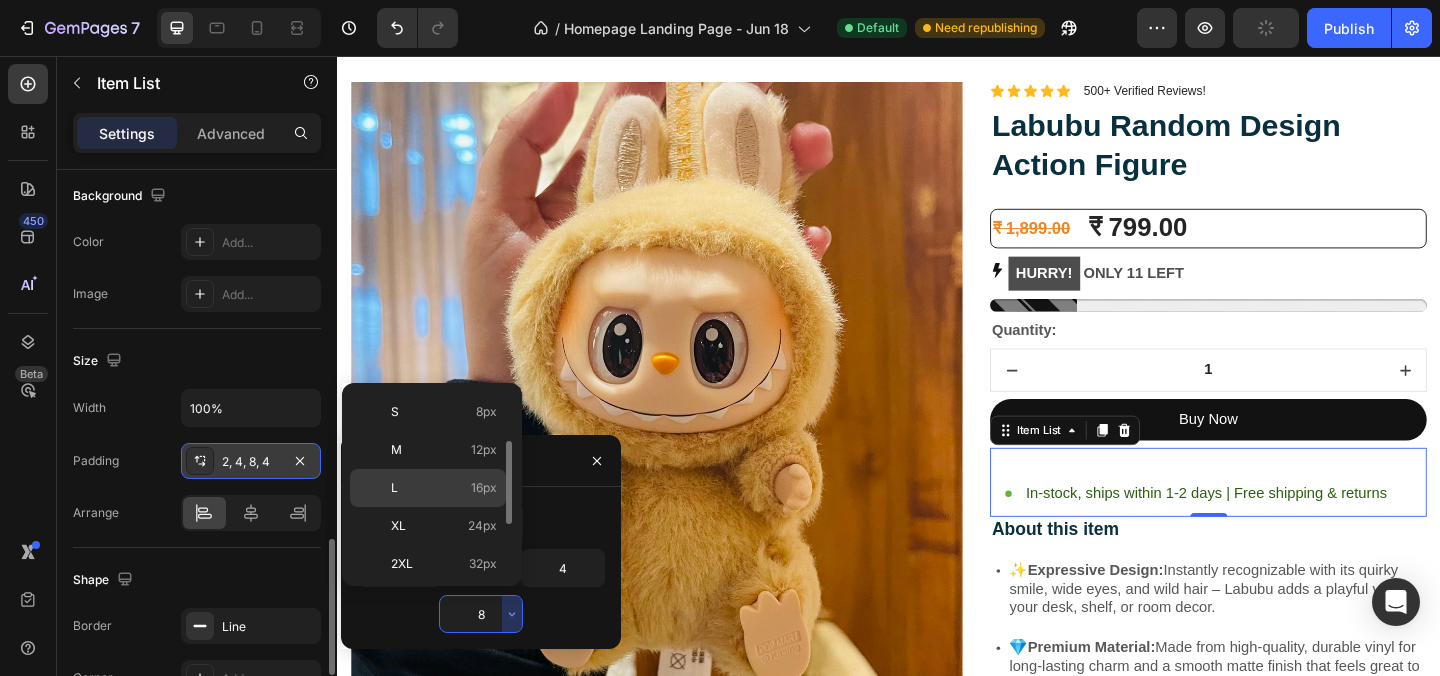 click on "L 16px" 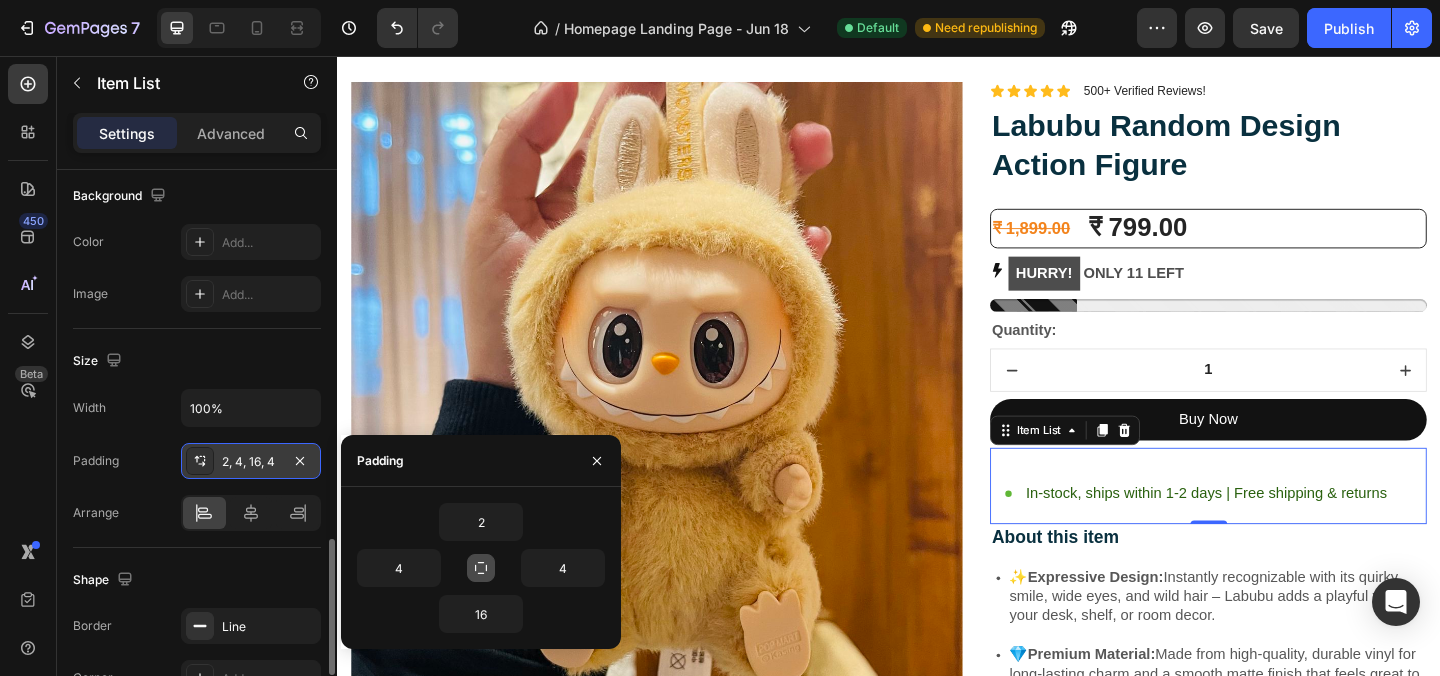 click on "Size Width 100% Padding 2, 4, 16, 4 Arrange" 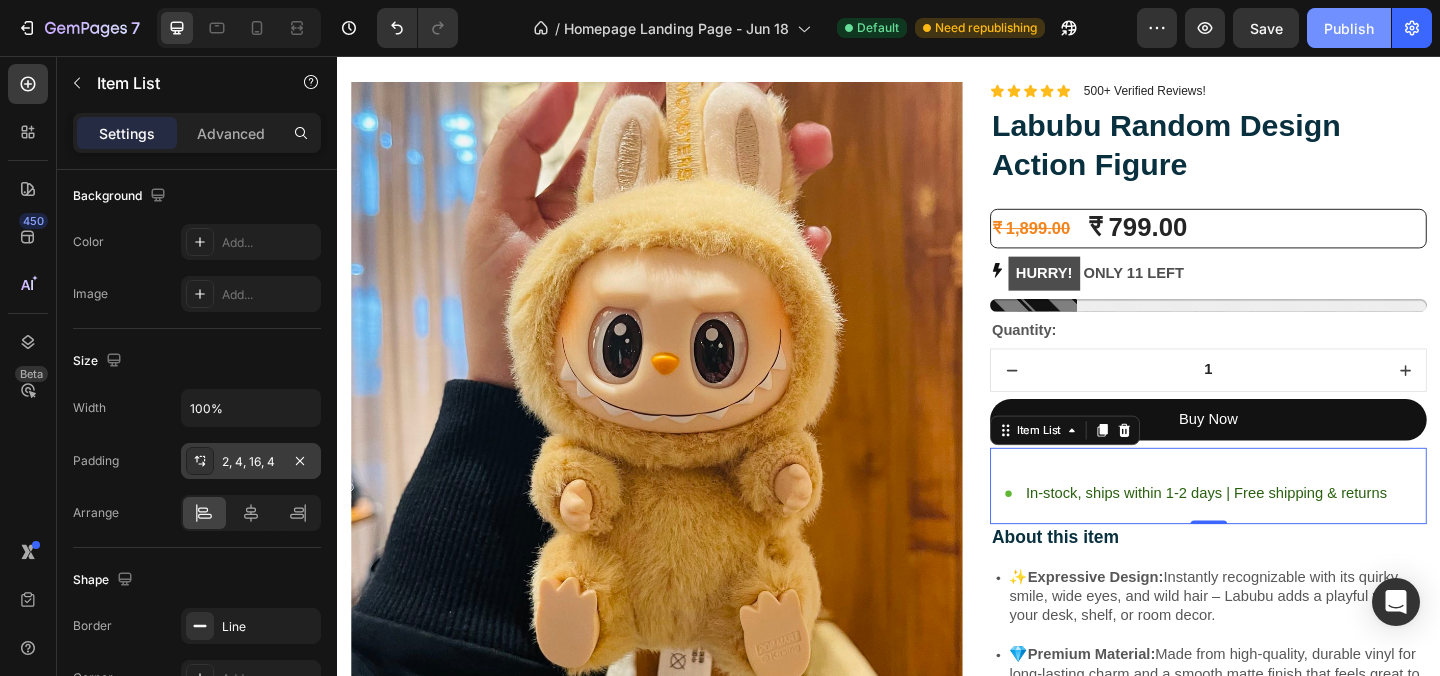 click on "Publish" 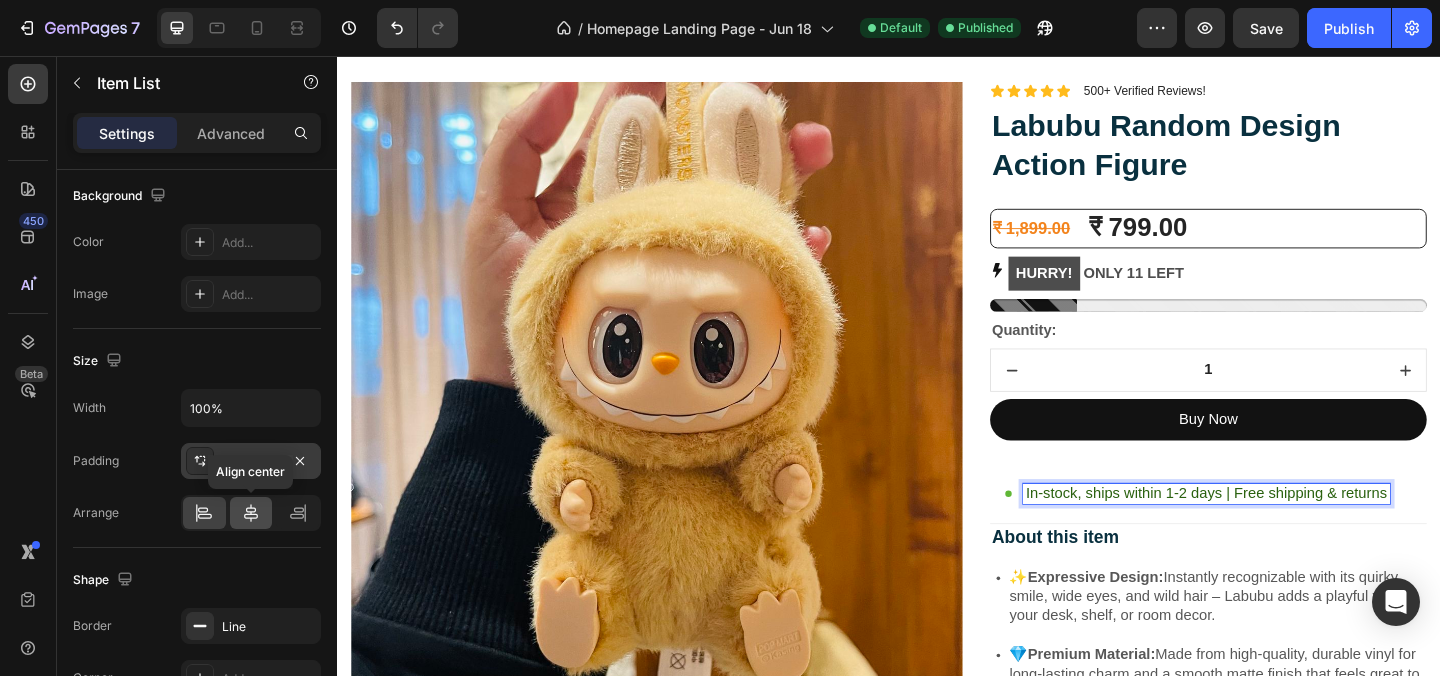 click 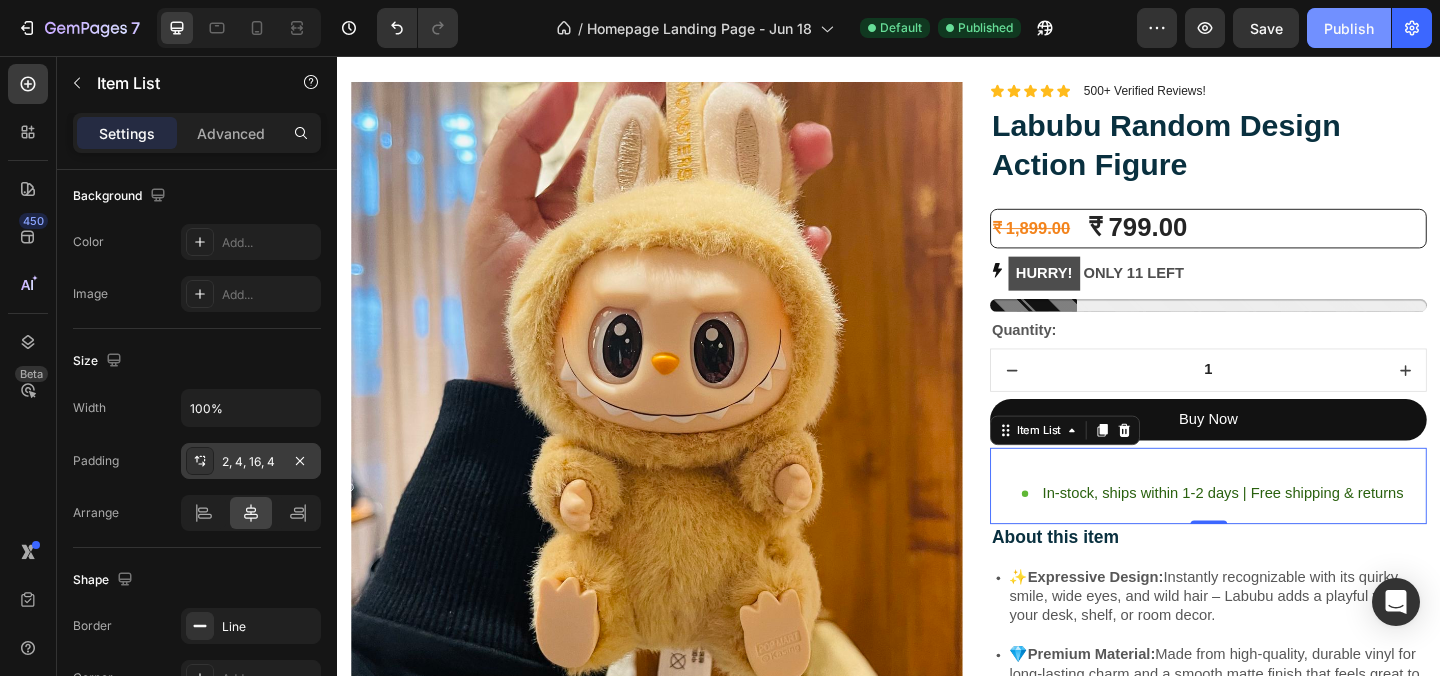 click on "Publish" at bounding box center (1349, 28) 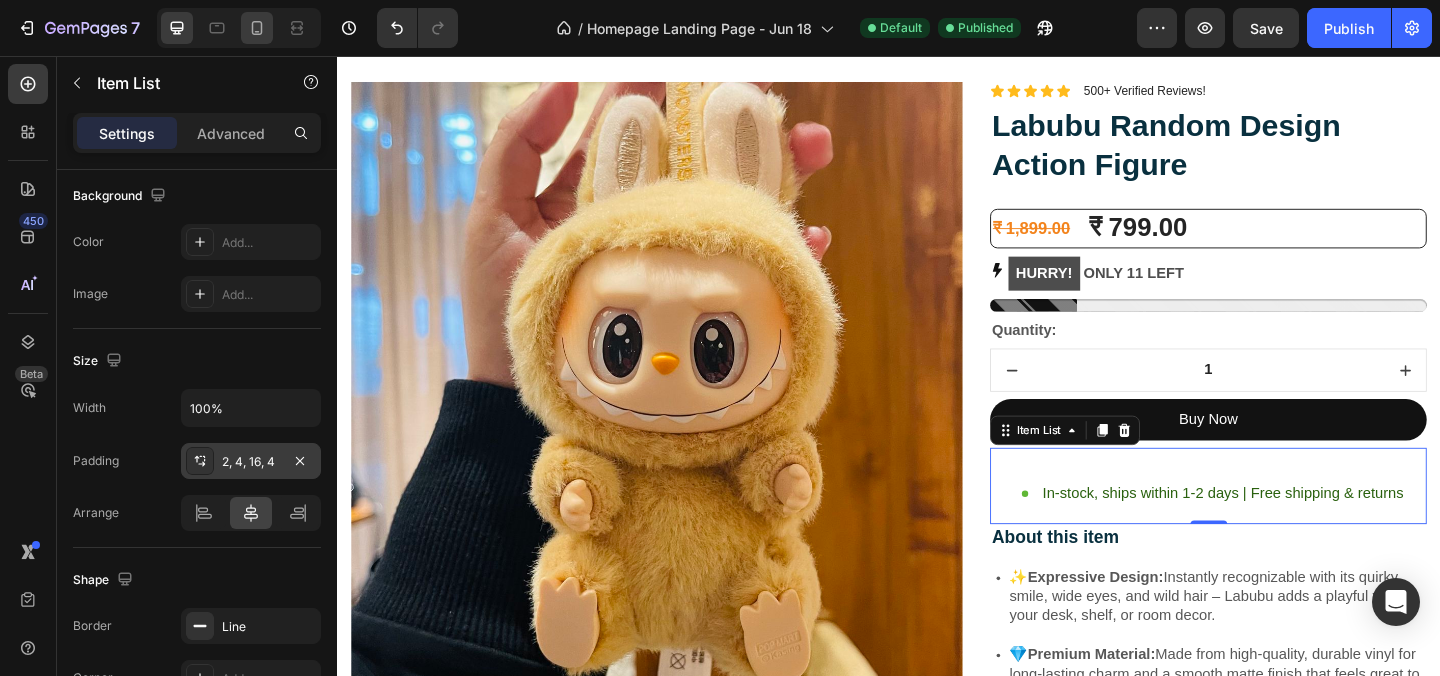 click 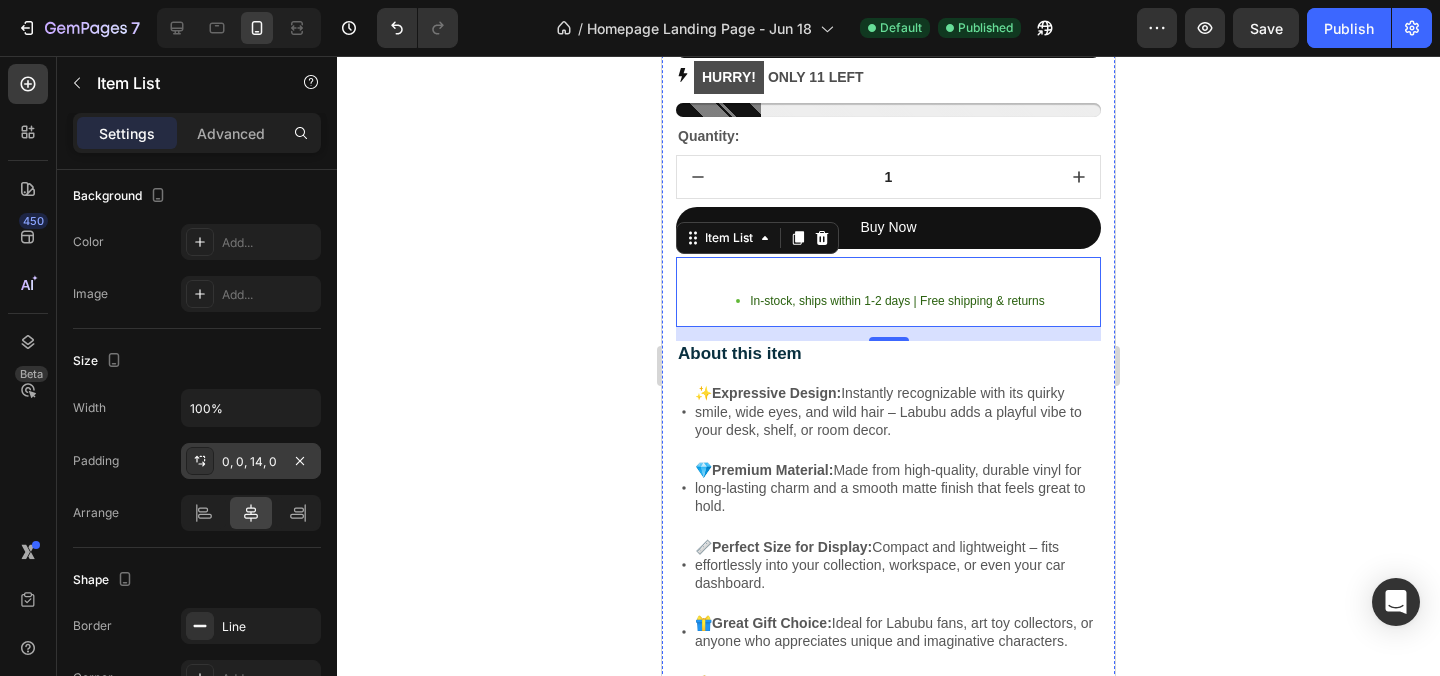 scroll, scrollTop: 3350, scrollLeft: 0, axis: vertical 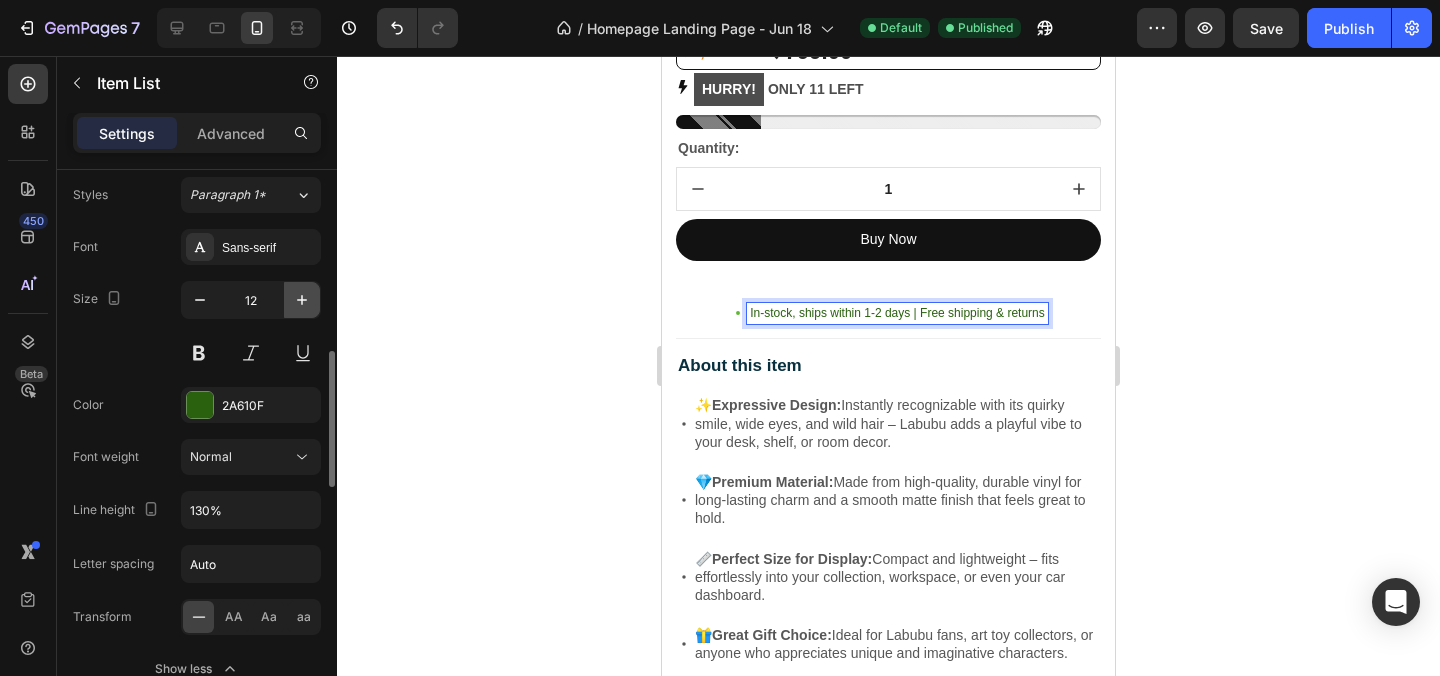 click 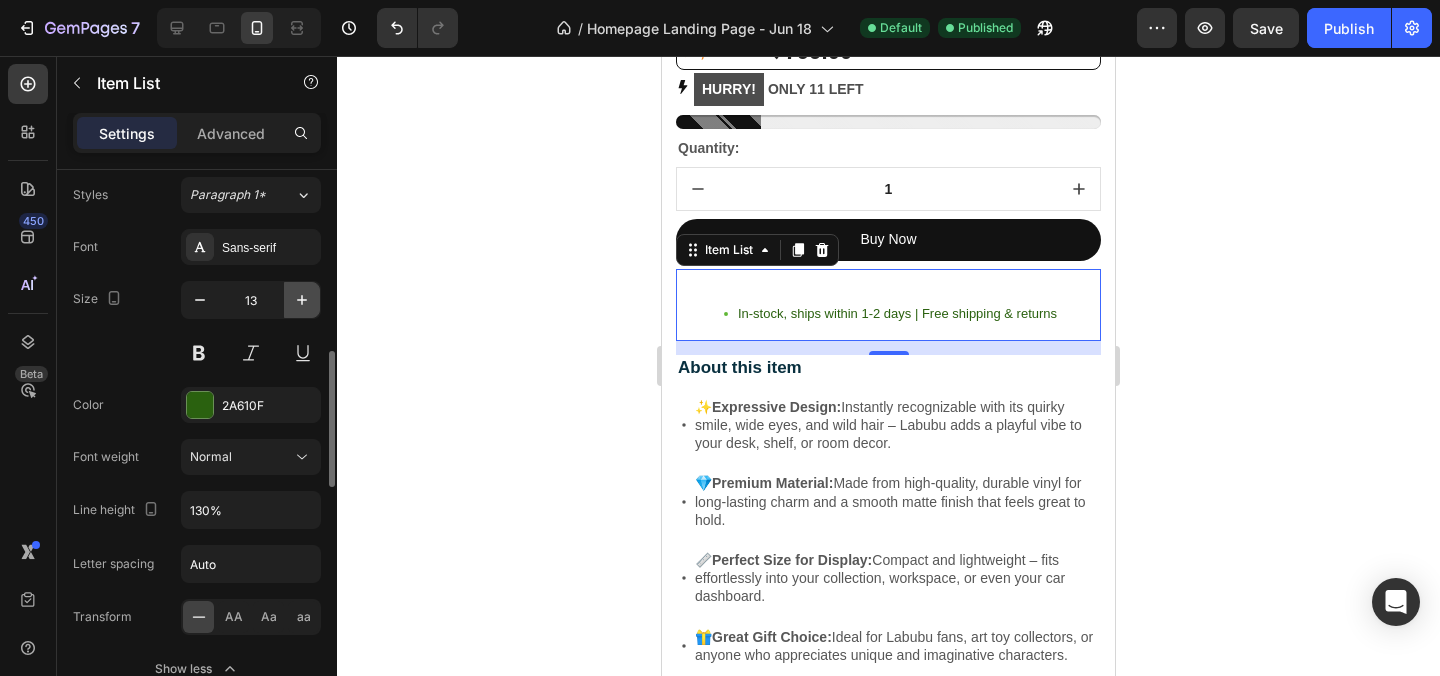 click 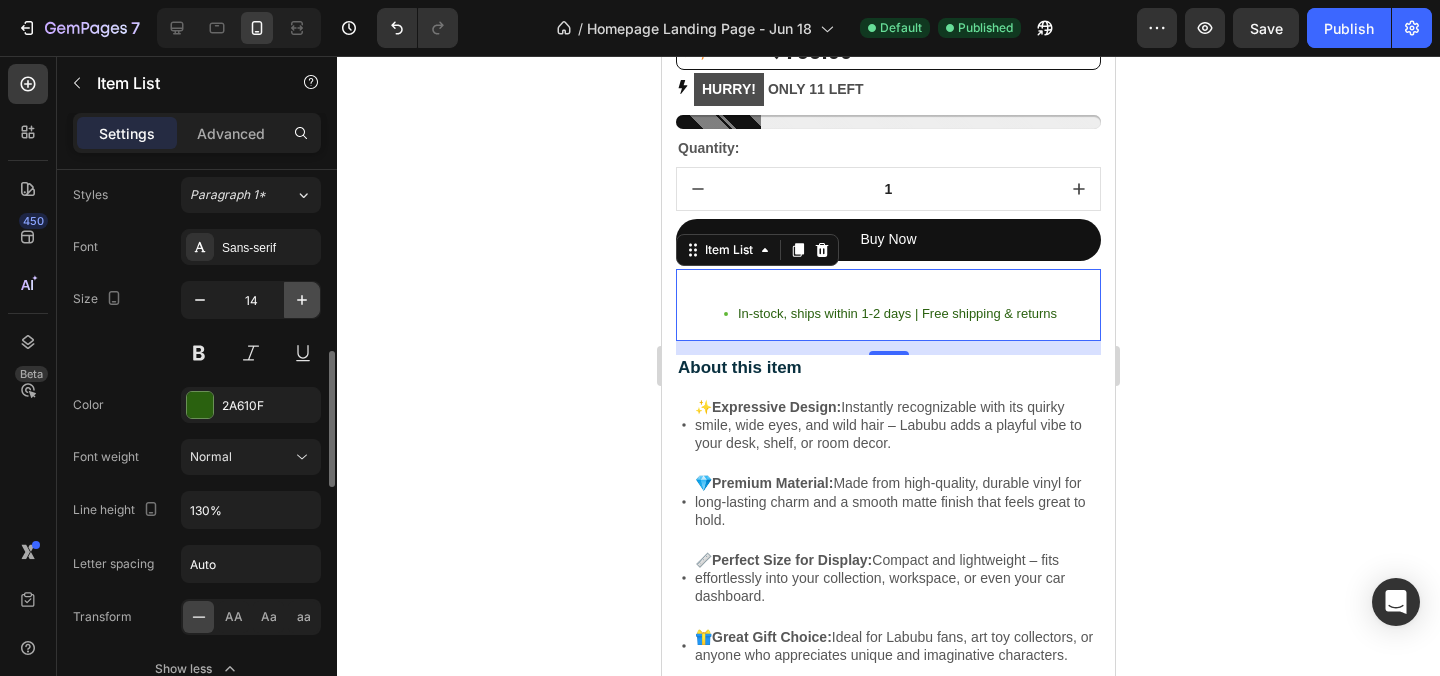 click 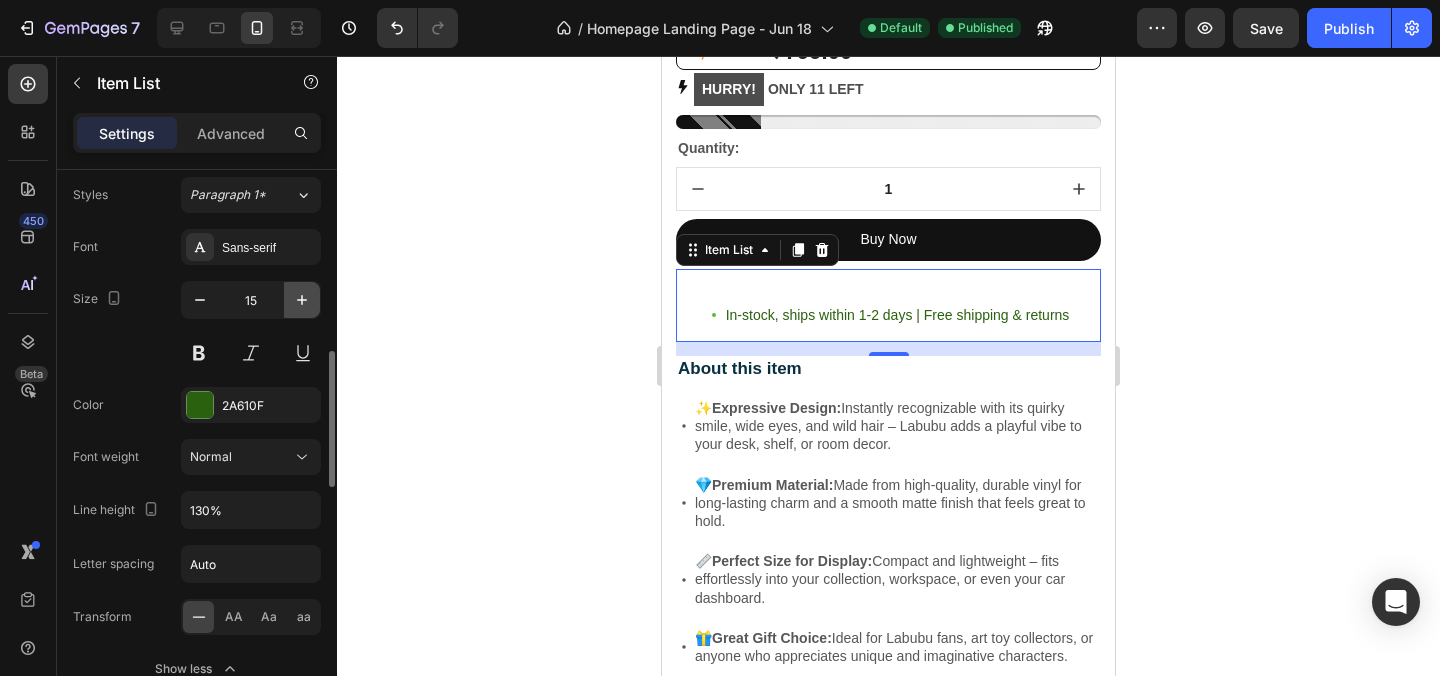 click 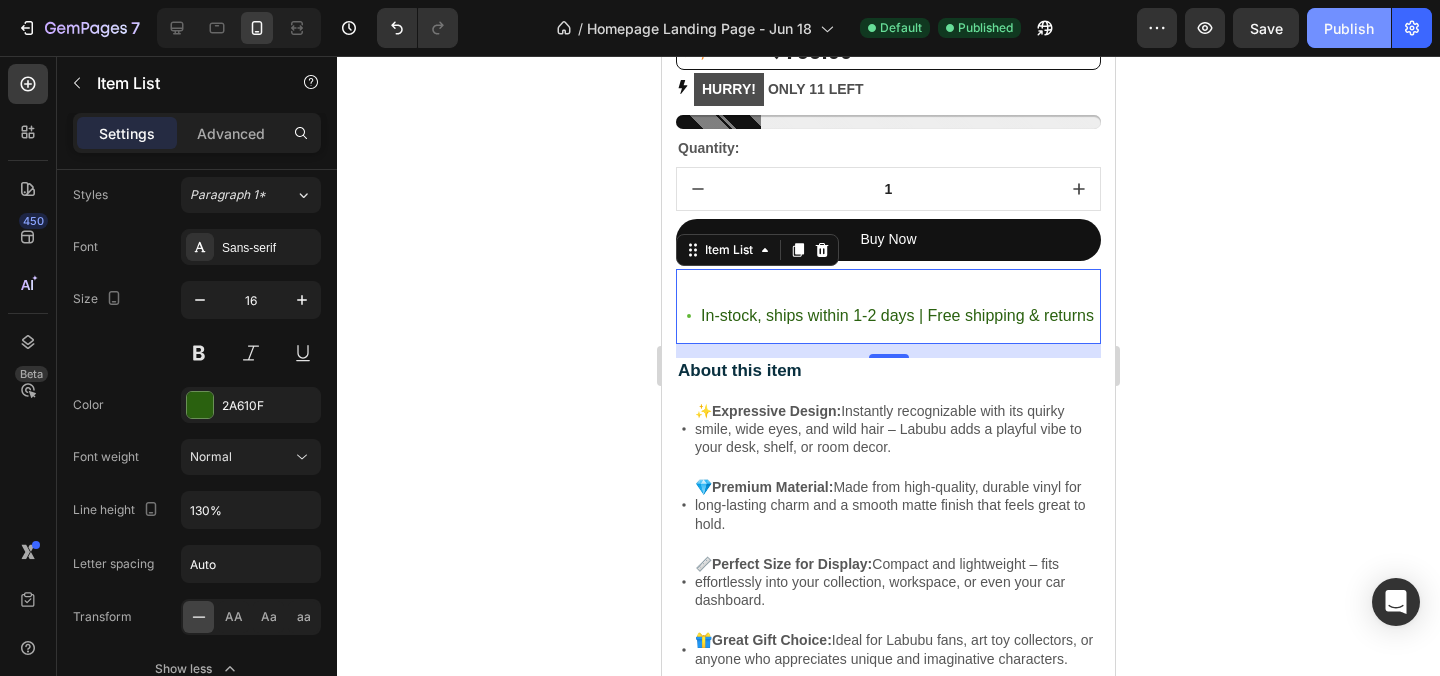 click on "Publish" 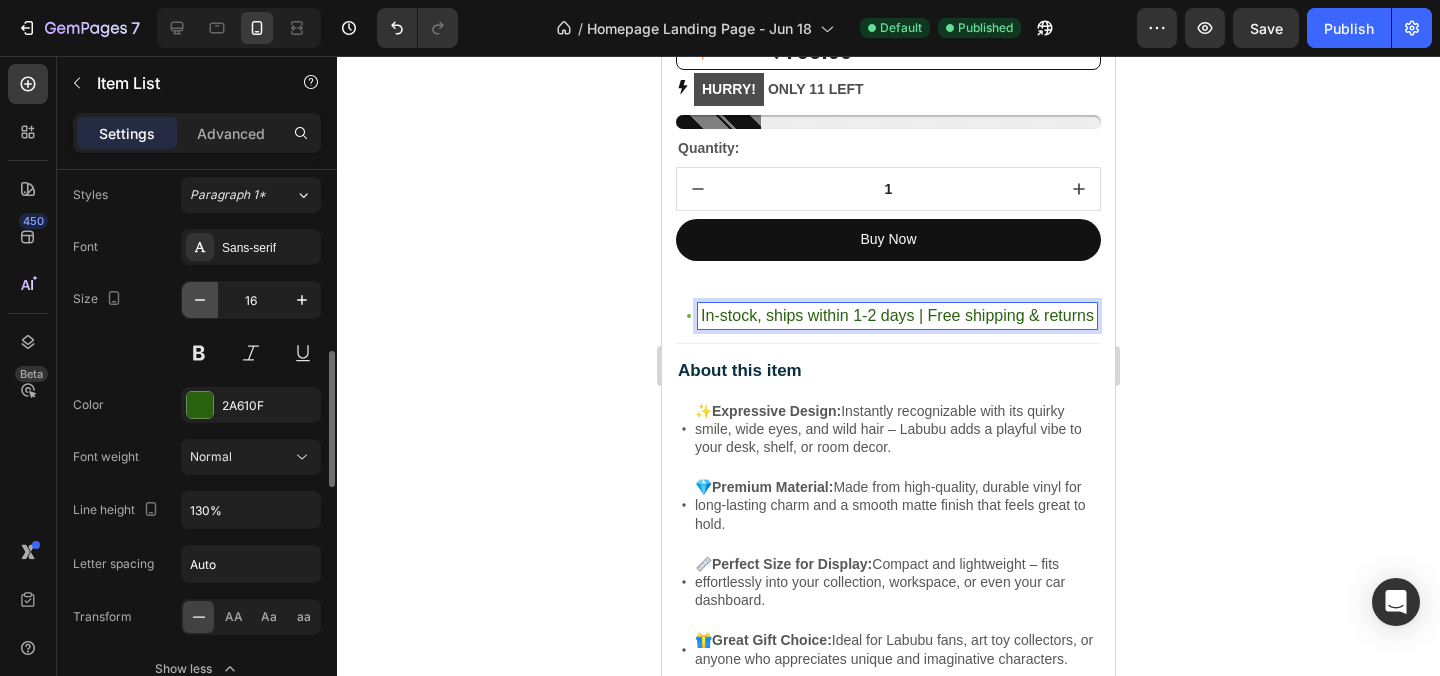 click 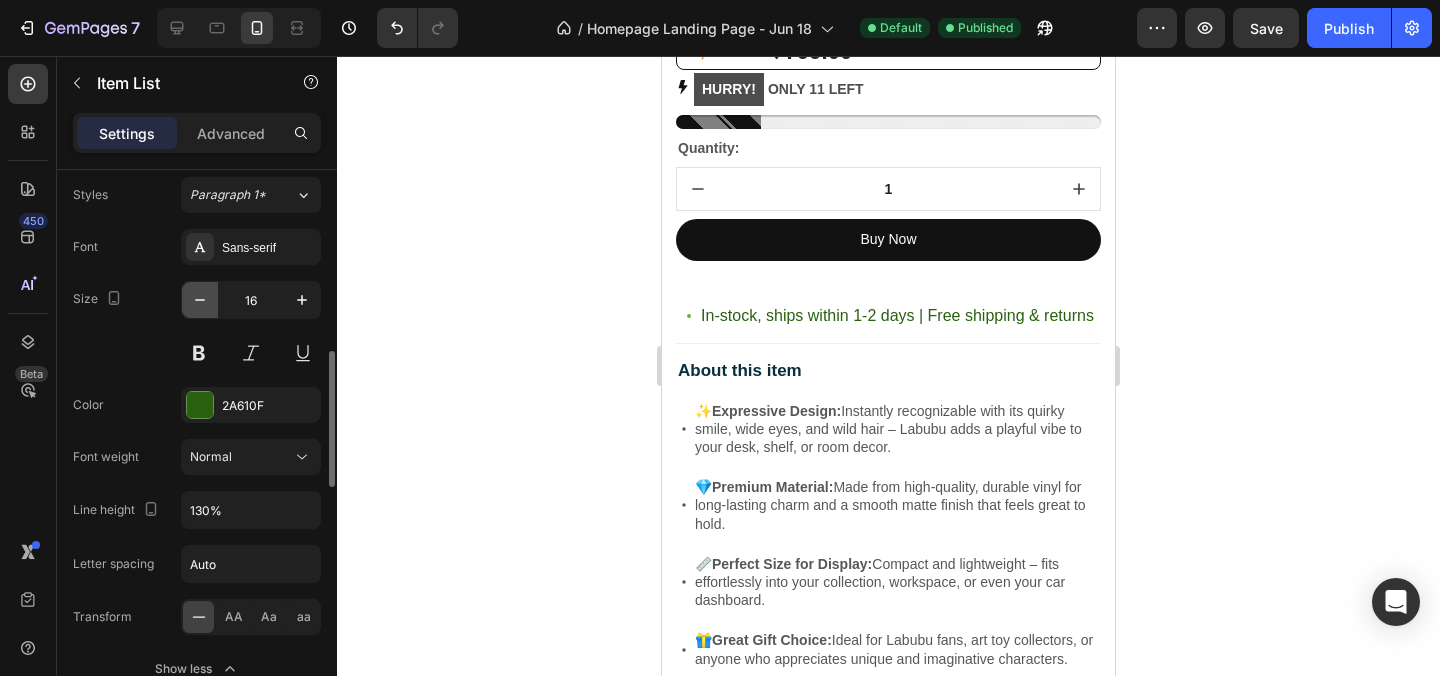 type on "15" 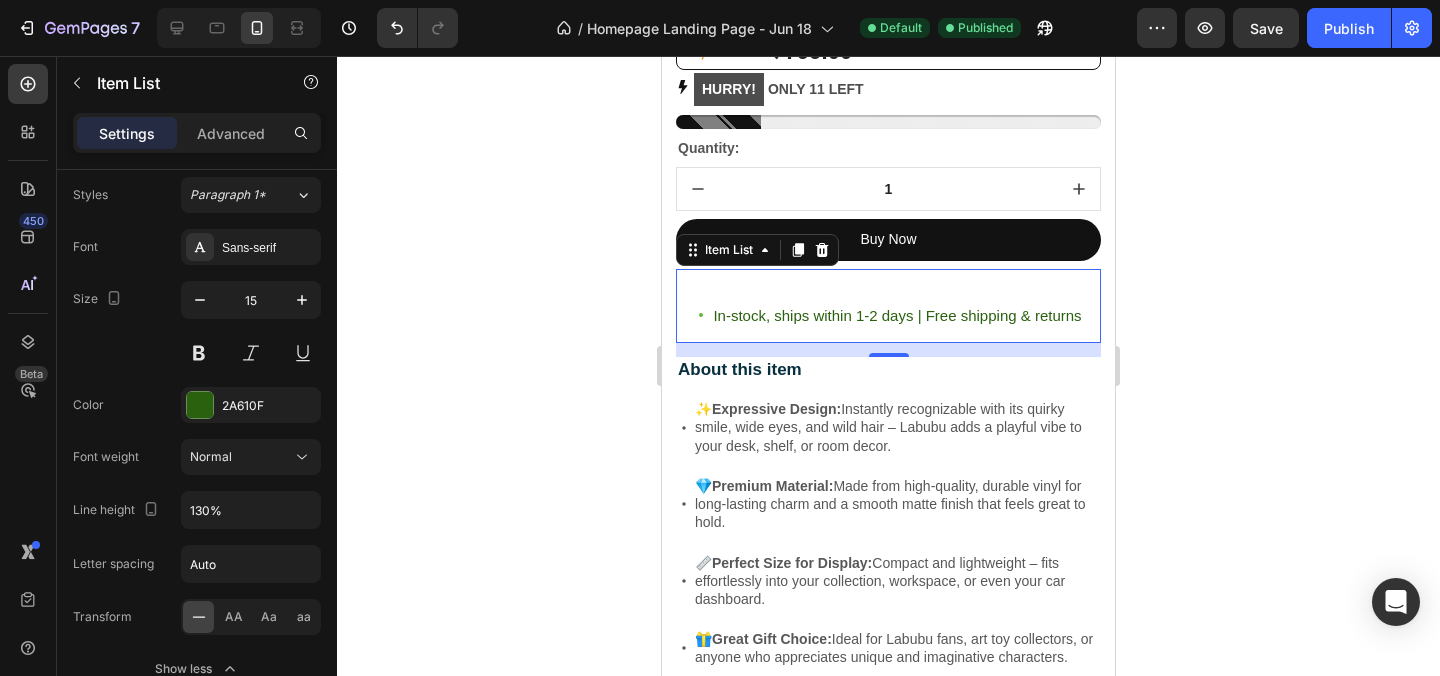 drag, startPoint x: 1375, startPoint y: 137, endPoint x: 1373, endPoint y: 112, distance: 25.079872 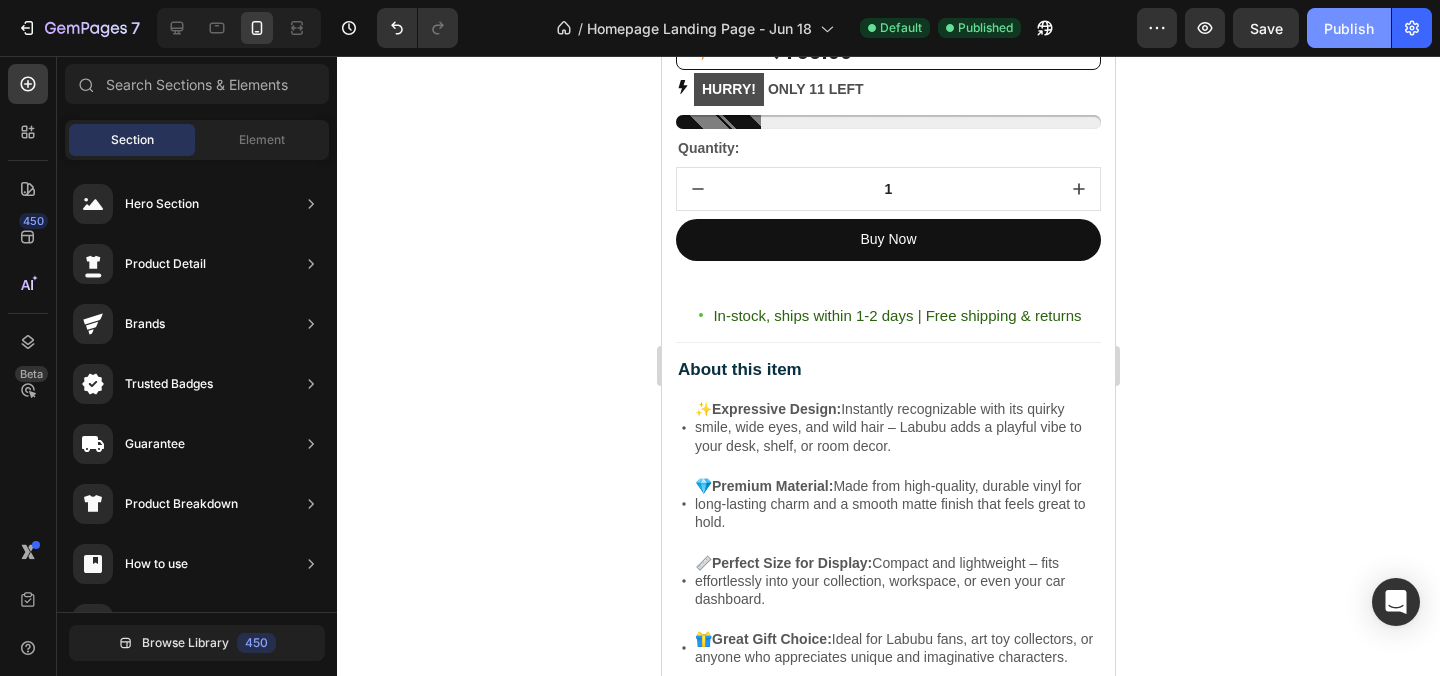 click on "Publish" at bounding box center [1349, 28] 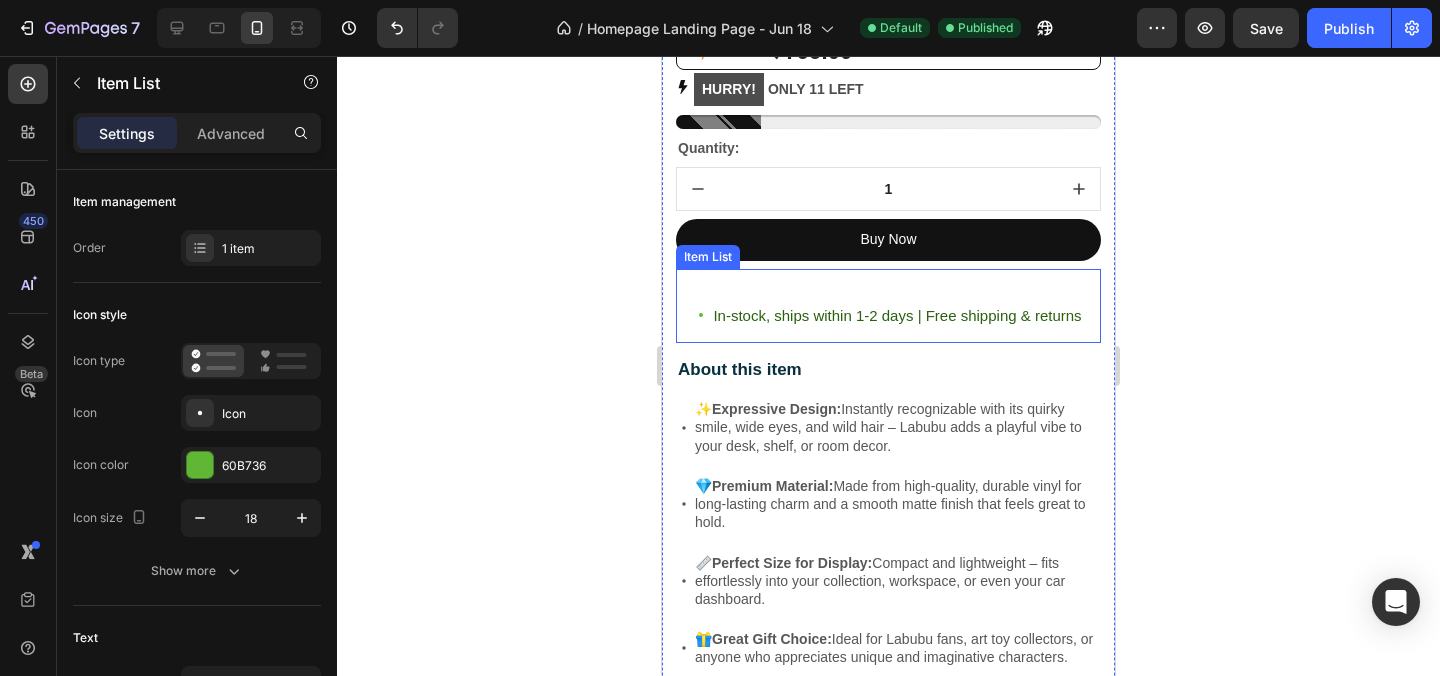 click on "In-stock, ships within 1-2 days | Free shipping & returns" at bounding box center (897, 316) 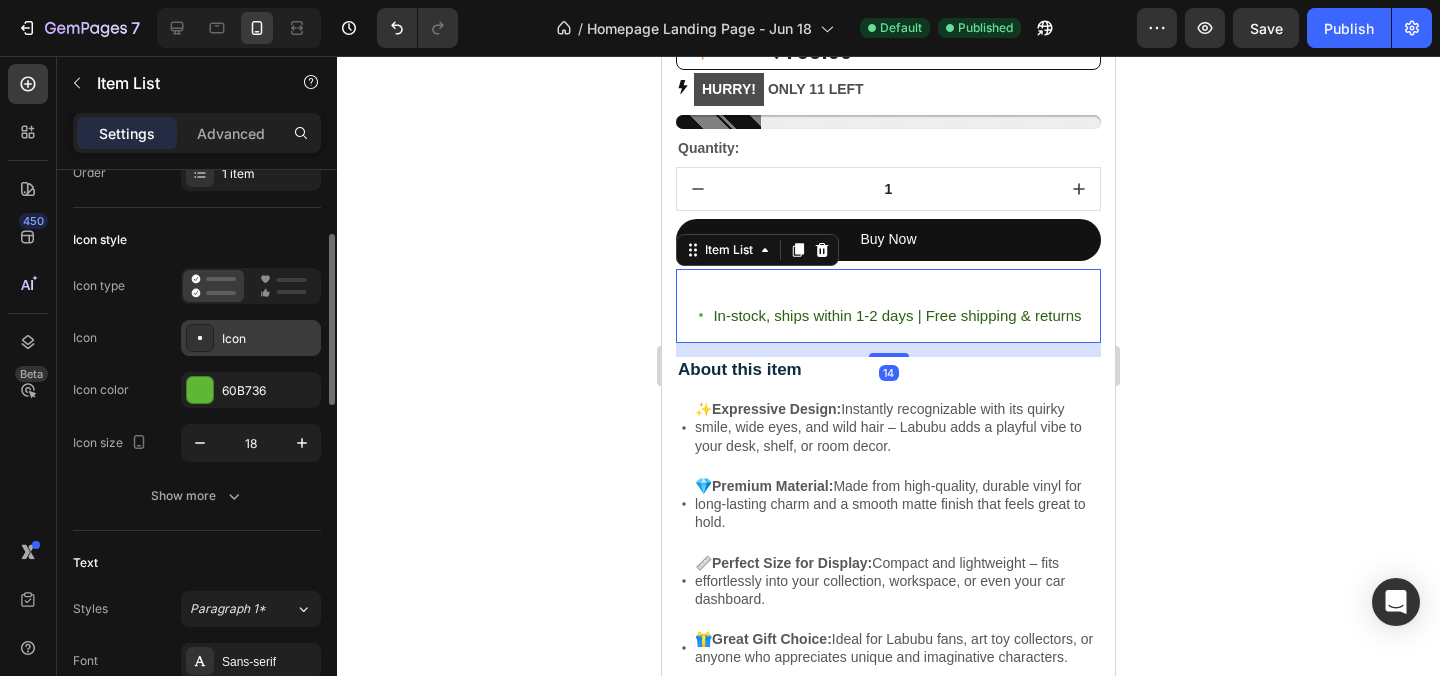 scroll, scrollTop: 107, scrollLeft: 0, axis: vertical 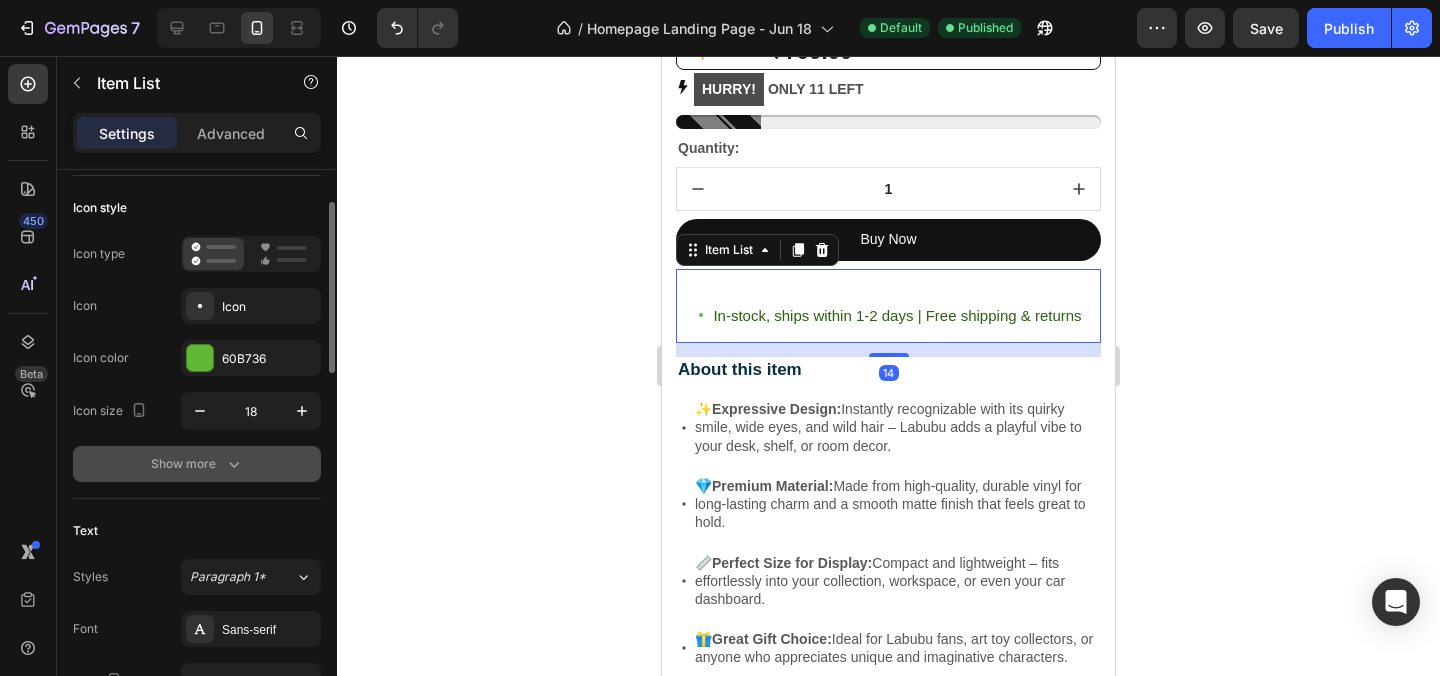 click on "Show more" at bounding box center [197, 464] 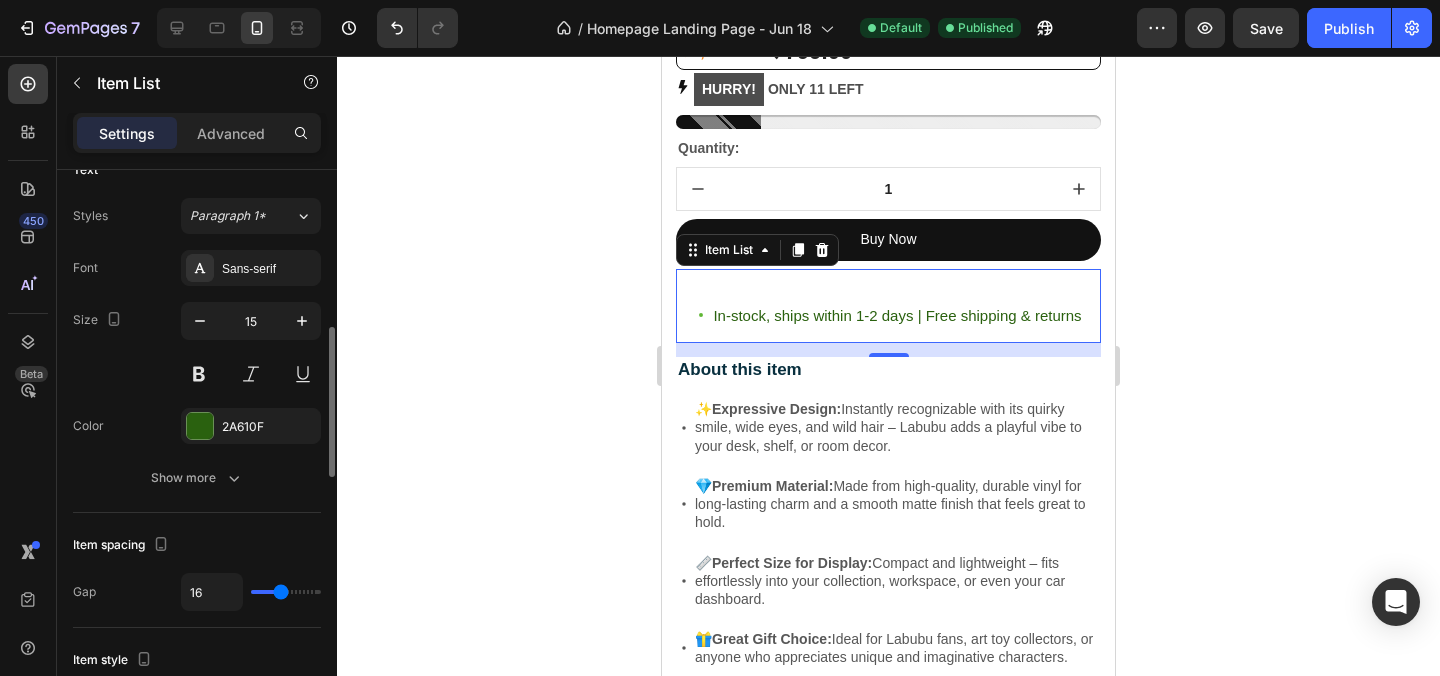 scroll, scrollTop: 697, scrollLeft: 0, axis: vertical 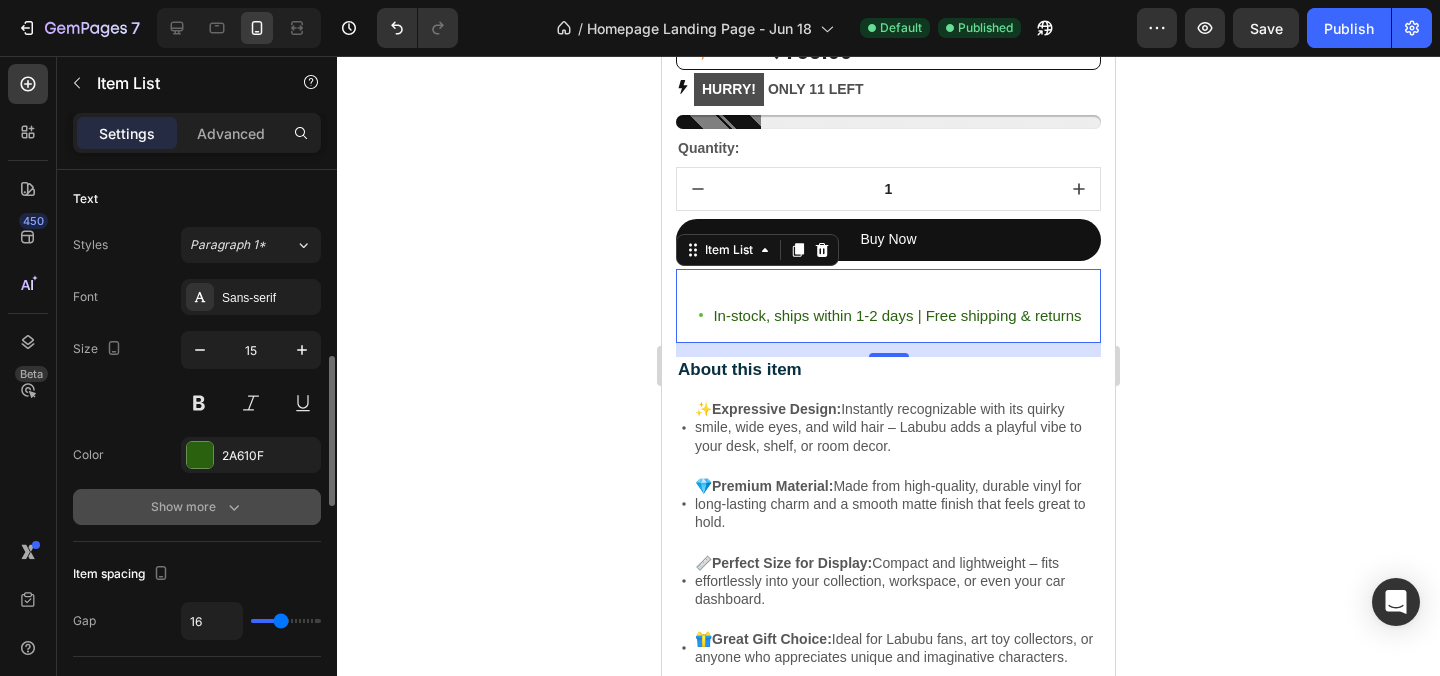 click on "Show more" at bounding box center [197, 507] 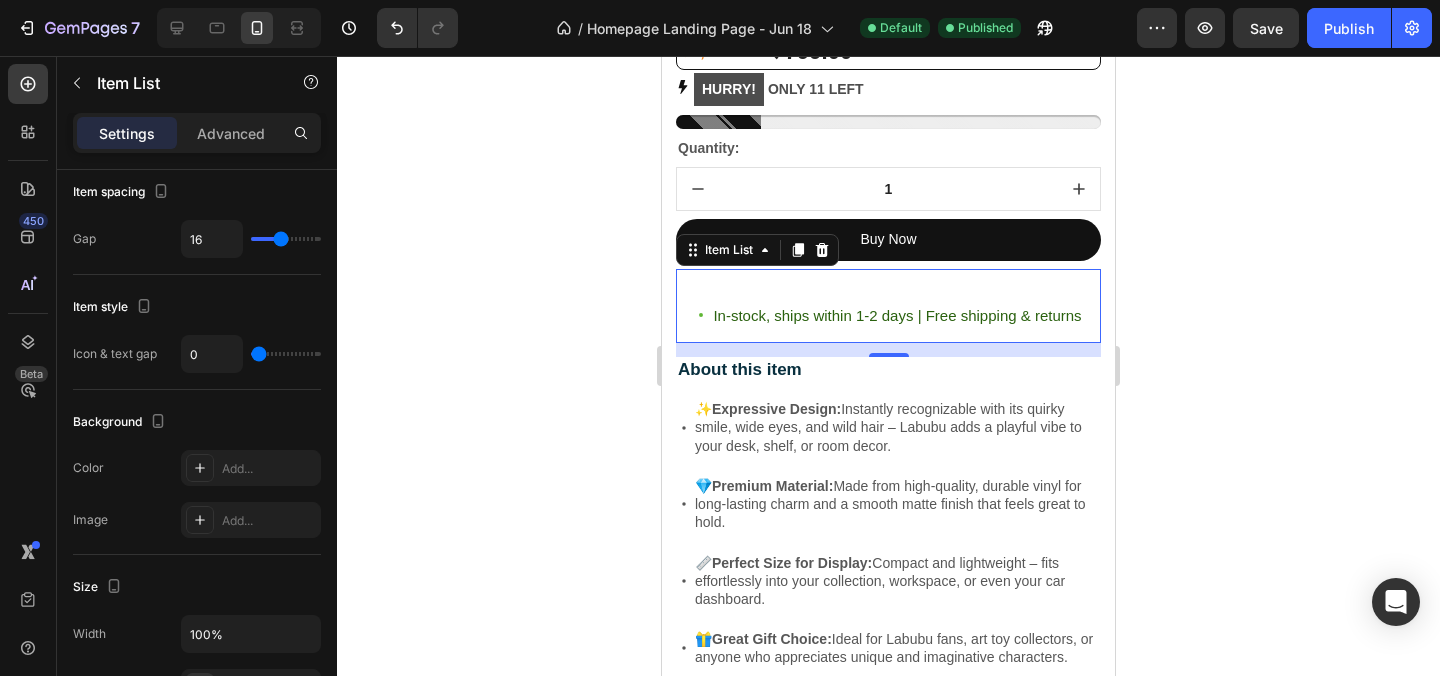 scroll, scrollTop: 1754, scrollLeft: 0, axis: vertical 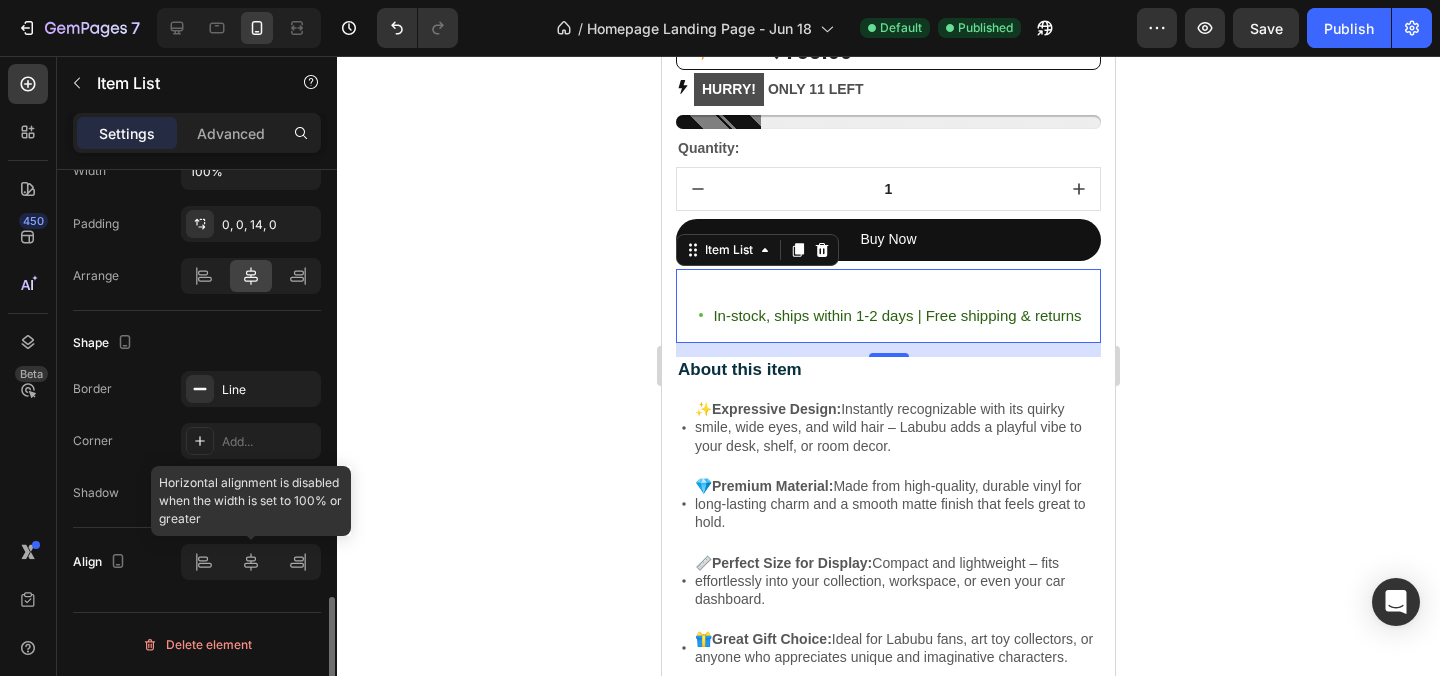 click 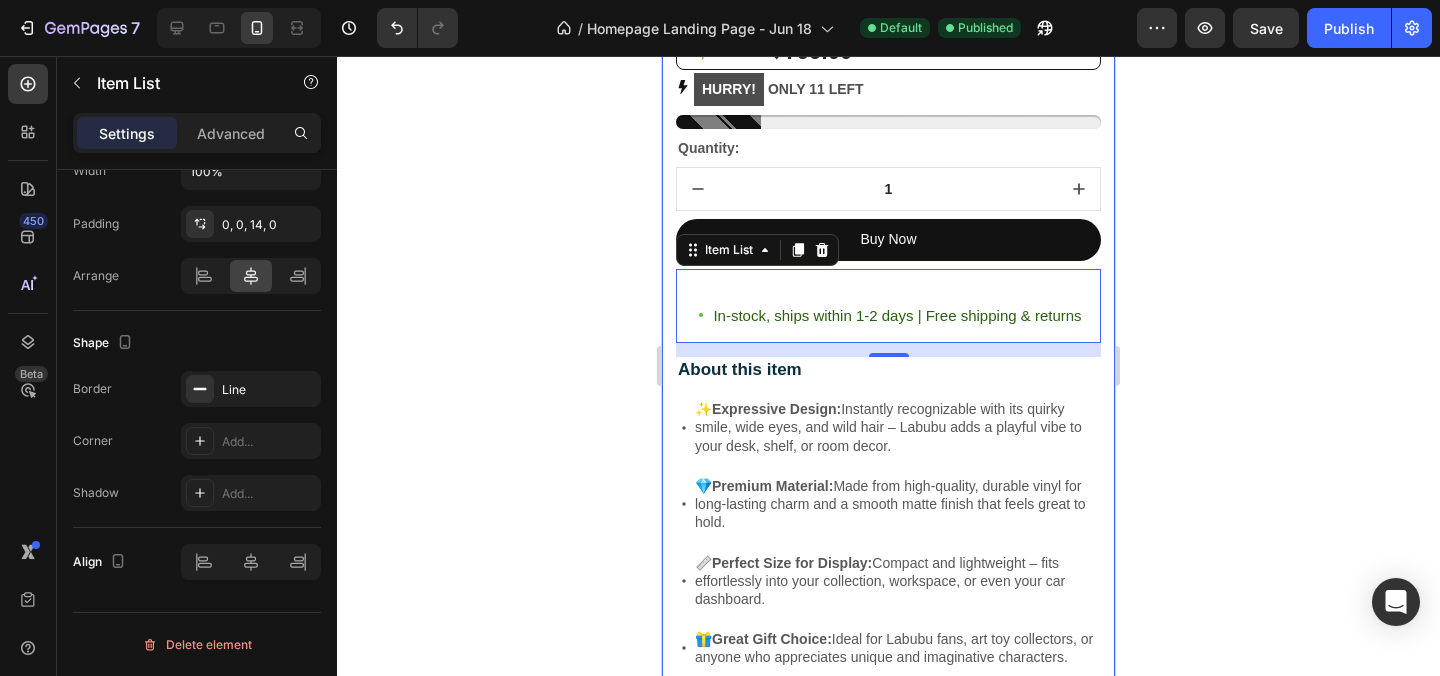 click on "Icon Icon Icon Icon Icon Icon List 500+ Verified Reviews! Text Block Row Labubu Random Design Action Figure Product Title ₹ 1,899.00 Product Price Product Price ₹ 799.00 Product Price Product Price Row
HURRY!  ONLY 11 LEFT Stock Counter Quantity: Text Block
1
Product Quantity Buy Now Dynamic Checkout
In-stock, ships within 1-2 days | Free shipping & returns Item List   14 About this item Text Block
✨  Expressive Design:  Instantly recognizable with its quirky smile, wide eyes, and wild hair – Labubu adds a playful vibe to your desk, shelf, or room decor.
💎  Premium Material:  Made from high-quality, durable vinyl for long-lasting charm and a smooth matte finish that feels great to hold.
📏  Perfect Size for Display:  Compact and lightweight – fits effortlessly into your collection, workspace, or even your car dashboard.
🎁  Great Gift Choice:
📦  Image" at bounding box center [888, 649] 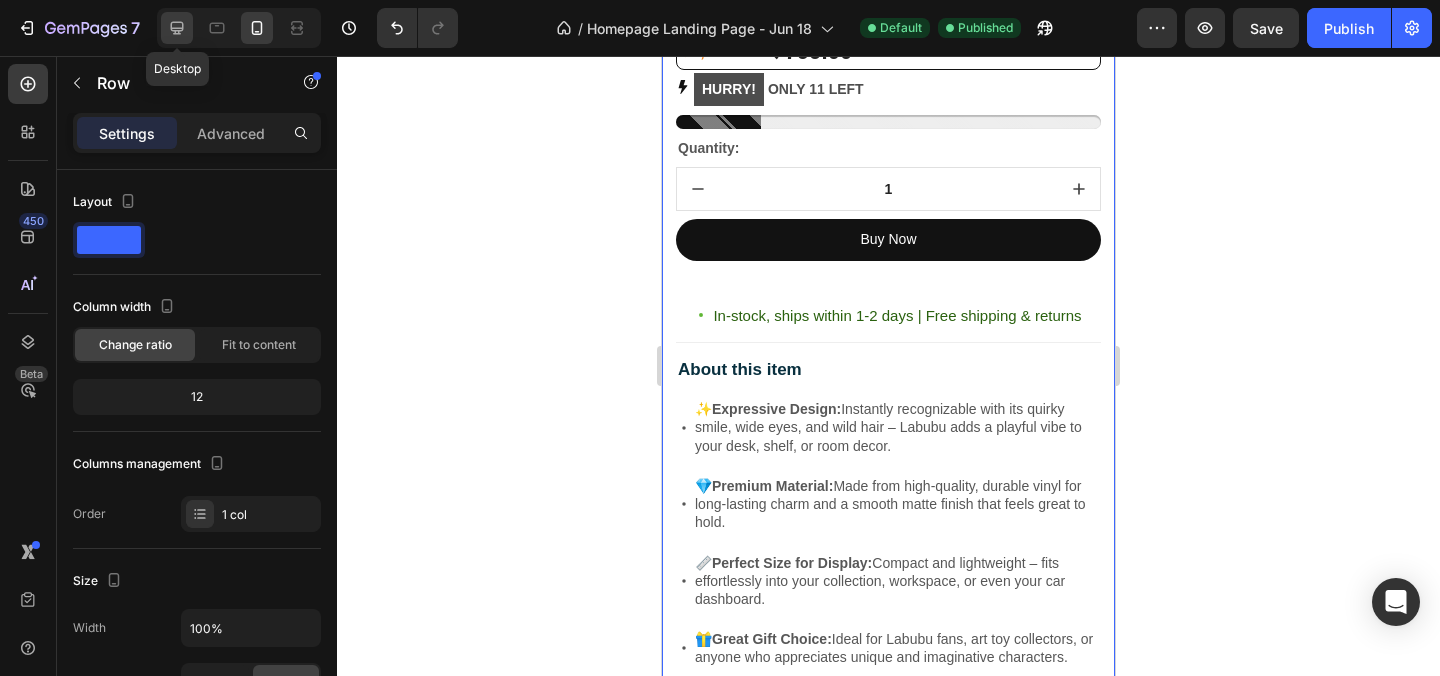 click 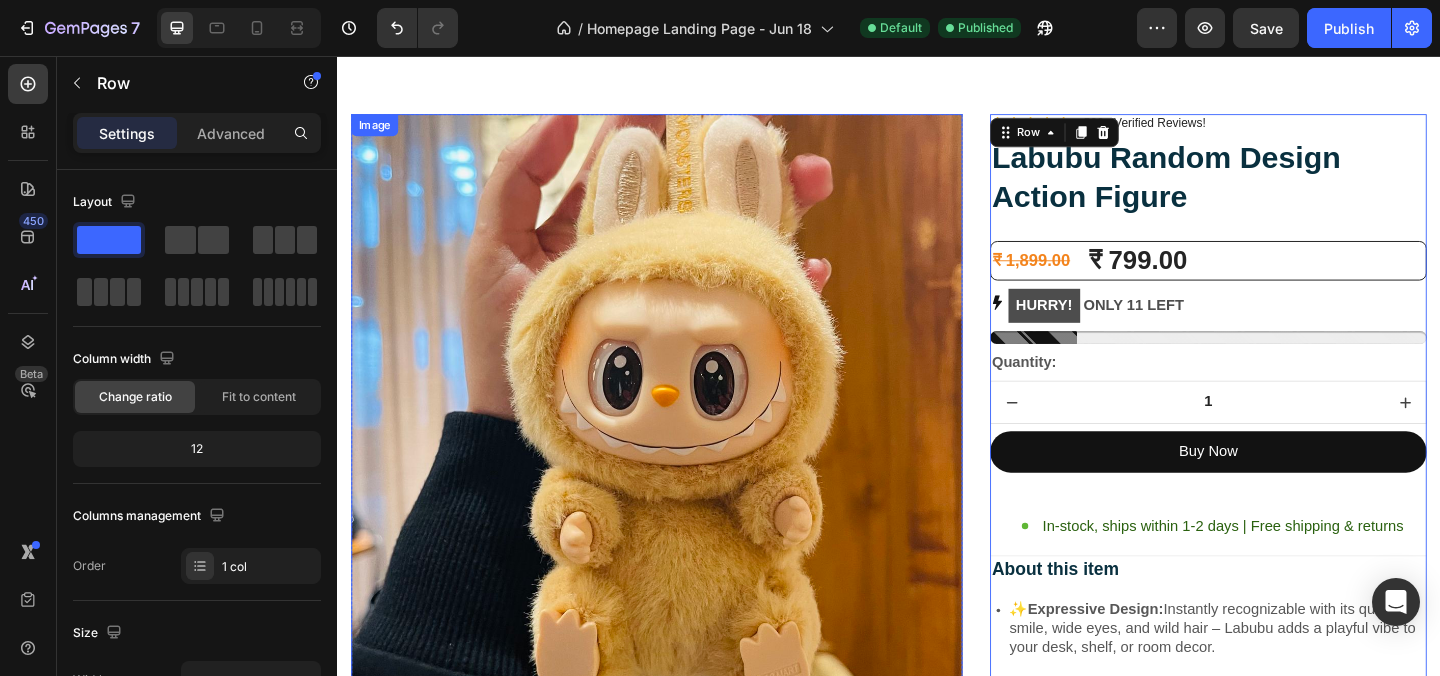 scroll, scrollTop: 2879, scrollLeft: 0, axis: vertical 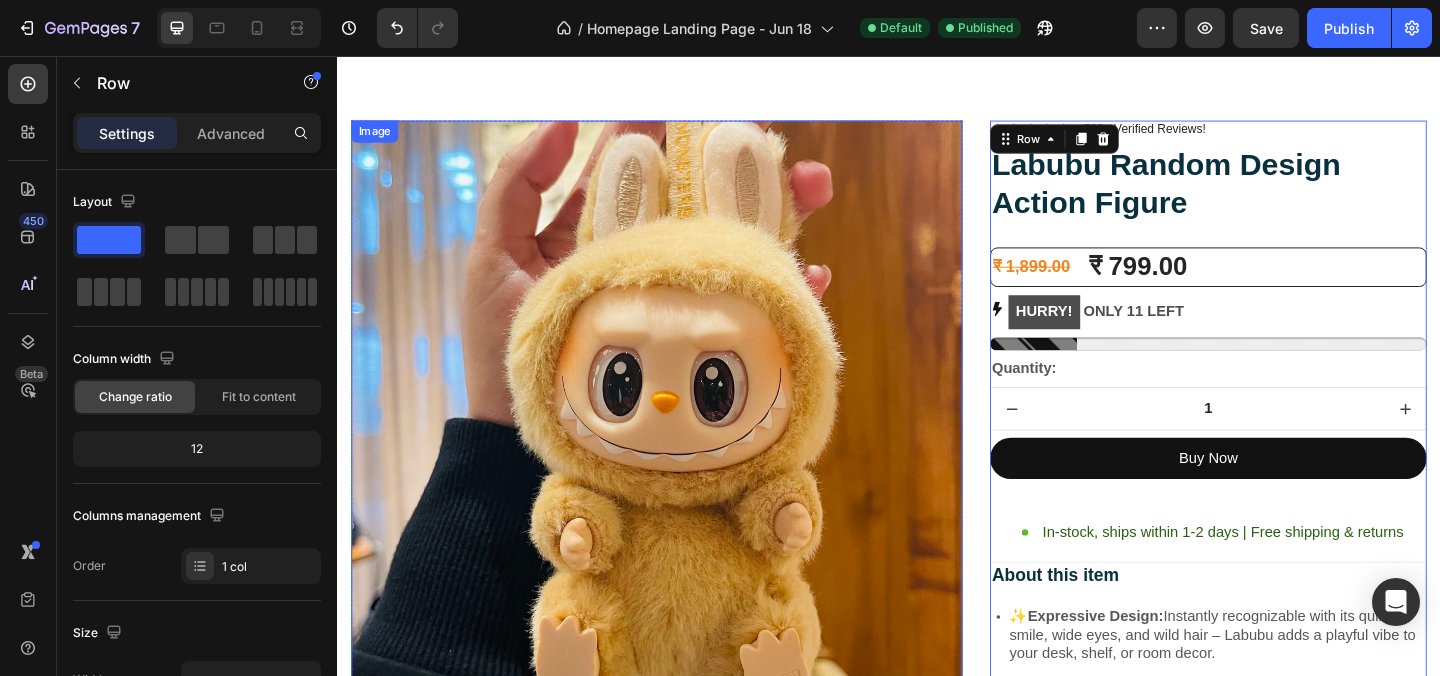 click at bounding box center (684, 458) 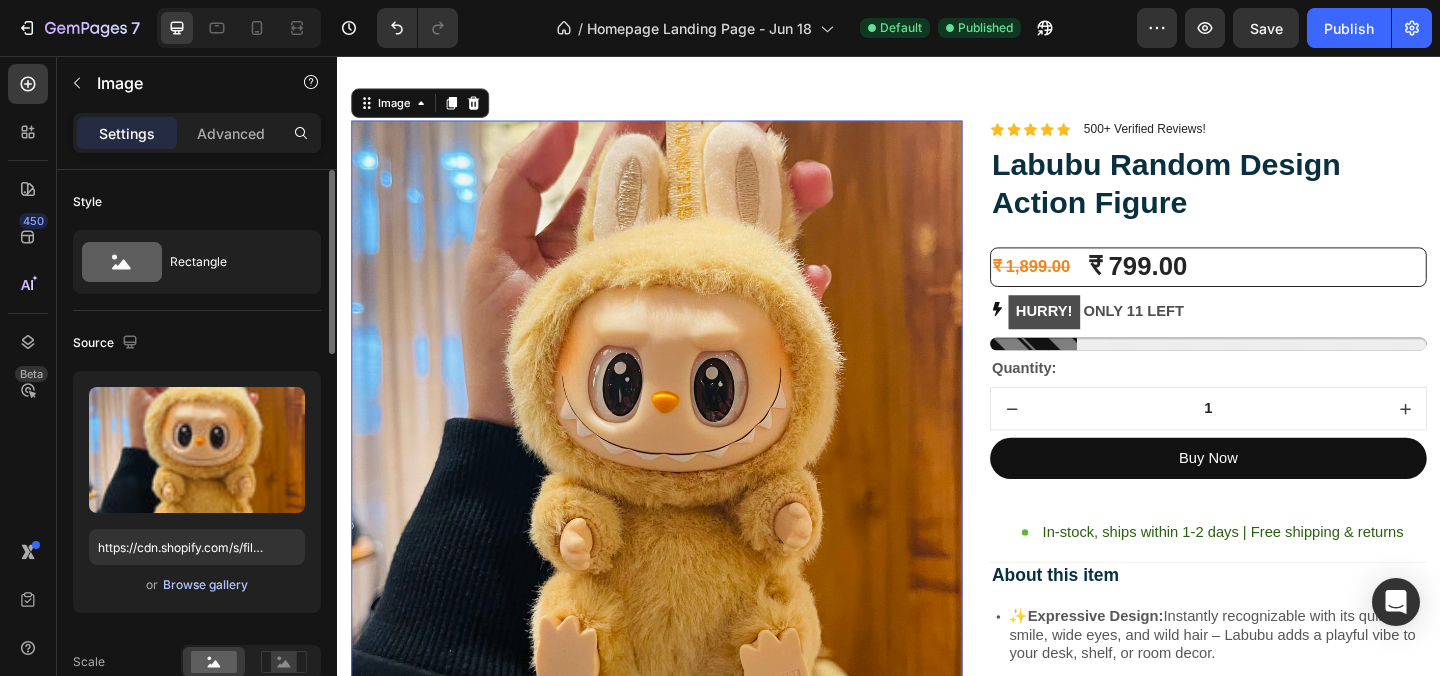 click on "Browse gallery" at bounding box center [205, 585] 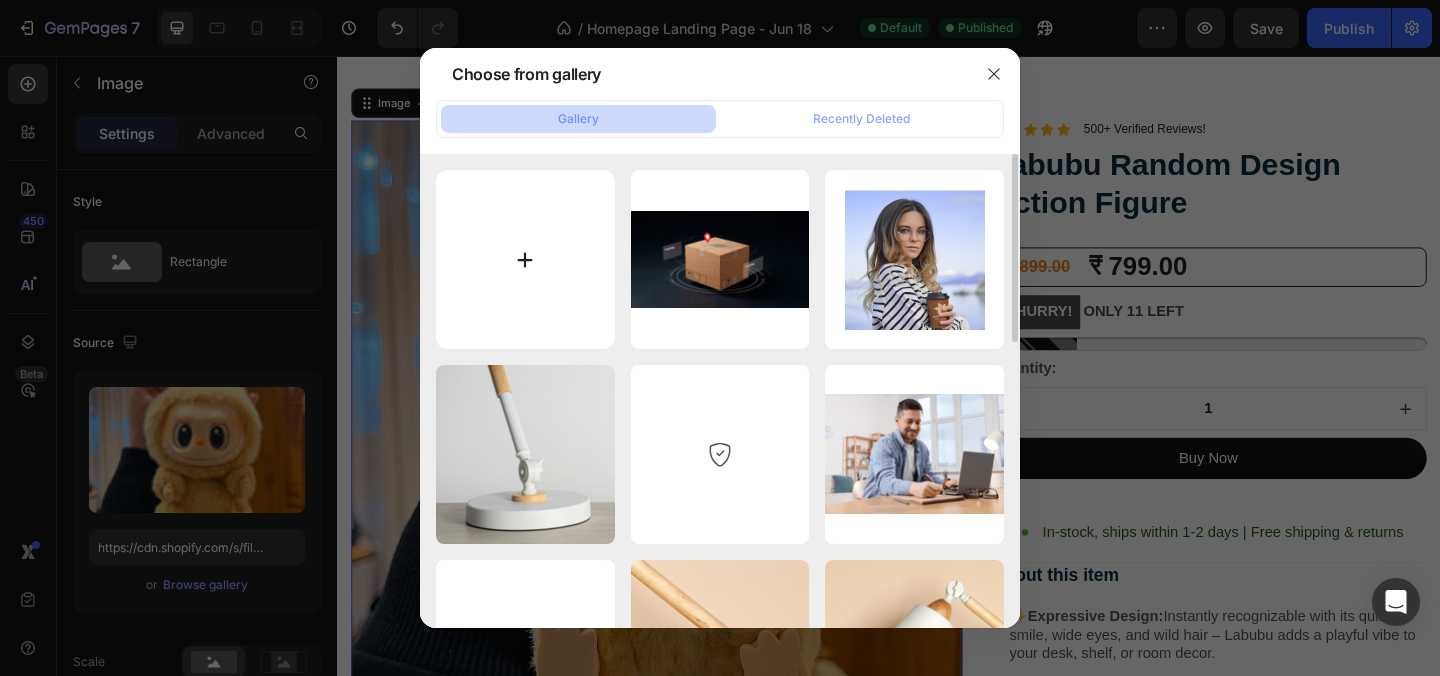 click at bounding box center [525, 259] 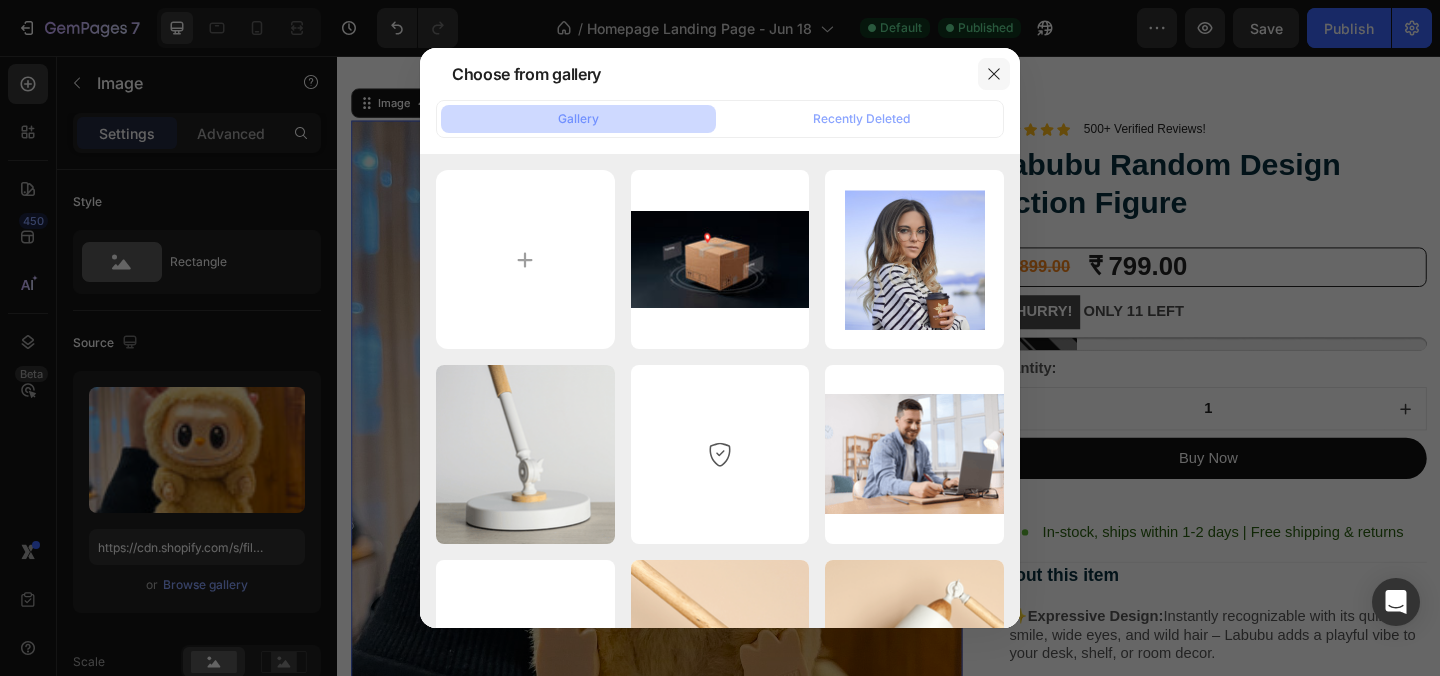 click 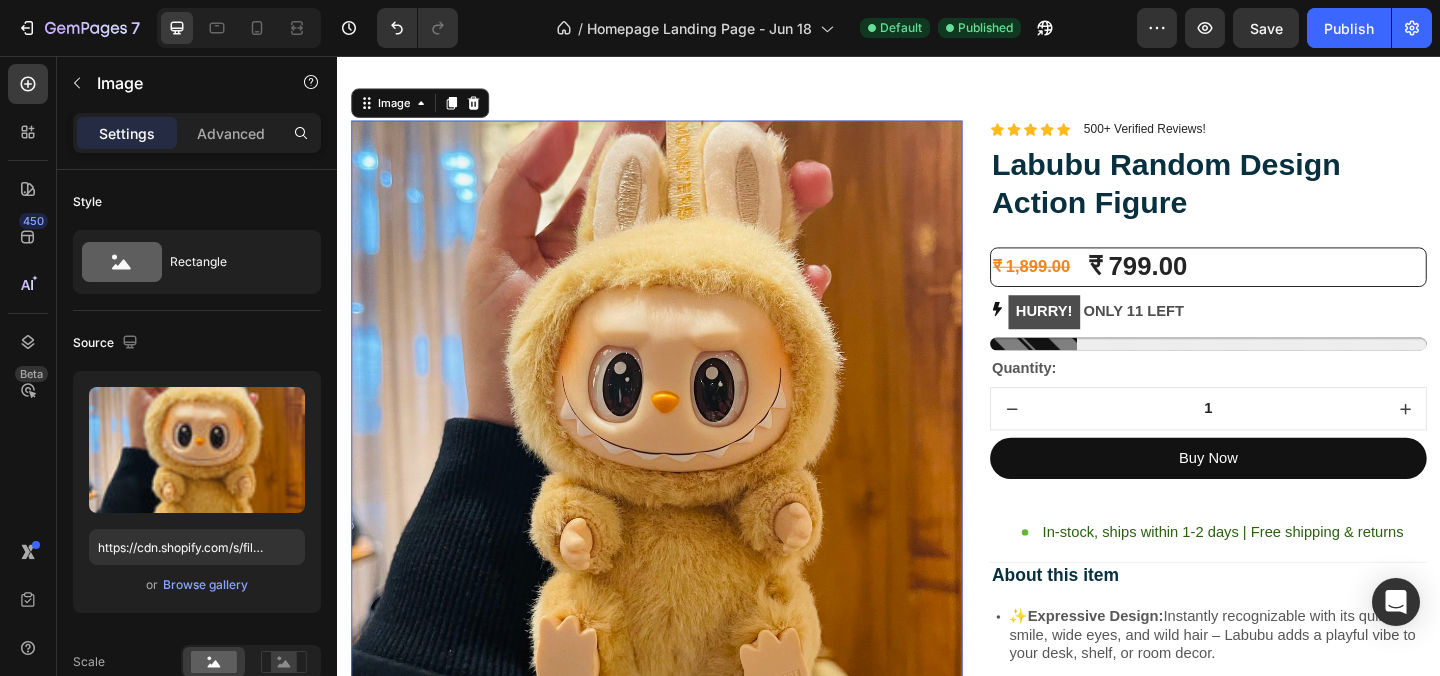 click at bounding box center (684, 458) 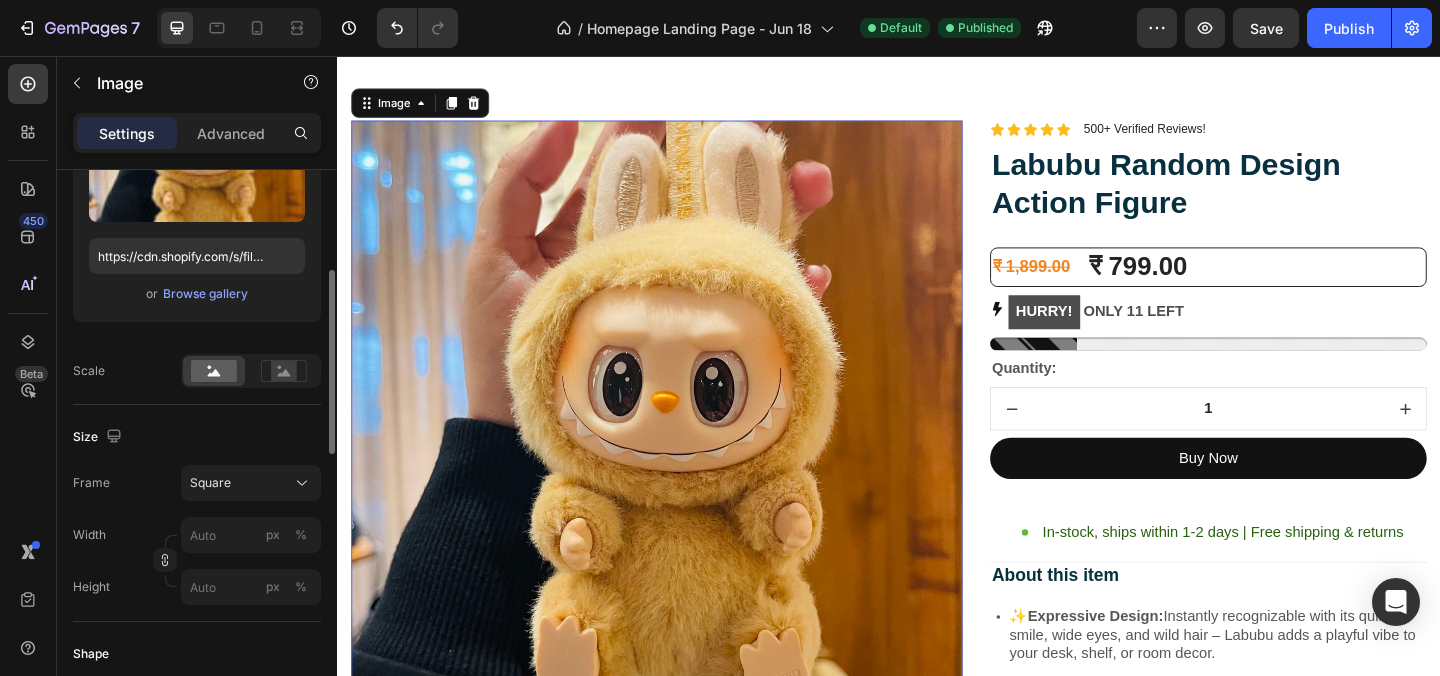scroll, scrollTop: 310, scrollLeft: 0, axis: vertical 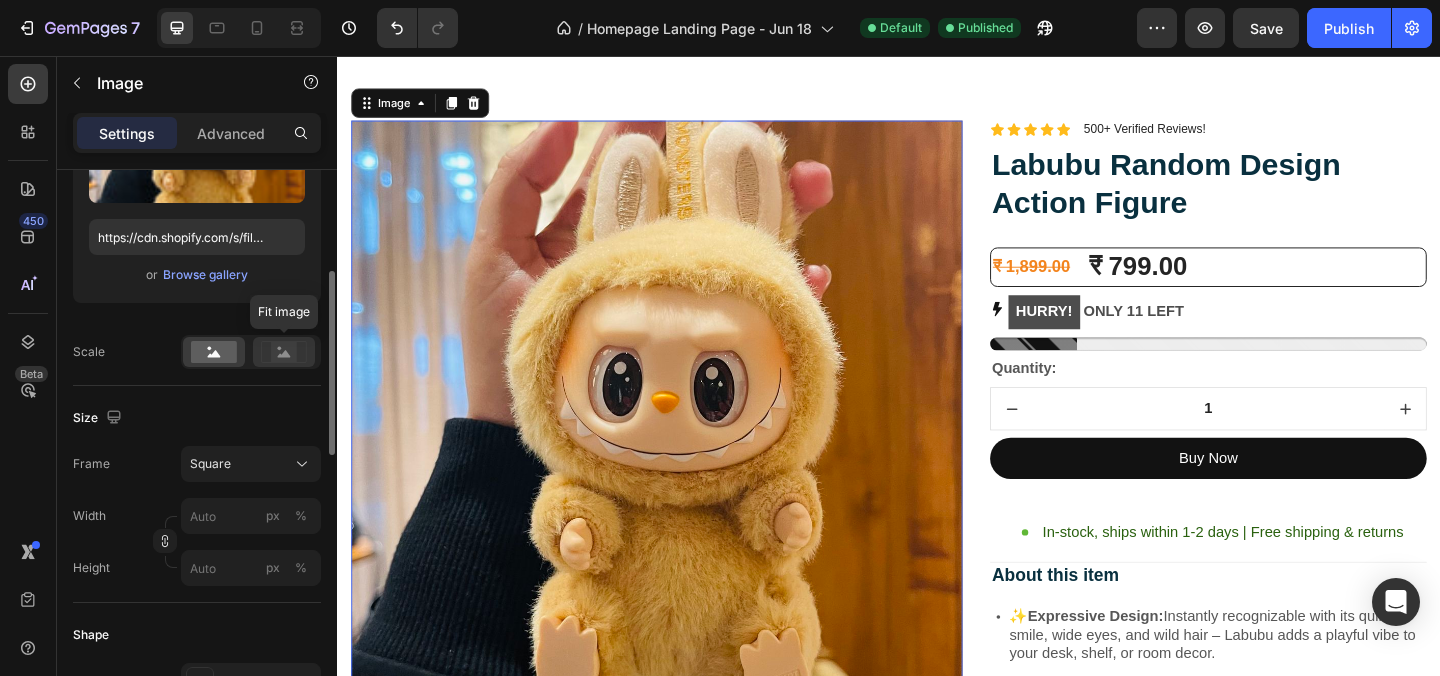 click 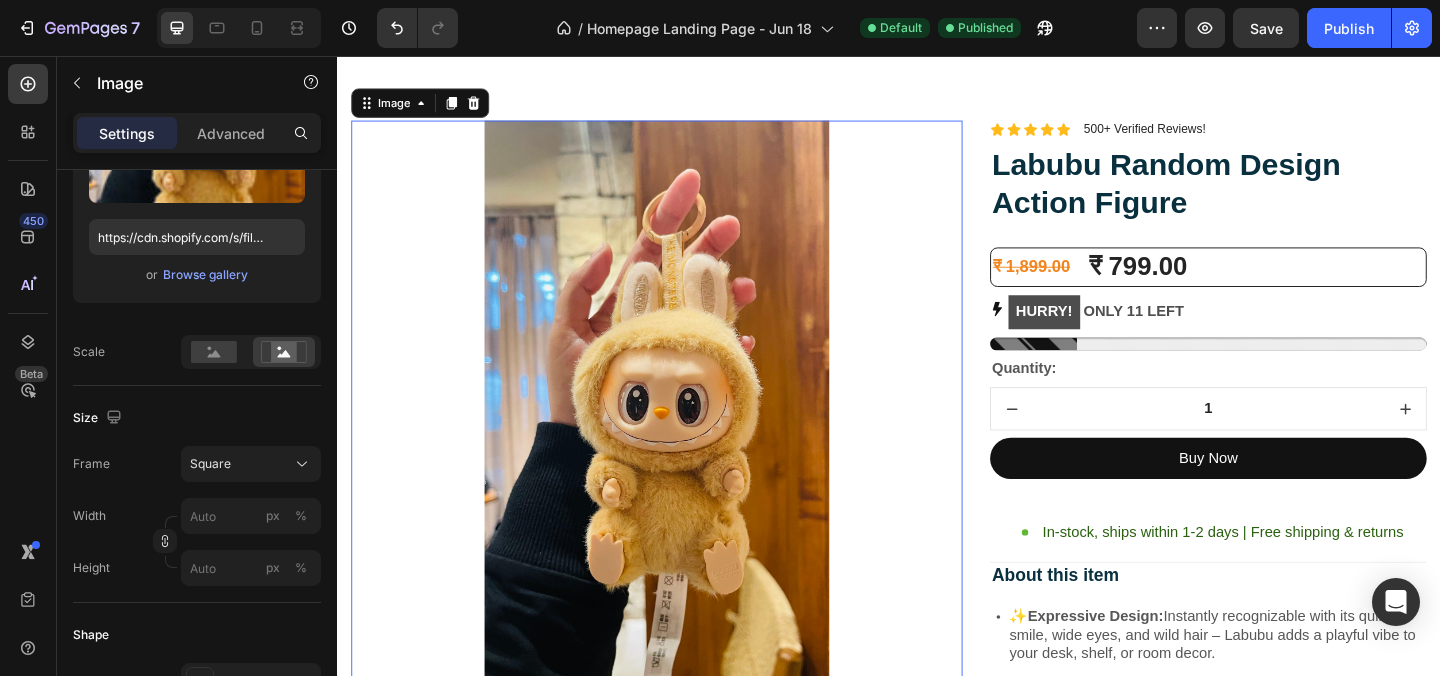 click at bounding box center (684, 458) 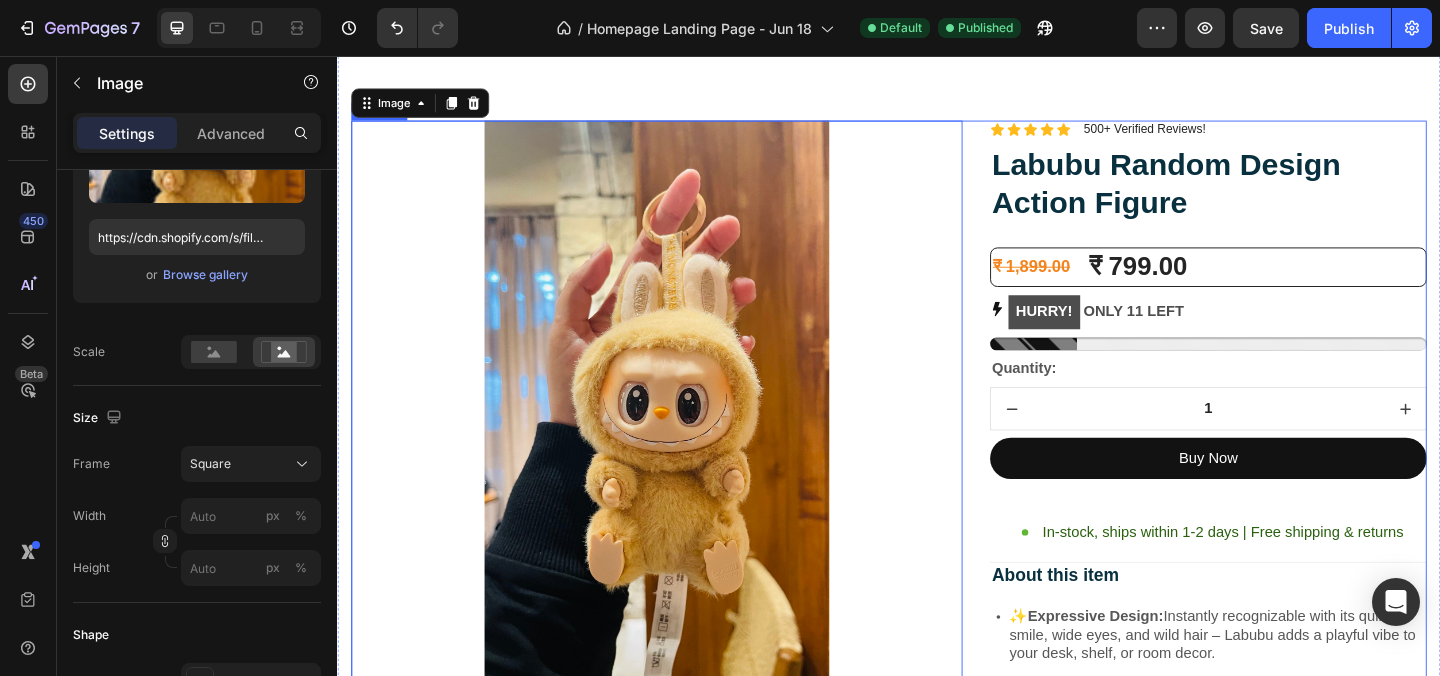 click on "Image   24 Lorem ipsum dolor sit amet, consectetur adipiscing elit Text Block Image Adorable Expression Text Block Row Quirky smile, wild hair, and playful eyes that steal the spotlight instantly. Text Block Row Image High-Quality Build Text Block Row Made from premium vinyl material with soft texture and durable finish. Text Block Row Row Image Perfect Display Size Text Block Row Lightweight and compact – ideal for your desk, shelf, or even your car! Text Block Row Image Collector's Edition Text Block Row Comes in special packaging – ideal for gifting or preserving value. Text Block Row Row Image Image Row Image Image Row Row
Product Images Icon Icon Icon Icon Icon Icon List 500+ Verified Reviews! Text Block Row Labubu Random Design Action Figure Product Title ₹ 1,899.00 Product Price Product Price ₹ 799.00 Product Price Product Price Row
HURRY!  ONLY 11 LEFT Stock Counter Quantity: Text Block
1
Product Quantity Buy Now Item List" at bounding box center [937, 966] 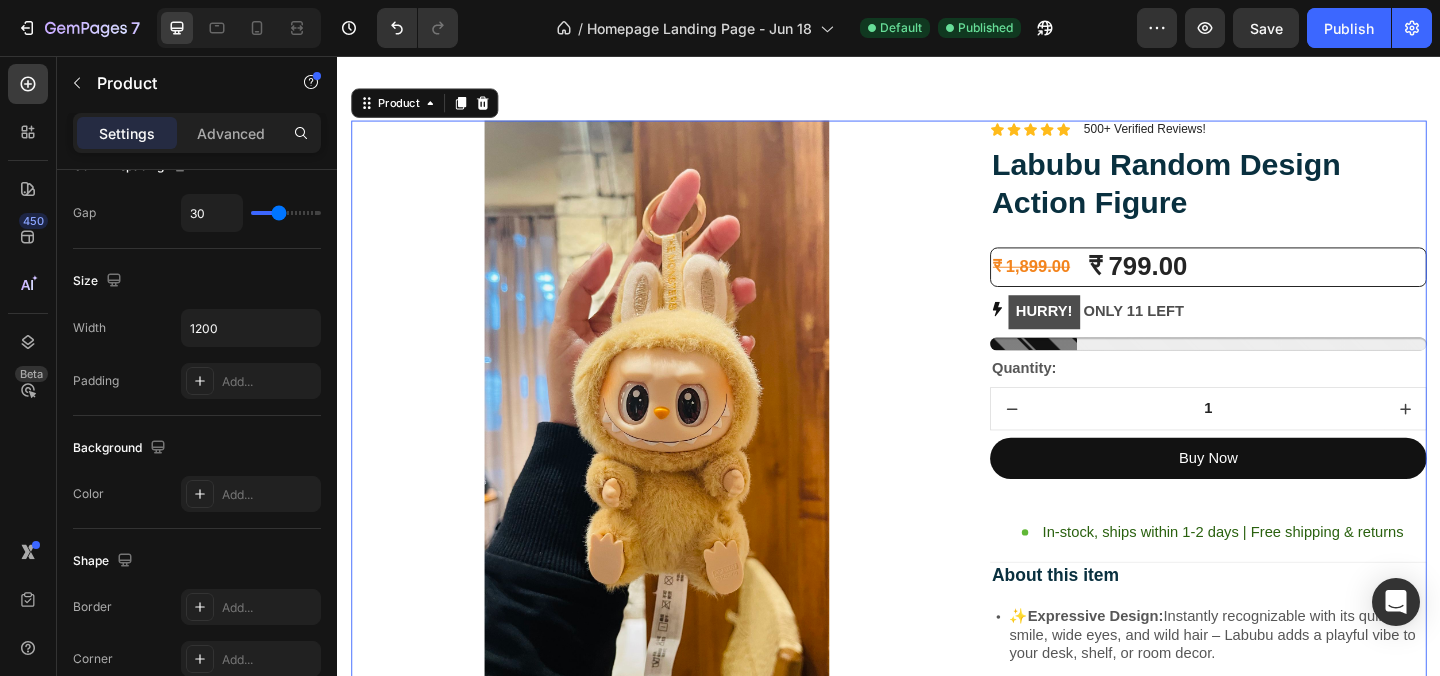 scroll, scrollTop: 0, scrollLeft: 0, axis: both 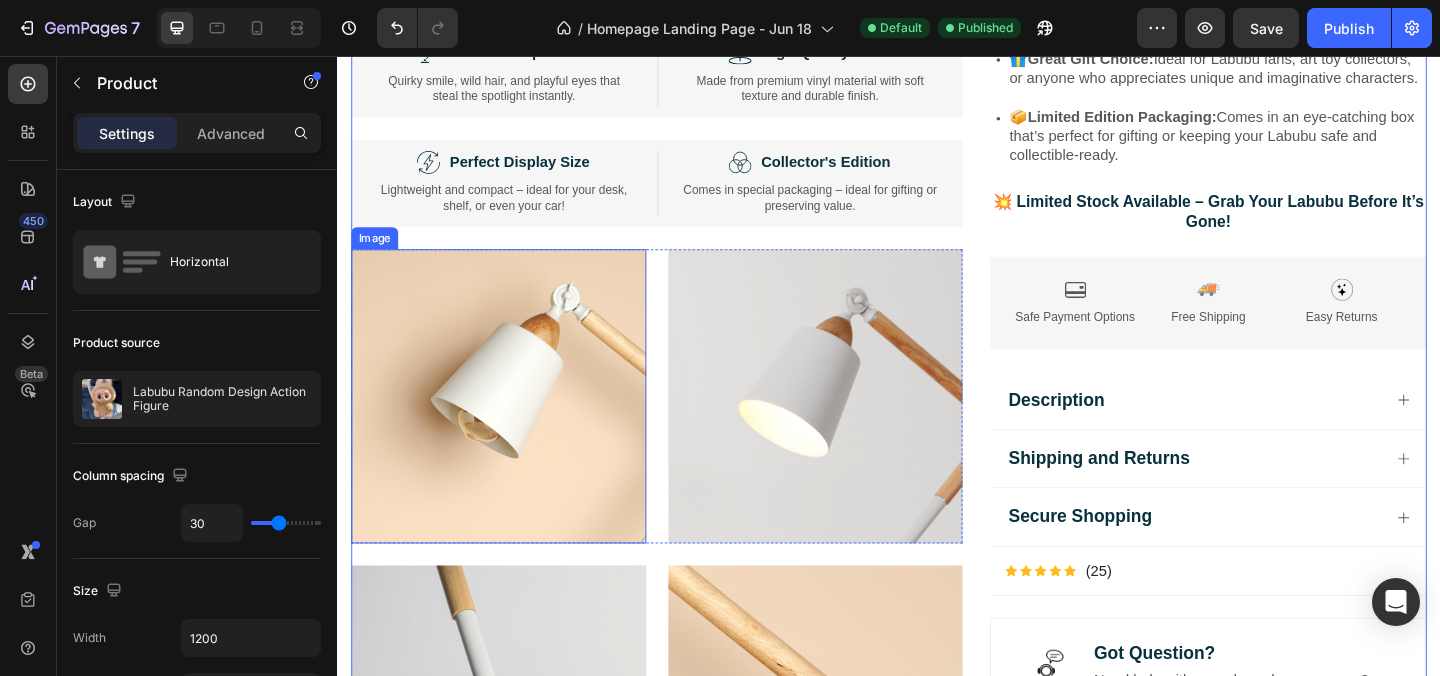 click at bounding box center [512, 426] 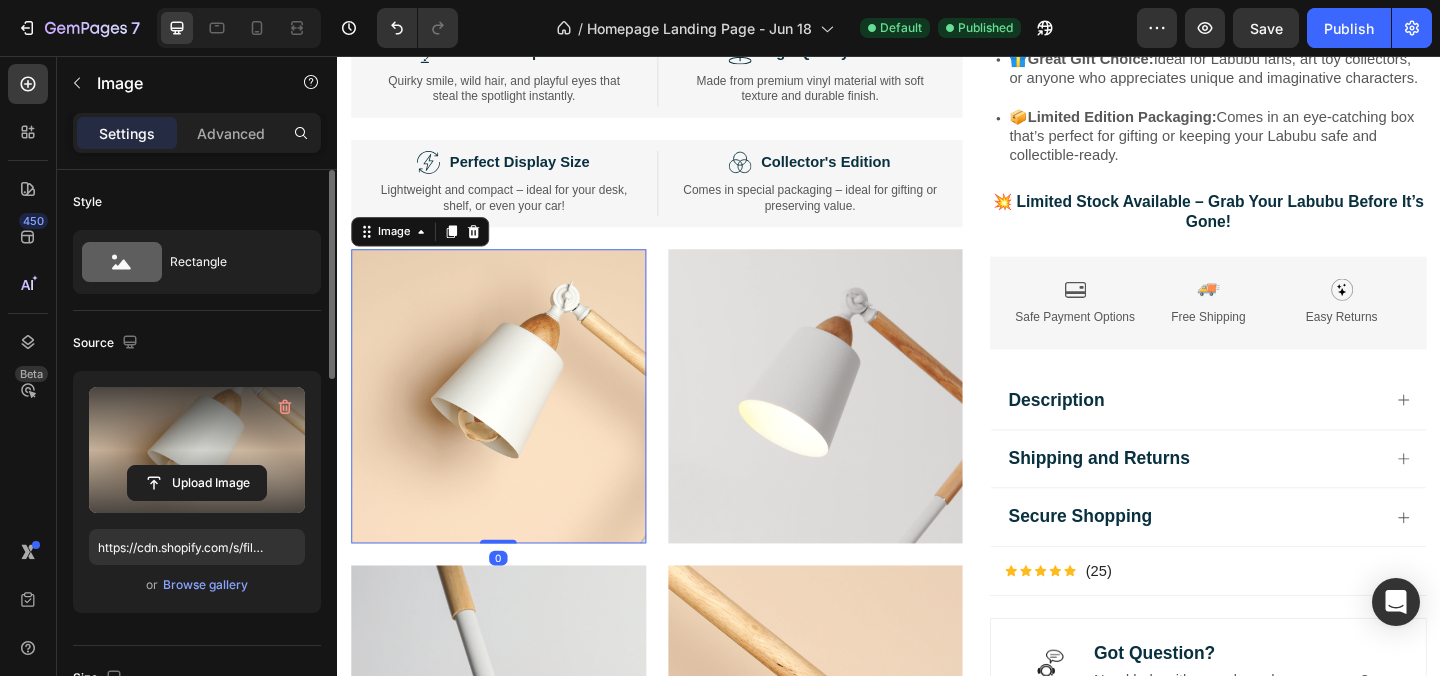 click at bounding box center (197, 450) 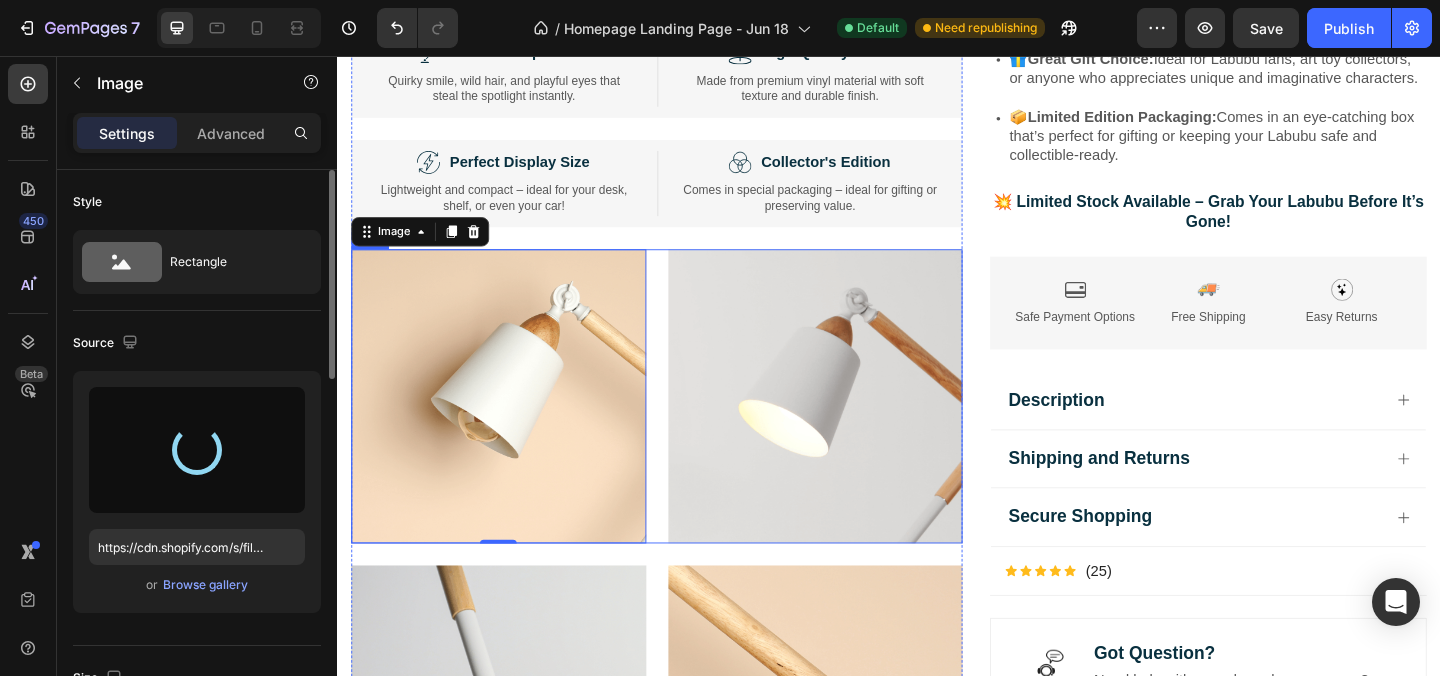 type on "https://cdn.shopify.com/s/files/1/0828/5156/1665/files/gempages_569170039245112352-96ac9459-c095-4d91-8186-8ff33dec38a8.jpg" 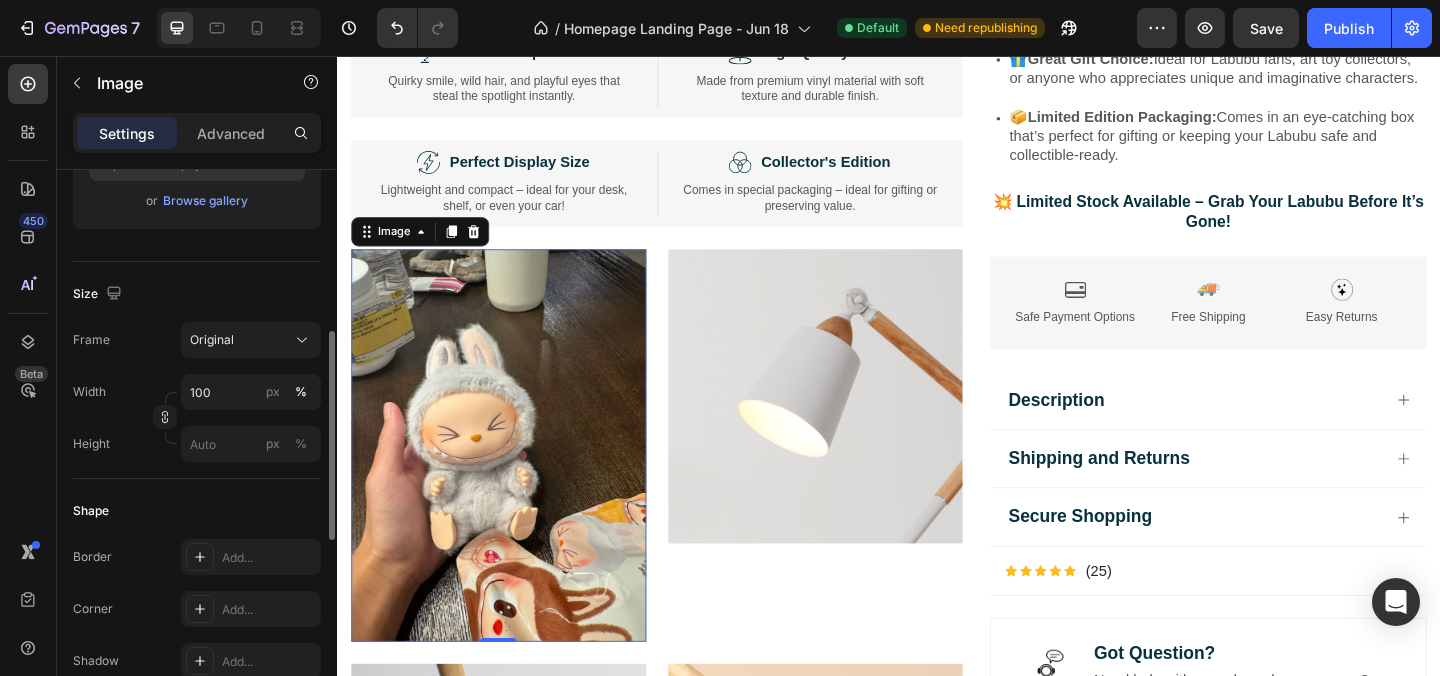 scroll, scrollTop: 420, scrollLeft: 0, axis: vertical 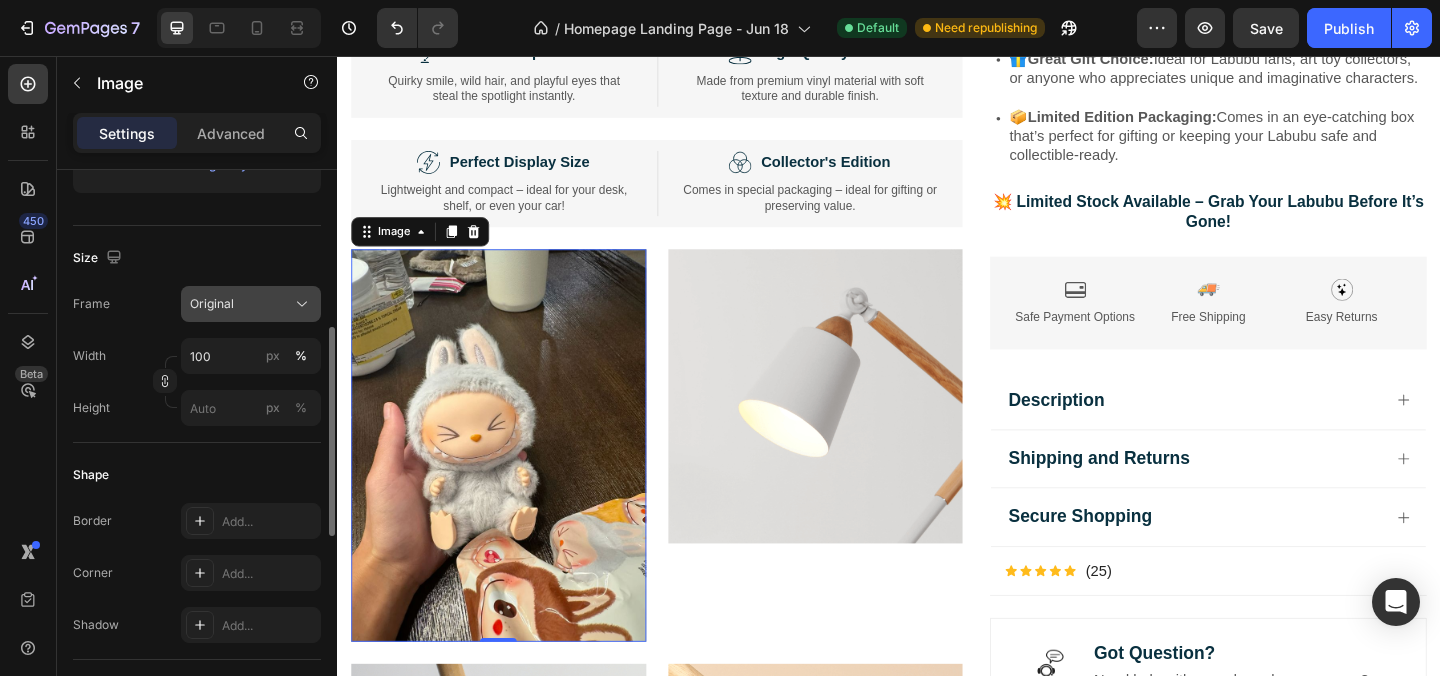 click on "Original" 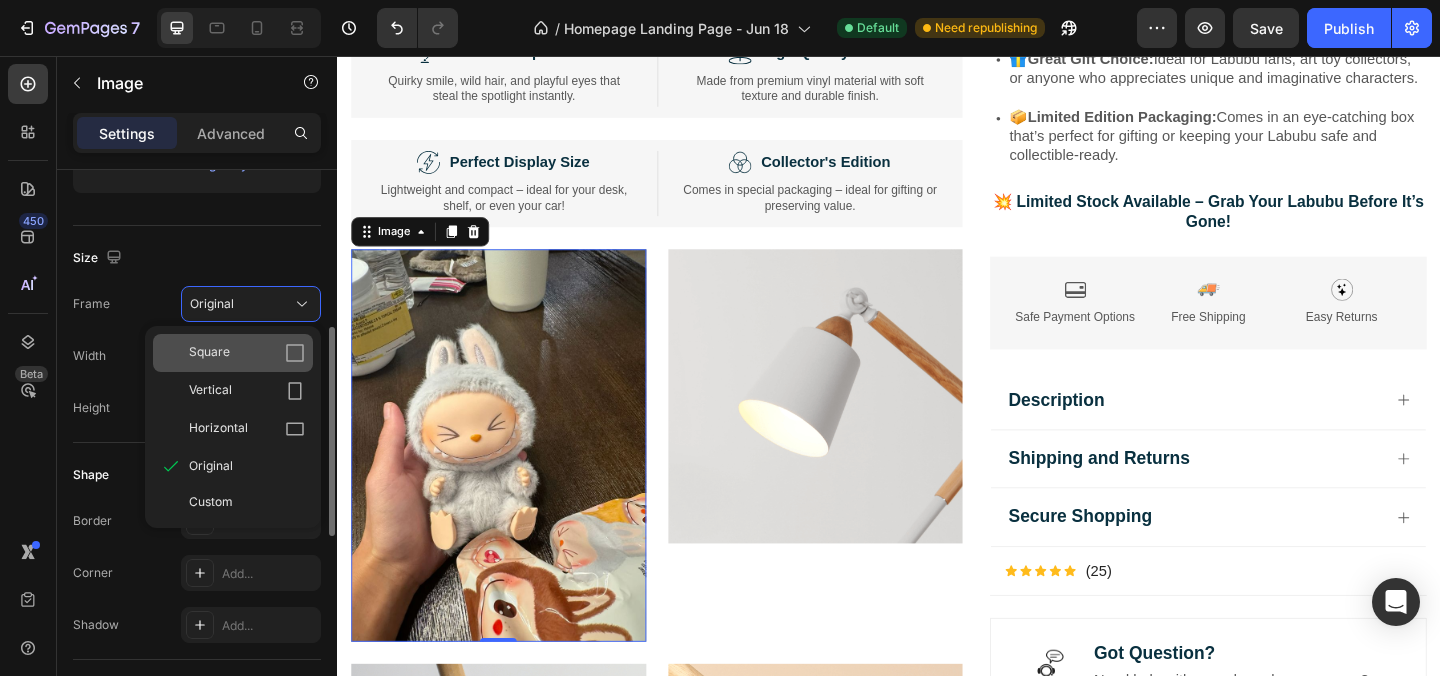 click on "Square" at bounding box center (247, 353) 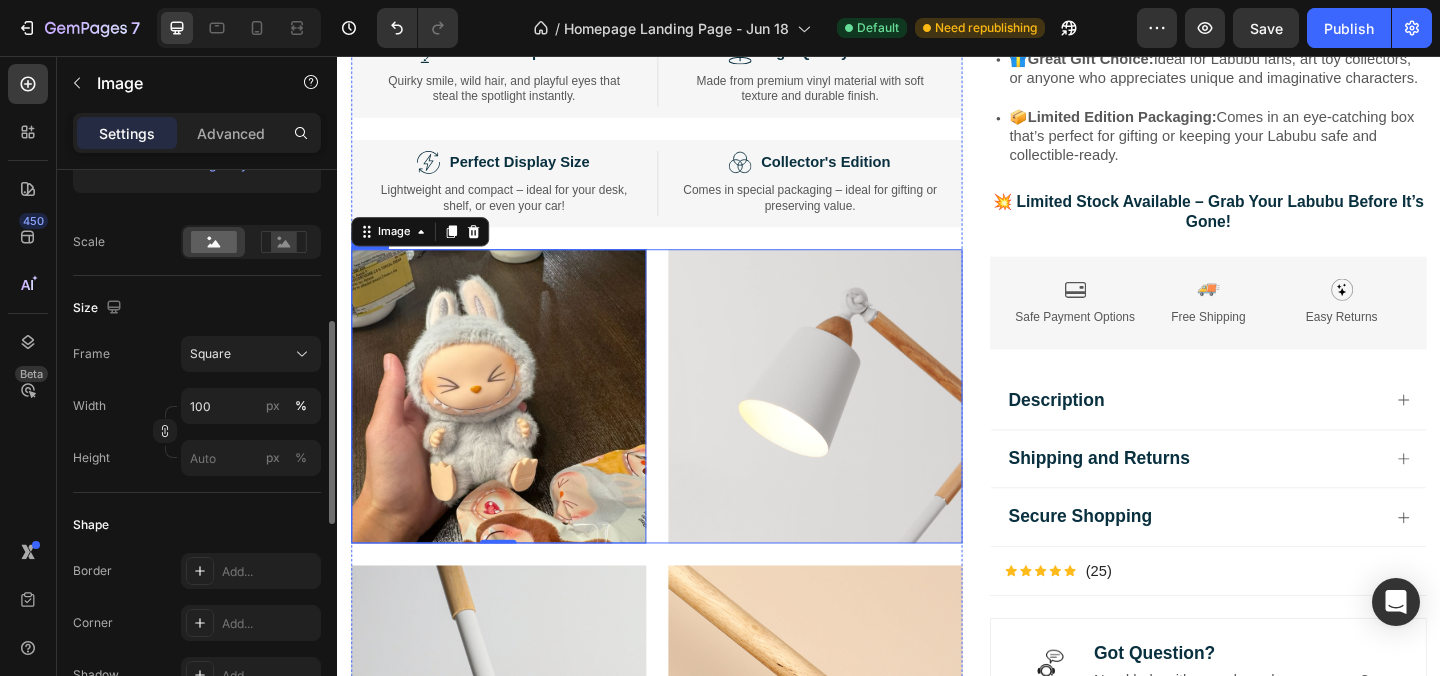 click on "Image   0 Image Row" at bounding box center [684, 426] 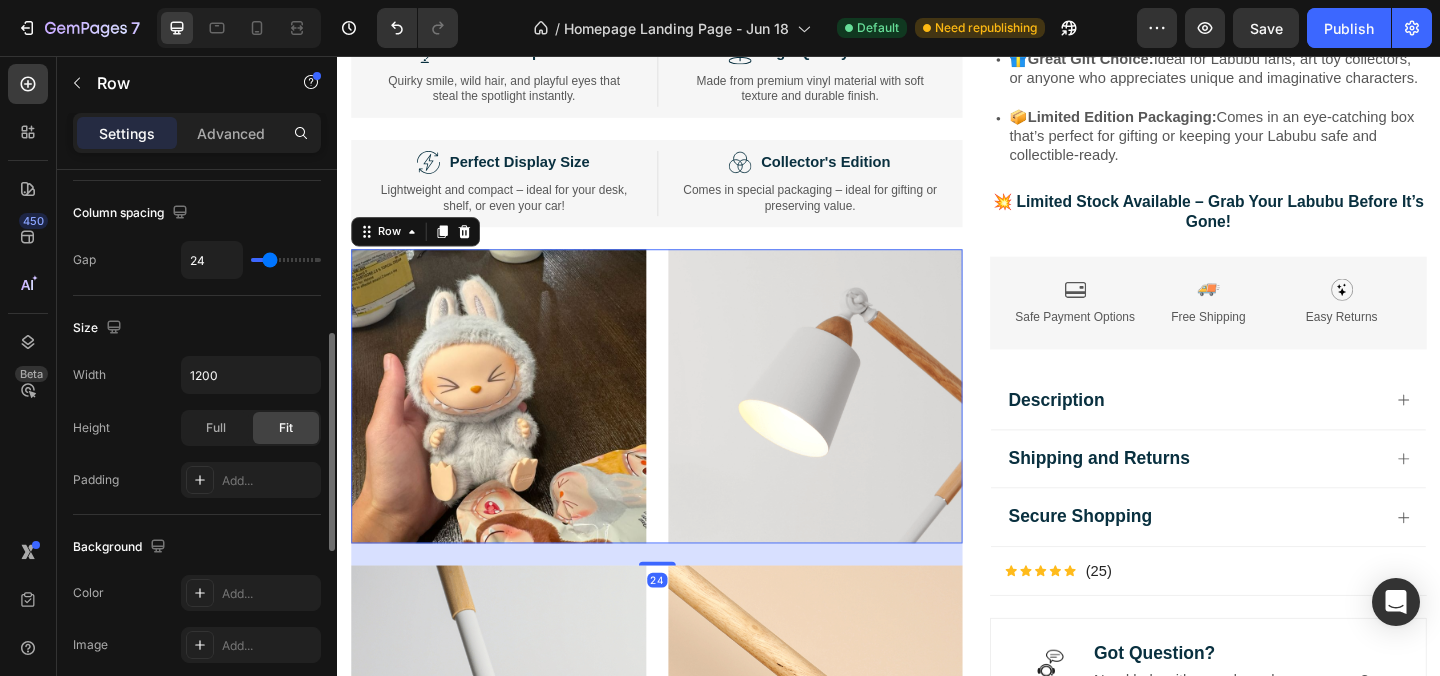 scroll, scrollTop: 0, scrollLeft: 0, axis: both 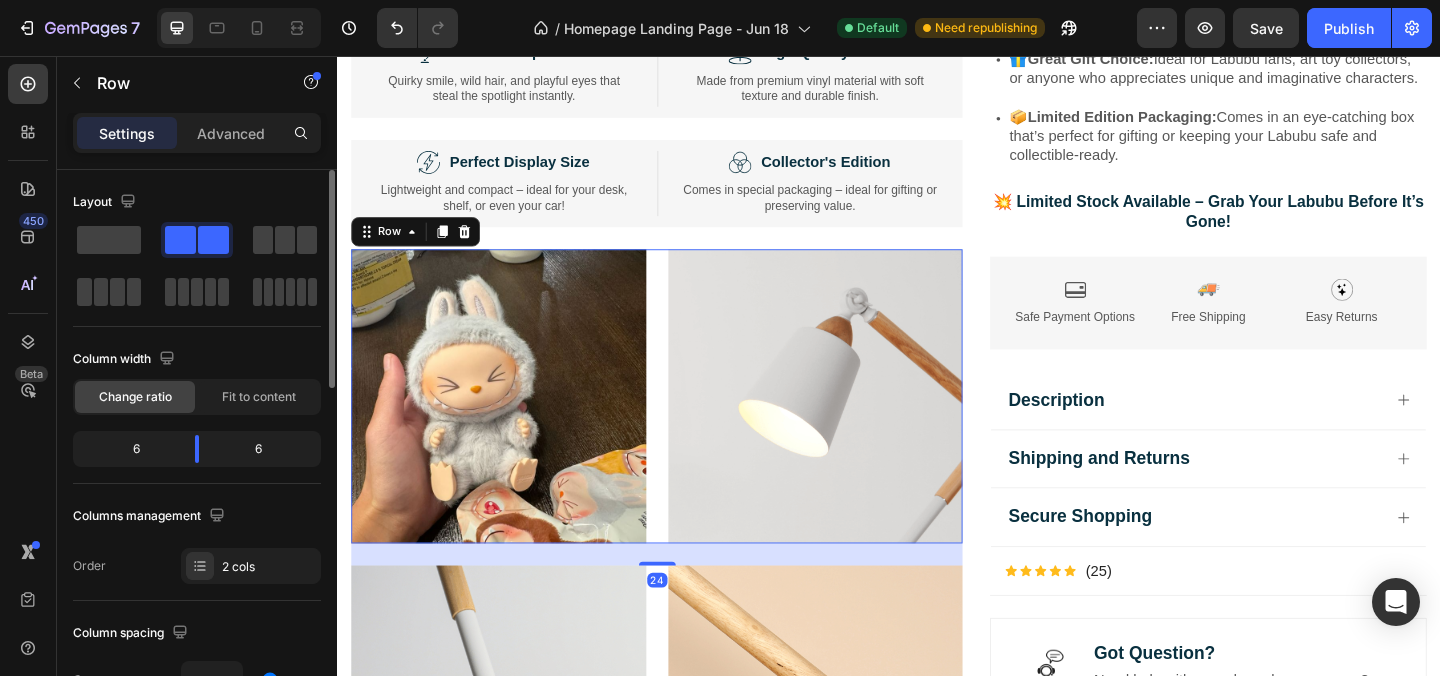 click at bounding box center (857, 426) 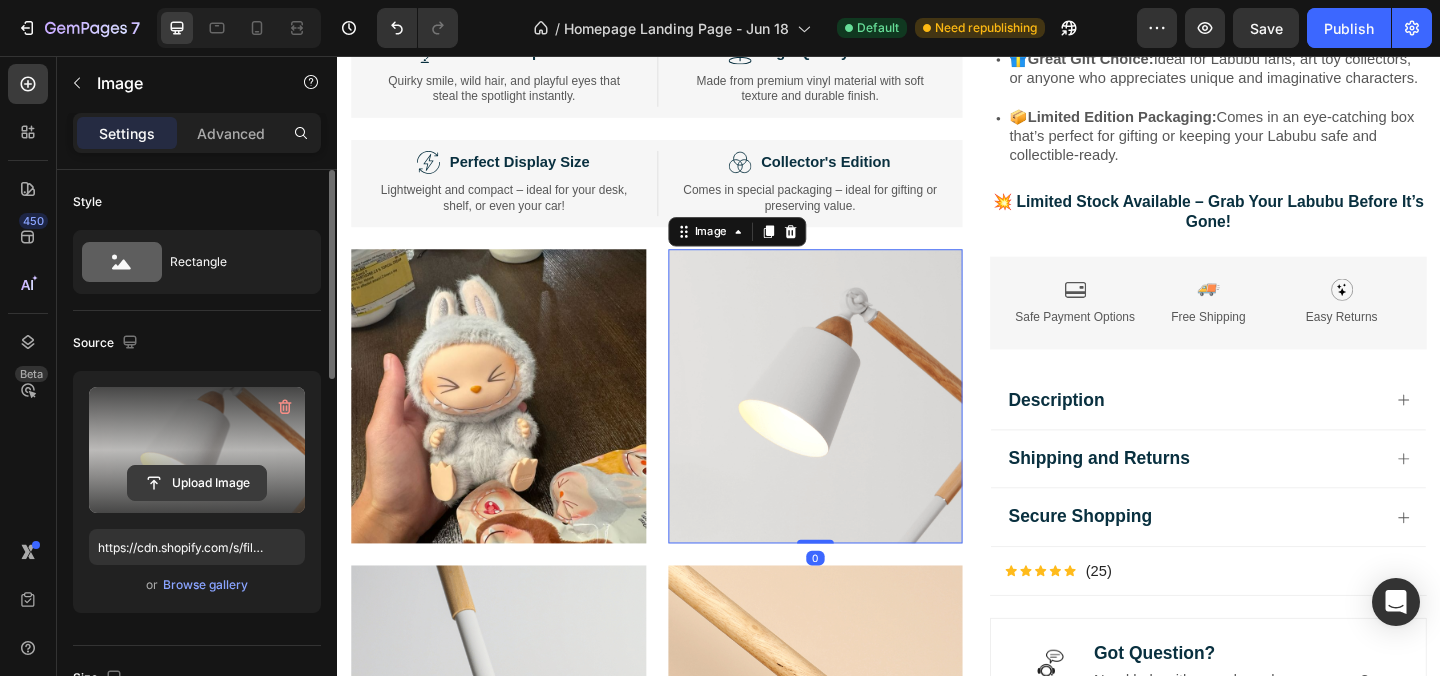 click 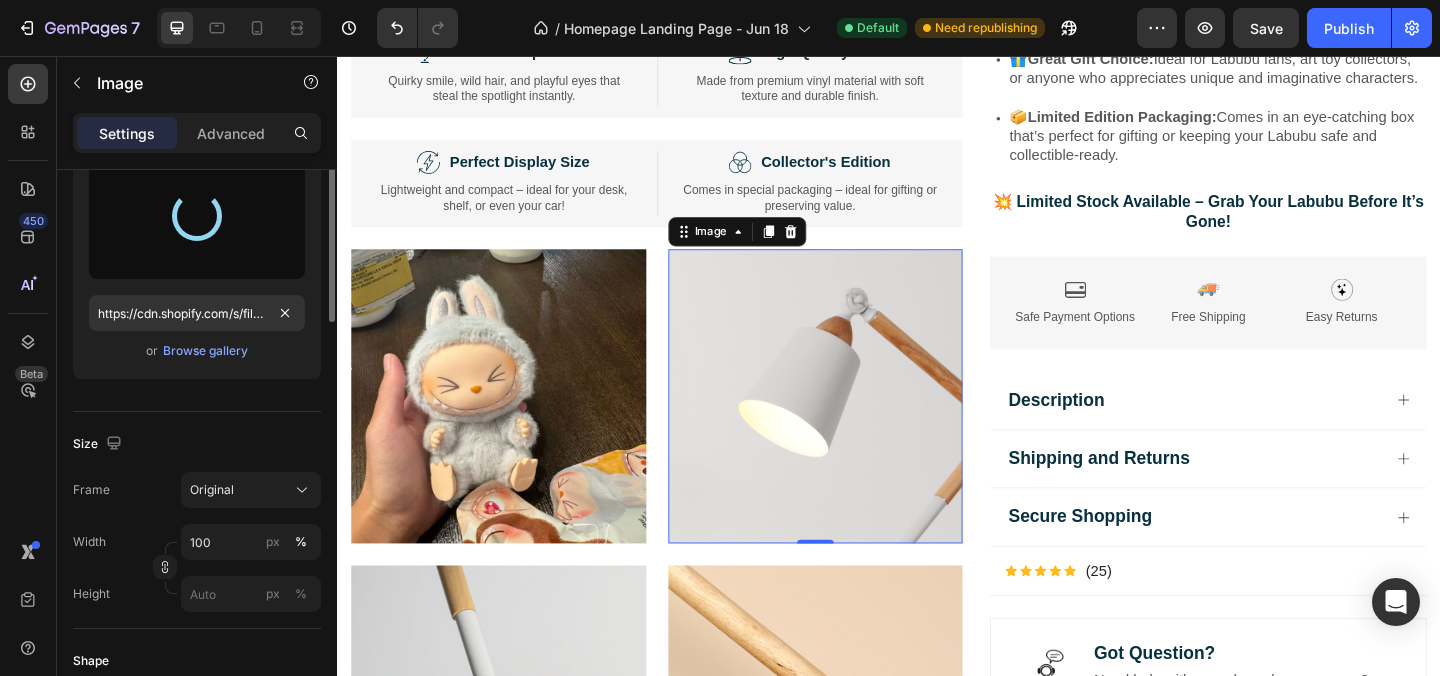 type on "https://cdn.shopify.com/s/files/1/0828/5156/1665/files/gempages_569170039245112352-064efb43-e16e-41ae-8737-95a0ab714635.jpg" 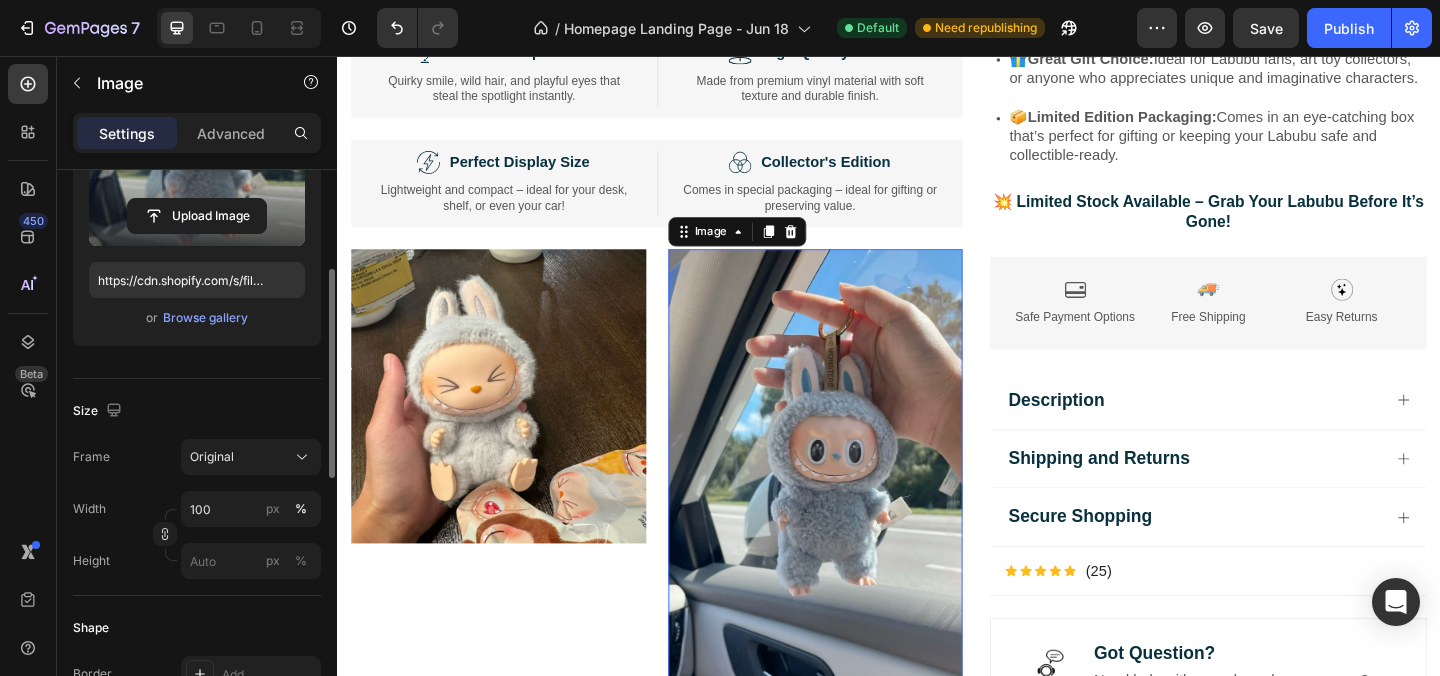 scroll, scrollTop: 270, scrollLeft: 0, axis: vertical 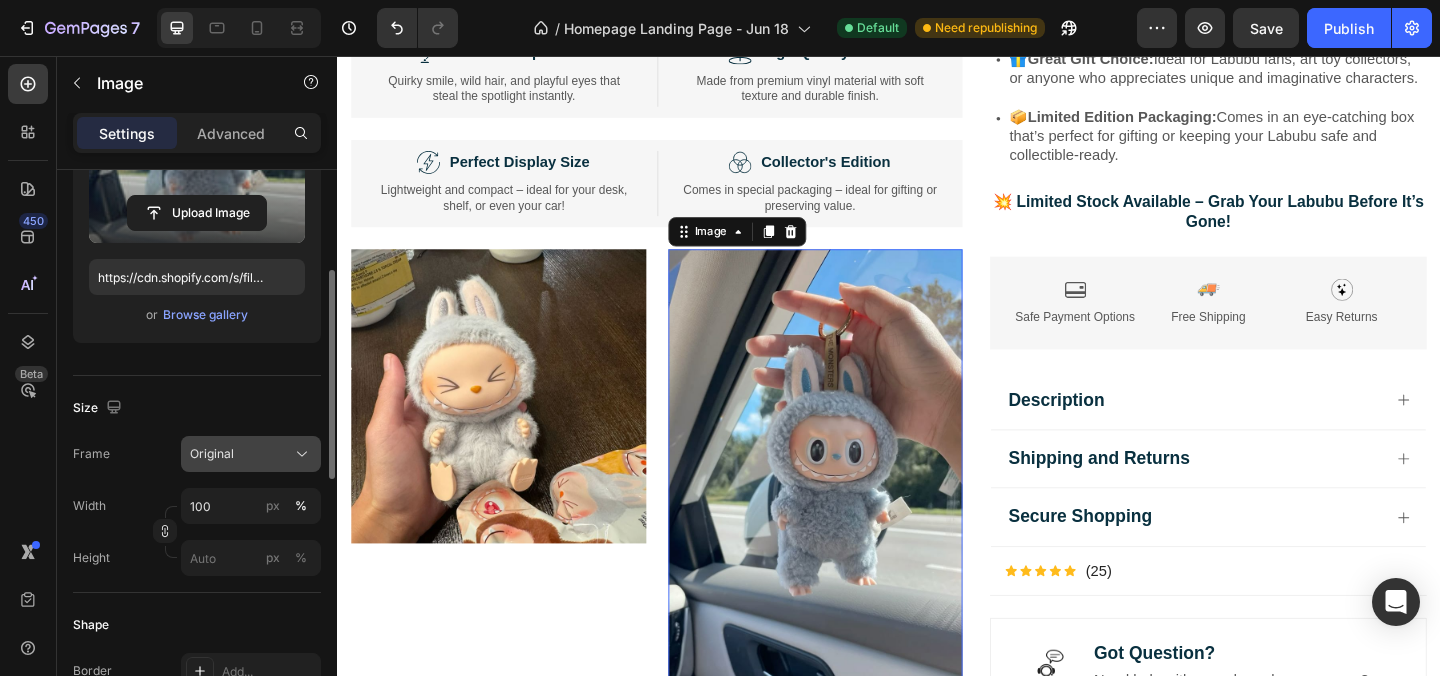 click on "Original" at bounding box center (212, 454) 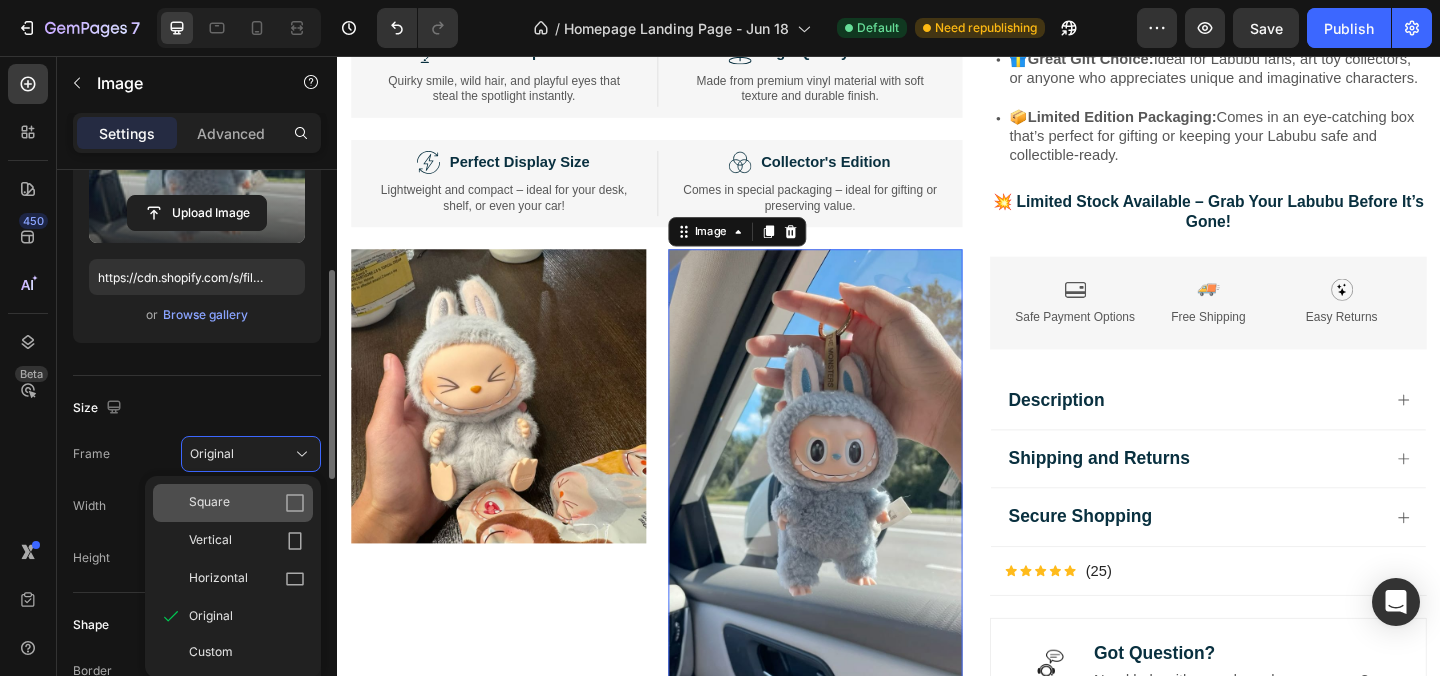 click on "Square" at bounding box center (247, 503) 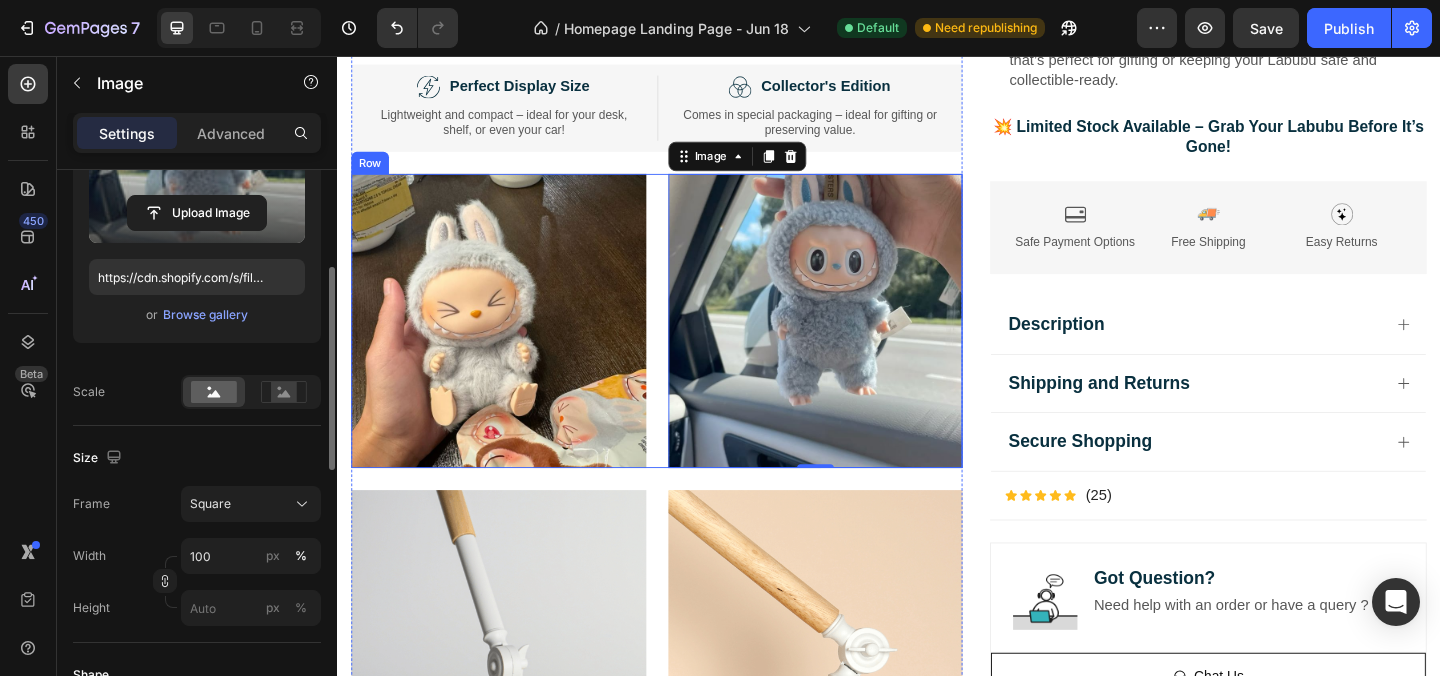 scroll, scrollTop: 3834, scrollLeft: 0, axis: vertical 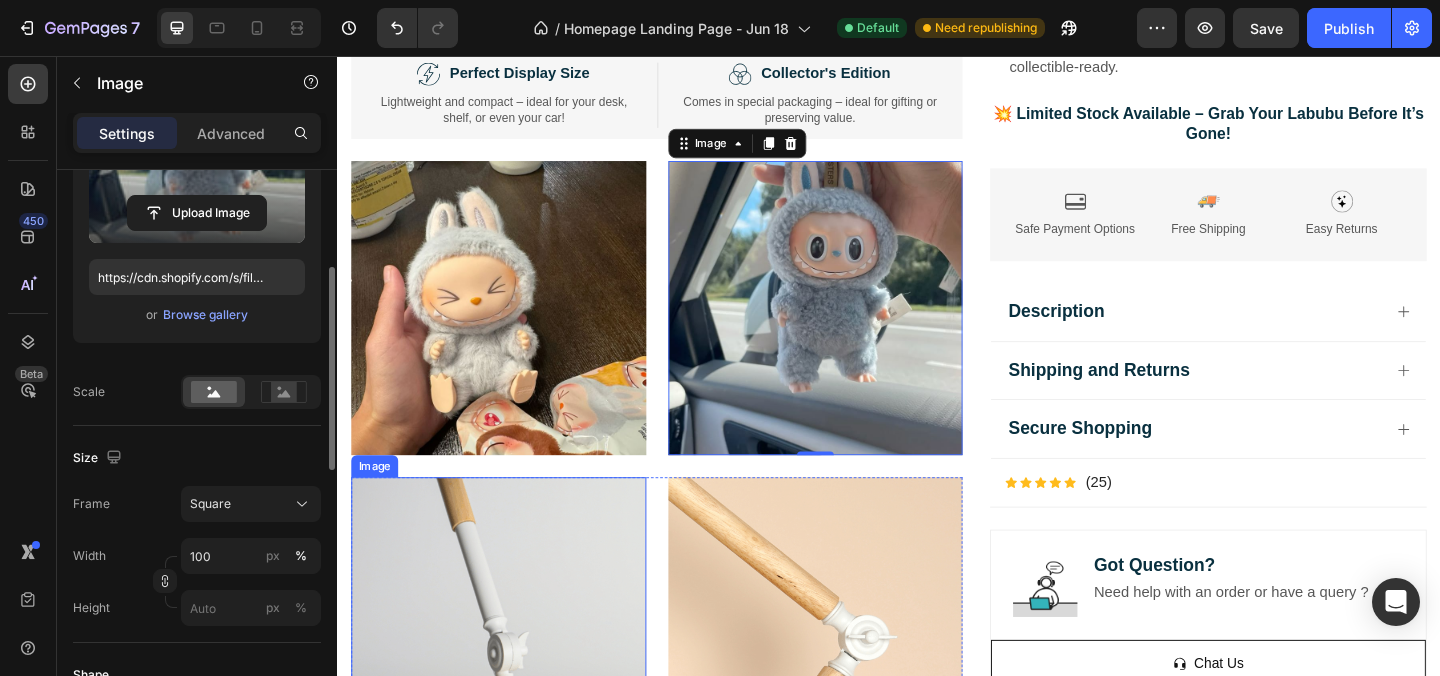 click at bounding box center [512, 674] 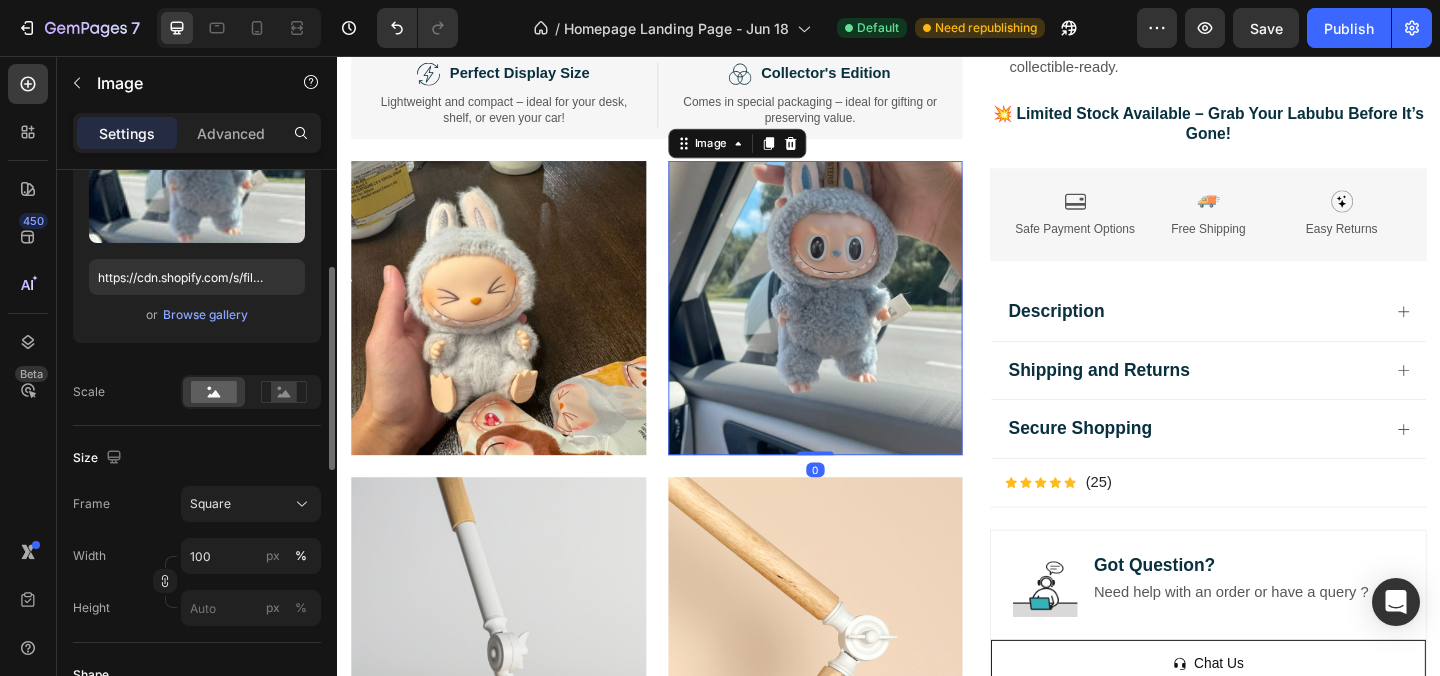 click at bounding box center [857, 330] 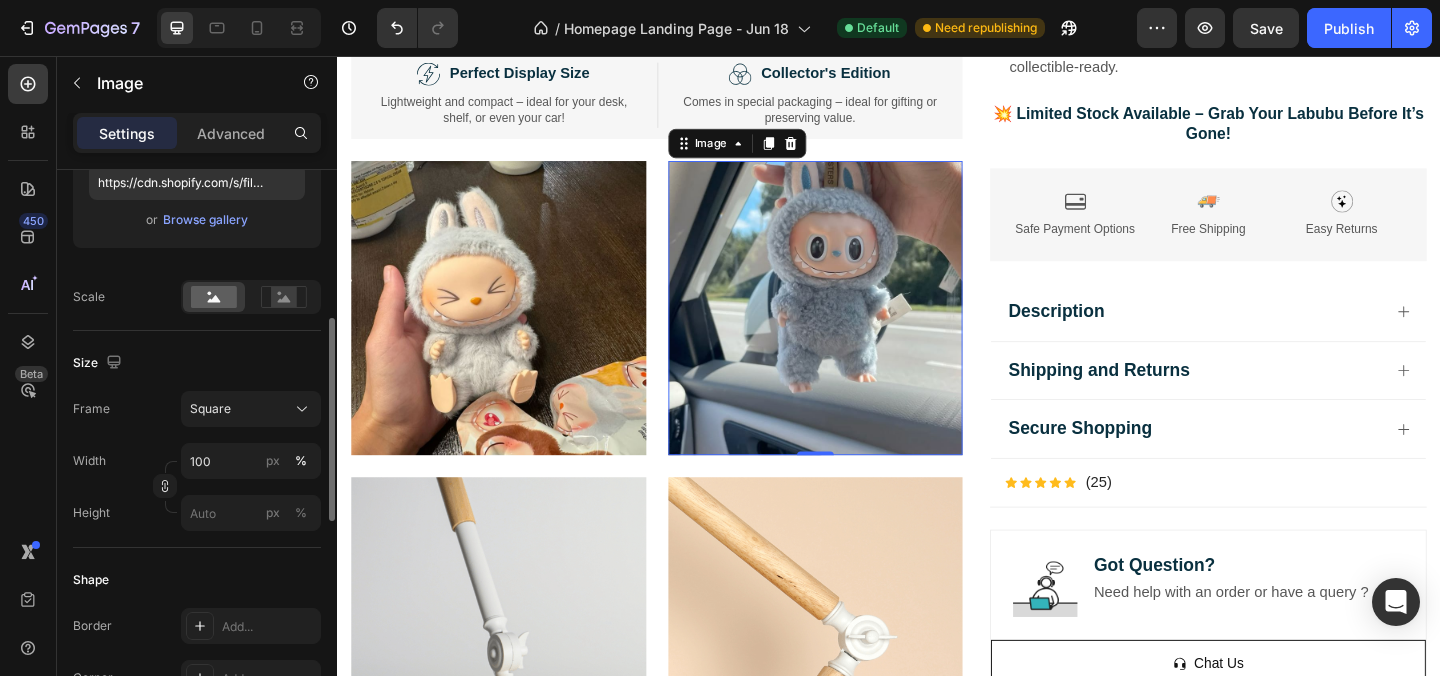 scroll, scrollTop: 377, scrollLeft: 0, axis: vertical 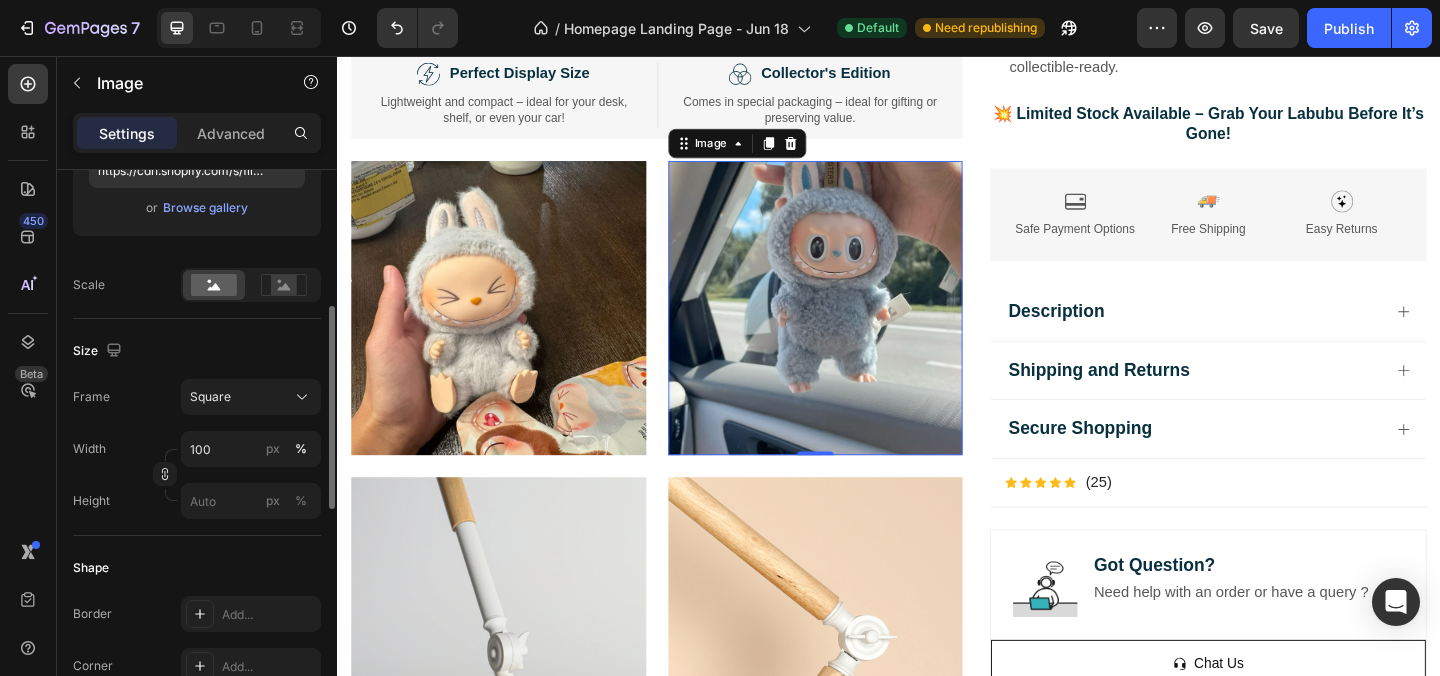 click on "Size Frame Square Width 100 px % Height px %" 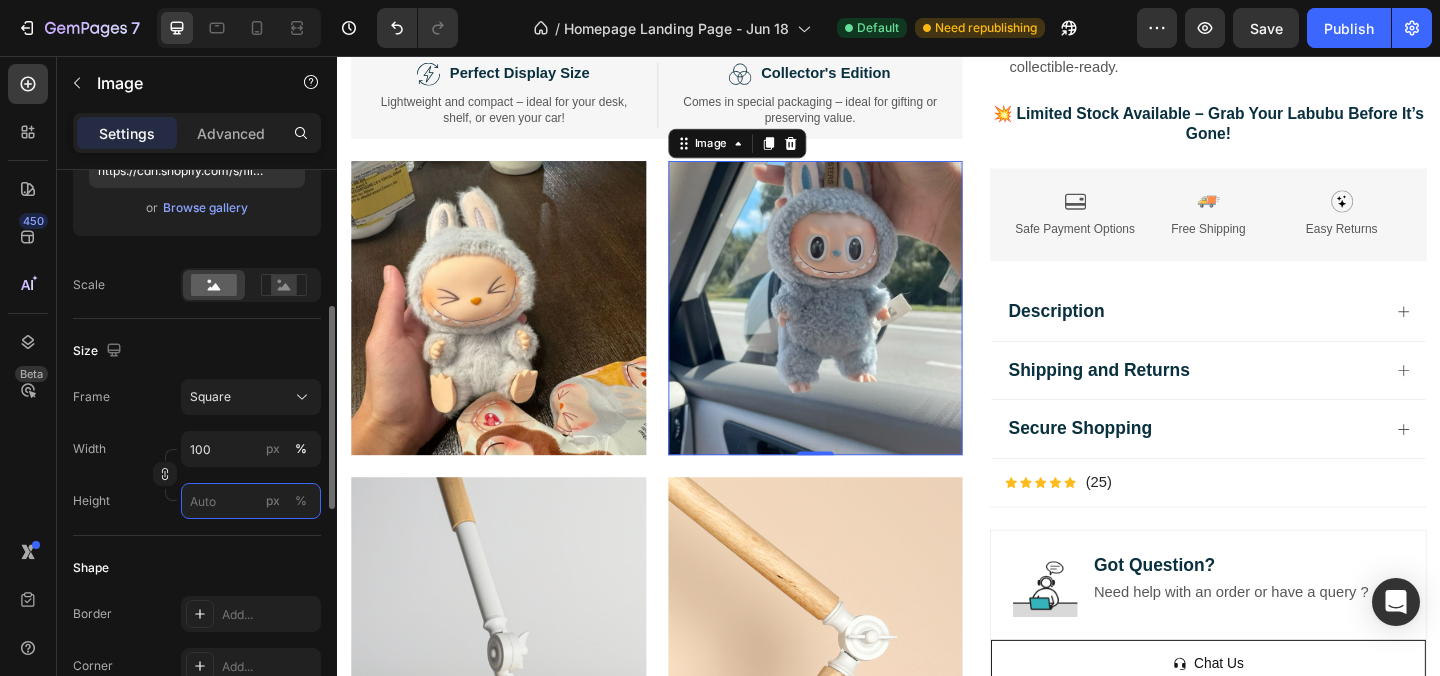 click on "px %" at bounding box center [251, 501] 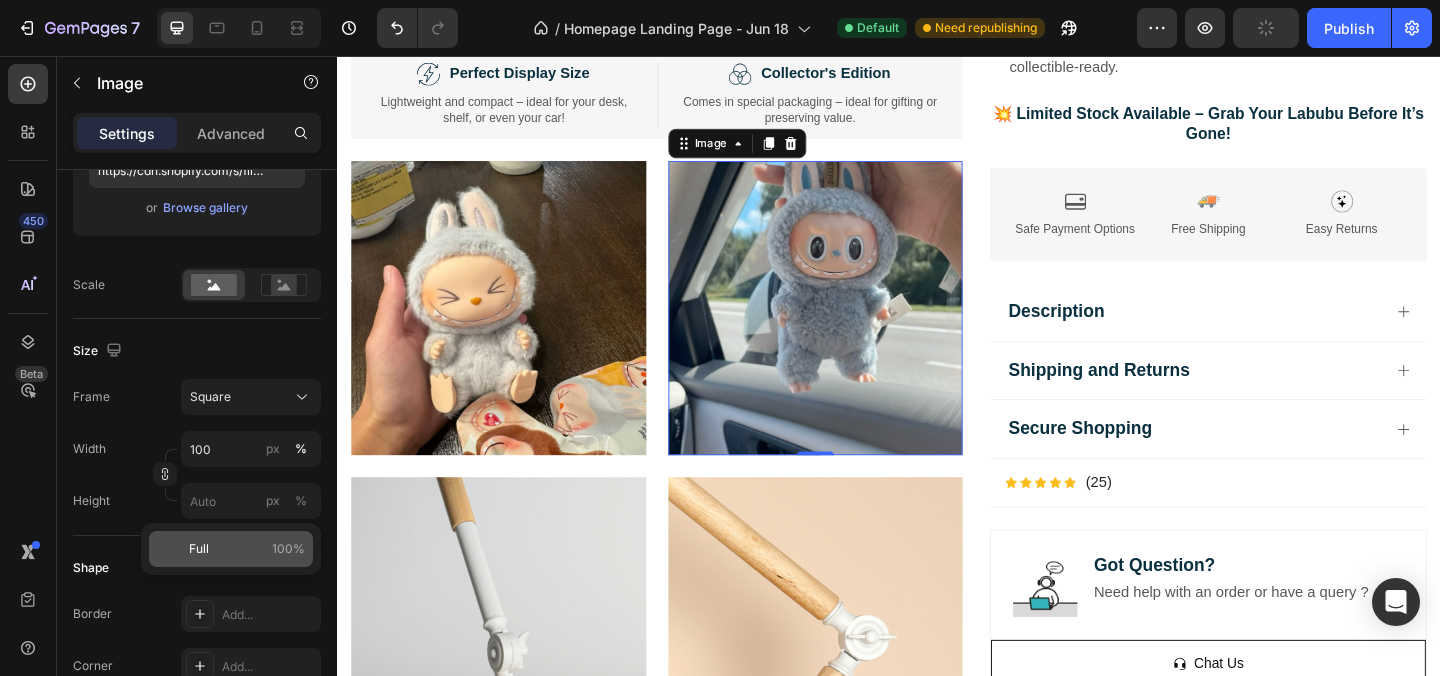 click on "Full 100%" at bounding box center (247, 549) 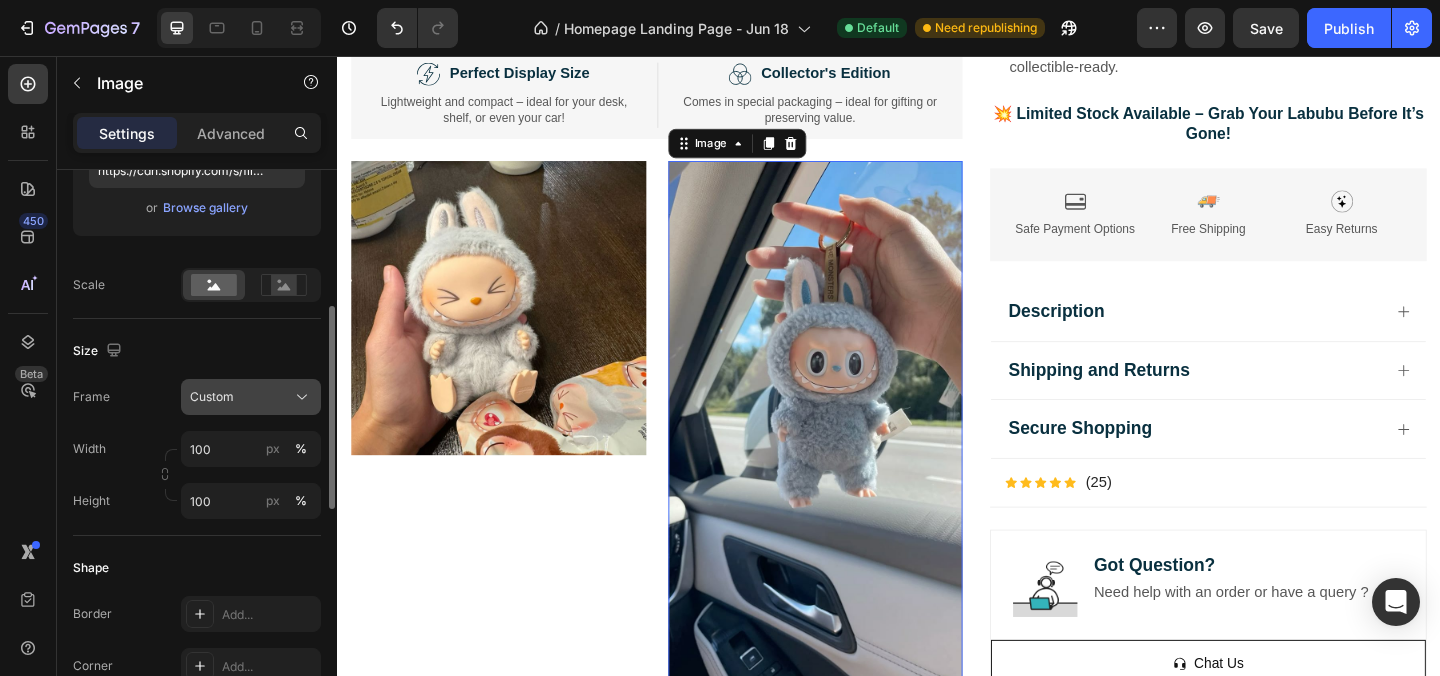 click on "Custom" 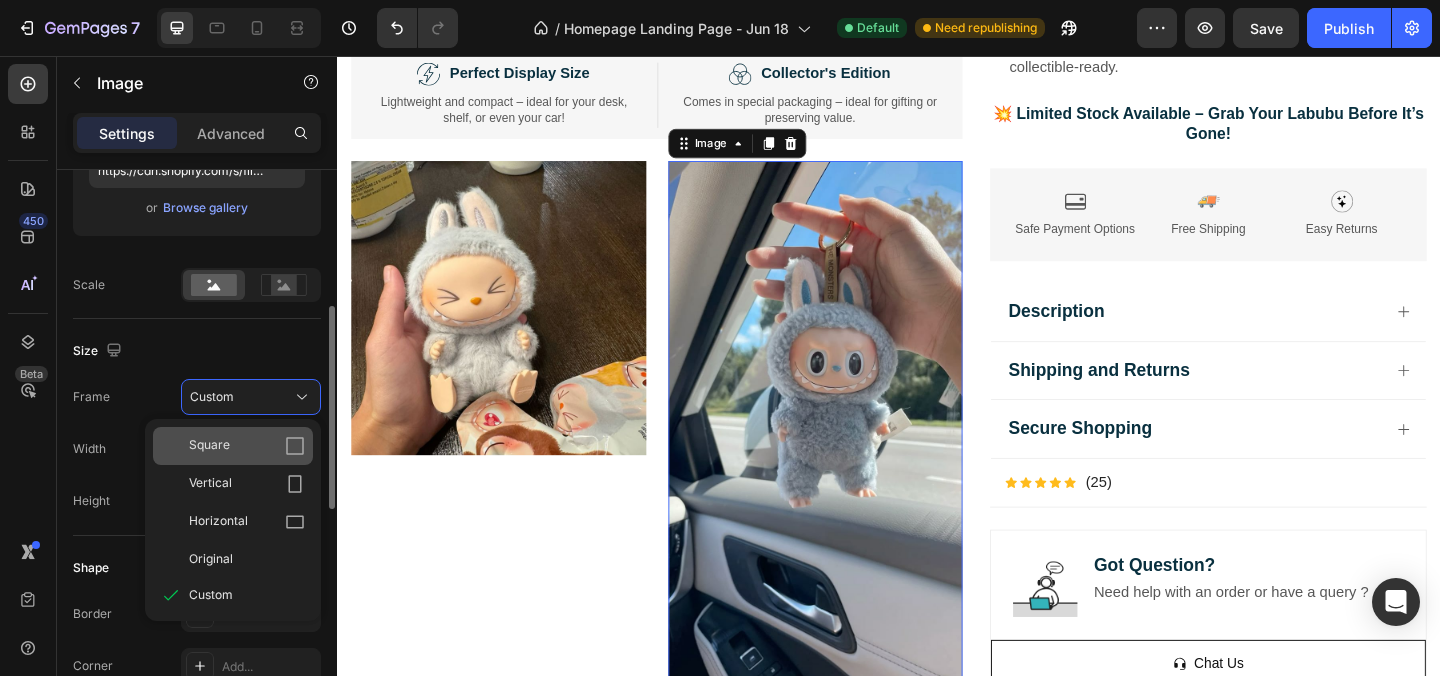 click on "Square" at bounding box center [247, 446] 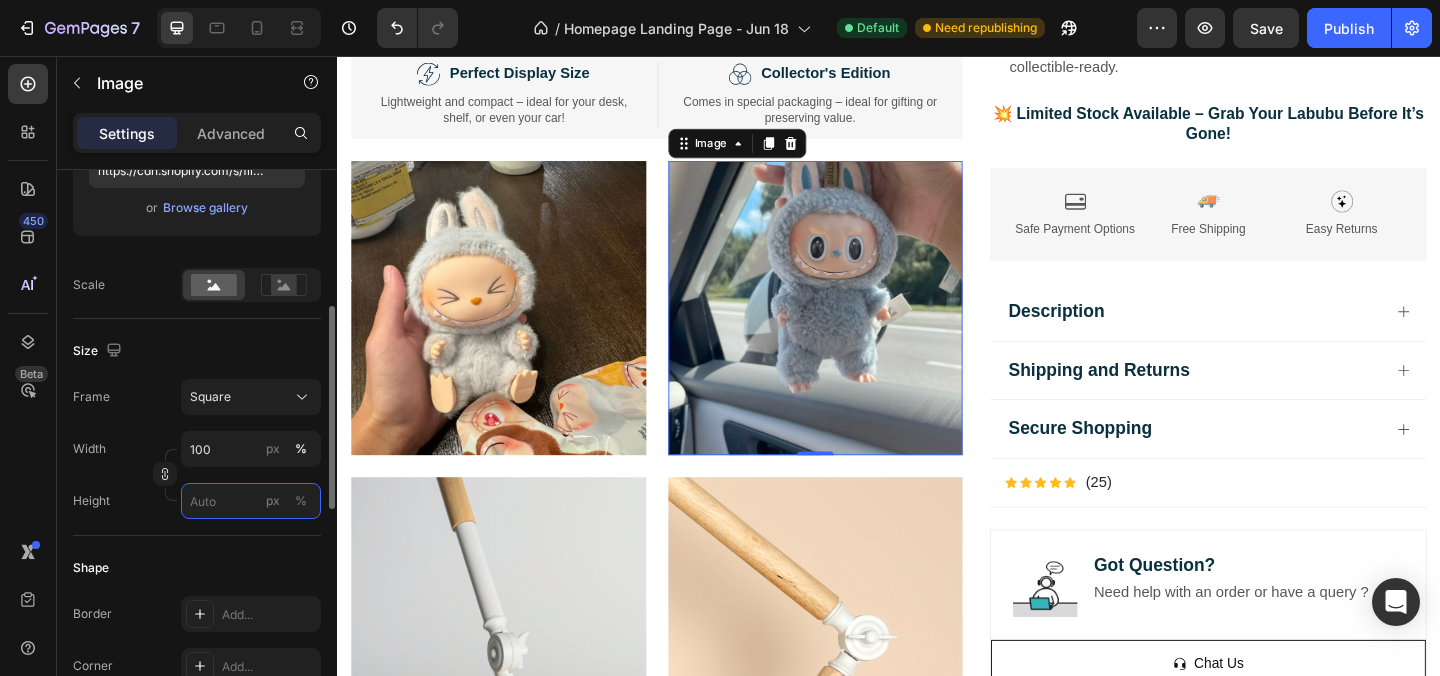 click on "px %" at bounding box center (251, 501) 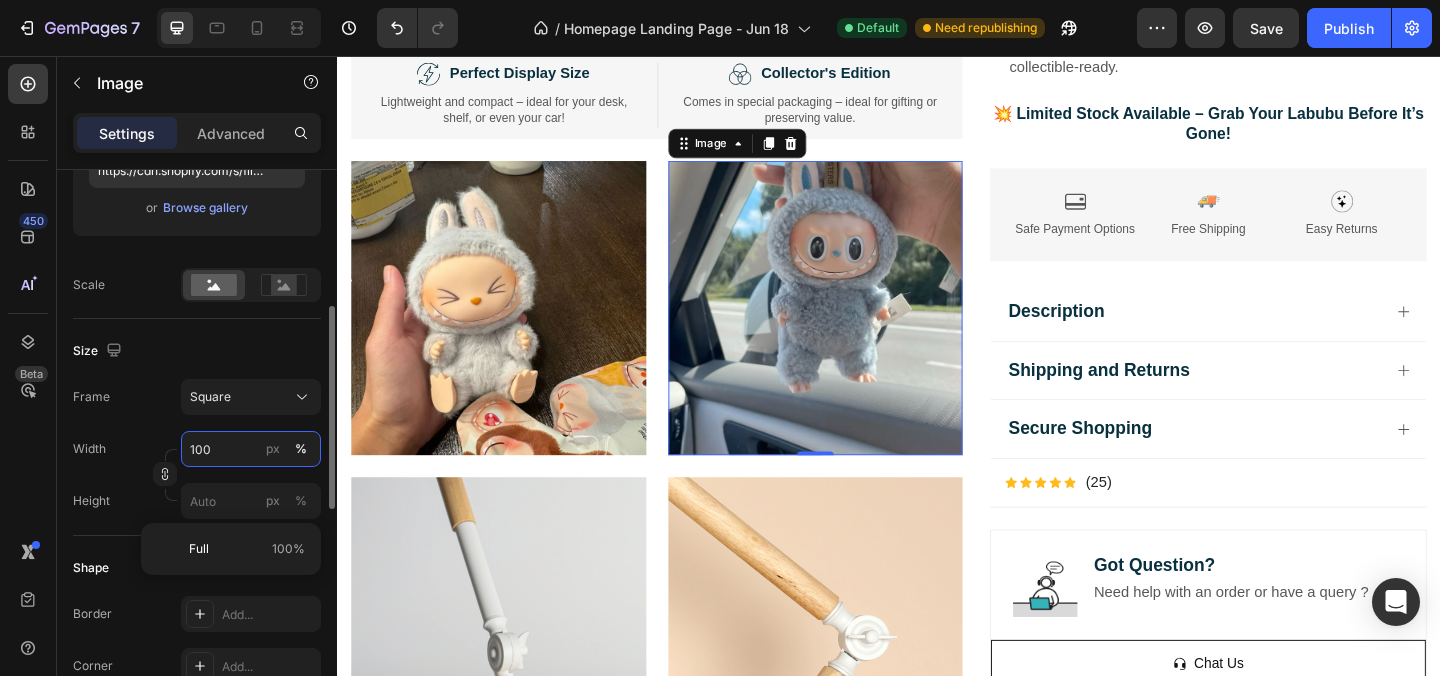 click on "100" at bounding box center [251, 449] 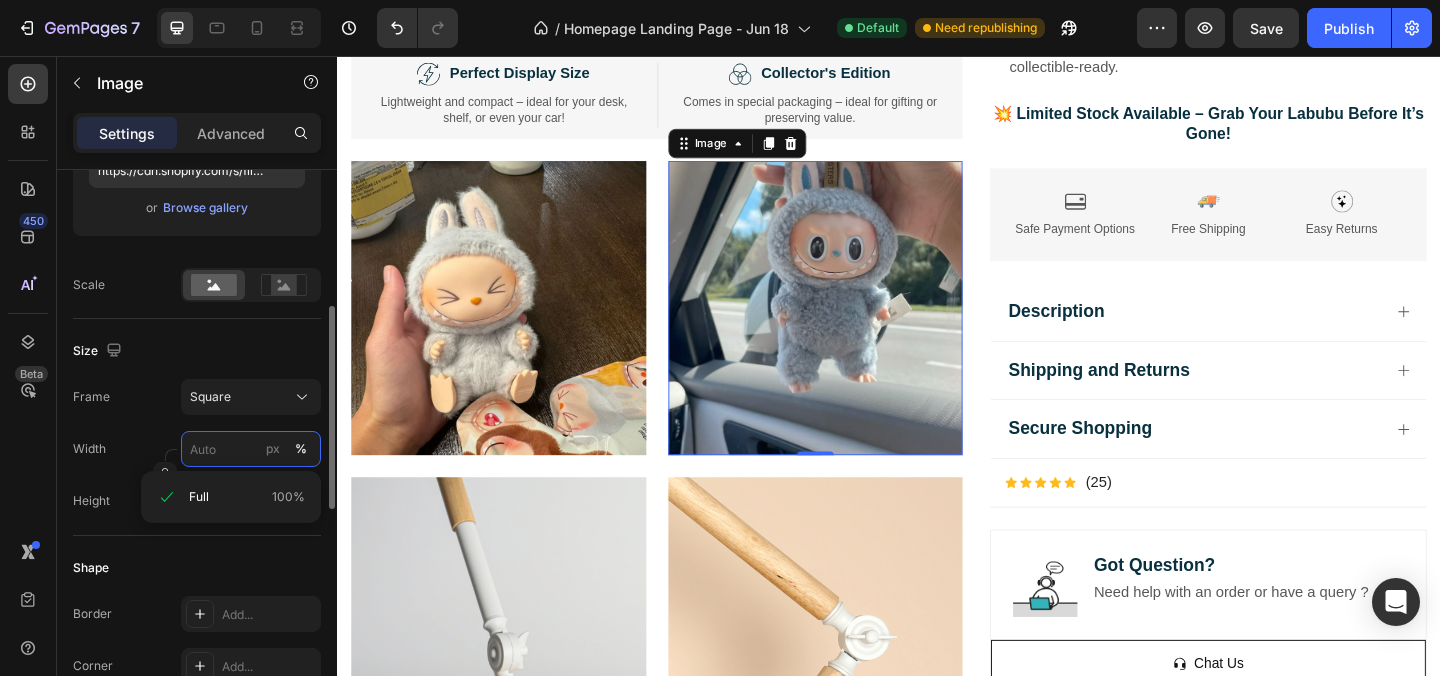 type on "8" 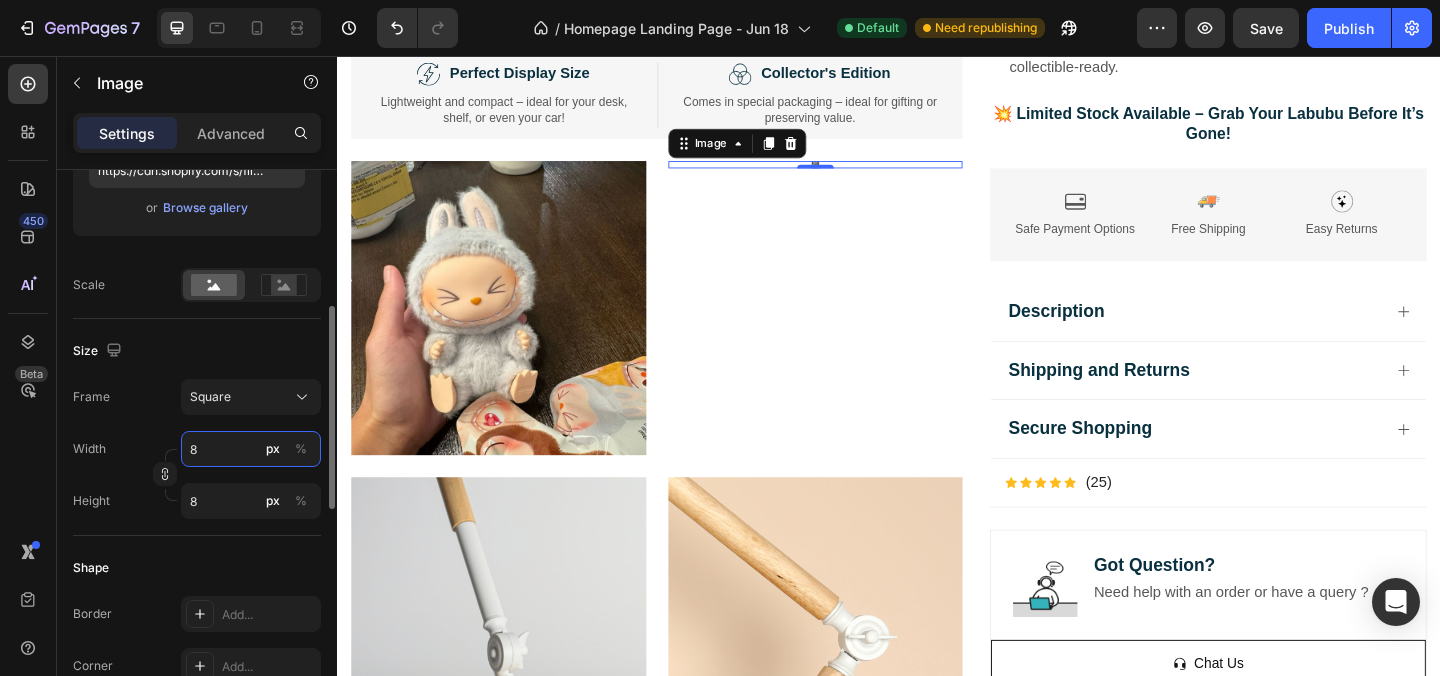 type on "80" 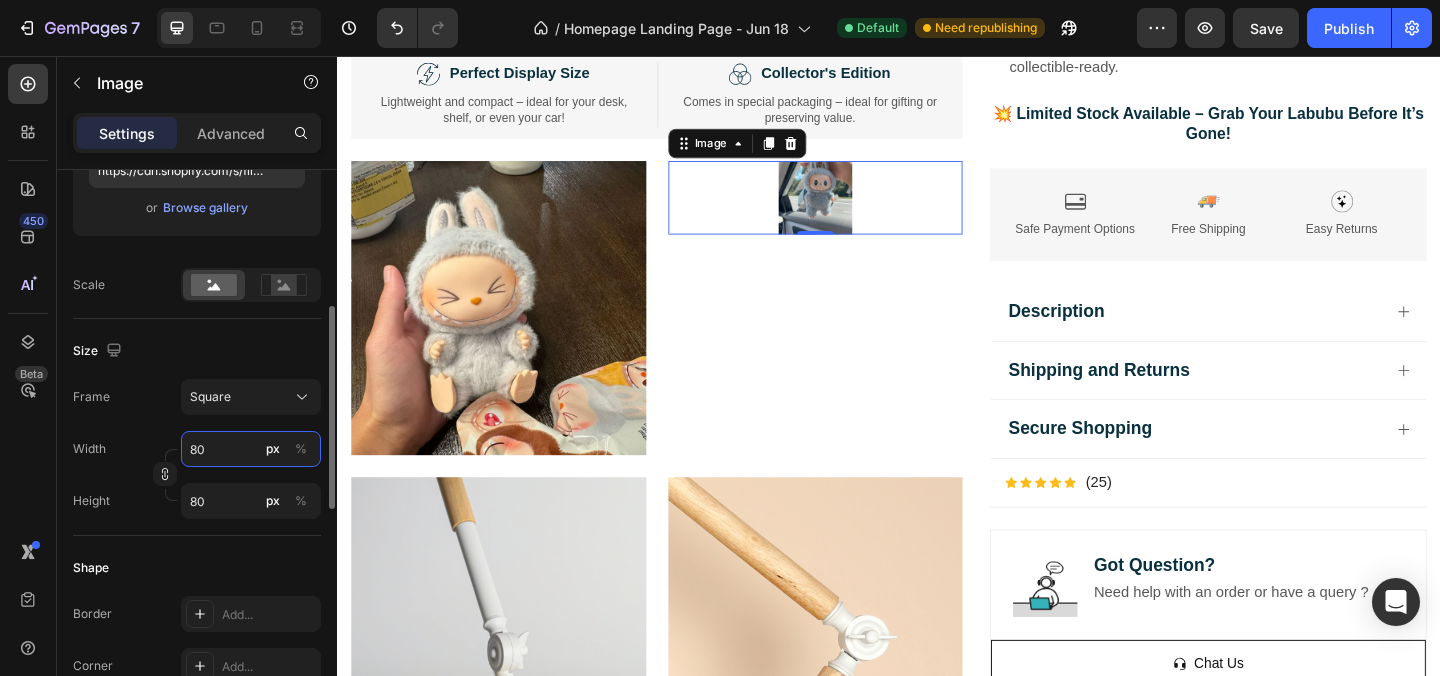 type on "8" 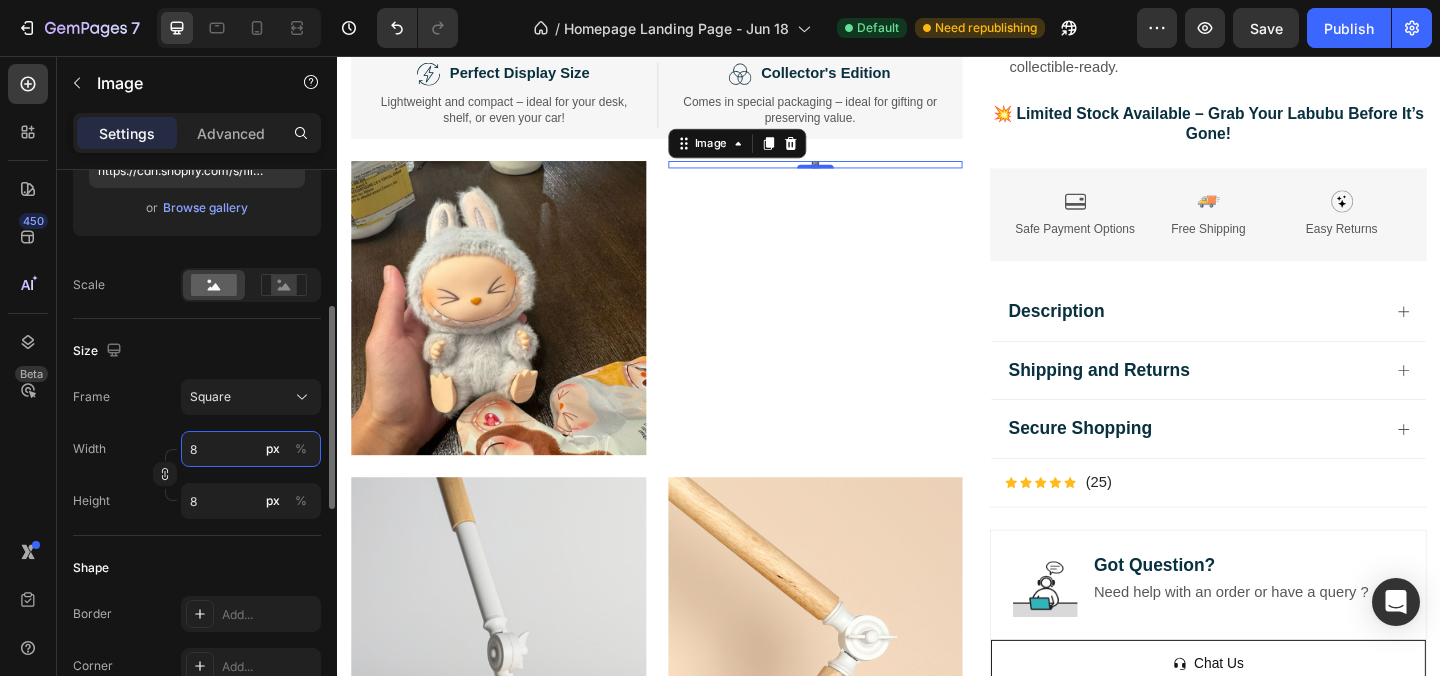 type 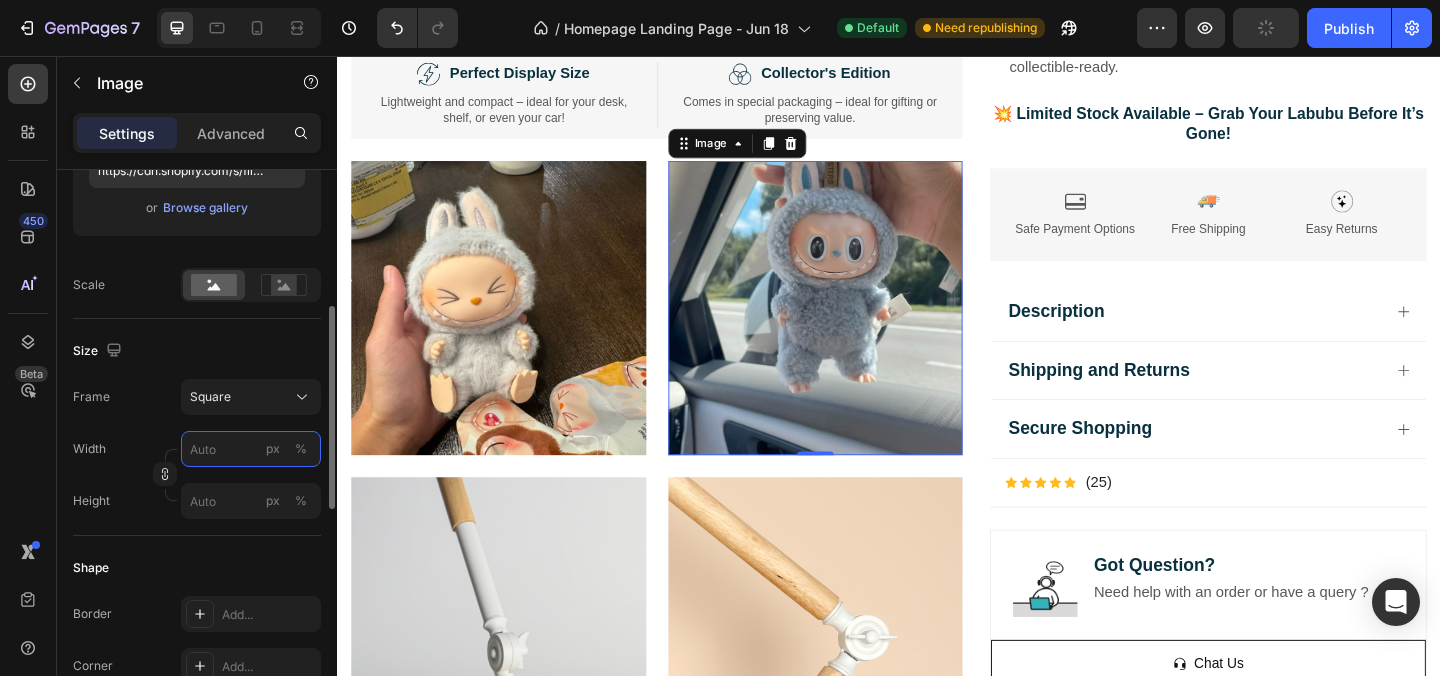 type on "8" 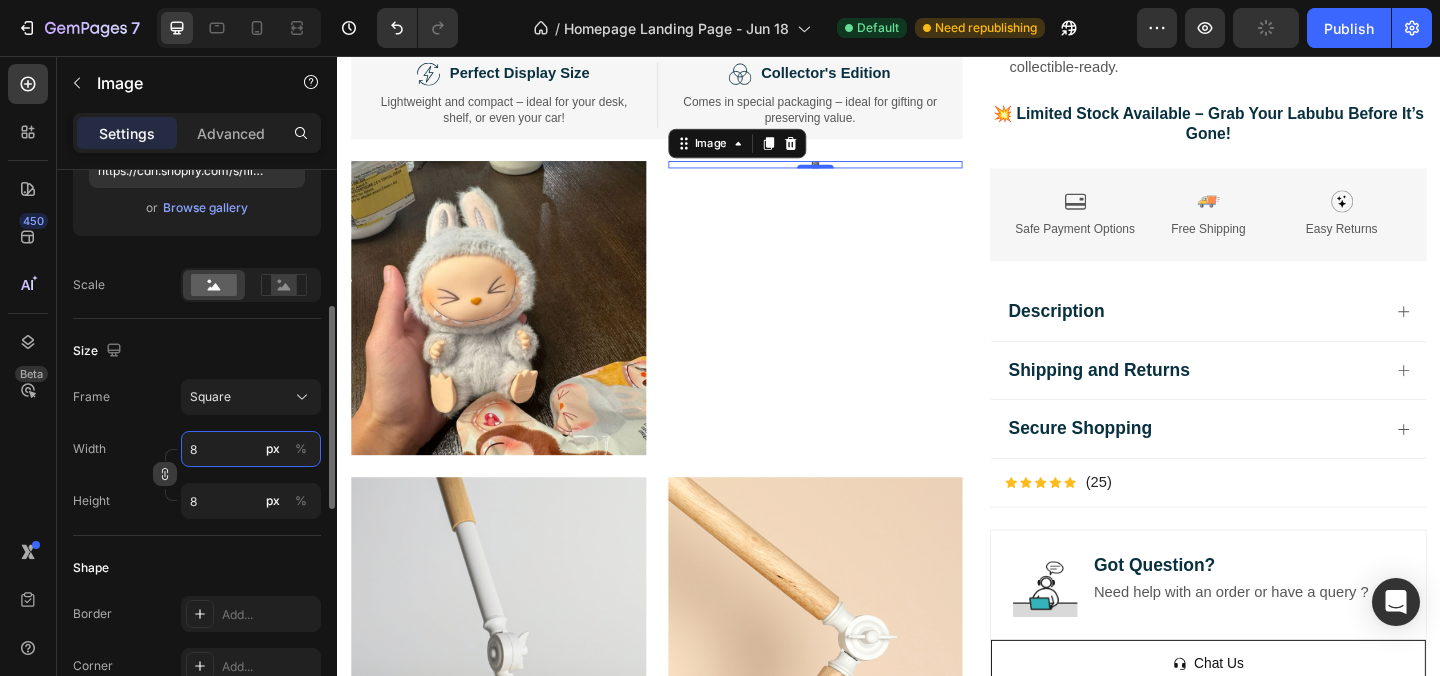 type on "8" 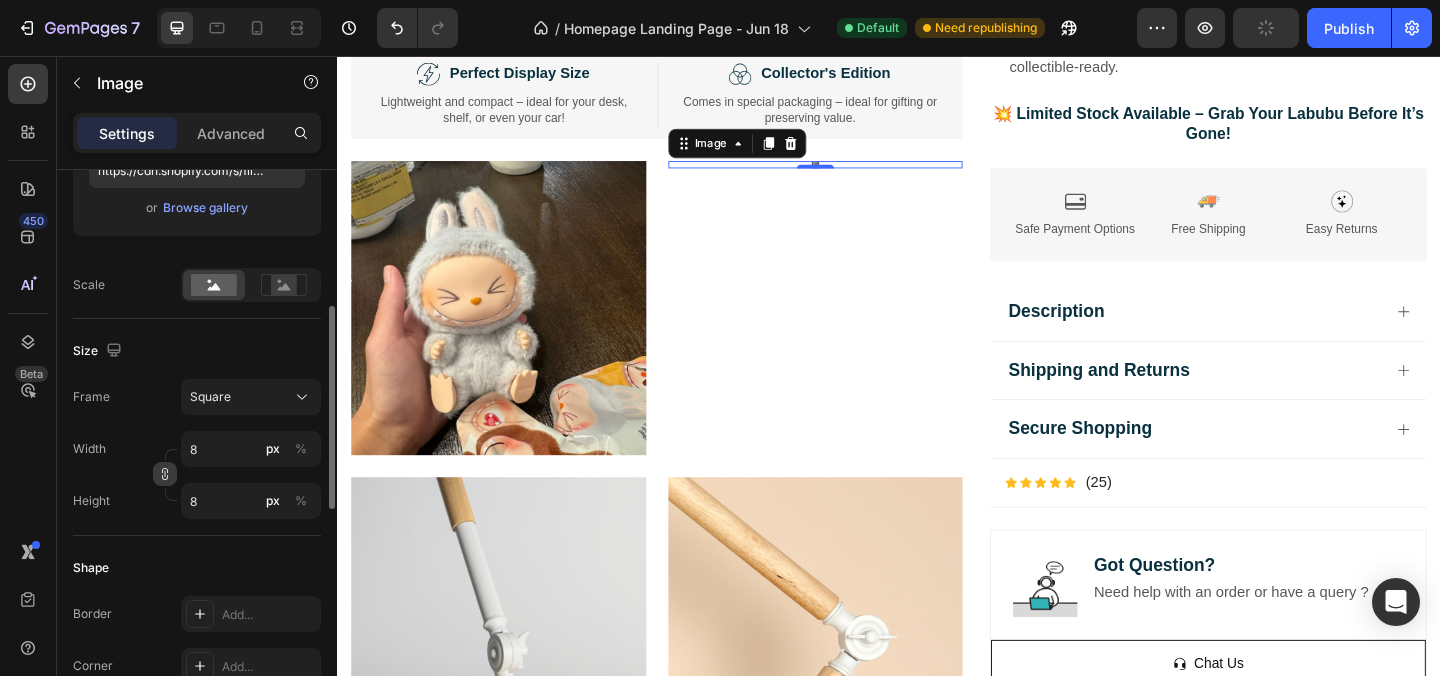 click 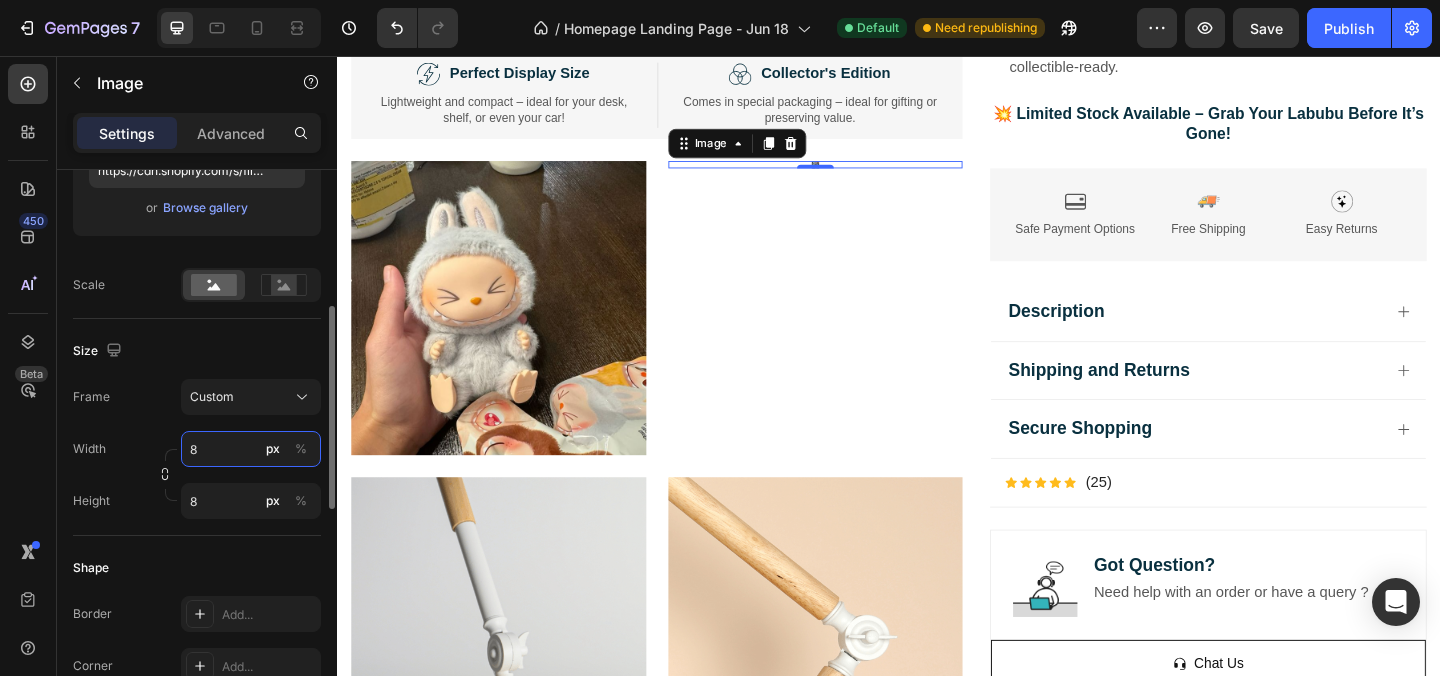 click on "8" at bounding box center [251, 449] 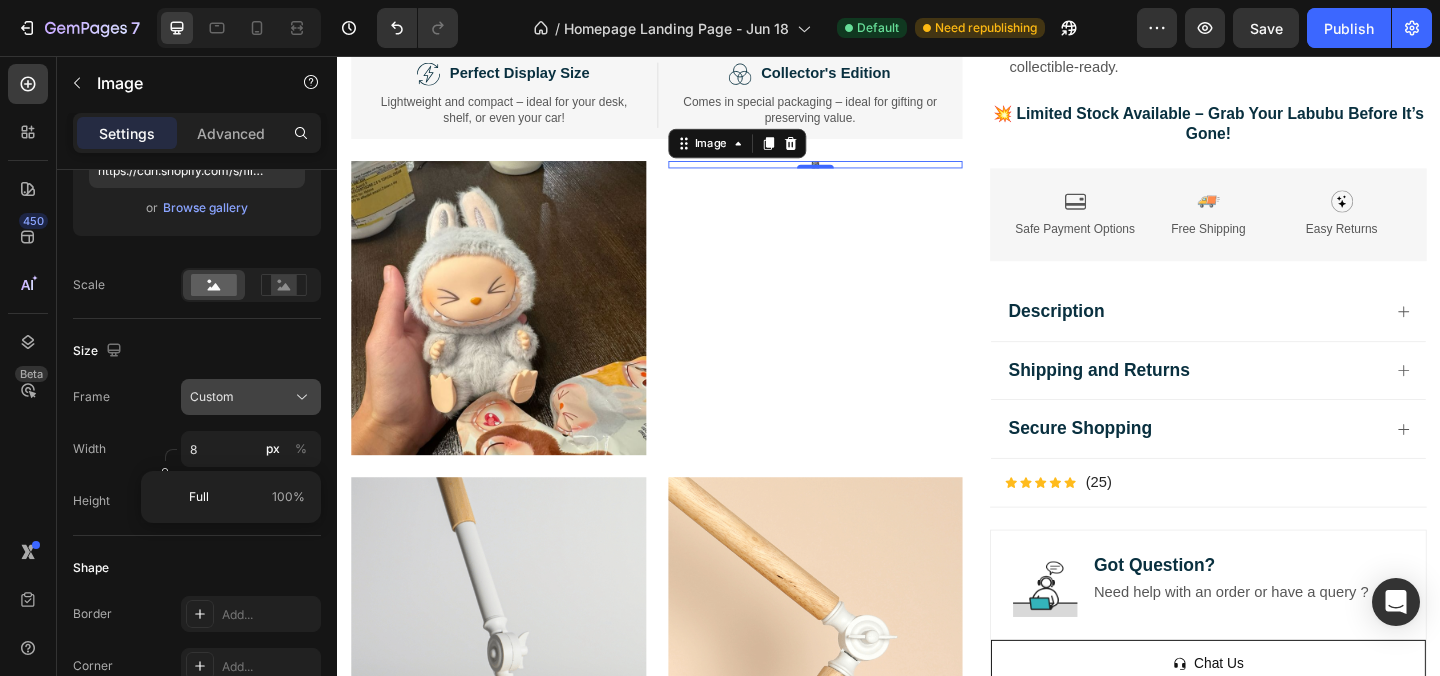 click on "Custom" at bounding box center (251, 397) 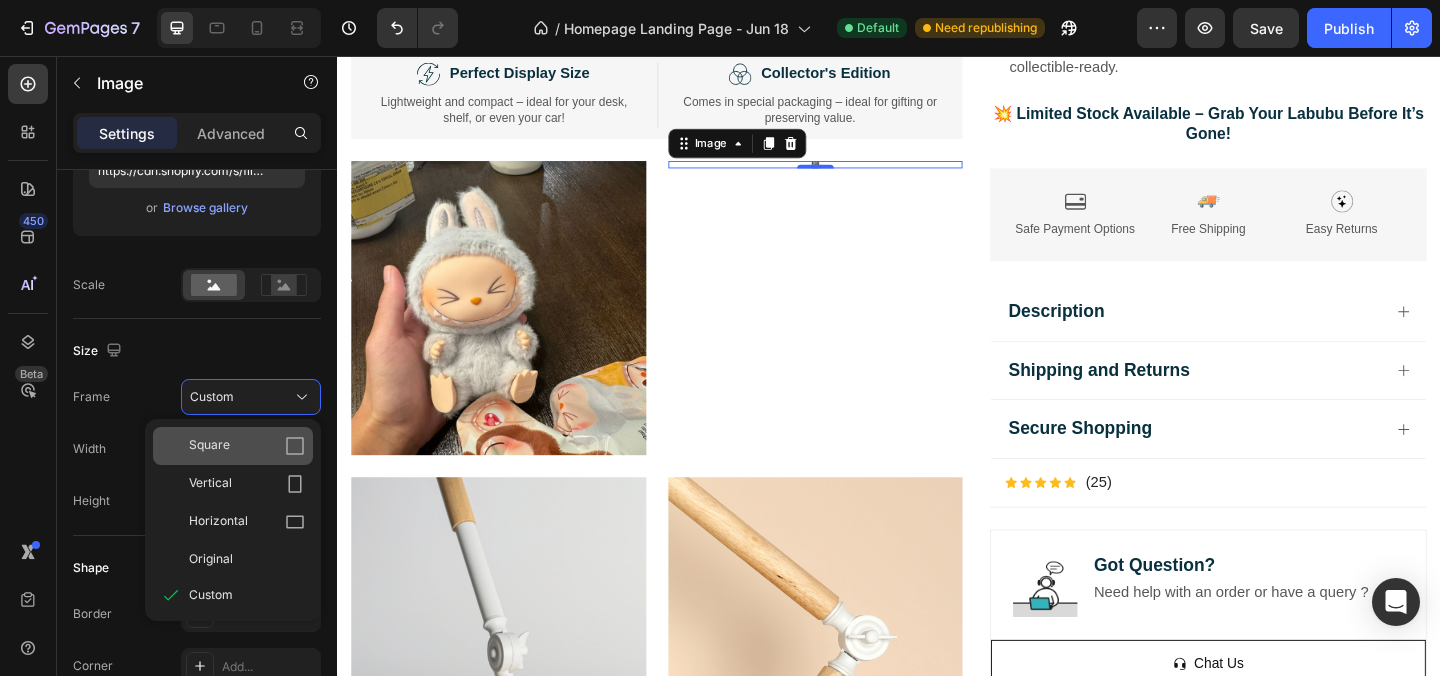 click on "Square" at bounding box center [247, 446] 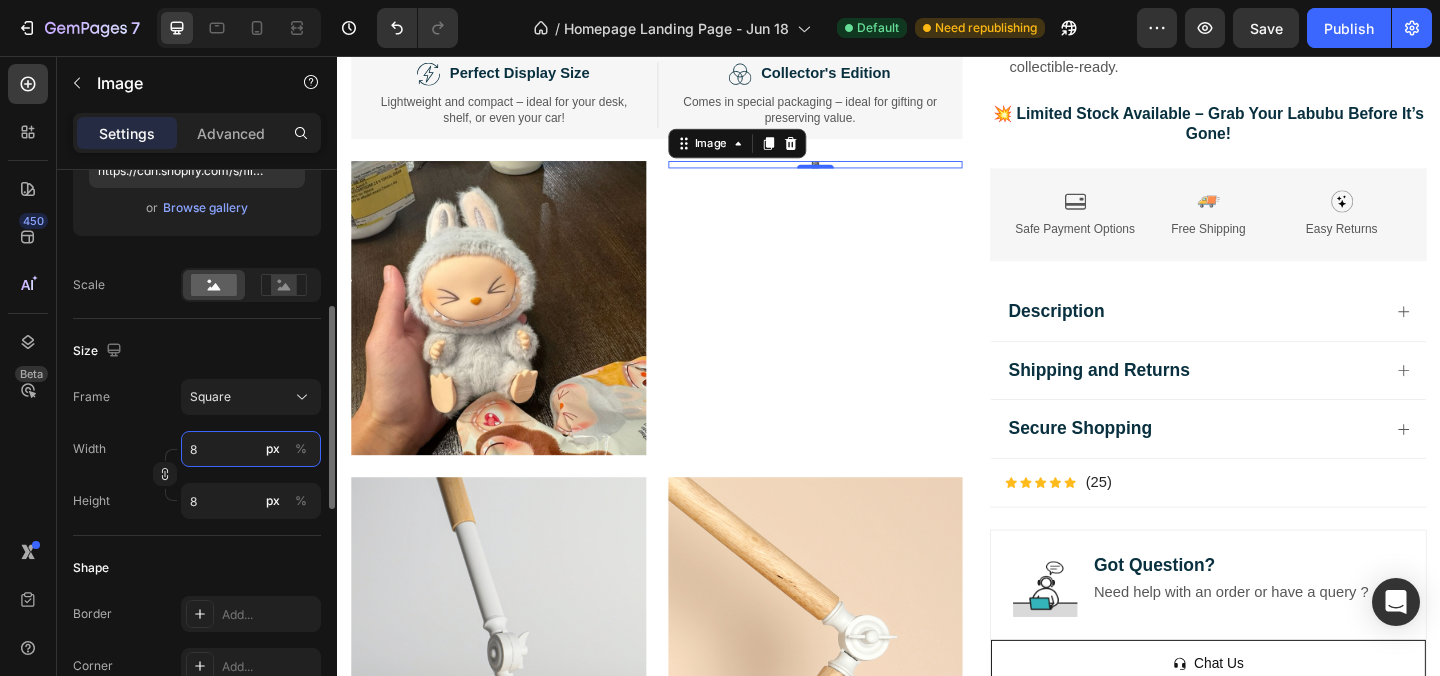 click on "8" at bounding box center (251, 449) 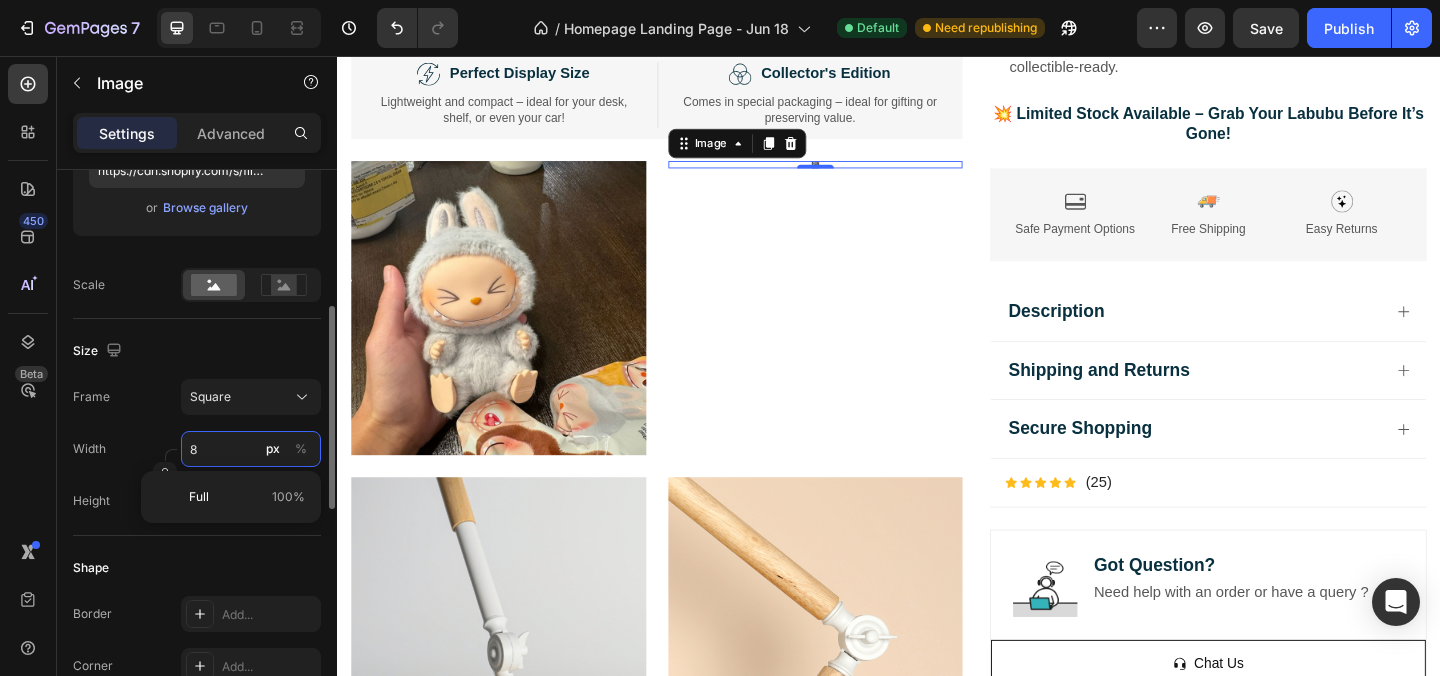 type 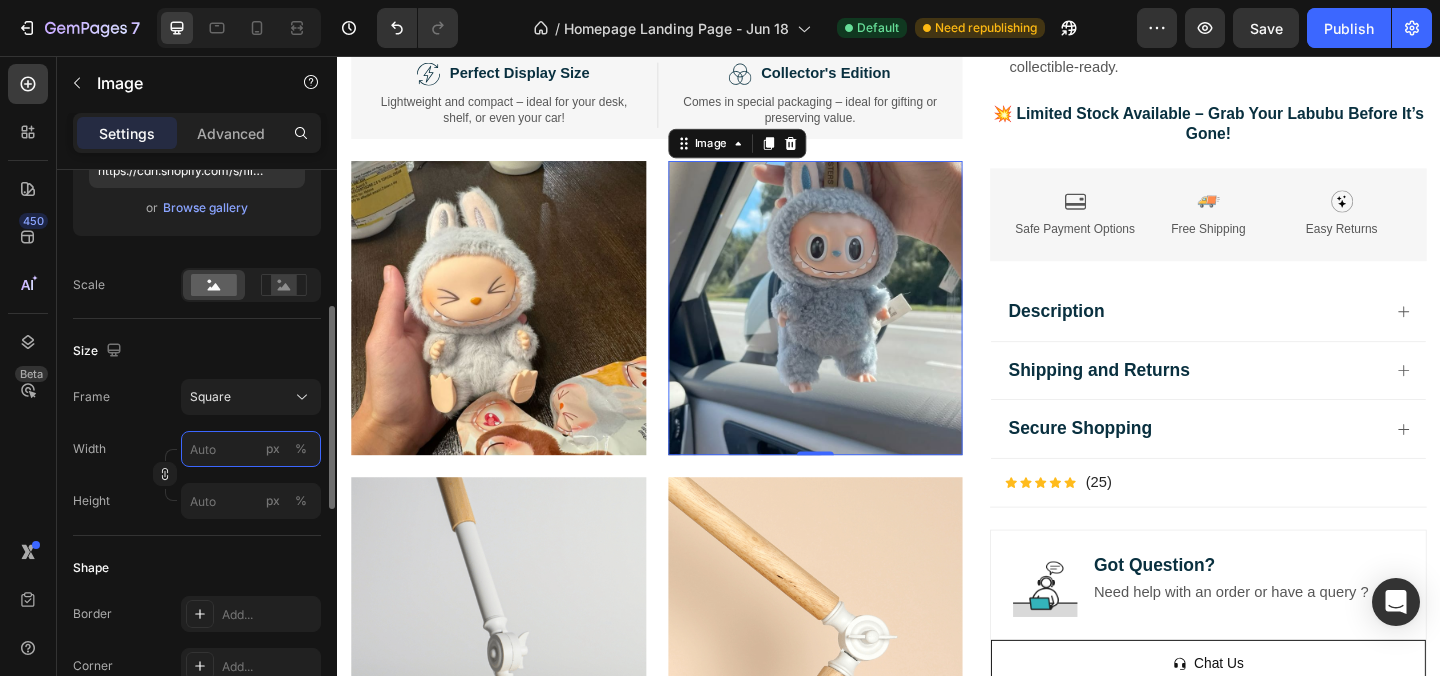 click on "px %" at bounding box center (251, 449) 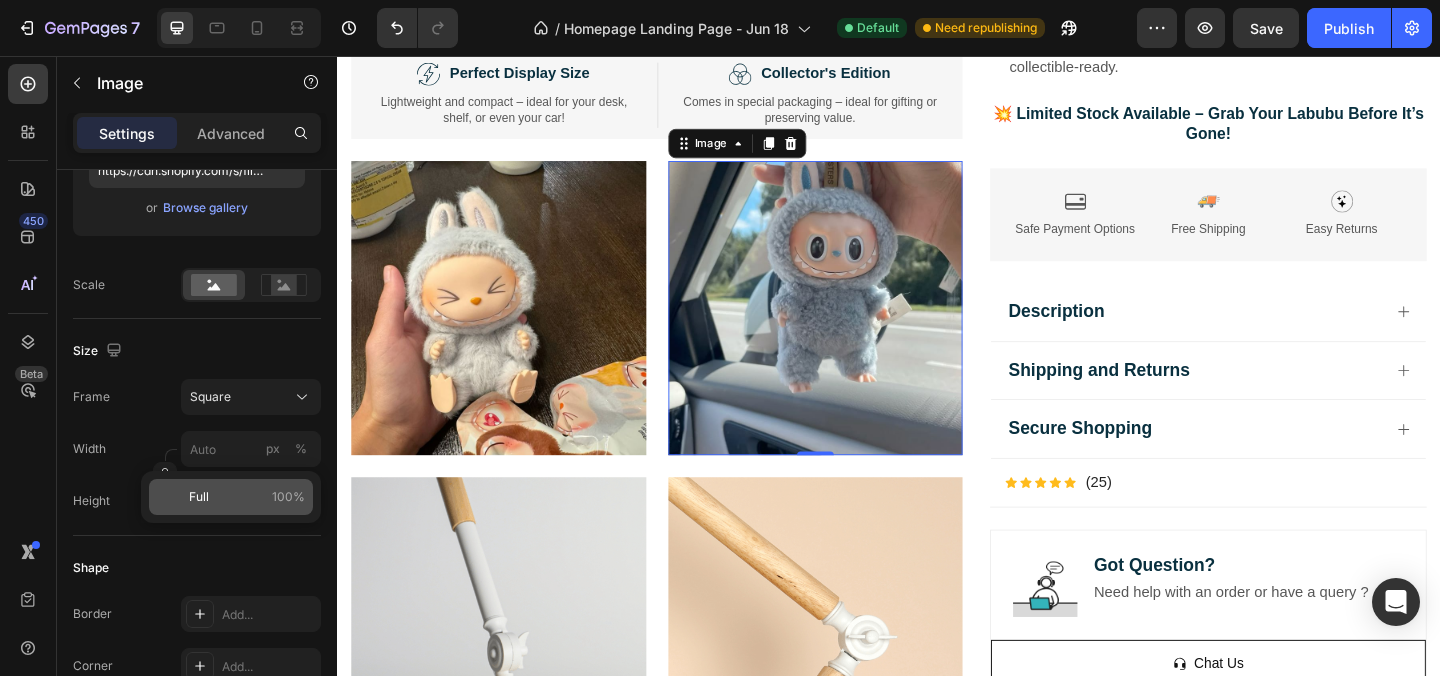 click on "Full 100%" at bounding box center (247, 497) 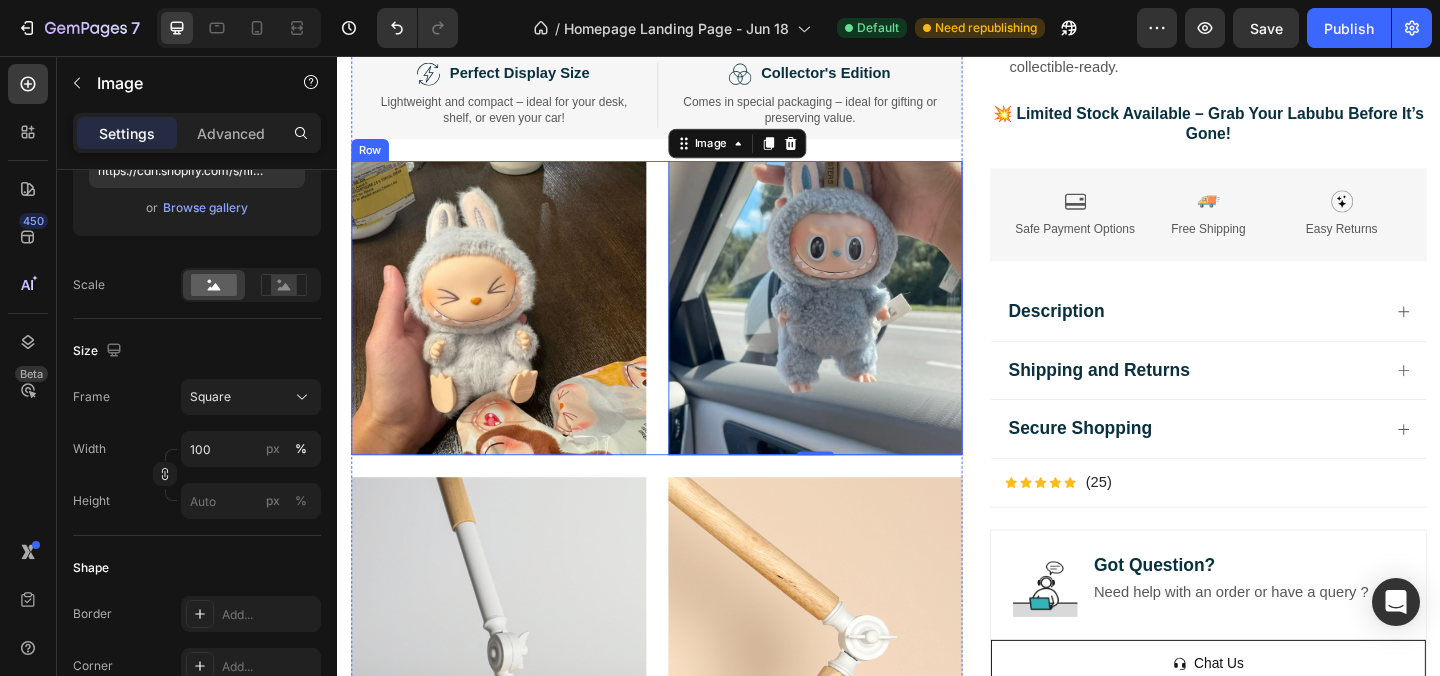click on "Image Image   0 Row" at bounding box center [684, 330] 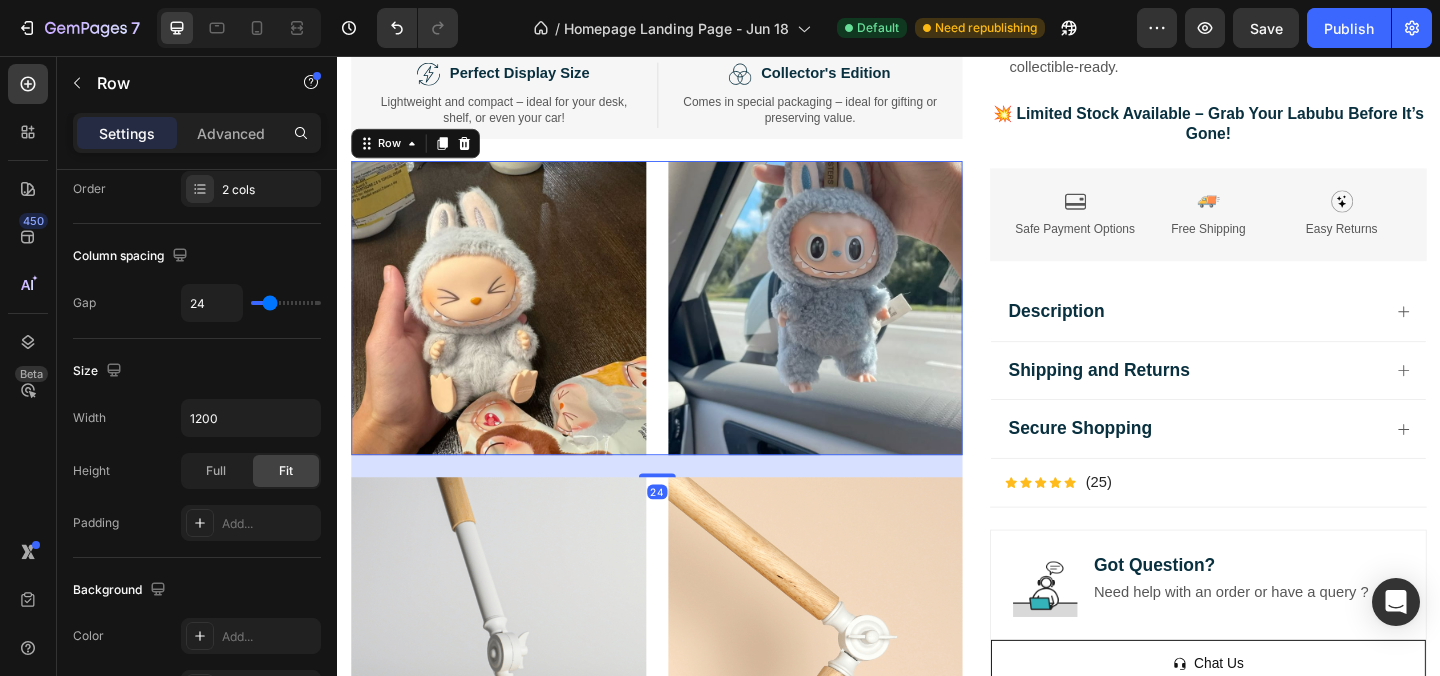 scroll, scrollTop: 0, scrollLeft: 0, axis: both 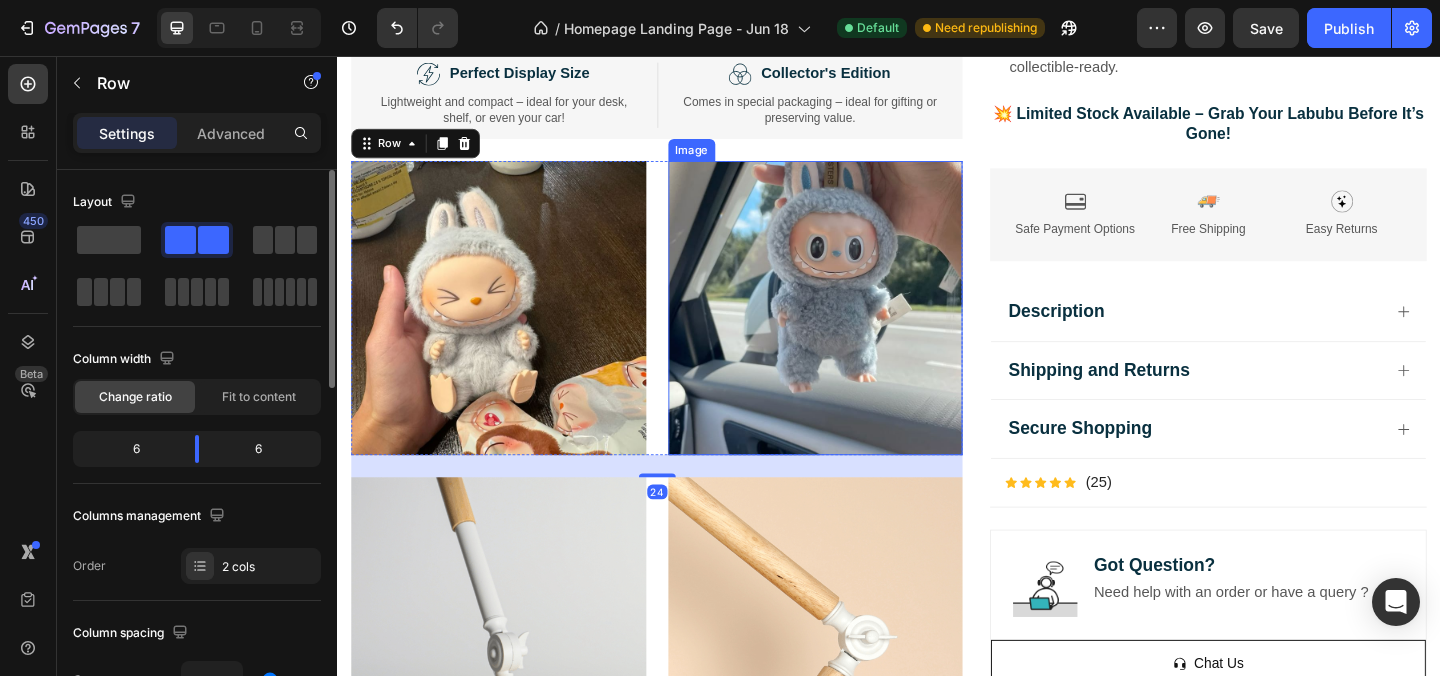 click at bounding box center [857, 330] 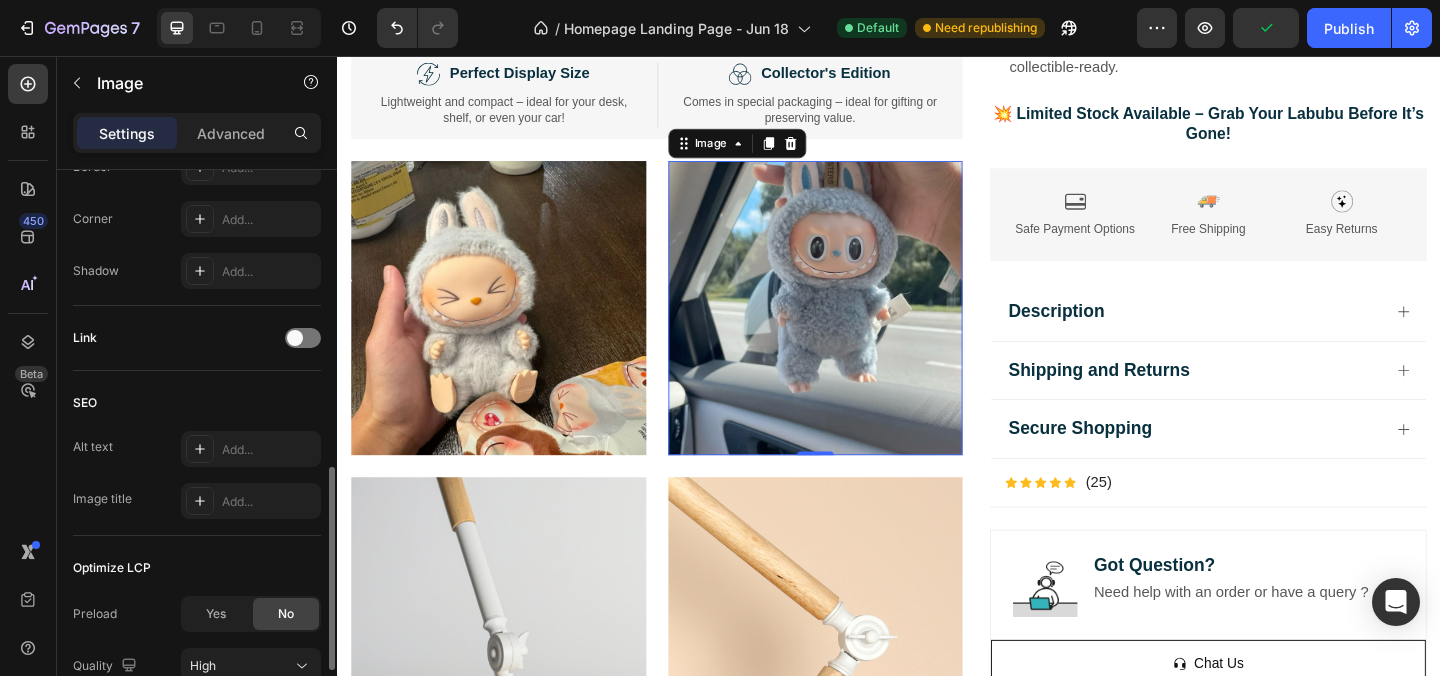 scroll, scrollTop: 833, scrollLeft: 0, axis: vertical 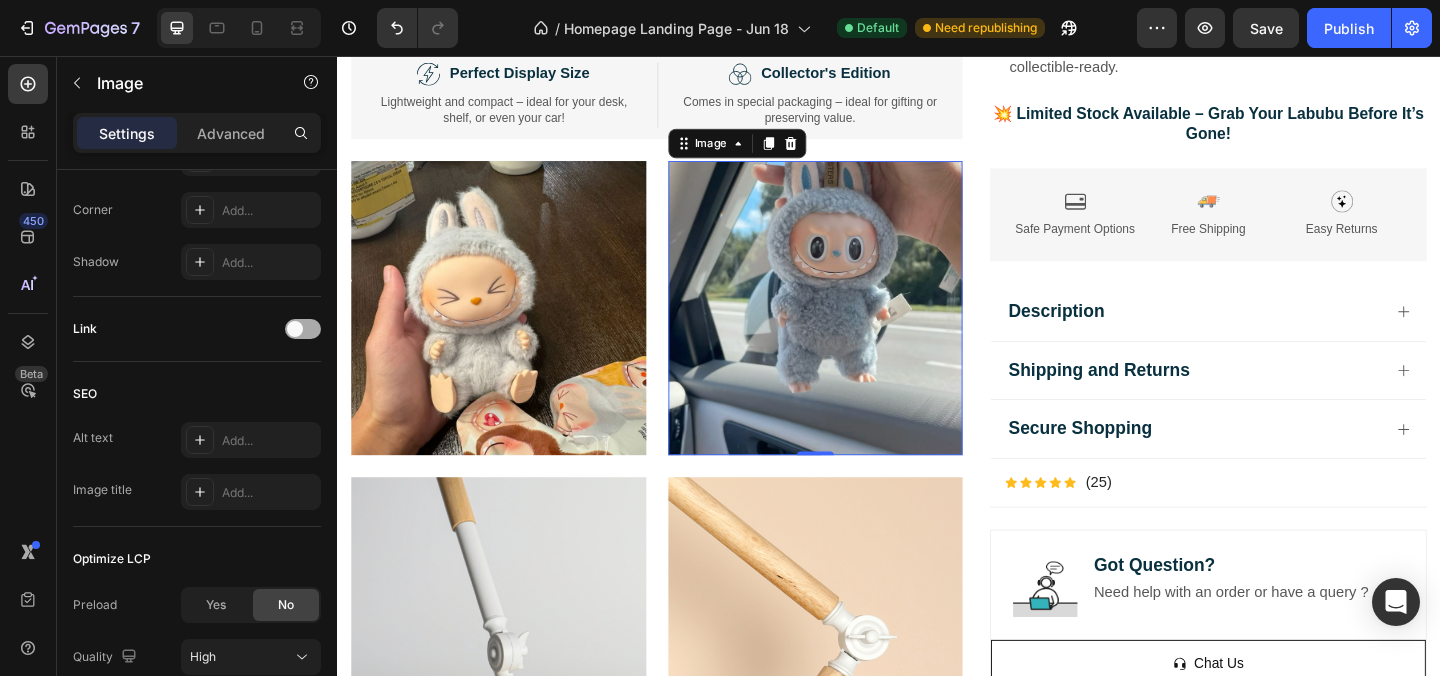 click at bounding box center (303, 329) 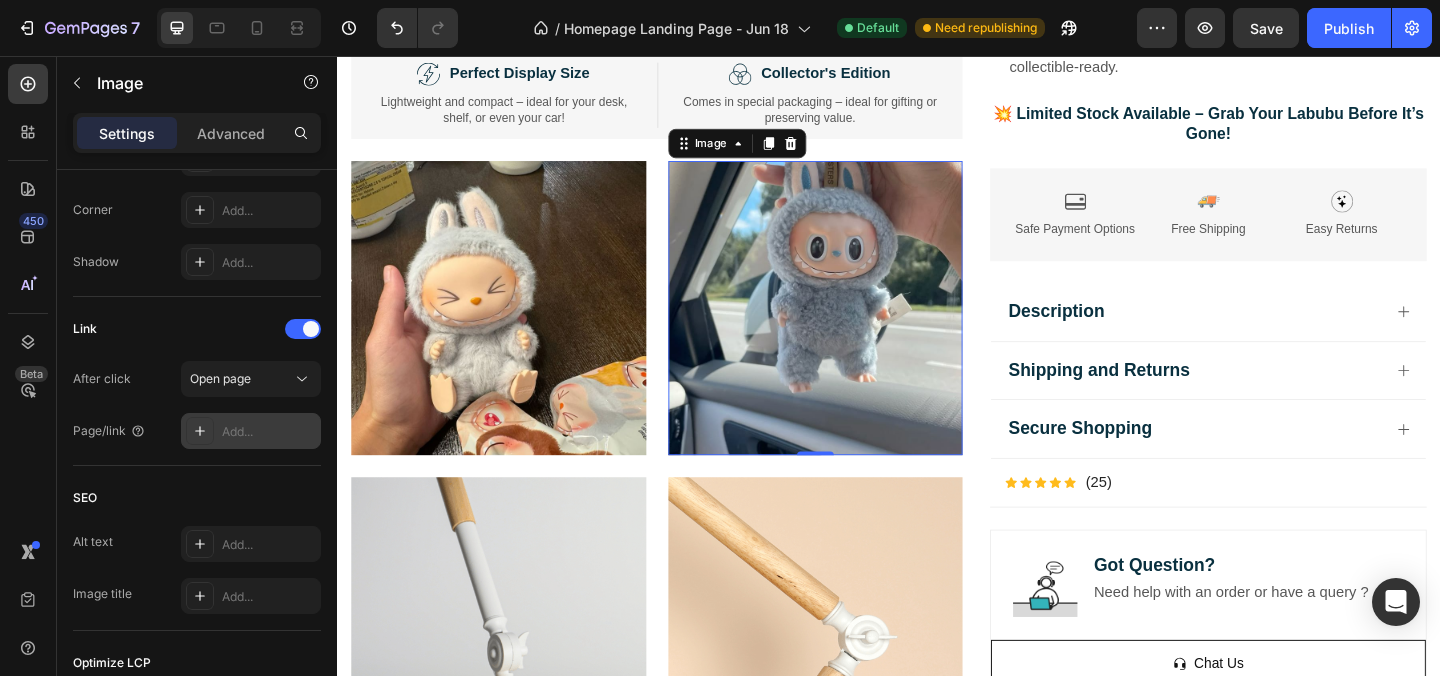 click on "Add..." at bounding box center (269, 432) 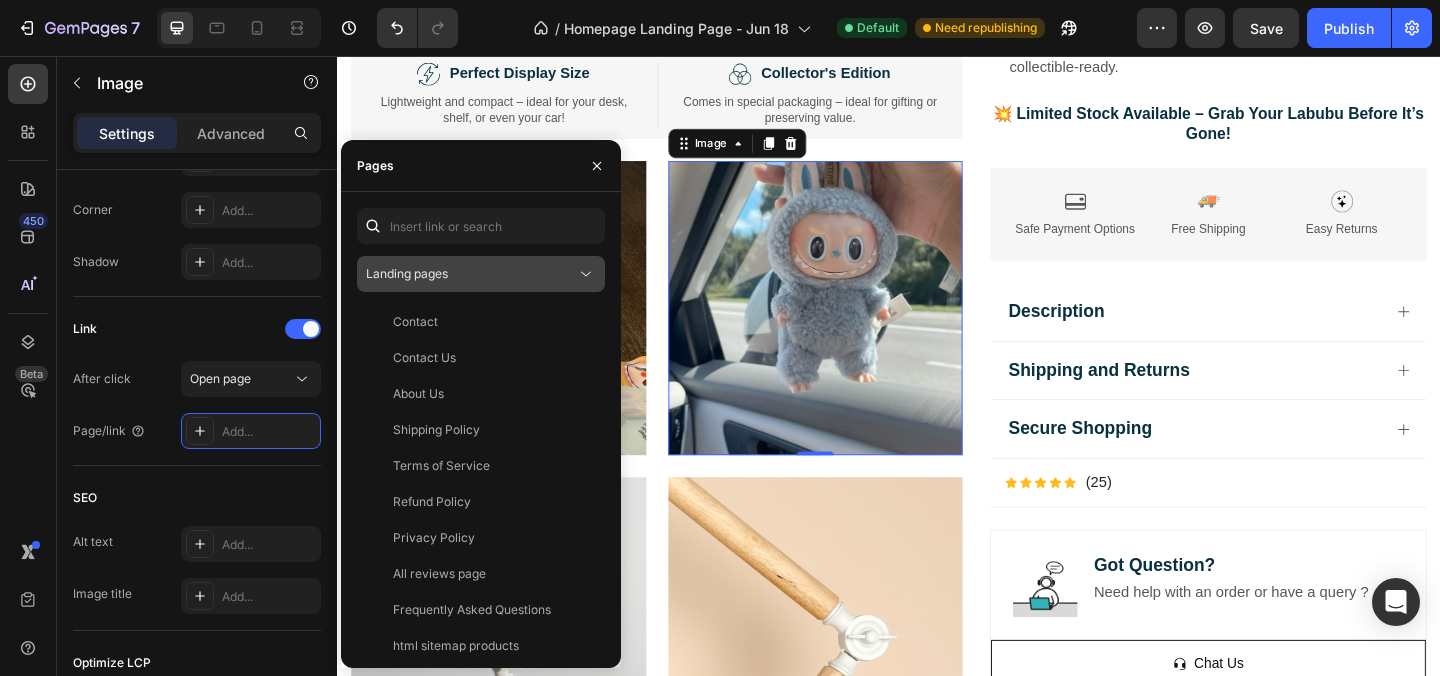 click on "Landing pages" at bounding box center (471, 274) 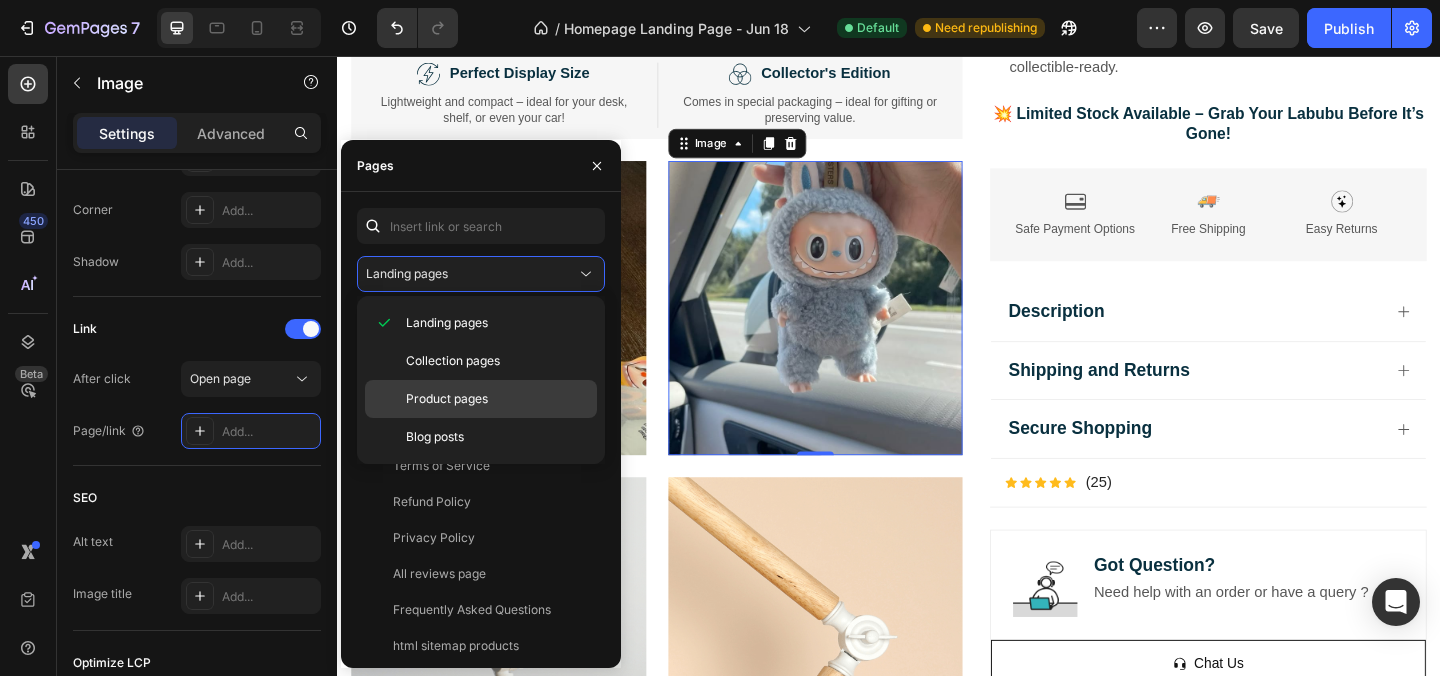 click on "Product pages" at bounding box center [447, 399] 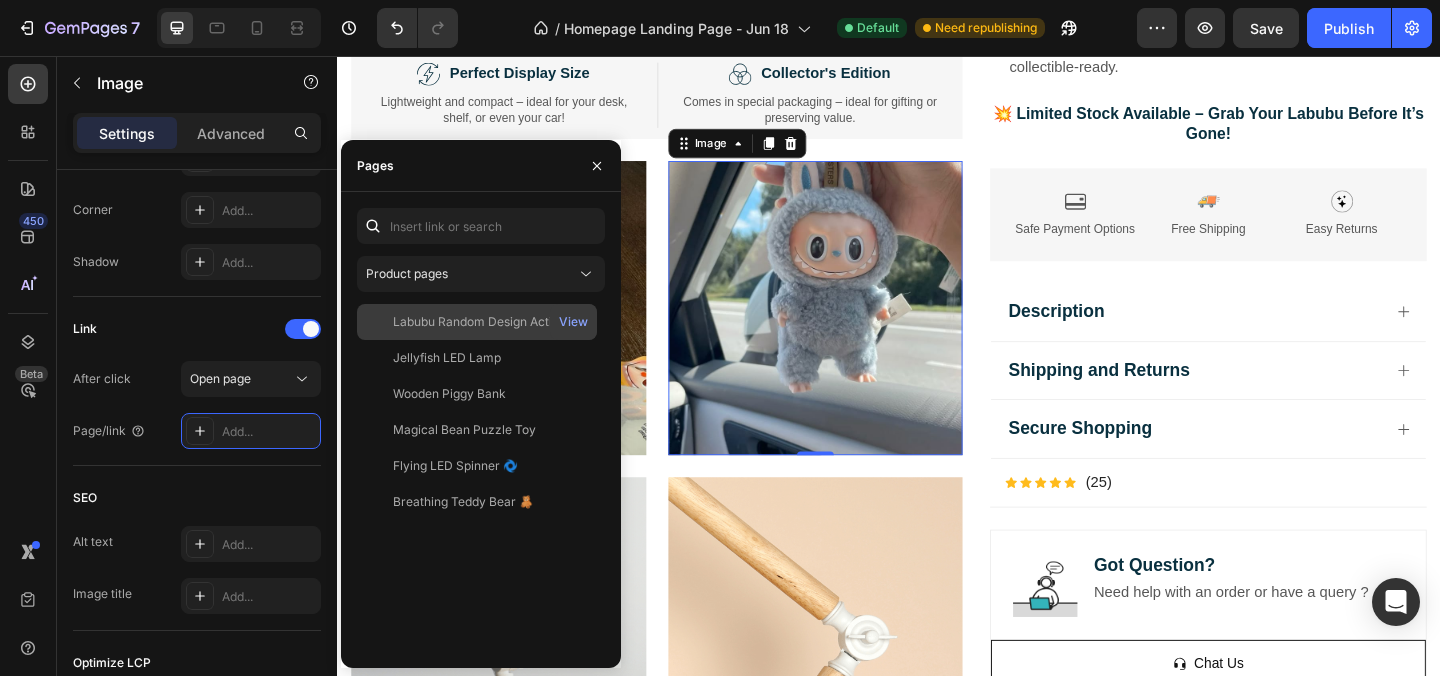 click on "Labubu Random Design Action Figure" 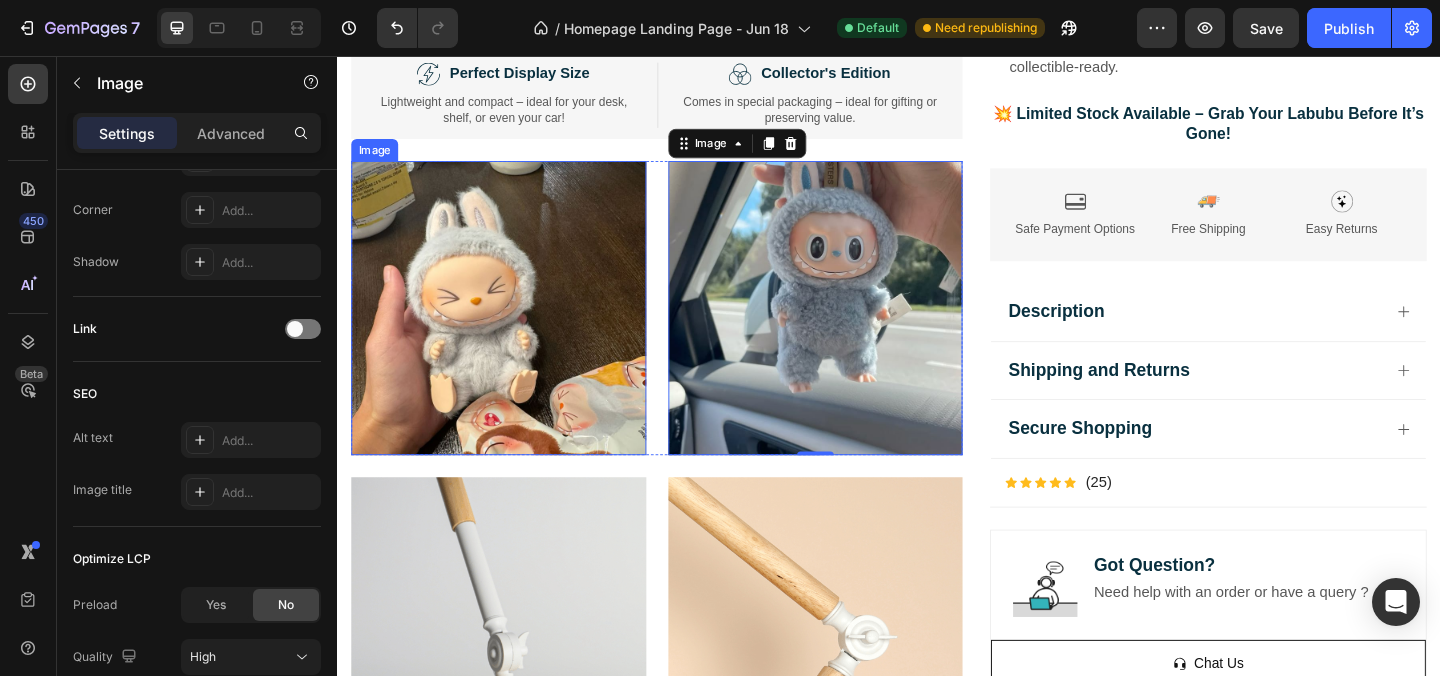 click at bounding box center [512, 330] 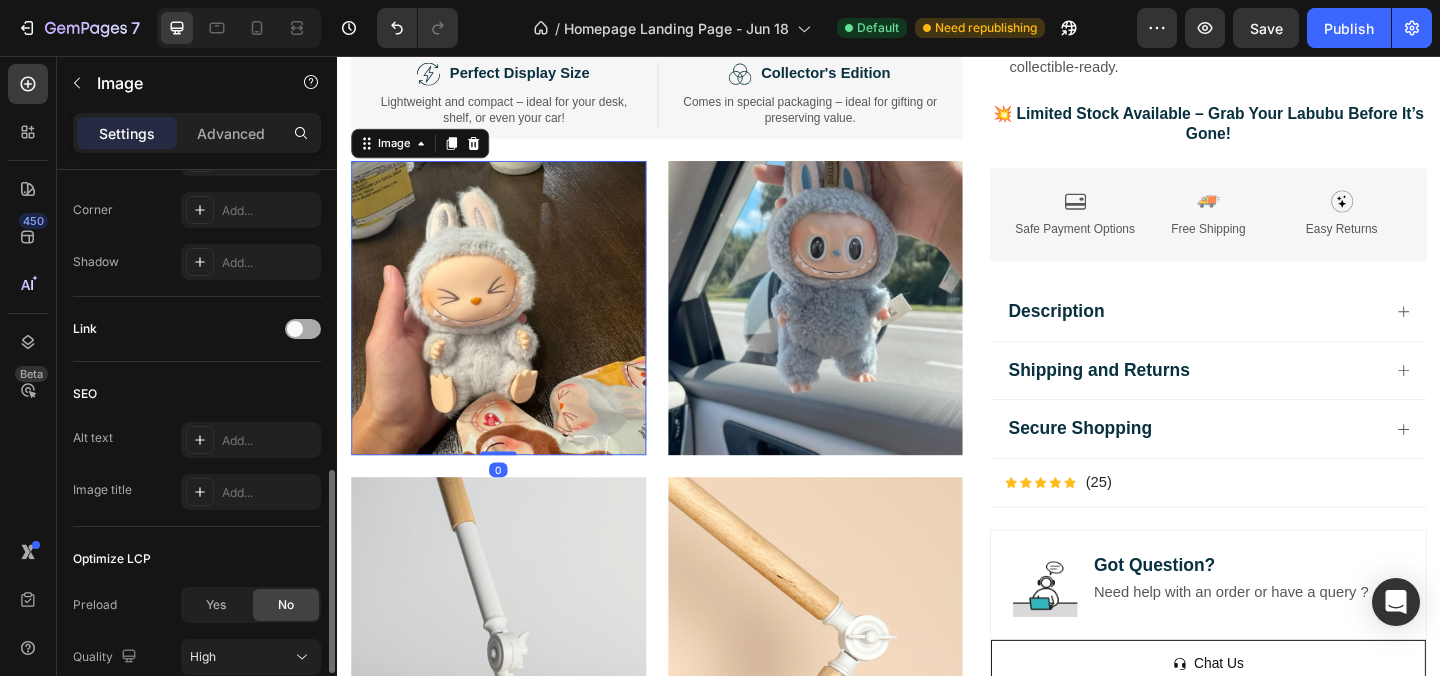 click at bounding box center (303, 329) 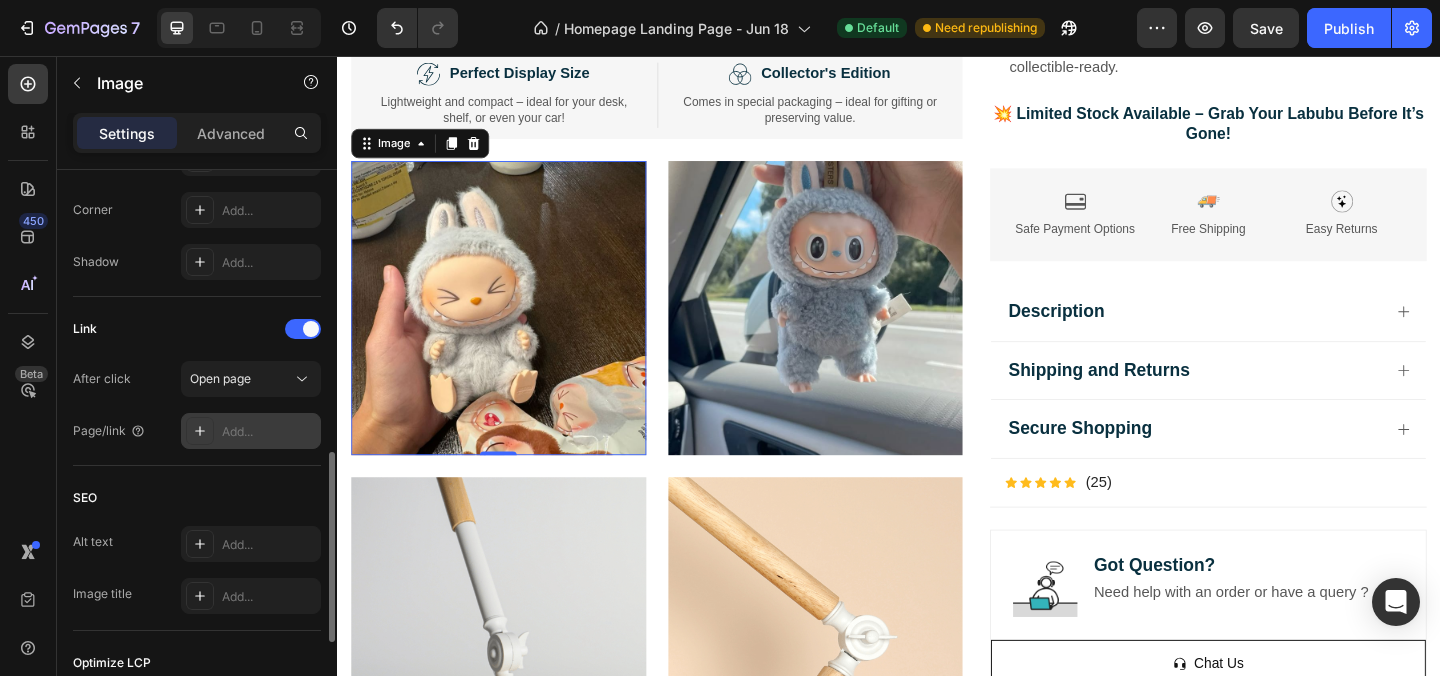 click on "Add..." at bounding box center [269, 432] 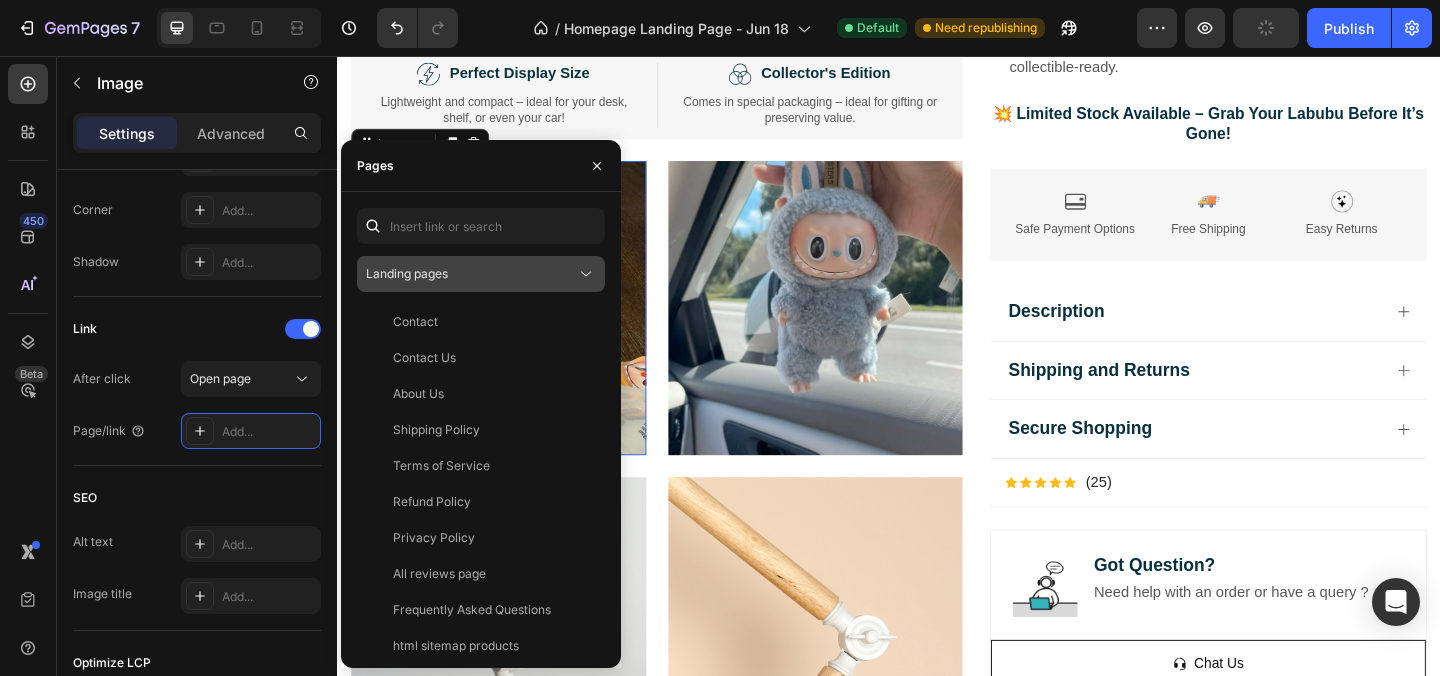 click on "Landing pages" at bounding box center (407, 273) 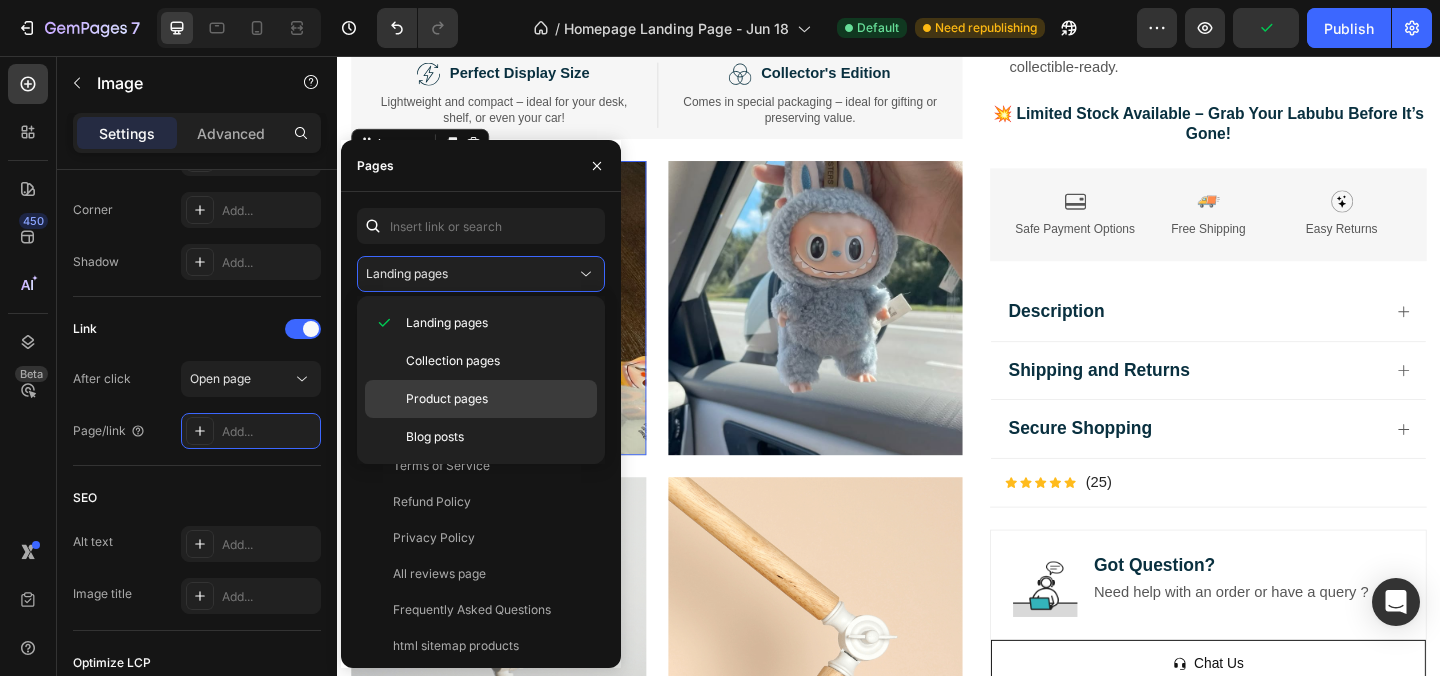 click on "Product pages" at bounding box center (447, 399) 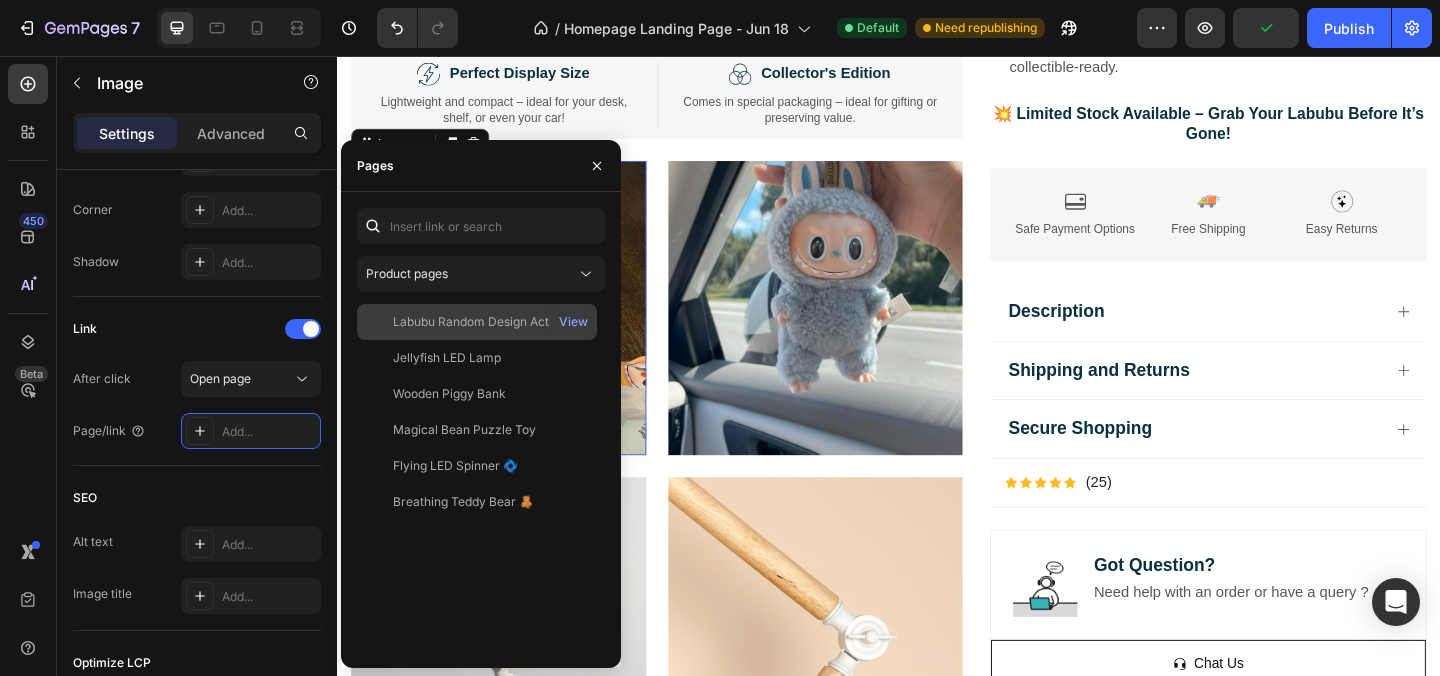 click on "Labubu Random Design Action Figure   View" 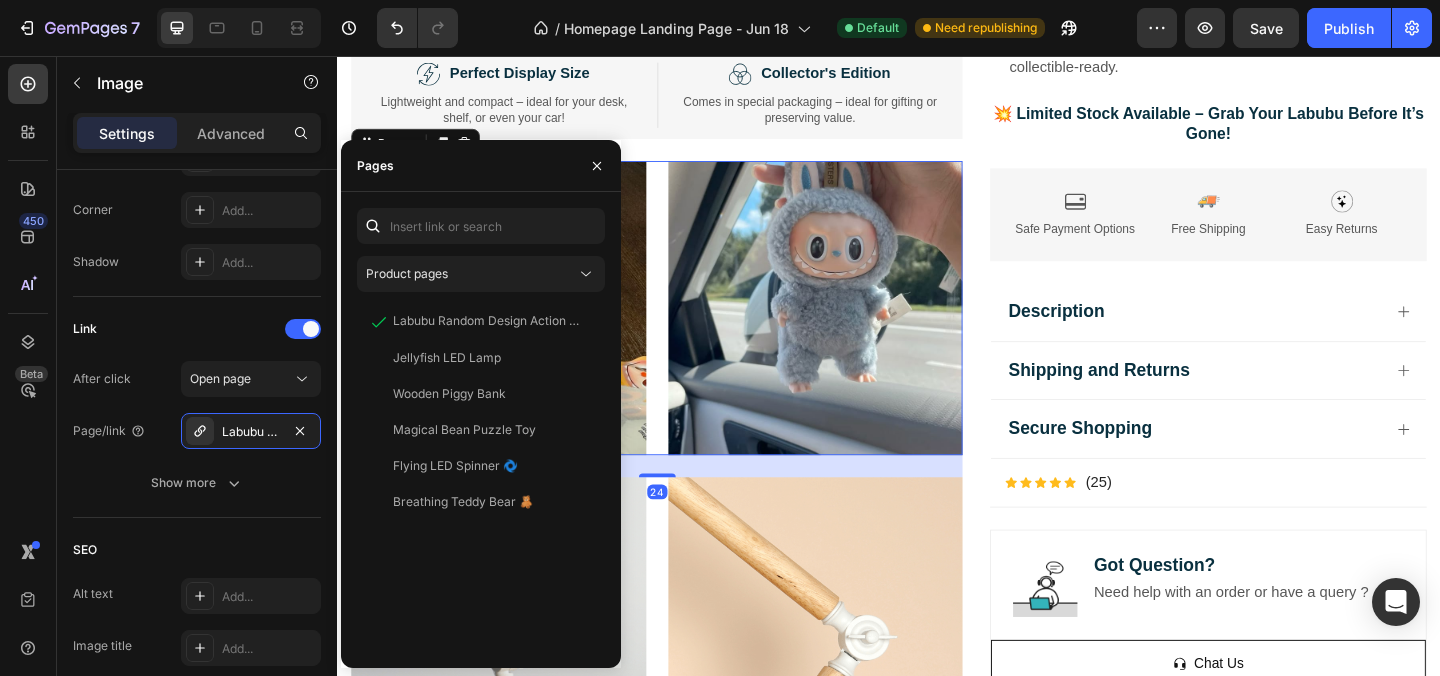click on "Image Image Row   24" at bounding box center (684, 330) 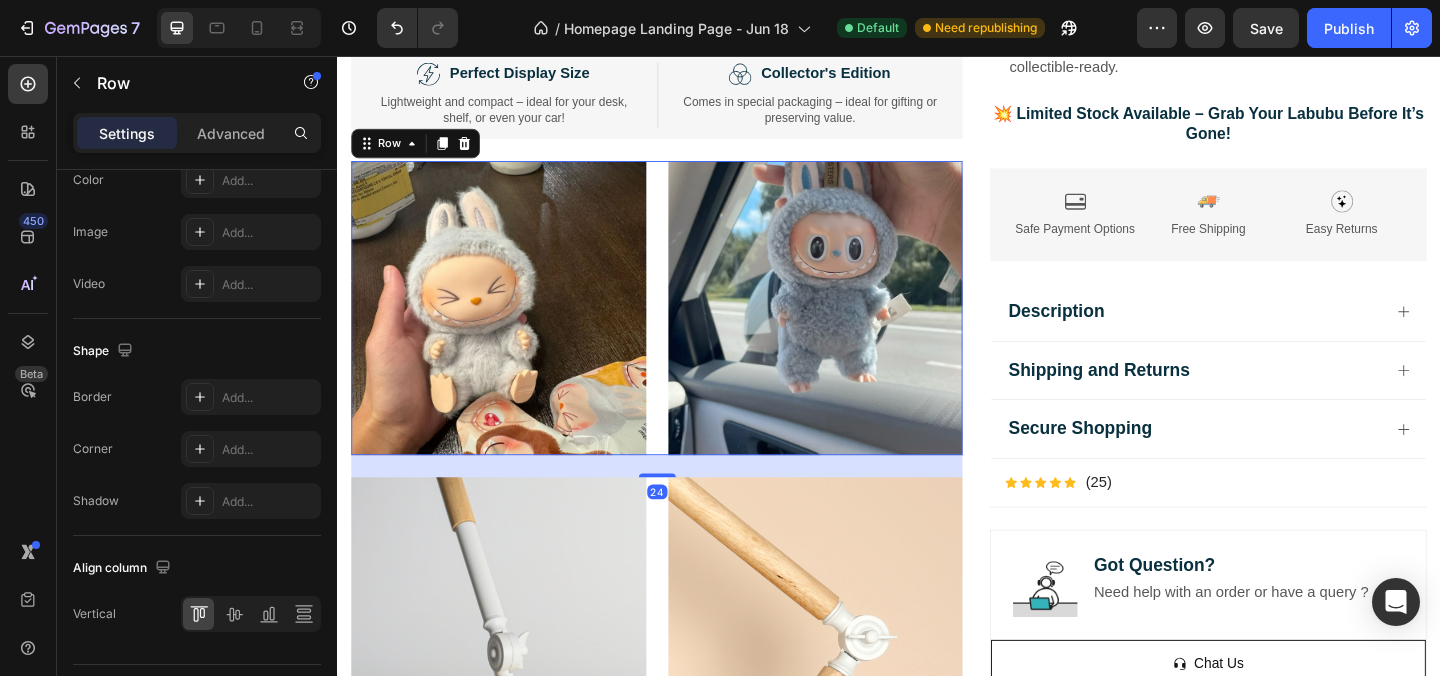 scroll, scrollTop: 0, scrollLeft: 0, axis: both 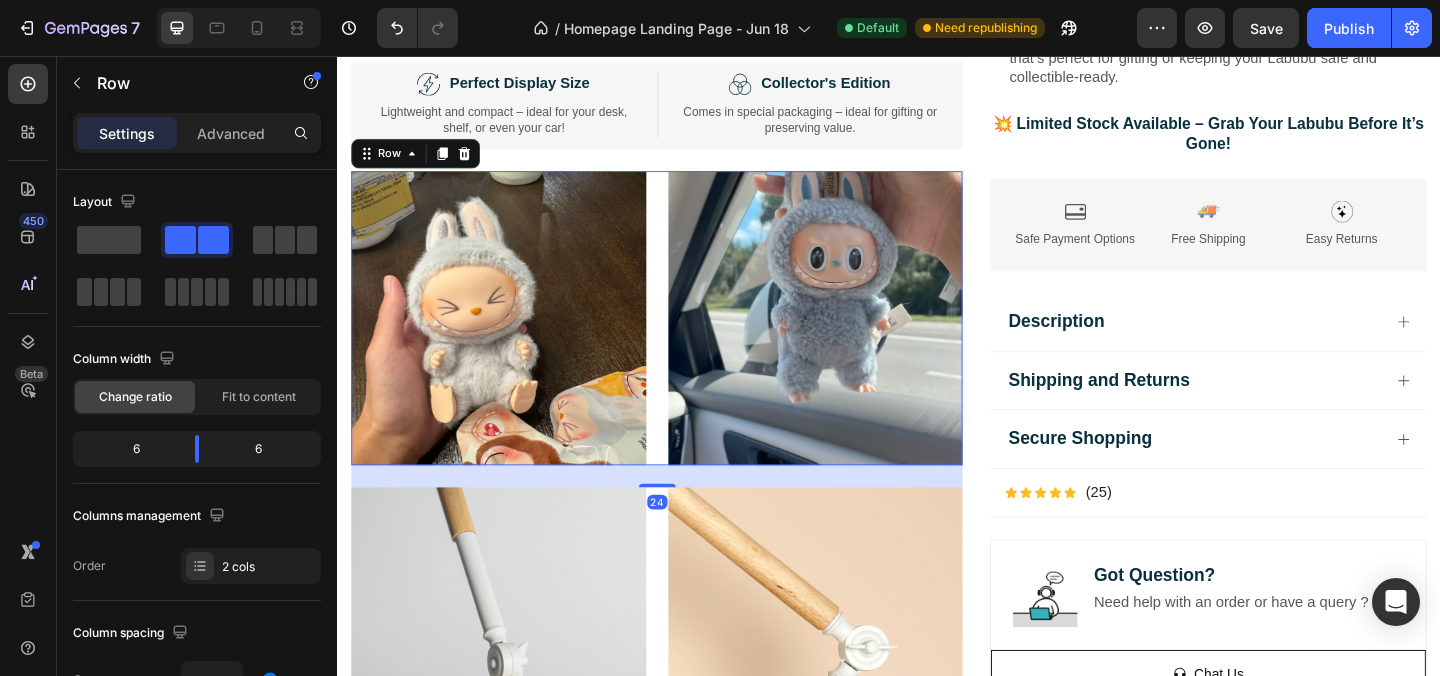 click on "Image Image Row   24" at bounding box center (684, 341) 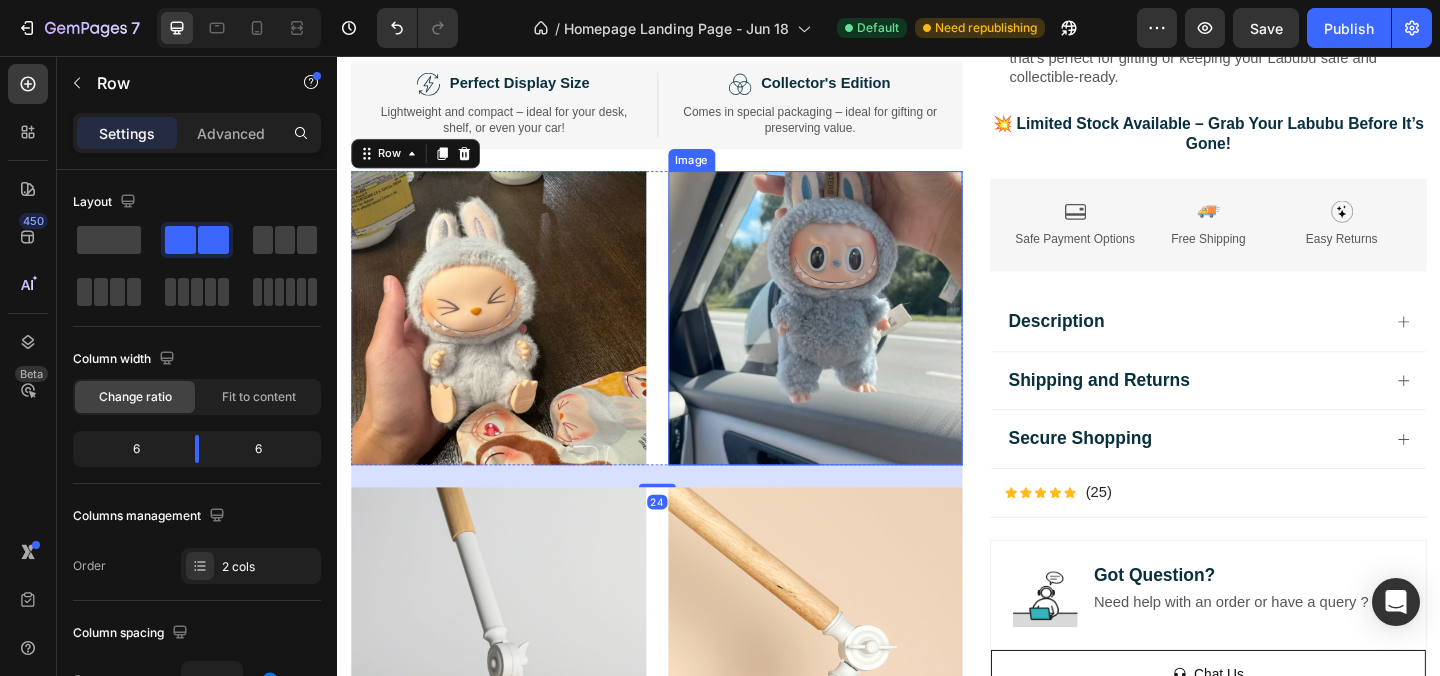 click at bounding box center (857, 341) 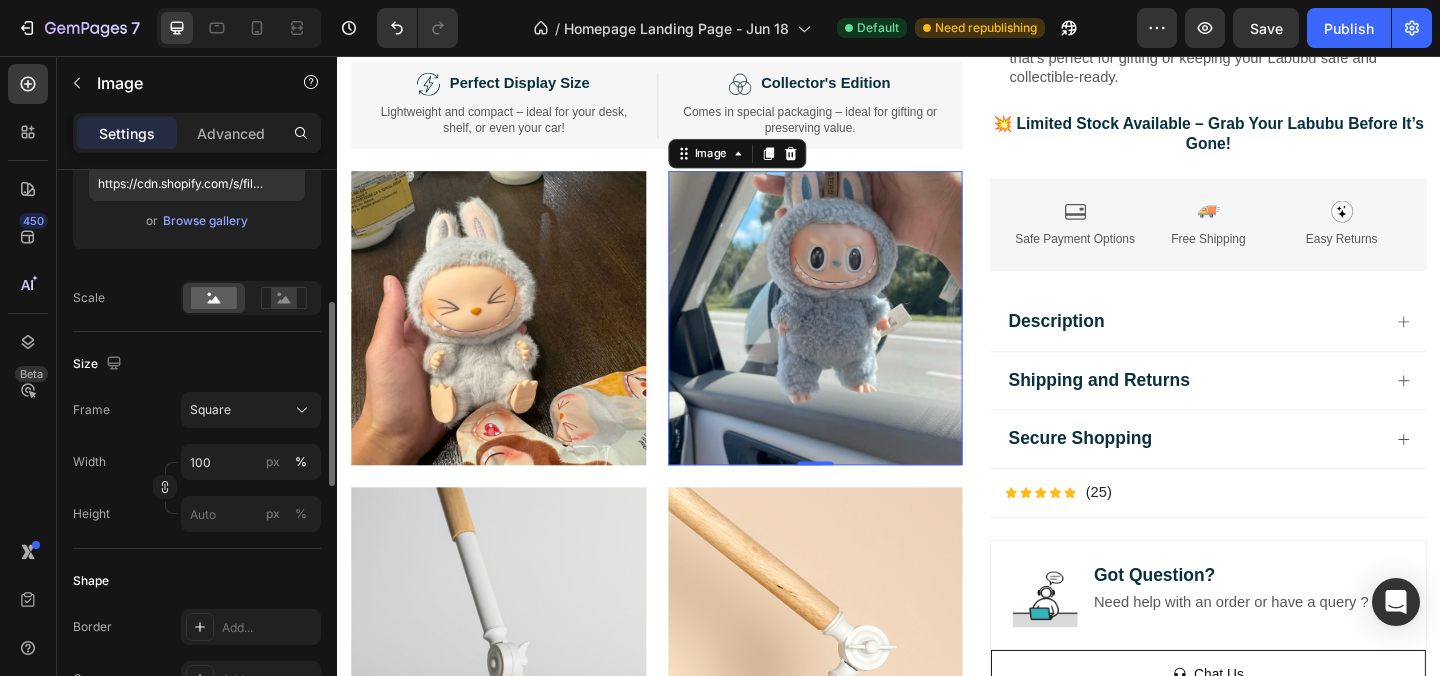 scroll, scrollTop: 360, scrollLeft: 0, axis: vertical 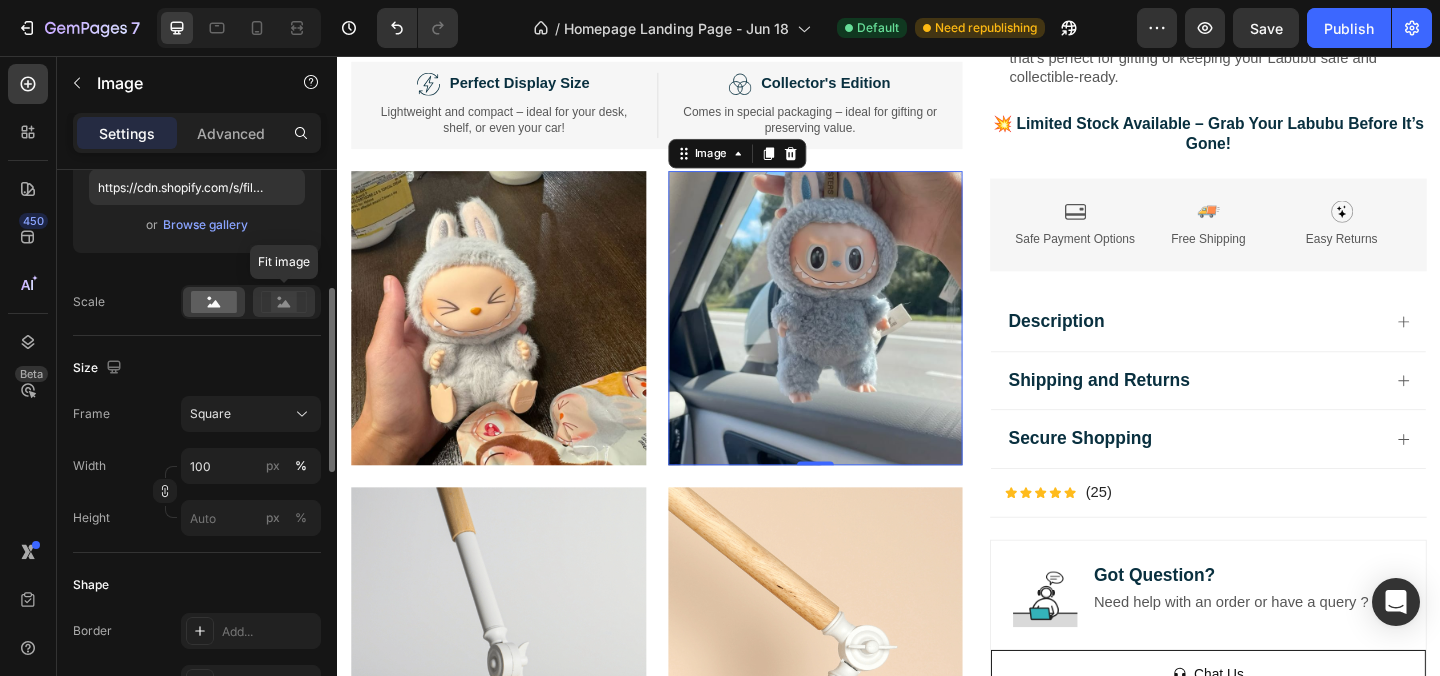 click 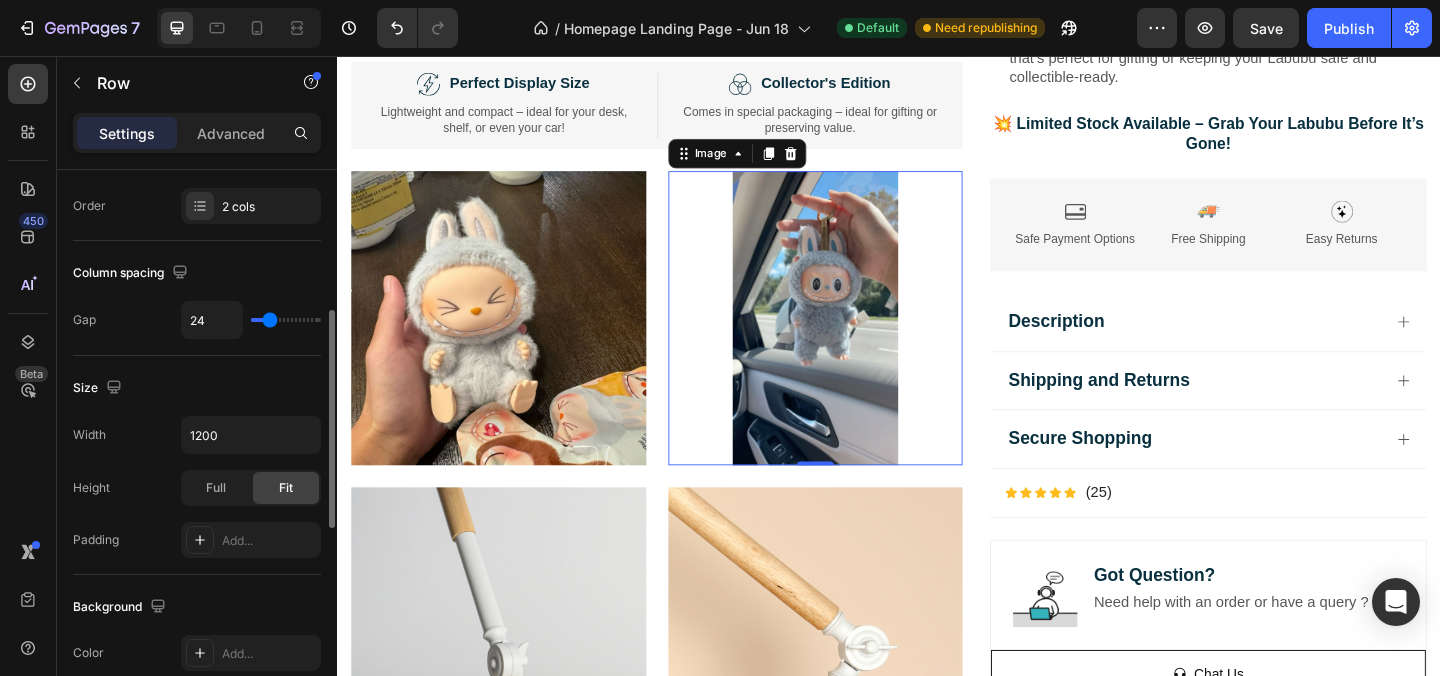 click on "Image Image   0 Row" at bounding box center (684, 341) 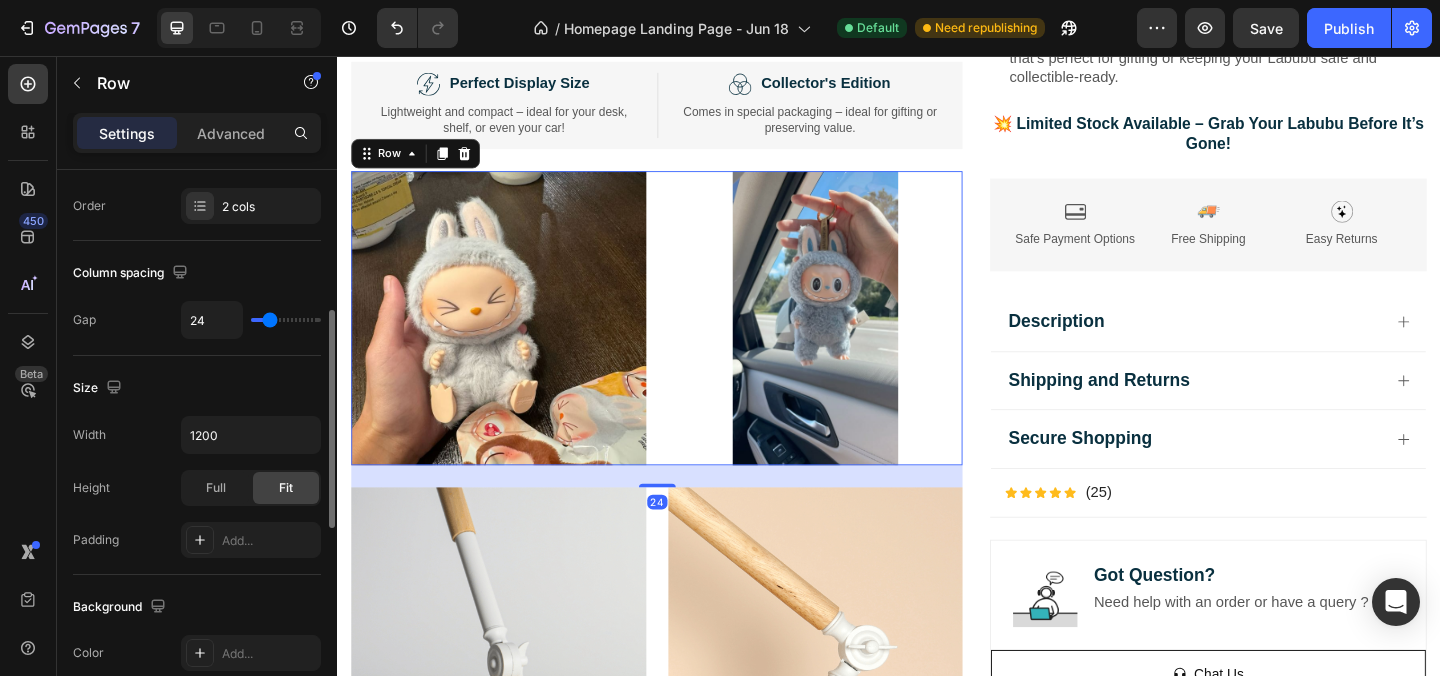 scroll, scrollTop: 0, scrollLeft: 0, axis: both 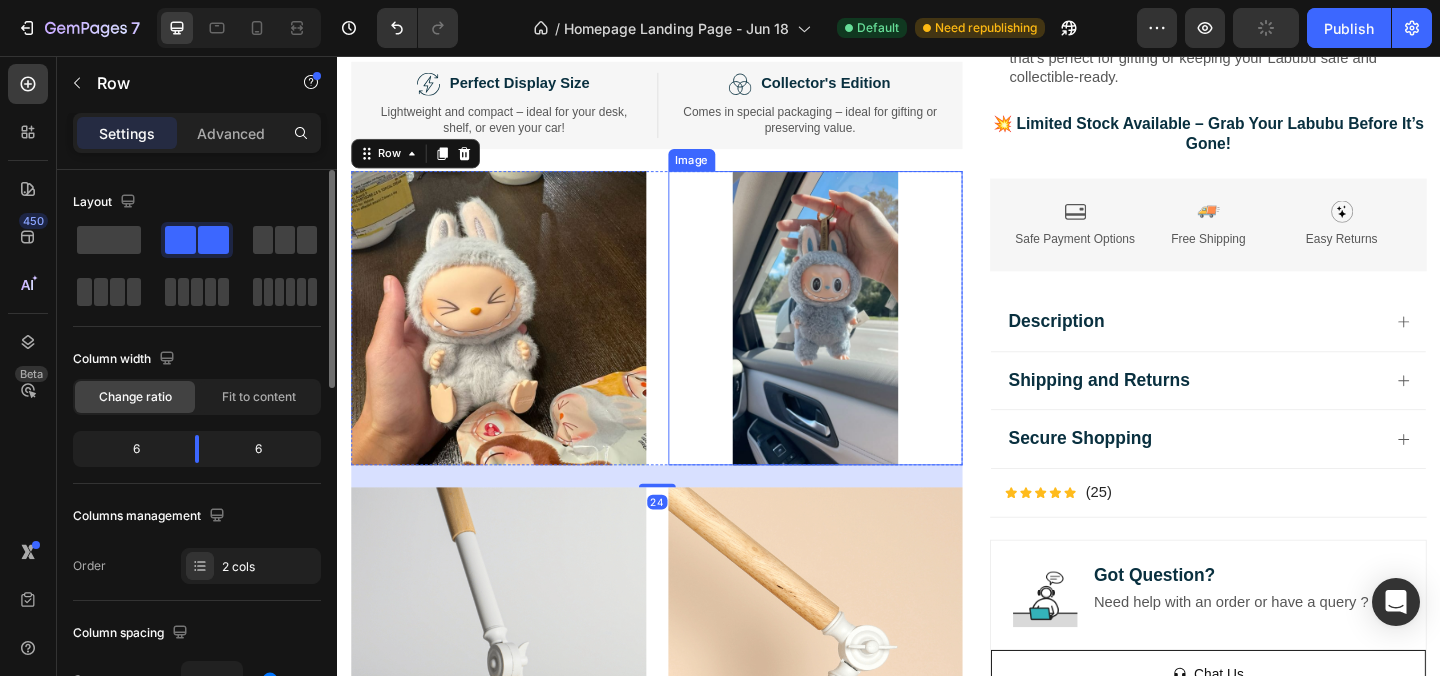 click at bounding box center [857, 341] 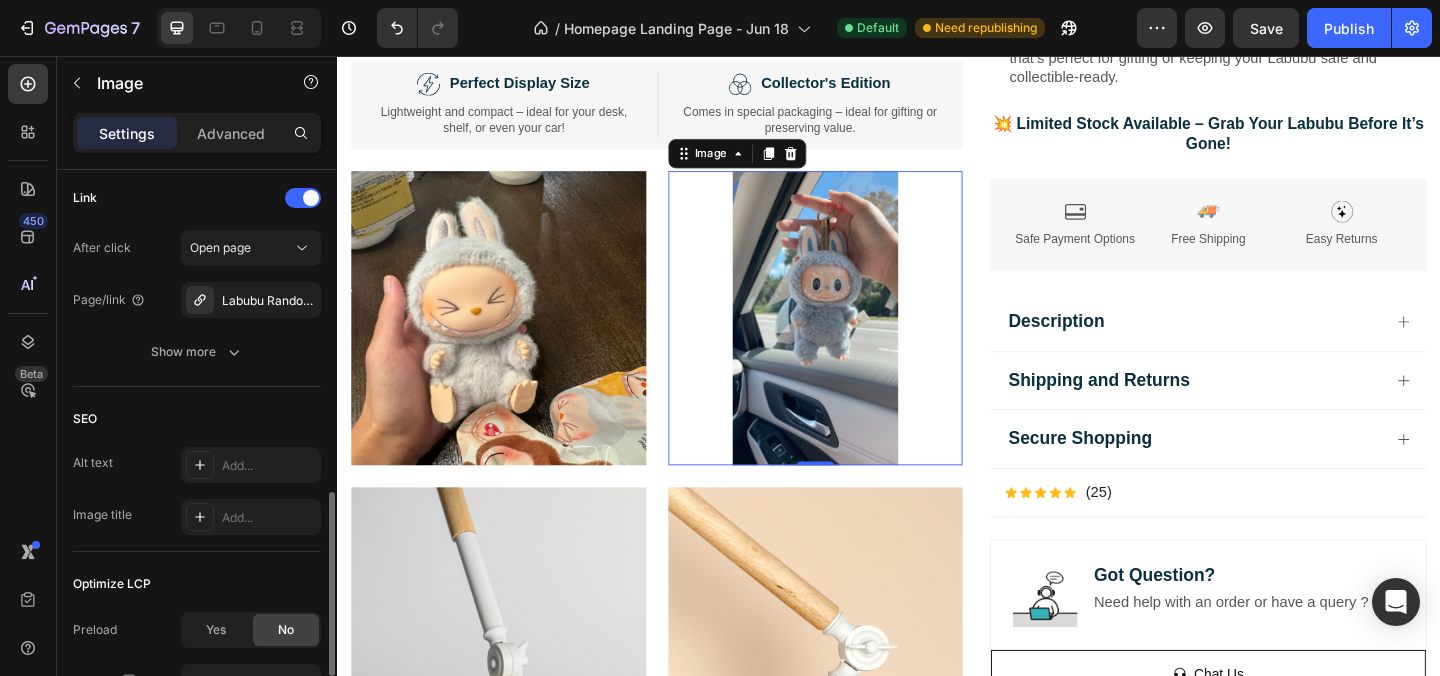 scroll, scrollTop: 969, scrollLeft: 0, axis: vertical 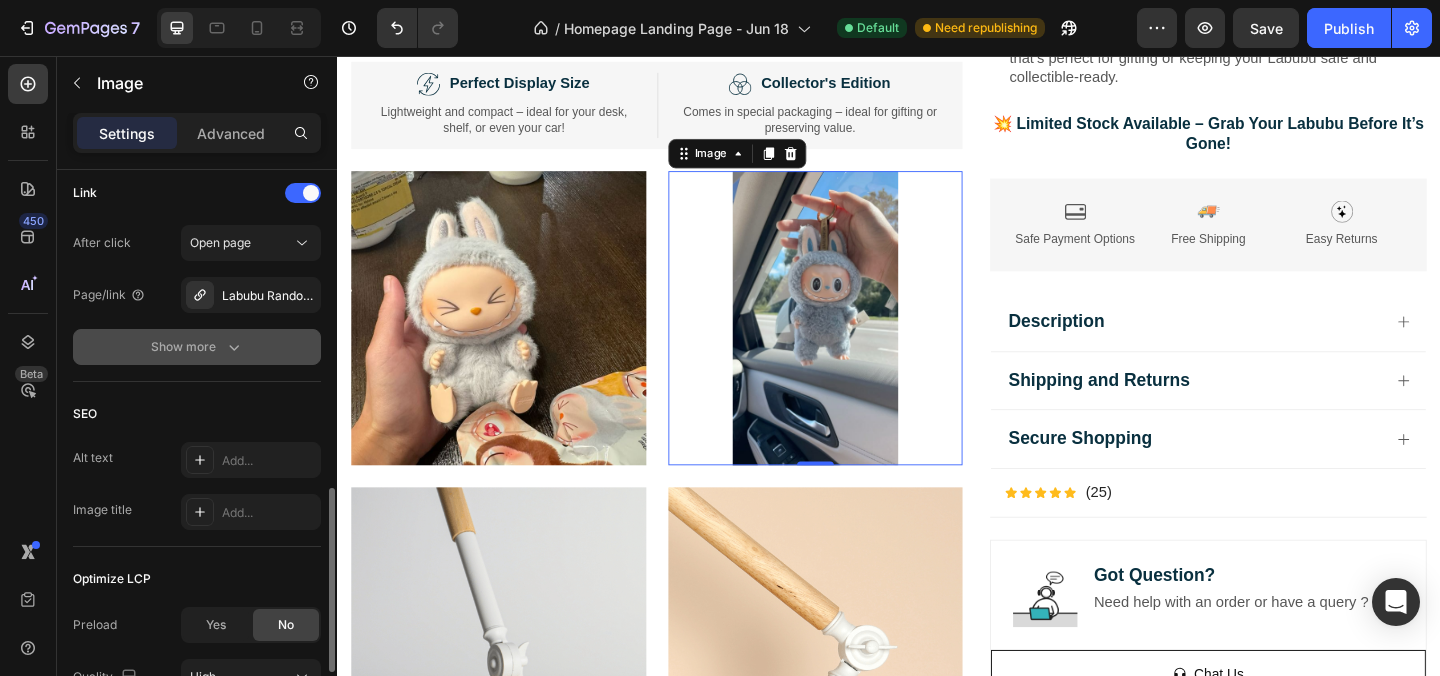 click on "Show more" at bounding box center (197, 347) 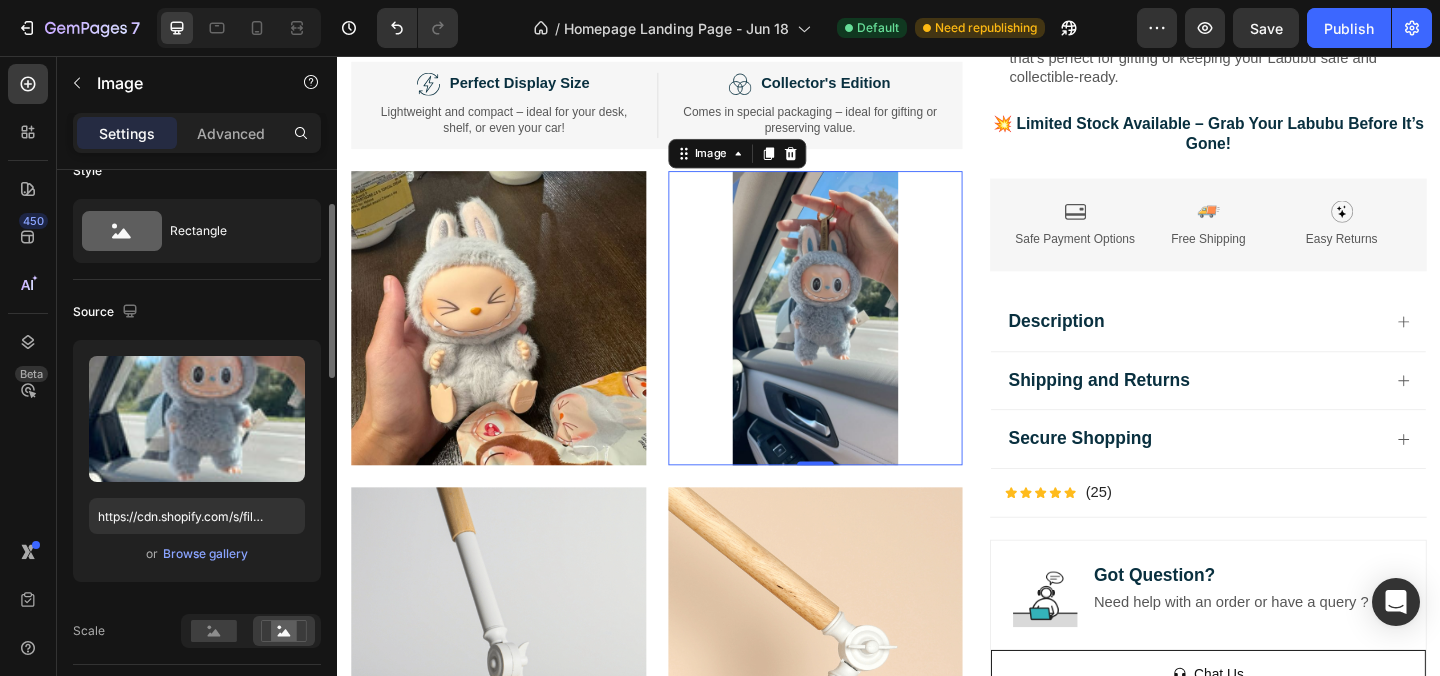scroll, scrollTop: 55, scrollLeft: 0, axis: vertical 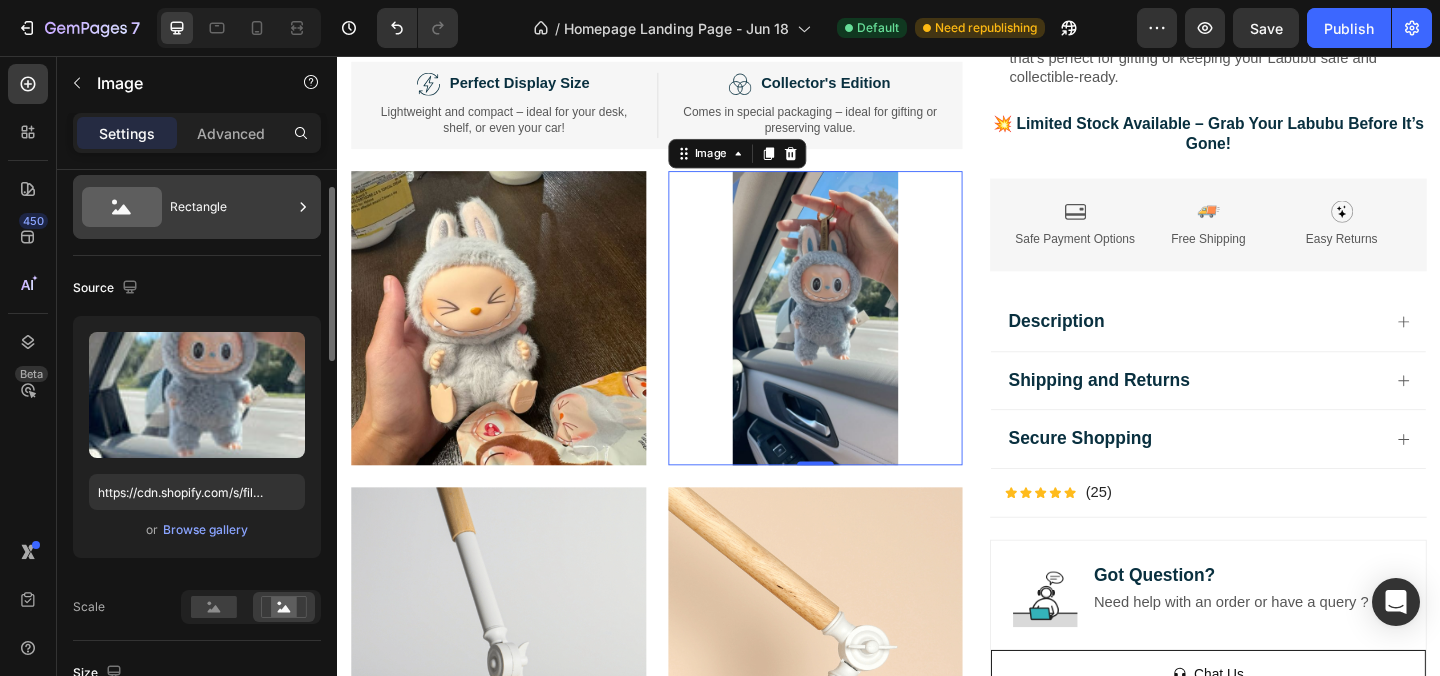 click on "Rectangle" at bounding box center [231, 207] 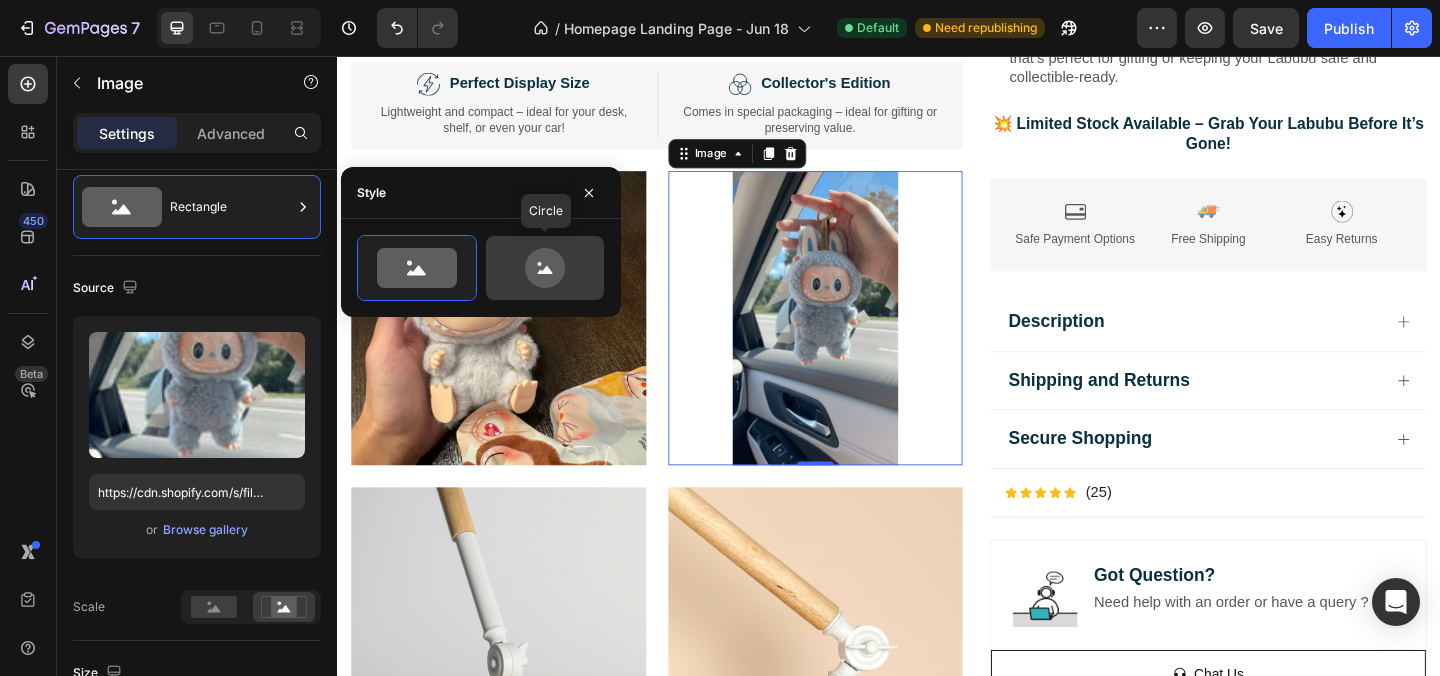 click 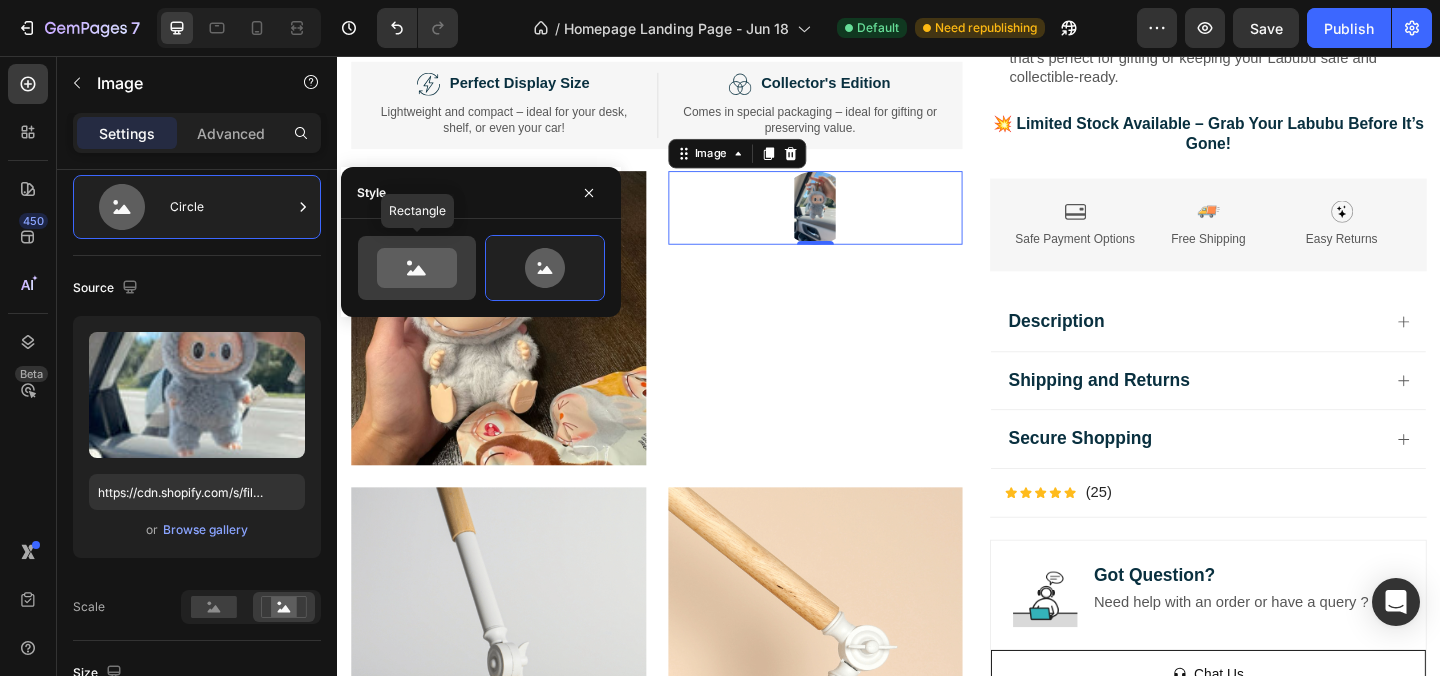 click 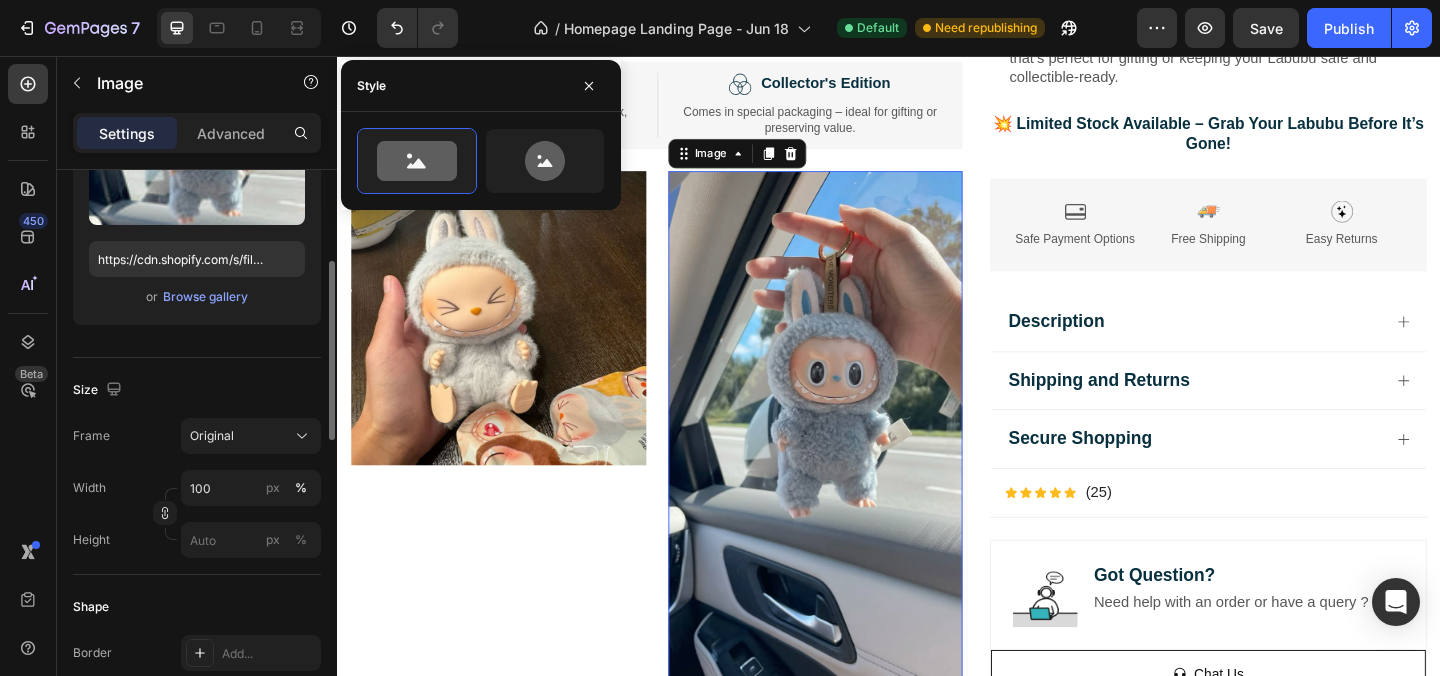 scroll, scrollTop: 289, scrollLeft: 0, axis: vertical 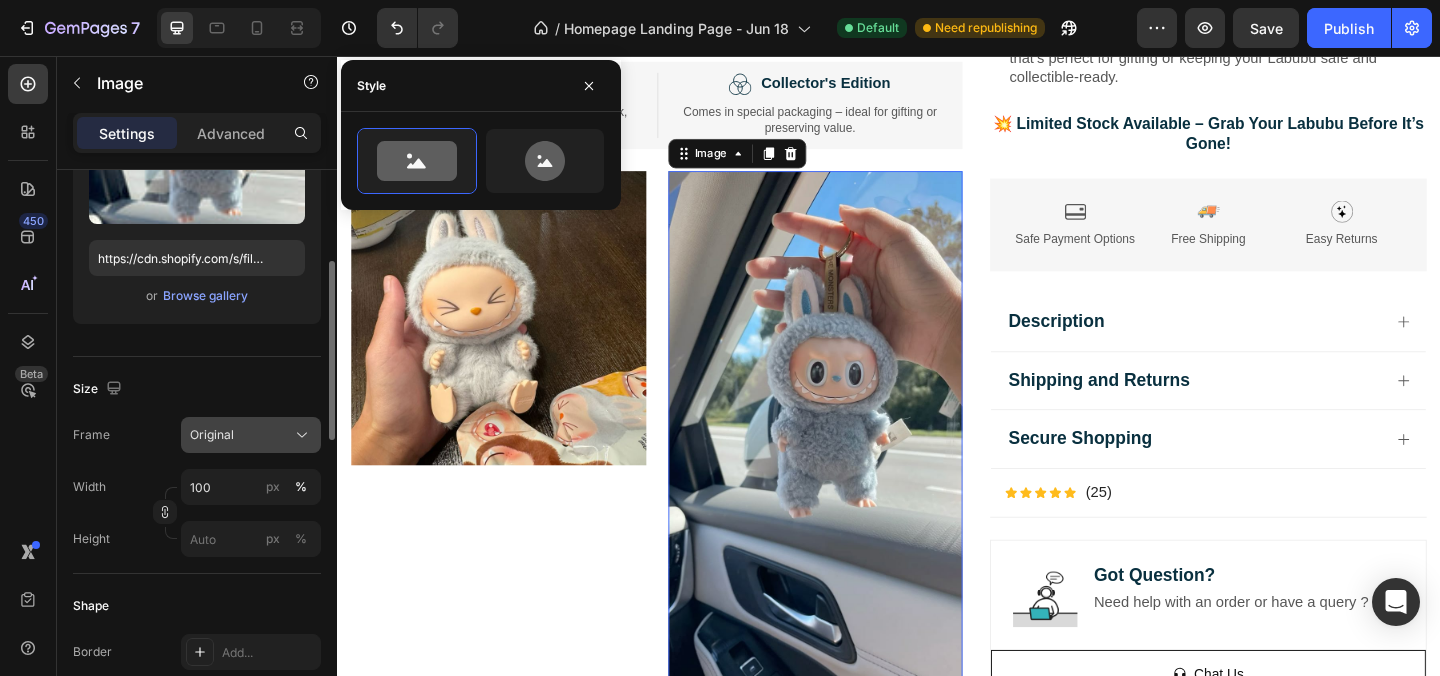 click on "Original" 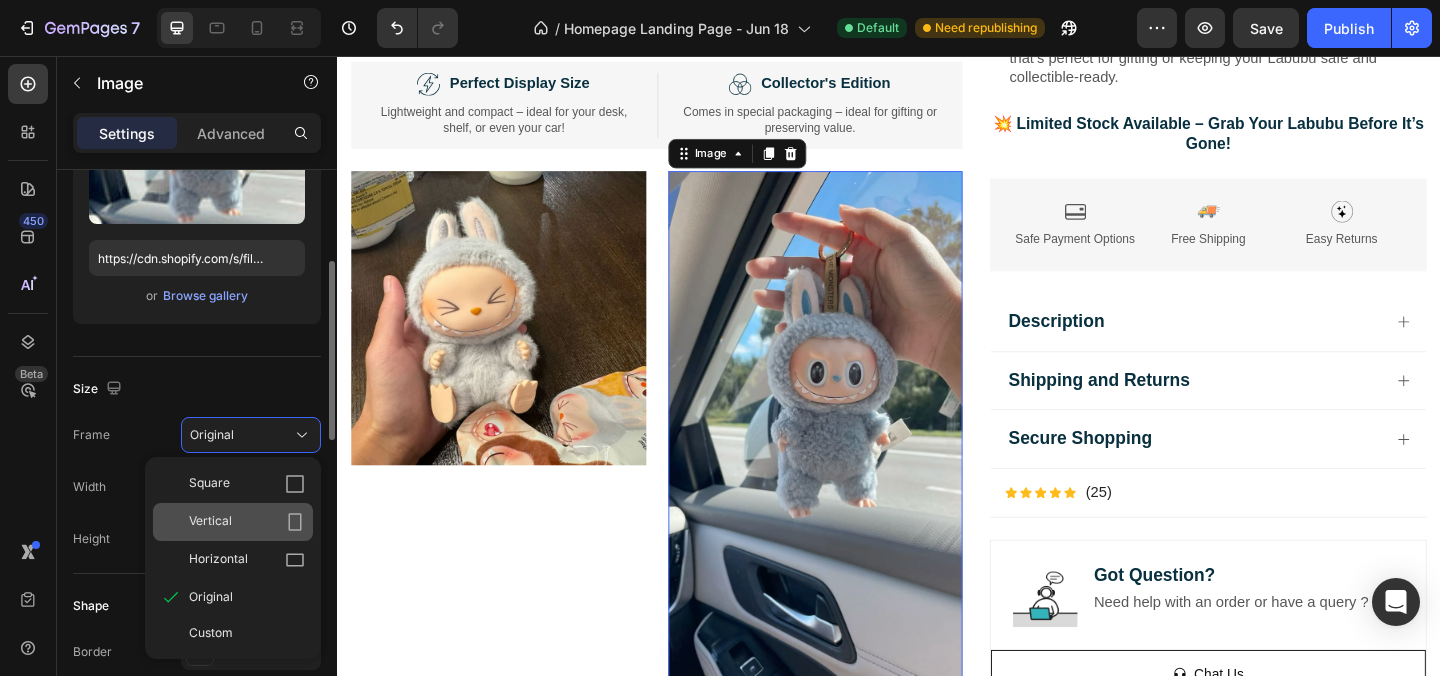click on "Vertical" 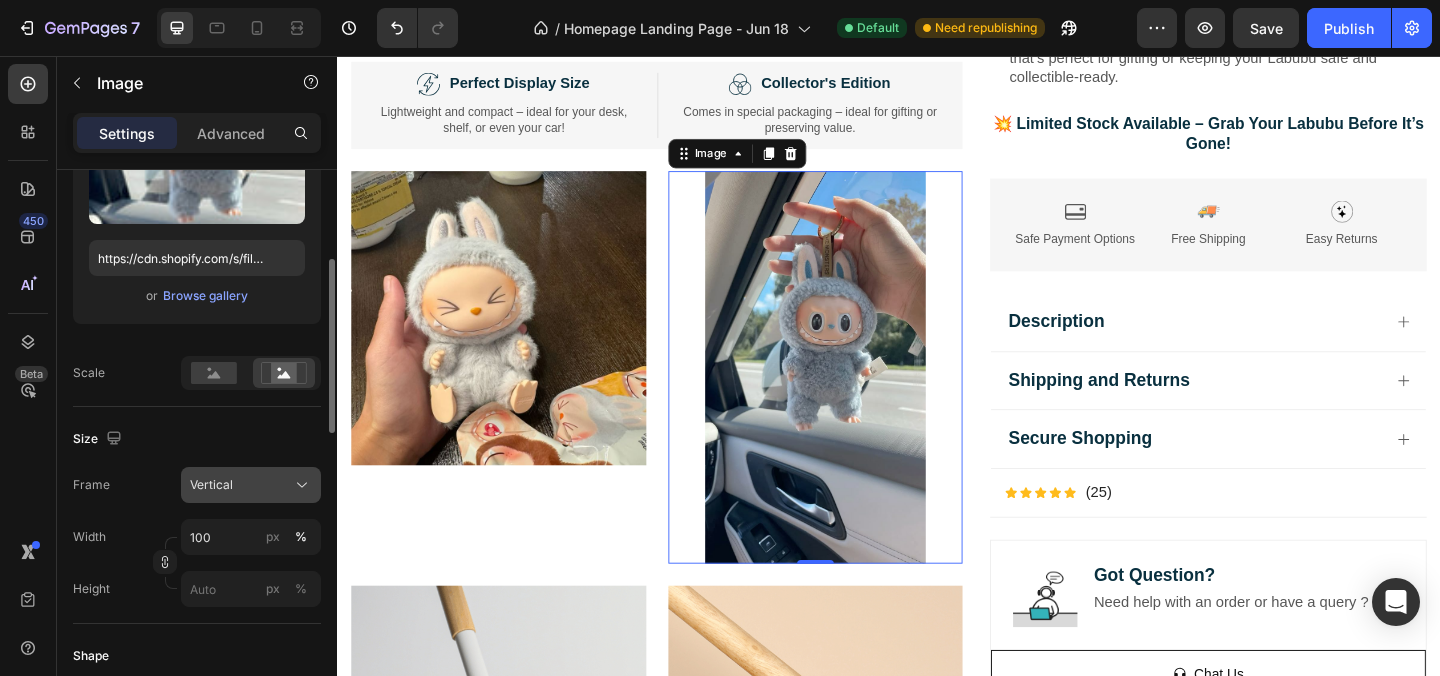 click on "Vertical" 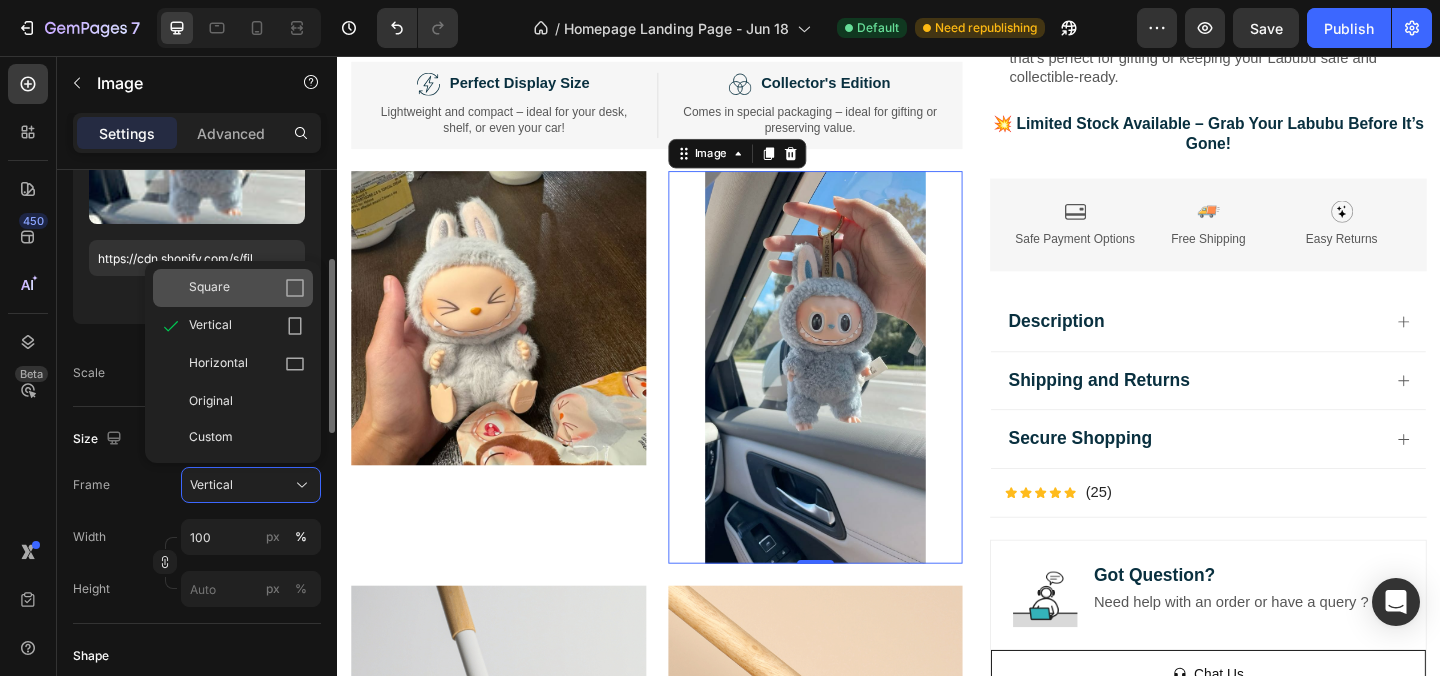 click on "Square" at bounding box center (247, 288) 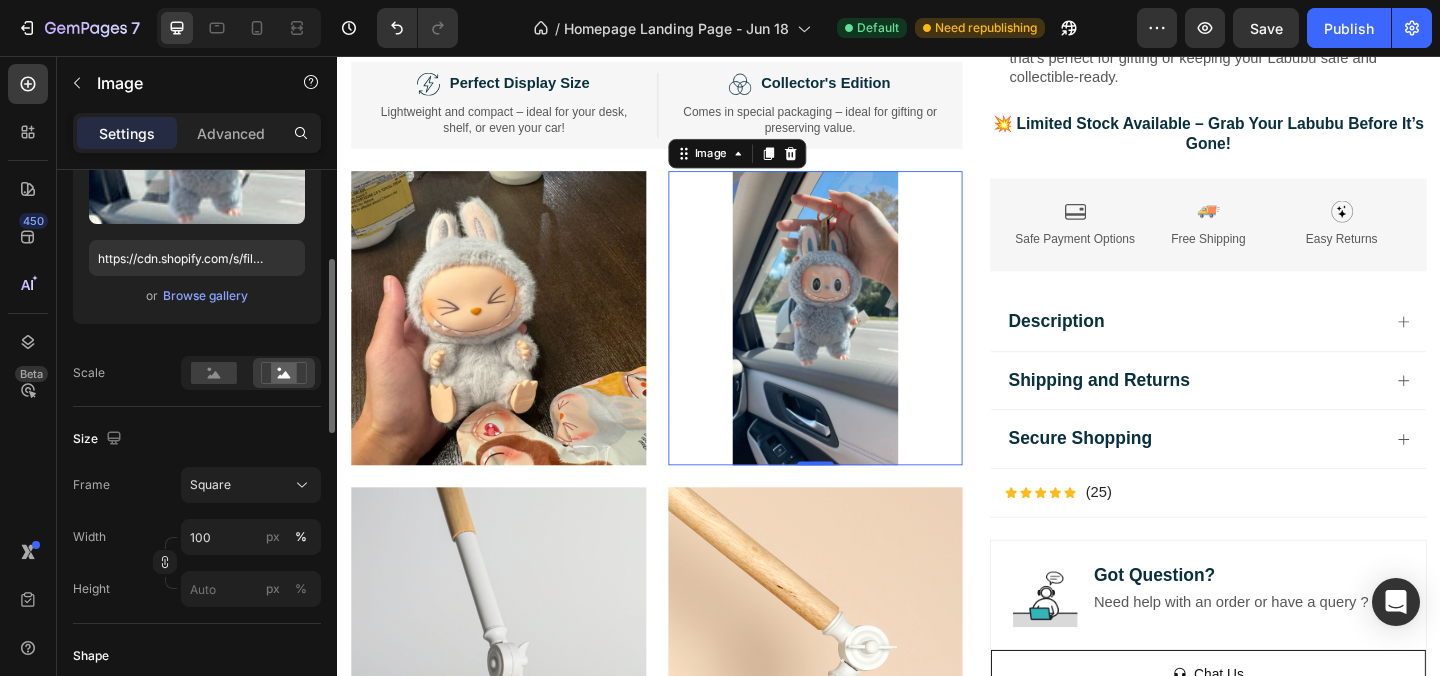 click on "Size Frame Square Width 100 px % Height px %" 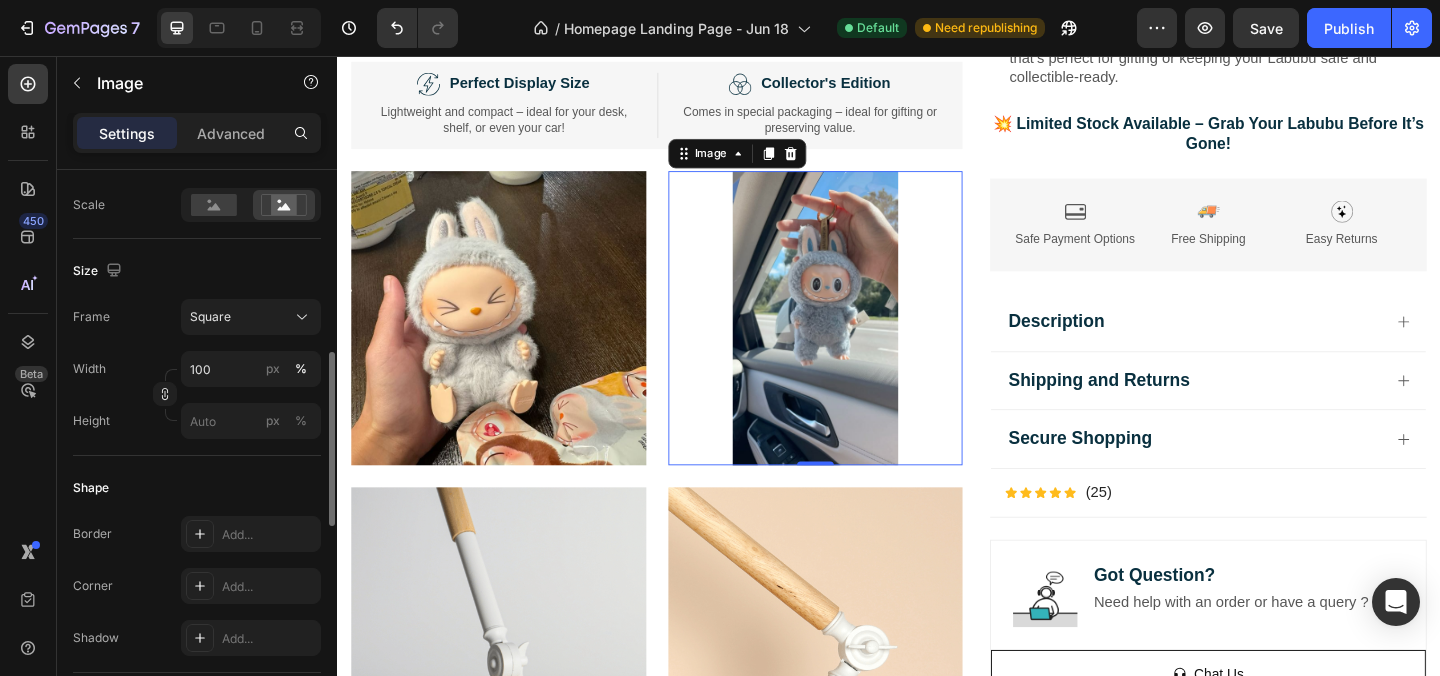 scroll, scrollTop: 554, scrollLeft: 0, axis: vertical 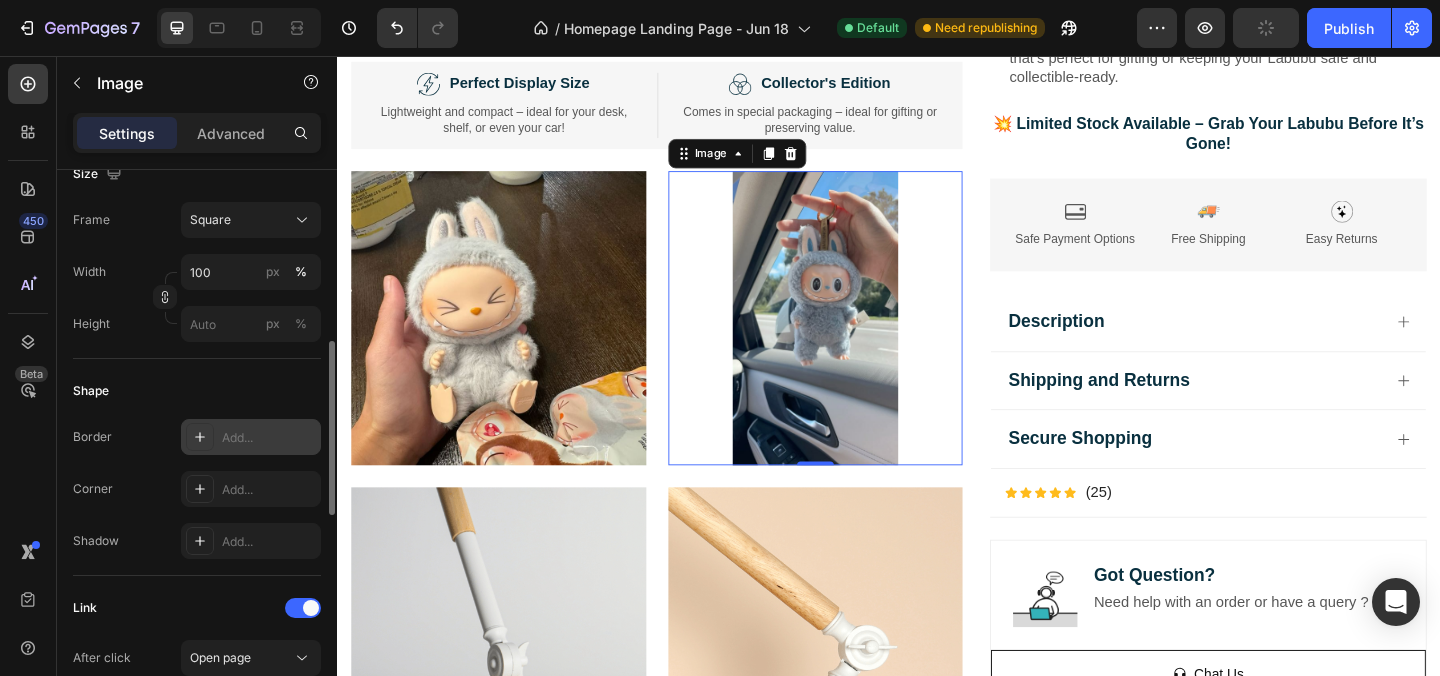 click 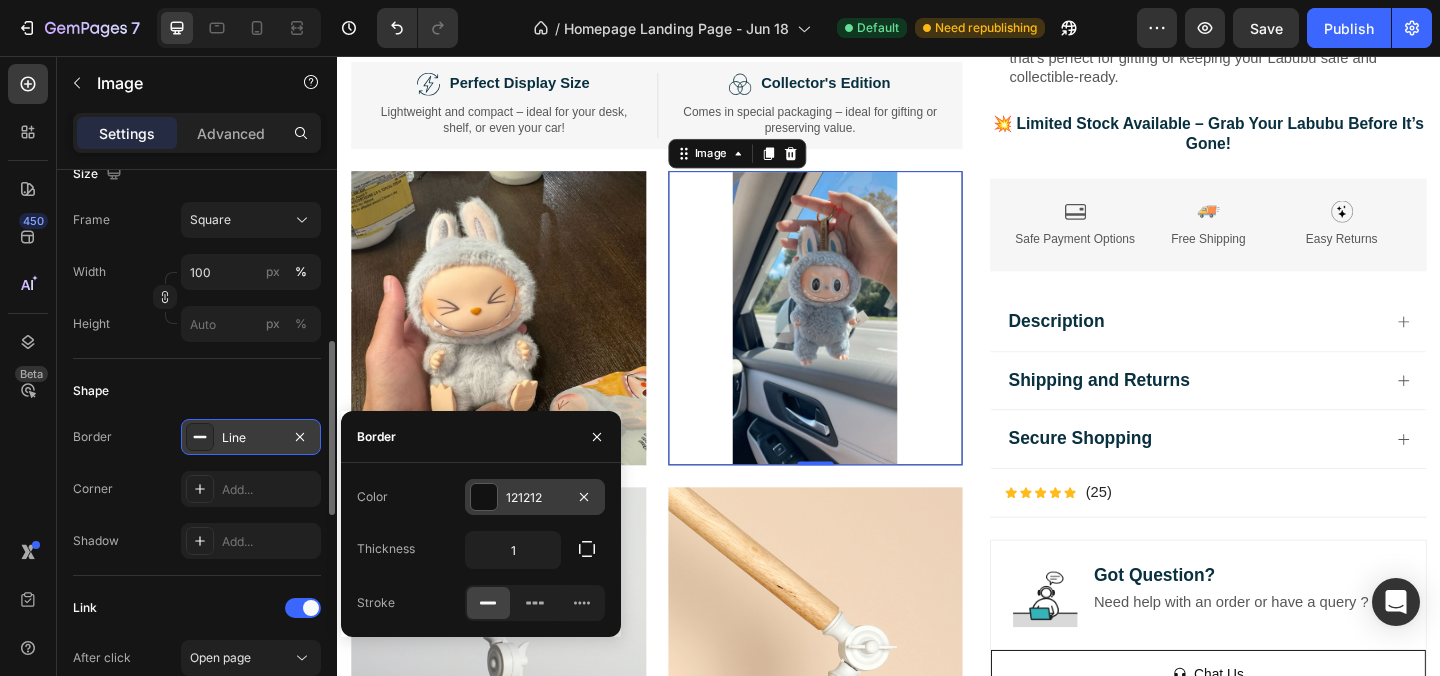click at bounding box center [484, 497] 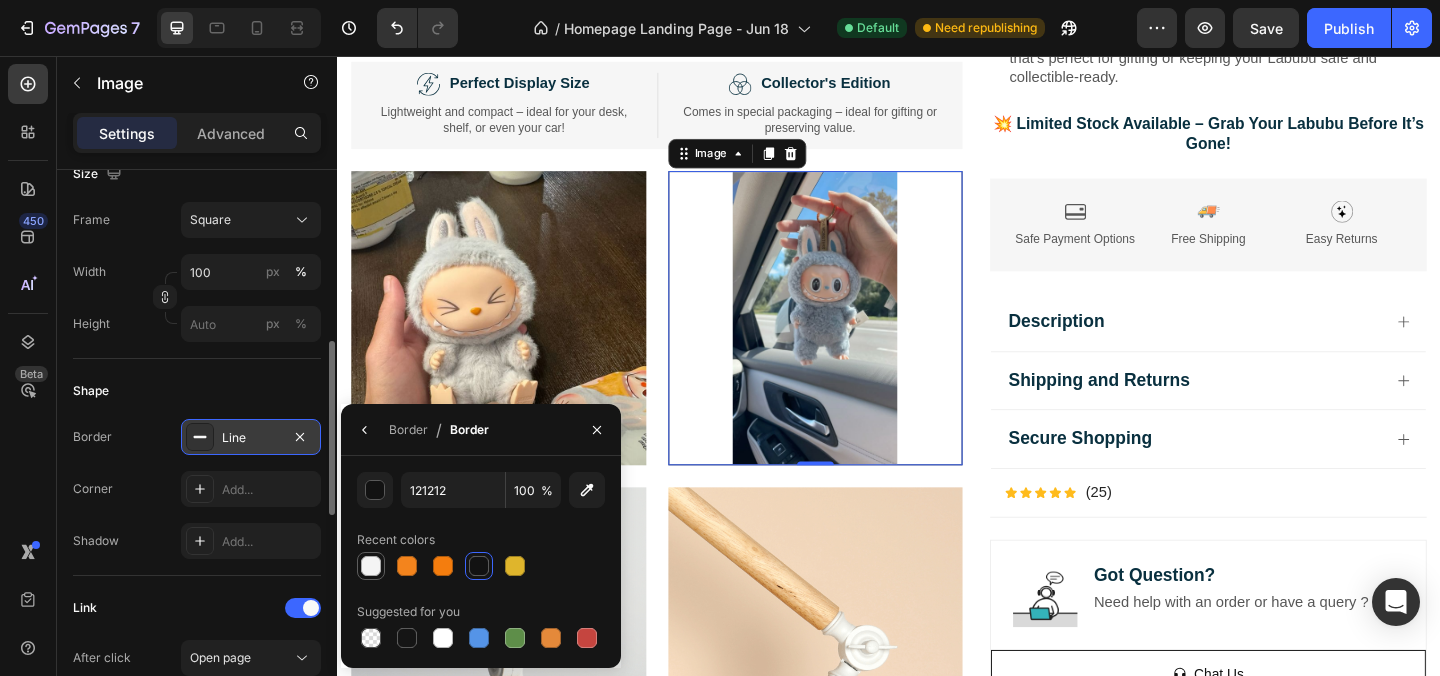 click at bounding box center [371, 566] 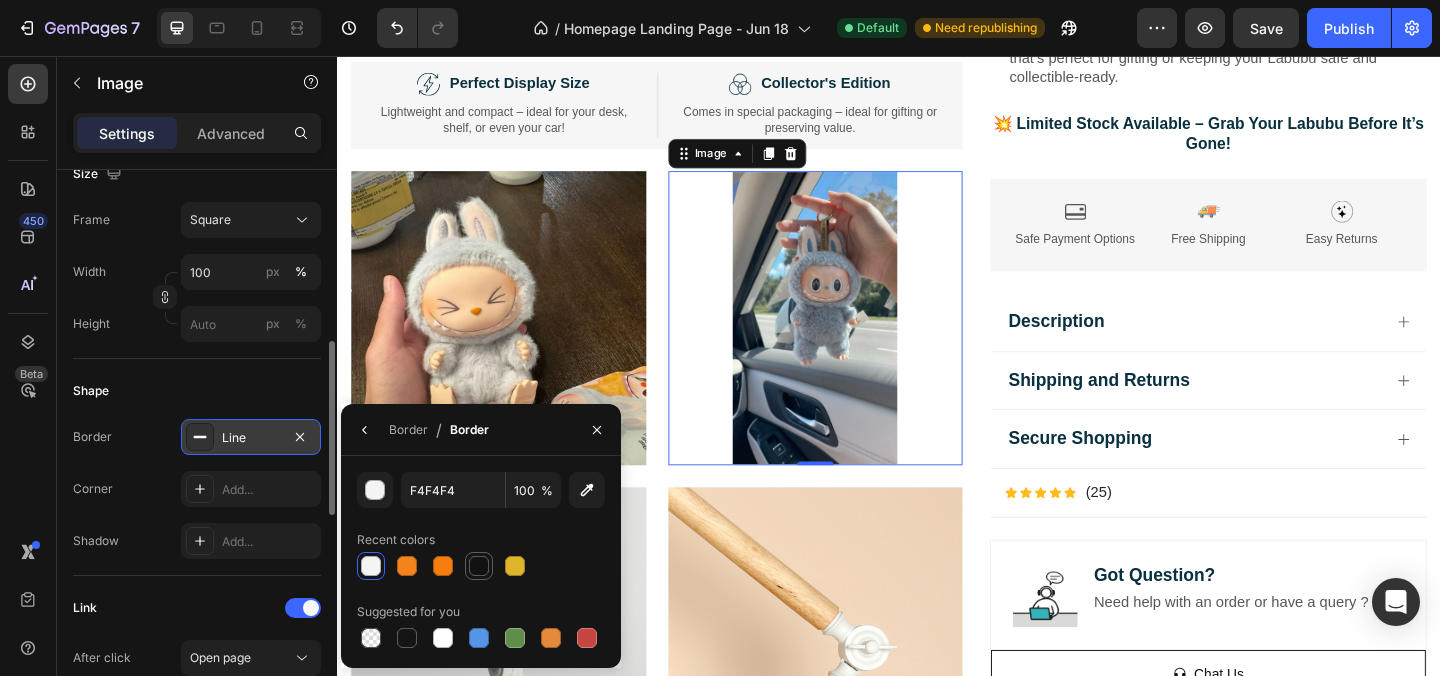 click at bounding box center [479, 566] 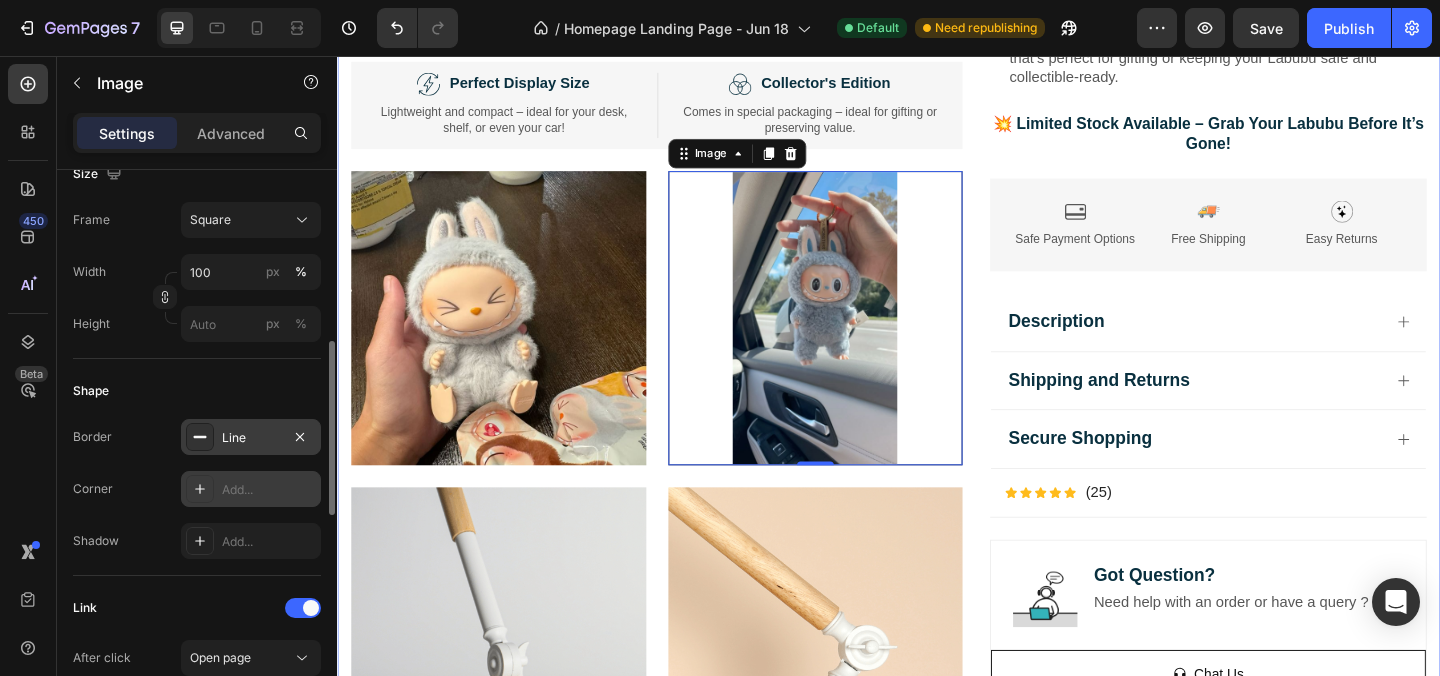 click on "Add..." at bounding box center [269, 490] 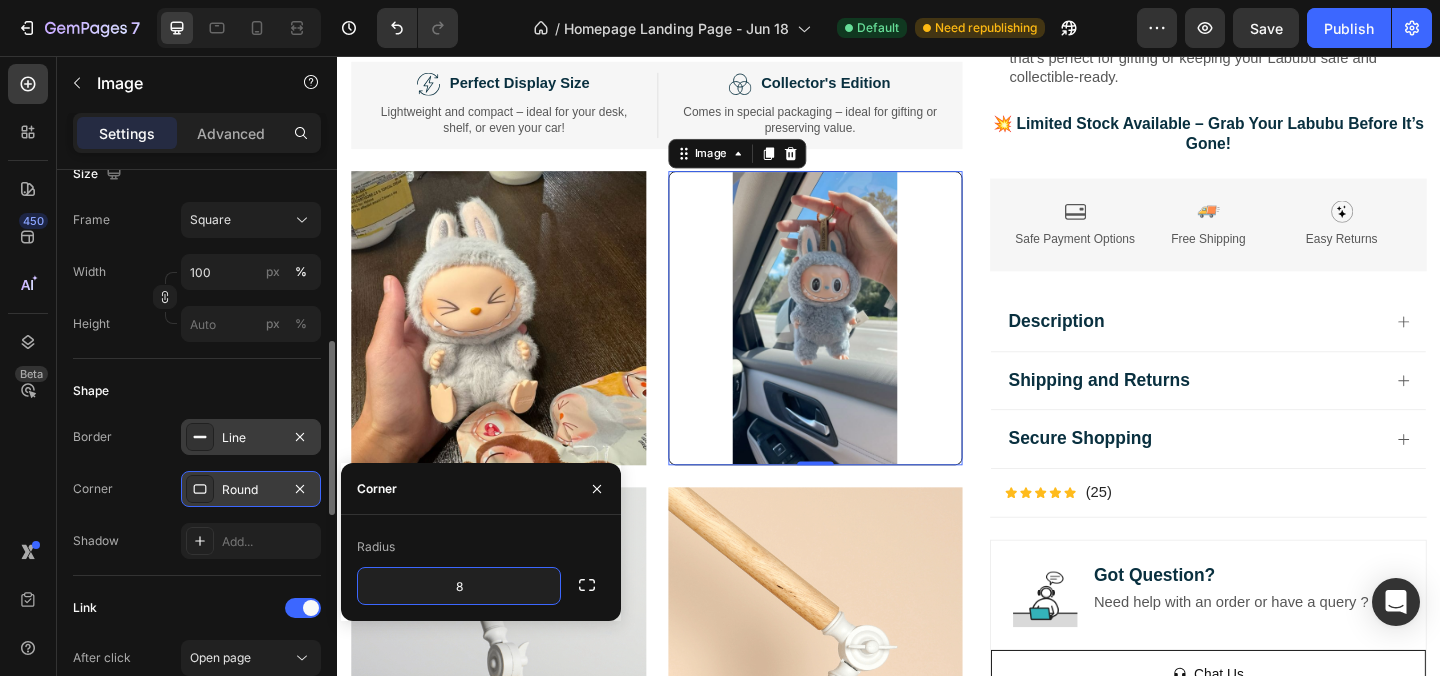 click on "Line" at bounding box center [251, 438] 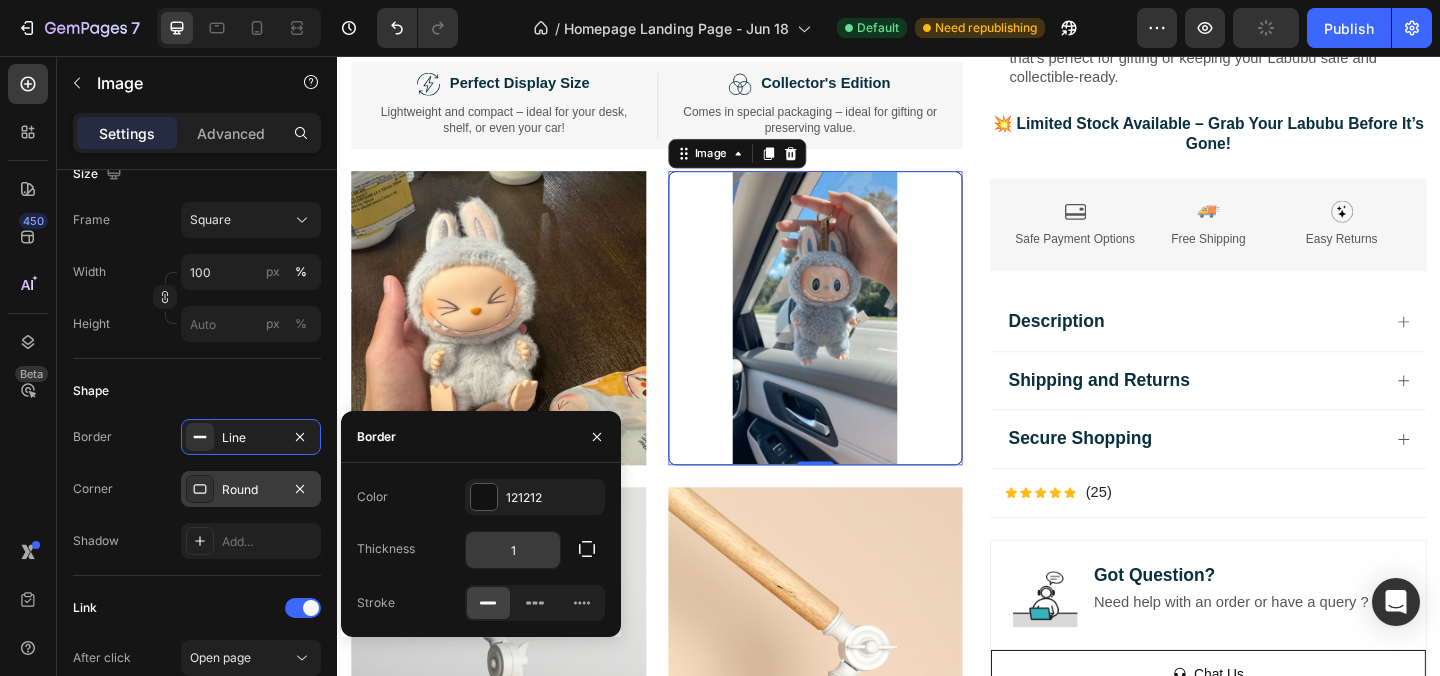 click on "1" at bounding box center (513, 550) 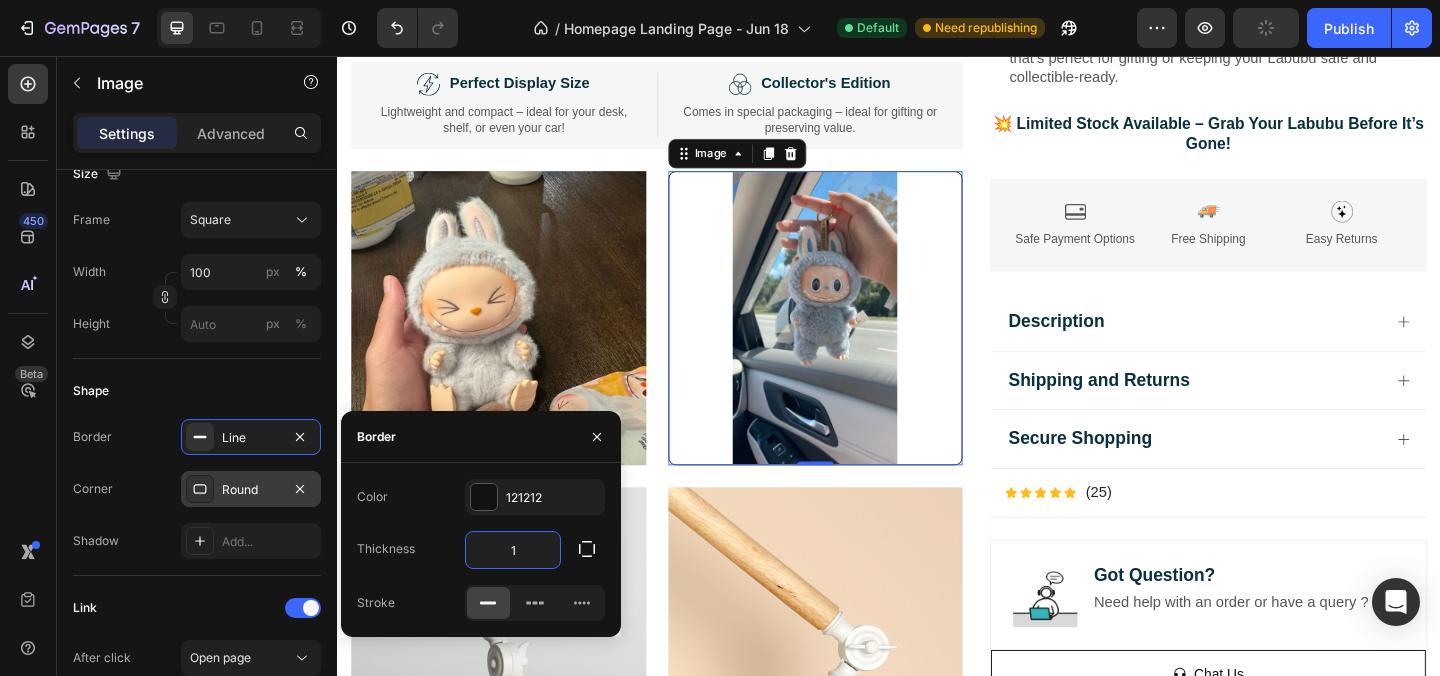click on "1" at bounding box center [513, 550] 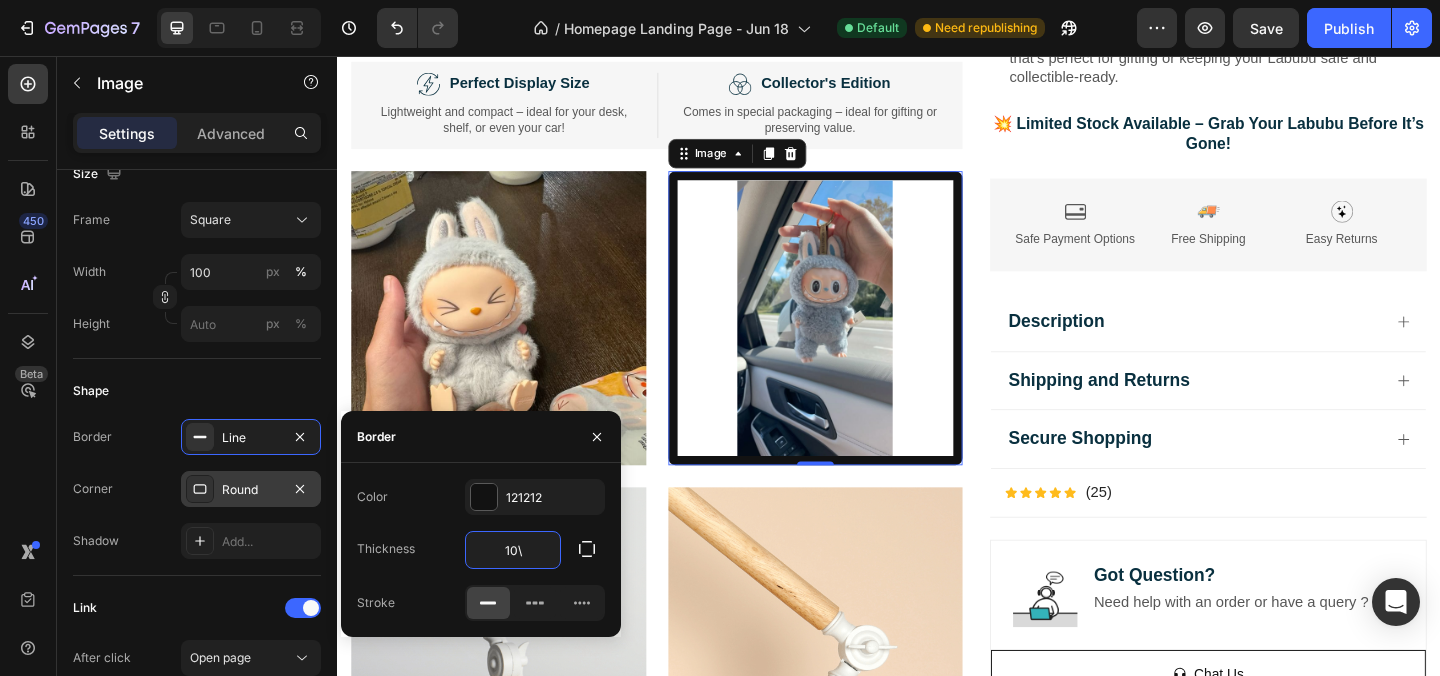 type on "10\\" 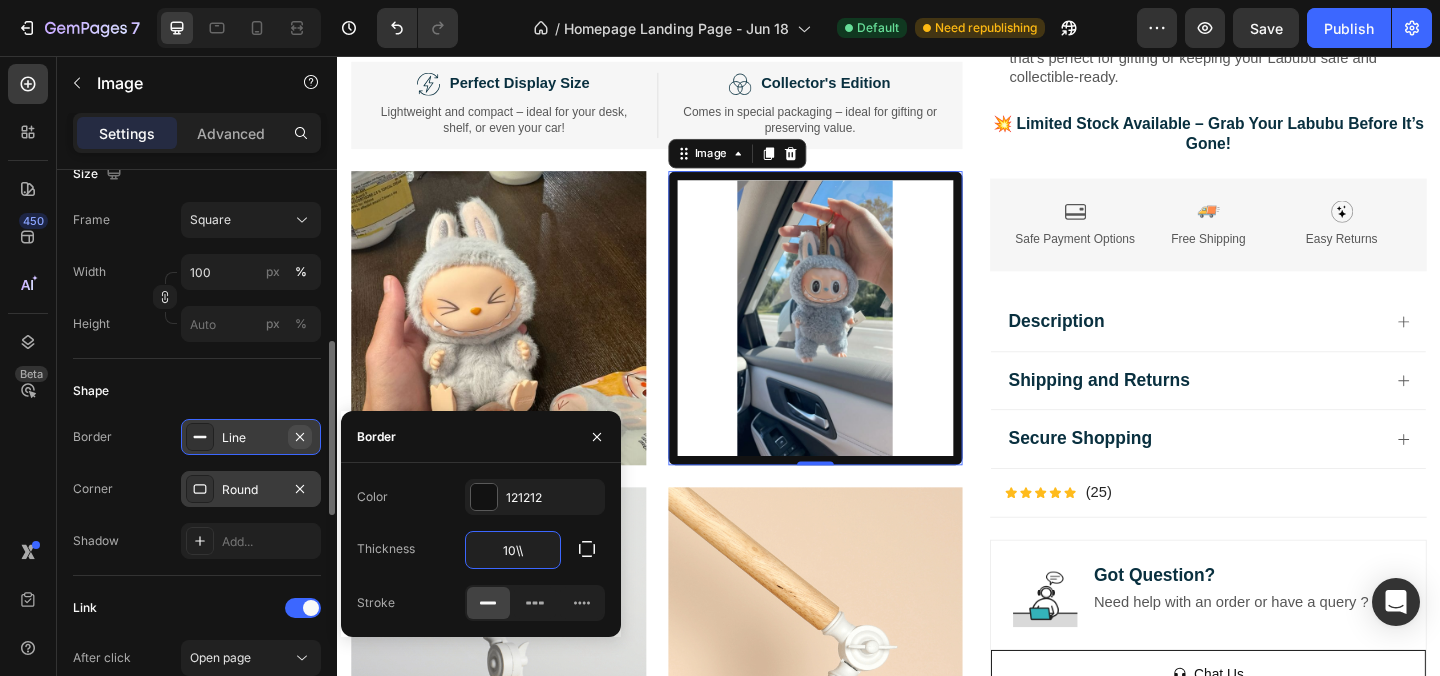 click 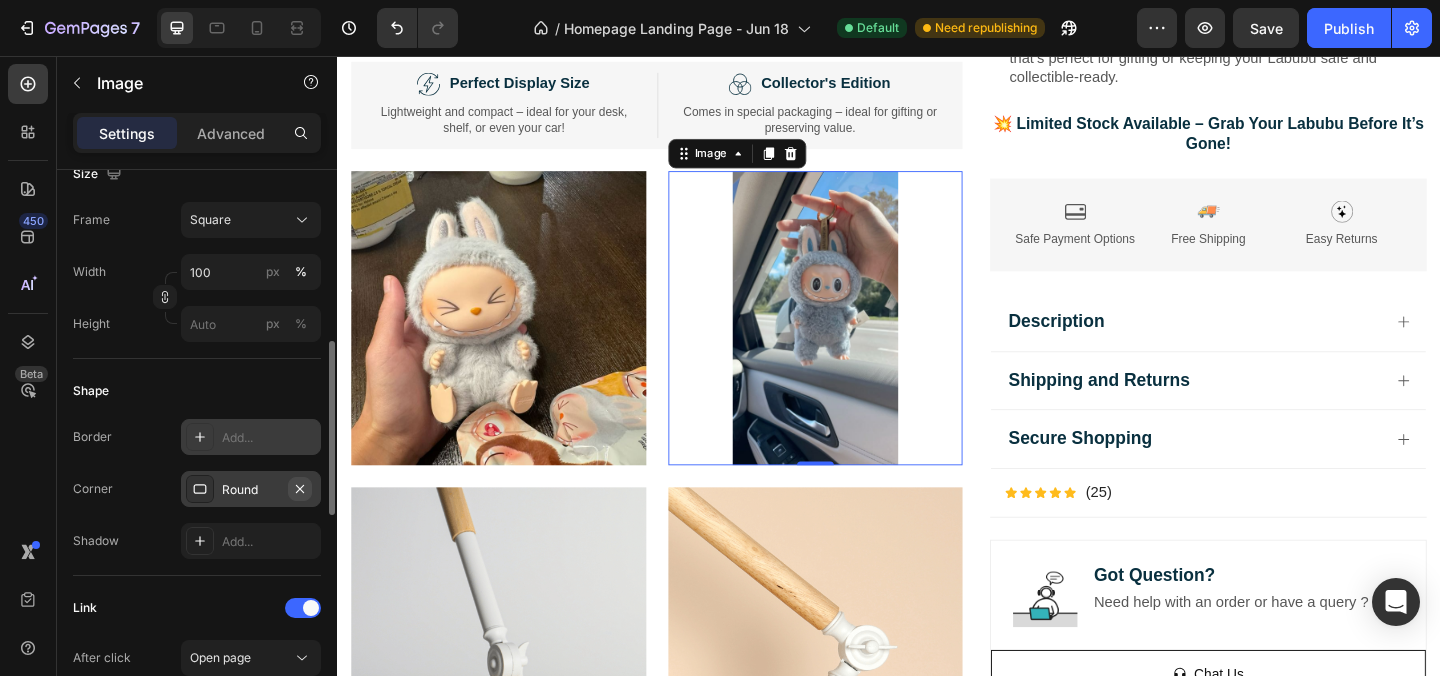 click 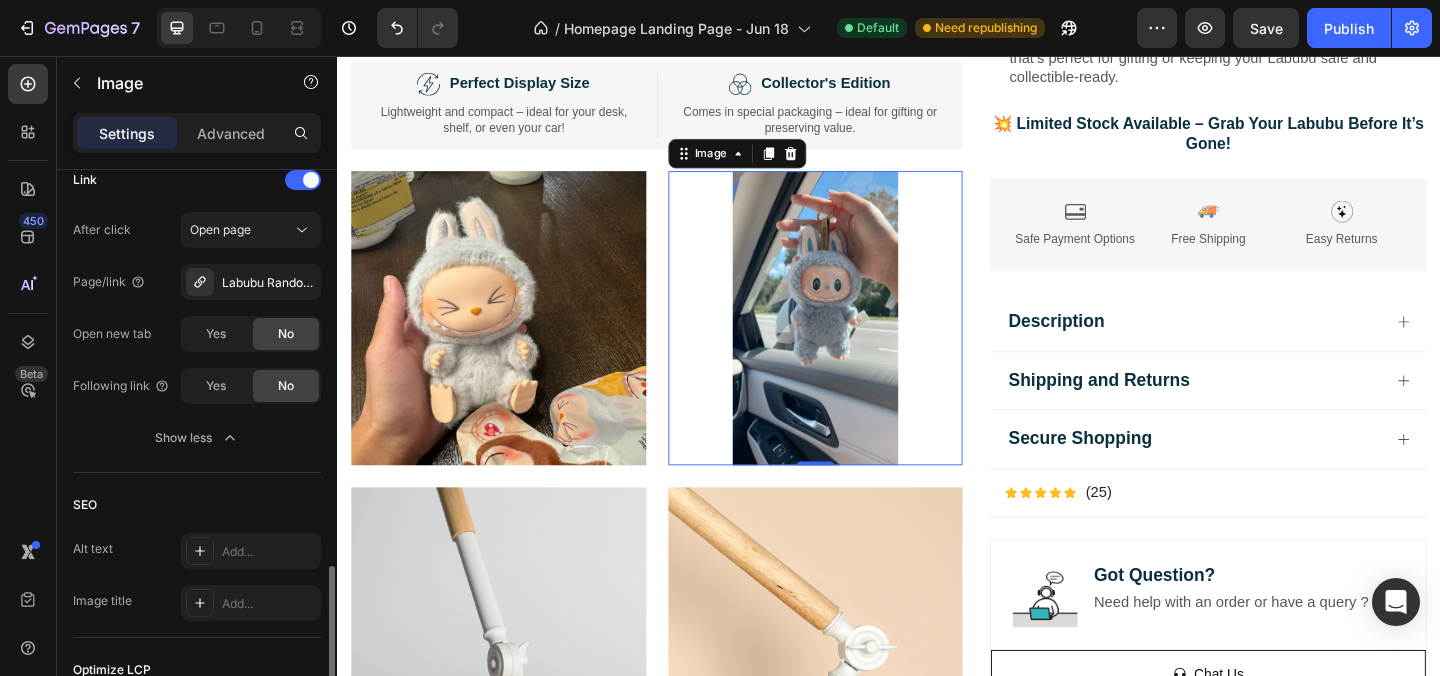 scroll, scrollTop: 1257, scrollLeft: 0, axis: vertical 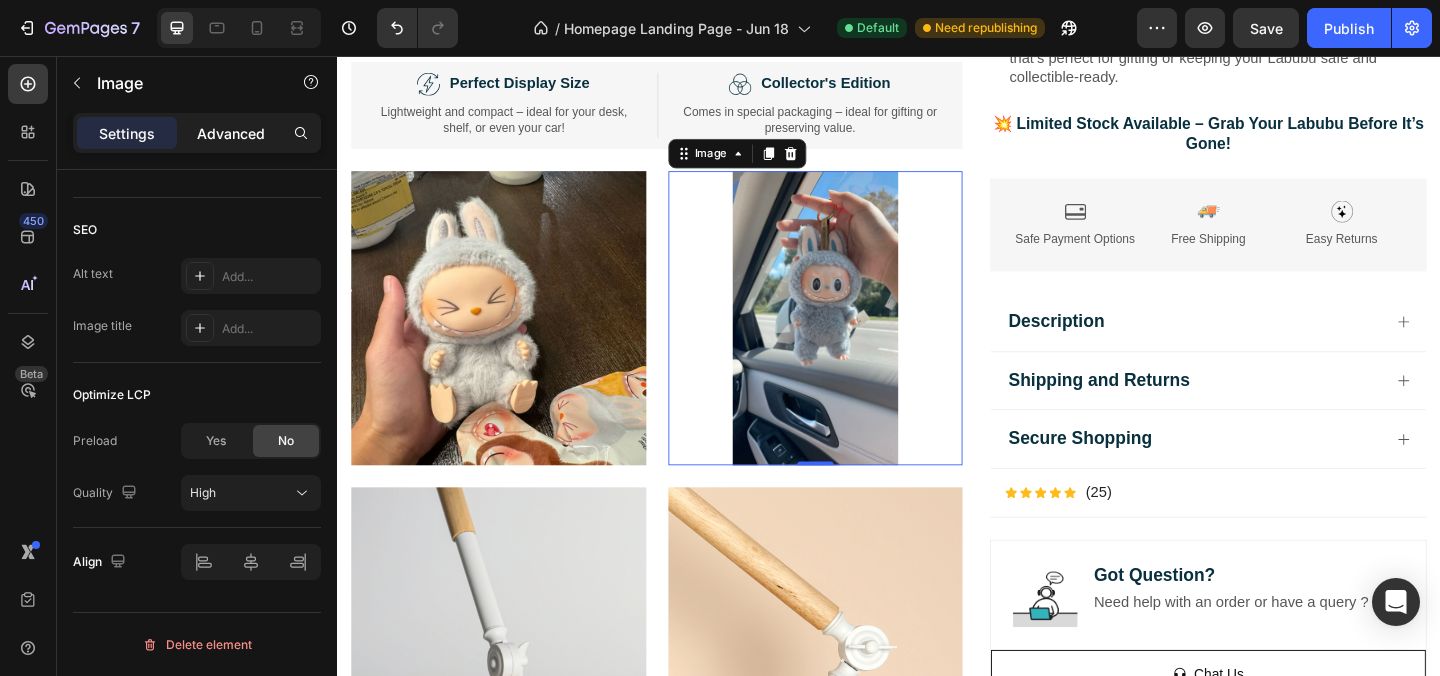 click on "Advanced" at bounding box center [231, 133] 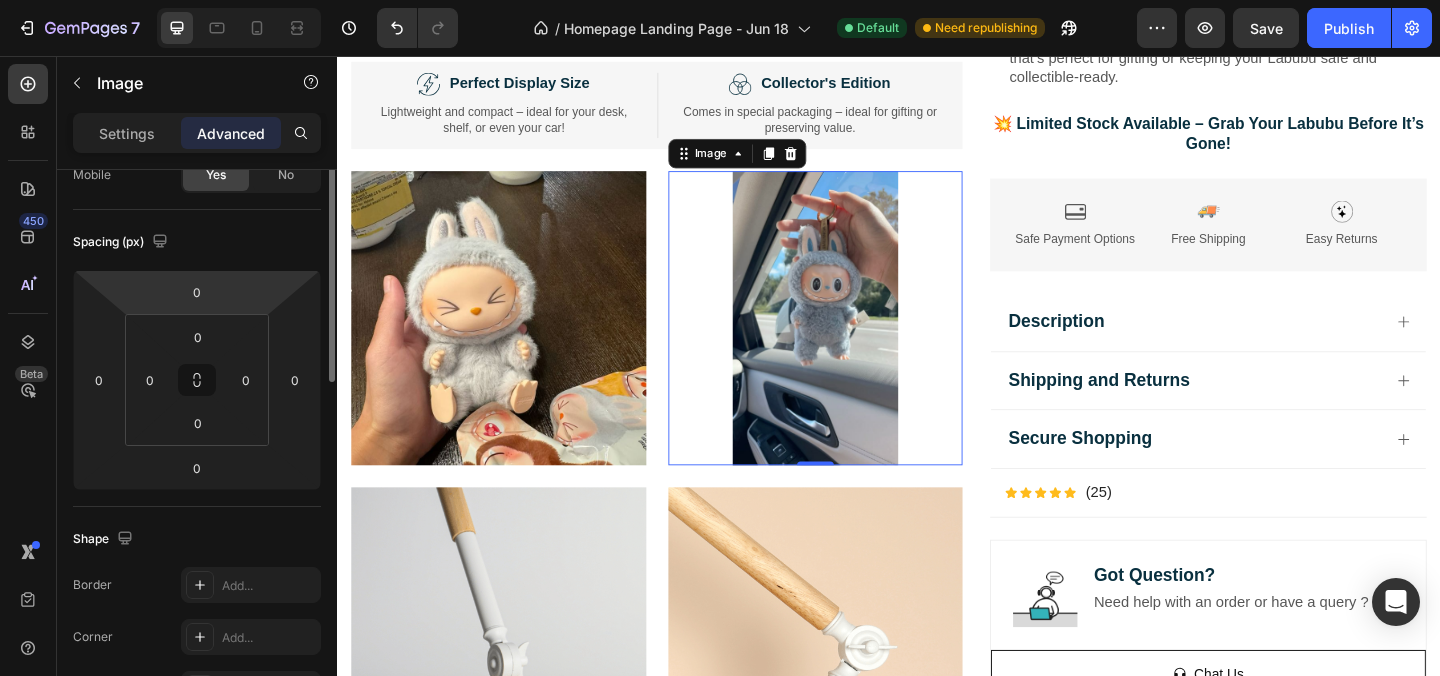 scroll, scrollTop: 115, scrollLeft: 0, axis: vertical 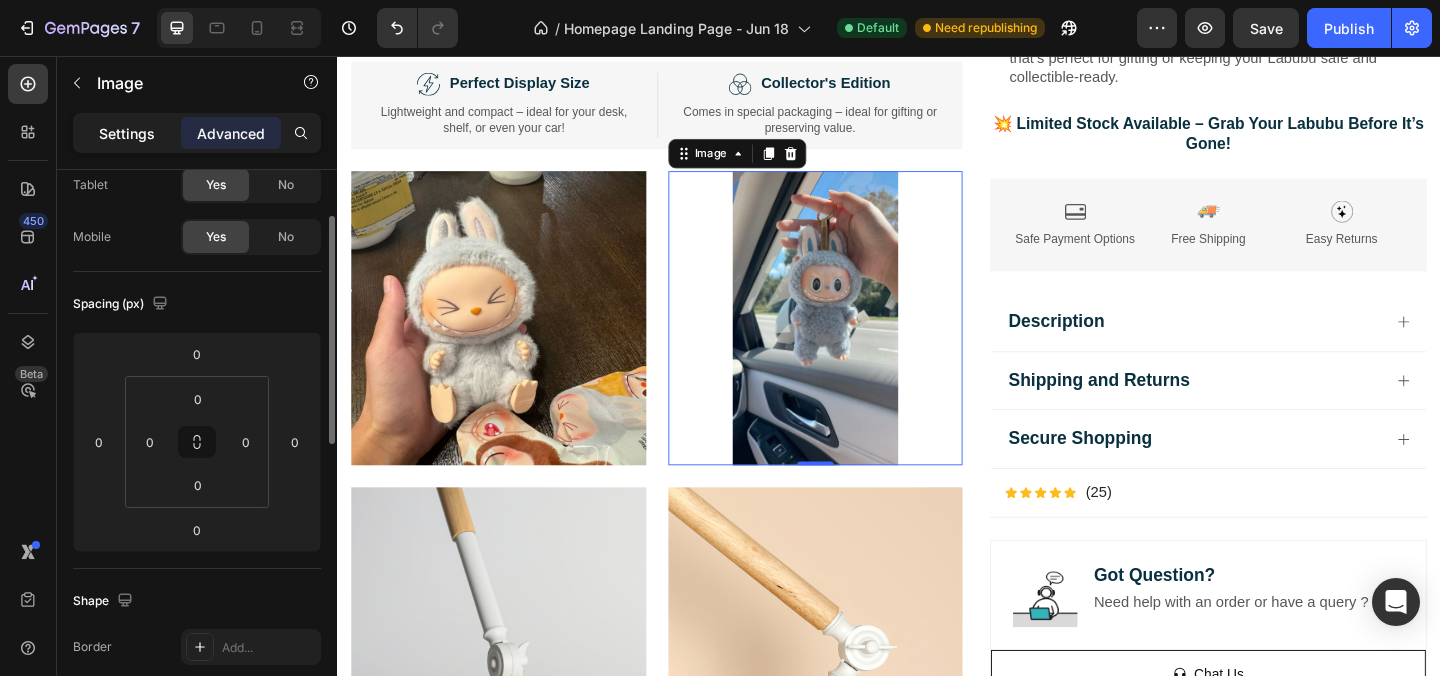 click on "Settings" at bounding box center [127, 133] 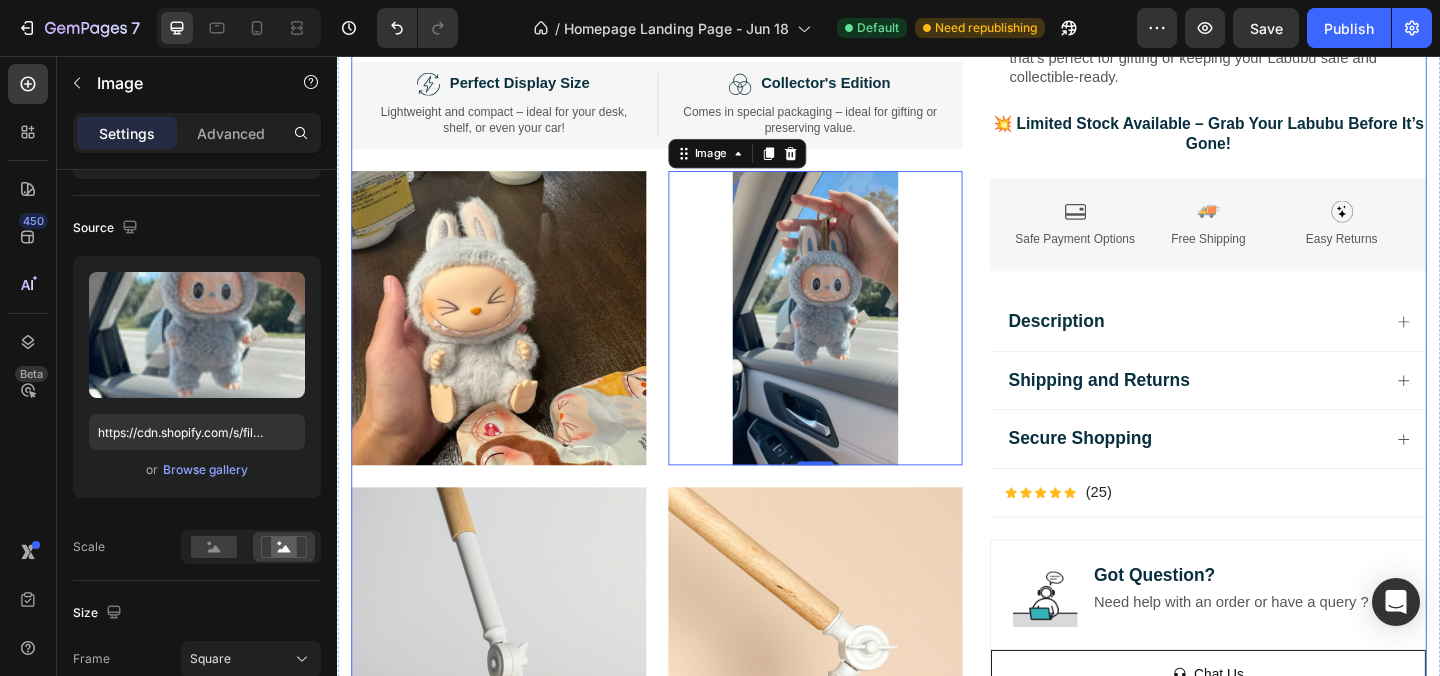 click on "Image Lorem ipsum dolor sit amet, consectetur adipiscing elit Text Block Image Adorable Expression Text Block Row Quirky smile, wild hair, and playful eyes that steal the spotlight instantly. Text Block Row Image High-Quality Build Text Block Row Made from premium vinyl material with soft texture and durable finish. Text Block Row Row Image Perfect Display Size Text Block Row Lightweight and compact – ideal for your desk, shelf, or even your car! Text Block Row Image Collector's Edition Text Block Row Comes in special packaging – ideal for gifting or preserving value. Text Block Row Row Image Image   0 Row Image Image Row Row
Product Images Icon Icon Icon Icon Icon Icon List 500+ Verified Reviews! Text Block Row Labubu Random Design Action Figure Product Title ₹ 1,899.00 Product Price Product Price ₹ 799.00 Product Price Product Price Row
HURRY!  ONLY 11 LEFT Stock Counter Quantity: Text Block
1
Product Quantity Buy Now Item List Row" at bounding box center (937, 22) 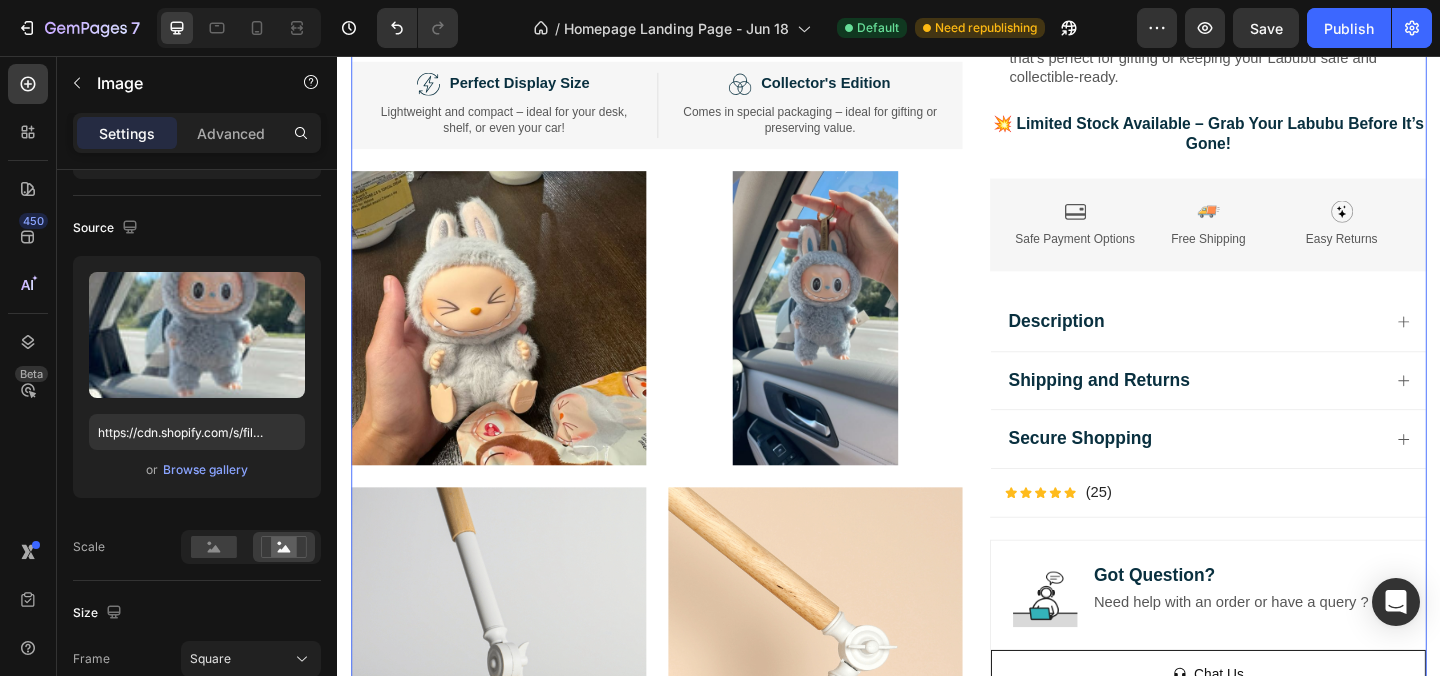 scroll, scrollTop: 0, scrollLeft: 0, axis: both 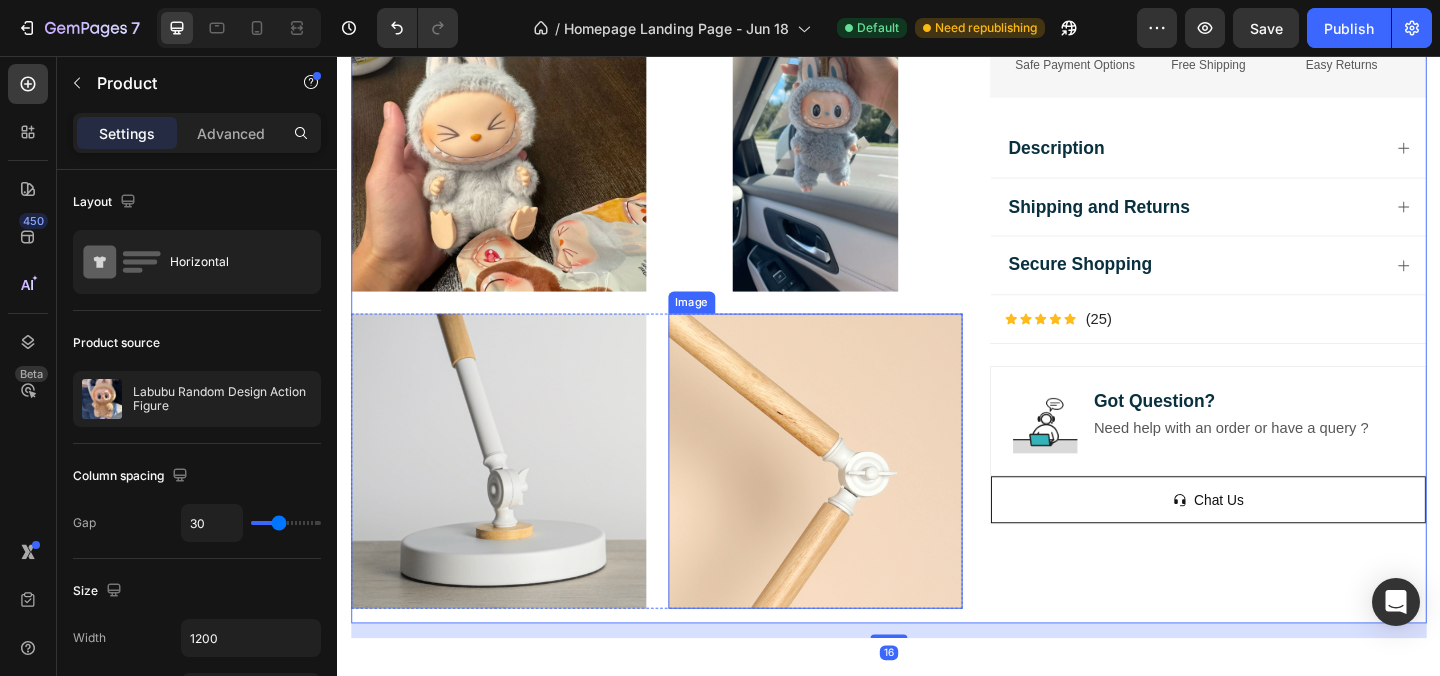click at bounding box center [512, 496] 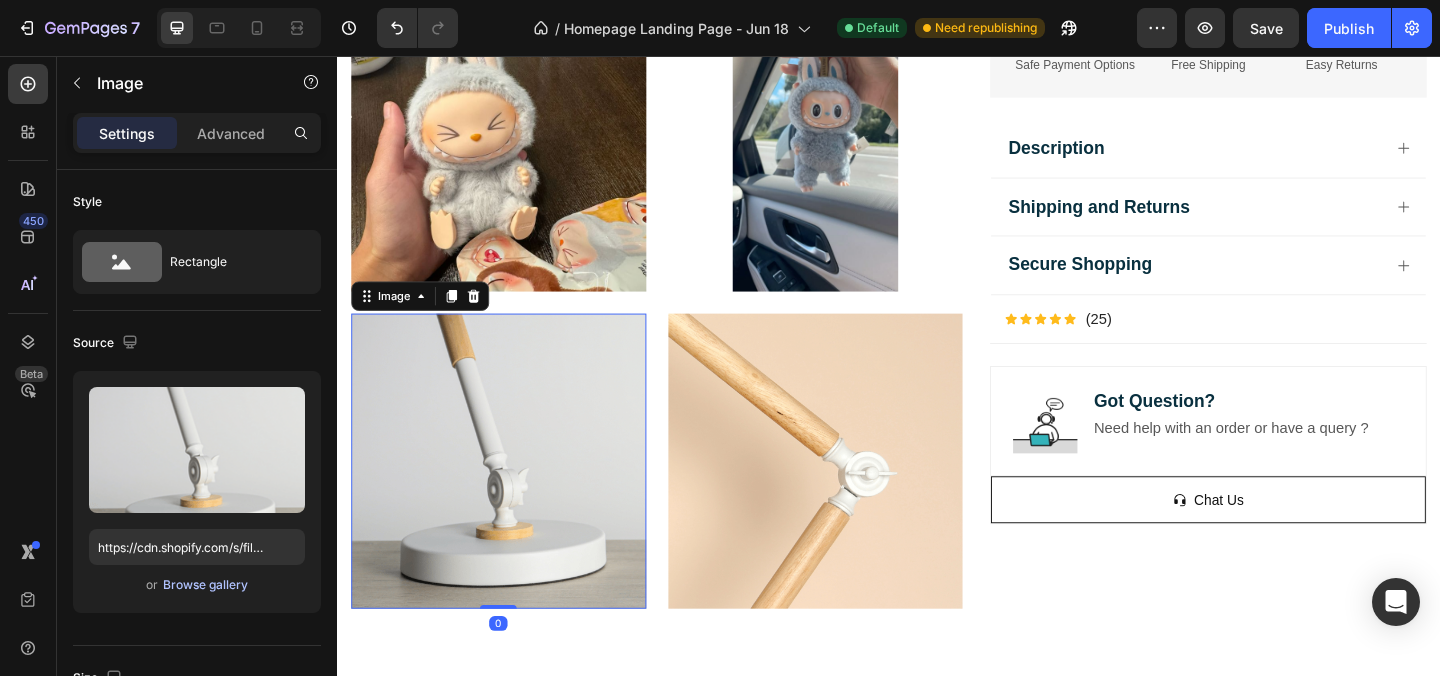 click on "Browse gallery" at bounding box center [205, 585] 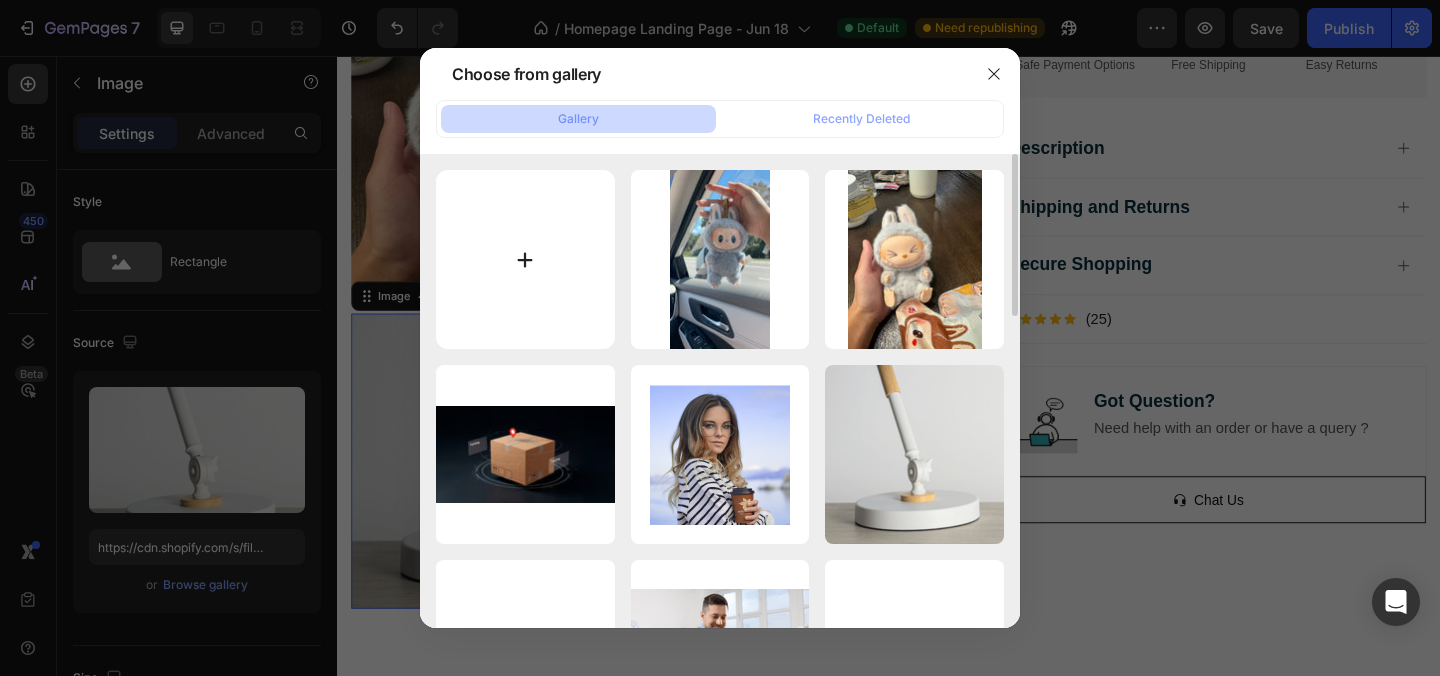 click at bounding box center [525, 259] 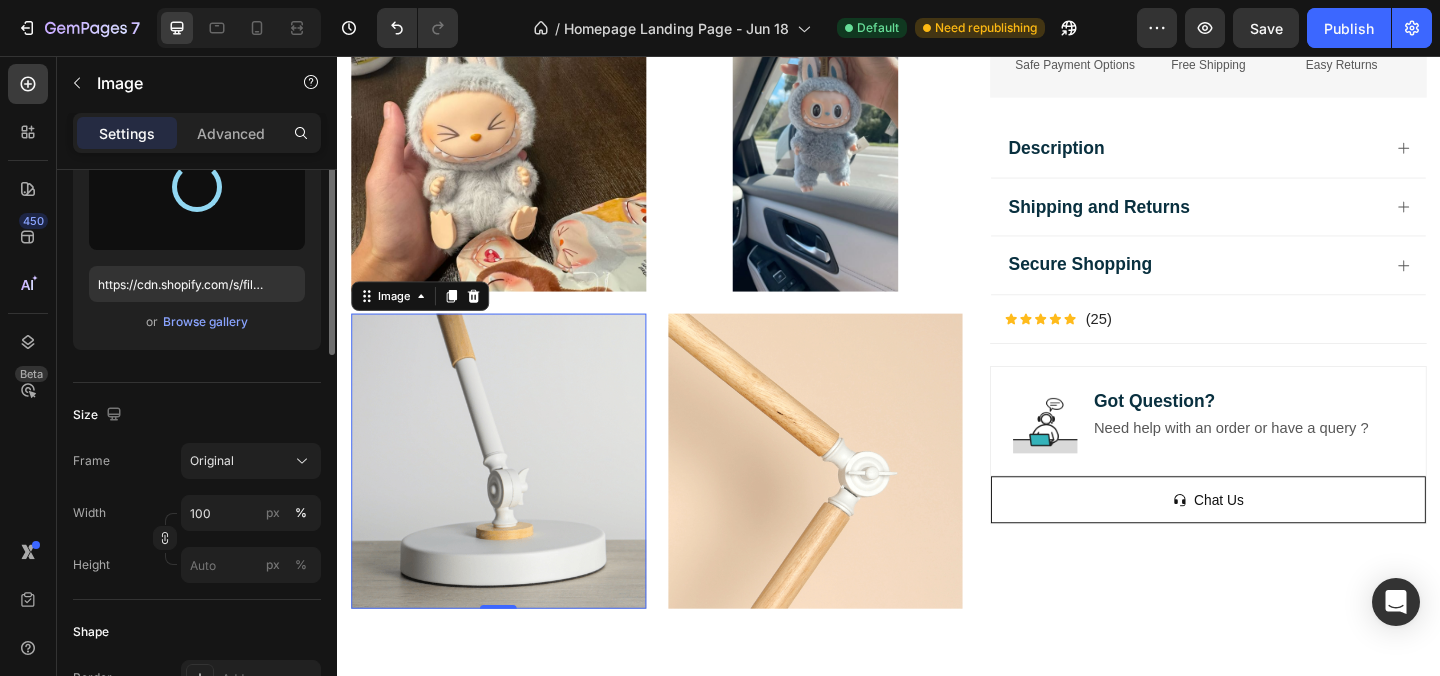 scroll, scrollTop: 274, scrollLeft: 0, axis: vertical 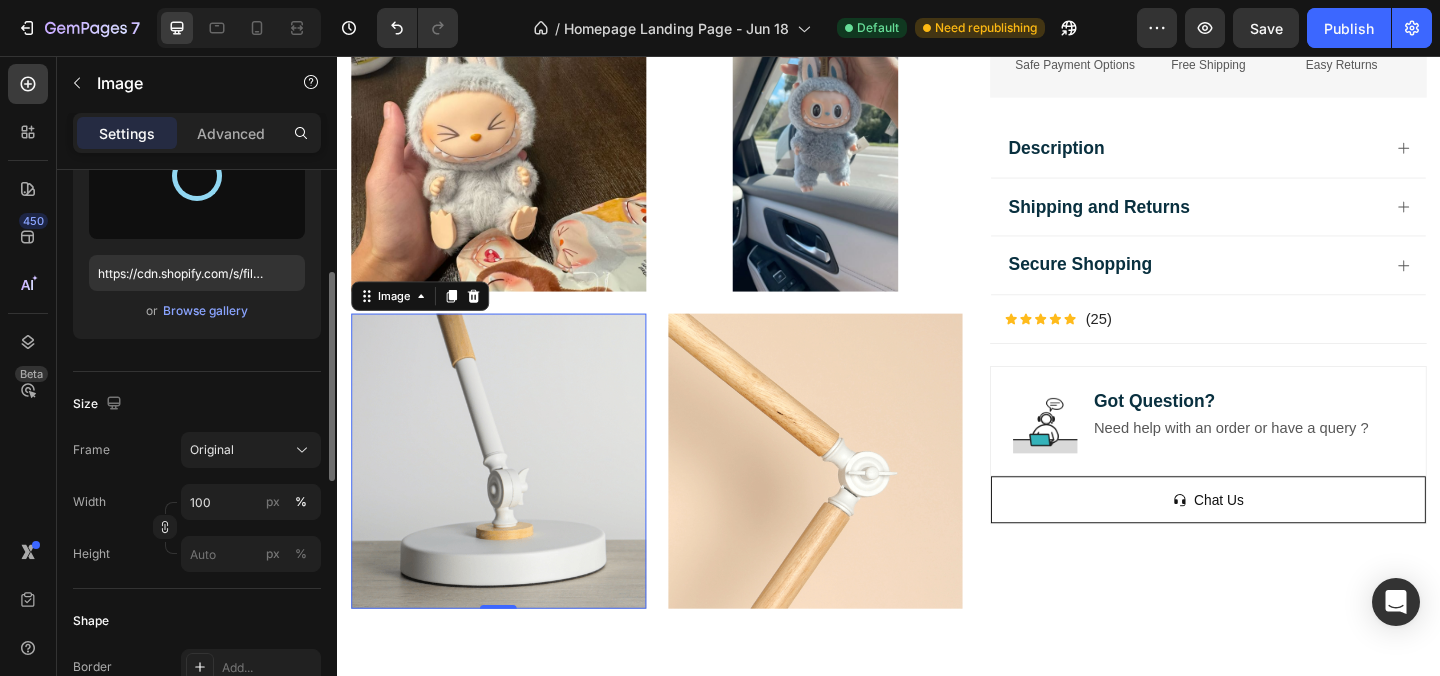 click on "Original" at bounding box center [212, 450] 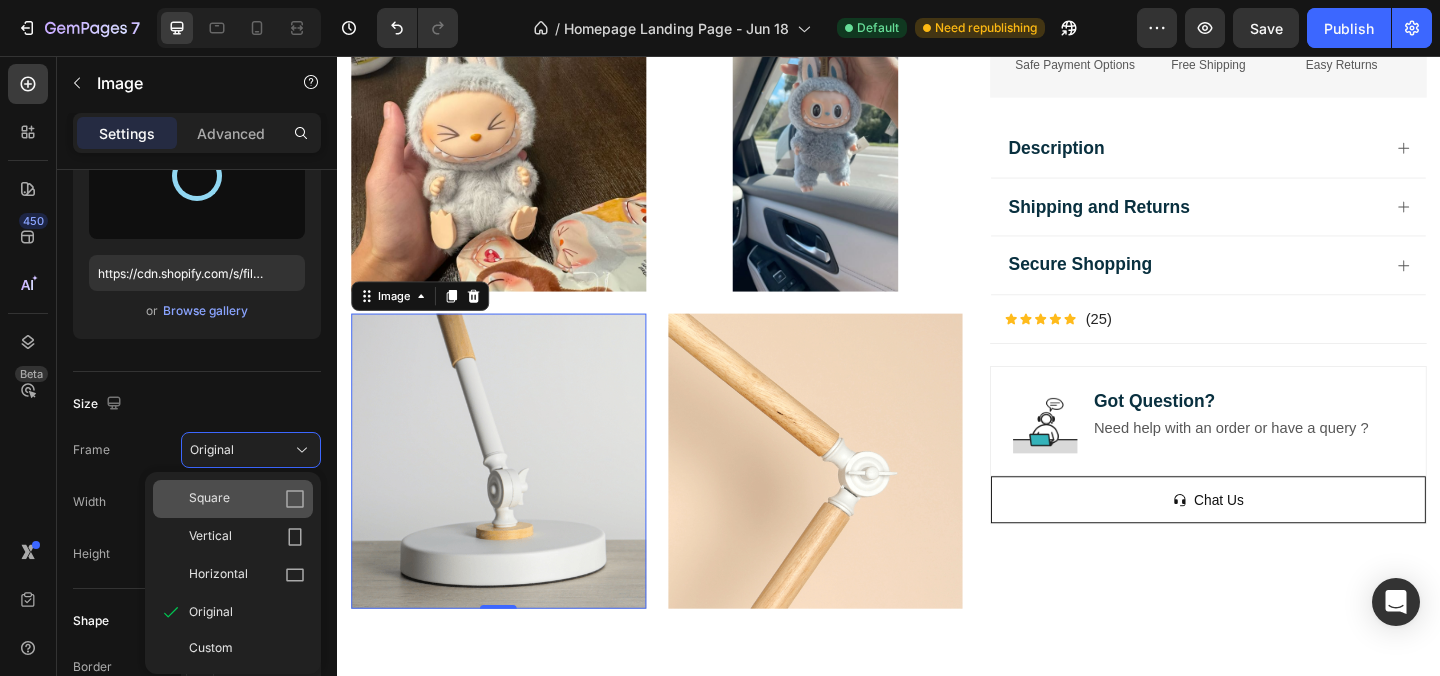 type on "https://cdn.shopify.com/s/files/1/0828/5156/1665/files/gempages_569170039245112352-66a49e7e-995a-4e0d-83f3-b15d6e9e2405.jpg" 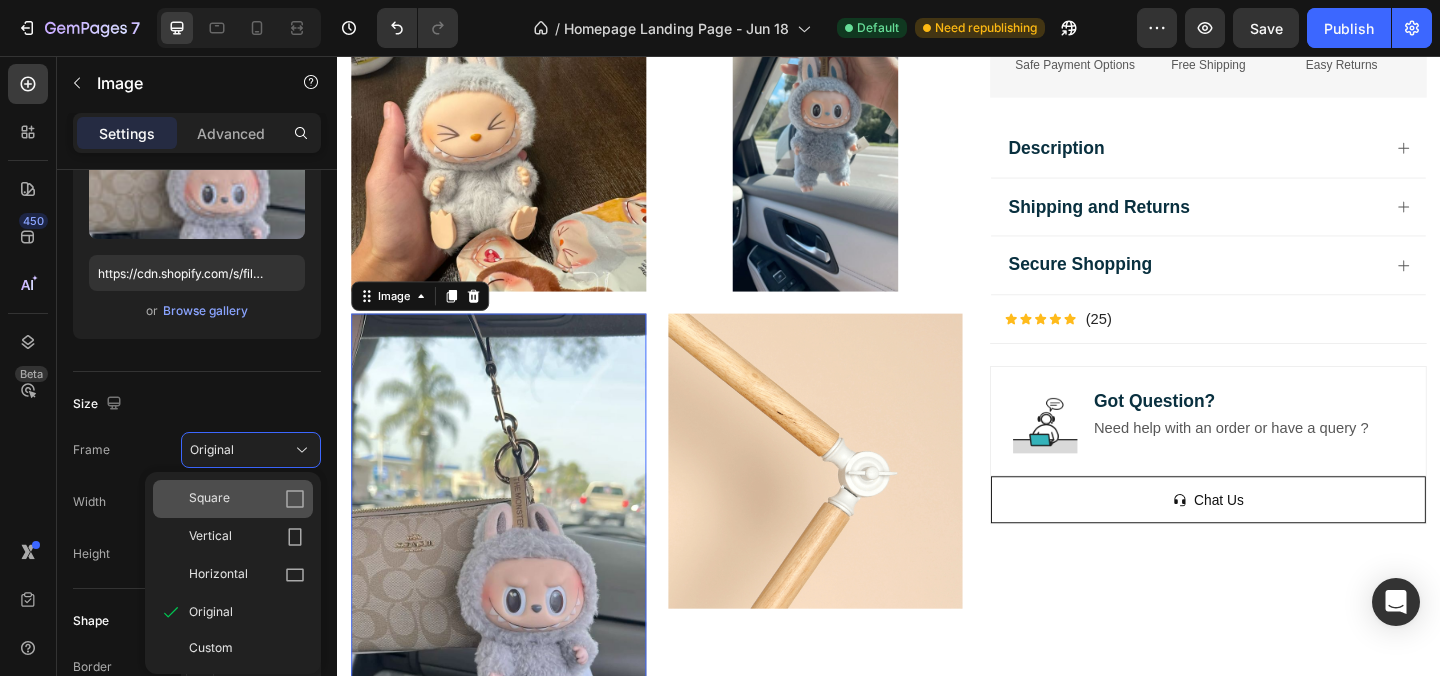 click on "Square" at bounding box center (247, 499) 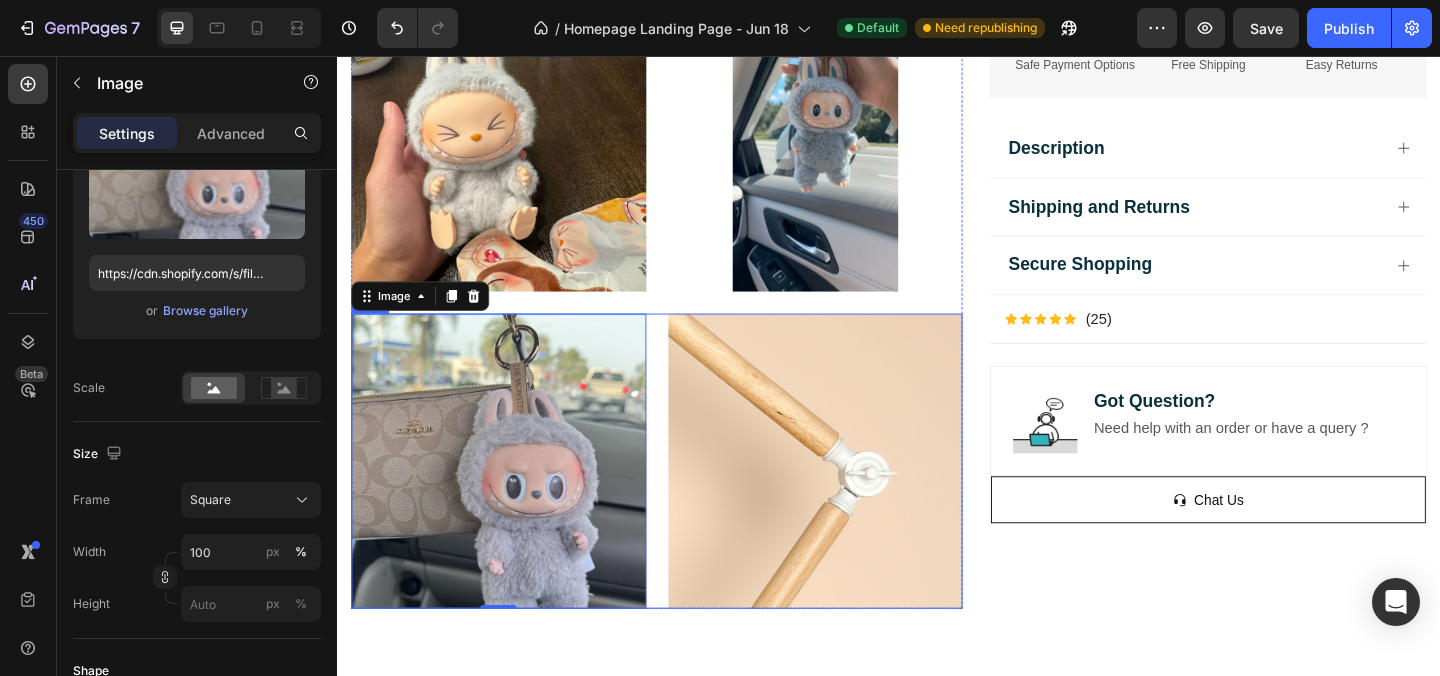 click on "Image   0 Image Row" at bounding box center (684, 496) 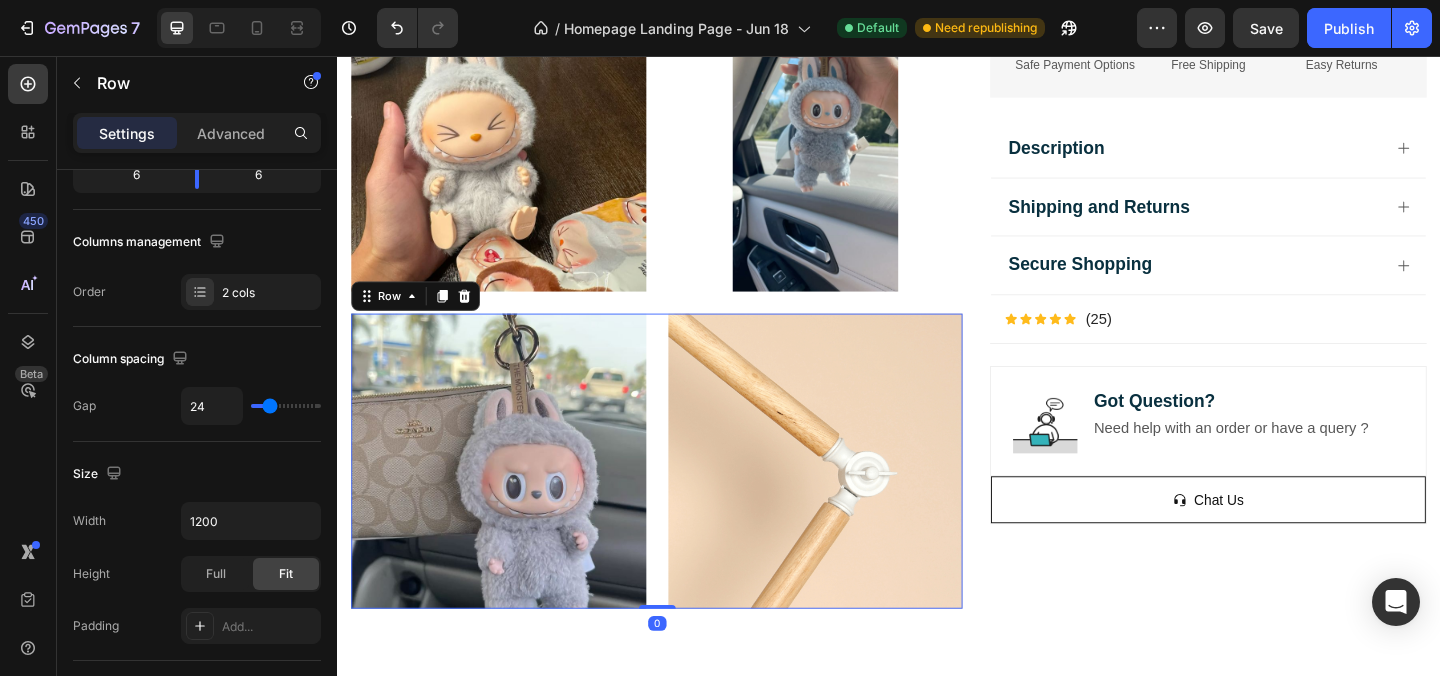 scroll, scrollTop: 0, scrollLeft: 0, axis: both 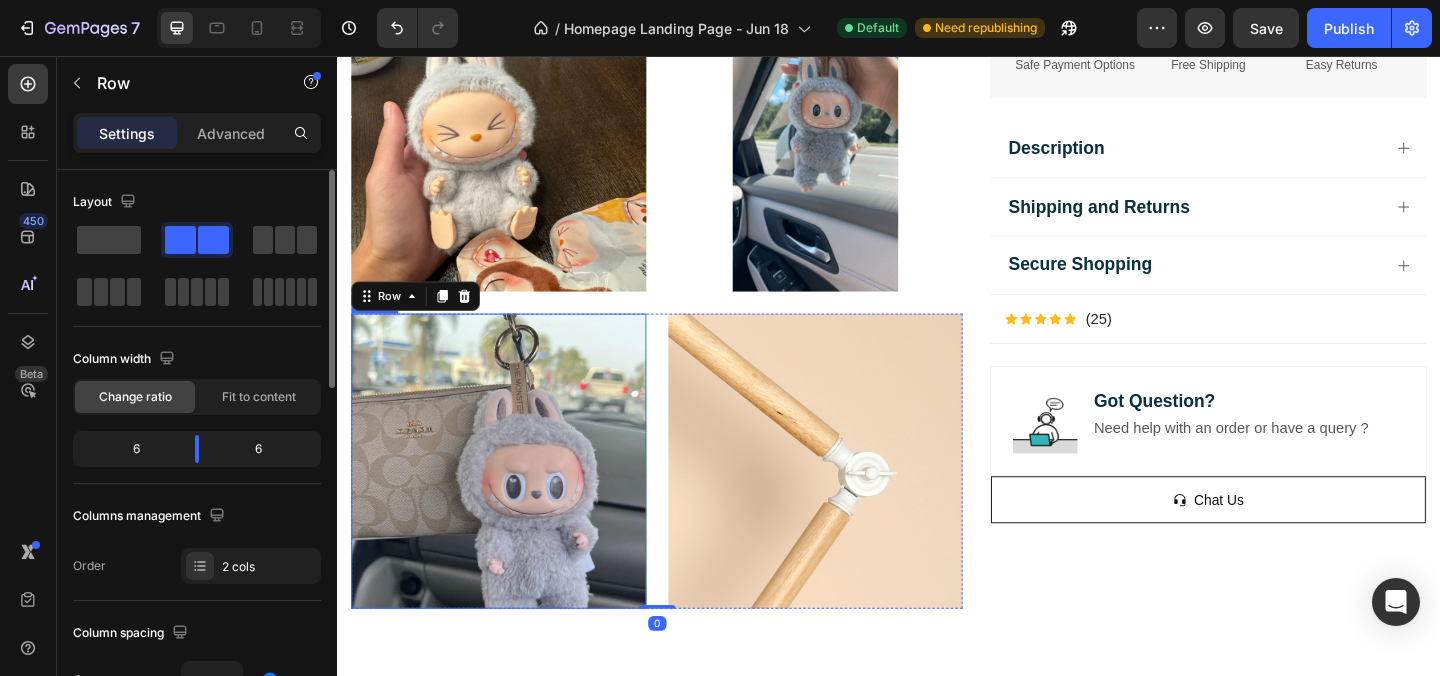 click at bounding box center [512, 496] 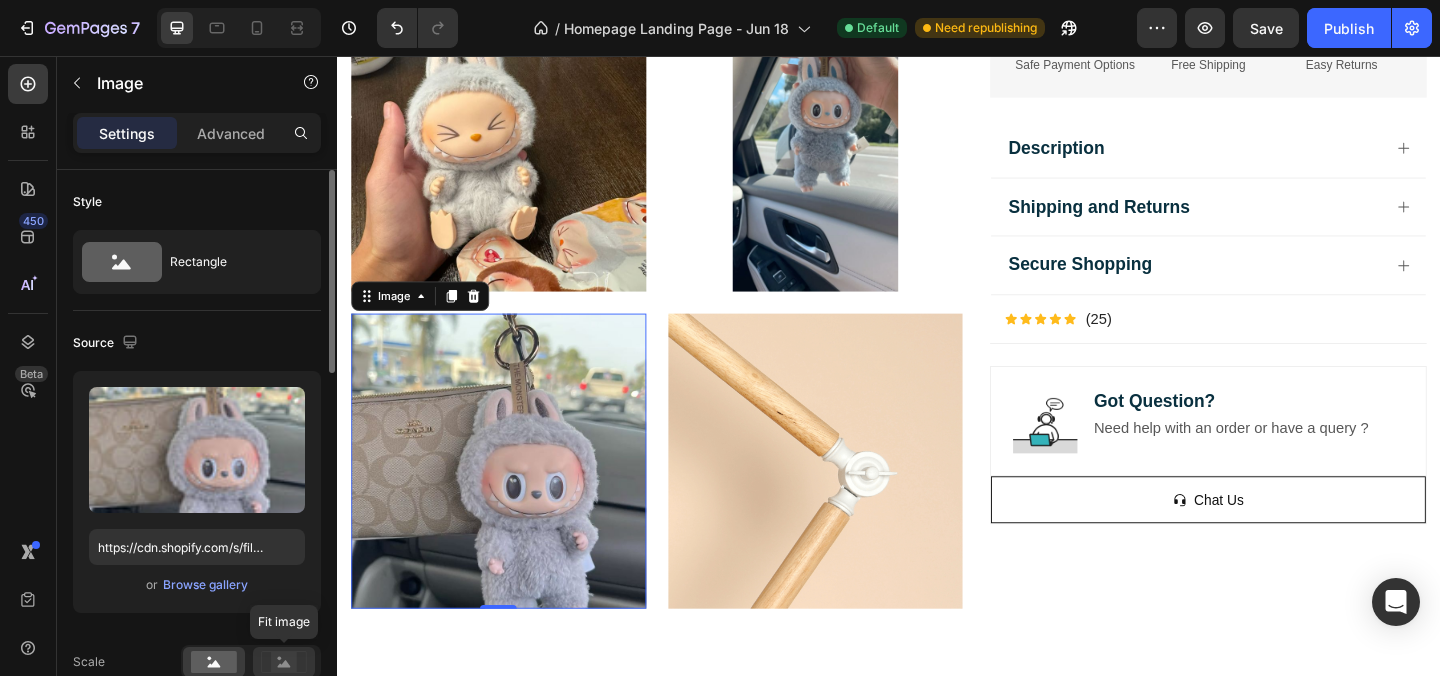 click 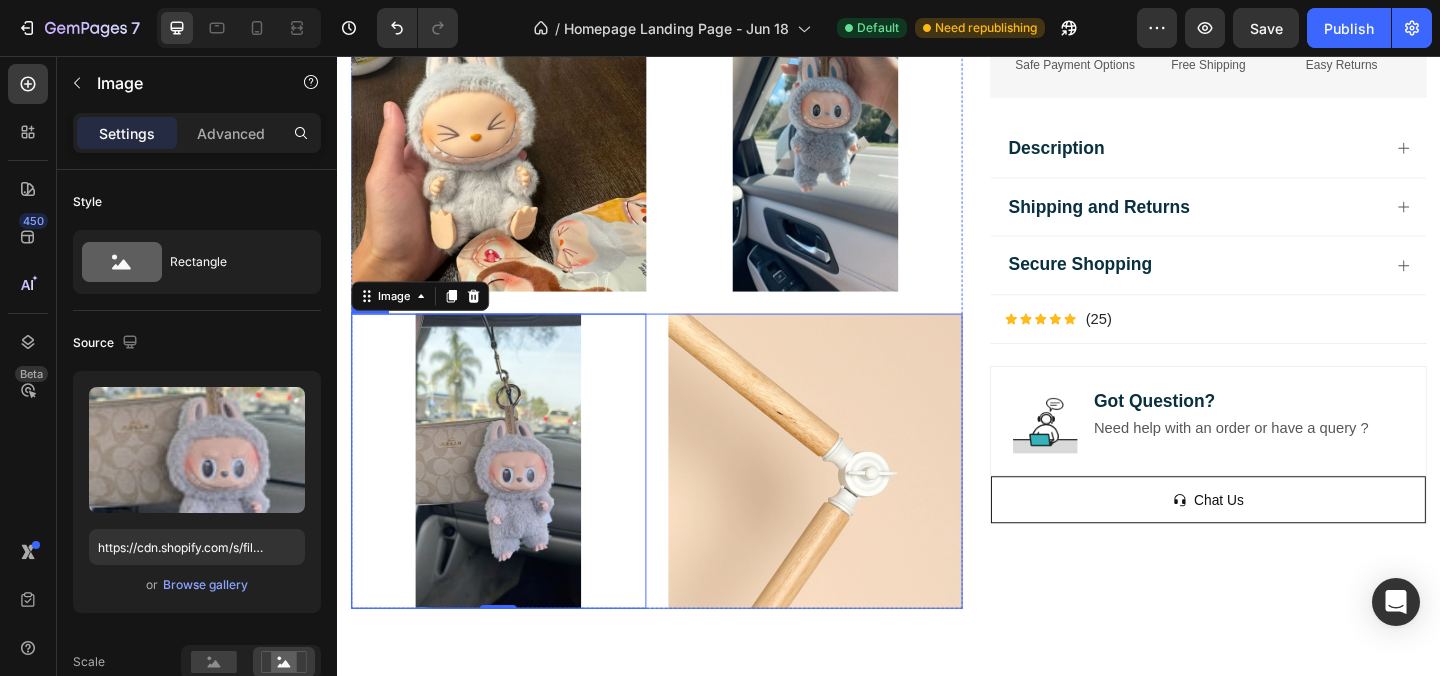 click on "Image   0 Image Row" at bounding box center (684, 496) 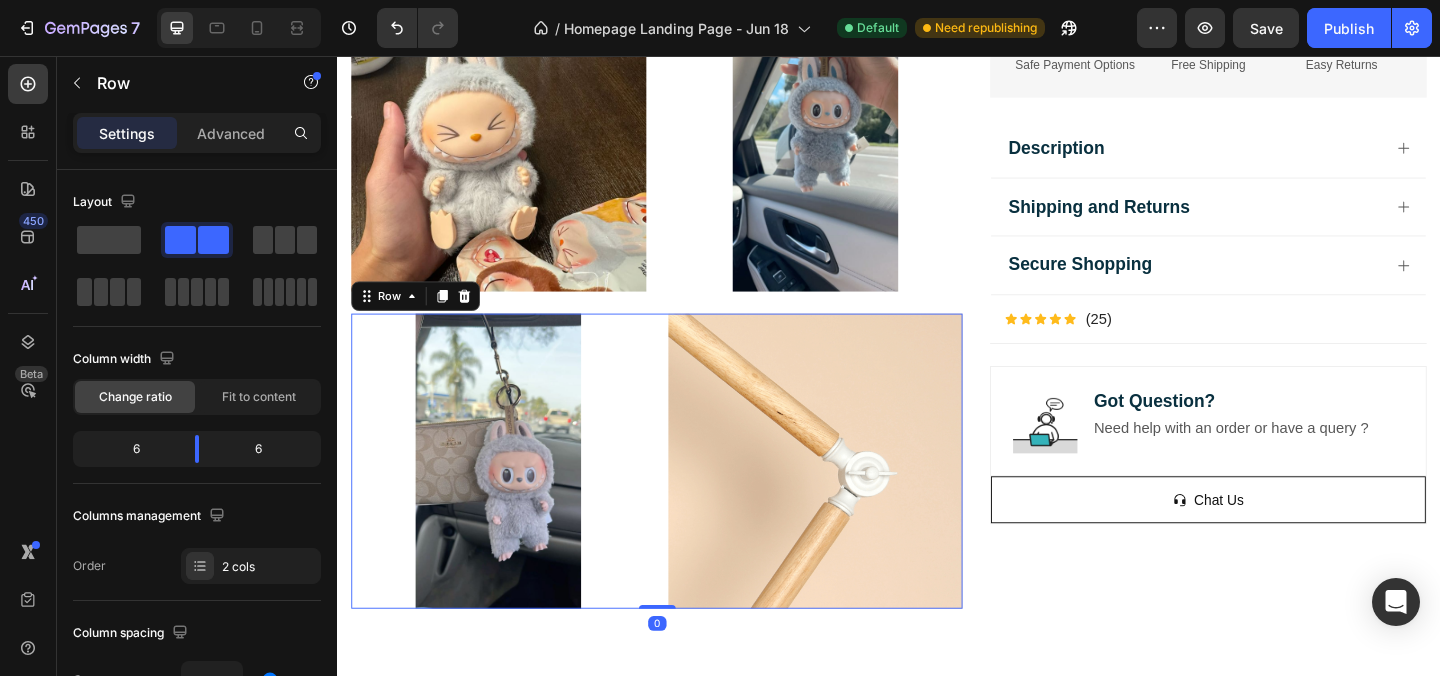 click on "Image Image Row   0" at bounding box center (684, 496) 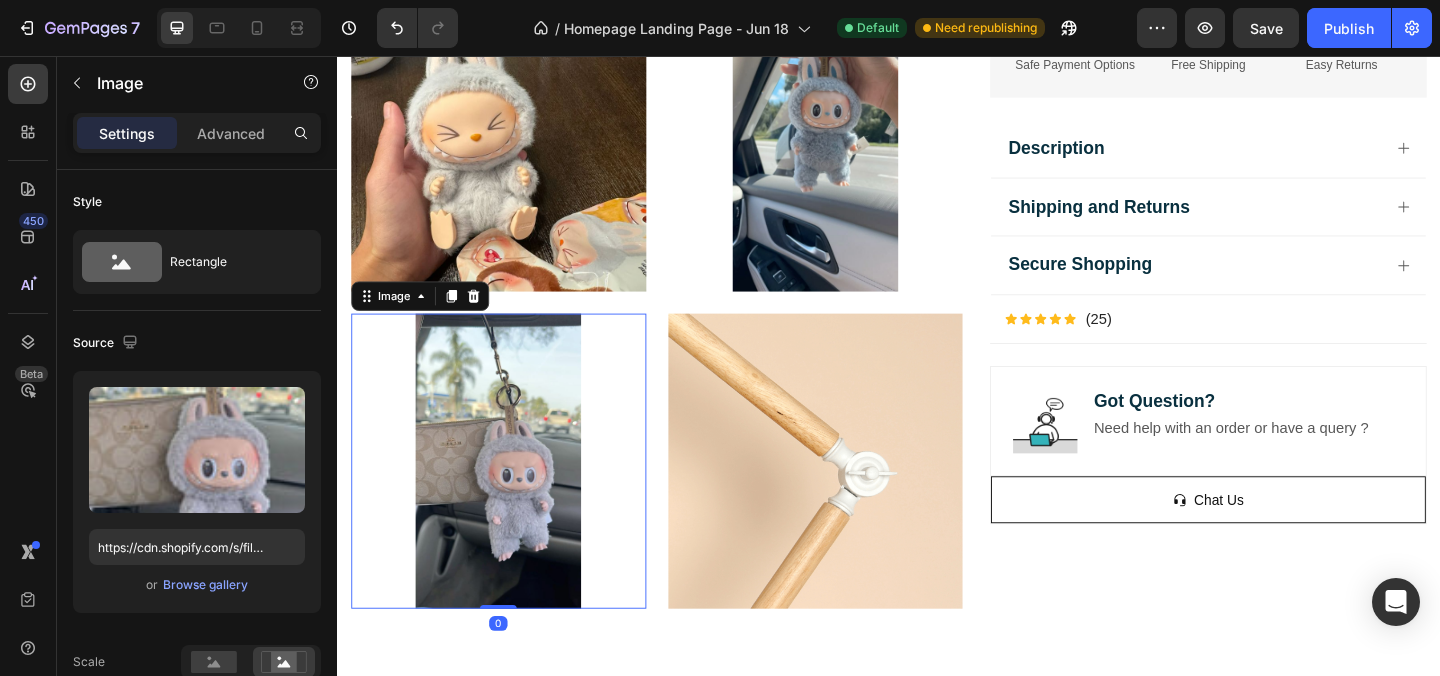 click at bounding box center (512, 496) 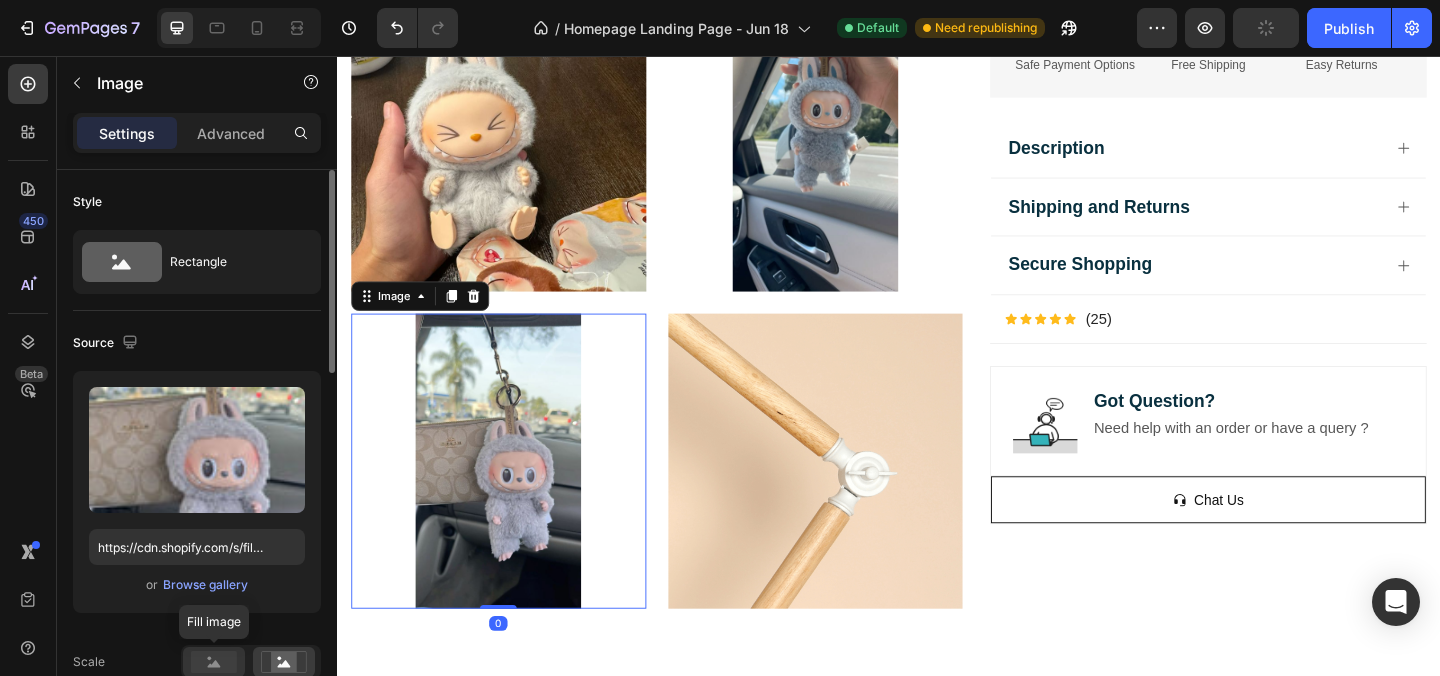 click 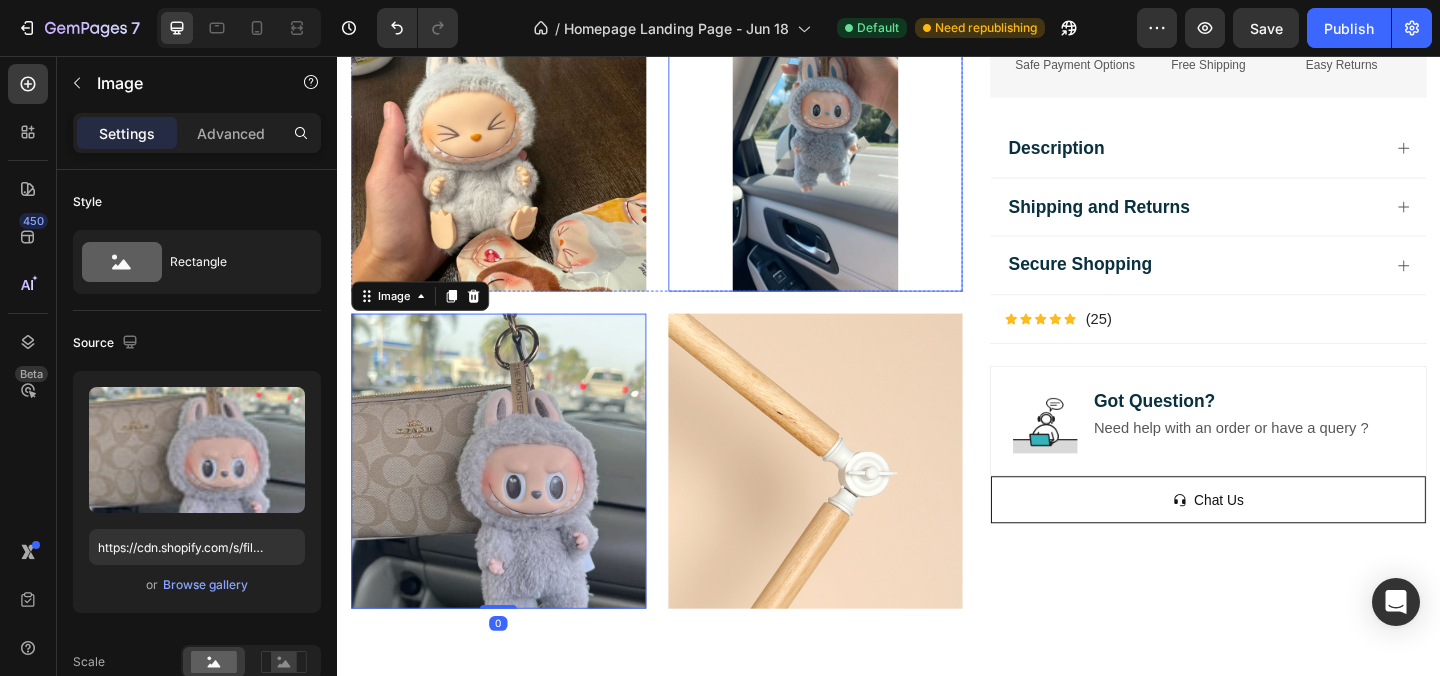 click at bounding box center (857, 152) 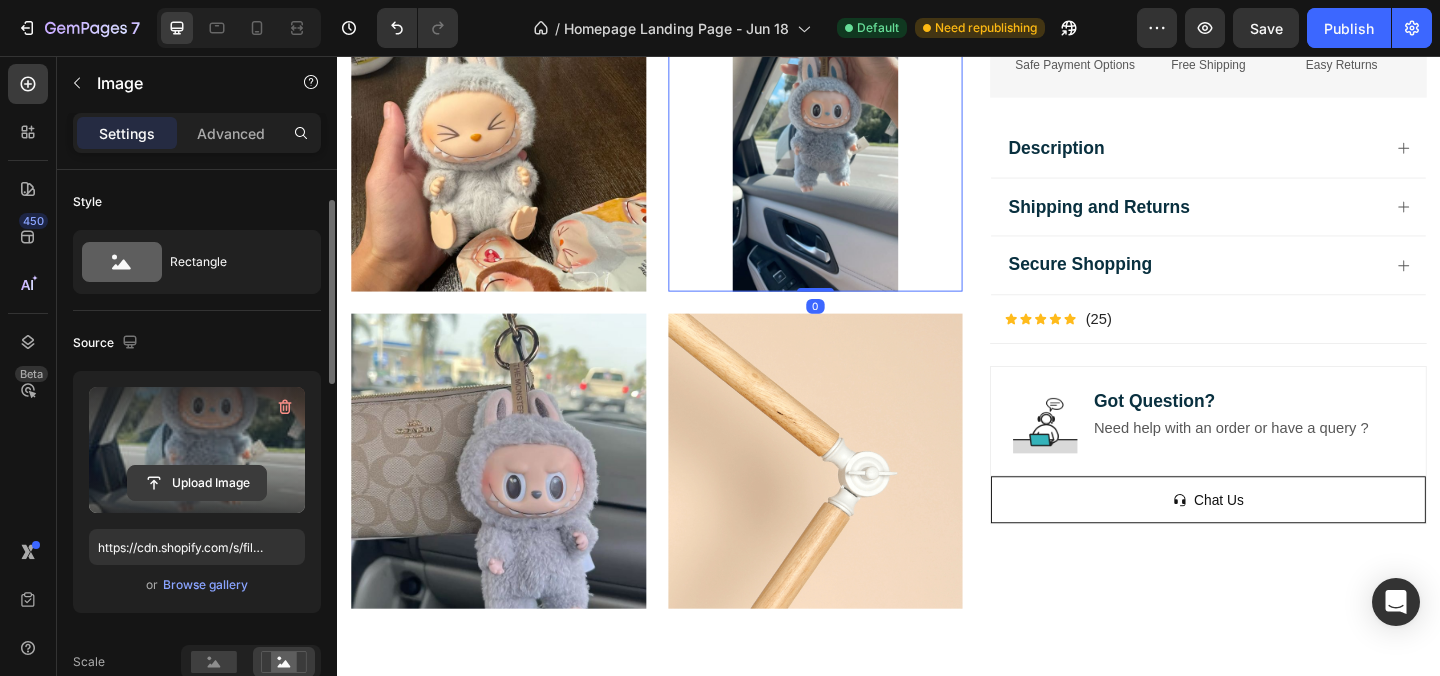 scroll, scrollTop: 120, scrollLeft: 0, axis: vertical 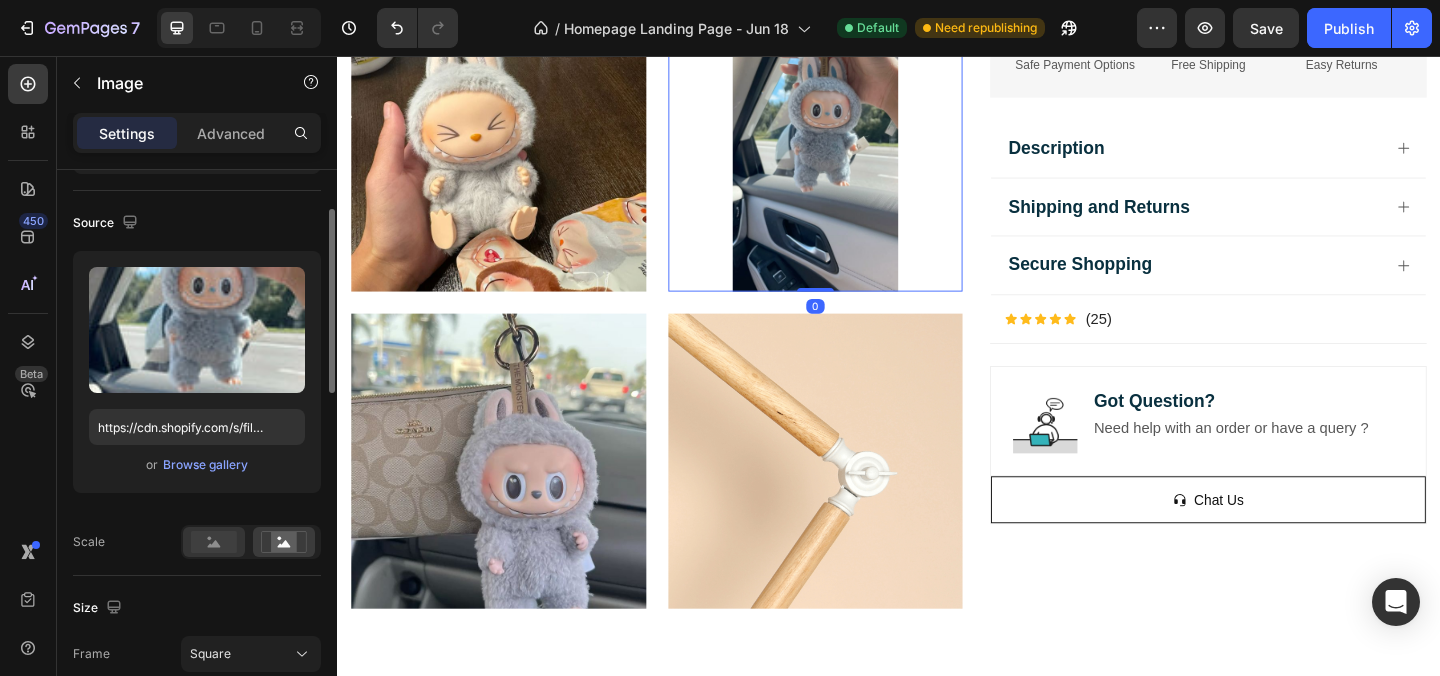 click 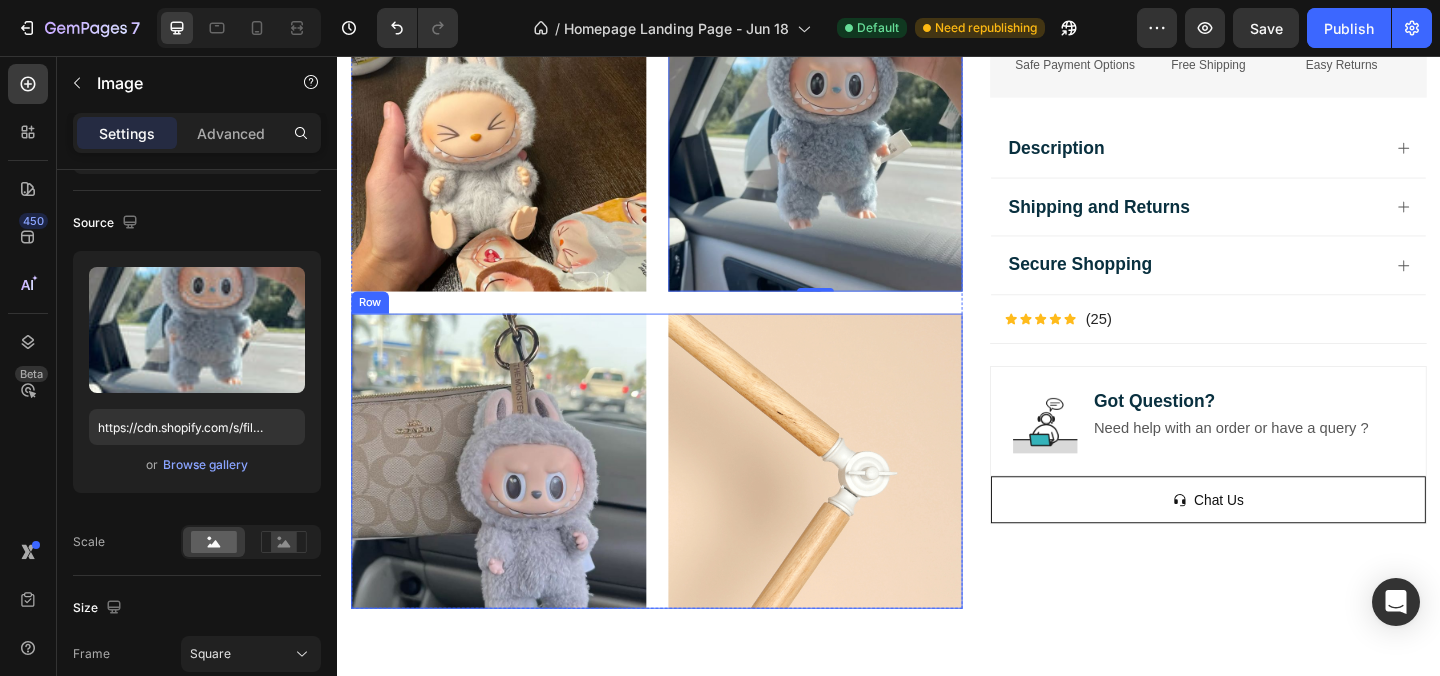 click on "Image Image Row" at bounding box center (684, 496) 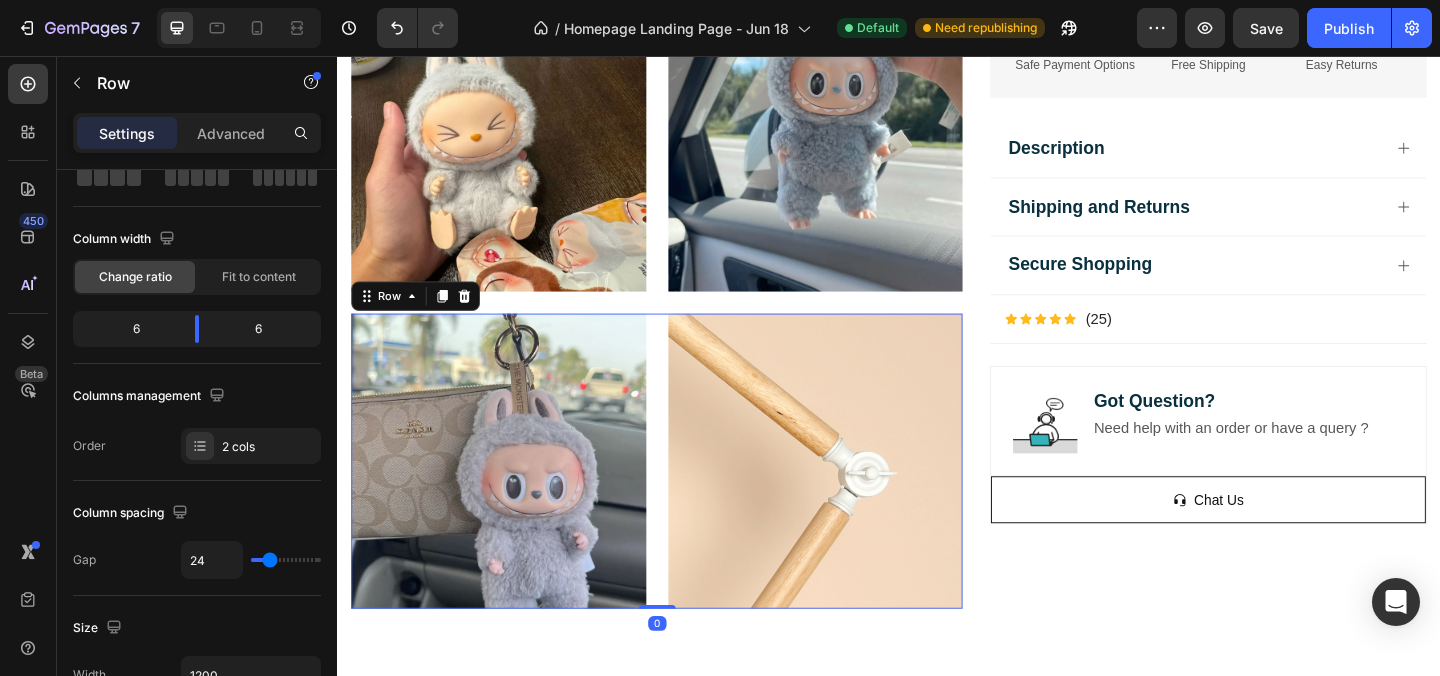 scroll, scrollTop: 0, scrollLeft: 0, axis: both 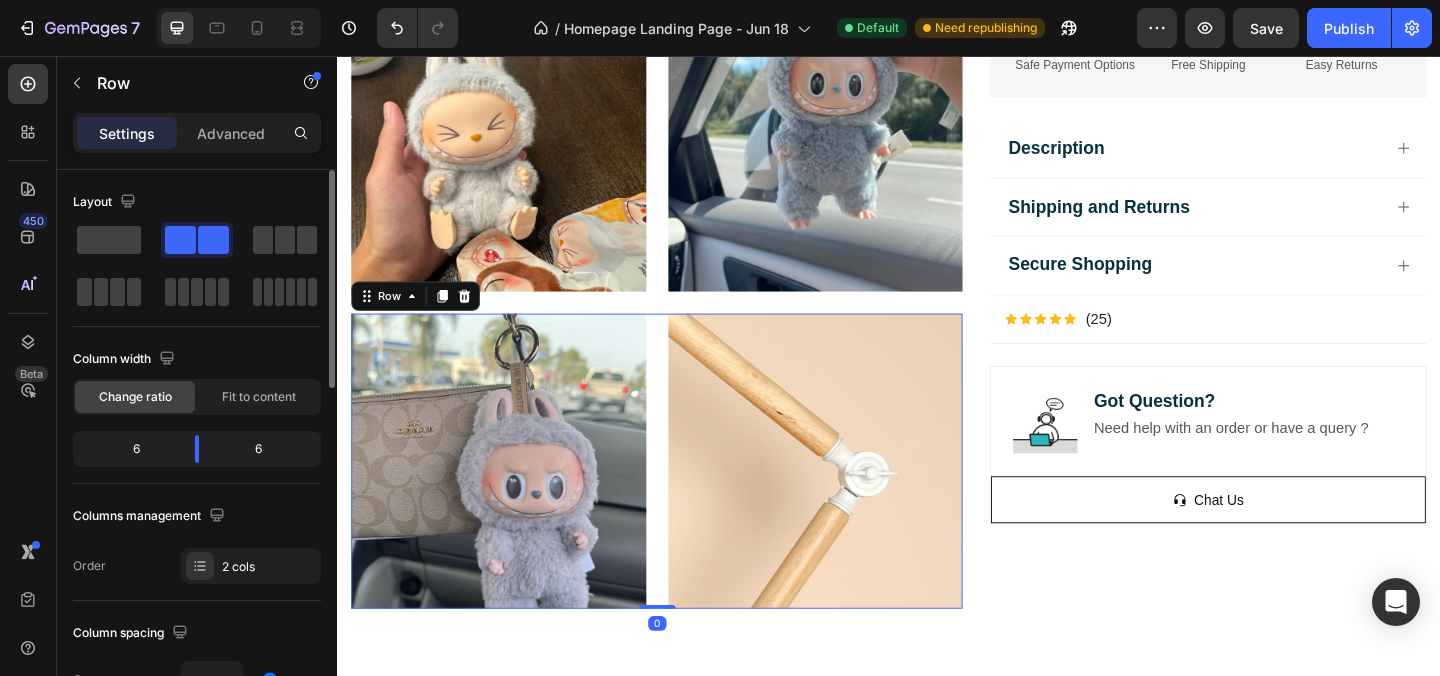 click on "Image Image Row   0" at bounding box center (684, 496) 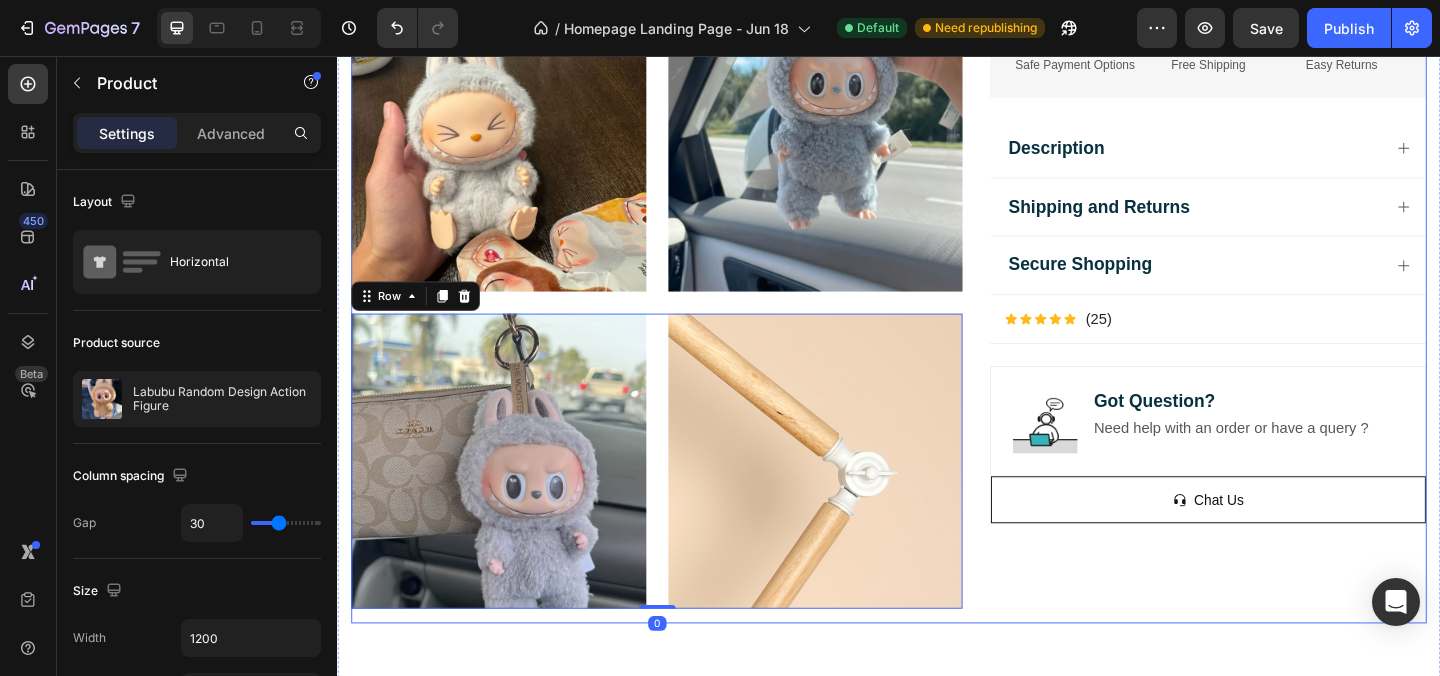 click on "Image Lorem ipsum dolor sit amet, consectetur adipiscing elit Text Block Image Adorable Expression Text Block Row Quirky smile, wild hair, and playful eyes that steal the spotlight instantly. Text Block Row Image High-Quality Build Text Block Row Made from premium vinyl material with soft texture and durable finish. Text Block Row Row Image Perfect Display Size Text Block Row Lightweight and compact – ideal for your desk, shelf, or even your car! Text Block Row Image Collector's Edition Text Block Row Comes in special packaging – ideal for gifting or preserving value. Text Block Row Row Image Image Row Image Image Row Row
Product Images Icon Icon Icon Icon Icon Icon List 500+ Verified Reviews! Text Block Row Labubu Random Design Action Figure Product Title ₹ 1,899.00 Product Price Product Price ₹ 799.00 Product Price Product Price Row
HURRY!  ONLY 11 LEFT Stock Counter Quantity: Text Block
1
Product Quantity Buy Now Dynamic Checkout" at bounding box center [937, -167] 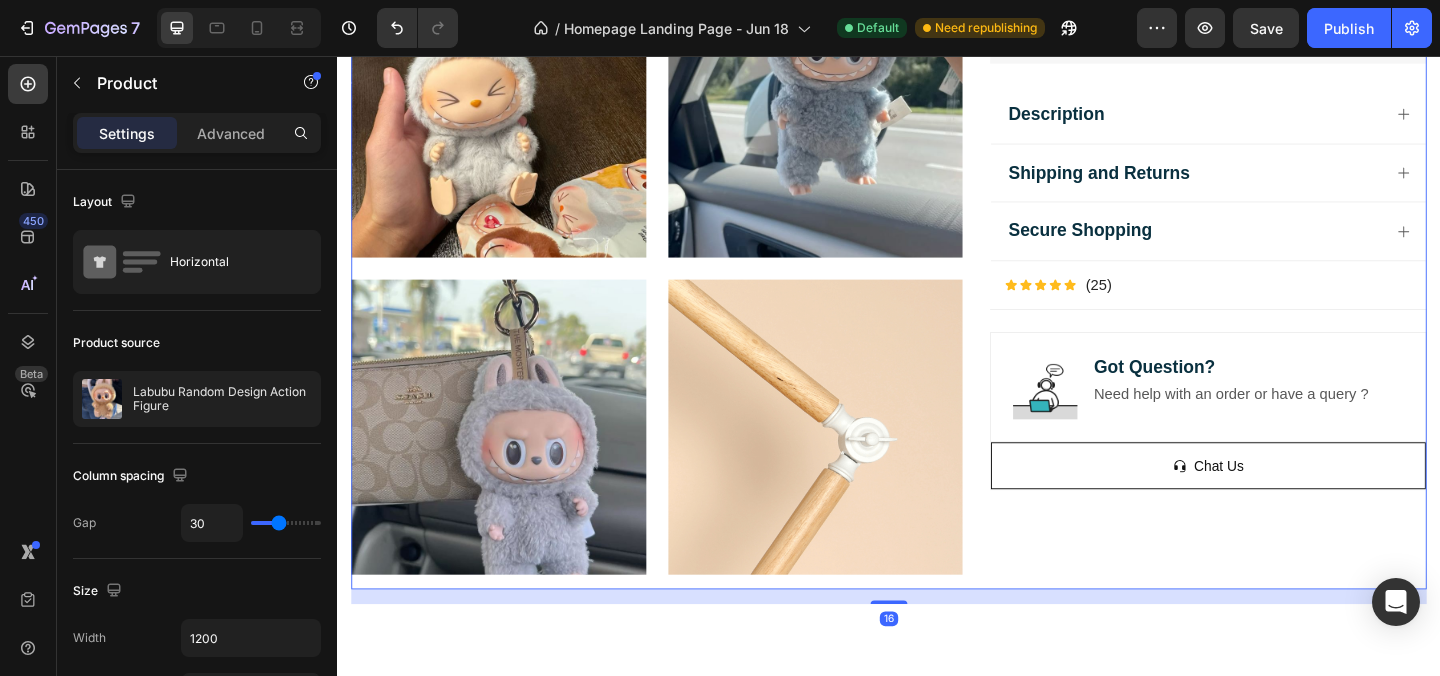 scroll, scrollTop: 4048, scrollLeft: 0, axis: vertical 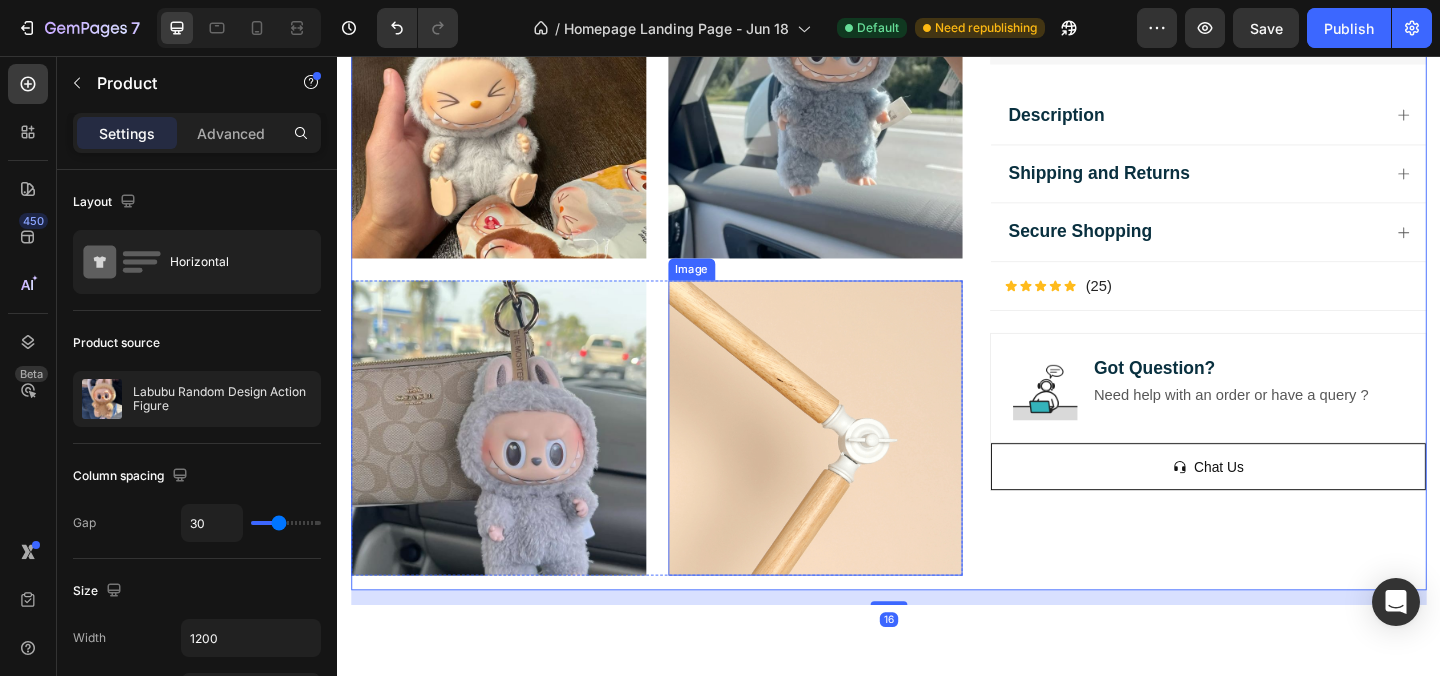 click at bounding box center [857, 460] 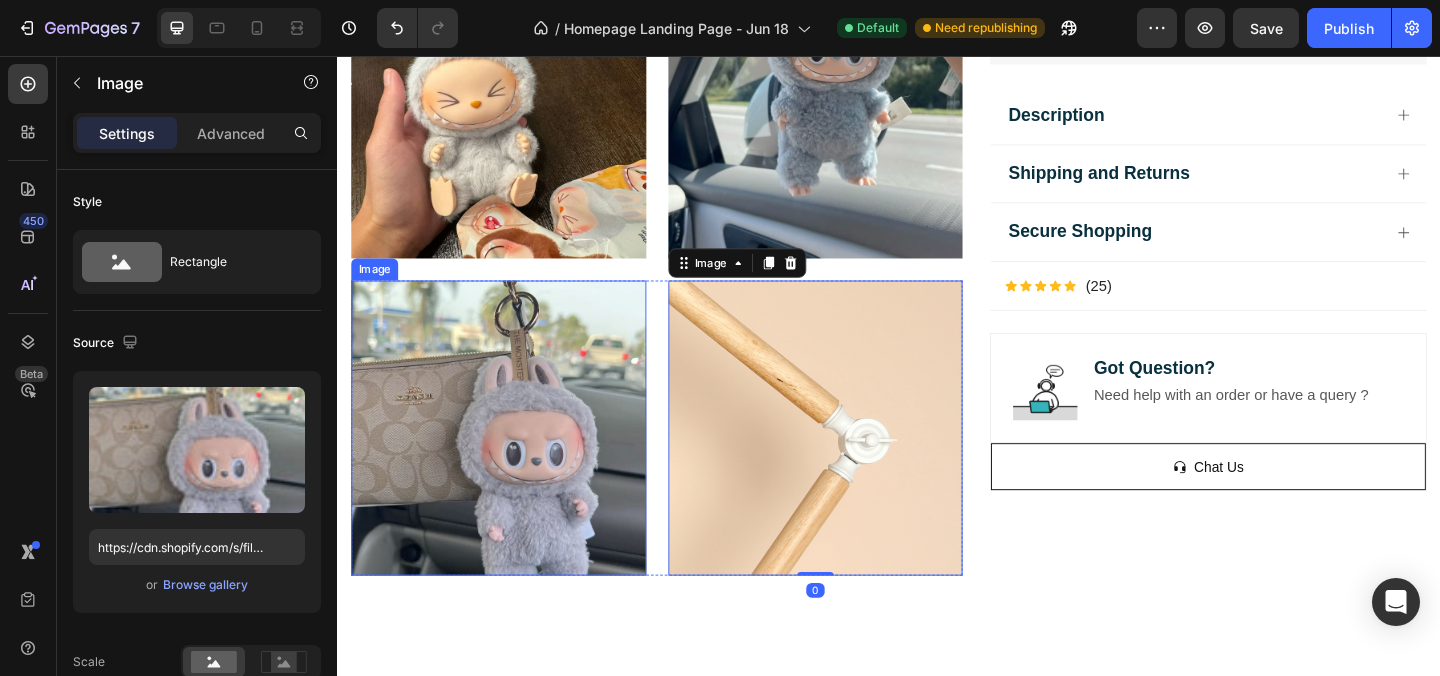 click at bounding box center [512, 460] 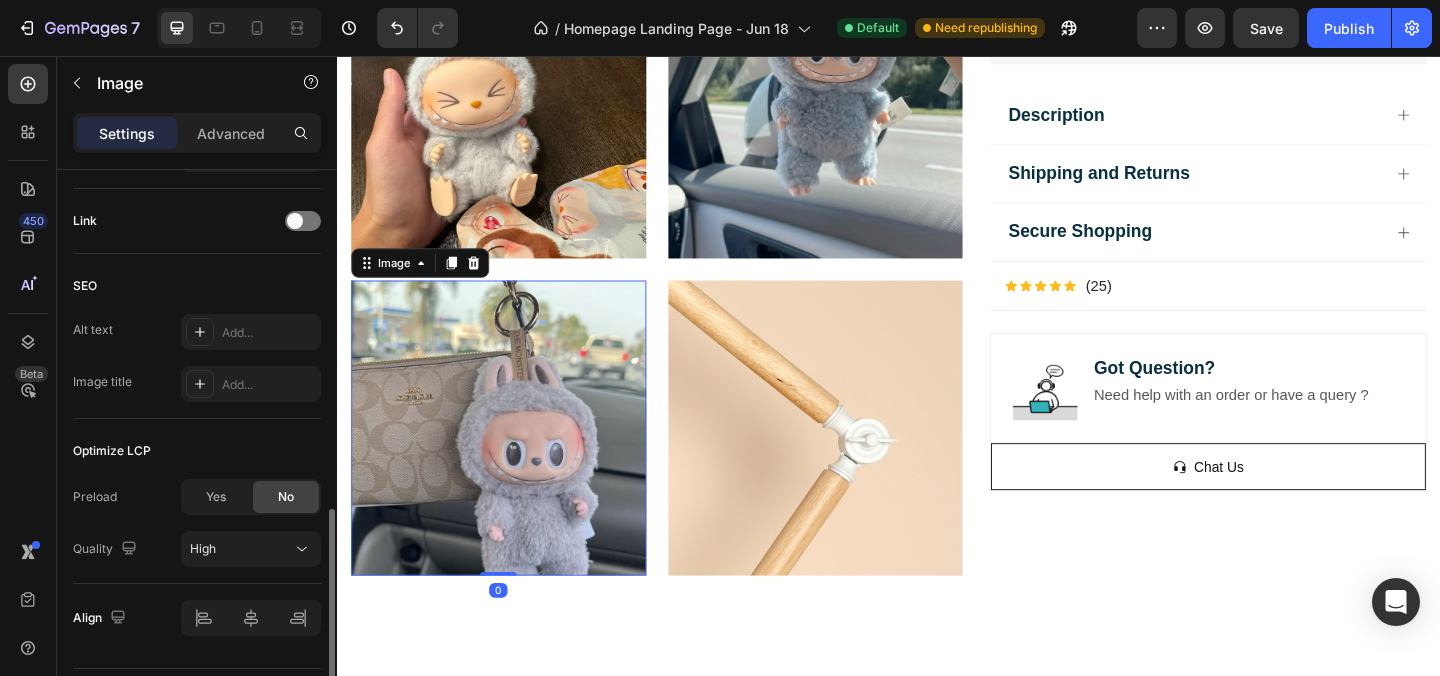 scroll, scrollTop: 976, scrollLeft: 0, axis: vertical 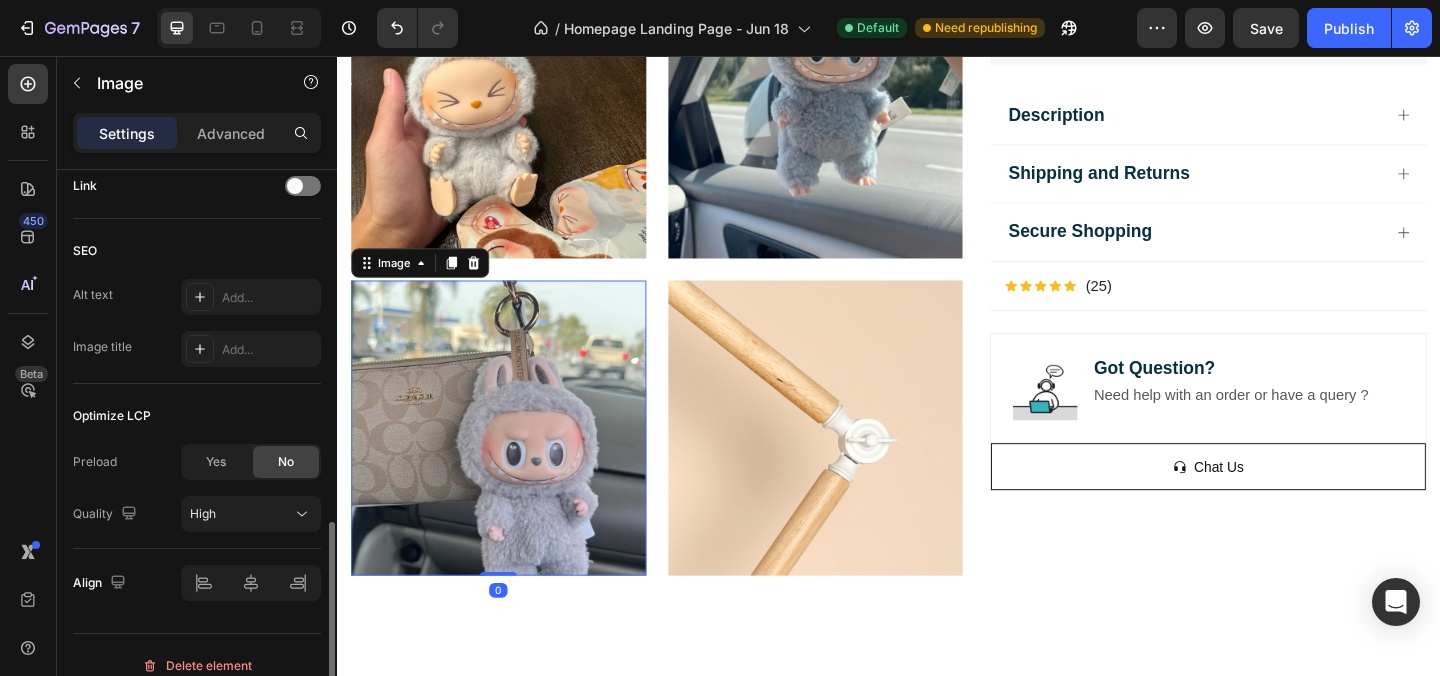 click on "Settings Advanced" at bounding box center (197, 141) 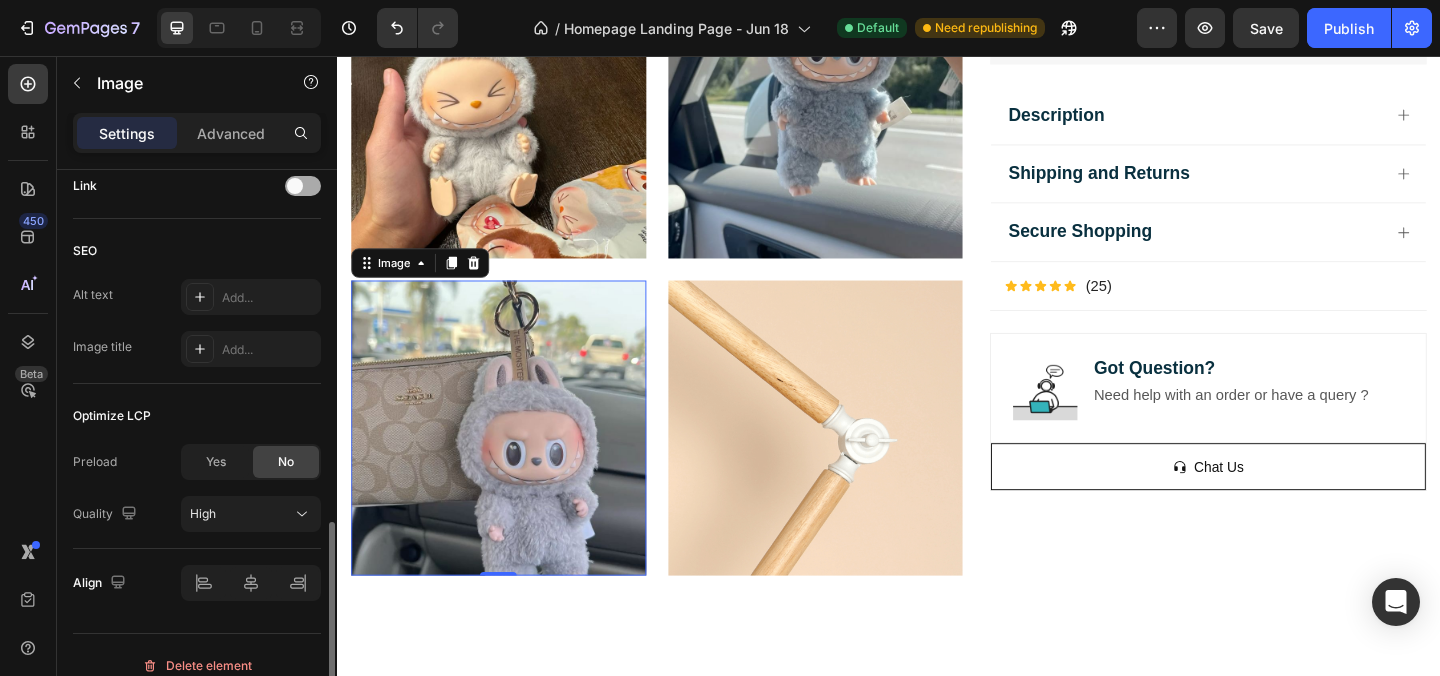 click at bounding box center (303, 186) 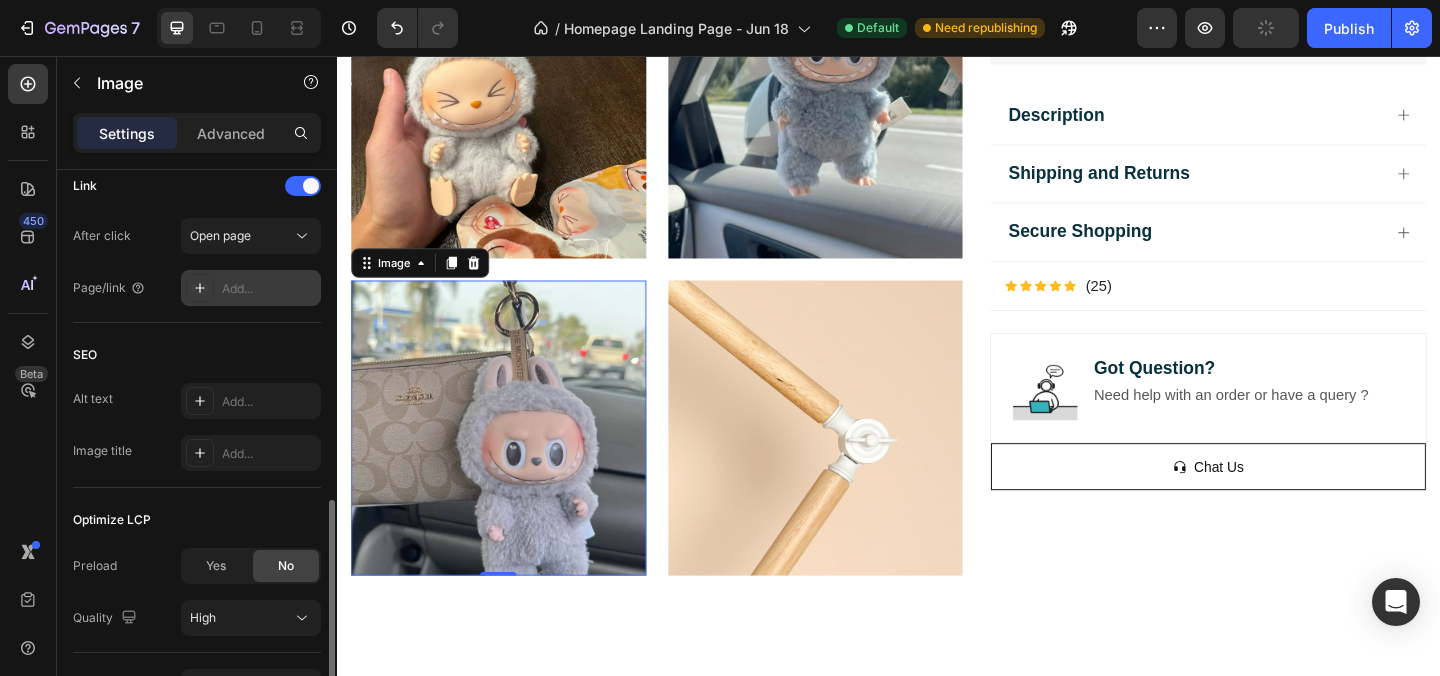 click on "Add..." at bounding box center [251, 288] 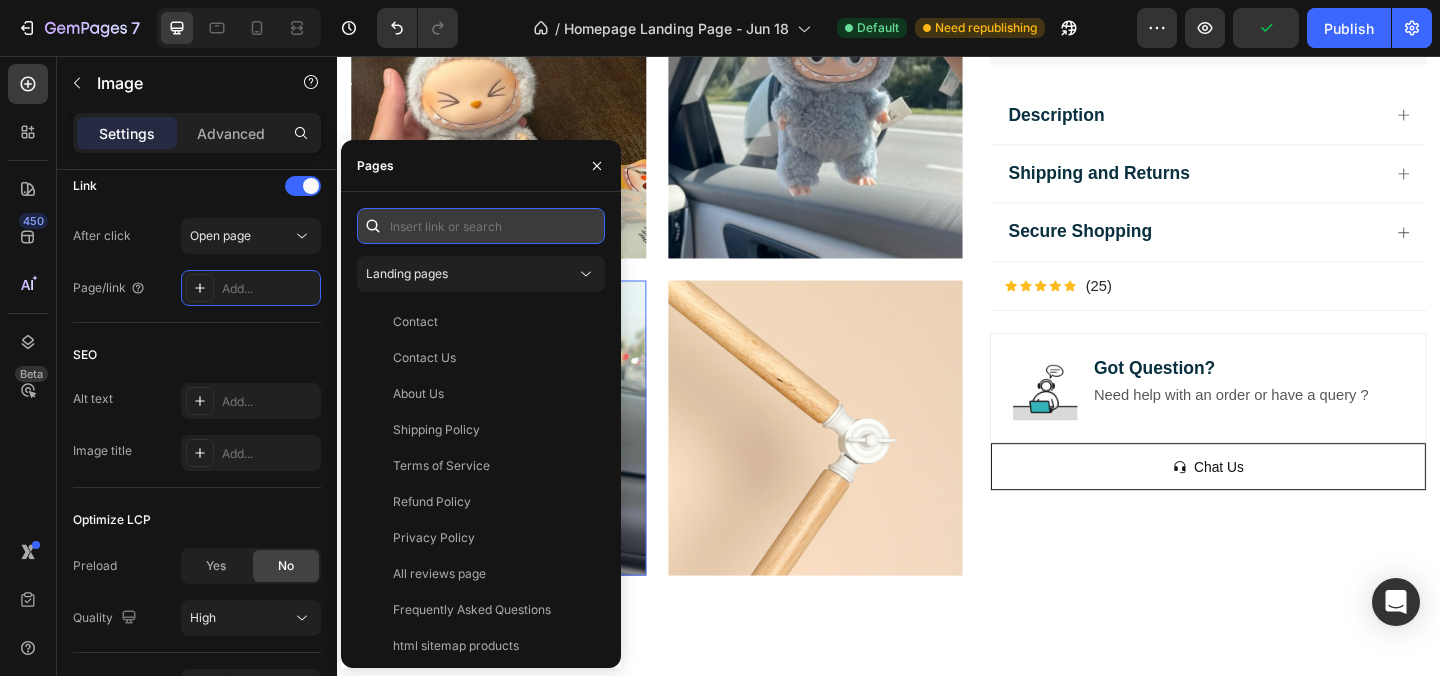 click at bounding box center (481, 226) 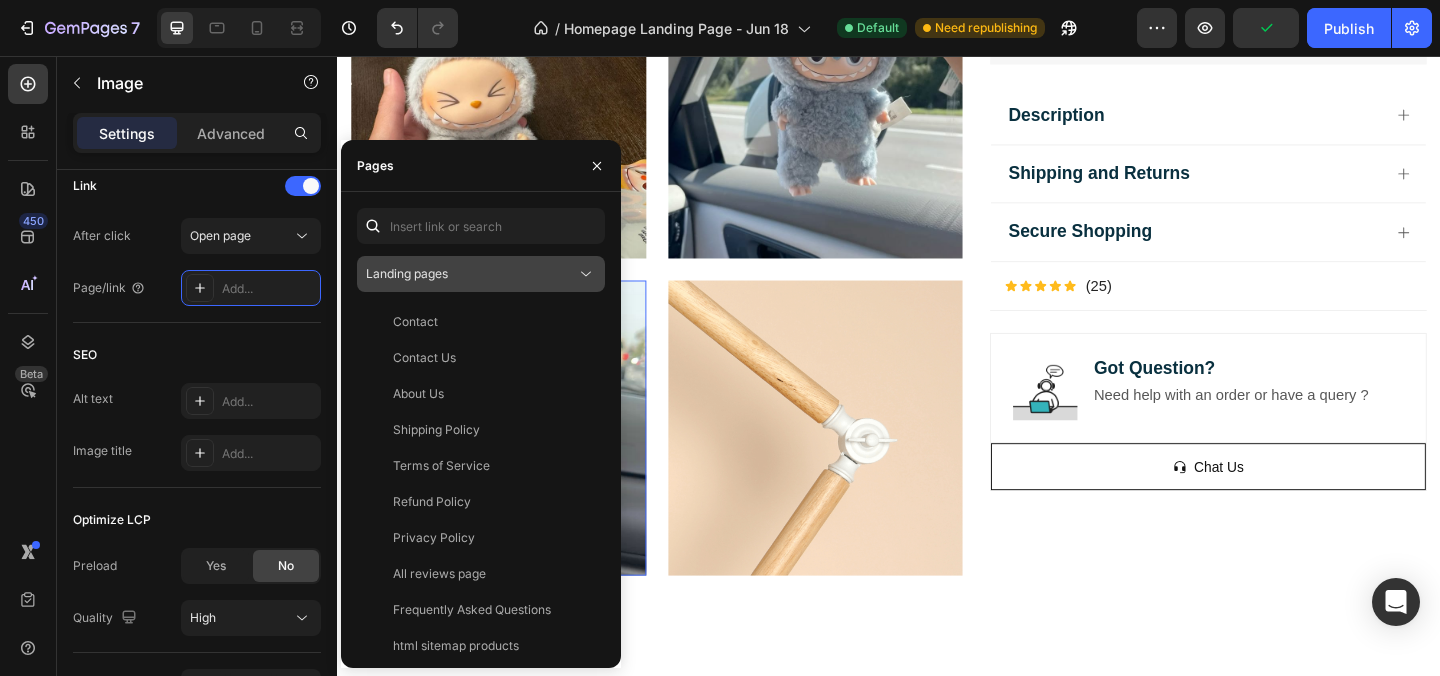 click on "Landing pages" at bounding box center [407, 273] 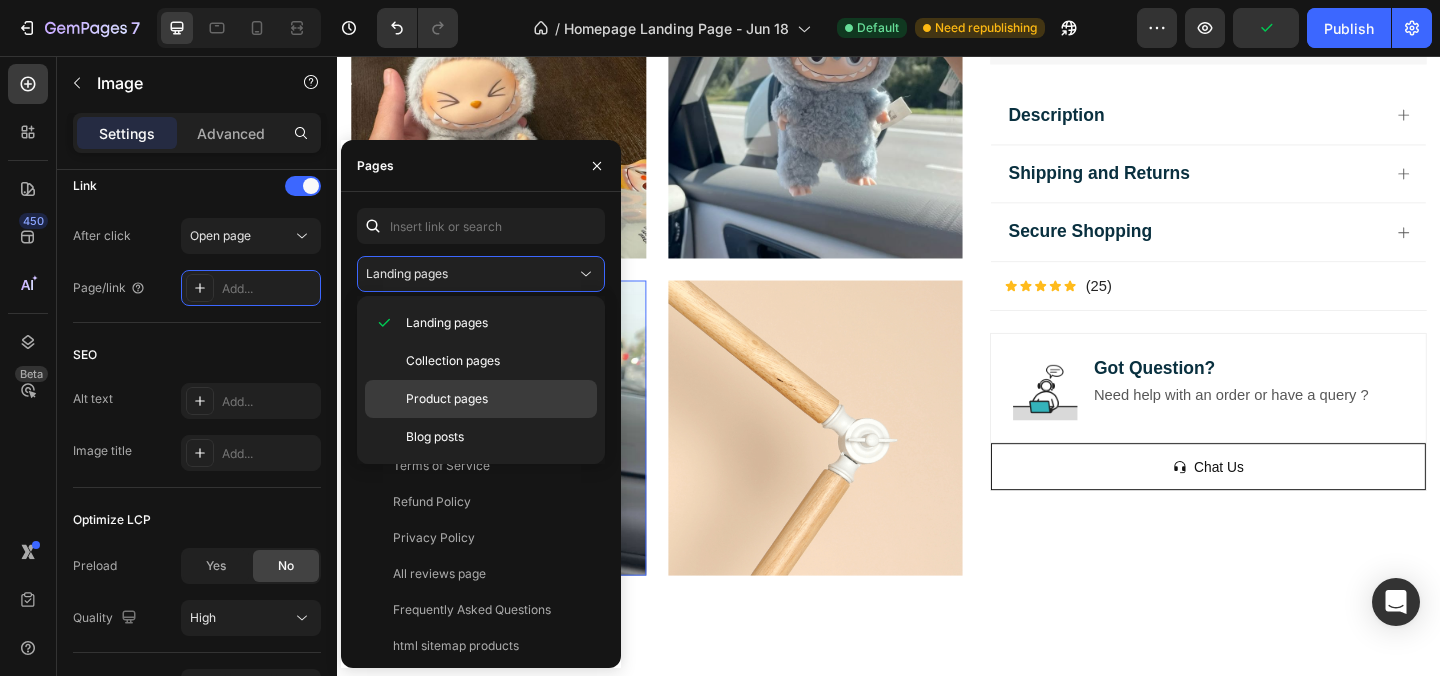 click on "Product pages" at bounding box center [447, 399] 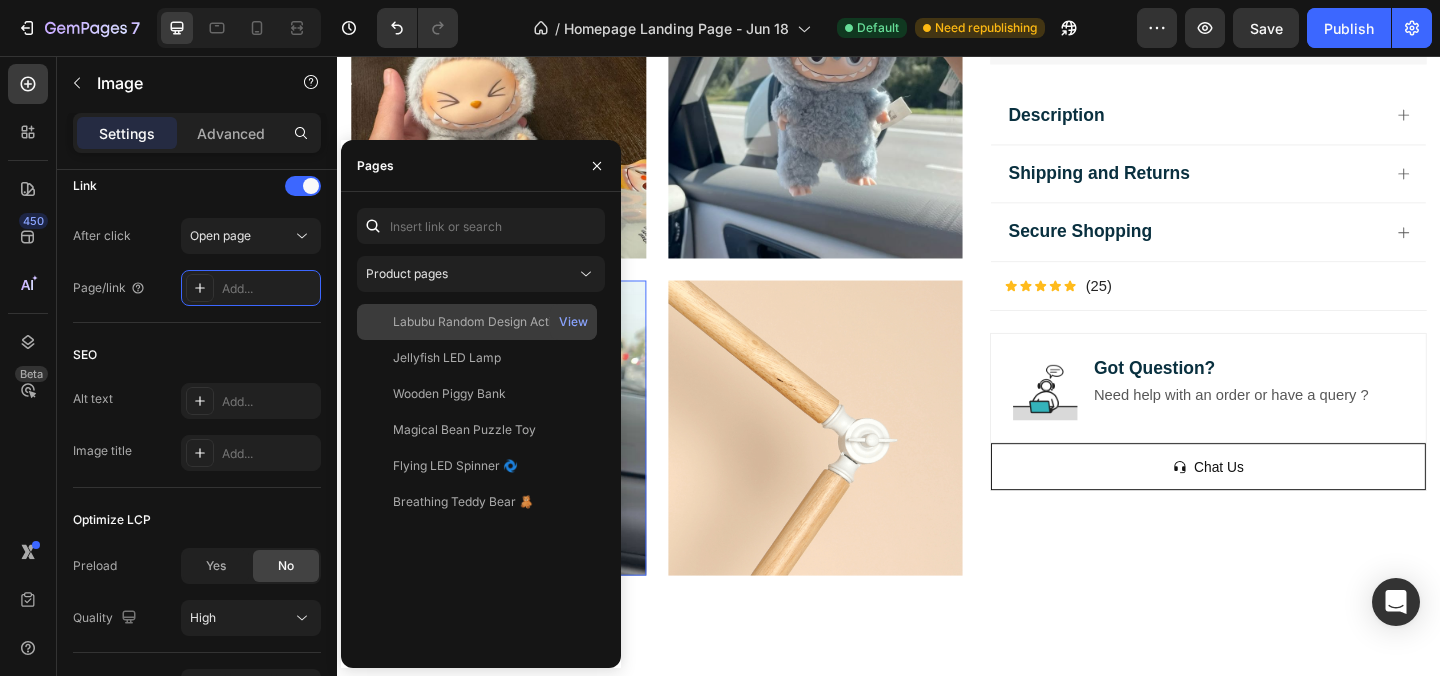 click on "Labubu Random Design Action Figure   View" 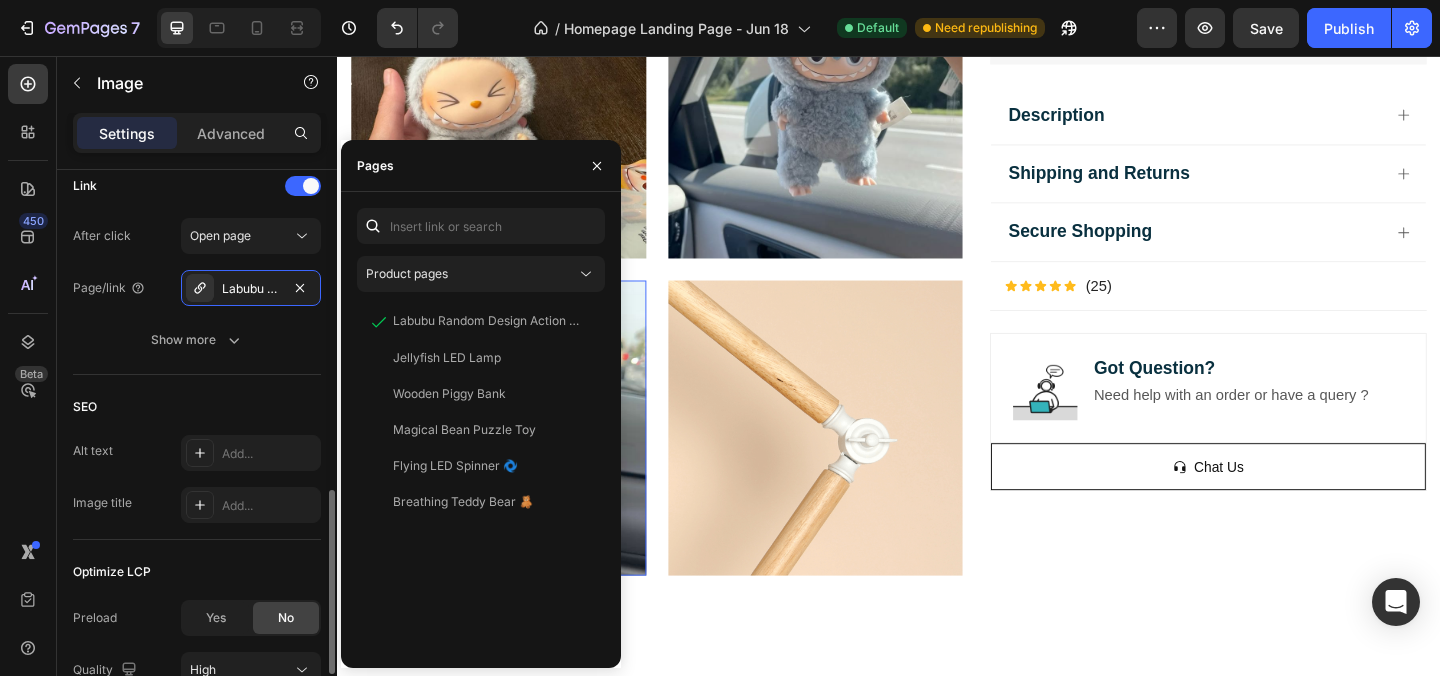 click on "Link After click Open page Page/link Labubu Random Design Action Figure Show more" 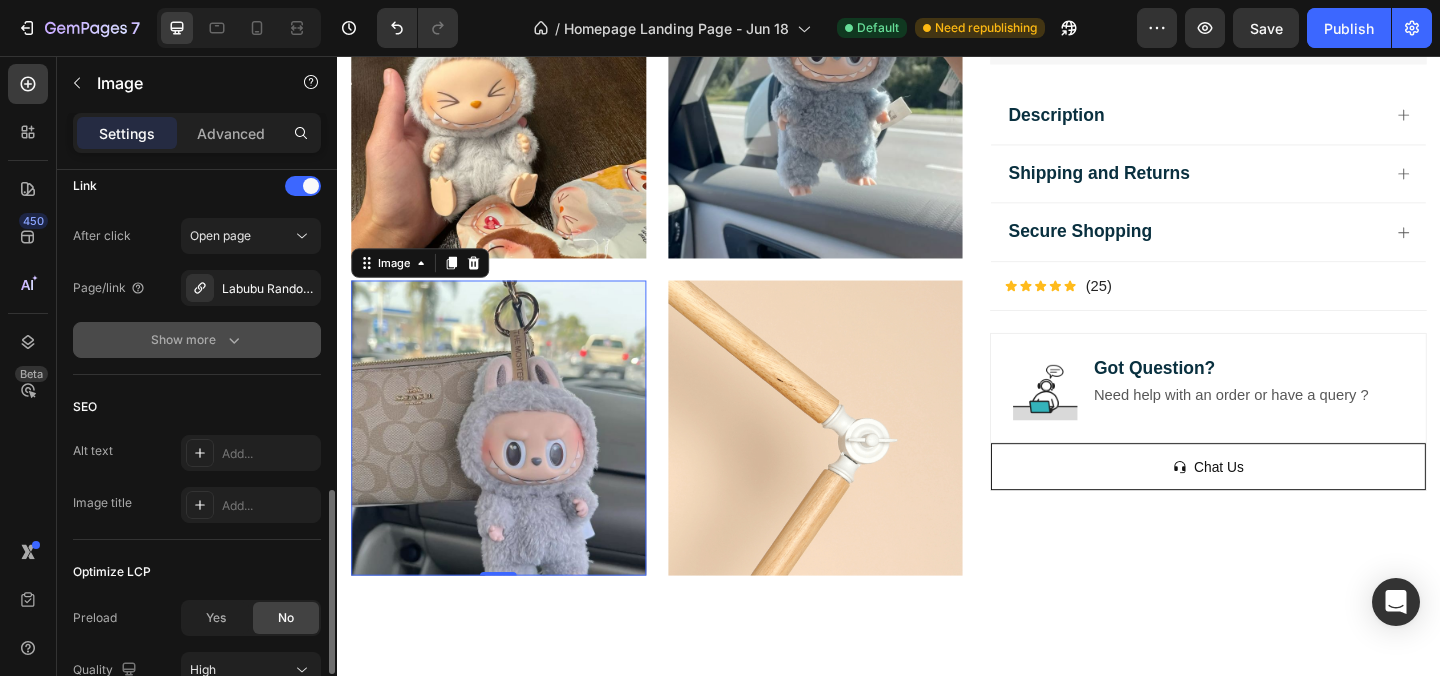click on "Show more" 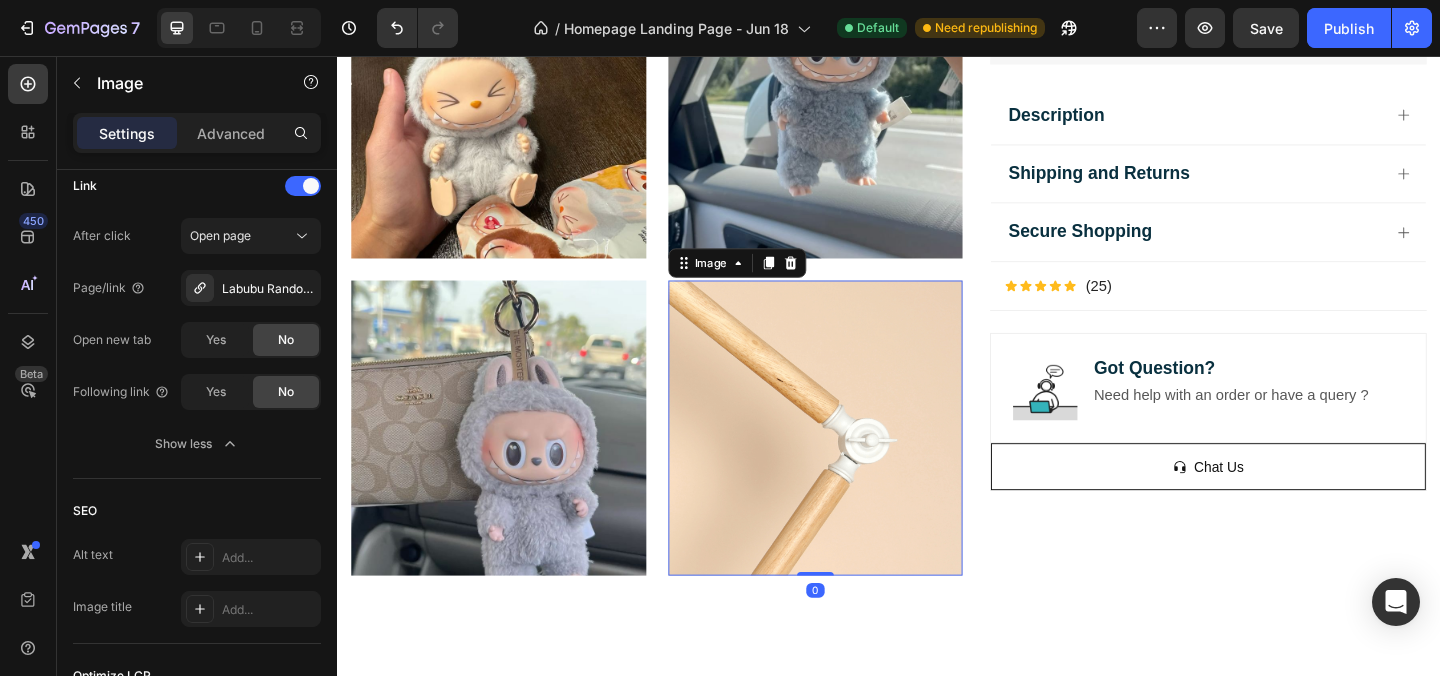 click at bounding box center [857, 460] 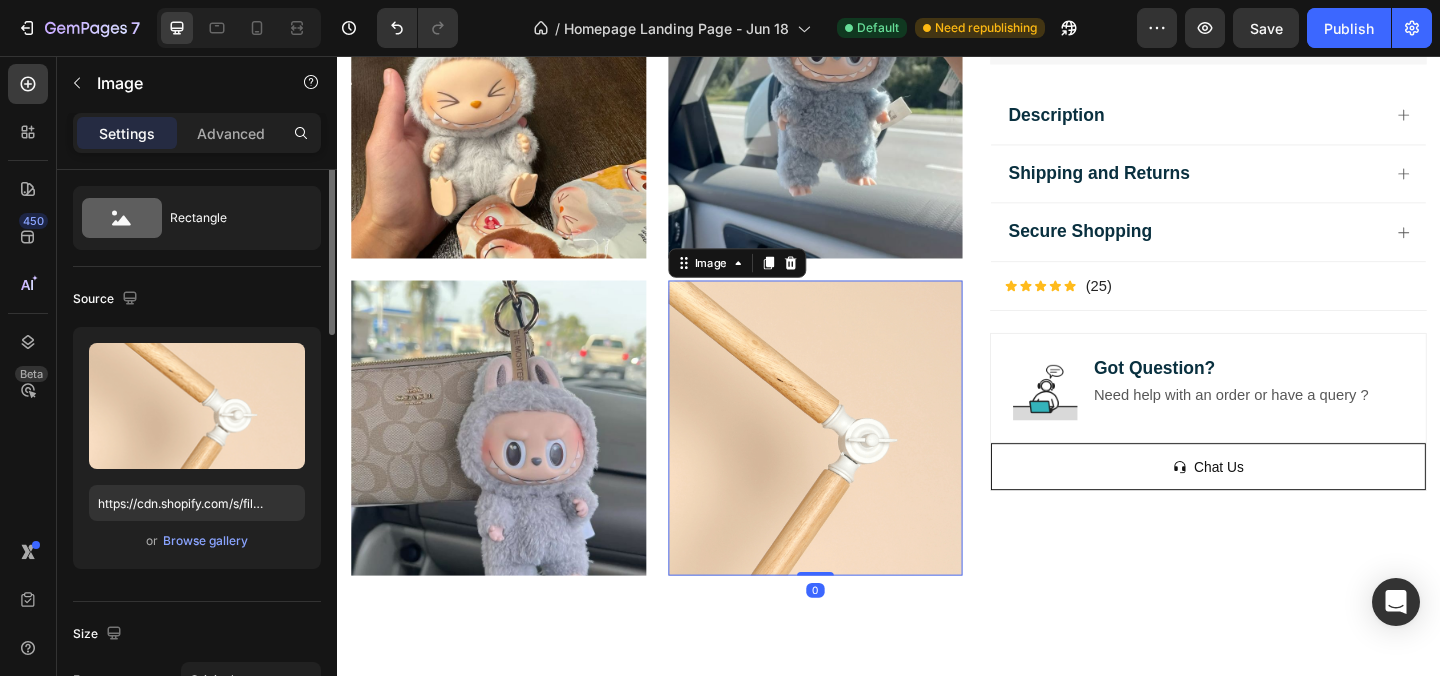 scroll, scrollTop: 0, scrollLeft: 0, axis: both 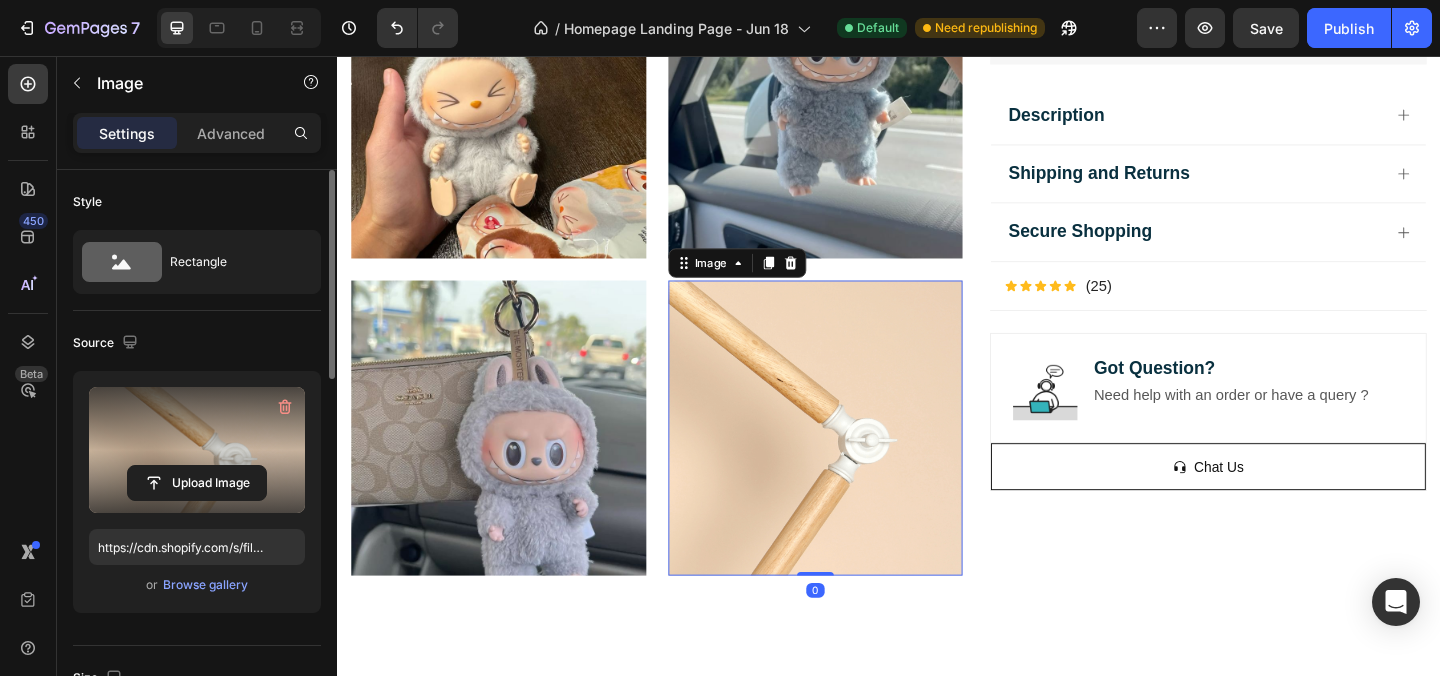 click at bounding box center [197, 450] 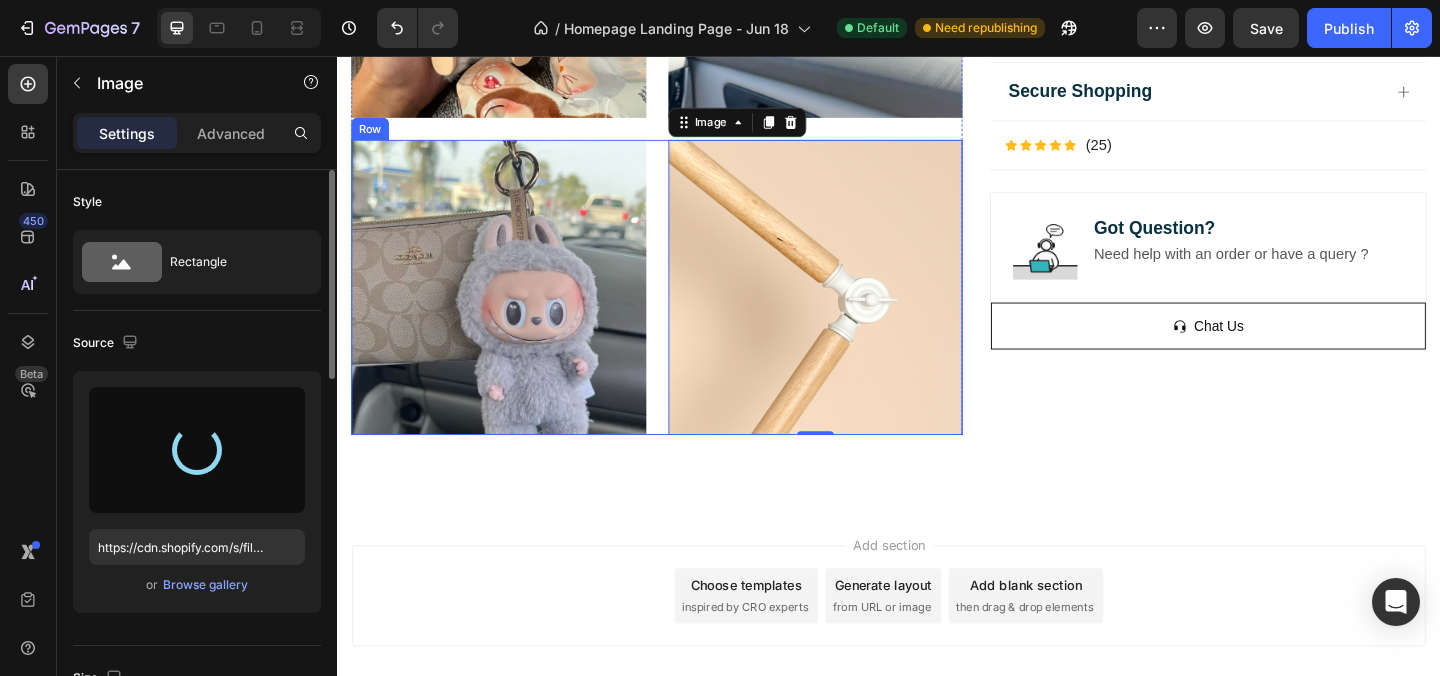scroll, scrollTop: 4202, scrollLeft: 0, axis: vertical 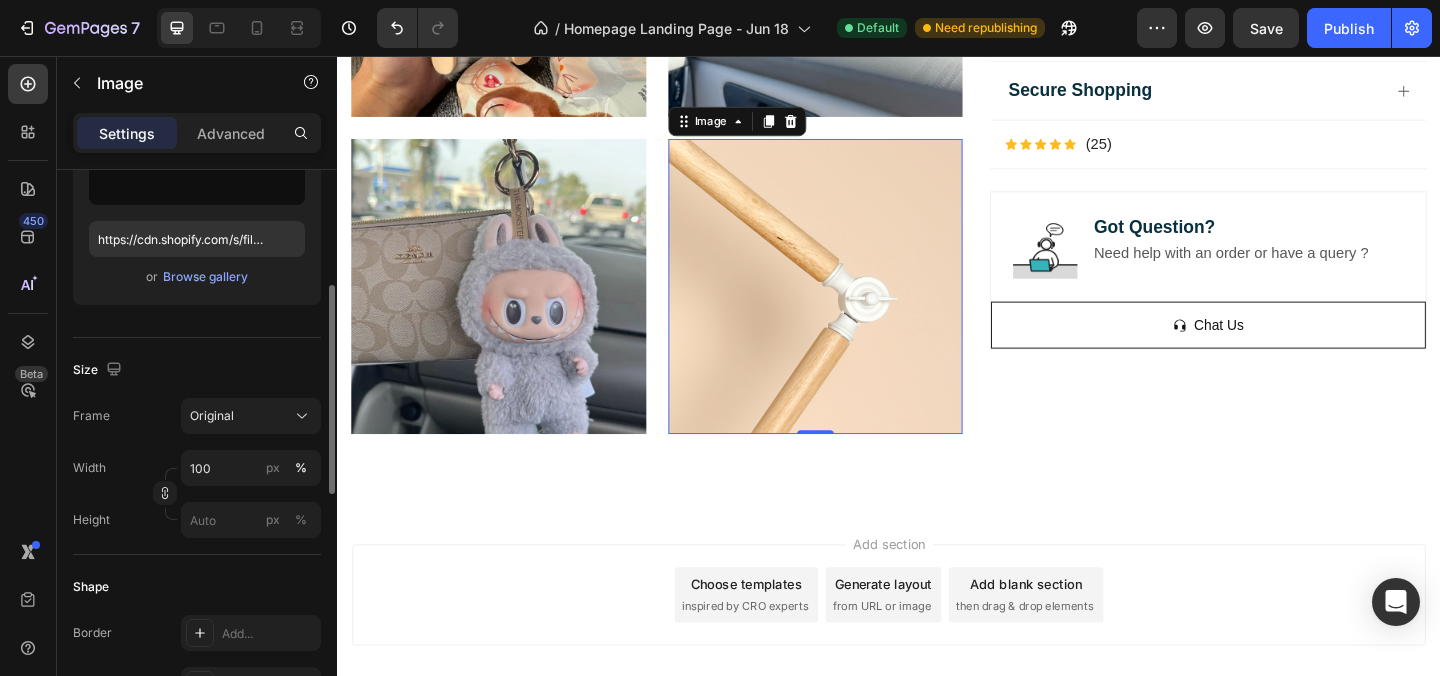 type on "https://cdn.shopify.com/s/files/1/0828/5156/1665/files/gempages_569170039245112352-9703287d-a821-45ef-ab14-77ee10bf280e.jpg" 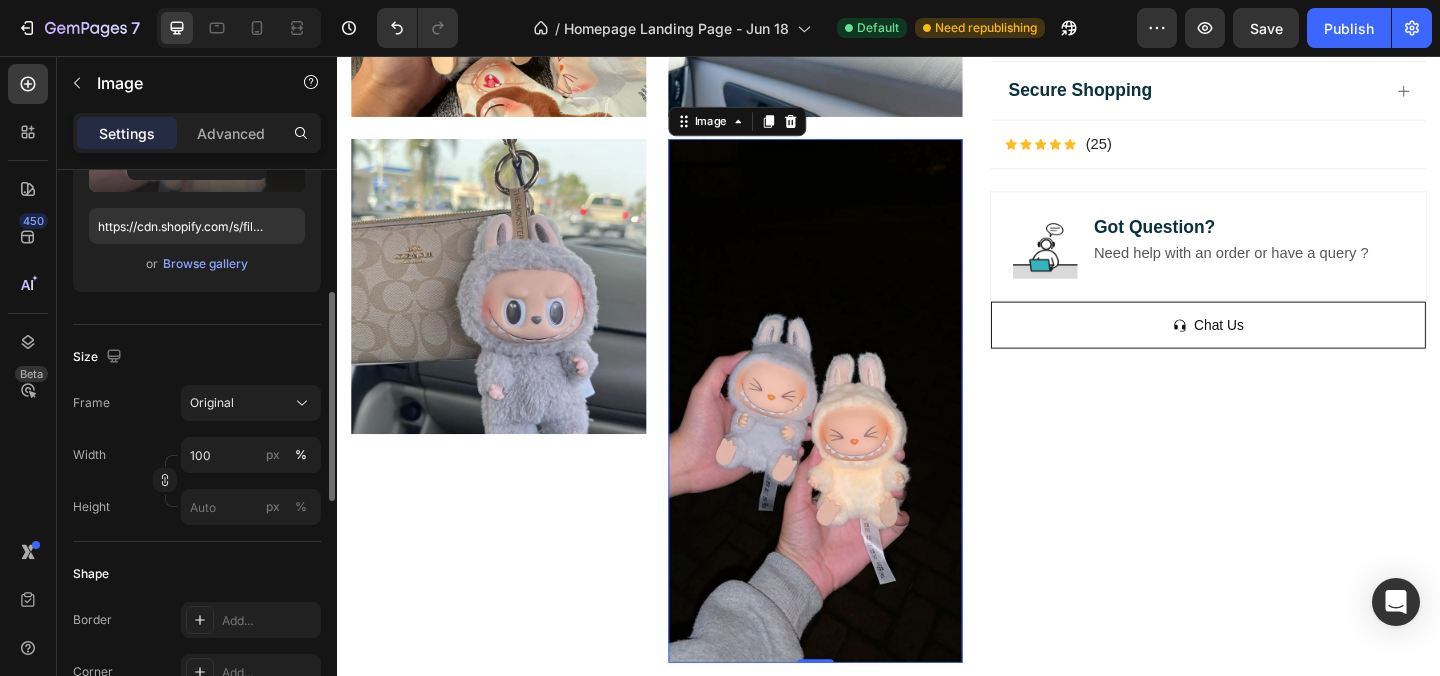 scroll, scrollTop: 326, scrollLeft: 0, axis: vertical 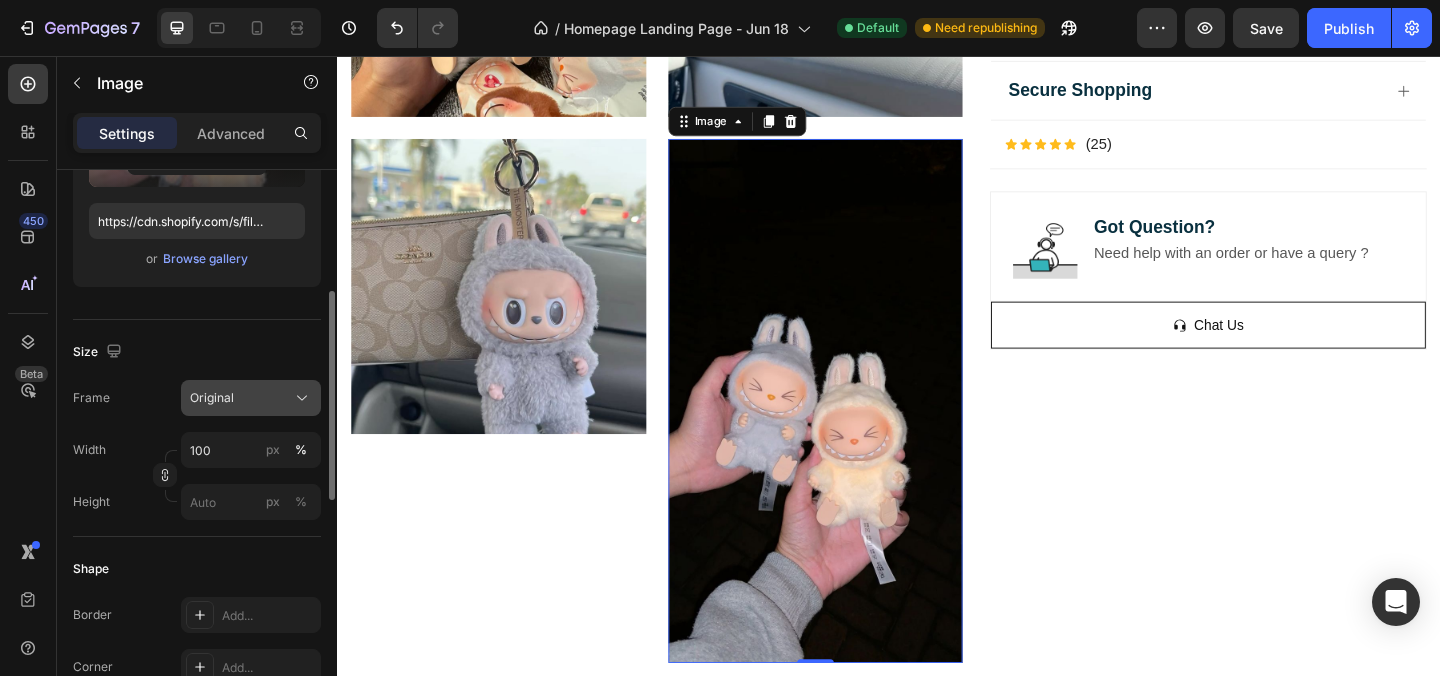 click on "Original" at bounding box center [212, 398] 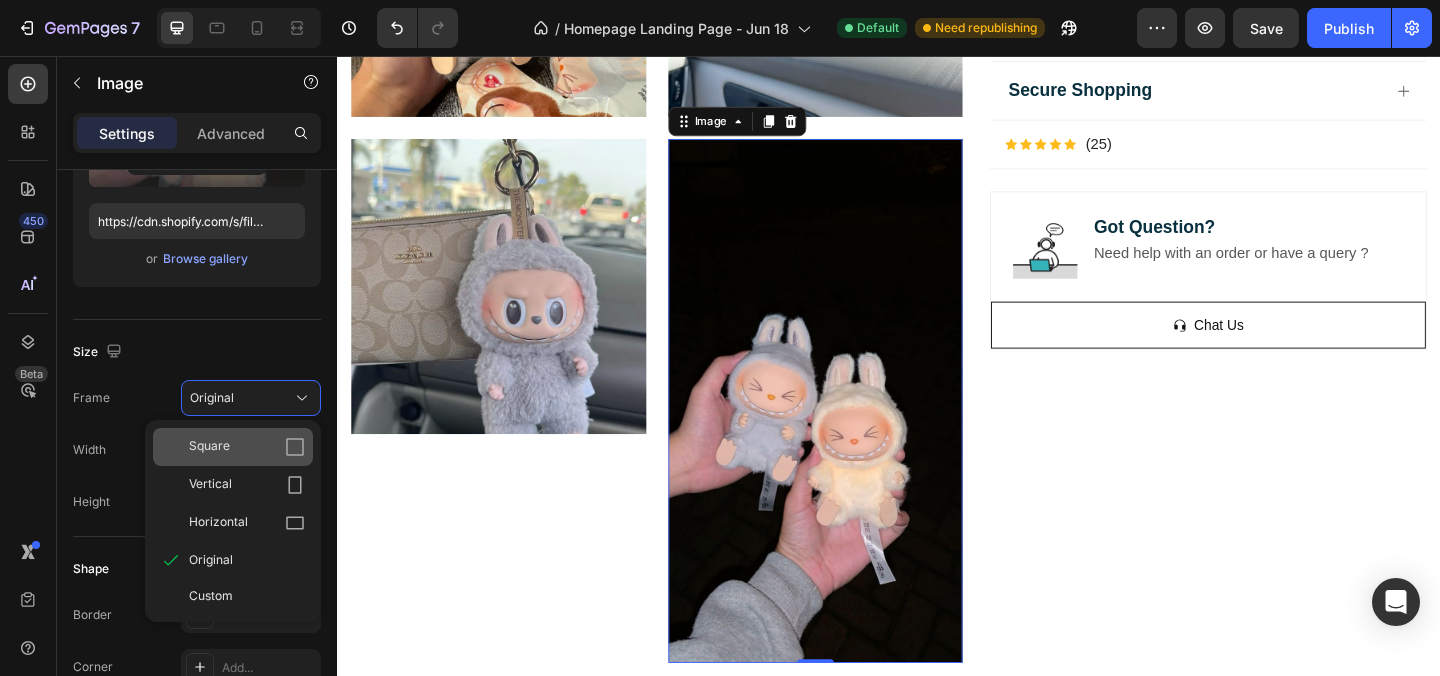 click on "Square" 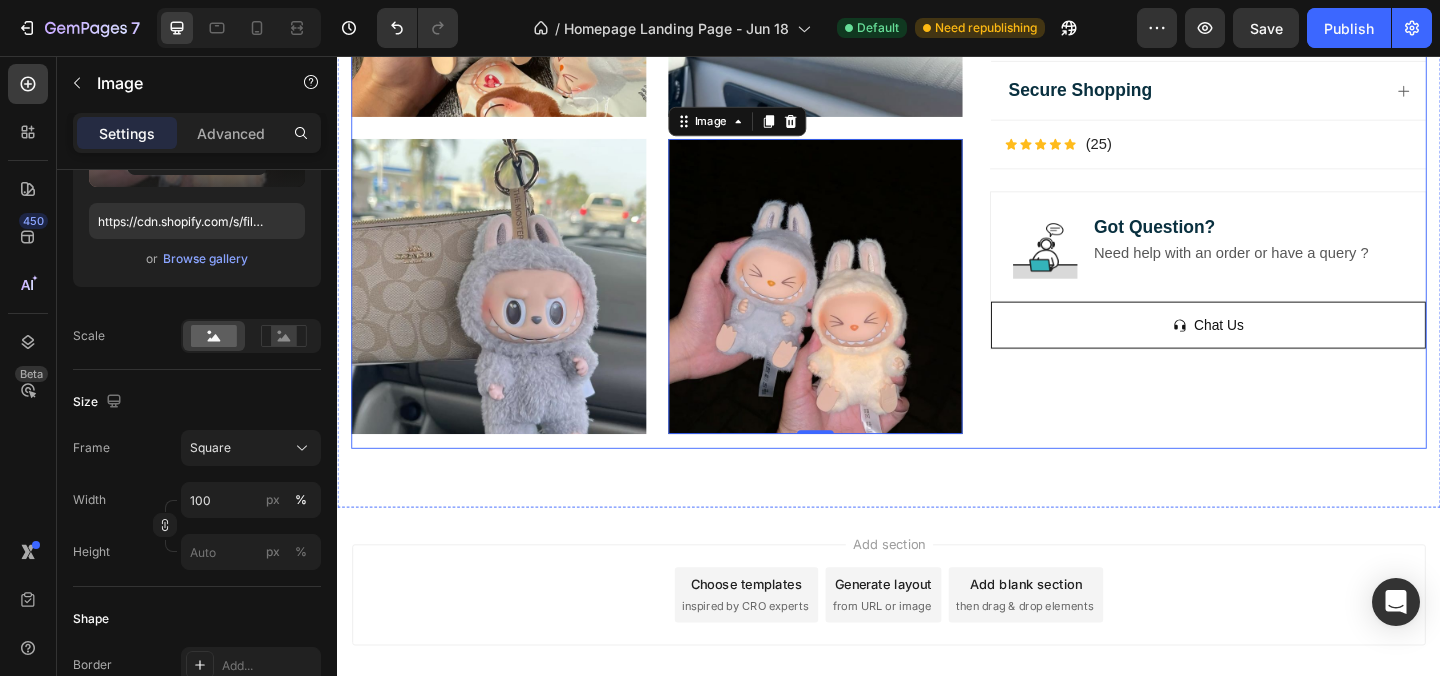 click on "Image Image   0 Row" at bounding box center (684, 306) 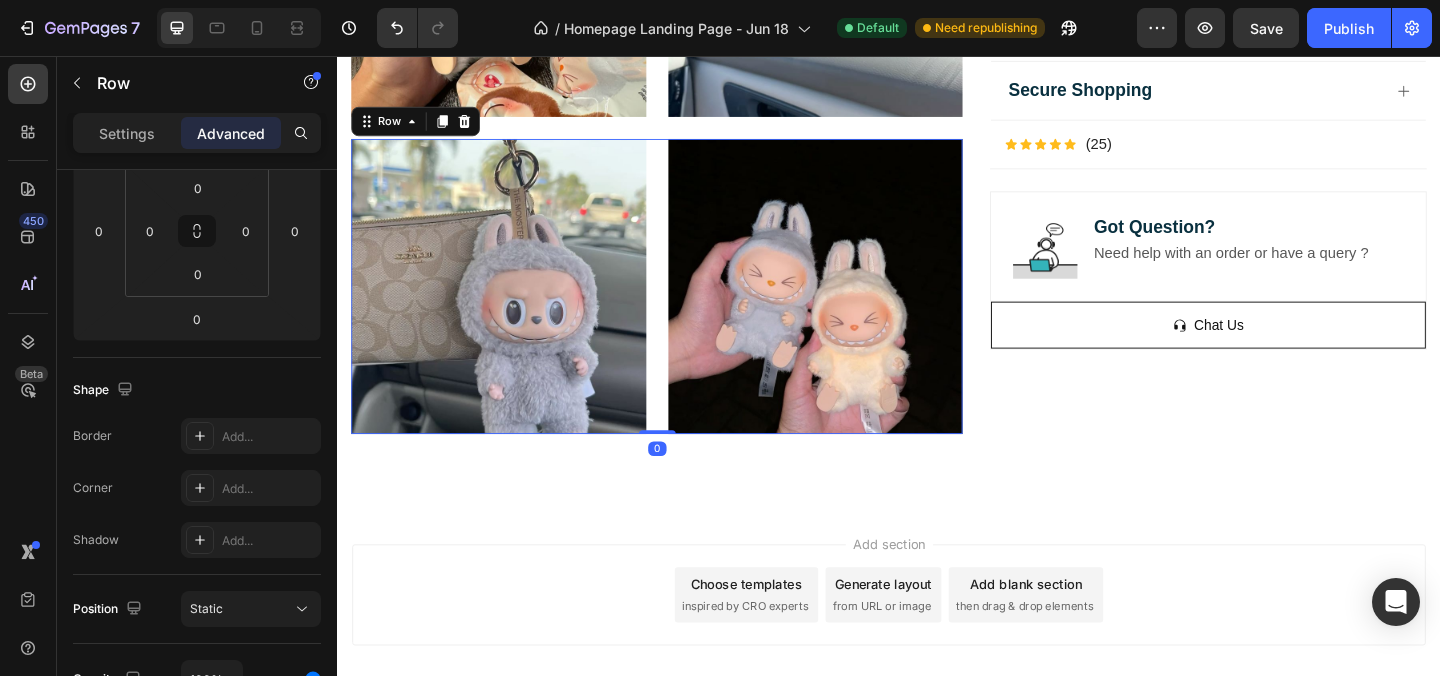 scroll, scrollTop: 0, scrollLeft: 0, axis: both 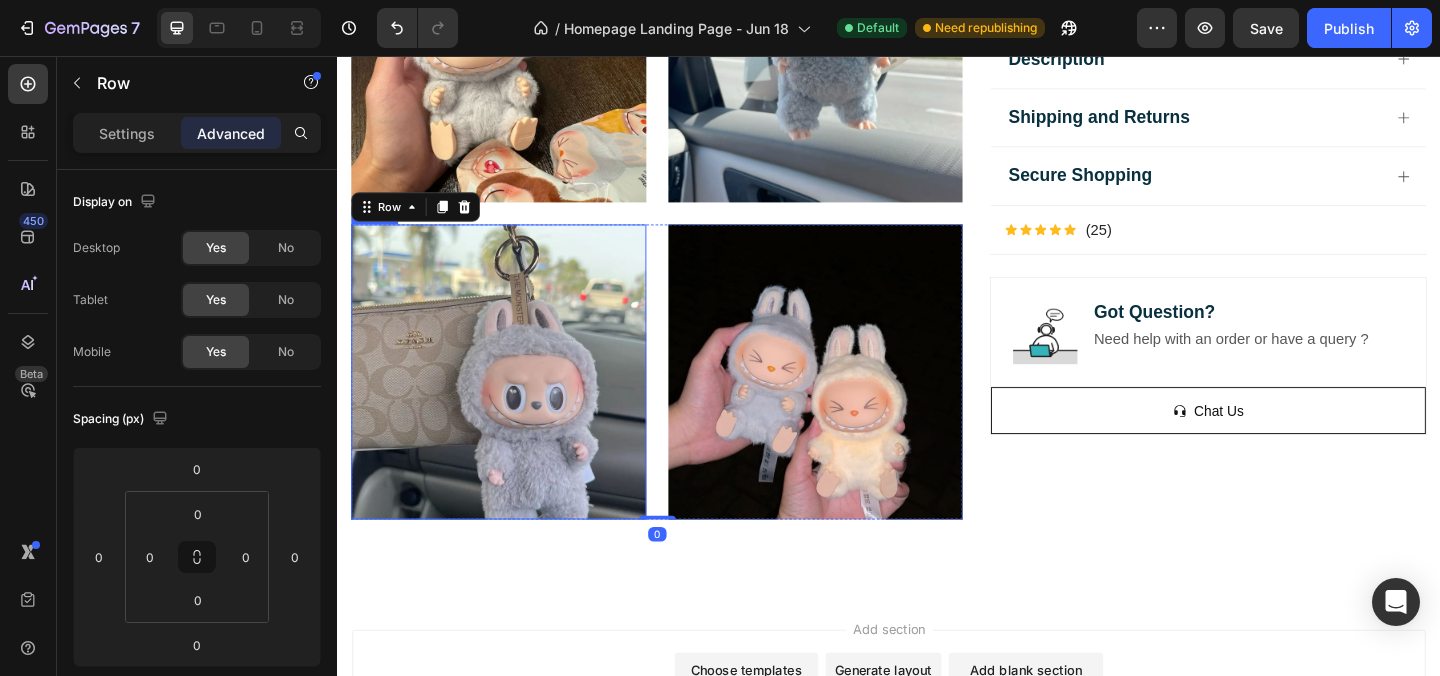 click at bounding box center (512, 399) 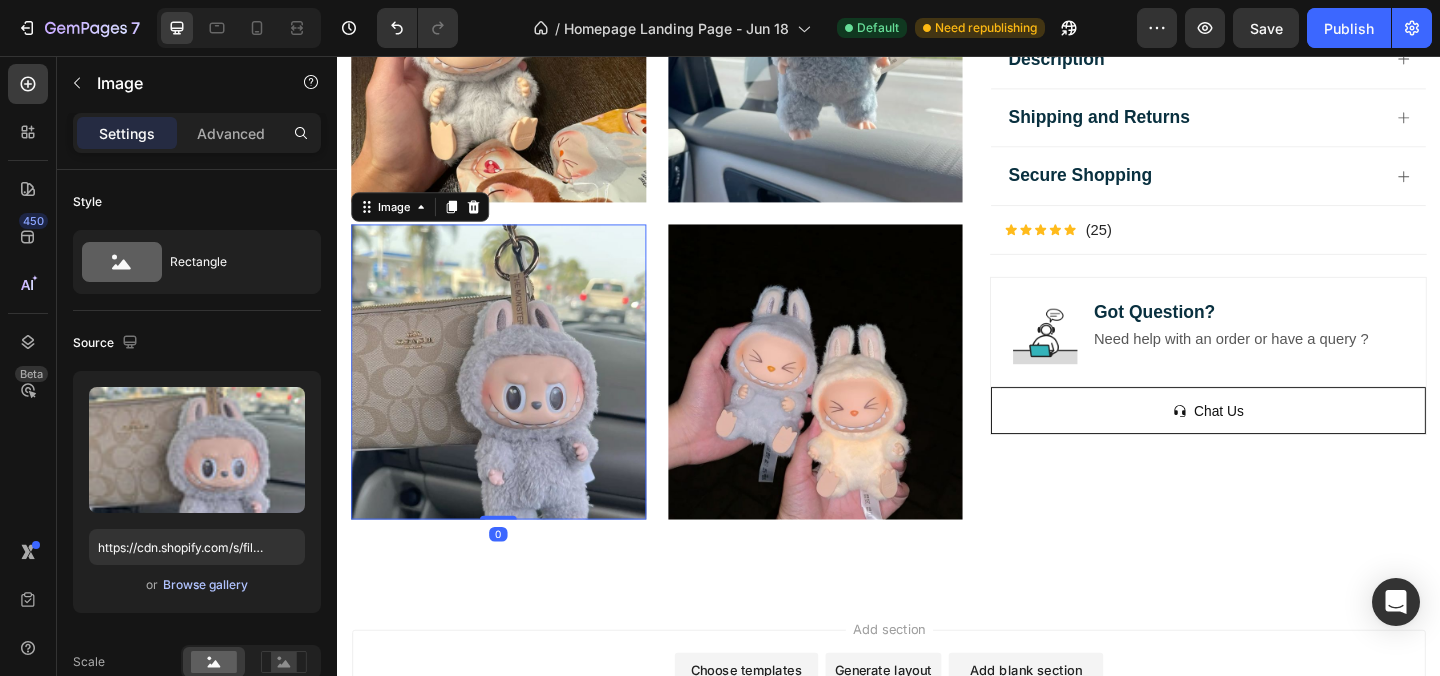 click on "Browse gallery" at bounding box center [205, 585] 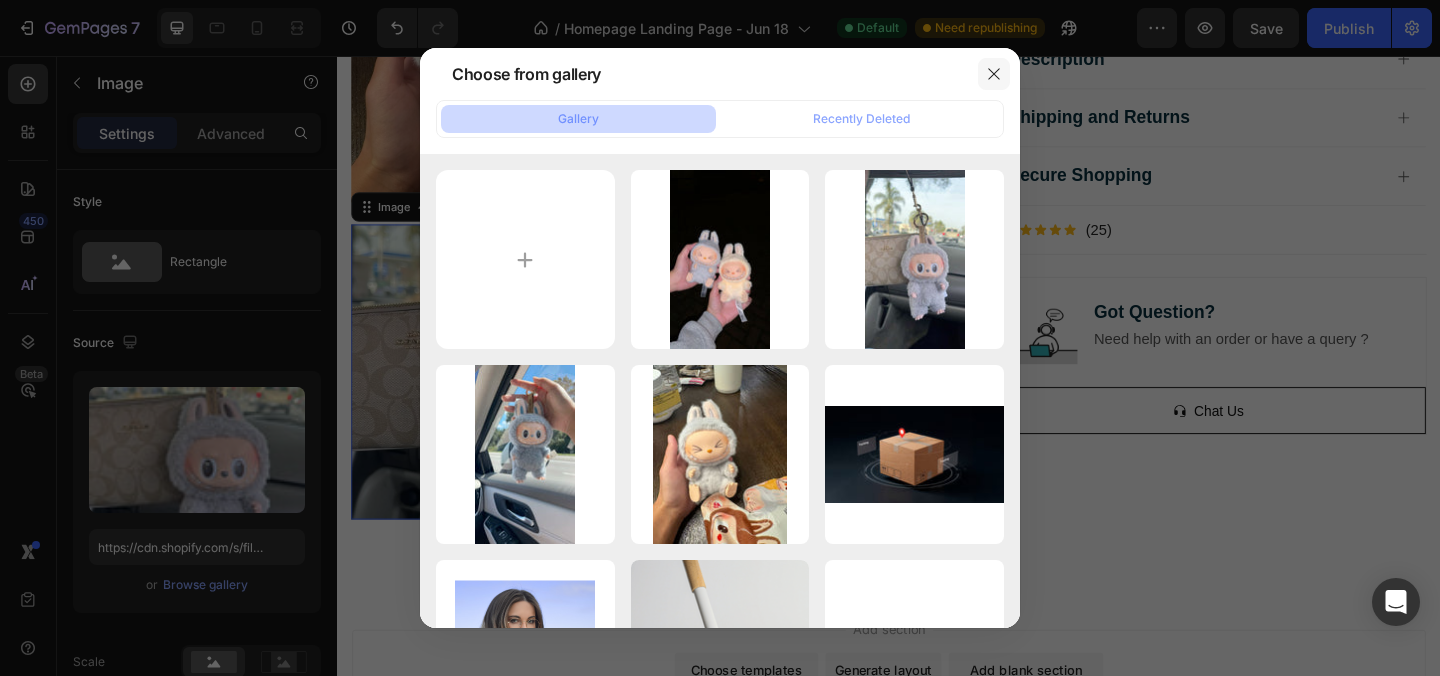 click 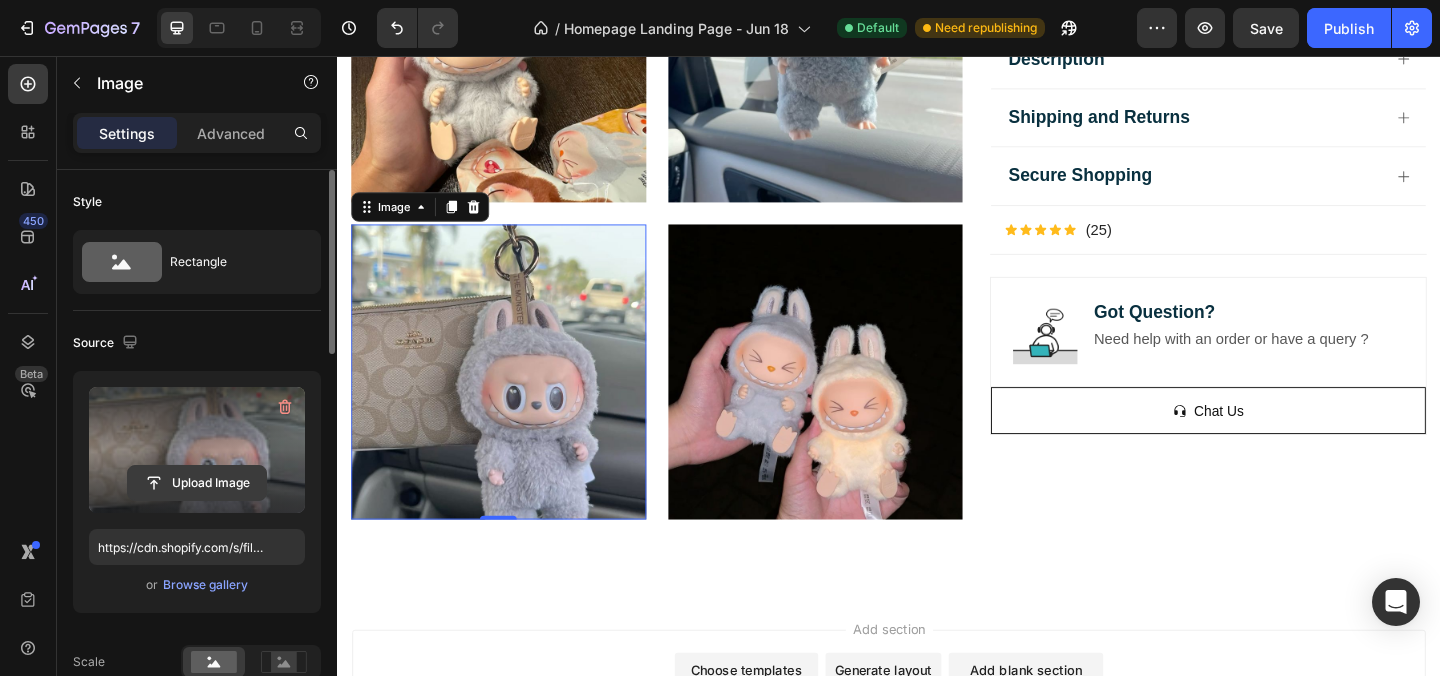click 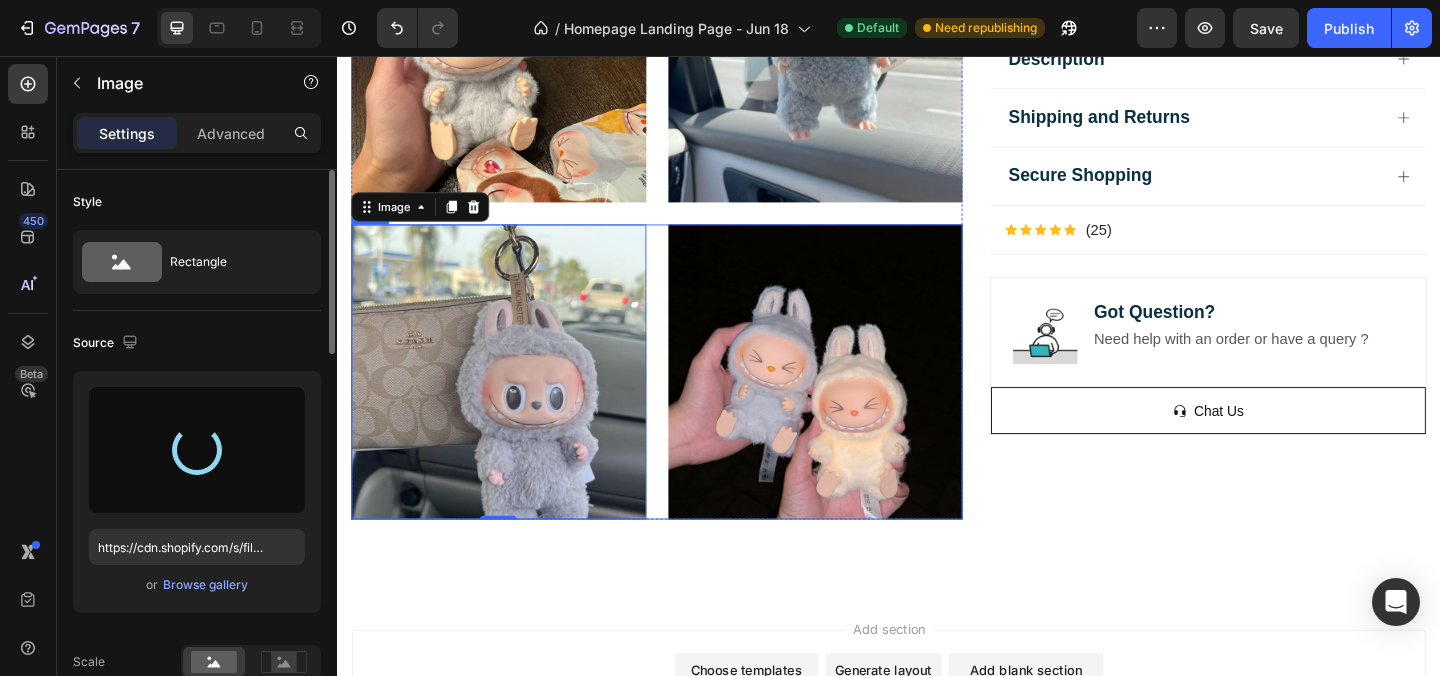 type on "https://cdn.shopify.com/s/files/1/0828/5156/1665/files/gempages_569170039245112352-7b9a76be-30a7-4ab0-9a85-8389867c7702.jpg" 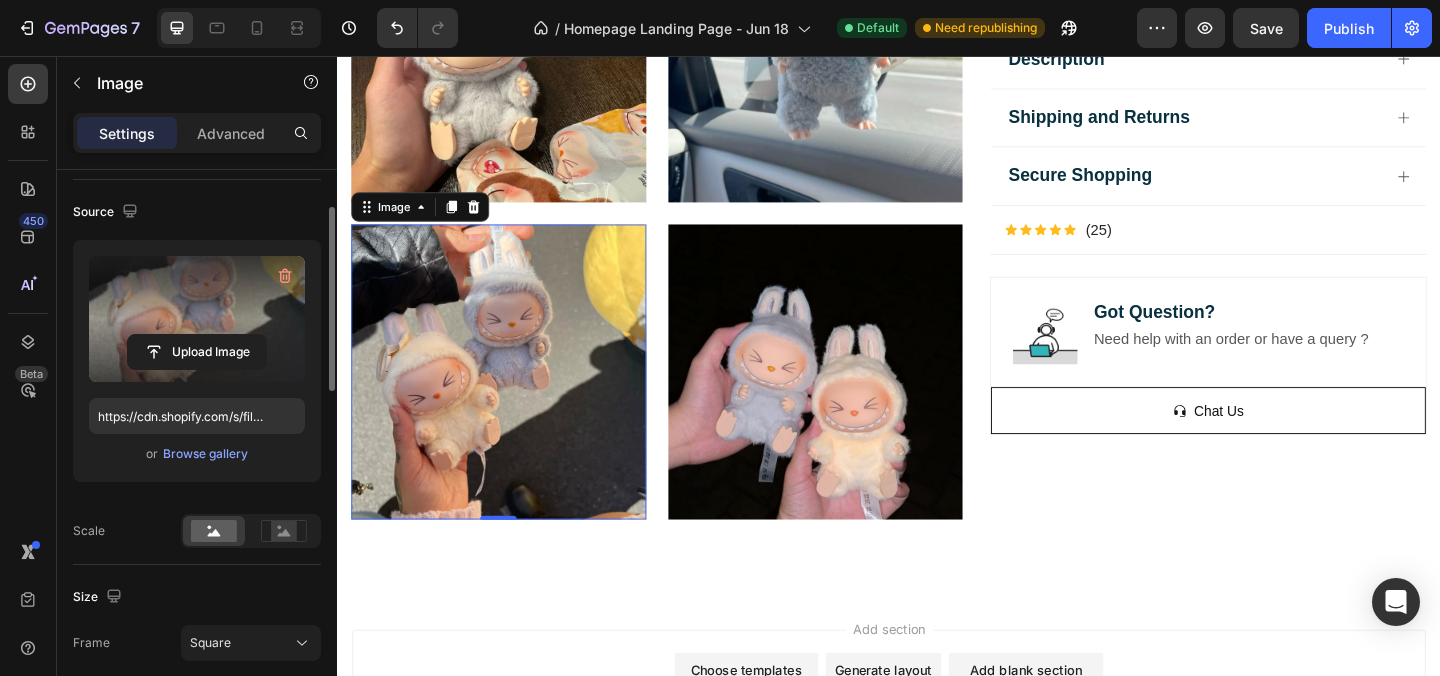 scroll, scrollTop: 0, scrollLeft: 0, axis: both 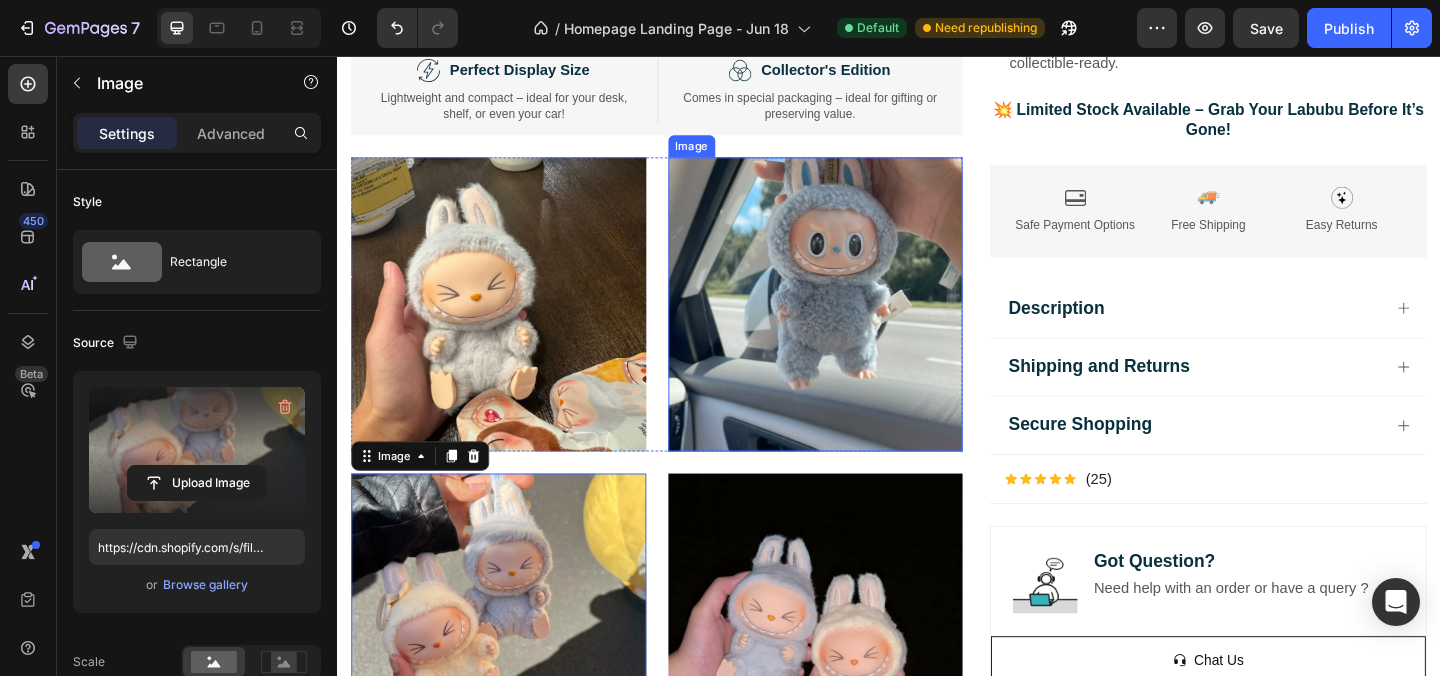 click at bounding box center (857, 326) 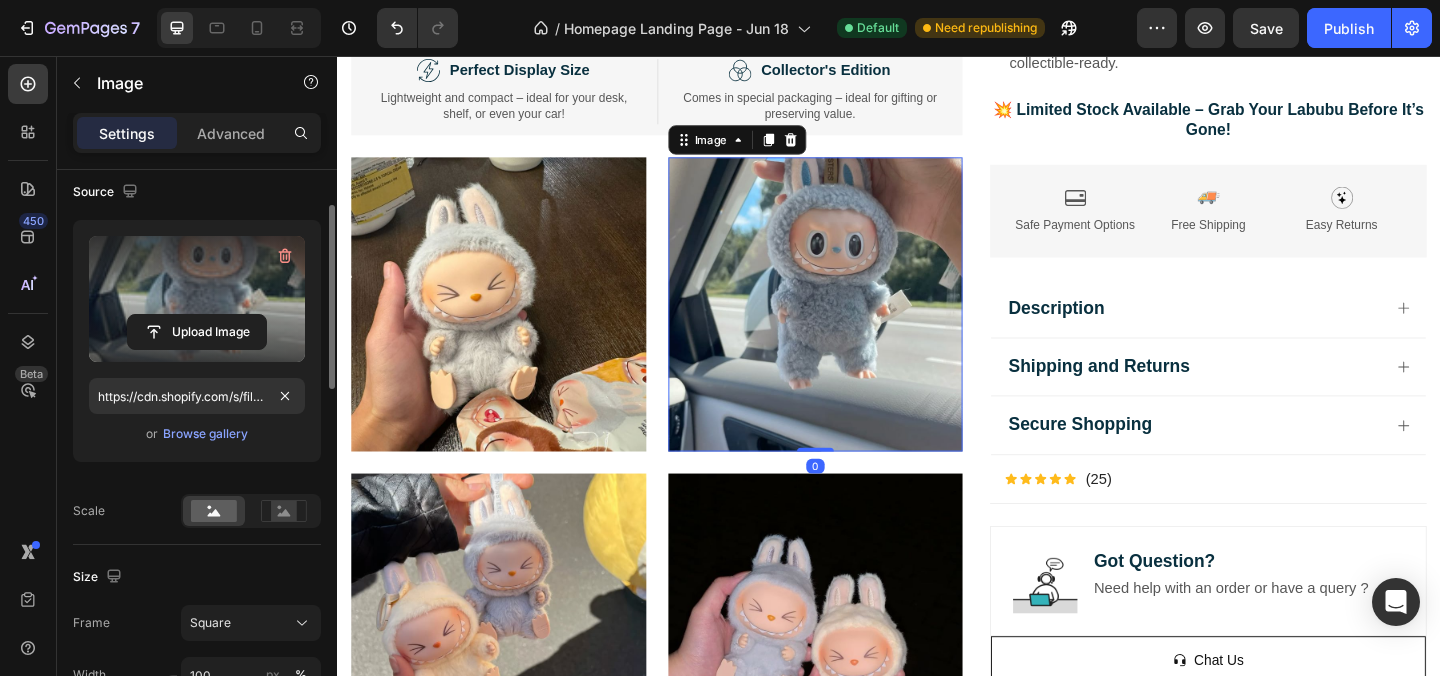 scroll, scrollTop: 134, scrollLeft: 0, axis: vertical 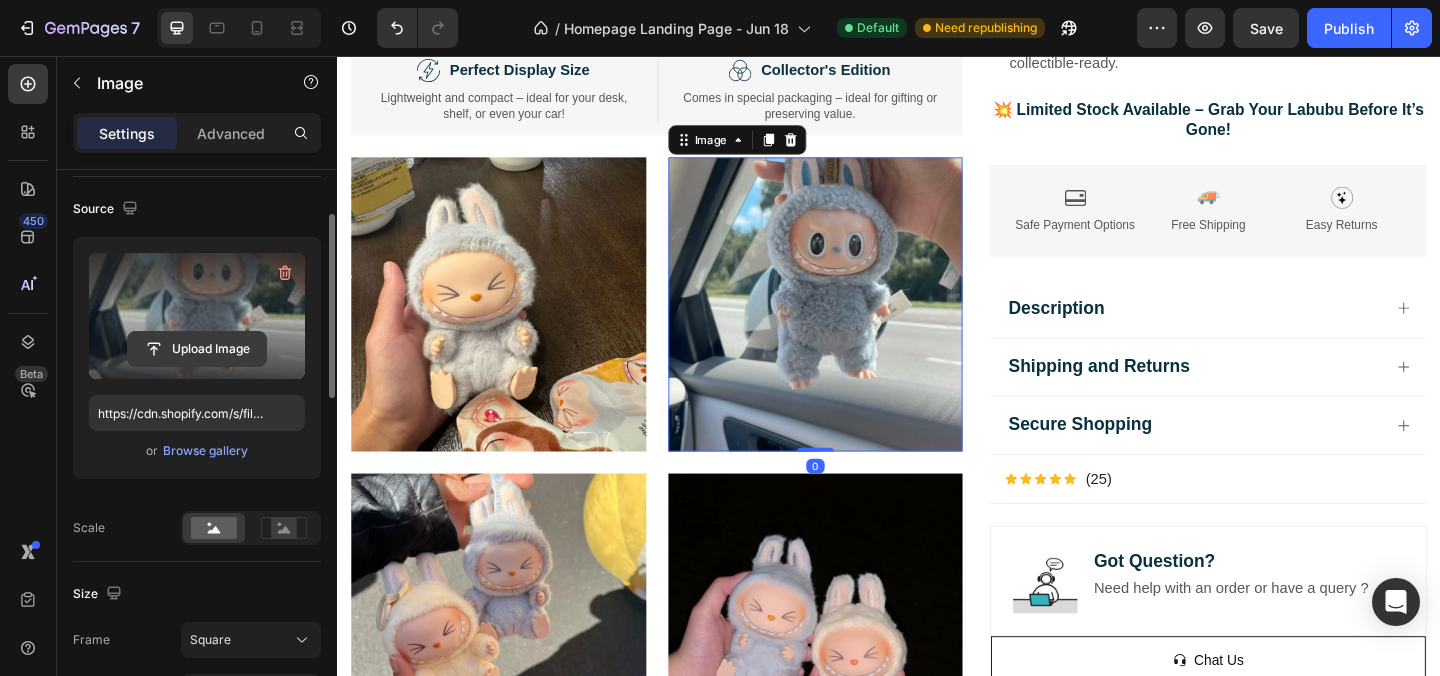 click 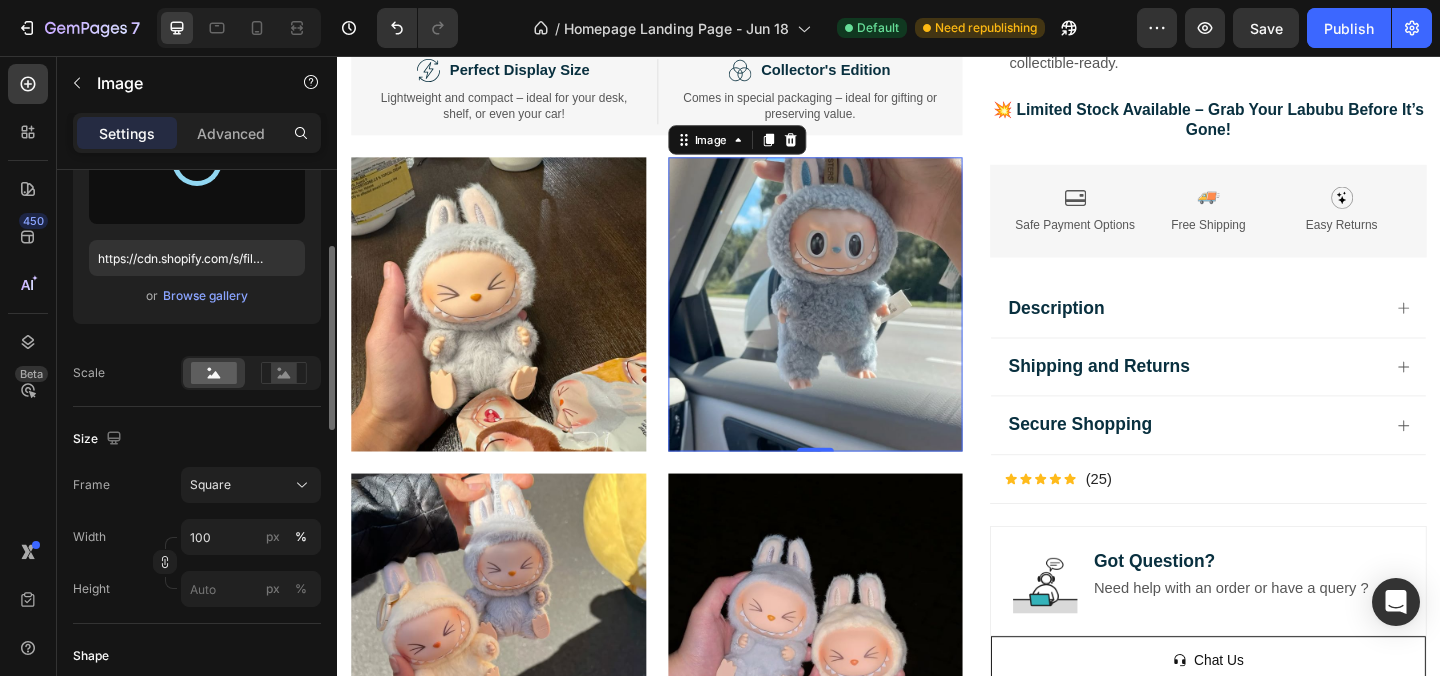 scroll, scrollTop: 0, scrollLeft: 0, axis: both 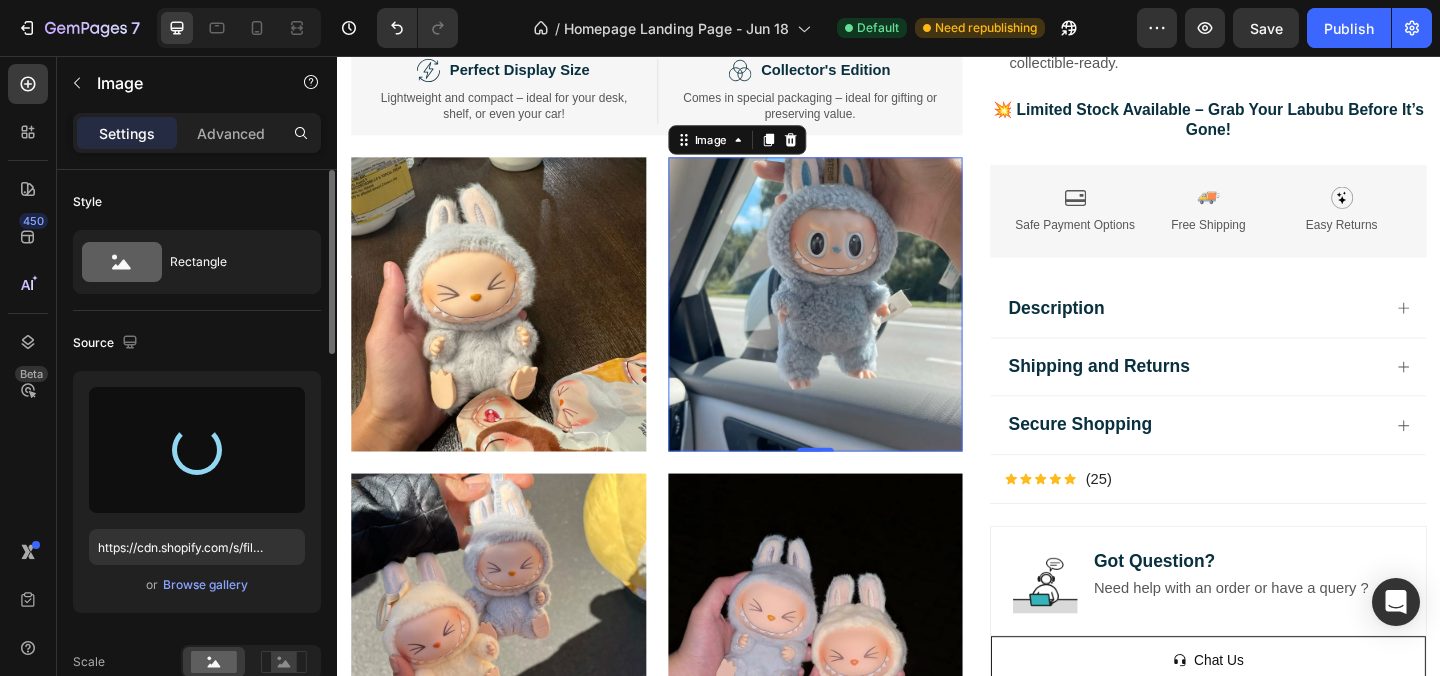 type on "https://cdn.shopify.com/s/files/1/0828/5156/1665/files/gempages_569170039245112352-f7ede3e9-7e06-44a1-814e-dbf38f88bc33.jpg" 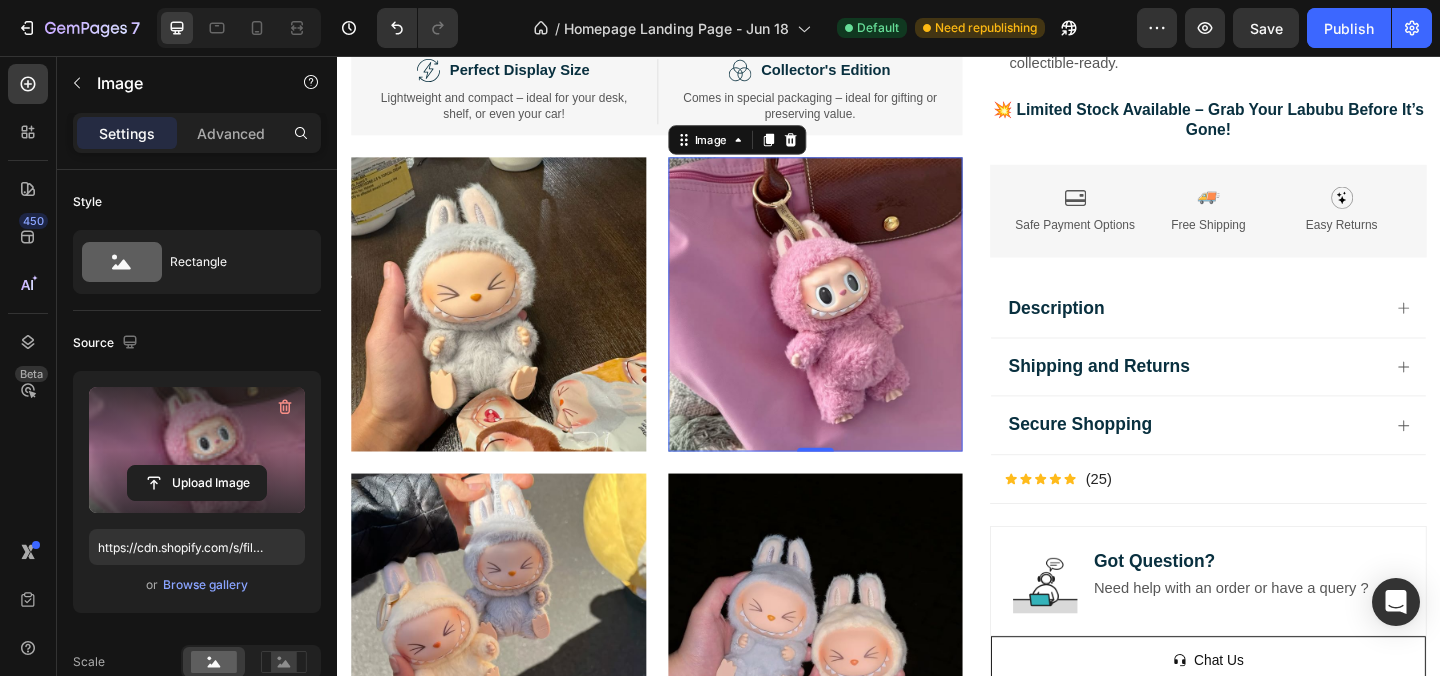 click on "Image Image   0 Row" at bounding box center (684, 326) 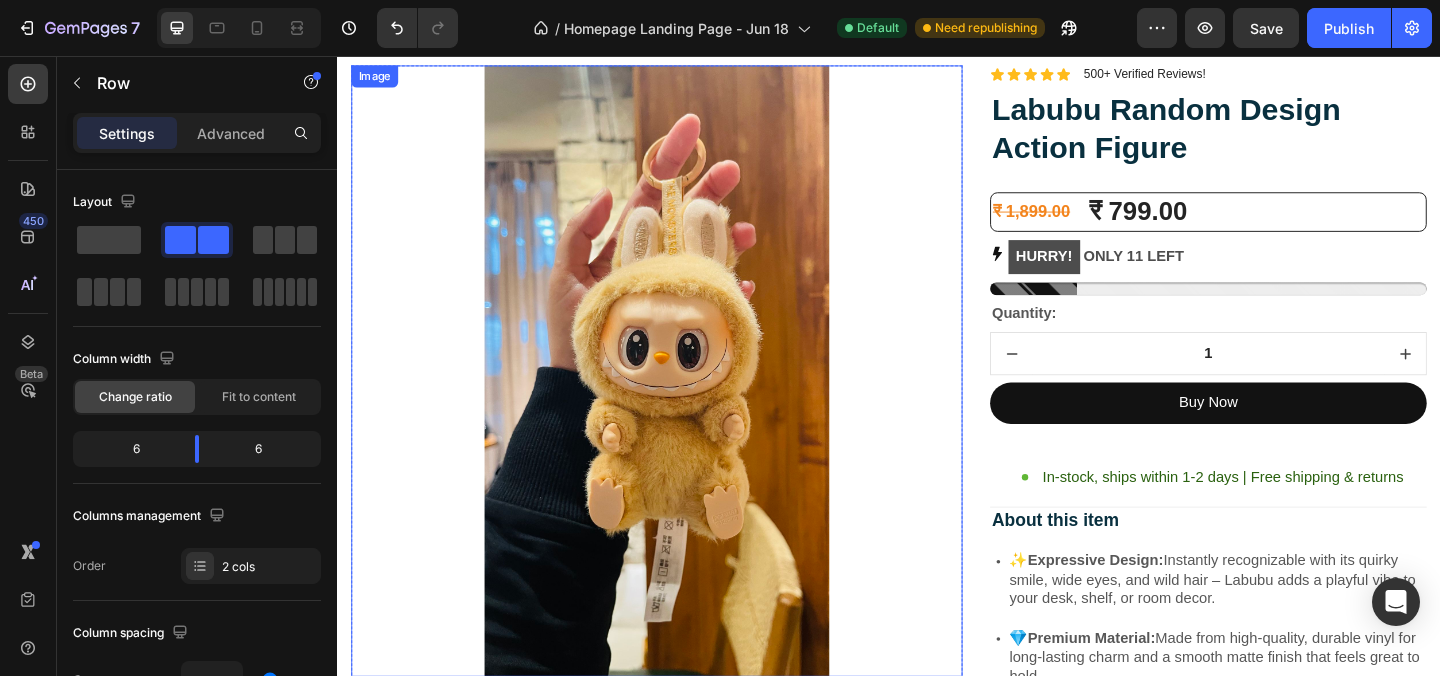 scroll, scrollTop: 2938, scrollLeft: 0, axis: vertical 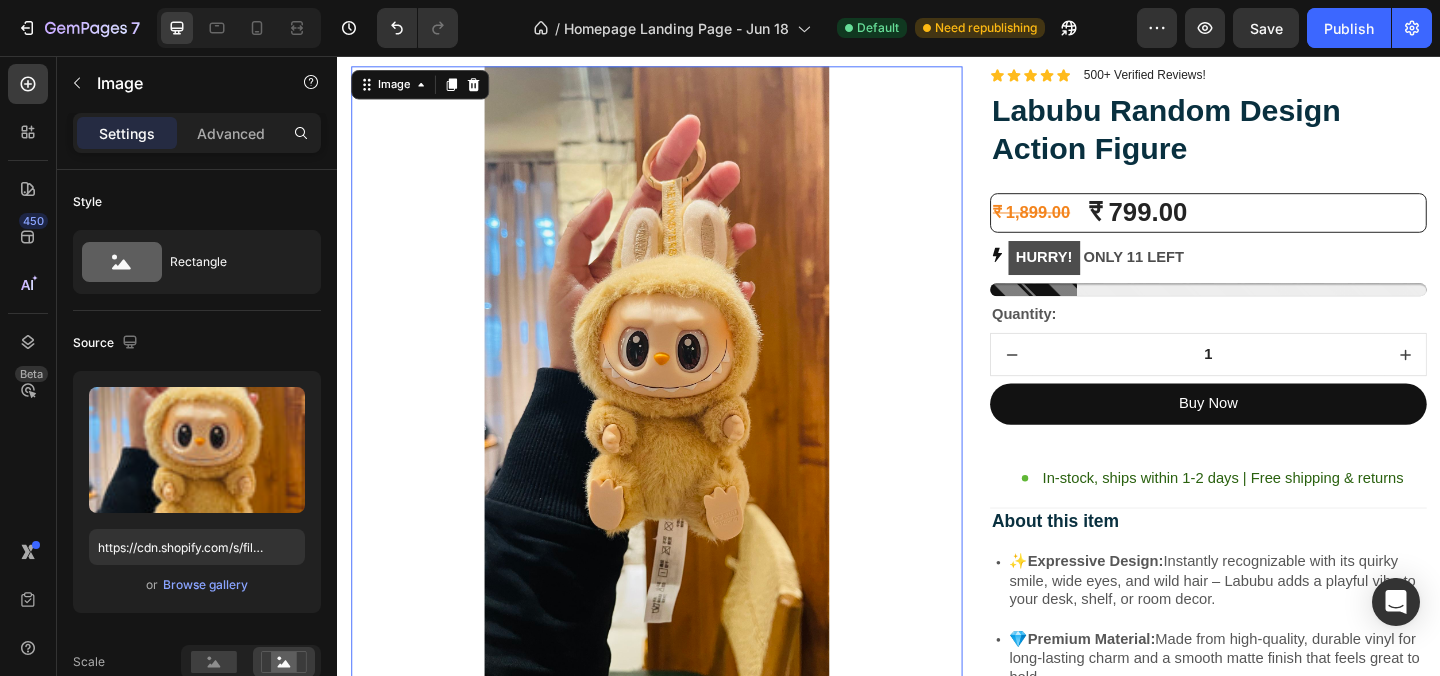 click at bounding box center (684, 399) 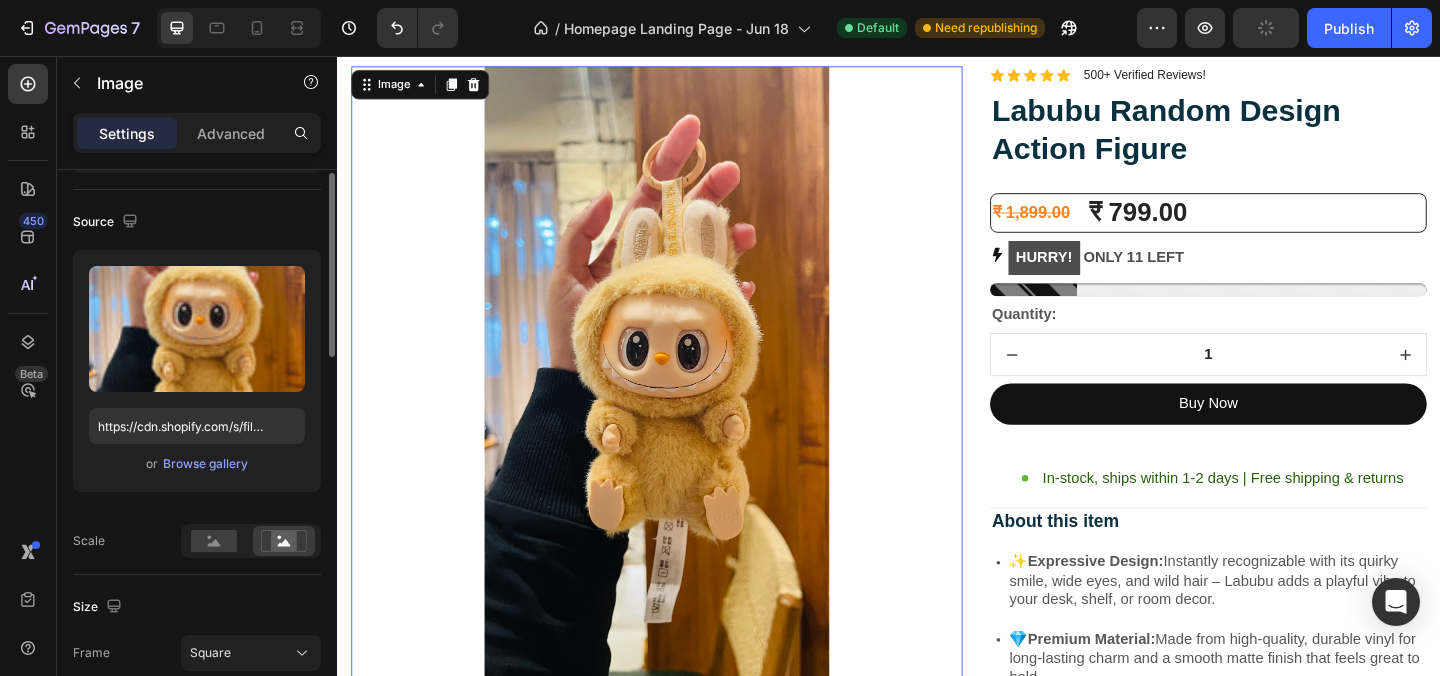 scroll, scrollTop: 142, scrollLeft: 0, axis: vertical 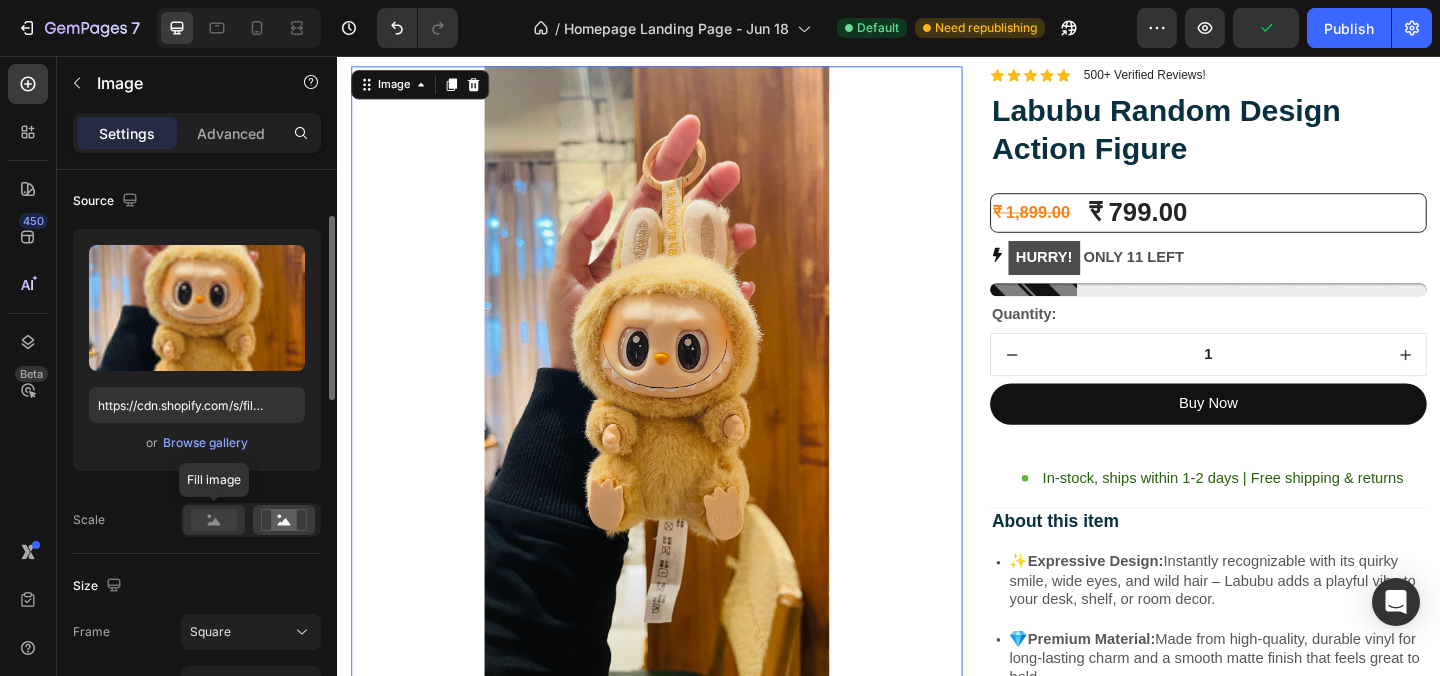 click 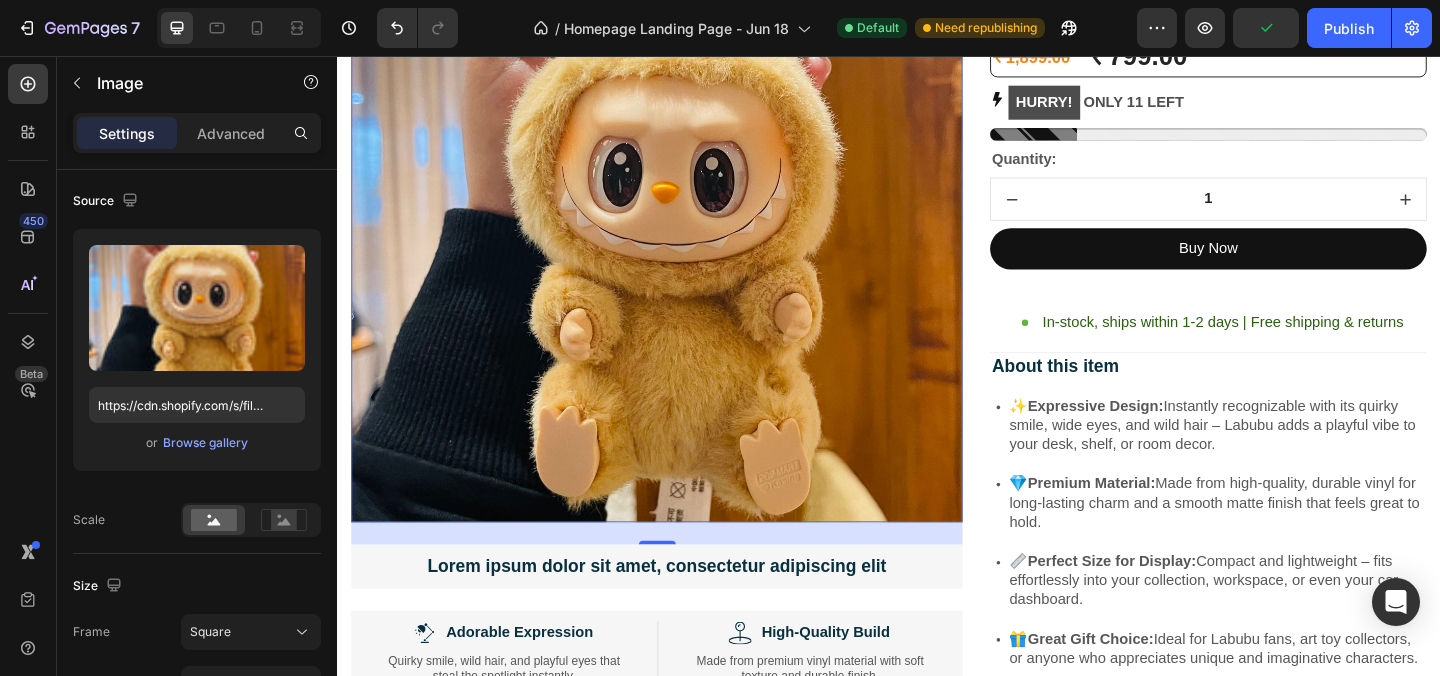 scroll, scrollTop: 3109, scrollLeft: 0, axis: vertical 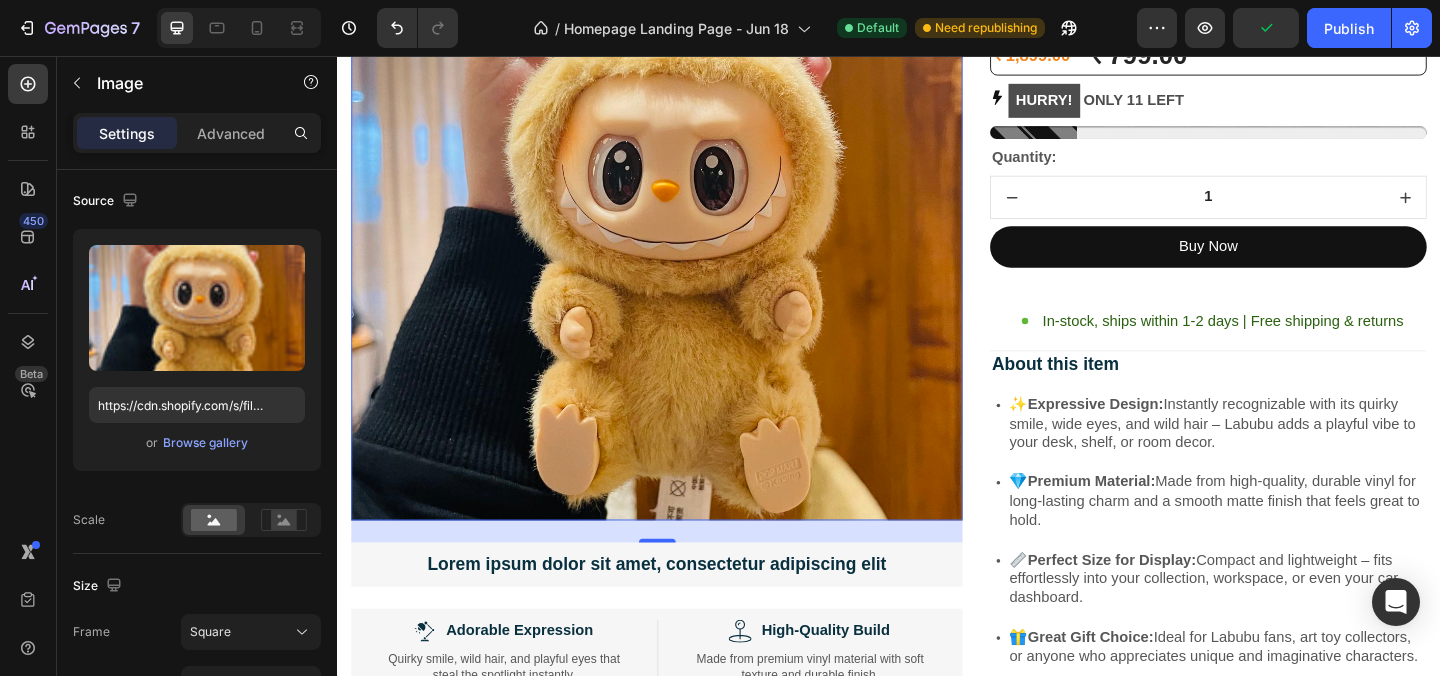 click at bounding box center (684, 228) 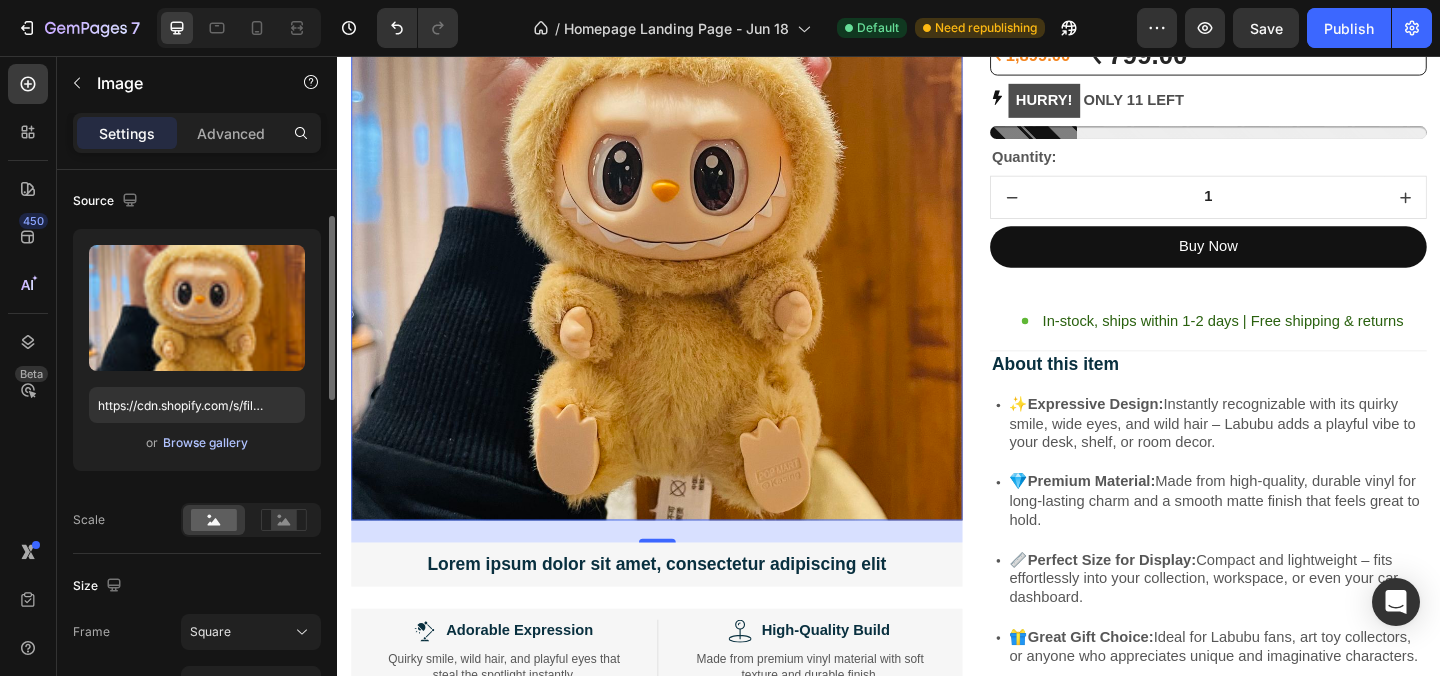 click on "Browse gallery" at bounding box center [205, 443] 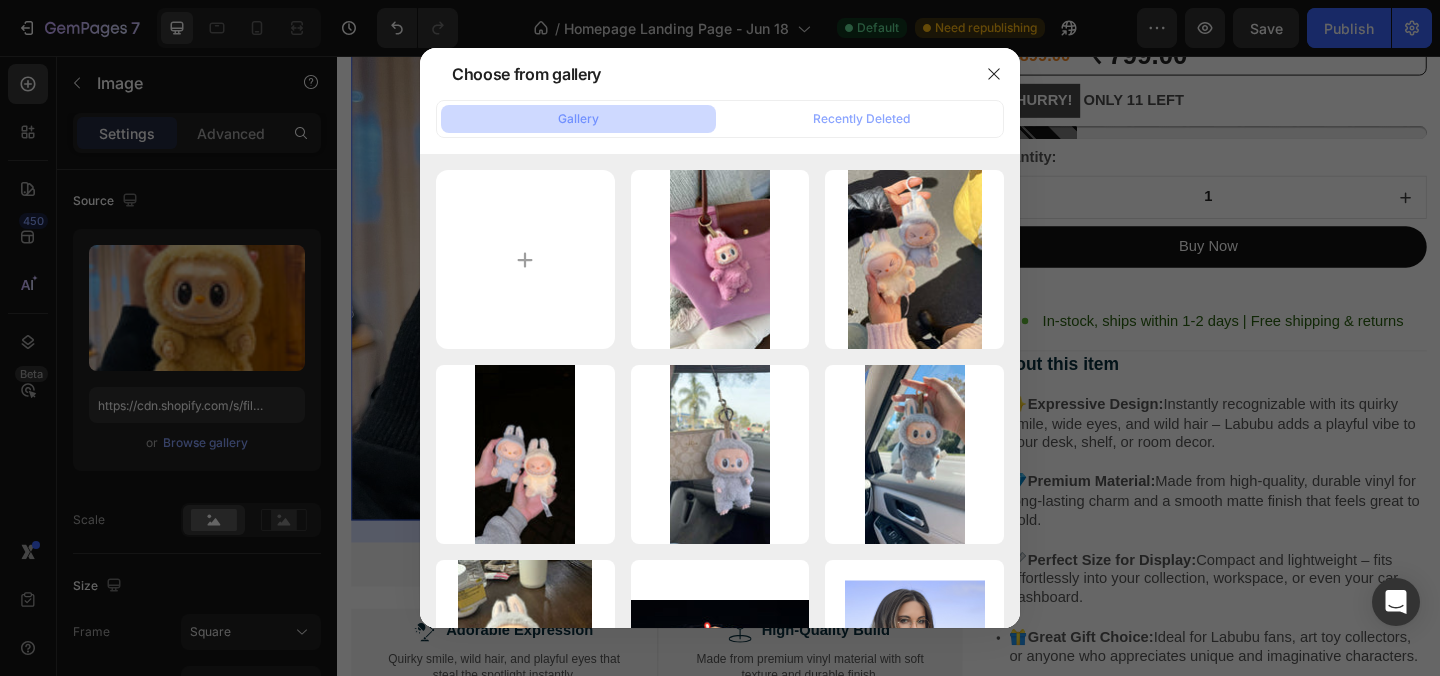 click 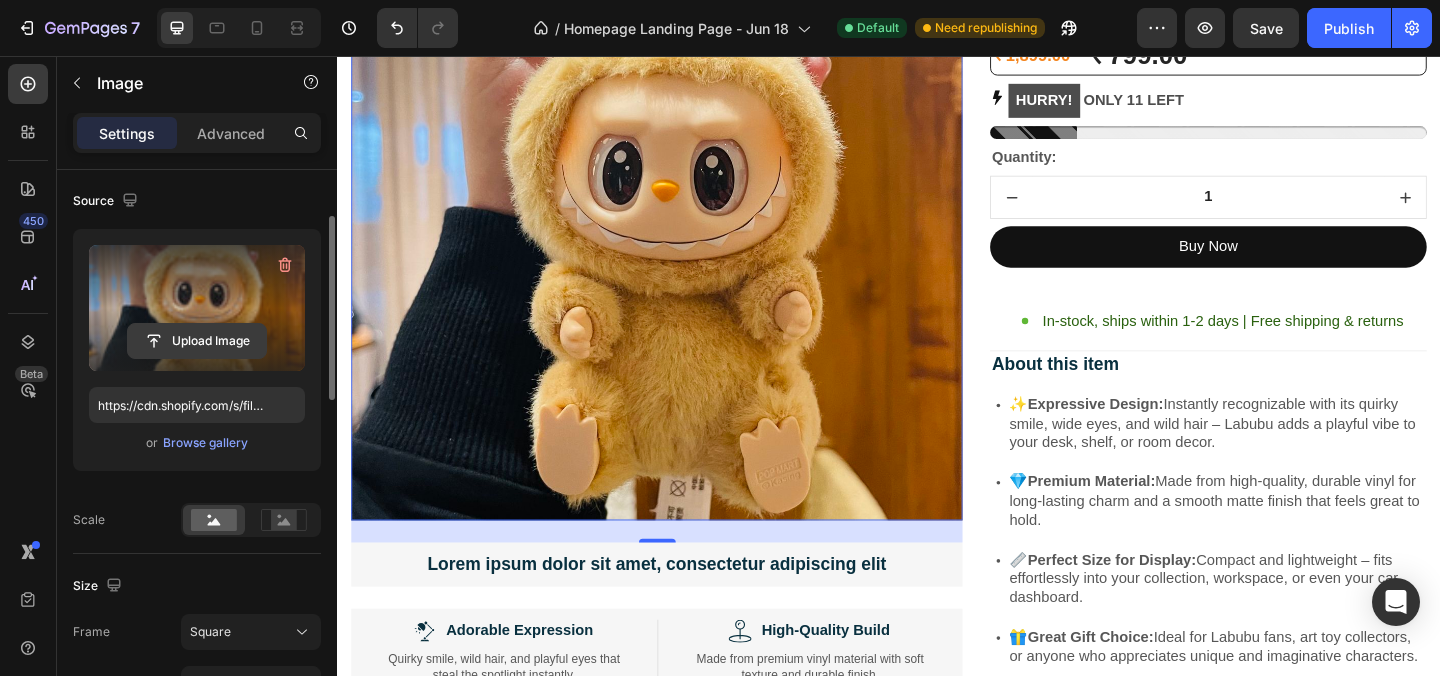 click 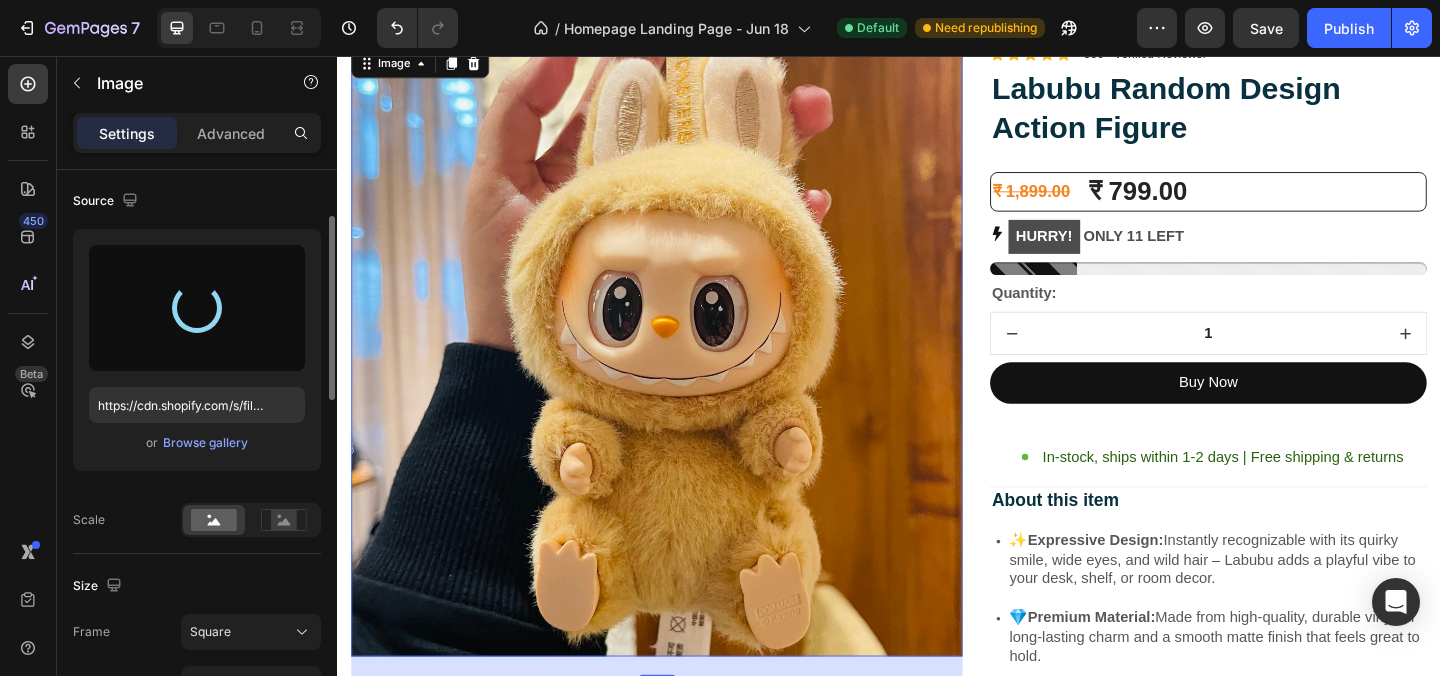 scroll, scrollTop: 2958, scrollLeft: 0, axis: vertical 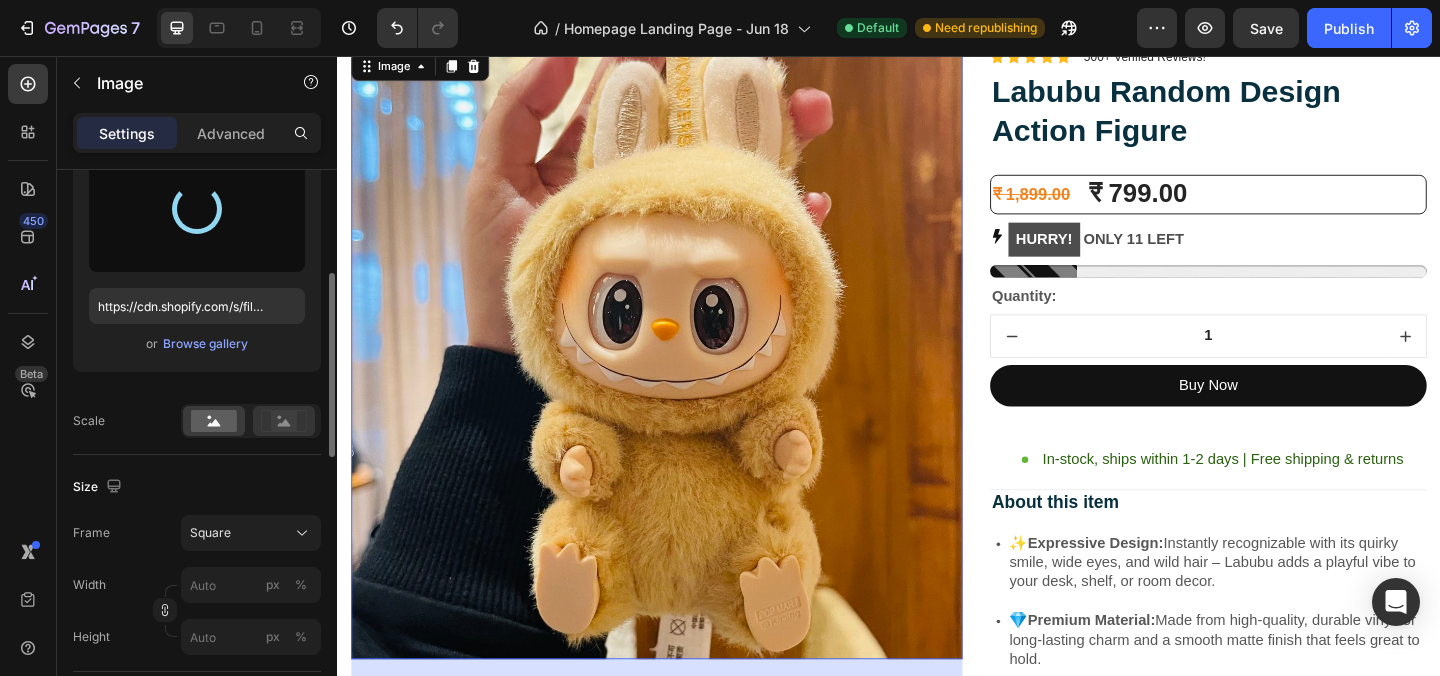 type on "https://cdn.shopify.com/s/files/1/0828/5156/1665/files/gempages_569170039245112352-45faa125-48c9-492c-bcdf-c123242fb1f8.jpg" 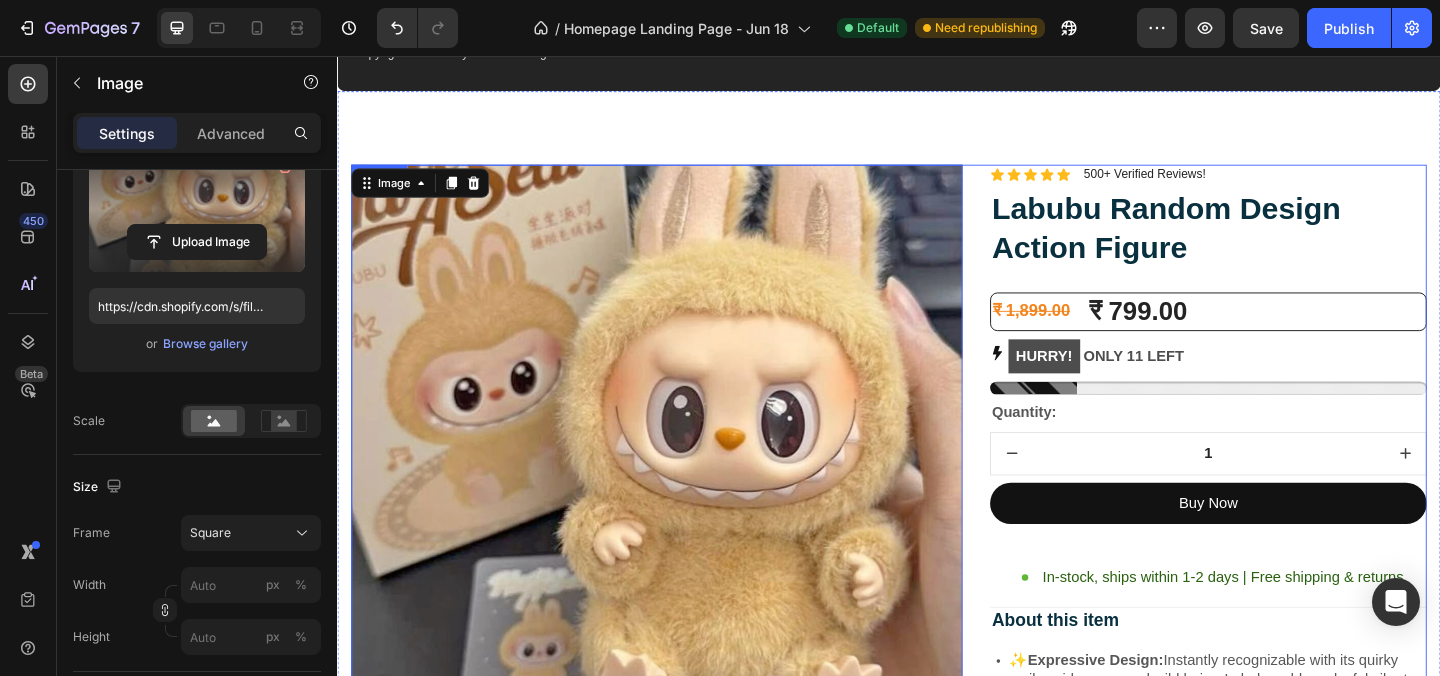 scroll, scrollTop: 2843, scrollLeft: 0, axis: vertical 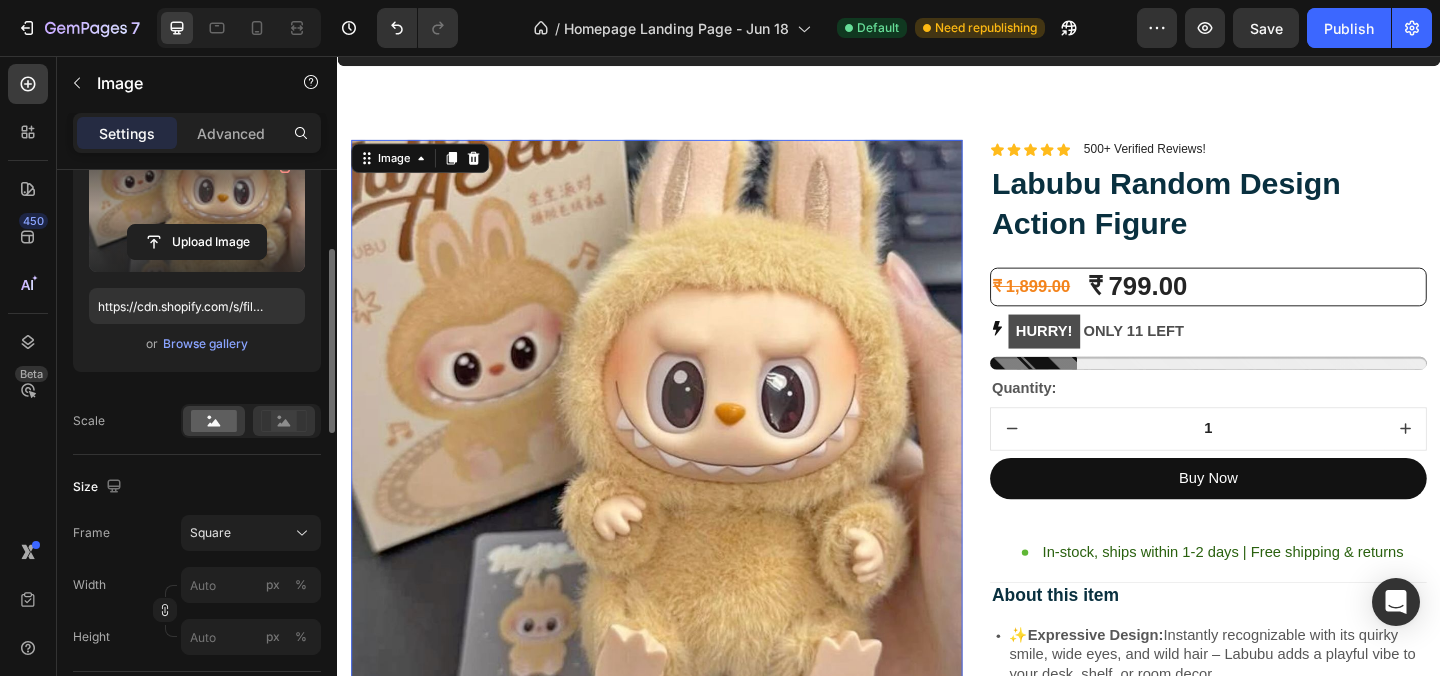 click 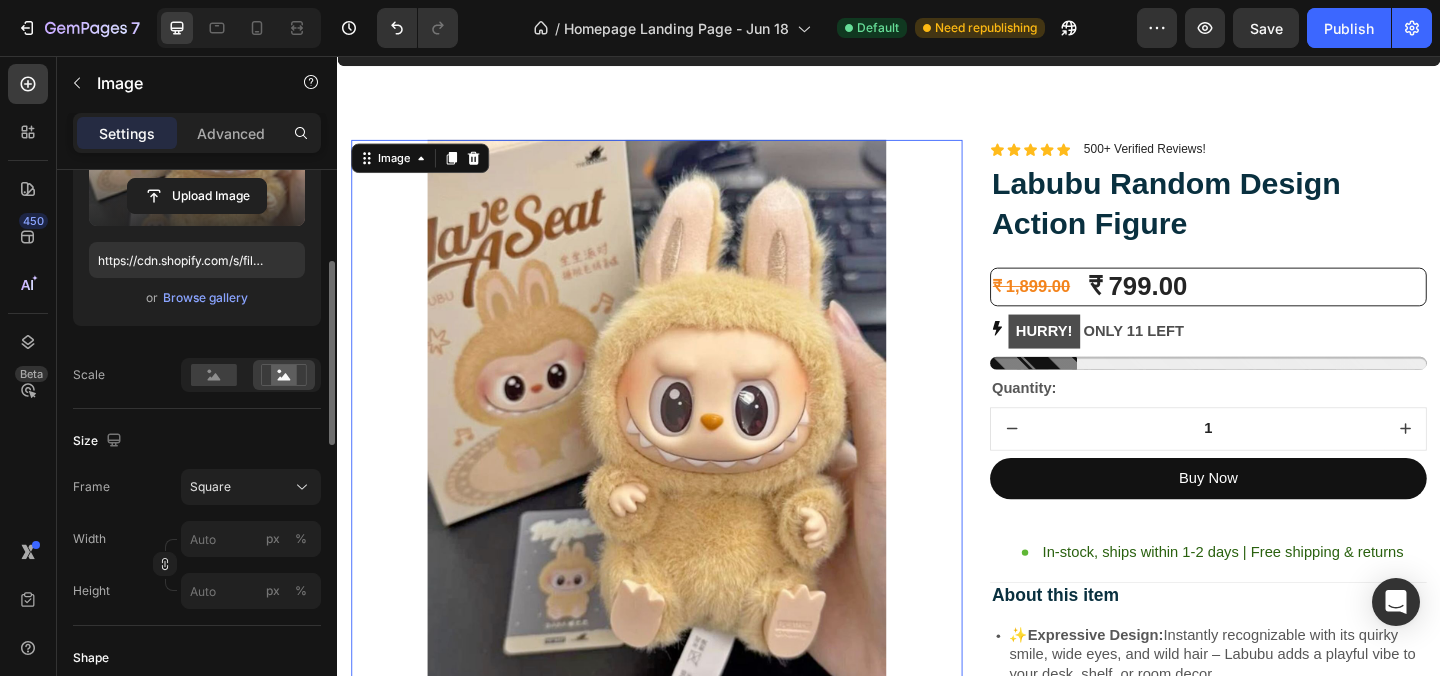 scroll, scrollTop: 293, scrollLeft: 0, axis: vertical 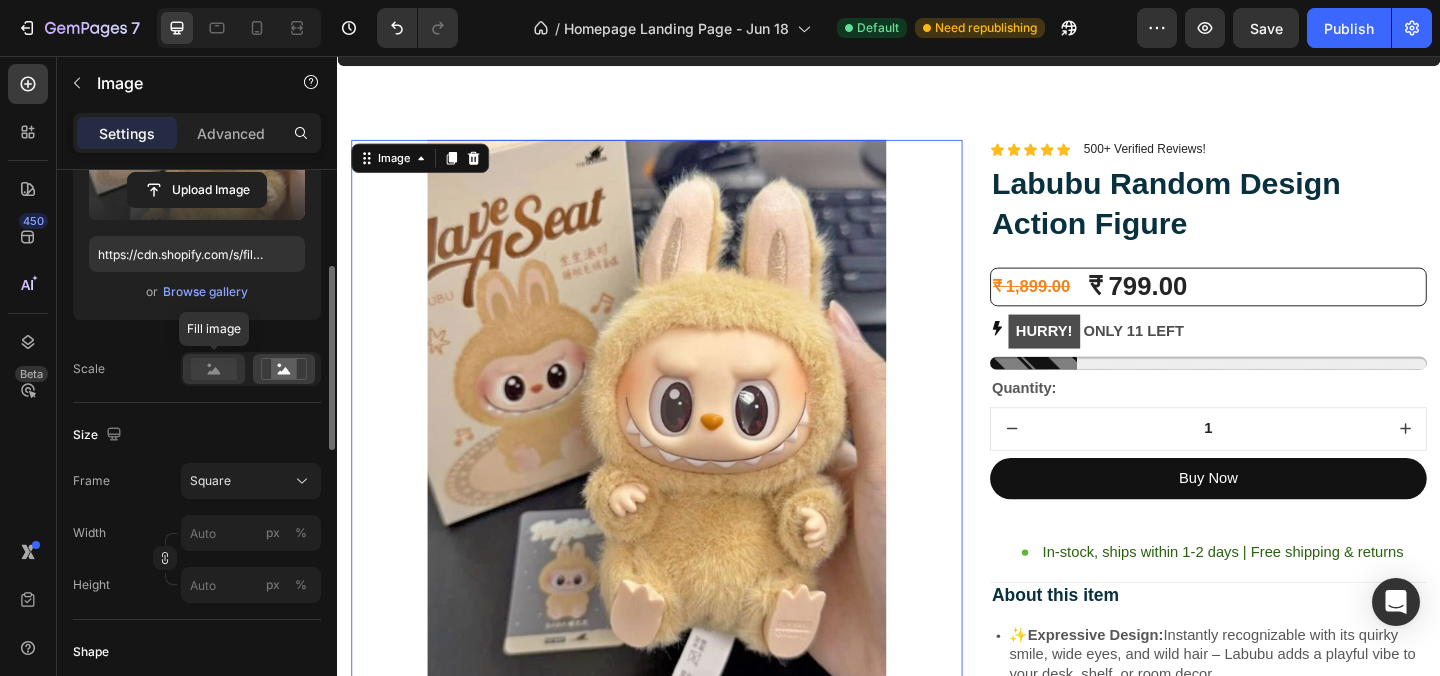 click 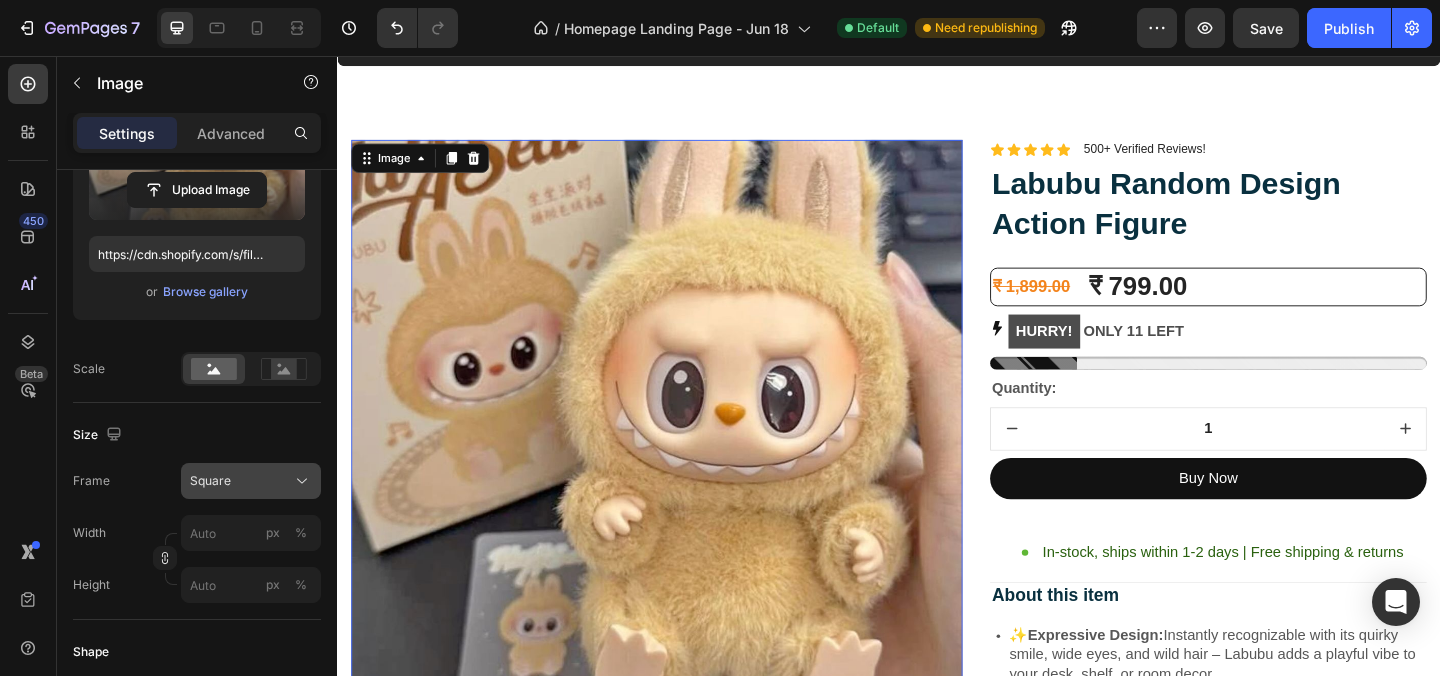click on "Square" 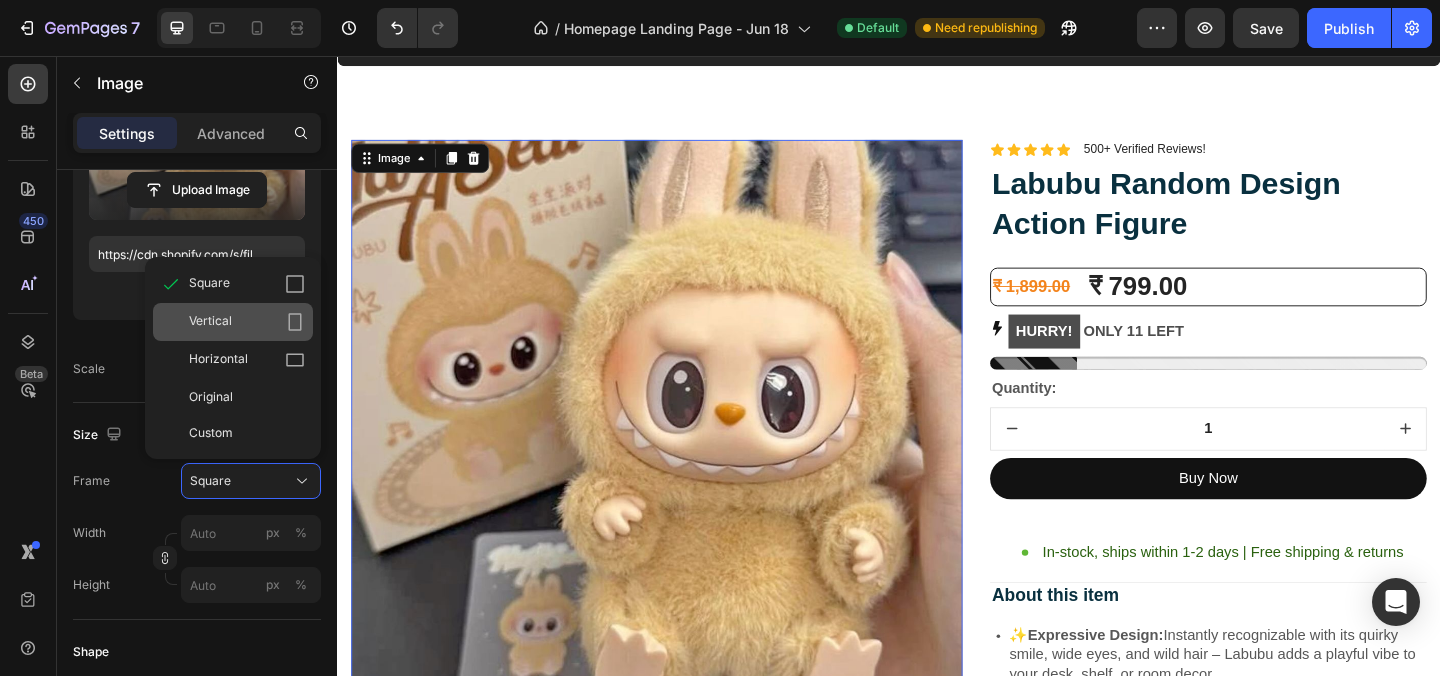 click on "Vertical" at bounding box center [247, 322] 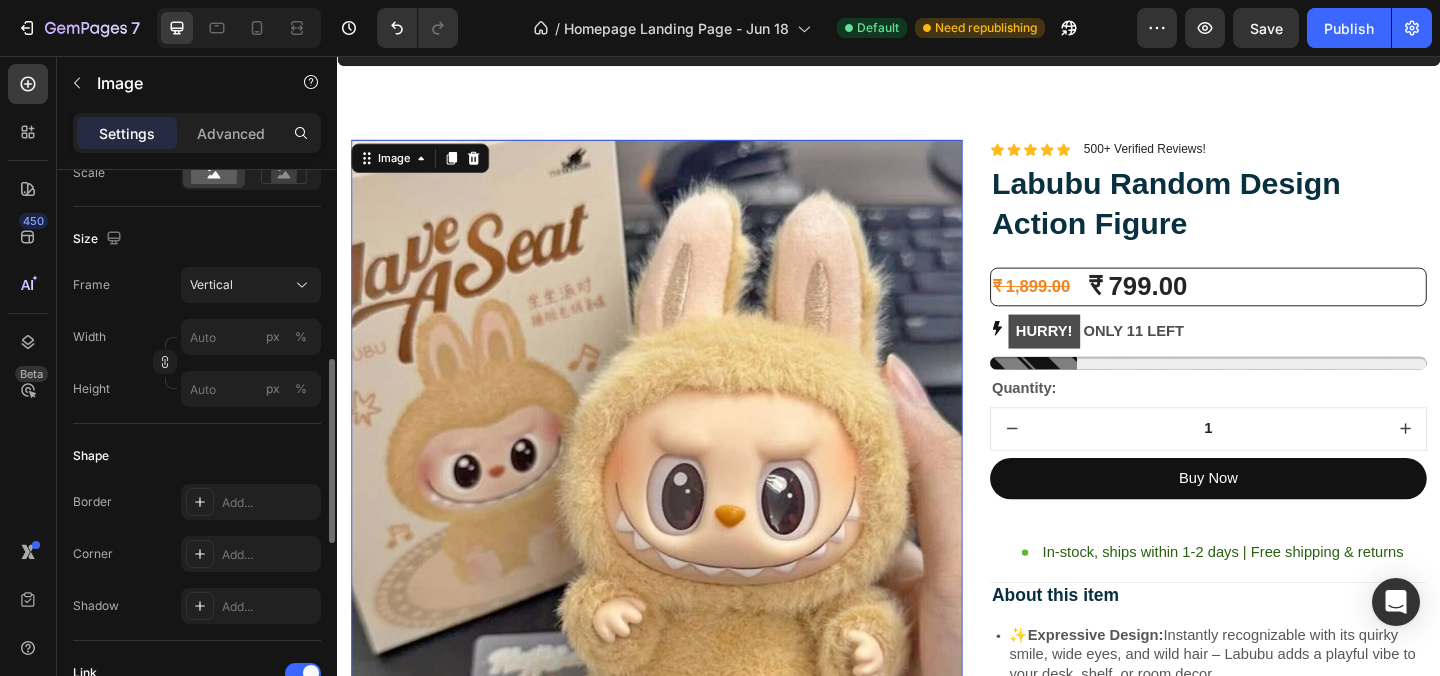scroll, scrollTop: 511, scrollLeft: 0, axis: vertical 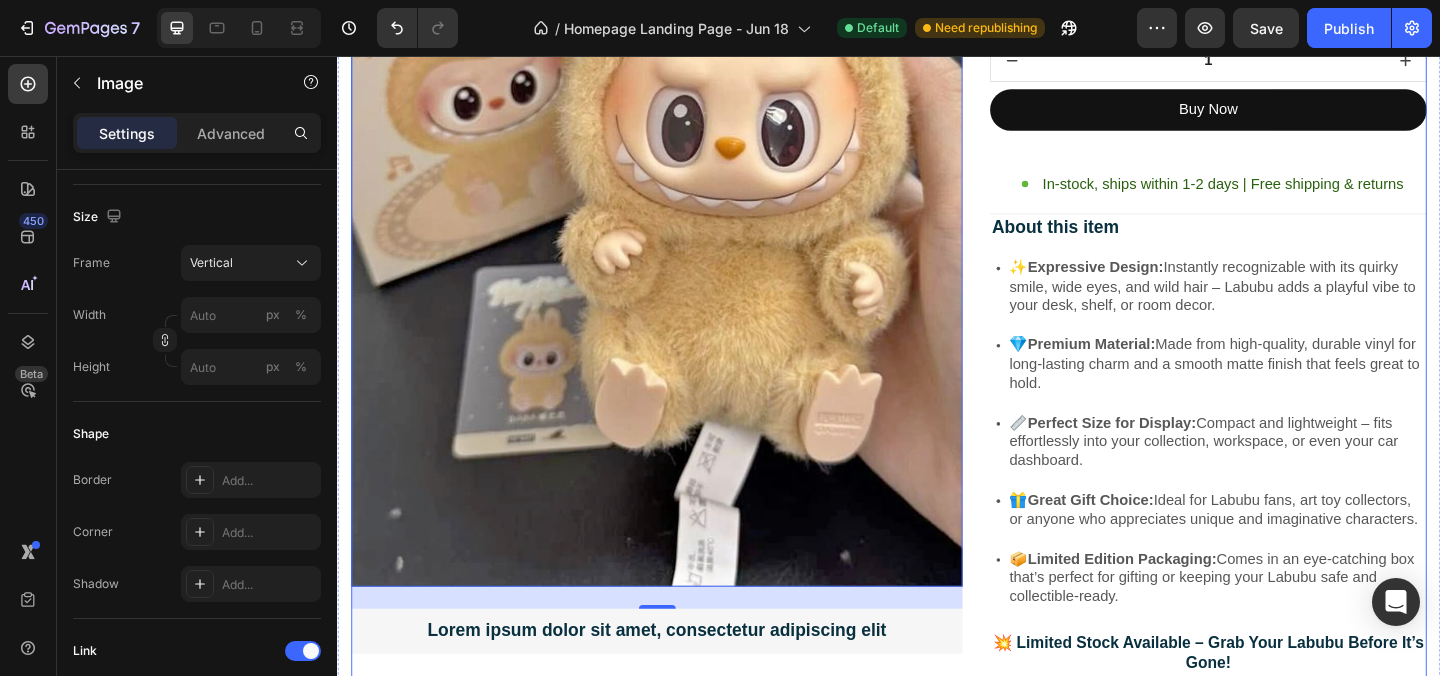 click on "Image   24 Lorem ipsum dolor sit amet, consectetur adipiscing elit Text Block Image Adorable Expression Text Block Row Quirky smile, wild hair, and playful eyes that steal the spotlight instantly. Text Block Row Image High-Quality Build Text Block Row Made from premium vinyl material with soft texture and durable finish. Text Block Row Row Image Perfect Display Size Text Block Row Lightweight and compact – ideal for your desk, shelf, or even your car! Text Block Row Image Collector's Edition Text Block Row Comes in special packaging – ideal for gifting or preserving value. Text Block Row Row Image Image Row Image Image Row Row
Product Images Icon Icon Icon Icon Icon Icon List 500+ Verified Reviews! Text Block Row Labubu Random Design Action Figure Product Title ₹ 1,899.00 Product Price Product Price ₹ 799.00 Product Price Product Price Row
HURRY!  ONLY 11 LEFT Stock Counter Quantity: Text Block
1
Product Quantity Buy Now Item List" at bounding box center [937, 698] 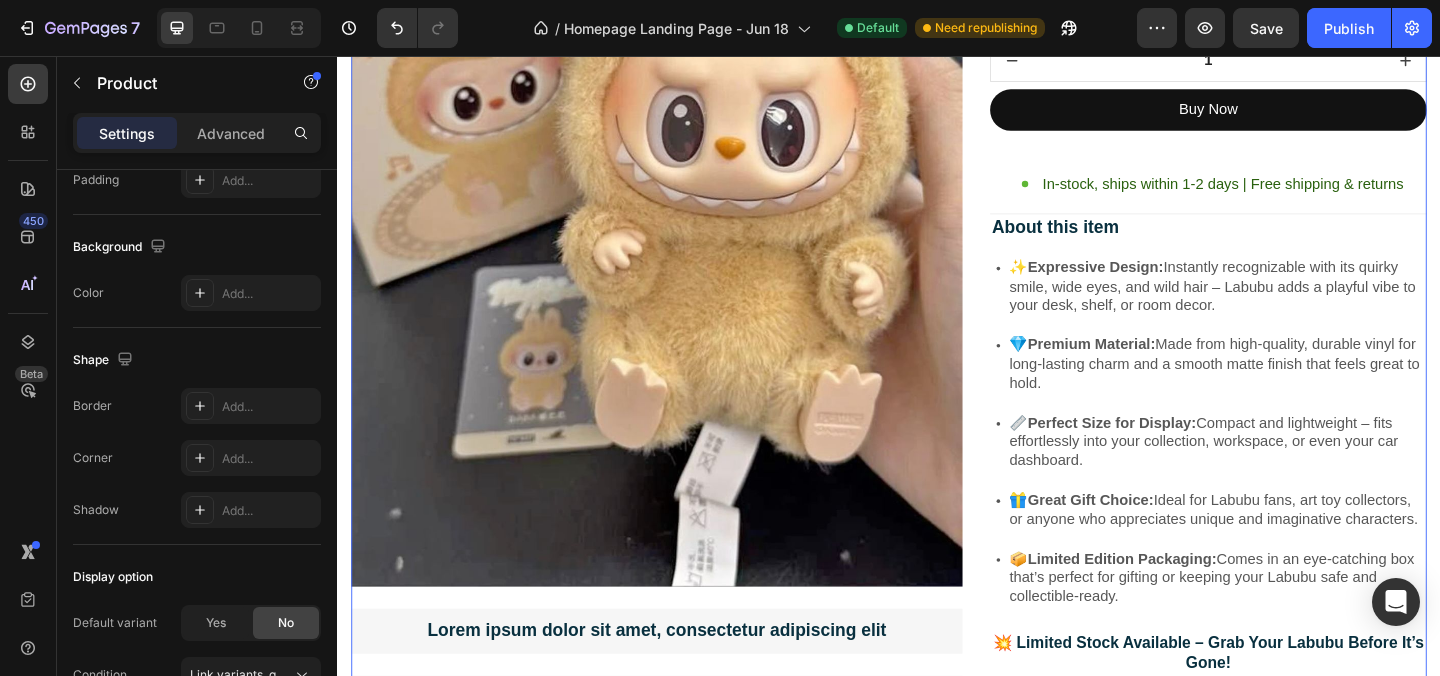 scroll, scrollTop: 0, scrollLeft: 0, axis: both 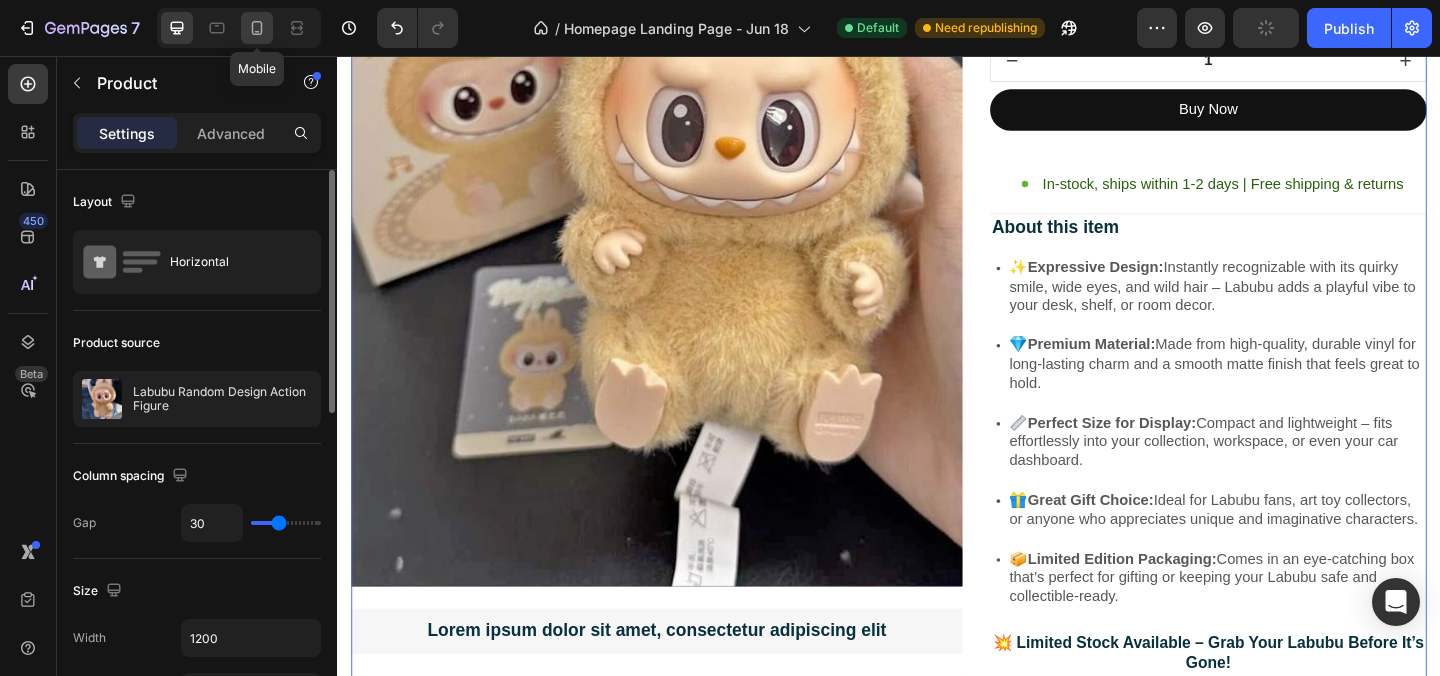 click 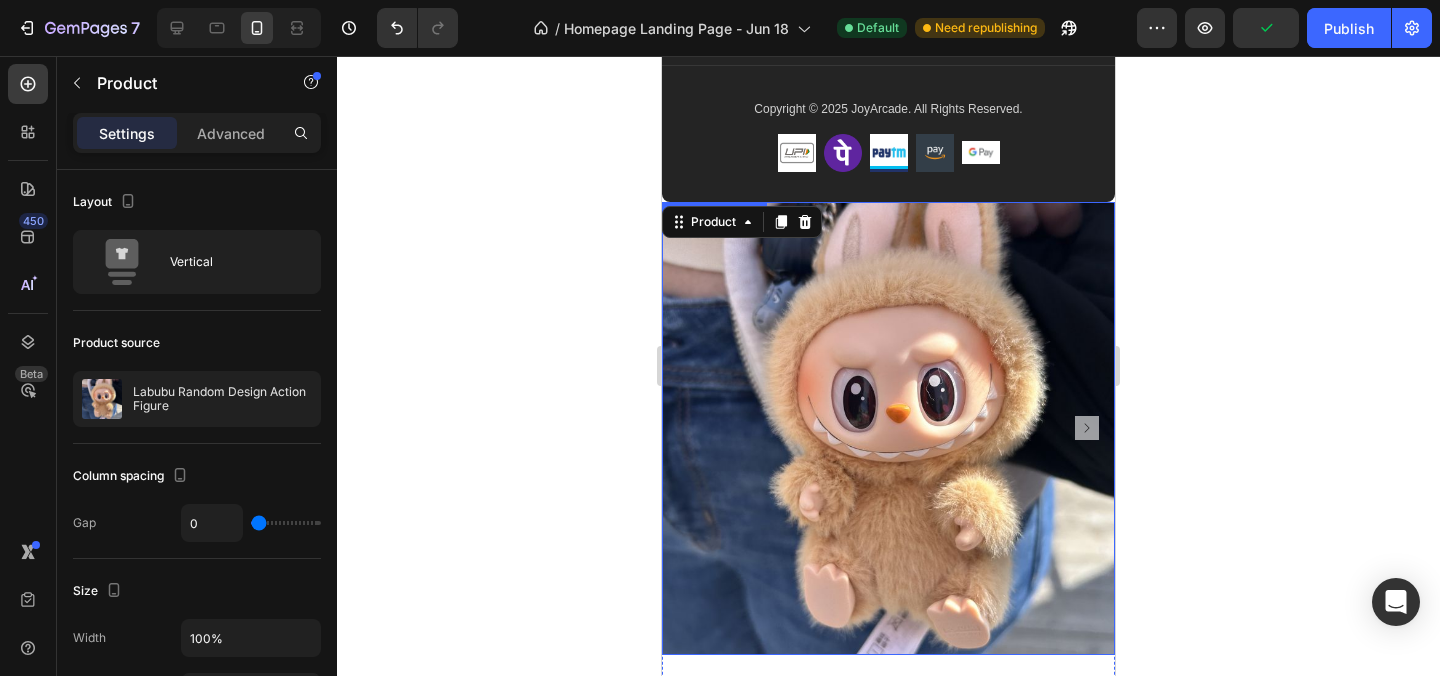 scroll, scrollTop: 2577, scrollLeft: 0, axis: vertical 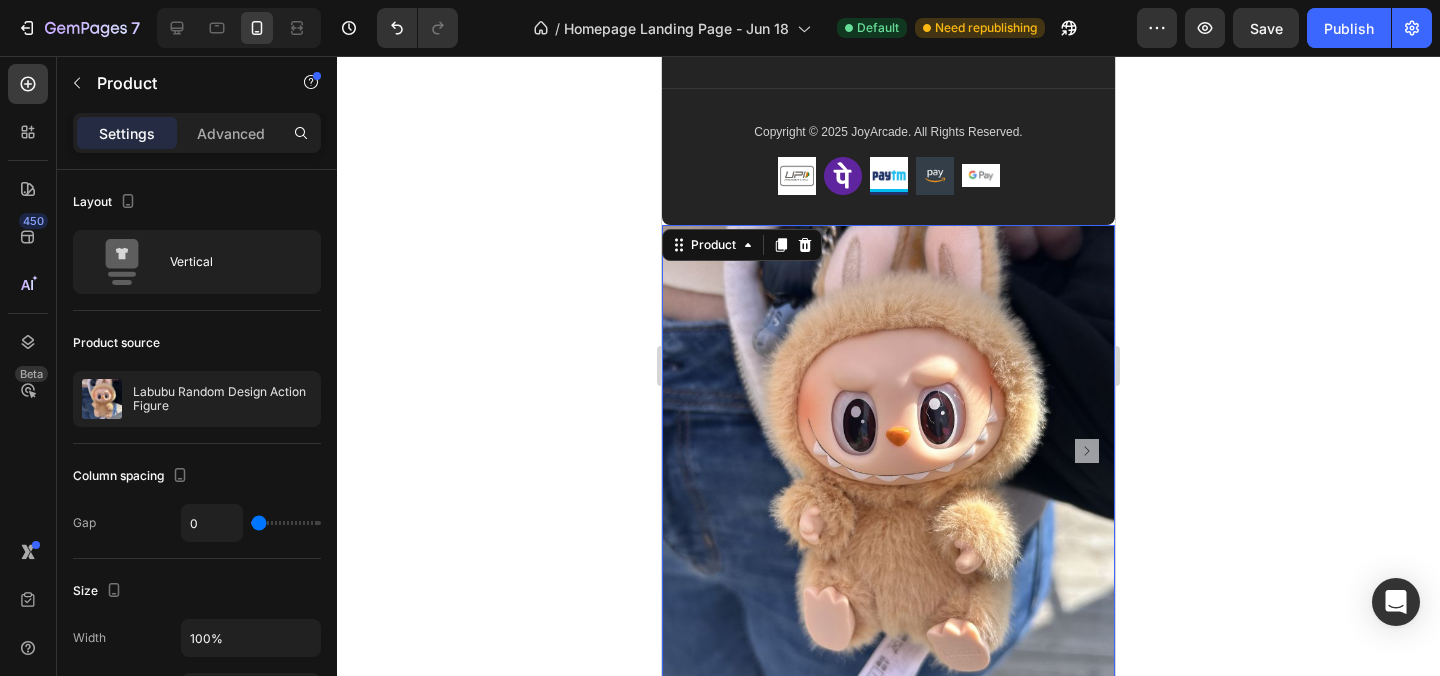 click at bounding box center [888, 451] 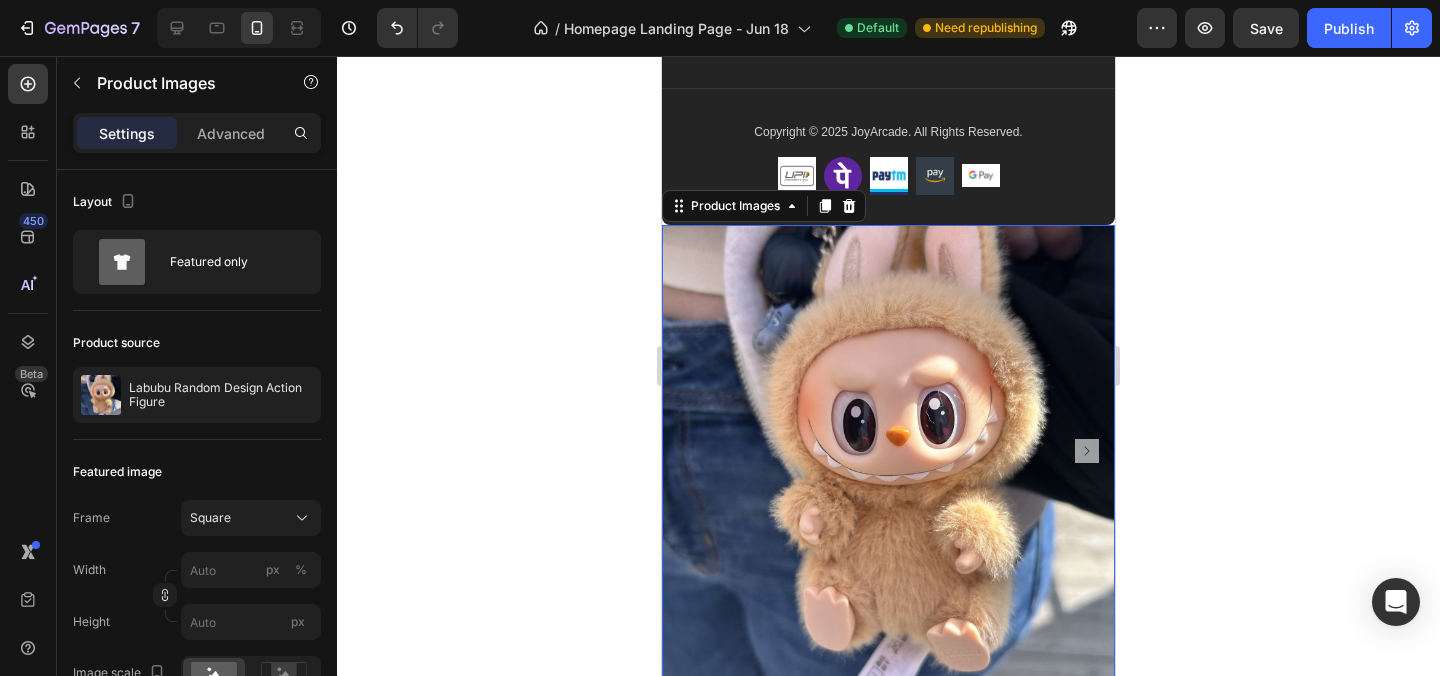 click 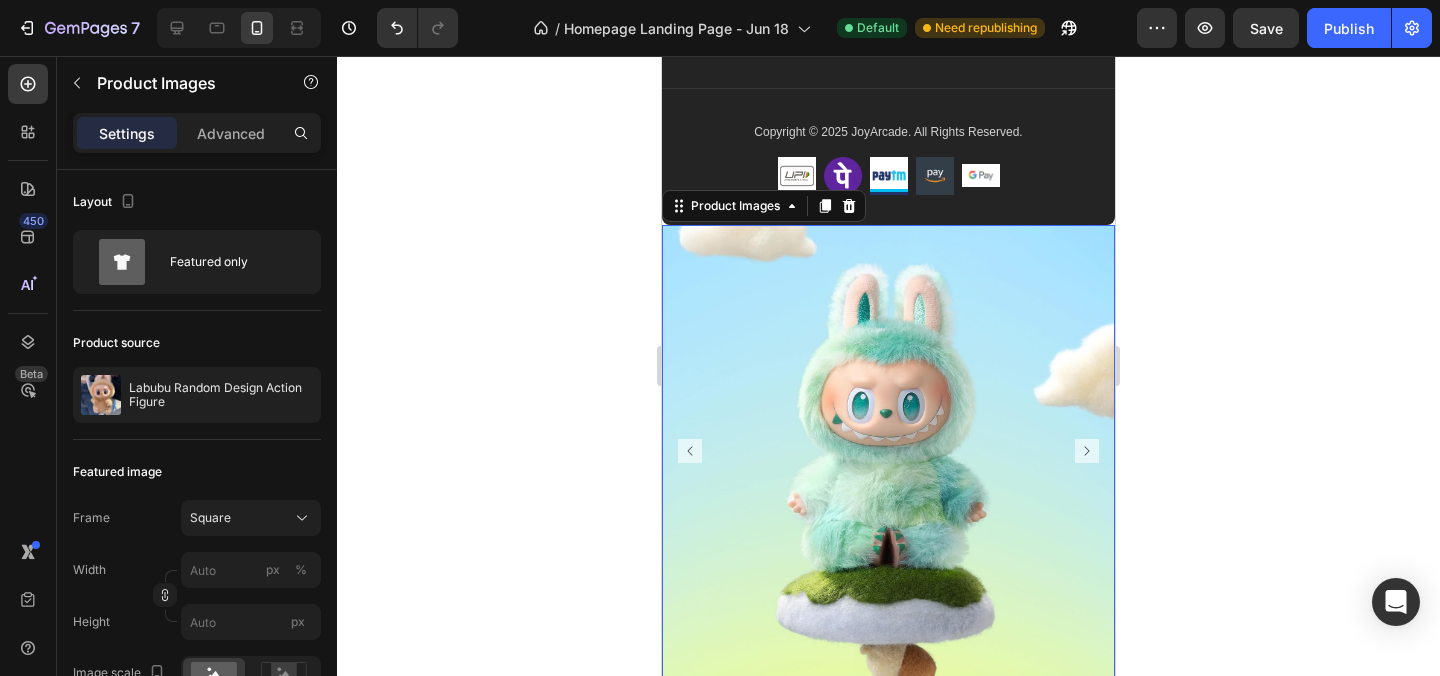 click 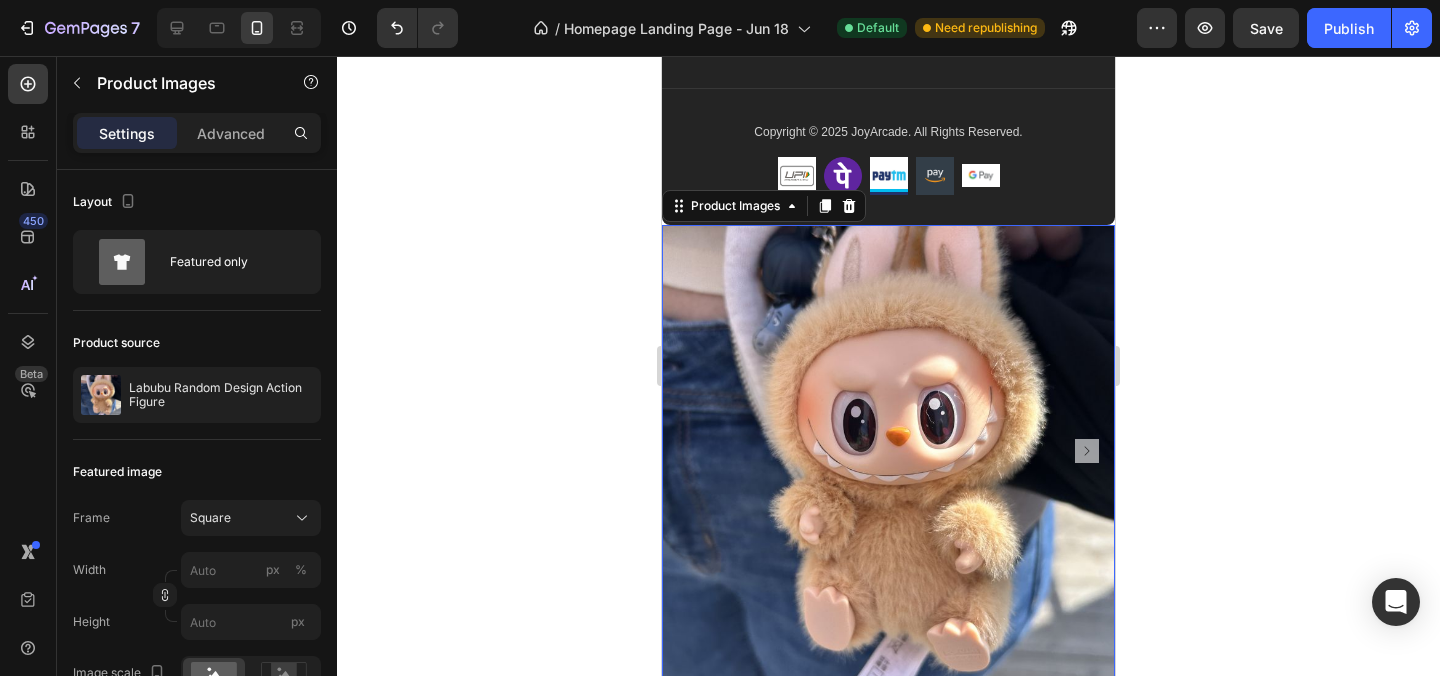 click at bounding box center [888, 451] 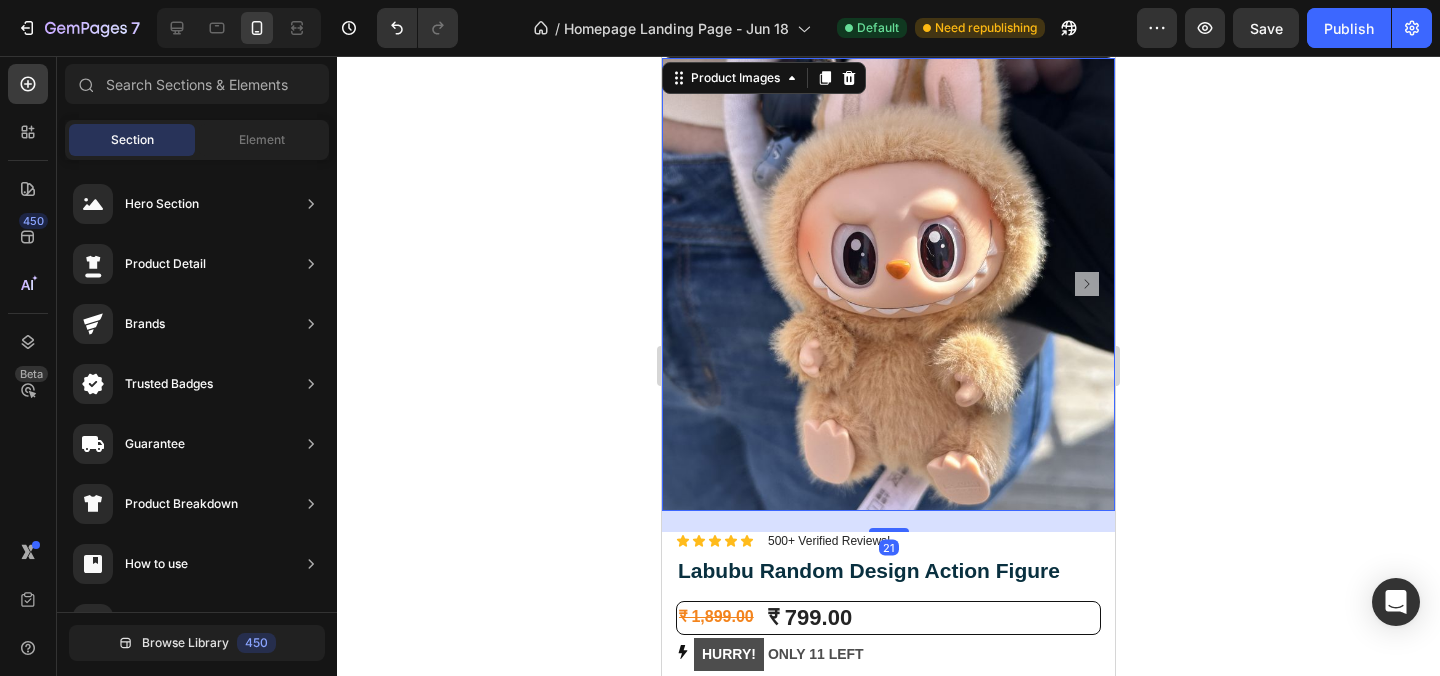 click at bounding box center (888, 284) 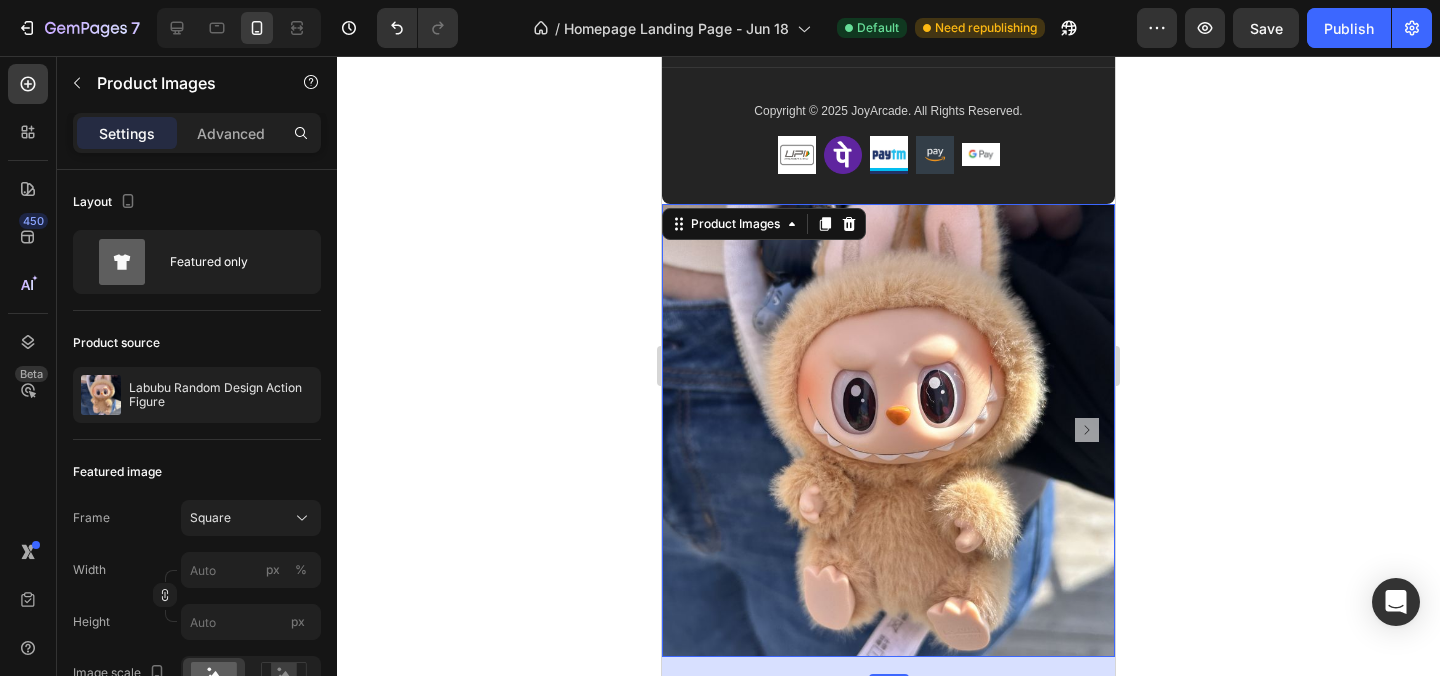 scroll, scrollTop: 2596, scrollLeft: 0, axis: vertical 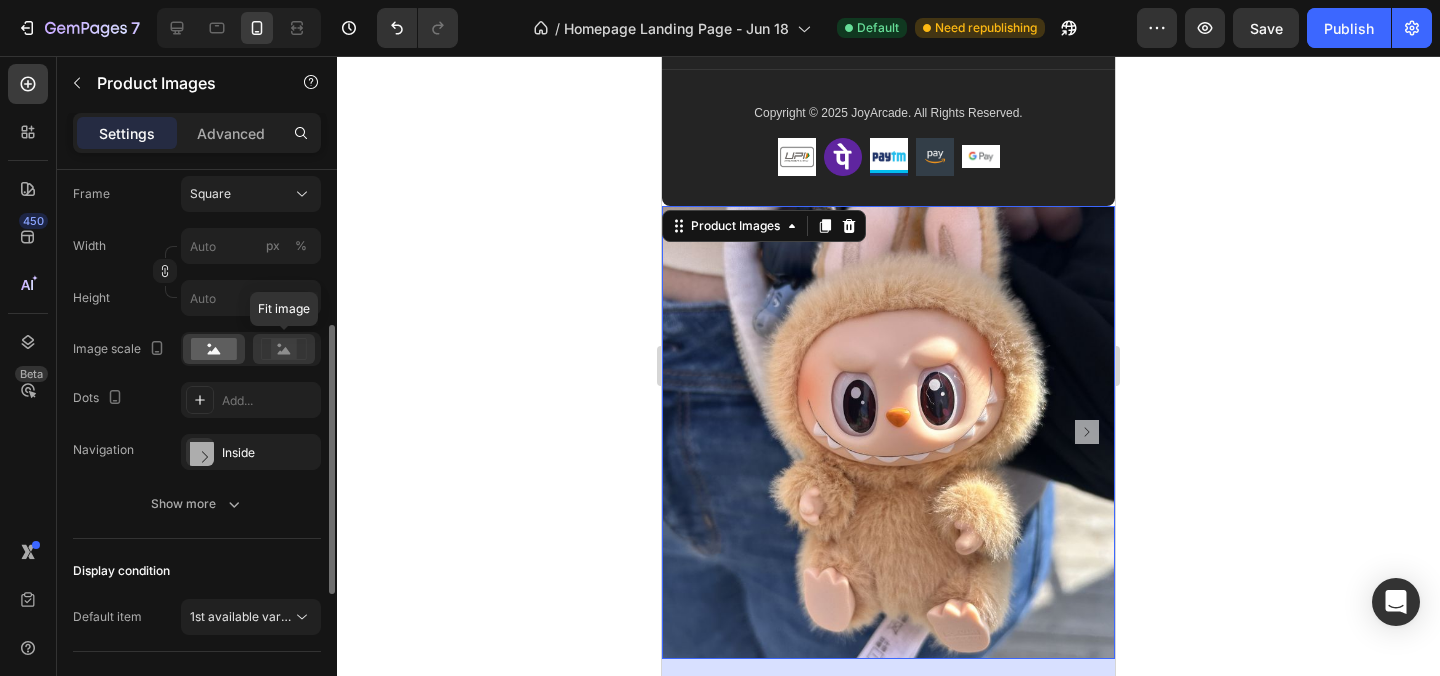 click 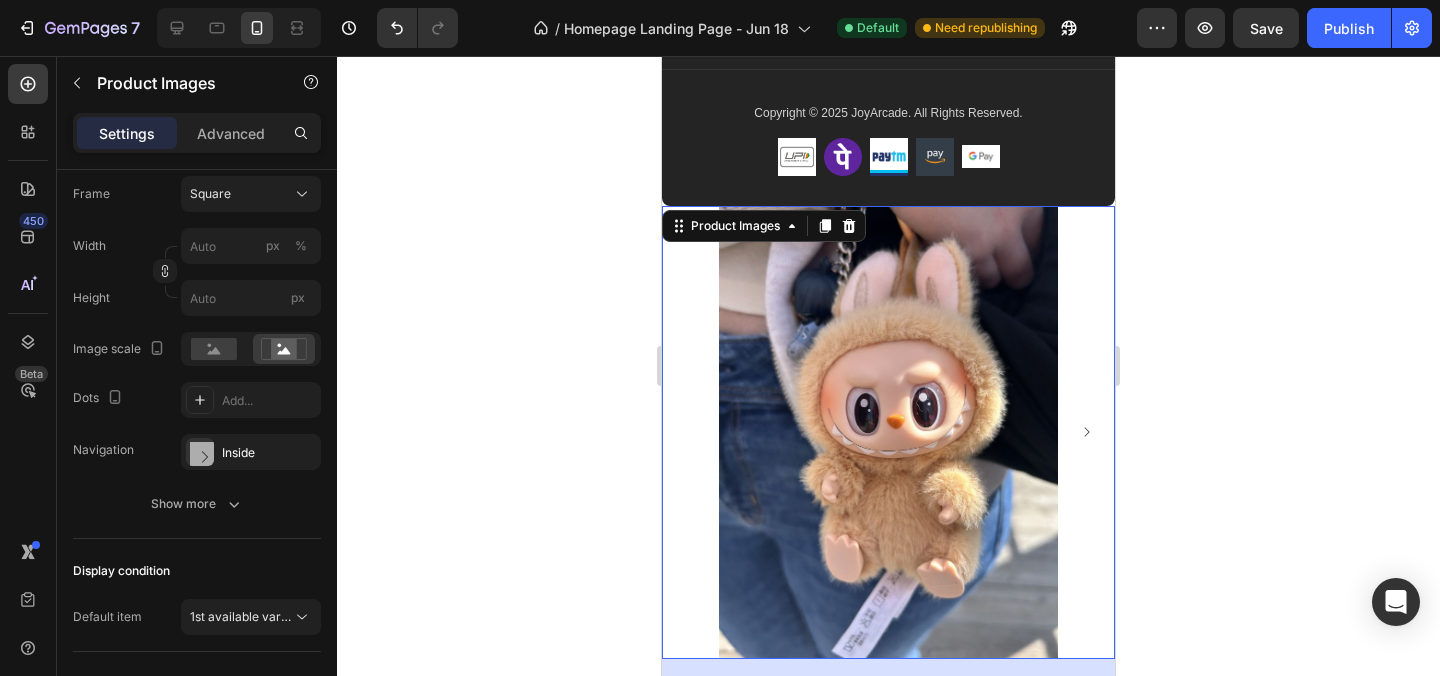 click 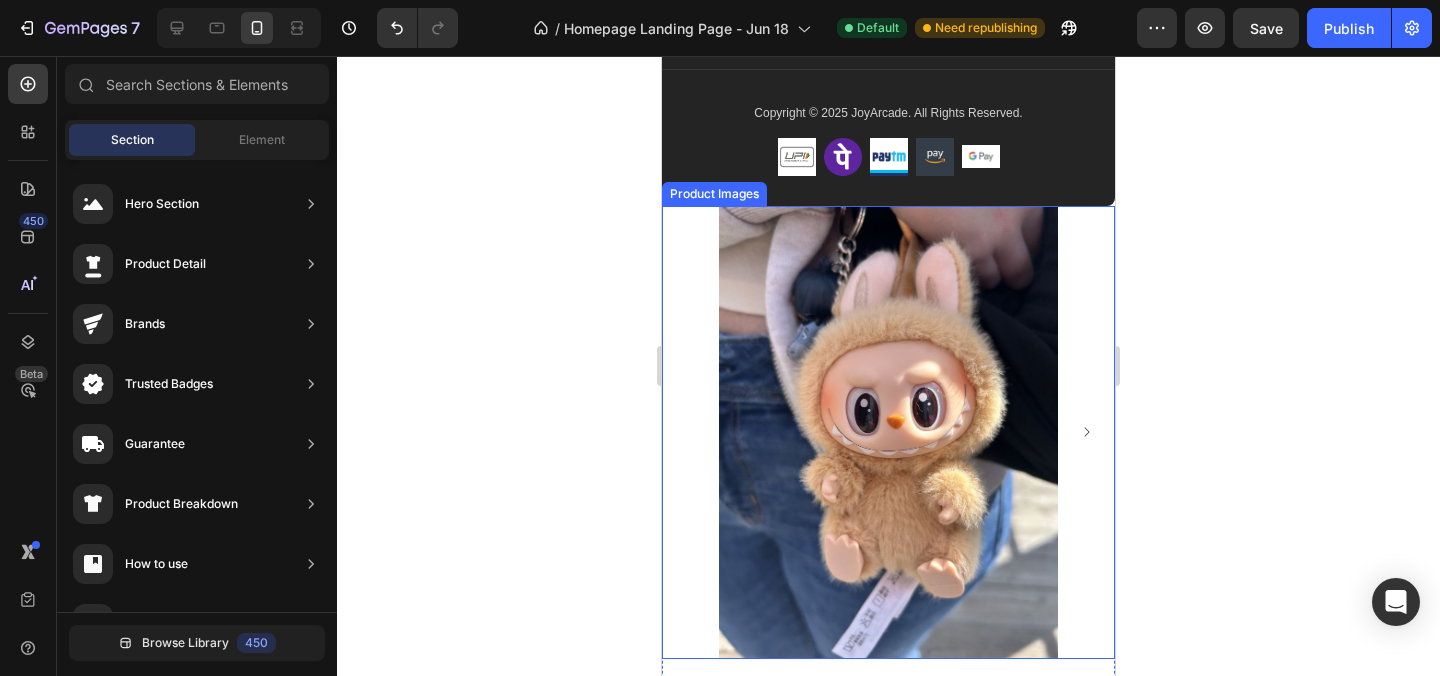 click at bounding box center (888, 432) 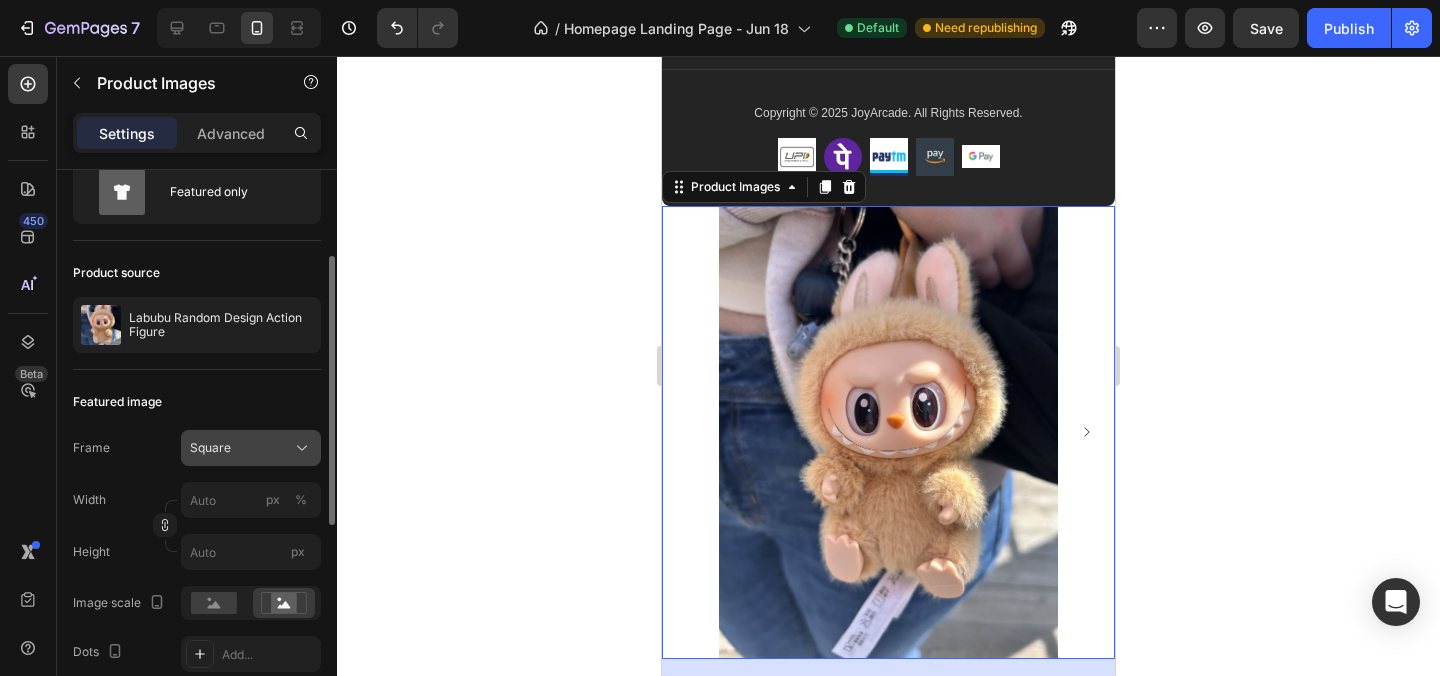 scroll, scrollTop: 182, scrollLeft: 0, axis: vertical 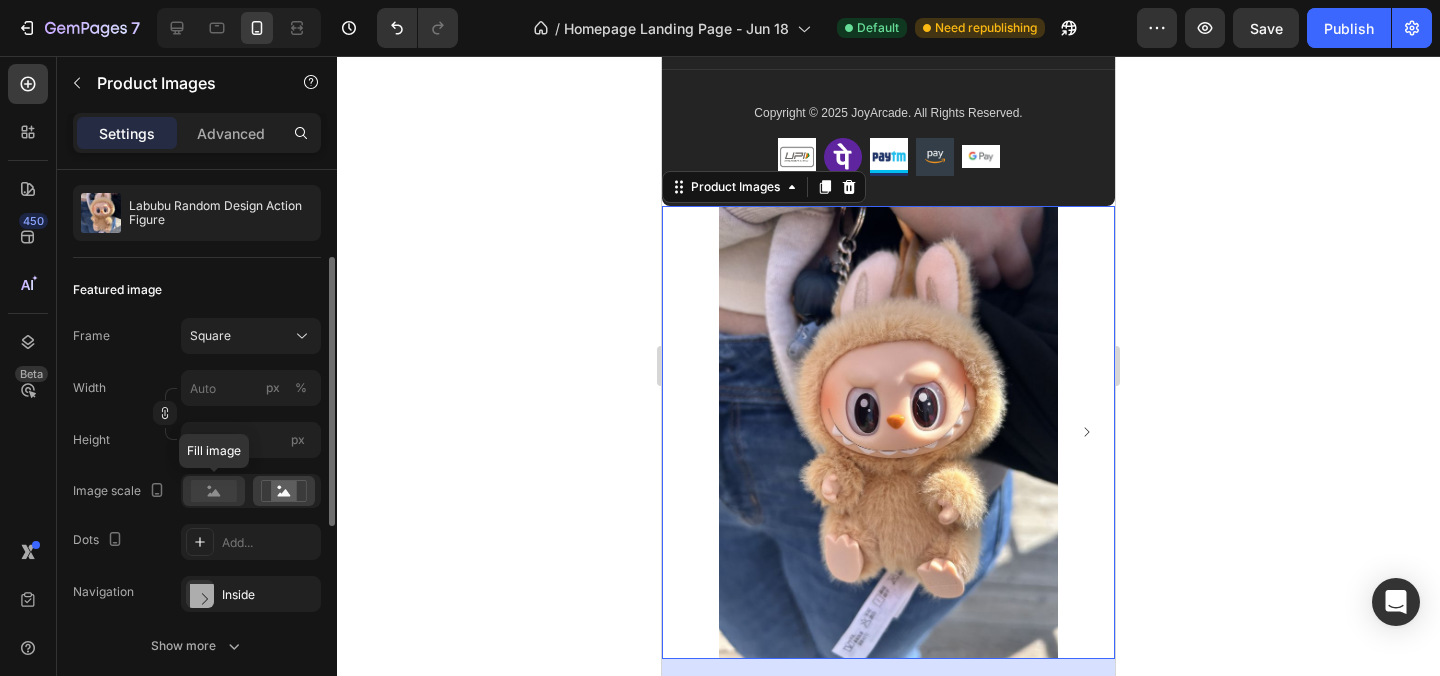 click 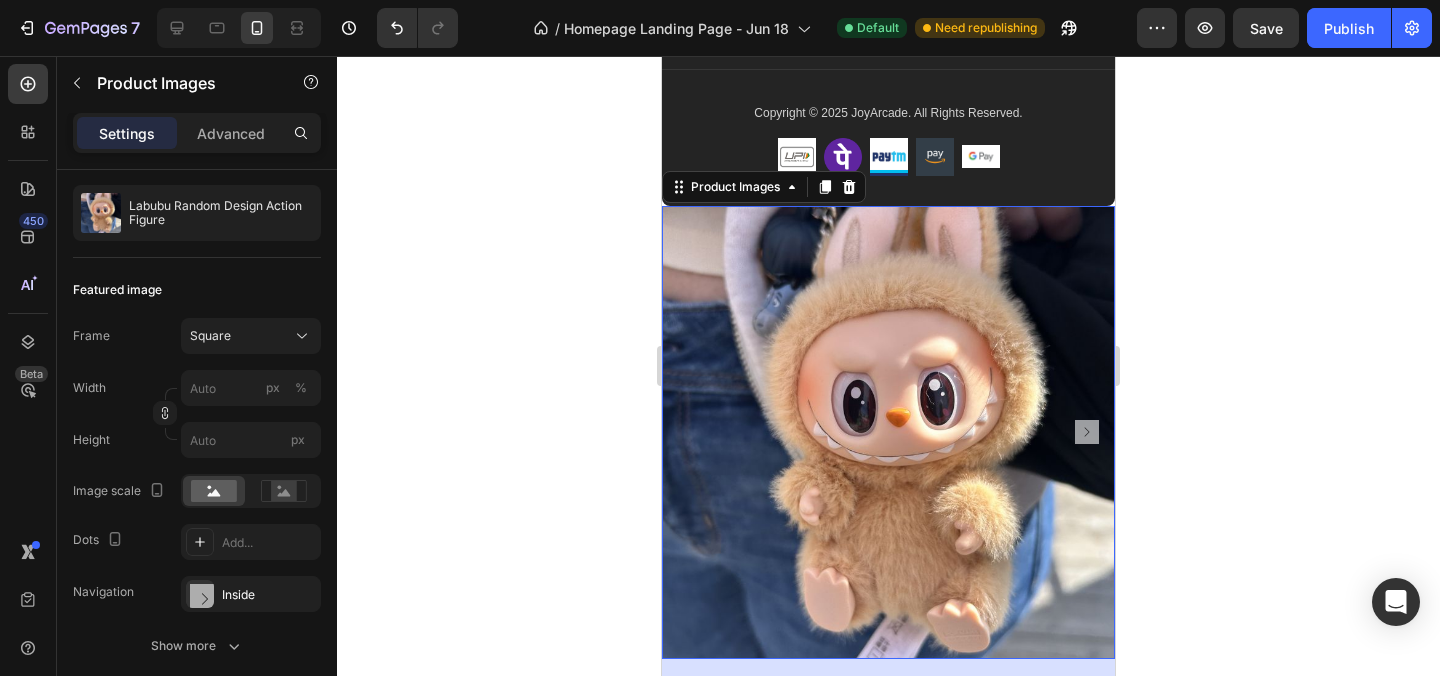 click at bounding box center (888, 432) 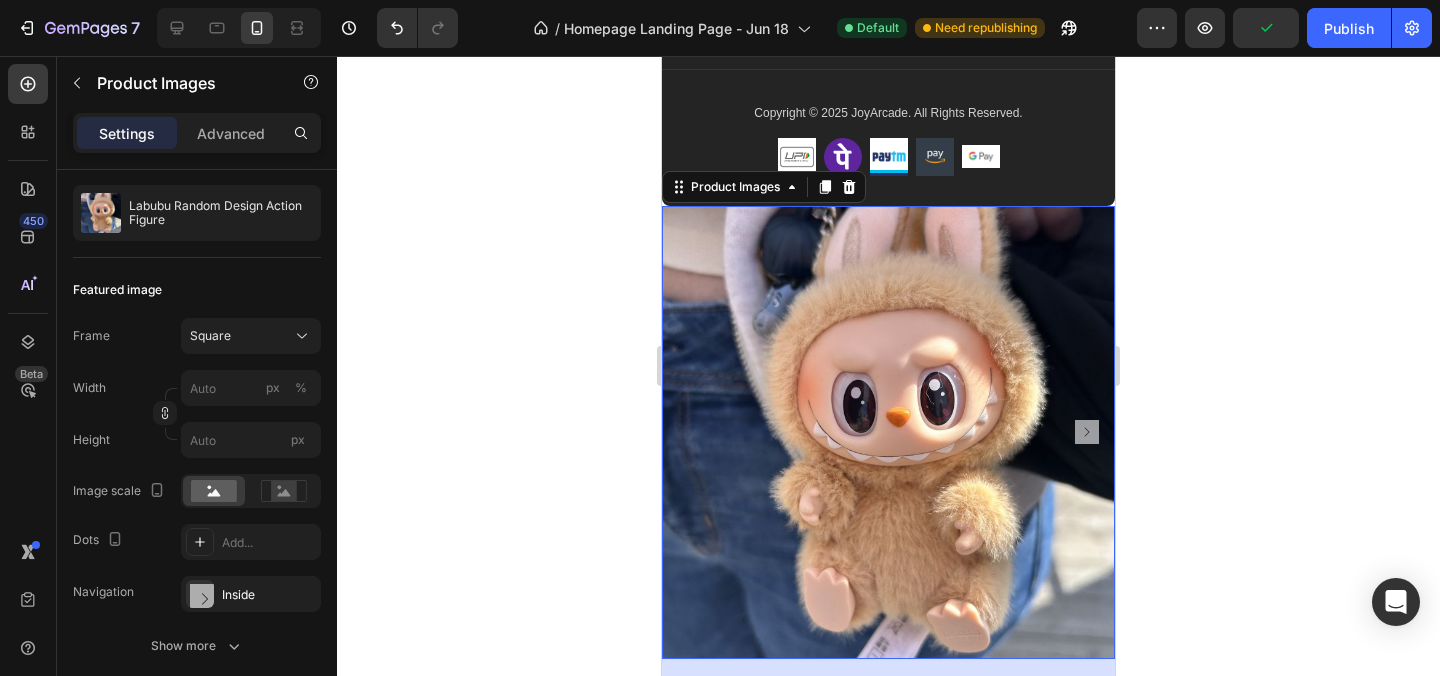 click at bounding box center [888, 432] 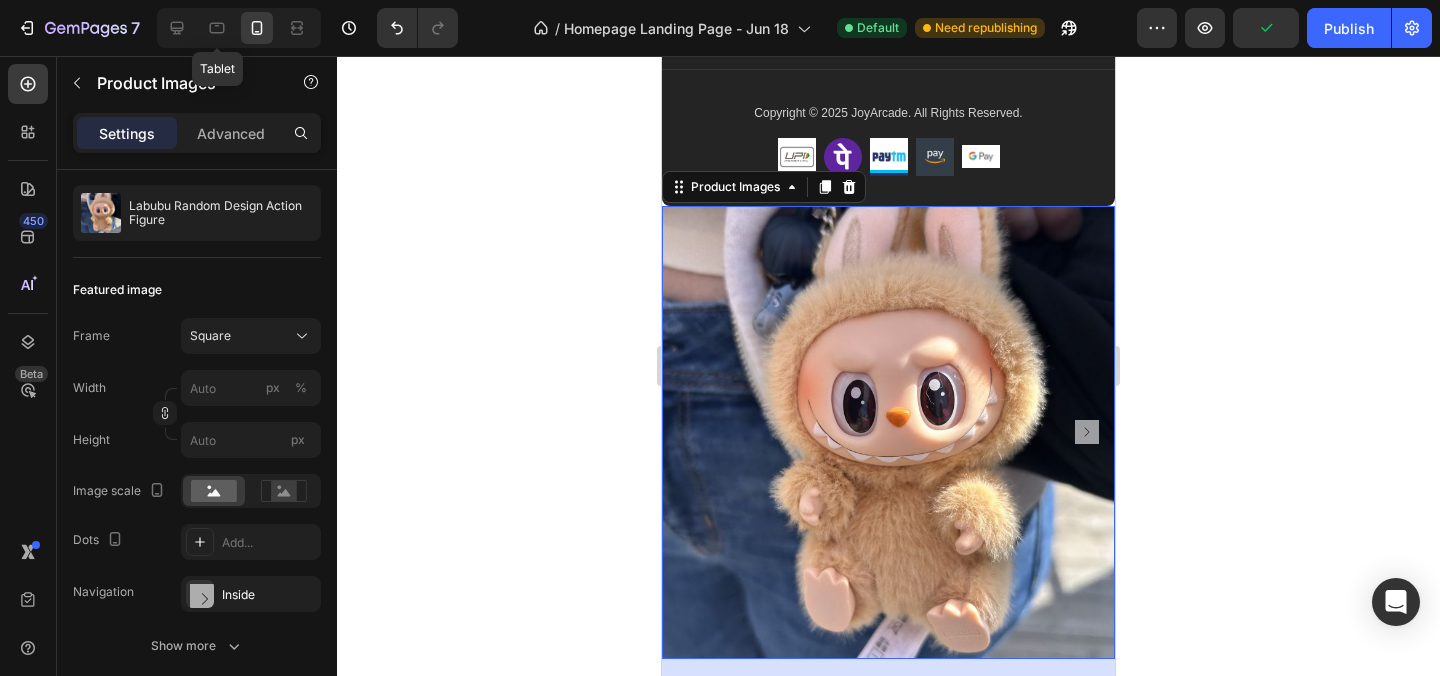 click on "Tablet" at bounding box center (239, 28) 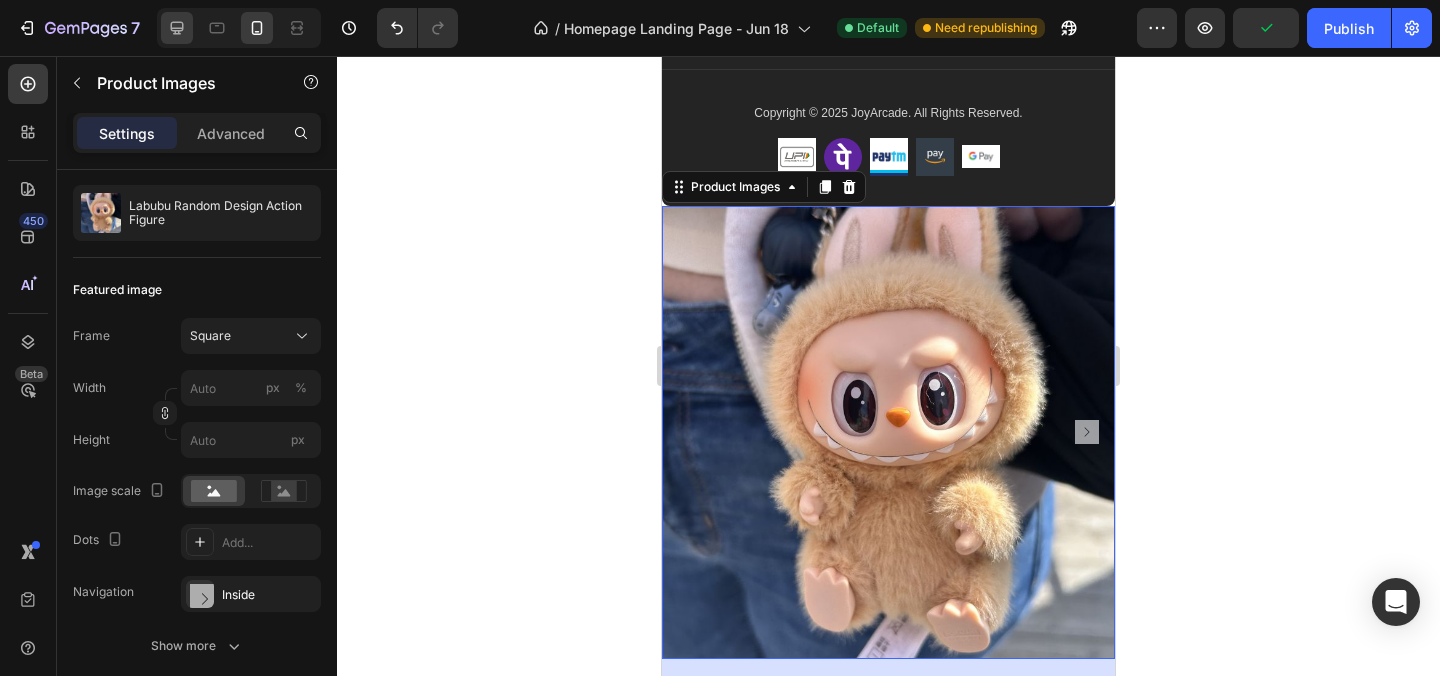 click 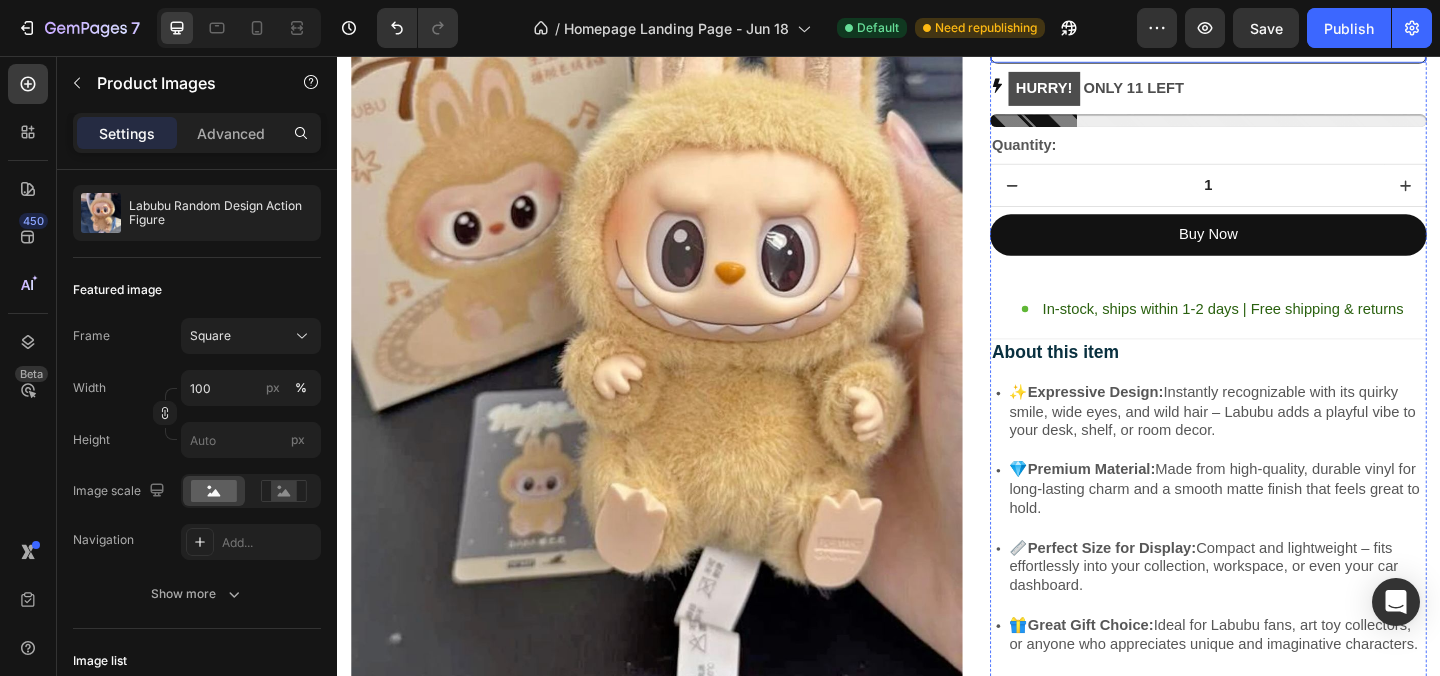 scroll, scrollTop: 3146, scrollLeft: 0, axis: vertical 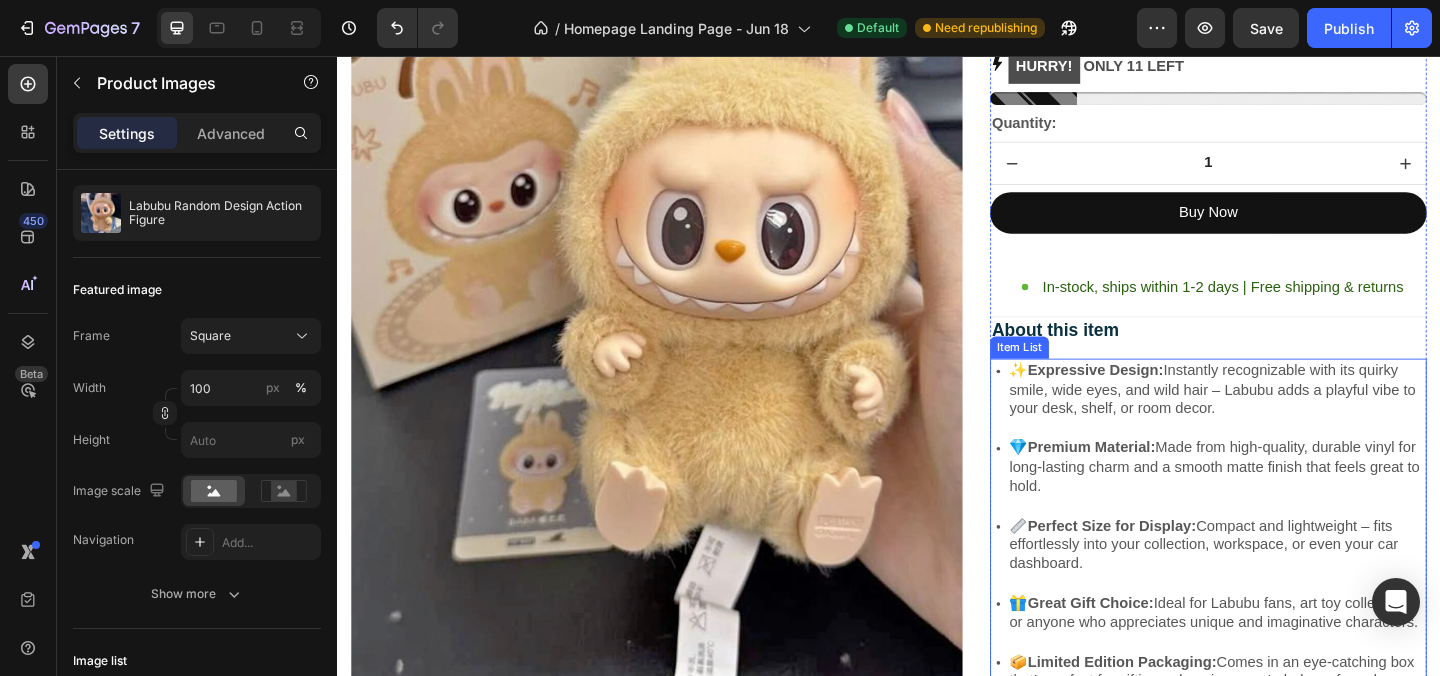click on "Image Lorem ipsum dolor sit amet, consectetur adipiscing elit Text Block Image Adorable Expression Text Block Row Quirky smile, wild hair, and playful eyes that steal the spotlight instantly. Text Block Row Image High-Quality Build Text Block Row Made from premium vinyl material with soft texture and durable finish. Text Block Row Row Image Perfect Display Size Text Block Row Lightweight and compact – ideal for your desk, shelf, or even your car! Text Block Row Image Collector's Edition Text Block Row Comes in special packaging – ideal for gifting or preserving value. Text Block Row Row Image Image Row Image Image Row Row
Product Images   21 Icon Icon Icon Icon Icon Icon List 500+ Verified Reviews! Text Block Row Labubu Random Design Action Figure Product Title ₹ 1,899.00 Product Price Product Price ₹ 799.00 Product Price Product Price Row
HURRY!  ONLY 11 LEFT Stock Counter Quantity: Text Block
1
Product Quantity Buy Now Item List" at bounding box center [937, 810] 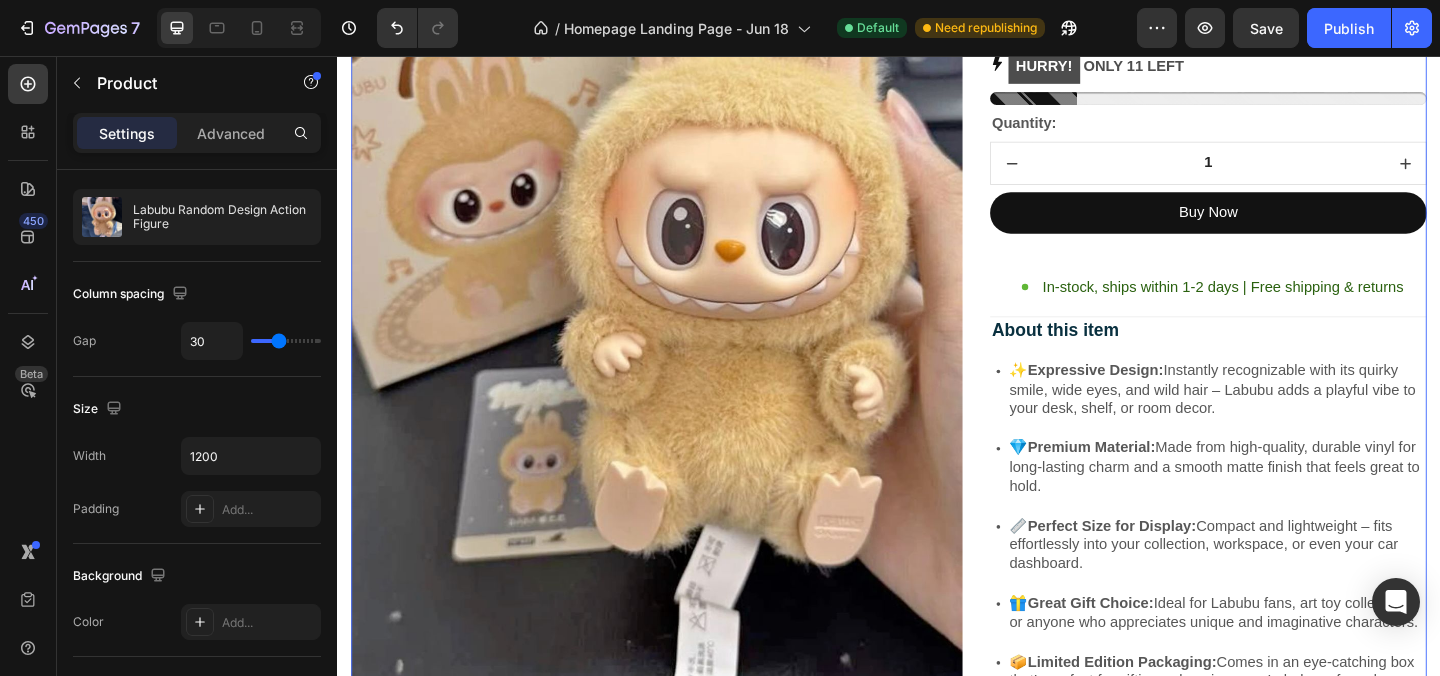 scroll, scrollTop: 0, scrollLeft: 0, axis: both 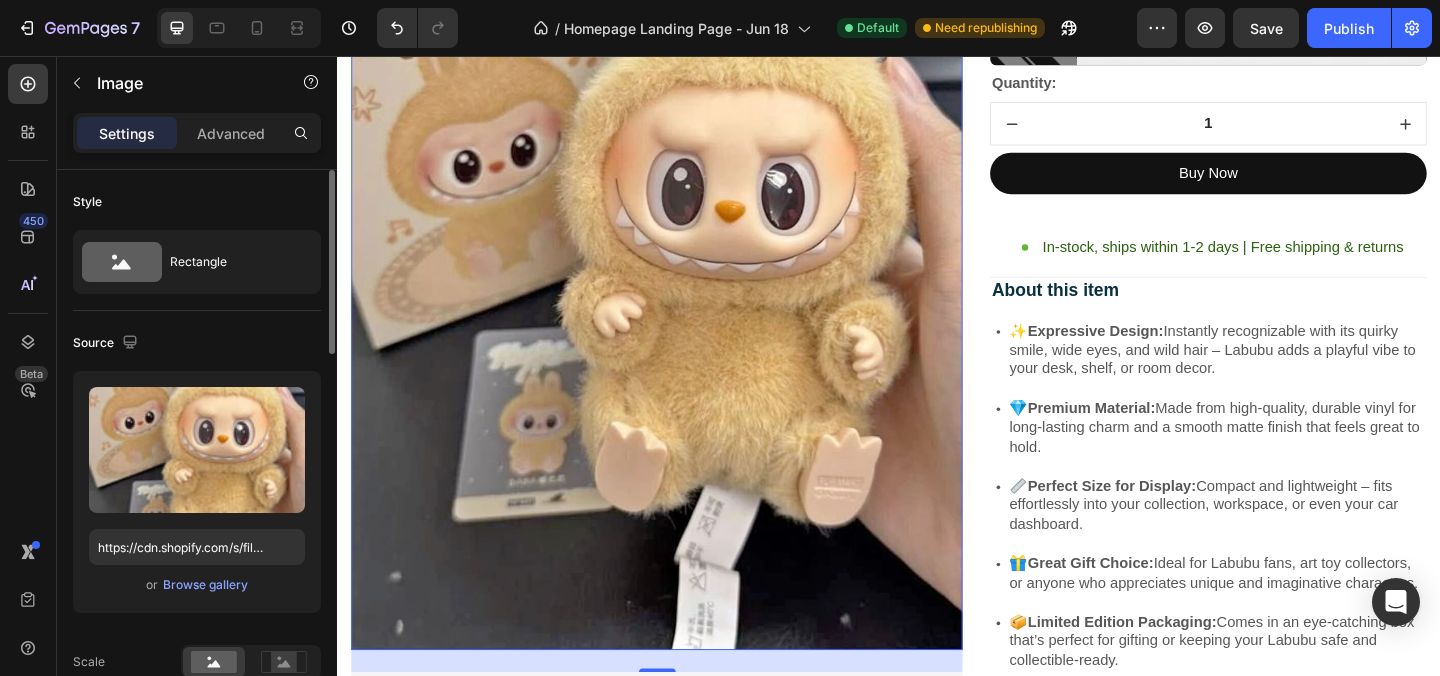 click at bounding box center [684, 259] 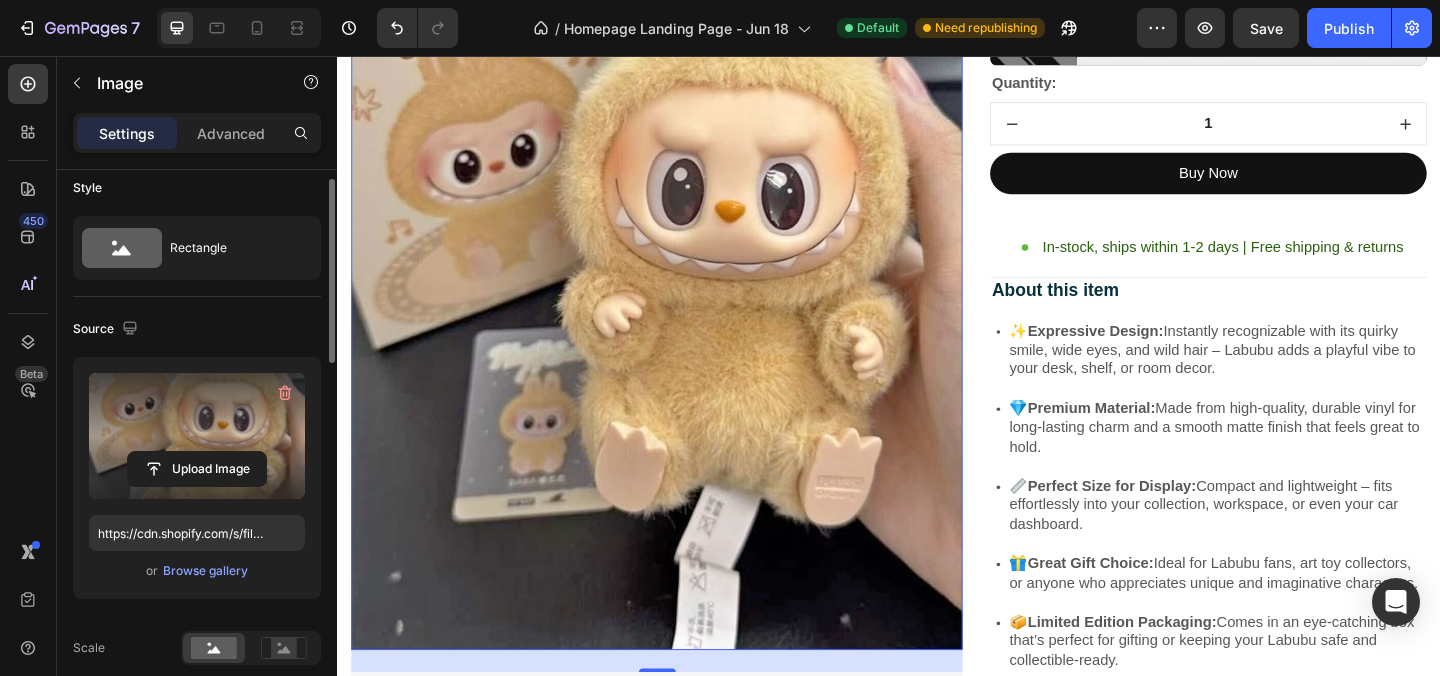 scroll, scrollTop: 18, scrollLeft: 0, axis: vertical 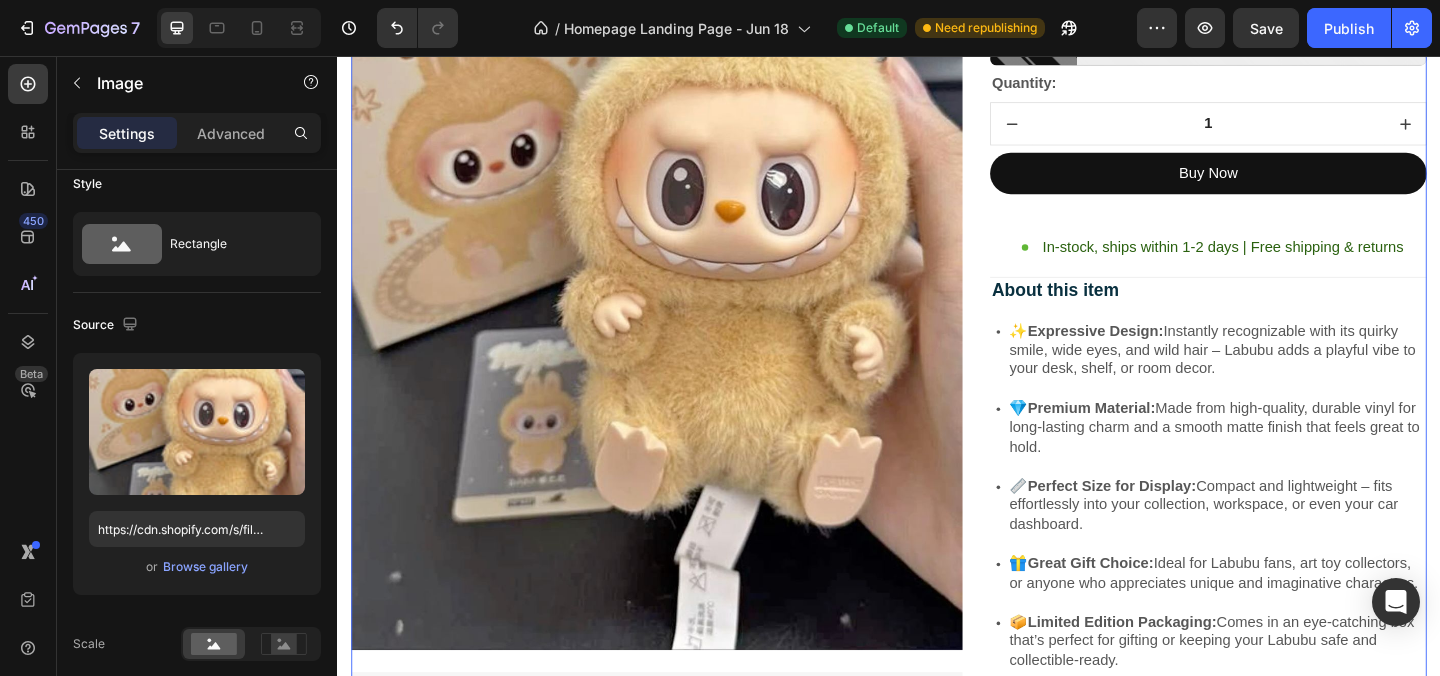 click on "Image Lorem ipsum dolor sit amet, consectetur adipiscing elit Text Block Image Adorable Expression Text Block Row Quirky smile, wild hair, and playful eyes that steal the spotlight instantly. Text Block Row Image High-Quality Build Text Block Row Made from premium vinyl material with soft texture and durable finish. Text Block Row Row Image Perfect Display Size Text Block Row Lightweight and compact – ideal for your desk, shelf, or even your car! Text Block Row Image Collector's Edition Text Block Row Comes in special packaging – ideal for gifting or preserving value. Text Block Row Row Image Image Row Image Image Row Row
Product Images Icon Icon Icon Icon Icon Icon List 500+ Verified Reviews! Text Block Row Labubu Random Design Action Figure Product Title ₹ 1,899.00 Product Price Product Price ₹ 799.00 Product Price Product Price Row
HURRY!  ONLY 11 LEFT Stock Counter Quantity: Text Block
1
Product Quantity Buy Now Dynamic Checkout" at bounding box center (937, 767) 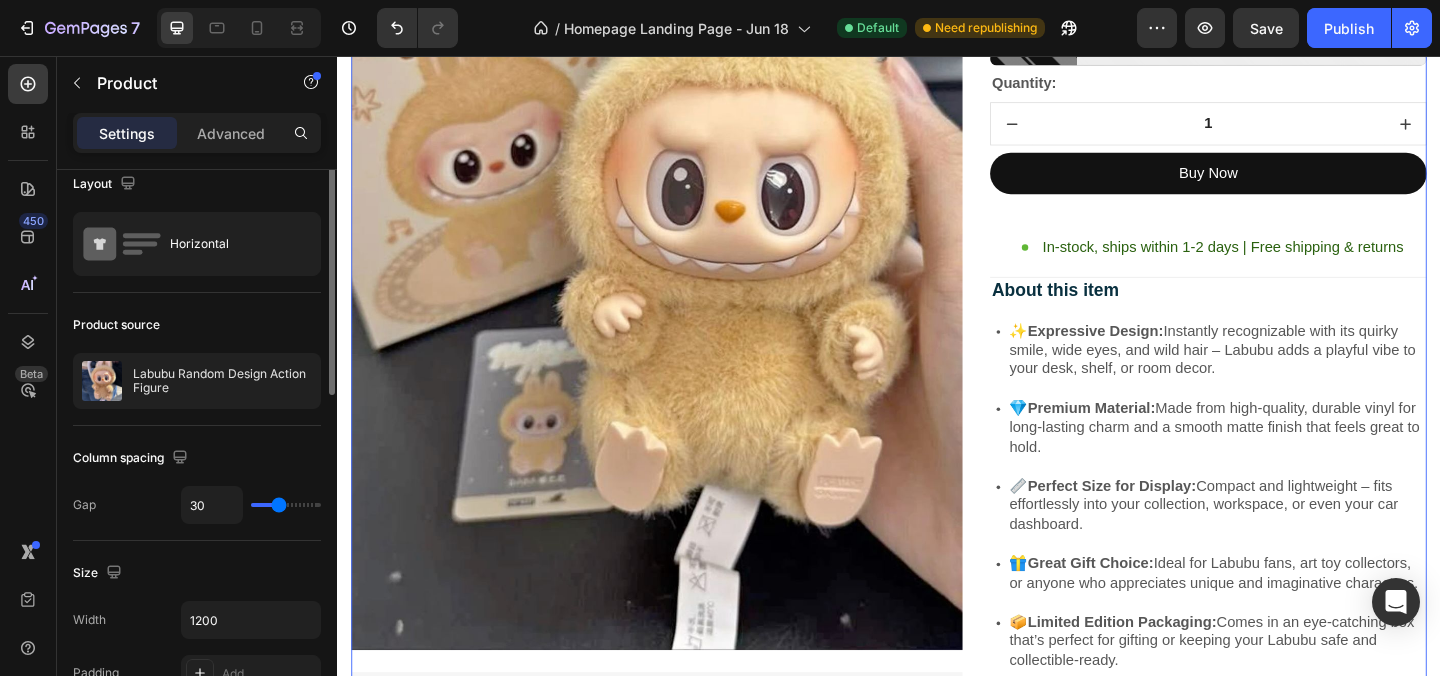 scroll, scrollTop: 0, scrollLeft: 0, axis: both 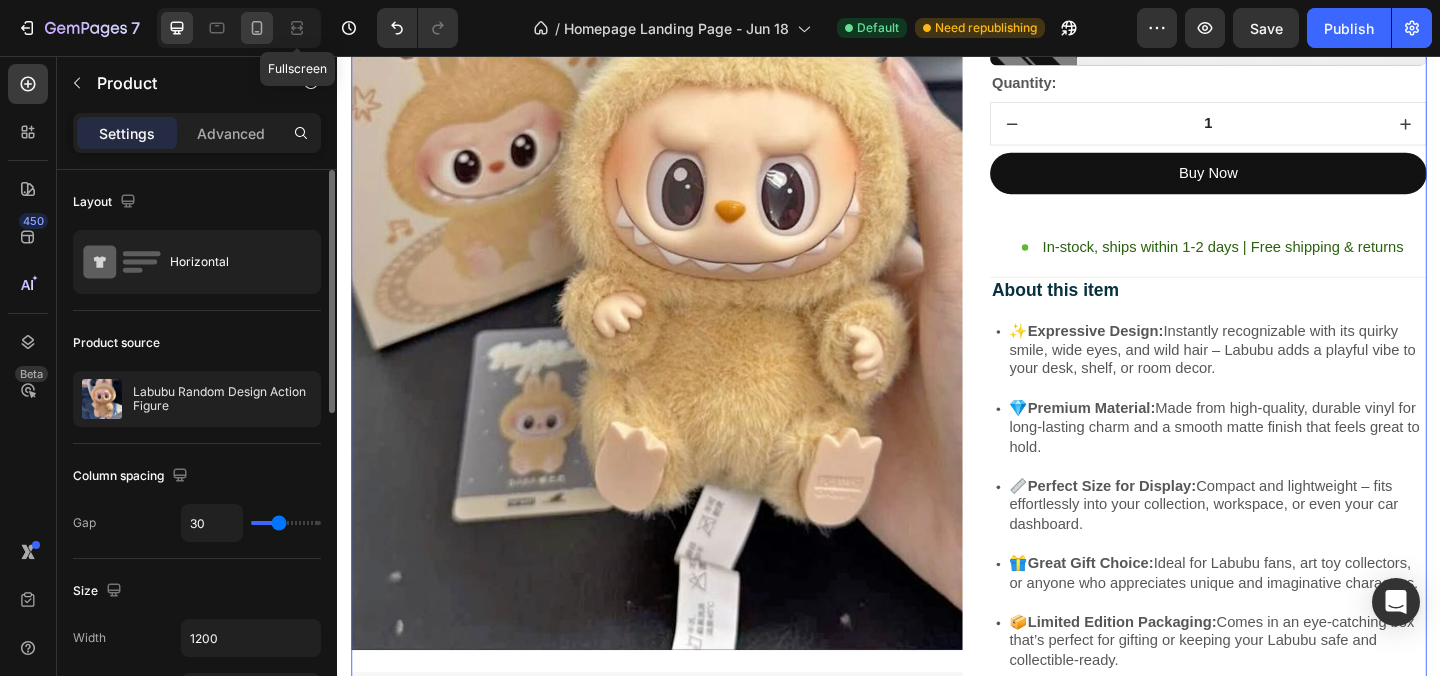 click 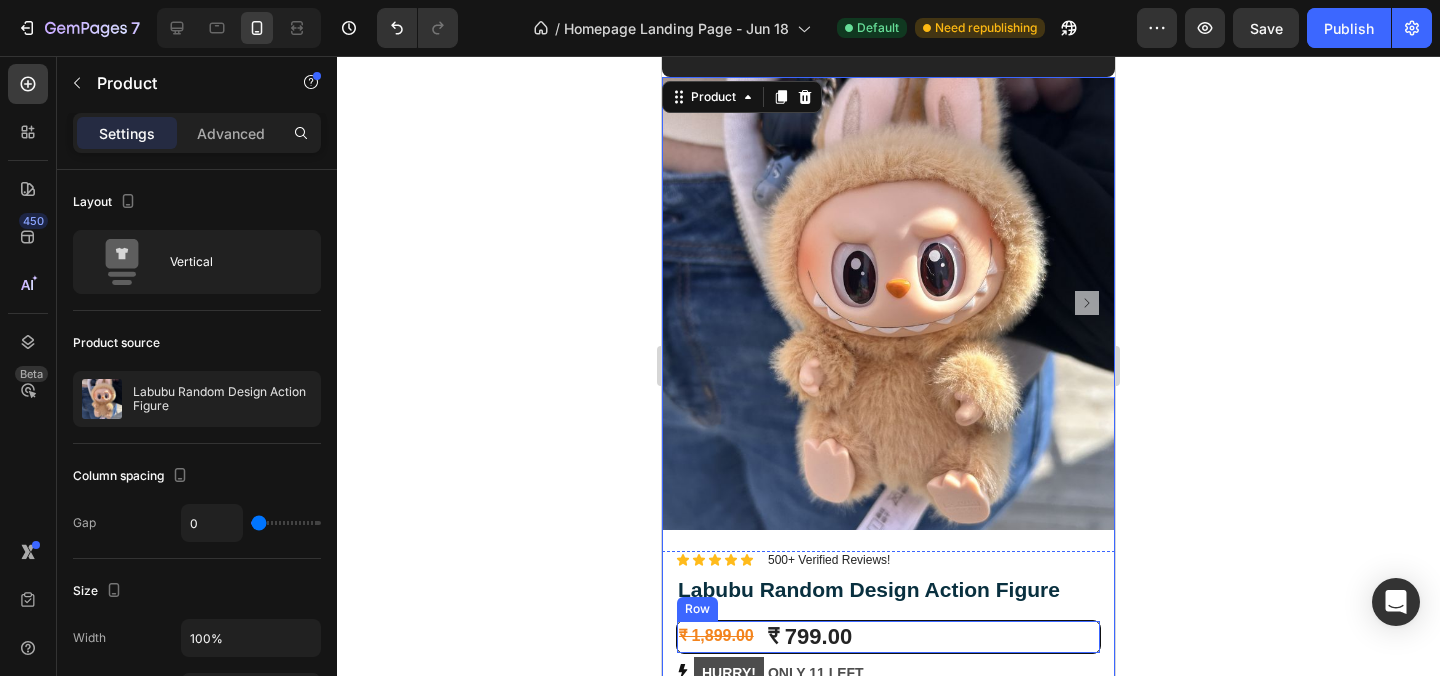 scroll, scrollTop: 2722, scrollLeft: 0, axis: vertical 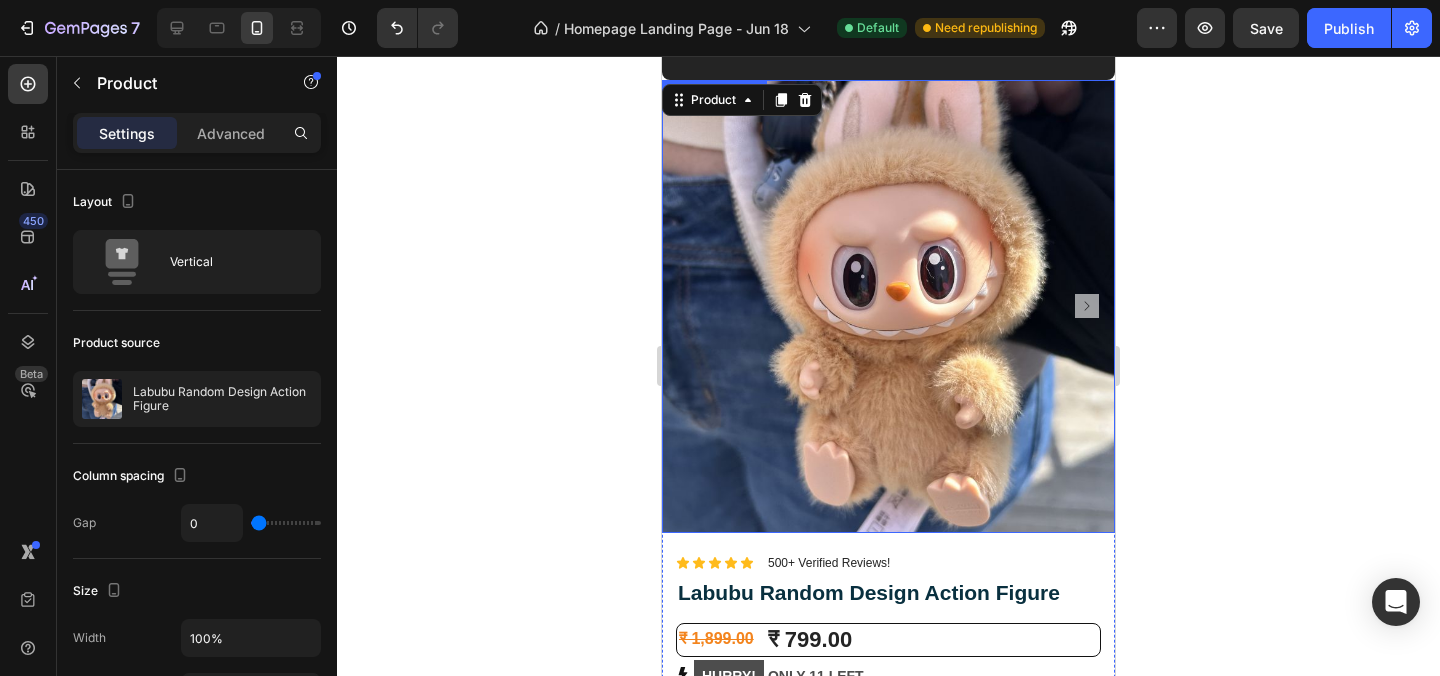 click at bounding box center (888, 306) 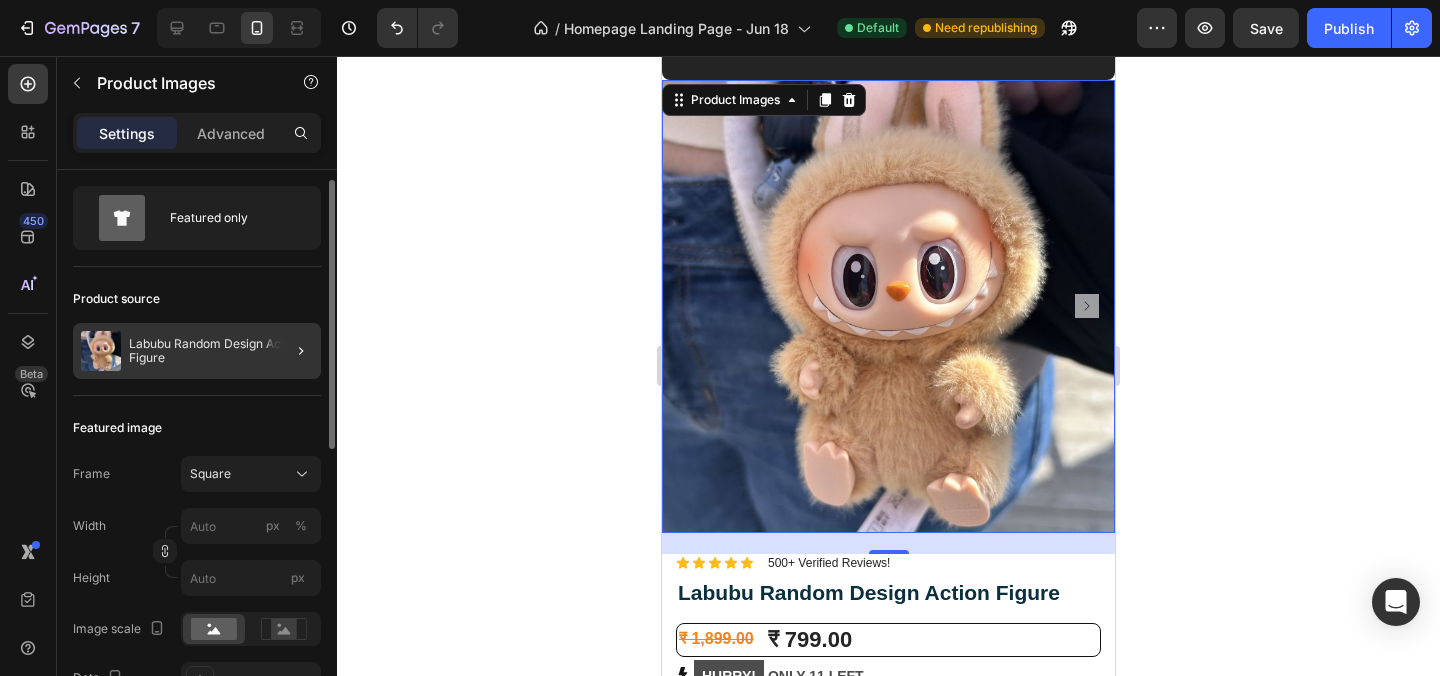 scroll, scrollTop: 37, scrollLeft: 0, axis: vertical 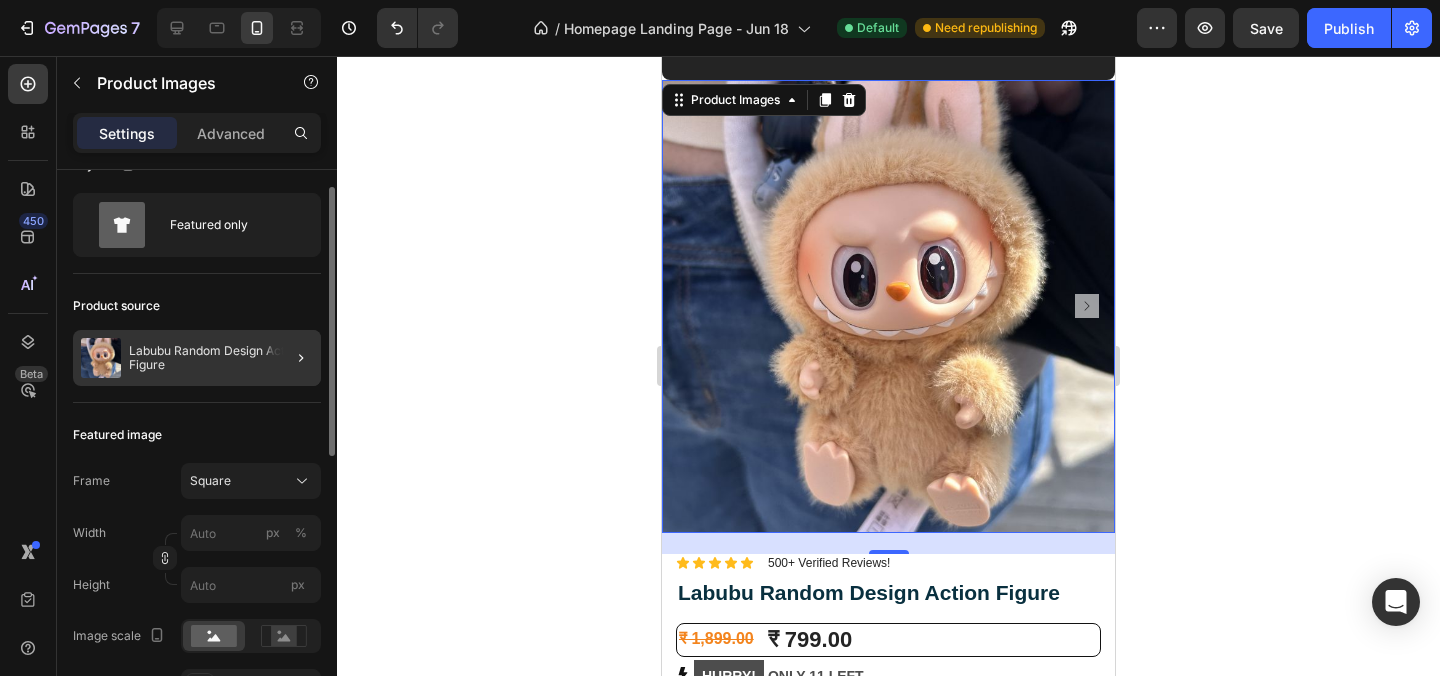 click on "Labubu Random Design Action Figure" at bounding box center (221, 358) 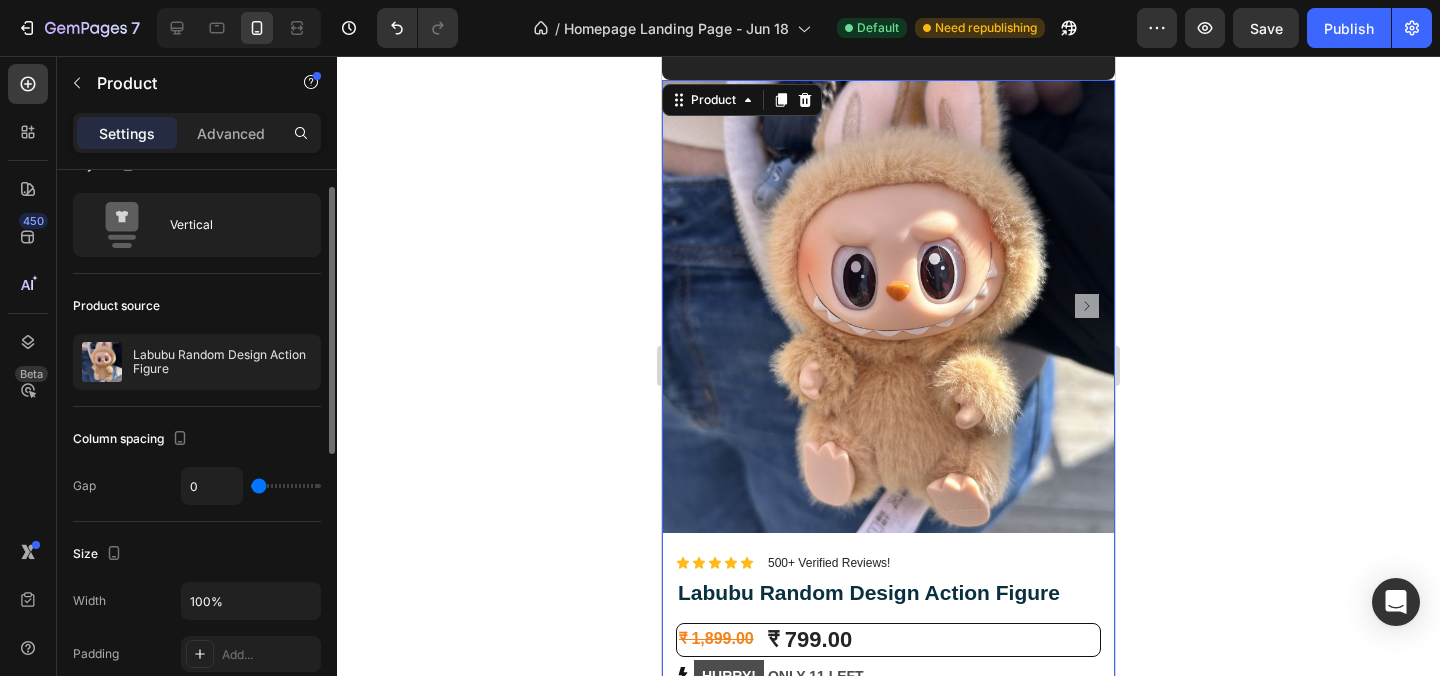 scroll, scrollTop: 0, scrollLeft: 0, axis: both 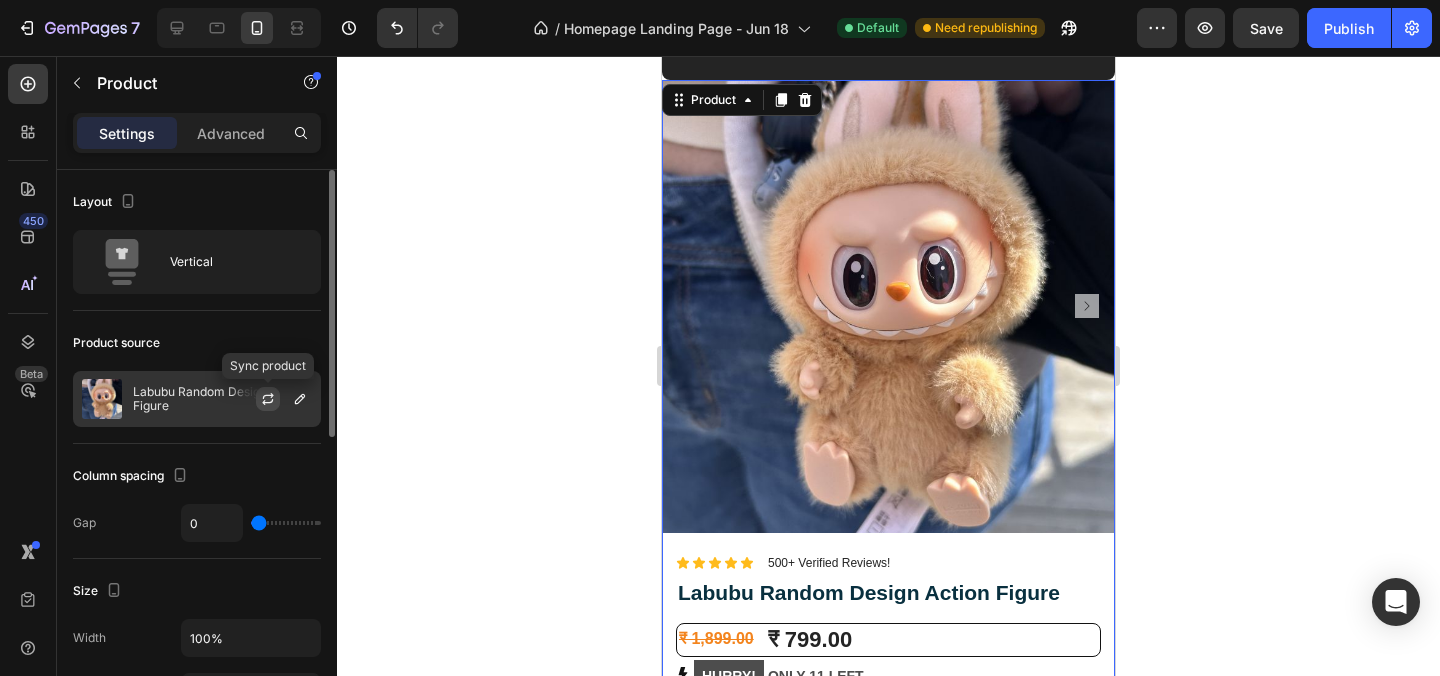 click 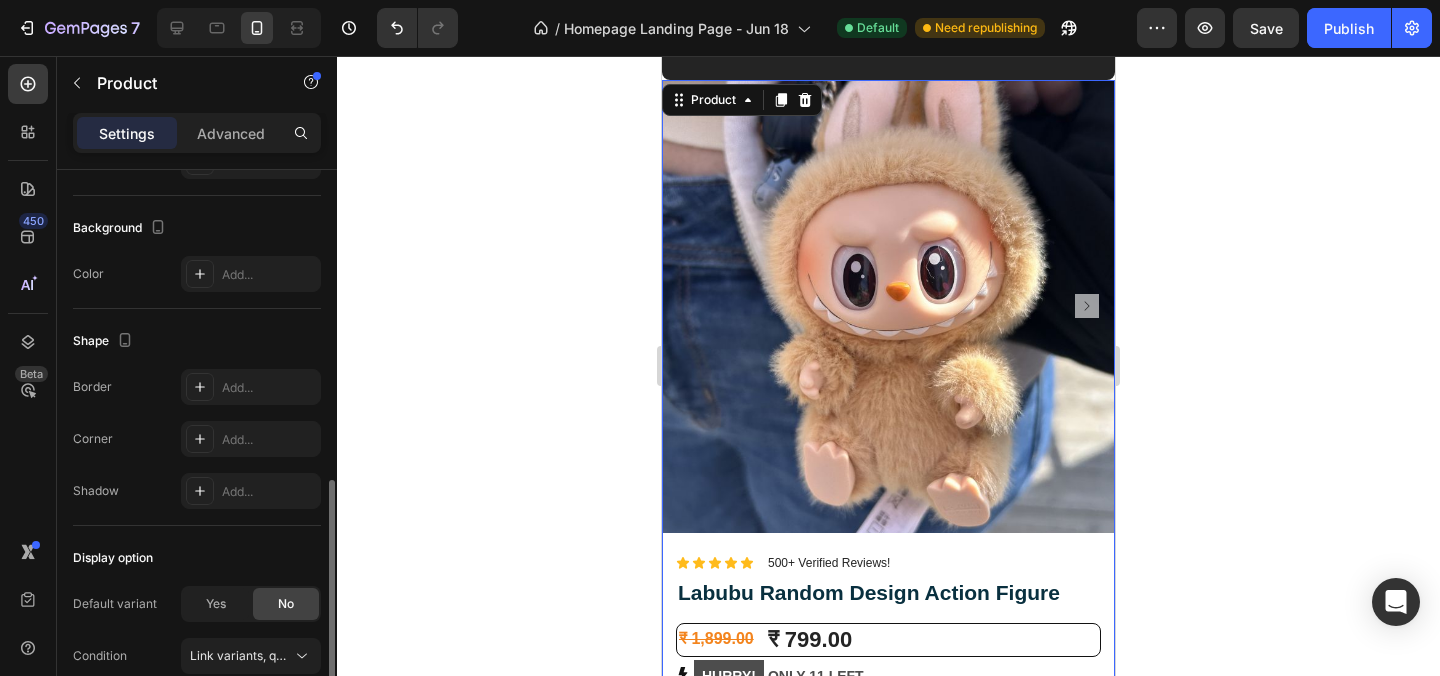 scroll, scrollTop: 624, scrollLeft: 0, axis: vertical 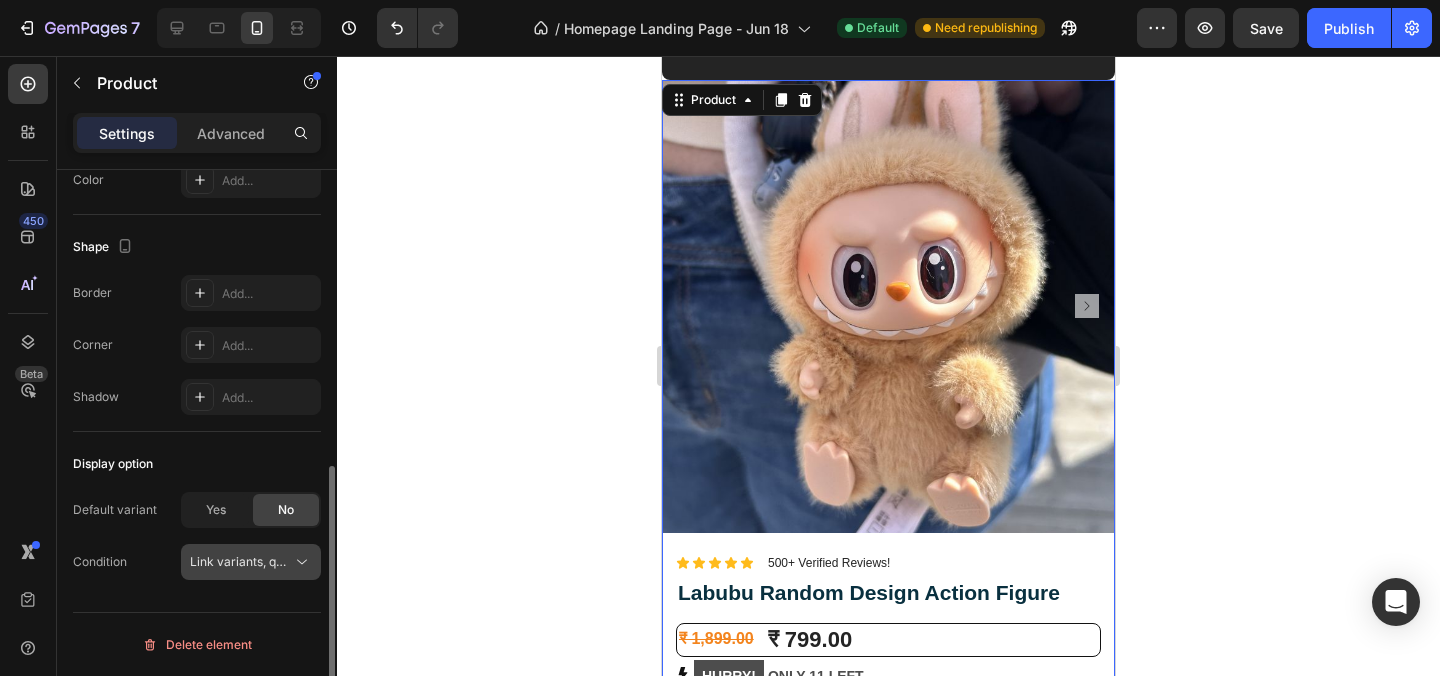 click 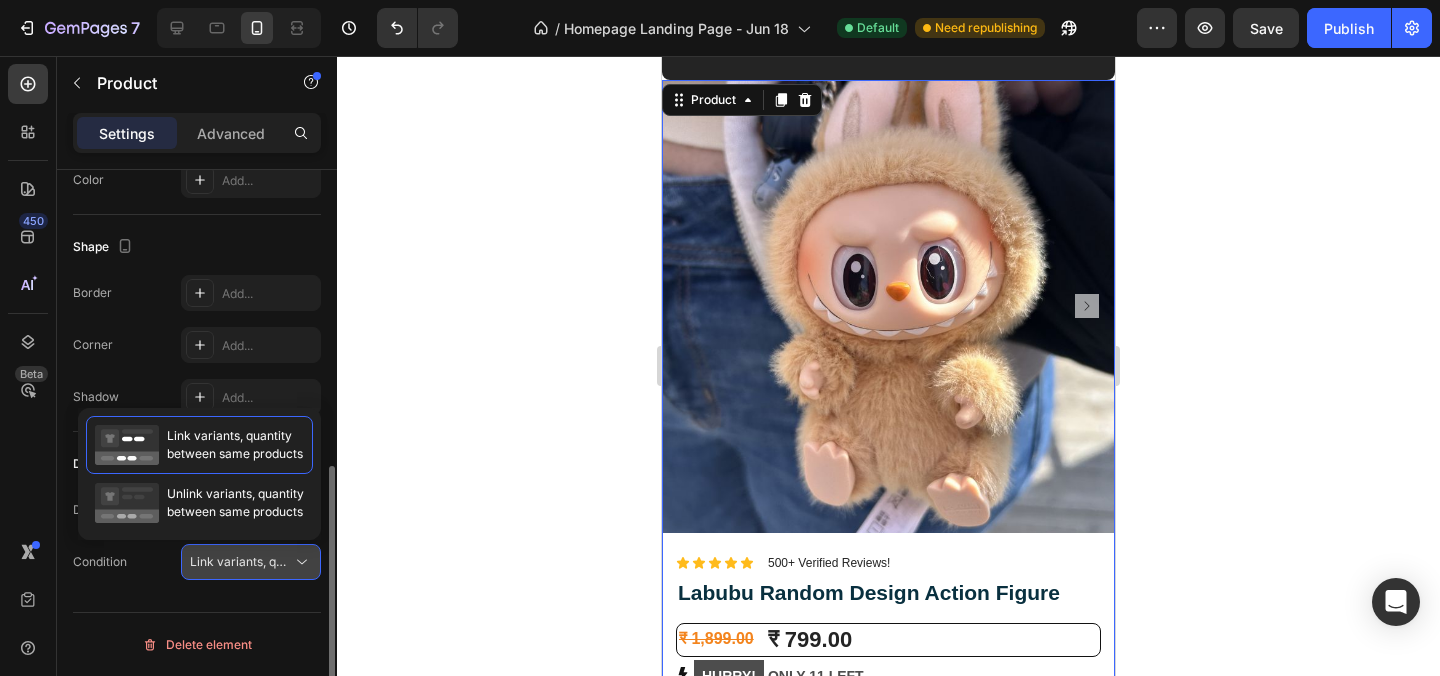 click 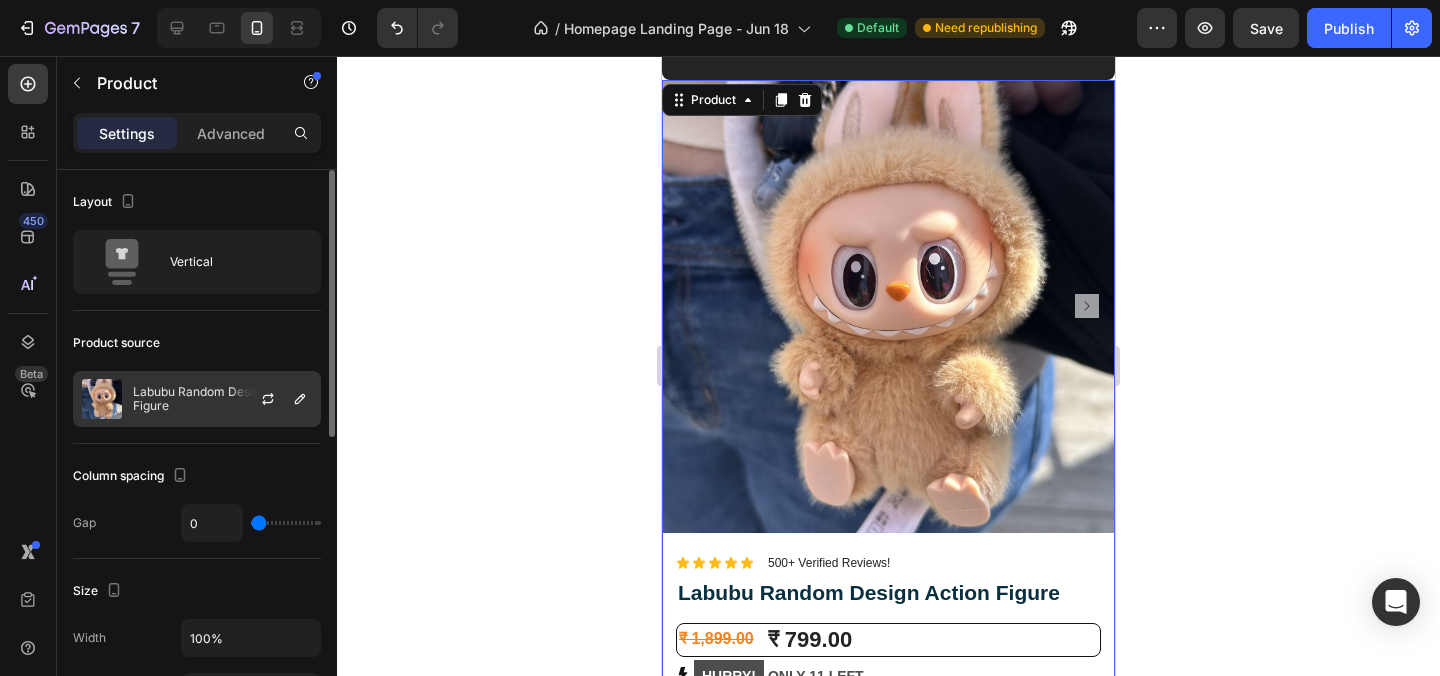 scroll, scrollTop: 5, scrollLeft: 0, axis: vertical 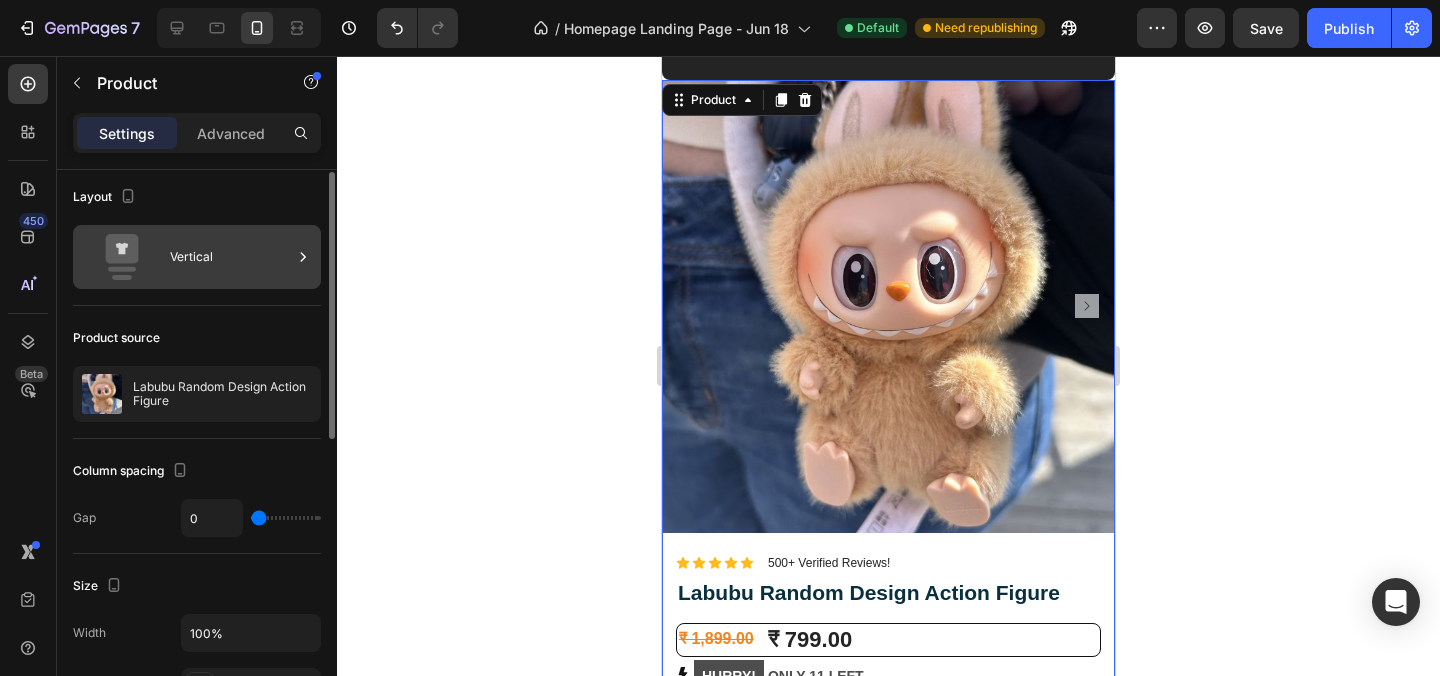 click on "Vertical" at bounding box center [231, 257] 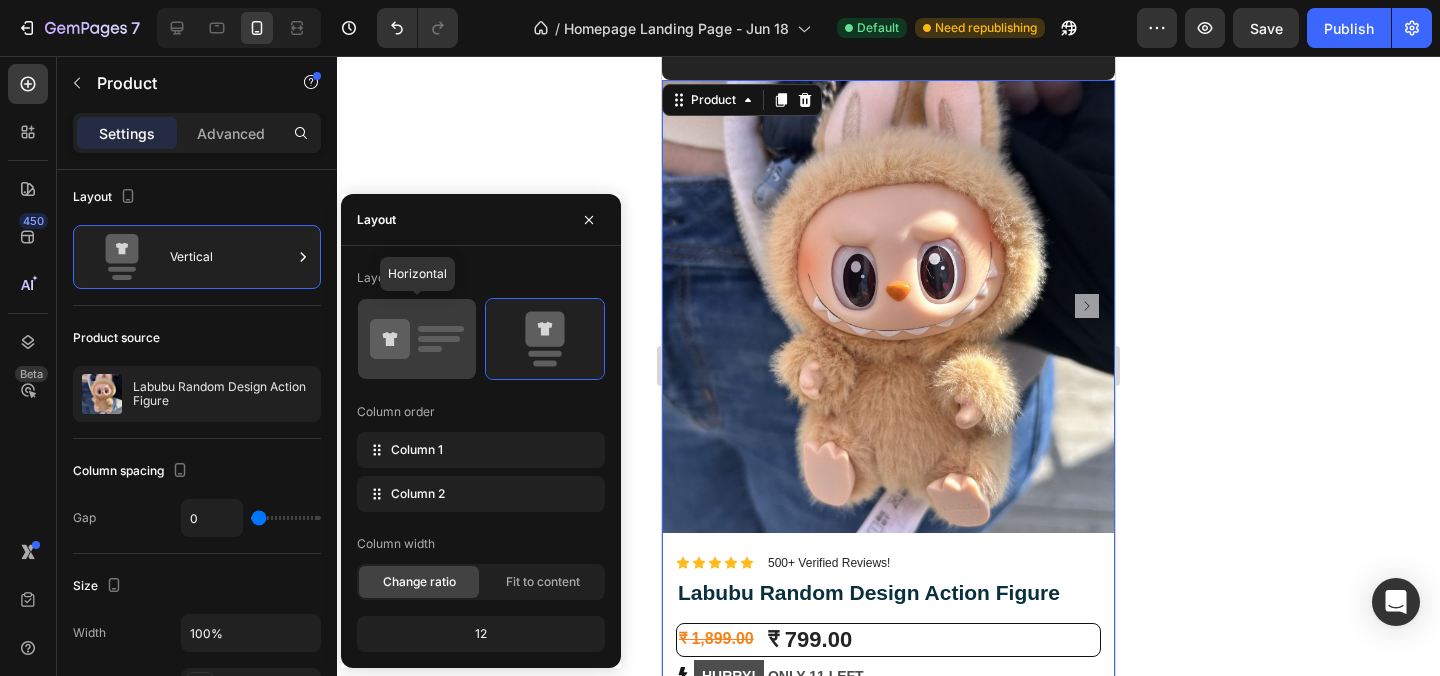 click 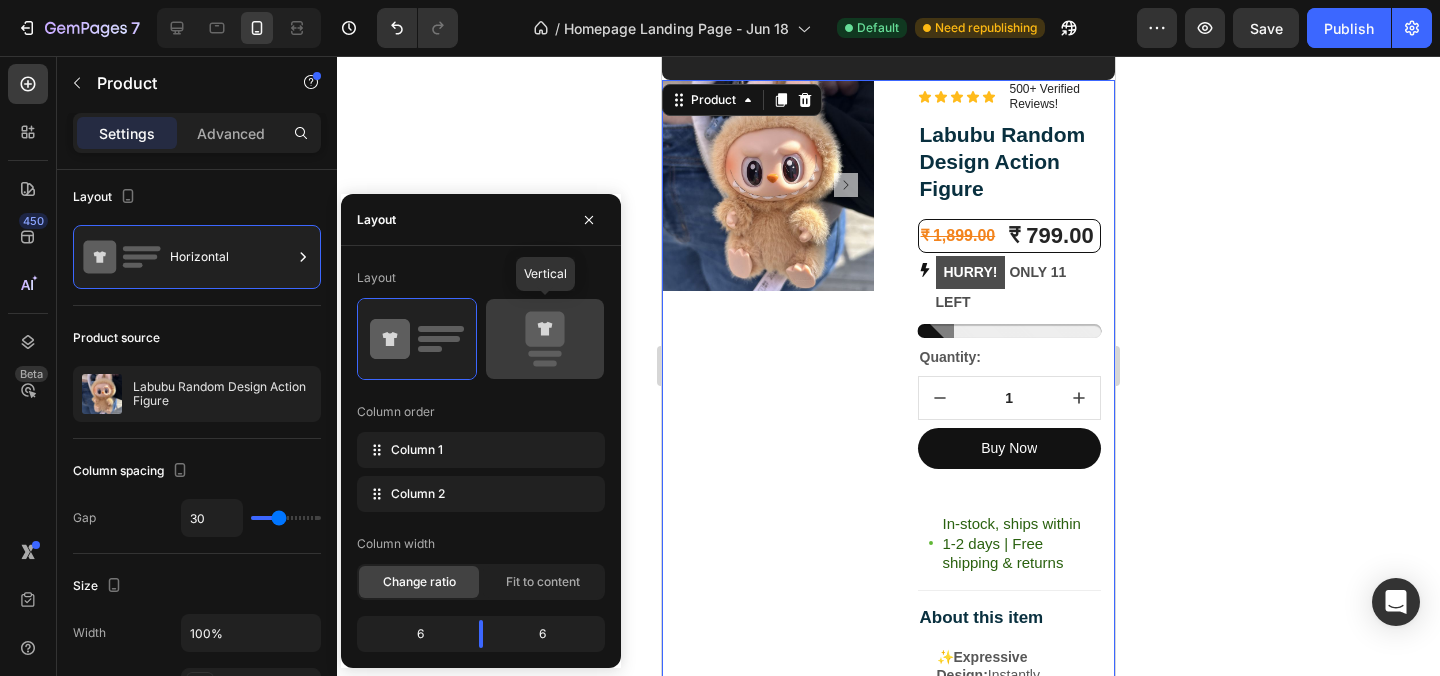 click 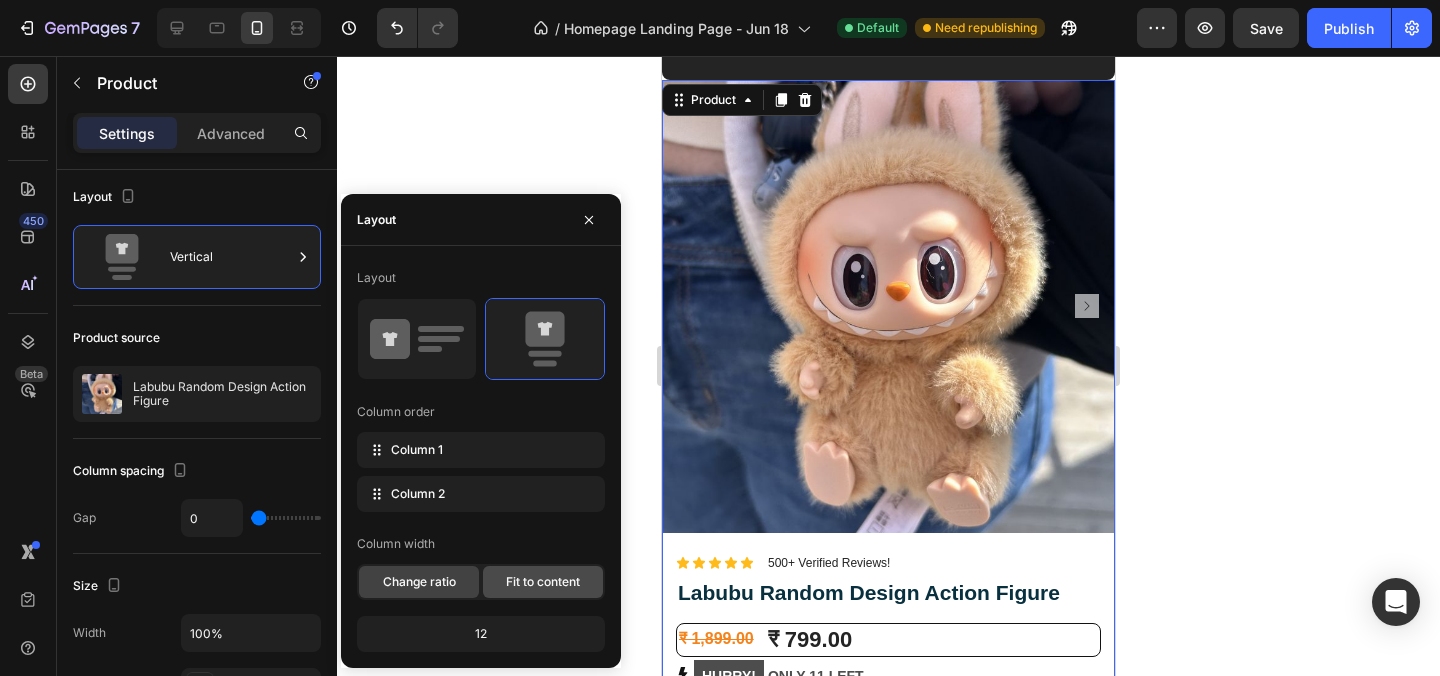 click on "Fit to content" 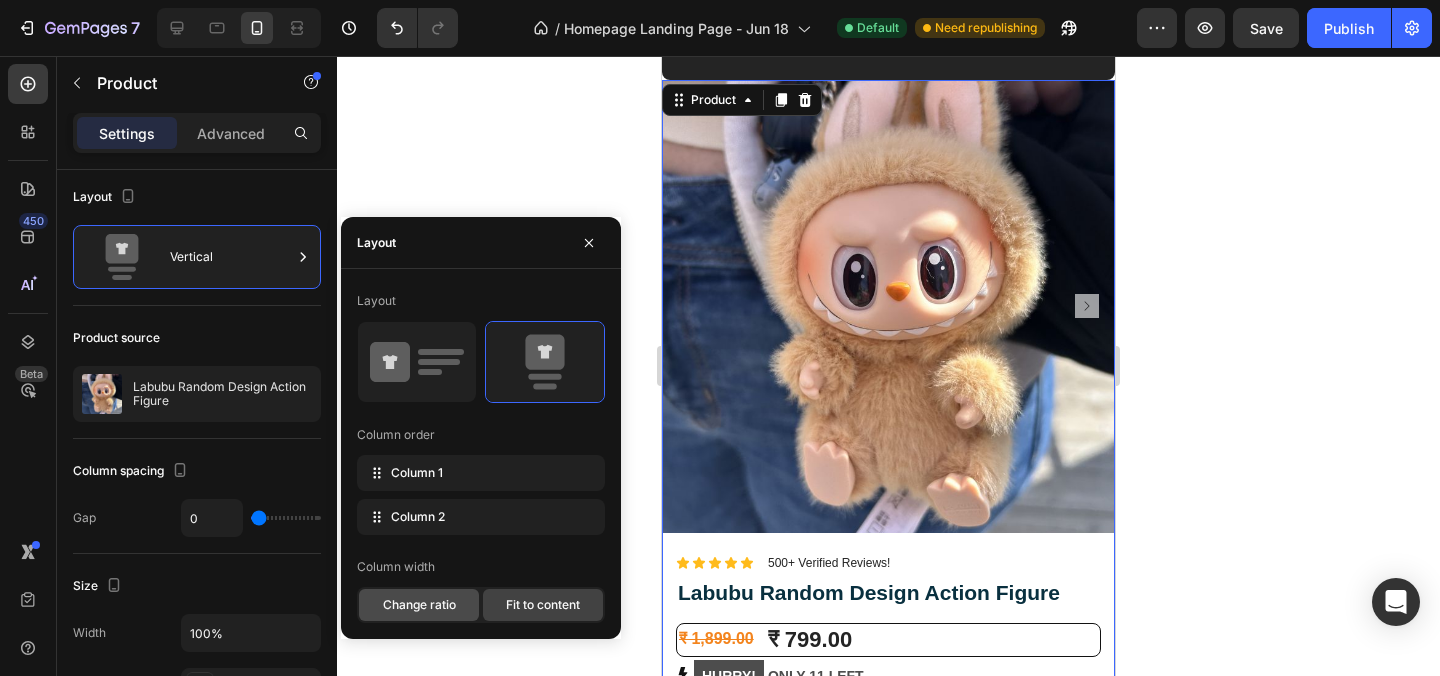 click on "Change ratio" 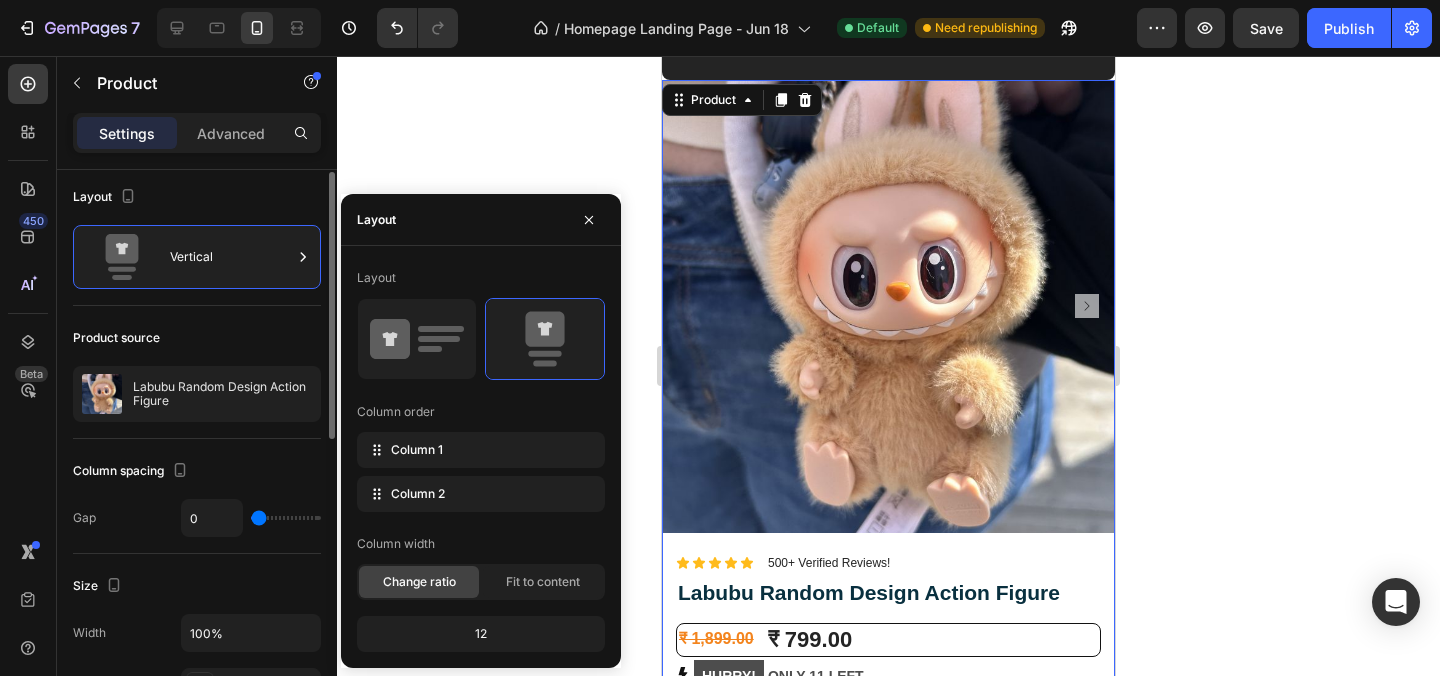 click on "Product source Labubu Random Design Action Figure" 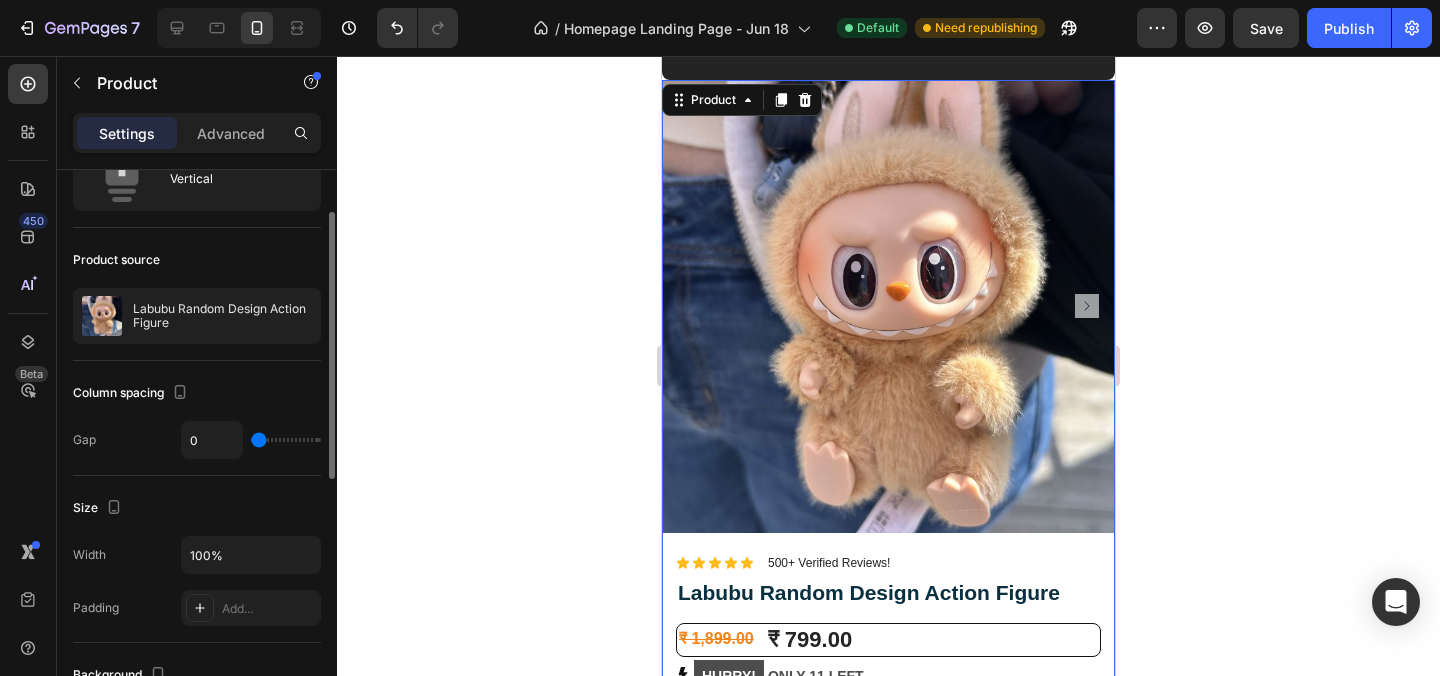 scroll, scrollTop: 85, scrollLeft: 0, axis: vertical 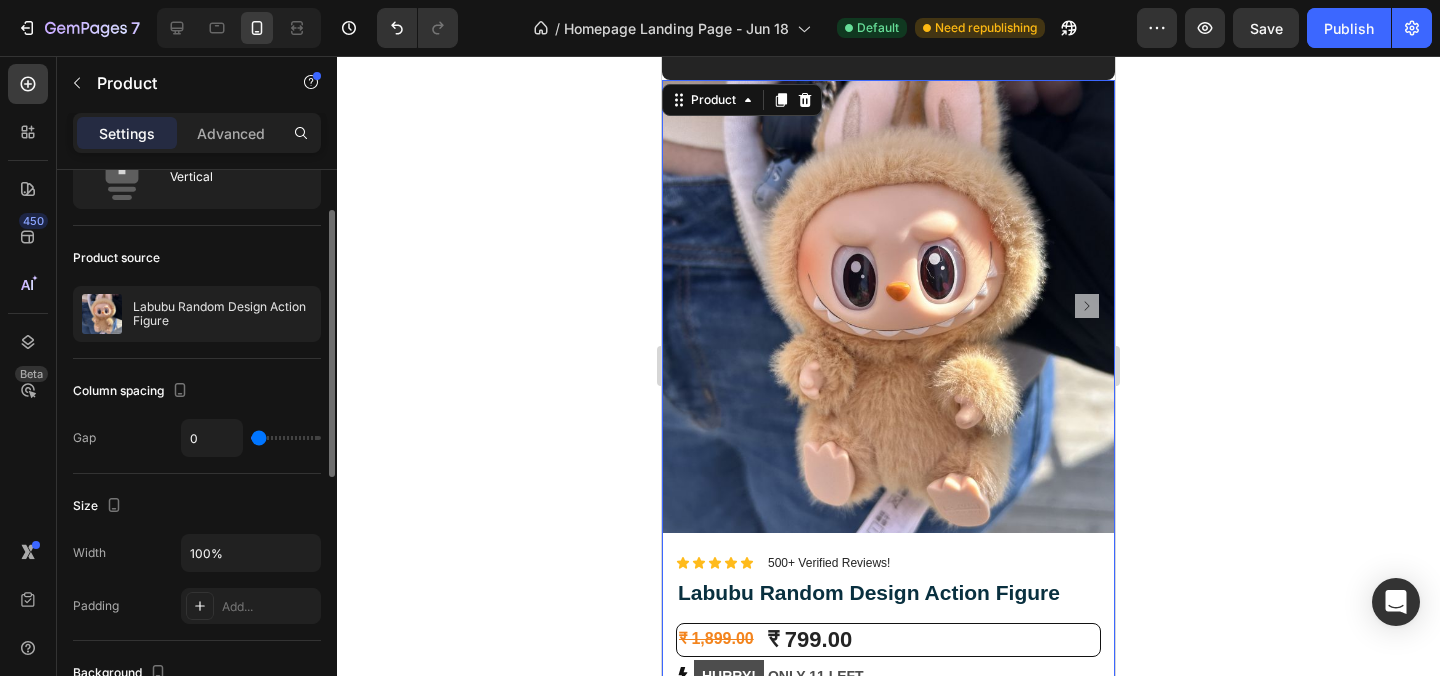 type on "29" 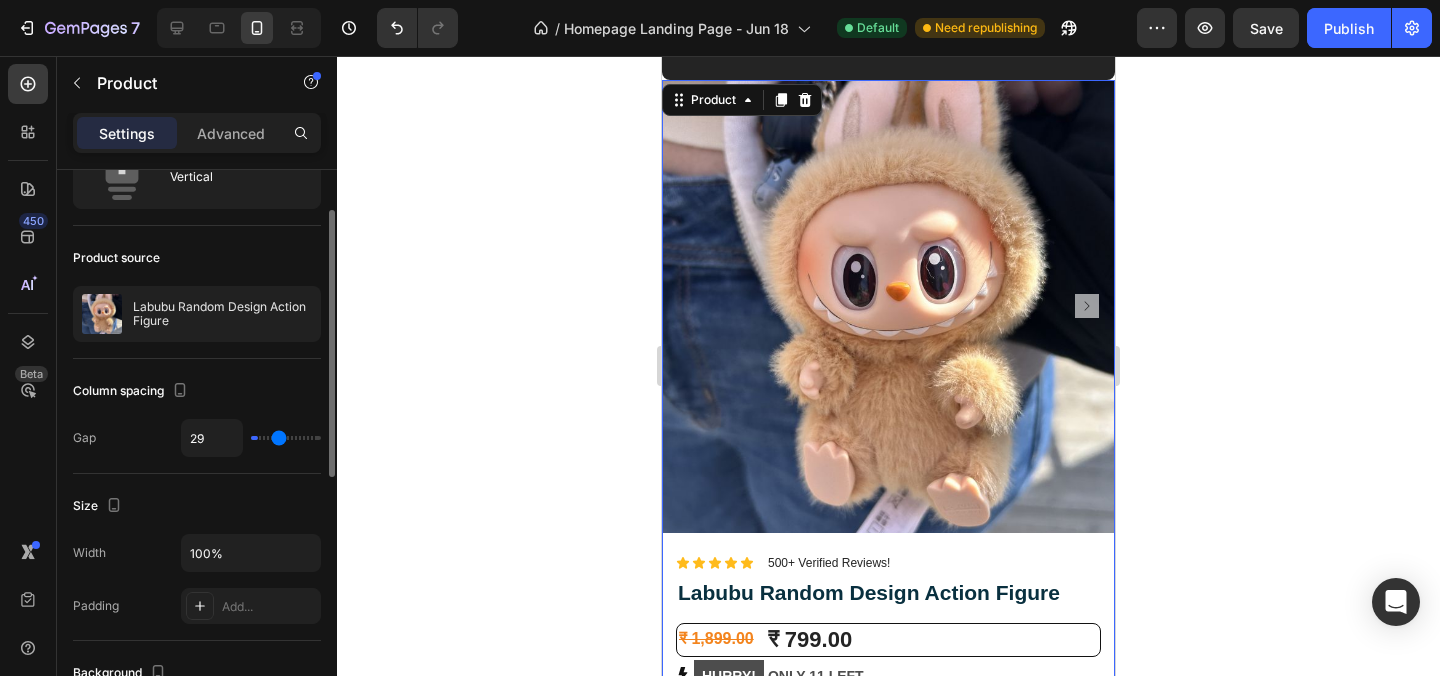 type on "33" 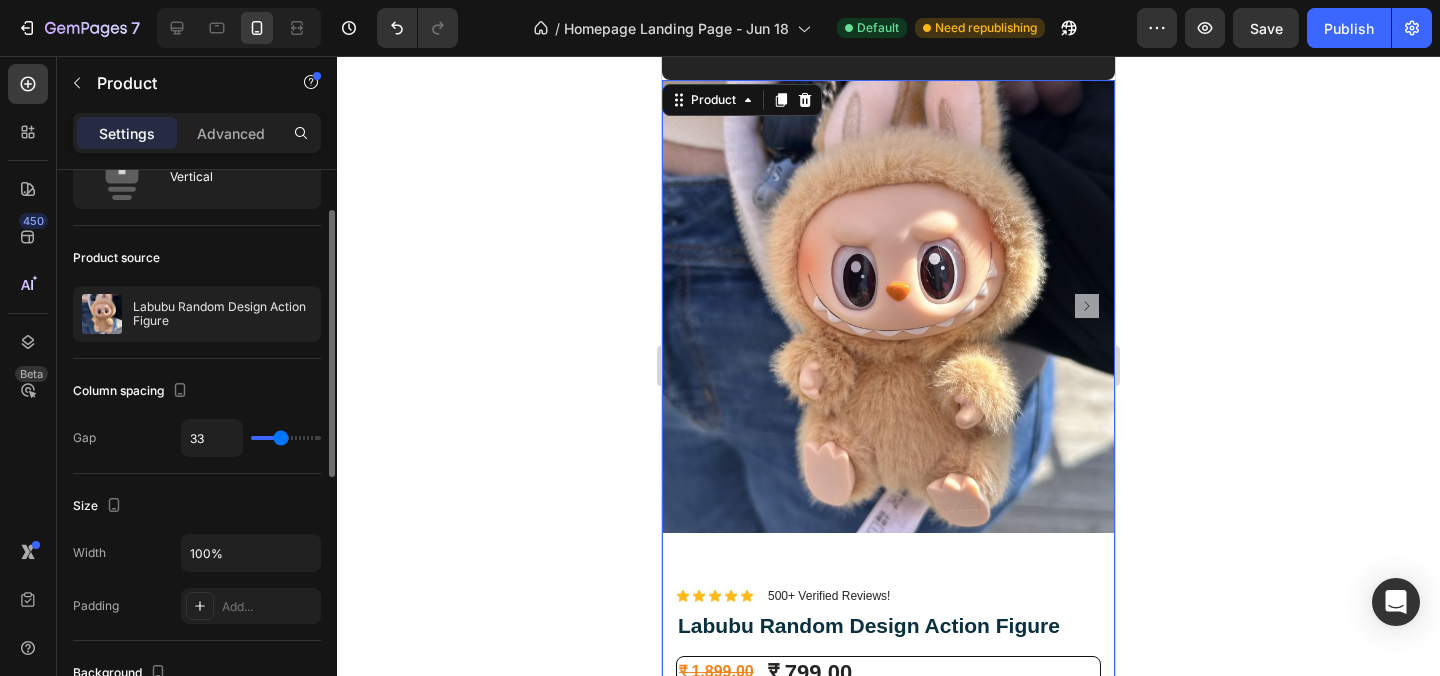 type on "54" 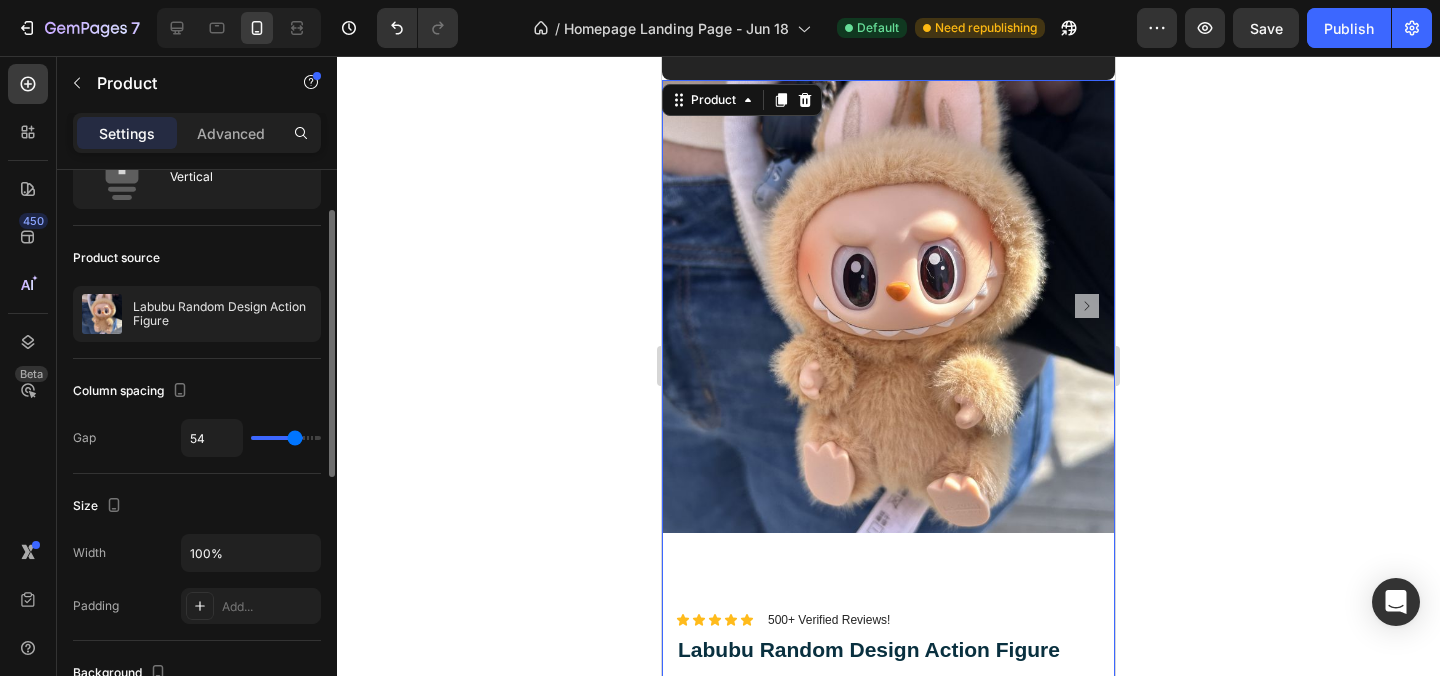 type on "57" 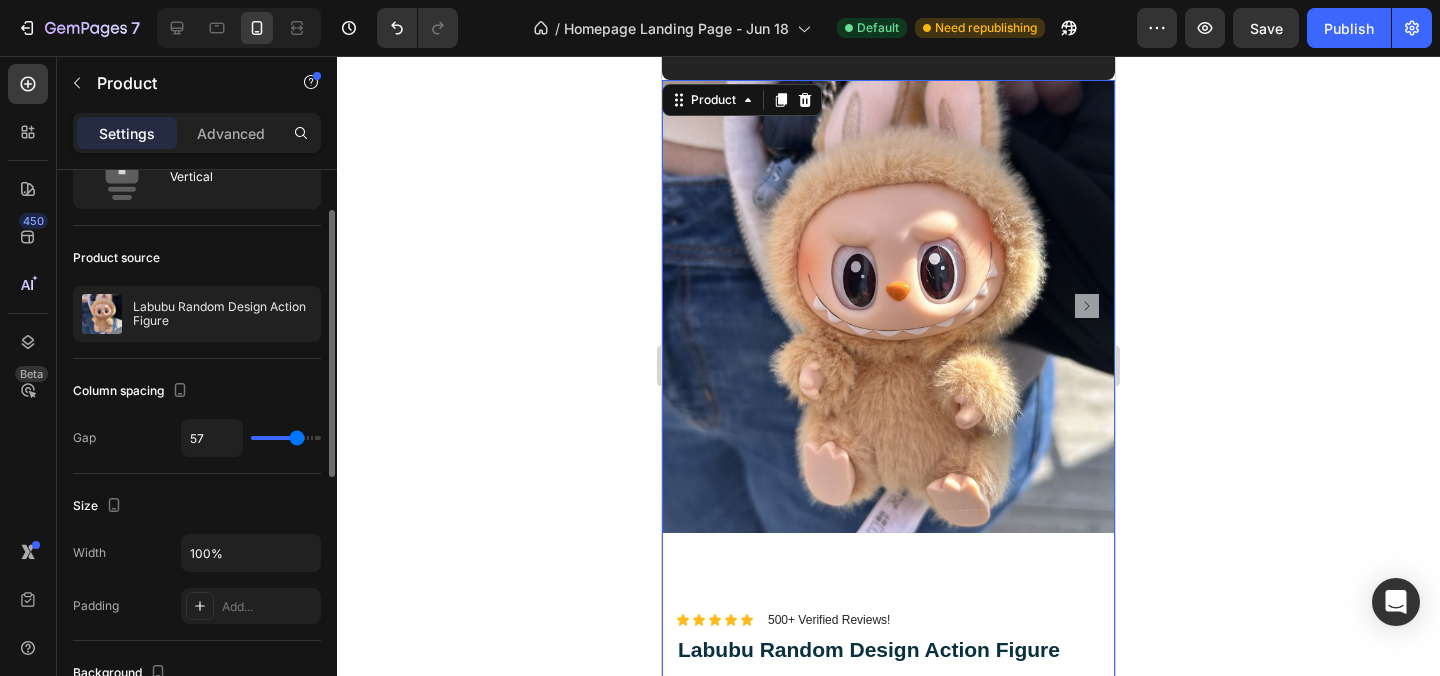 type on "0" 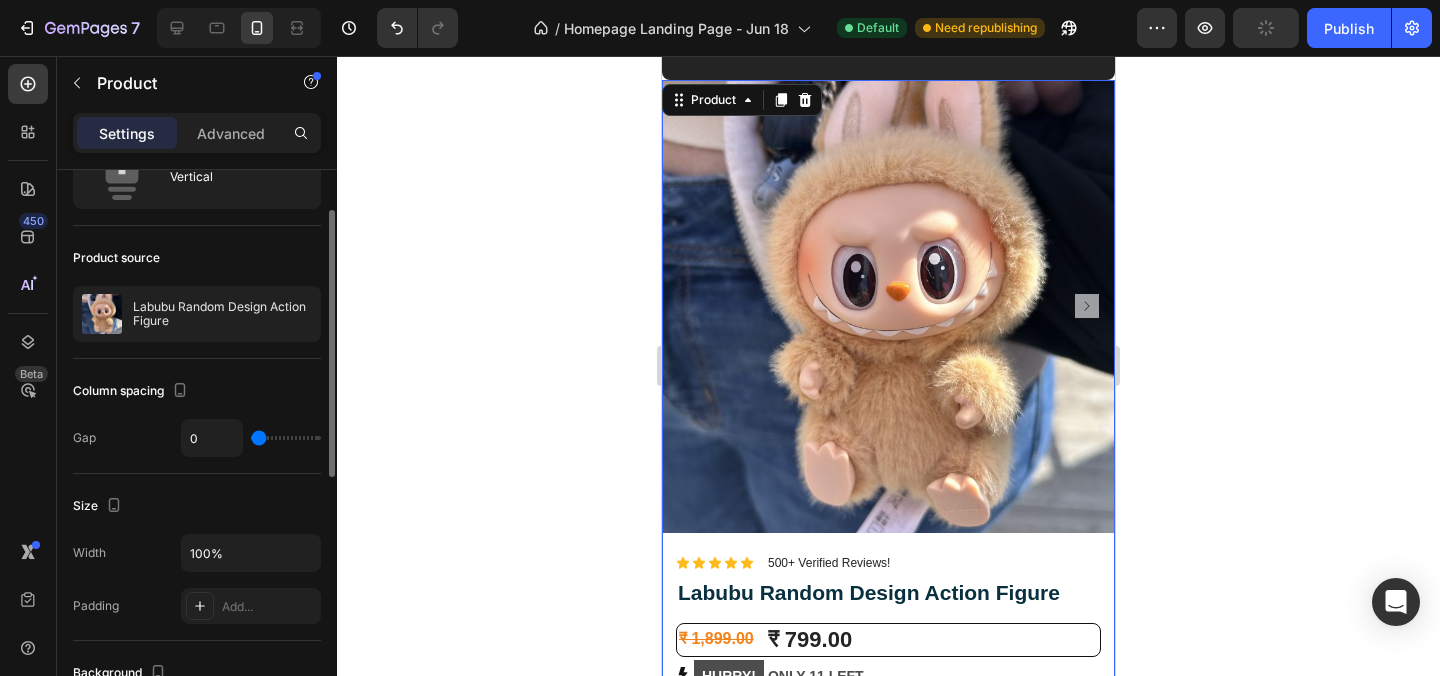 drag, startPoint x: 257, startPoint y: 441, endPoint x: 171, endPoint y: 437, distance: 86.09297 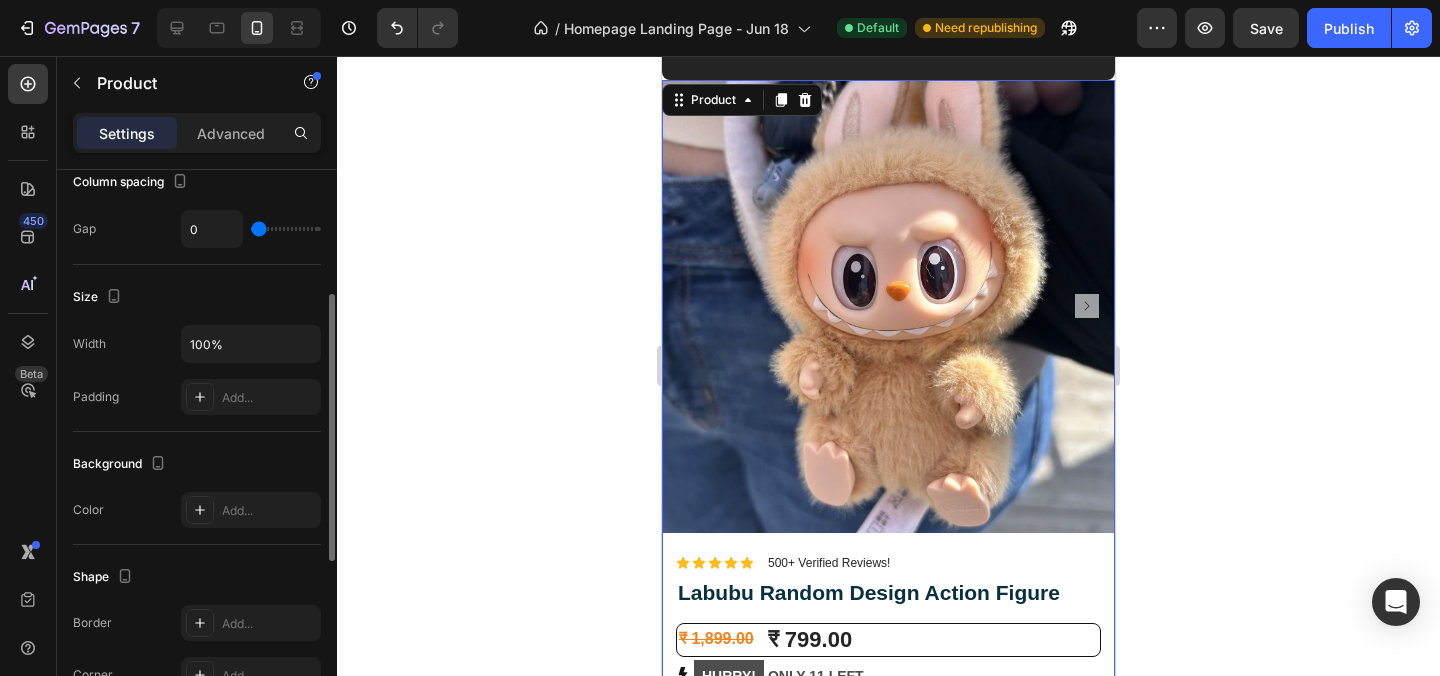scroll, scrollTop: 308, scrollLeft: 0, axis: vertical 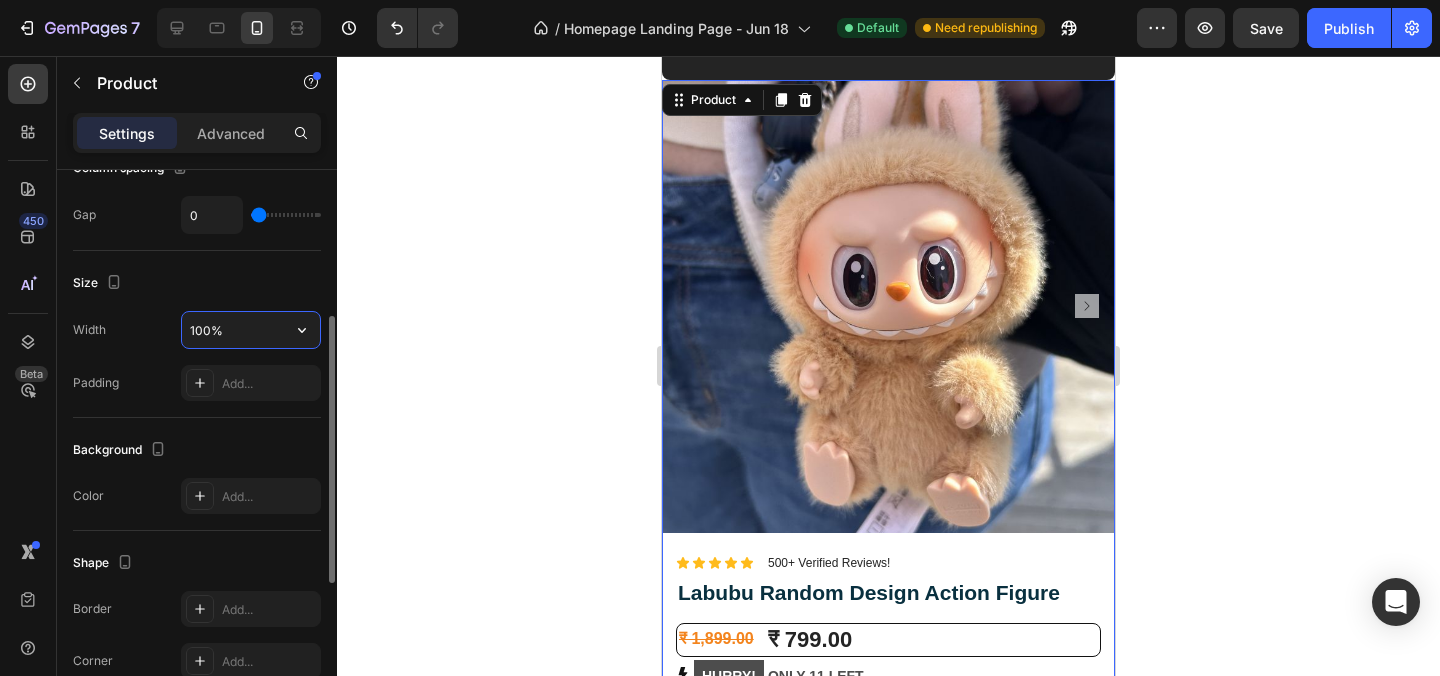 click on "100%" at bounding box center [251, 330] 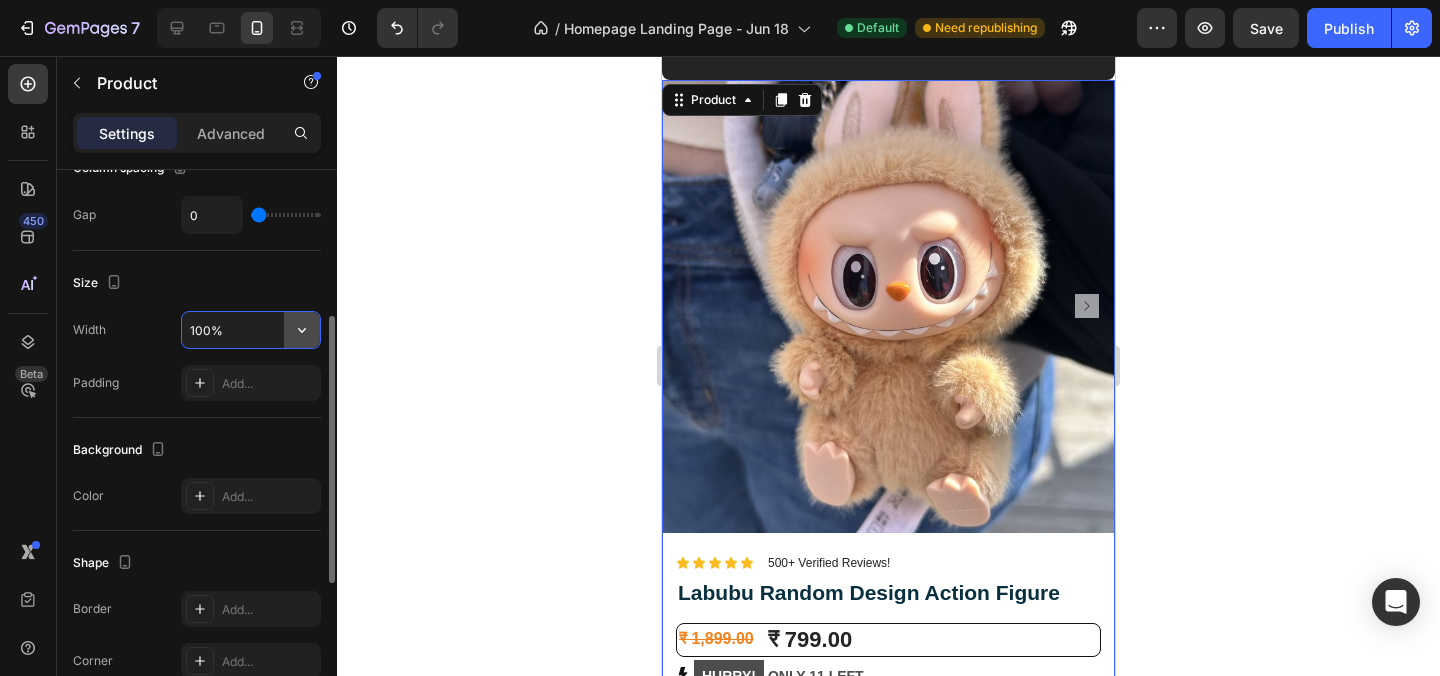 click 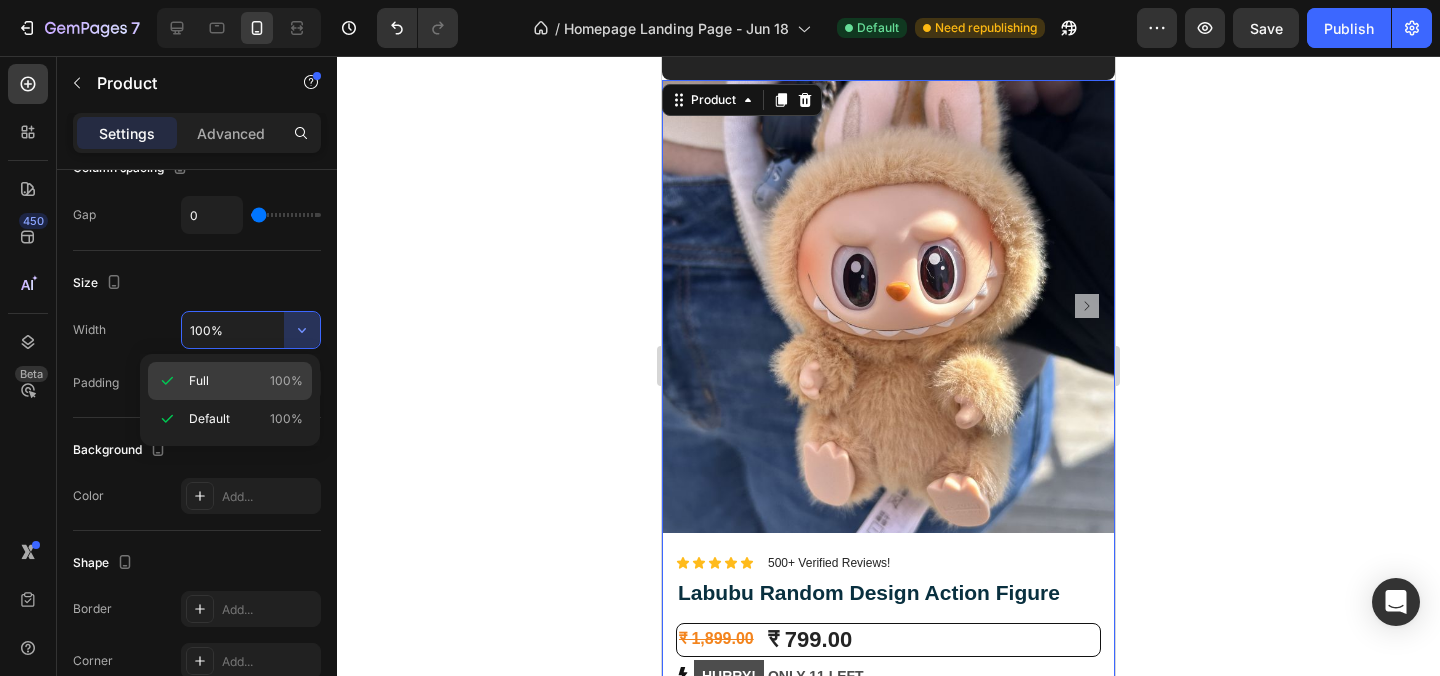 click on "Full 100%" at bounding box center [246, 381] 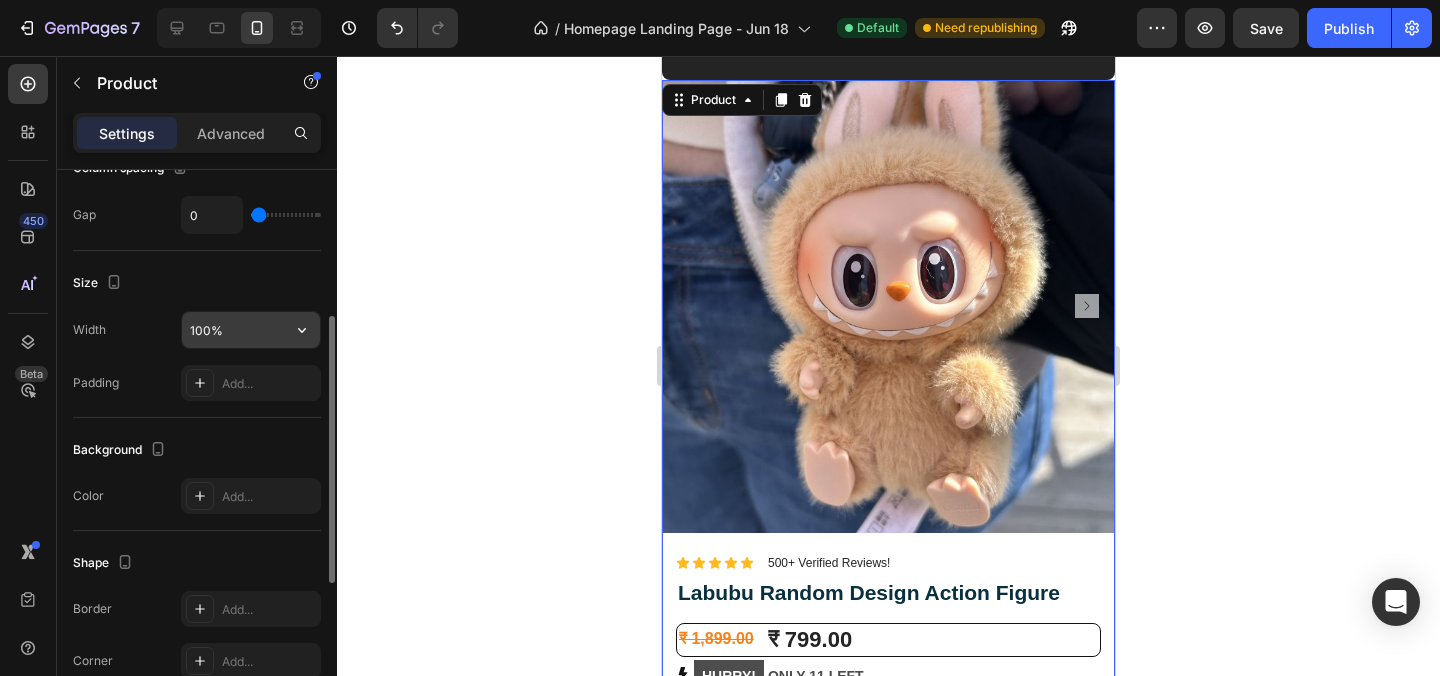 click 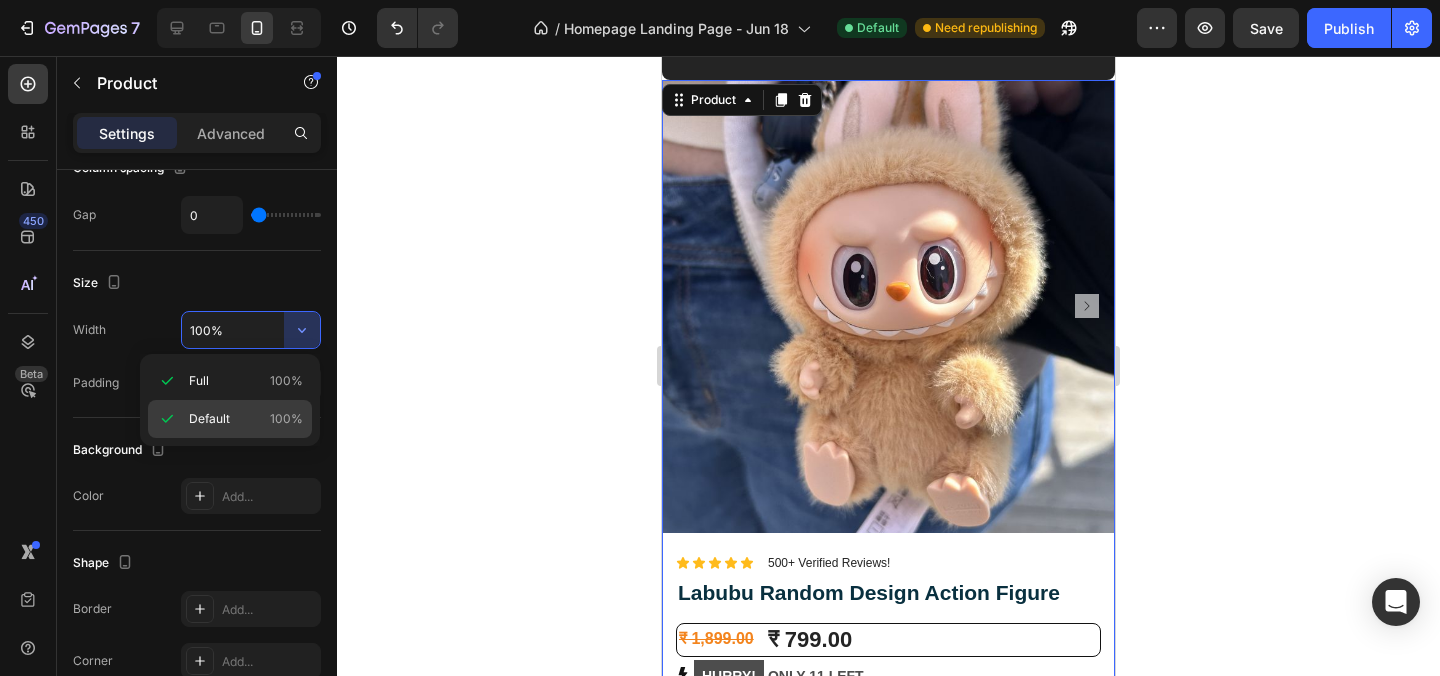 click on "100%" at bounding box center [286, 419] 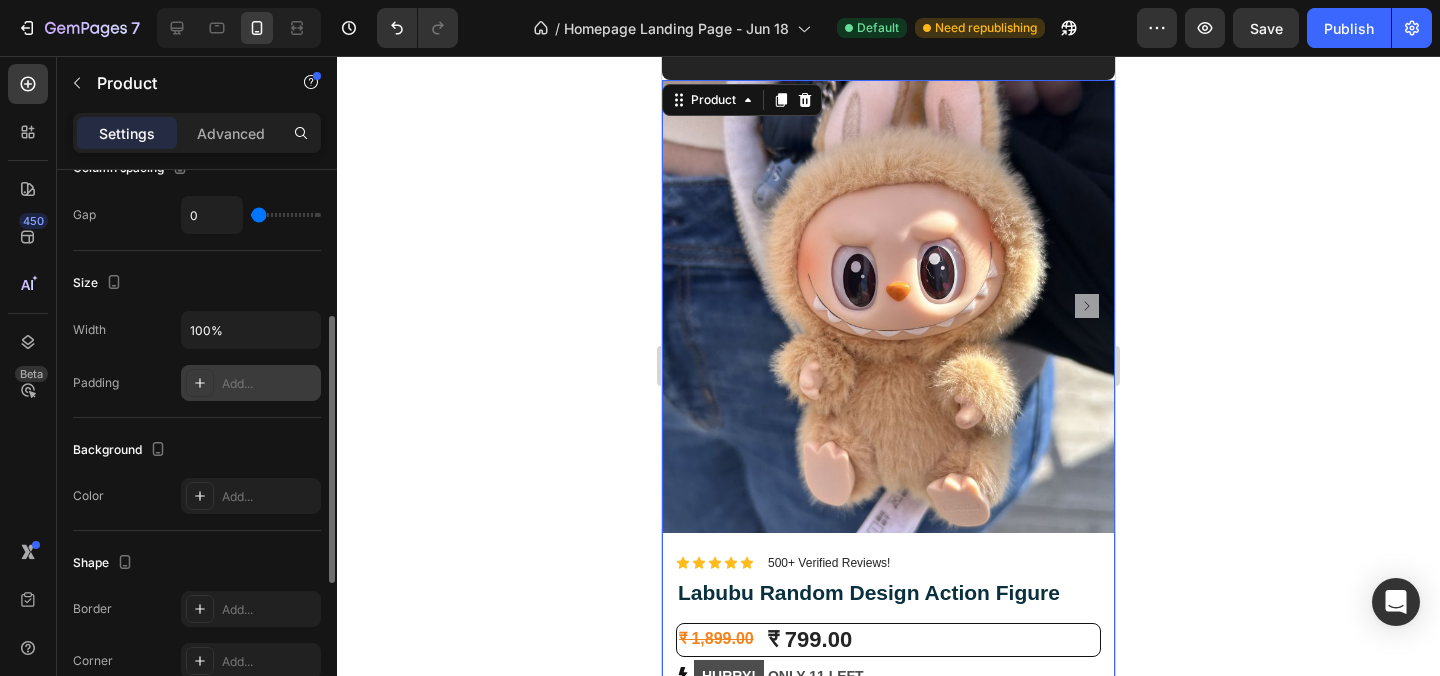 click on "Add..." at bounding box center [269, 384] 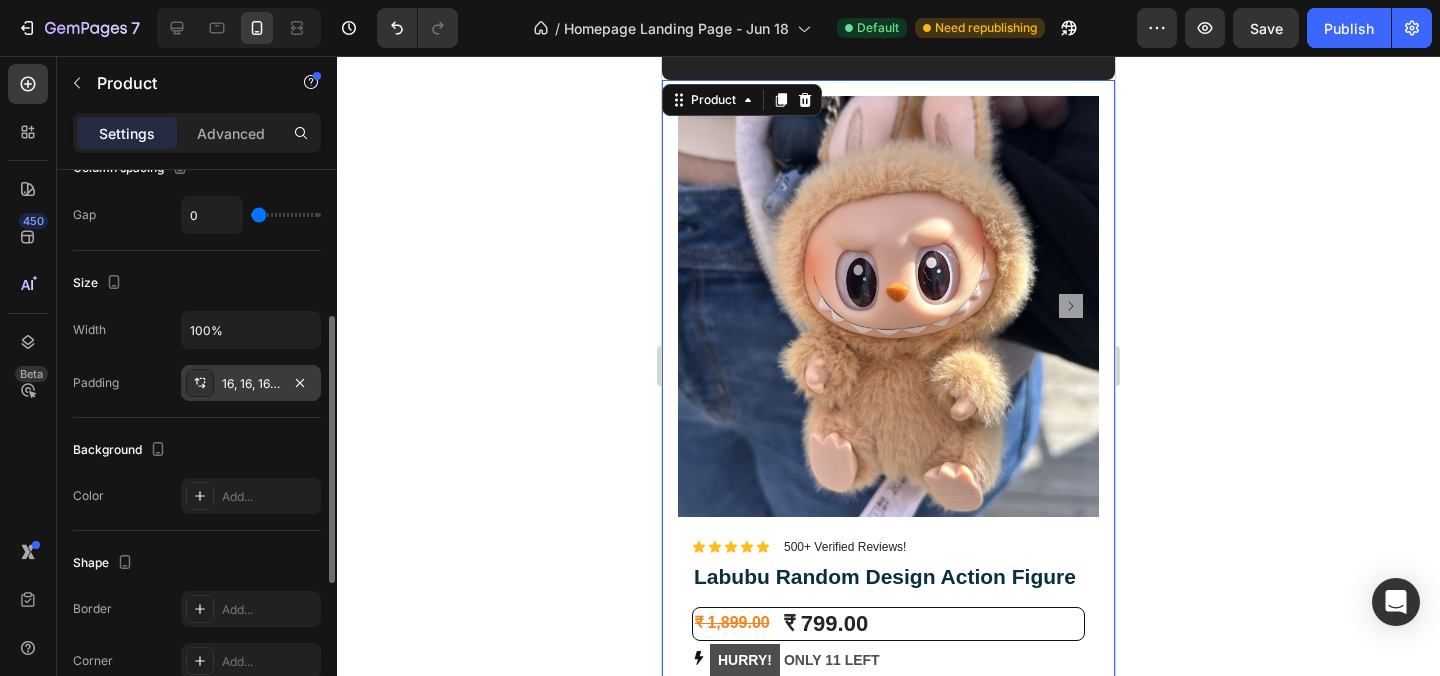 click on "Size Width 100% Padding 16, 16, 16, 16" 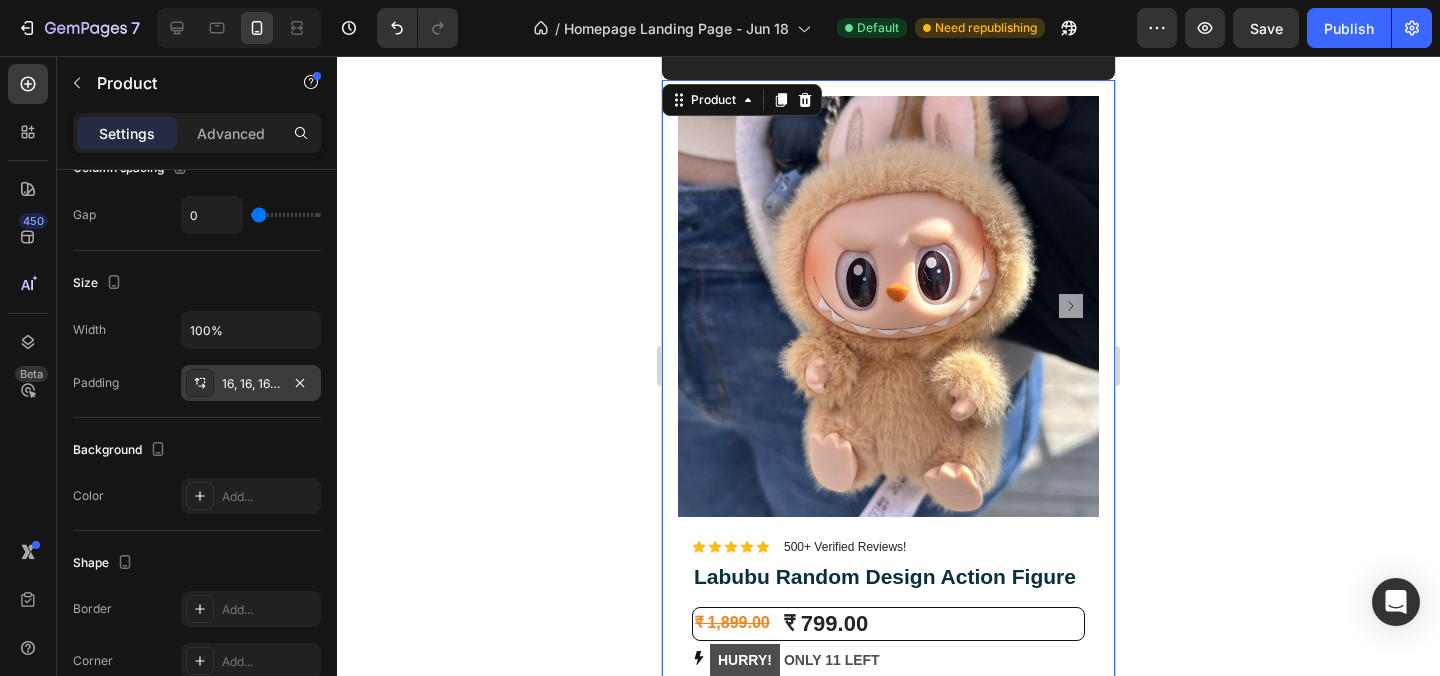 click 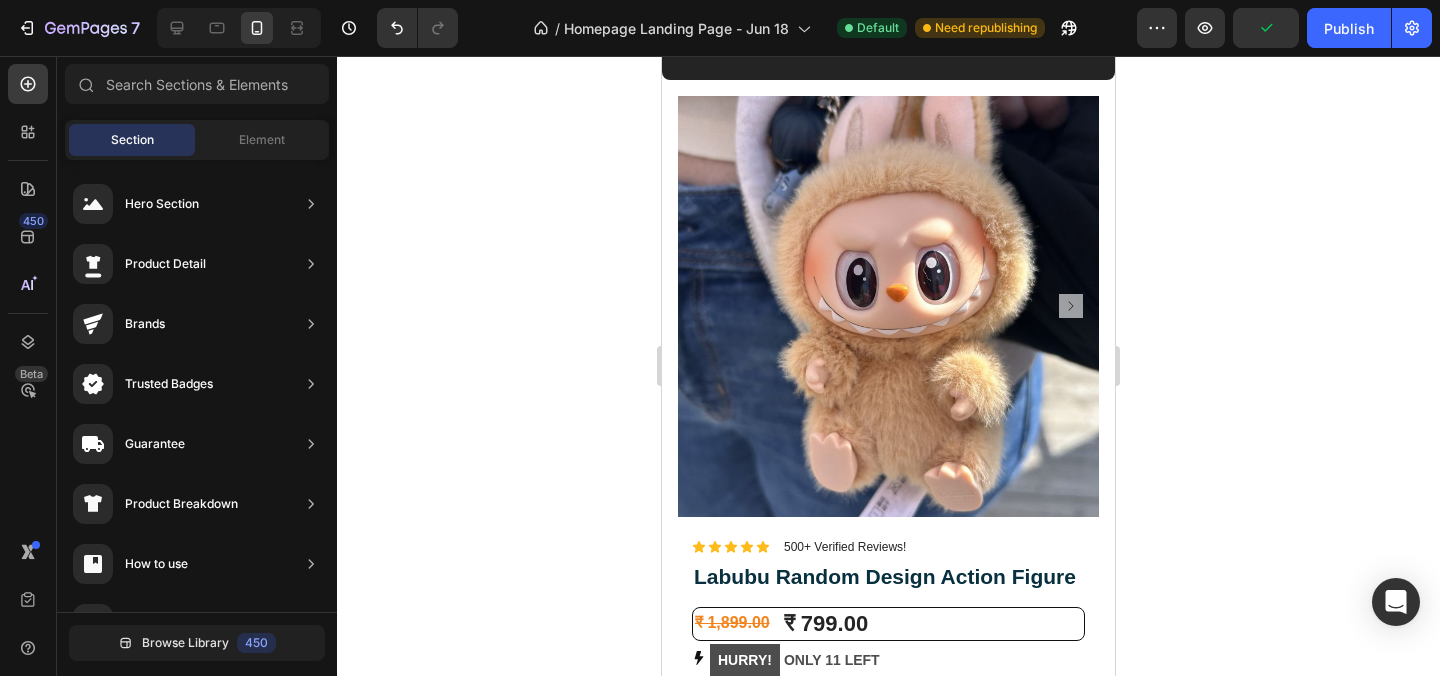 click at bounding box center (888, 306) 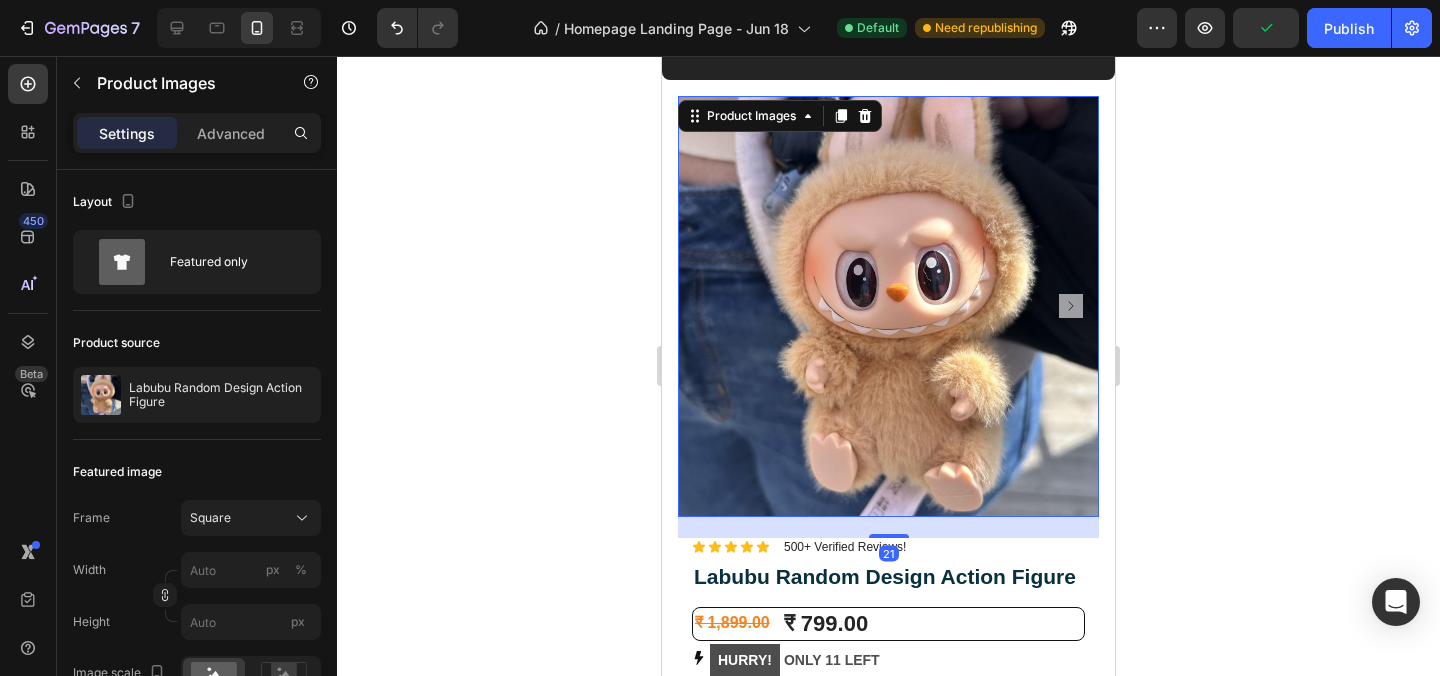 click at bounding box center (888, 306) 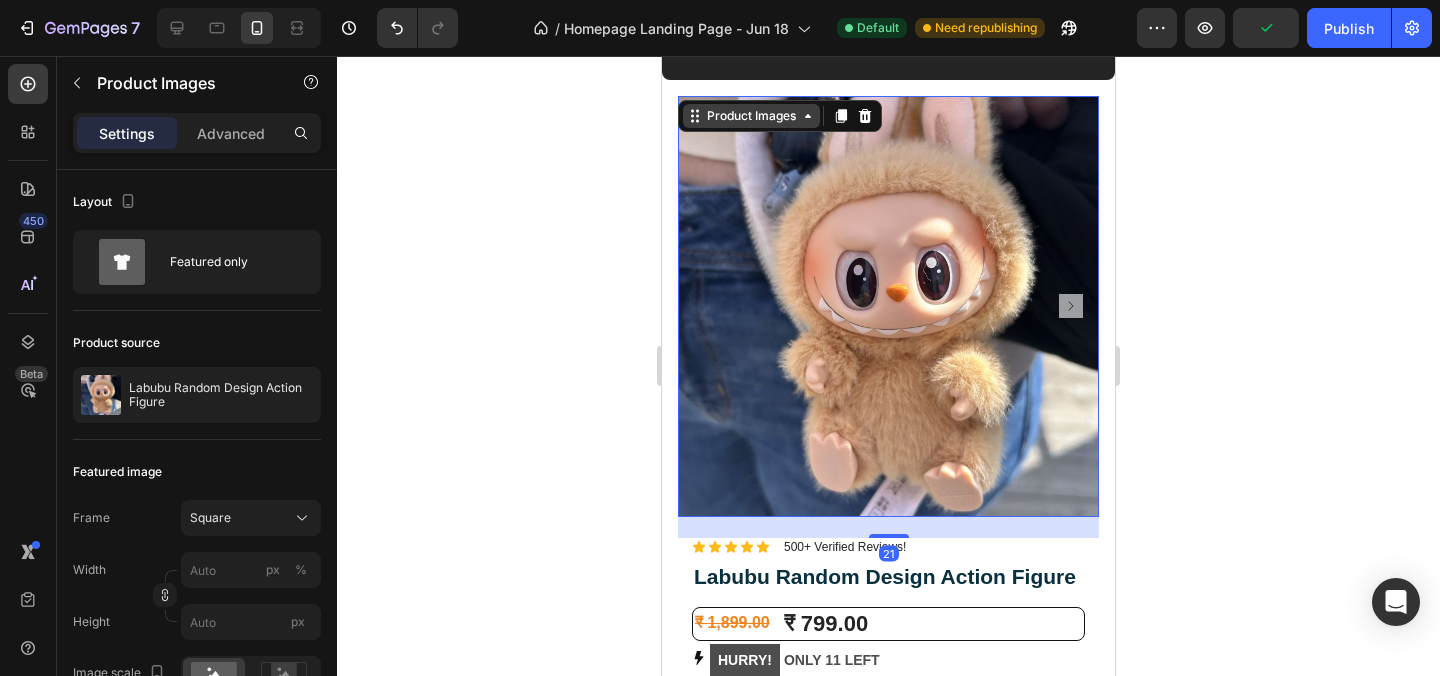 click on "Product Images" at bounding box center [751, 116] 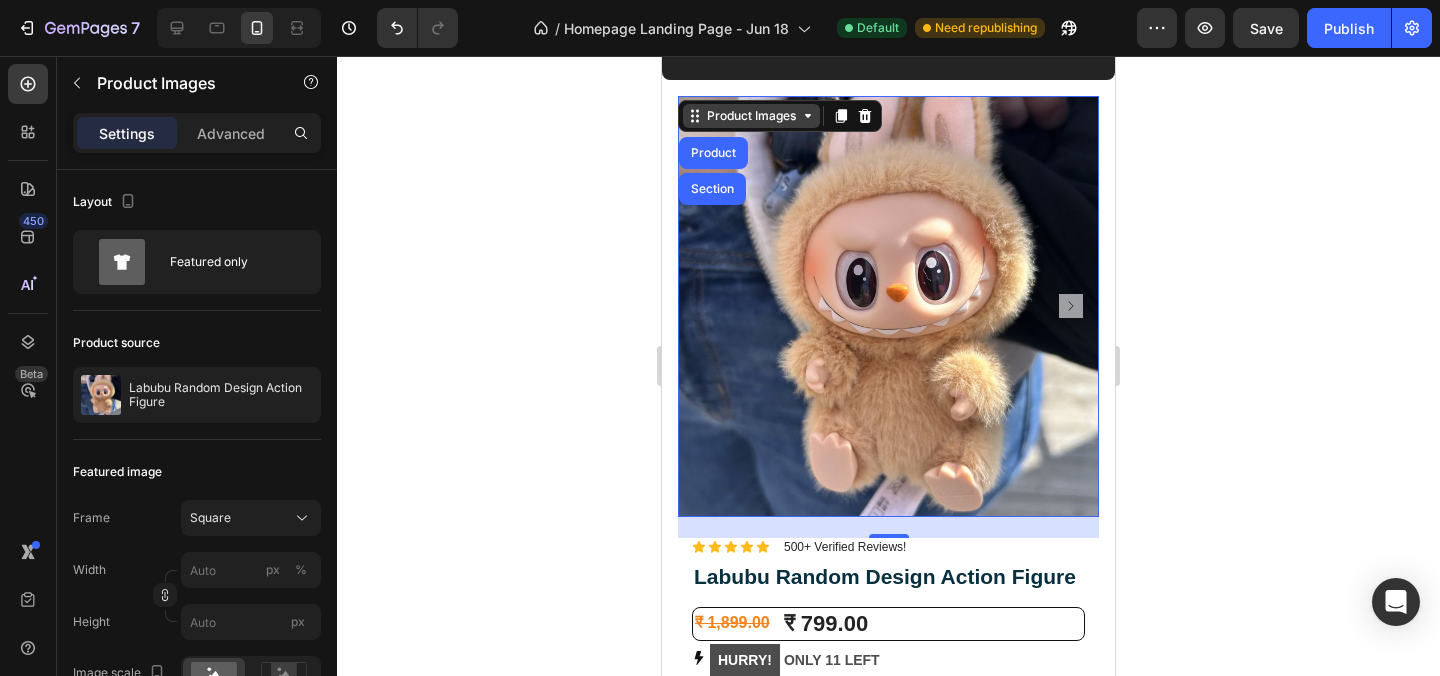 click on "Product Images" at bounding box center (751, 116) 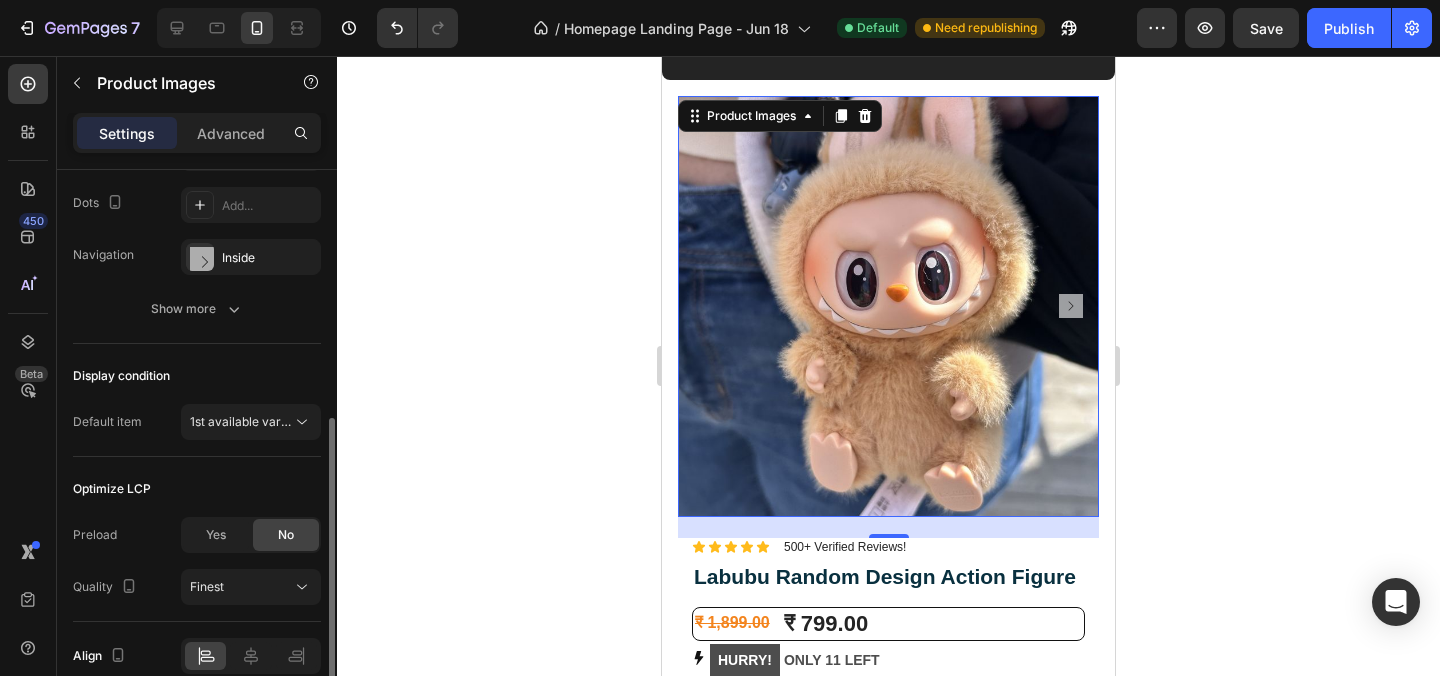 scroll, scrollTop: 515, scrollLeft: 0, axis: vertical 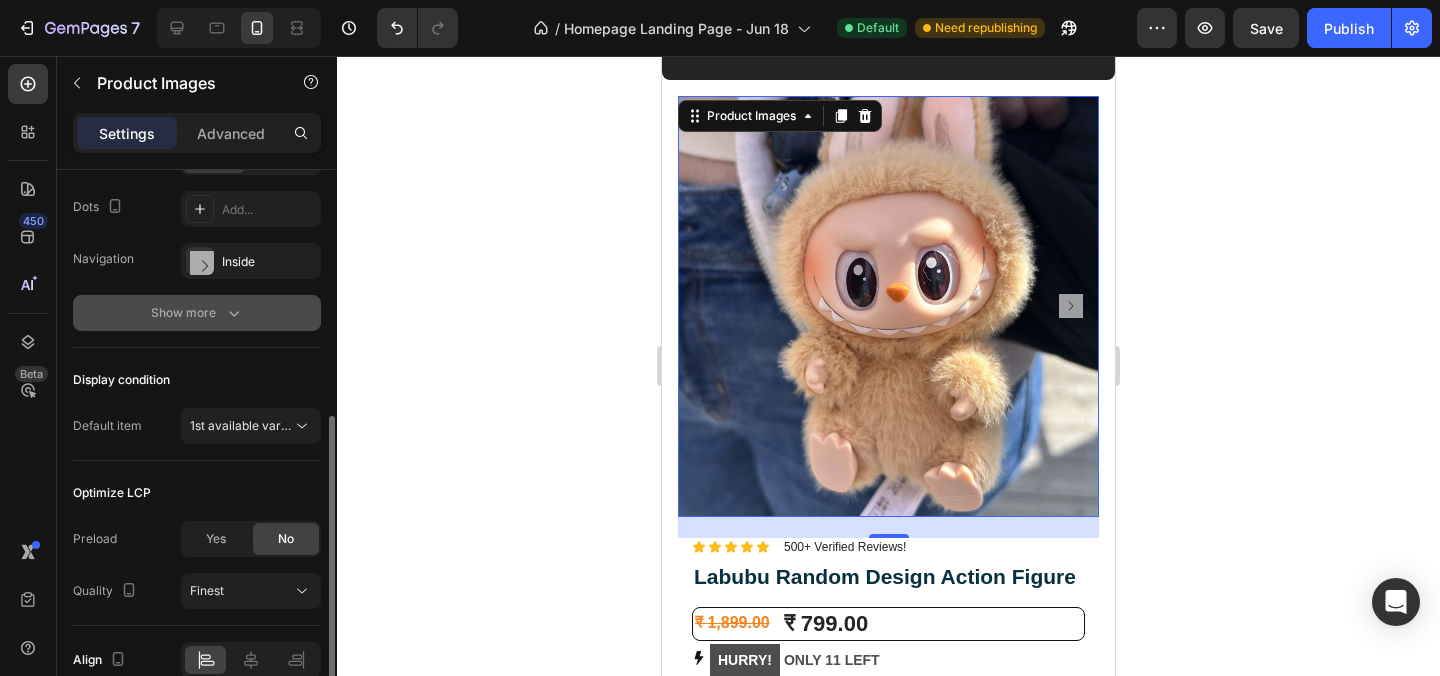 click on "Show more" at bounding box center [197, 313] 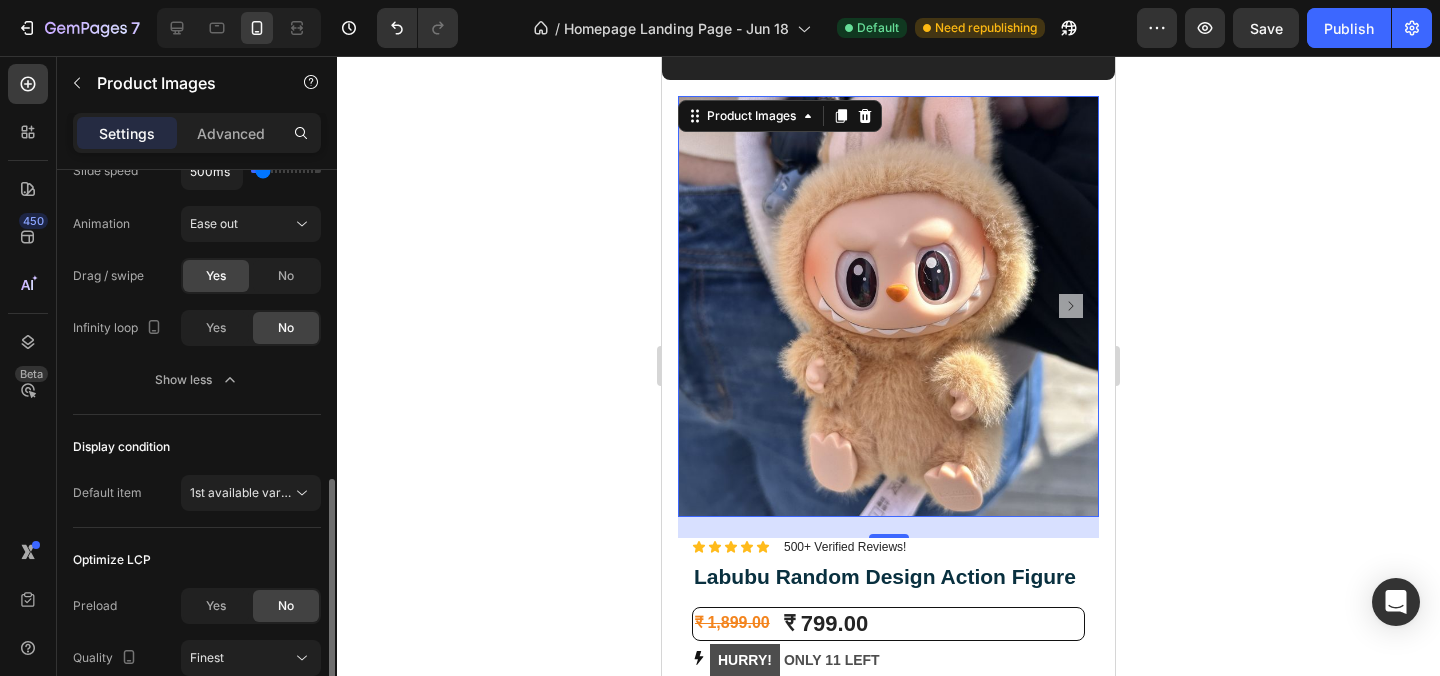 scroll, scrollTop: 823, scrollLeft: 0, axis: vertical 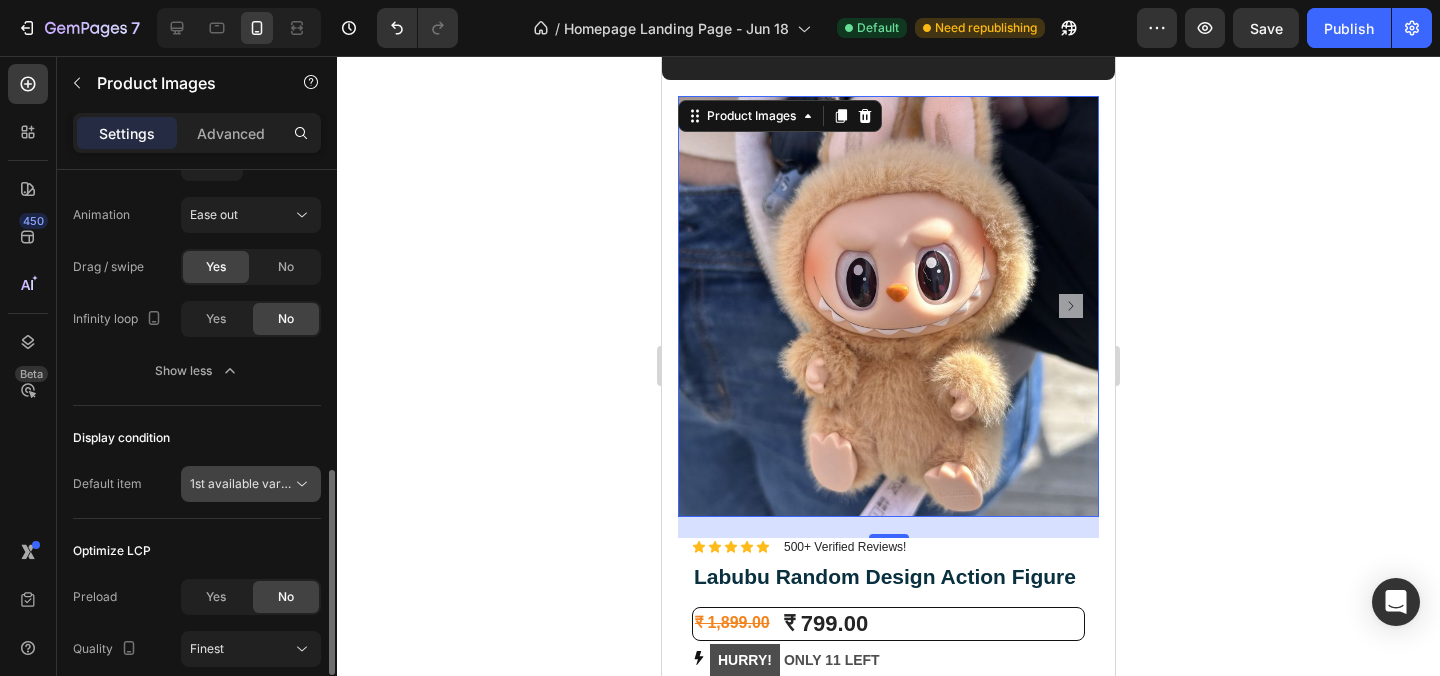 click on "1st available variant" at bounding box center (246, 483) 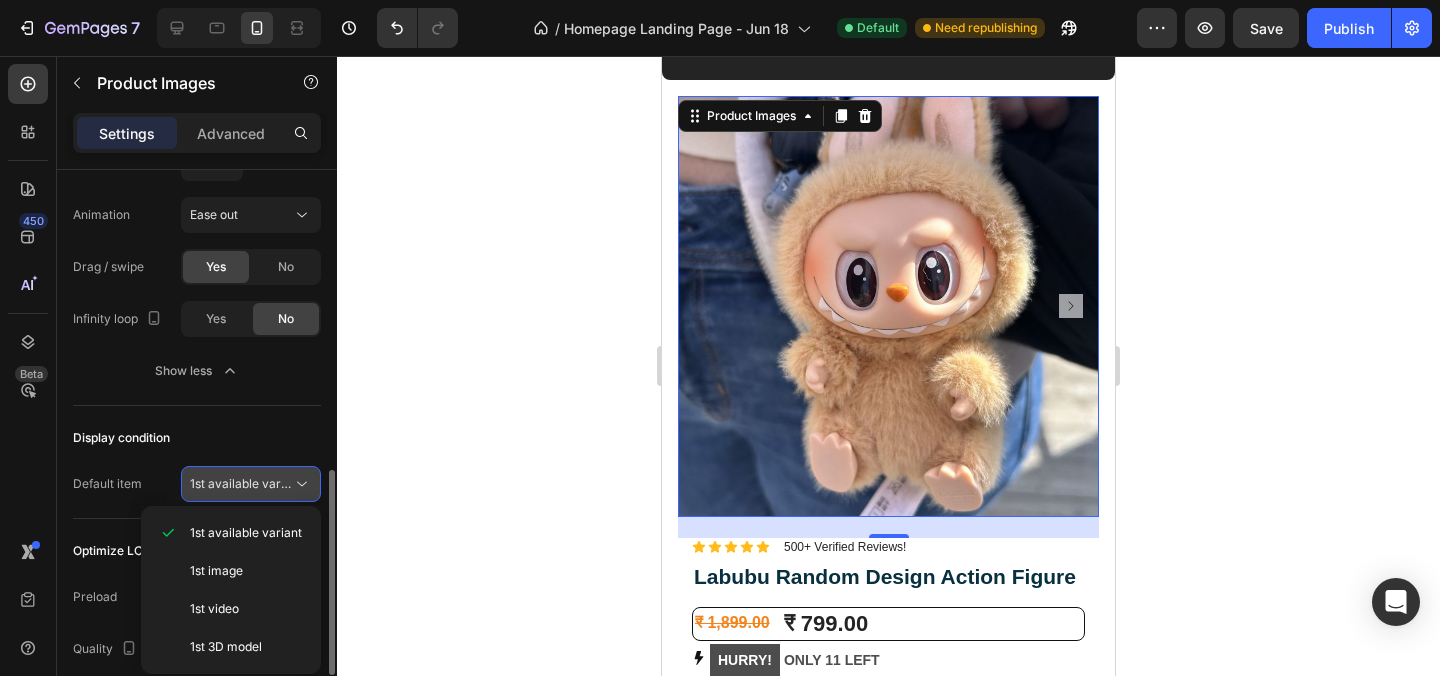 scroll, scrollTop: 845, scrollLeft: 0, axis: vertical 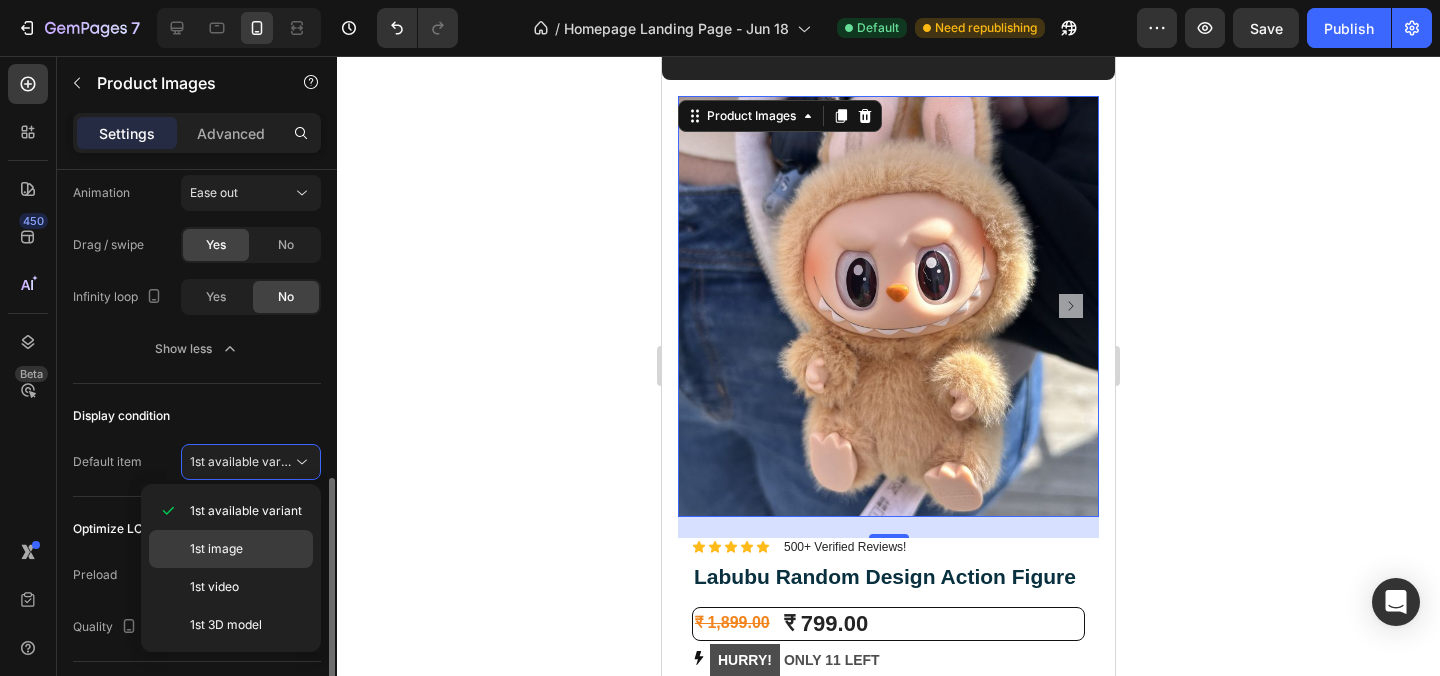 click on "1st image" at bounding box center [247, 549] 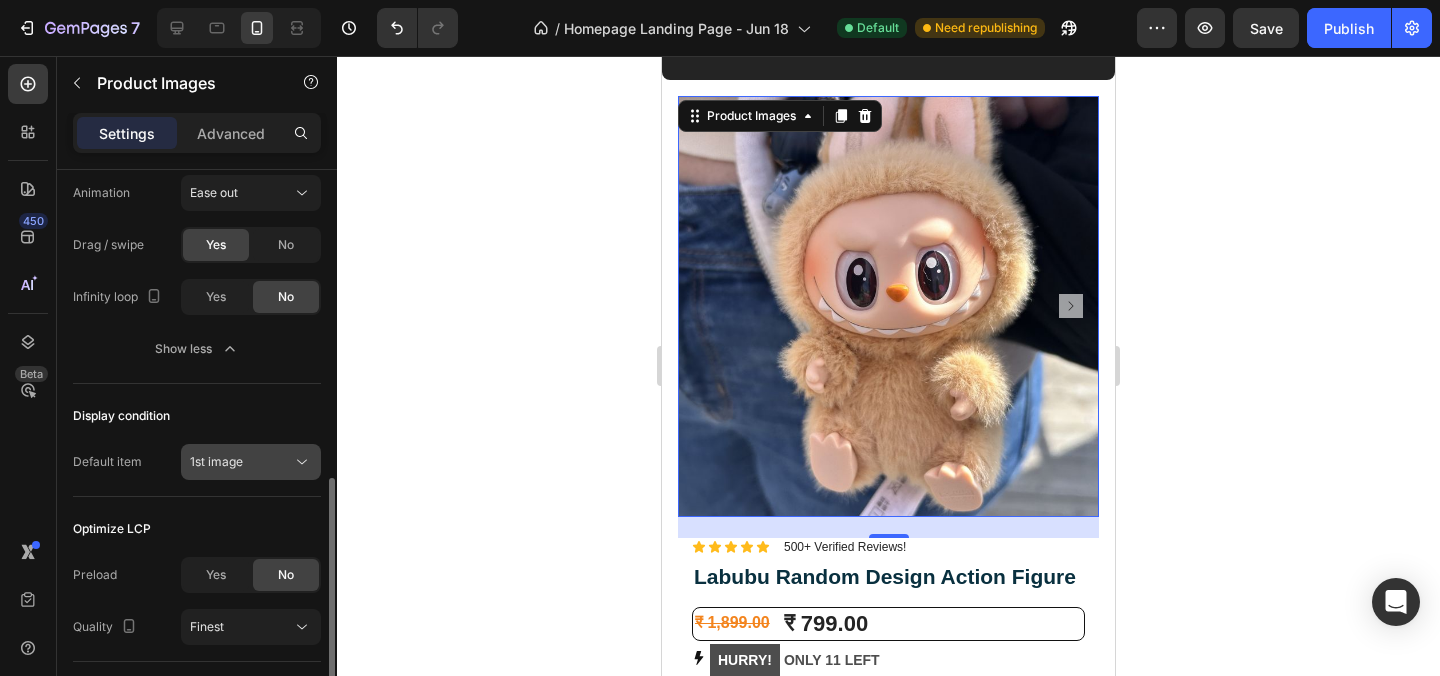 click on "1st image" at bounding box center (241, 462) 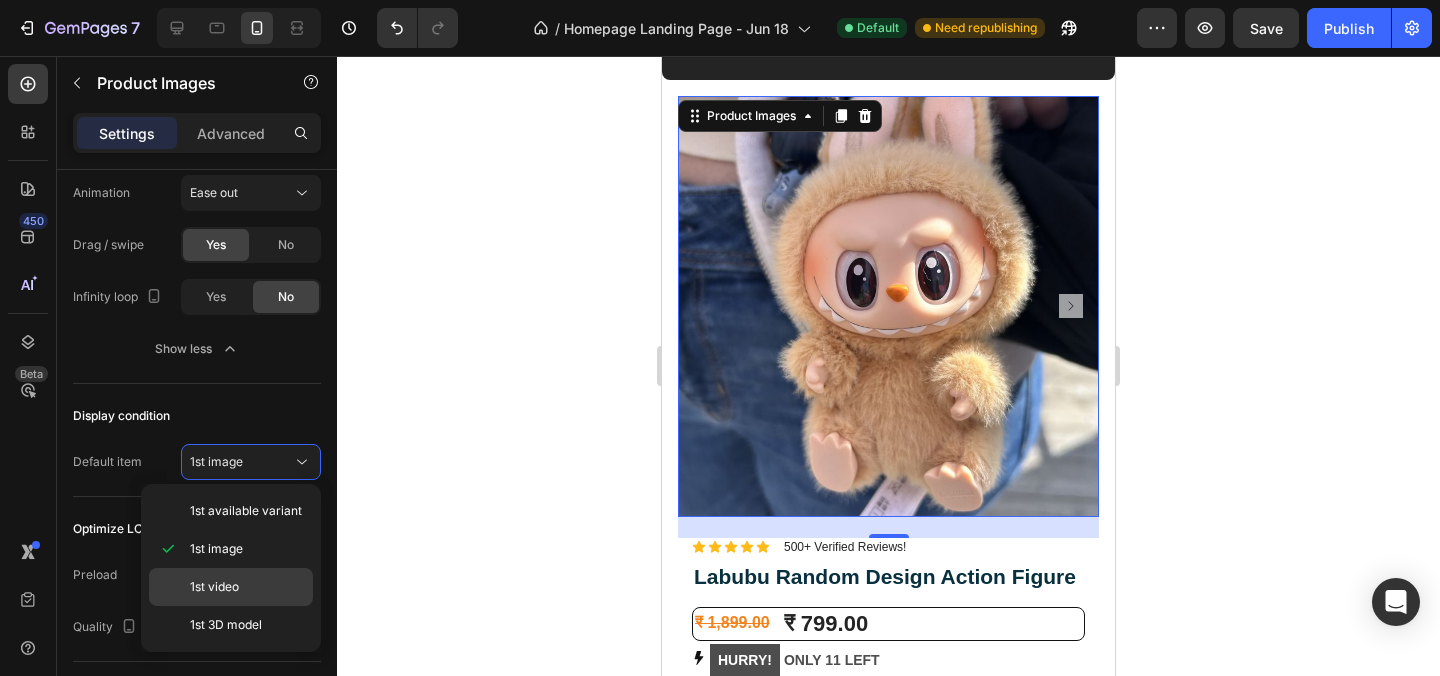 click on "1st video" 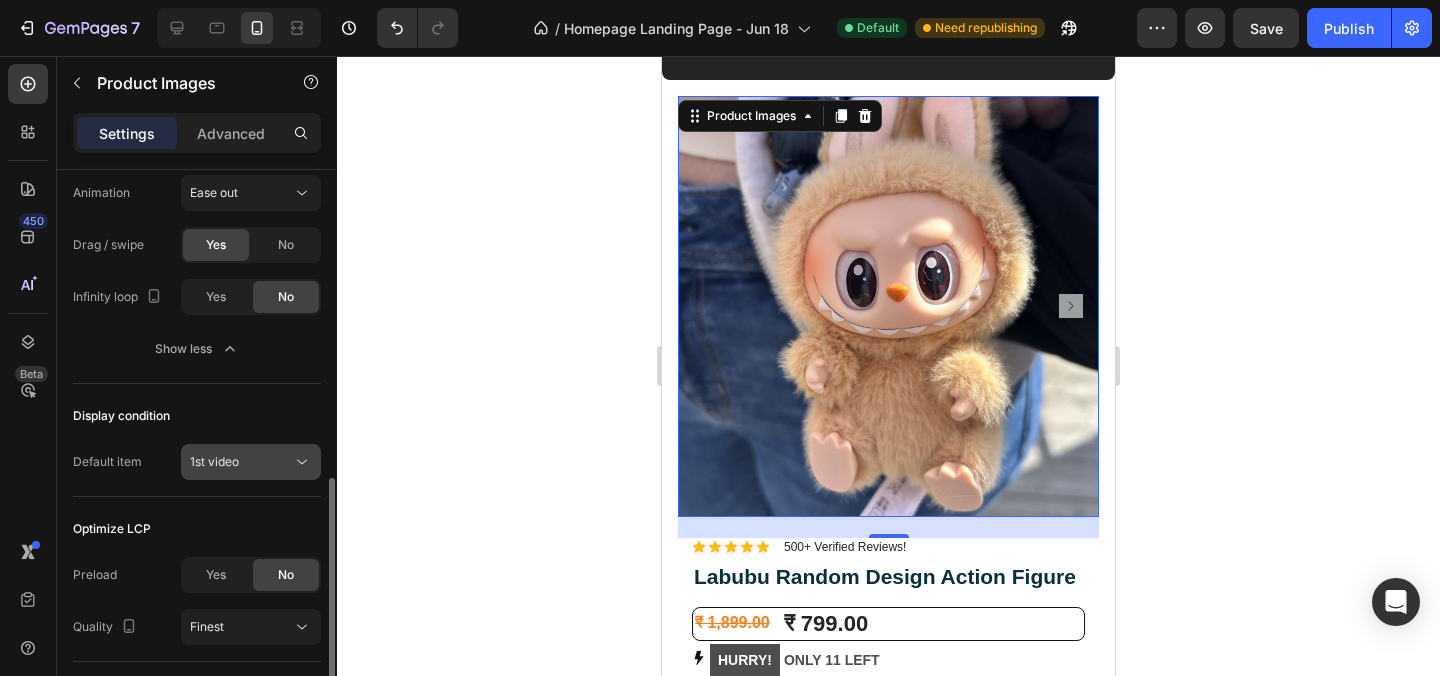 click 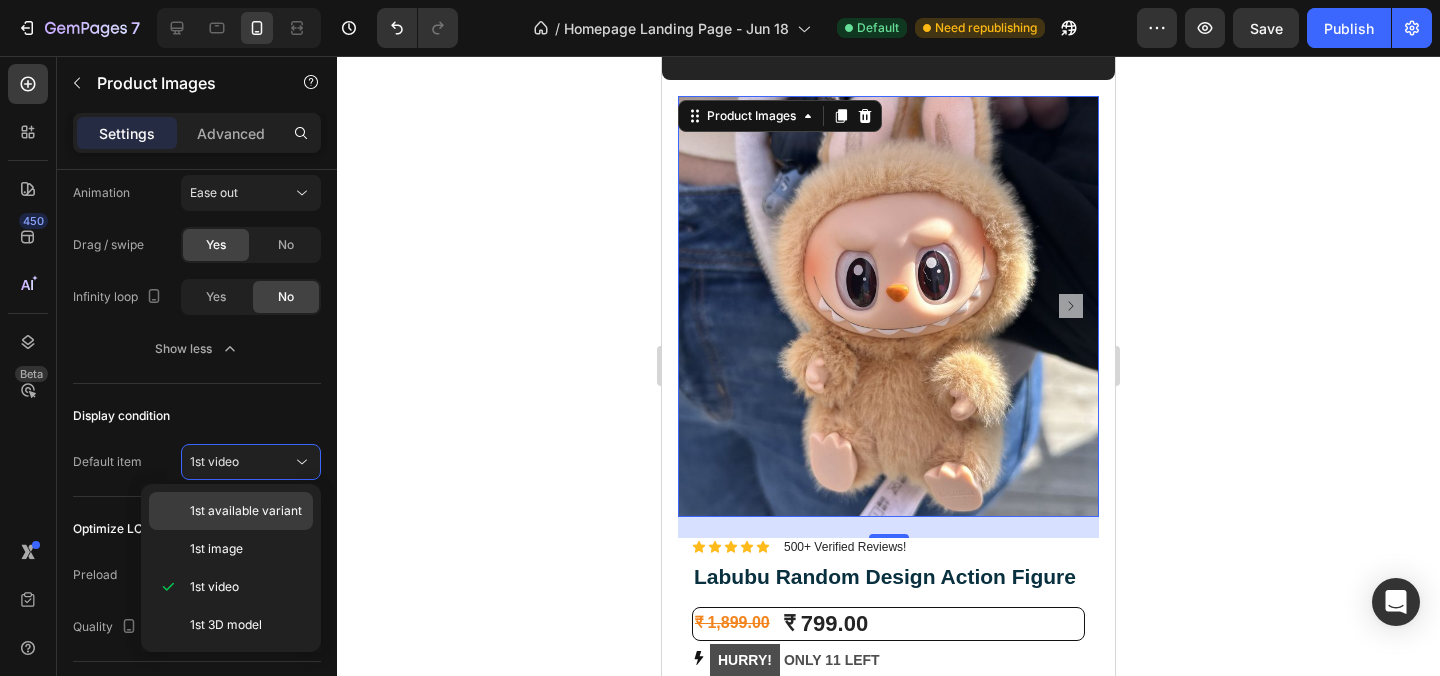 click on "1st available variant" at bounding box center [246, 511] 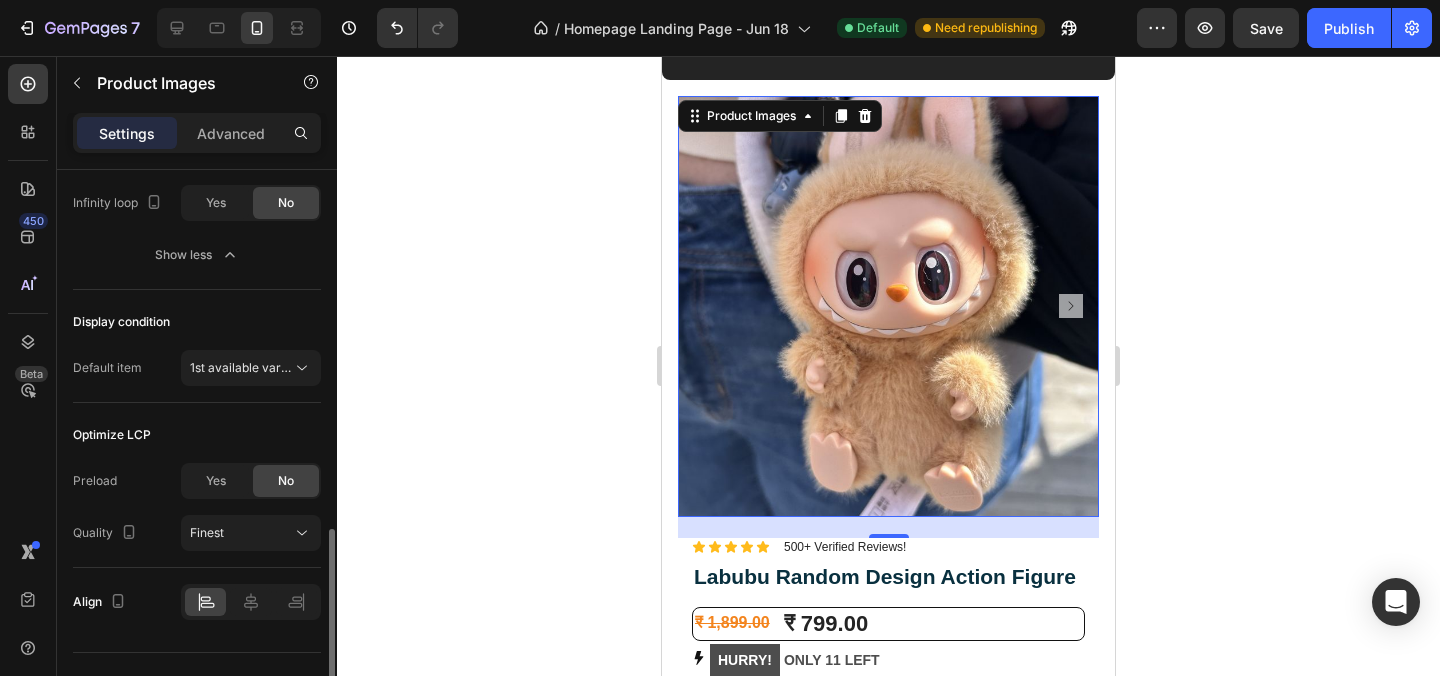 scroll, scrollTop: 979, scrollLeft: 0, axis: vertical 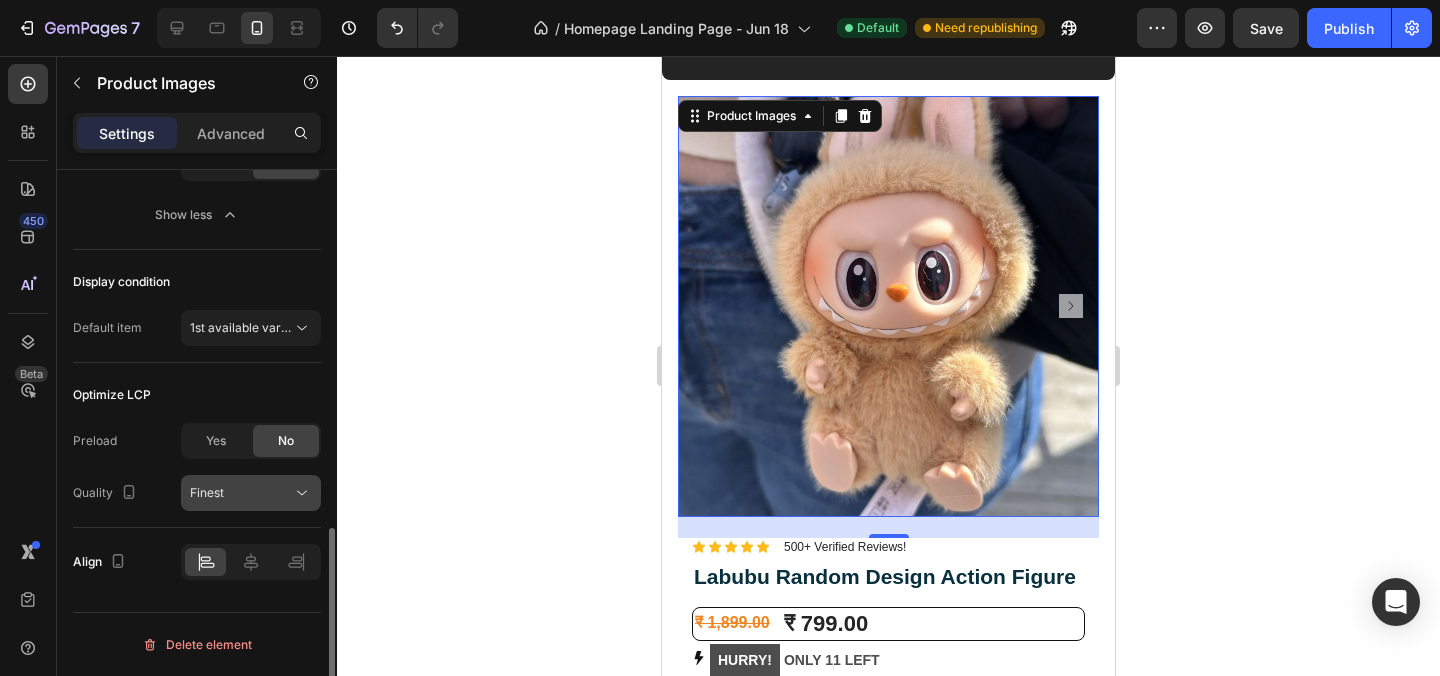 click on "Finest" at bounding box center (241, 493) 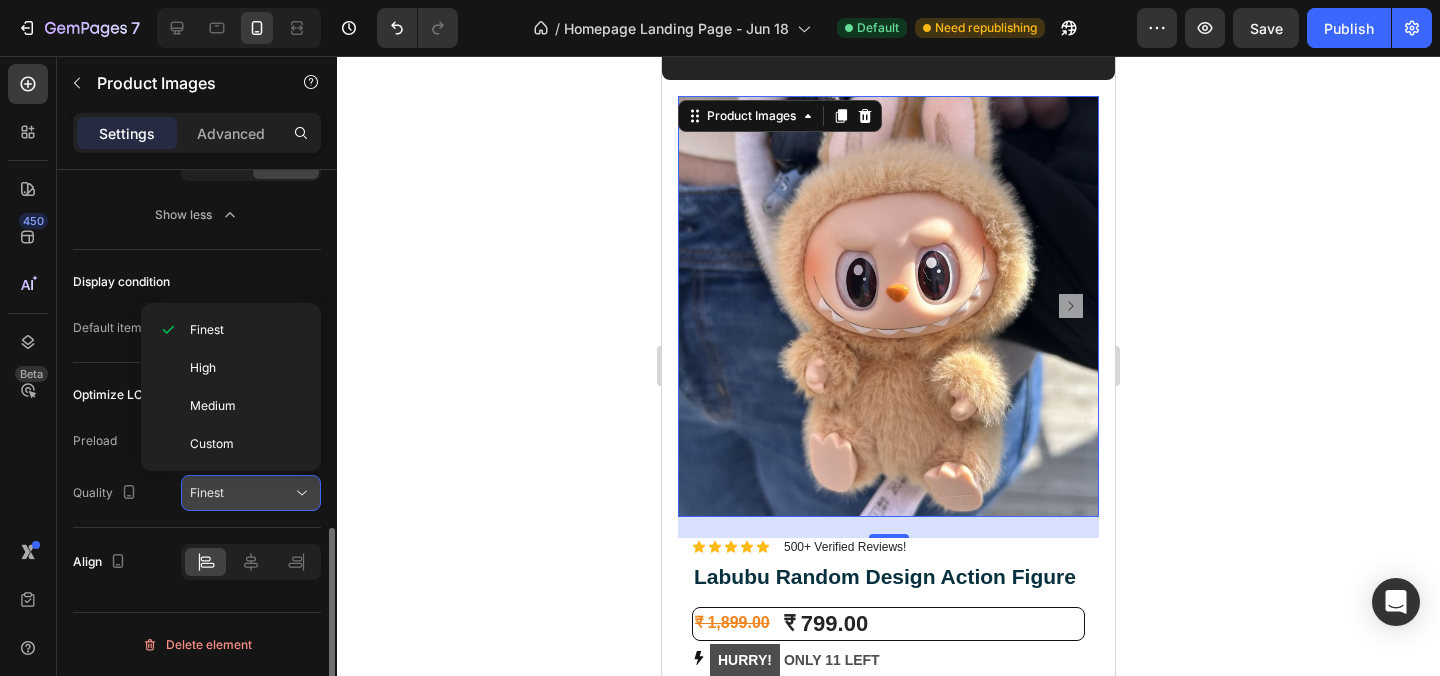 click on "Finest" at bounding box center (241, 493) 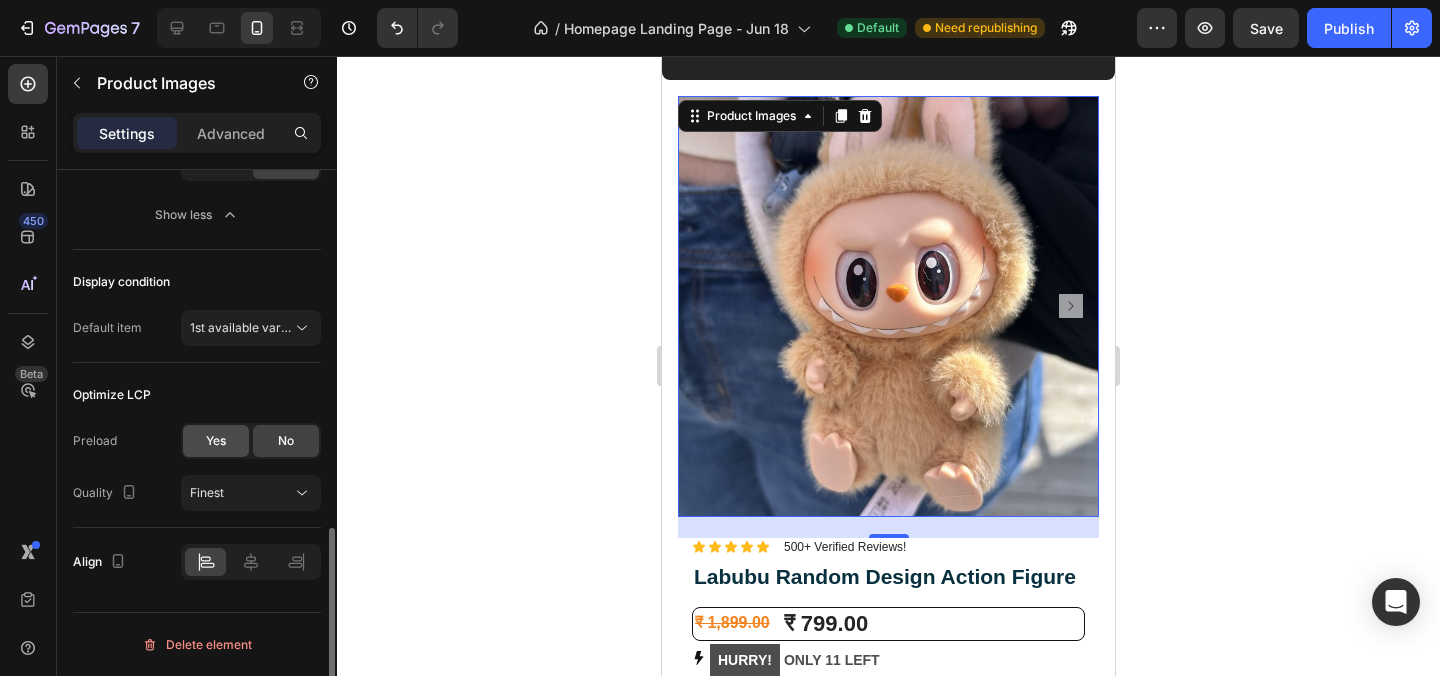click on "Yes" 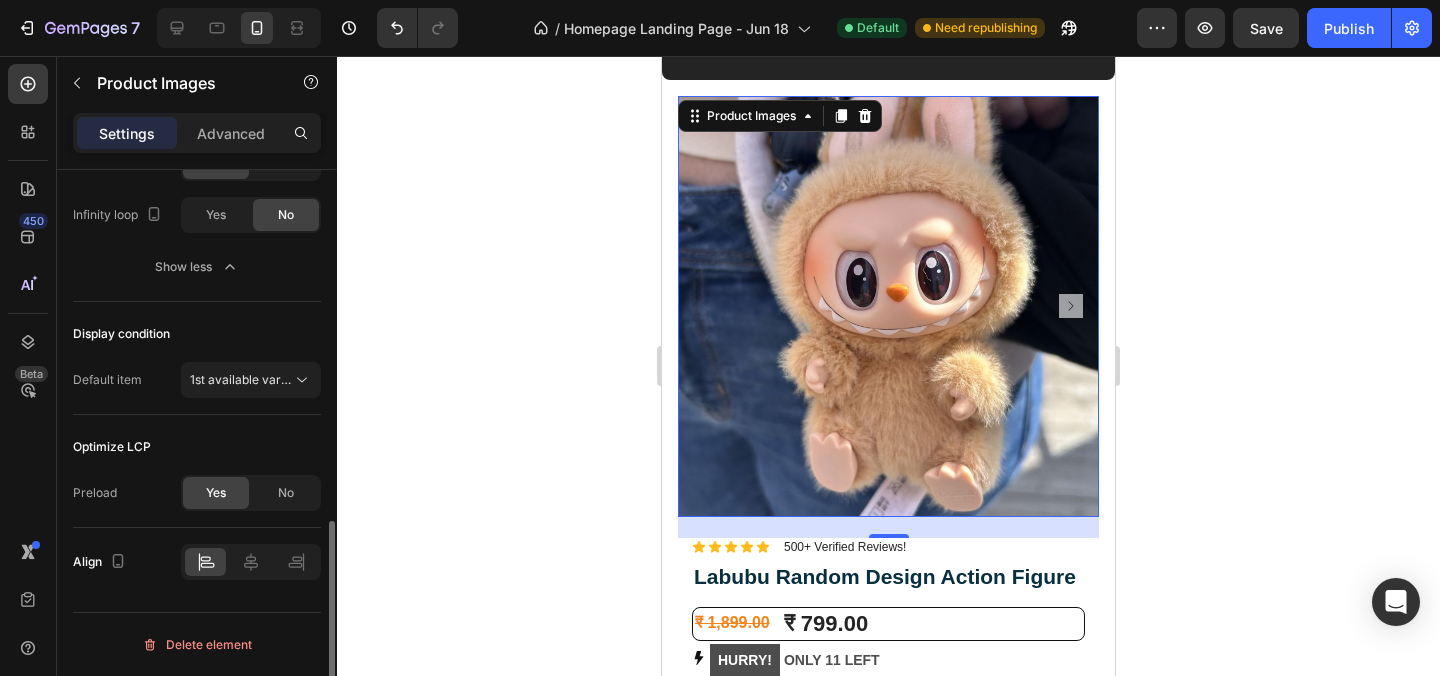 scroll, scrollTop: 927, scrollLeft: 0, axis: vertical 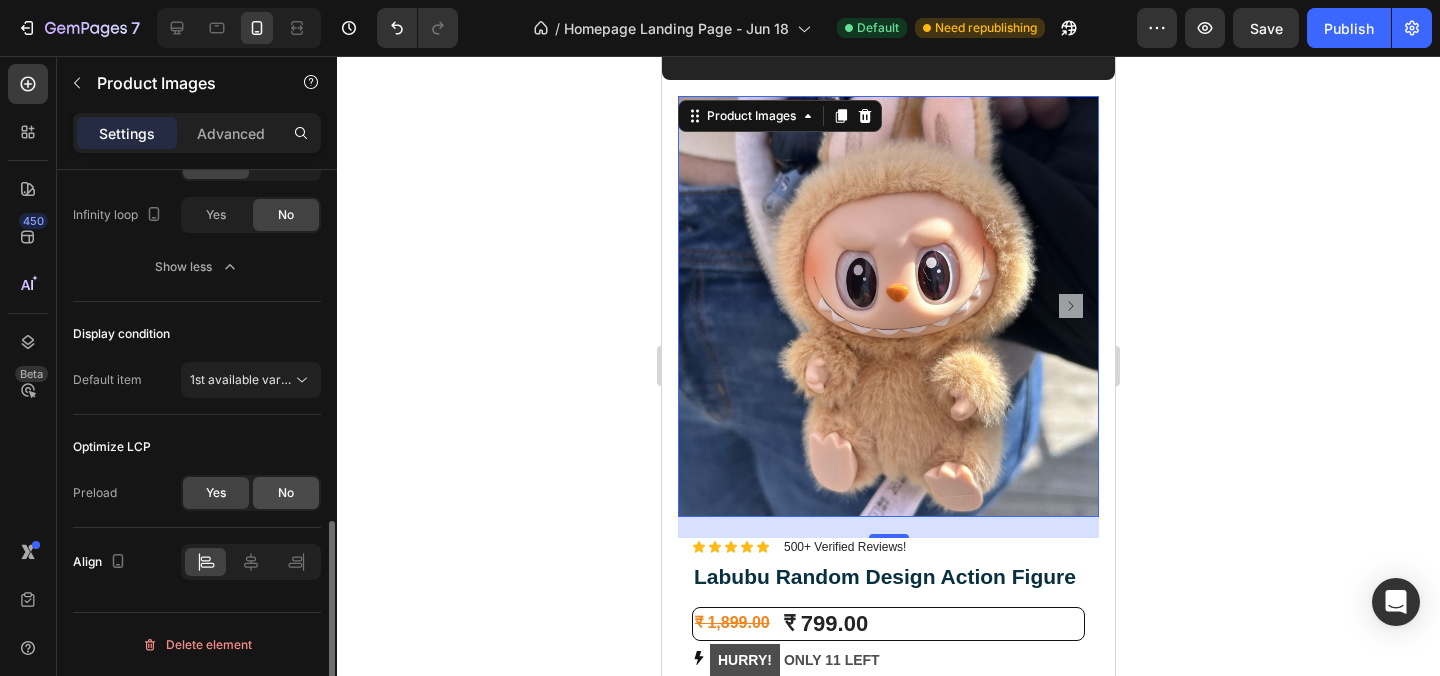 click on "No" 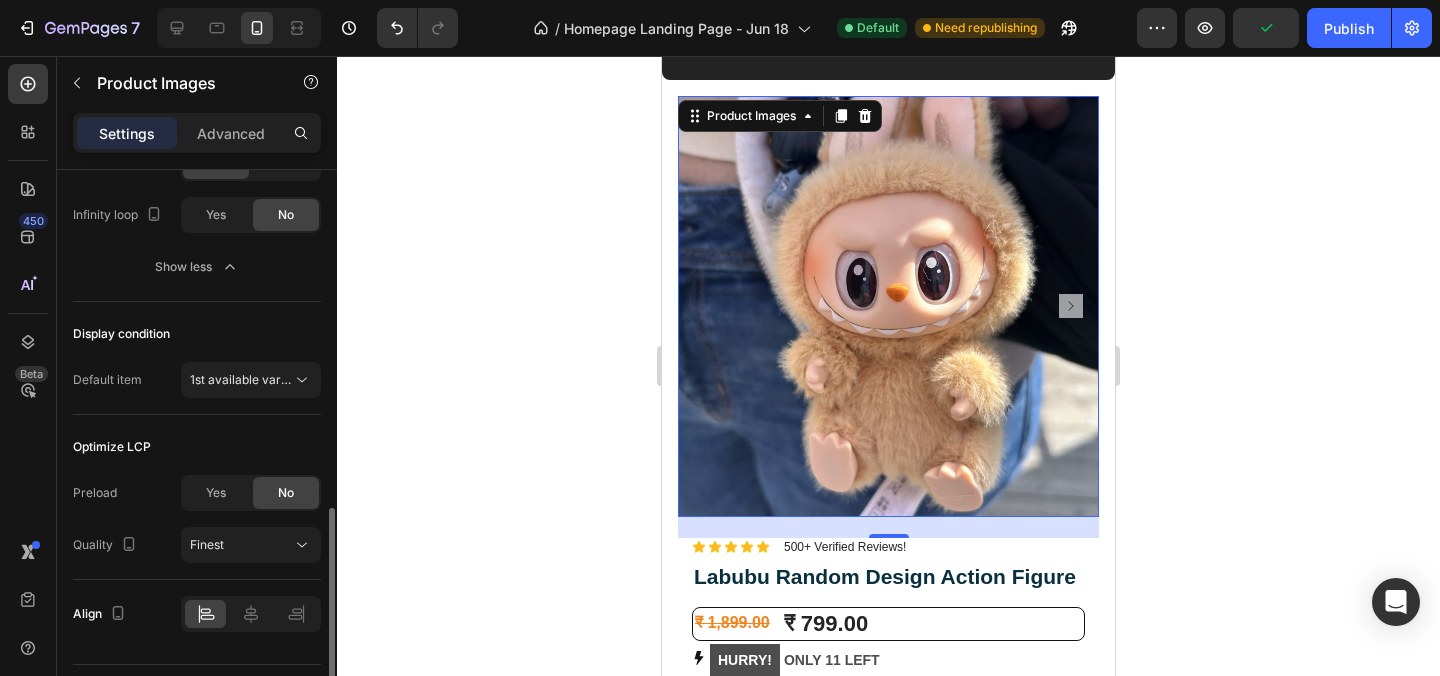 click 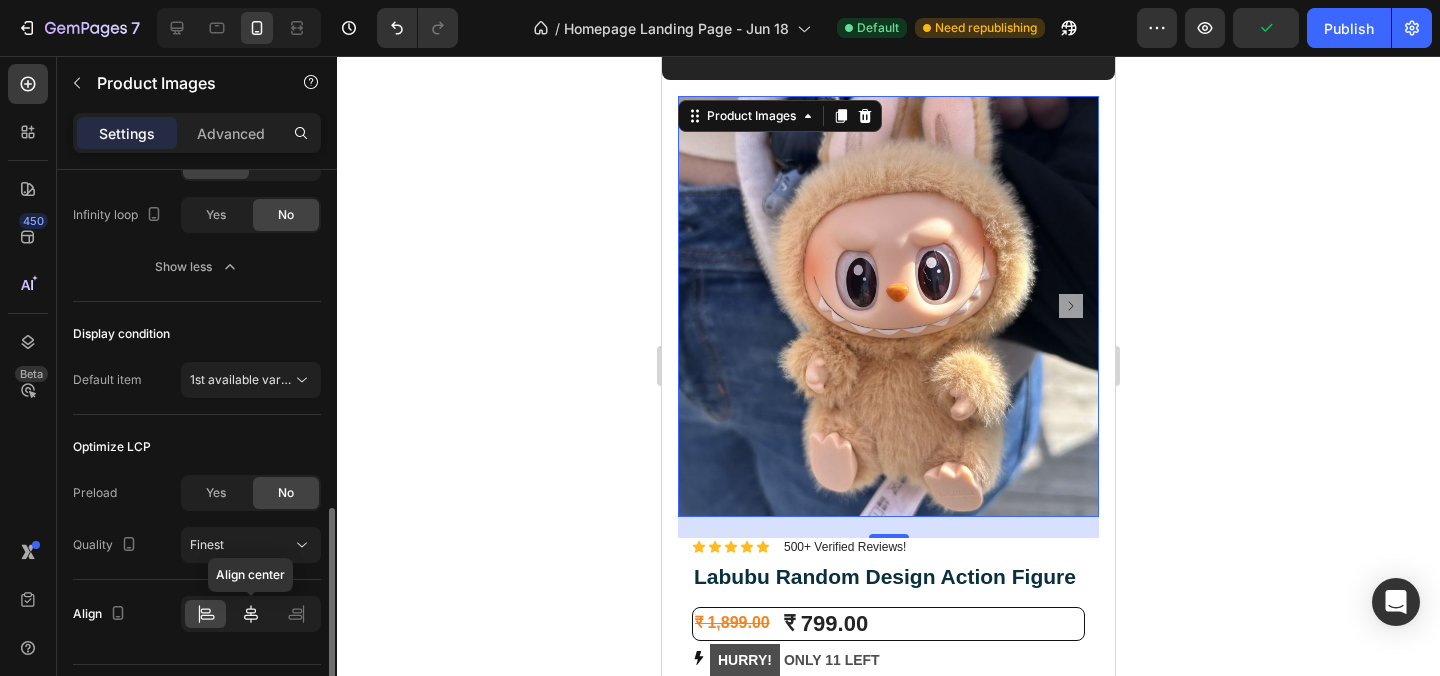 click 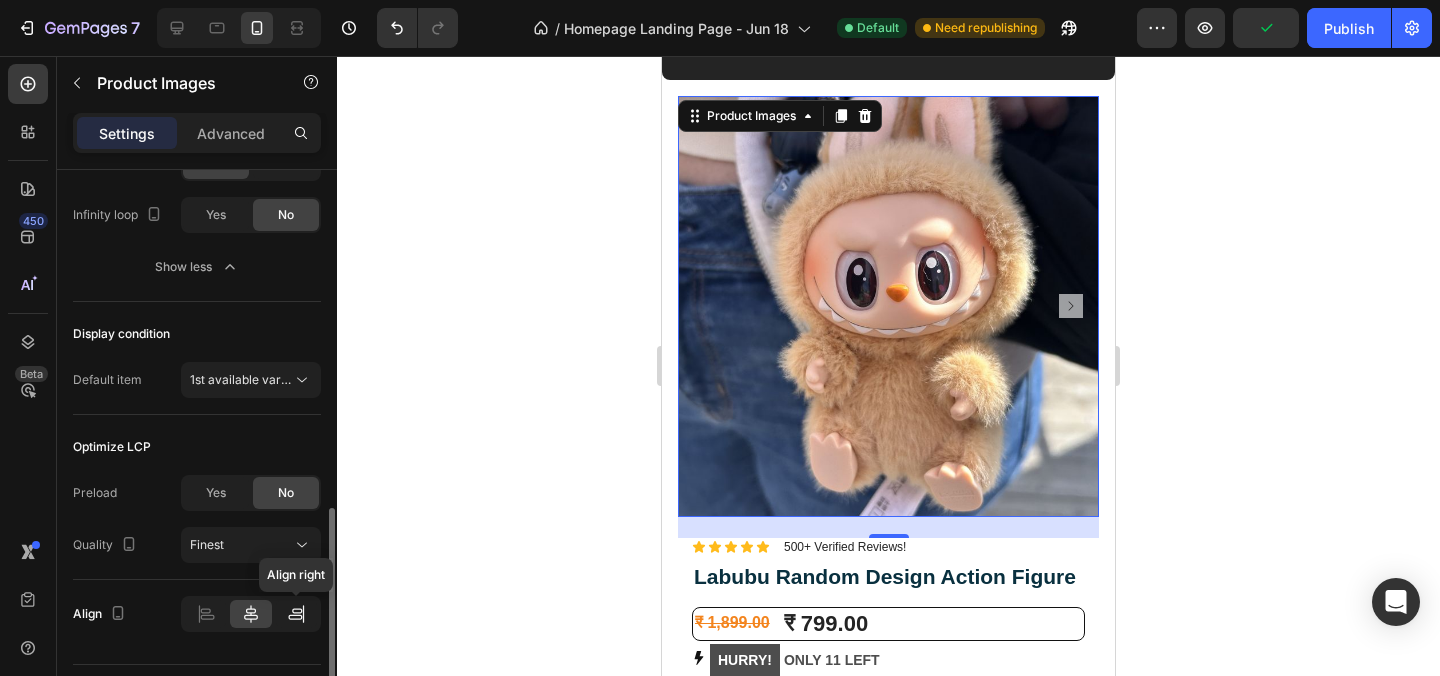 click 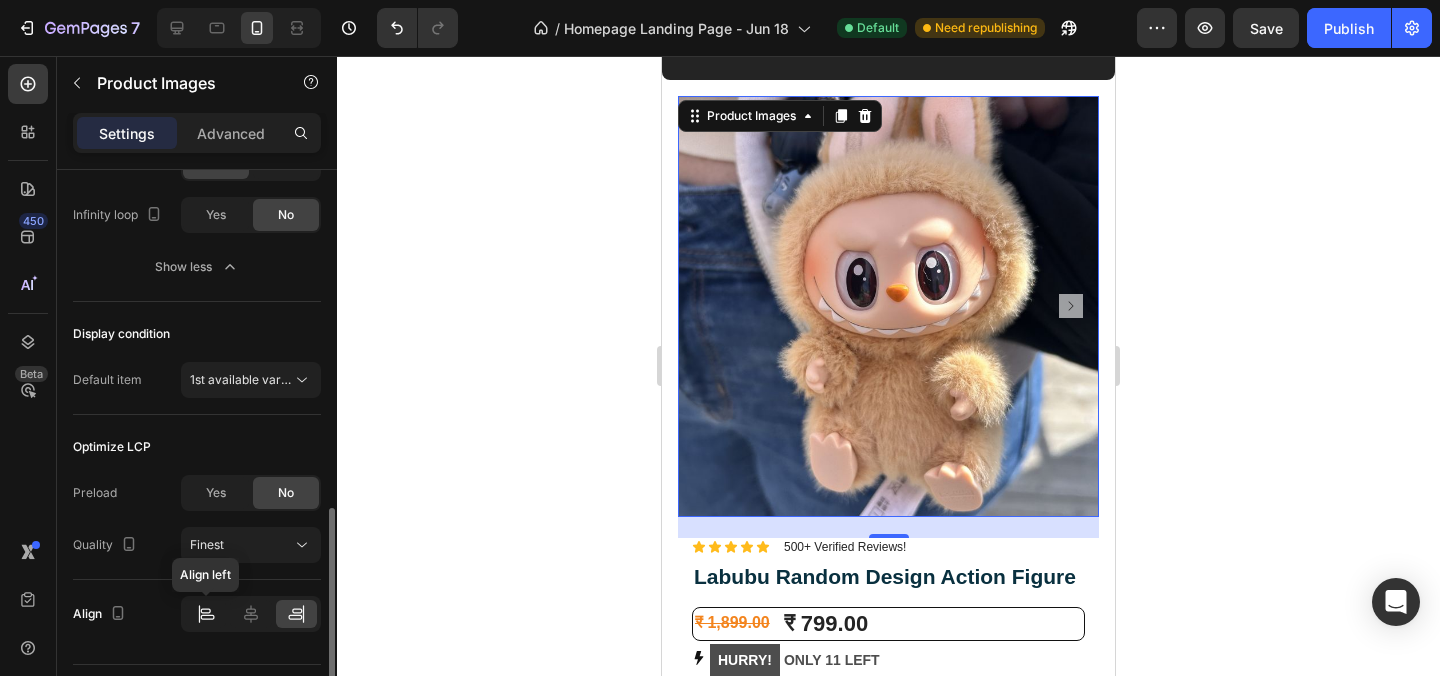 click 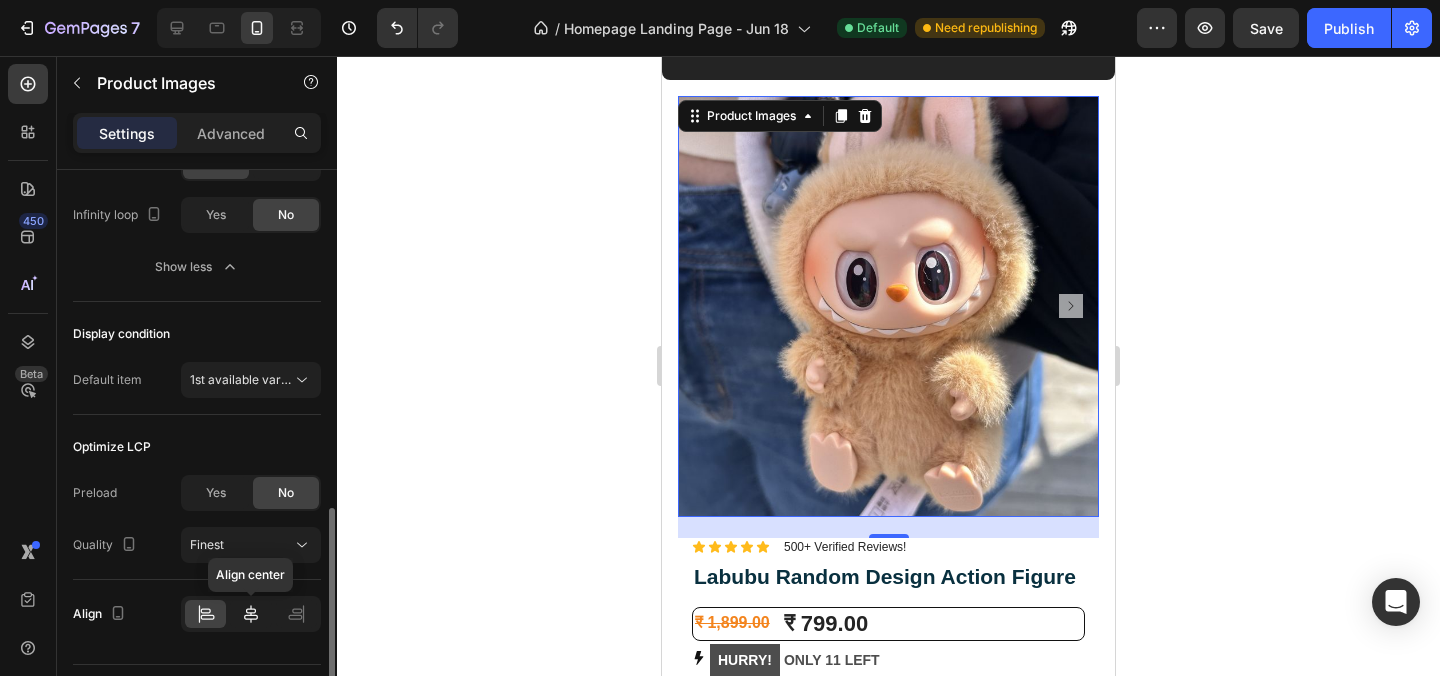click 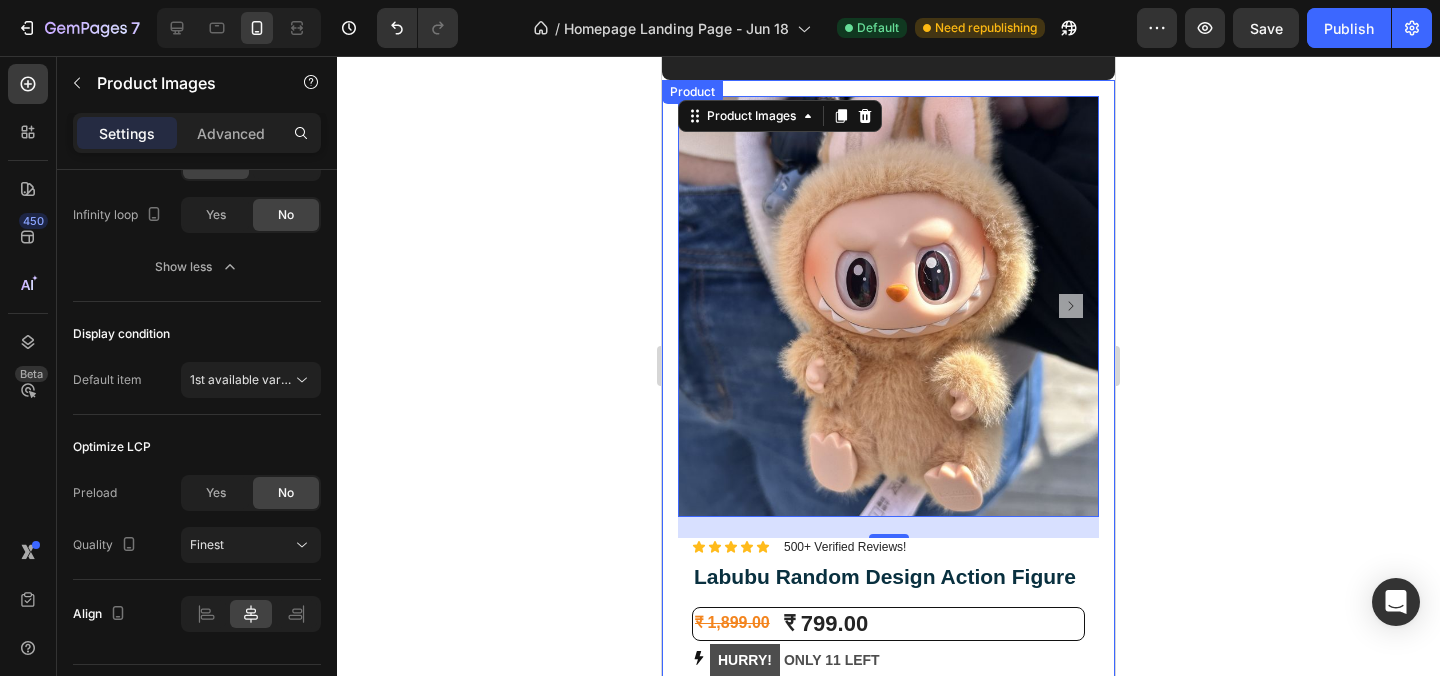 click on "Image Lorem ipsum dolor sit amet, consectetur adipiscing elit Text Block Image Adorable Expression Text Block Row Quirky smile, wild hair, and playful eyes that steal the spotlight instantly. Text Block Row Image High-Quality Build Text Block Row Made from premium vinyl material with soft texture and durable finish. Text Block Row Row Image Perfect Display Size Text Block Row Lightweight and compact – ideal for your desk, shelf, or even your car! Text Block Row Image Collector's Edition Text Block Row Comes in special packaging – ideal for gifting or preserving value. Text Block Row Row Image Image Row Image Image Row Row
Product Images   21 Icon Icon Icon Icon Icon Icon List 500+ Verified Reviews! Text Block Row Labubu Random Design Action Figure Product Title ₹ 1,899.00 Product Price Product Price ₹ 799.00 Product Price Product Price Row
HURRY!  ONLY 11 LEFT Stock Counter Quantity: Text Block
1
Product Quantity Buy Now Dynamic Checkout ✨" at bounding box center (888, 1033) 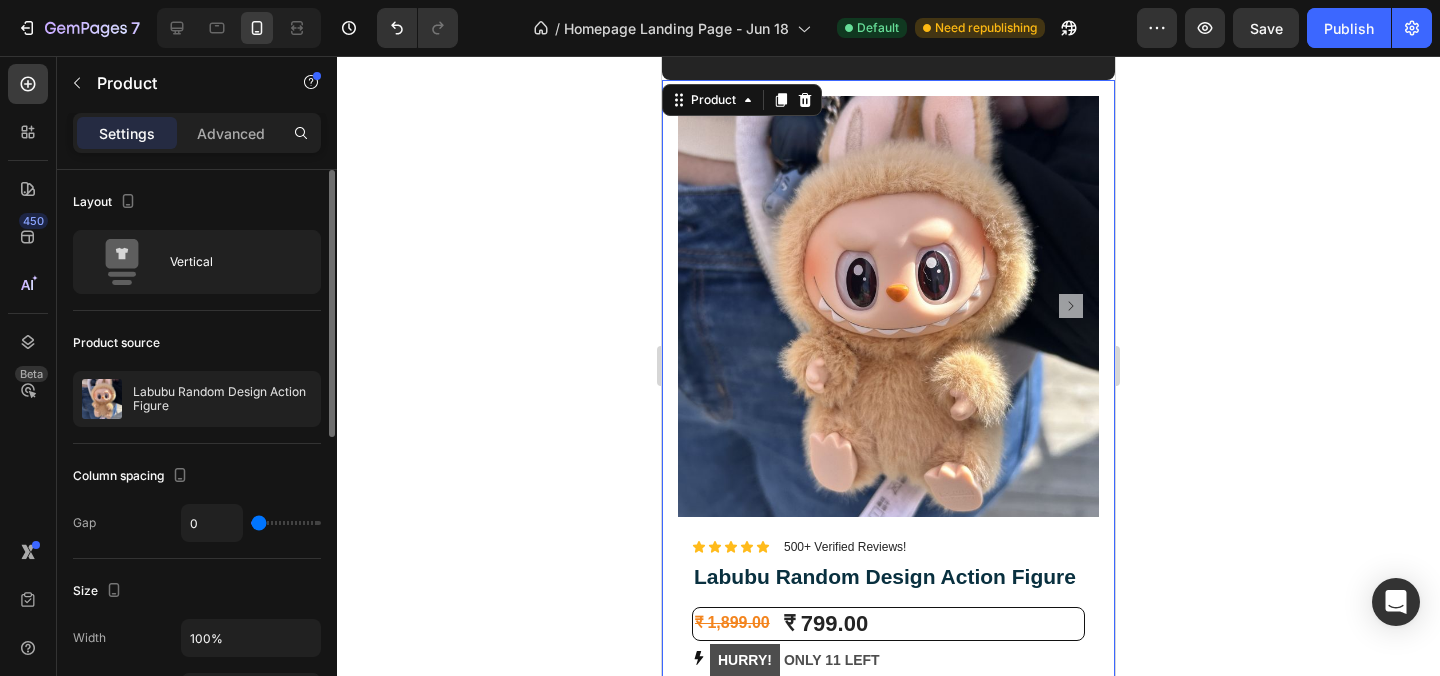 click 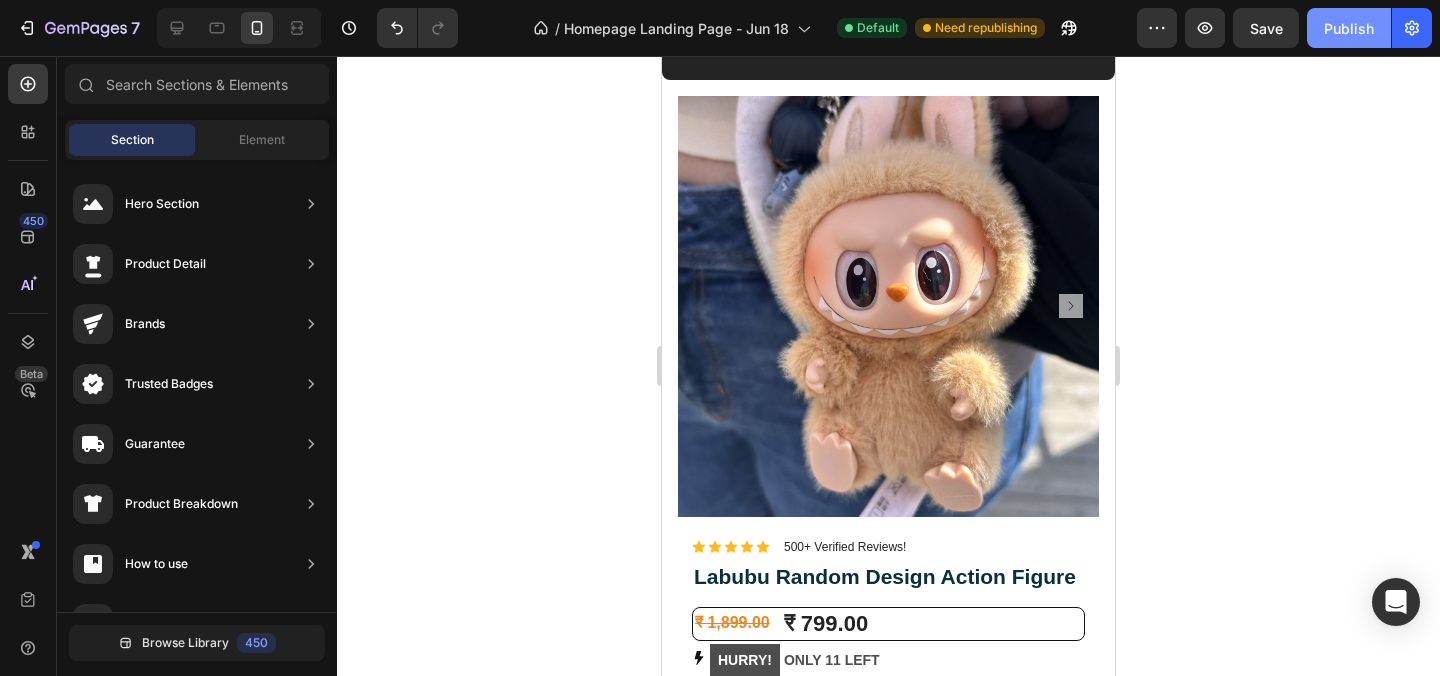 click on "Publish" at bounding box center (1349, 28) 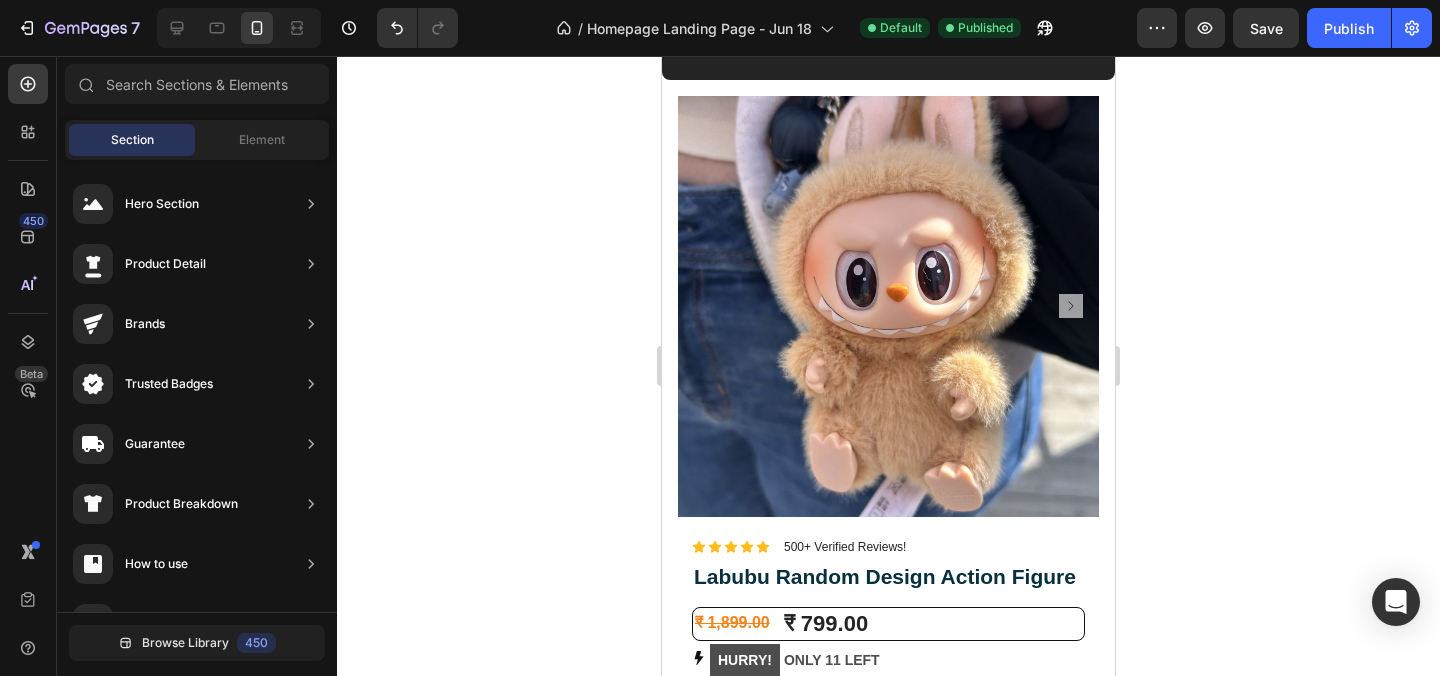 click 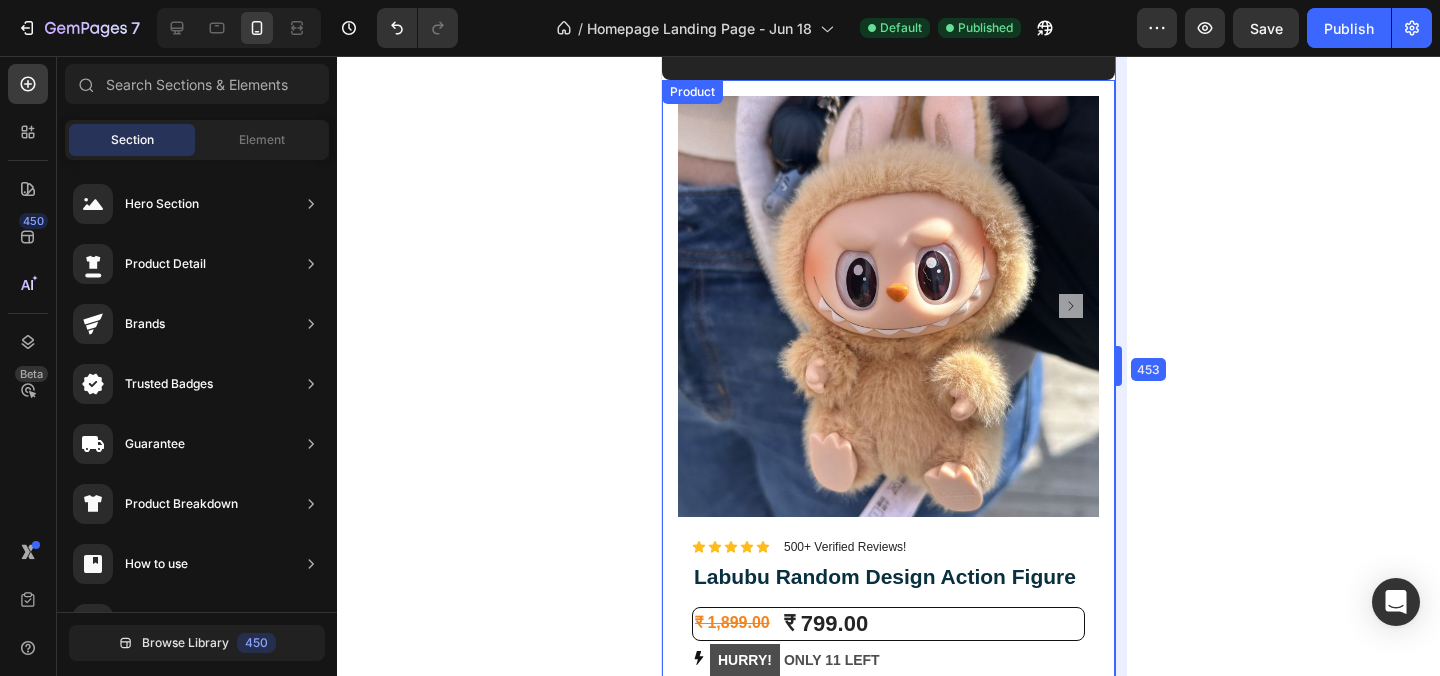 drag, startPoint x: 1115, startPoint y: 553, endPoint x: 452, endPoint y: 498, distance: 665.2774 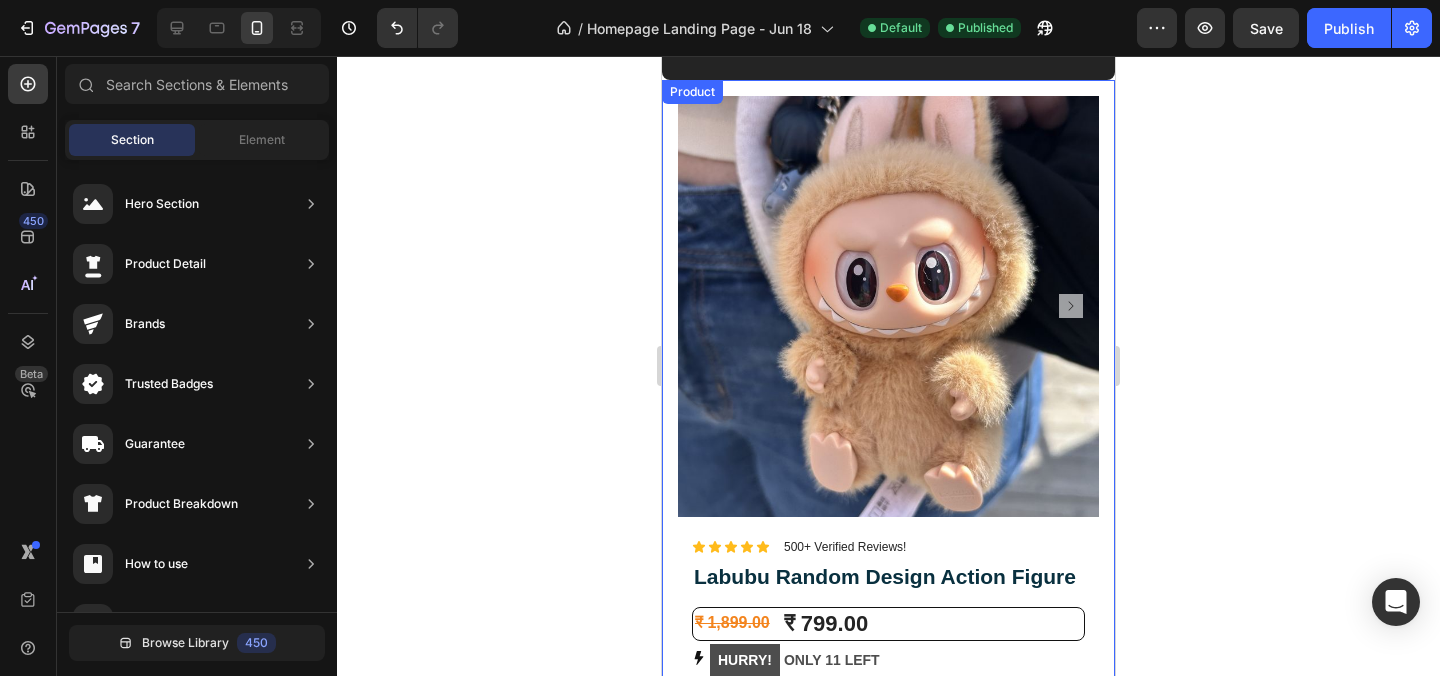 click on "Image Lorem ipsum dolor sit amet, consectetur adipiscing elit Text Block Image Adorable Expression Text Block Row Quirky smile, wild hair, and playful eyes that steal the spotlight instantly. Text Block Row Image High-Quality Build Text Block Row Made from premium vinyl material with soft texture and durable finish. Text Block Row Row Image Perfect Display Size Text Block Row Lightweight and compact – ideal for your desk, shelf, or even your car! Text Block Row Image Collector's Edition Text Block Row Comes in special packaging – ideal for gifting or preserving value. Text Block Row Row Image Image Row Image Image Row Row
Product Images Icon Icon Icon Icon Icon Icon List 500+ Verified Reviews! Text Block Row Labubu Random Design Action Figure Product Title ₹ 1,899.00 Product Price Product Price ₹ 799.00 Product Price Product Price Row
HURRY!  ONLY 11 LEFT Stock Counter Quantity: Text Block
1
Product Quantity Buy Now Dynamic Checkout Item List" at bounding box center [888, 1033] 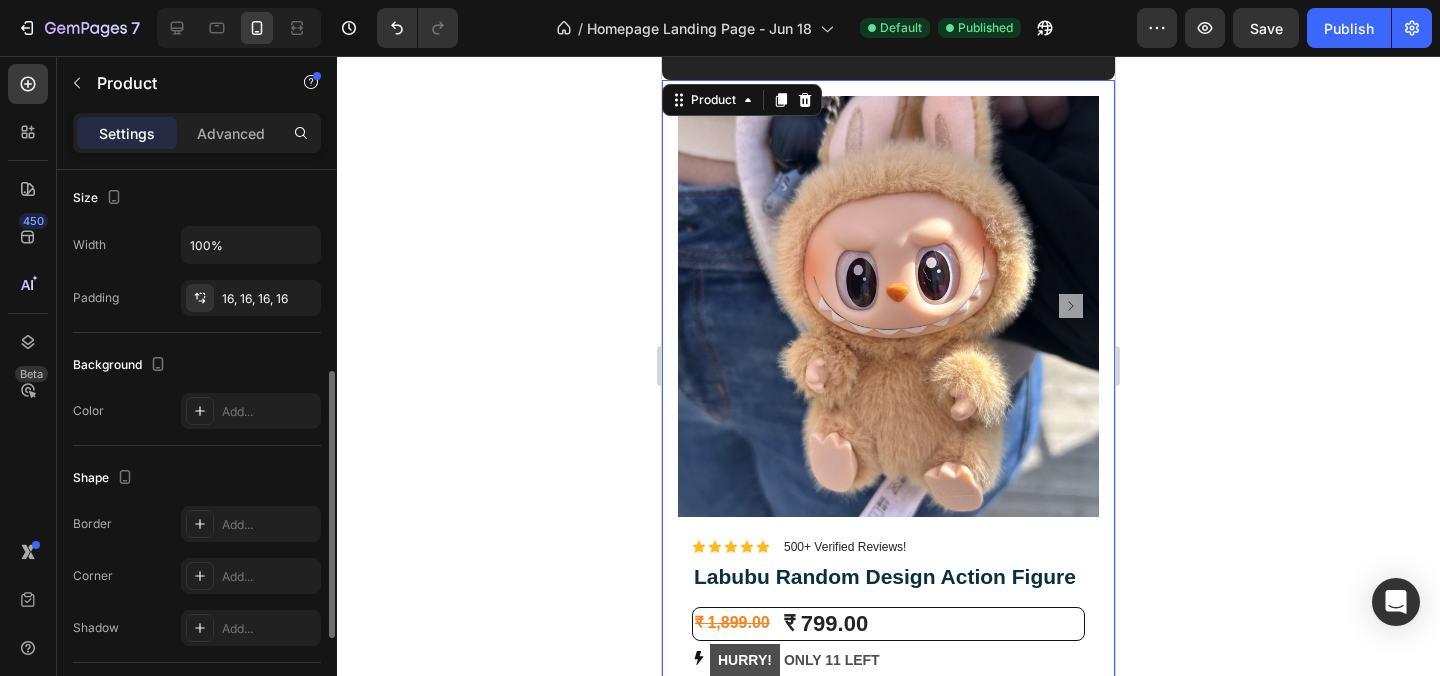 scroll, scrollTop: 405, scrollLeft: 0, axis: vertical 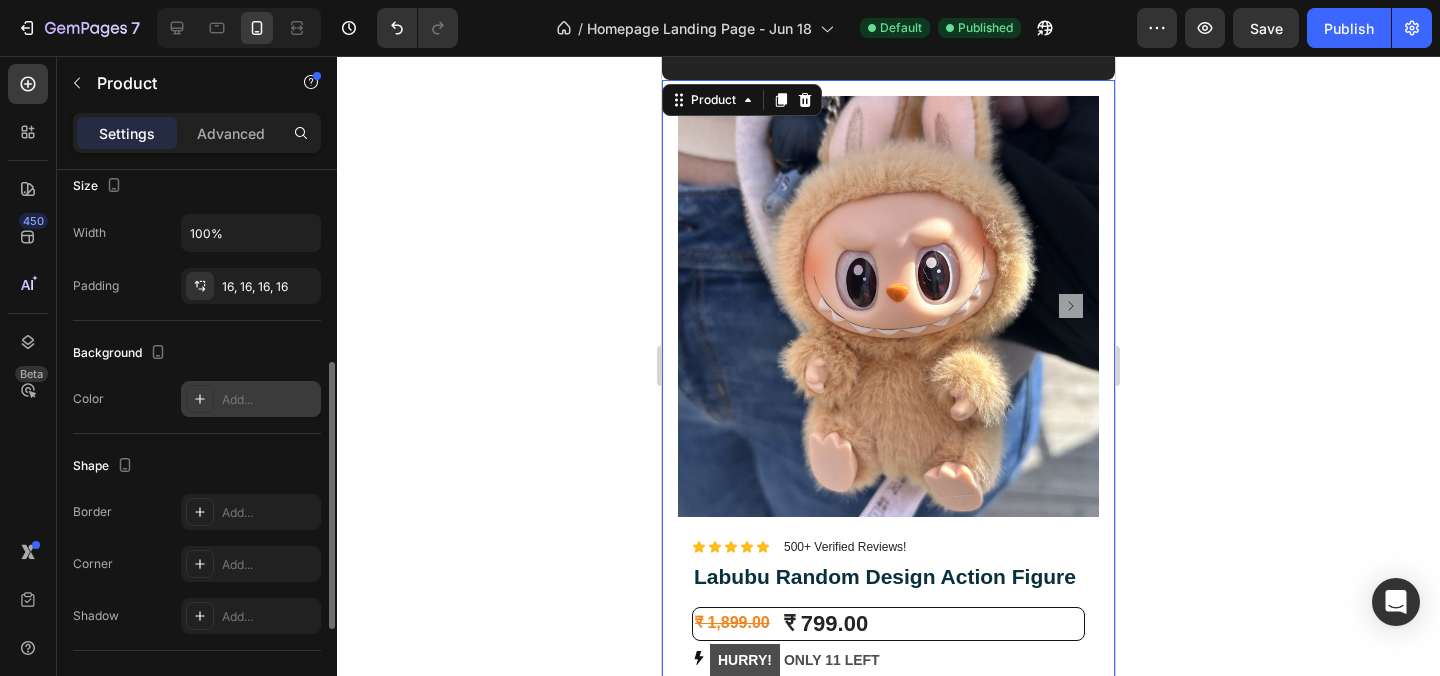 click on "Add..." at bounding box center (251, 399) 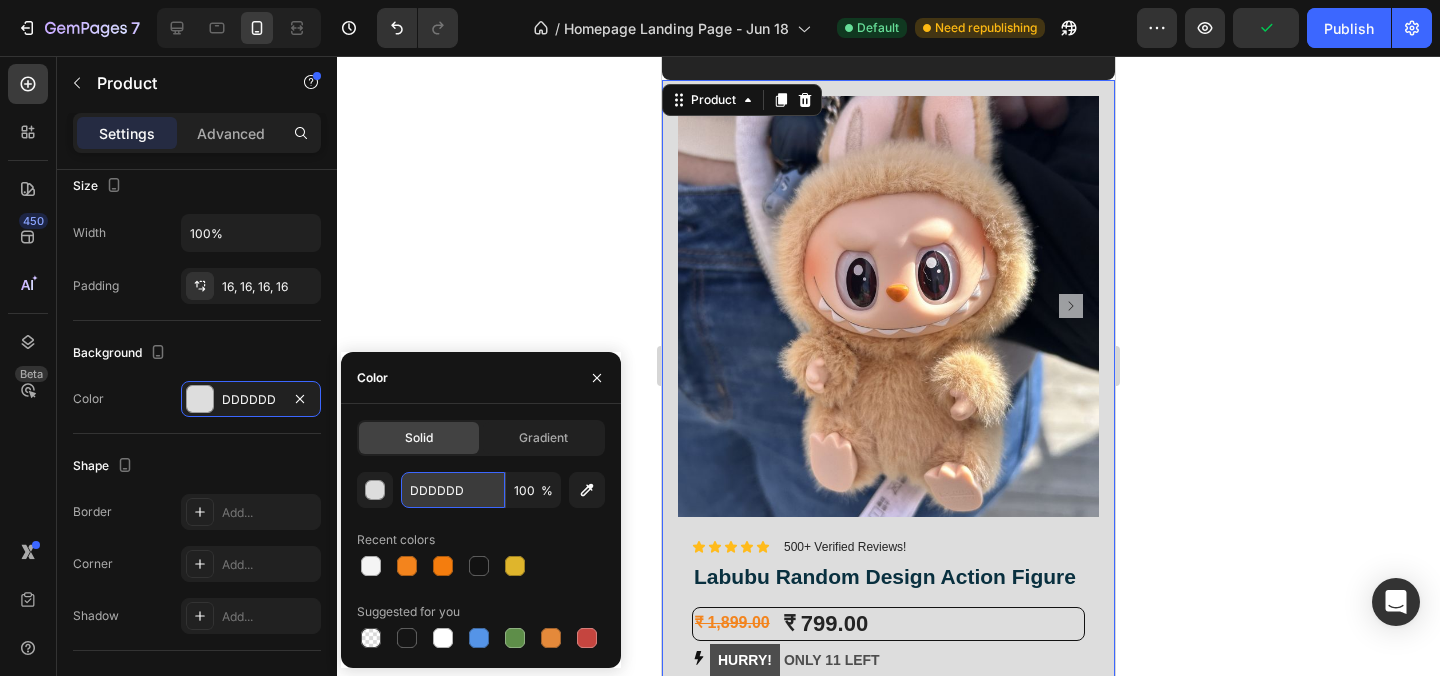 click on "DDDDDD" at bounding box center (453, 490) 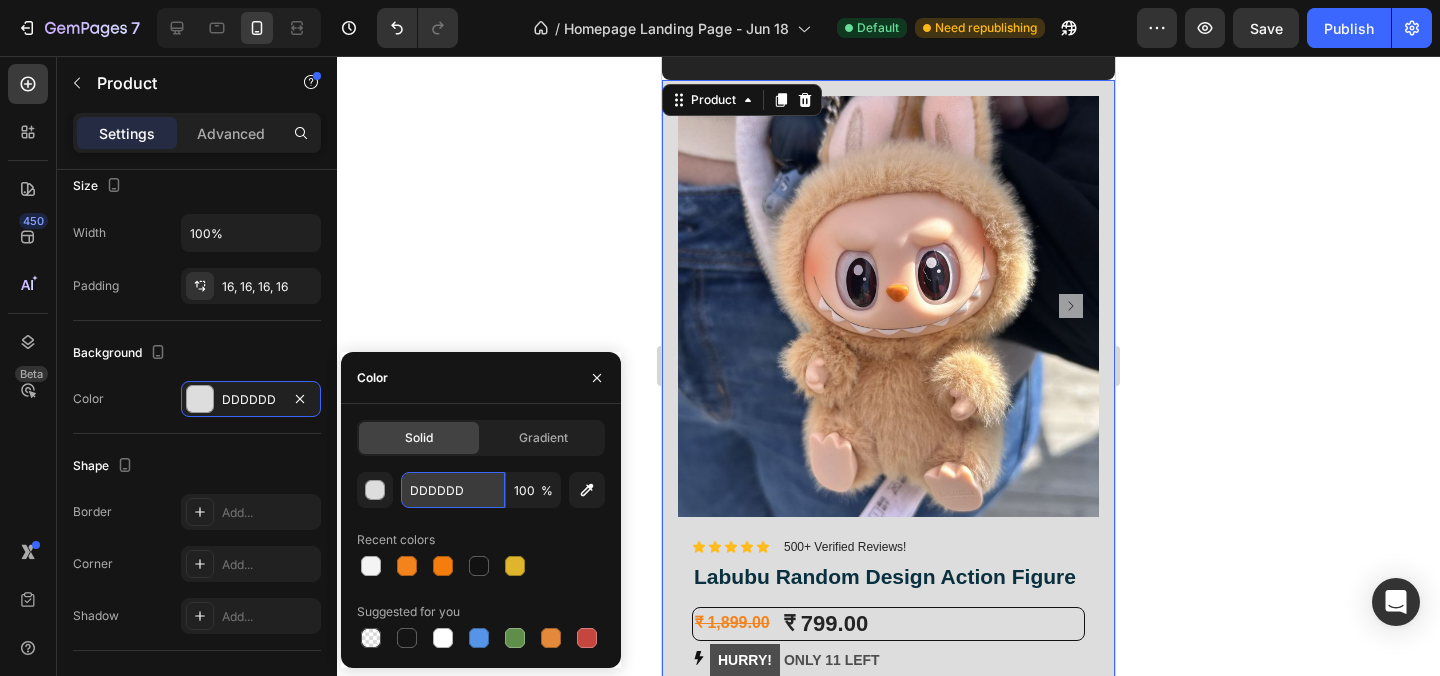 paste on "#FFF9F0" 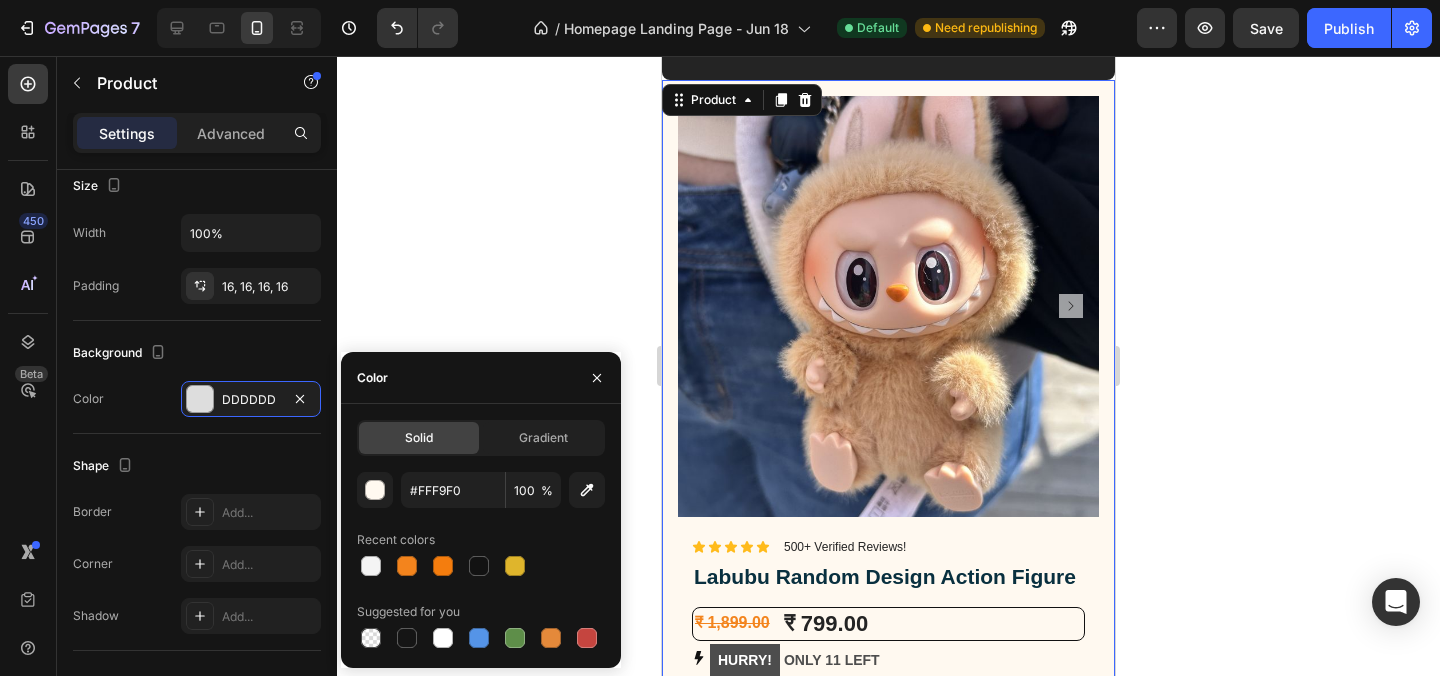 click 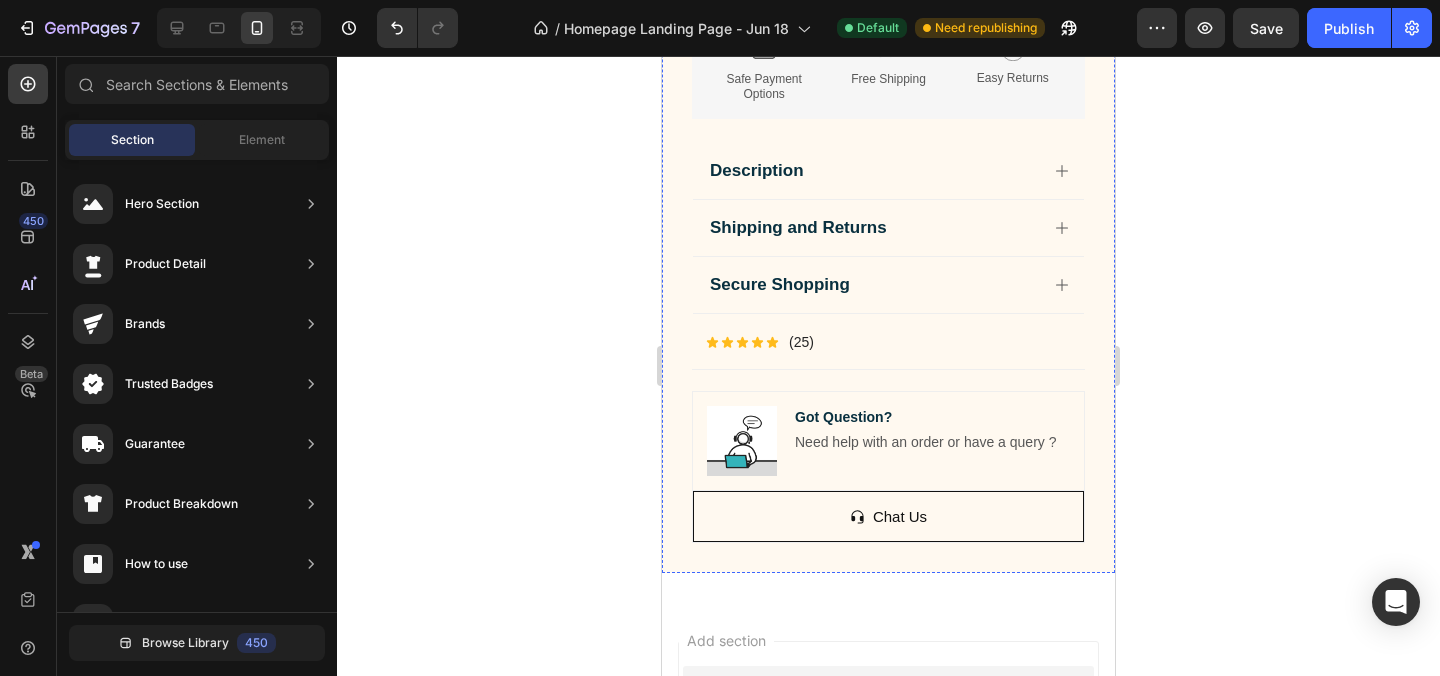 scroll, scrollTop: 4211, scrollLeft: 0, axis: vertical 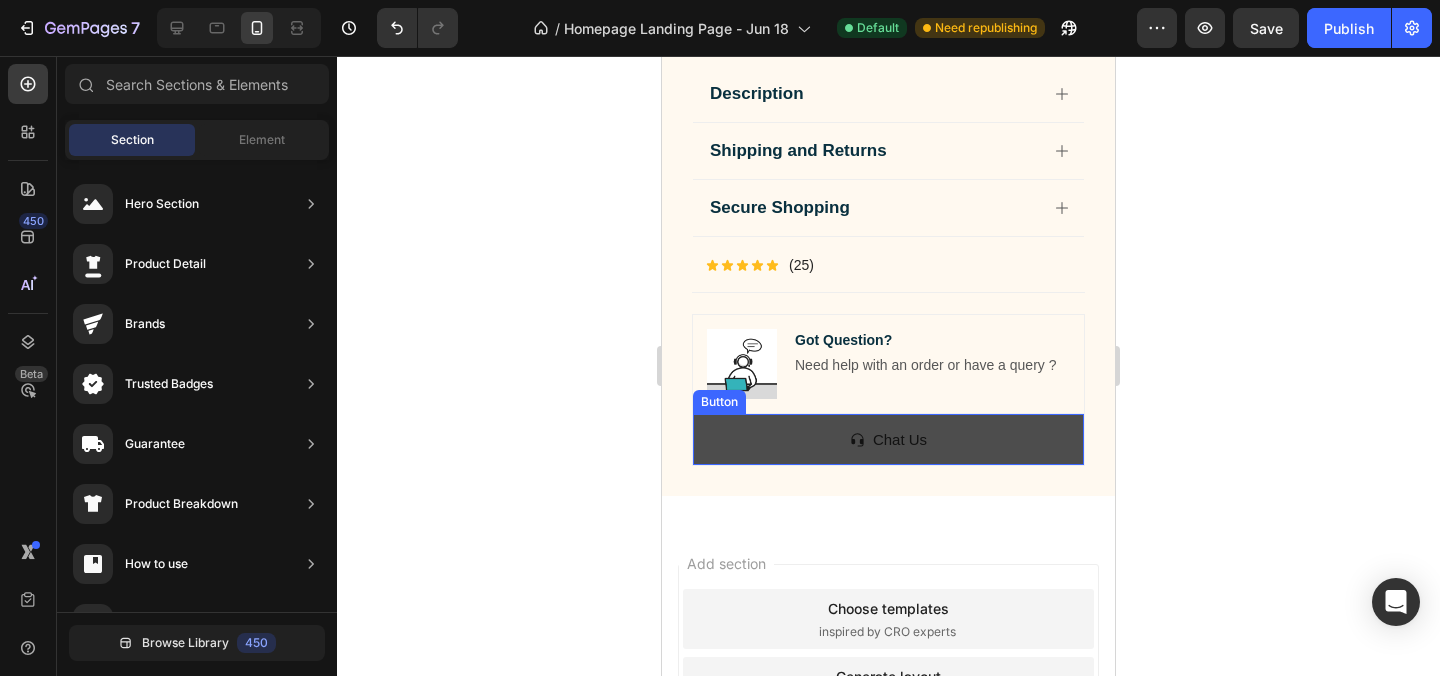 click on "Chat Us" at bounding box center [888, 439] 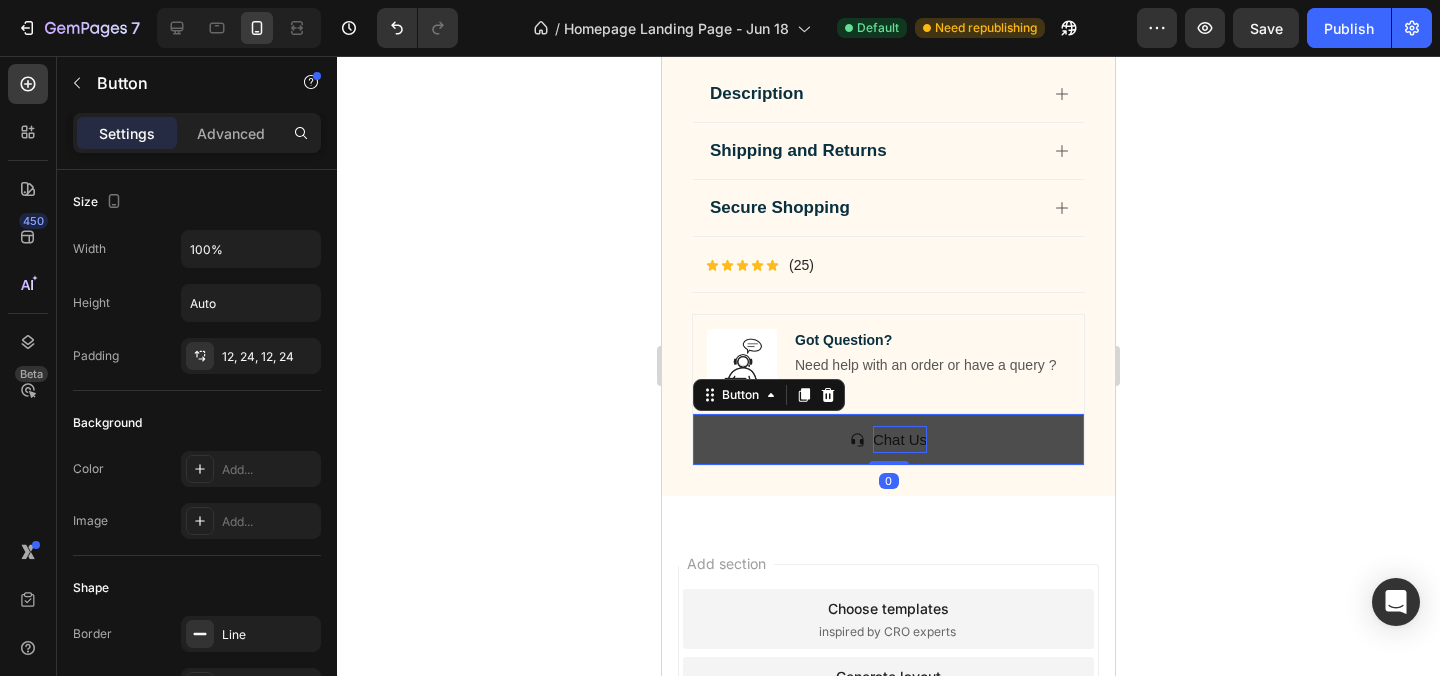 click on "Chat Us" at bounding box center (900, 439) 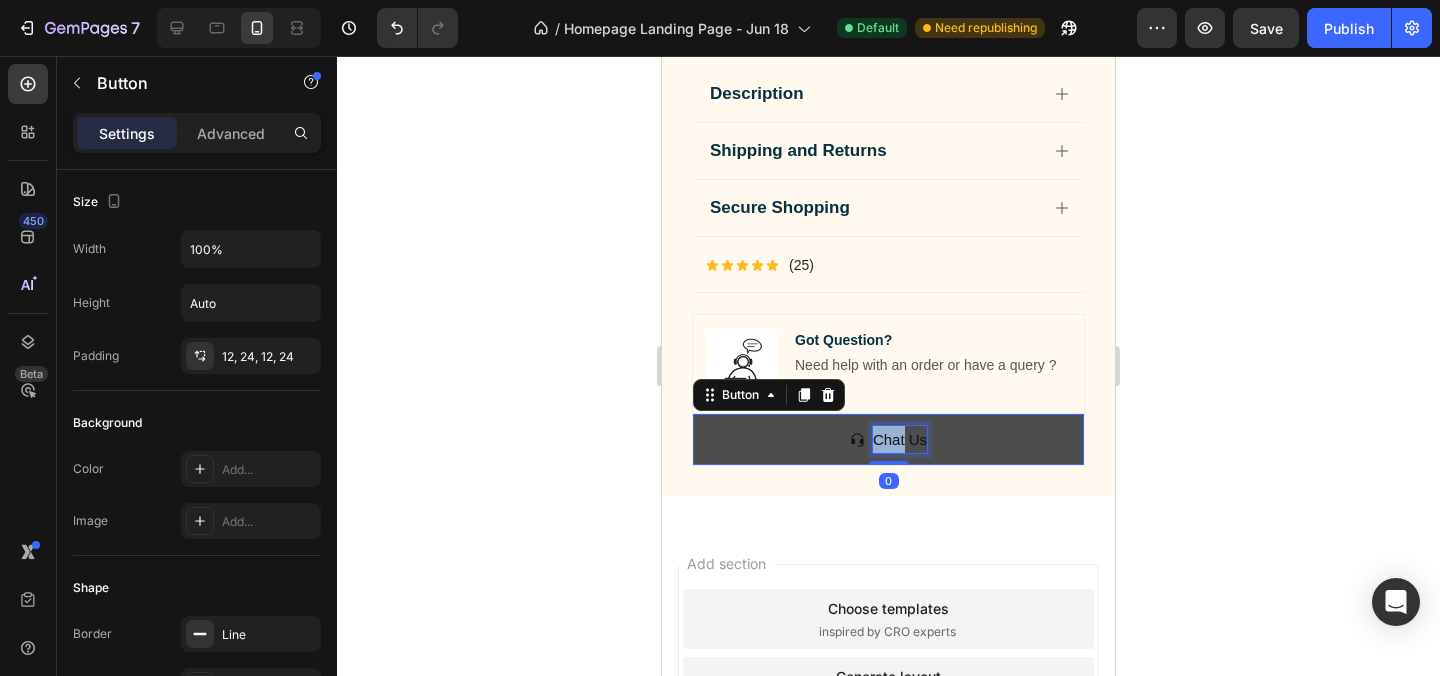 click on "Chat Us" at bounding box center [900, 439] 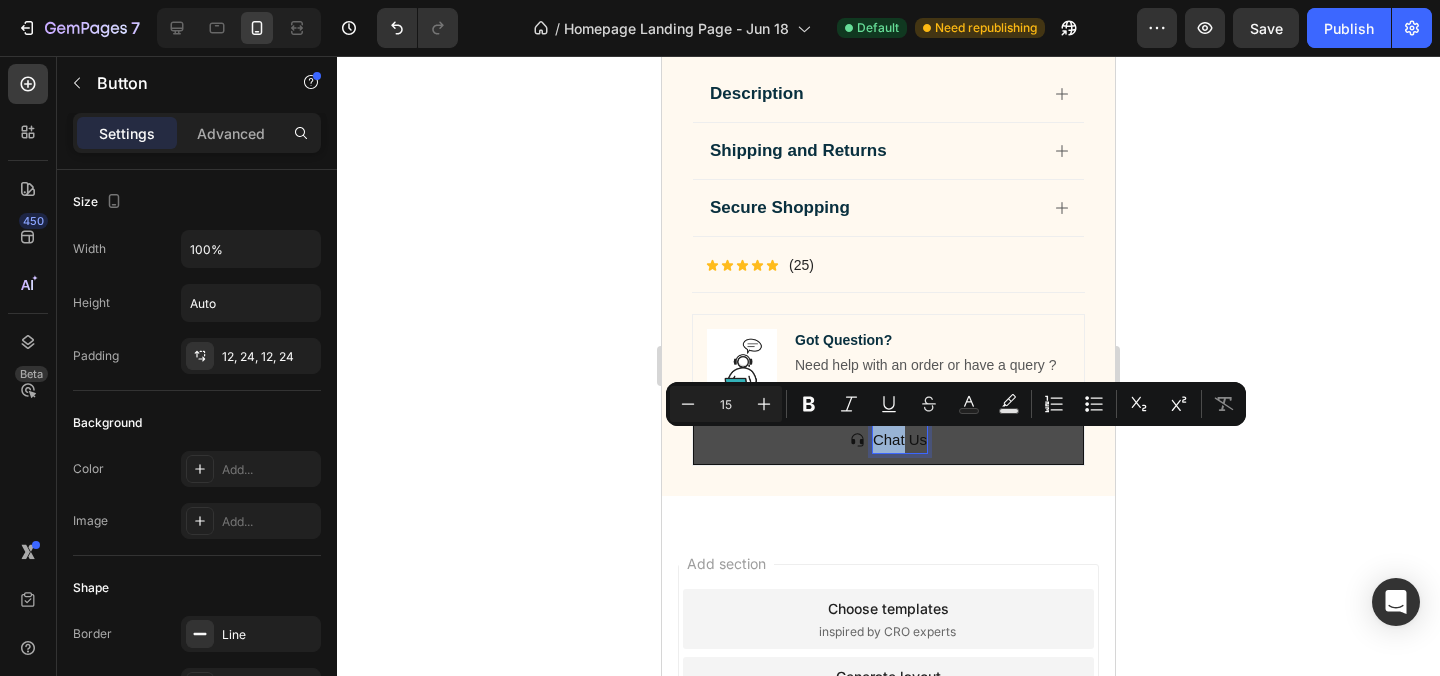 click on "Chat Us" at bounding box center (900, 439) 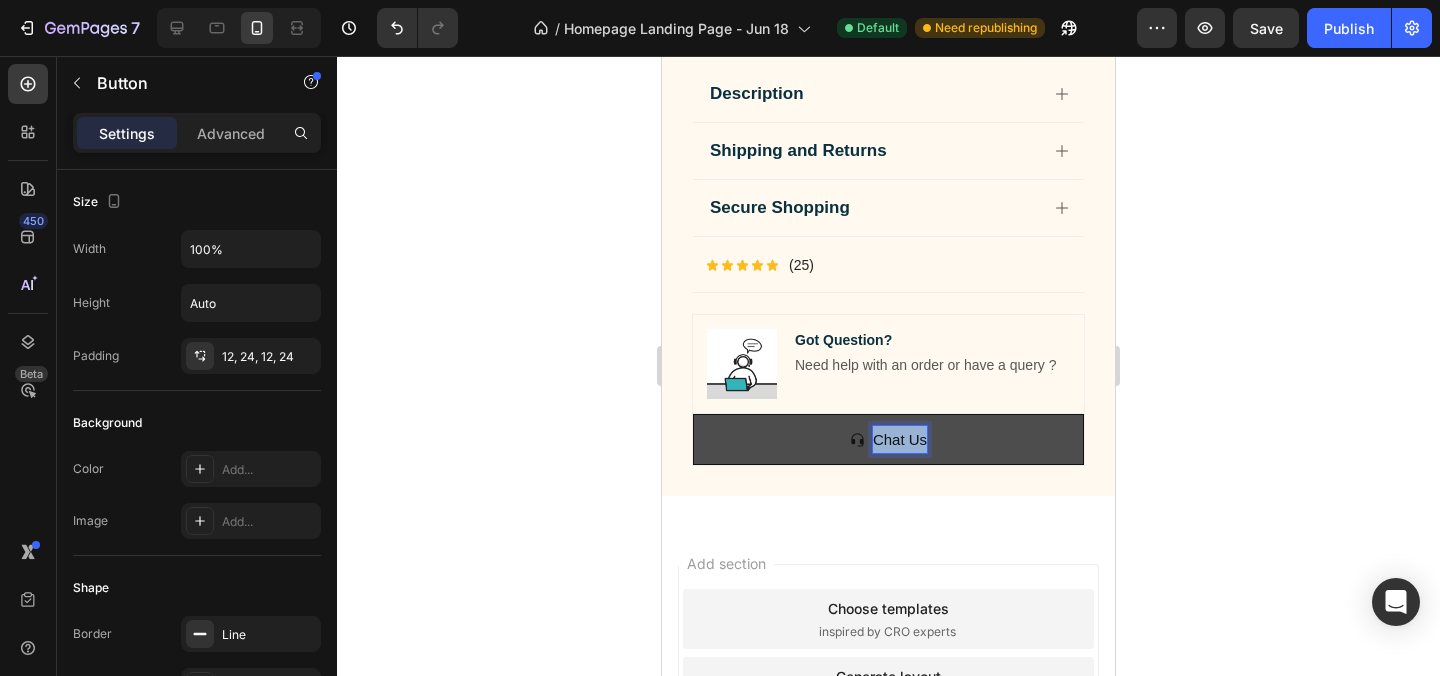 click on "Chat Us" at bounding box center (900, 439) 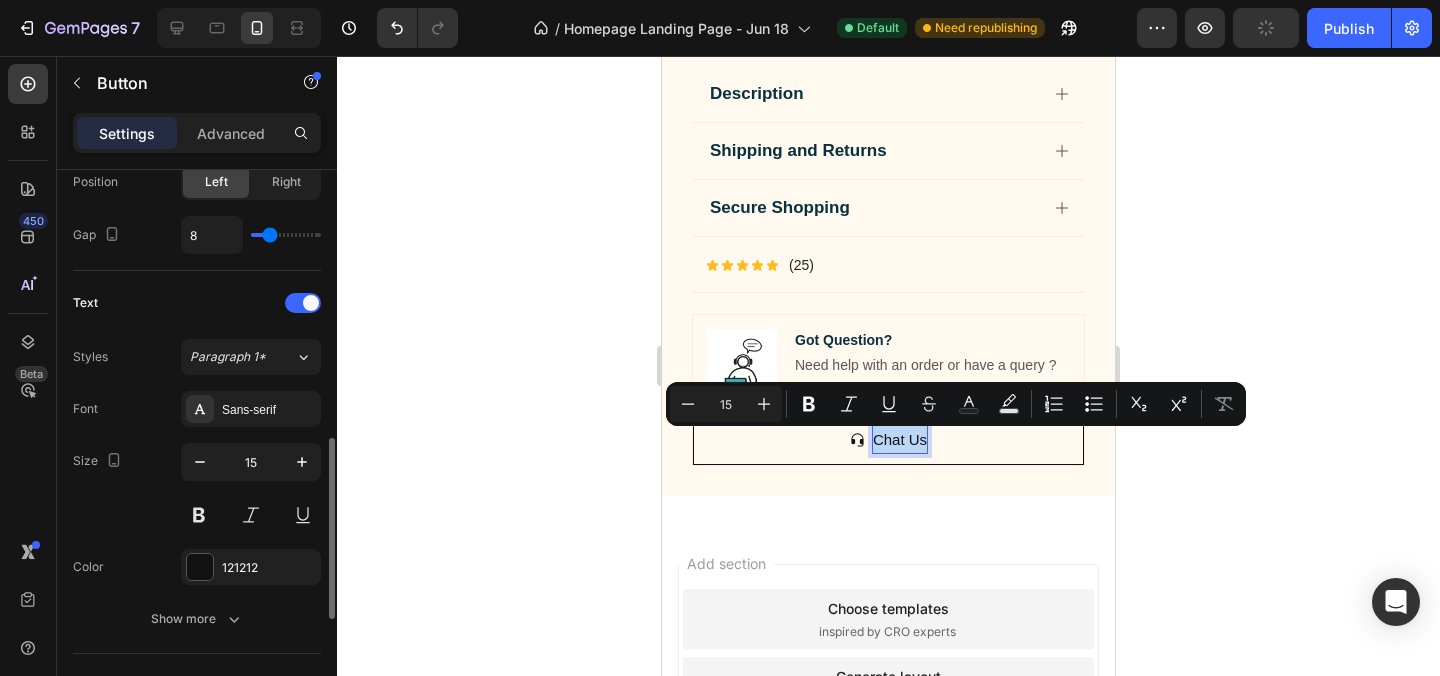 scroll, scrollTop: 760, scrollLeft: 0, axis: vertical 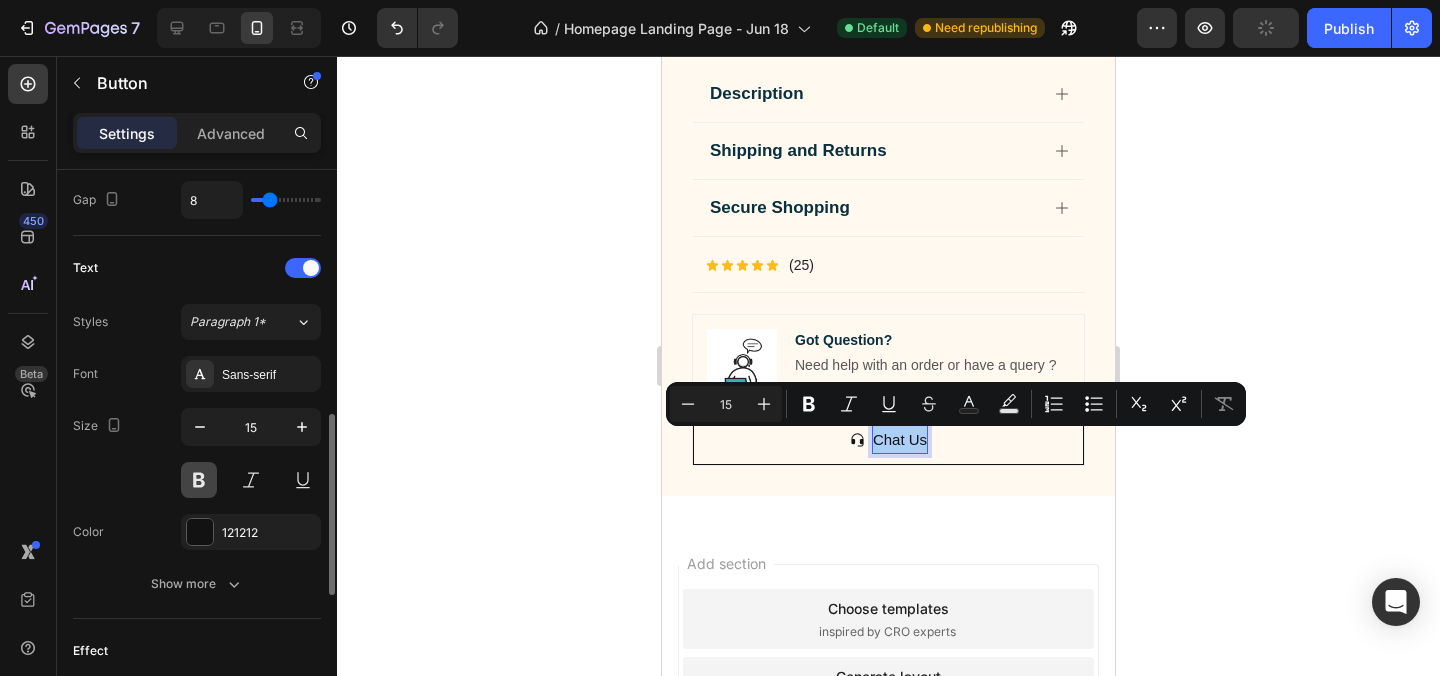 click at bounding box center [199, 480] 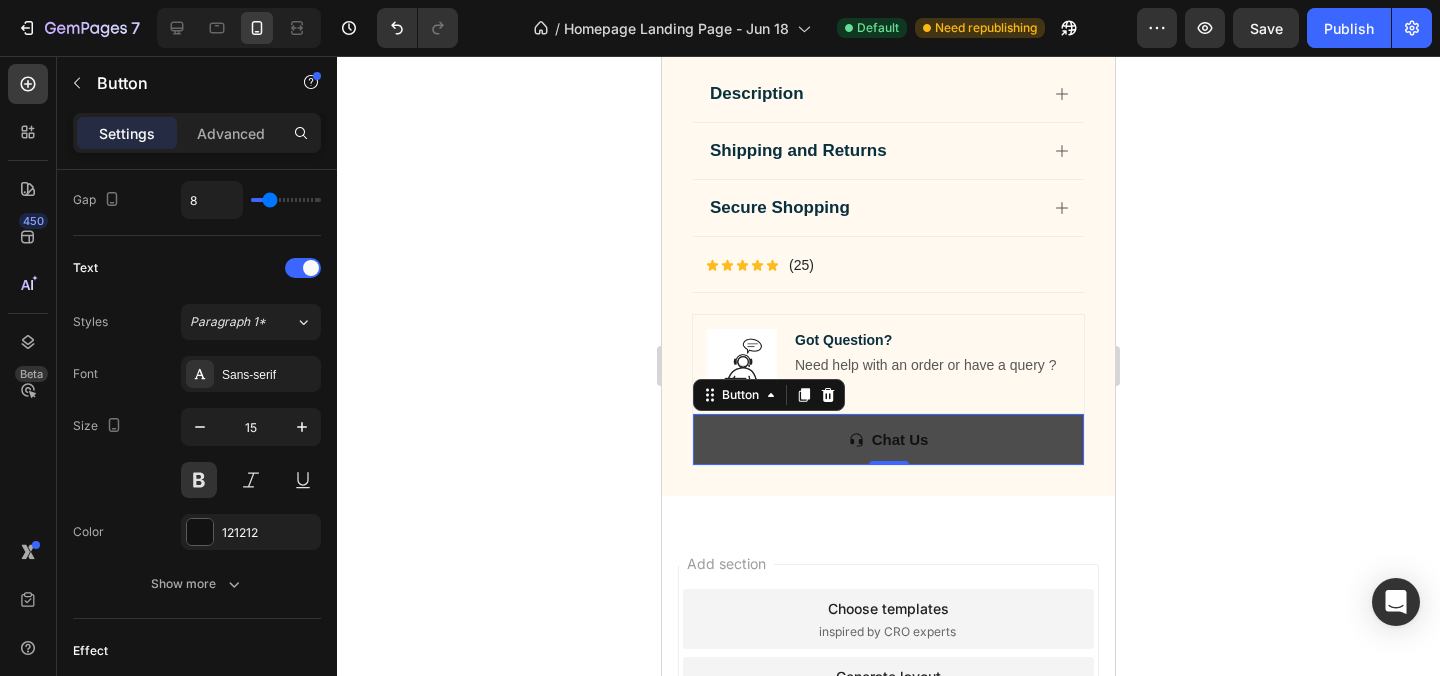 click 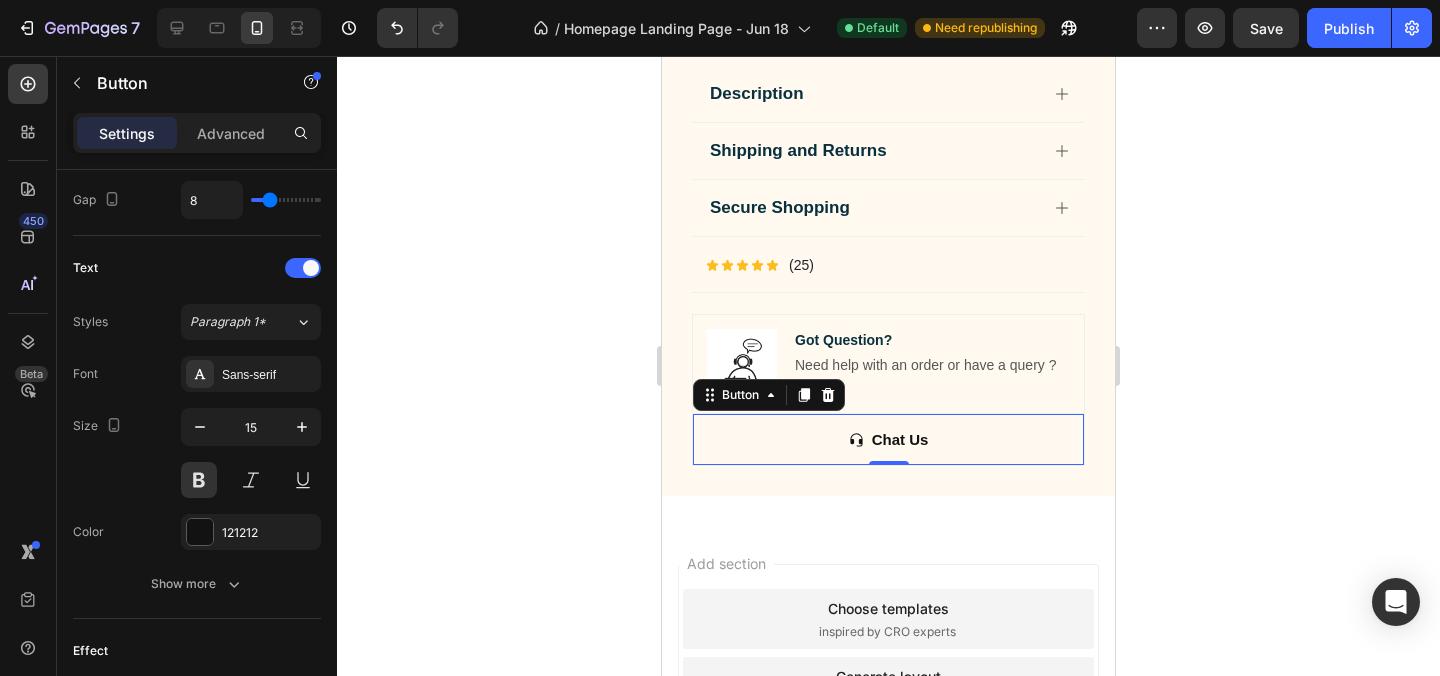 click 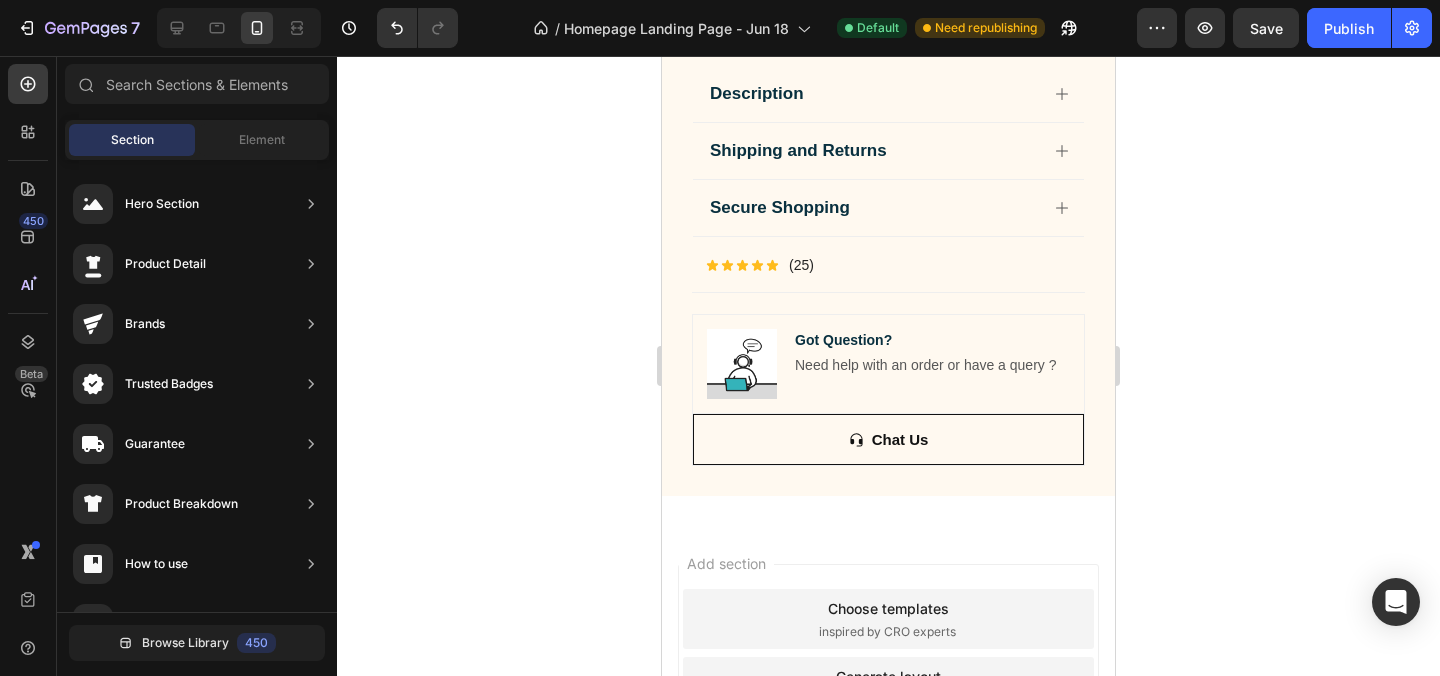 click 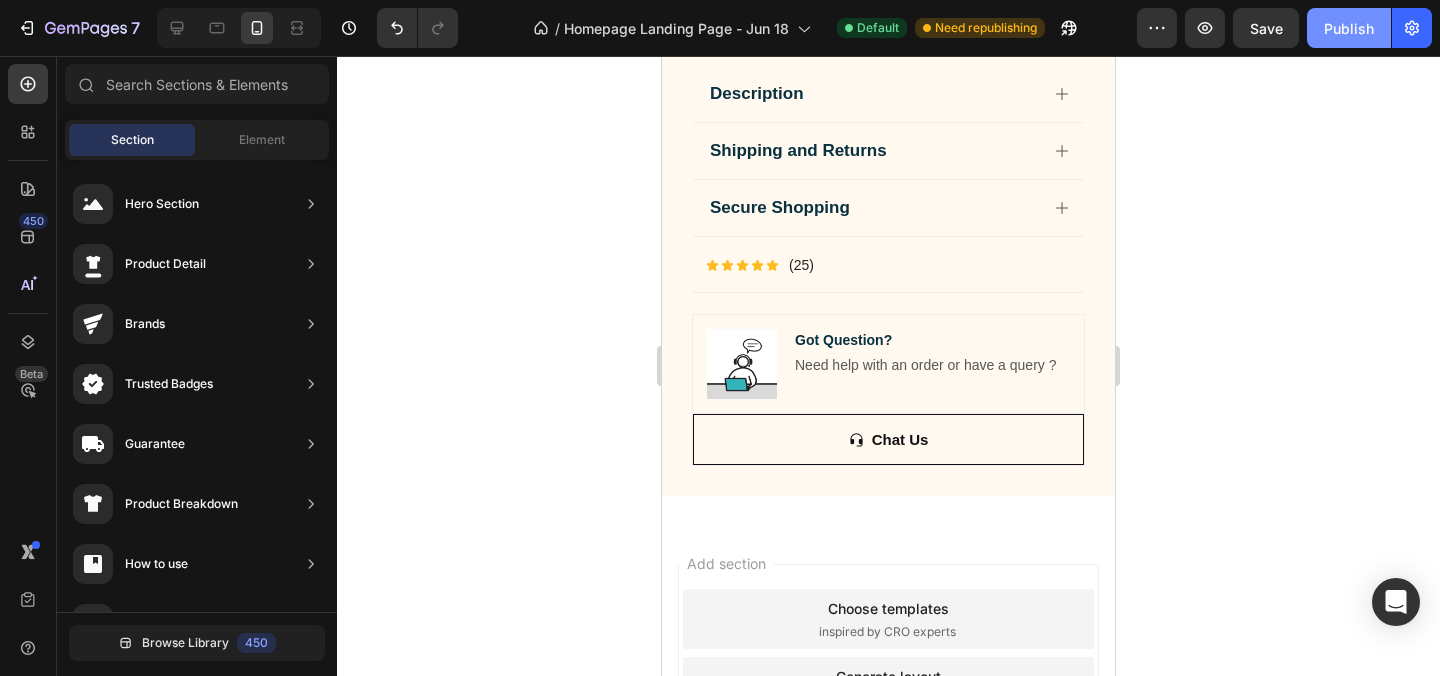 click on "Publish" 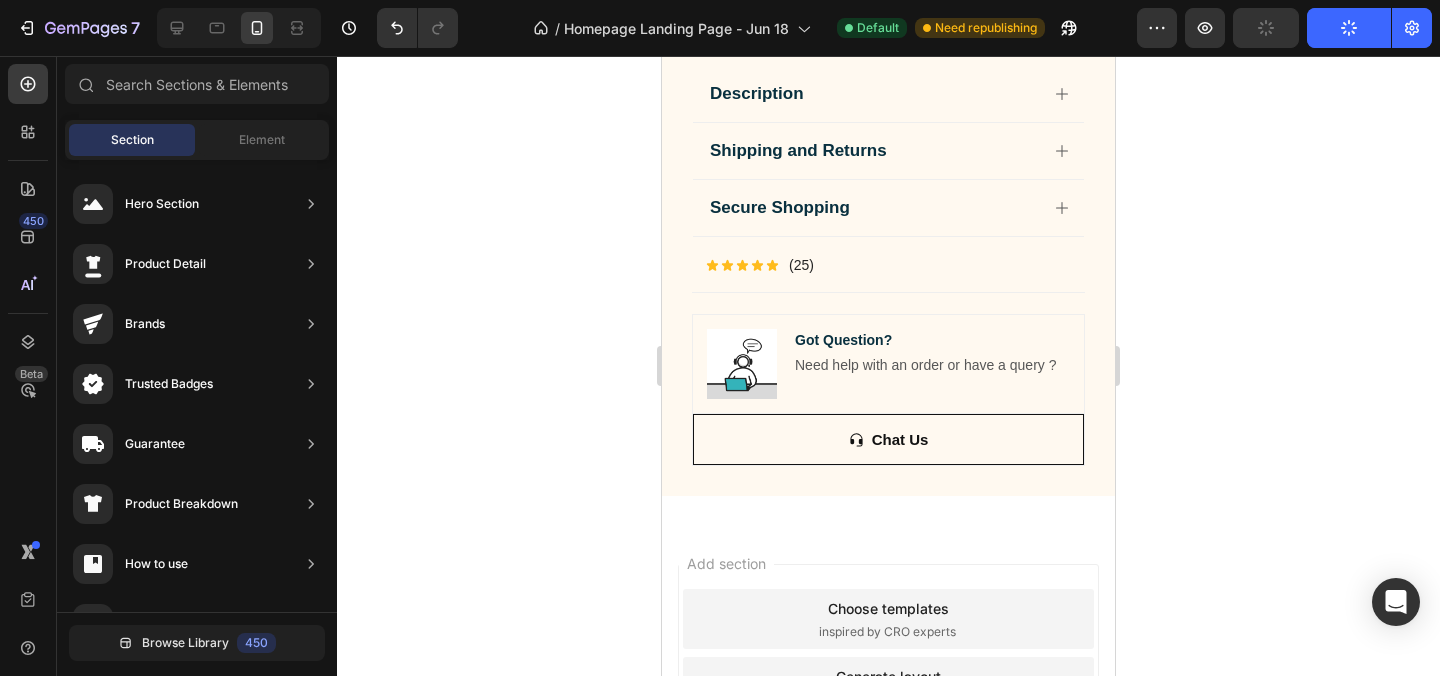 click 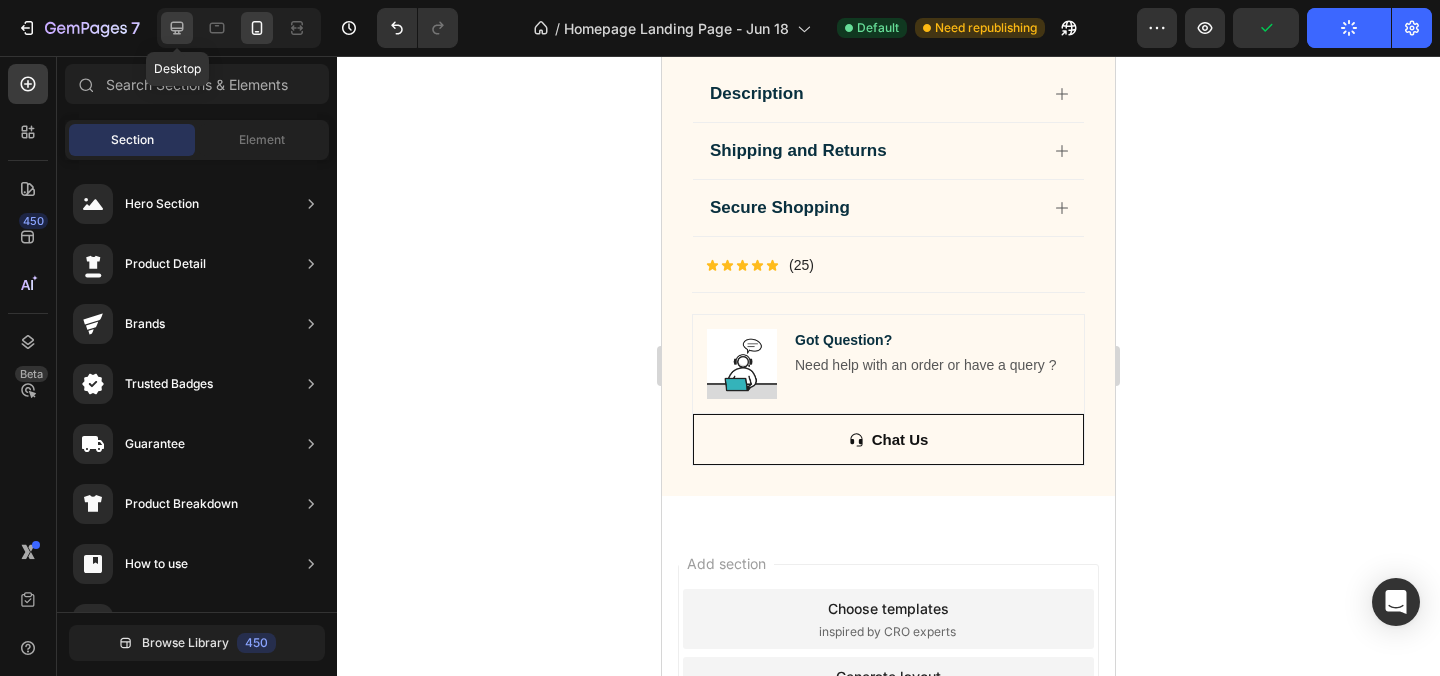 click 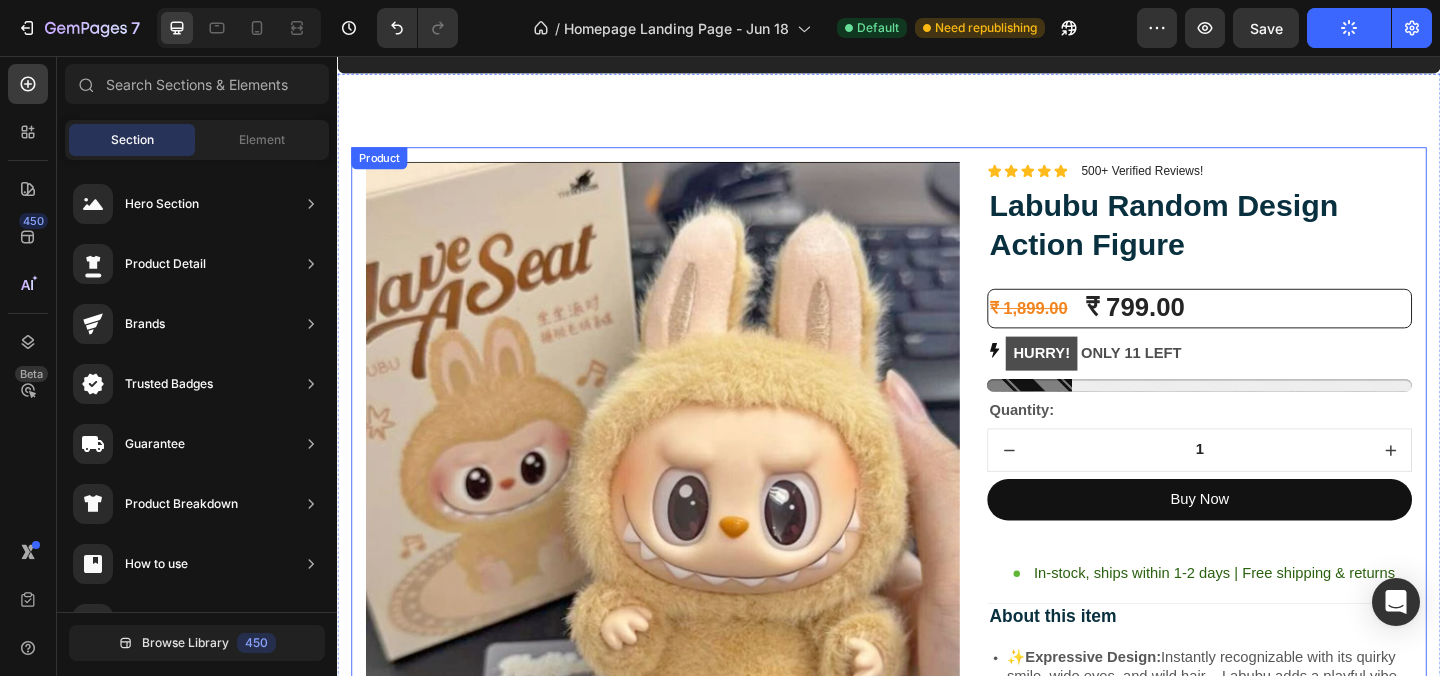 scroll, scrollTop: 2805, scrollLeft: 0, axis: vertical 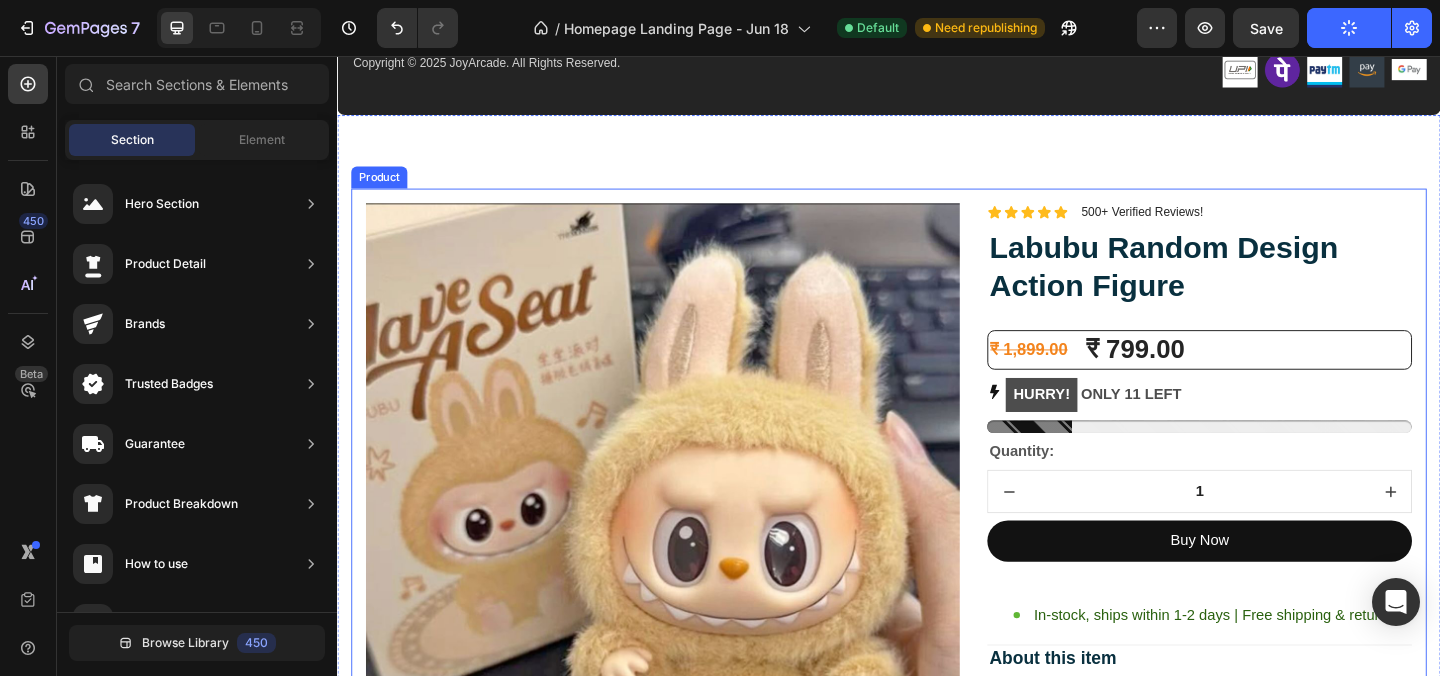 click on "Image Lorem ipsum dolor sit amet, consectetur adipiscing elit Text Block Image Adorable Expression Text Block Row Quirky smile, wild hair, and playful eyes that steal the spotlight instantly. Text Block Row Image High-Quality Build Text Block Row Made from premium vinyl material with soft texture and durable finish. Text Block Row Row Image Perfect Display Size Text Block Row Lightweight and compact – ideal for your desk, shelf, or even your car! Text Block Row Image Collector's Edition Text Block Row Comes in special packaging – ideal for gifting or preserving value. Text Block Row Row Image Image Row Image Image Row Row
Product Images Icon Icon Icon Icon Icon Icon List 500+ Verified Reviews! Text Block Row Labubu Random Design Action Figure Product Title ₹ 1,899.00 Product Price Product Price ₹ 799.00 Product Price Product Price Row
HURRY!  ONLY 11 LEFT Stock Counter Quantity: Text Block
1
Product Quantity Buy Now Dynamic Checkout" at bounding box center (937, 1145) 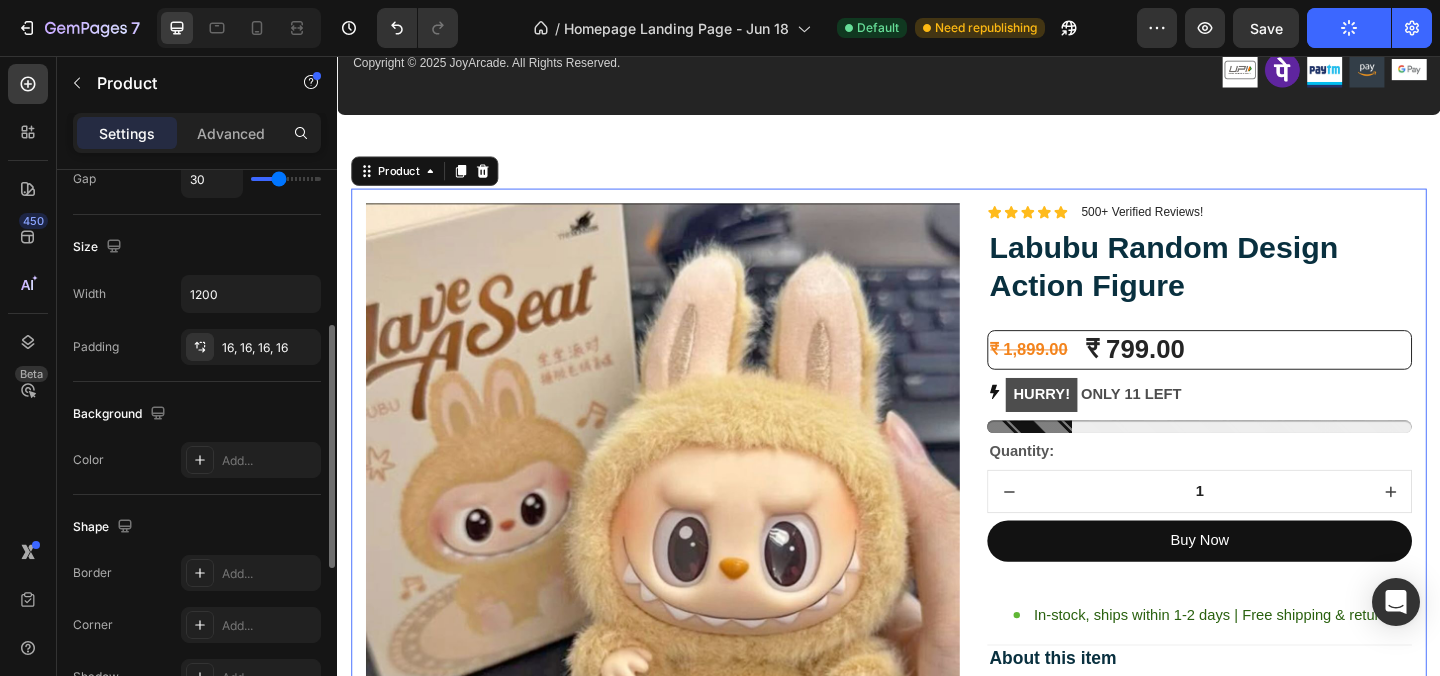scroll, scrollTop: 347, scrollLeft: 0, axis: vertical 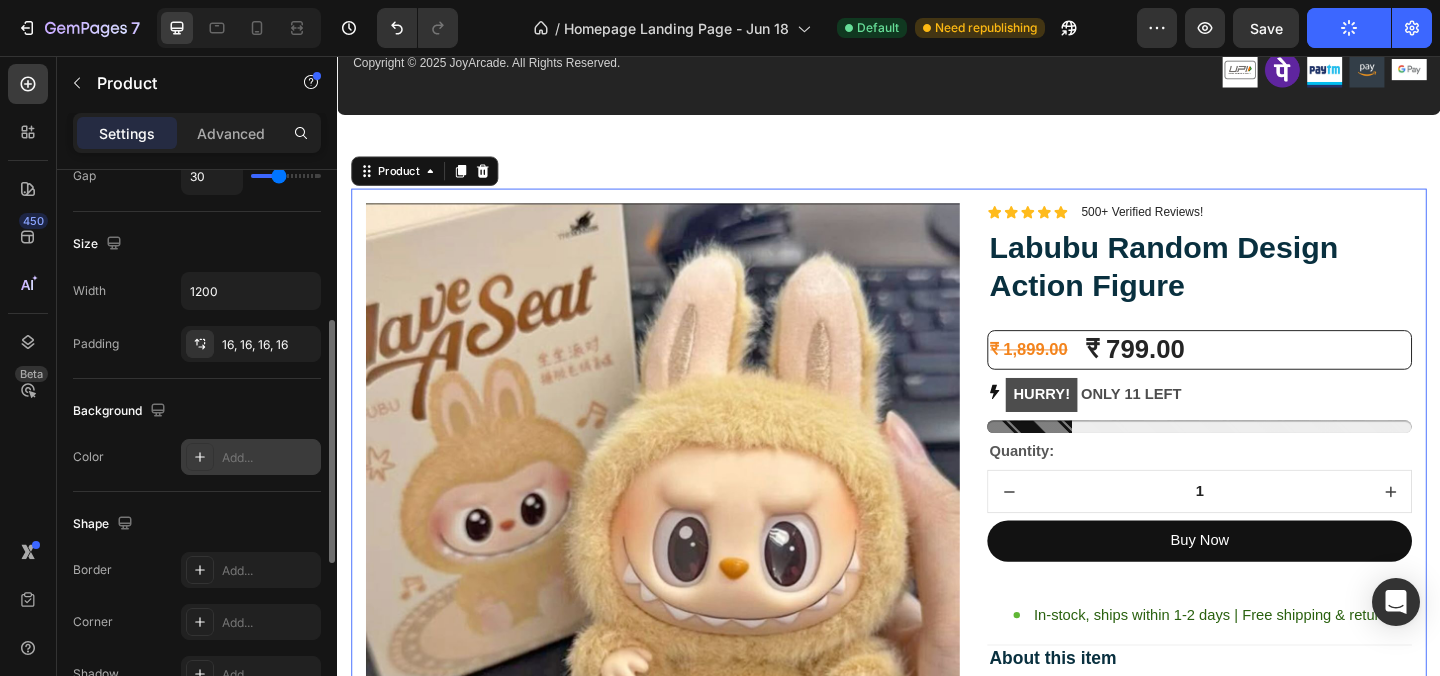 click at bounding box center (200, 457) 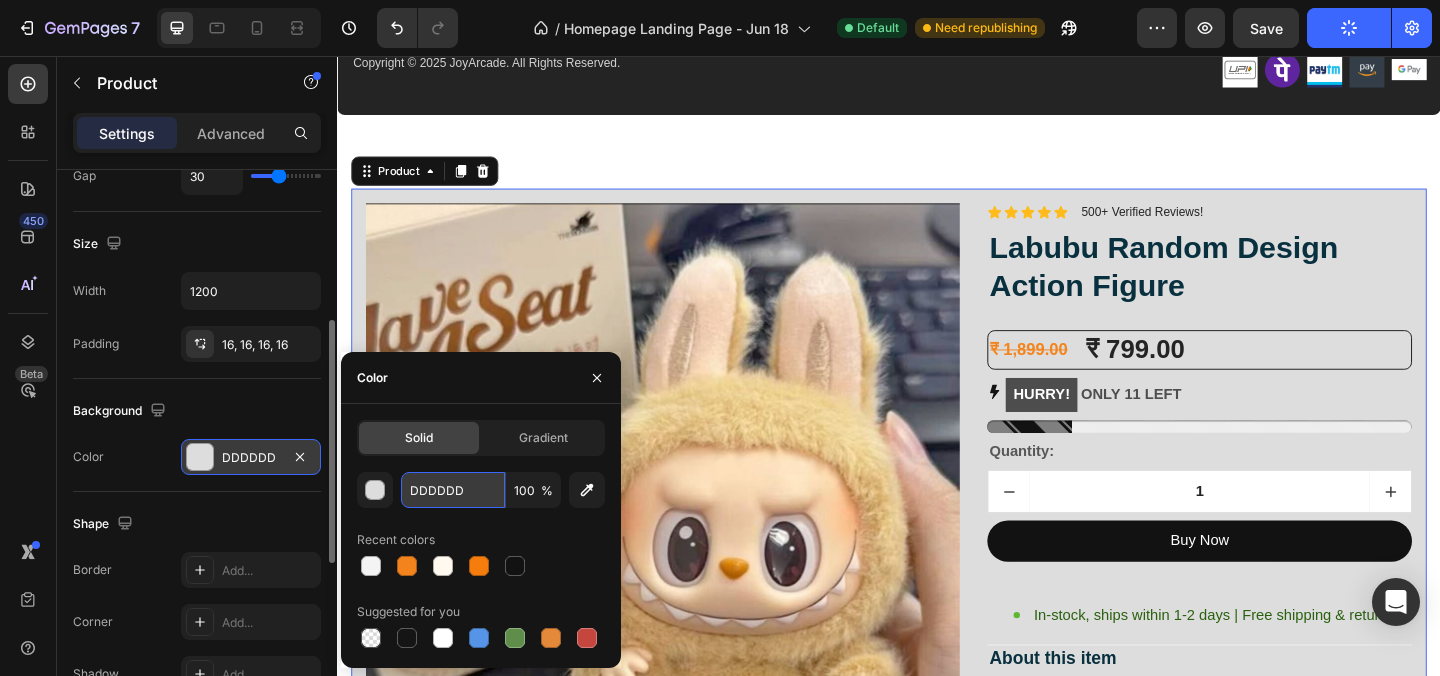 click on "DDDDDD" at bounding box center (453, 490) 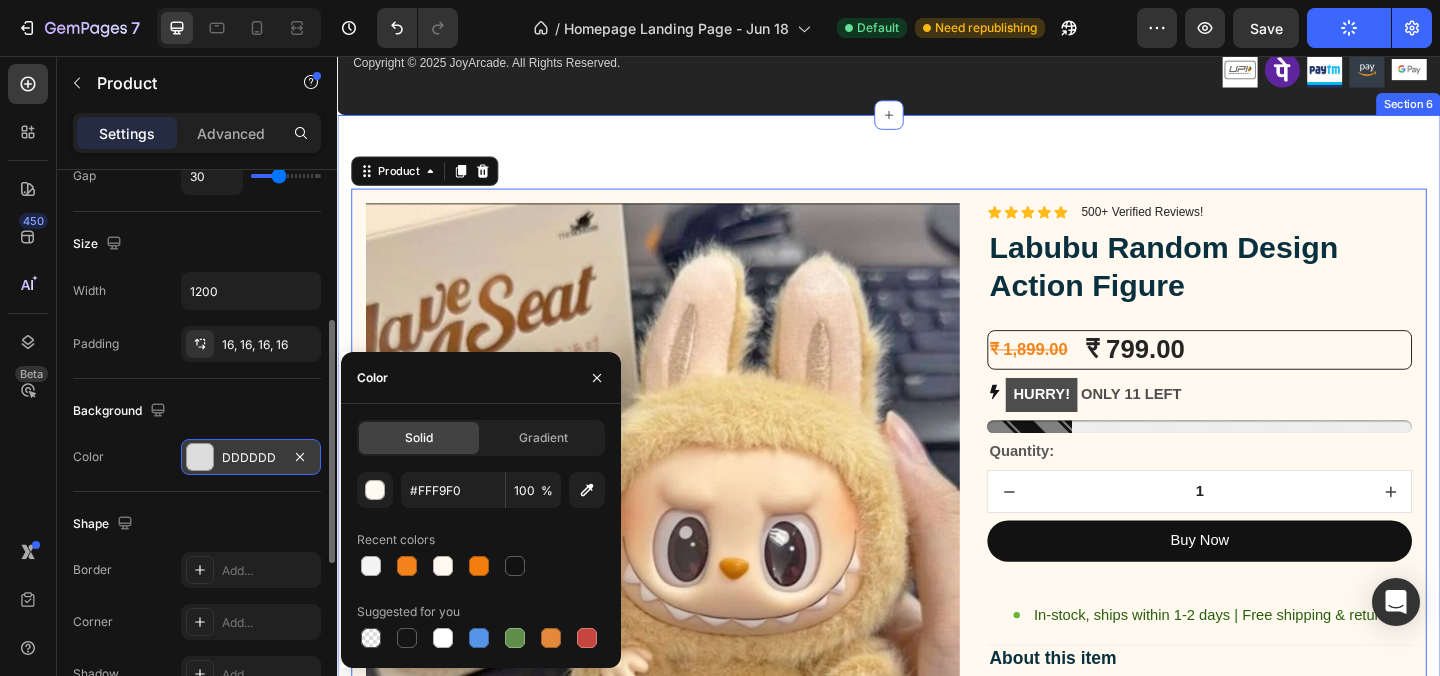click on "Image Lorem ipsum dolor sit amet, consectetur adipiscing elit Text Block Image Adorable Expression Text Block Row Quirky smile, wild hair, and playful eyes that steal the spotlight instantly. Text Block Row Image High-Quality Build Text Block Row Made from premium vinyl material with soft texture and durable finish. Text Block Row Row Image Perfect Display Size Text Block Row Lightweight and compact – ideal for your desk, shelf, or even your car! Text Block Row Image Collector's Edition Text Block Row Comes in special packaging – ideal for gifting or preserving value. Text Block Row Row Image Image Row Image Image Row Row
Product Images Icon Icon Icon Icon Icon Icon List 500+ Verified Reviews! Text Block Row Labubu Random Design Action Figure Product Title ₹ 1,899.00 Product Price Product Price ₹ 799.00 Product Price Product Price Row
HURRY!  ONLY 11 LEFT Stock Counter Quantity: Text Block
1
Product Quantity Buy Now Dynamic Checkout" at bounding box center [937, 1136] 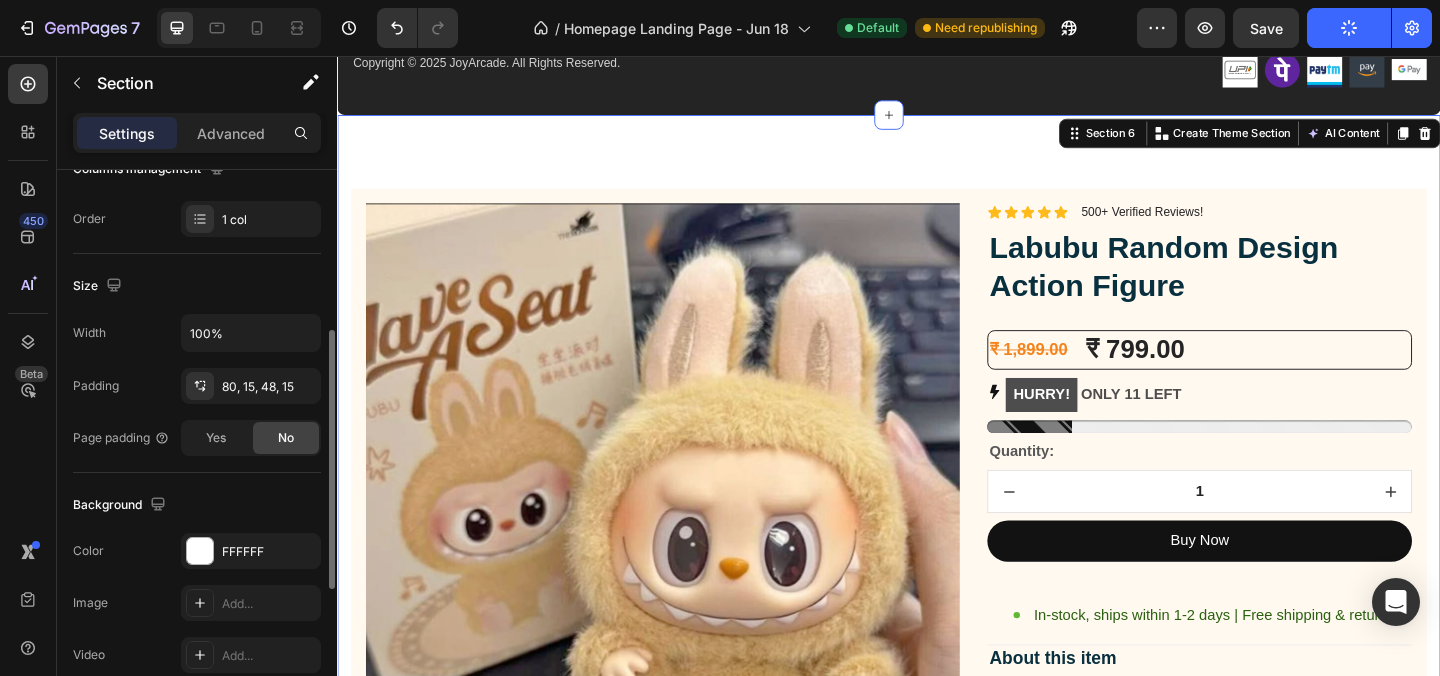 scroll, scrollTop: 0, scrollLeft: 0, axis: both 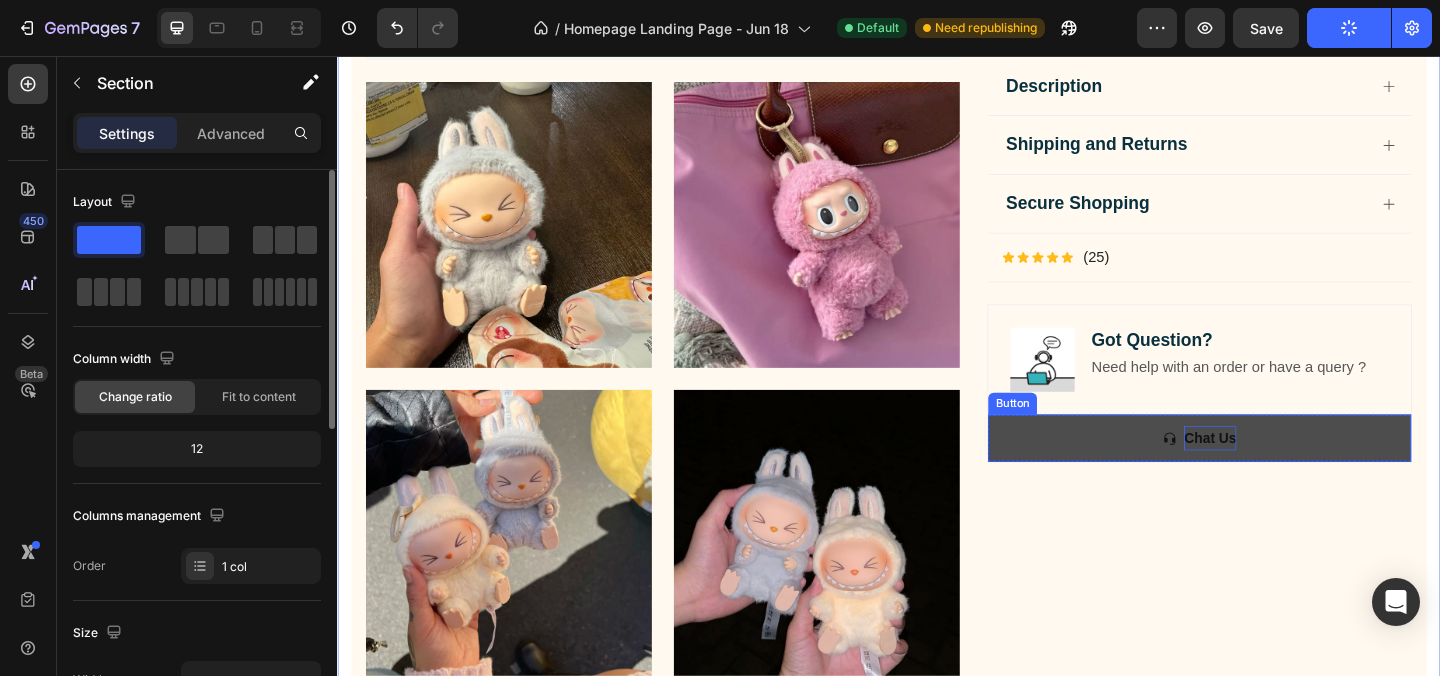 click on "Chat Us" at bounding box center (1286, 471) 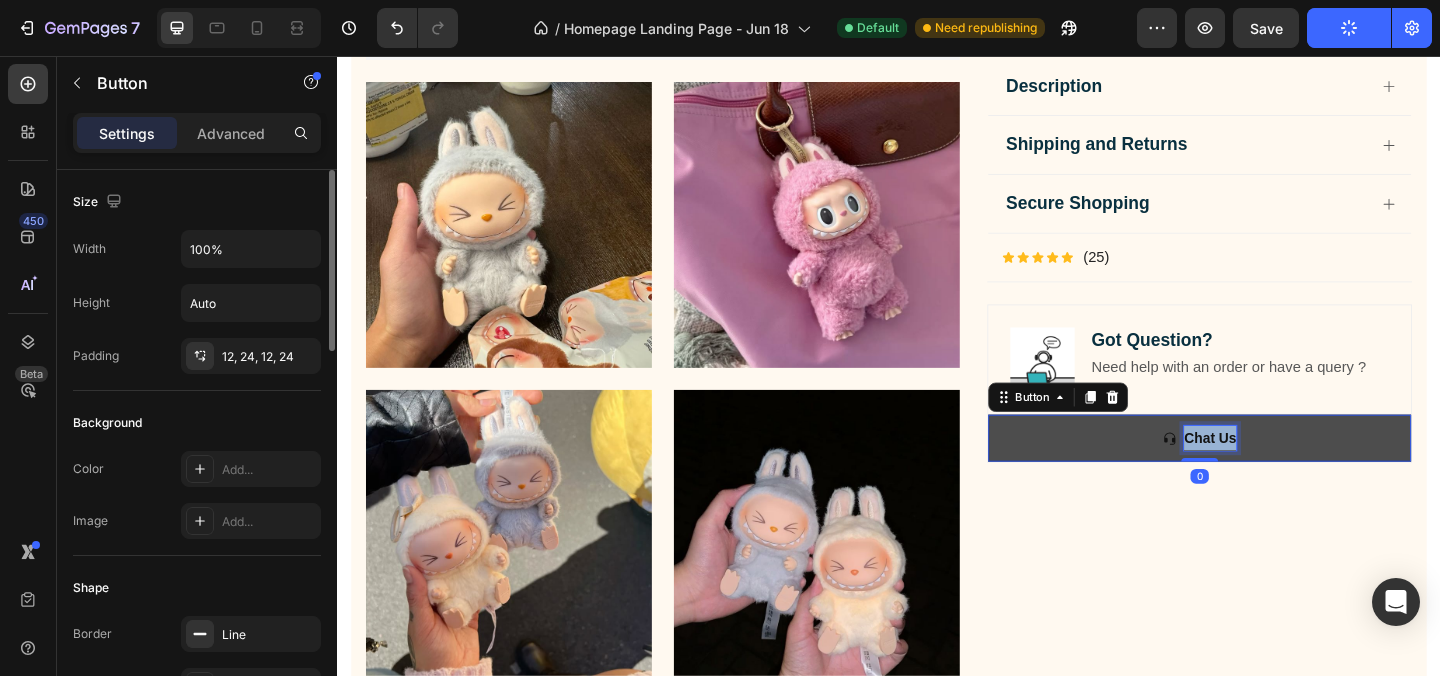 click on "Chat Us" at bounding box center [1286, 471] 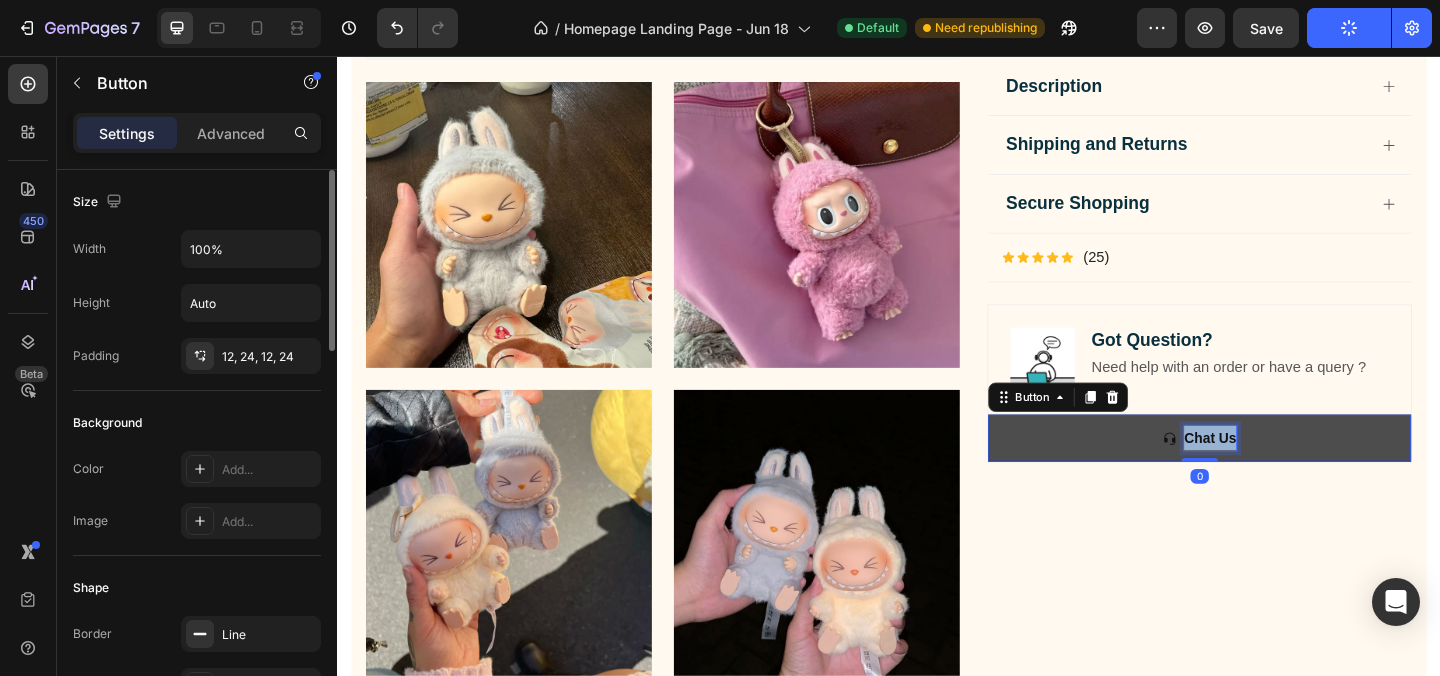 click on "Chat Us" at bounding box center [1286, 471] 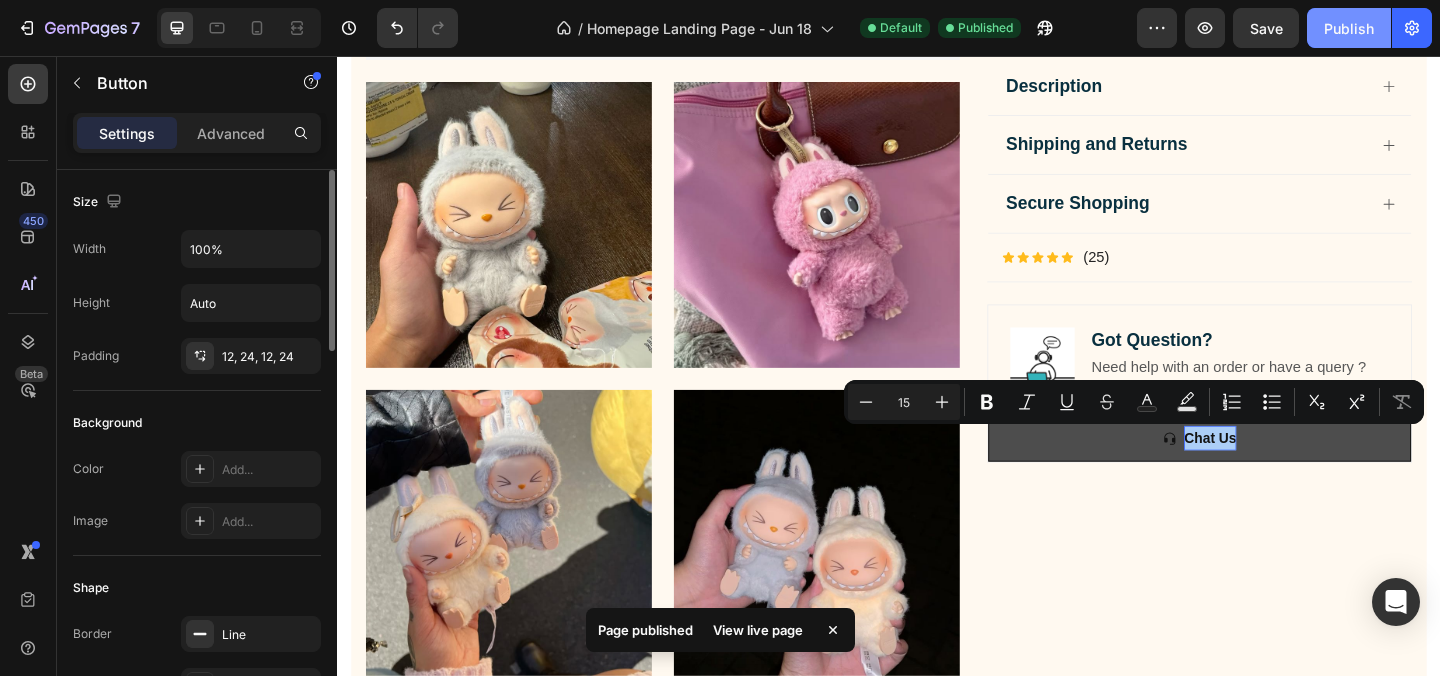 click on "Publish" at bounding box center [1349, 28] 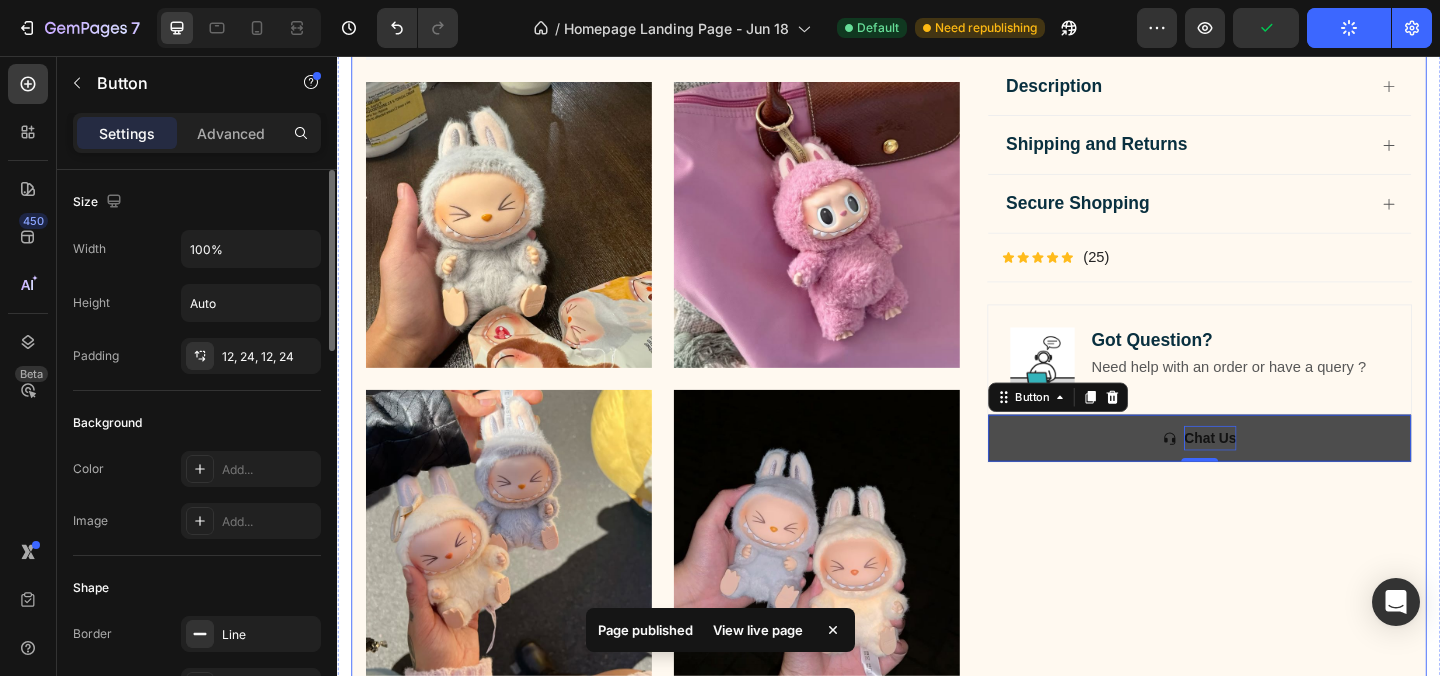 click on "Icon Icon Icon Icon Icon Icon List 500+ Verified Reviews! Text Block Row Labubu Random Design Action Figure Product Title ₹ 1,899.00 Product Price Product Price ₹ 799.00 Product Price Product Price Row
HURRY!  ONLY 11 LEFT Stock Counter Quantity: Text Block
1
Product Quantity Buy Now Dynamic Checkout
In-stock, ships within 1-2 days | Free shipping & returns Item List About this item Text Block
✨  Expressive Design:  Instantly recognizable with its quirky smile, wide eyes, and wild hair – Labubu adds a playful vibe to your desk, shelf, or room decor.
💎  Premium Material:  Made from high-quality, durable vinyl for long-lasting charm and a smooth matte finish that feels great to hold.
📏  Perfect Size for Display:  Compact and lightweight – fits effortlessly into your collection, workspace, or even your car dashboard.
🎁  Great Gift Choice:
📦  Item List" at bounding box center [1275, -183] 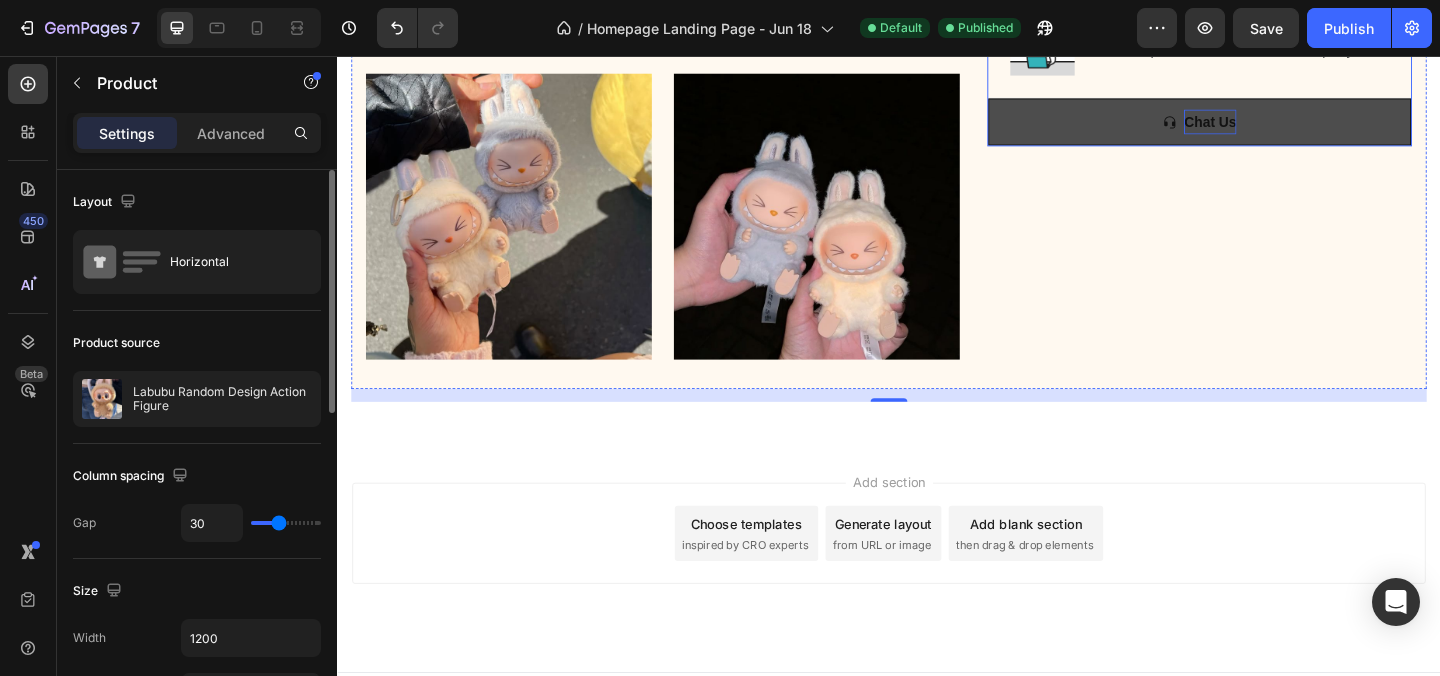 scroll, scrollTop: 4510, scrollLeft: 0, axis: vertical 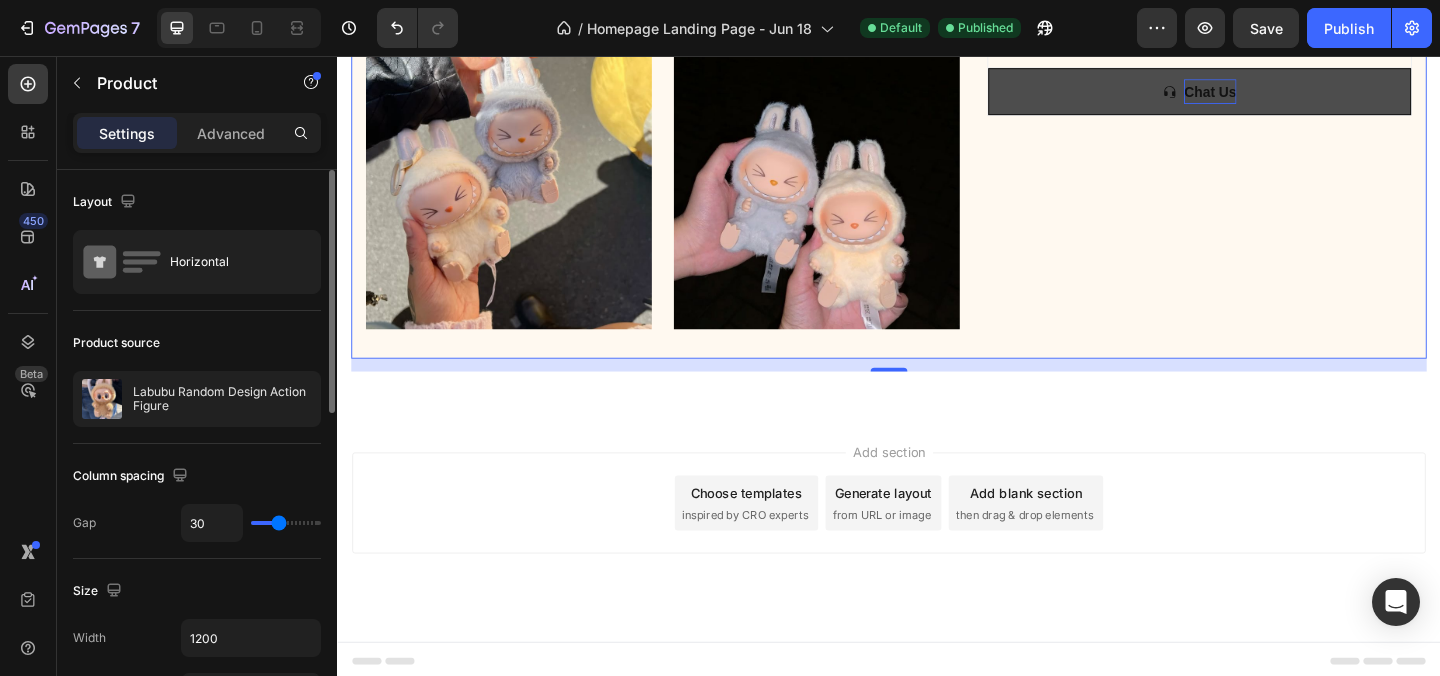click on "Add section Choose templates inspired by CRO experts Generate layout from URL or image Add blank section then drag & drop elements" at bounding box center (937, 570) 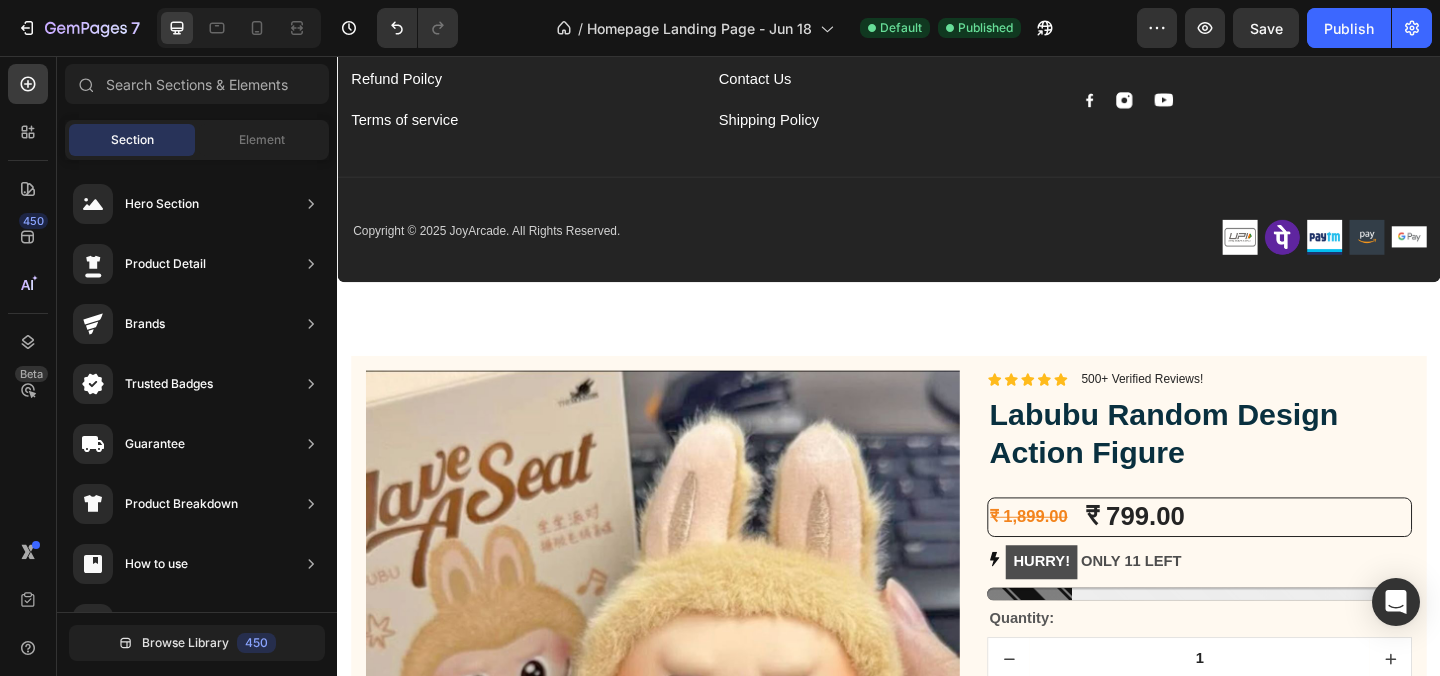 scroll, scrollTop: 2692, scrollLeft: 0, axis: vertical 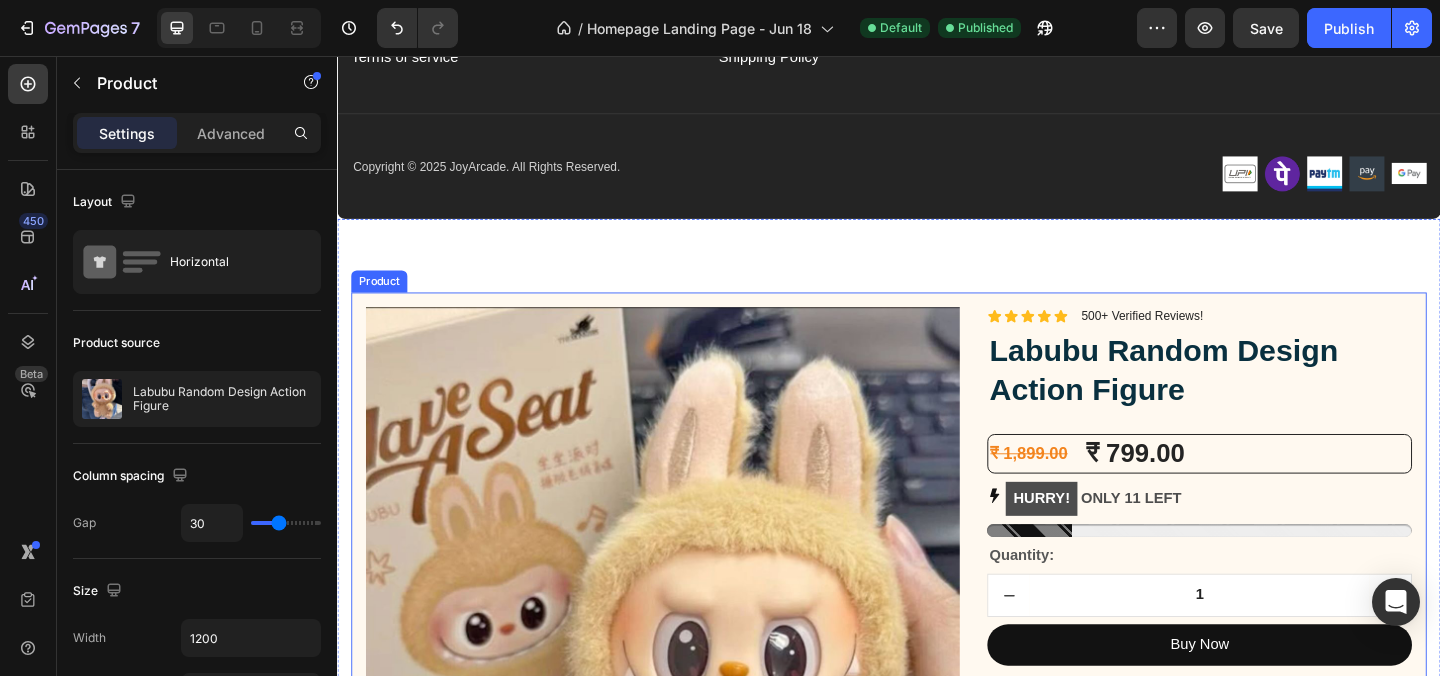 click on "Image Lorem ipsum dolor sit amet, consectetur adipiscing elit Text Block Image Adorable Expression Text Block Row Quirky smile, wild hair, and playful eyes that steal the spotlight instantly. Text Block Row Image High-Quality Build Text Block Row Made from premium vinyl material with soft texture and durable finish. Text Block Row Row Image Perfect Display Size Text Block Row Lightweight and compact – ideal for your desk, shelf, or even your car! Text Block Row Image Collector's Edition Text Block Row Comes in special packaging – ideal for gifting or preserving value. Text Block Row Row Image Image Row Image Image Row Row
Product Images Icon Icon Icon Icon Icon Icon List 500+ Verified Reviews! Text Block Row Labubu Random Design Action Figure Product Title ₹ 1,899.00 Product Price Product Price ₹ 799.00 Product Price Product Price Row
HURRY!  ONLY 11 LEFT Stock Counter Quantity: Text Block
1
Product Quantity Buy Now Dynamic Checkout" at bounding box center (937, 1258) 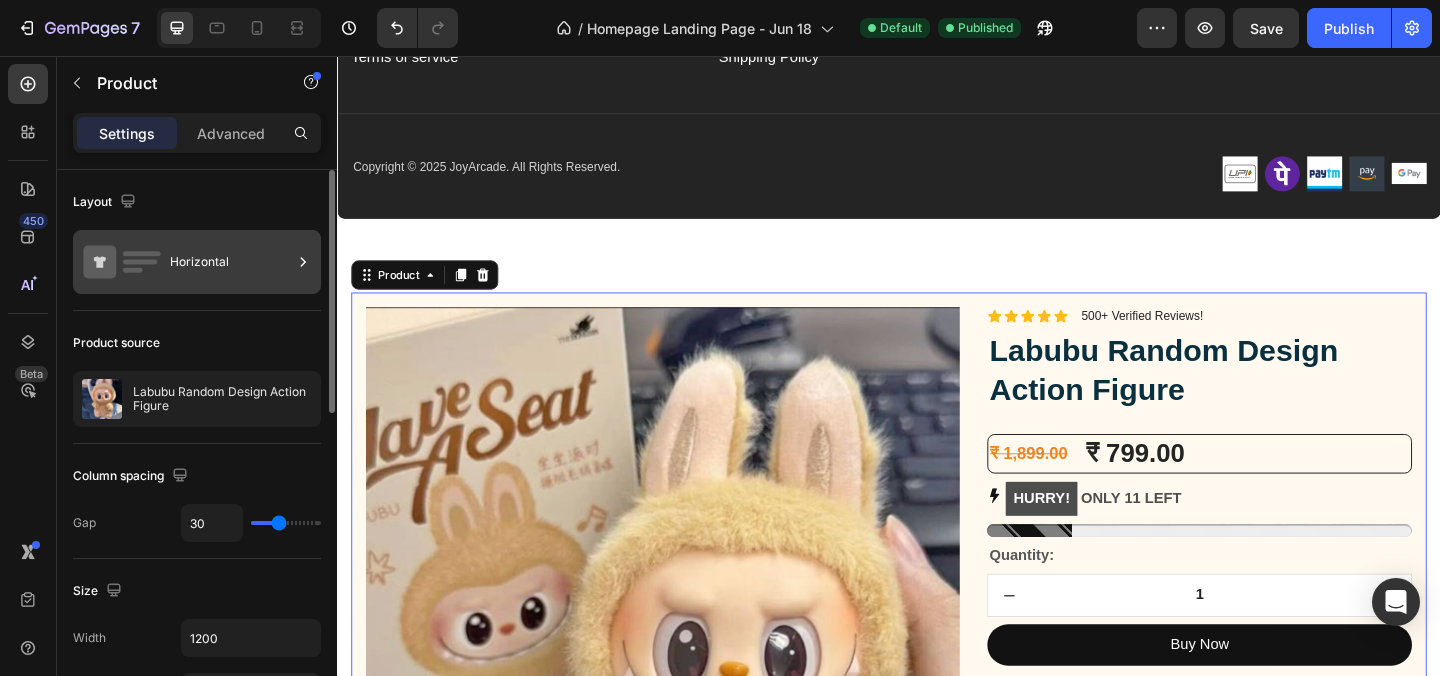 click on "Horizontal" at bounding box center [231, 262] 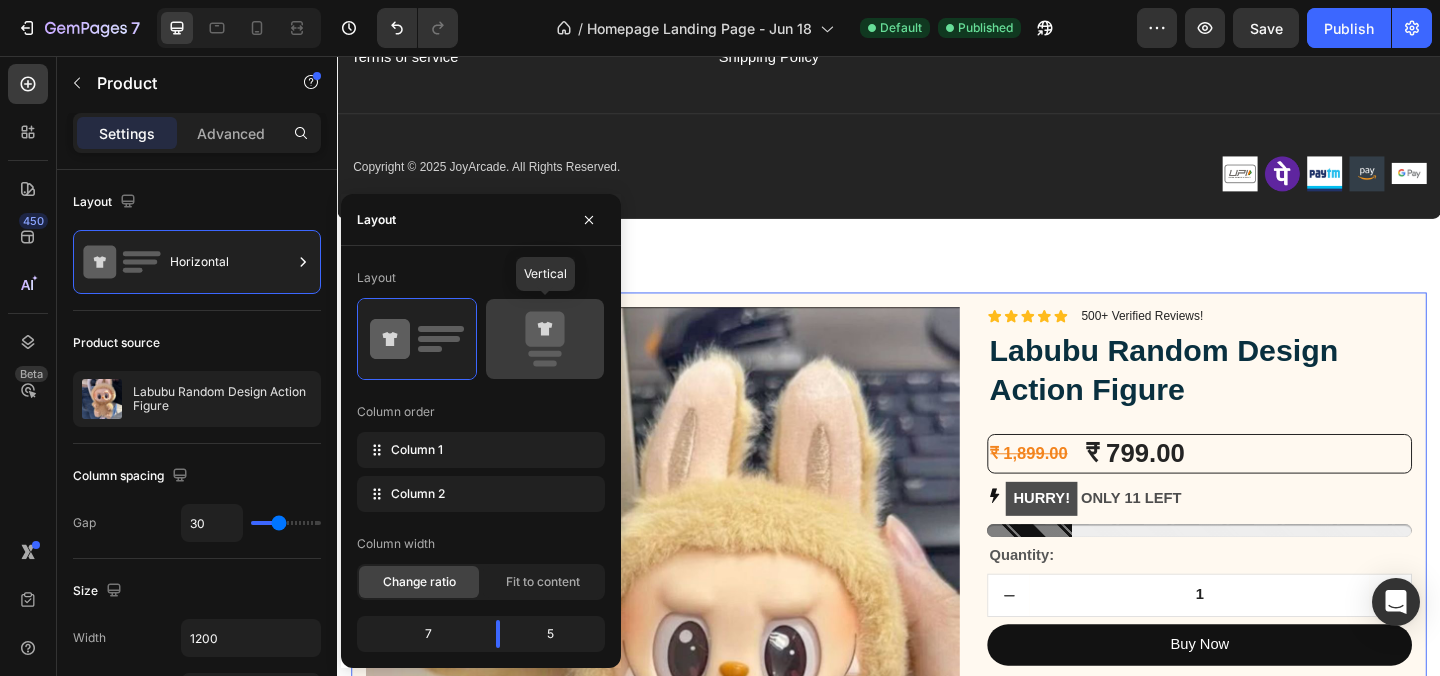 click 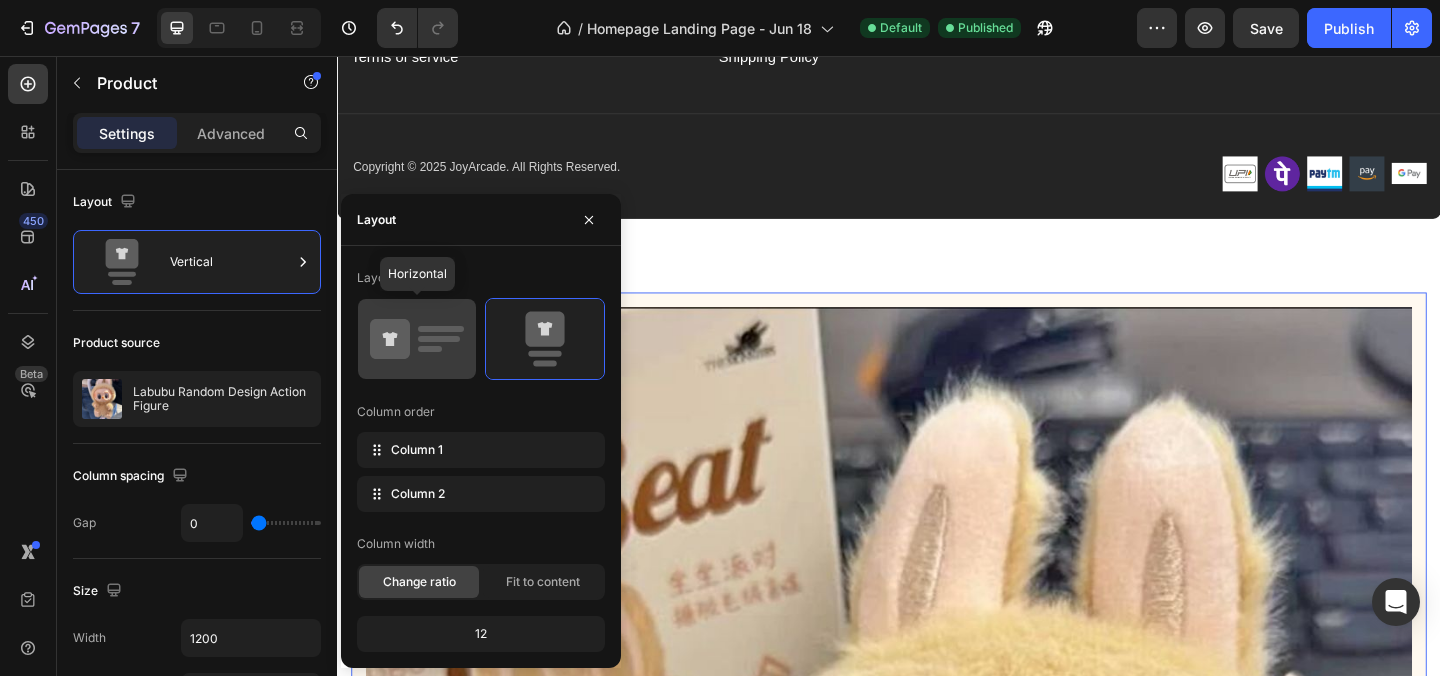 click 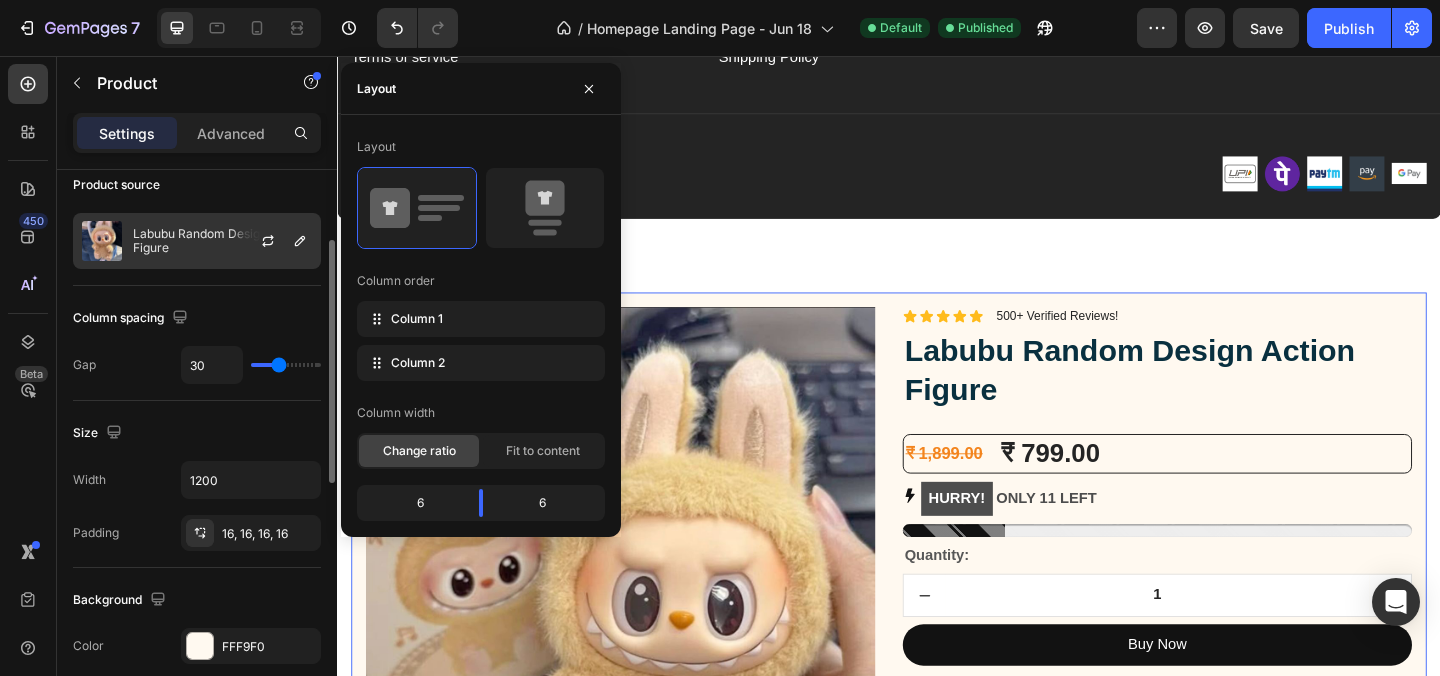 scroll, scrollTop: 182, scrollLeft: 0, axis: vertical 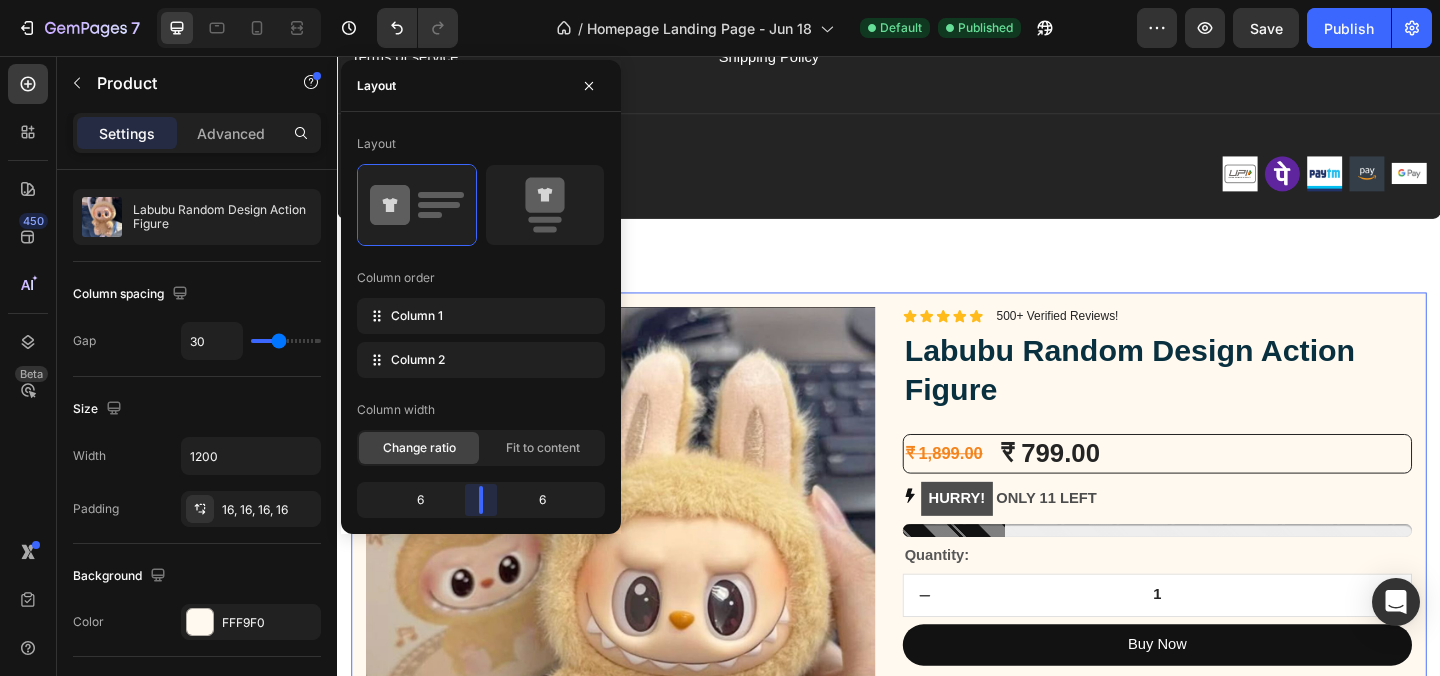 click on "7   /  Homepage Landing Page - Jun 18 Default Published Preview  Save   Publish  450 Beta Sections(30) Elements(83) Section Element Hero Section Product Detail Brands Trusted Badges Guarantee Product Breakdown How to use Testimonials Compare Bundle FAQs Social Proof Brand Story Product List Collection Blog List Contact Sticky Add to Cart Custom Footer Browse Library 450 Layout
Row
Row
Row
Row Text
Heading
Text Block Button
Button
Button Media
Image
Image
Video" at bounding box center (720, 0) 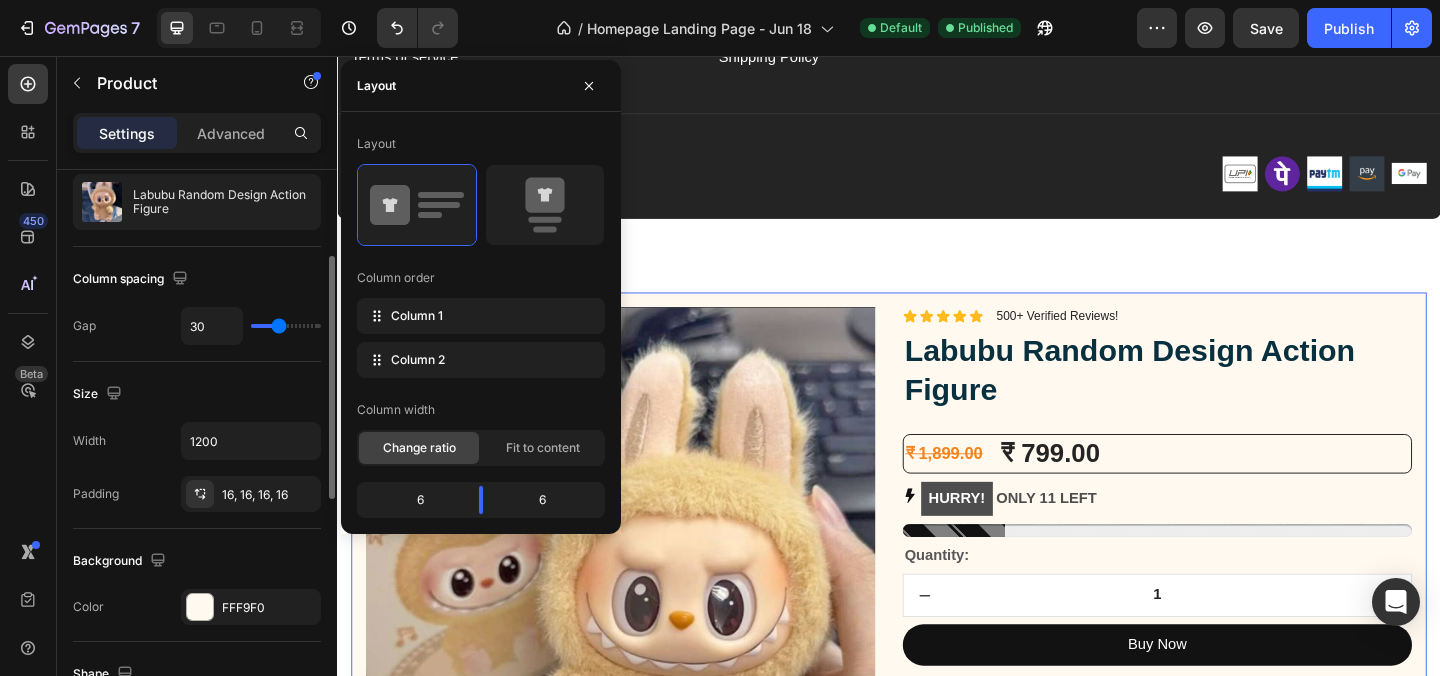 scroll, scrollTop: 198, scrollLeft: 0, axis: vertical 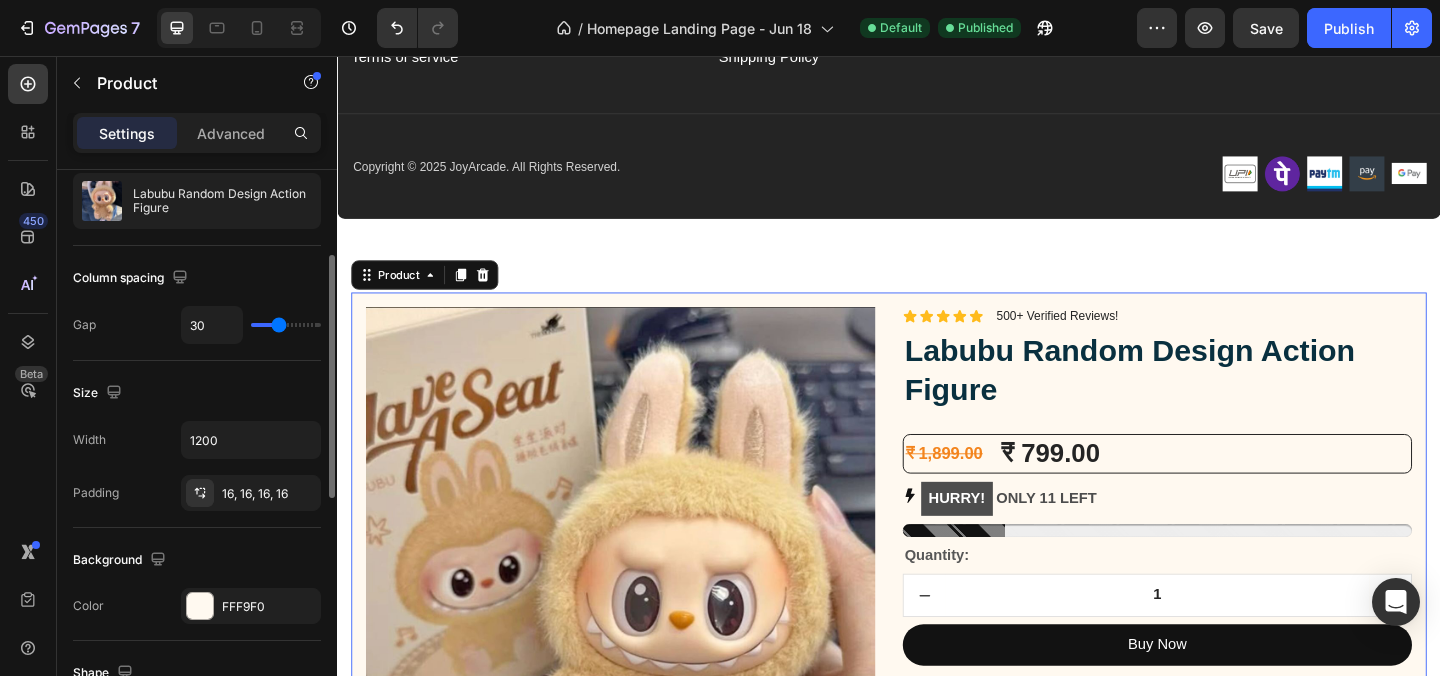 click on "Size" at bounding box center (197, 393) 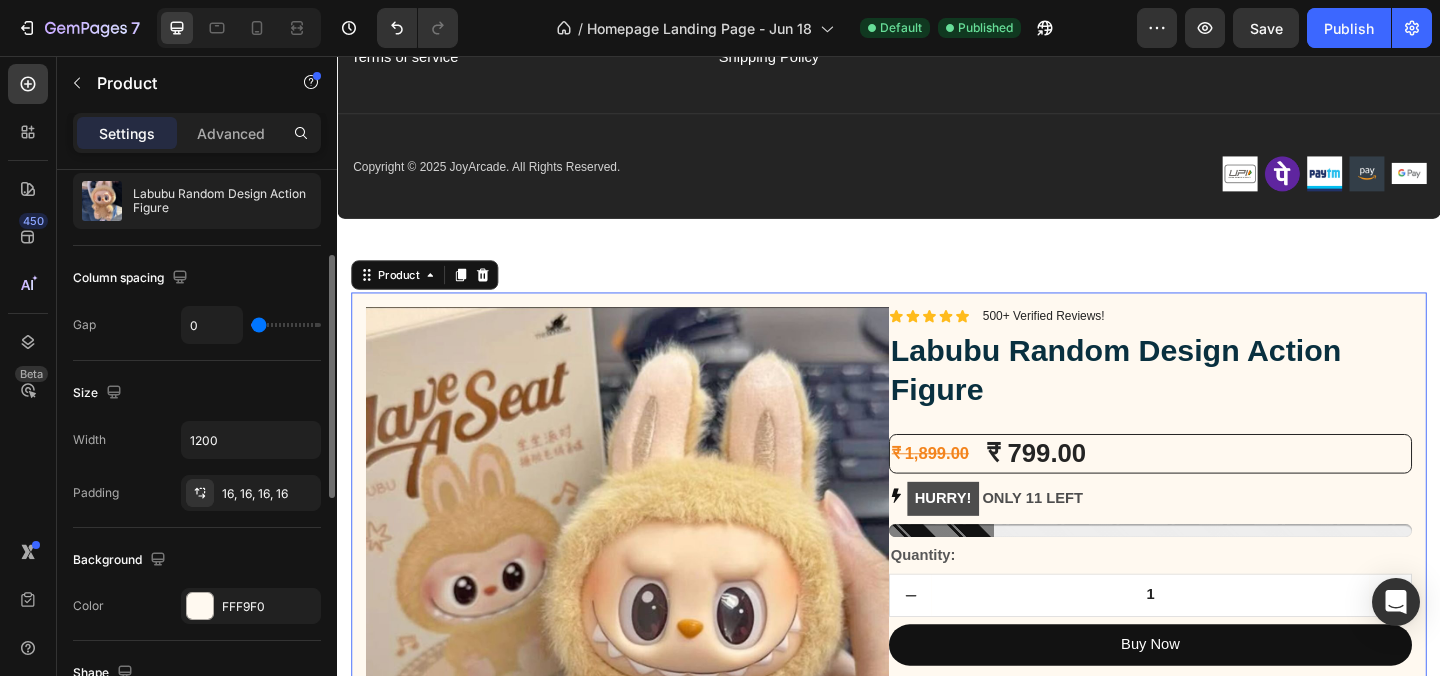 type on "18" 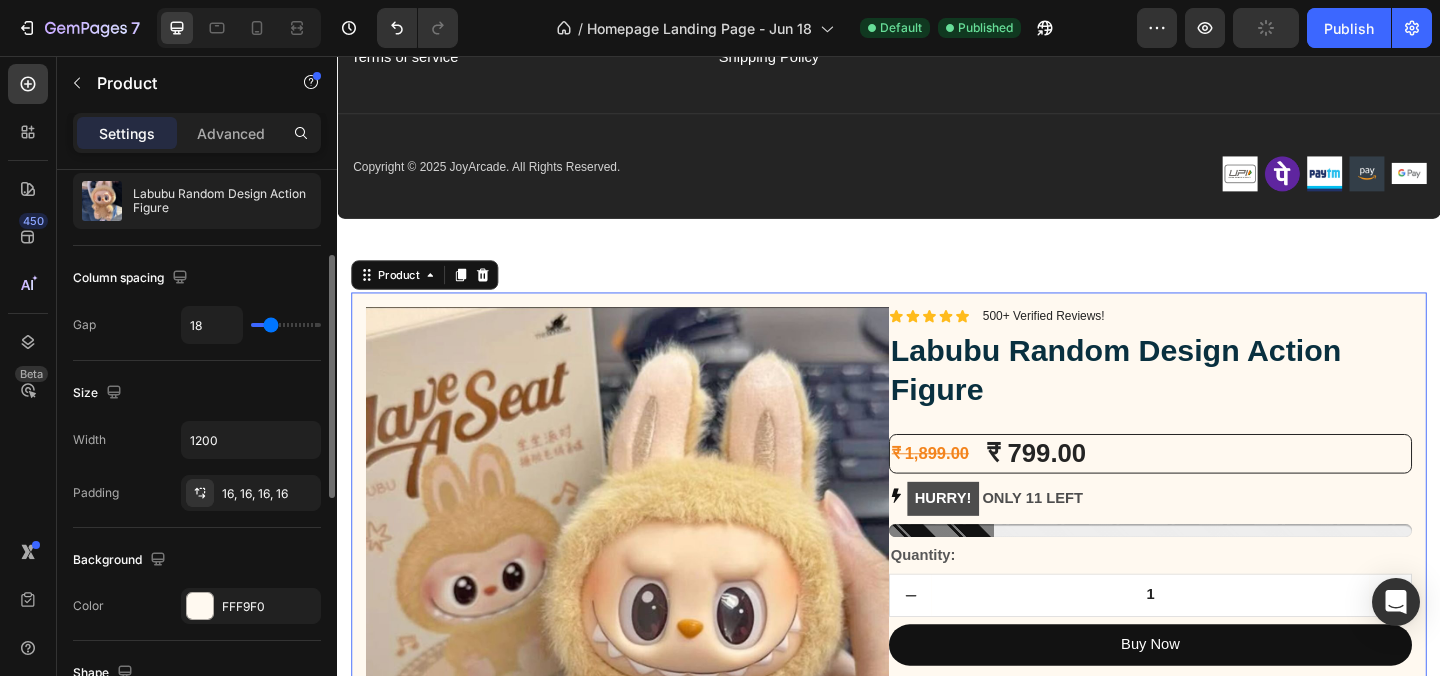 type on "24" 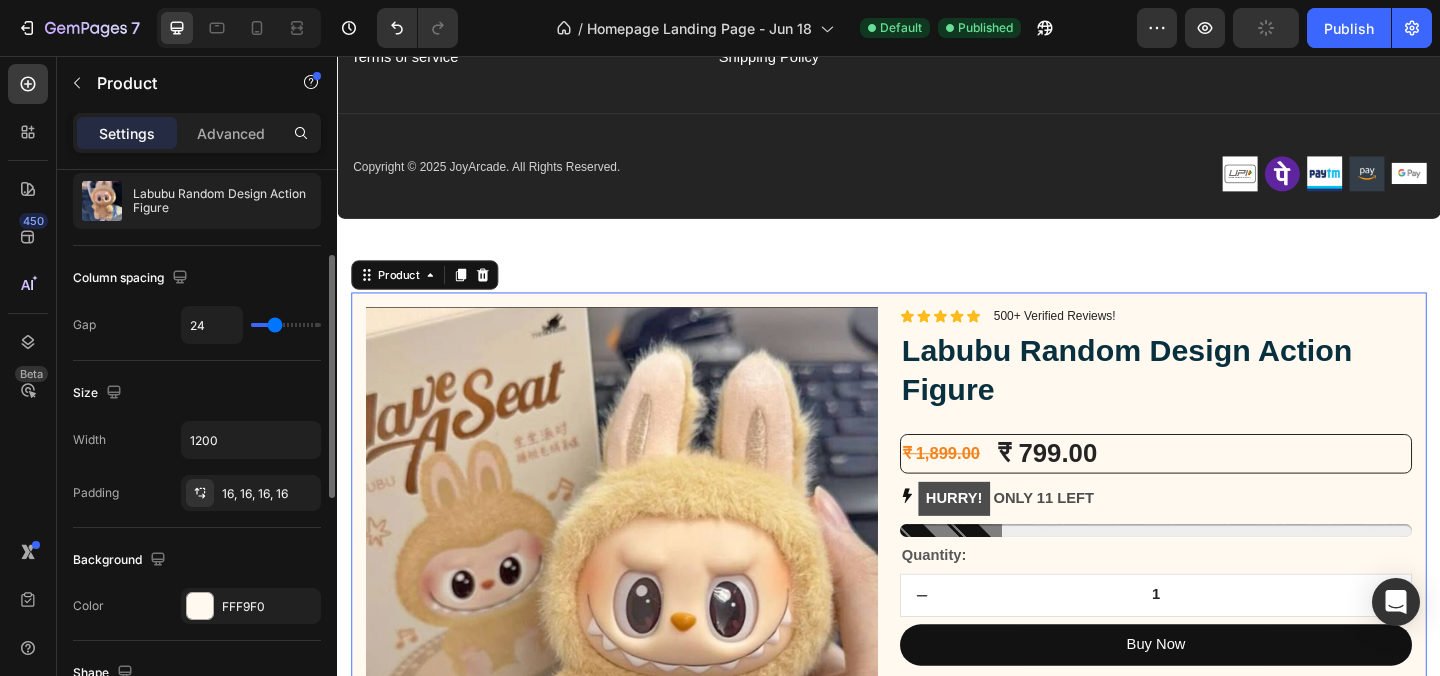 type on "25" 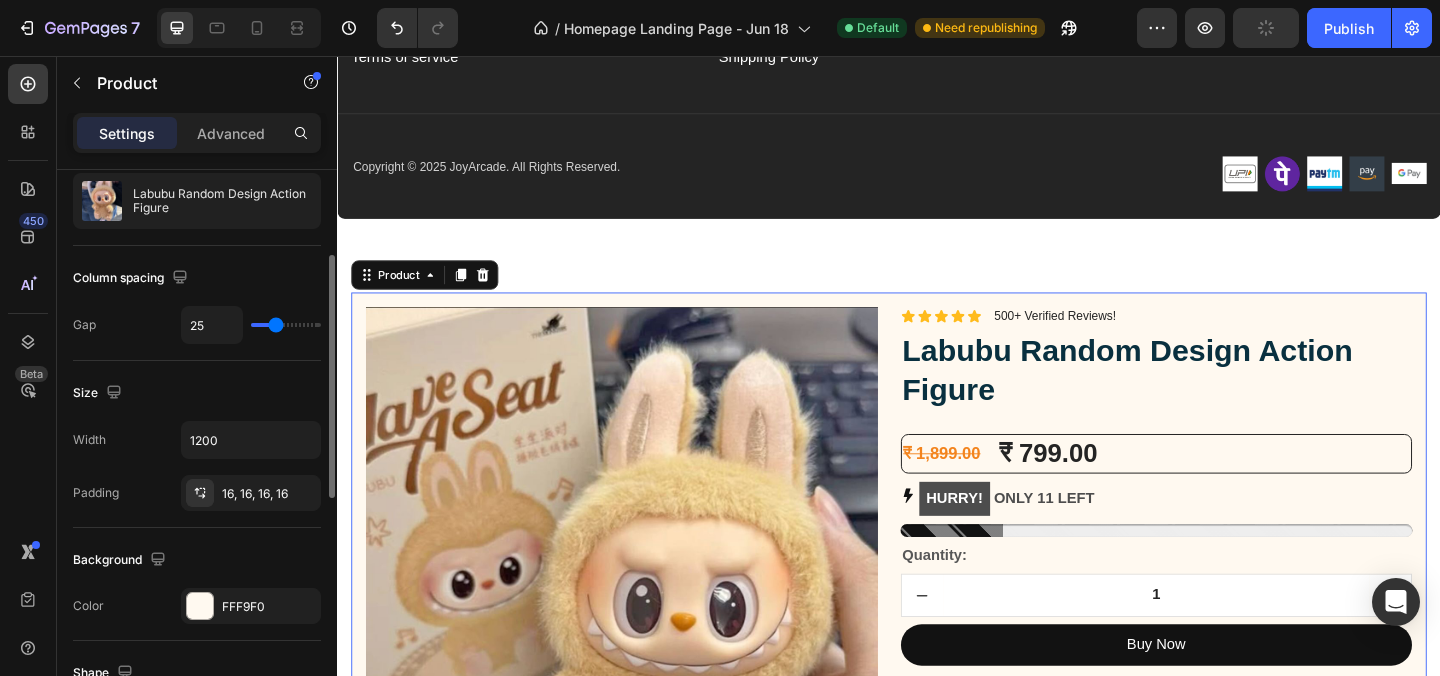 type on "26" 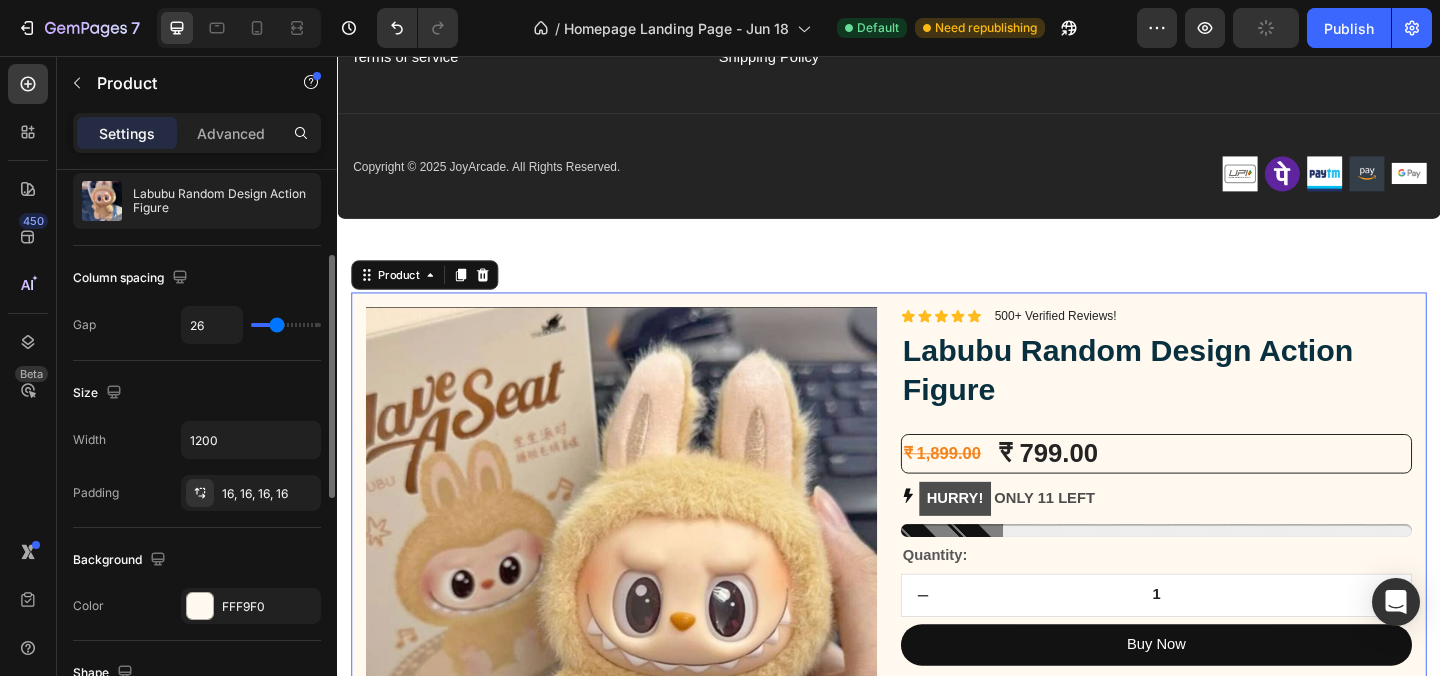 type on "27" 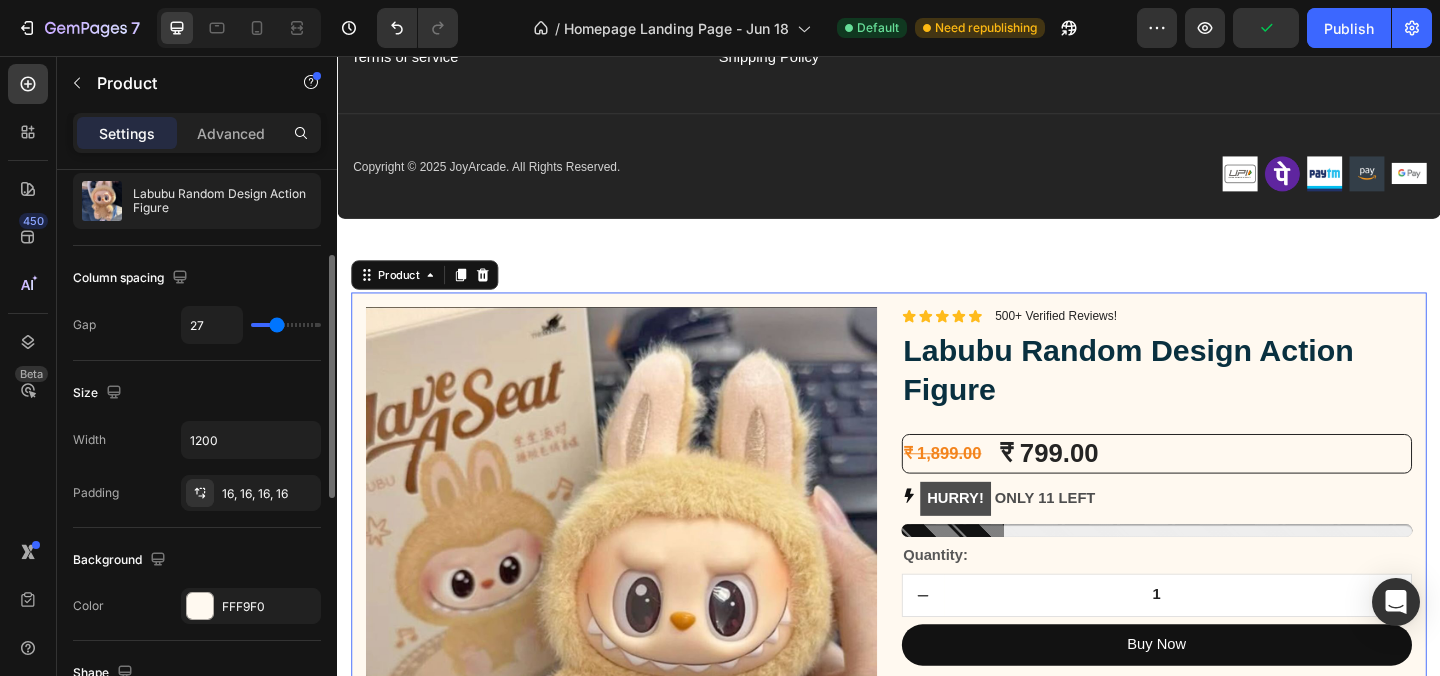 type on "29" 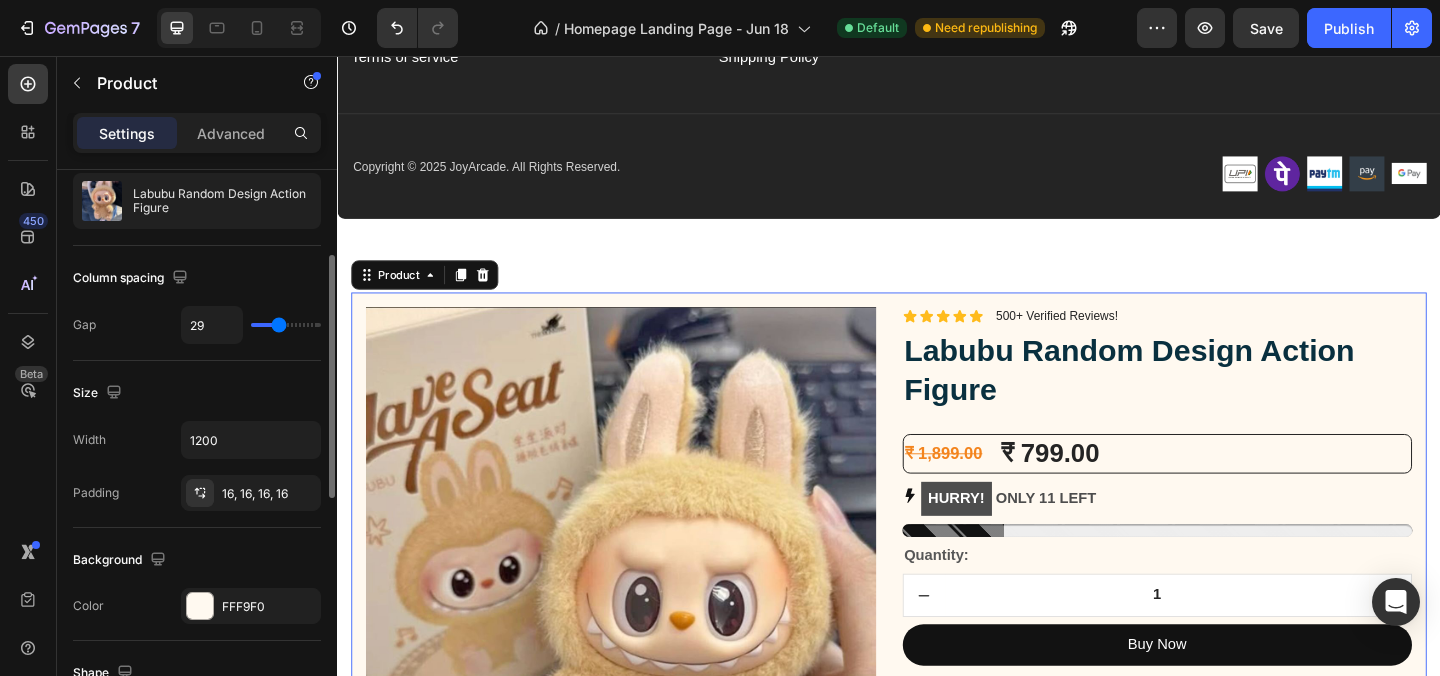 type on "30" 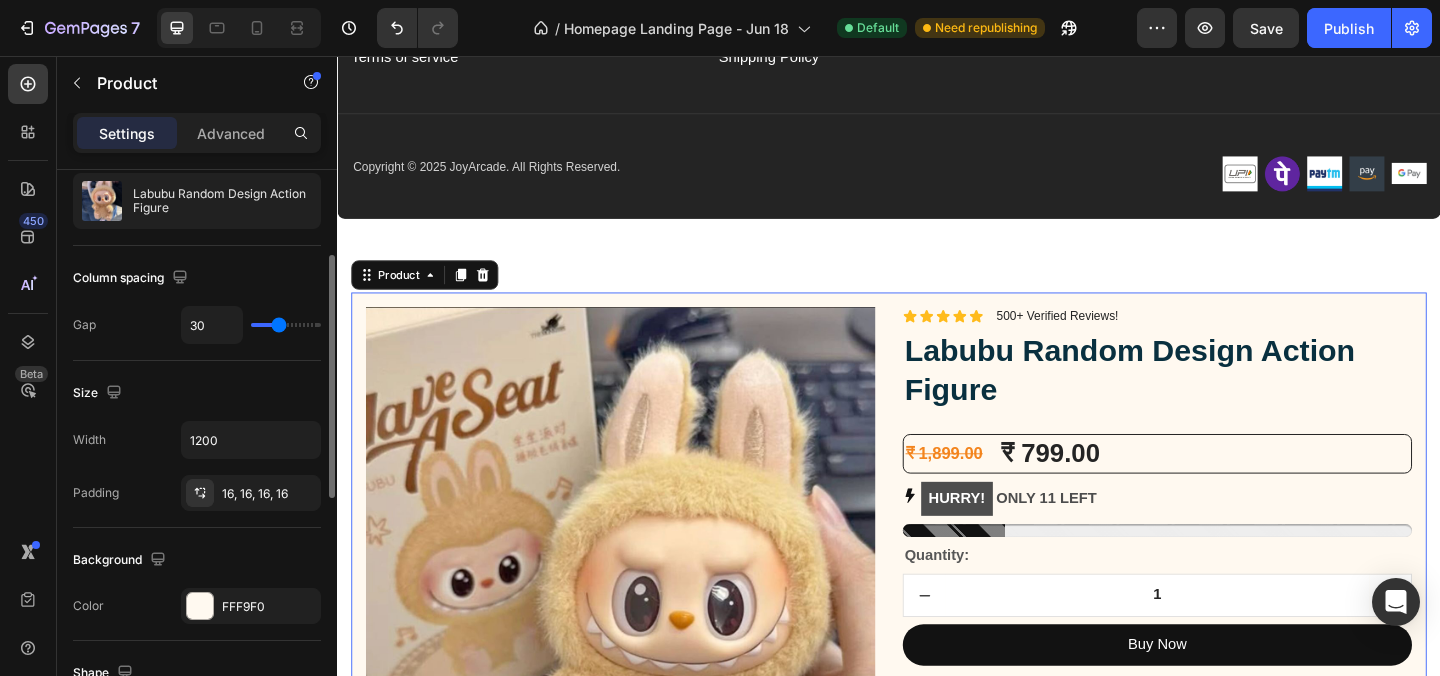 click at bounding box center (286, 325) 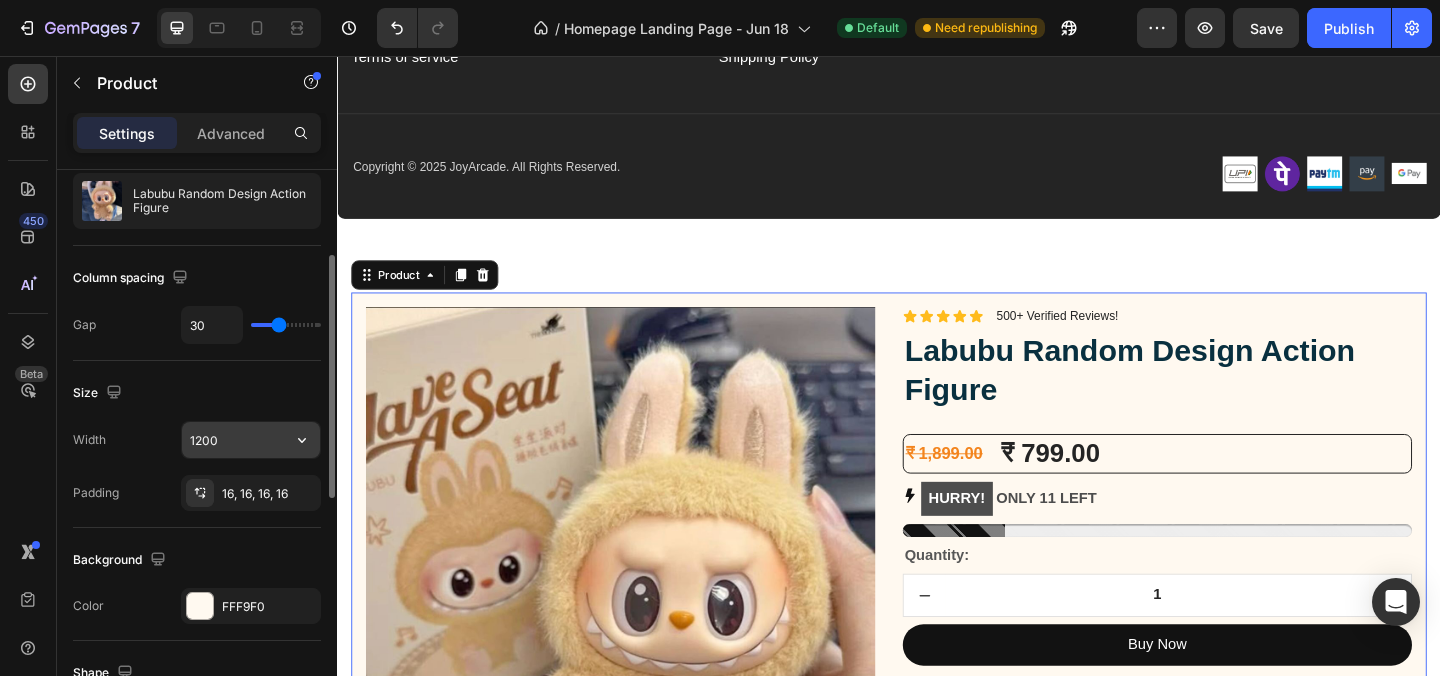 click on "1200" at bounding box center [251, 440] 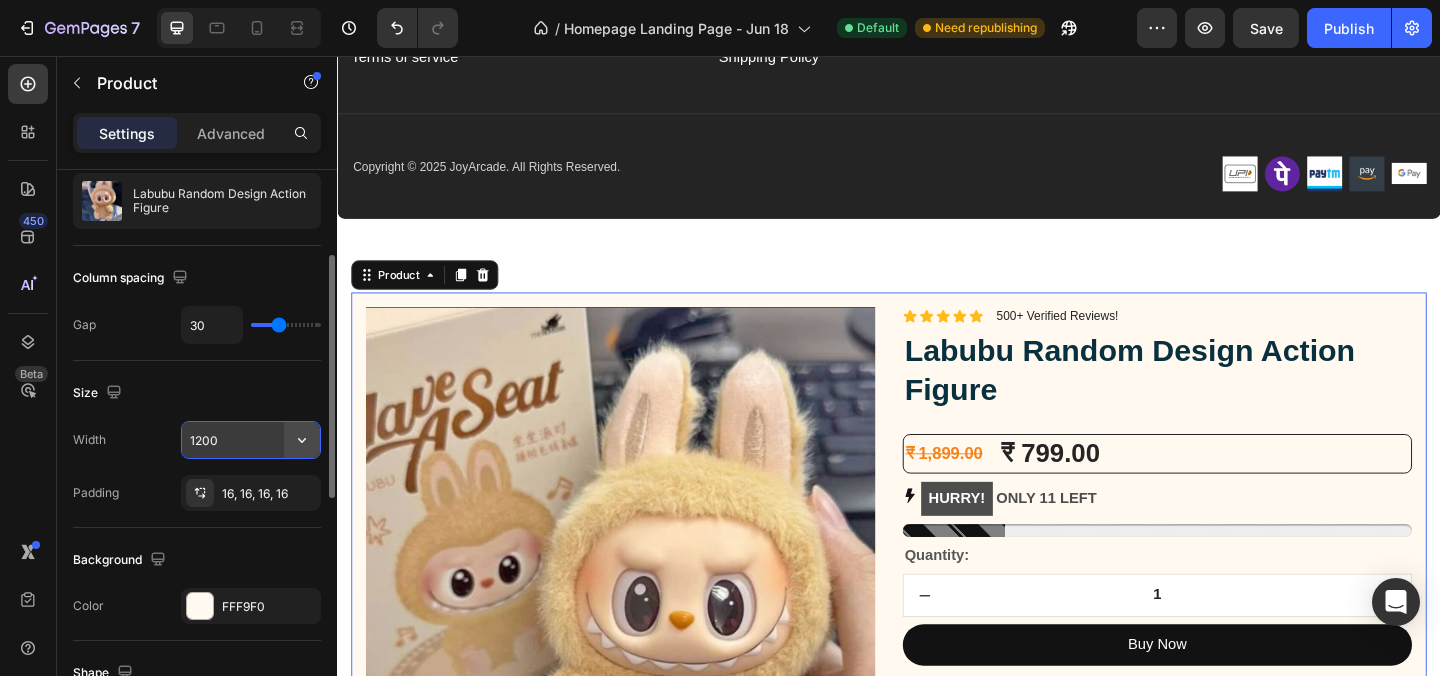 click 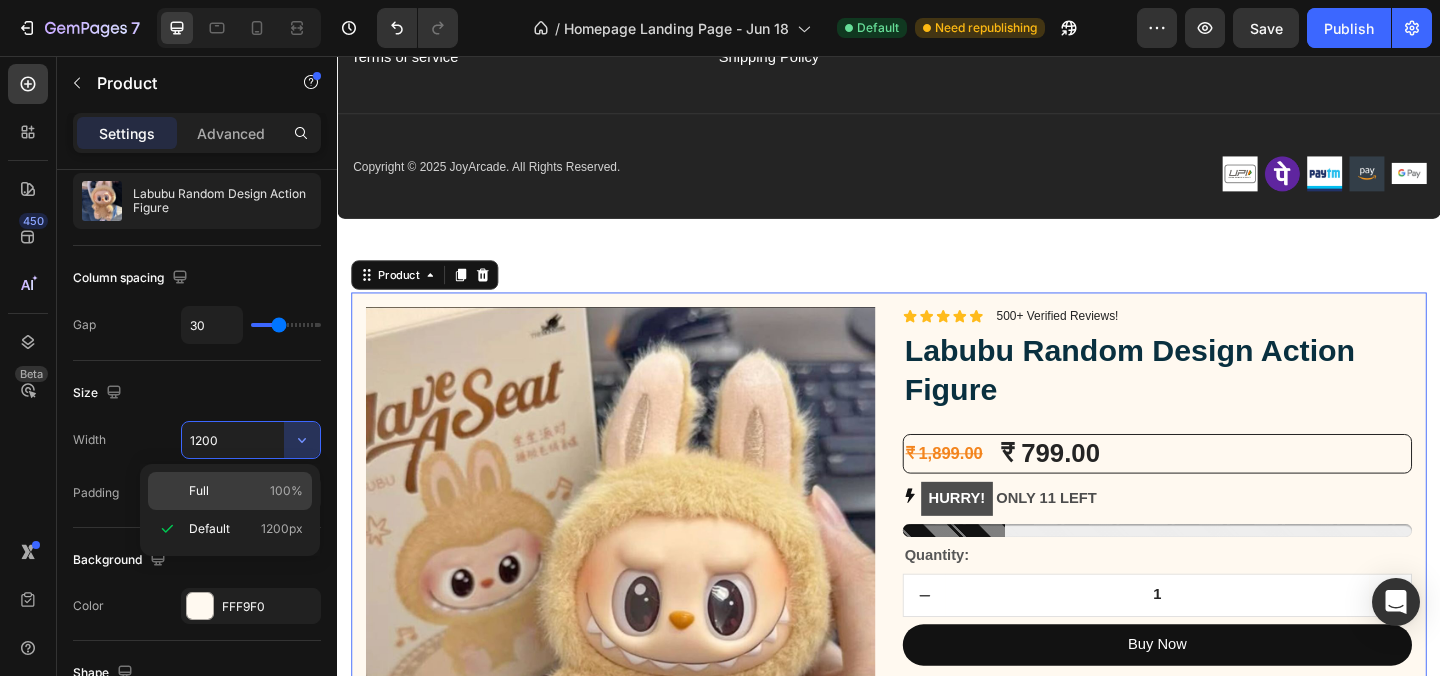 click on "100%" at bounding box center [286, 491] 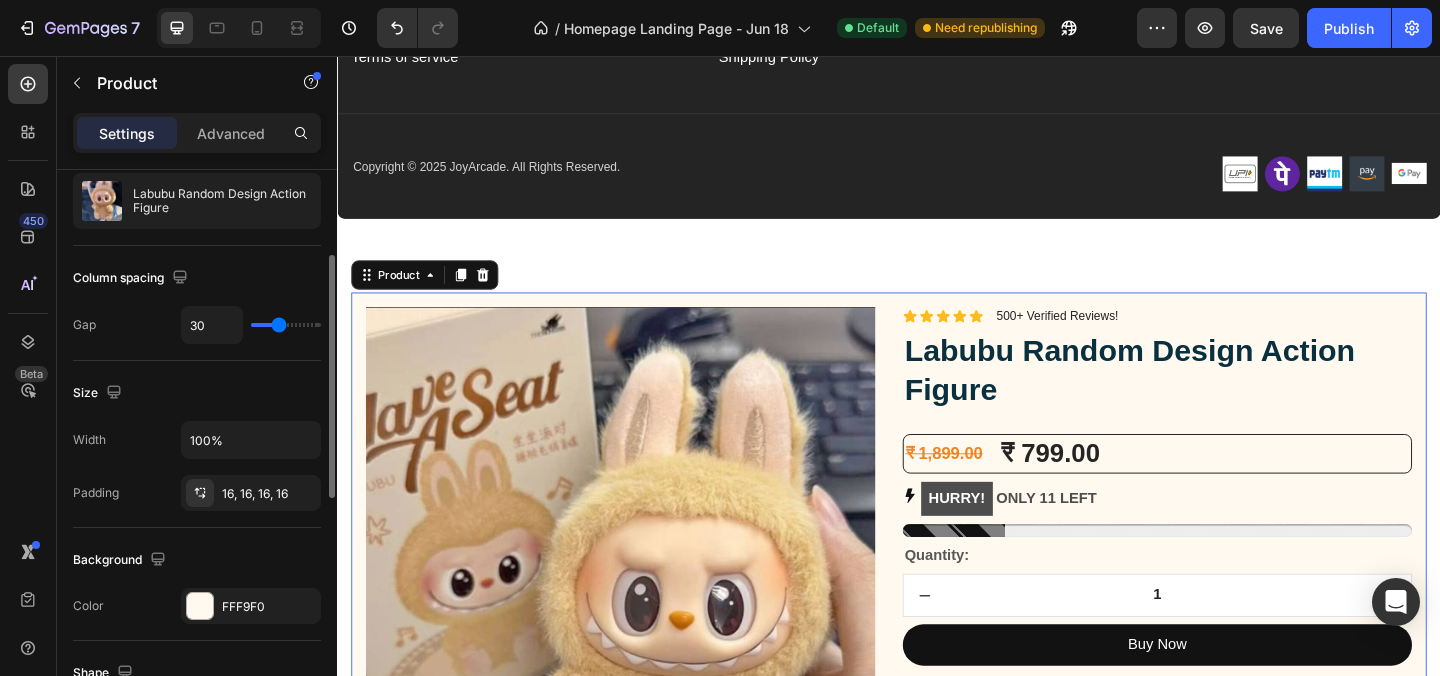 click on "Padding 16, 16, 16, 16" at bounding box center [197, 493] 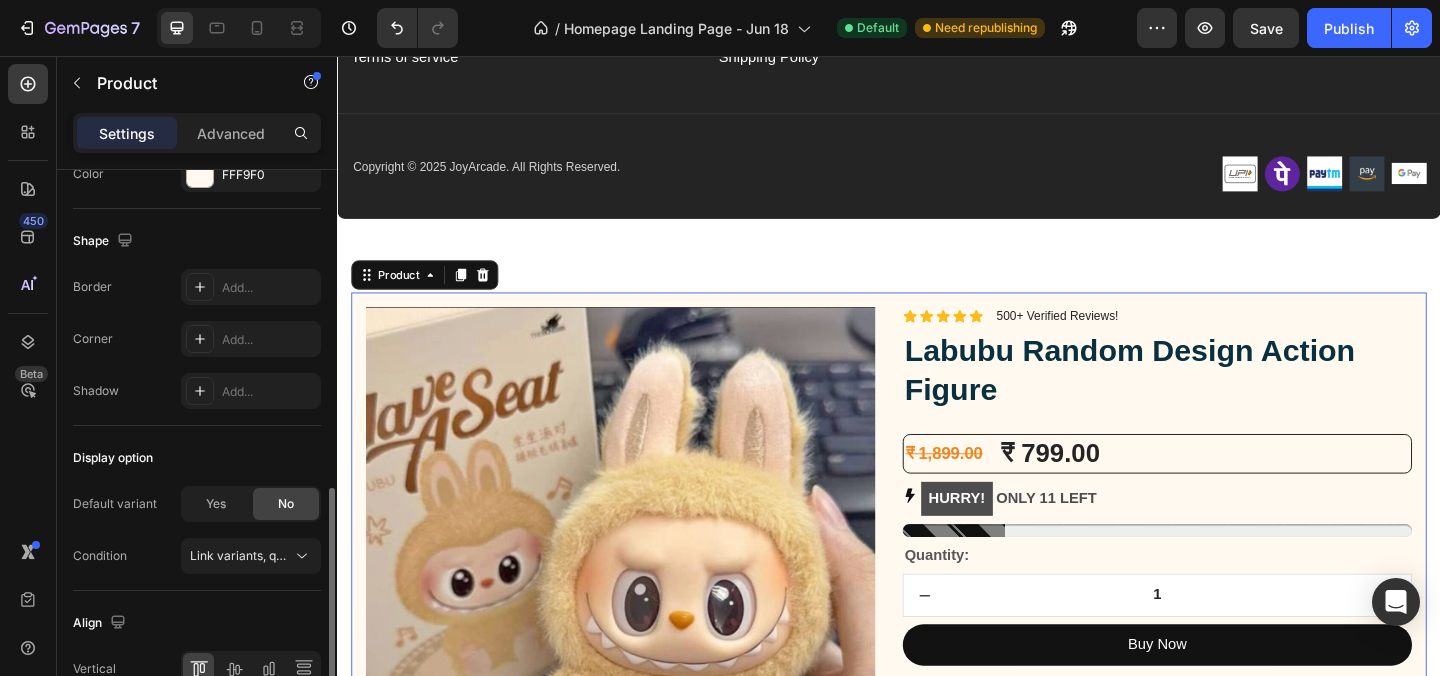 scroll, scrollTop: 737, scrollLeft: 0, axis: vertical 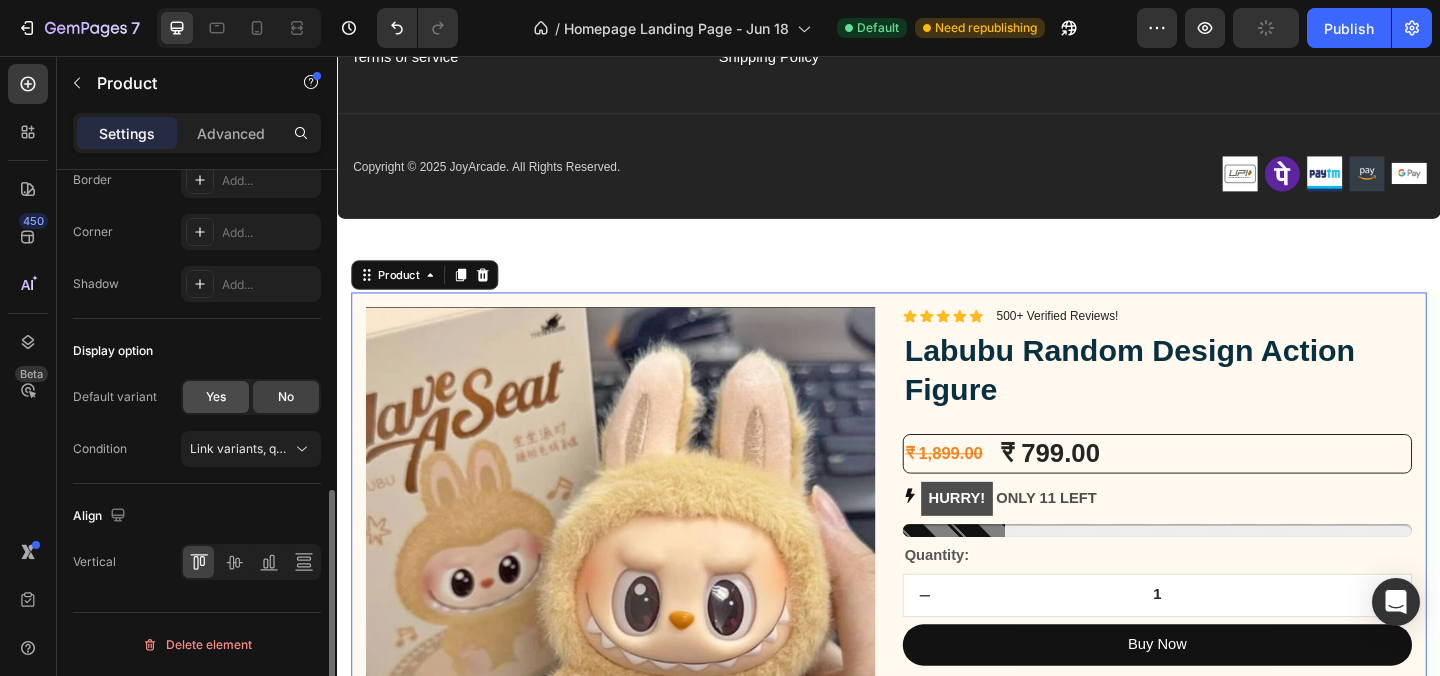 click on "Yes" 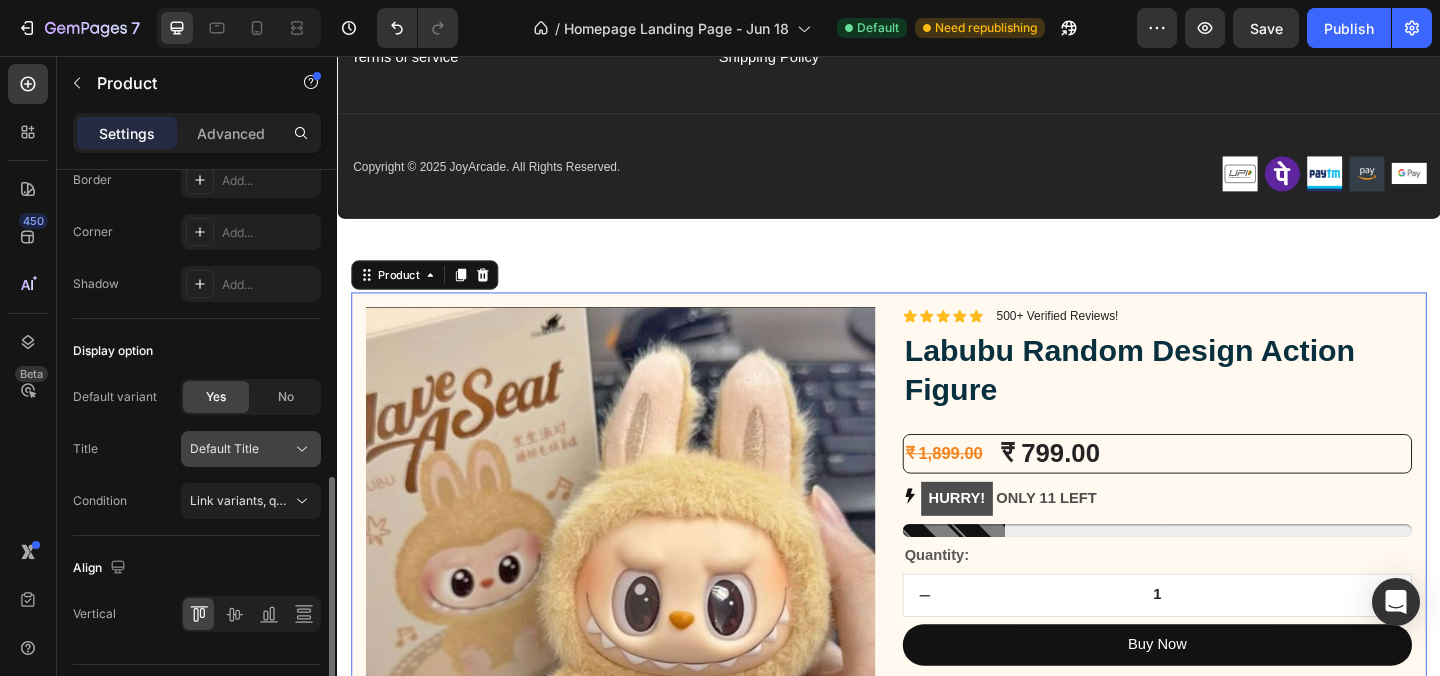 click 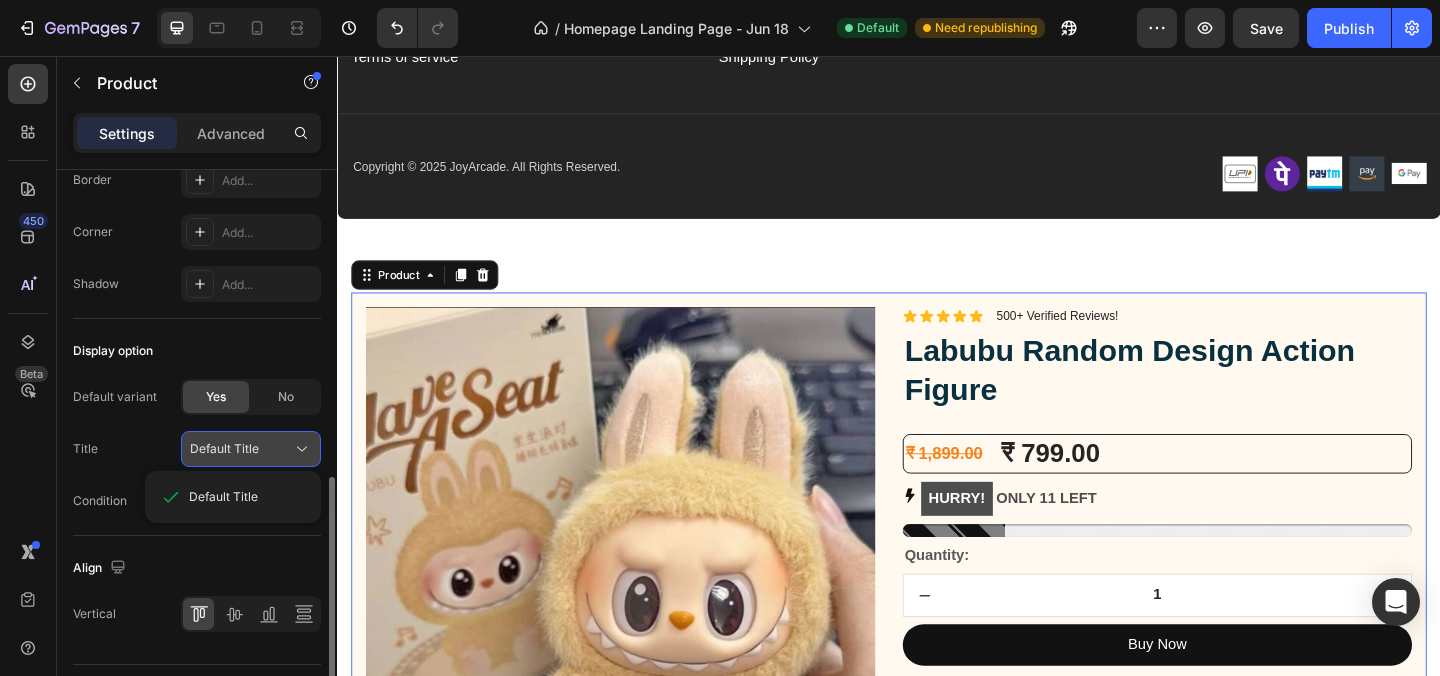 click 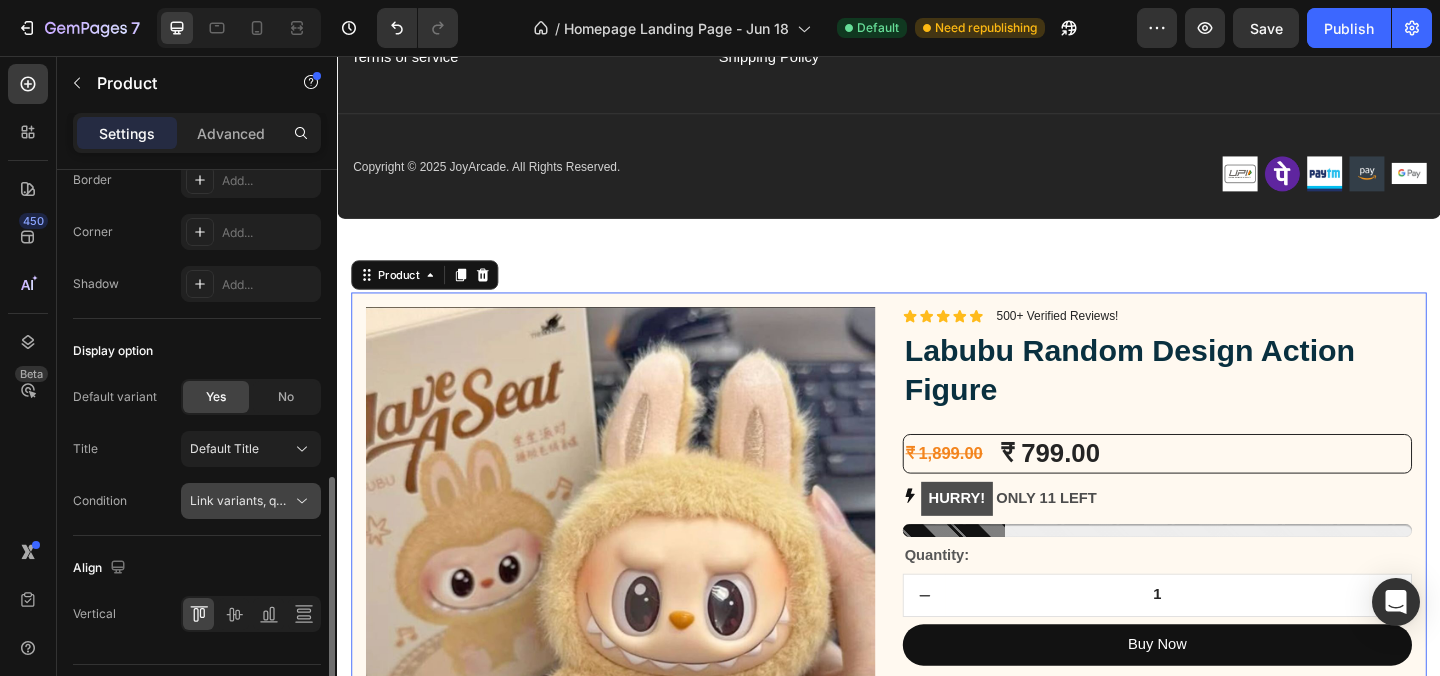 click 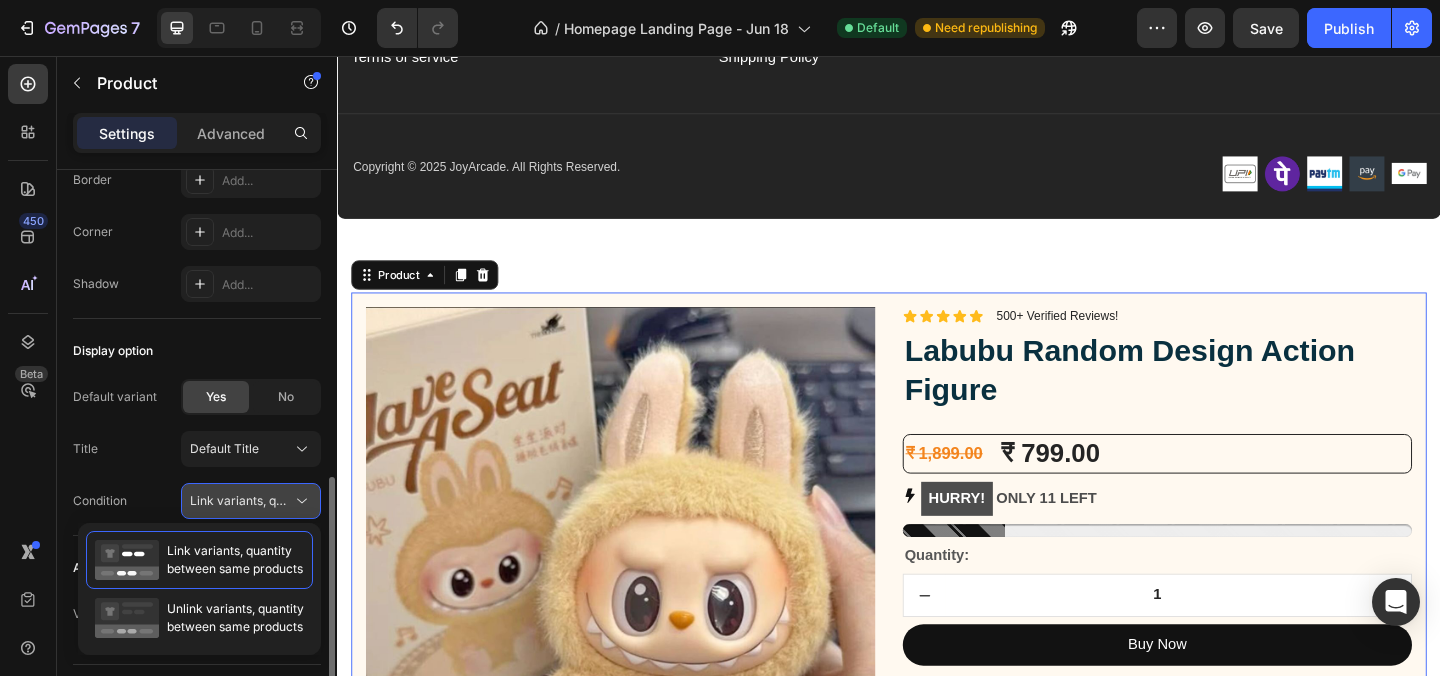 click 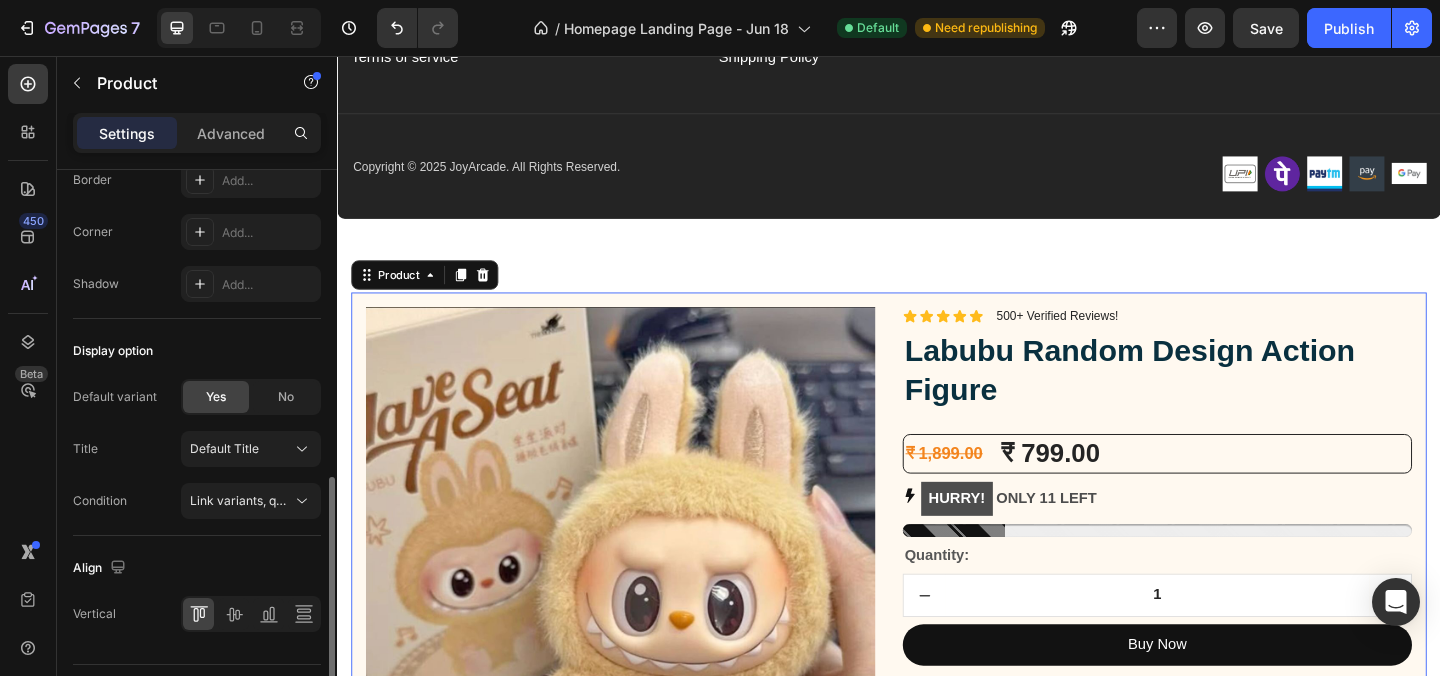 click on "Yes No" 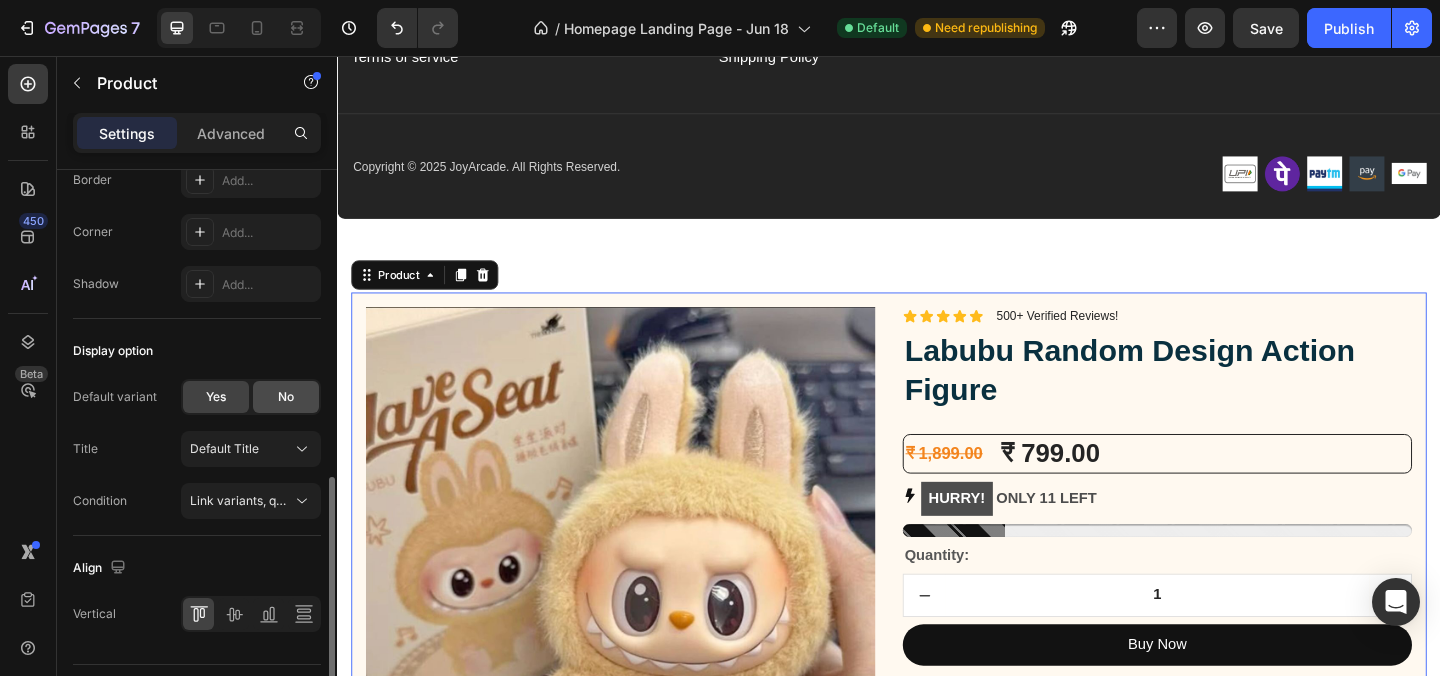 click on "No" 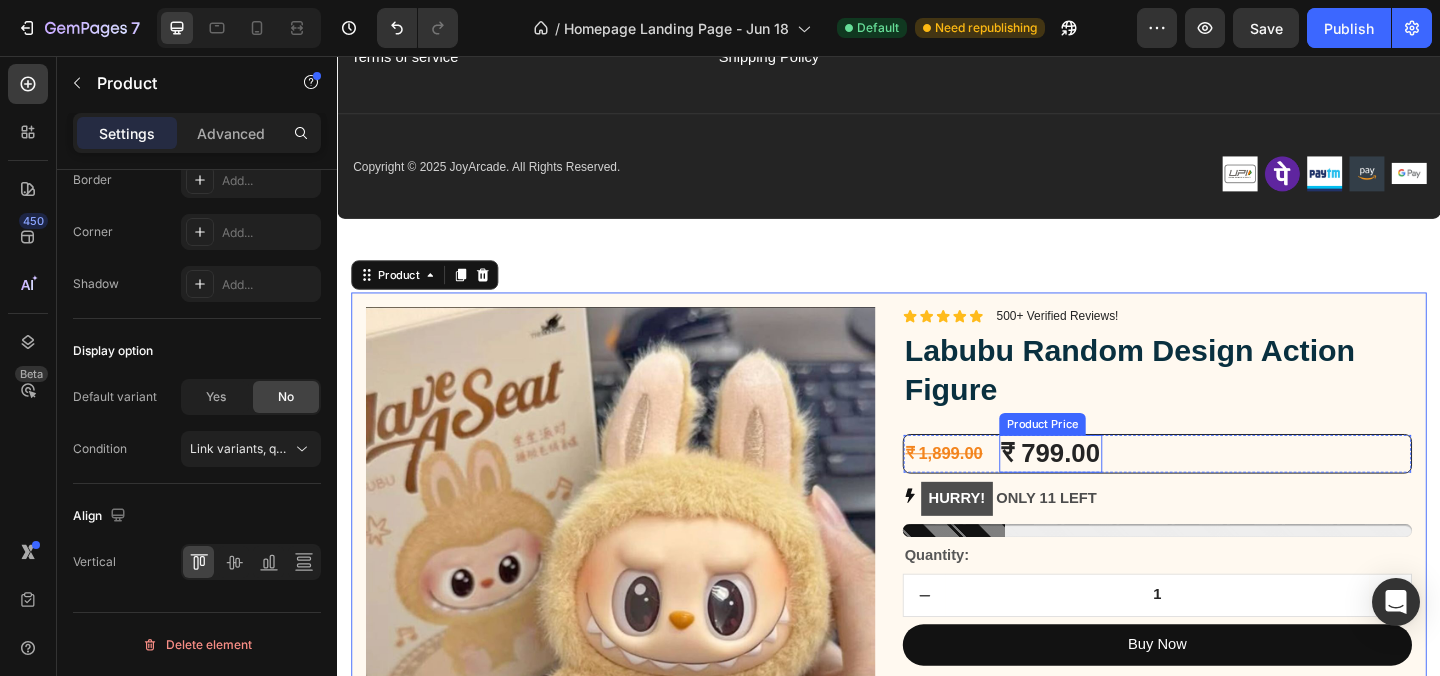 scroll, scrollTop: 2704, scrollLeft: 0, axis: vertical 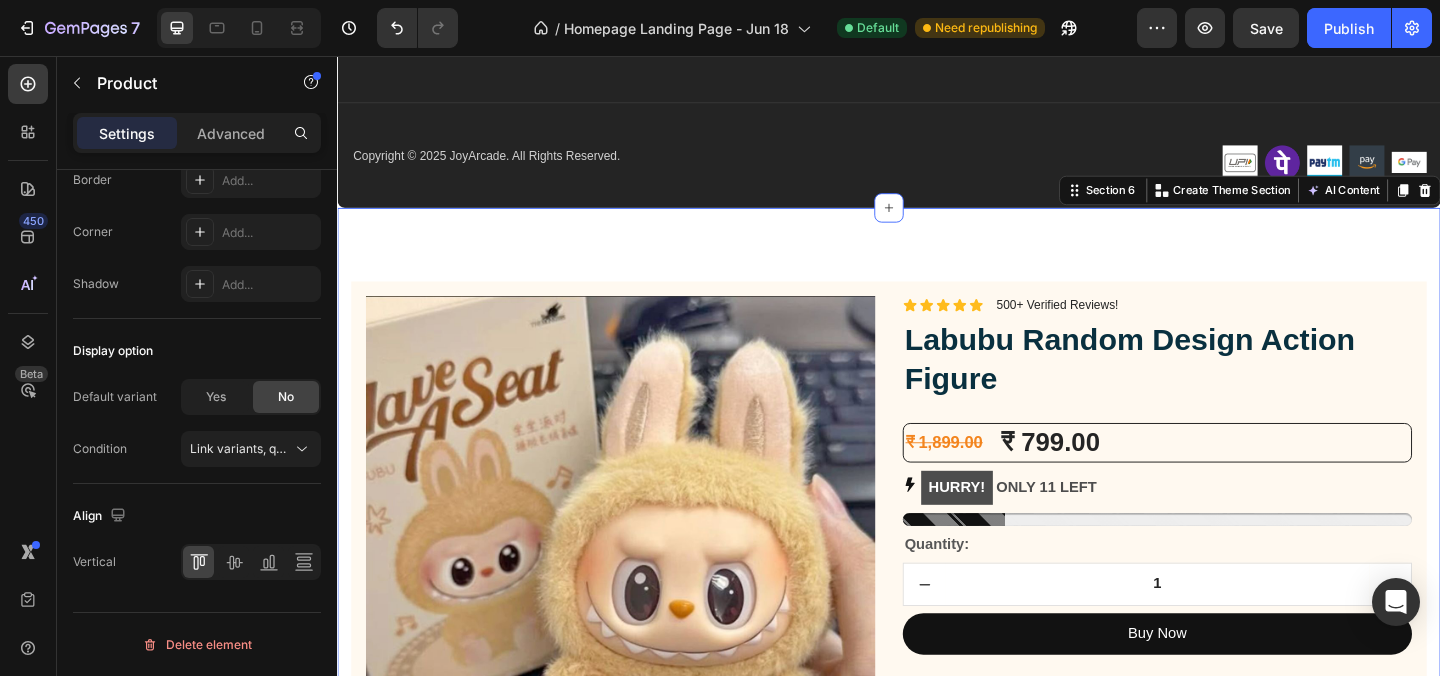 click on "Image Lorem ipsum dolor sit amet, consectetur adipiscing elit Text Block Image Adorable Expression Text Block Row Quirky smile, wild hair, and playful eyes that steal the spotlight instantly. Text Block Row Image High-Quality Build Text Block Row Made from premium vinyl material with soft texture and durable finish. Text Block Row Row Image Perfect Display Size Text Block Row Lightweight and compact – ideal for your desk, shelf, or even your car! Text Block Row Image Collector's Edition Text Block Row Comes in special packaging – ideal for gifting or preserving value. Text Block Row Row Image Image Row Image Image Row Row
Product Images Icon Icon Icon Icon Icon Icon List 500+ Verified Reviews! Text Block Row Labubu Random Design Action Figure Product Title ₹ 1,899.00 Product Price Product Price ₹ 799.00 Product Price Product Price Row
HURRY!  ONLY 11 LEFT Stock Counter Quantity: Text Block
1
Product Quantity Buy Now Dynamic Checkout" at bounding box center [937, 1129] 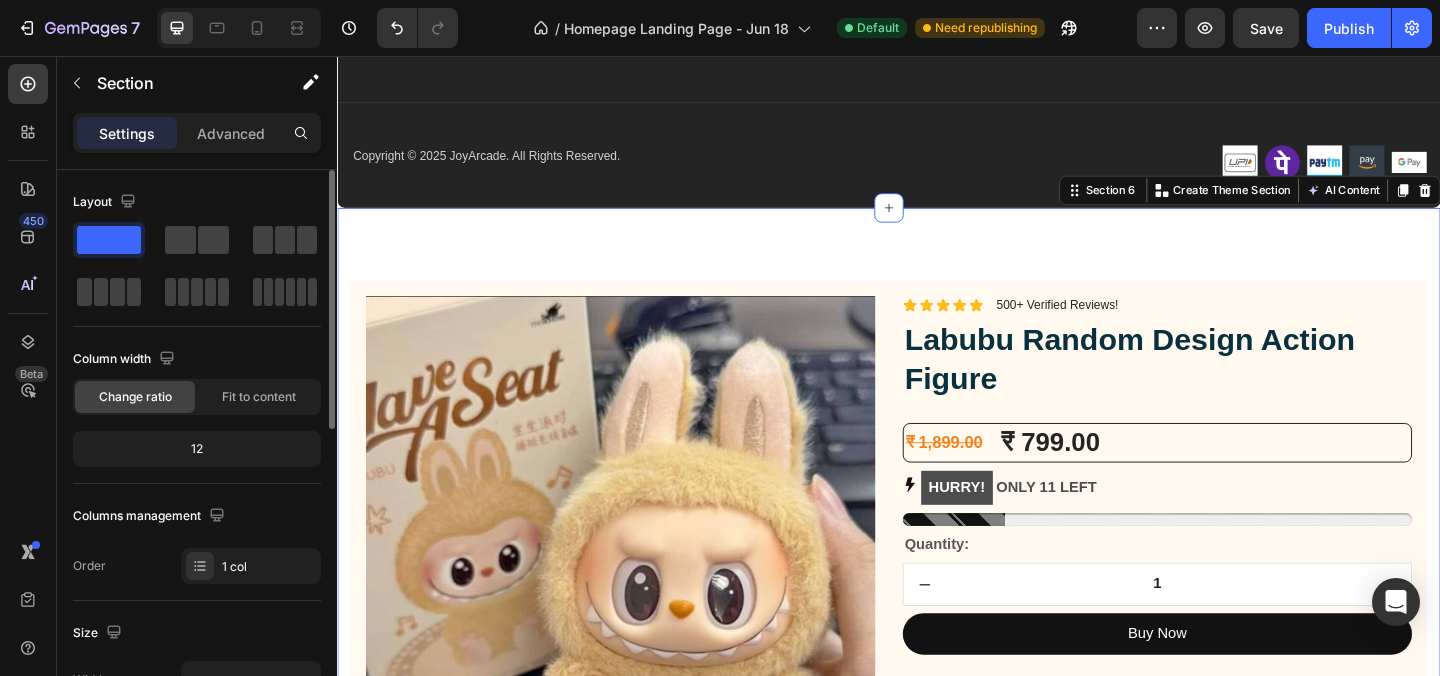 click on "Image Lorem ipsum dolor sit amet, consectetur adipiscing elit Text Block Image Adorable Expression Text Block Row Quirky smile, wild hair, and playful eyes that steal the spotlight instantly. Text Block Row Image High-Quality Build Text Block Row Made from premium vinyl material with soft texture and durable finish. Text Block Row Row Image Perfect Display Size Text Block Row Lightweight and compact – ideal for your desk, shelf, or even your car! Text Block Row Image Collector's Edition Text Block Row Comes in special packaging – ideal for gifting or preserving value. Text Block Row Row Image Image Row Image Image Row Row
Product Images Icon Icon Icon Icon Icon Icon List 500+ Verified Reviews! Text Block Row Labubu Random Design Action Figure Product Title ₹ 1,899.00 Product Price Product Price ₹ 799.00 Product Price Product Price Row
HURRY!  ONLY 11 LEFT Stock Counter Quantity: Text Block
1
Product Quantity Buy Now Dynamic Checkout" at bounding box center (937, 1129) 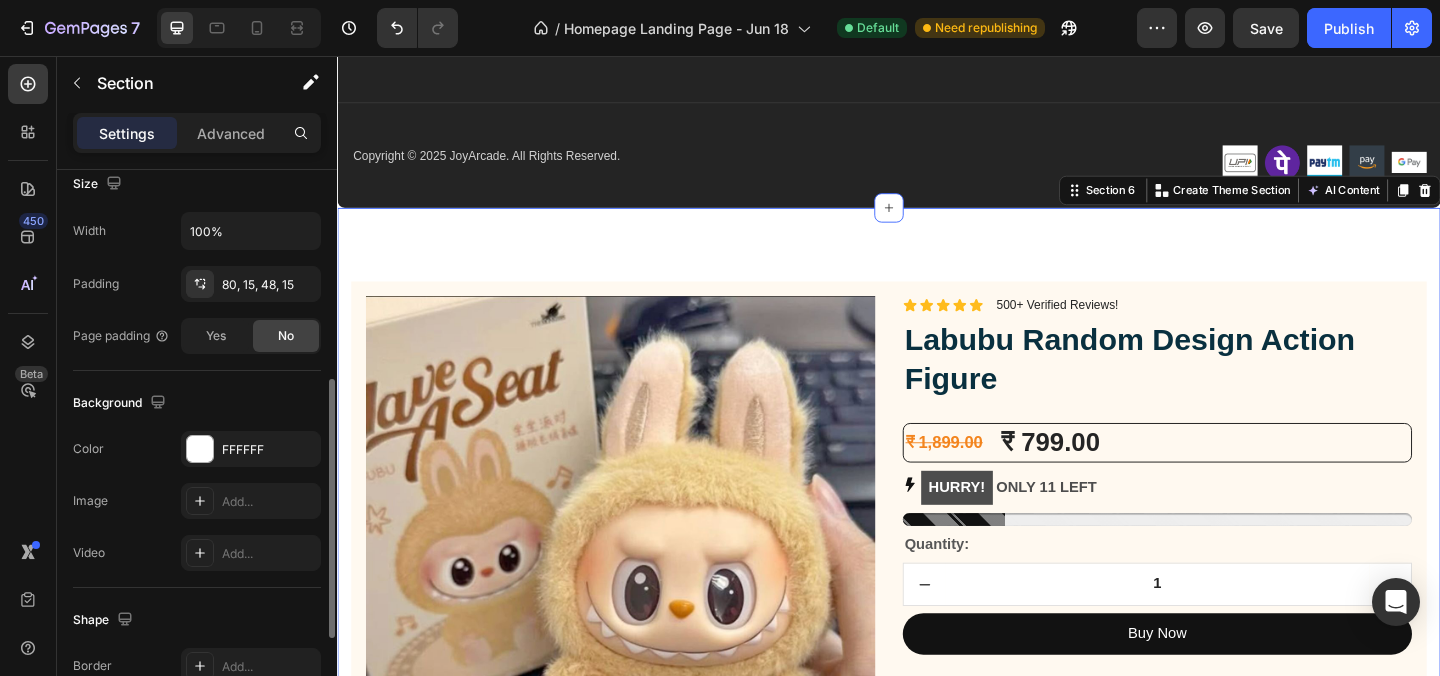scroll, scrollTop: 509, scrollLeft: 0, axis: vertical 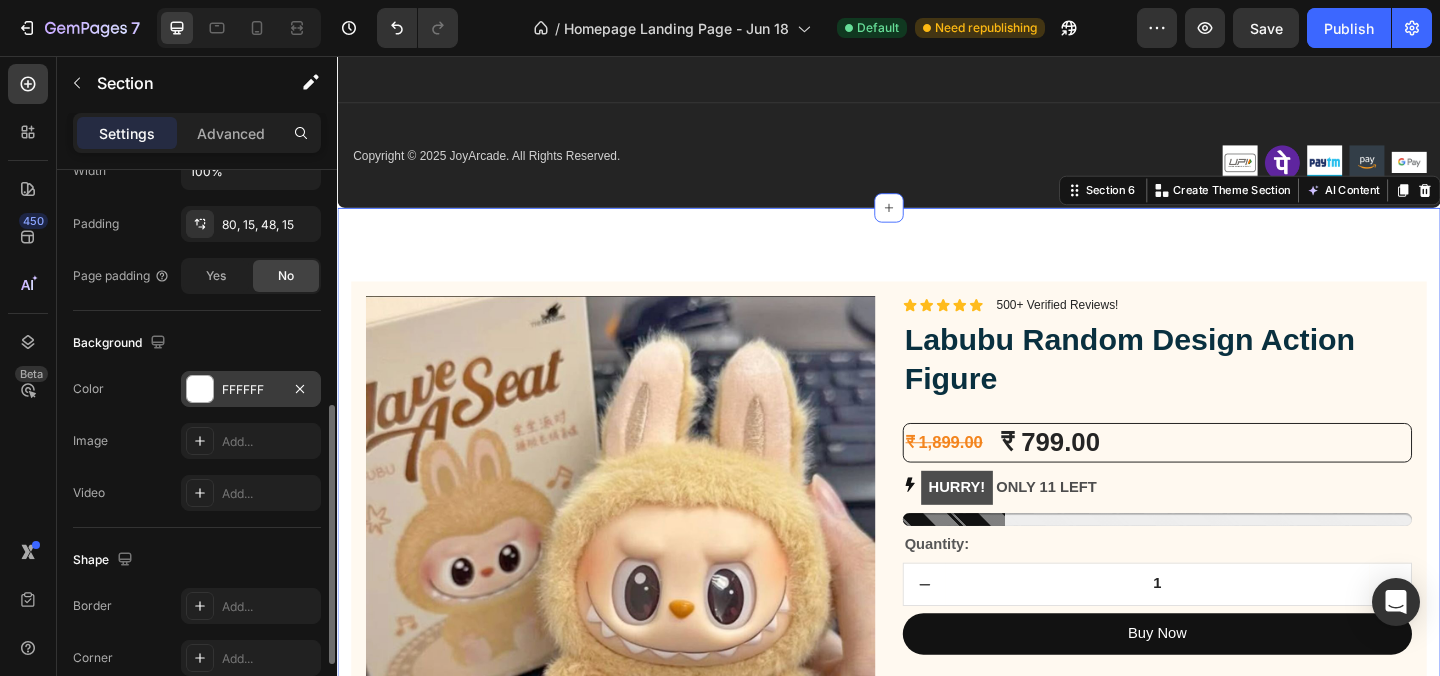 click at bounding box center (200, 389) 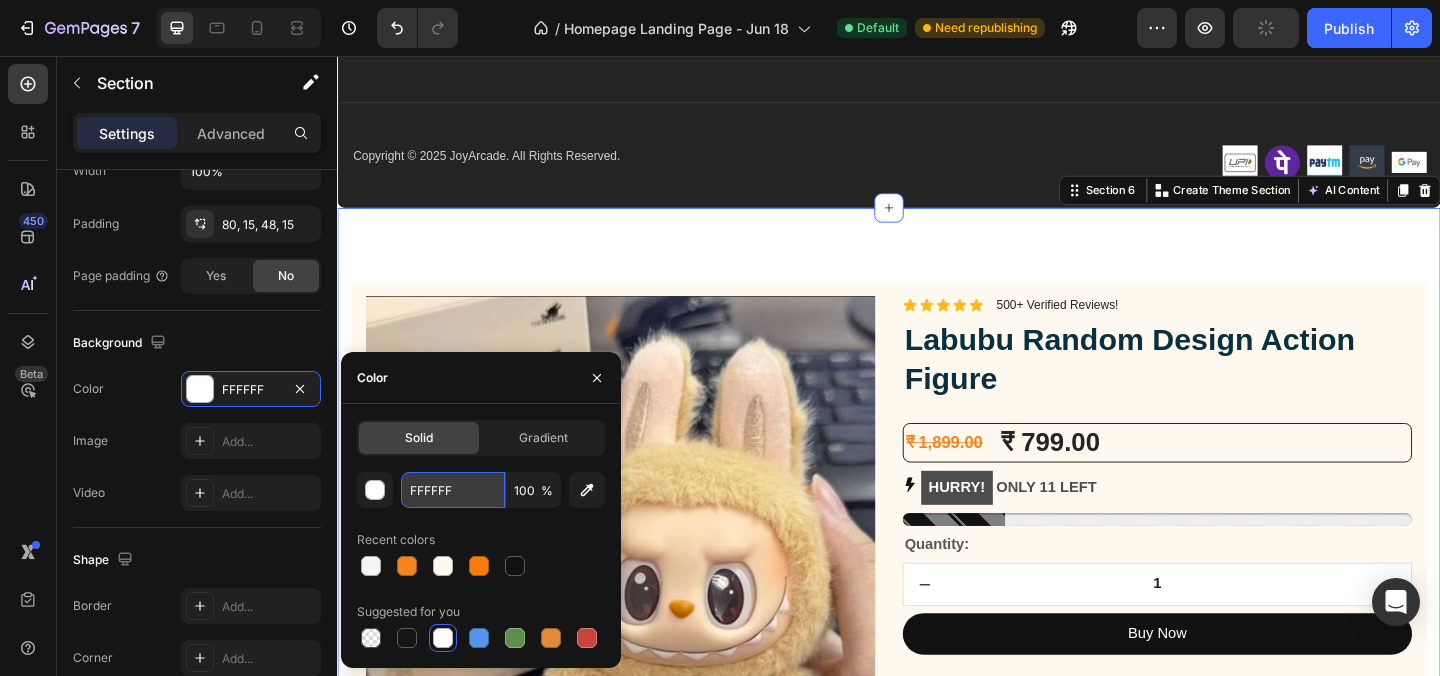 click on "FFFFFF" at bounding box center (453, 490) 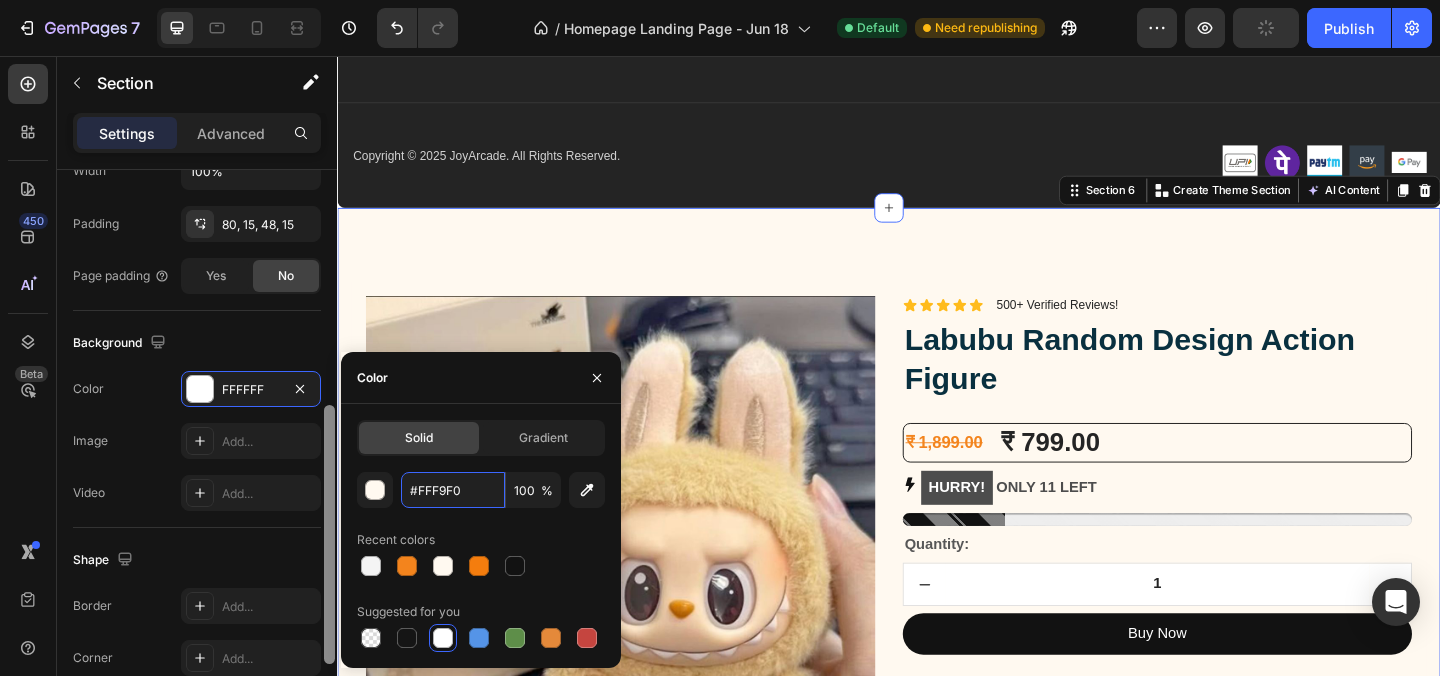 click at bounding box center [329, 534] 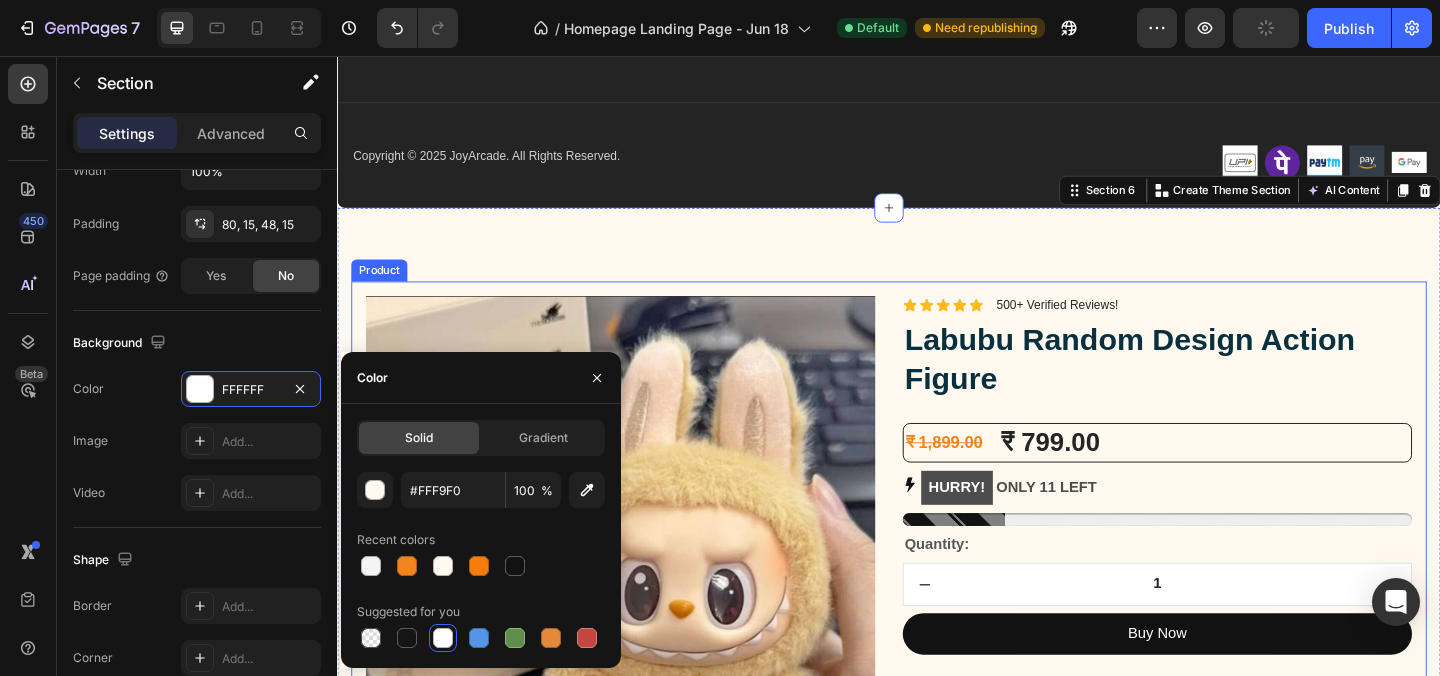 click on "Image Lorem ipsum dolor sit amet, consectetur adipiscing elit Text Block Image Adorable Expression Text Block Row Quirky smile, wild hair, and playful eyes that steal the spotlight instantly. Text Block Row Image High-Quality Build Text Block Row Made from premium vinyl material with soft texture and durable finish. Text Block Row Row Image Perfect Display Size Text Block Row Lightweight and compact – ideal for your desk, shelf, or even your car! Text Block Row Image Collector's Edition Text Block Row Comes in special packaging – ideal for gifting or preserving value. Text Block Row Row Image Image Row Image Image Row Row
Product Images Icon Icon Icon Icon Icon Icon List 500+ Verified Reviews! Text Block Row Labubu Random Design Action Figure Product Title ₹ 1,899.00 Product Price Product Price ₹ 799.00 Product Price Product Price Row
HURRY!  ONLY 11 LEFT Stock Counter Quantity: Text Block
1
Product Quantity Buy Now Dynamic Checkout" at bounding box center [937, 1138] 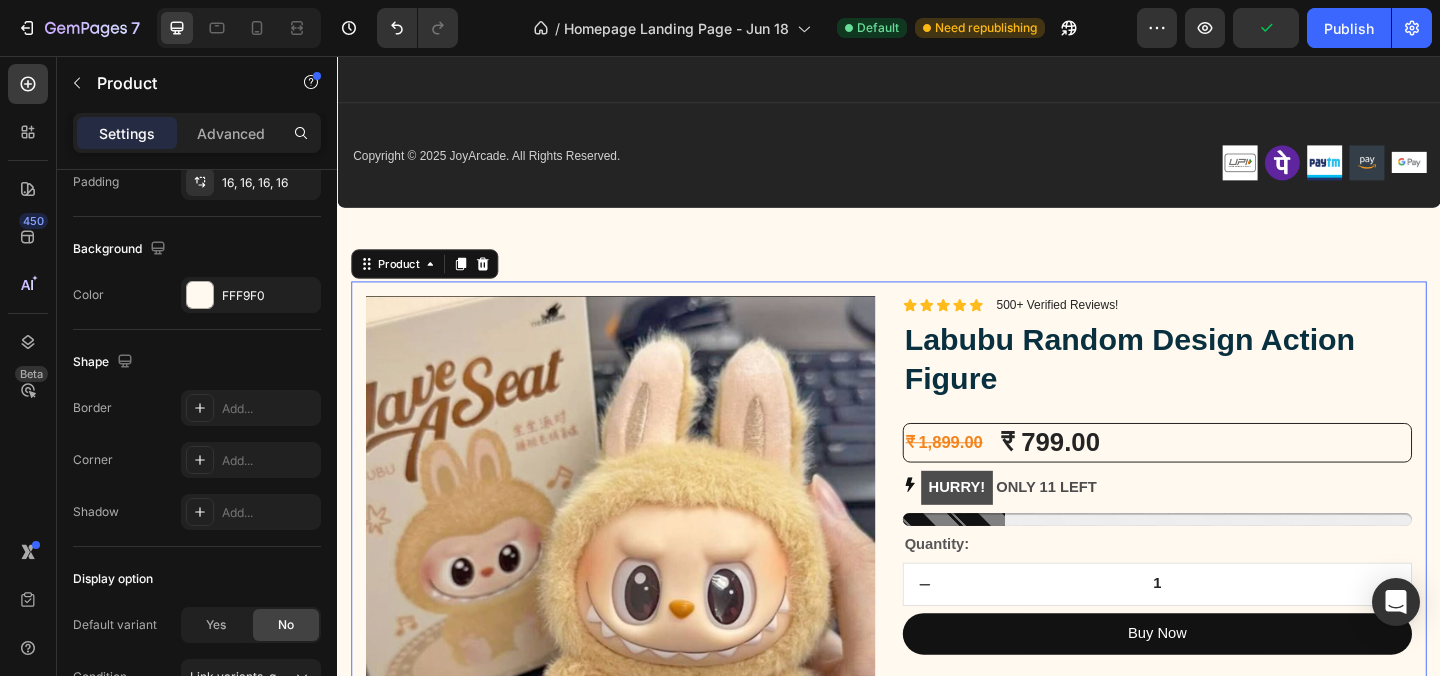 scroll, scrollTop: 0, scrollLeft: 0, axis: both 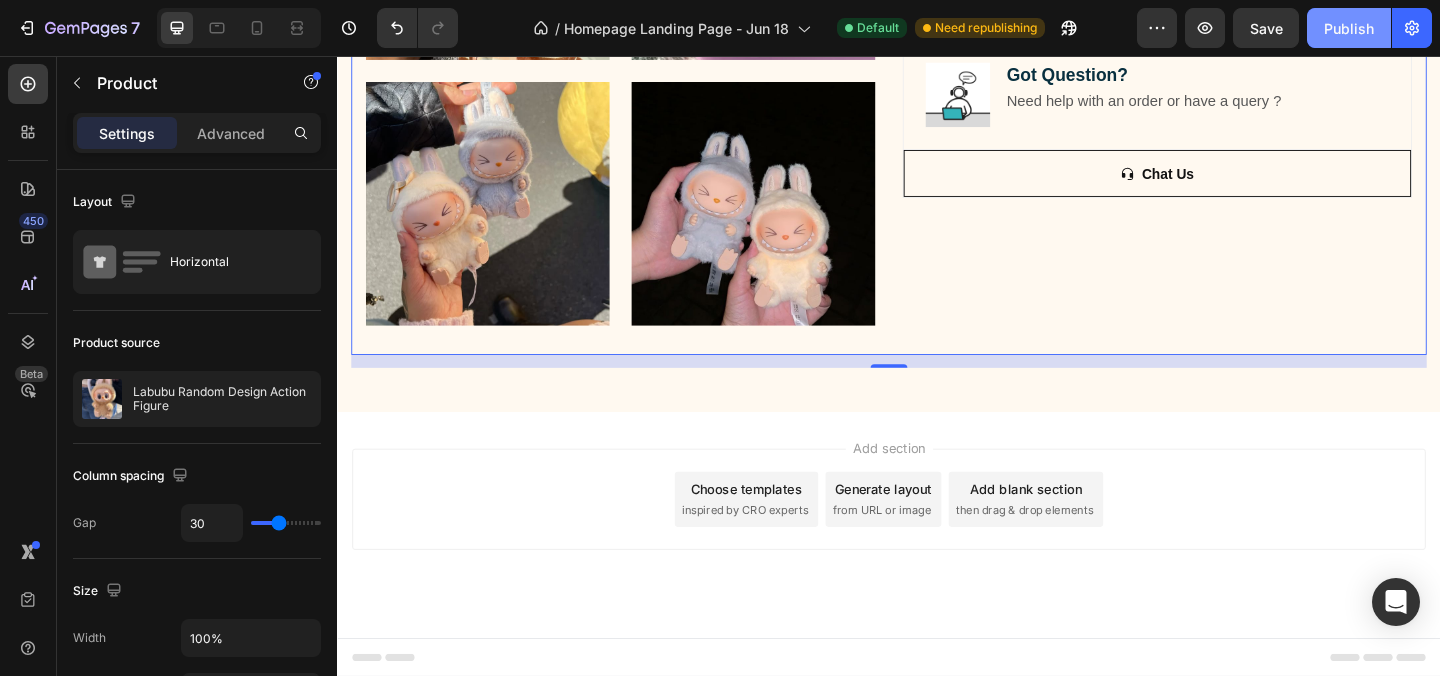 click on "Publish" 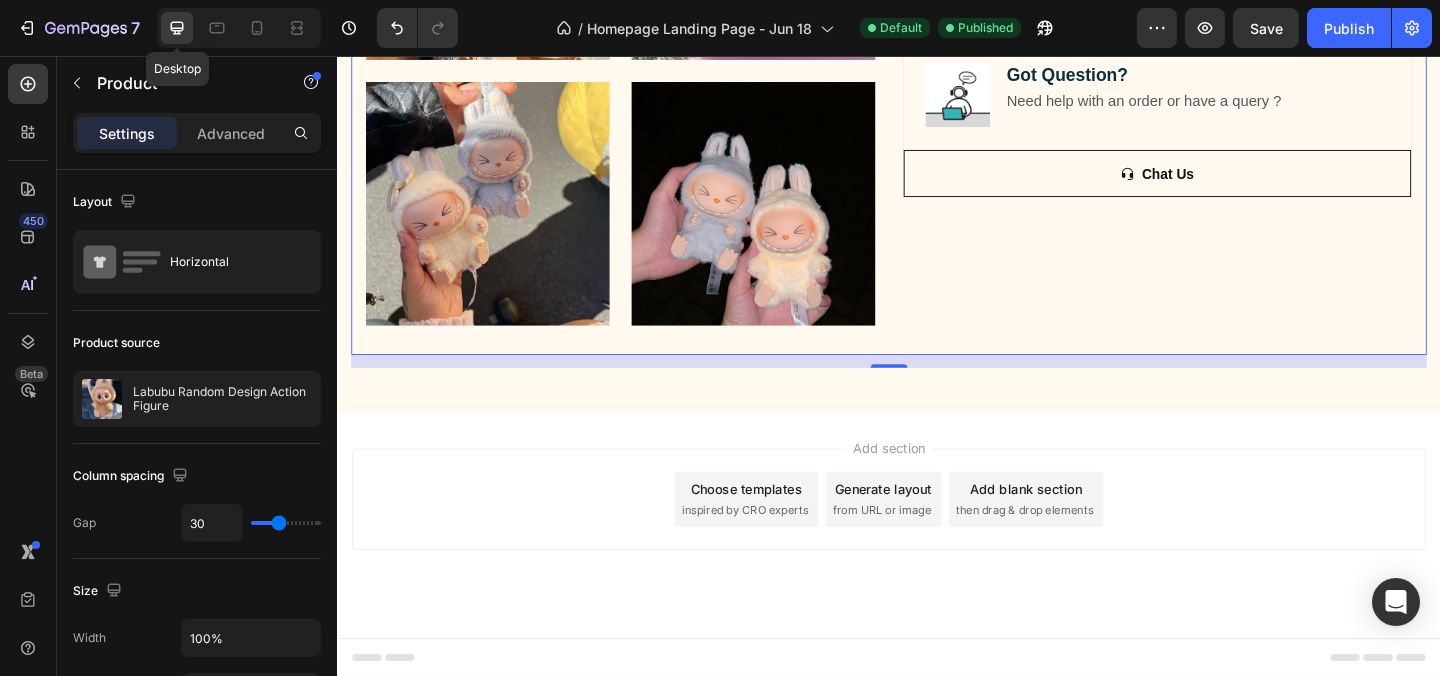 click 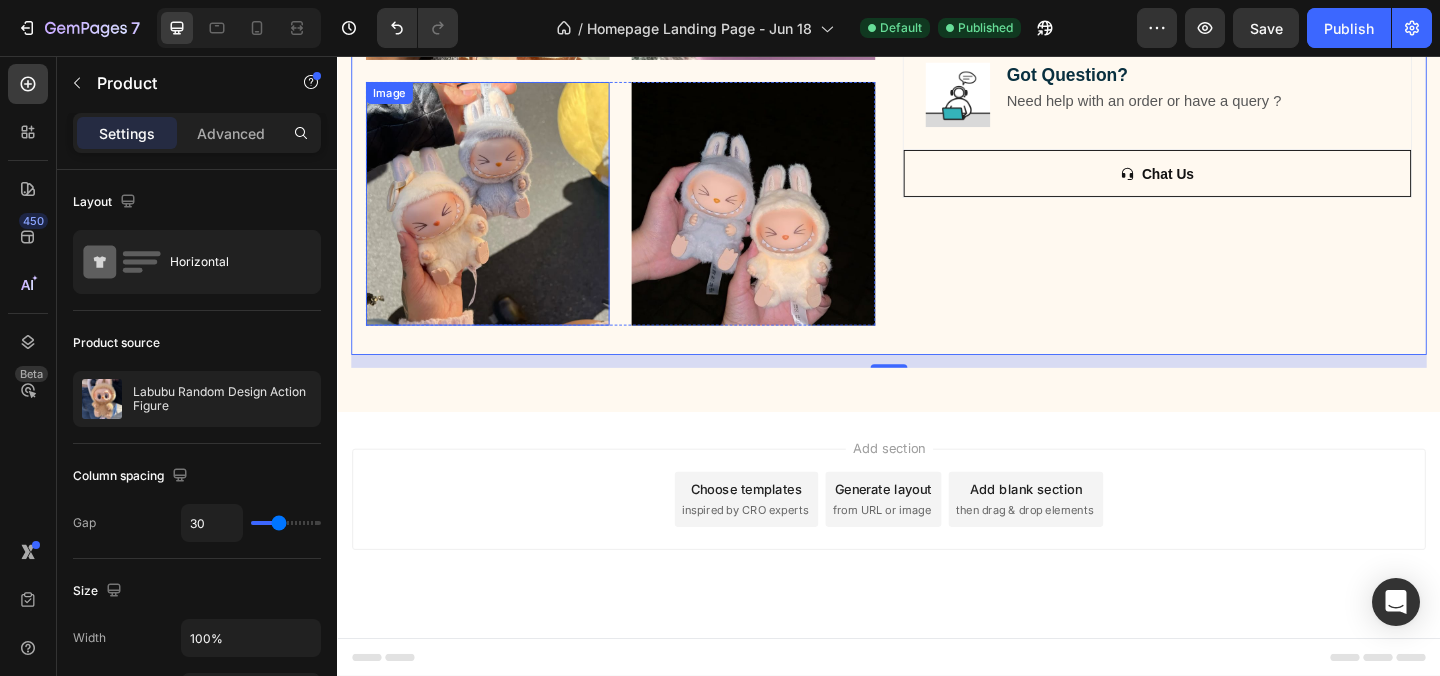 click at bounding box center [500, 216] 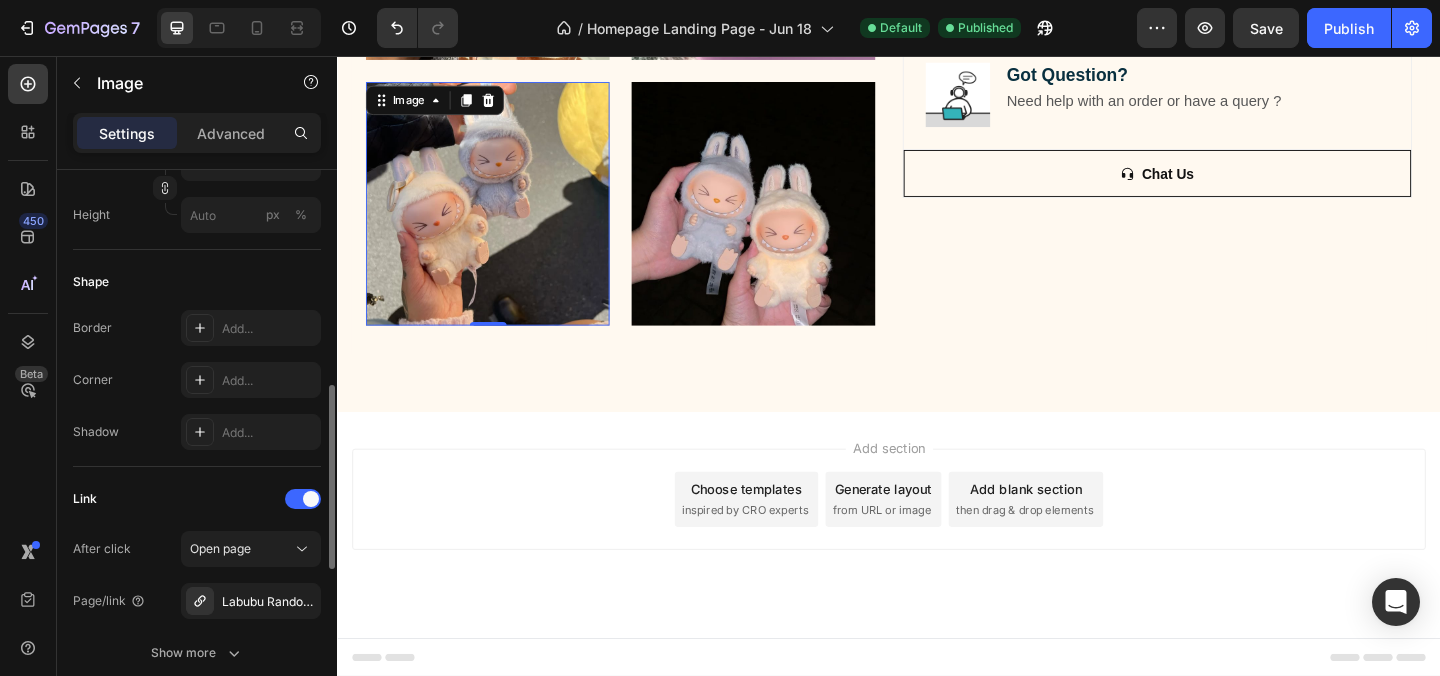 scroll, scrollTop: 664, scrollLeft: 0, axis: vertical 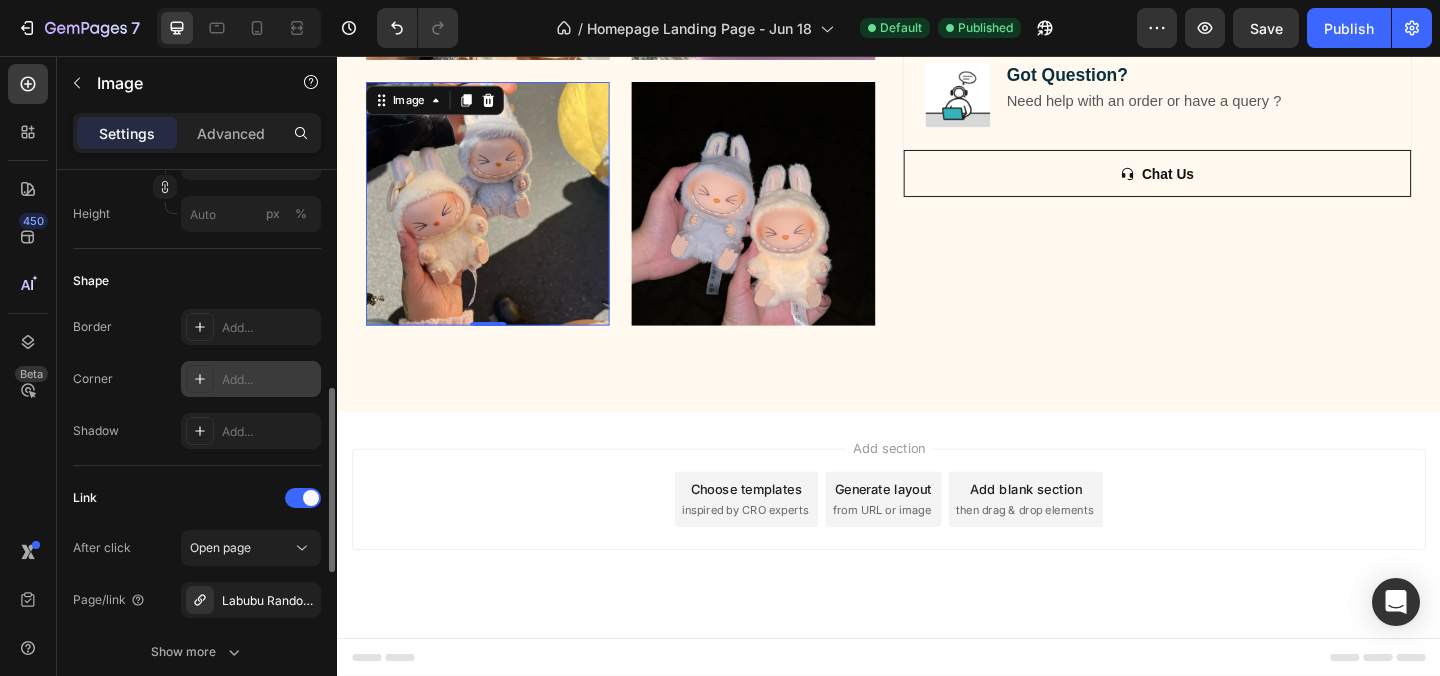click on "Add..." at bounding box center [269, 380] 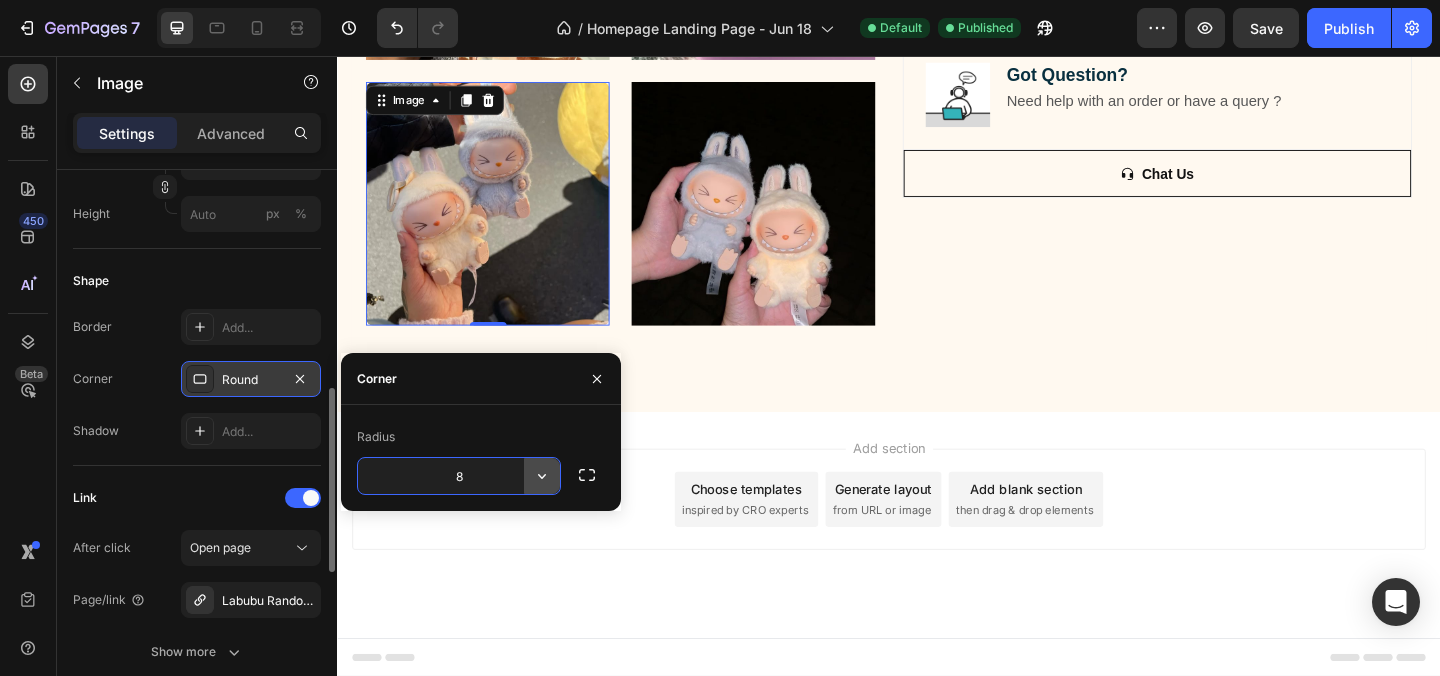 click 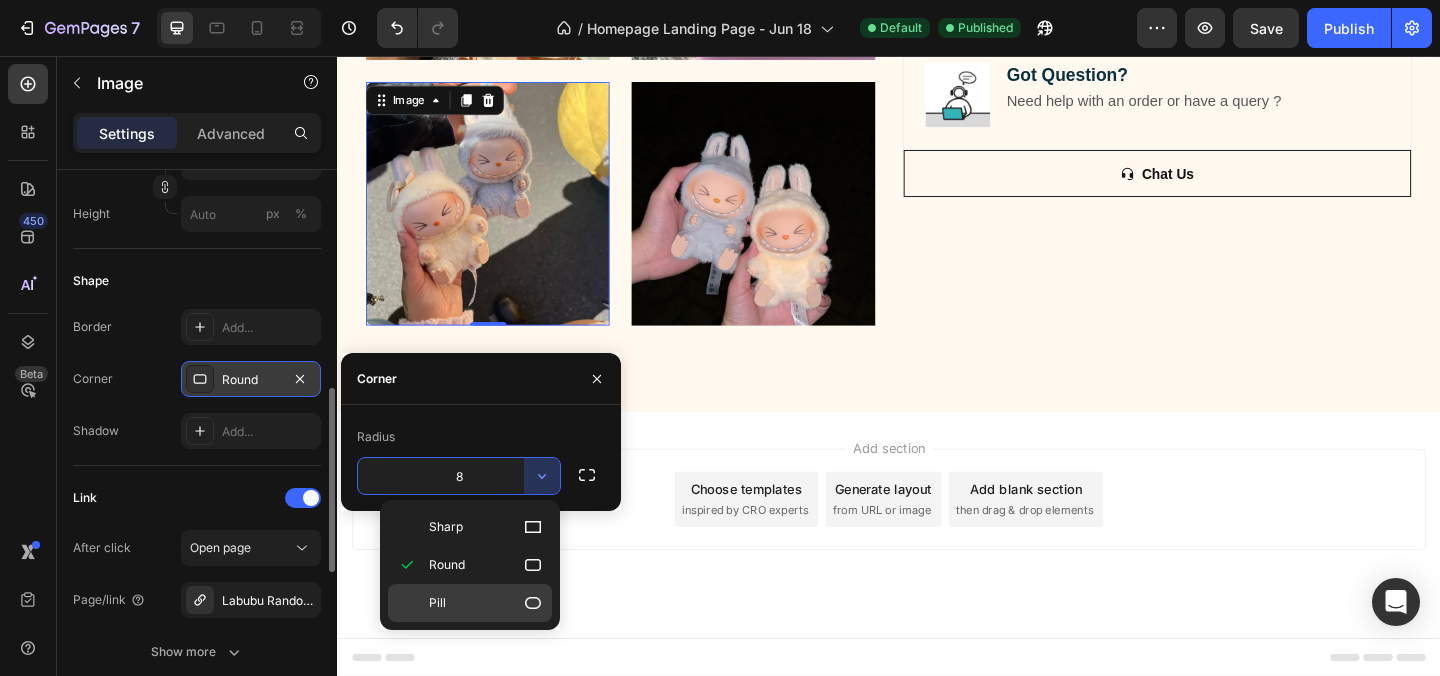 click 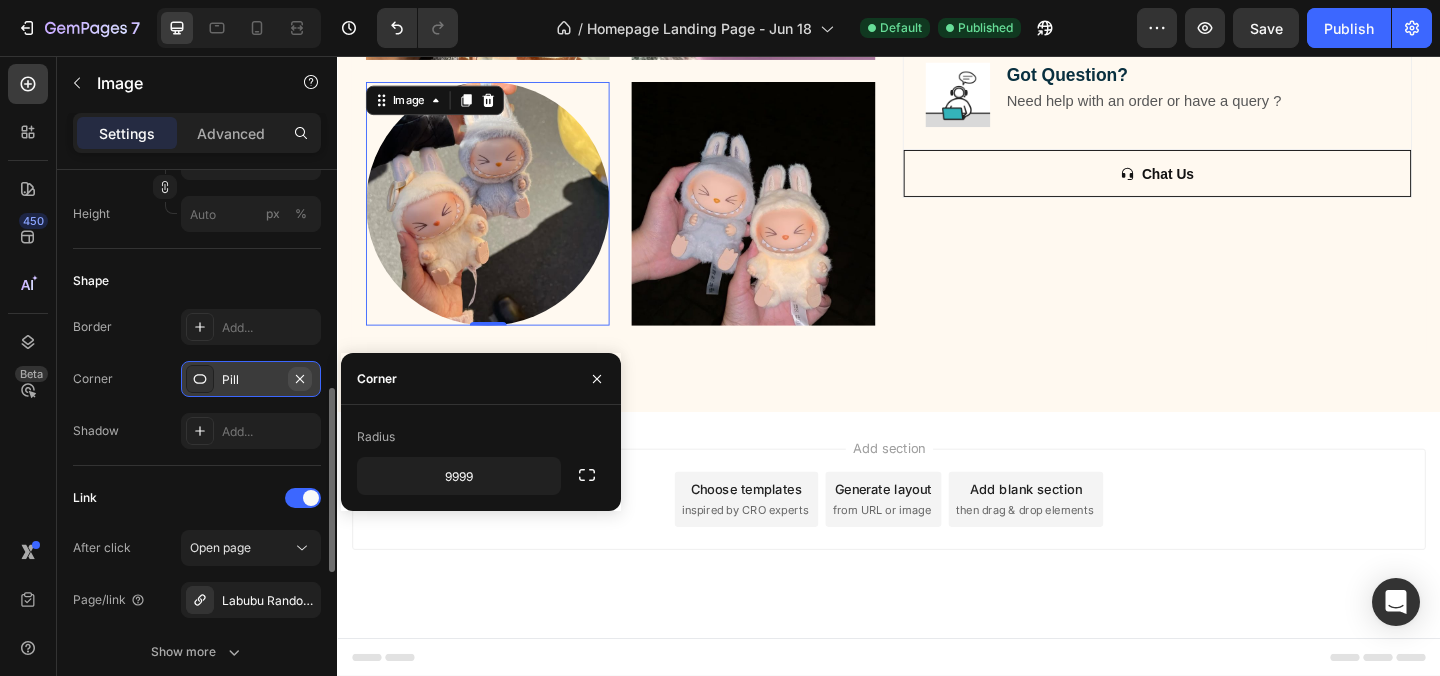 click 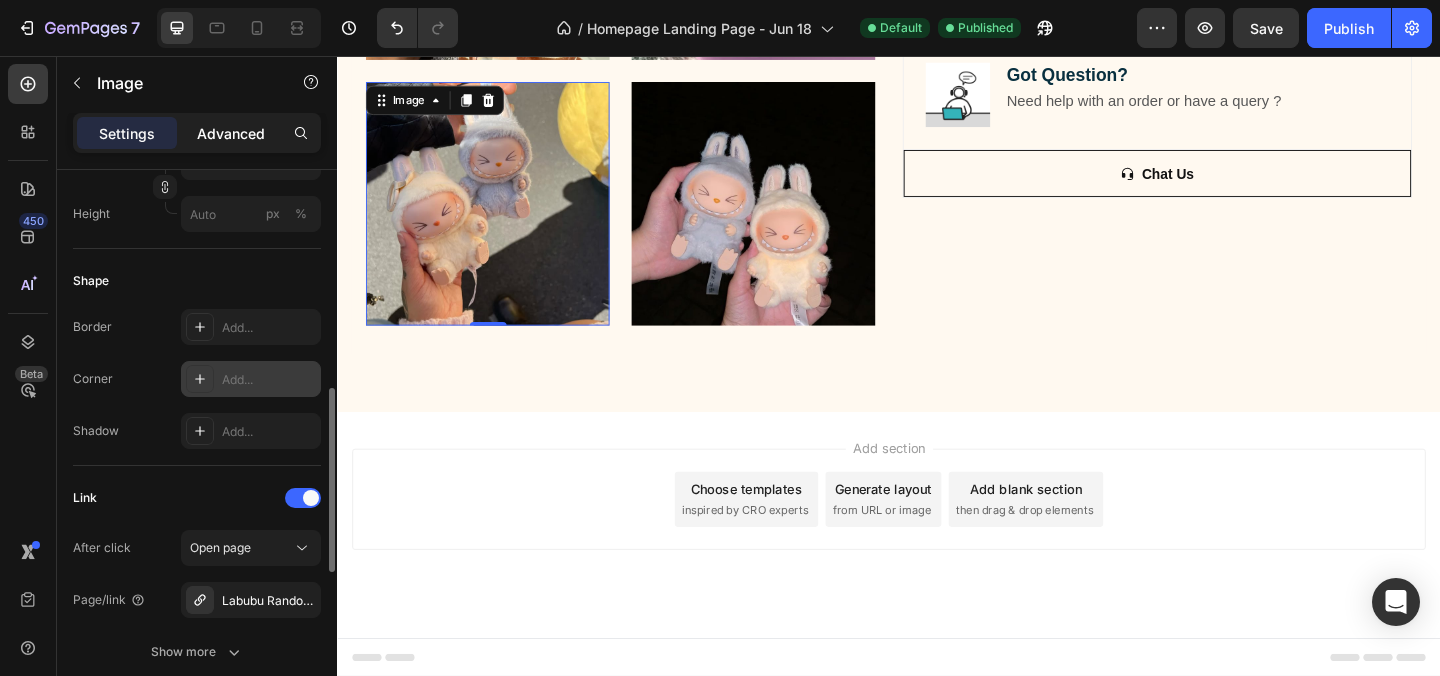 click on "Advanced" at bounding box center (231, 133) 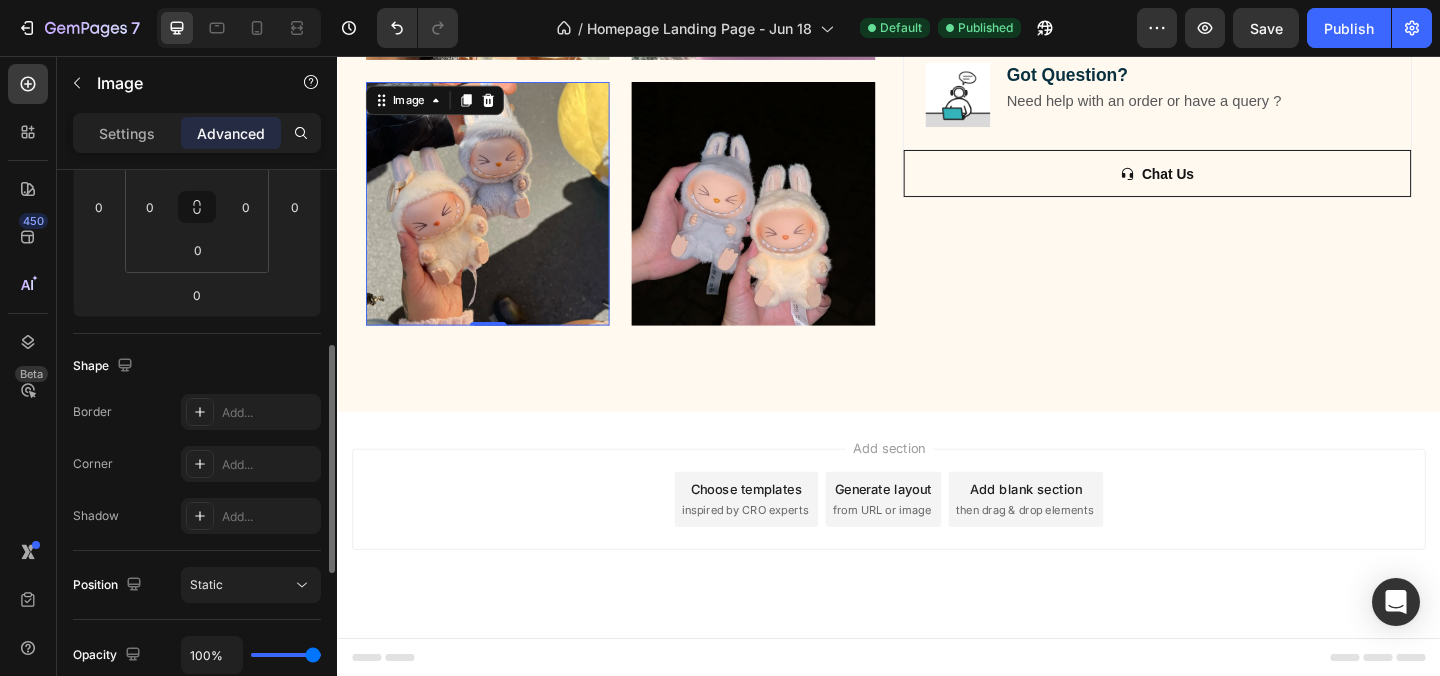 scroll, scrollTop: 374, scrollLeft: 0, axis: vertical 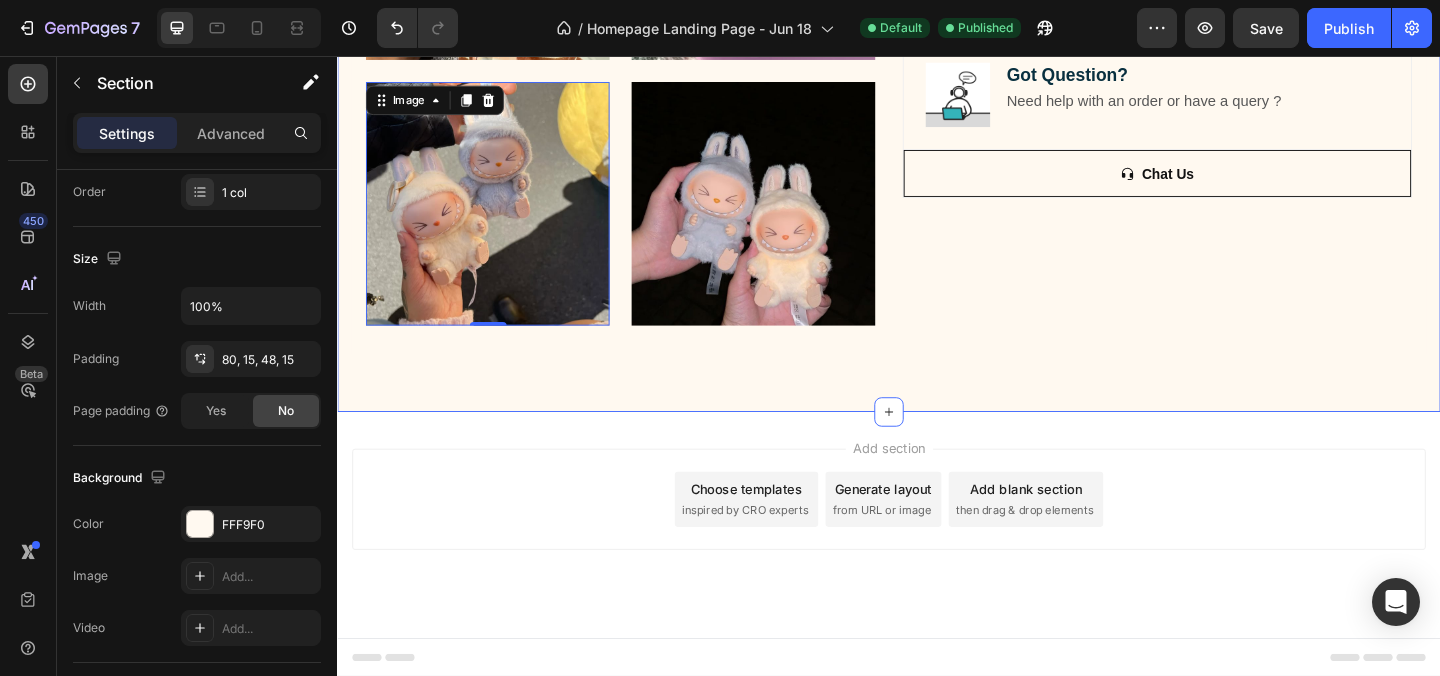 click on "Image Lorem ipsum dolor sit amet, consectetur adipiscing elit Text Block Image Adorable Expression Text Block Row Quirky smile, wild hair, and playful eyes that steal the spotlight instantly. Text Block Row Image High-Quality Build Text Block Row Made from premium vinyl material with soft texture and durable finish. Text Block Row Row Image Perfect Display Size Text Block Row Lightweight and compact – ideal for your desk, shelf, or even your car! Text Block Row Image Collector's Edition Text Block Row Comes in special packaging – ideal for gifting or preserving value. Text Block Row Row Image Image Row Image   0 Image Row Row
Product Images Icon Icon Icon Icon Icon Icon List 500+ Verified Reviews! Text Block Row Labubu Random Design Action Figure Product Title ₹ 1,899.00 Product Price Product Price ₹ 799.00 Product Price Product Price Row
HURRY!  ONLY 11 LEFT Stock Counter Quantity: Text Block
1
Product Quantity Buy Now Item List Row" at bounding box center [937, -466] 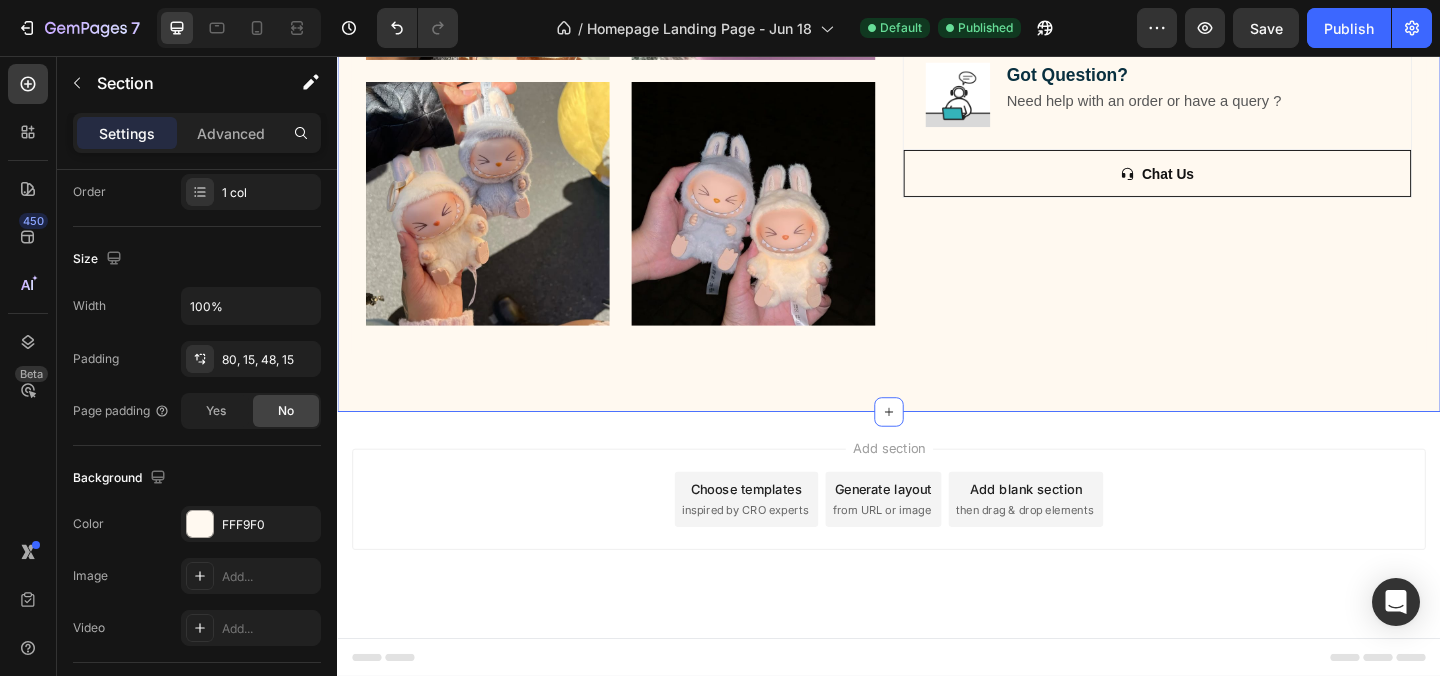scroll, scrollTop: 0, scrollLeft: 0, axis: both 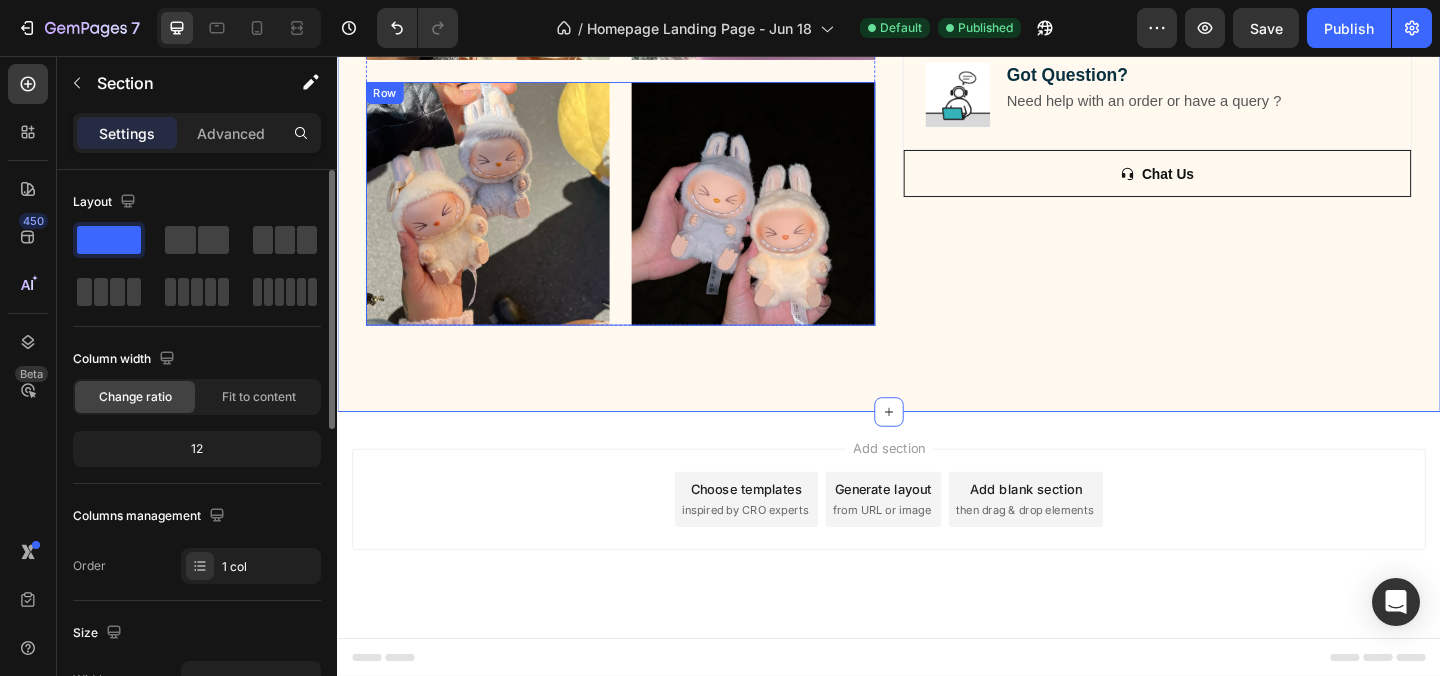 click at bounding box center (500, 216) 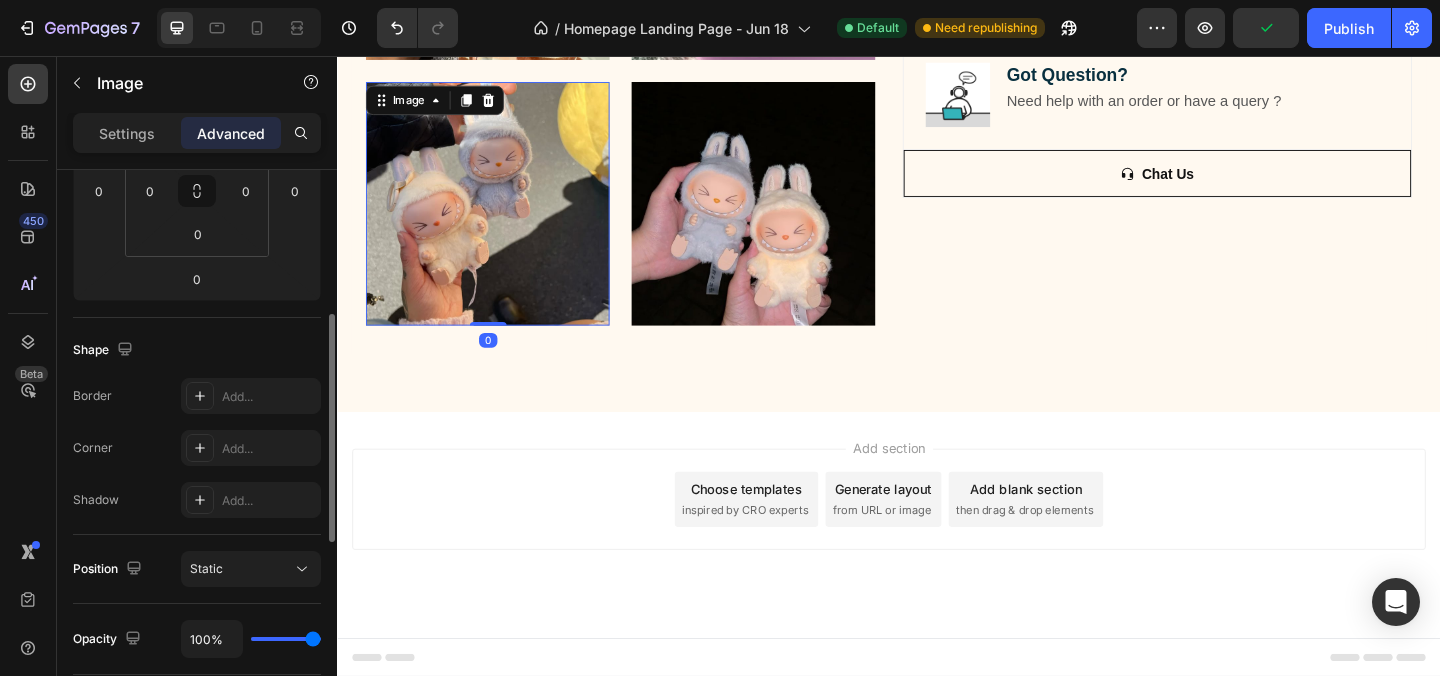 scroll, scrollTop: 393, scrollLeft: 0, axis: vertical 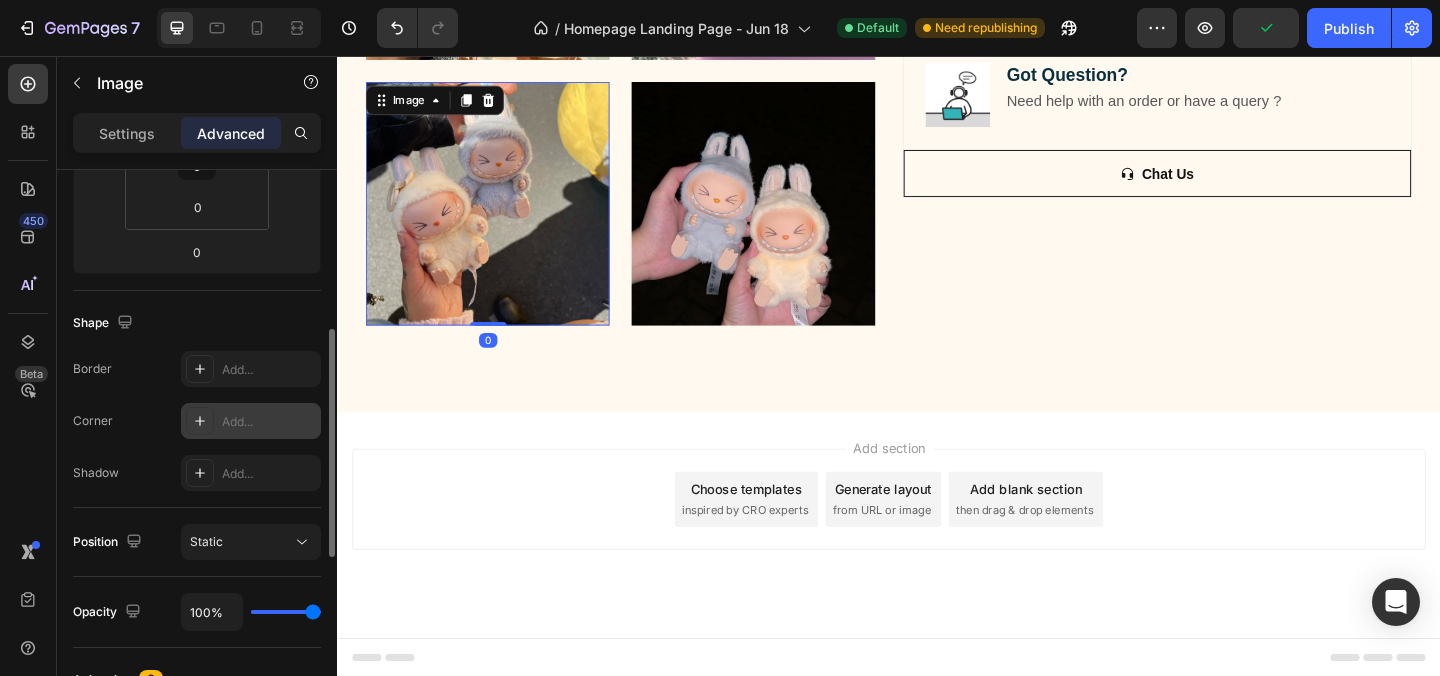 click on "Add..." at bounding box center (269, 422) 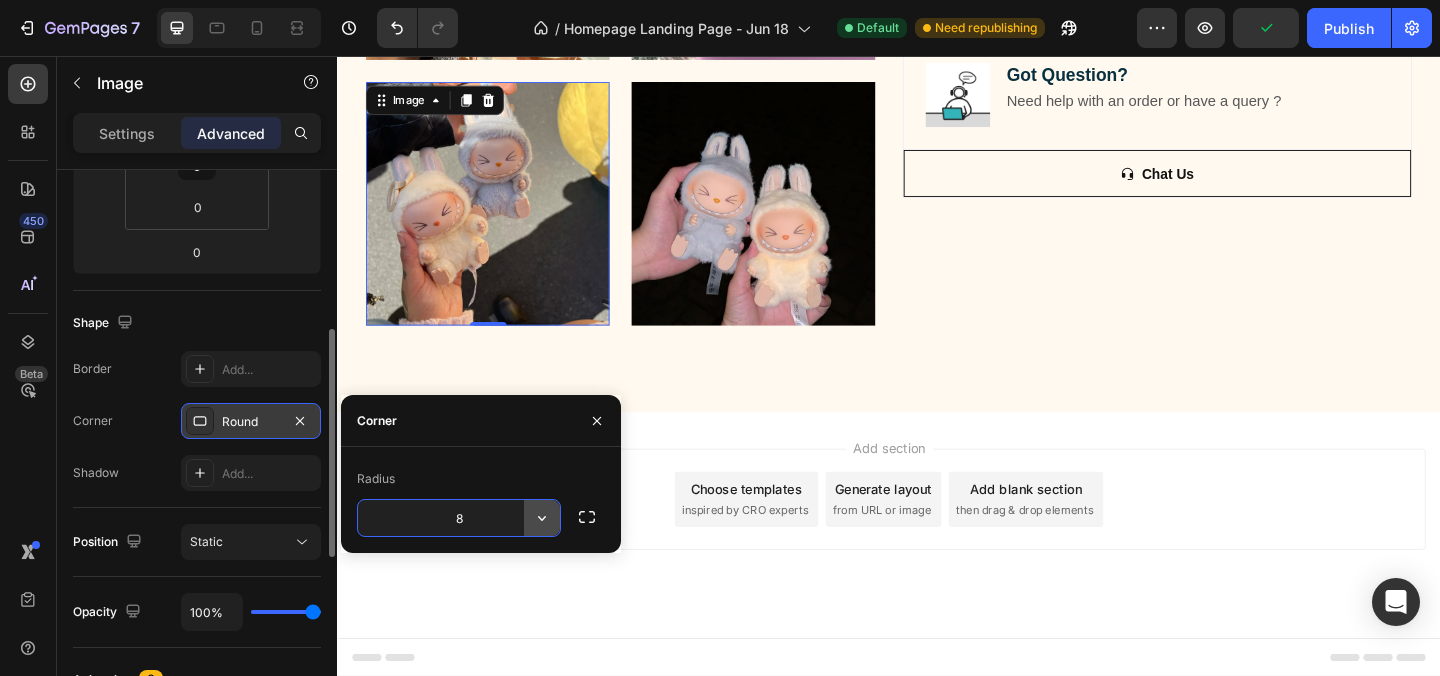 click 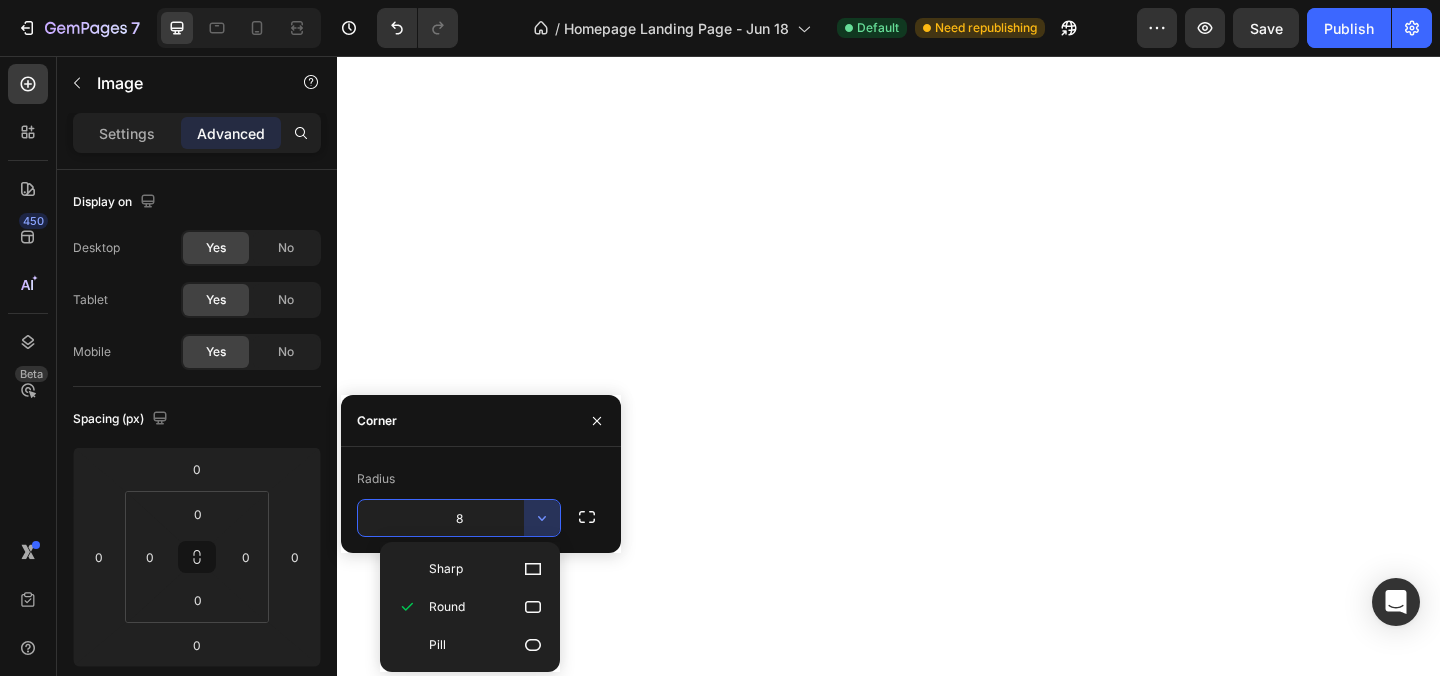 scroll, scrollTop: 0, scrollLeft: 0, axis: both 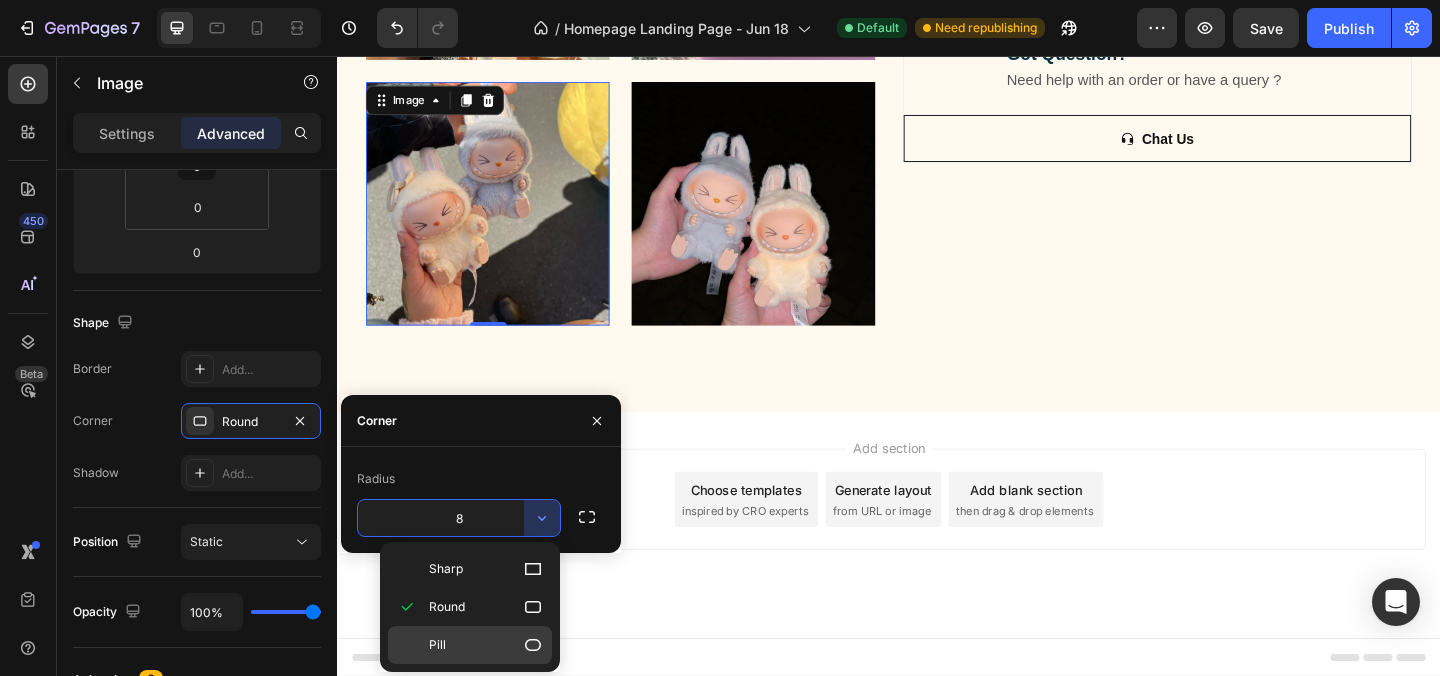 click 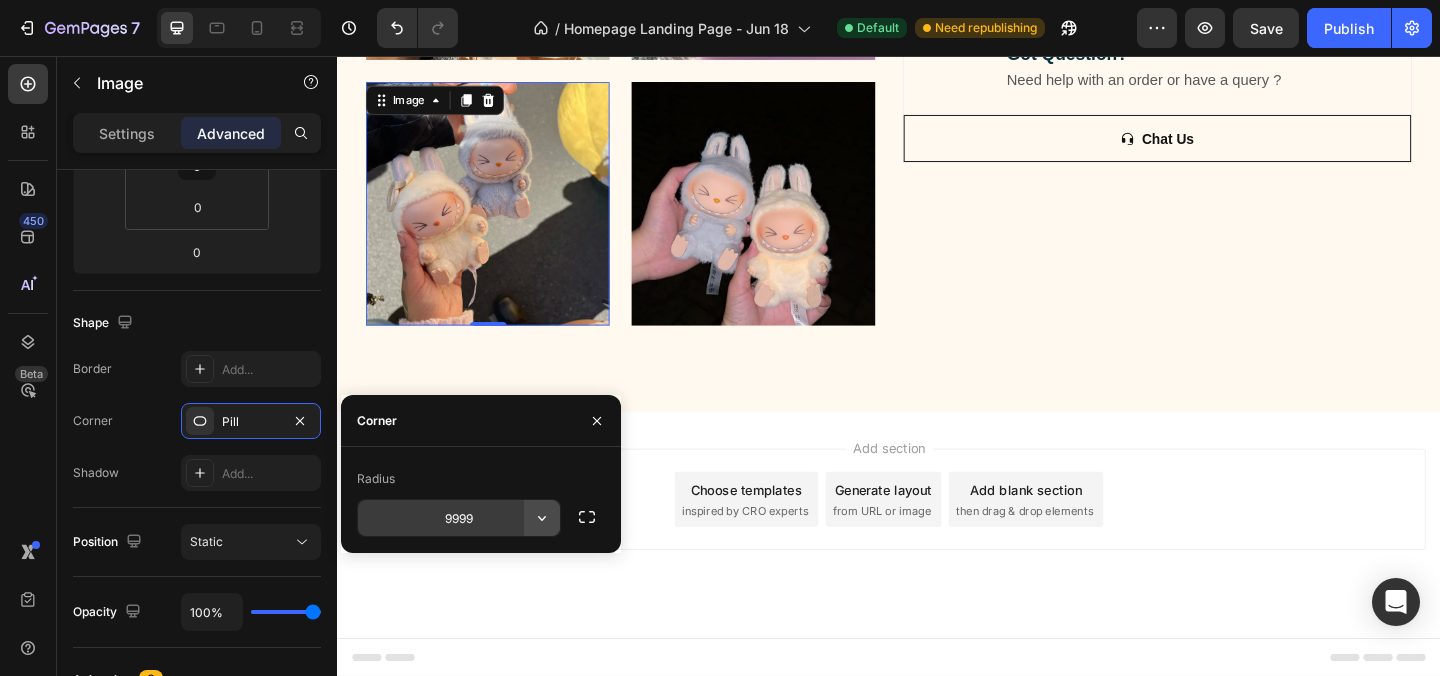 click 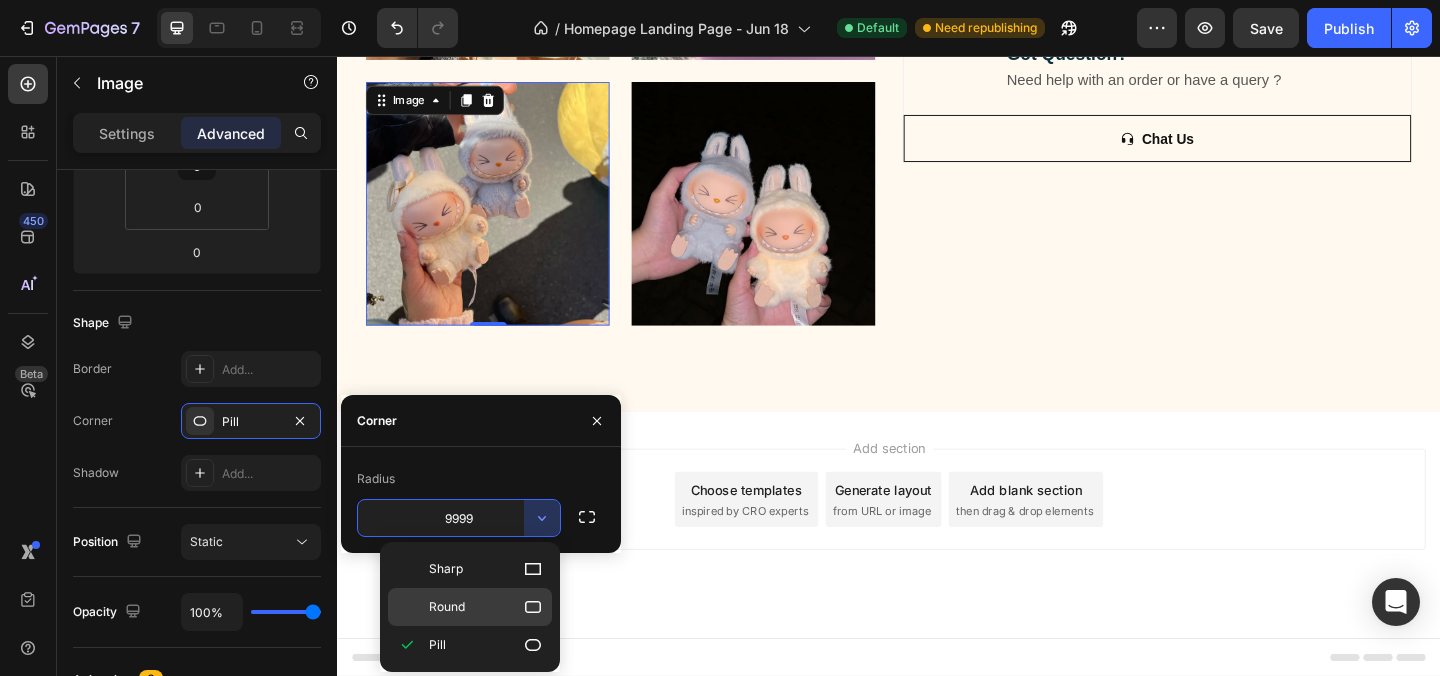click 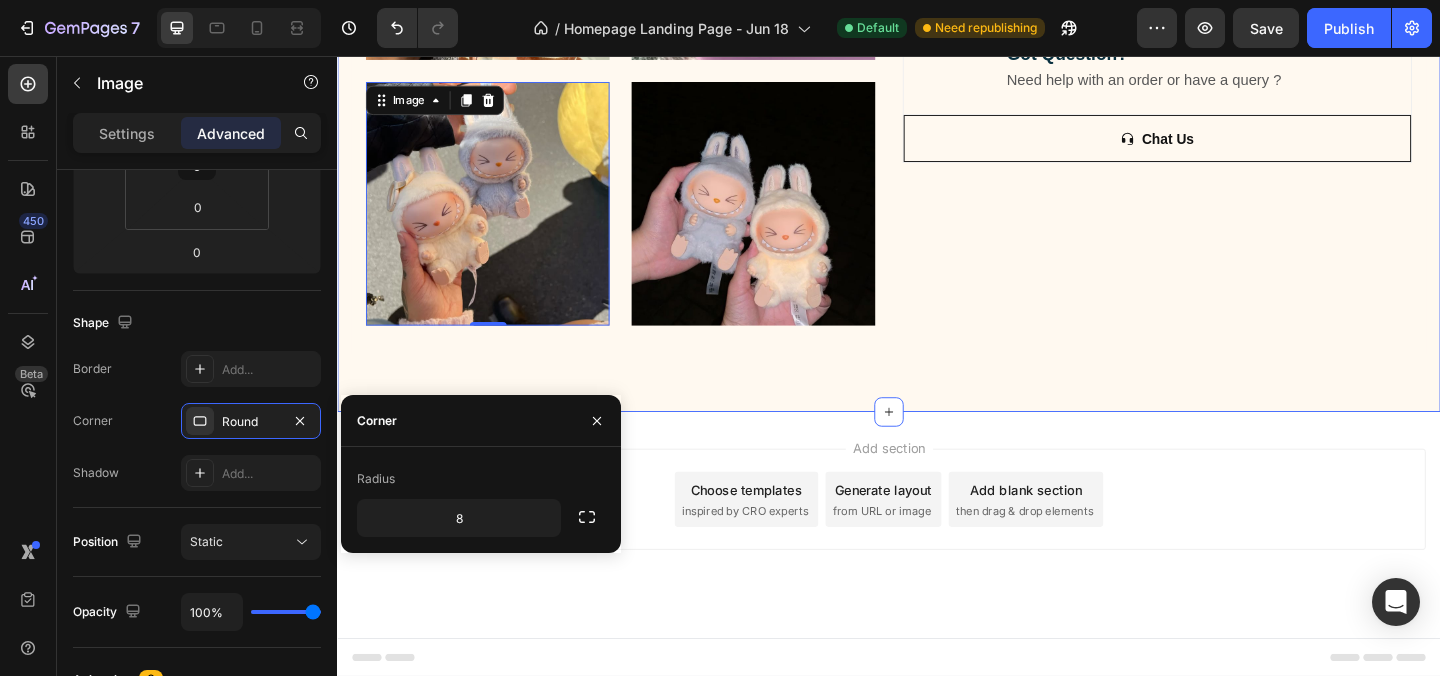 click on "Image Lorem ipsum dolor sit amet, consectetur adipiscing elit Text Block Image Adorable Expression Text Block Row Quirky smile, wild hair, and playful eyes that steal the spotlight instantly. Text Block Row Image High-Quality Build Text Block Row Made from premium vinyl material with soft texture and durable finish. Text Block Row Row Image Perfect Display Size Text Block Row Lightweight and compact – ideal for your desk, shelf, or even your car! Text Block Row Image Collector's Edition Text Block Row Comes in special packaging – ideal for gifting or preserving value. Text Block Row Row Image Image Row Image   0 Image Row Row
Product Images Icon Icon Icon Icon Icon Icon List 500+ Verified Reviews! Text Block Row Labubu Random Design Action Figure Product Title ₹ 1,899.00 Product Price Product Price ₹ 799.00 Product Price Product Price Row
HURRY!  ONLY 11 LEFT Stock Counter Quantity: Text Block
1
Product Quantity Buy Now Item List Row" at bounding box center (937, -449) 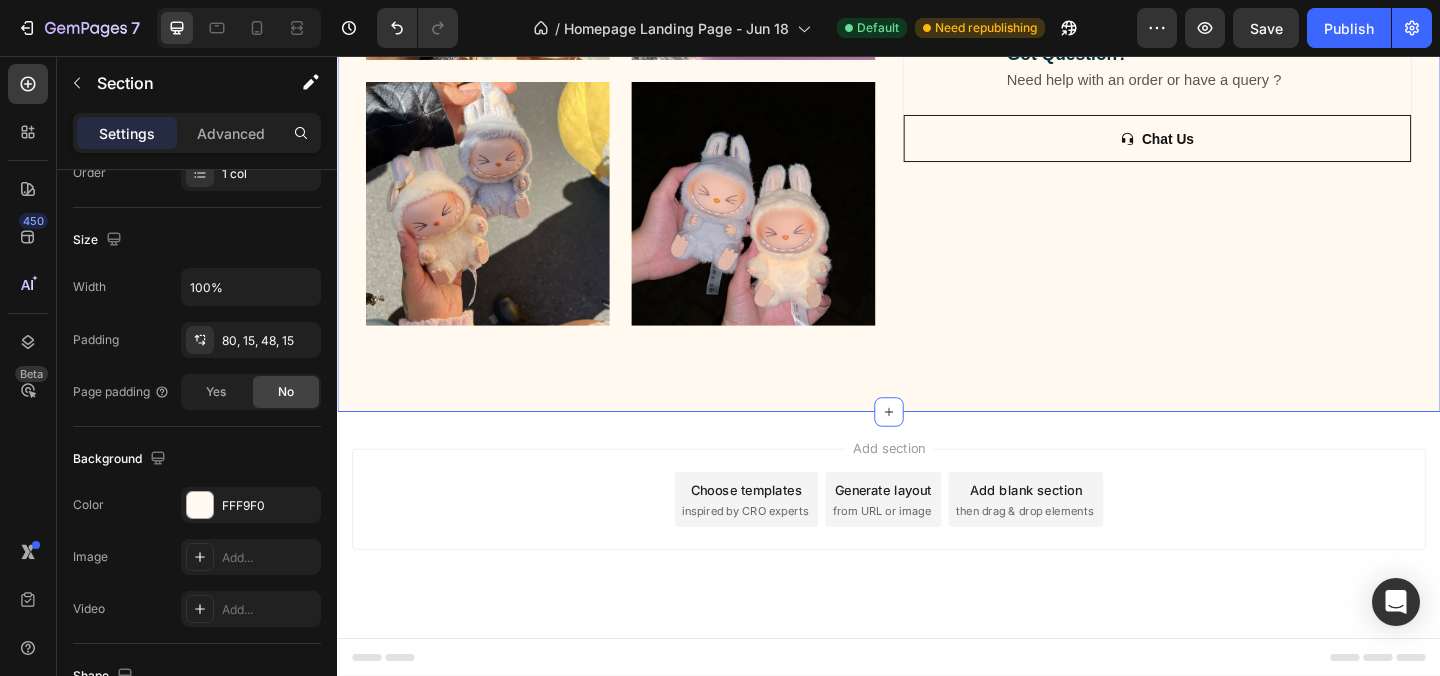 scroll, scrollTop: 0, scrollLeft: 0, axis: both 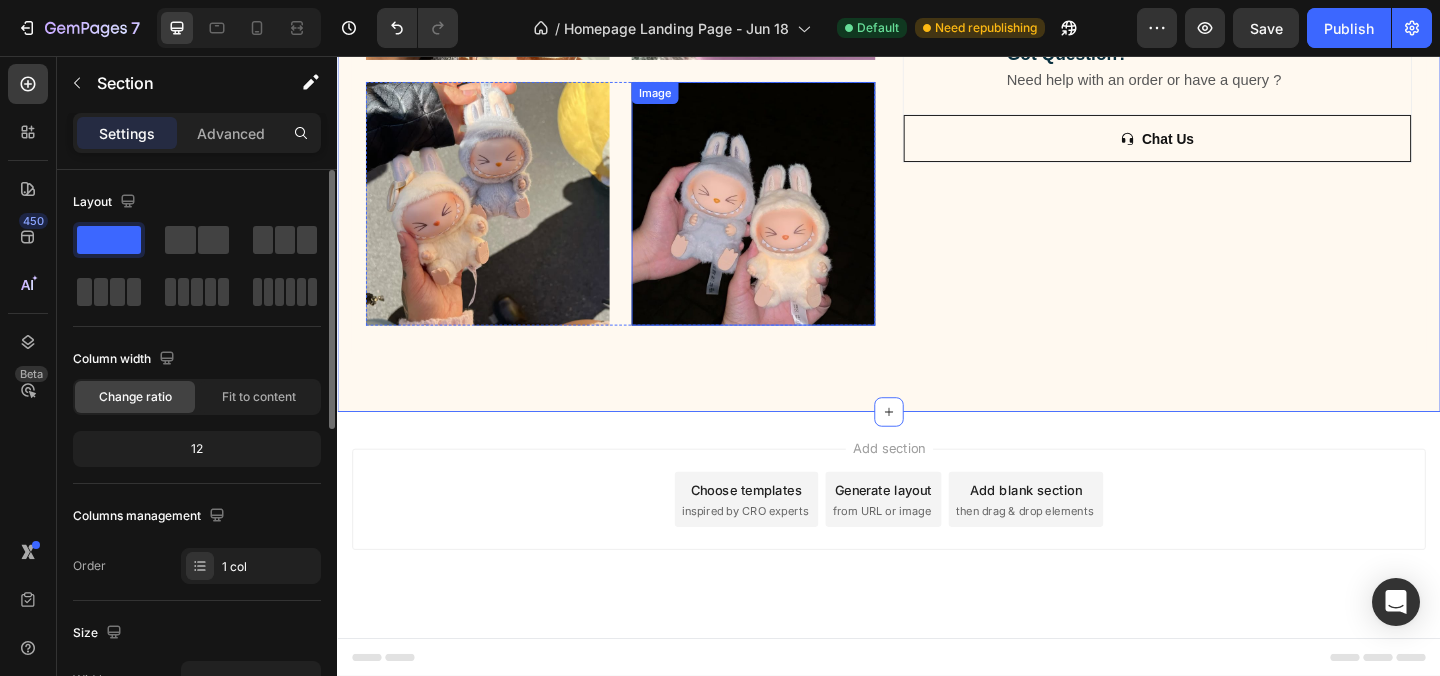 click at bounding box center (789, 216) 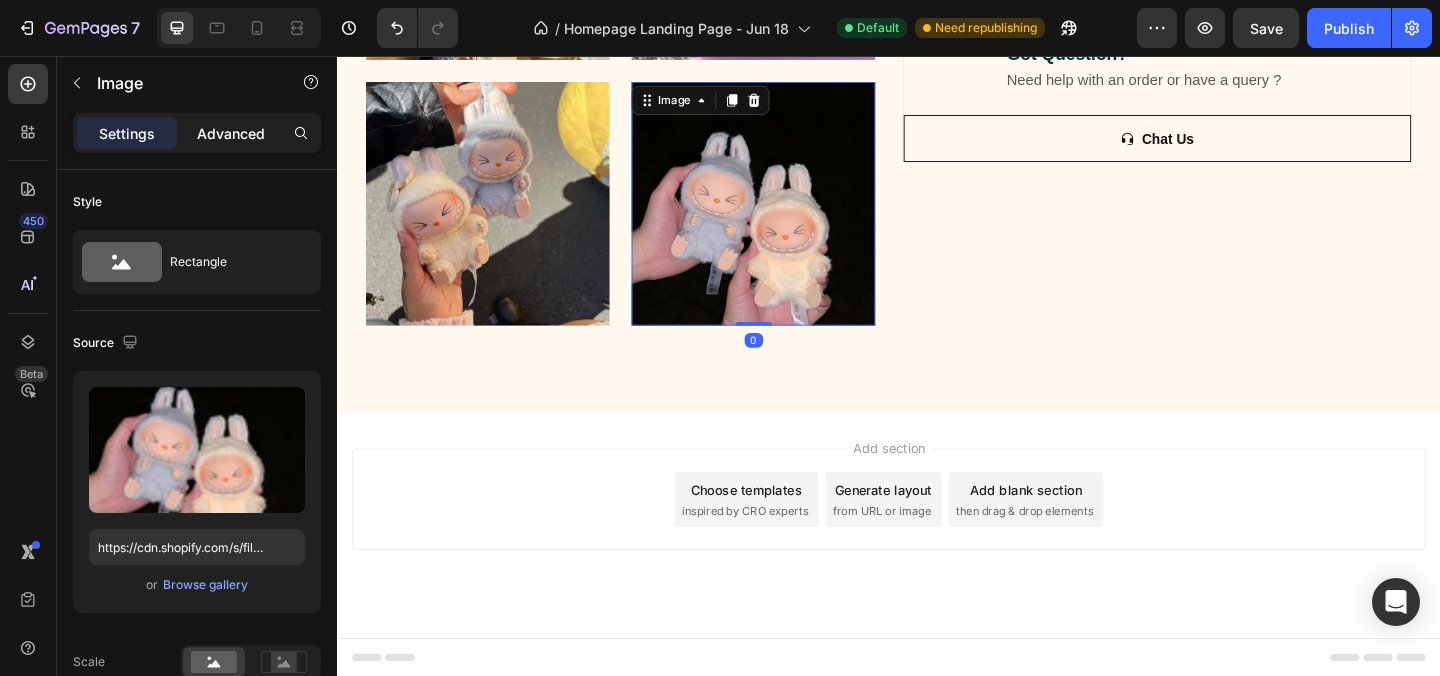 click on "Advanced" at bounding box center [231, 133] 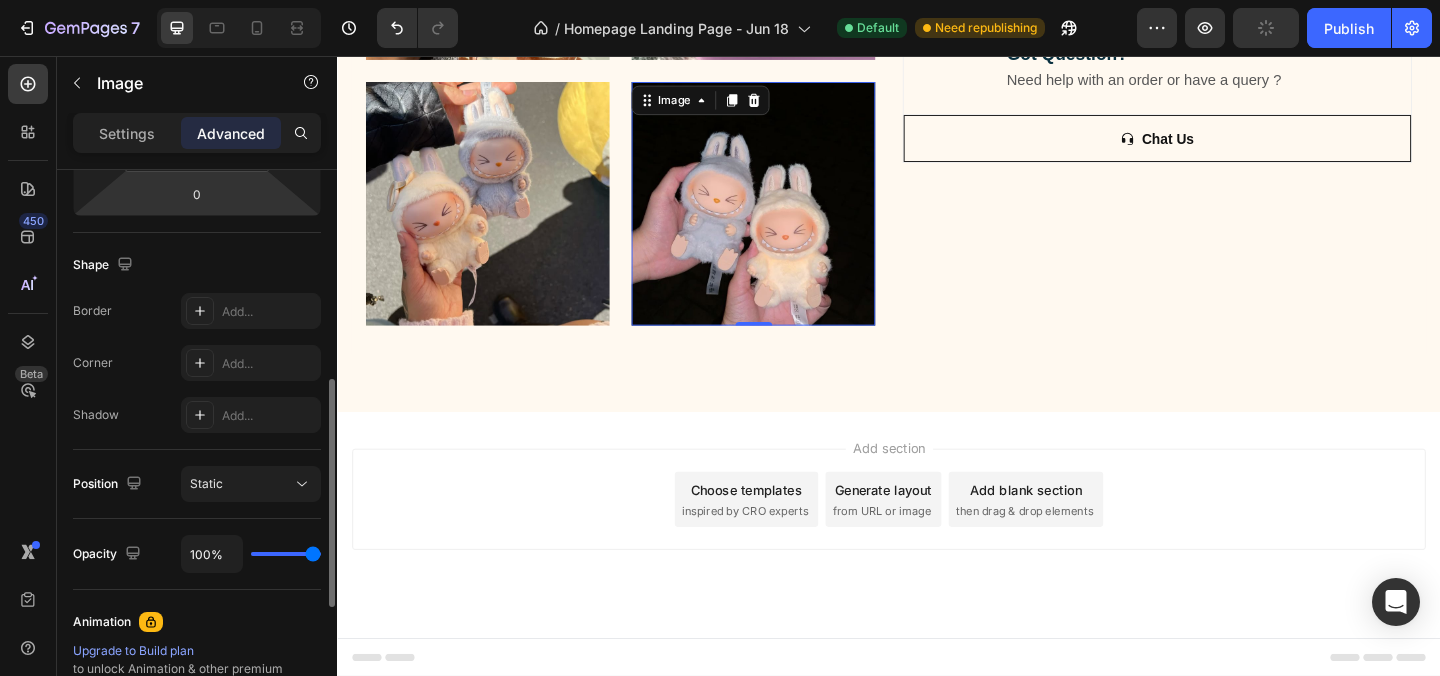 scroll, scrollTop: 498, scrollLeft: 0, axis: vertical 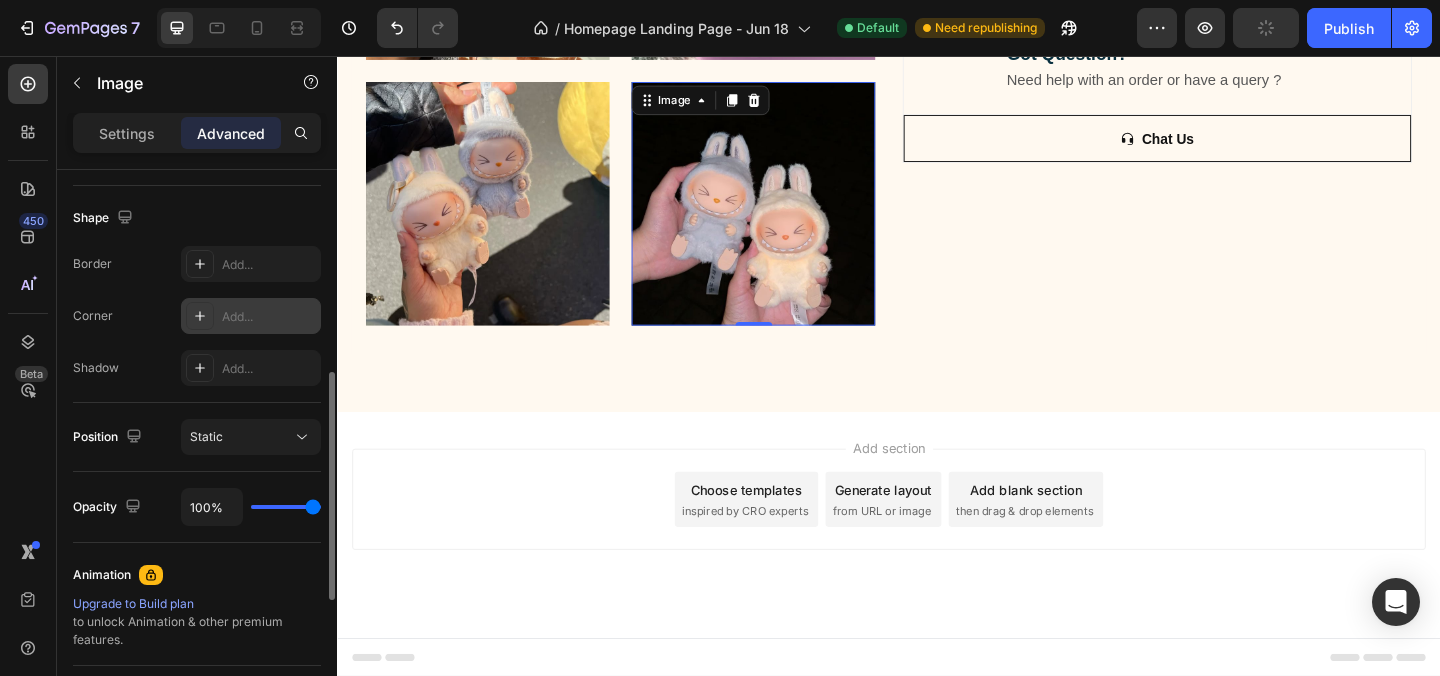 click on "Add..." at bounding box center (251, 316) 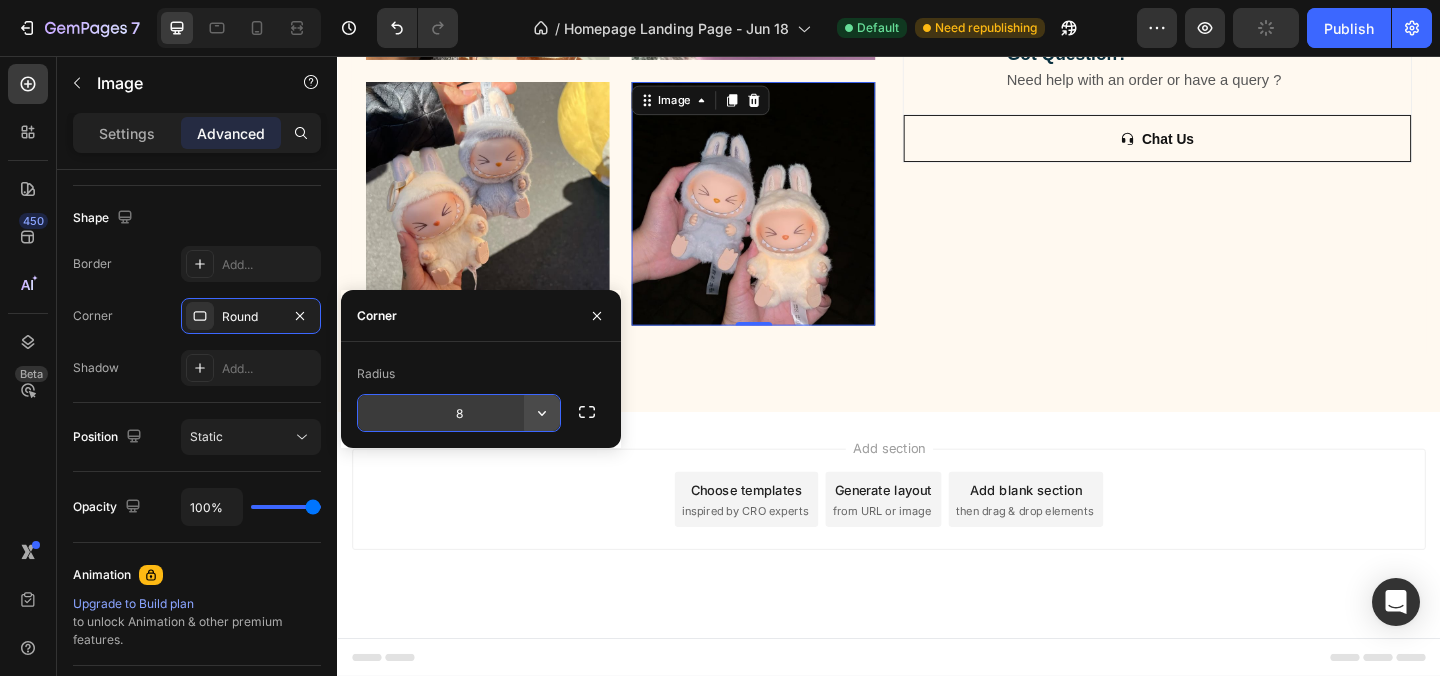 click 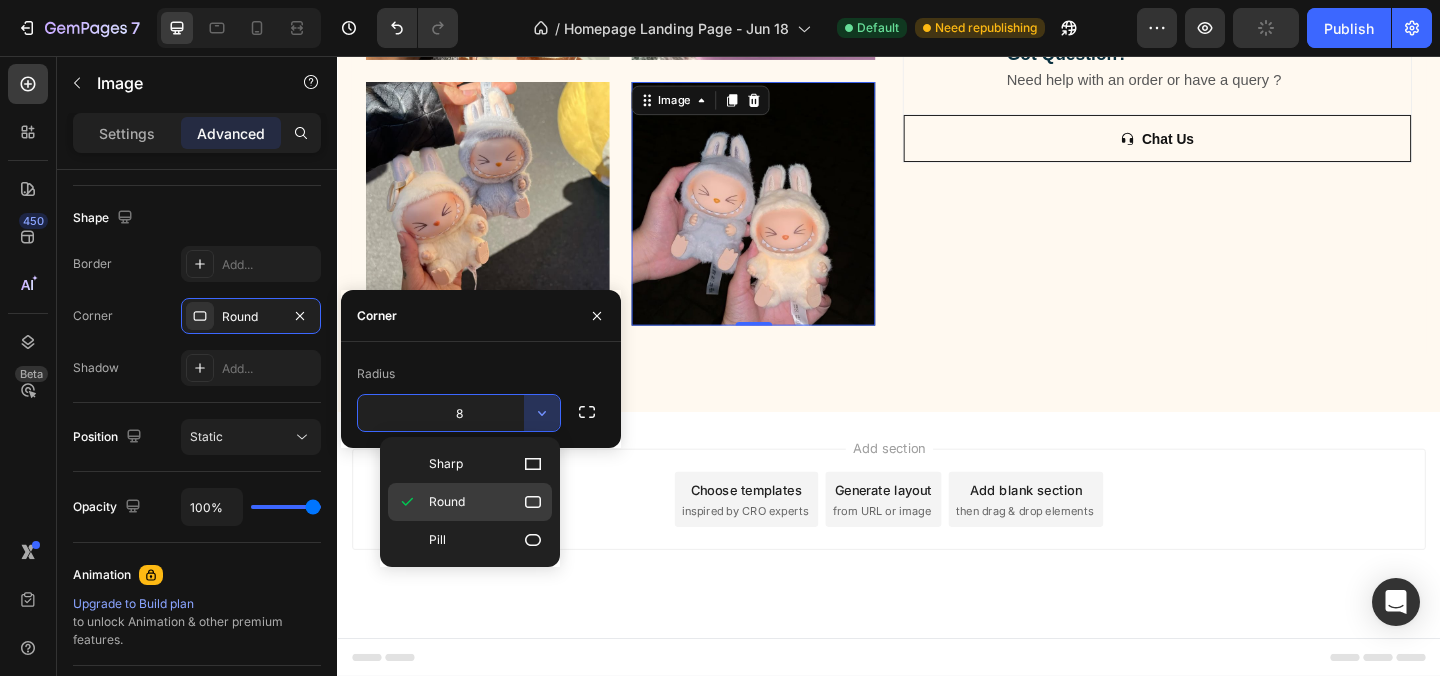 click 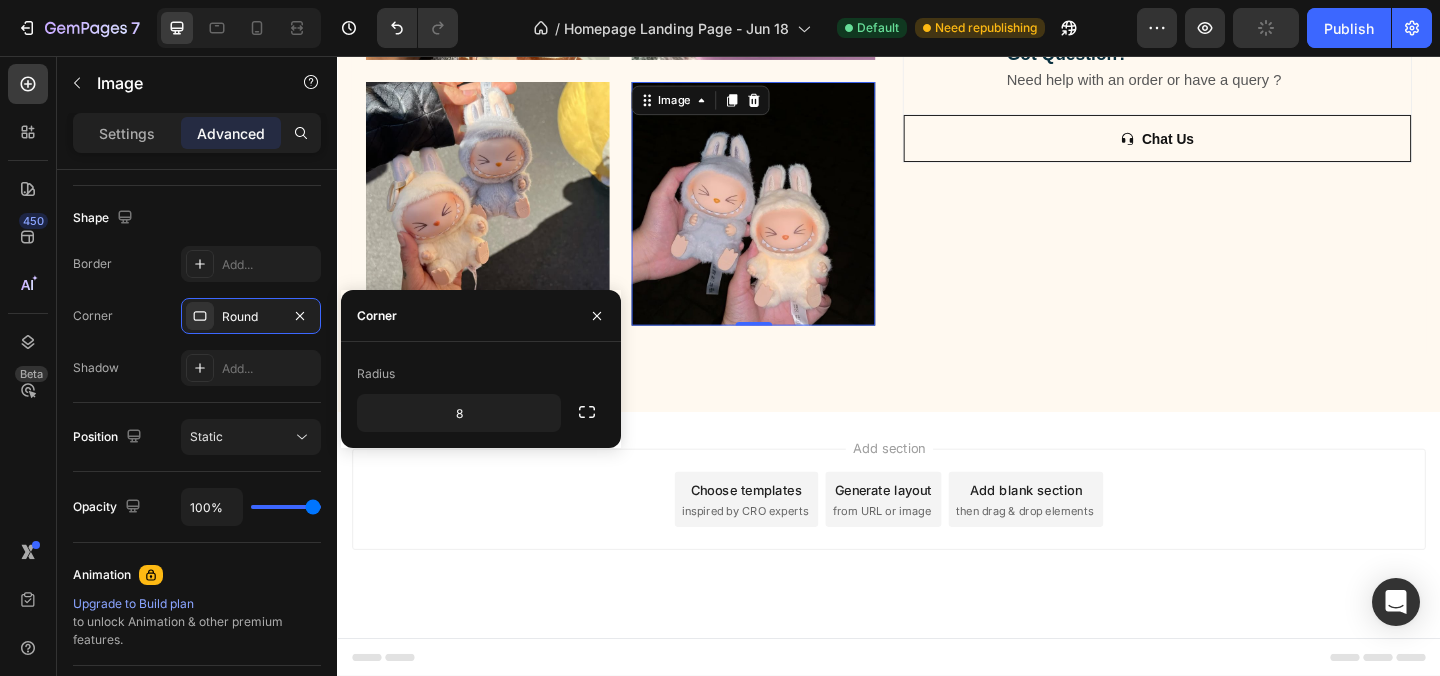 click at bounding box center [789, 216] 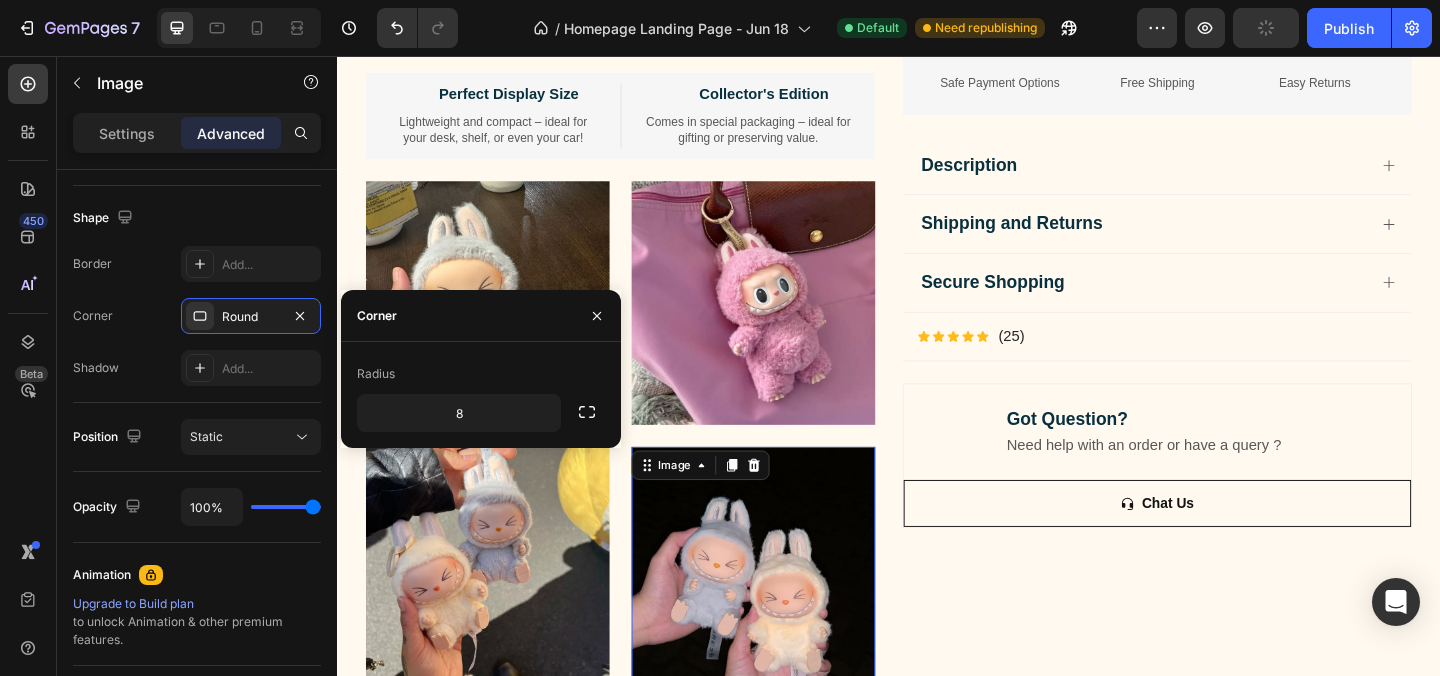 scroll, scrollTop: 3892, scrollLeft: 0, axis: vertical 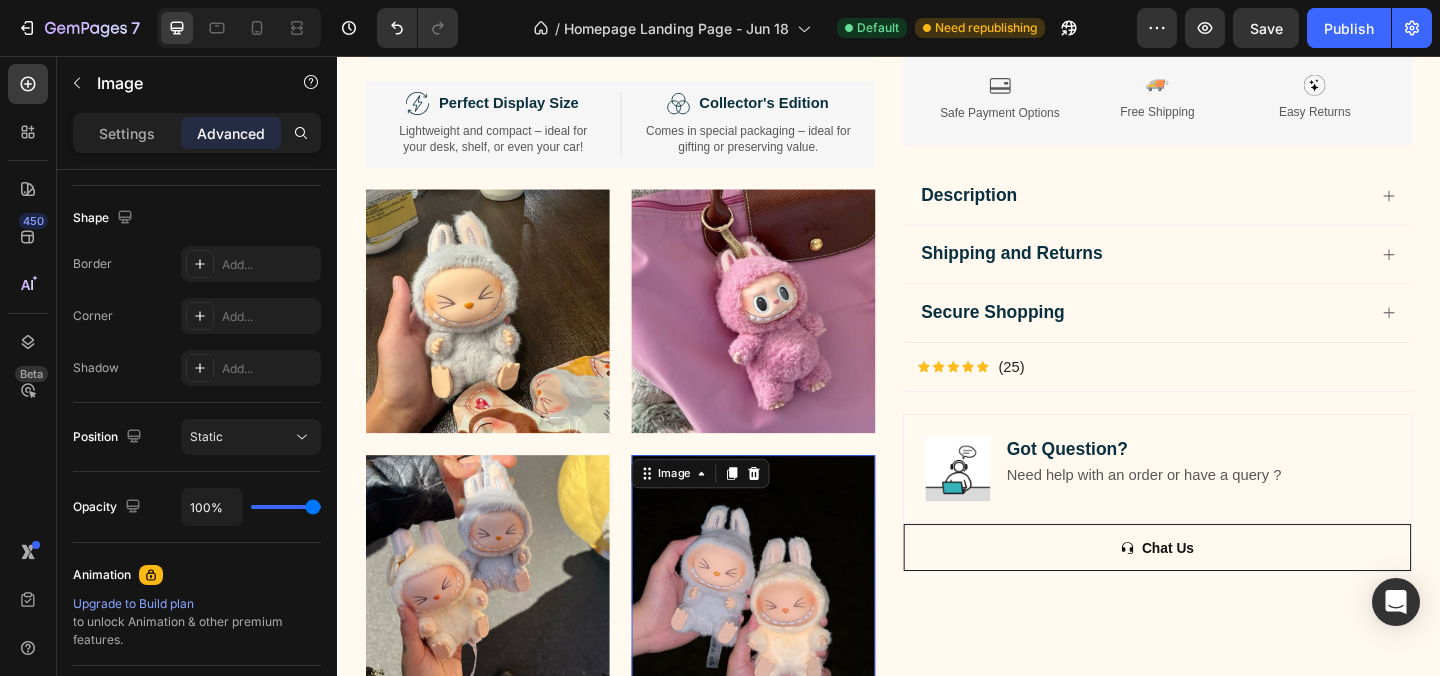 click at bounding box center [789, 333] 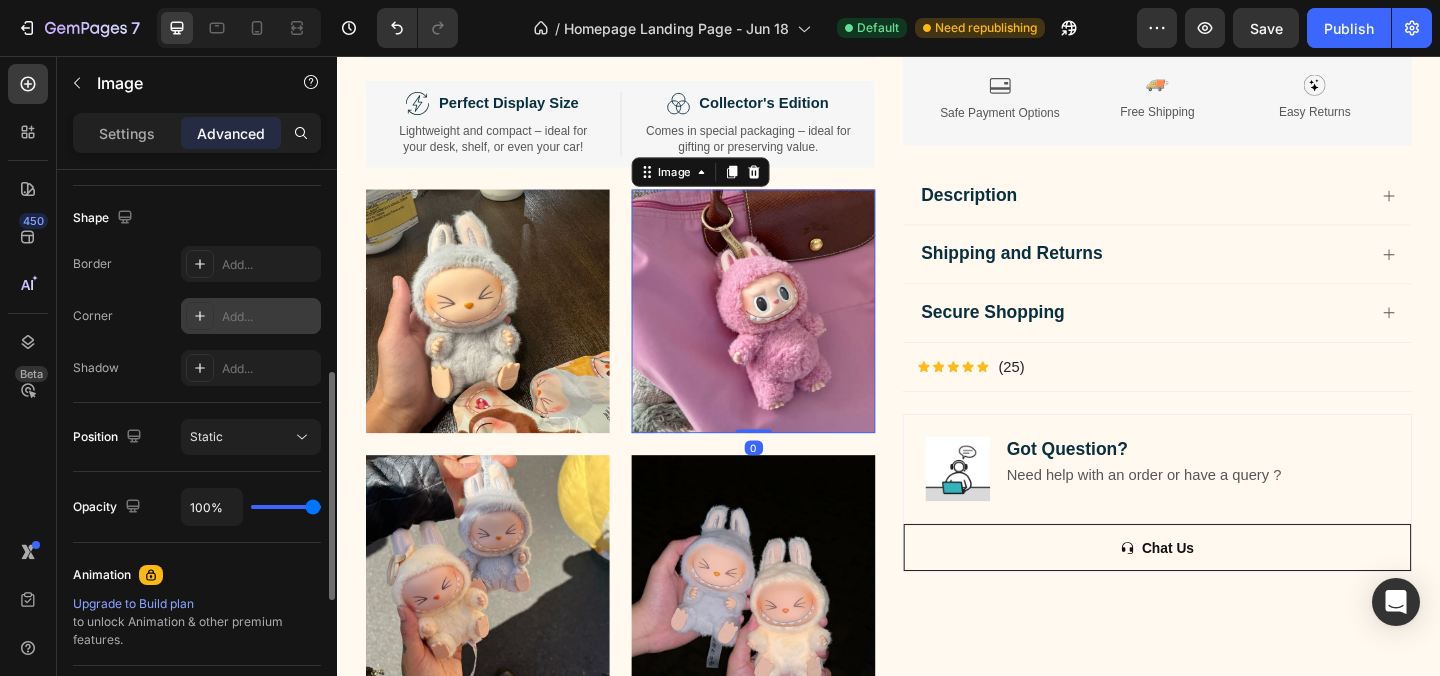 click on "Add..." at bounding box center (269, 317) 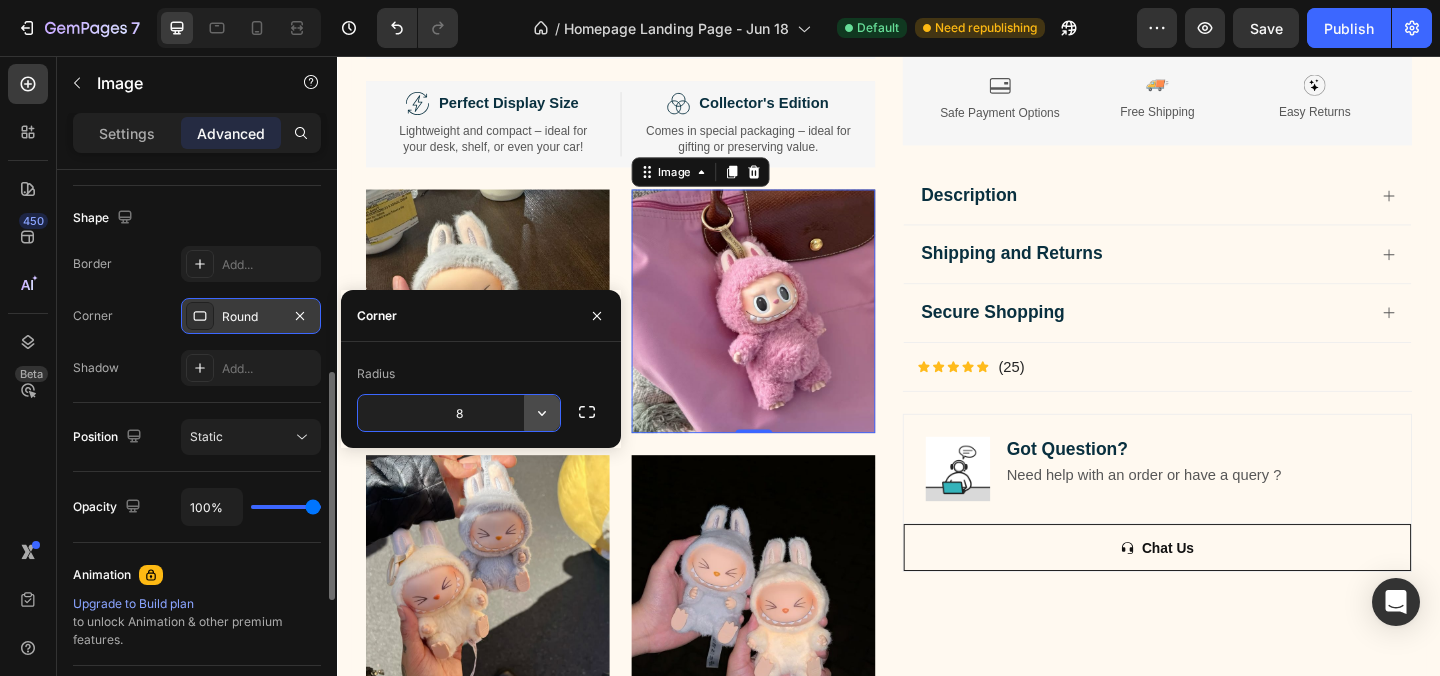 click 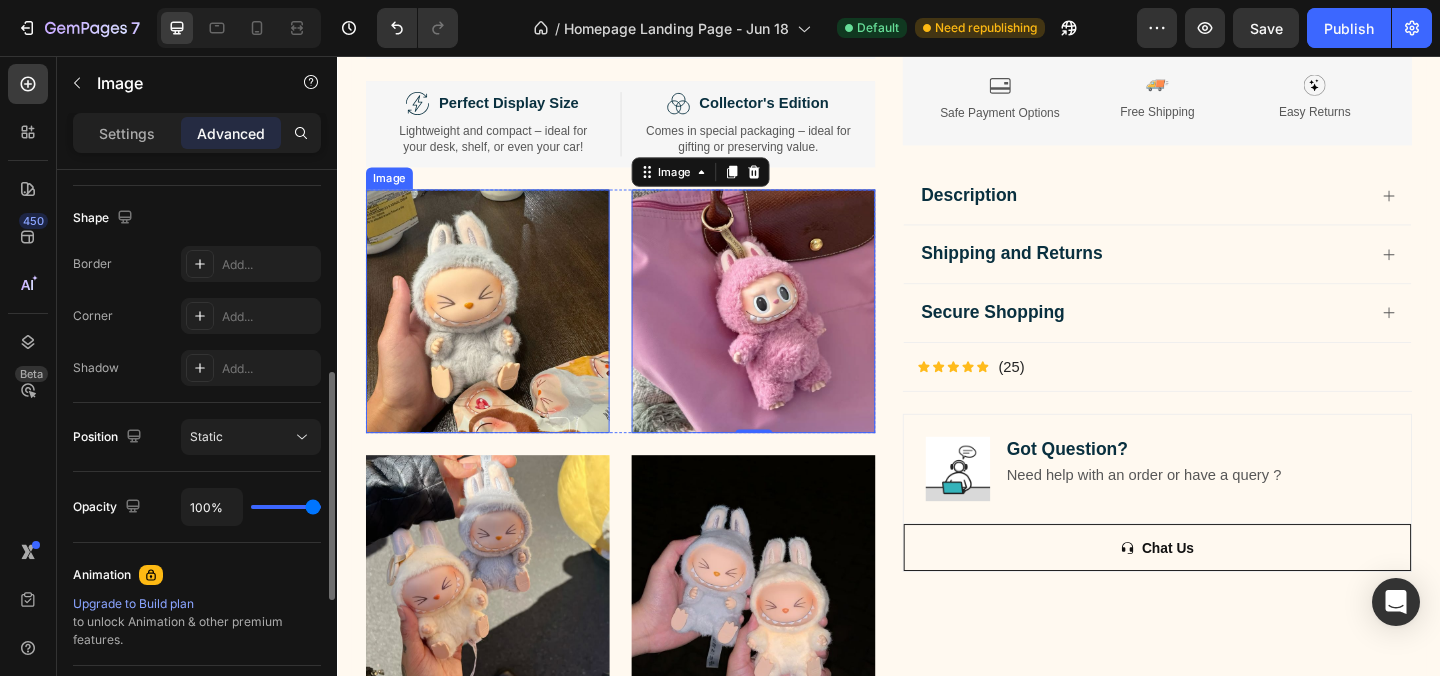 click at bounding box center (500, 333) 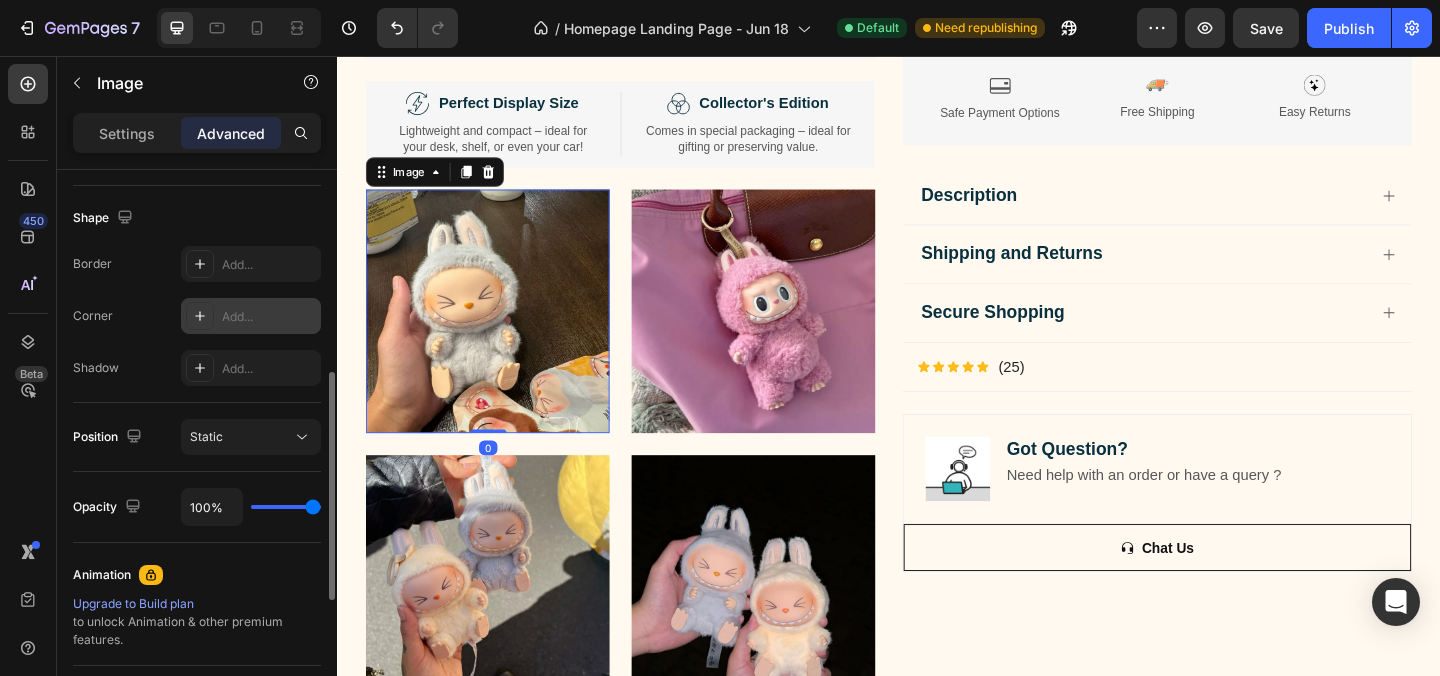 click on "Add..." at bounding box center [269, 317] 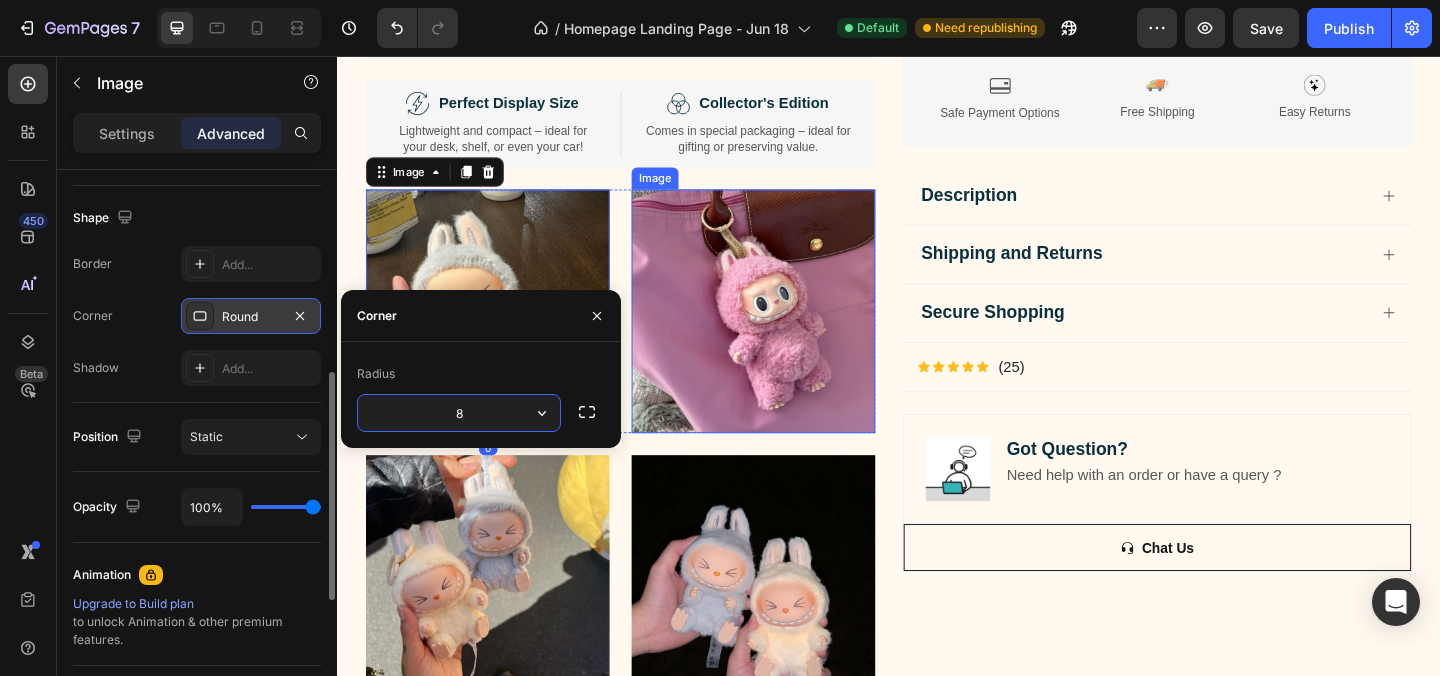 click at bounding box center (789, 333) 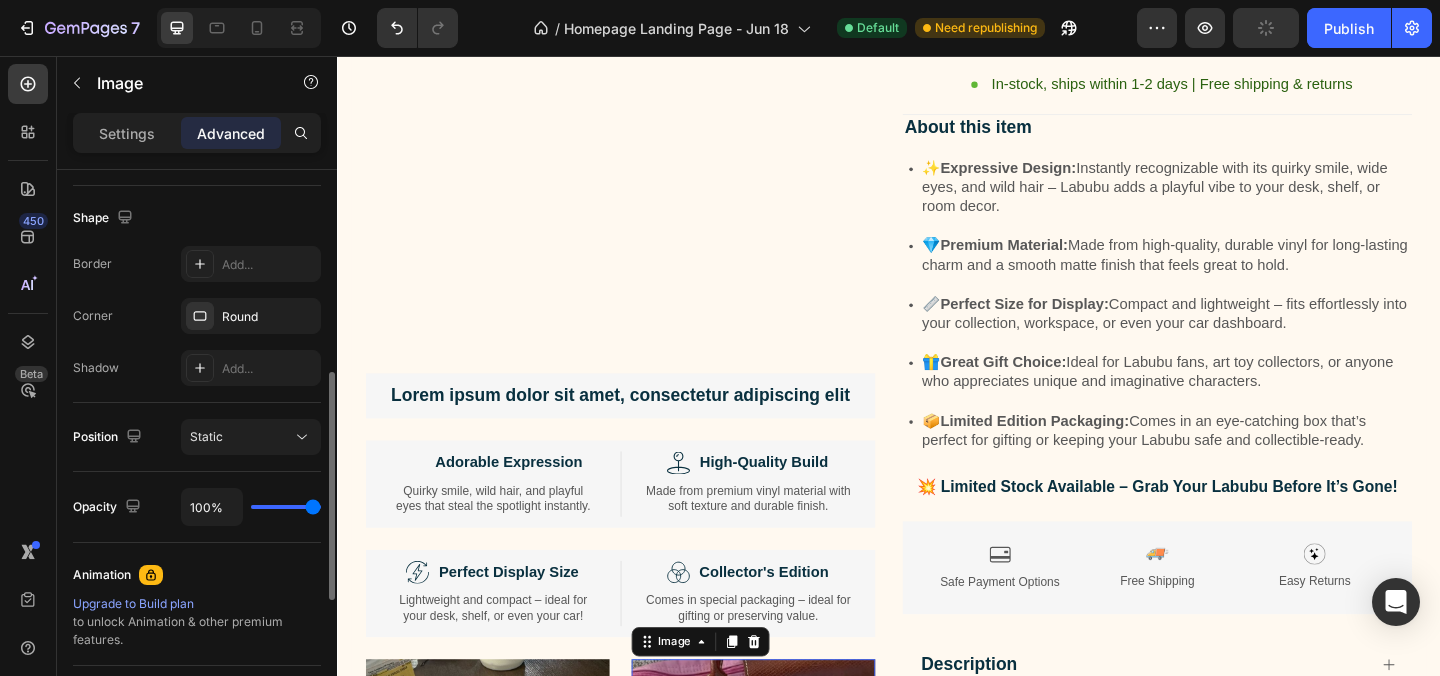 scroll, scrollTop: 3378, scrollLeft: 0, axis: vertical 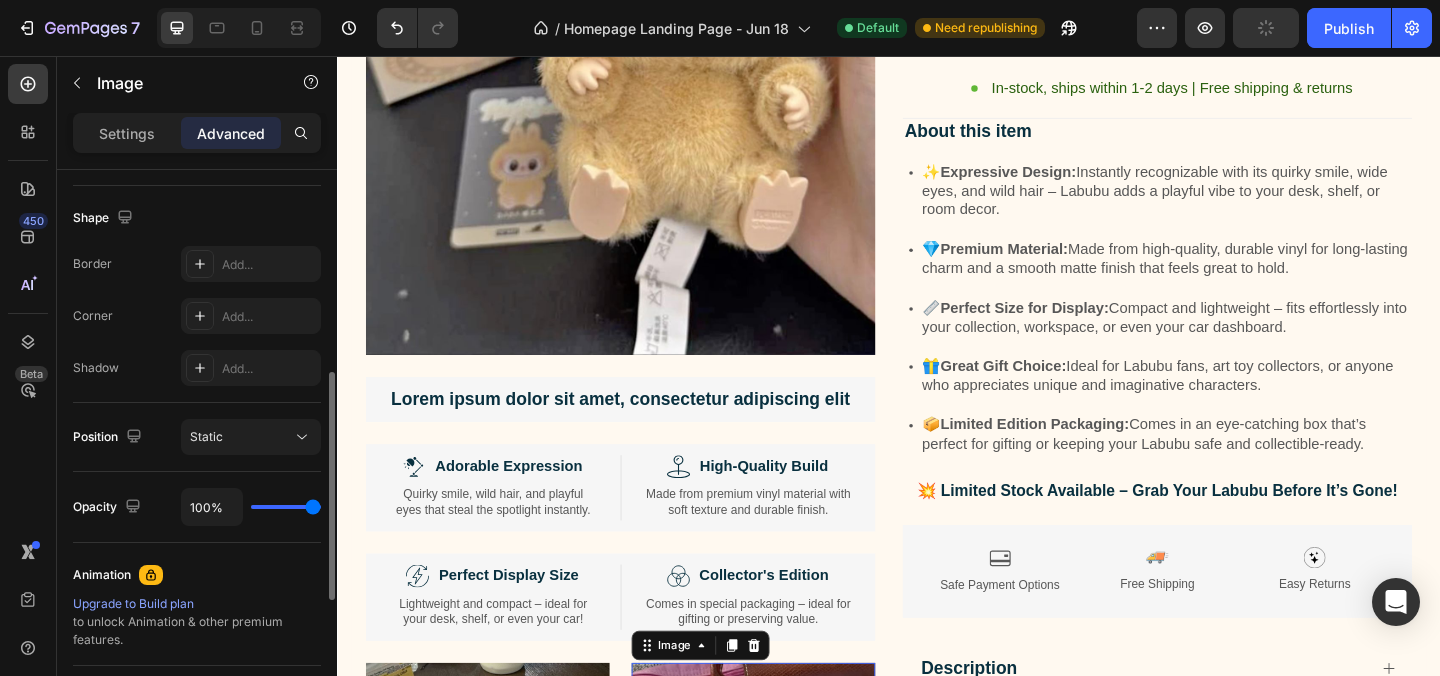 click at bounding box center (645, 12) 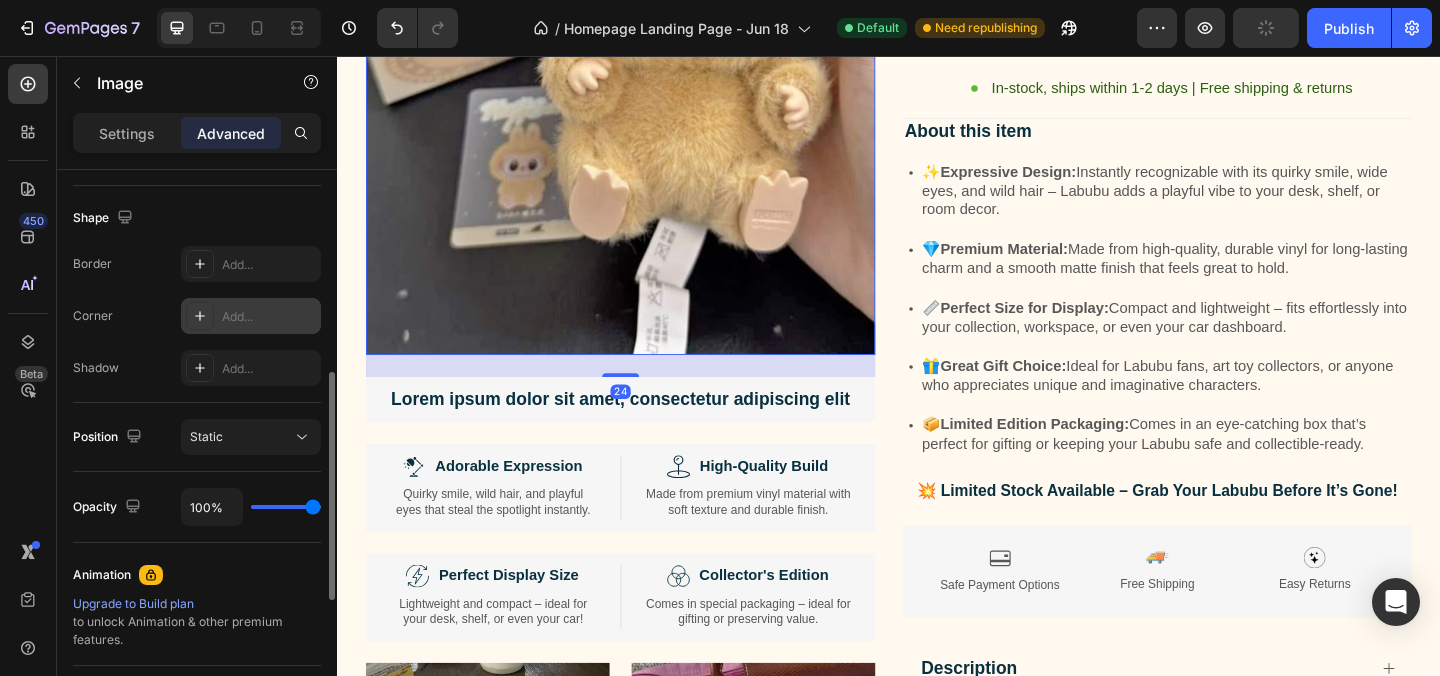 click at bounding box center [200, 316] 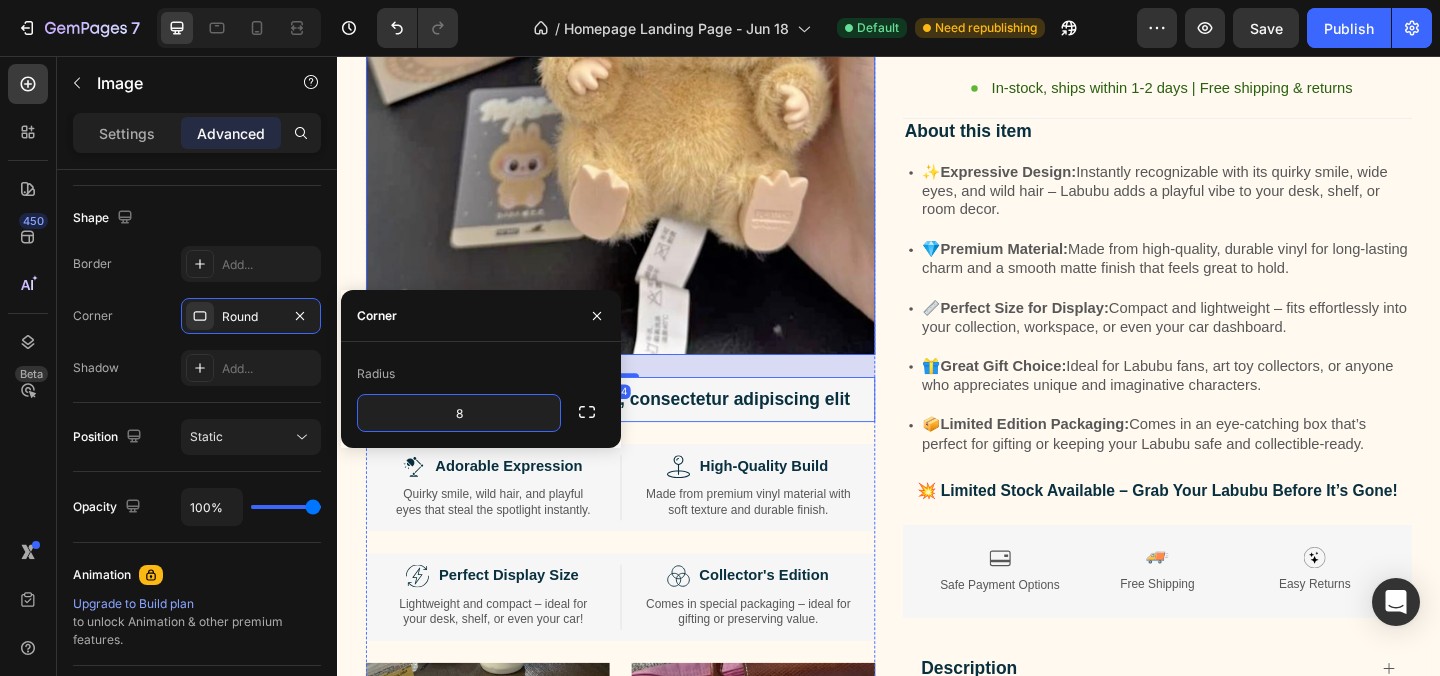 click on "Image   24 Lorem ipsum dolor sit amet, consectetur adipiscing elit Text Block Image Adorable Expression Text Block Row Quirky smile, wild hair, and playful eyes that steal the spotlight instantly. Text Block Row Image High-Quality Build Text Block Row Made from premium vinyl material with soft texture and durable finish. Text Block Row Row Image Perfect Display Size Text Block Row Lightweight and compact – ideal for your desk, shelf, or even your car! Text Block Row Image Collector's Edition Text Block Row Comes in special packaging – ideal for gifting or preserving value. Text Block Row Row Image Image Row Image Image Row Row
Product Images Icon Icon Icon Icon Icon Icon List 500+ Verified Reviews! Text Block Row Labubu Random Design Action Figure Product Title ₹ 1,899.00 Product Price Product Price ₹ 799.00 Product Price Product Price Row
HURRY!  ONLY 11 LEFT Stock Counter Quantity: Text Block
1
Product Quantity Buy Now Item List" at bounding box center [937, 464] 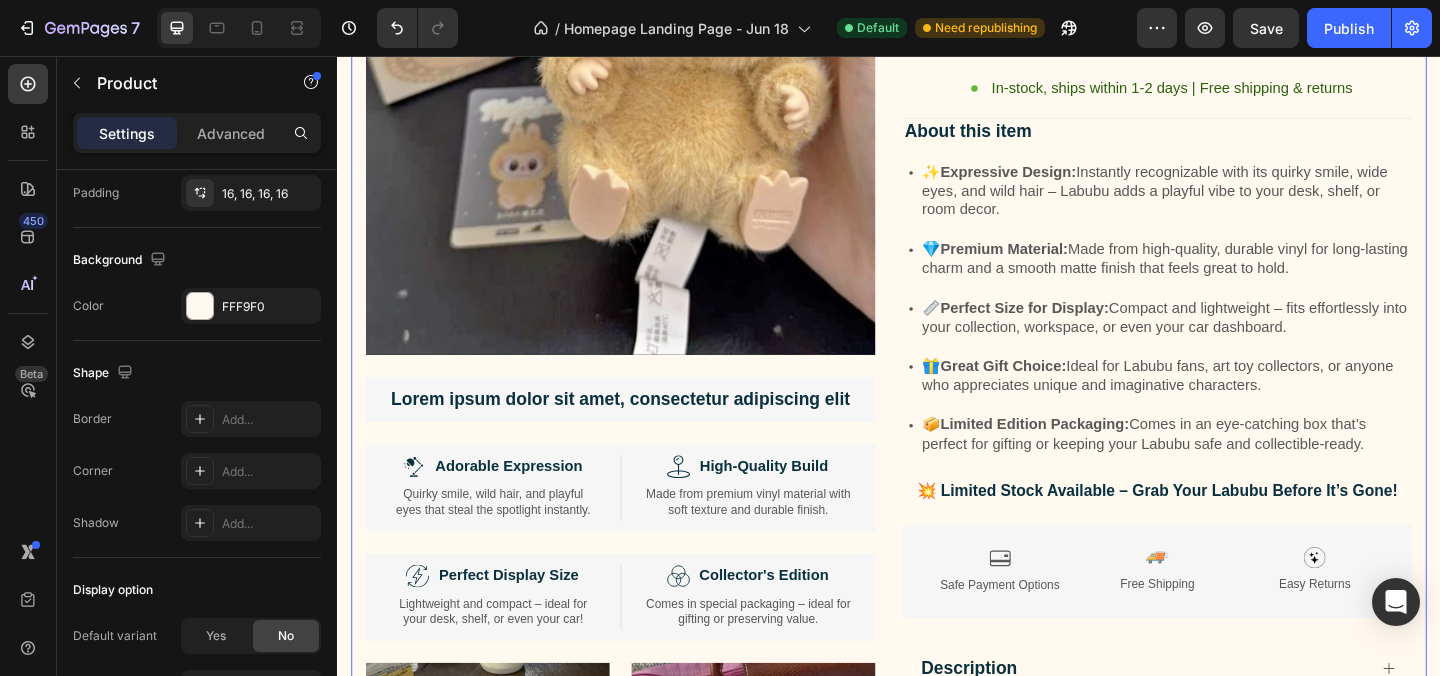 scroll, scrollTop: 0, scrollLeft: 0, axis: both 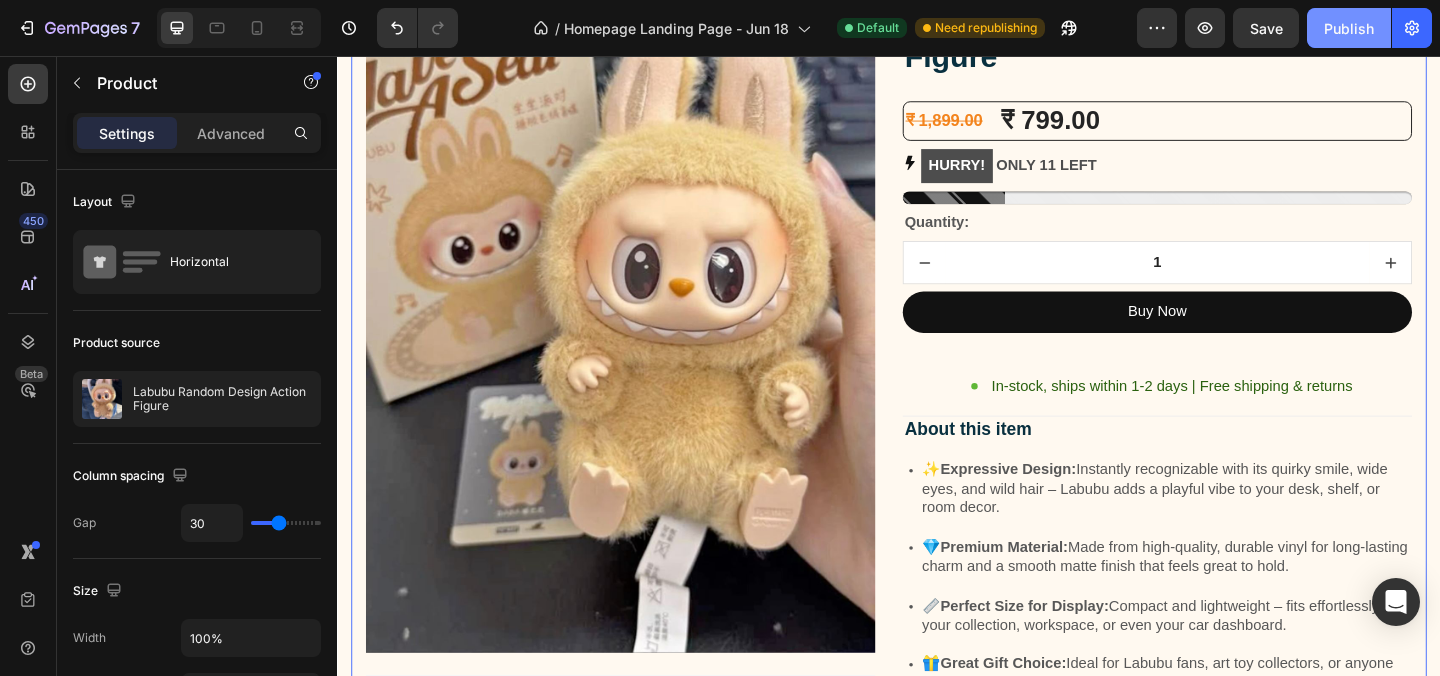 click on "Publish" 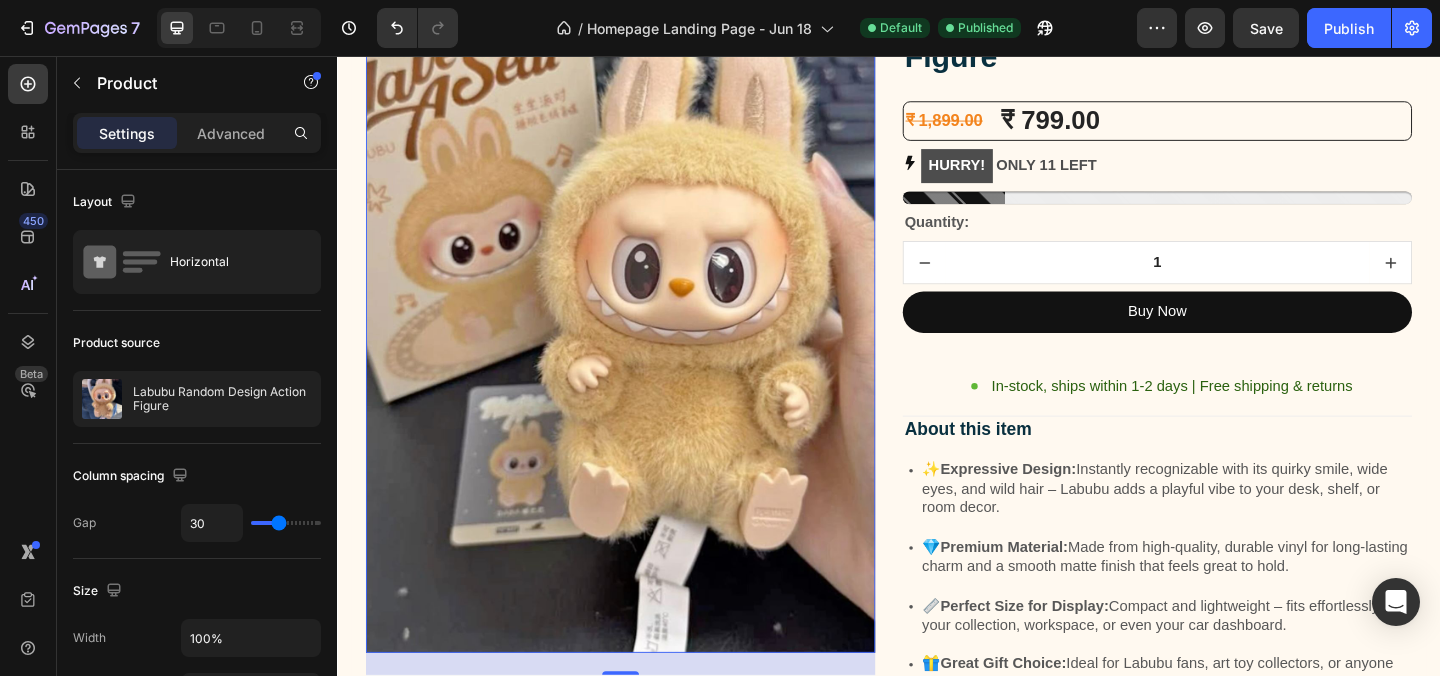 click at bounding box center [645, 336] 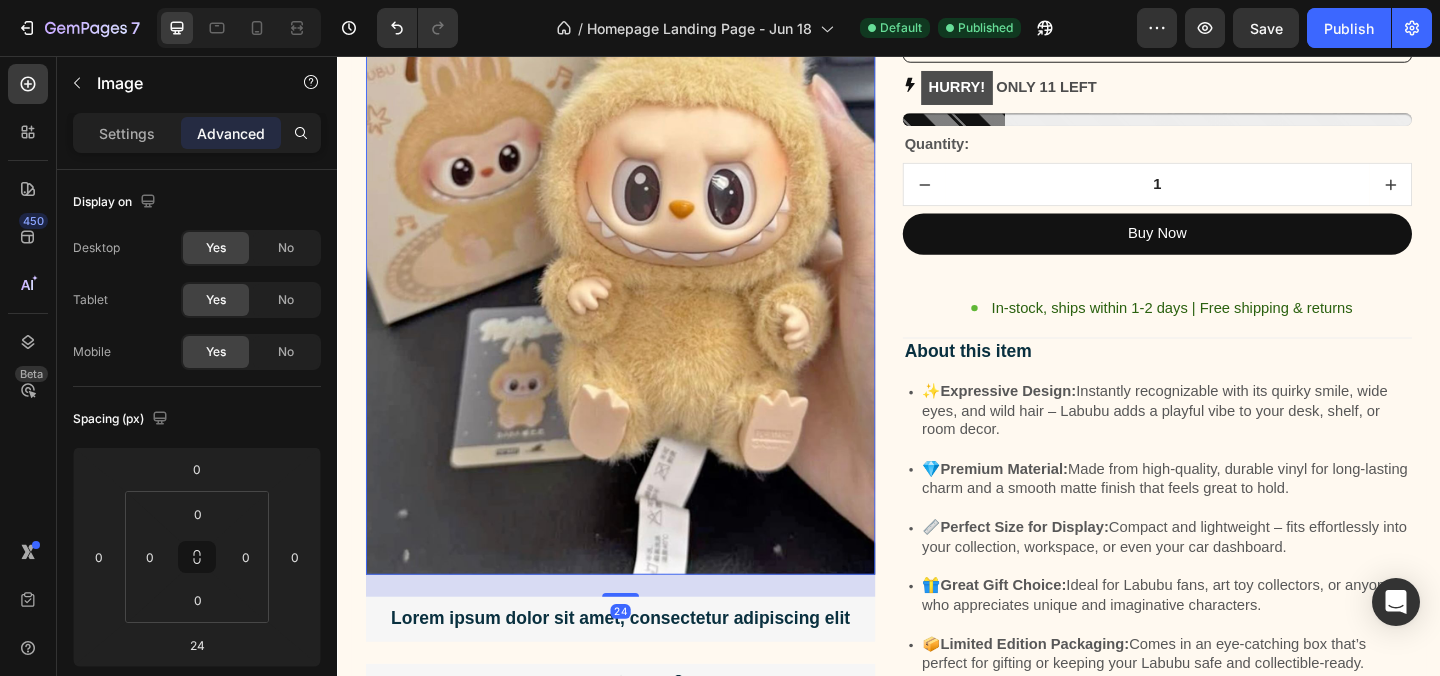 scroll, scrollTop: 3141, scrollLeft: 0, axis: vertical 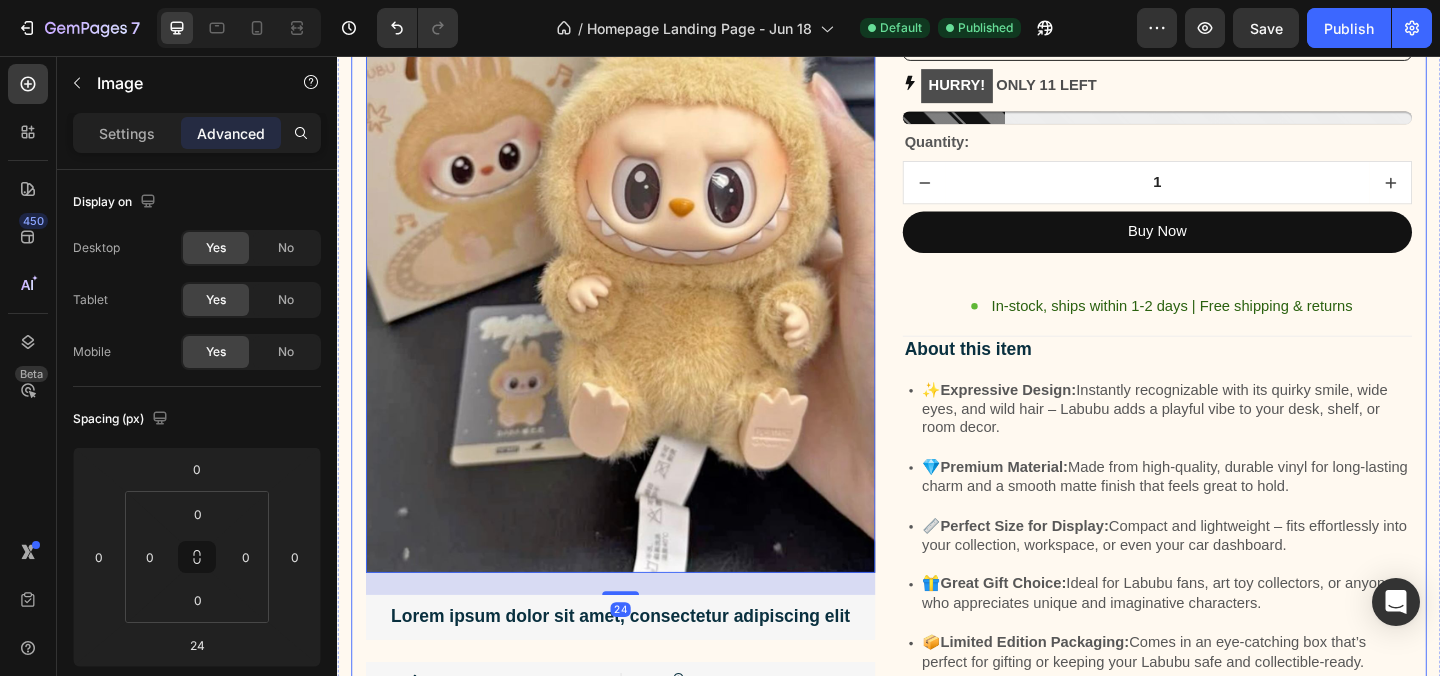 click on "Image   24 Lorem ipsum dolor sit amet, consectetur adipiscing elit Text Block Image Adorable Expression Text Block Row Quirky smile, wild hair, and playful eyes that steal the spotlight instantly. Text Block Row Image High-Quality Build Text Block Row Made from premium vinyl material with soft texture and durable finish. Text Block Row Row Image Perfect Display Size Text Block Row Lightweight and compact – ideal for your desk, shelf, or even your car! Text Block Row Image Collector's Edition Text Block Row Comes in special packaging – ideal for gifting or preserving value. Text Block Row Row Image Image Row Image Image Row Row
Product Images Icon Icon Icon Icon Icon Icon List 500+ Verified Reviews! Text Block Row Labubu Random Design Action Figure Product Title ₹ 1,899.00 Product Price Product Price ₹ 799.00 Product Price Product Price Row
HURRY!  ONLY 11 LEFT Stock Counter Quantity: Text Block
1
Product Quantity Buy Now Item List" at bounding box center [937, 701] 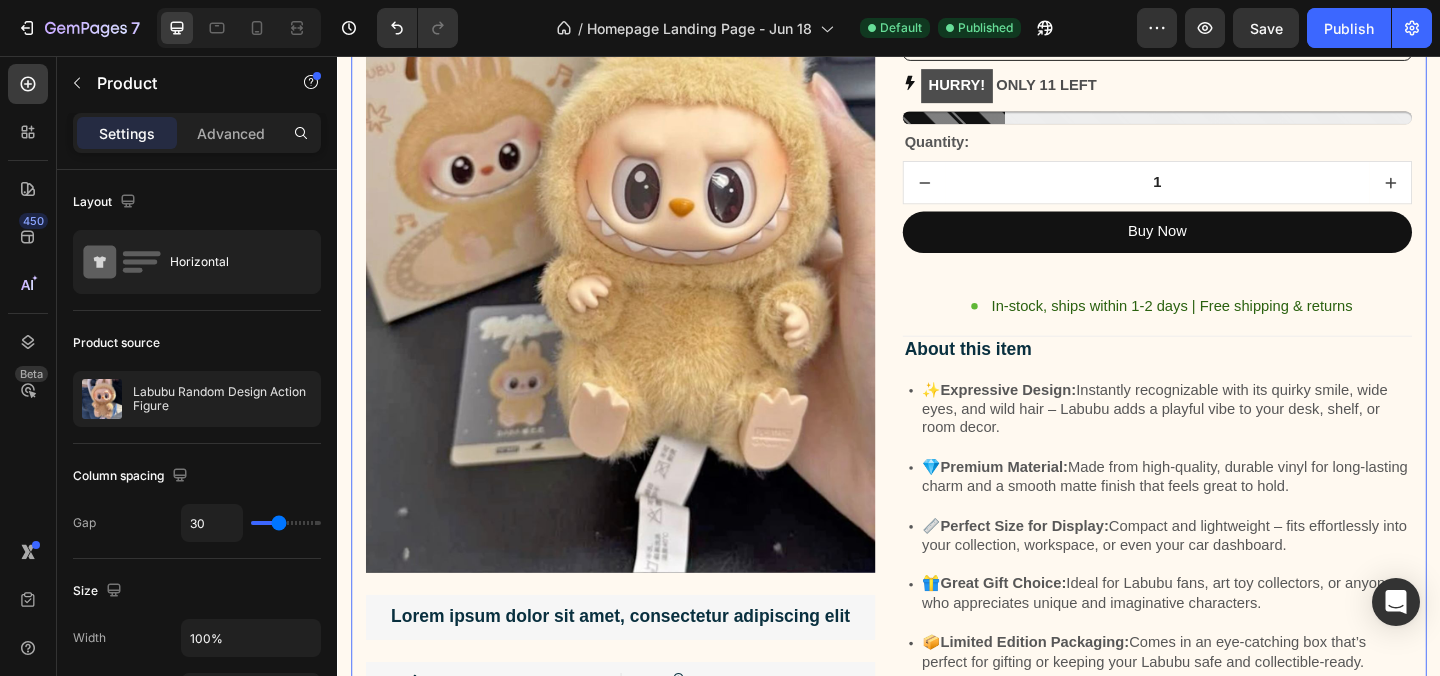 click on "Image Lorem ipsum dolor sit amet, consectetur adipiscing elit Text Block Image Adorable Expression Text Block Row Quirky smile, wild hair, and playful eyes that steal the spotlight instantly. Text Block Row Image High-Quality Build Text Block Row Made from premium vinyl material with soft texture and durable finish. Text Block Row Row Image Perfect Display Size Text Block Row Lightweight and compact – ideal for your desk, shelf, or even your car! Text Block Row Image Collector's Edition Text Block Row Comes in special packaging – ideal for gifting or preserving value. Text Block Row Row Image Image Row Image Image Row Row
Product Images Icon Icon Icon Icon Icon Icon List 500+ Verified Reviews! Text Block Row Labubu Random Design Action Figure Product Title ₹ 1,899.00 Product Price Product Price ₹ 799.00 Product Price Product Price Row
HURRY!  ONLY 11 LEFT Stock Counter Quantity: Text Block
1
Product Quantity Buy Now Dynamic Checkout" at bounding box center [937, 701] 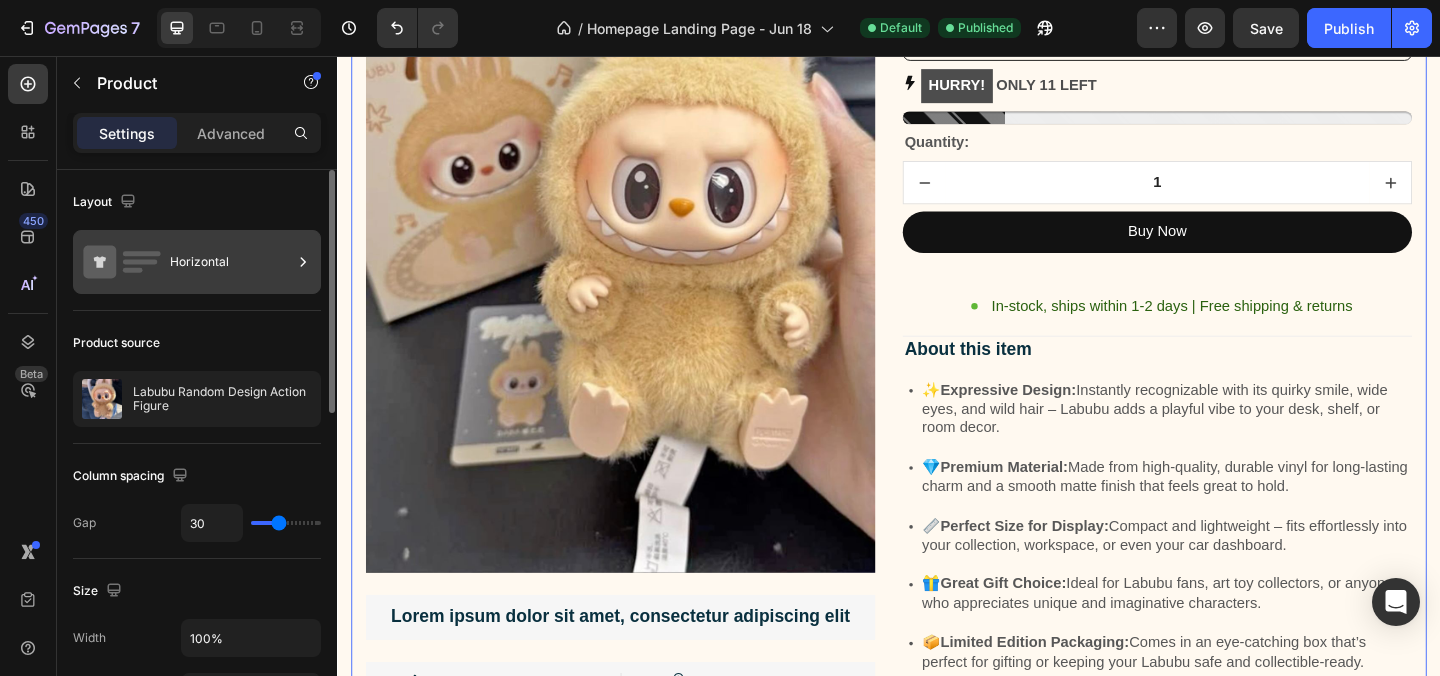 click on "Horizontal" at bounding box center (231, 262) 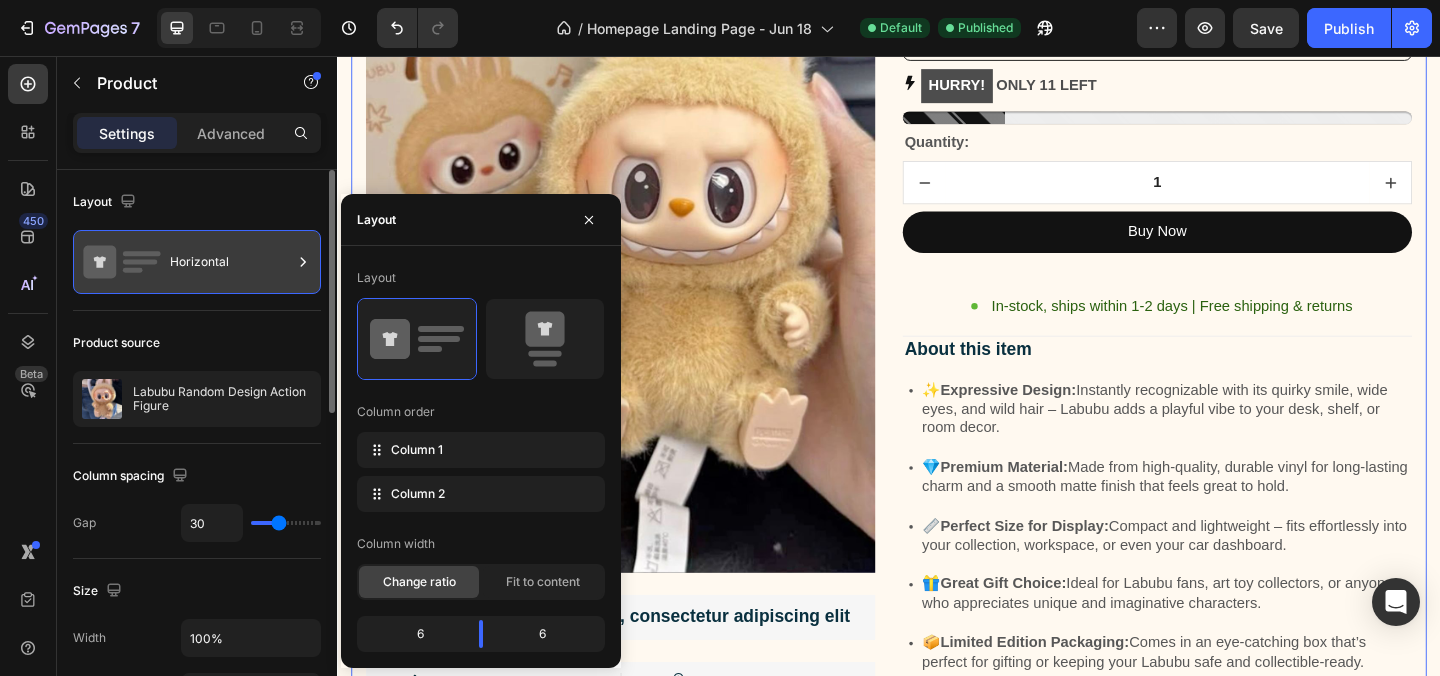 click on "Horizontal" at bounding box center (231, 262) 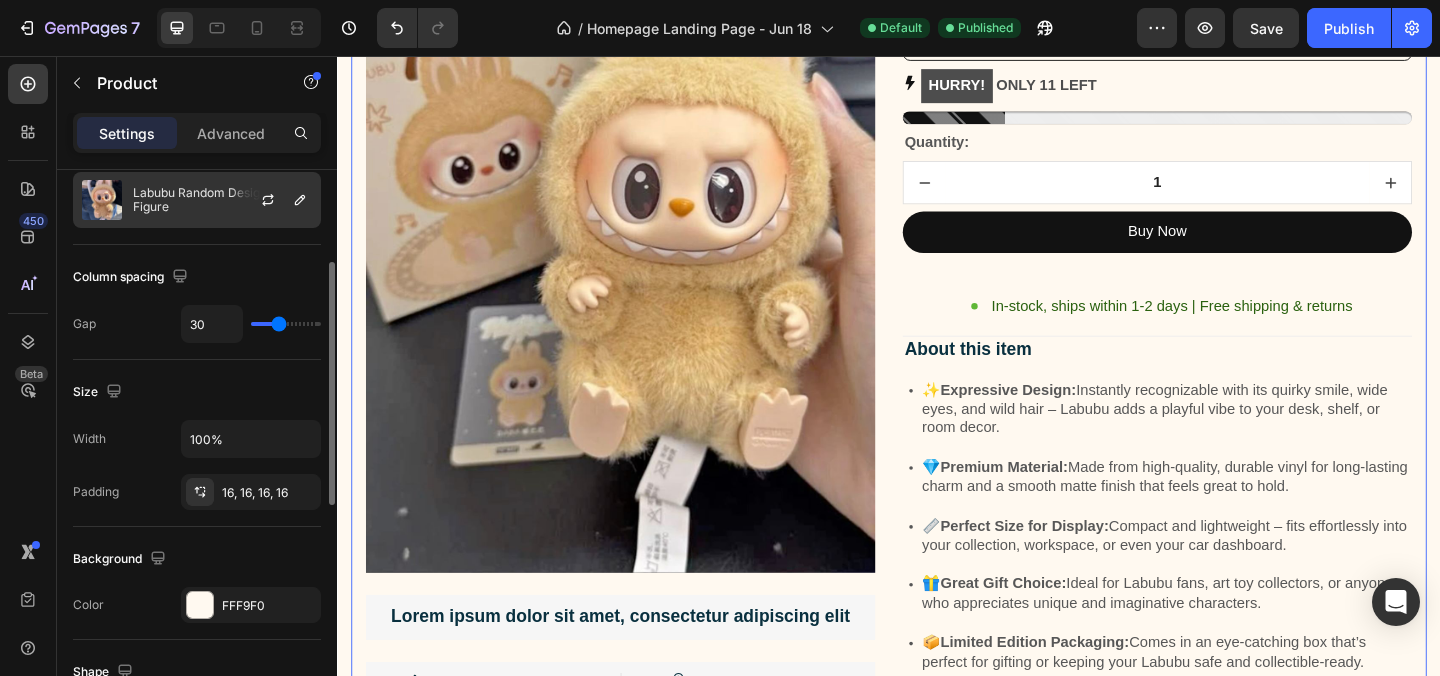 scroll, scrollTop: 203, scrollLeft: 0, axis: vertical 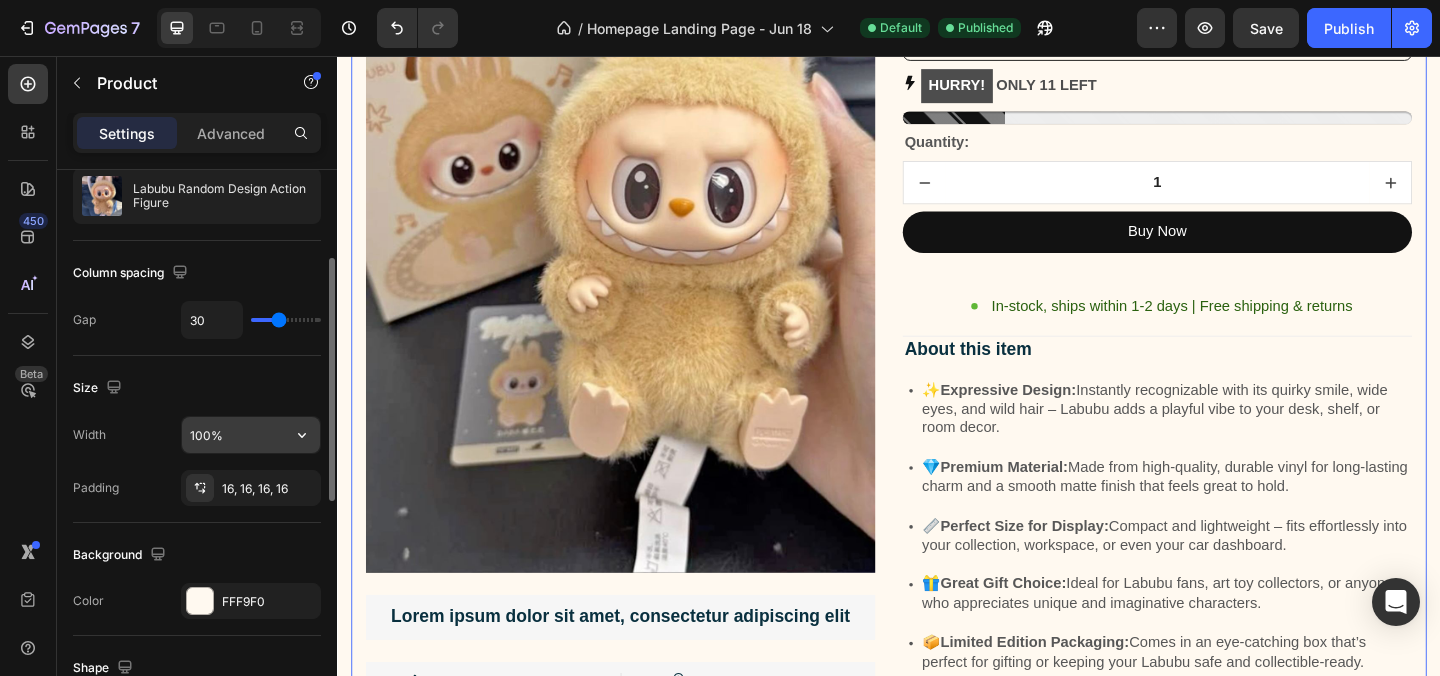 click on "100%" at bounding box center (251, 435) 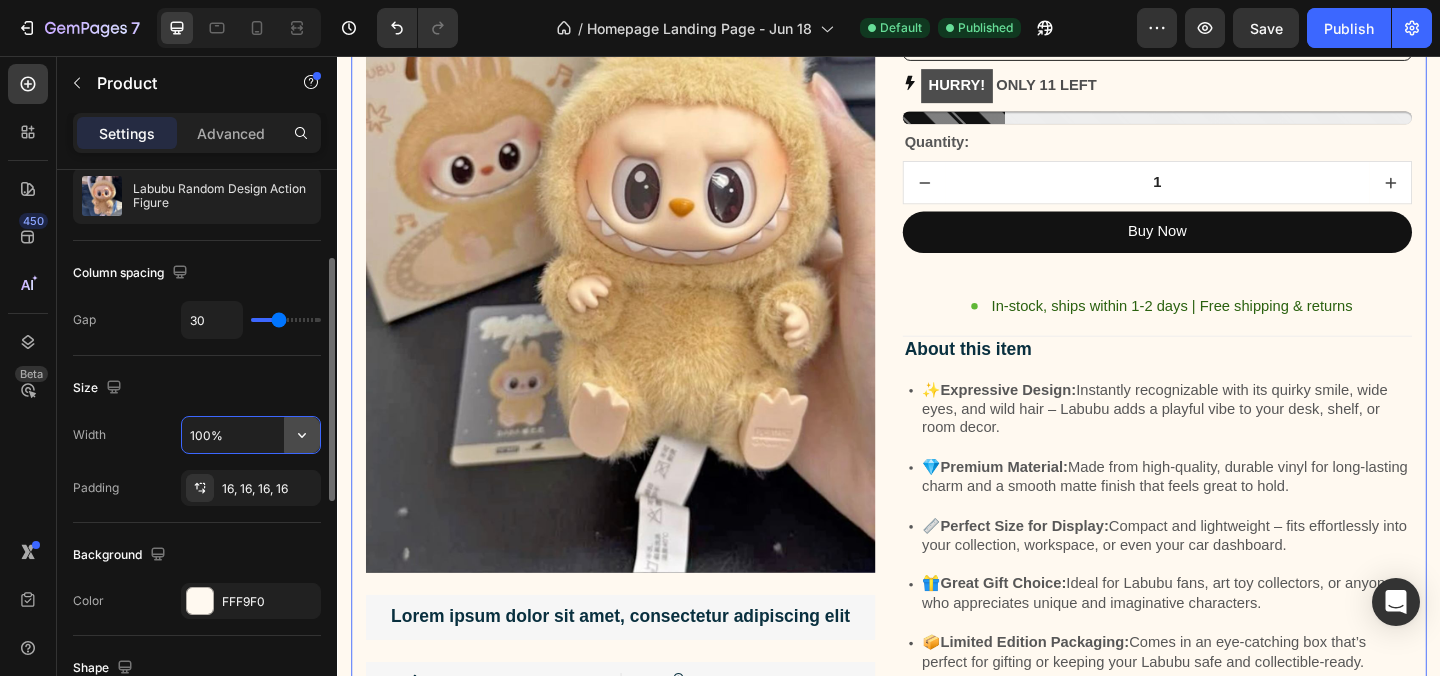 click 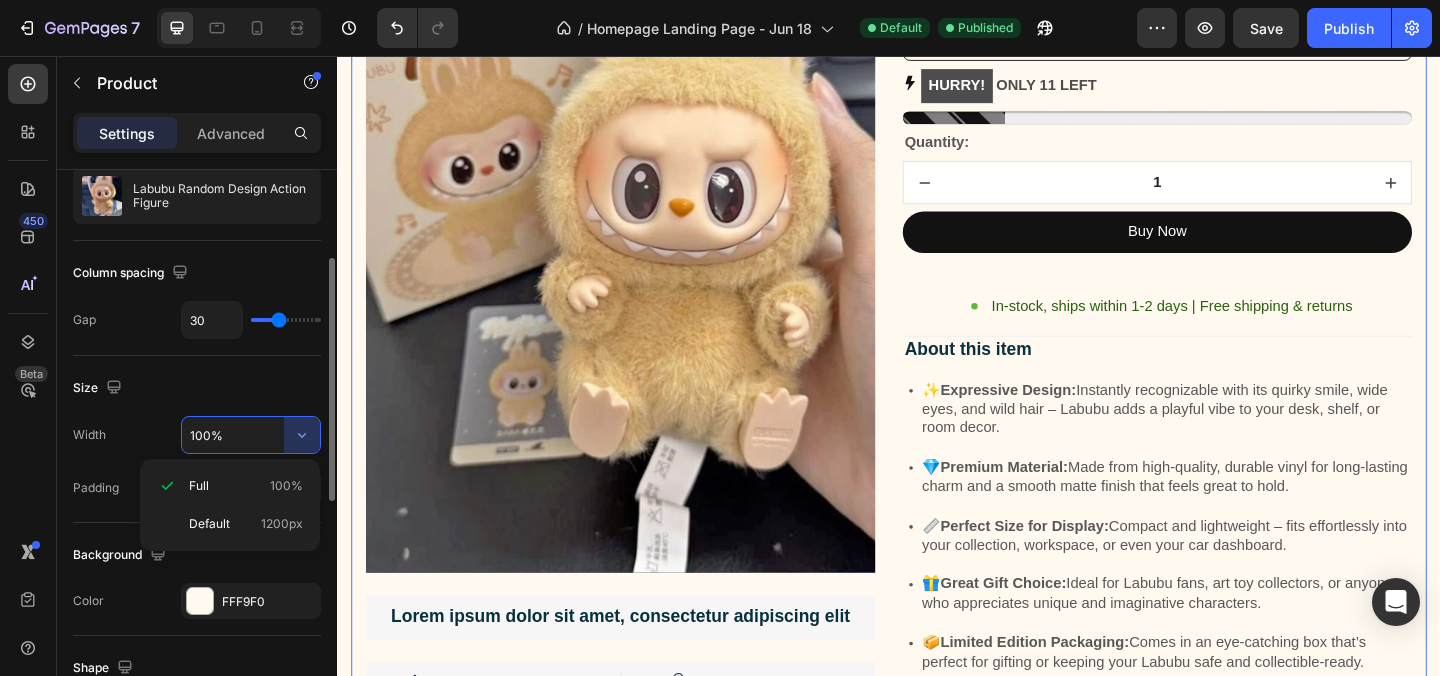 click on "100%" at bounding box center [251, 435] 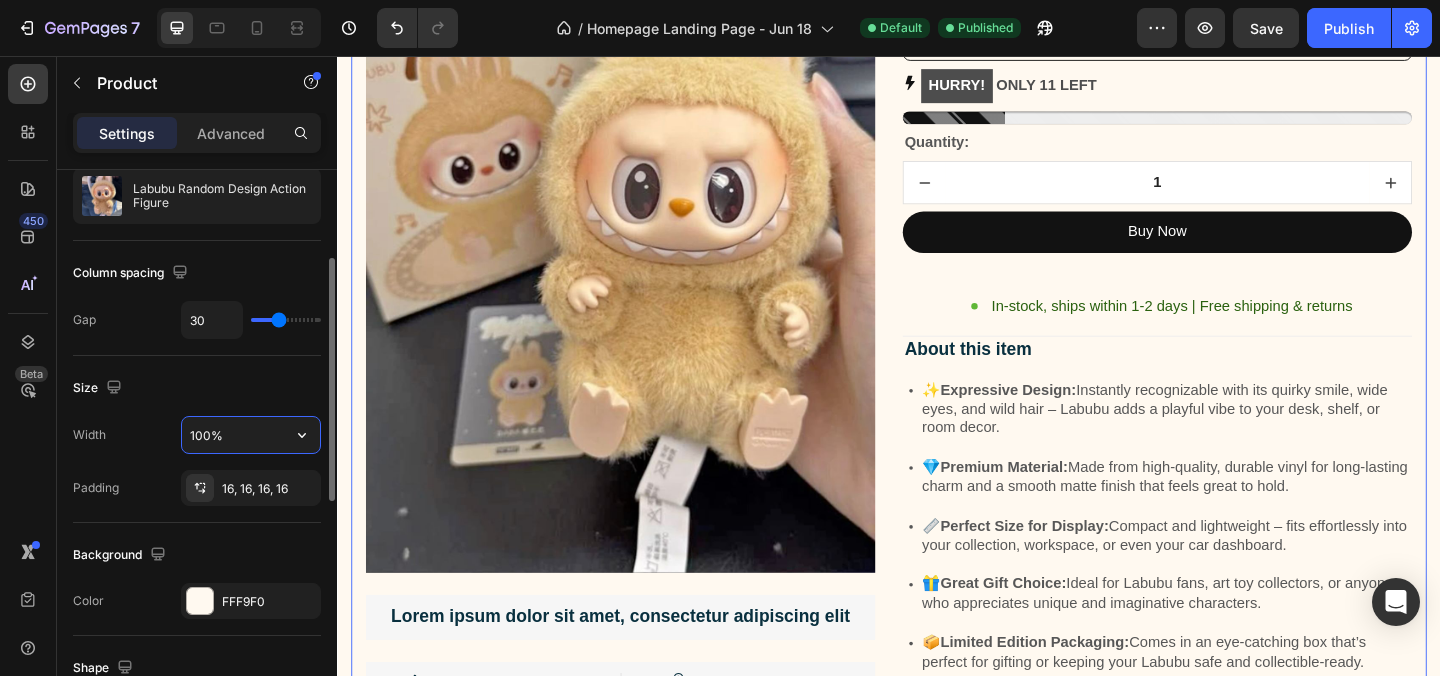 click on "100%" at bounding box center (251, 435) 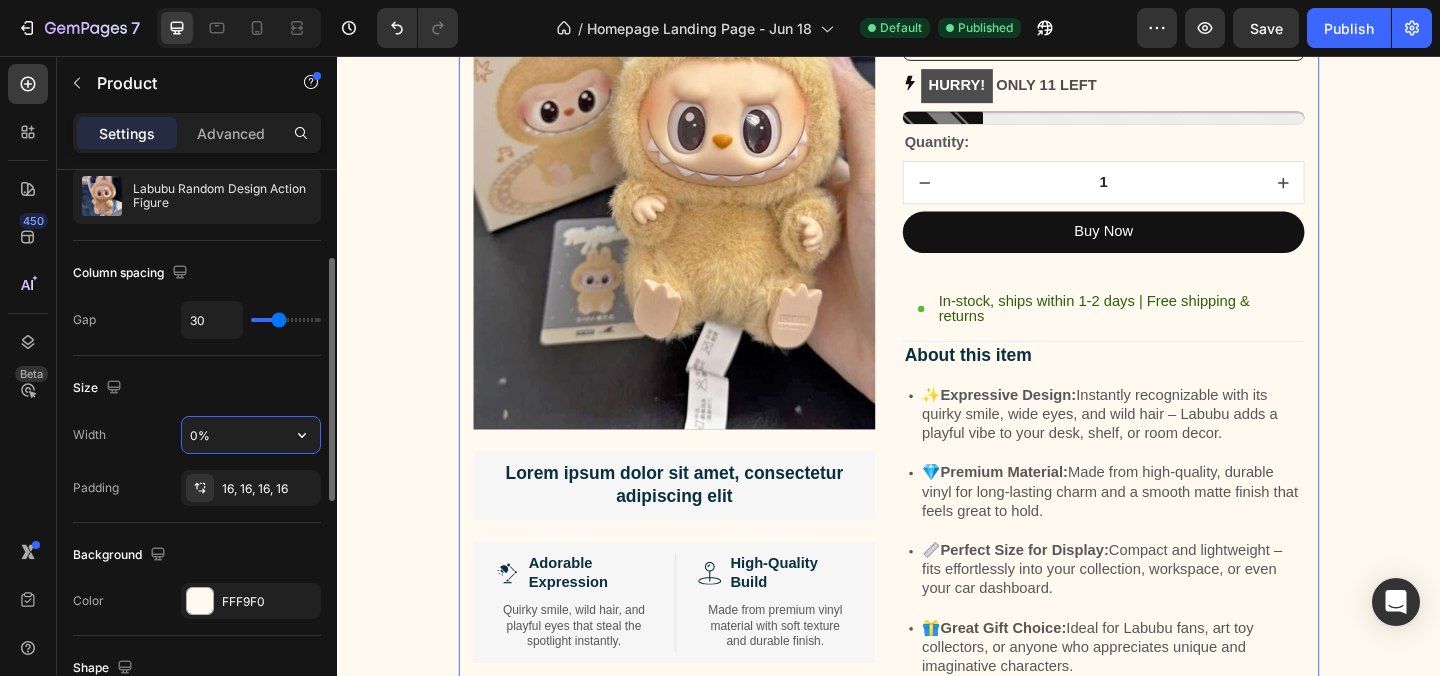 type on "90%" 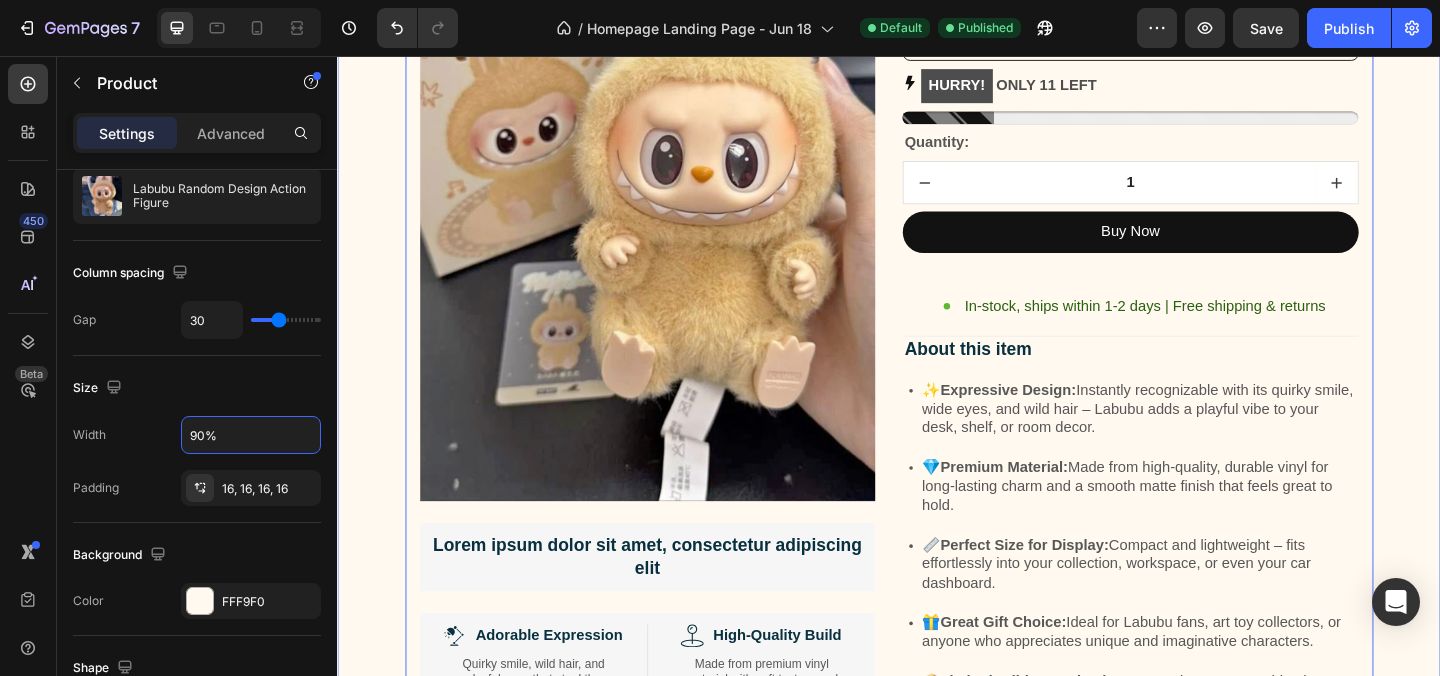 click on "Image Lorem ipsum dolor sit amet, consectetur adipiscing elit Text Block Image Adorable Expression Text Block Row Quirky smile, wild hair, and playful eyes that steal the spotlight instantly. Text Block Row Image High-Quality Build Text Block Row Made from premium vinyl material with soft texture and durable finish. Text Block Row Row Image Perfect Display Size Text Block Row Lightweight and compact – ideal for your desk, shelf, or even your car! Text Block Row Image Collector's Edition Text Block Row Comes in special packaging – ideal for gifting or preserving value. Text Block Row Row Image Image Row Image Image Row Row
Product Images Icon Icon Icon Icon Icon Icon List 500+ Verified Reviews! Text Block Row Labubu Random Design Action Figure Product Title ₹ 1,899.00 Product Price Product Price ₹ 799.00 Product Price Product Price Row
HURRY!  ONLY 11 LEFT Stock Counter Quantity: Text Block
1
Product Quantity Buy Now Dynamic Checkout" at bounding box center [937, 673] 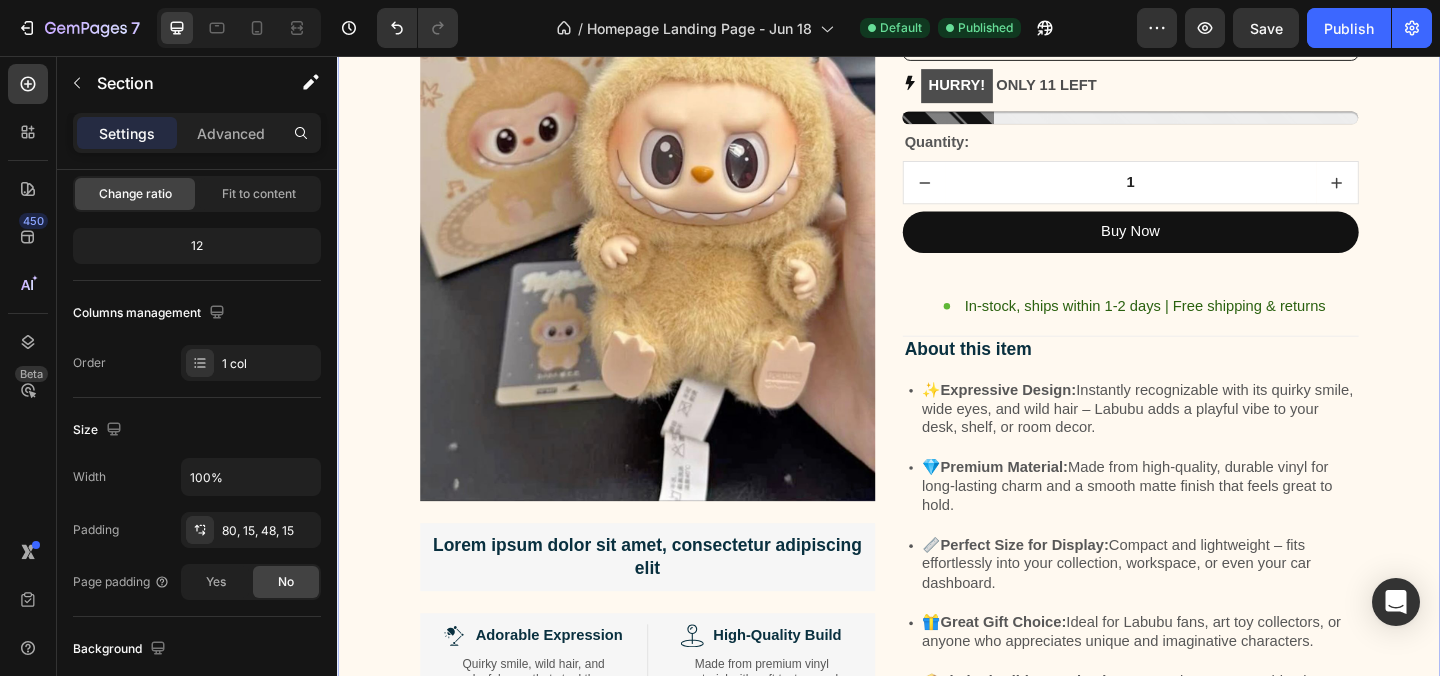 scroll, scrollTop: 0, scrollLeft: 0, axis: both 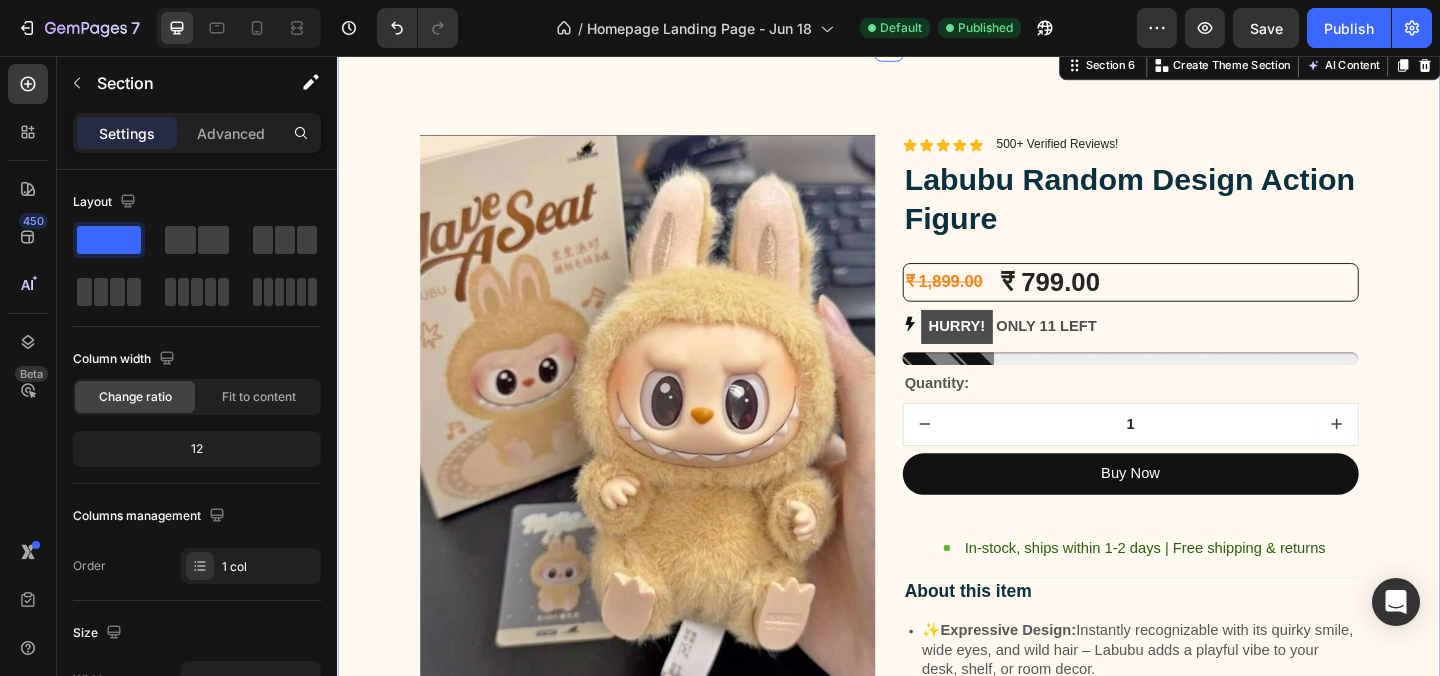 click on "Image Lorem ipsum dolor sit amet, consectetur adipiscing elit Text Block Image Adorable Expression Text Block Row Quirky smile, wild hair, and playful eyes that steal the spotlight instantly. Text Block Row Image High-Quality Build Text Block Row Made from premium vinyl material with soft texture and durable finish. Text Block Row Row Image Perfect Display Size Text Block Row Lightweight and compact – ideal for your desk, shelf, or even your car! Text Block Row Image Collector's Edition Text Block Row Comes in special packaging – ideal for gifting or preserving value. Text Block Row Row Image Image Row Image Image Row Row
Product Images Icon Icon Icon Icon Icon Icon List 500+ Verified Reviews! Text Block Row Labubu Random Design Action Figure Product Title ₹ 1,899.00 Product Price Product Price ₹ 799.00 Product Price Product Price Row
HURRY!  ONLY 11 LEFT Stock Counter Quantity: Text Block
1
Product Quantity Buy Now Dynamic Checkout" at bounding box center [937, 935] 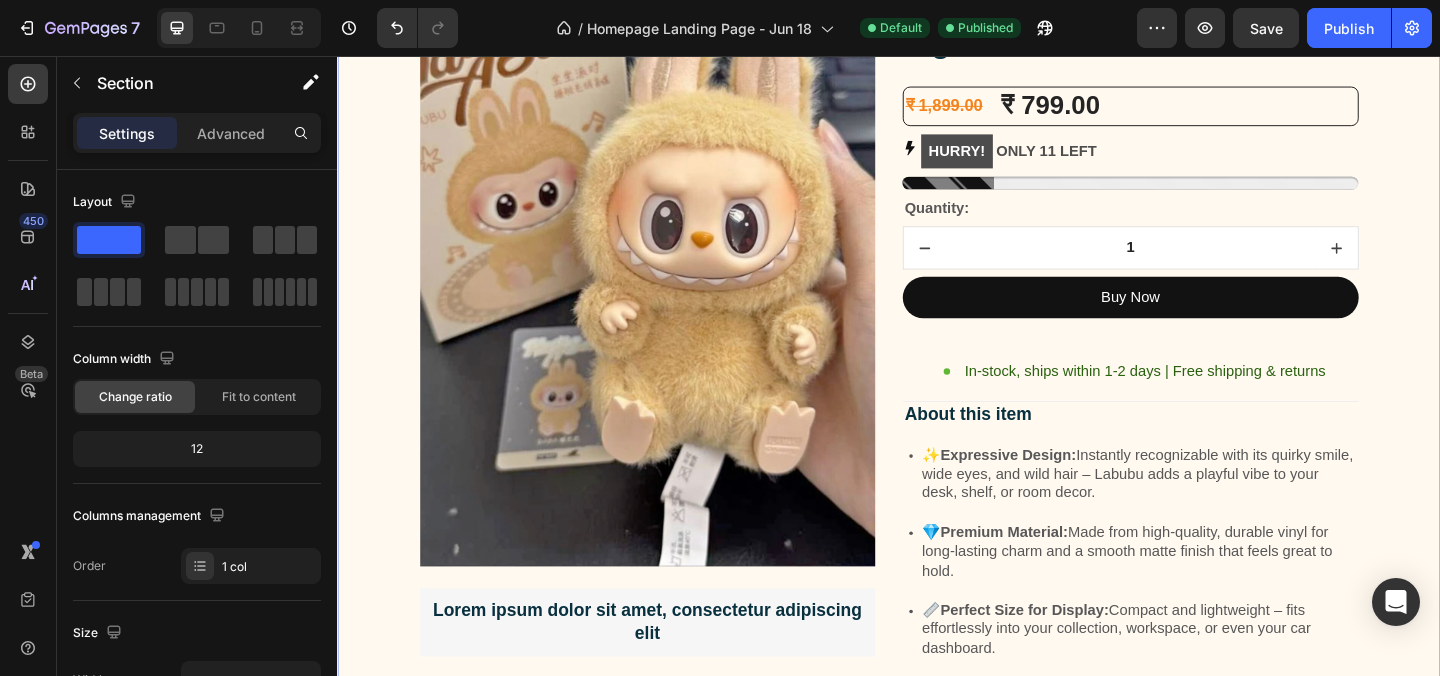 scroll, scrollTop: 3124, scrollLeft: 0, axis: vertical 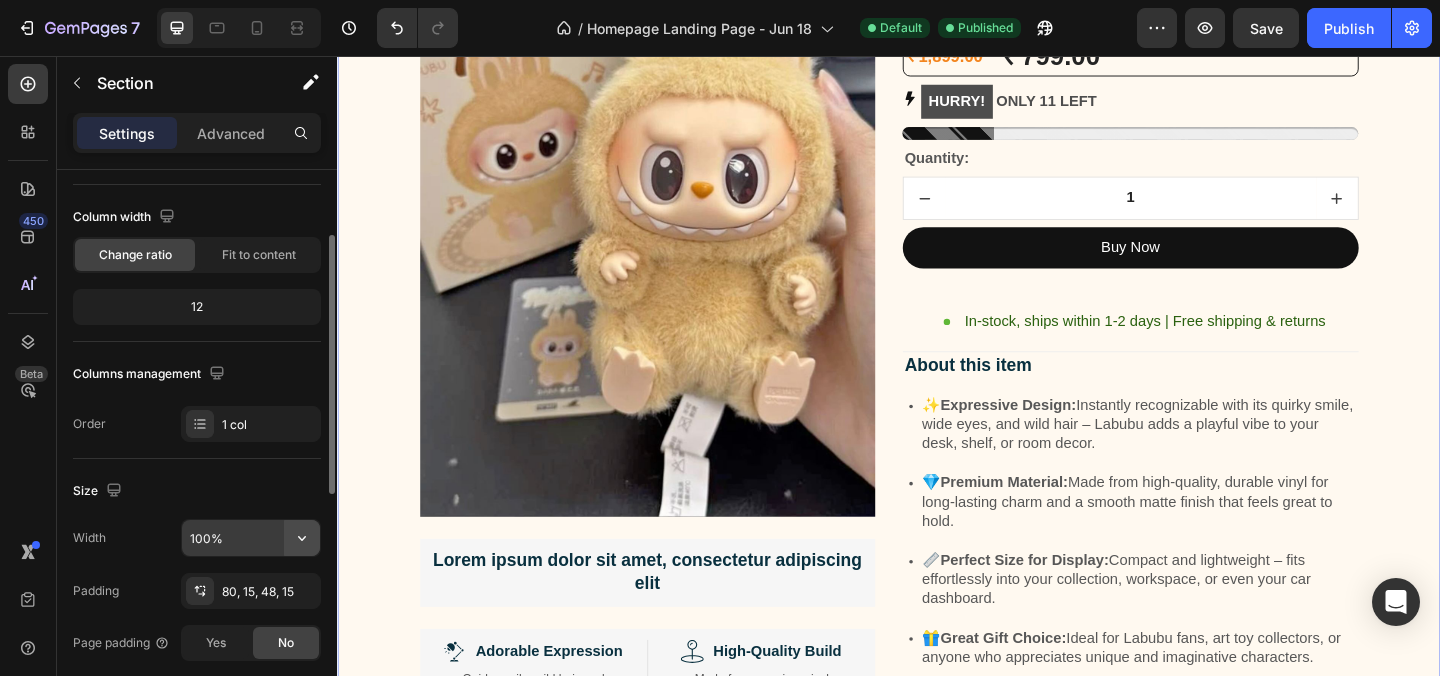 click 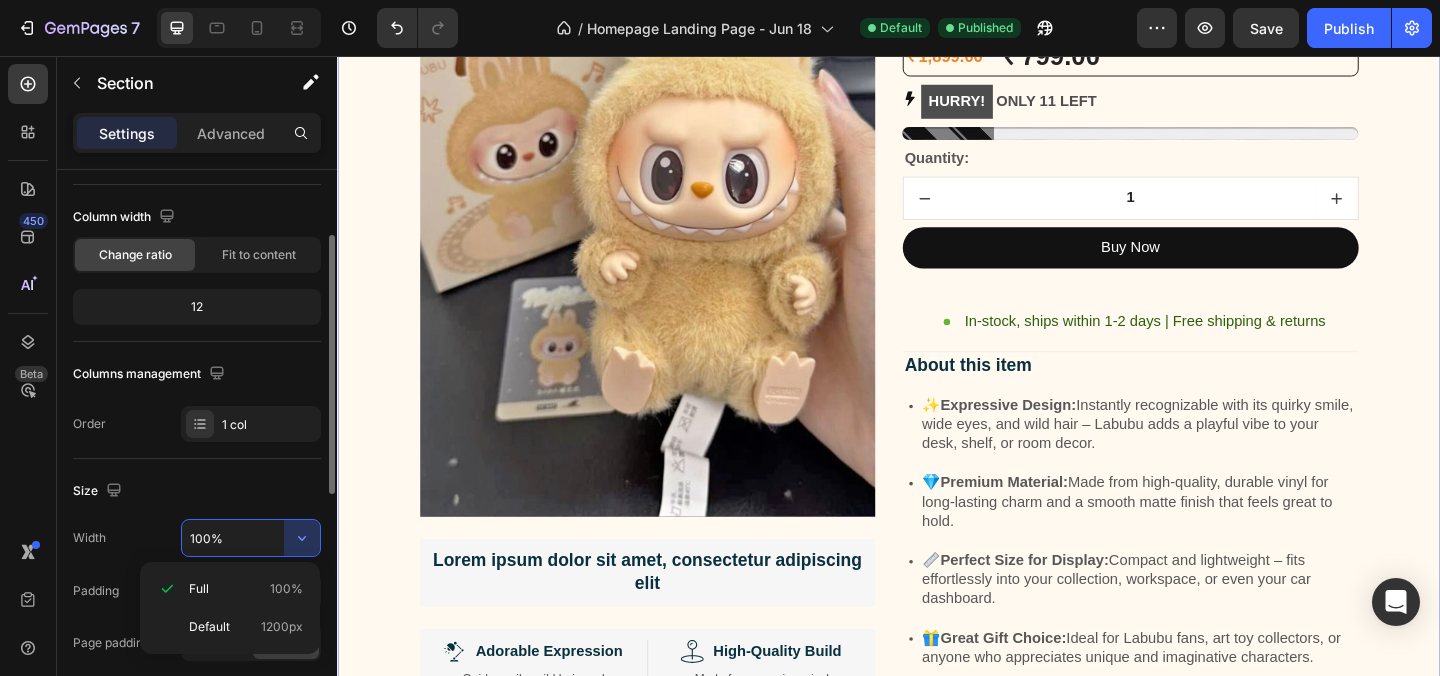 click on "100%" at bounding box center (251, 538) 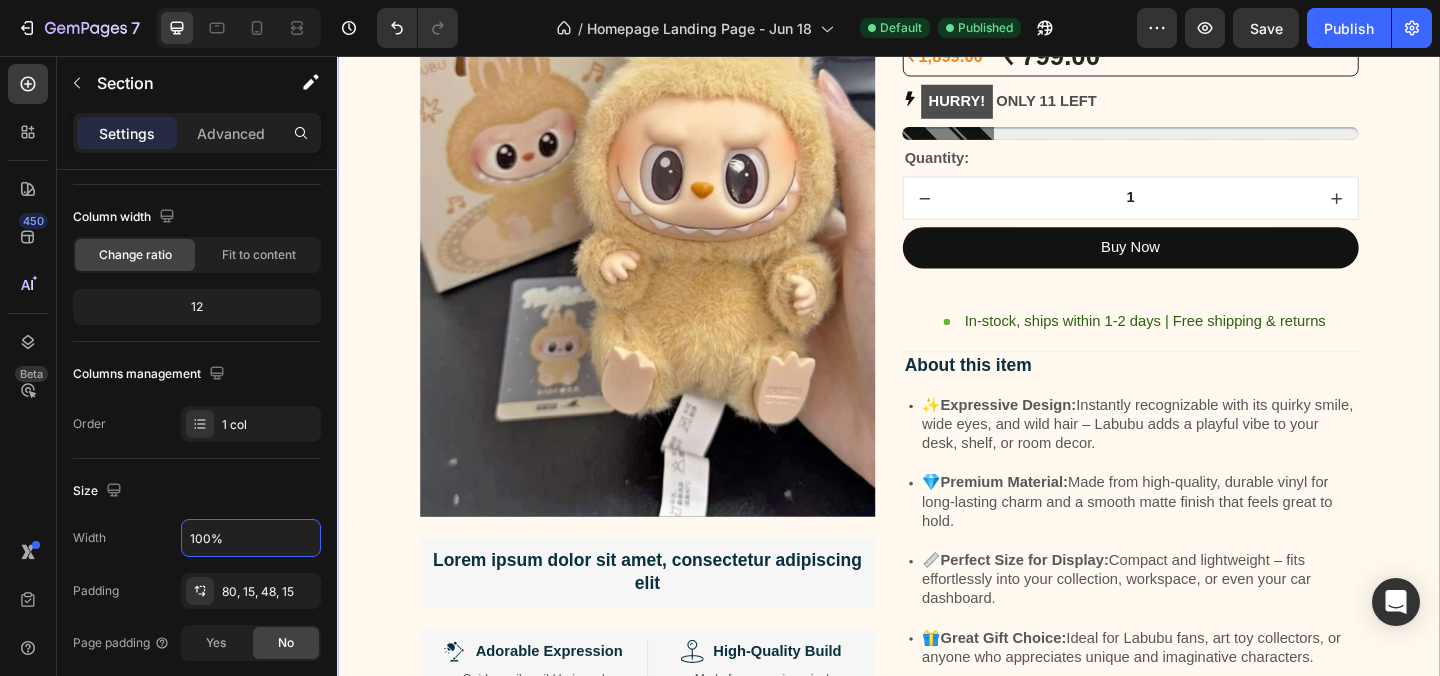 click on "Image Lorem ipsum dolor sit amet, consectetur adipiscing elit Text Block Image Adorable Expression Text Block Row Quirky smile, wild hair, and playful eyes that steal the spotlight instantly. Text Block Row Image High-Quality Build Text Block Row Made from premium vinyl material with soft texture and durable finish. Text Block Row Row Image Perfect Display Size Text Block Row Lightweight and compact – ideal for your desk, shelf, or even your car! Text Block Row Image Collector's Edition Text Block Row Comes in special packaging – ideal for gifting or preserving value. Text Block Row Row Image Image Row Image Image Row Row
Product Images Icon Icon Icon Icon Icon Icon List 500+ Verified Reviews! Text Block Row Labubu Random Design Action Figure Product Title ₹ 1,899.00 Product Price Product Price ₹ 799.00 Product Price Product Price Row
HURRY!  ONLY 11 LEFT Stock Counter Quantity: Text Block
1
Product Quantity Buy Now Dynamic Checkout" at bounding box center [937, 690] 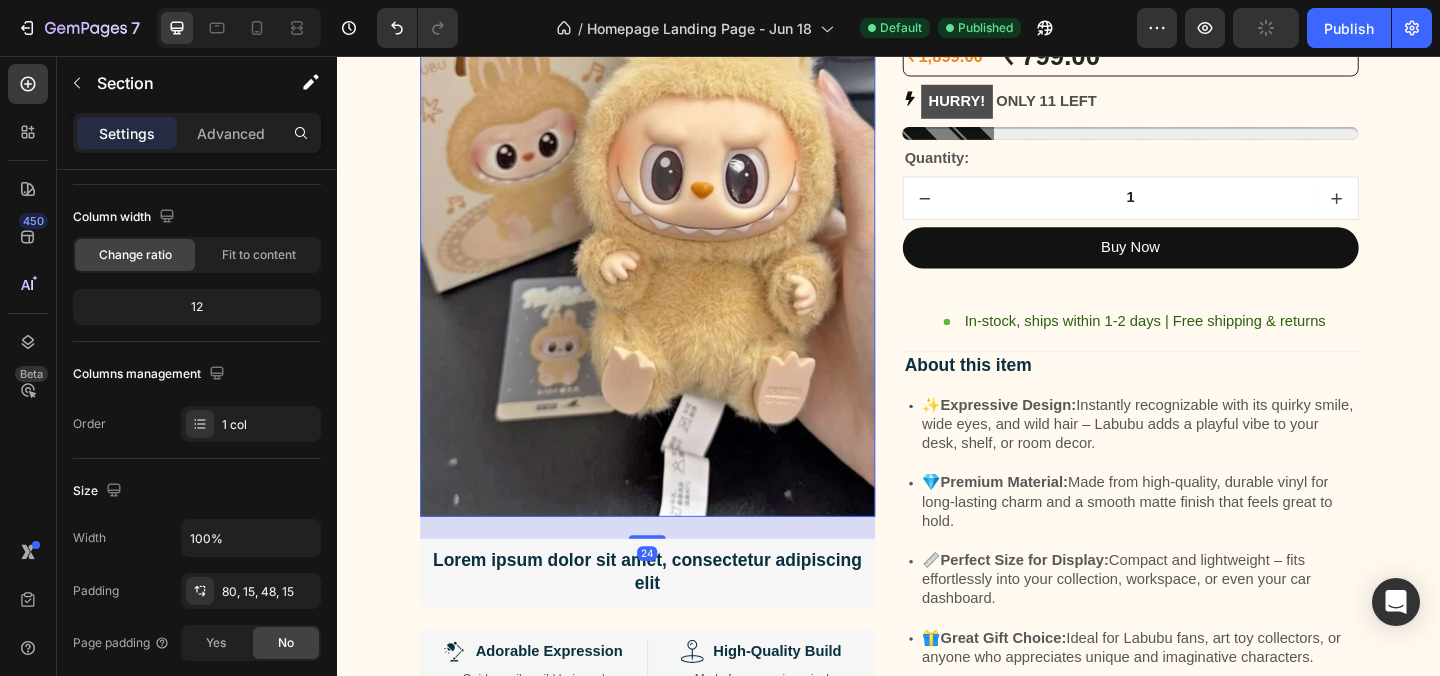 click at bounding box center [675, 227] 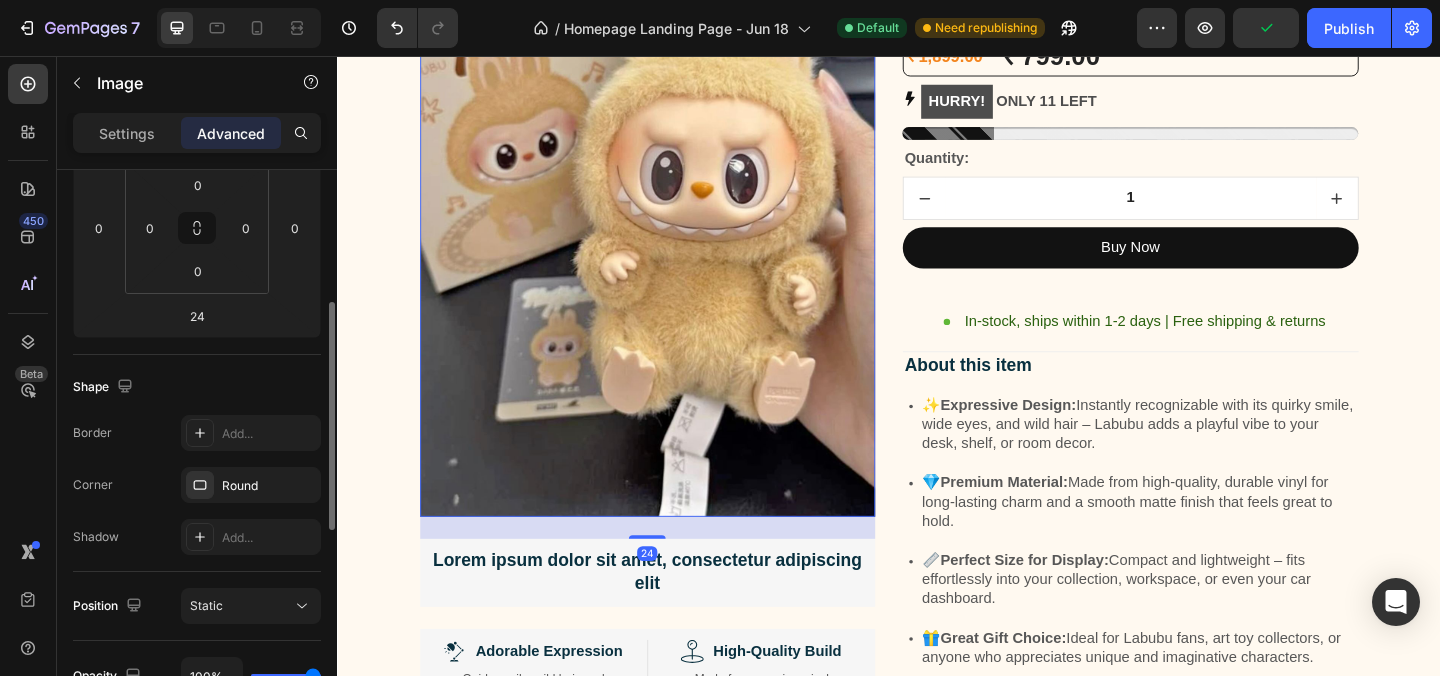 scroll, scrollTop: 328, scrollLeft: 0, axis: vertical 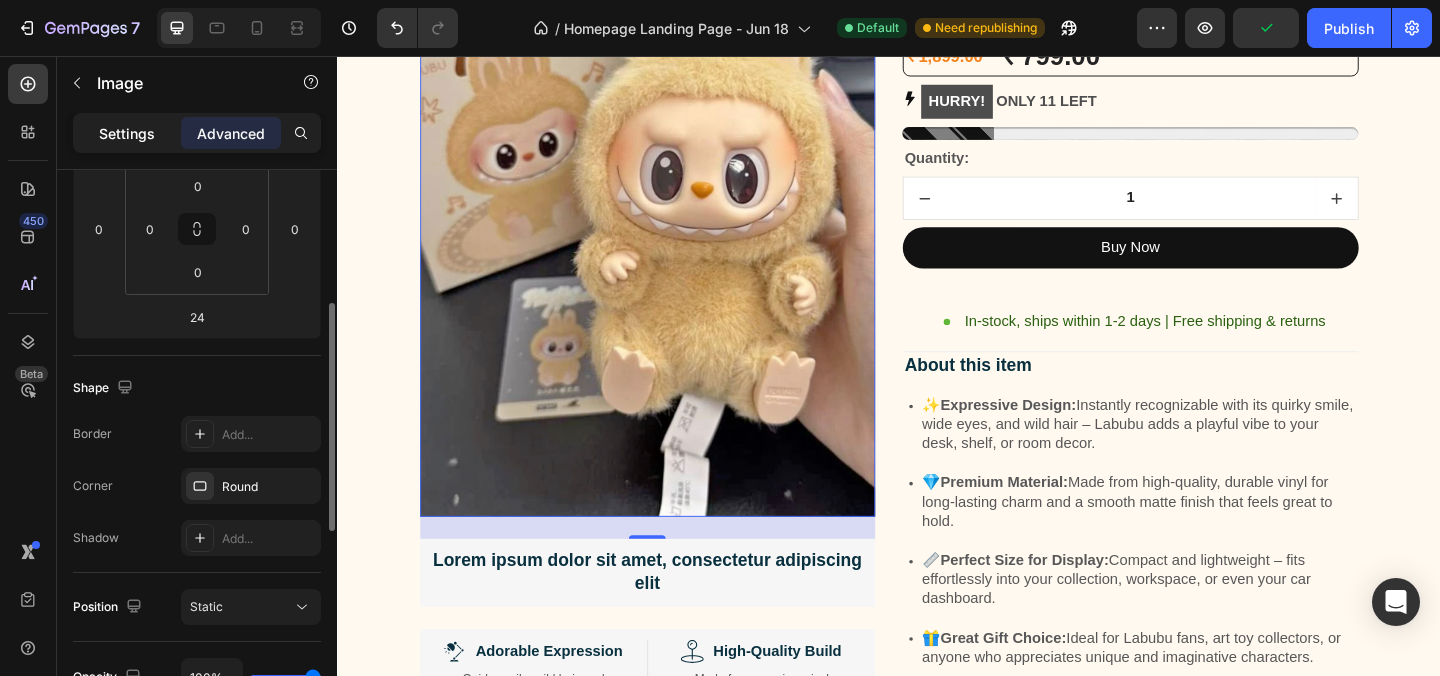 click on "Settings" 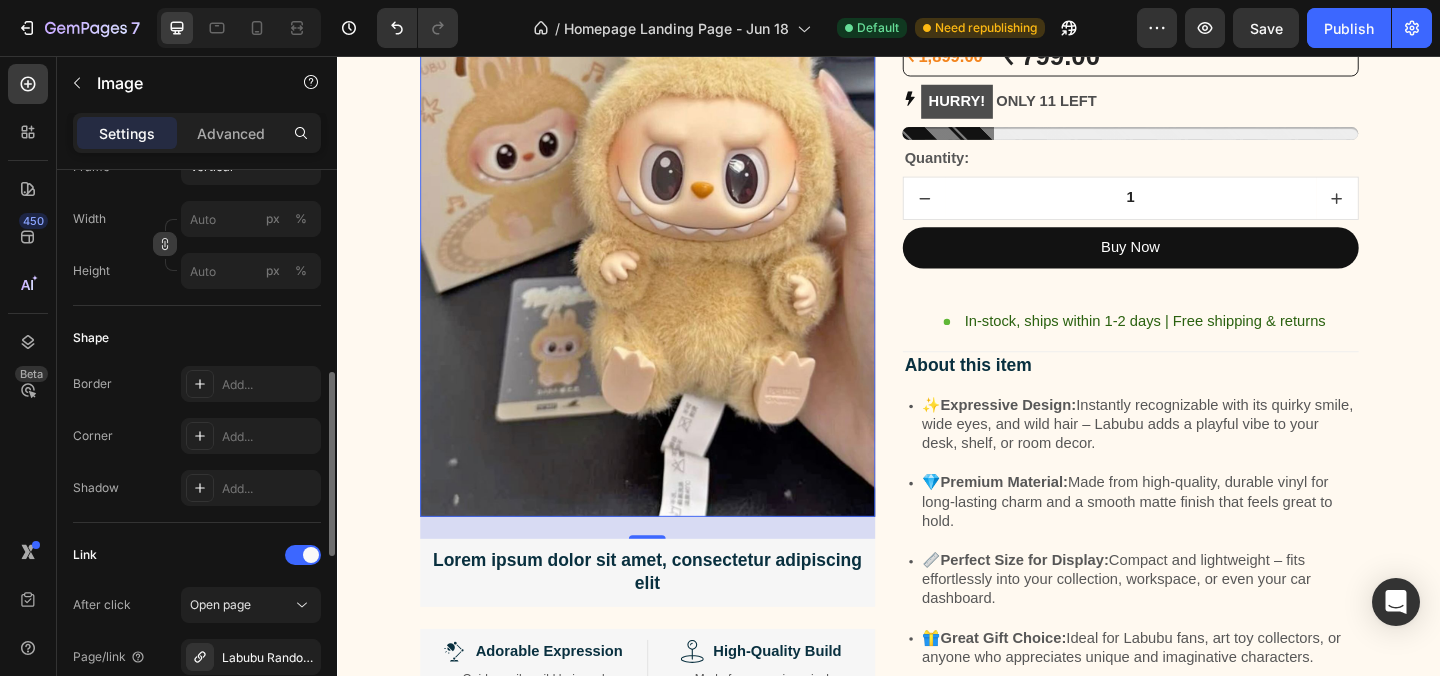 scroll, scrollTop: 616, scrollLeft: 0, axis: vertical 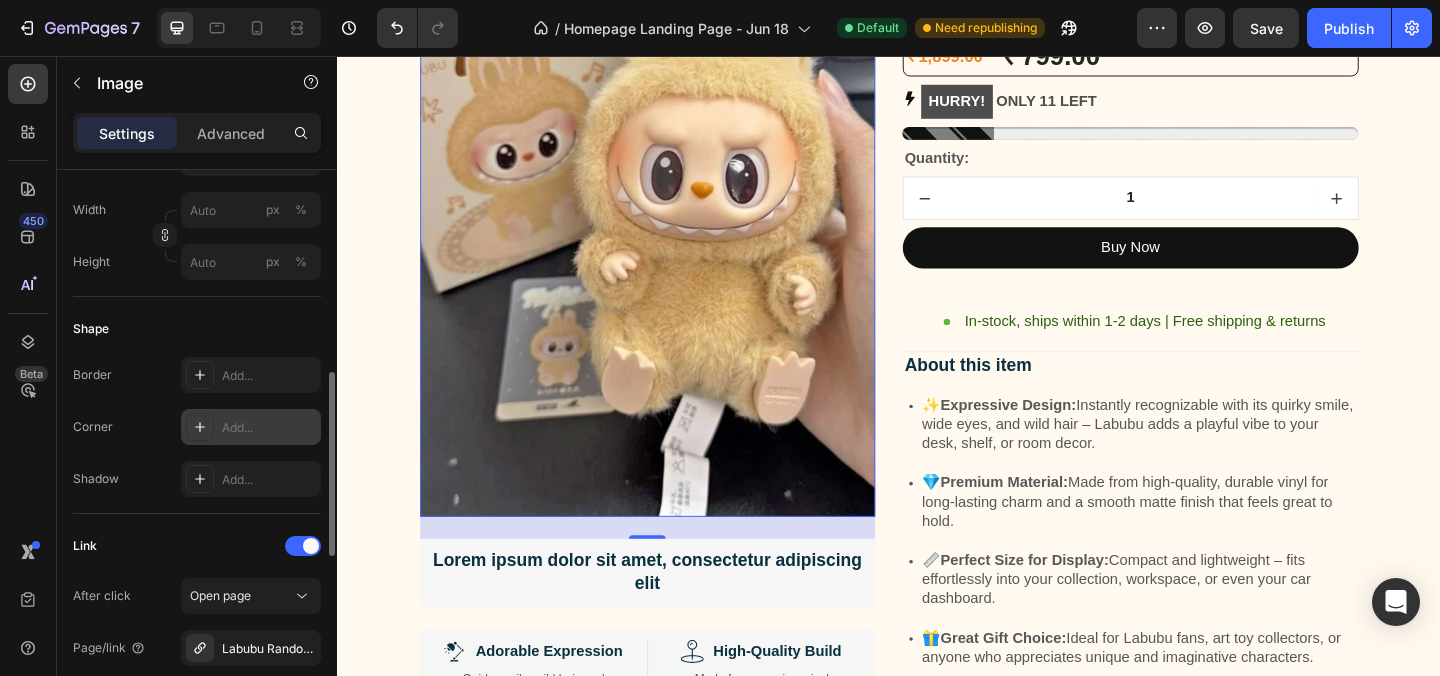 click 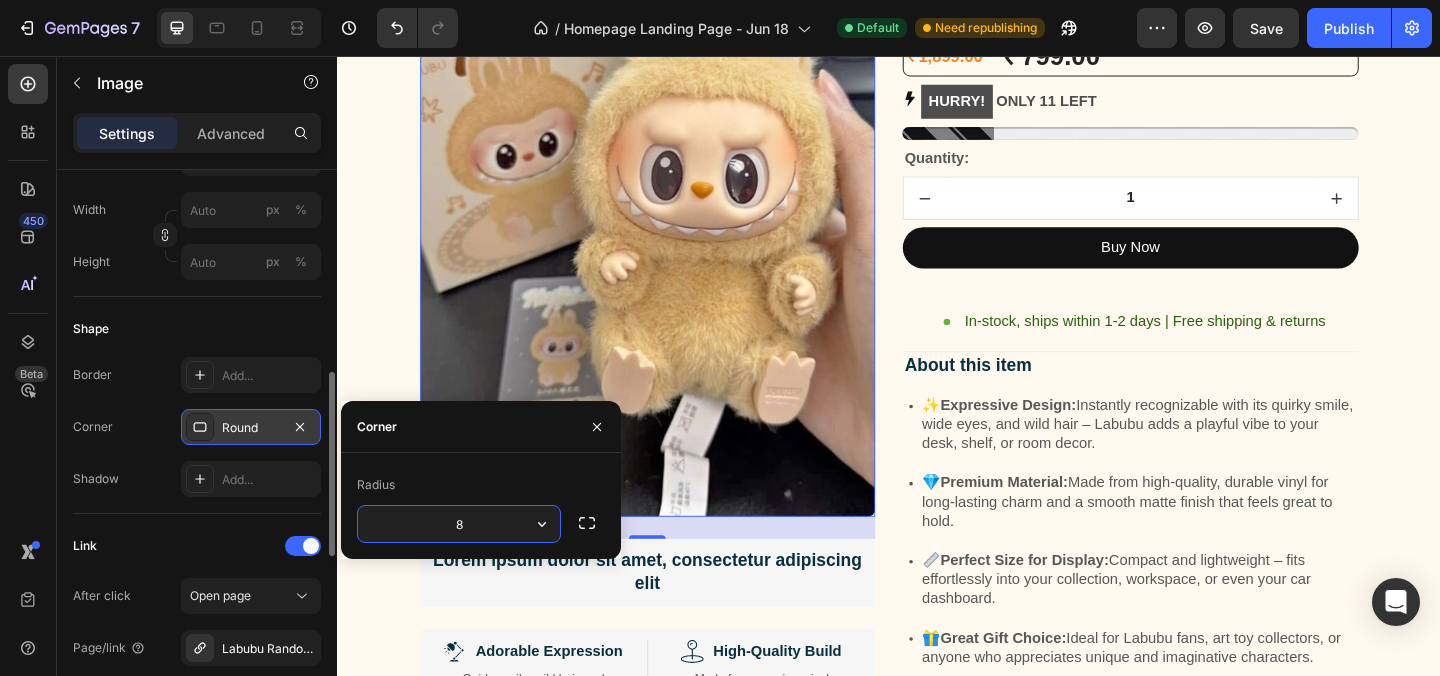 click 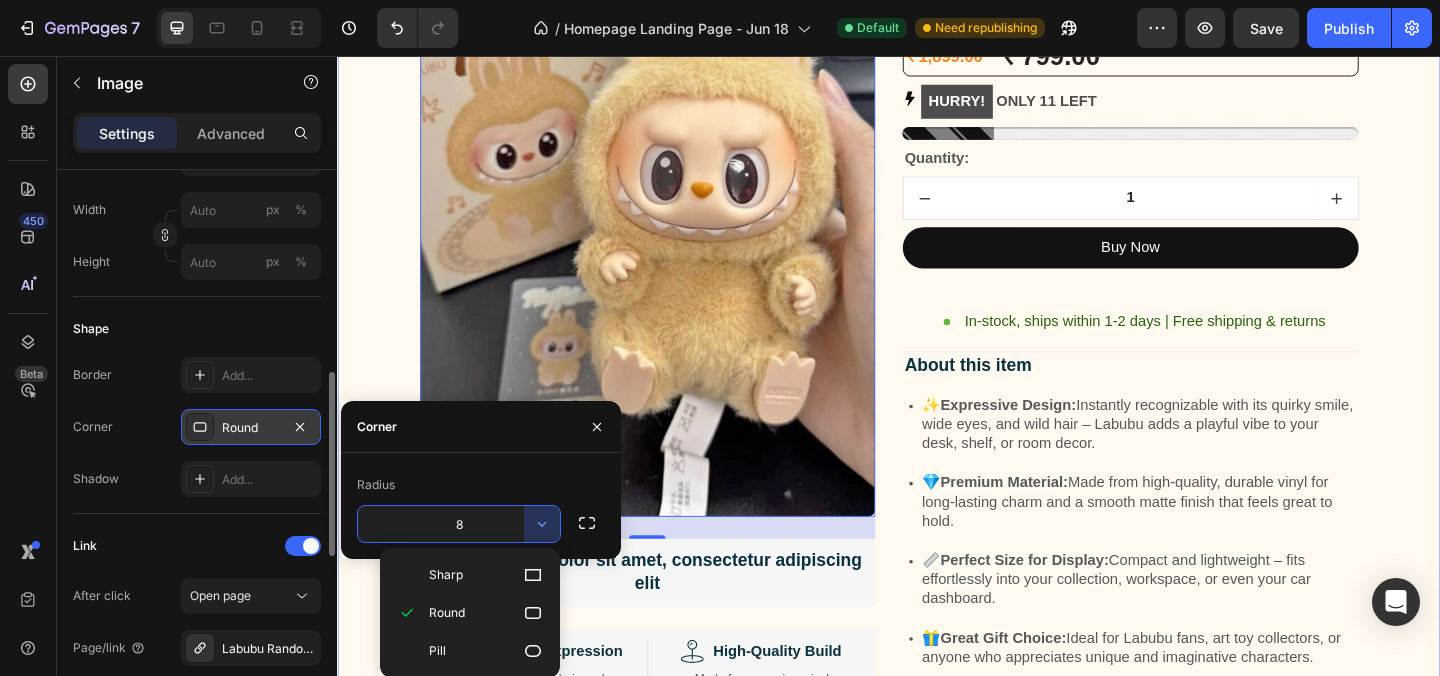 click on "Image   24 Lorem ipsum dolor sit amet, consectetur adipiscing elit Text Block Image Adorable Expression Text Block Row Quirky smile, wild hair, and playful eyes that steal the spotlight instantly. Text Block Row Image High-Quality Build Text Block Row Made from premium vinyl material with soft texture and durable finish. Text Block Row Row Image Perfect Display Size Text Block Row Lightweight and compact – ideal for your desk, shelf, or even your car! Text Block Row Image Collector's Edition Text Block Row Comes in special packaging – ideal for gifting or preserving value. Text Block Row Row Image Image Row Image Image Row Row
Product Images Icon Icon Icon Icon Icon Icon List 500+ Verified Reviews! Text Block Row Labubu Random Design Action Figure Product Title ₹ 1,899.00 Product Price Product Price ₹ 799.00 Product Price Product Price Row
HURRY!  ONLY 11 LEFT Stock Counter Quantity: Text Block
1
Product Quantity Buy Now Item List" at bounding box center (937, 674) 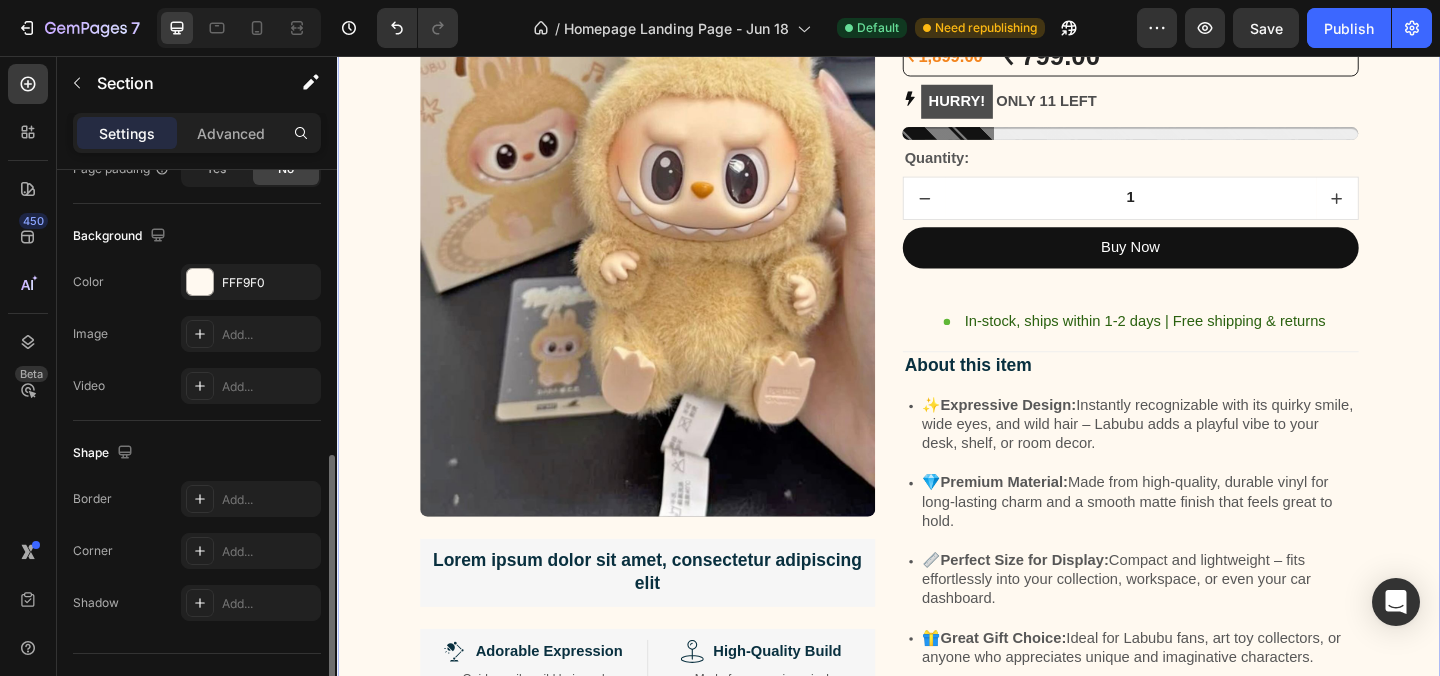 scroll, scrollTop: 0, scrollLeft: 0, axis: both 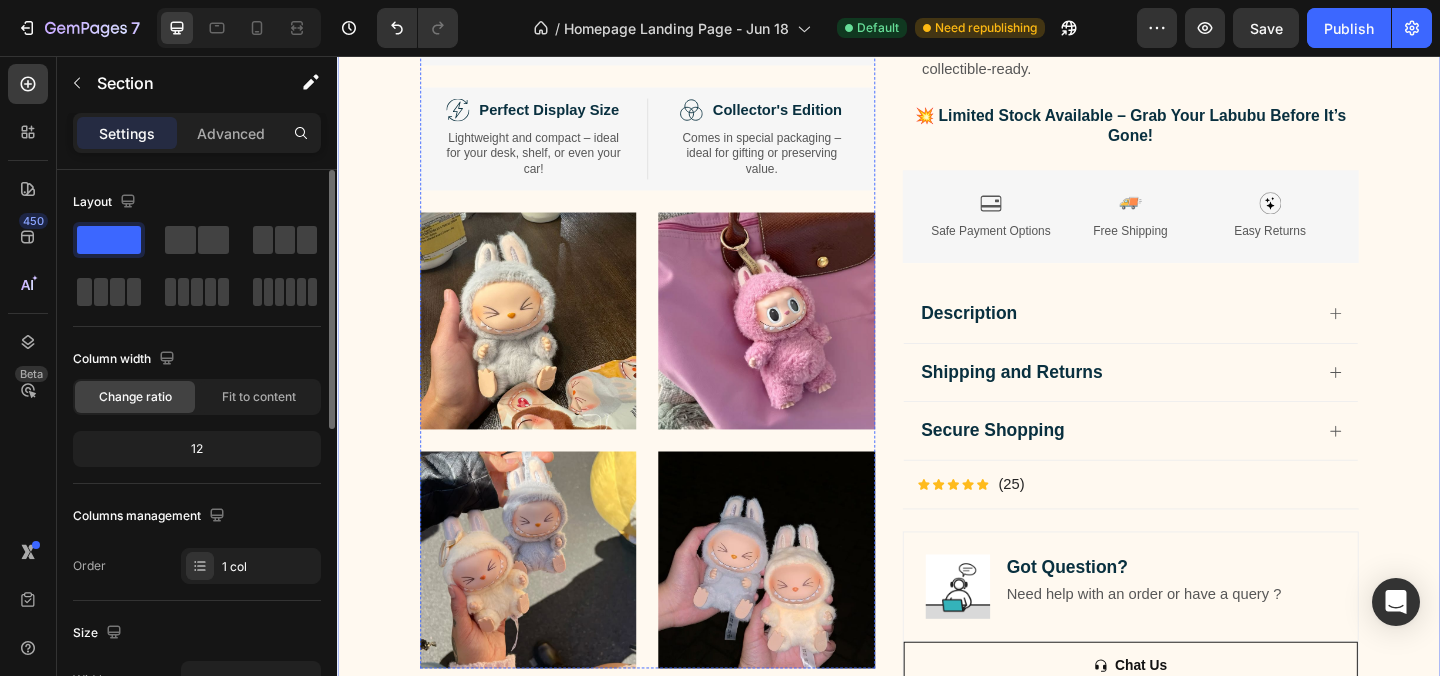 click at bounding box center [545, 344] 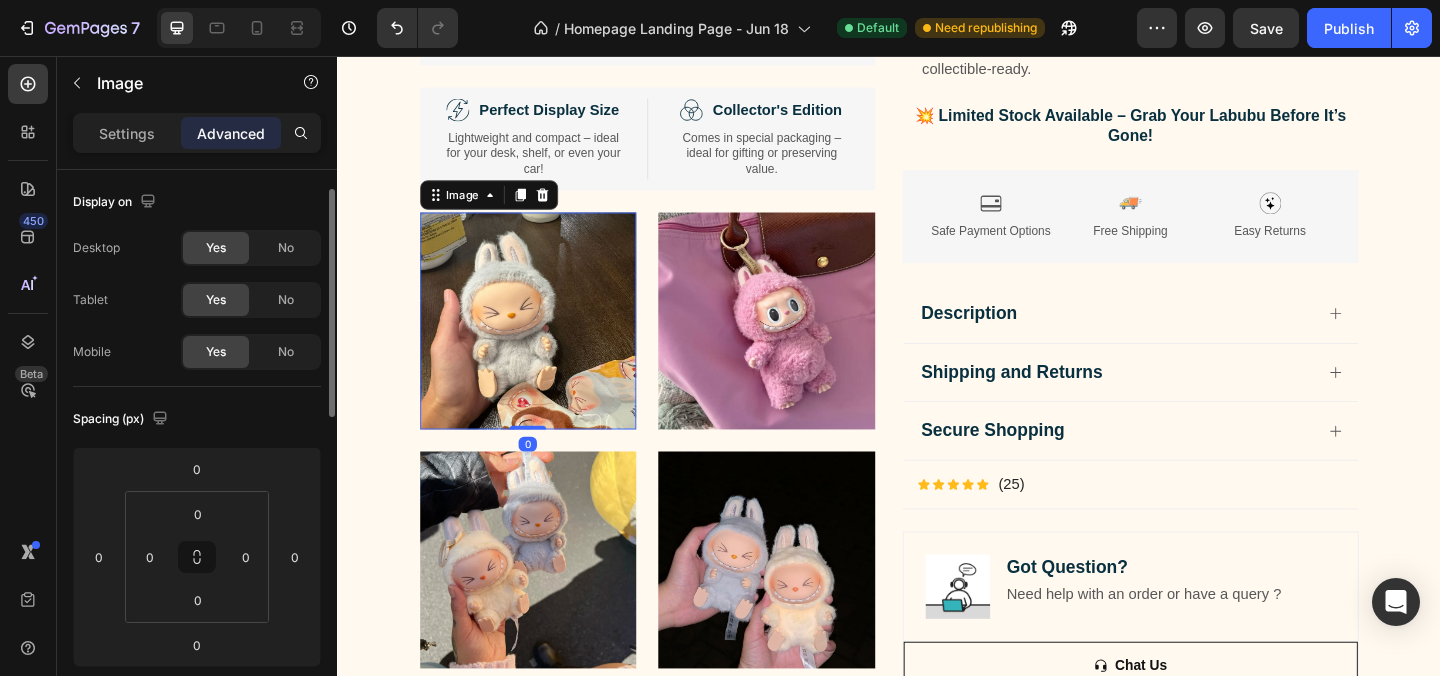 scroll, scrollTop: 98, scrollLeft: 0, axis: vertical 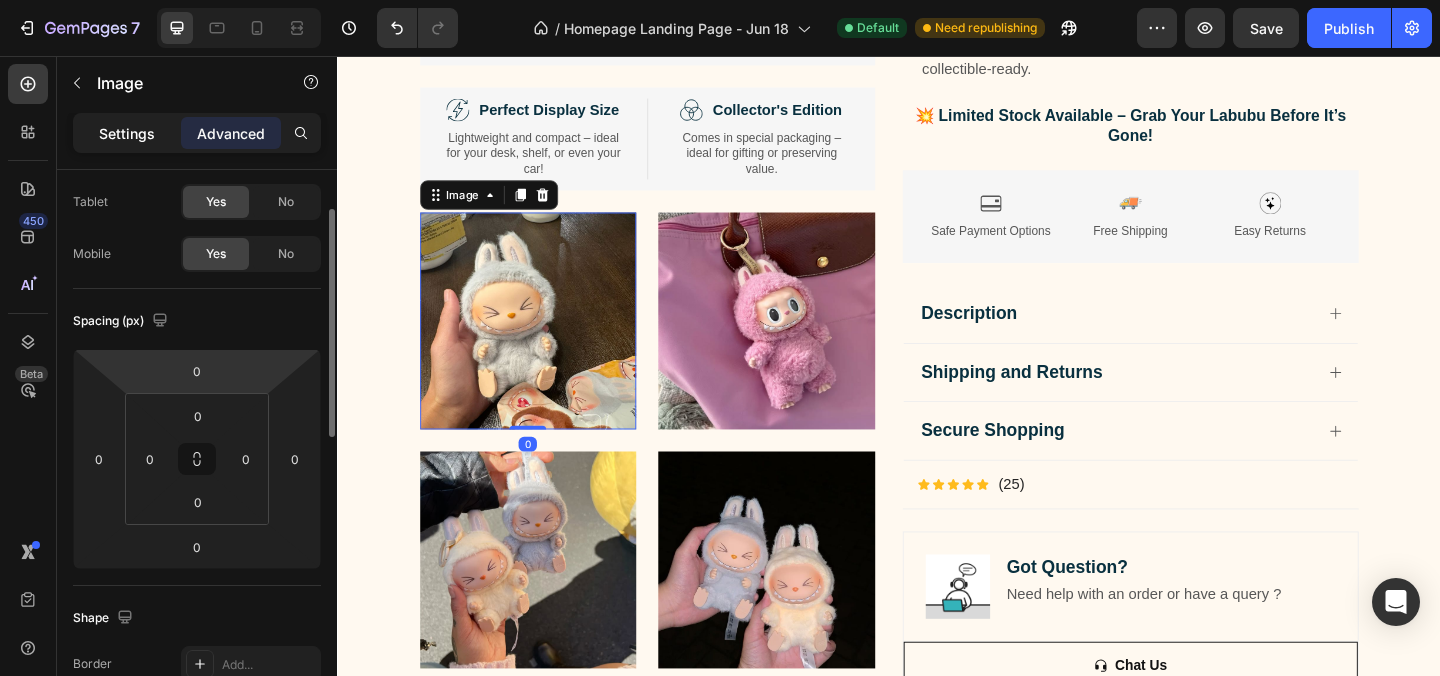 click on "Settings" at bounding box center (127, 133) 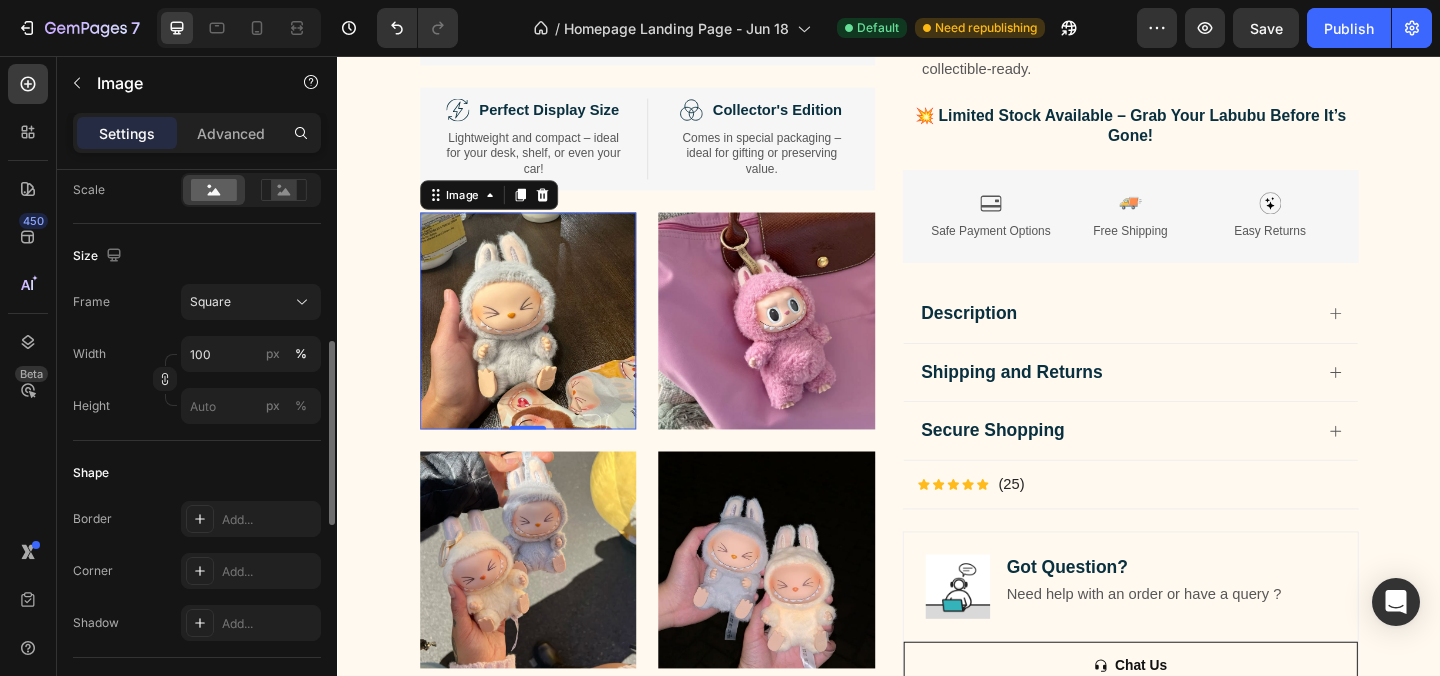 scroll, scrollTop: 485, scrollLeft: 0, axis: vertical 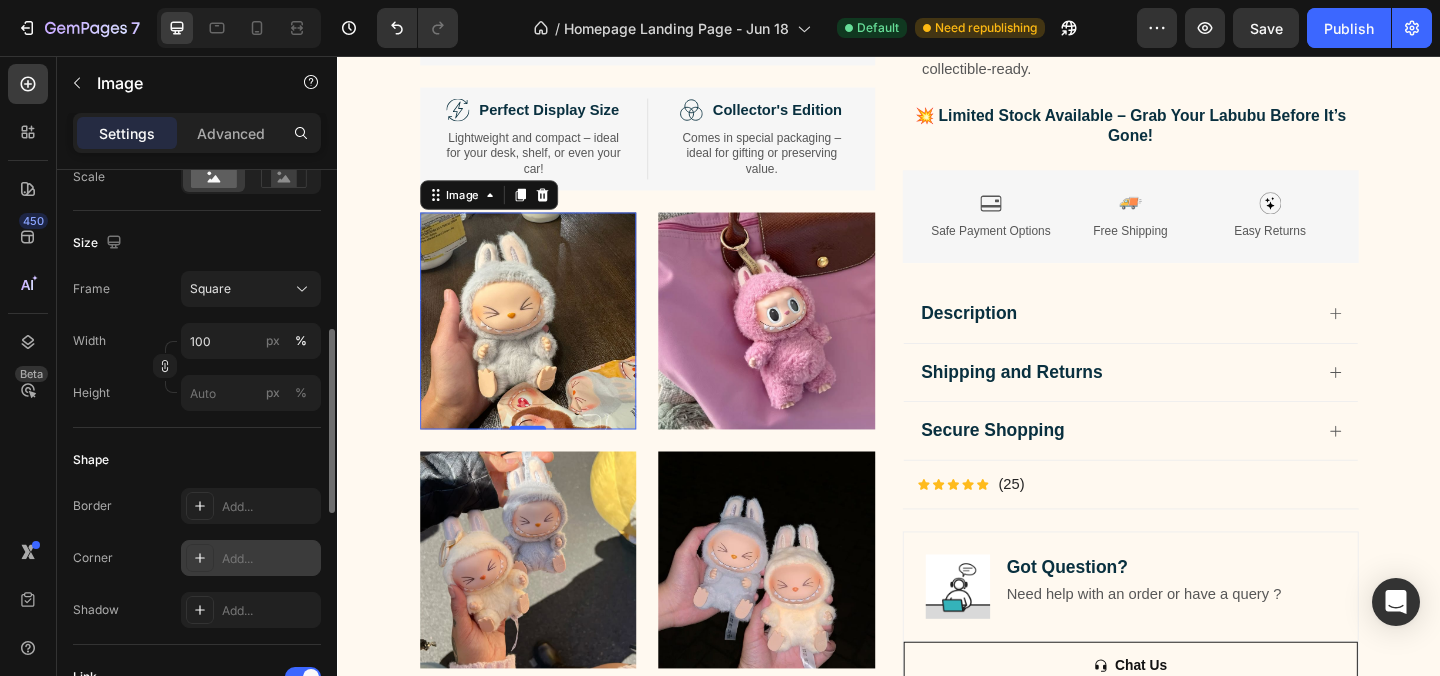 click on "Add..." at bounding box center [269, 559] 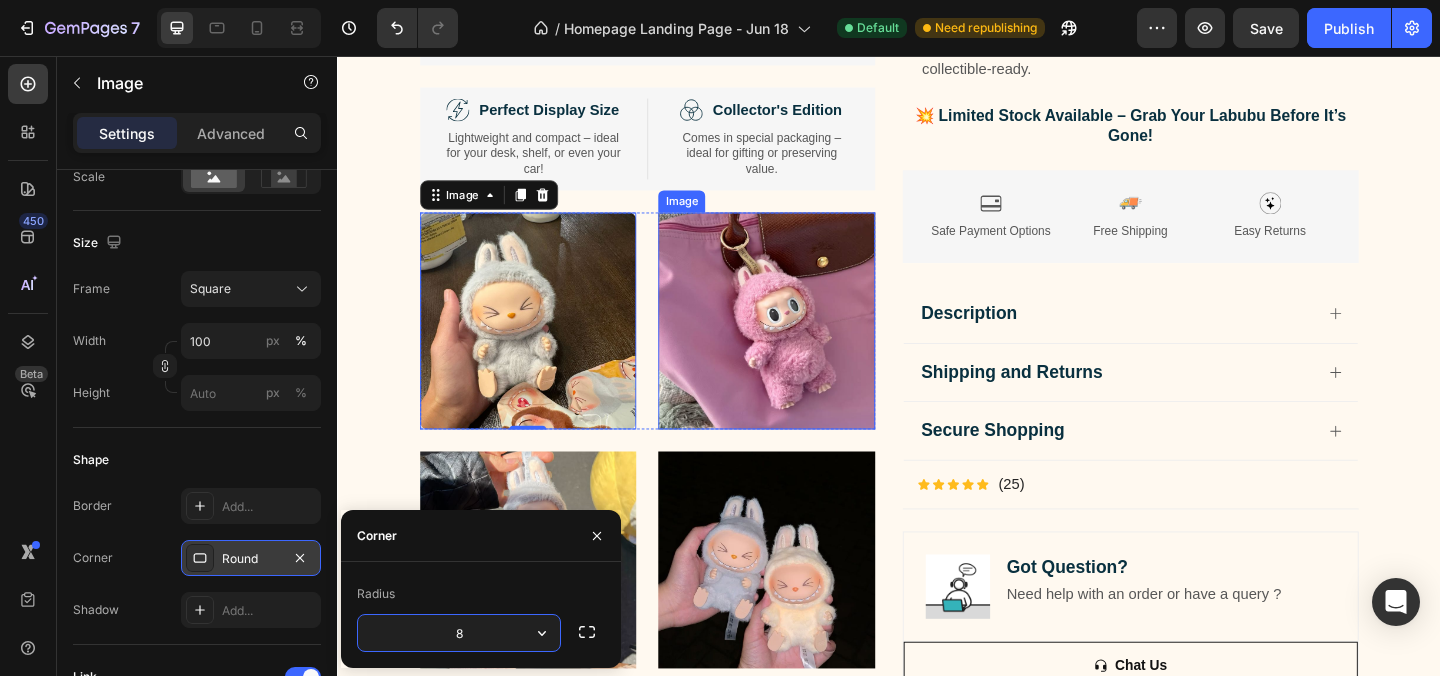 click at bounding box center [804, 344] 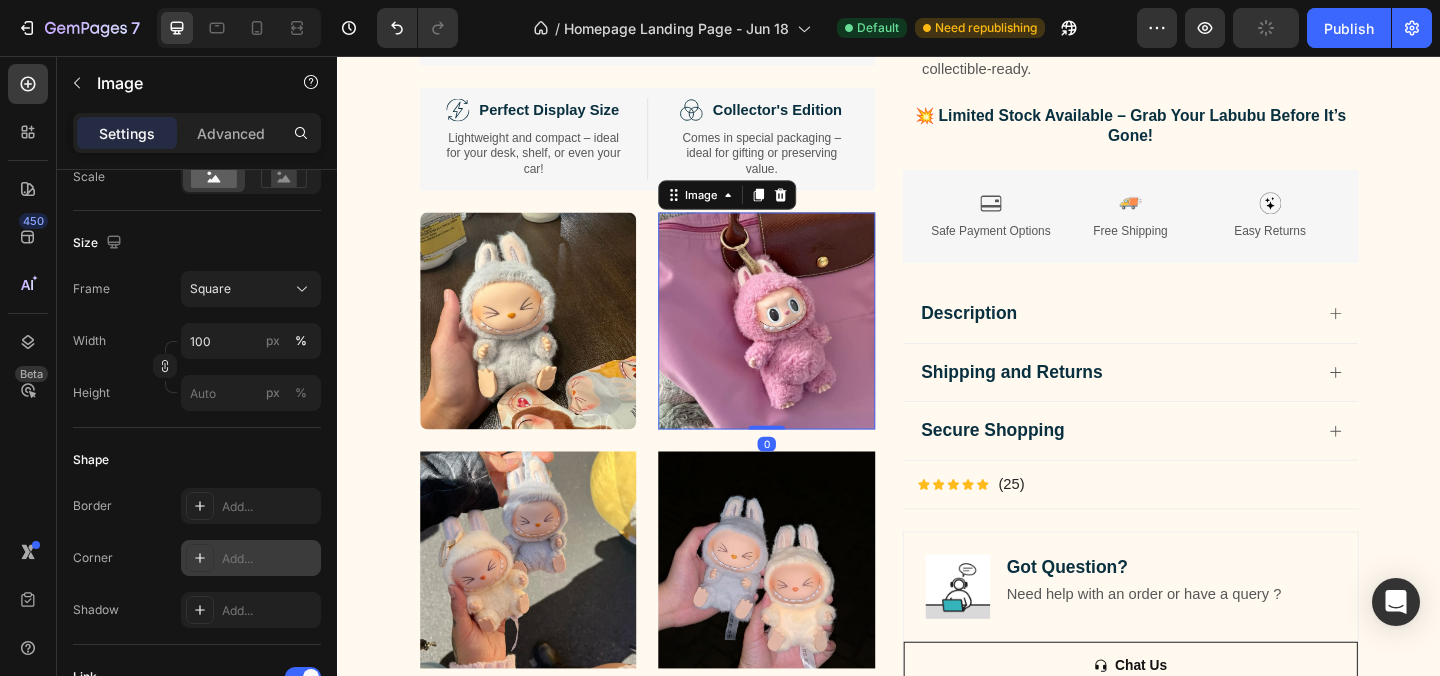 click on "Add..." at bounding box center (269, 559) 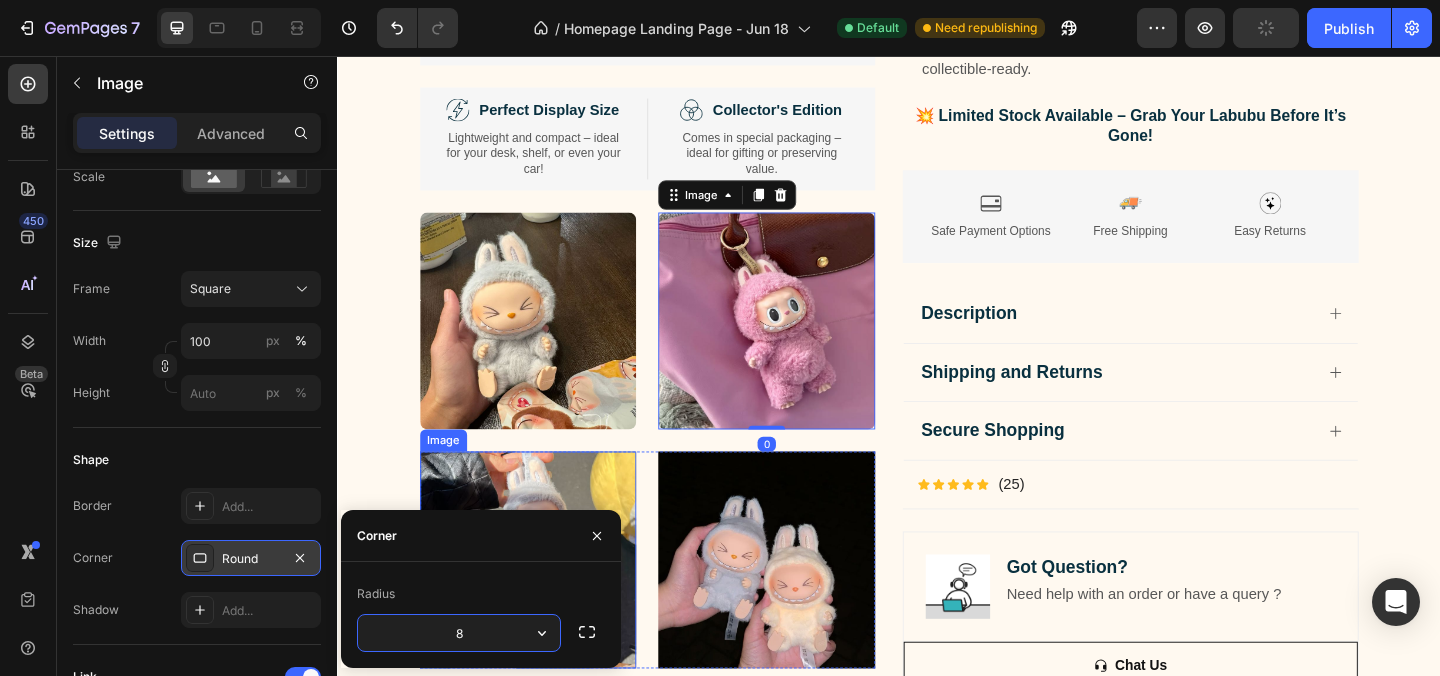 click at bounding box center (545, 604) 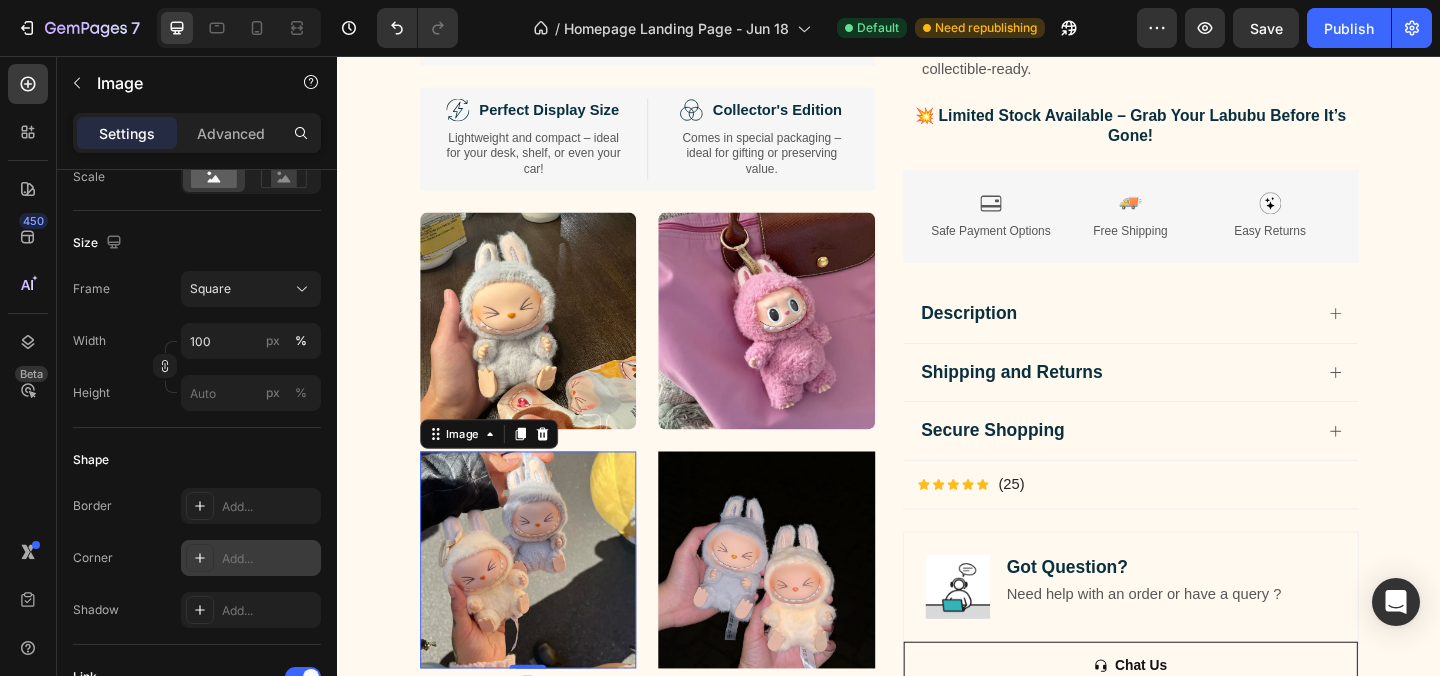click on "Add..." at bounding box center (269, 559) 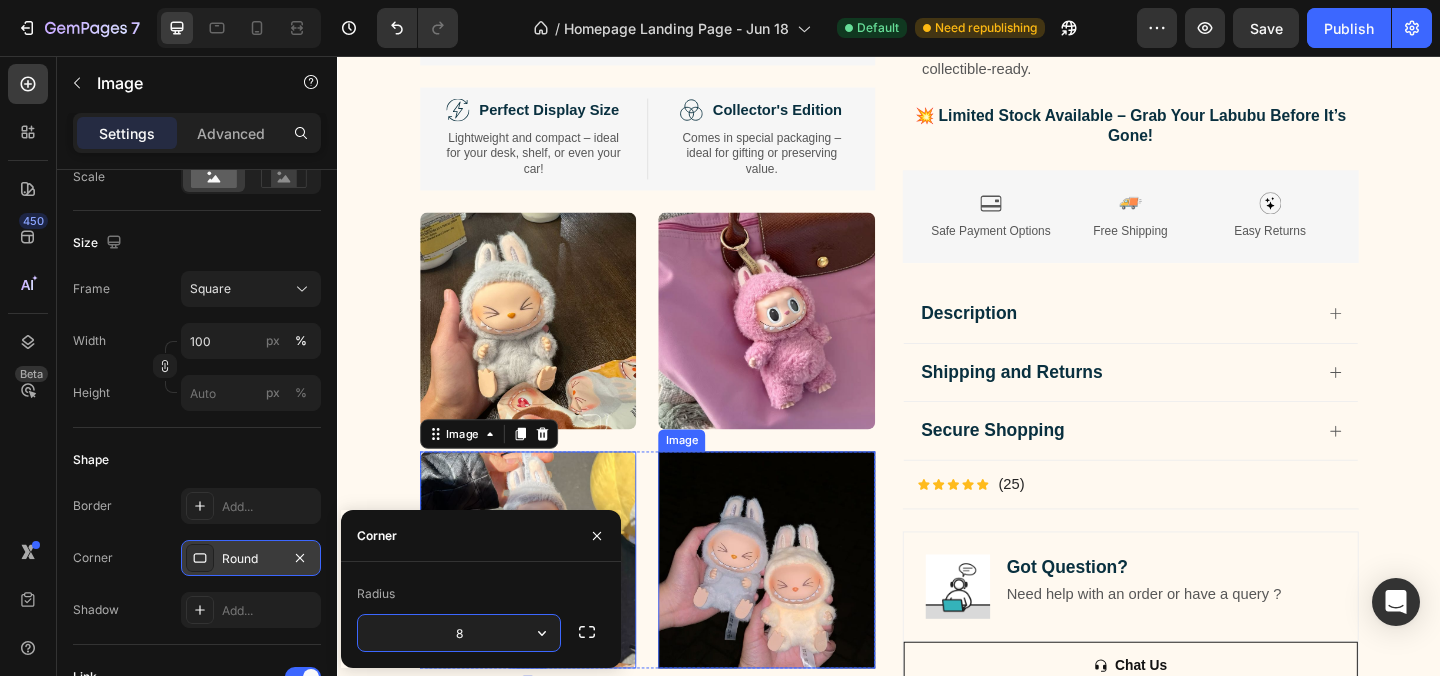 click at bounding box center [804, 604] 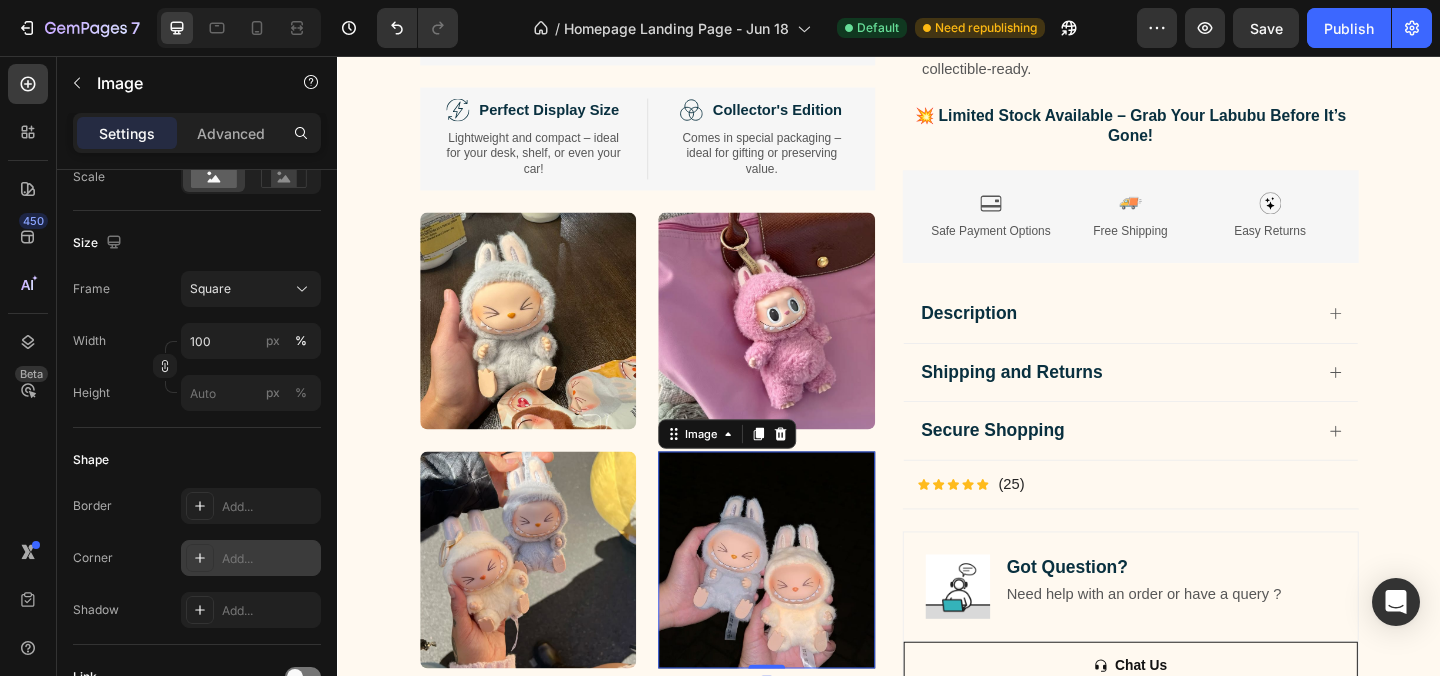 click at bounding box center (200, 558) 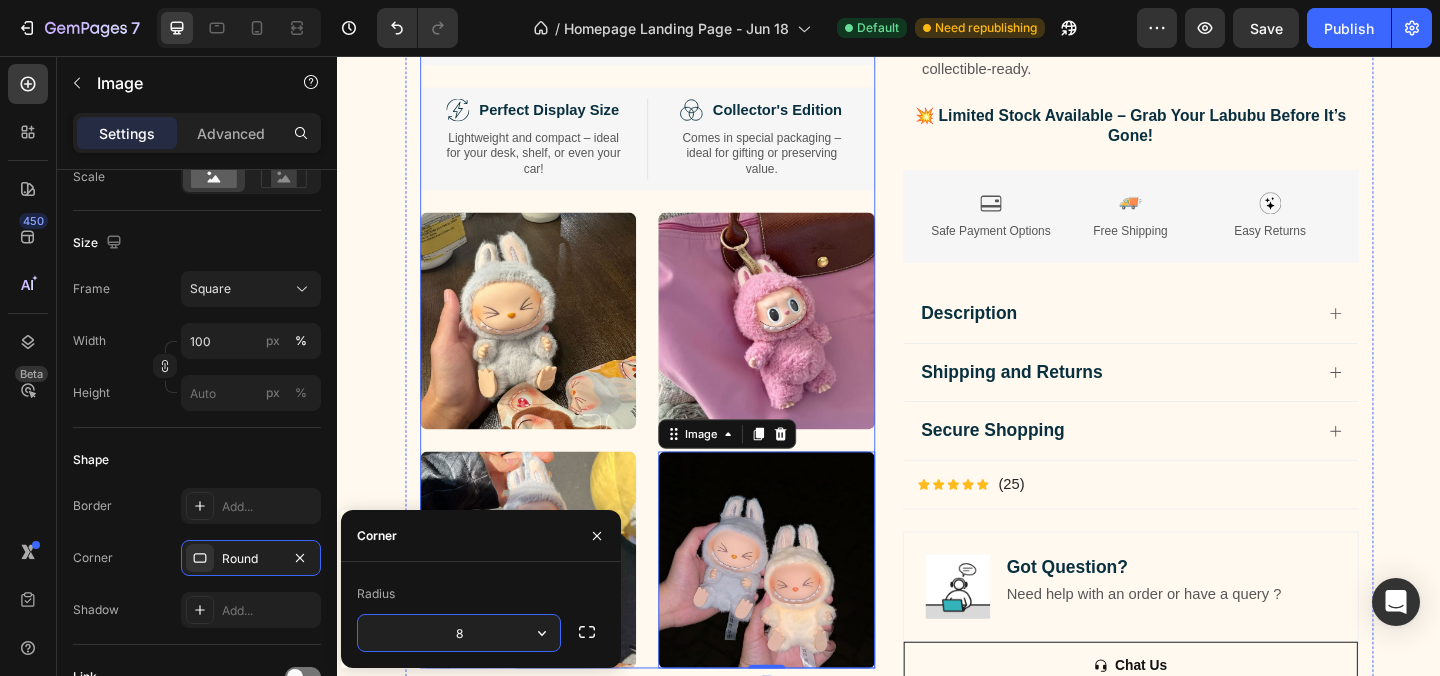 click on "Image Lorem ipsum dolor sit amet, consectetur adipiscing elit Text Block Image Adorable Expression Text Block Row Quirky smile, wild hair, and playful eyes that steal the spotlight instantly. Text Block Row Image High-Quality Build Text Block Row Made from premium vinyl material with soft texture and durable finish. Text Block Row Row Image Perfect Display Size Text Block Row Lightweight and compact – ideal for your desk, shelf, or even your car! Text Block Row Image Collector's Edition Text Block Row Comes in special packaging – ideal for gifting or preserving value. Text Block Row Row Image Image Row Image Image   0 Row" at bounding box center [675, -53] 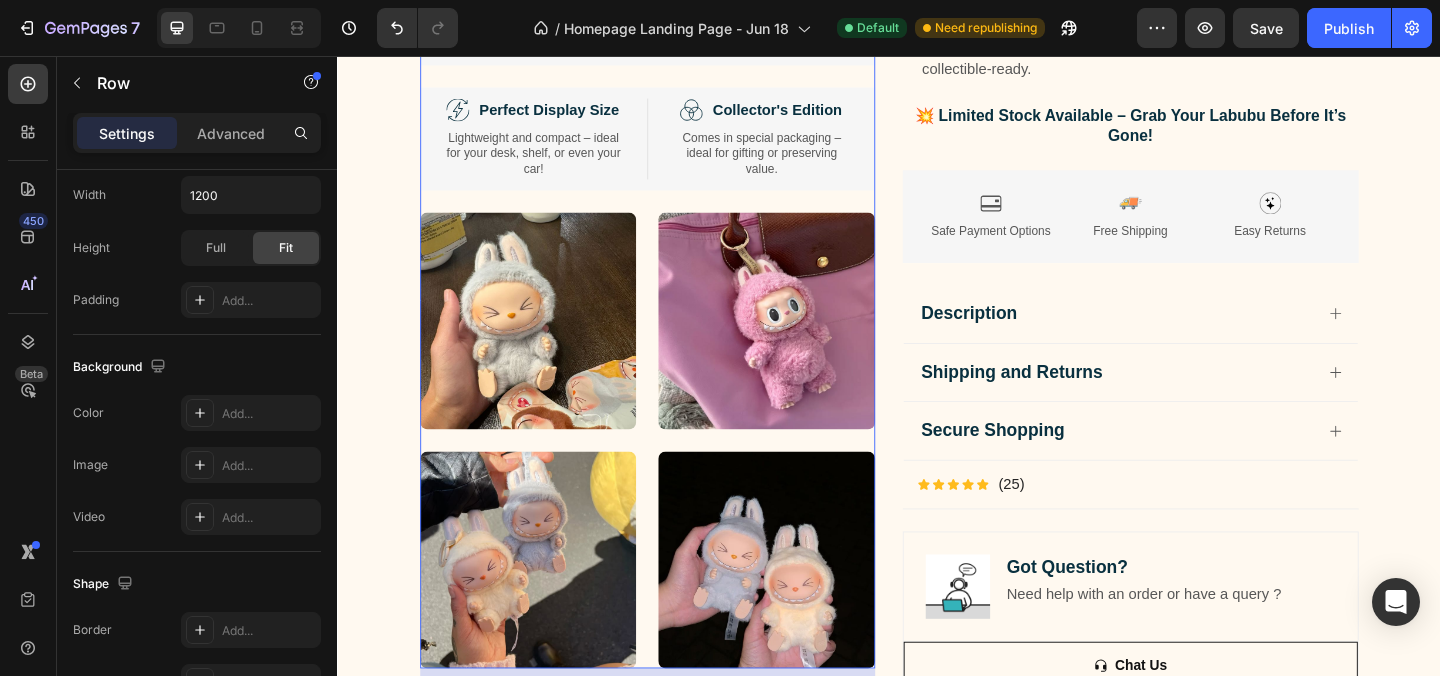 scroll, scrollTop: 0, scrollLeft: 0, axis: both 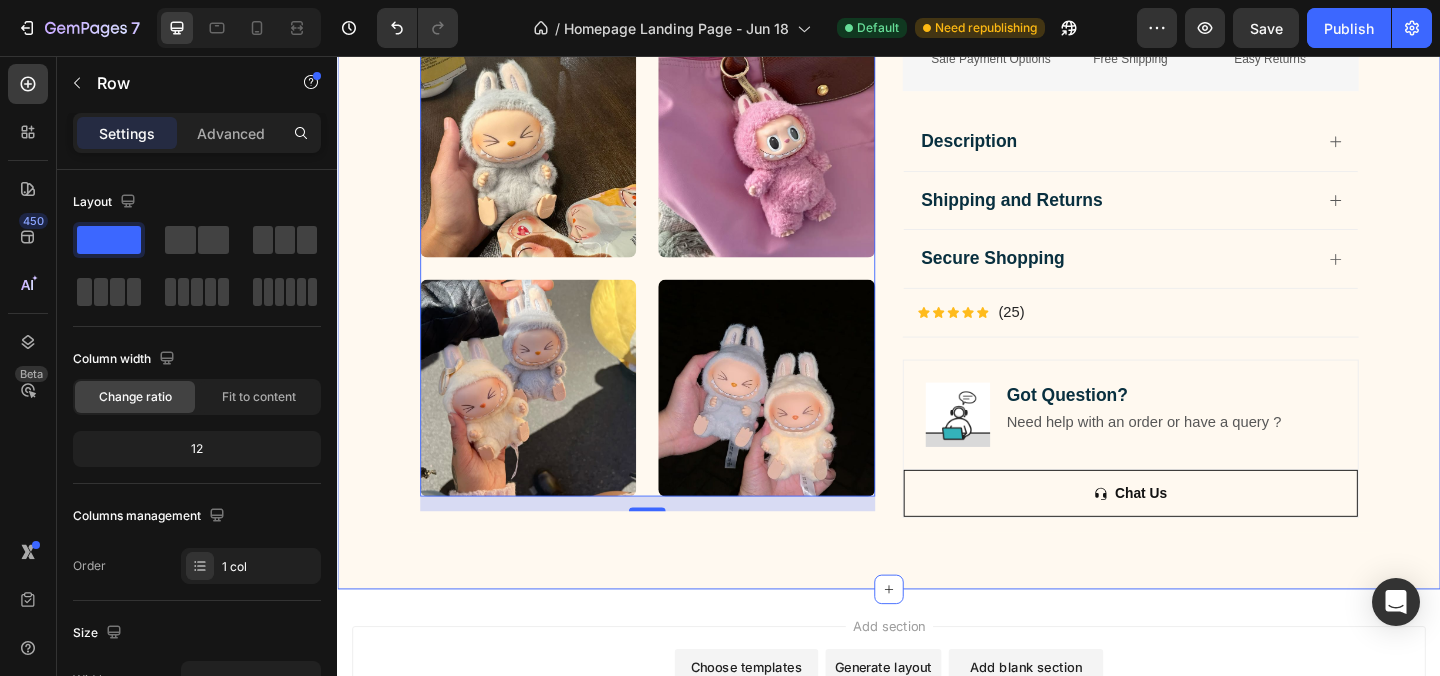 click on "Image Lorem ipsum dolor sit amet, consectetur adipiscing elit Text Block Image Adorable Expression Text Block Row Quirky smile, wild hair, and playful eyes that steal the spotlight instantly. Text Block Row Image High-Quality Build Text Block Row Made from premium vinyl material with soft texture and durable finish. Text Block Row Row Image Perfect Display Size Text Block Row Lightweight and compact – ideal for your desk, shelf, or even your car! Text Block Row Image Collector's Edition Text Block Row Comes in special packaging – ideal for gifting or preserving value. Text Block Row Row Image Image Row Image Image Row Row   16
Product Images Icon Icon Icon Icon Icon Icon List 500+ Verified Reviews! Text Block Row Labubu Random Design Action Figure Product Title ₹ 1,899.00 Product Price Product Price ₹ 799.00 Product Price Product Price Row
HURRY!  ONLY 11 LEFT Stock Counter Quantity: Text Block
1
Product Quantity Buy Now Item List" at bounding box center [937, -228] 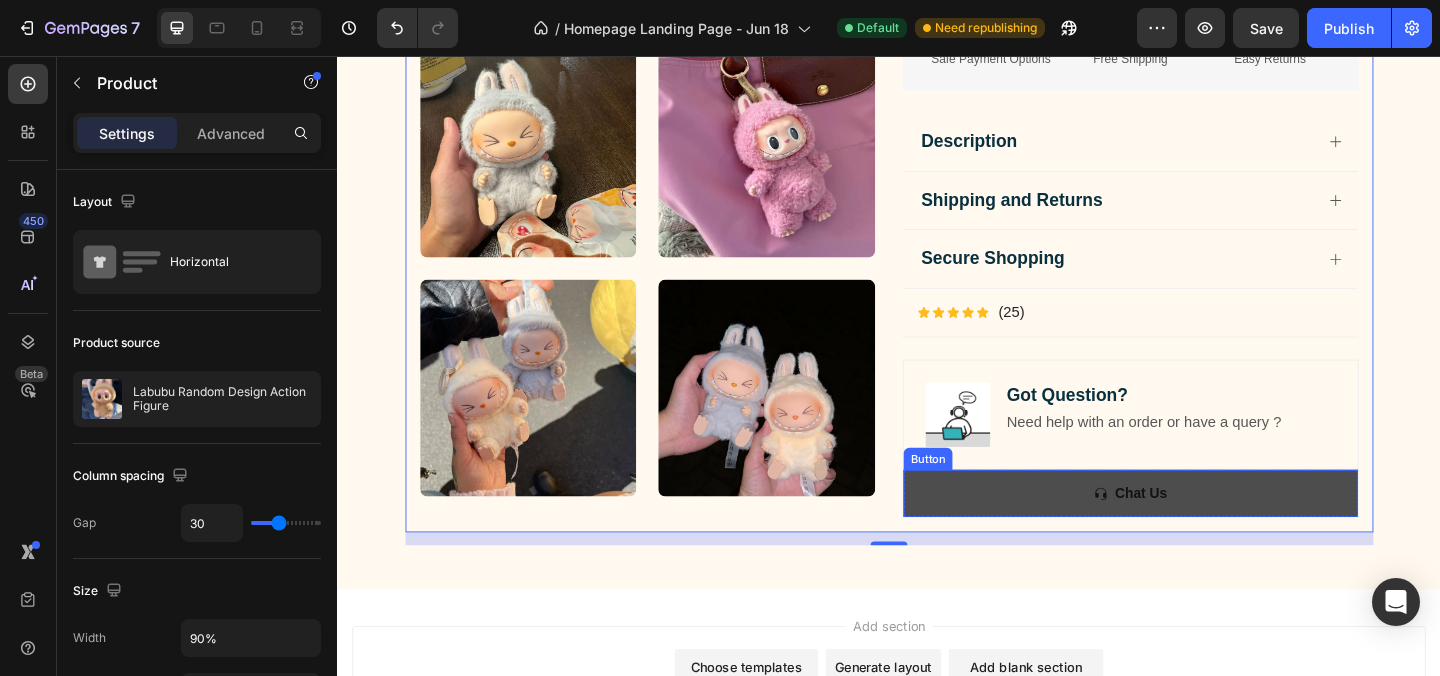 click on "Chat Us" at bounding box center [1200, 531] 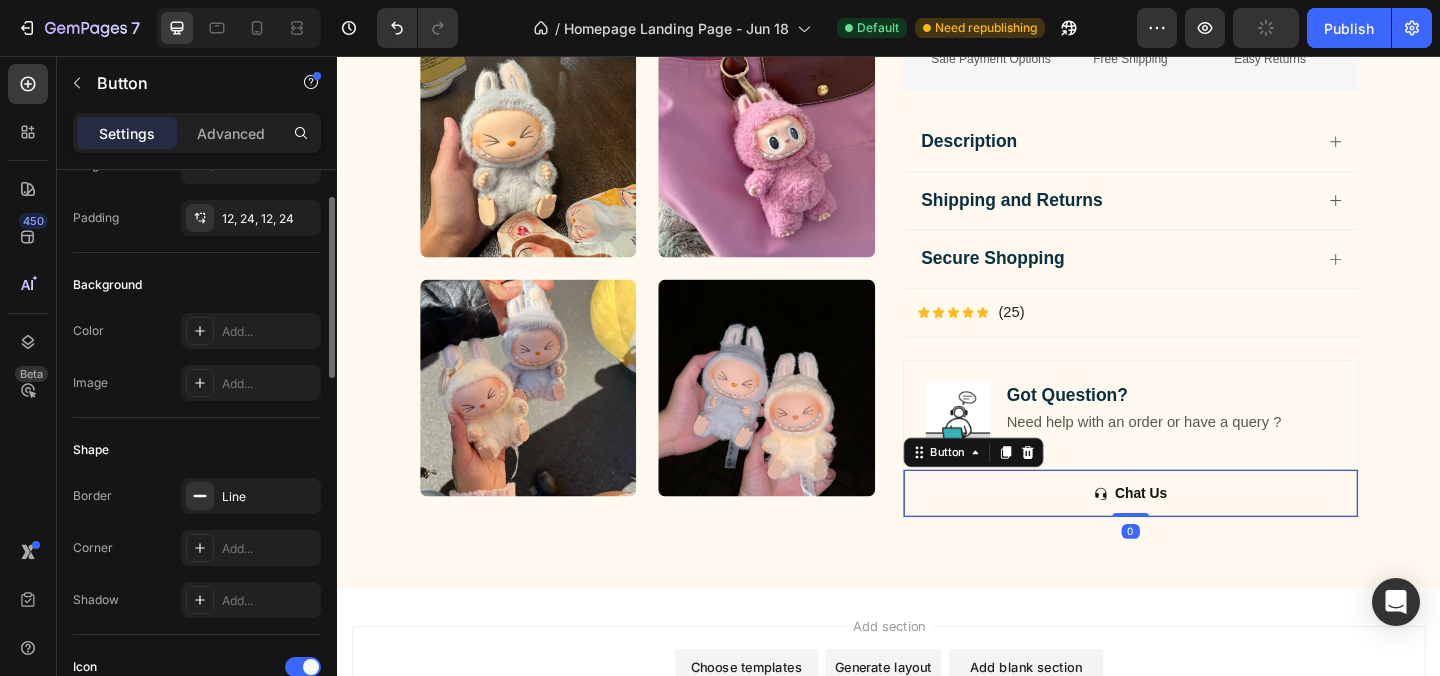 scroll, scrollTop: 157, scrollLeft: 0, axis: vertical 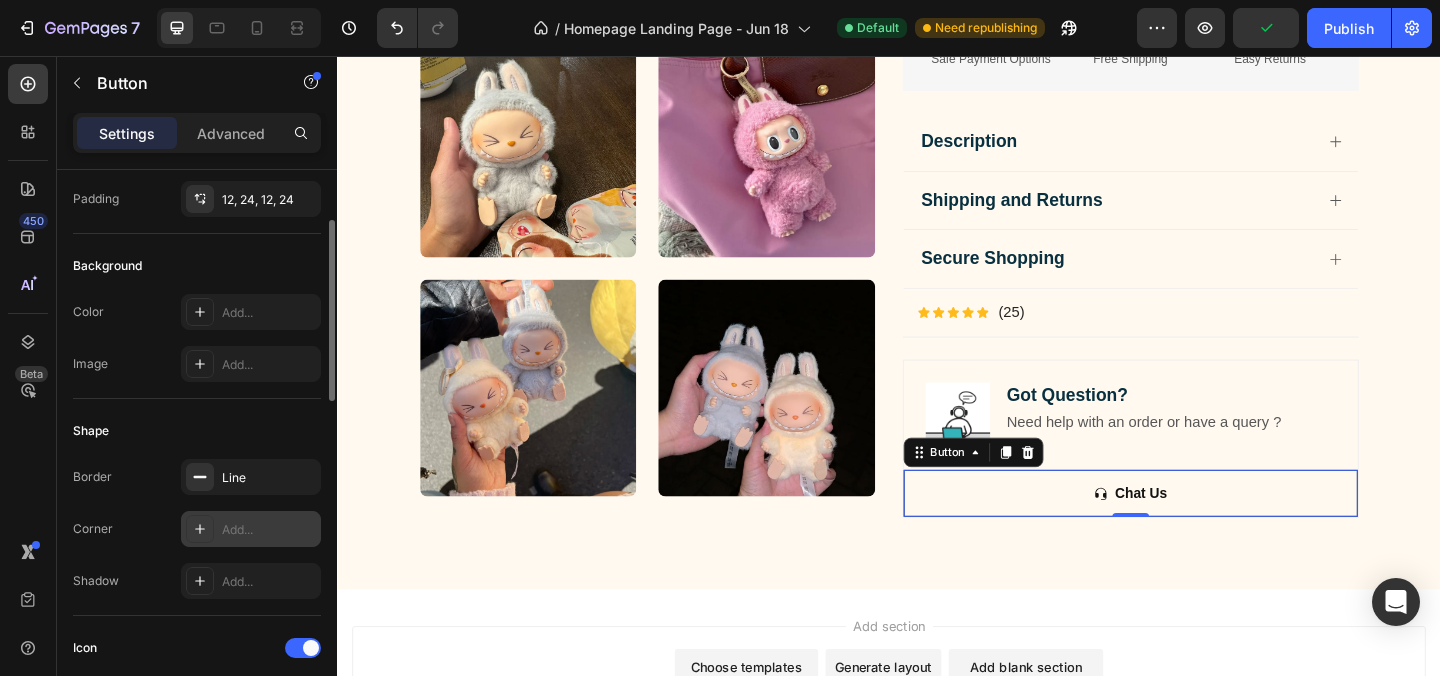click on "Add..." at bounding box center (269, 530) 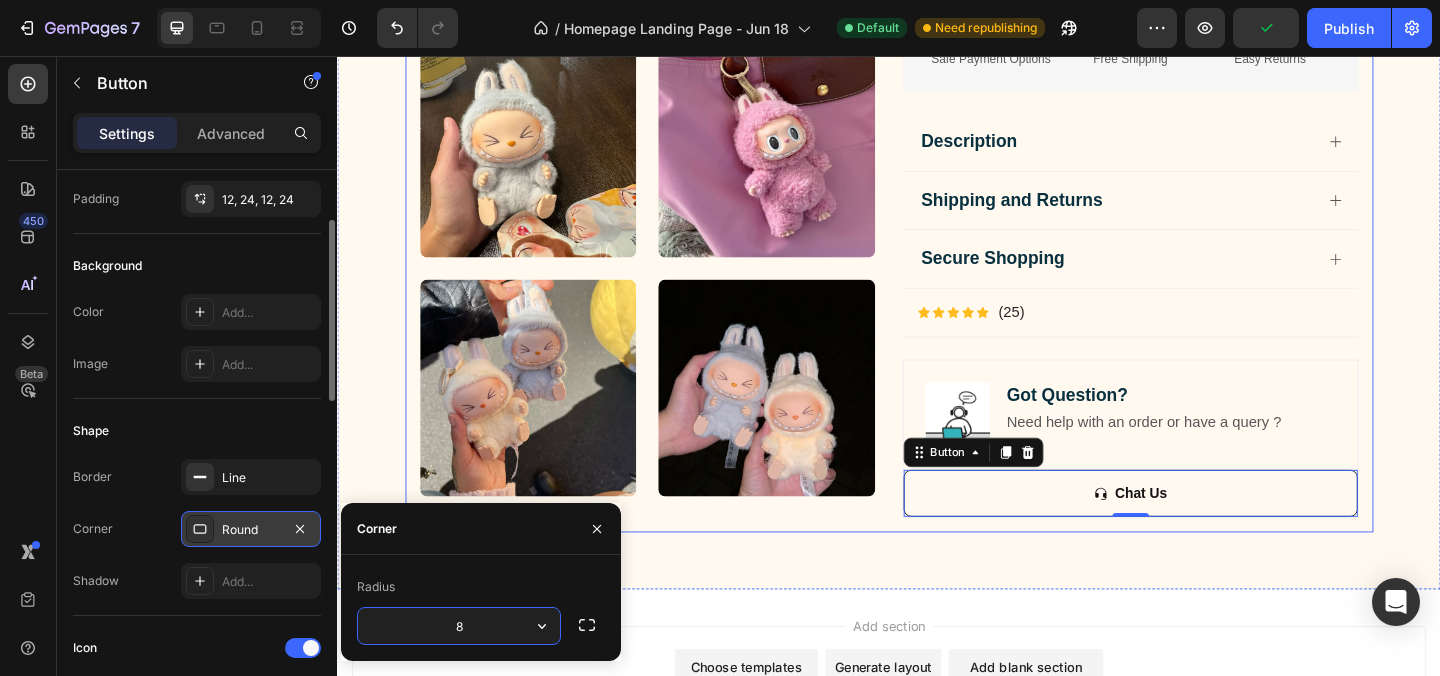 click on "Image Lorem ipsum dolor sit amet, consectetur adipiscing elit Text Block Image Adorable Expression Text Block Row Quirky smile, wild hair, and playful eyes that steal the spotlight instantly. Text Block Row Image High-Quality Build Text Block Row Made from premium vinyl material with soft texture and durable finish. Text Block Row Row Image Perfect Display Size Text Block Row Lightweight and compact – ideal for your desk, shelf, or even your car! Text Block Row Image Collector's Edition Text Block Row Comes in special packaging – ideal for gifting or preserving value. Text Block Row Row Image Image Row Image Image Row Row
Product Images" at bounding box center (675, -228) 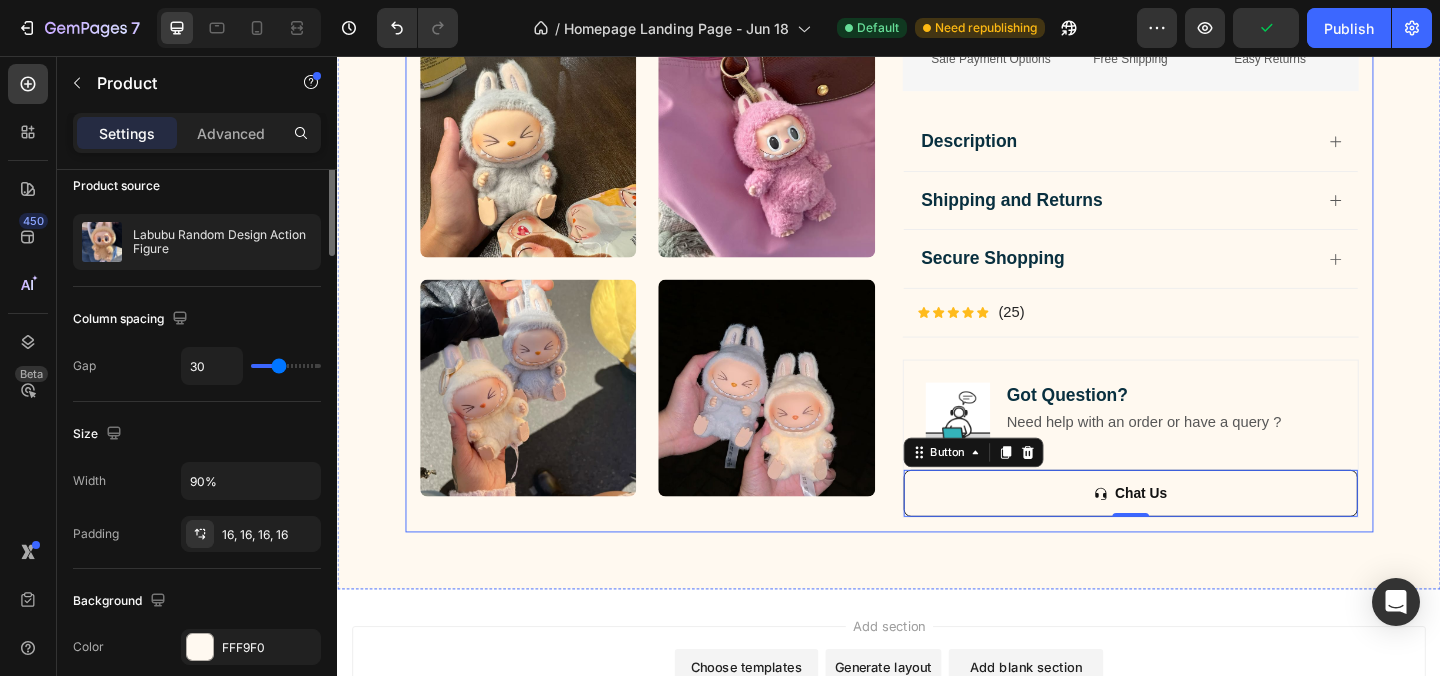 scroll, scrollTop: 0, scrollLeft: 0, axis: both 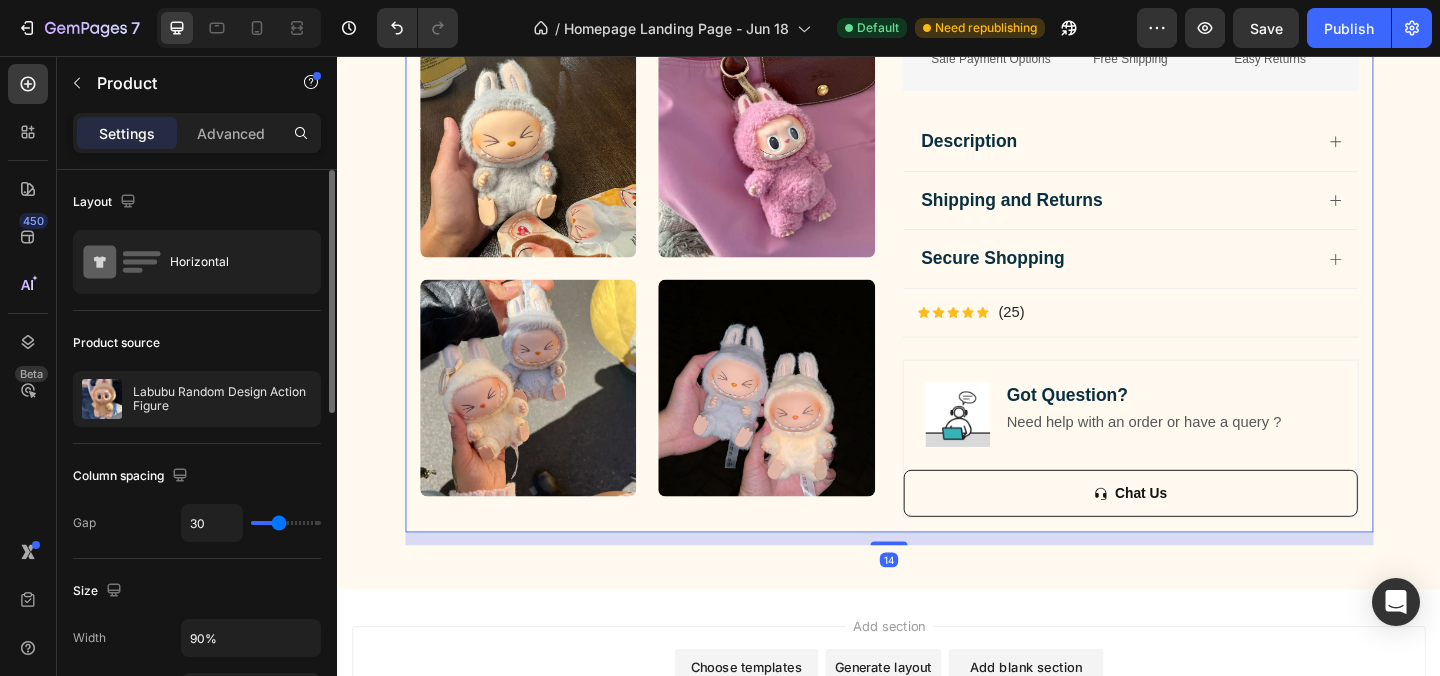 click on "Image Lorem ipsum dolor sit amet, consectetur adipiscing elit Text Block Image Adorable Expression Text Block Row Quirky smile, wild hair, and playful eyes that steal the spotlight instantly. Text Block Row Image High-Quality Build Text Block Row Made from premium vinyl material with soft texture and durable finish. Text Block Row Row Image Perfect Display Size Text Block Row Lightweight and compact – ideal for your desk, shelf, or even your car! Text Block Row Image Collector's Edition Text Block Row Comes in special packaging – ideal for gifting or preserving value. Text Block Row Row Image Image Row Image Image Row Row
Product Images Icon Icon Icon Icon Icon Icon List 500+ Verified Reviews! Text Block Row Labubu Random Design Action Figure Product Title ₹ 1,899.00 Product Price Product Price ₹ 799.00 Product Price Product Price Row
HURRY!  ONLY 11 LEFT Stock Counter Quantity: Text Block
1
Product Quantity Buy Now Dynamic Checkout" at bounding box center (937, -228) 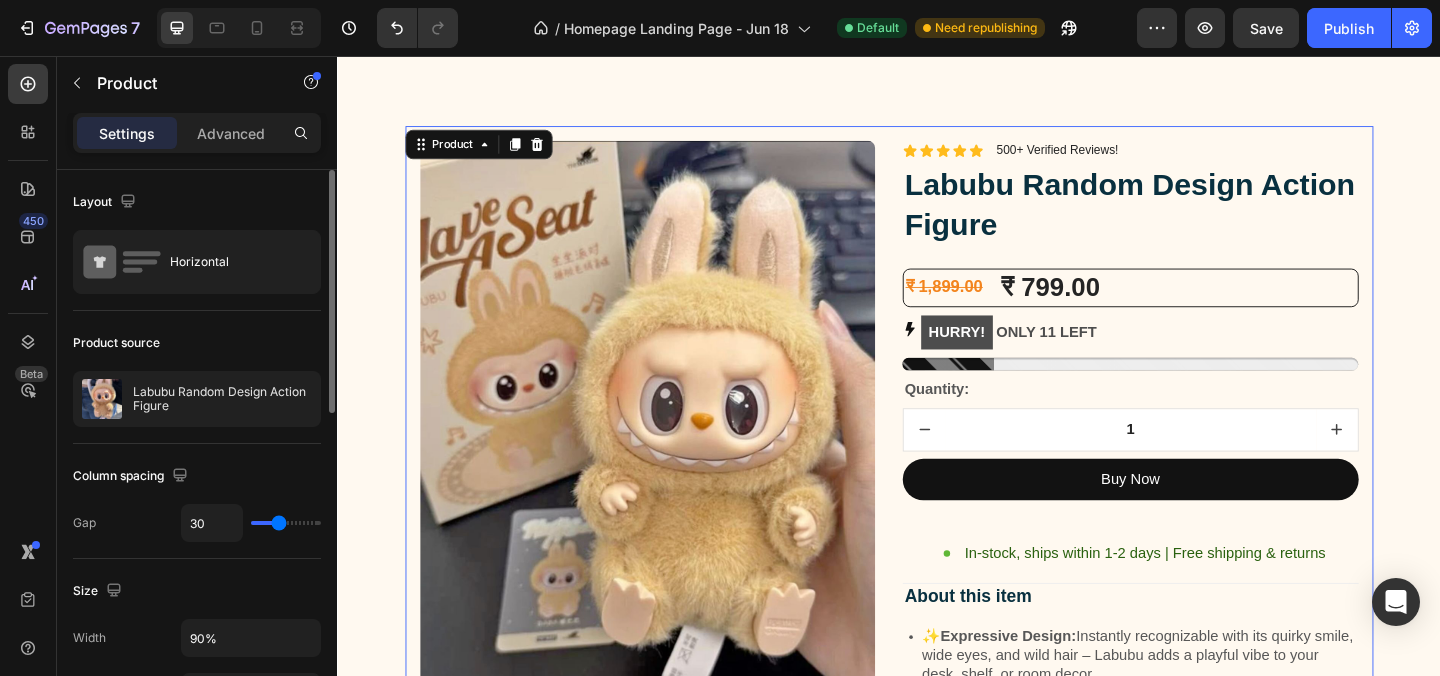 scroll, scrollTop: 2781, scrollLeft: 0, axis: vertical 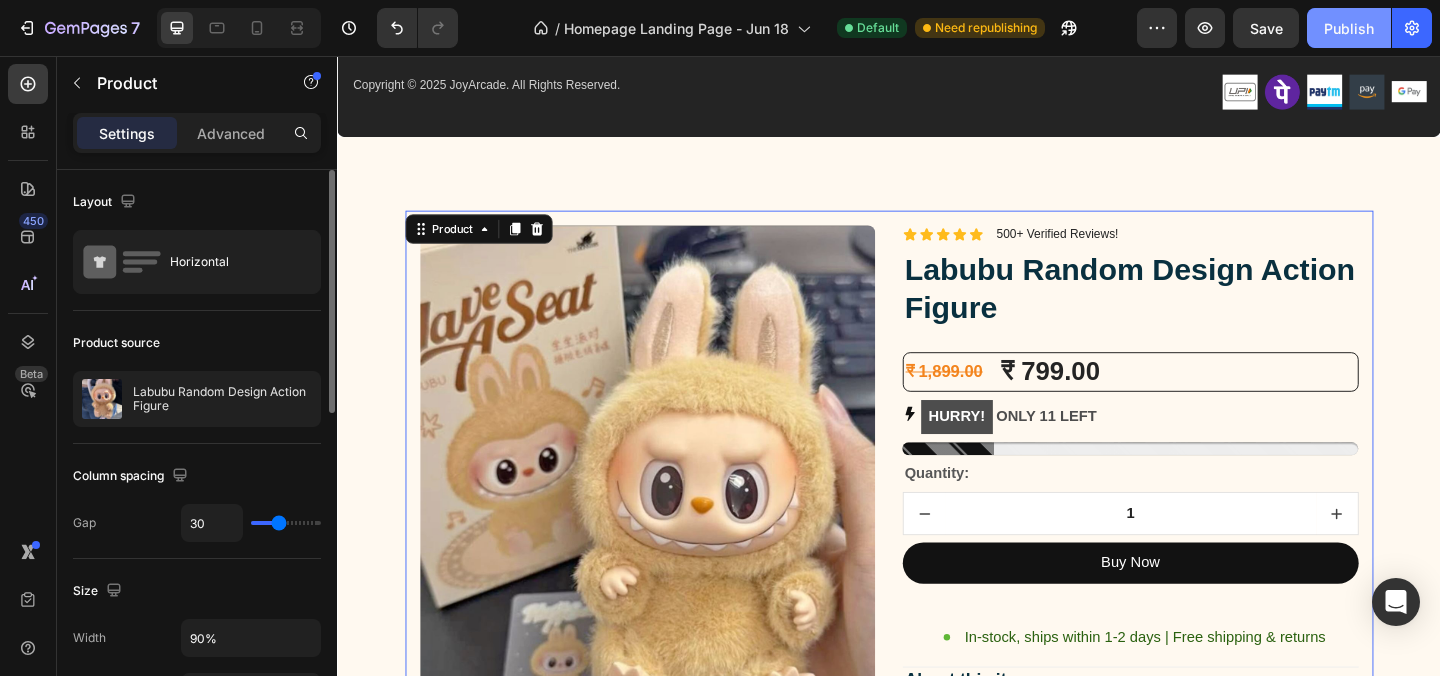 click on "Publish" at bounding box center [1349, 28] 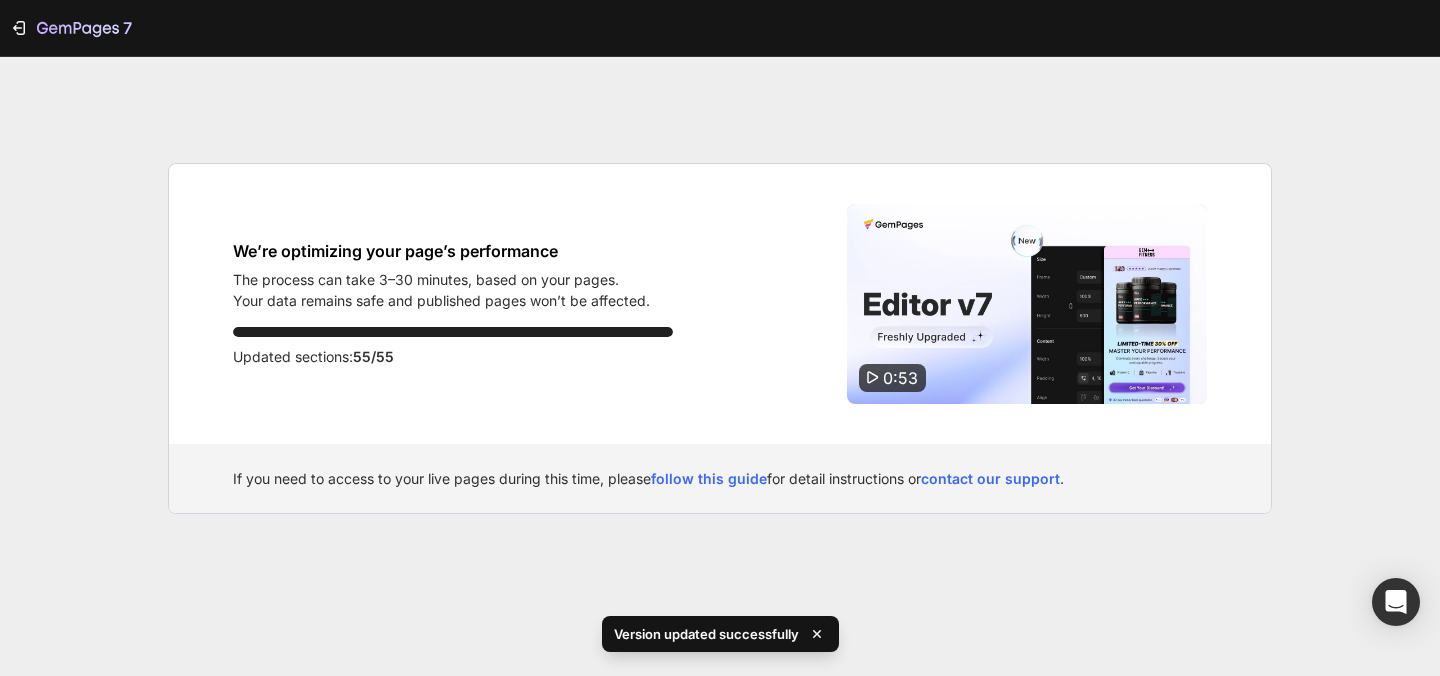 click on "We’re optimizing your page’s performance The process can take 3–30 minutes, based on your pages. Your data remains safe and published pages won’t be affected.  Updated sections:  55/55" at bounding box center (453, 304) 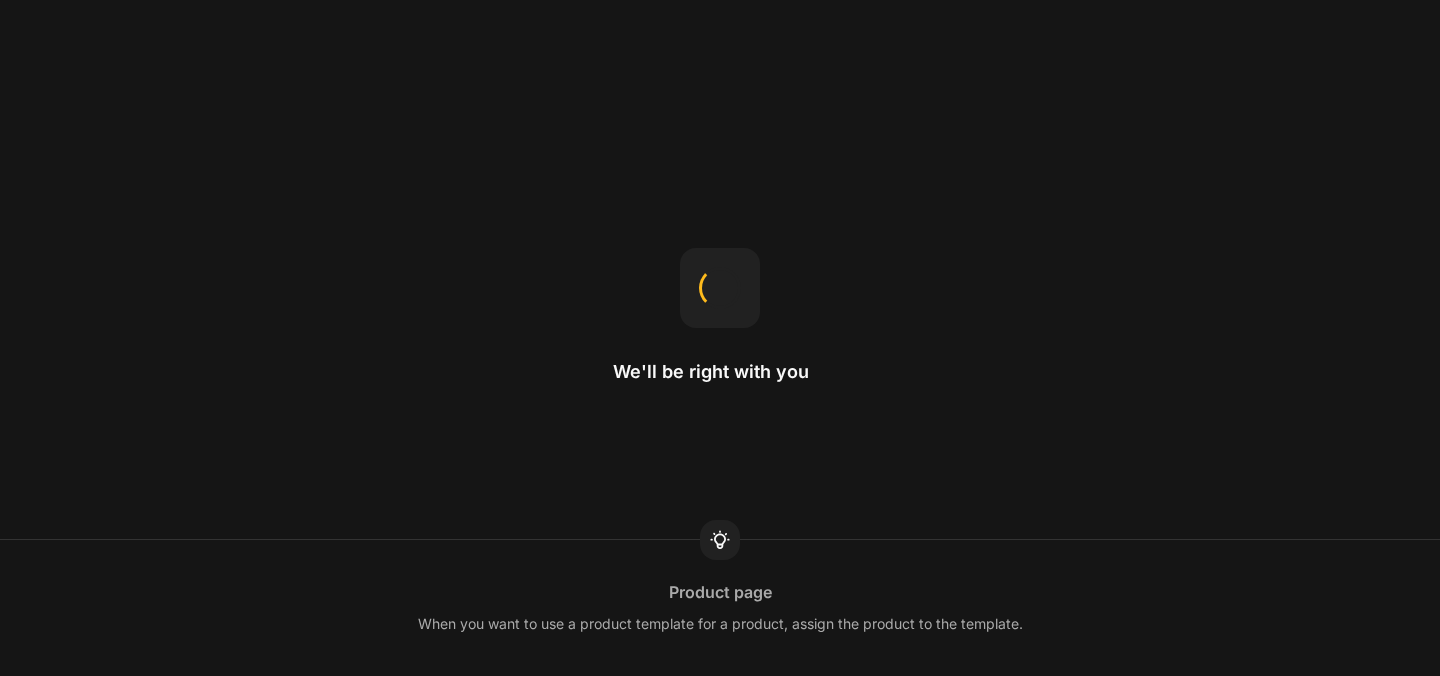 scroll, scrollTop: 0, scrollLeft: 0, axis: both 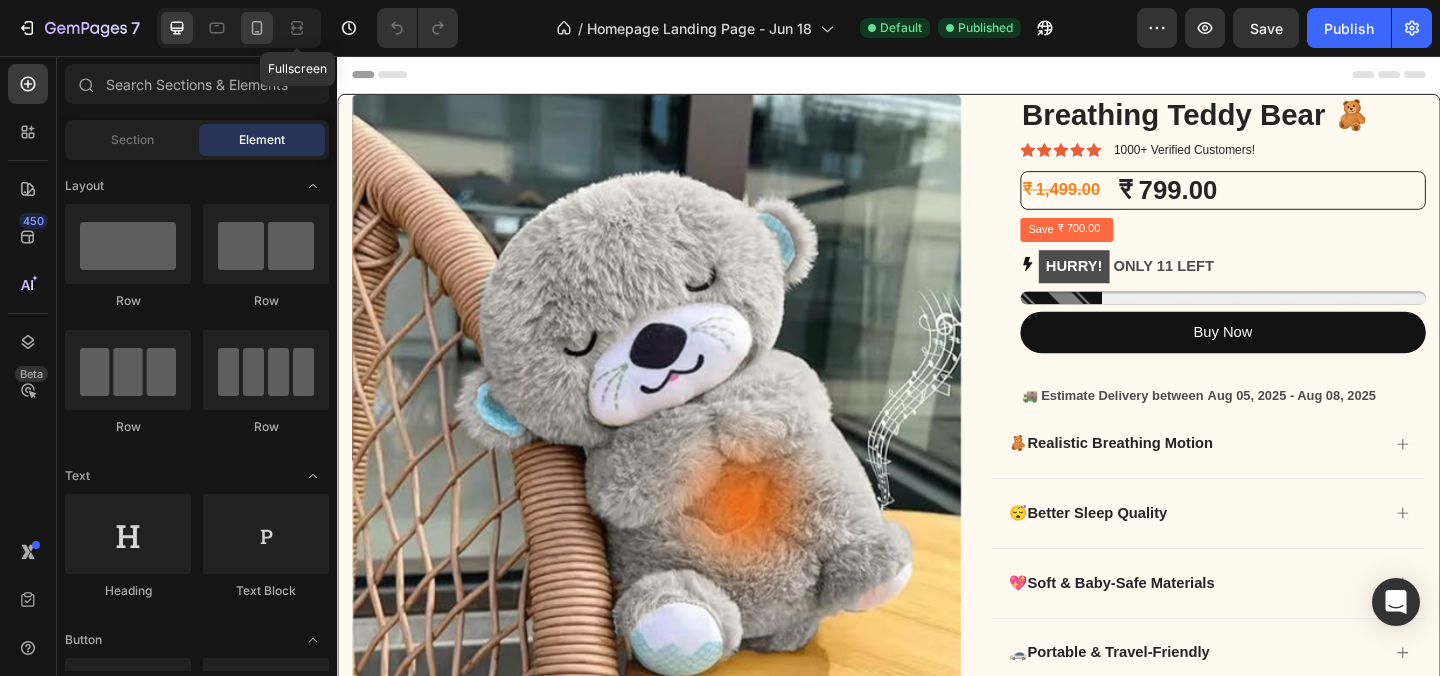 click 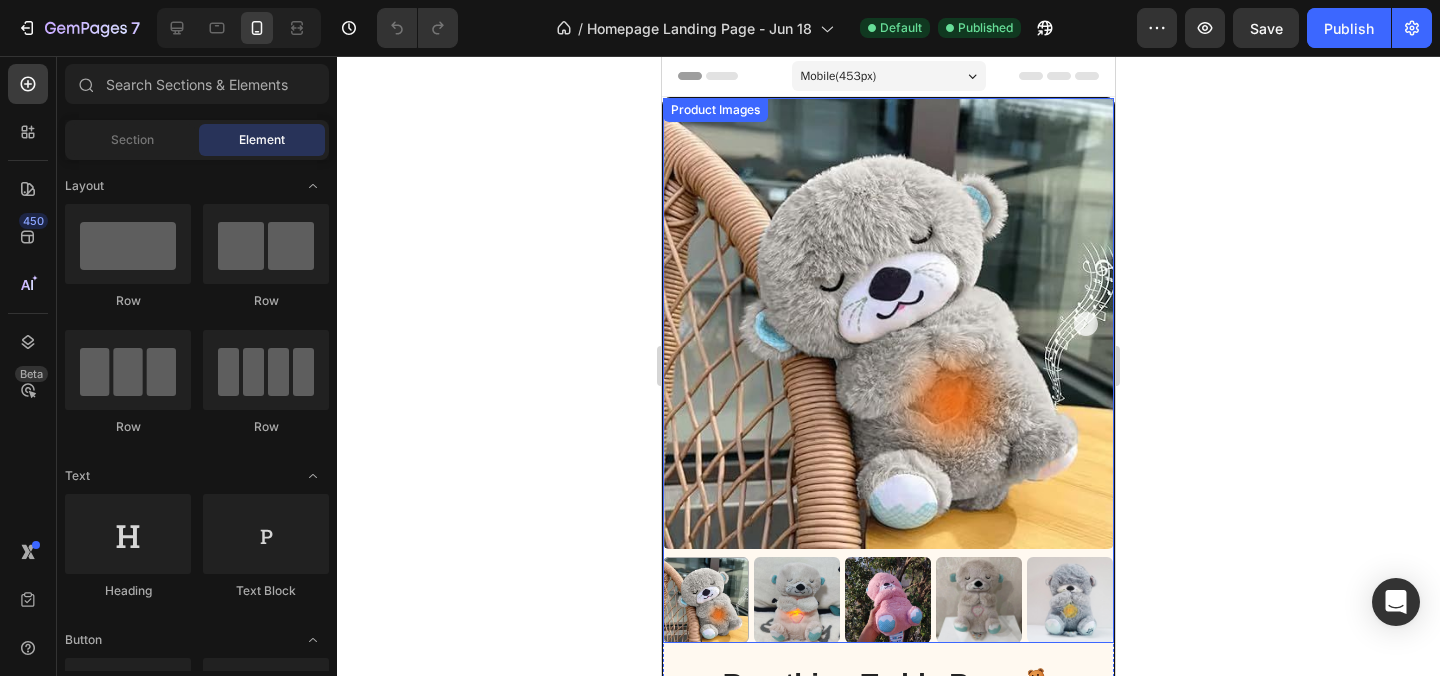 scroll, scrollTop: 0, scrollLeft: 0, axis: both 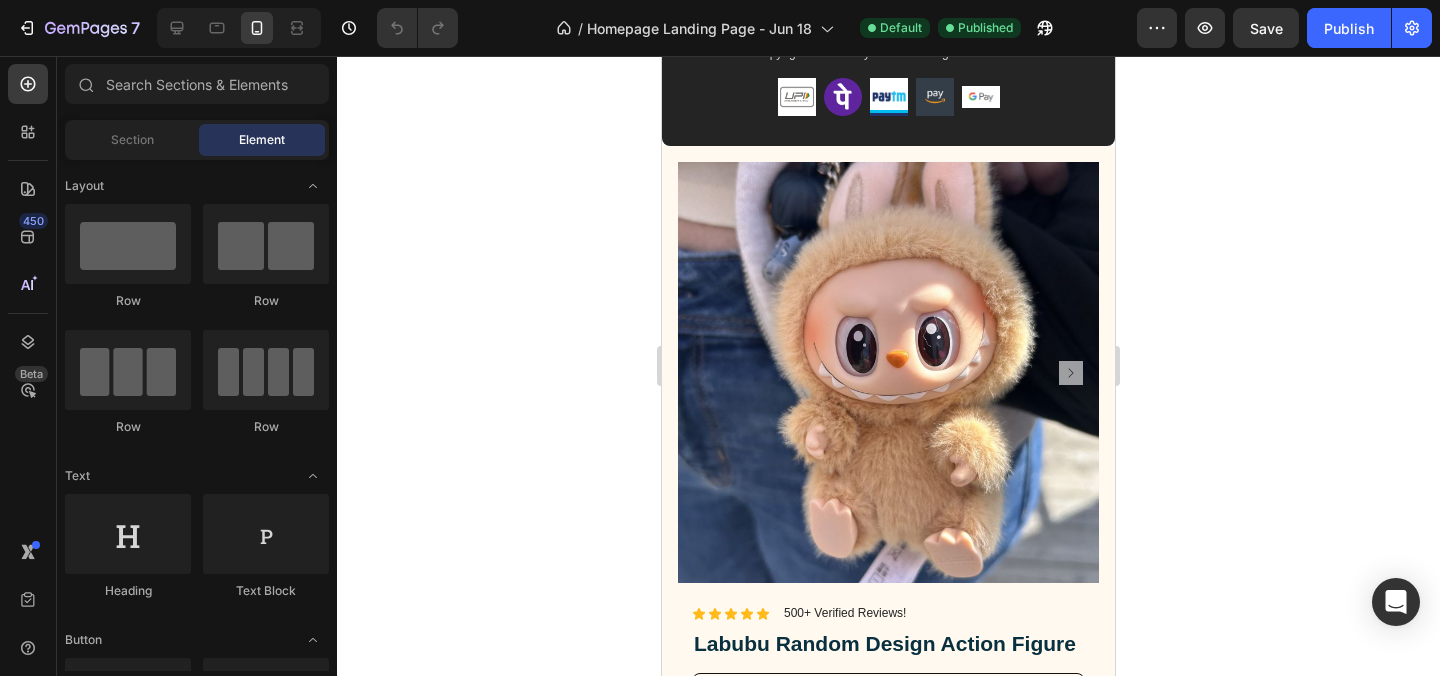 click at bounding box center [888, 372] 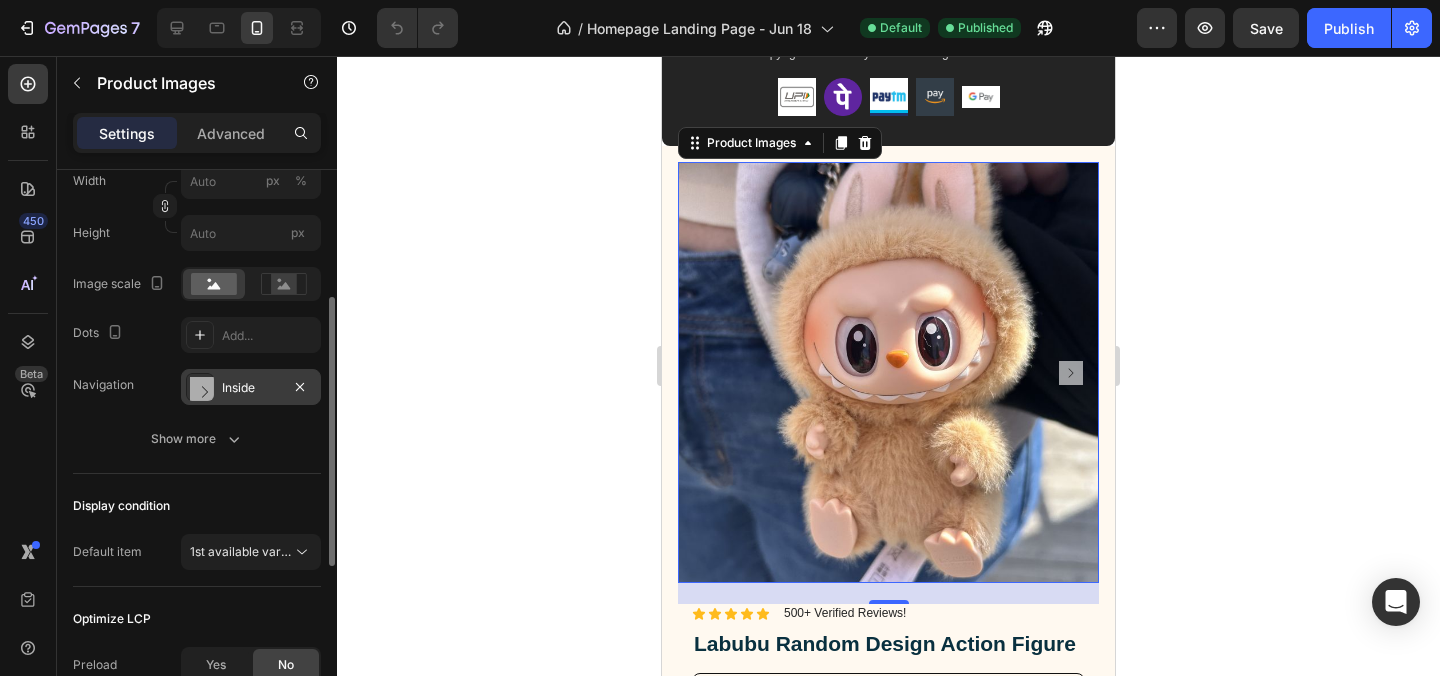 scroll, scrollTop: 413, scrollLeft: 0, axis: vertical 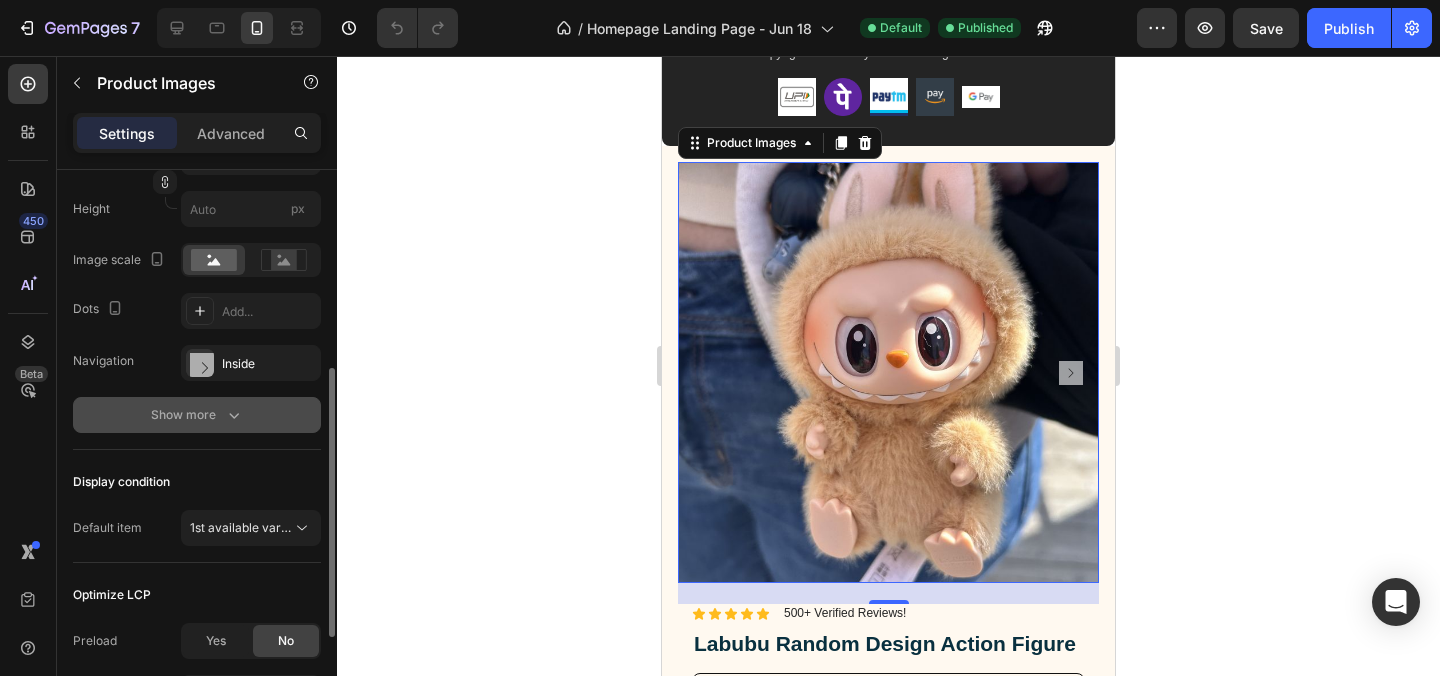click on "Show more" at bounding box center [197, 415] 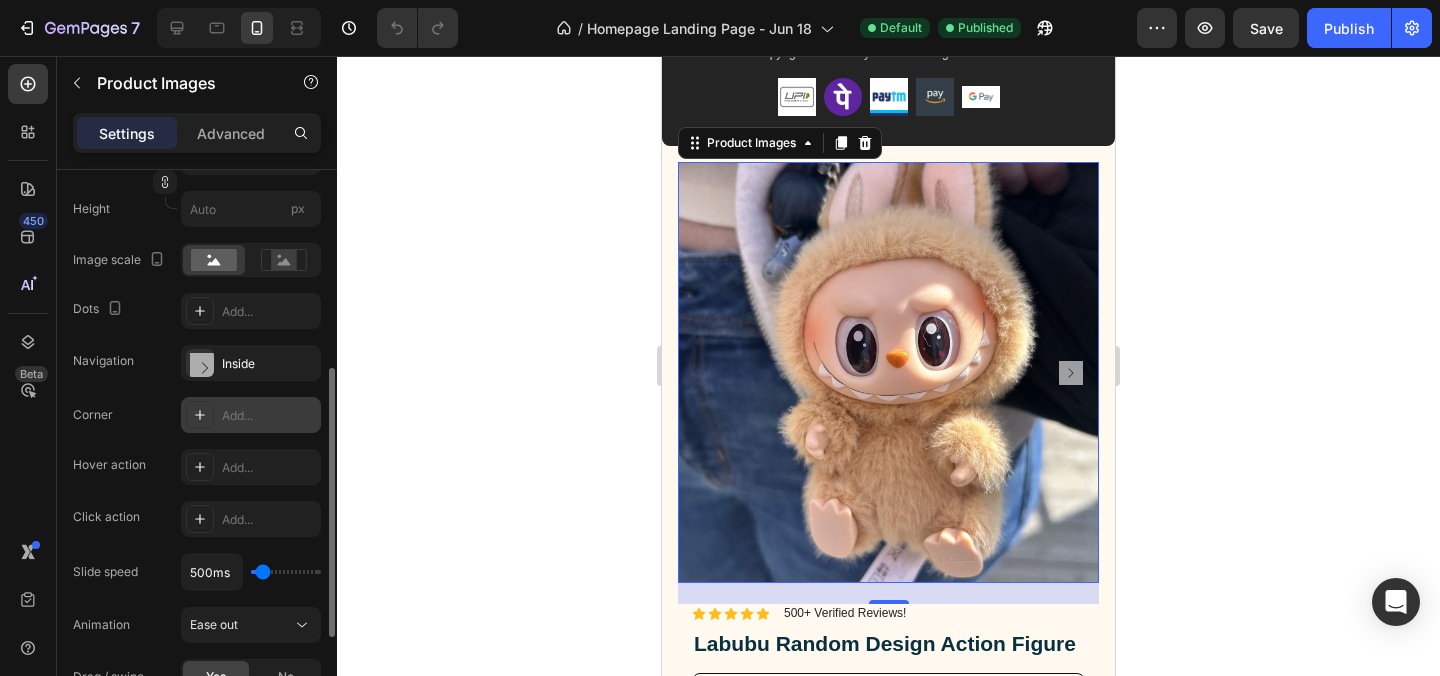 click on "Add..." at bounding box center [251, 415] 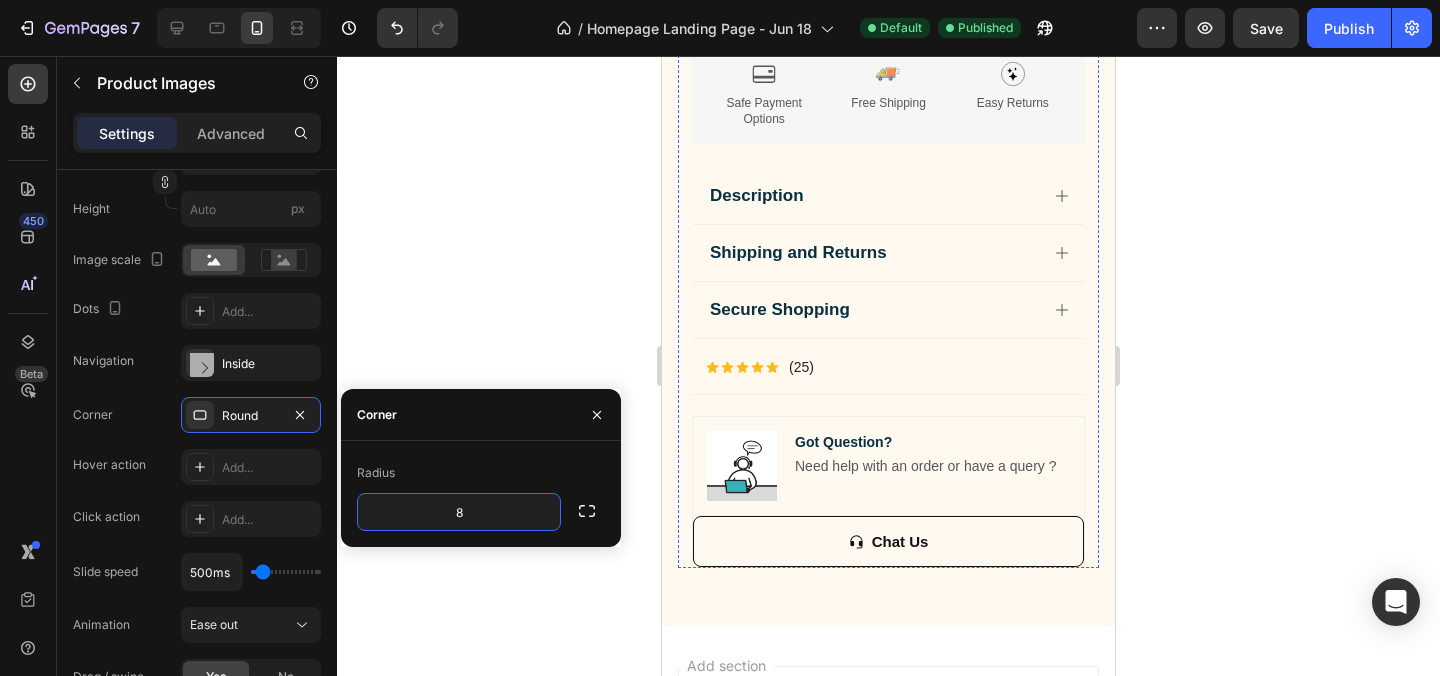 scroll, scrollTop: 5463, scrollLeft: 0, axis: vertical 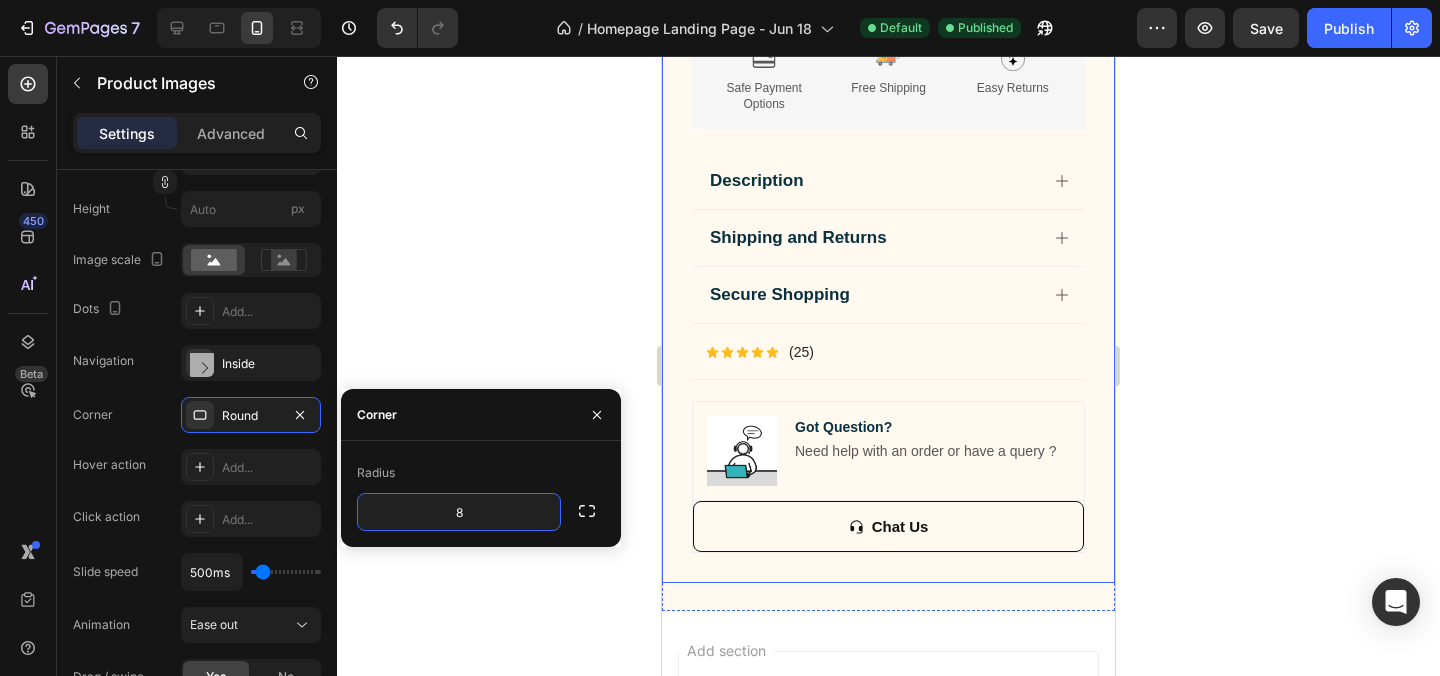 click on "Image Lorem ipsum dolor sit amet, consectetur adipiscing elit Text Block Image Adorable Expression Text Block Row Quirky smile, wild hair, and playful eyes that steal the spotlight instantly. Text Block Row Image High-Quality Build Text Block Row Made from premium vinyl material with soft texture and durable finish. Text Block Row Row Image Perfect Display Size Text Block Row Lightweight and compact – ideal for your desk, shelf, or even your car! Text Block Row Image Collector's Edition Text Block Row Comes in special packaging – ideal for gifting or preserving value. Text Block Row Row Image Image Row Image Image Row Row
Product Images   21 Icon Icon Icon Icon Icon Icon List 500+ Verified Reviews! Text Block Row Labubu Random Design Action Figure Product Title ₹ 1,899.00 Product Price Product Price ₹ 799.00 Product Price Product Price Row
HURRY!  ONLY 11 LEFT Stock Counter Quantity: Text Block
1
Product Quantity Buy Now Dynamic Checkout ✨" at bounding box center (888, -370) 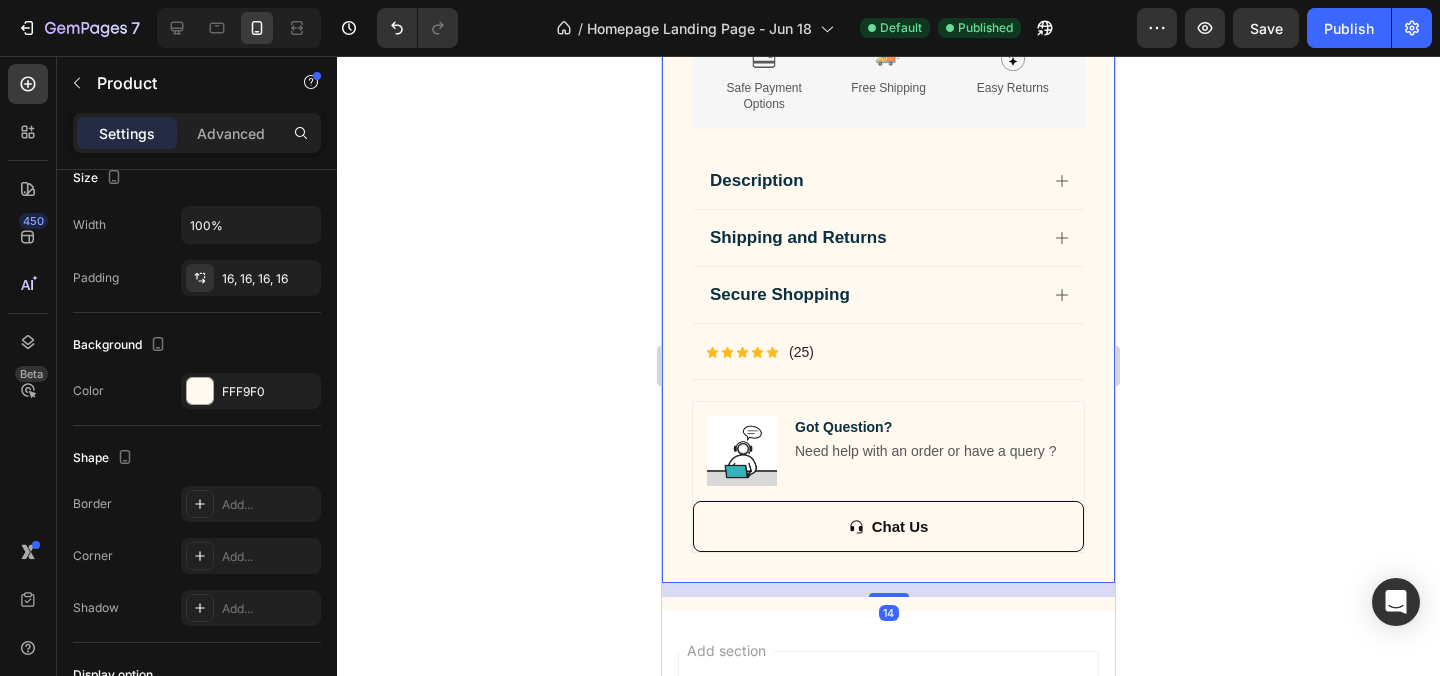 scroll, scrollTop: 0, scrollLeft: 0, axis: both 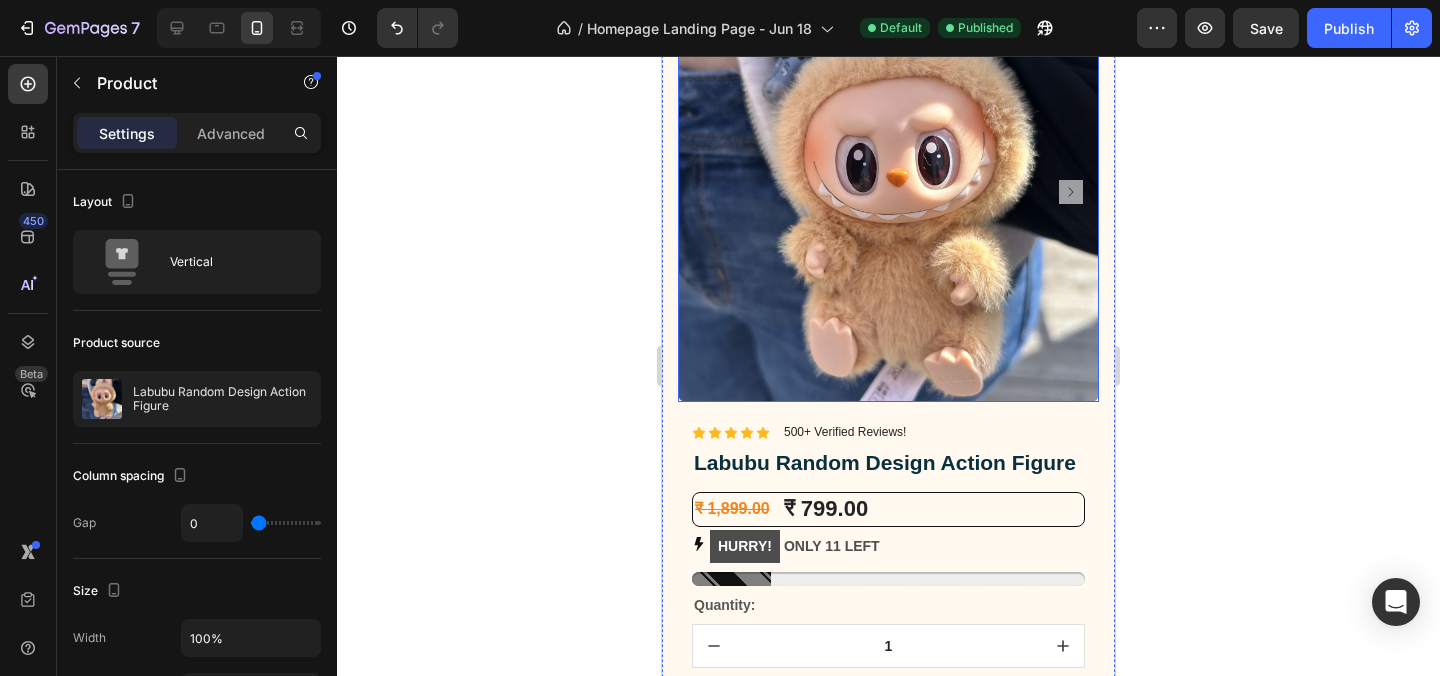 click at bounding box center [888, 191] 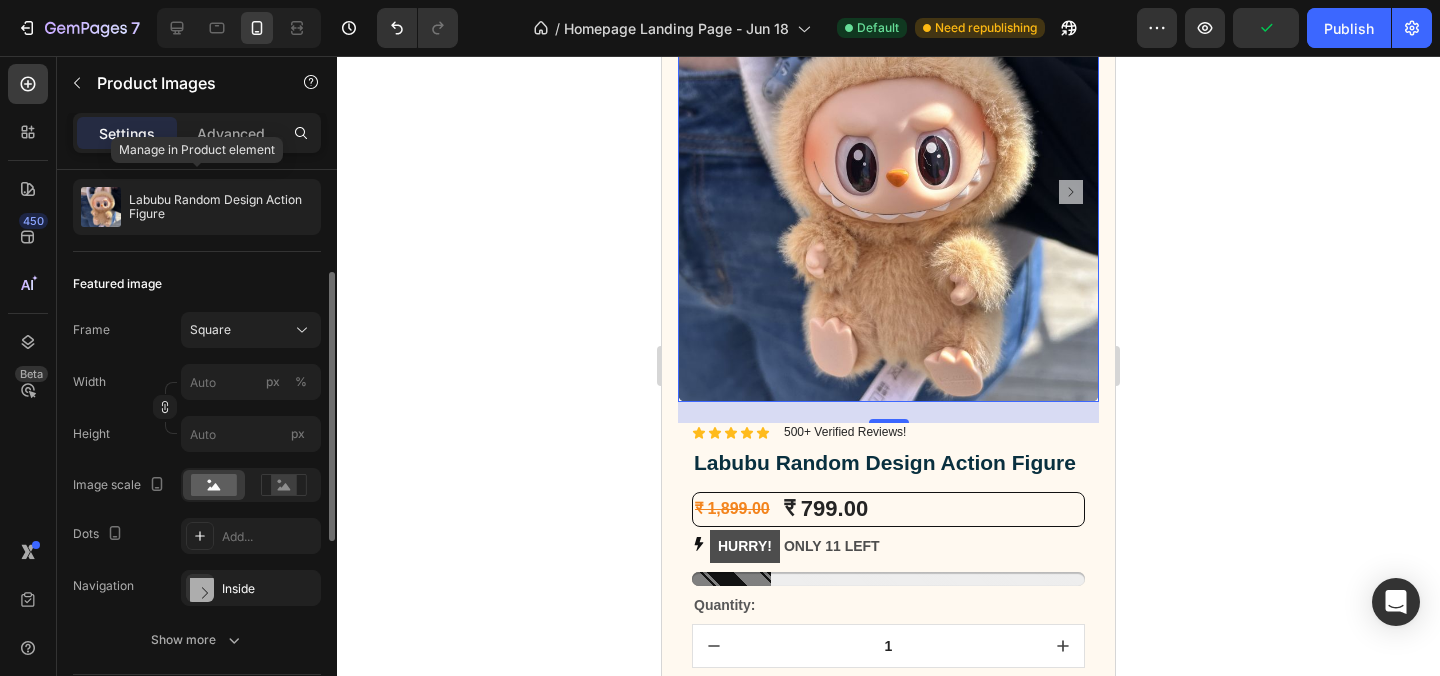 scroll, scrollTop: 230, scrollLeft: 0, axis: vertical 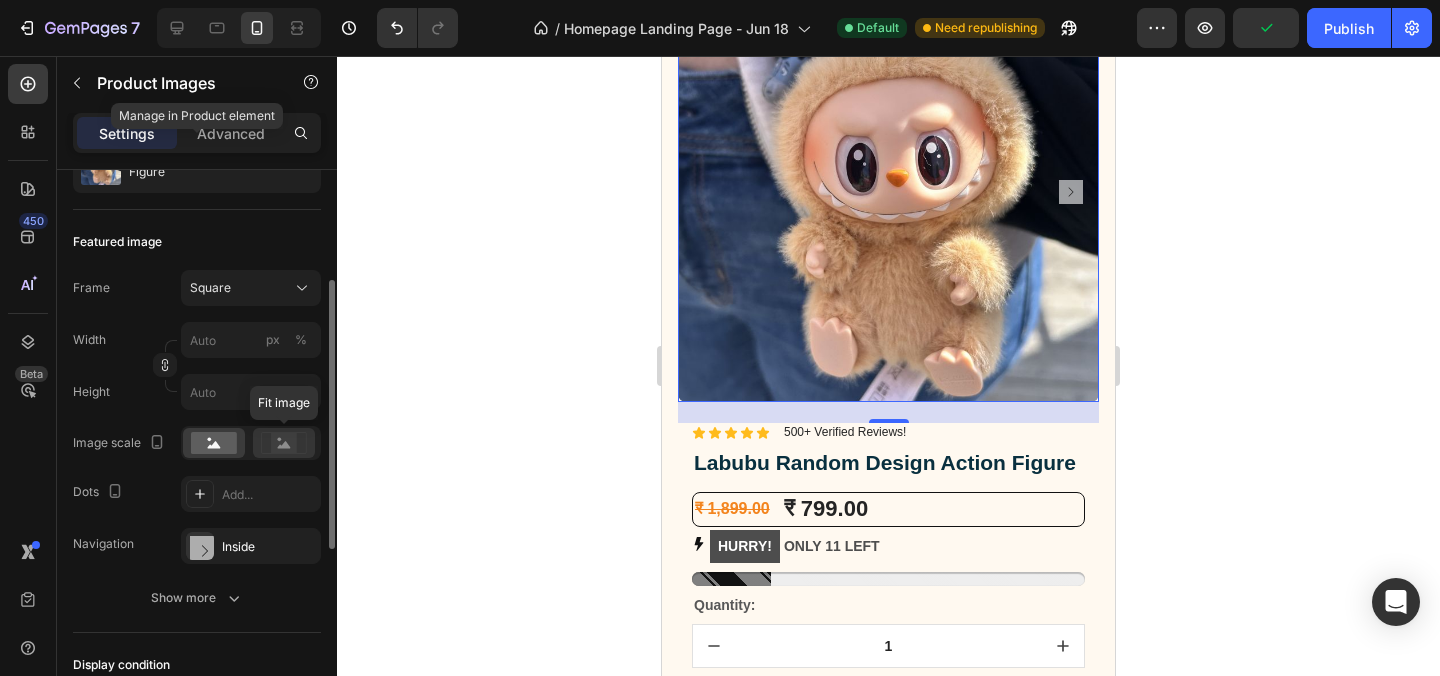 click 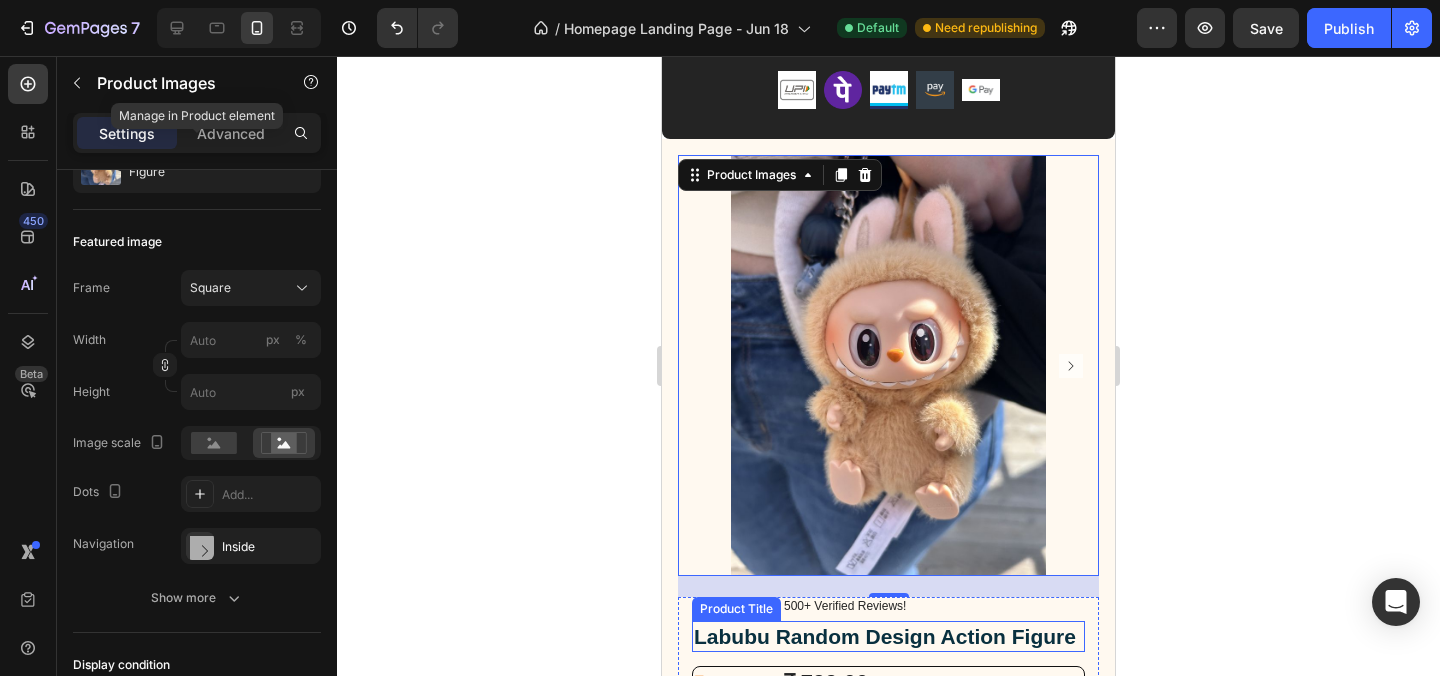scroll, scrollTop: 3993, scrollLeft: 0, axis: vertical 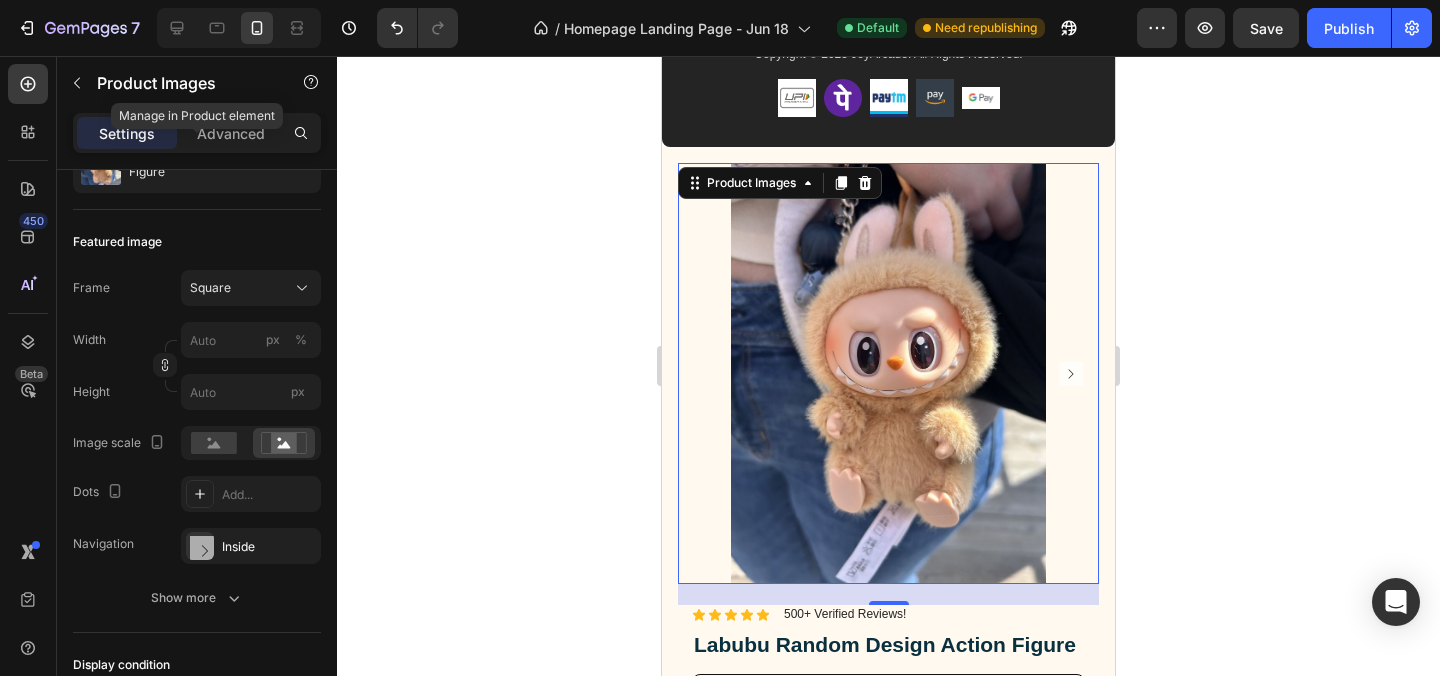 click 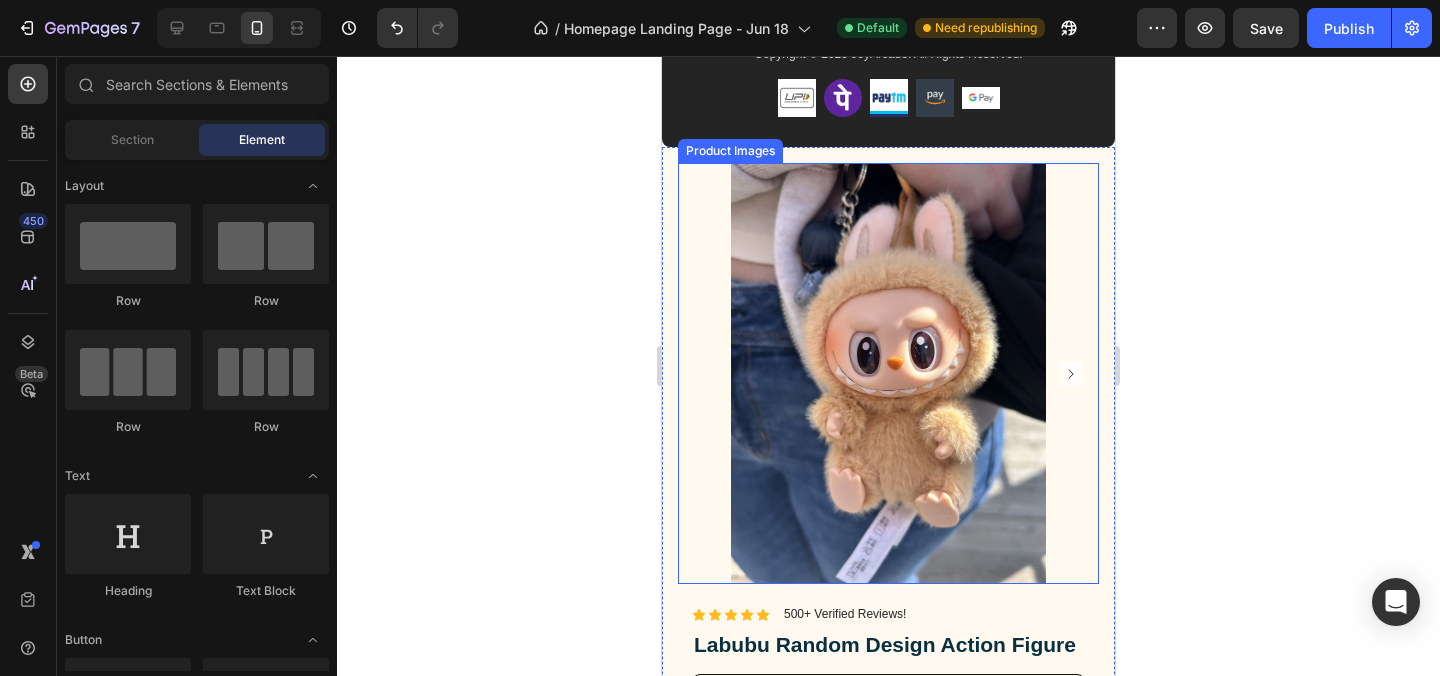 click at bounding box center [888, 373] 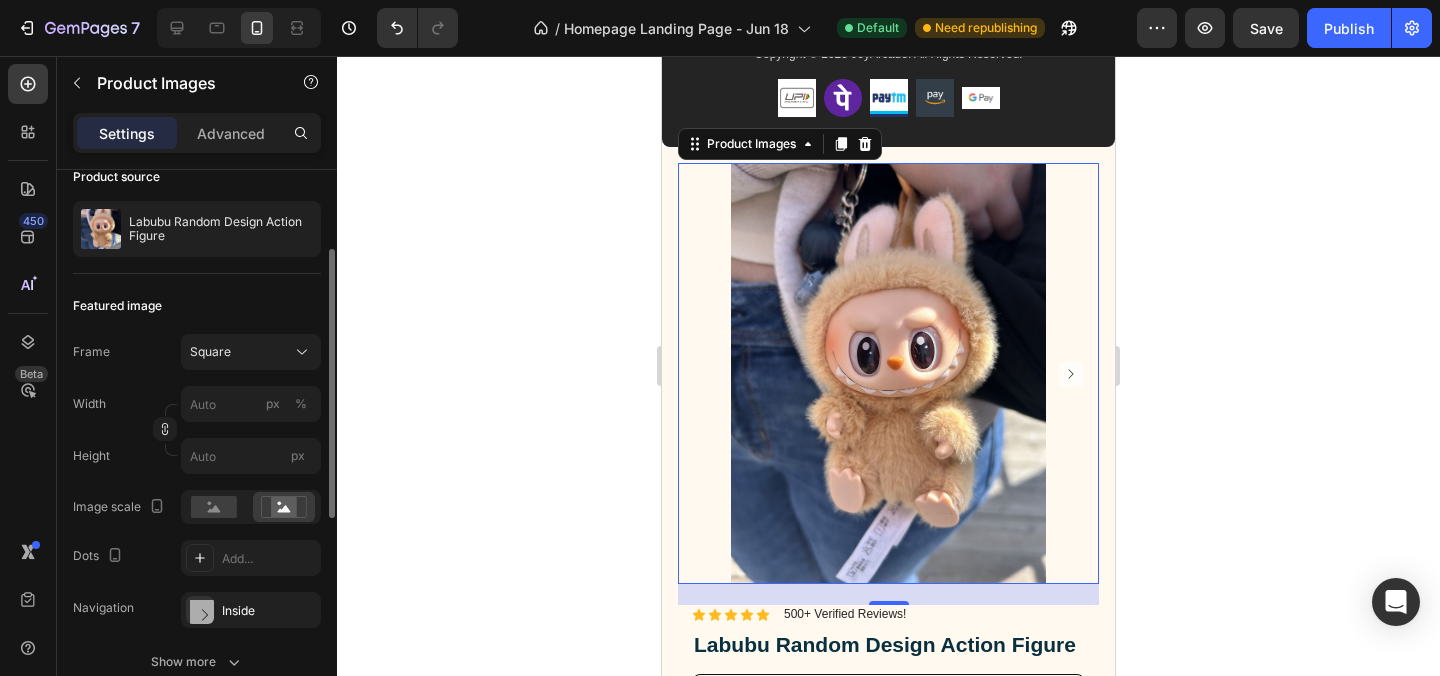 scroll, scrollTop: 207, scrollLeft: 0, axis: vertical 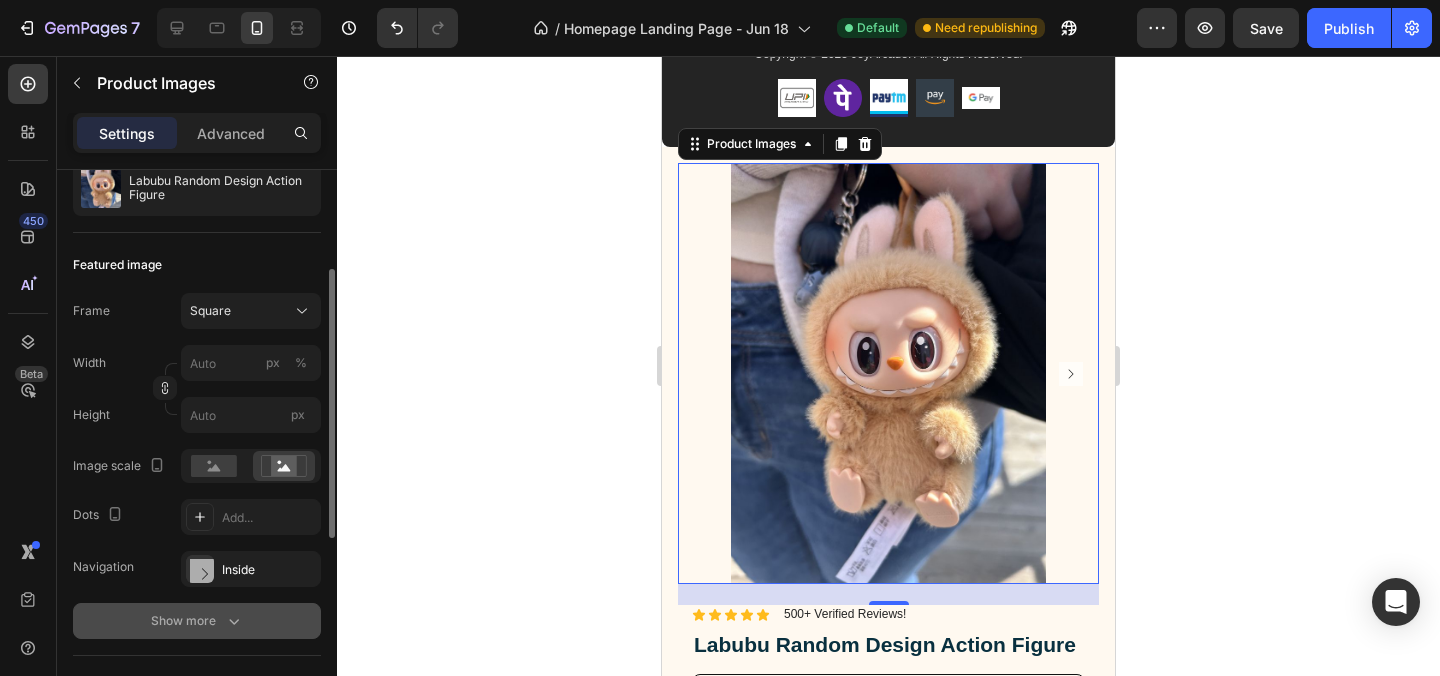 click on "Show more" at bounding box center (197, 621) 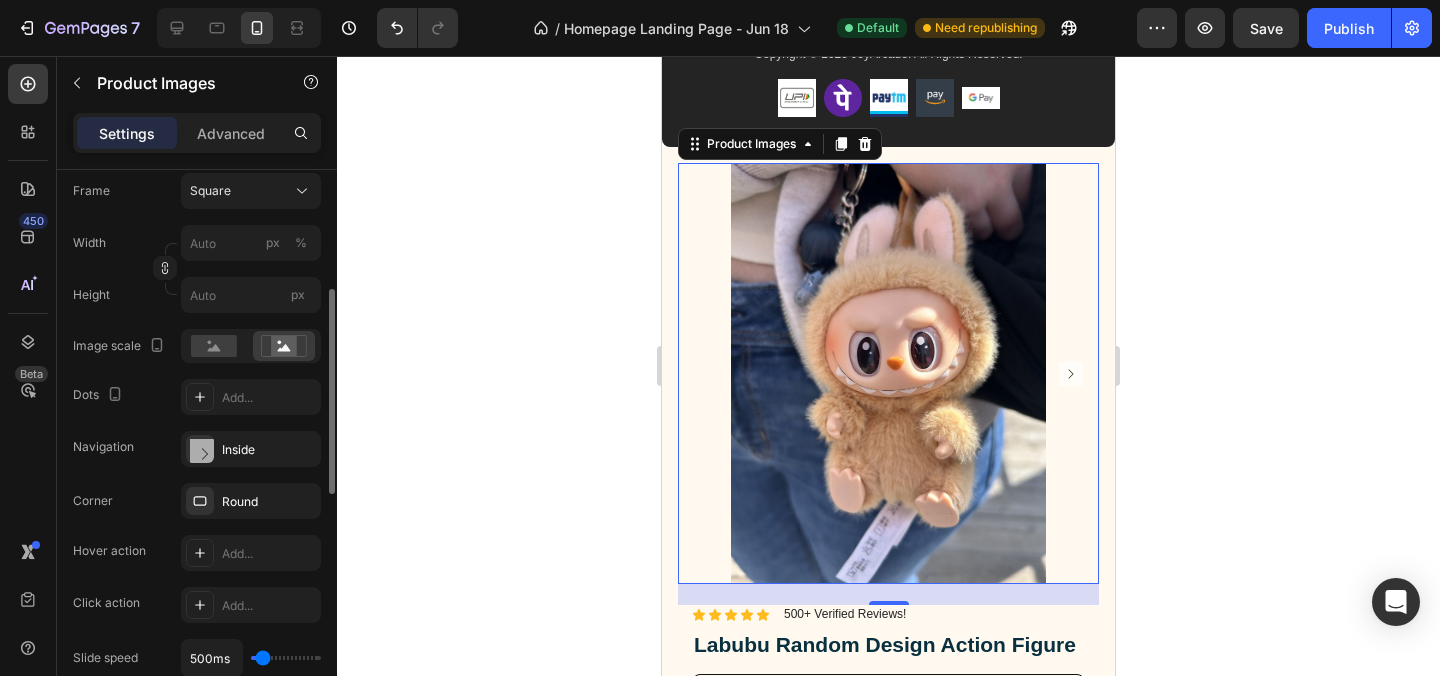 scroll, scrollTop: 341, scrollLeft: 0, axis: vertical 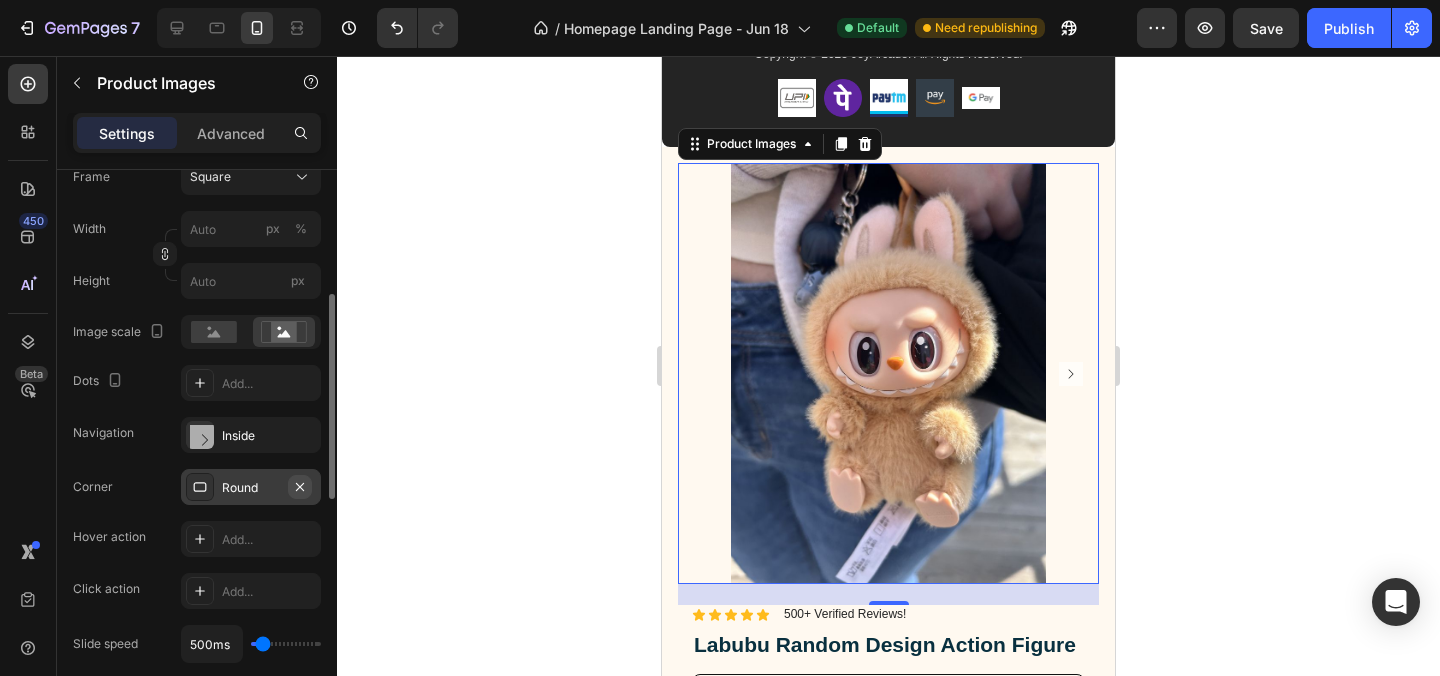 click 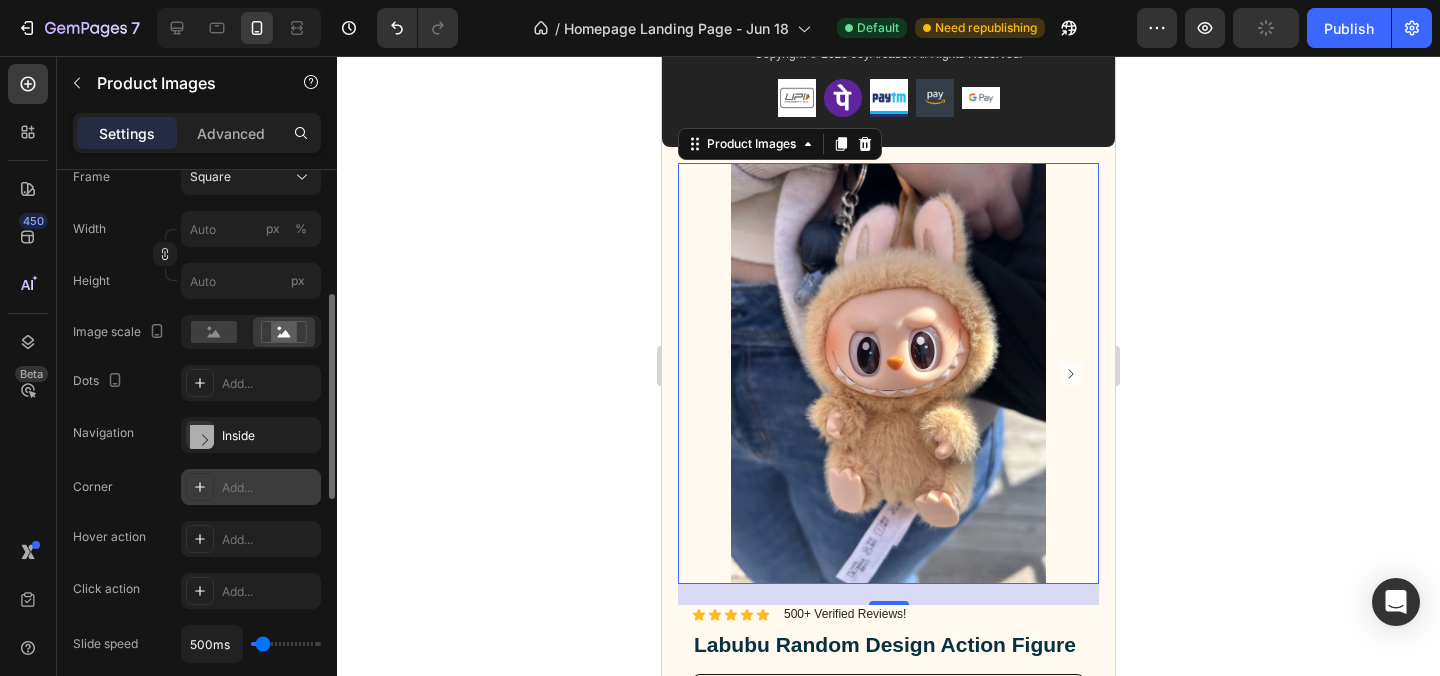 click on "Add..." at bounding box center [269, 488] 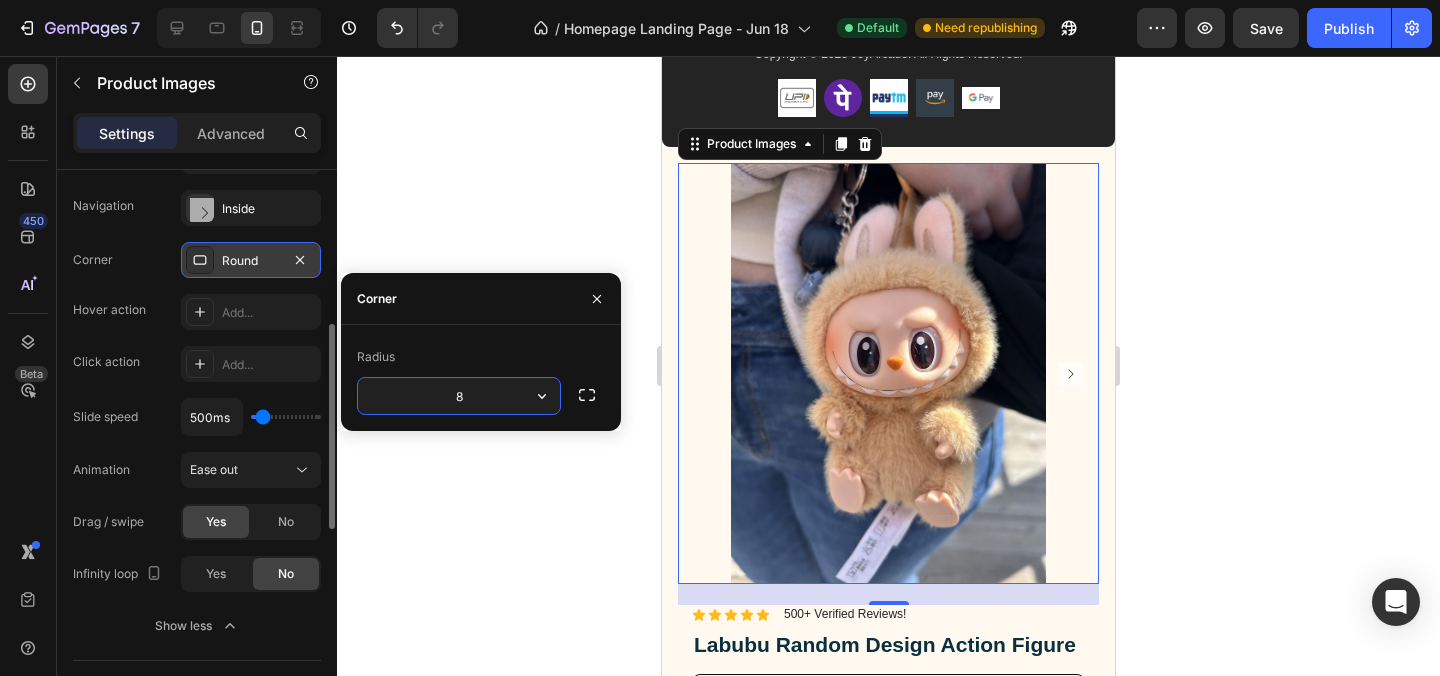 scroll, scrollTop: 569, scrollLeft: 0, axis: vertical 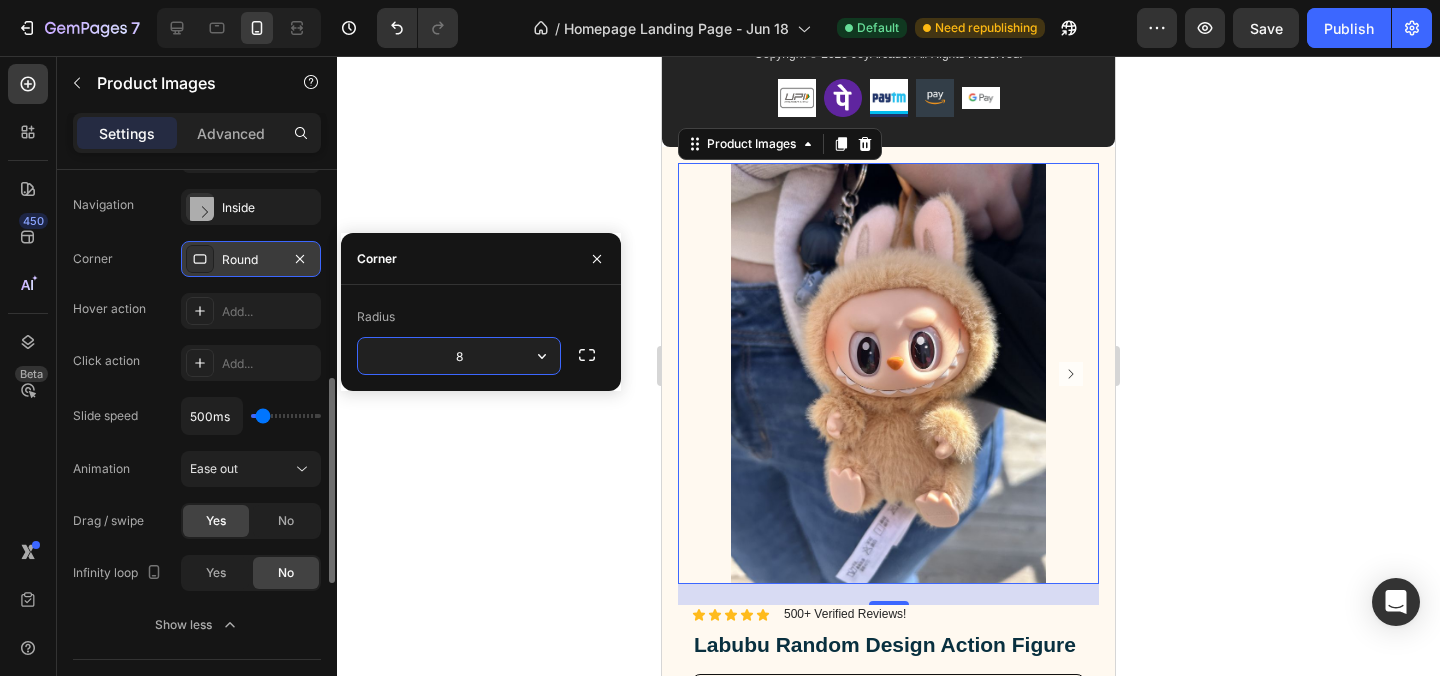 click on "Corner Round Hover action Add... Click action Add... Slide speed 500ms Animation Ease out Drag / swipe Yes No Infinity loop Yes No" 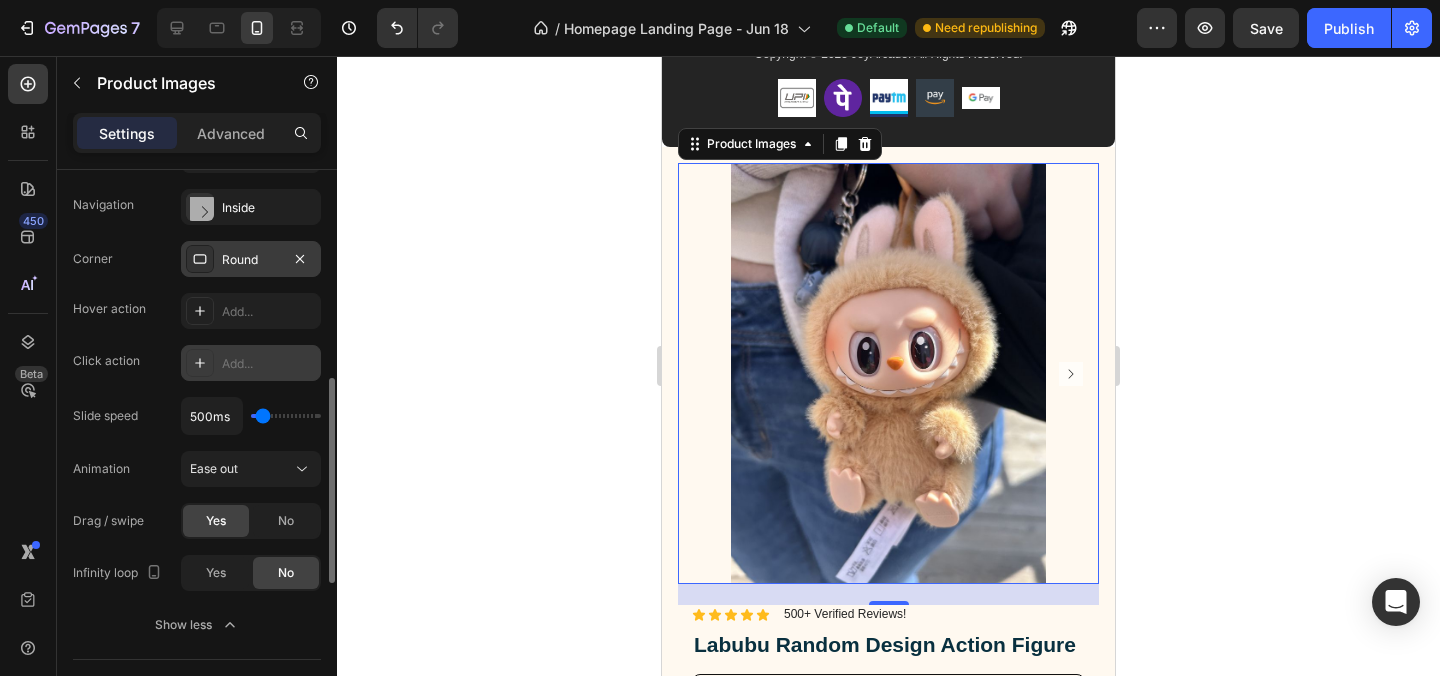 click on "Add..." at bounding box center (269, 364) 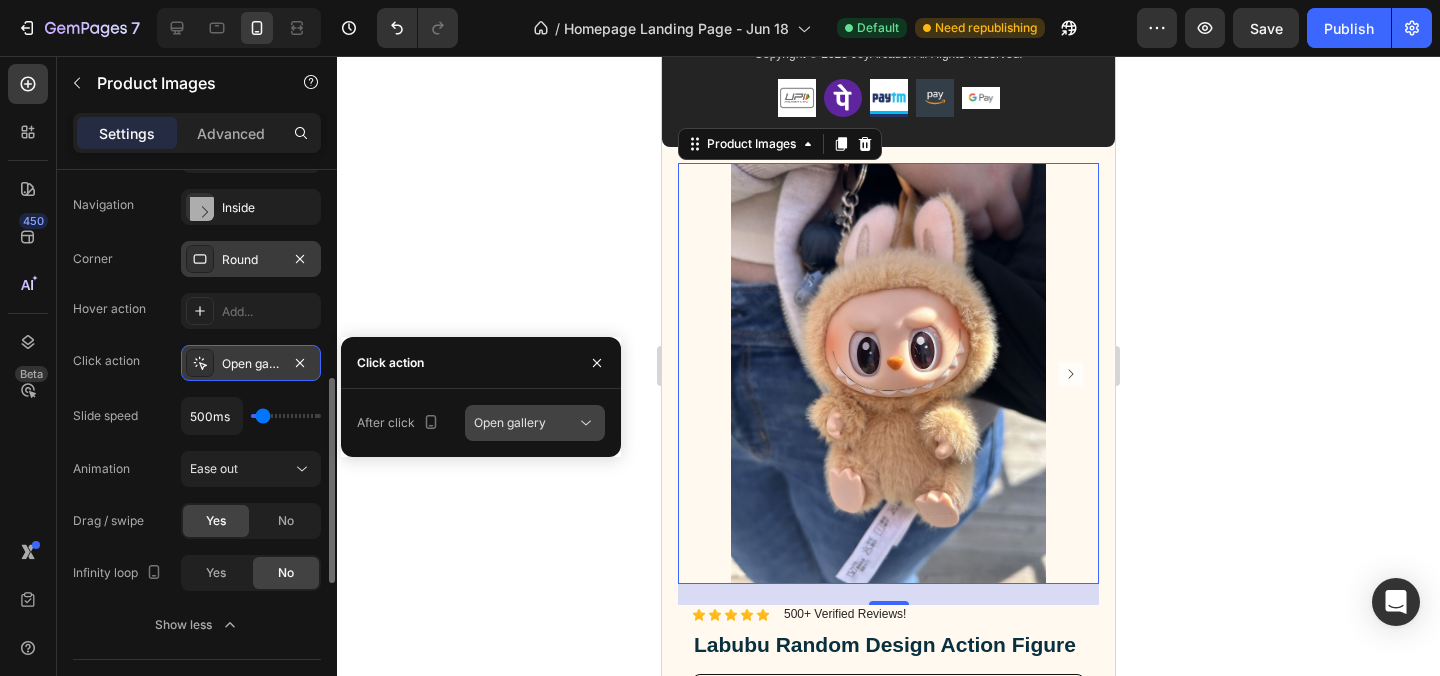 click on "Open gallery" 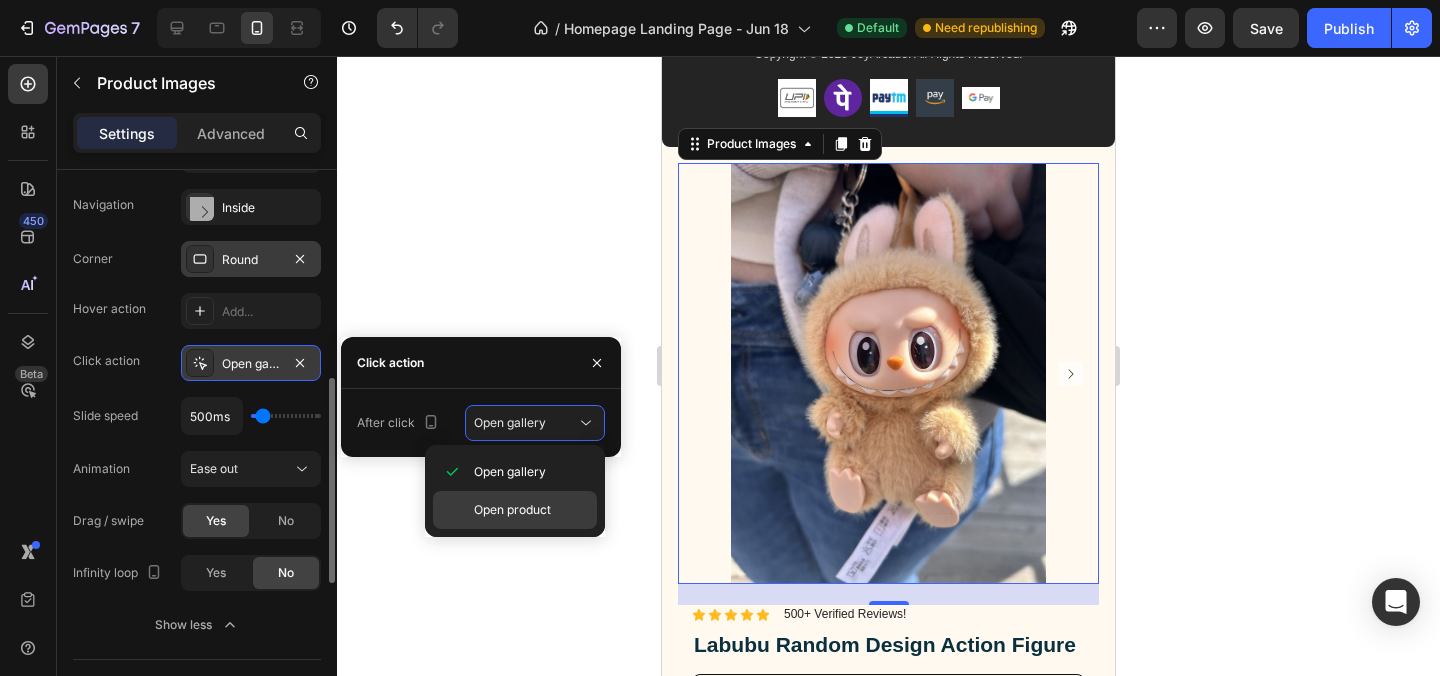 click on "Open product" at bounding box center (512, 510) 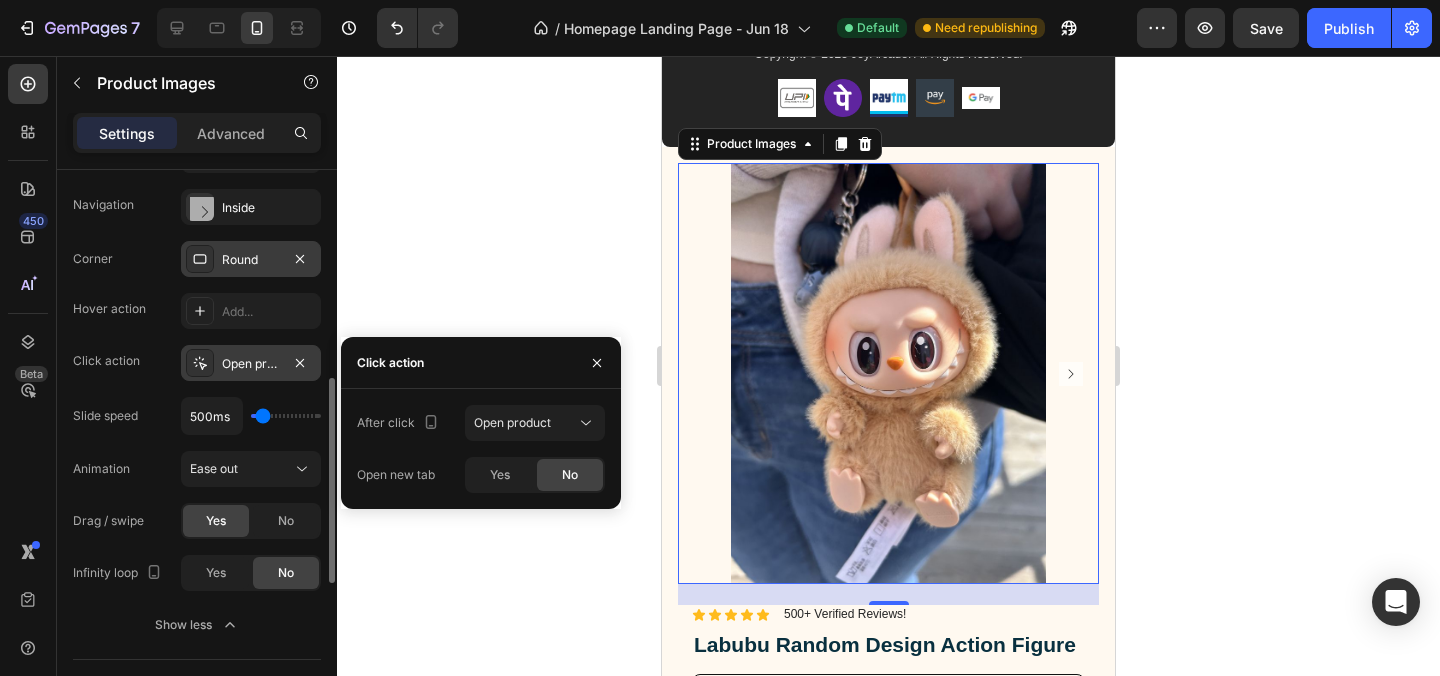 click on "Slide speed 500ms" at bounding box center (197, 416) 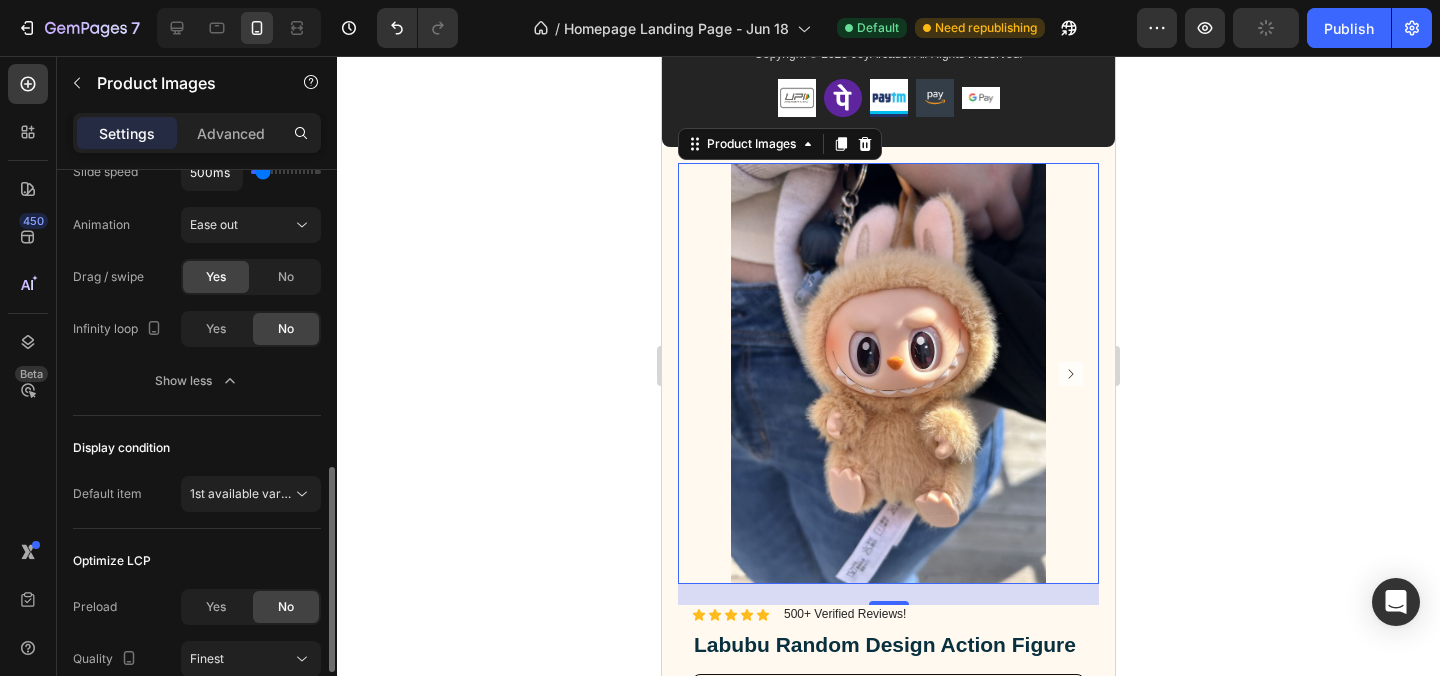 scroll, scrollTop: 841, scrollLeft: 0, axis: vertical 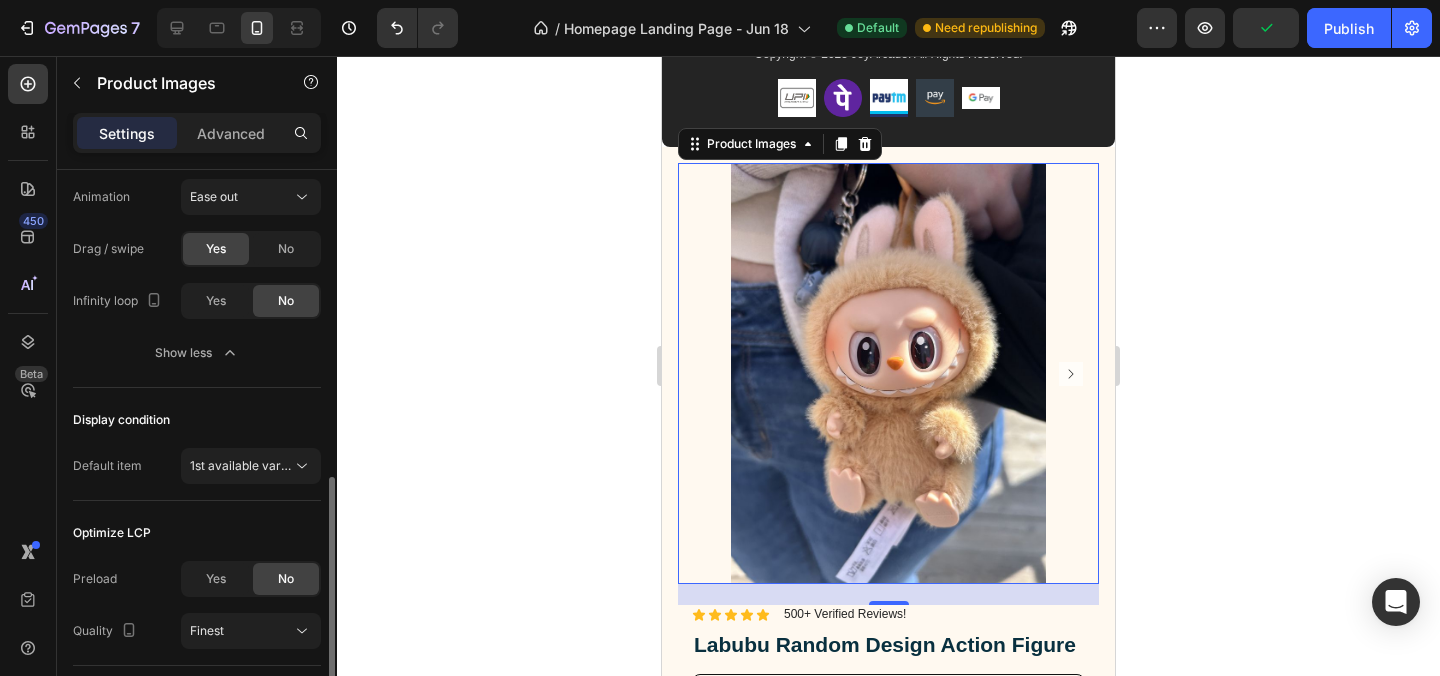 click on "Default item" at bounding box center [107, 466] 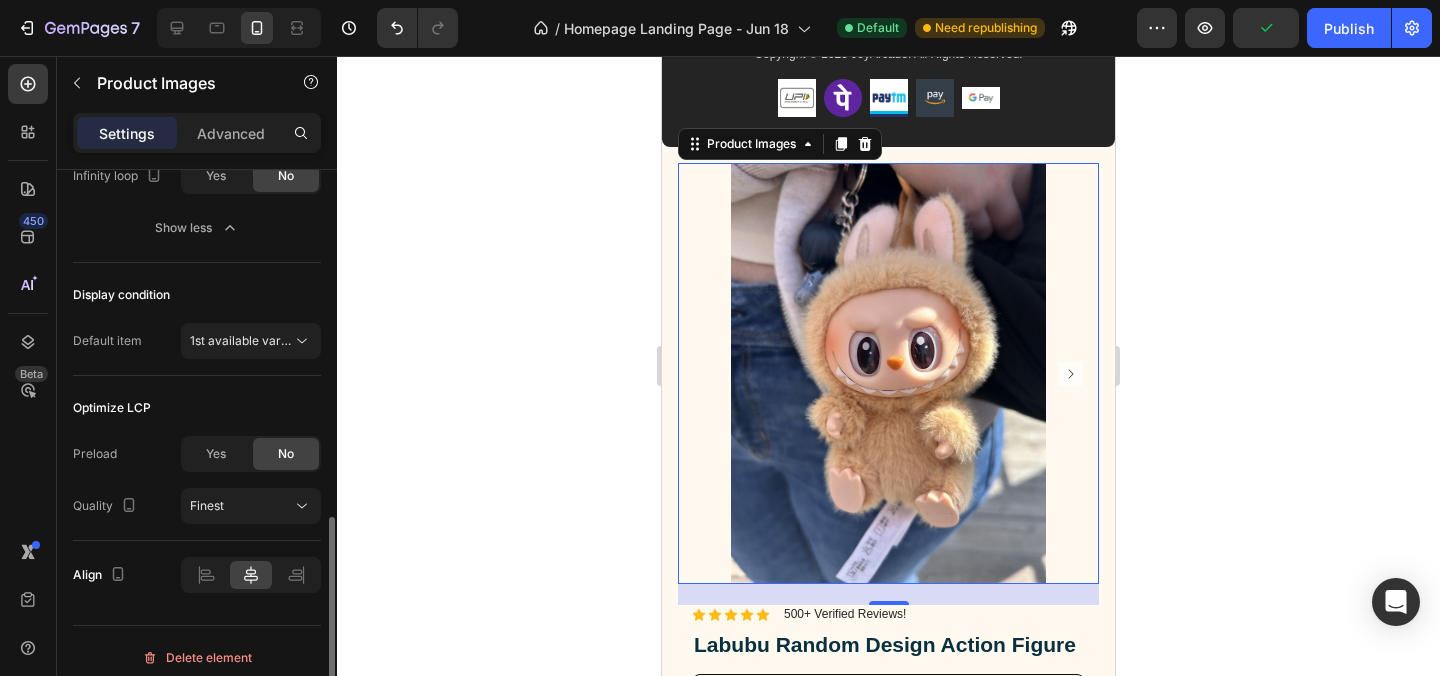 scroll, scrollTop: 970, scrollLeft: 0, axis: vertical 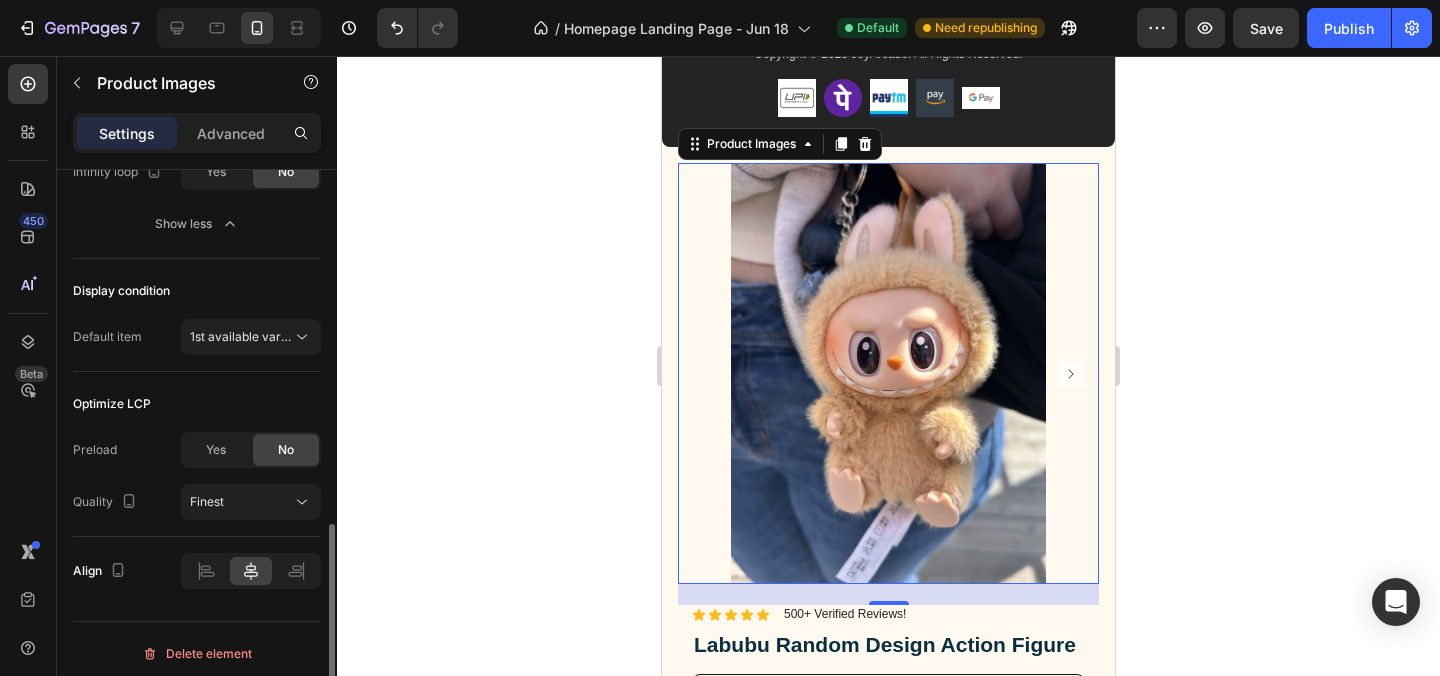click on "Display condition Default item 1st available variant" 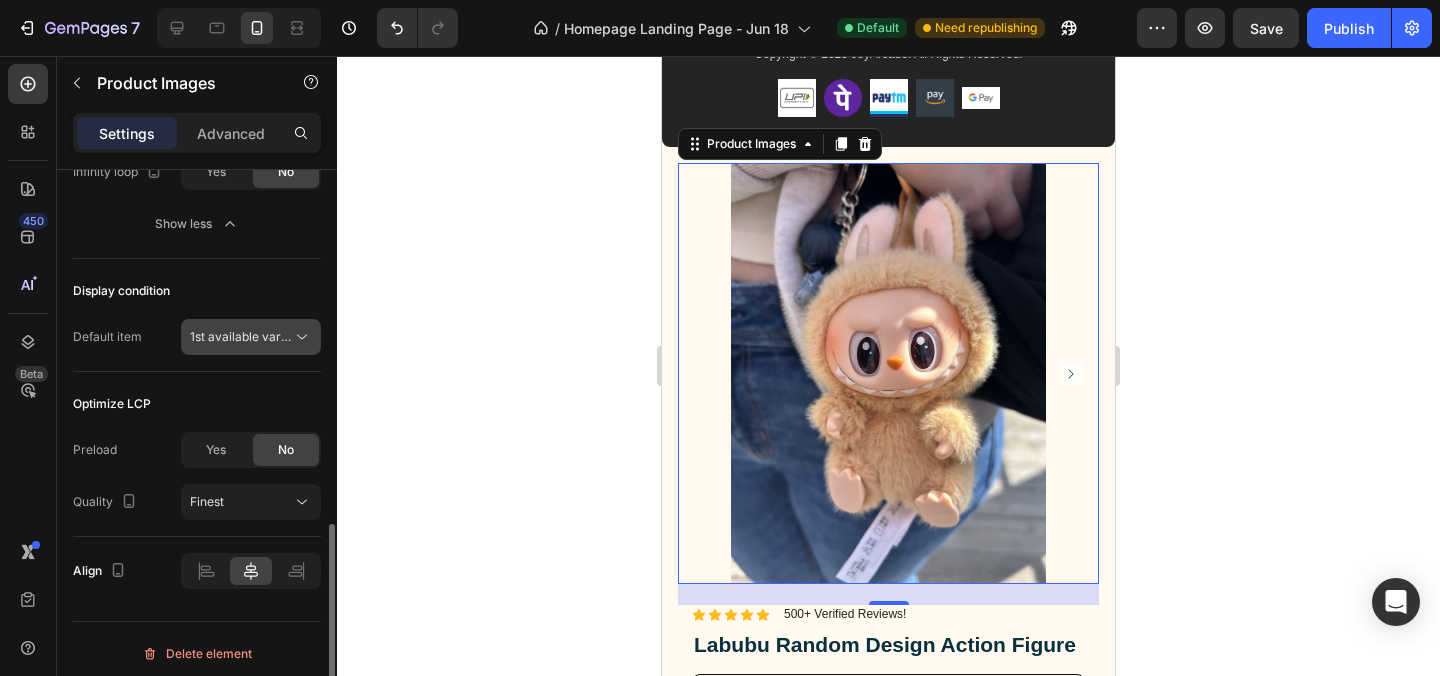 click on "1st available variant" at bounding box center [241, 337] 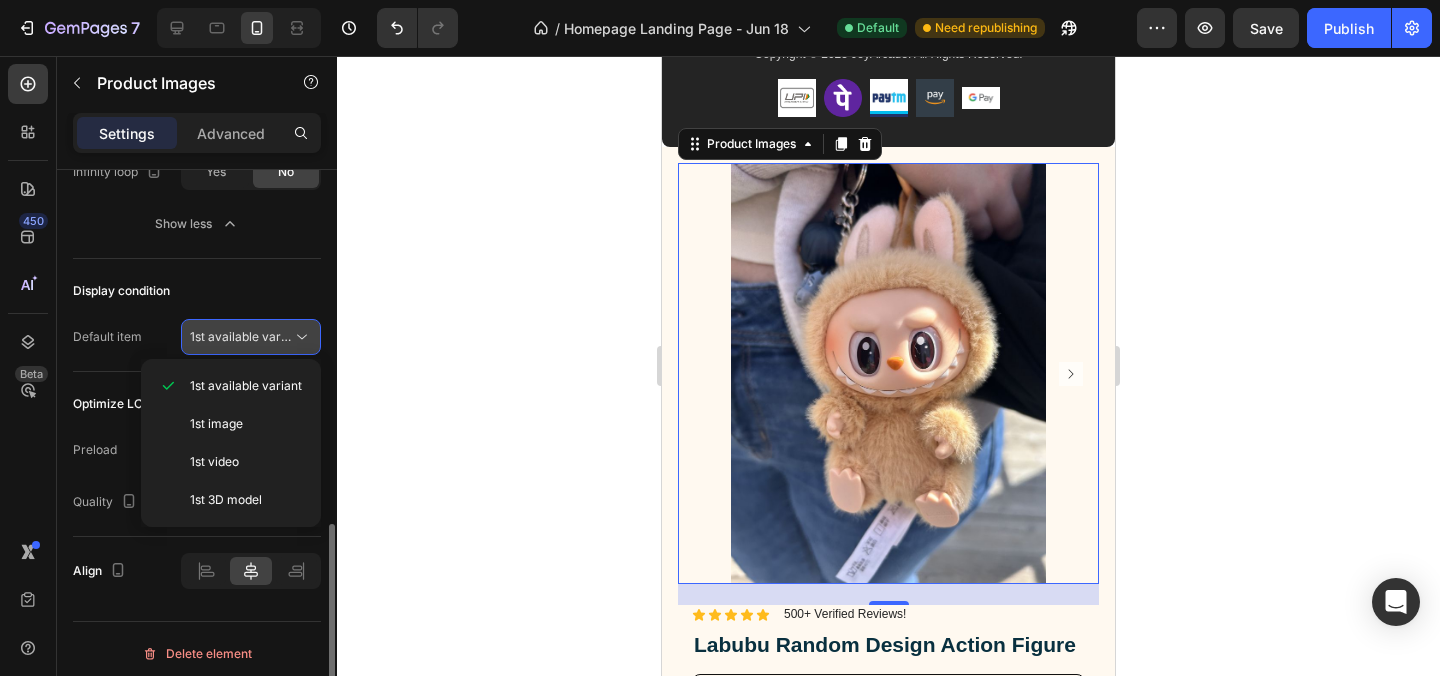 click on "1st available variant" at bounding box center (241, 337) 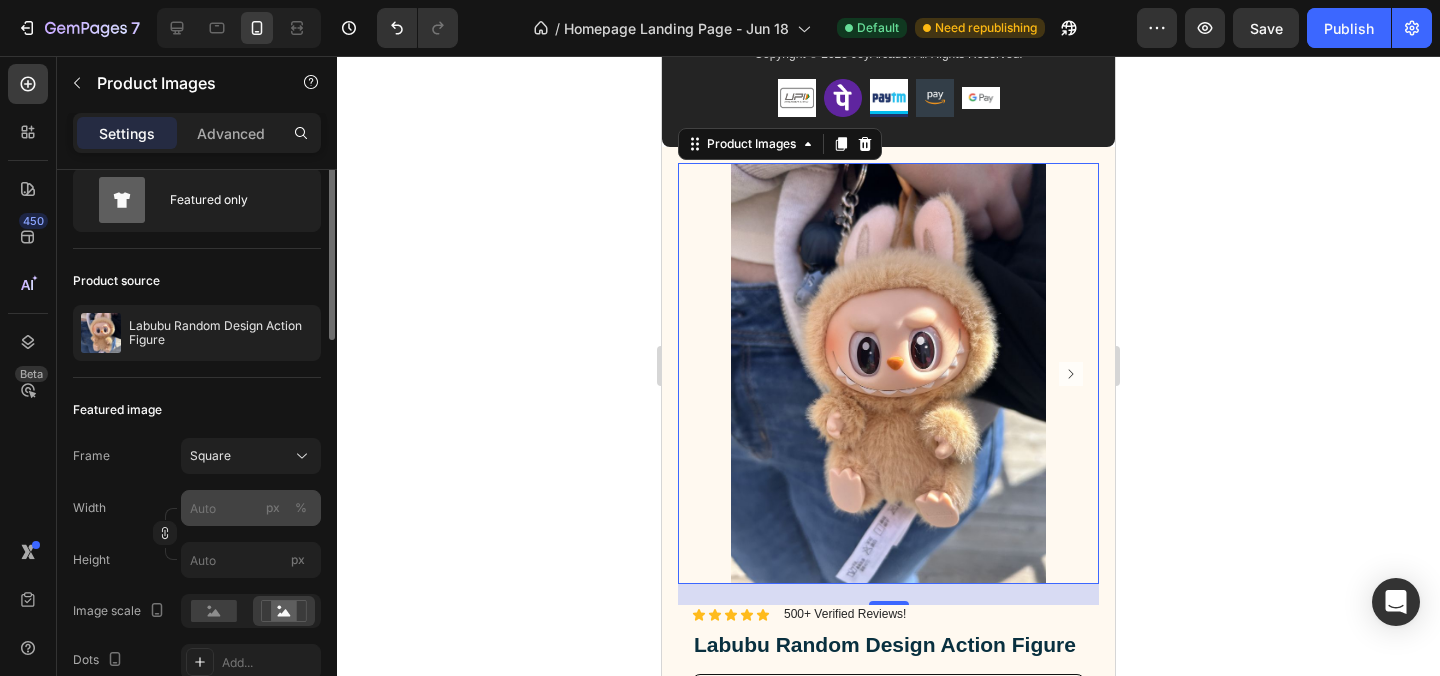 scroll, scrollTop: 20, scrollLeft: 0, axis: vertical 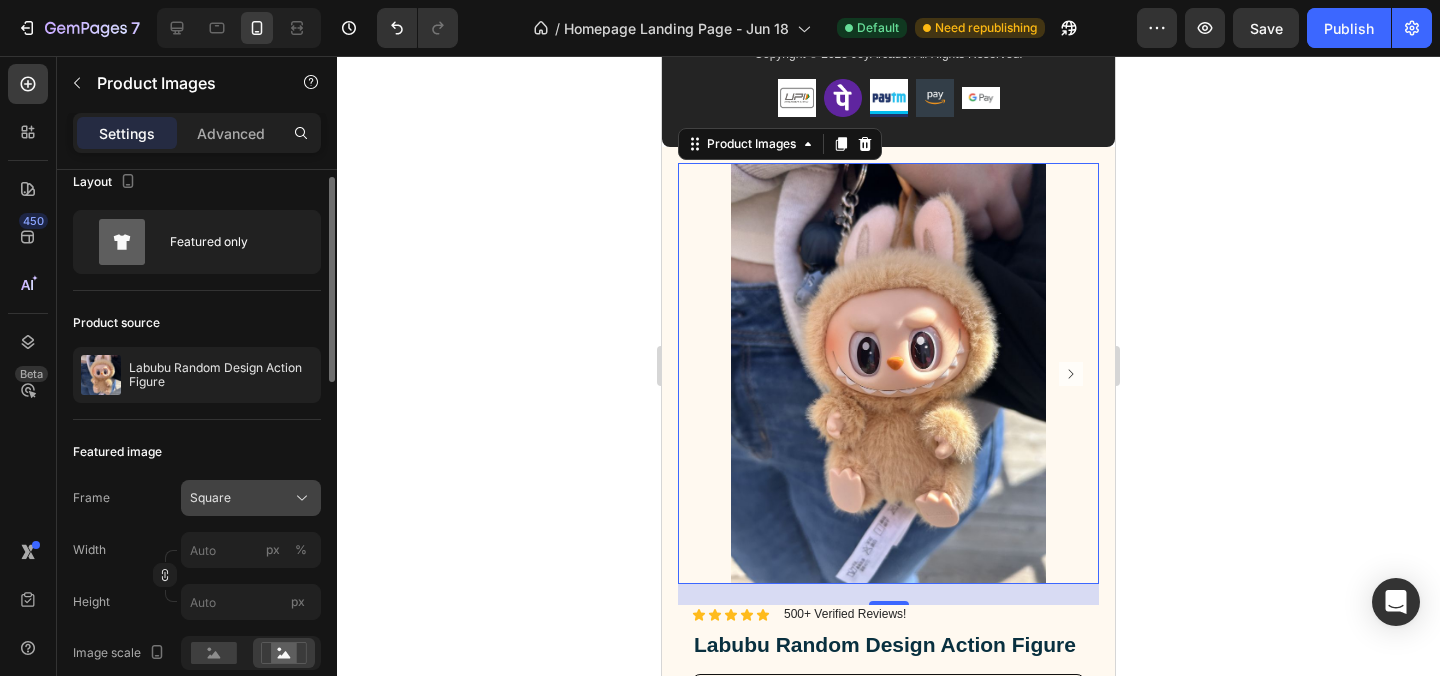 click on "Square" 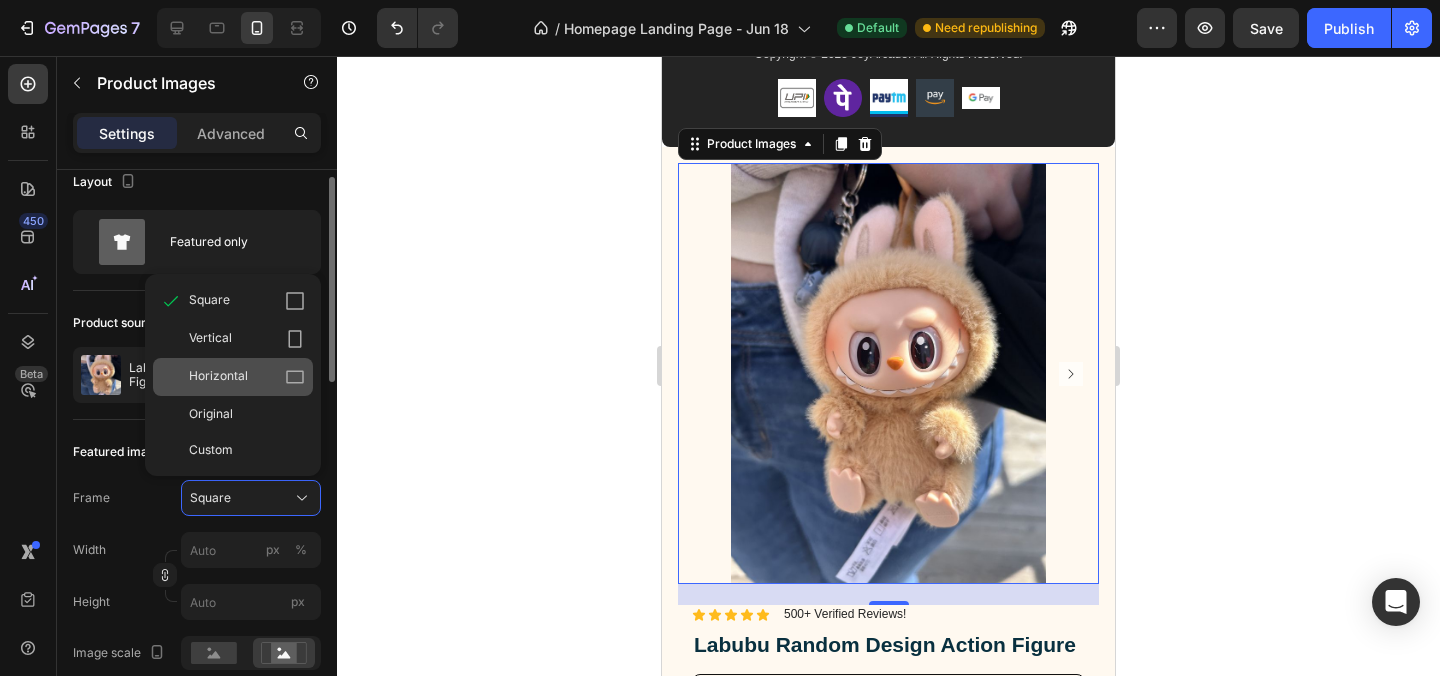 click on "Horizontal" at bounding box center (218, 377) 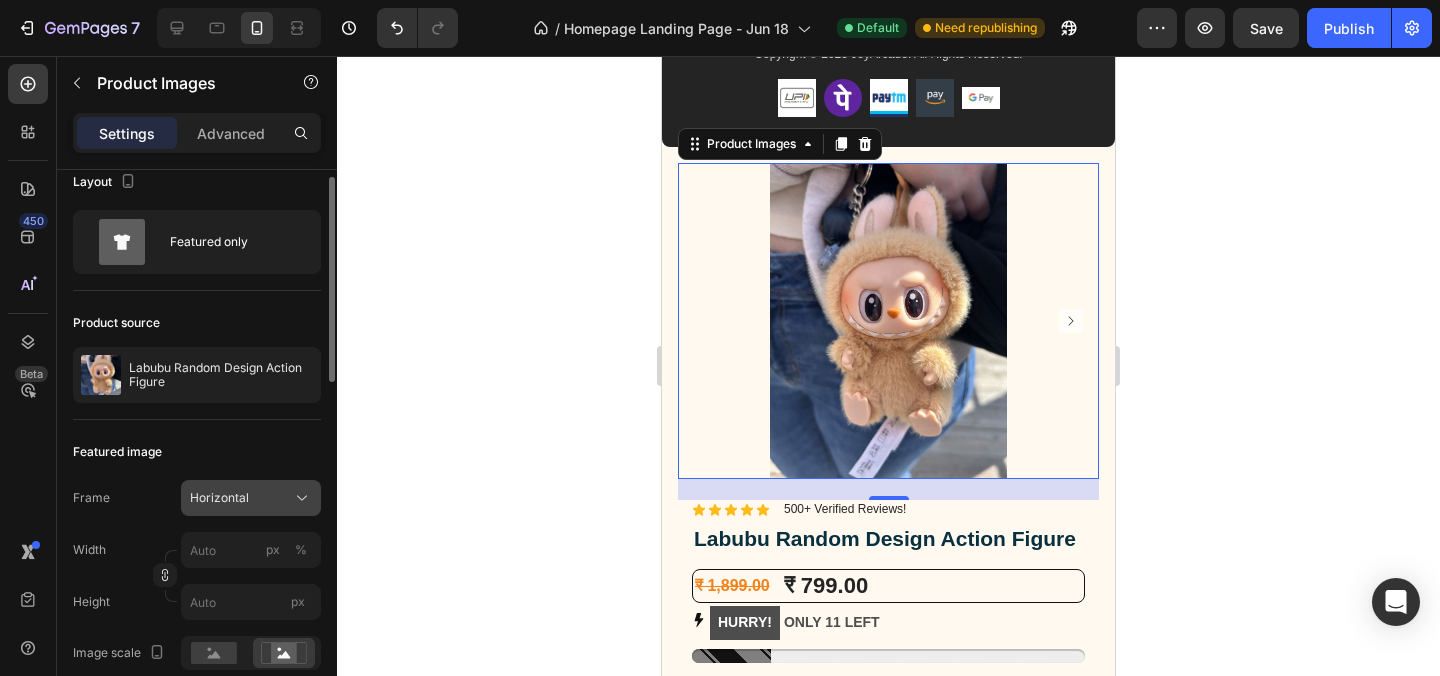 click on "Horizontal" 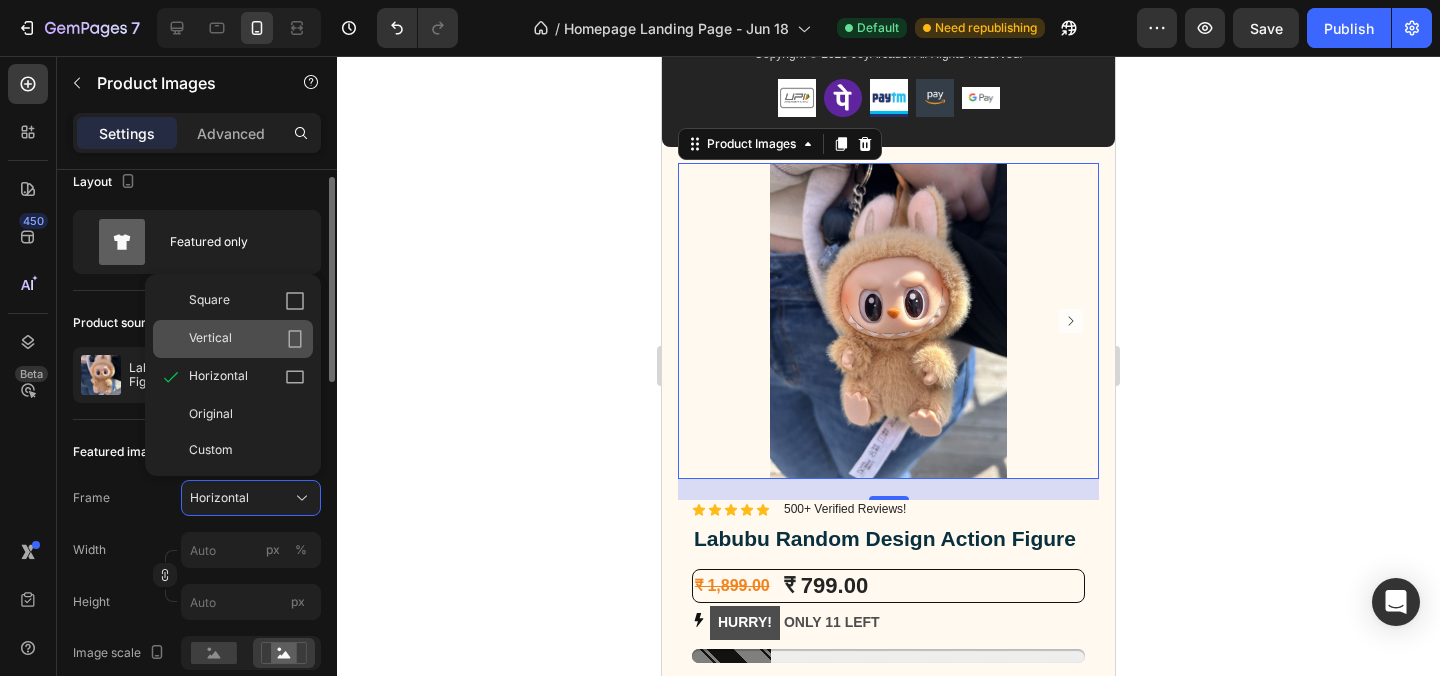 click on "Vertical" at bounding box center [247, 339] 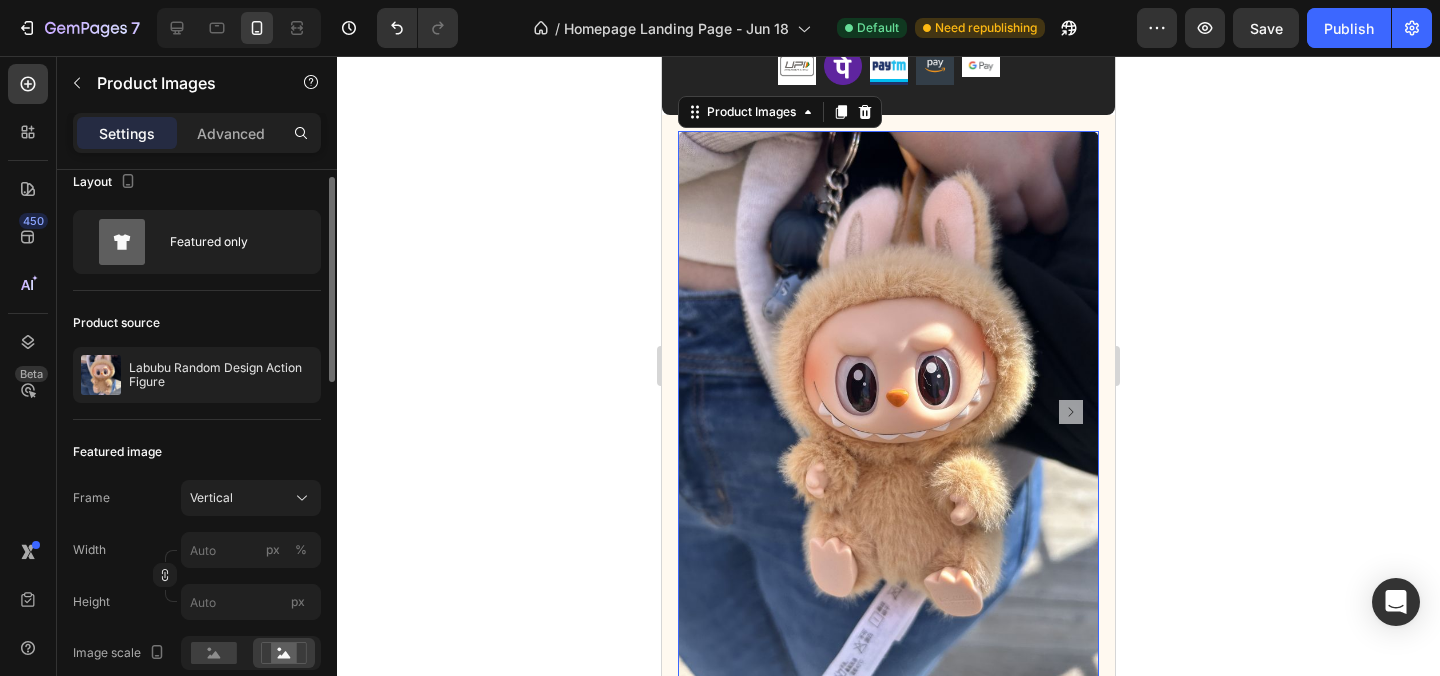 scroll, scrollTop: 4062, scrollLeft: 0, axis: vertical 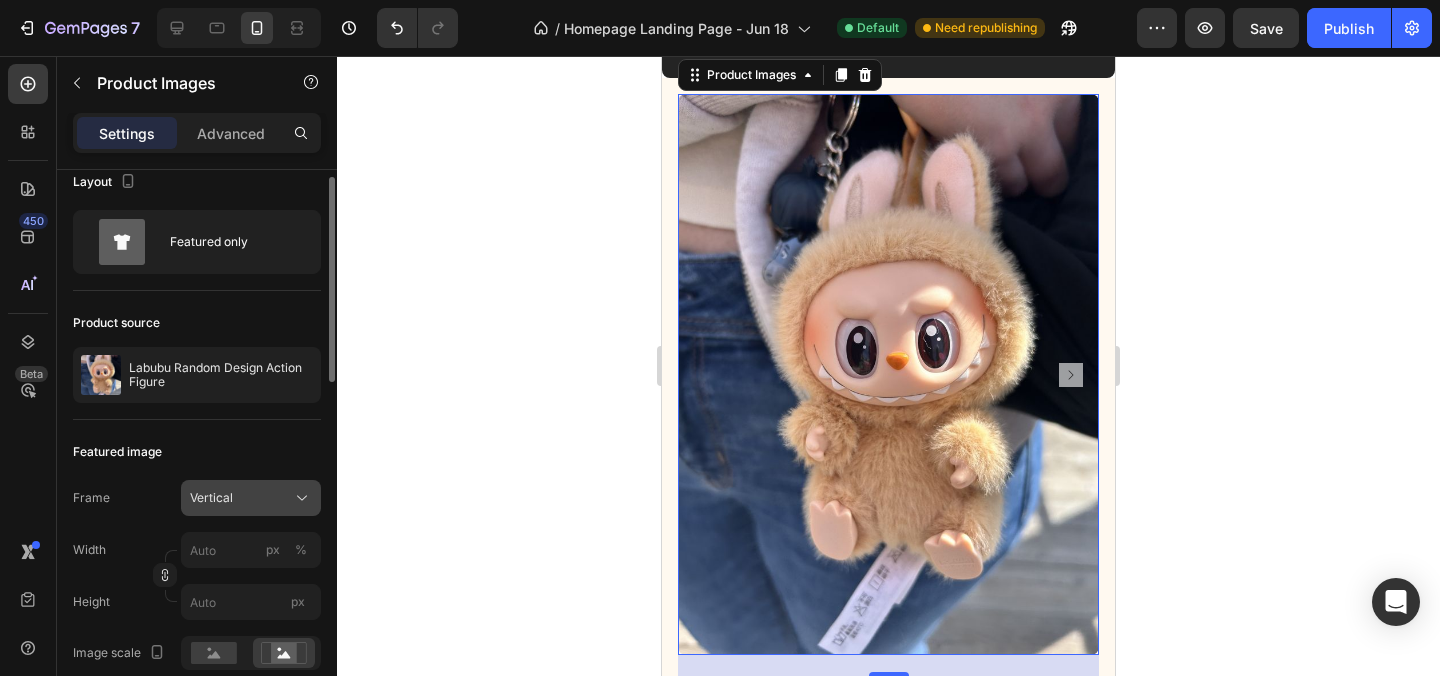 click on "Vertical" at bounding box center (251, 498) 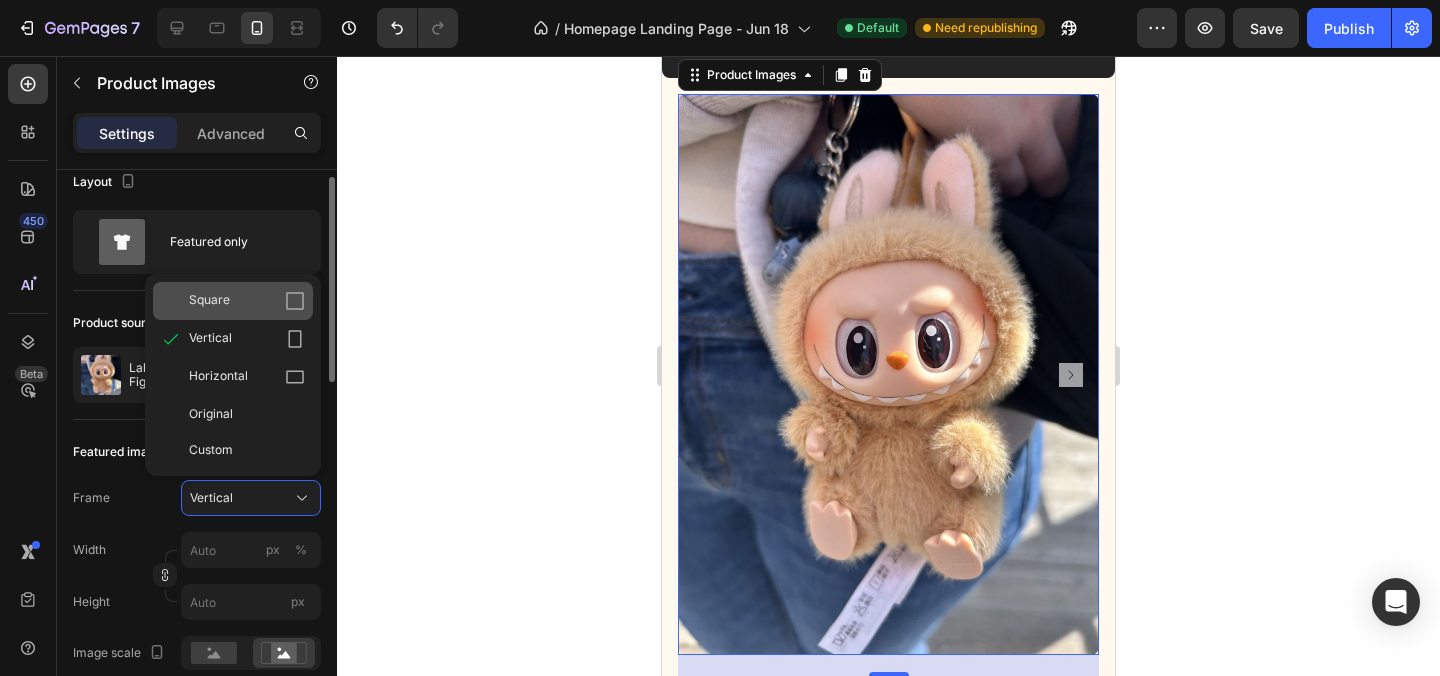 click on "Square" 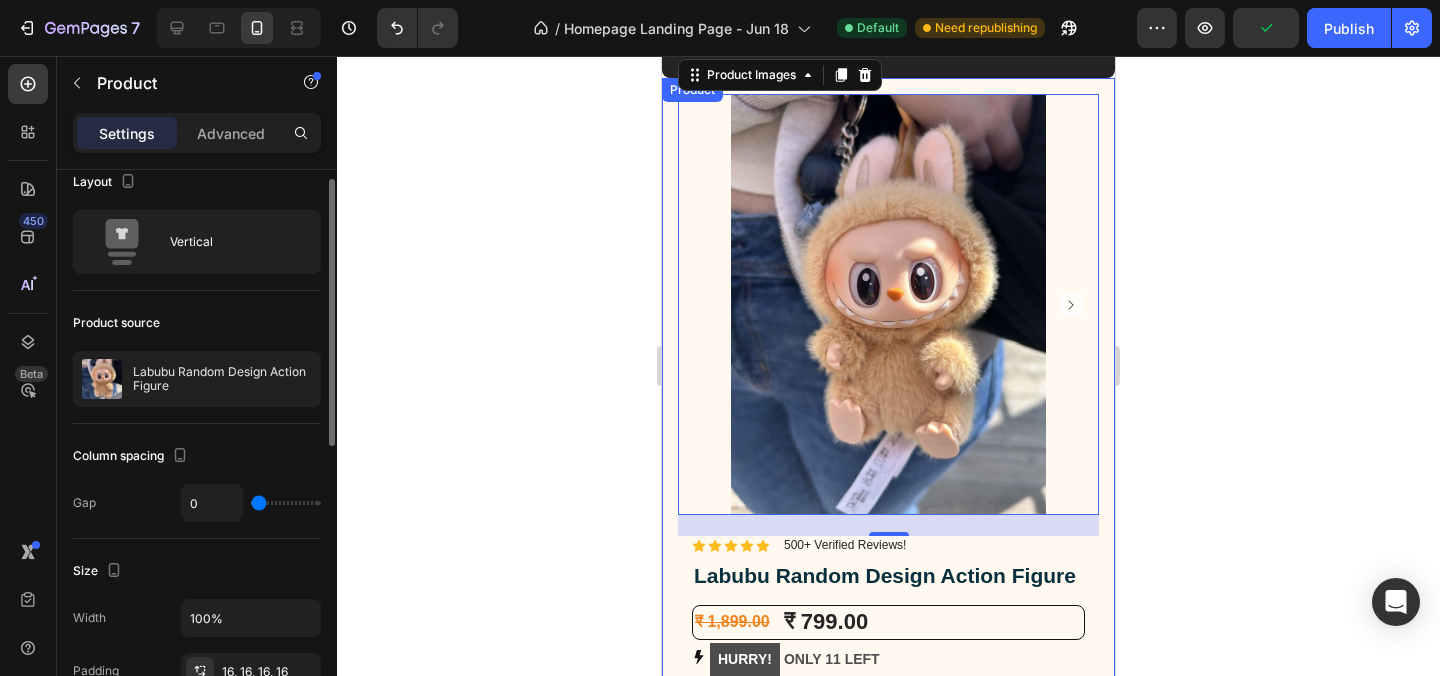 click on "Image Lorem ipsum dolor sit amet, consectetur adipiscing elit Text Block Image Adorable Expression Text Block Row Quirky smile, wild hair, and playful eyes that steal the spotlight instantly. Text Block Row Image High-Quality Build Text Block Row Made from premium vinyl material with soft texture and durable finish. Text Block Row Row Image Perfect Display Size Text Block Row Lightweight and compact – ideal for your desk, shelf, or even your car! Text Block Row Image Collector's Edition Text Block Row Comes in special packaging – ideal for gifting or preserving value. Text Block Row Row Image Image Row Image Image Row Row
Product Images   21 Icon Icon Icon Icon Icon Icon List 500+ Verified Reviews! Text Block Row Labubu Random Design Action Figure Product Title ₹ 1,899.00 Product Price Product Price ₹ 799.00 Product Price Product Price Row
HURRY!  ONLY 11 LEFT Stock Counter Quantity: Text Block
1
Product Quantity Buy Now Dynamic Checkout ✨" at bounding box center [888, 1031] 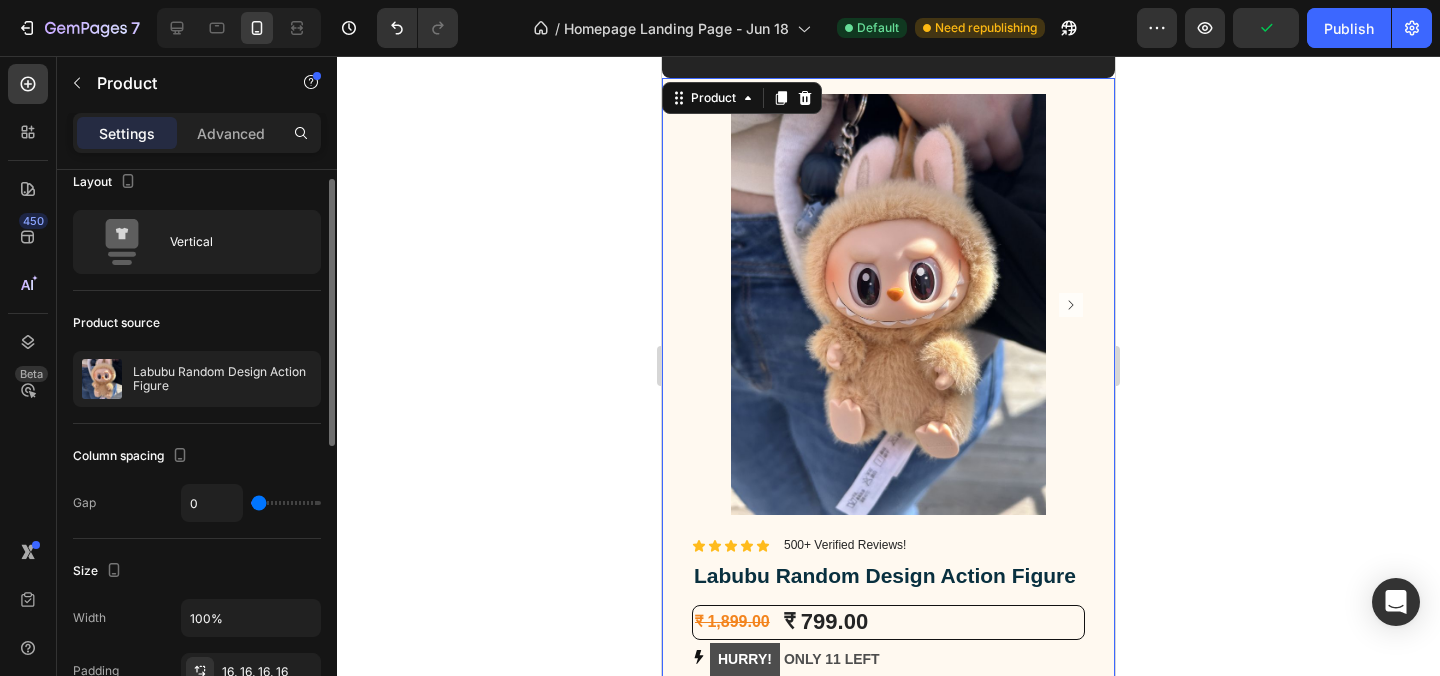 scroll, scrollTop: 0, scrollLeft: 0, axis: both 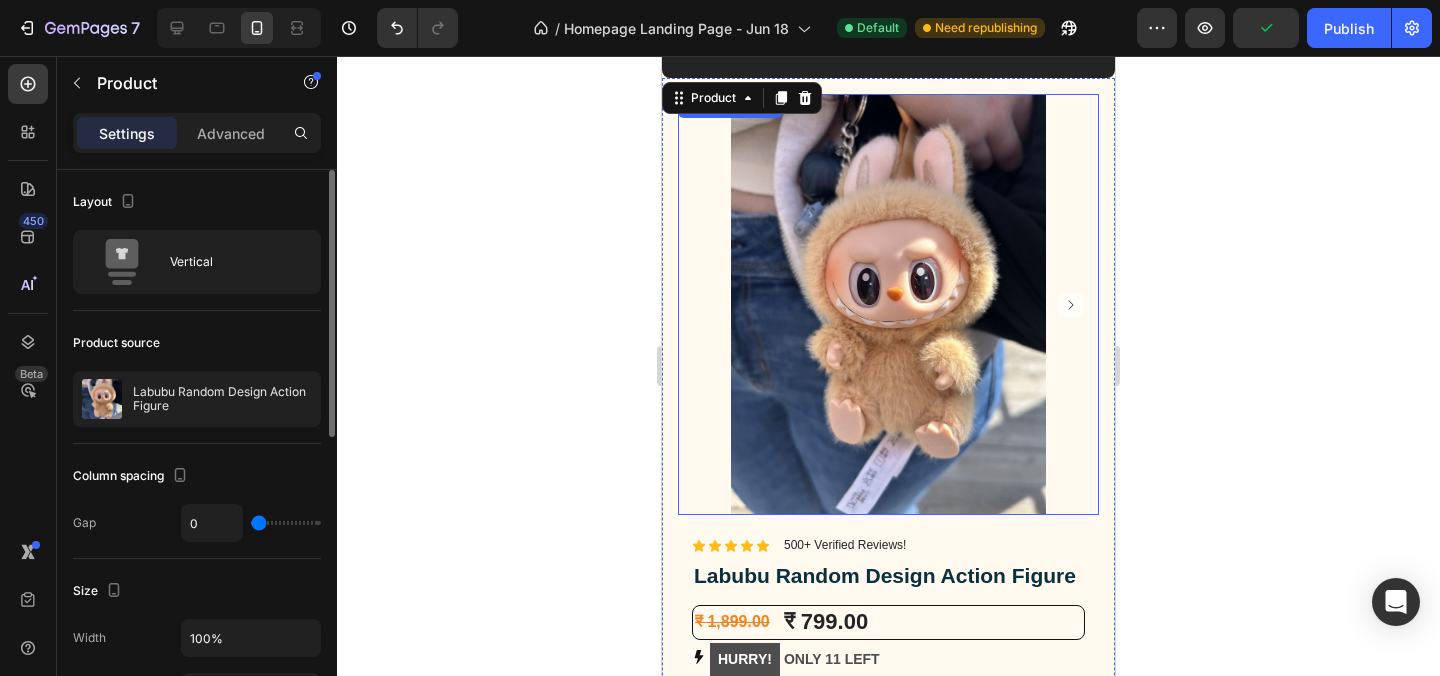 click at bounding box center [888, 304] 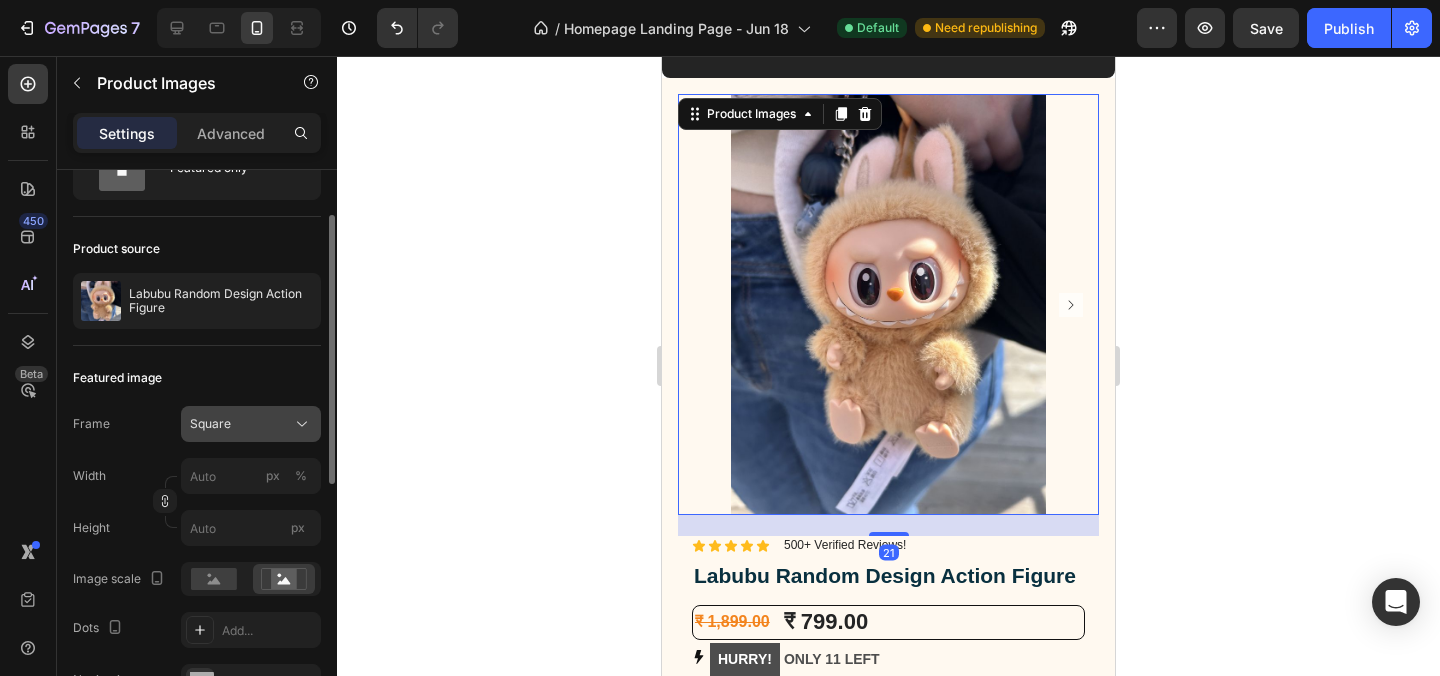 click on "Square" at bounding box center (251, 424) 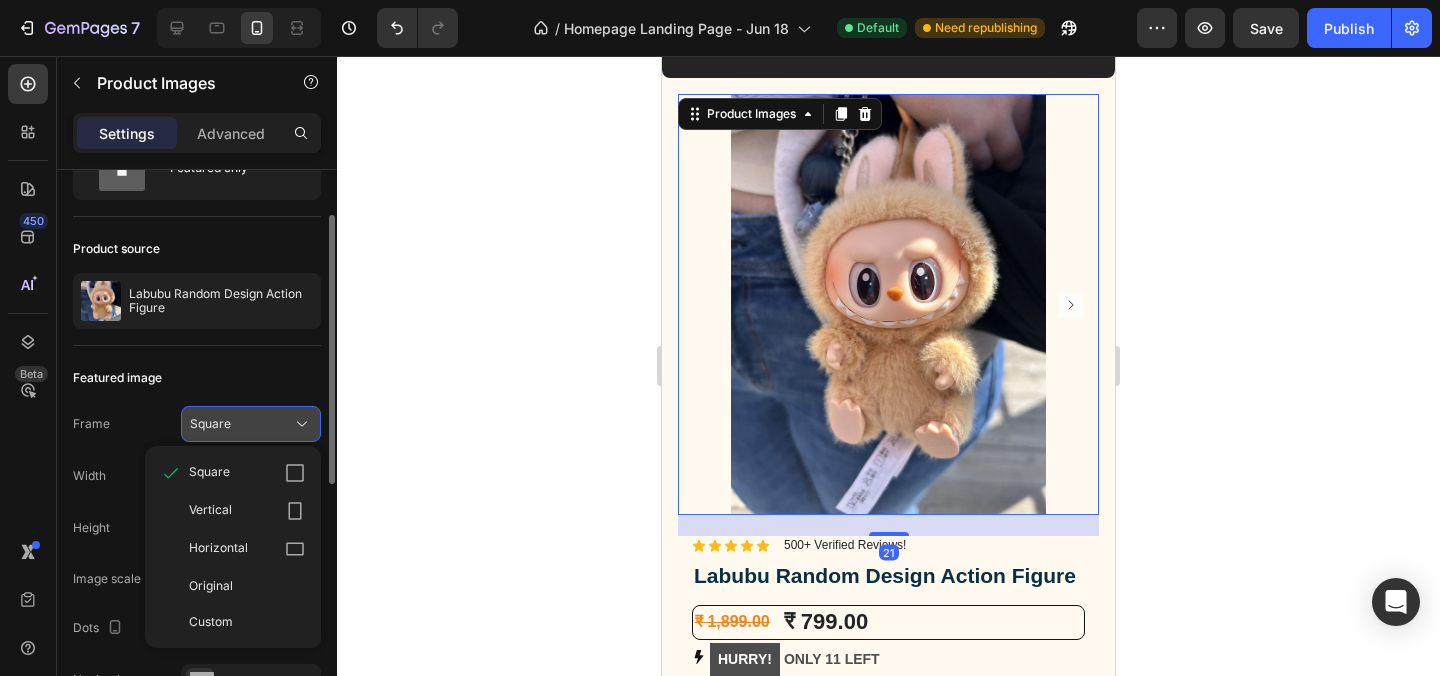 scroll, scrollTop: 181, scrollLeft: 0, axis: vertical 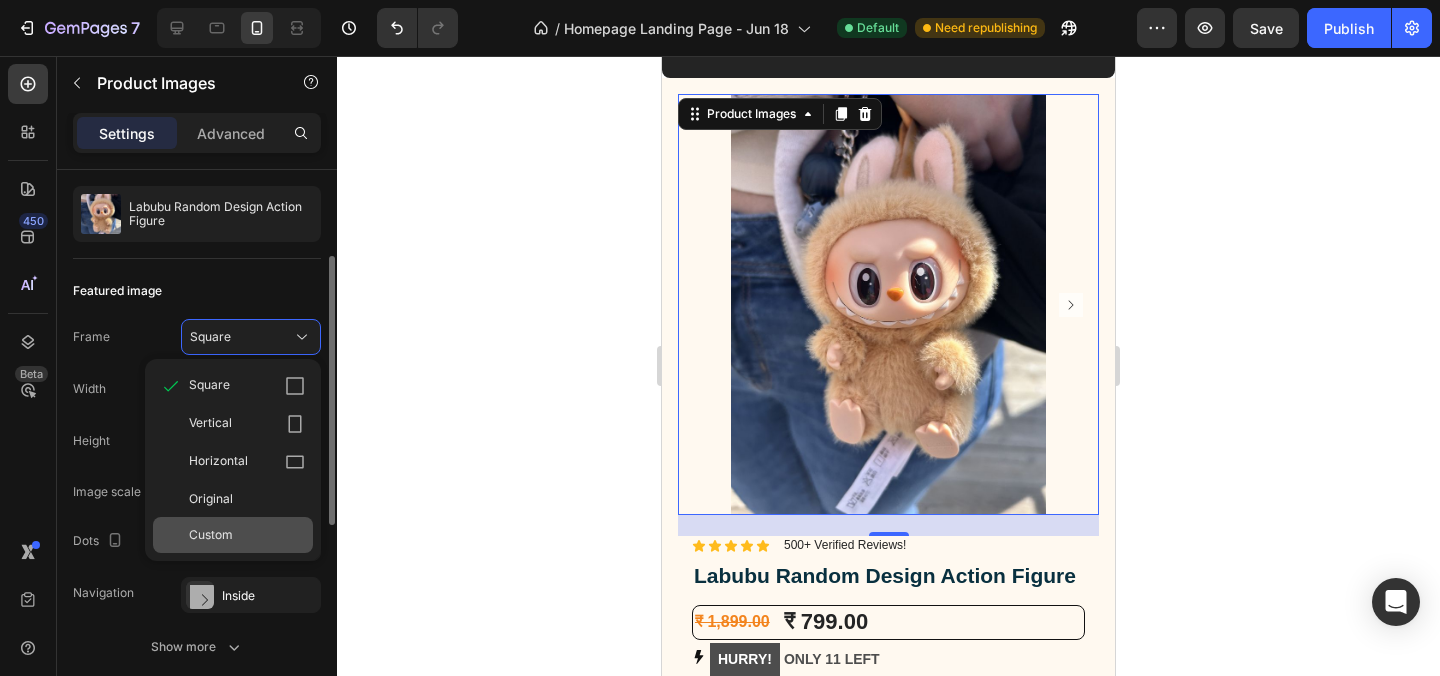 click on "Custom" 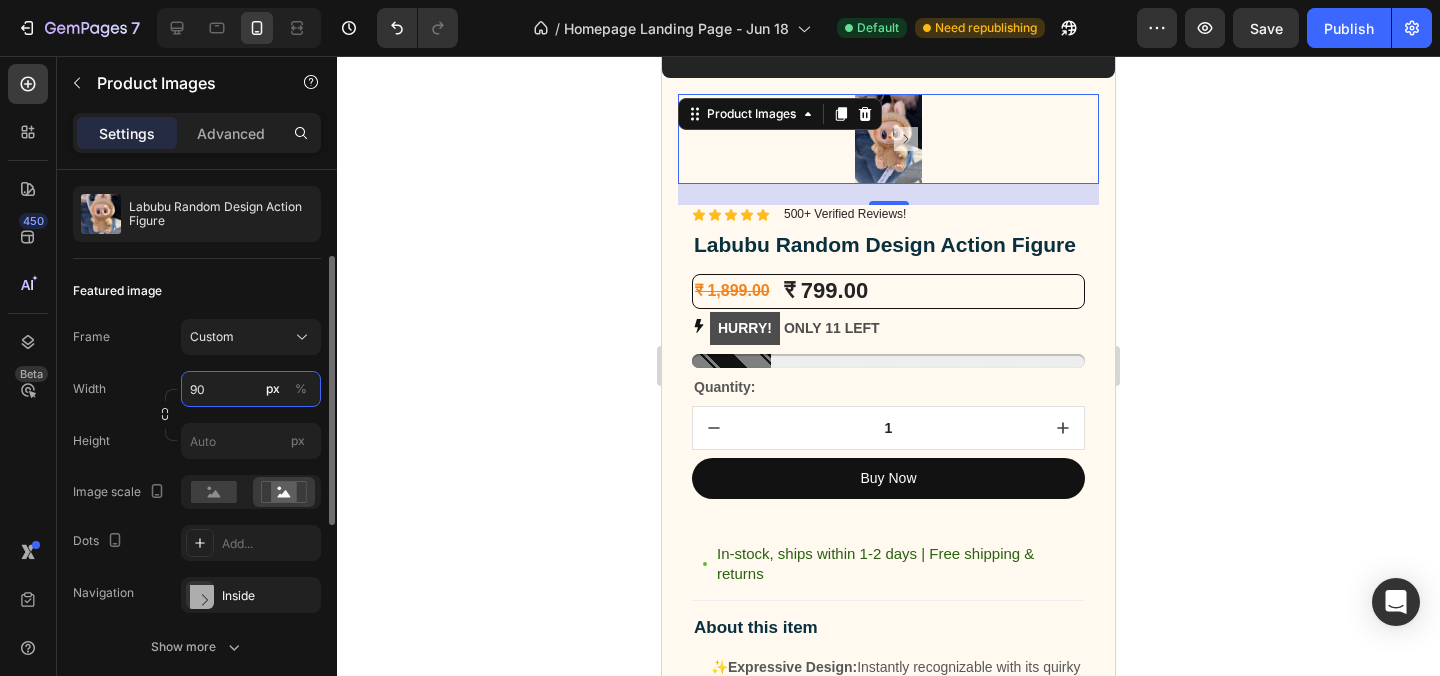 type on "9" 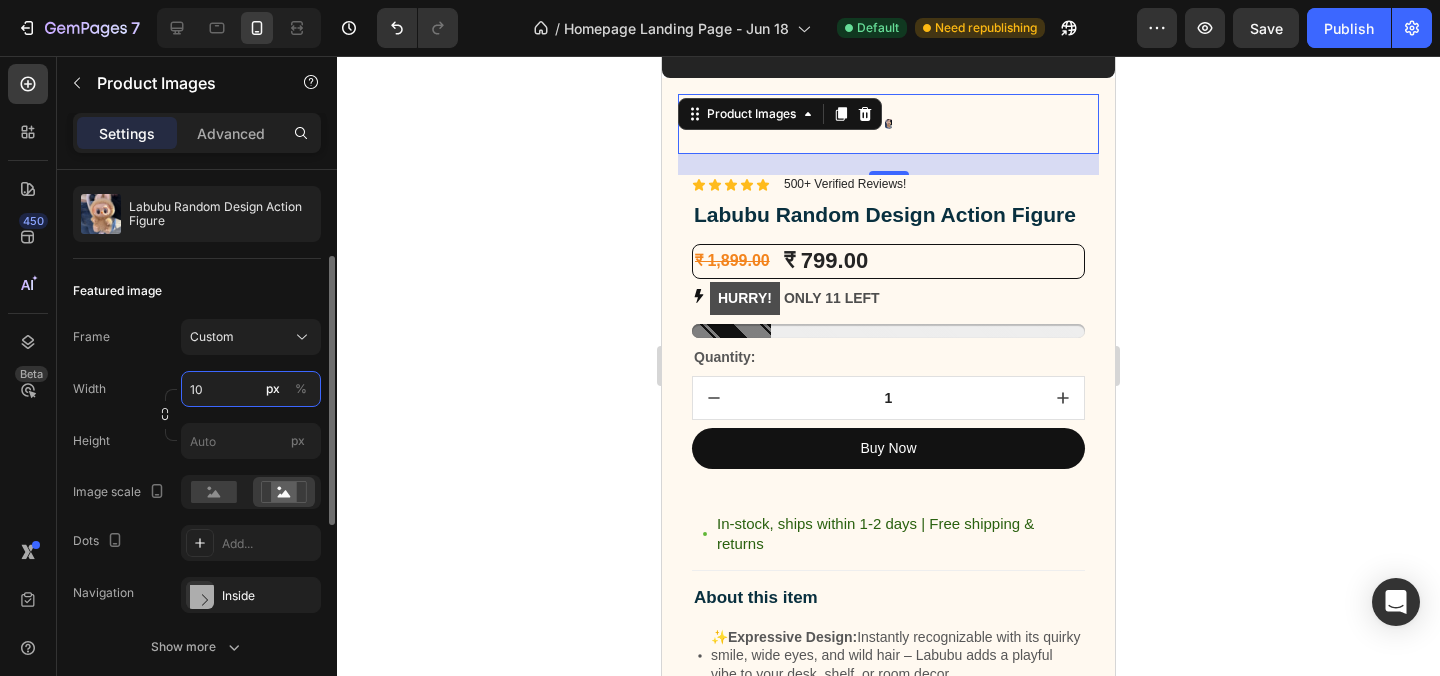 type on "1" 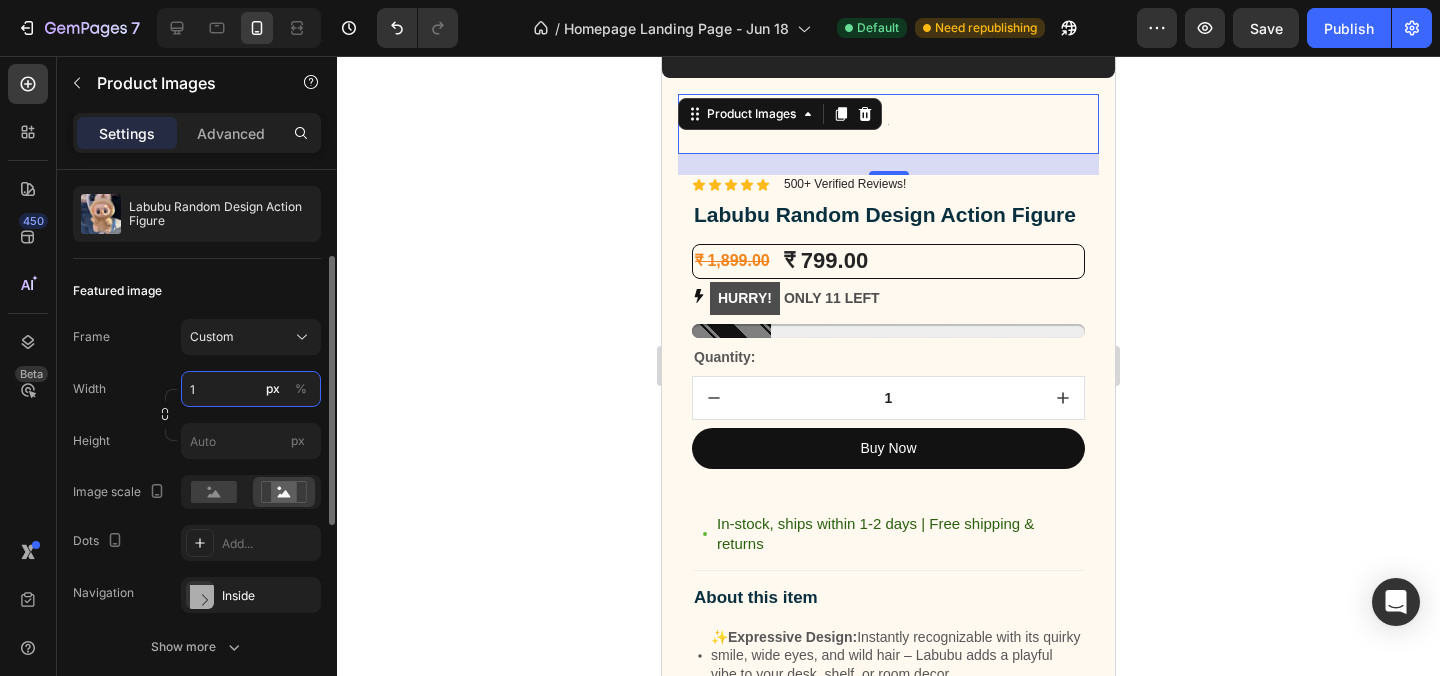 type 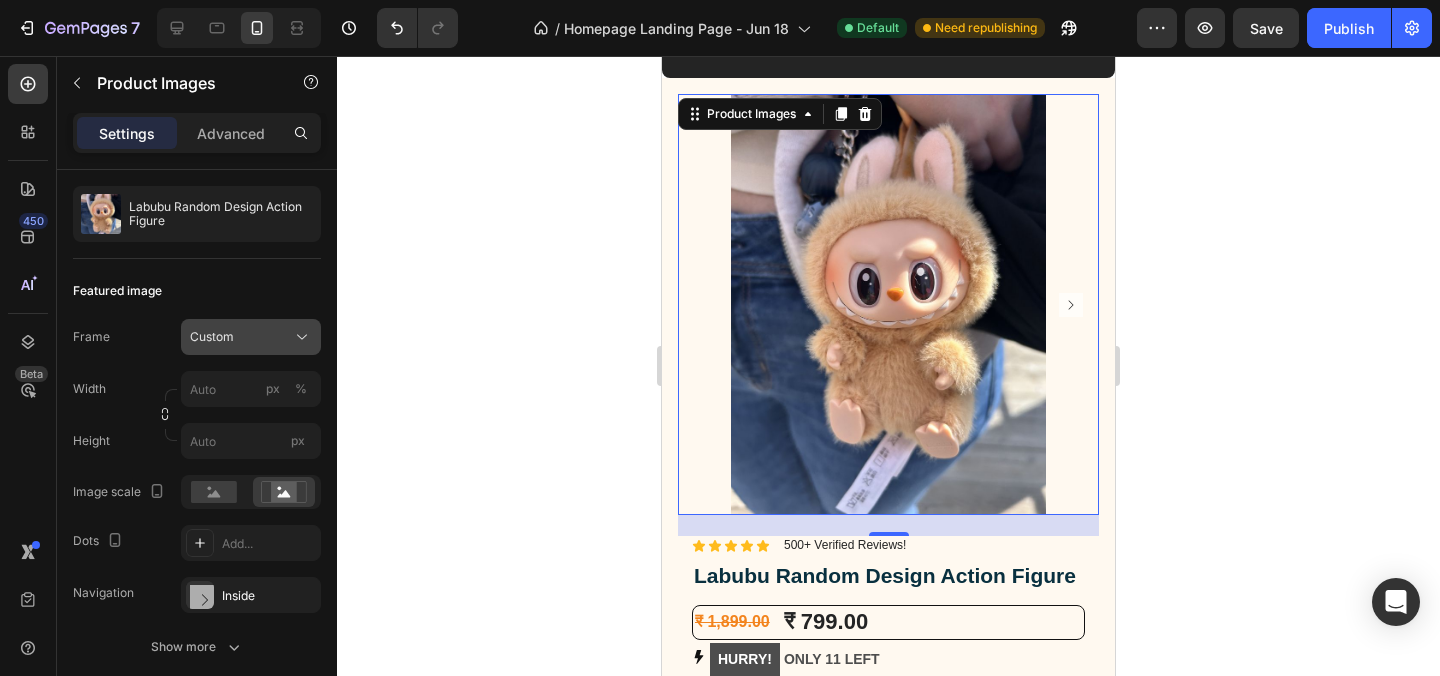 click on "Custom" 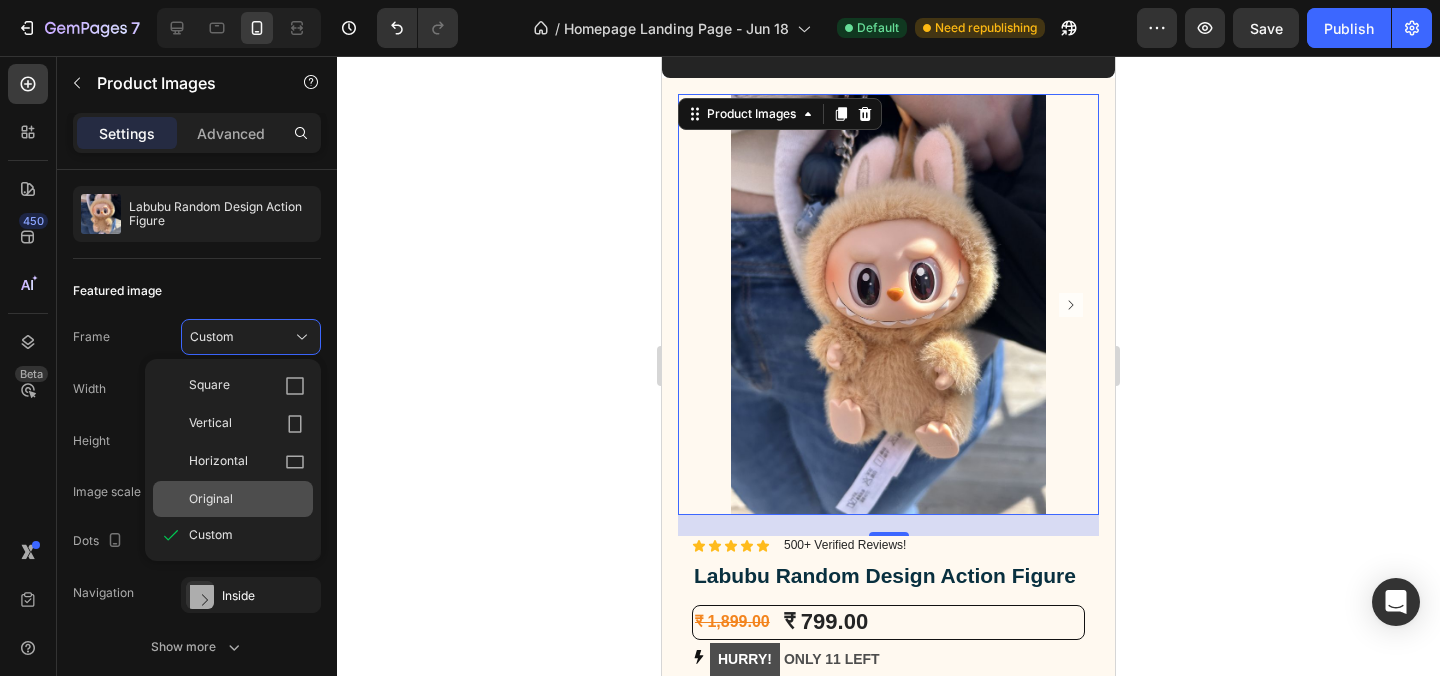 click on "Original" at bounding box center (247, 499) 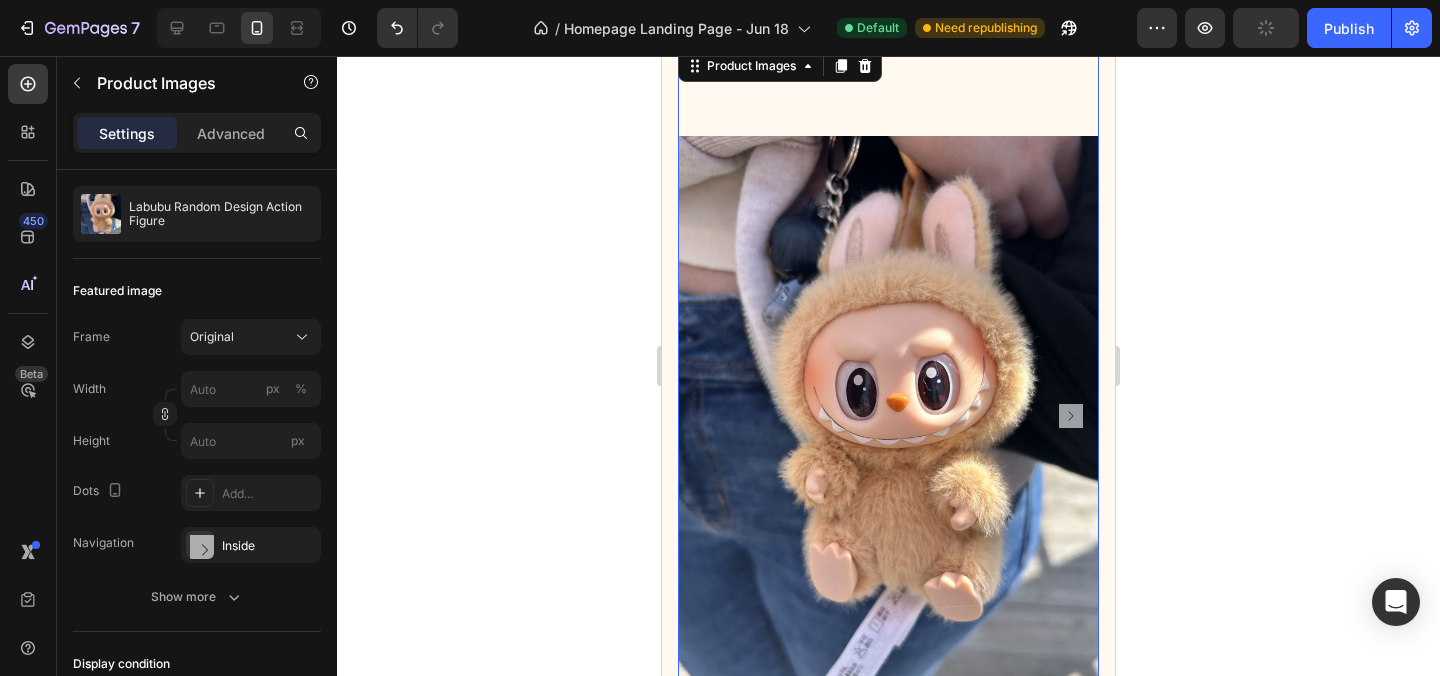 scroll, scrollTop: 4117, scrollLeft: 0, axis: vertical 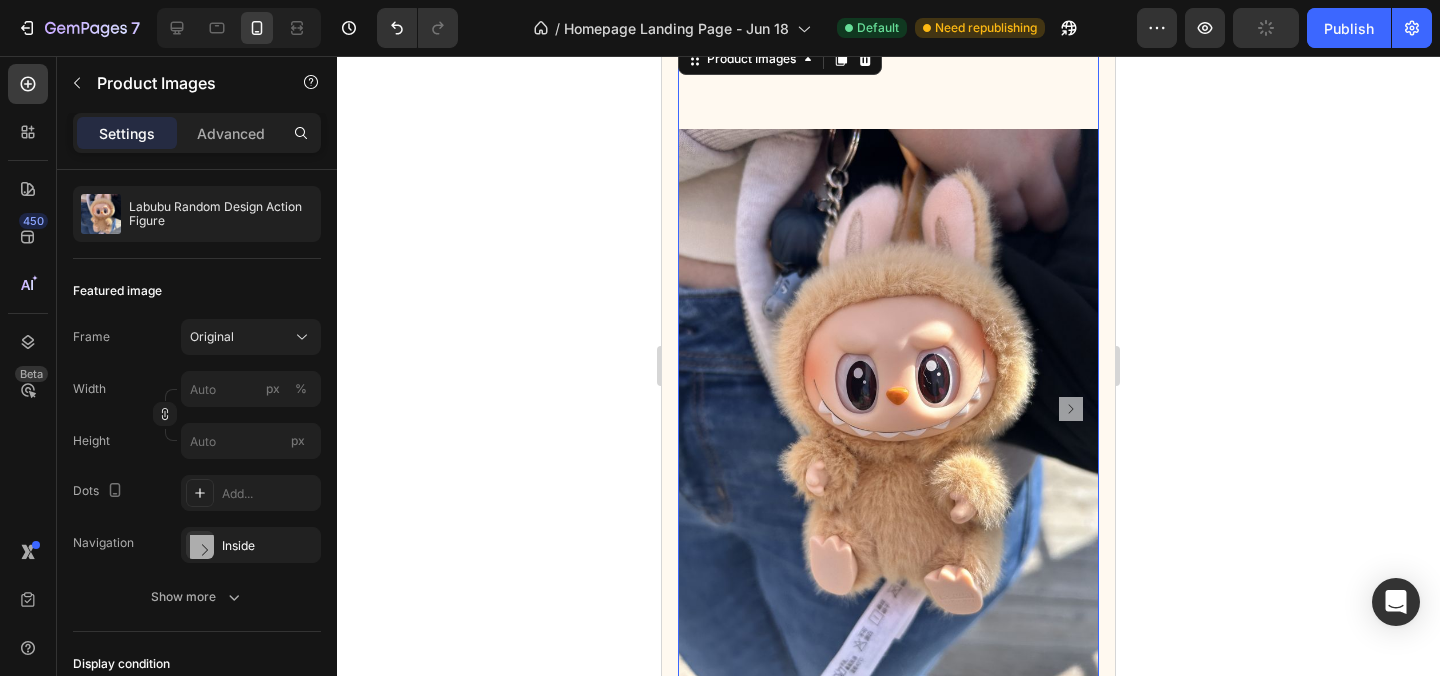 click 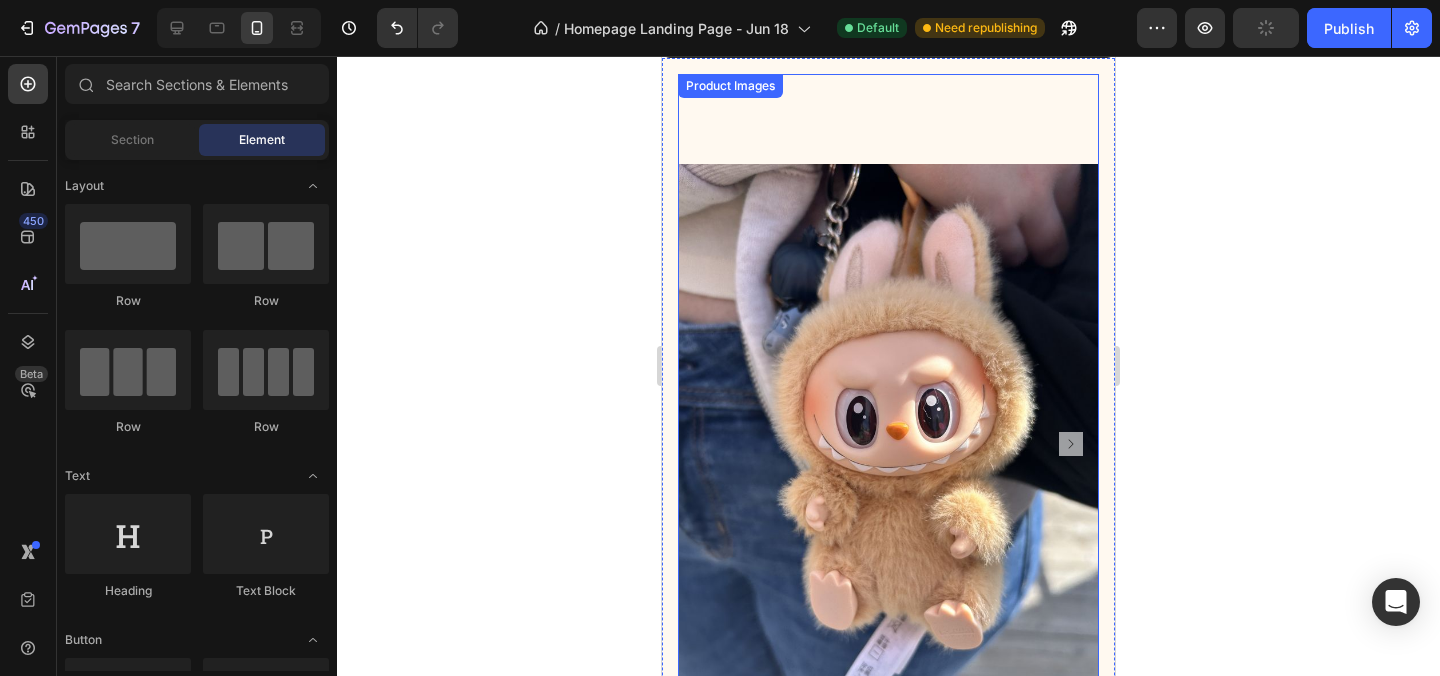 scroll, scrollTop: 4091, scrollLeft: 0, axis: vertical 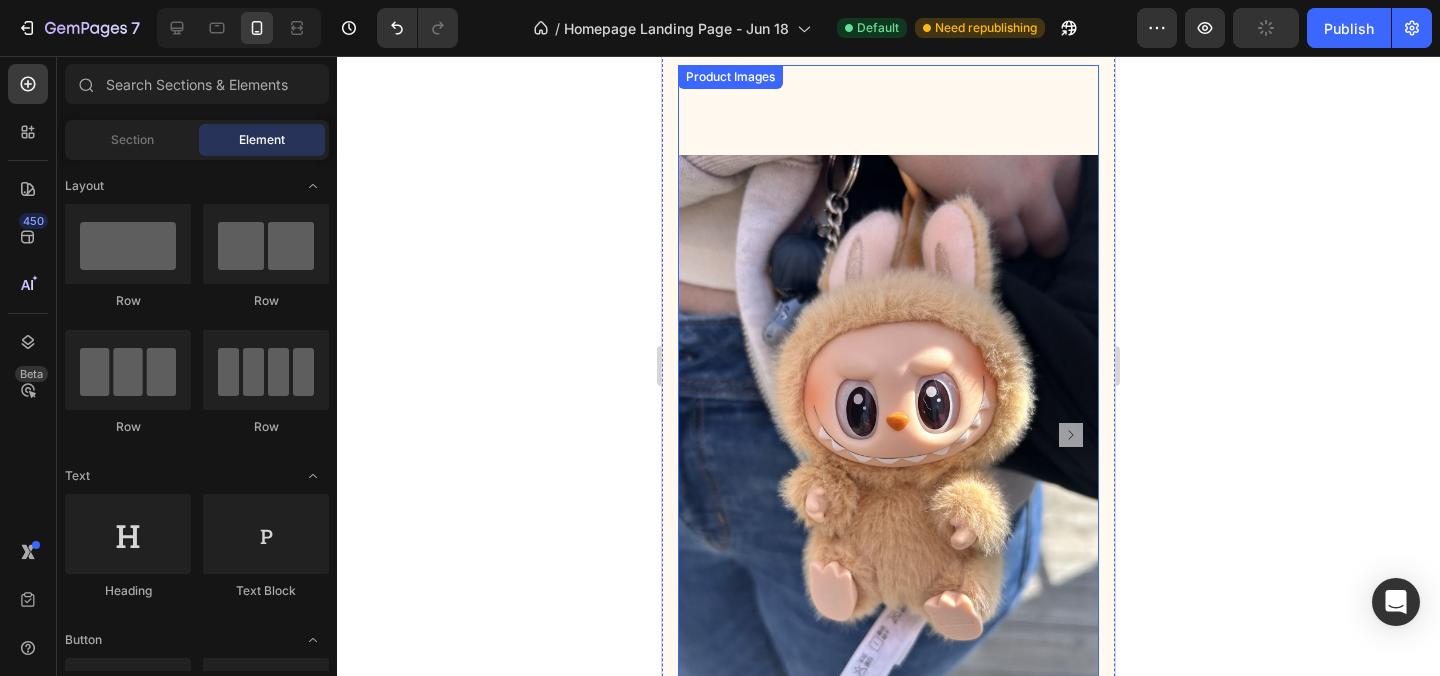 click at bounding box center [888, 435] 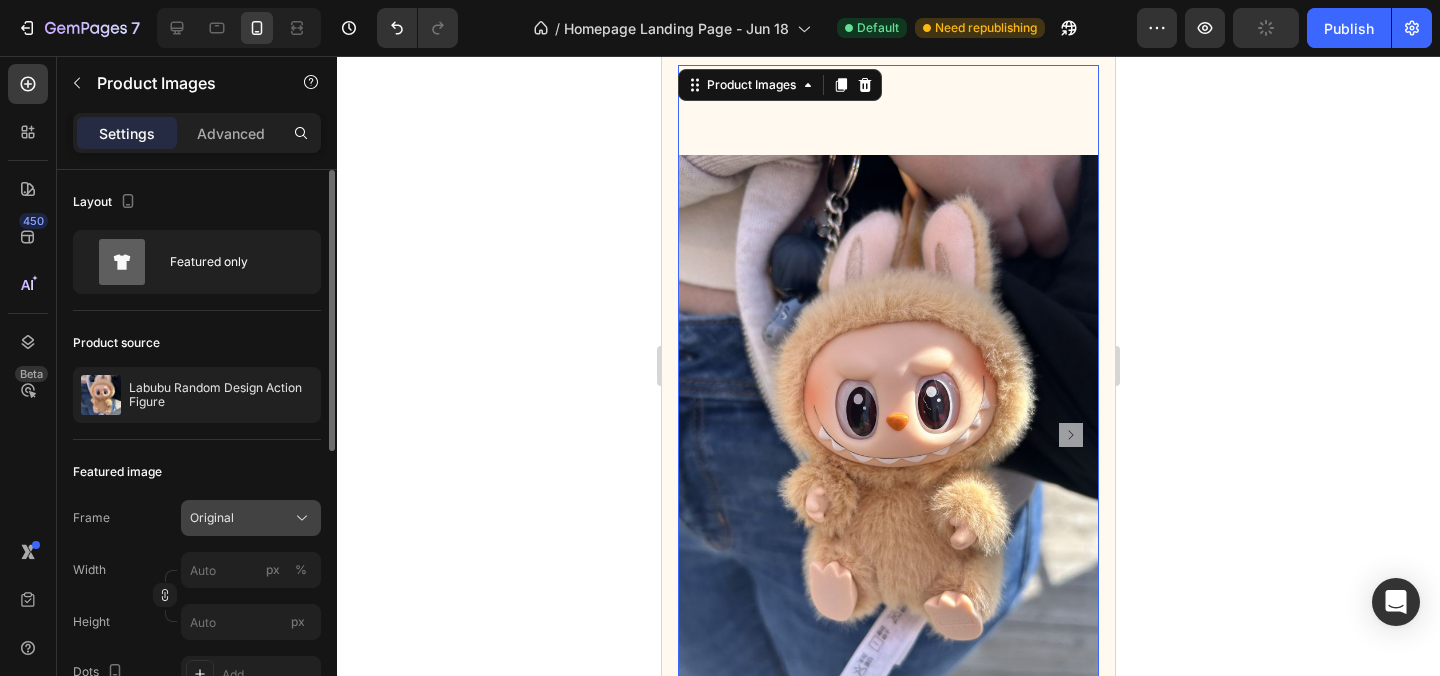 click on "Original" 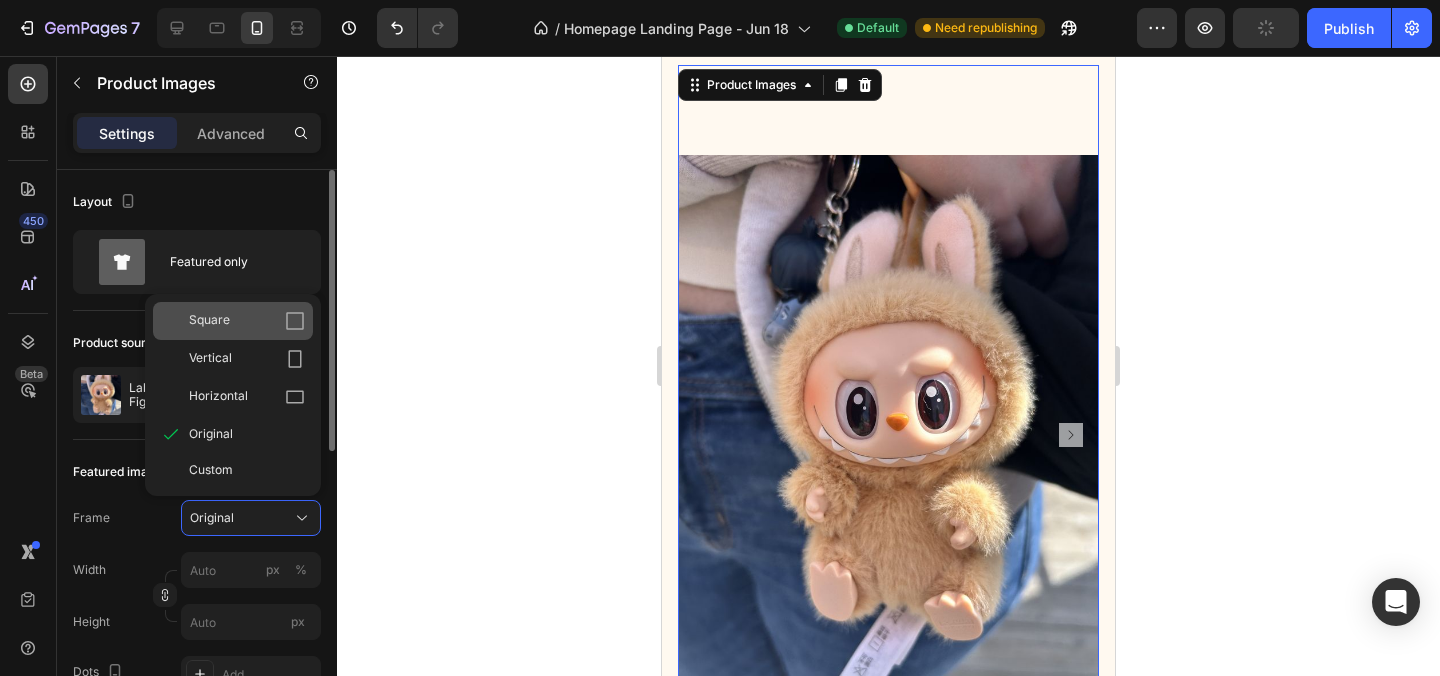 click on "Square" 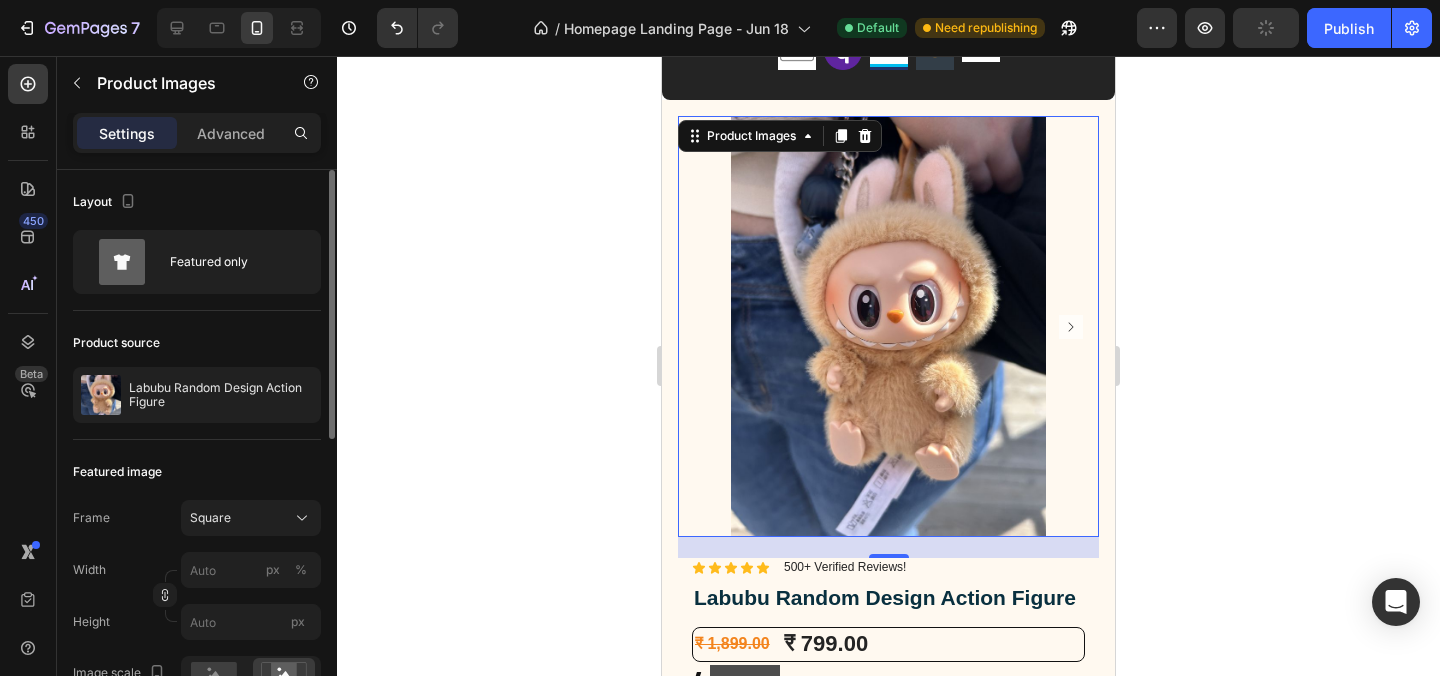 scroll, scrollTop: 4050, scrollLeft: 0, axis: vertical 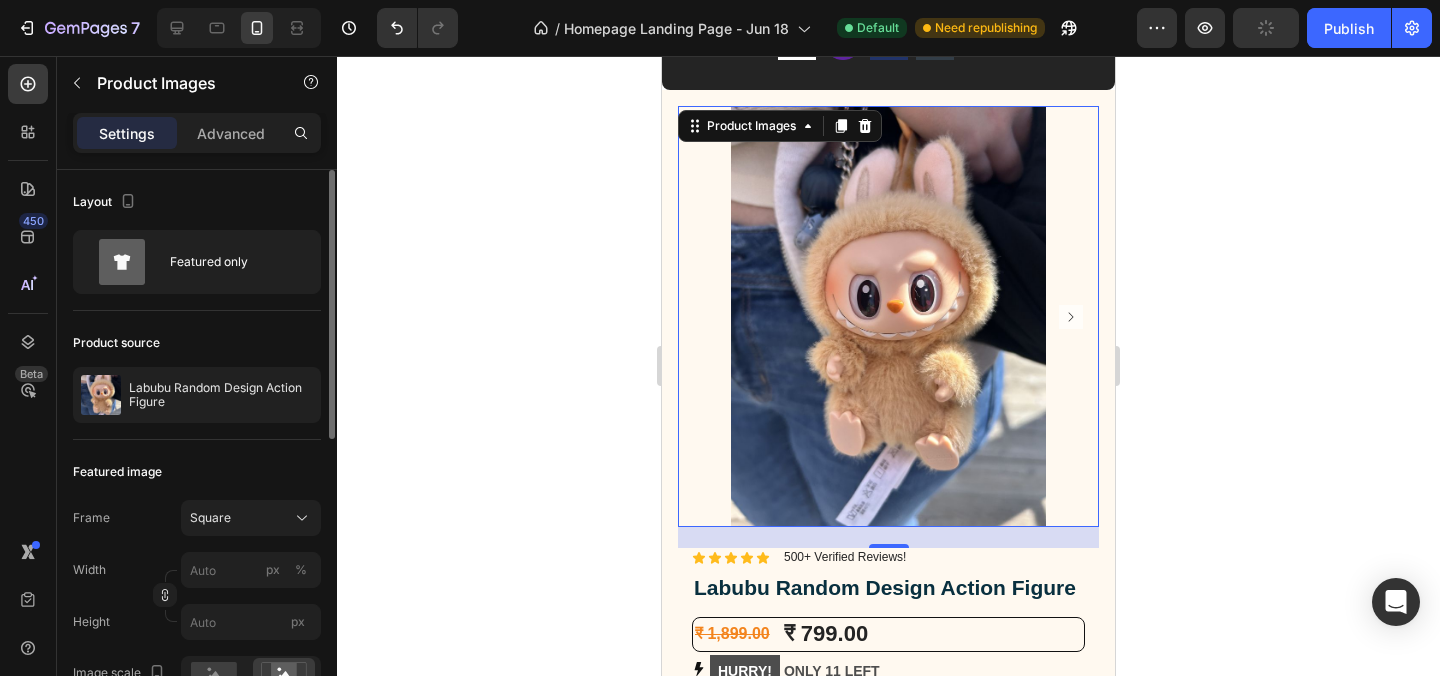 click at bounding box center [888, 316] 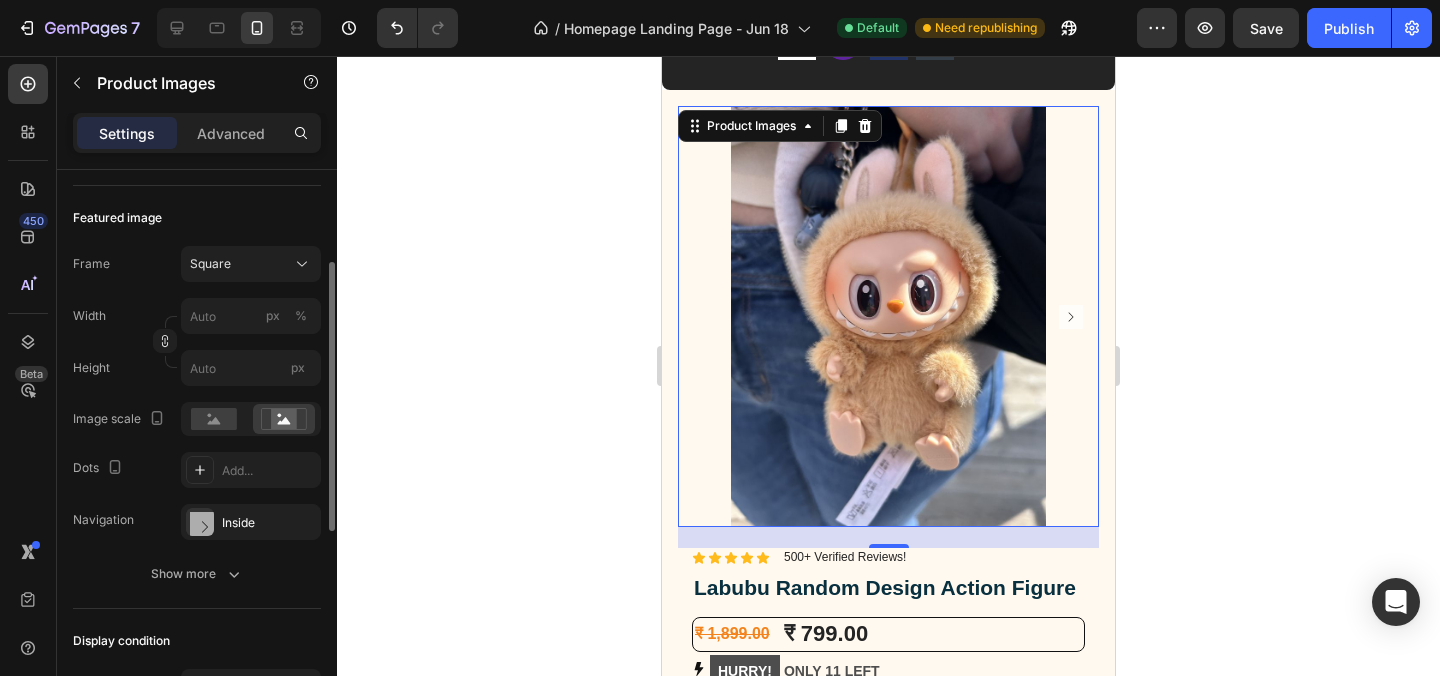 scroll, scrollTop: 275, scrollLeft: 0, axis: vertical 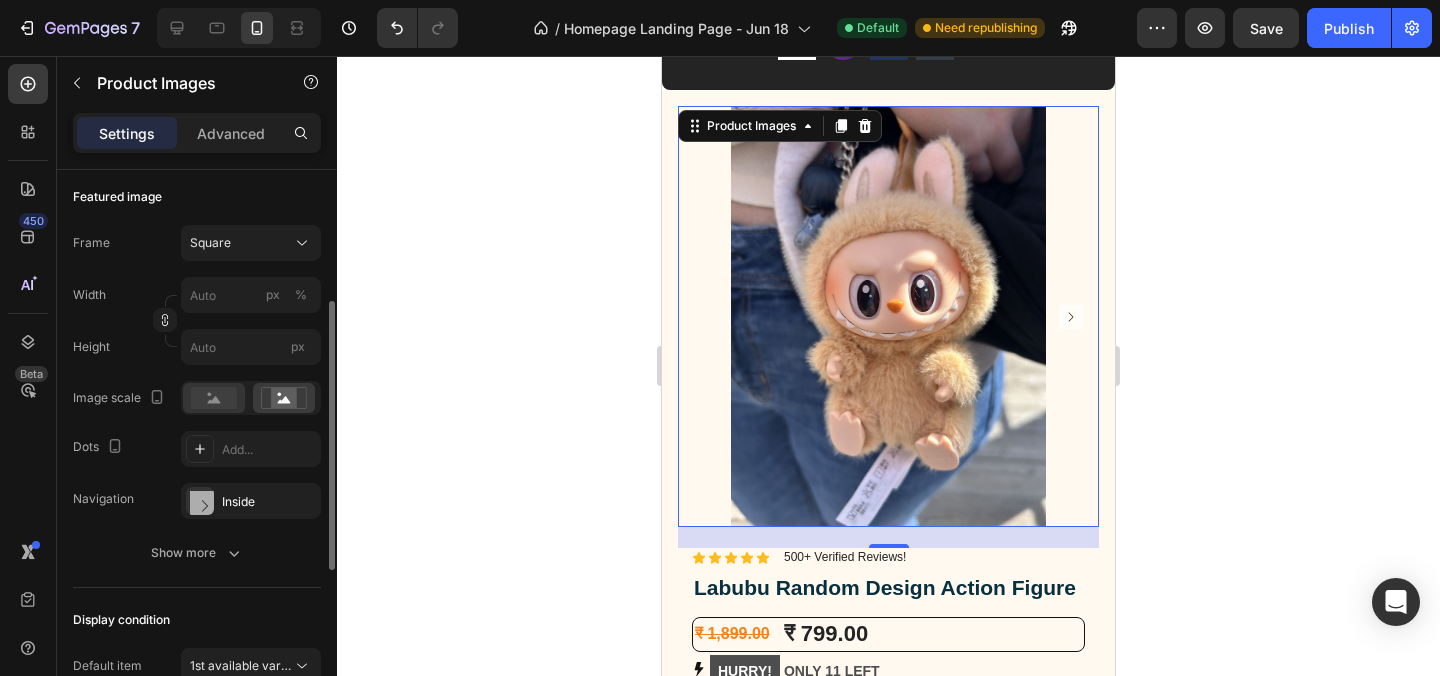 click 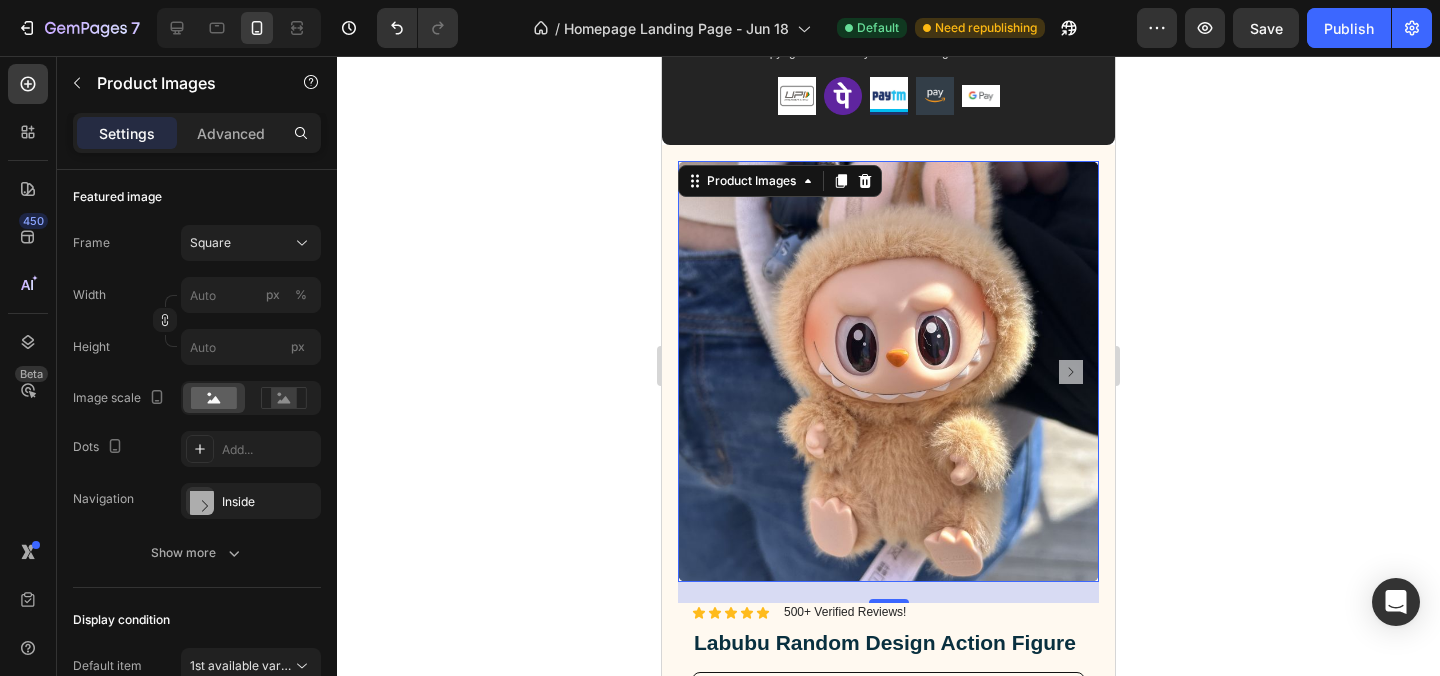 scroll, scrollTop: 3985, scrollLeft: 0, axis: vertical 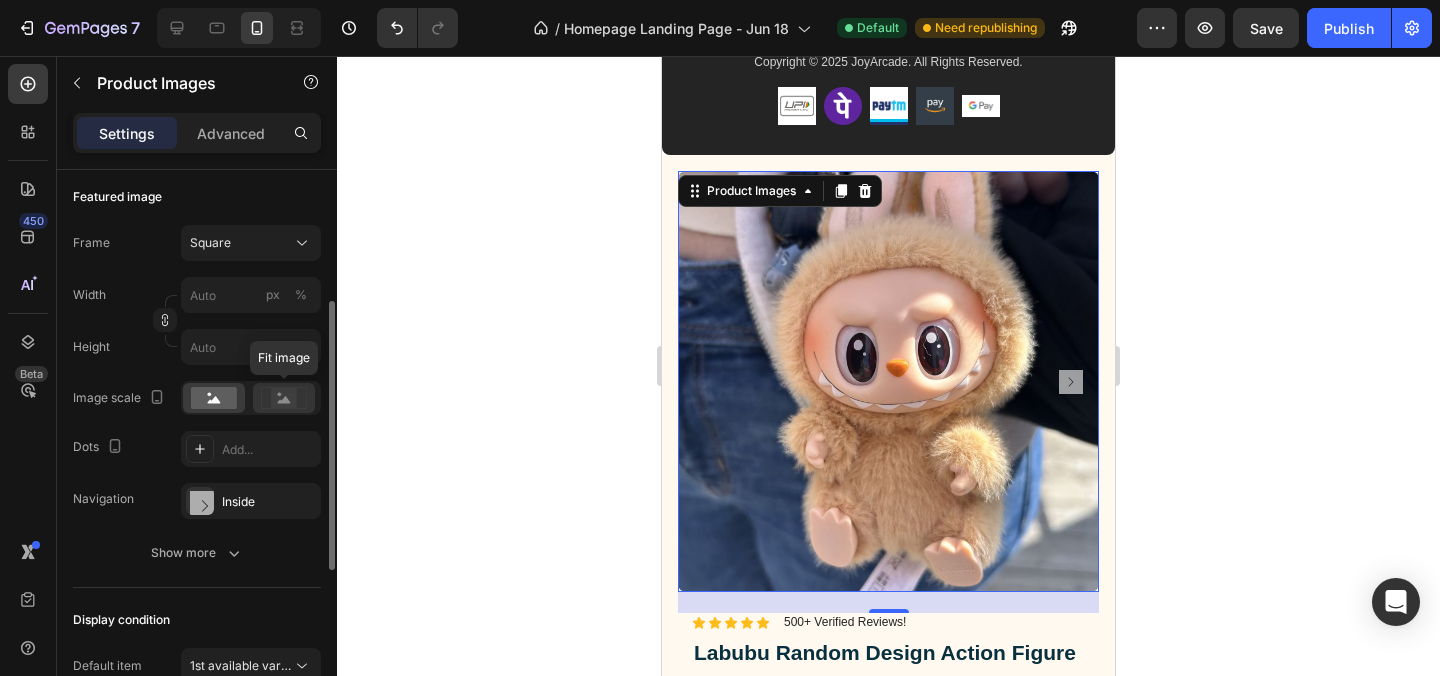 click 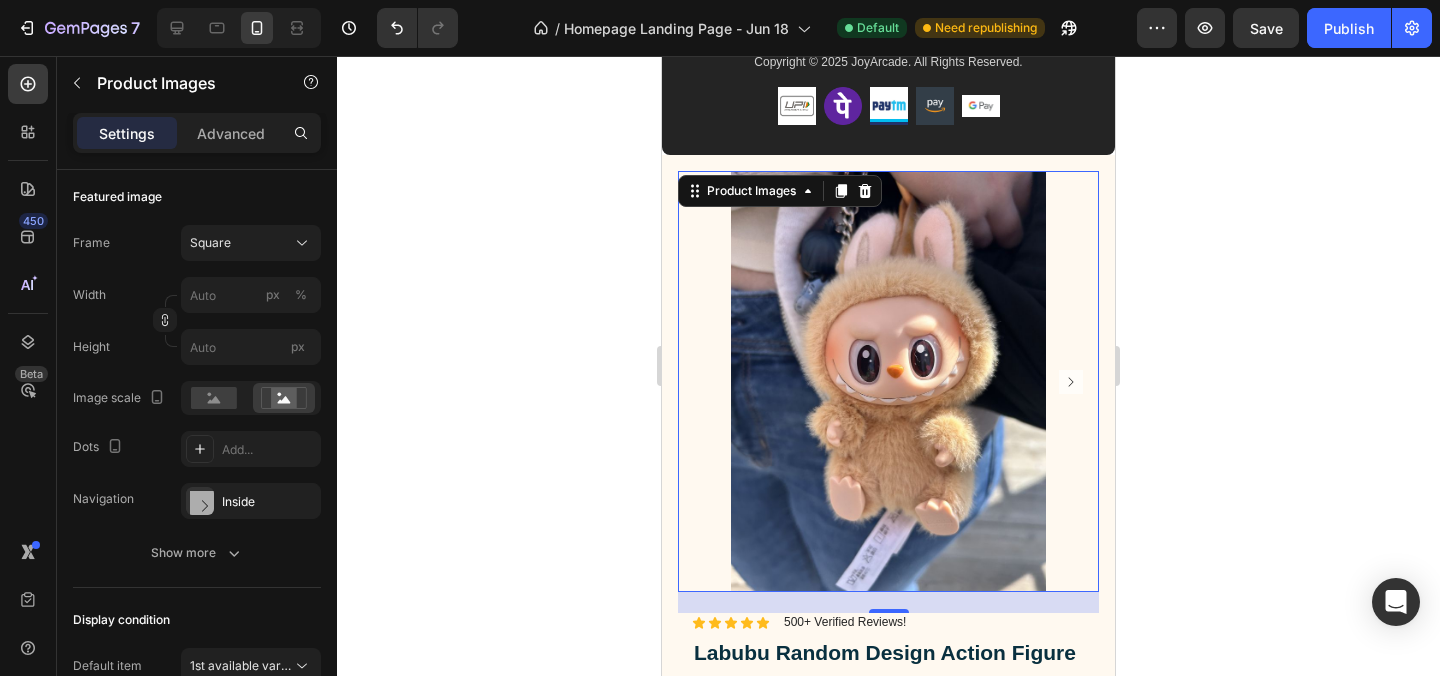 click 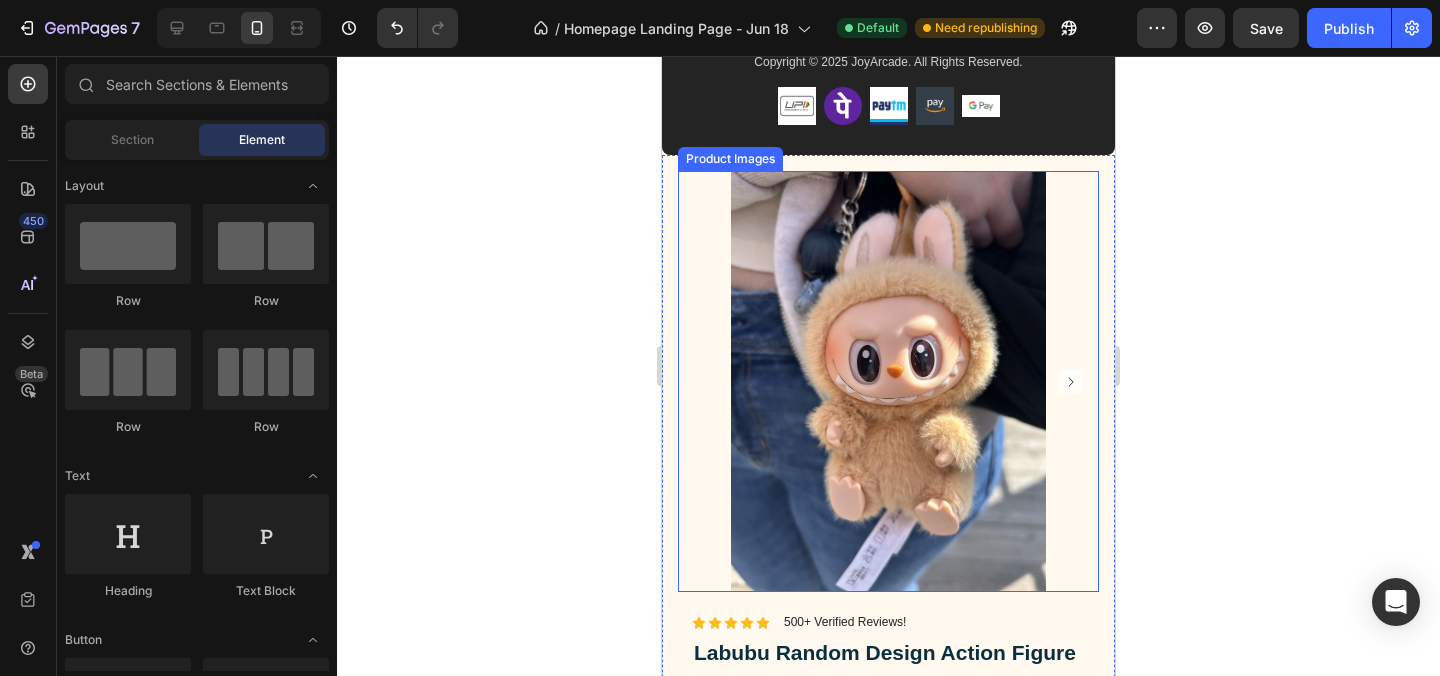 click at bounding box center [888, 381] 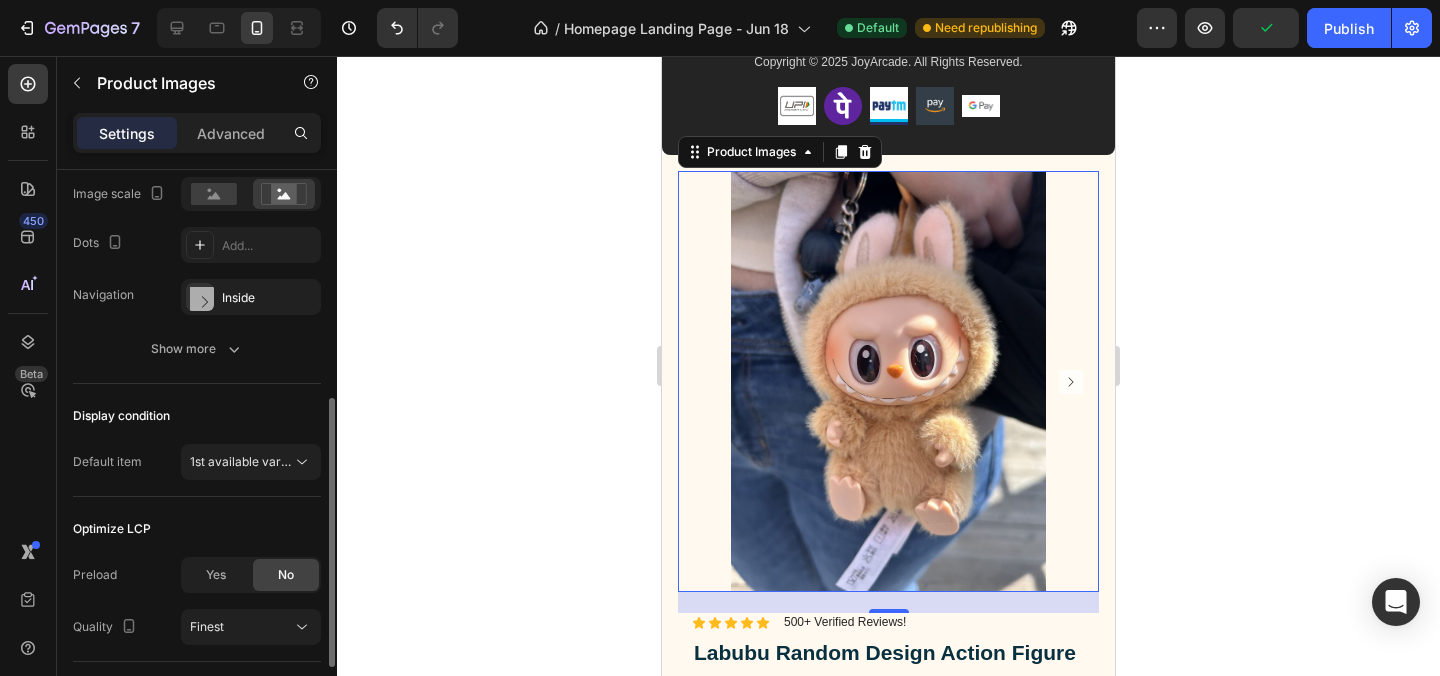 scroll, scrollTop: 478, scrollLeft: 0, axis: vertical 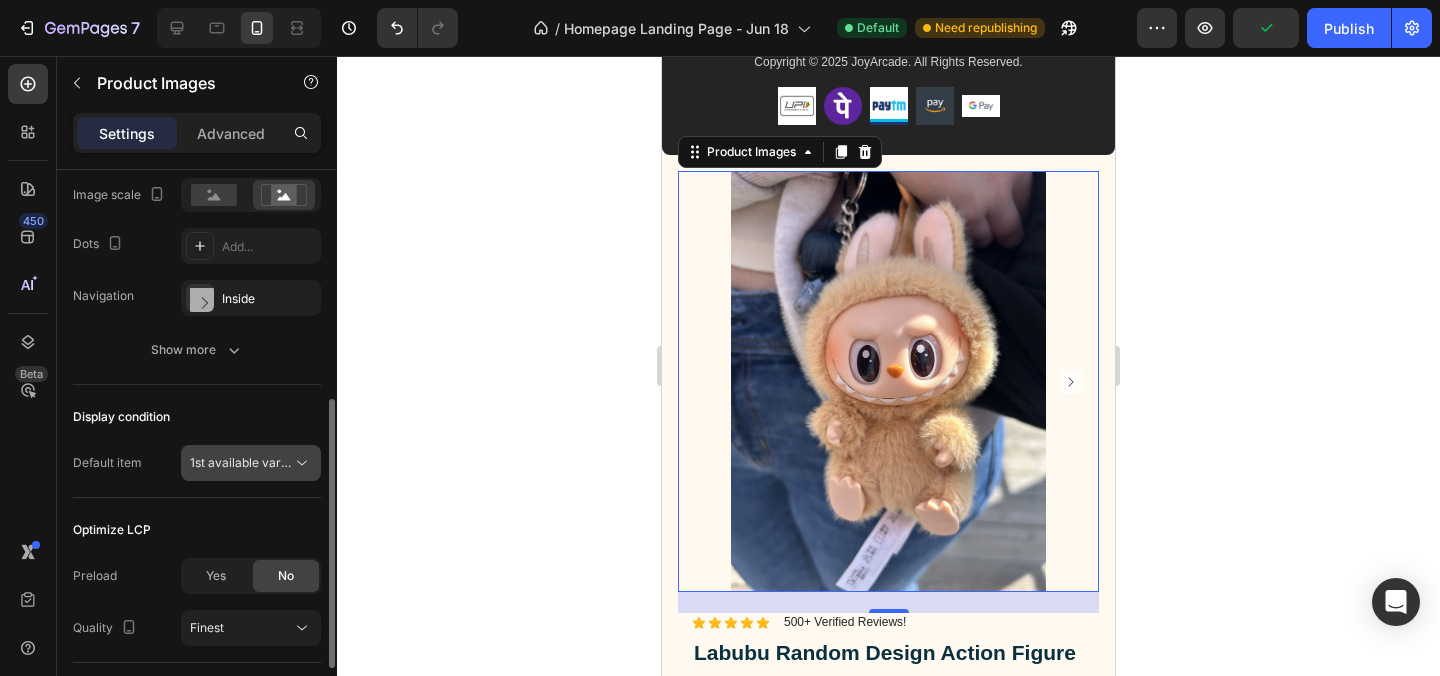 click on "1st available variant" 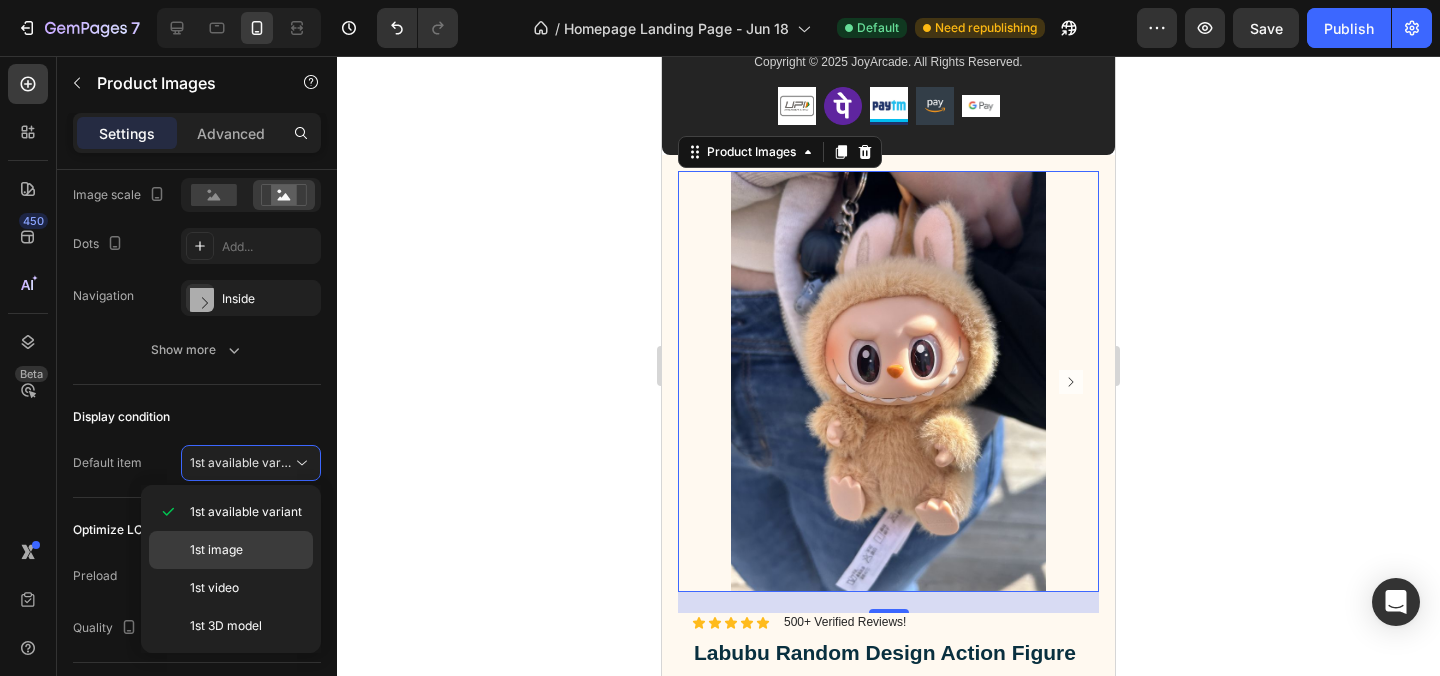 click on "1st image" 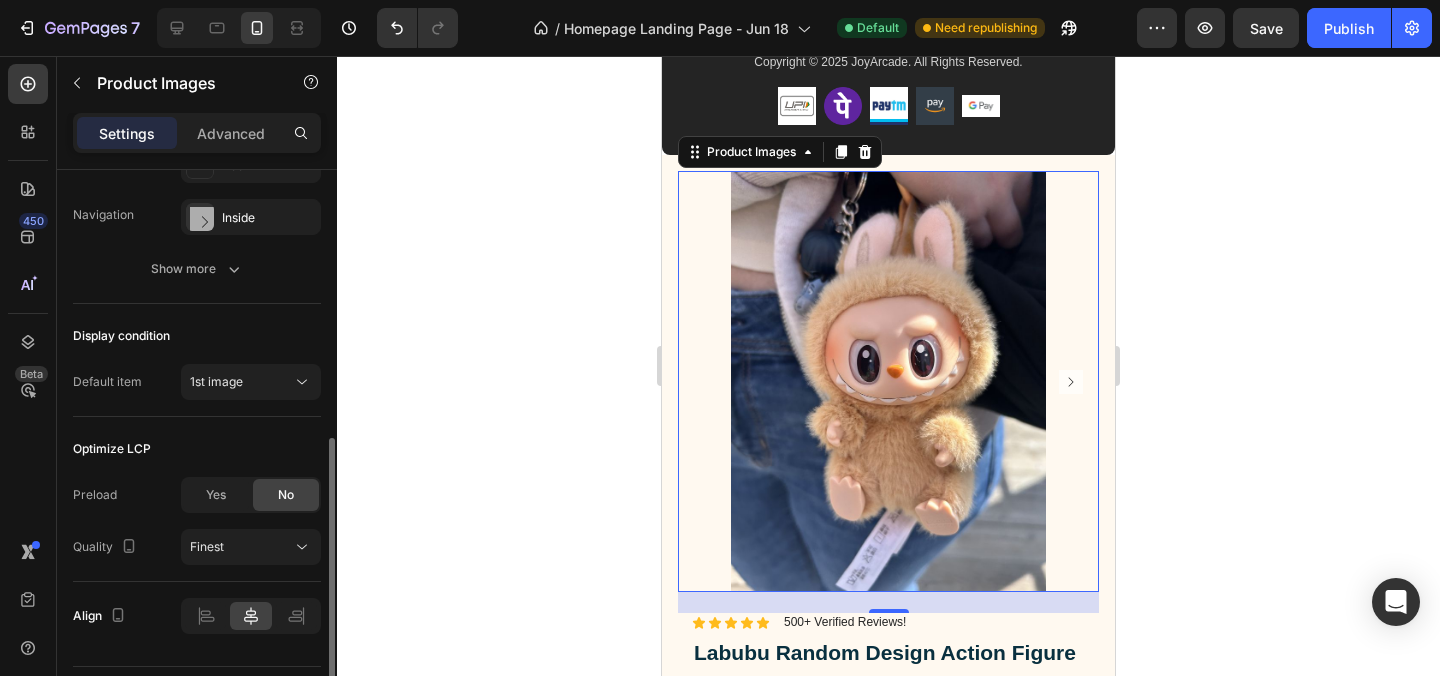 click on "Preload Yes No" at bounding box center [197, 495] 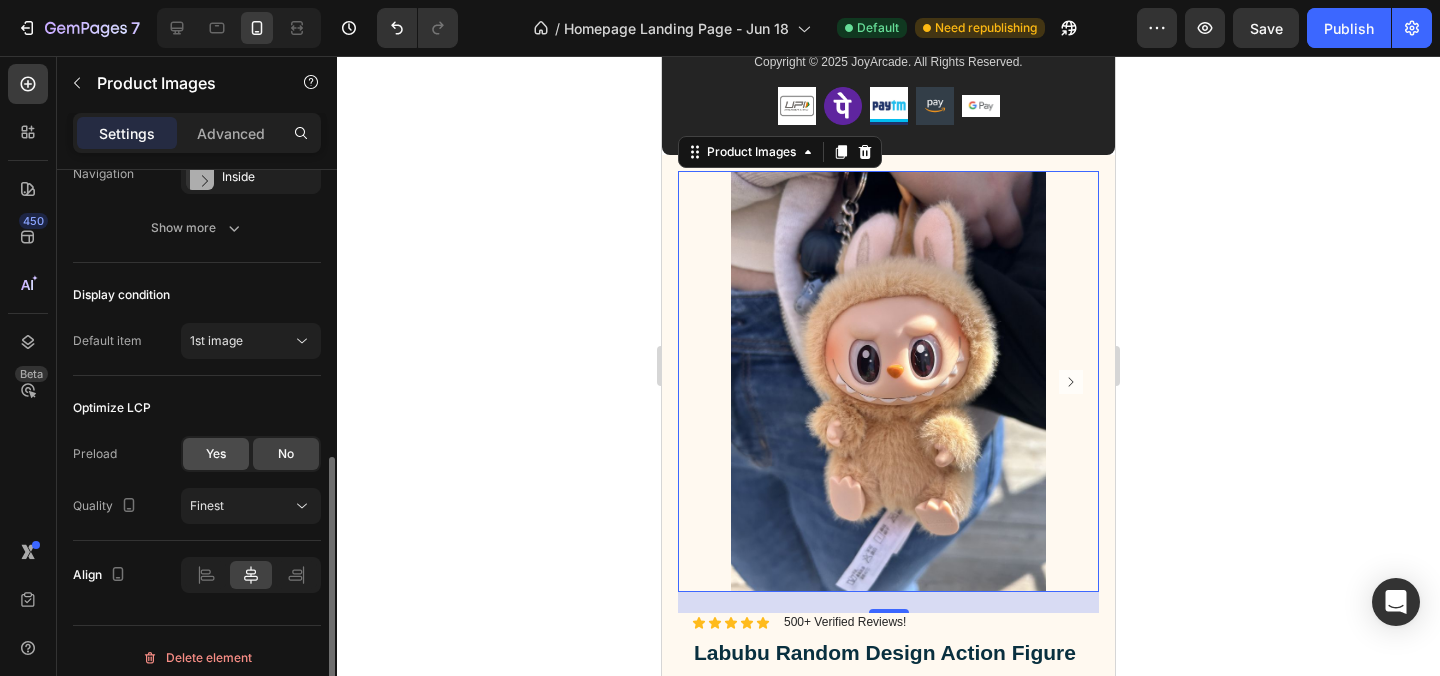 click on "Yes" 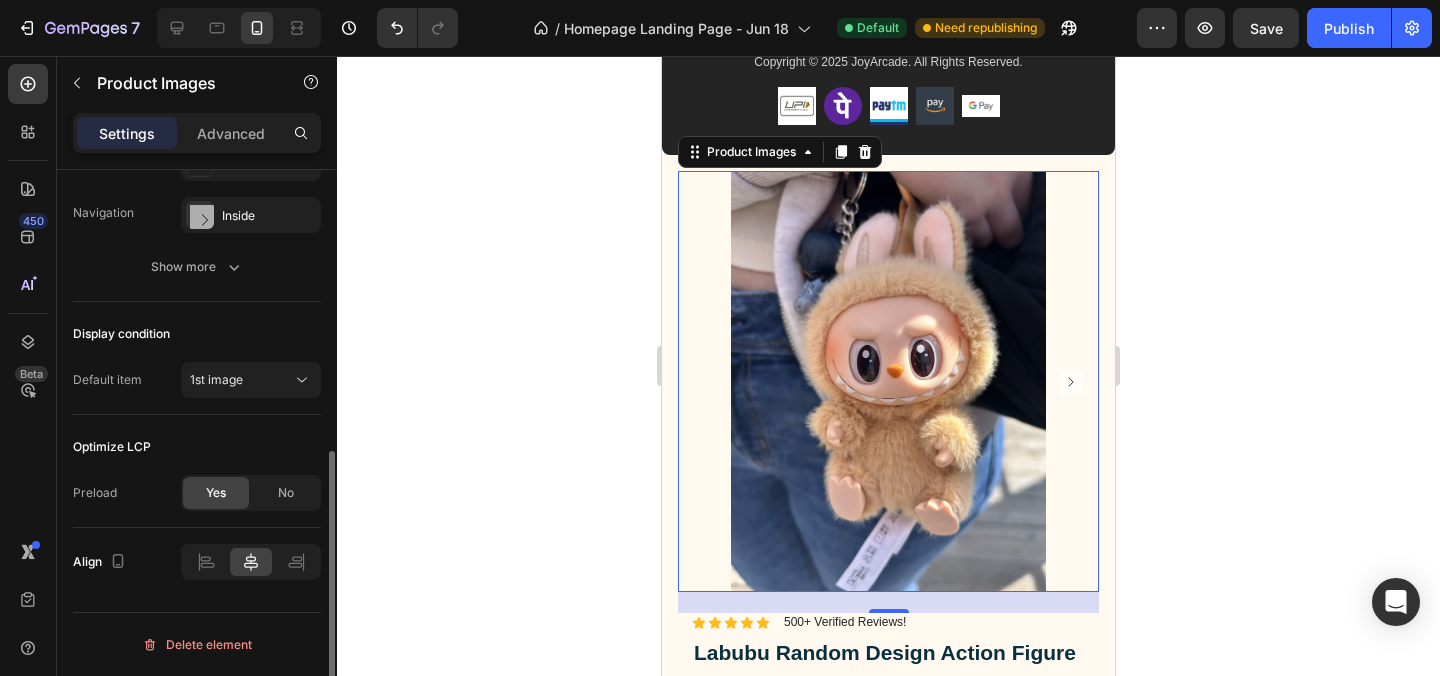 scroll, scrollTop: 561, scrollLeft: 0, axis: vertical 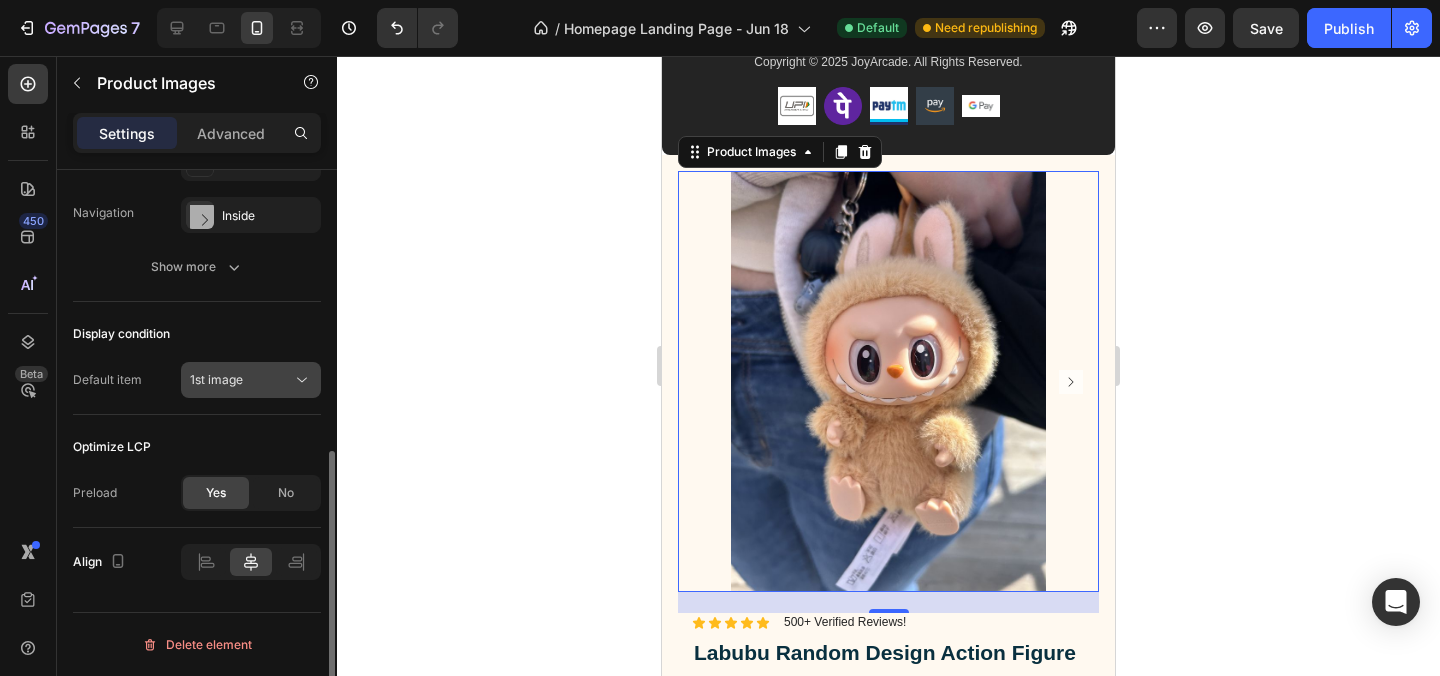 click on "1st image" at bounding box center [241, 380] 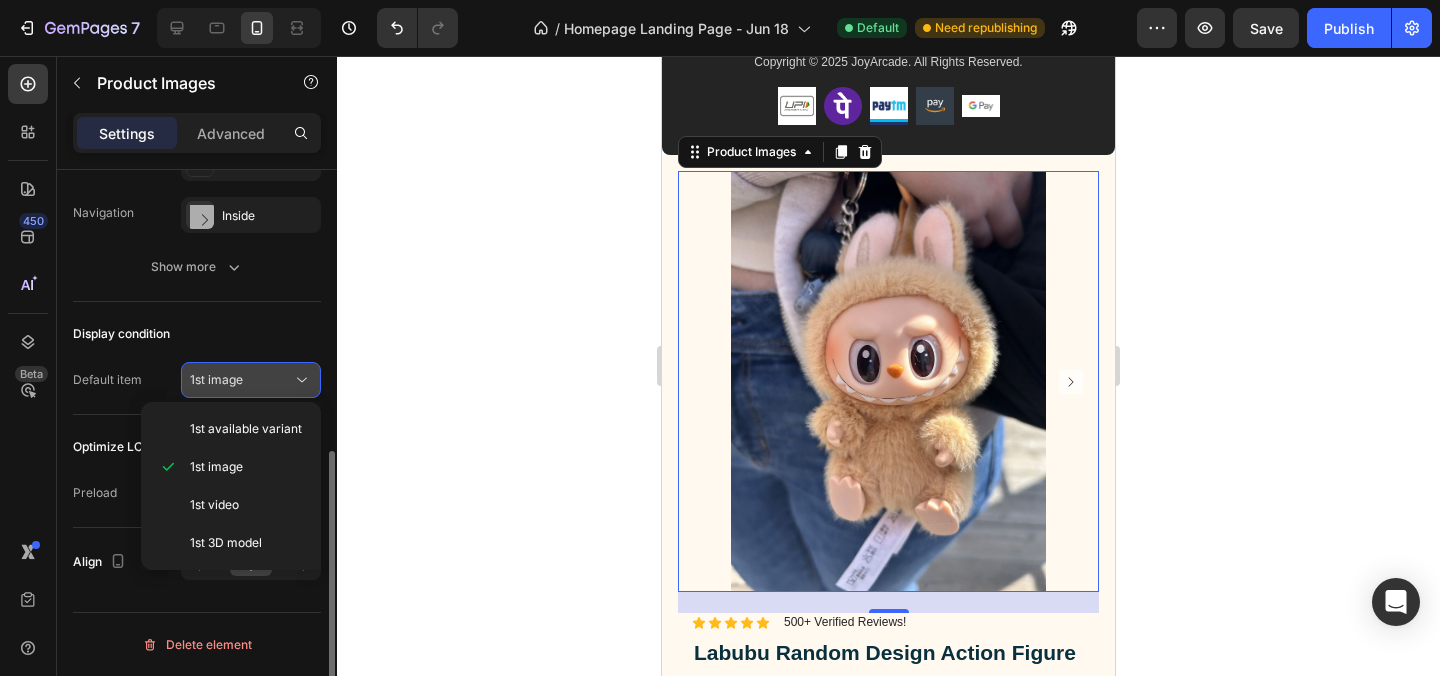 click on "1st image" at bounding box center (241, 380) 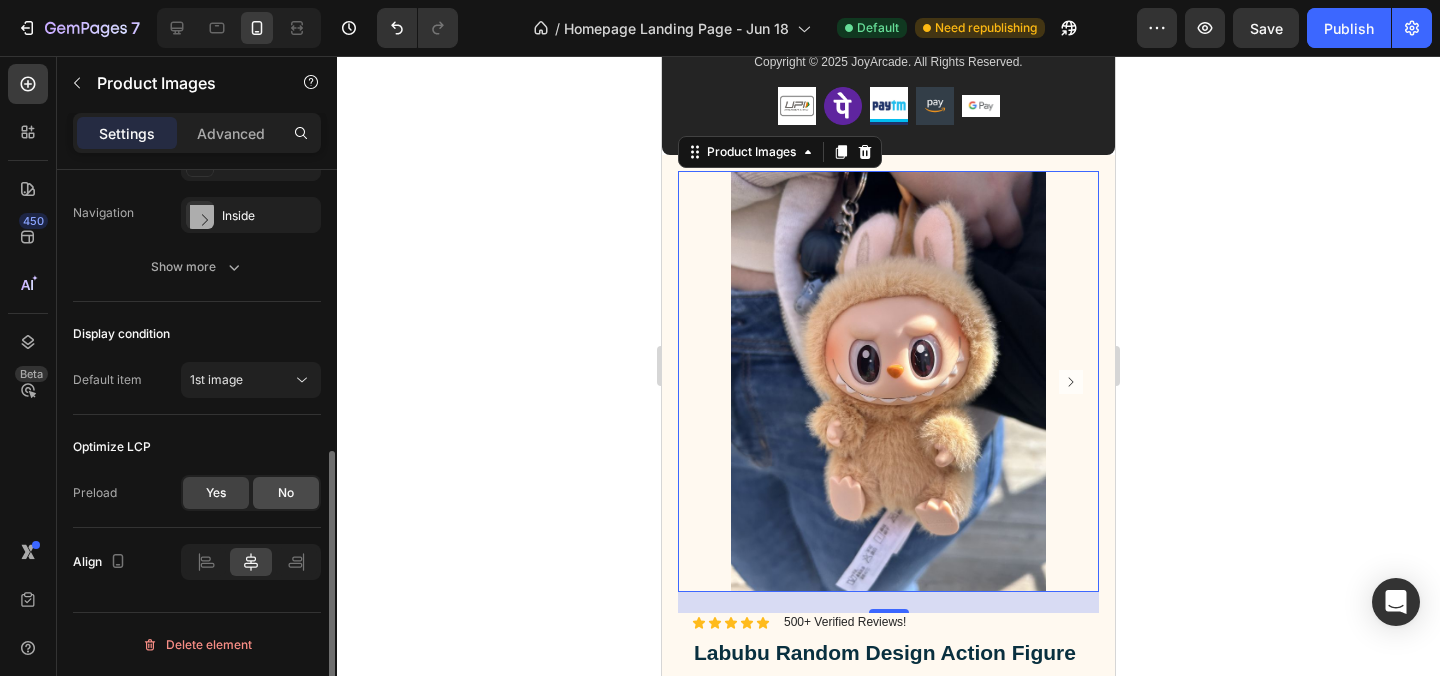 click on "No" 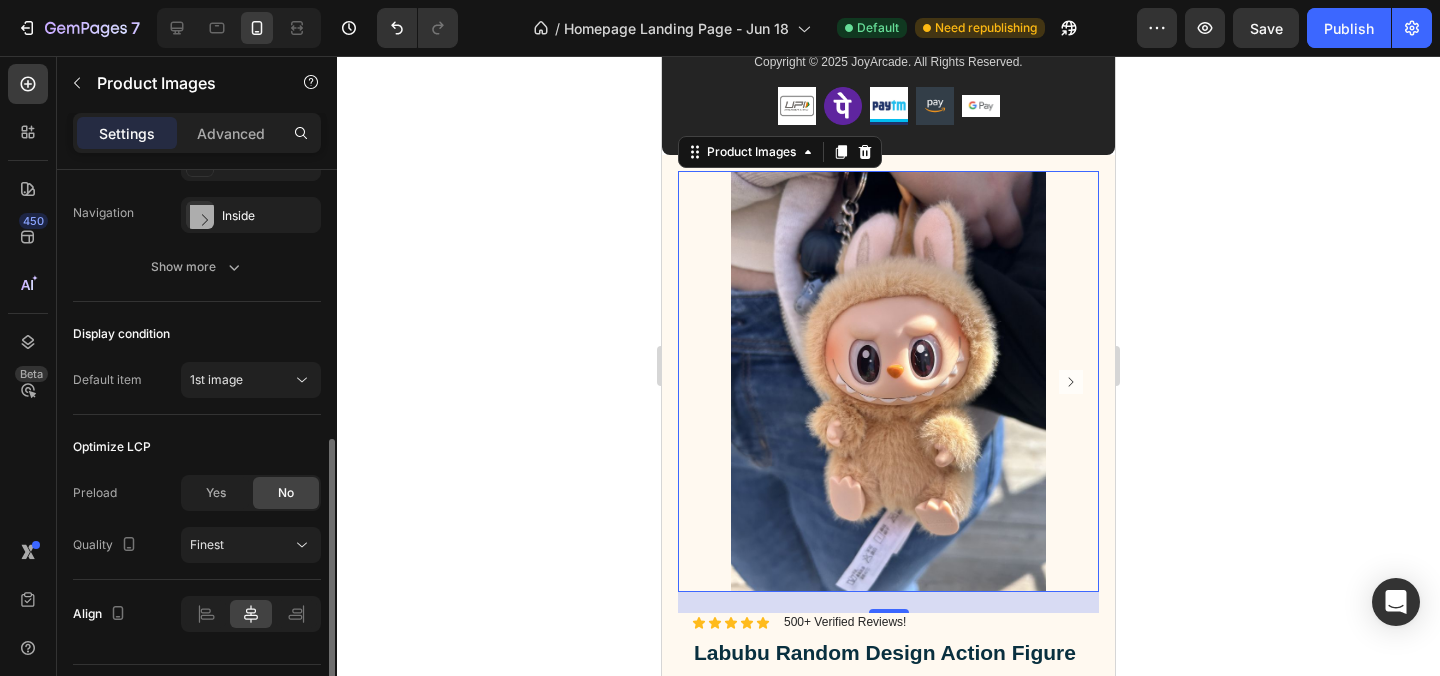 click on "Preload Yes No Quality Finest" at bounding box center [197, 519] 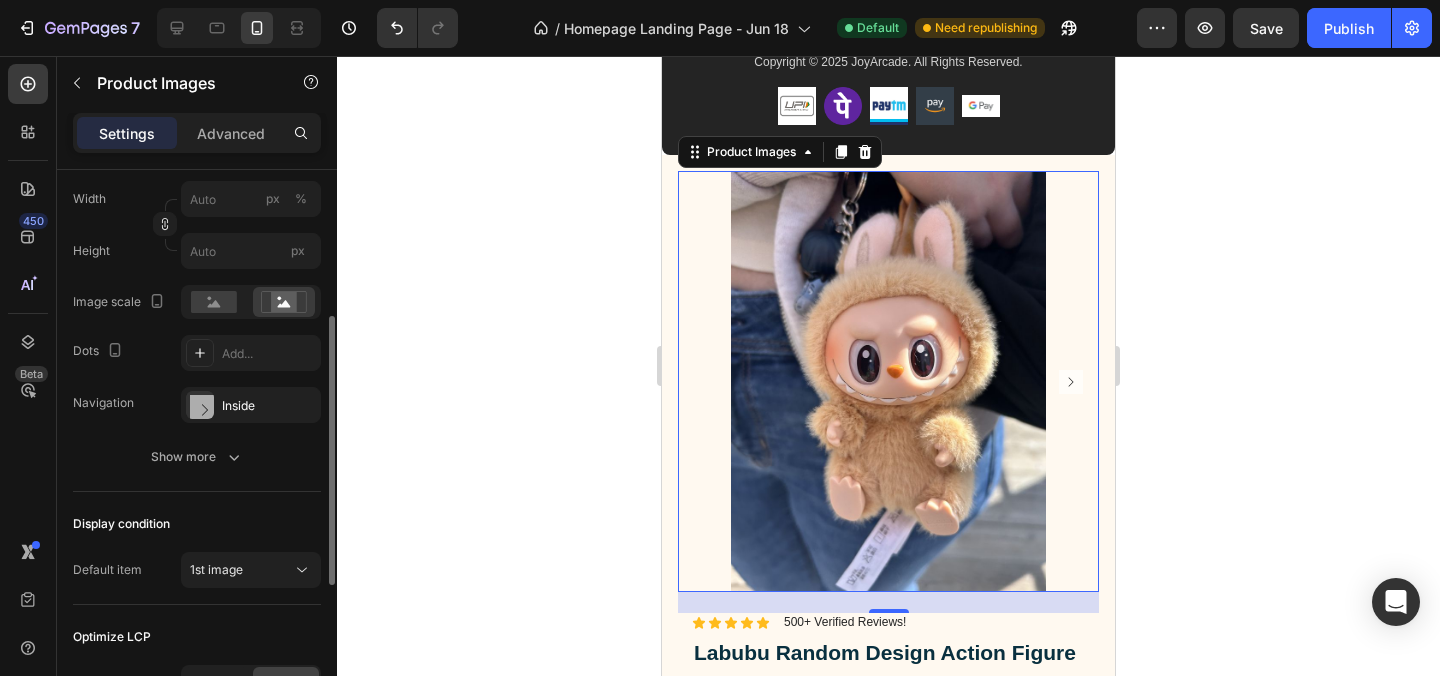 scroll, scrollTop: 349, scrollLeft: 0, axis: vertical 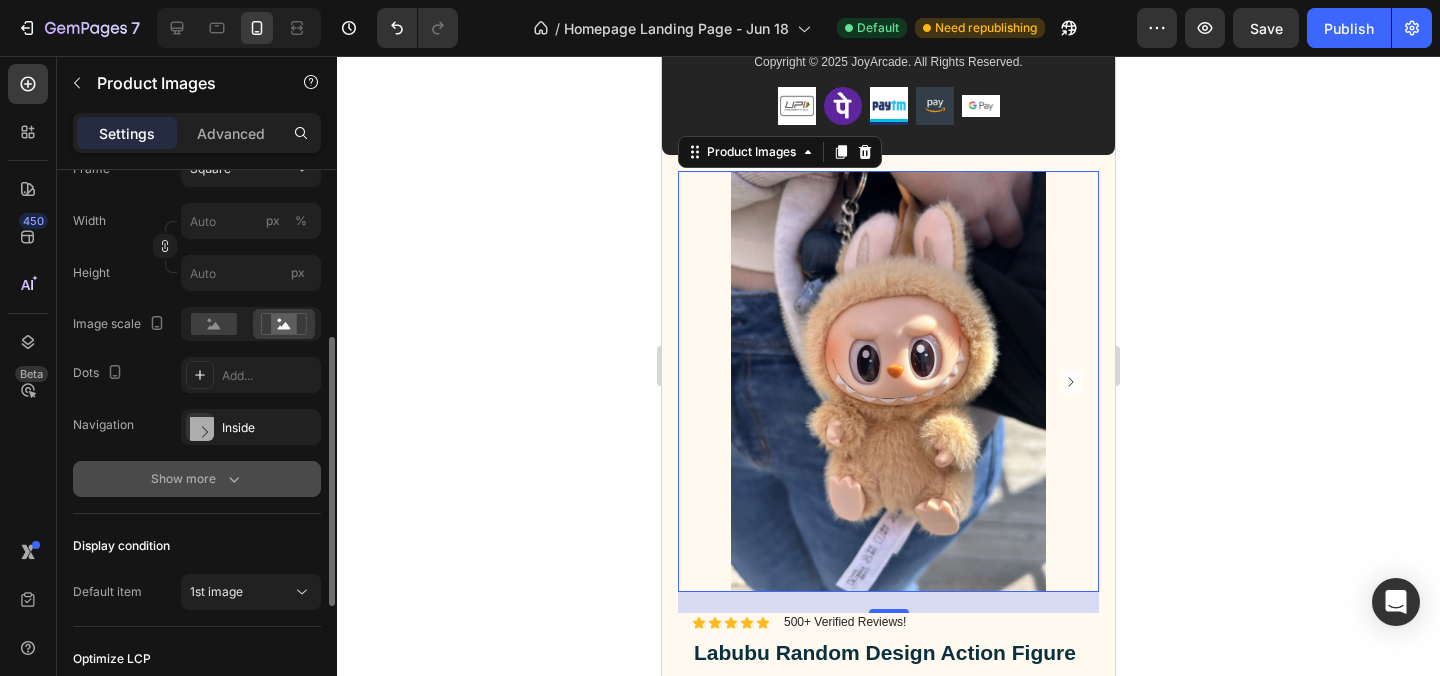 click on "Show more" at bounding box center (197, 479) 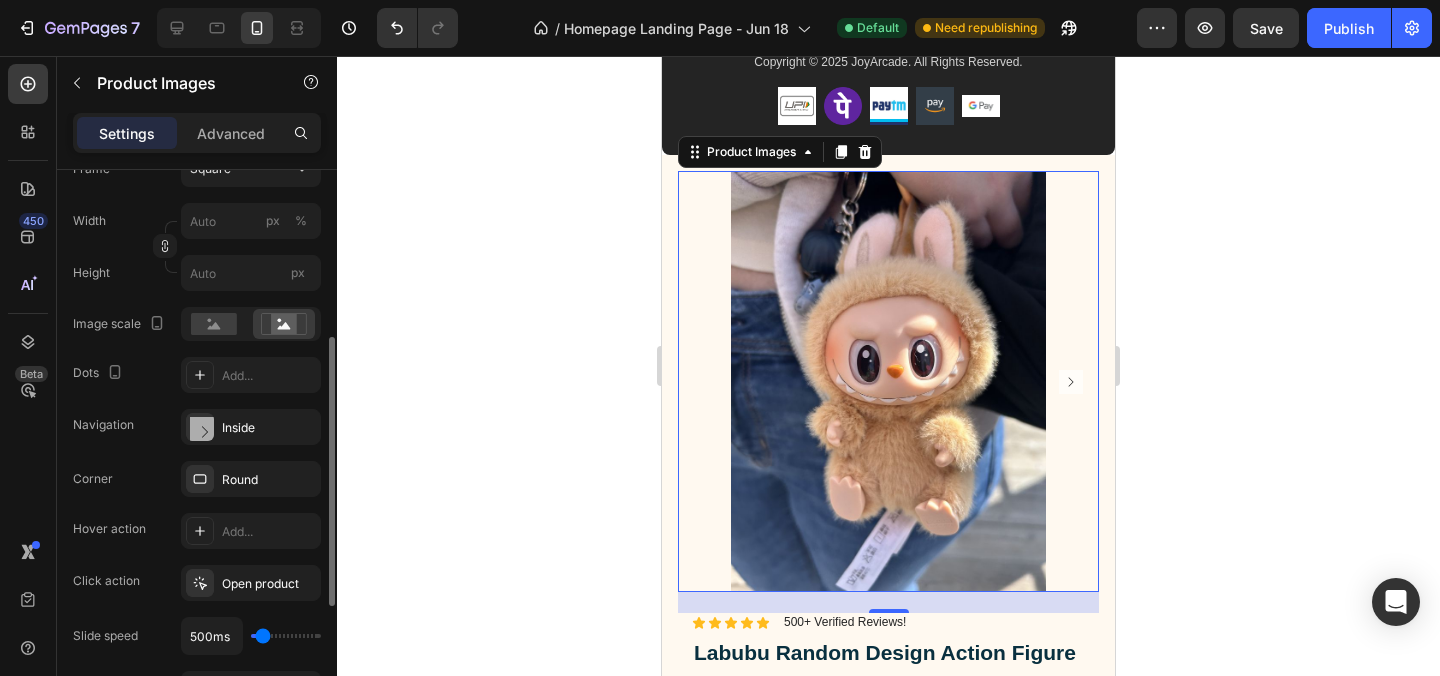 click on "Hover action Add..." at bounding box center [197, 531] 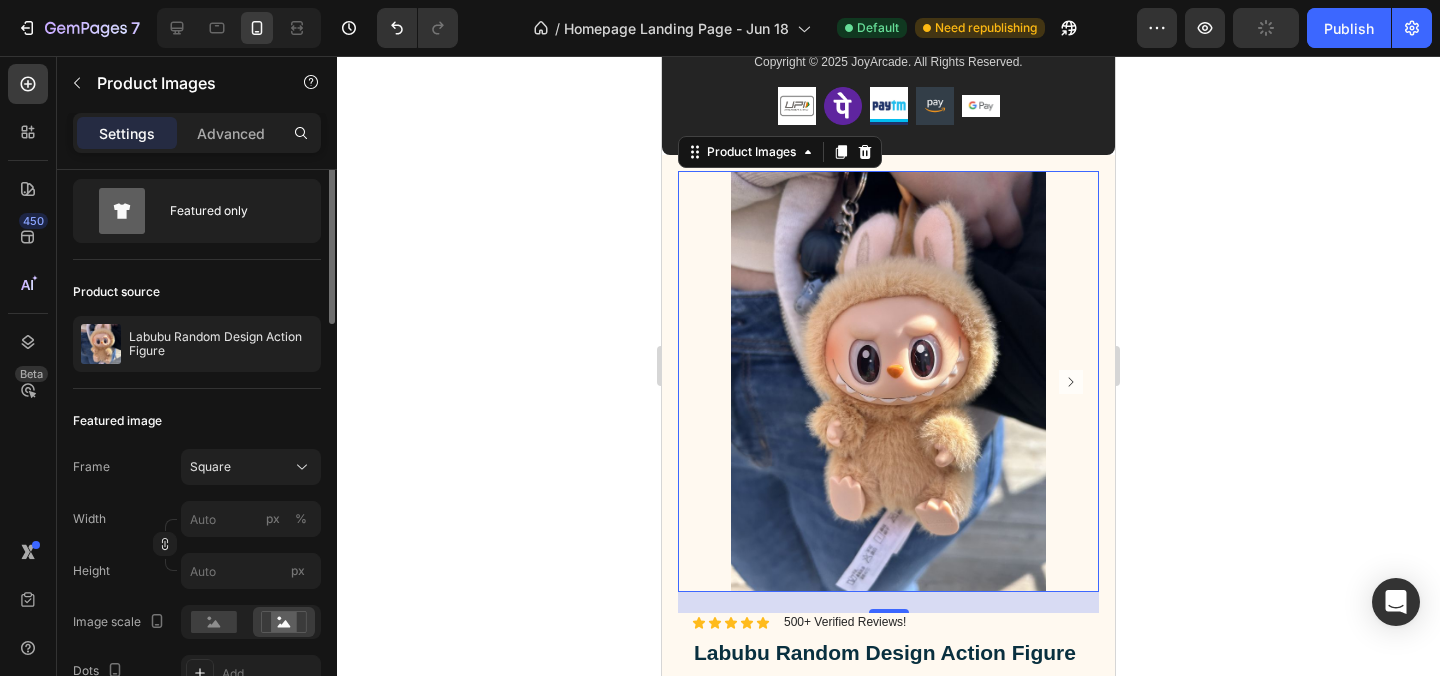 scroll, scrollTop: 0, scrollLeft: 0, axis: both 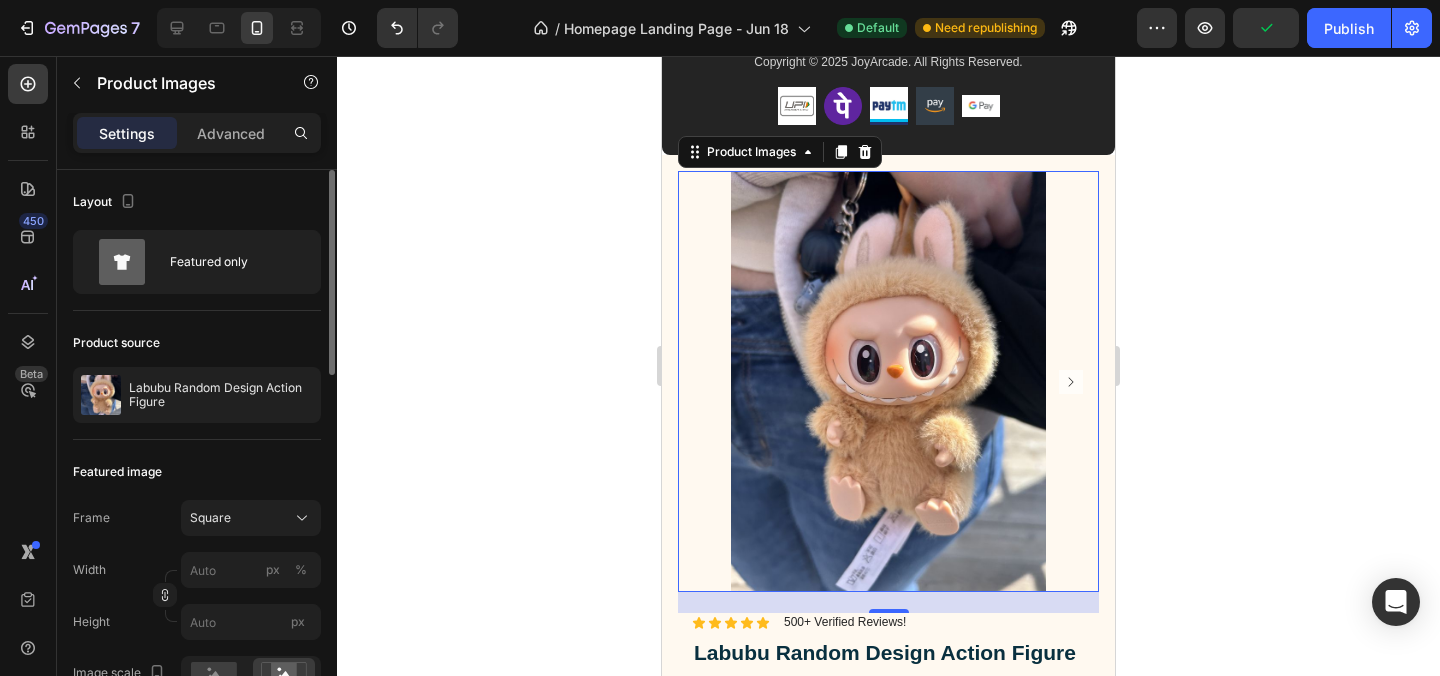 click on "Product source Labubu Random Design Action Figure" 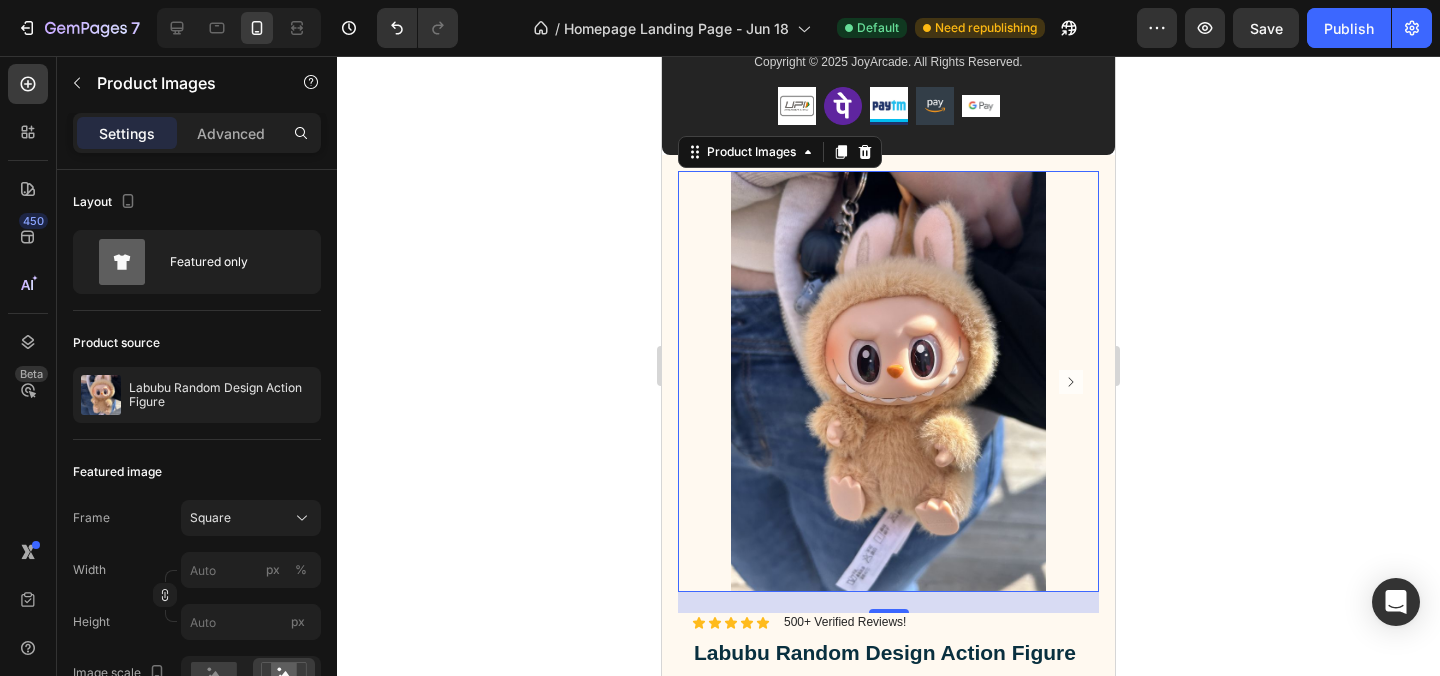 click 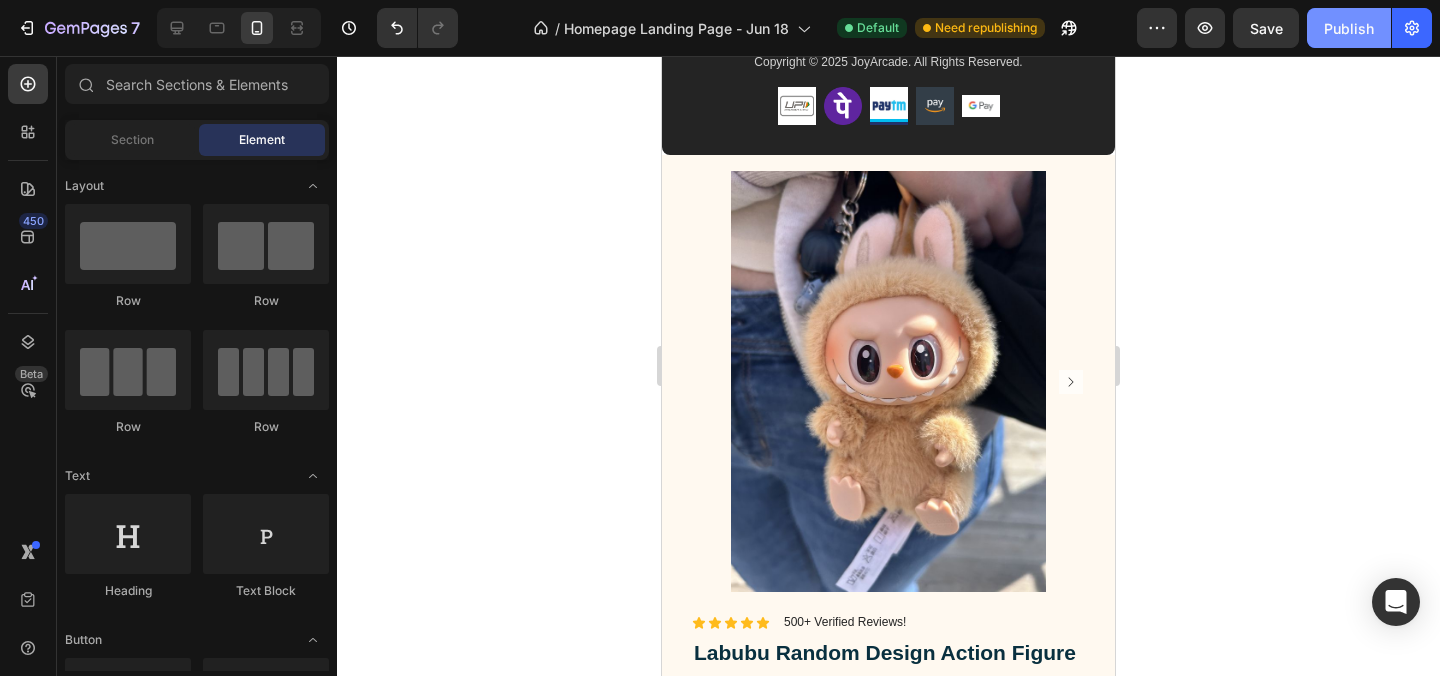 click on "Publish" 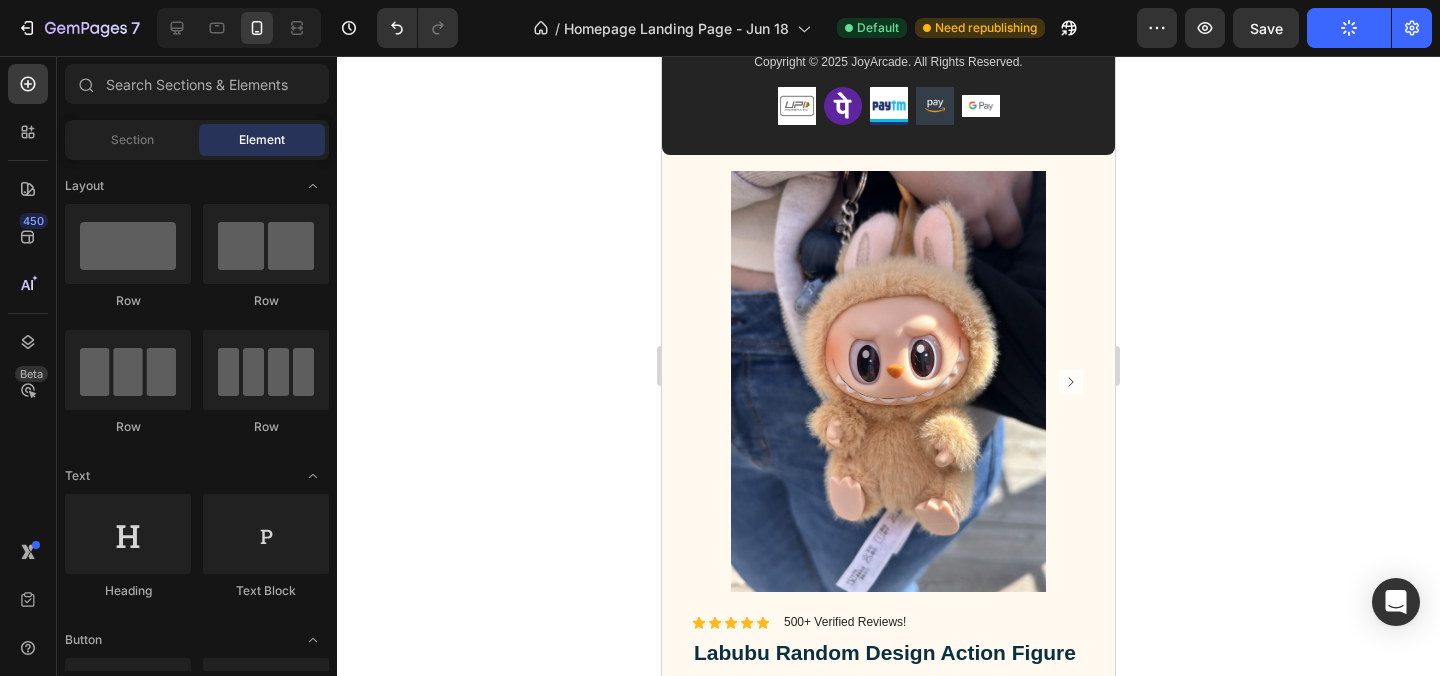 click 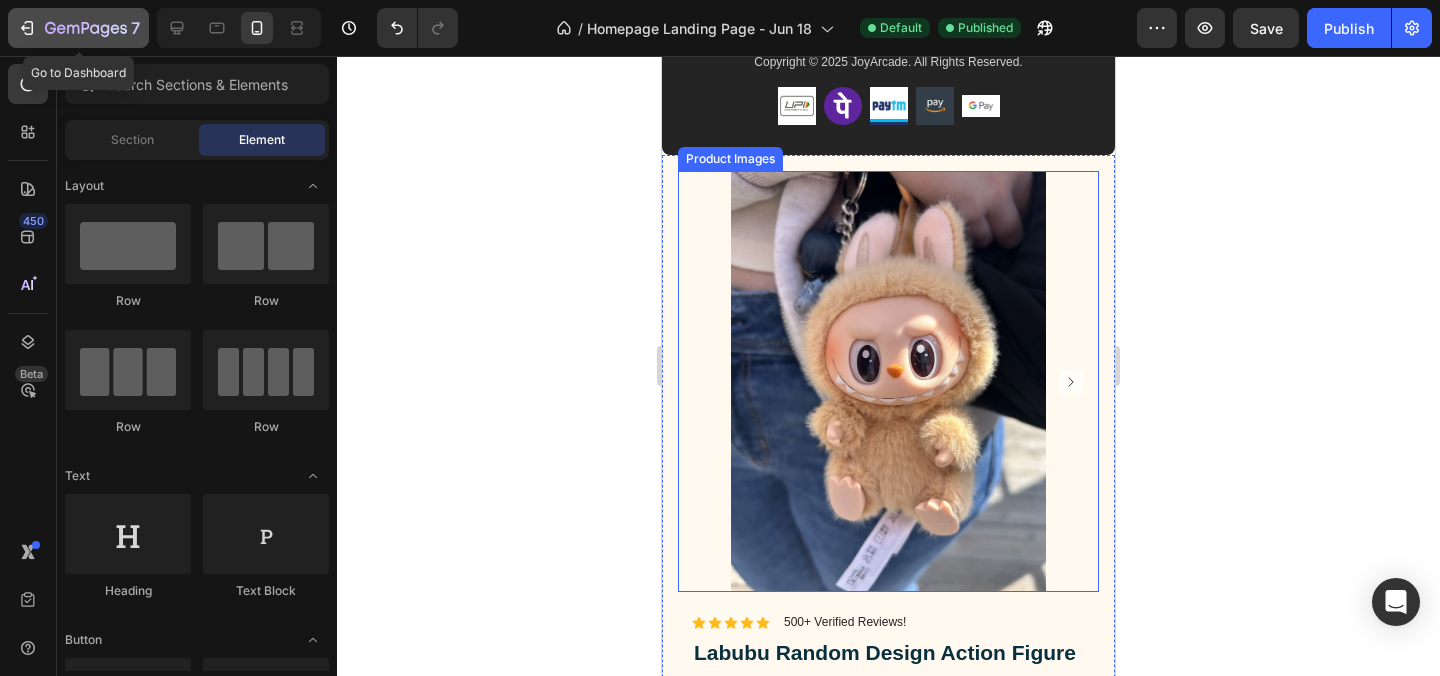 click 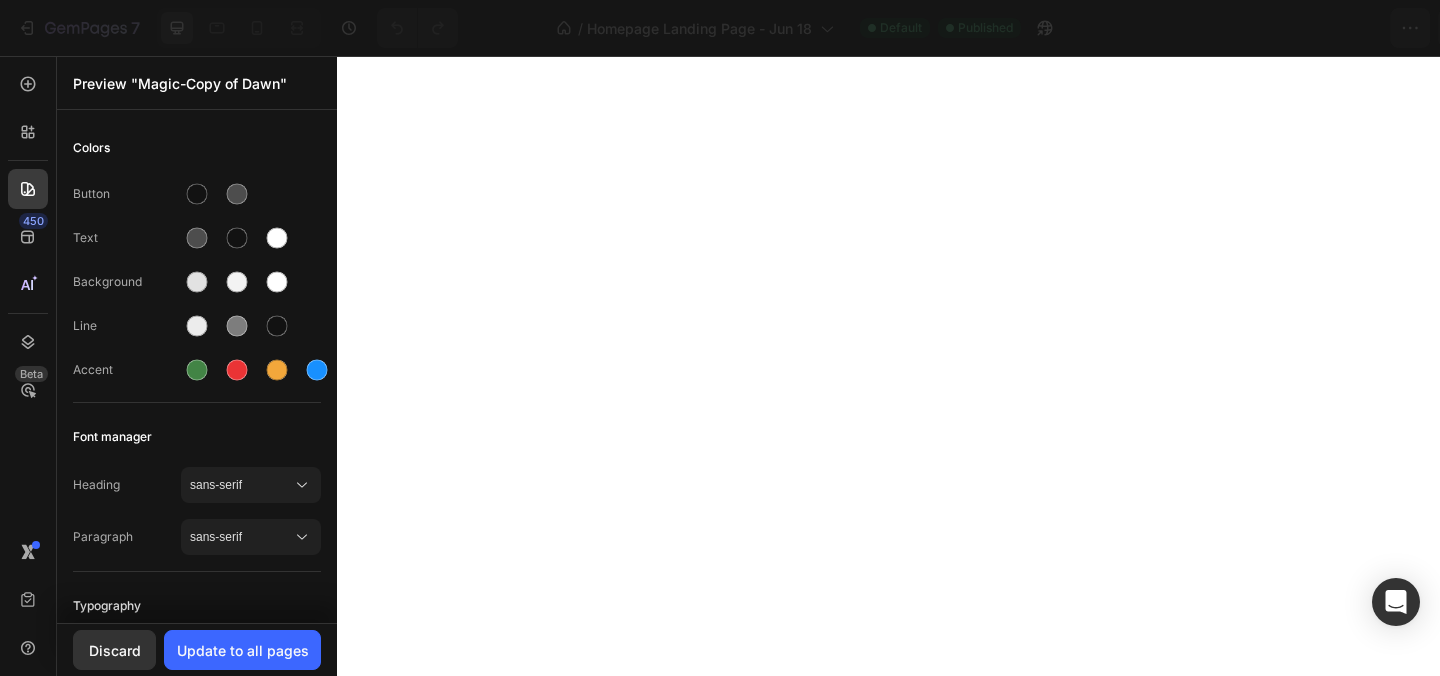 scroll, scrollTop: 0, scrollLeft: 0, axis: both 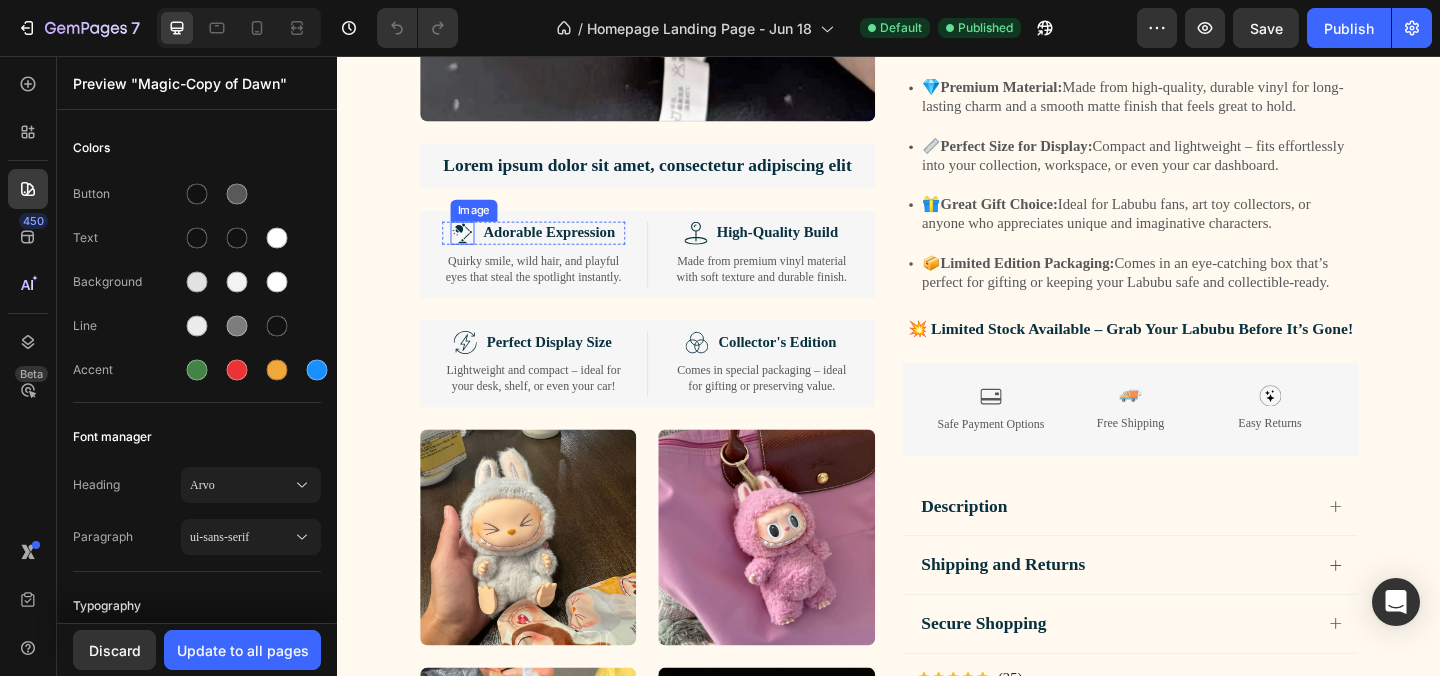 click on "Image" at bounding box center [473, 248] 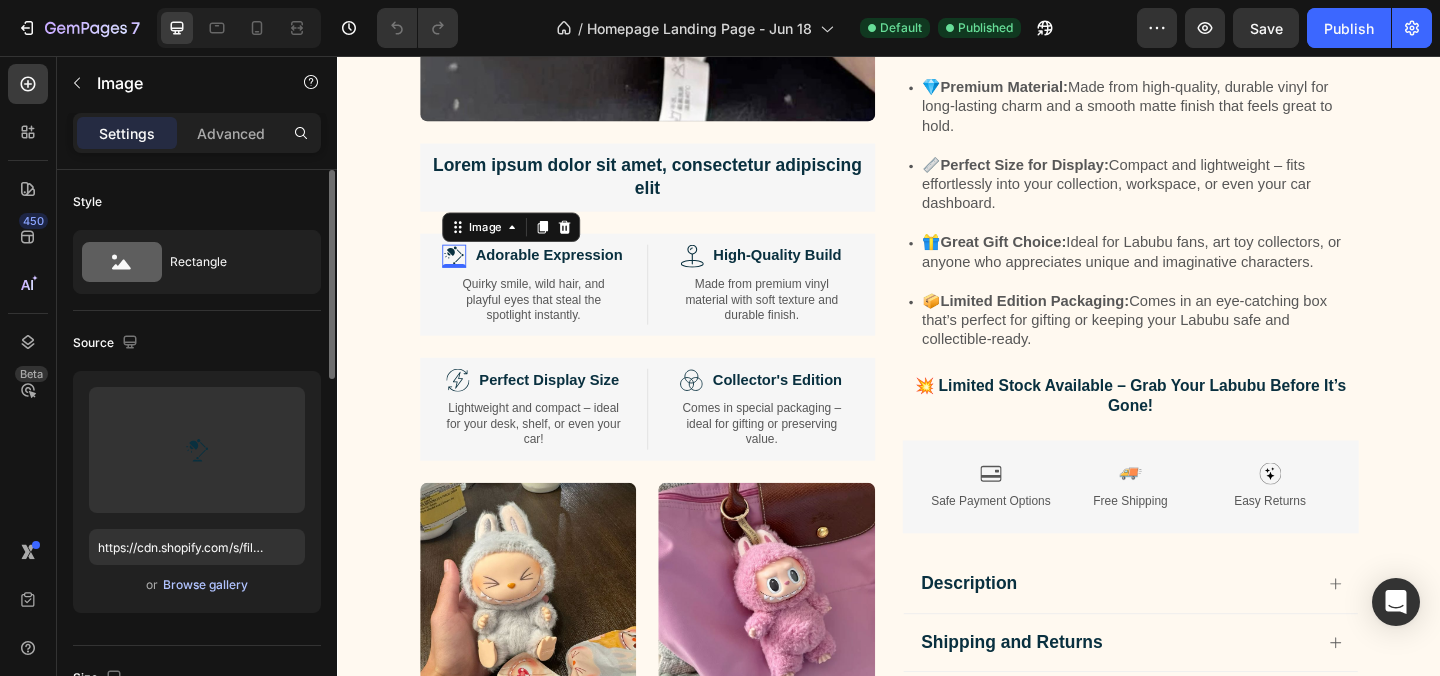 click on "Browse gallery" at bounding box center [205, 585] 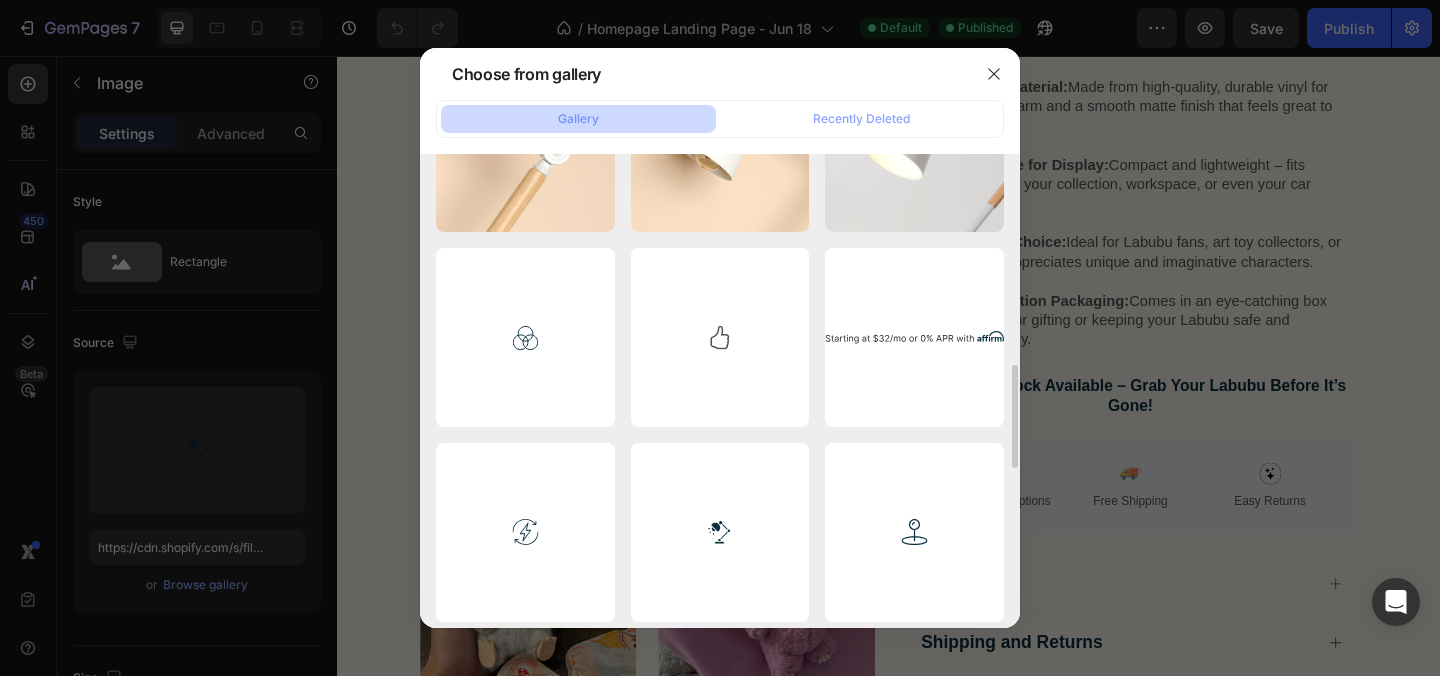 scroll, scrollTop: 1101, scrollLeft: 0, axis: vertical 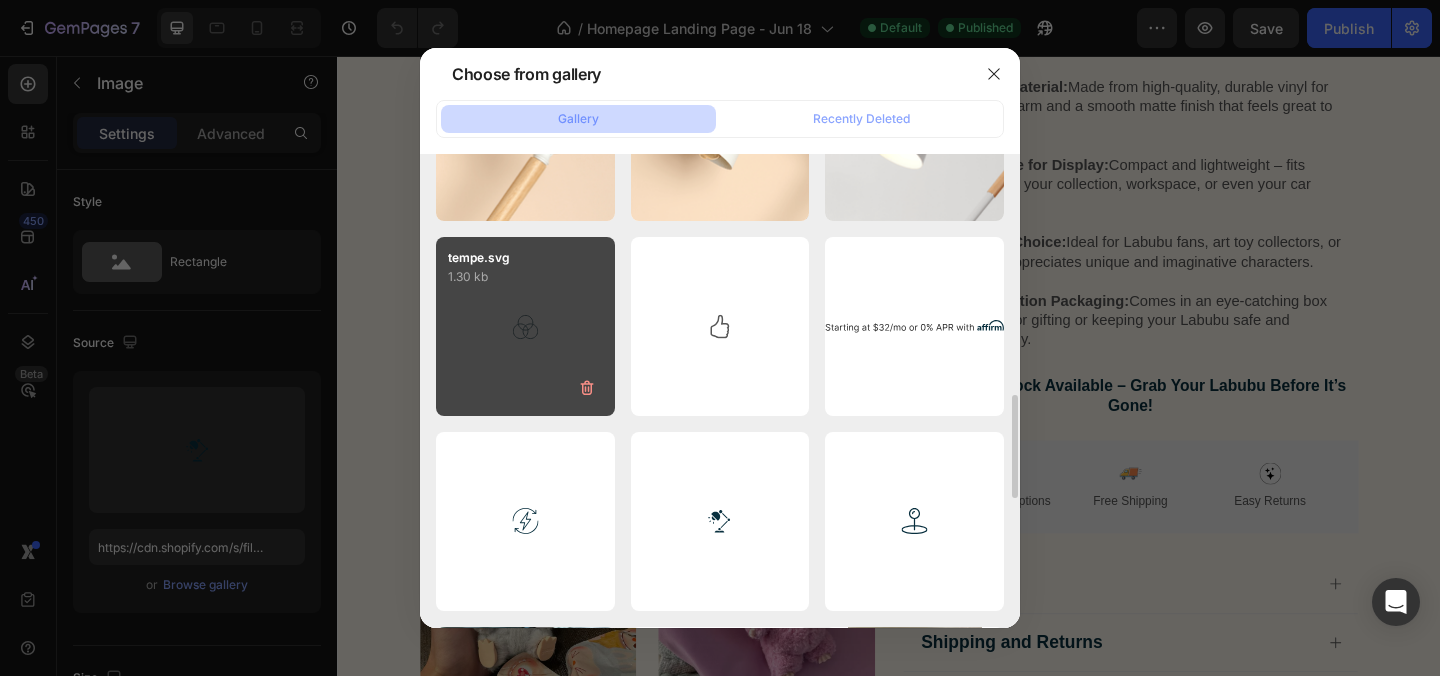 click on "tempe.svg 1.30 kb" at bounding box center (525, 326) 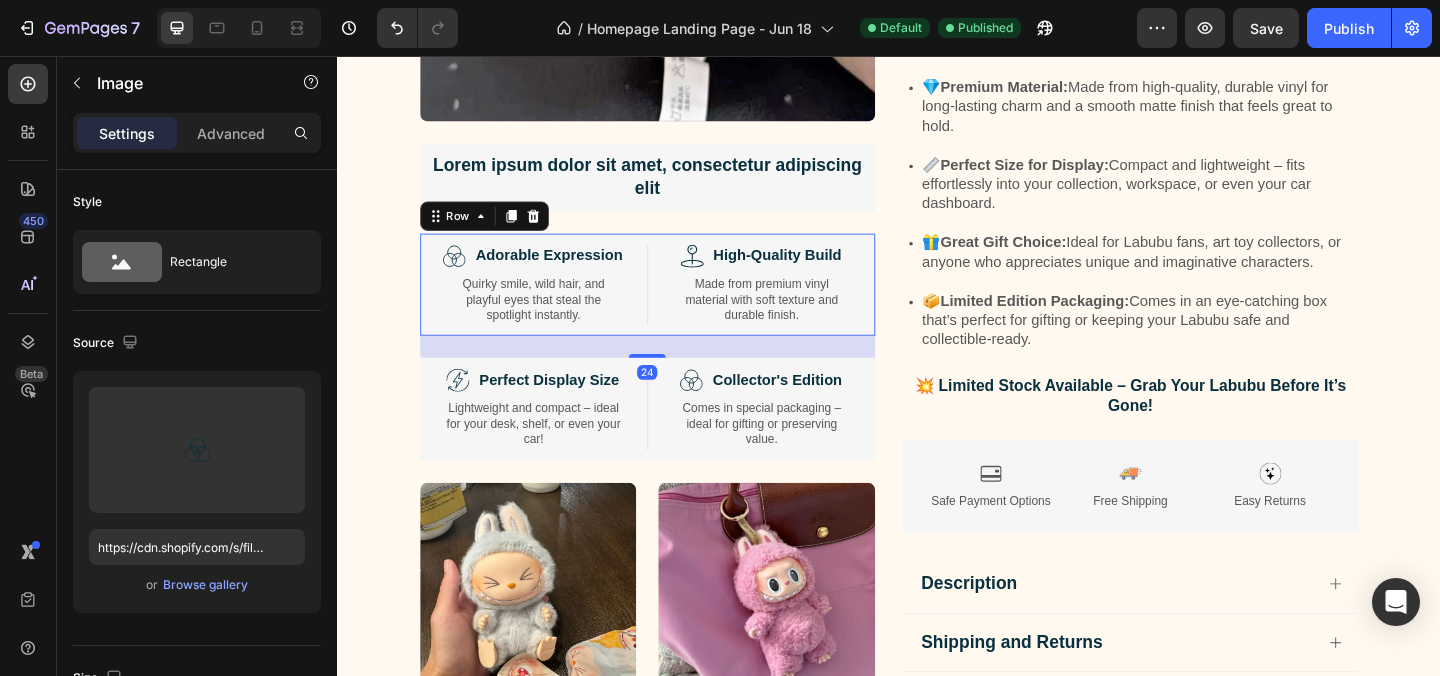 click on "Image Adorable Expression Text Block Row Quirky smile, wild hair, and playful eyes that steal the spotlight instantly. Text Block Row Image High-Quality Build Text Block Row Made from premium vinyl material with soft texture and durable finish. Text Block Row Row   24" at bounding box center (675, 305) 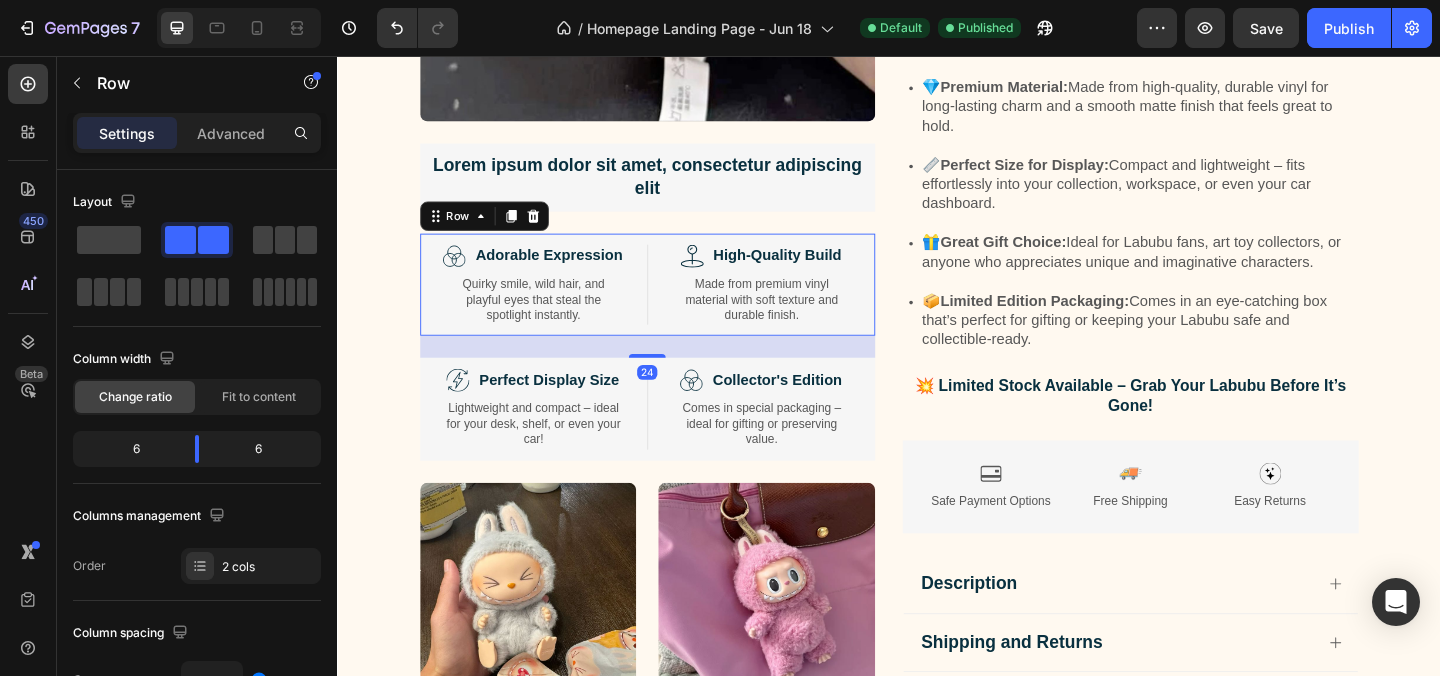 click on "24" at bounding box center (675, 372) 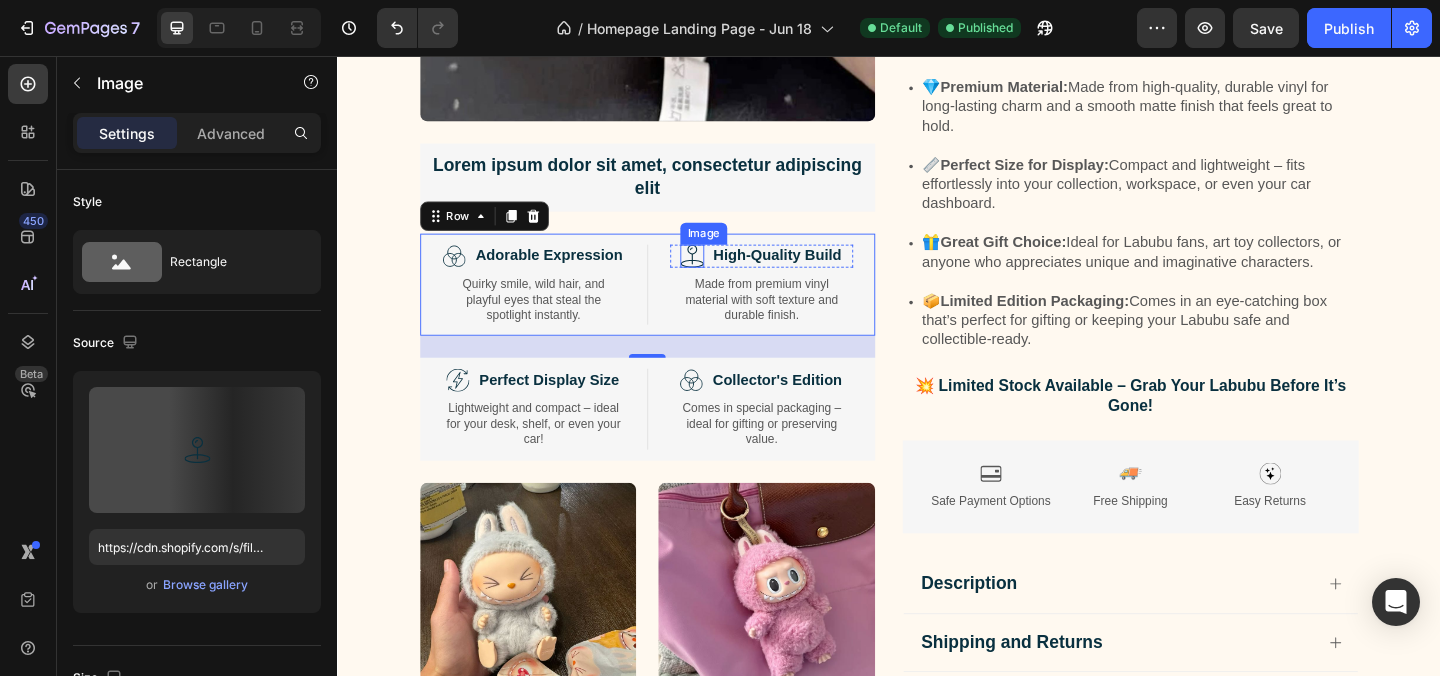 click at bounding box center (723, 273) 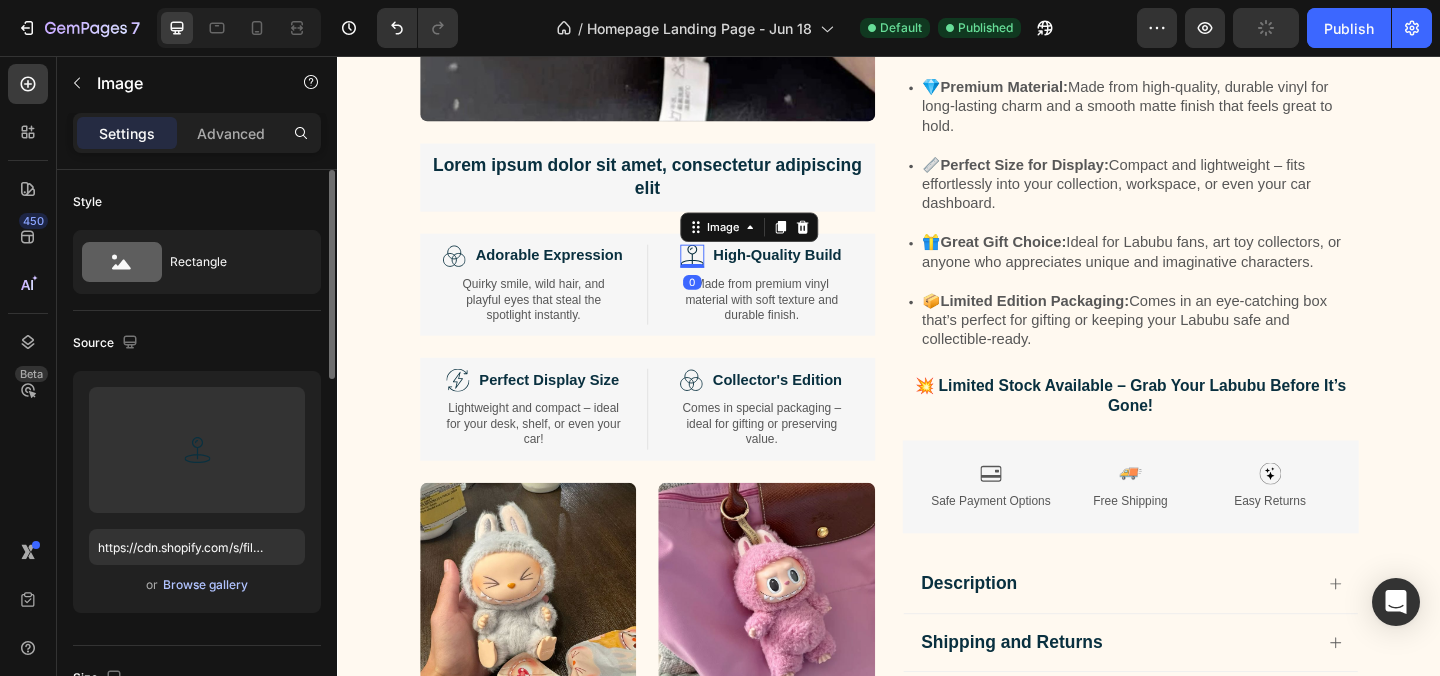 click on "Browse gallery" at bounding box center [205, 585] 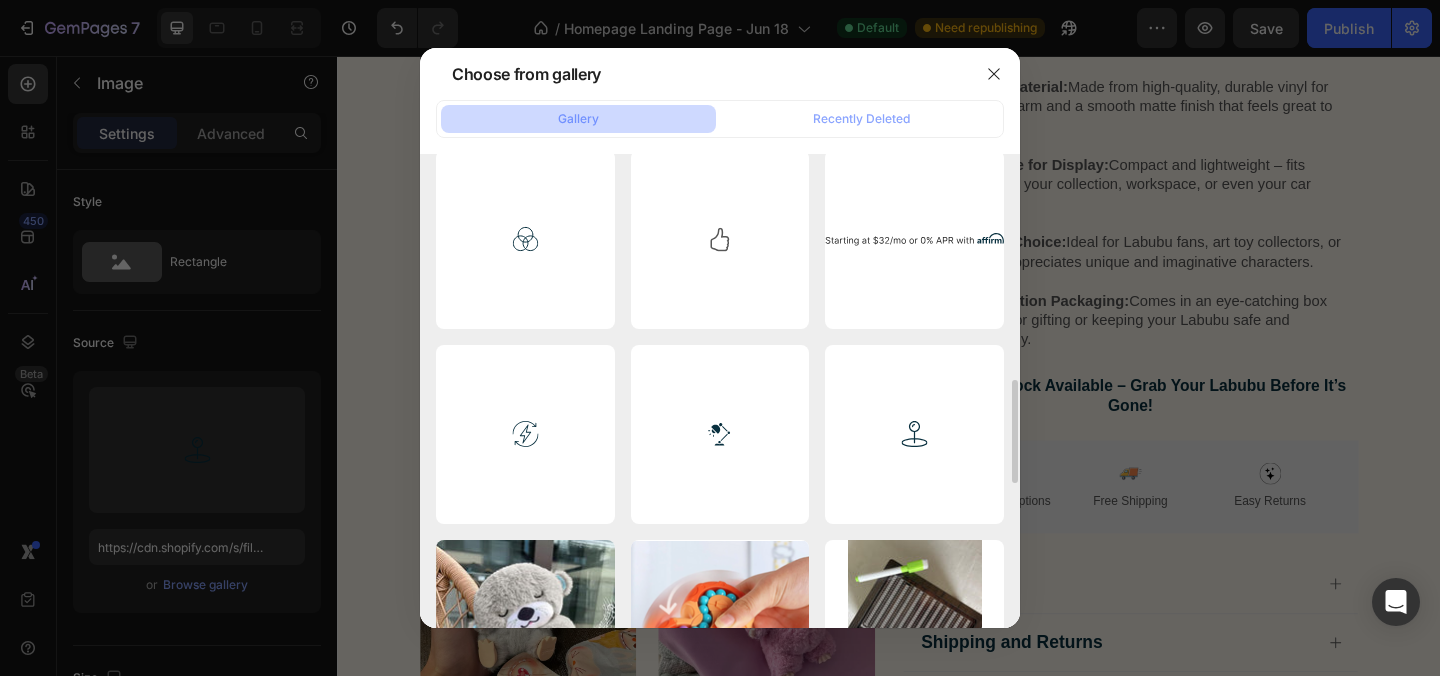 scroll, scrollTop: 1239, scrollLeft: 0, axis: vertical 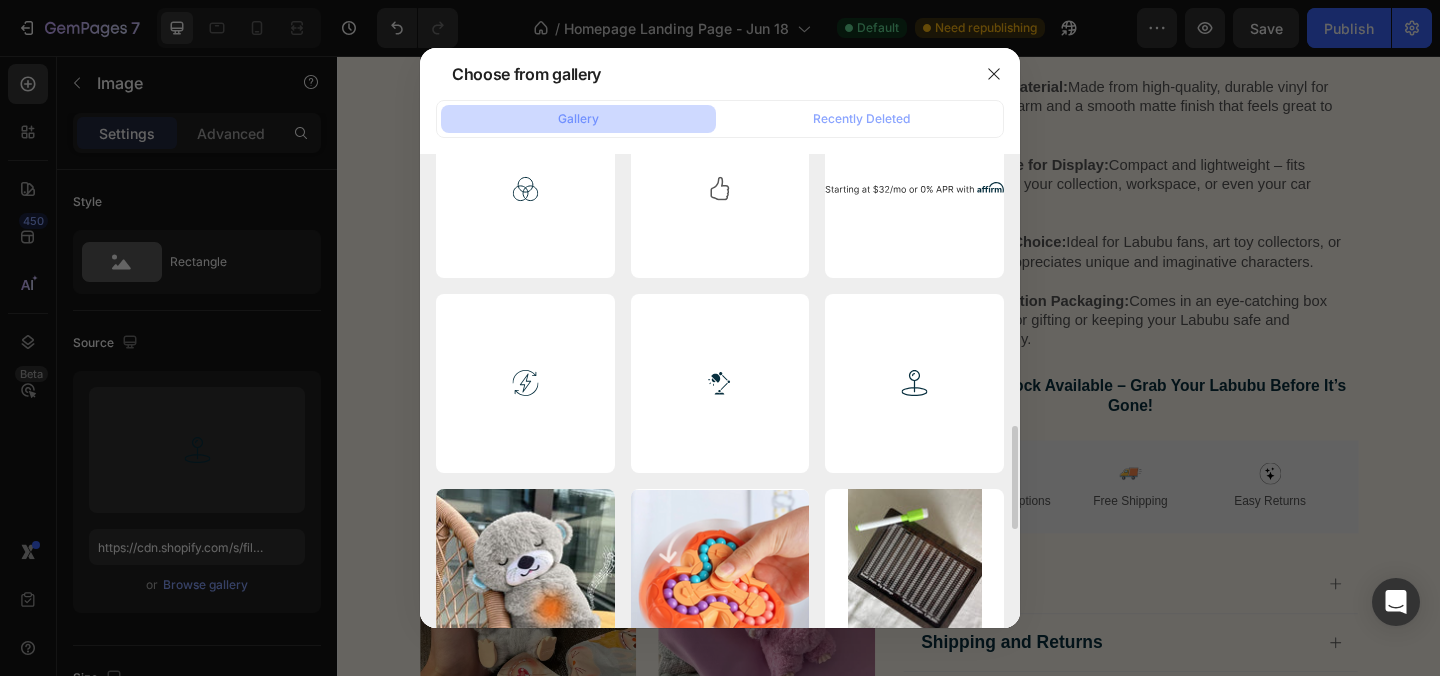 click on "LB2.jpg 153.49 kb  LDK18.jpg 108.64 kb  LDK31.jpg 74.09 kb  LDK34.jpg 64.69 kb  LDK20.jpg 101.00 kb  LDK7.jpg 89.01 kb  LD7.jpg 123.20 kb  call-8327861_1280.png 49.02 kb  parcel-tracking-visua...on.jpg 8094.23 kb  avt.png 36.18 kb  Image-3.png 102.39 kb  shield-check.svg 2.93 kb  Image.png 242.79 kb  credit-card-2-back.svg 1.50 kb  Image-4.png 118.04 kb  Image-1.png 90.46 kb  Image-2.png 50.61 kb  tempe.svg 1.30 kb  hand-thumbs-up.svg 2.97 kb  af.svg 26.98 kb  energy.svg 2.16 kb  brightness.svg 4.07 kb  positioning.svg 1.46 kb  BTB1.jpg 53.59 kb  MBT.png 1231.10 kb  810yXaxbajL.jpg 314.07 kb  JLL1.png 1065.48 kb  LD8.jpg 279.13 kb  secure-payment.png 18.78 kb  id3U2wm0WO_1745946835791.png 2.94 kb  id6JUGRMqk_174594691...77.jpeg 9.29 kb  phonepe-icon.png 25.43 kb" at bounding box center [720, -7] 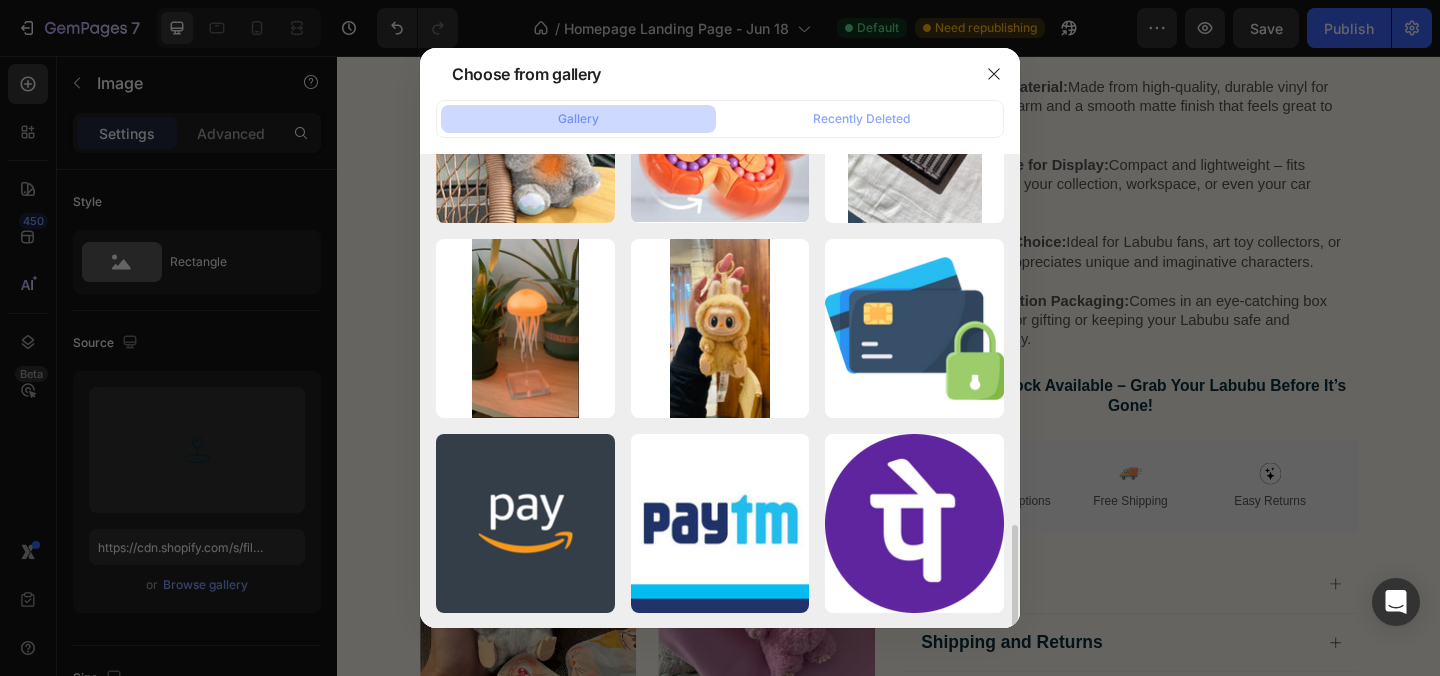 scroll, scrollTop: 1684, scrollLeft: 0, axis: vertical 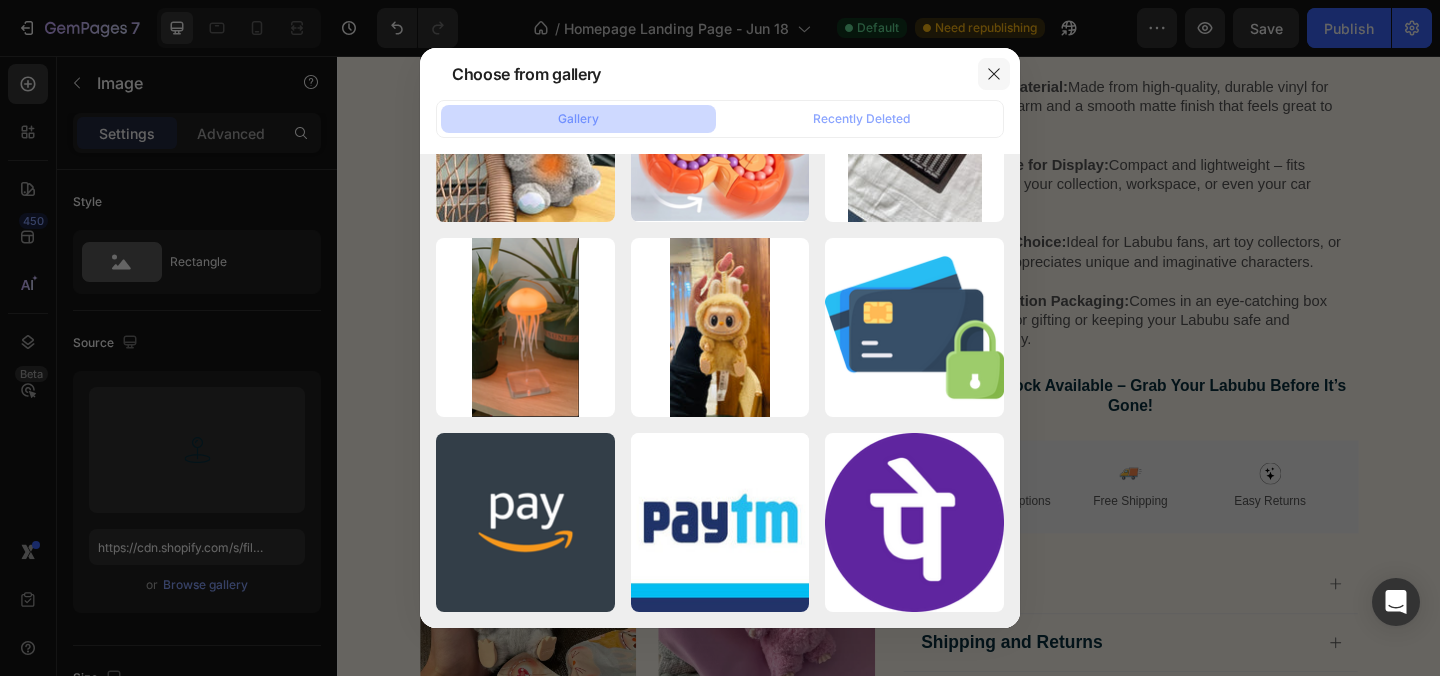 click 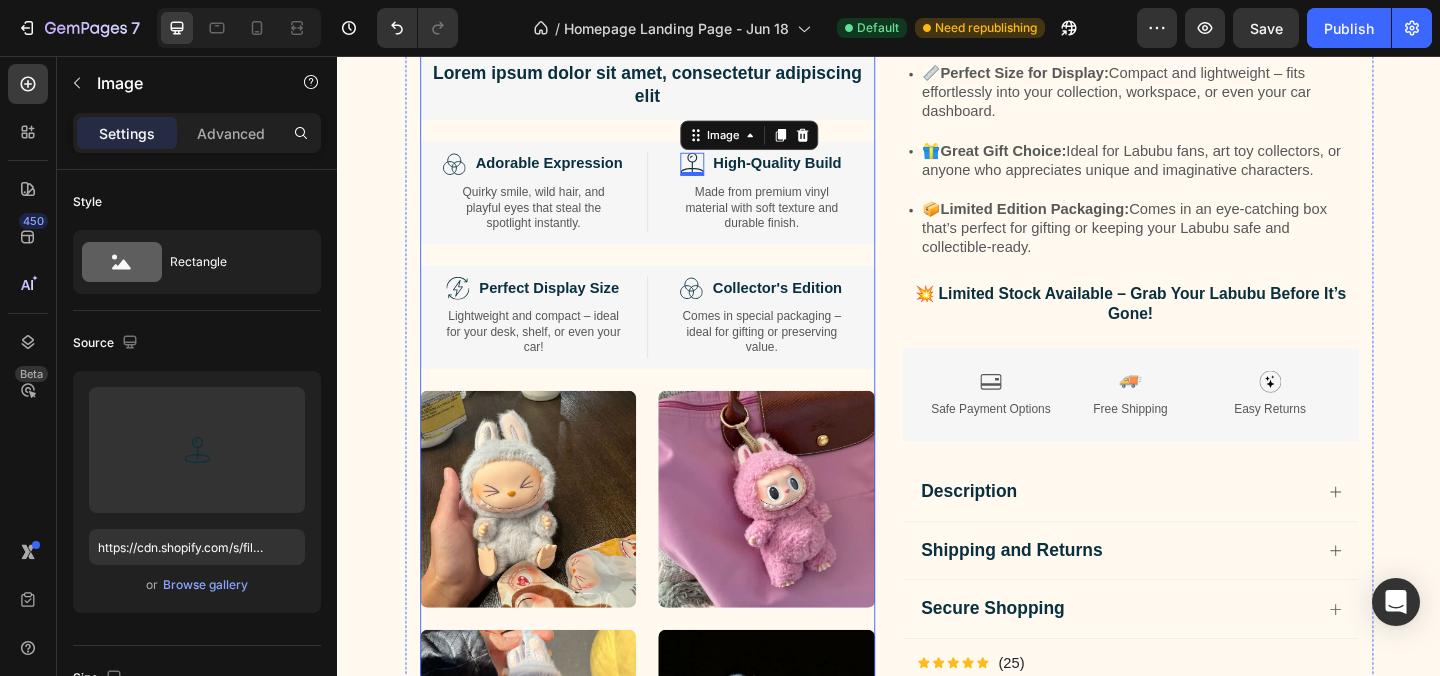 scroll, scrollTop: 3633, scrollLeft: 0, axis: vertical 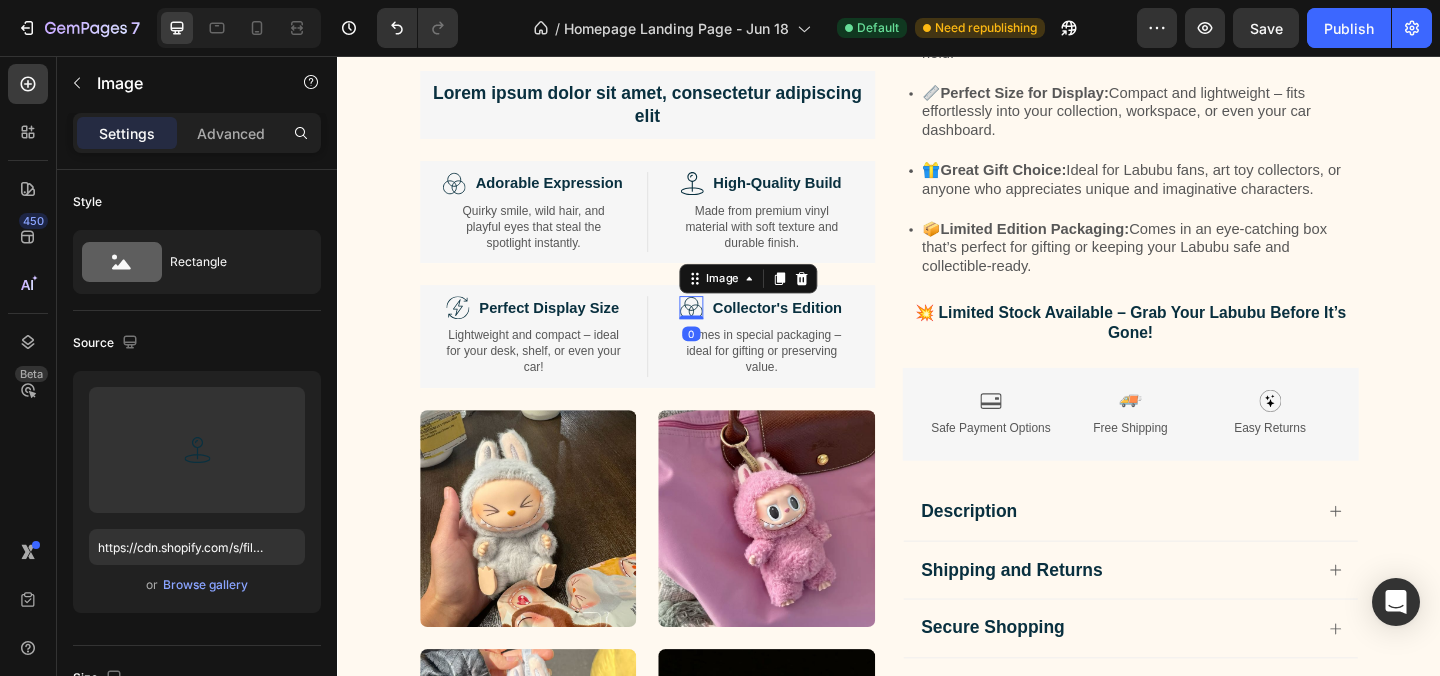 click at bounding box center [722, 329] 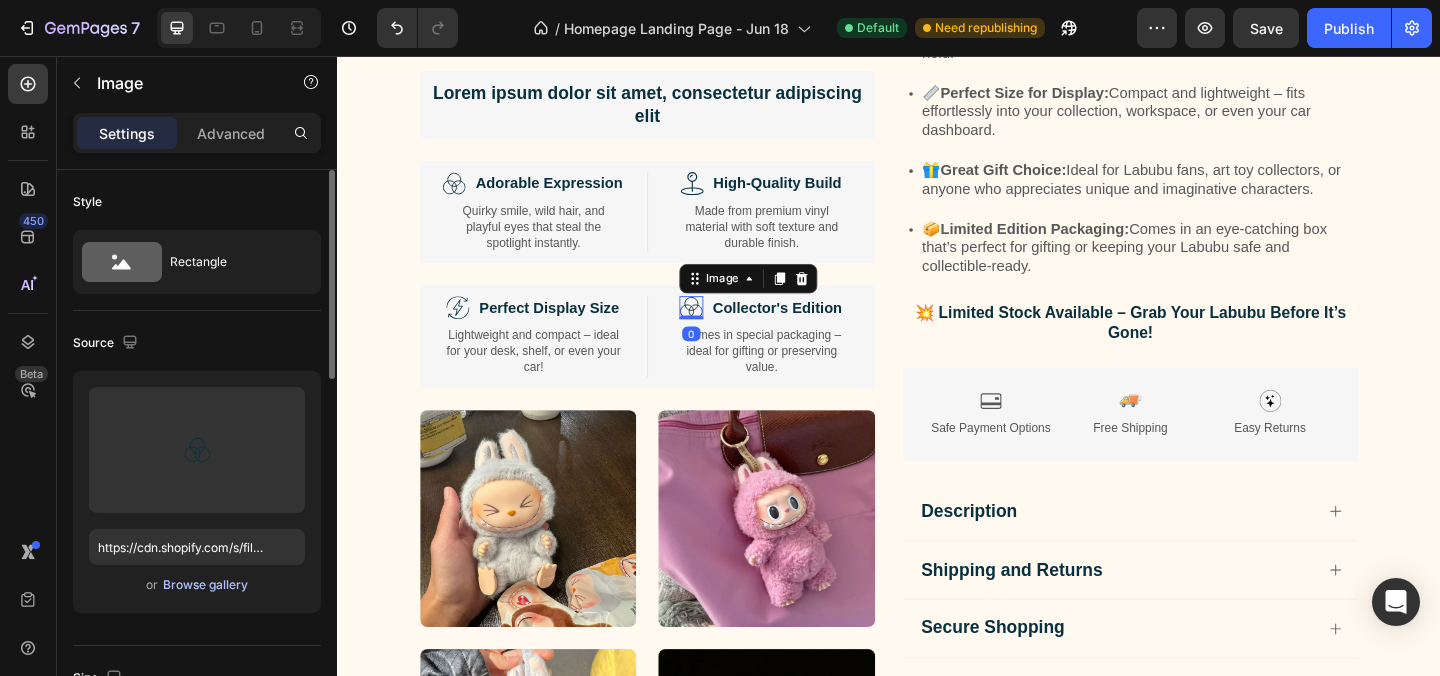 click on "Browse gallery" at bounding box center [205, 585] 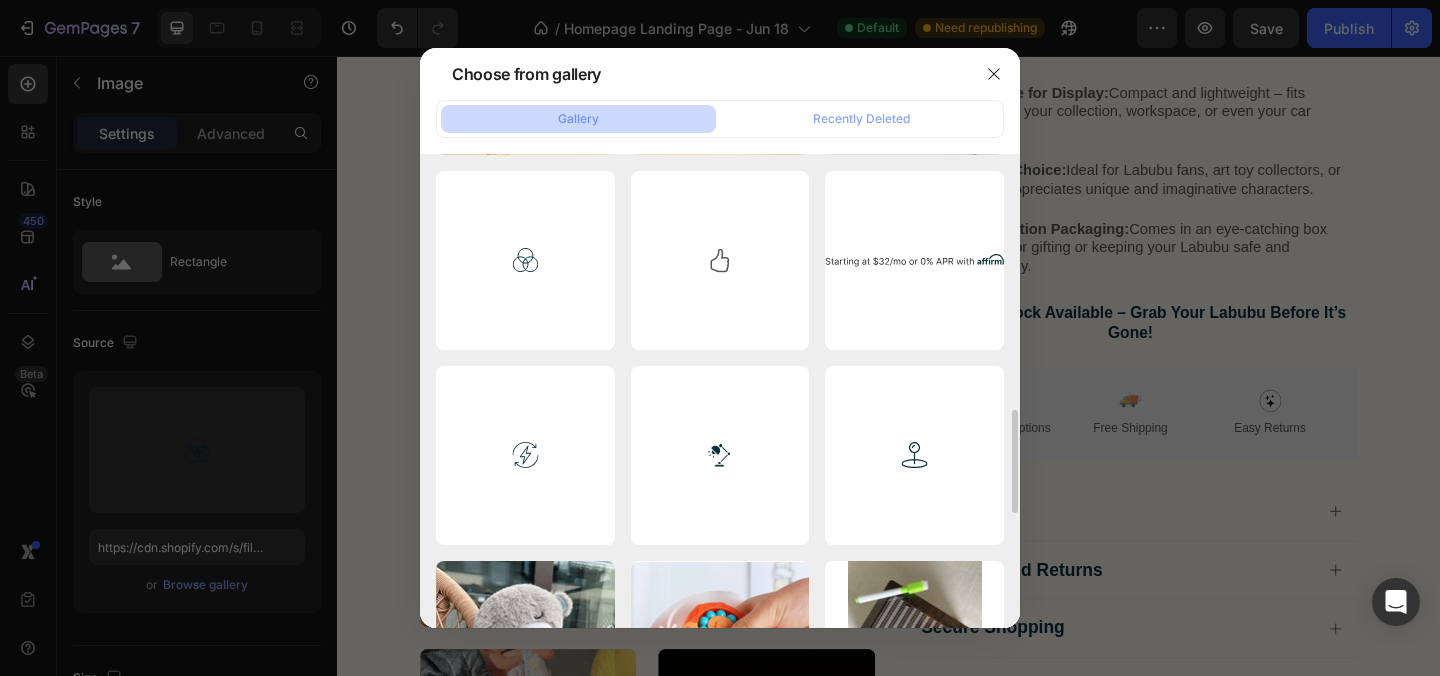 scroll, scrollTop: 1176, scrollLeft: 0, axis: vertical 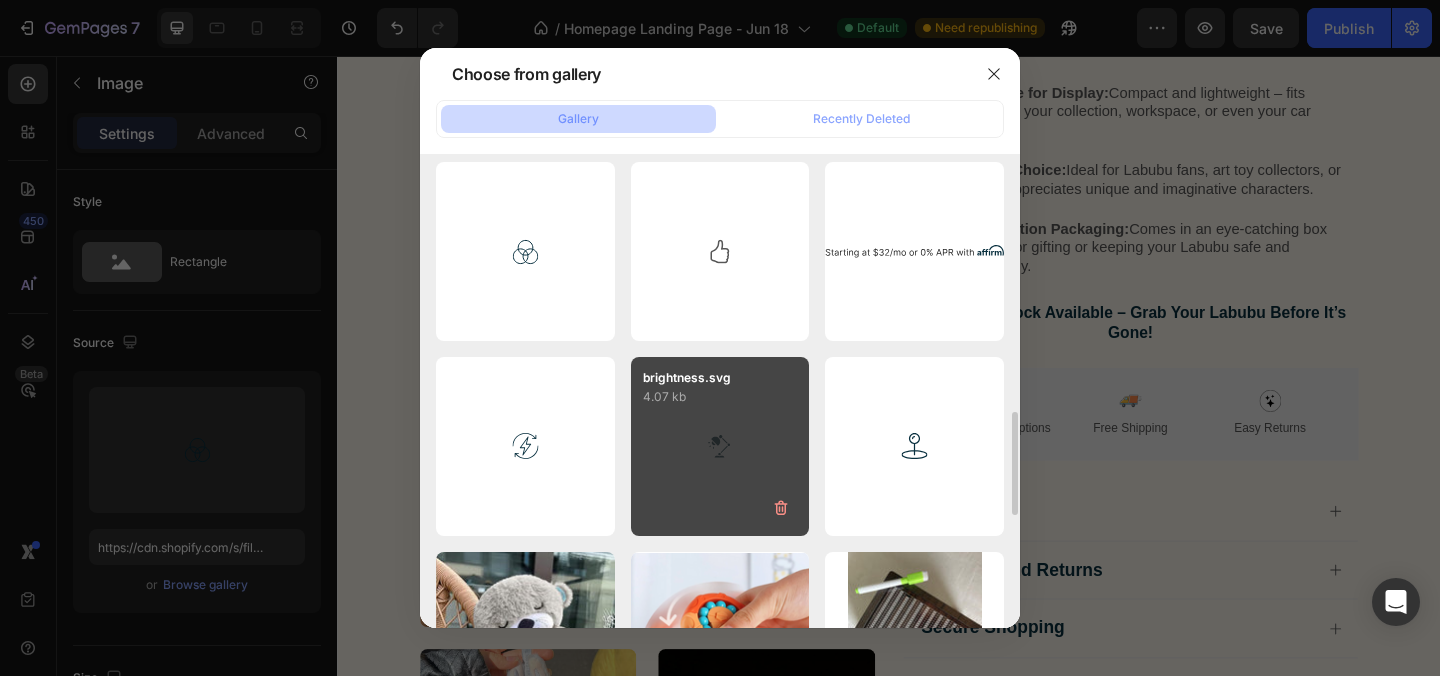 click on "brightness.svg 4.07 kb" at bounding box center [720, 446] 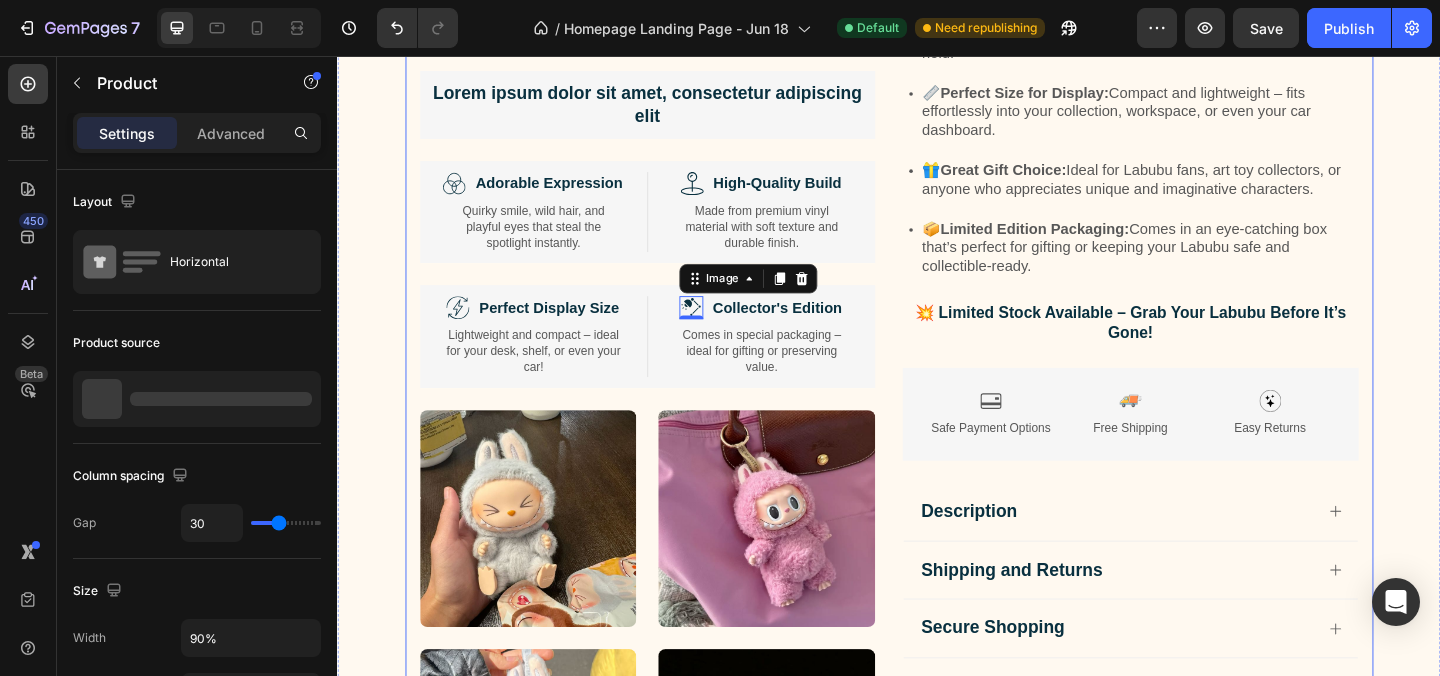 click on "Image Lorem ipsum dolor sit amet, consectetur adipiscing elit Text Block Image Adorable Expression Text Block Row Quirky smile, wild hair, and playful eyes that steal the spotlight instantly. Text Block Row Image High-Quality Build Text Block Row Made from premium vinyl material with soft texture and durable finish. Text Block Row Row Image Perfect Display Size Text Block Row Lightweight and compact – ideal for your desk, shelf, or even your car! Text Block Row Image   0 Collector's Edition Text Block Row Comes in special packaging – ideal for gifting or preserving value. Text Block Row Row Image Image Row Image Image Row Row
Product Images Icon Icon Icon Icon Icon Icon List 500+ Verified Reviews! Text Block Row Labubu Random Design Action Figure Product Title ₹ 1,899.00 Product Price Product Price ₹ 799.00 Product Price Product Price Row
HURRY!  ONLY 11 LEFT Stock Counter Quantity: Text Block
1
Product Quantity Buy Now Item List Row" at bounding box center [937, 170] 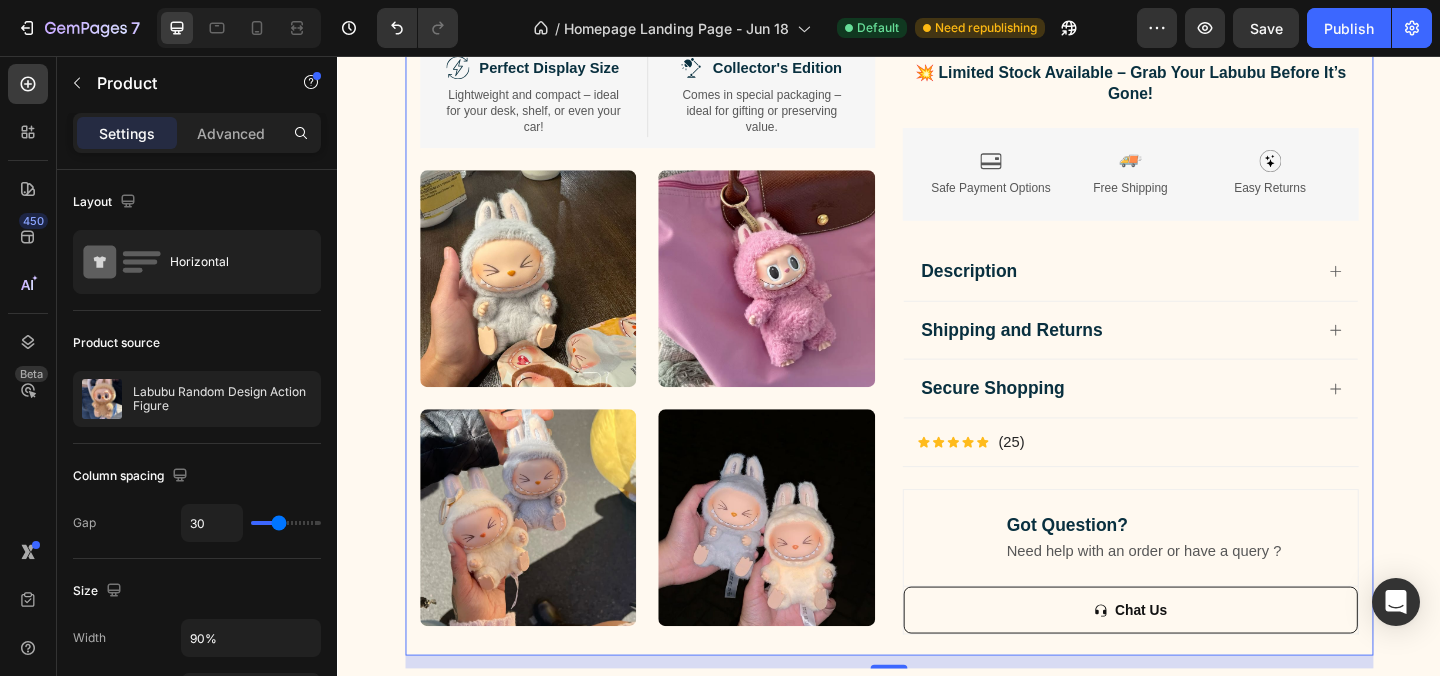 scroll, scrollTop: 3897, scrollLeft: 0, axis: vertical 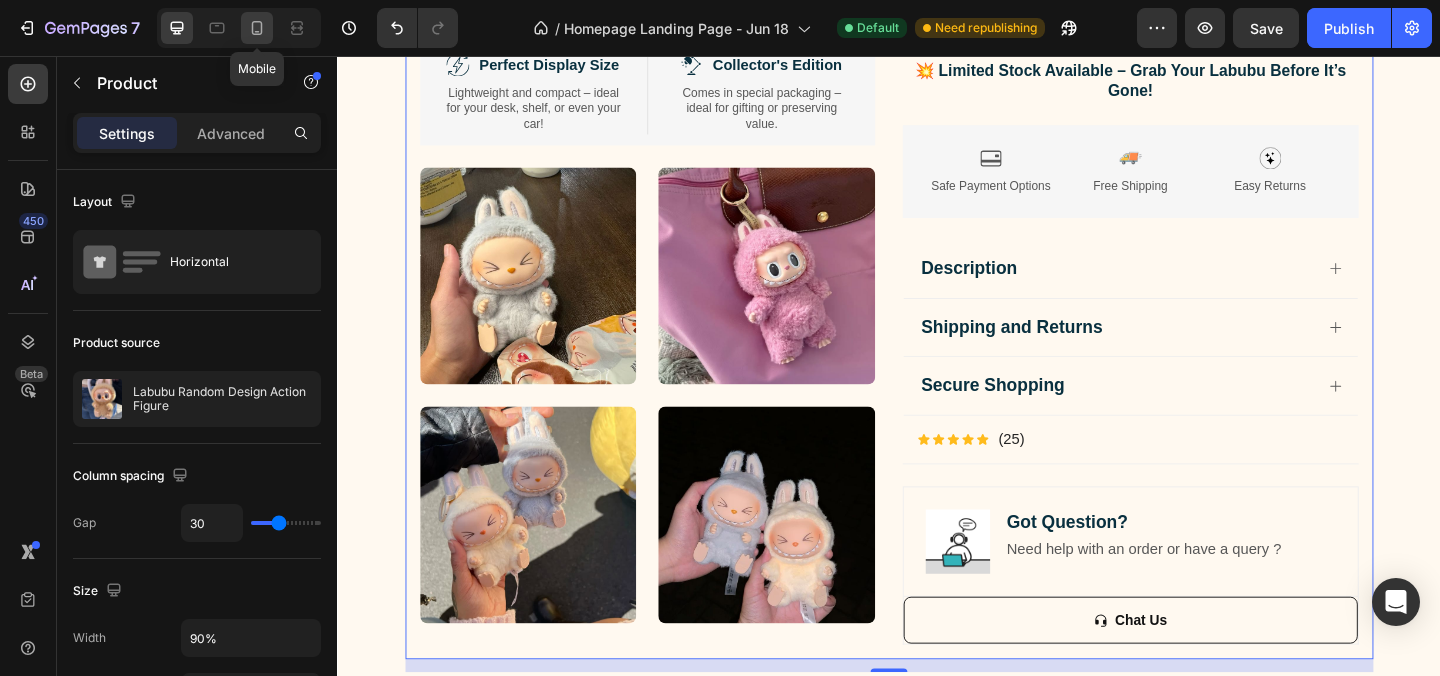 click 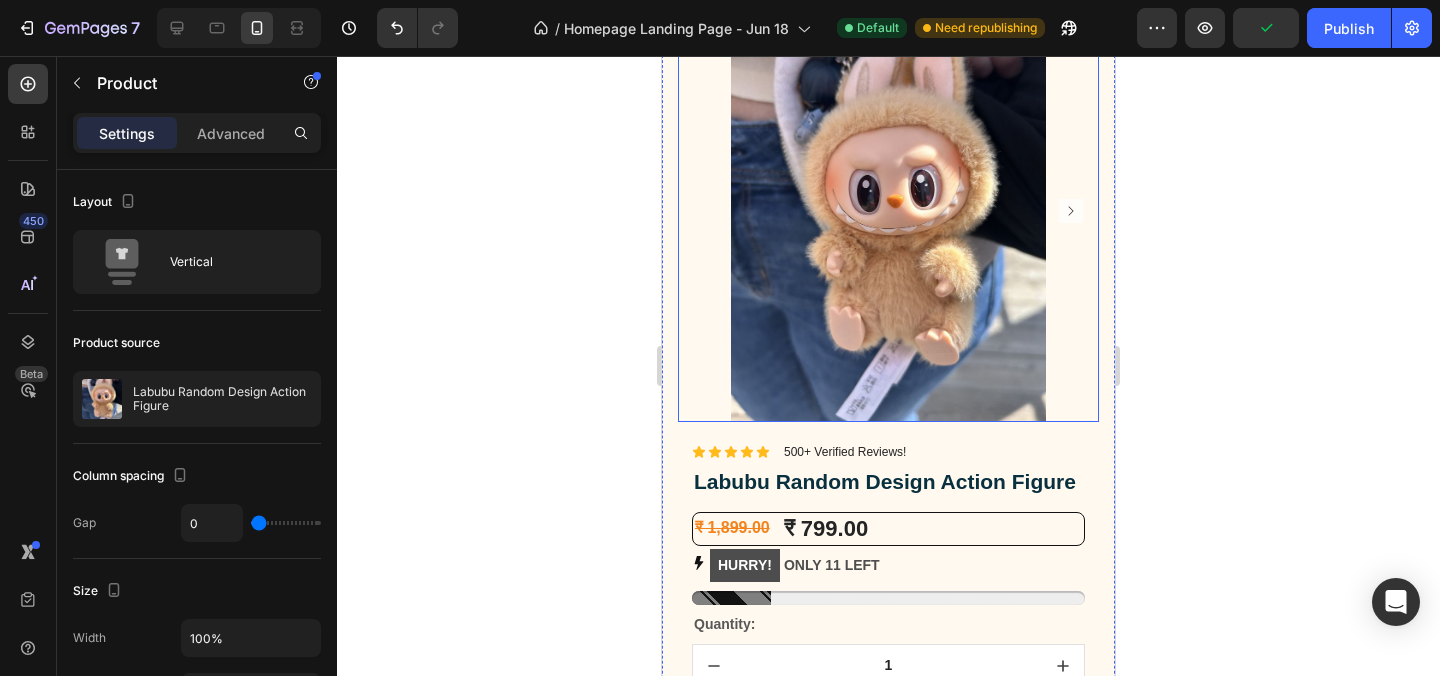 scroll, scrollTop: 2809, scrollLeft: 0, axis: vertical 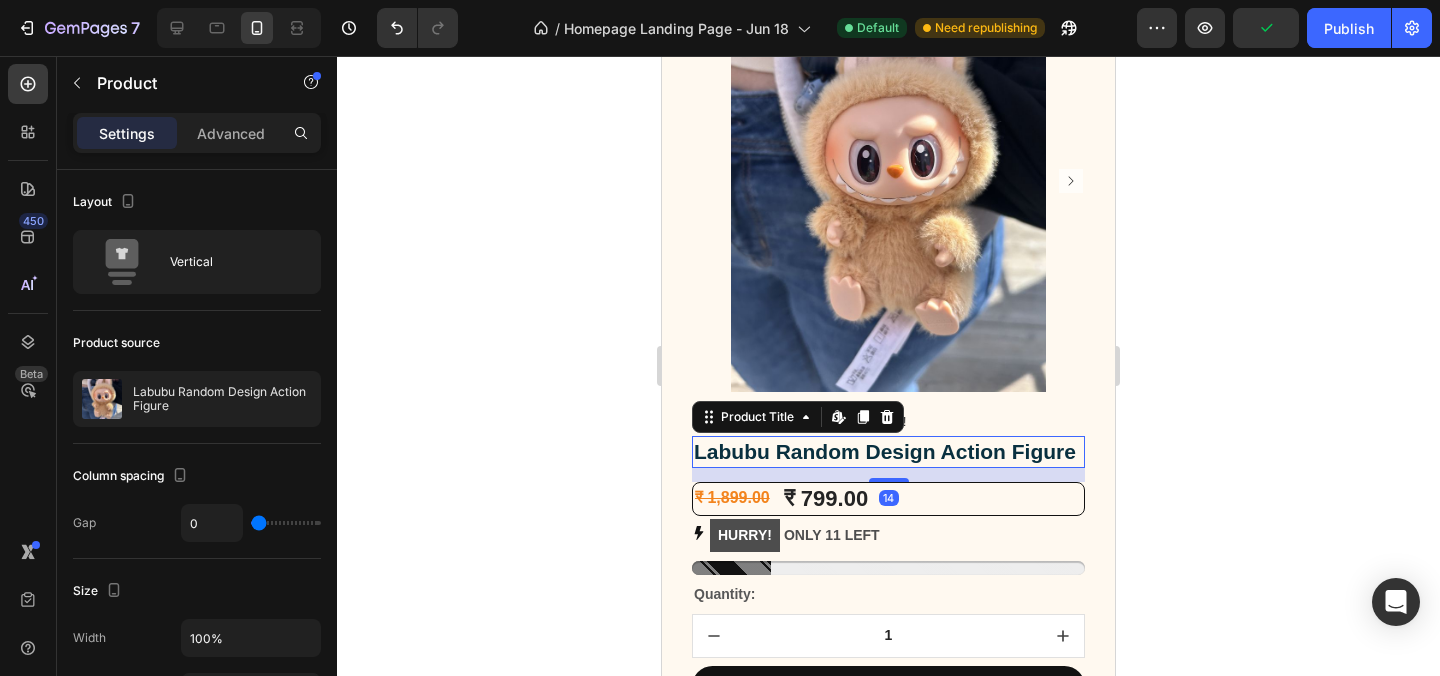 click on "Labubu Random Design Action Figure" at bounding box center [888, 451] 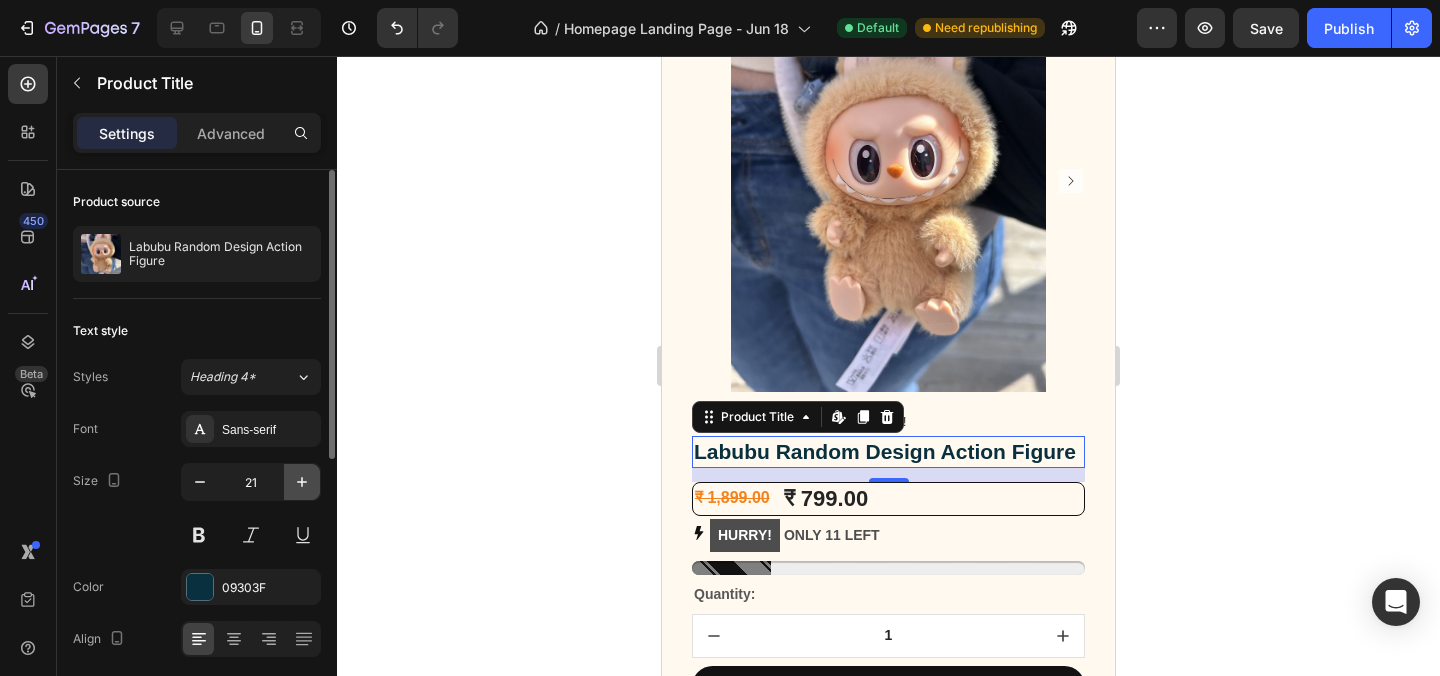 click 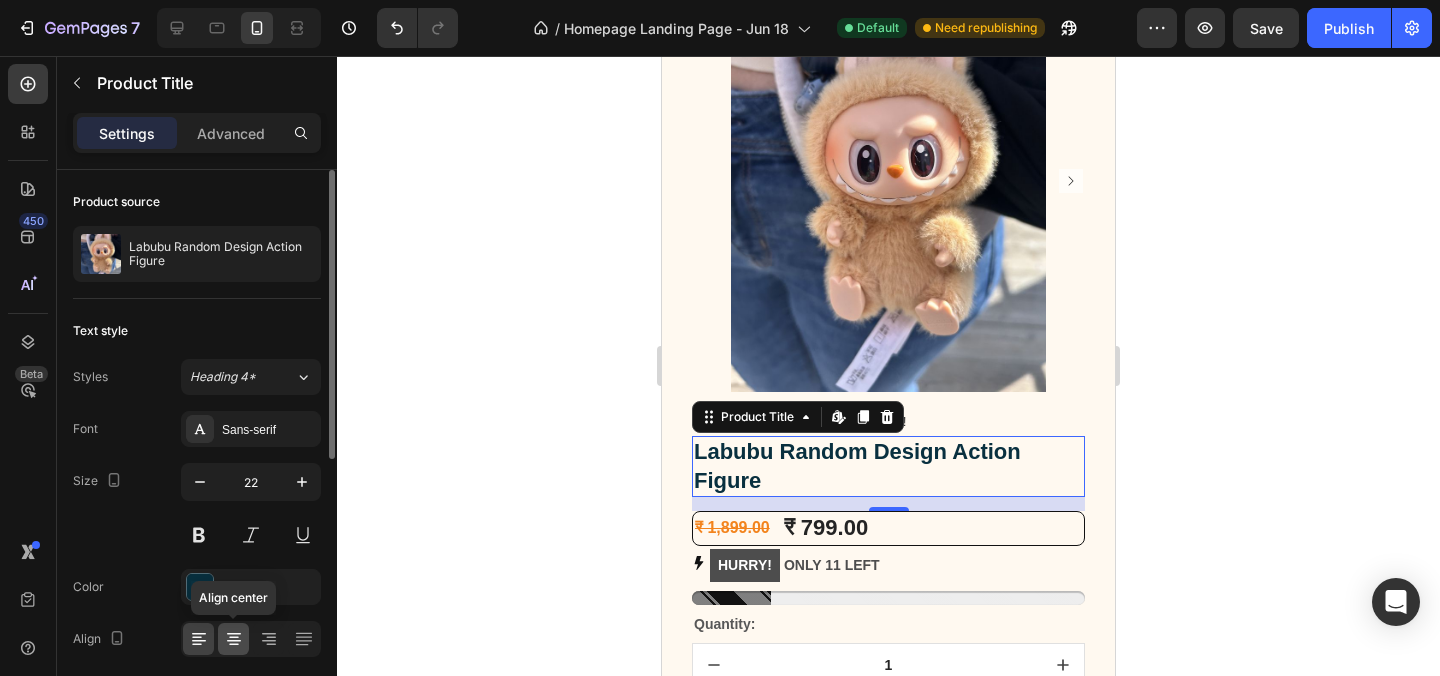 click 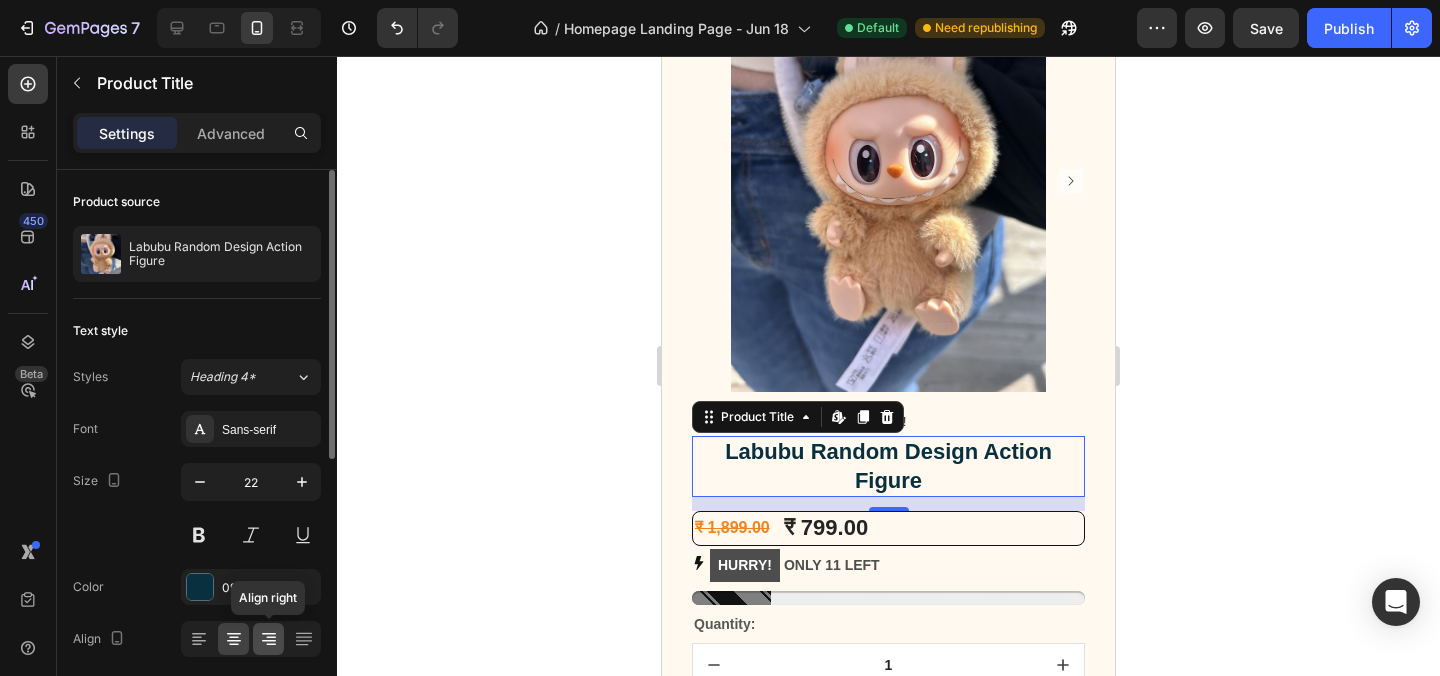 click 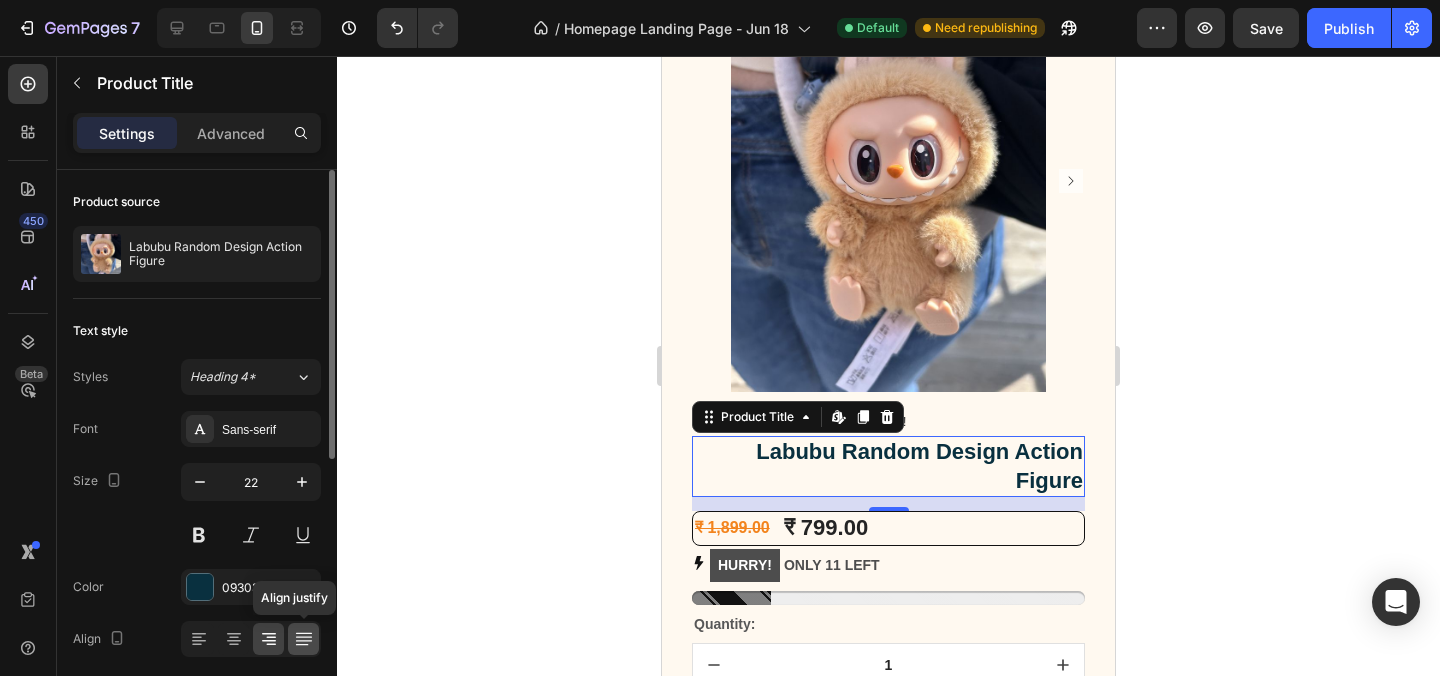 click 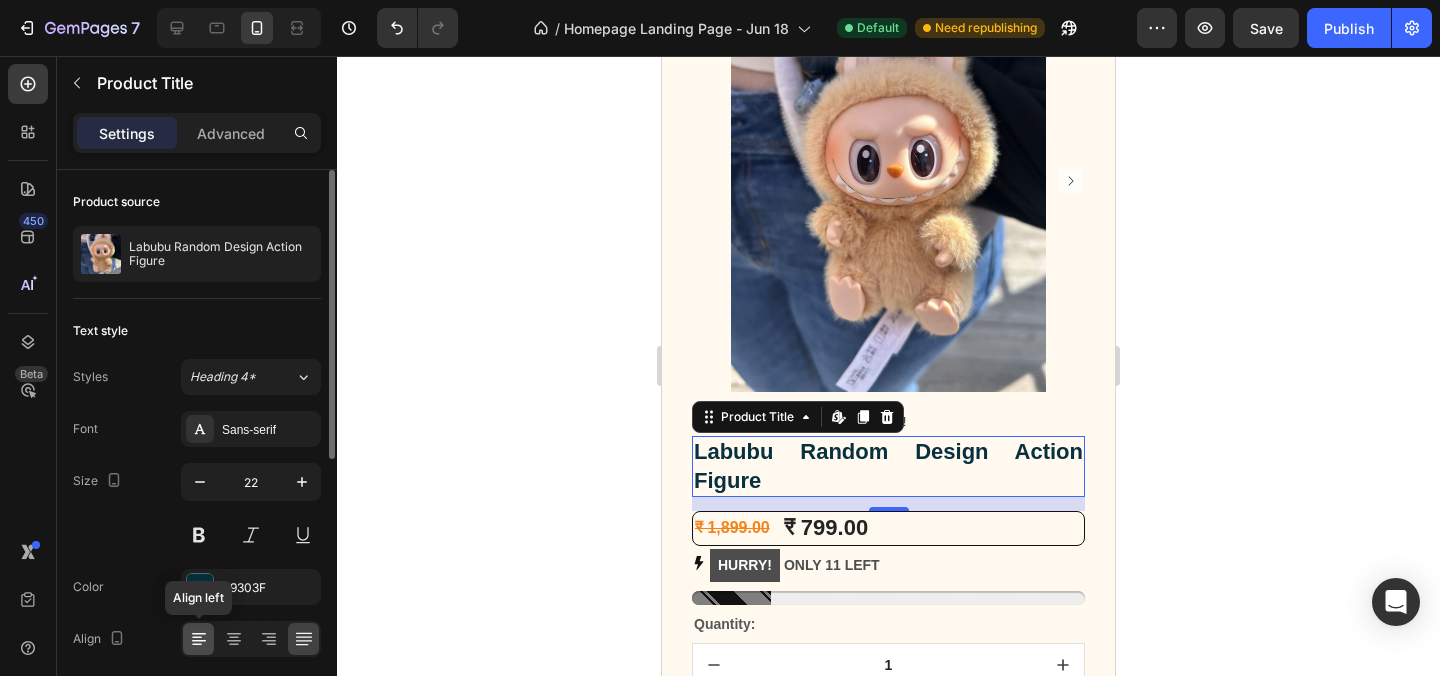 click 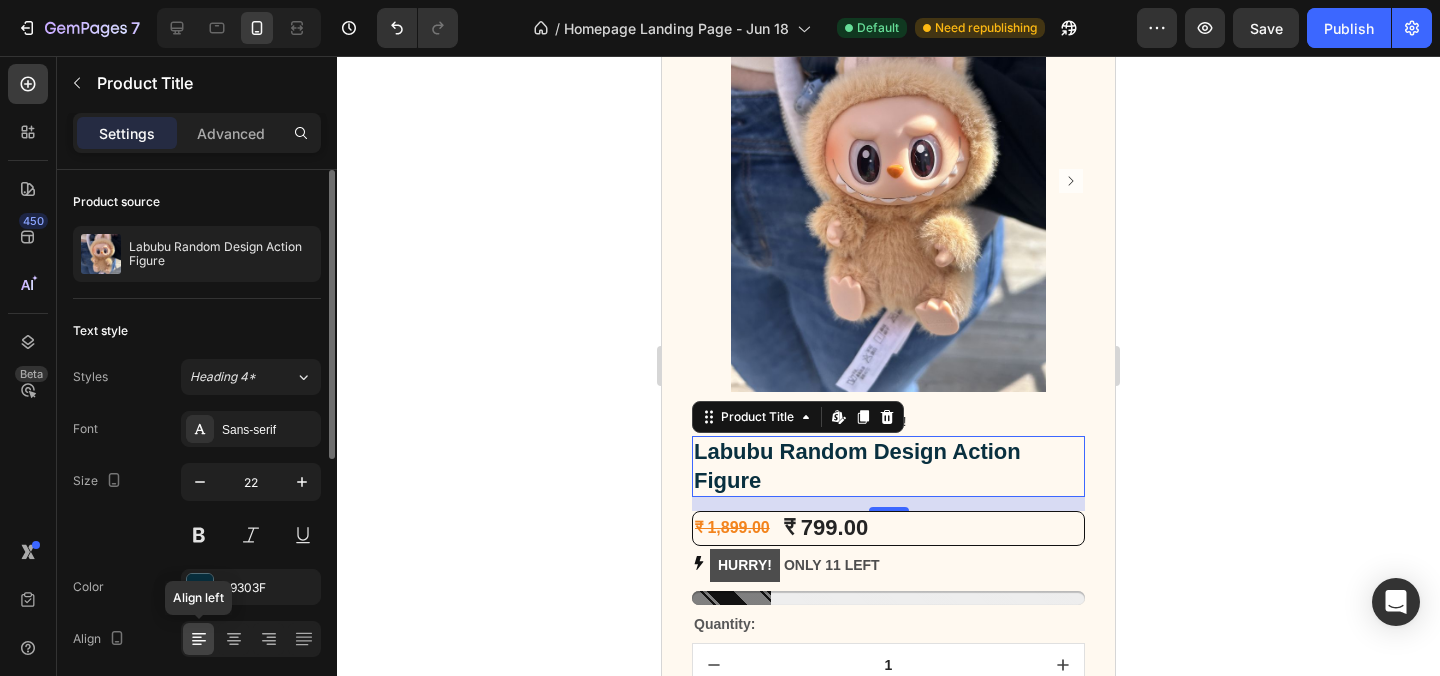 click 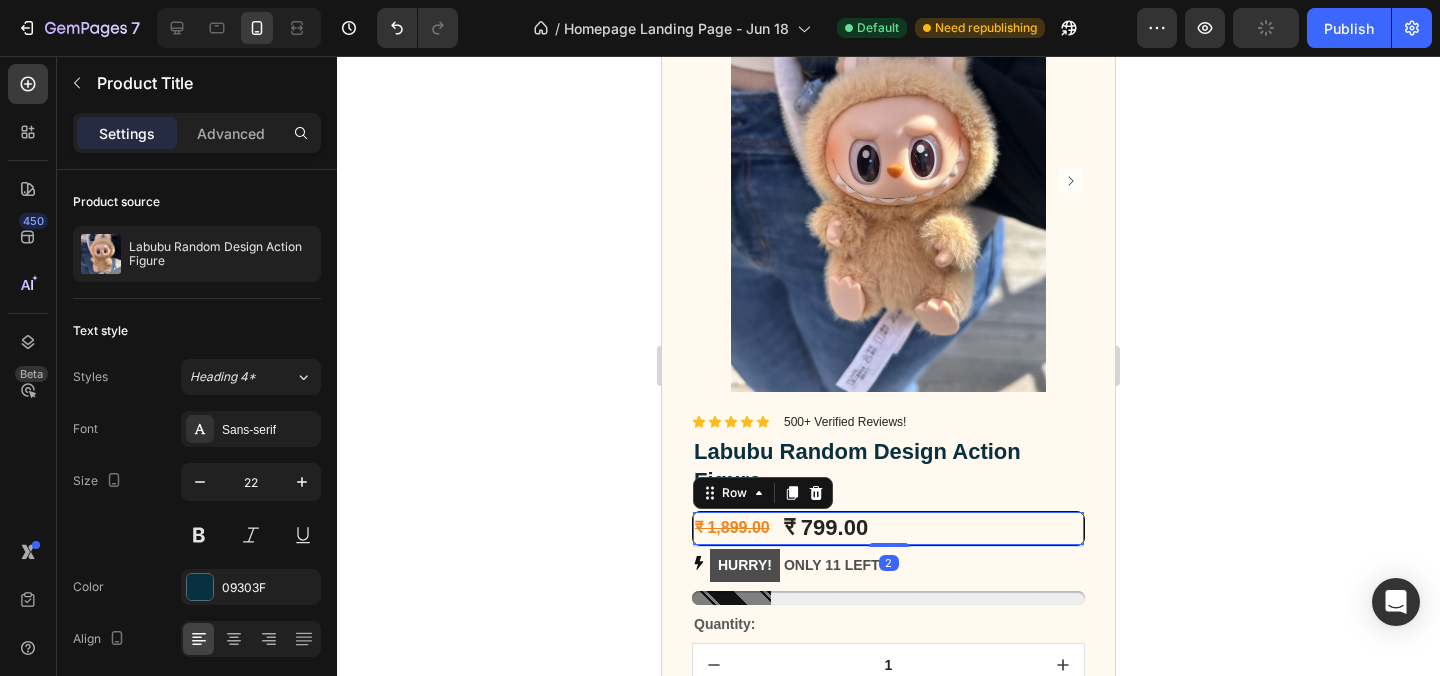 click on "₹ 1,899.00 Product Price Product Price ₹ 799.00 Product Price Product Price Row   2" at bounding box center (888, 528) 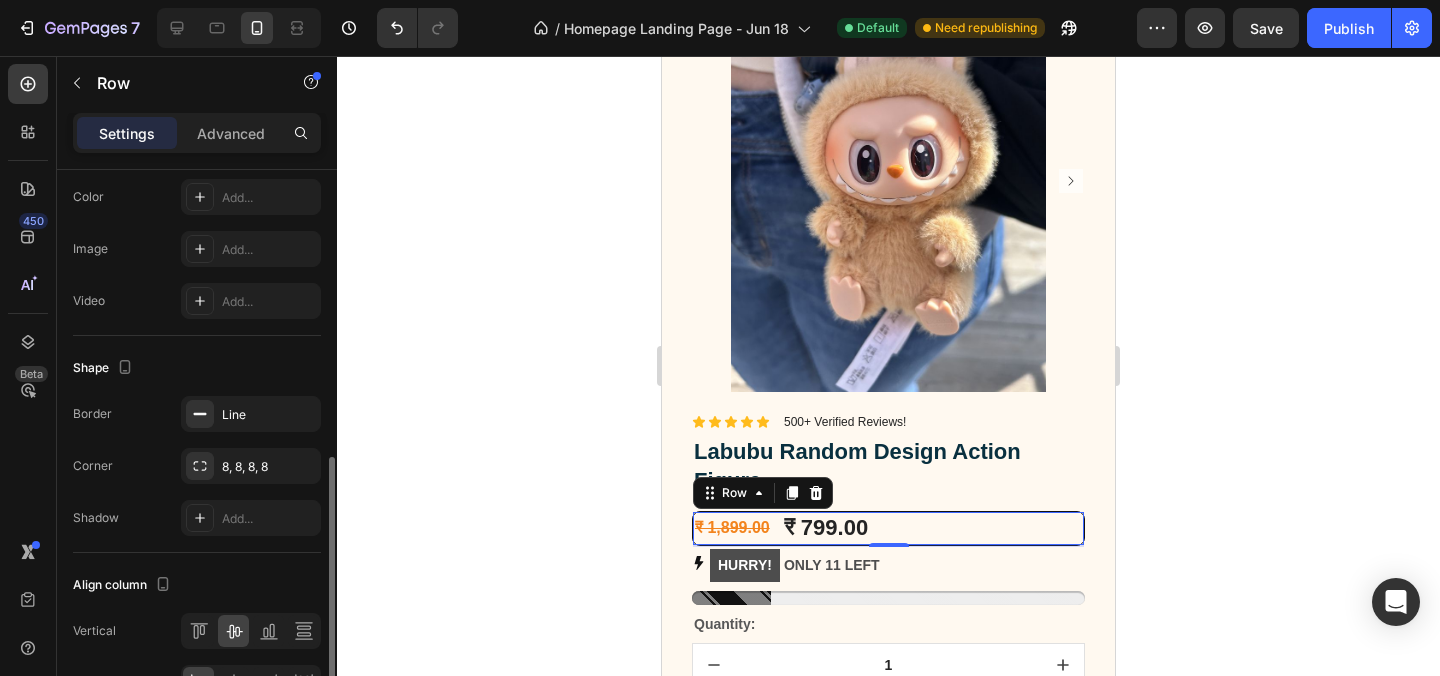 scroll, scrollTop: 833, scrollLeft: 0, axis: vertical 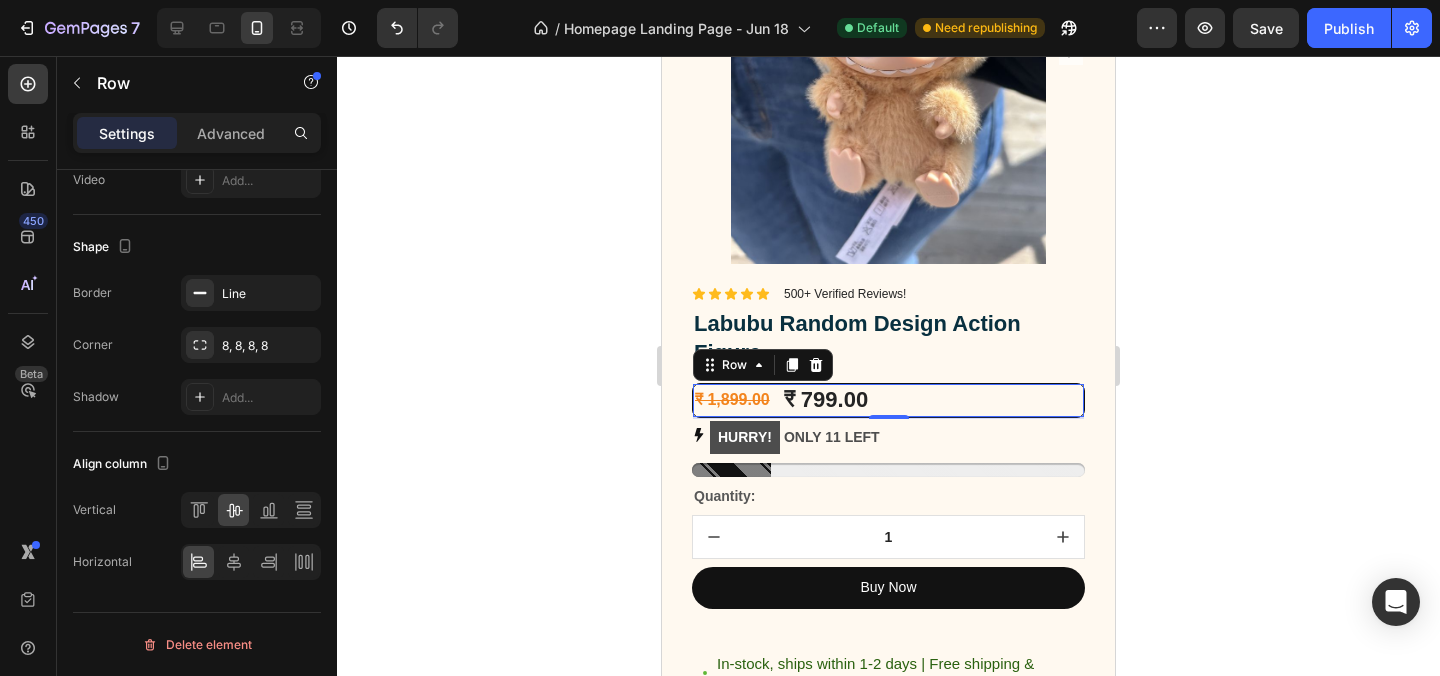 click 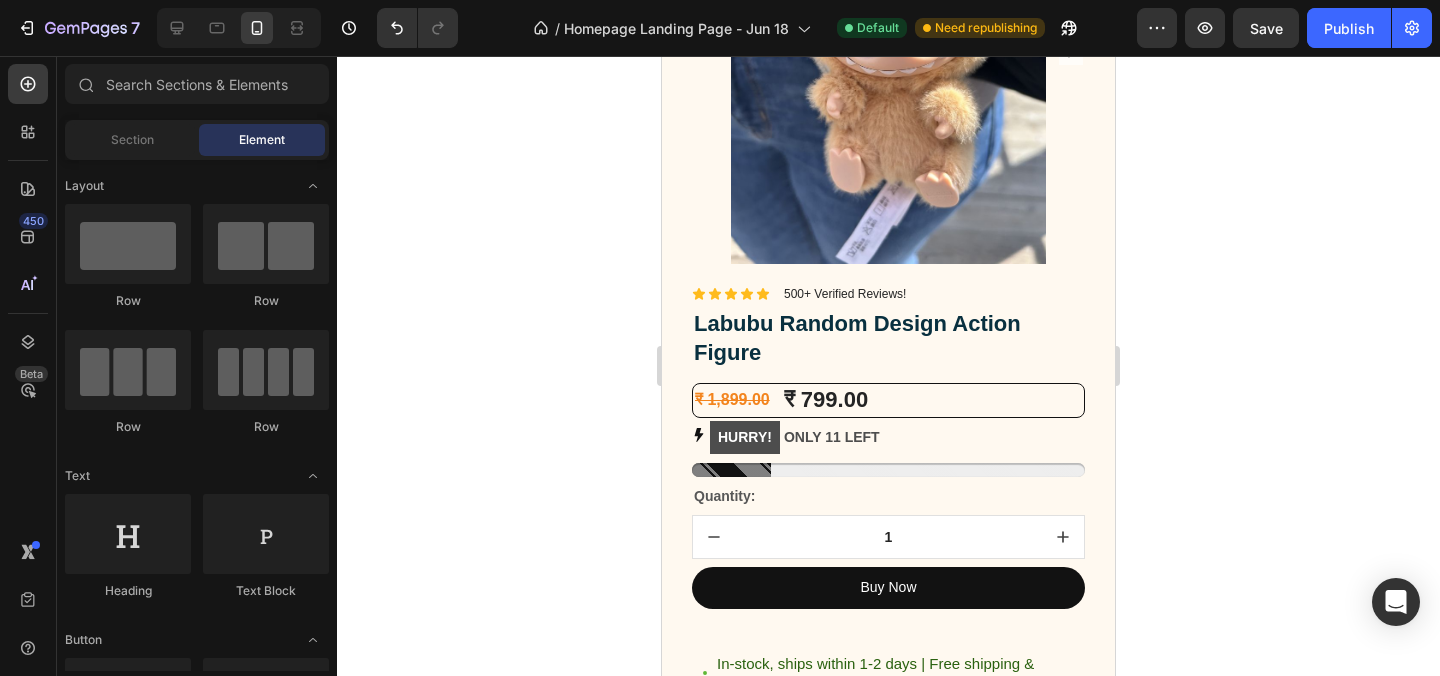 click 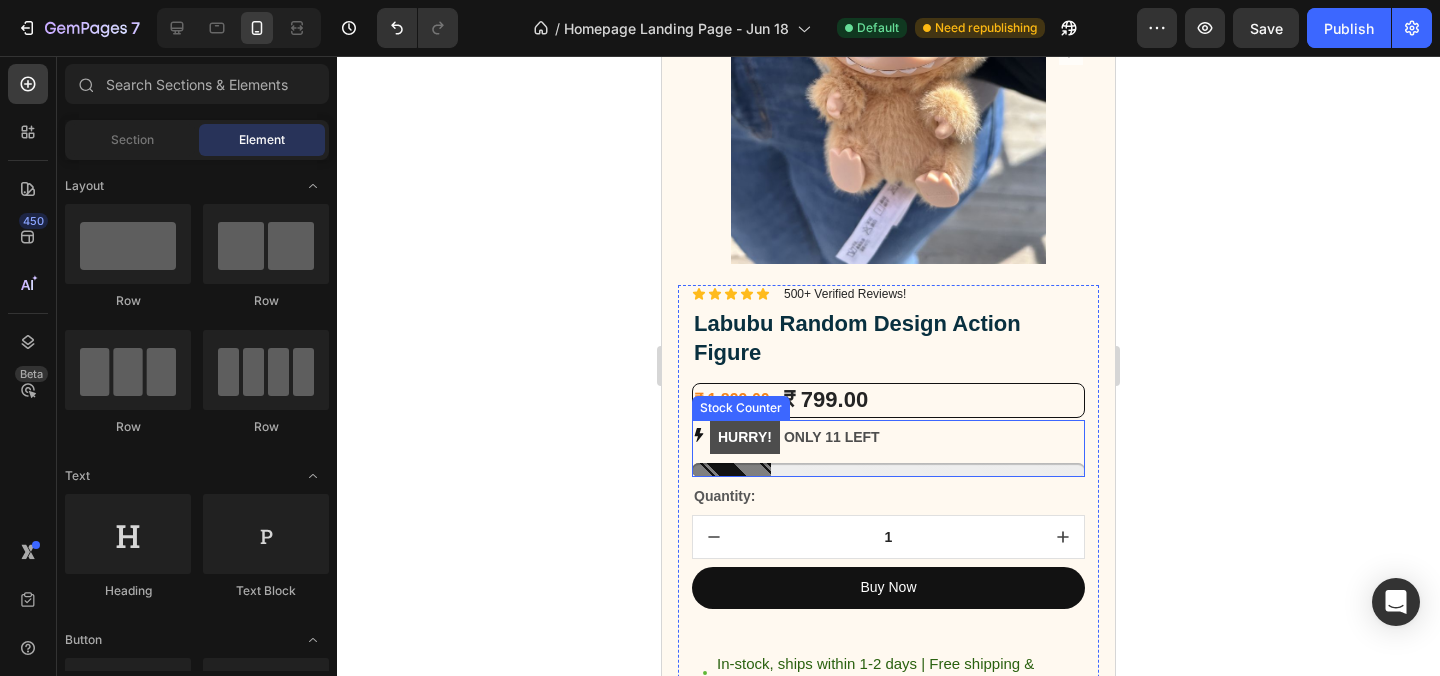 click on "HURRY!  ONLY 11 LEFT" at bounding box center [888, 437] 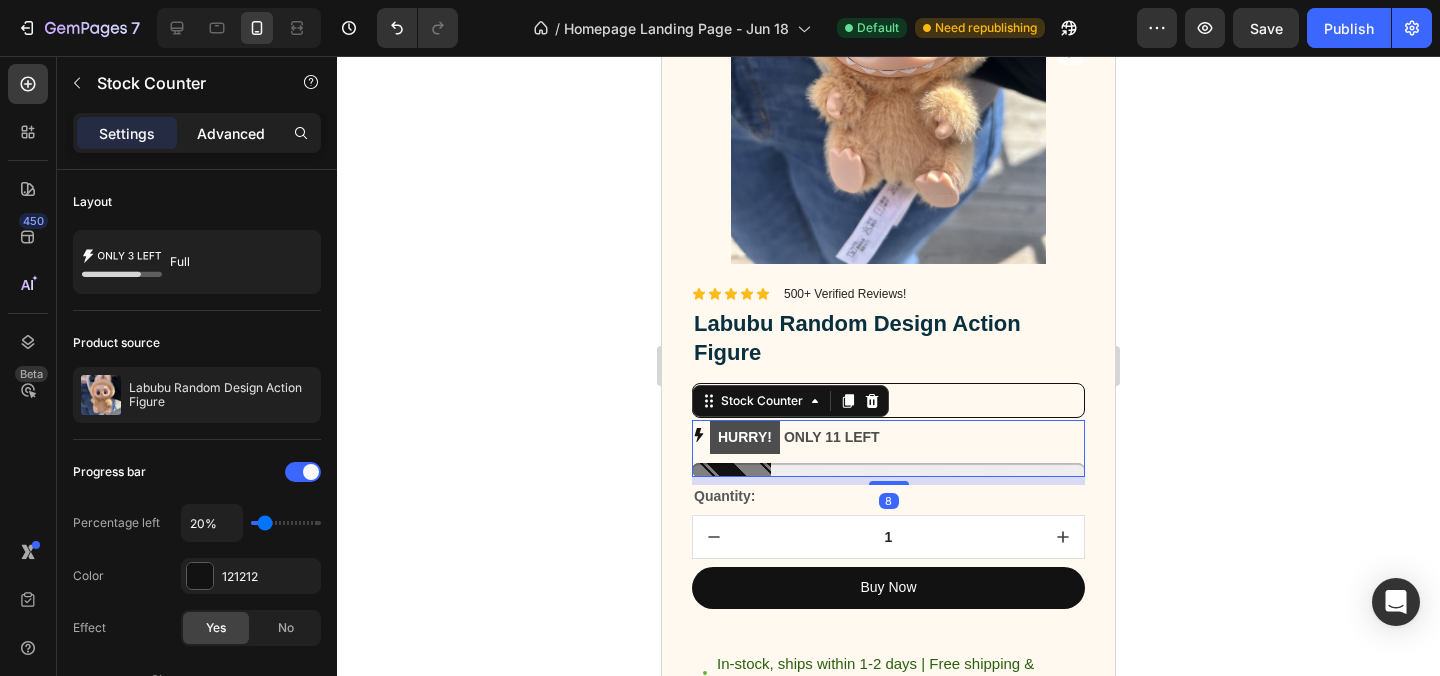 click on "Advanced" at bounding box center (231, 133) 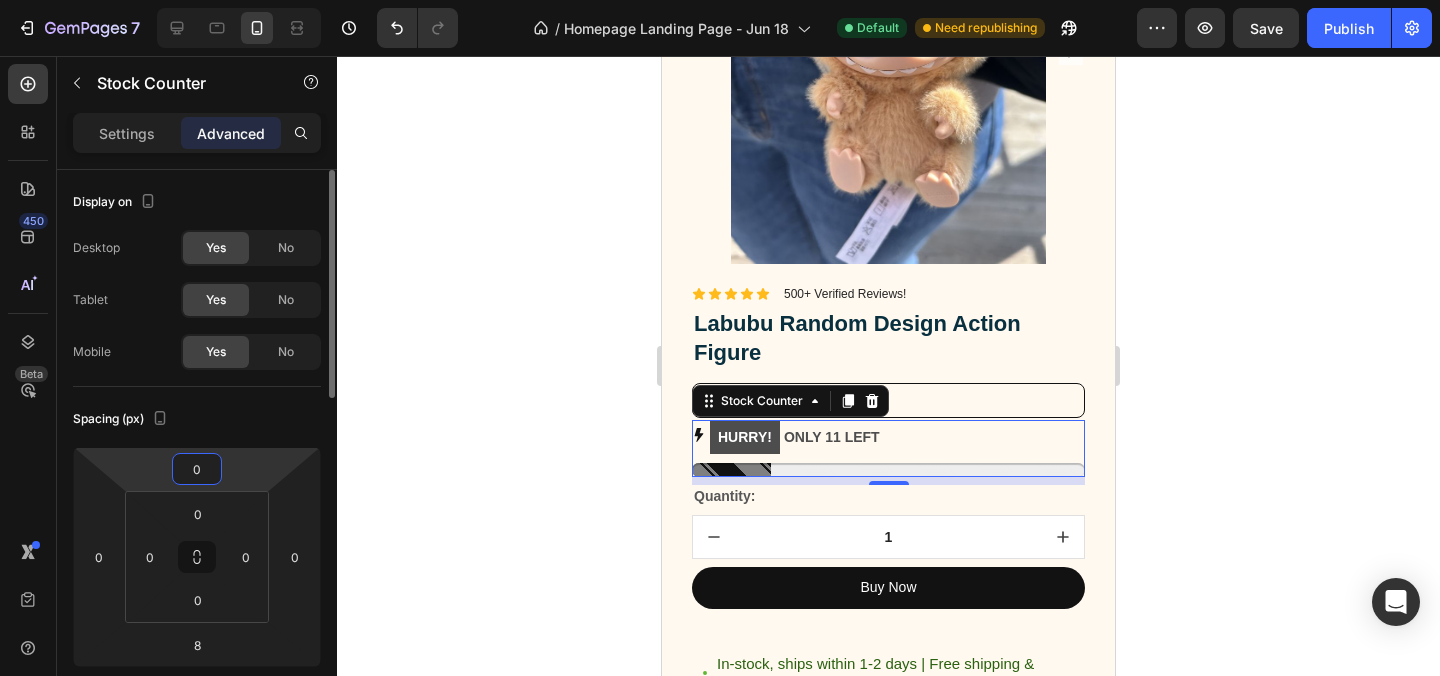 click on "0" at bounding box center [197, 469] 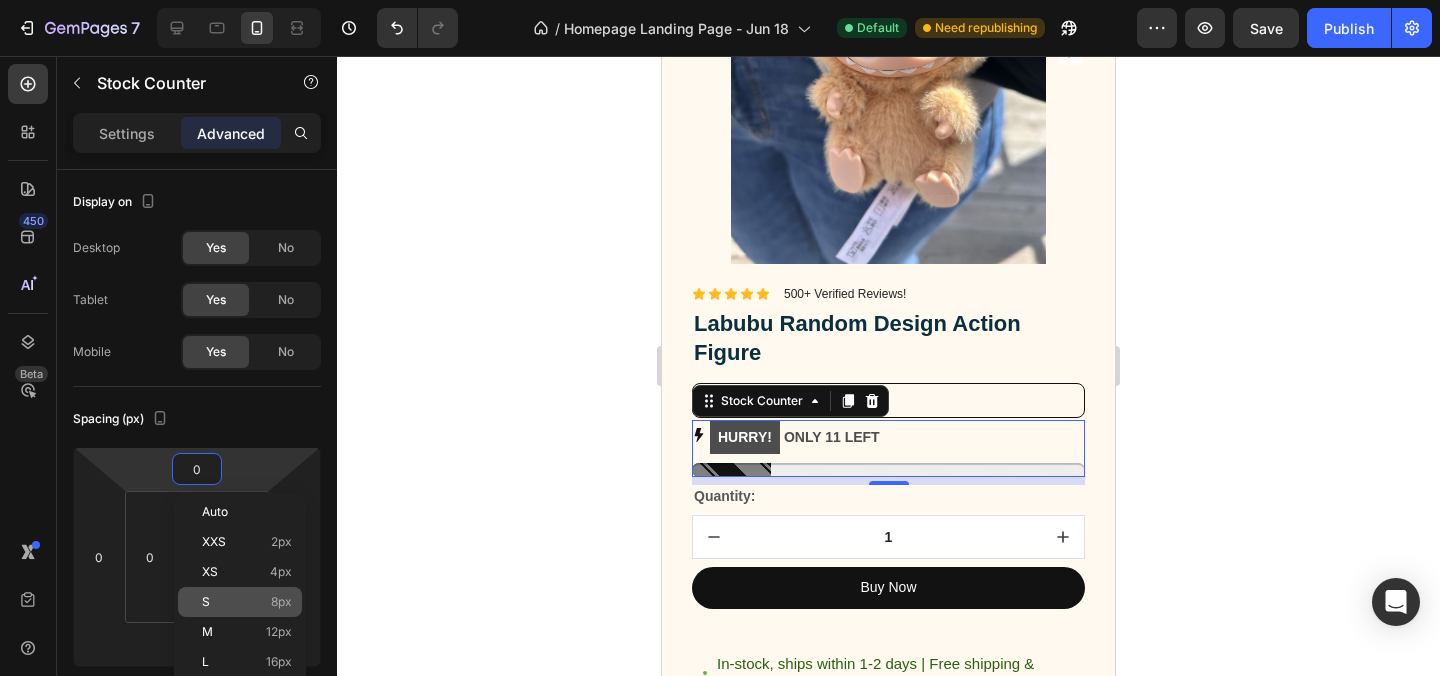click on "S 8px" 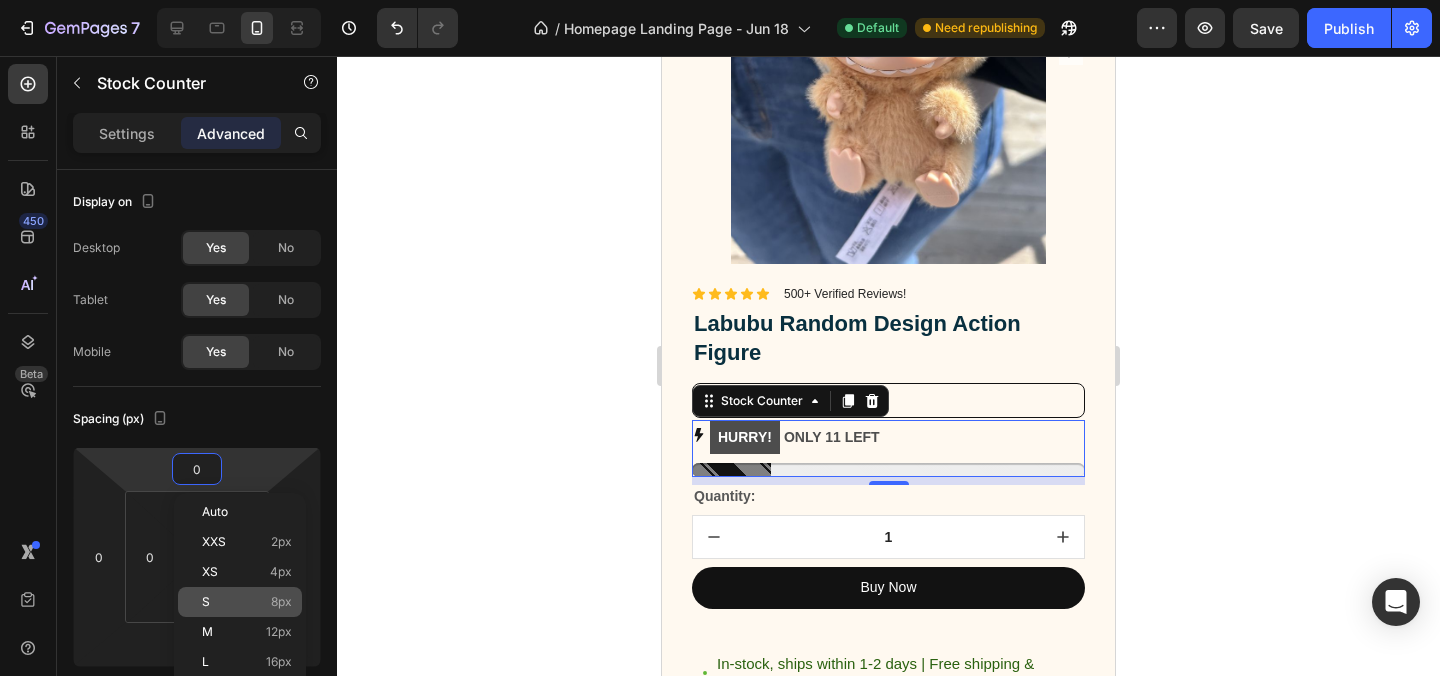 type on "8" 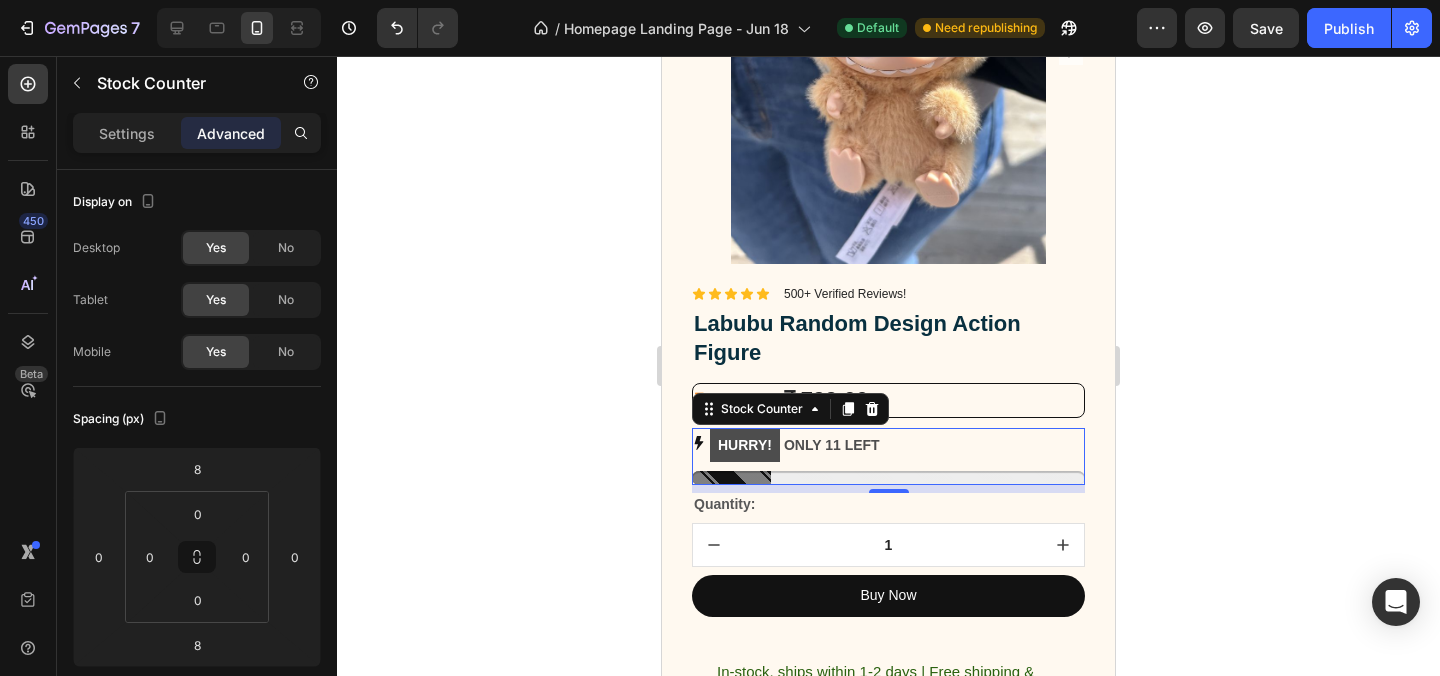 click 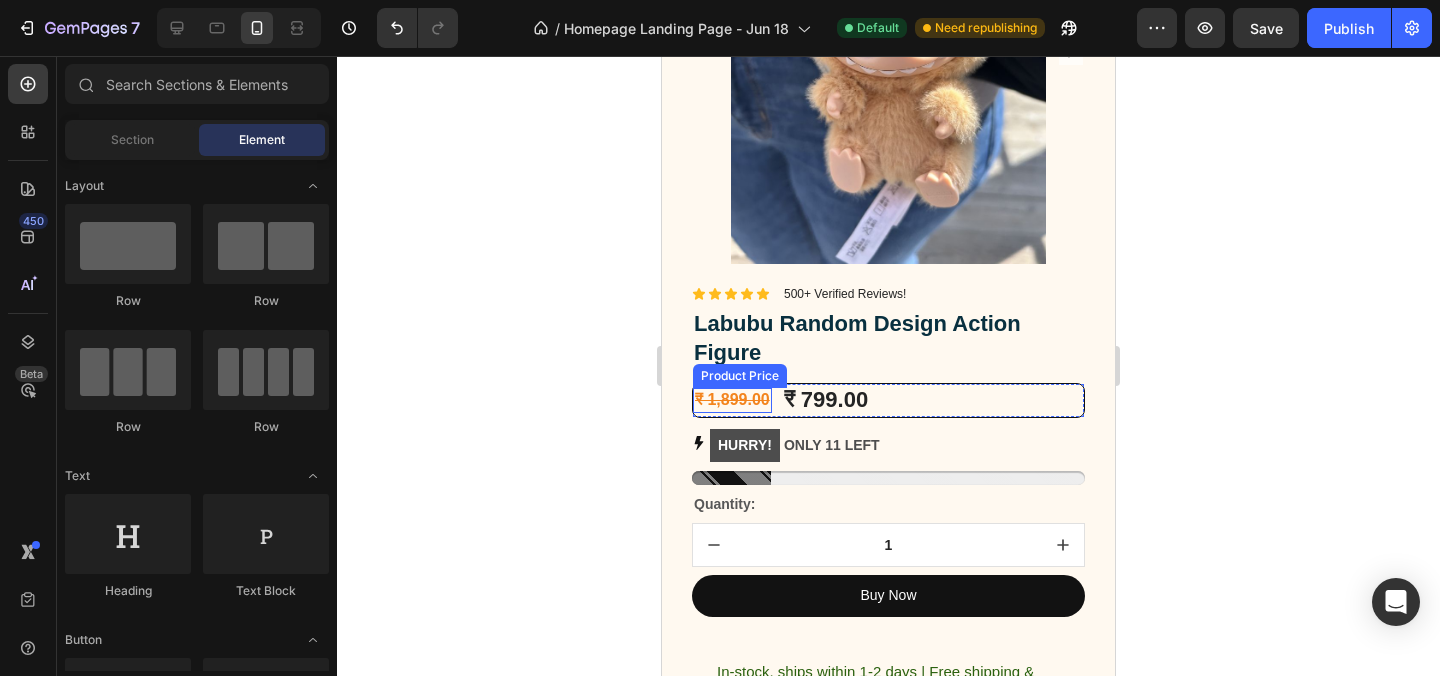click on "₹ 1,899.00" at bounding box center (732, 400) 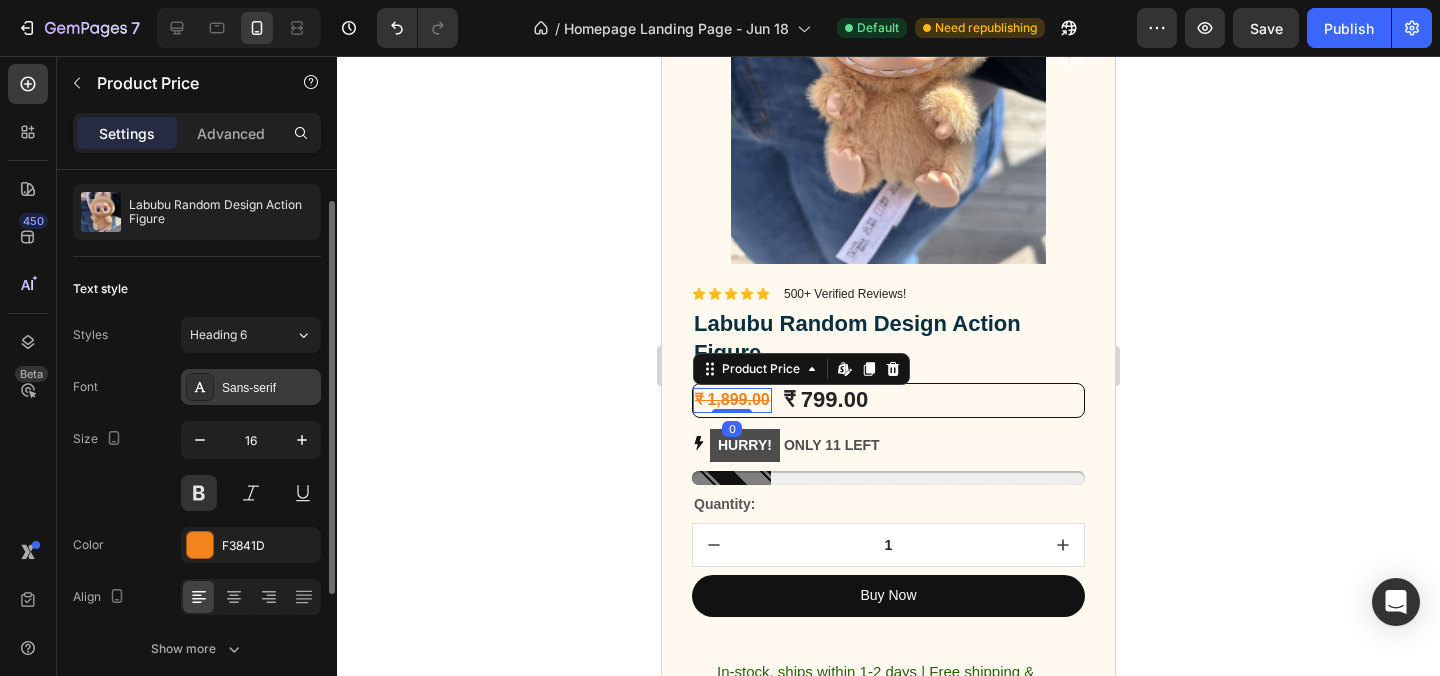 scroll, scrollTop: 43, scrollLeft: 0, axis: vertical 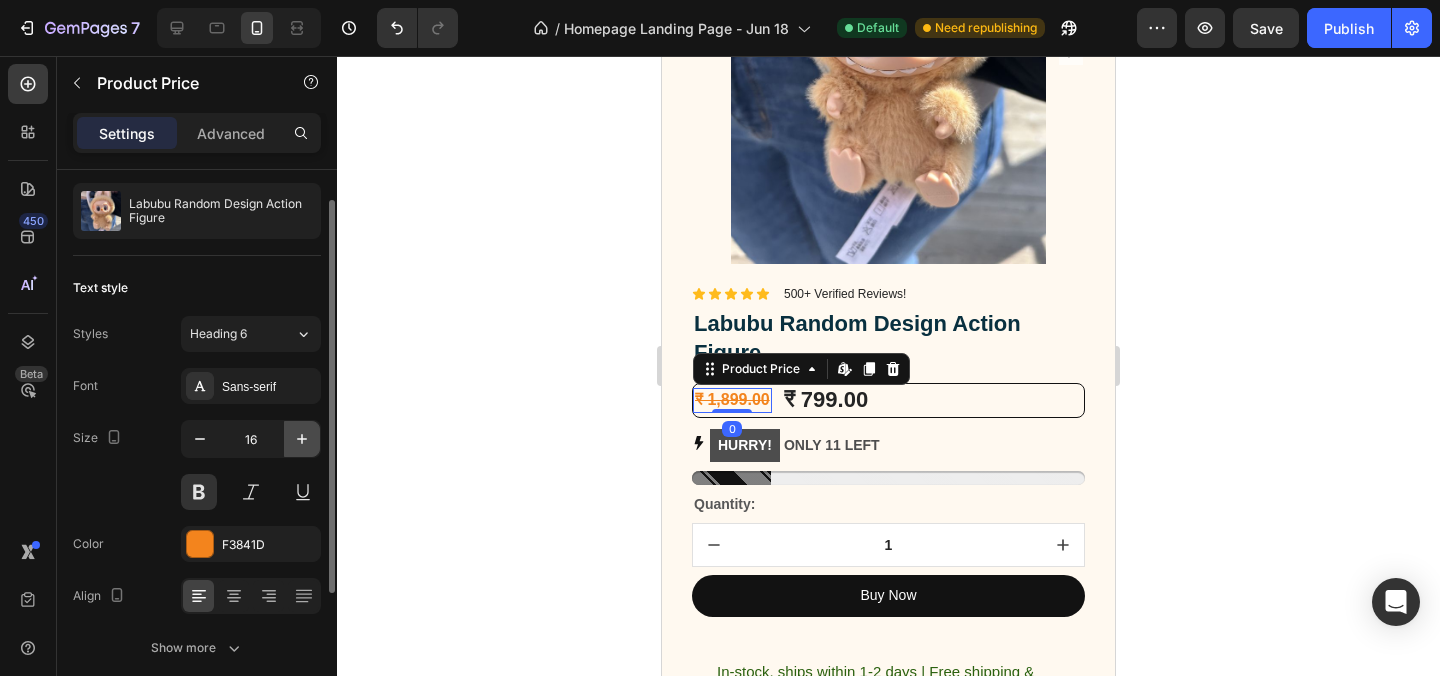 click 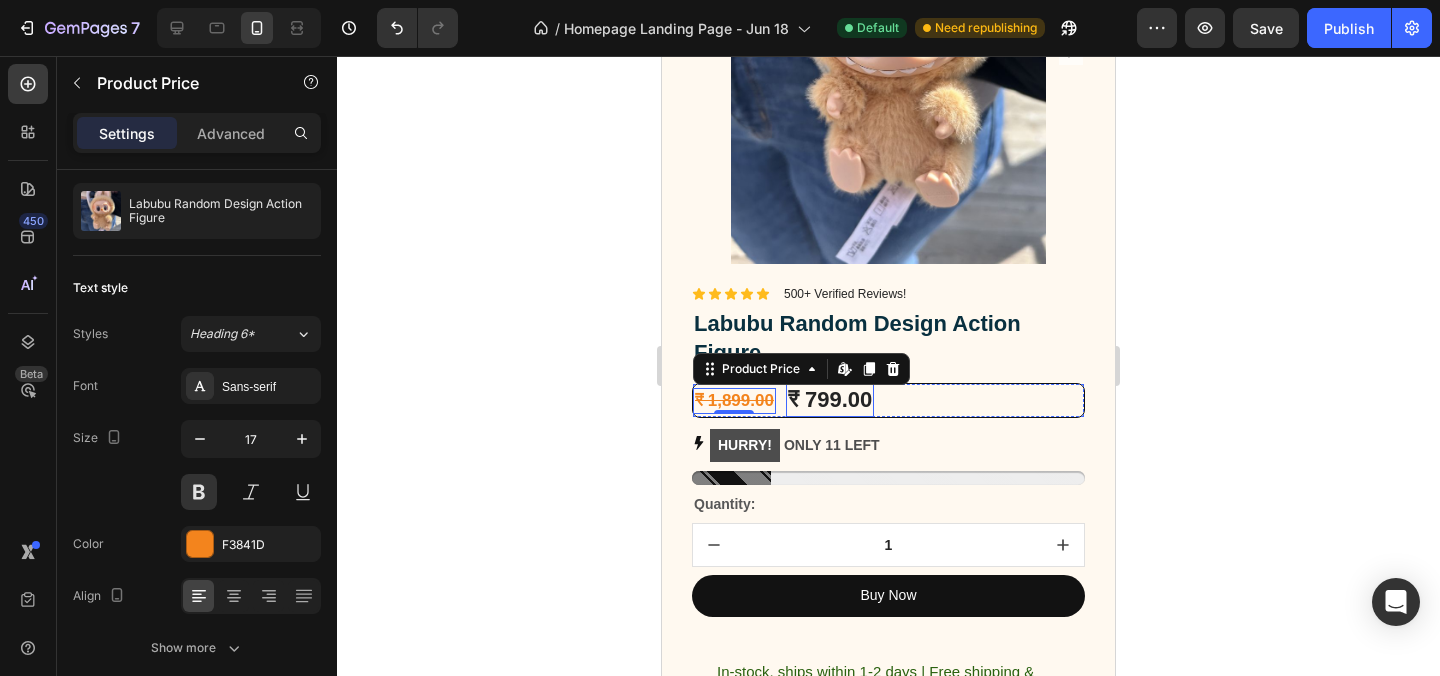 click on "₹ 799.00" at bounding box center [830, 400] 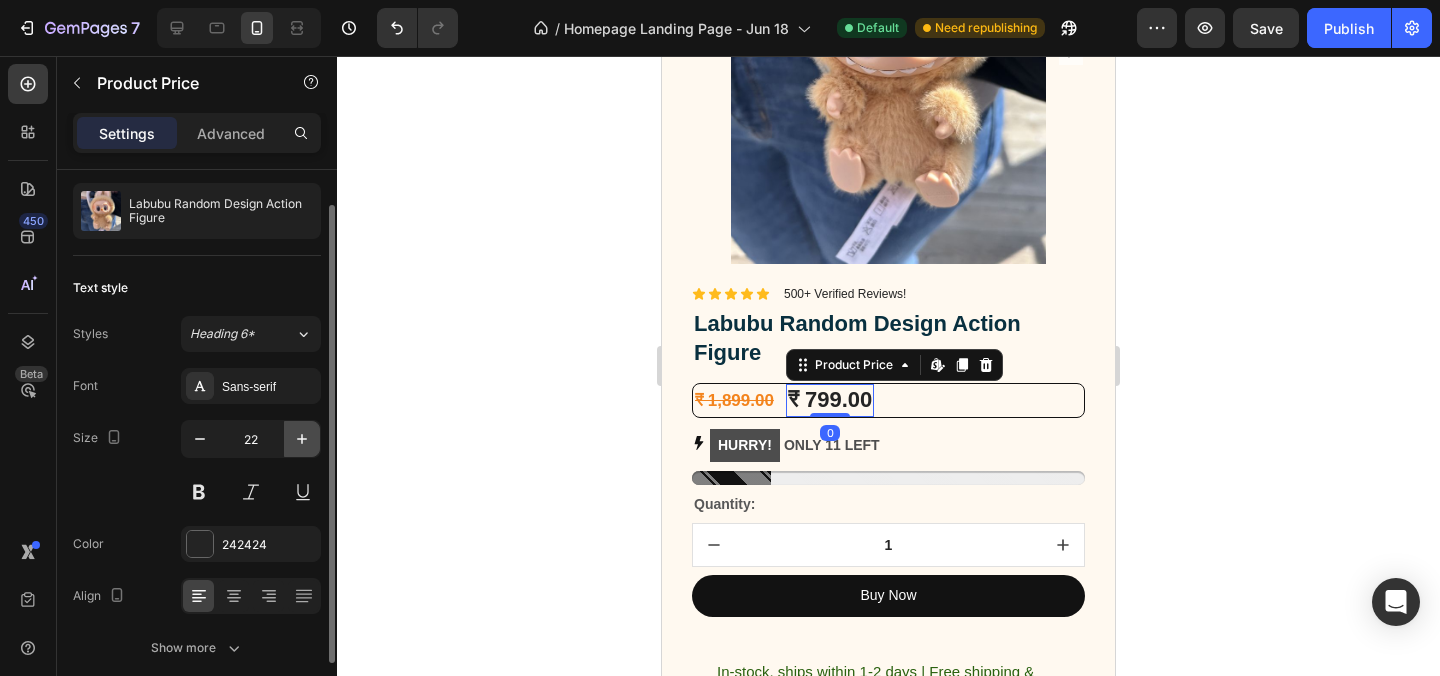 click 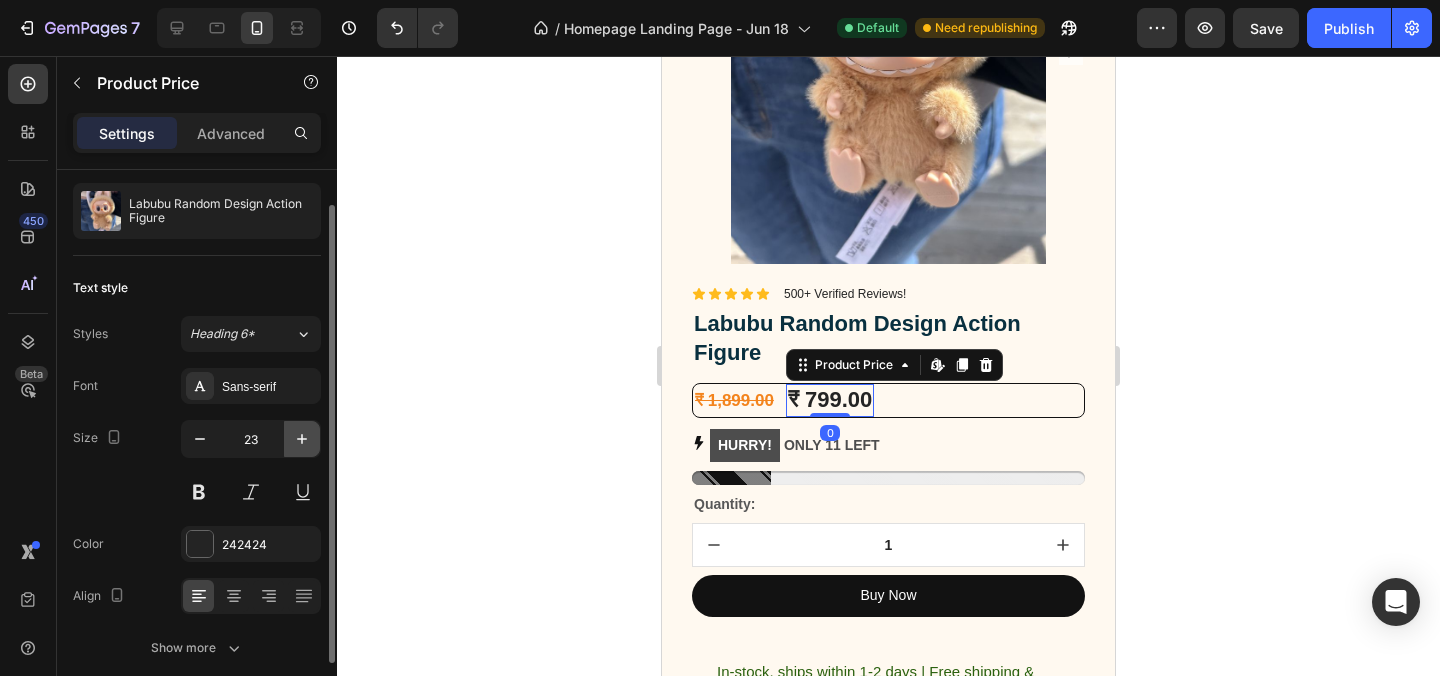click 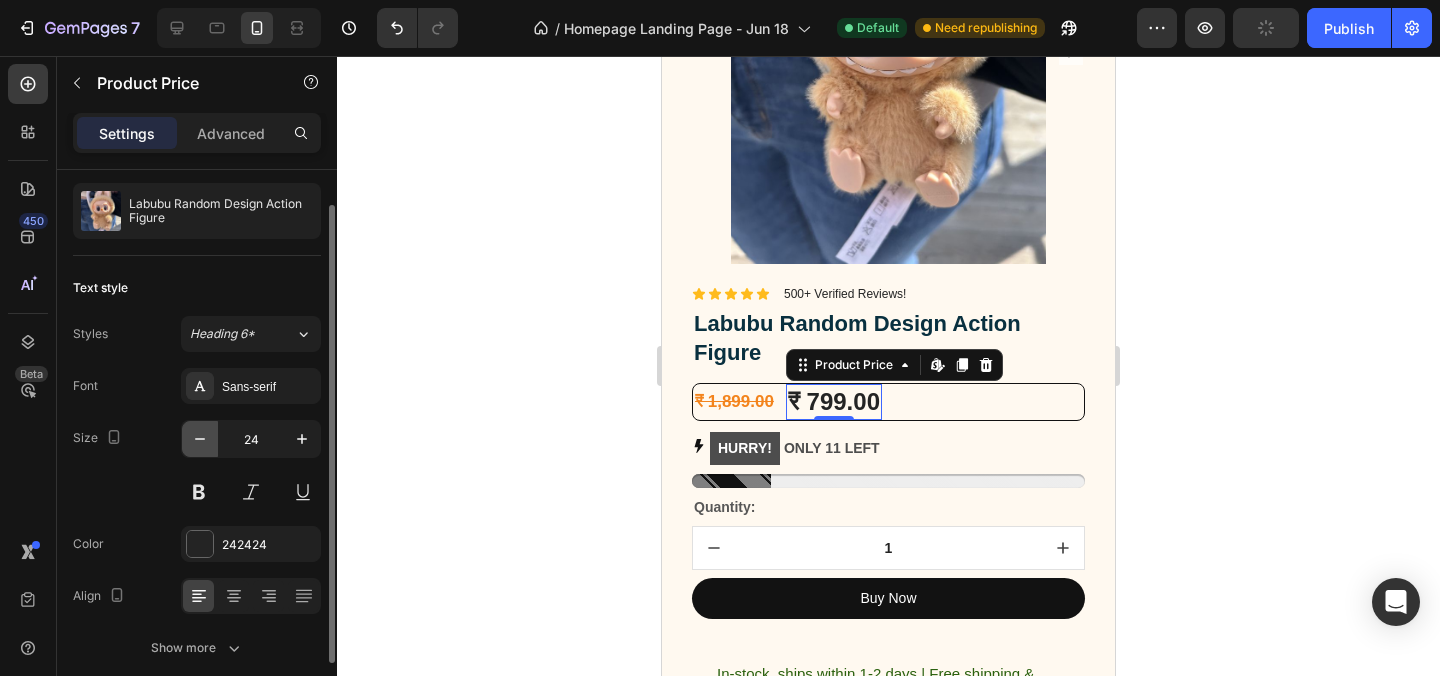 click 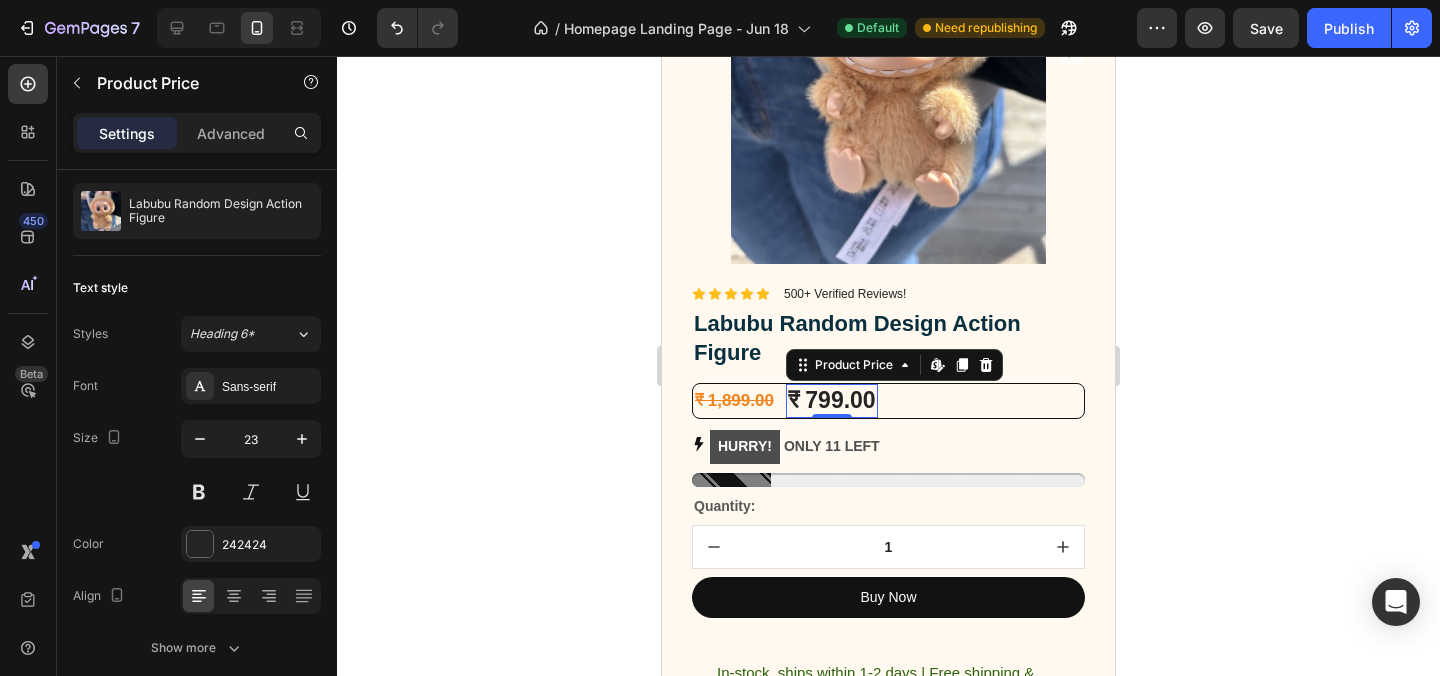 click 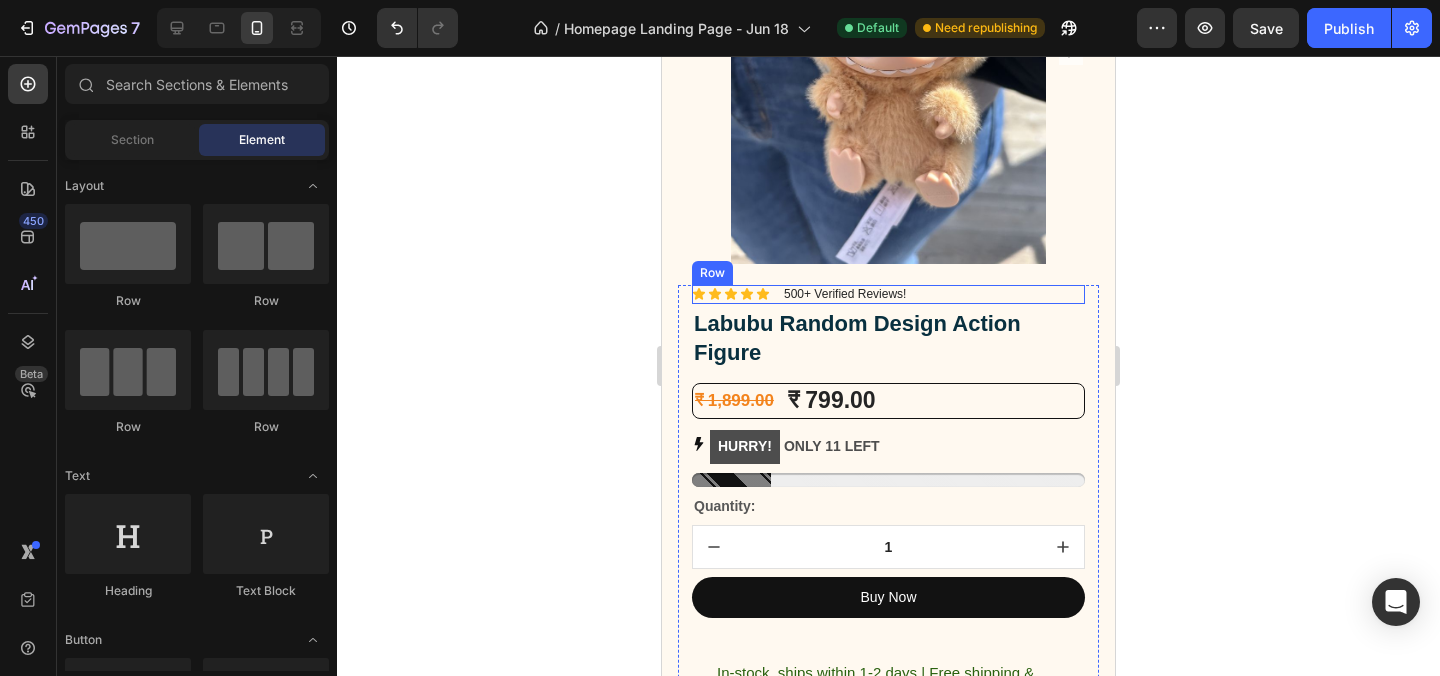 click on "Icon Icon Icon Icon Icon Icon List 500+ Verified Reviews! Text Block Row" at bounding box center [888, 295] 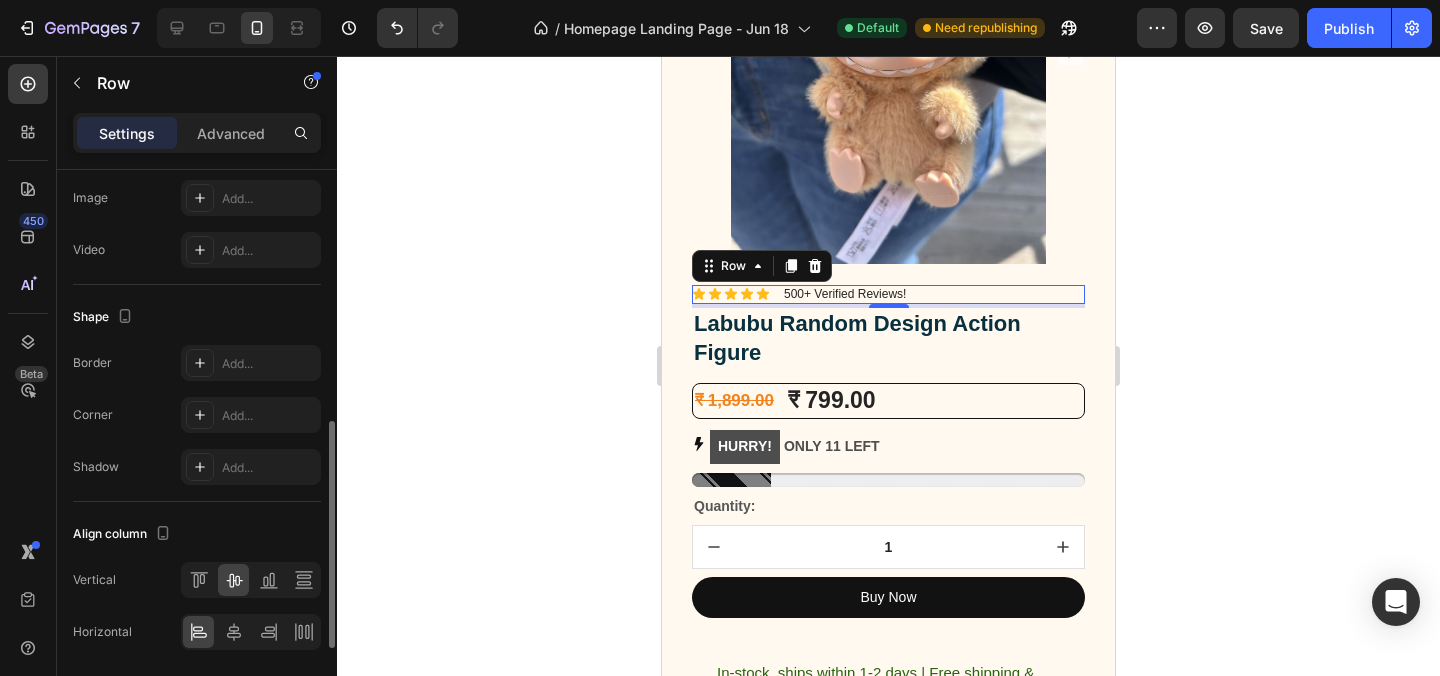 scroll, scrollTop: 833, scrollLeft: 0, axis: vertical 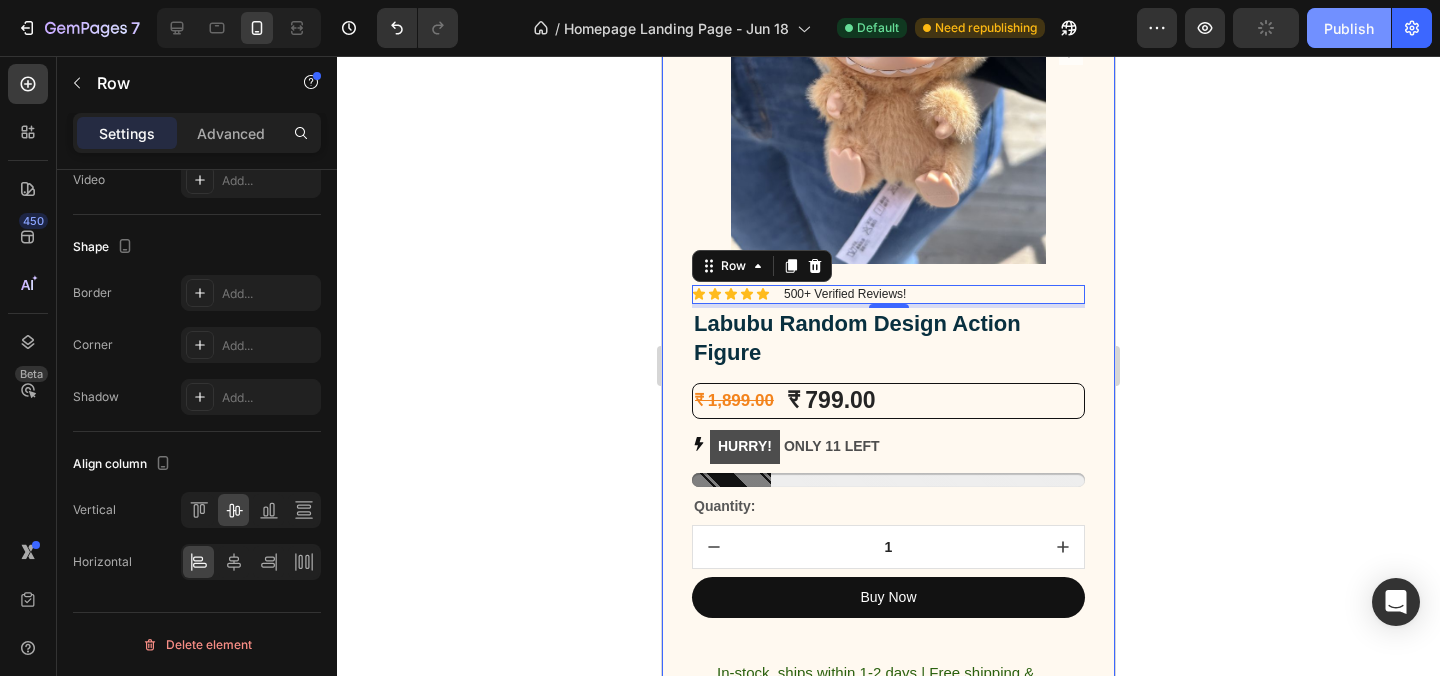 click on "Publish" 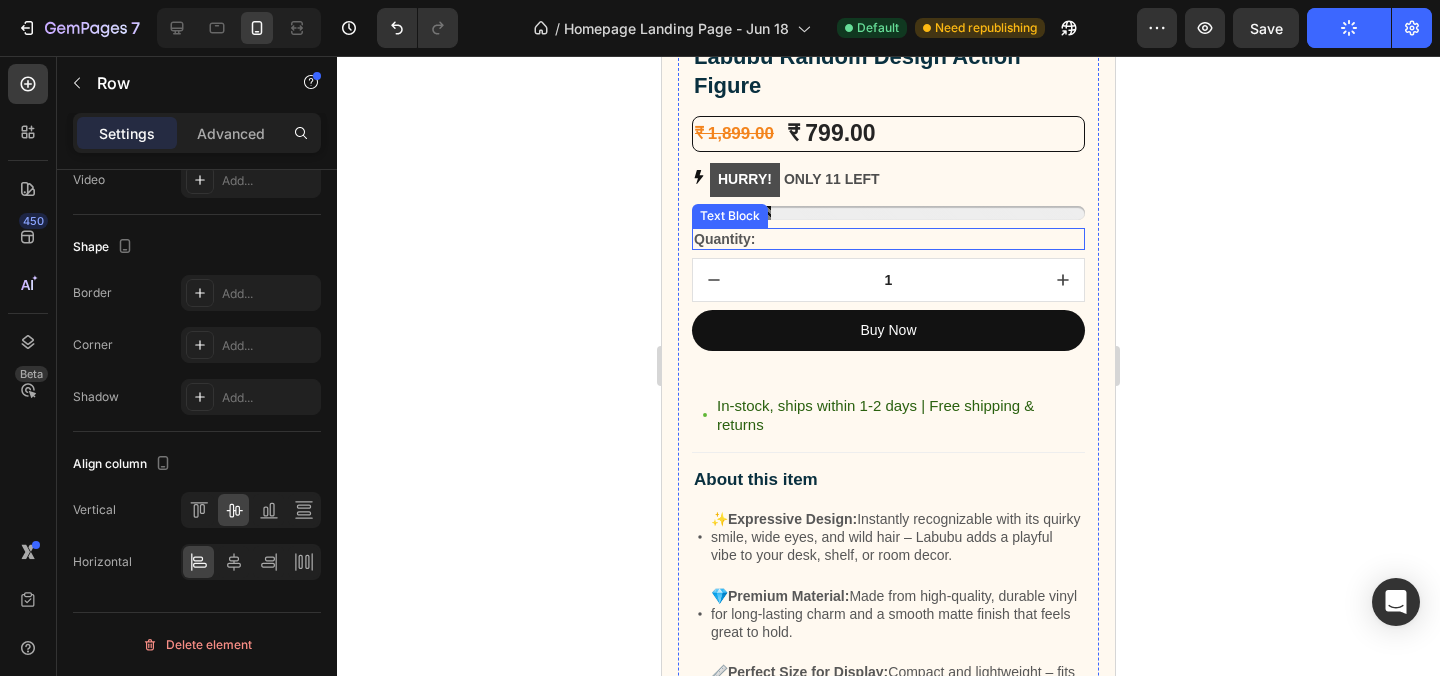 scroll, scrollTop: 3232, scrollLeft: 0, axis: vertical 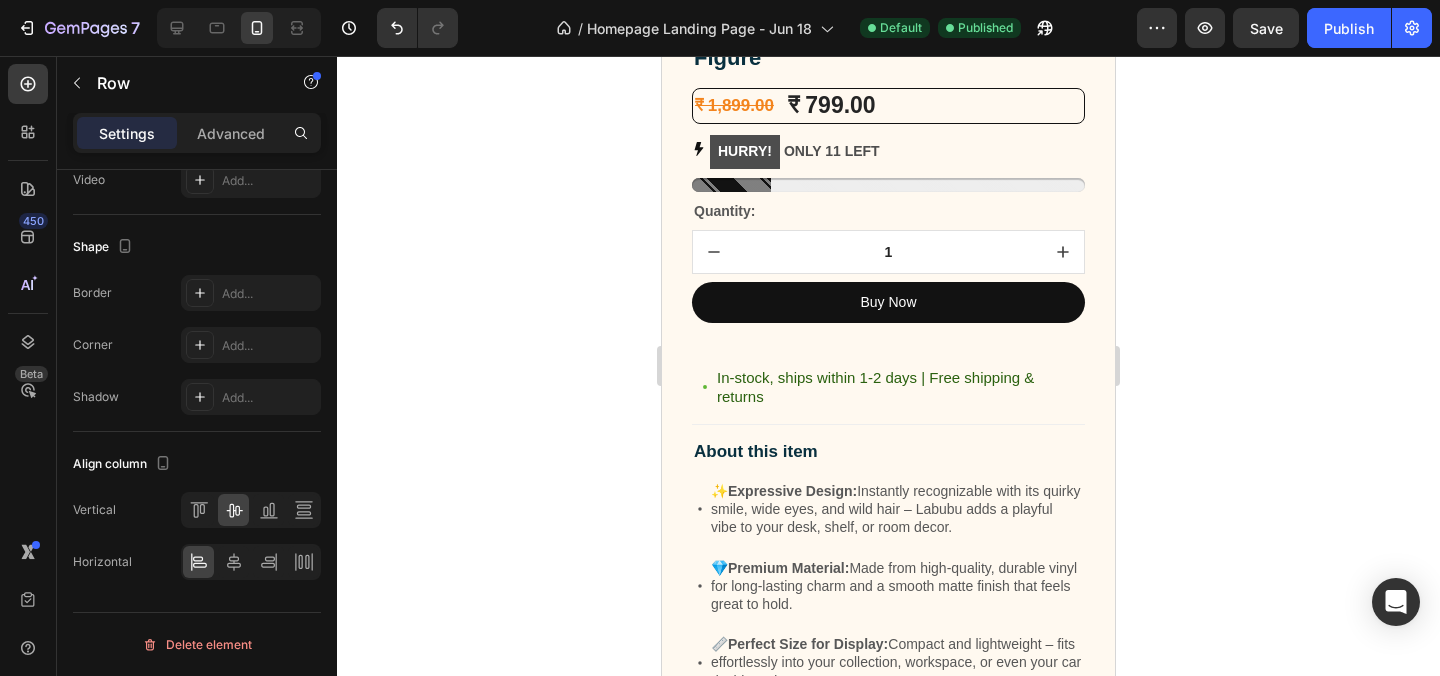 click 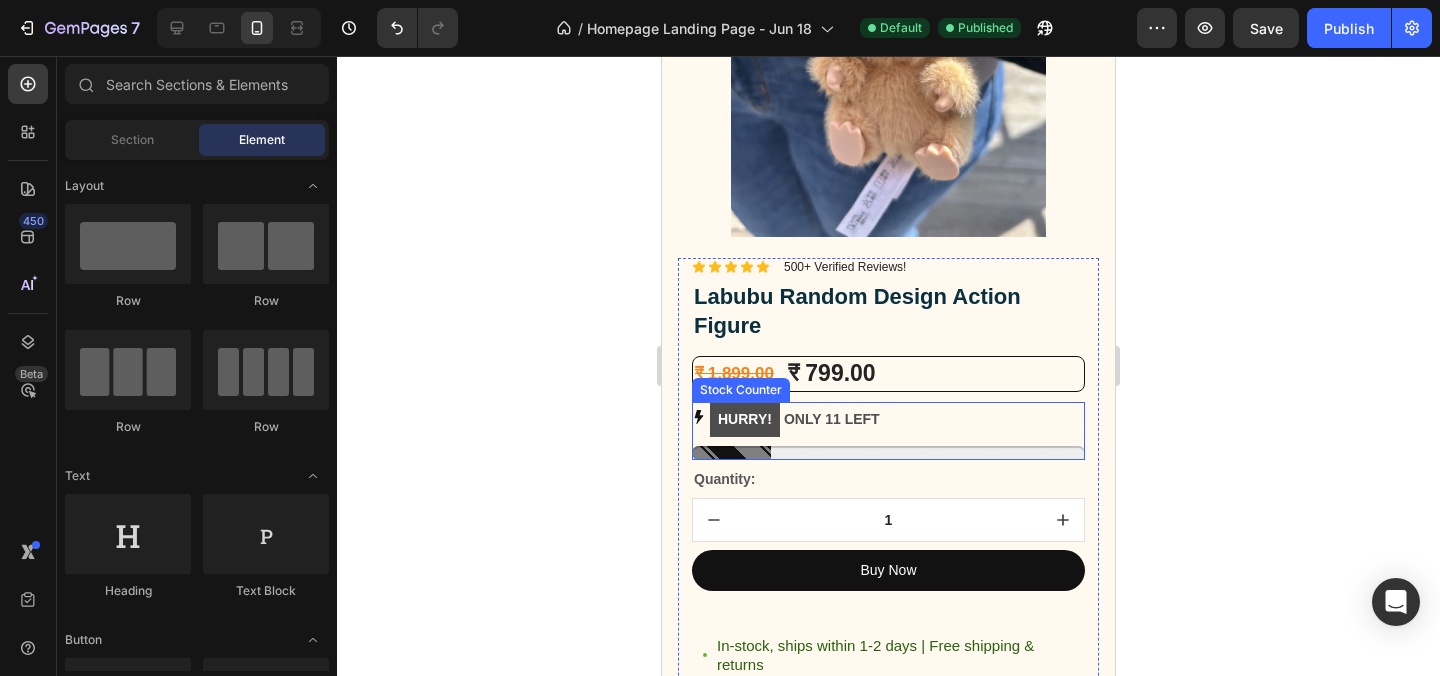 scroll, scrollTop: 2952, scrollLeft: 0, axis: vertical 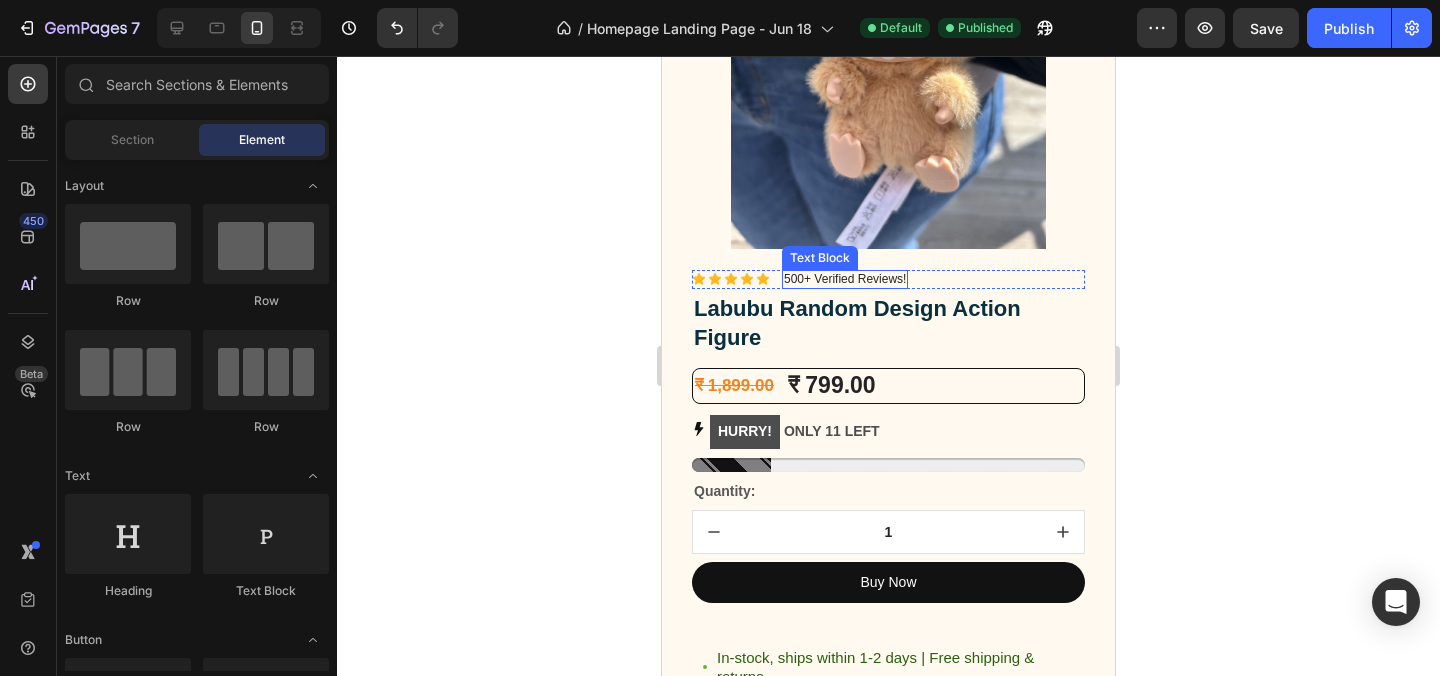 click on "500+ Verified Reviews!" at bounding box center [845, 280] 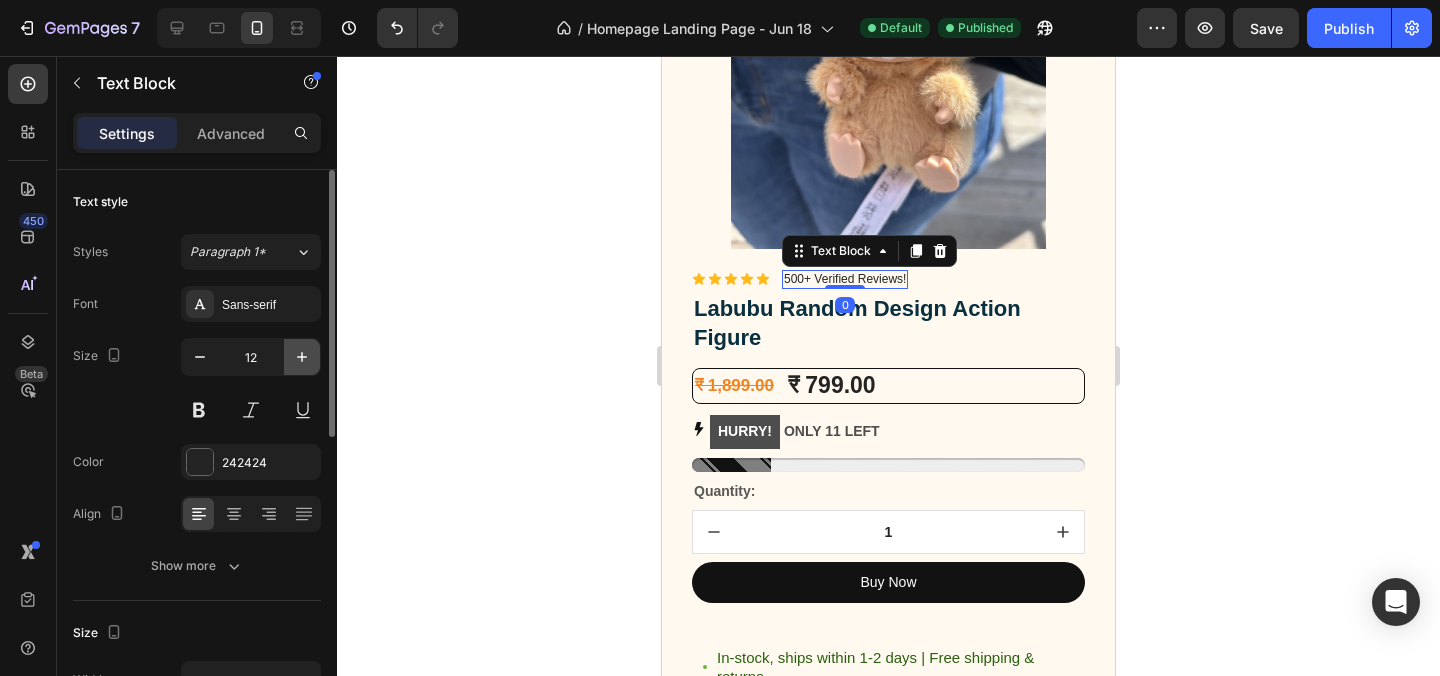 click 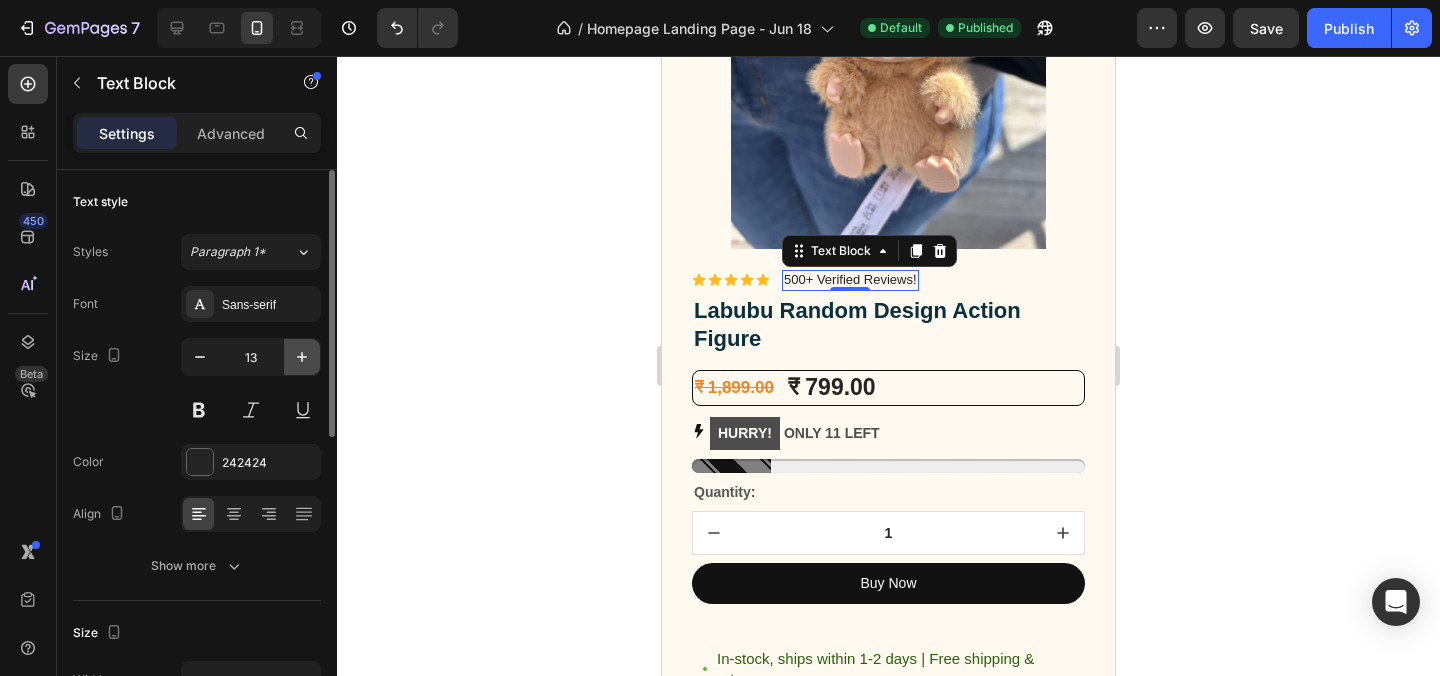 click 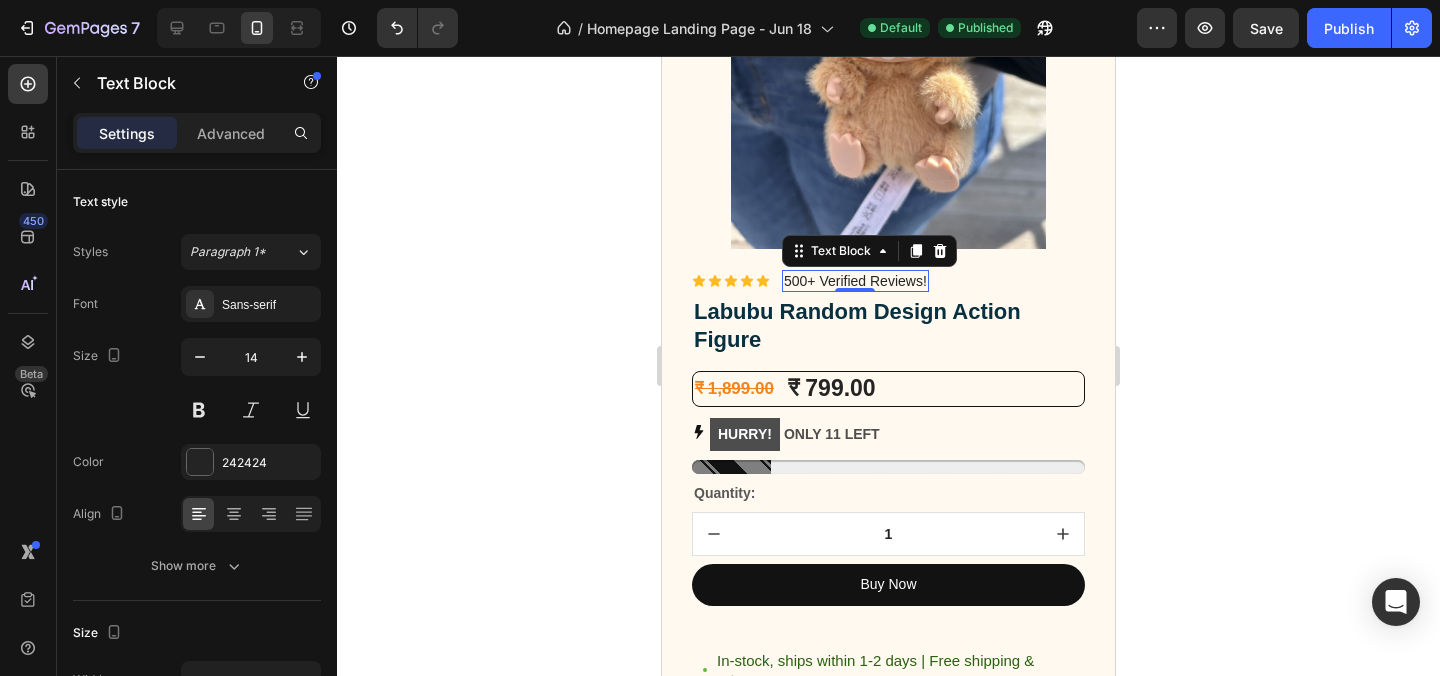 click 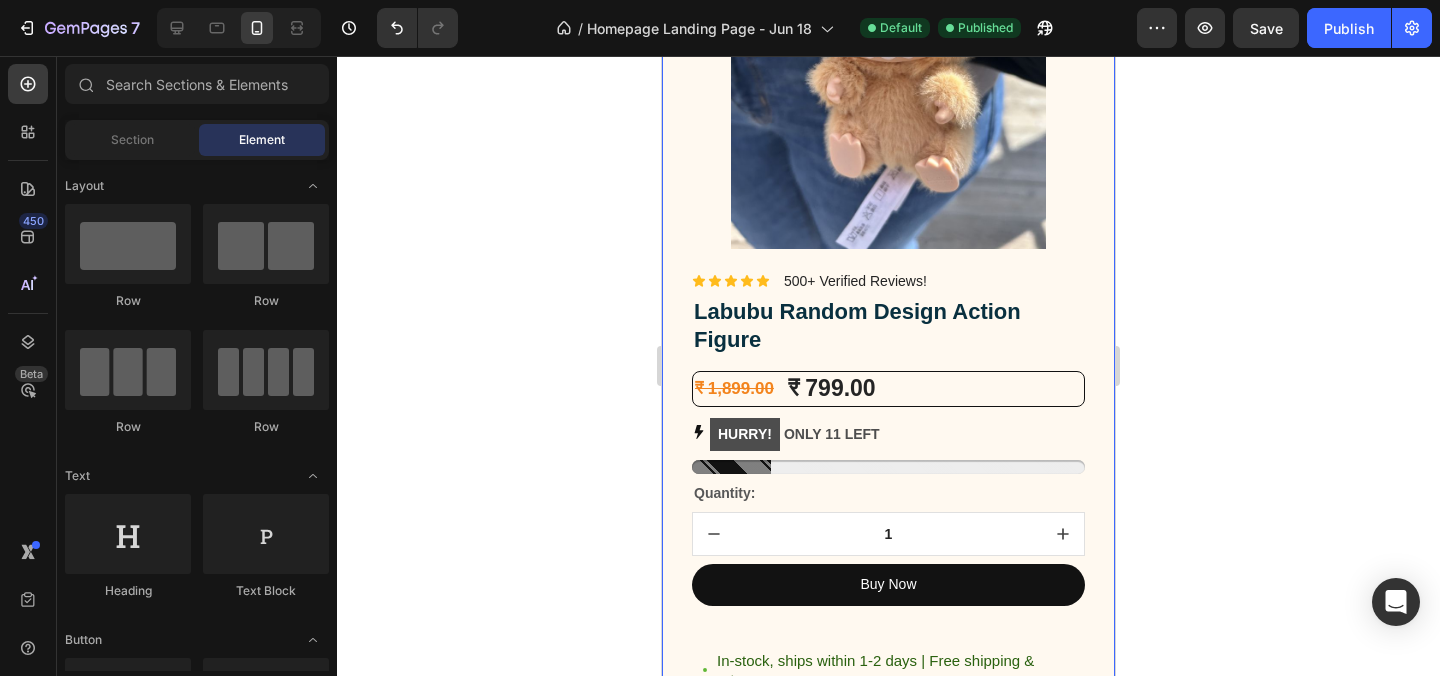 scroll, scrollTop: 2910, scrollLeft: 0, axis: vertical 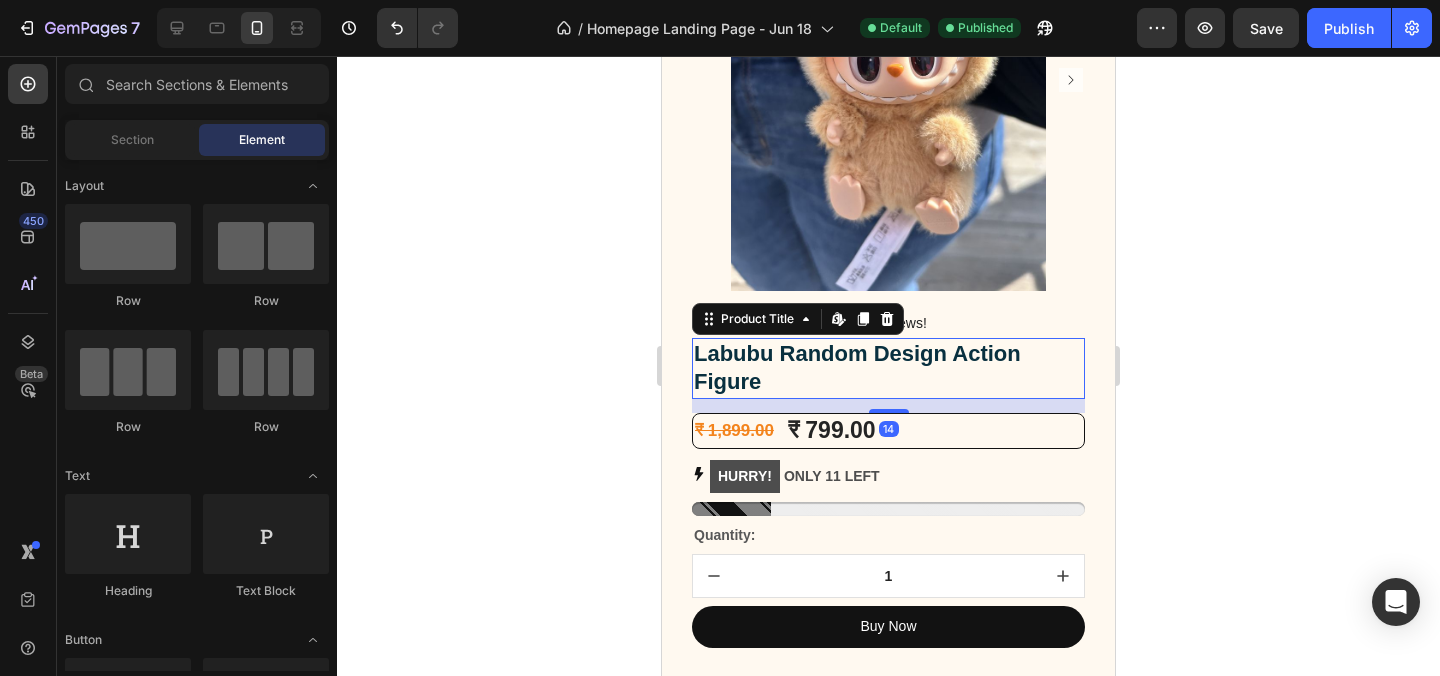 click on "Labubu Random Design Action Figure" at bounding box center [888, 368] 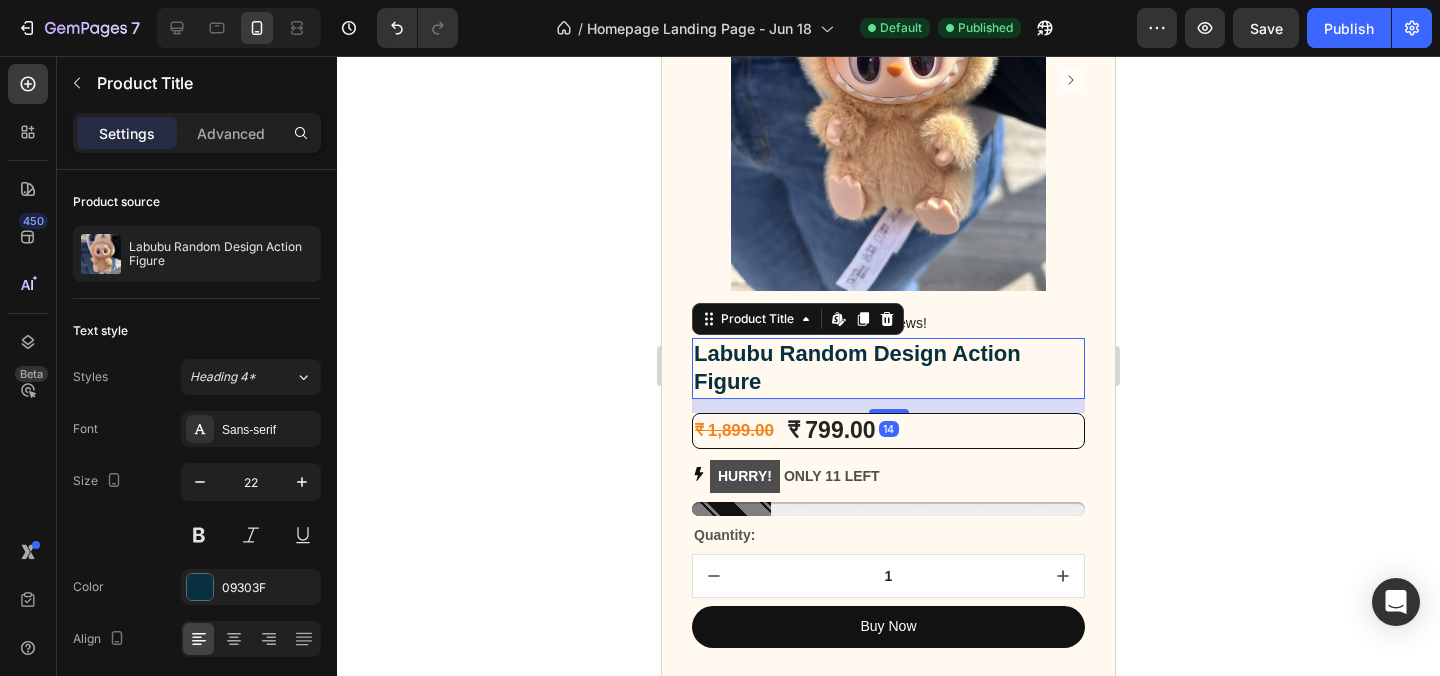 click on "Labubu Random Design Action Figure" at bounding box center (888, 368) 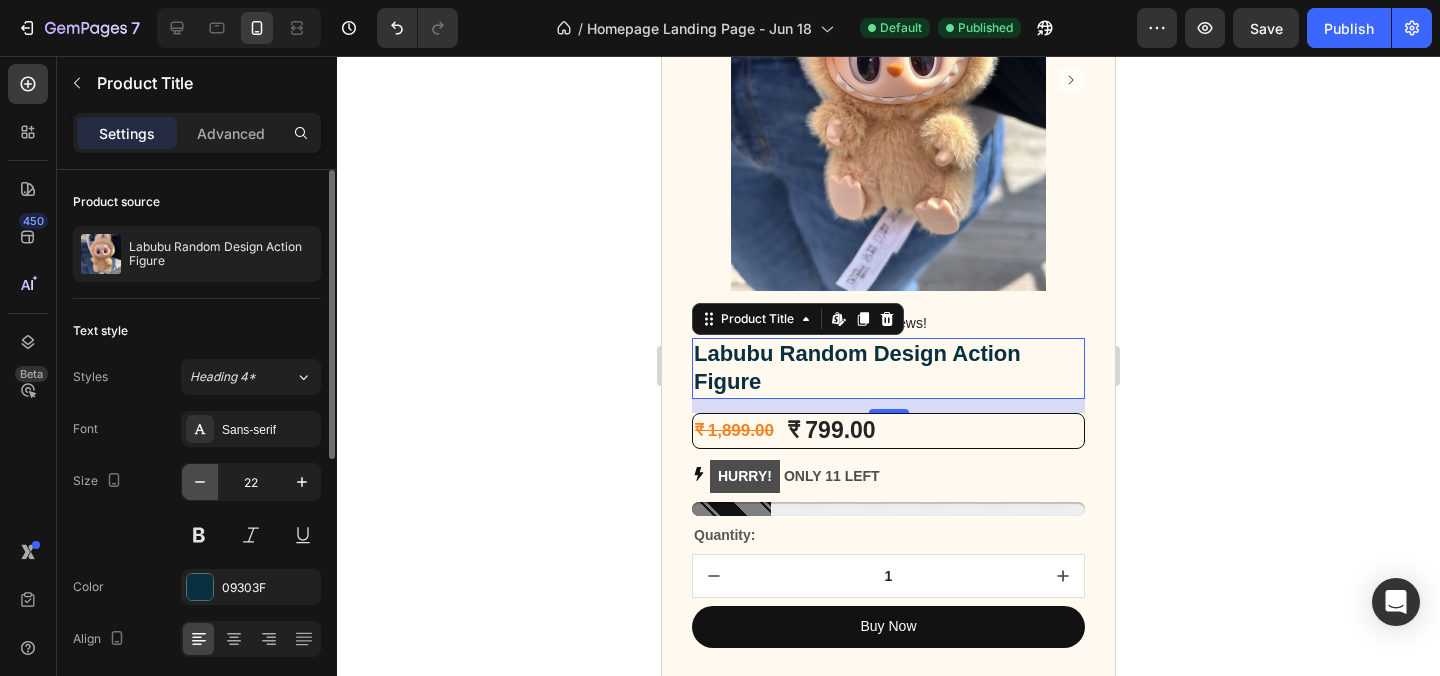 click 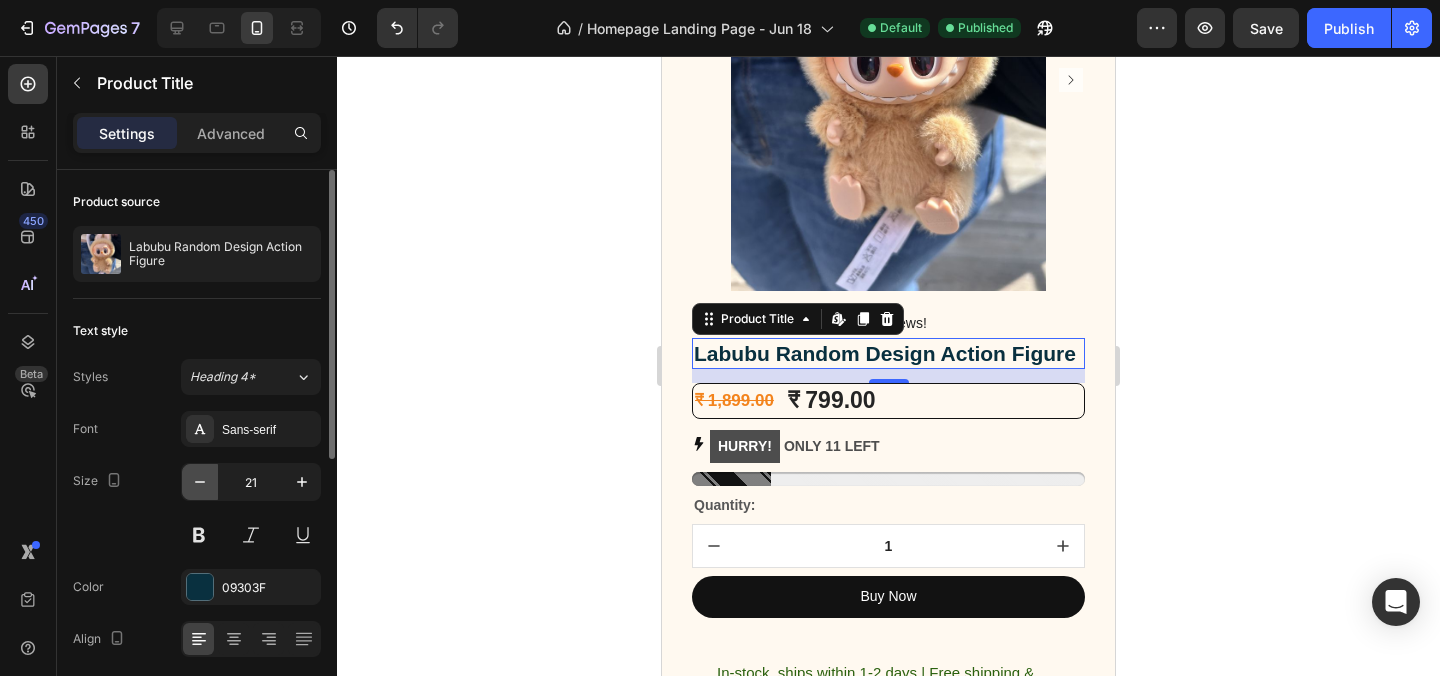 click 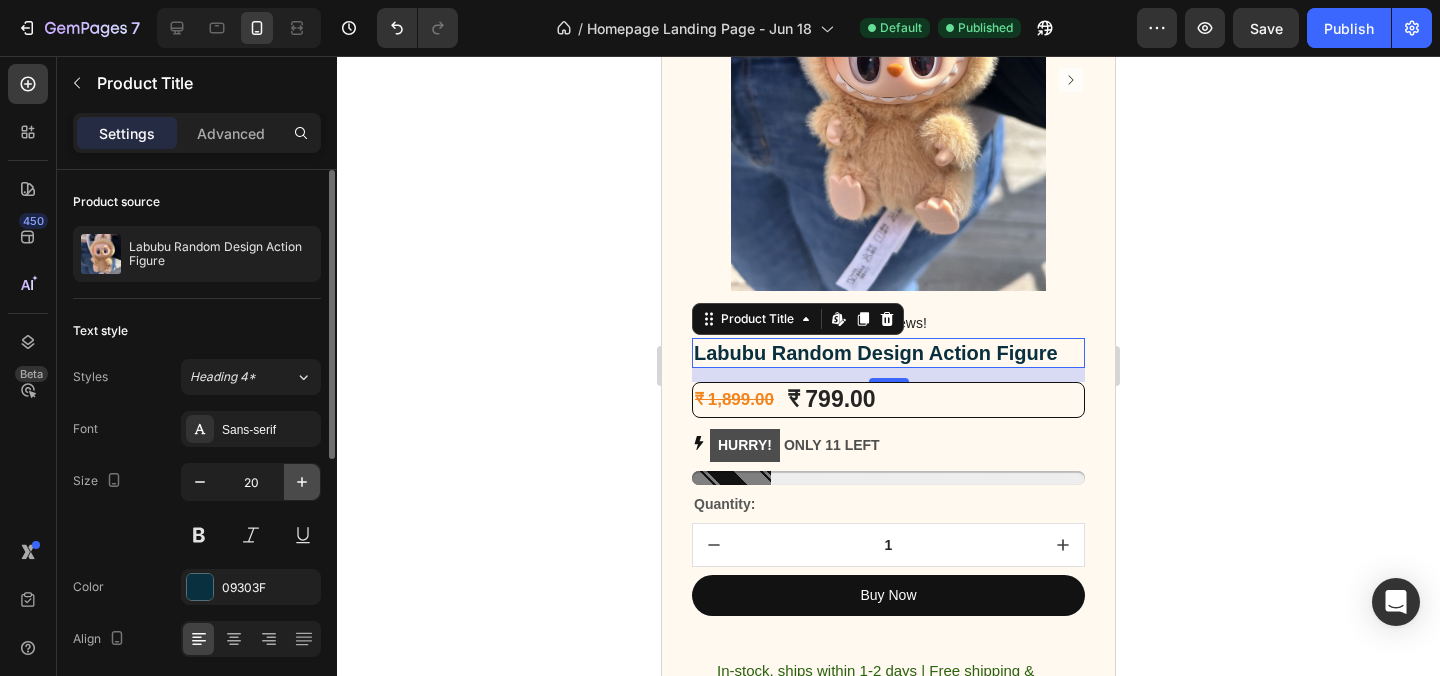 click 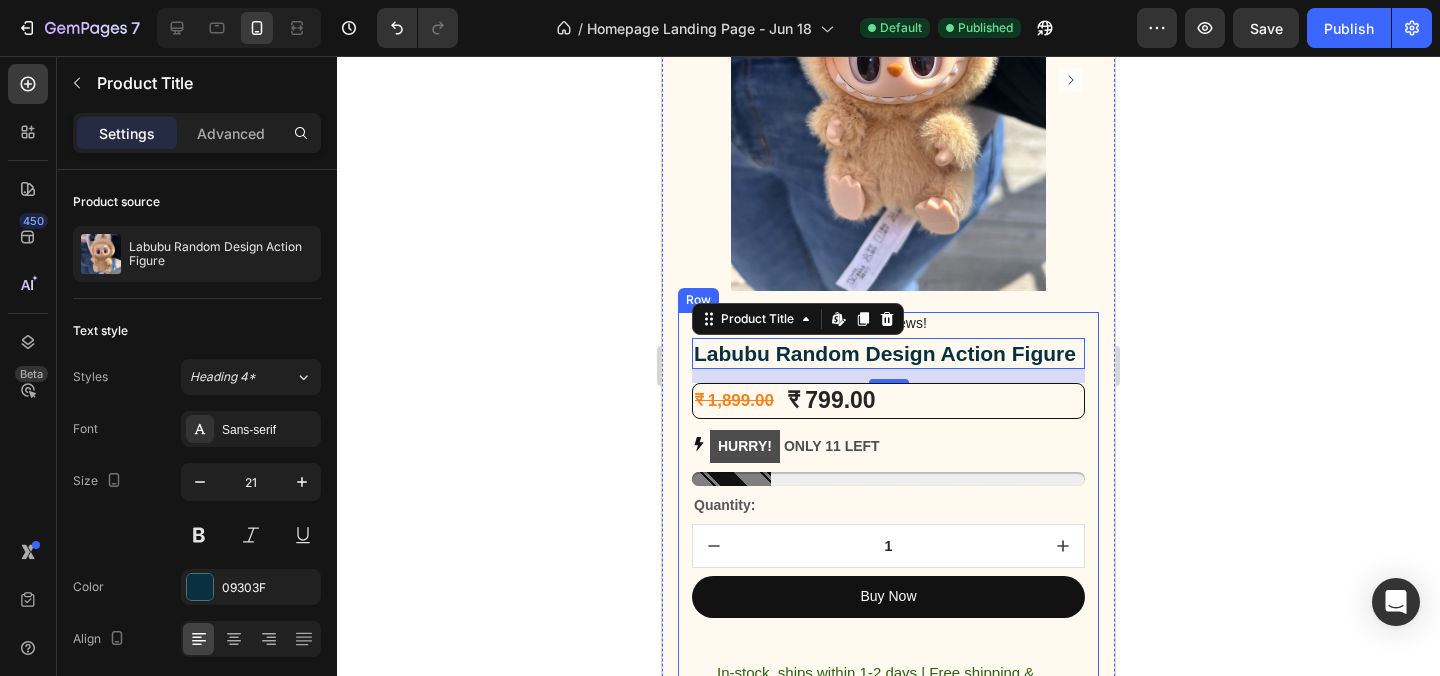 click 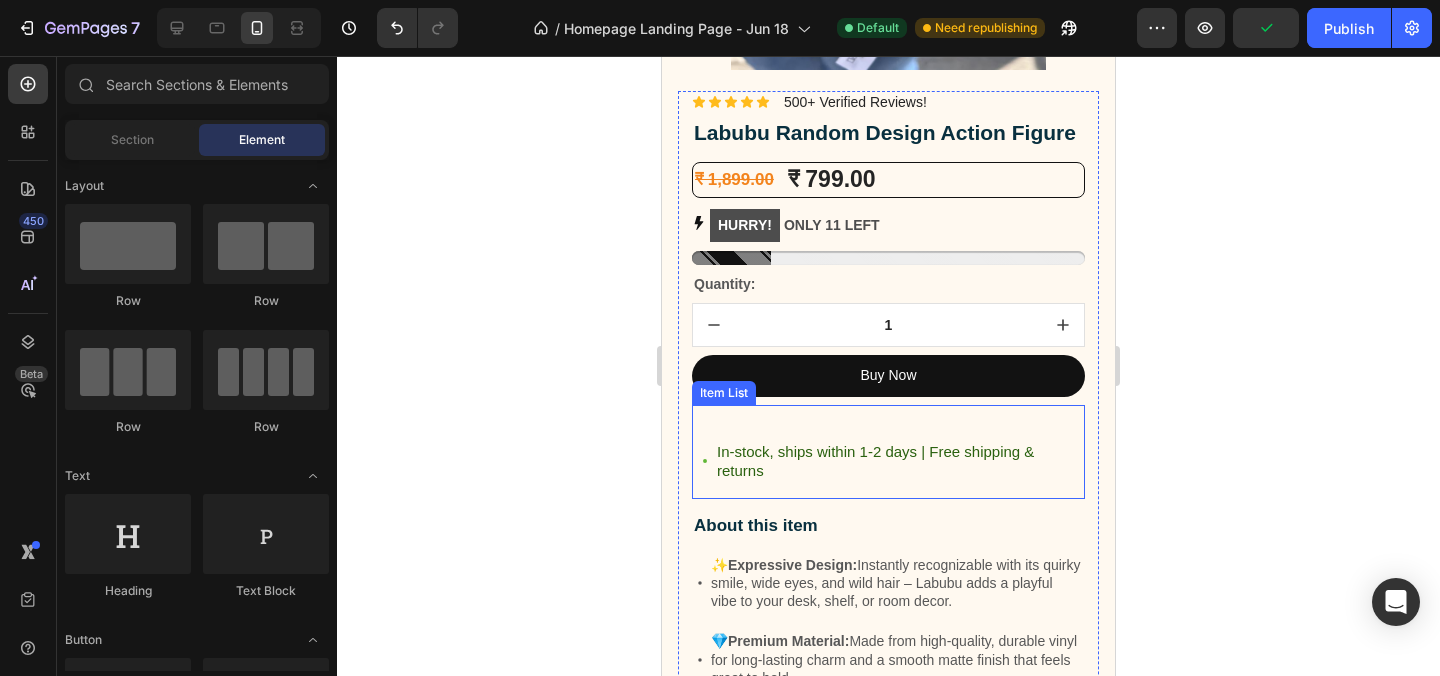 scroll, scrollTop: 3136, scrollLeft: 0, axis: vertical 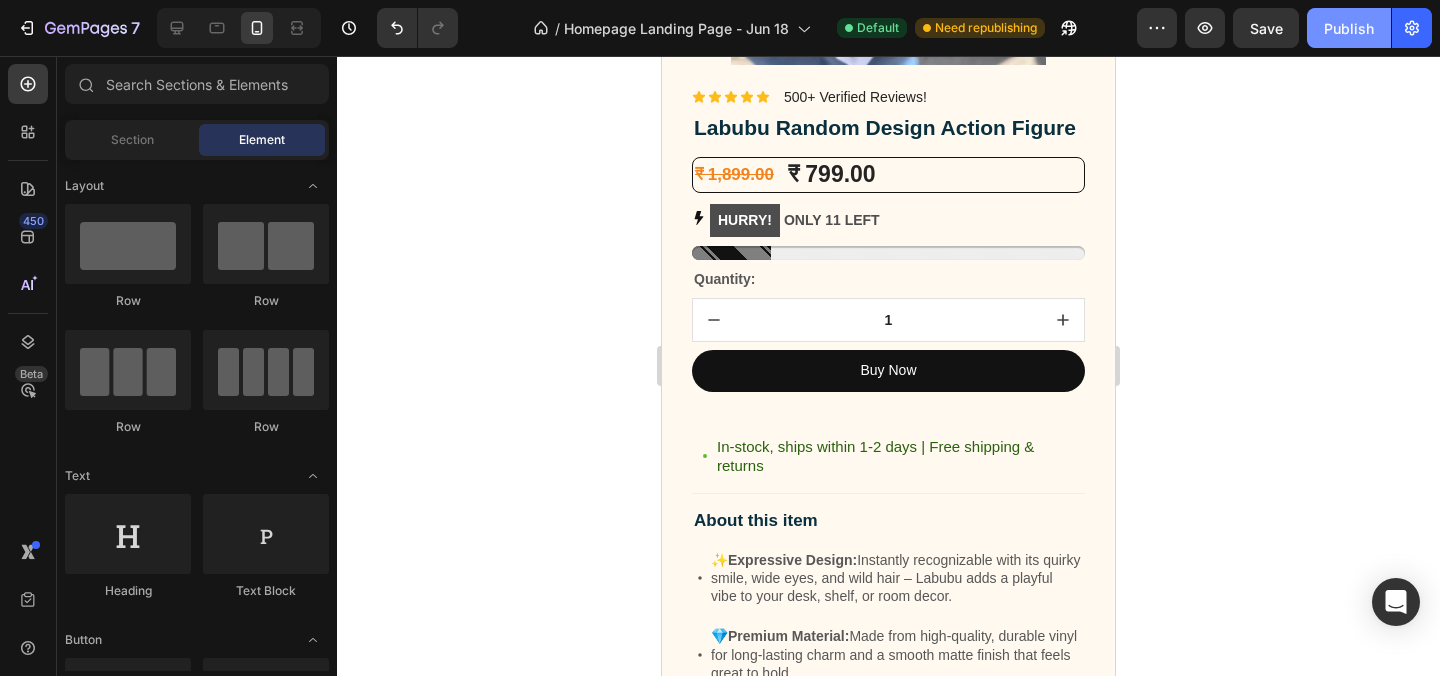 click on "Publish" at bounding box center (1349, 28) 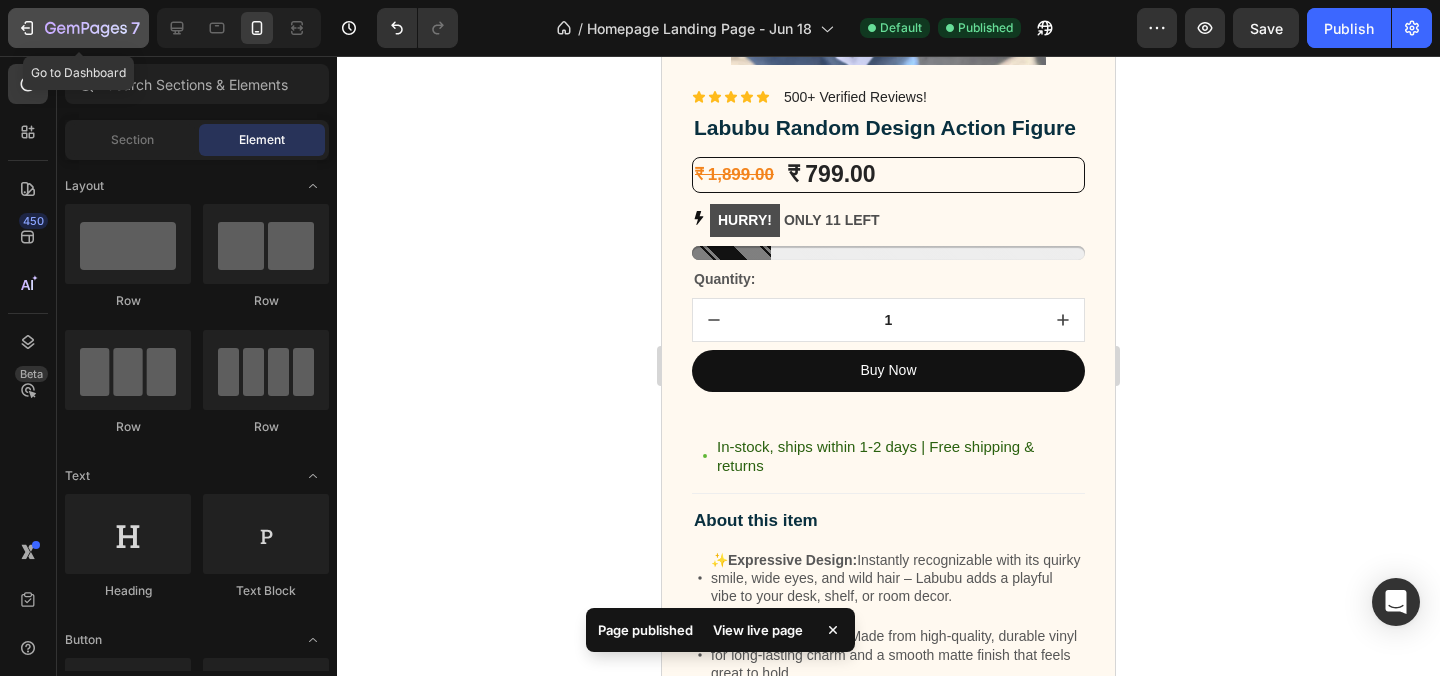 click on "7" at bounding box center [78, 28] 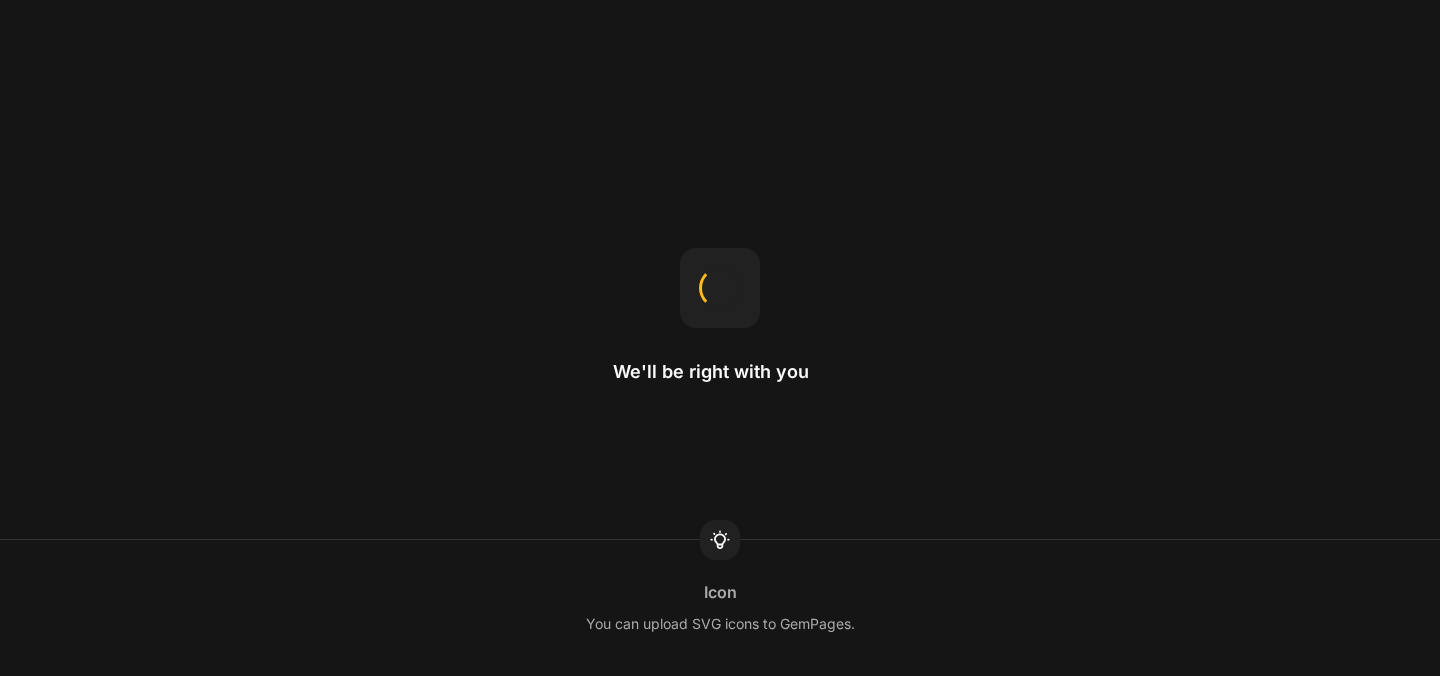 scroll, scrollTop: 0, scrollLeft: 0, axis: both 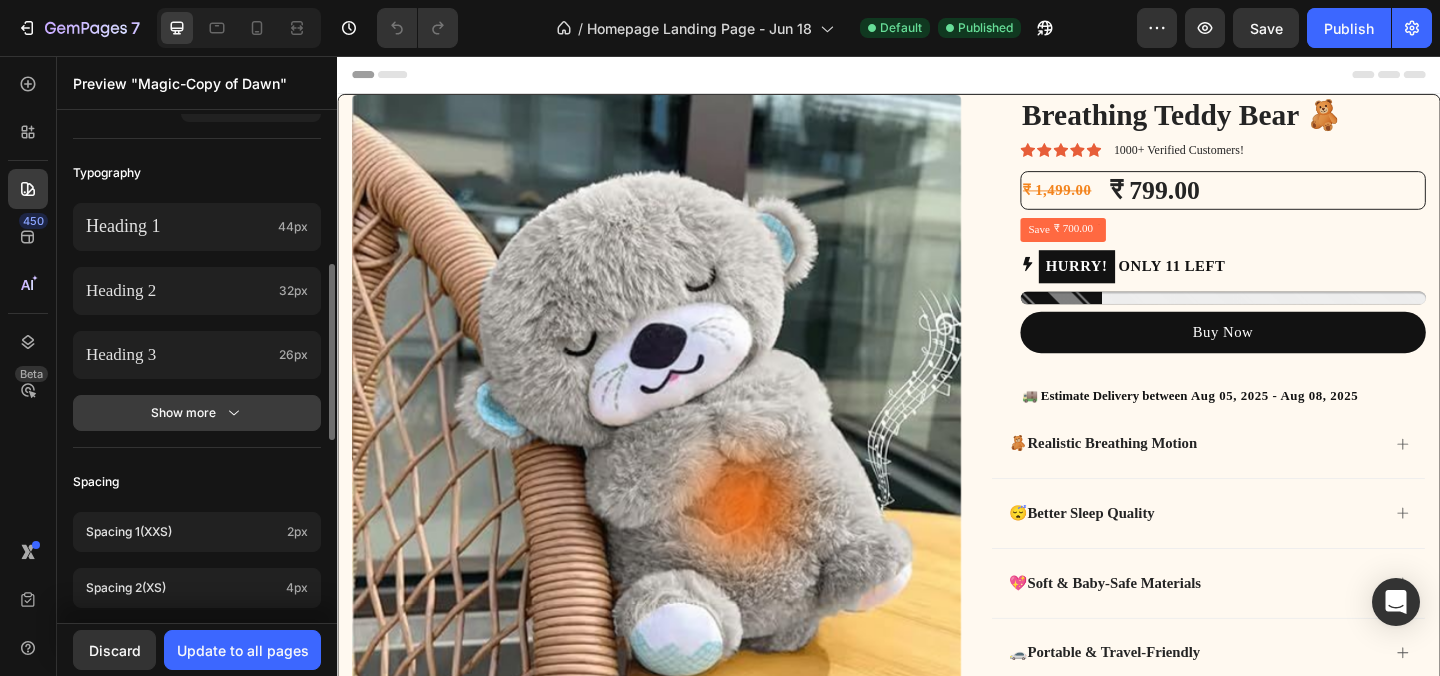 click on "Show more" at bounding box center (197, 413) 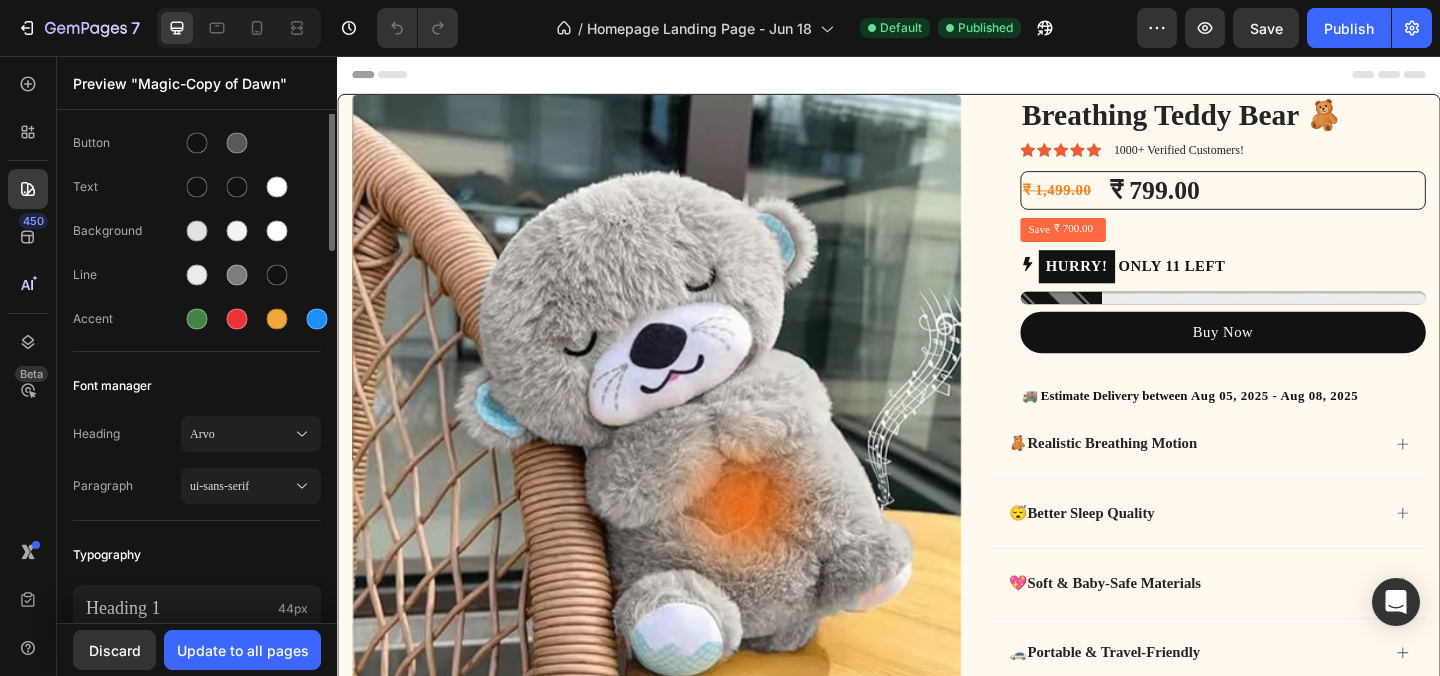 scroll, scrollTop: 0, scrollLeft: 0, axis: both 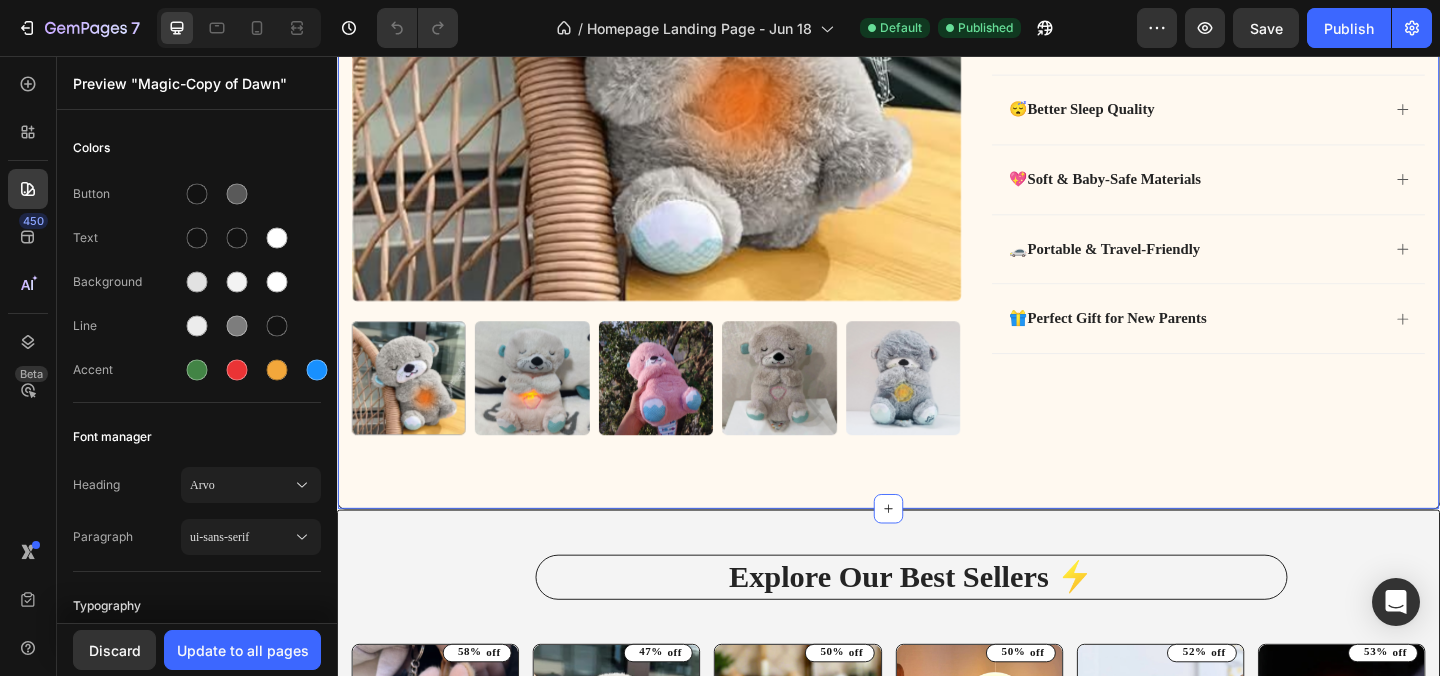 click on "Product Images Breathing Teddy Bear 🧸 Product Title Icon Icon Icon Icon Icon Icon List 1000+ Verified Customers! Text Block Row ₹ 1,499.00 Product Price Product Price ₹ 799.00 Product Price Product Price Row Save ₹ 700.00 Discount Tag
HURRY!  ONLY 11 LEFT Stock Counter Buy Now Dynamic Checkout
🚚 Estimate Delivery between
[DATE] - [DATE]
Delivery Date Row
🧸  Realistic Breathing Motion
😴  Better Sleep Quality
💖  Soft & Baby-Safe Materials
🚗  Portable & Travel-Friendly
🎁  Perfect Gift for New Parents Accordion Product Section 1" at bounding box center (937, 103) 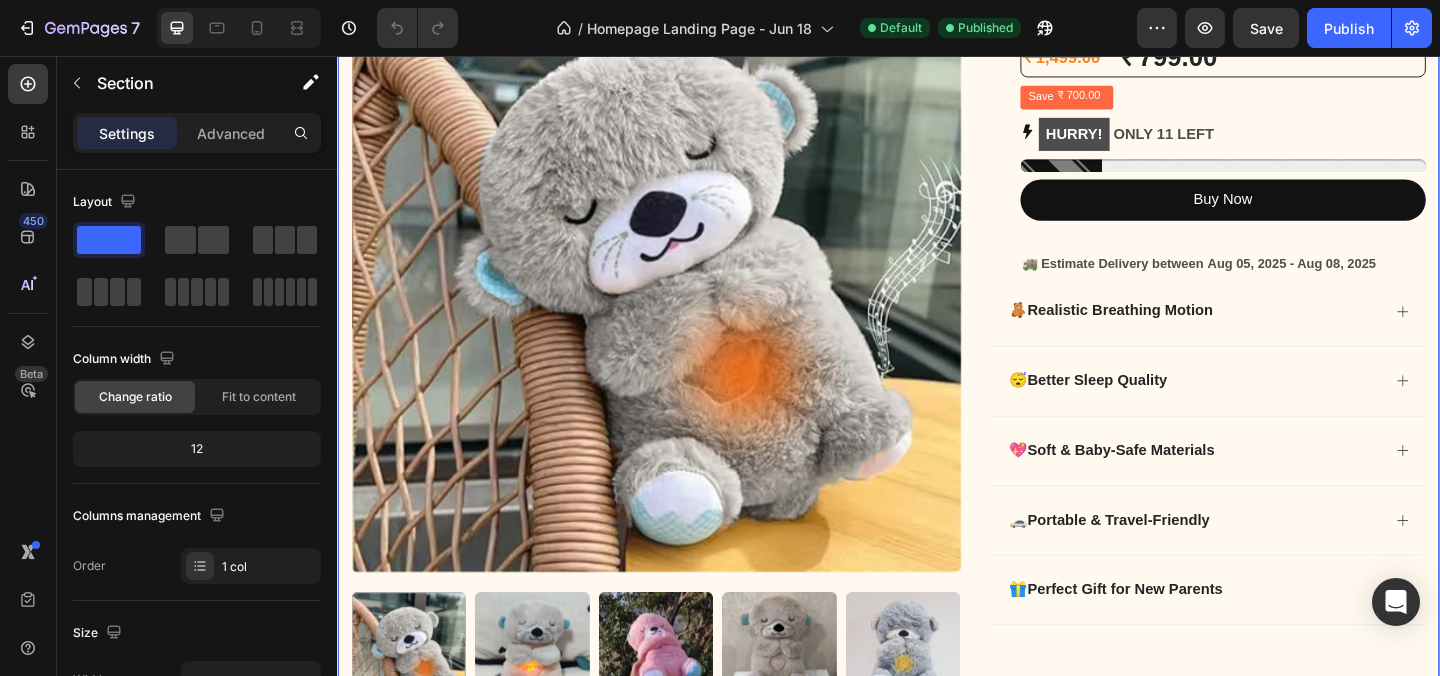 scroll, scrollTop: 0, scrollLeft: 0, axis: both 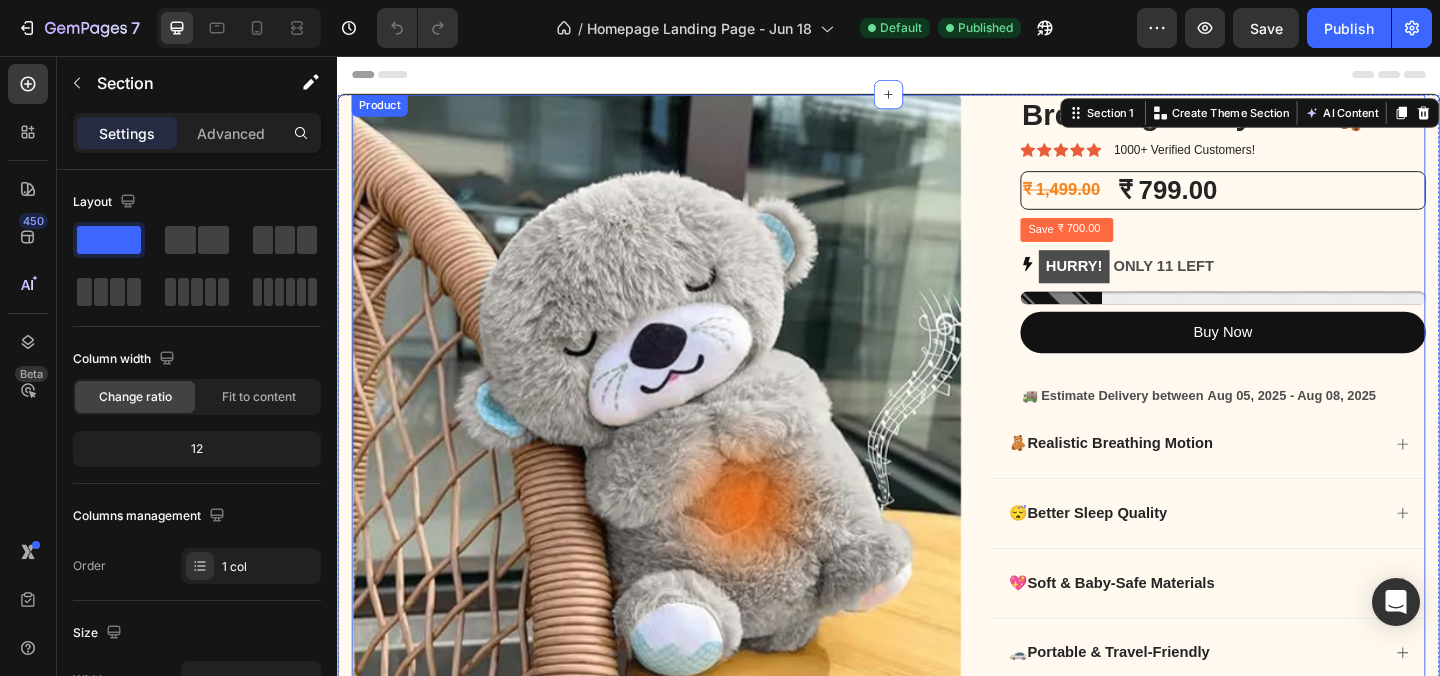 click on "Product Images Breathing Teddy Bear 🧸 Product Title Icon Icon Icon Icon Icon Icon List 1000+ Verified Customers! Text Block Row ₹ 1,499.00 Product Price Product Price ₹ 799.00 Product Price Product Price Row Save ₹ 700.00 Discount Tag
HURRY!  ONLY 11 LEFT Stock Counter Buy Now Dynamic Checkout
🚚 Estimate Delivery between
[DATE] - [DATE]
Delivery Date Row
🧸  Realistic Breathing Motion
😴  Better Sleep Quality
💖  Soft & Baby-Safe Materials
🚗  Portable & Travel-Friendly
🎁  Perfect Gift for New Parents Accordion Product" at bounding box center [937, 510] 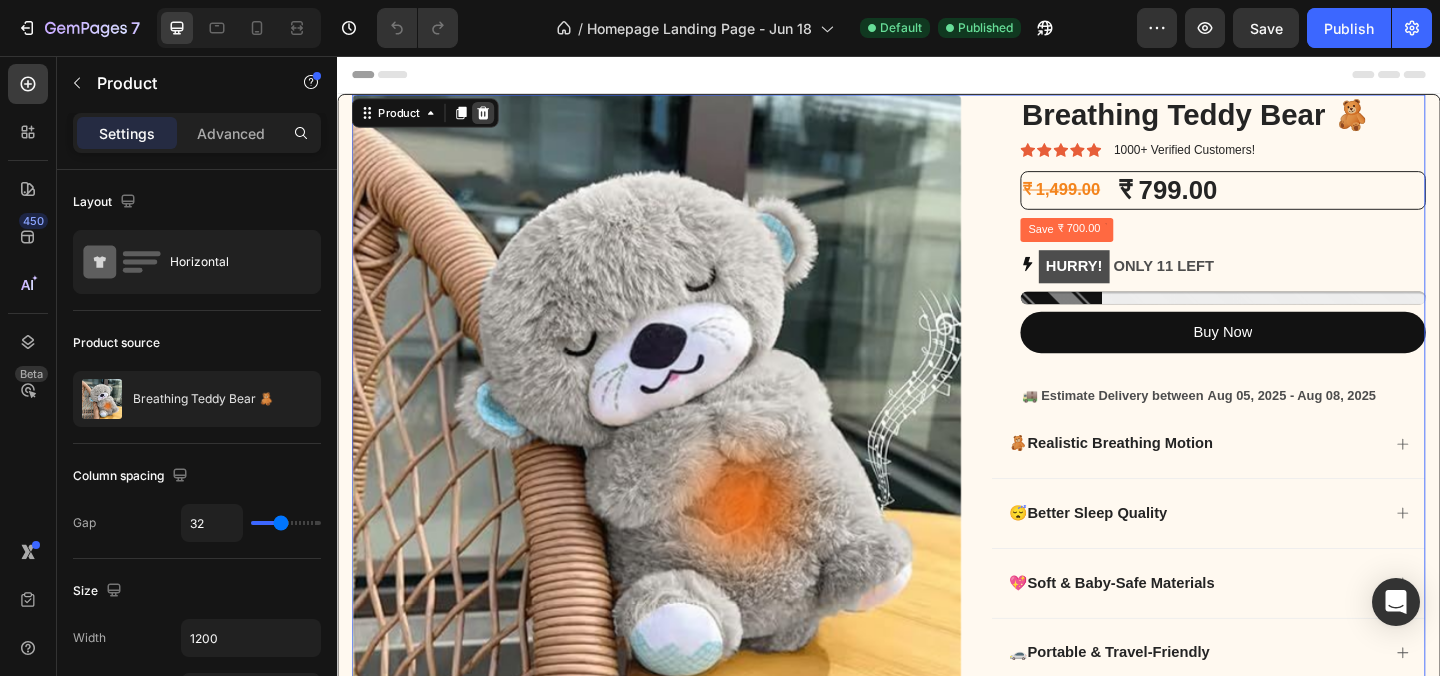 click 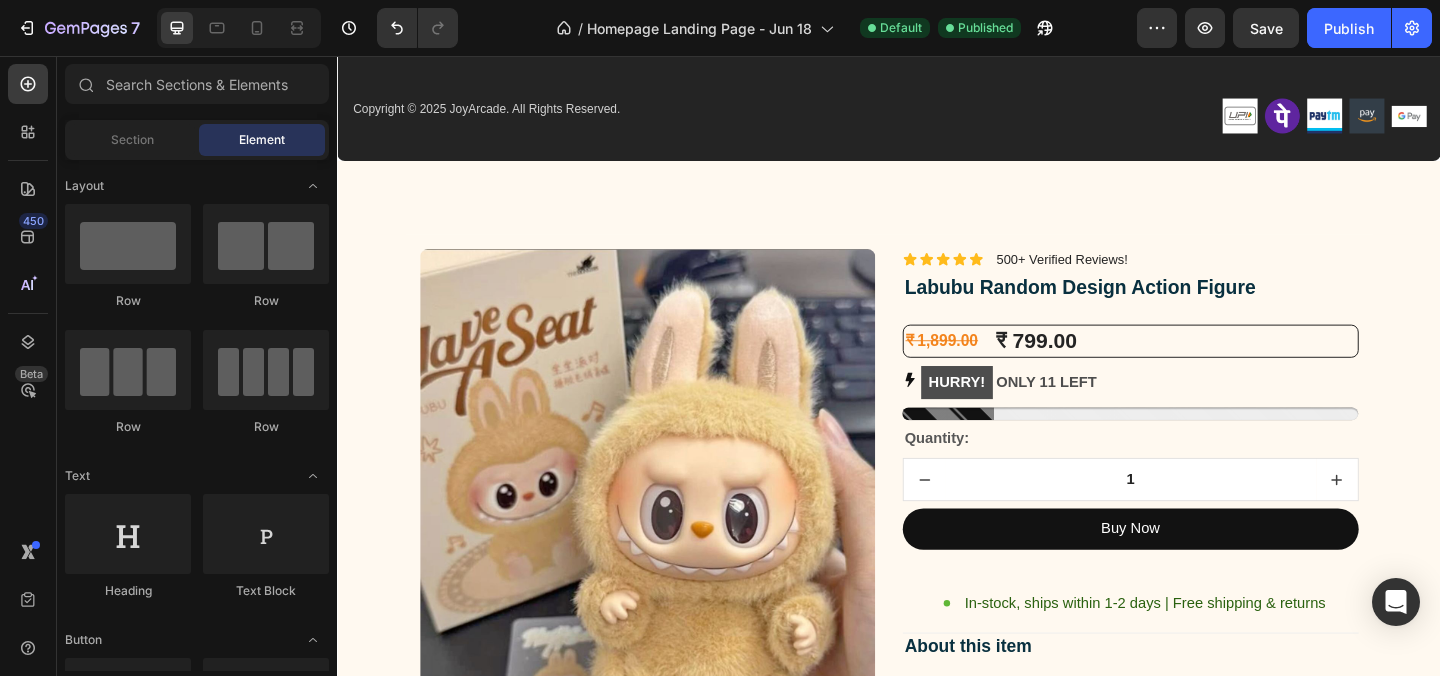 scroll, scrollTop: 1981, scrollLeft: 0, axis: vertical 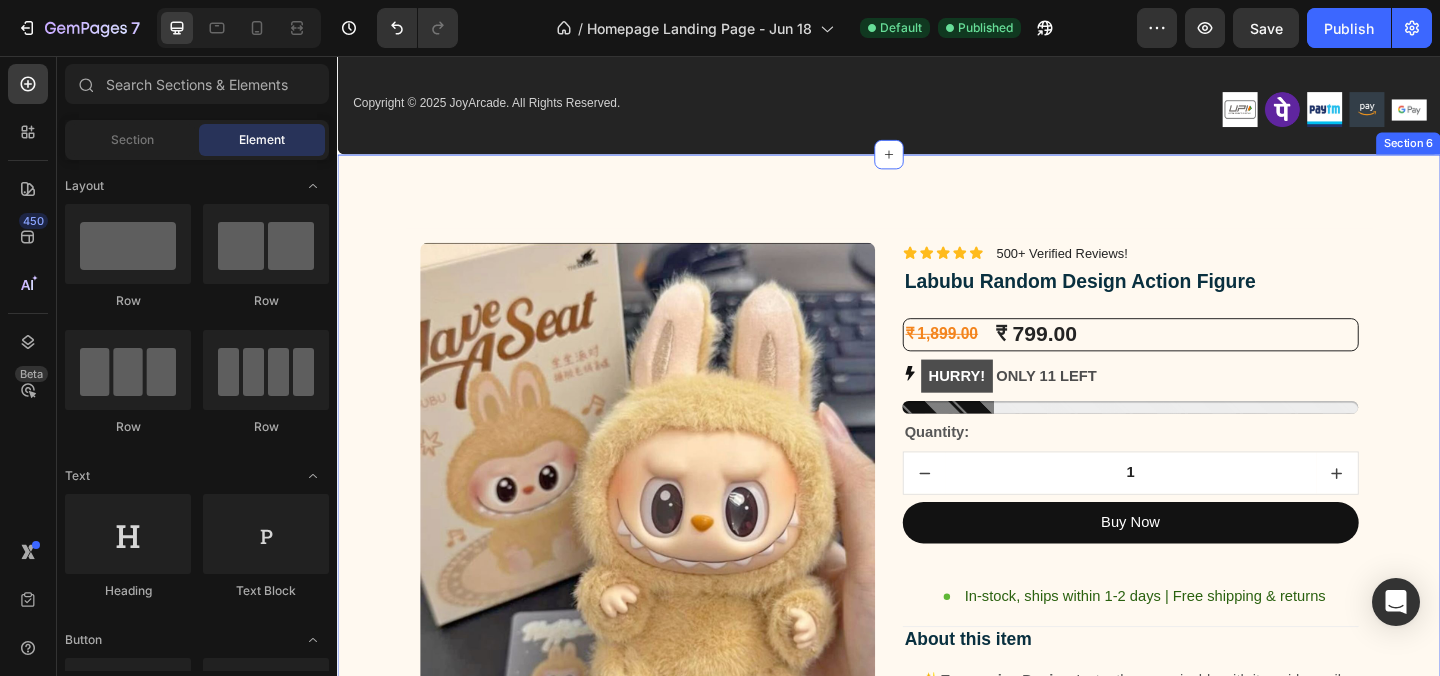 click on "Image Lorem ipsum dolor sit amet, consectetur adipiscing elit Text Block Image Adorable Expression Text Block Row Quirky smile, wild hair, and playful eyes that steal the spotlight instantly. Text Block Row Image High-Quality Build Text Block Row Made from premium vinyl material with soft texture and durable finish. Text Block Row Row Image Perfect Display Size Text Block Row Lightweight and compact – ideal for your desk, shelf, or even your car! Text Block Row Image Collector's Edition Text Block Row Comes in special packaging – ideal for gifting or preserving value. Text Block Row Row Image Image Row Image Image Row Row
Product Images Icon Icon Icon Icon Icon Icon List 500+ Verified Reviews! Text Block Row Labubu Random Design Action Figure Product Title ₹ 1,899.00 Product Price Product Price ₹ 799.00 Product Price Product Price Row
HURRY!  ONLY 11 LEFT Stock Counter Quantity: Text Block
1
Product Quantity Buy Now Dynamic Checkout" at bounding box center [937, 1032] 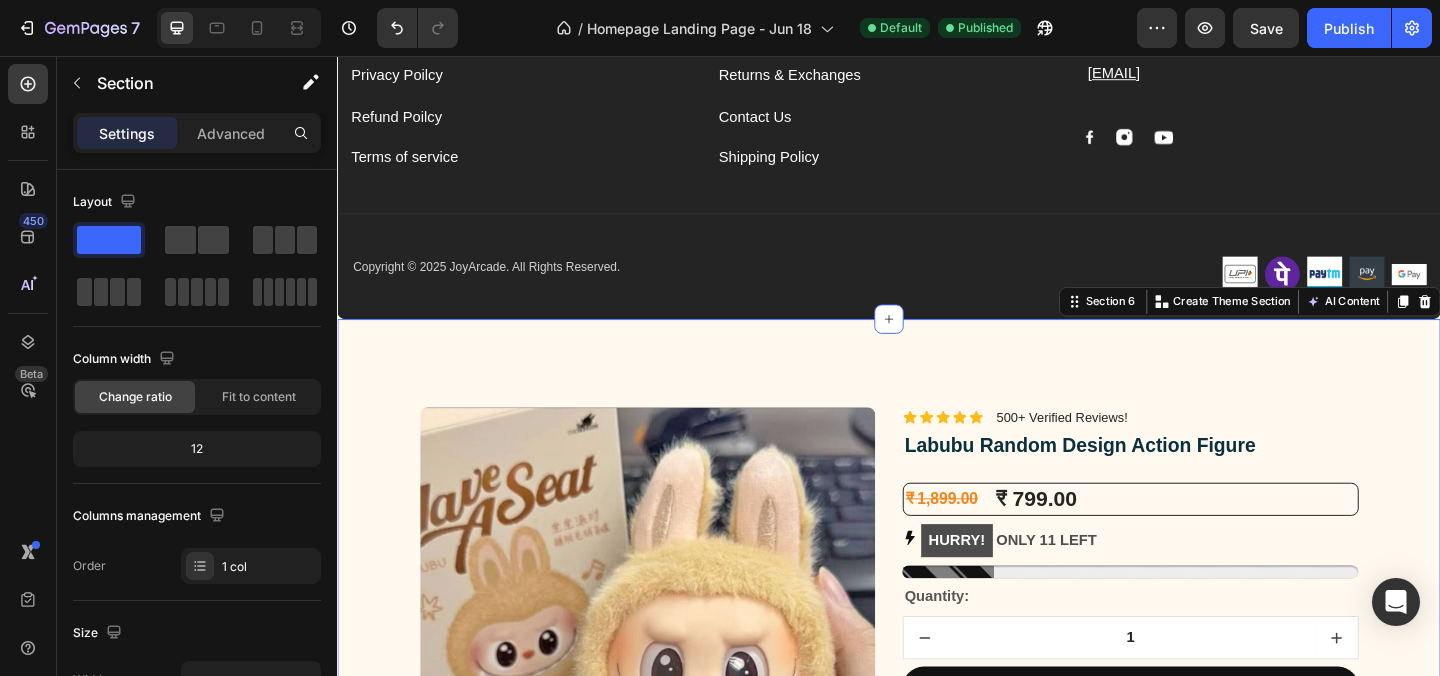 scroll, scrollTop: 1732, scrollLeft: 0, axis: vertical 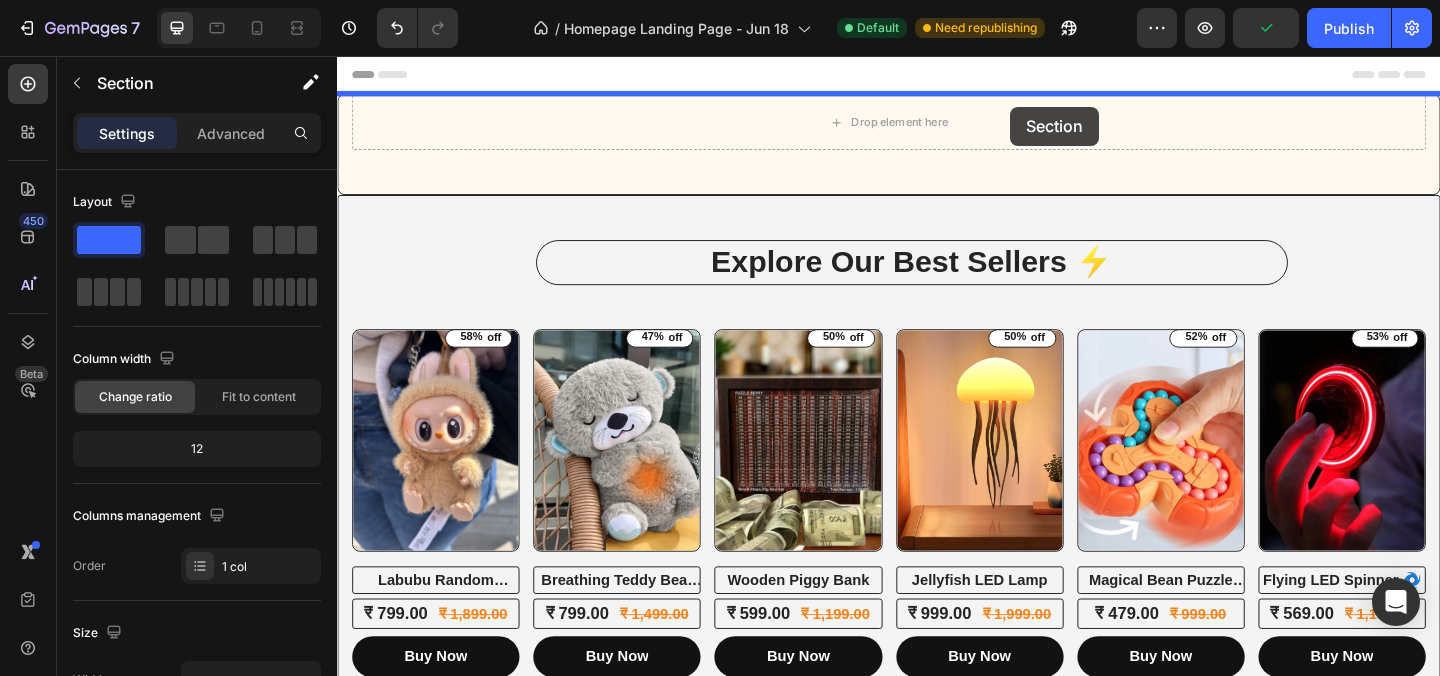 drag, startPoint x: 1165, startPoint y: 393, endPoint x: 1067, endPoint y: 114, distance: 295.711 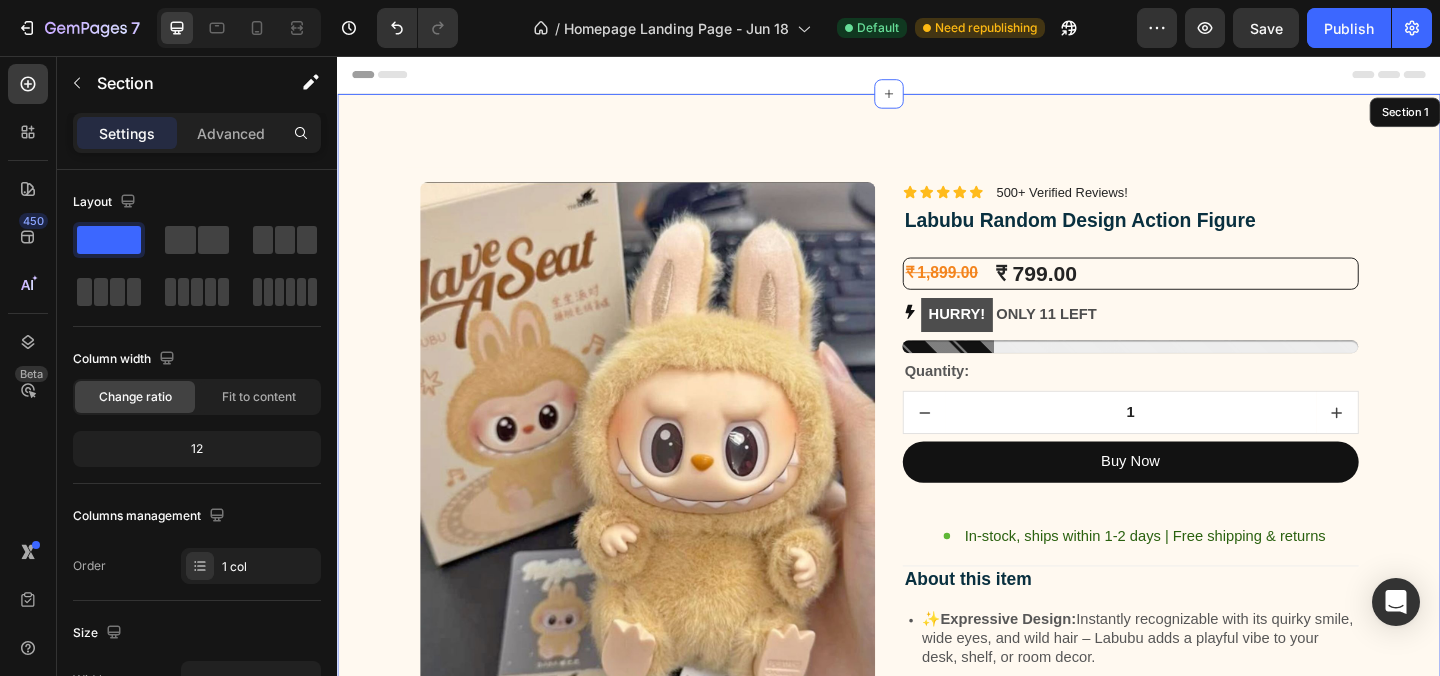 click on "Image Lorem ipsum dolor sit amet, consectetur adipiscing elit Text Block Image Adorable Expression Text Block Row Quirky smile, wild hair, and playful eyes that steal the spotlight instantly. Text Block Row Image High-Quality Build Text Block Row Made from premium vinyl material with soft texture and durable finish. Text Block Row Row Image Perfect Display Size Text Block Row Lightweight and compact – ideal for your desk, shelf, or even your car! Text Block Row Image Collector's Edition Text Block Row Comes in special packaging – ideal for gifting or preserving value. Text Block Row Row Image Image Row Image Image Row Row
Product Images Icon Icon Icon Icon Icon Icon List 500+ Verified Reviews! Text Block Row Labubu Random Design Action Figure Product Title ₹ 1,899.00 Product Price Product Price ₹ 799.00 Product Price Product Price Row
HURRY!  ONLY 11 LEFT Stock Counter Quantity: Text Block
1
Product Quantity Buy Now Dynamic Checkout" at bounding box center (937, 982) 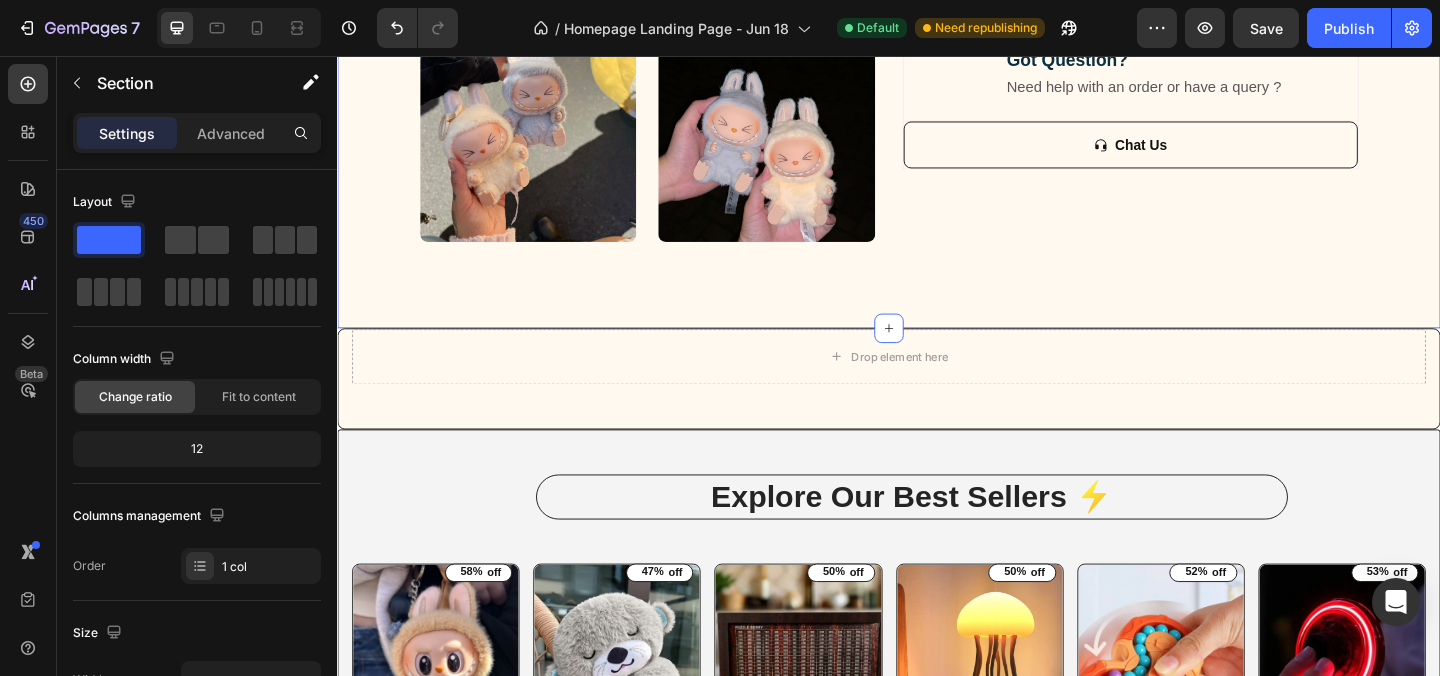 scroll, scrollTop: 1502, scrollLeft: 0, axis: vertical 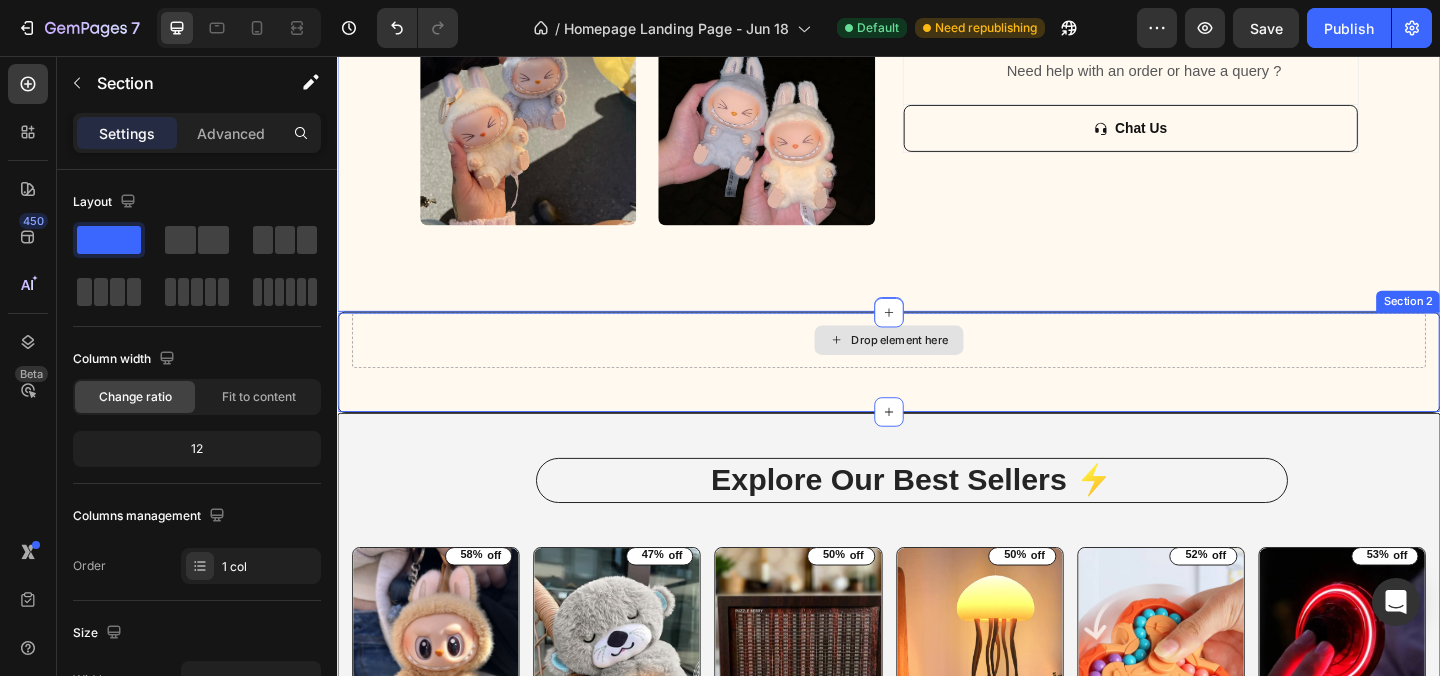 click on "Drop element here" at bounding box center (937, 365) 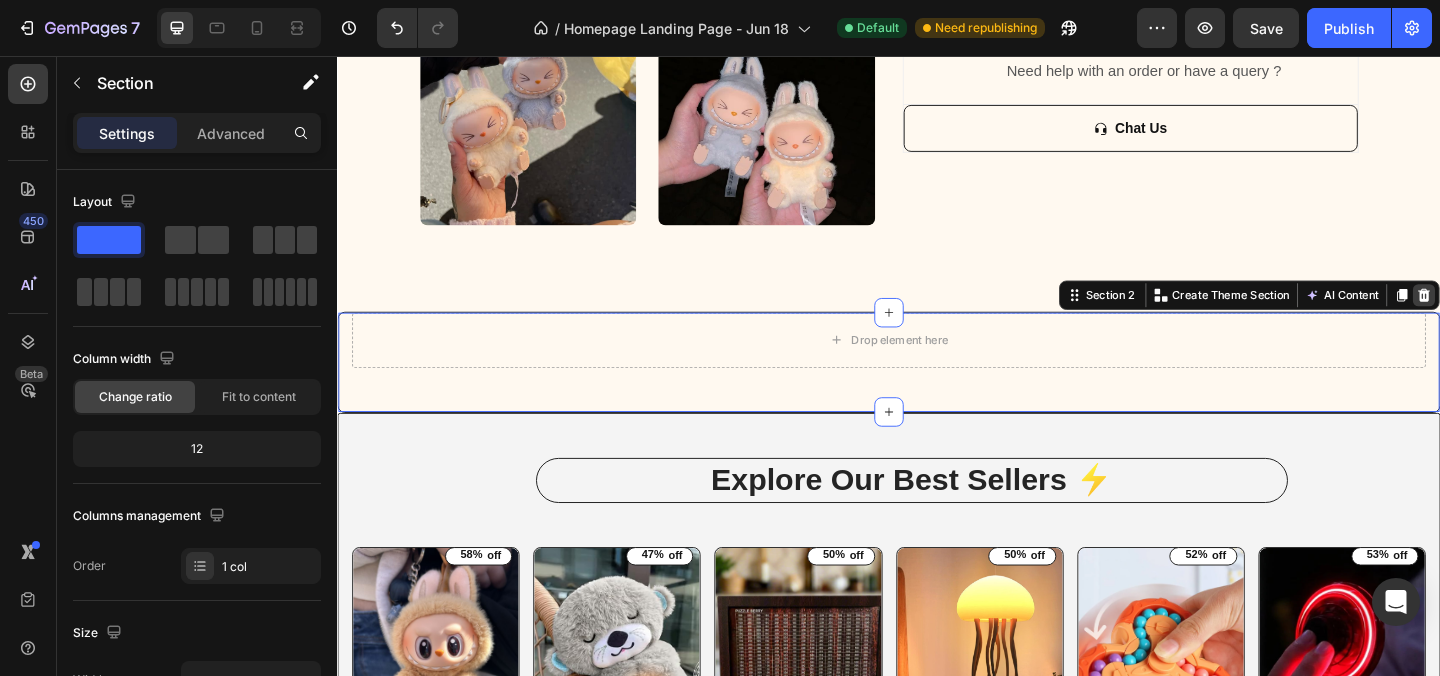 click 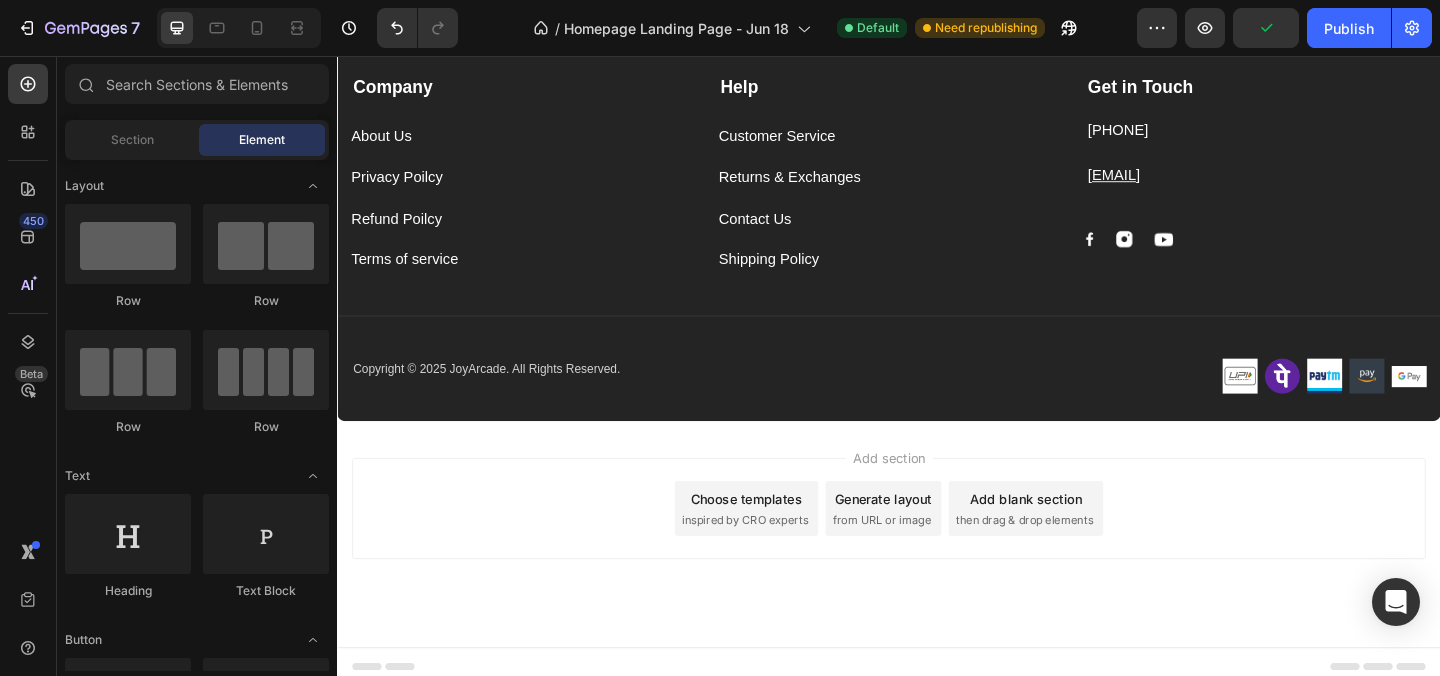 scroll, scrollTop: 3327, scrollLeft: 0, axis: vertical 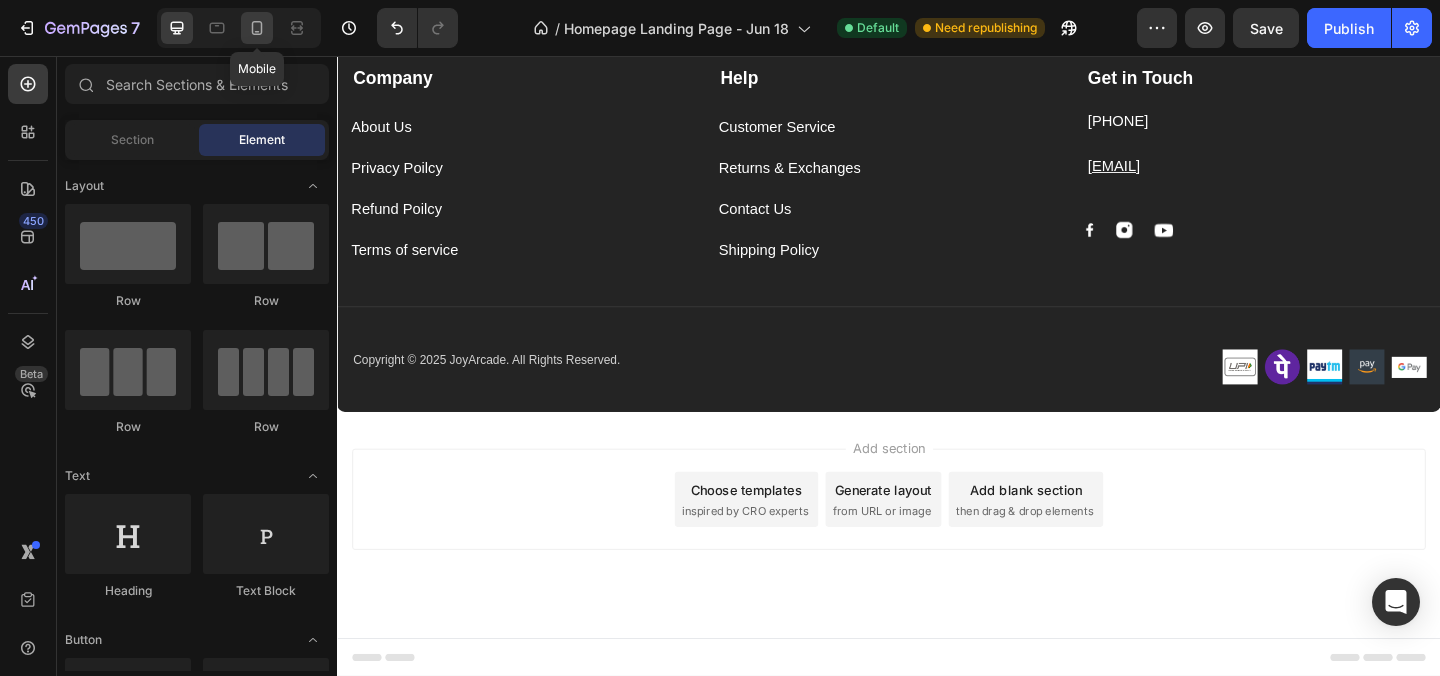 click 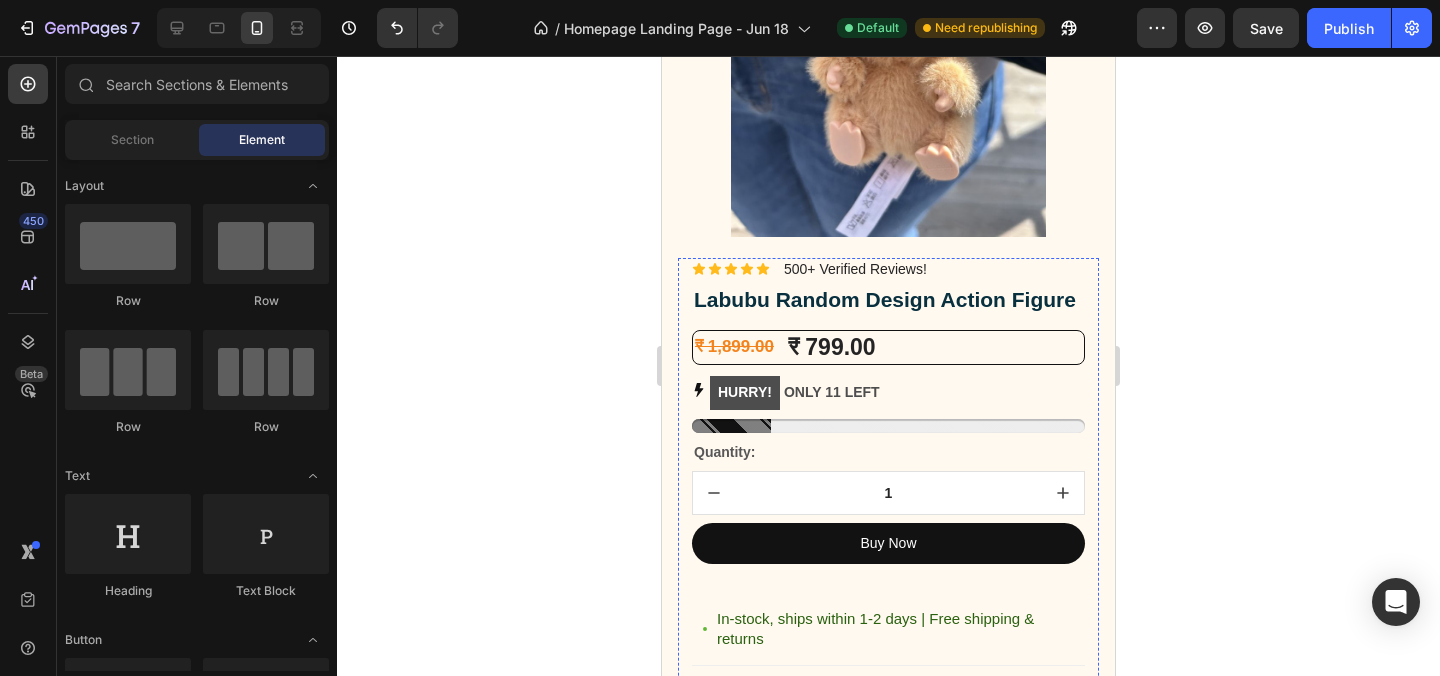 scroll, scrollTop: 282, scrollLeft: 0, axis: vertical 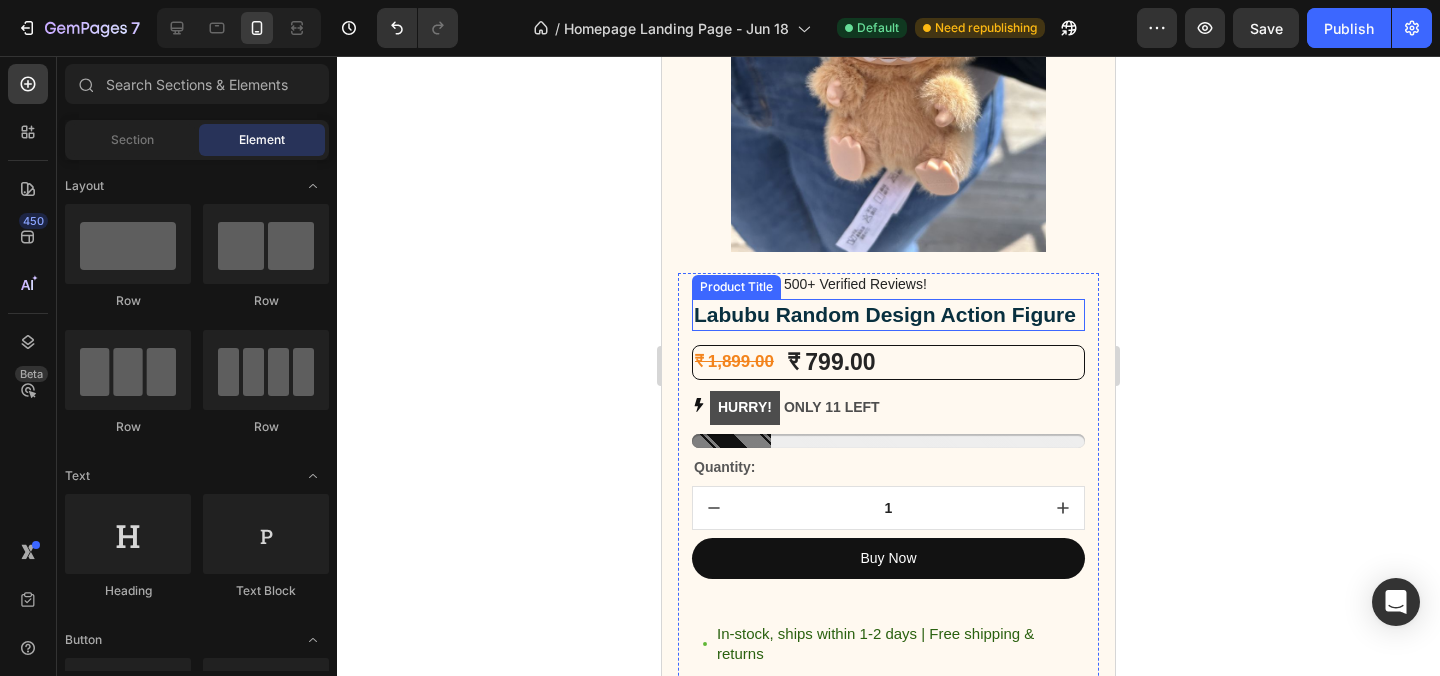 click on "Labubu Random Design Action Figure" at bounding box center [888, 314] 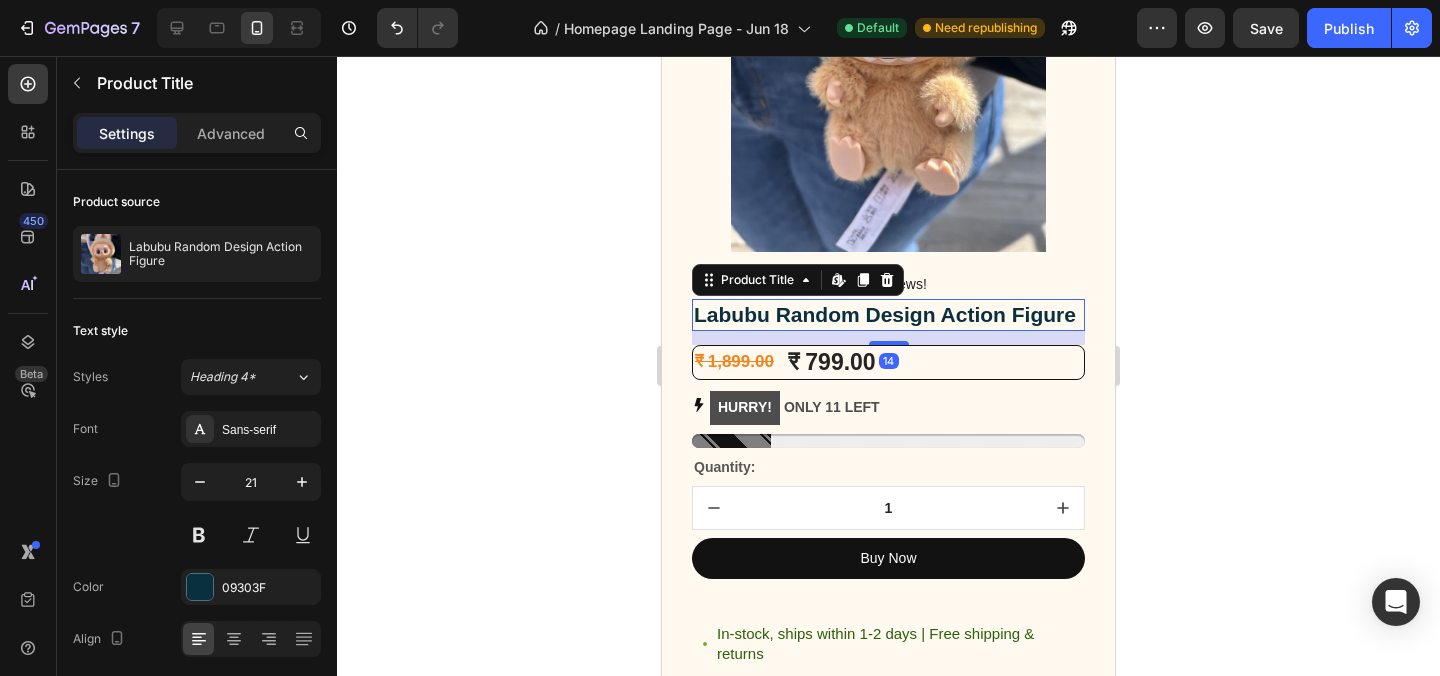 click 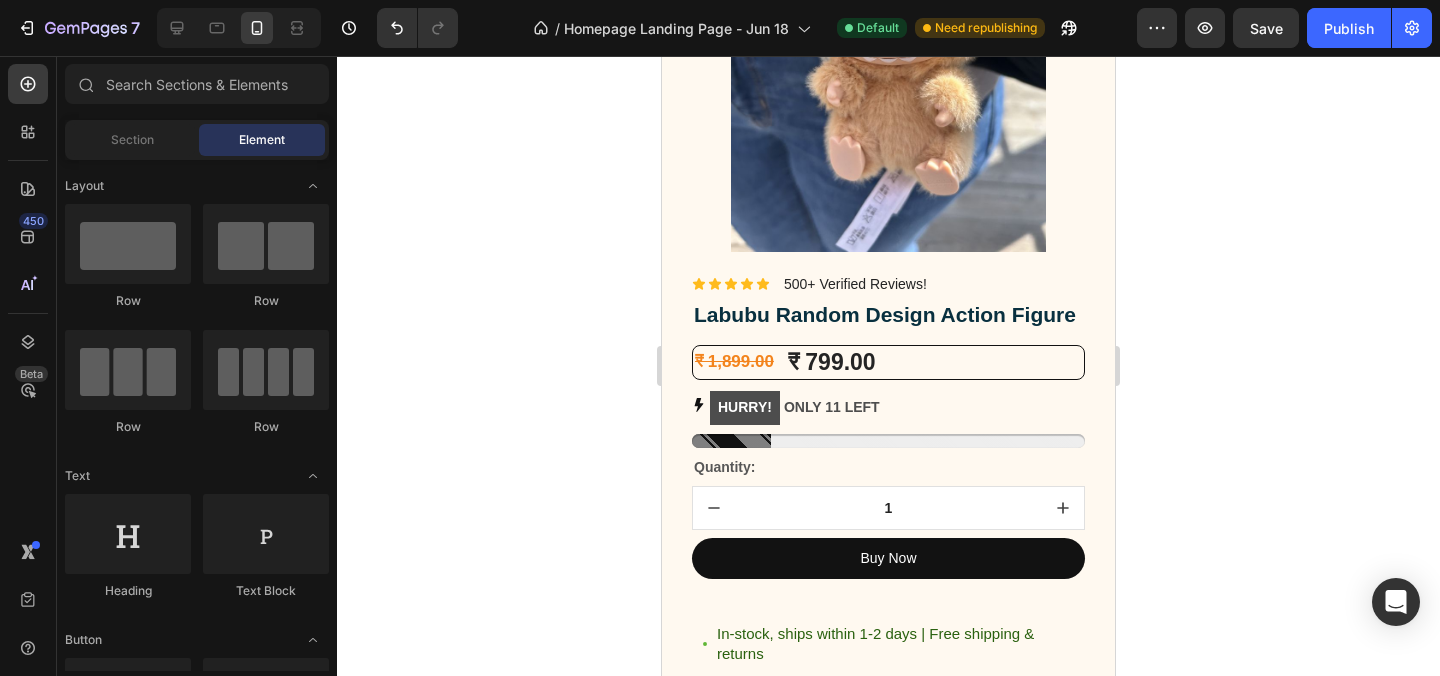 click on "7   /  Homepage Landing Page - Jun 18 Default Need republishing Preview  Save   Publish" 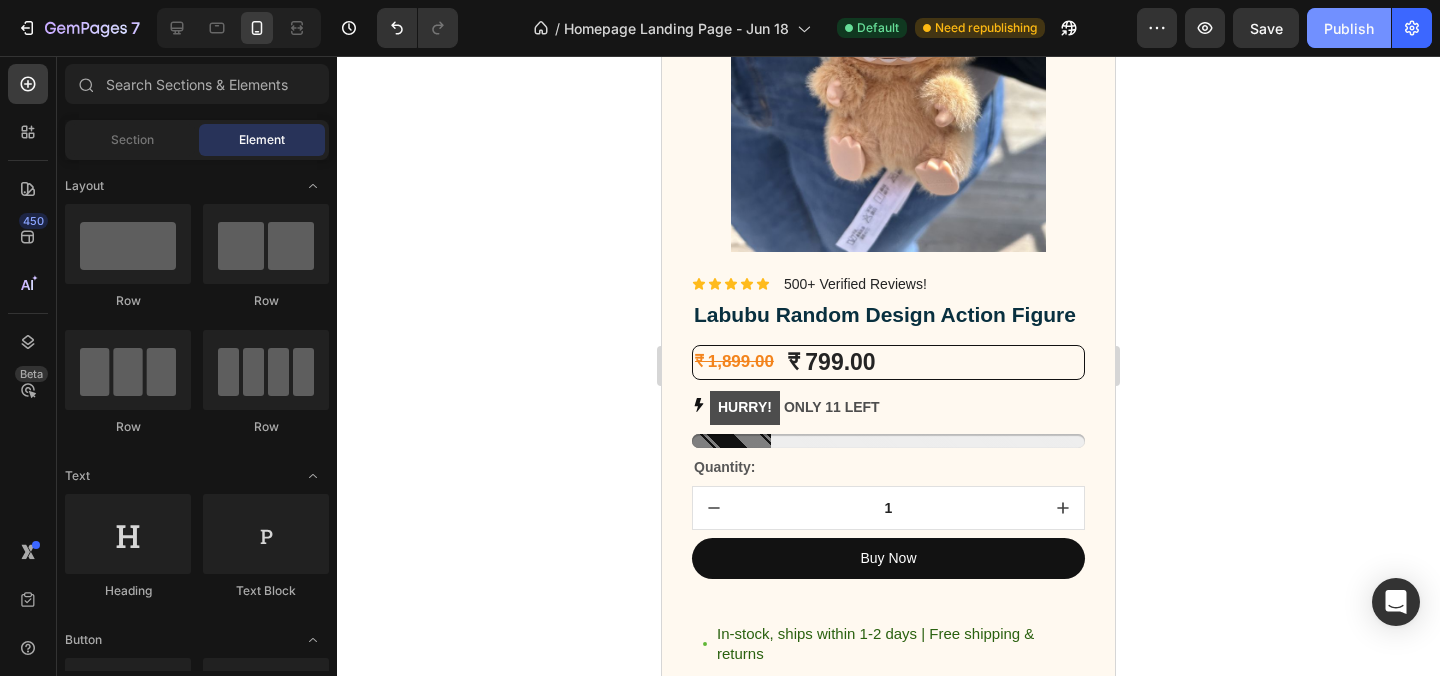 click on "Publish" 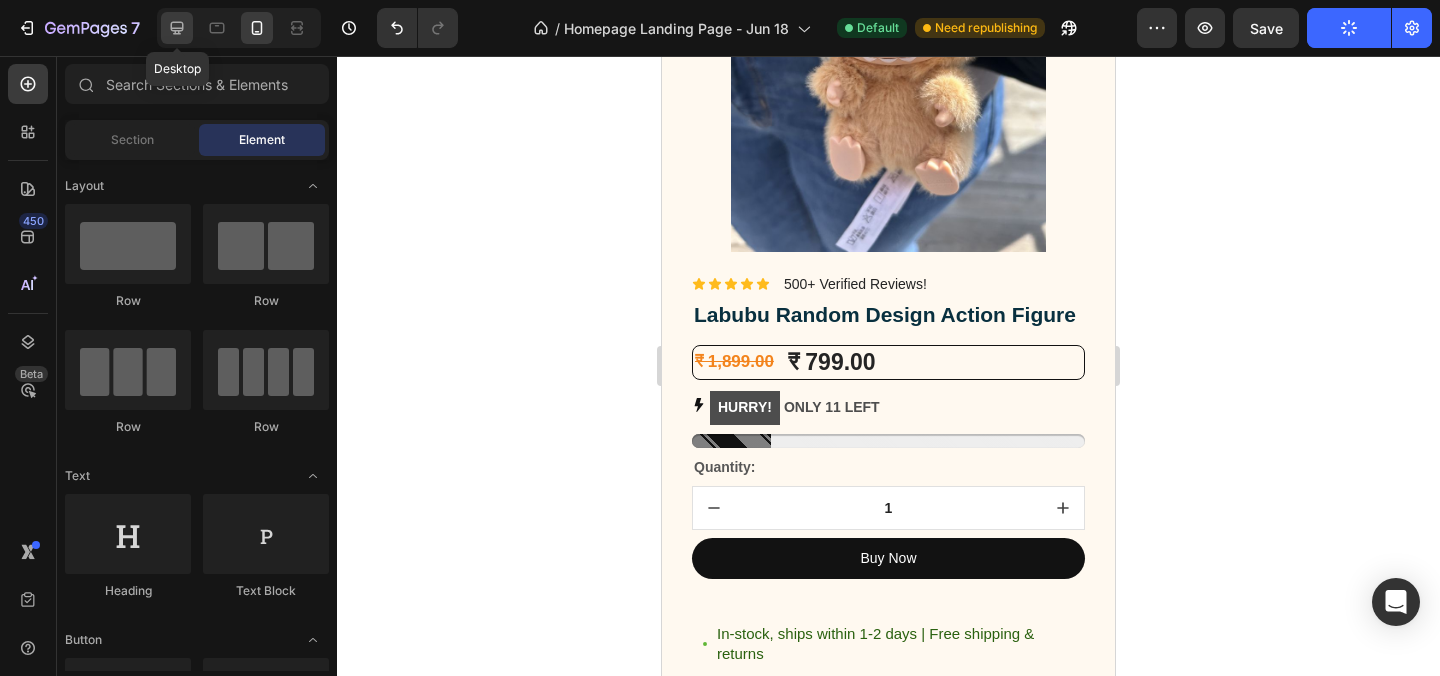 click 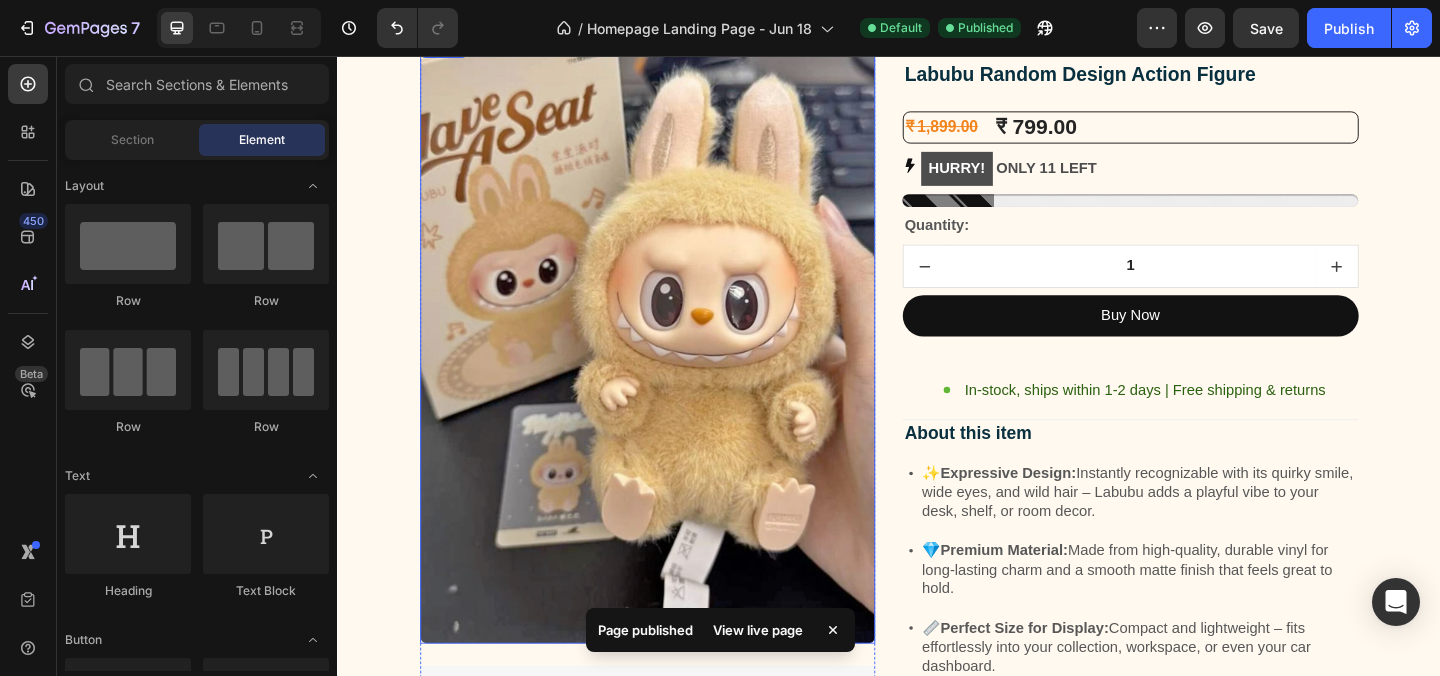 scroll, scrollTop: 170, scrollLeft: 0, axis: vertical 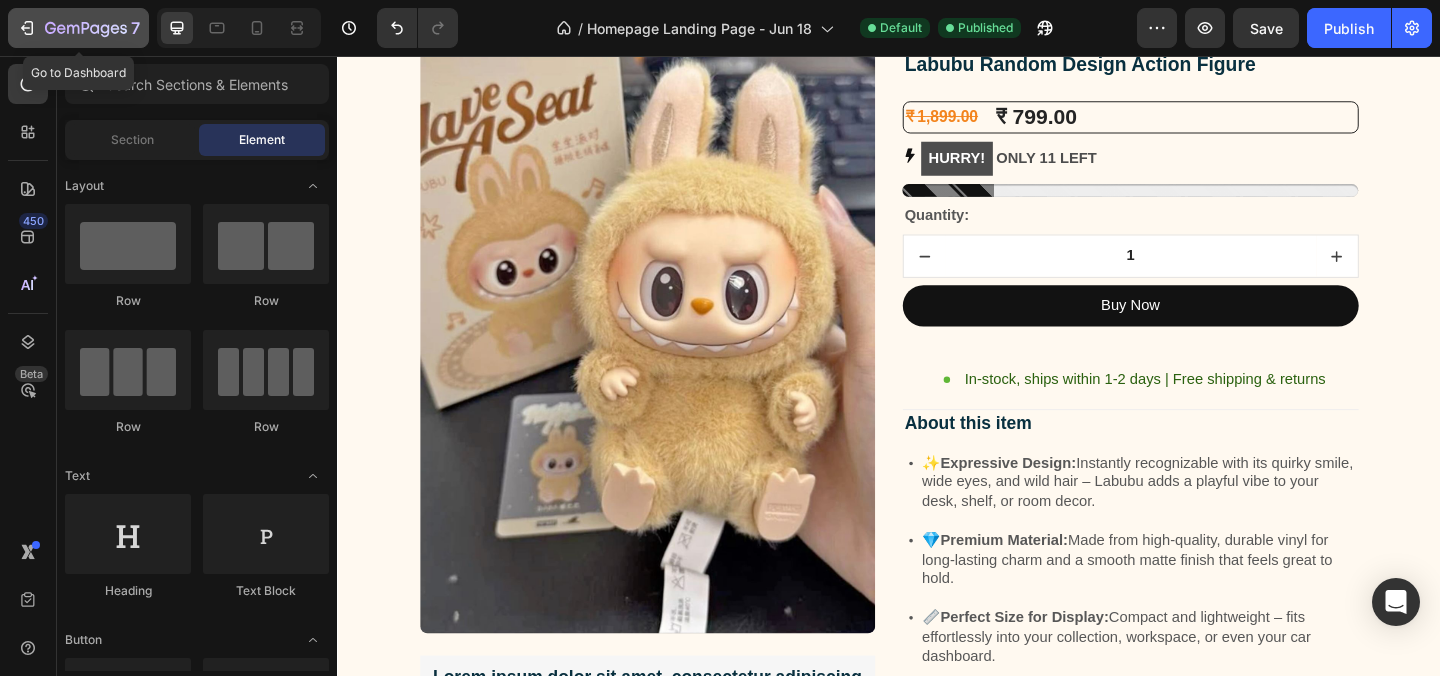 click 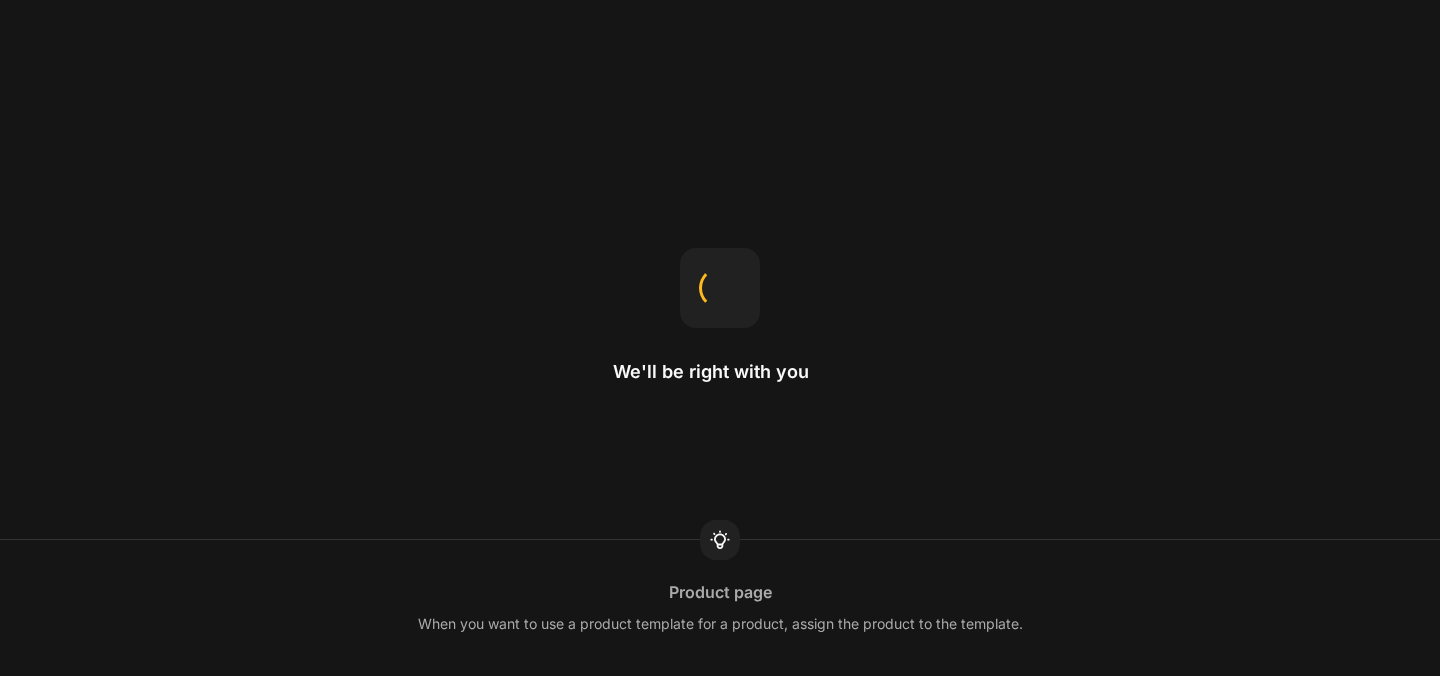 scroll, scrollTop: 0, scrollLeft: 0, axis: both 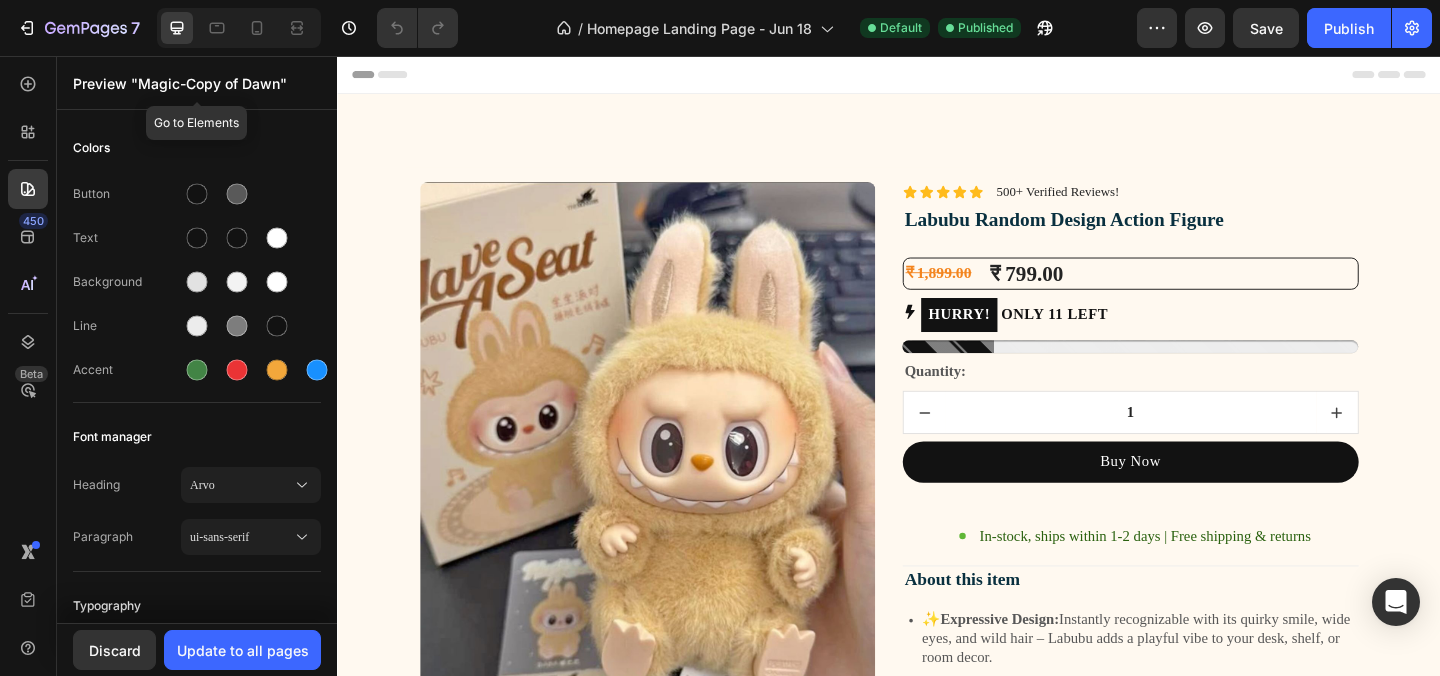 click on "Preview "Magic-Copy of Dawn"" at bounding box center [197, 83] 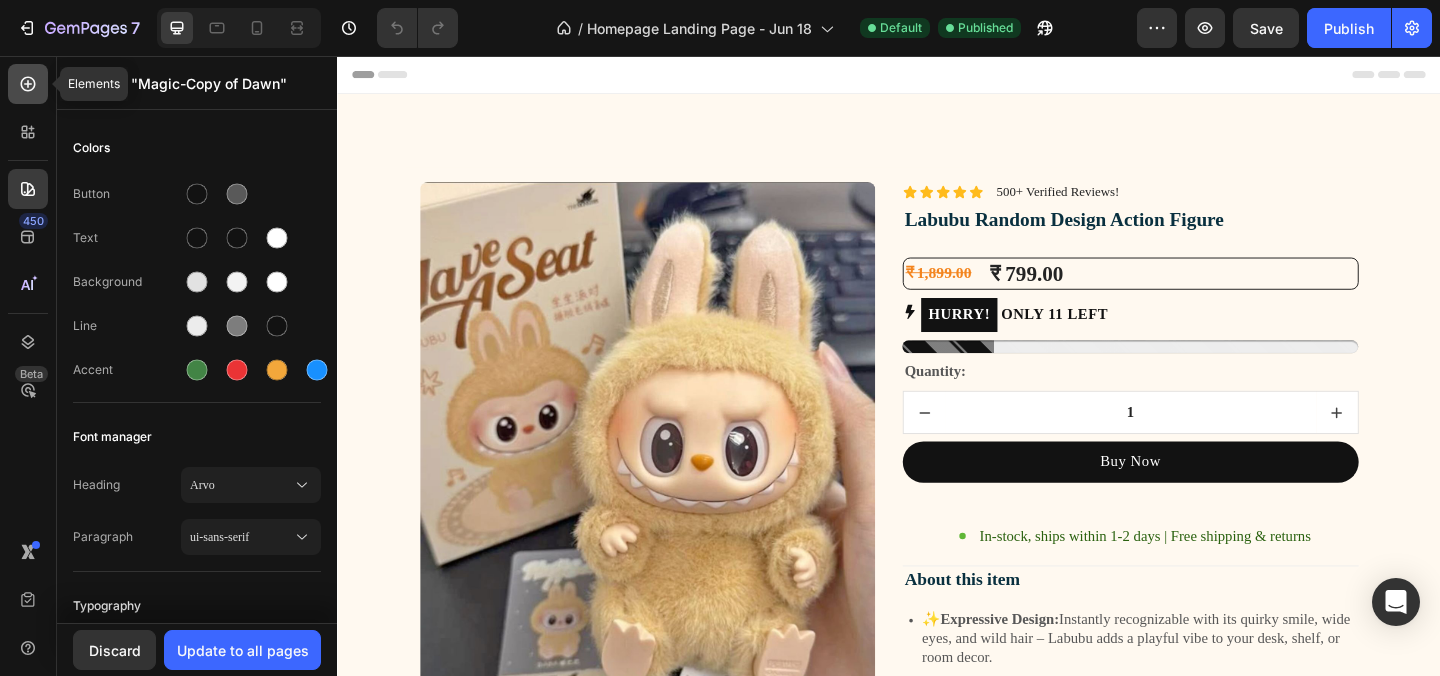 click 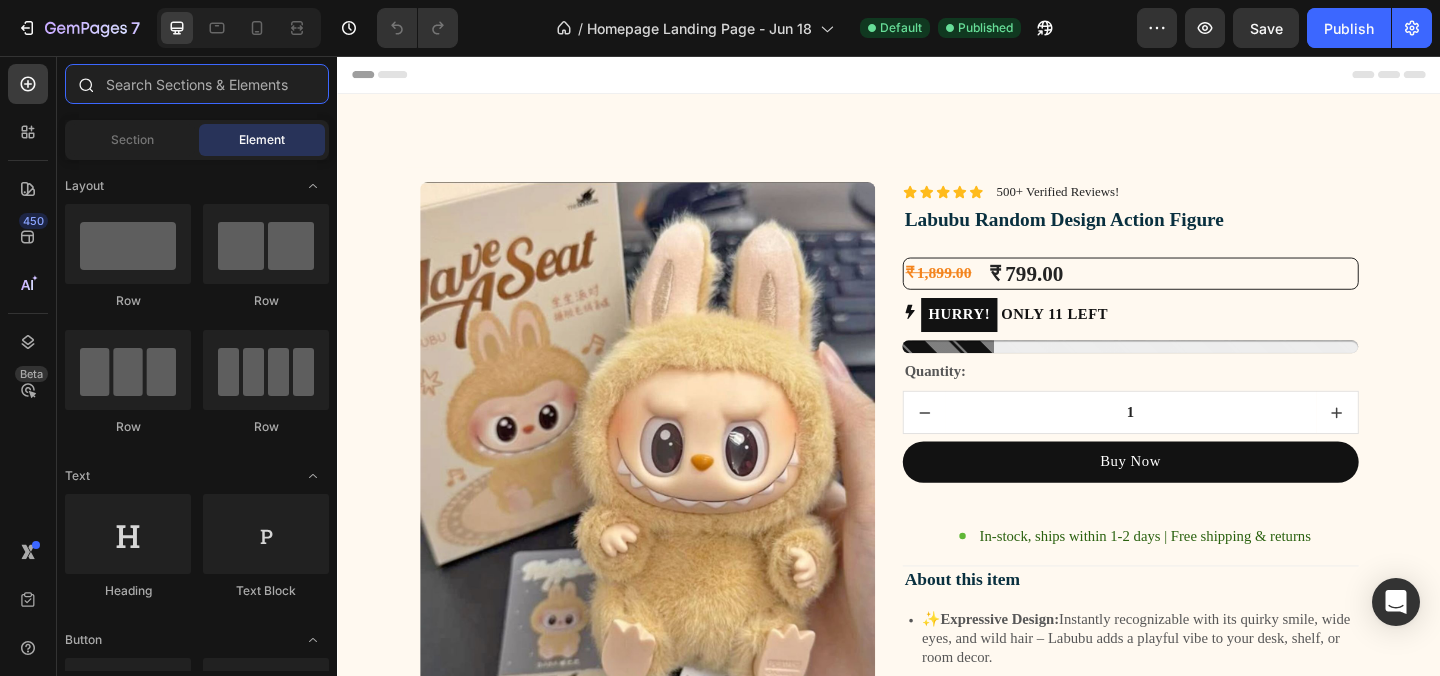 click at bounding box center [197, 84] 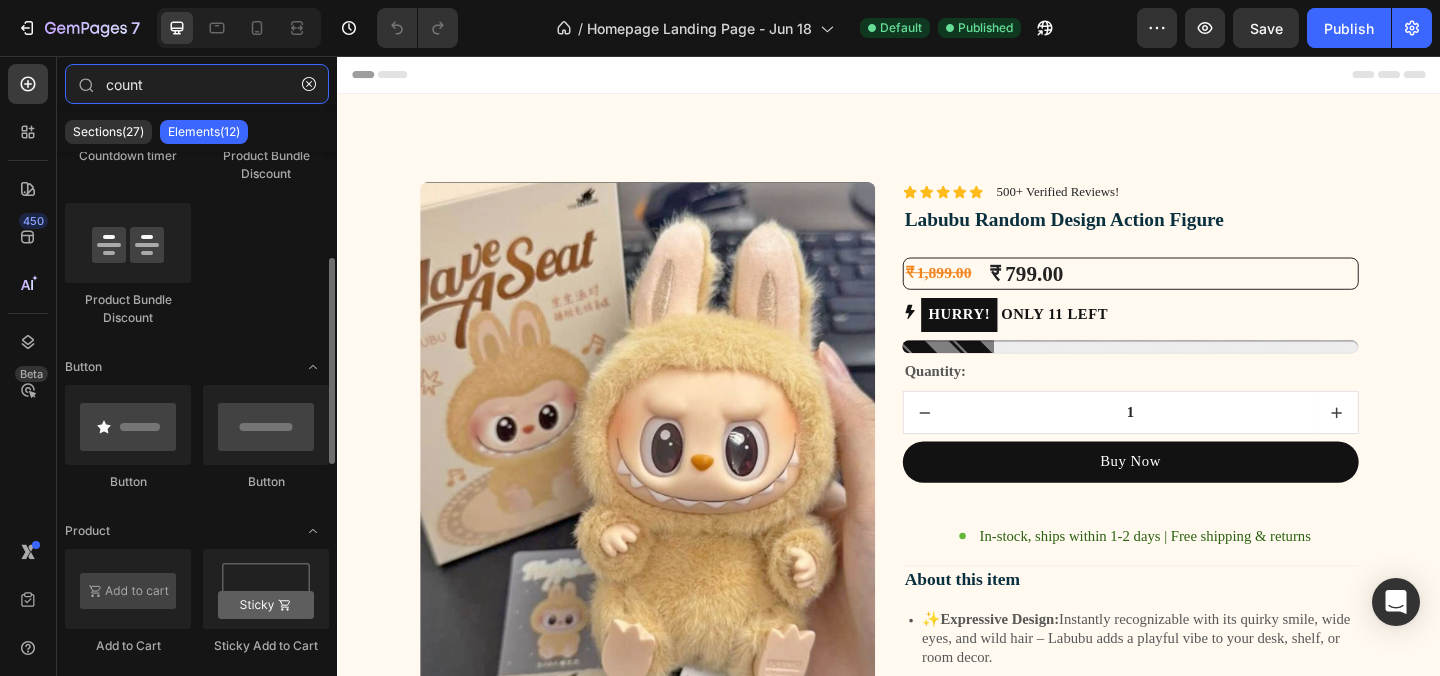 scroll, scrollTop: 0, scrollLeft: 0, axis: both 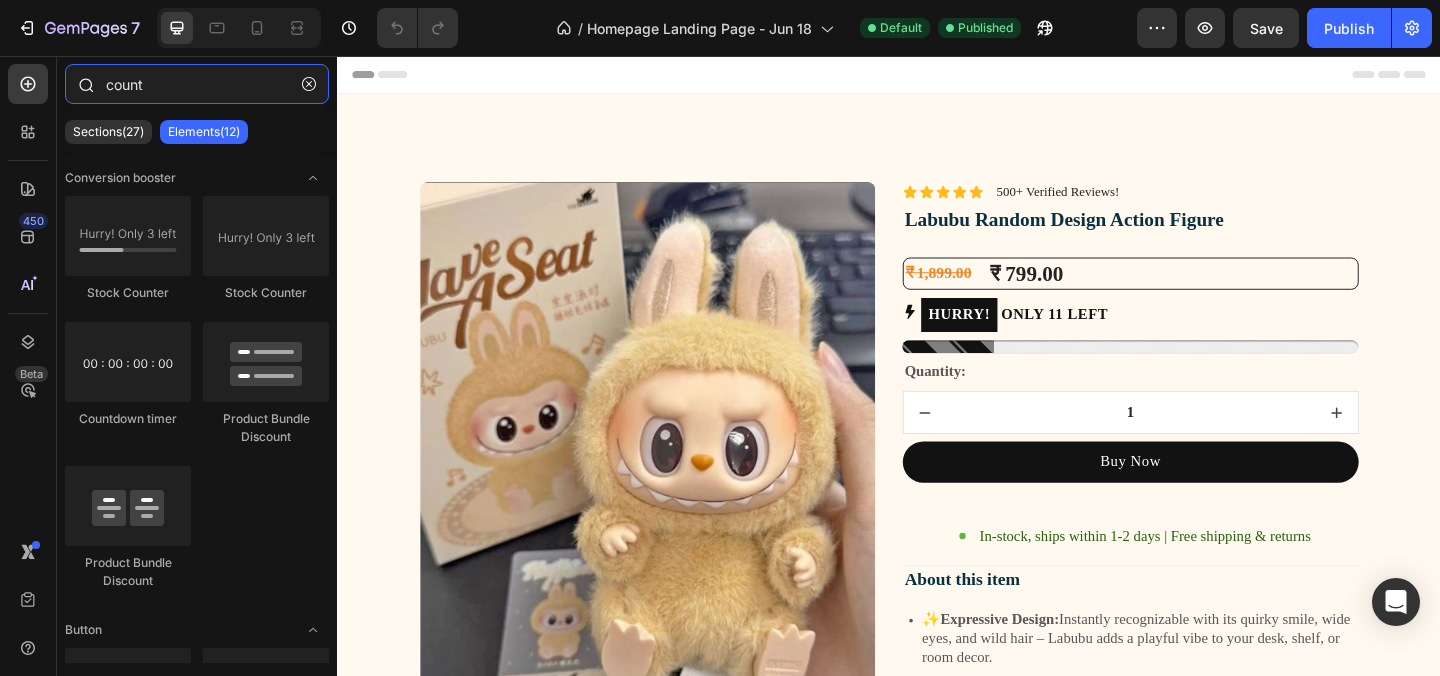 click on "count" at bounding box center (197, 84) 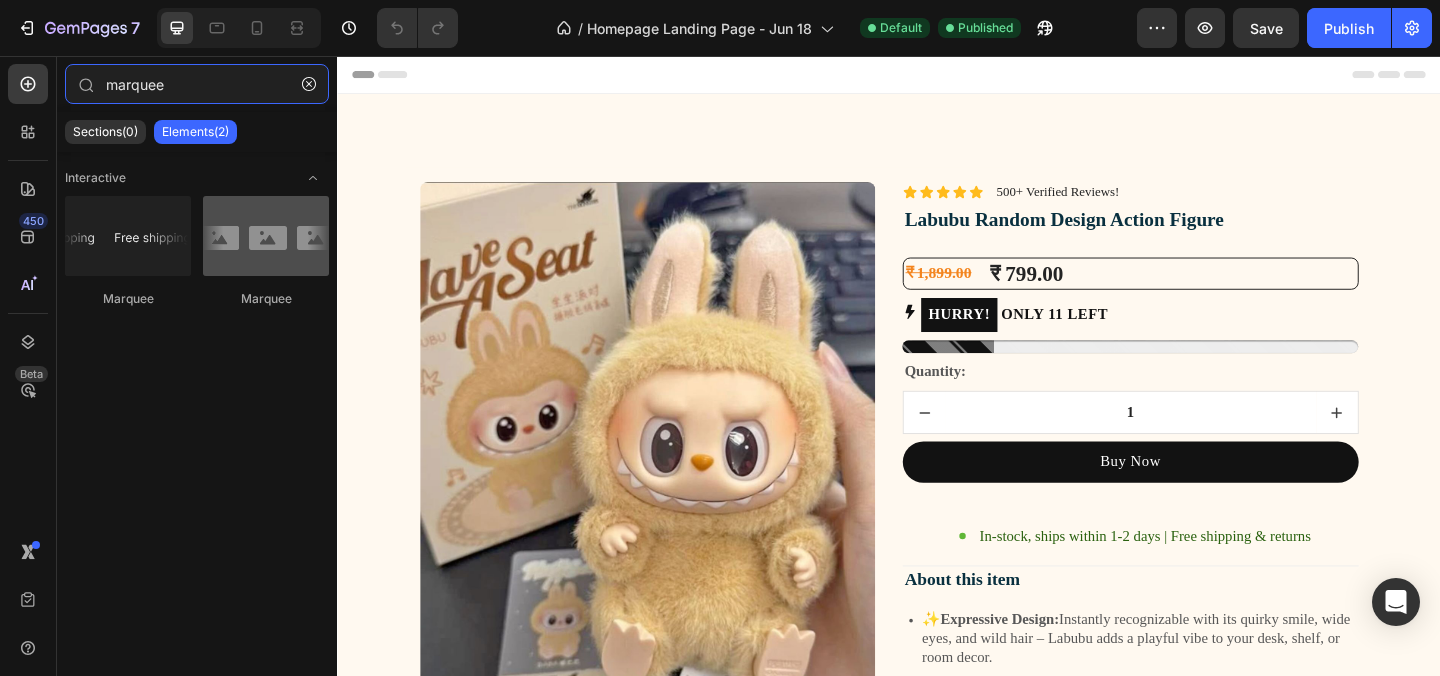 type on "marquee" 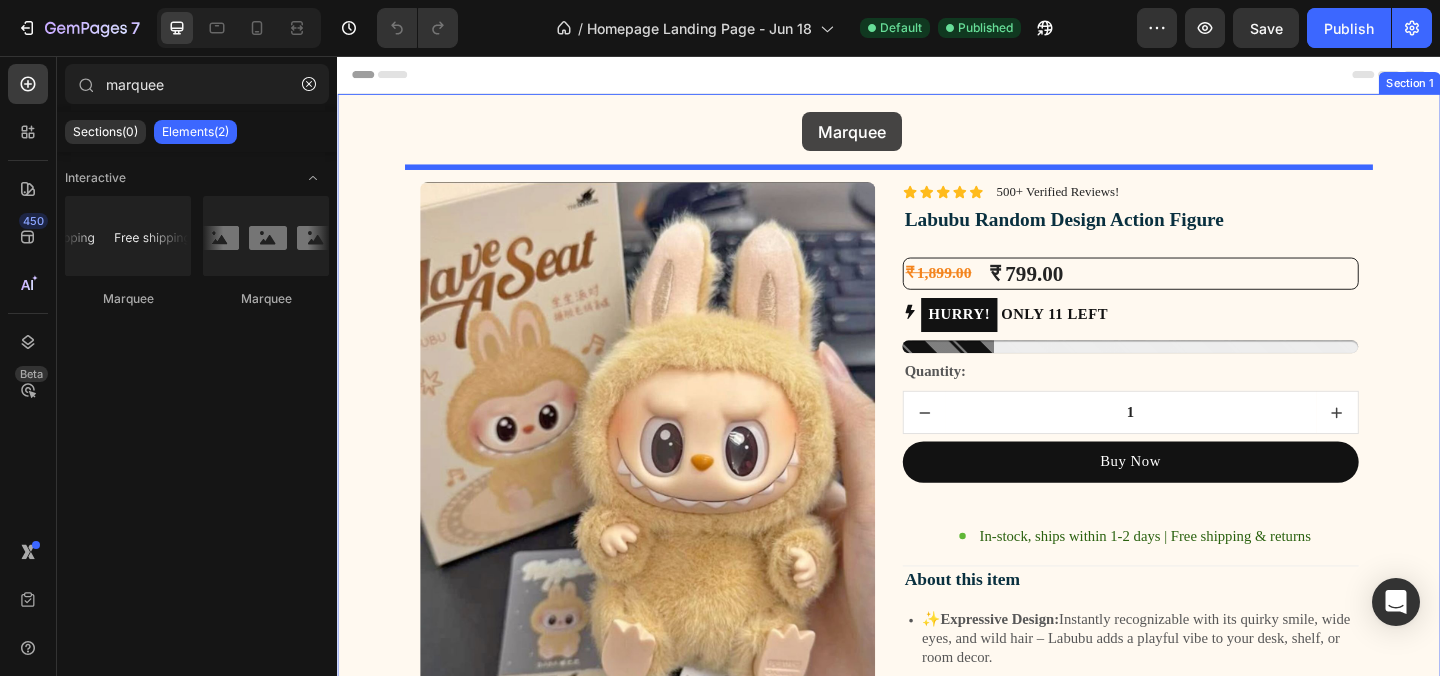 drag, startPoint x: 589, startPoint y: 321, endPoint x: 843, endPoint y: 117, distance: 325.77905 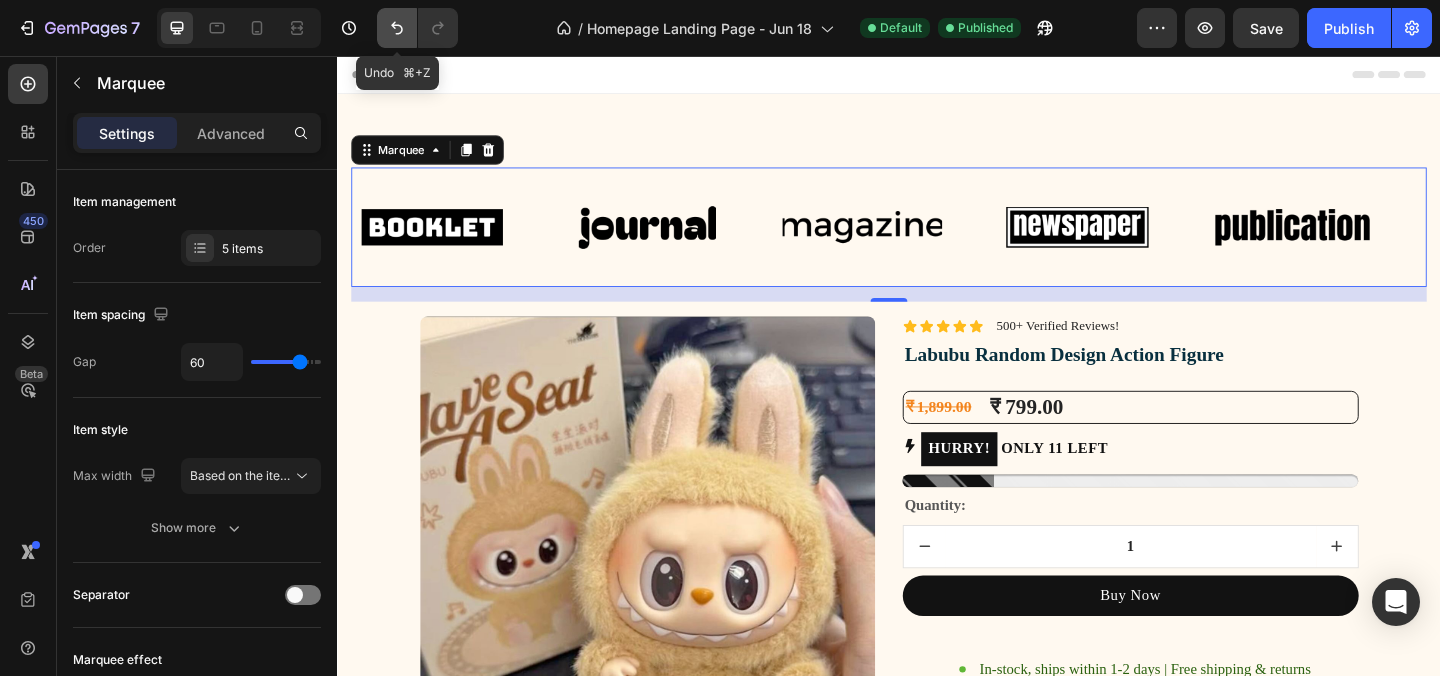 click 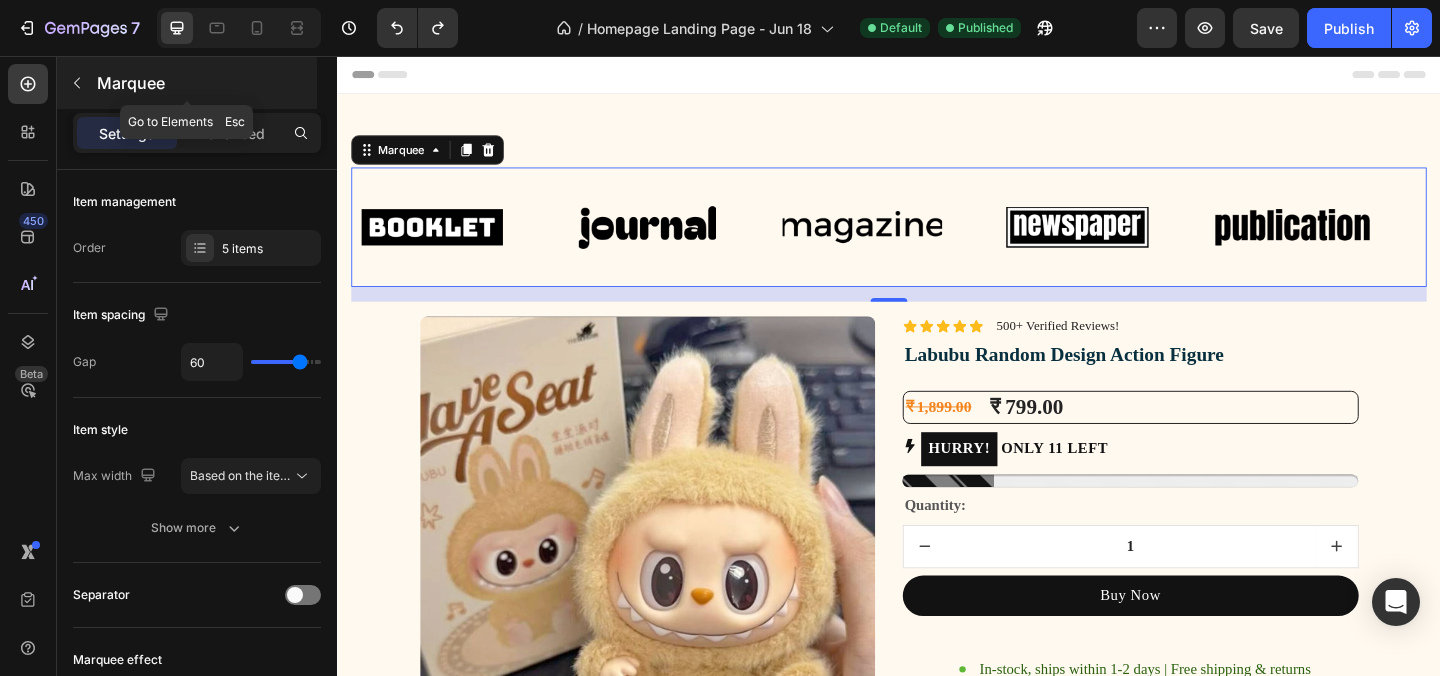 click on "Marquee" at bounding box center [205, 83] 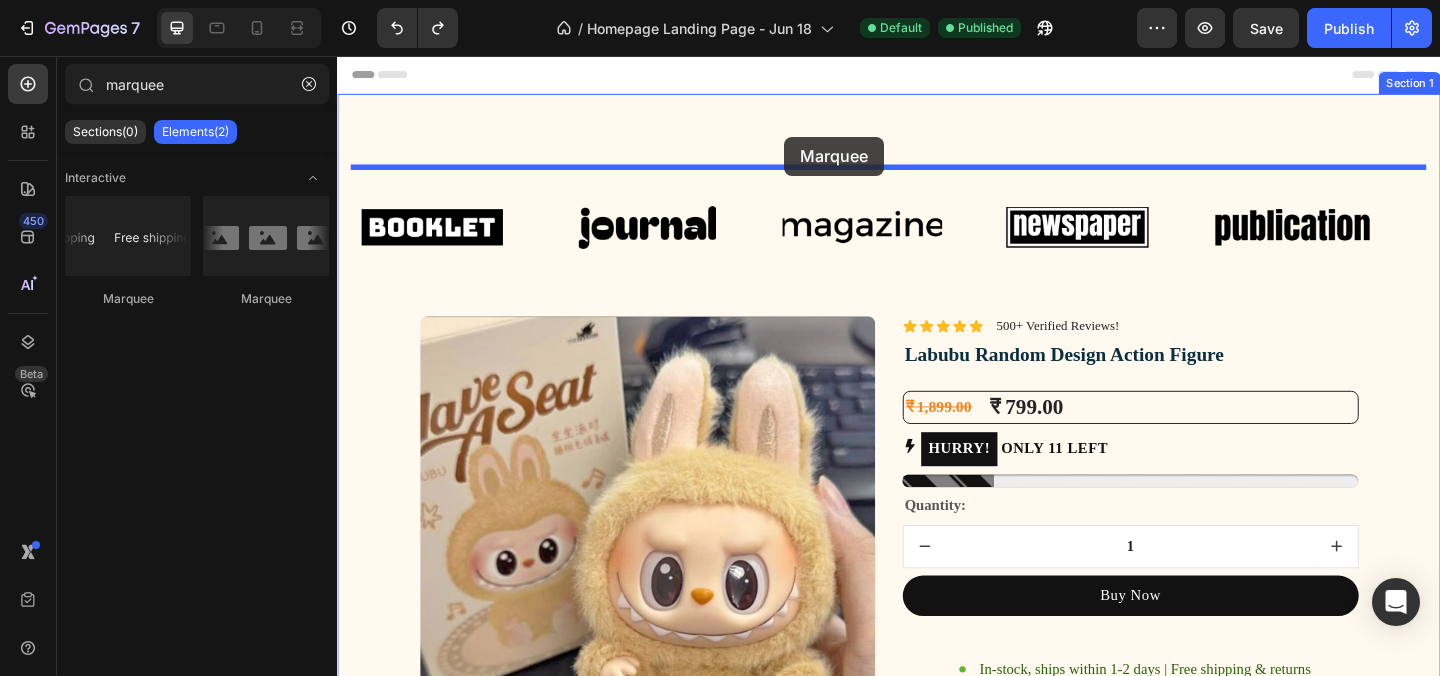 drag, startPoint x: 481, startPoint y: 318, endPoint x: 824, endPoint y: 144, distance: 384.6102 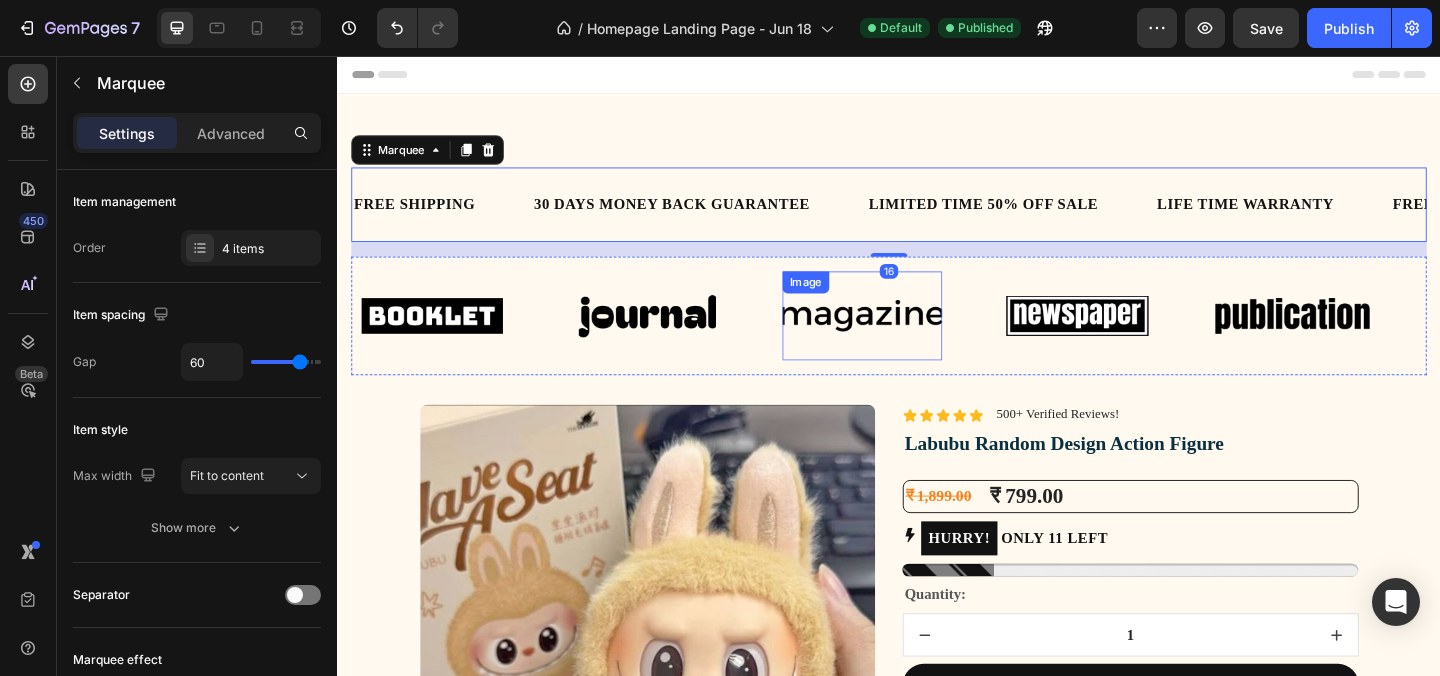 click on "Image" at bounding box center [704, 339] 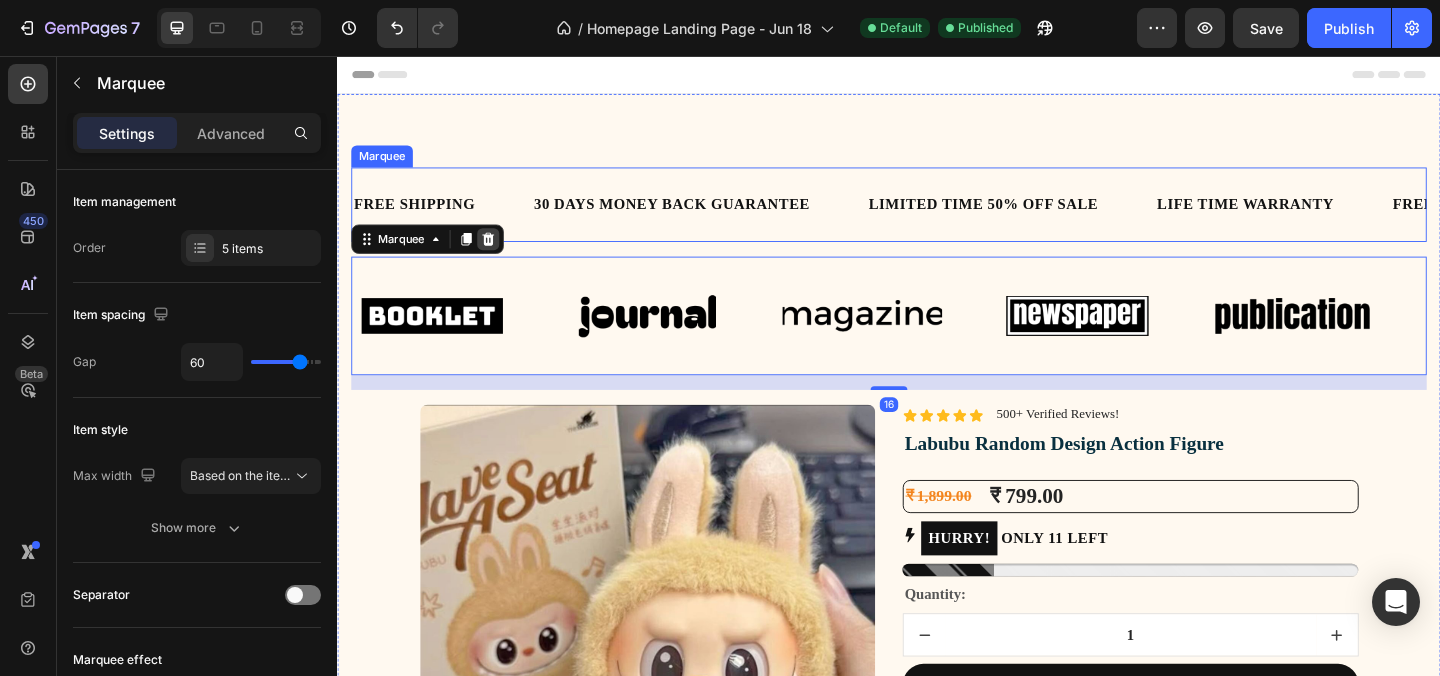 click 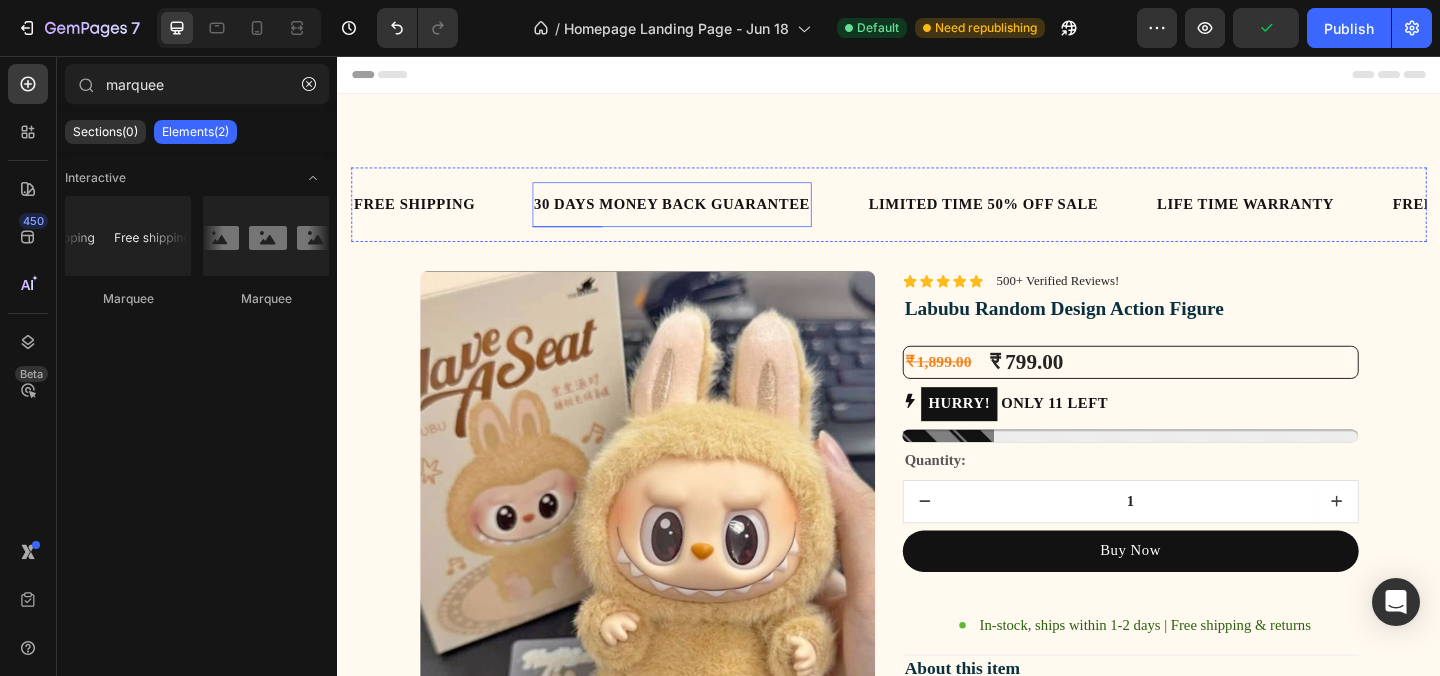 click on "30 DAYS MONEY BACK GUARANTEE" at bounding box center (701, 217) 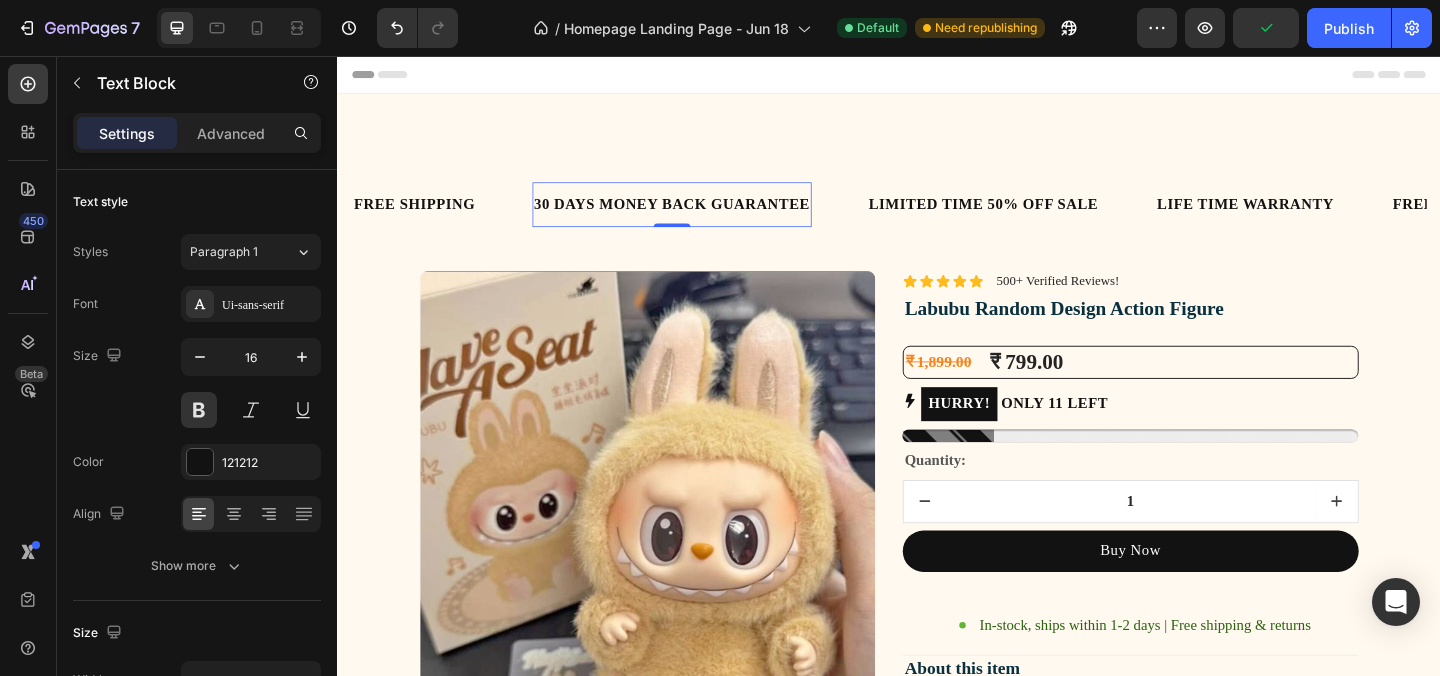 click on "30 DAYS MONEY BACK GUARANTEE" at bounding box center [701, 217] 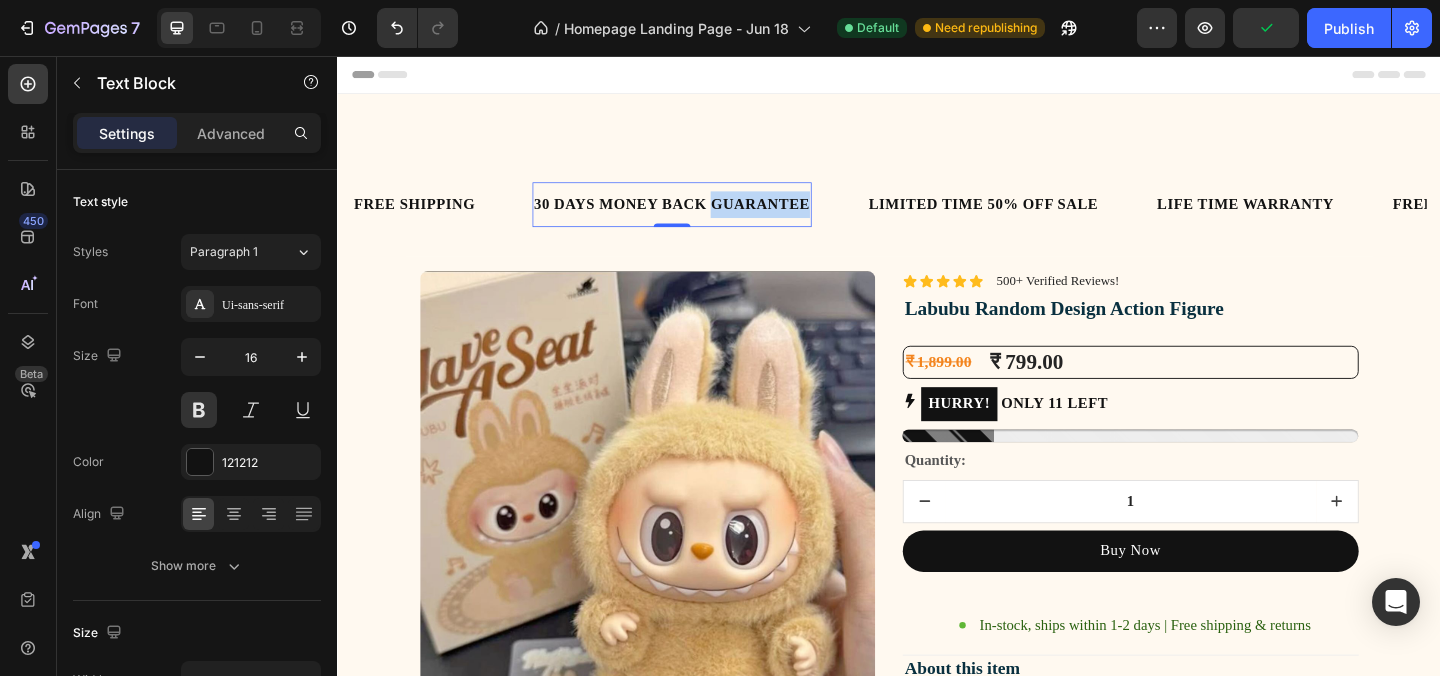click on "30 DAYS MONEY BACK GUARANTEE" at bounding box center (701, 217) 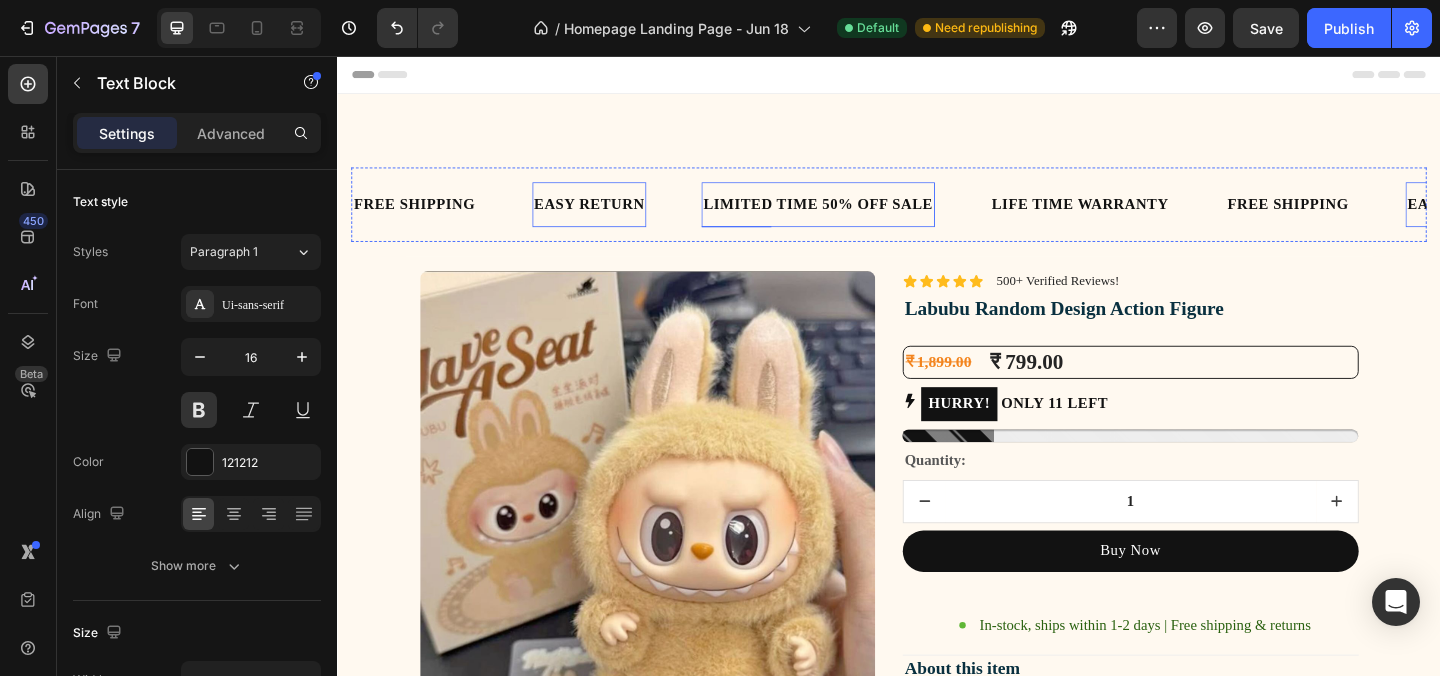 click on "LIMITED TIME 50% OFF SALE" at bounding box center [860, 217] 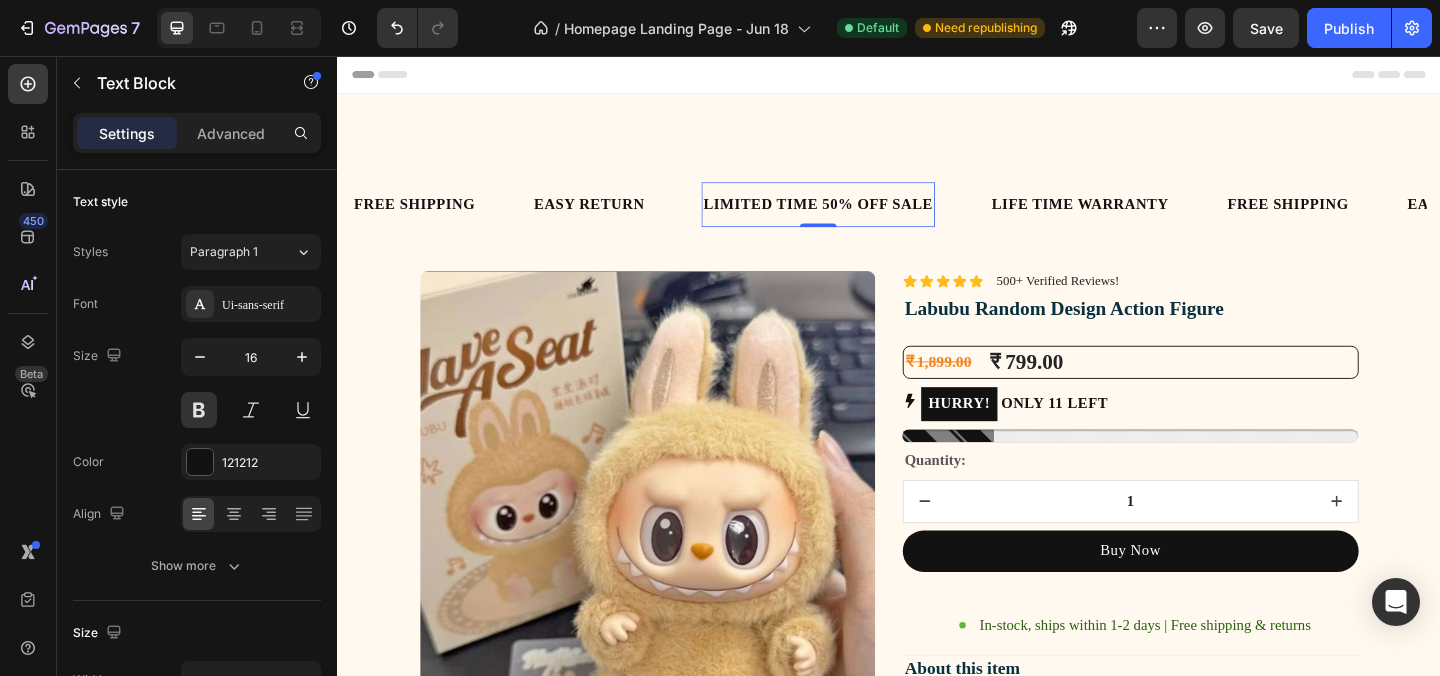 click on "LIMITED TIME 50% OFF SALE" at bounding box center (860, 217) 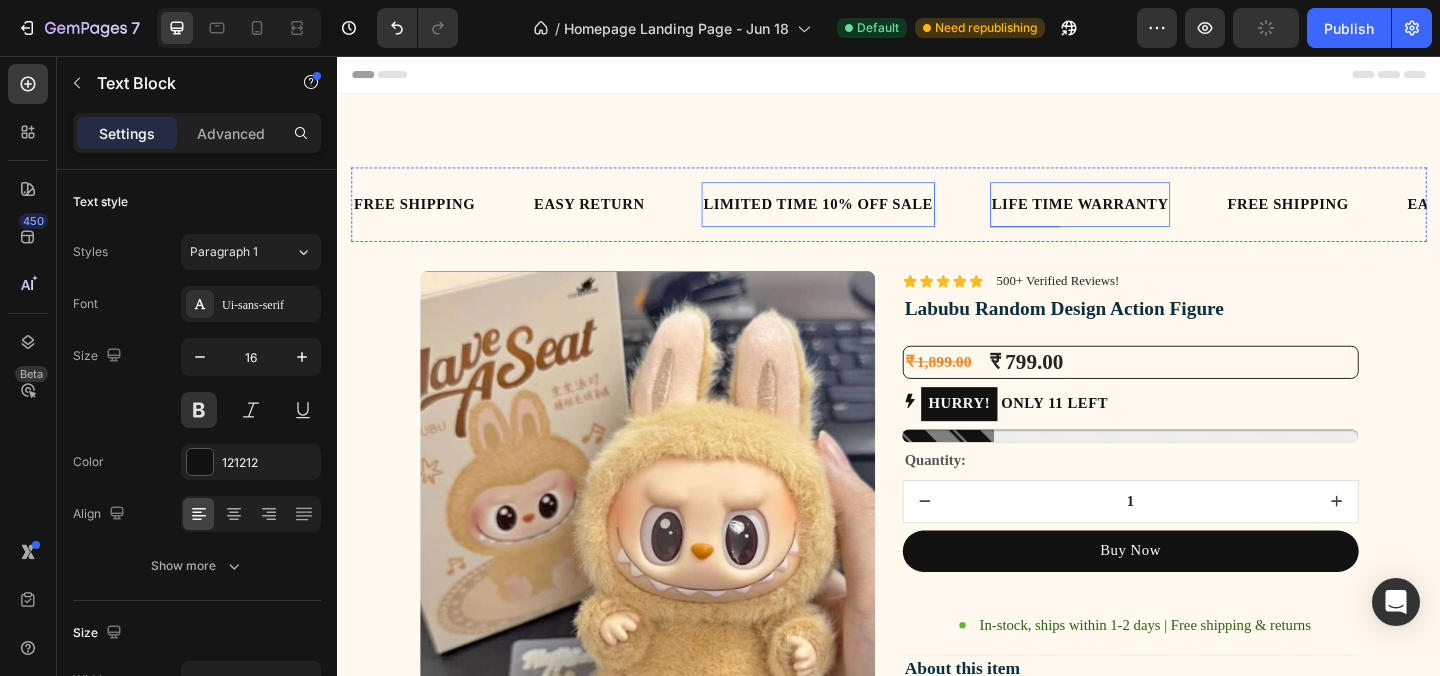 click on "LIFE TIME WARRANTY Text Block" at bounding box center (1145, 217) 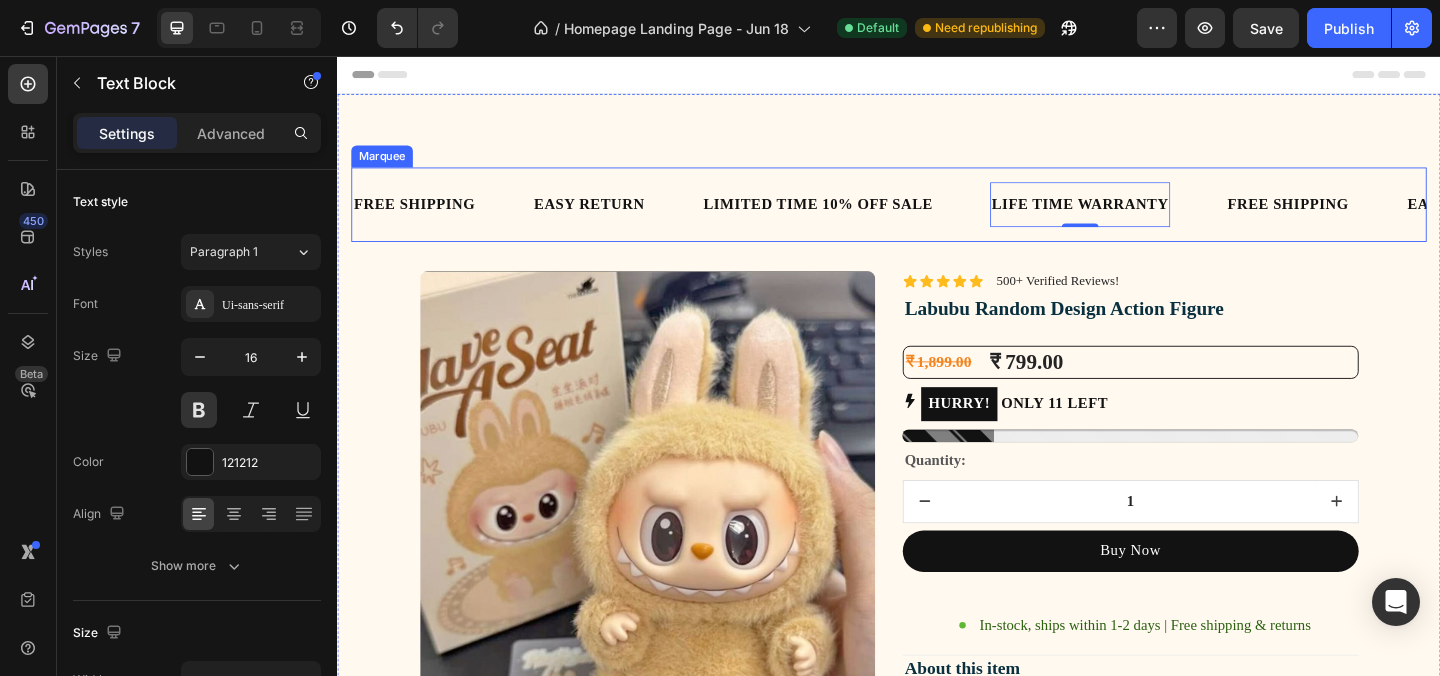 click on "EASY RETURN Text Block" at bounding box center [641, 217] 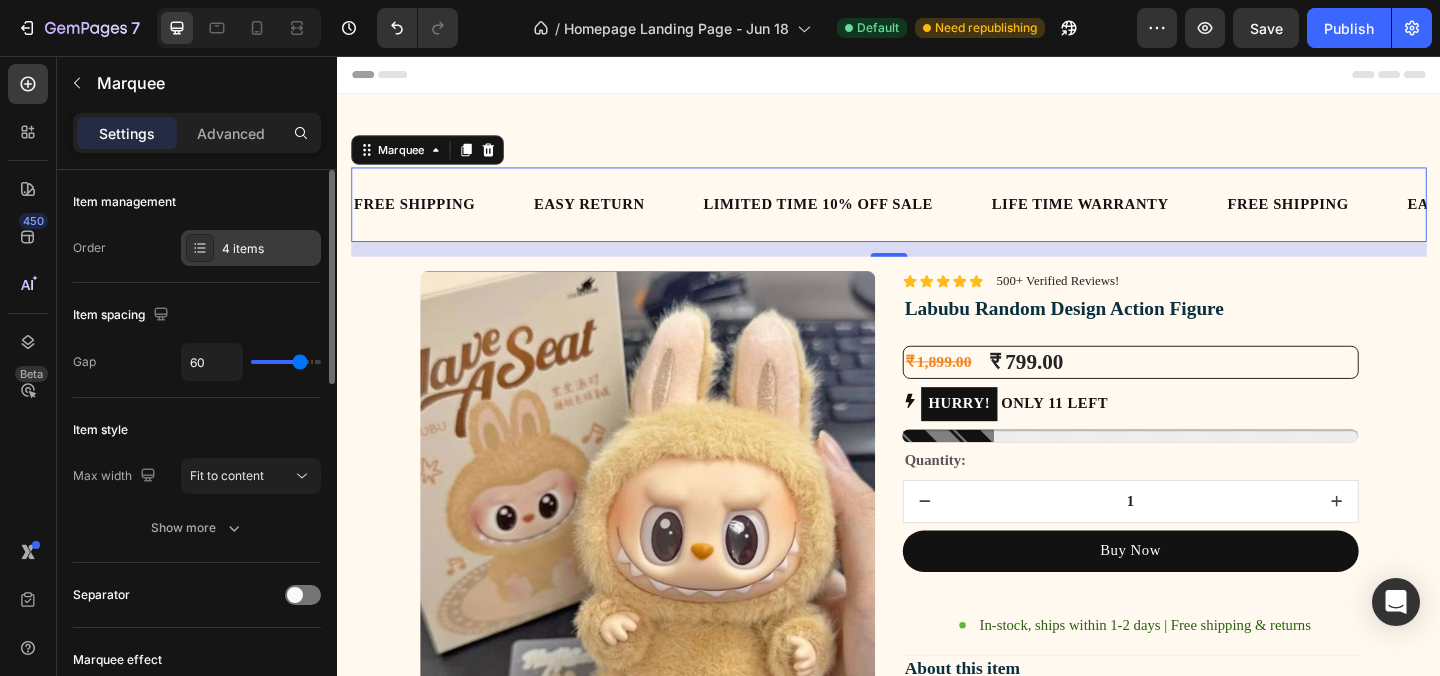 click on "4 items" at bounding box center (251, 248) 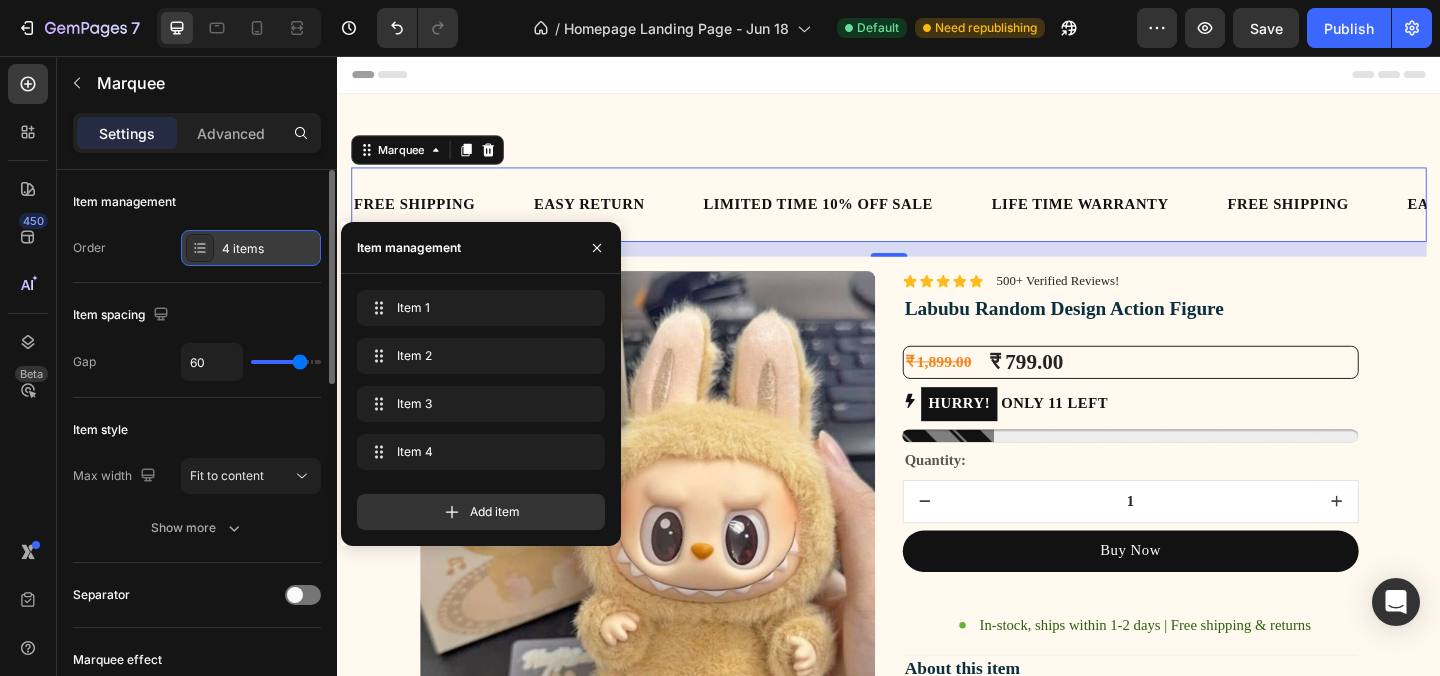 click on "4 items" at bounding box center (251, 248) 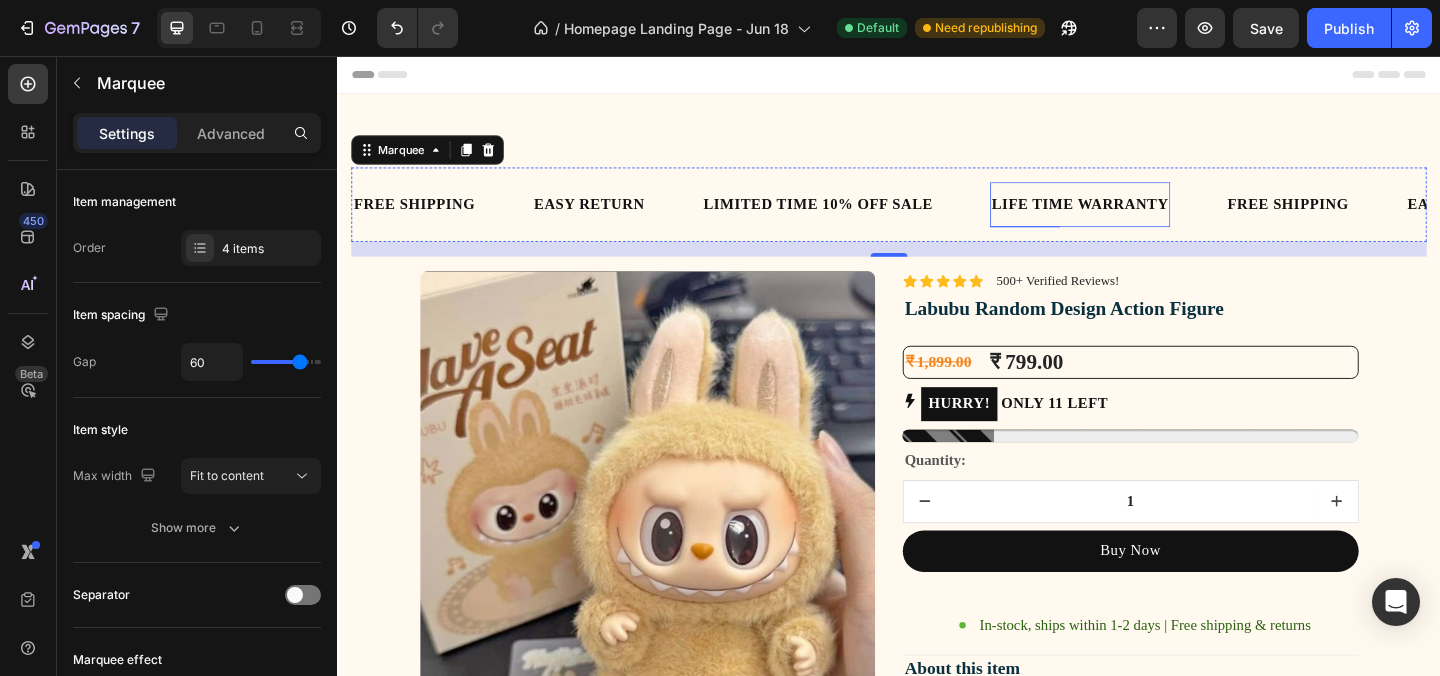 click on "LIFE TIME WARRANTY" at bounding box center (1145, 217) 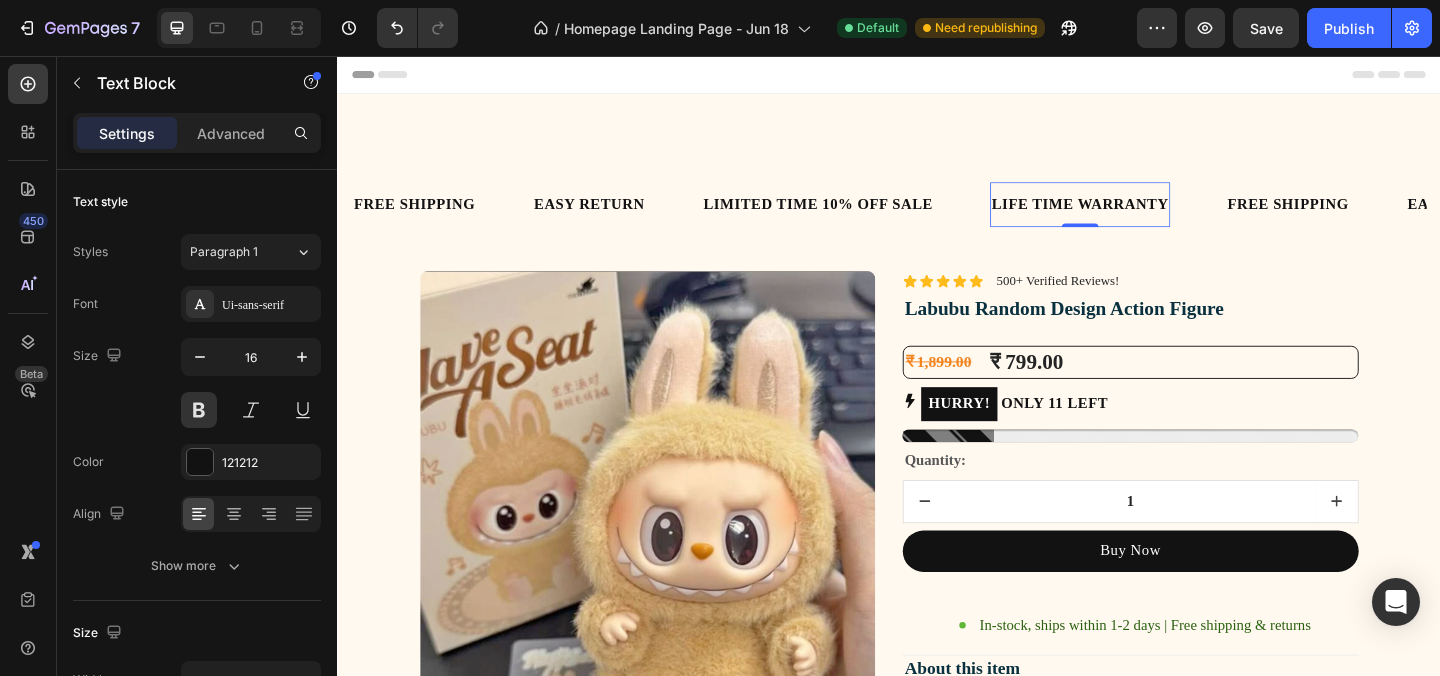 click on "LIFE TIME WARRANTY" at bounding box center [1145, 217] 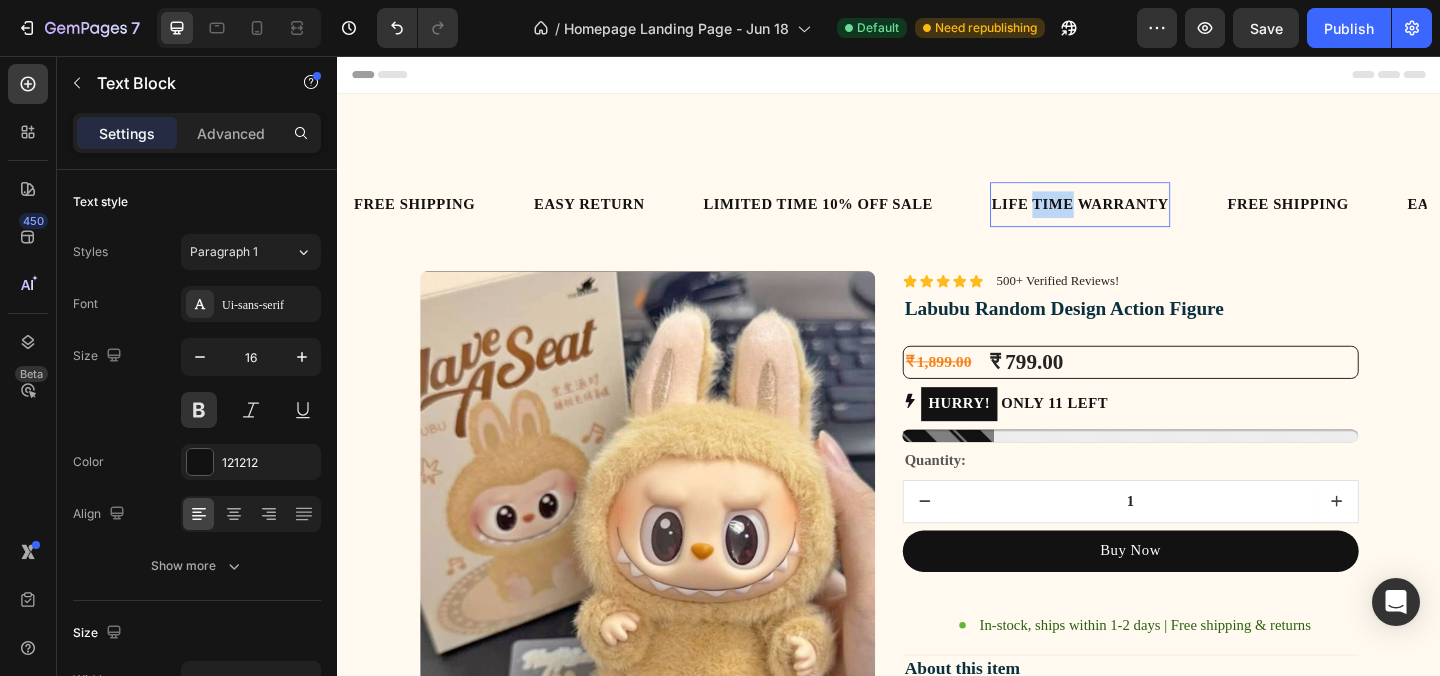 click on "LIFE TIME WARRANTY" at bounding box center (1145, 217) 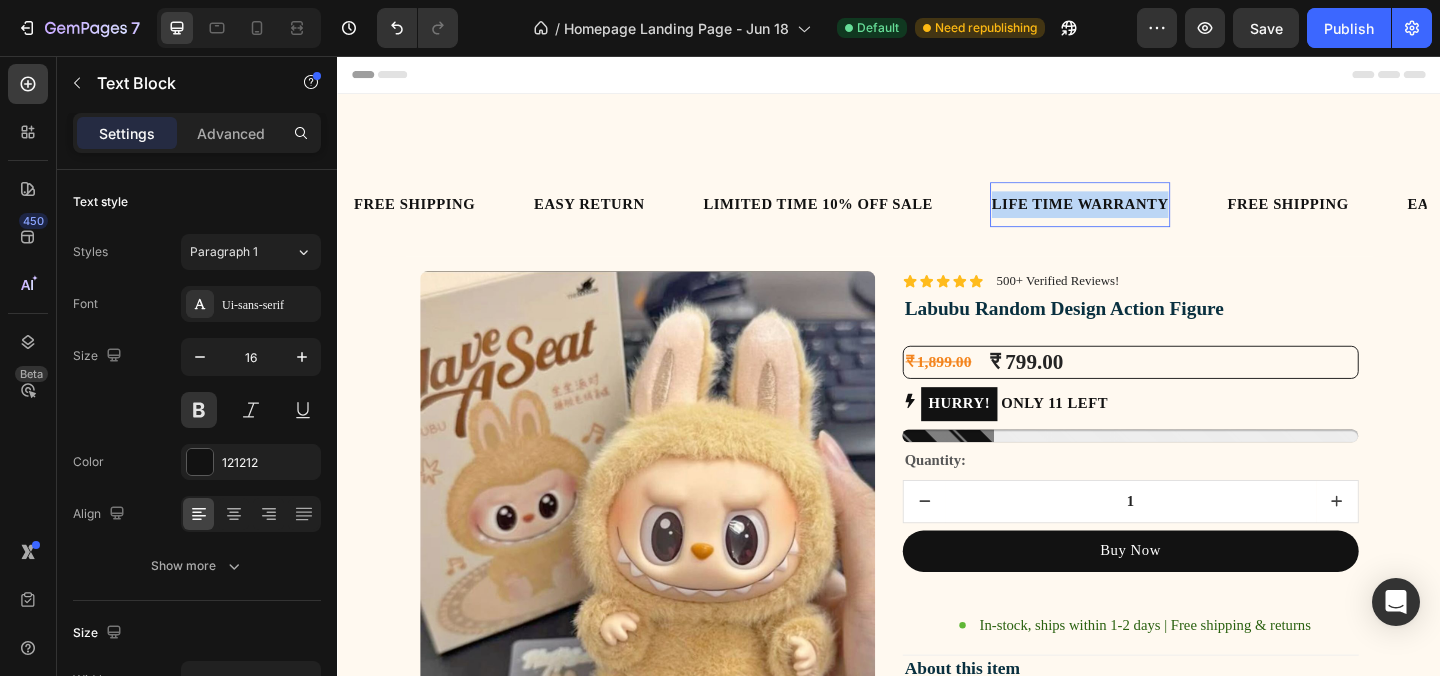 click on "LIFE TIME WARRANTY" at bounding box center (1145, 217) 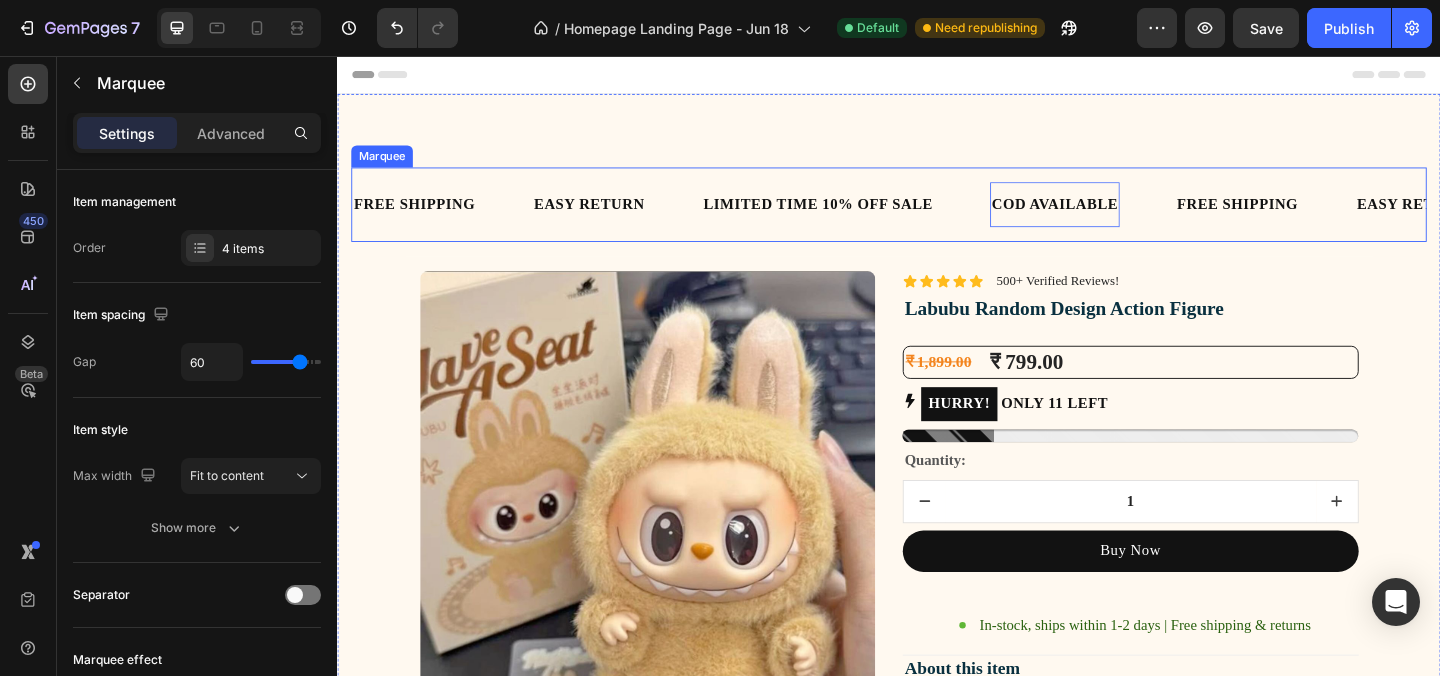 click on "LIMITED TIME 10% OFF SALE Text Block" at bounding box center [890, 217] 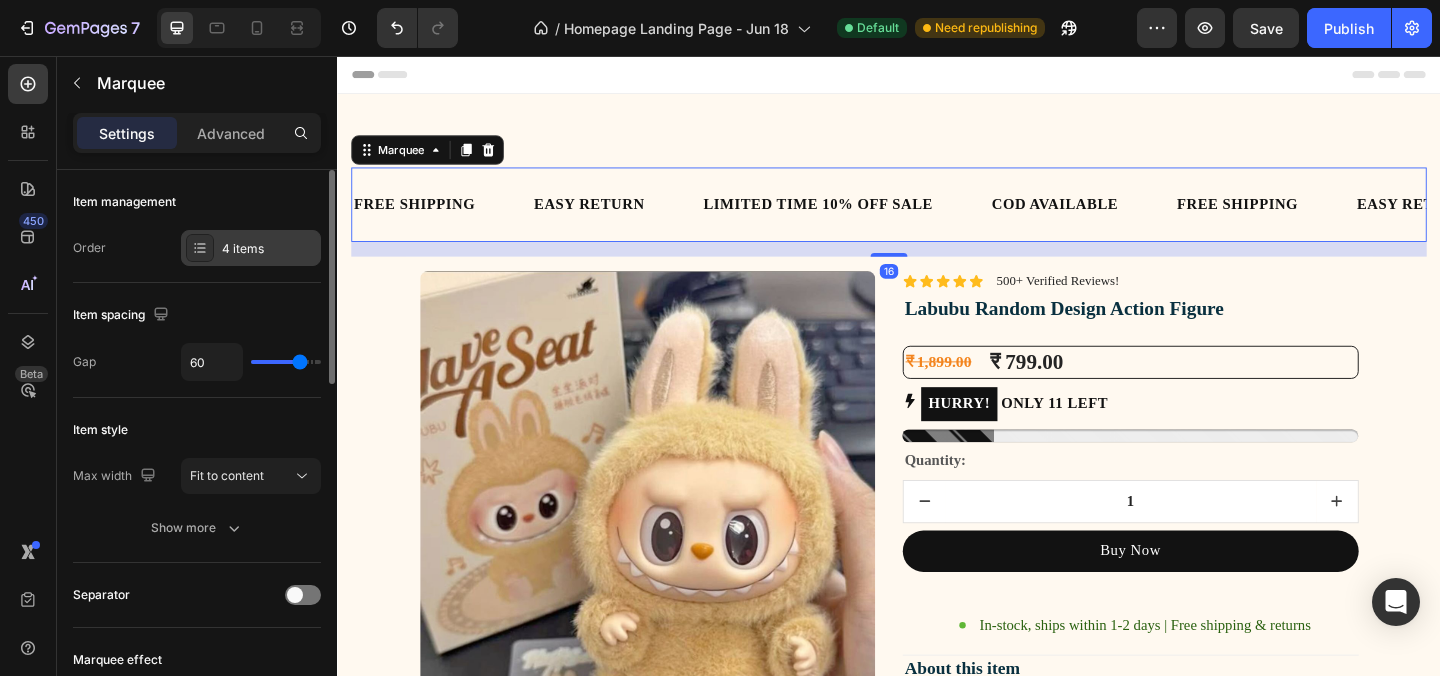 click on "4 items" at bounding box center (251, 248) 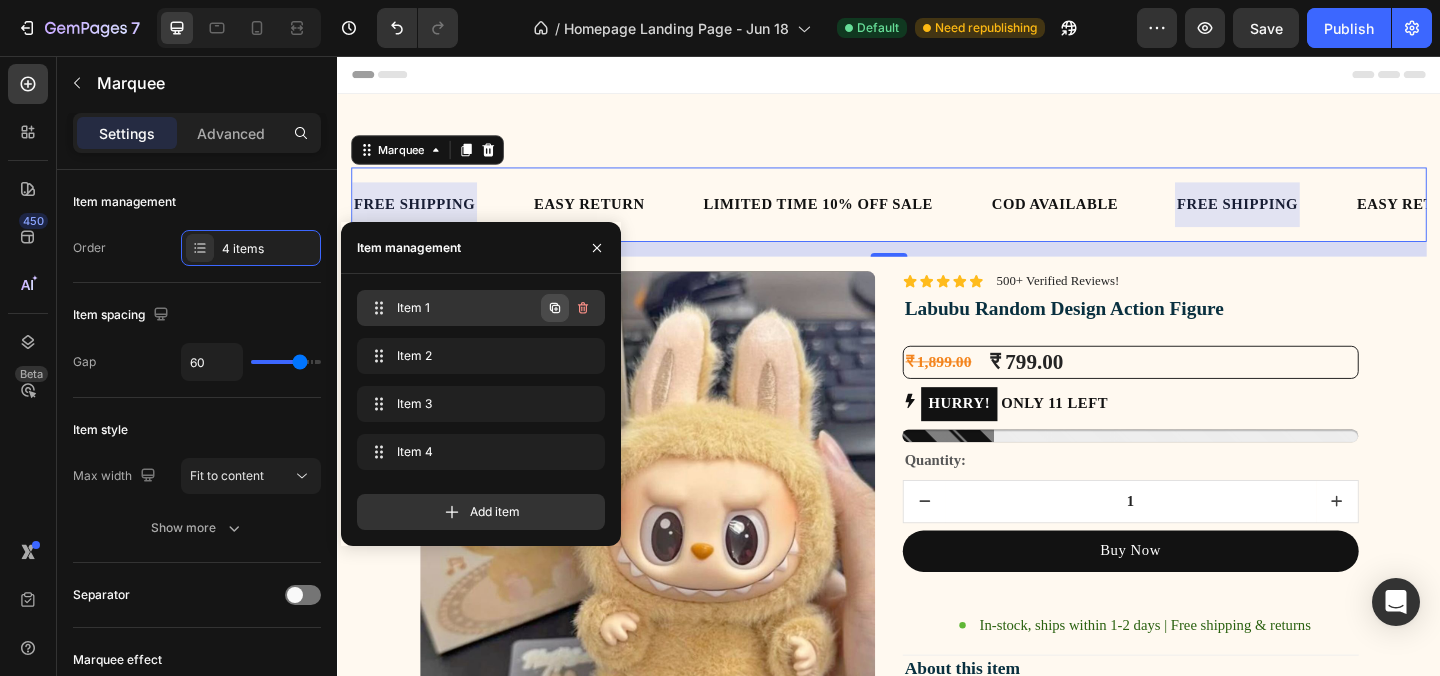 click 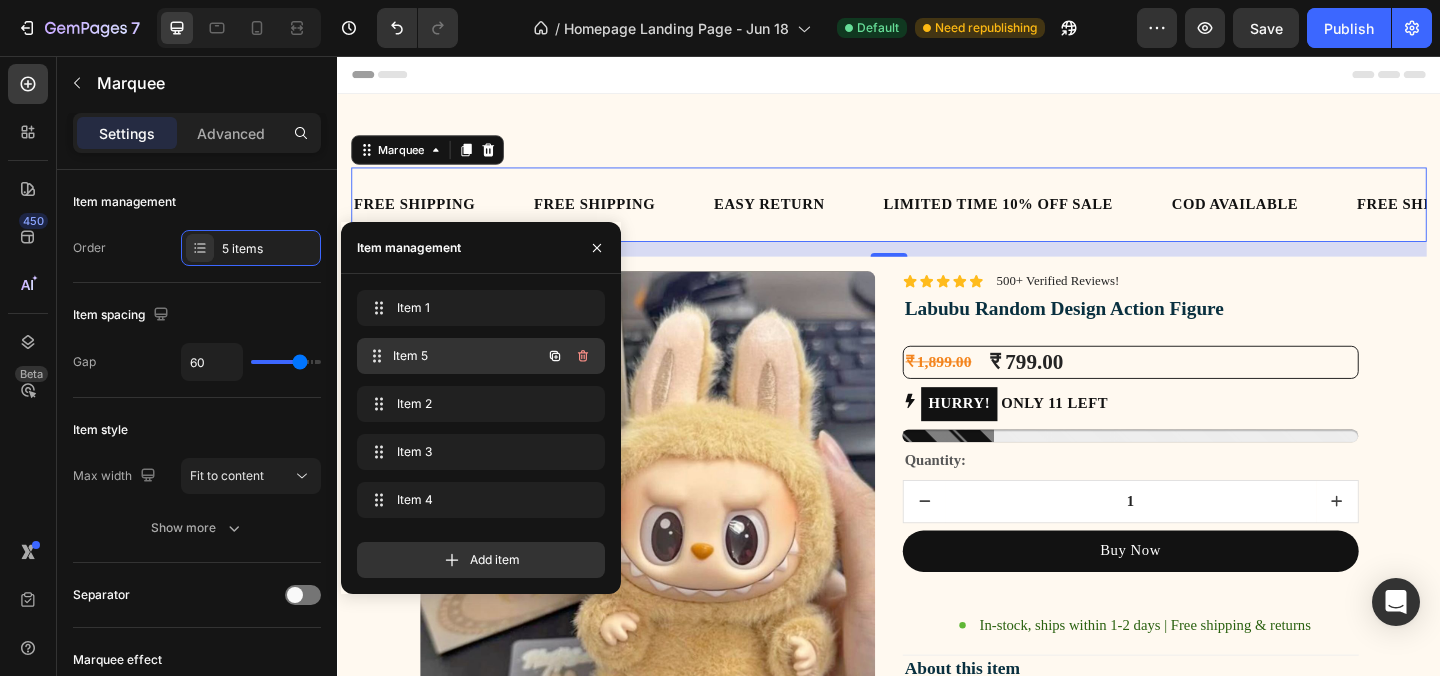 click on "Item 5 Item 5" at bounding box center (453, 356) 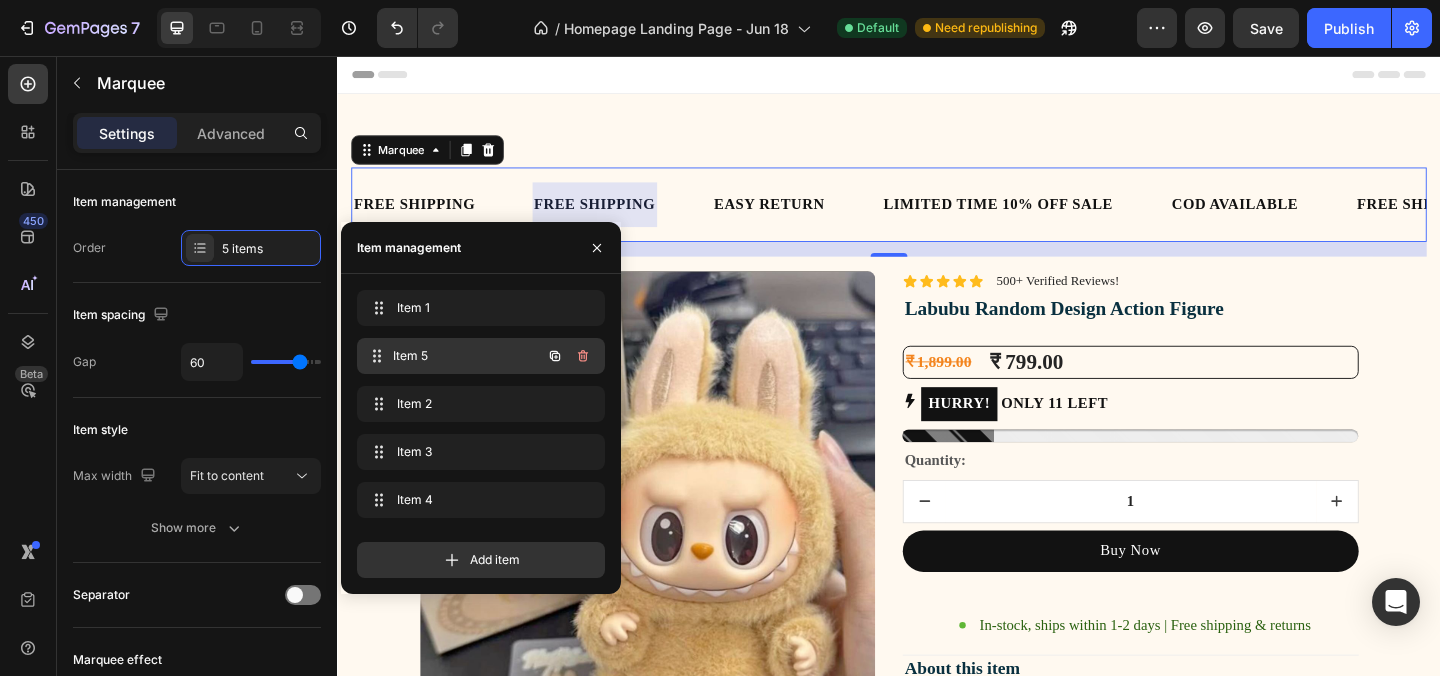 click on "Item 5 Item 5" at bounding box center [453, 356] 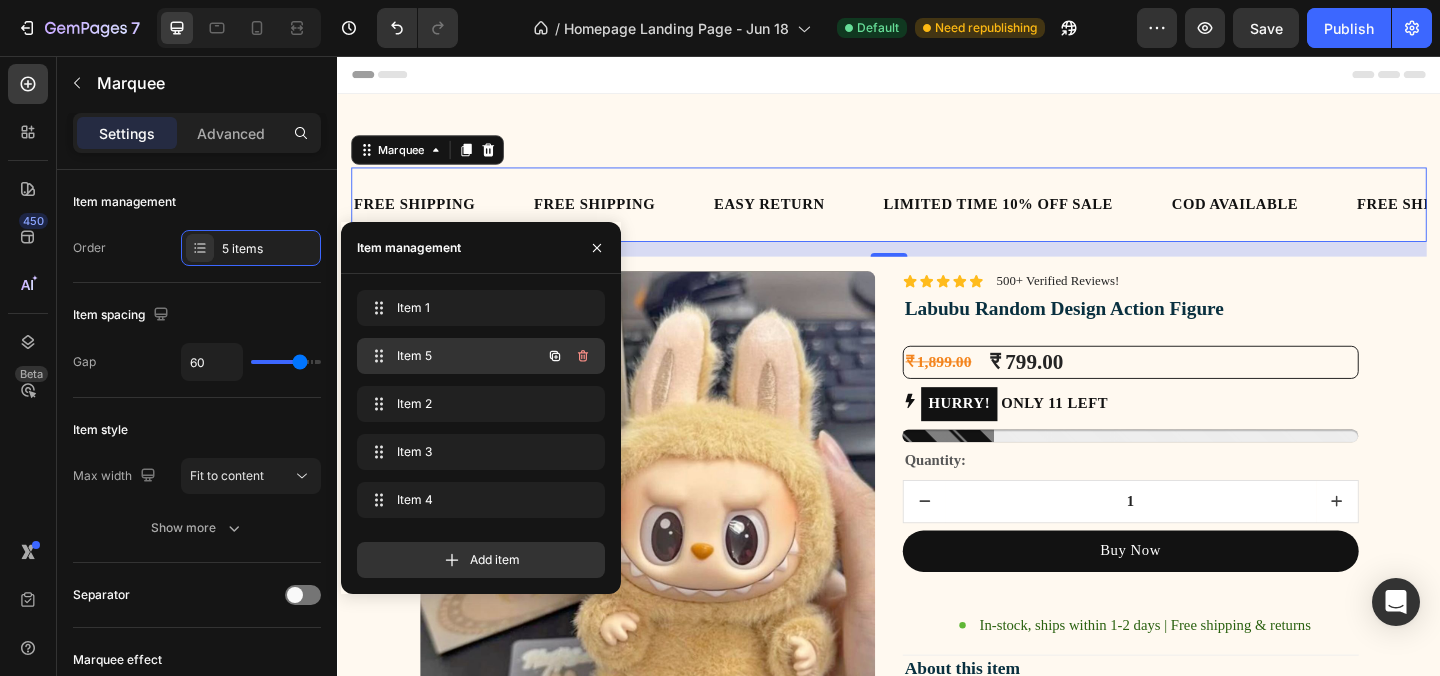 click on "Item 5 Item 5" at bounding box center (453, 356) 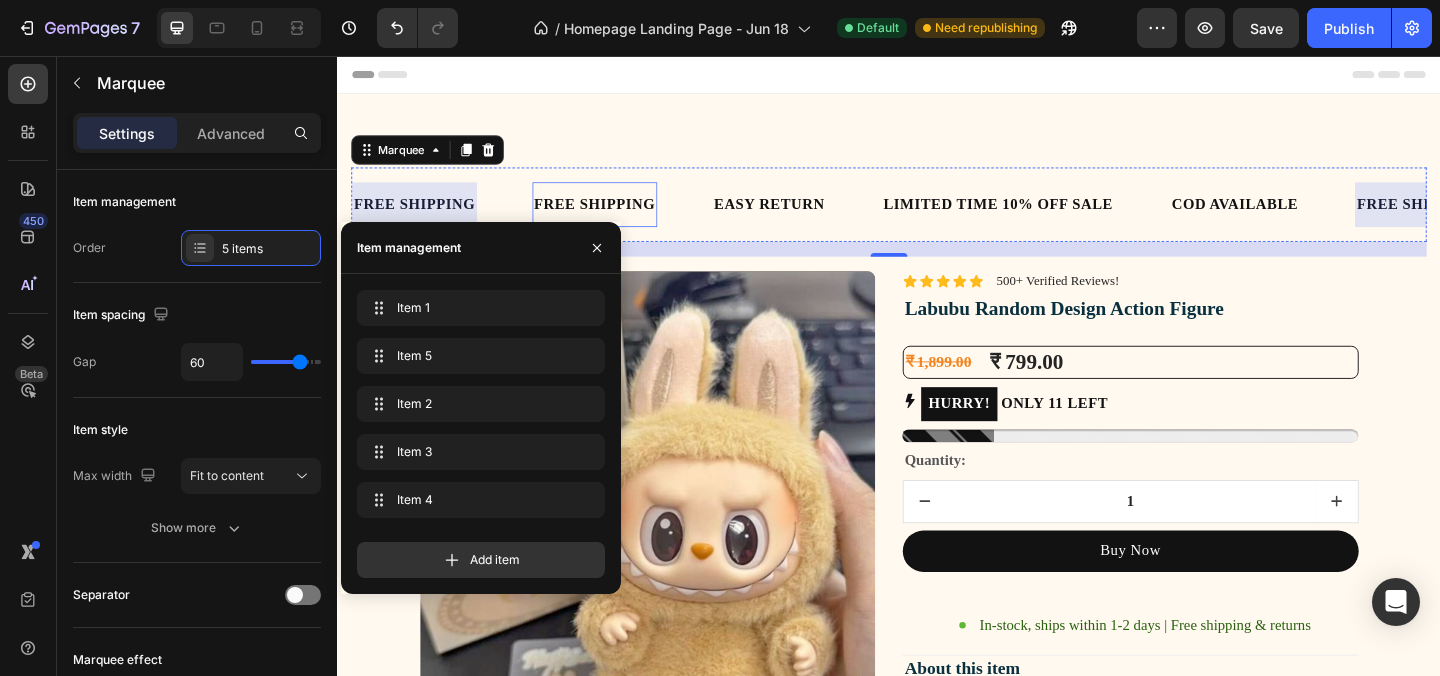 click on "FREE SHIPPING" at bounding box center [617, 217] 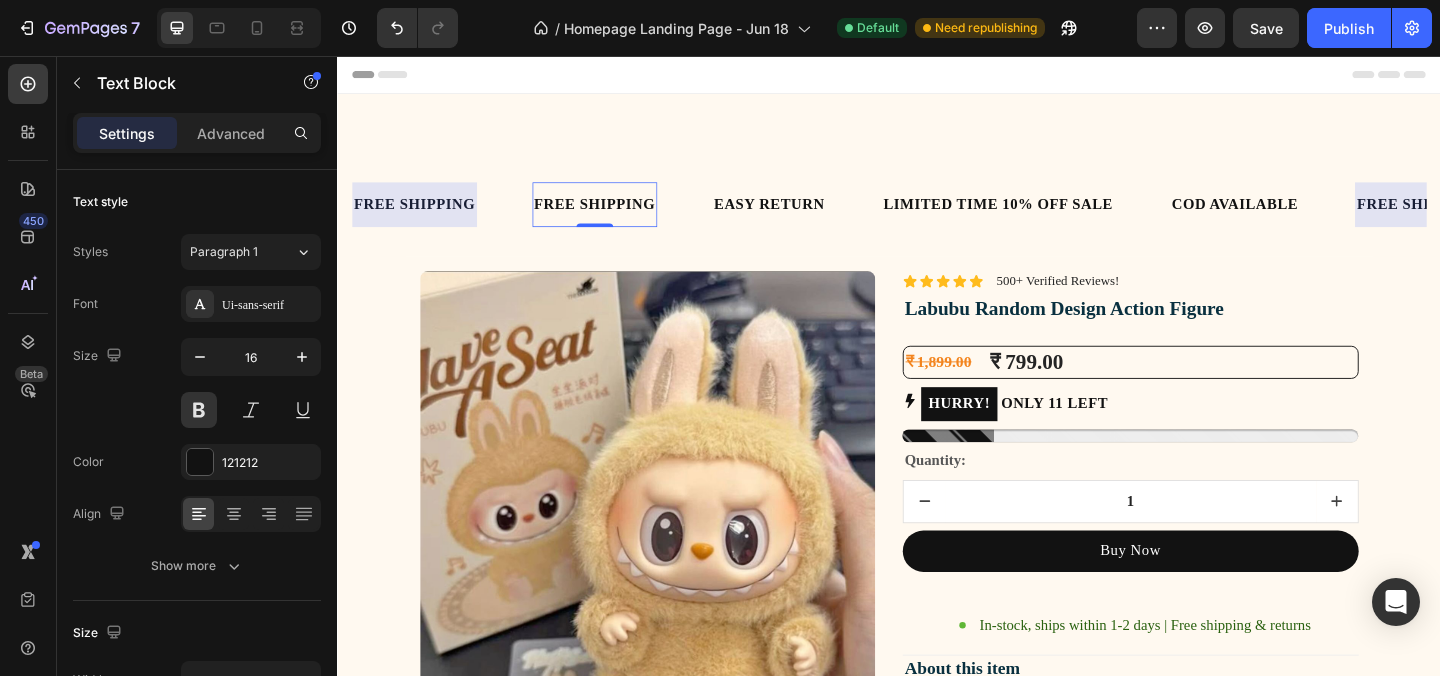 click on "FREE SHIPPING" at bounding box center [617, 217] 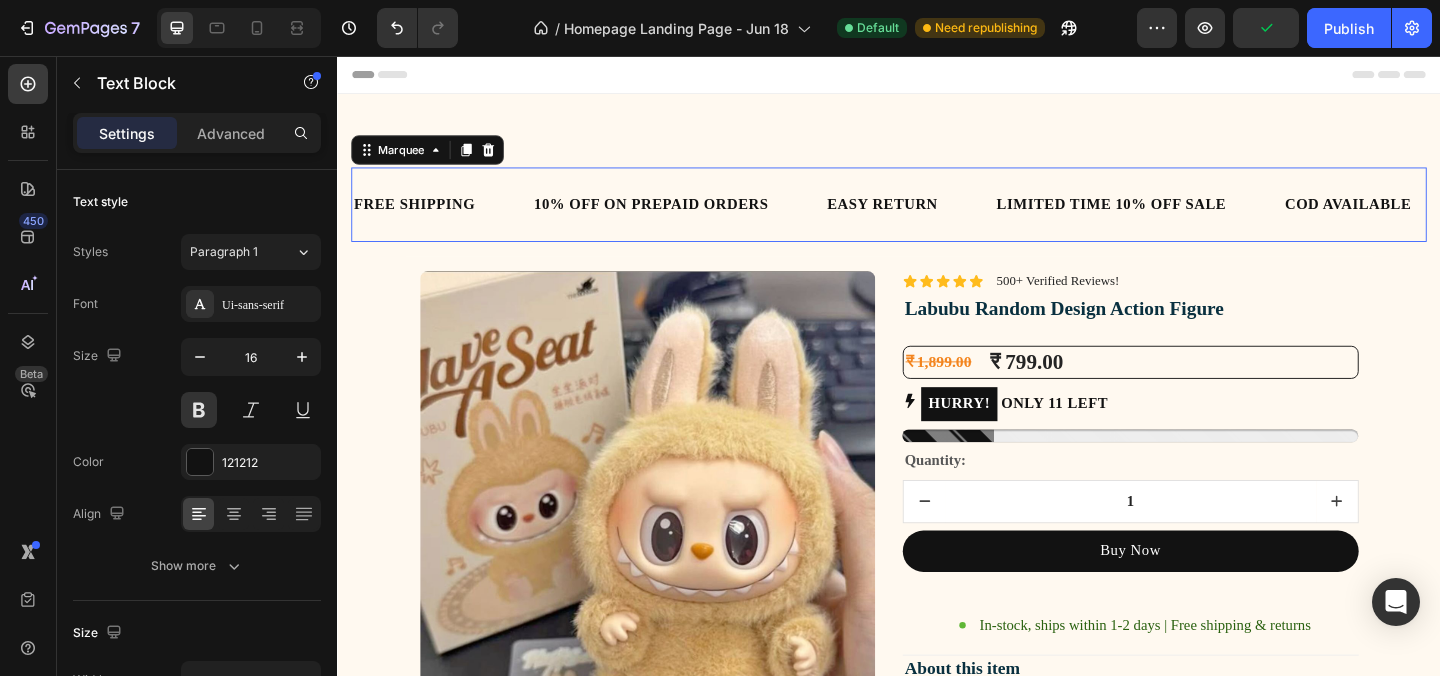 click on "10% OFF ON PREPAID ORDERS Text Block" at bounding box center [708, 217] 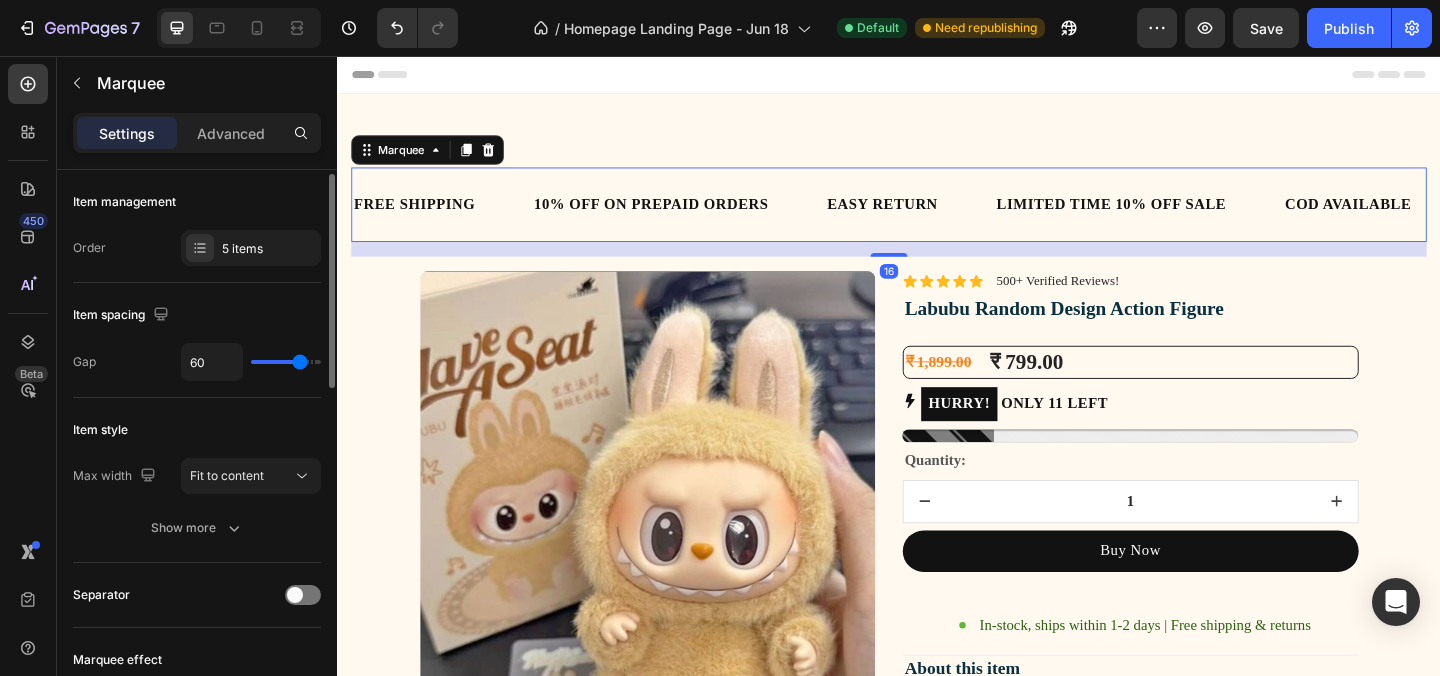 scroll, scrollTop: 14, scrollLeft: 0, axis: vertical 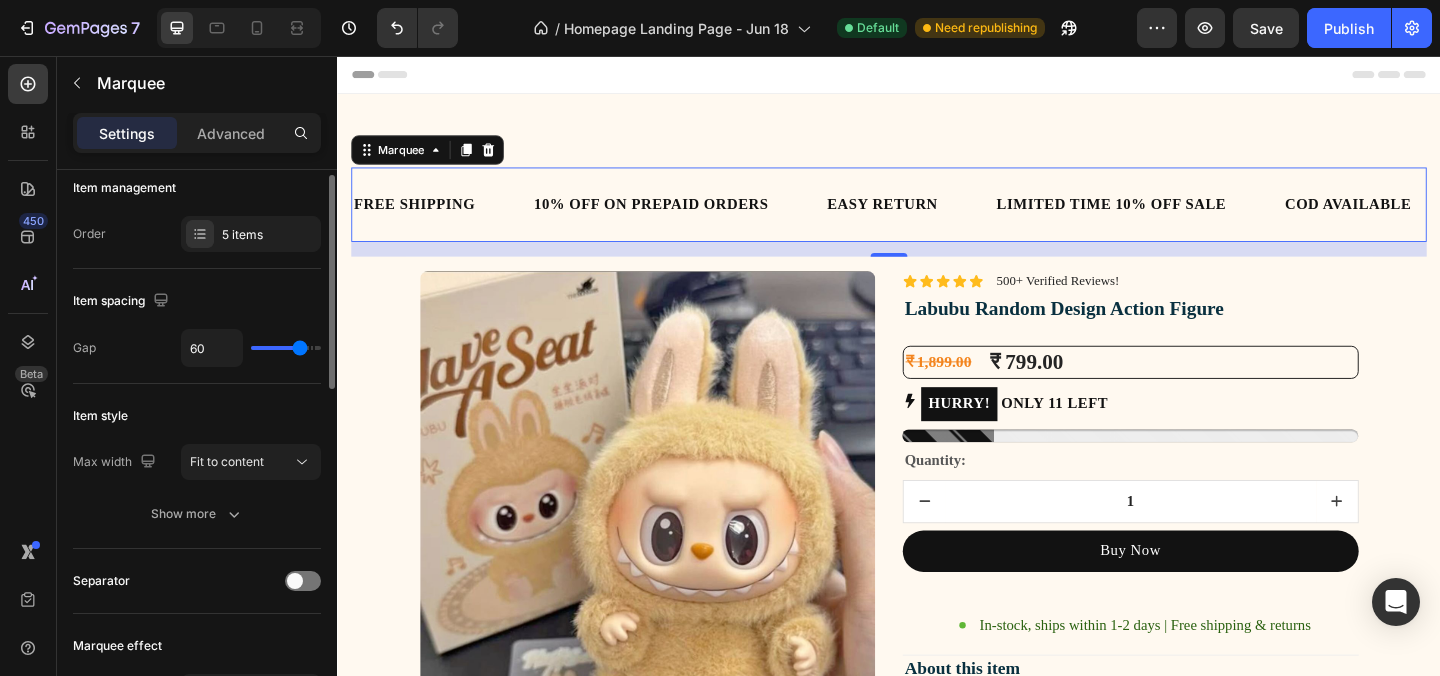 type on "55" 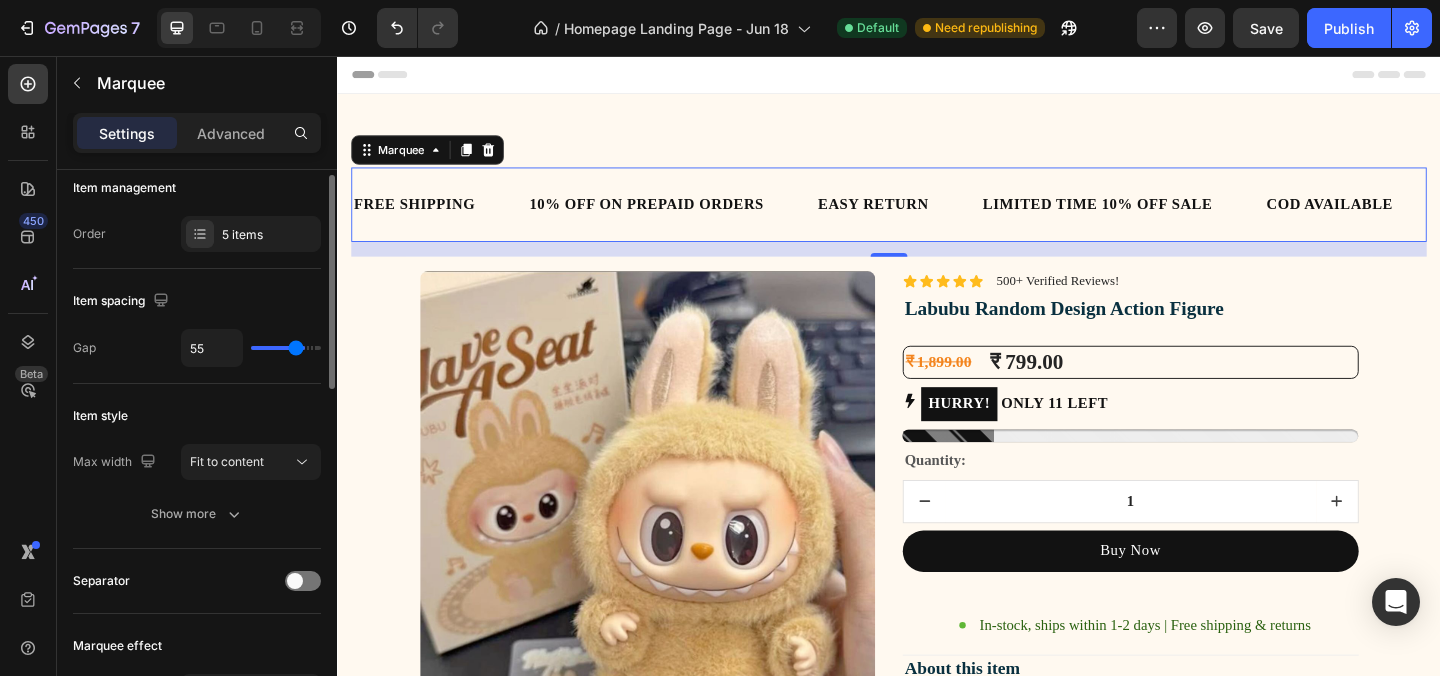 type on "49" 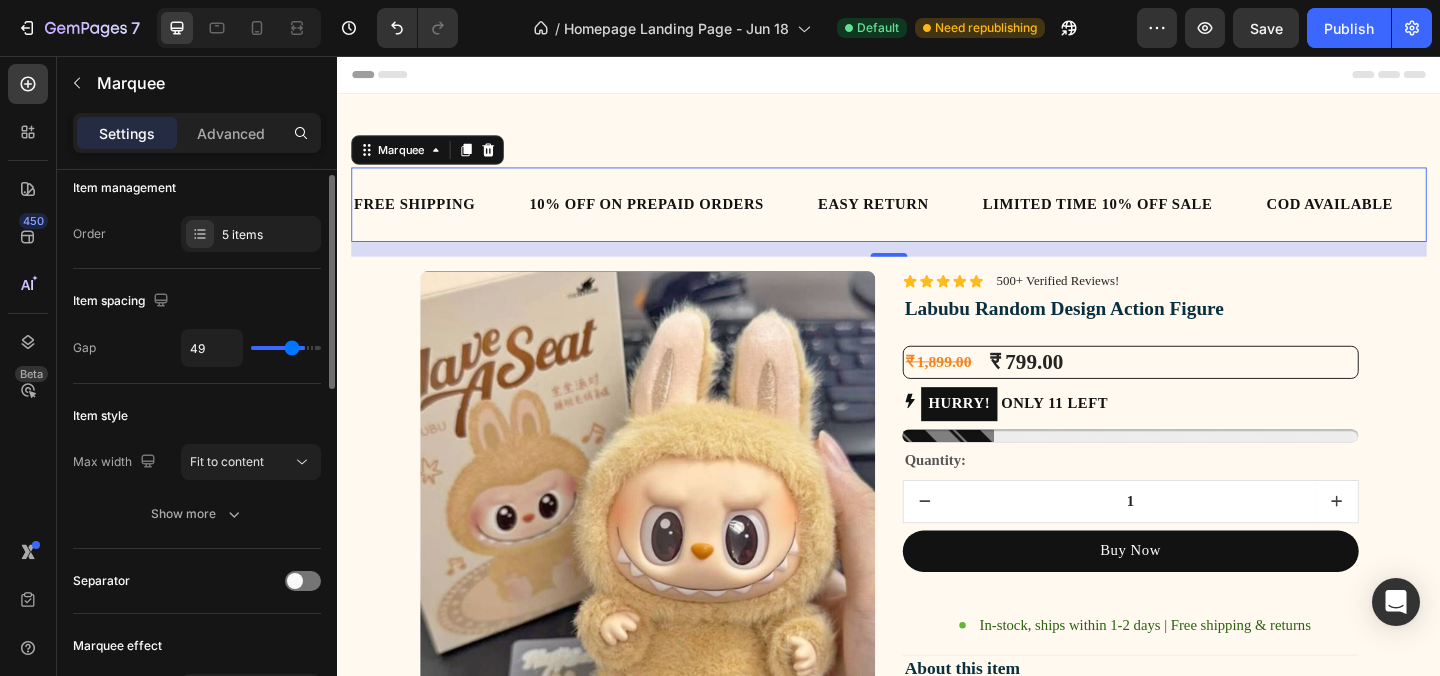 type on "45" 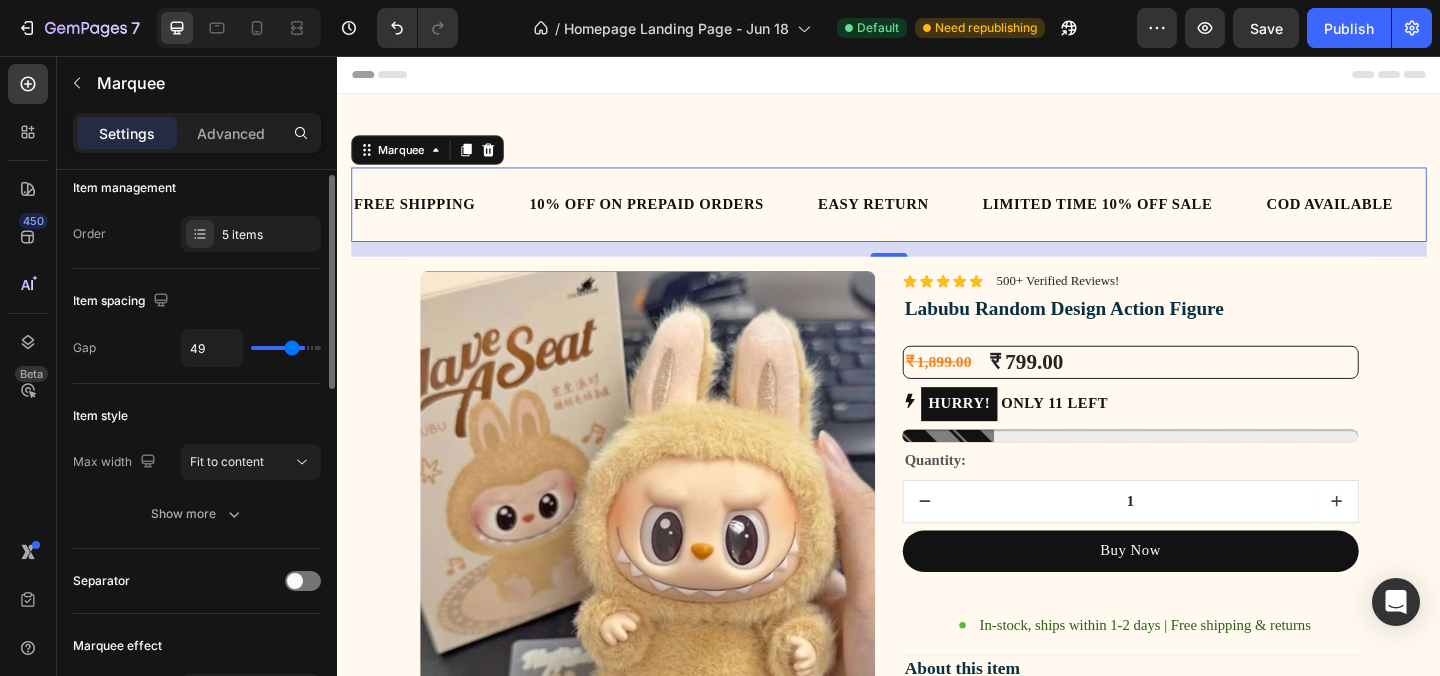 type on "45" 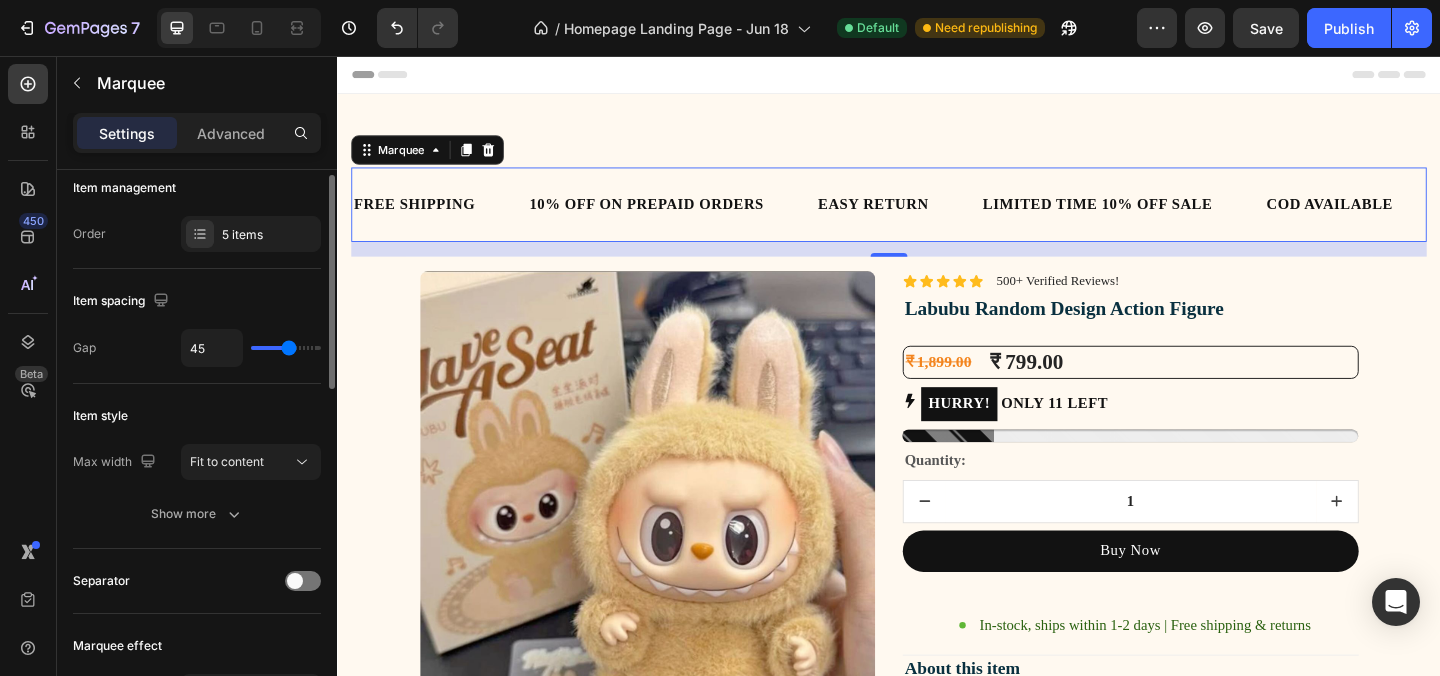 type on "41" 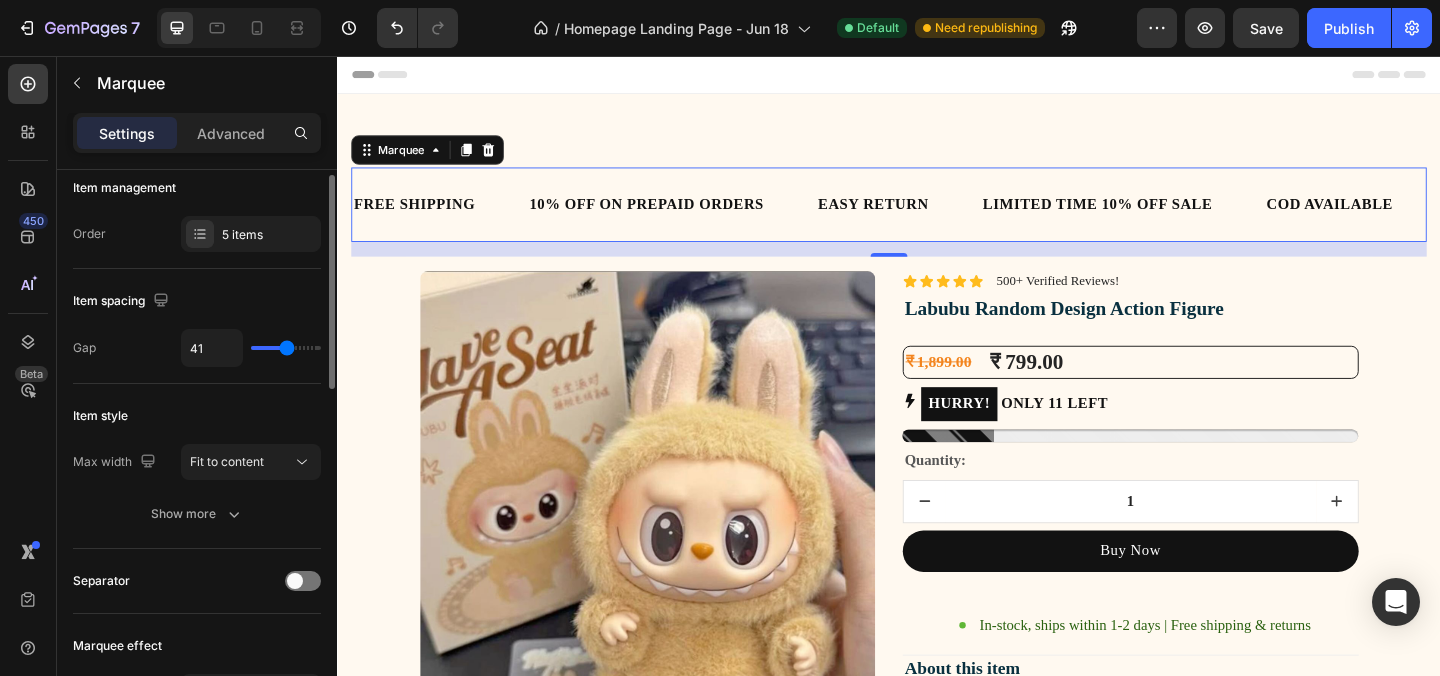 type on "39" 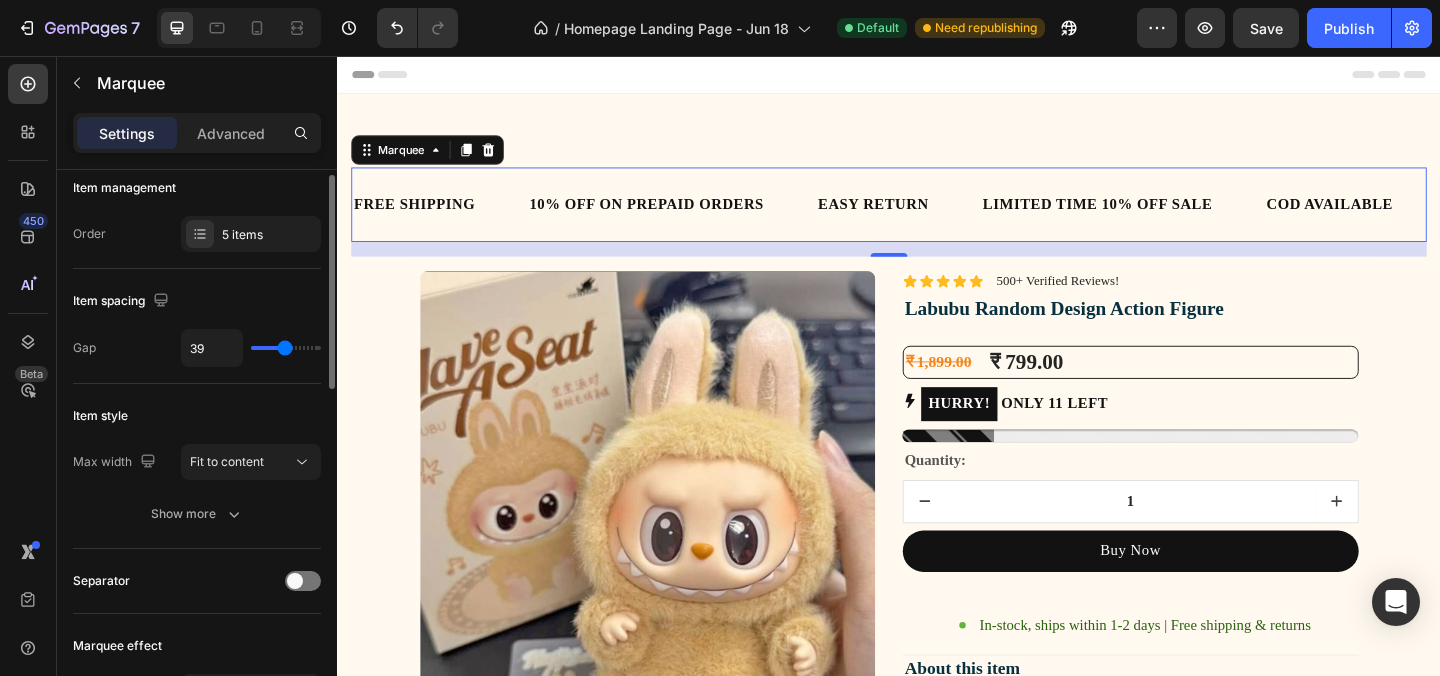 type on "38" 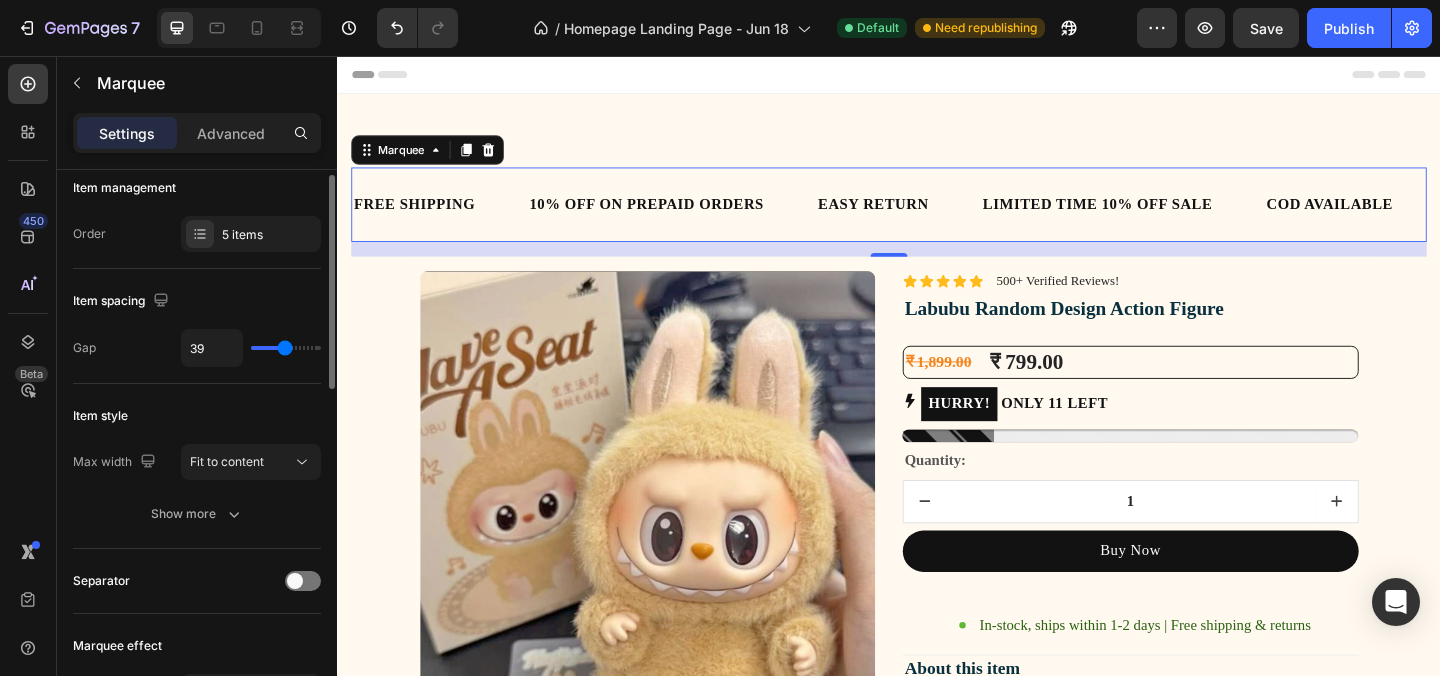 type on "38" 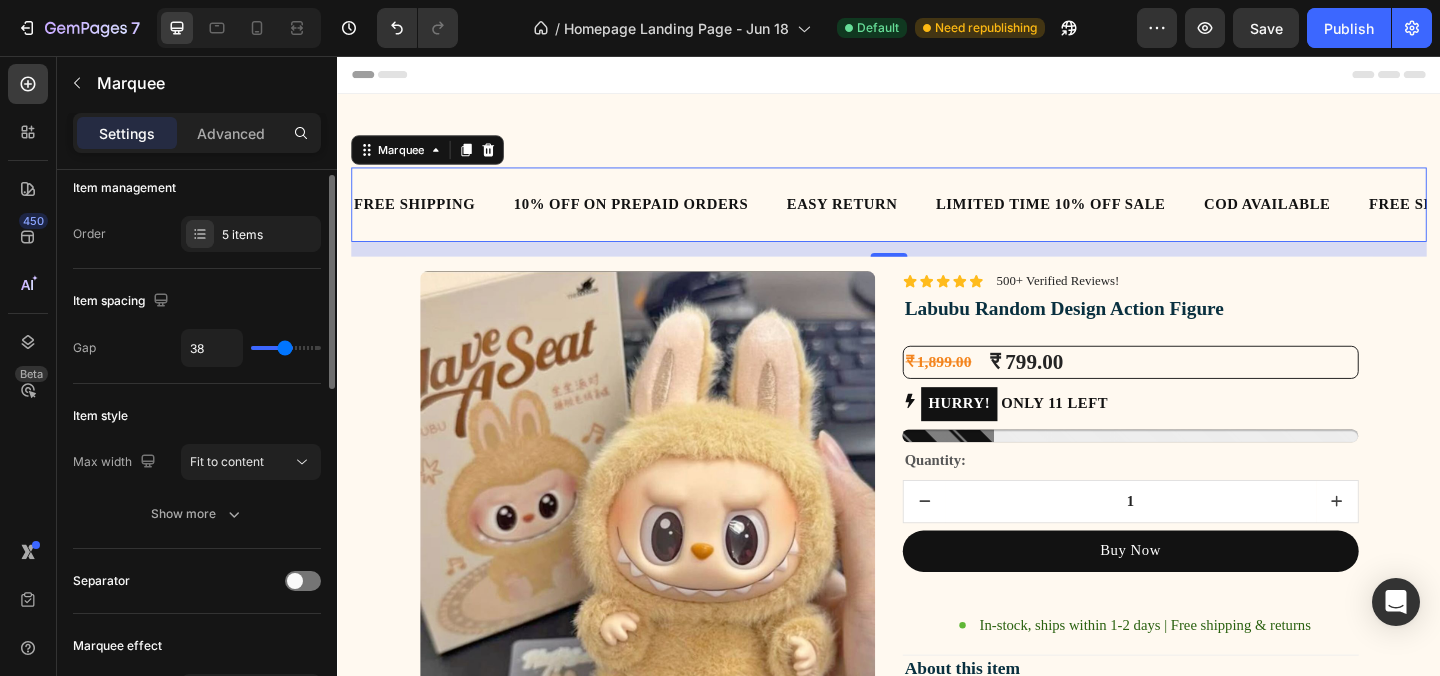 type on "37" 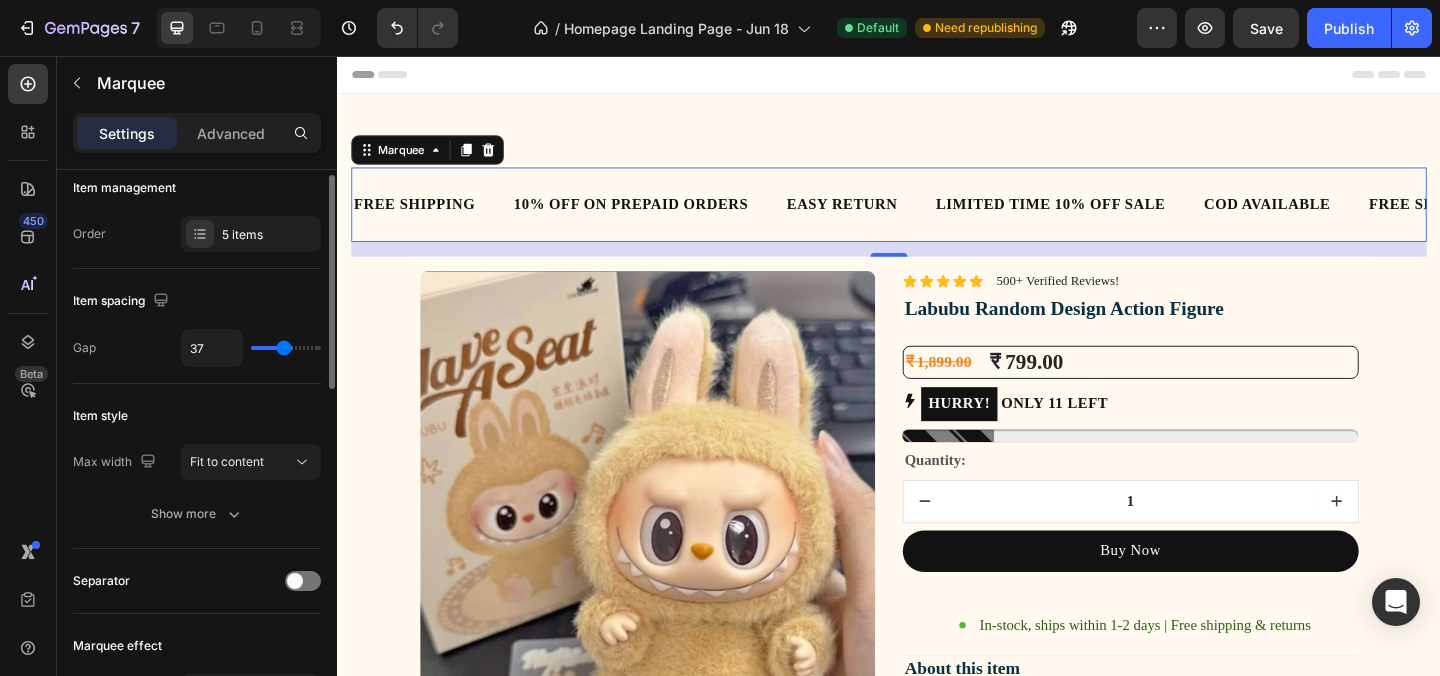 type on "33" 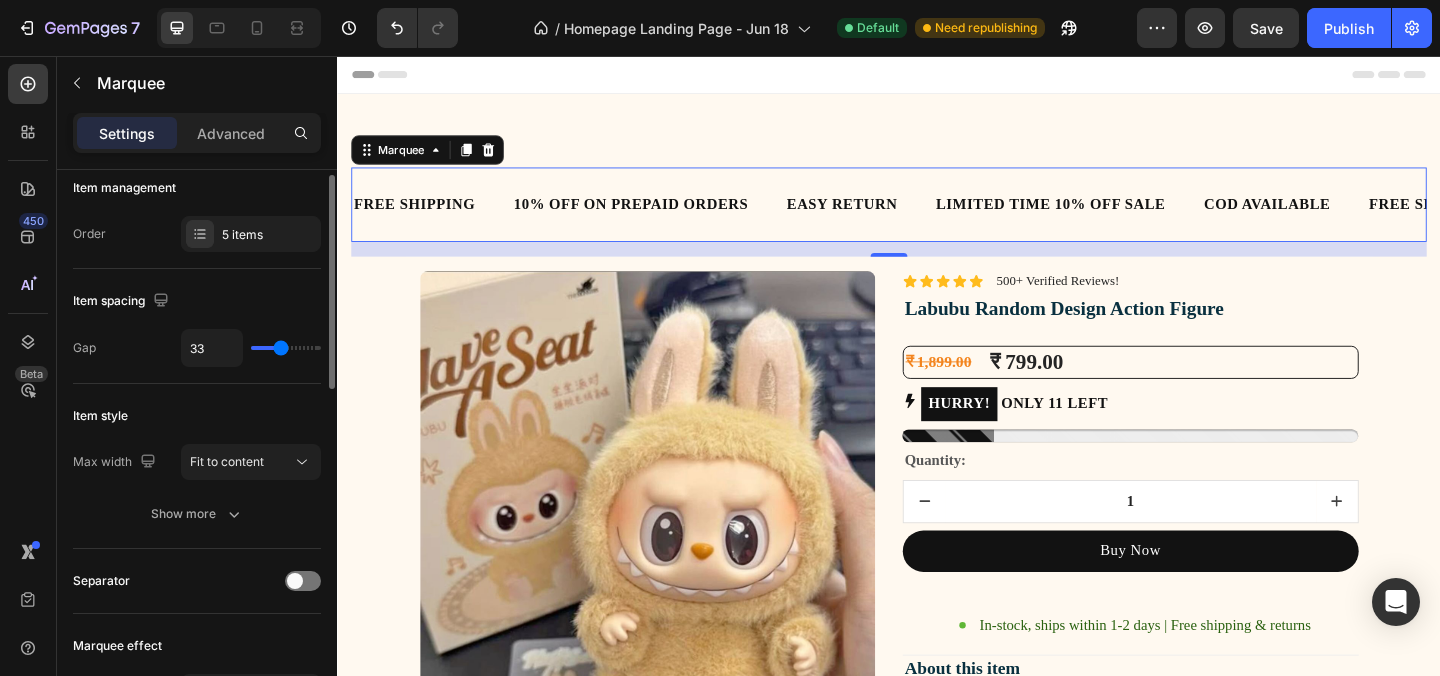 type on "28" 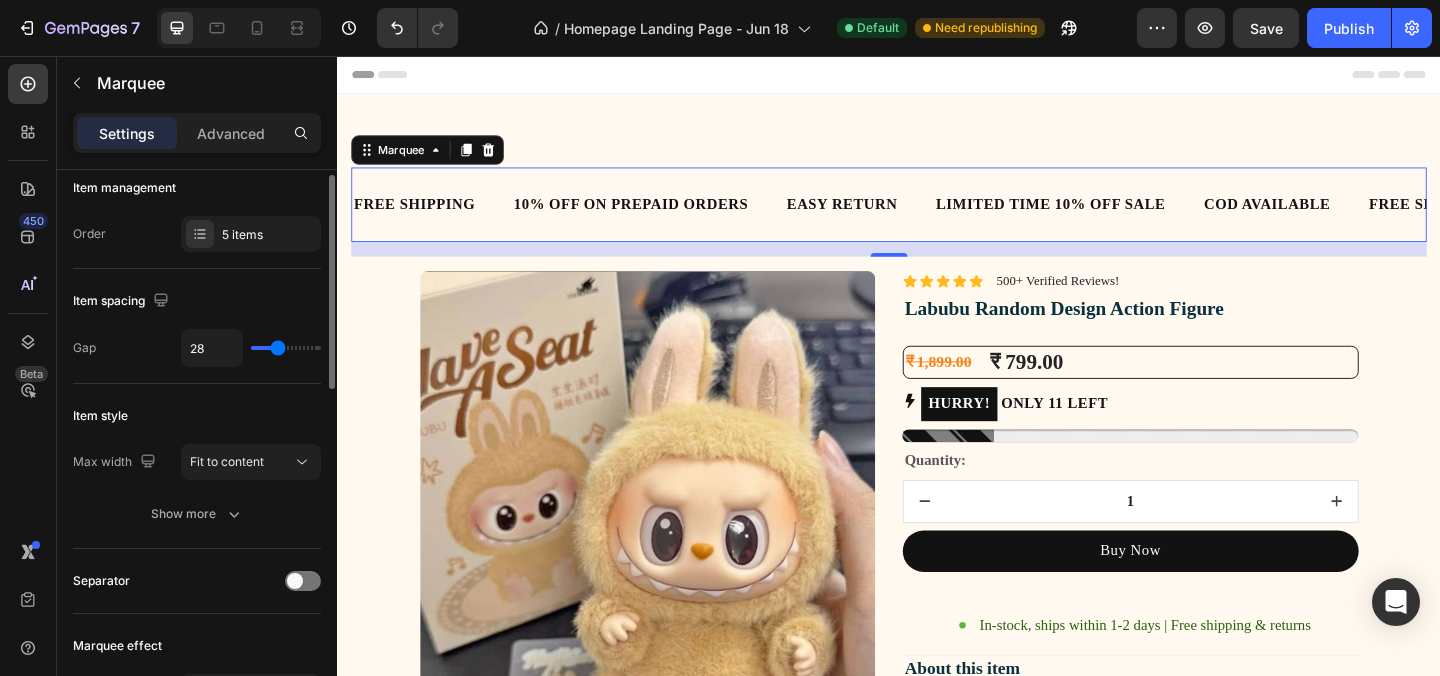 type on "24" 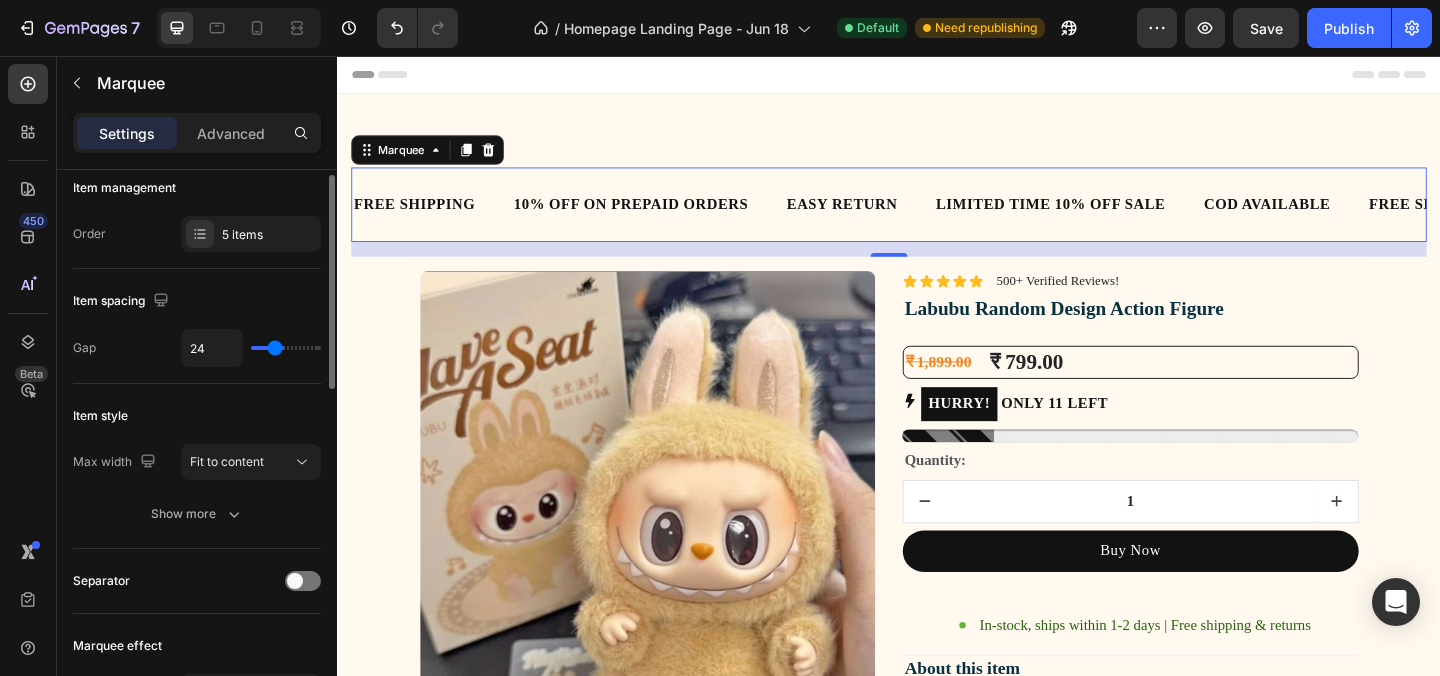 type on "22" 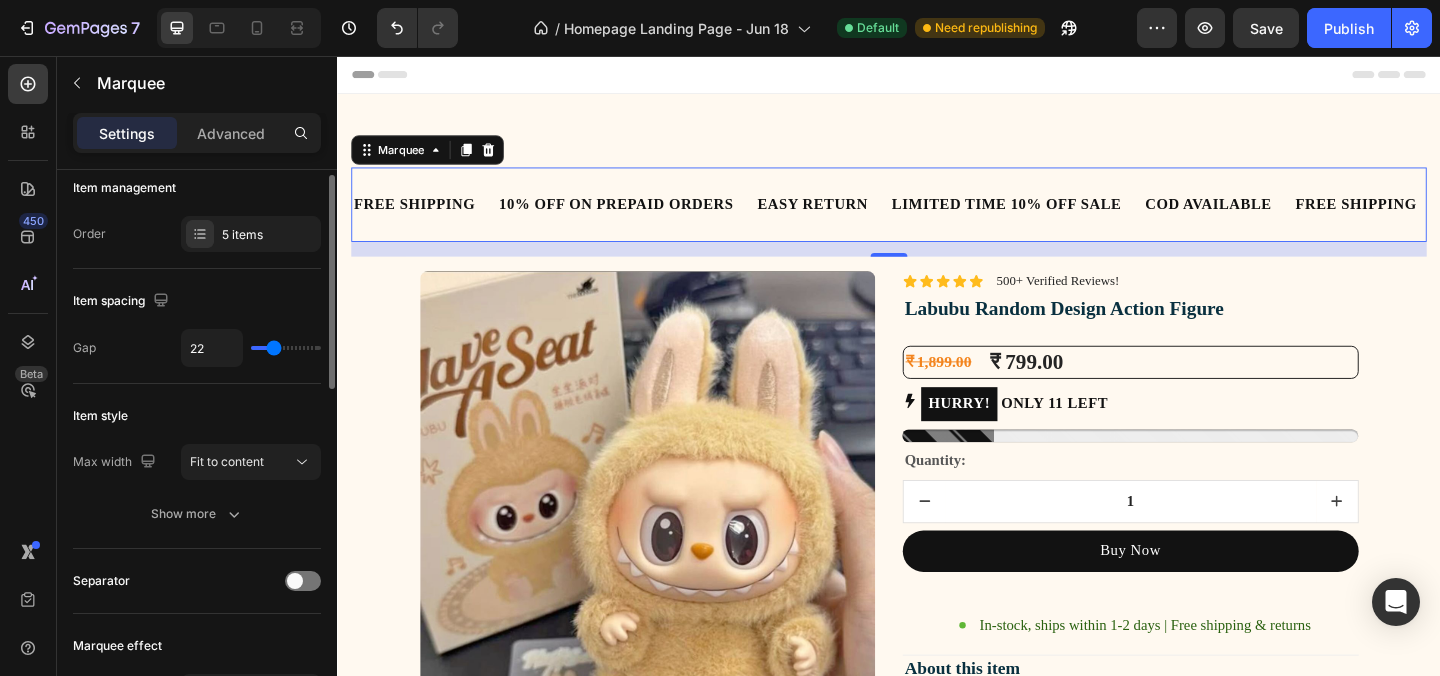 drag, startPoint x: 301, startPoint y: 348, endPoint x: 273, endPoint y: 346, distance: 28.071337 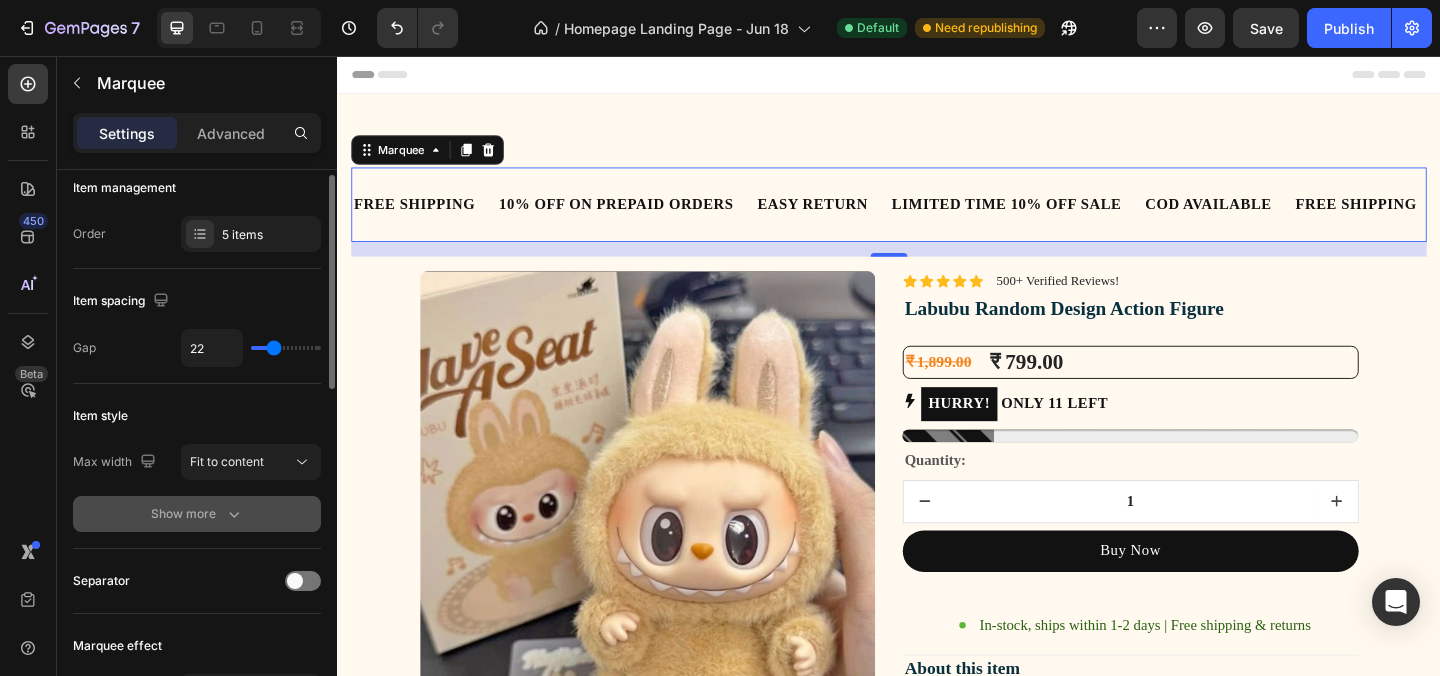 click 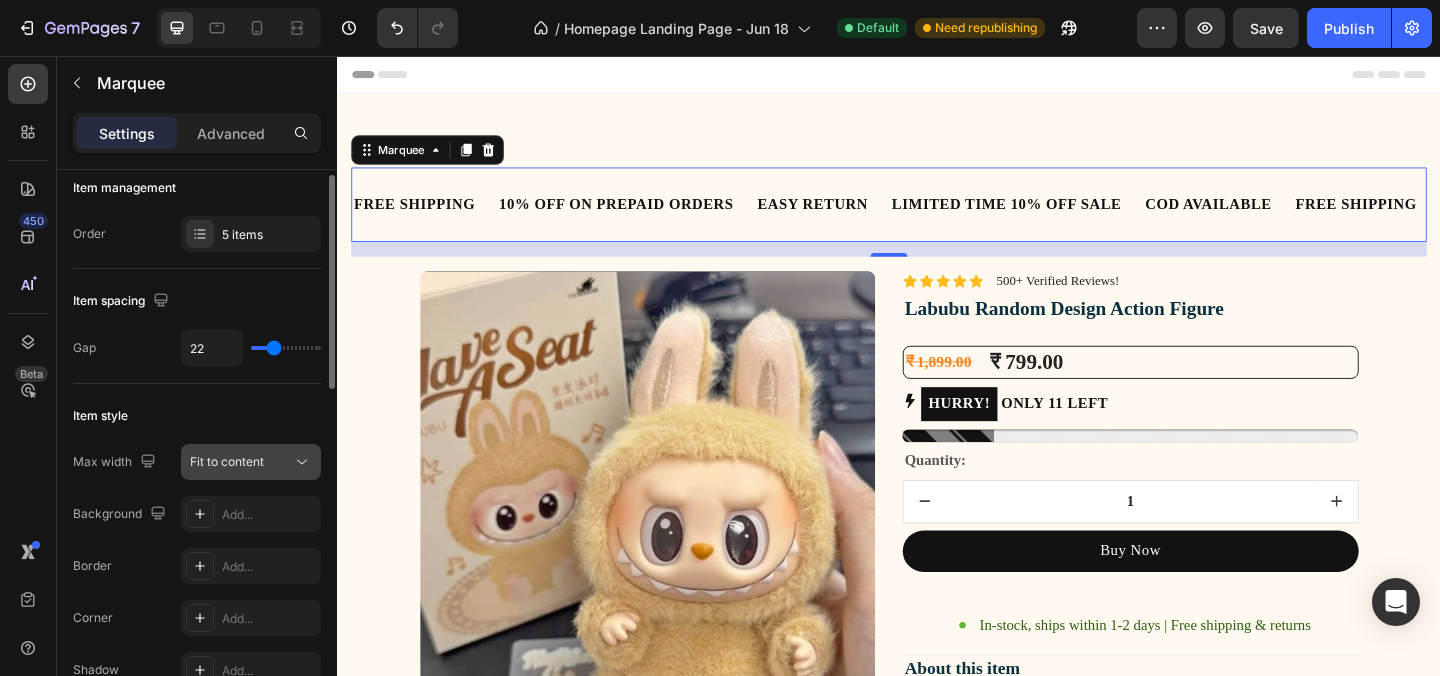 click on "Fit to content" at bounding box center [241, 462] 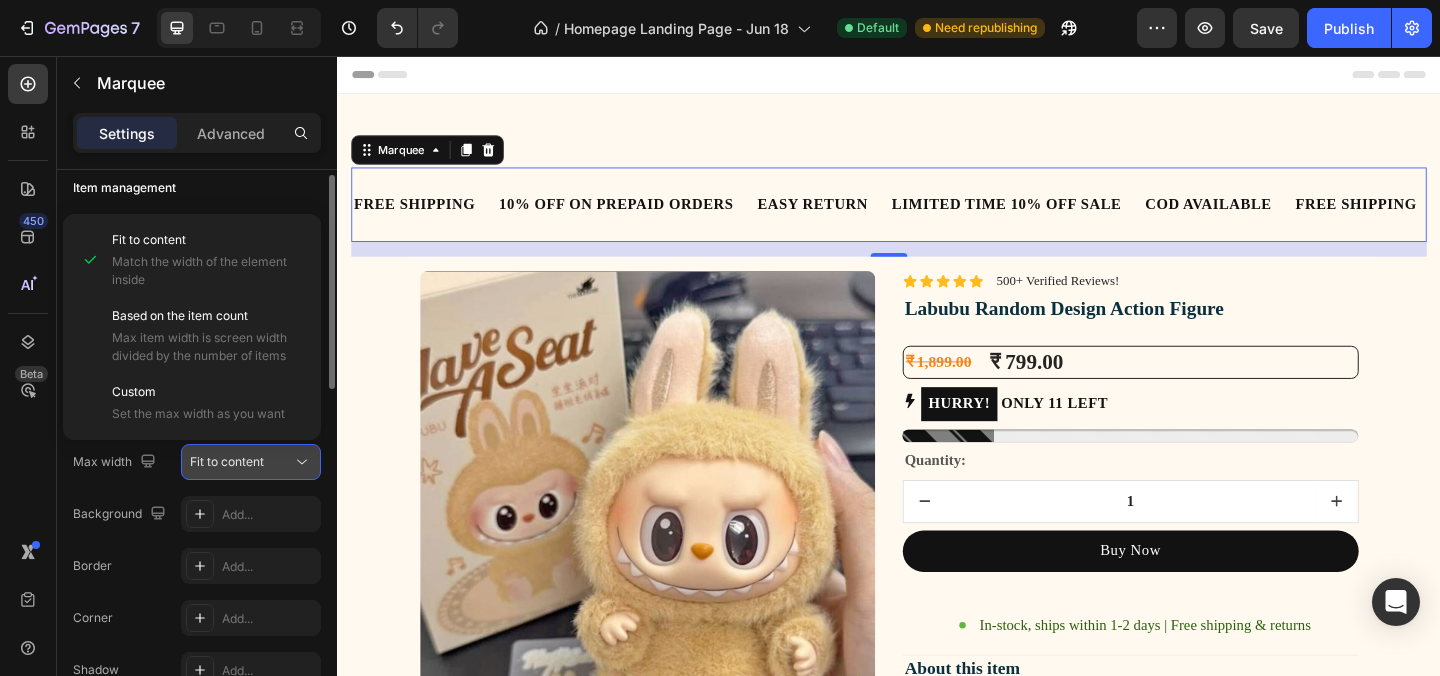 click on "Fit to content" at bounding box center (241, 462) 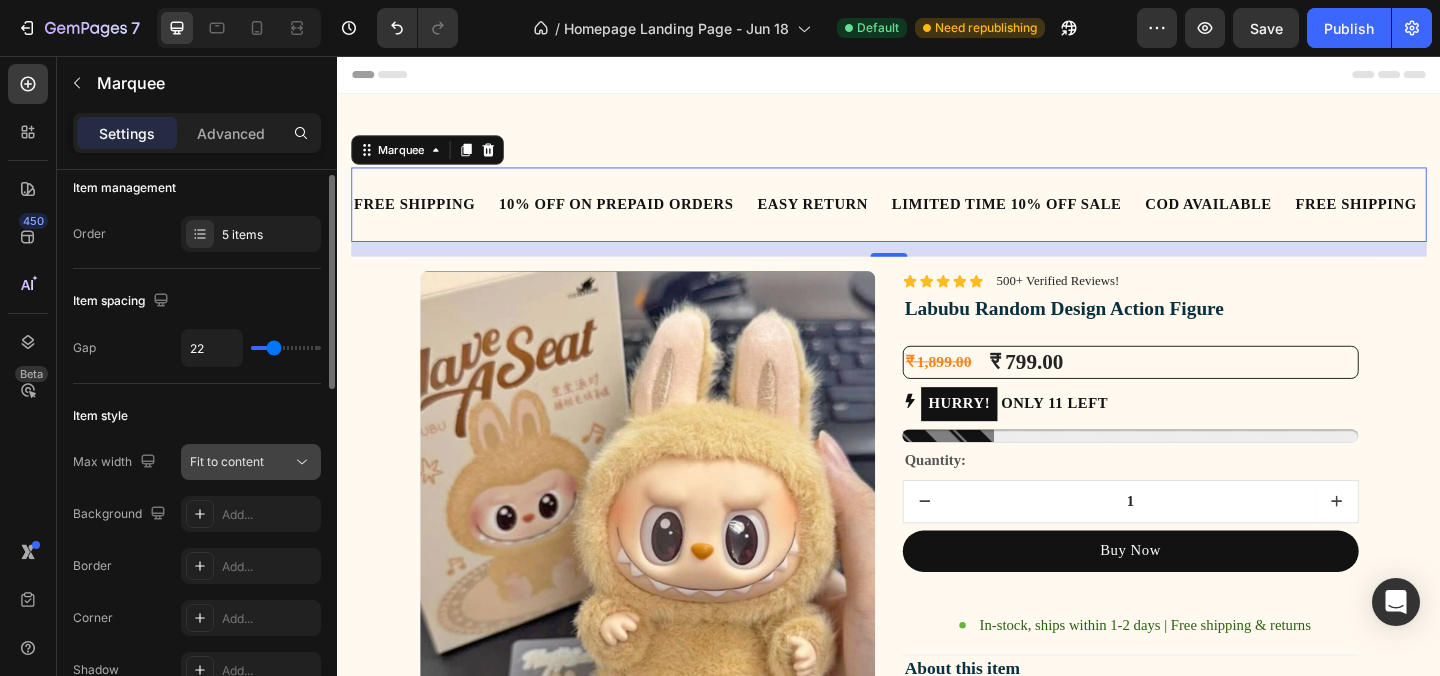 click on "Fit to content" at bounding box center [241, 462] 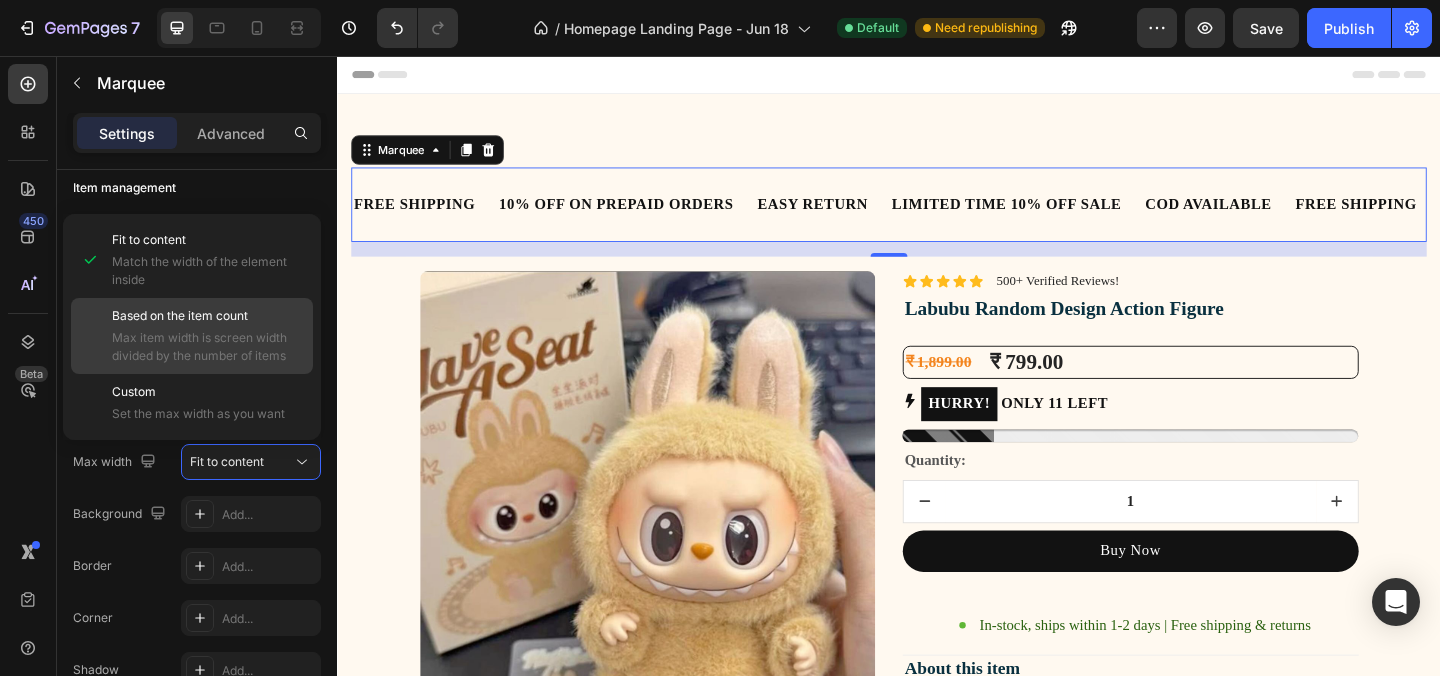 click on "Based on the item count Max item width is screen width divided by the number of items" 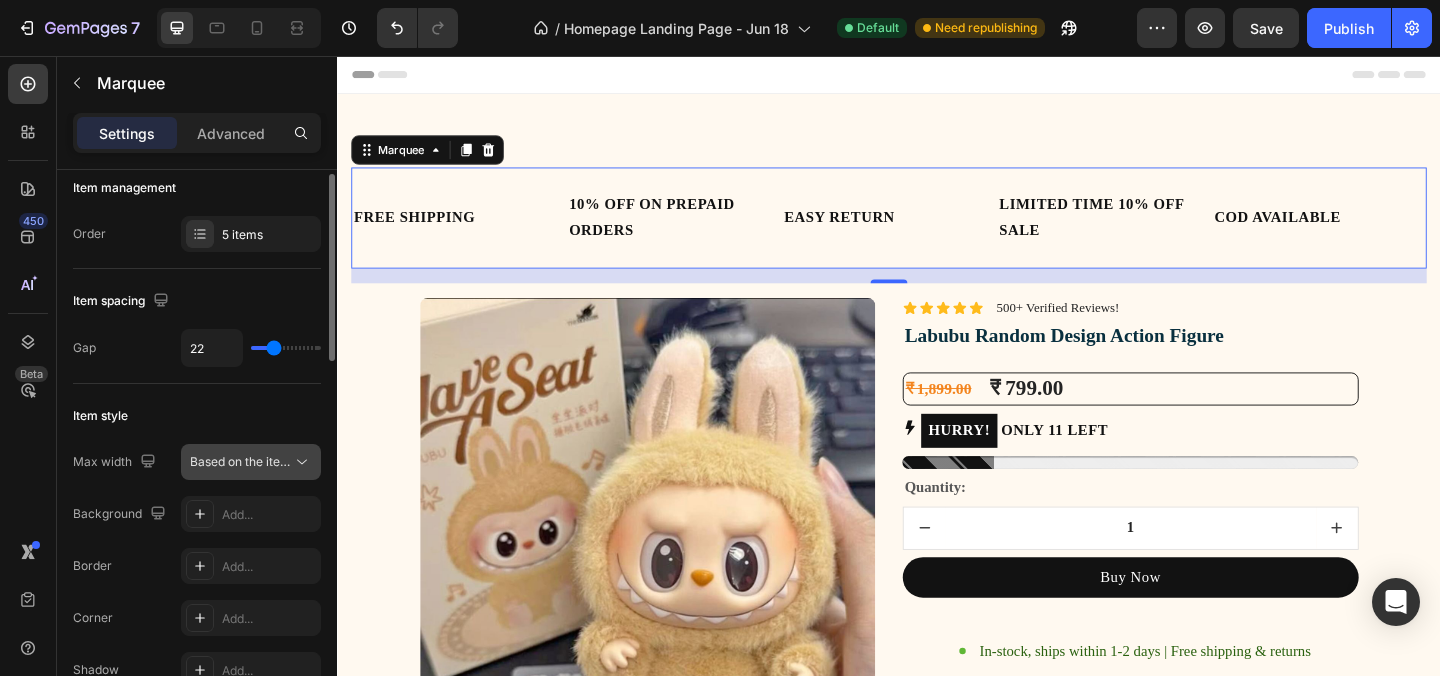 click on "Based on the item count" at bounding box center (258, 461) 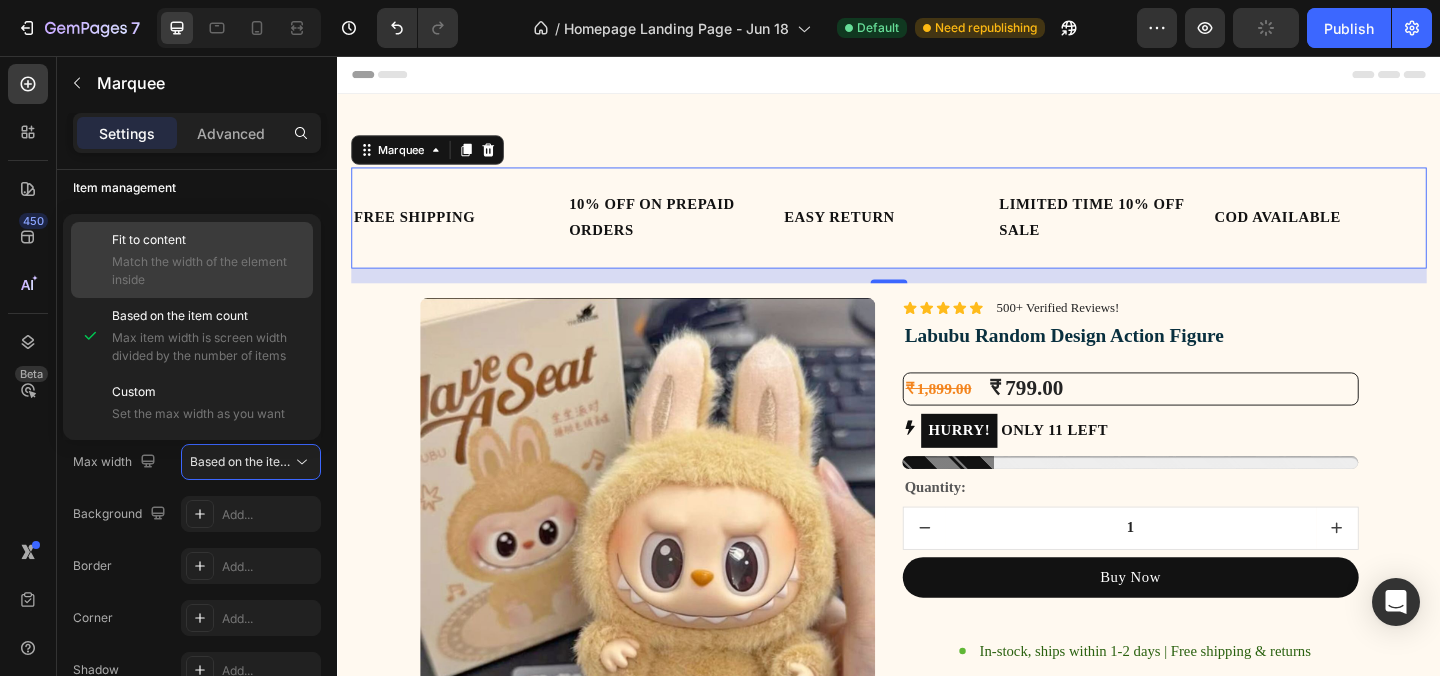 click on "Match the width of the element inside" at bounding box center (208, 271) 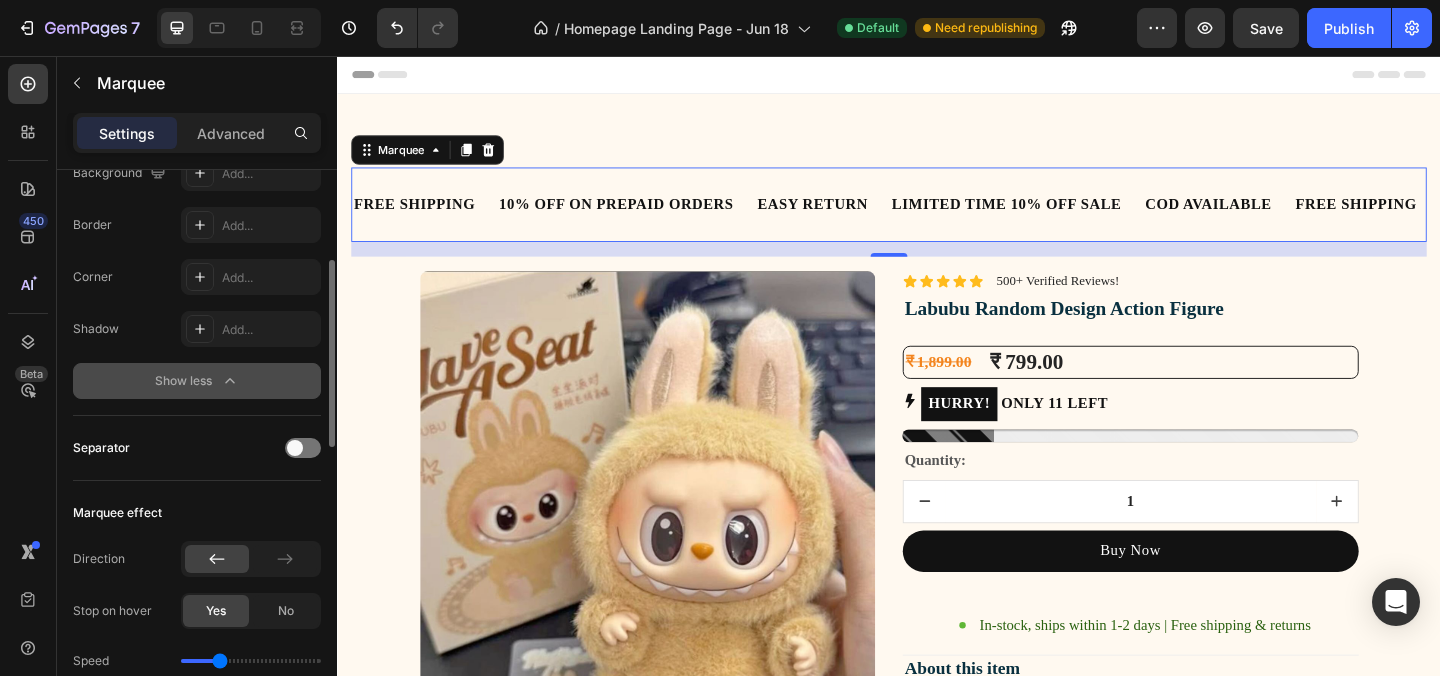scroll, scrollTop: 371, scrollLeft: 0, axis: vertical 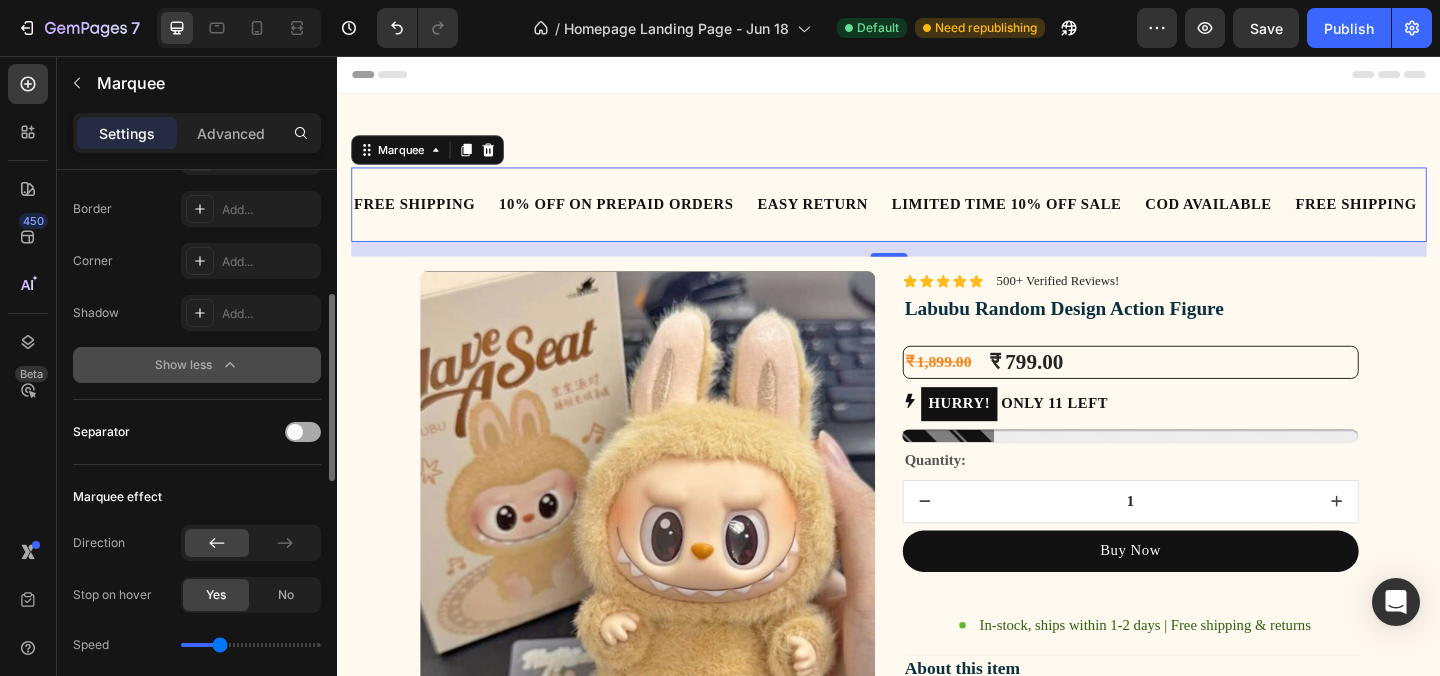 click at bounding box center [303, 432] 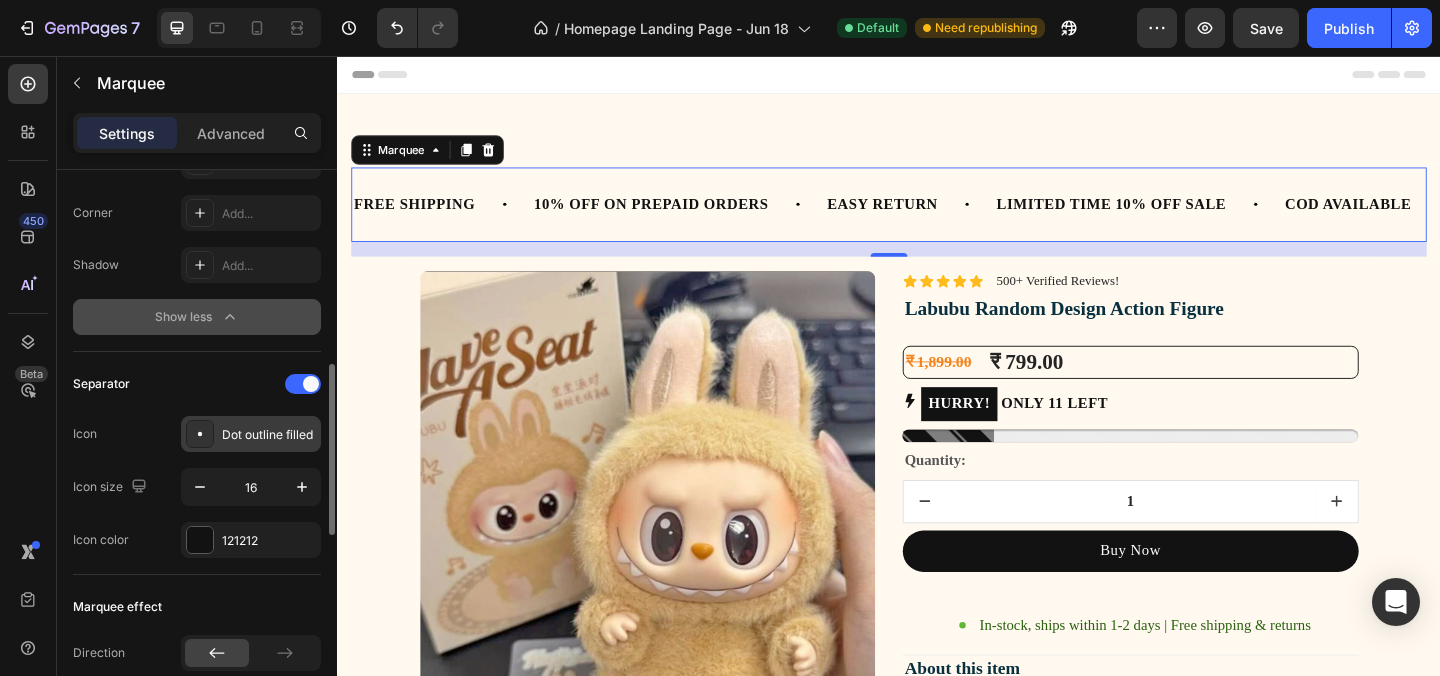 scroll, scrollTop: 470, scrollLeft: 0, axis: vertical 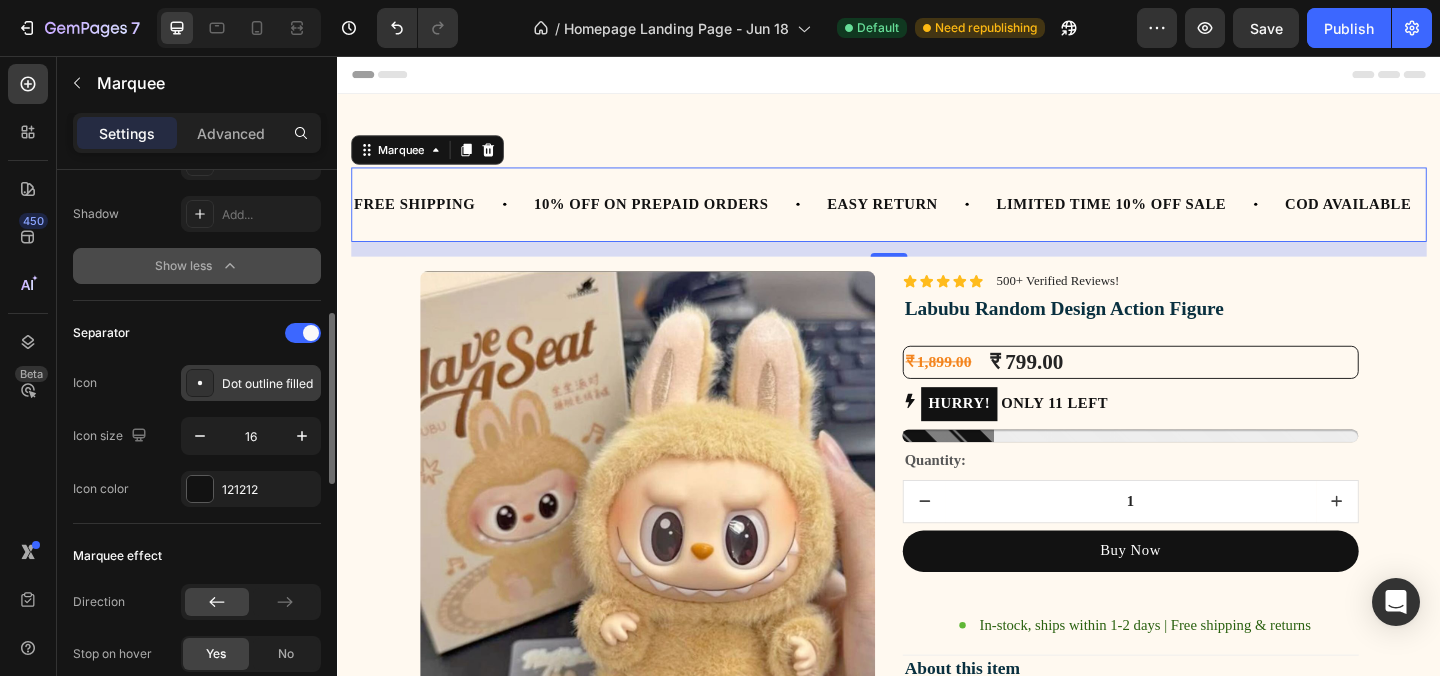 click on "Dot outline filled" at bounding box center (269, 384) 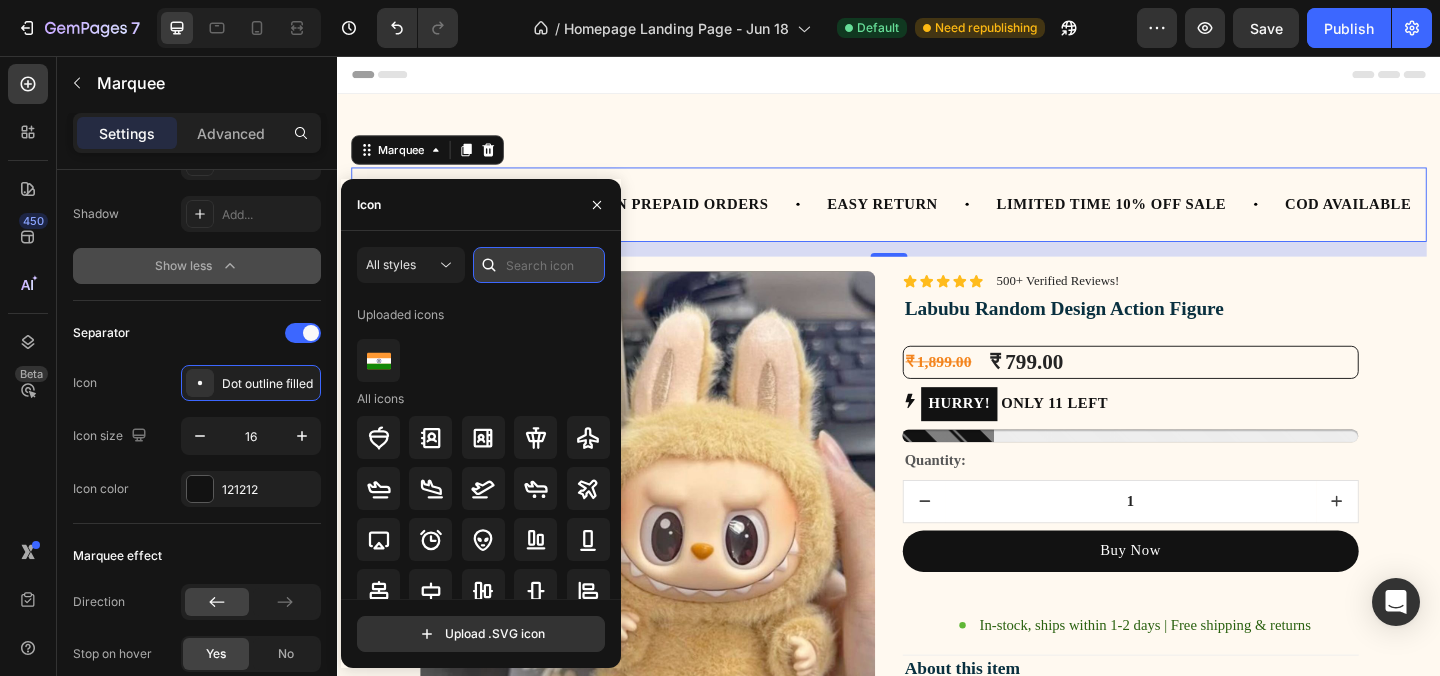 click at bounding box center [539, 265] 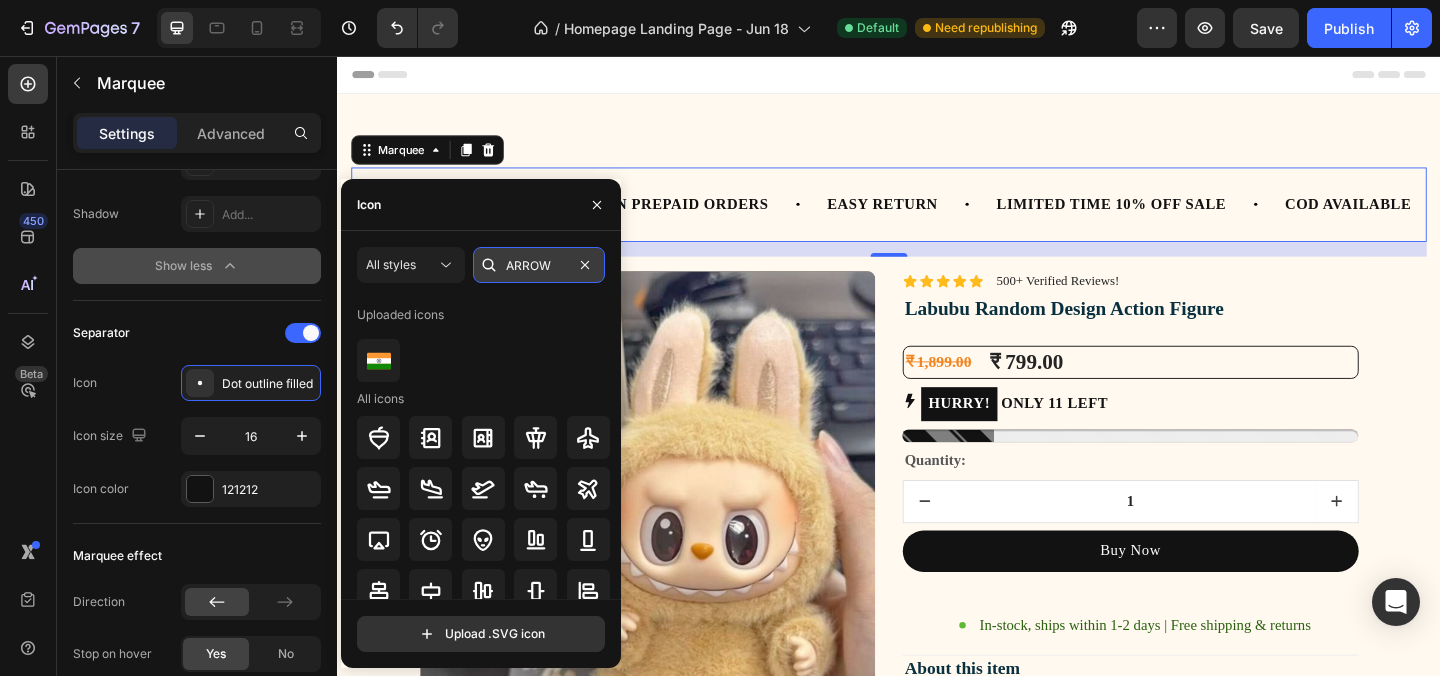 type on "ARROW" 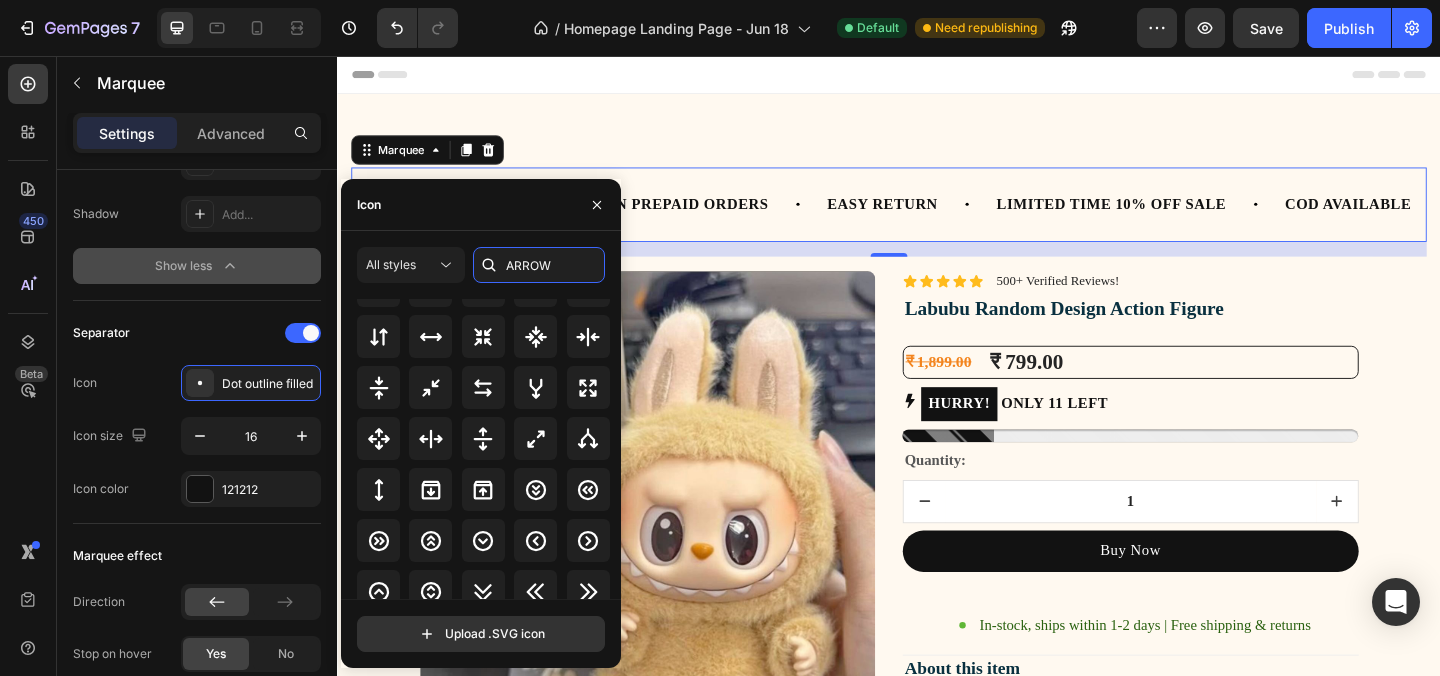scroll, scrollTop: 757, scrollLeft: 0, axis: vertical 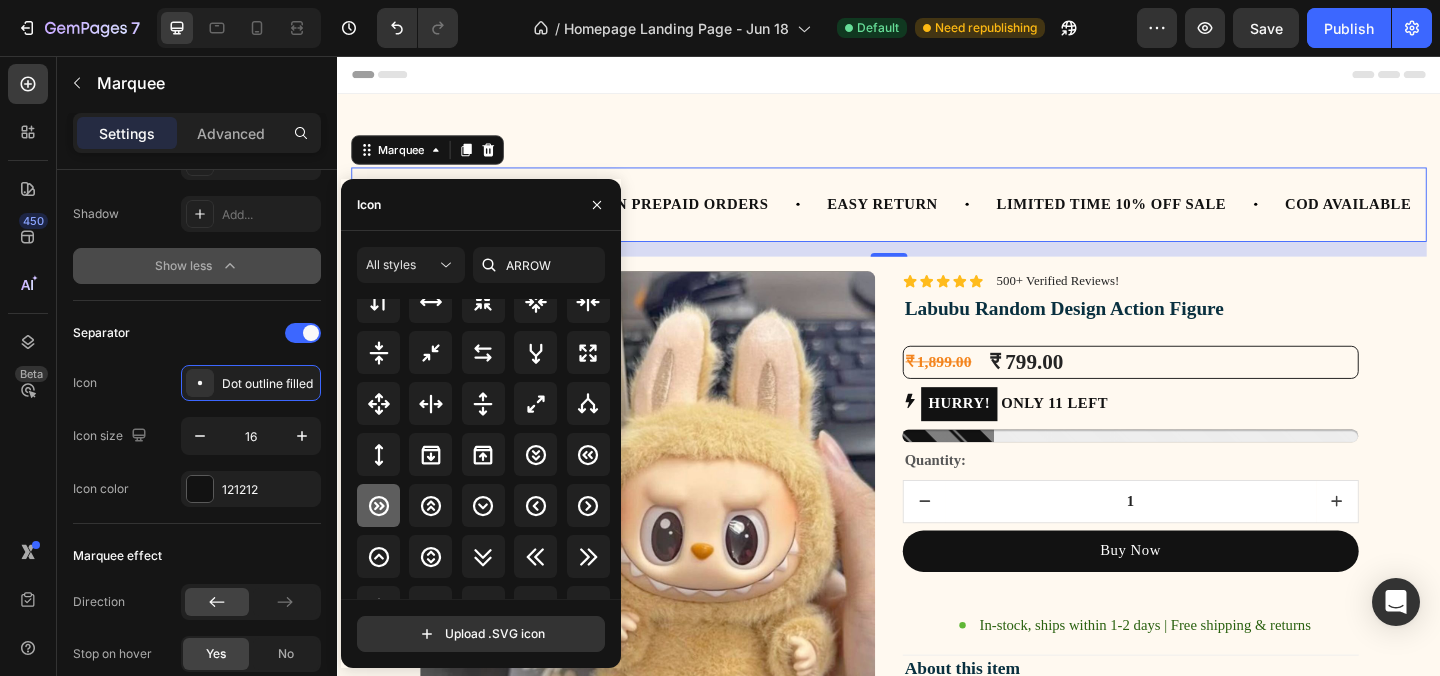 click 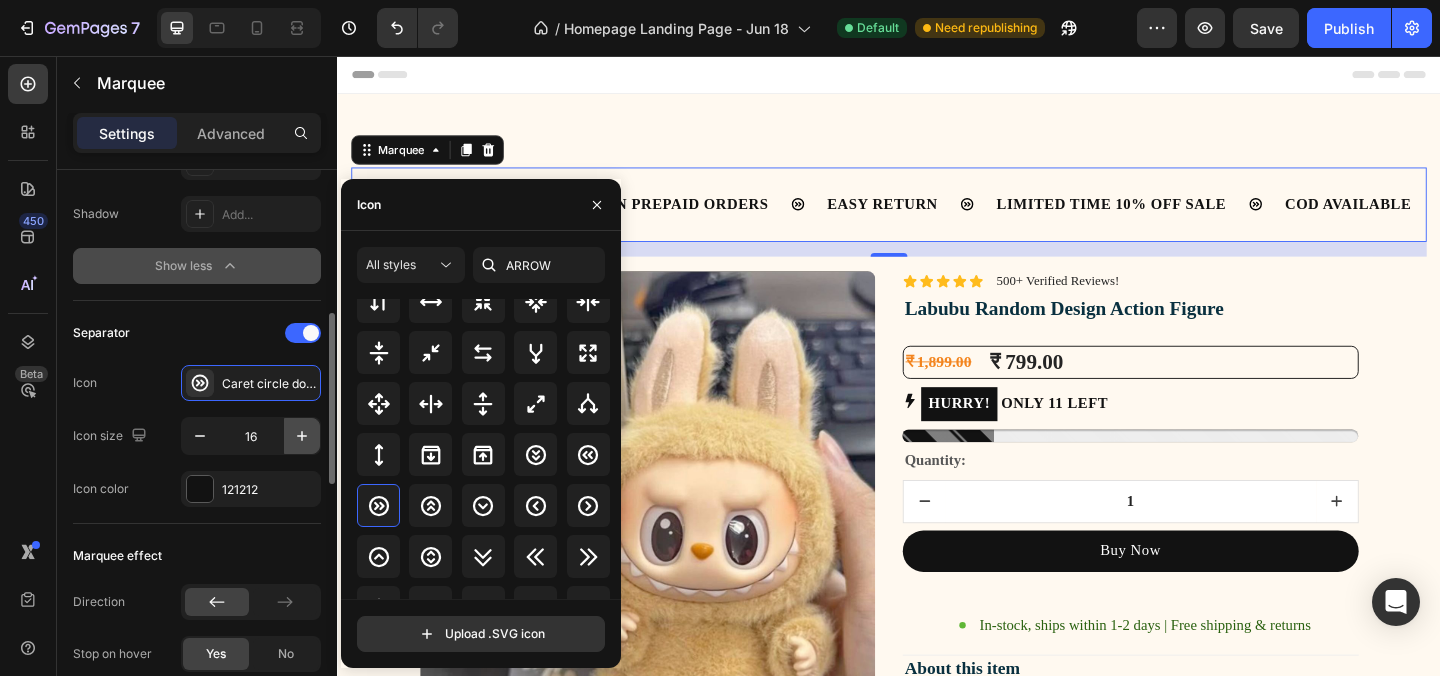 click 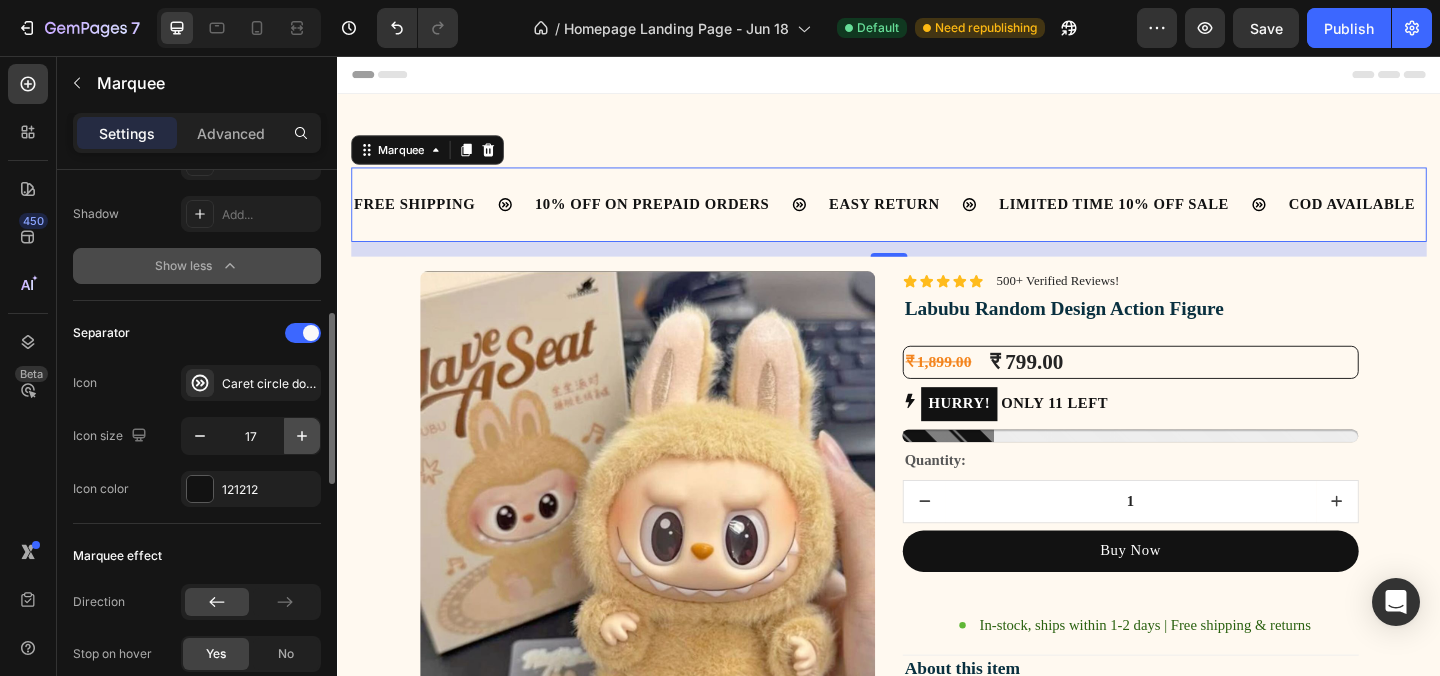 click 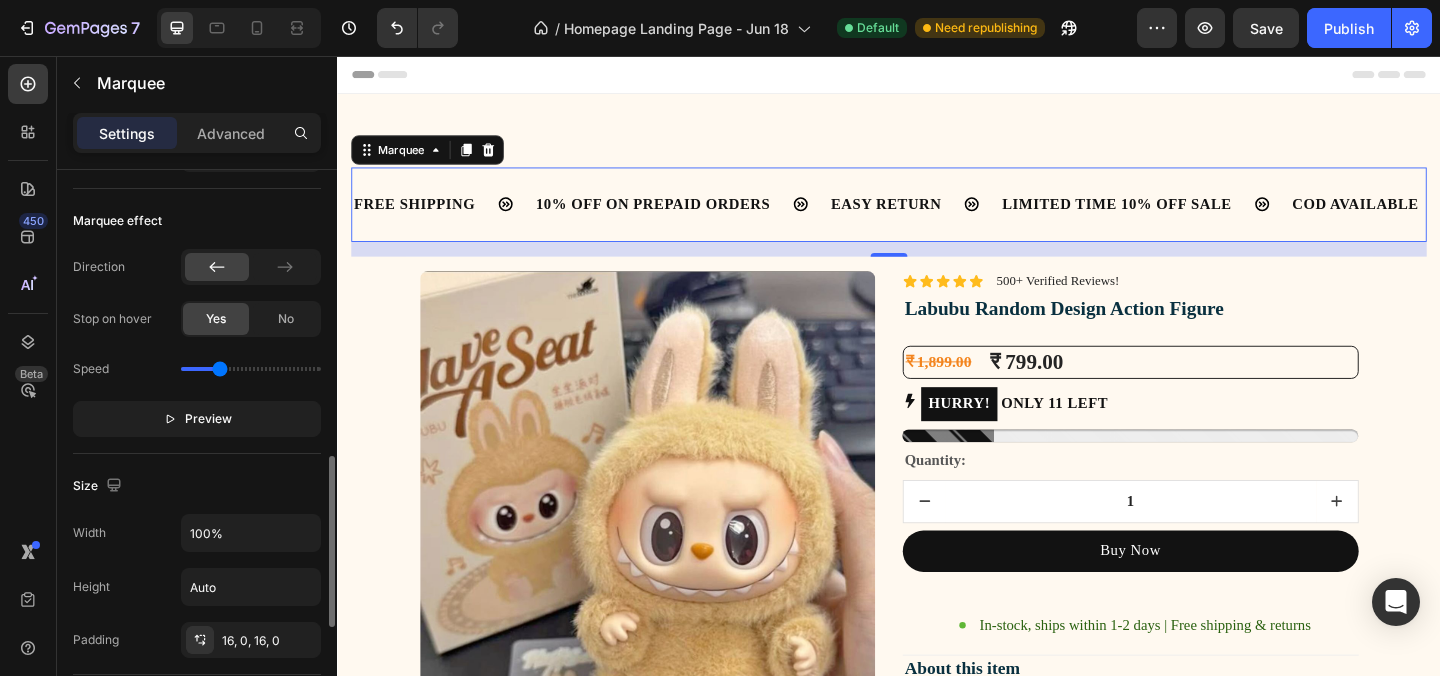 scroll, scrollTop: 840, scrollLeft: 0, axis: vertical 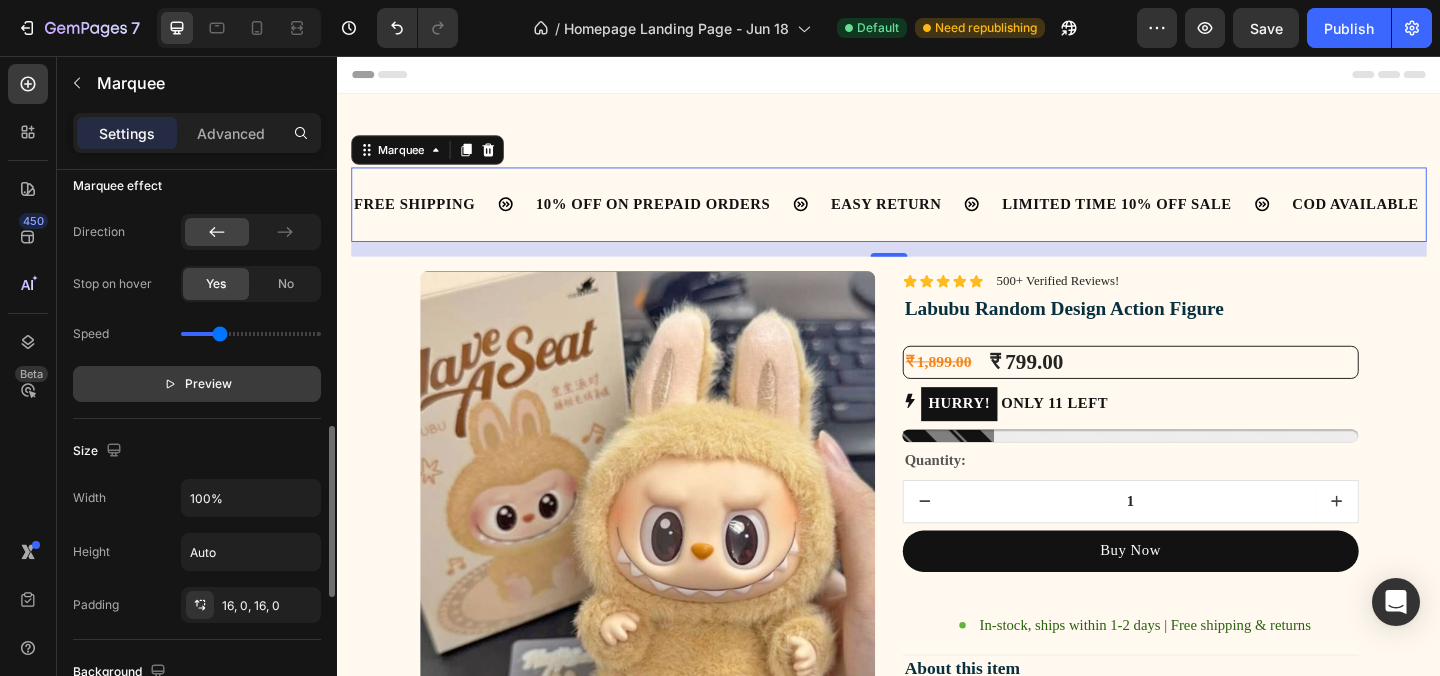 click on "Preview" at bounding box center (197, 384) 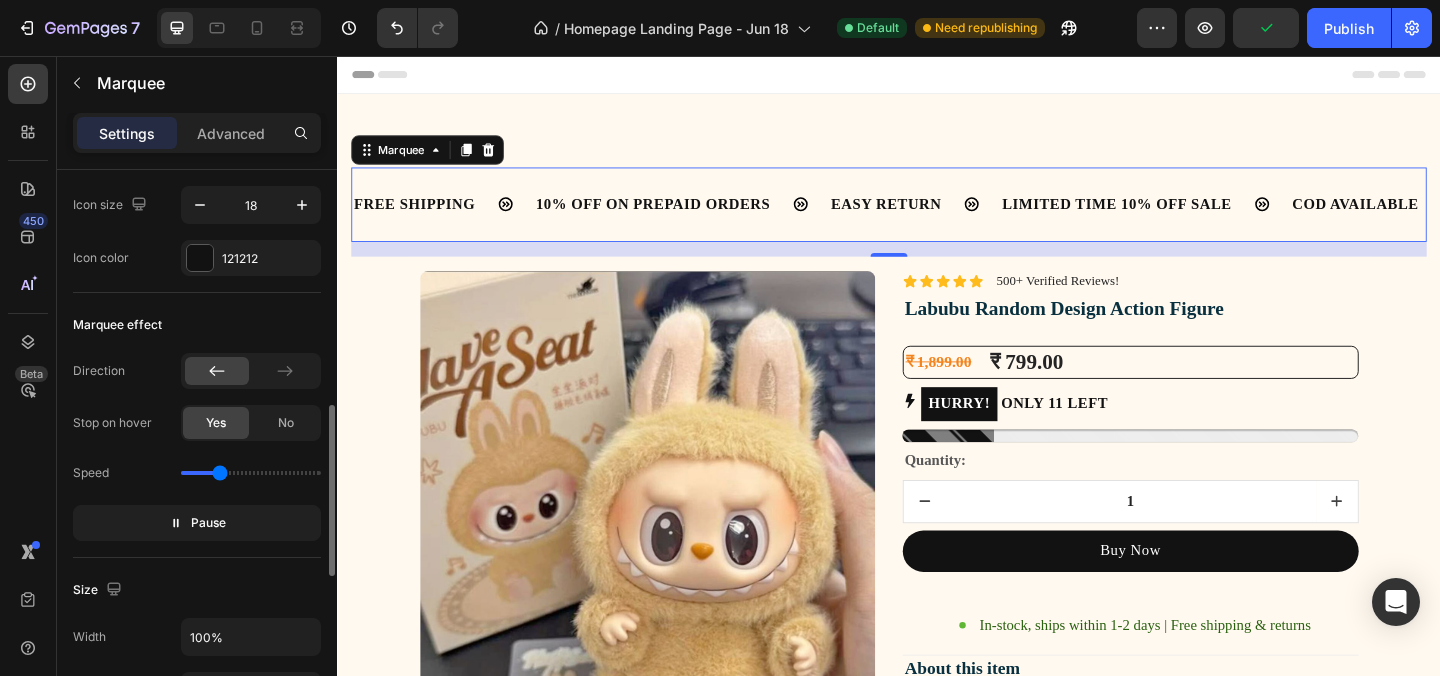 scroll, scrollTop: 698, scrollLeft: 0, axis: vertical 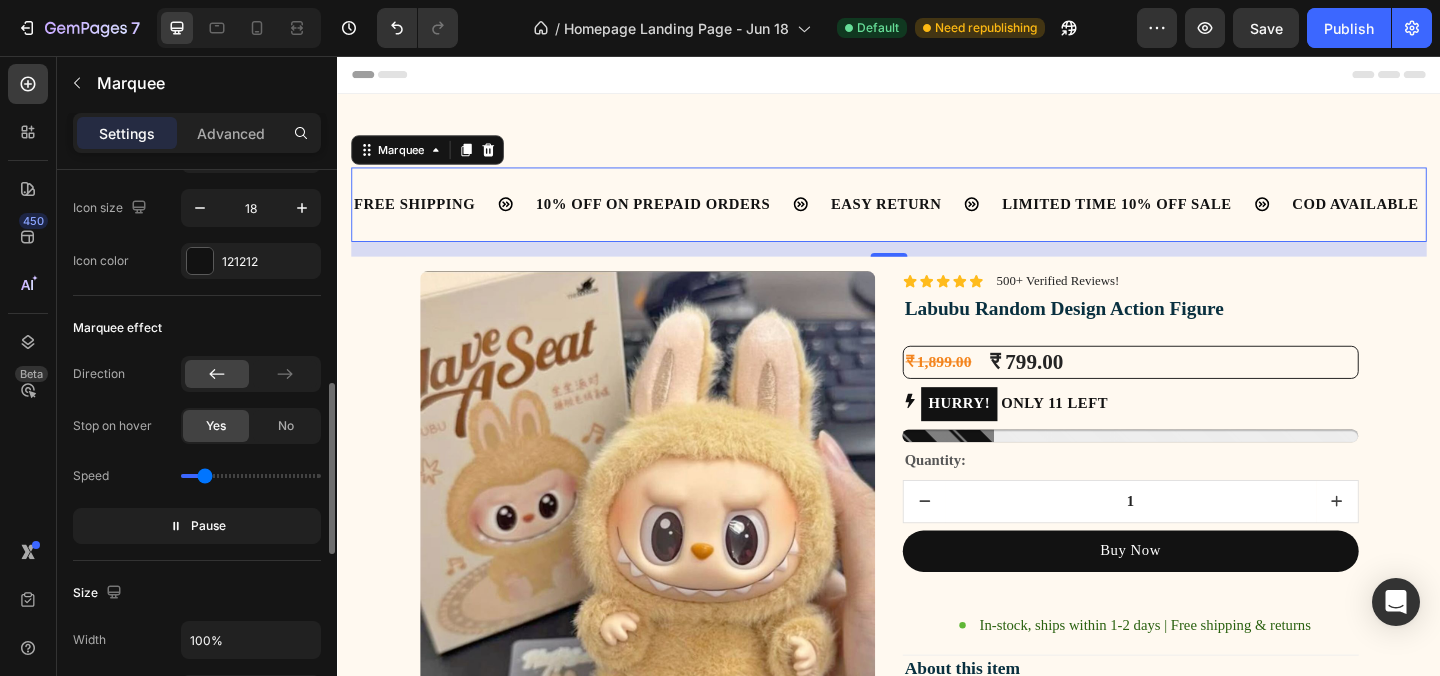 drag, startPoint x: 223, startPoint y: 473, endPoint x: 205, endPoint y: 472, distance: 18.027756 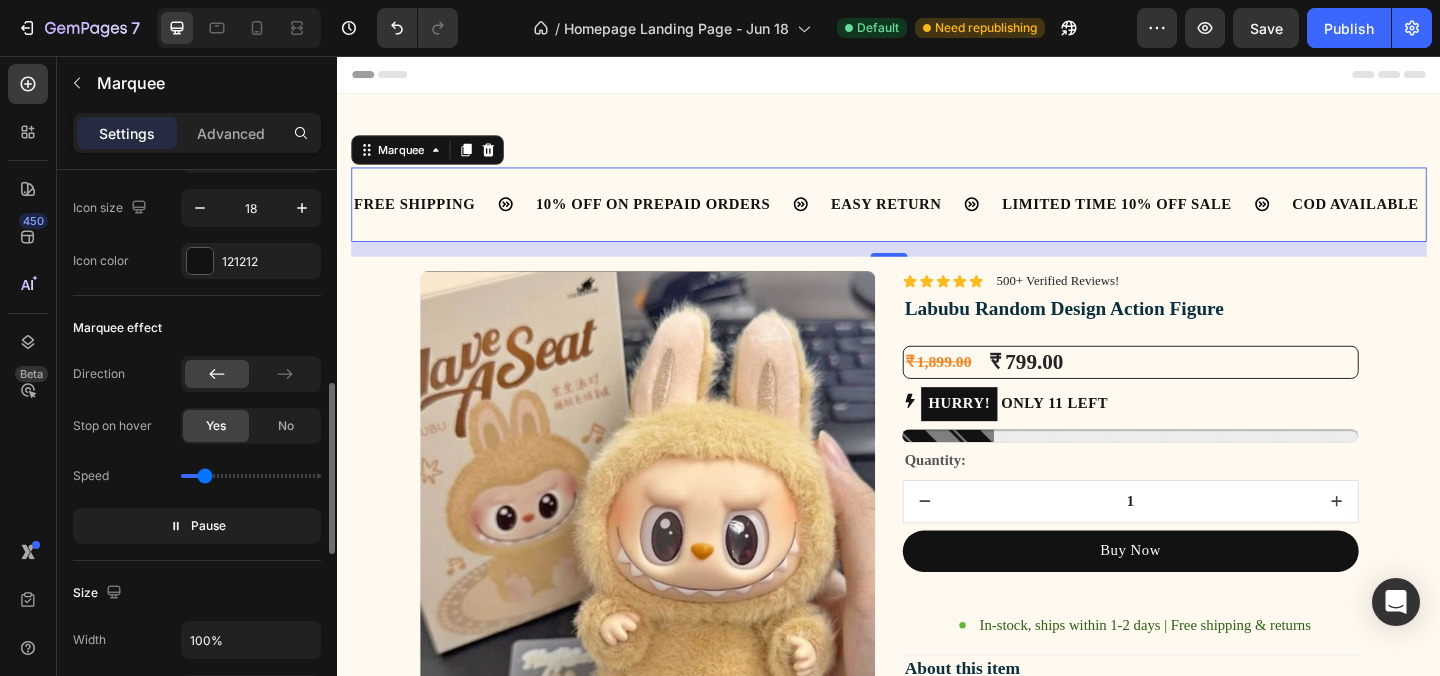 click at bounding box center [251, 476] 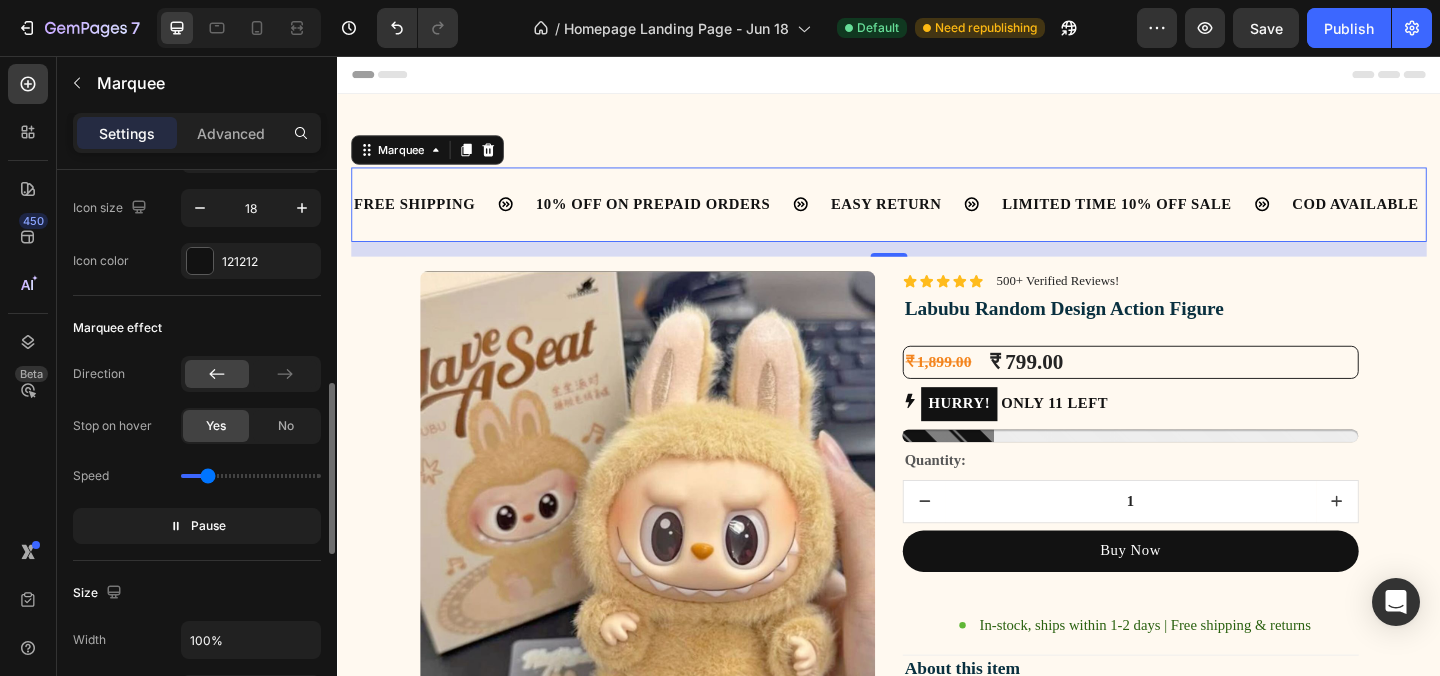 type on "0.6" 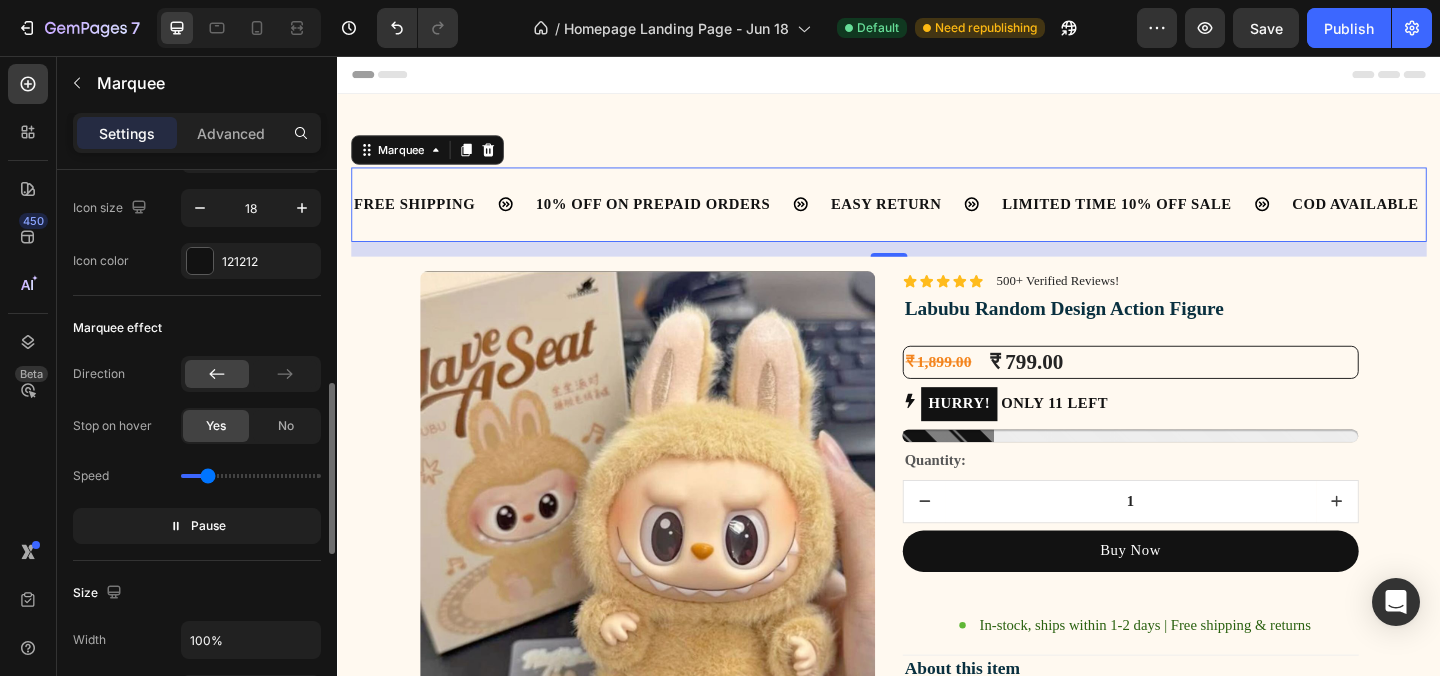 click at bounding box center [251, 476] 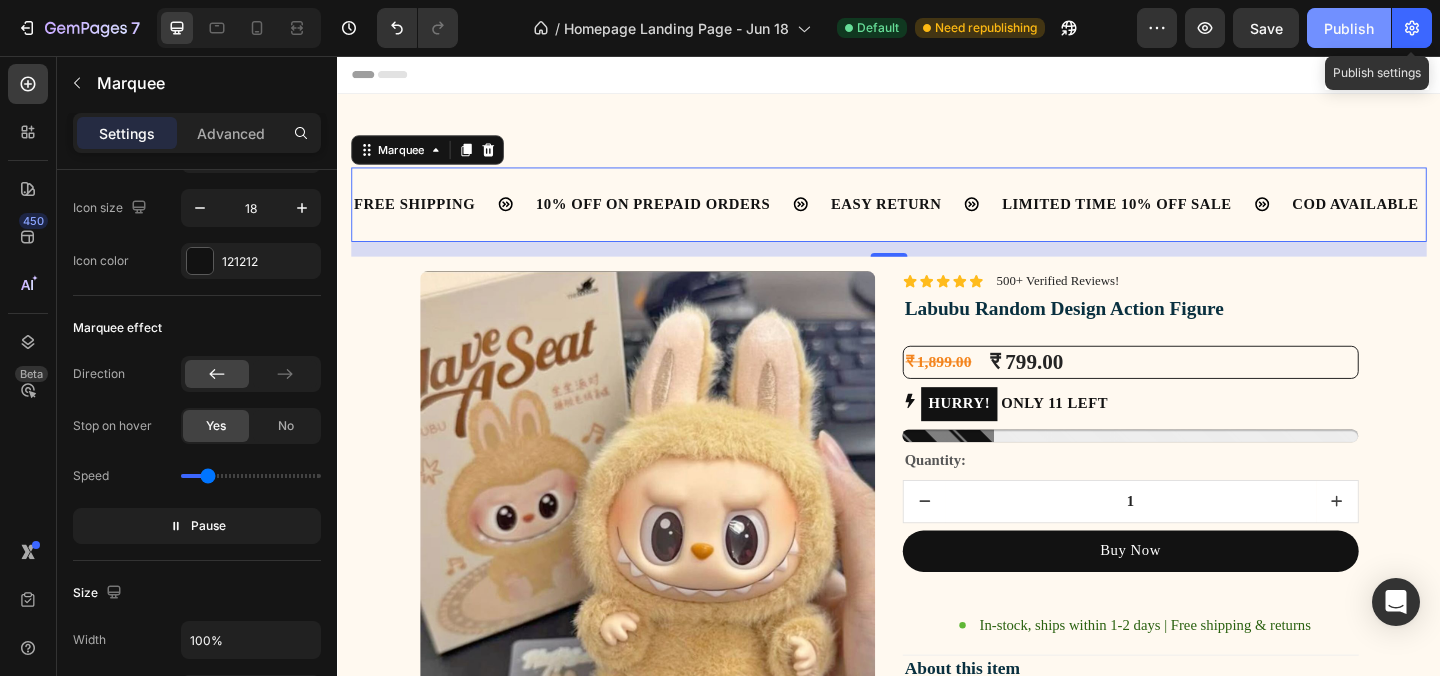 click on "Publish" at bounding box center [1349, 28] 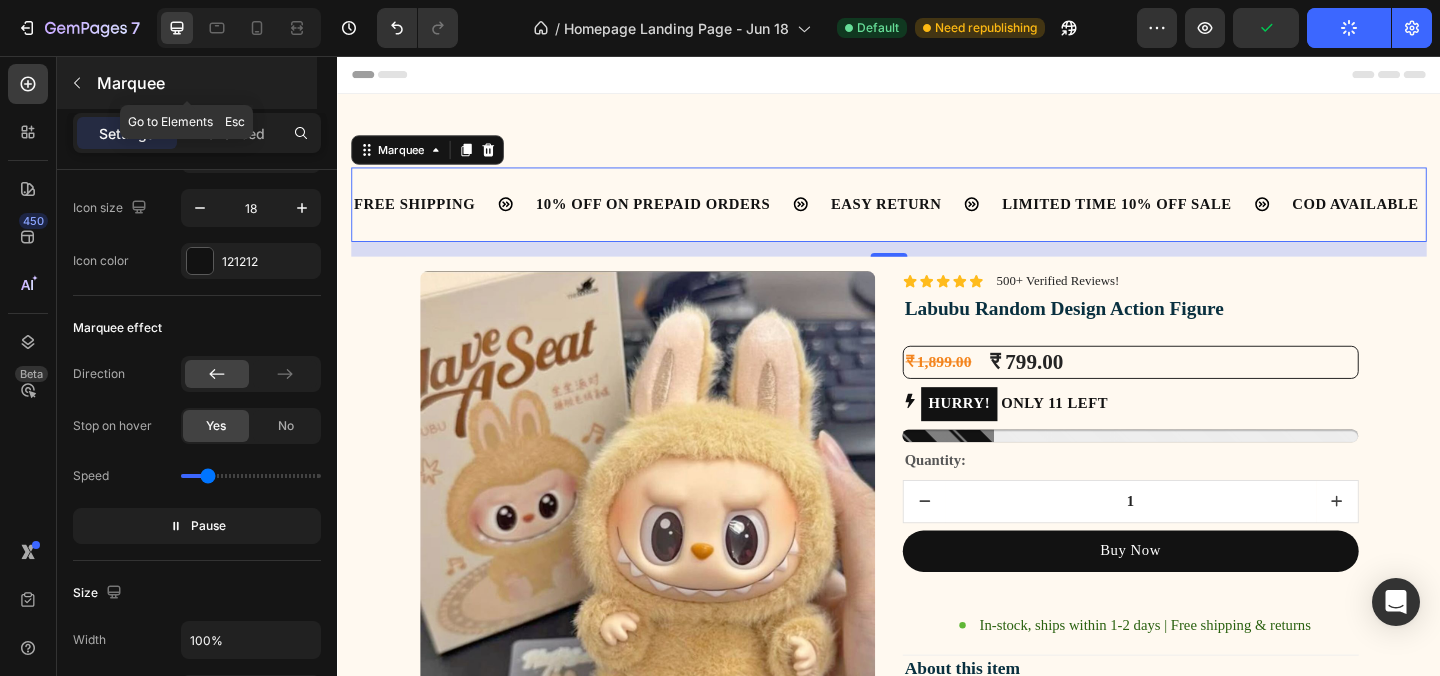 click 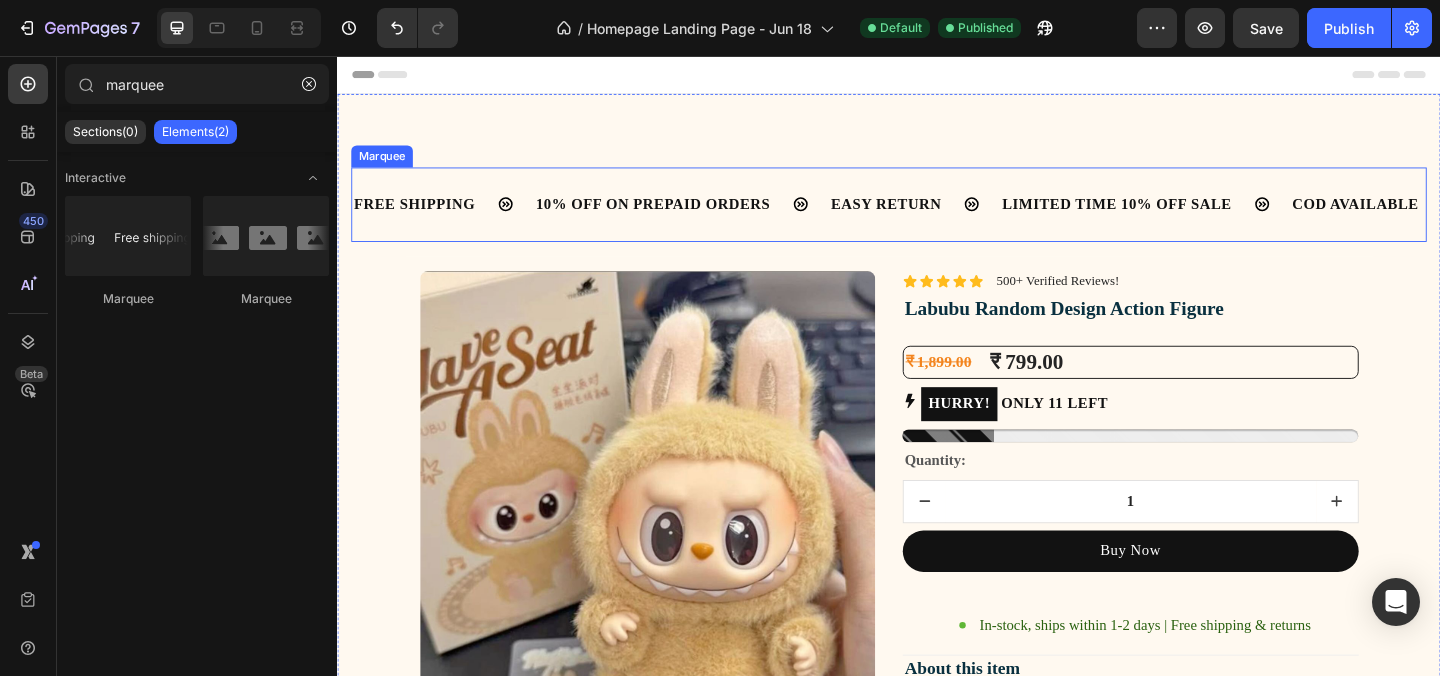 click on "FREE SHIPPING Text Block" at bounding box center (1672, 217) 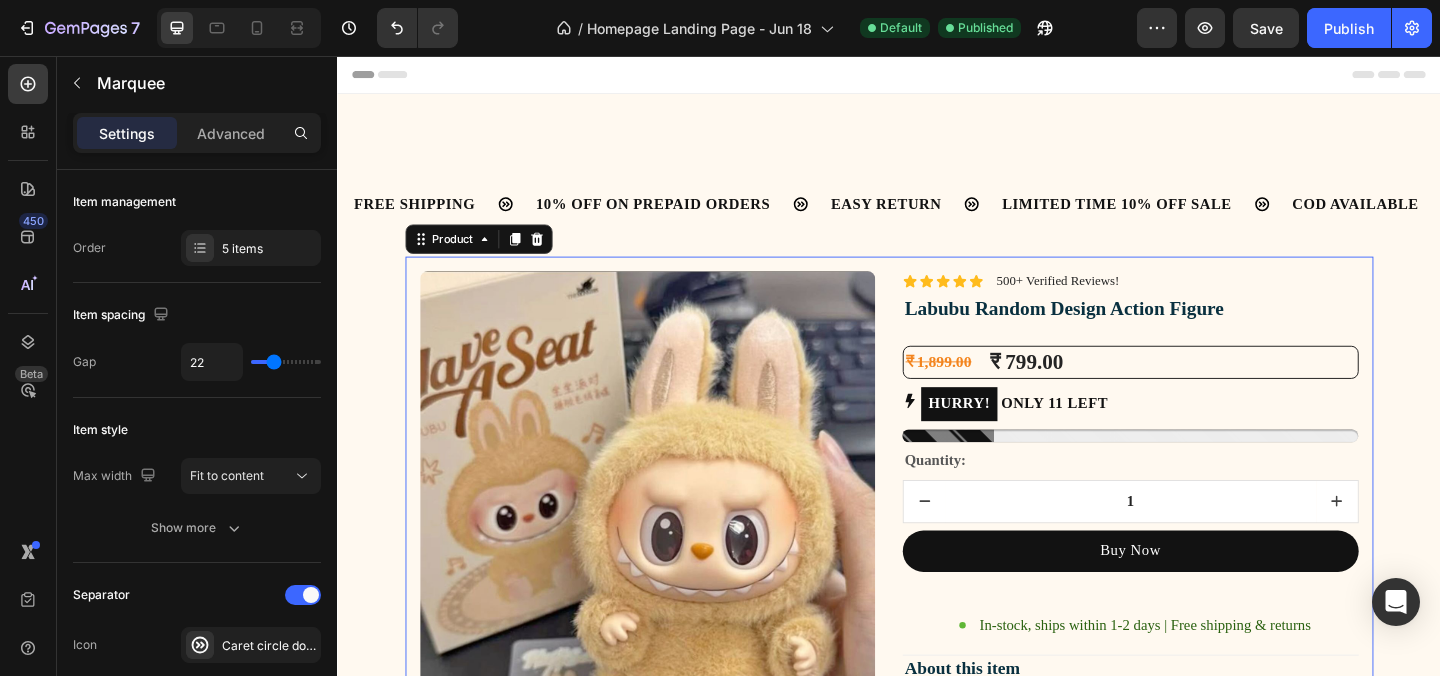 click on "Image Lorem ipsum dolor sit amet, consectetur adipiscing elit Text Block Image Adorable Expression Text Block Row Quirky smile, wild hair, and playful eyes that steal the spotlight instantly. Text Block Row Image High-Quality Build Text Block Row Made from premium vinyl material with soft texture and durable finish. Text Block Row Row Image Perfect Display Size Text Block Row Lightweight and compact – ideal for your desk, shelf, or even your car! Text Block Row Image Collector's Edition Text Block Row Comes in special packaging – ideal for gifting or preserving value. Text Block Row Row Image Image Row Image Image Row Row
Product Images Icon Icon Icon Icon Icon Icon List 500+ Verified Reviews! Text Block Row Labubu Random Design Action Figure Product Title ₹ 1,899.00 Product Price Product Price ₹ 799.00 Product Price Product Price Row
HURRY!  ONLY 11 LEFT Stock Counter Quantity: Text Block
1
Product Quantity Buy Now Dynamic Checkout" at bounding box center [937, 1043] 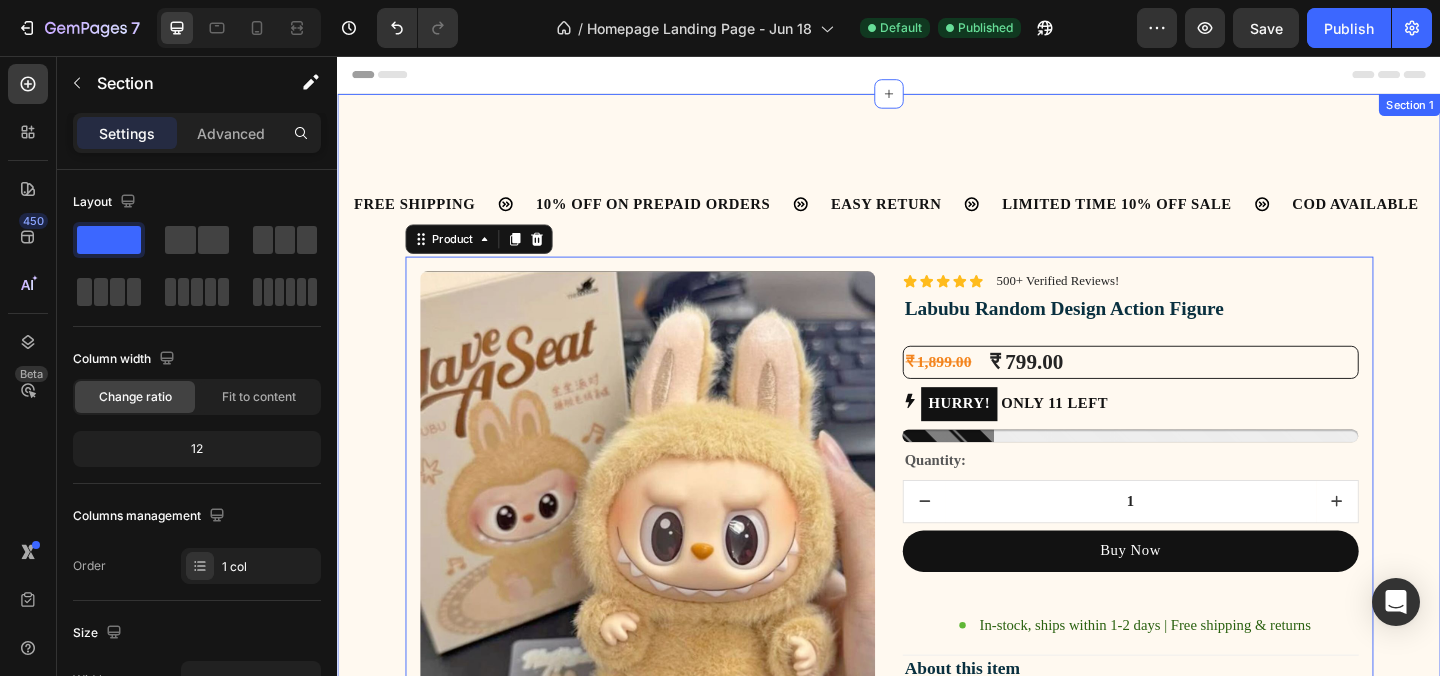 click on "FREE SHIPPING Text Block
10% OFF ON PREPAID ORDERS Text Block
EASY RETURN Text Block
LIMITED TIME 10% OFF SALE Text Block
COD AVAILABLE Text Block
FREE SHIPPING Text Block
10% OFF ON PREPAID ORDERS Text Block
EASY RETURN Text Block
LIMITED TIME 10% OFF SALE Text Block
COD AVAILABLE Text Block
Marquee Image Lorem ipsum dolor sit amet, consectetur adipiscing elit Text Block Image Adorable Expression Text Block Row Quirky smile, wild hair, and playful eyes that steal the spotlight instantly. Text Block Row Image High-Quality Build Text Block Row Made from premium vinyl material with soft texture and durable finish. Text Block Row Row Image Perfect Display Size Text Block Row Lightweight and compact – ideal for your desk, shelf, or even your car! Text Block Row Image Collector's Edition Text Block Row Text Block Row Row Image Image Row Image Image Row" at bounding box center (937, 985) 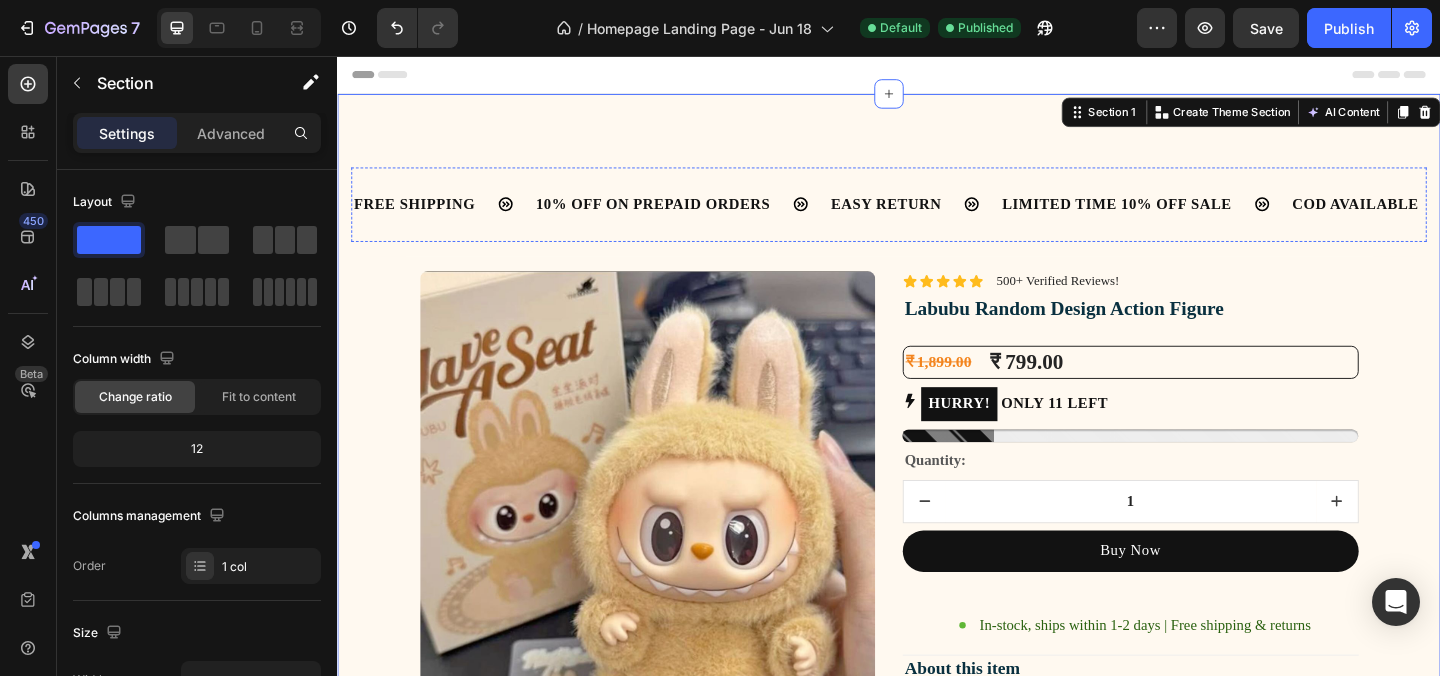 click on "10% OFF ON PREPAID ORDERS Text Block" at bounding box center [1894, 217] 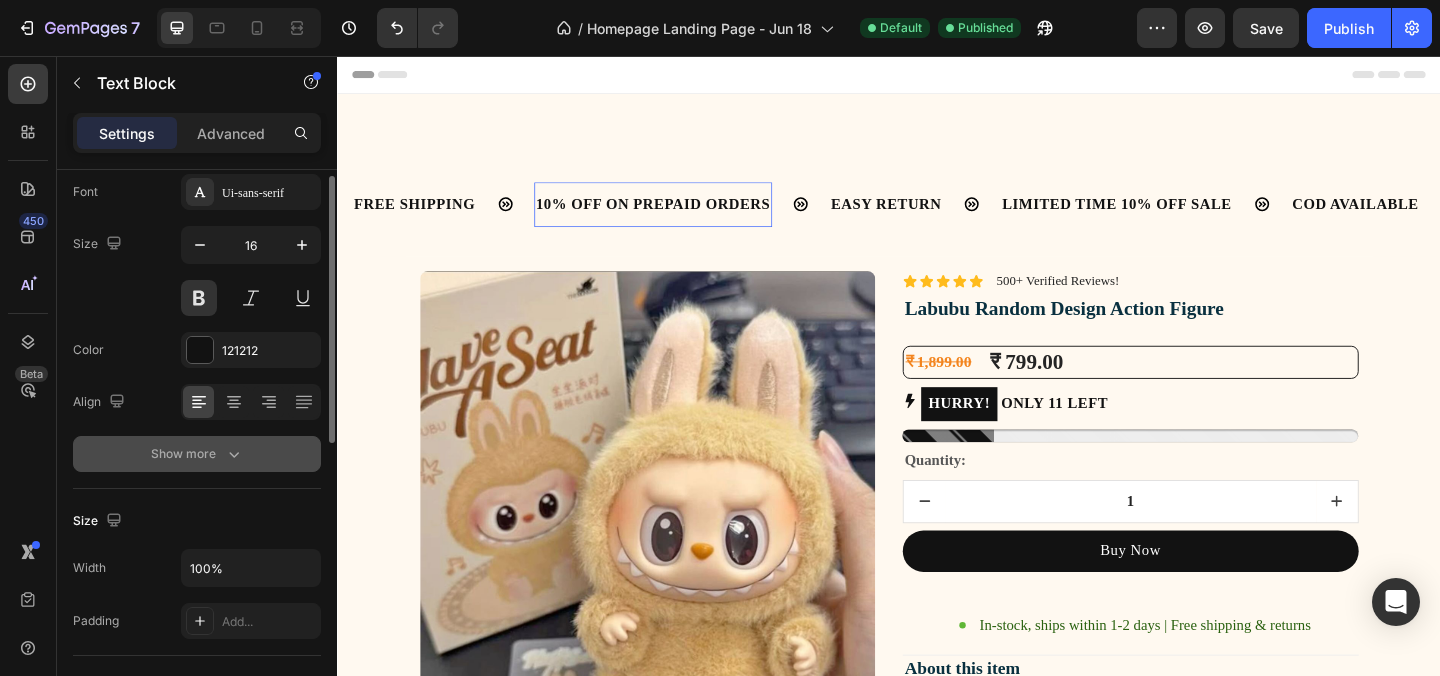 scroll, scrollTop: 128, scrollLeft: 0, axis: vertical 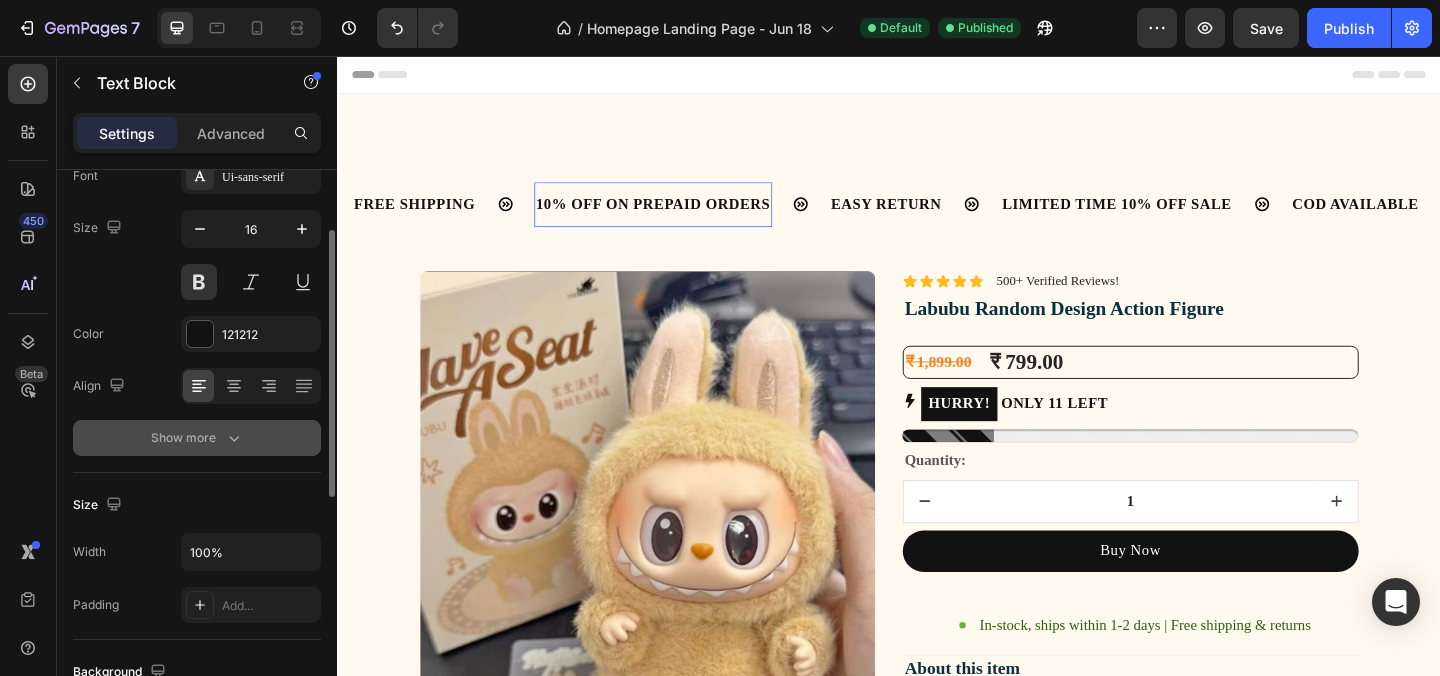 click on "Show more" at bounding box center [197, 438] 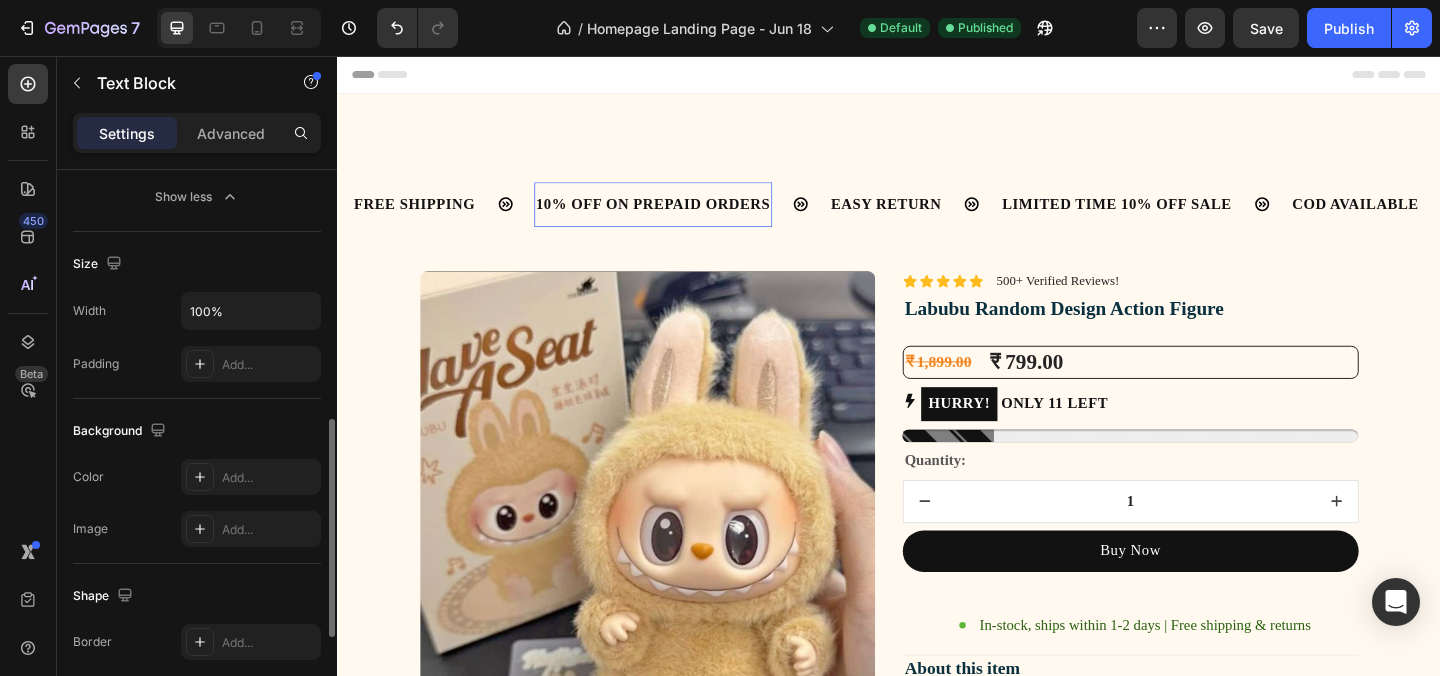 scroll, scrollTop: 634, scrollLeft: 0, axis: vertical 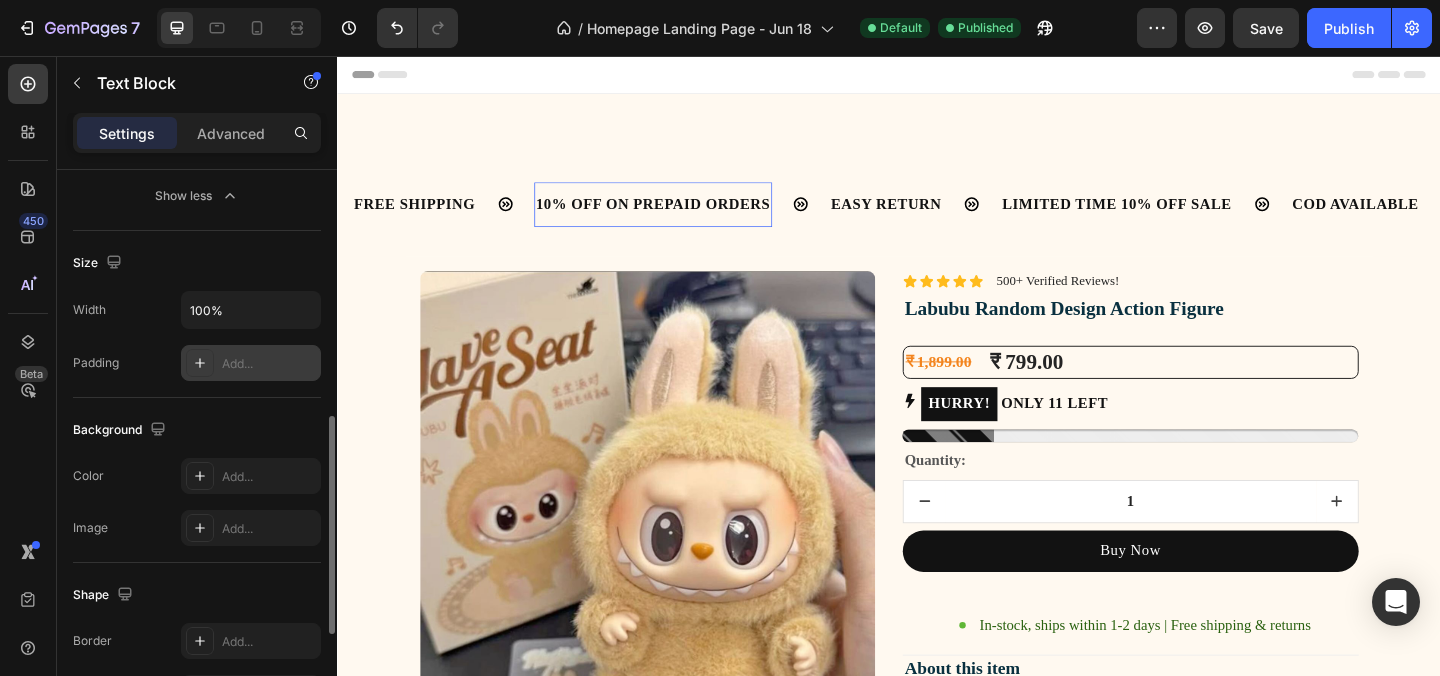click on "Add..." at bounding box center [269, 364] 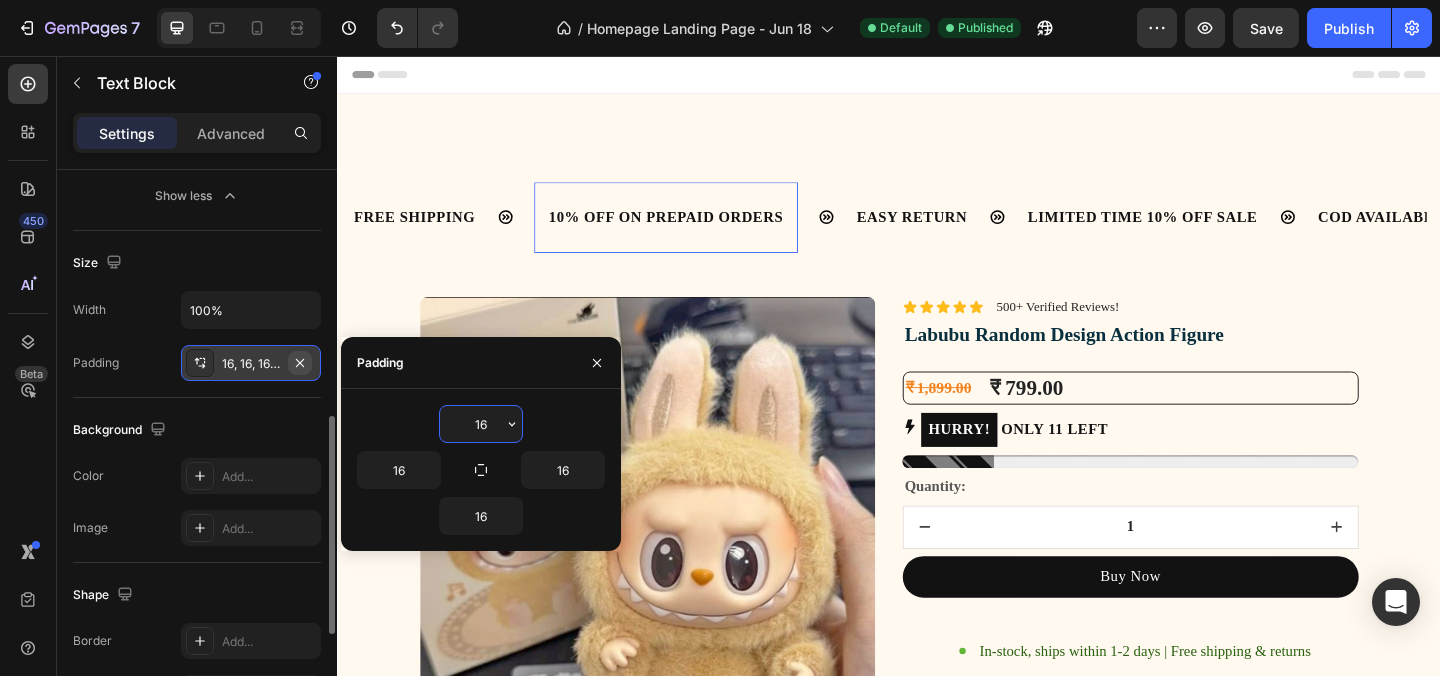 click 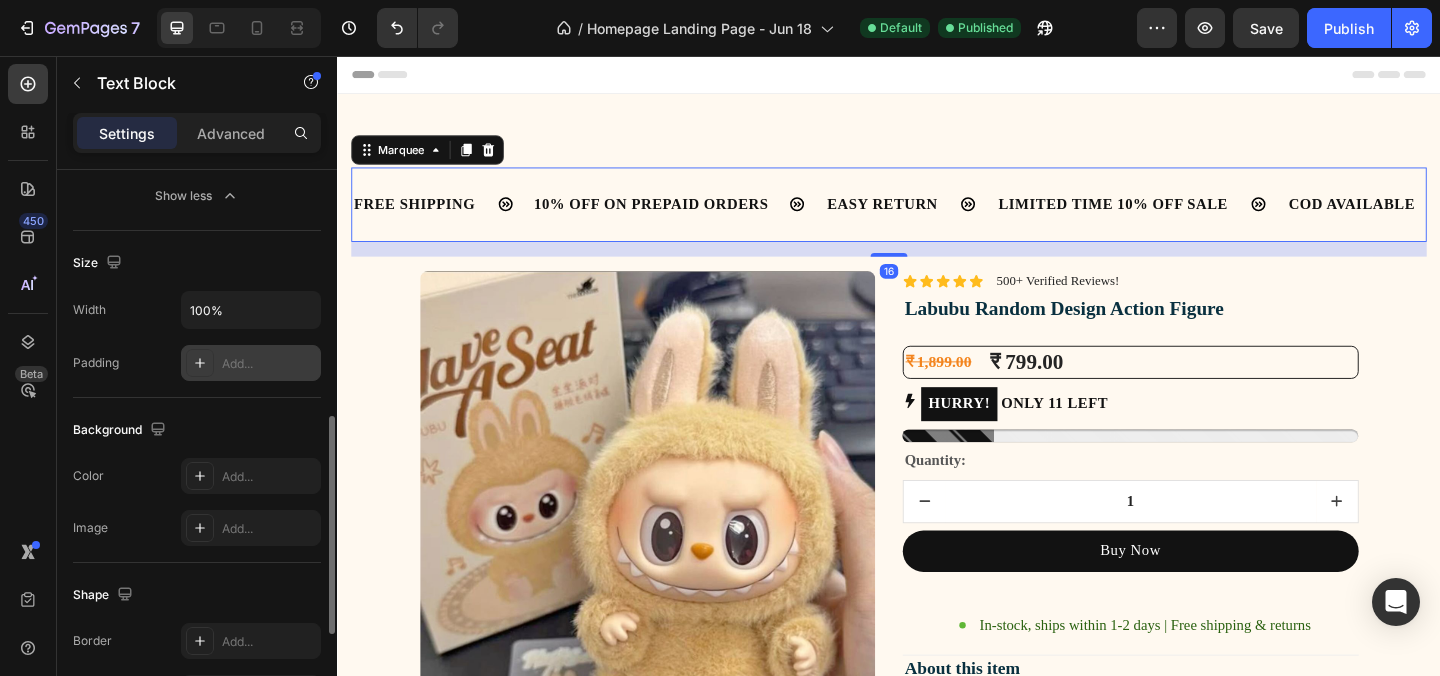 click on "FREE SHIPPING Text Block
10% OFF ON PREPAID ORDERS Text Block
EASY RETURN Text Block
LIMITED TIME 10% OFF SALE Text Block
COD AVAILABLE Text Block
FREE SHIPPING Text Block
10% OFF ON PREPAID ORDERS Text Block
EASY RETURN Text Block
LIMITED TIME 10% OFF SALE Text Block
COD AVAILABLE Text Block
Marquee   16" at bounding box center (937, 217) 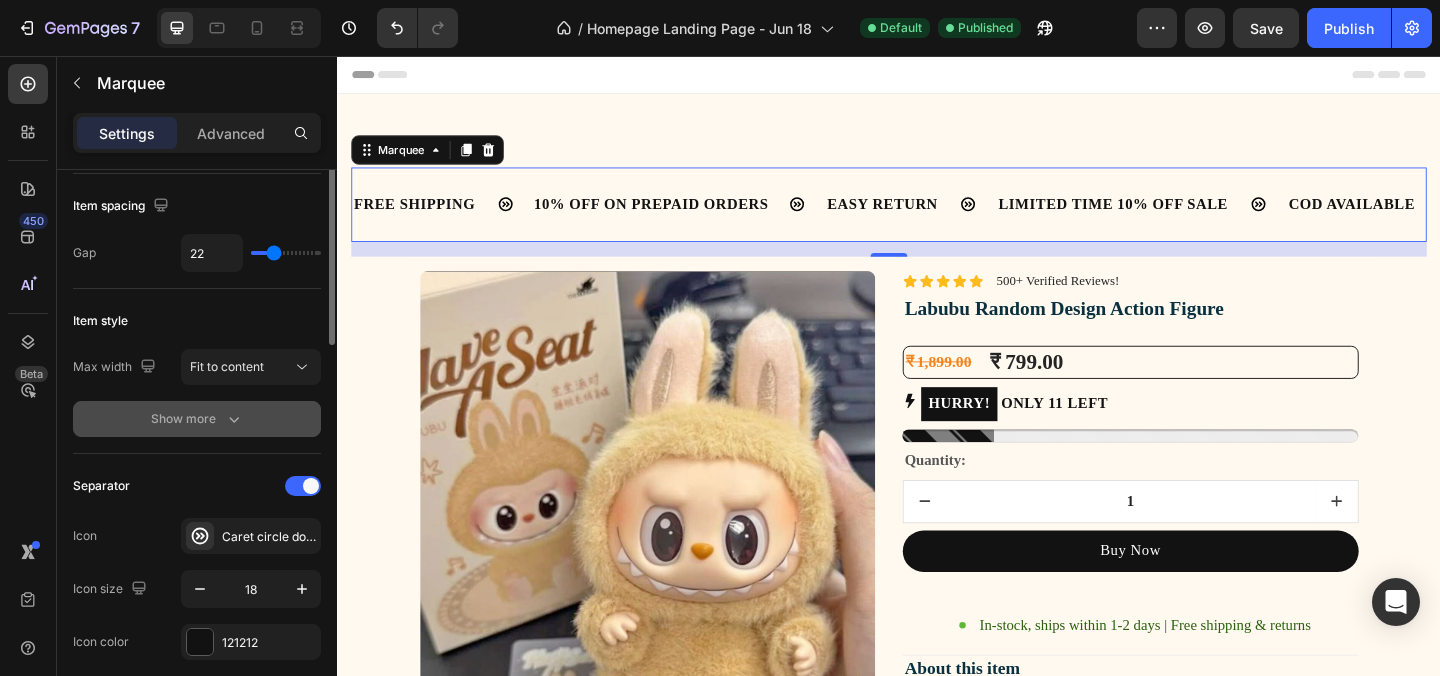 scroll, scrollTop: 142, scrollLeft: 0, axis: vertical 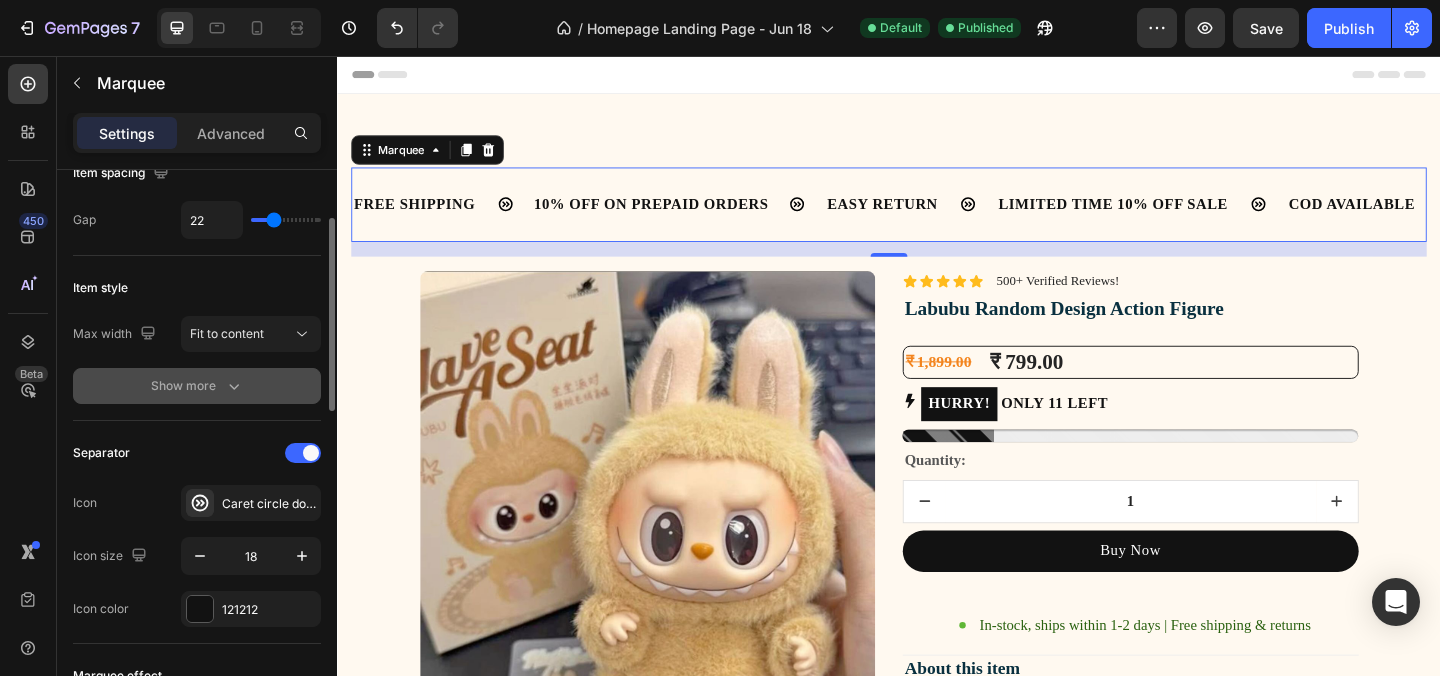 click on "Show more" at bounding box center [197, 386] 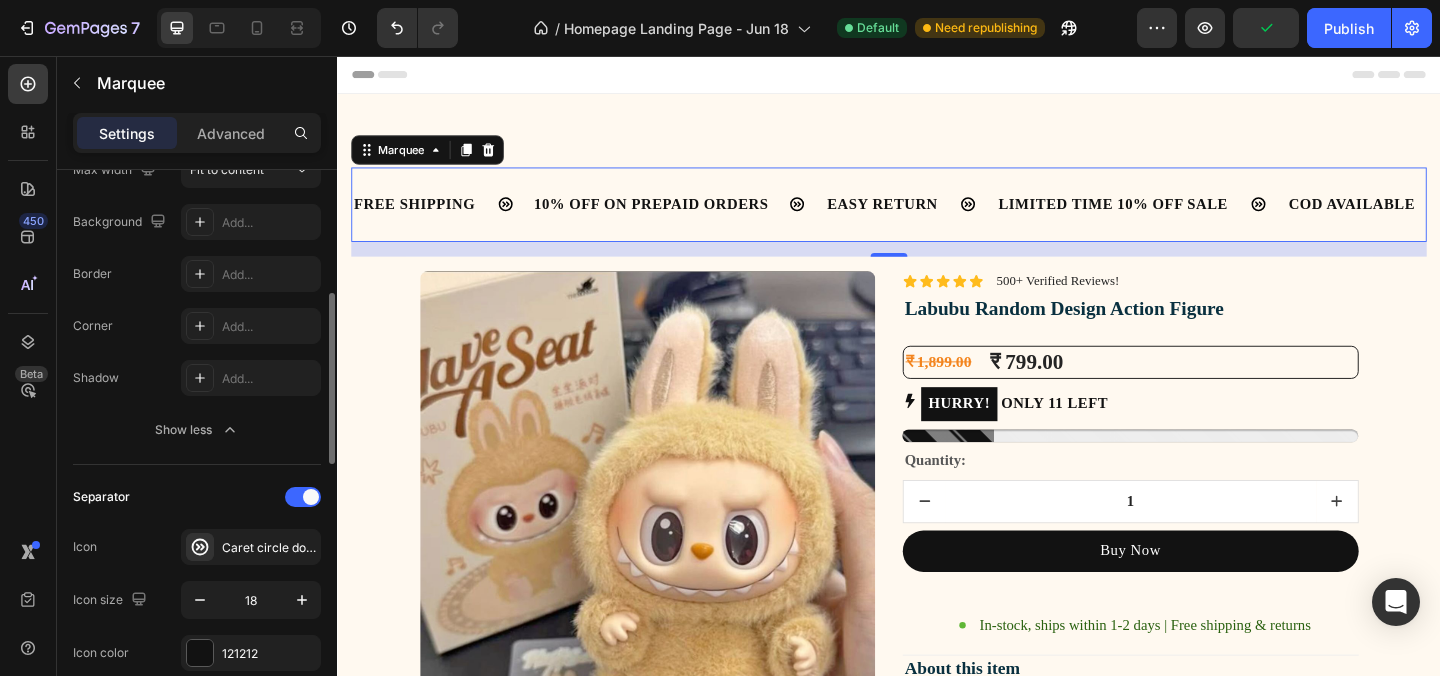 scroll, scrollTop: 304, scrollLeft: 0, axis: vertical 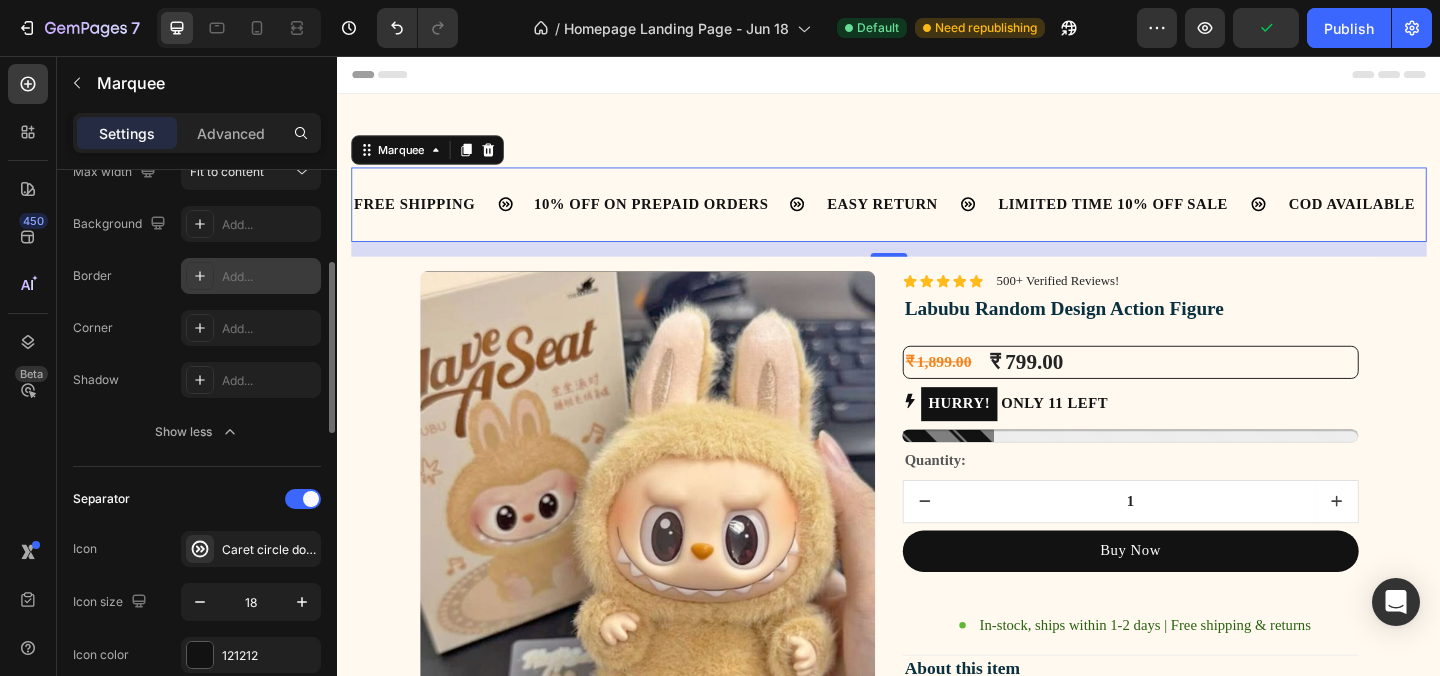 click on "Add..." at bounding box center [251, 276] 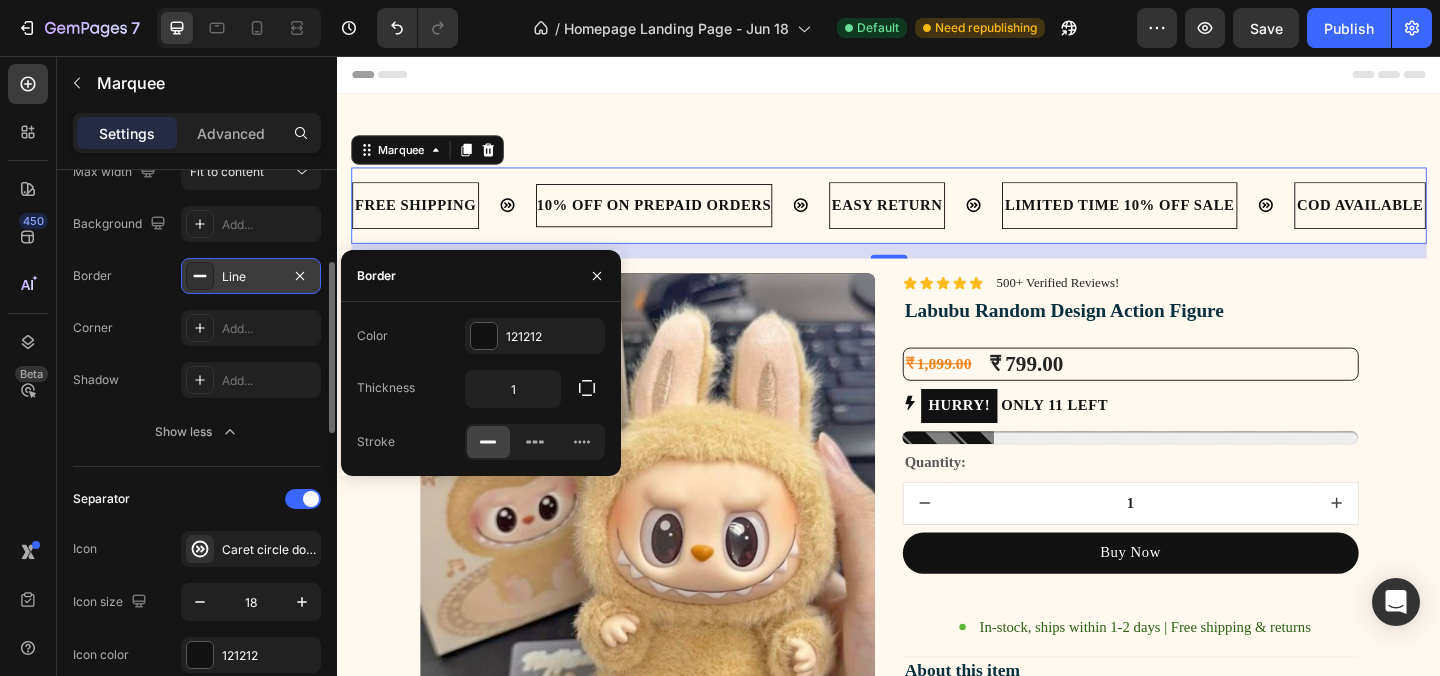 click on "Line" at bounding box center [251, 276] 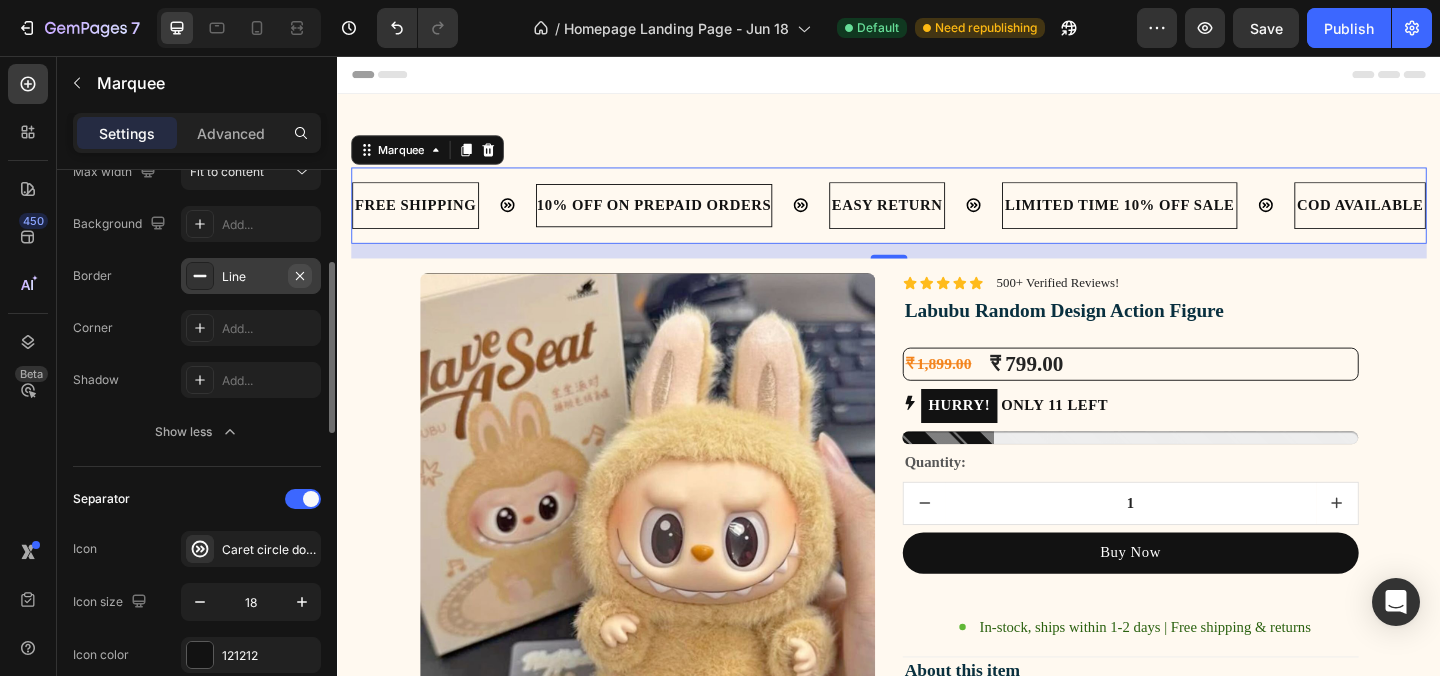 click 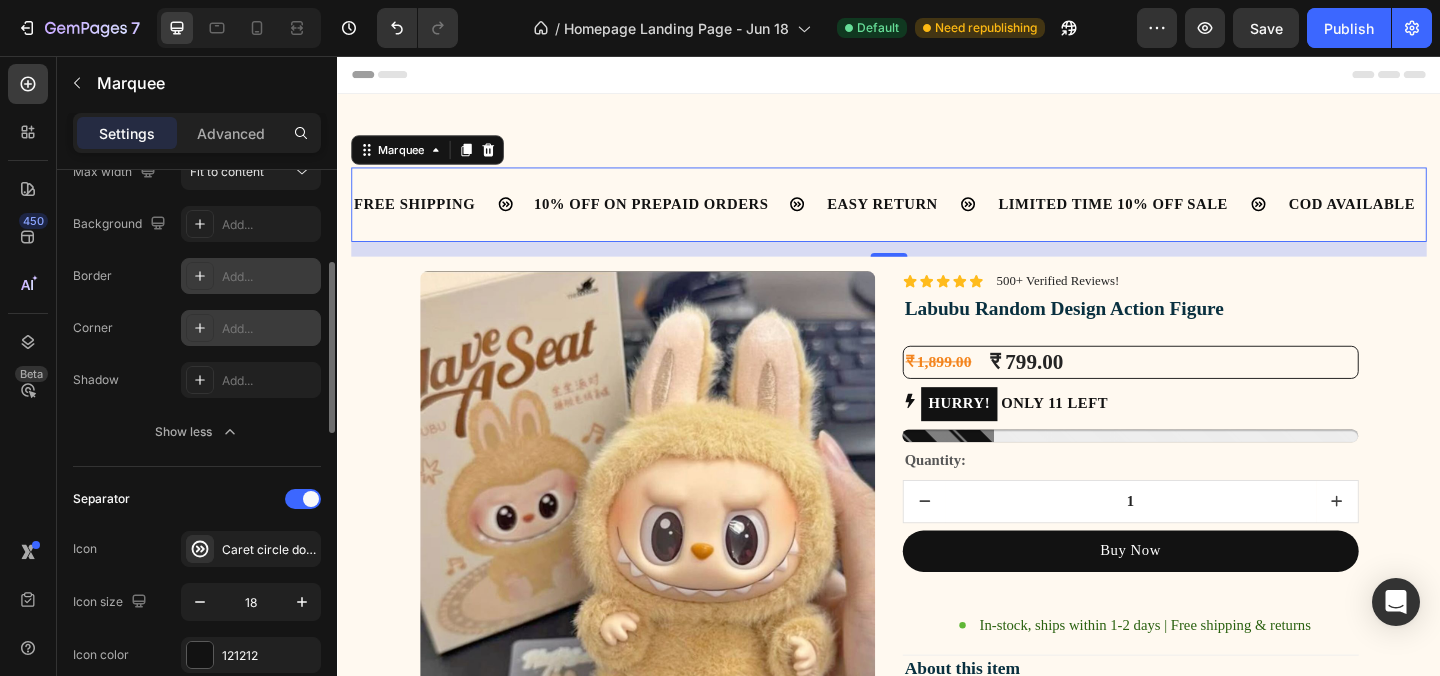 click on "Add..." at bounding box center (269, 329) 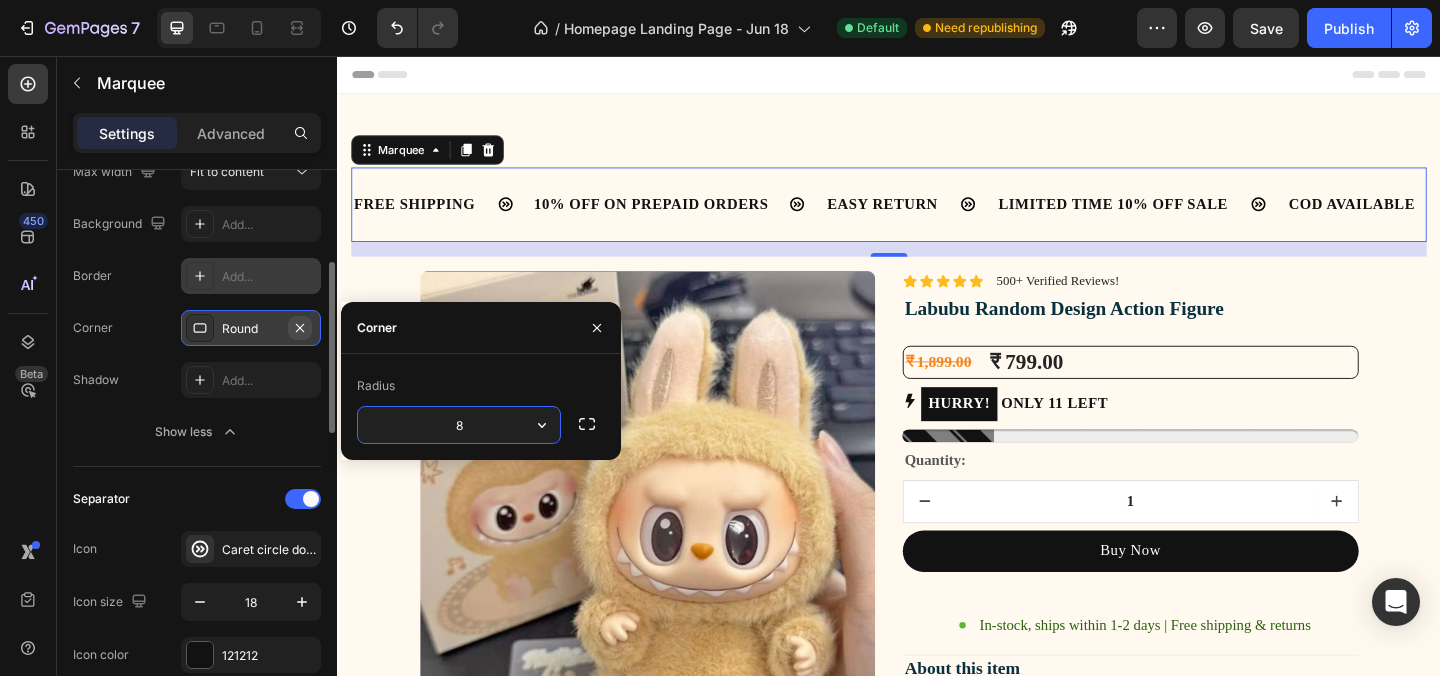 click 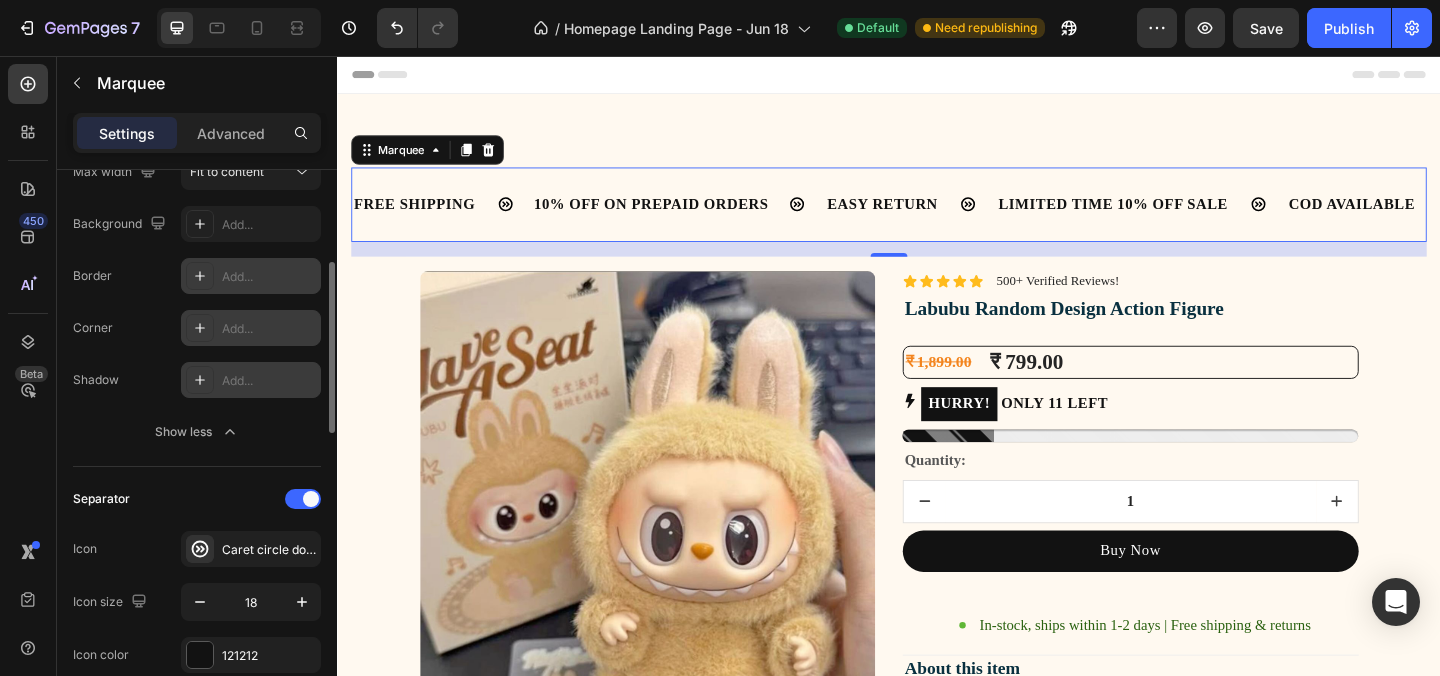 click on "Add..." at bounding box center (269, 381) 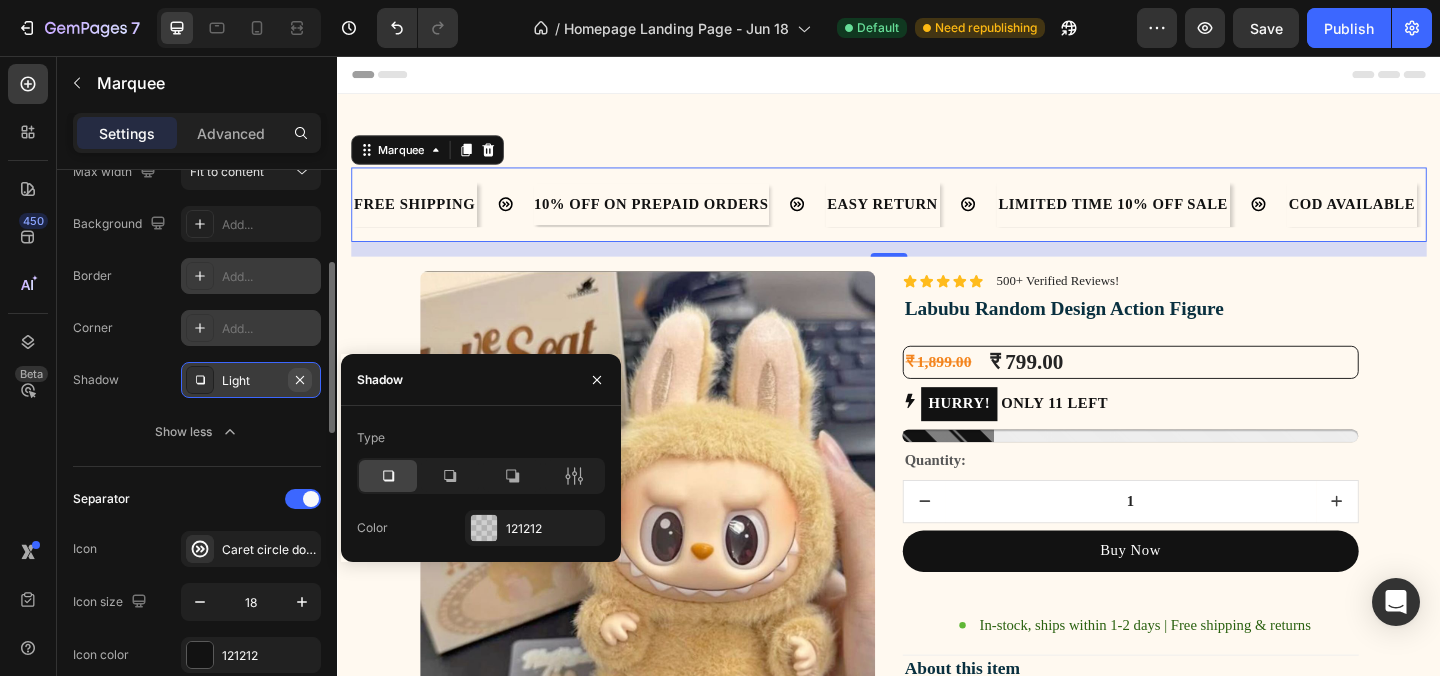 click 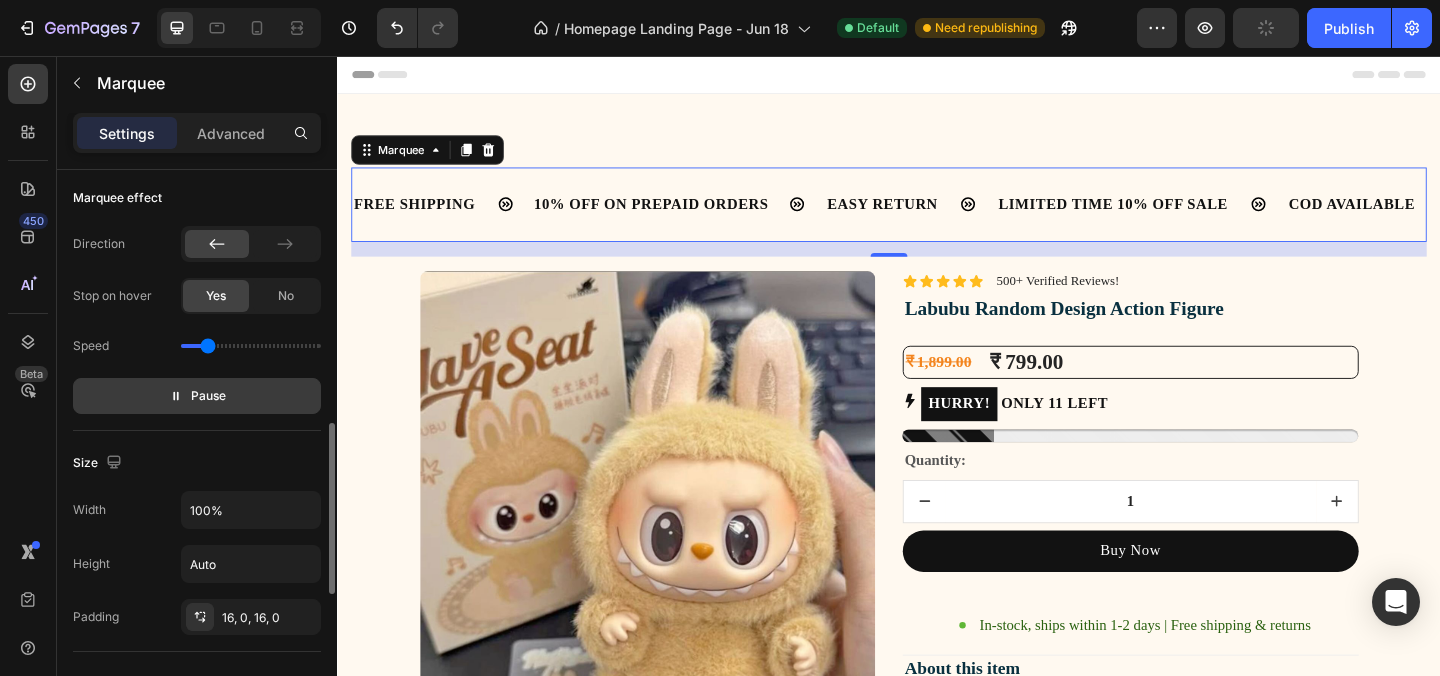 click on "Pause" 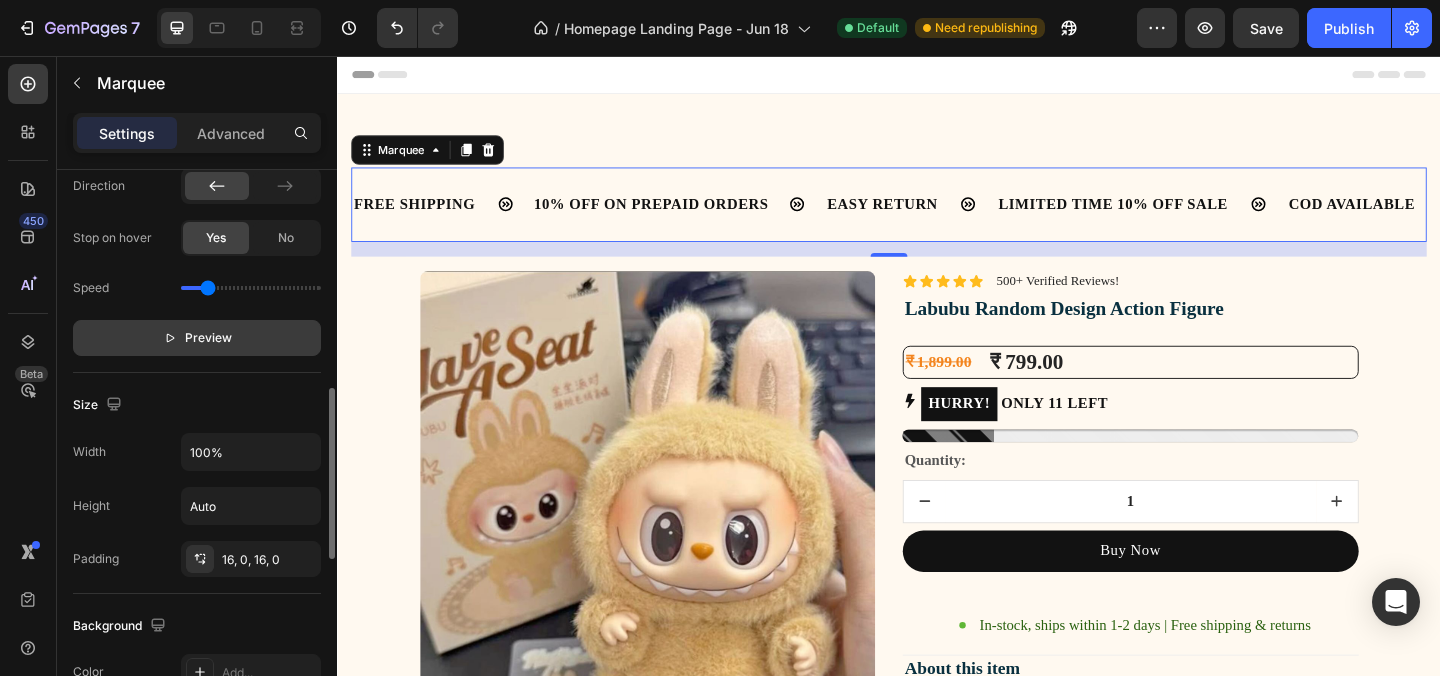 scroll, scrollTop: 904, scrollLeft: 0, axis: vertical 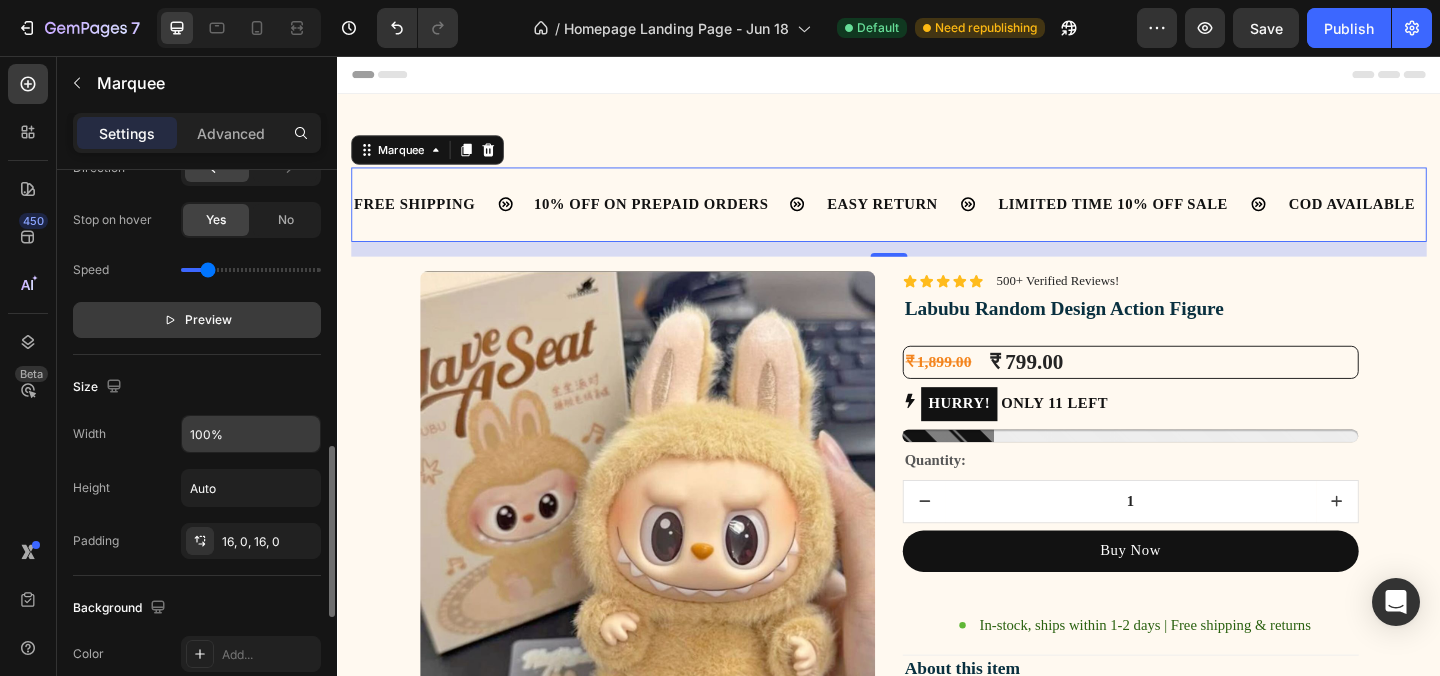 click on "100%" at bounding box center [251, 434] 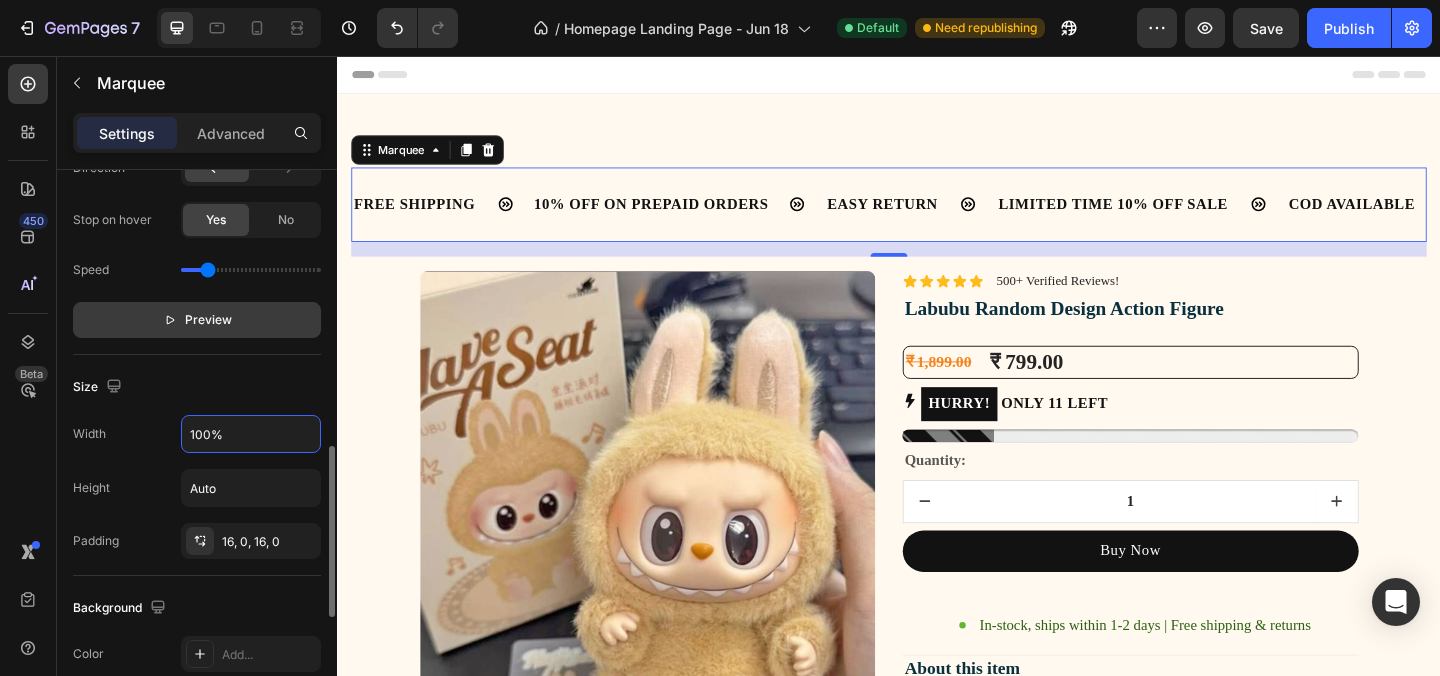 click on "100%" at bounding box center [251, 434] 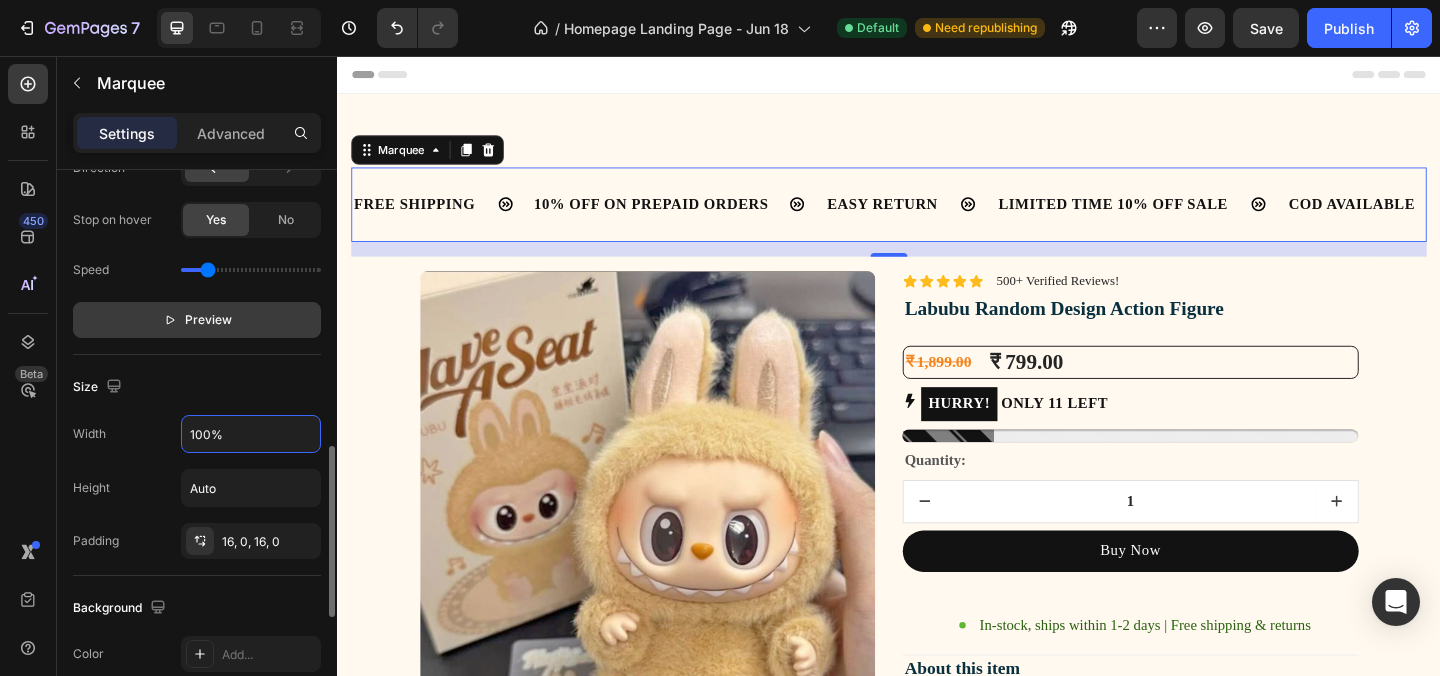 click on "100%" at bounding box center (251, 434) 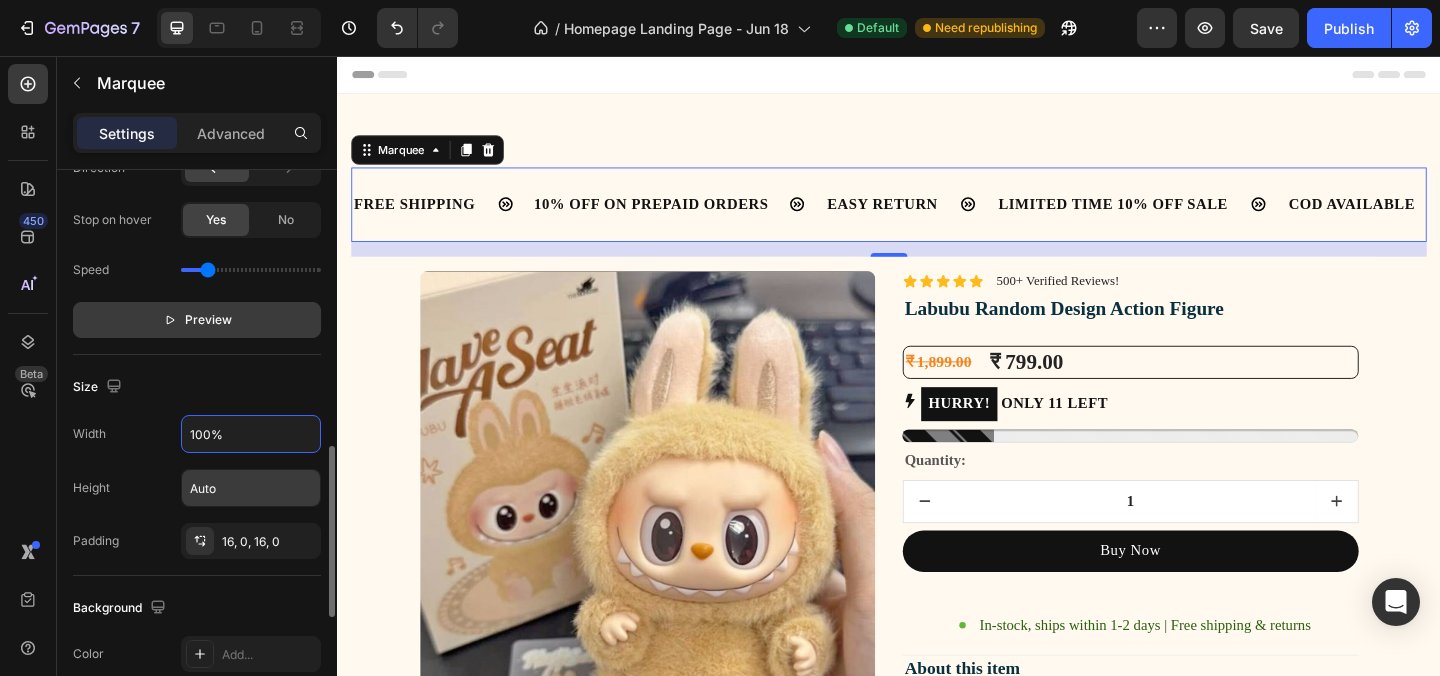 click on "Auto" at bounding box center [251, 488] 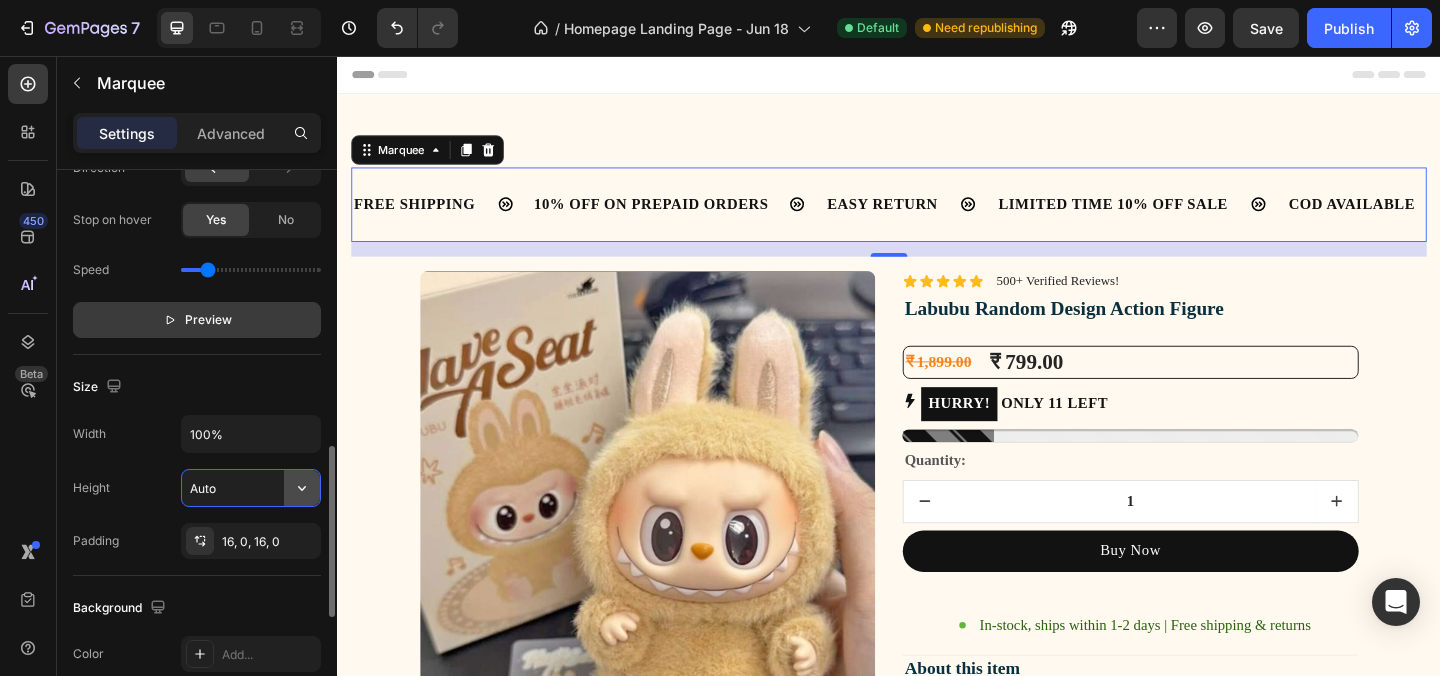 click 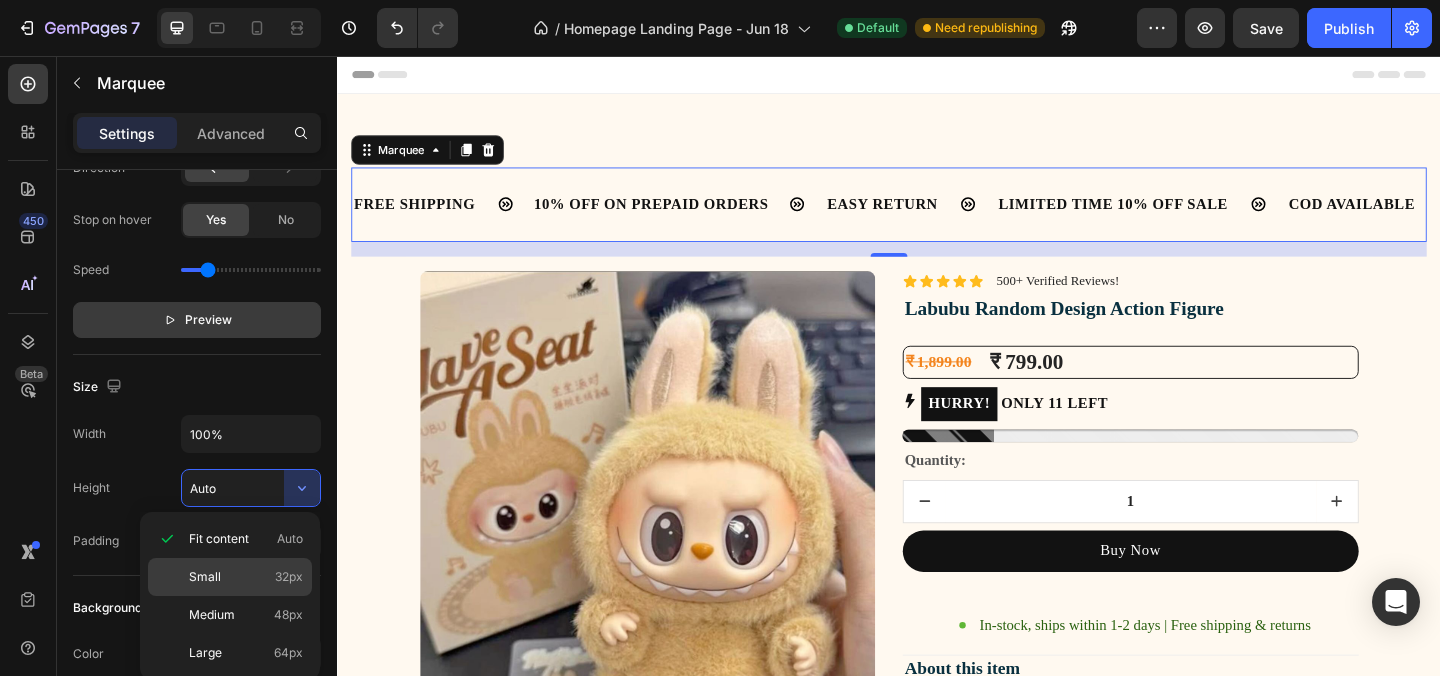 click on "Small 32px" 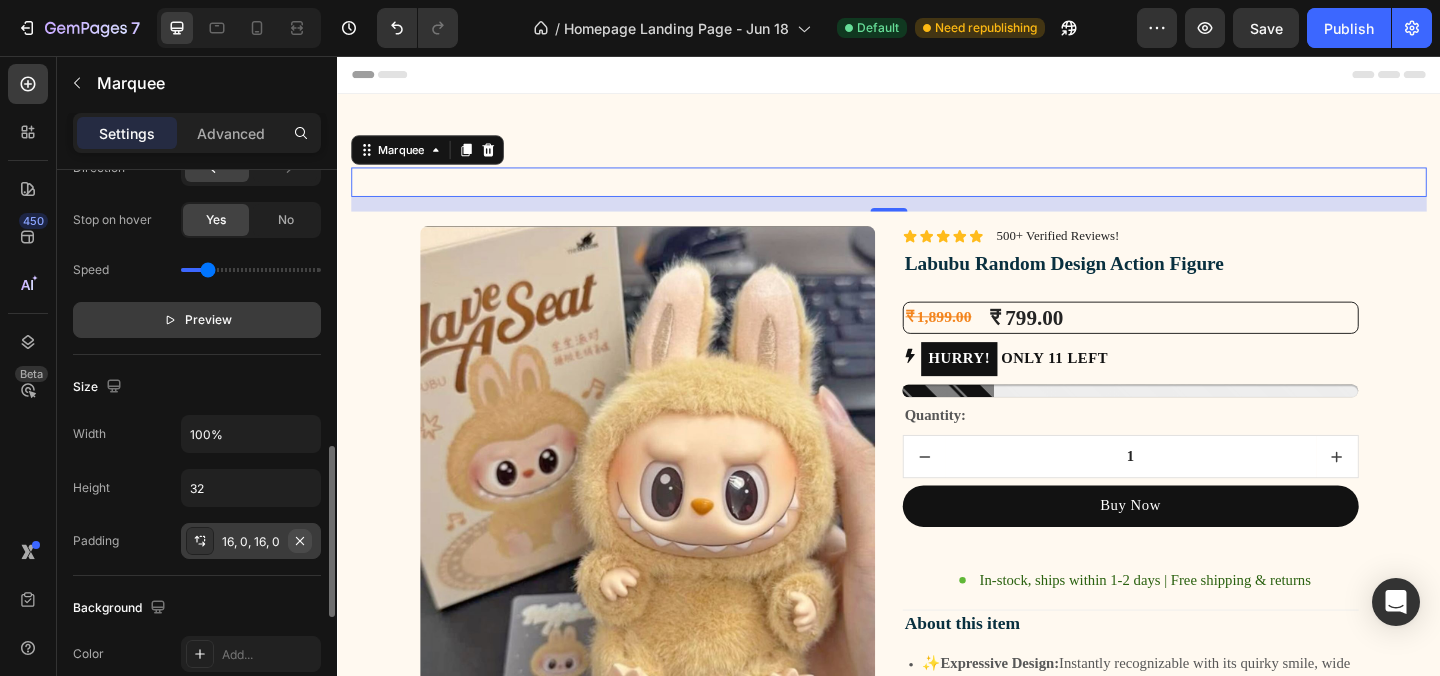 click 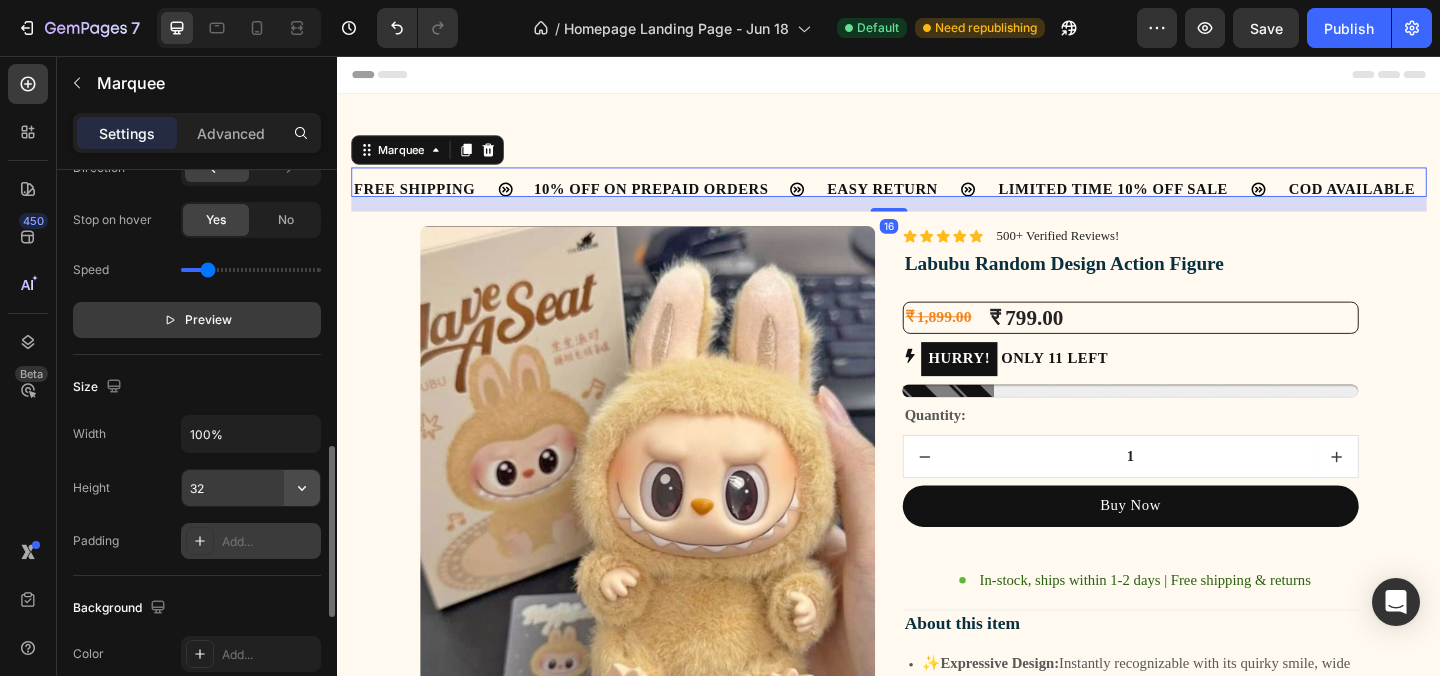 click 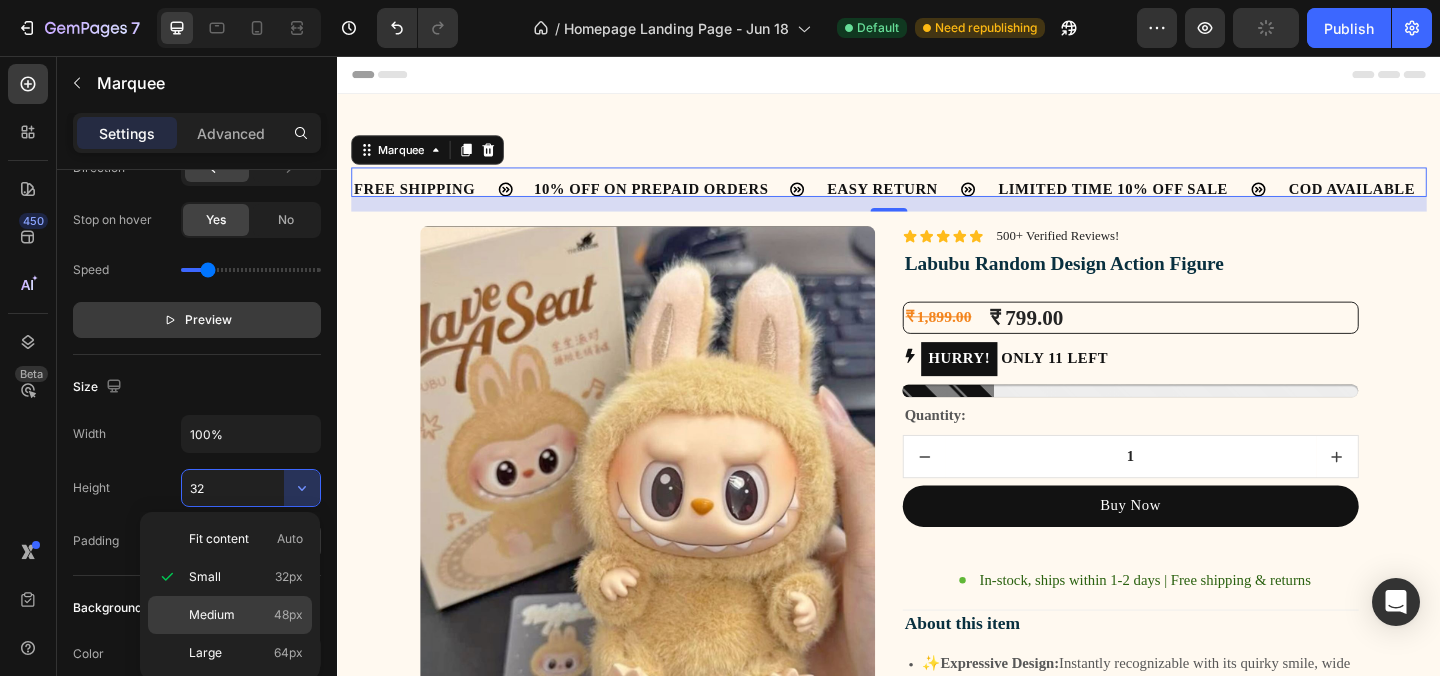 click on "48px" at bounding box center [288, 615] 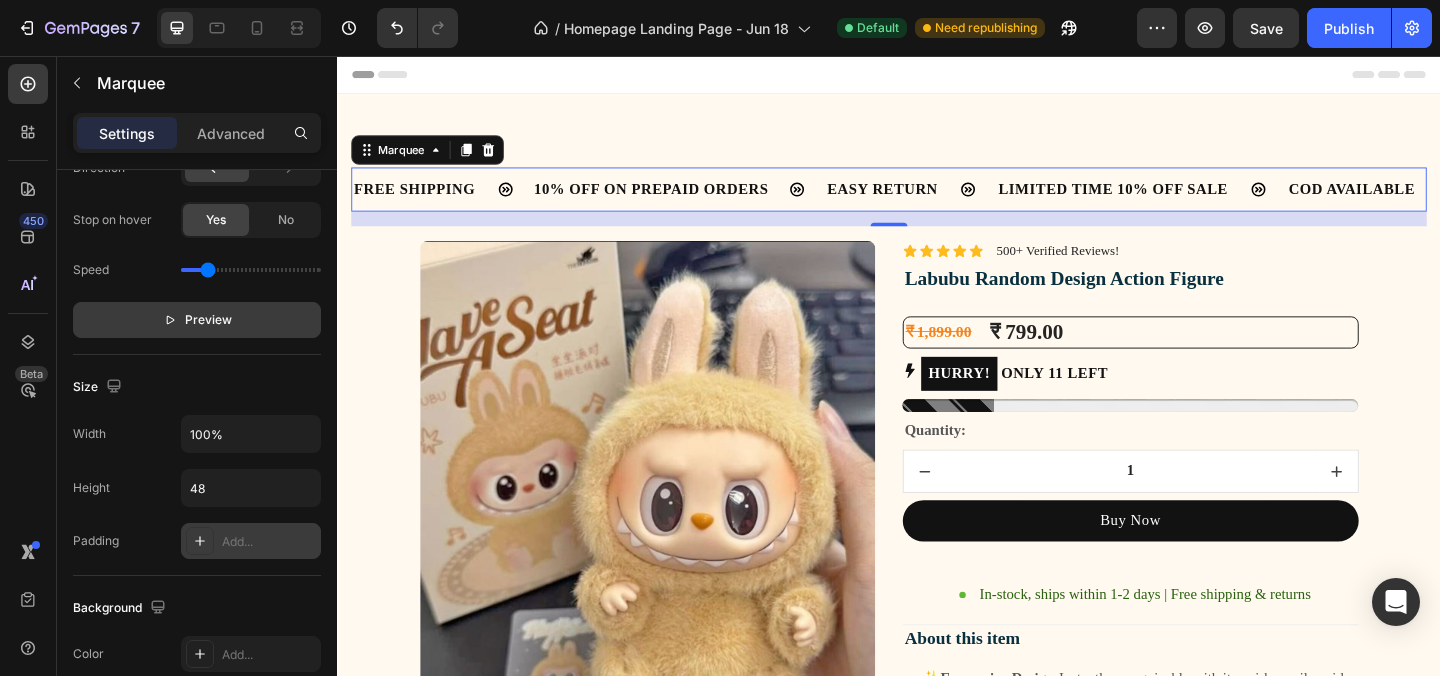 click on "Padding Add..." at bounding box center [197, 541] 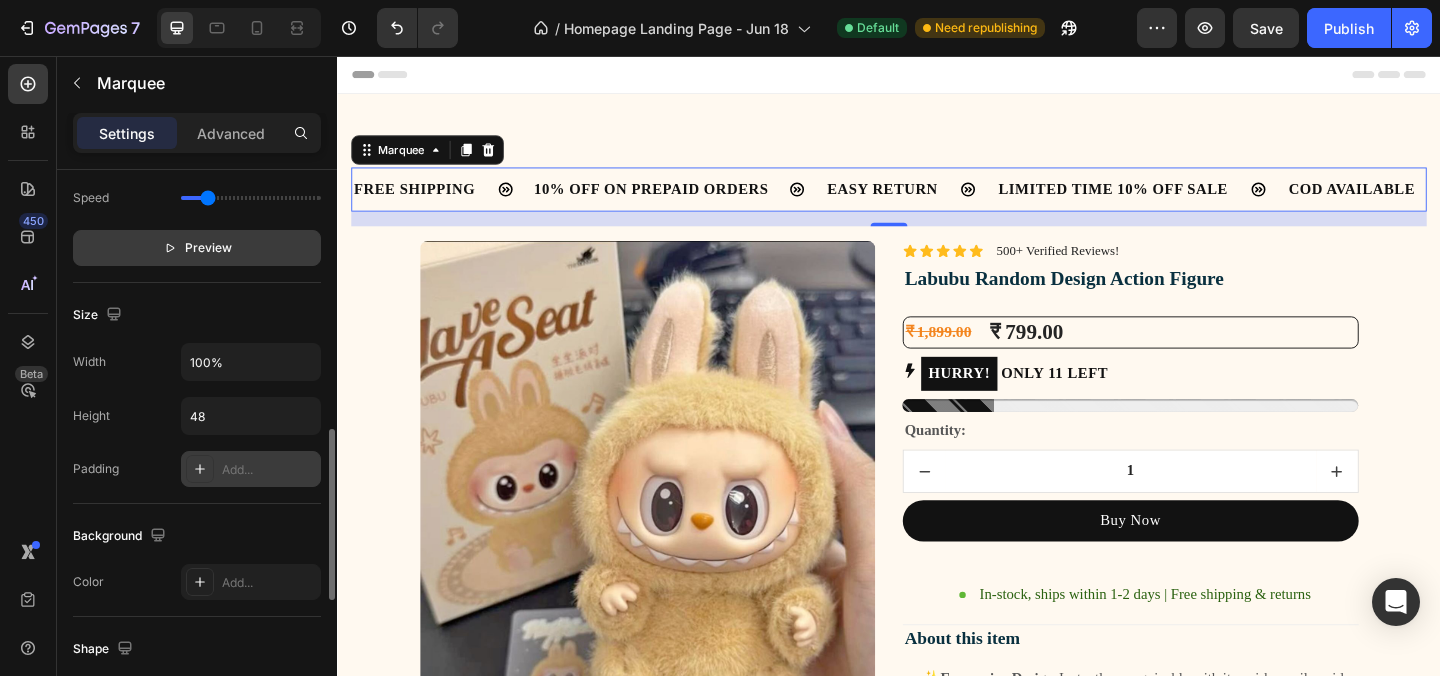 scroll, scrollTop: 1002, scrollLeft: 0, axis: vertical 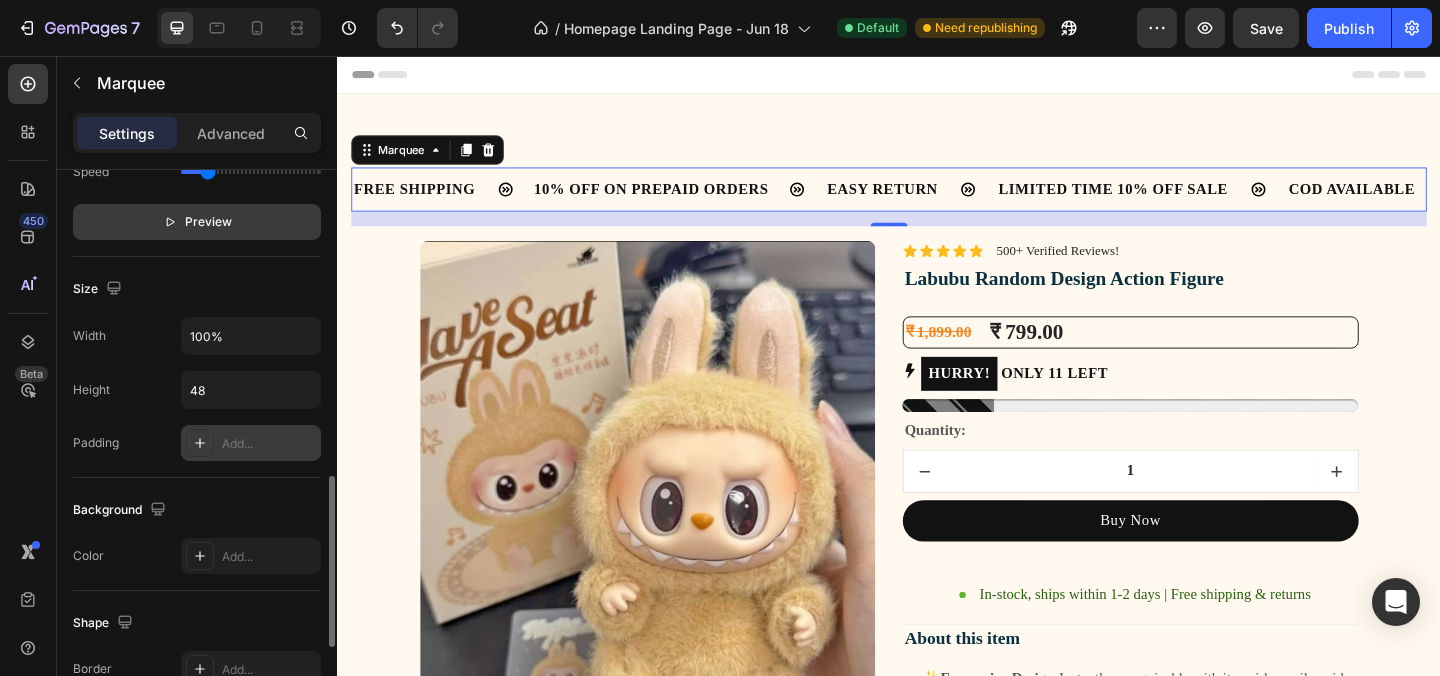 click on "Add..." at bounding box center (251, 443) 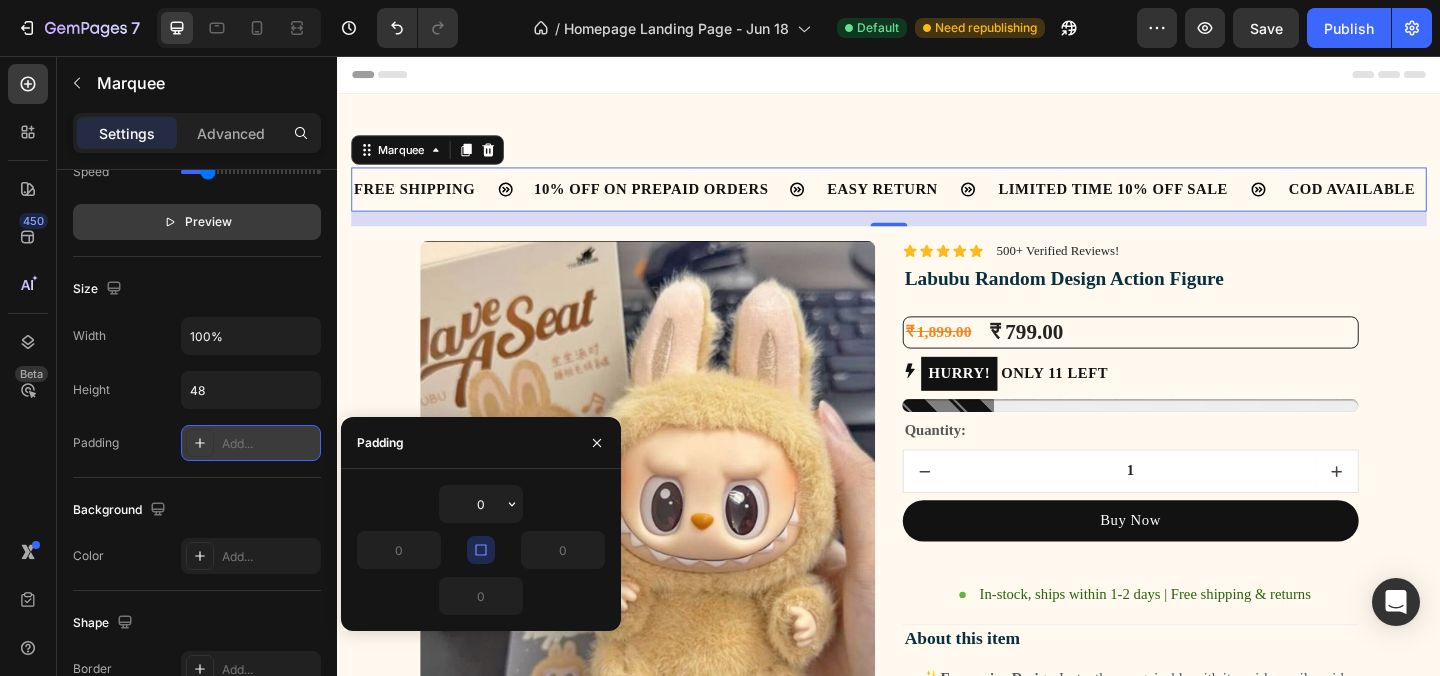 click 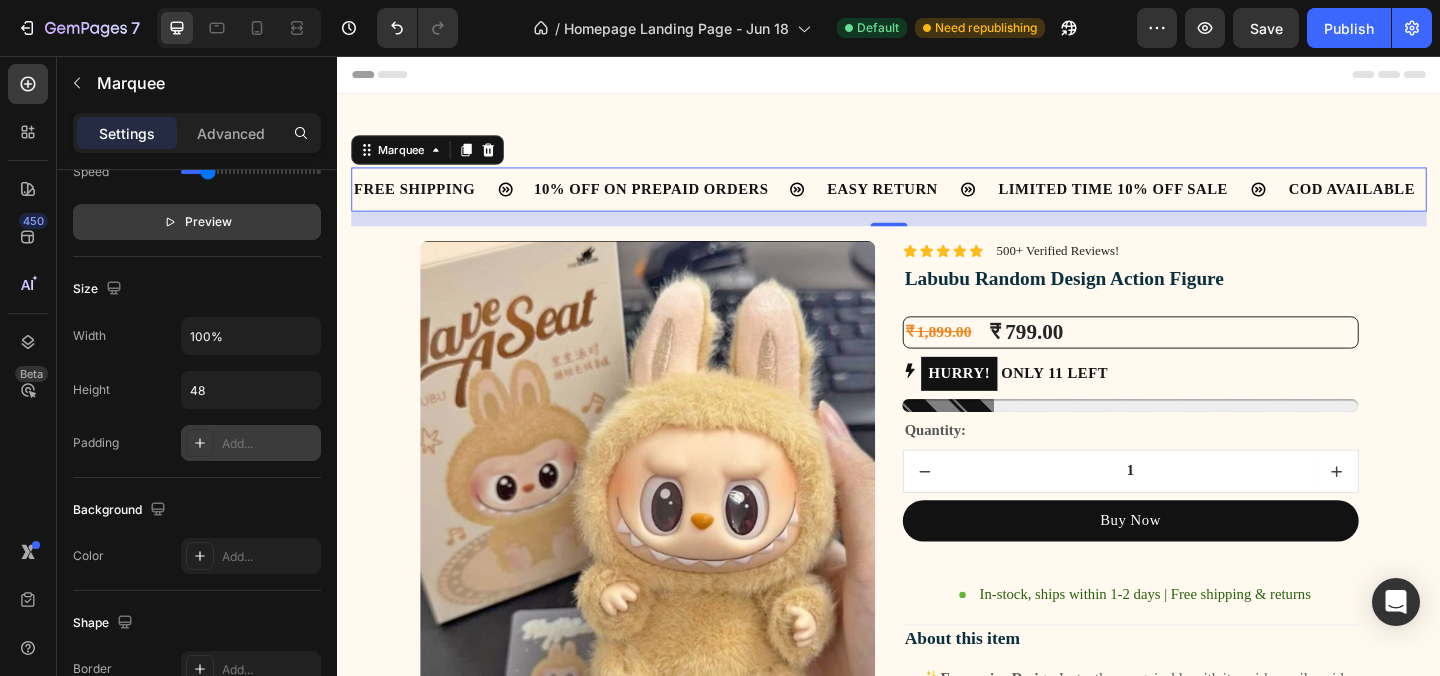 click 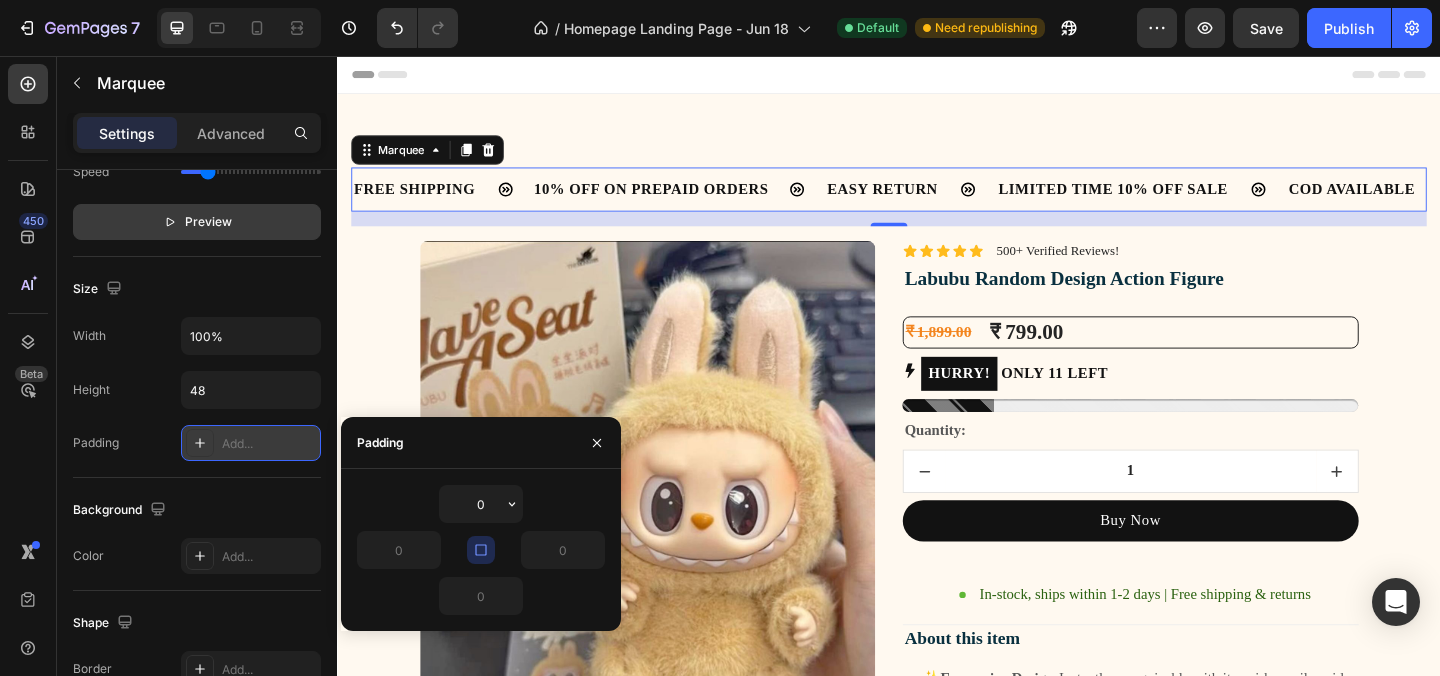 click 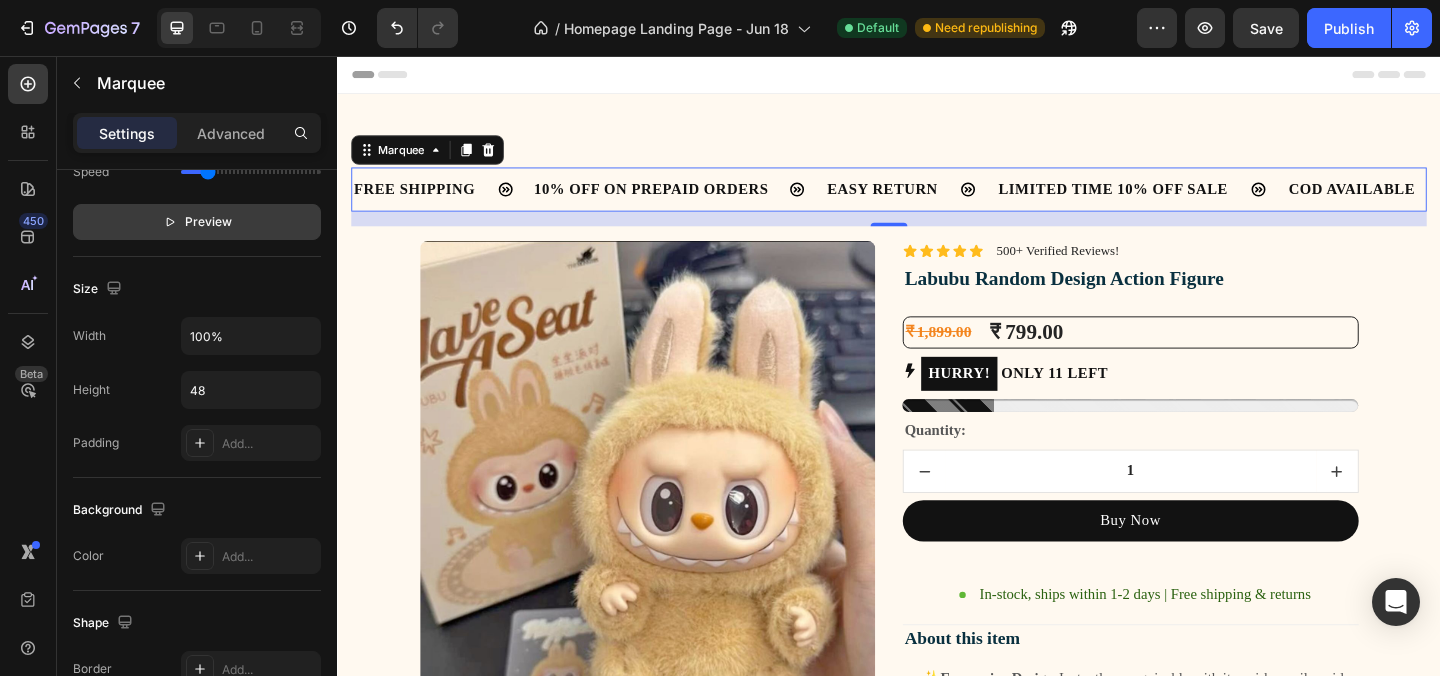 click on "Padding Add..." at bounding box center (197, 443) 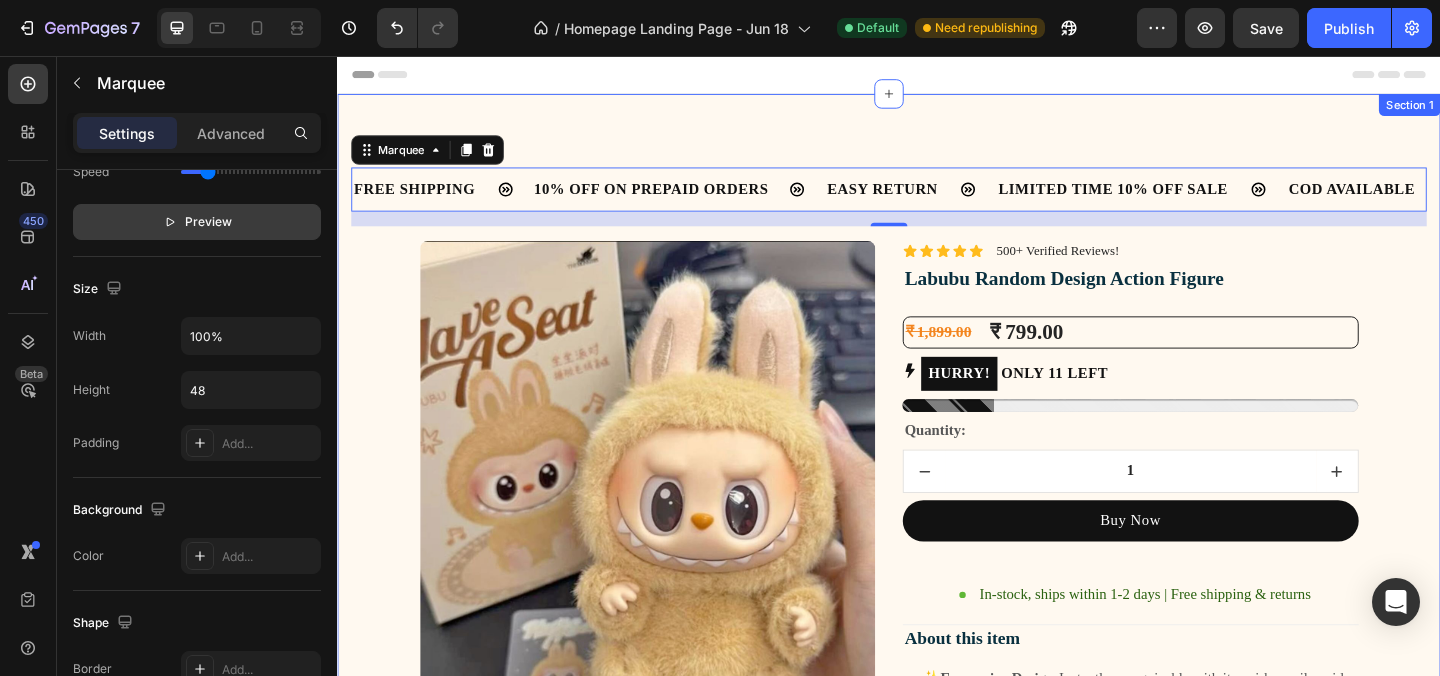 click on "FREE SHIPPING Text Block
10% OFF ON PREPAID ORDERS Text Block
EASY RETURN Text Block
LIMITED TIME 10% OFF SALE Text Block
COD AVAILABLE Text Block
FREE SHIPPING Text Block
10% OFF ON PREPAID ORDERS Text Block
EASY RETURN Text Block
LIMITED TIME 10% OFF SALE Text Block
COD AVAILABLE Text Block
Marquee   16 Image Lorem ipsum dolor sit amet, consectetur adipiscing elit Text Block Image Adorable Expression Text Block Row Quirky smile, wild hair, and playful eyes that steal the spotlight instantly. Text Block Row Image High-Quality Build Text Block Row Made from premium vinyl material with soft texture and durable finish. Text Block Row Row Image Perfect Display Size Text Block Row Lightweight and compact – ideal for your desk, shelf, or even your car! Text Block Row Image Collector's Edition Text Block Row Text Block Row Row Image Image Row Image Image" at bounding box center (937, 985) 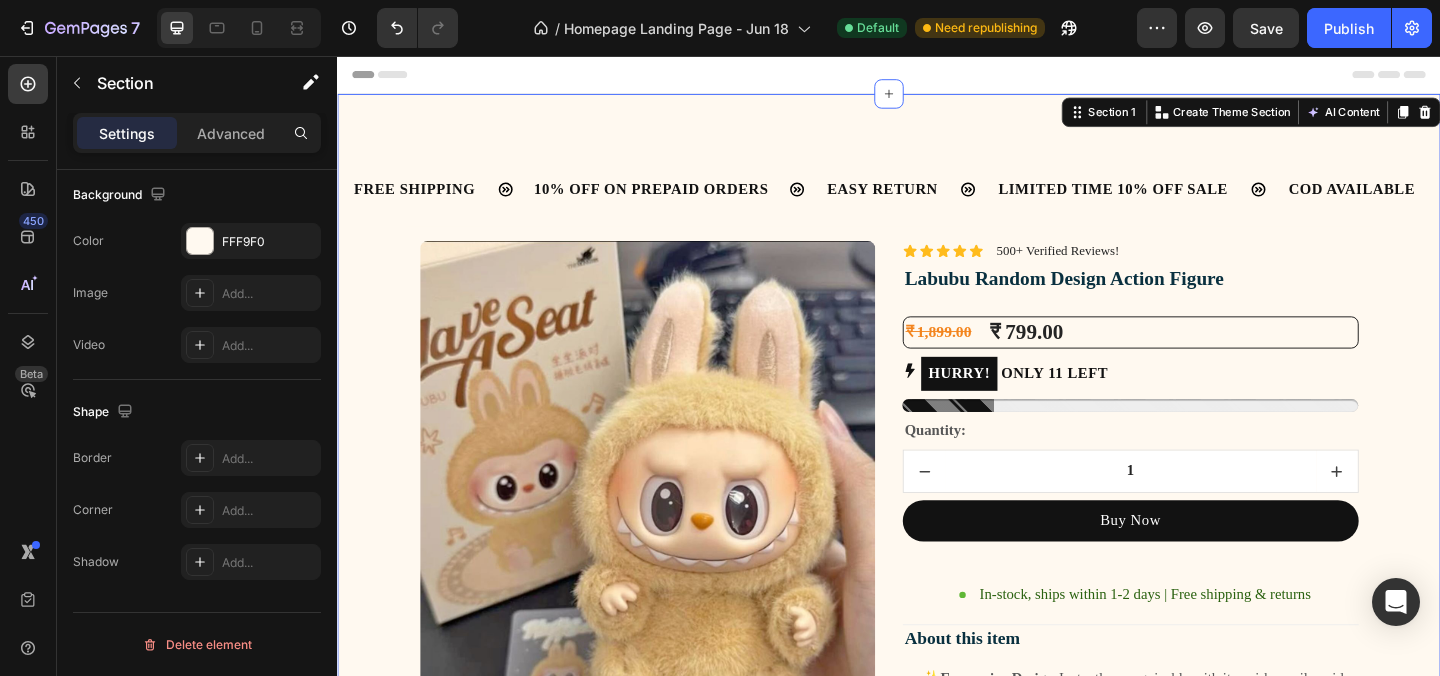scroll, scrollTop: 0, scrollLeft: 0, axis: both 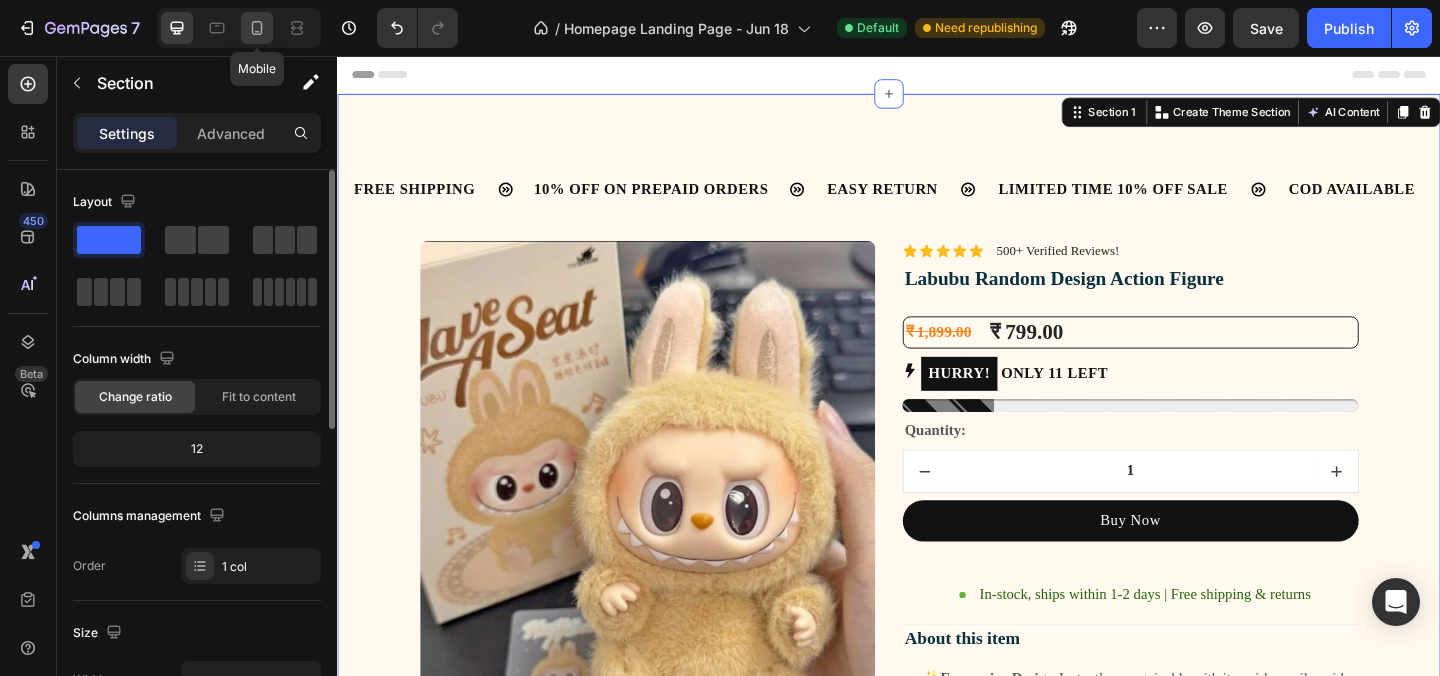 click 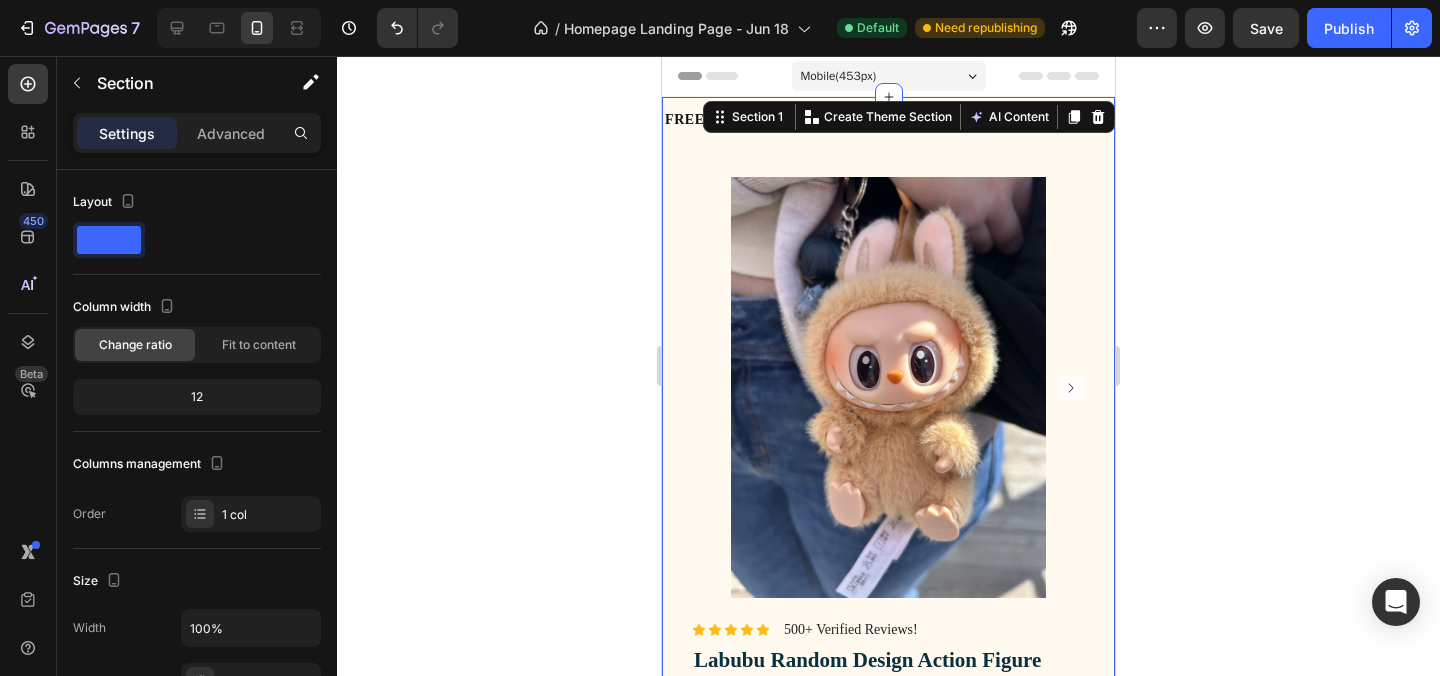 click 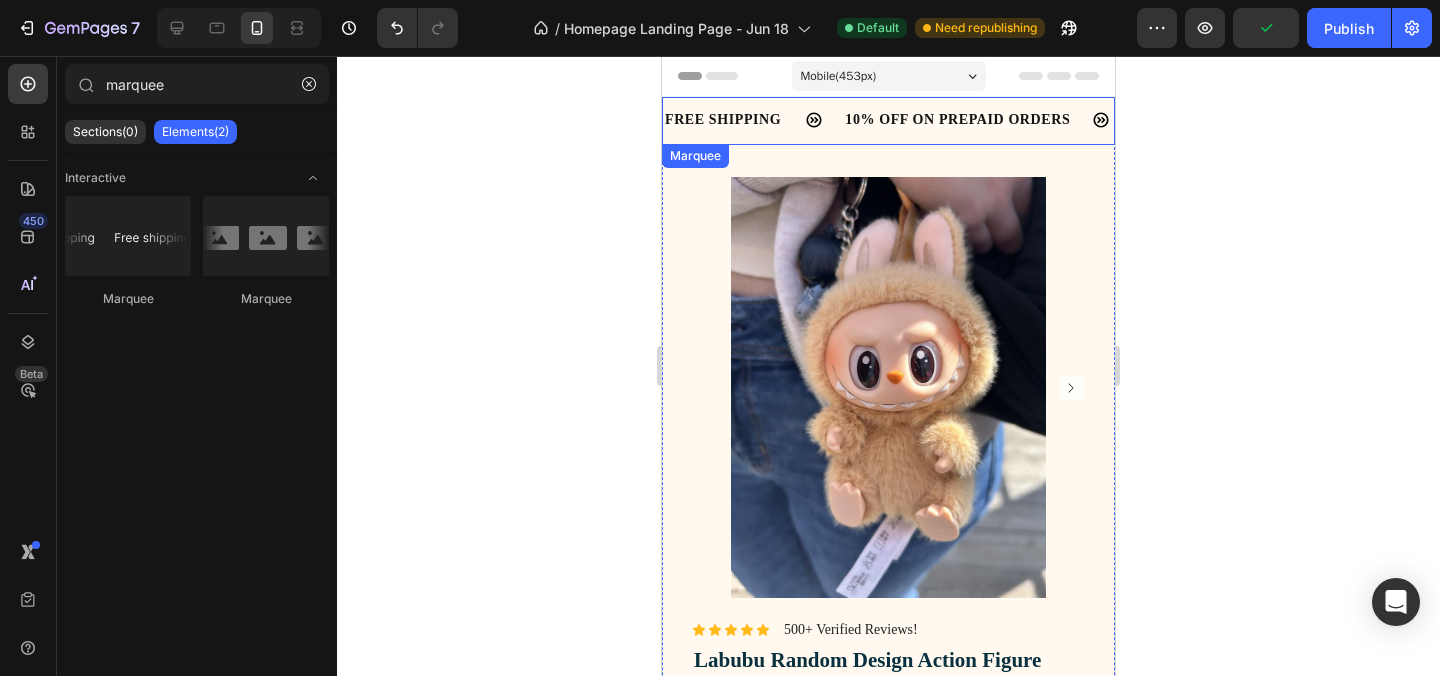 click on "10% OFF ON PREPAID ORDERS Text Block" at bounding box center [987, 119] 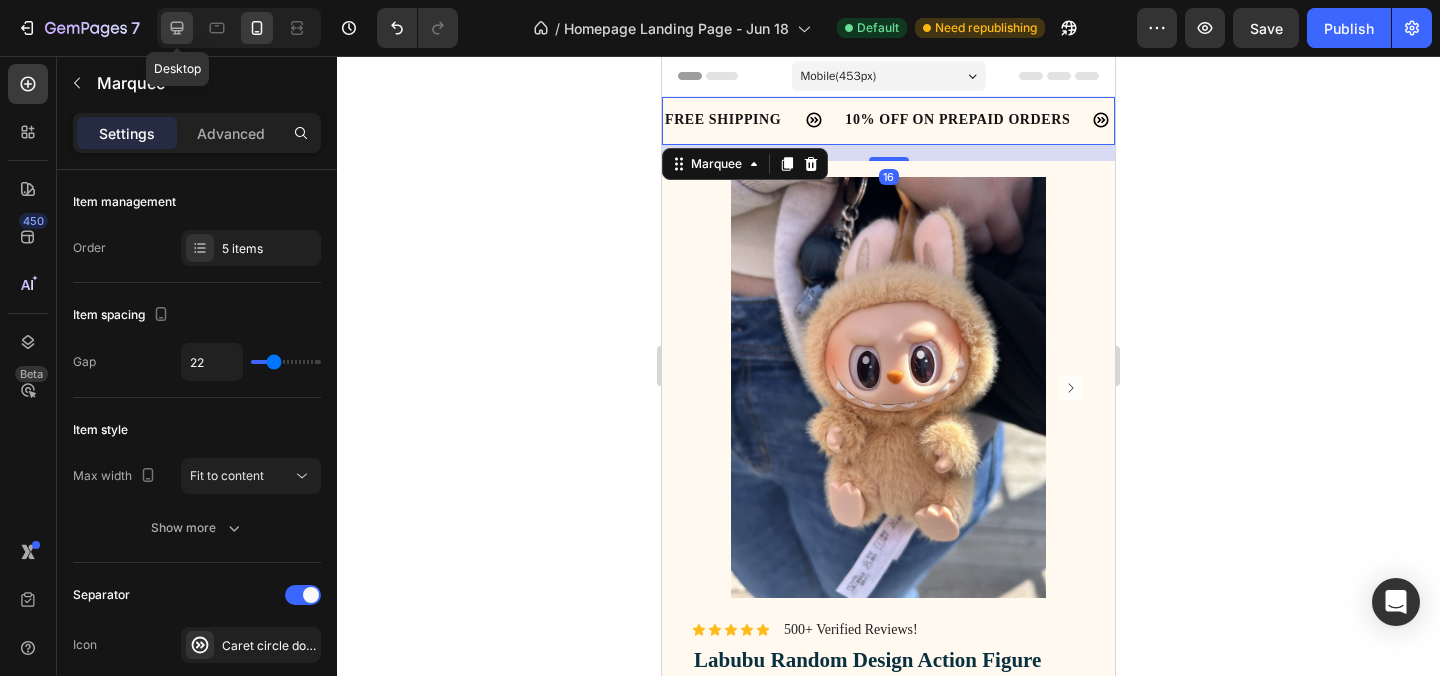 click 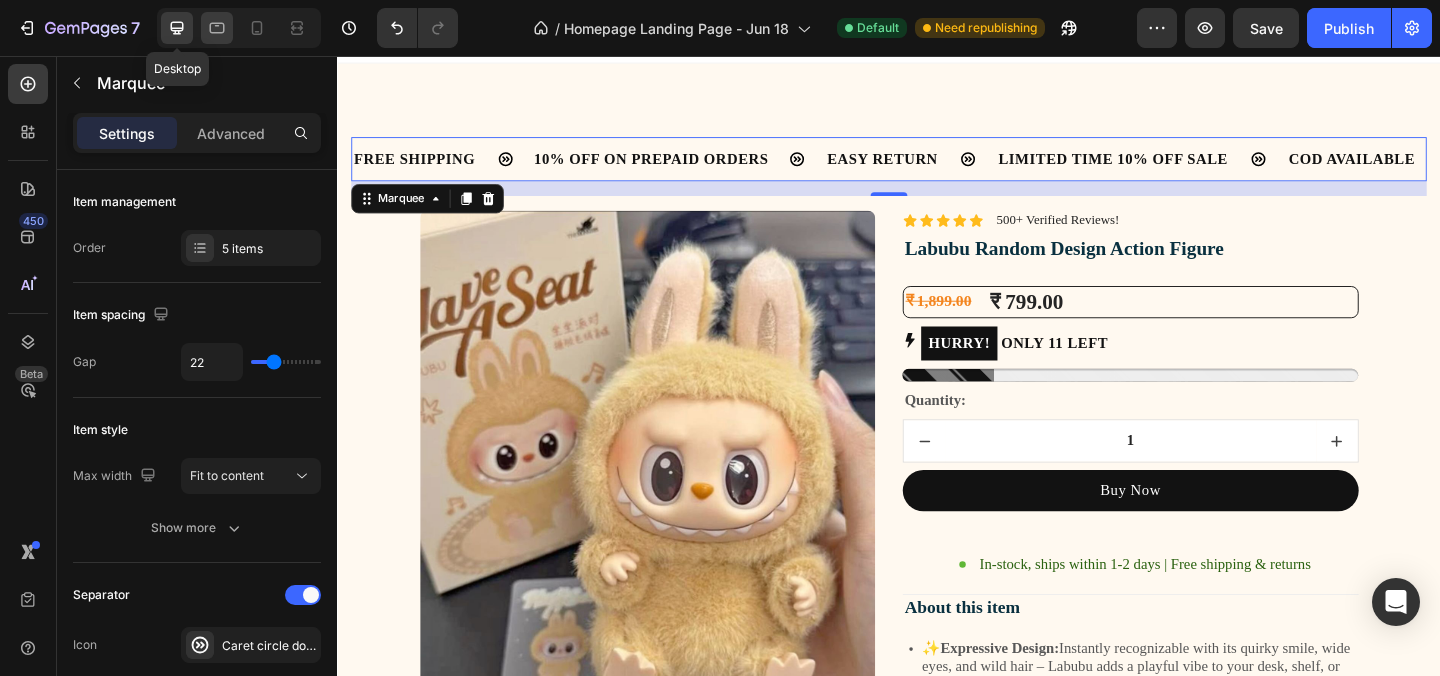 scroll, scrollTop: 51, scrollLeft: 0, axis: vertical 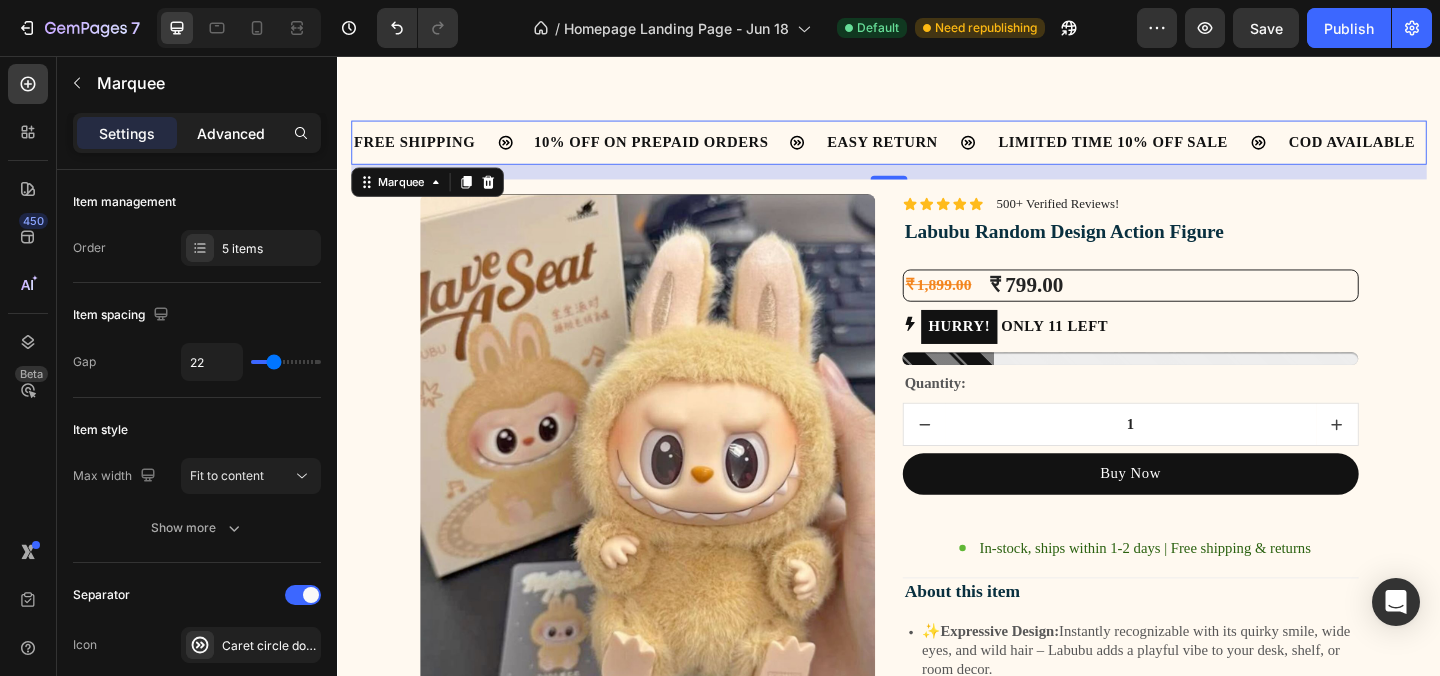 click on "Advanced" at bounding box center [231, 133] 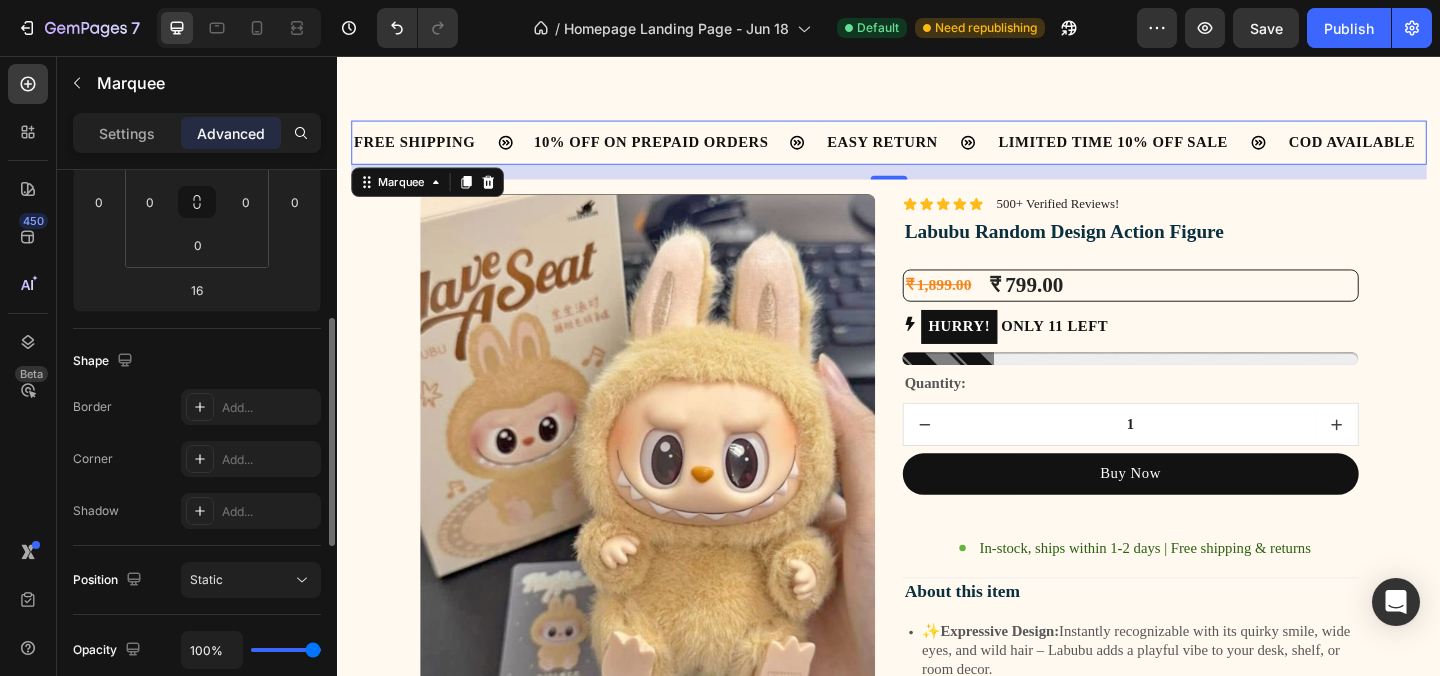 scroll, scrollTop: 358, scrollLeft: 0, axis: vertical 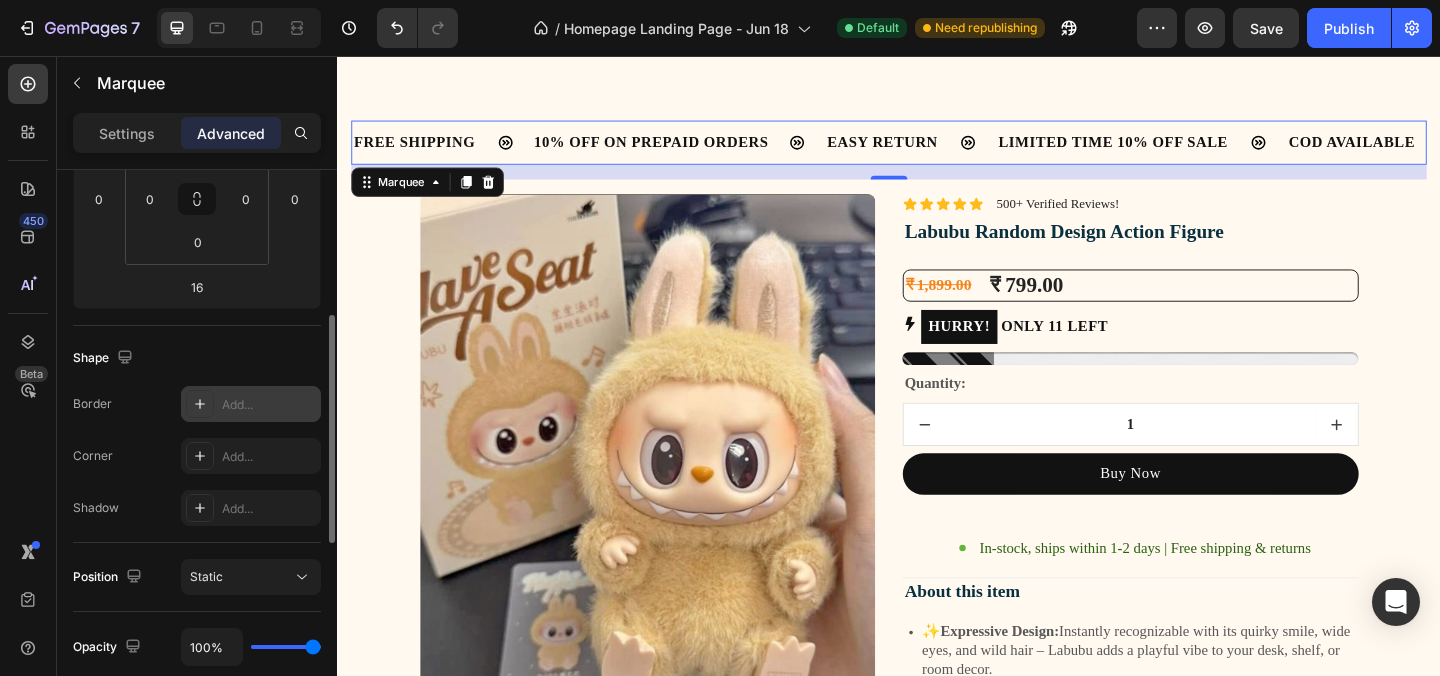 click on "Add..." at bounding box center (269, 405) 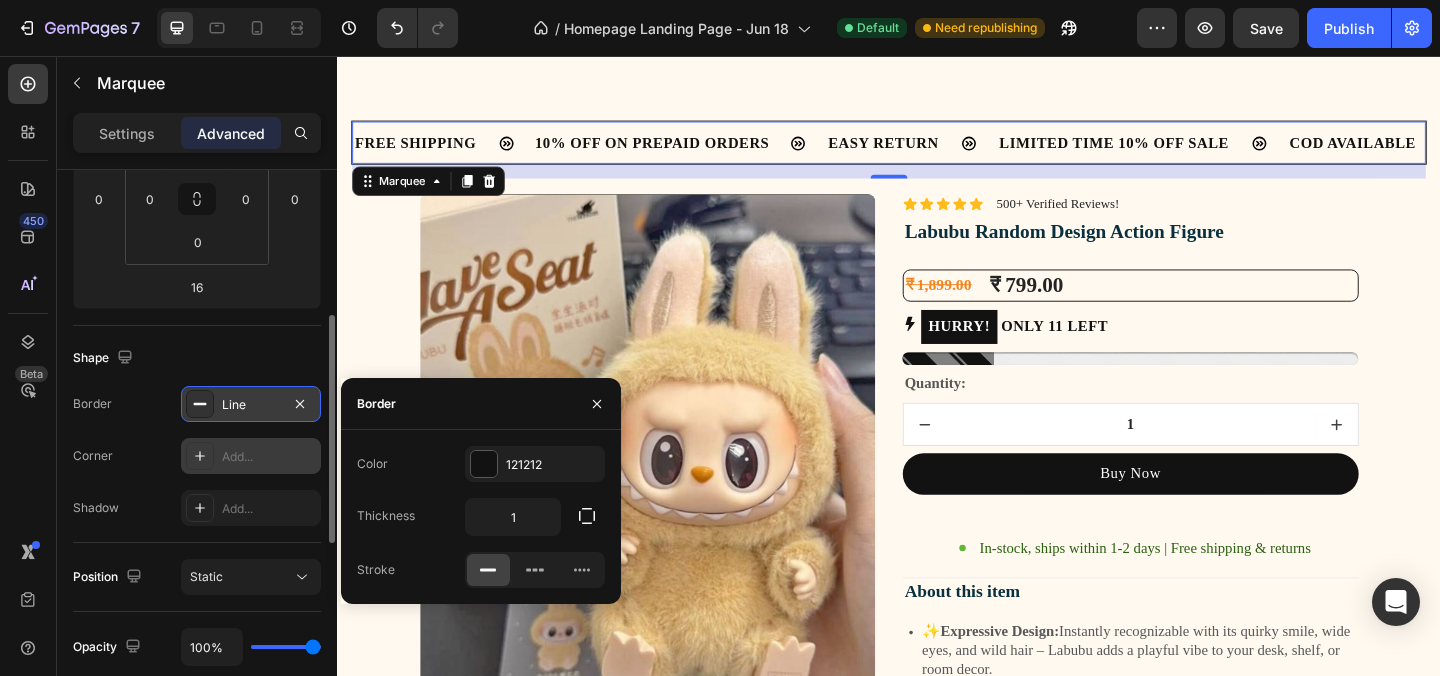 click on "Add..." at bounding box center [251, 456] 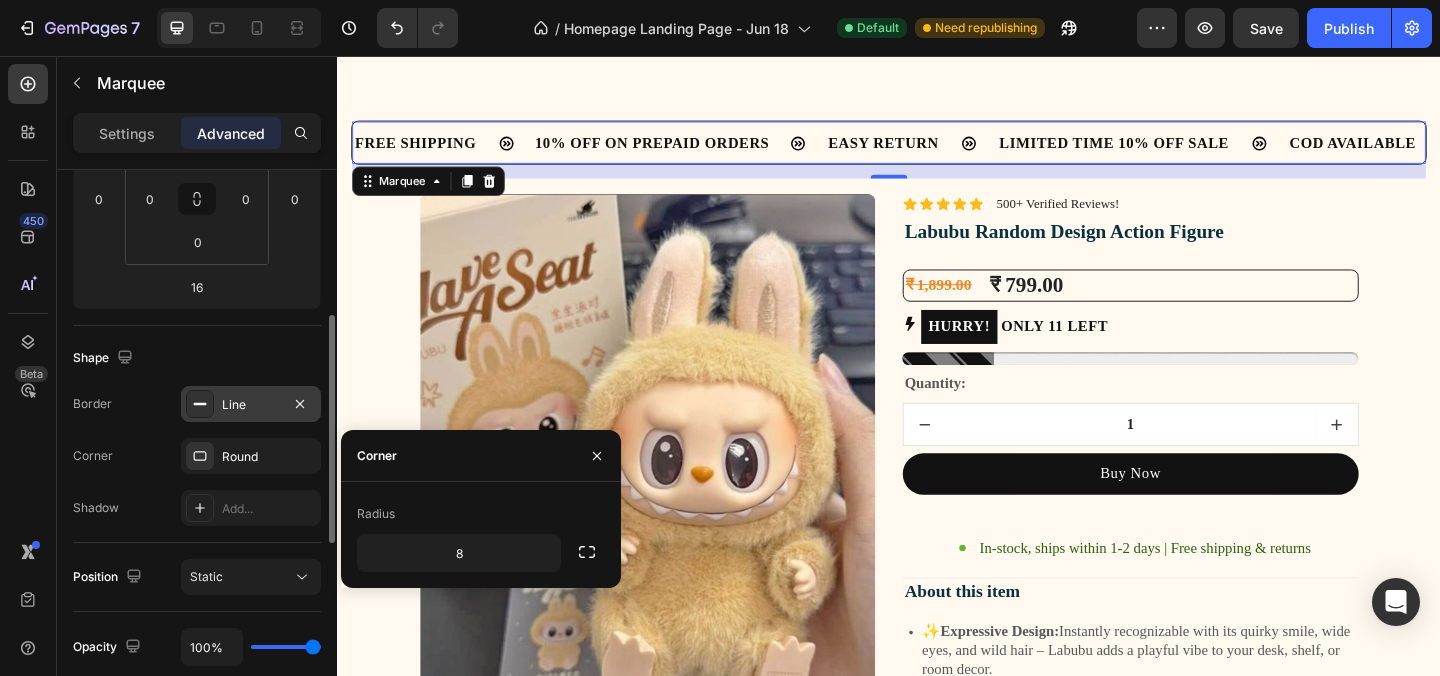 click on "Border Line Corner Round Shadow Add..." at bounding box center (197, 456) 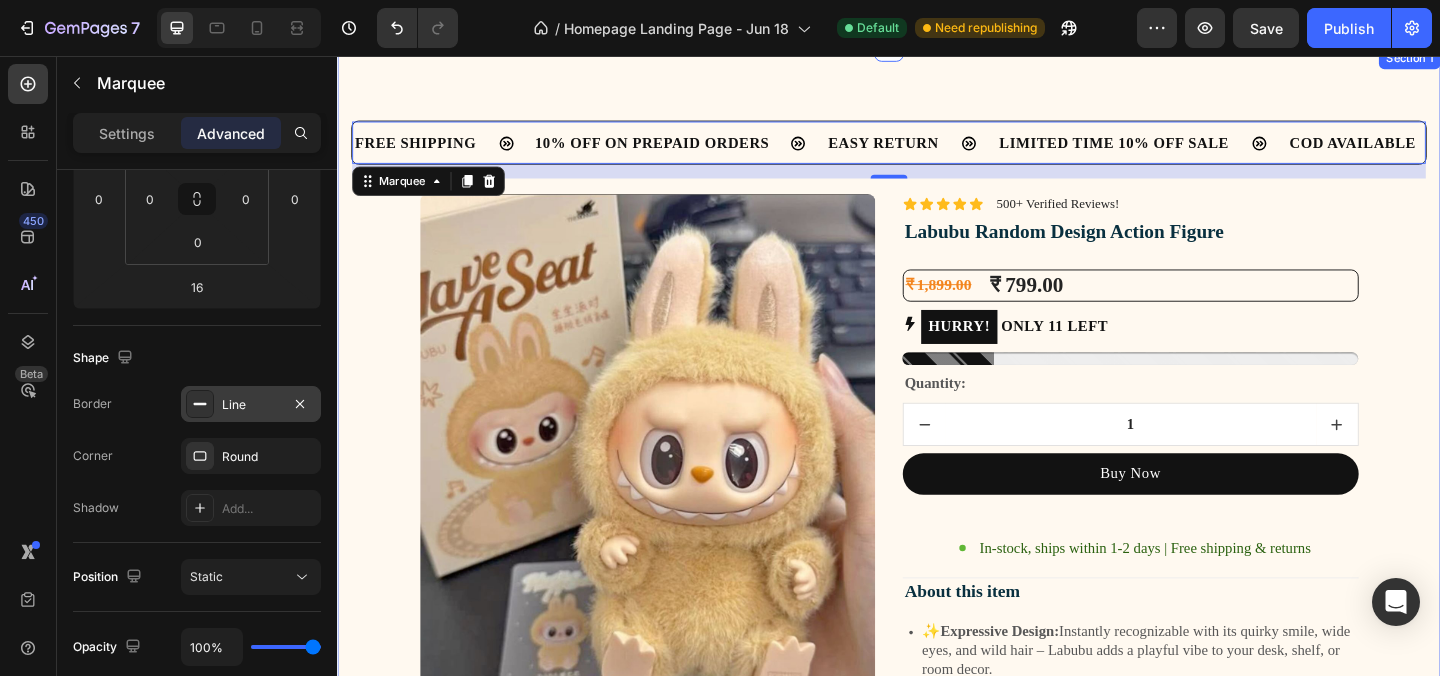 click on "FREE SHIPPING Text Block
10% OFF ON PREPAID ORDERS Text Block
EASY RETURN Text Block
LIMITED TIME 10% OFF SALE Text Block
COD AVAILABLE Text Block
FREE SHIPPING Text Block
10% OFF ON PREPAID ORDERS Text Block
EASY RETURN Text Block
LIMITED TIME 10% OFF SALE Text Block
COD AVAILABLE Text Block
Marquee   16 Image Lorem ipsum dolor sit amet, consectetur adipiscing elit Text Block Image Adorable Expression Text Block Row Quirky smile, wild hair, and playful eyes that steal the spotlight instantly. Text Block Row Image High-Quality Build Text Block Row Made from premium vinyl material with soft texture and durable finish. Text Block Row Row Image Perfect Display Size Text Block Row Lightweight and compact – ideal for your desk, shelf, or even your car! Text Block Row Image Collector's Edition Text Block Row Text Block Row Row Image Image Row Image Image" at bounding box center (937, 918) 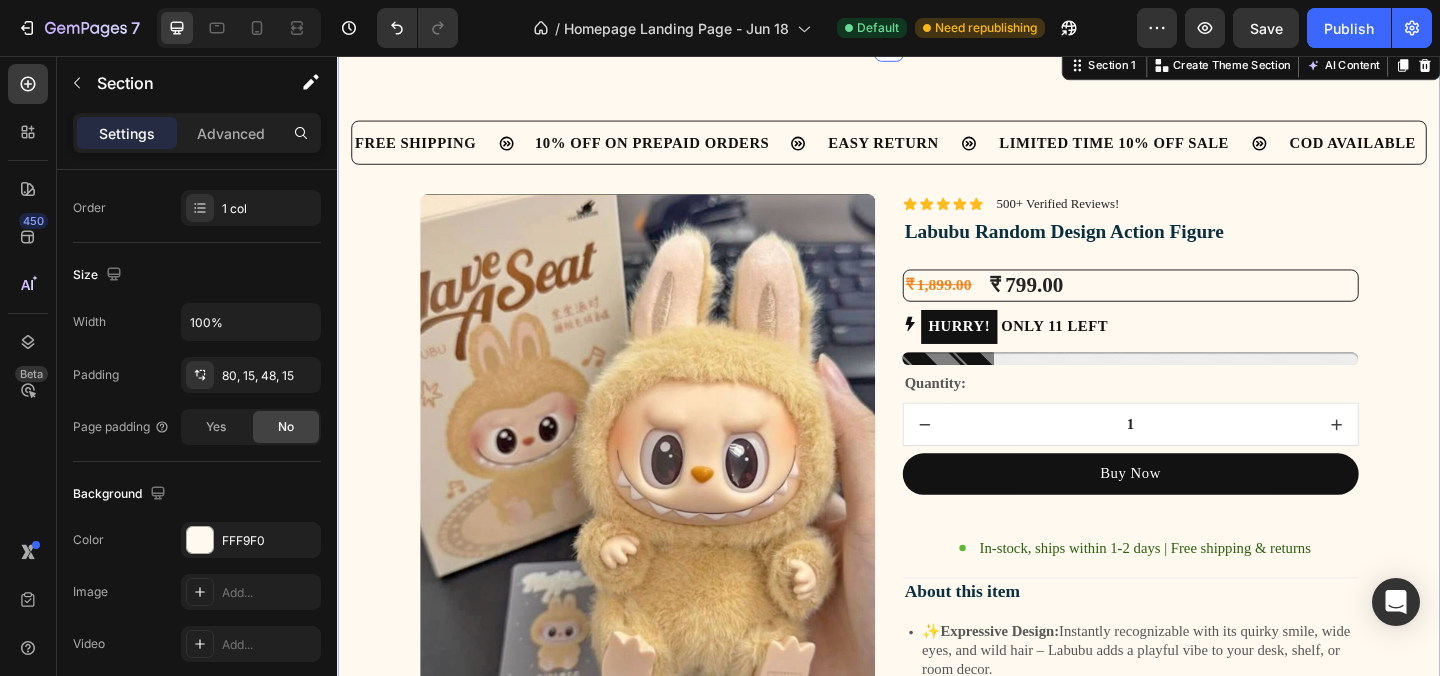 scroll, scrollTop: 0, scrollLeft: 0, axis: both 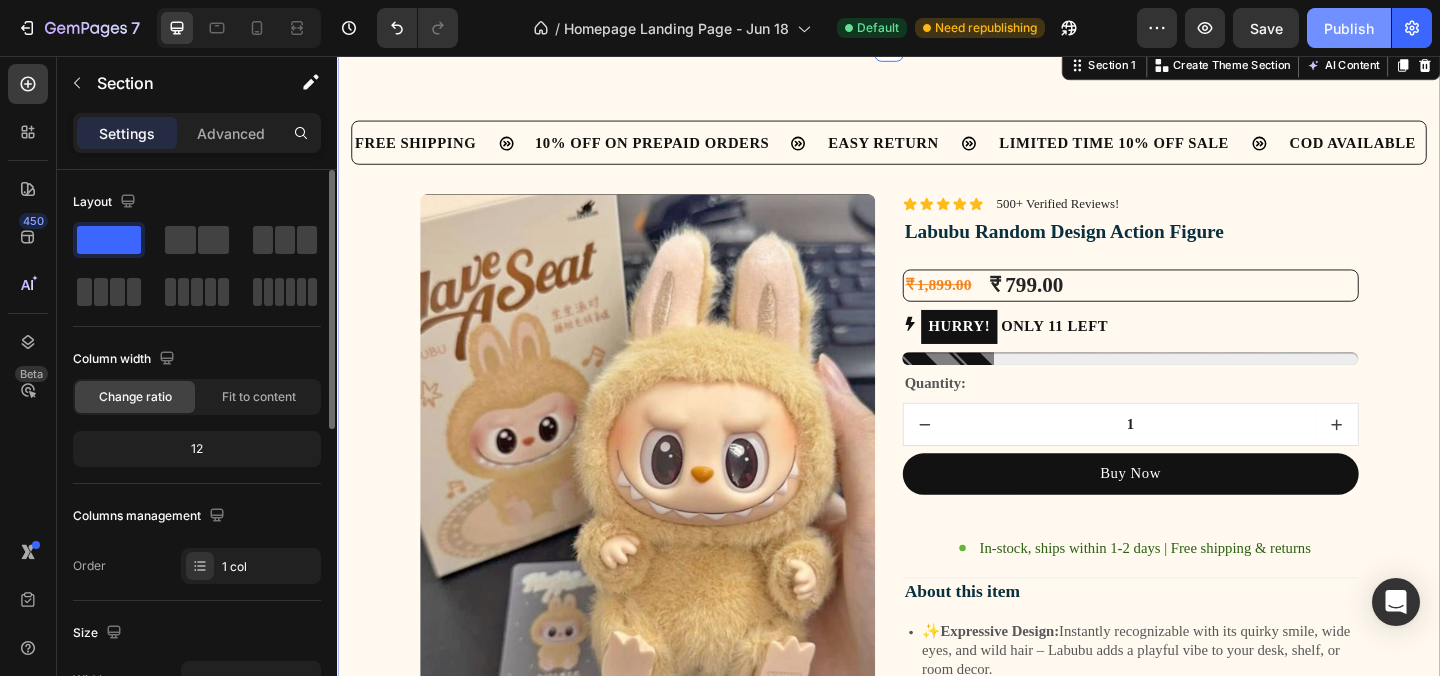 click on "Publish" 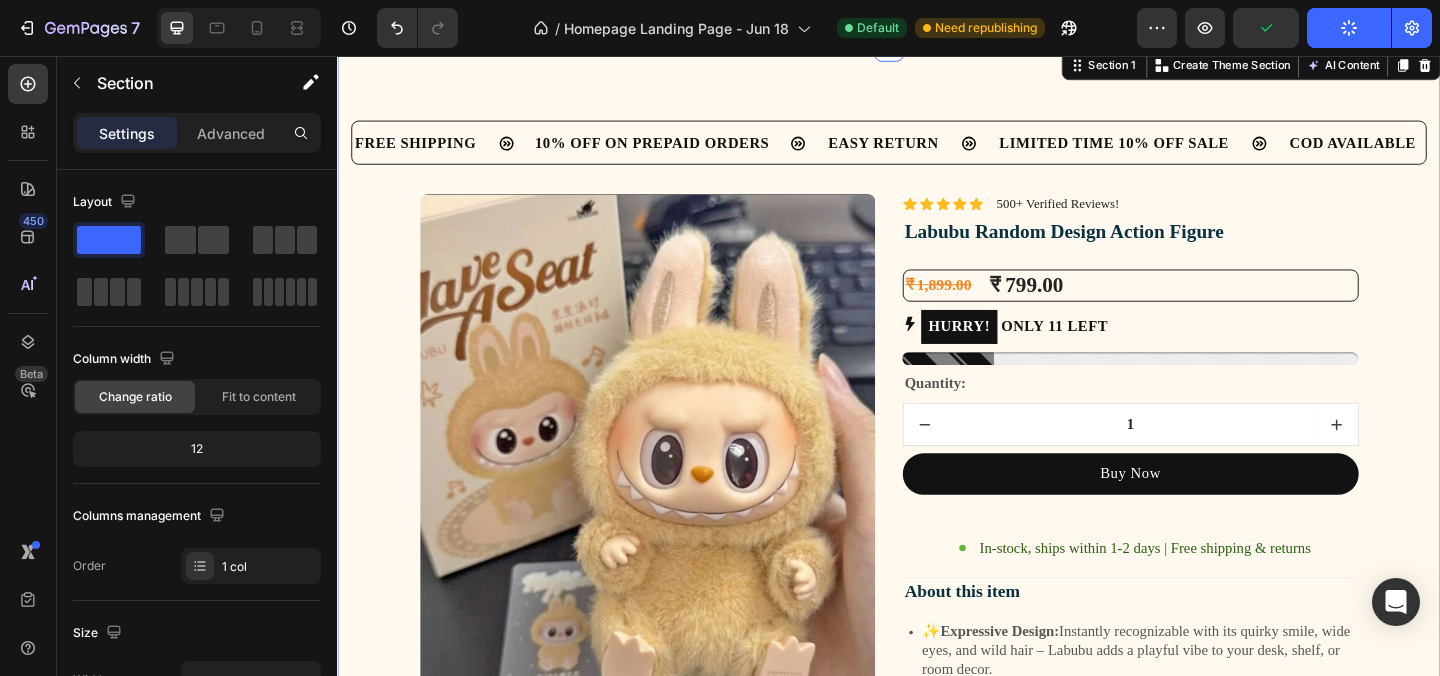 click on "FREE SHIPPING Text Block
10% OFF ON PREPAID ORDERS Text Block
EASY RETURN Text Block
LIMITED TIME 10% OFF SALE Text Block
COD AVAILABLE Text Block
FREE SHIPPING Text Block
10% OFF ON PREPAID ORDERS Text Block
EASY RETURN Text Block
LIMITED TIME 10% OFF SALE Text Block
COD AVAILABLE Text Block
Marquee Image Lorem ipsum dolor sit amet, consectetur adipiscing elit Text Block Image Adorable Expression Text Block Row Quirky smile, wild hair, and playful eyes that steal the spotlight instantly. Text Block Row Image High-Quality Build Text Block Row Made from premium vinyl material with soft texture and durable finish. Text Block Row Row Image Perfect Display Size Text Block Row Lightweight and compact – ideal for your desk, shelf, or even your car! Text Block Row Image Collector's Edition Text Block Row Text Block Row Row Image Image Row Image Image Row" at bounding box center [937, 918] 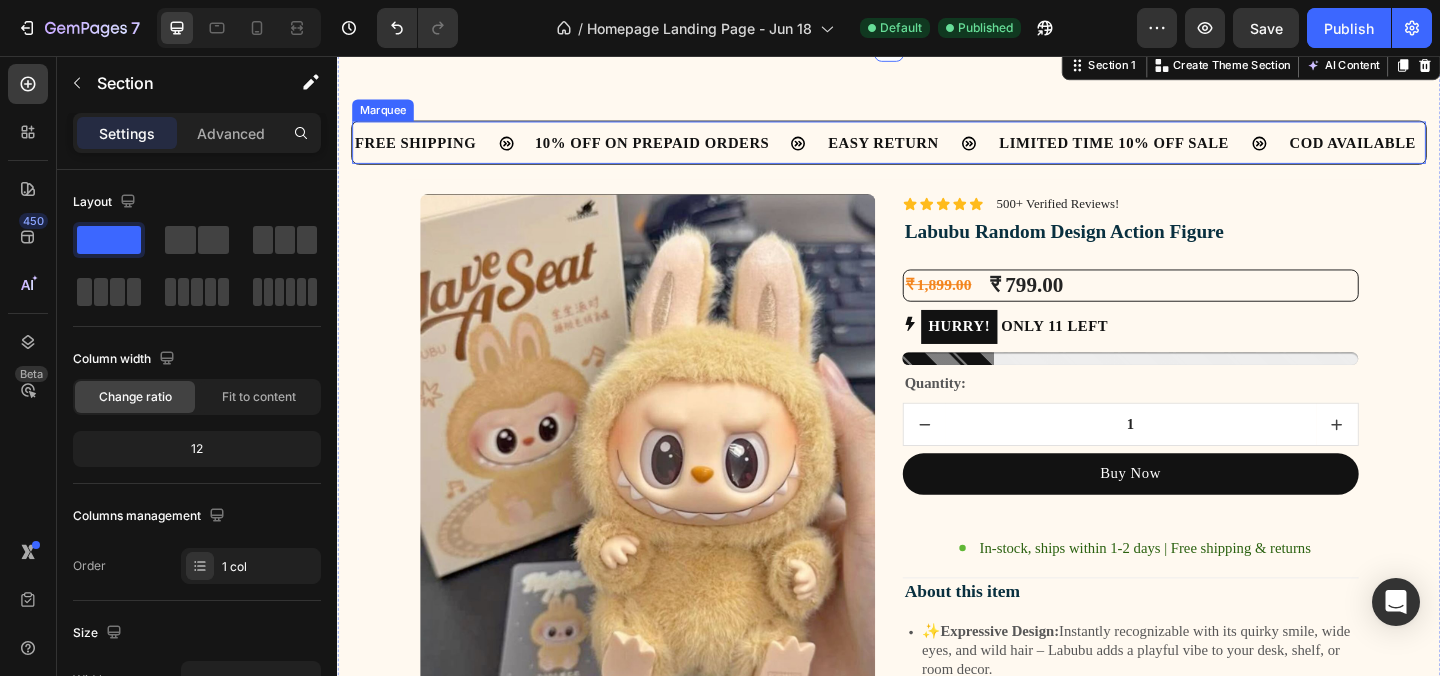 click on "FREE SHIPPING Text Block" at bounding box center [450, 151] 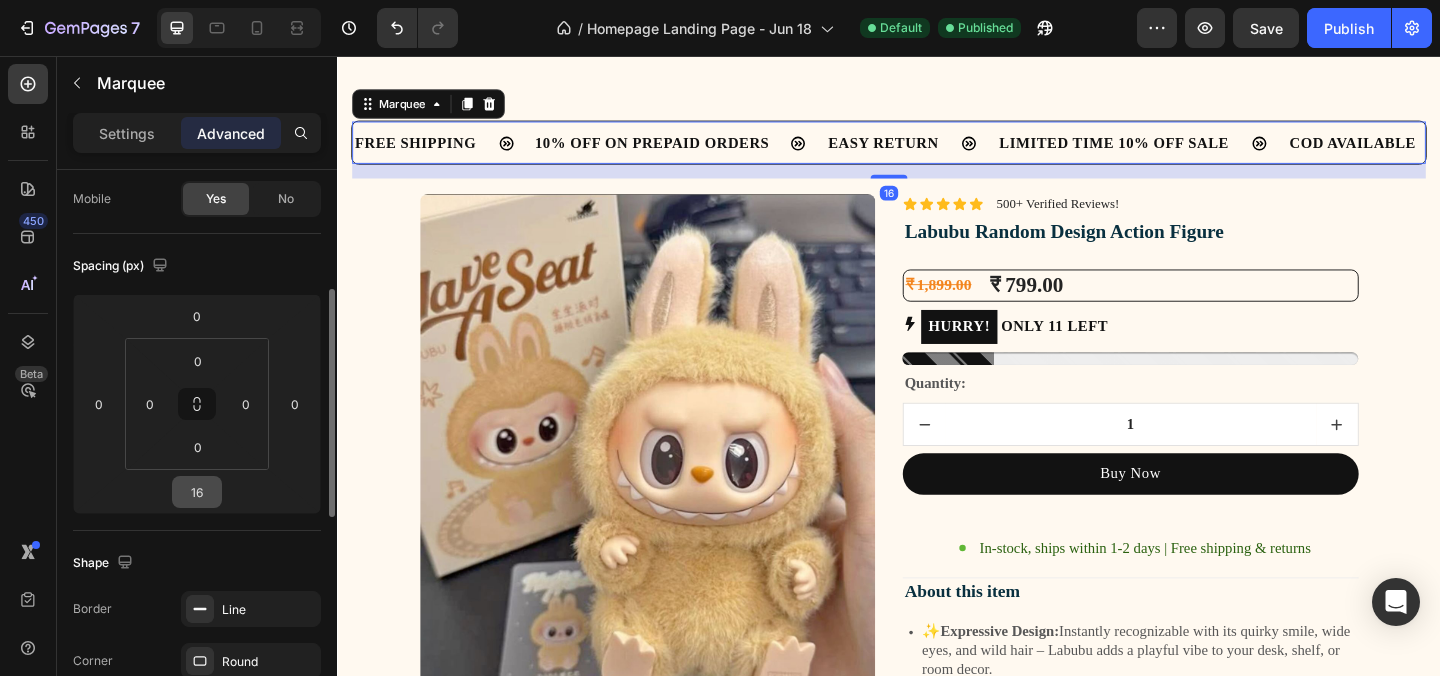 scroll, scrollTop: 194, scrollLeft: 0, axis: vertical 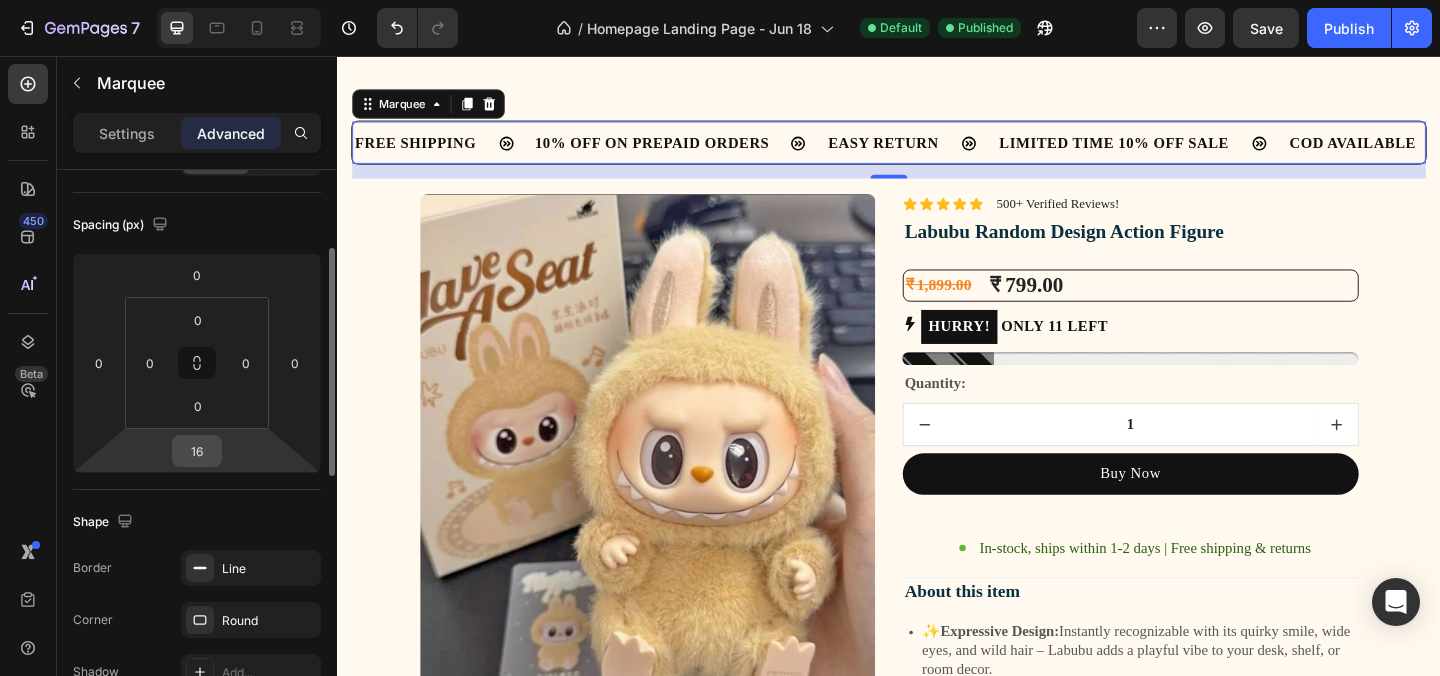 click on "16" at bounding box center [197, 451] 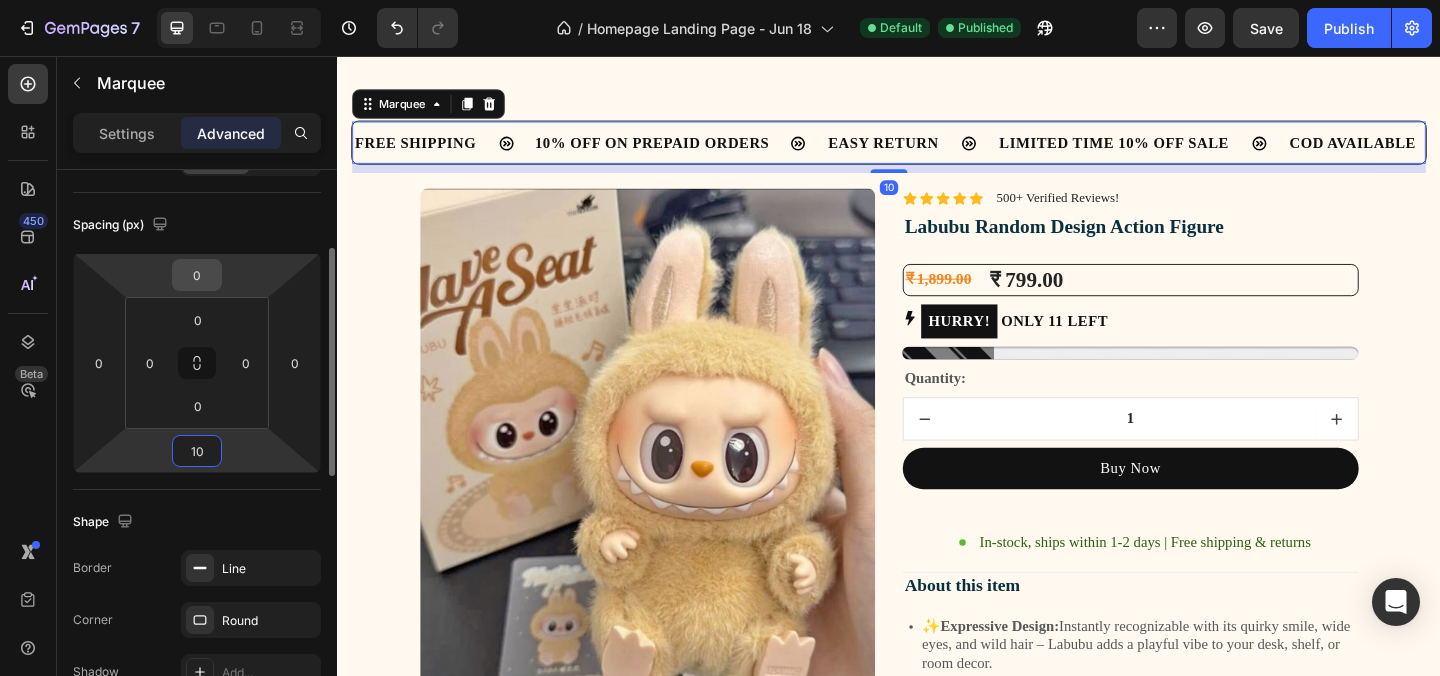 type on "10" 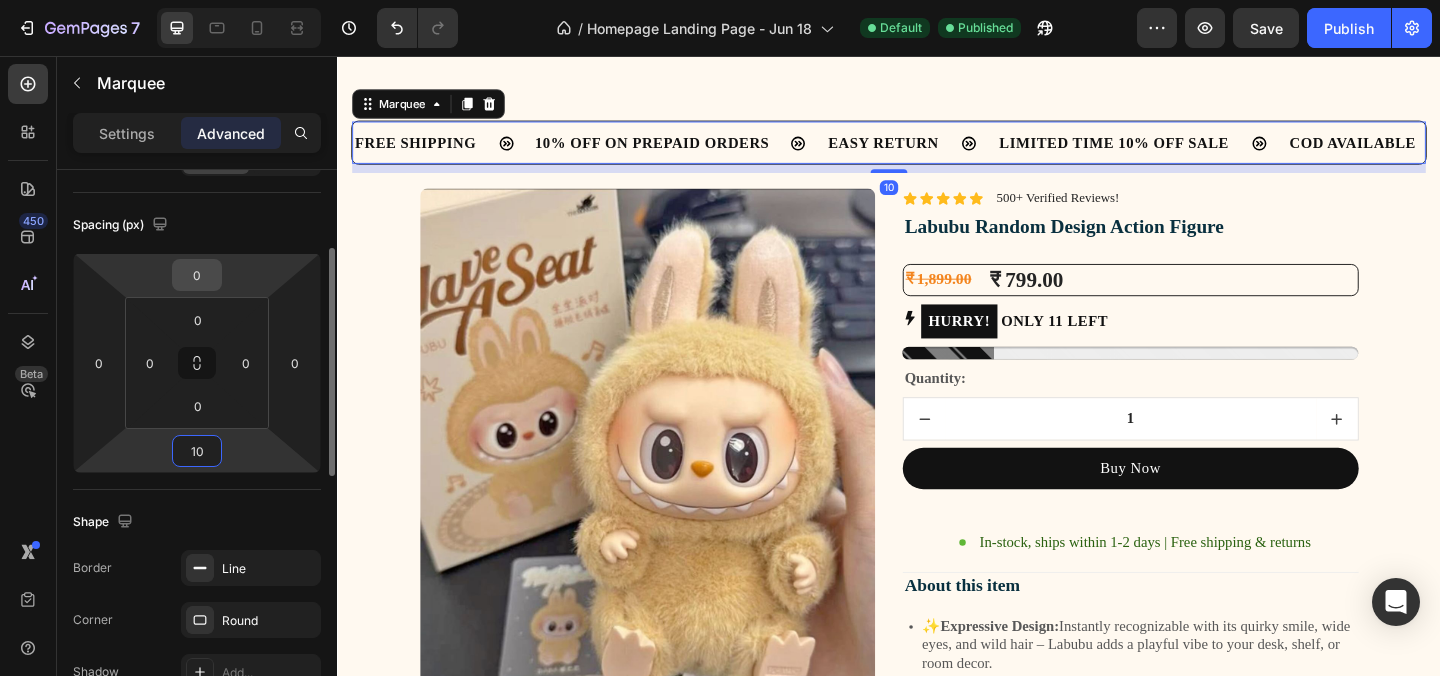 click on "0" at bounding box center (197, 275) 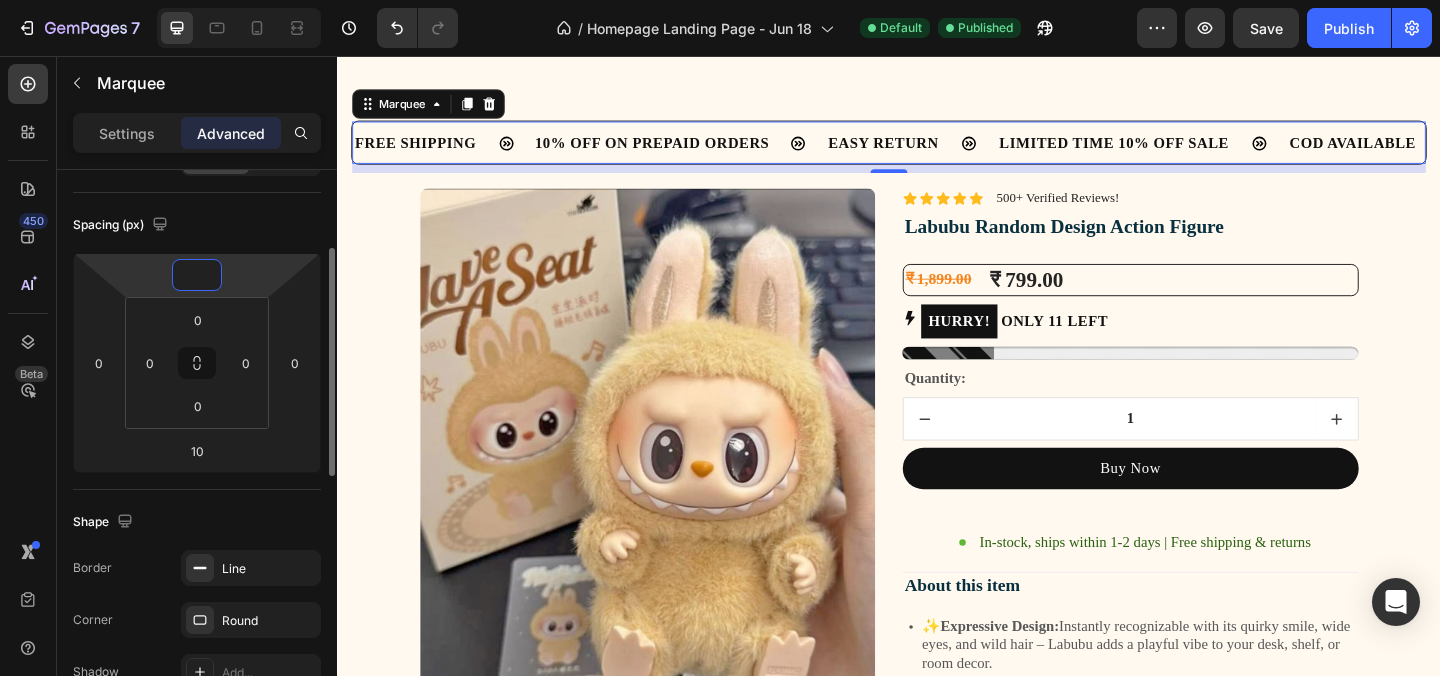 click at bounding box center (197, 275) 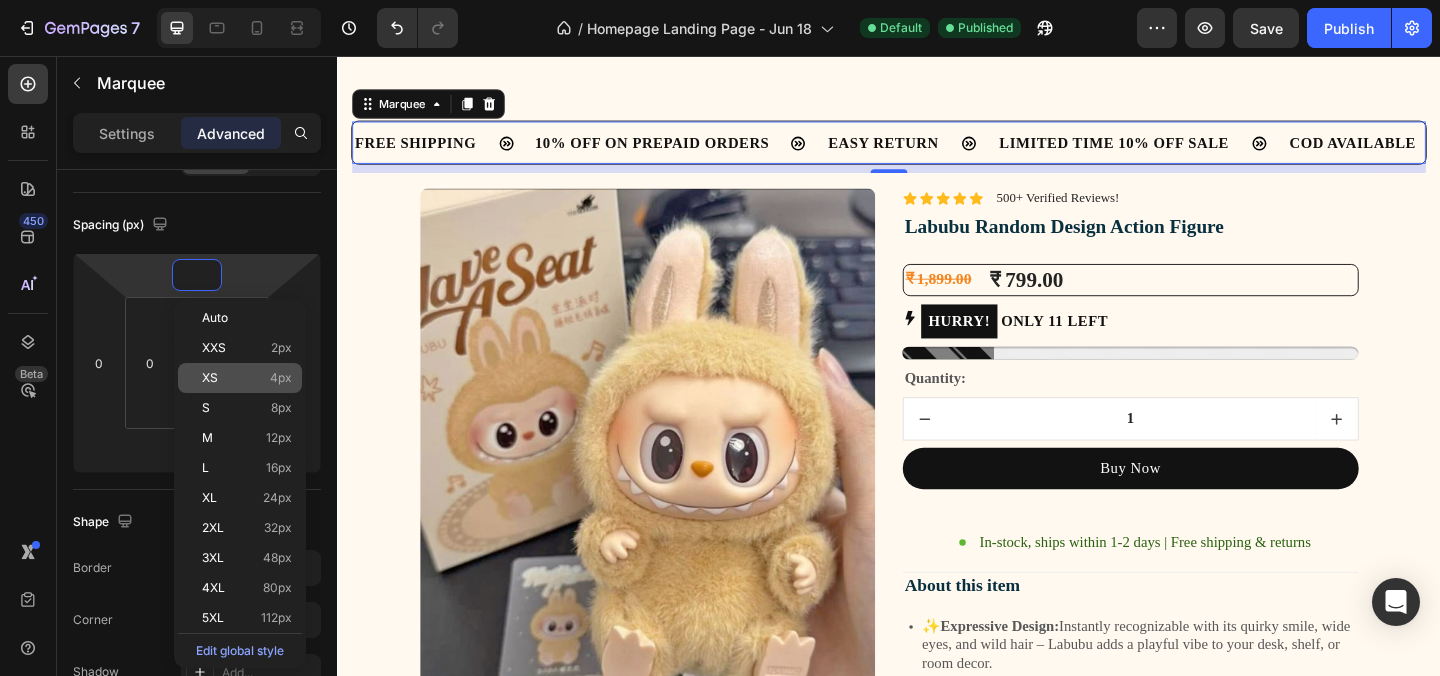 click on "XS 4px" at bounding box center (247, 378) 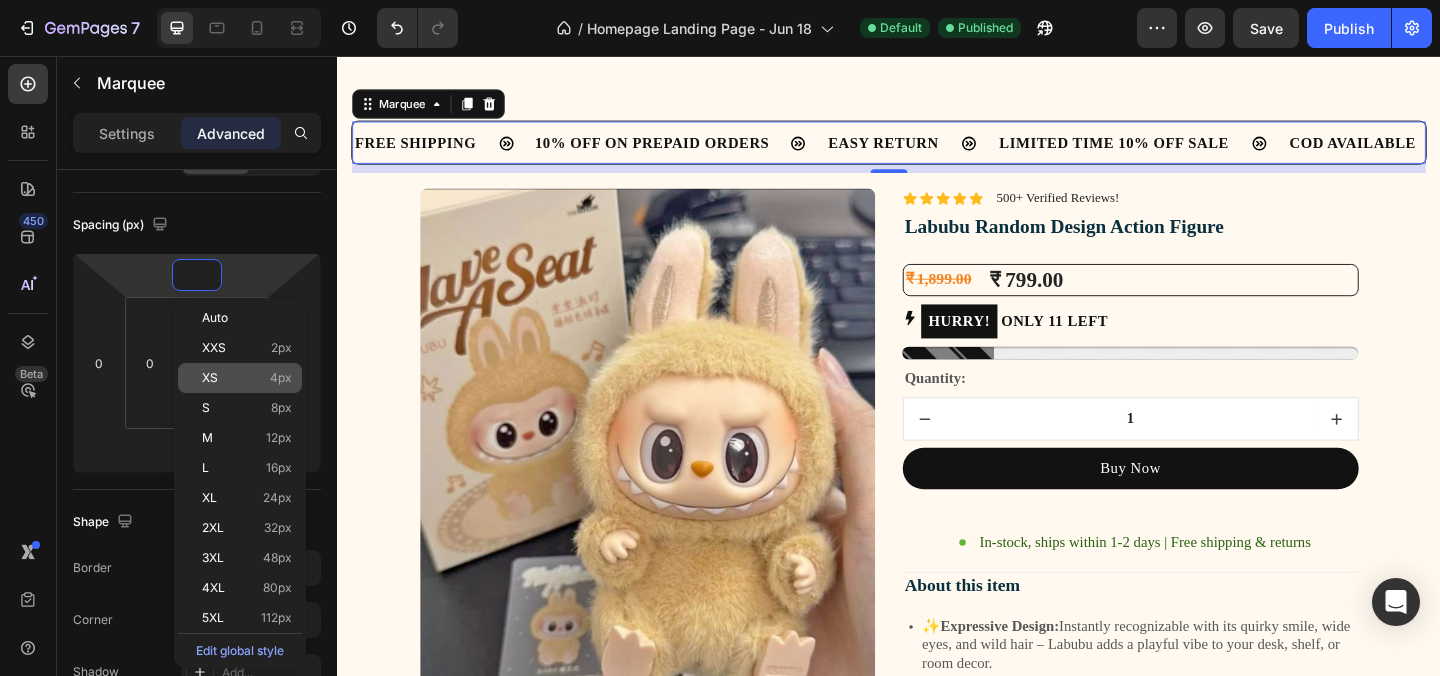 type on "4" 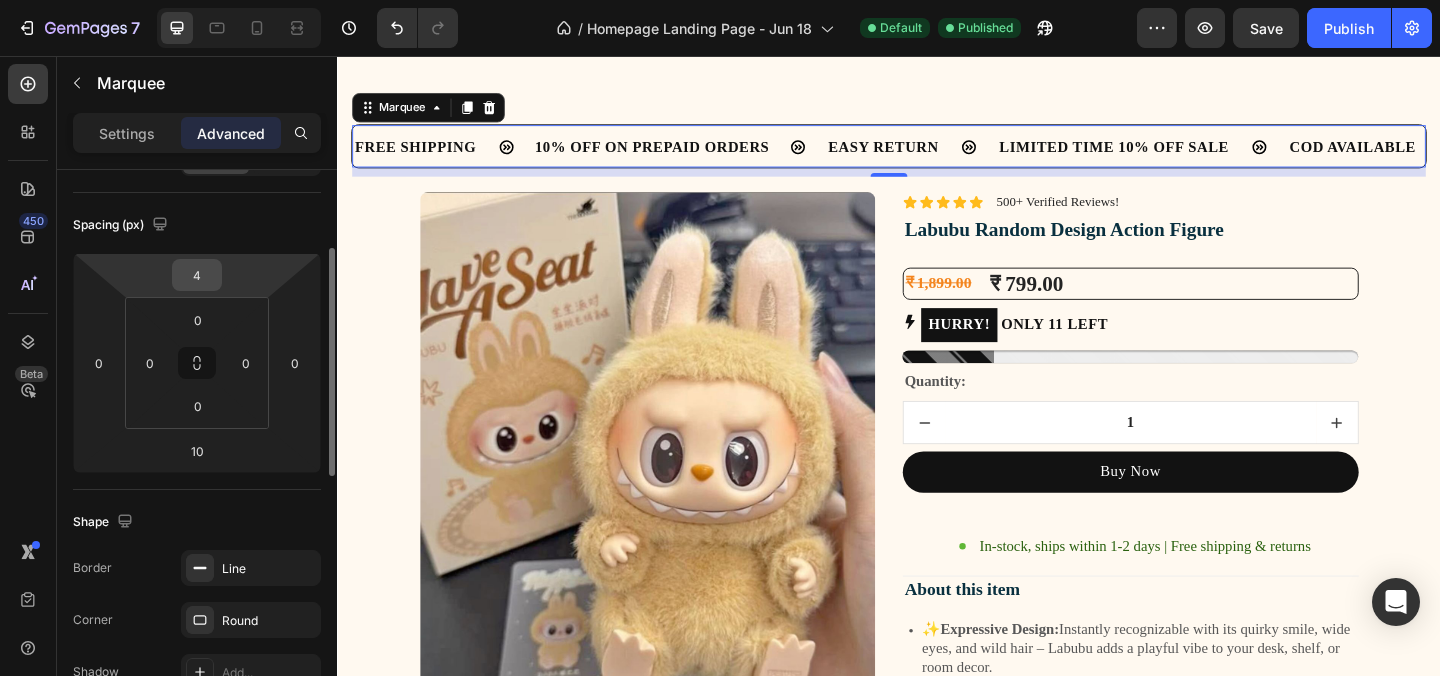 click on "4" at bounding box center (197, 275) 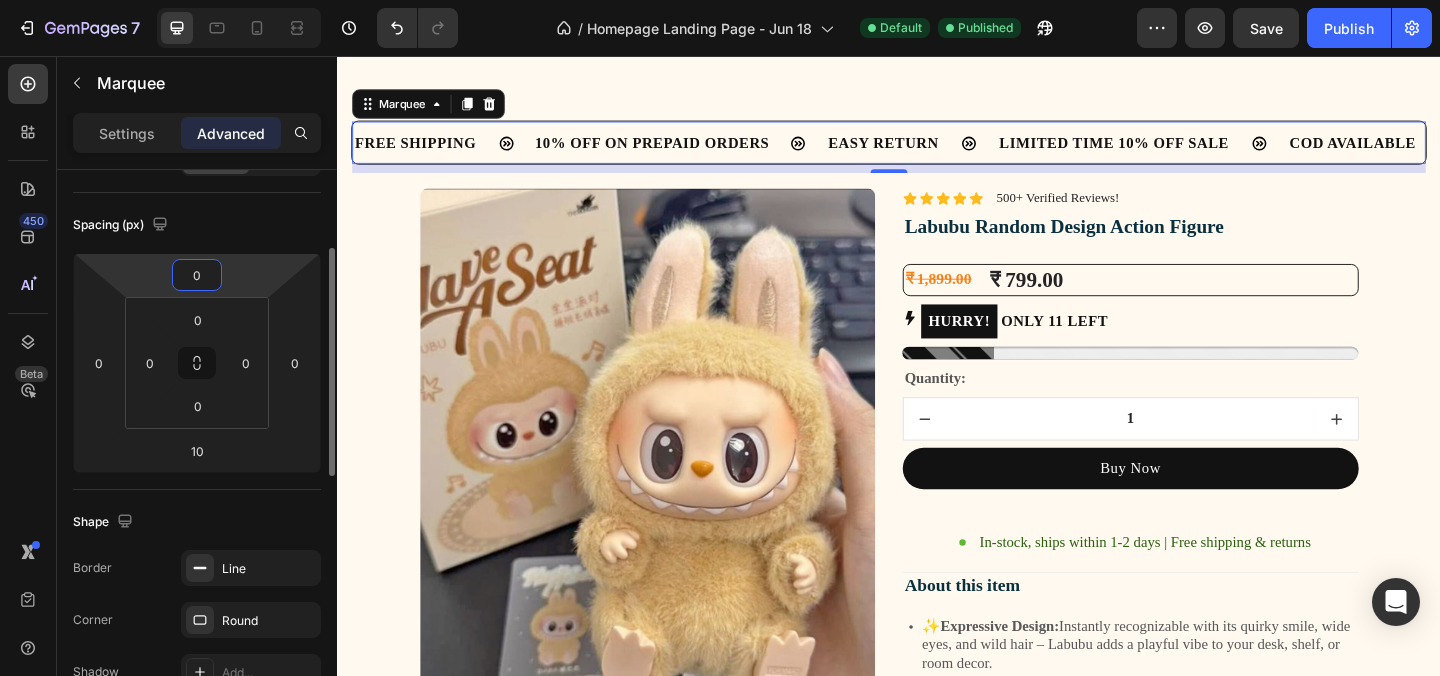 type on "0" 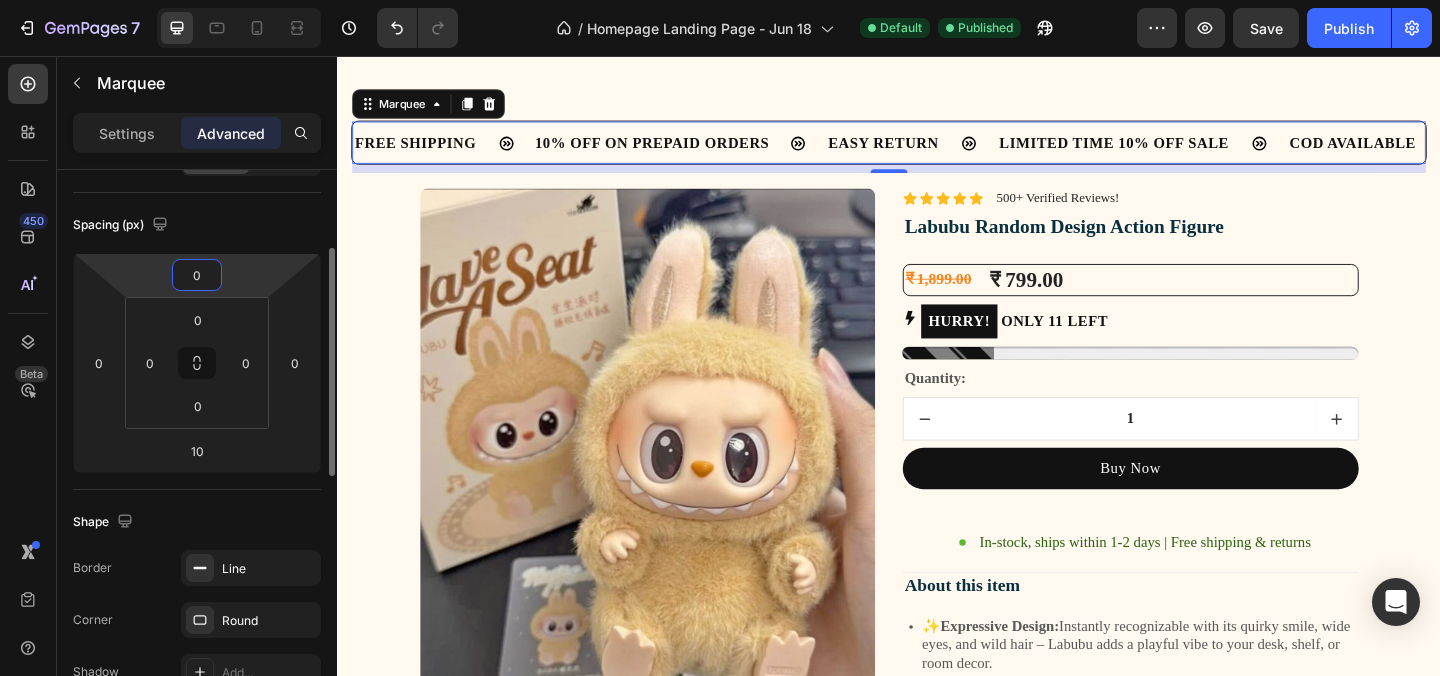 click on "Spacing (px) 0 0 10 0 0 0 0 0" 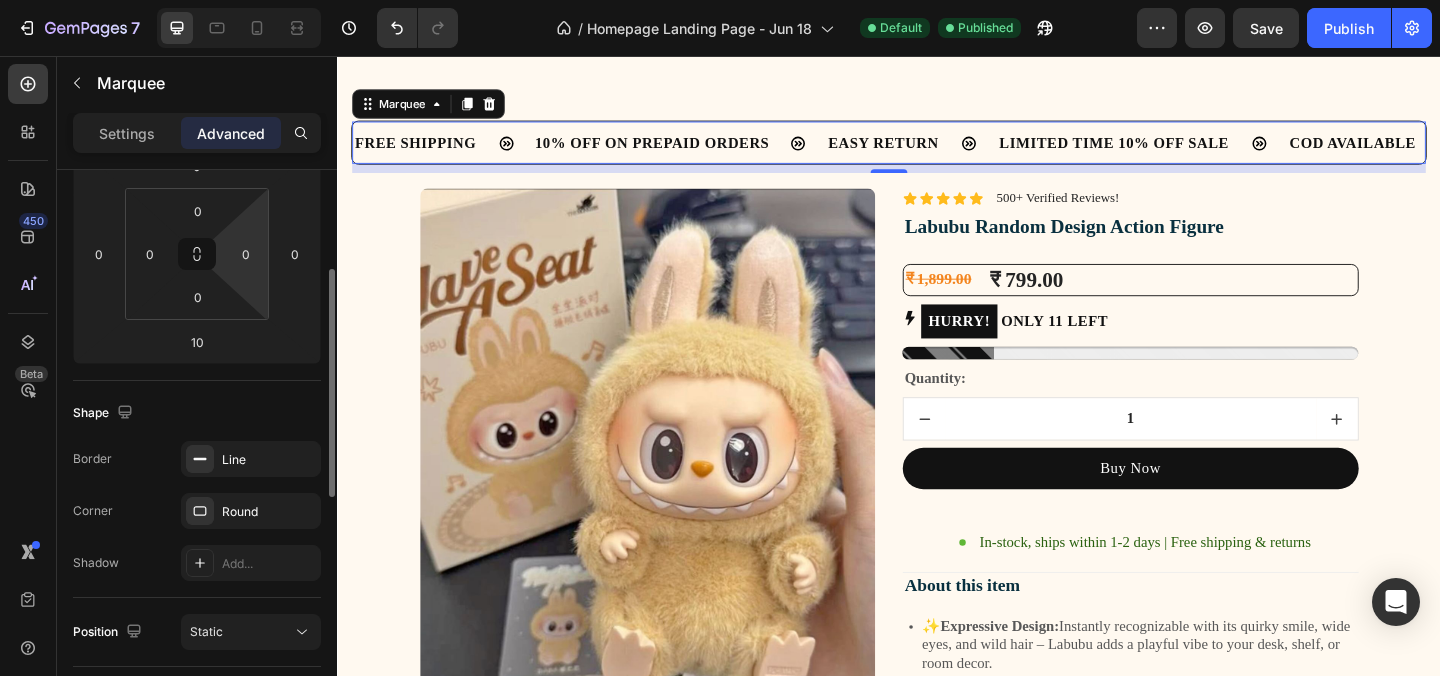 scroll, scrollTop: 312, scrollLeft: 0, axis: vertical 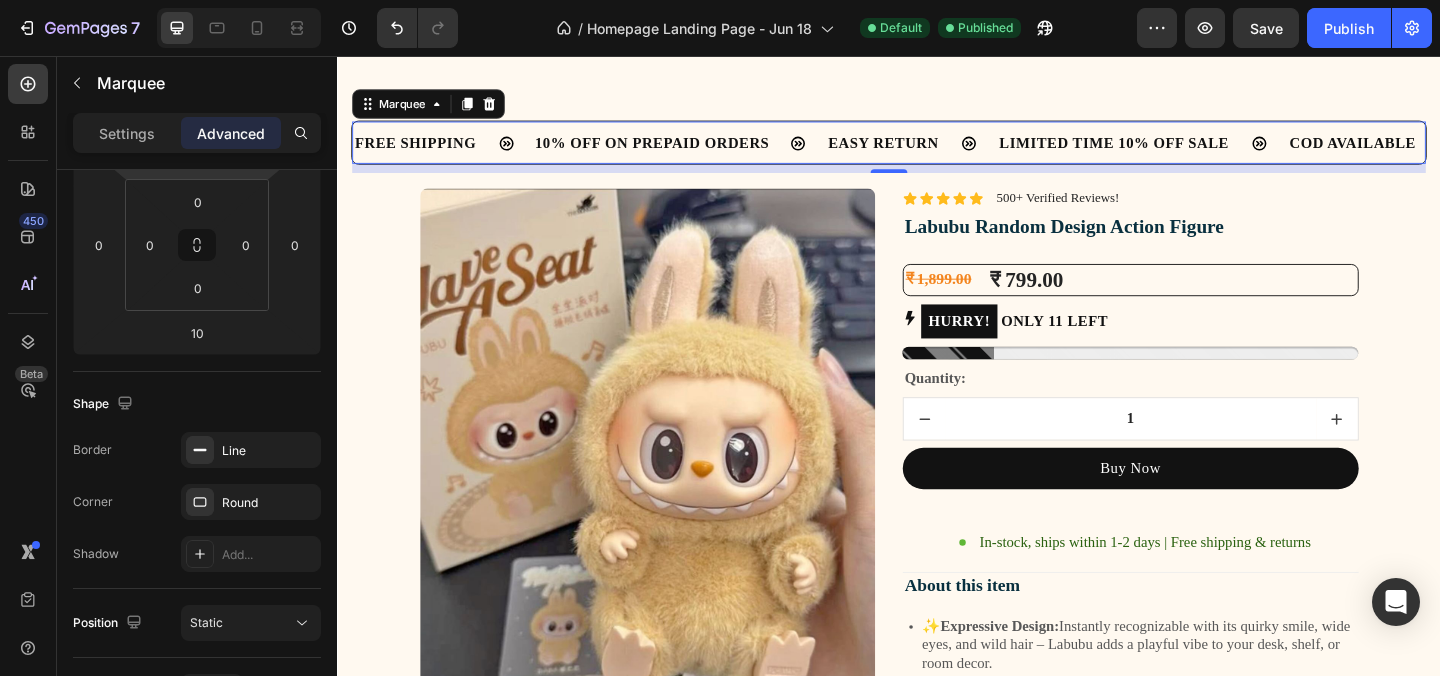 click on "Settings Advanced" at bounding box center [197, 133] 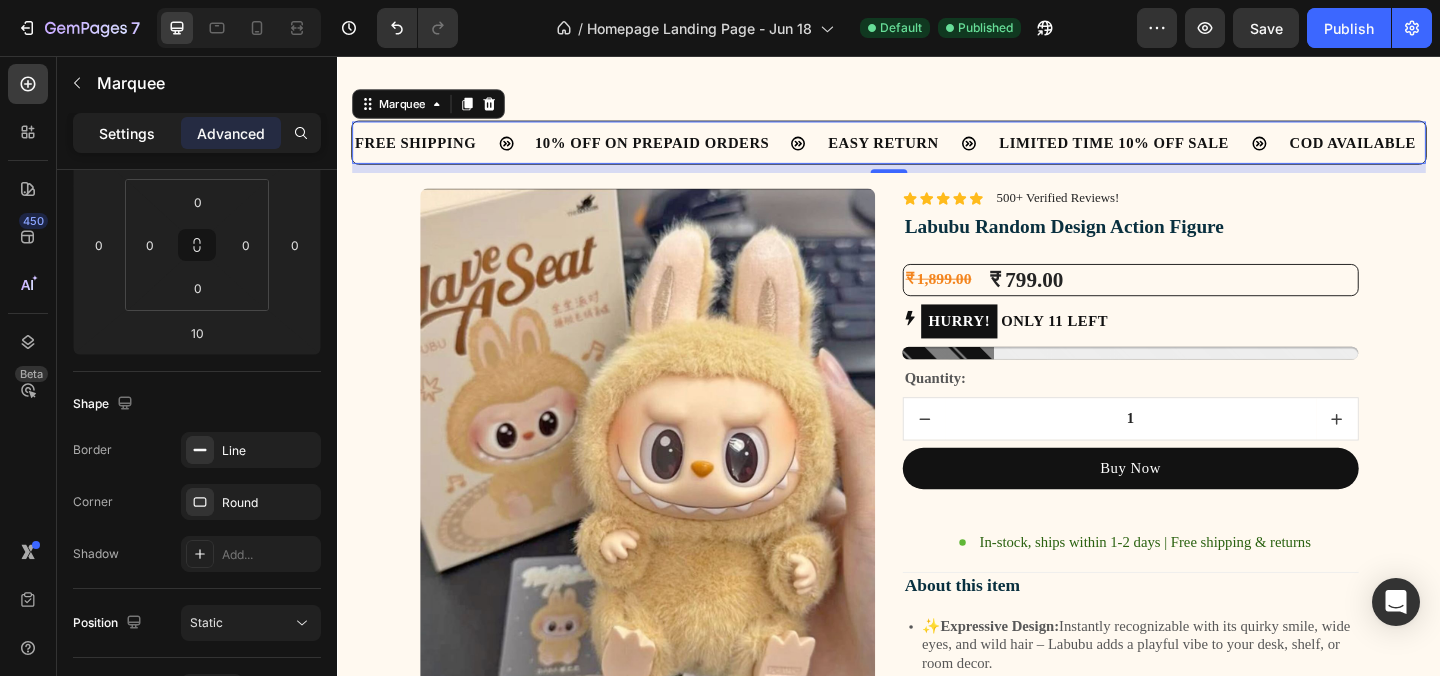 click on "Settings" at bounding box center [127, 133] 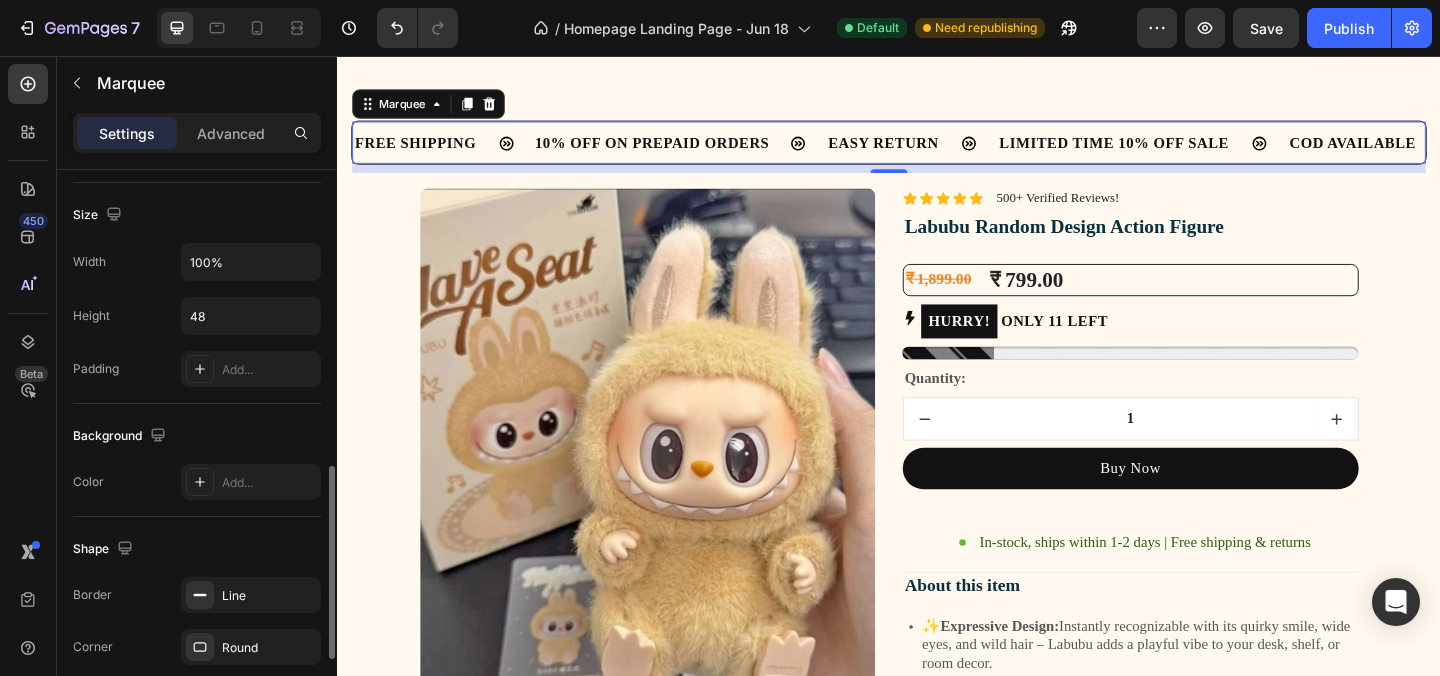 scroll, scrollTop: 872, scrollLeft: 0, axis: vertical 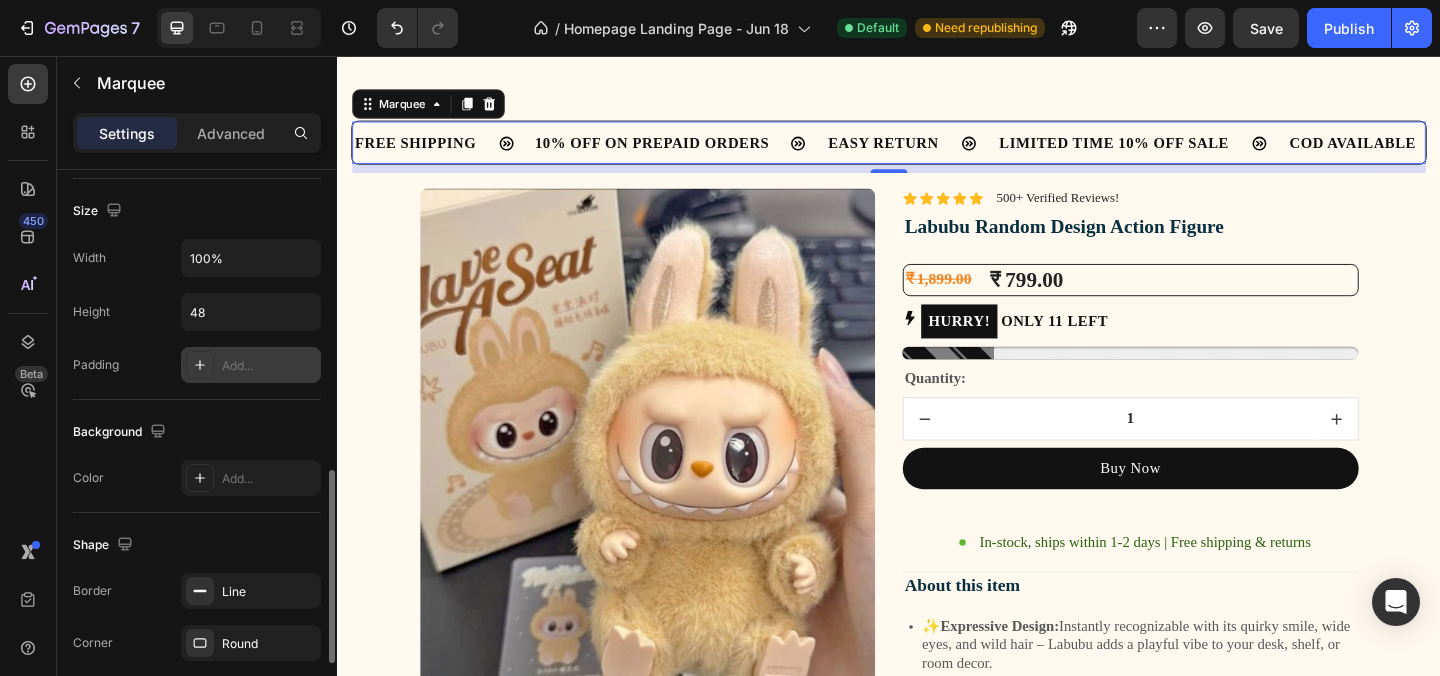 click at bounding box center (200, 365) 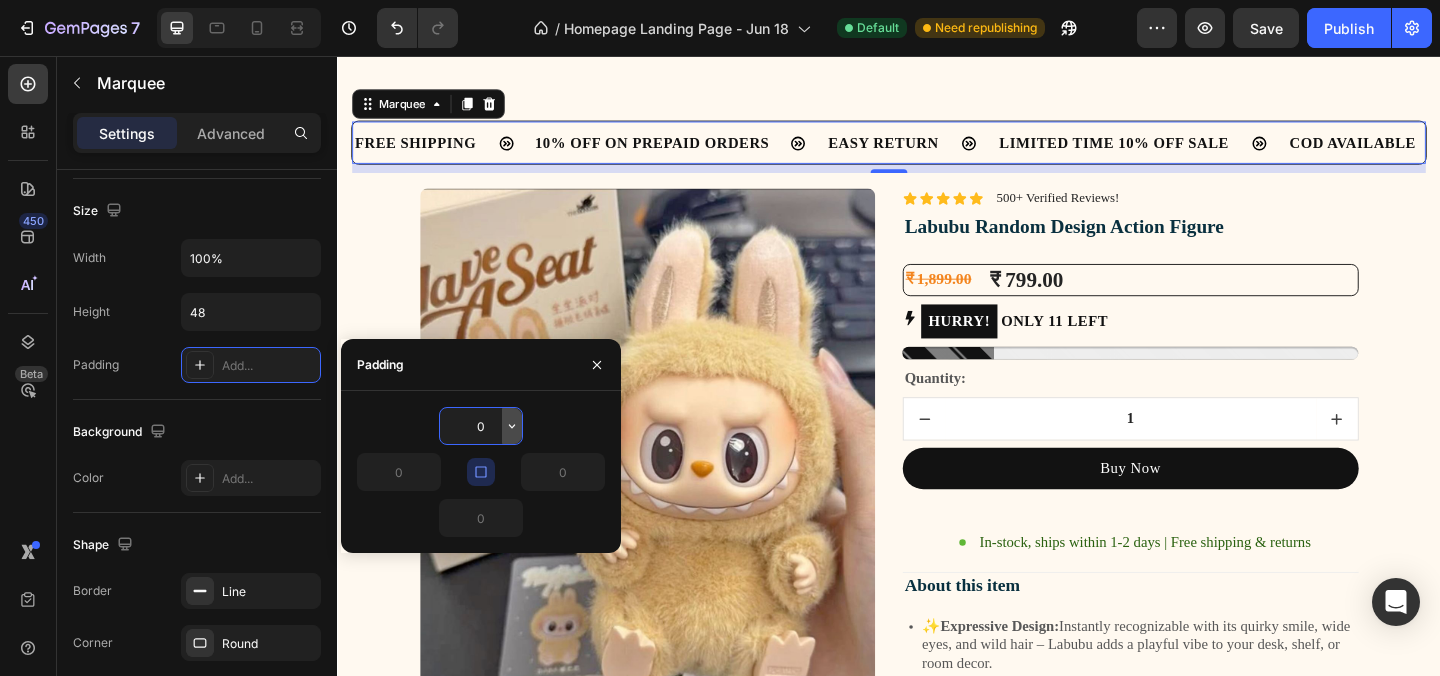 click 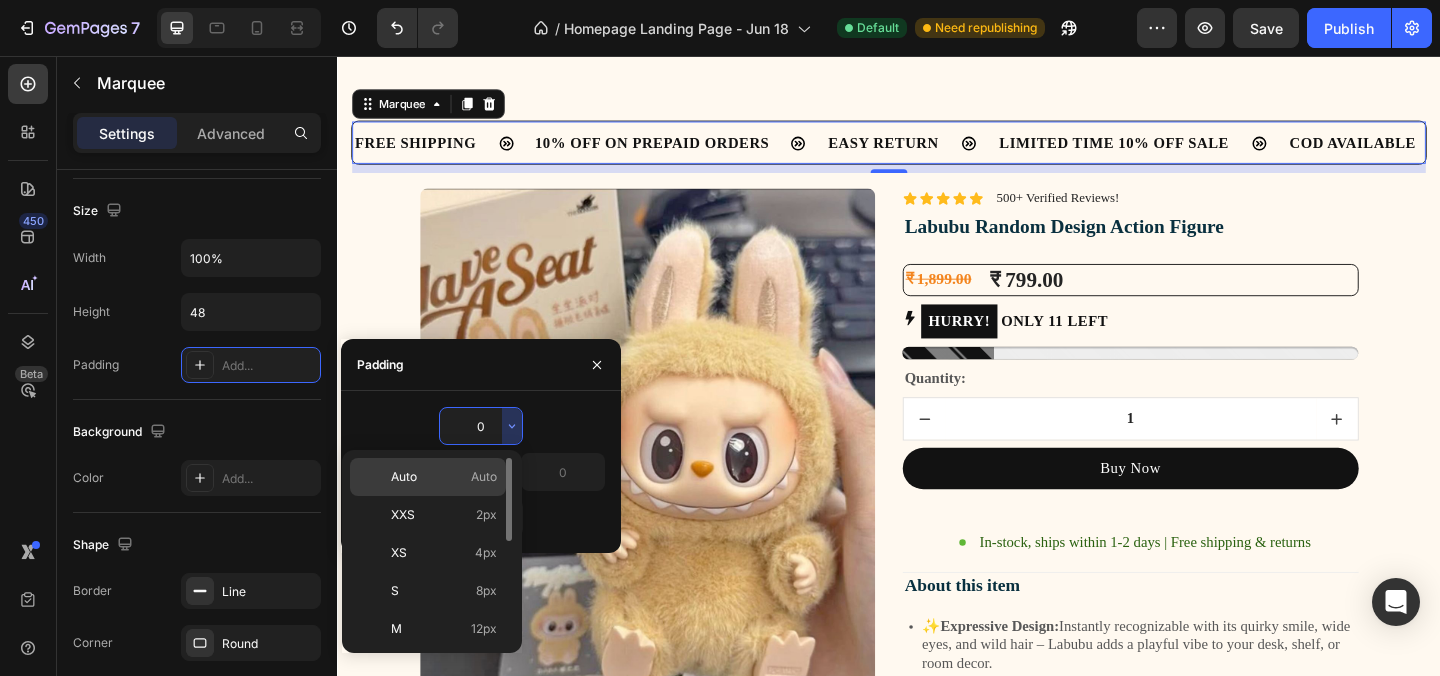 click on "Auto Auto" at bounding box center [444, 477] 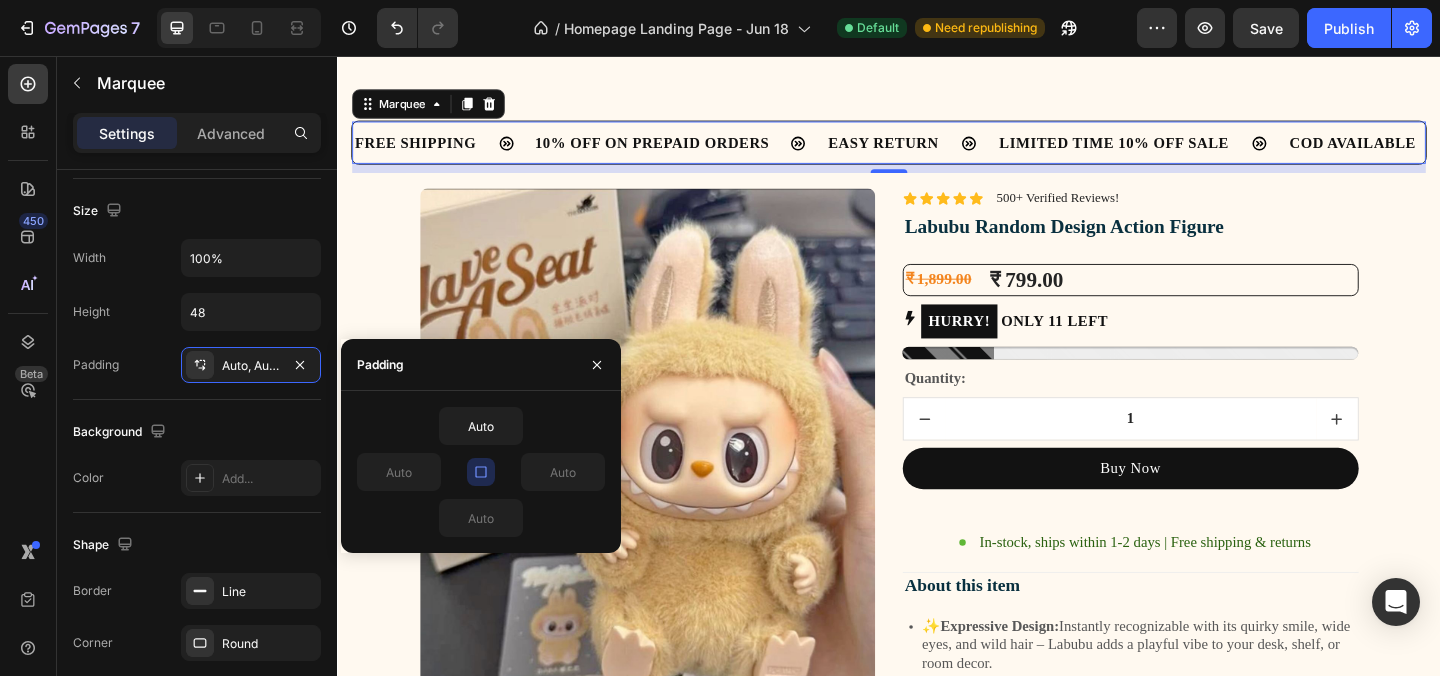 click 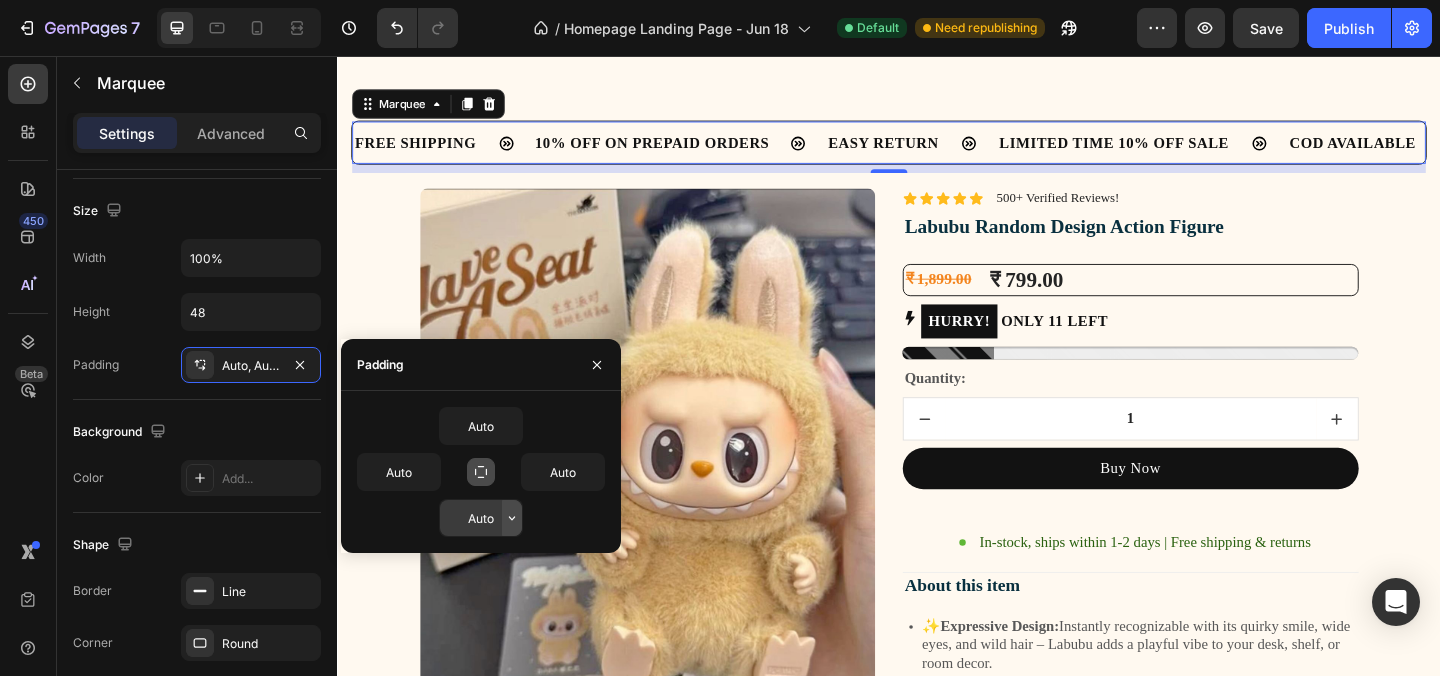 click 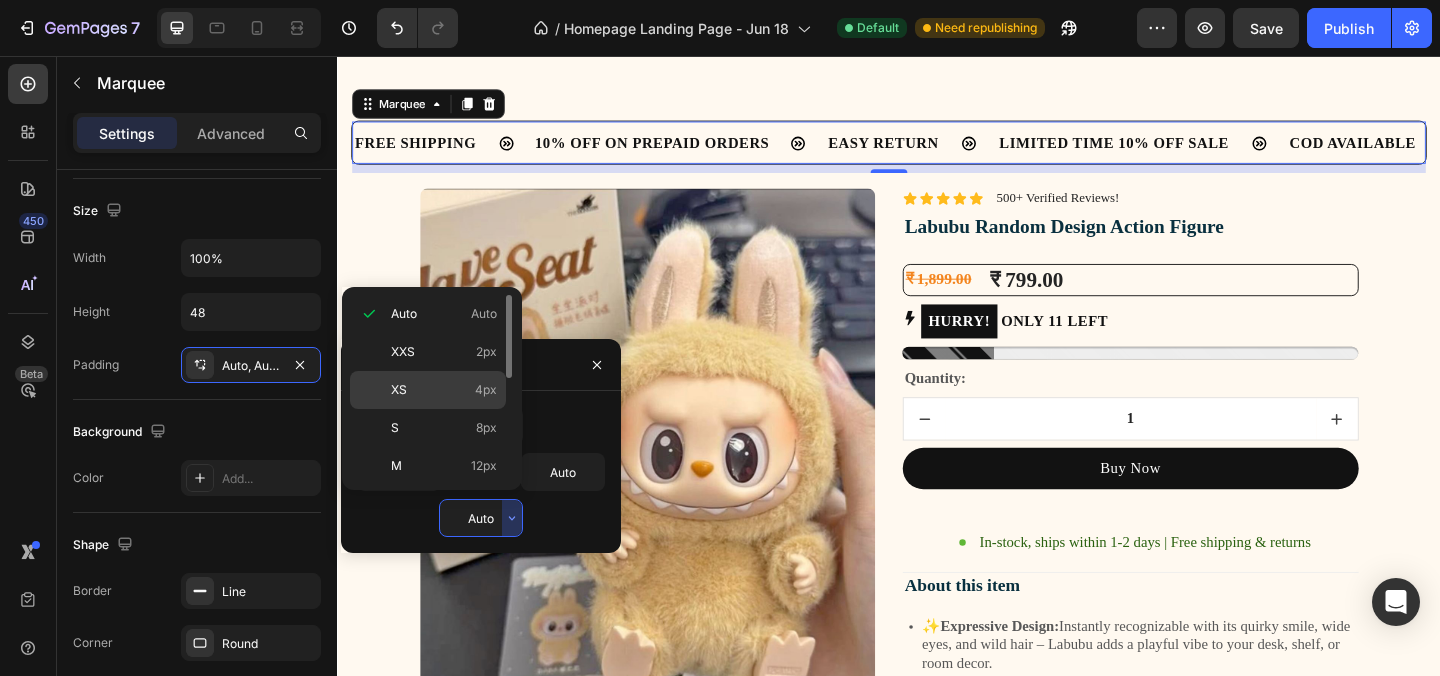click on "XS 4px" at bounding box center (444, 390) 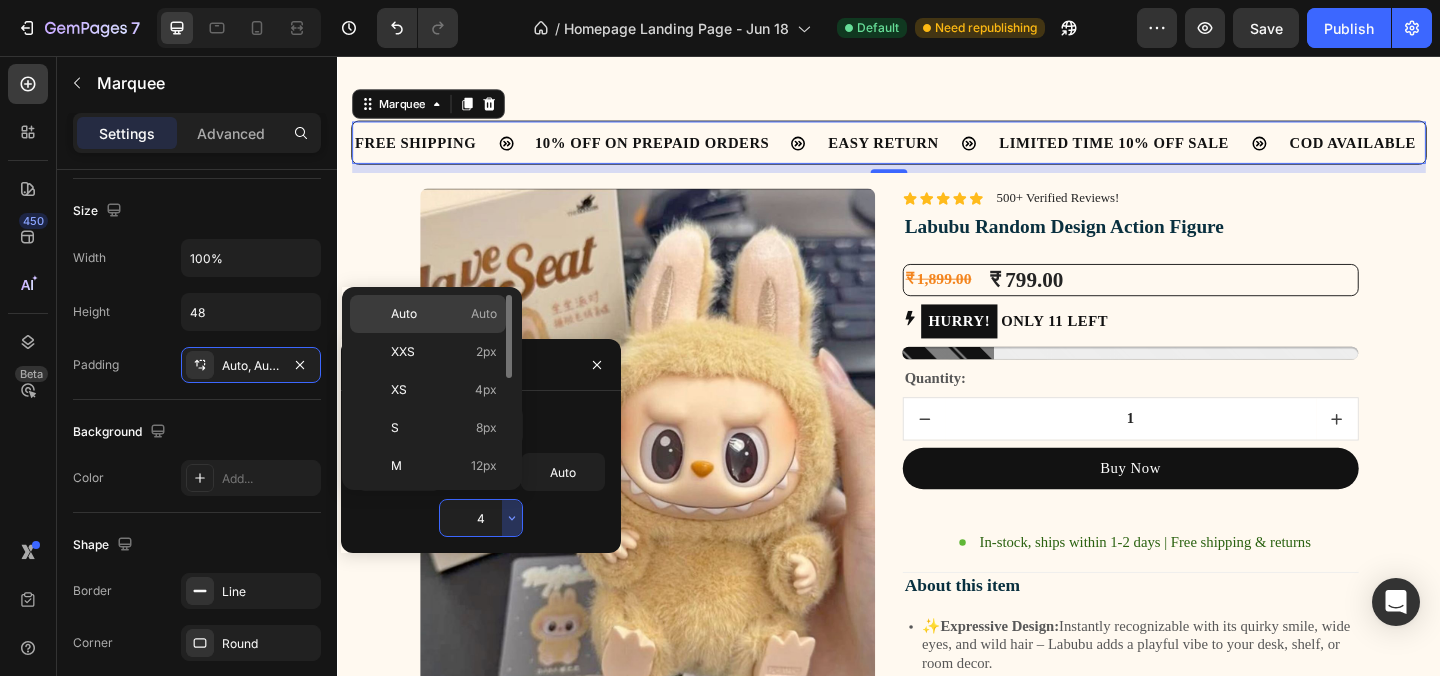 drag, startPoint x: 476, startPoint y: 309, endPoint x: 151, endPoint y: 276, distance: 326.67108 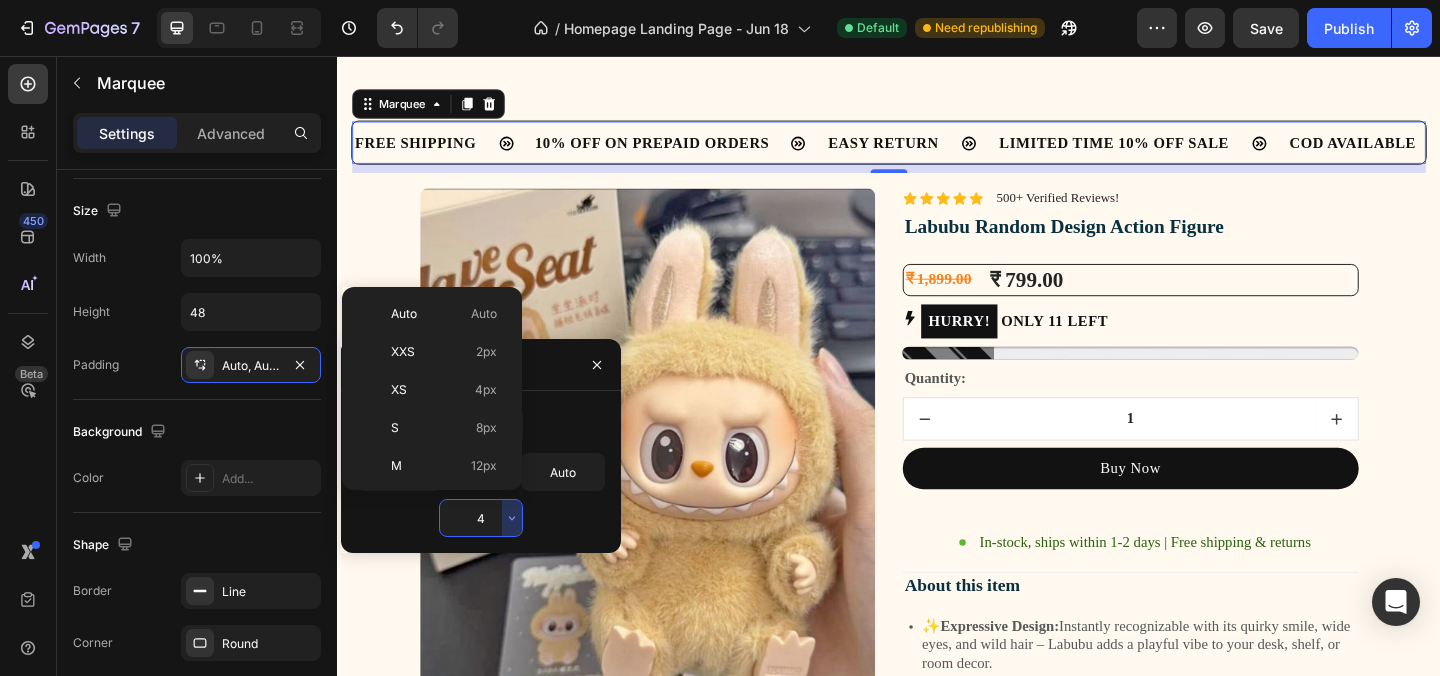 type on "Auto" 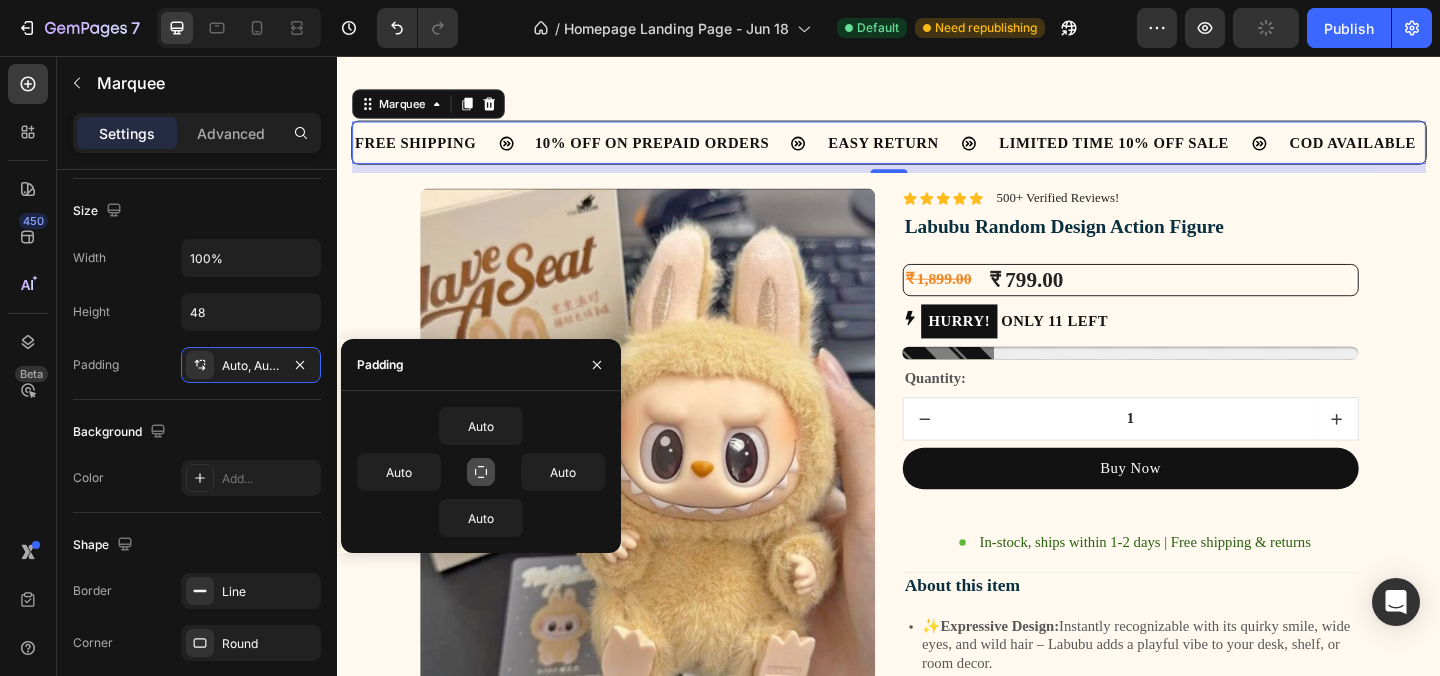 click on "Auto" at bounding box center [481, 518] 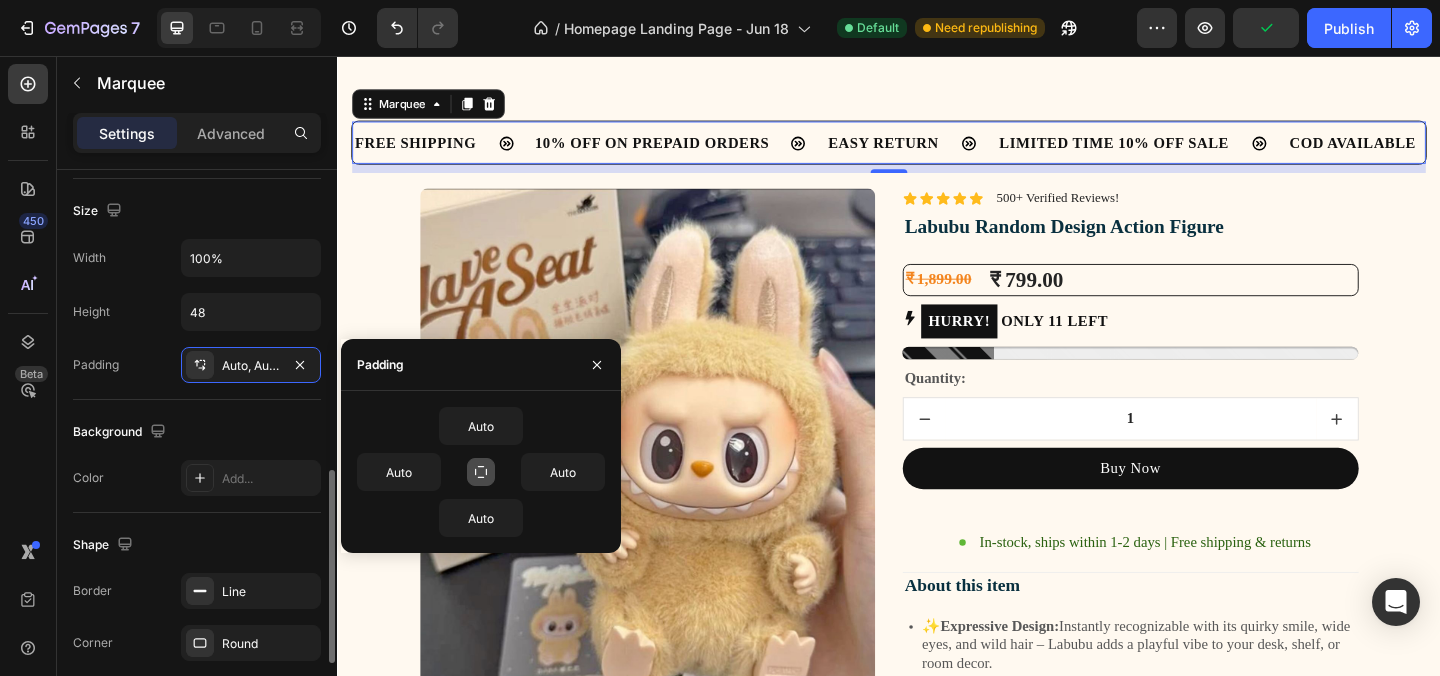 click on "Background Color Add..." 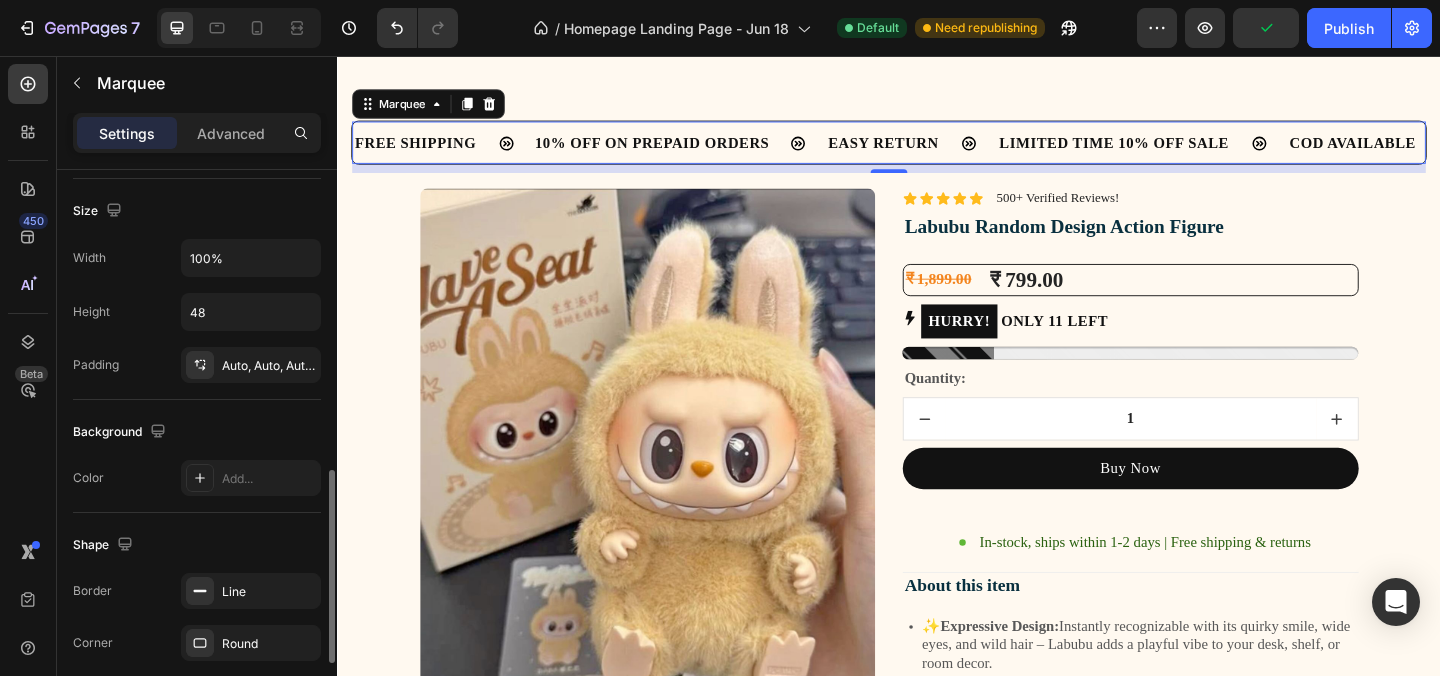 click on "Color Add..." at bounding box center (197, 478) 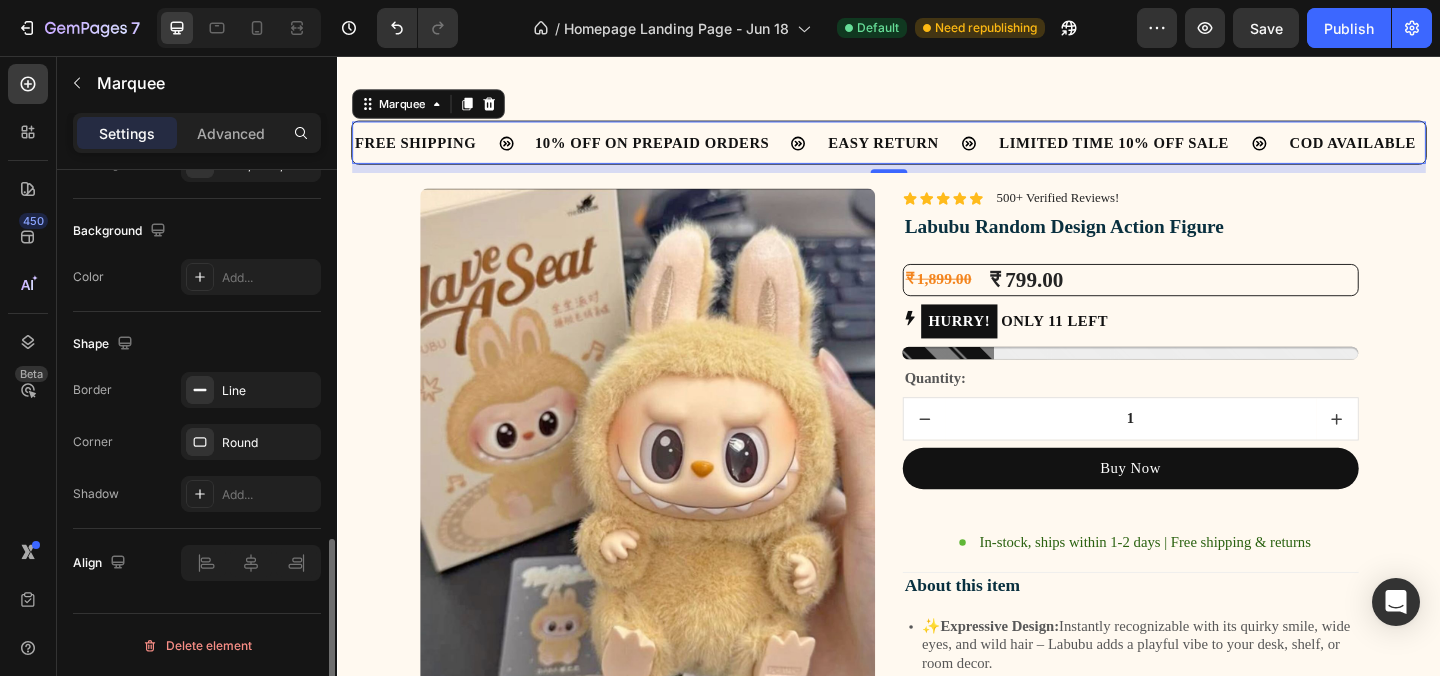 scroll, scrollTop: 1074, scrollLeft: 0, axis: vertical 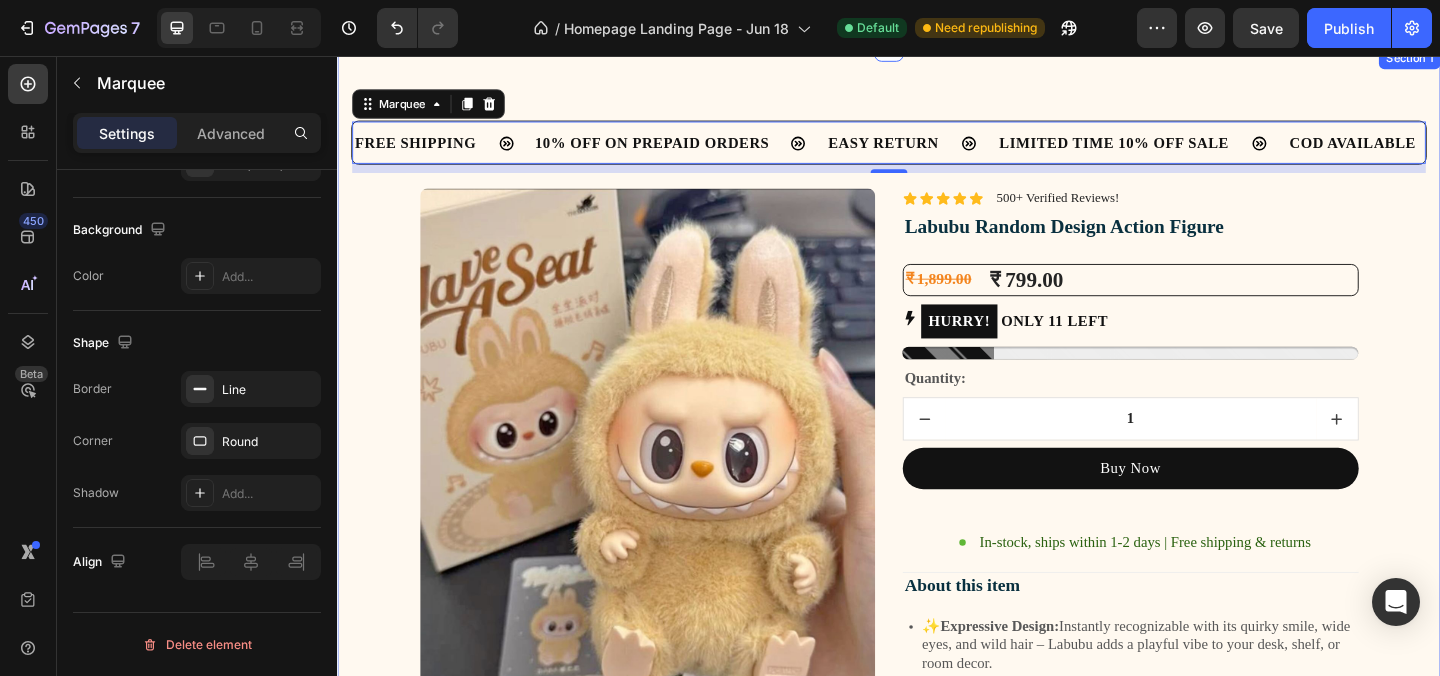 click on "FREE SHIPPING Text Block
10% OFF ON PREPAID ORDERS Text Block
EASY RETURN Text Block
LIMITED TIME 10% OFF SALE Text Block
COD AVAILABLE Text Block
FREE SHIPPING Text Block
10% OFF ON PREPAID ORDERS Text Block
EASY RETURN Text Block
LIMITED TIME 10% OFF SALE Text Block
COD AVAILABLE Text Block
Marquee   10 Image Lorem ipsum dolor sit amet, consectetur adipiscing elit Text Block Image Adorable Expression Text Block Row Quirky smile, wild hair, and playful eyes that steal the spotlight instantly. Text Block Row Image High-Quality Build Text Block Row Made from premium vinyl material with soft texture and durable finish. Text Block Row Row Image Perfect Display Size Text Block Row Lightweight and compact – ideal for your desk, shelf, or even your car! Text Block Row Image Collector's Edition Text Block Row Text Block Row Row Image Image Row Image Image" at bounding box center (937, 915) 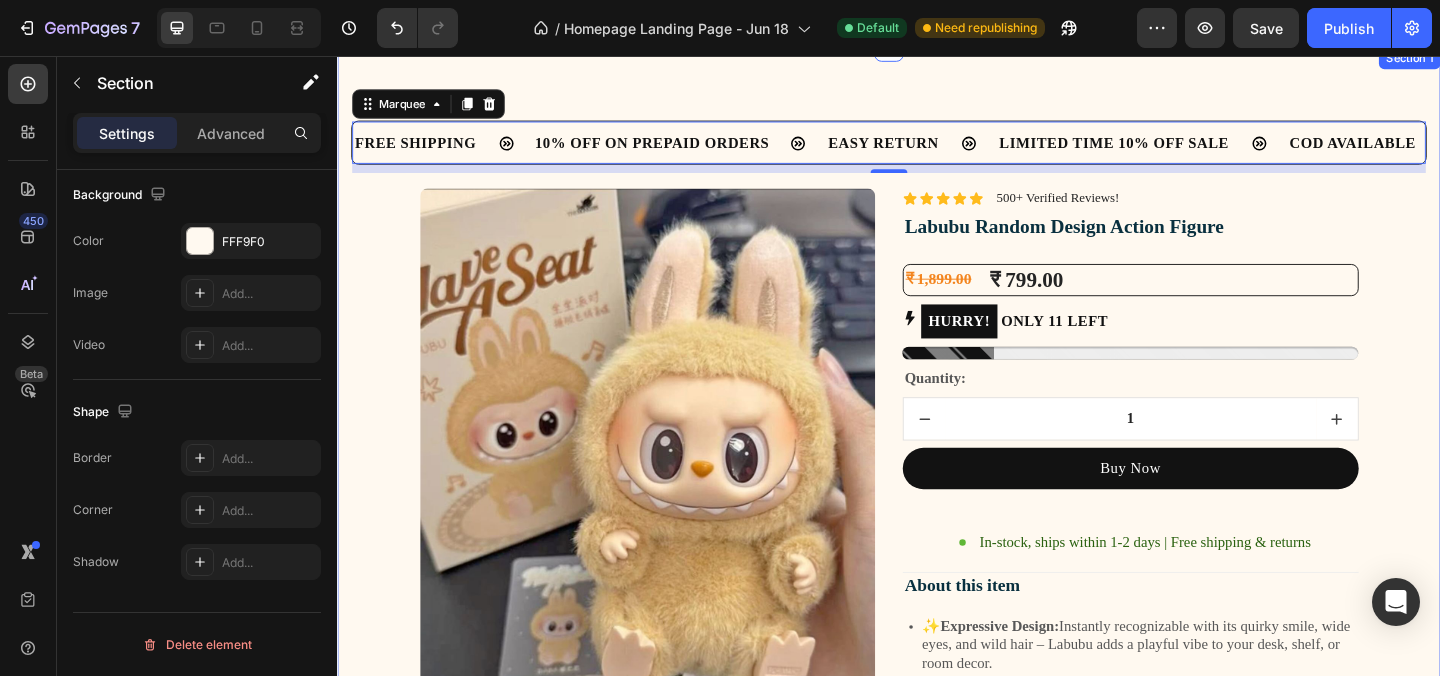 scroll, scrollTop: 0, scrollLeft: 0, axis: both 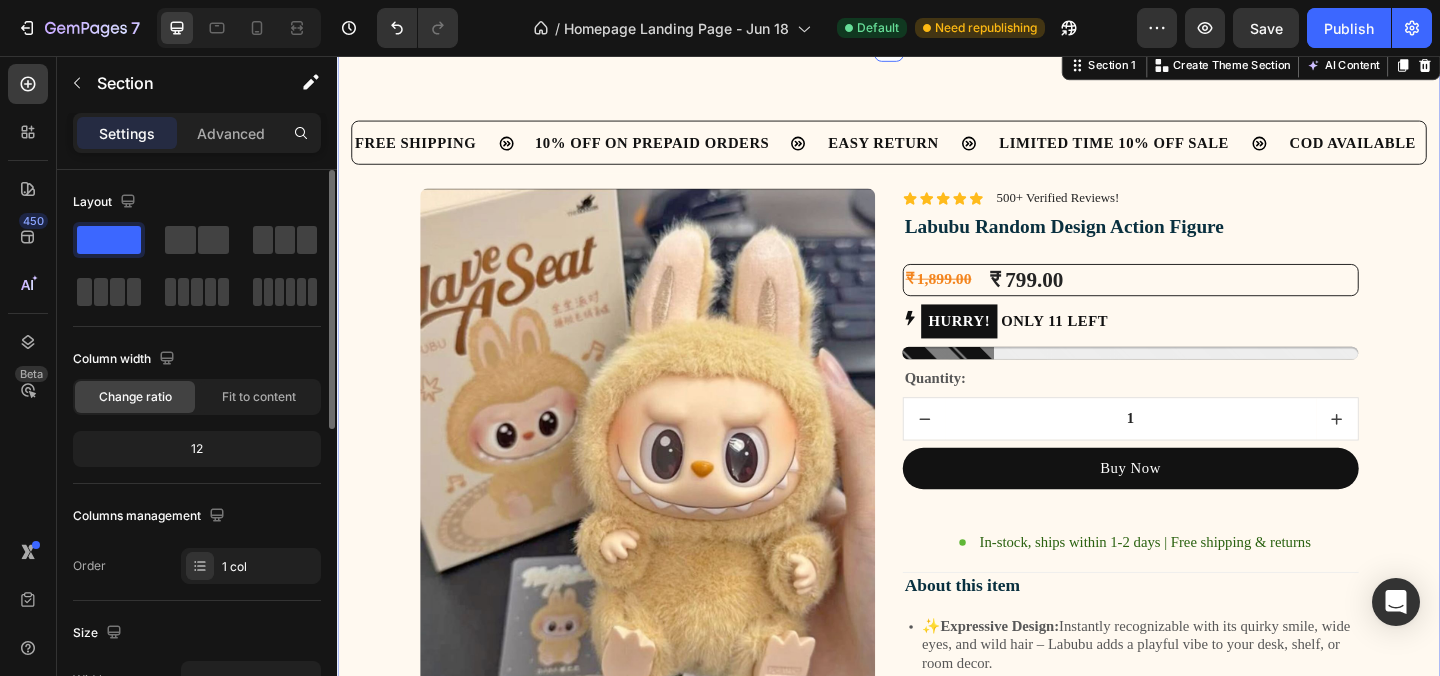 click on "FREE SHIPPING Text Block
10% OFF ON PREPAID ORDERS Text Block
EASY RETURN Text Block
LIMITED TIME 10% OFF SALE Text Block
COD AVAILABLE Text Block
FREE SHIPPING Text Block
10% OFF ON PREPAID ORDERS Text Block
EASY RETURN Text Block
LIMITED TIME 10% OFF SALE Text Block
COD AVAILABLE Text Block
Marquee Image Lorem ipsum dolor sit amet, consectetur adipiscing elit Text Block Image Adorable Expression Text Block Row Quirky smile, wild hair, and playful eyes that steal the spotlight instantly. Text Block Row Image High-Quality Build Text Block Row Made from premium vinyl material with soft texture and durable finish. Text Block Row Row Image Perfect Display Size Text Block Row Lightweight and compact – ideal for your desk, shelf, or even your car! Text Block Row Image Collector's Edition Text Block Row Text Block Row Row Image Image Row Image Image Row" at bounding box center [937, 915] 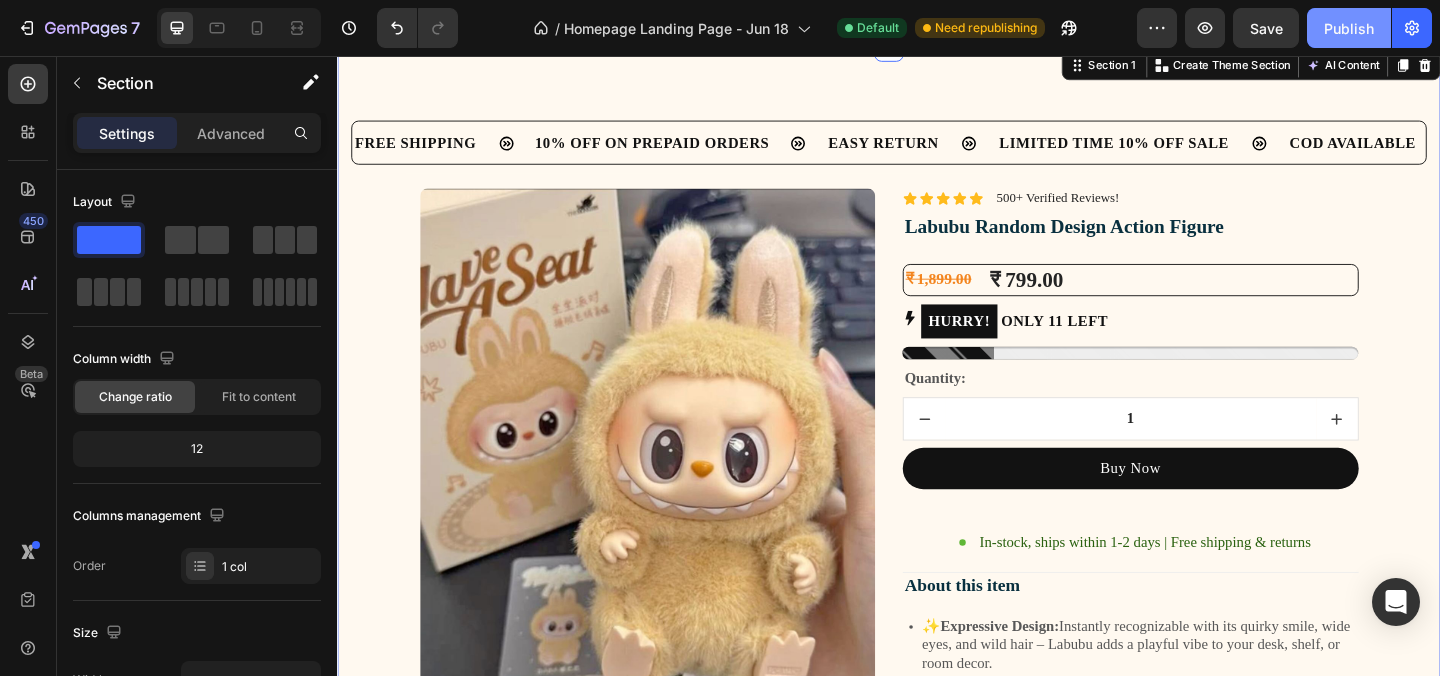 click on "Publish" at bounding box center (1349, 28) 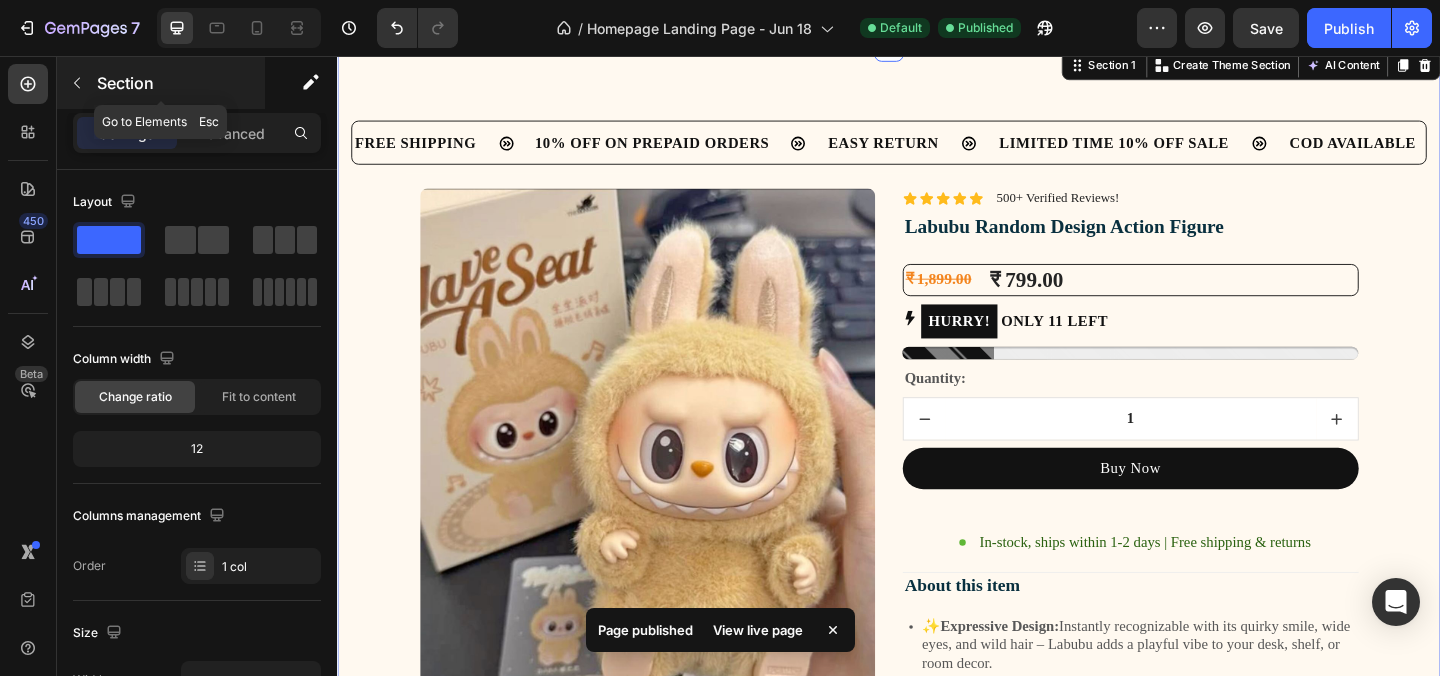 click on "Section" at bounding box center (179, 83) 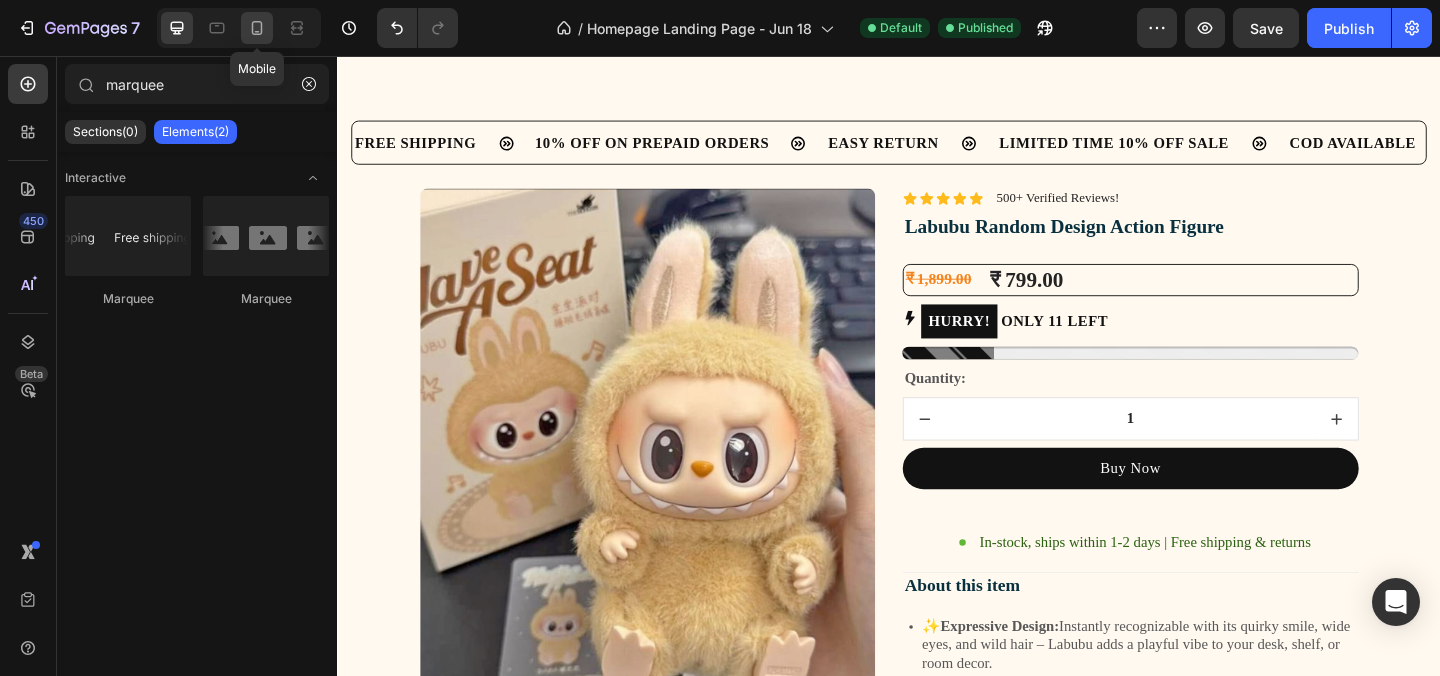 click 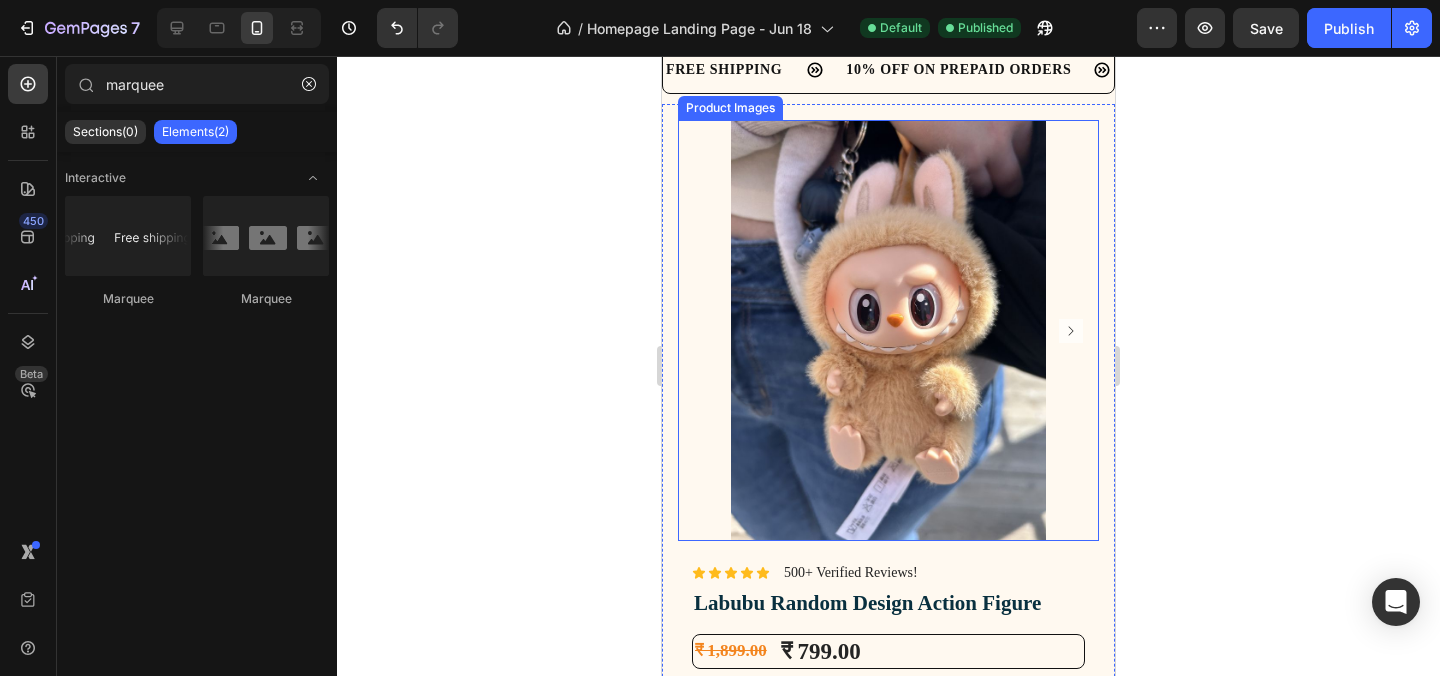 scroll, scrollTop: 0, scrollLeft: 0, axis: both 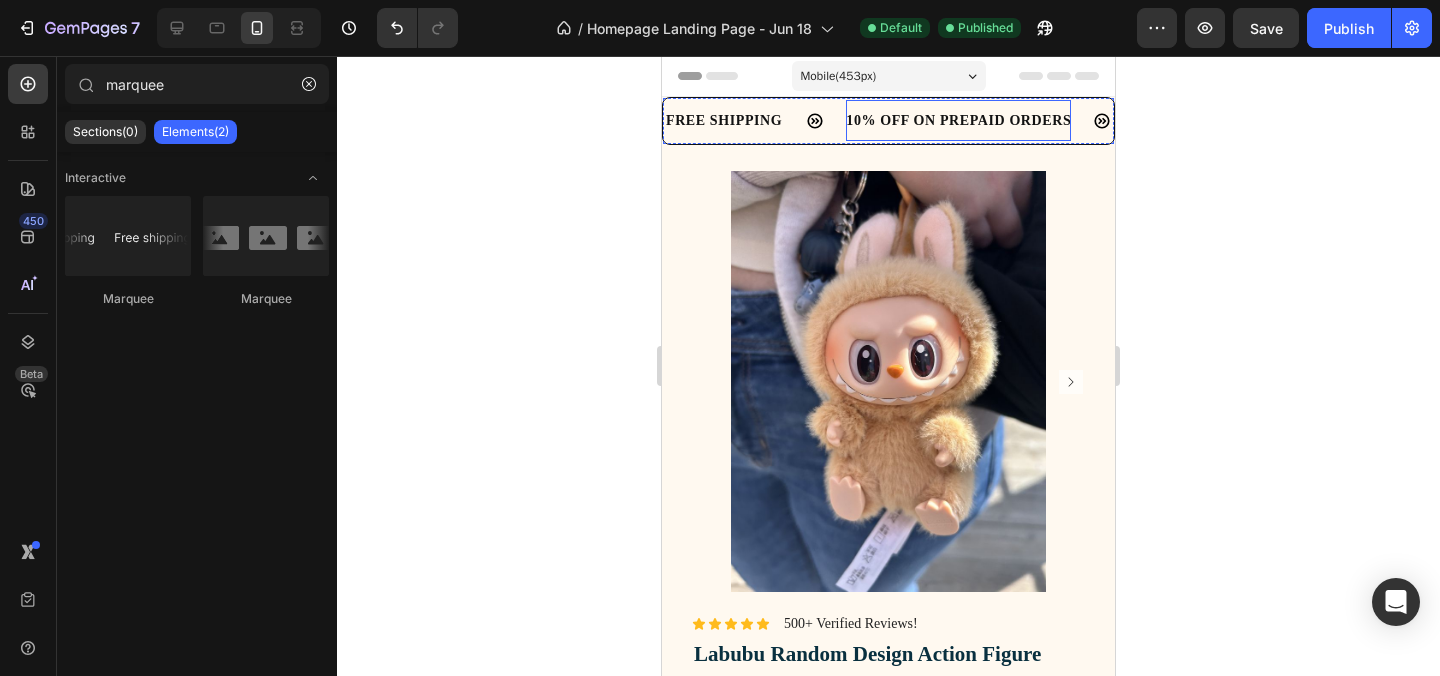 click on "10% OFF ON PREPAID ORDERS Text Block" at bounding box center [956, 120] 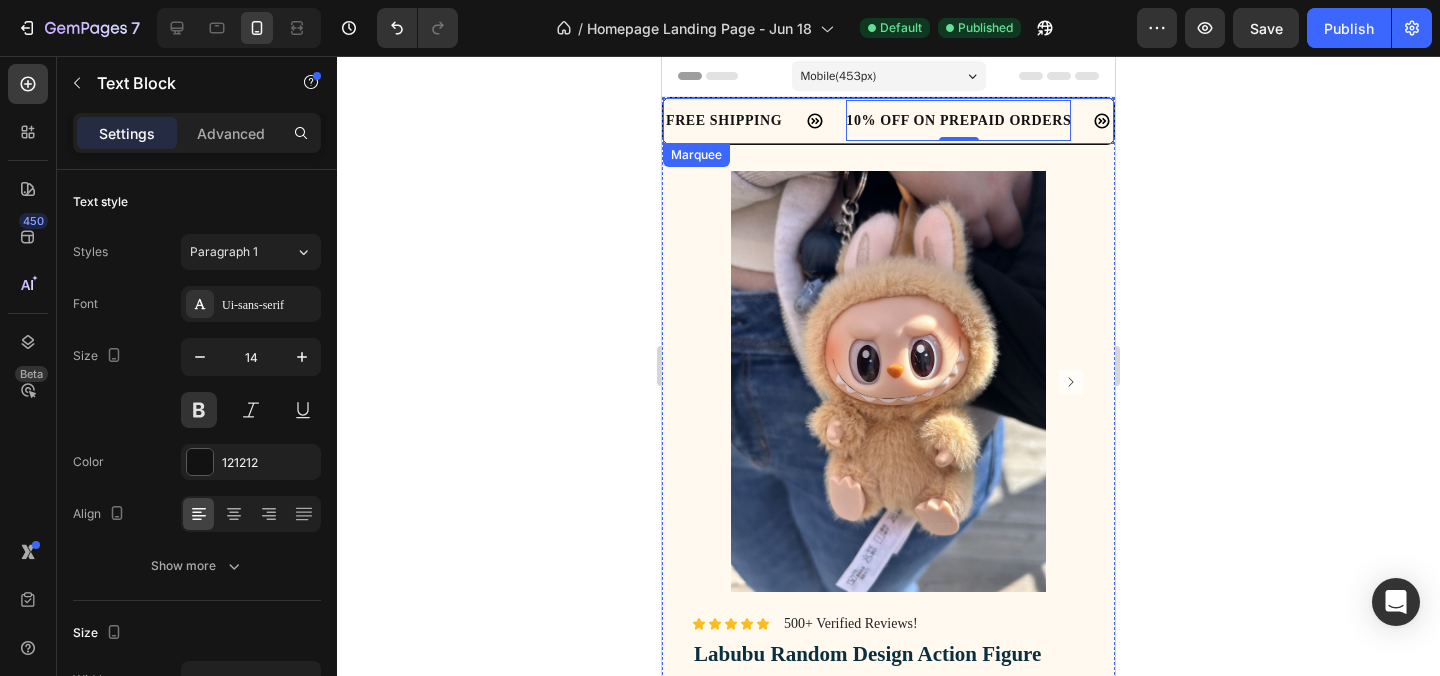 click on "FREE SHIPPING Text Block
10% OFF ON PREPAID ORDERS Text Block   0
EASY RETURN Text Block
LIMITED TIME 10% OFF SALE Text Block
COD AVAILABLE Text Block
FREE SHIPPING Text Block
10% OFF ON PREPAID ORDERS Text Block   0
EASY RETURN Text Block
LIMITED TIME 10% OFF SALE Text Block
COD AVAILABLE Text Block
Marquee" at bounding box center (888, 121) 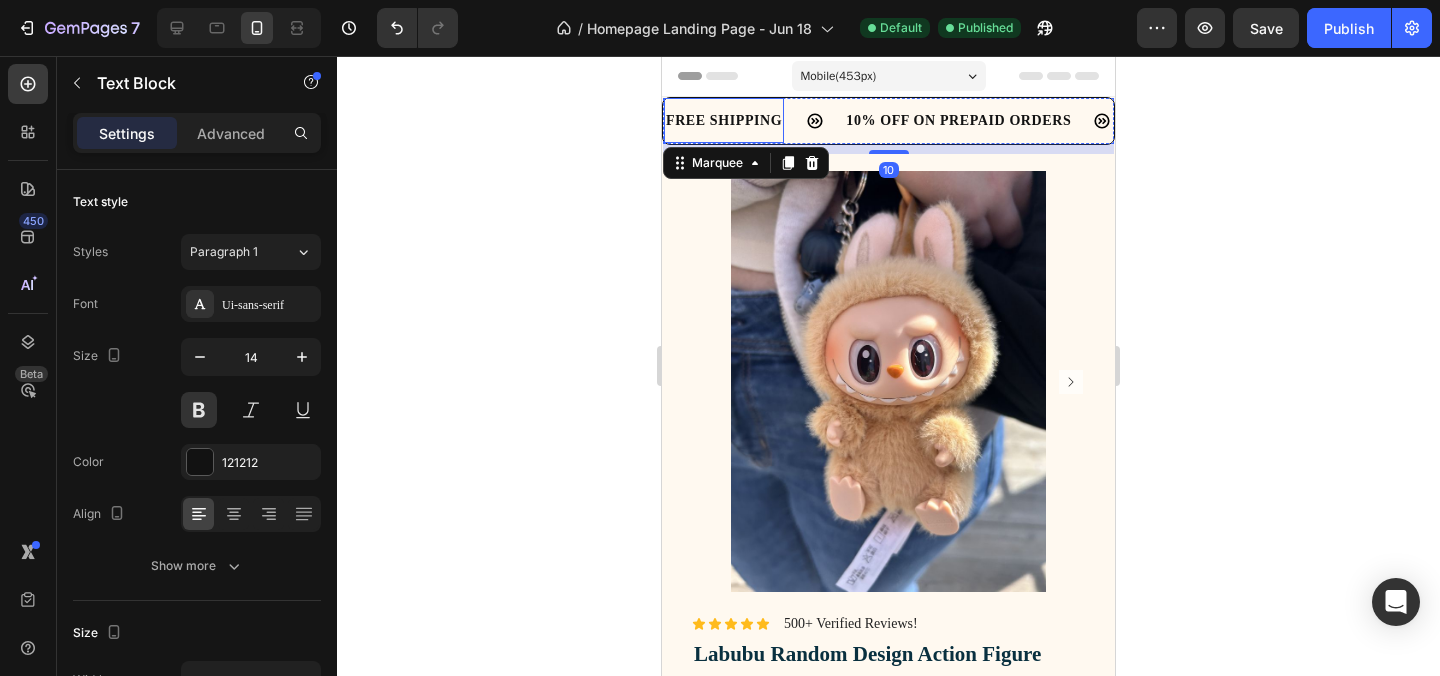 click on "FREE SHIPPING Text Block" at bounding box center [721, 120] 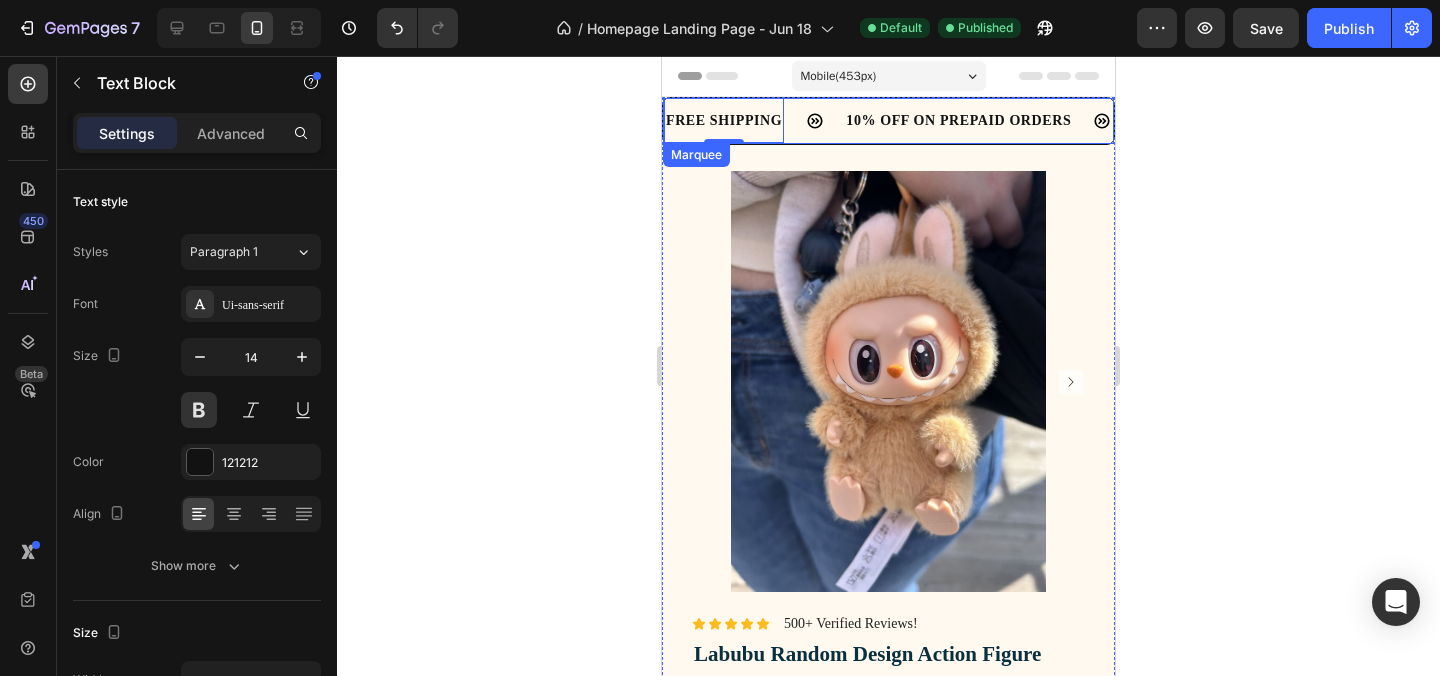 click on "FREE SHIPPING Text Block   0
10% OFF ON PREPAID ORDERS Text Block
EASY RETURN Text Block
LIMITED TIME 10% OFF SALE Text Block
COD AVAILABLE Text Block
FREE SHIPPING Text Block   0
10% OFF ON PREPAID ORDERS Text Block
EASY RETURN Text Block
LIMITED TIME 10% OFF SALE Text Block
COD AVAILABLE Text Block
Marquee" at bounding box center [888, 121] 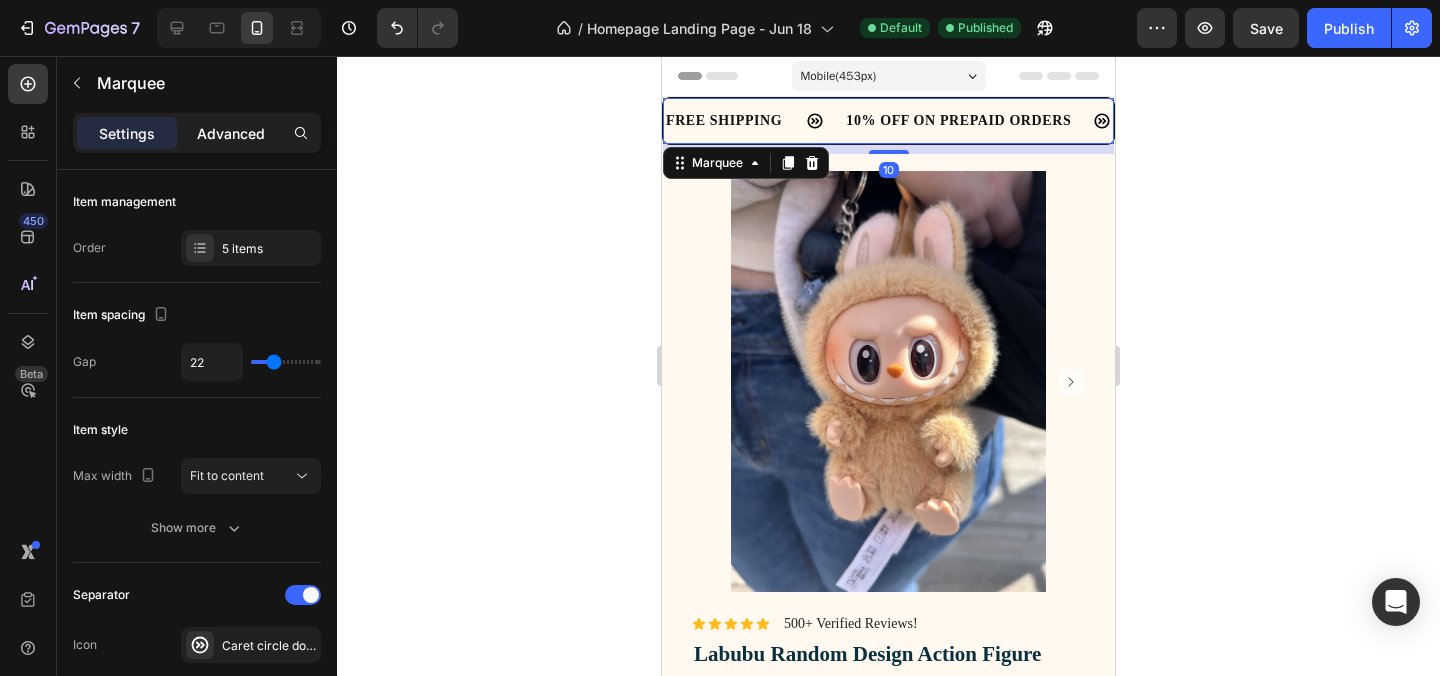 click on "Advanced" at bounding box center (231, 133) 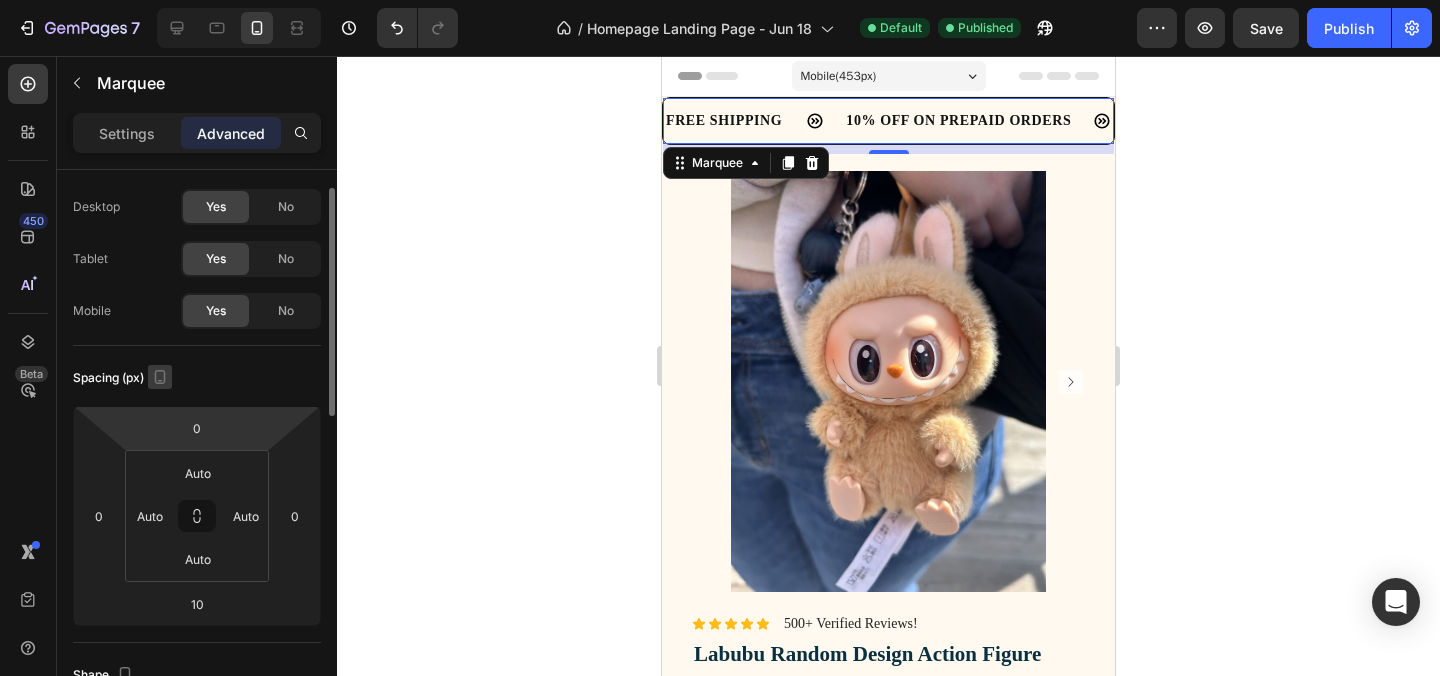 scroll, scrollTop: 42, scrollLeft: 0, axis: vertical 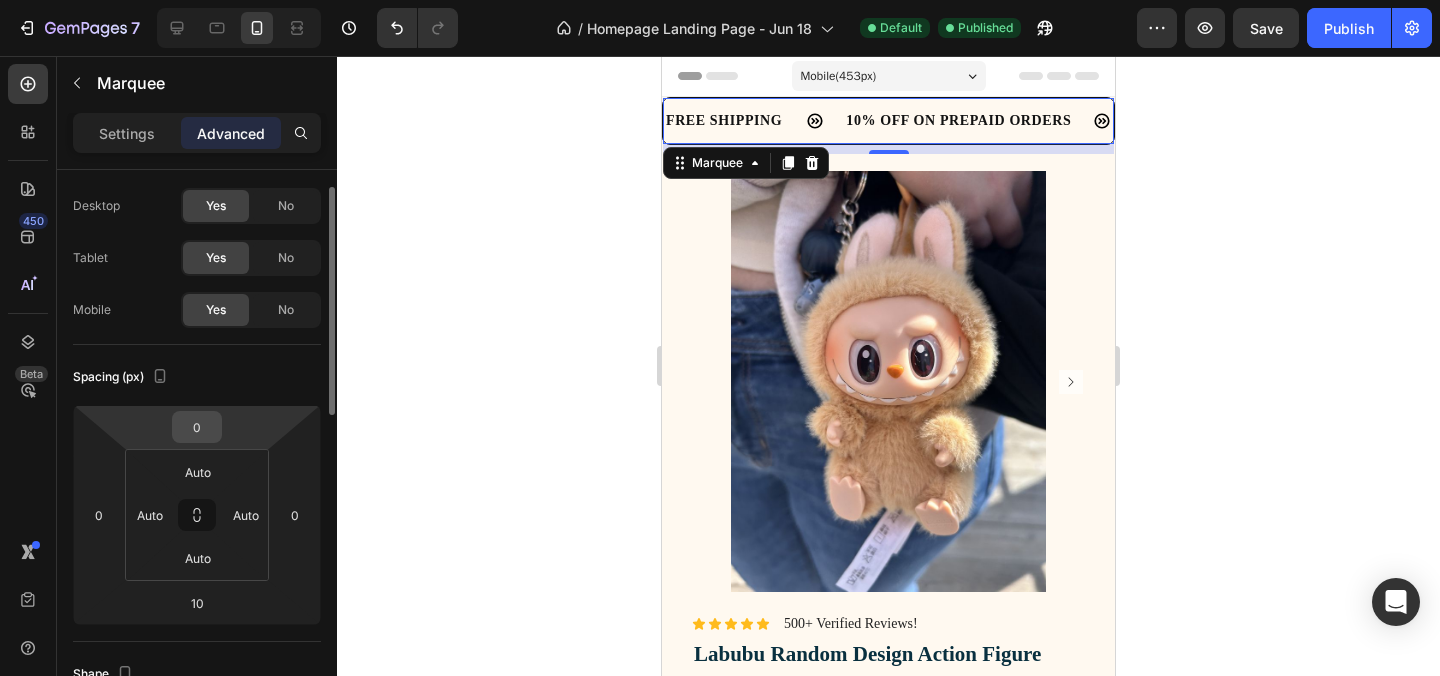 click on "0" at bounding box center (197, 427) 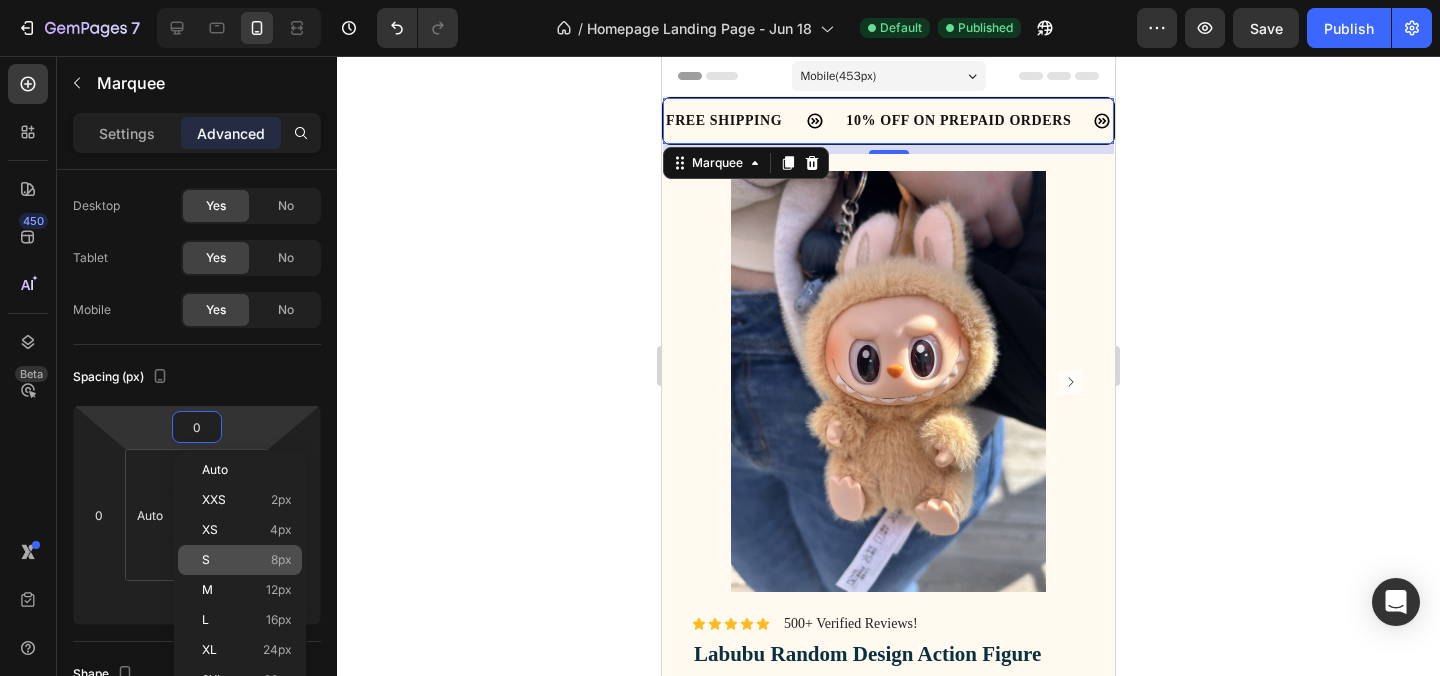 click on "S 8px" 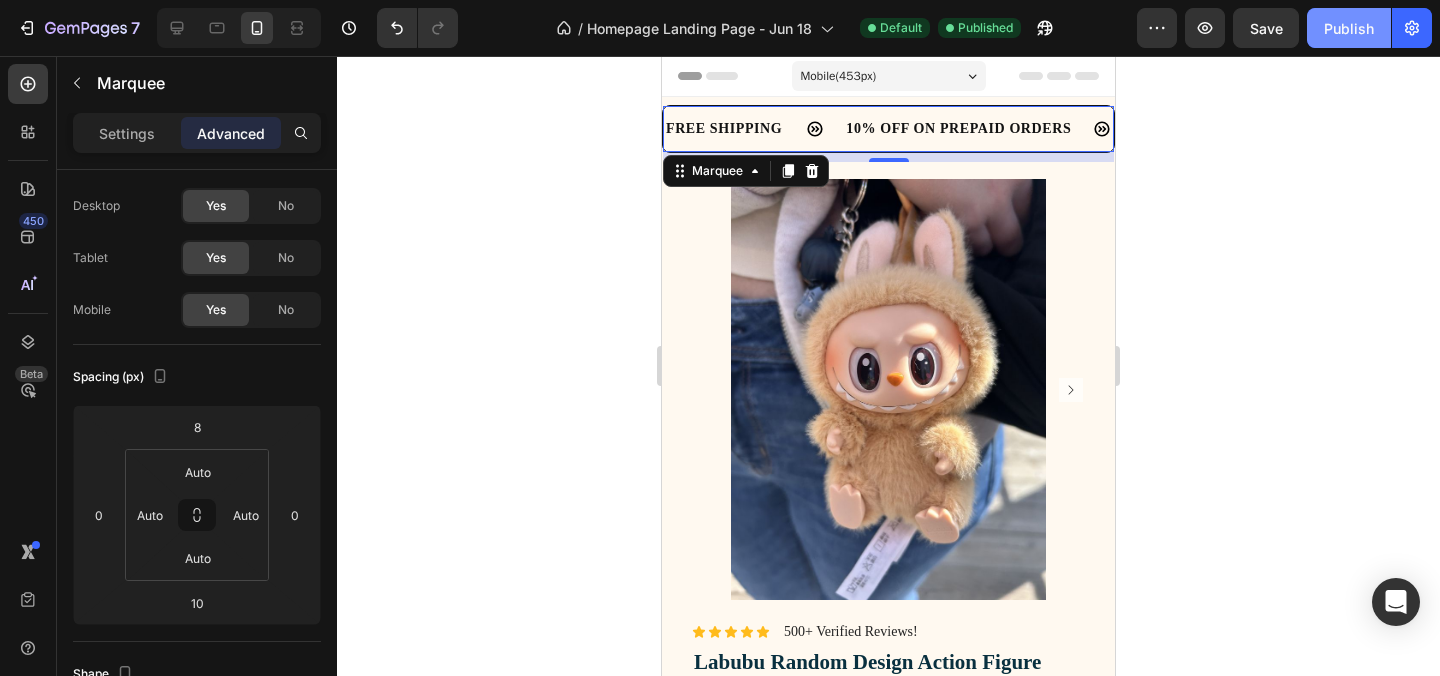click on "Publish" at bounding box center (1349, 28) 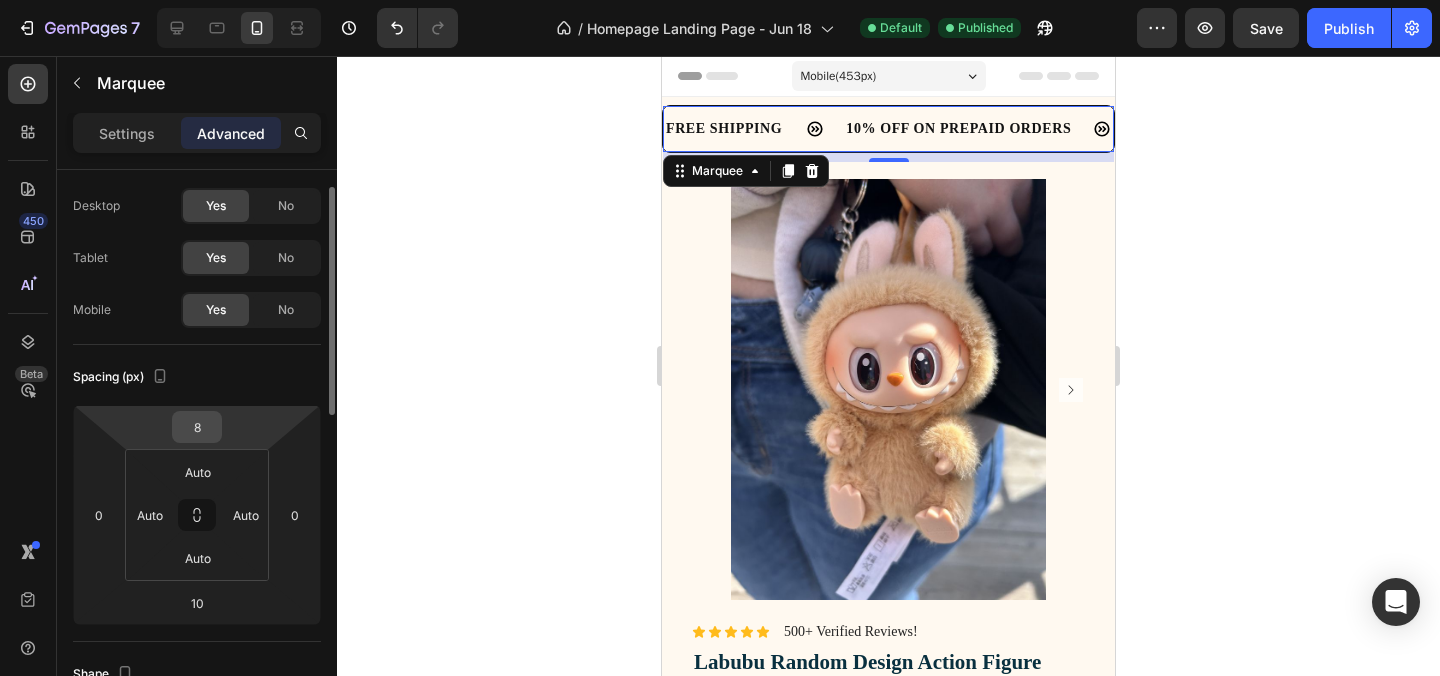 click on "8" at bounding box center (197, 427) 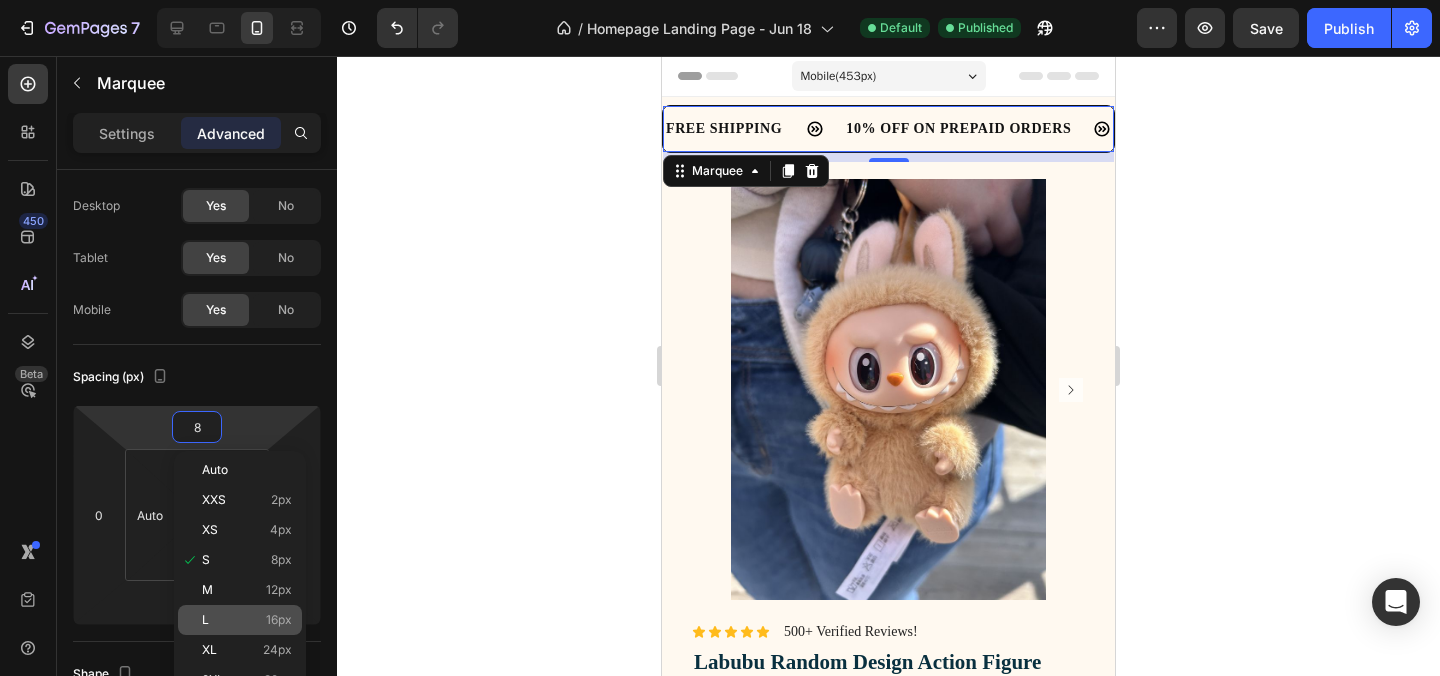 click on "L 16px" at bounding box center (247, 620) 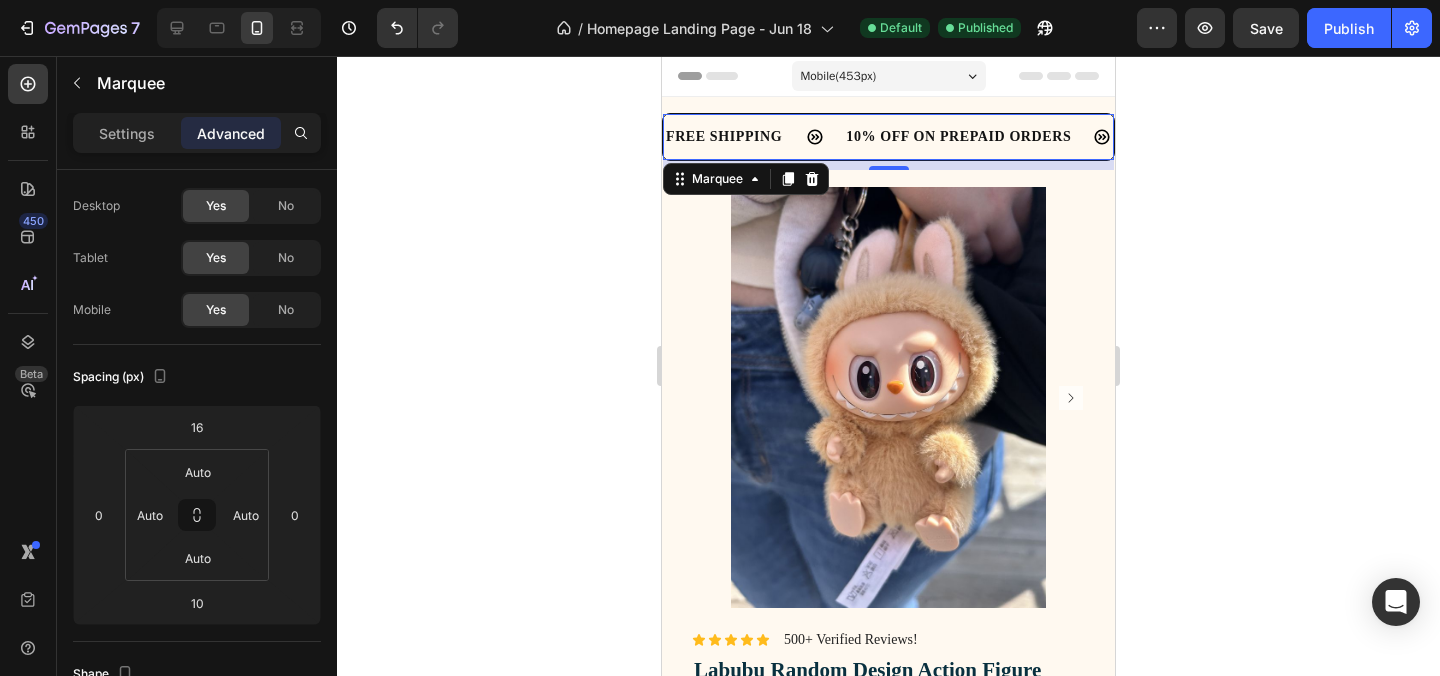 click 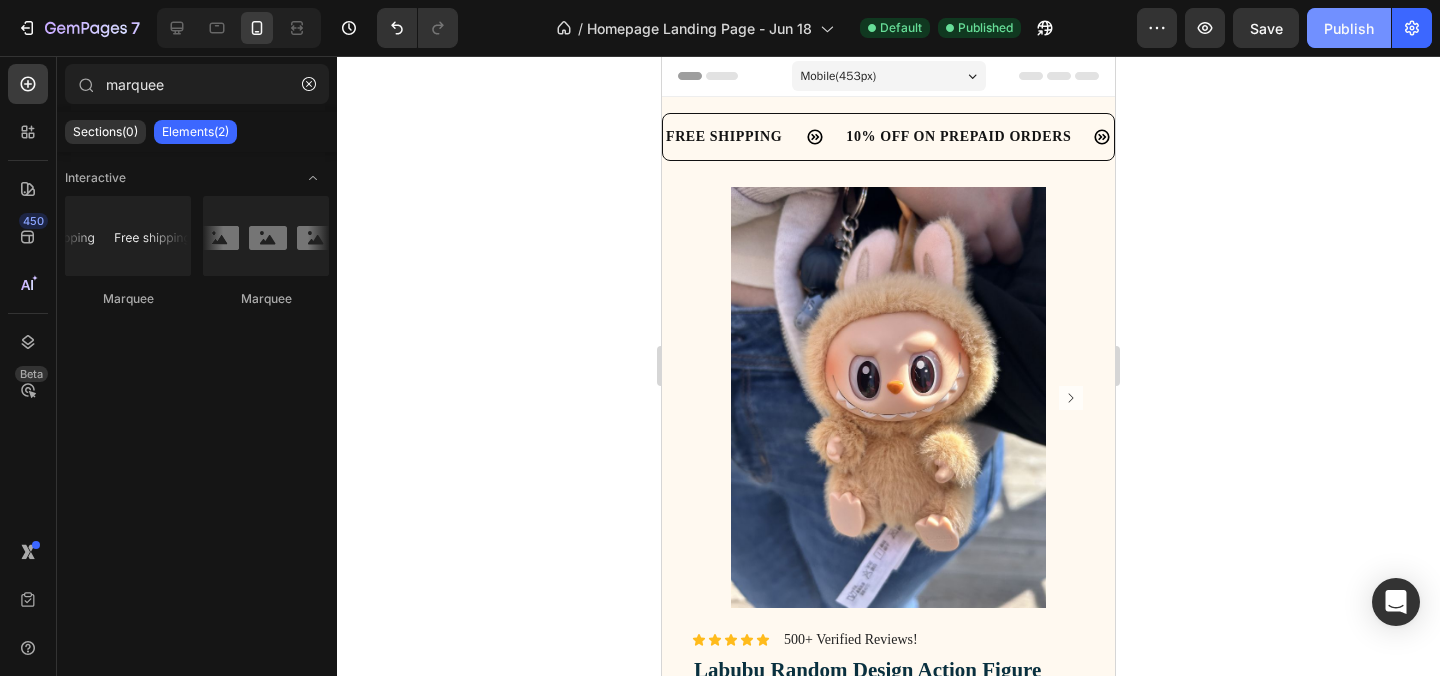click on "Publish" at bounding box center (1349, 28) 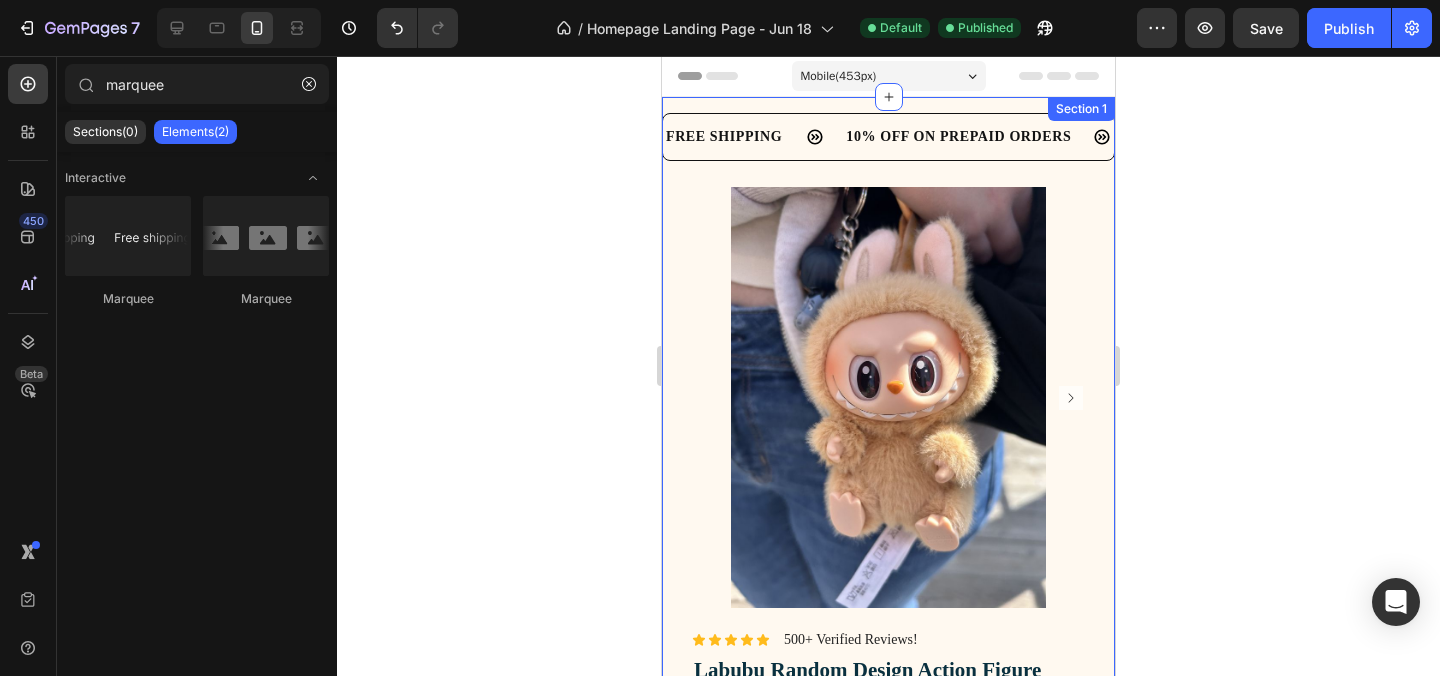 click on "FREE SHIPPING Text Block
10% OFF ON PREPAID ORDERS Text Block
EASY RETURN Text Block
LIMITED TIME 10% OFF SALE Text Block
COD AVAILABLE Text Block
FREE SHIPPING Text Block
10% OFF ON PREPAID ORDERS Text Block
EASY RETURN Text Block
LIMITED TIME 10% OFF SALE Text Block
COD AVAILABLE Text Block" at bounding box center (888, 137) 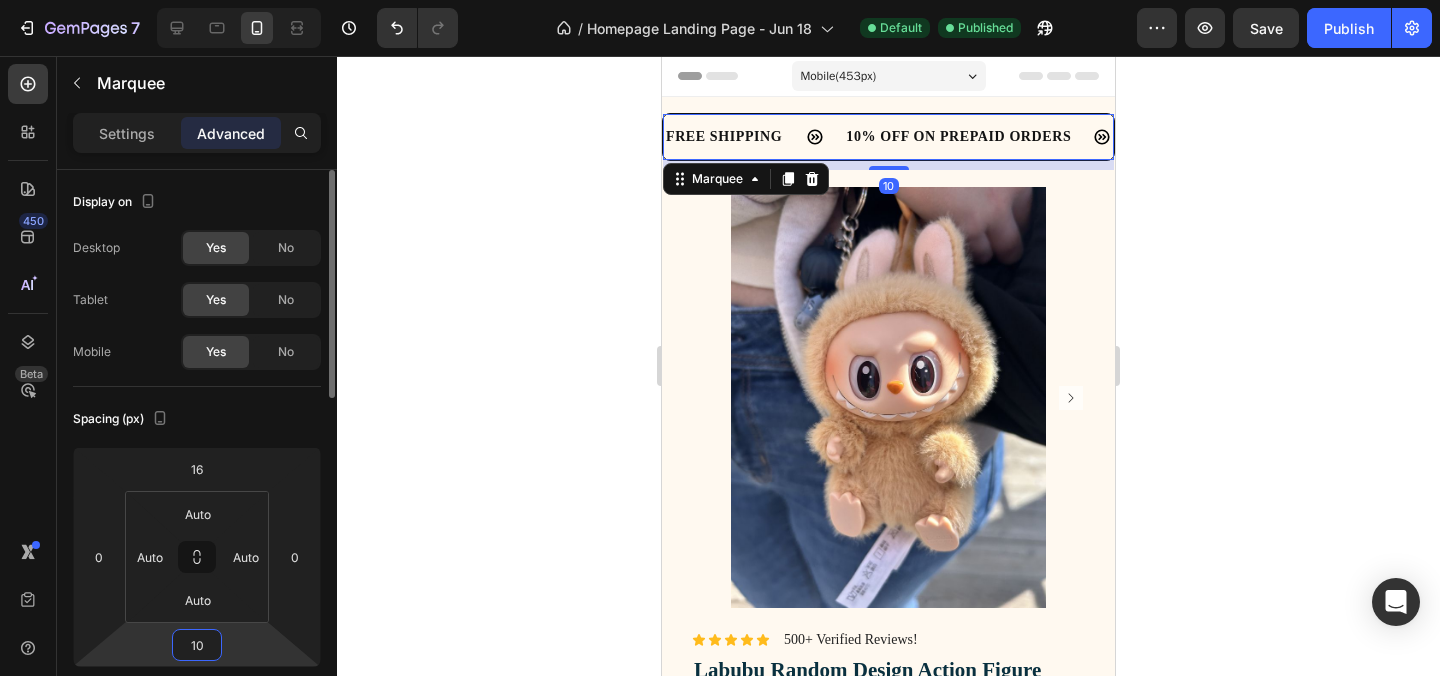 click on "10" at bounding box center [197, 645] 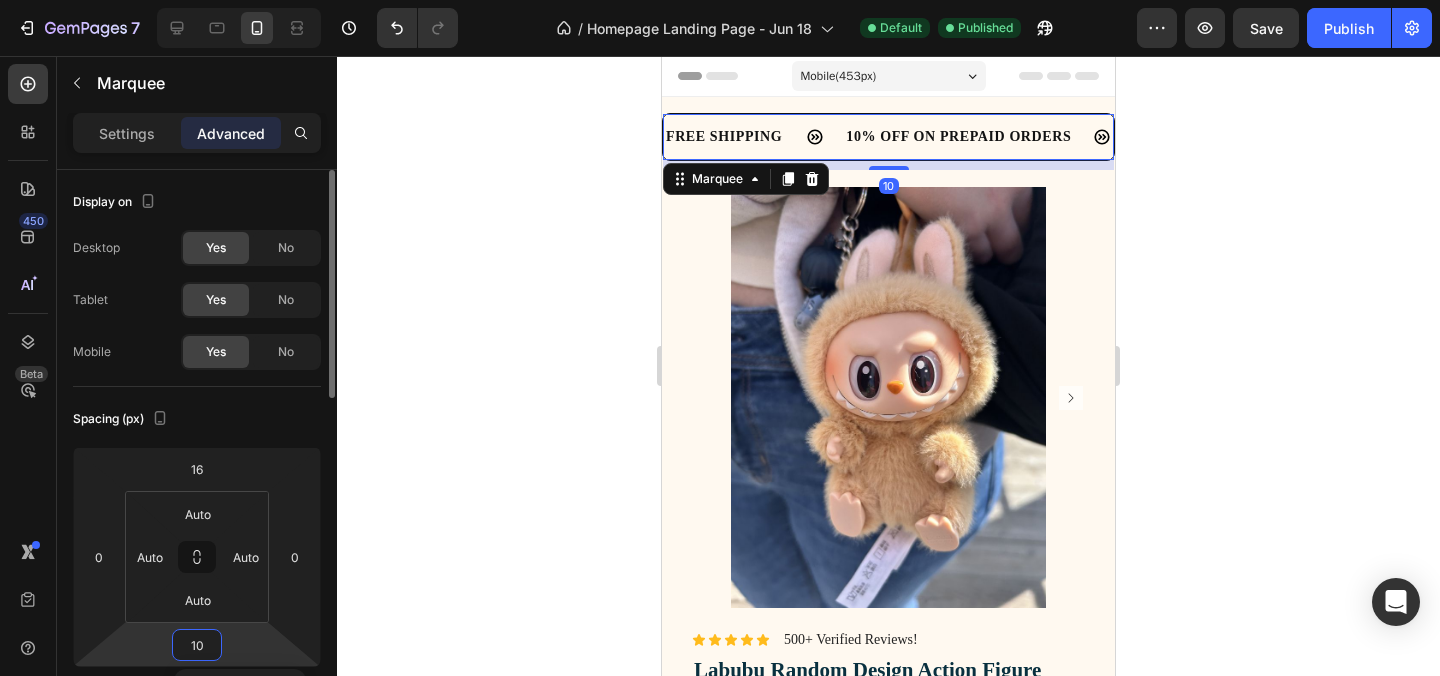 type 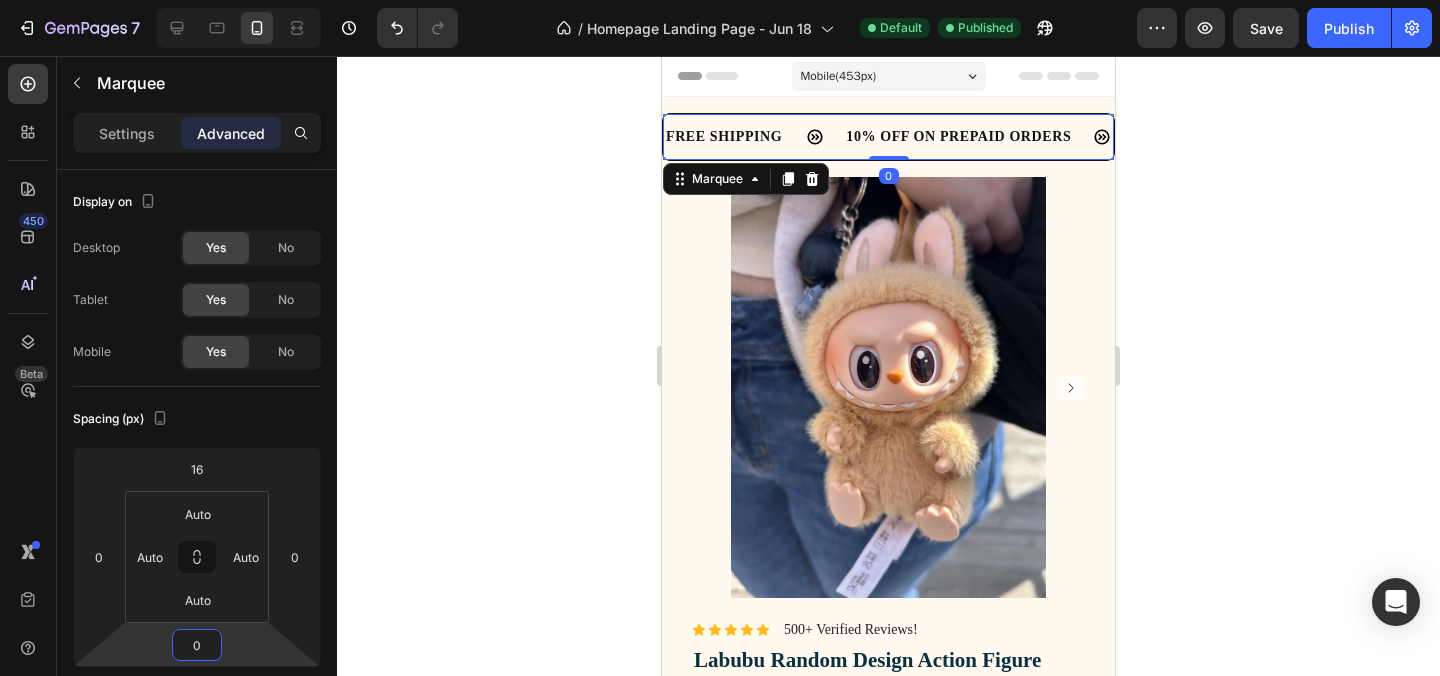 click 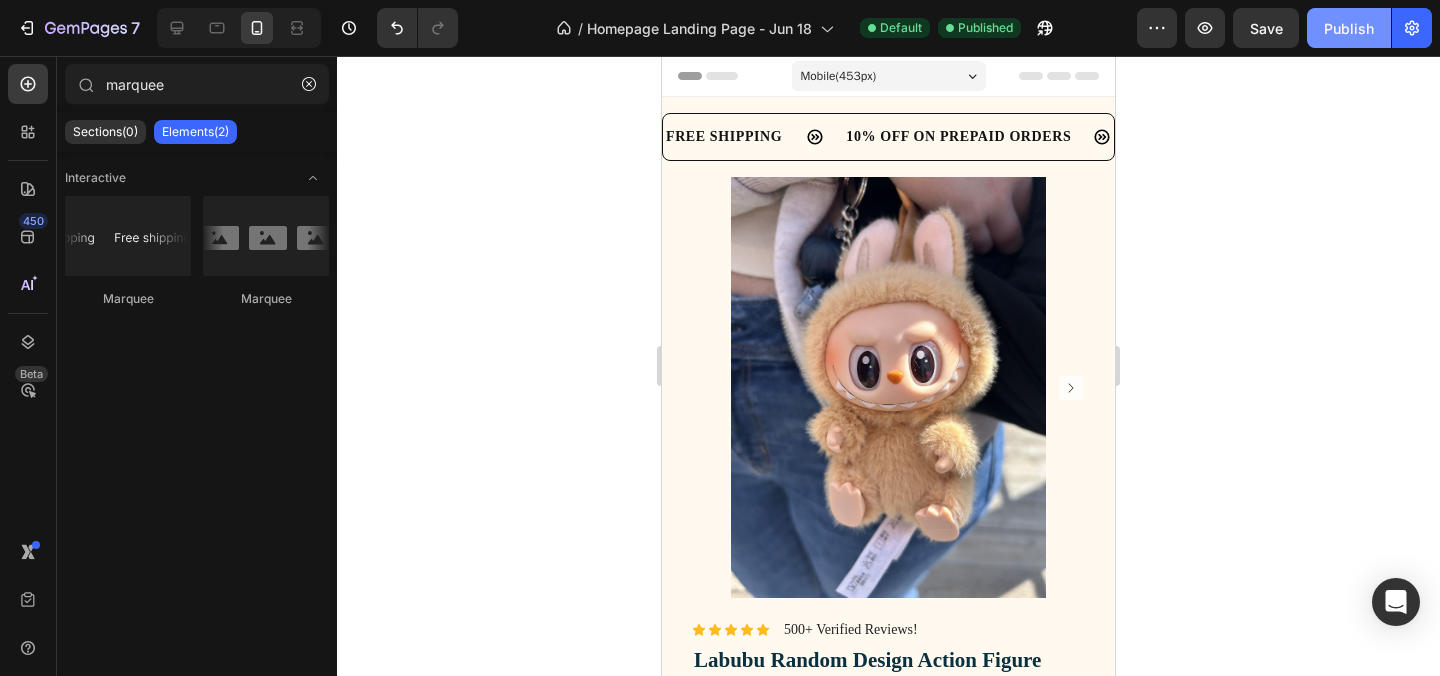 click on "Publish" at bounding box center (1349, 28) 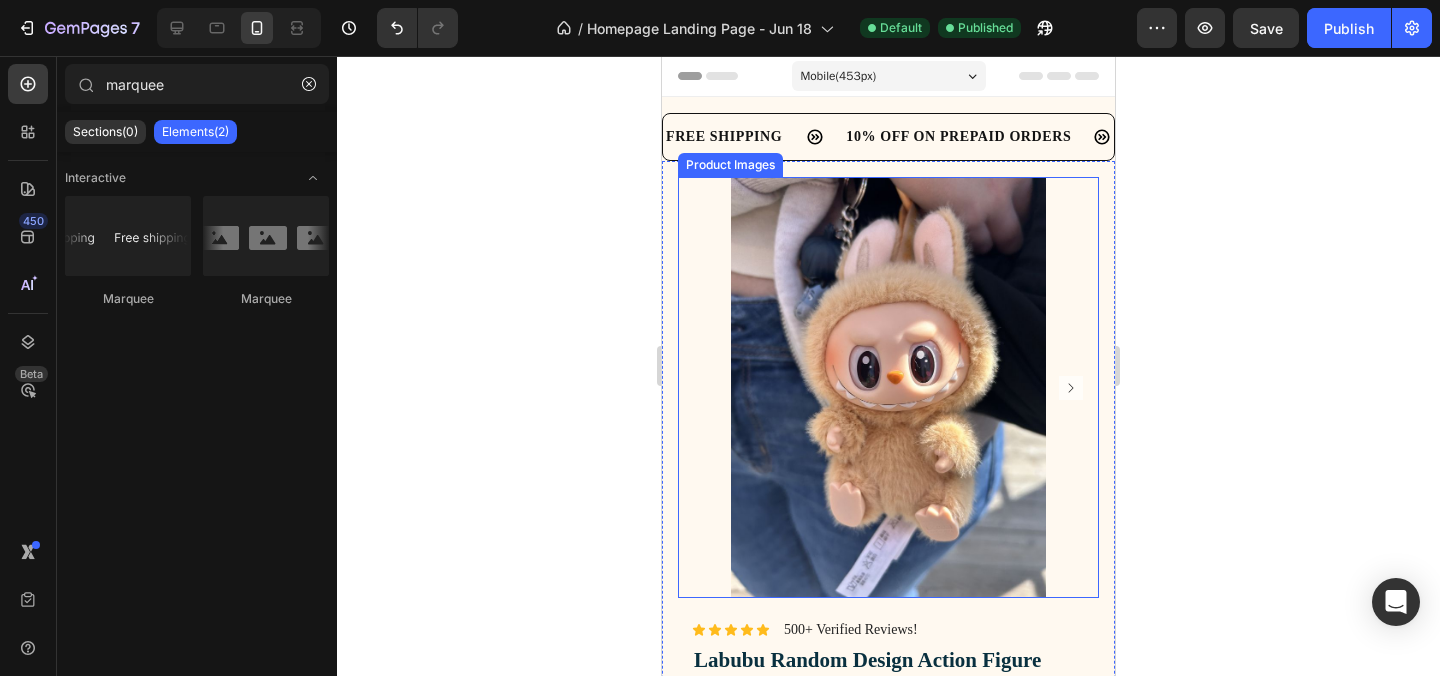 click at bounding box center (888, 387) 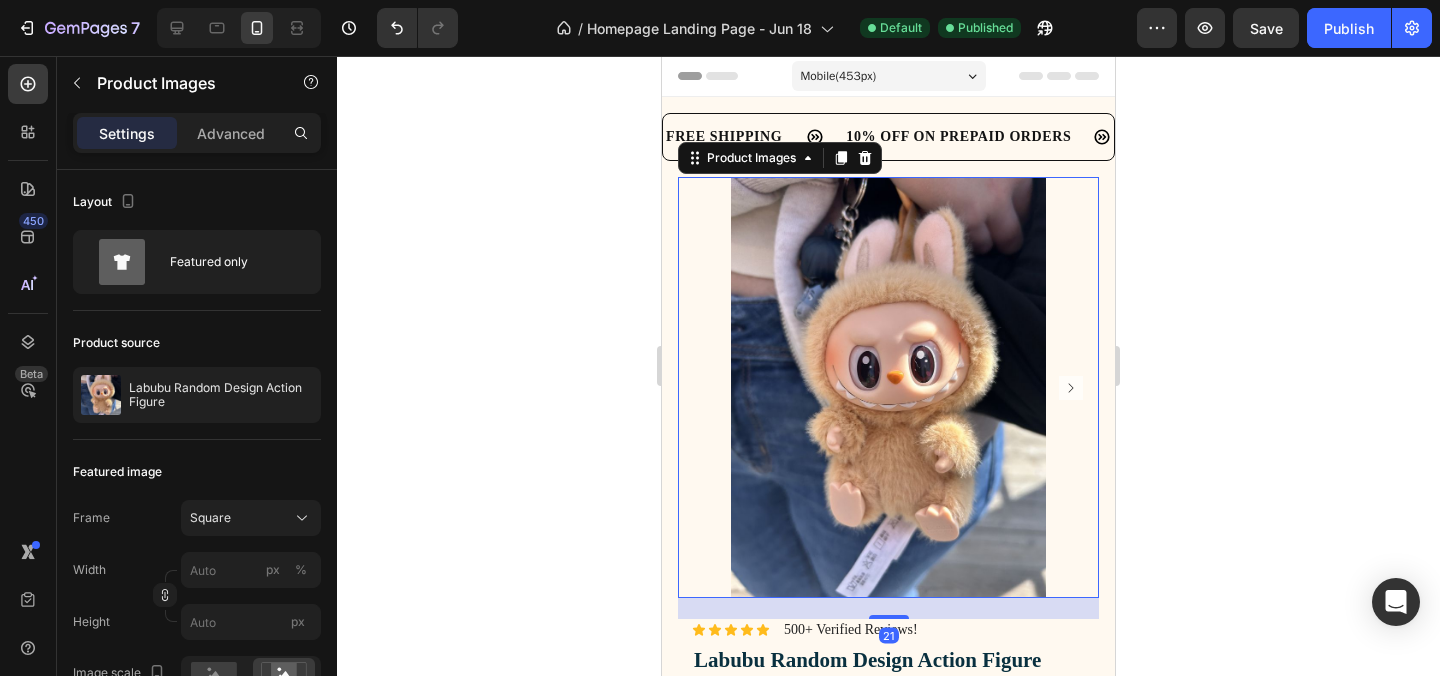 click at bounding box center (888, 387) 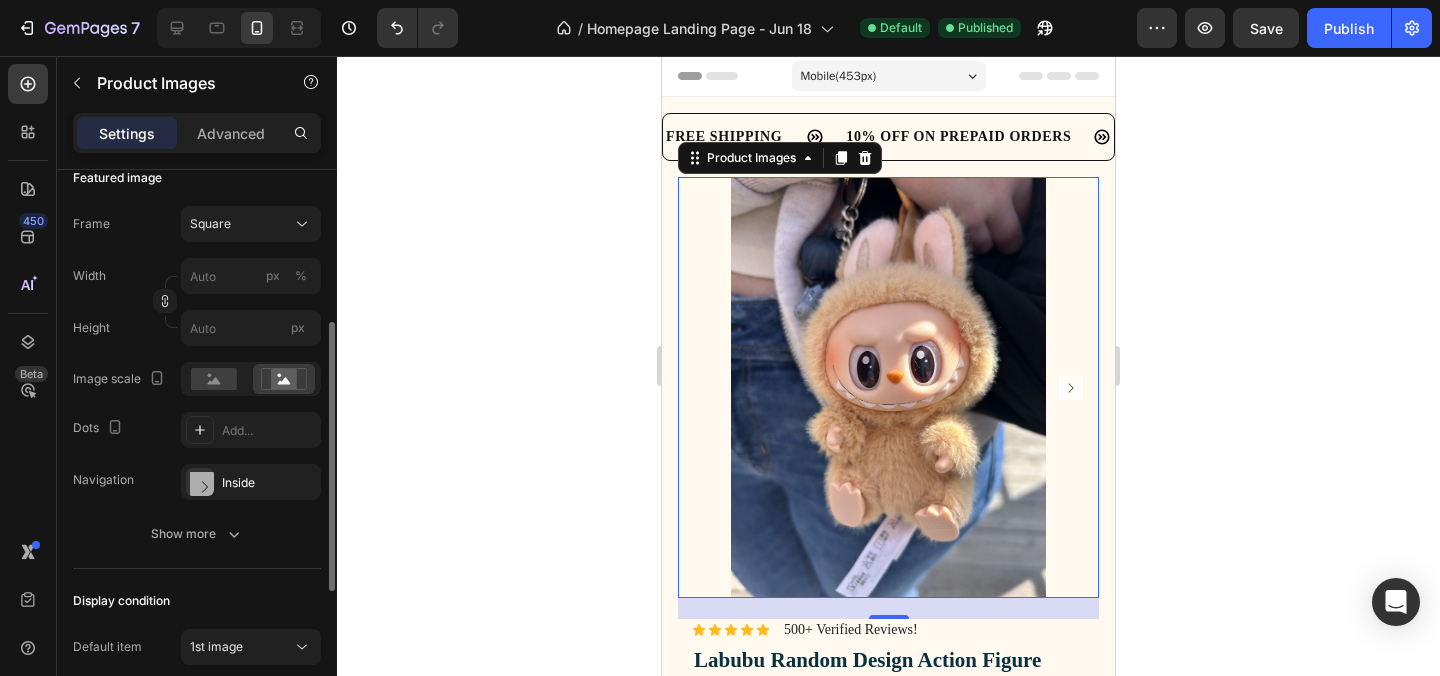 scroll, scrollTop: 302, scrollLeft: 0, axis: vertical 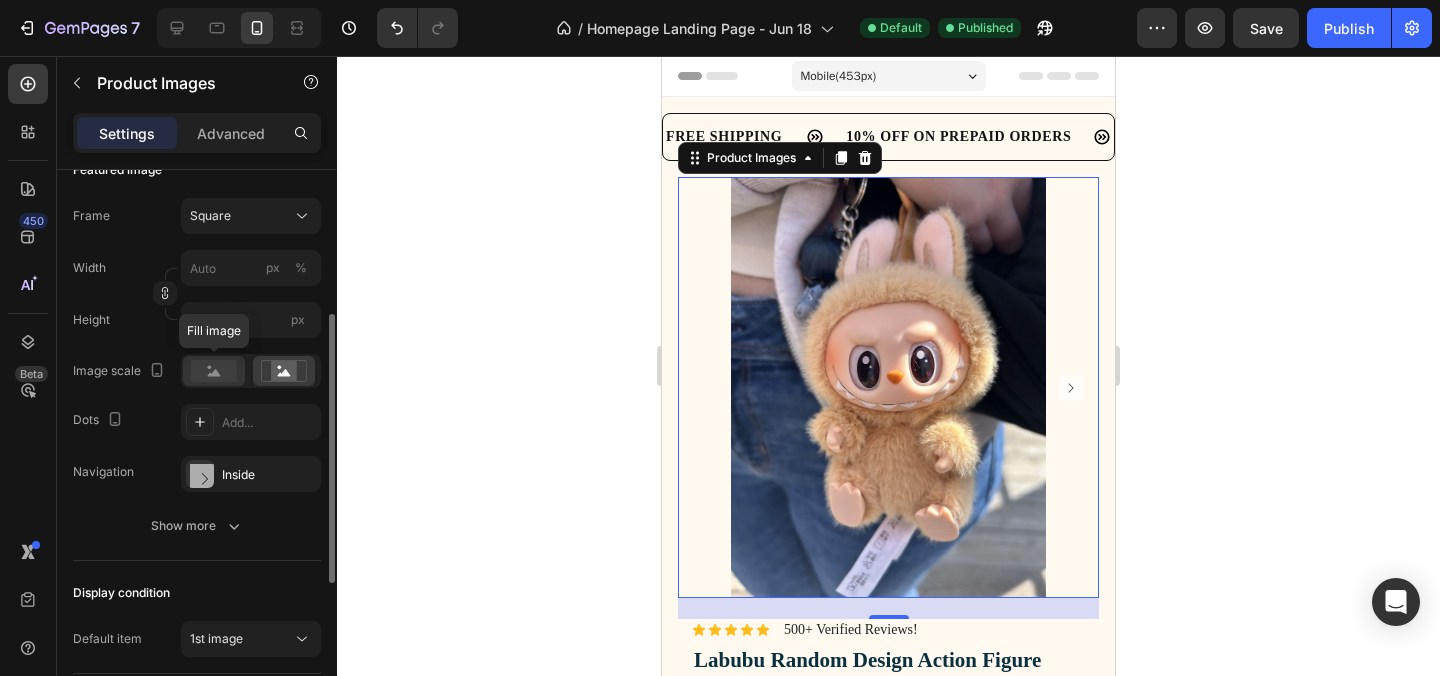 click 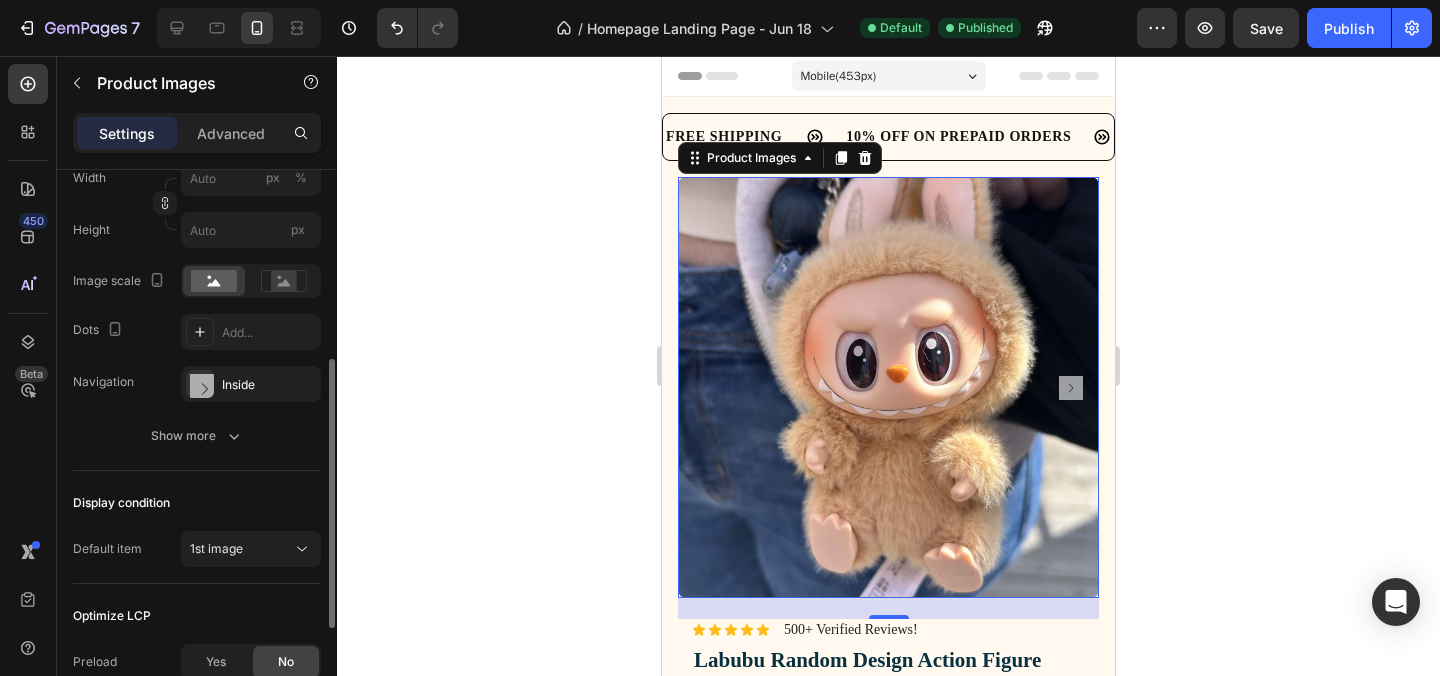 scroll, scrollTop: 393, scrollLeft: 0, axis: vertical 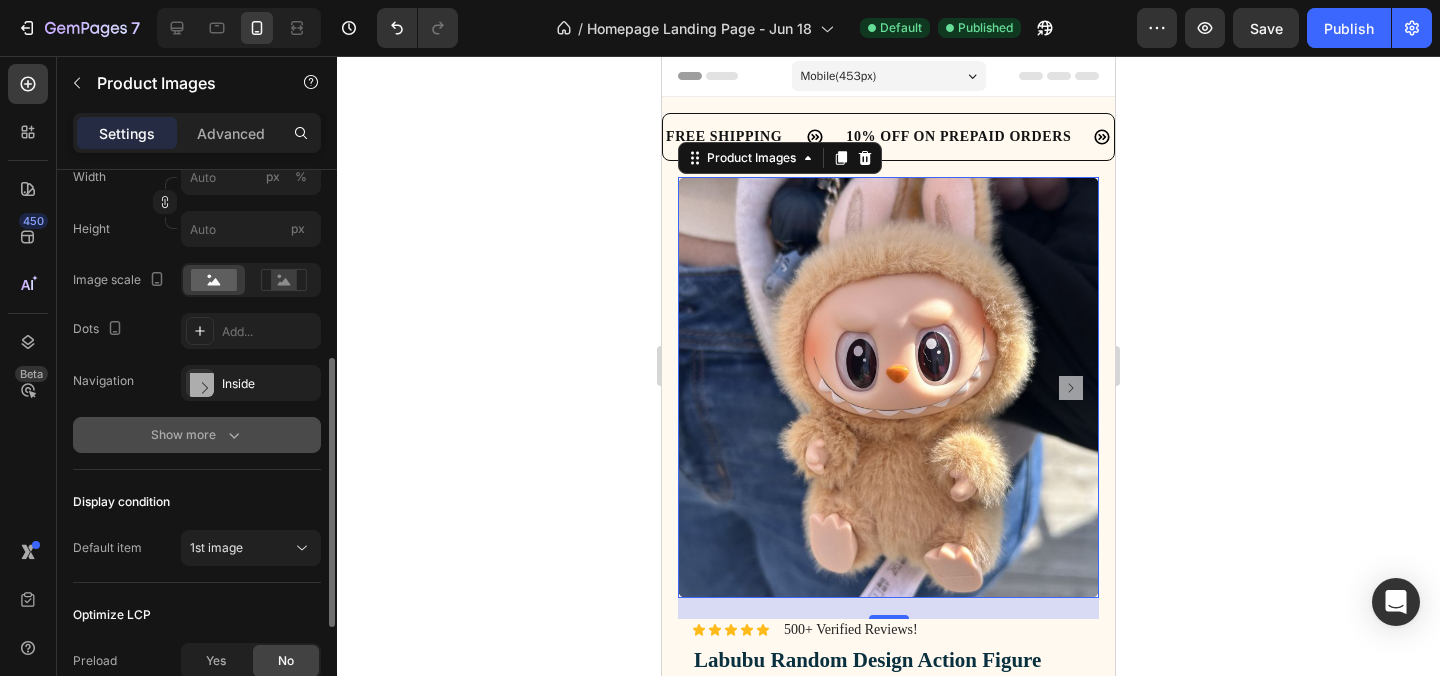 click on "Show more" at bounding box center [197, 435] 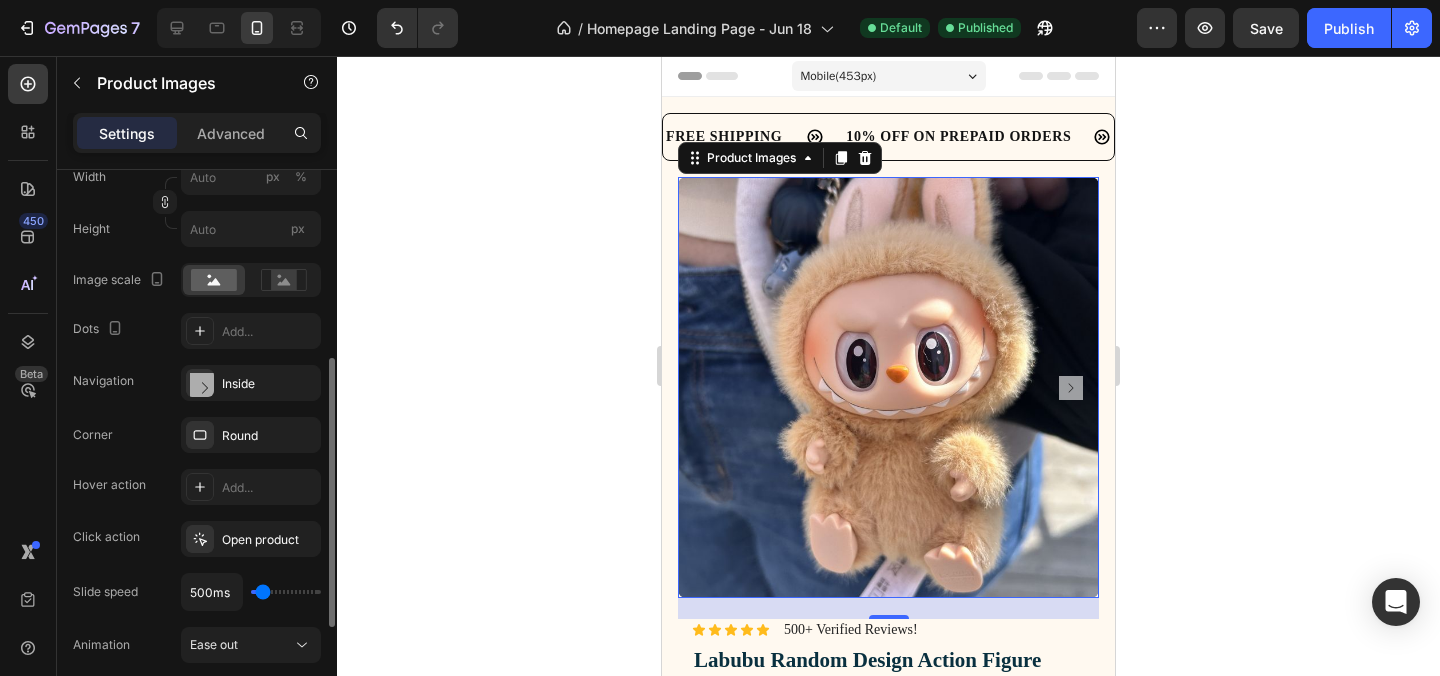scroll, scrollTop: 421, scrollLeft: 0, axis: vertical 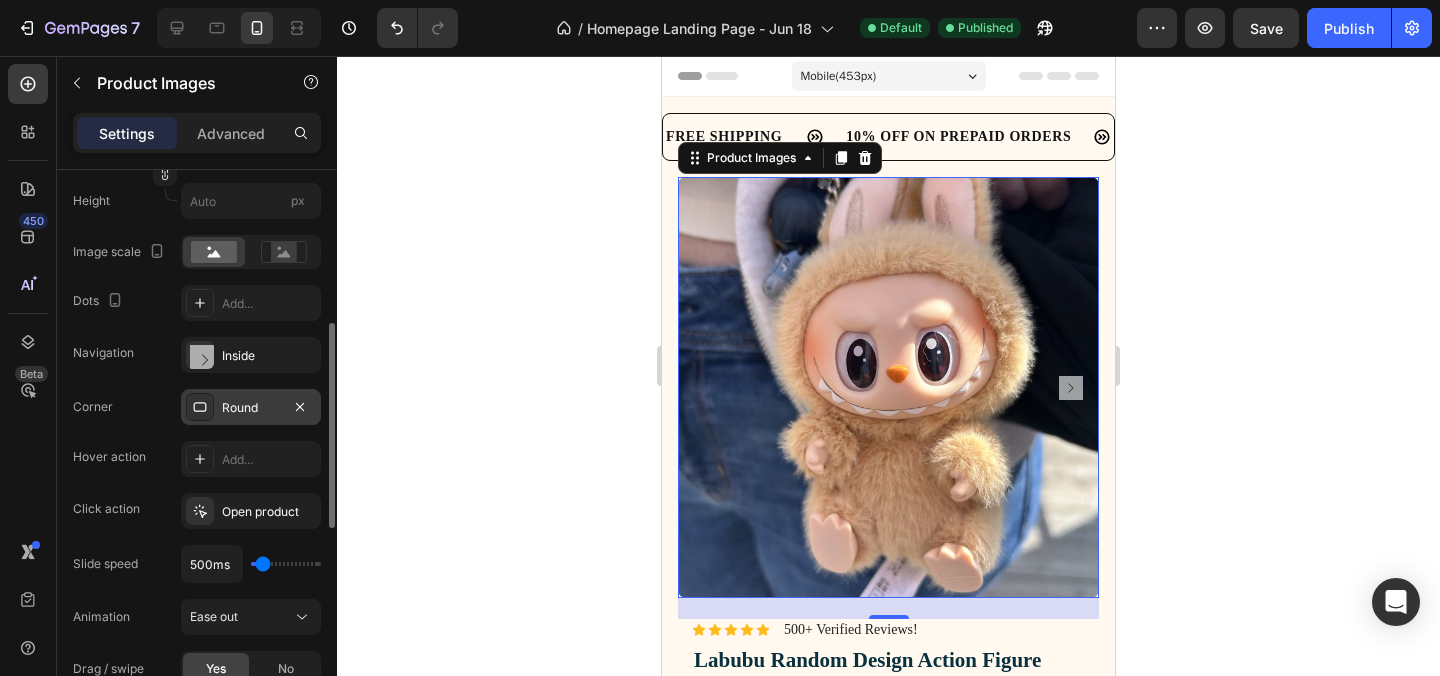 click on "Round" at bounding box center [251, 408] 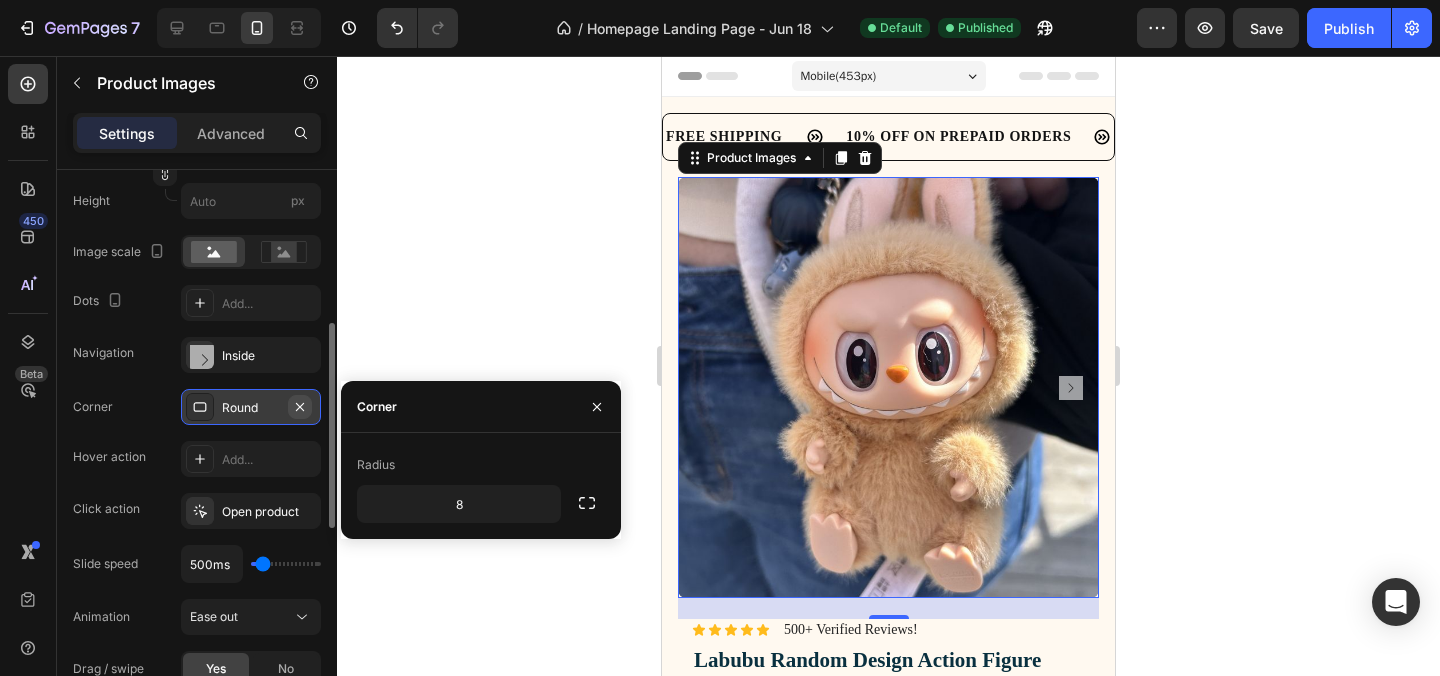 click 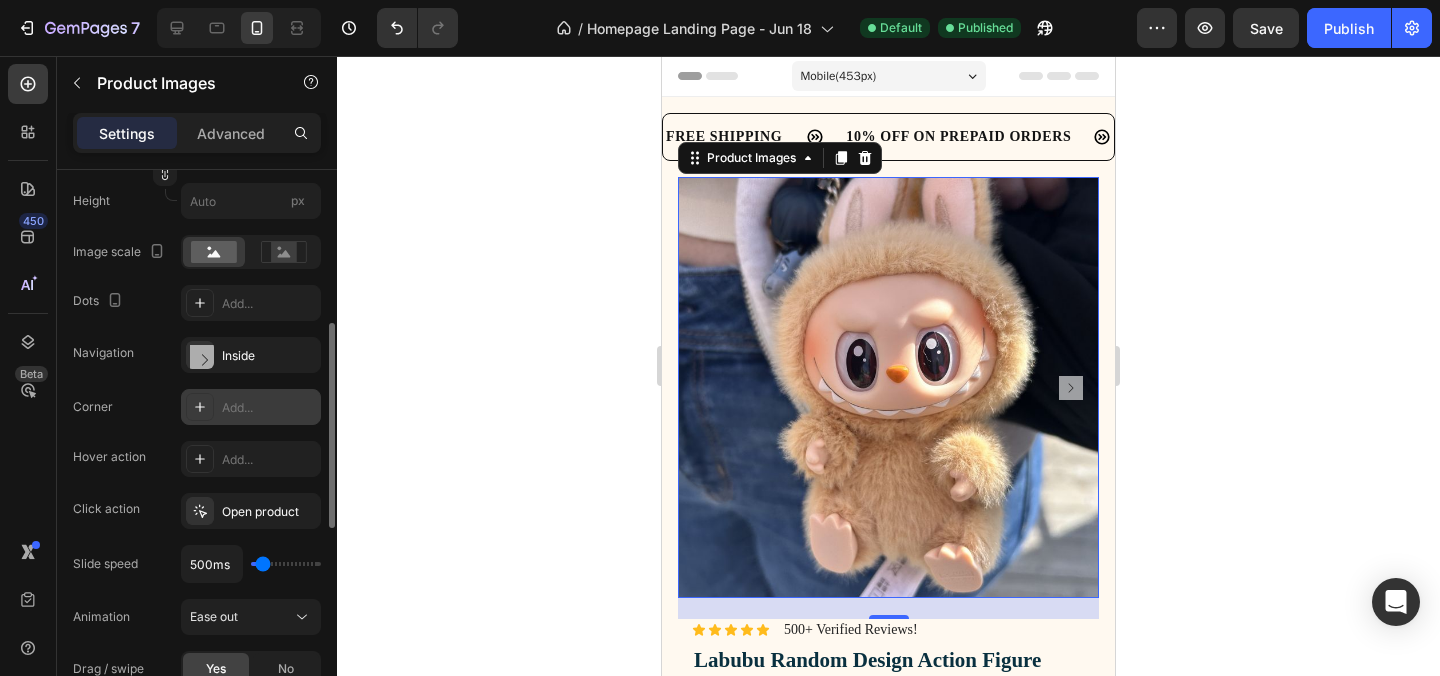 click 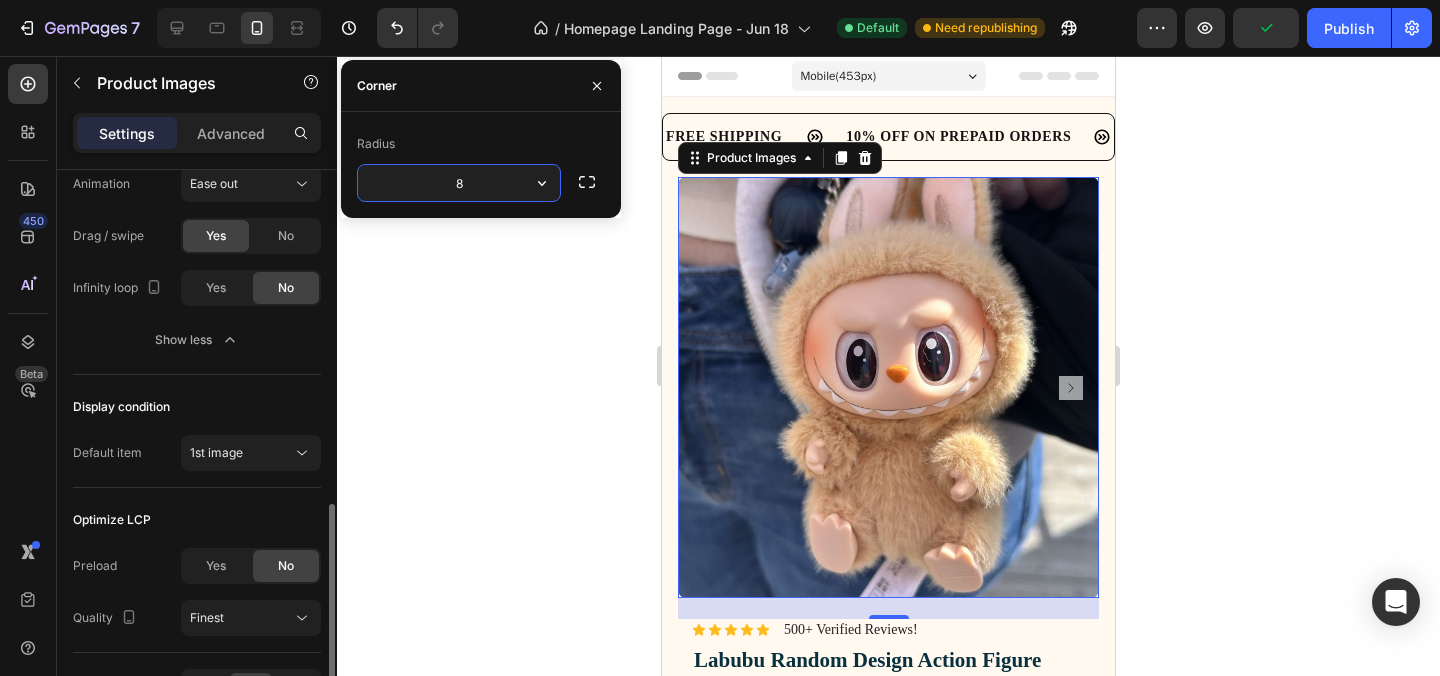 scroll, scrollTop: 870, scrollLeft: 0, axis: vertical 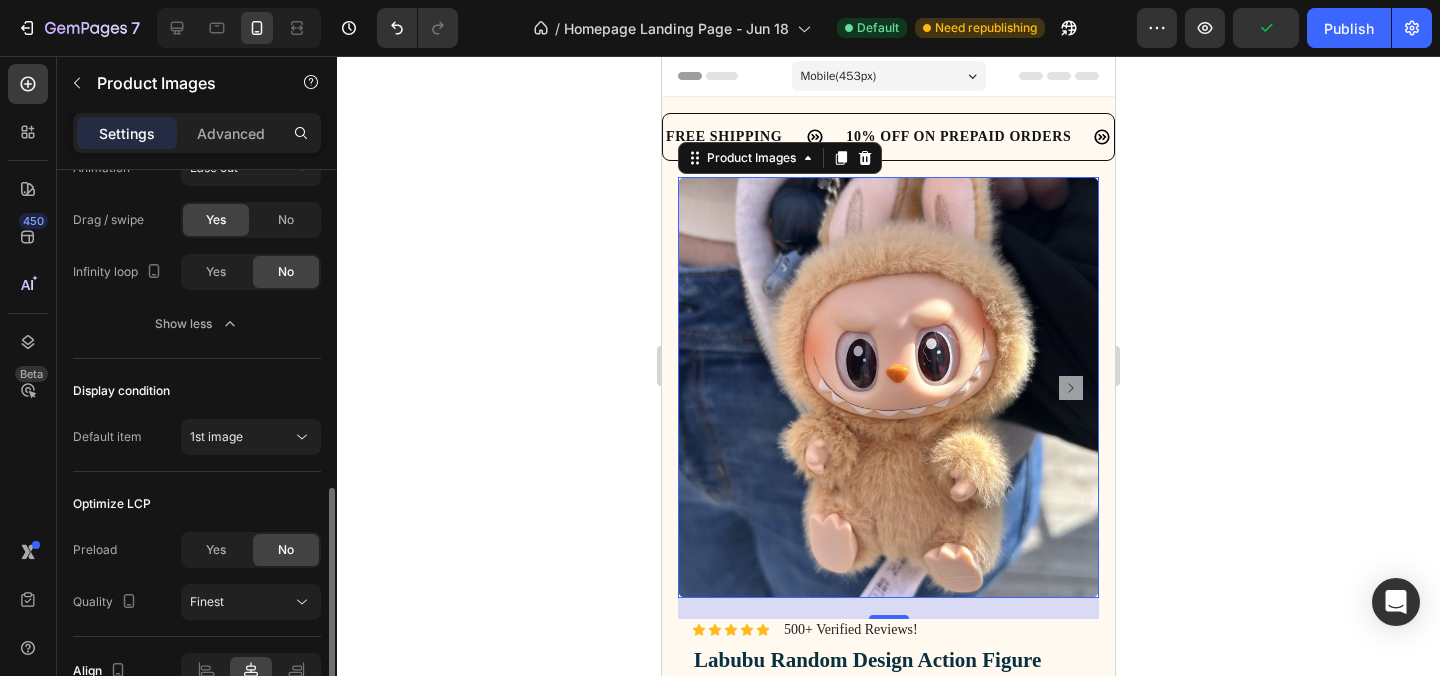 click on "Optimize LCP" at bounding box center (197, 504) 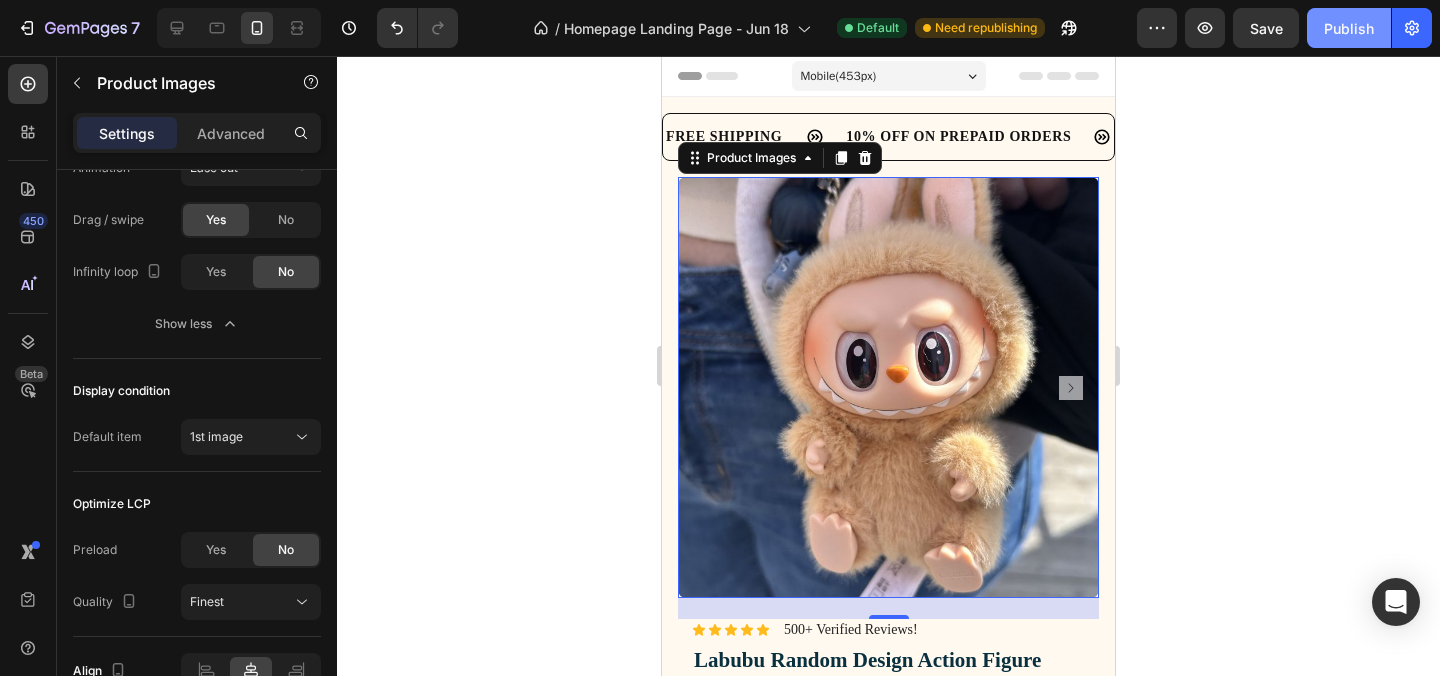 click on "Publish" at bounding box center (1349, 28) 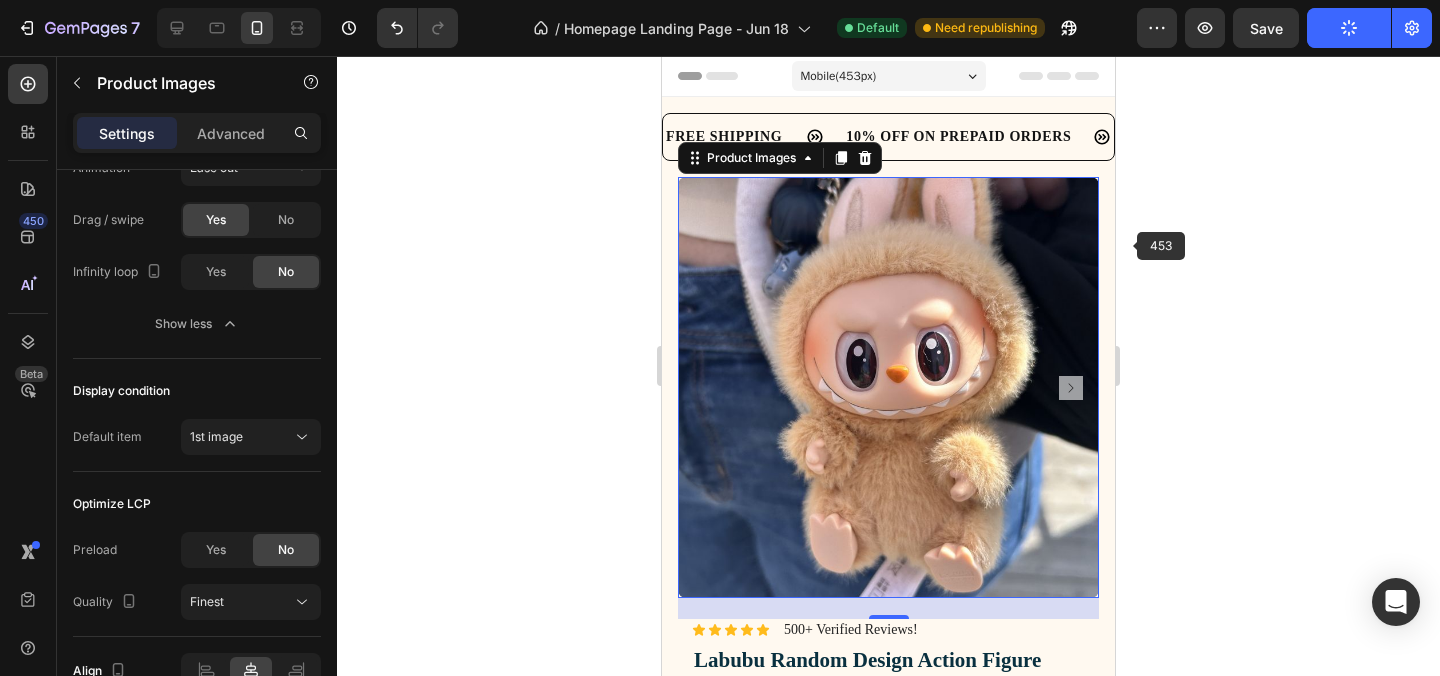click on "Image Lorem ipsum dolor sit amet, consectetur adipiscing elit Text Block Image Adorable Expression Text Block Row Quirky smile, wild hair, and playful eyes that steal the spotlight instantly. Text Block Row Image High-Quality Build Text Block Row Made from premium vinyl material with soft texture and durable finish. Text Block Row Row Image Perfect Display Size Text Block Row Lightweight and compact – ideal for your desk, shelf, or even your car! Text Block Row Image Collector's Edition Text Block Row Comes in special packaging – ideal for gifting or preserving value. Text Block Row Row Image Image Row Image Image Row Row
Product Images   21 Icon Icon Icon Icon Icon Icon List 500+ Verified Reviews! Text Block Row Labubu Random Design Action Figure Product Title ₹ 1,899.00 Product Price Product Price ₹ 799.00 Product Price Product Price Row
HURRY!  ONLY 11 LEFT Stock Counter Quantity: Text Block
1
Product Quantity Buy Now Dynamic Checkout ✨" at bounding box center (888, 1069) 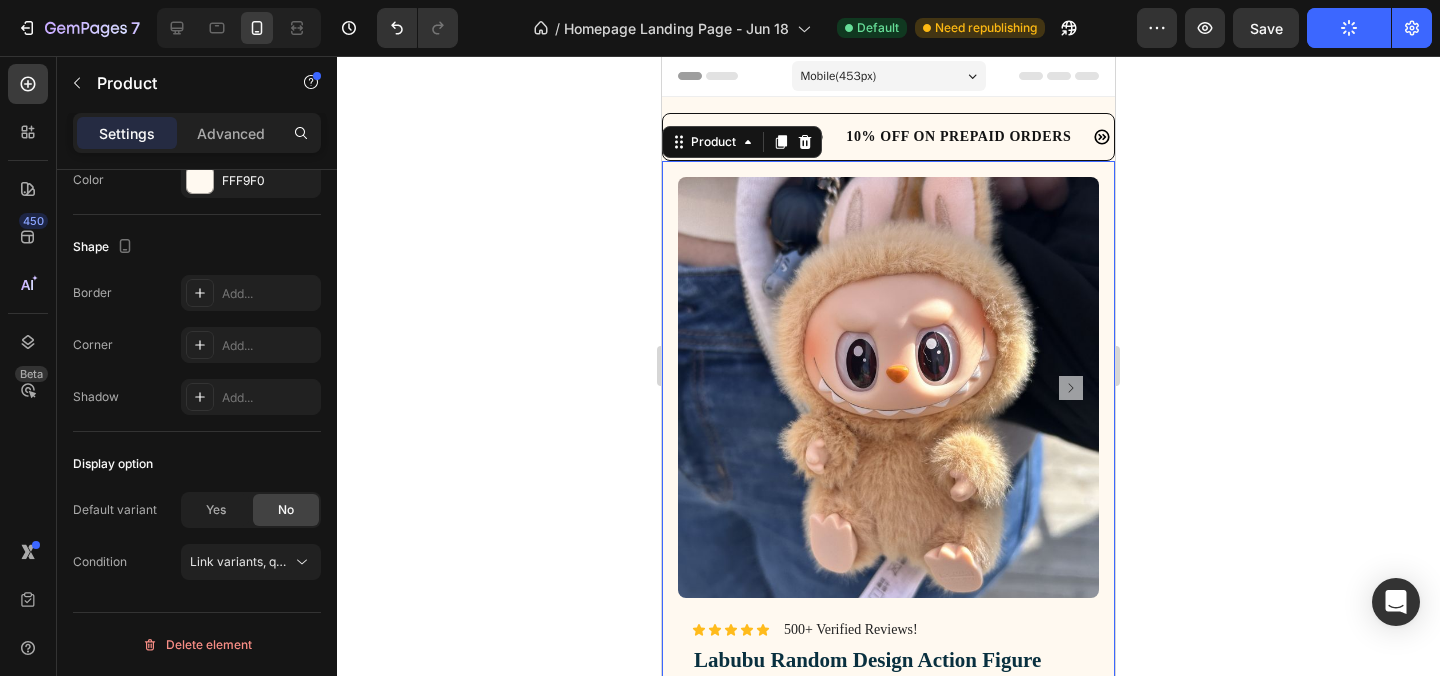 scroll, scrollTop: 0, scrollLeft: 0, axis: both 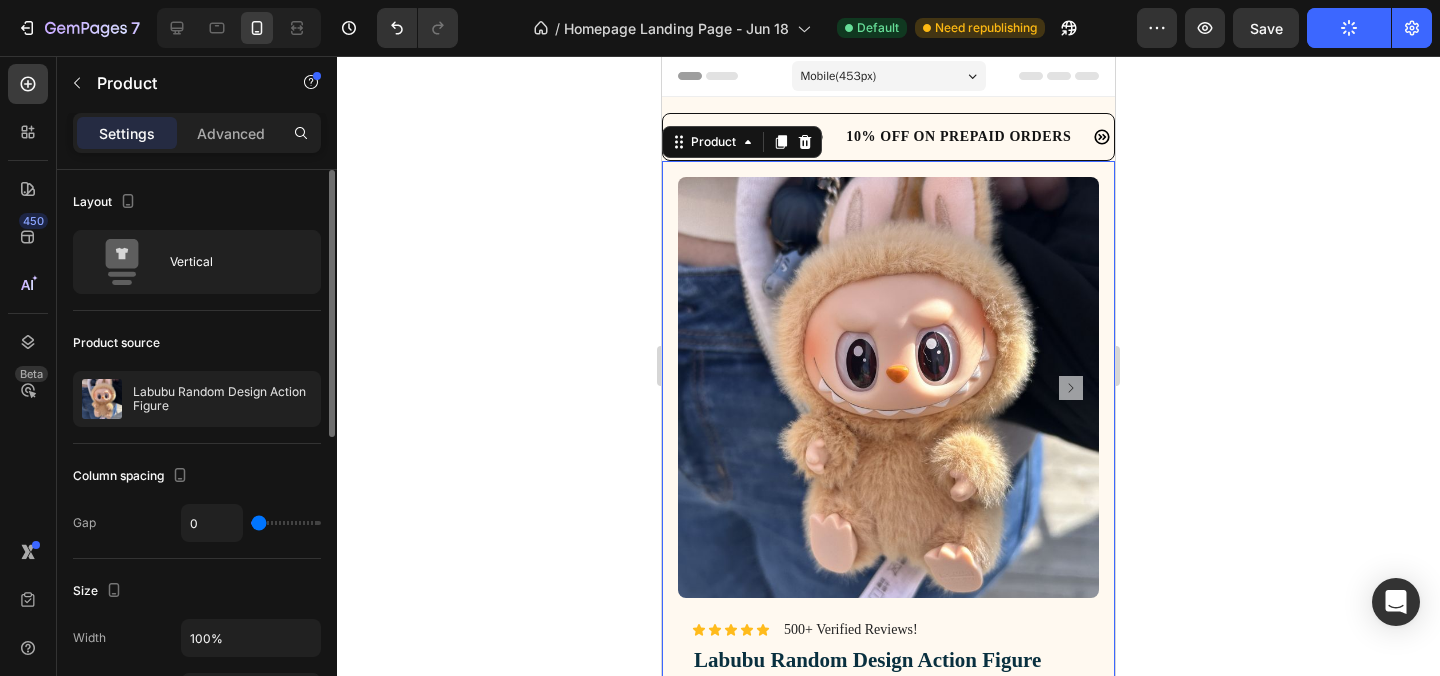 click 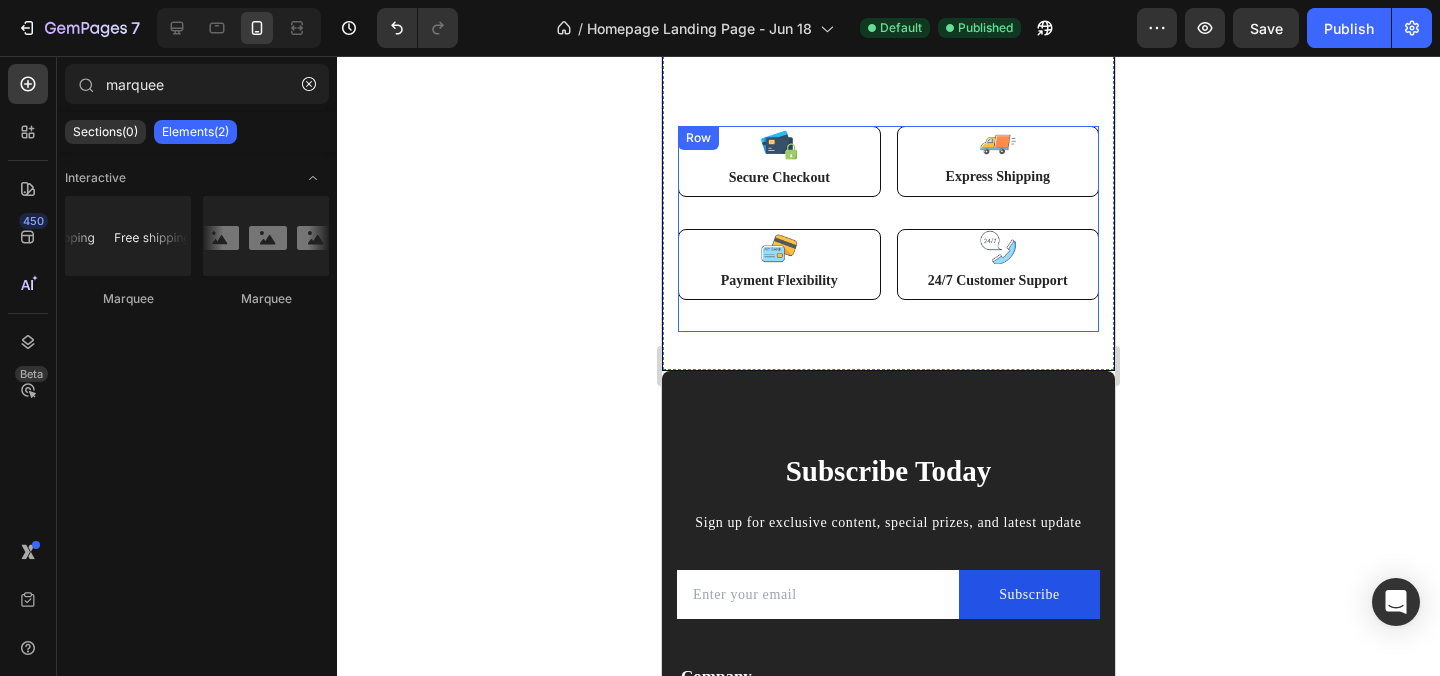 scroll, scrollTop: 2529, scrollLeft: 0, axis: vertical 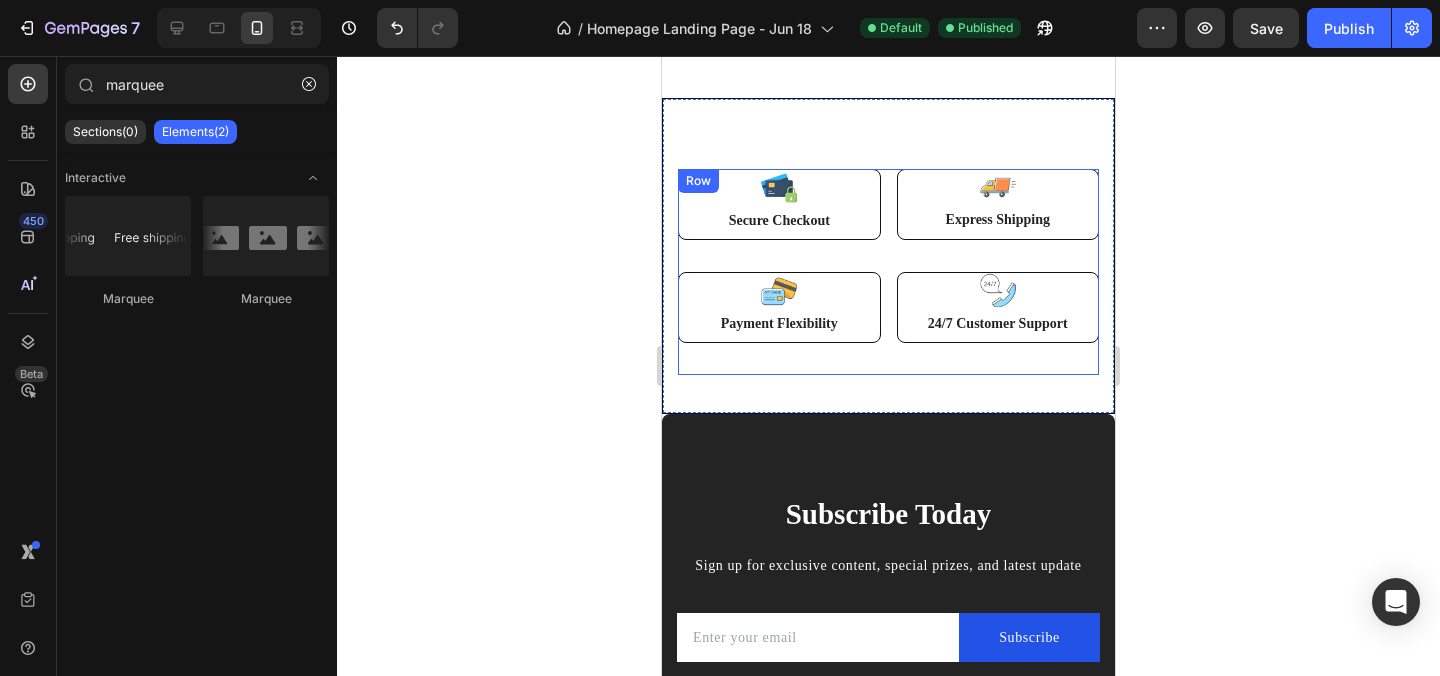 click on "Image Secure Checkout Text Block Row Image Express Shipping Text Block Row Row" at bounding box center [888, 220] 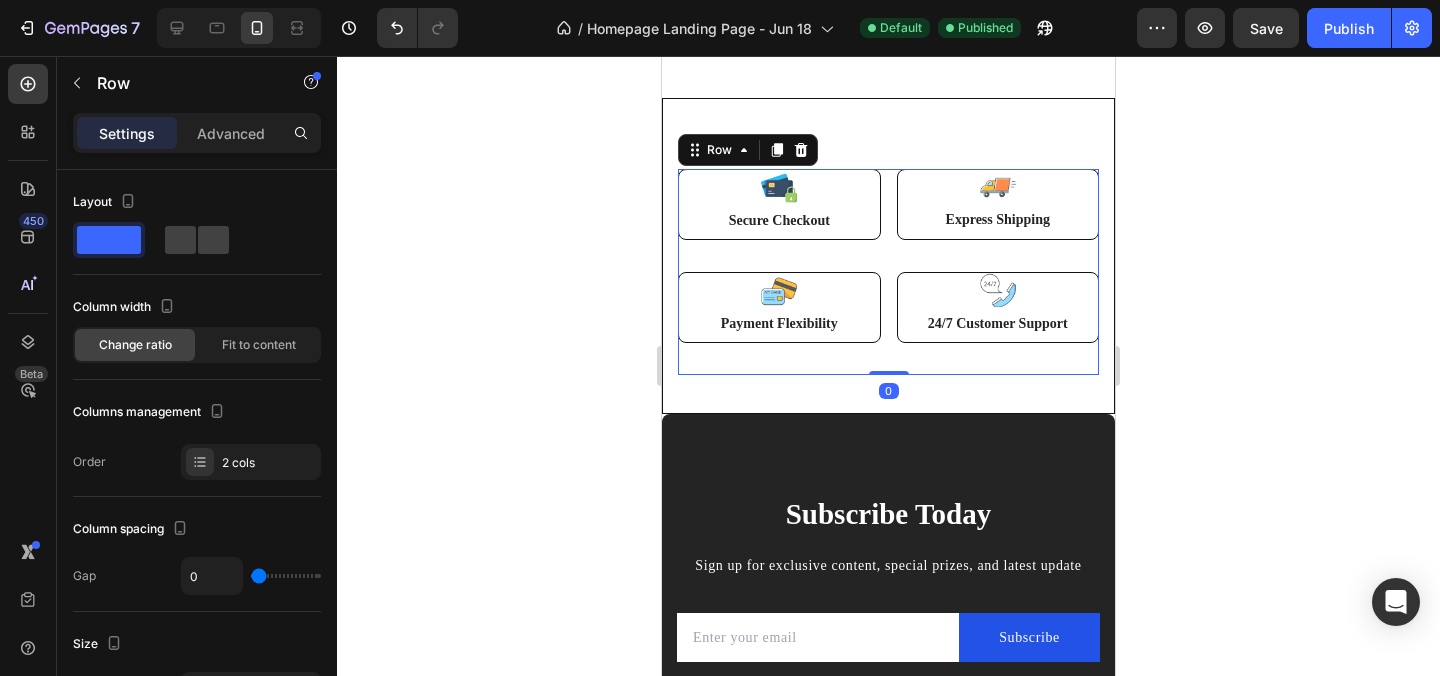 click on "Settings Advanced" at bounding box center (197, 141) 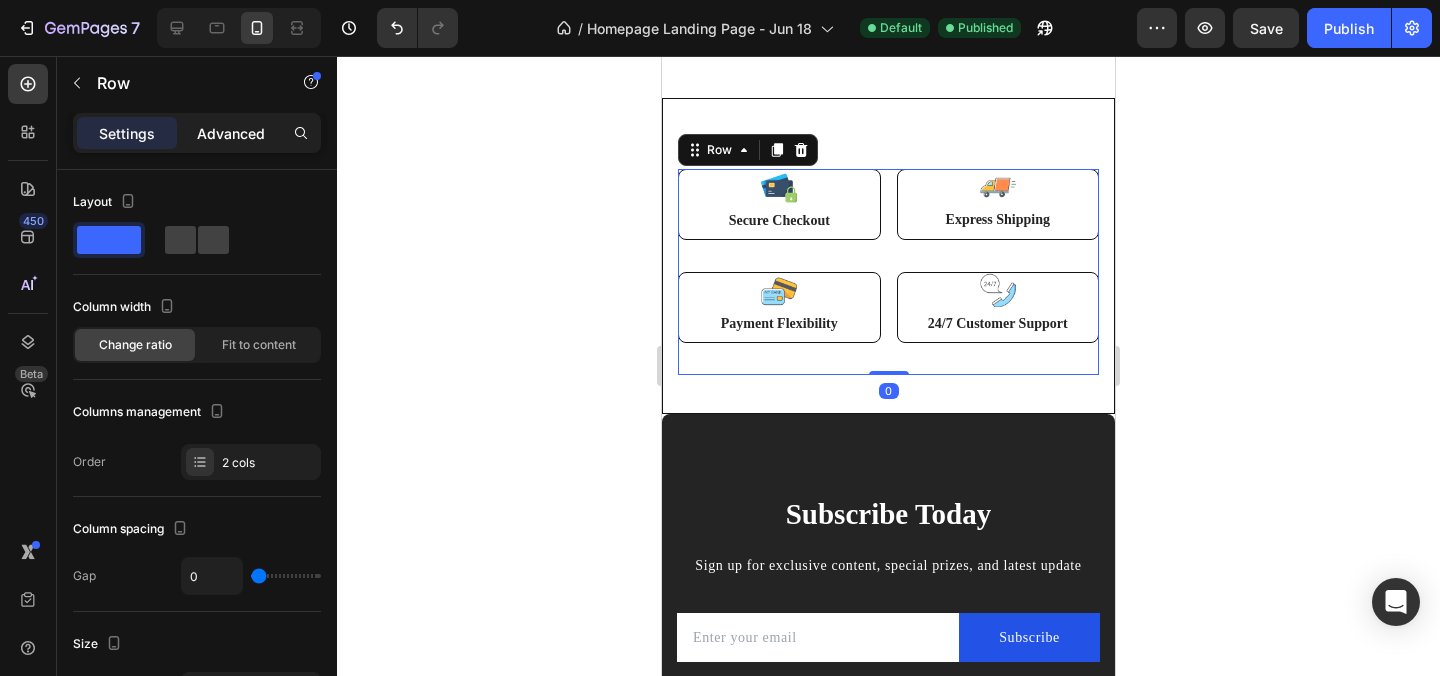 click on "Advanced" at bounding box center [231, 133] 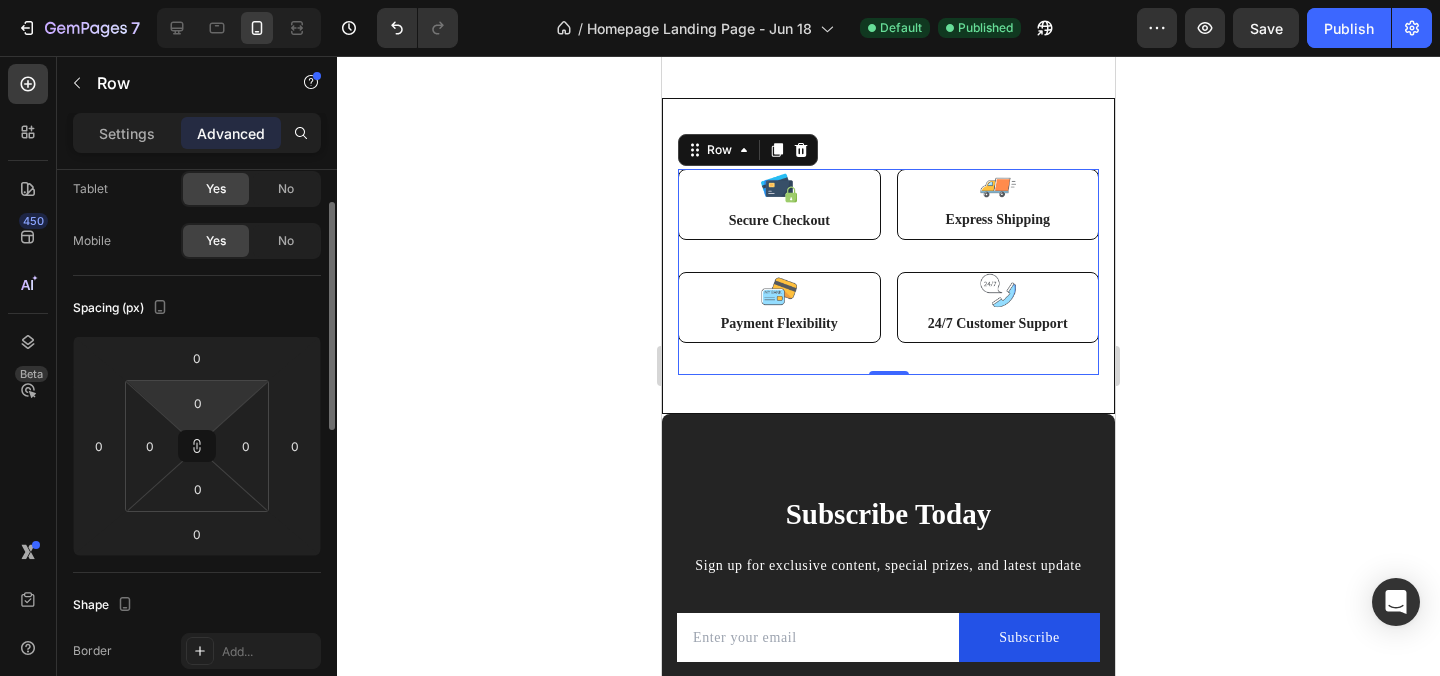 scroll, scrollTop: 141, scrollLeft: 0, axis: vertical 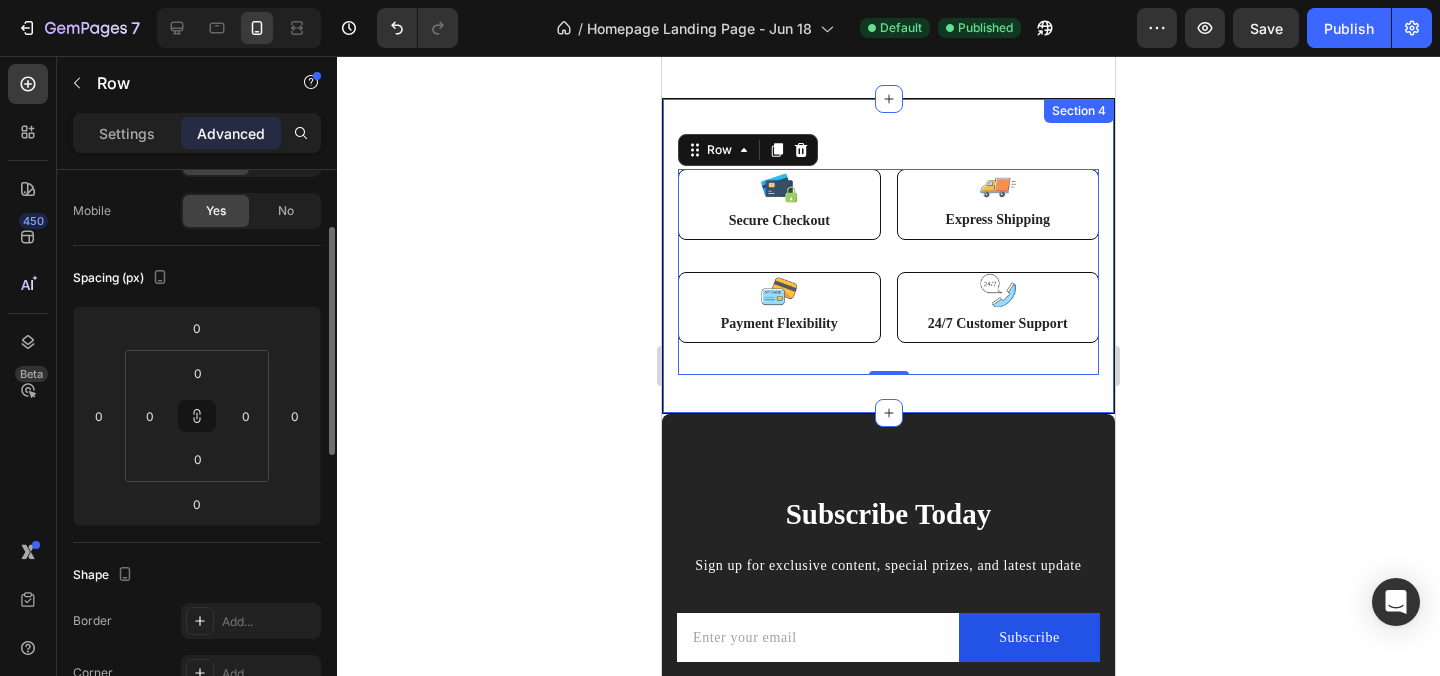 click on "Image Secure Checkout Text Block Row Image Express Shipping Text Block Row Row Image Payment Flexibility Text Block Row Image 24/7 Customer Support Text Block Row Row Row   0 Section 4" at bounding box center (888, 256) 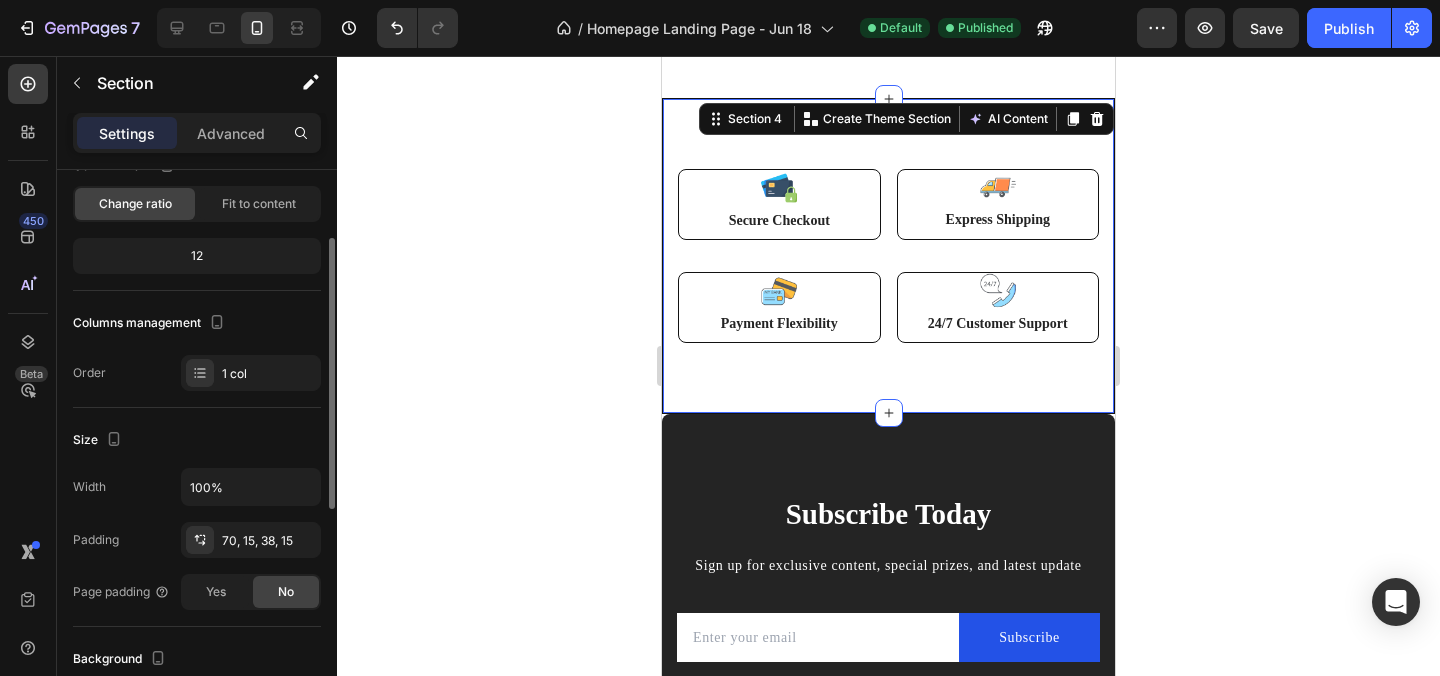 scroll, scrollTop: 0, scrollLeft: 0, axis: both 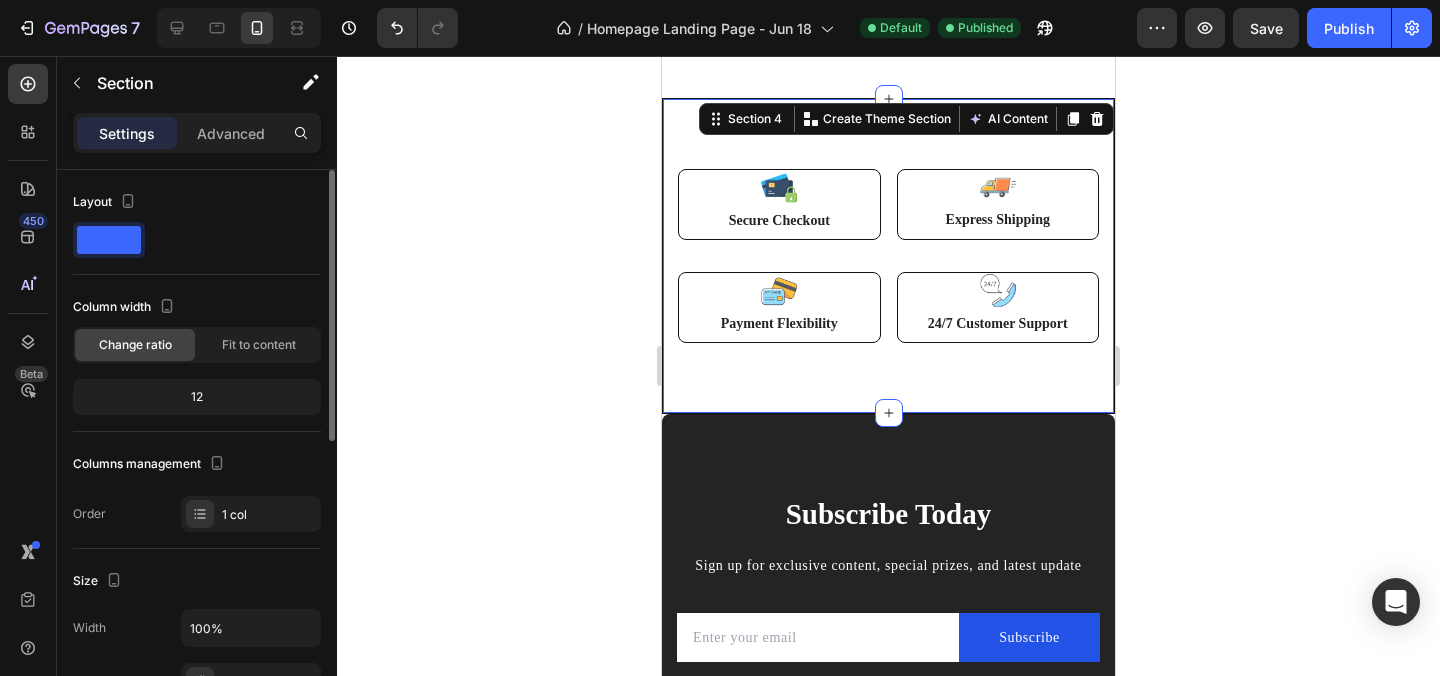 click on "Image Secure Checkout Text Block Row Image Express Shipping Text Block Row Row Image Payment Flexibility Text Block Row Image 24/7 Customer Support Text Block Row Row Row Section 4   You can create reusable sections Create Theme Section AI Content Write with GemAI What would you like to describe here? Tone and Voice Persuasive Product Labubu Random Design Action Figure Show more Generate" at bounding box center (888, 256) 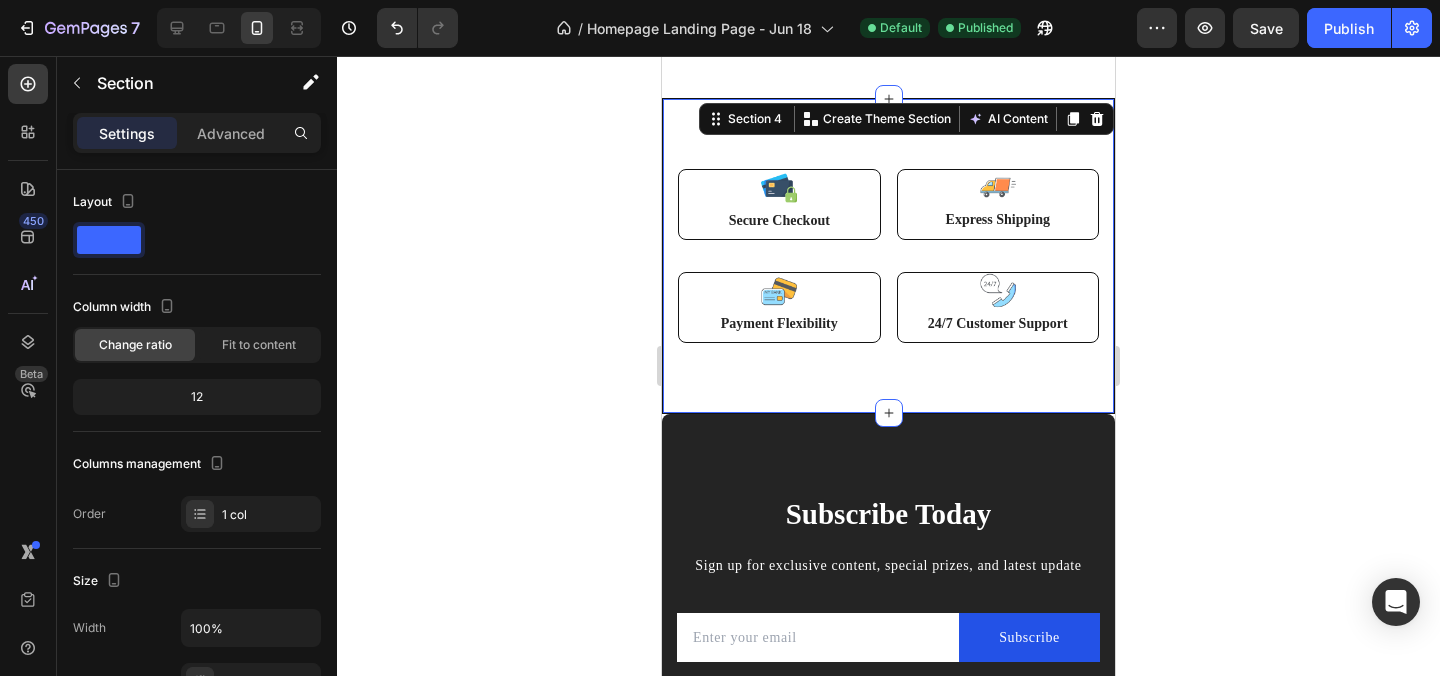 click on "Image Secure Checkout Text Block Row Image Express Shipping Text Block Row Row Image Payment Flexibility Text Block Row Image 24/7 Customer Support Text Block Row Row Row Section 4   You can create reusable sections Create Theme Section AI Content Write with GemAI What would you like to describe here? Tone and Voice Persuasive Product Labubu Random Design Action Figure Show more Generate" at bounding box center [888, 256] 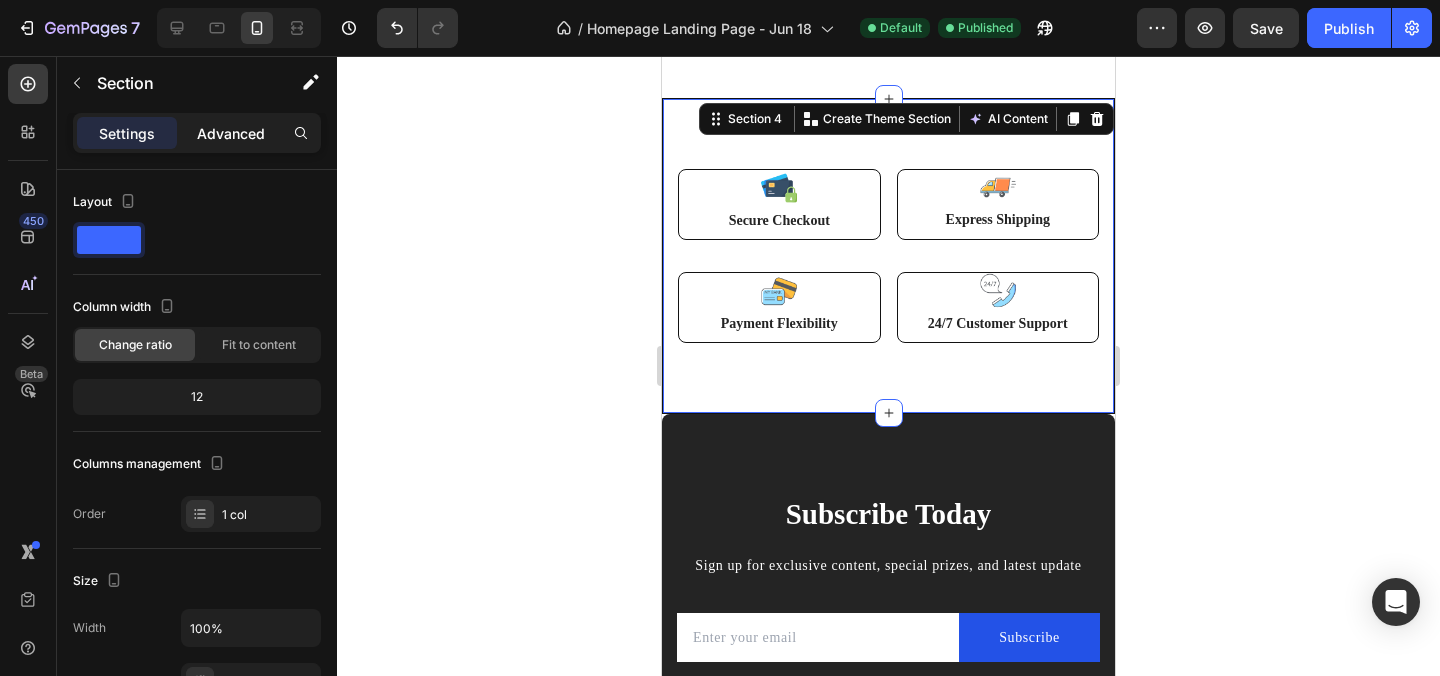 click on "Advanced" 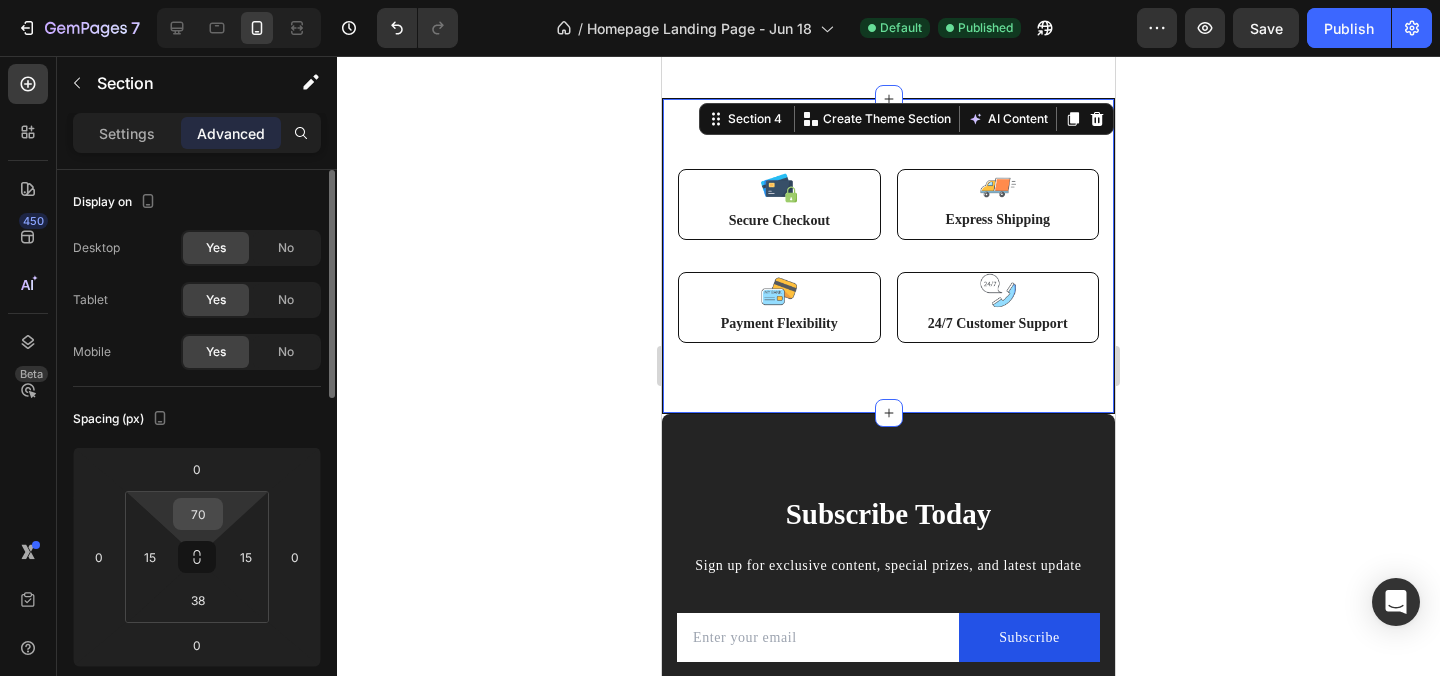 click on "70" at bounding box center (198, 514) 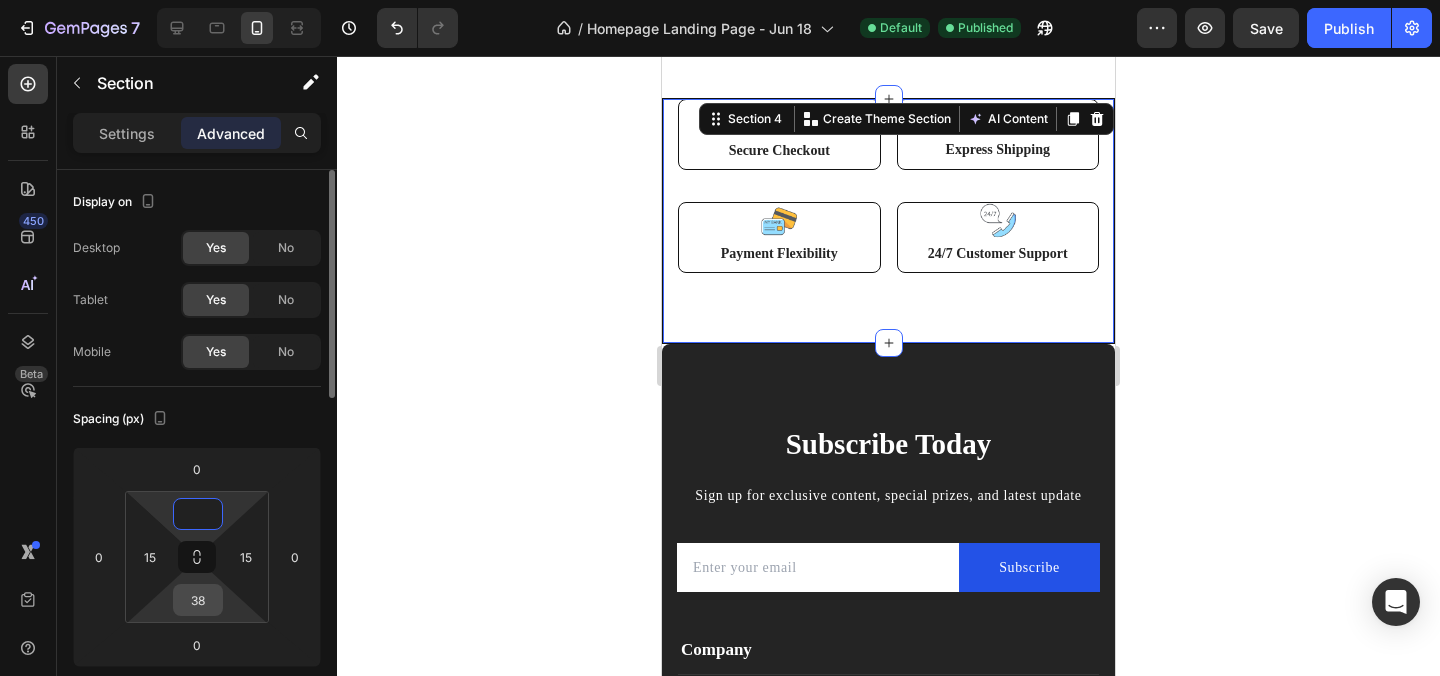 type on "0" 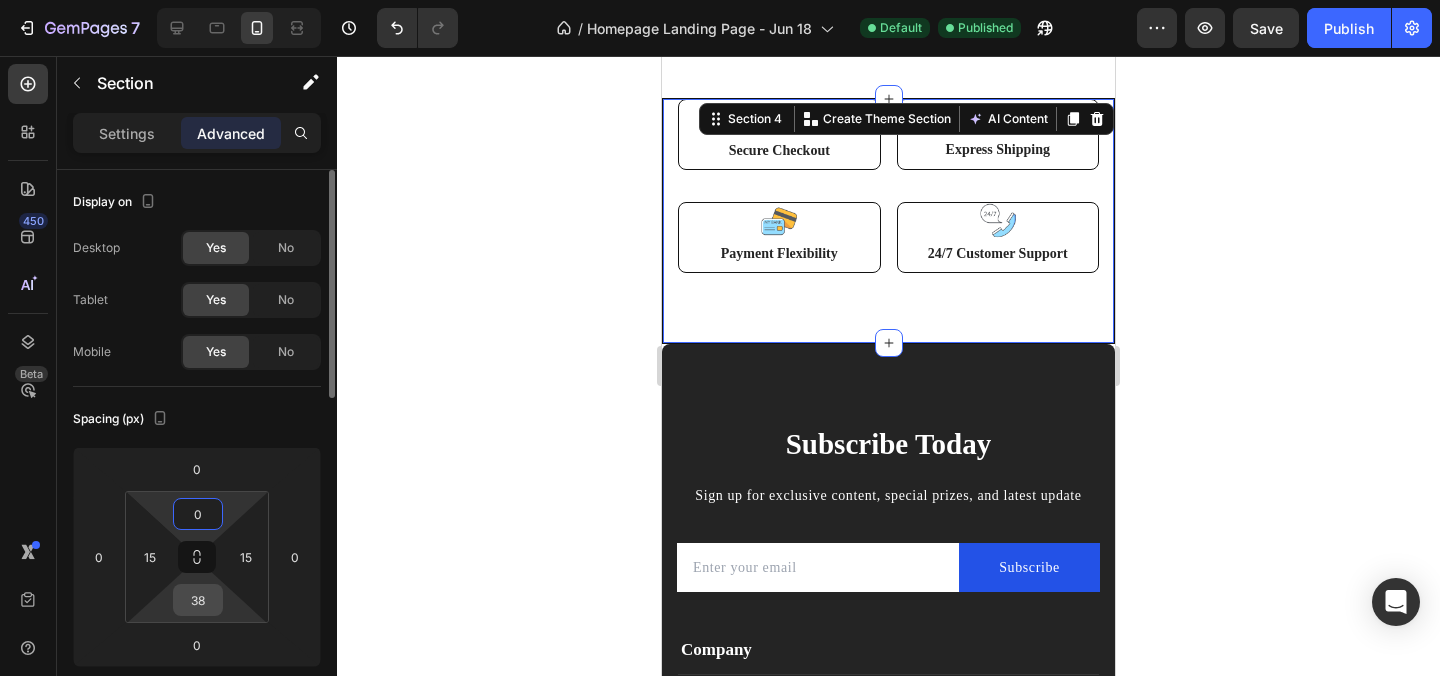 click on "38" at bounding box center (198, 600) 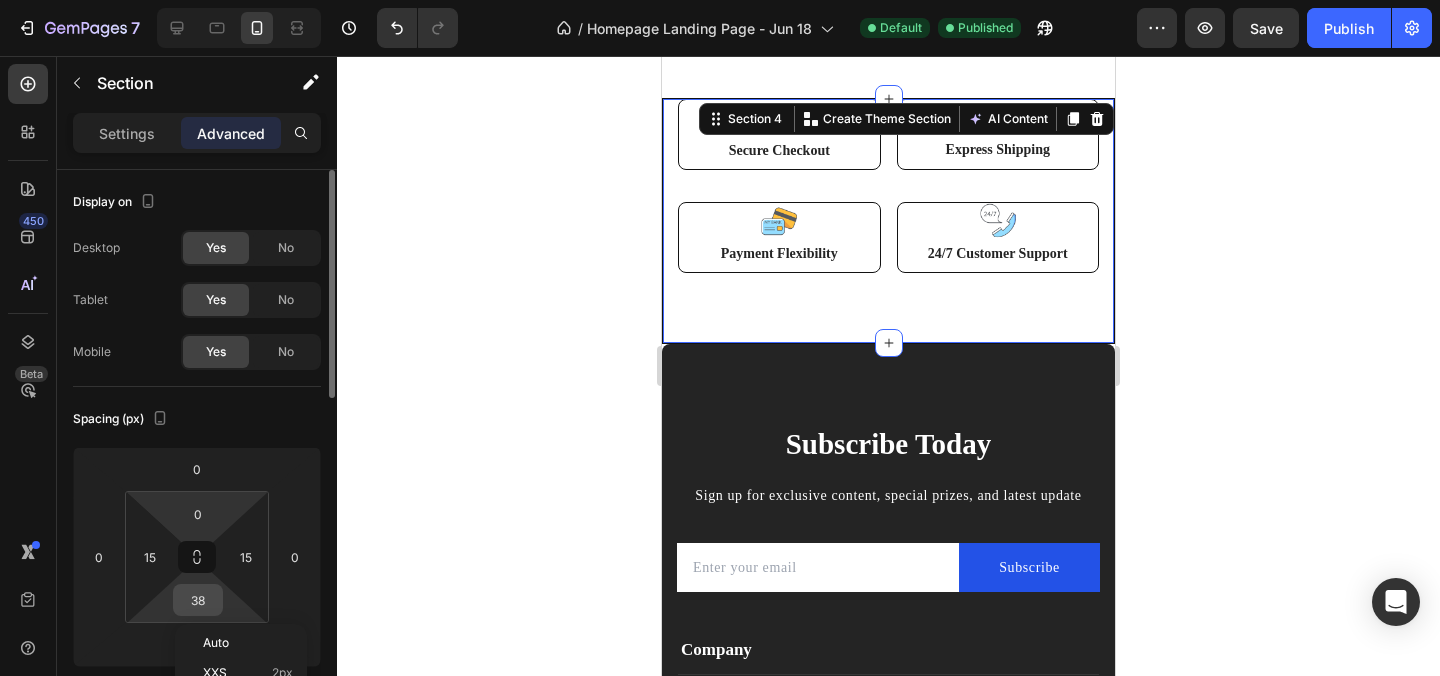 click on "38" at bounding box center (198, 600) 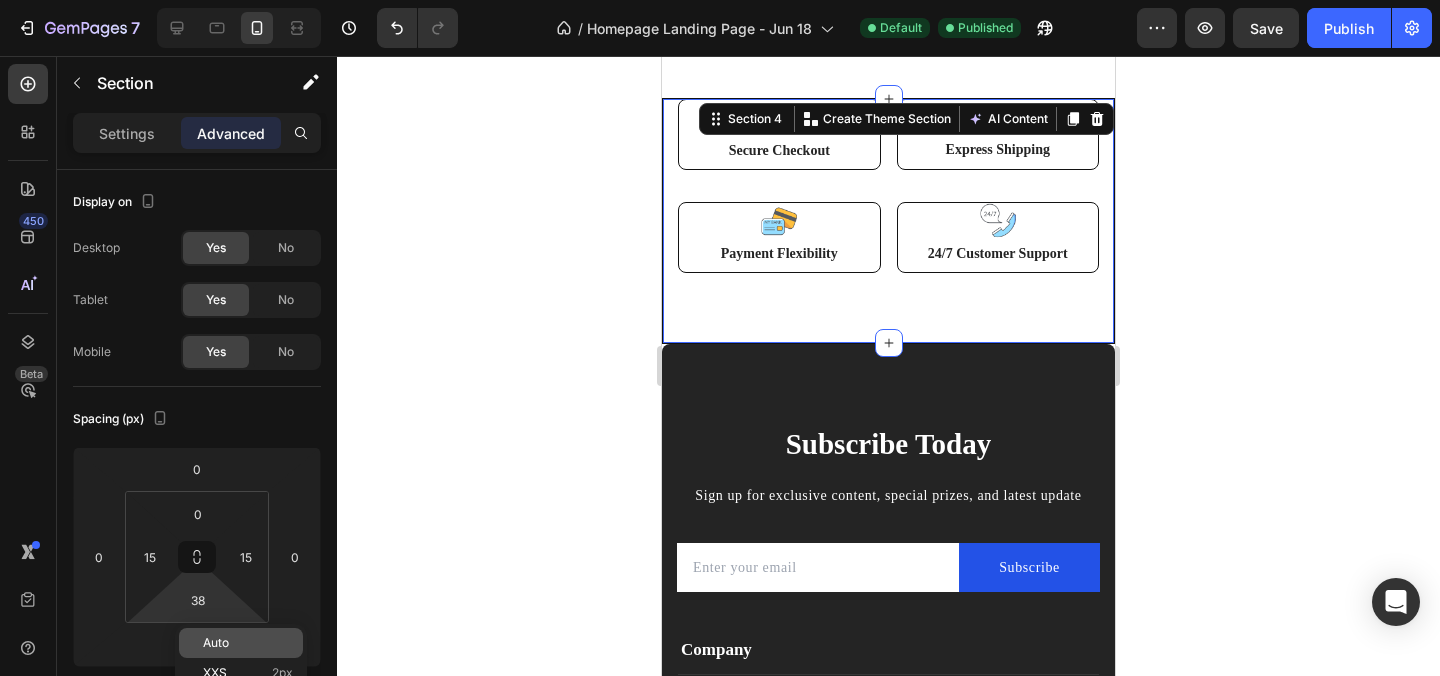 click on "Auto" at bounding box center (248, 643) 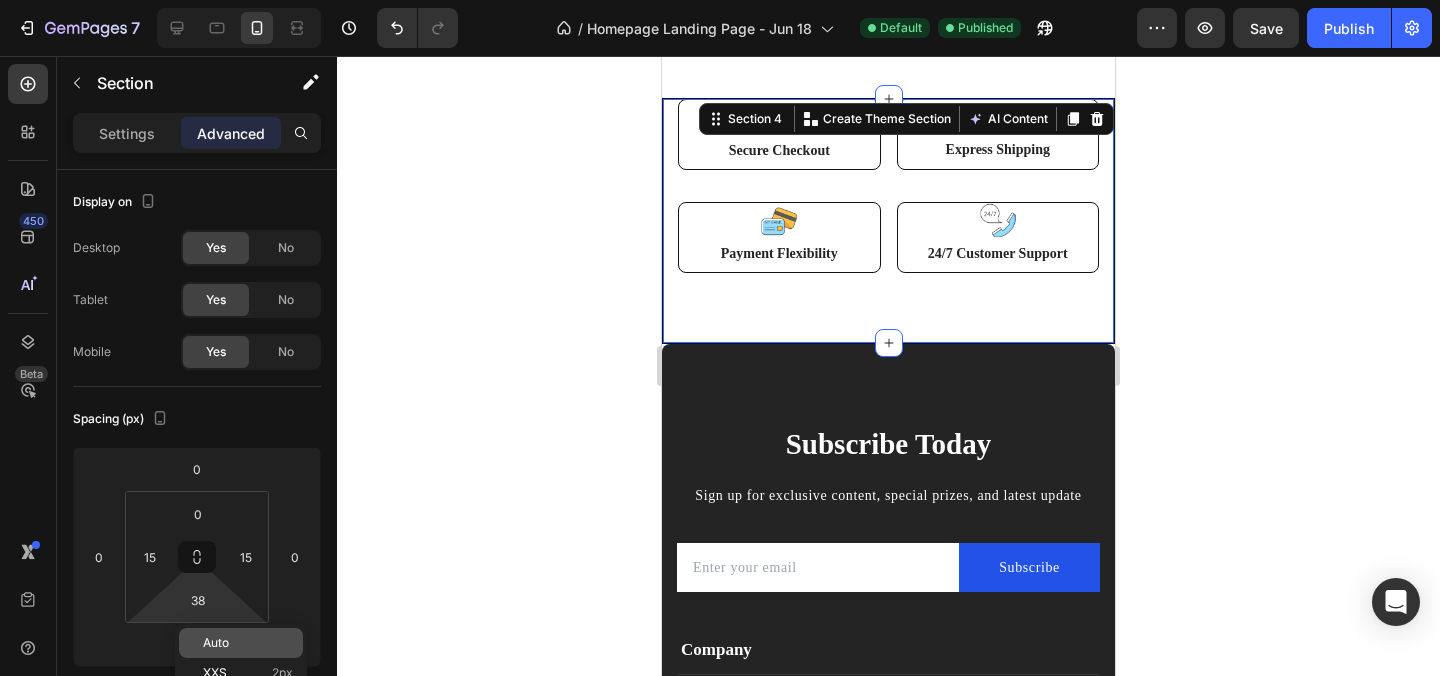 type on "Auto" 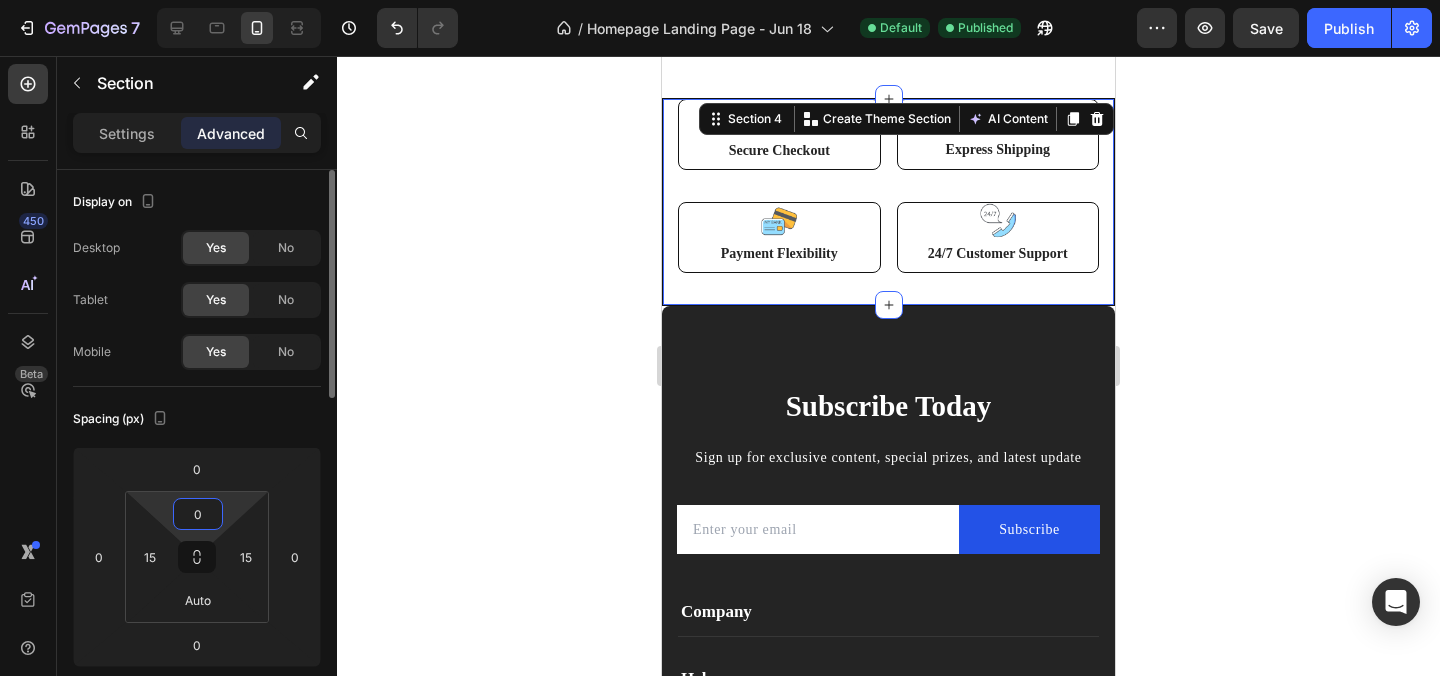 click on "0" at bounding box center [198, 514] 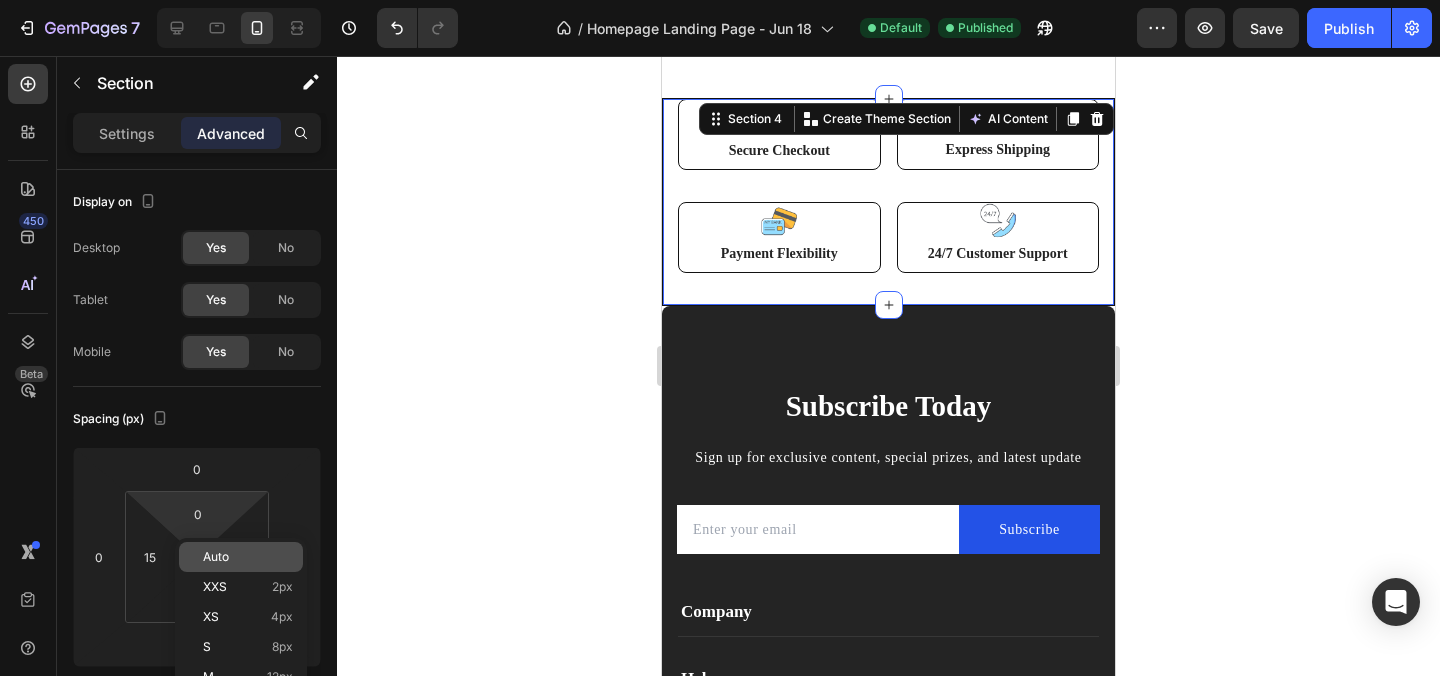 click on "Auto" at bounding box center (248, 557) 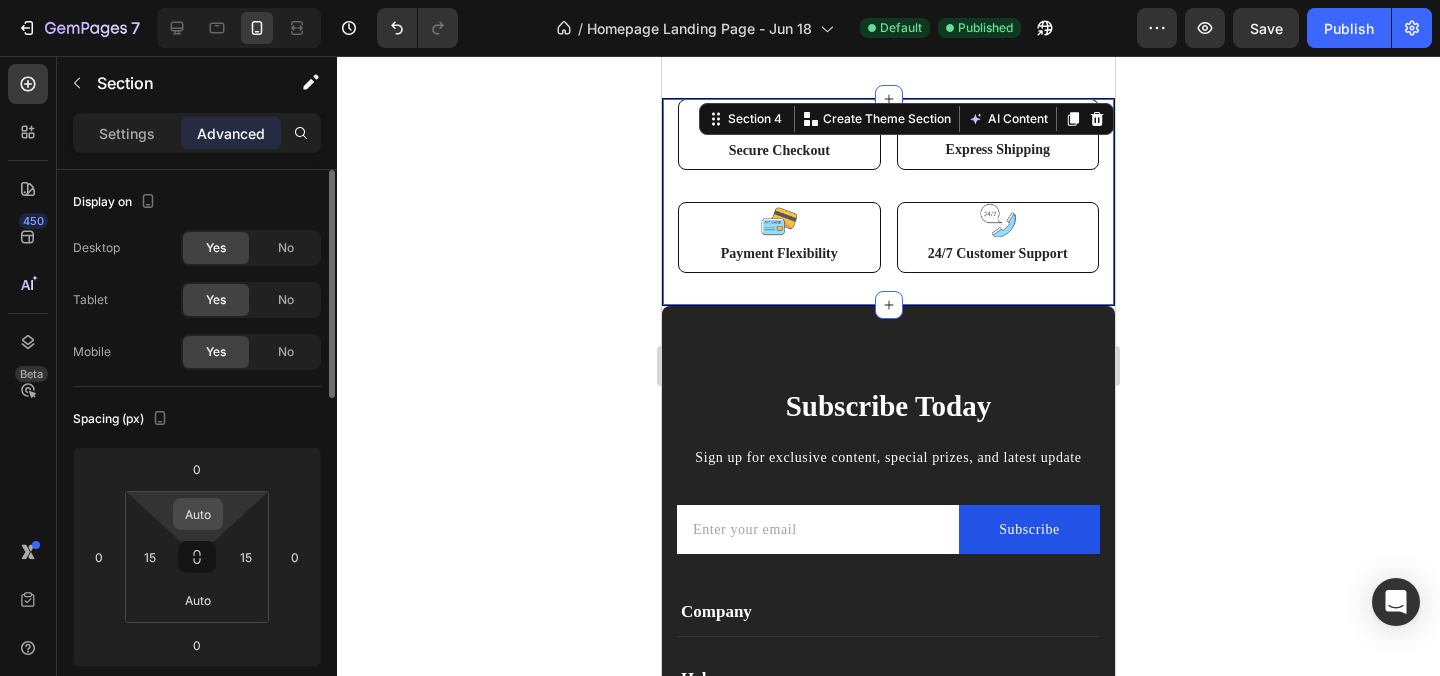 click on "Auto" at bounding box center (198, 514) 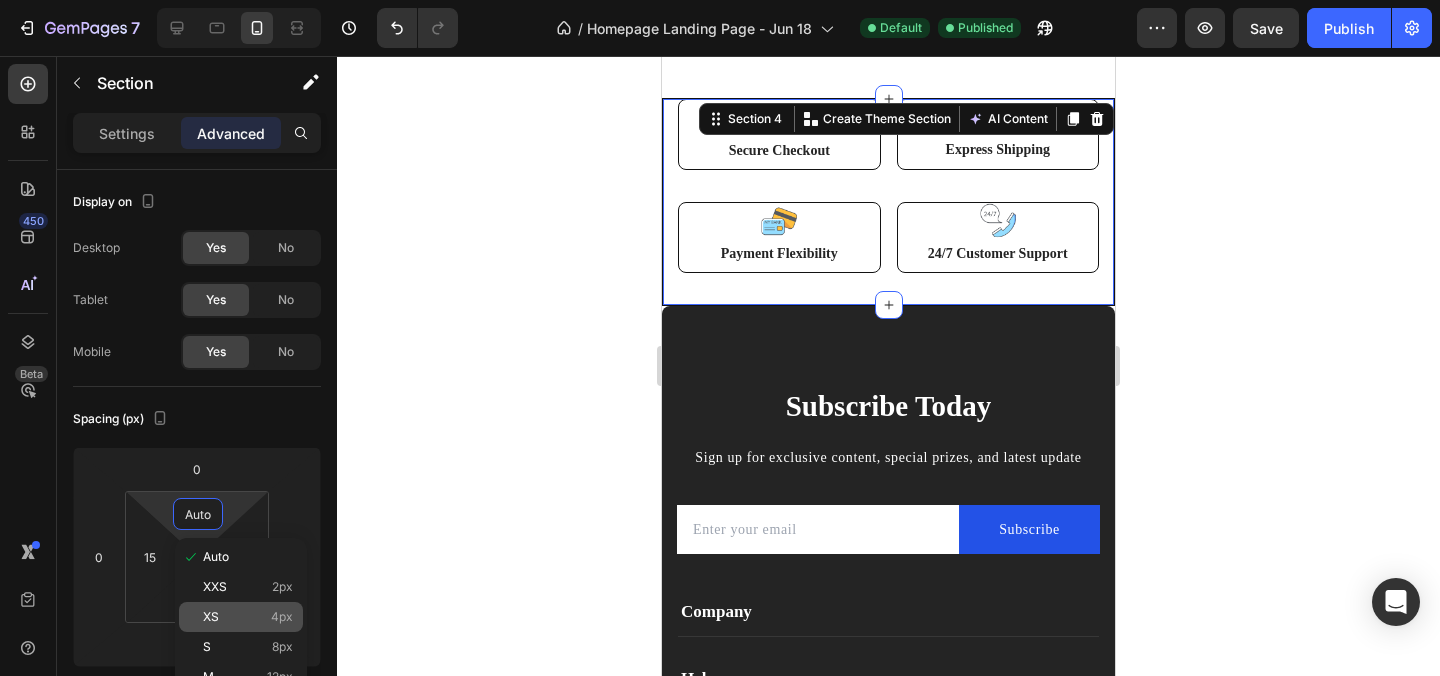 click on "XS 4px" at bounding box center [248, 617] 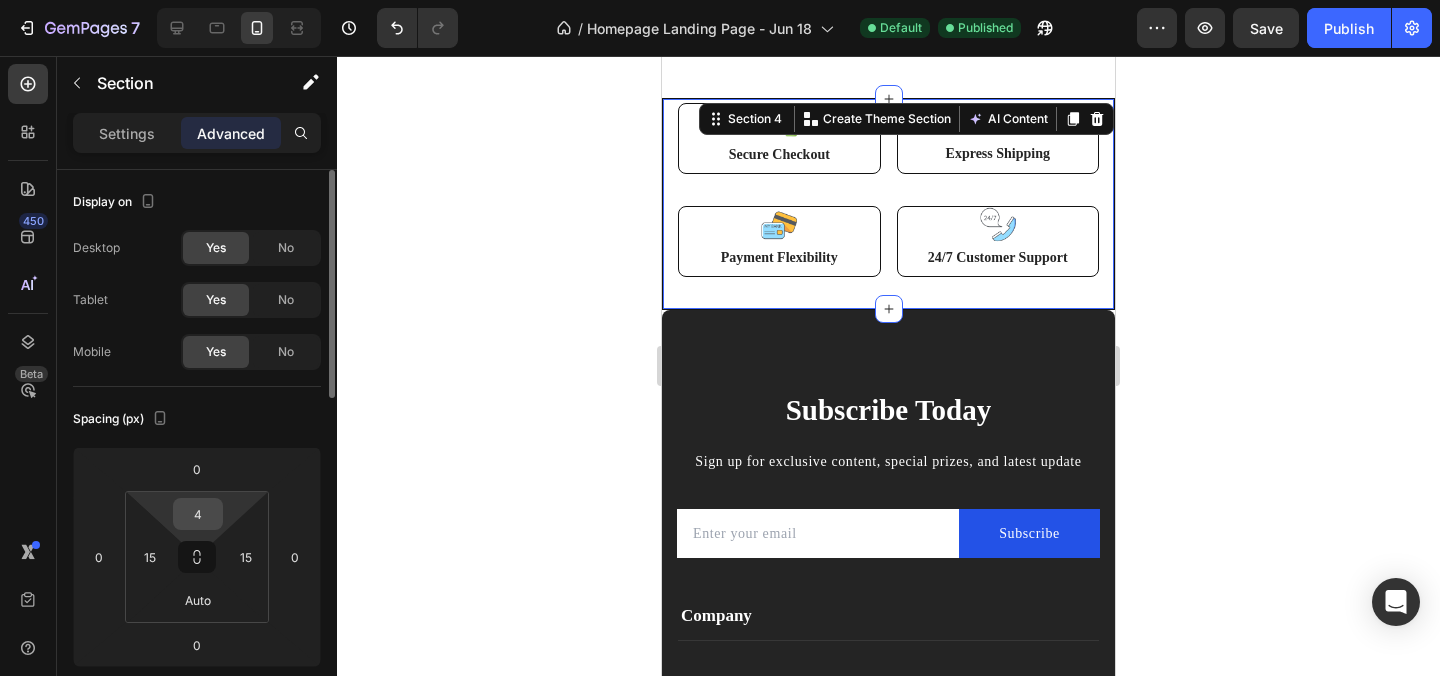 click on "4" at bounding box center (198, 514) 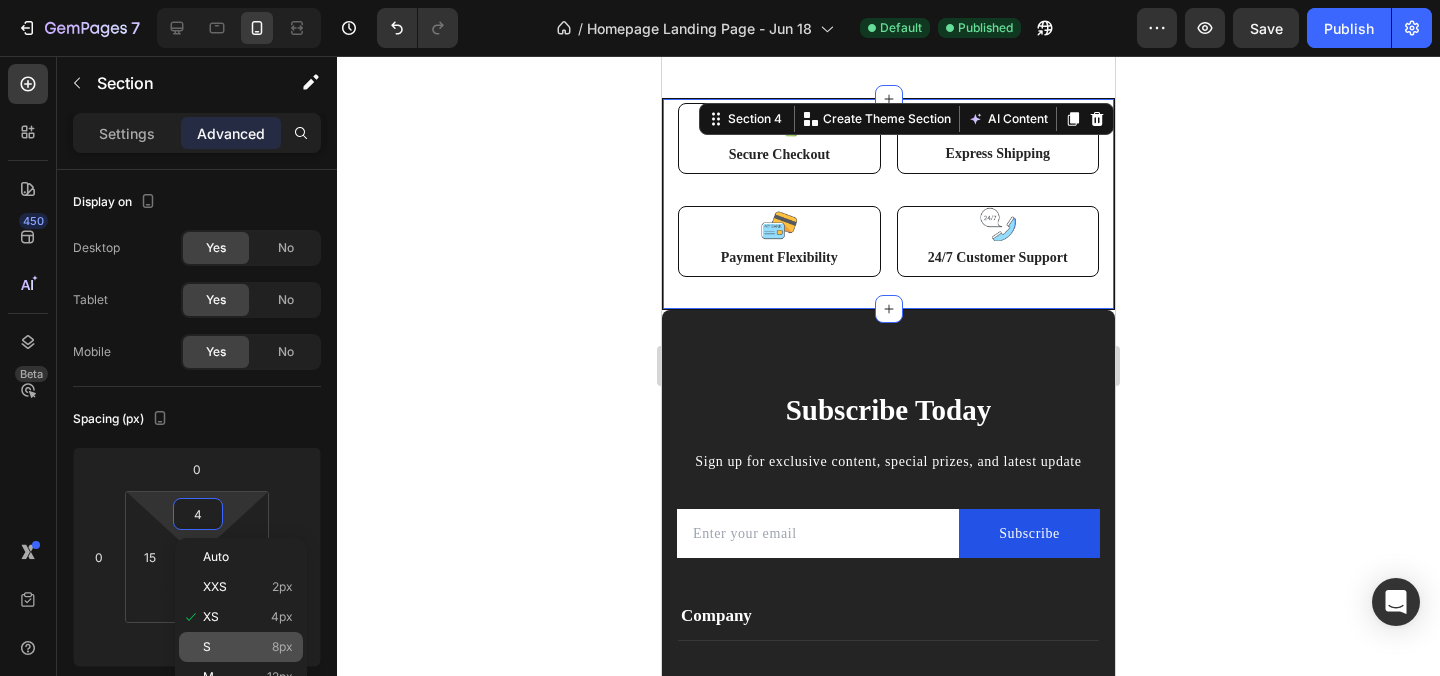 click on "S 8px" at bounding box center [248, 647] 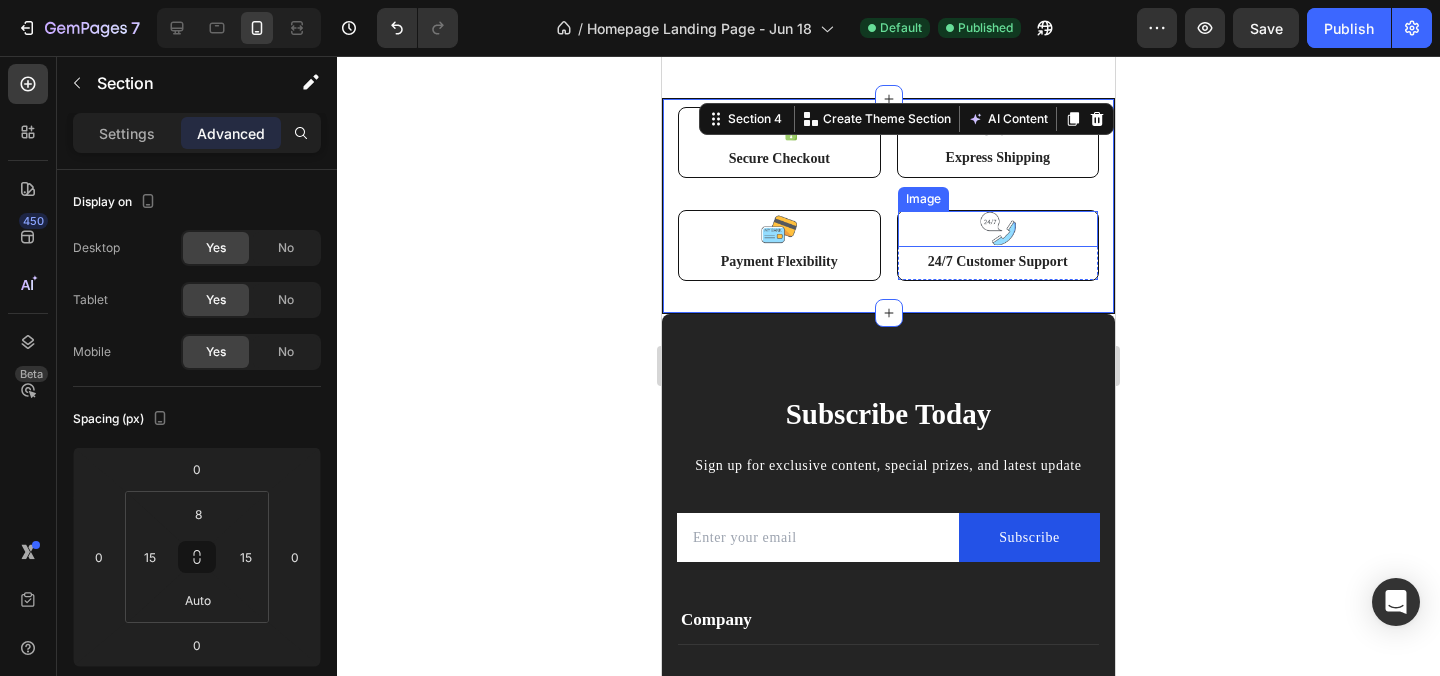 click 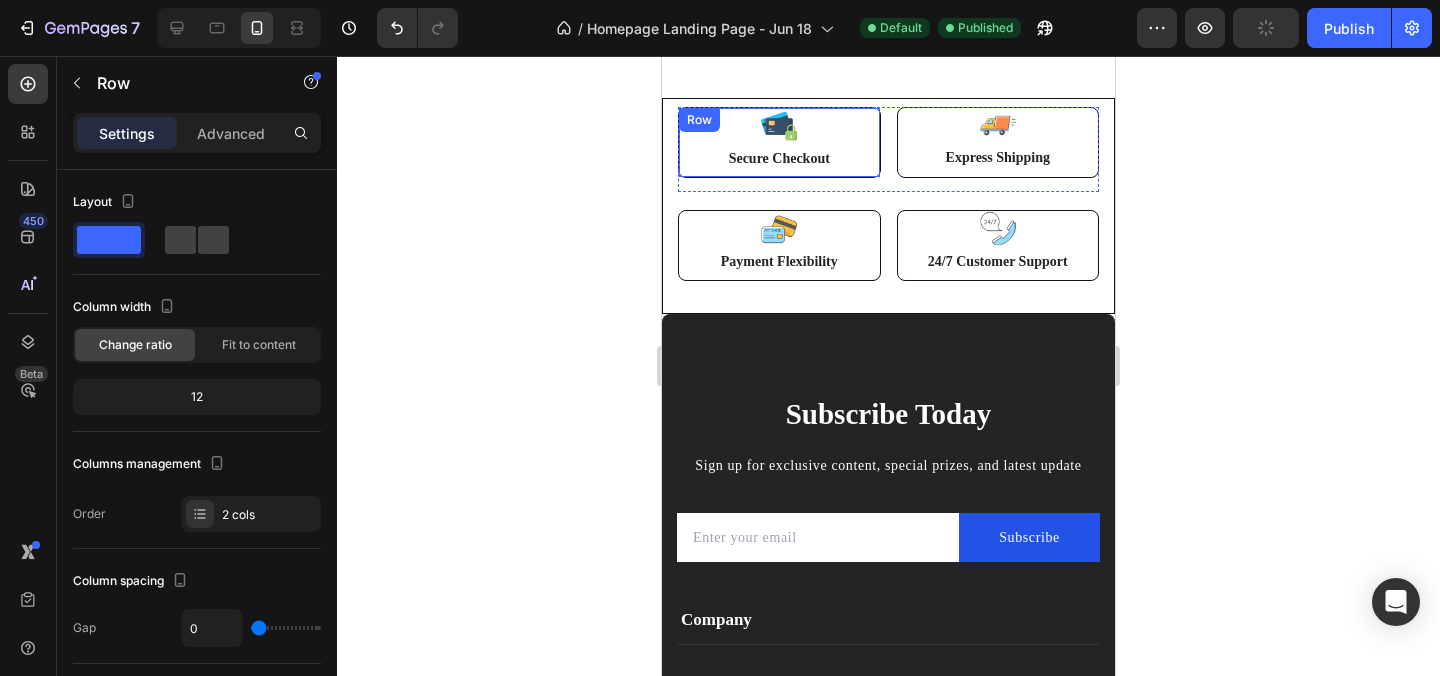 click on "Secure Checkout Text Block" at bounding box center [779, 162] 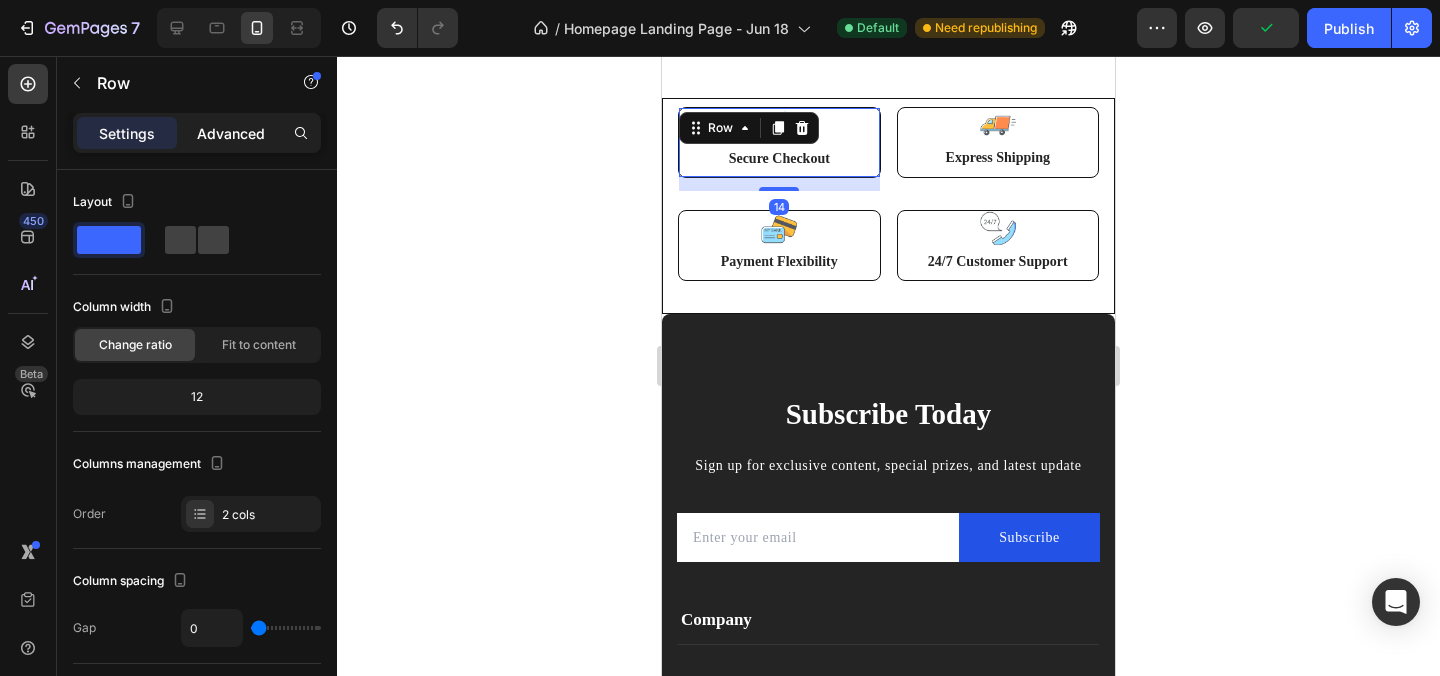 click on "Advanced" at bounding box center [231, 133] 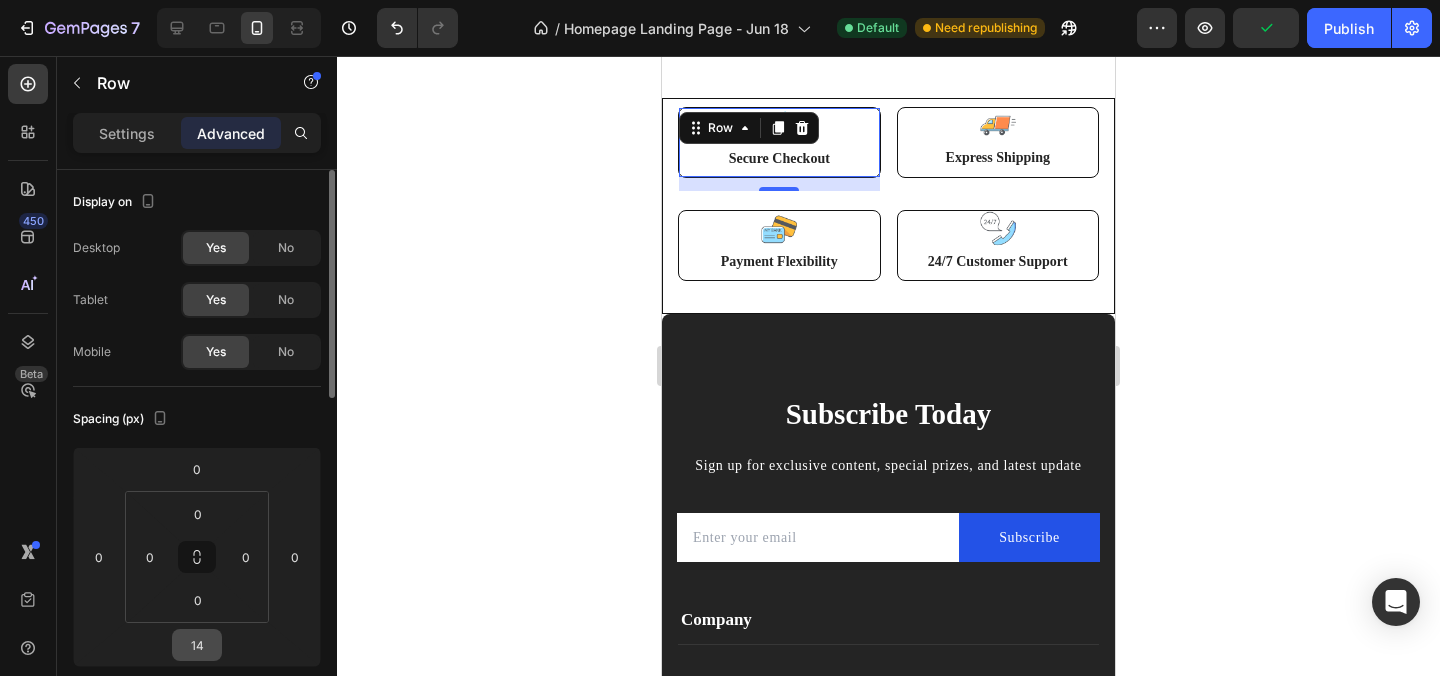 click on "14" at bounding box center [197, 645] 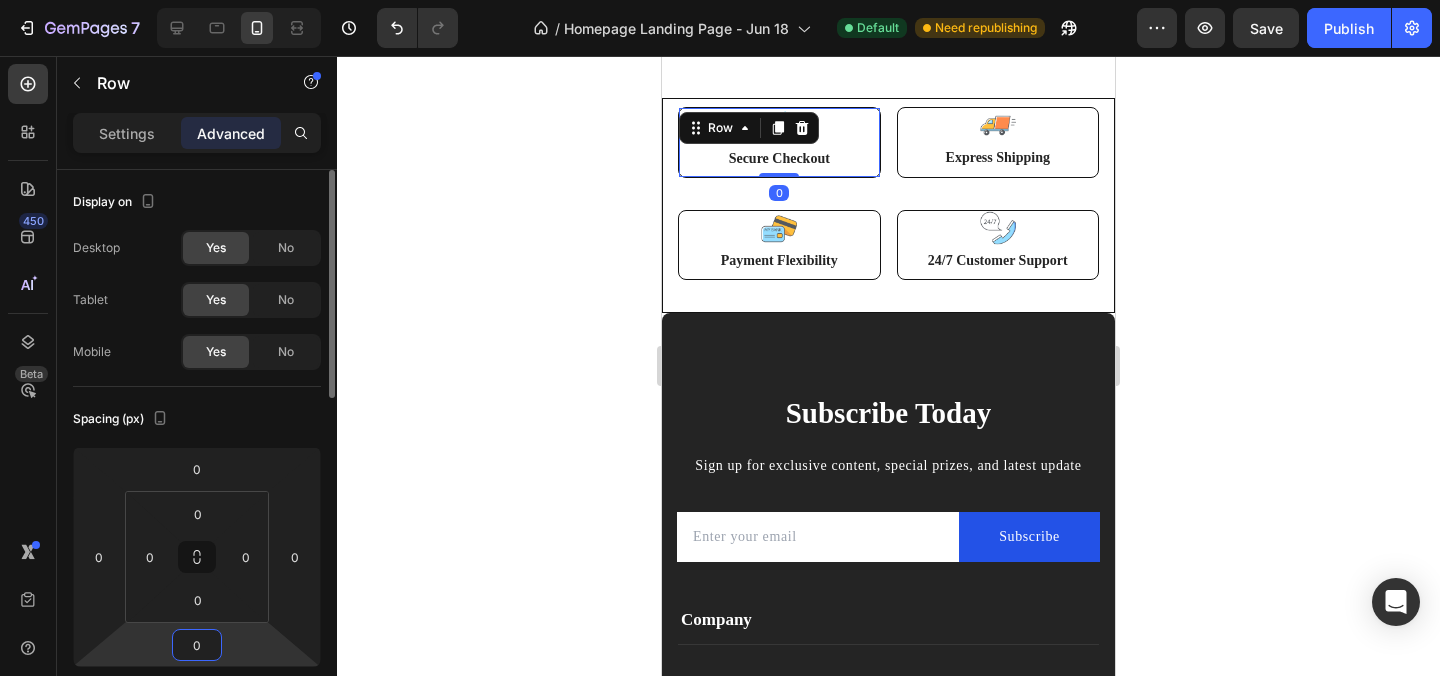 type on "0" 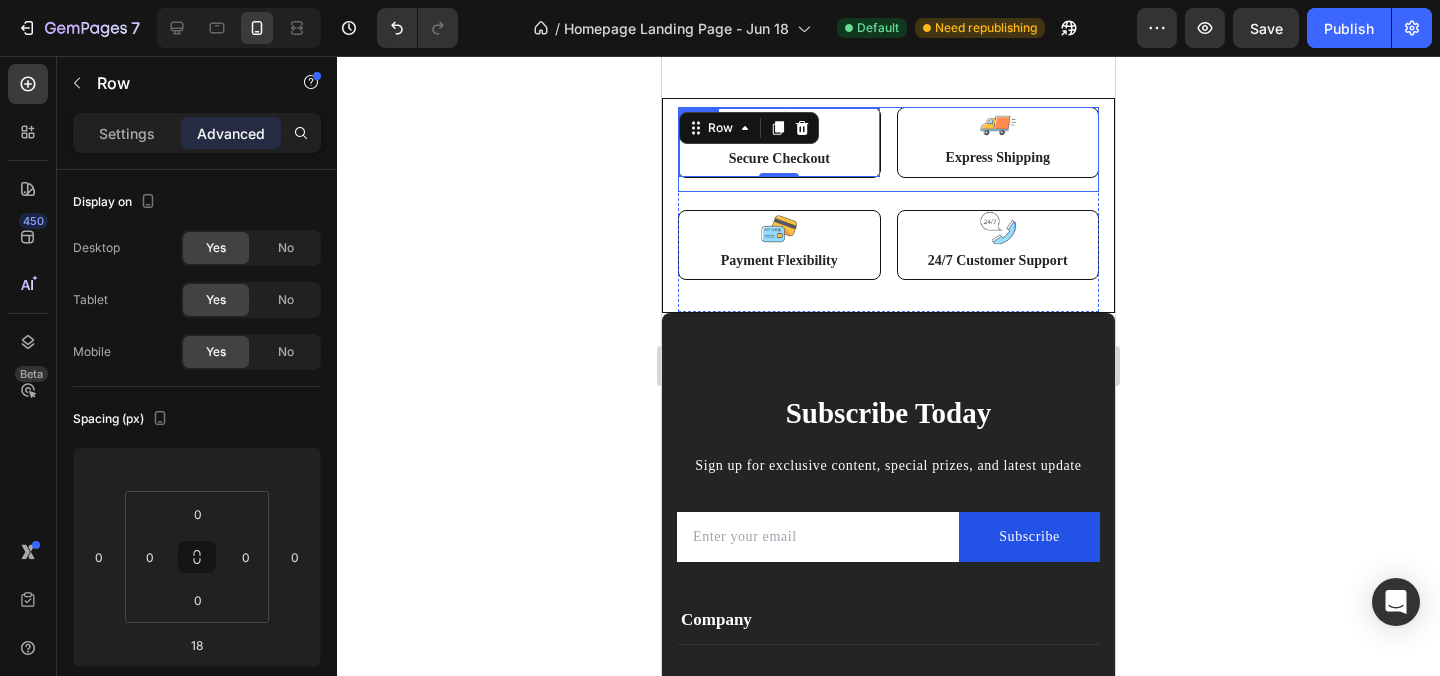 click on "Image Secure Checkout Text Block Row   0 Image Express Shipping Text Block Row Row" at bounding box center (888, 149) 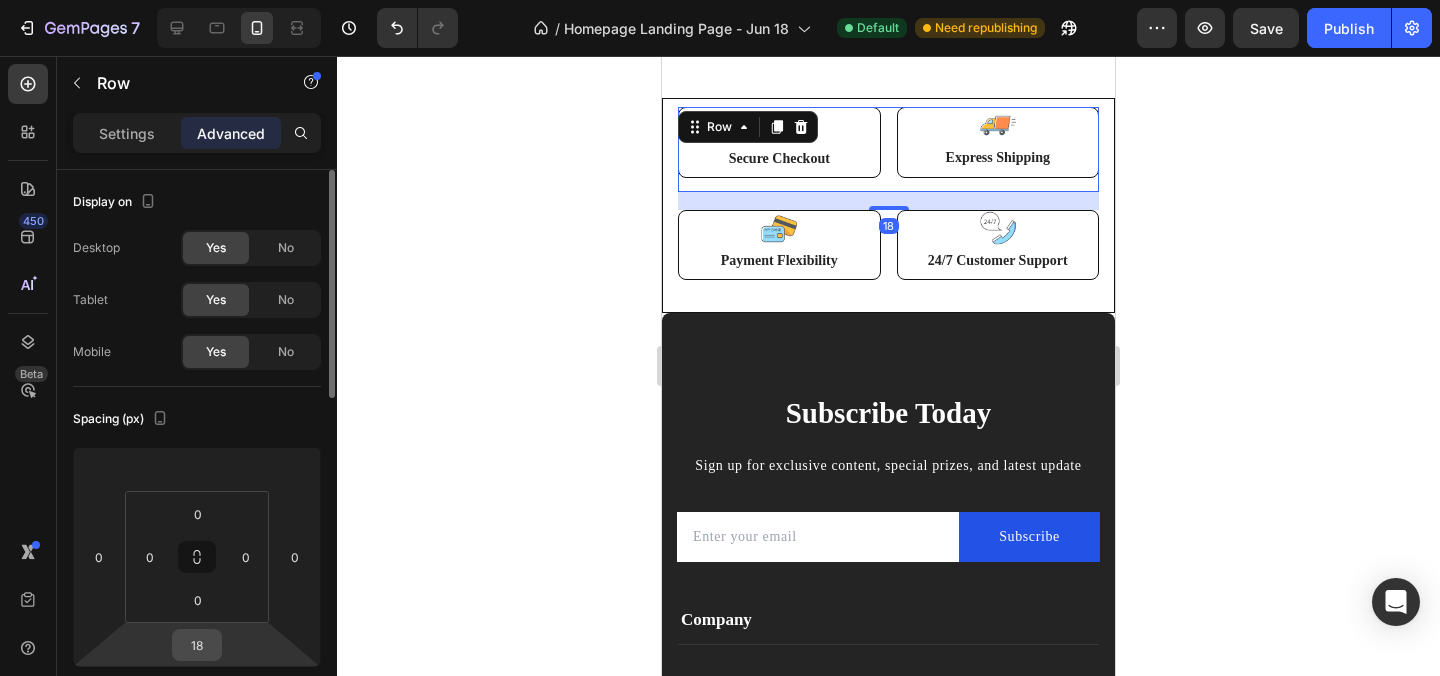 click on "18" at bounding box center [197, 645] 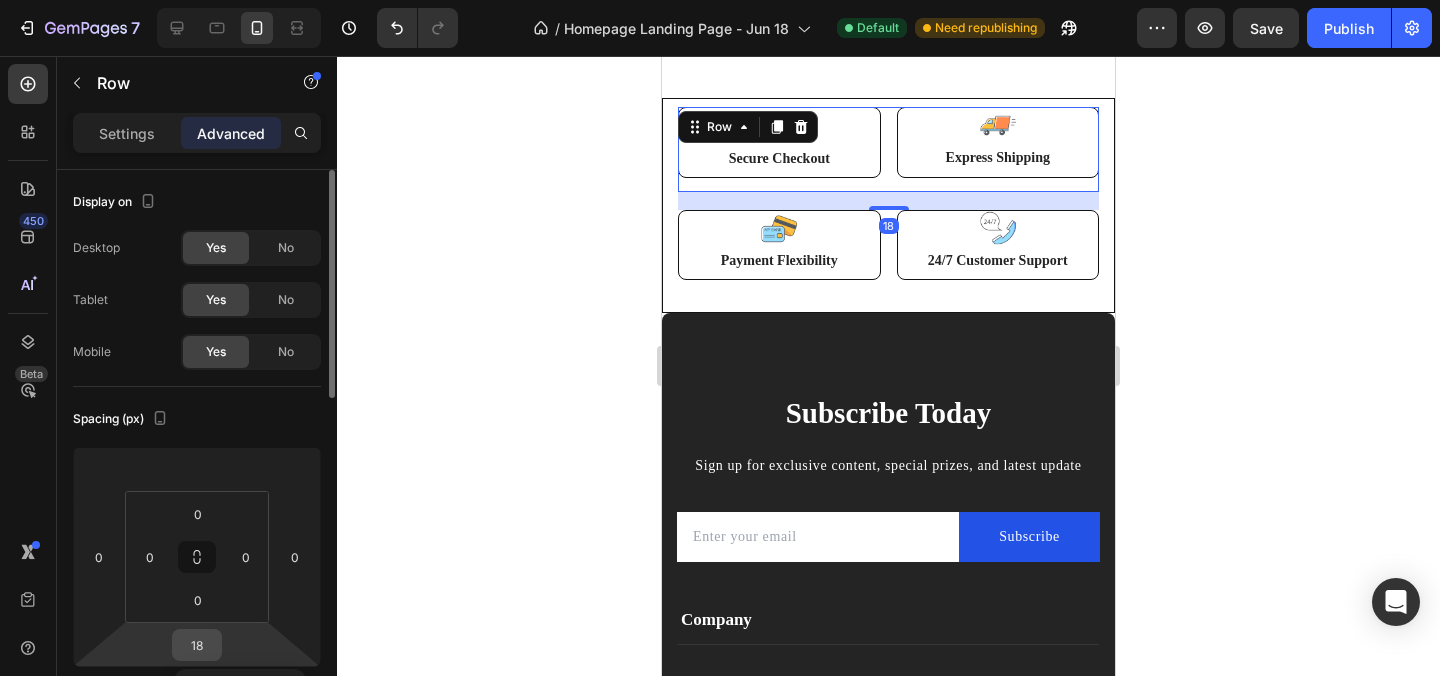 click on "18" at bounding box center (197, 645) 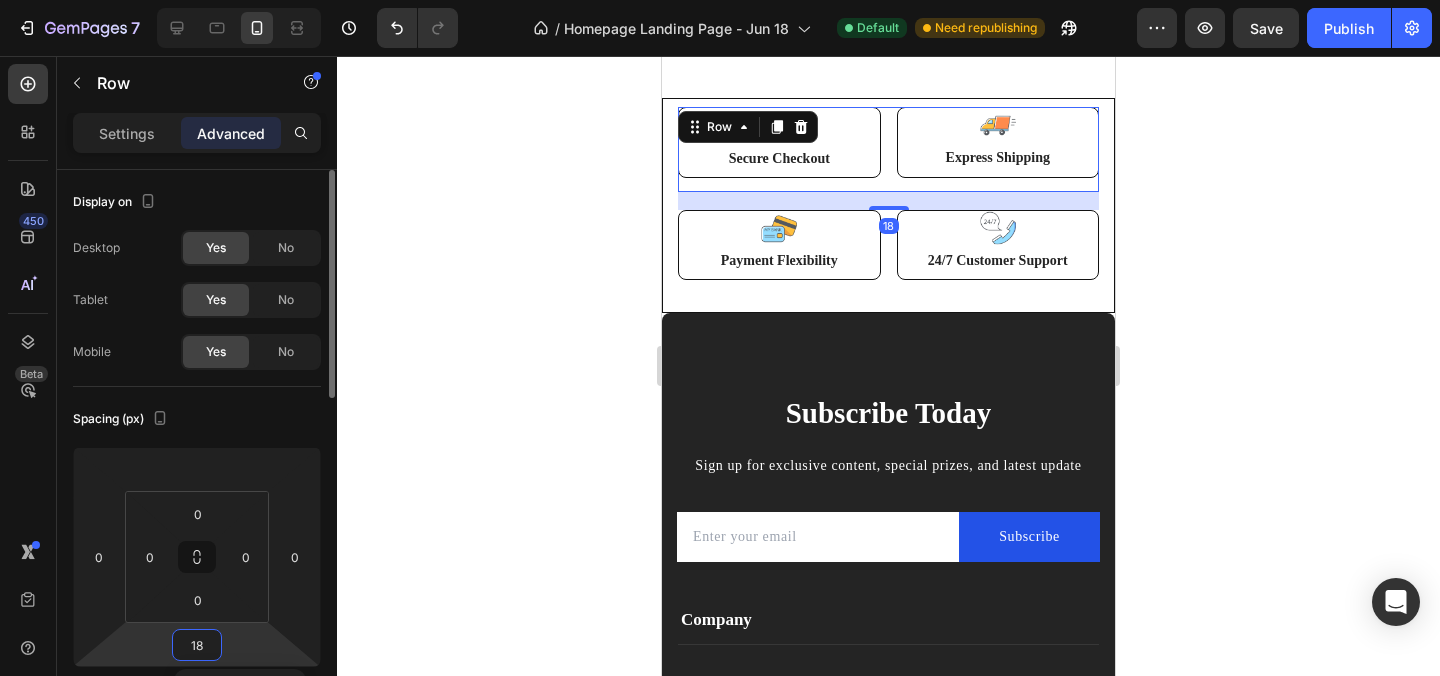 type 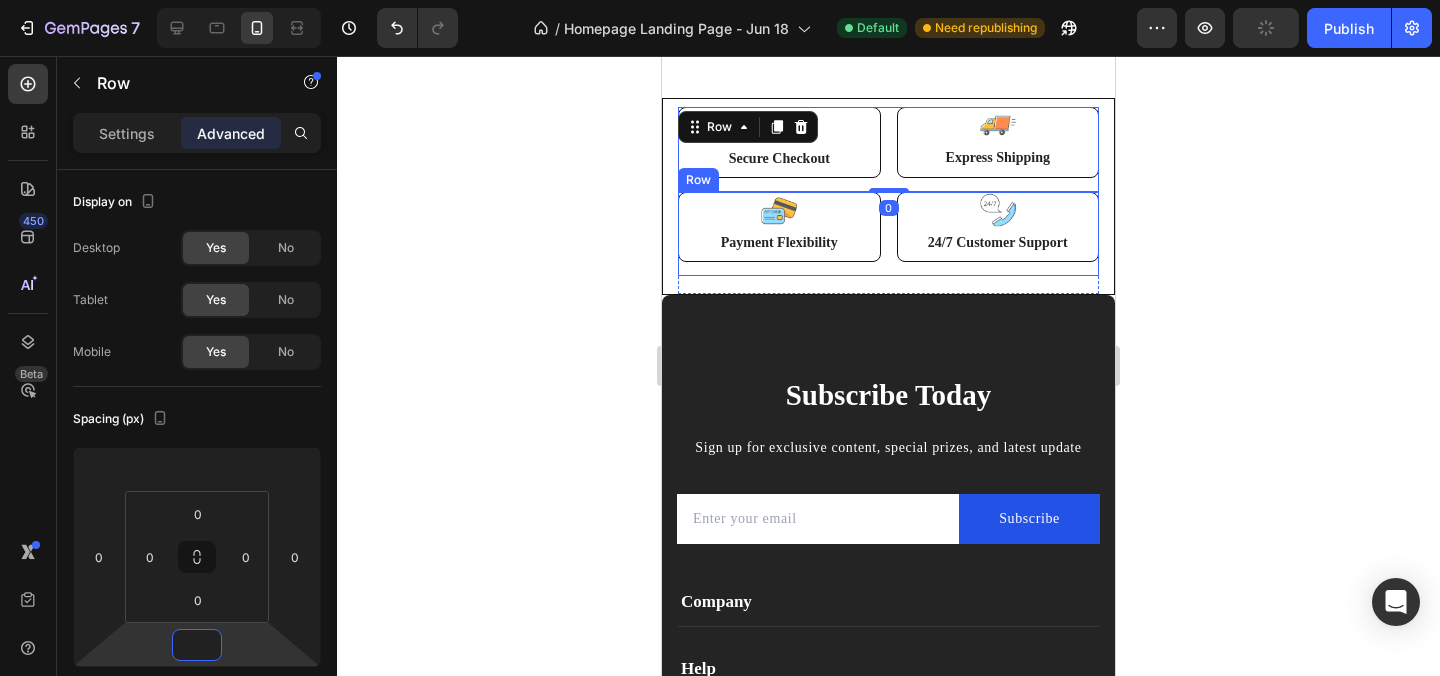 click on "Image Payment Flexibility Text Block Row Image 24/7 Customer Support Text Block Row Row" at bounding box center (888, 234) 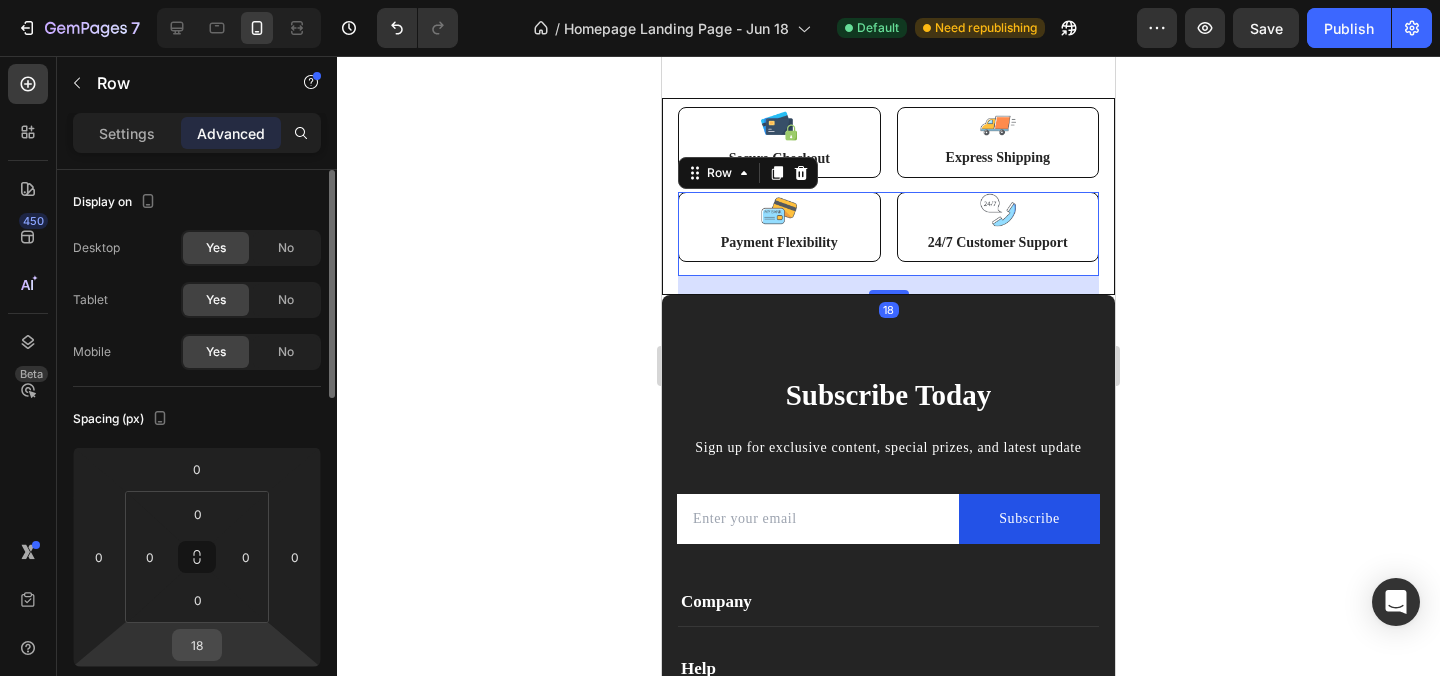 click on "18" at bounding box center [197, 645] 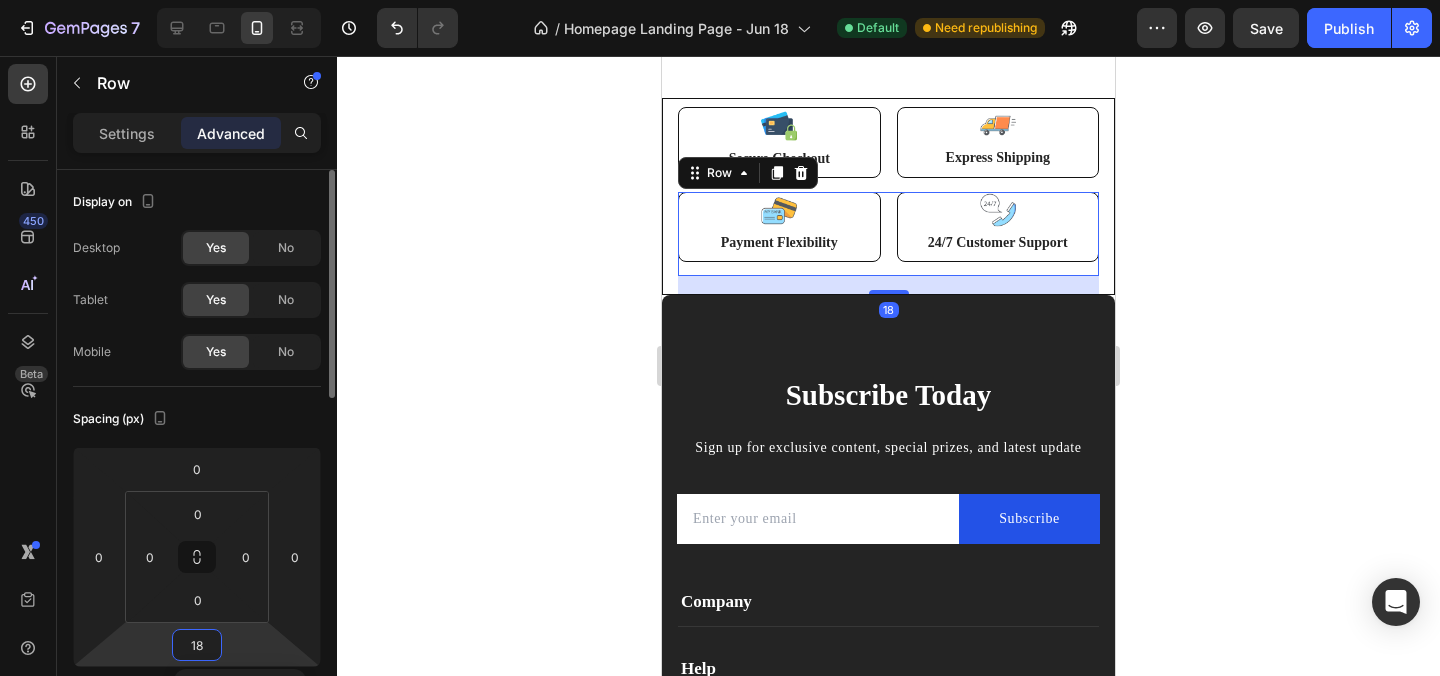 type 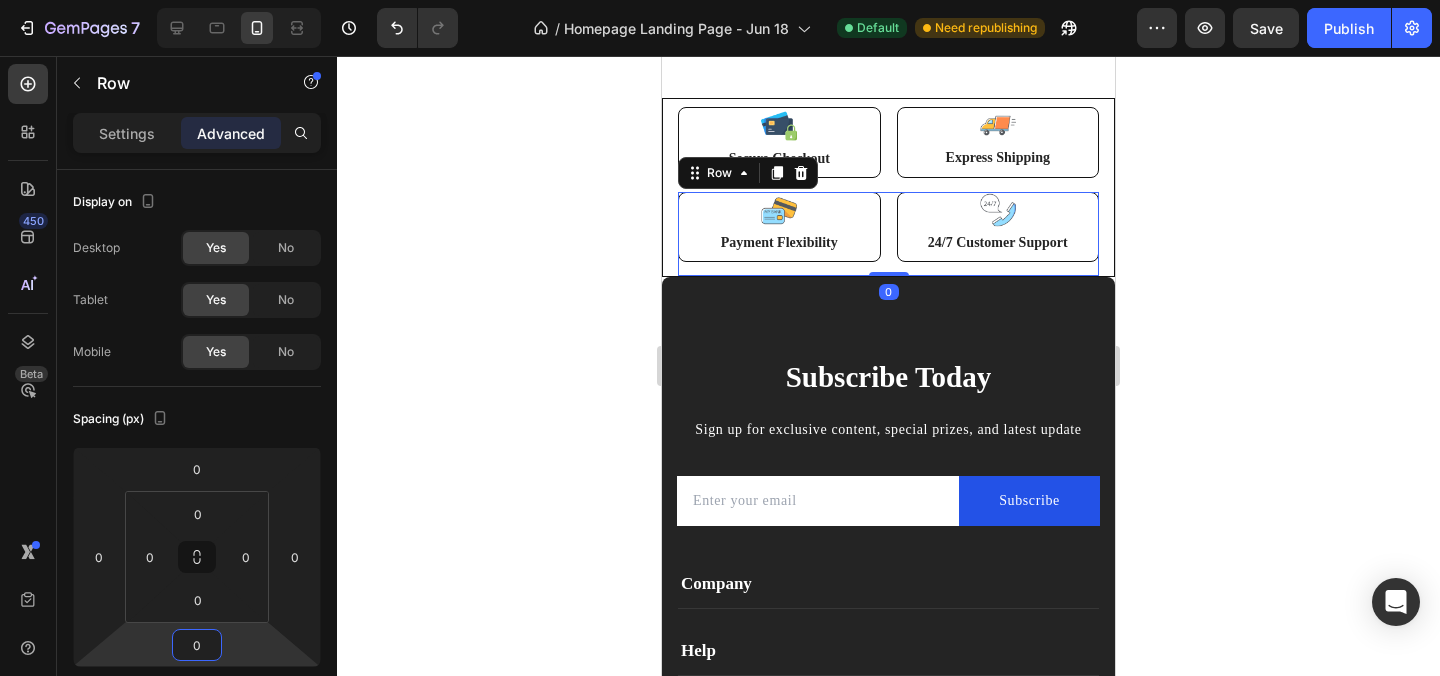 click 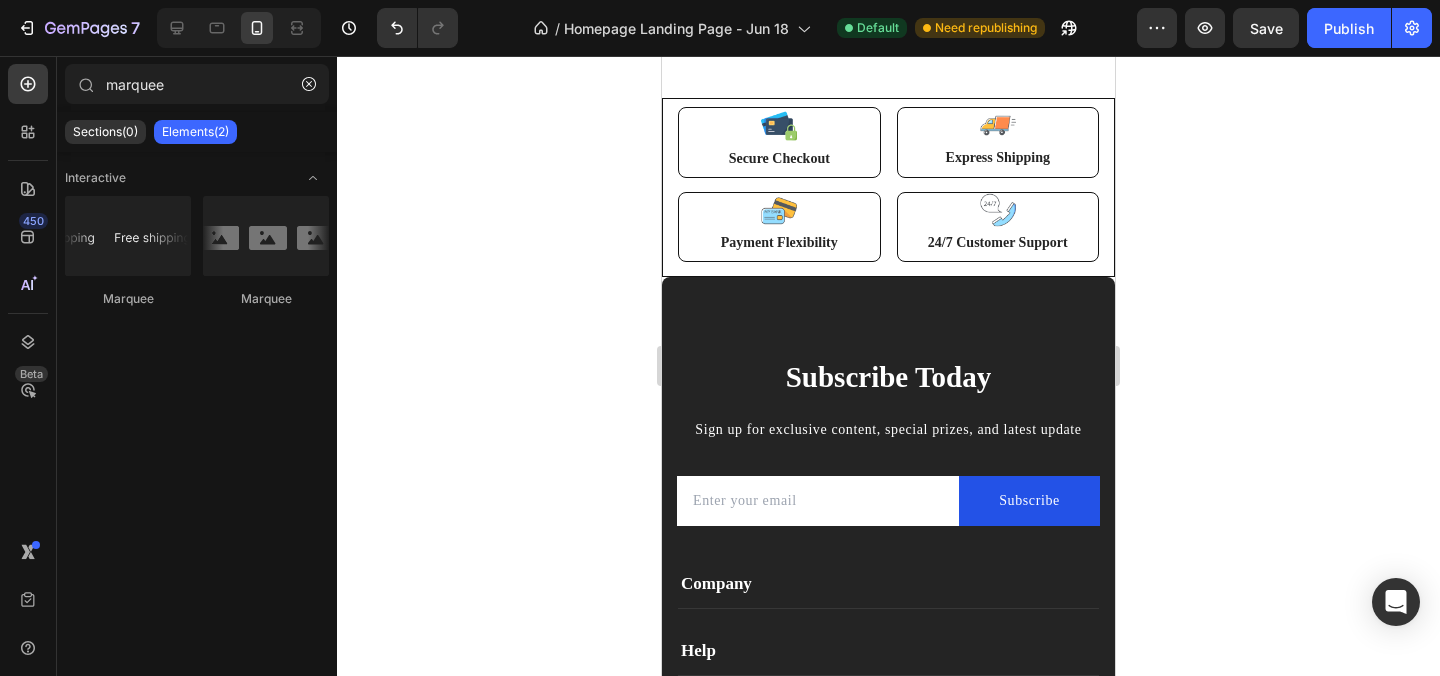 click 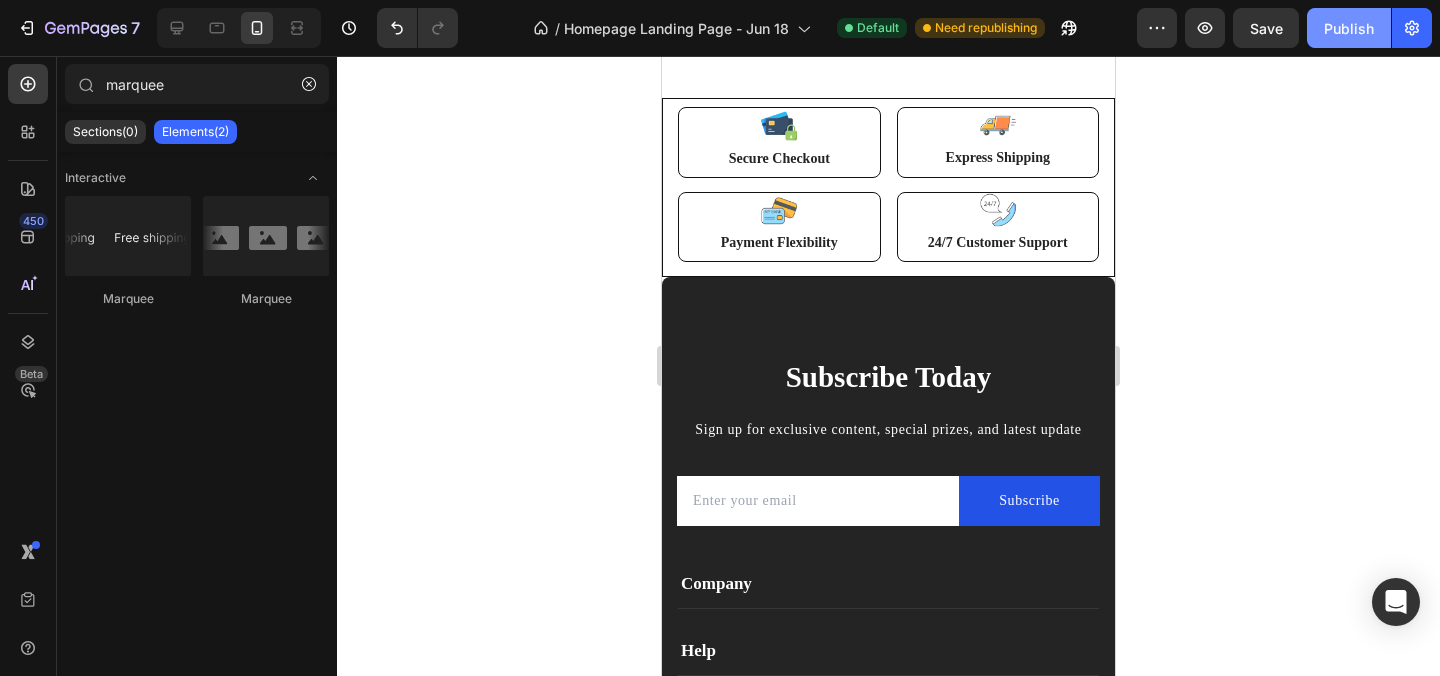 click on "Publish" 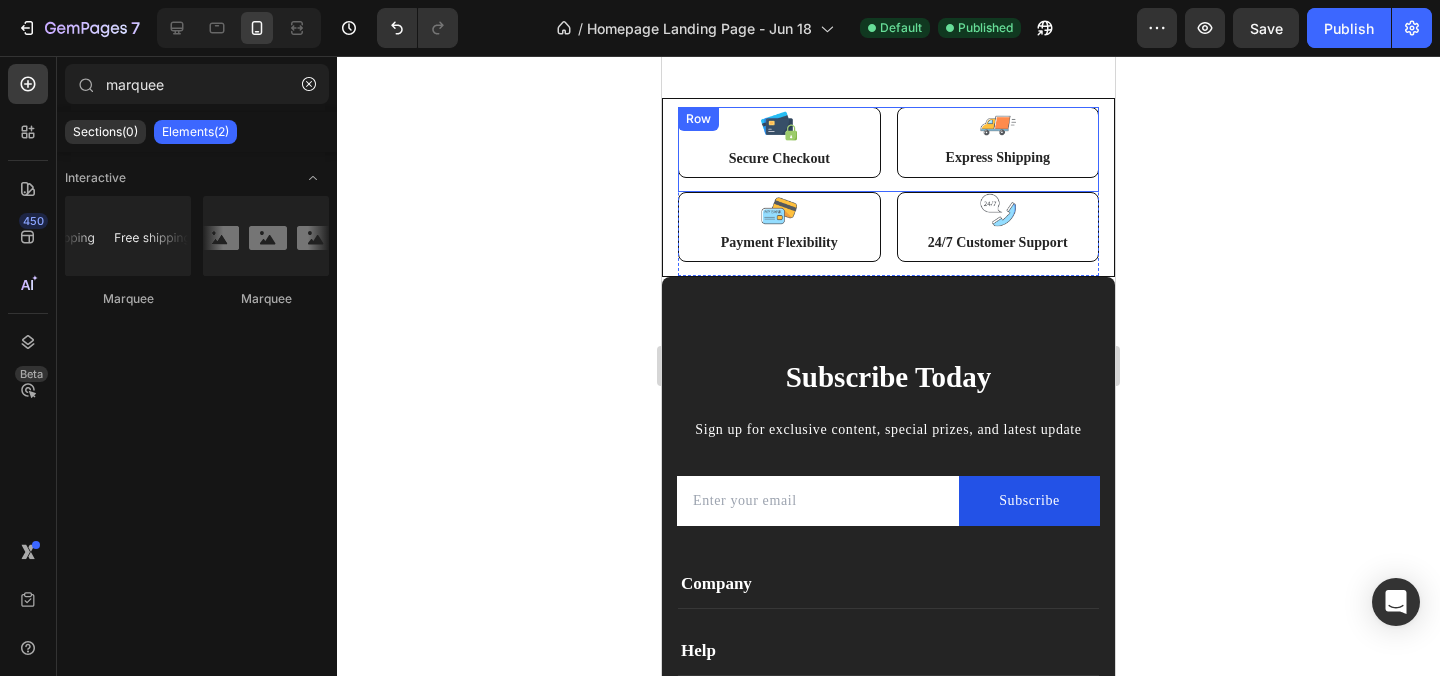 click on "Image Secure Checkout Text Block Row Image Express Shipping Text Block Row Row" at bounding box center [888, 149] 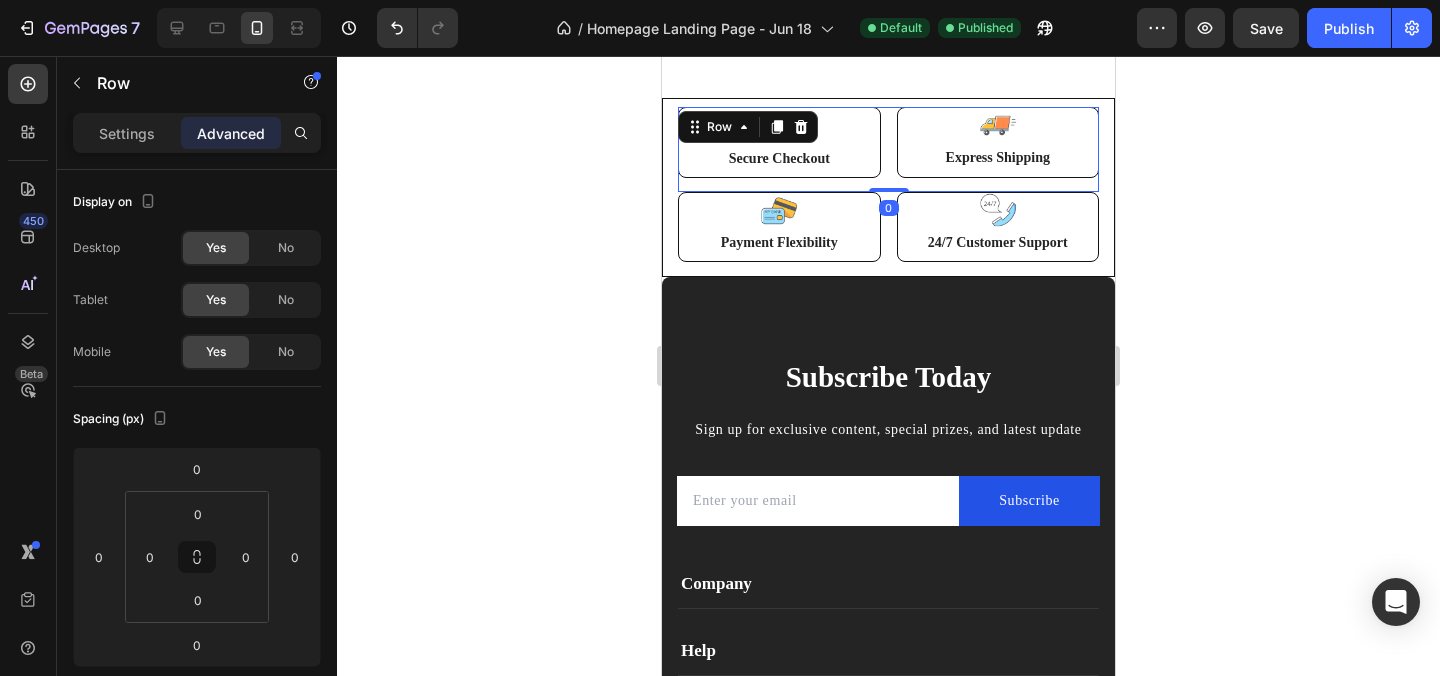 click on "Image Payment Flexibility Text Block Row Image 24/7 Customer Support Text Block Row Row" at bounding box center [888, 234] 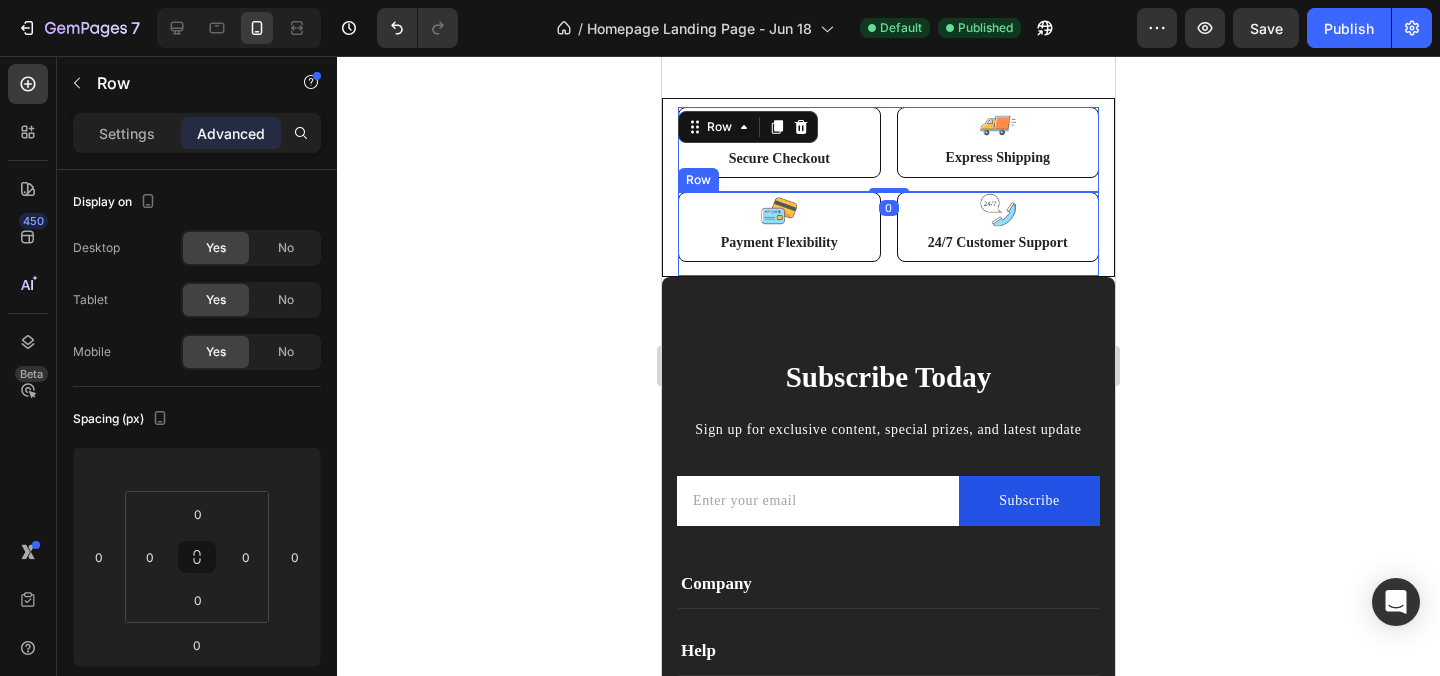 click on "Image Payment Flexibility Text Block Row Image 24/7 Customer Support Text Block Row Row" at bounding box center [888, 234] 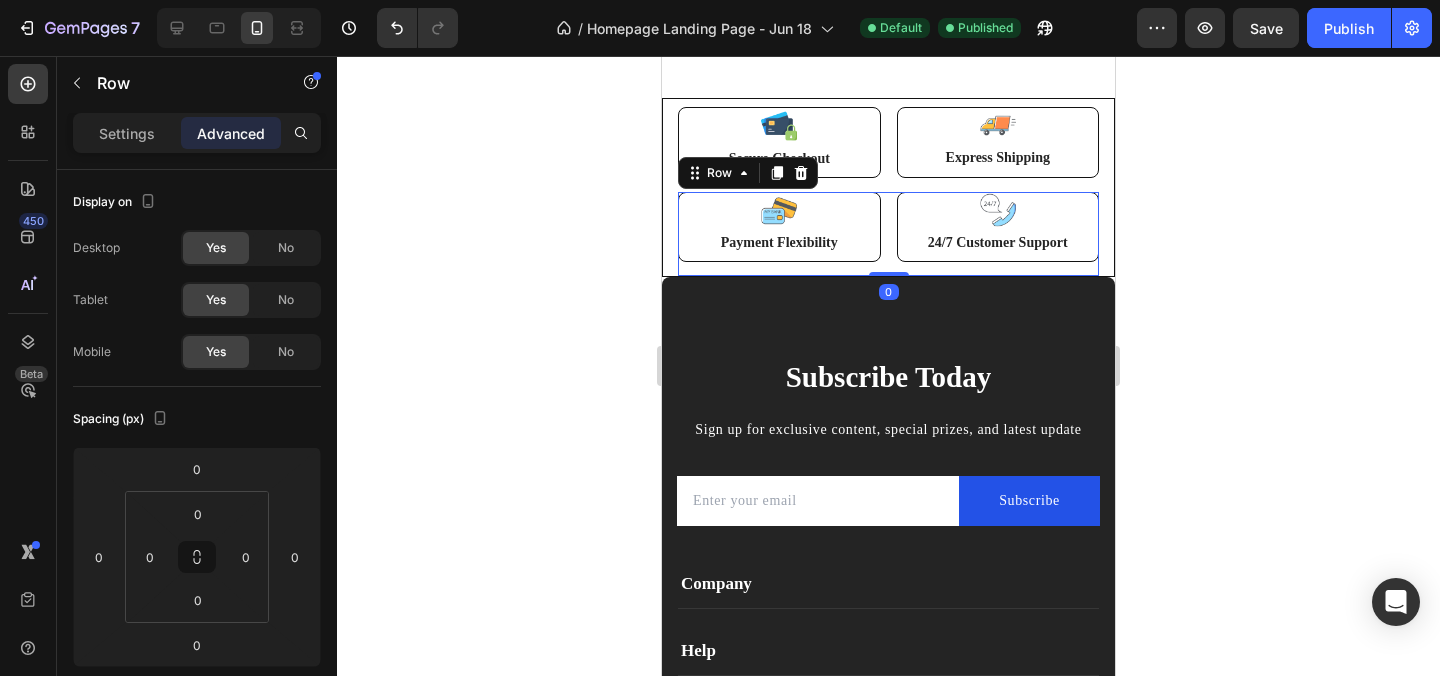 click 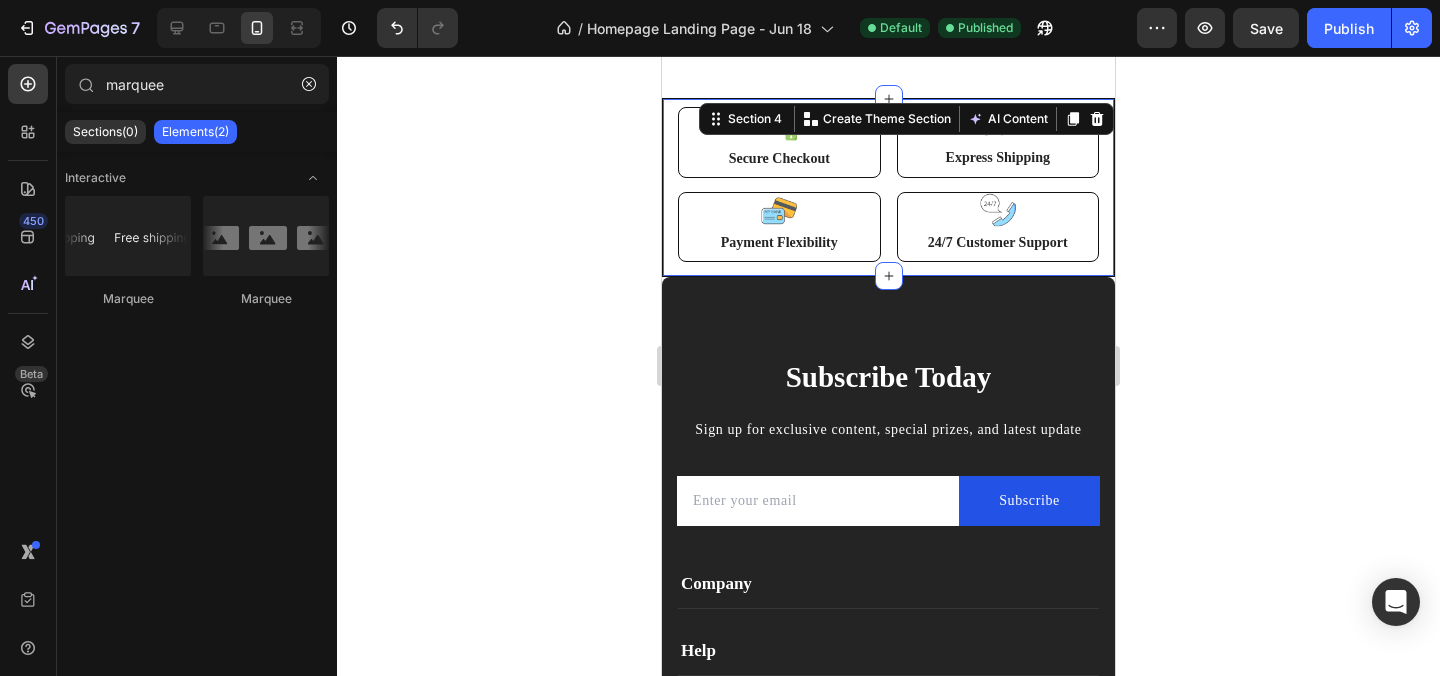 click on "Image Secure Checkout Text Block Row Image Express Shipping Text Block Row Row Image Payment Flexibility Text Block Row Image 24/7 Customer Support Text Block Row Row Row Section 4   You can create reusable sections Create Theme Section AI Content Write with GemAI What would you like to describe here? Tone and Voice Persuasive Product Labubu Random Design Action Figure Show more Generate" at bounding box center (888, 188) 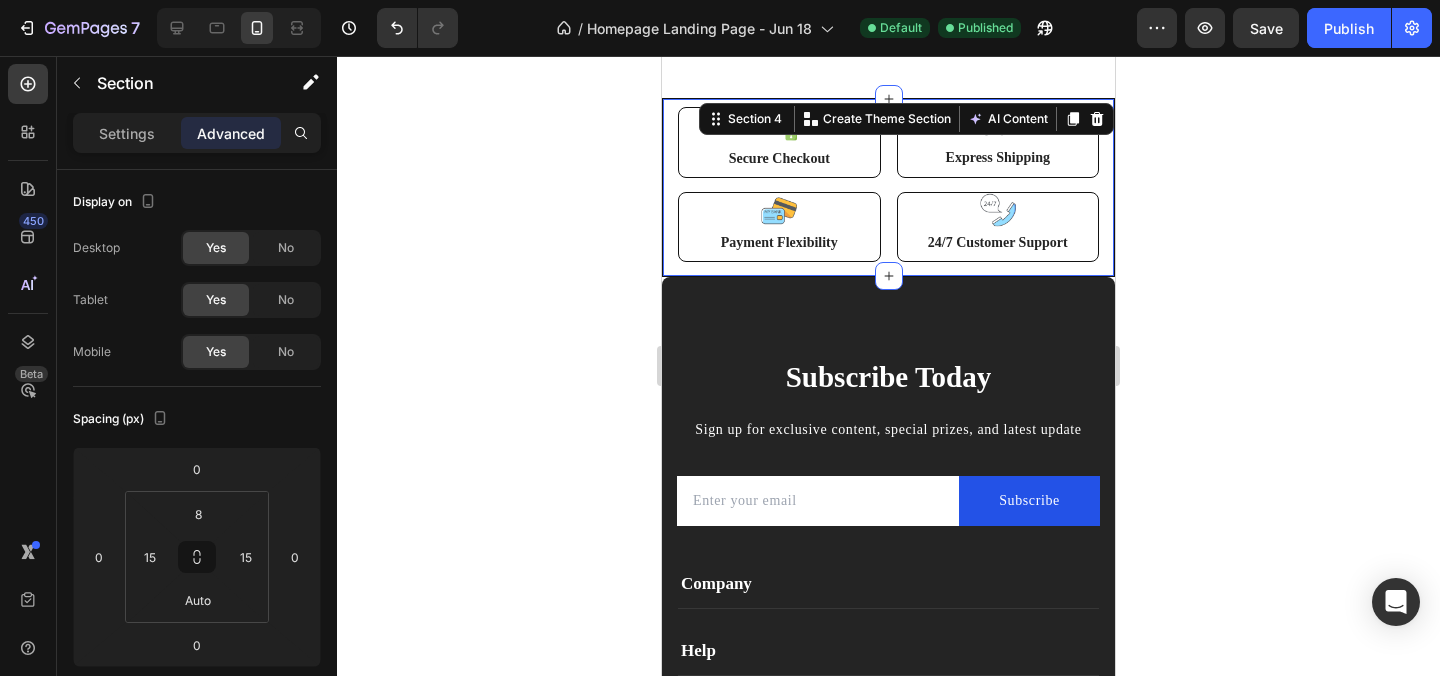 click on "Section 4   You can create reusable sections Create Theme Section AI Content Write with GemAI What would you like to describe here? Tone and Voice Persuasive Product Labubu Random Design Action Figure Show more Generate" at bounding box center [906, 119] 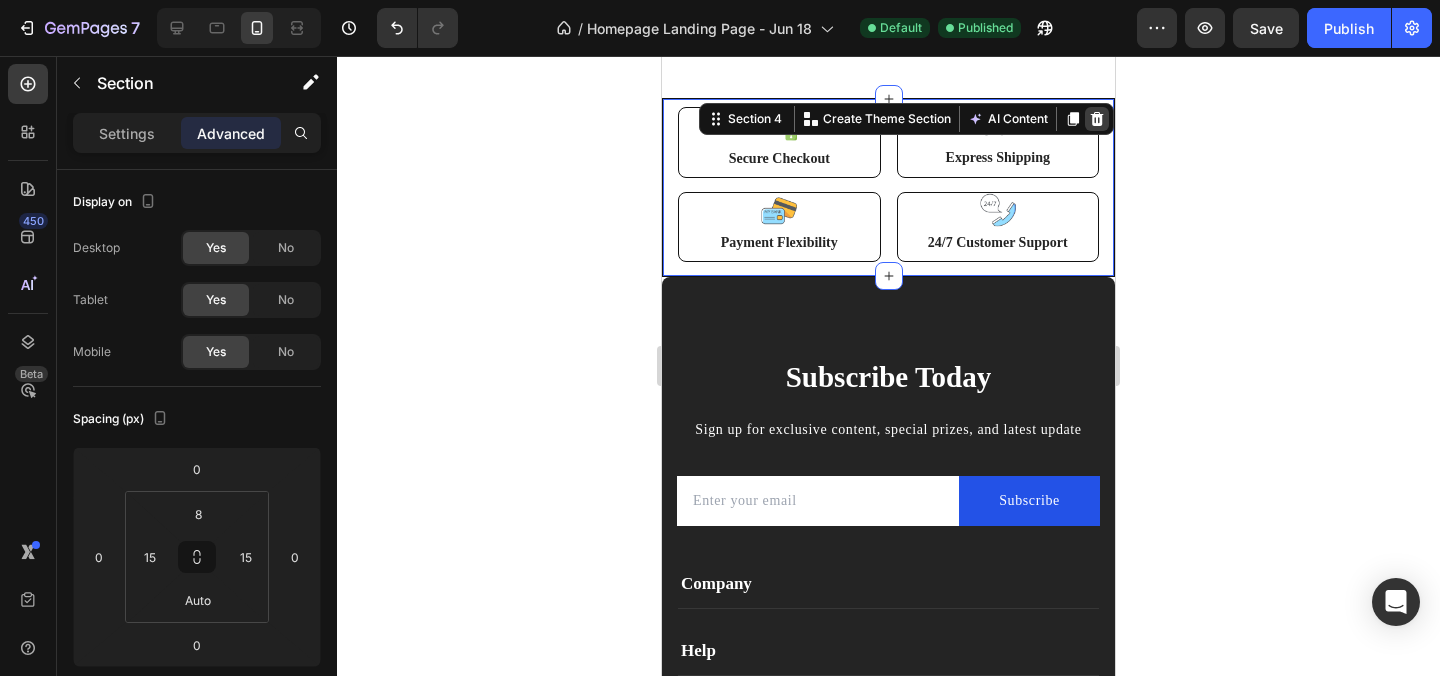 click 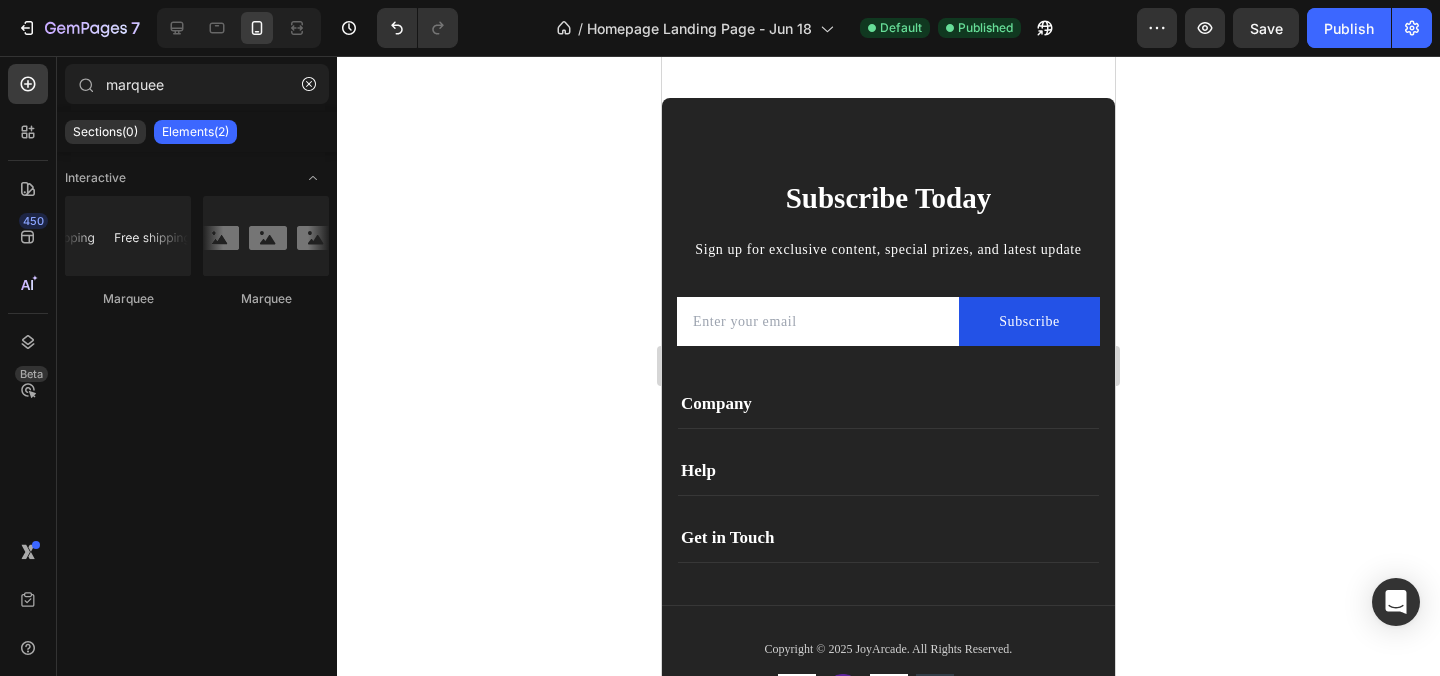 click 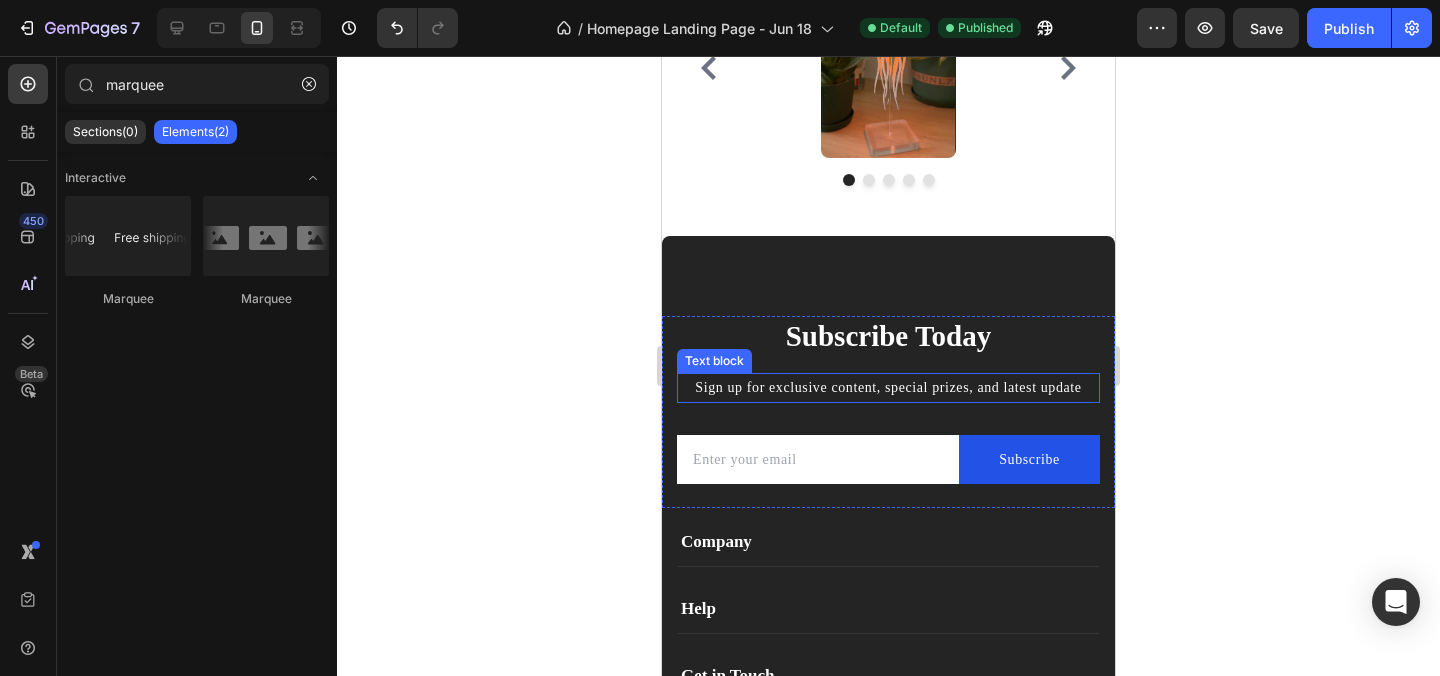 scroll, scrollTop: 2368, scrollLeft: 0, axis: vertical 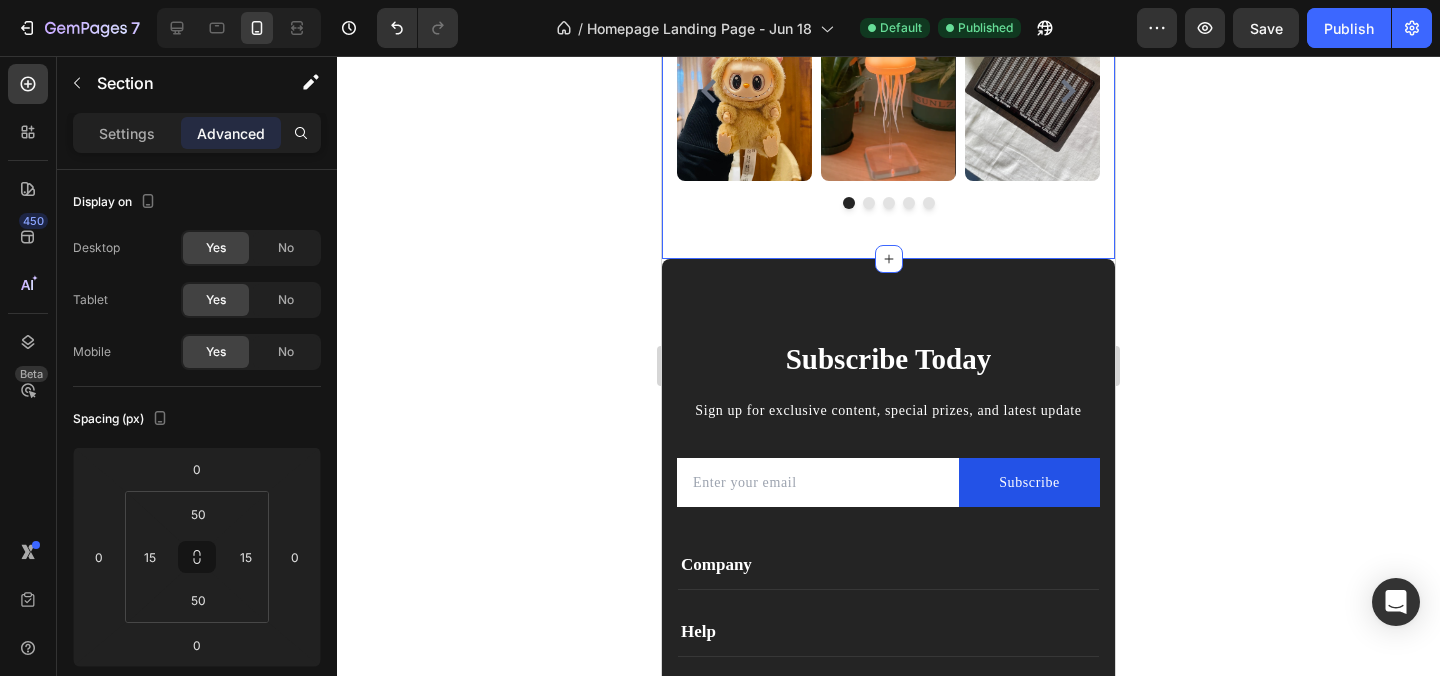 click on "#JOYARCADE ON INSTAGRAM Heading FOLLOW US @ JOYARCADE.IN Text block Row Image Image Image Image Image Carousel Row Section 3" at bounding box center (888, 45) 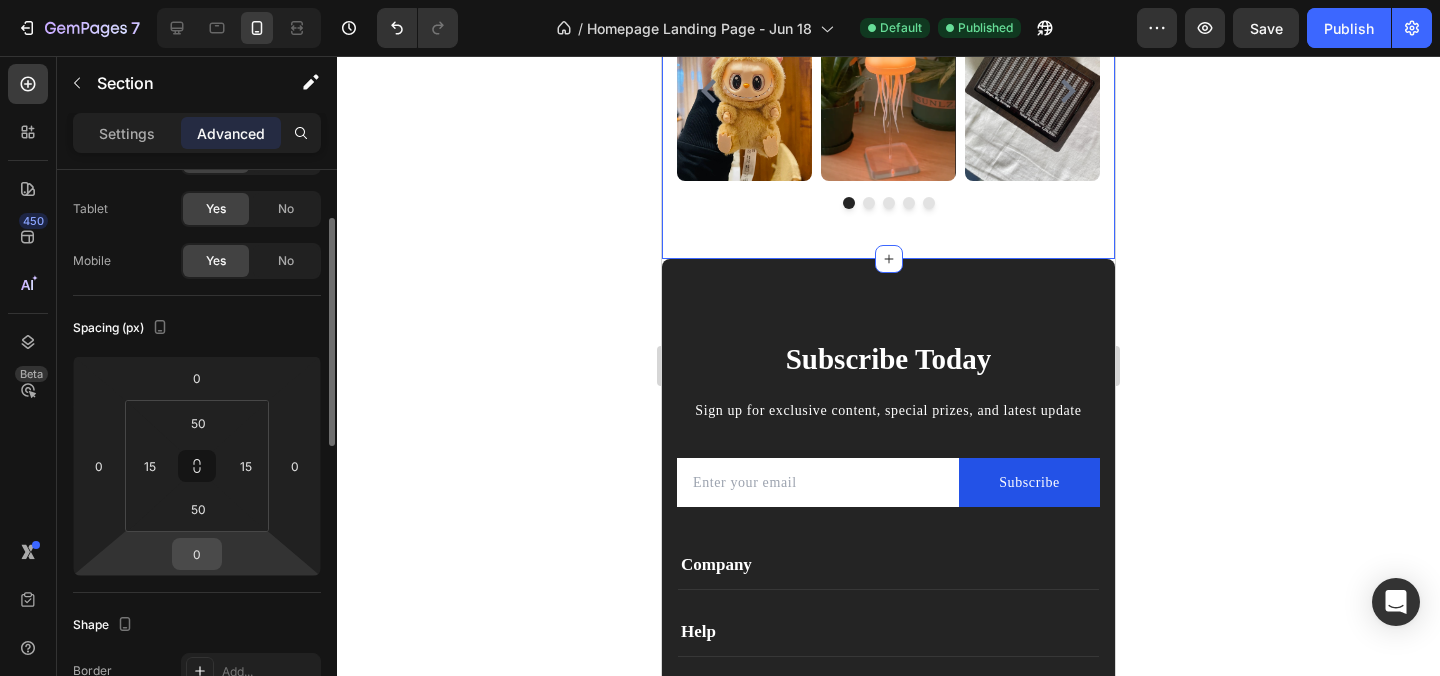 scroll, scrollTop: 99, scrollLeft: 0, axis: vertical 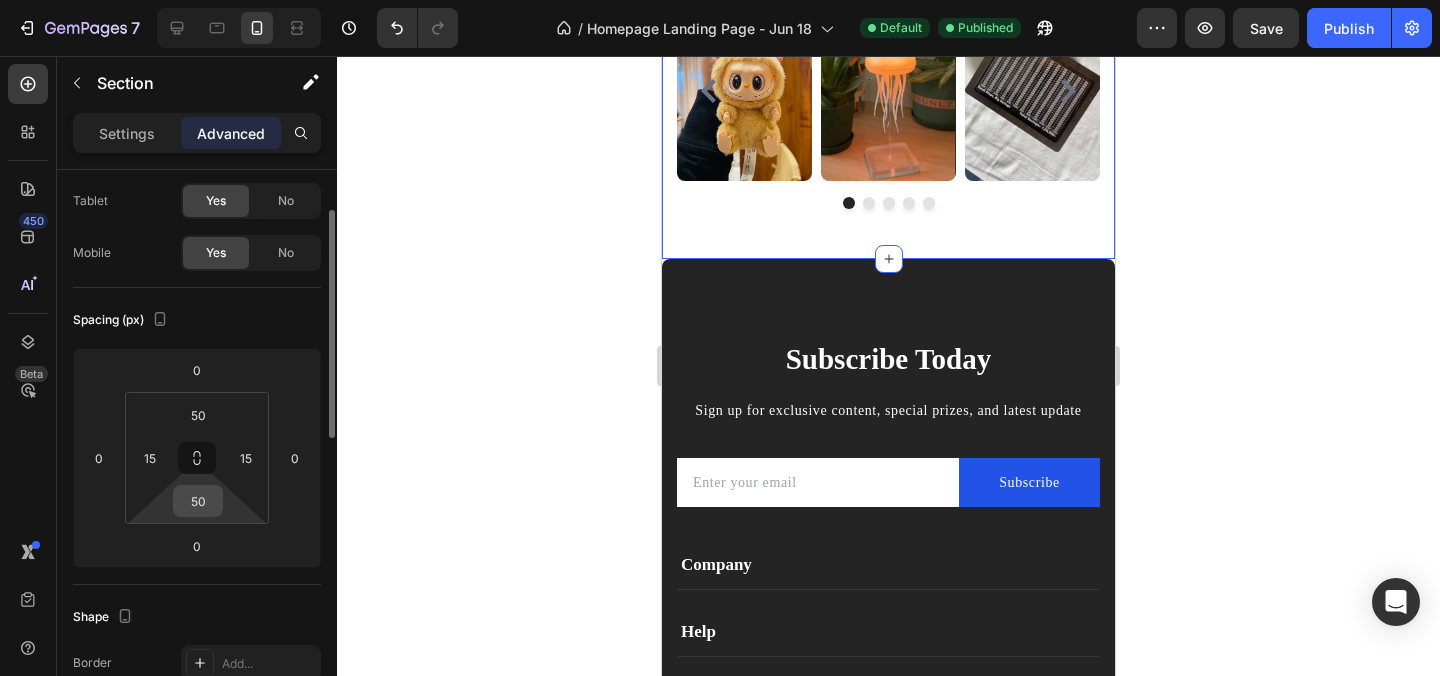 click on "50" at bounding box center (198, 501) 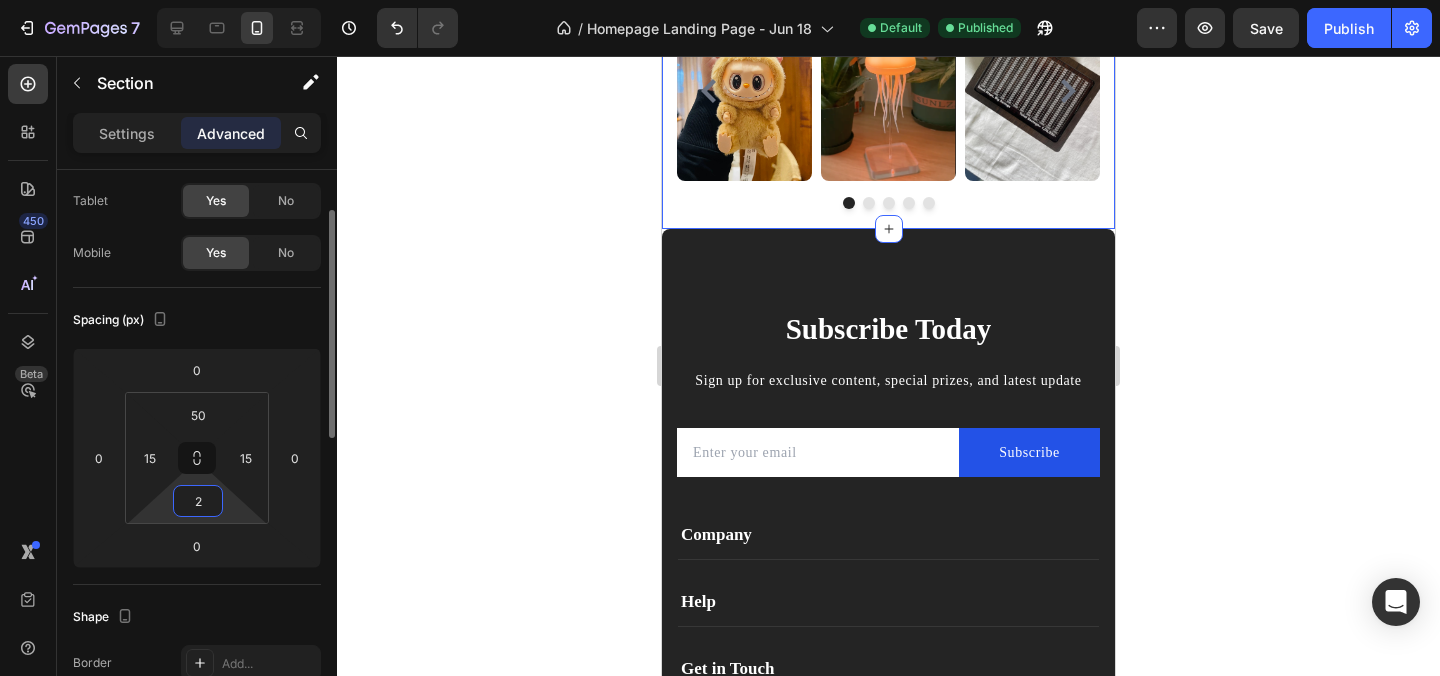 type on "25" 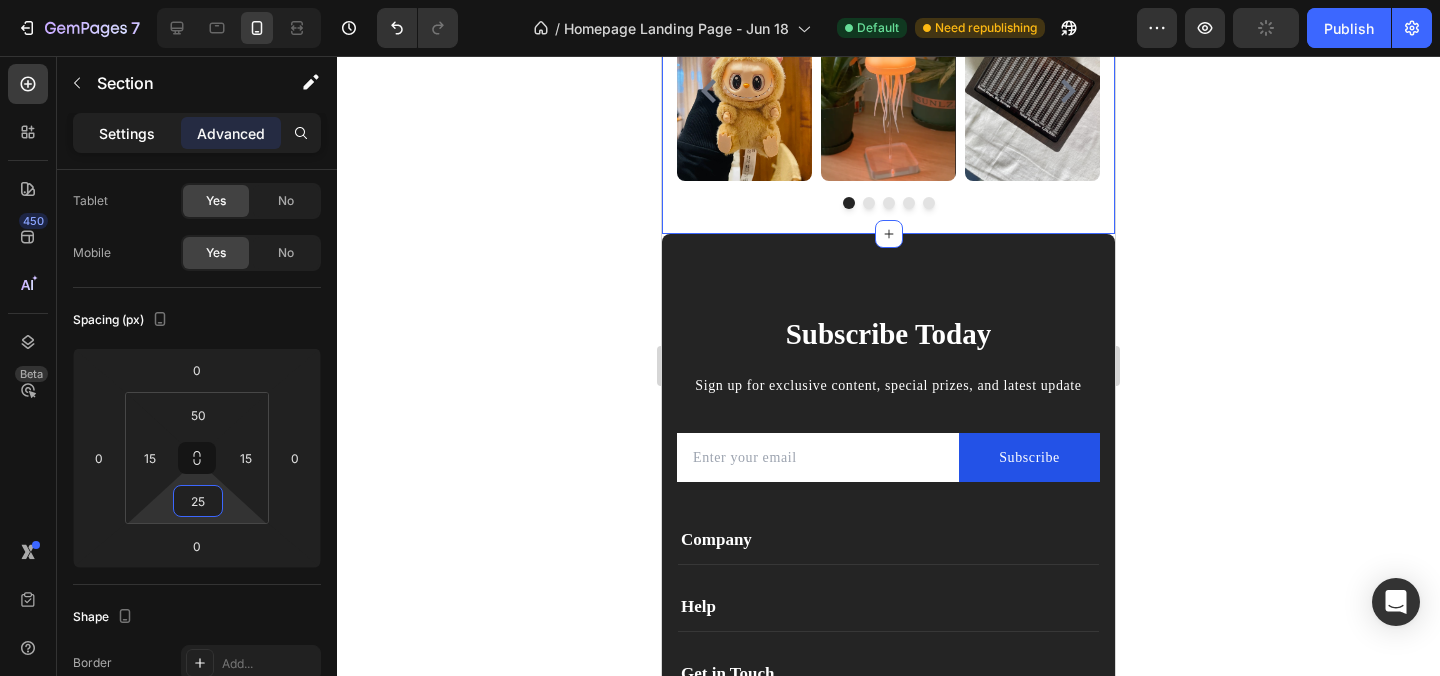 click on "Settings" at bounding box center [127, 133] 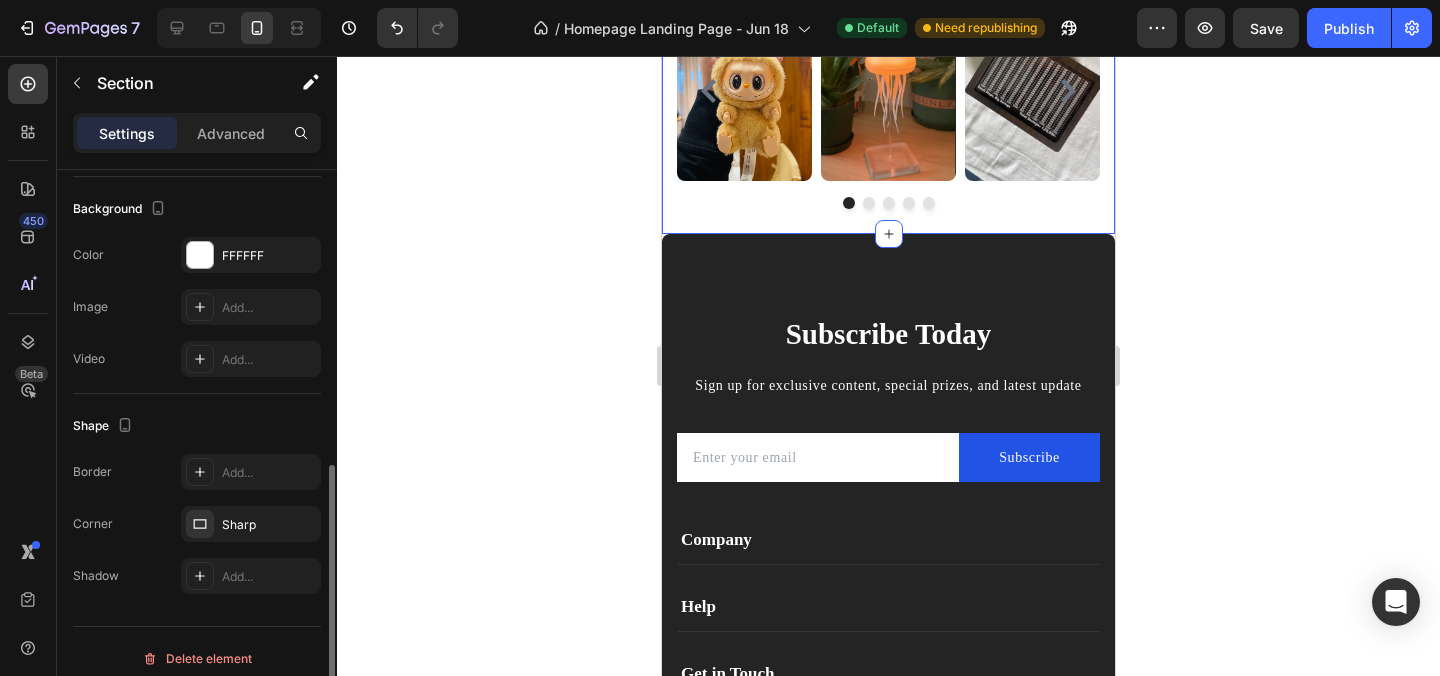 scroll, scrollTop: 590, scrollLeft: 0, axis: vertical 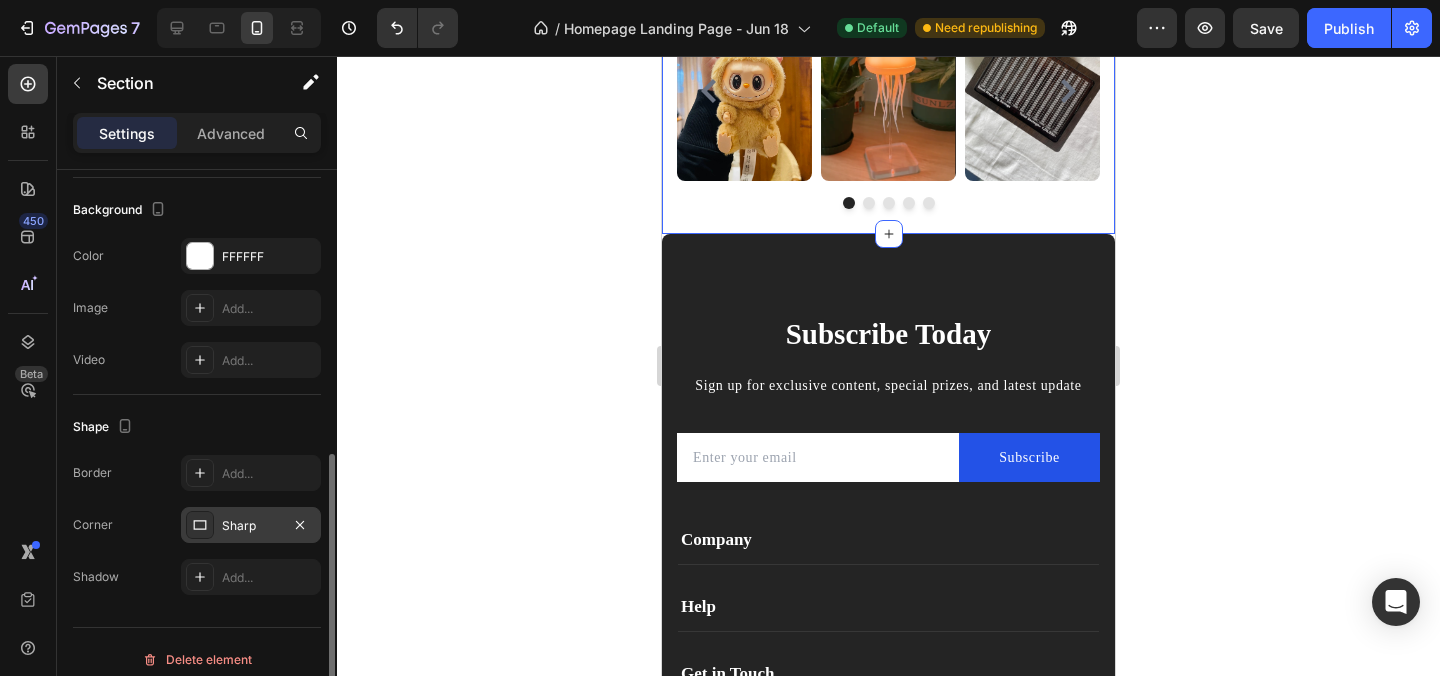 click 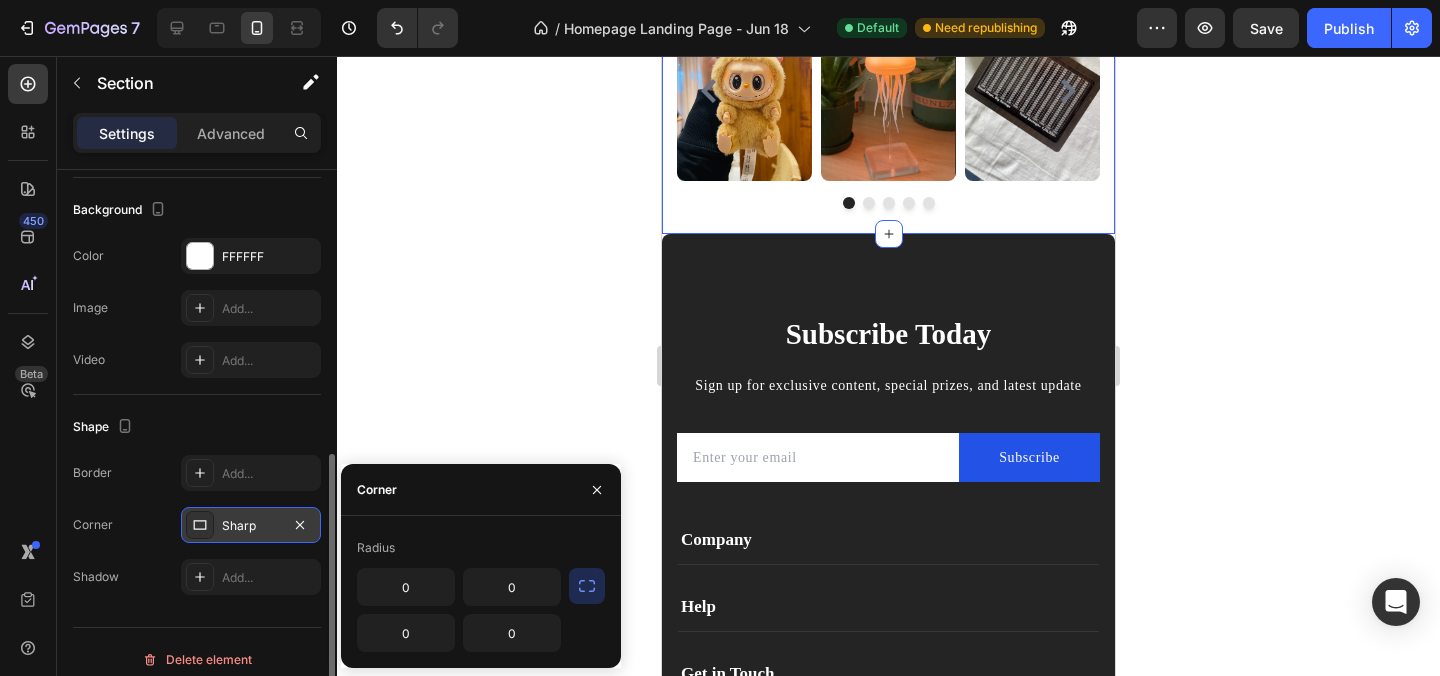 click 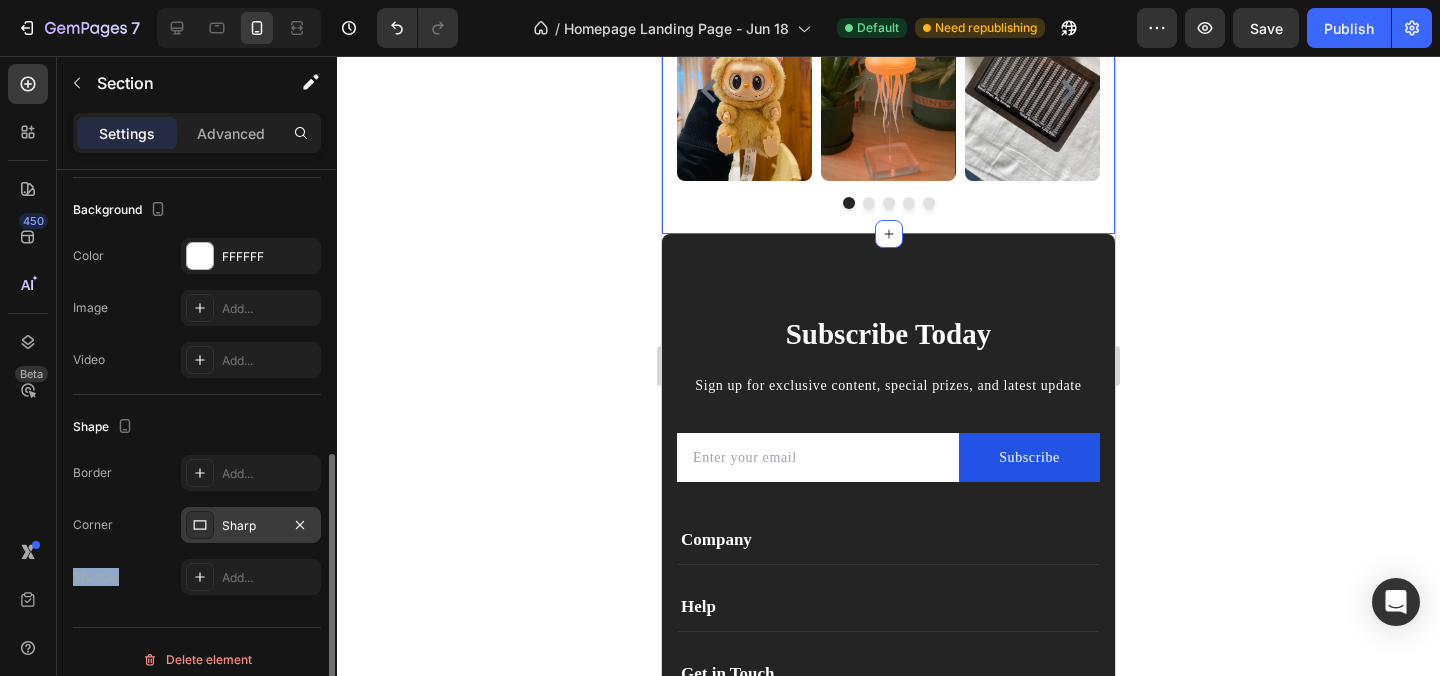 click 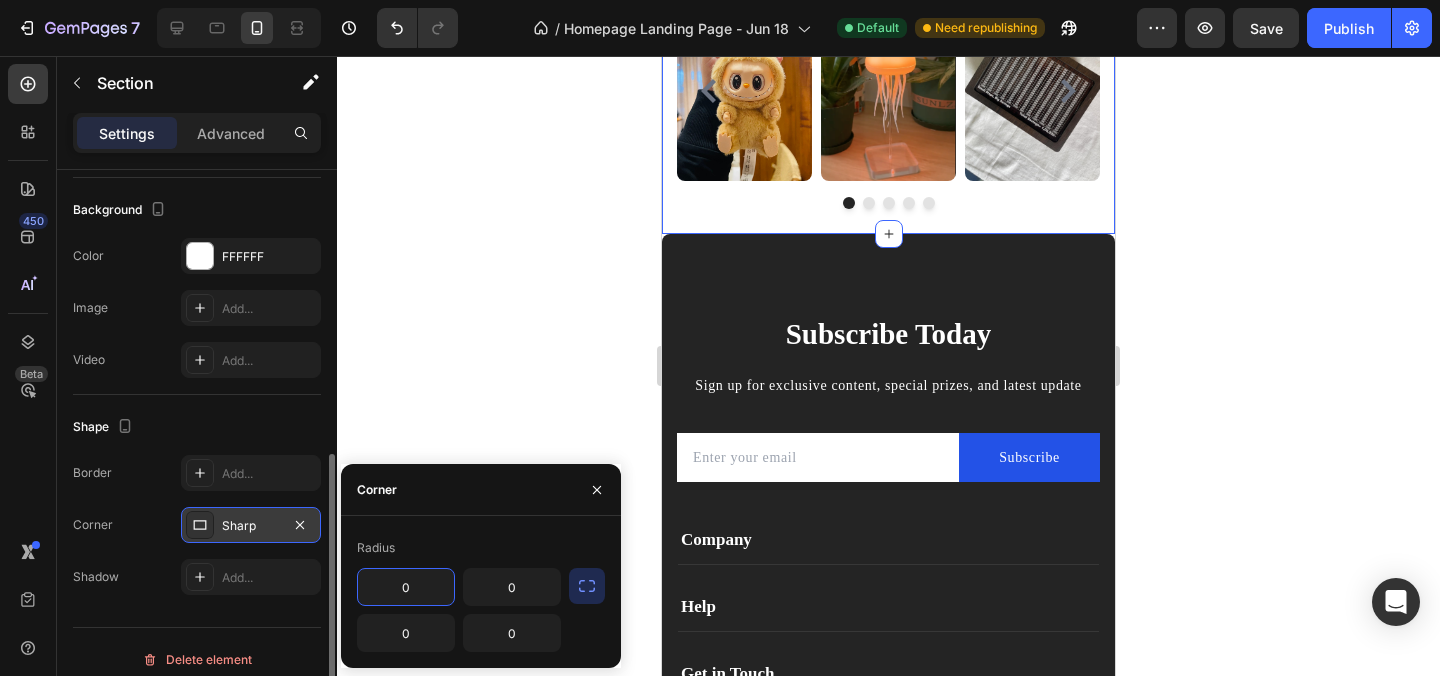 click 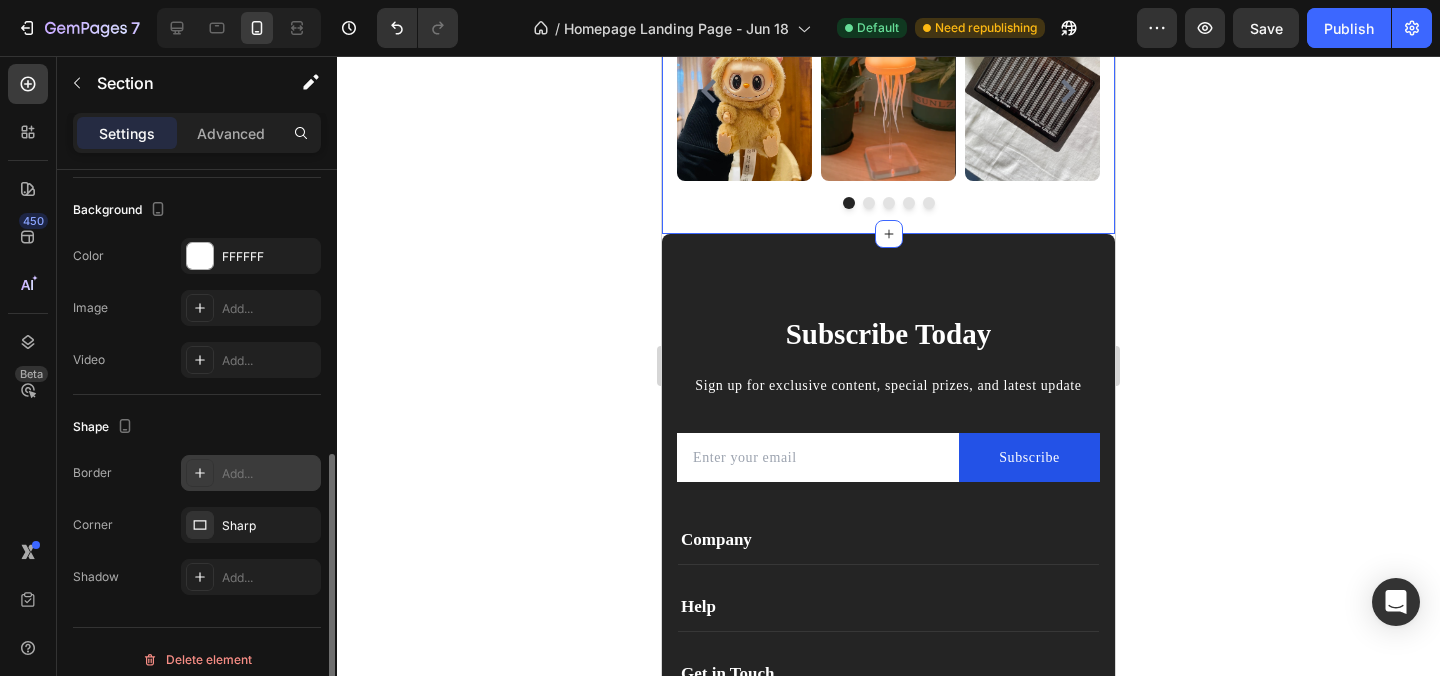 click 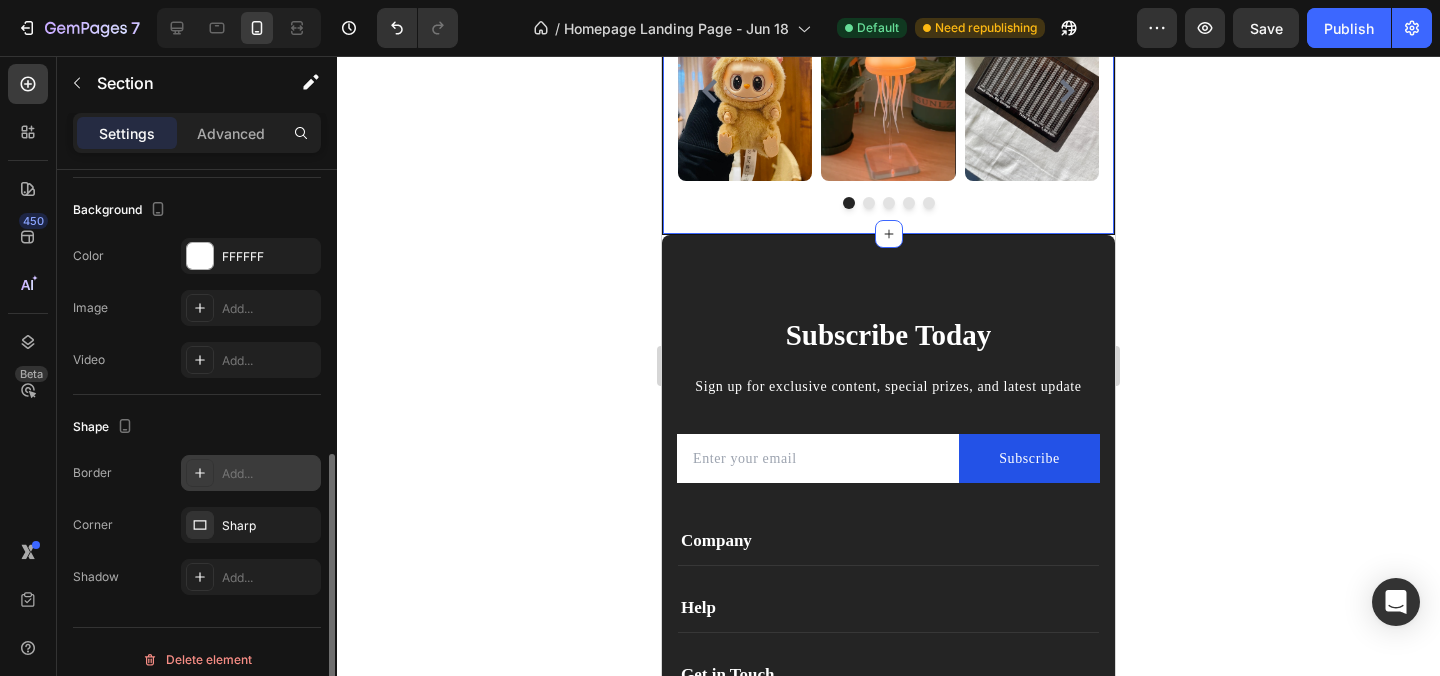 scroll, scrollTop: 2368, scrollLeft: 0, axis: vertical 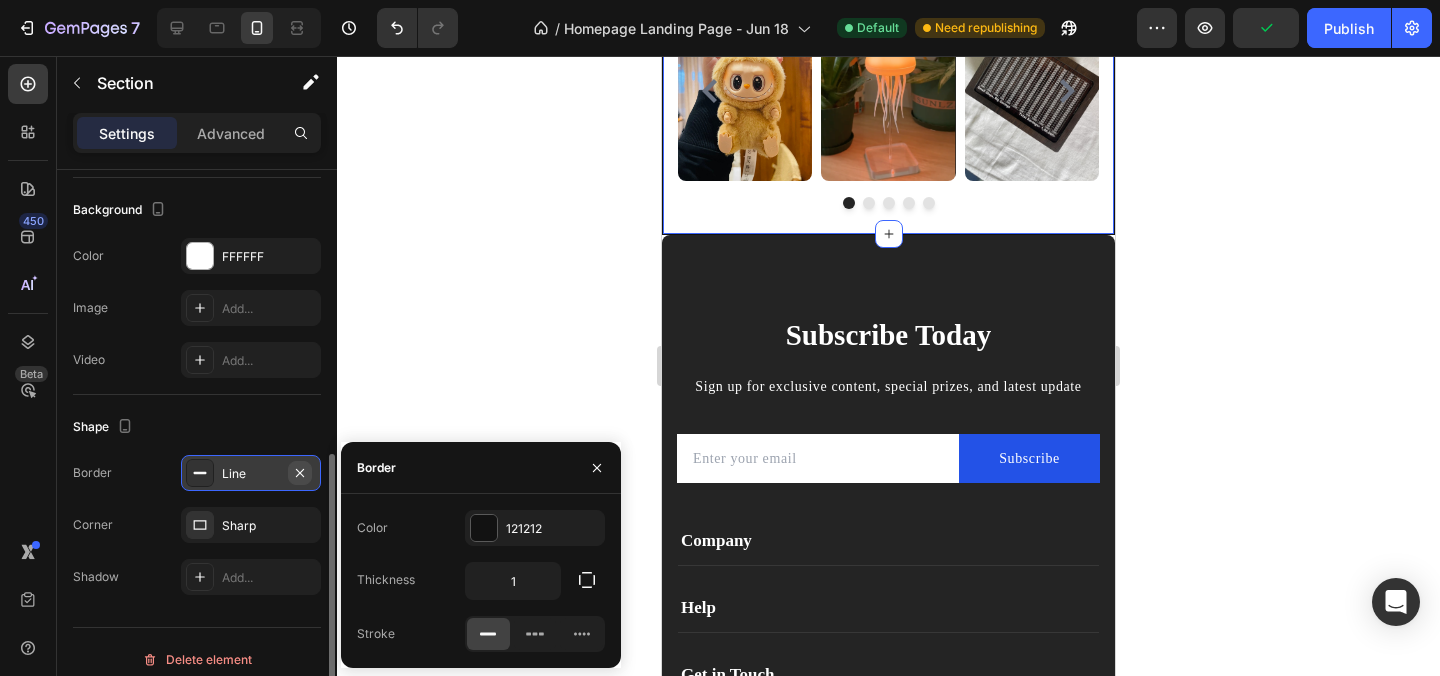click 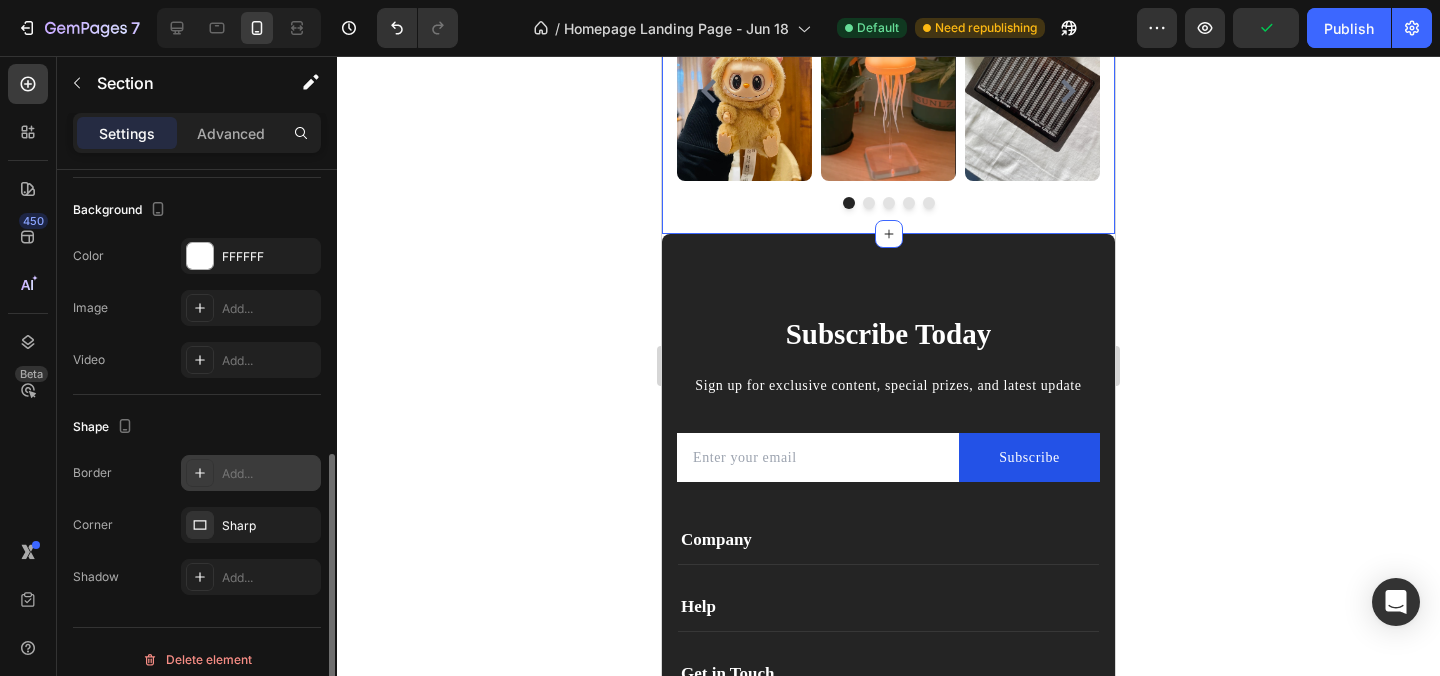 scroll, scrollTop: 2368, scrollLeft: 0, axis: vertical 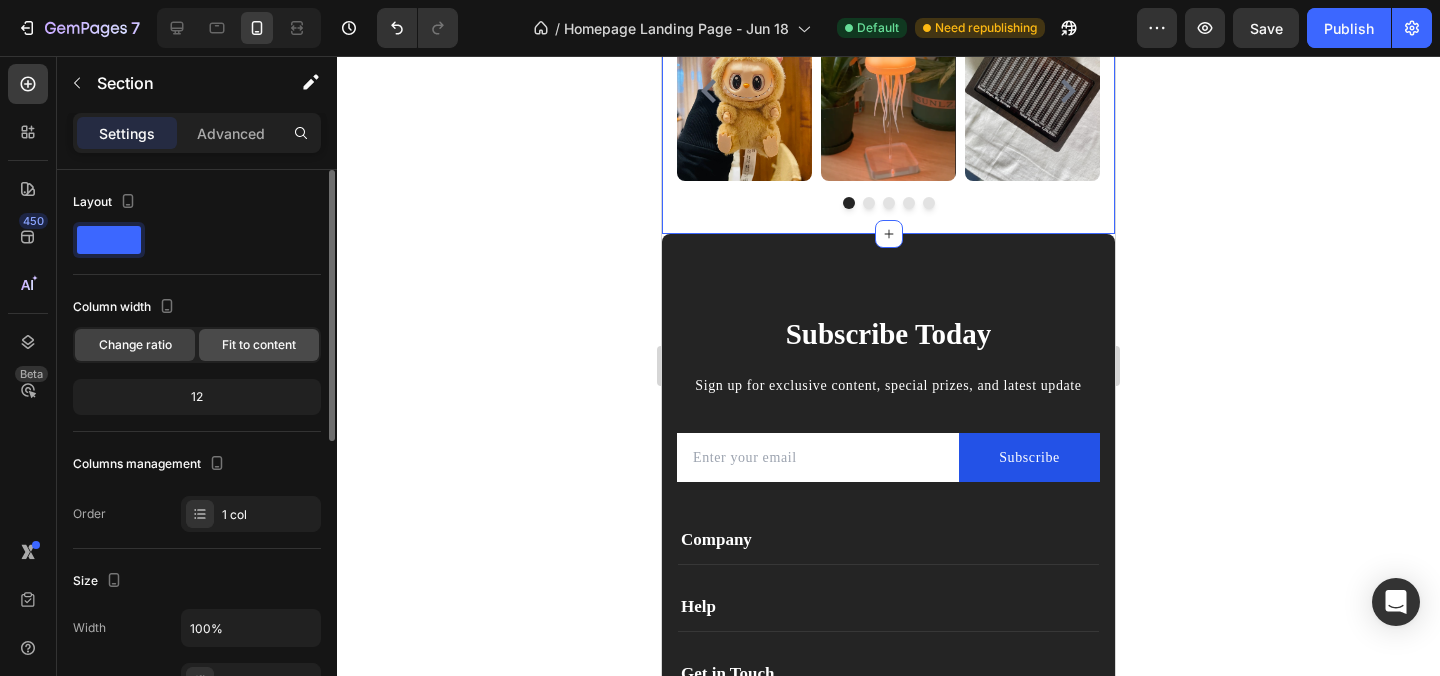 click on "Fit to content" 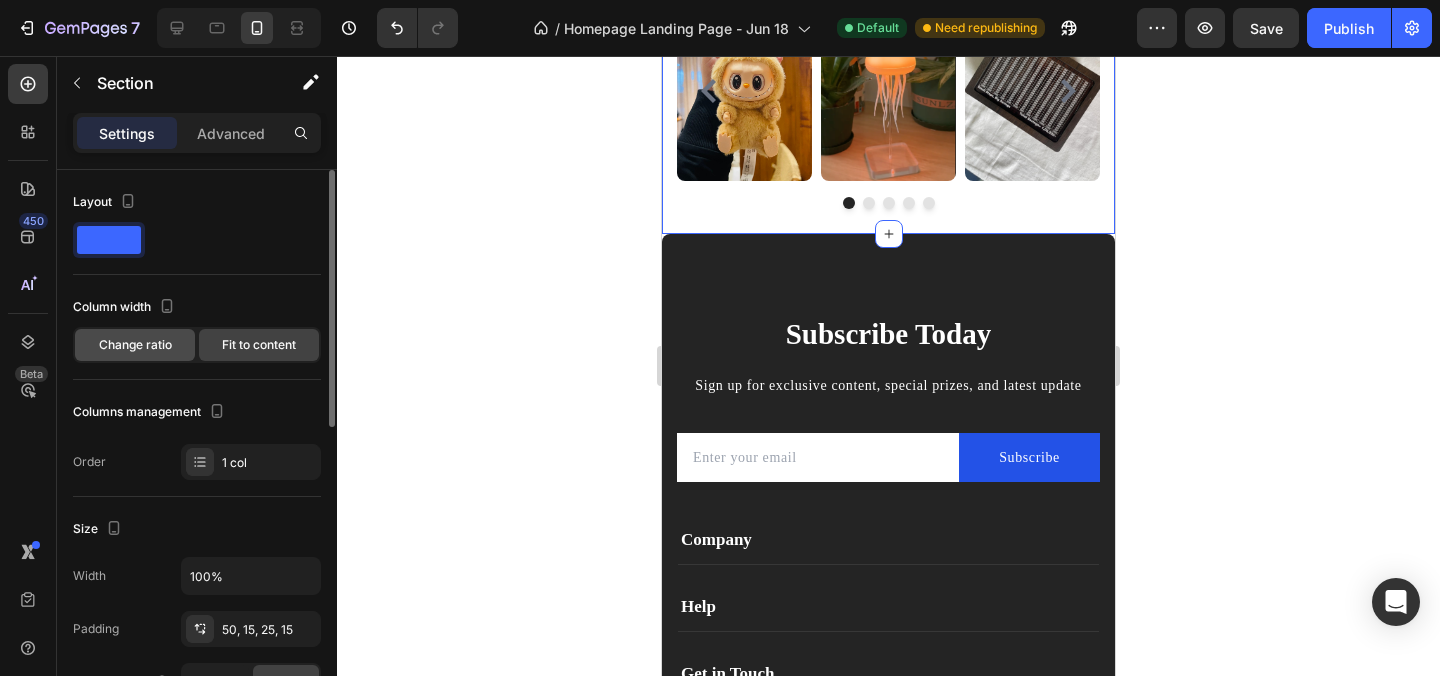 click on "Change ratio" 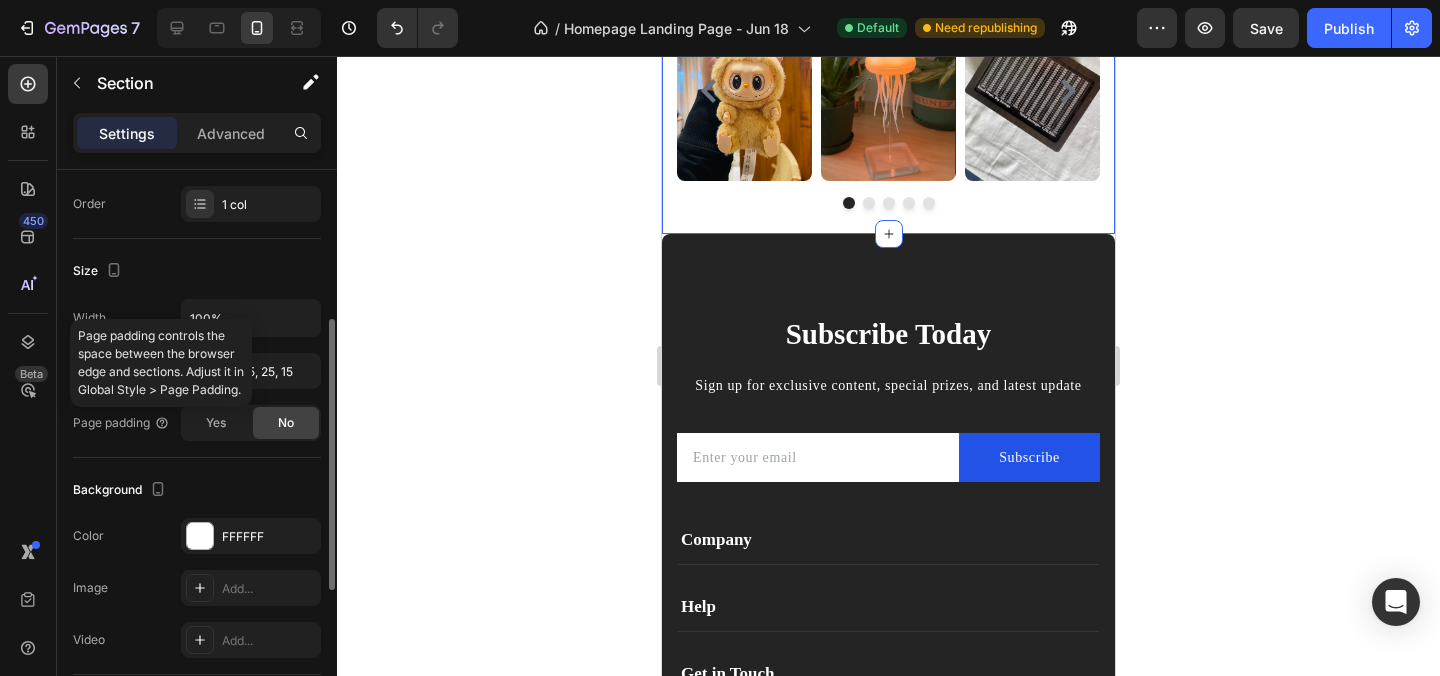 scroll, scrollTop: 317, scrollLeft: 0, axis: vertical 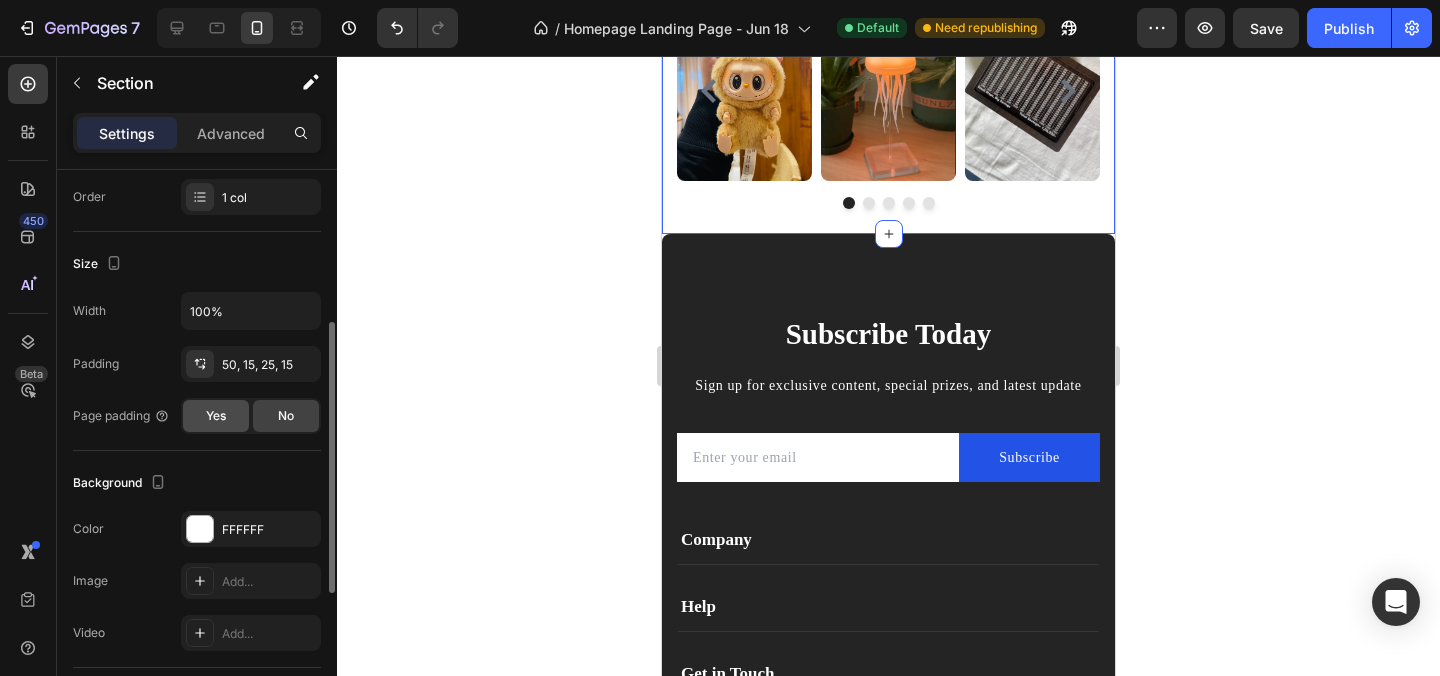 click on "Yes" 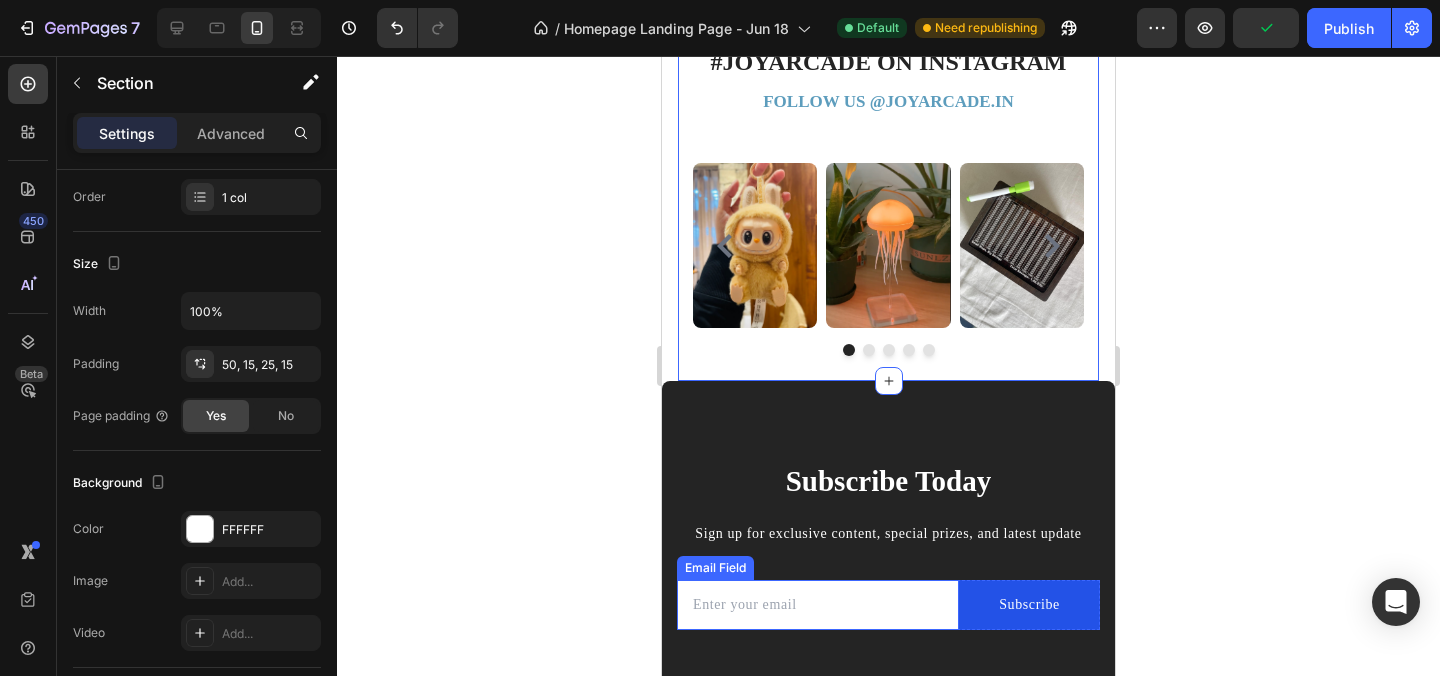 scroll, scrollTop: 2188, scrollLeft: 0, axis: vertical 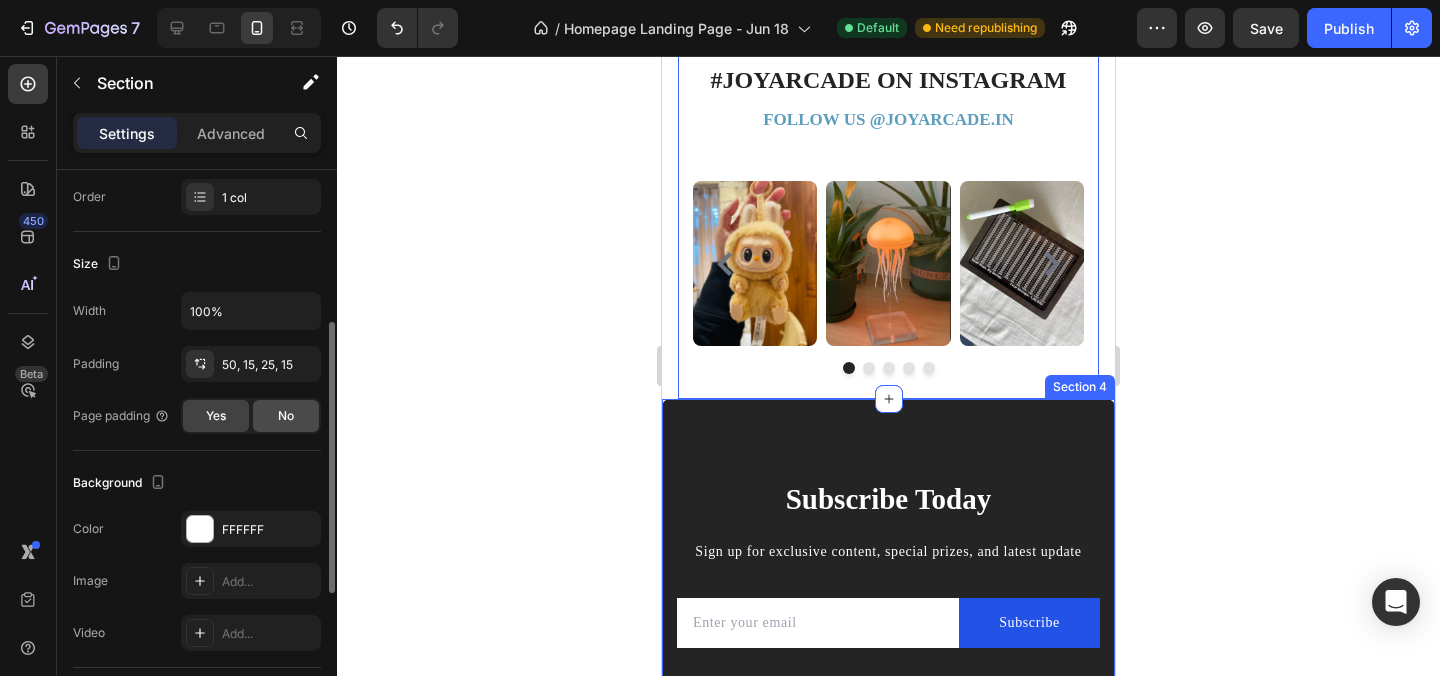 click on "No" 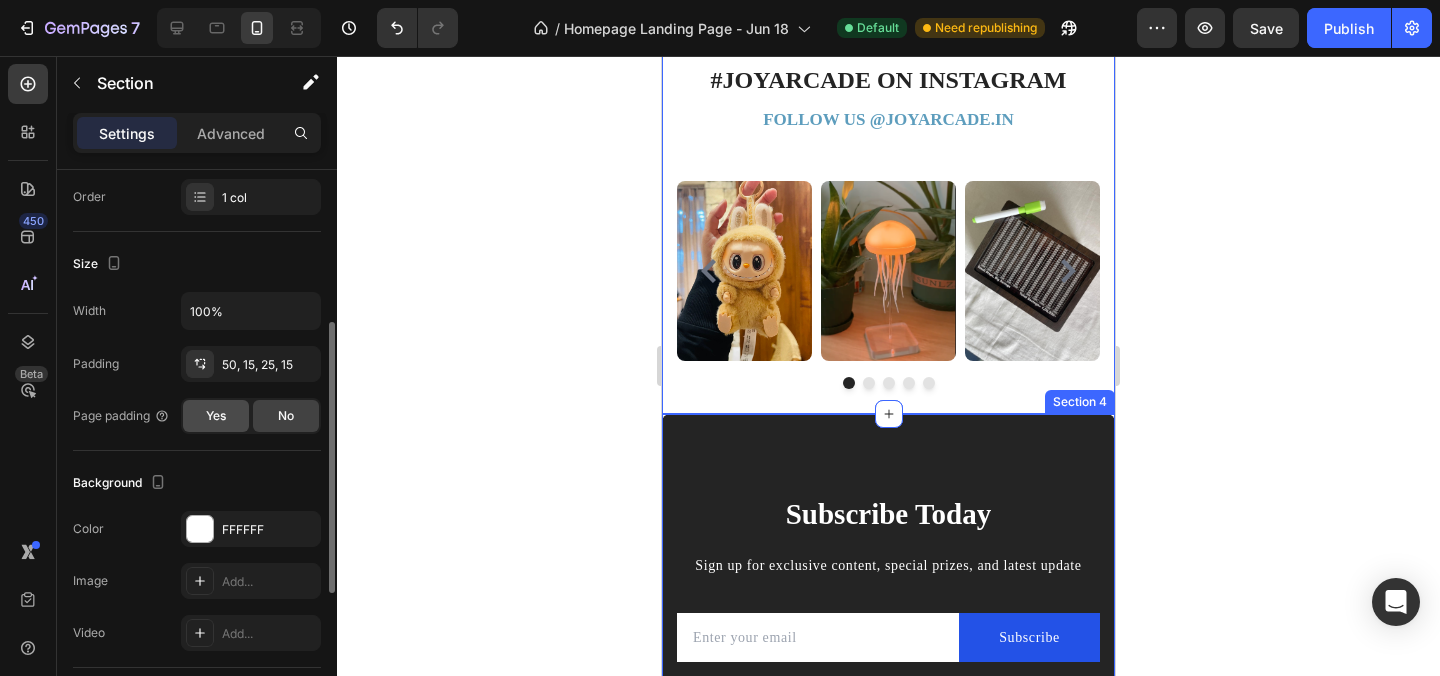 click on "Yes" 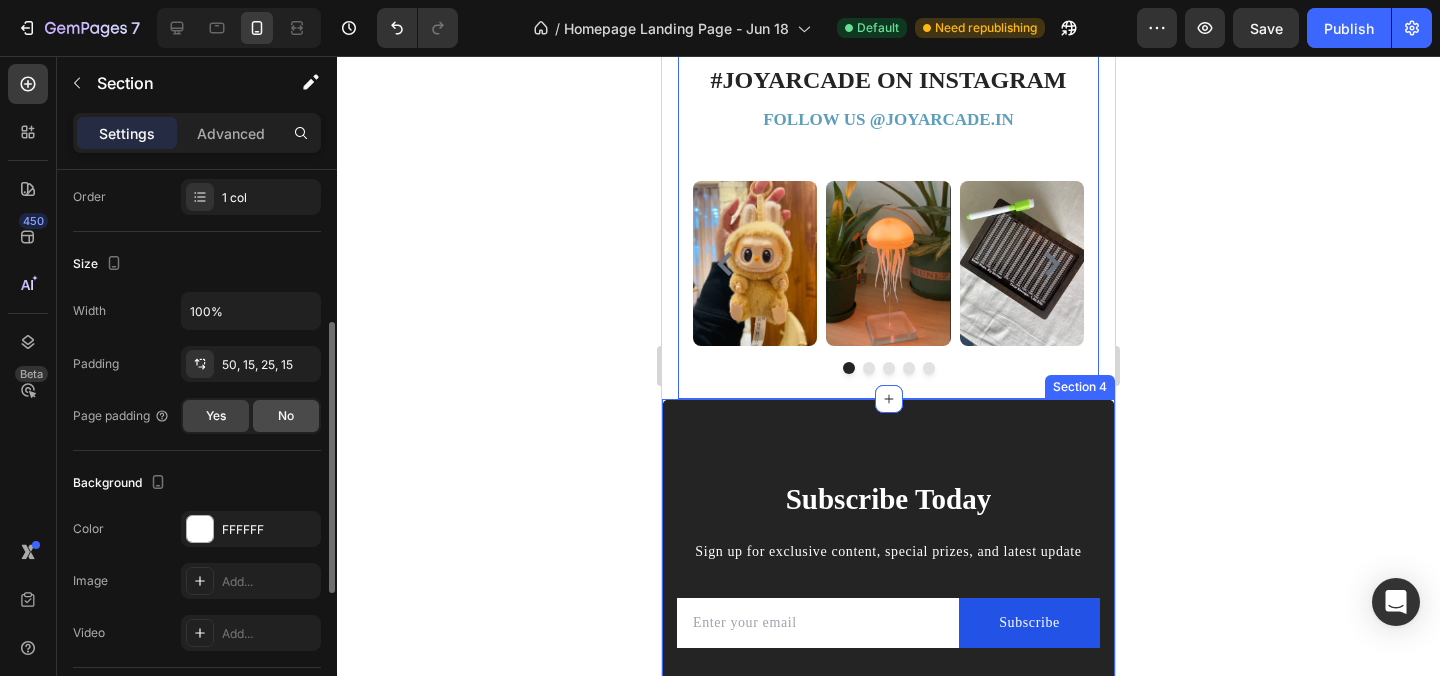 click on "No" 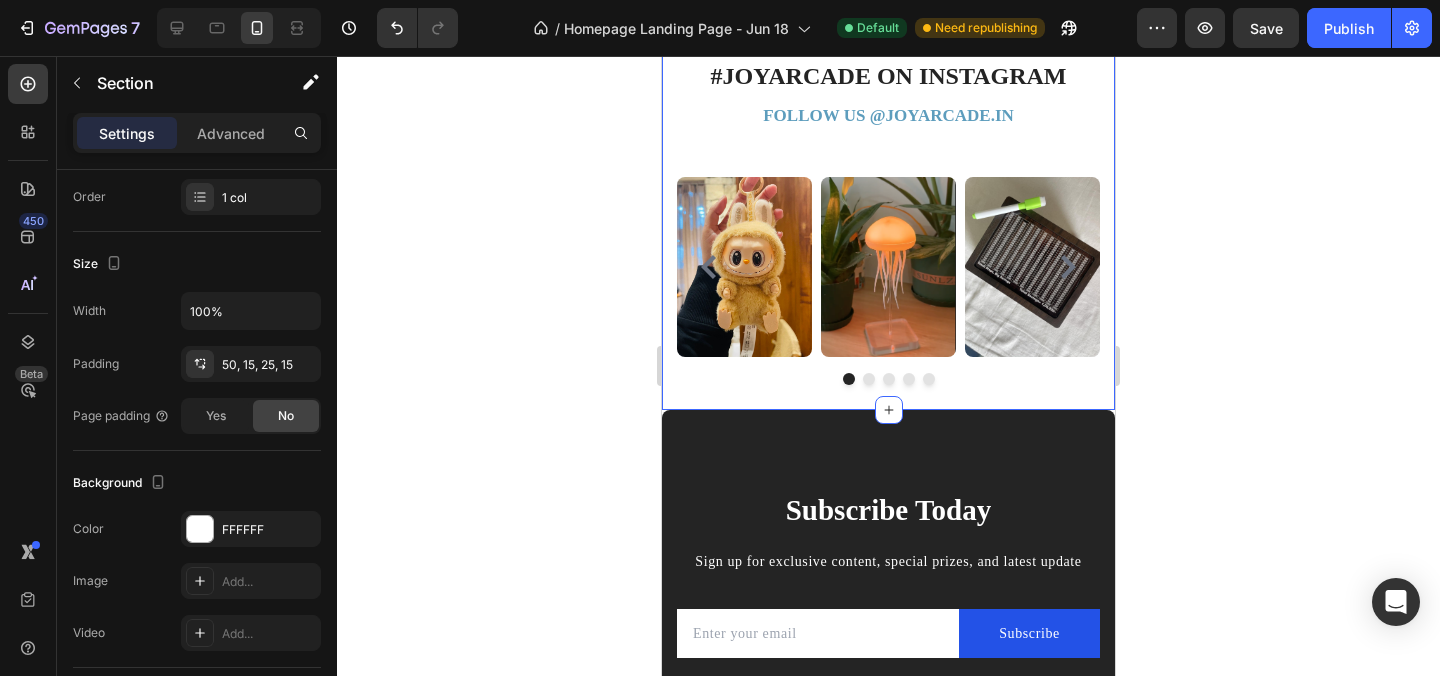 scroll, scrollTop: 1987, scrollLeft: 0, axis: vertical 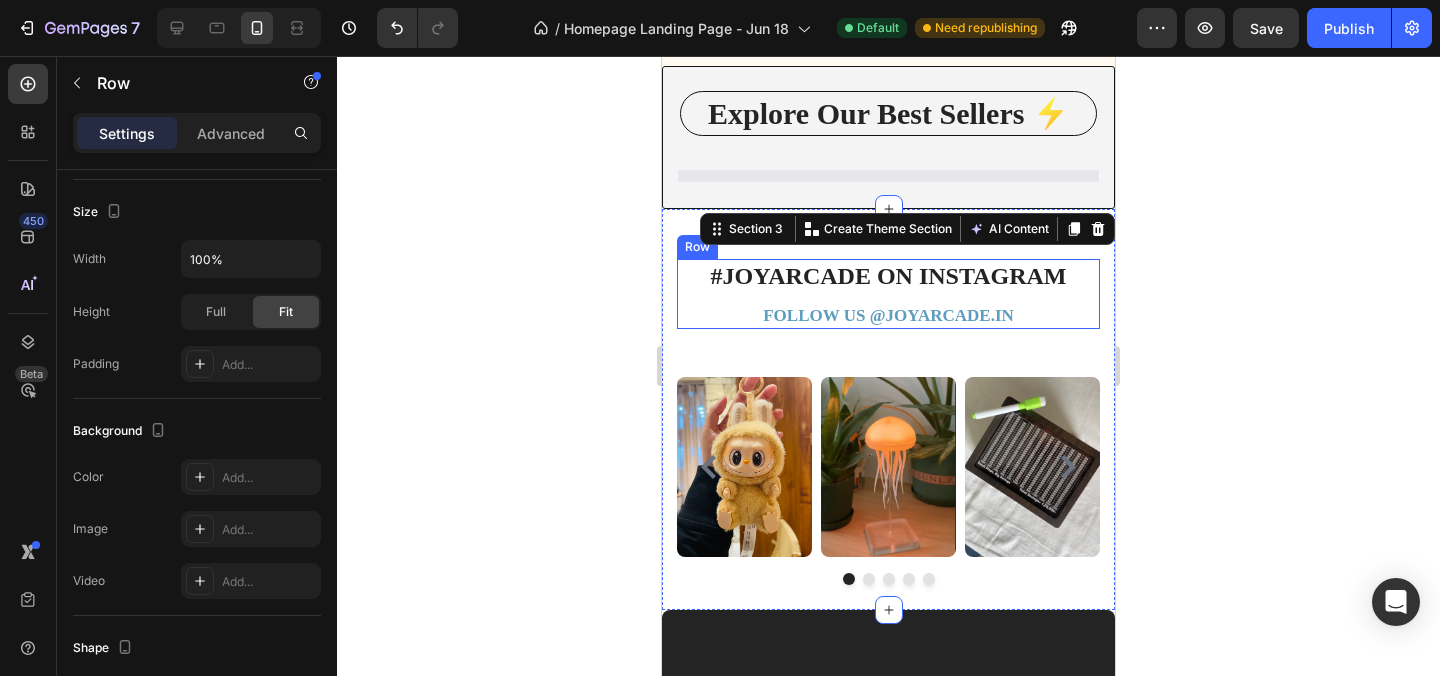 click on "FREE SHIPPING Text Block
10% OFF ON PREPAID ORDERS Text Block
EASY RETURN Text Block
LIMITED TIME 10% OFF SALE Text Block
COD AVAILABLE Text Block
FREE SHIPPING Text Block
10% OFF ON PREPAID ORDERS Text Block
EASY RETURN Text Block
LIMITED TIME 10% OFF SALE Text Block
COD AVAILABLE Text Block
Marquee Image Lorem ipsum dolor sit amet, consectetur adipiscing elit Text Block Image Adorable Expression Text Block Row Quirky smile, wild hair, and playful eyes that steal the spotlight instantly. Text Block Row Image High-Quality Build Text Block Row Made from premium vinyl material with soft texture and durable finish. Text Block Row Row Image Perfect Display Size Text Block Row Lightweight and compact – ideal for your desk, shelf, or even your car! Text Block Row Image Collector's Edition Text Block Row Text Block Row Row Image Image Row Image Image Row" at bounding box center (888, -318) 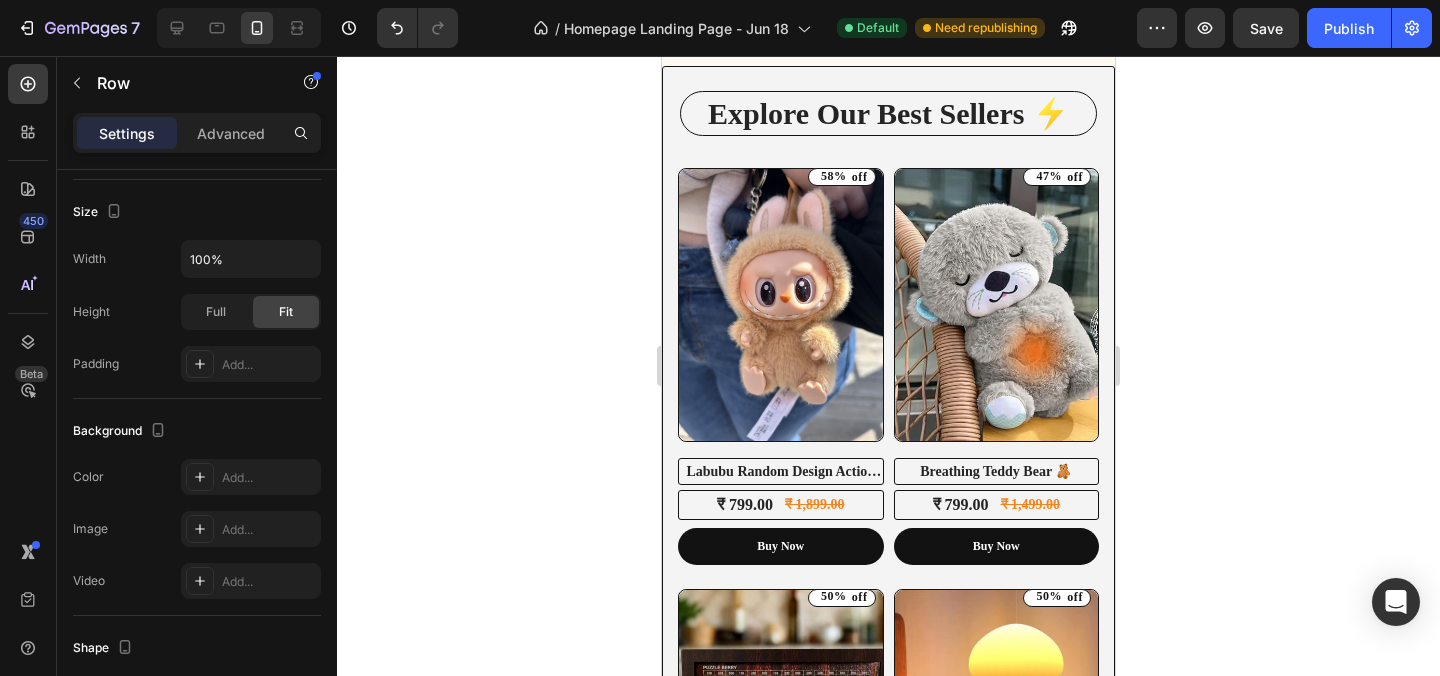 scroll, scrollTop: 0, scrollLeft: 0, axis: both 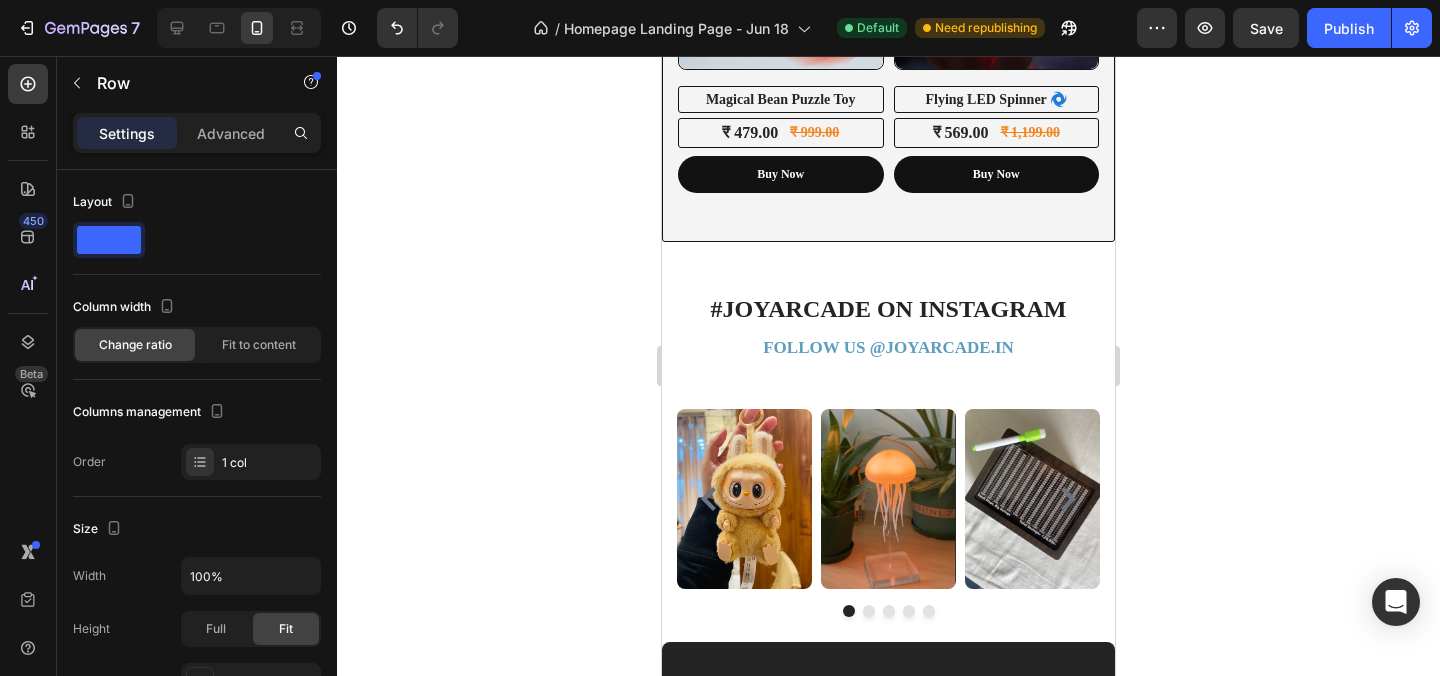 click on "#JOYARCADE ON INSTAGRAM Heading FOLLOW US @ JOYARCADE.IN Text block Row" at bounding box center (888, 326) 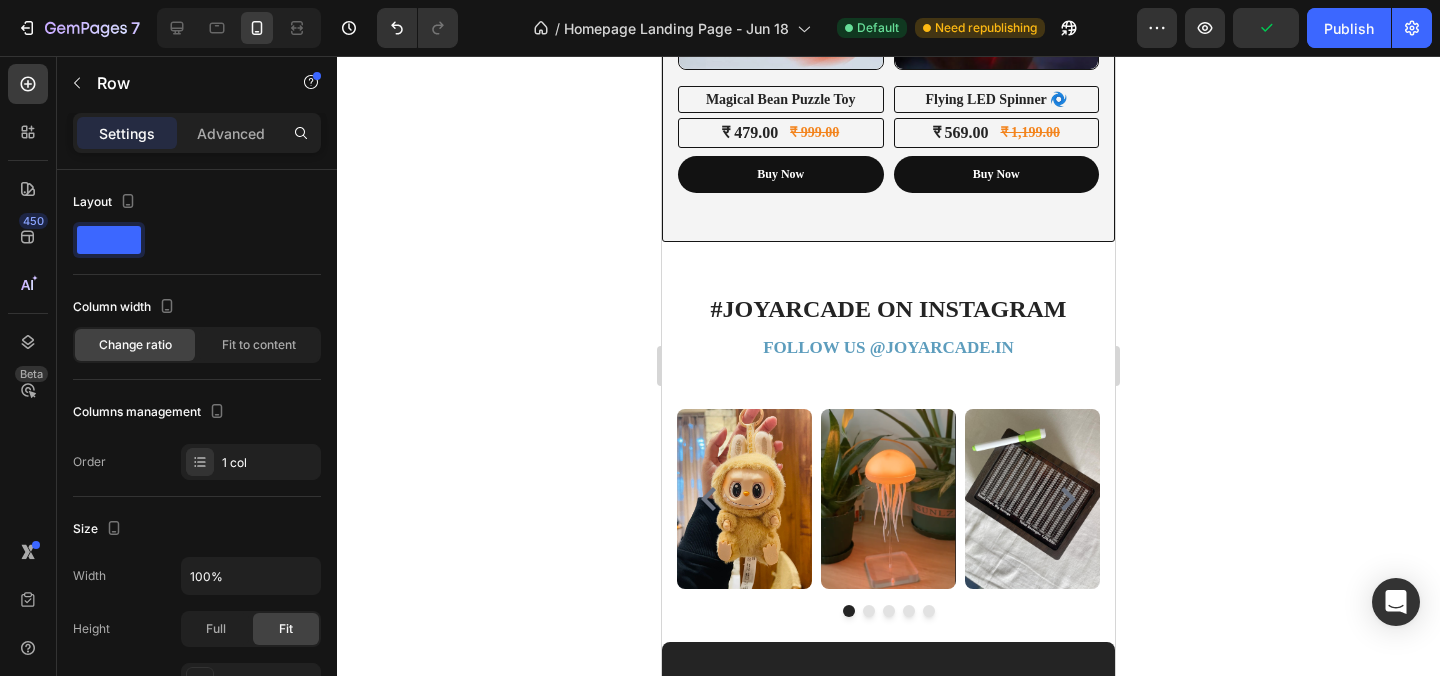 click on "#JOYARCADE ON INSTAGRAM Heading FOLLOW US @ JOYARCADE.IN Text block" at bounding box center [888, 326] 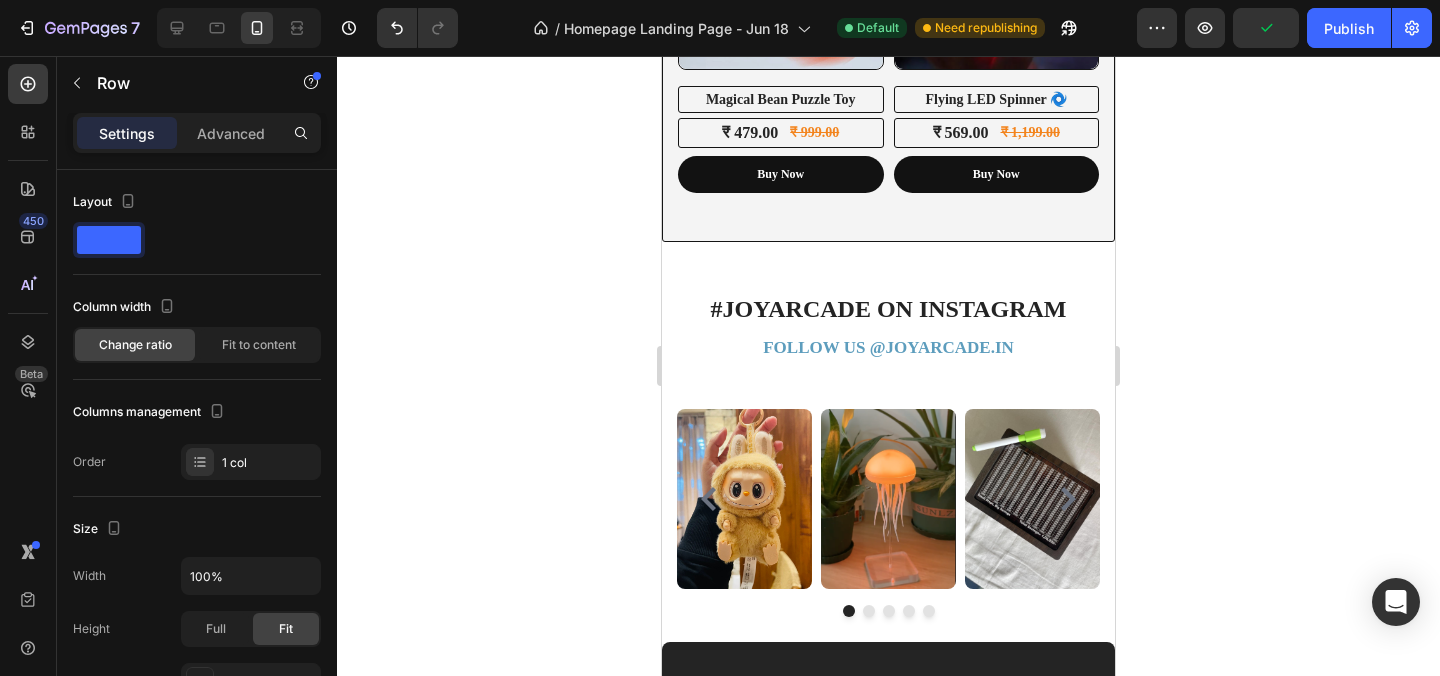 click on "#JOYARCADE ON INSTAGRAM Heading FOLLOW US @ JOYARCADE.IN Text block" at bounding box center [888, 326] 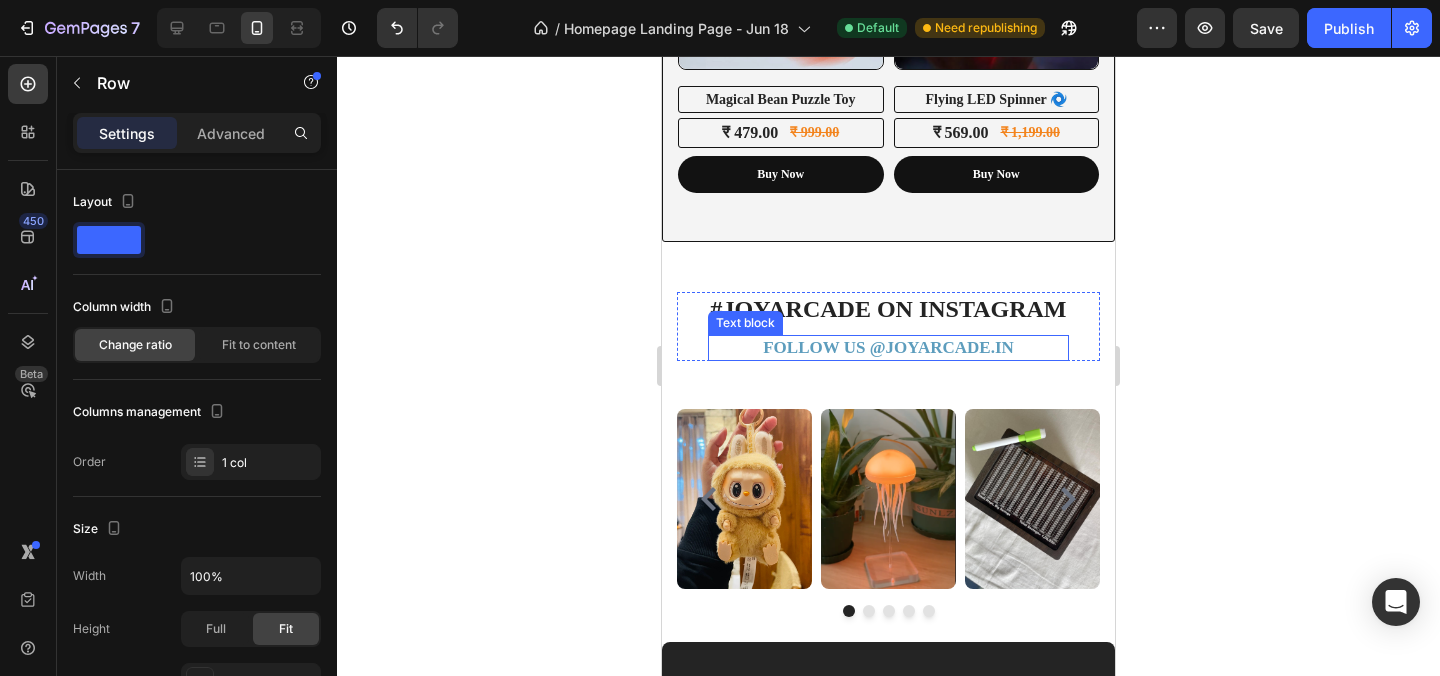 click on "JOYARCADE.IN" at bounding box center [949, 347] 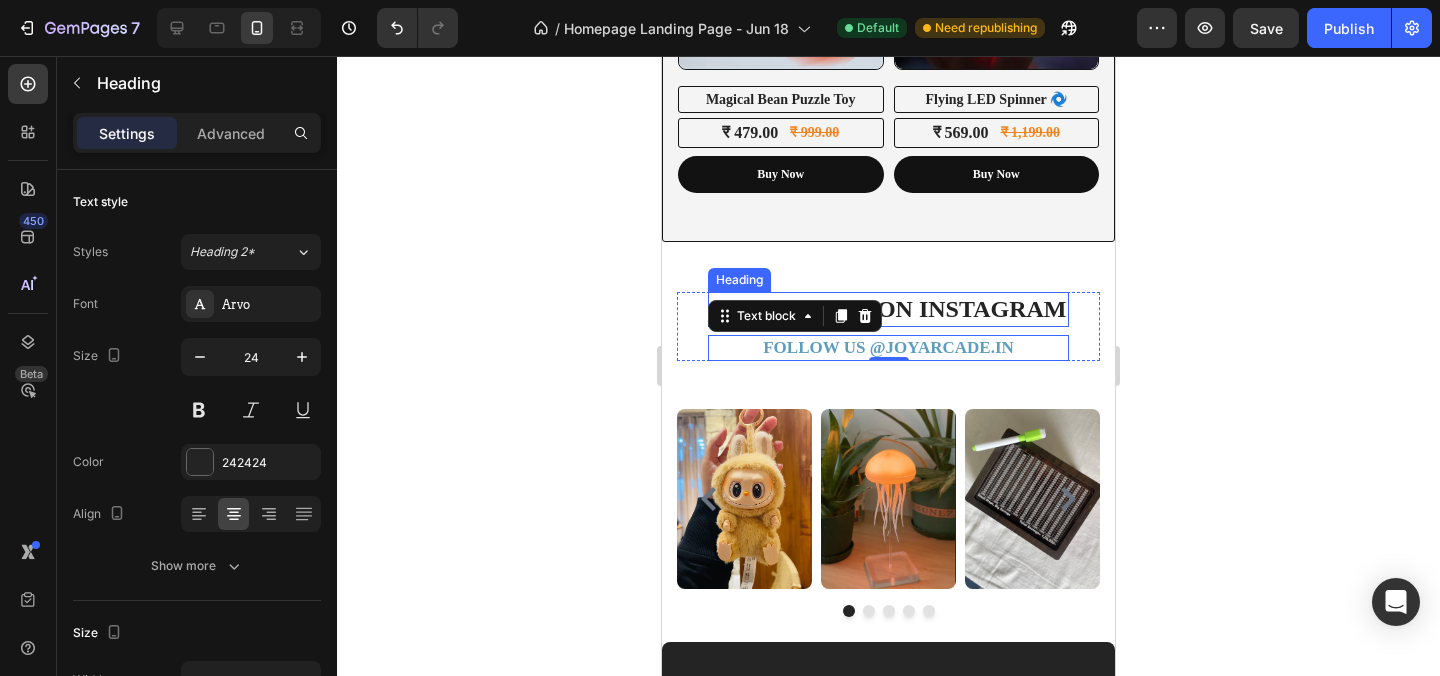click on "#JOYARCADE ON INSTAGRAM" at bounding box center [888, 309] 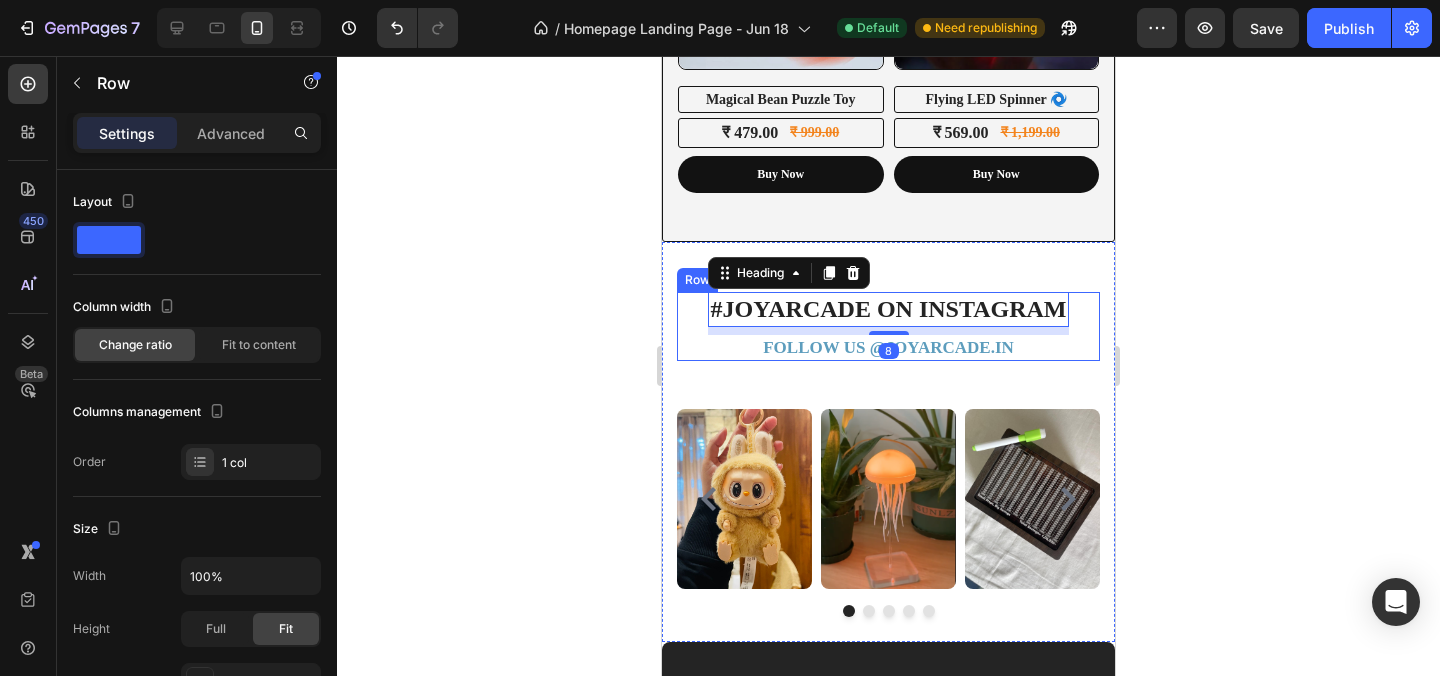 click on "#JOYARCADE ON INSTAGRAM Heading   8 FOLLOW US @ JOYARCADE.IN Text block Row" at bounding box center [888, 326] 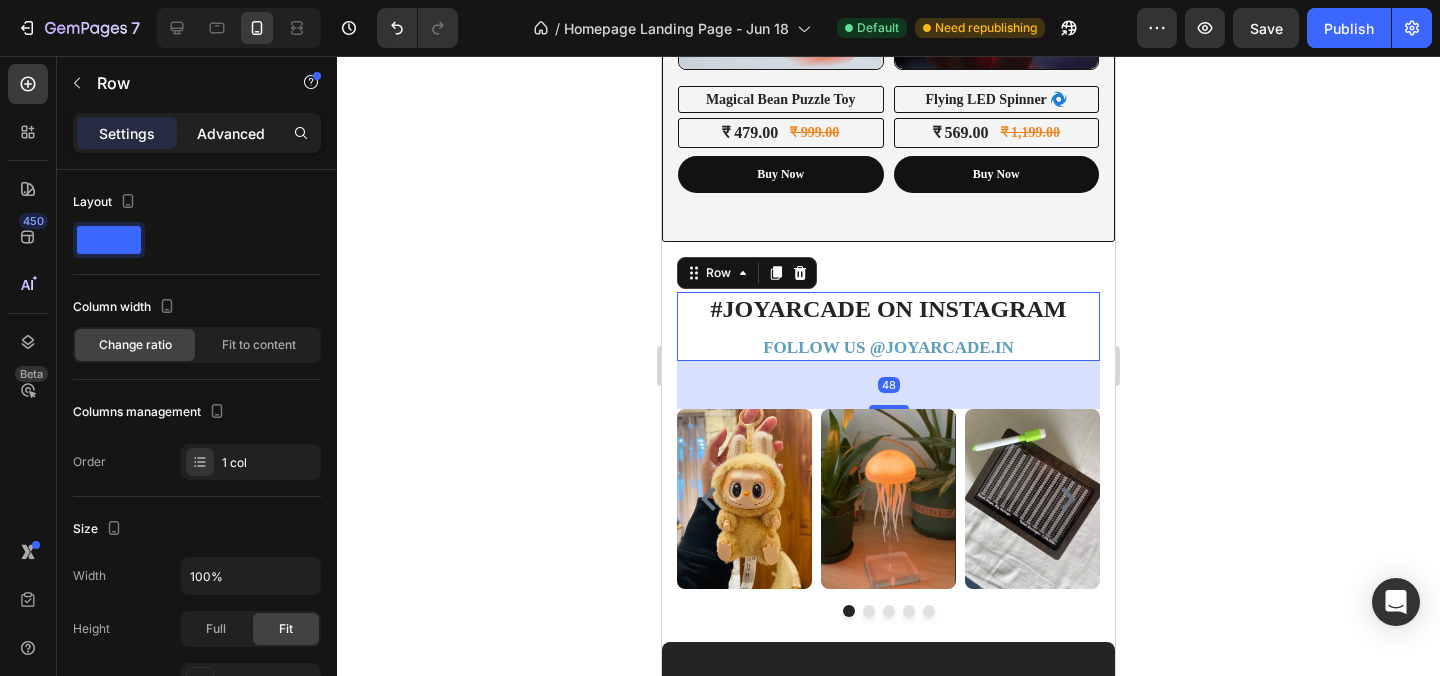 click on "Advanced" 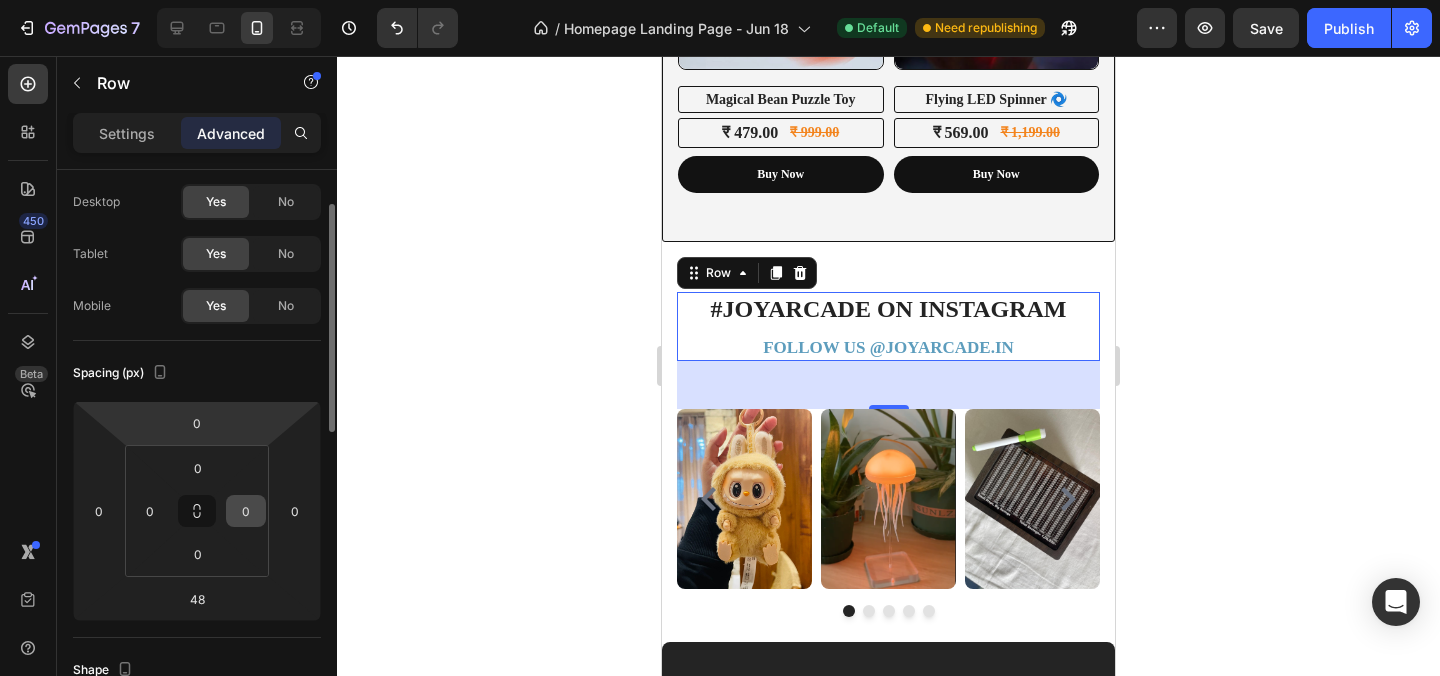 scroll, scrollTop: 116, scrollLeft: 0, axis: vertical 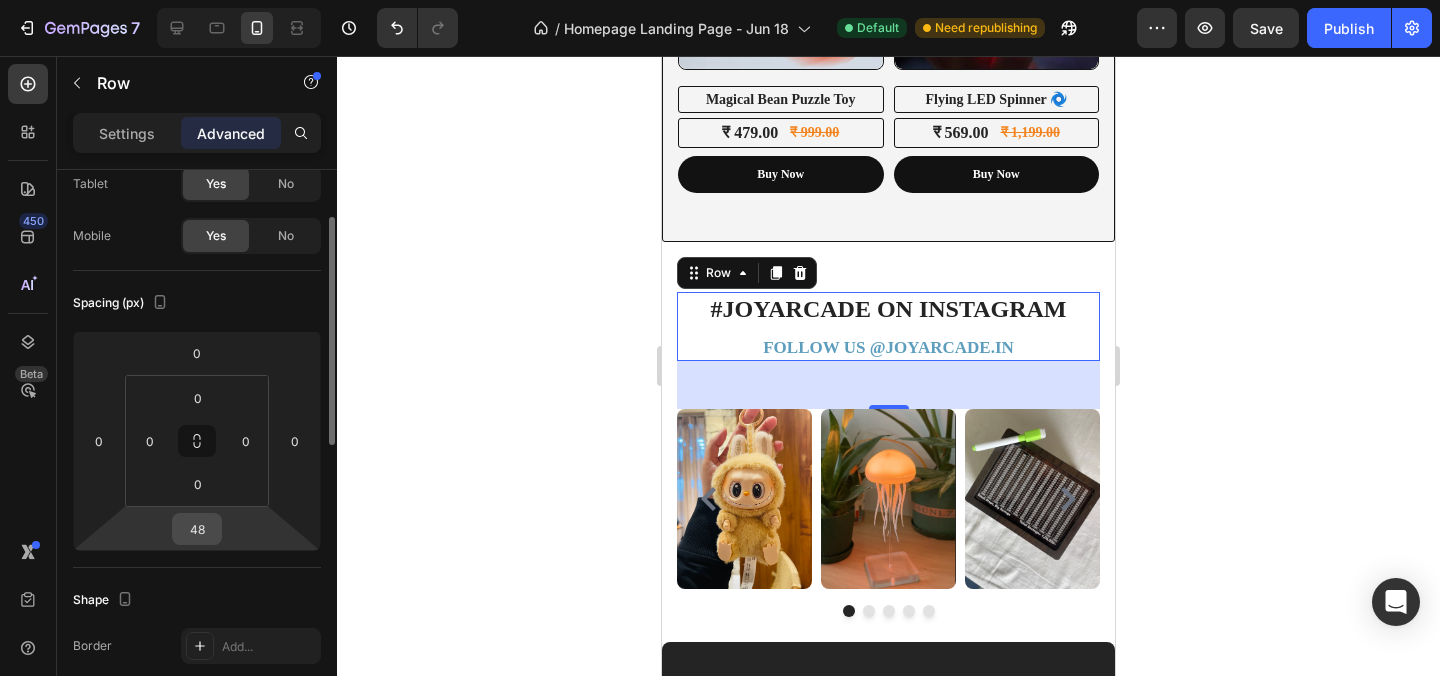 click on "48" at bounding box center [197, 529] 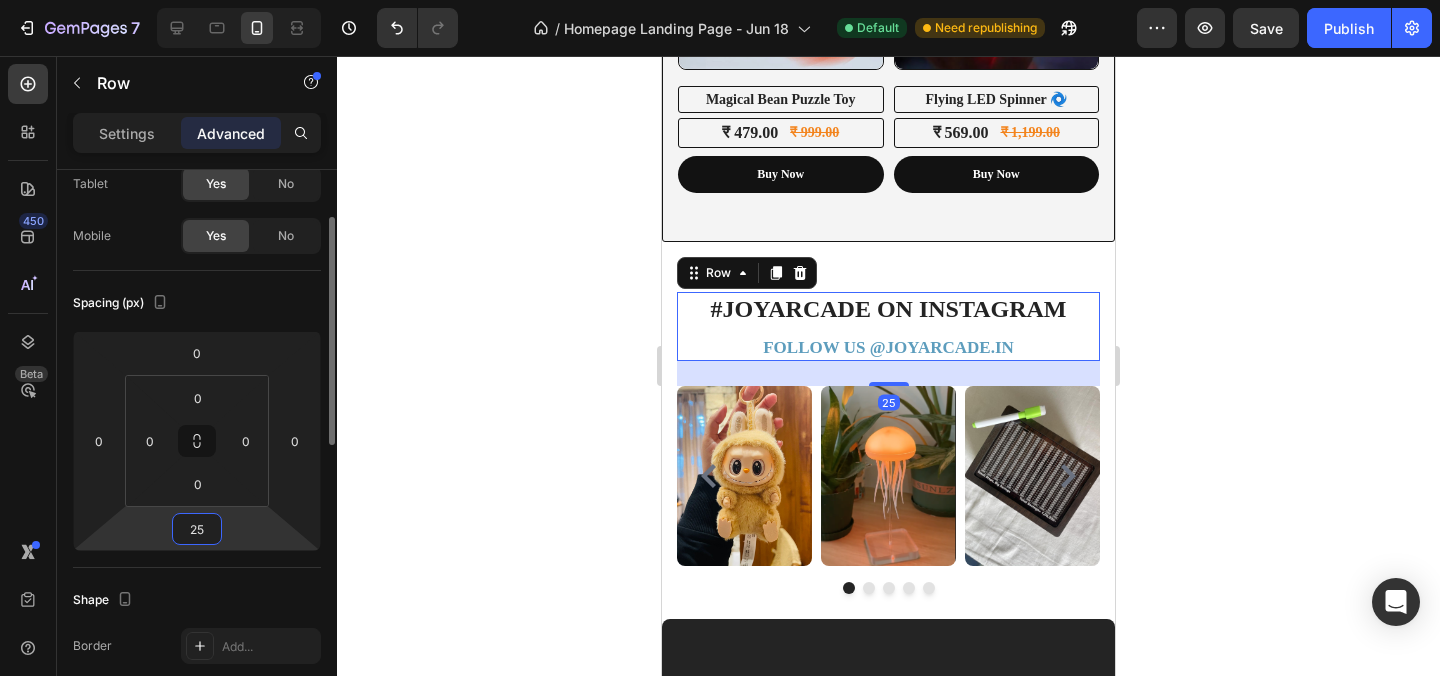 type on "2" 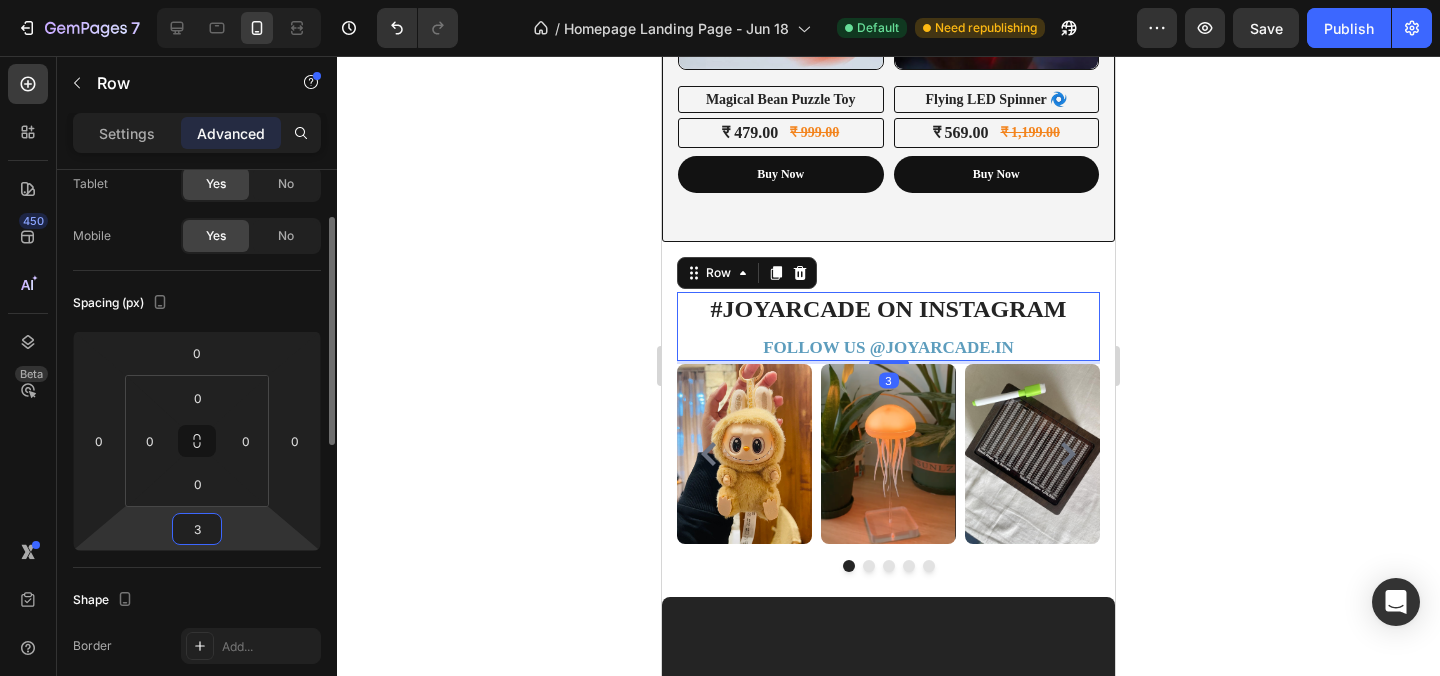 type on "35" 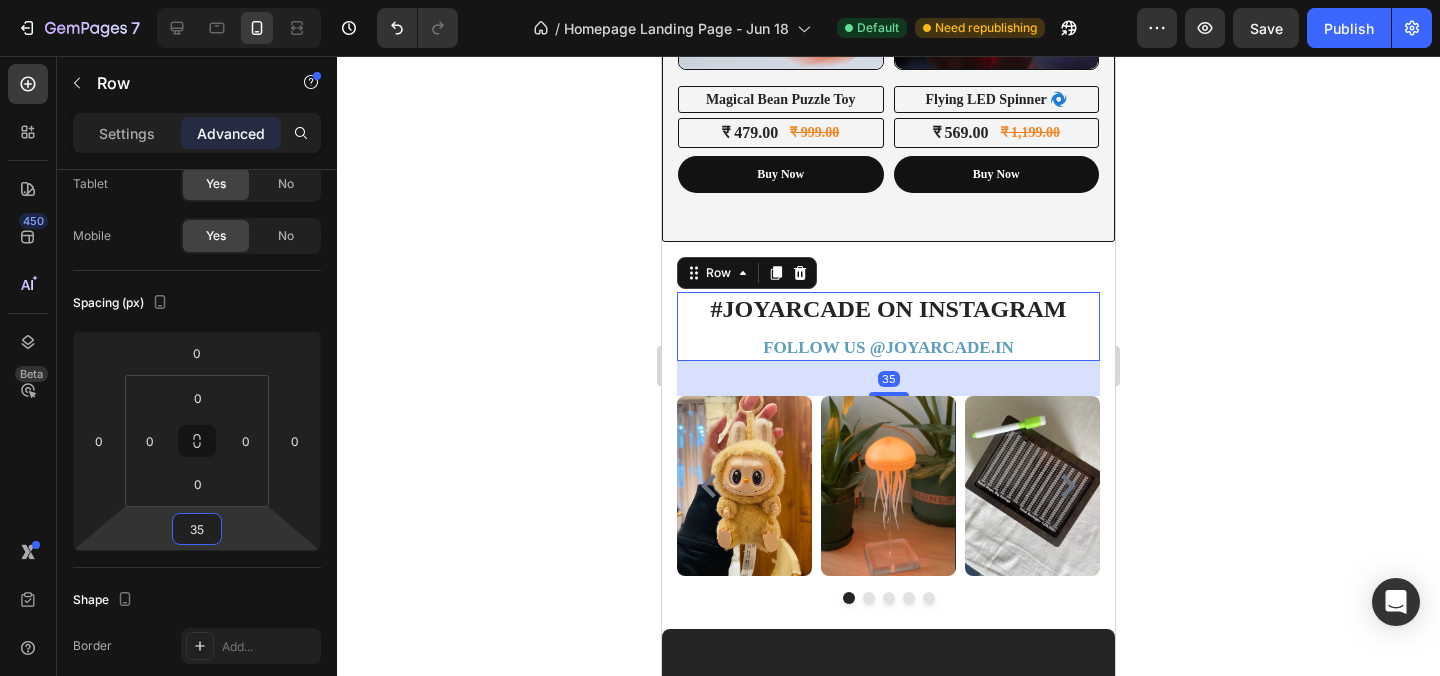 click 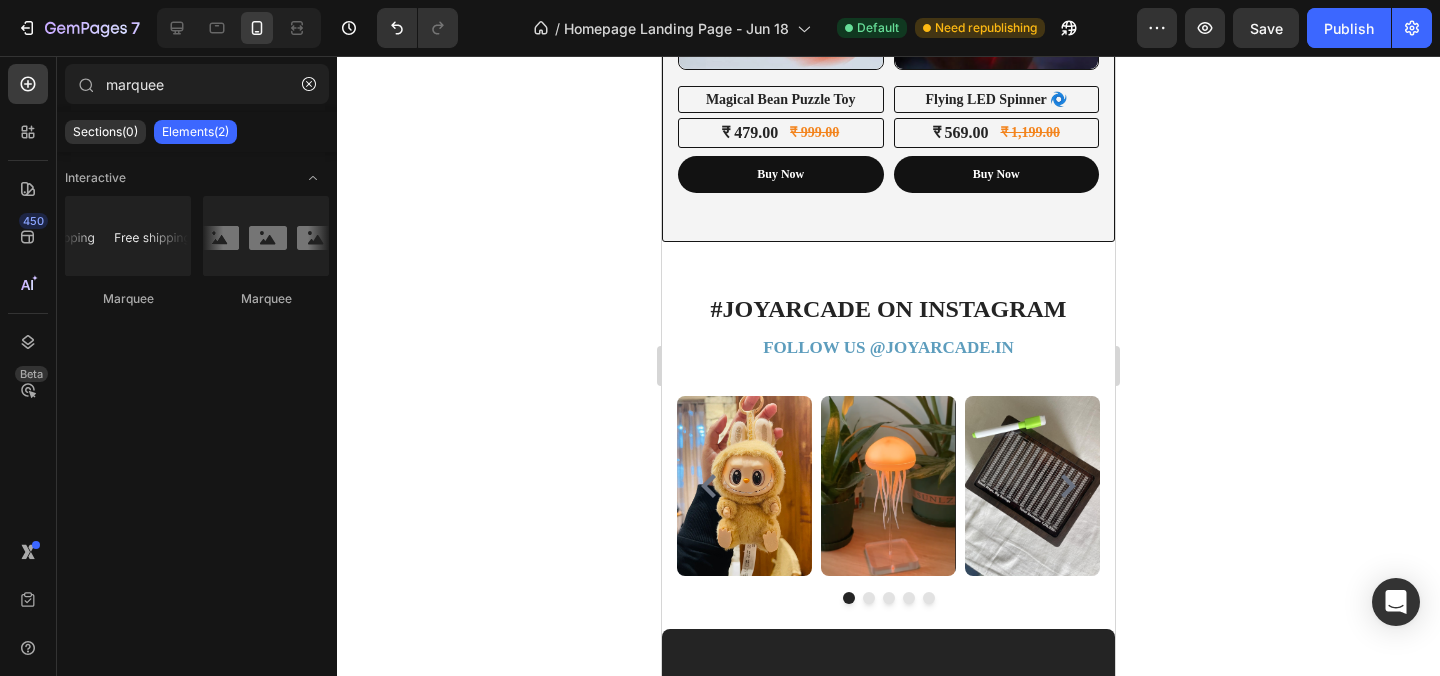 click 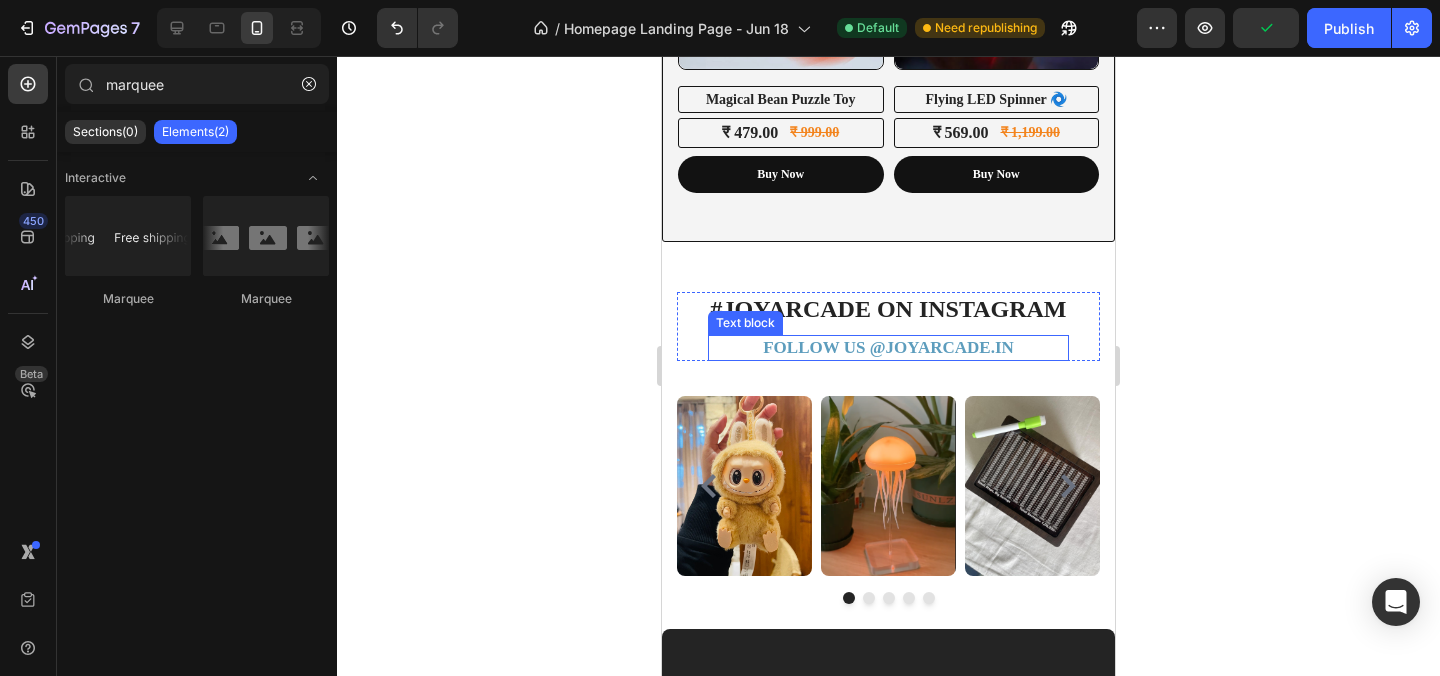 click on "FOLLOW US @ JOYARCADE.IN" at bounding box center [888, 348] 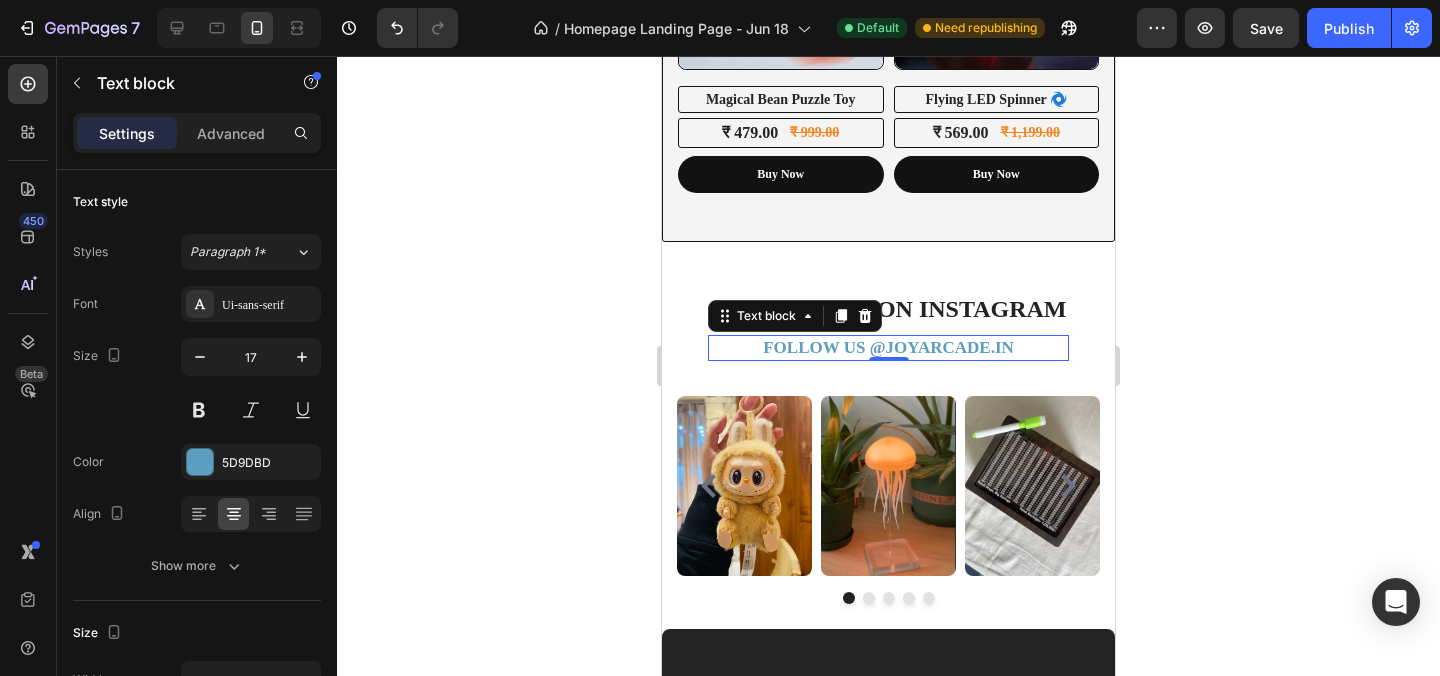 click on "FOLLOW US @ JOYARCADE.IN" at bounding box center [888, 348] 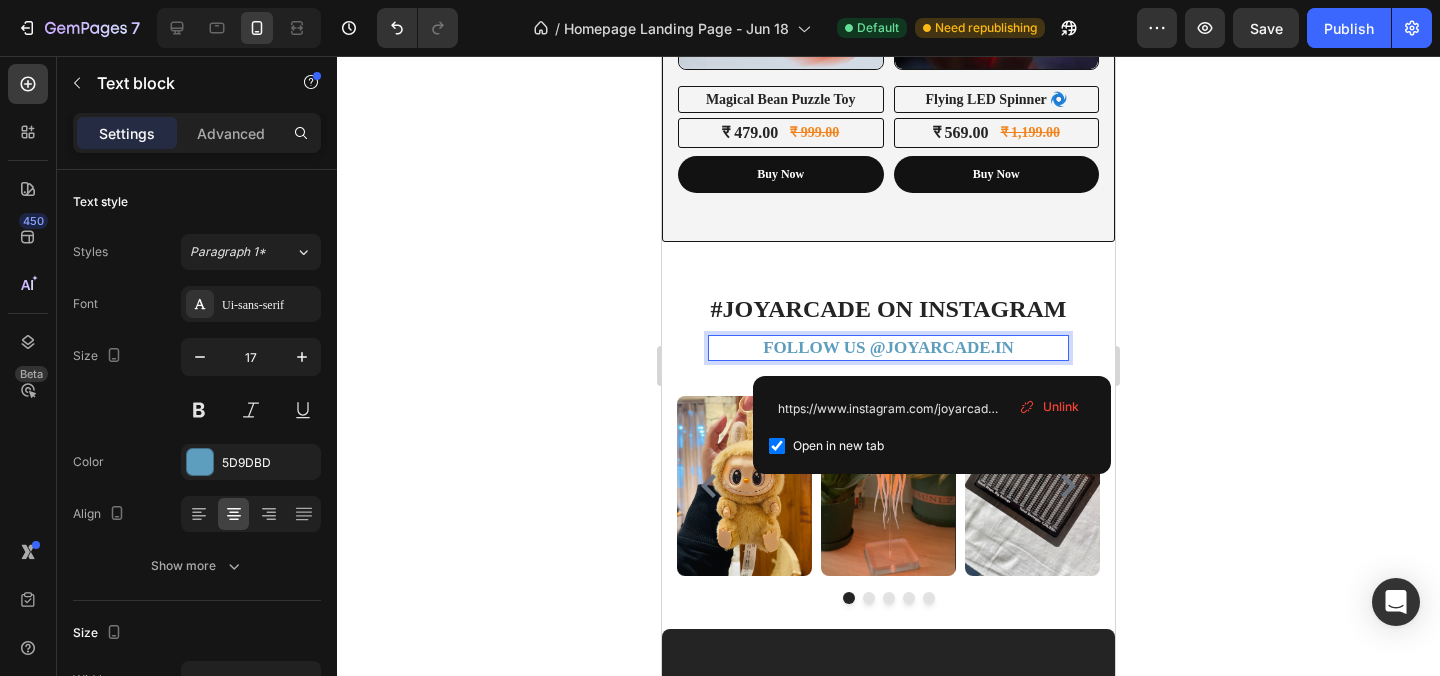 click 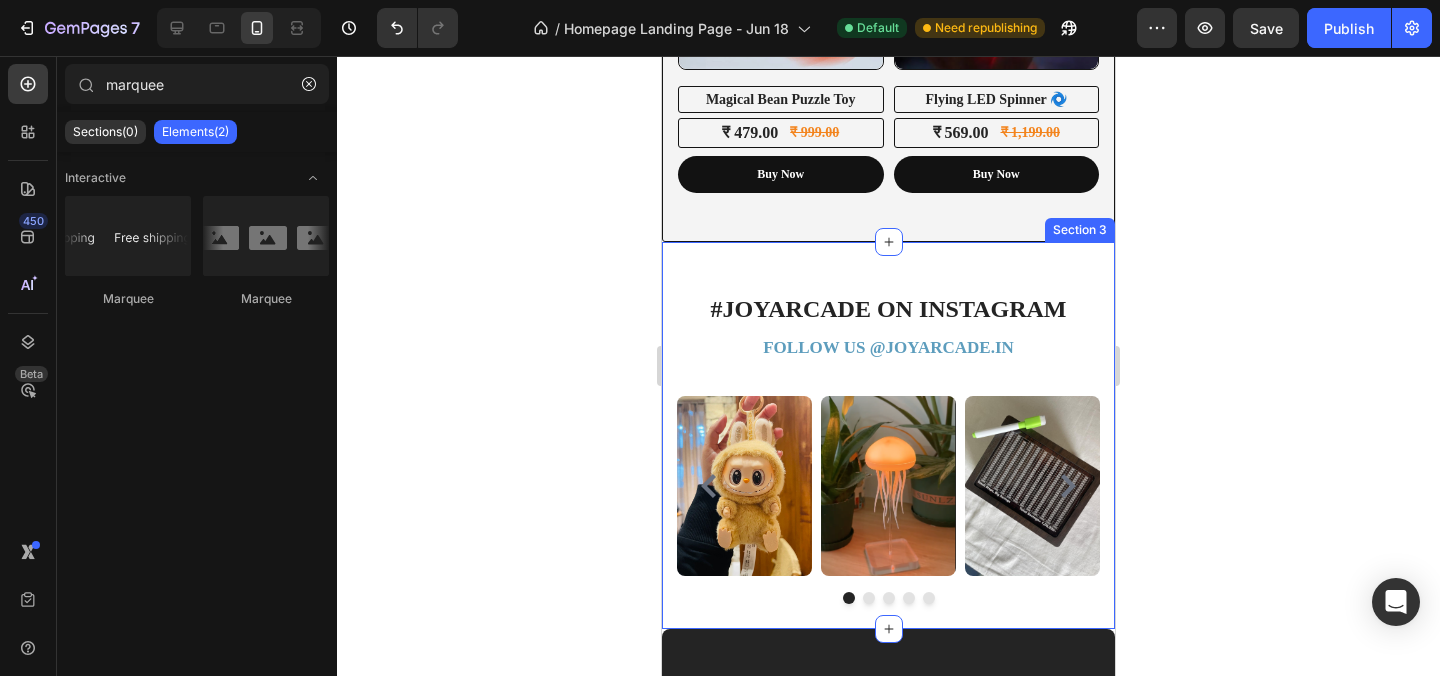 click on "#JOYARCADE ON INSTAGRAM Heading FOLLOW US @ JOYARCADE.IN ⁠⁠⁠⁠⁠⁠⁠ Text block Row Image Image Image Image Image Carousel Row Section 3" at bounding box center [888, 435] 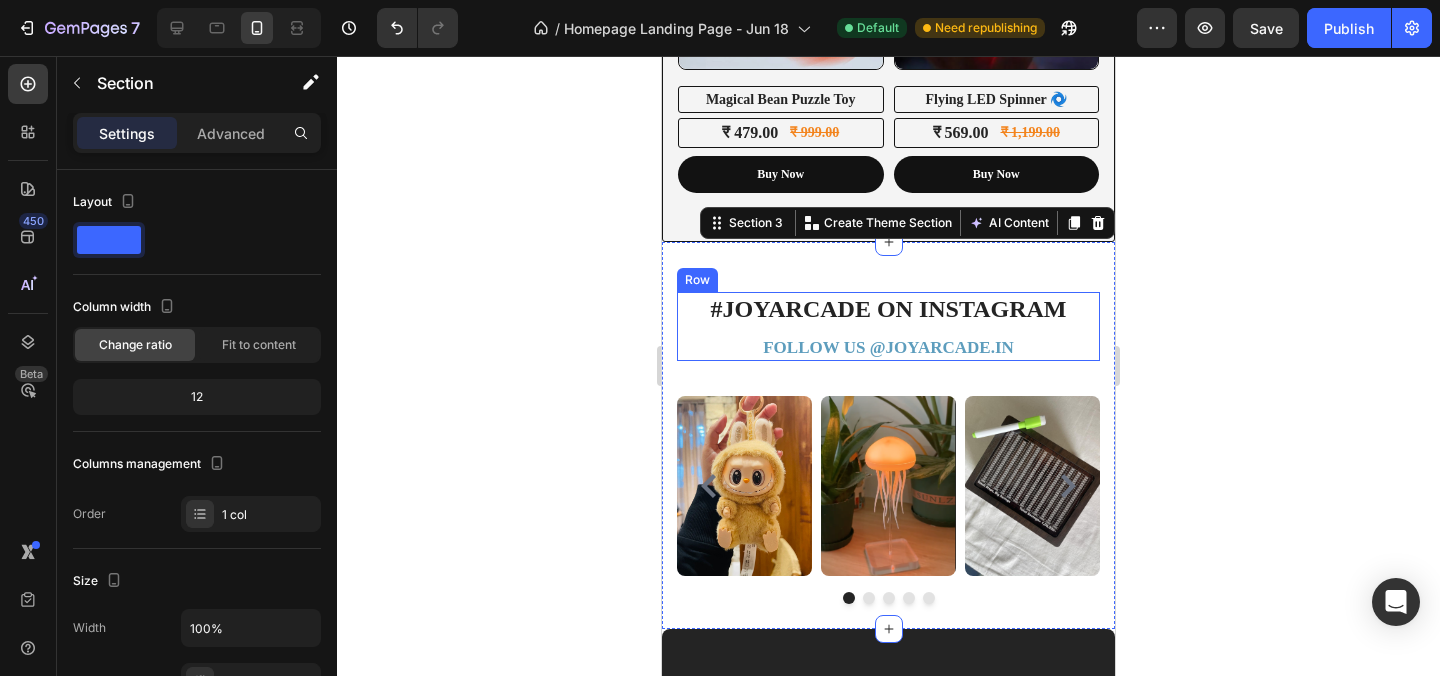 click on "#JOYARCADE ON INSTAGRAM Heading FOLLOW US @ JOYARCADE.IN ⁠⁠⁠⁠⁠⁠⁠ Text block Row" at bounding box center (888, 326) 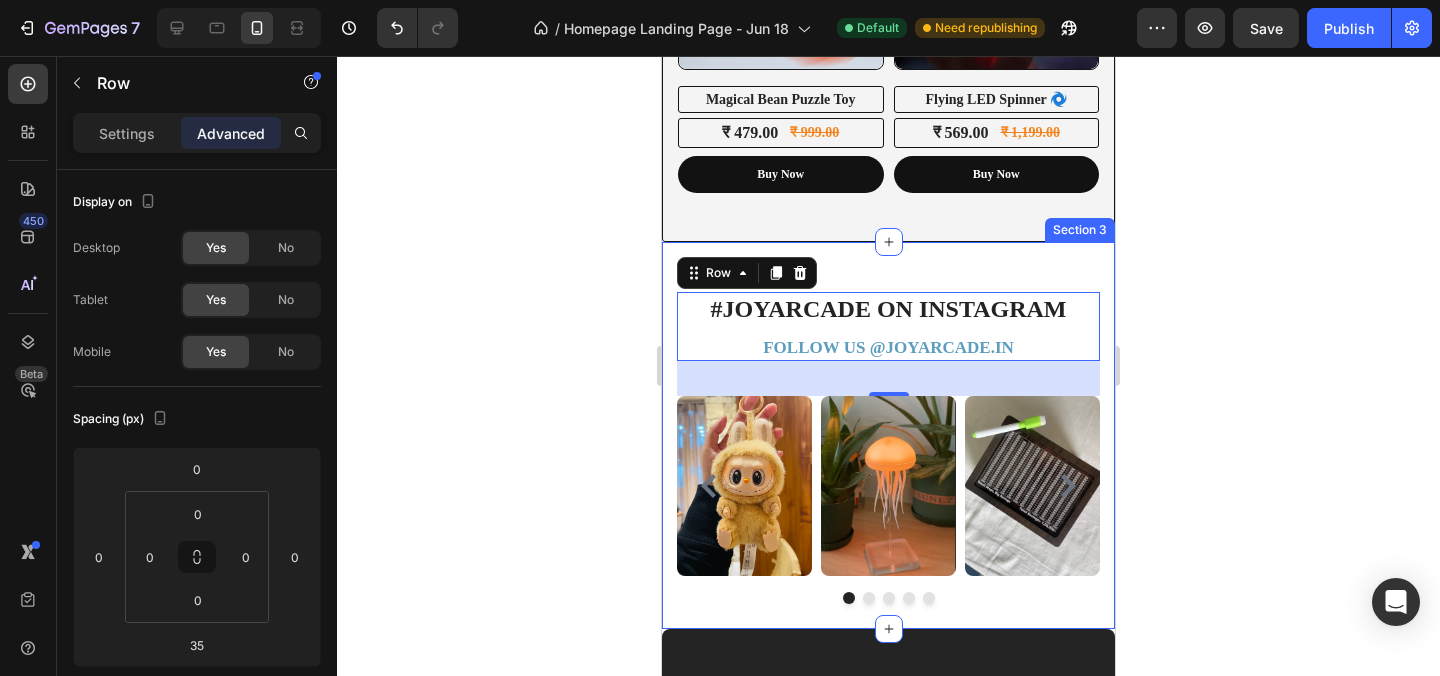 click on "#JOYARCADE ON INSTAGRAM Heading FOLLOW US @ JOYARCADE.IN ⁠⁠⁠⁠⁠⁠⁠ Text block Row   35 Image Image Image Image Image Carousel Row Section 3" at bounding box center [888, 435] 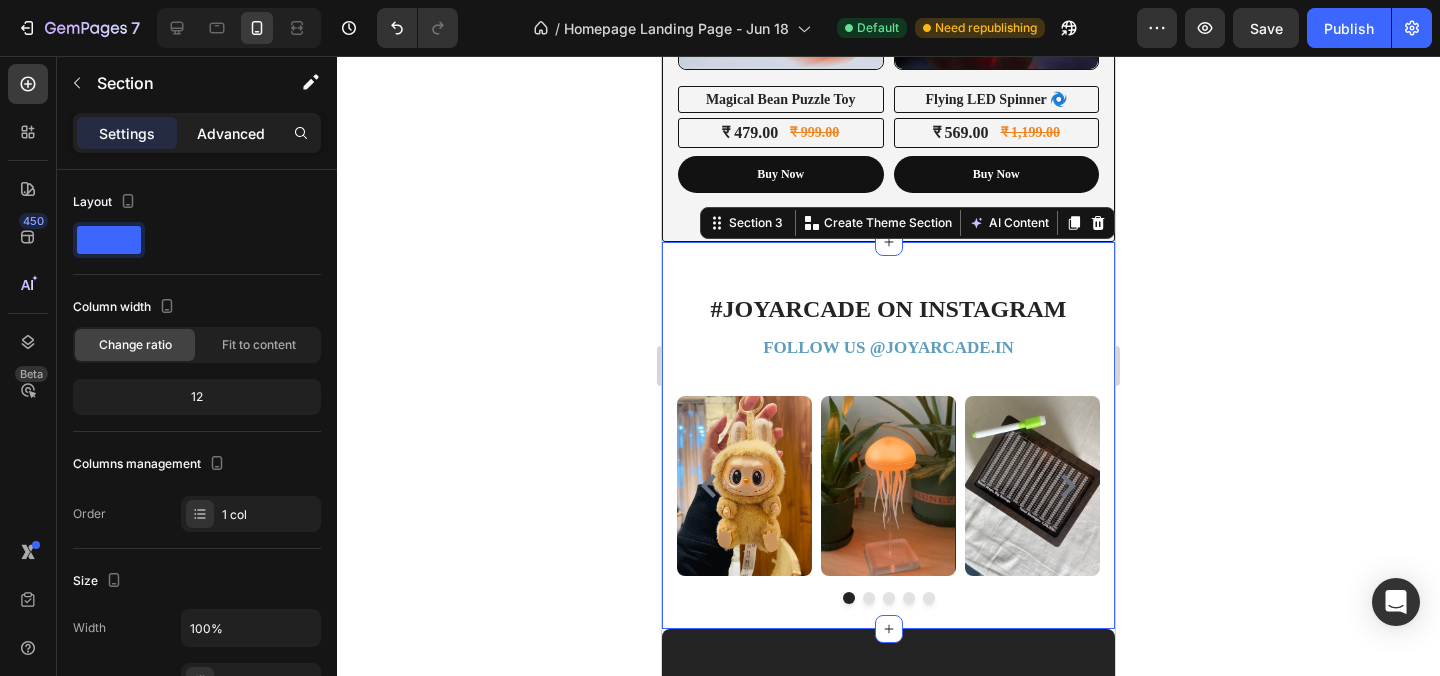 click on "Advanced" at bounding box center (231, 133) 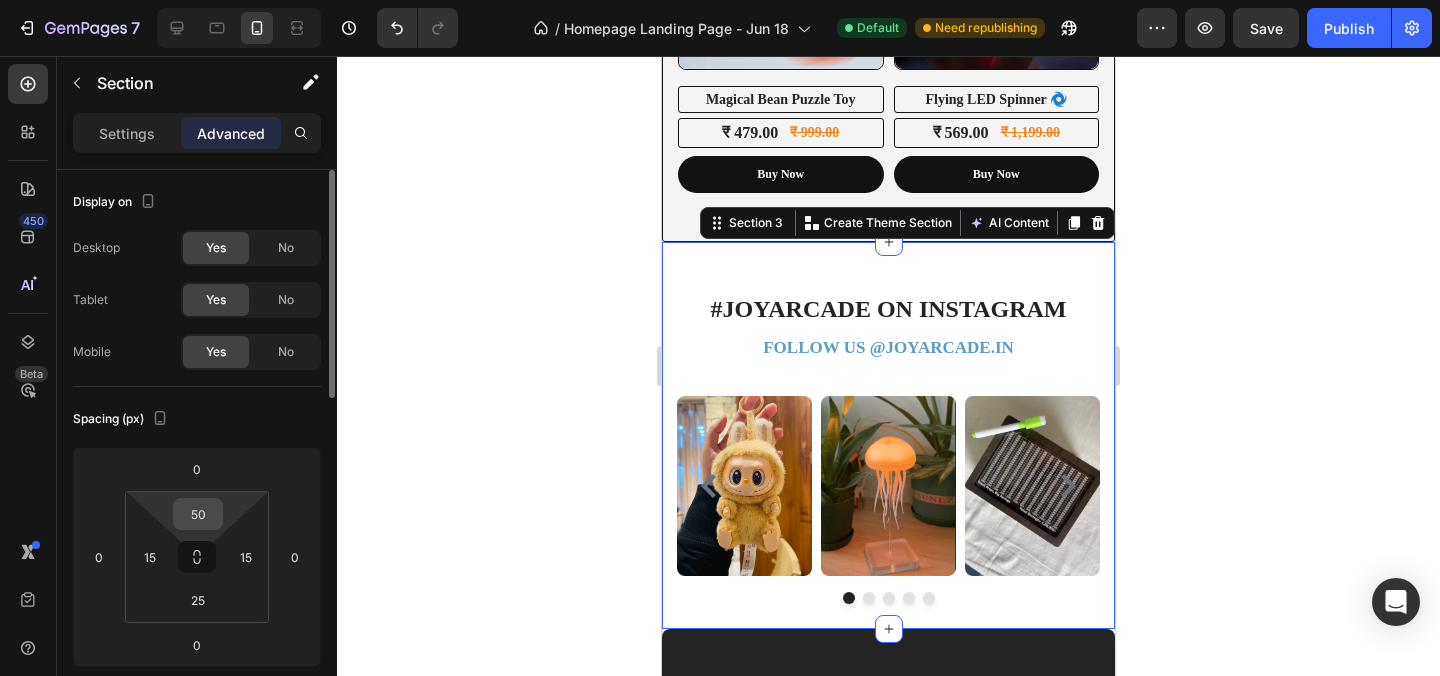 click on "50" at bounding box center [198, 514] 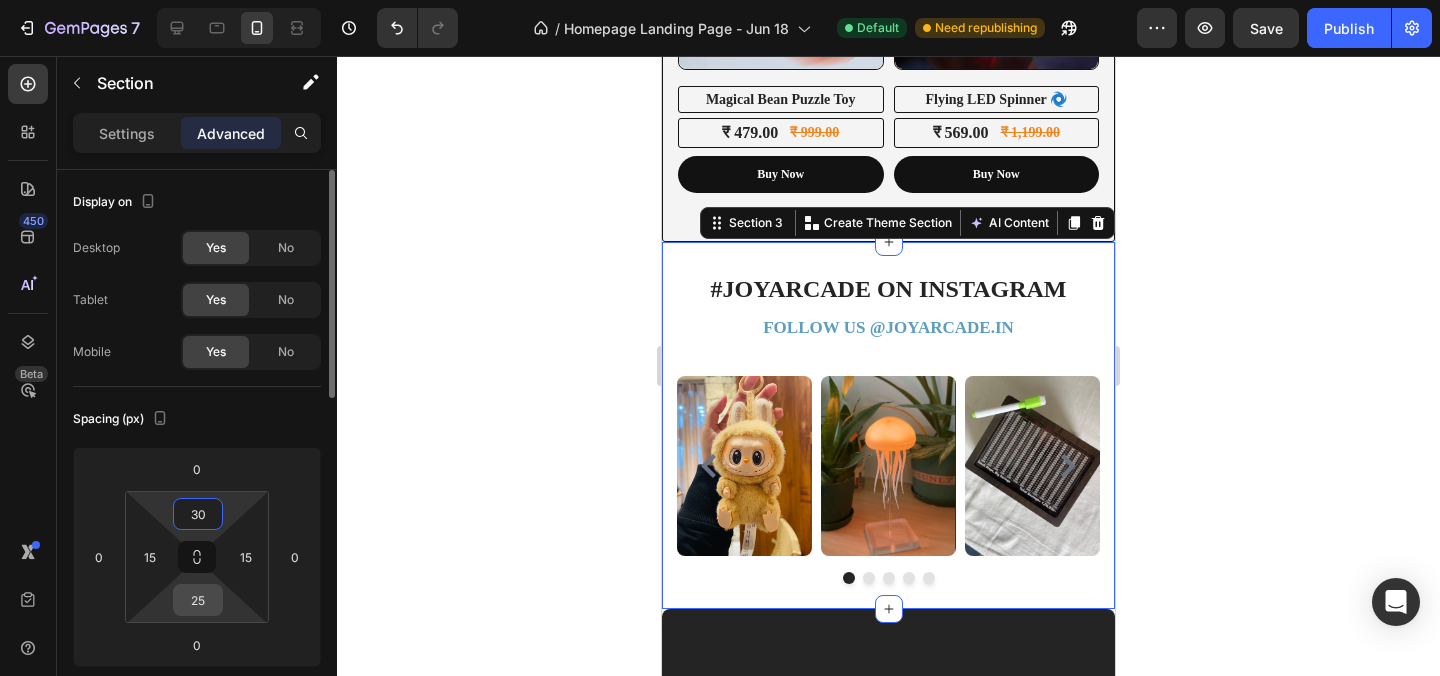 type on "30" 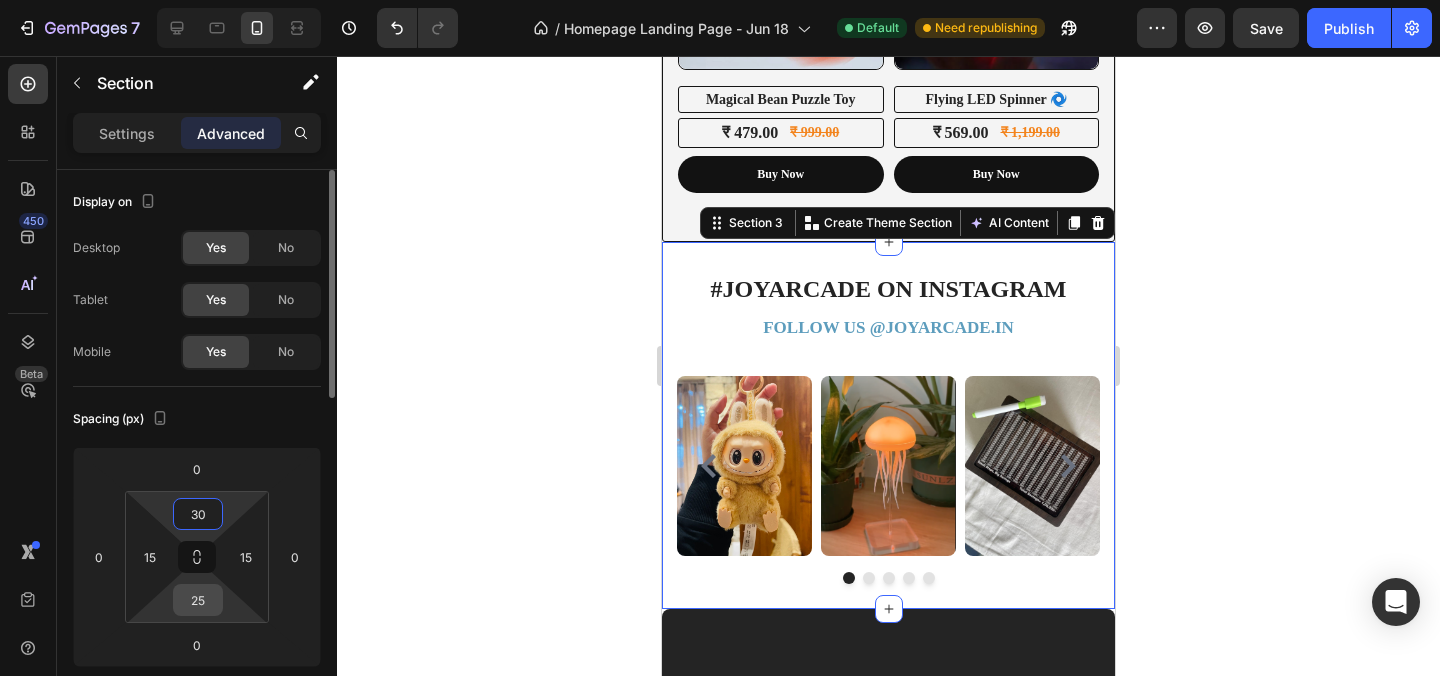 click on "25" at bounding box center [198, 600] 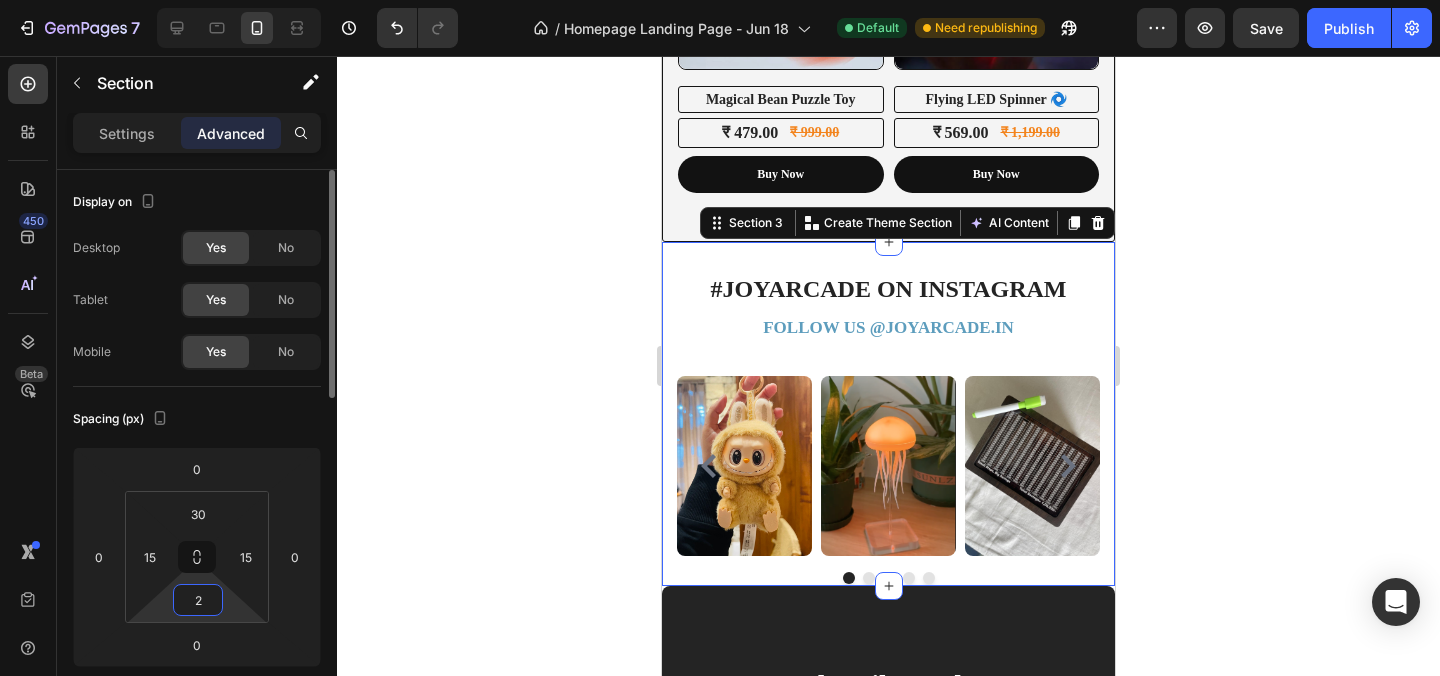 type on "25" 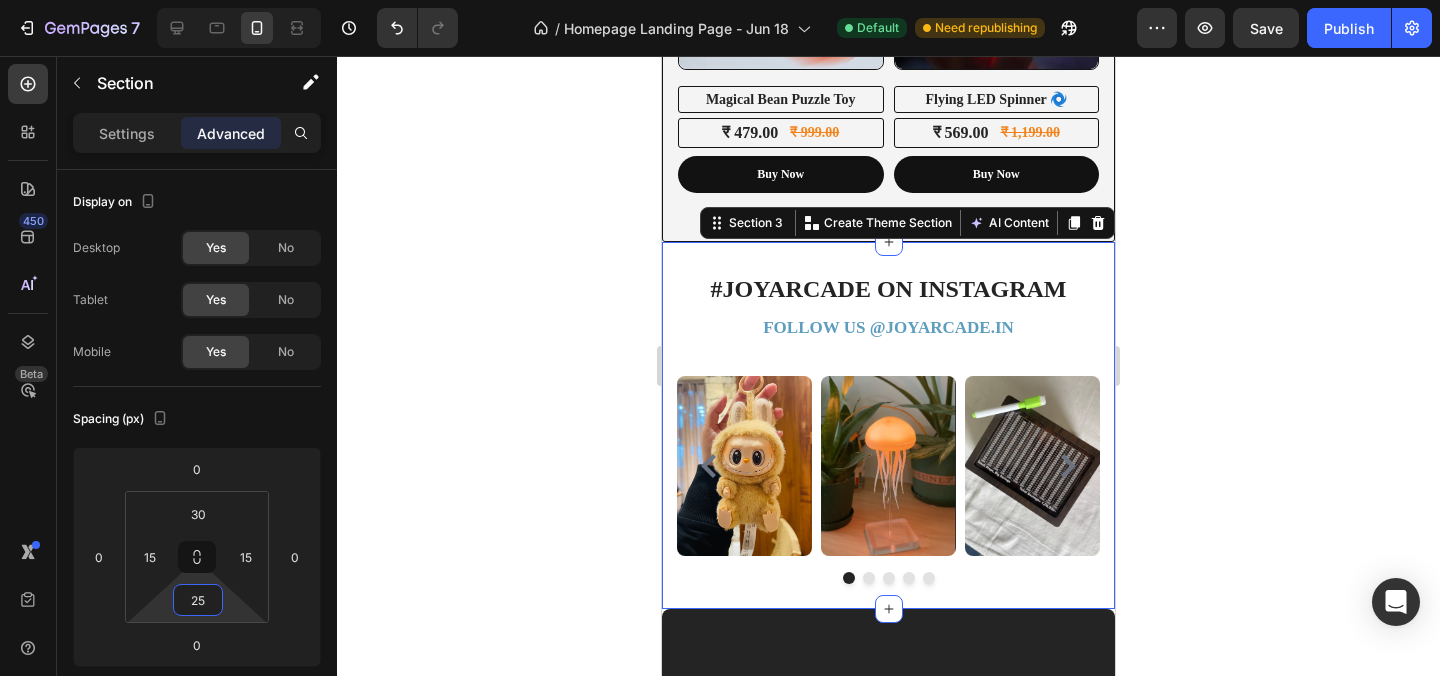 click on "#JOYARCADE ON INSTAGRAM Heading FOLLOW US @ JOYARCADE.IN ⁠⁠⁠⁠⁠⁠⁠ Text block Row Image Image Image Image Image Carousel Row" at bounding box center (888, 428) 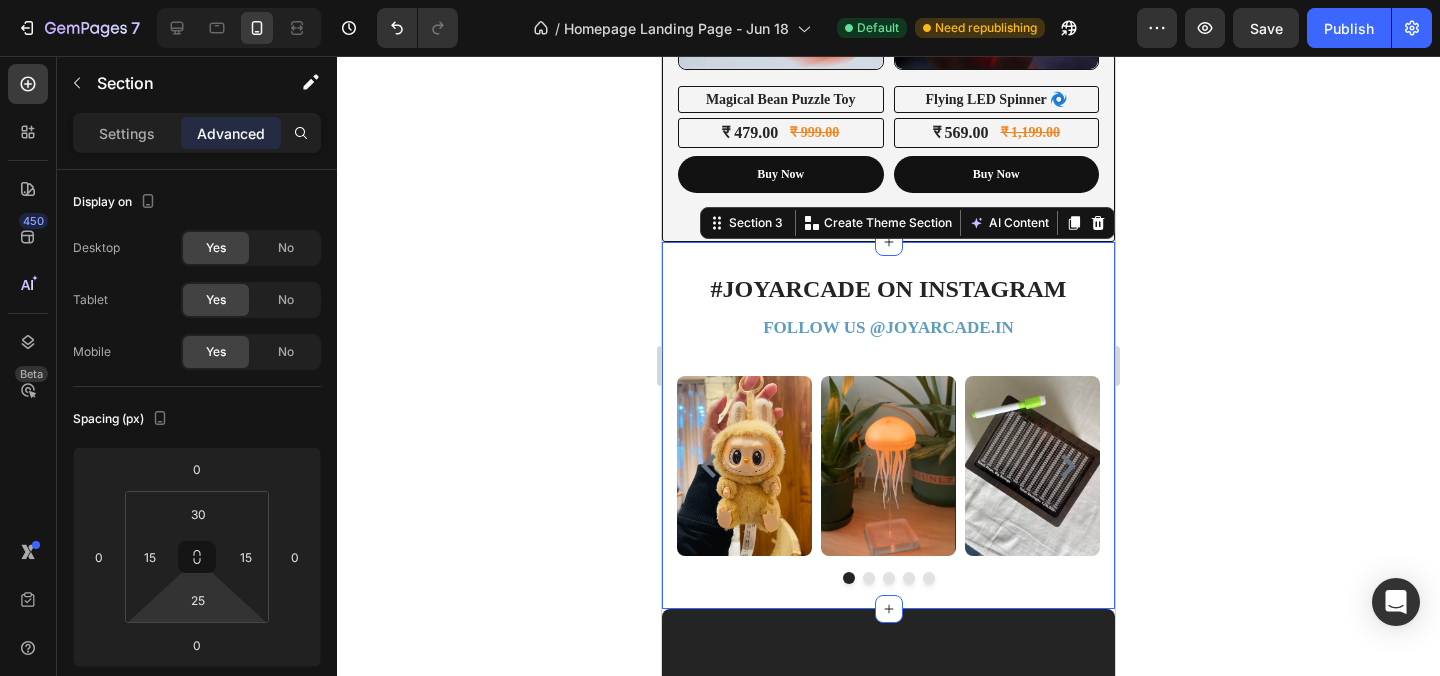 click 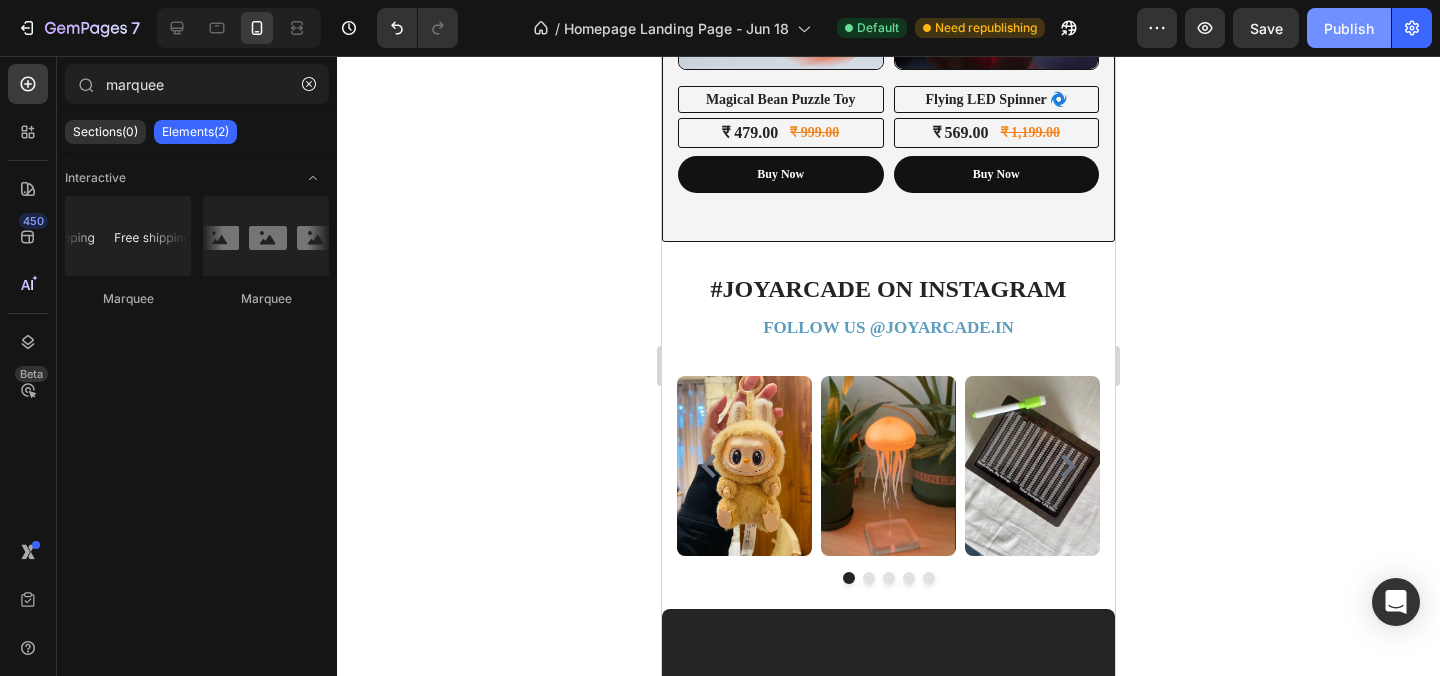 click on "Publish" at bounding box center [1349, 28] 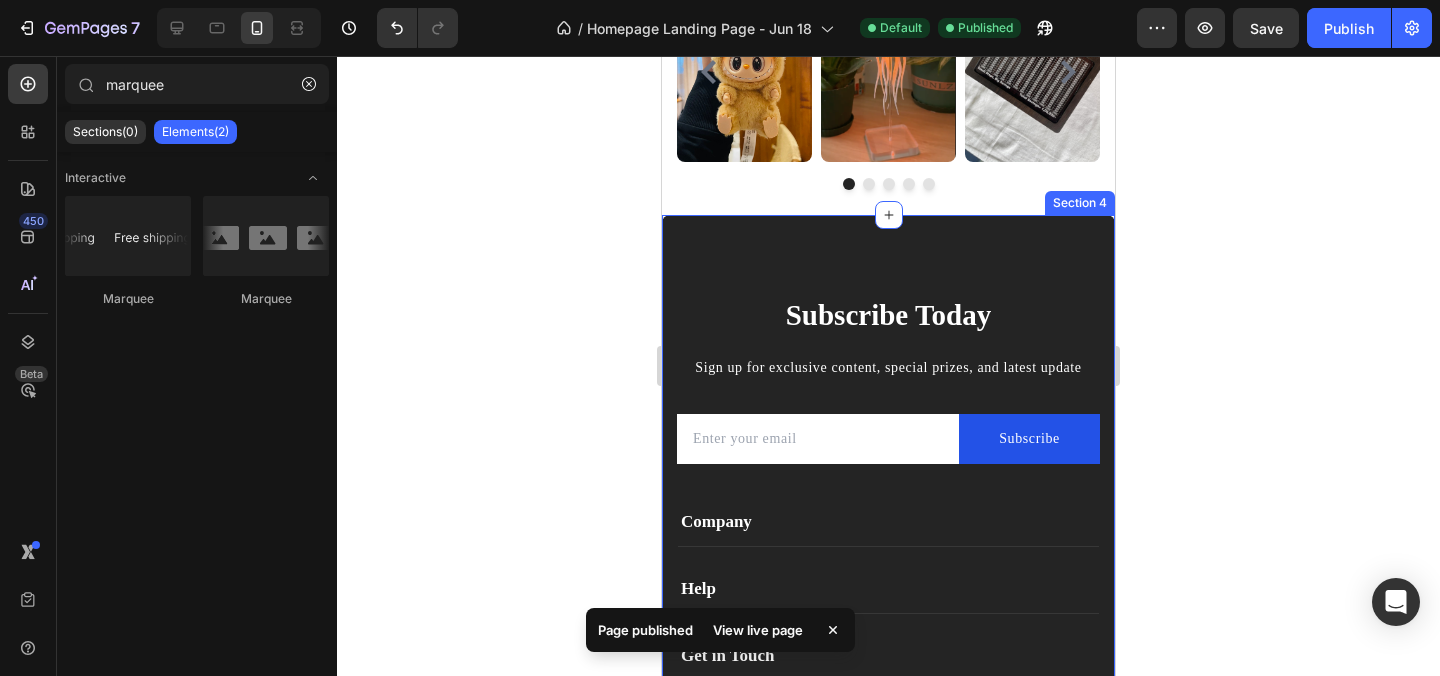 scroll, scrollTop: 3661, scrollLeft: 0, axis: vertical 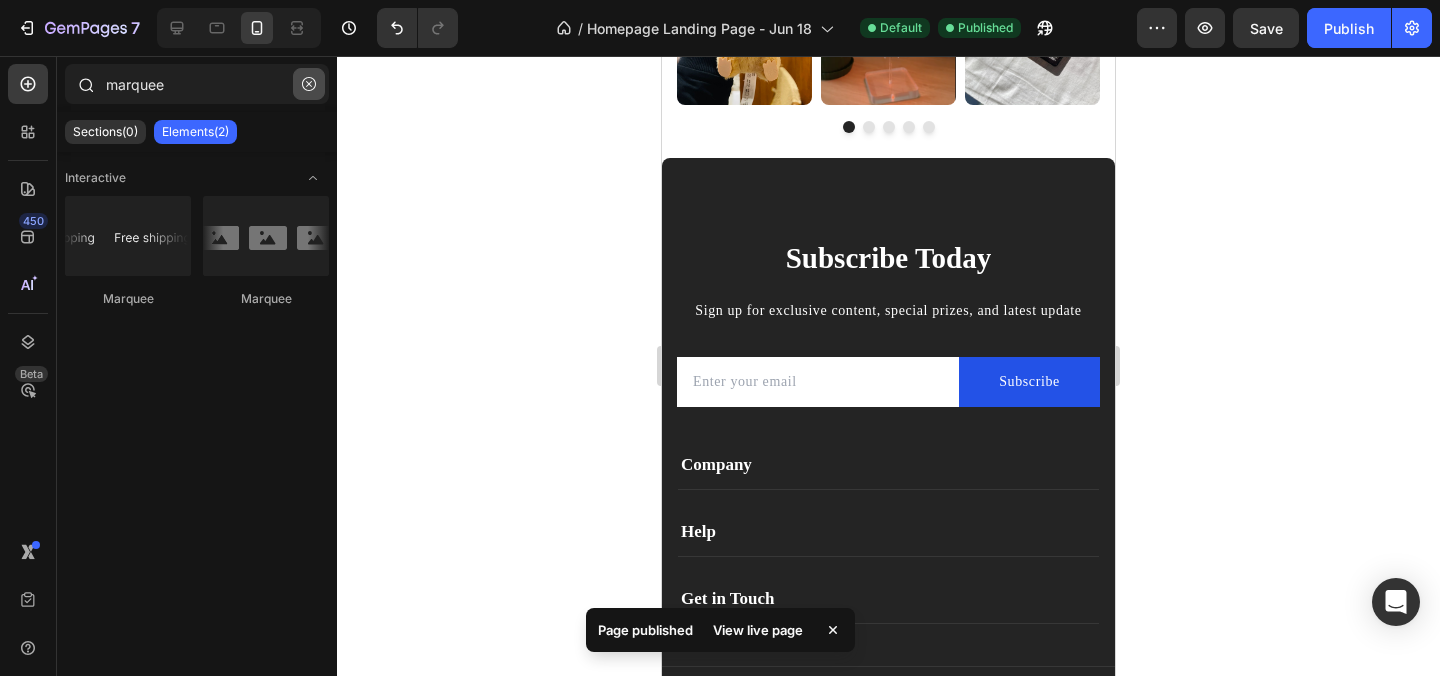 click 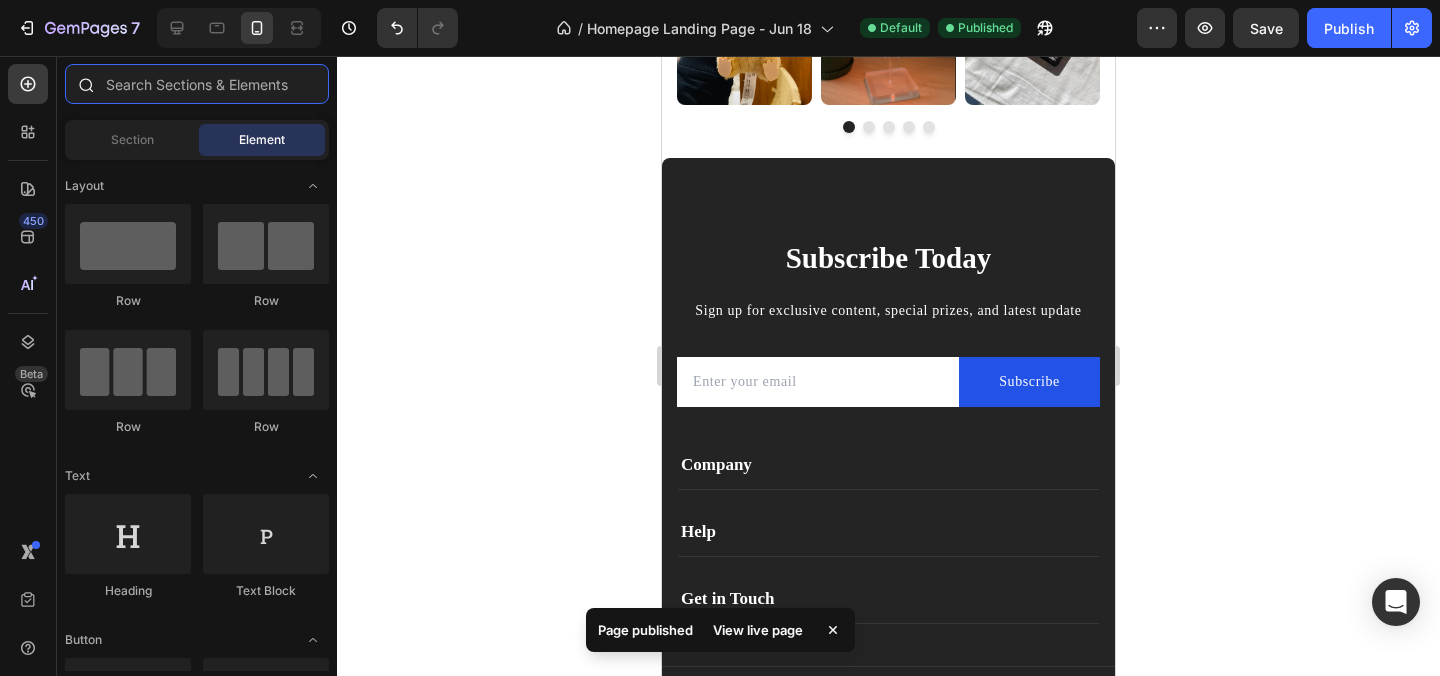 click at bounding box center [197, 84] 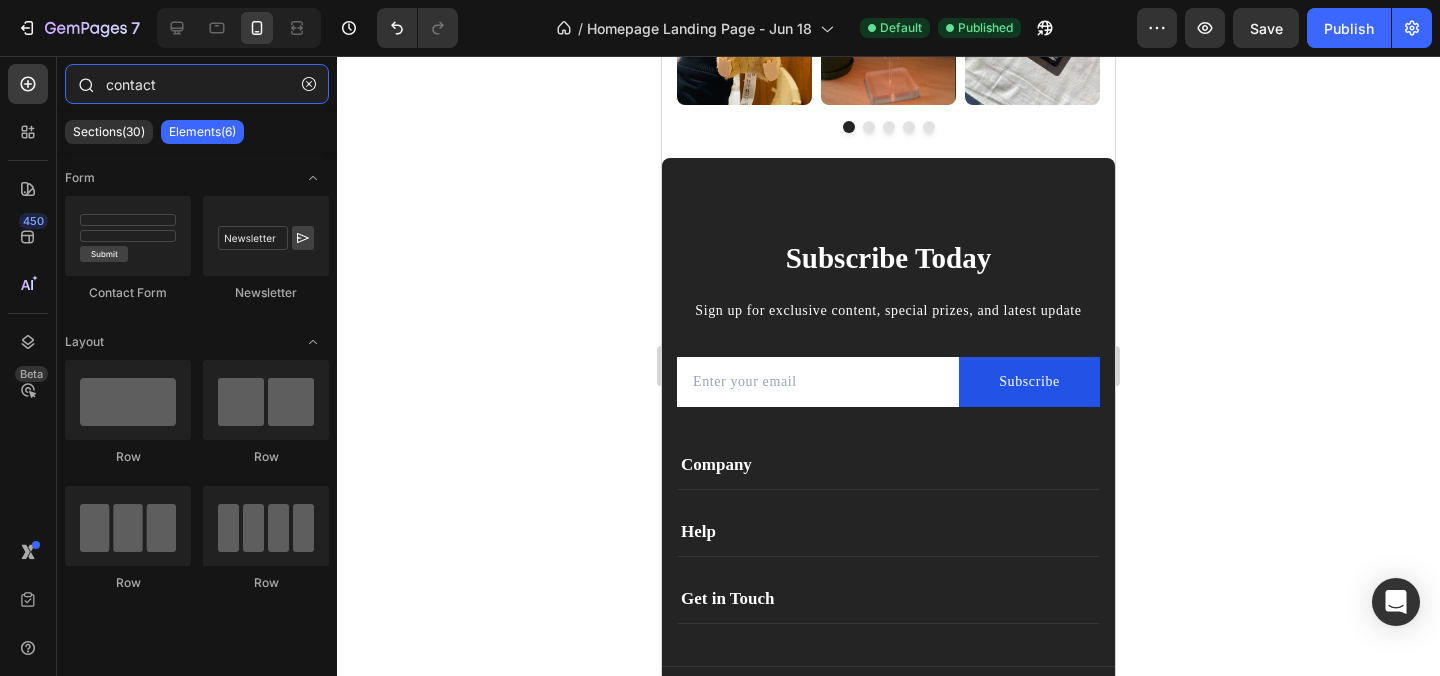 type on "contact" 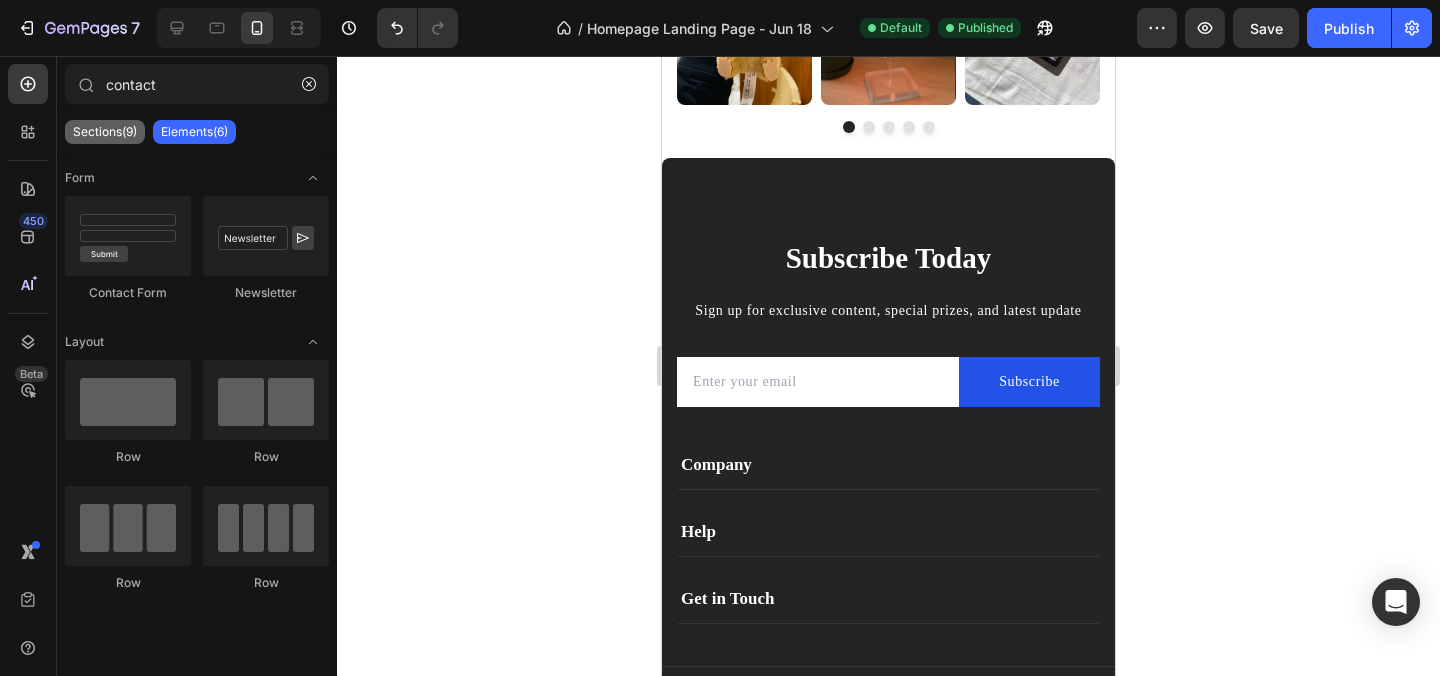 click on "Sections(9)" 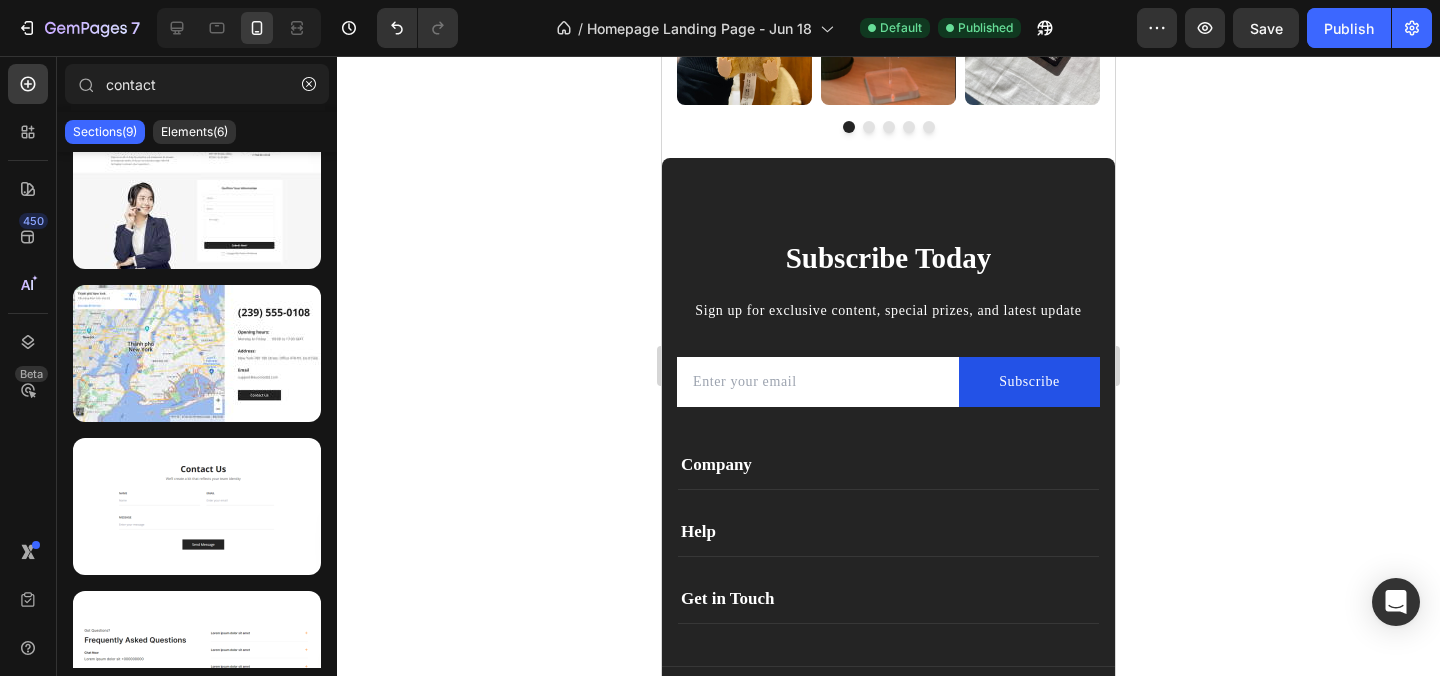scroll, scrollTop: 0, scrollLeft: 0, axis: both 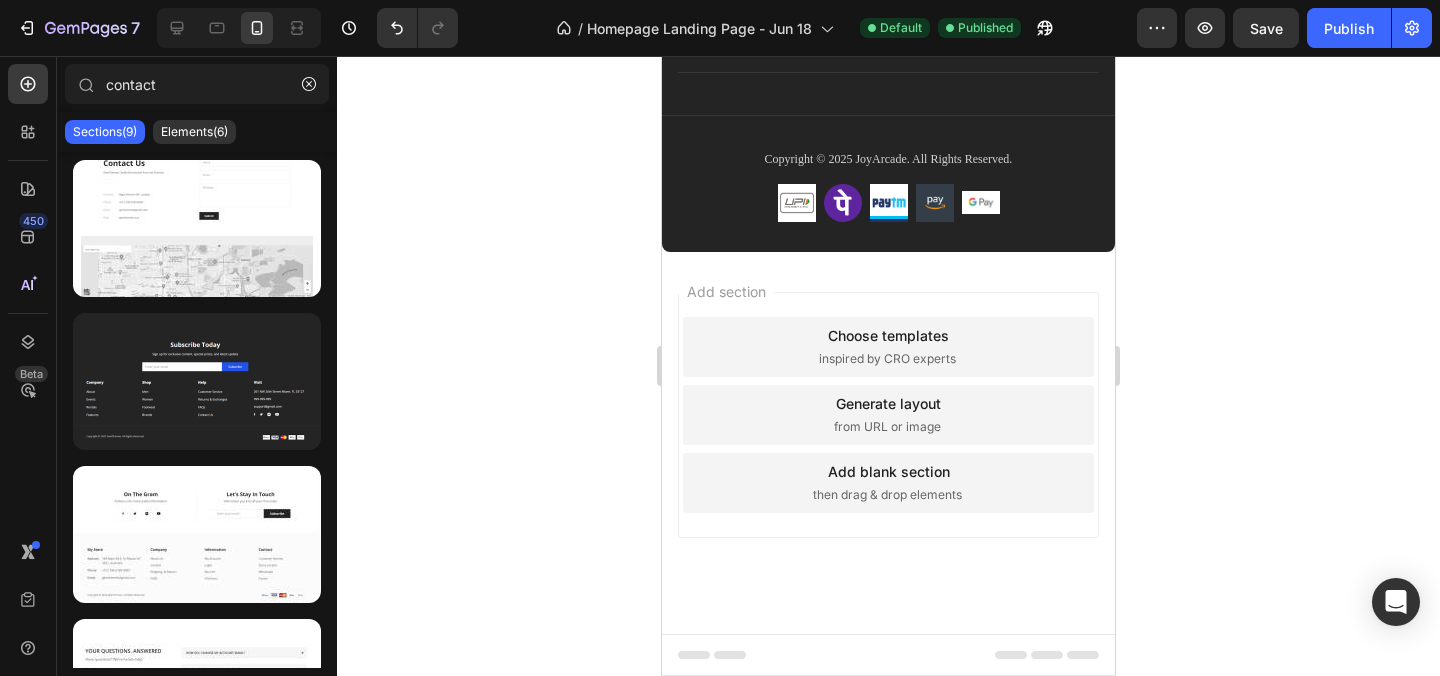 click on "Add blank section then drag & drop elements" at bounding box center (888, 483) 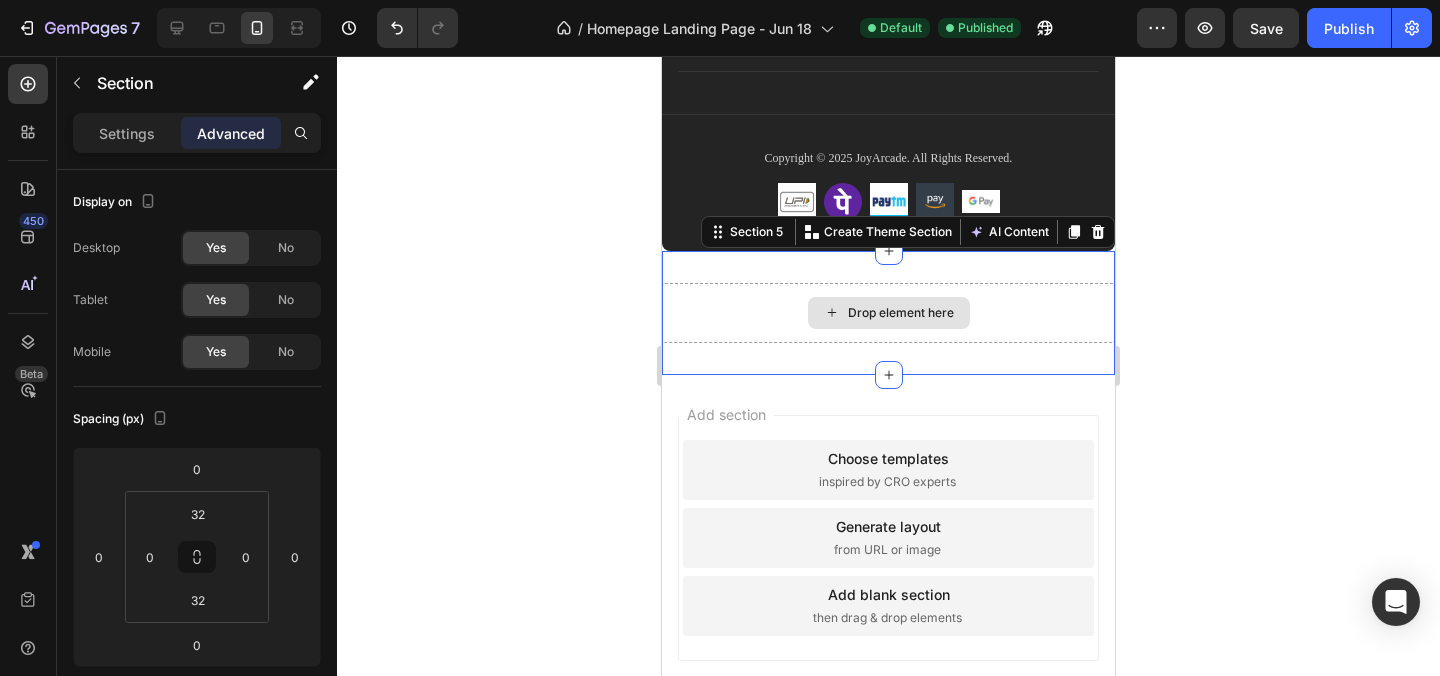 click on "Drop element here" at bounding box center [888, 313] 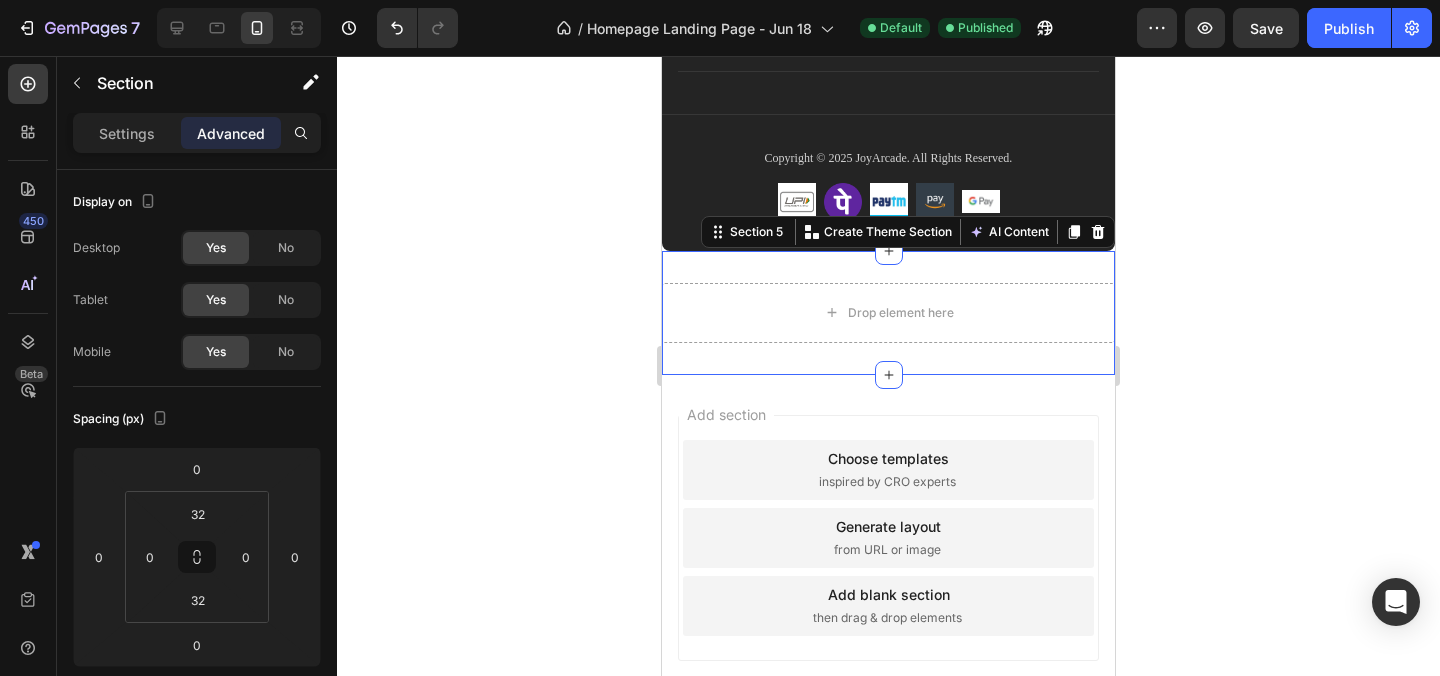 click on "Copyright © 2025 JoyArcade. All Rights Reserved. Text block Image Image Image Image Image Row Row" at bounding box center (888, 191) 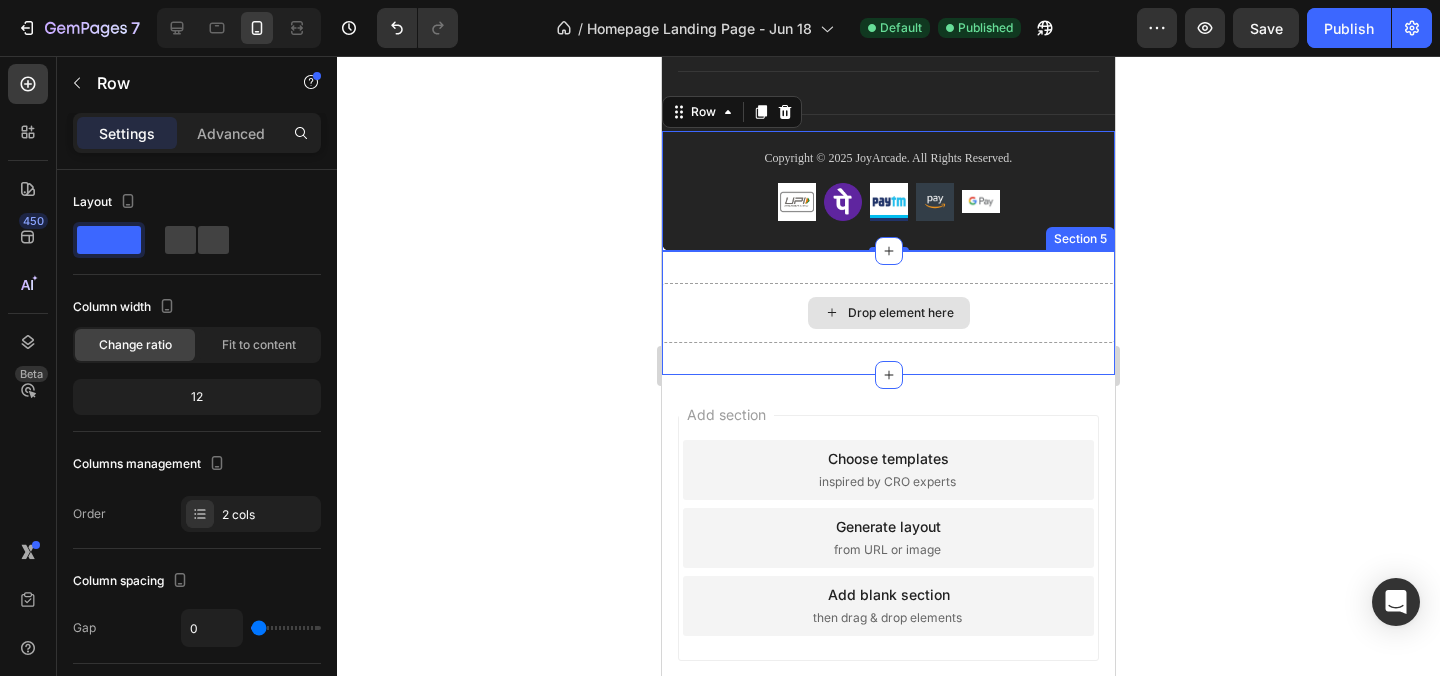 click on "Drop element here" at bounding box center [888, 313] 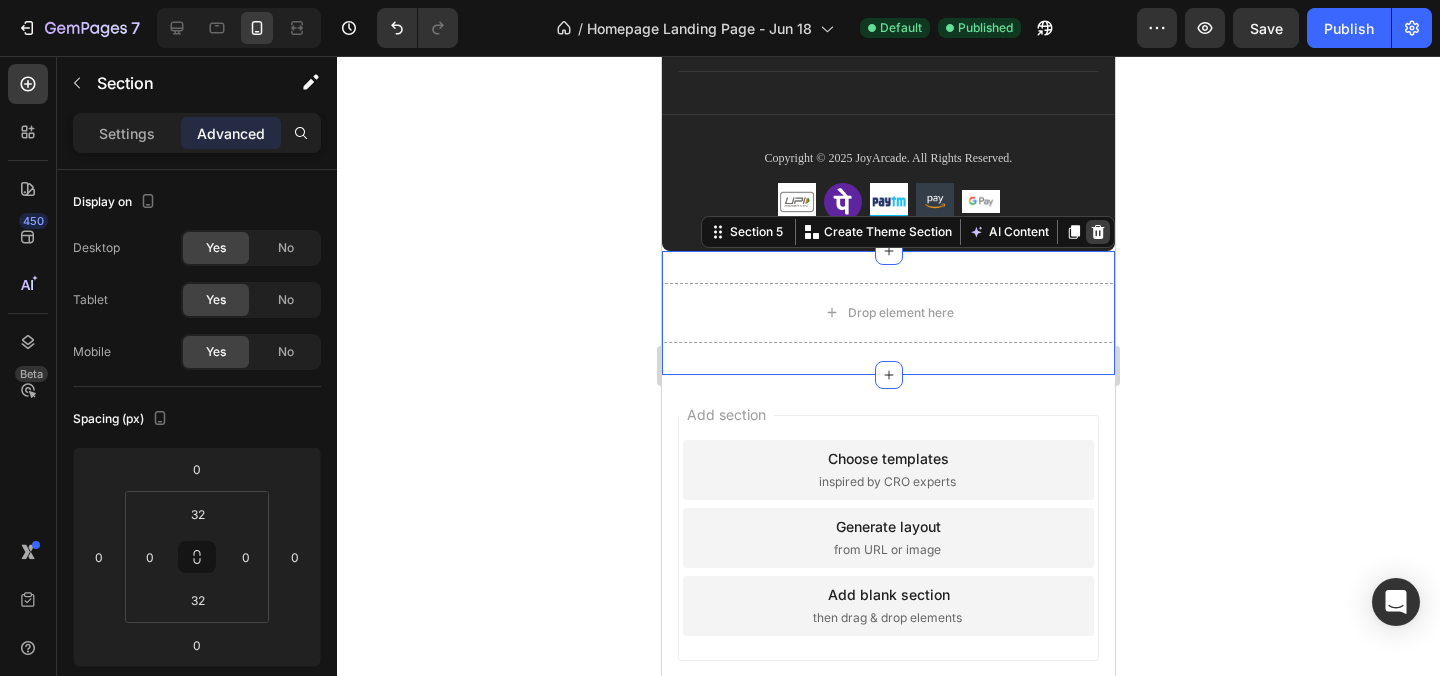 click 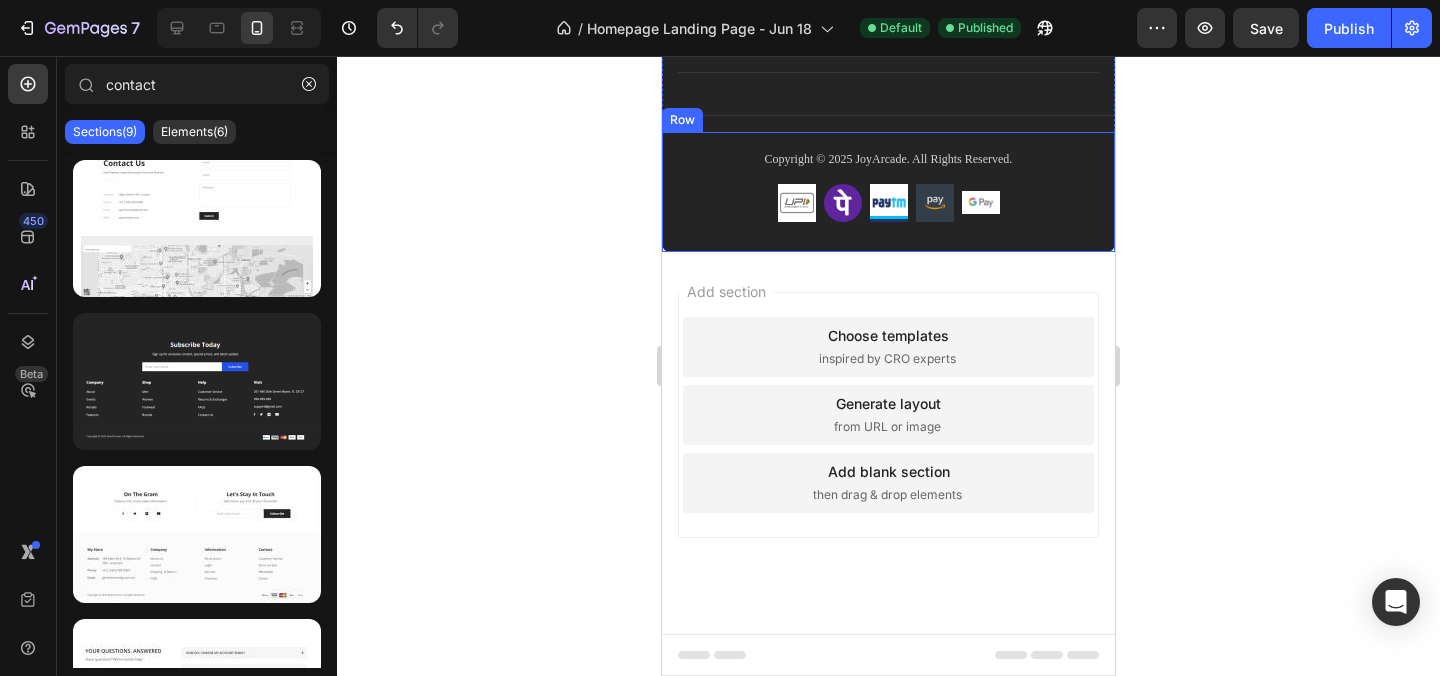 click on "Copyright © 2025 JoyArcade. All Rights Reserved. Text block Image Image Image Image Image Row Row" at bounding box center (888, 192) 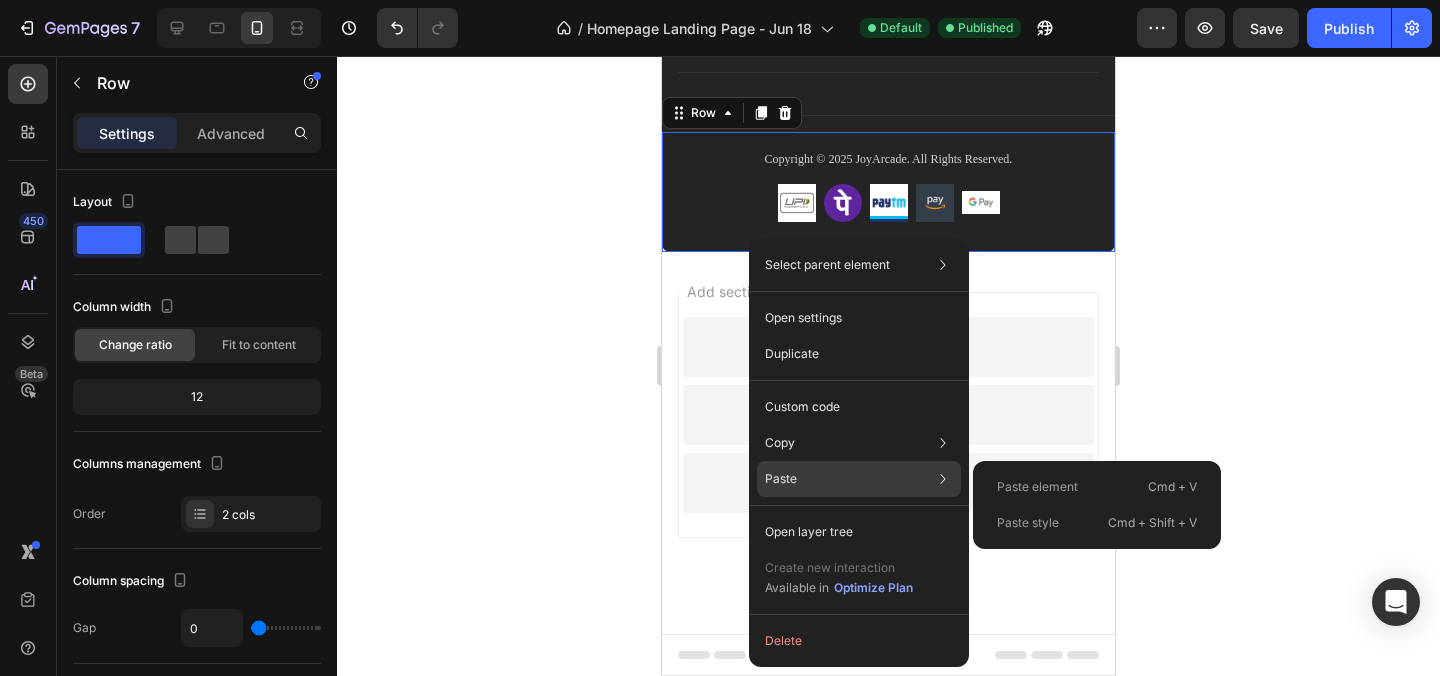 click on "Paste element" at bounding box center [1037, 487] 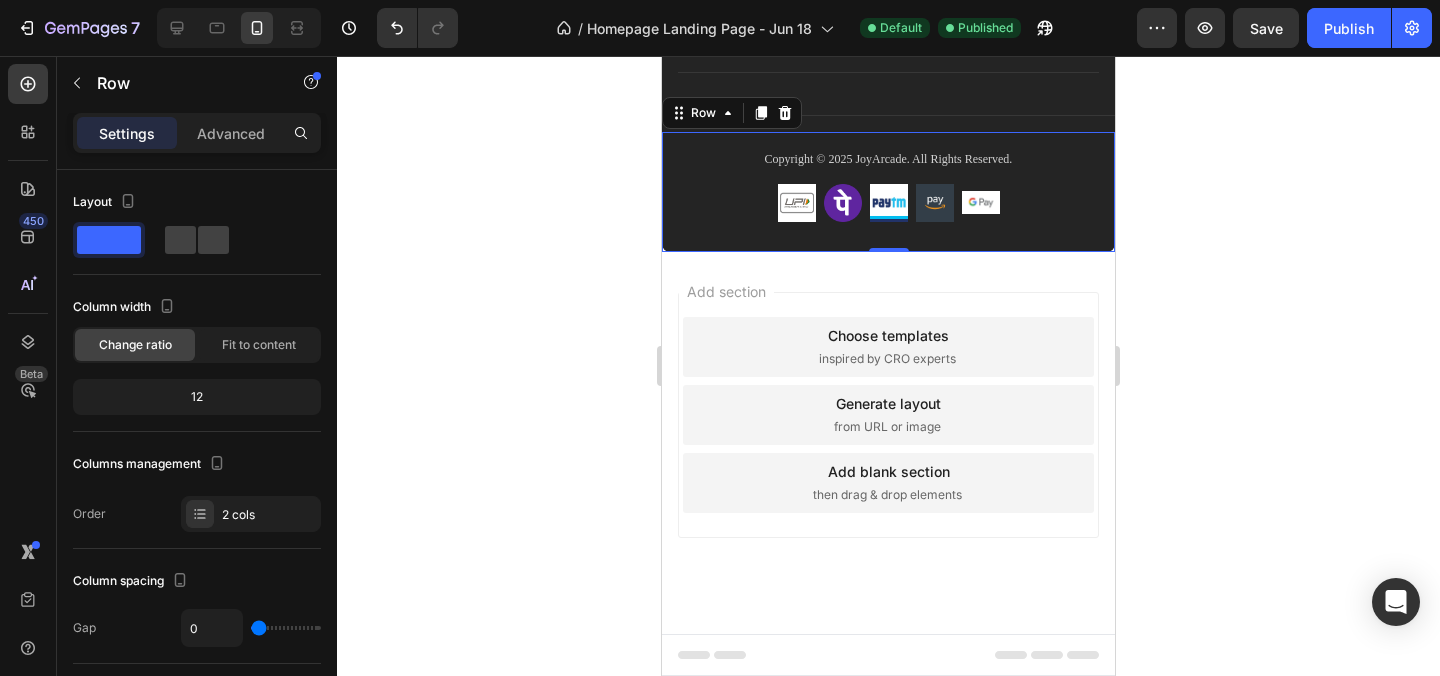 click 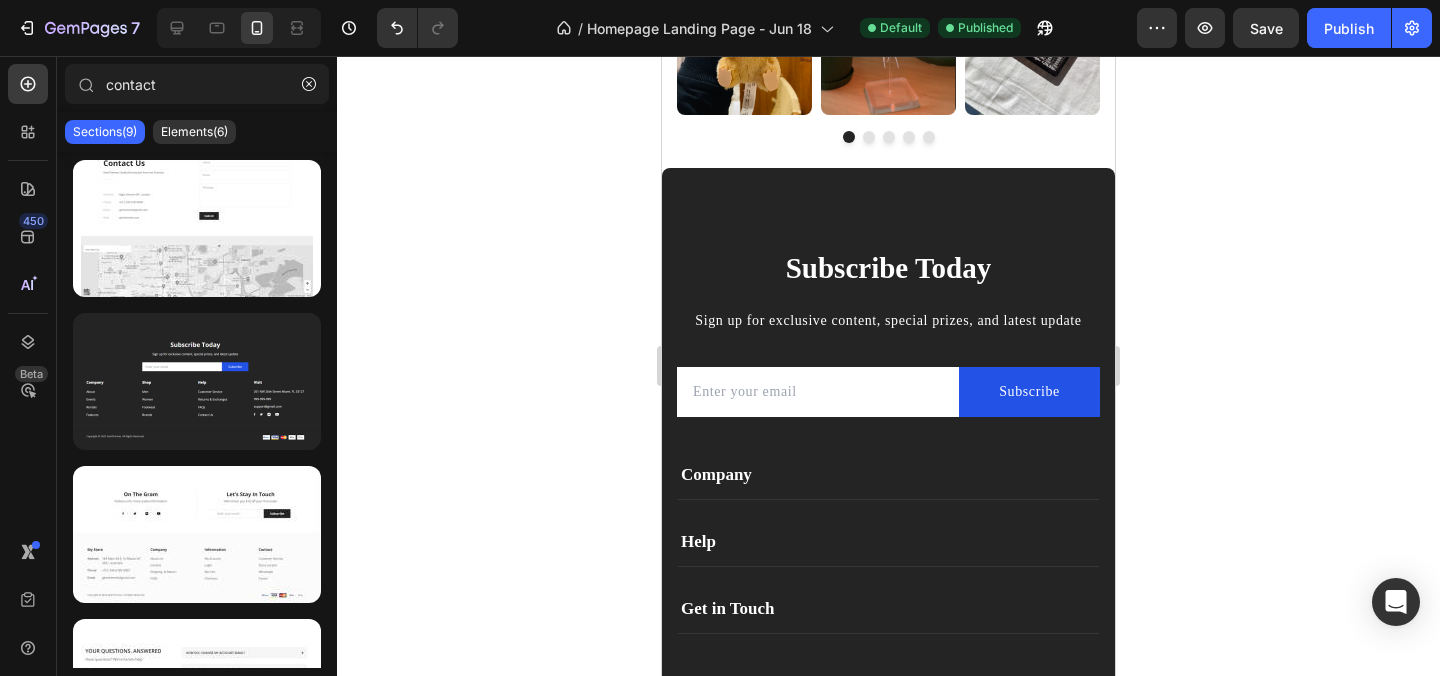 scroll, scrollTop: 3646, scrollLeft: 0, axis: vertical 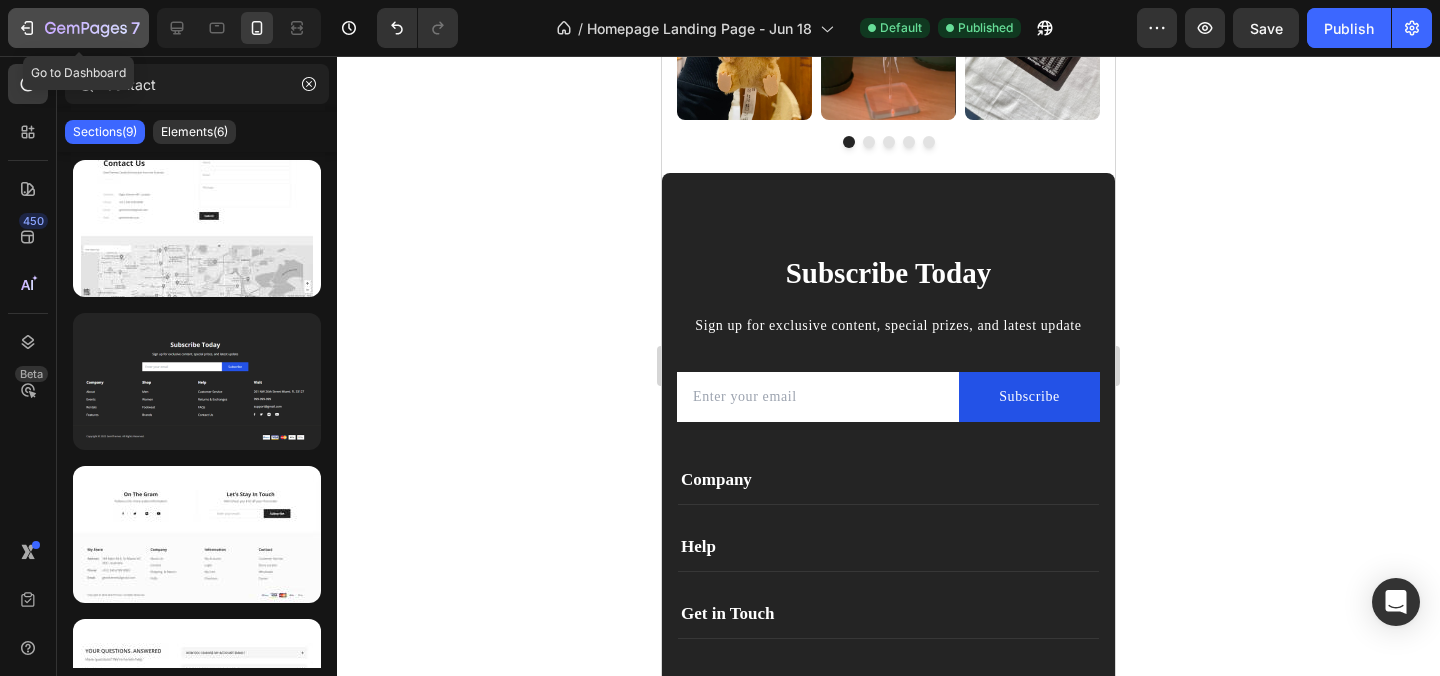 click on "7" 